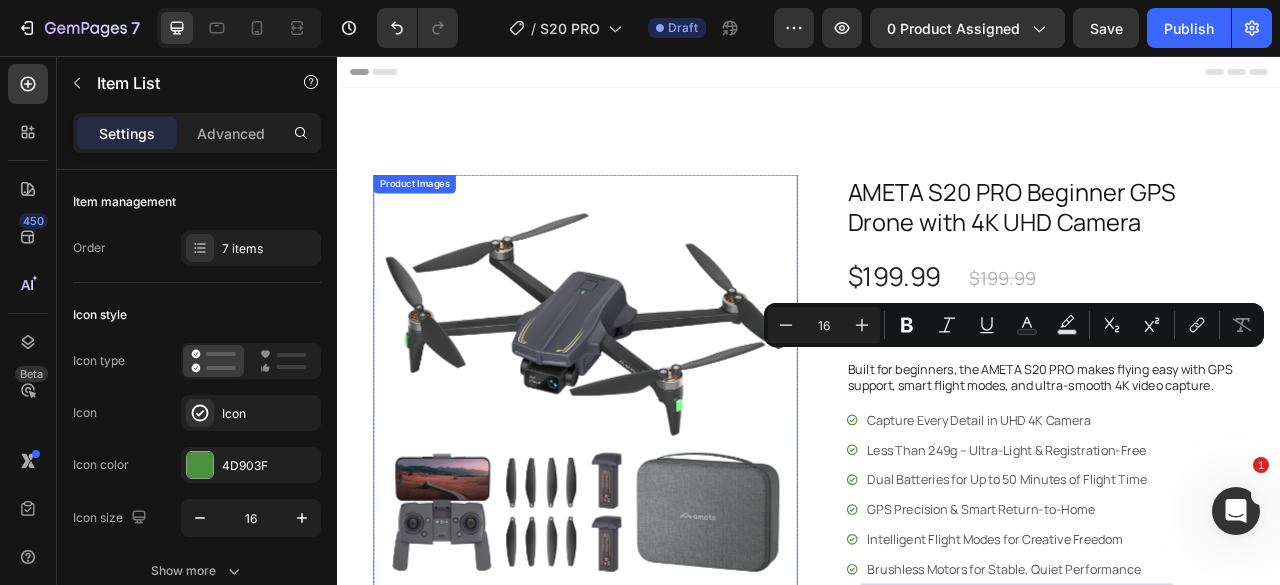 scroll, scrollTop: 300, scrollLeft: 0, axis: vertical 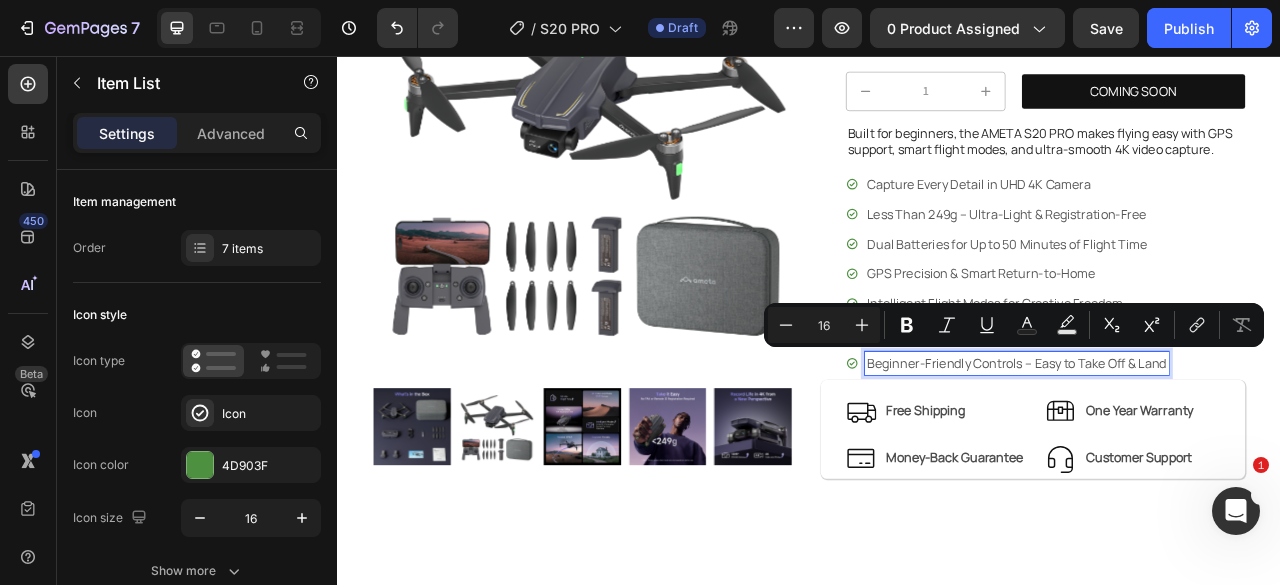 click on "Capture Every Detail in UHD 4K Camera" at bounding box center (1201, 219) 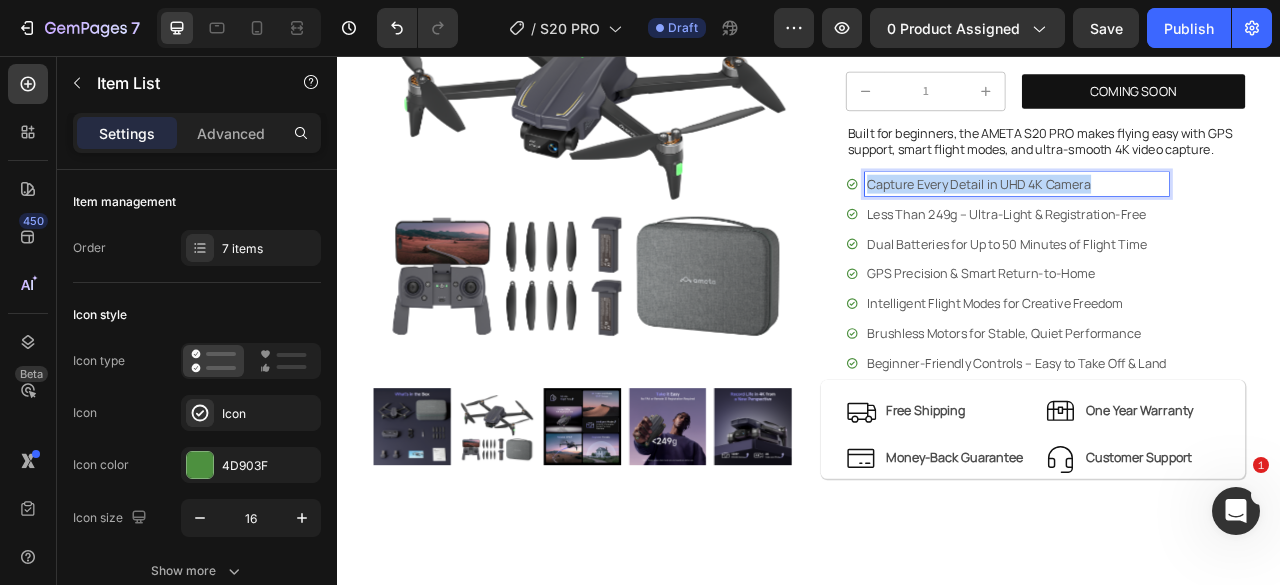 drag, startPoint x: 1302, startPoint y: 208, endPoint x: 978, endPoint y: 215, distance: 324.07562 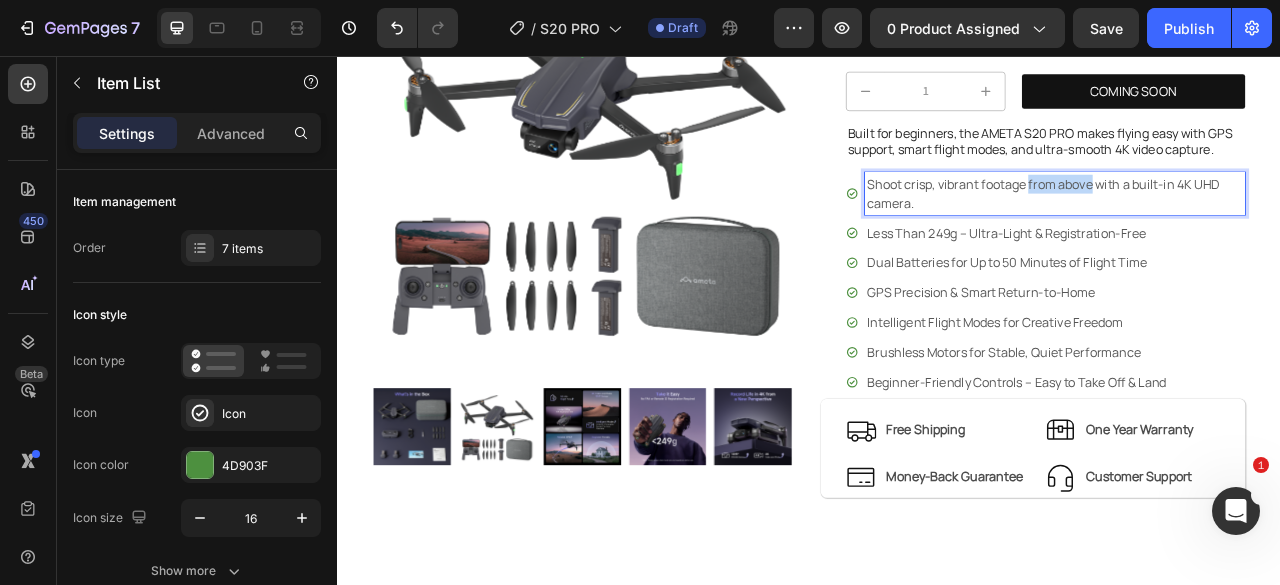 drag, startPoint x: 1209, startPoint y: 221, endPoint x: 1290, endPoint y: 226, distance: 81.154175 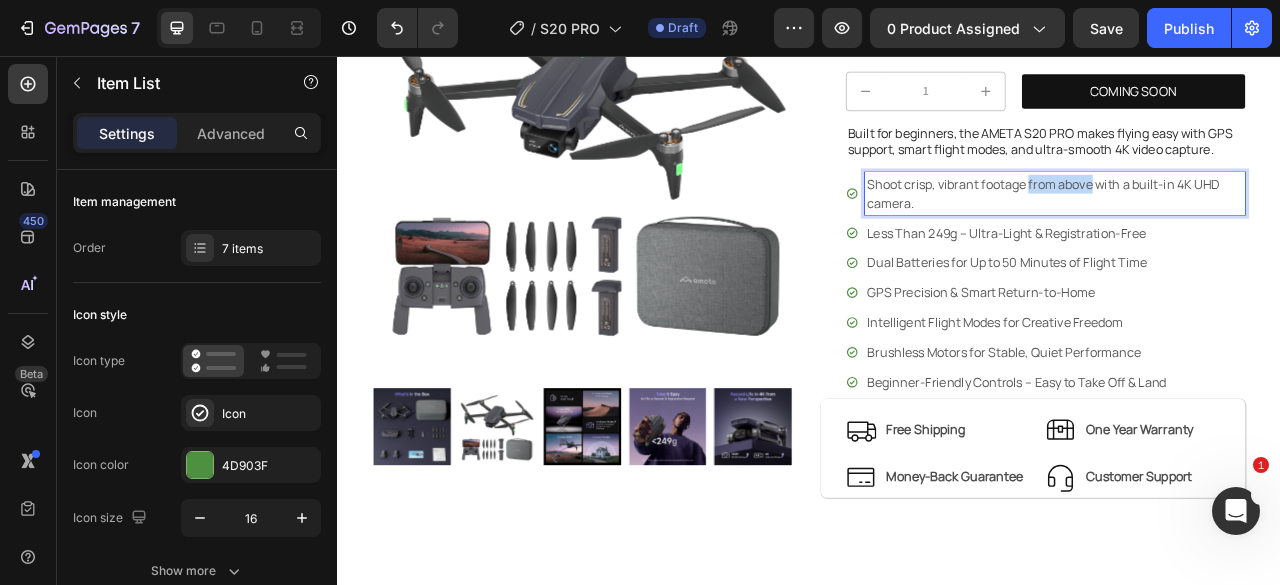 click on "Shoot crisp, vibrant footage from above with a built-in 4K UHD camera." at bounding box center [1250, 231] 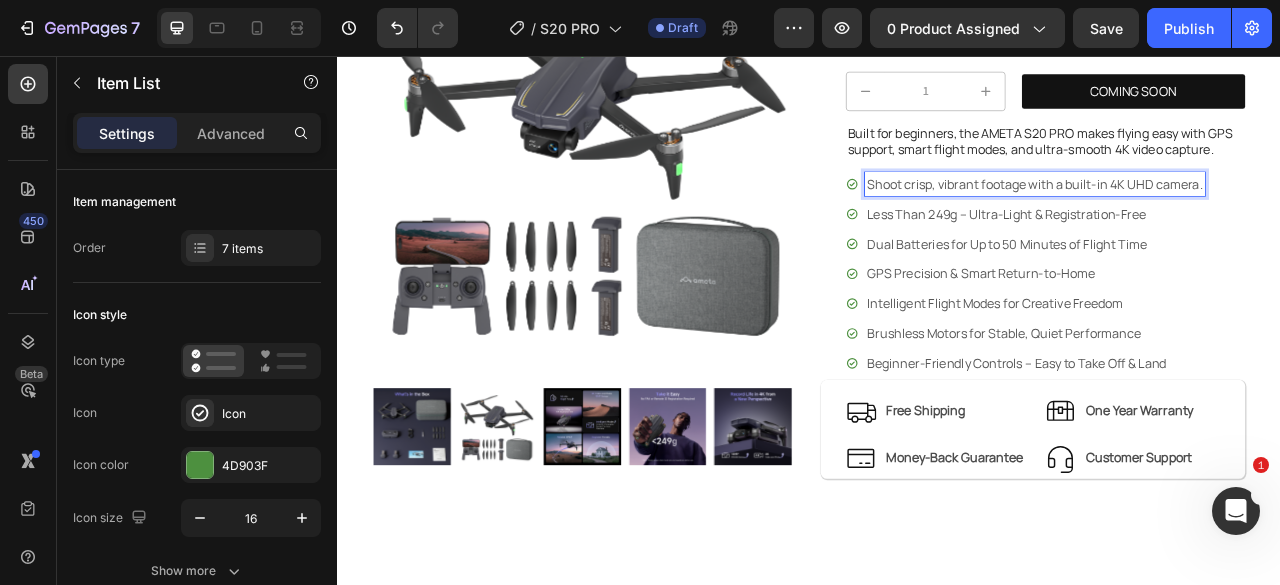 drag, startPoint x: 1096, startPoint y: 242, endPoint x: 1124, endPoint y: 243, distance: 28.01785 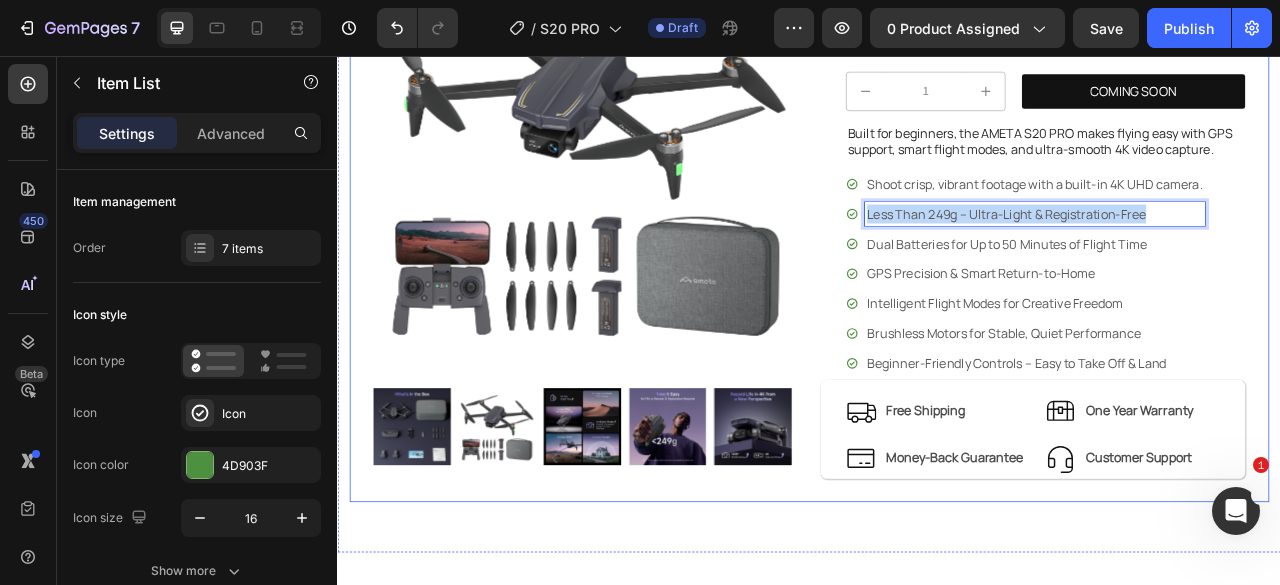 drag, startPoint x: 1185, startPoint y: 250, endPoint x: 922, endPoint y: 250, distance: 263 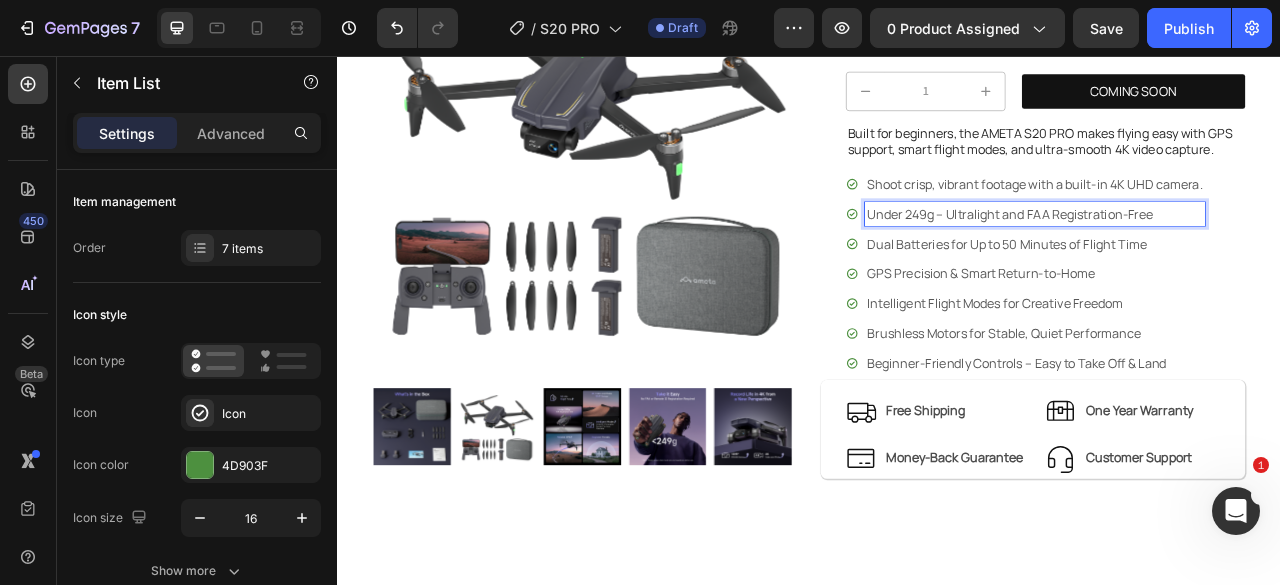 click on "Dual Batteries for Up to 50 Minutes of Flight Time" at bounding box center [1224, 295] 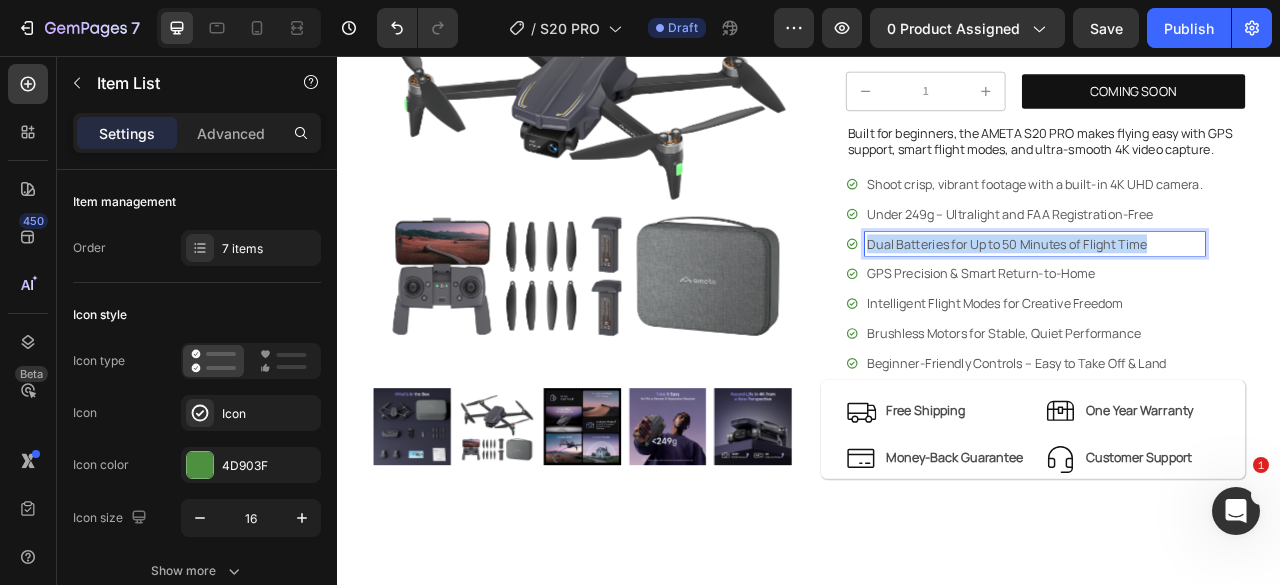 drag, startPoint x: 1386, startPoint y: 294, endPoint x: 994, endPoint y: 295, distance: 392.00128 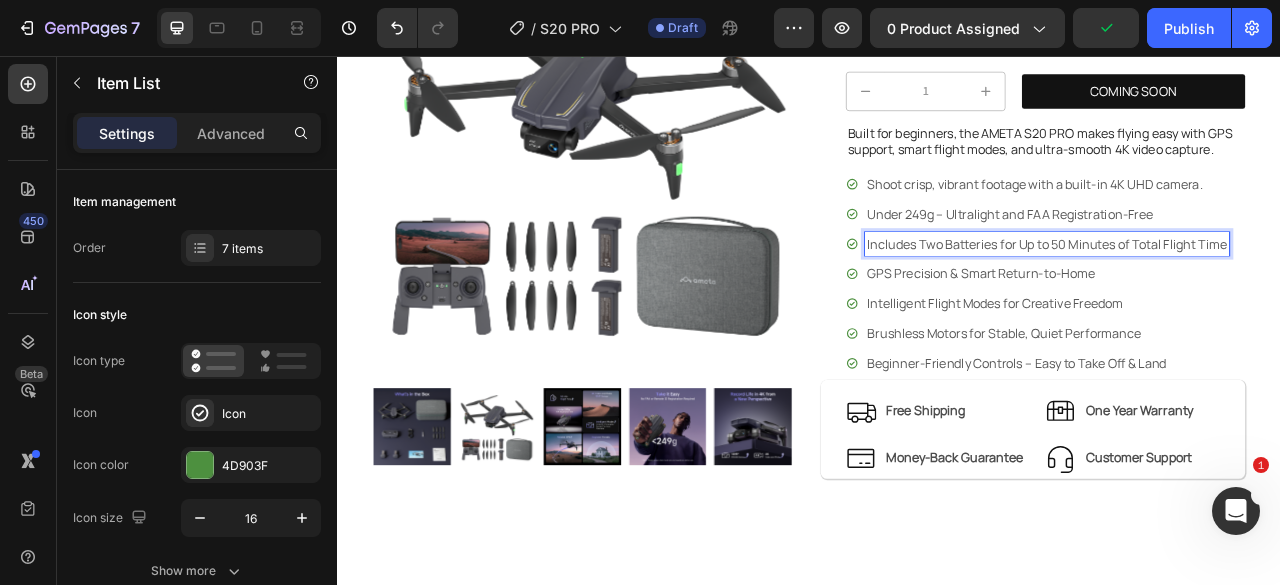 click on "GPS Precision & Smart Return-to-Home" at bounding box center [1240, 333] 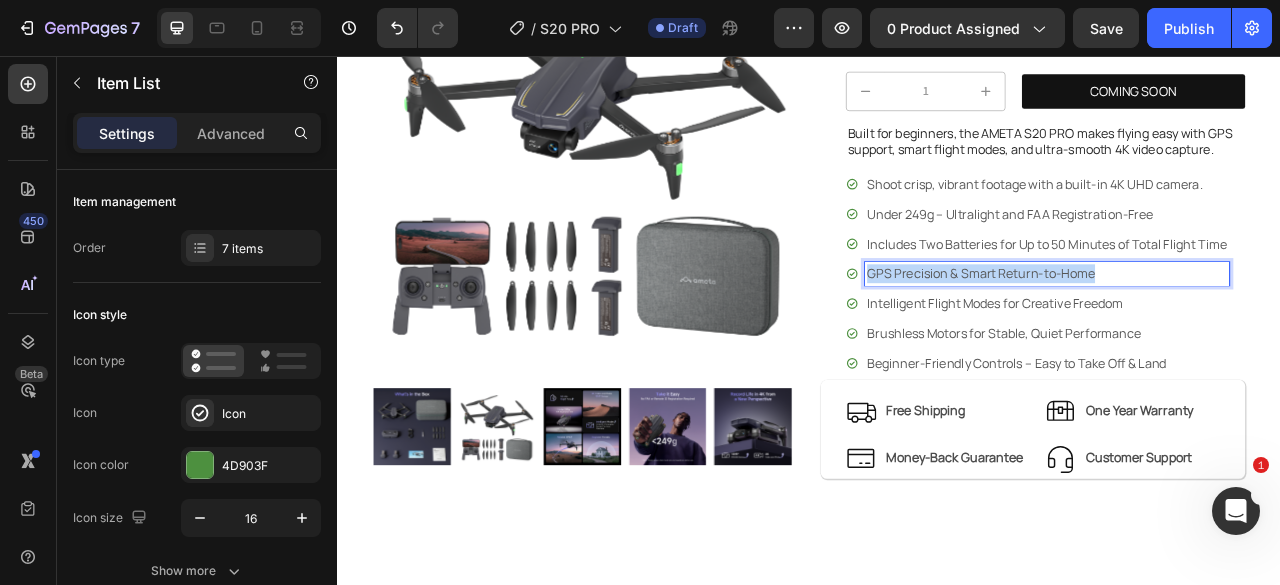 drag, startPoint x: 1302, startPoint y: 325, endPoint x: 1005, endPoint y: 331, distance: 297.0606 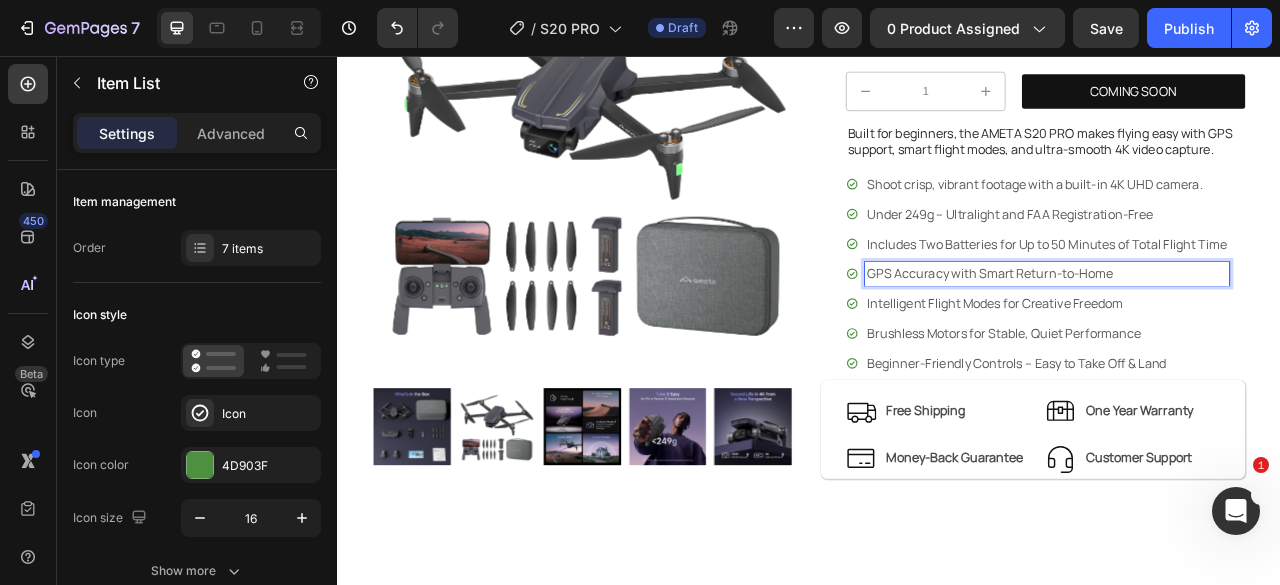 click on "Intelligent Flight Modes for Creative Freedom" at bounding box center [1240, 371] 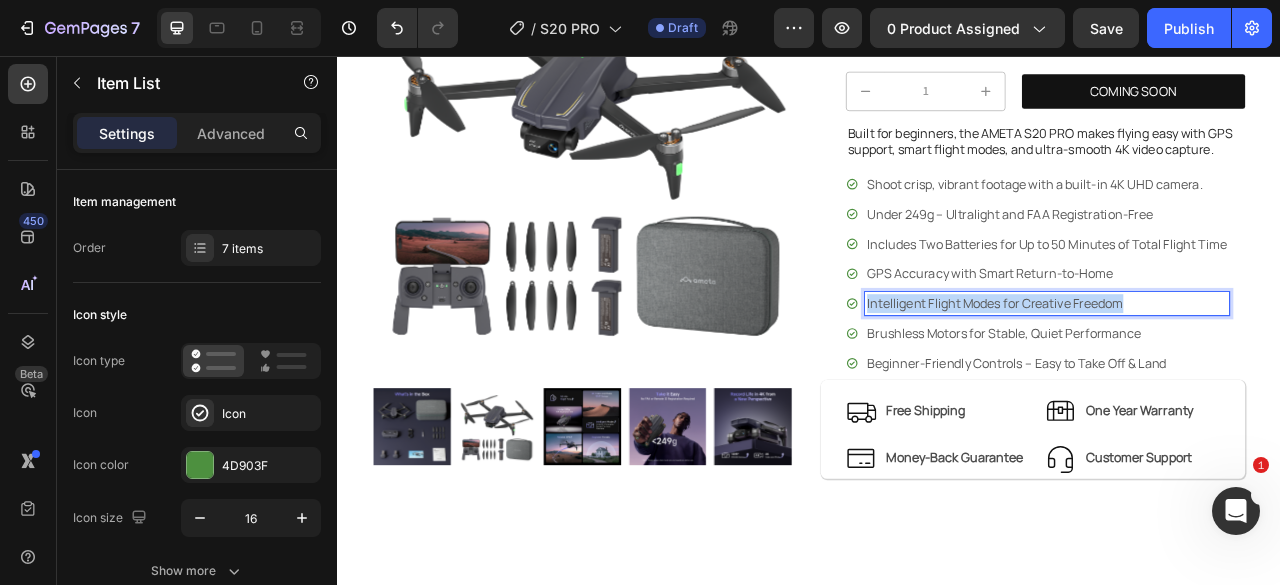 drag, startPoint x: 1351, startPoint y: 358, endPoint x: 980, endPoint y: 366, distance: 371.08624 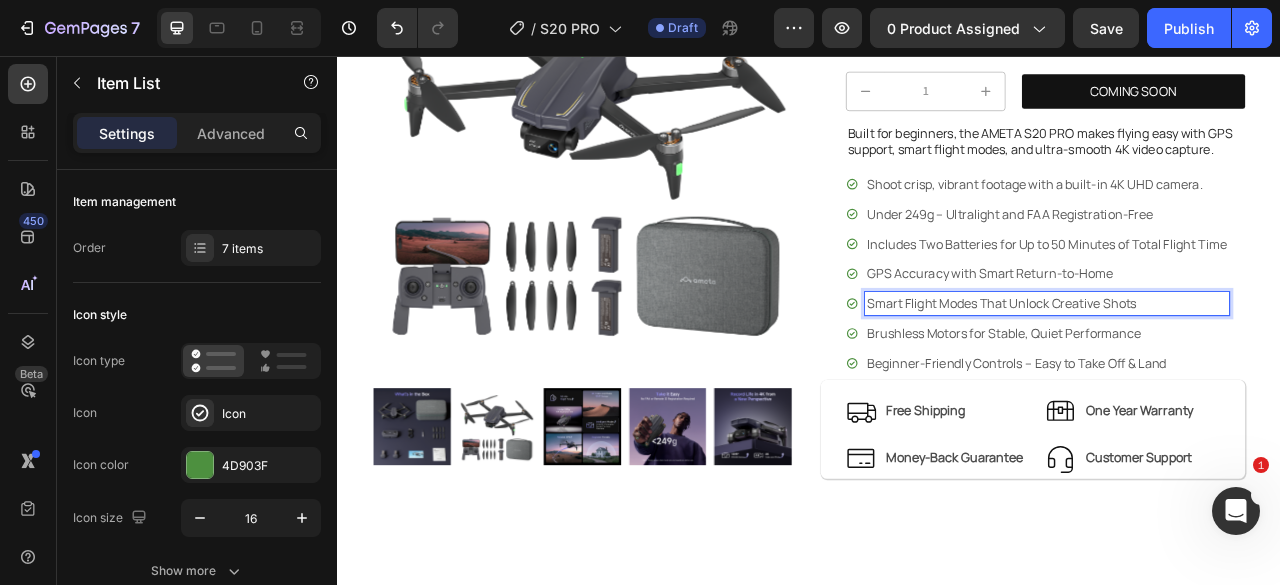 click on "Brushless Motors for Stable, Quiet Performance" at bounding box center (1240, 409) 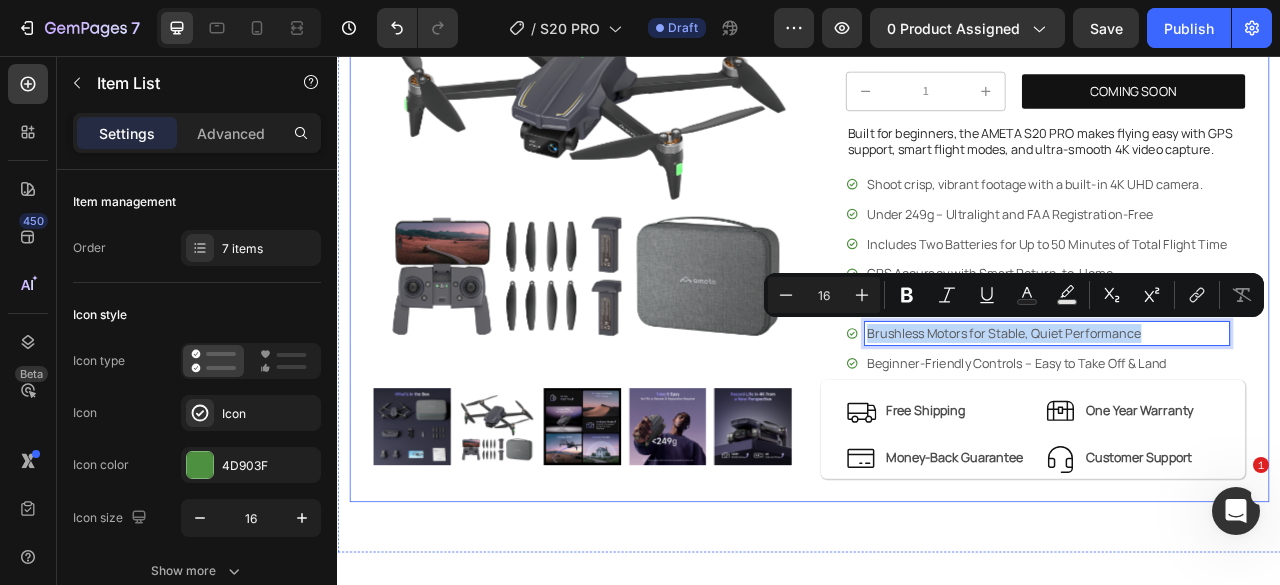 drag, startPoint x: 1341, startPoint y: 398, endPoint x: 934, endPoint y: 399, distance: 407.00122 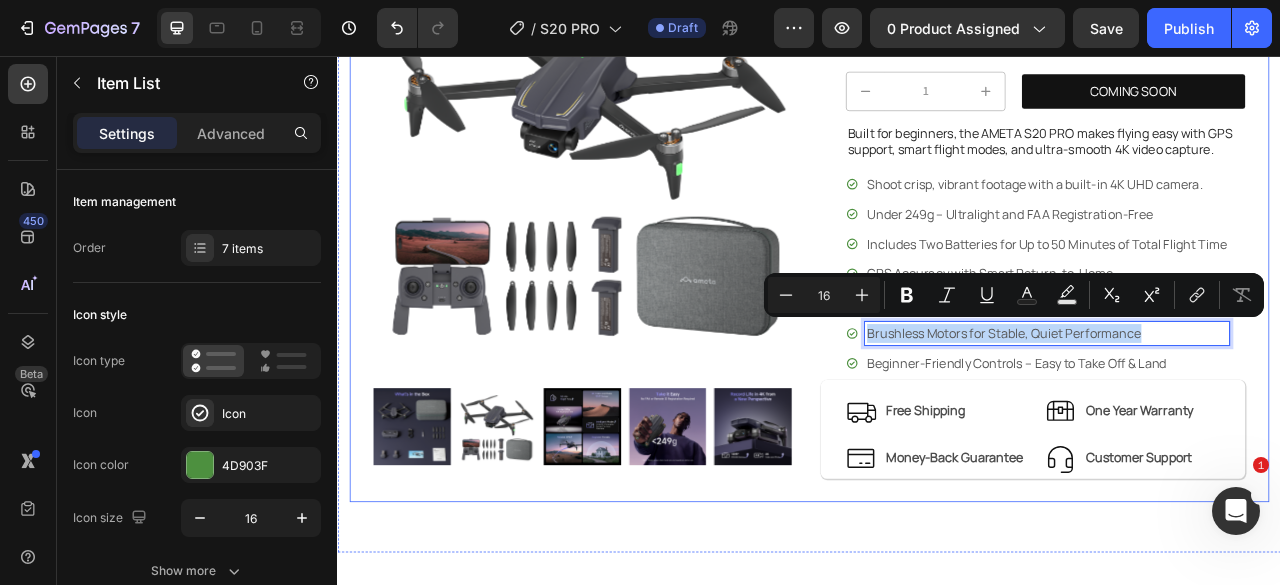 click on "Product Images Row AMETA S20 PRO Beginner GPS Drone with 4K UHD Camera Product Title $199.99 Product Price Product Price $199.99 Product Price Product Price Row
1
Product Quantity COMING SOON Button Row Built for beginners, the AMETA S20 PRO makes flying easy with GPS support, smart flight modes, and ultra-smooth 4K video capture. Text Block
Shoot crisp, vibrant footage with a built-in 4K UHD camera.
Under 249g – Ultralight and FAA Registration-Free
Includes Two Batteries for Up to 50 Minutes of Total Flight Time
GPS Accuracy with Smart Return-to-Home
Smart Flight Modes That Unlock Creative Shots
Brushless Motors for Stable, Quiet Performance
Beginner-Friendly Controls – Easy to Take Off & Land Item List   0 Row
Icon Free Shipping Text Block Row
Icon One Year Warranty Text Block Row Row
Icon Money-Back Guarantee Row" at bounding box center (937, 250) 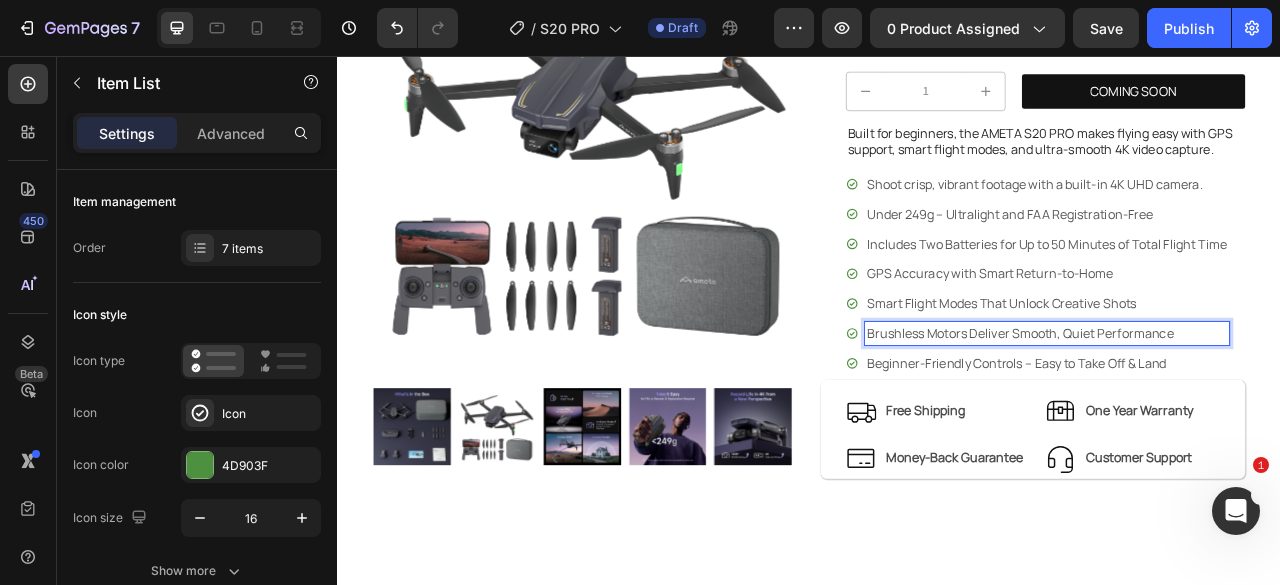 click on "Brushless Motors Deliver Smooth, Quiet Performance" at bounding box center [1240, 409] 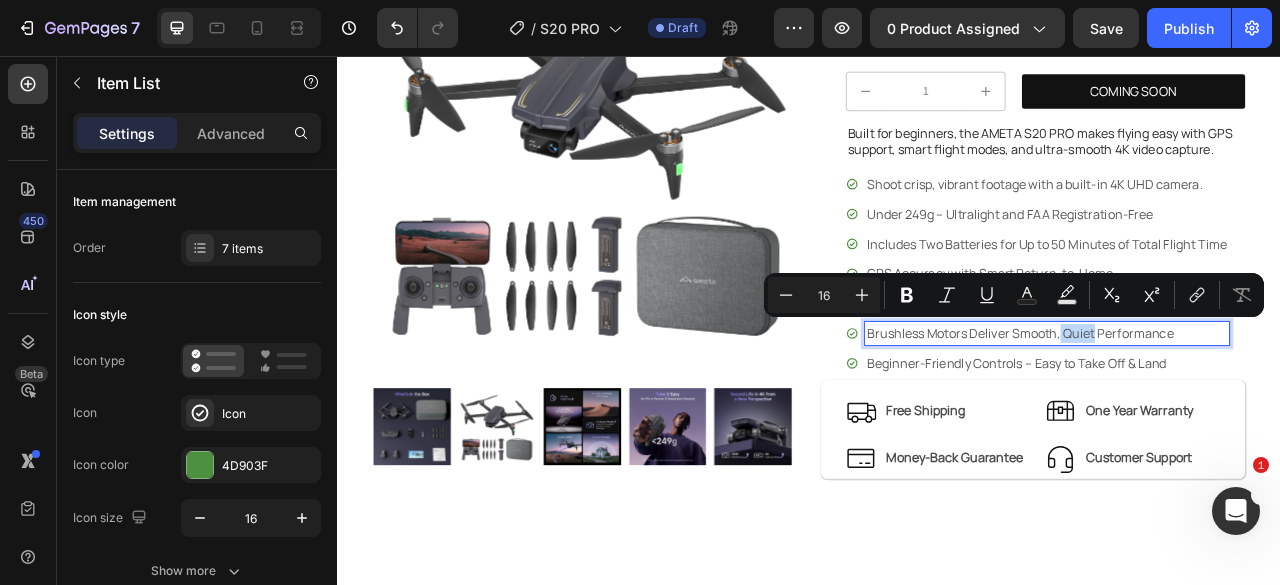 drag, startPoint x: 1250, startPoint y: 403, endPoint x: 1291, endPoint y: 405, distance: 41.04875 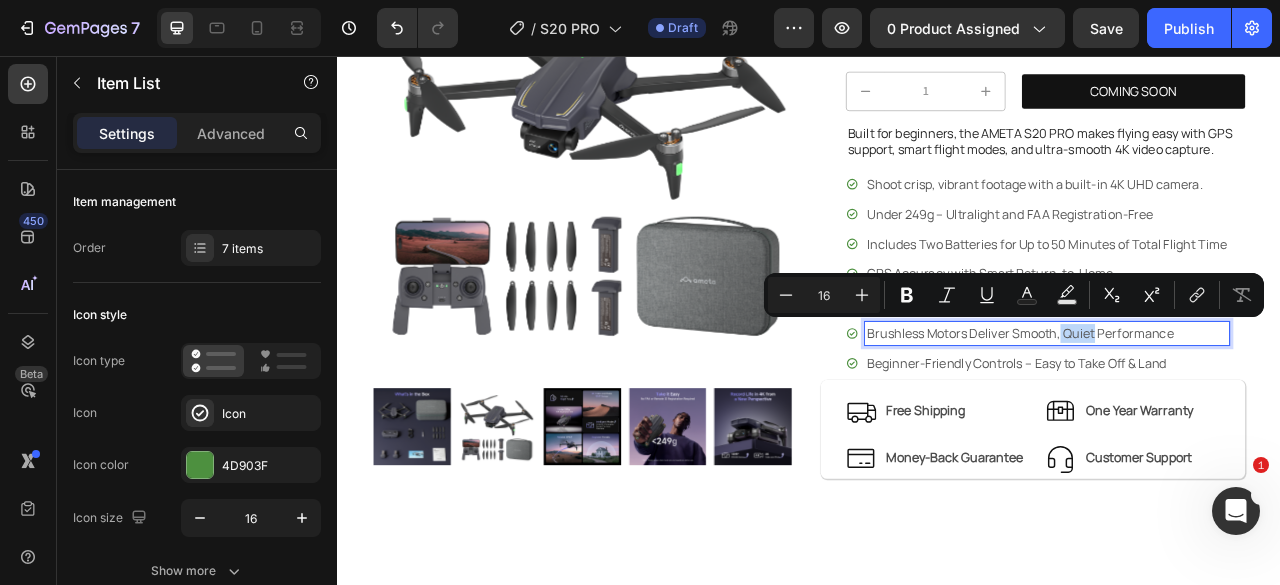 click on "Brushless Motors Deliver Smooth, Quiet Performance" at bounding box center [1240, 409] 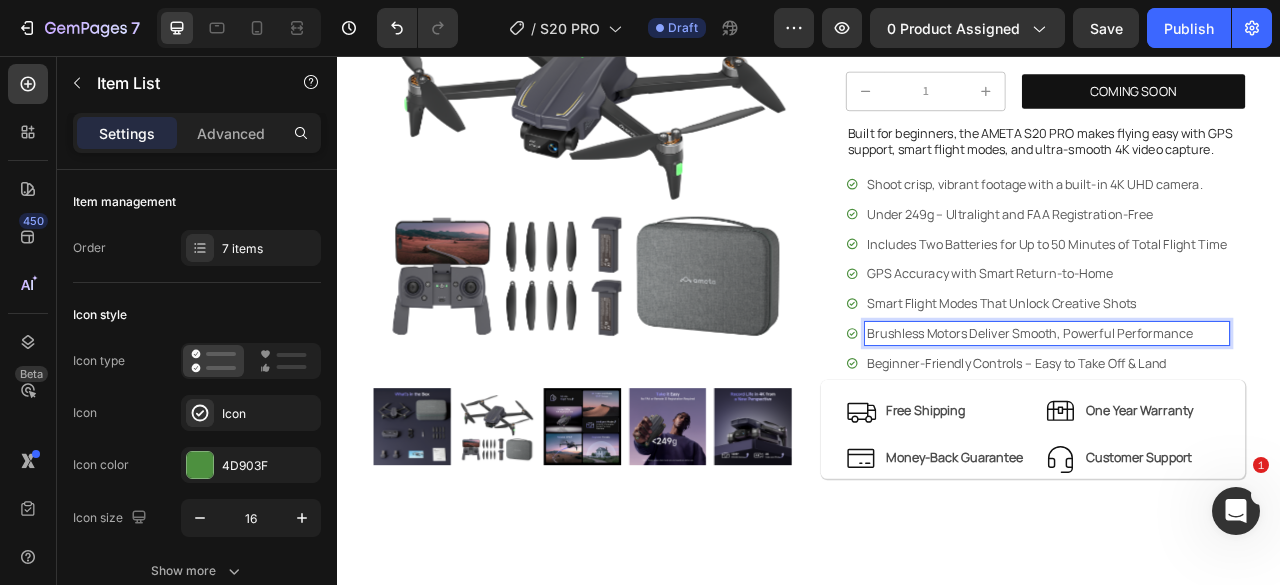 click on "Beginner-Friendly Controls – Easy to Take Off & Land" at bounding box center (1240, 447) 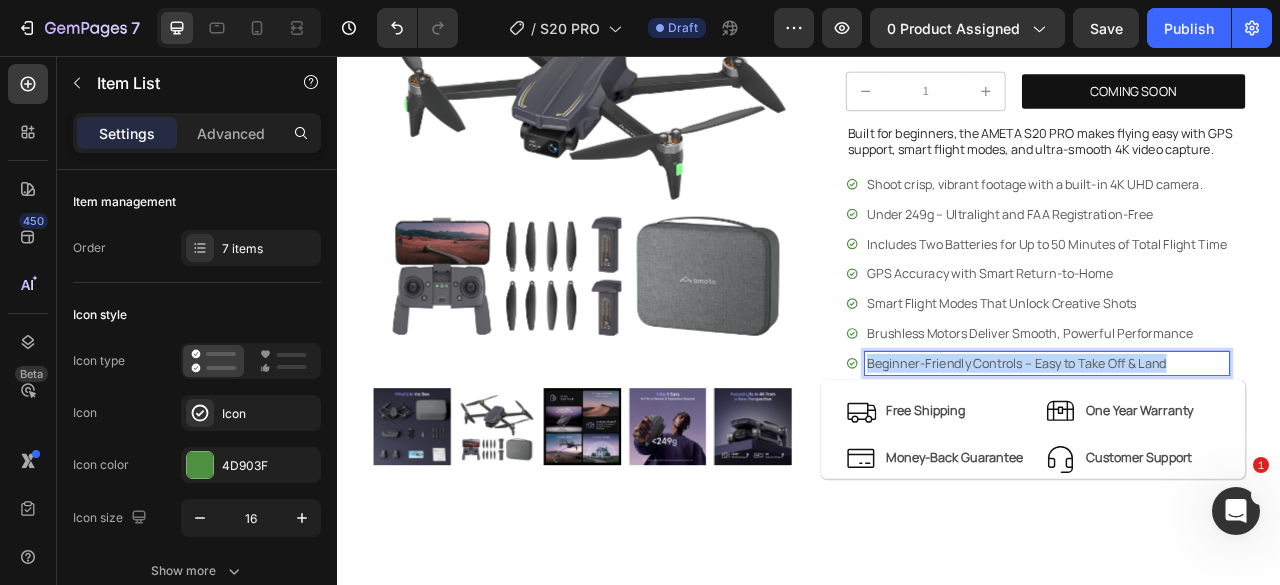 drag, startPoint x: 1375, startPoint y: 433, endPoint x: 971, endPoint y: 442, distance: 404.10025 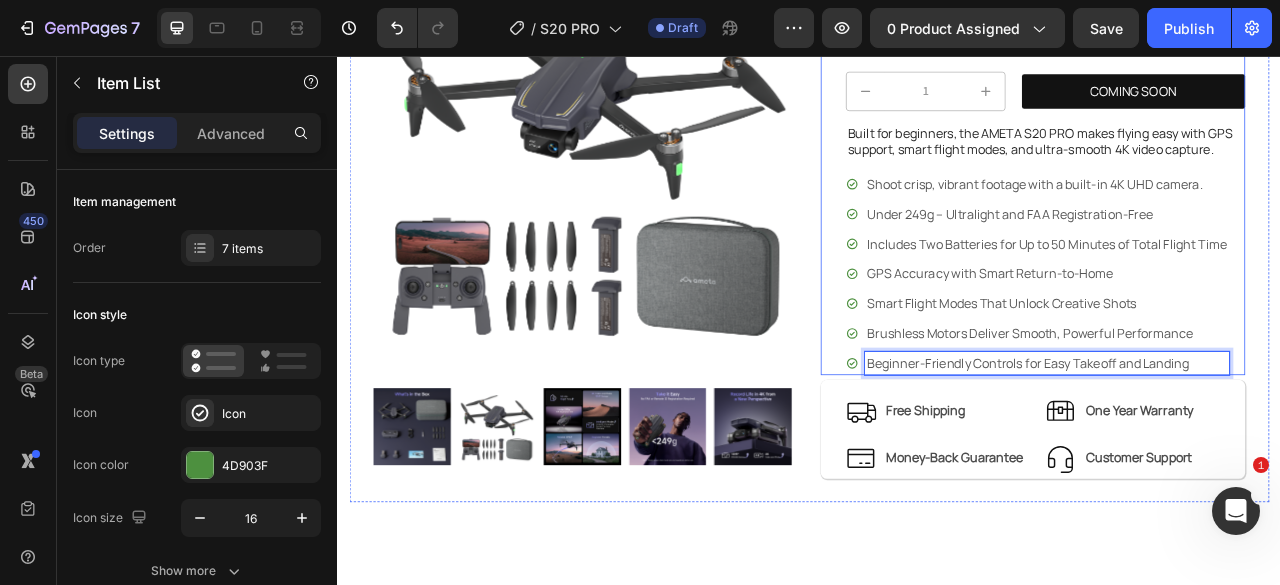click on "AMETA S20 PRO Beginner GPS Drone with 4K UHD Camera Product Title $199.99 Product Price Product Price $199.99 Product Price Product Price Row
1
Product Quantity COMING SOON Button Row Built for beginners, the AMETA S20 PRO makes flying easy with GPS support, smart flight modes, and ultra-smooth 4K video capture. Text Block
Shoot crisp, vibrant footage with a built-in 4K UHD camera.
Under 249g – Ultralight and FAA Registration-Free
Includes Two Batteries for Up to 50 Minutes of Total Flight Time
GPS Accuracy with Smart Return-to-Home
Smart Flight Modes That Unlock Creative Shots
Brushless Motors Deliver Smooth, Powerful Performance
Beginner-Friendly Controls for Easy Takeoff and Landing Item List   0 Row" at bounding box center [1222, 184] 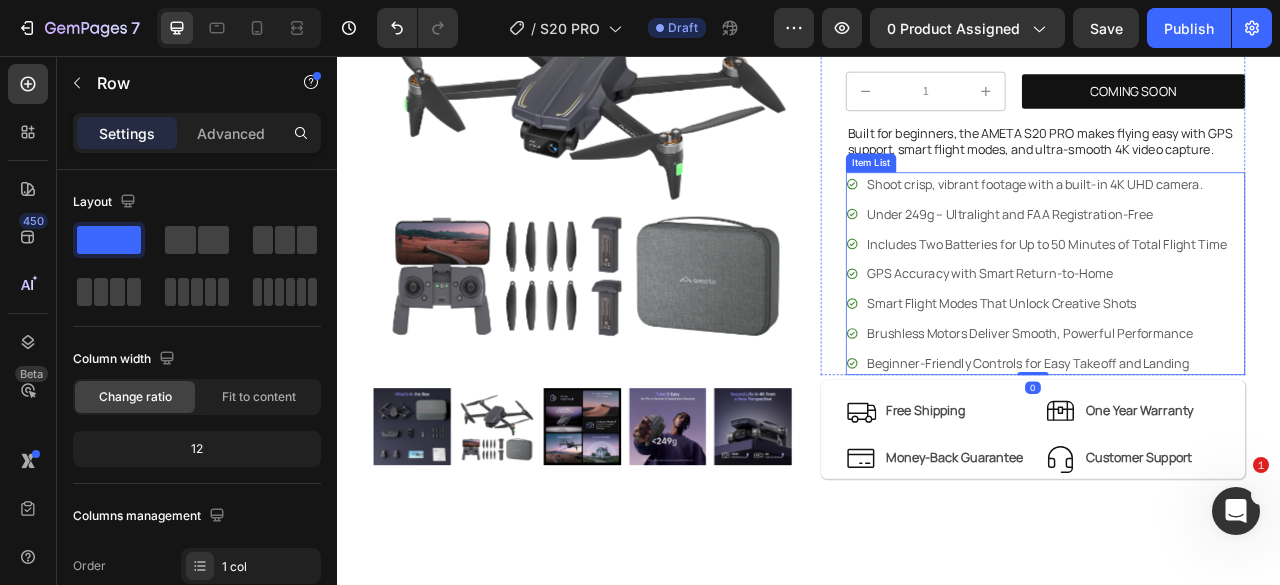 click 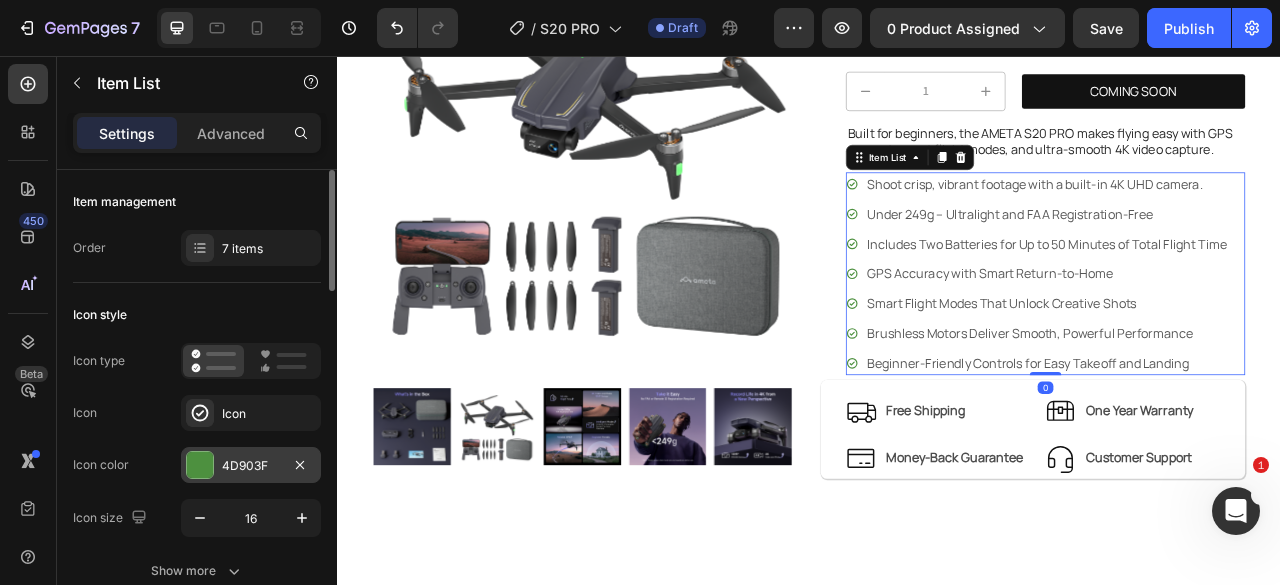 click at bounding box center (200, 465) 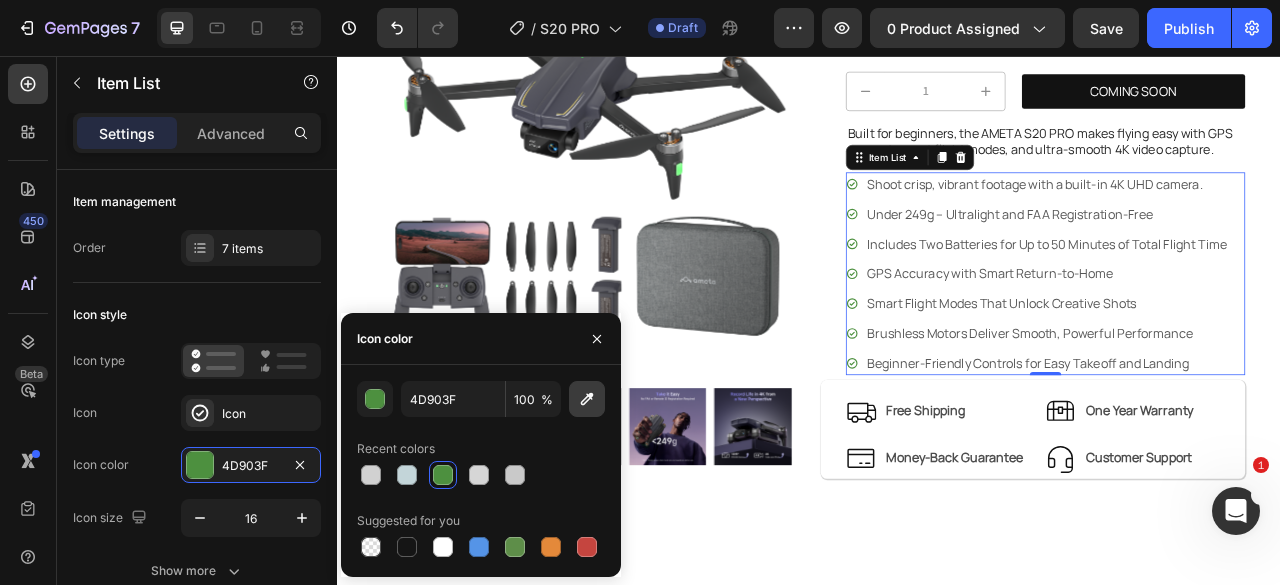 click 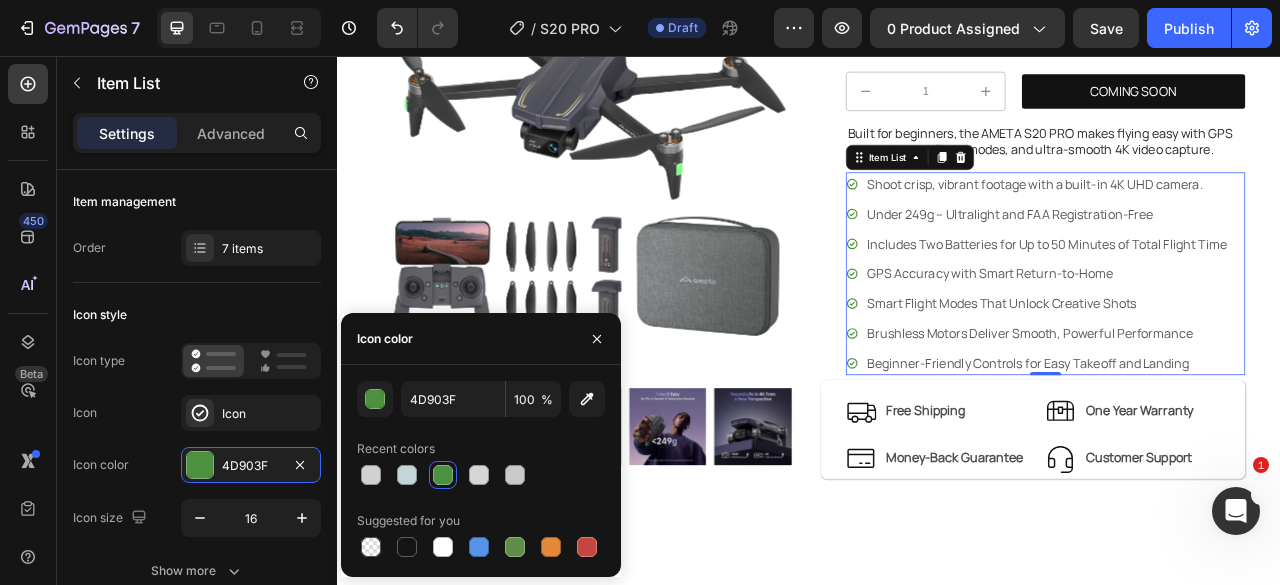 type on "53545D" 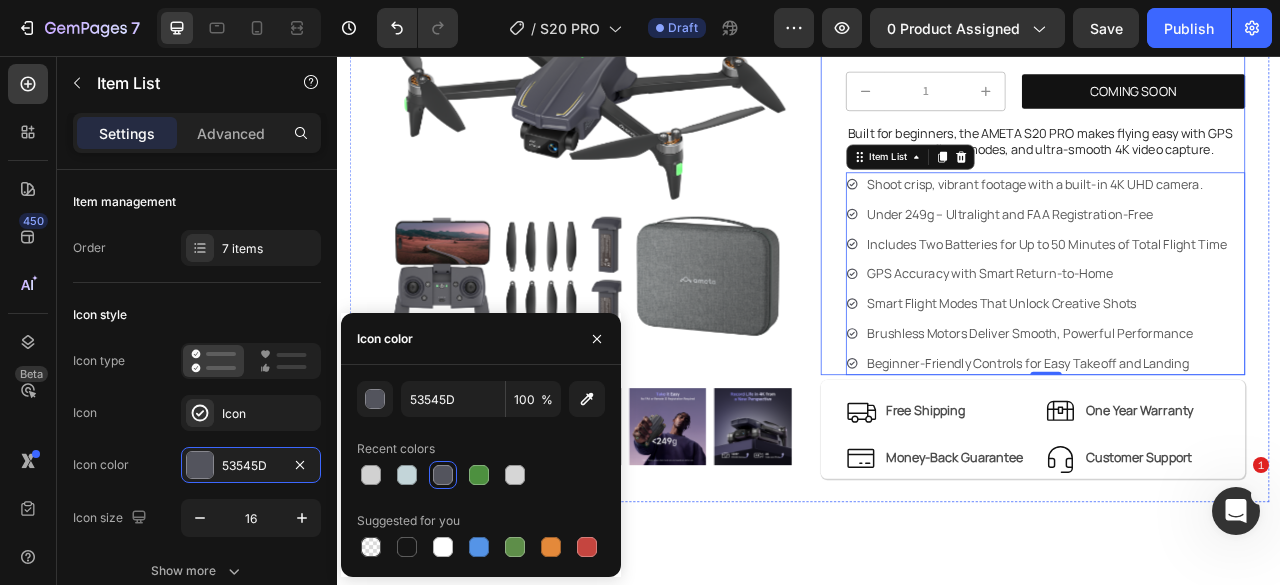 click on "AMETA S20 PRO Beginner GPS Drone with 4K UHD Camera Product Title $199.99 Product Price Product Price $199.99 Product Price Product Price Row
1
Product Quantity COMING SOON Button Row Built for beginners, the AMETA S20 PRO makes flying easy with GPS support, smart flight modes, and ultra-smooth 4K video capture. Text Block
Shoot crisp, vibrant footage with a built-in 4K UHD camera.
Under 249g – Ultralight and FAA Registration-Free
Includes Two Batteries for Up to 50 Minutes of Total Flight Time
GPS Accuracy with Smart Return-to-Home
Smart Flight Modes That Unlock Creative Shots
Brushless Motors Deliver Smooth, Powerful Performance
Beginner-Friendly Controls for Easy Takeoff and Landing Item List   0 Row" at bounding box center [1222, 184] 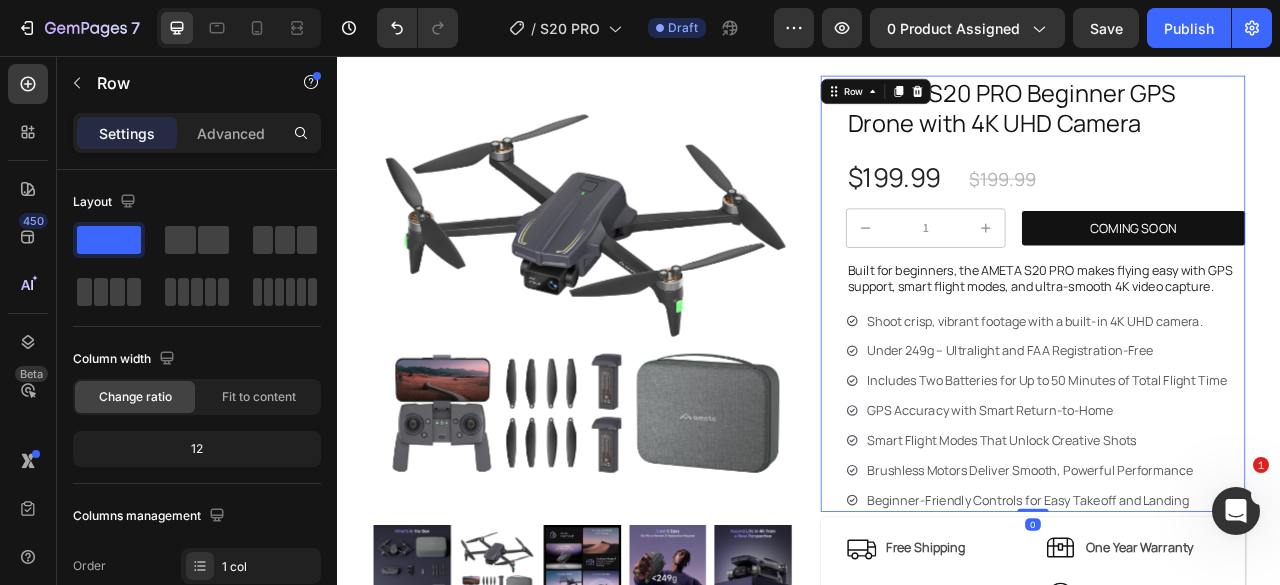 scroll, scrollTop: 0, scrollLeft: 0, axis: both 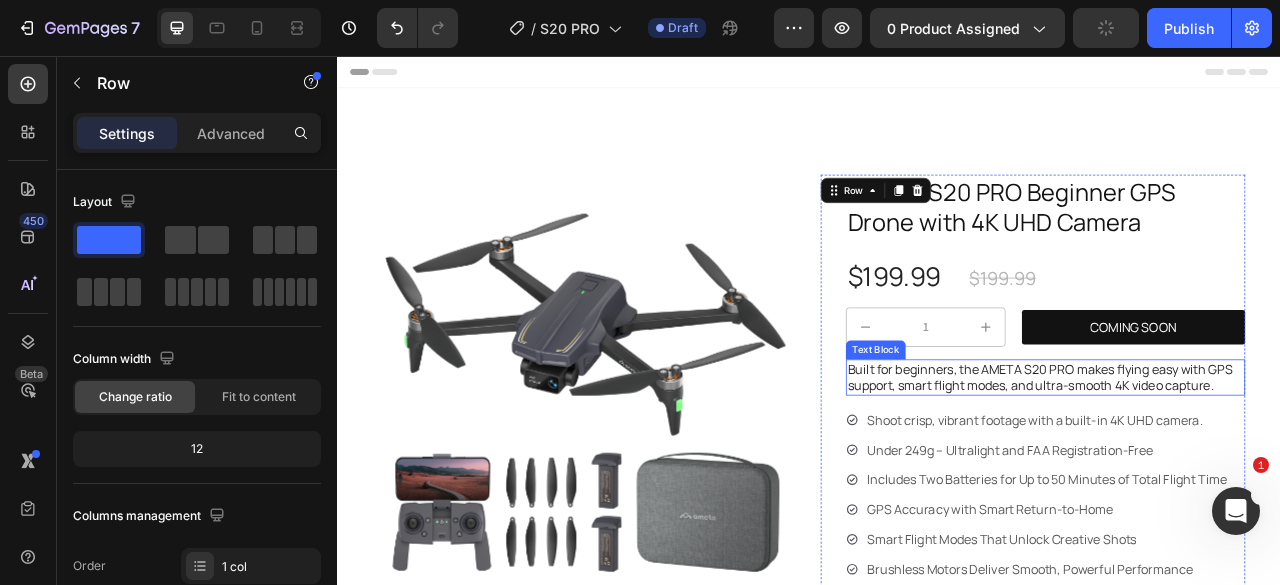click on "Built for beginners, the AMETA S20 PRO makes flying easy with GPS support, smart flight modes, and ultra-smooth 4K video capture." at bounding box center [1238, 465] 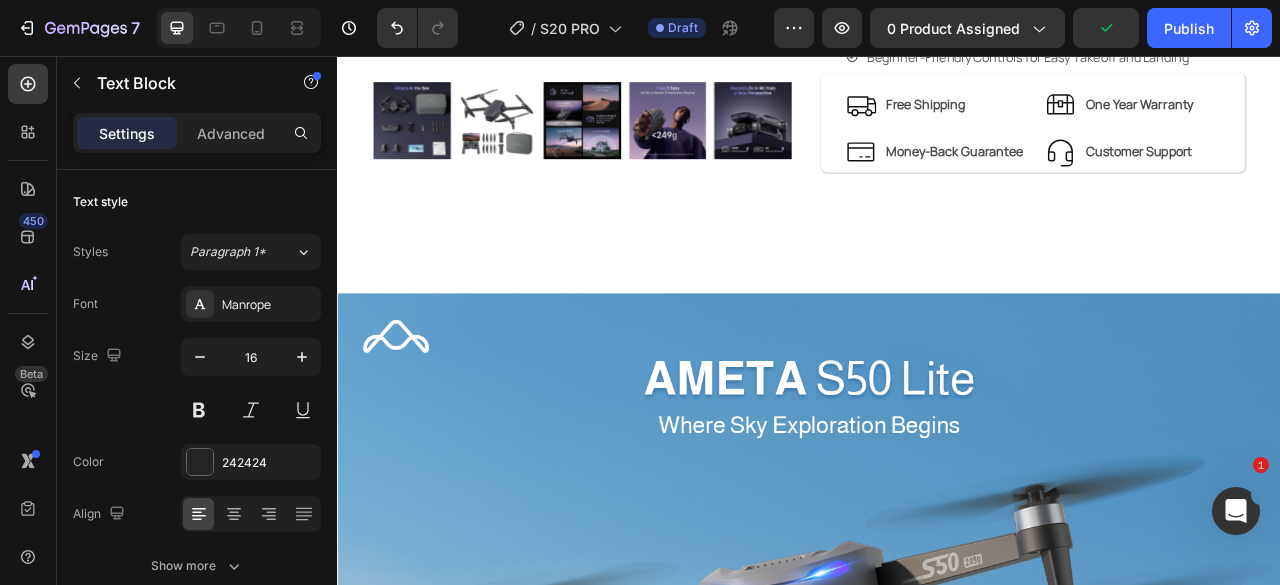 scroll, scrollTop: 700, scrollLeft: 0, axis: vertical 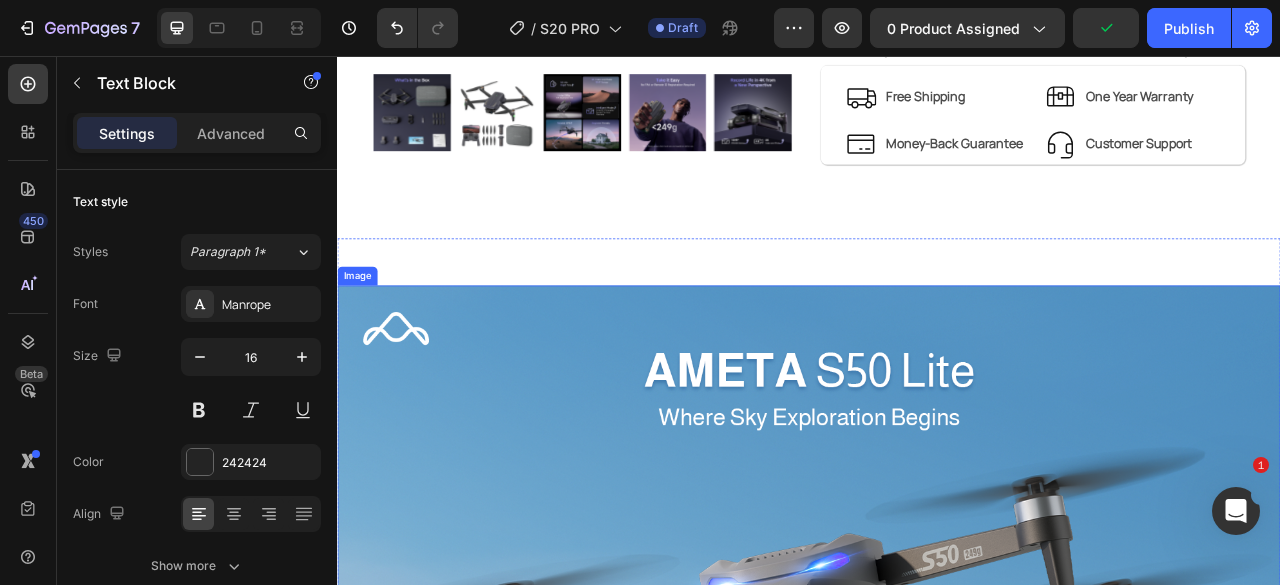 click at bounding box center [937, 840] 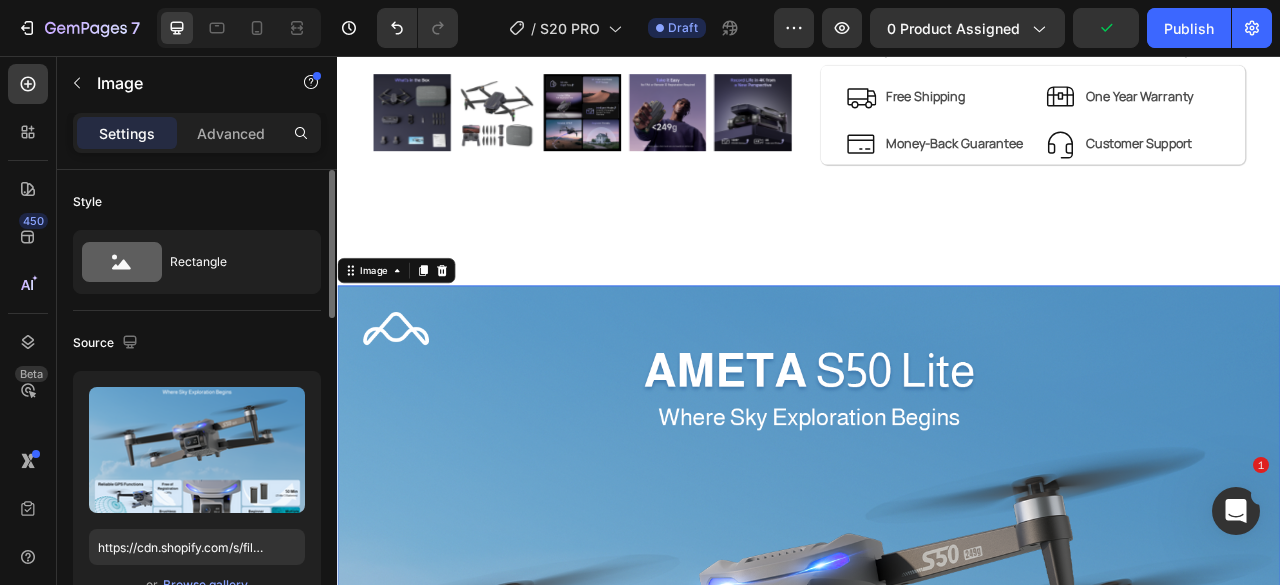 scroll, scrollTop: 300, scrollLeft: 0, axis: vertical 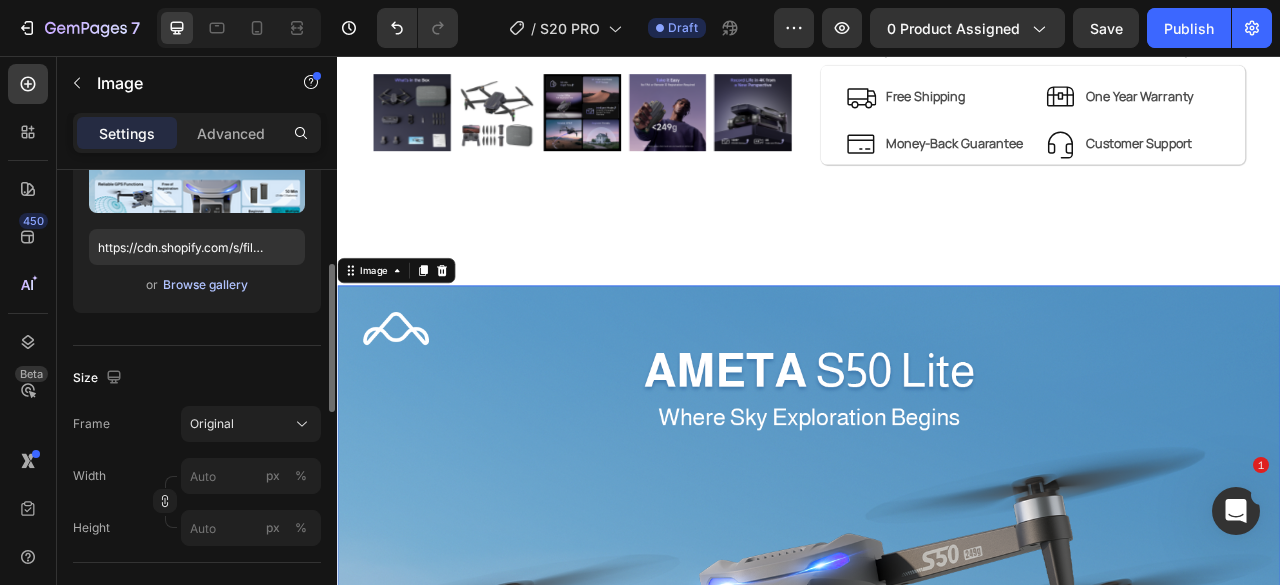 click on "Browse gallery" at bounding box center [205, 285] 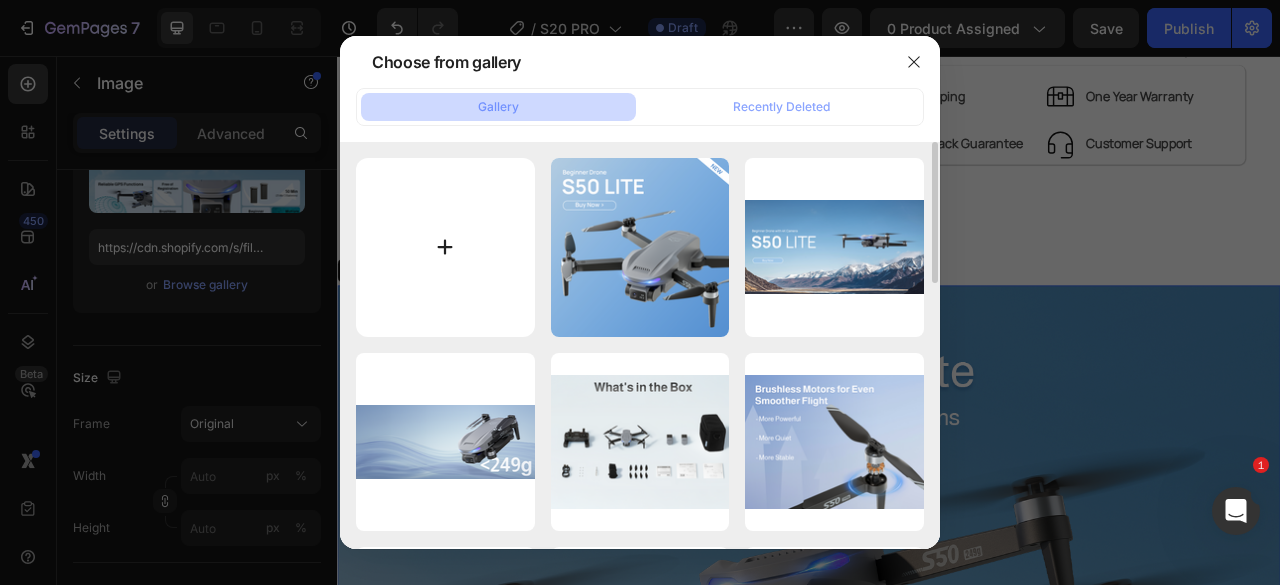 click at bounding box center [445, 247] 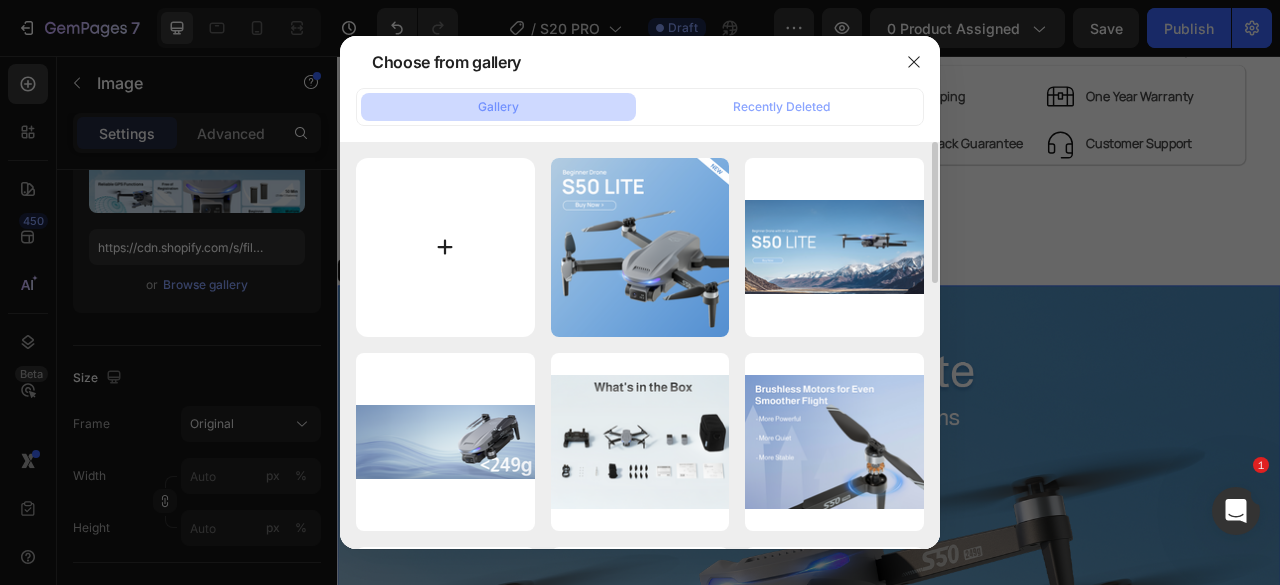 type on "C:\fakepath\AMETA S20 PRO Beginner GPS Drone (1).png" 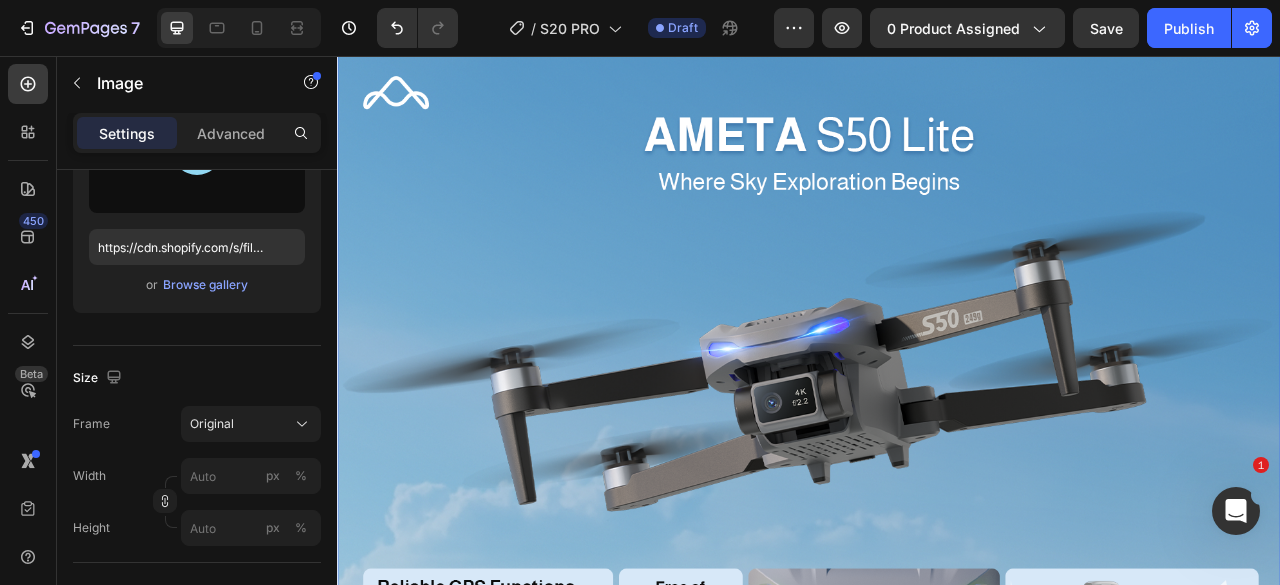scroll, scrollTop: 1000, scrollLeft: 0, axis: vertical 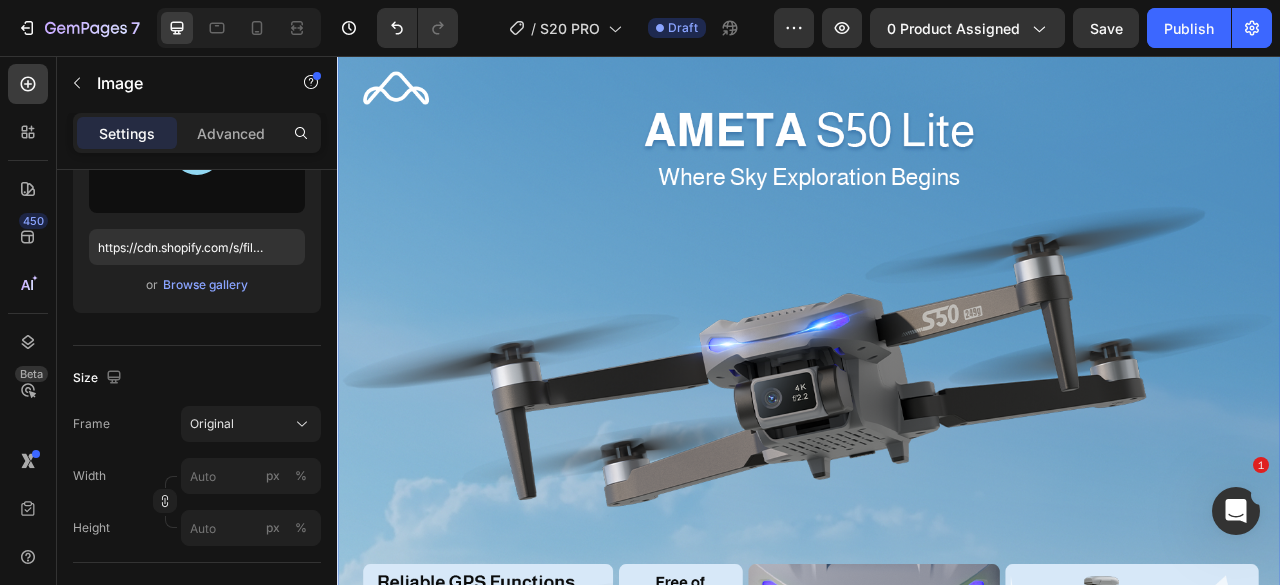 type on "https://cdn.shopify.com/s/files/1/0608/7226/1676/files/gempages_498511572528792649-ba6cb7b3-9ab9-4f74-9271-04fc19d511eb.png" 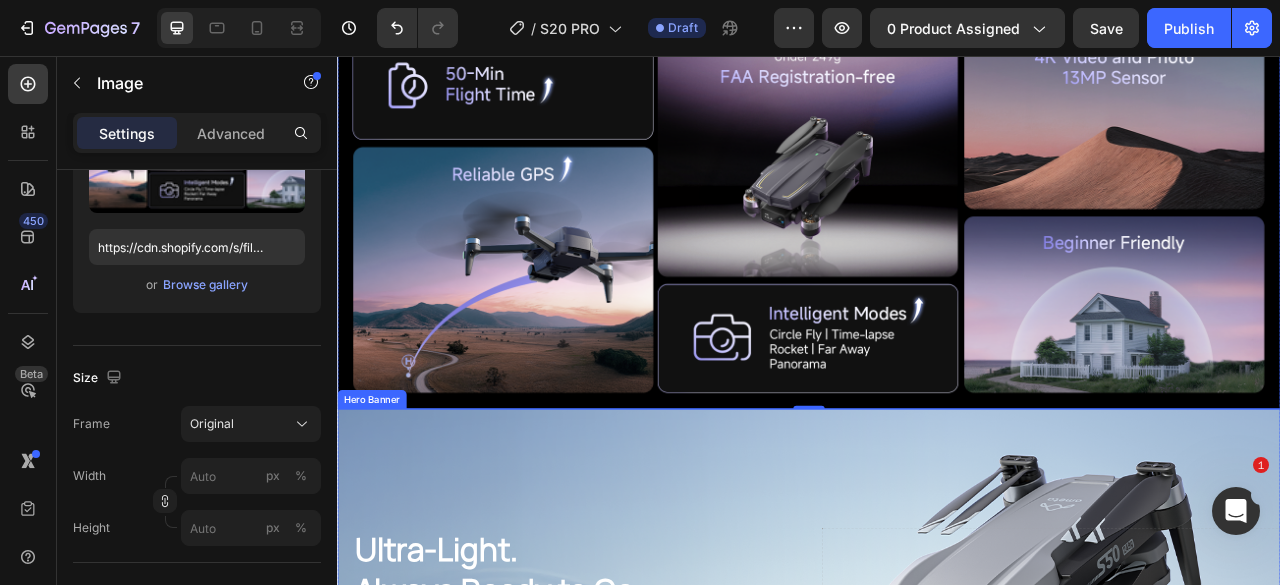 scroll, scrollTop: 800, scrollLeft: 0, axis: vertical 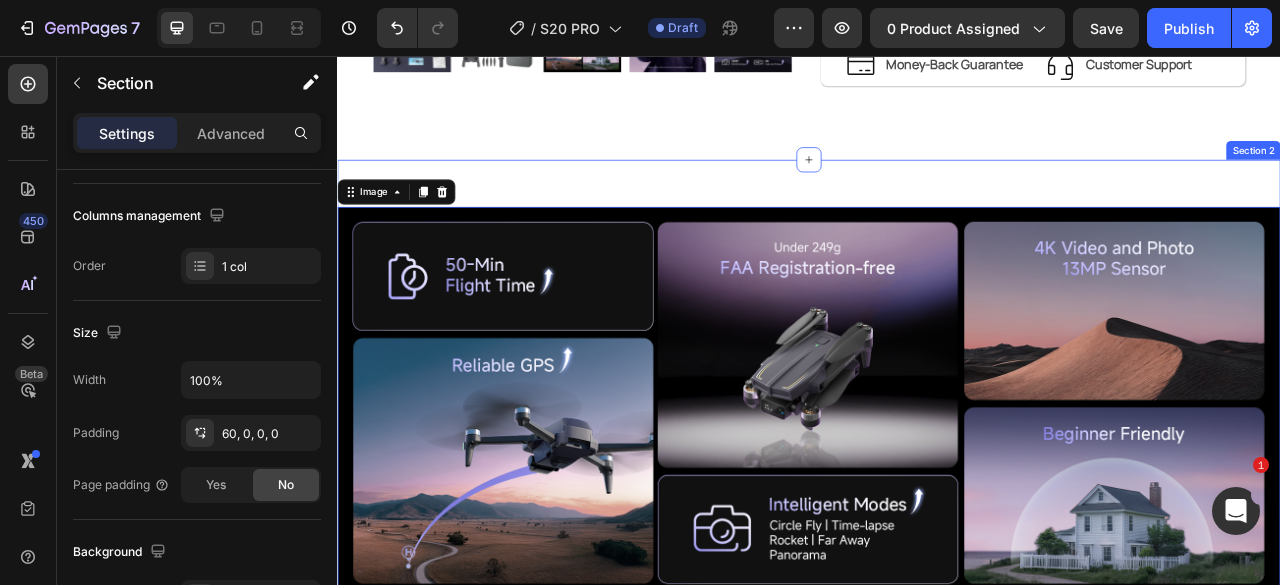 click on "Image   0 Ultra-Light. Always Ready to Go. Heading At under 249g, Ameta S50 Lite drone qualifies for recreational use without the need for FAA registration or Remote ID. Text Block
Drop element here Hero Banner Section 2" at bounding box center (937, 714) 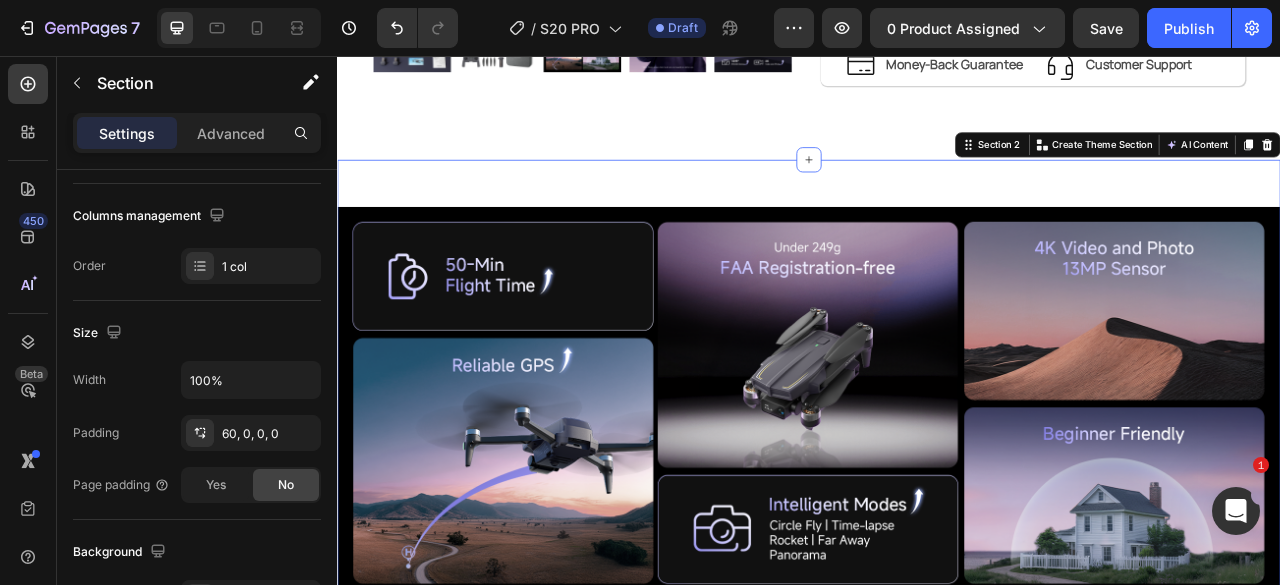 scroll, scrollTop: 0, scrollLeft: 0, axis: both 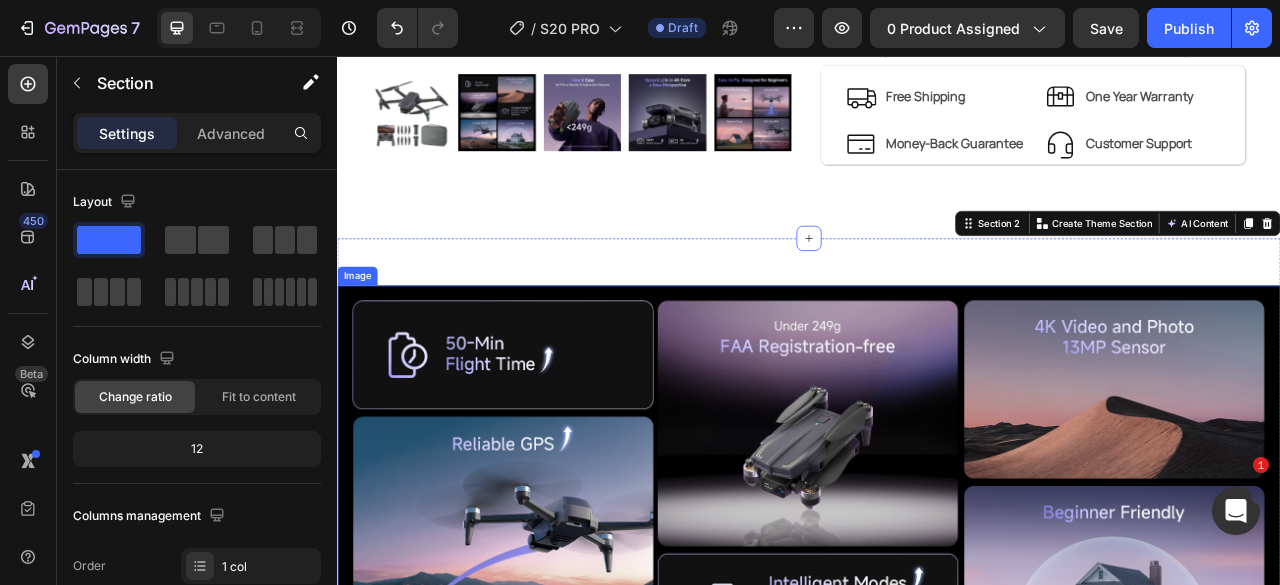 click at bounding box center (937, 598) 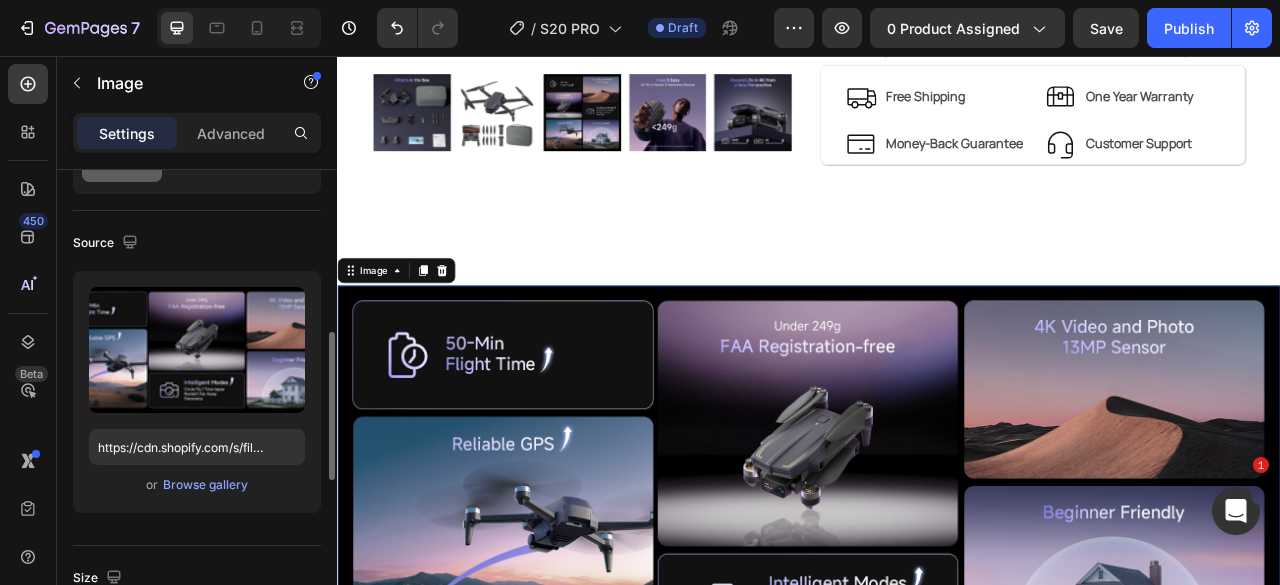 scroll, scrollTop: 200, scrollLeft: 0, axis: vertical 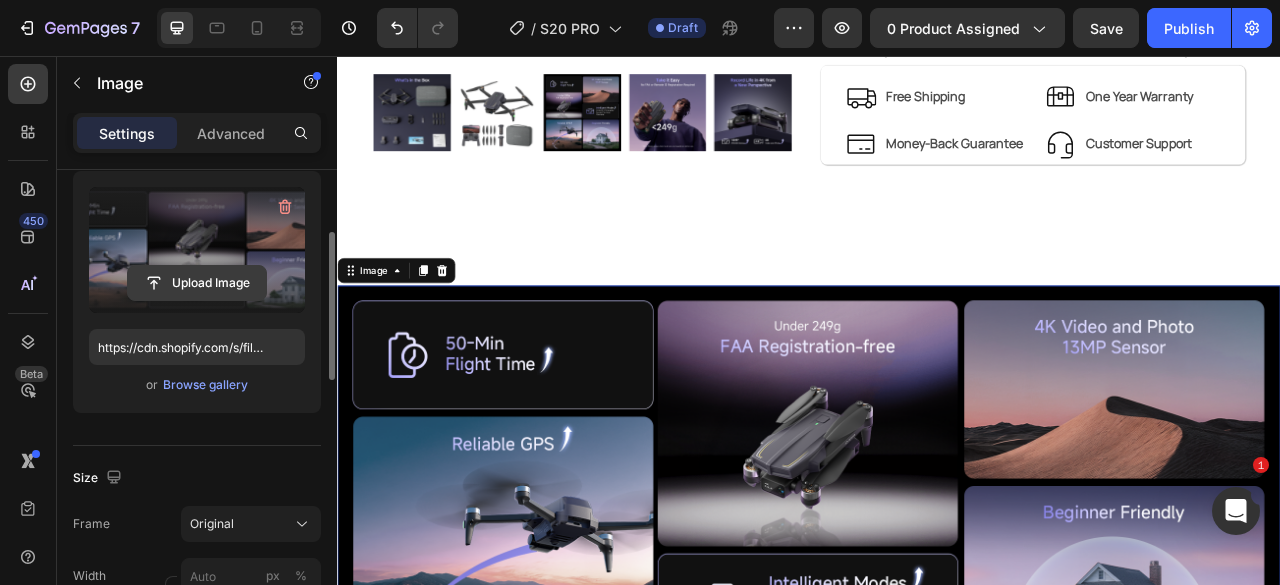 click 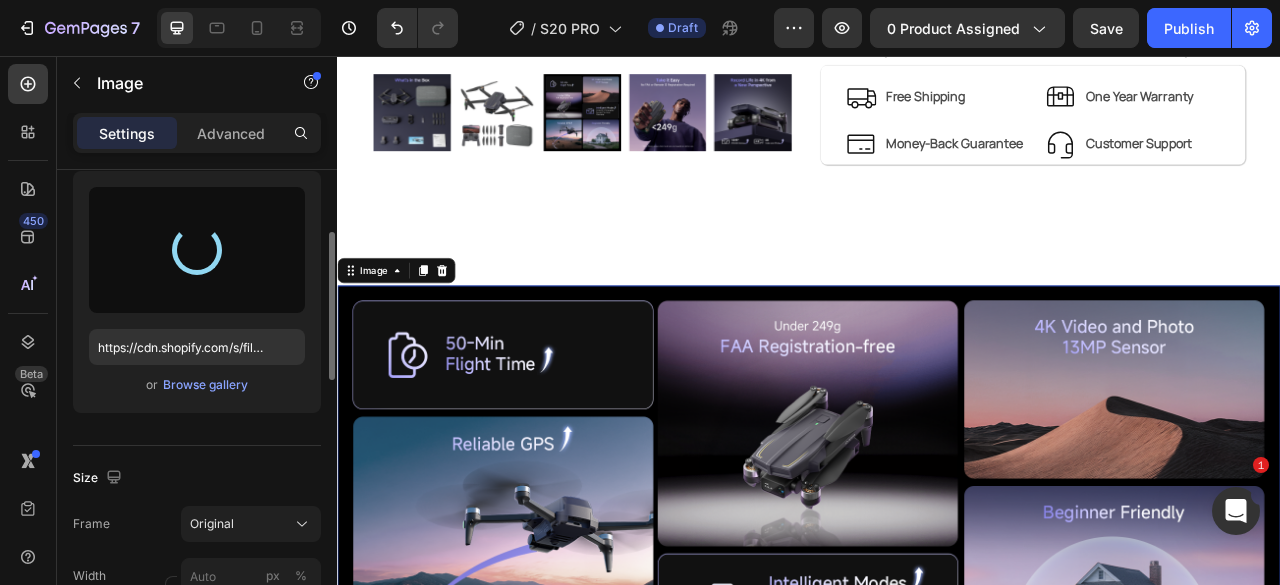 type on "https://cdn.shopify.com/s/files/1/0608/7226/1676/files/gempages_498511572528792649-db4c2f5f-6403-478d-853b-c384b8726759.png" 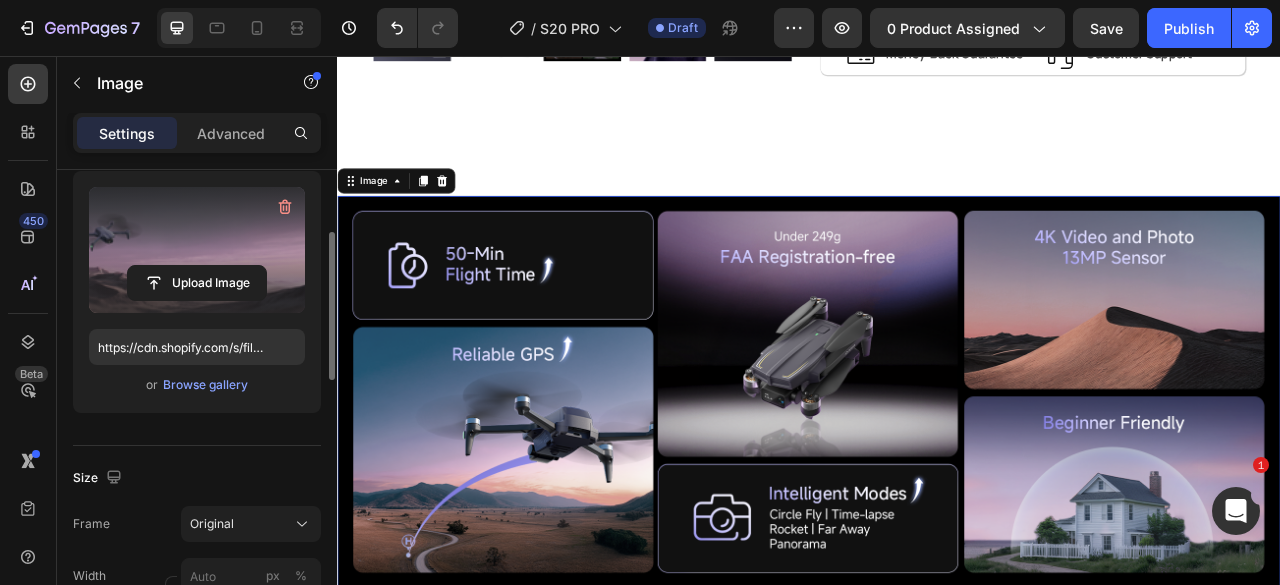 scroll, scrollTop: 1000, scrollLeft: 0, axis: vertical 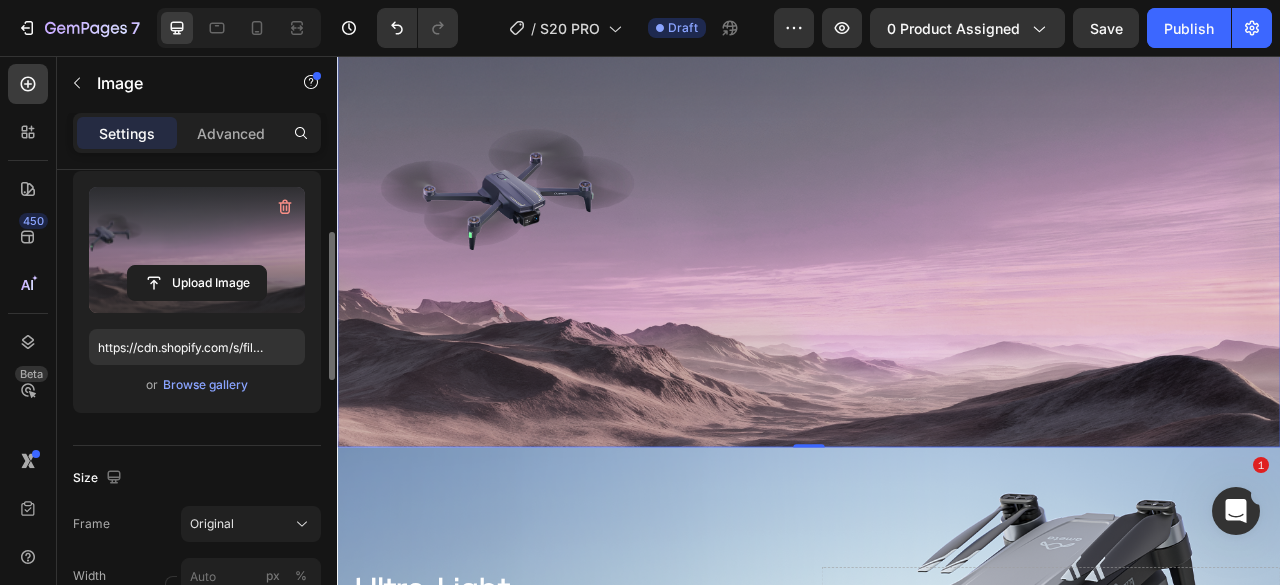 click at bounding box center (937, 298) 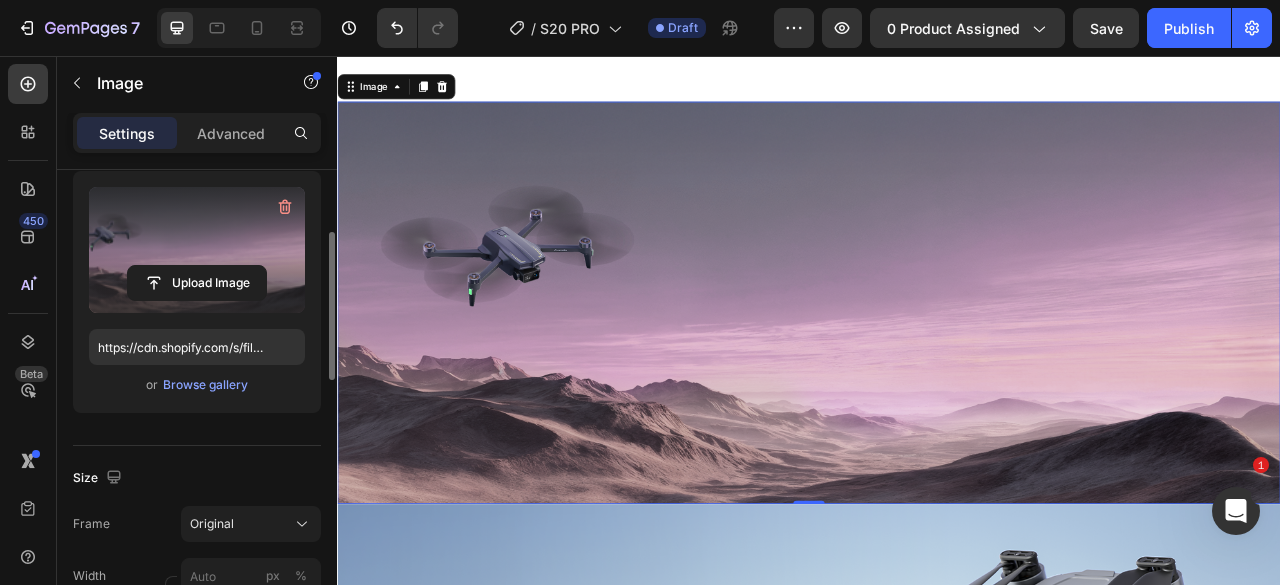 scroll, scrollTop: 800, scrollLeft: 0, axis: vertical 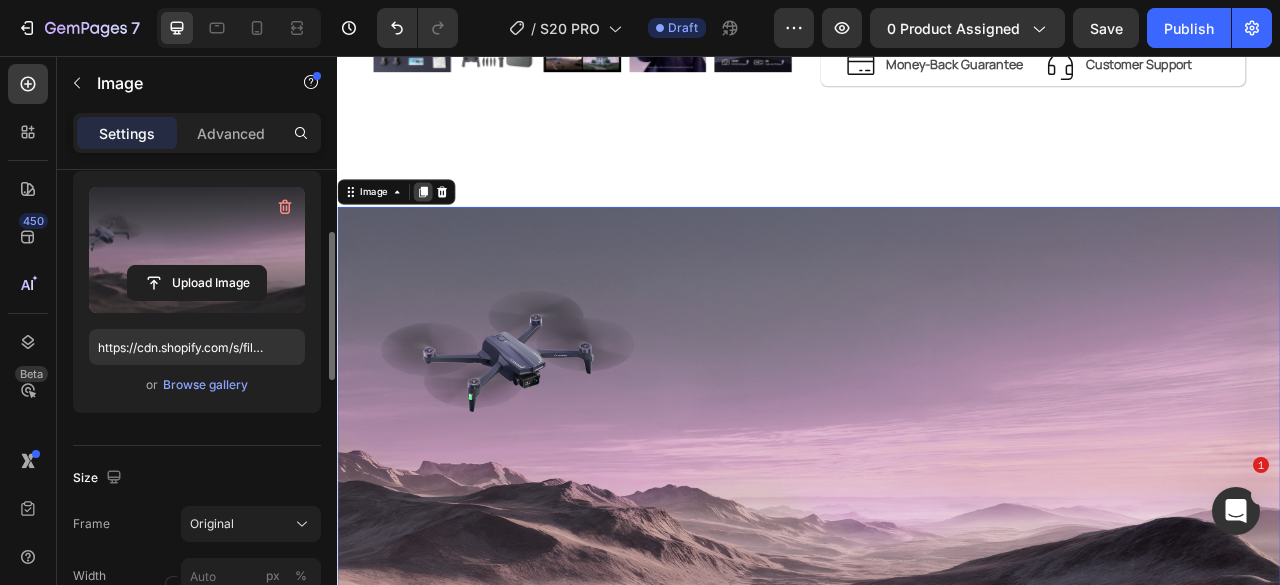 click 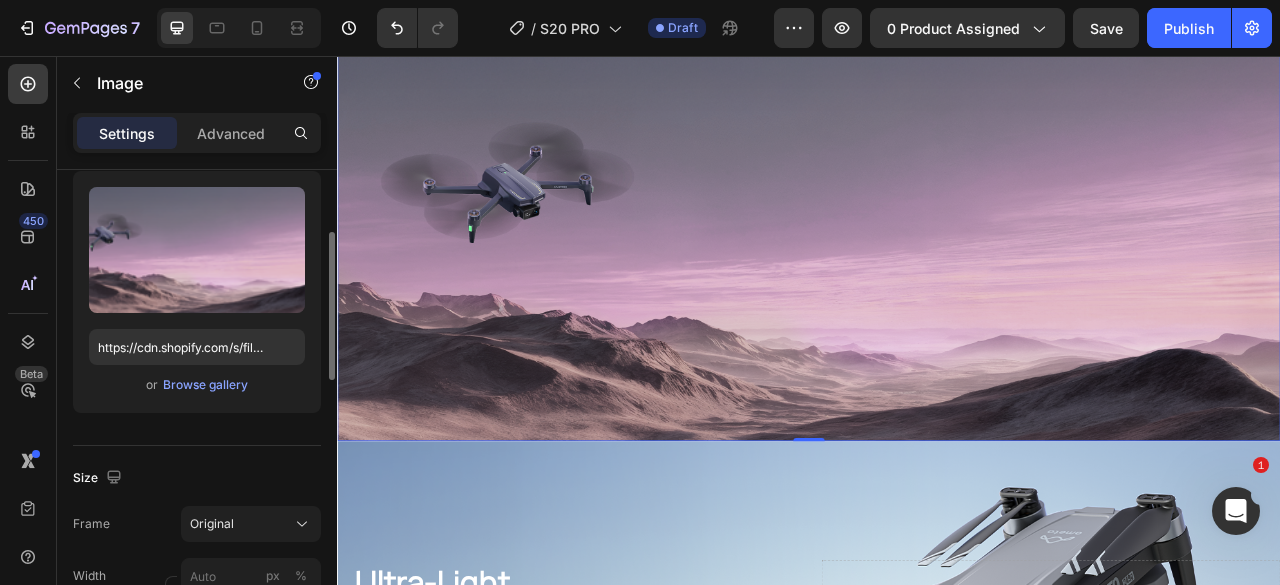 click at bounding box center [937, 289] 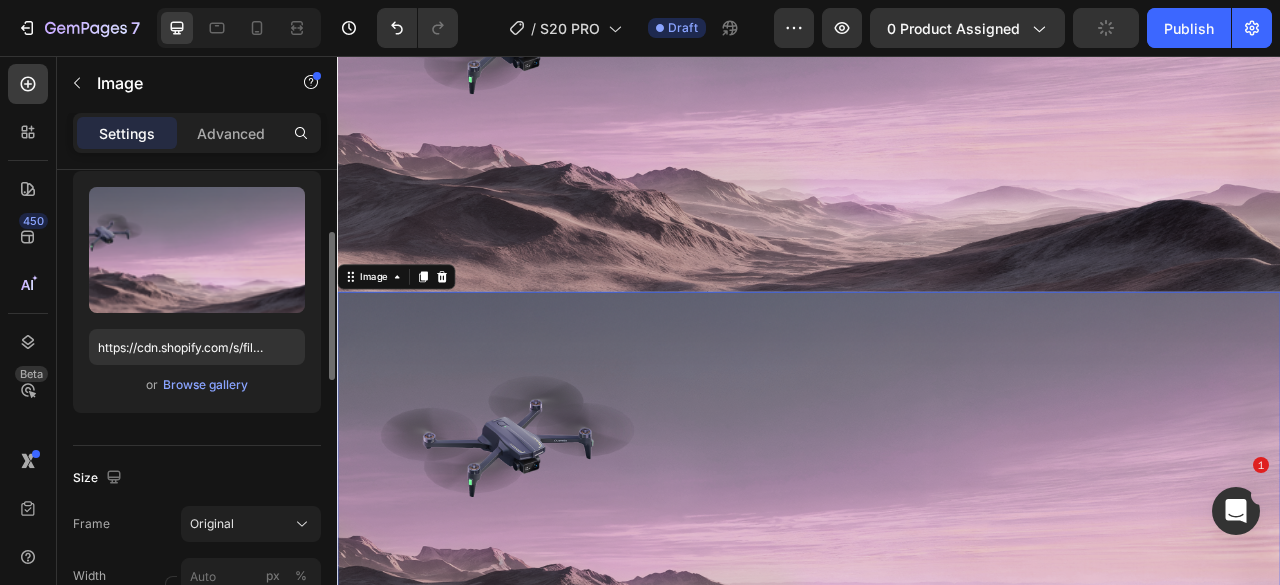 scroll, scrollTop: 1121, scrollLeft: 0, axis: vertical 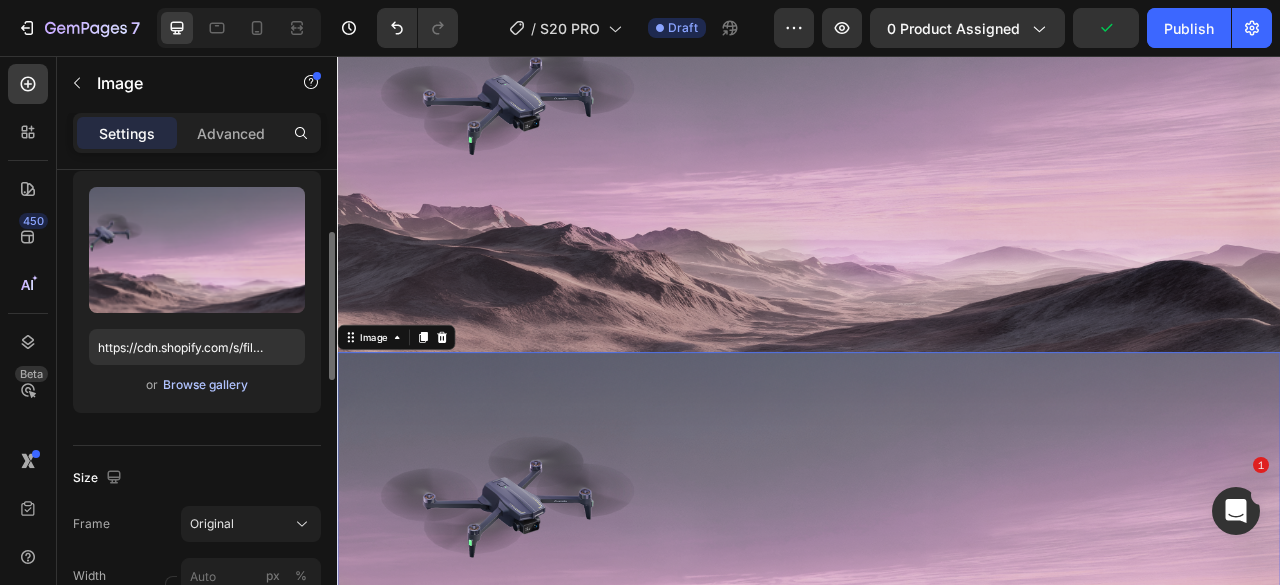 click on "Browse gallery" at bounding box center (205, 385) 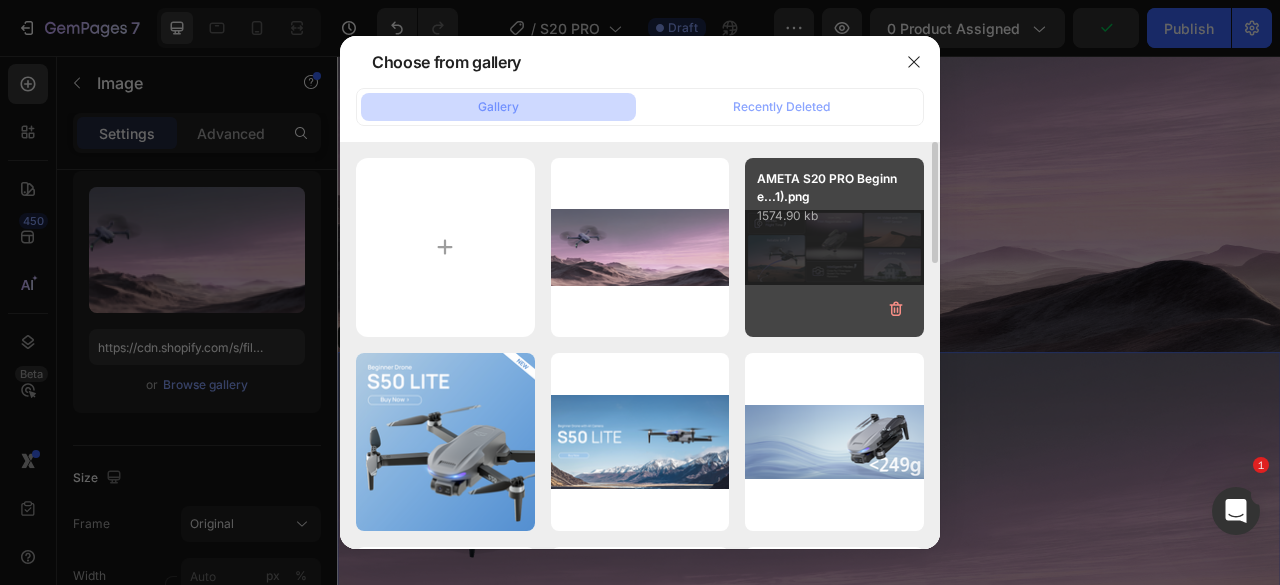 drag, startPoint x: 824, startPoint y: 262, endPoint x: 810, endPoint y: 255, distance: 15.652476 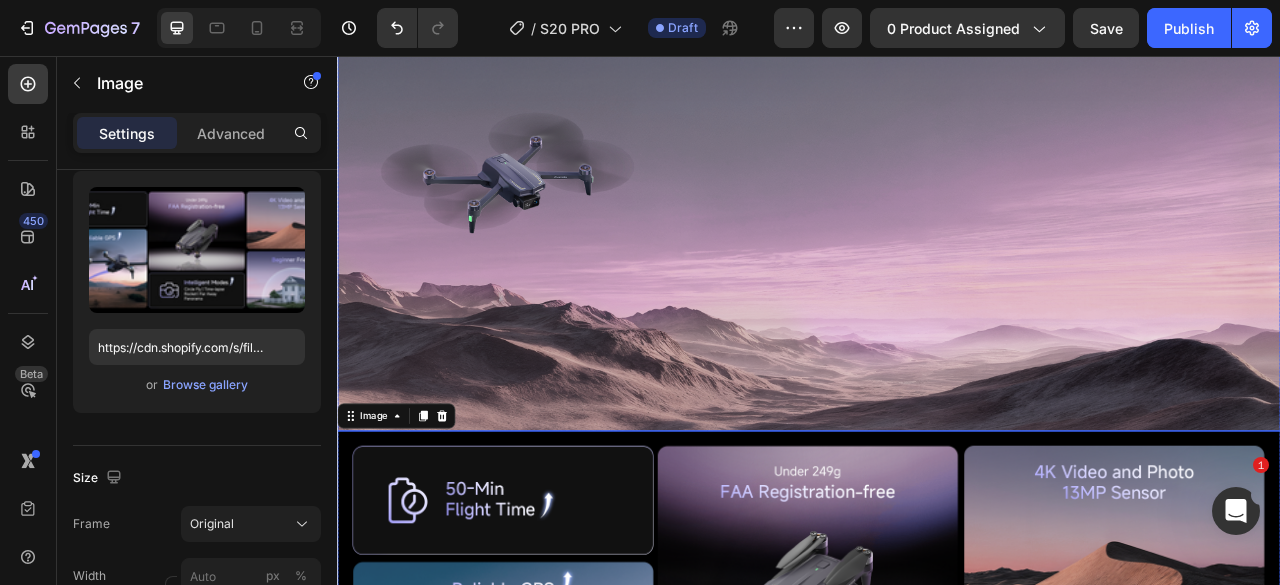 click at bounding box center (937, 277) 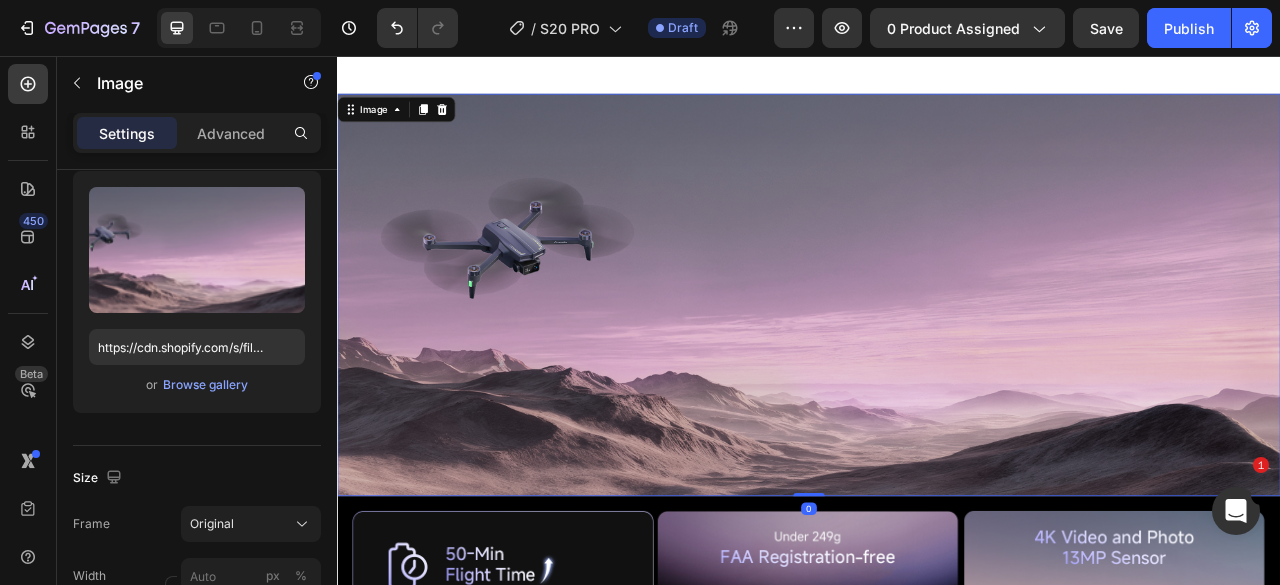 scroll, scrollTop: 821, scrollLeft: 0, axis: vertical 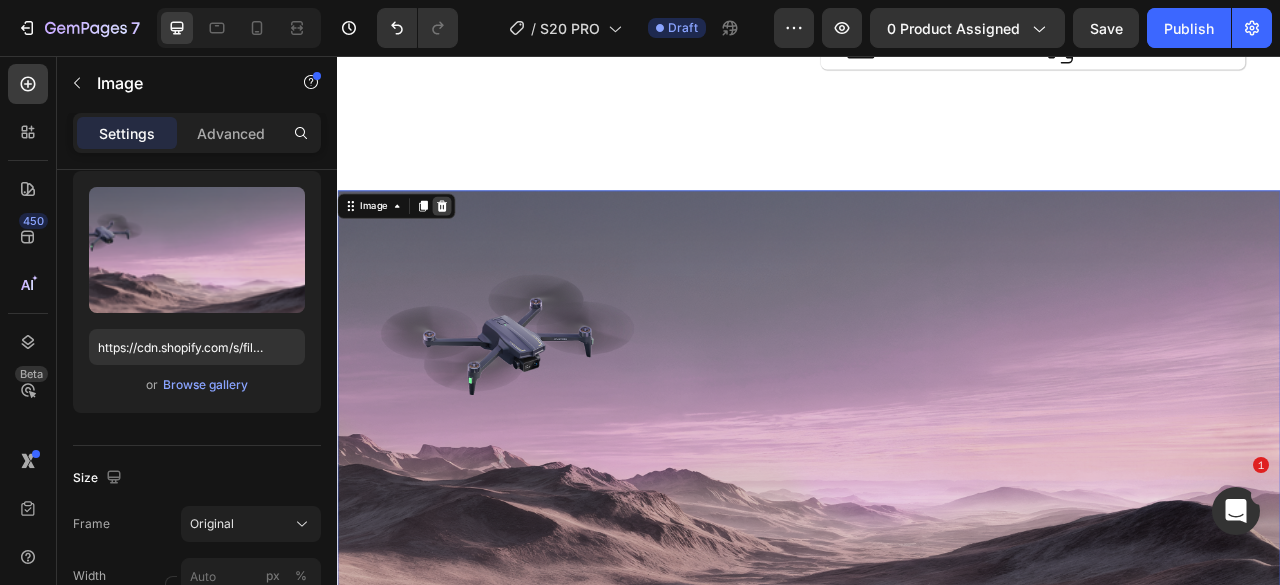 click 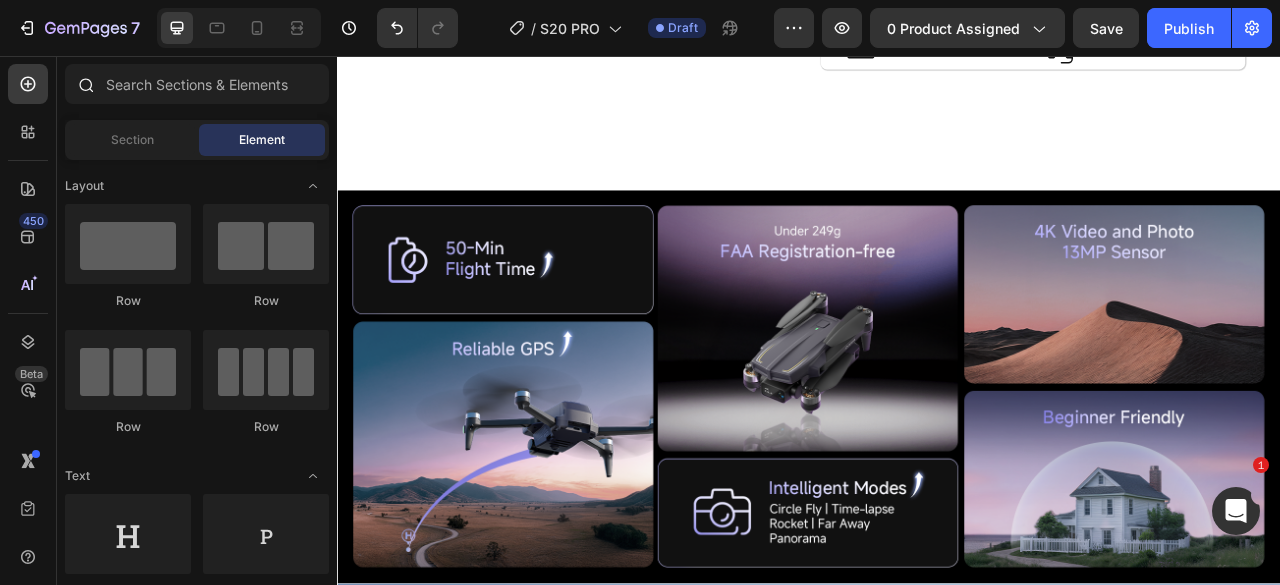 click at bounding box center (85, 84) 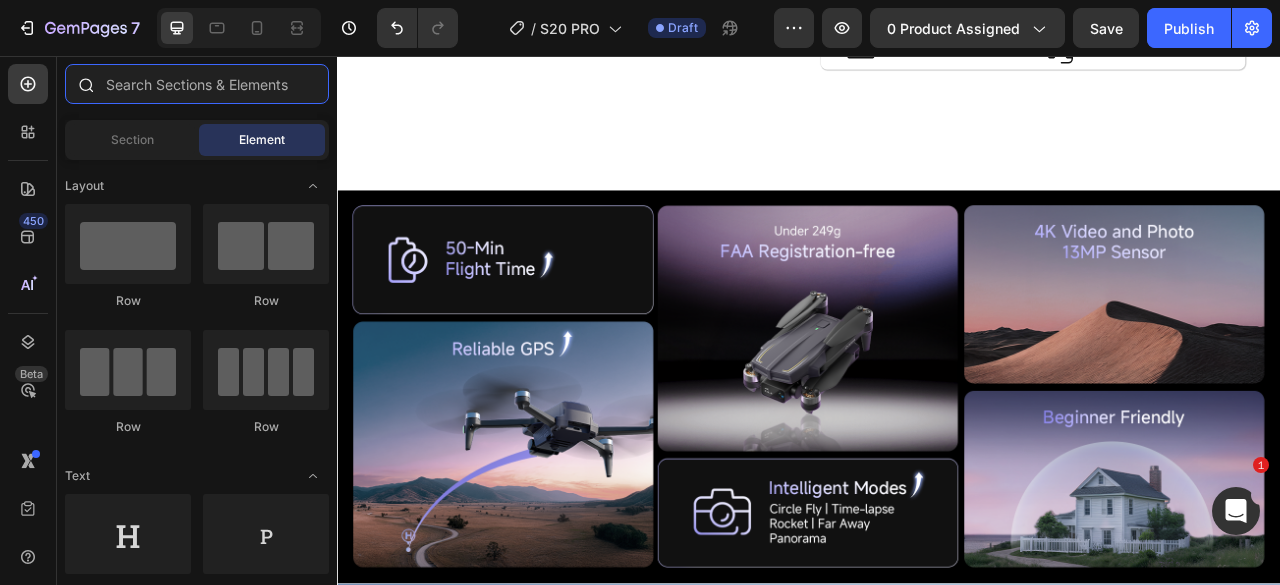 click at bounding box center (197, 84) 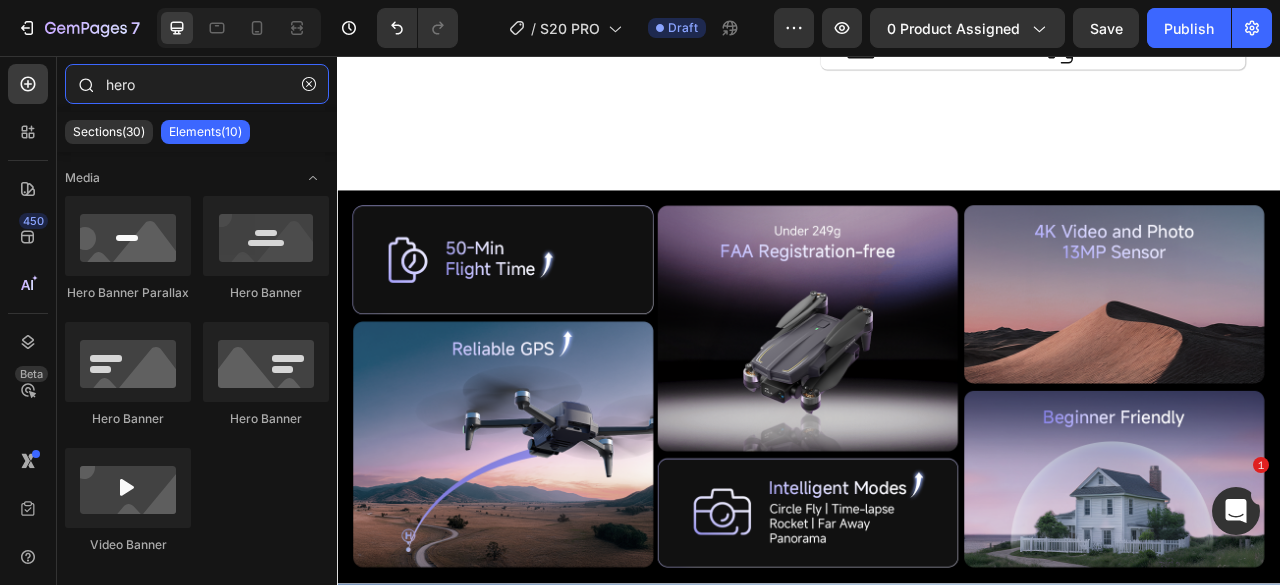 type on "hero" 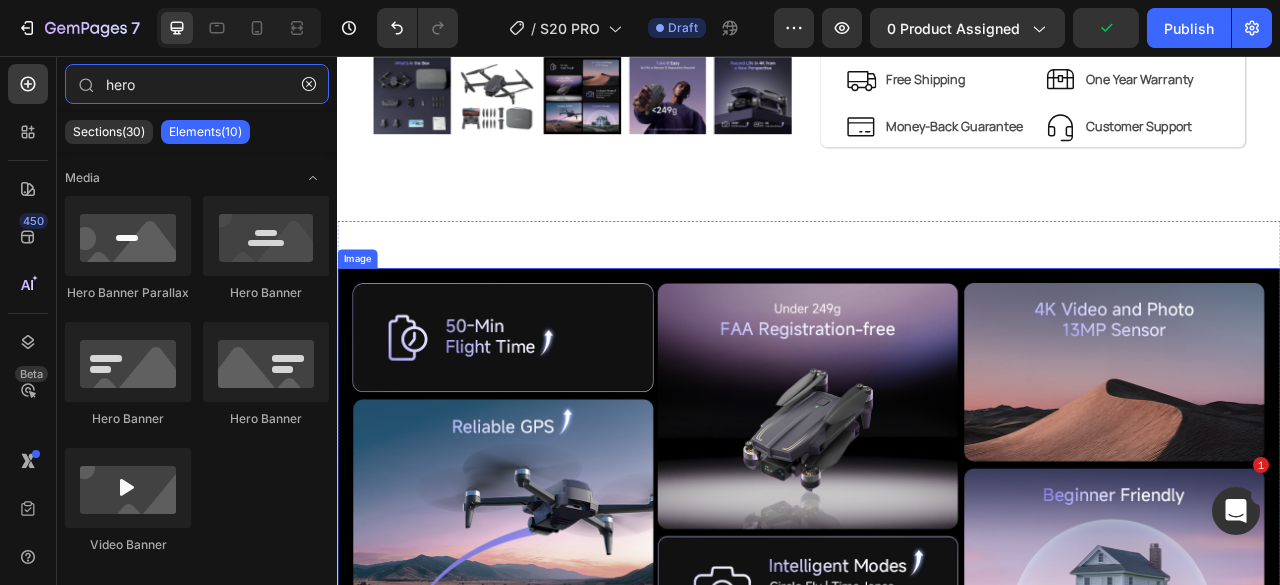 scroll, scrollTop: 721, scrollLeft: 0, axis: vertical 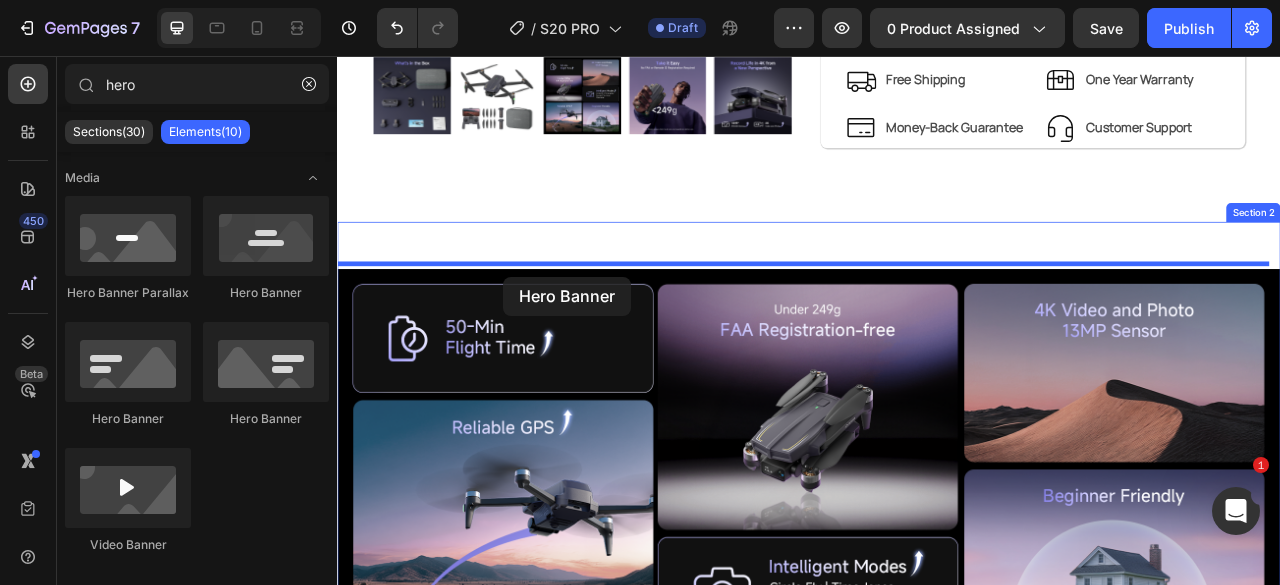 drag, startPoint x: 613, startPoint y: 426, endPoint x: 548, endPoint y: 337, distance: 110.20889 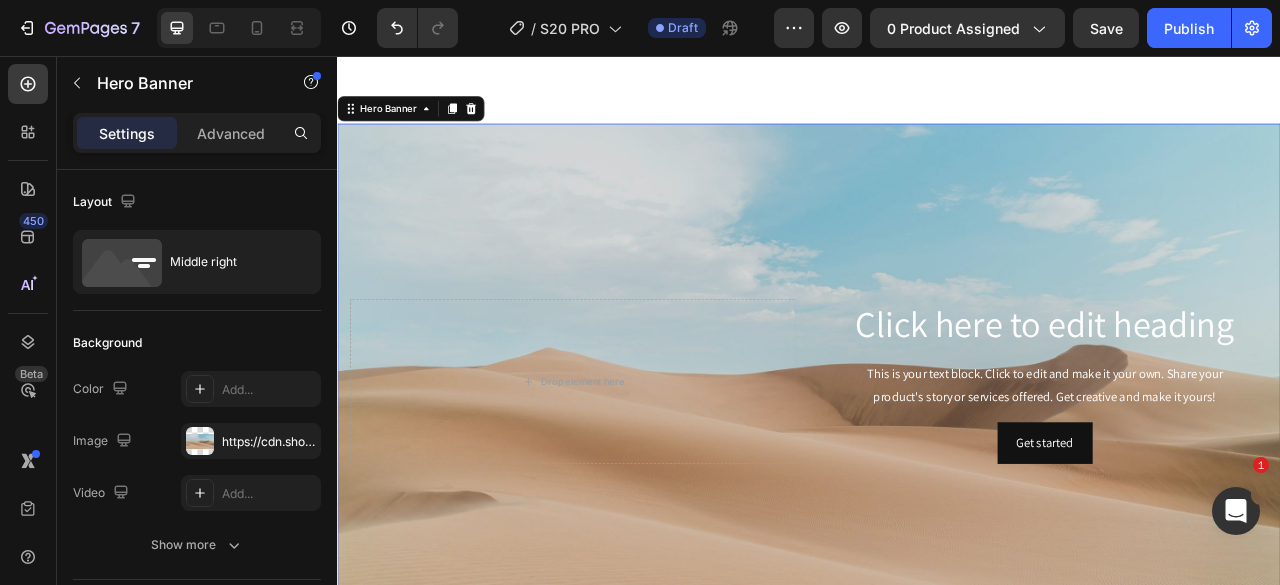 scroll, scrollTop: 1021, scrollLeft: 0, axis: vertical 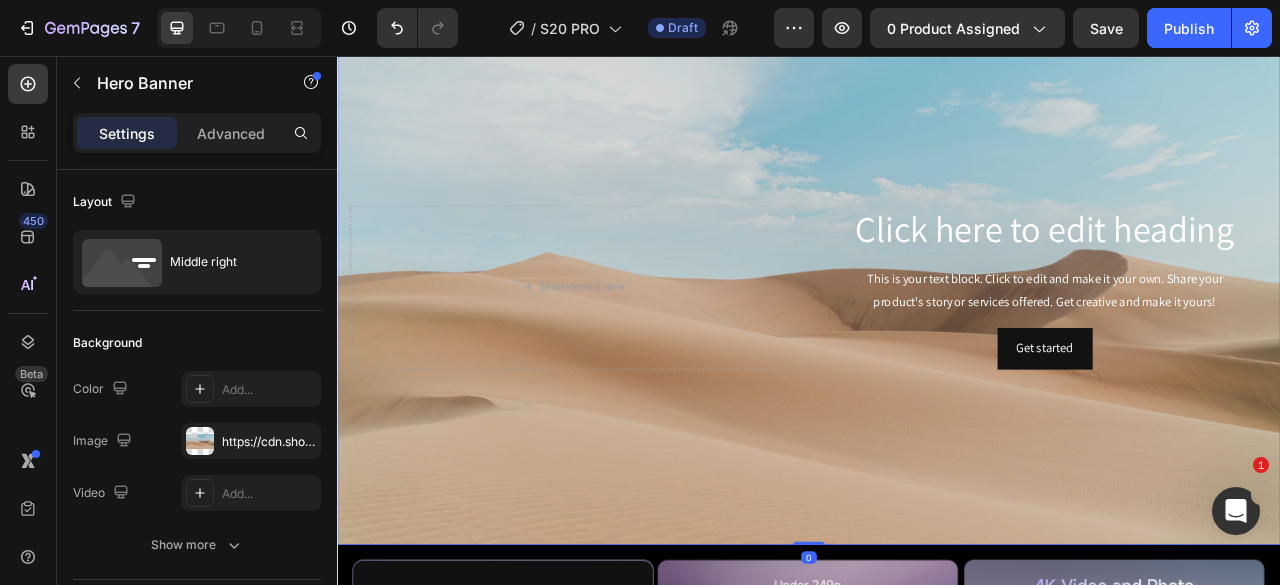 click on "Click here to edit heading Heading This is your text block. Click to edit and make it your own. Share your                       product's story or services offered. Get creative and make it yours! Text Block Get started Button
Drop element here" at bounding box center (937, 350) 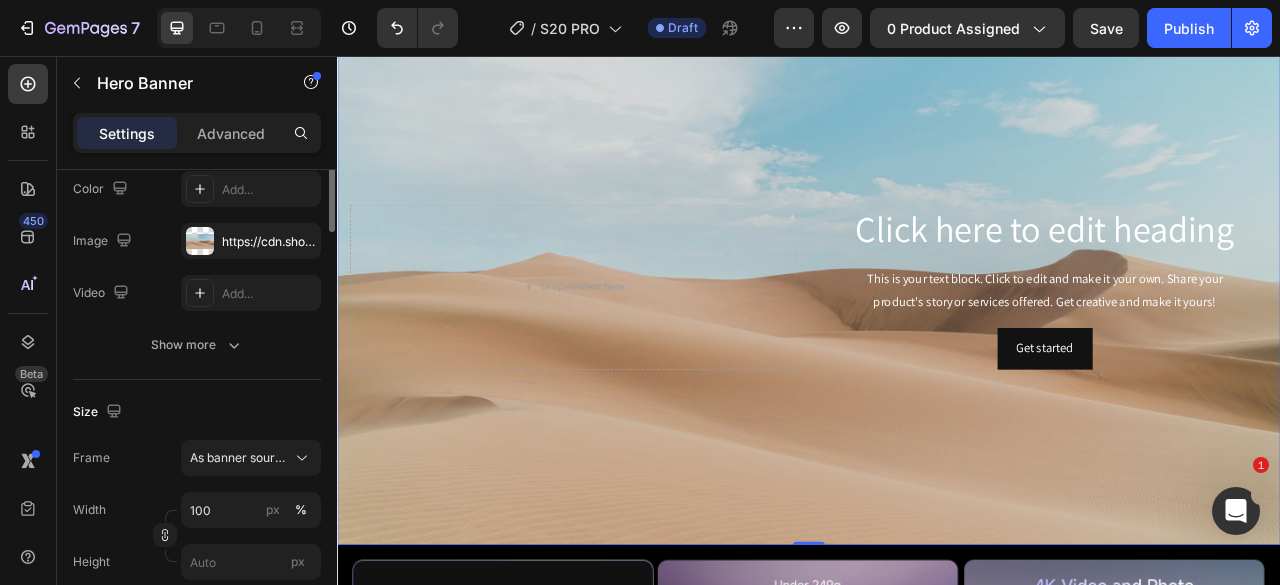 scroll, scrollTop: 0, scrollLeft: 0, axis: both 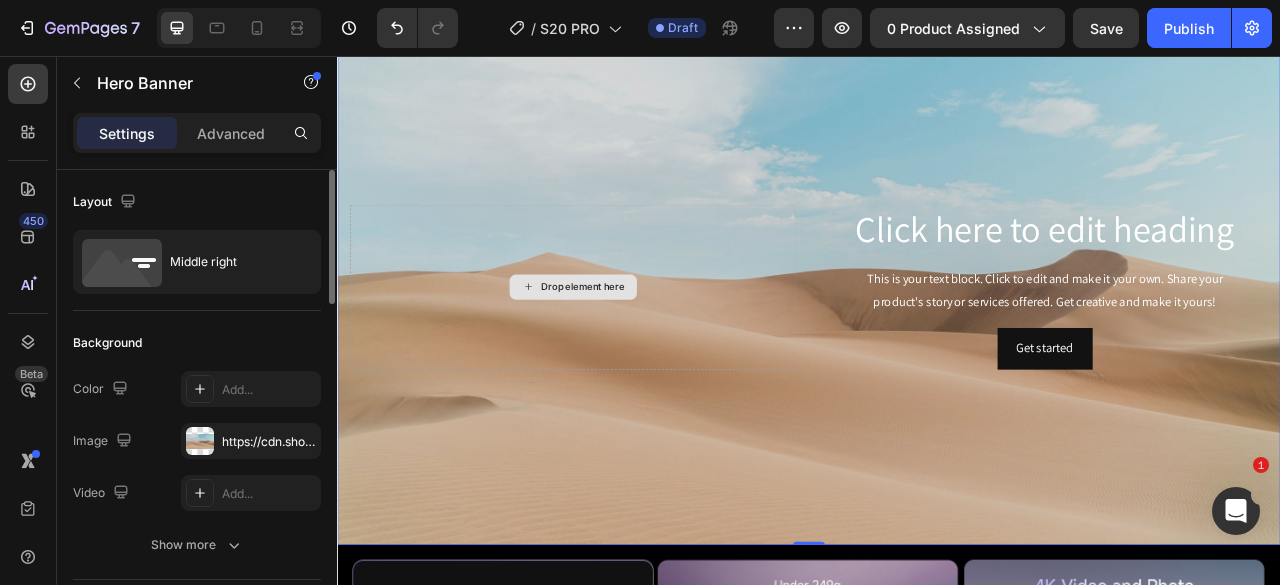 click on "Drop element here" at bounding box center [637, 350] 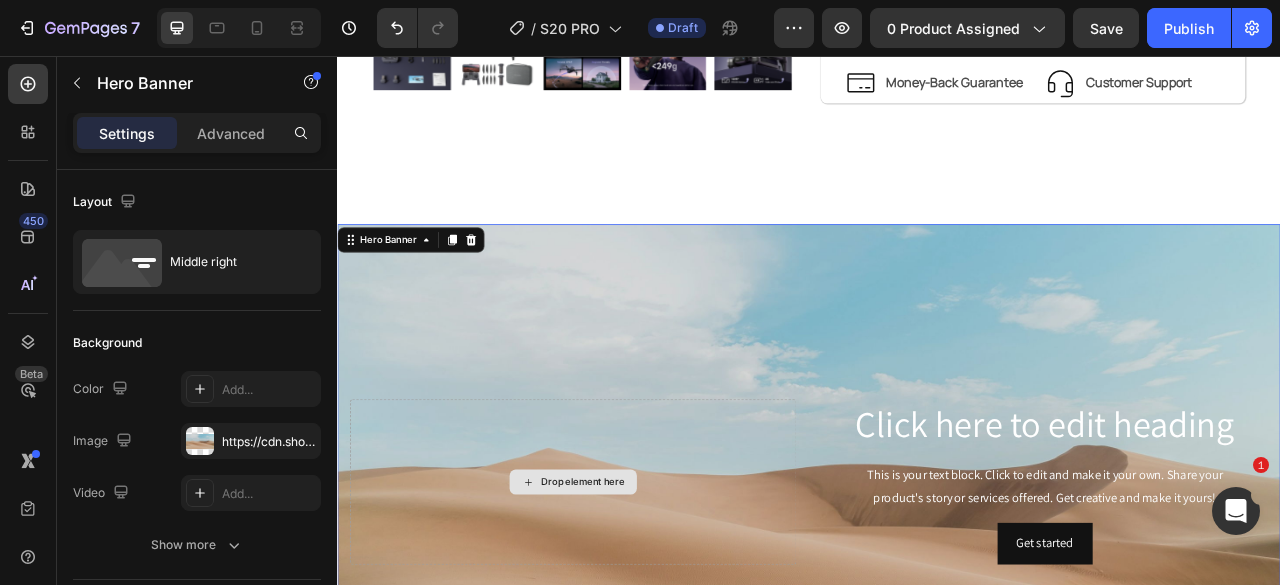 scroll, scrollTop: 921, scrollLeft: 0, axis: vertical 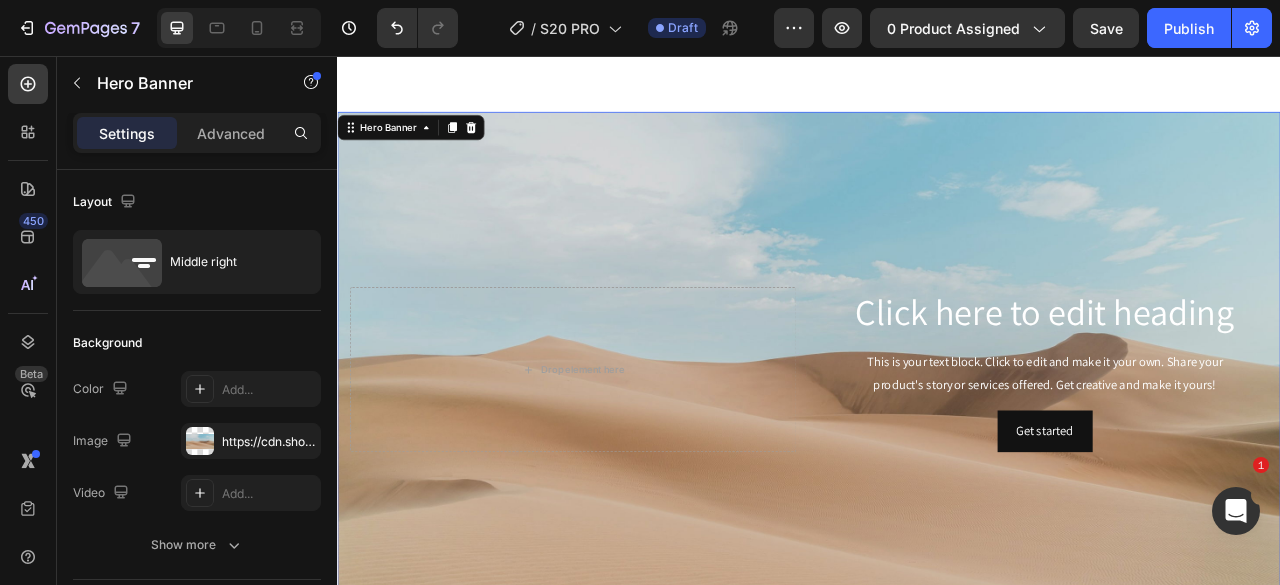 click at bounding box center (937, 455) 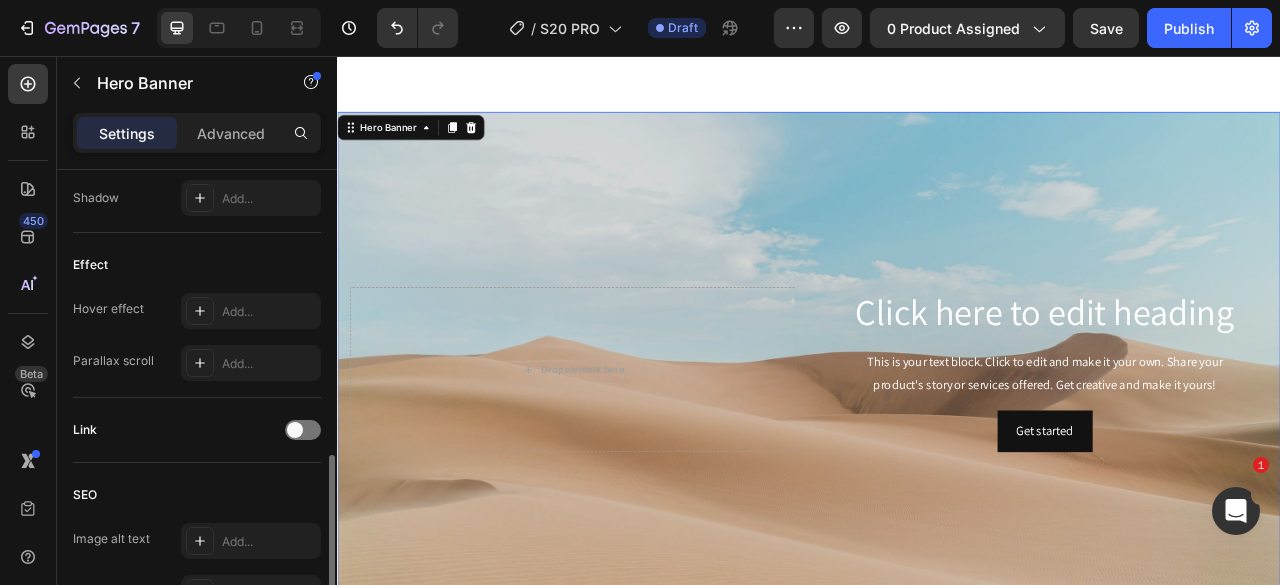 scroll, scrollTop: 600, scrollLeft: 0, axis: vertical 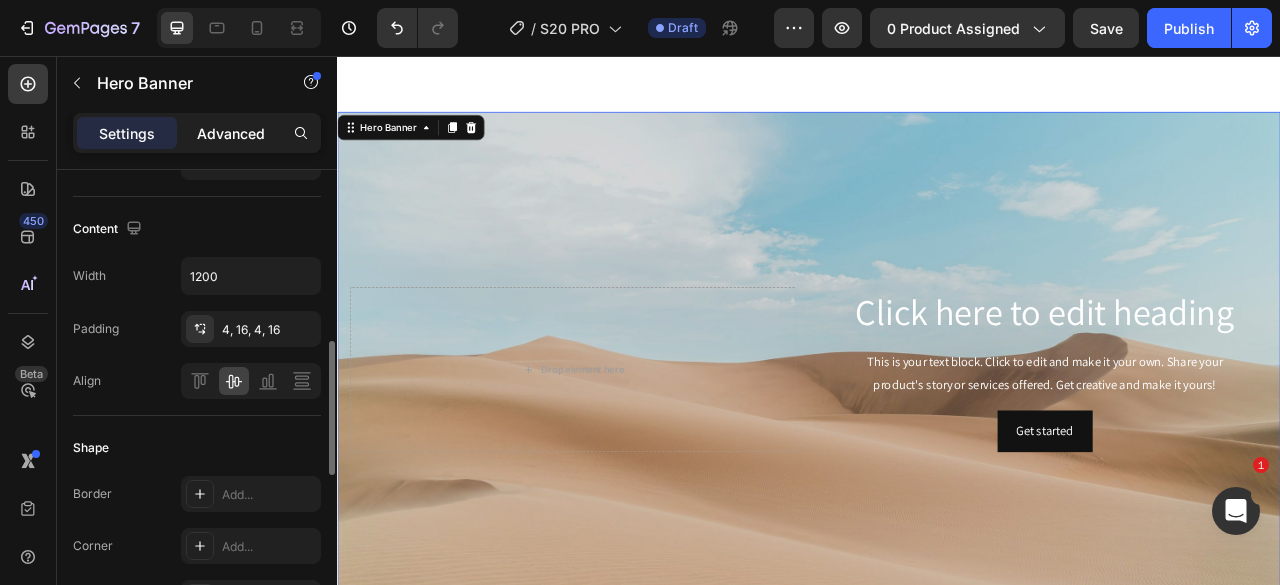 click on "Advanced" at bounding box center [231, 133] 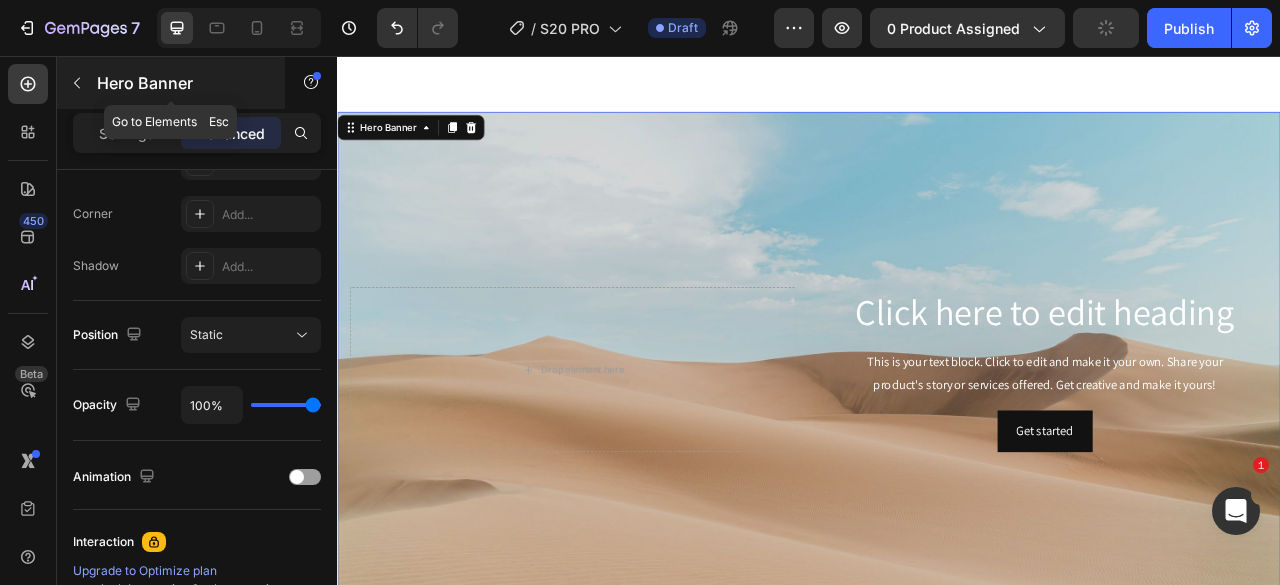 click 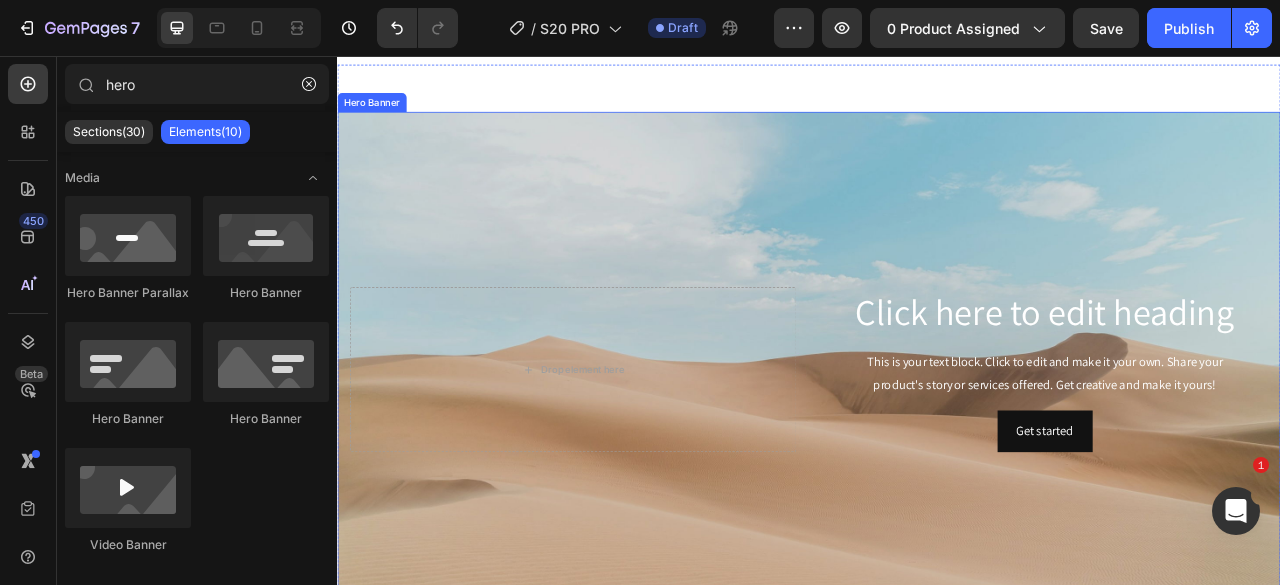 click at bounding box center (937, 455) 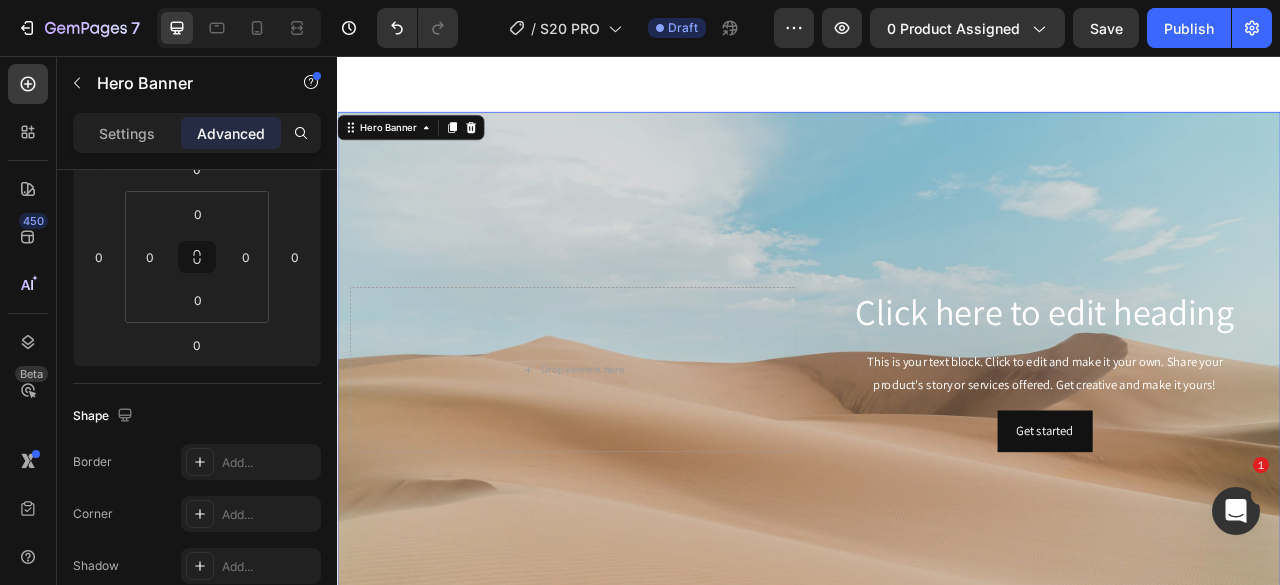 scroll, scrollTop: 0, scrollLeft: 0, axis: both 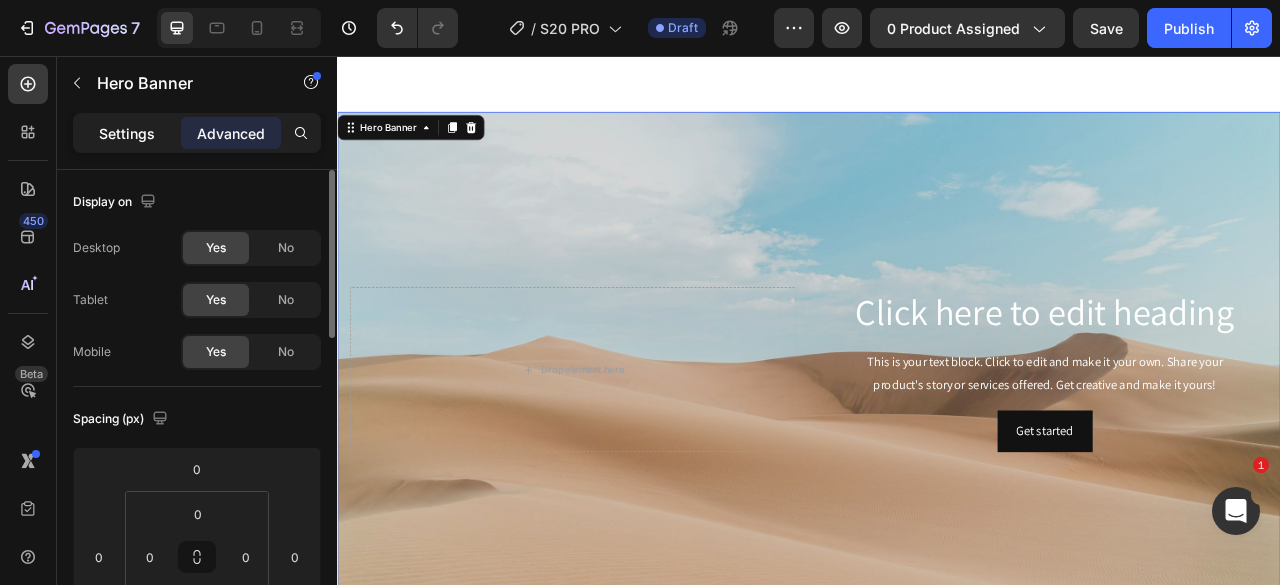 click on "Settings" at bounding box center [127, 133] 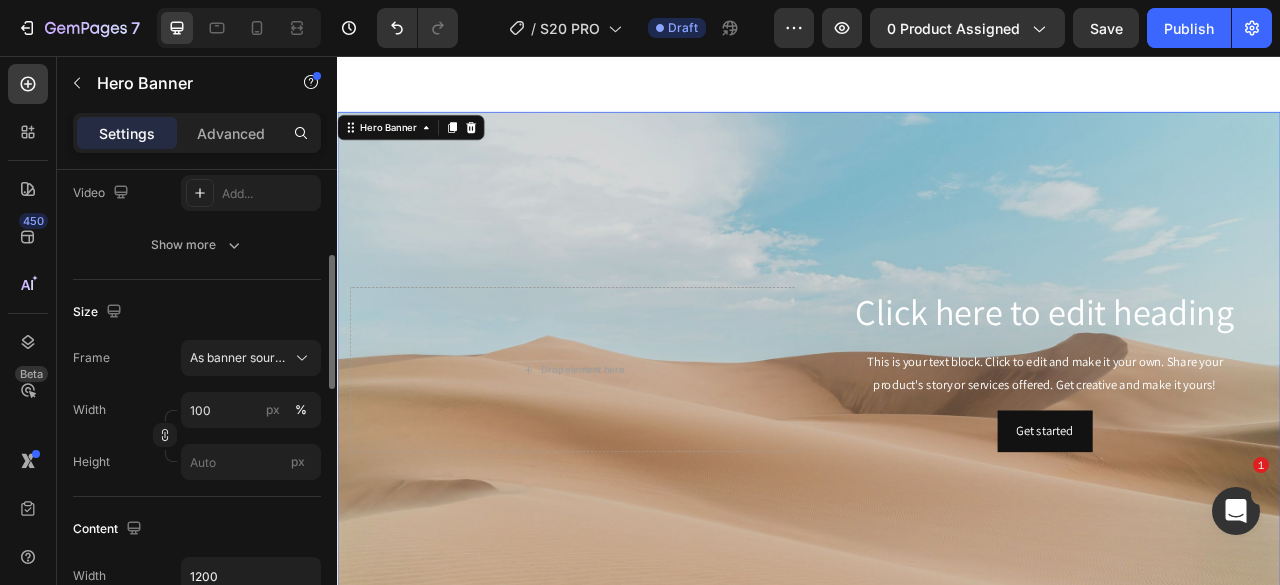 scroll, scrollTop: 600, scrollLeft: 0, axis: vertical 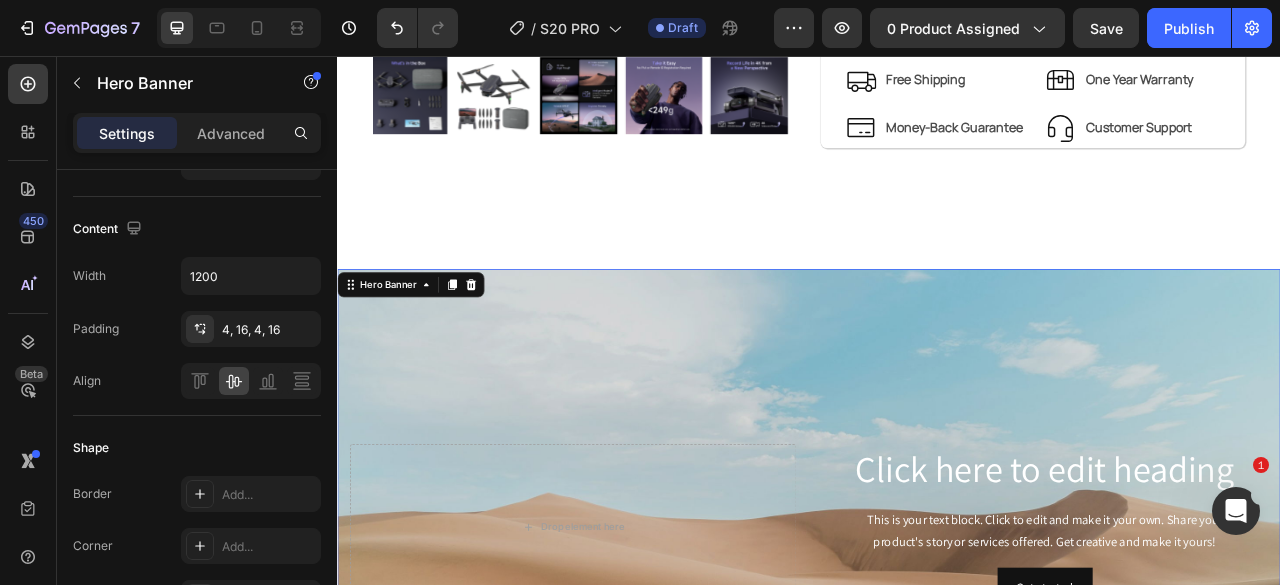 click at bounding box center [937, 655] 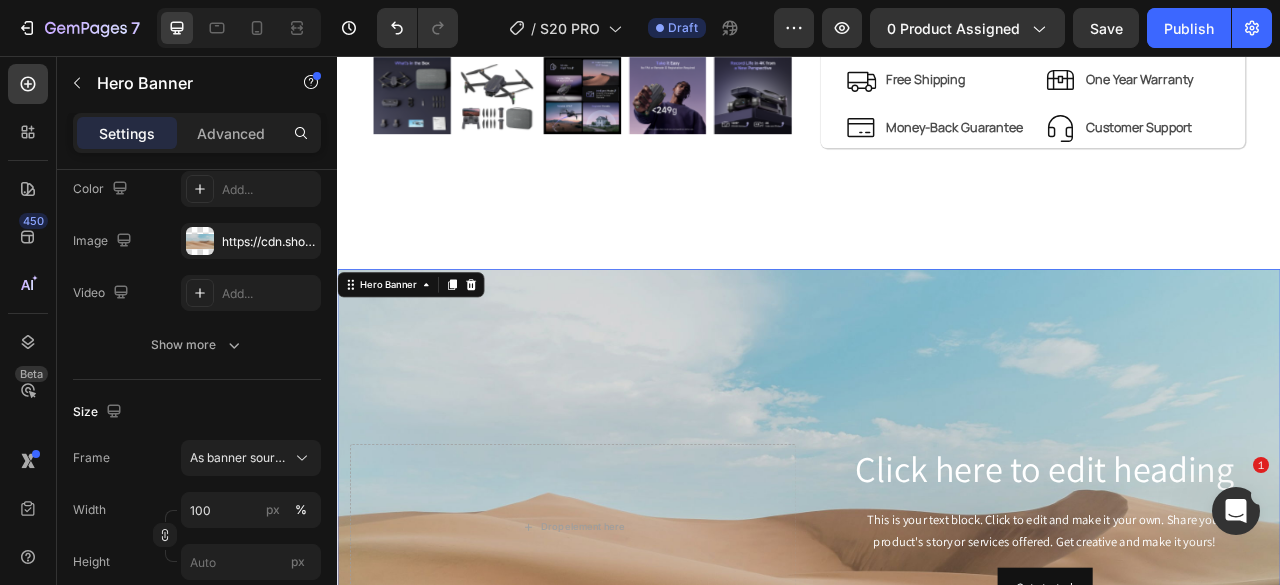 scroll, scrollTop: 0, scrollLeft: 0, axis: both 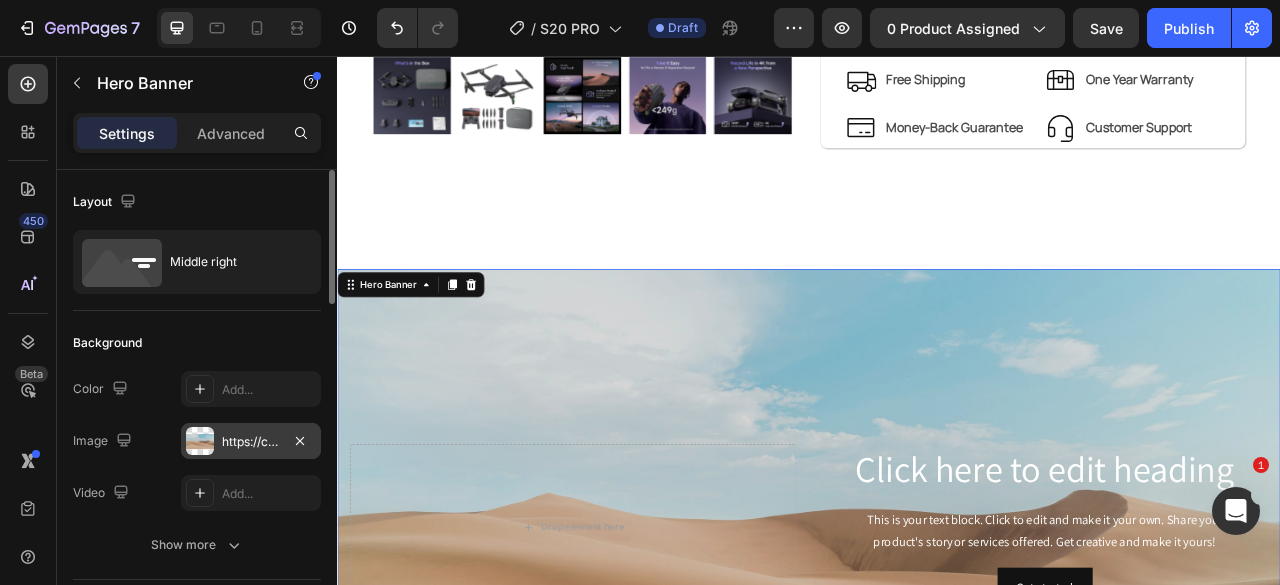 click on "https://cdn.shopify.com/s/files/1/2005/9307/files/background_settings.jpg" at bounding box center (251, 442) 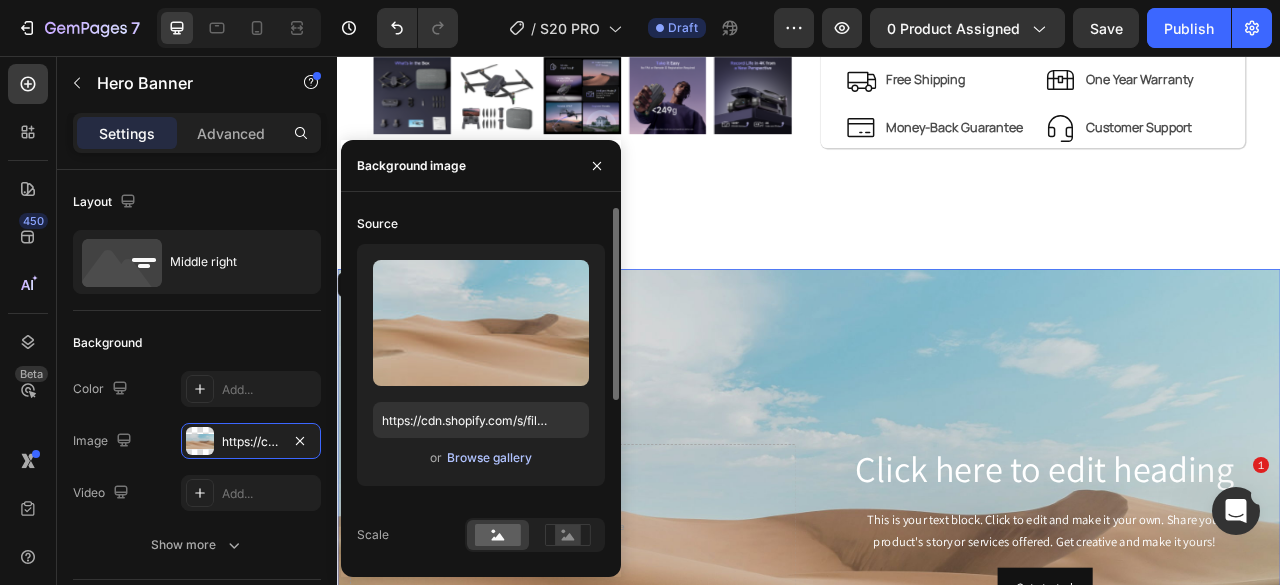 click on "Browse gallery" at bounding box center (489, 458) 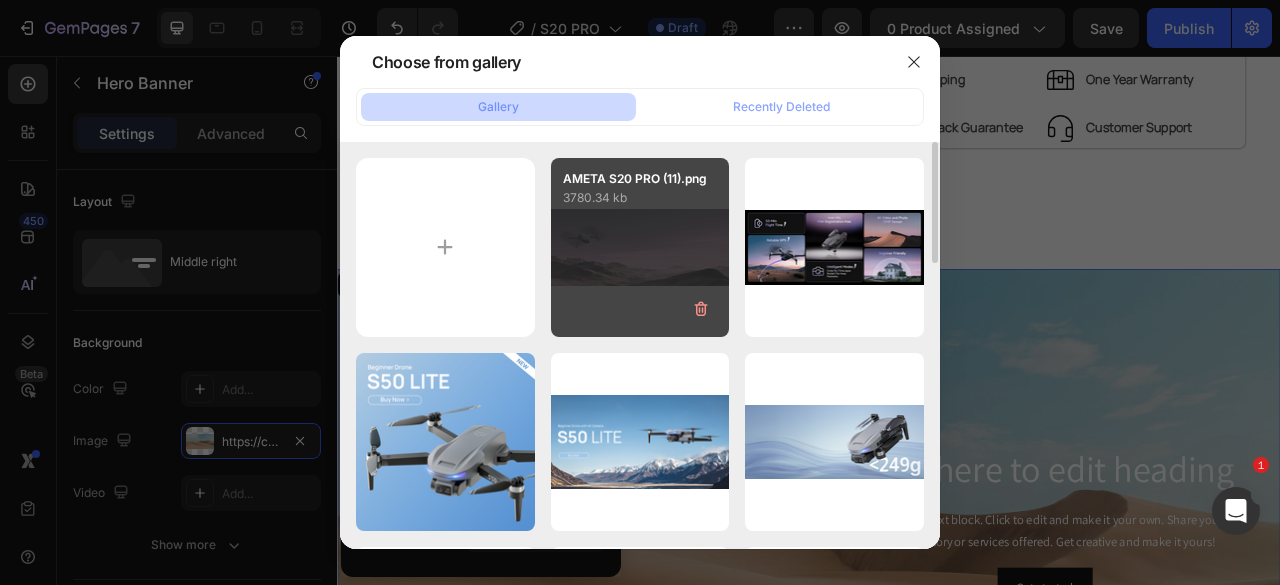 click on "AMETA S20 PRO (11).png 3780.34 kb" at bounding box center [640, 247] 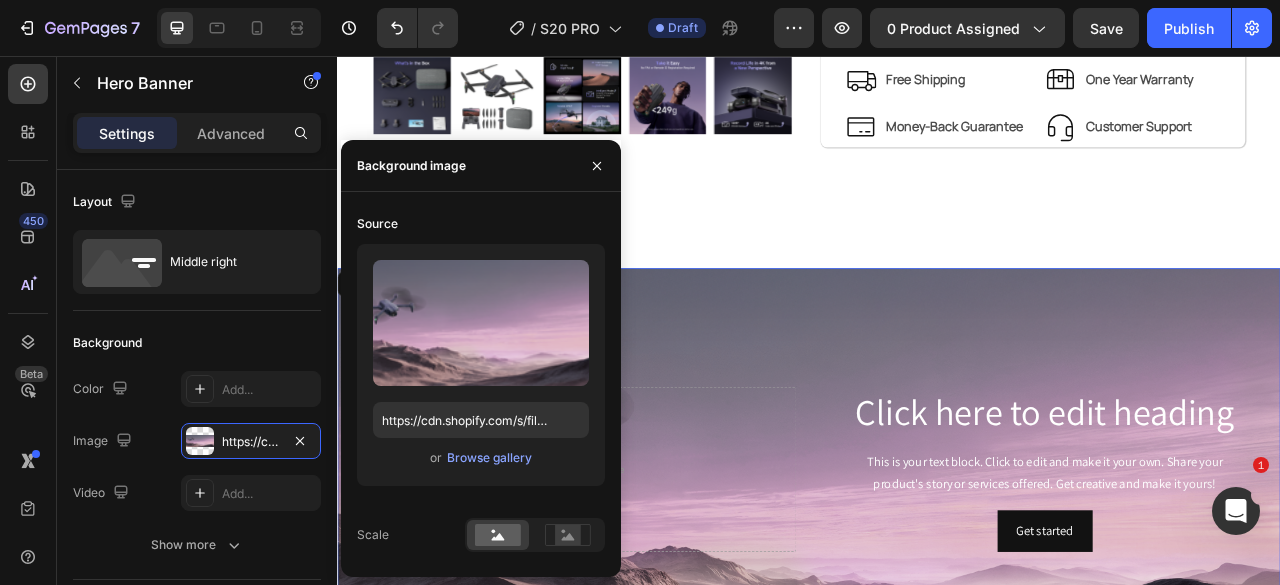 scroll, scrollTop: 921, scrollLeft: 0, axis: vertical 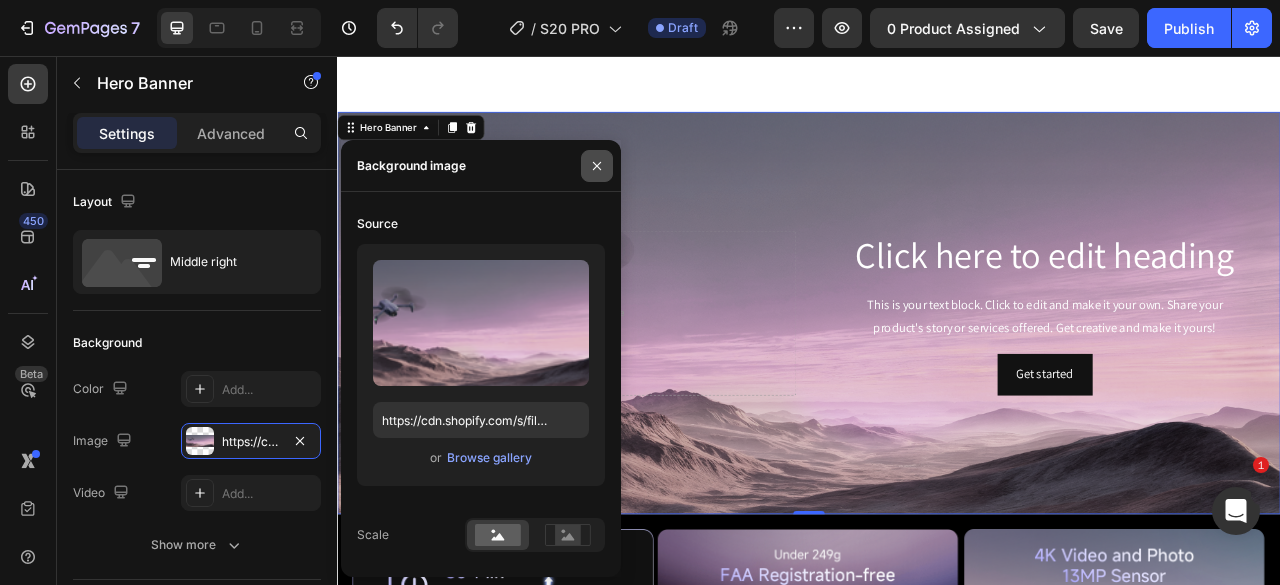 click 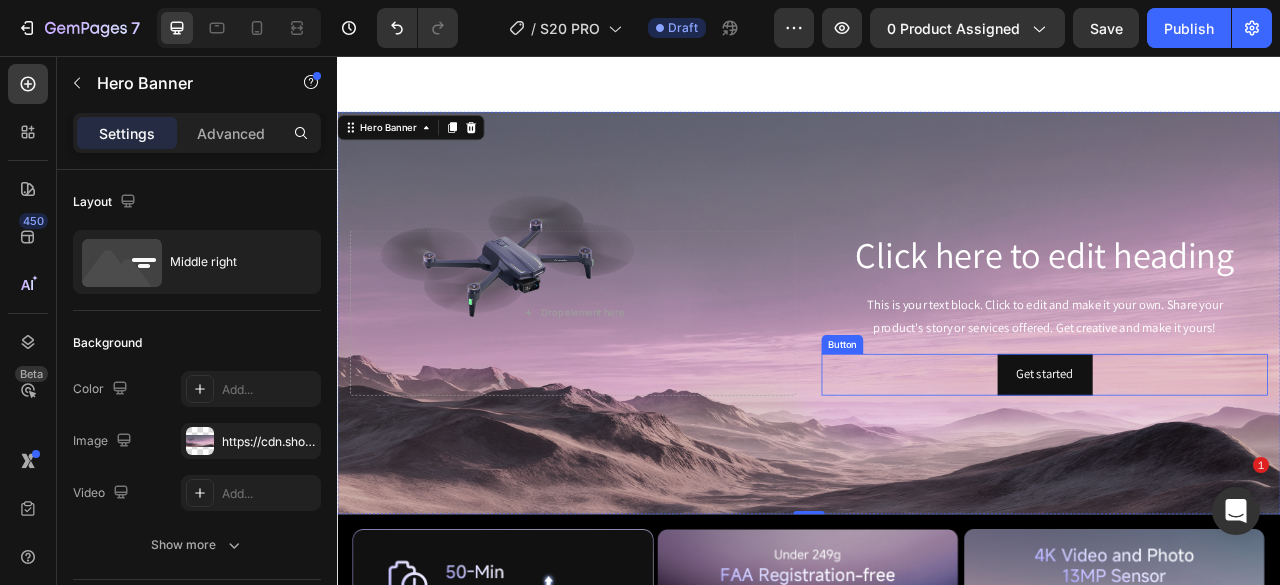 click on "Get started Button" at bounding box center (1237, 461) 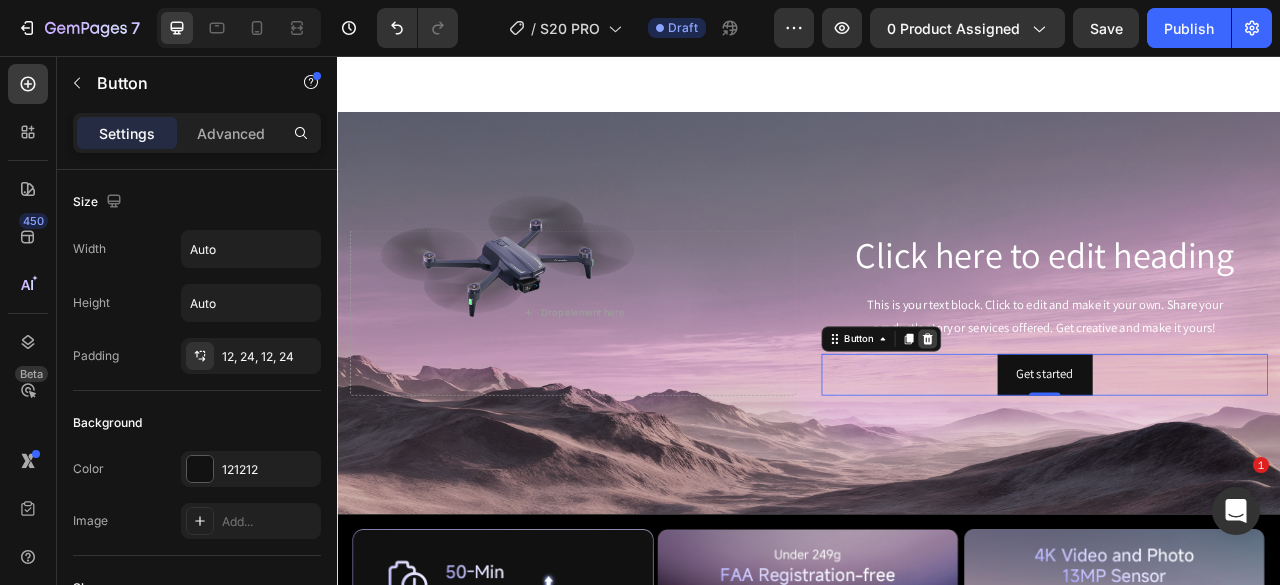 click 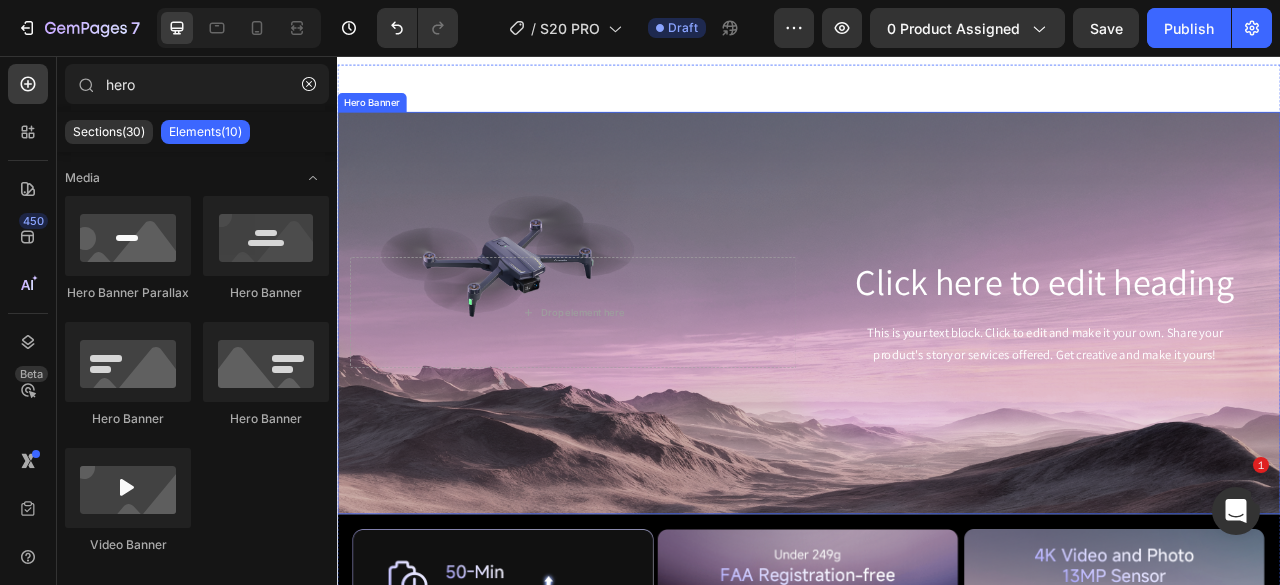 click at bounding box center [937, 383] 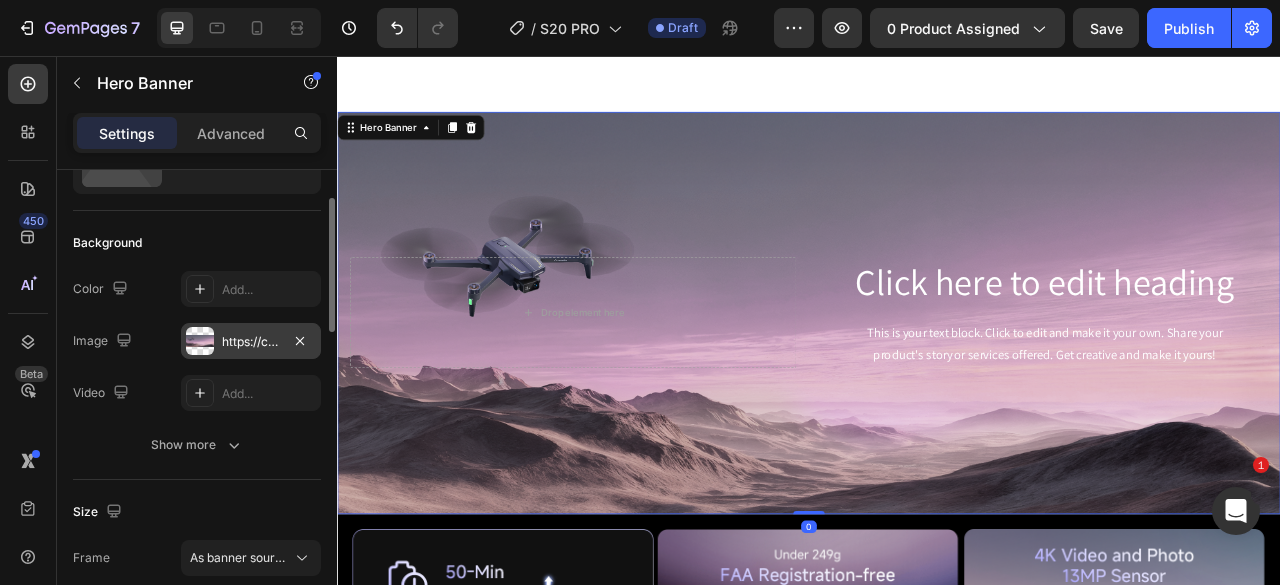 scroll, scrollTop: 0, scrollLeft: 0, axis: both 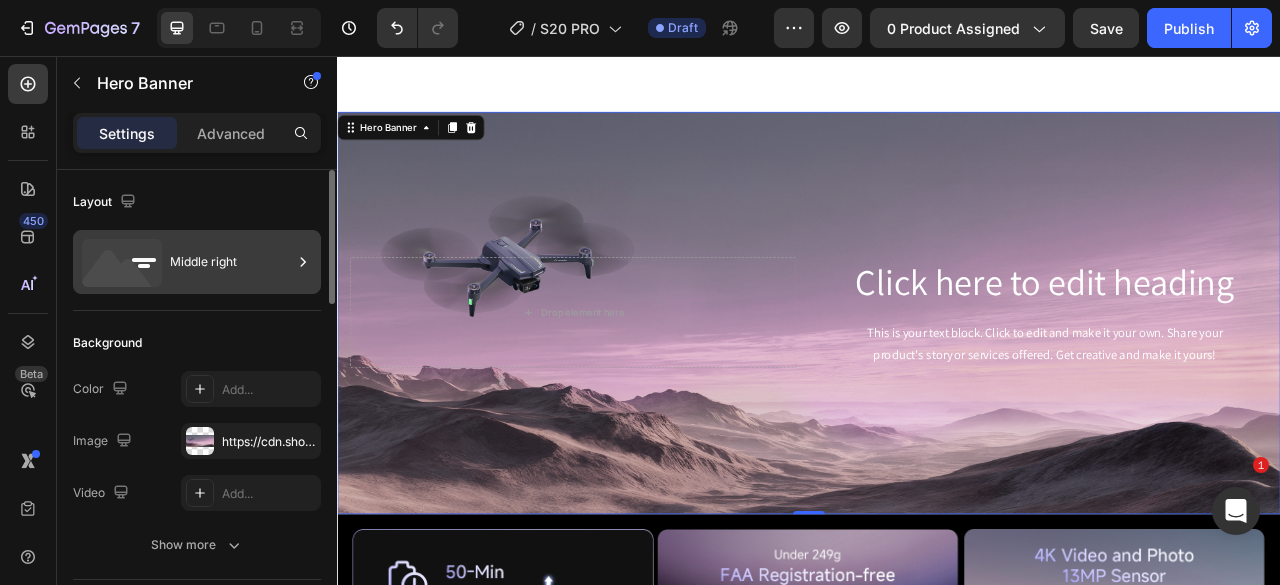 click on "Middle right" at bounding box center [231, 262] 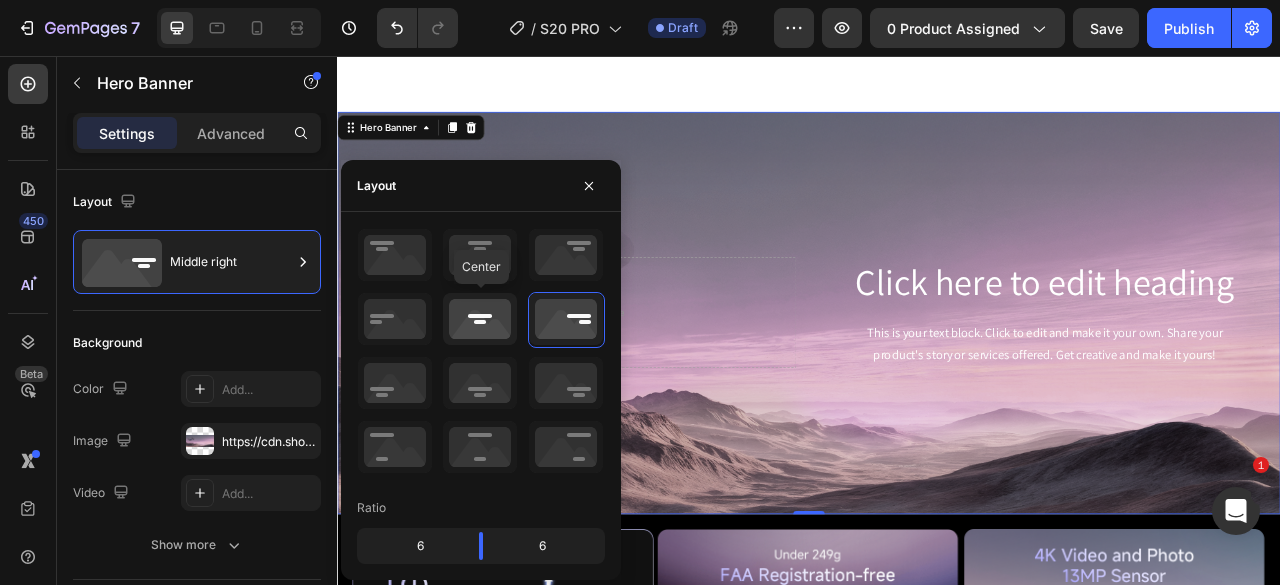 click 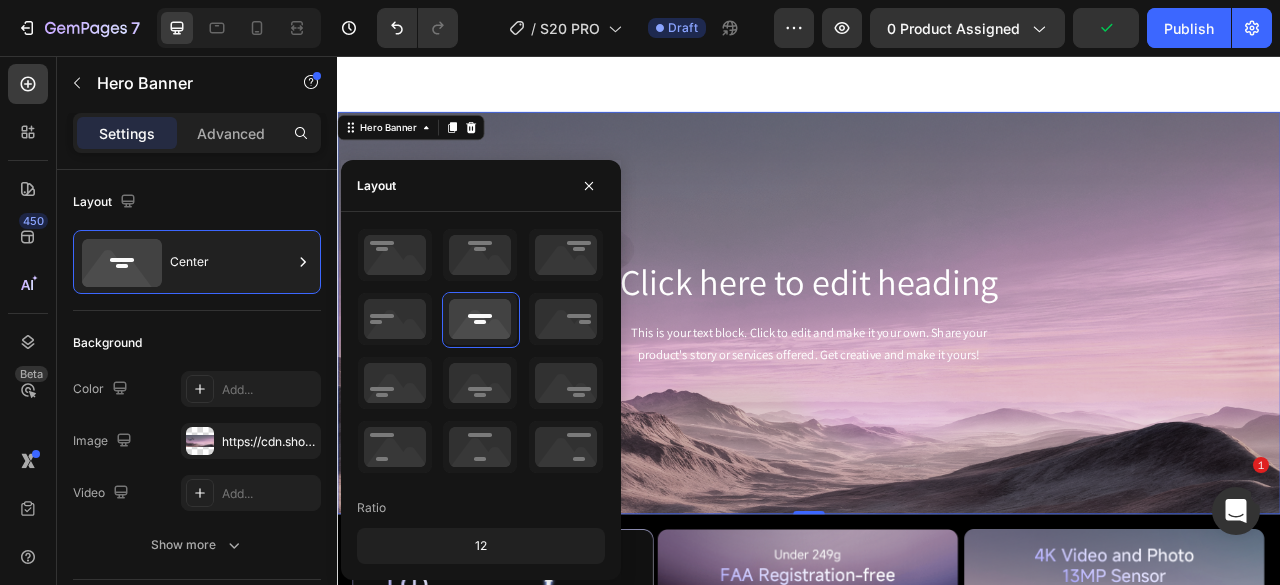 click at bounding box center [937, 383] 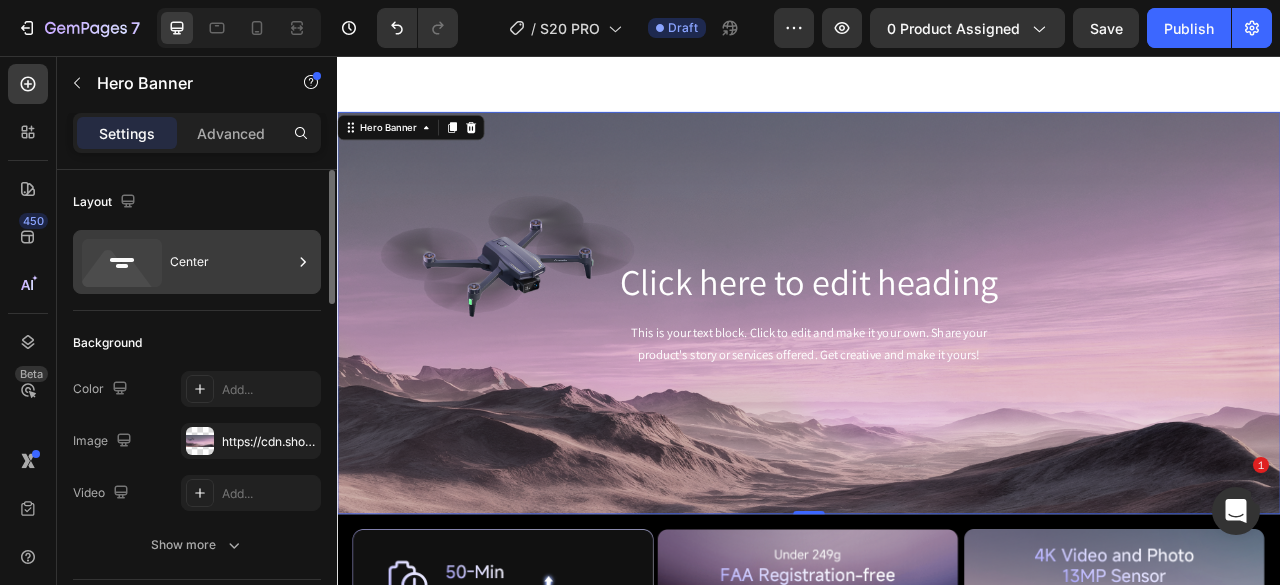 click on "Center" at bounding box center [231, 262] 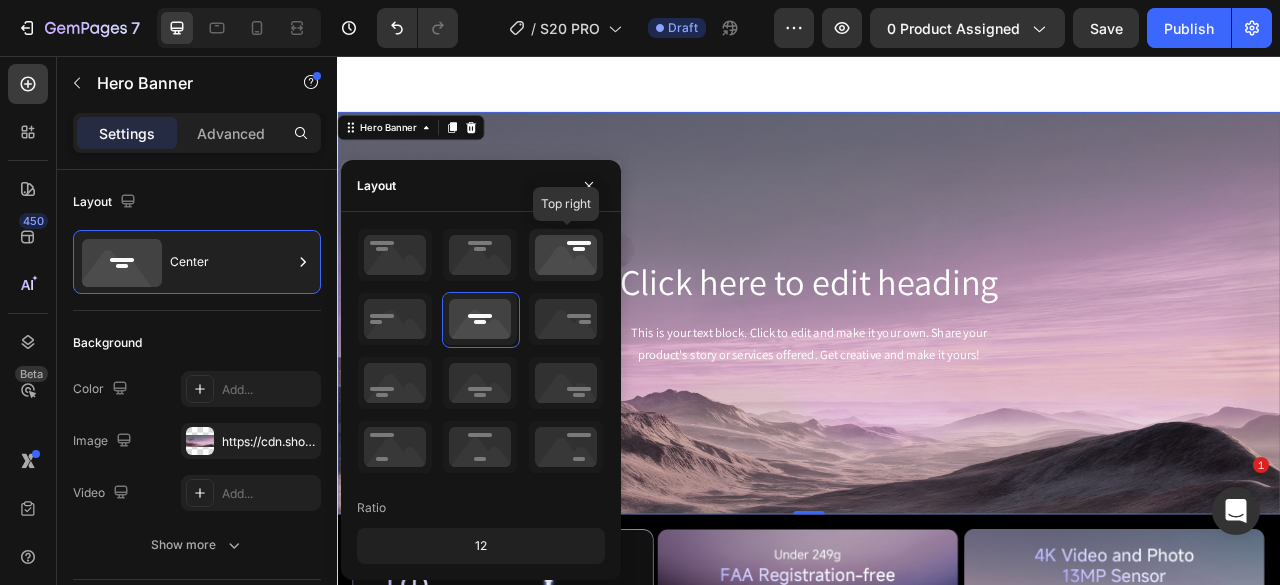 click 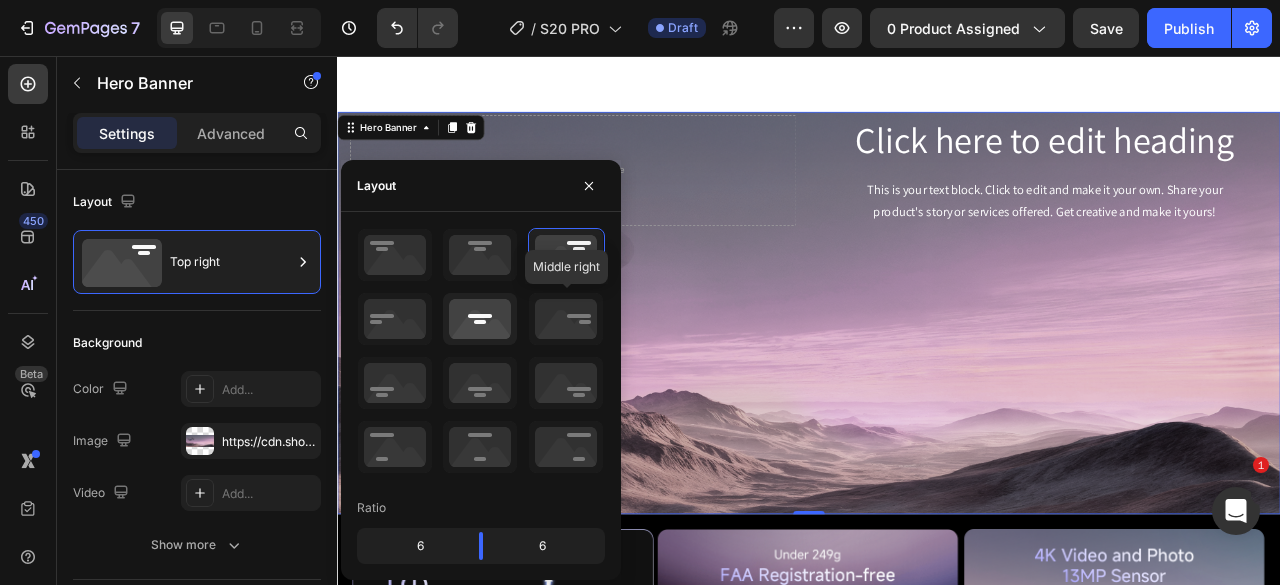 drag, startPoint x: 555, startPoint y: 312, endPoint x: 518, endPoint y: 315, distance: 37.12142 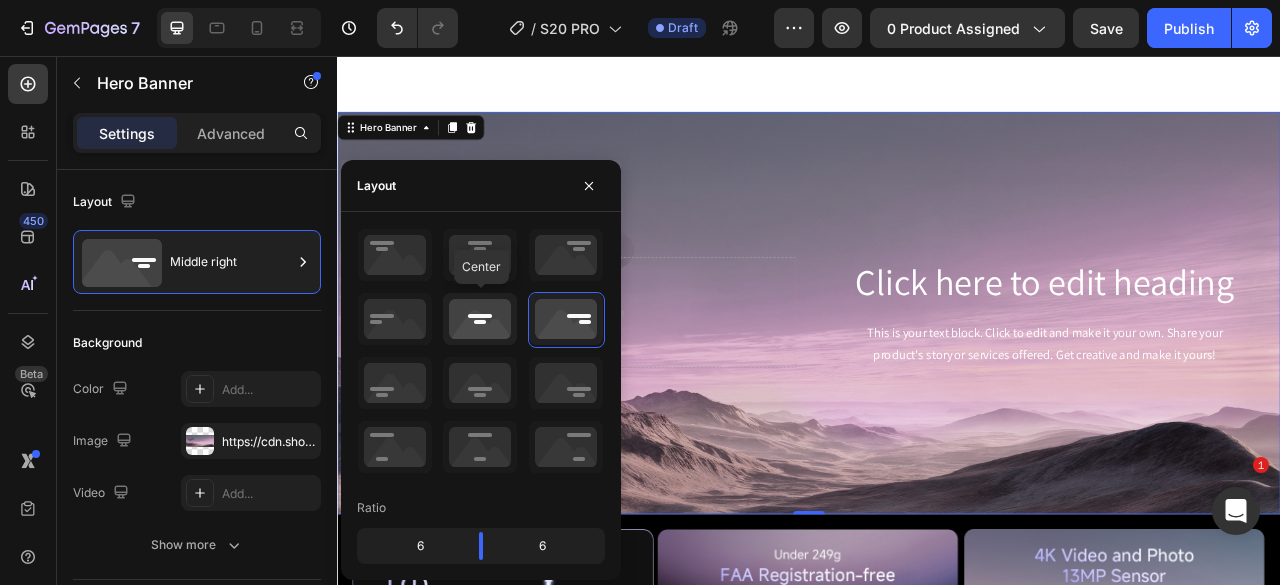 click 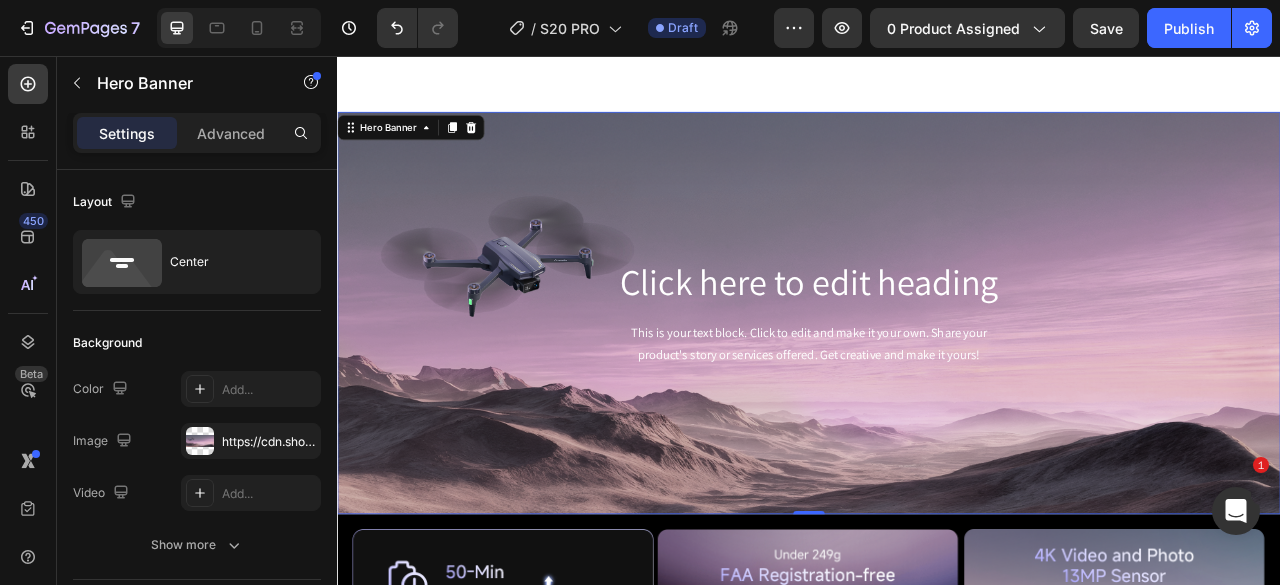 click at bounding box center [937, 383] 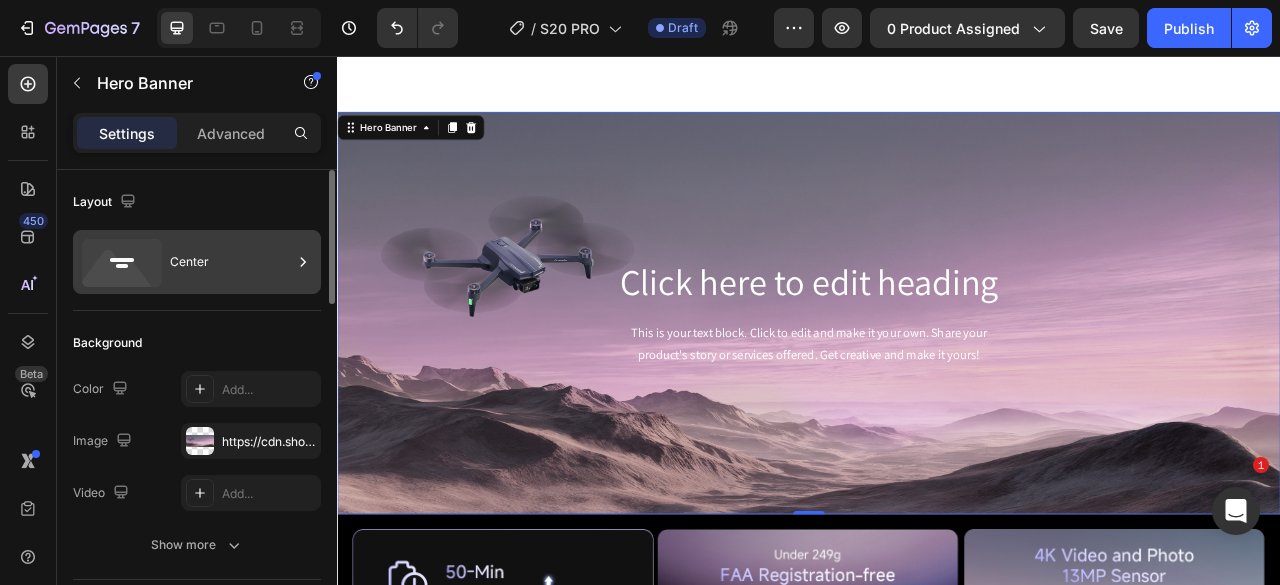 click on "Center" at bounding box center [231, 262] 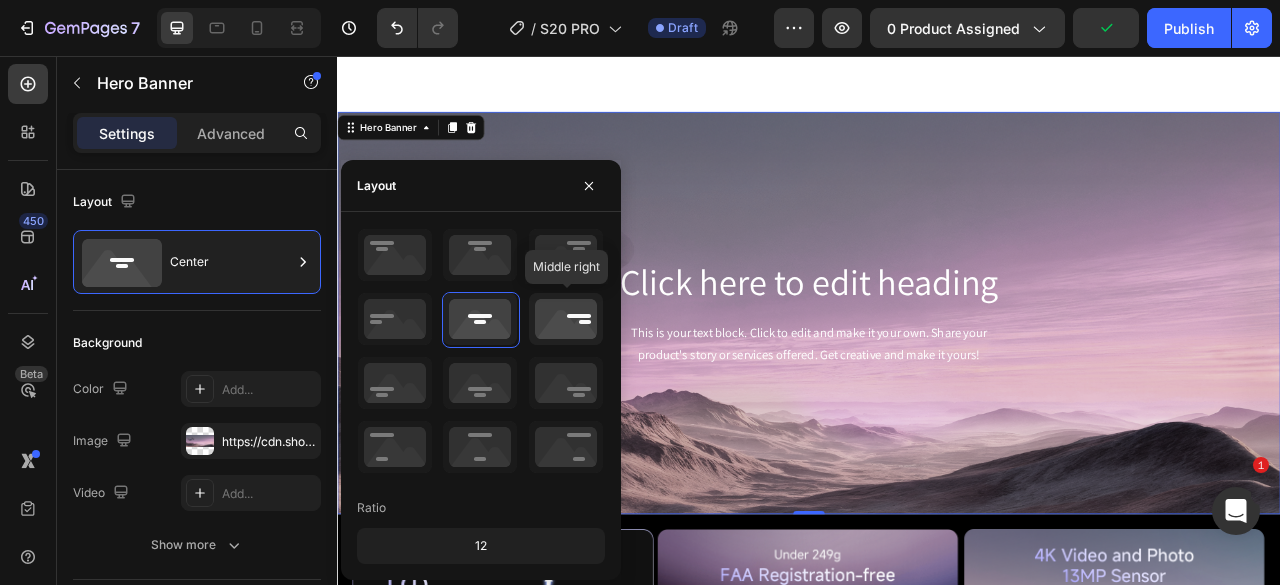click 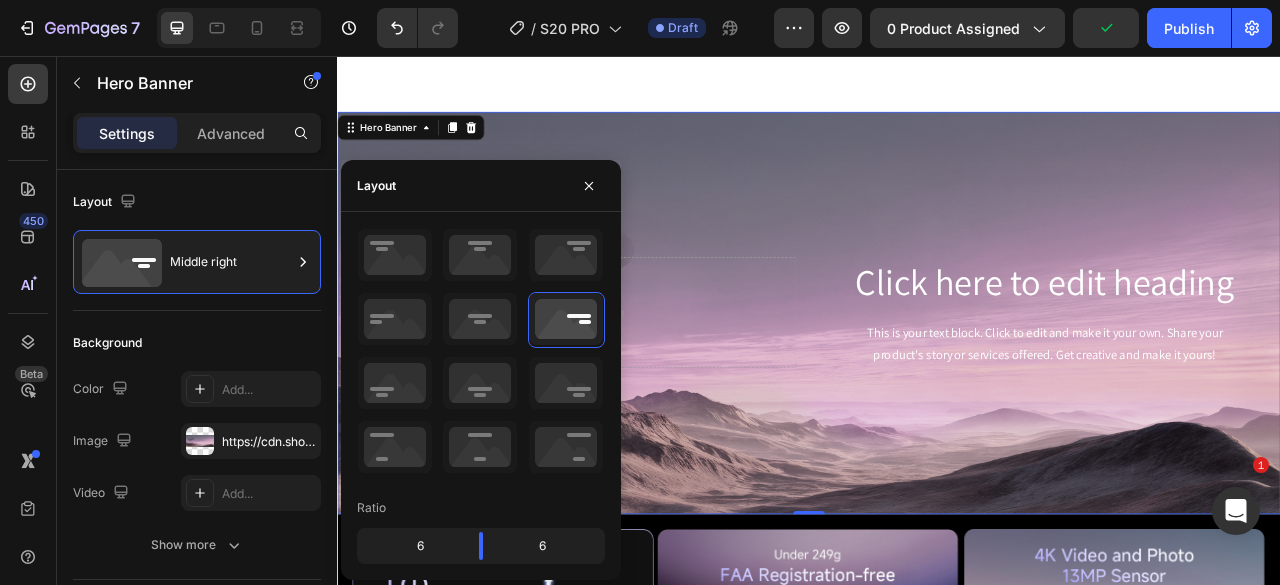 click at bounding box center [937, 383] 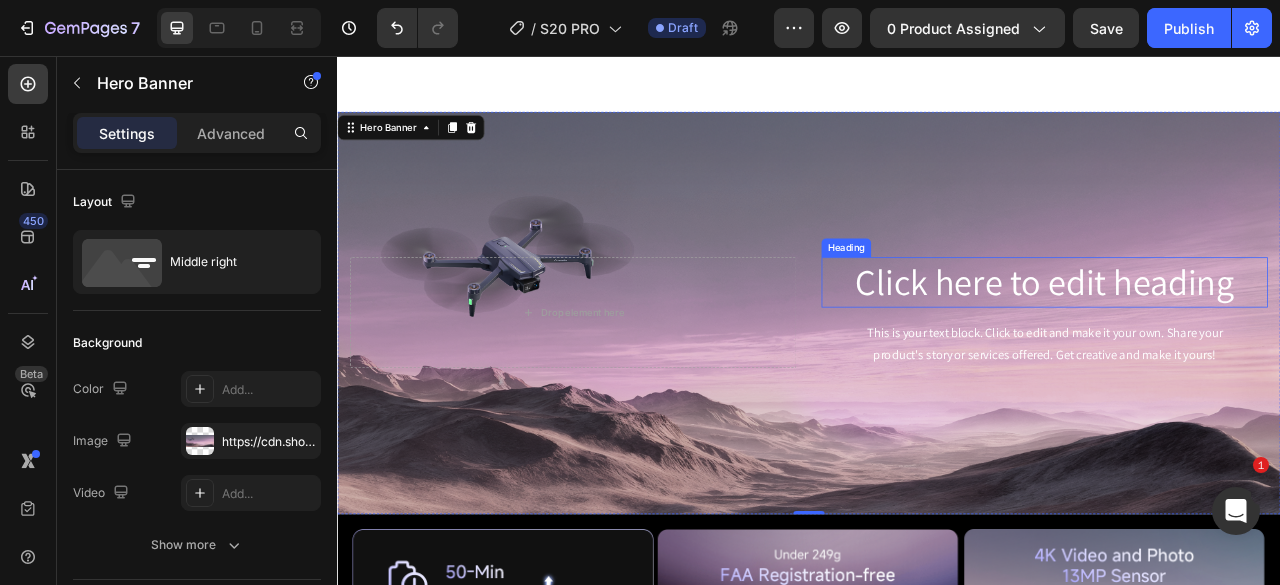 click on "Click here to edit heading" at bounding box center (1237, 344) 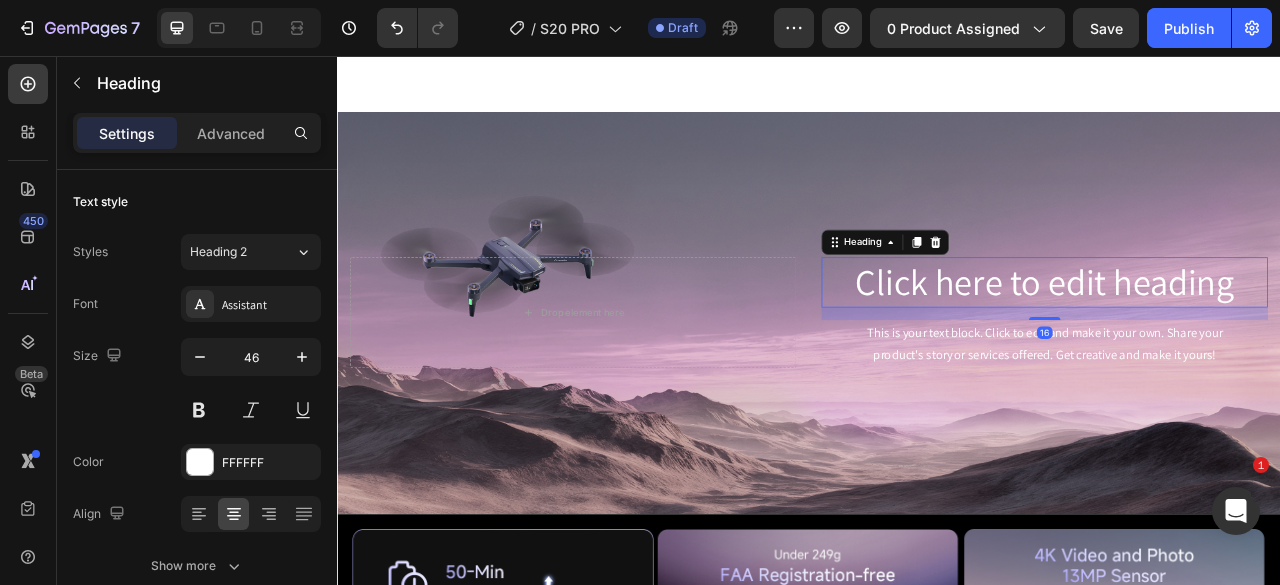 click on "Click here to edit heading" at bounding box center [1237, 344] 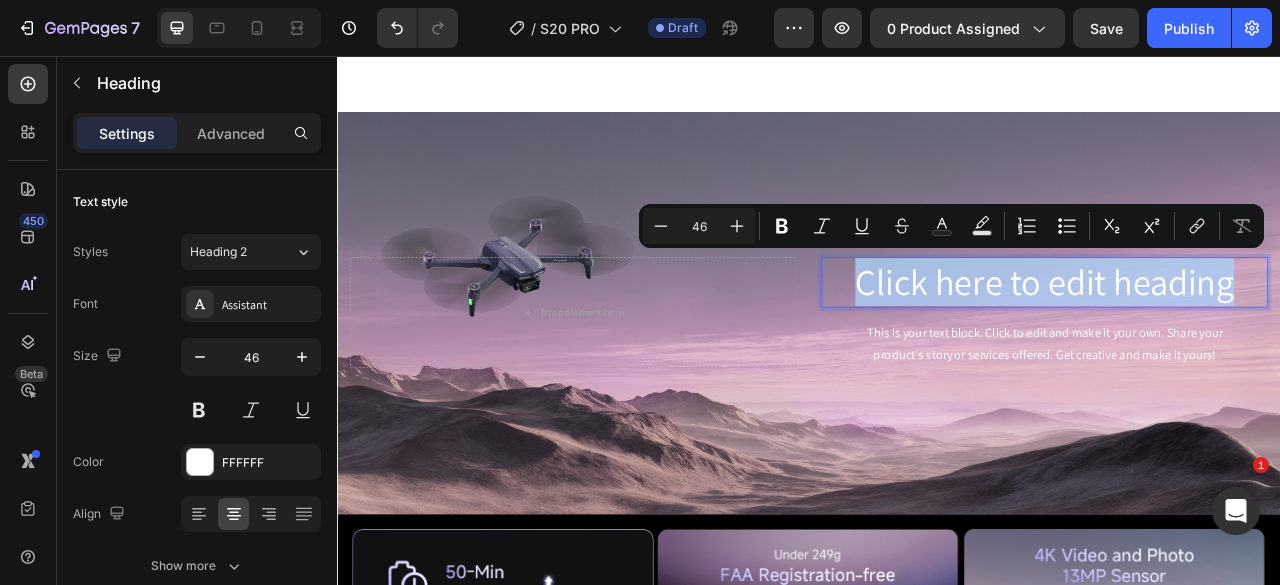 drag, startPoint x: 981, startPoint y: 324, endPoint x: 1536, endPoint y: 323, distance: 555.0009 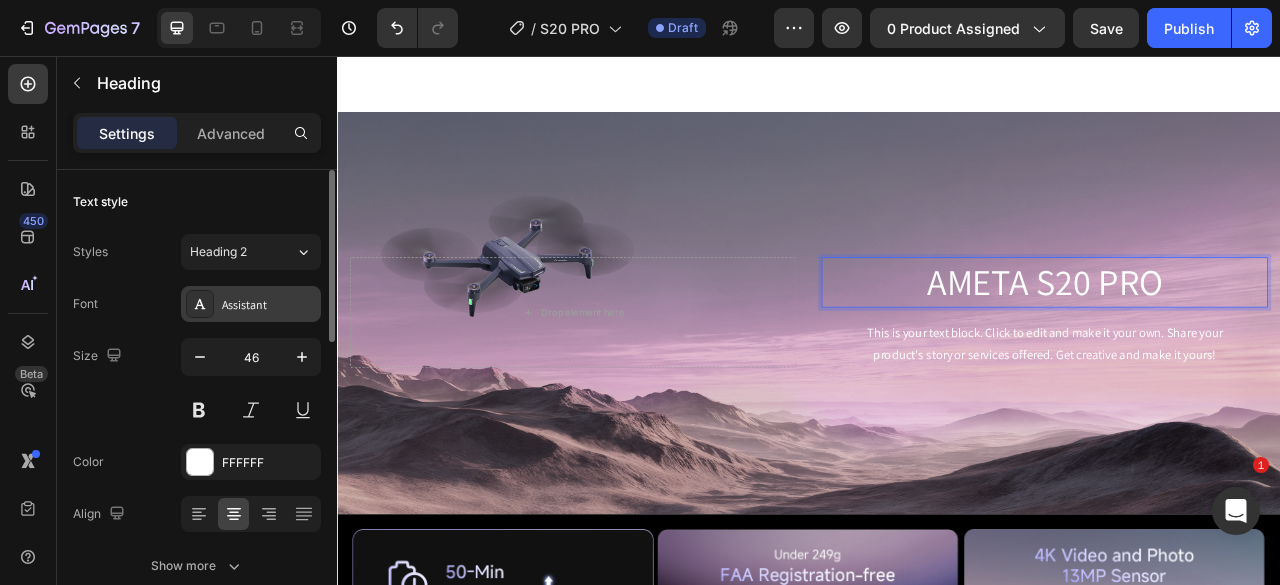 drag, startPoint x: 252, startPoint y: 308, endPoint x: 230, endPoint y: 318, distance: 24.166092 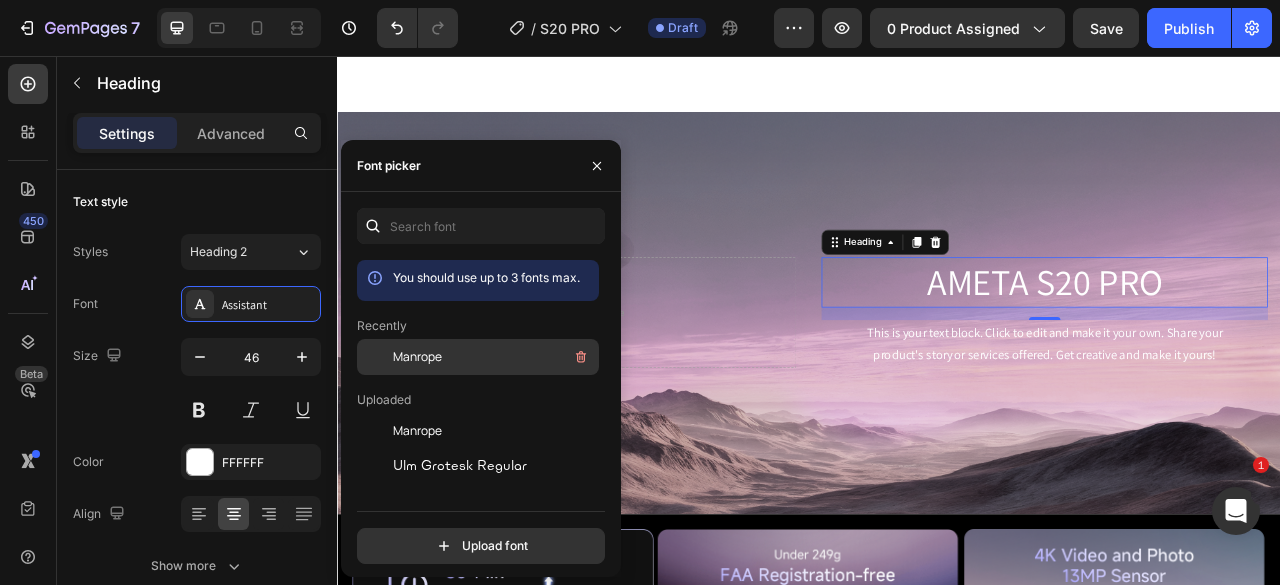 click on "Manrope" at bounding box center [417, 357] 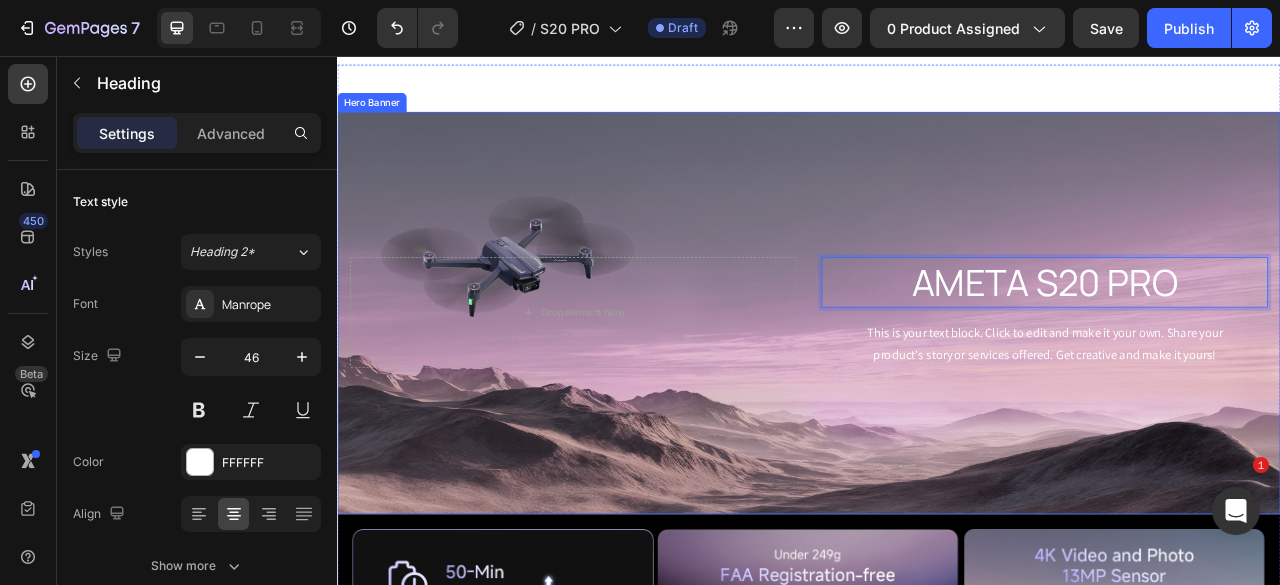 click at bounding box center [937, 383] 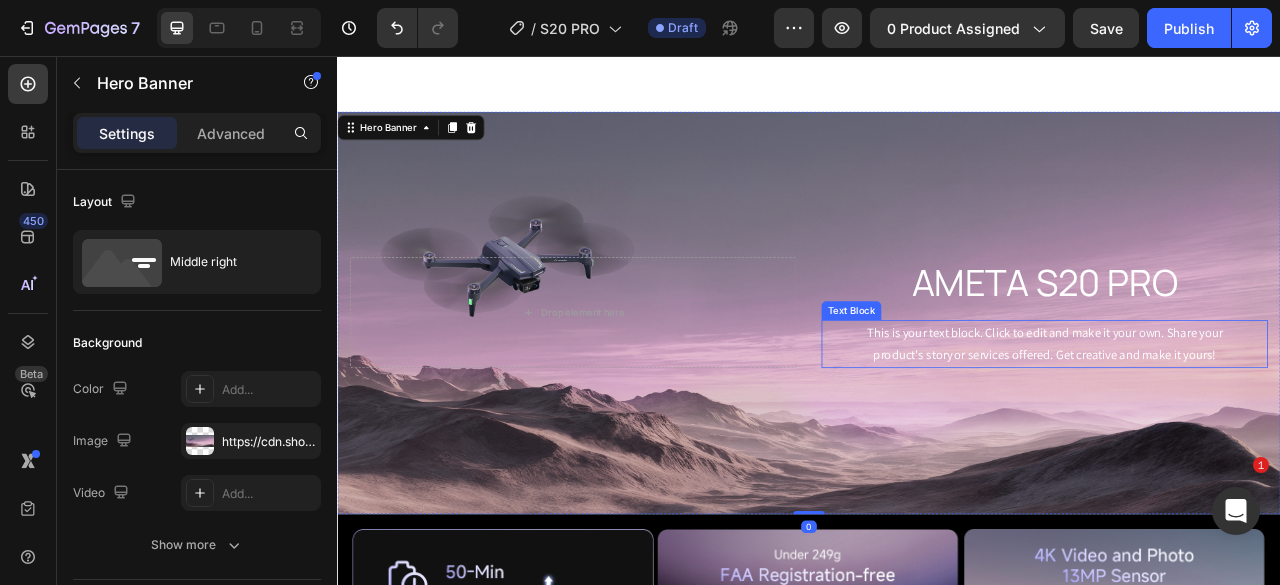 click on "Text Block" at bounding box center (991, 380) 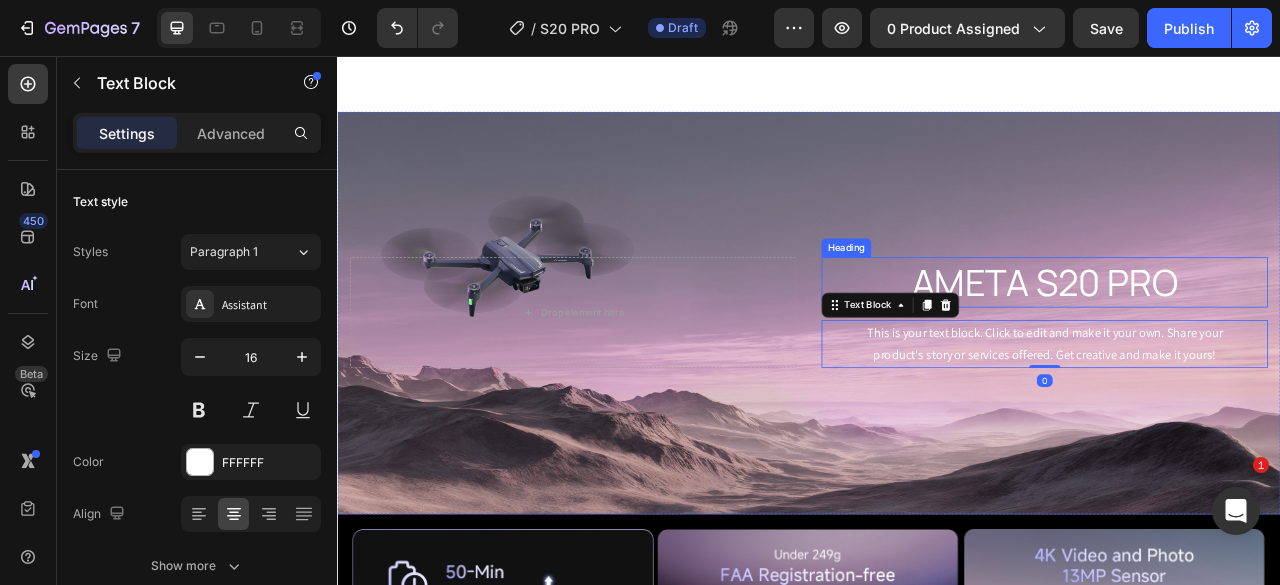 click on "AMETA S20 PRO" at bounding box center (1237, 344) 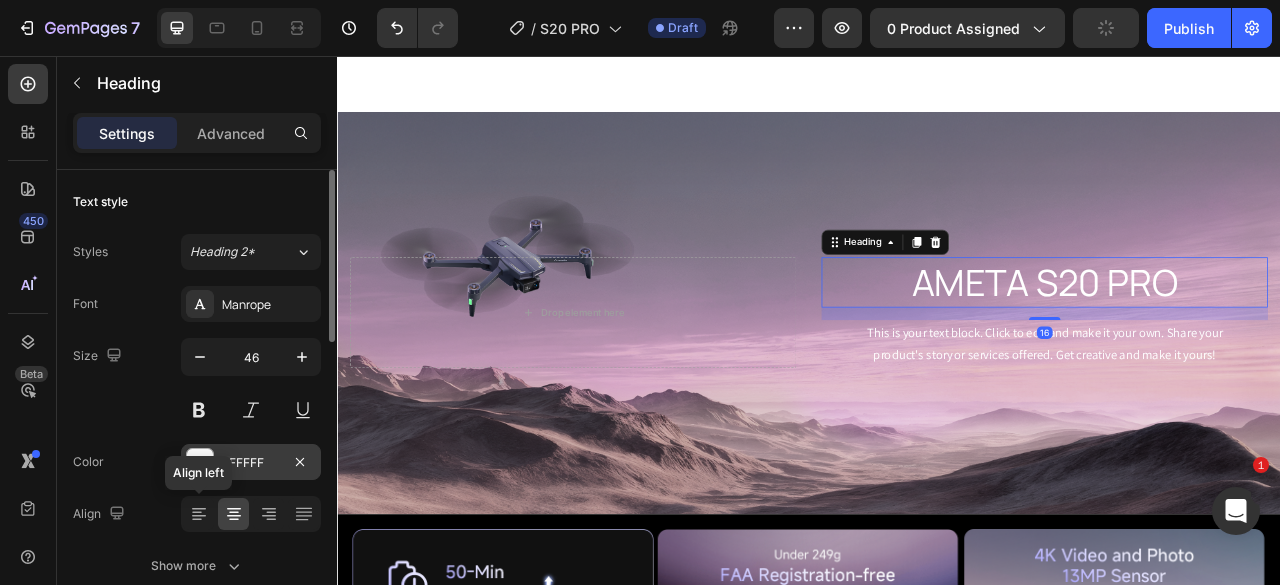 drag, startPoint x: 189, startPoint y: 505, endPoint x: 274, endPoint y: 478, distance: 89.1852 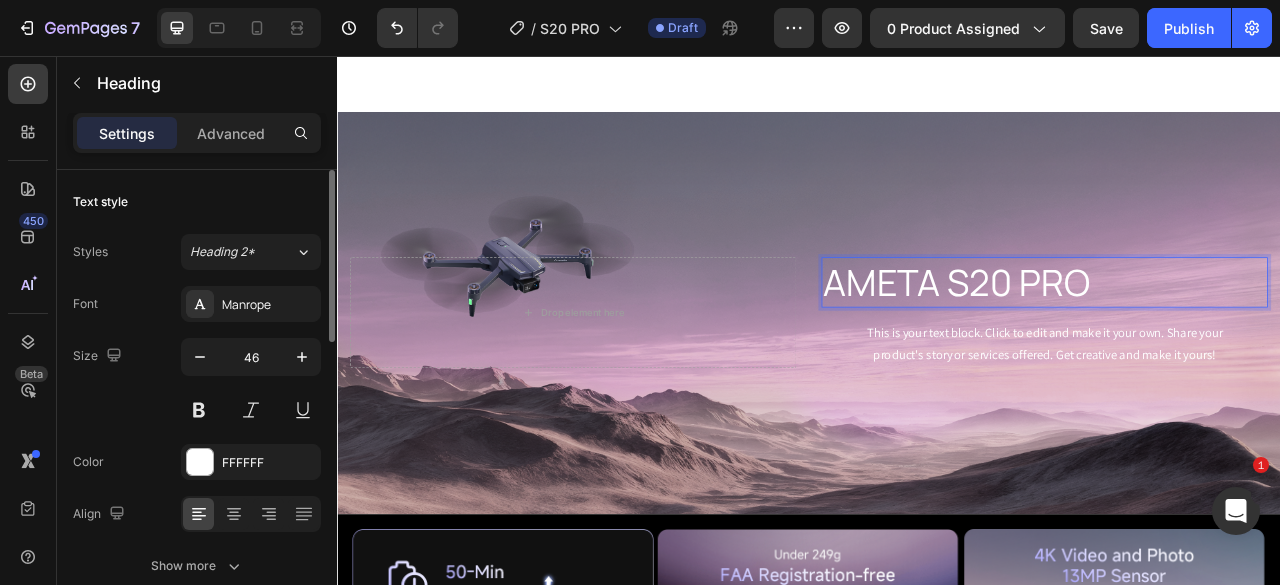 scroll, scrollTop: 100, scrollLeft: 0, axis: vertical 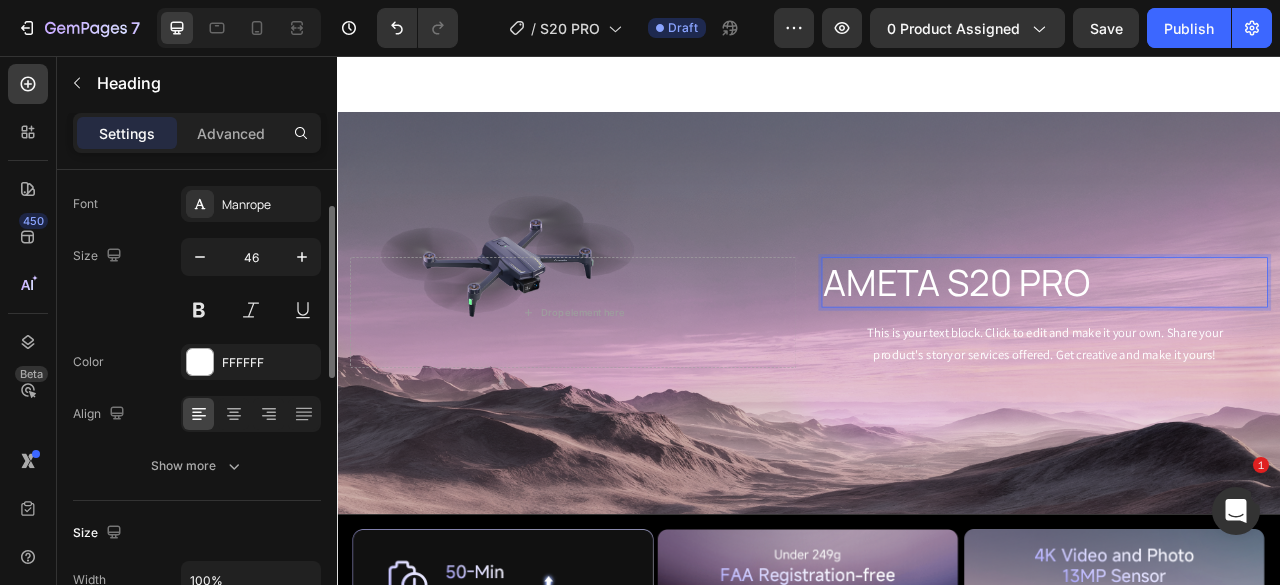 click on "AMETA S20 PRO" at bounding box center [1237, 344] 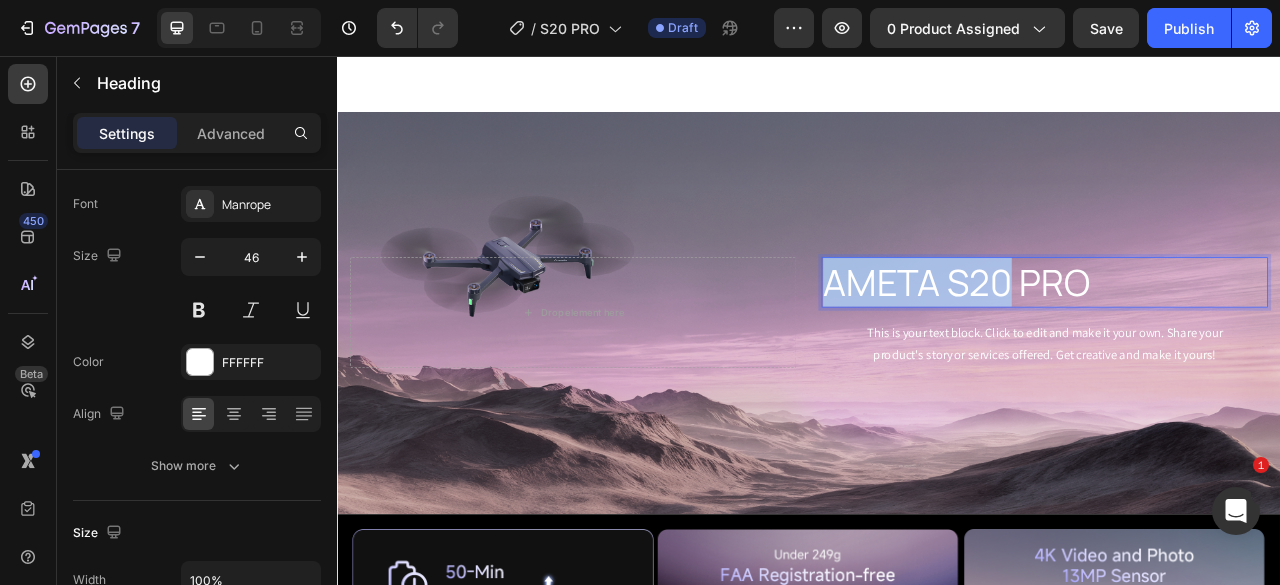 drag, startPoint x: 1183, startPoint y: 335, endPoint x: 934, endPoint y: 337, distance: 249.00803 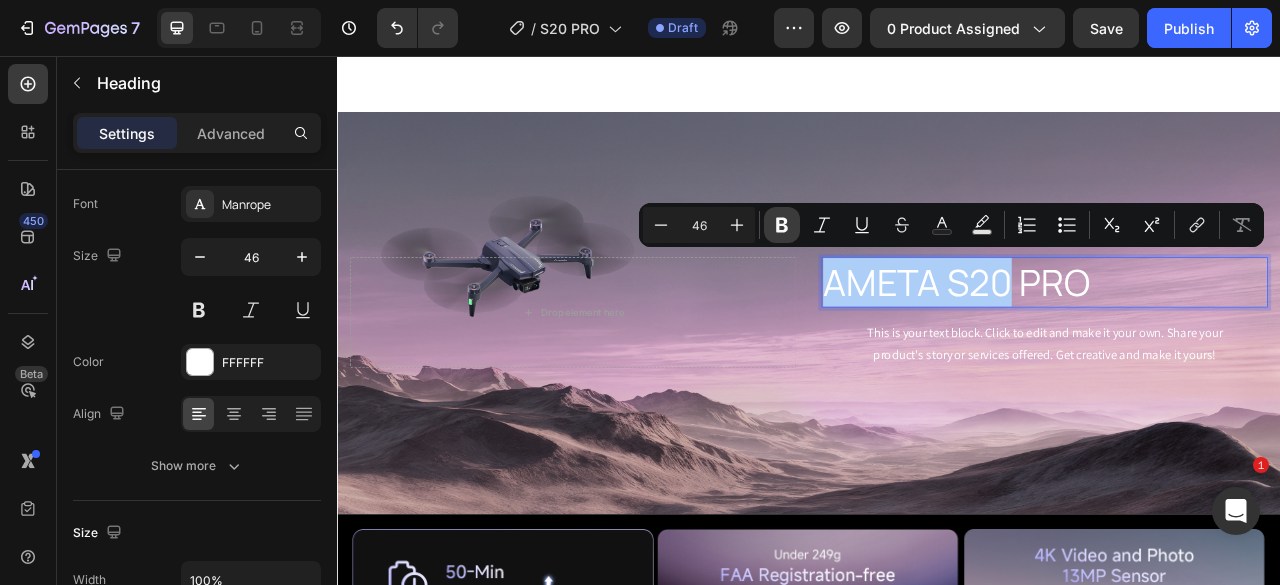 click 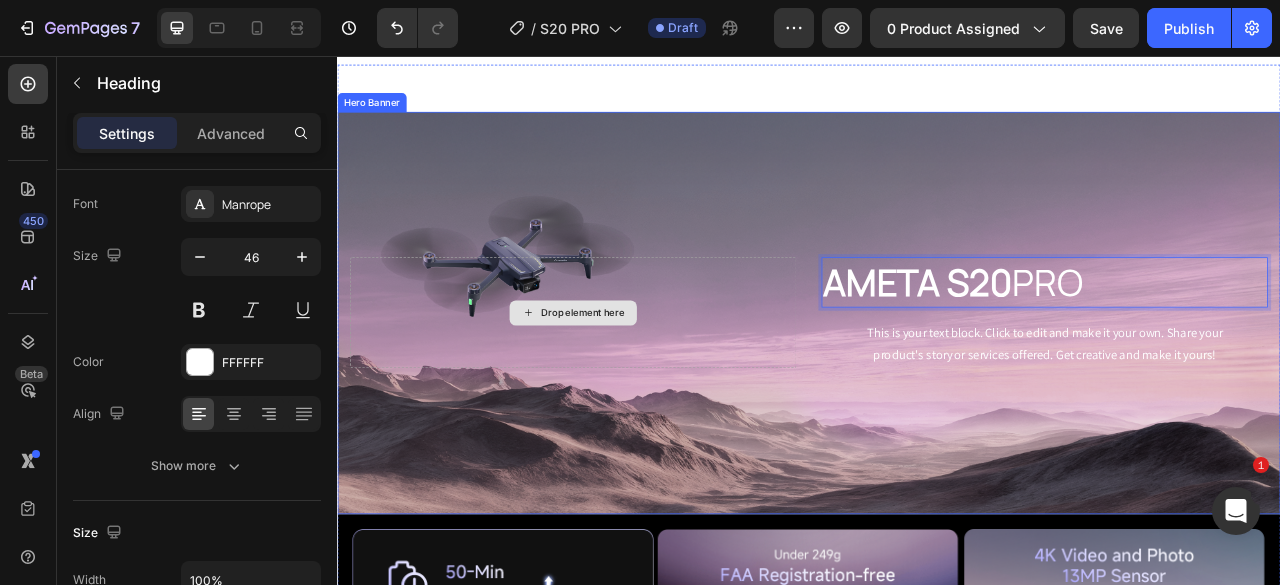 click on "Drop element here" at bounding box center [637, 382] 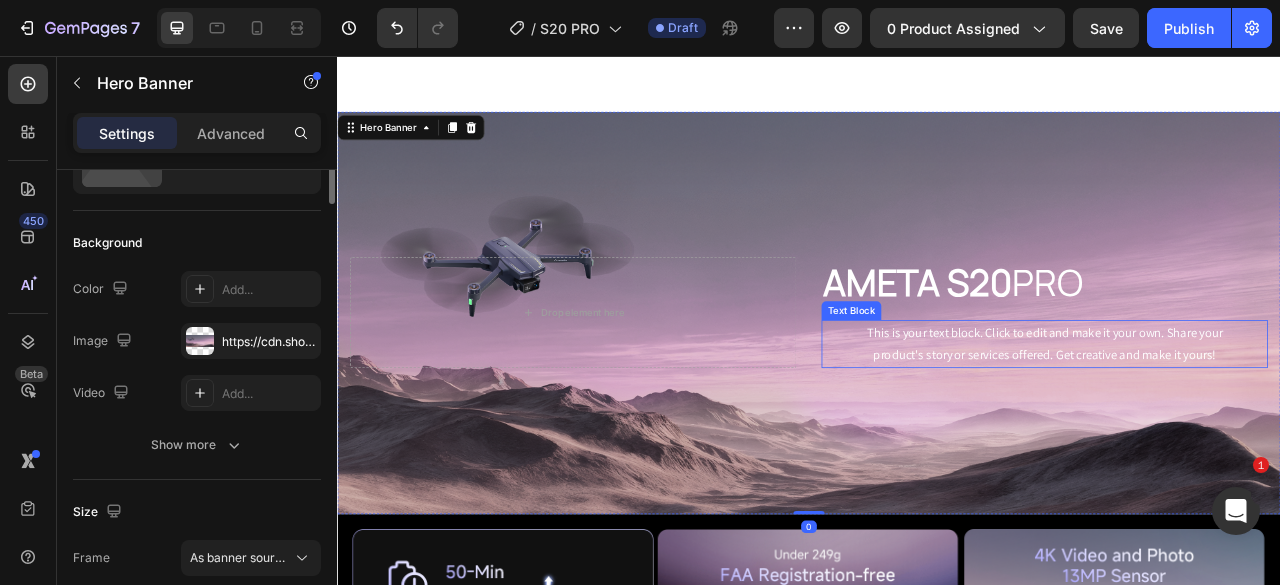 scroll, scrollTop: 0, scrollLeft: 0, axis: both 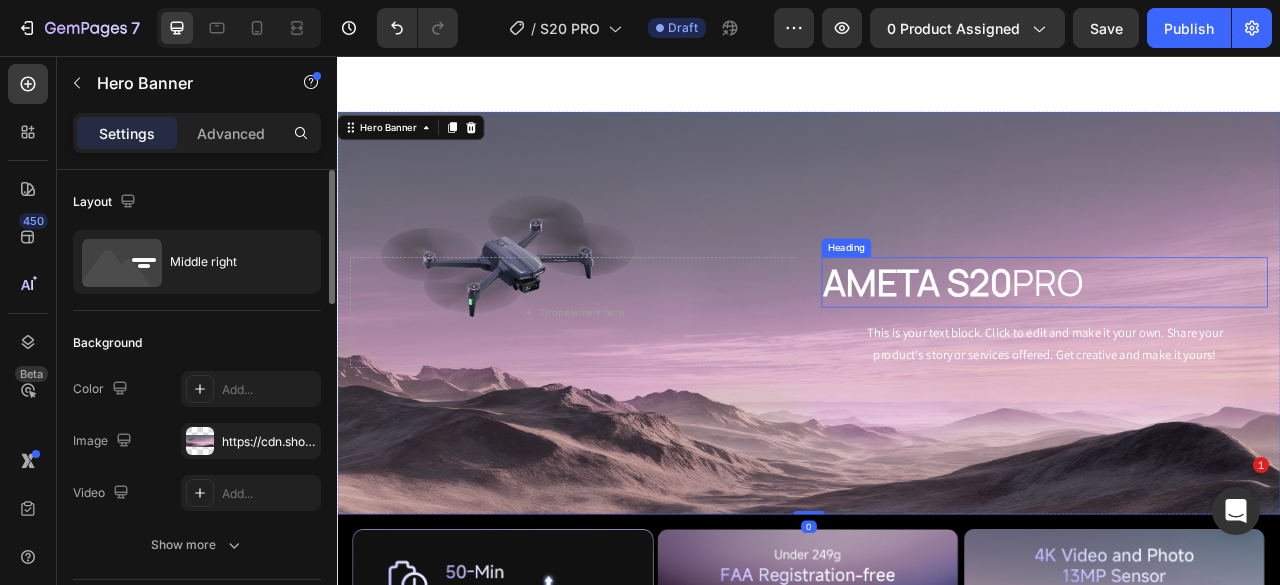 click on "AMETA S20 PRO" at bounding box center [1237, 344] 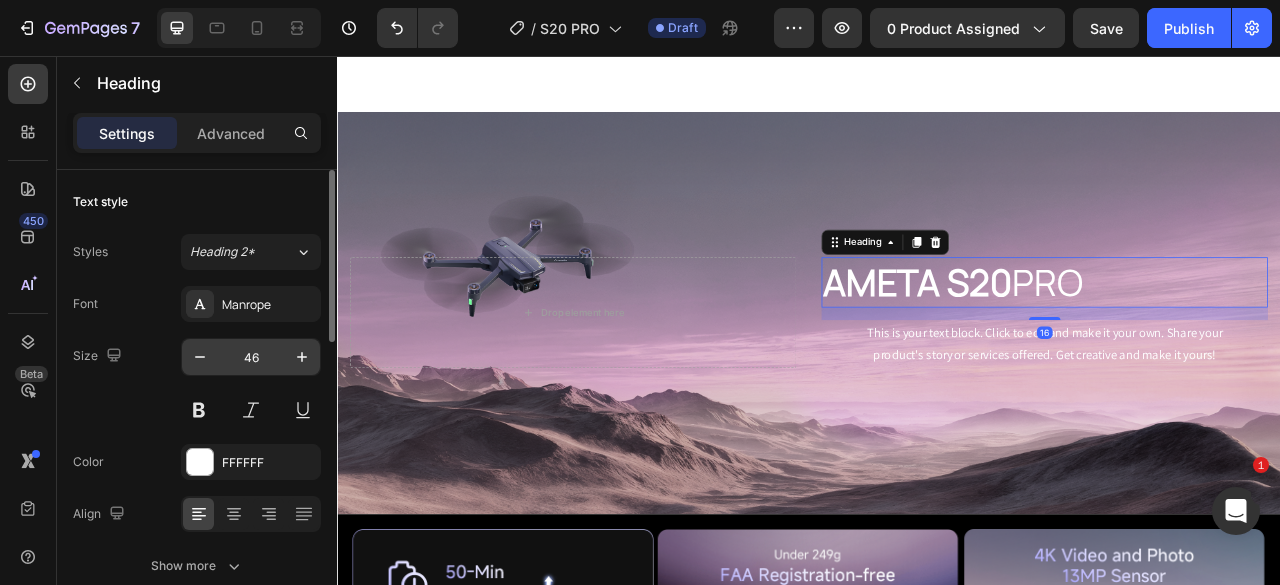 click on "46" at bounding box center (251, 357) 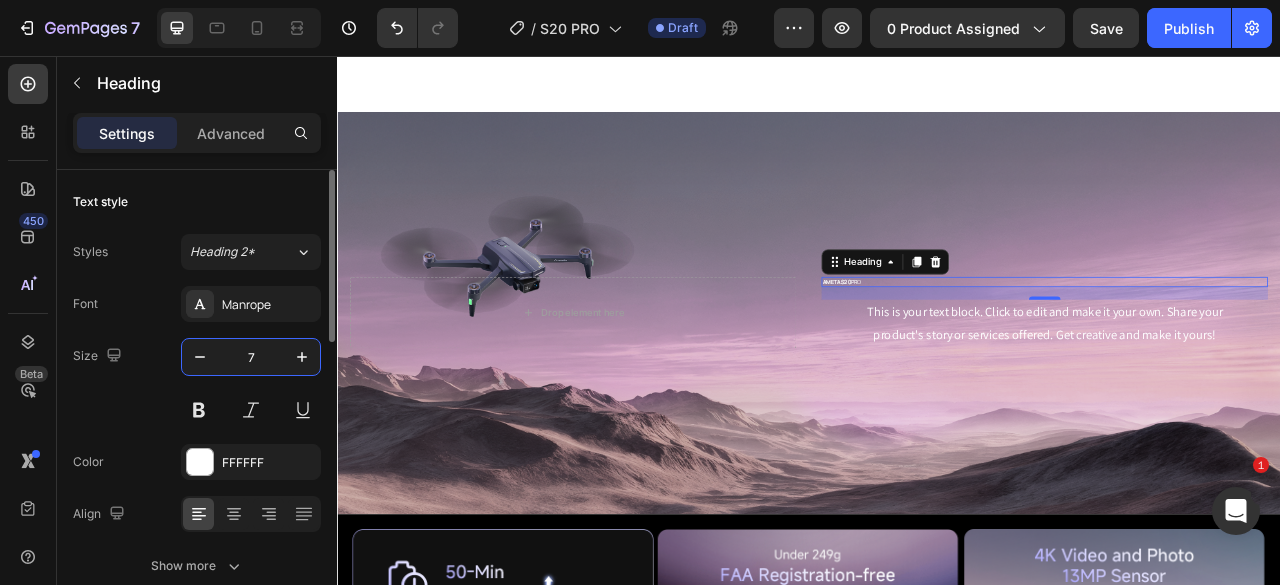 type on "70" 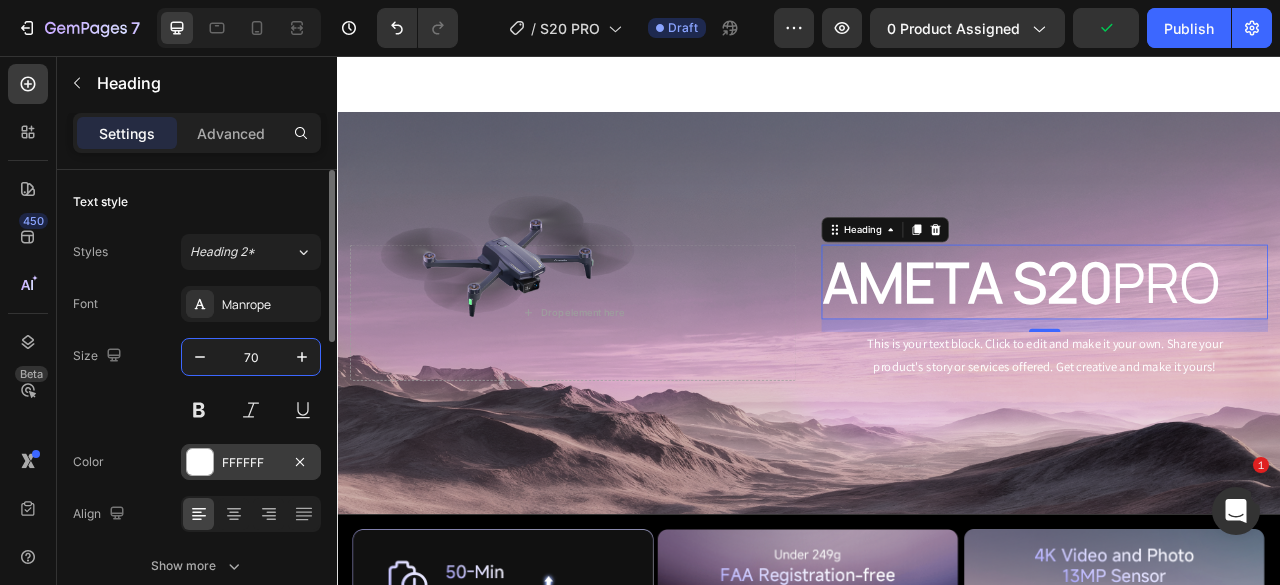 scroll, scrollTop: 100, scrollLeft: 0, axis: vertical 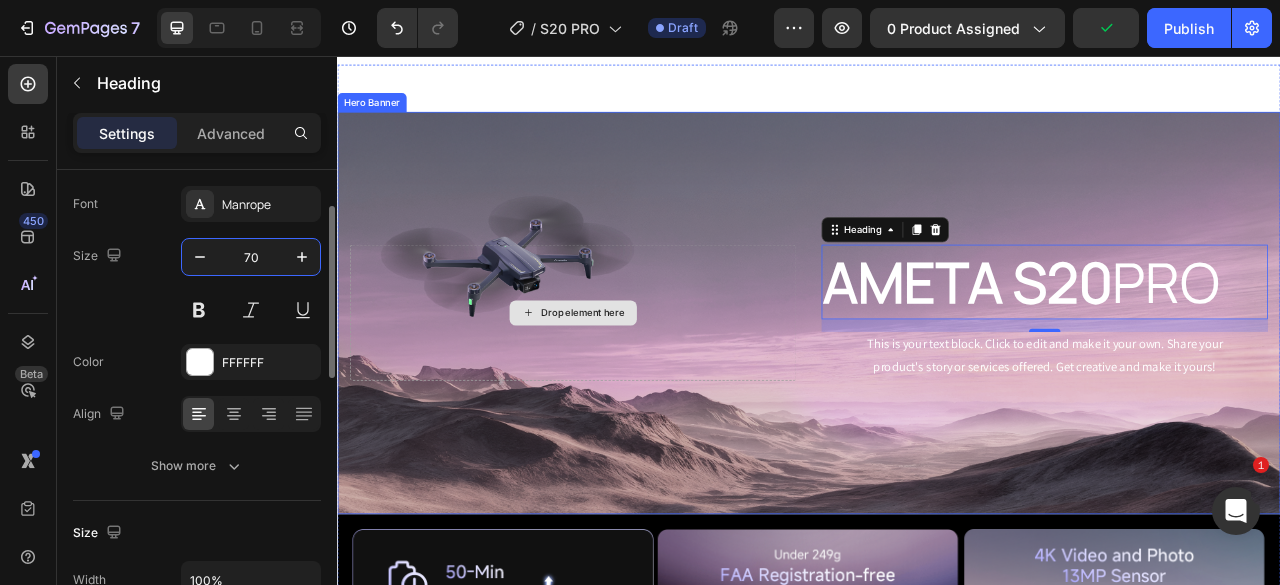 click on "Drop element here" at bounding box center [637, 382] 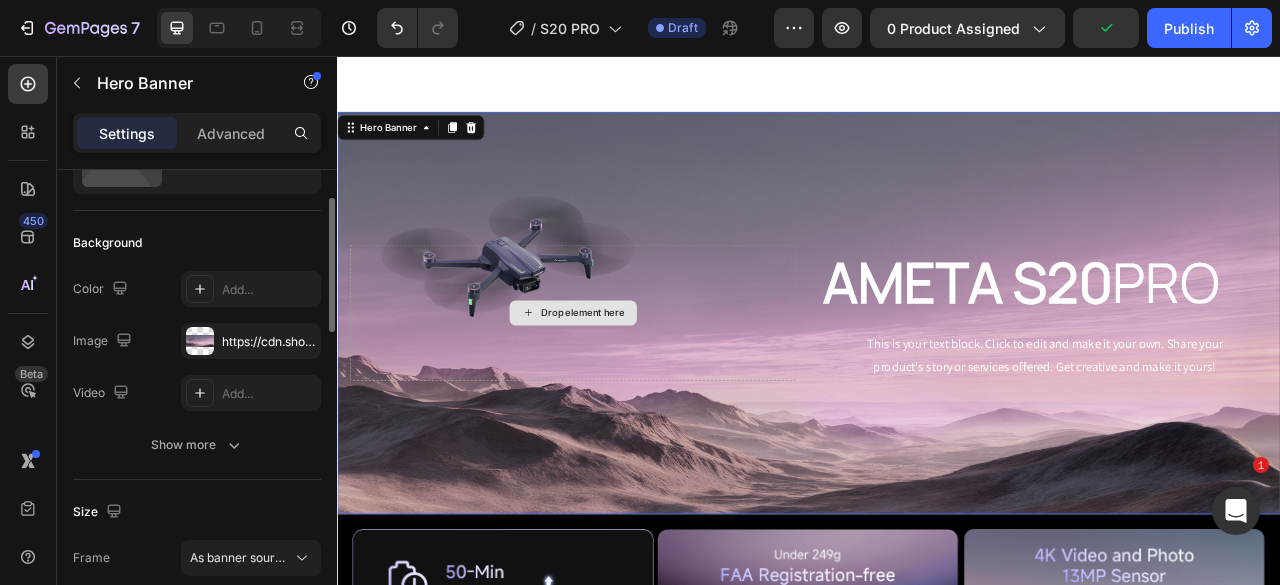 scroll, scrollTop: 0, scrollLeft: 0, axis: both 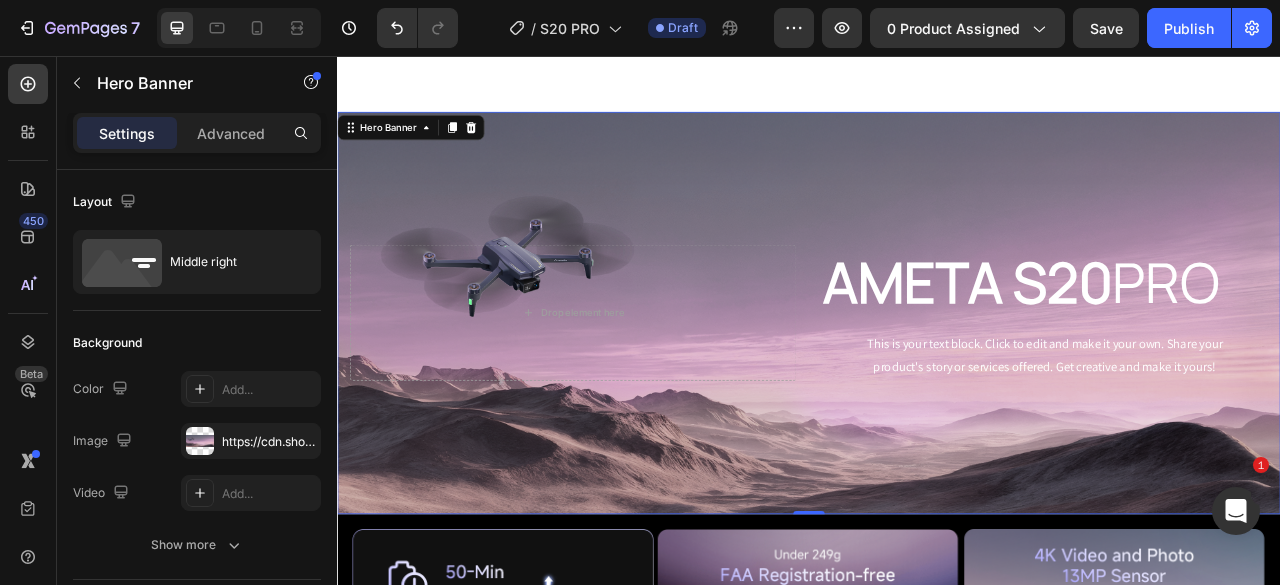 click at bounding box center [937, 383] 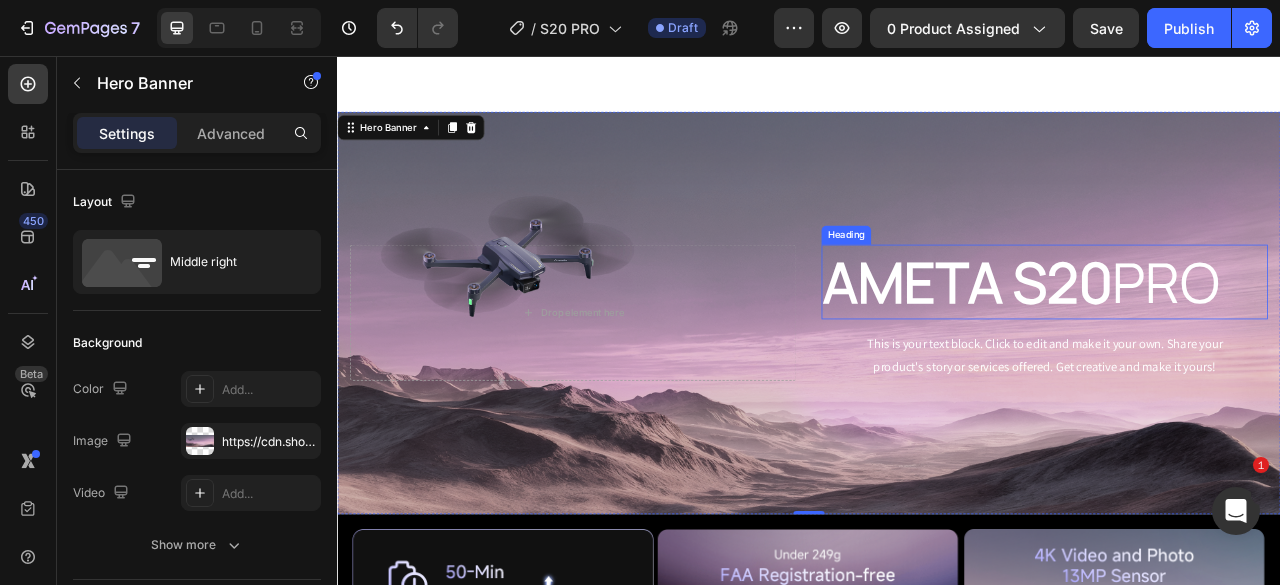 click on "AMETA S20" at bounding box center [1139, 343] 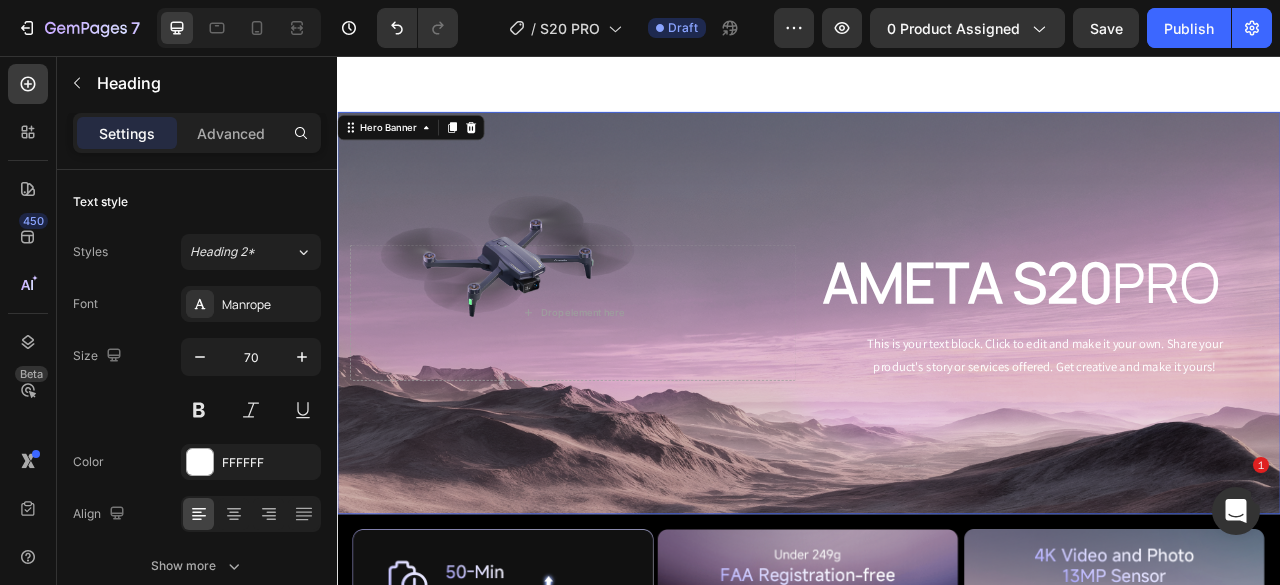 click on "AMETA S20 PRO Heading This is your text block. Click to edit and make it your own. Share your                       product's story or services offered. Get creative and make it yours! Text Block
Drop element here" at bounding box center [937, 382] 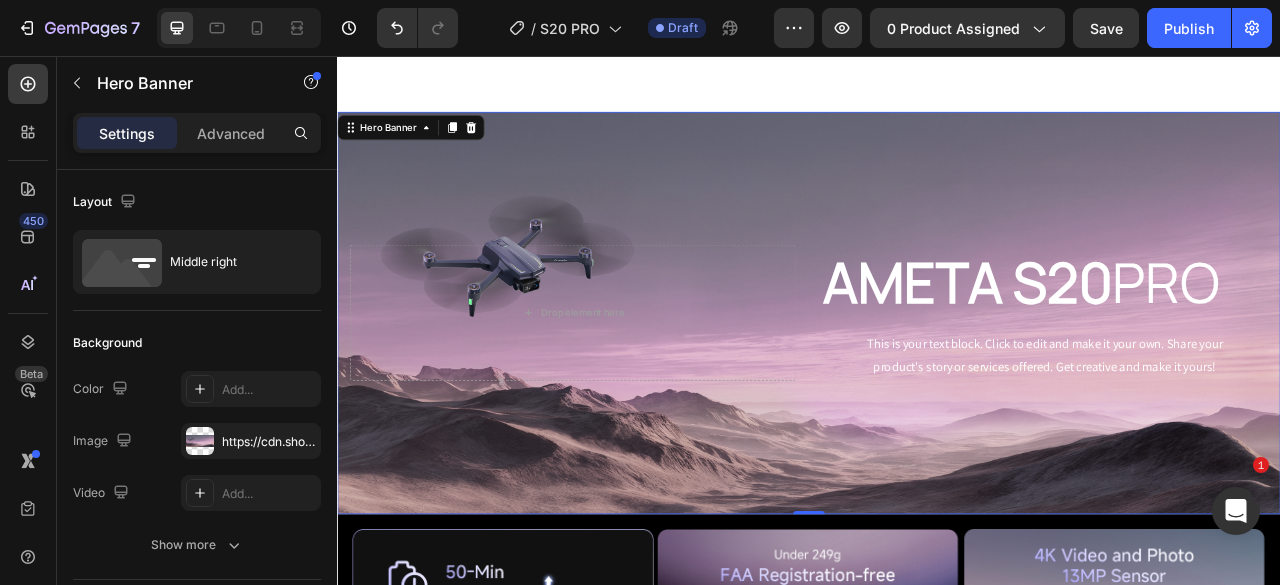 click at bounding box center (937, 383) 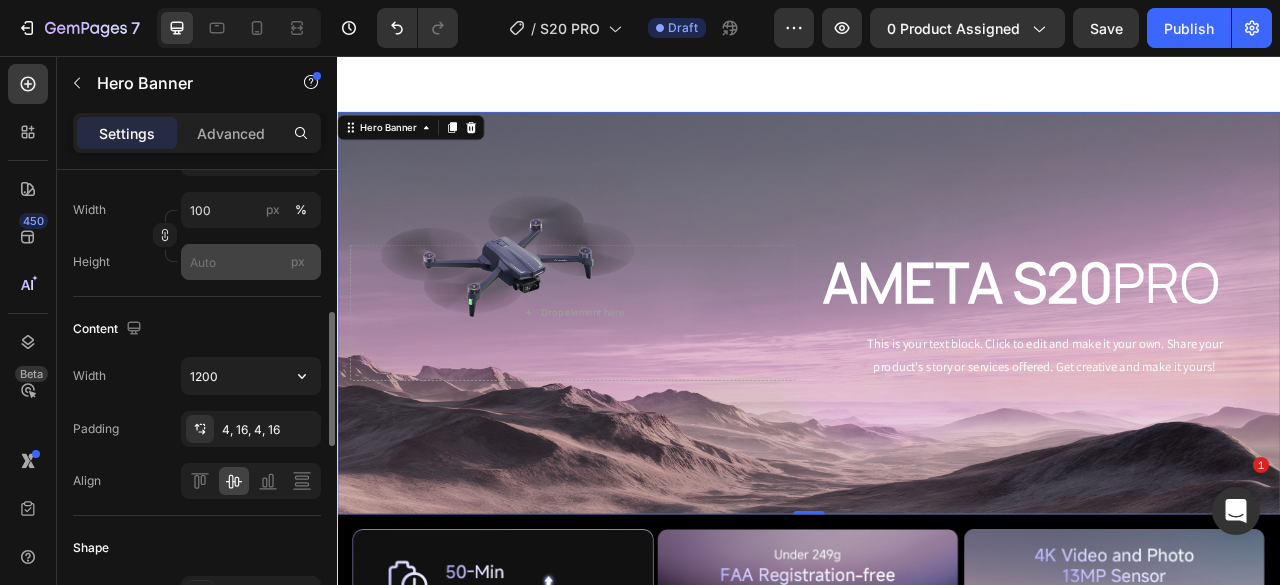 scroll, scrollTop: 600, scrollLeft: 0, axis: vertical 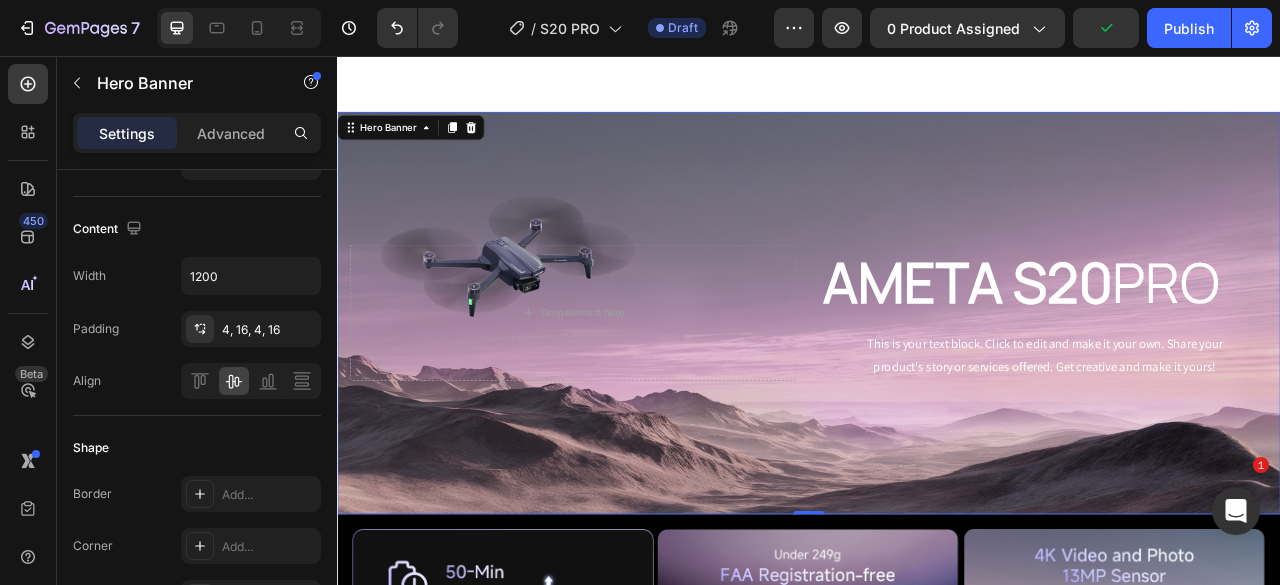 click on "AMETA S20 PRO Heading This is your text block. Click to edit and make it your own. Share your                       product's story or services offered. Get creative and make it yours! Text Block
Drop element here" at bounding box center [937, 382] 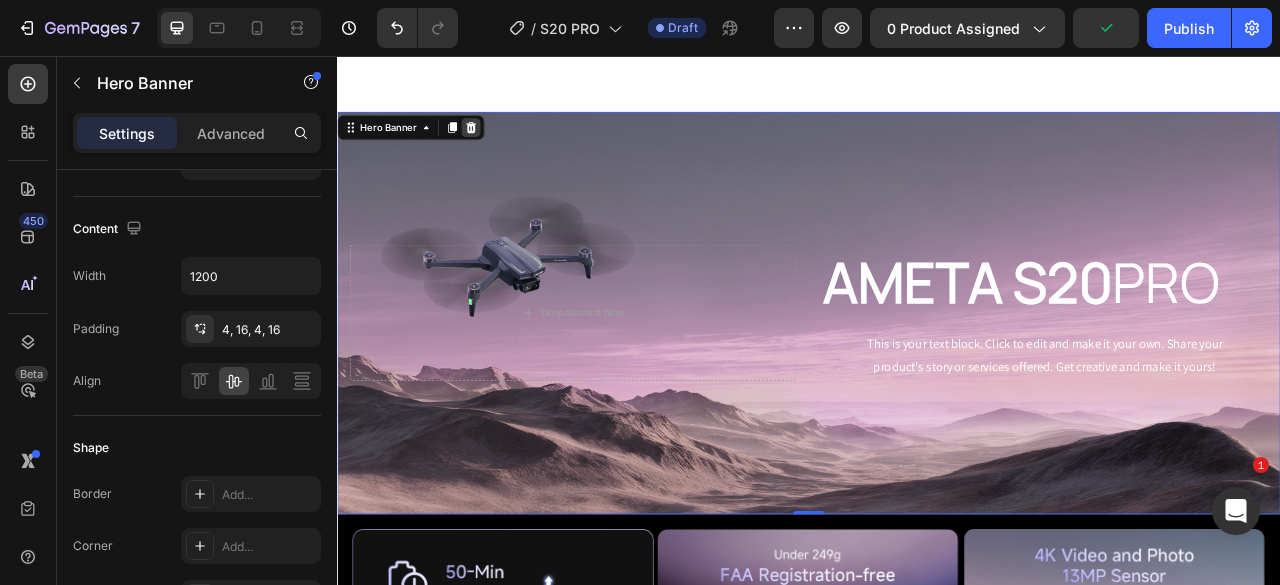 click 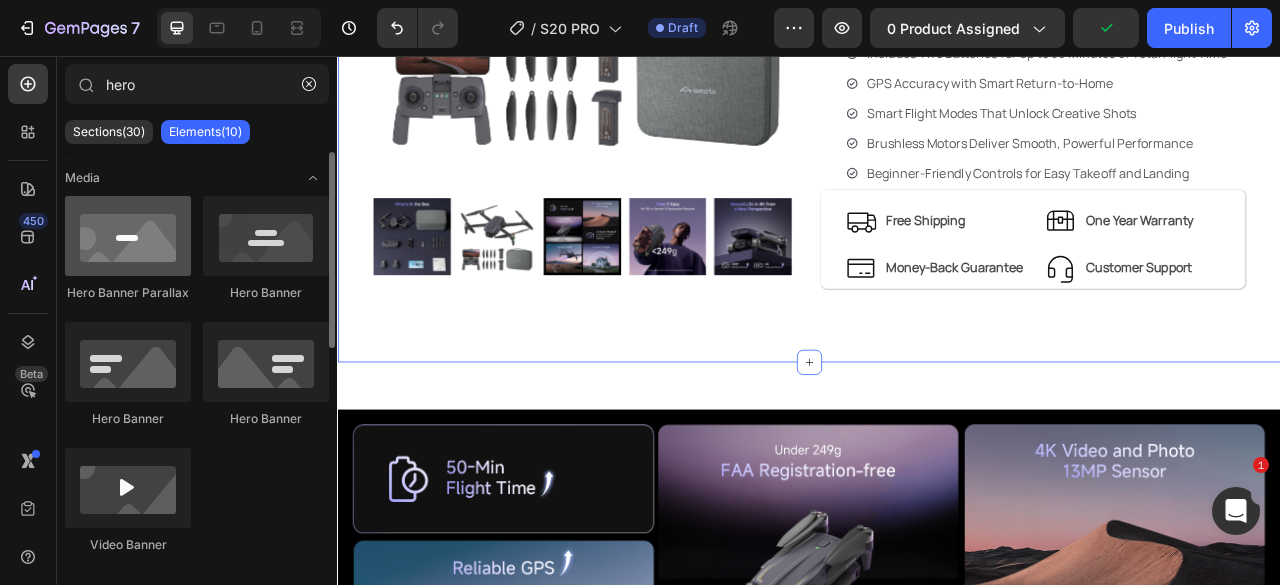 scroll, scrollTop: 521, scrollLeft: 0, axis: vertical 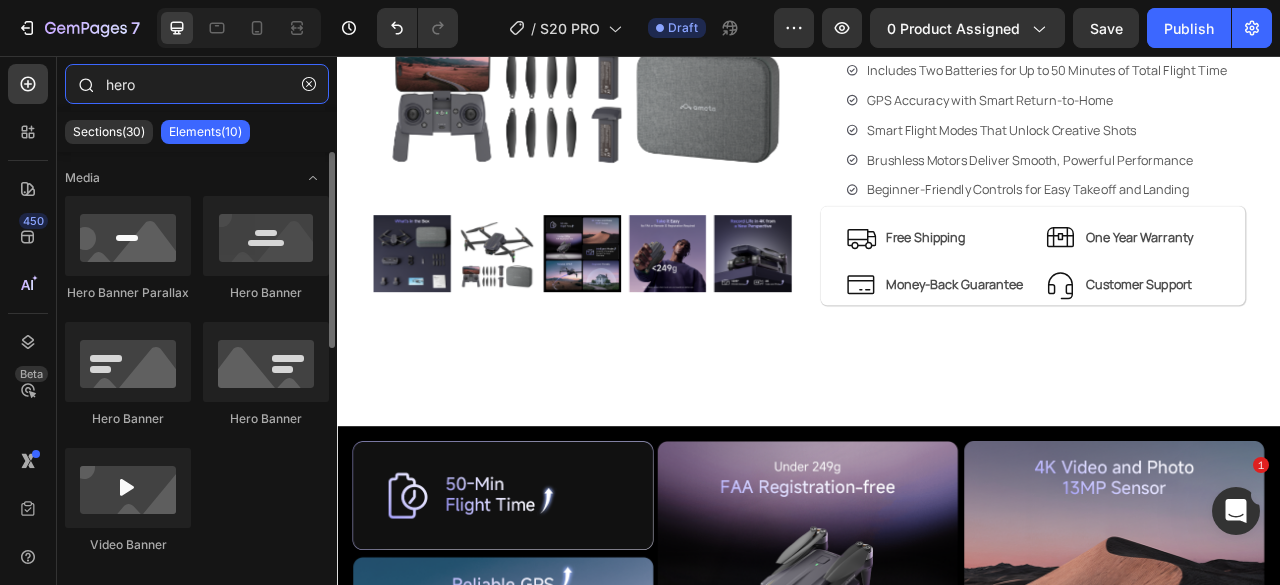 click on "hero" at bounding box center (197, 84) 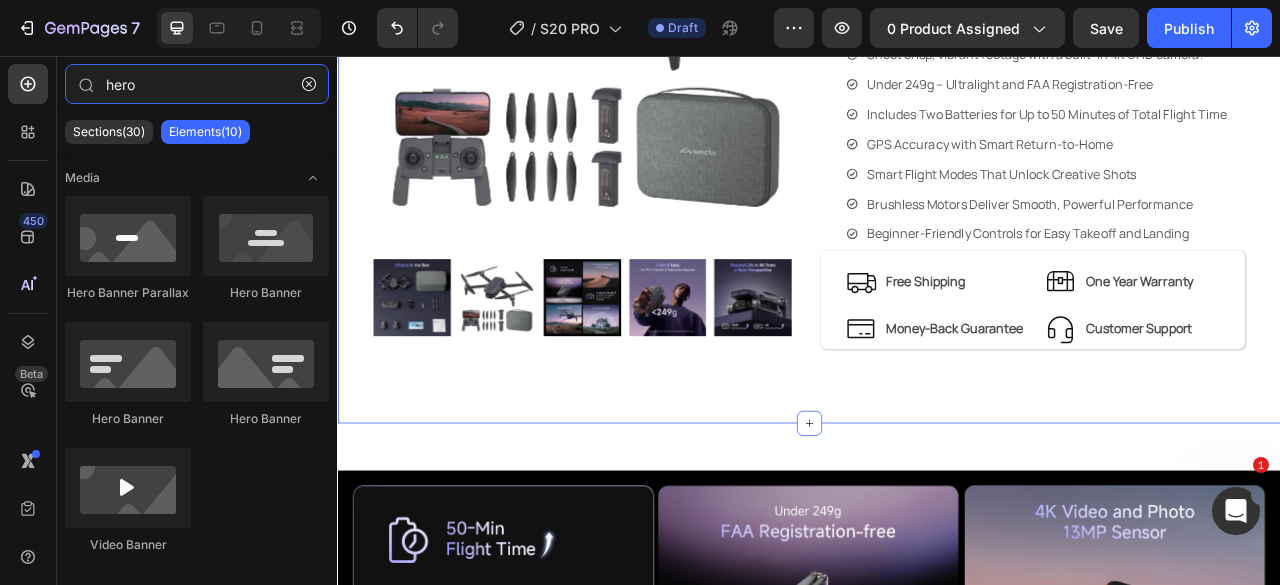 scroll, scrollTop: 521, scrollLeft: 0, axis: vertical 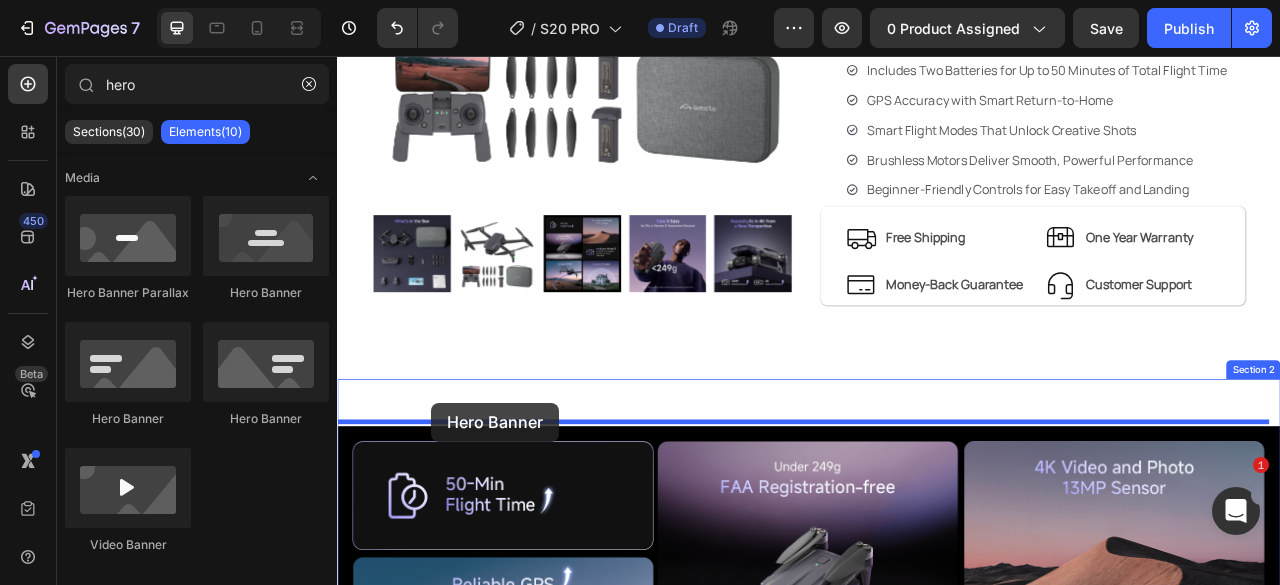 drag, startPoint x: 597, startPoint y: 308, endPoint x: 457, endPoint y: 497, distance: 235.20416 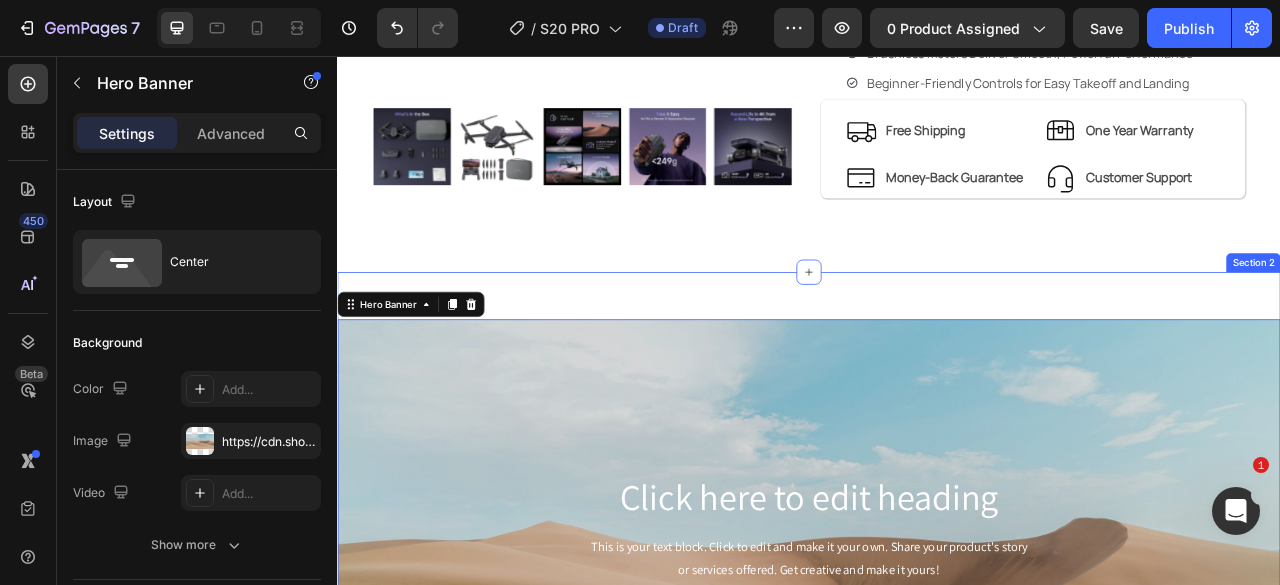 scroll, scrollTop: 821, scrollLeft: 0, axis: vertical 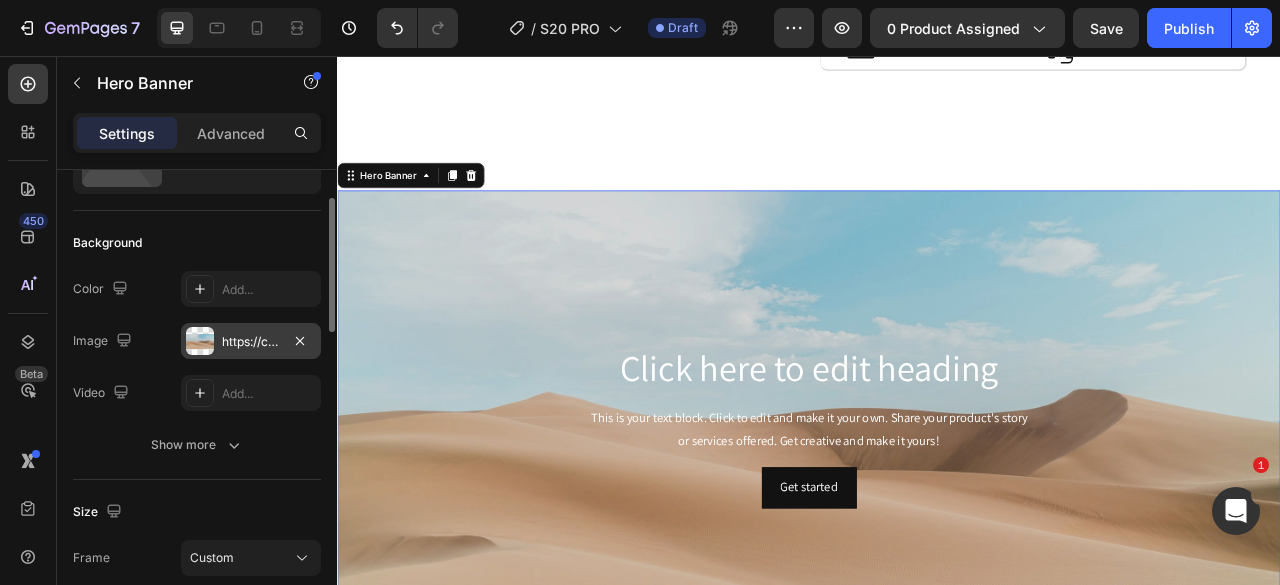 click on "https://cdn.shopify.com/s/files/1/2005/9307/files/background_settings.jpg" at bounding box center (251, 341) 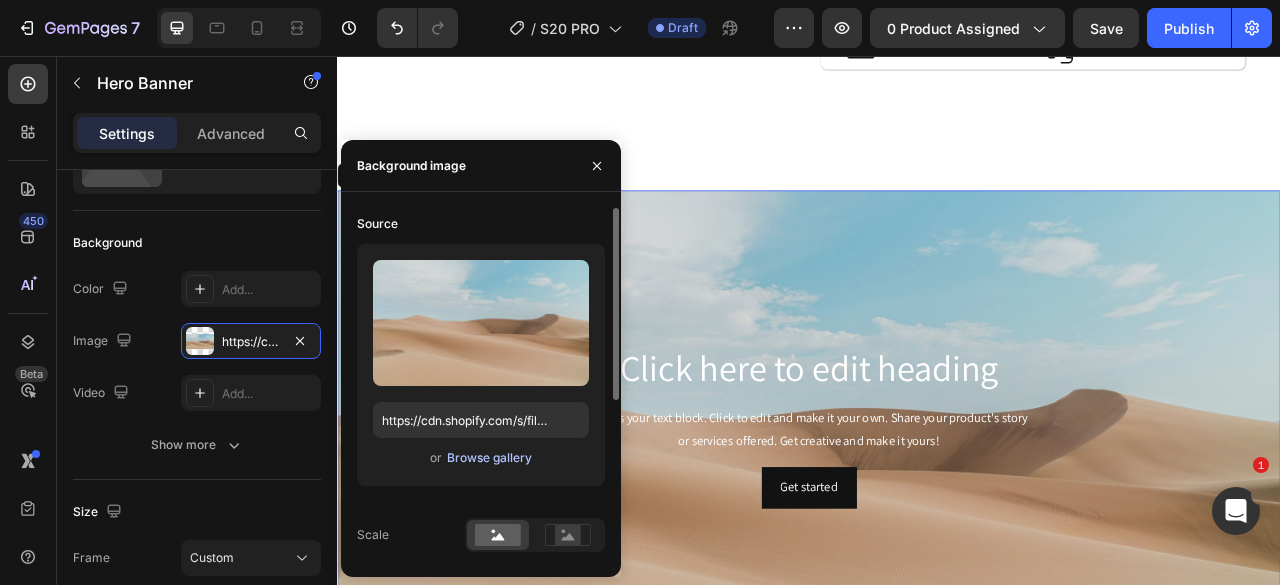 click on "Browse gallery" at bounding box center [489, 458] 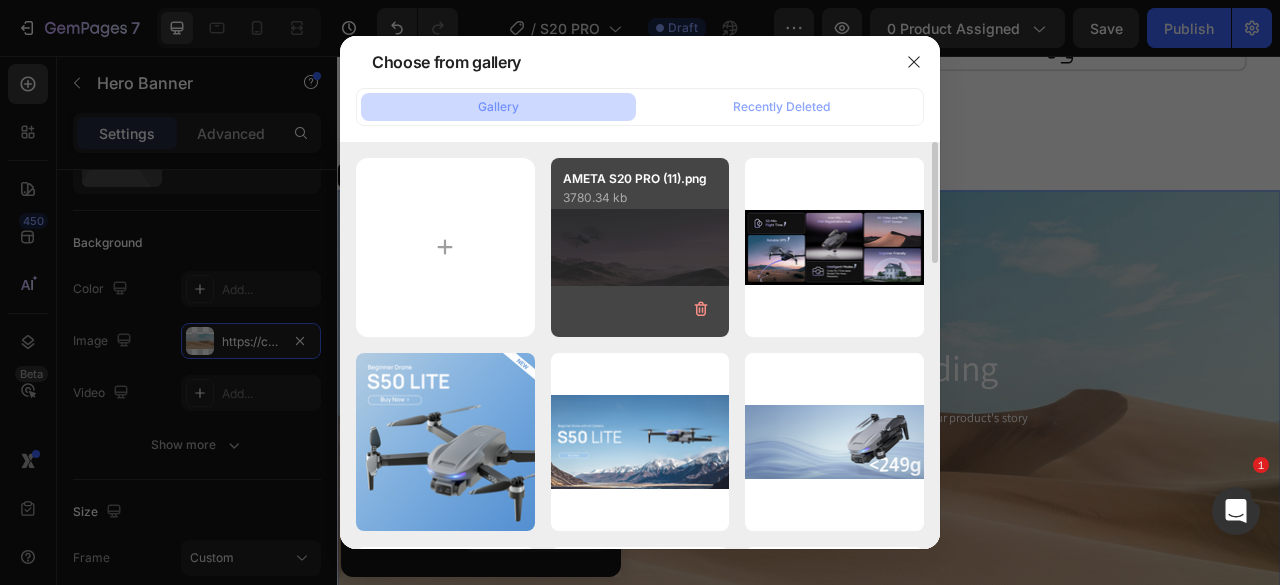 click on "AMETA S20 PRO (11).png 3780.34 kb" at bounding box center [640, 247] 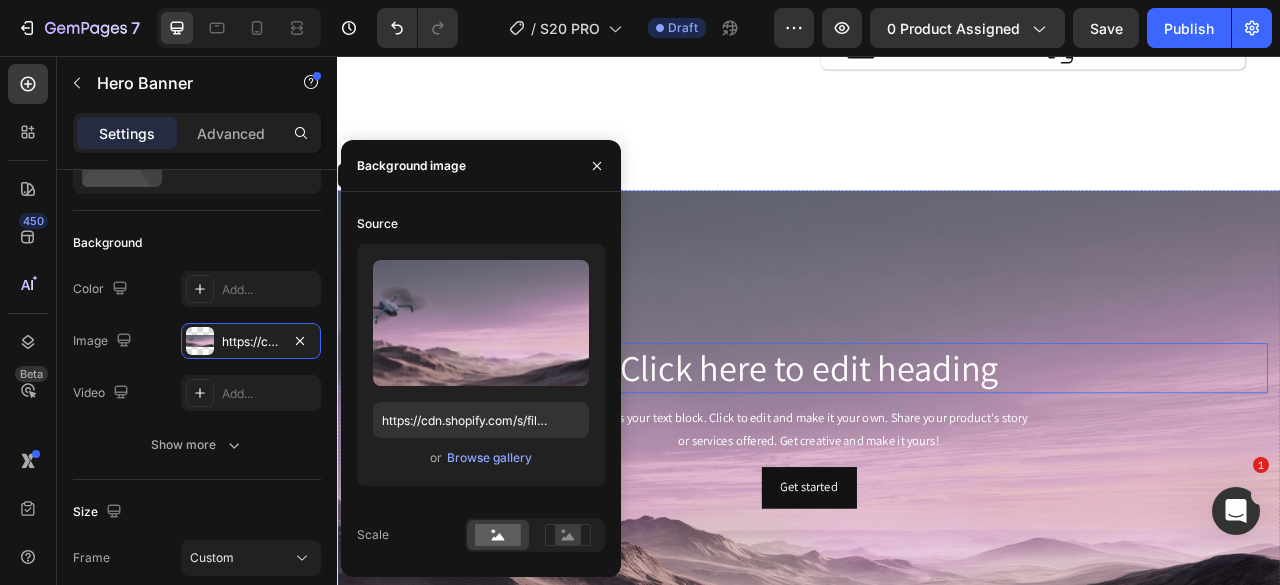 scroll, scrollTop: 1021, scrollLeft: 0, axis: vertical 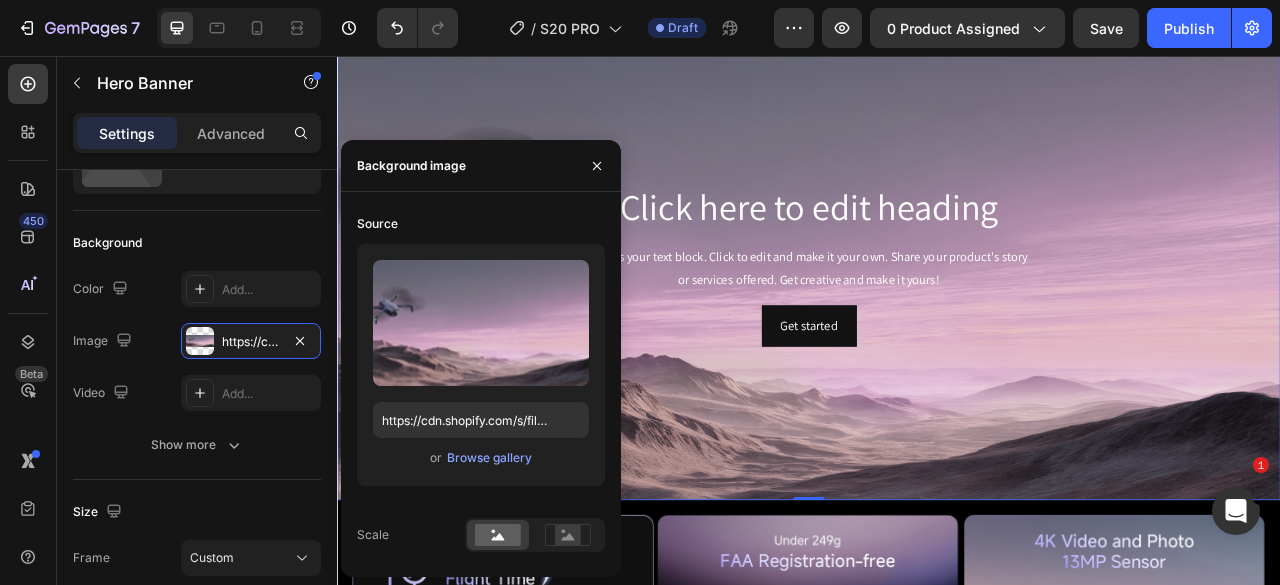 click on "Click here to edit heading Heading This is your text block. Click to edit and make it your own. Share your product's story                   or services offered. Get creative and make it yours! Text Block Get started Button" at bounding box center (937, 321) 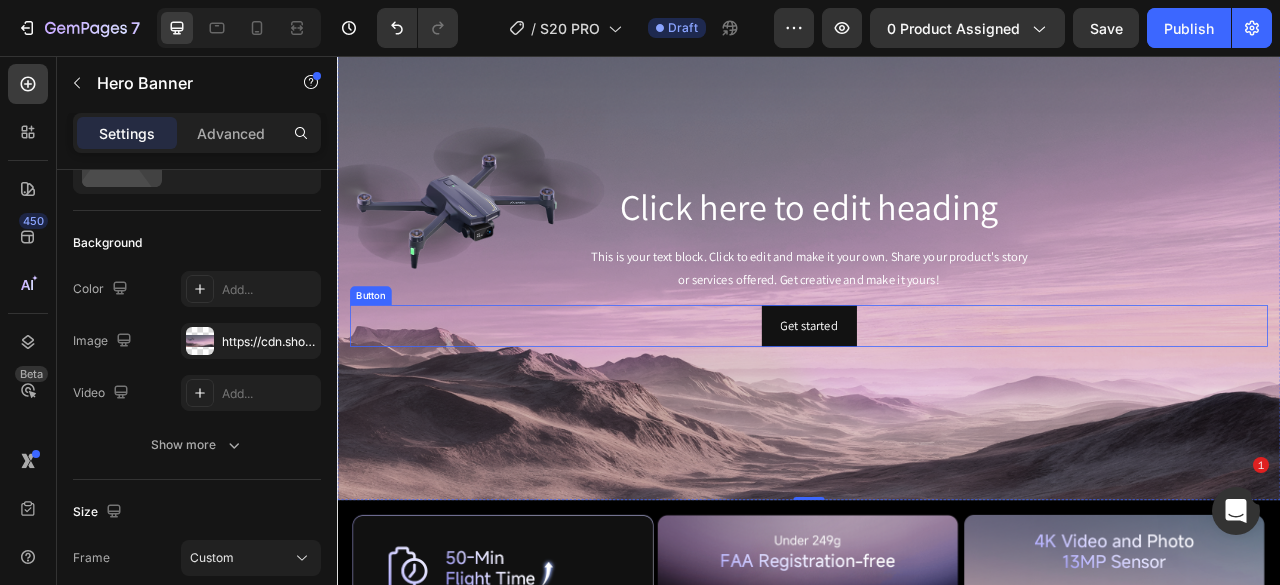 click on "Get started Button" at bounding box center [937, 399] 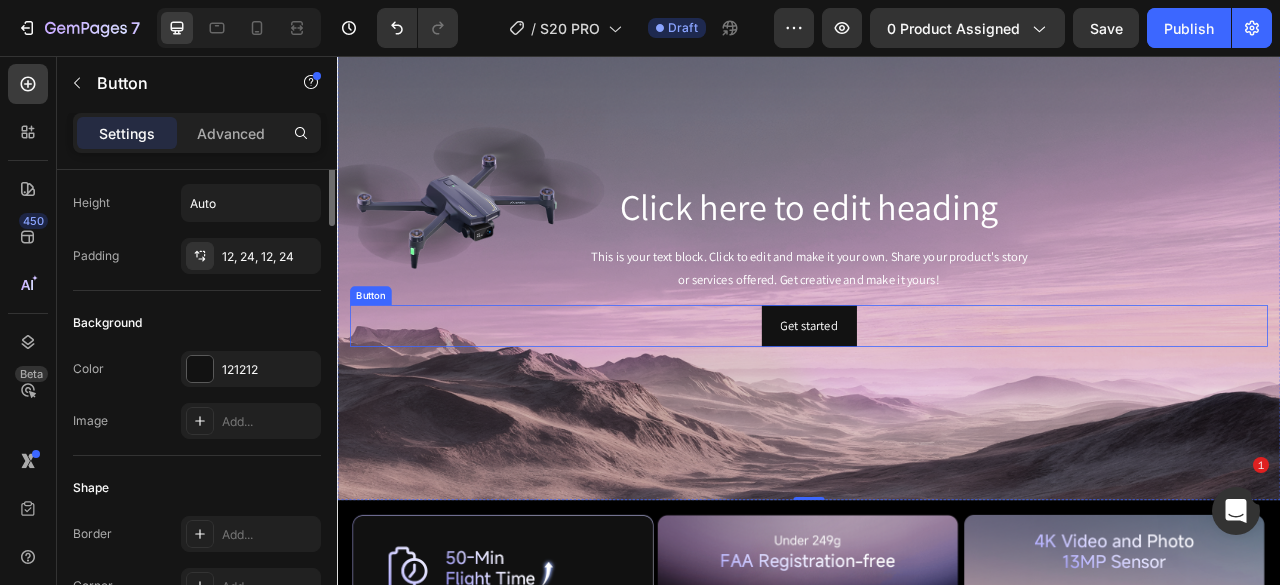 scroll, scrollTop: 0, scrollLeft: 0, axis: both 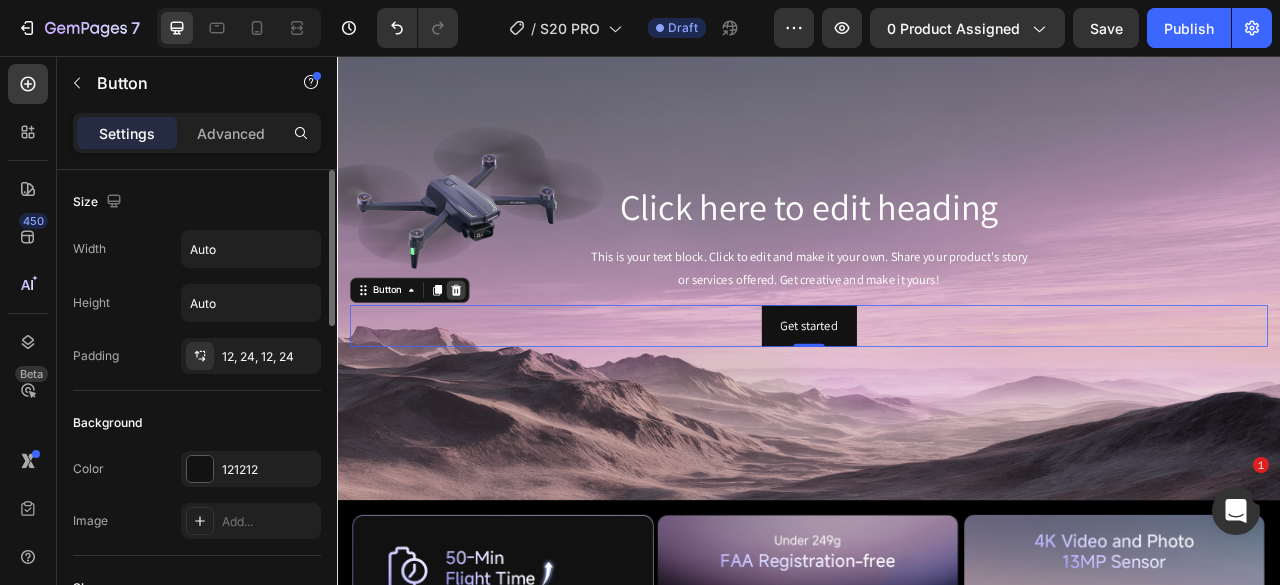 click 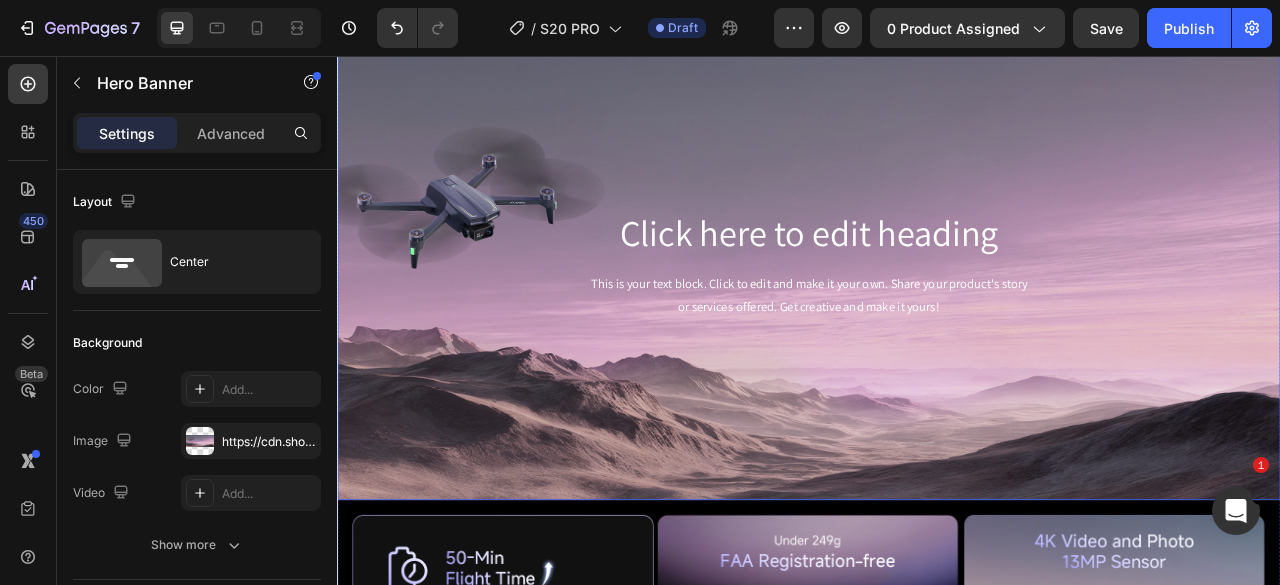 click at bounding box center [937, 321] 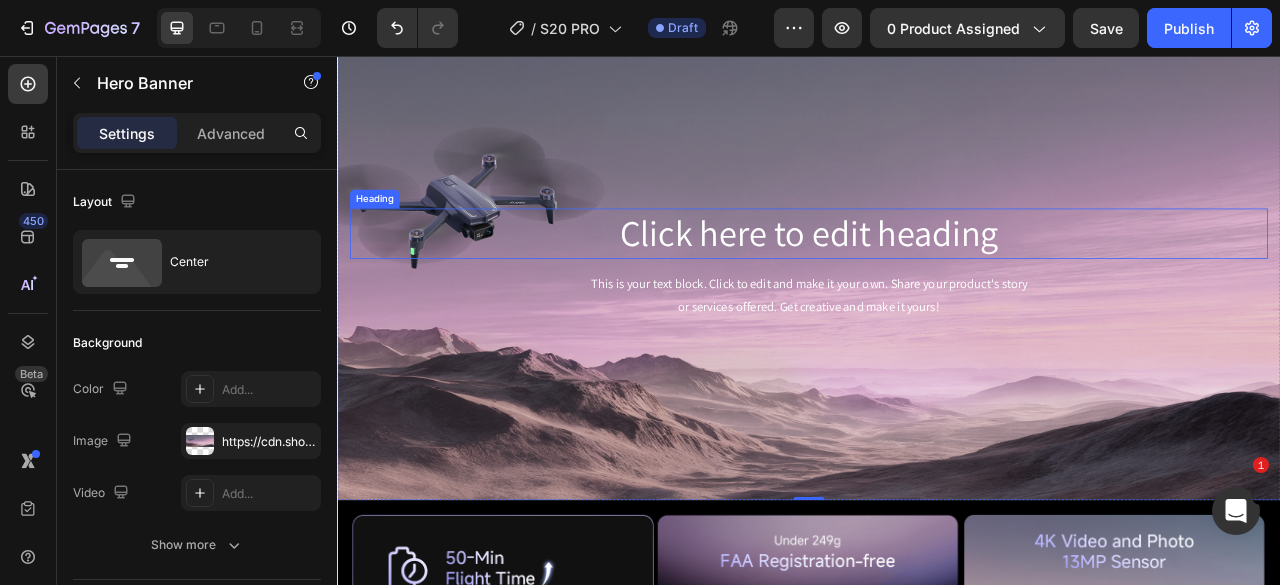 click on "Click here to edit heading" at bounding box center (937, 282) 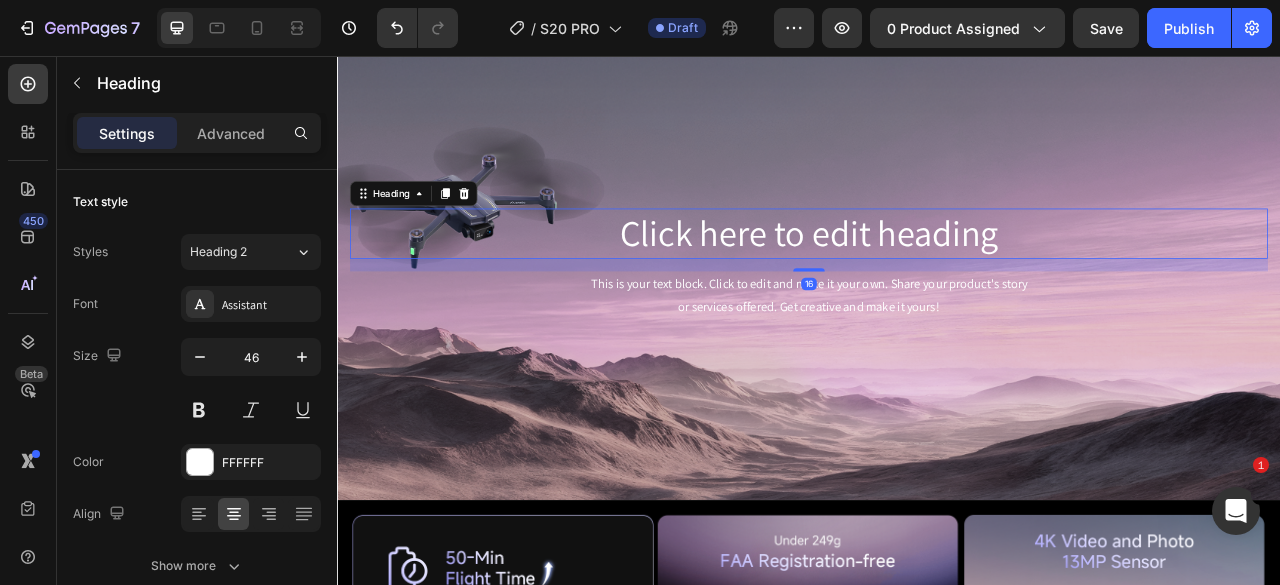 drag, startPoint x: 811, startPoint y: 274, endPoint x: 761, endPoint y: 278, distance: 50.159744 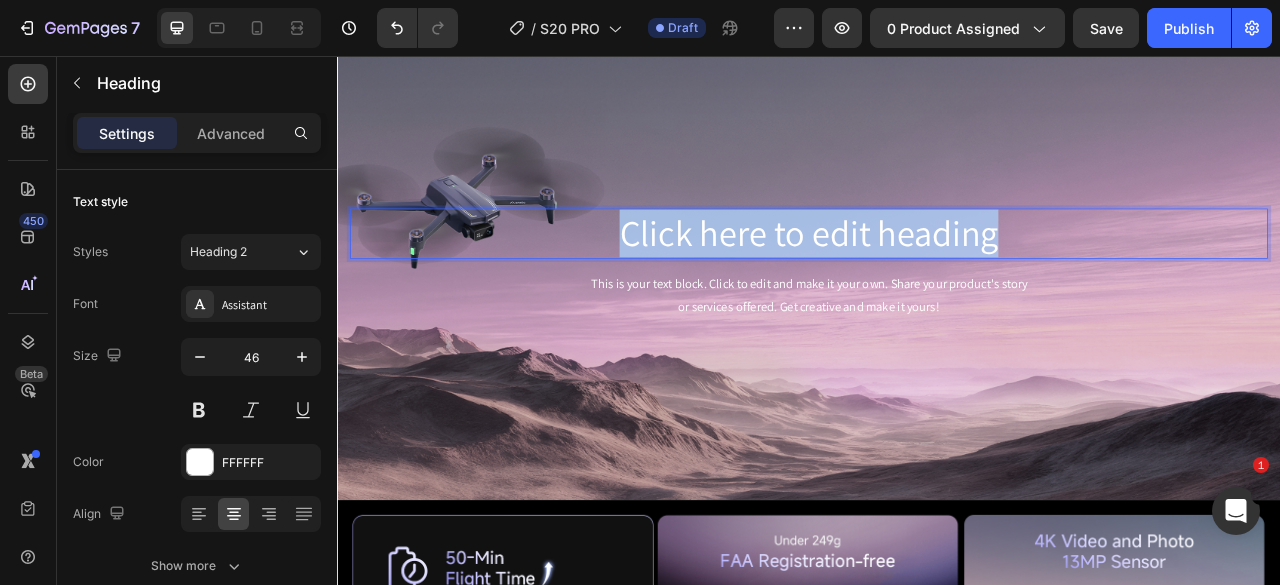 drag, startPoint x: 649, startPoint y: 279, endPoint x: 1212, endPoint y: 282, distance: 563.008 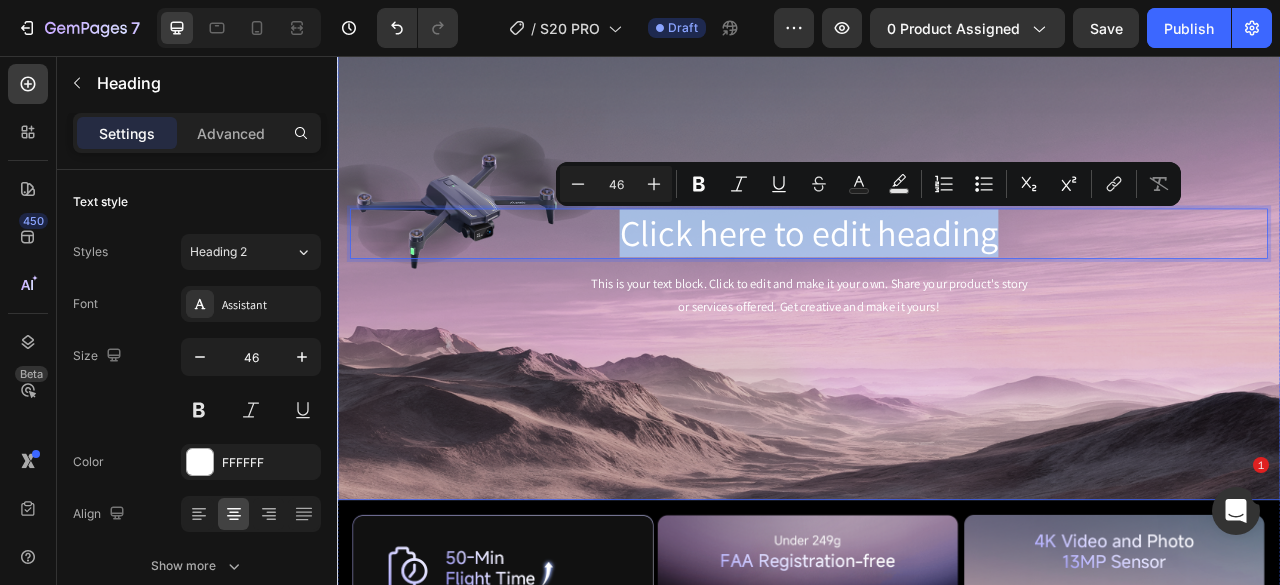 click at bounding box center [937, 321] 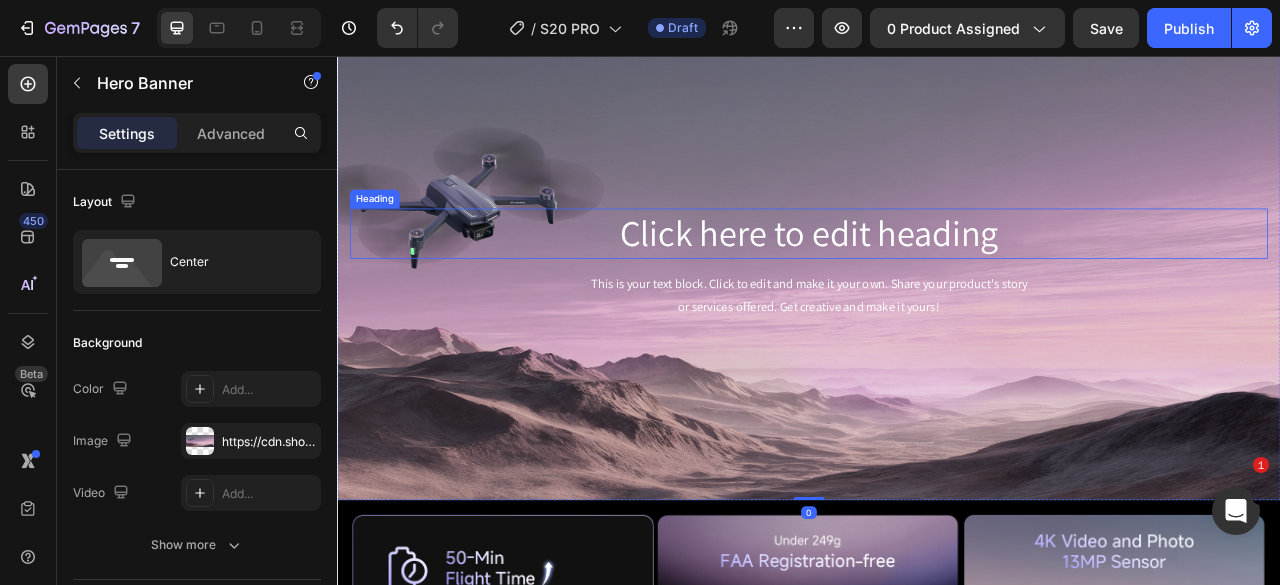 click on "Click here to edit heading" at bounding box center (937, 282) 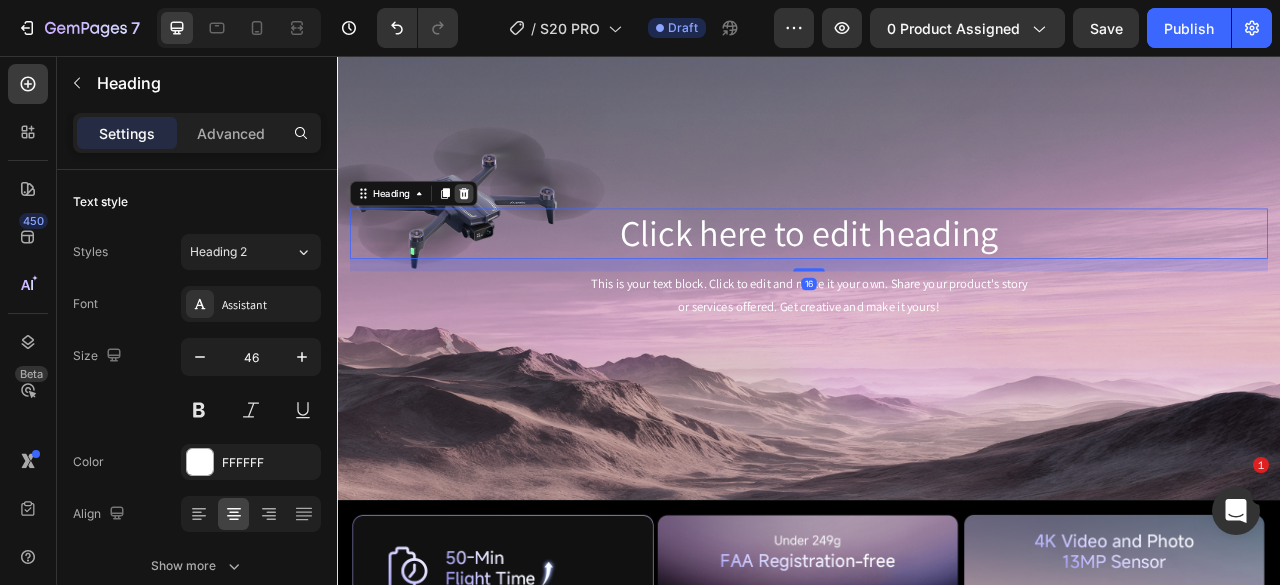 click 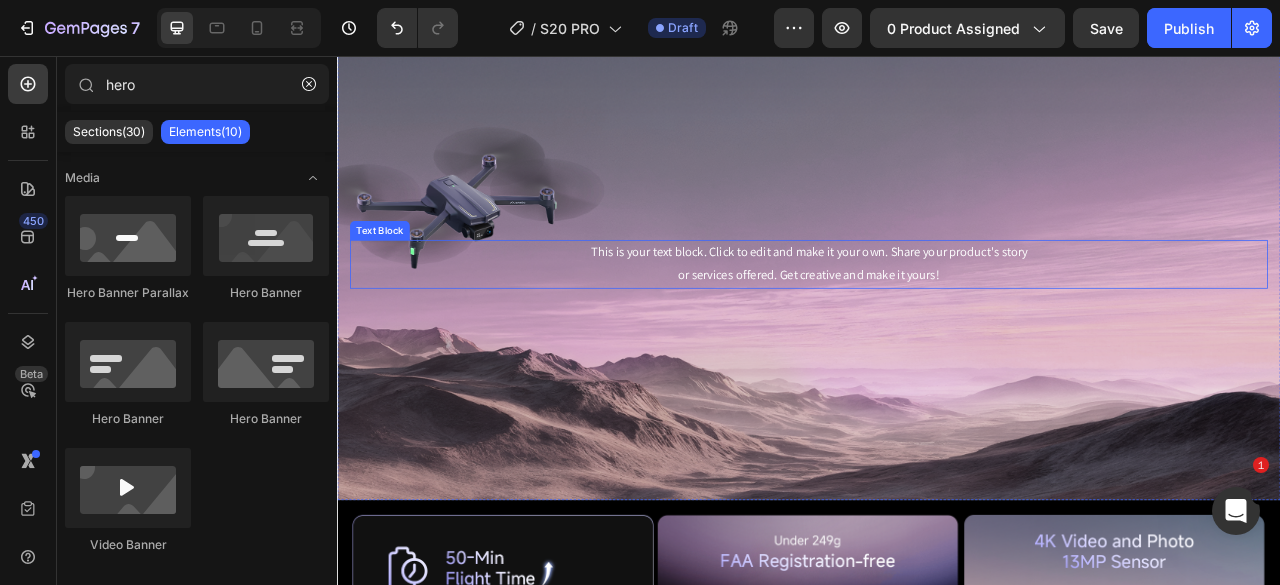 click on "This is your text block. Click to edit and make it your own. Share your product's story                   or services offered. Get creative and make it yours!" at bounding box center [937, 321] 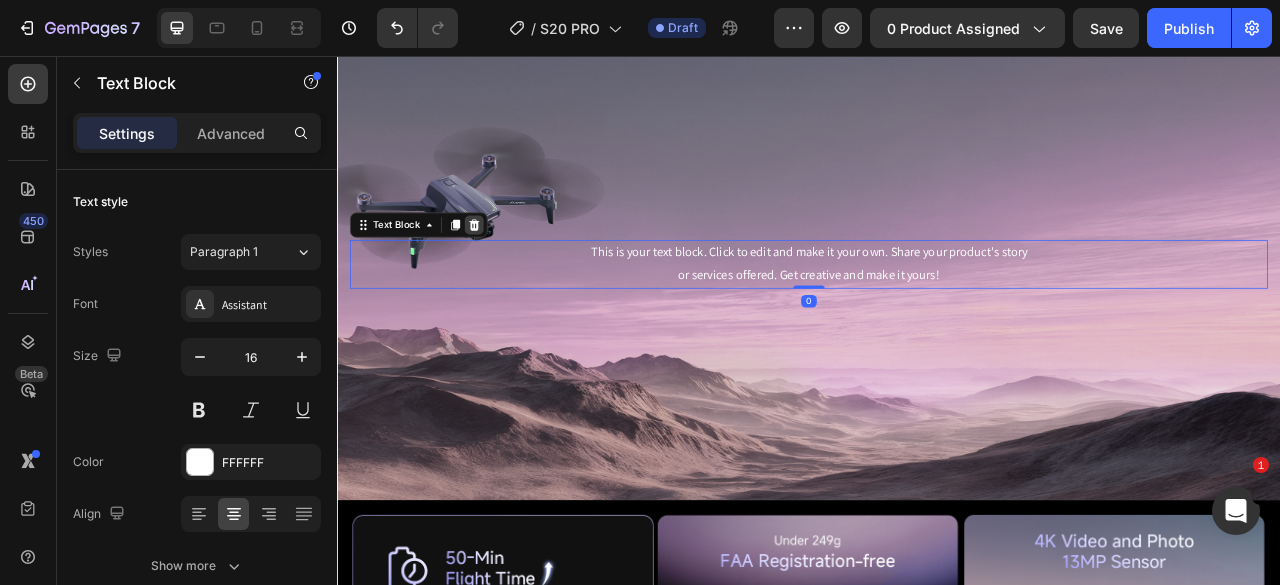 click at bounding box center [511, 271] 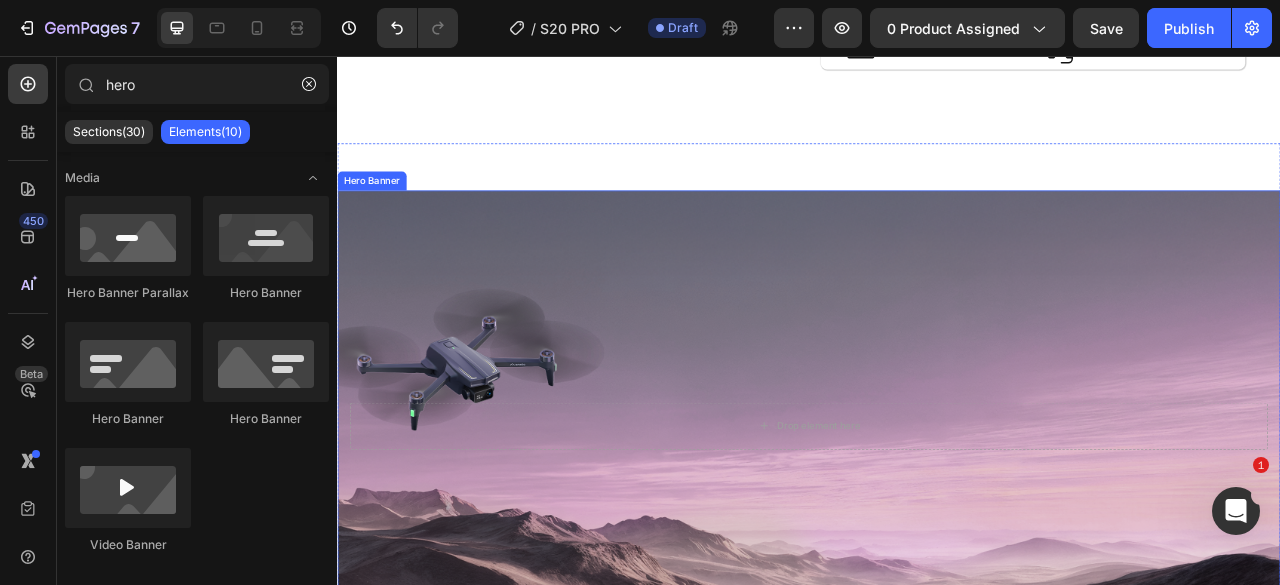 scroll, scrollTop: 1021, scrollLeft: 0, axis: vertical 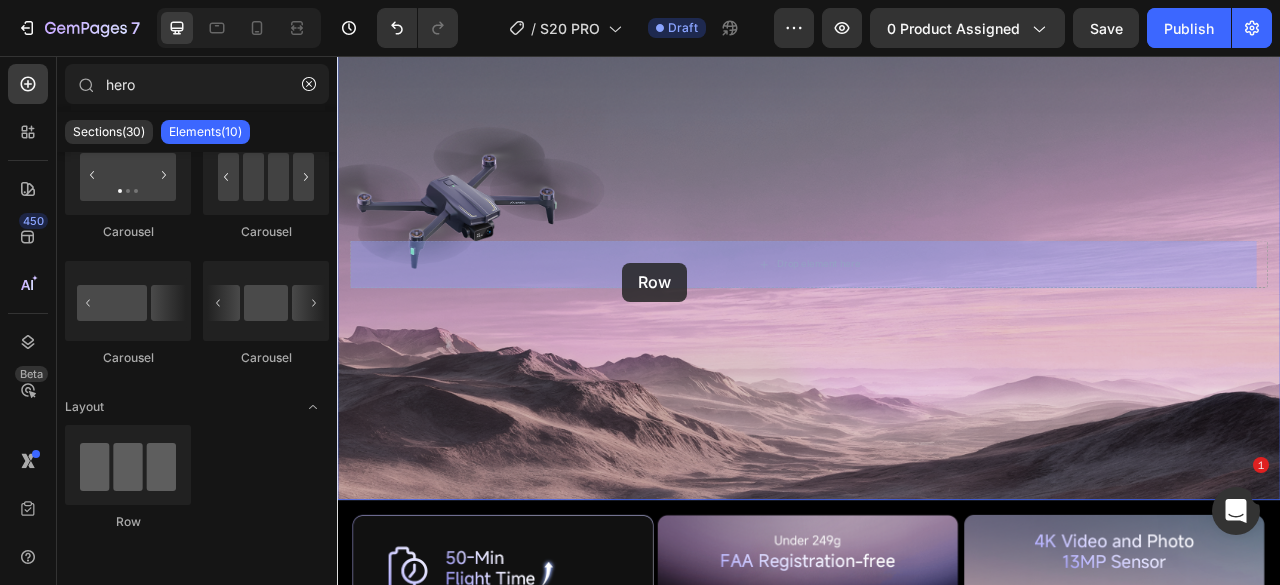 drag, startPoint x: 451, startPoint y: 530, endPoint x: 700, endPoint y: 319, distance: 326.37708 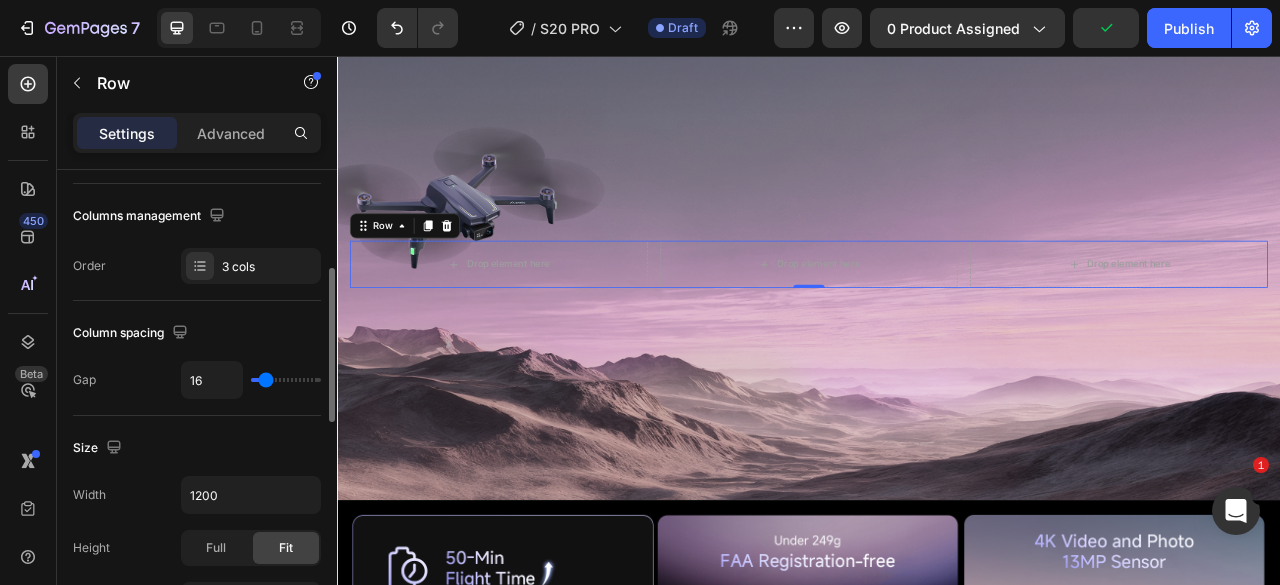 scroll, scrollTop: 0, scrollLeft: 0, axis: both 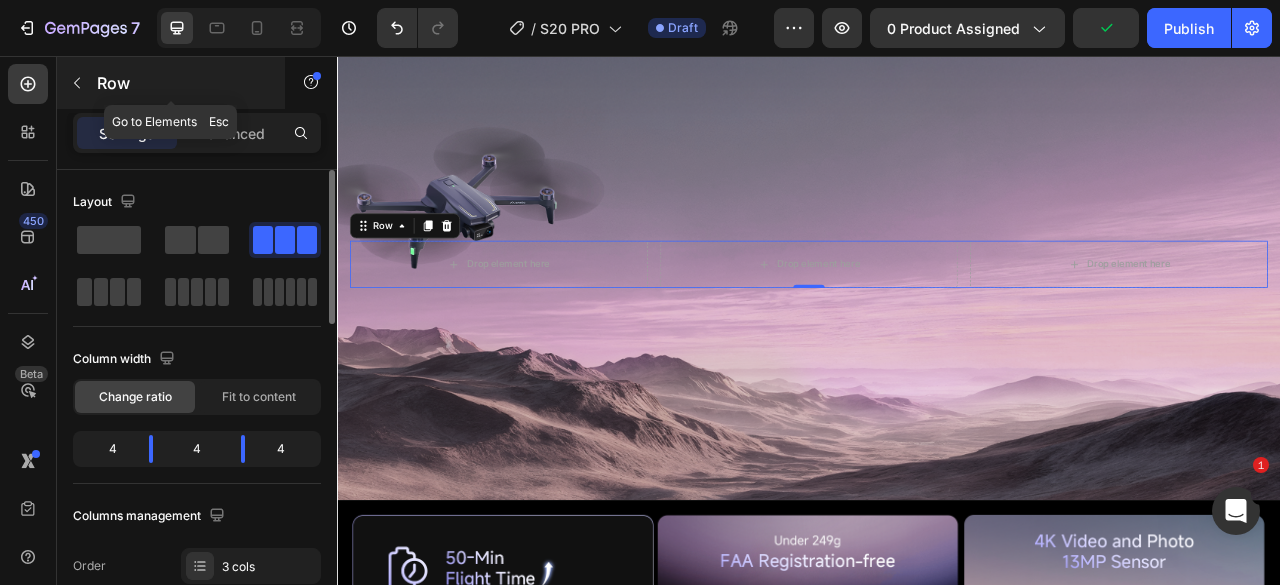 click 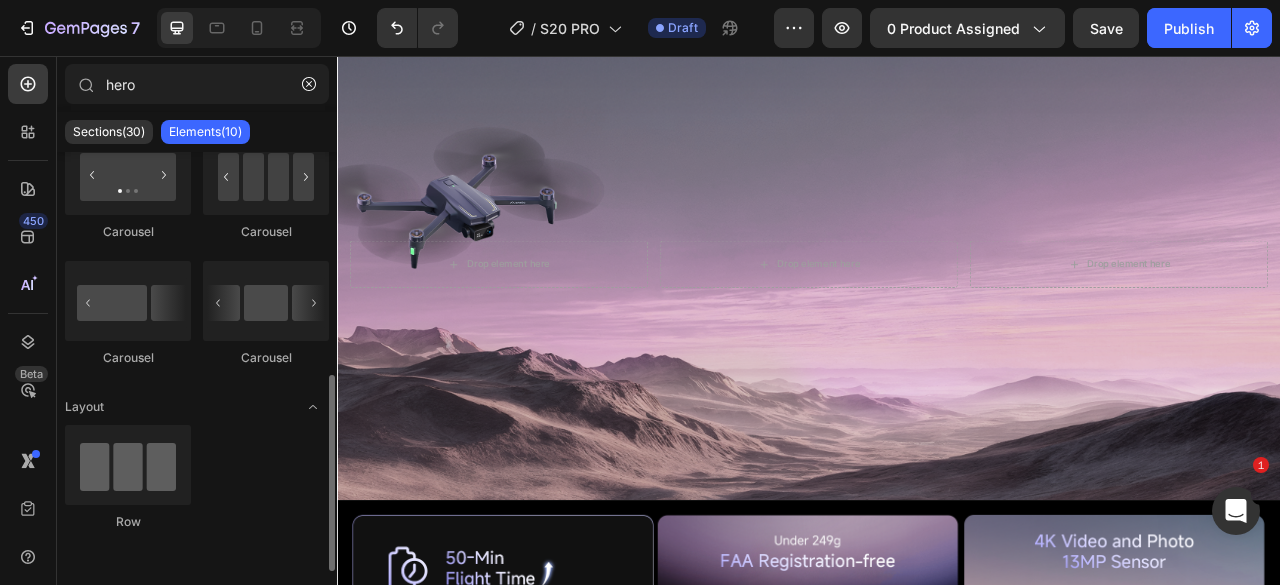 scroll, scrollTop: 0, scrollLeft: 0, axis: both 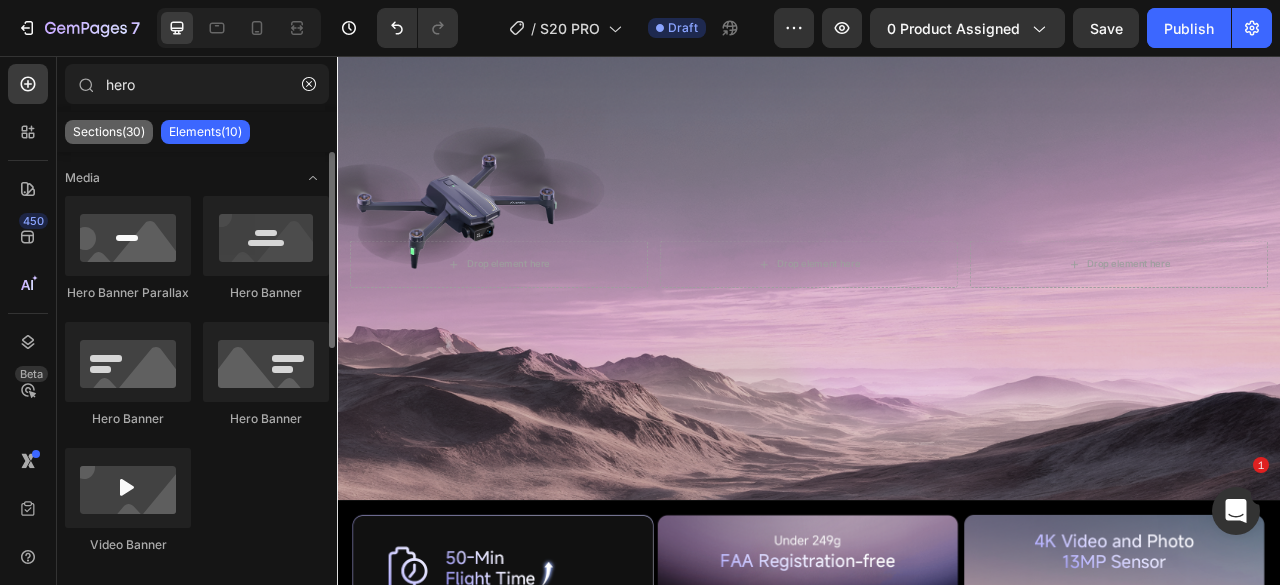 click on "Sections(30)" at bounding box center (109, 132) 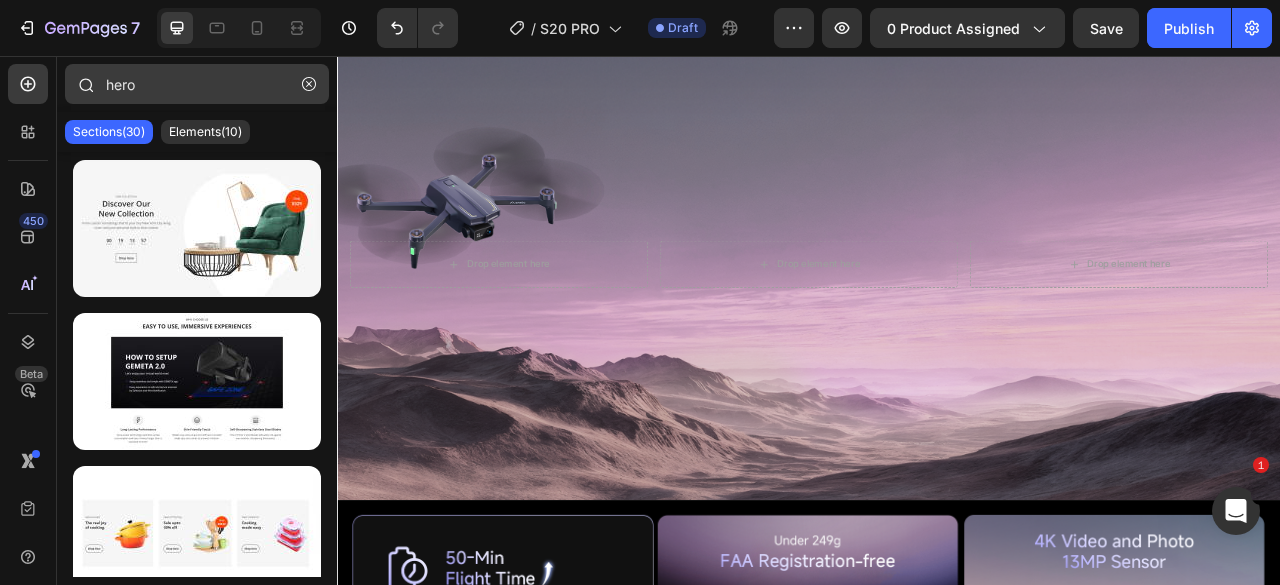 click at bounding box center [309, 84] 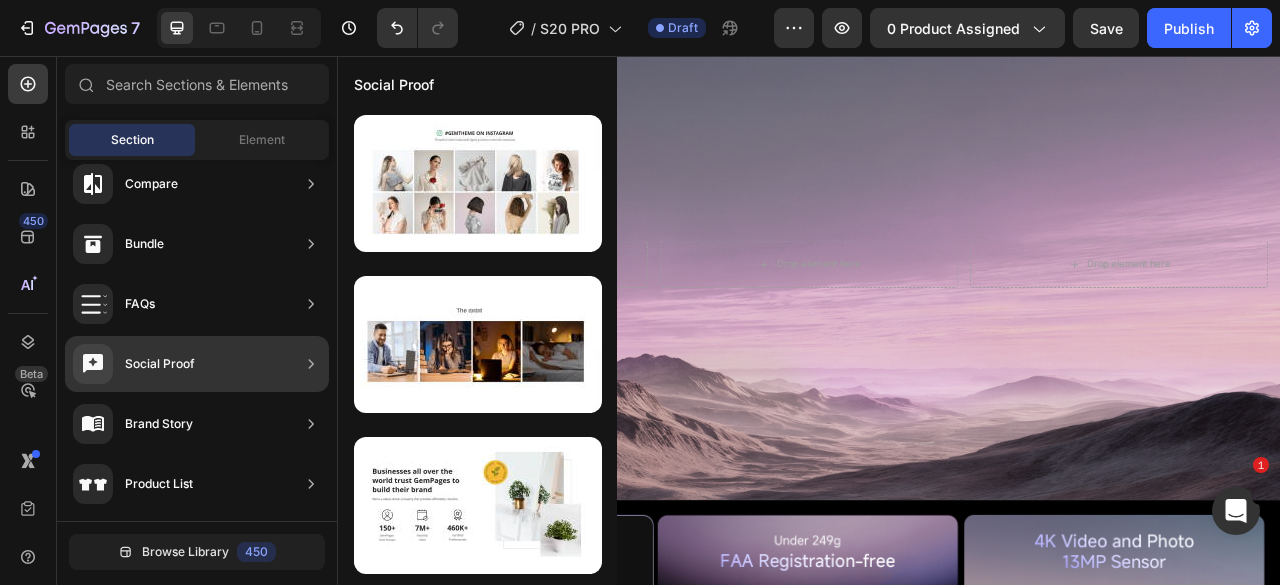 scroll, scrollTop: 798, scrollLeft: 0, axis: vertical 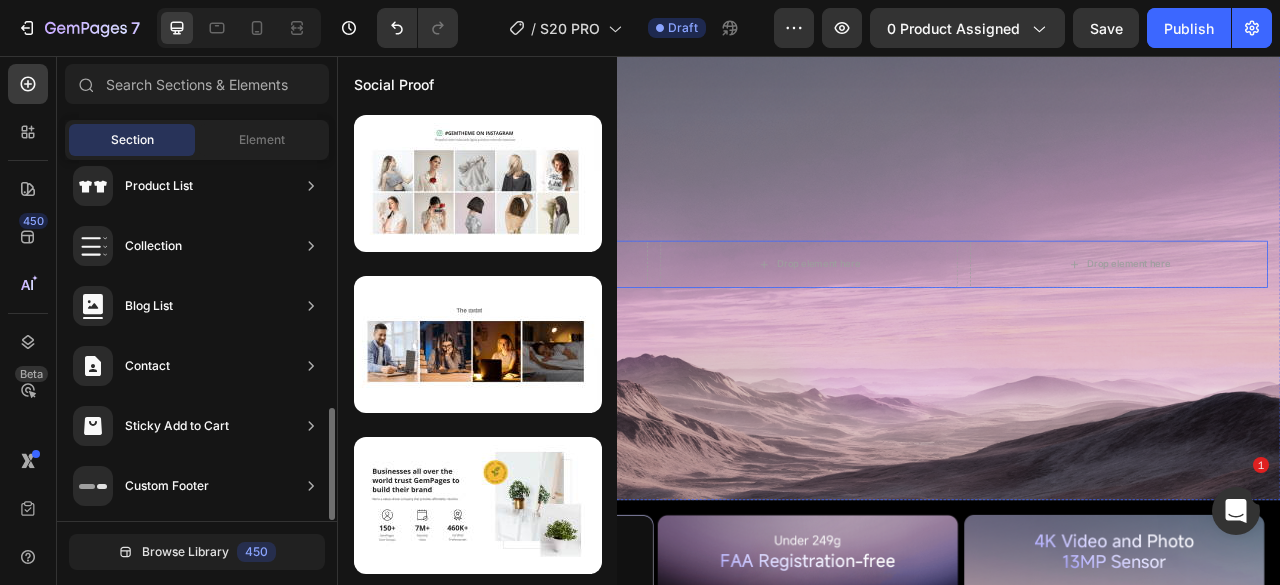click at bounding box center [937, 321] 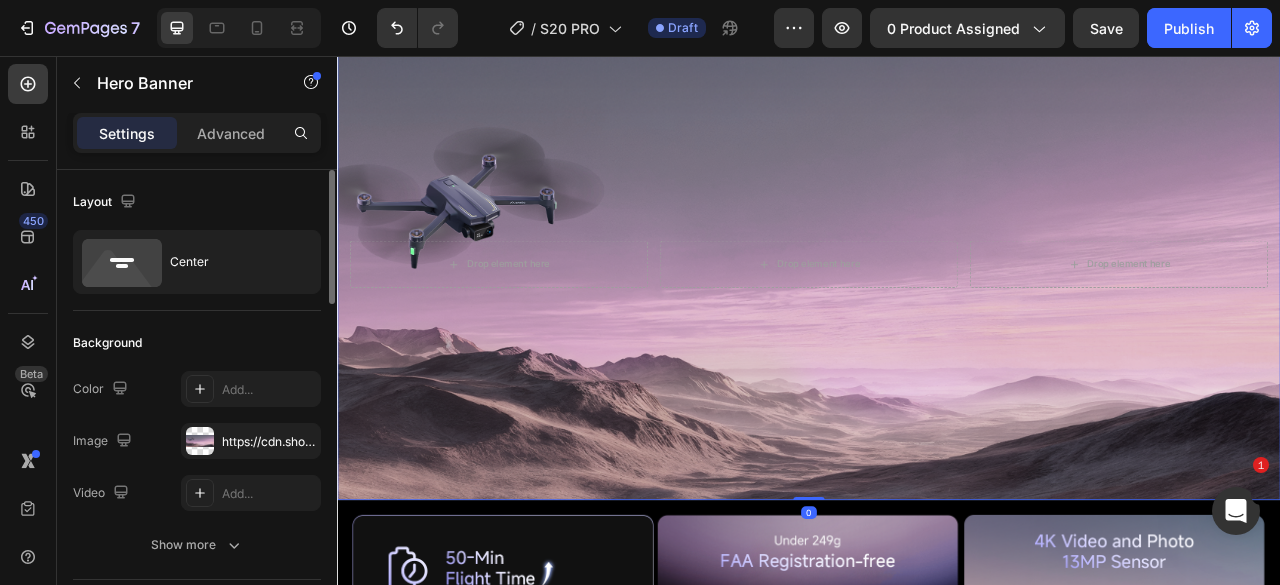 scroll, scrollTop: 300, scrollLeft: 0, axis: vertical 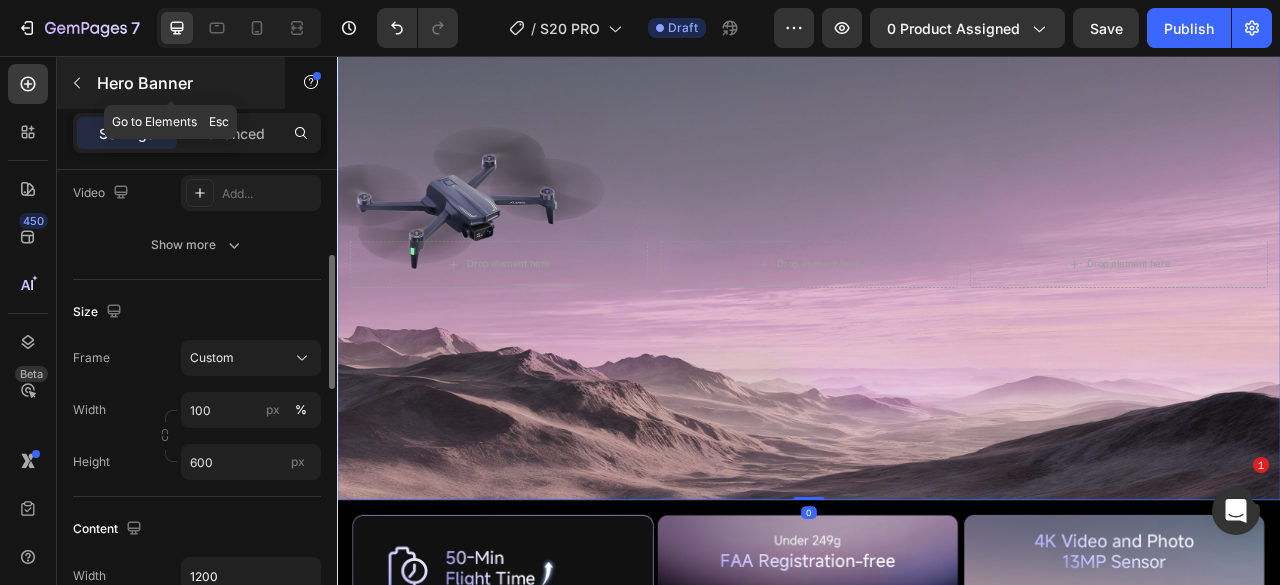 click 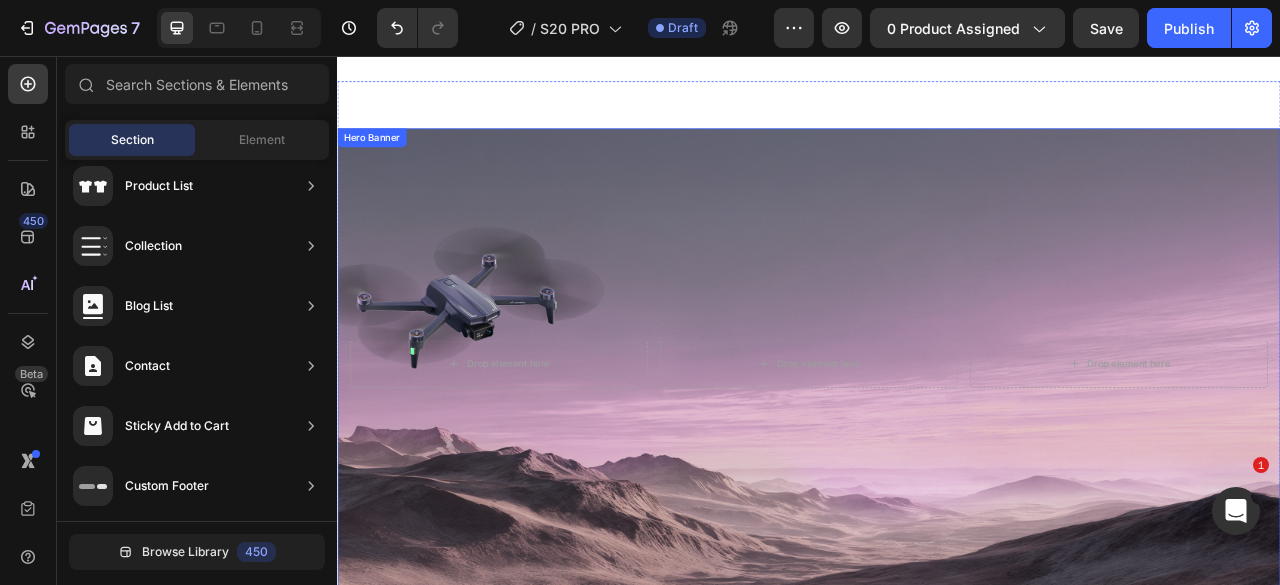 scroll, scrollTop: 921, scrollLeft: 0, axis: vertical 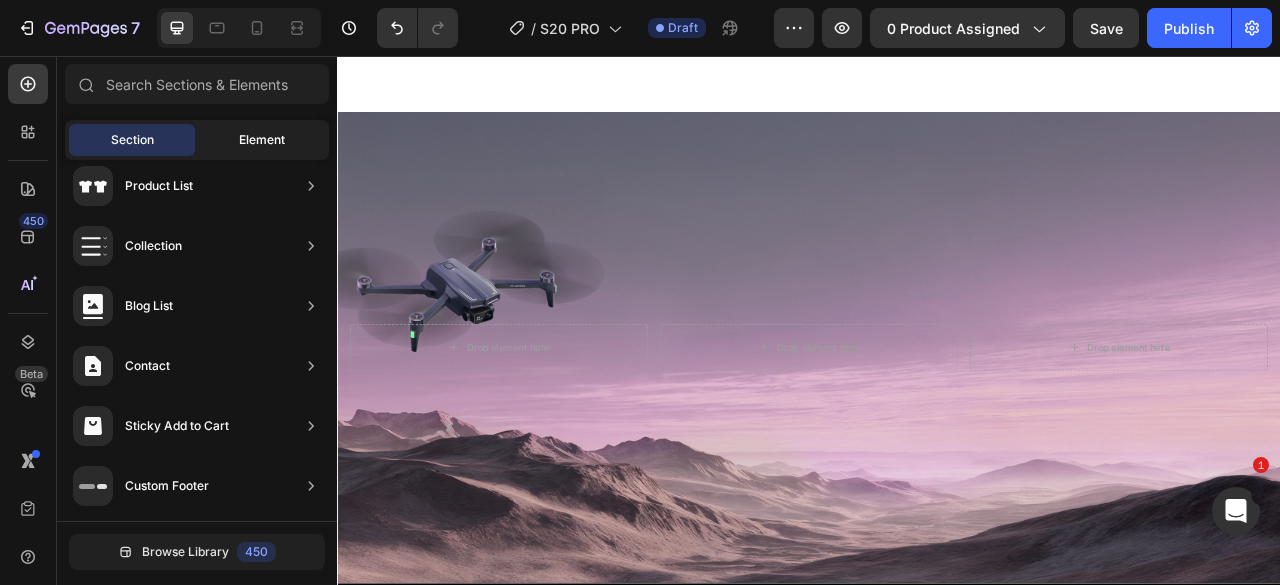 click on "Element" at bounding box center [262, 140] 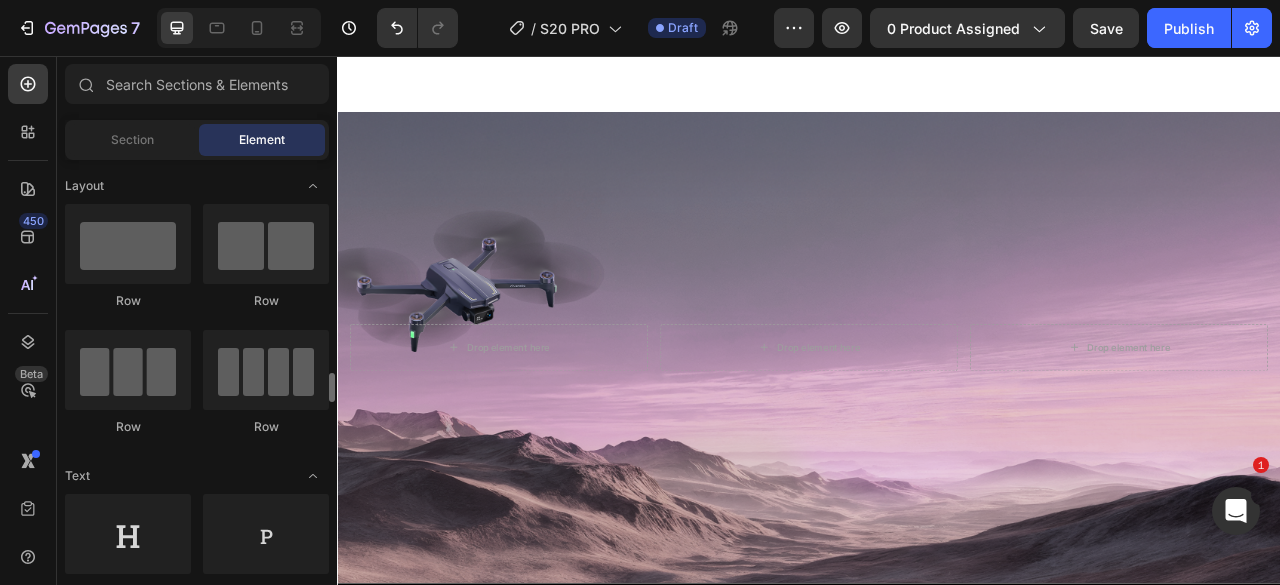 scroll, scrollTop: 300, scrollLeft: 0, axis: vertical 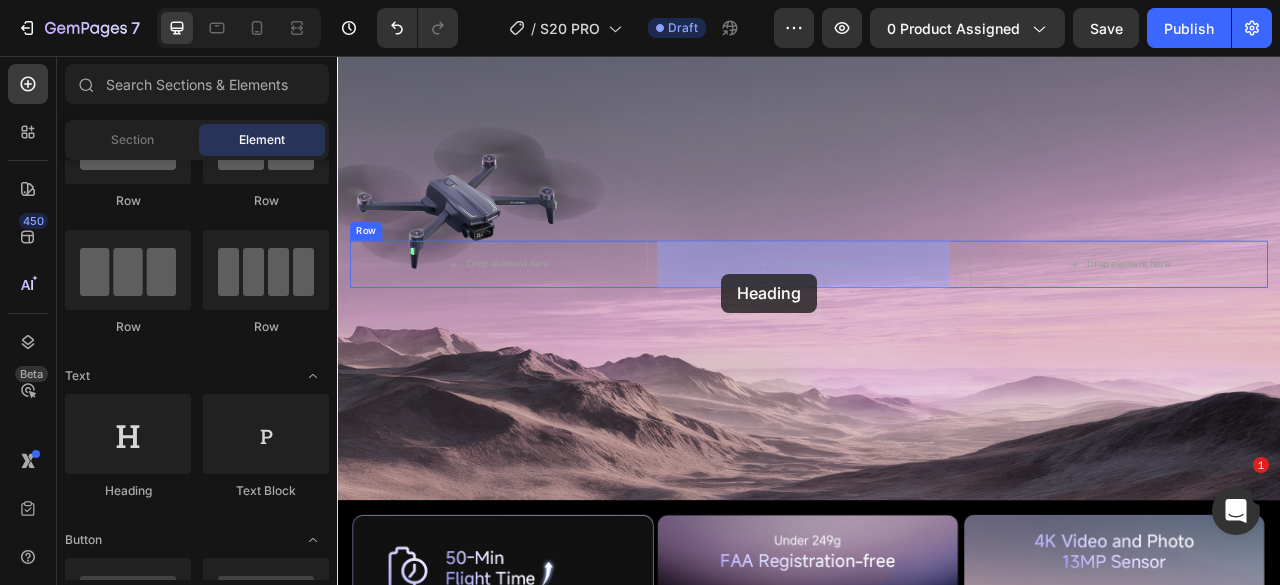 drag, startPoint x: 475, startPoint y: 478, endPoint x: 826, endPoint y: 332, distance: 380.15393 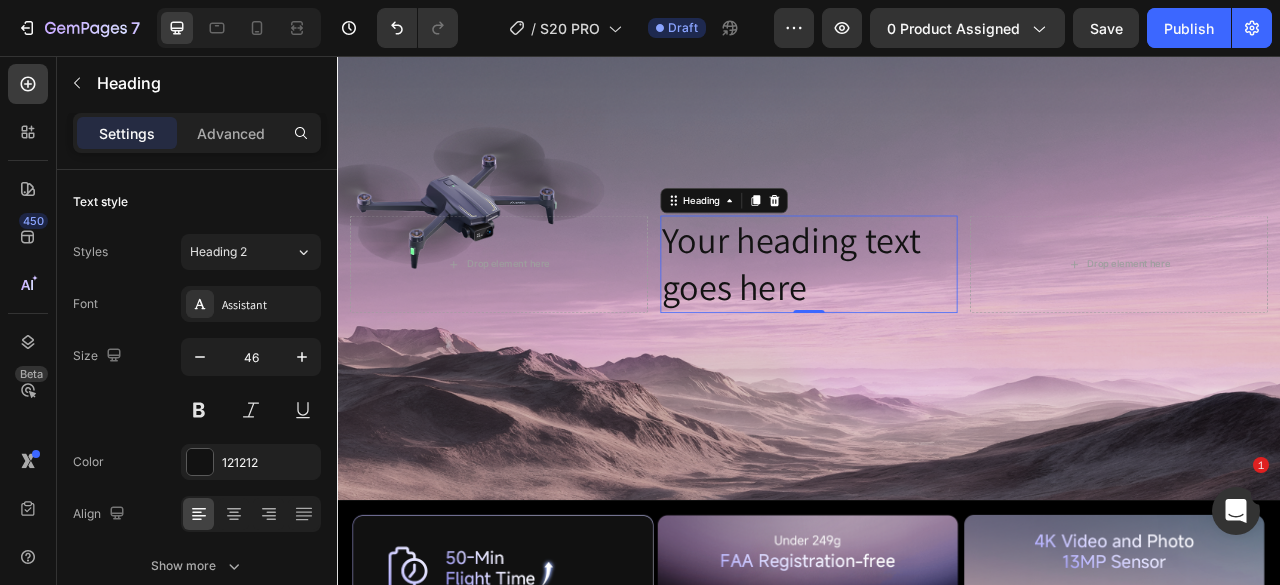 drag, startPoint x: 869, startPoint y: 355, endPoint x: 924, endPoint y: 354, distance: 55.00909 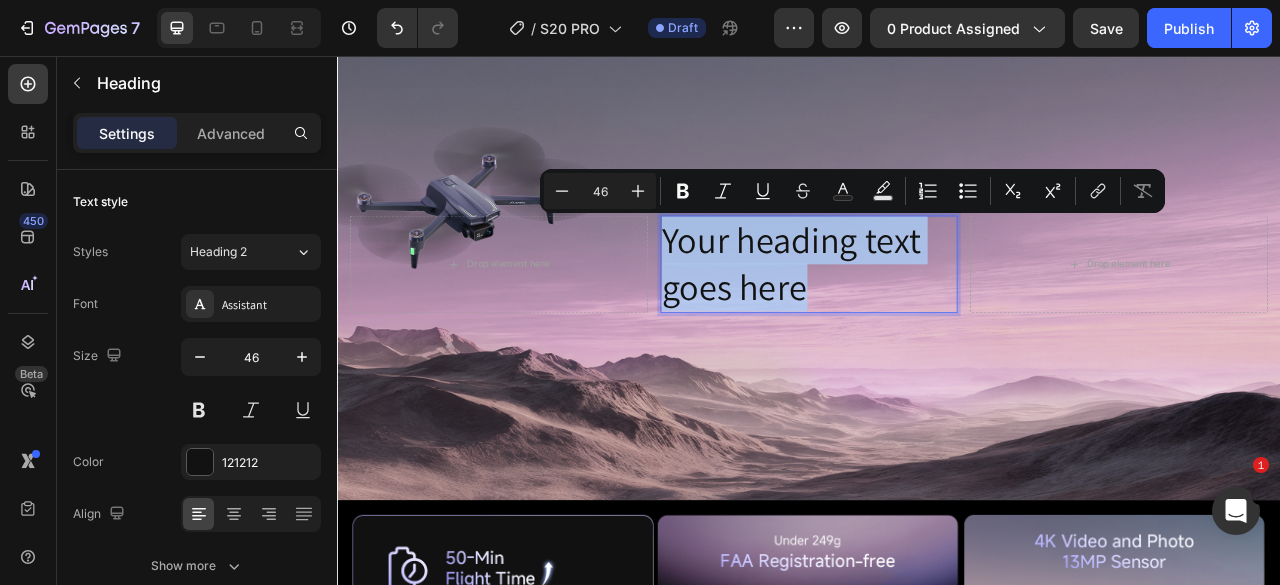drag, startPoint x: 969, startPoint y: 354, endPoint x: 753, endPoint y: 293, distance: 224.44821 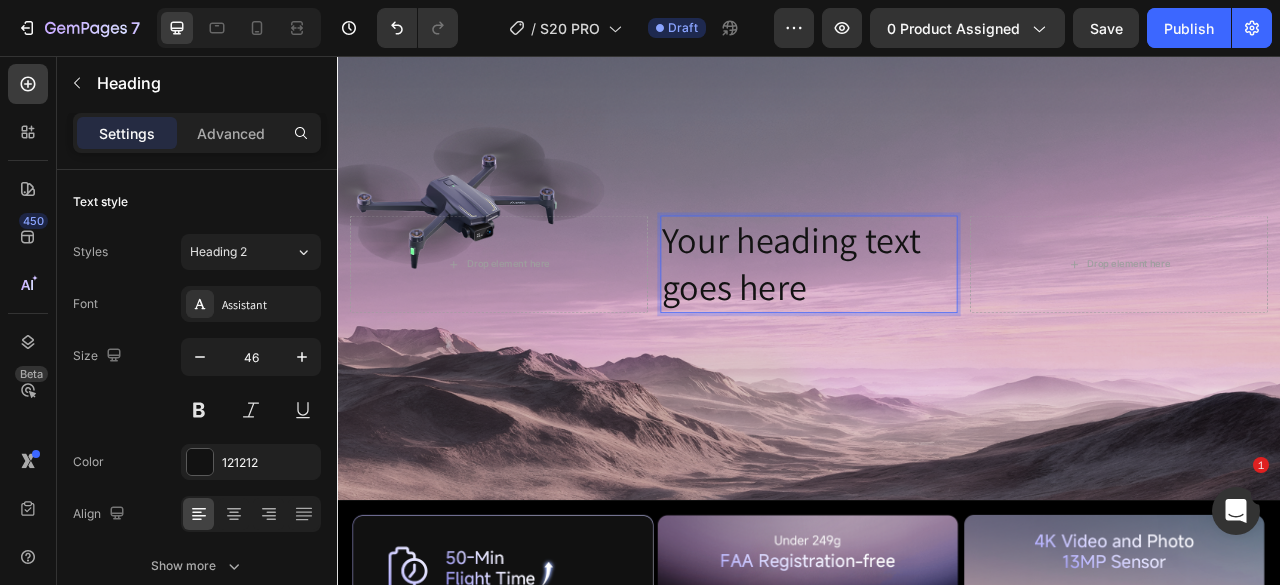 scroll, scrollTop: 1051, scrollLeft: 0, axis: vertical 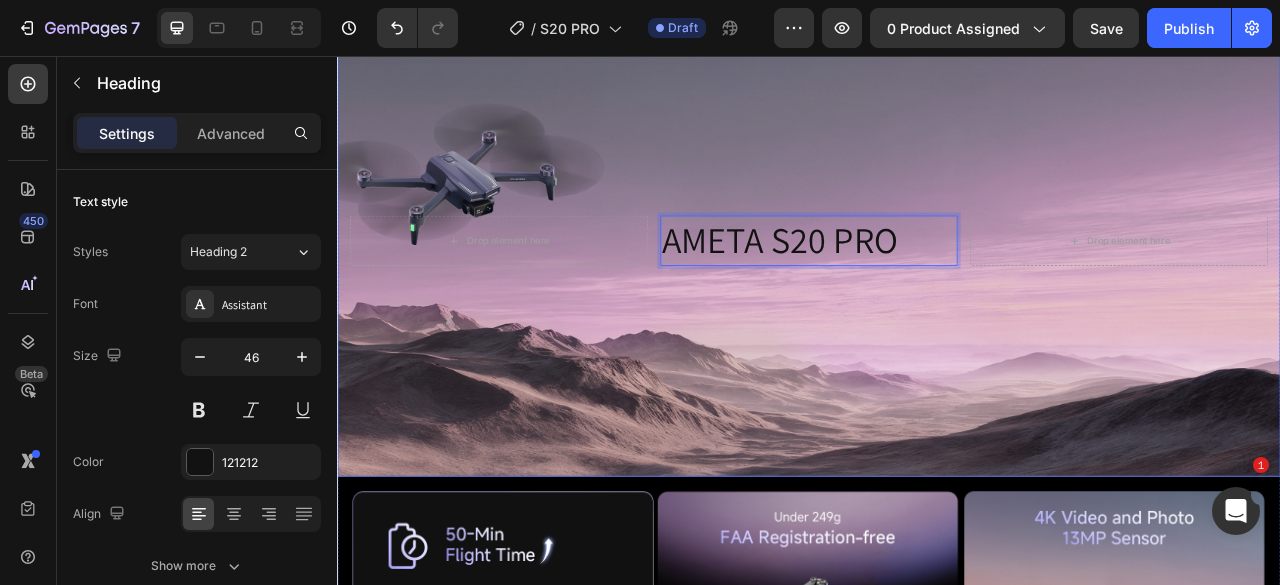 click at bounding box center (937, 291) 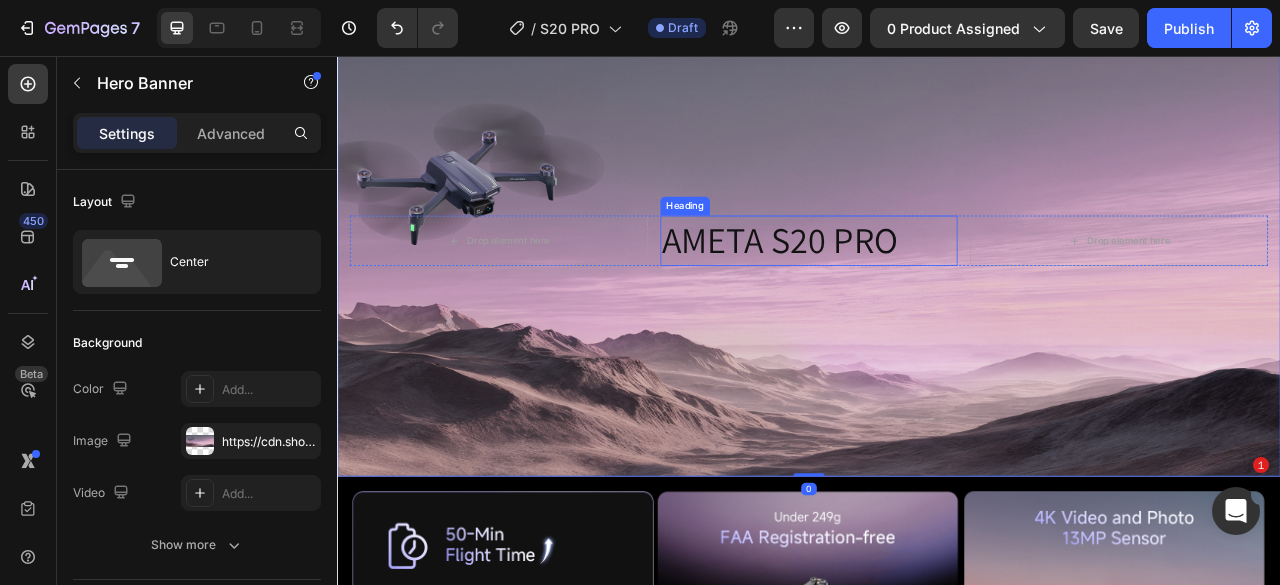 click on "AMETA S20 PRO" at bounding box center [937, 291] 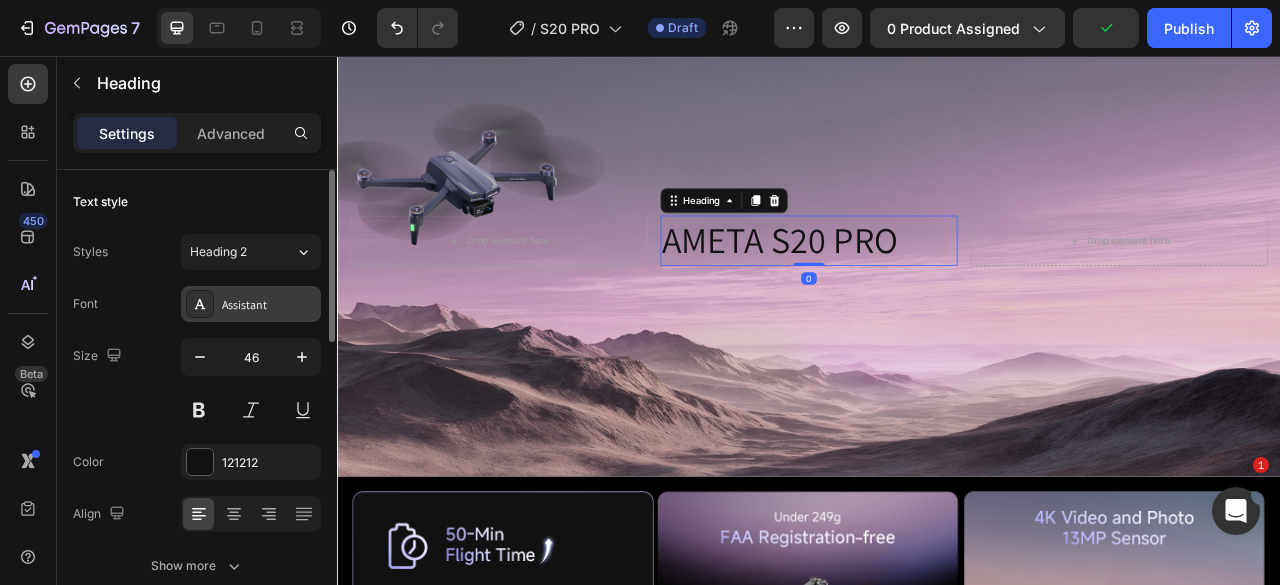 click on "Assistant" at bounding box center (251, 304) 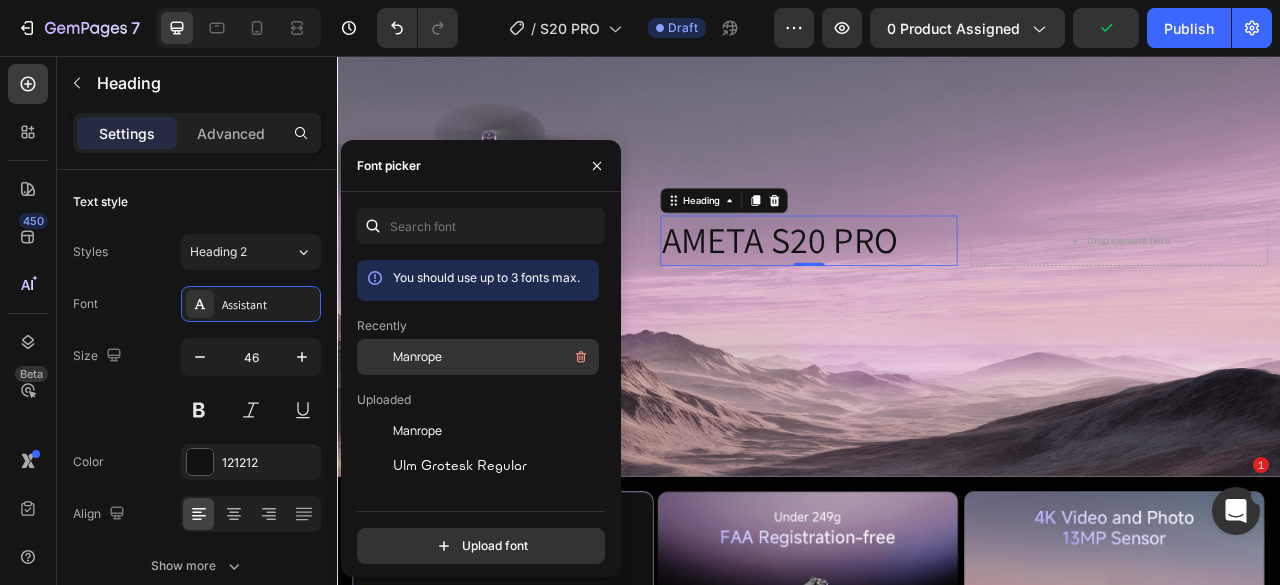 click on "Manrope" at bounding box center (494, 357) 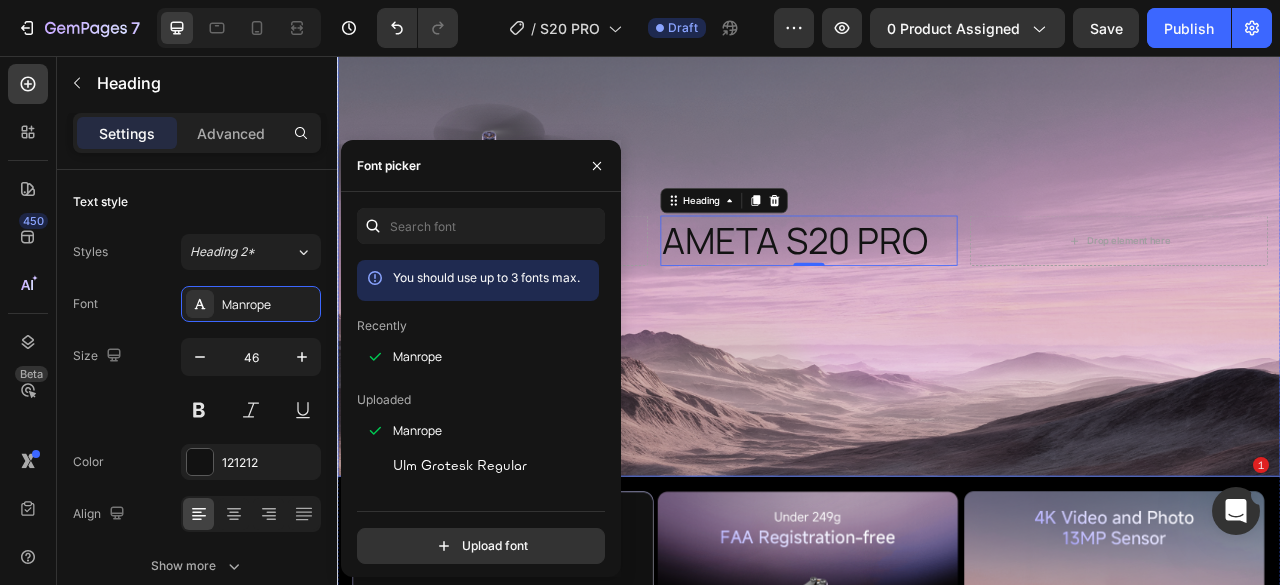 click at bounding box center (937, 291) 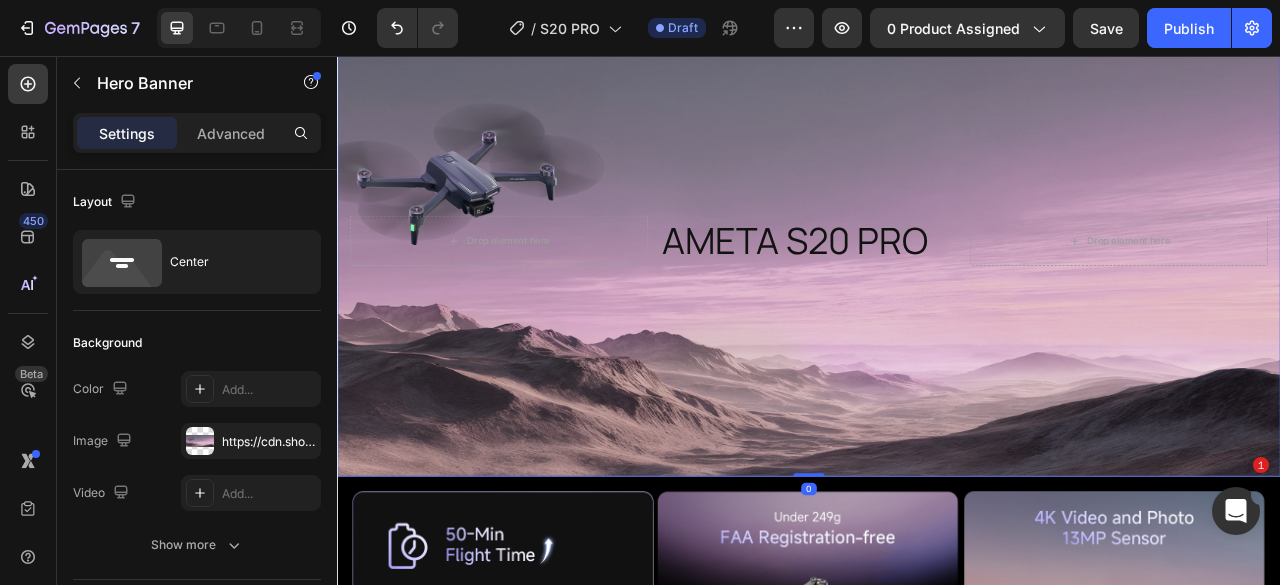 click on "AMETA S20 PRO" at bounding box center (937, 291) 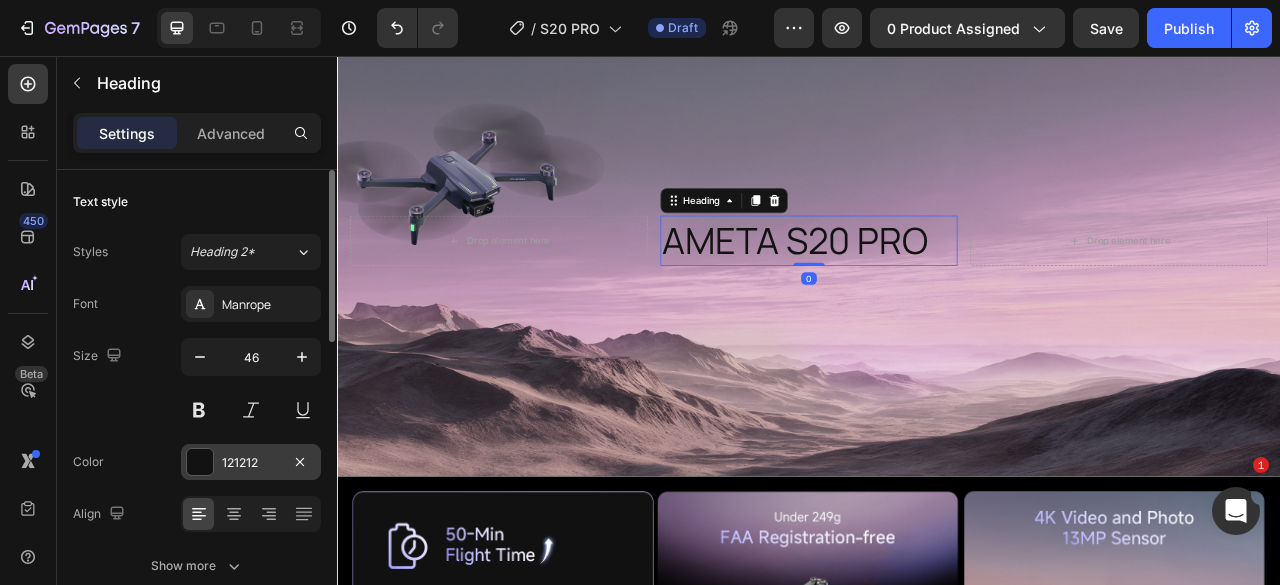 click on "121212" at bounding box center [251, 462] 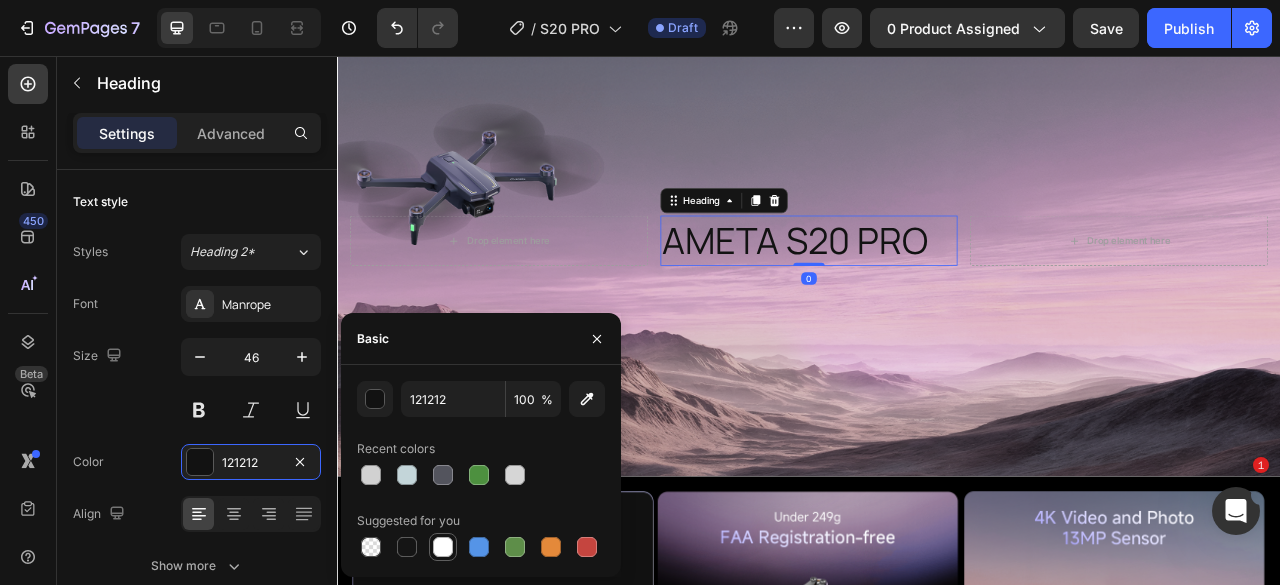 click at bounding box center (443, 547) 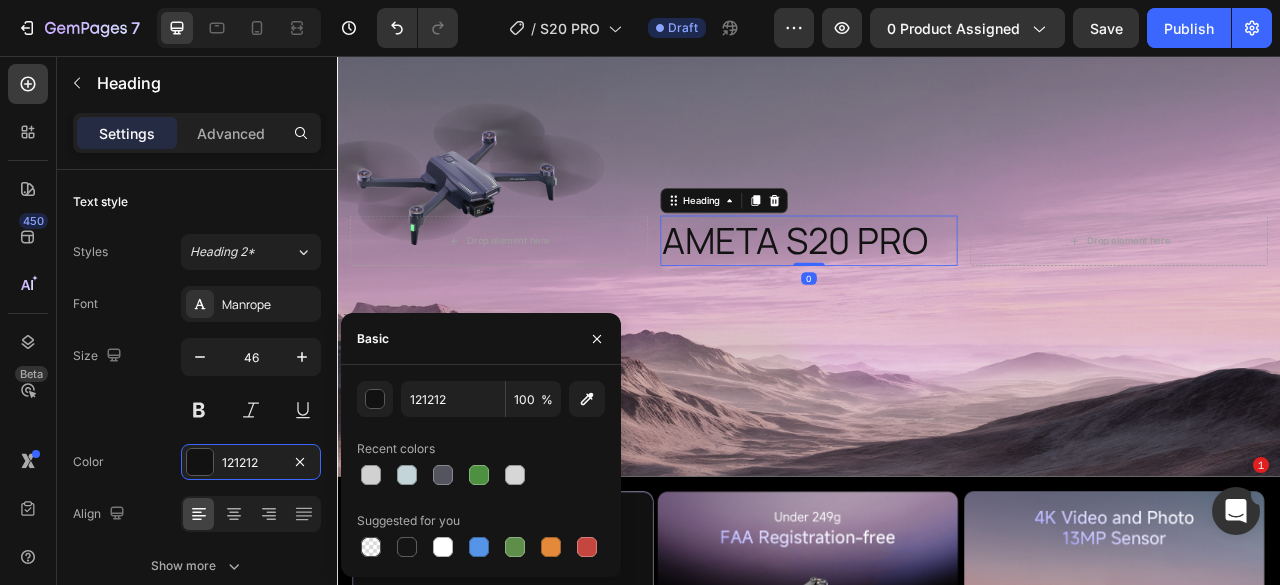 type on "FFFFFF" 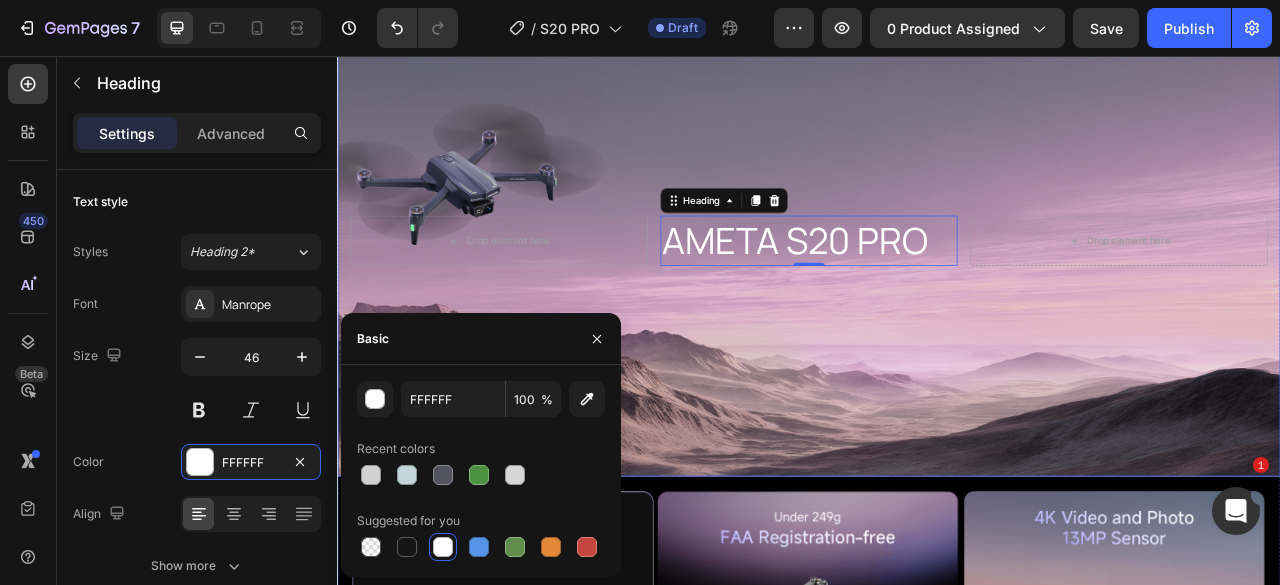 click at bounding box center [937, 291] 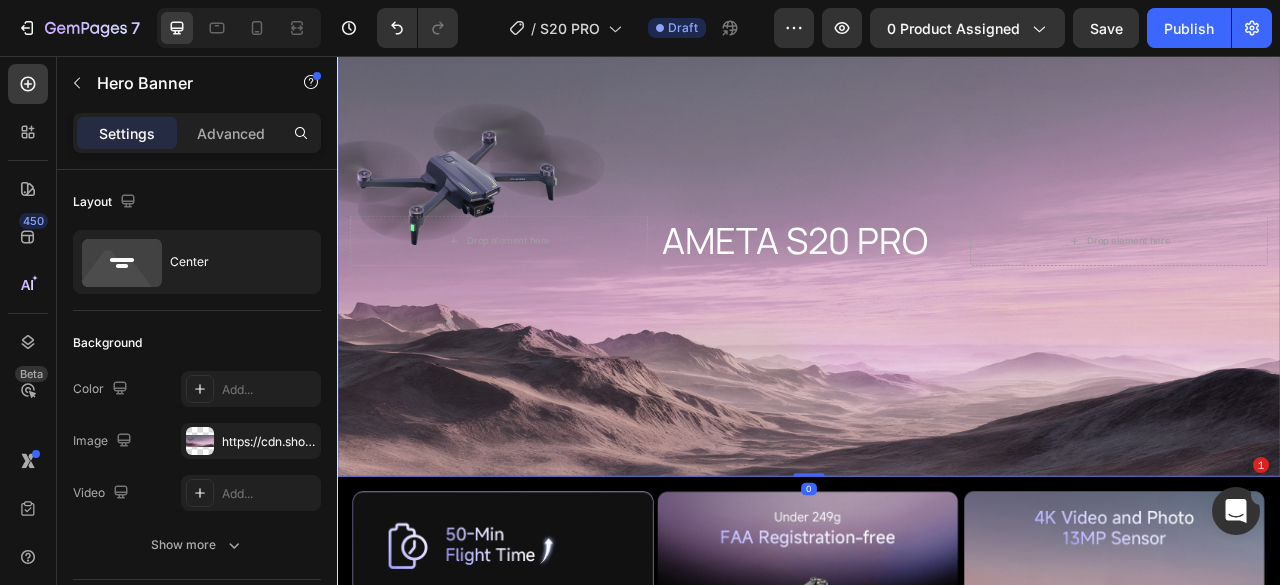 click at bounding box center (937, 291) 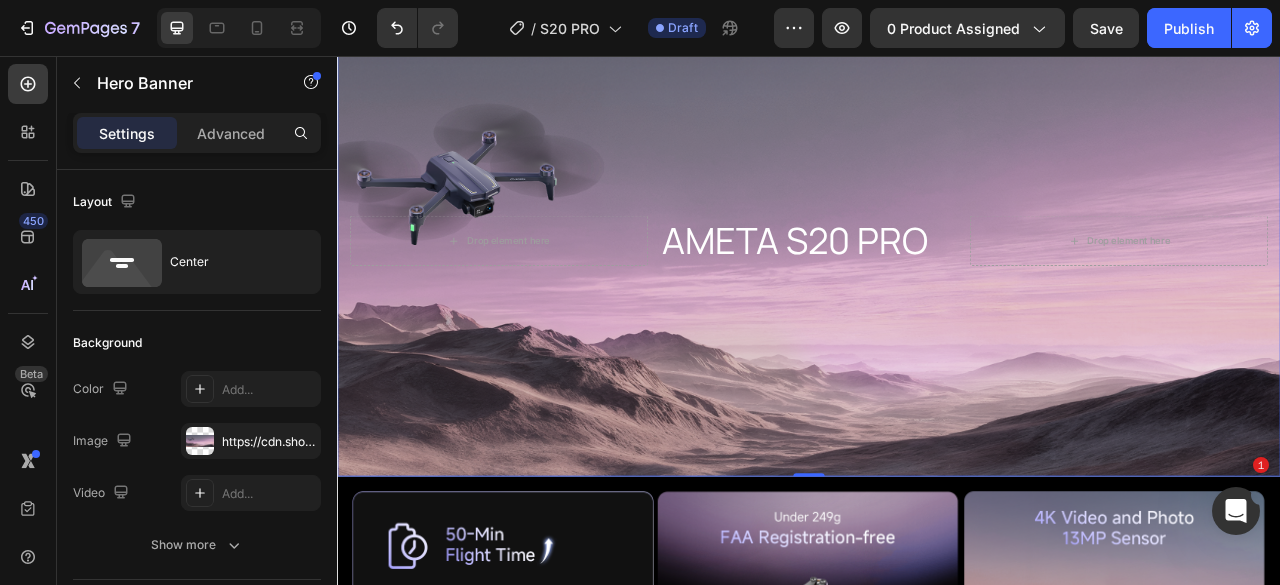 click on "Drop element here AMETA S20 PRO Heading
Drop element here Row" at bounding box center (937, 291) 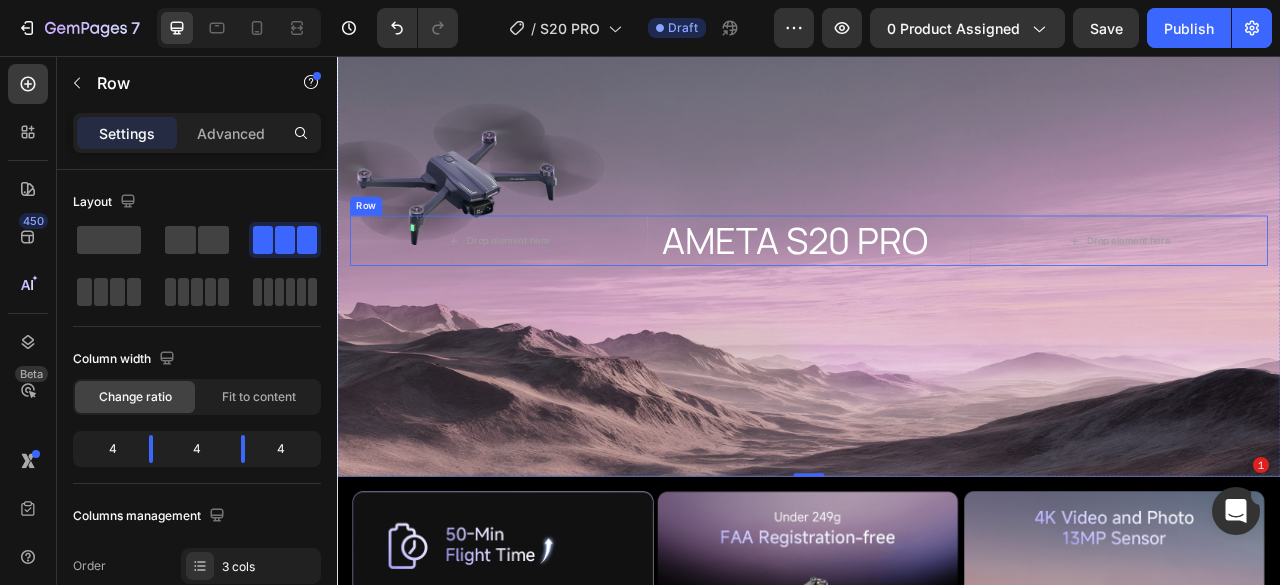 click on "Drop element here AMETA S20 PRO Heading
Drop element here Row" at bounding box center (937, 291) 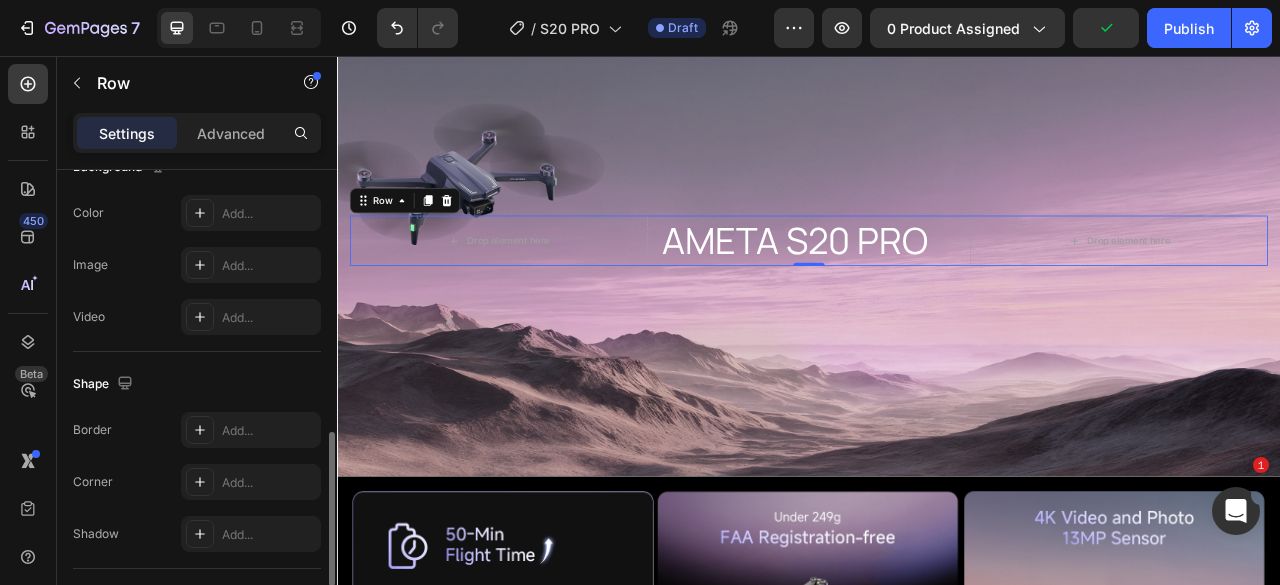 scroll, scrollTop: 972, scrollLeft: 0, axis: vertical 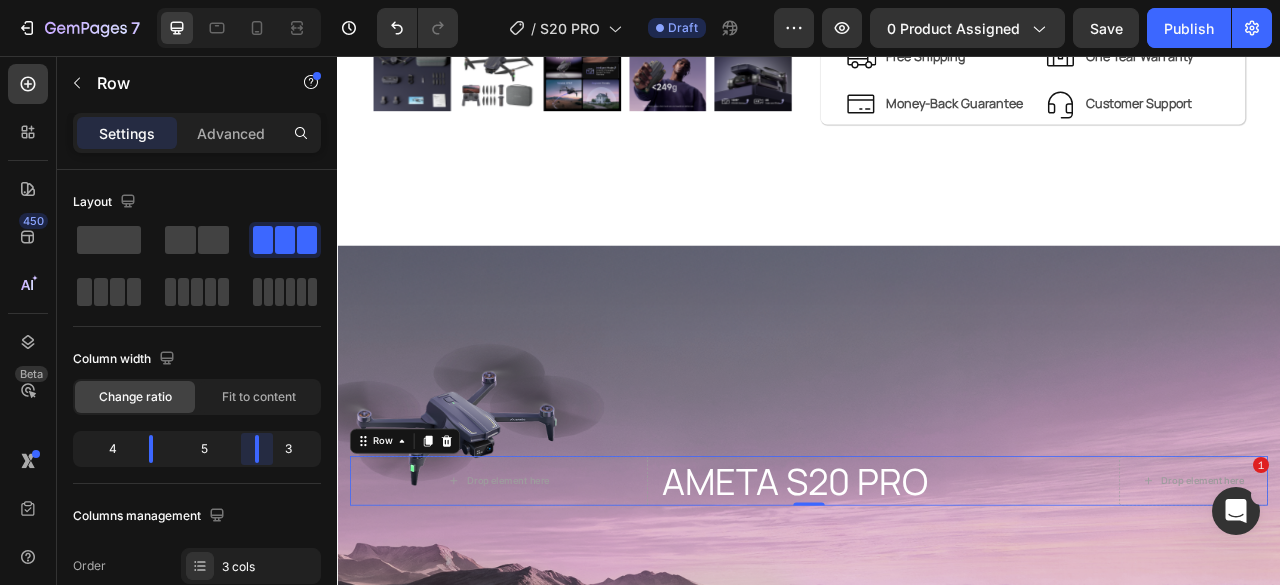 drag, startPoint x: 246, startPoint y: 453, endPoint x: 282, endPoint y: 453, distance: 36 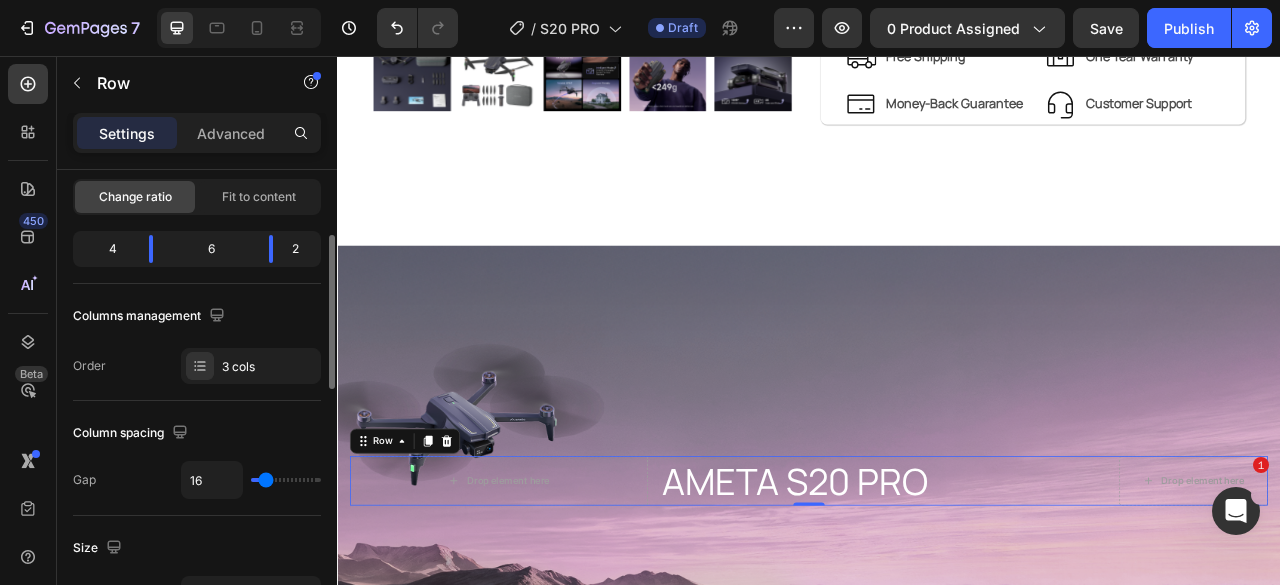 scroll, scrollTop: 100, scrollLeft: 0, axis: vertical 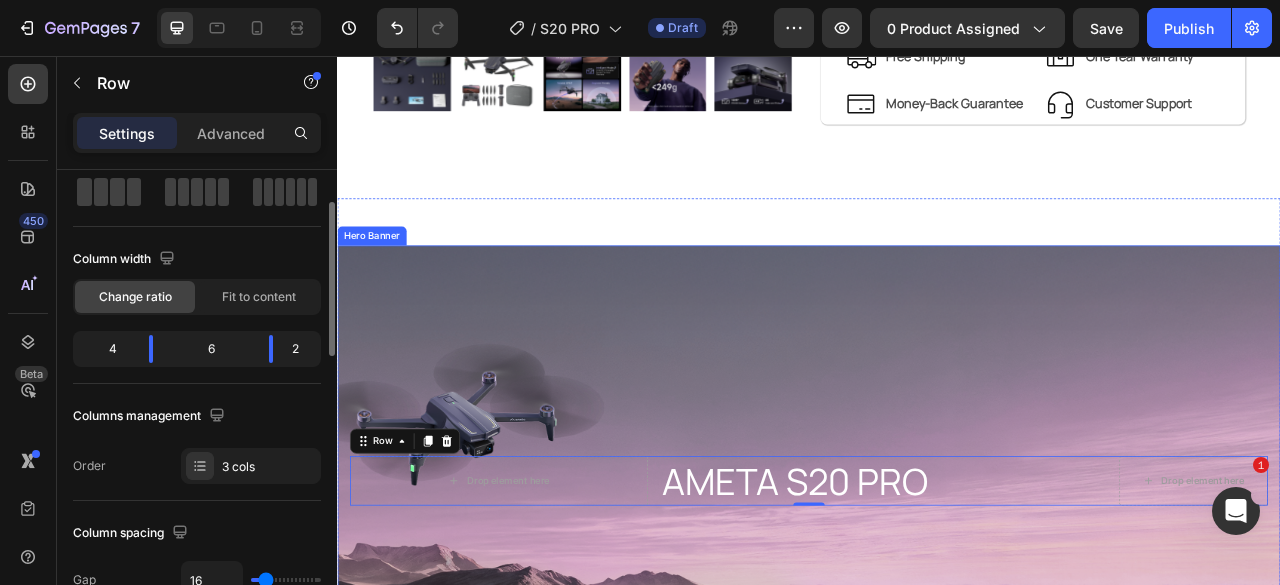 click at bounding box center [937, 597] 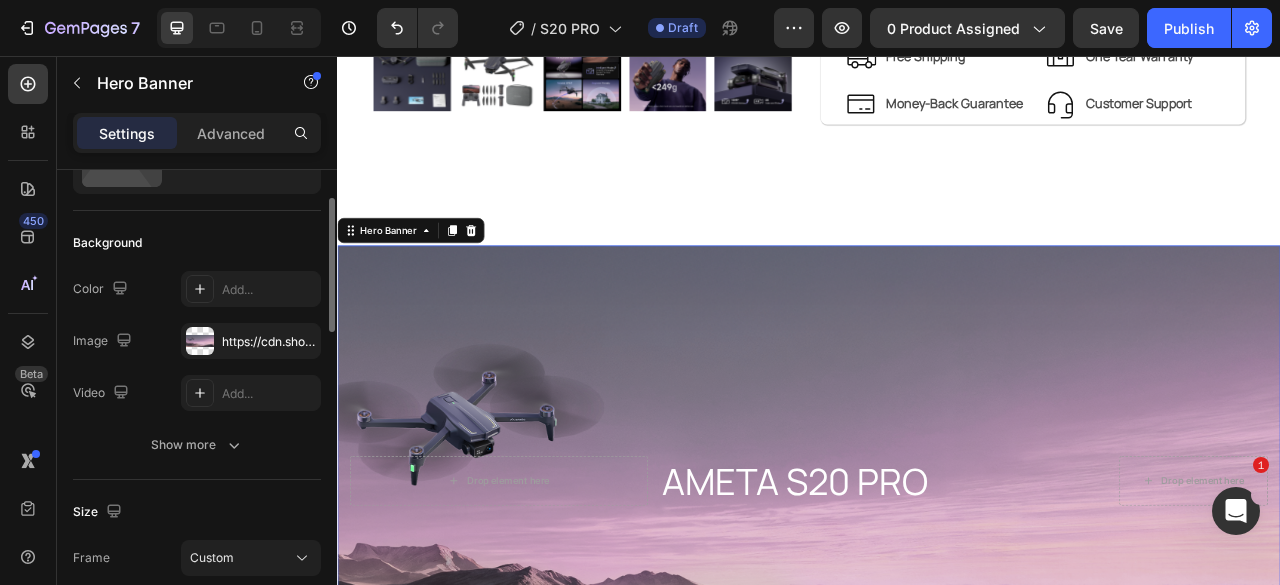 scroll, scrollTop: 0, scrollLeft: 0, axis: both 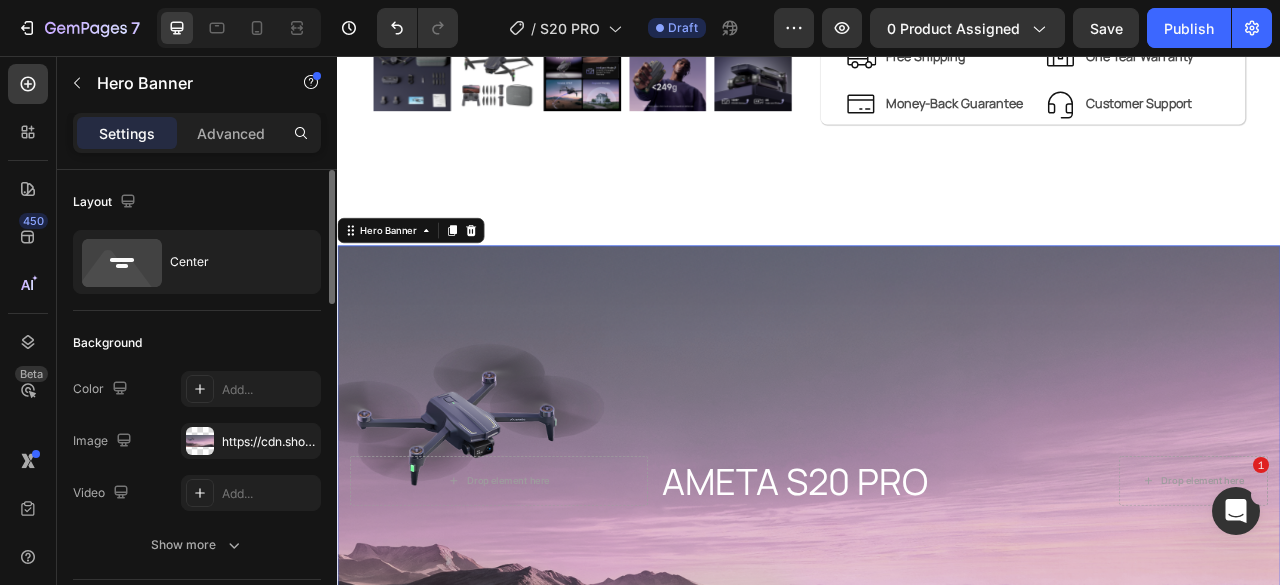 click at bounding box center [937, 597] 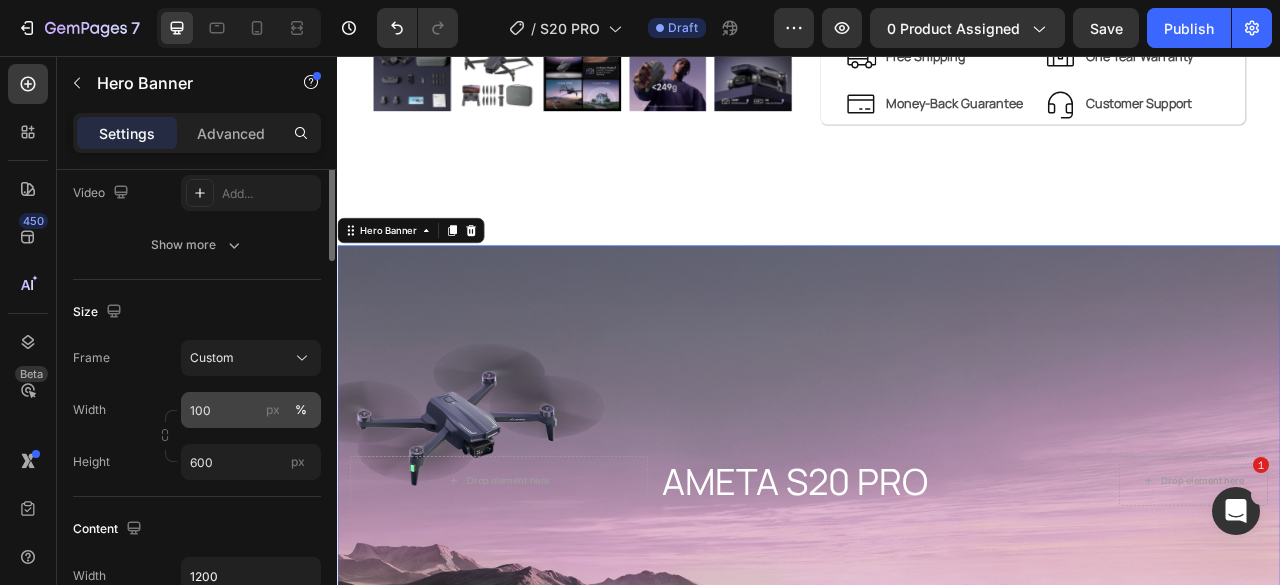 scroll, scrollTop: 0, scrollLeft: 0, axis: both 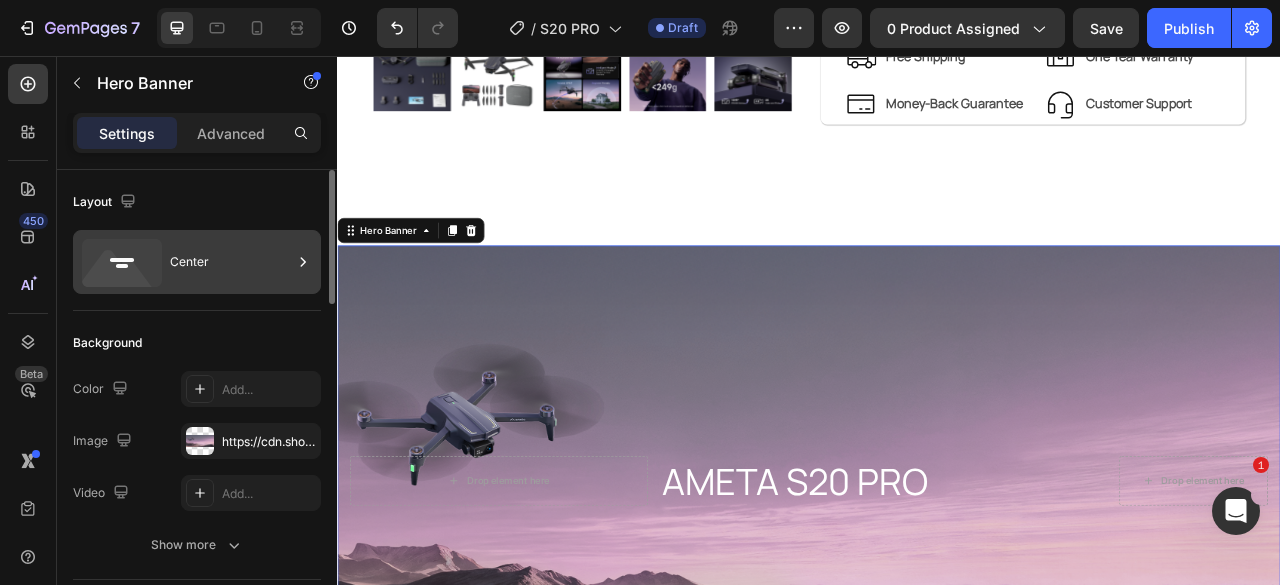 click on "Center" at bounding box center (231, 262) 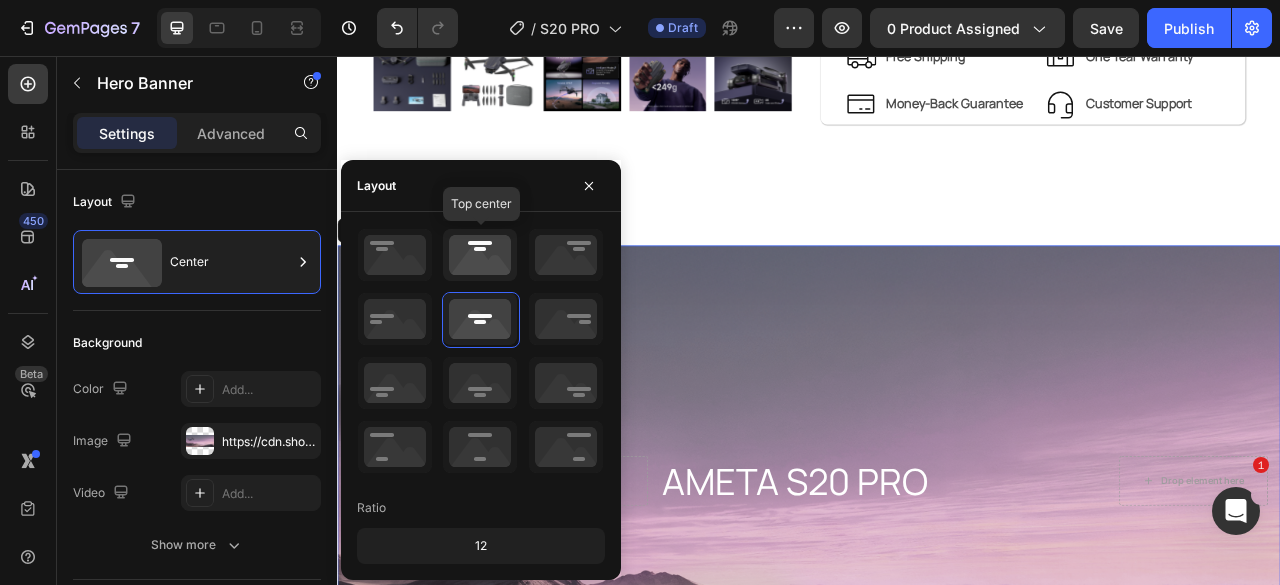 click 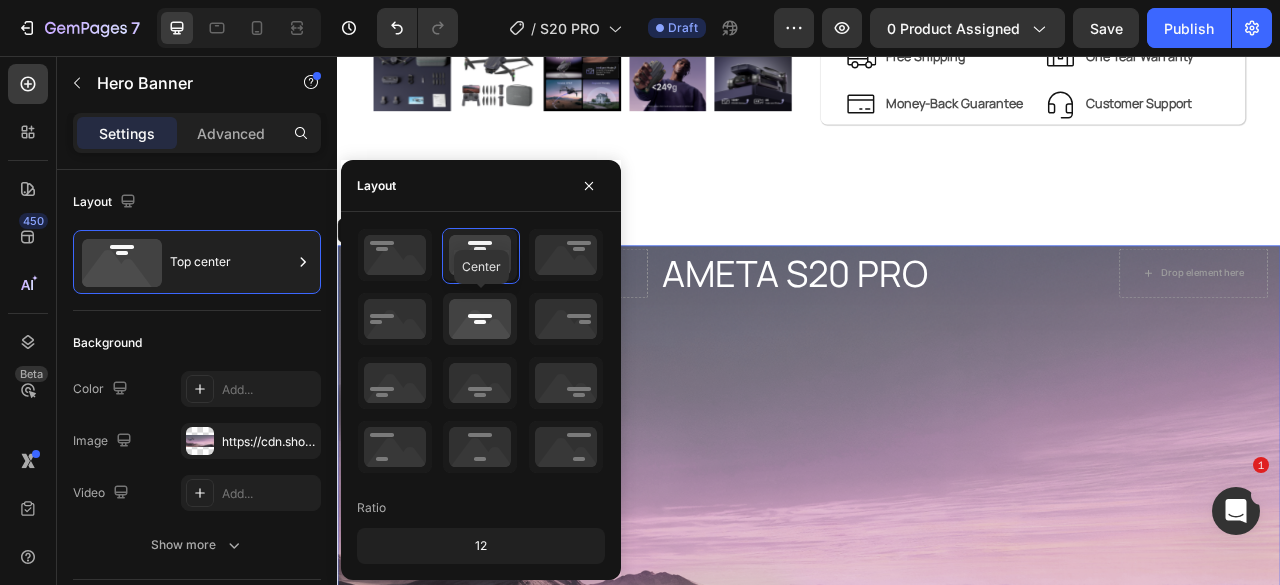 click 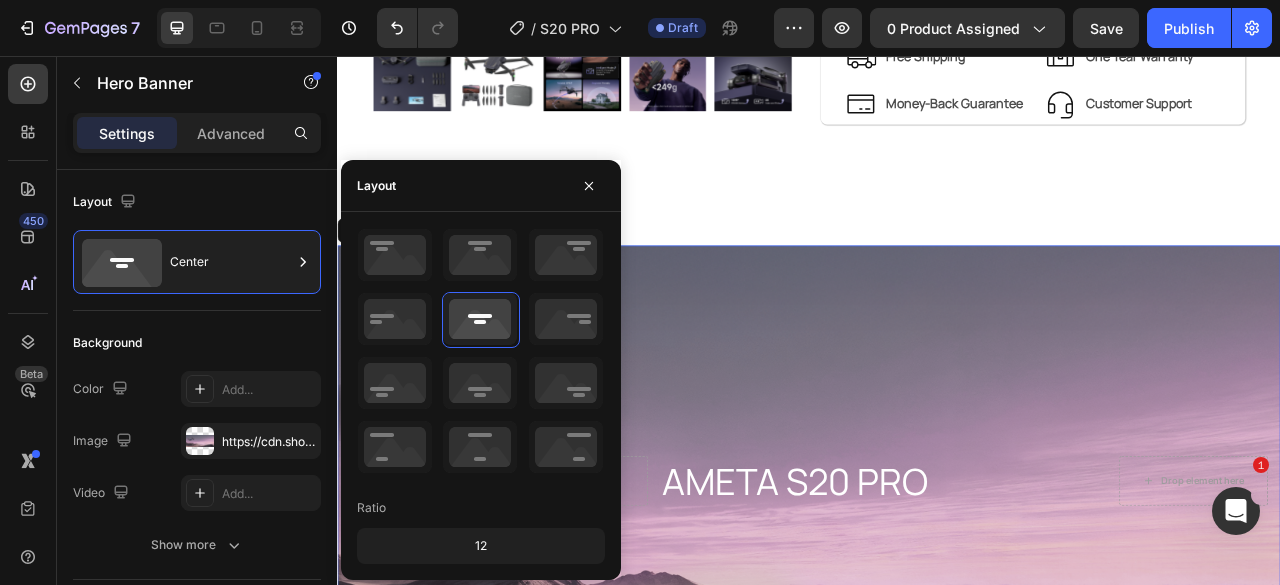 click at bounding box center (937, 597) 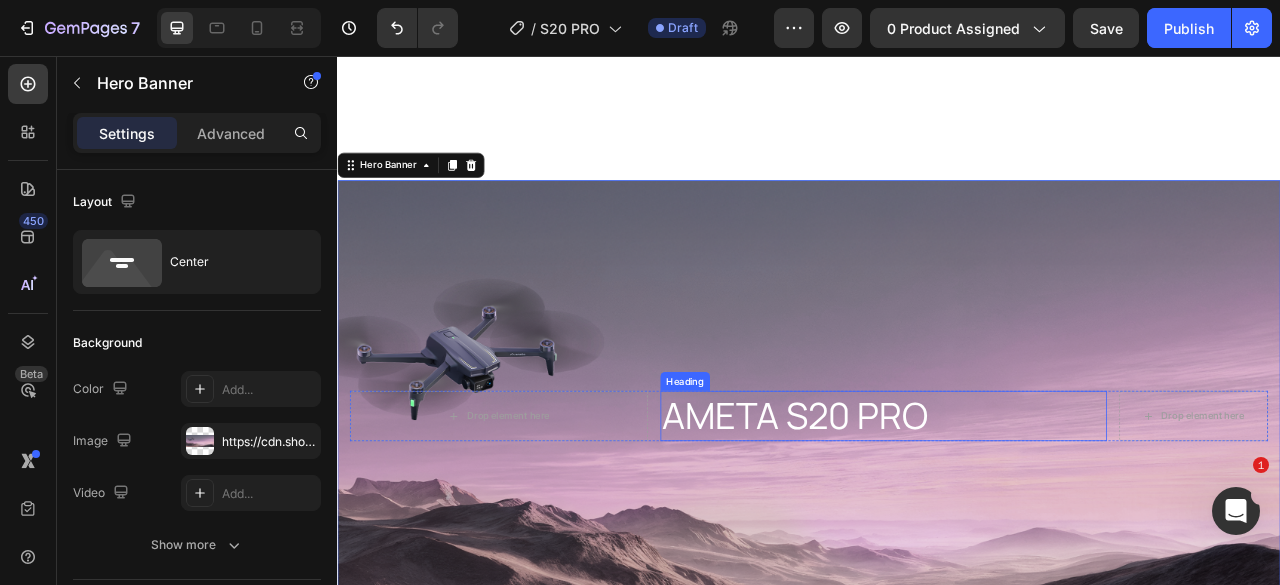 scroll, scrollTop: 951, scrollLeft: 0, axis: vertical 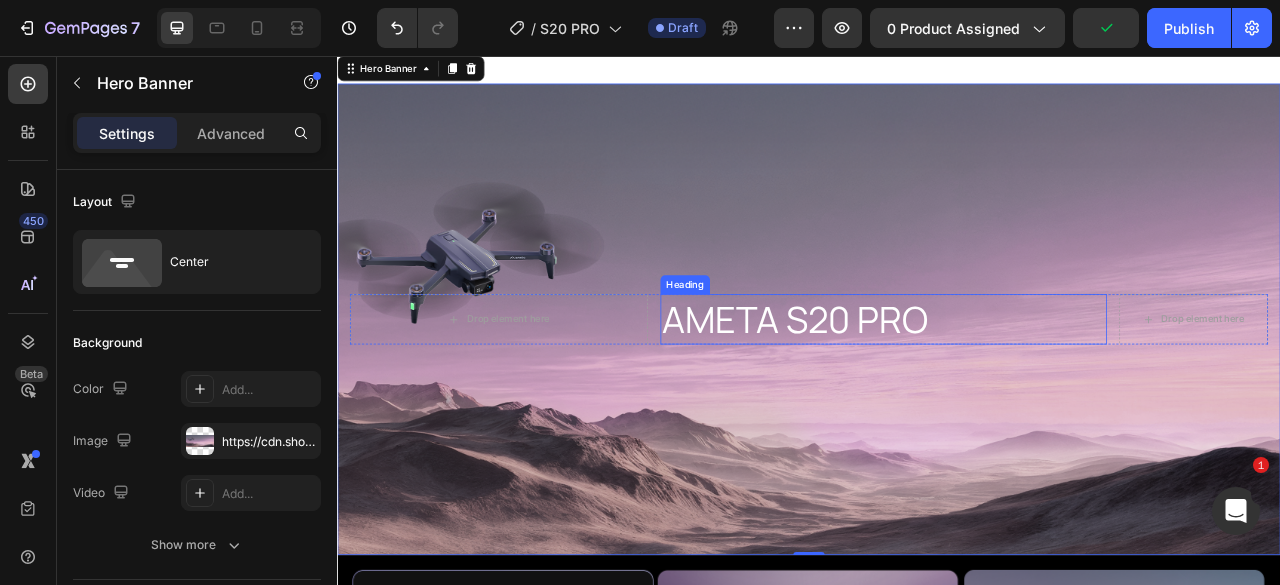 click on "AMETA S20 PRO" at bounding box center (1032, 391) 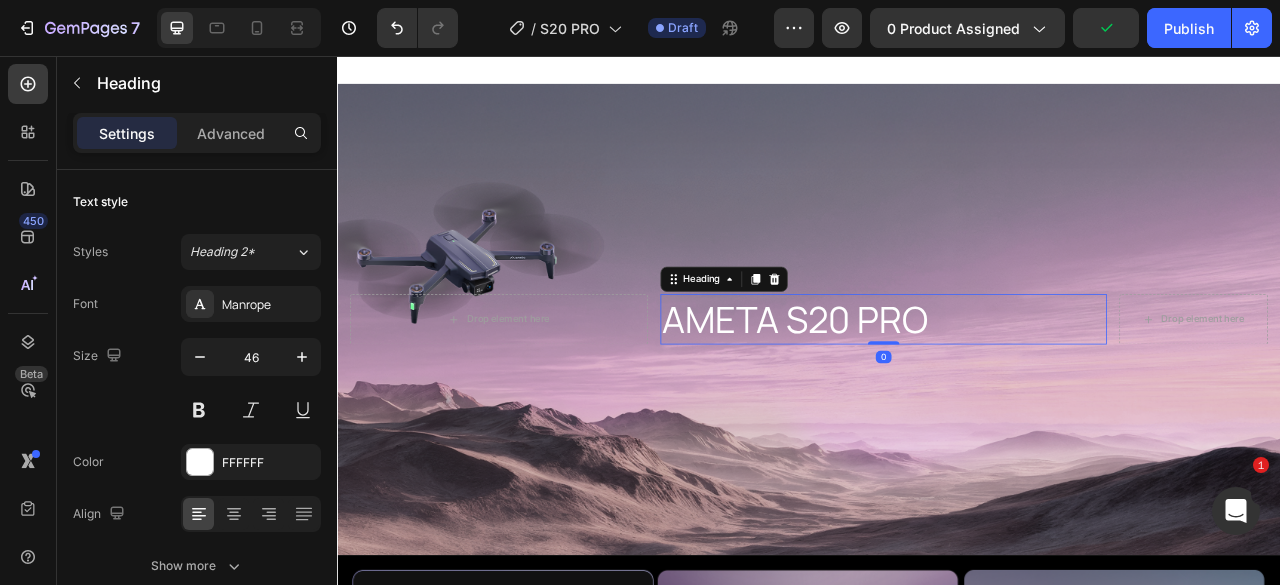 drag, startPoint x: 779, startPoint y: 397, endPoint x: 754, endPoint y: 397, distance: 25 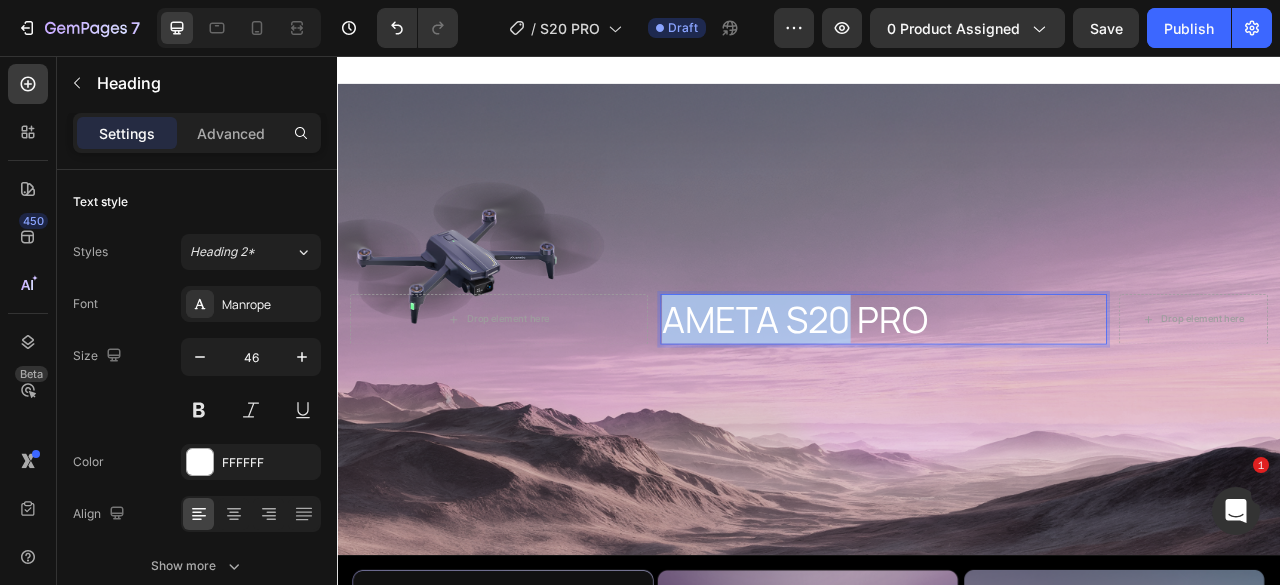 drag, startPoint x: 754, startPoint y: 397, endPoint x: 977, endPoint y: 405, distance: 223.14345 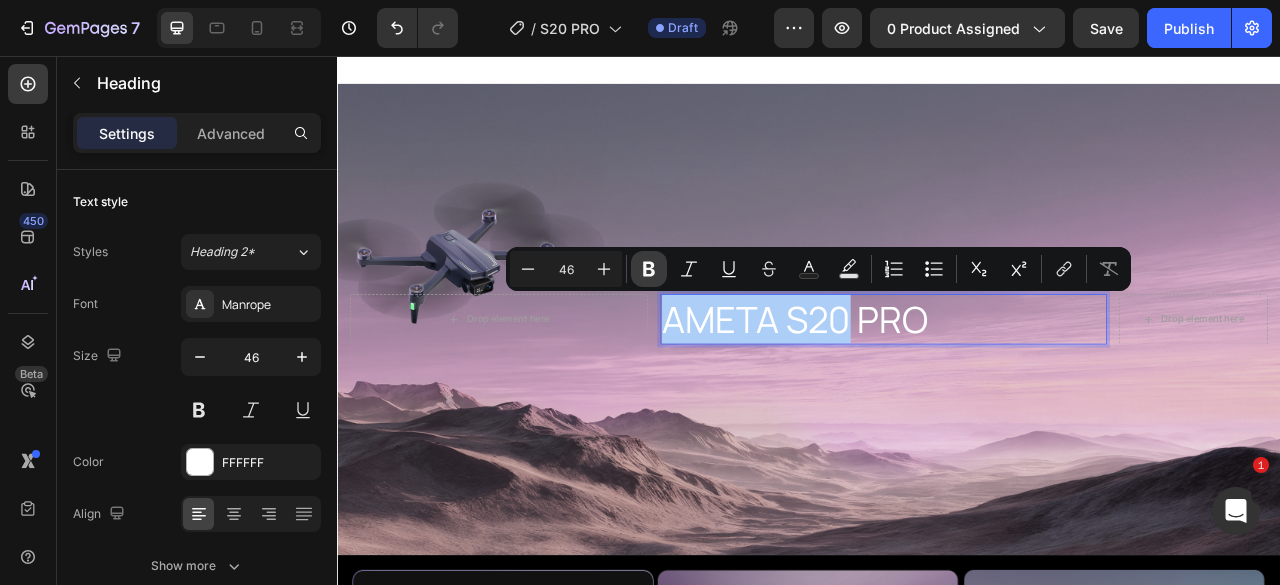 drag, startPoint x: 648, startPoint y: 270, endPoint x: 366, endPoint y: 342, distance: 291.0464 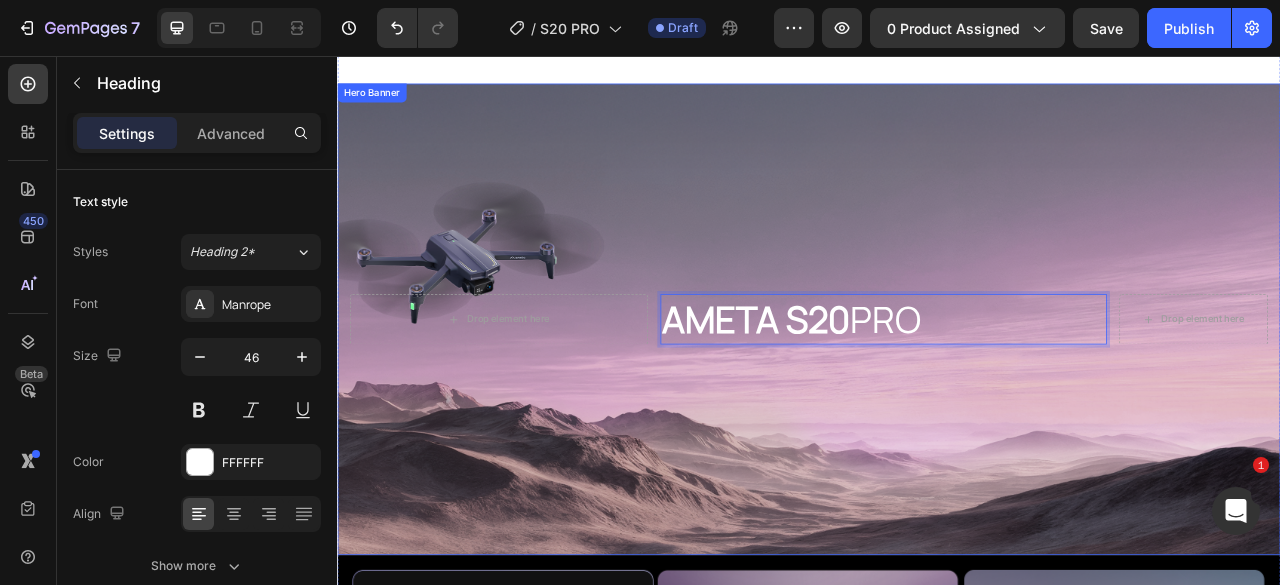 click at bounding box center [937, 391] 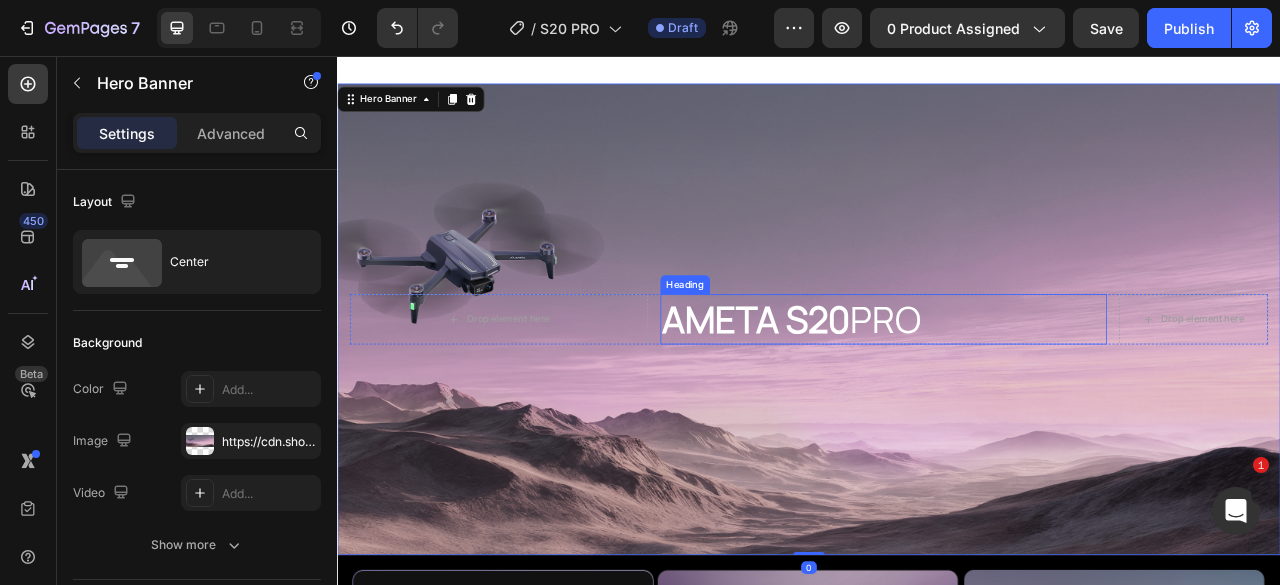 click on "AMETA S20 PRO" at bounding box center (1032, 391) 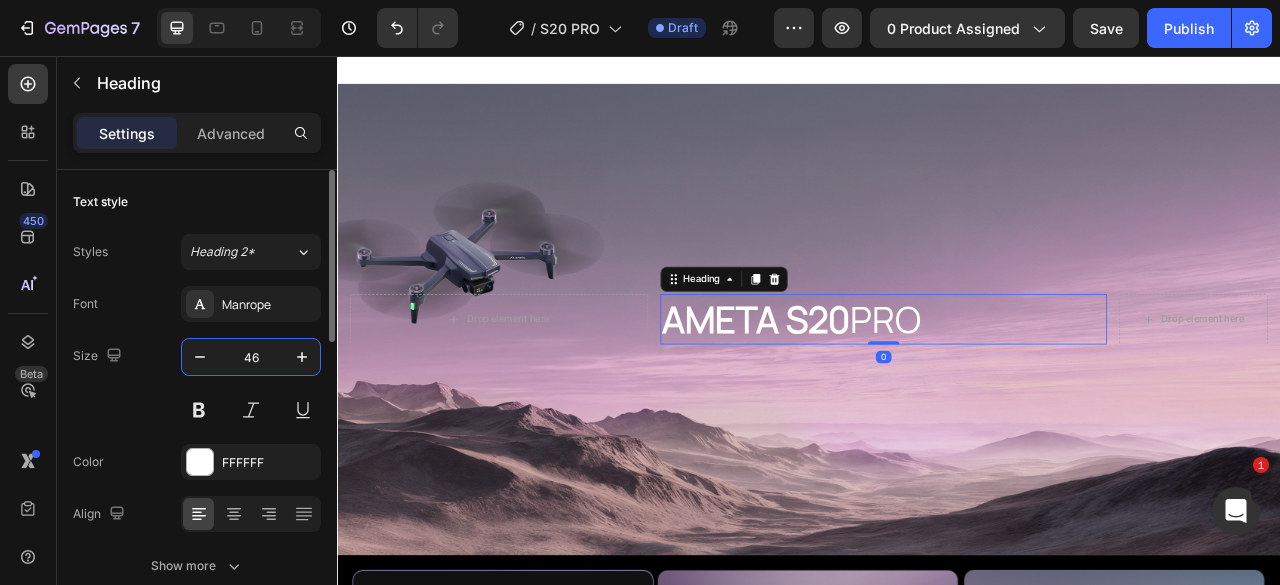 click on "46" at bounding box center (251, 357) 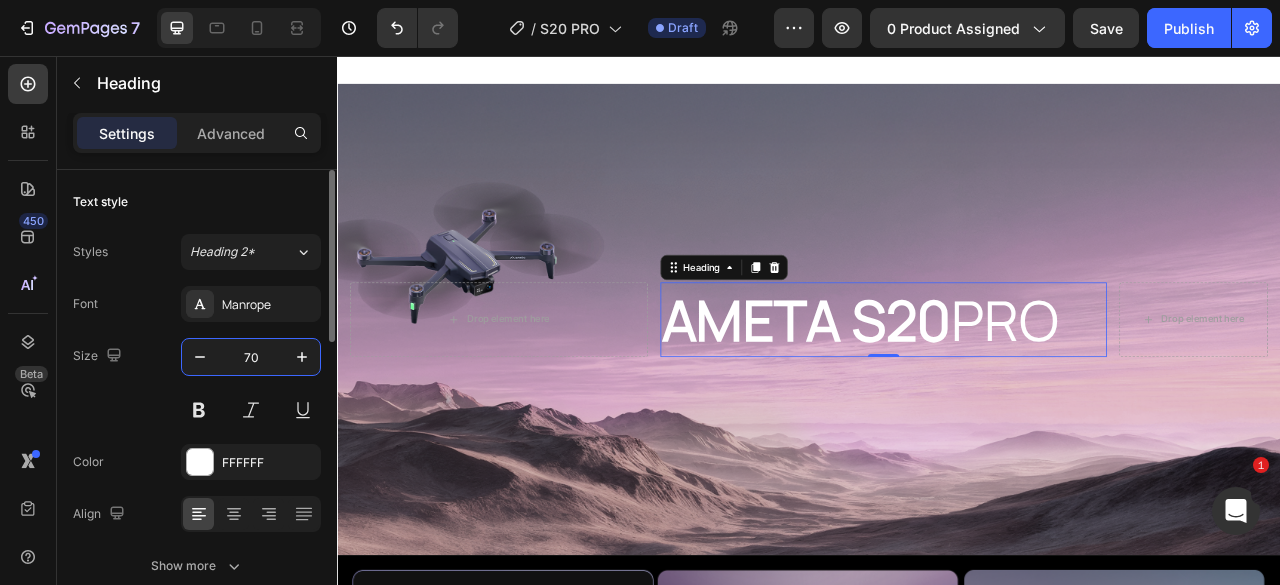 type on "70" 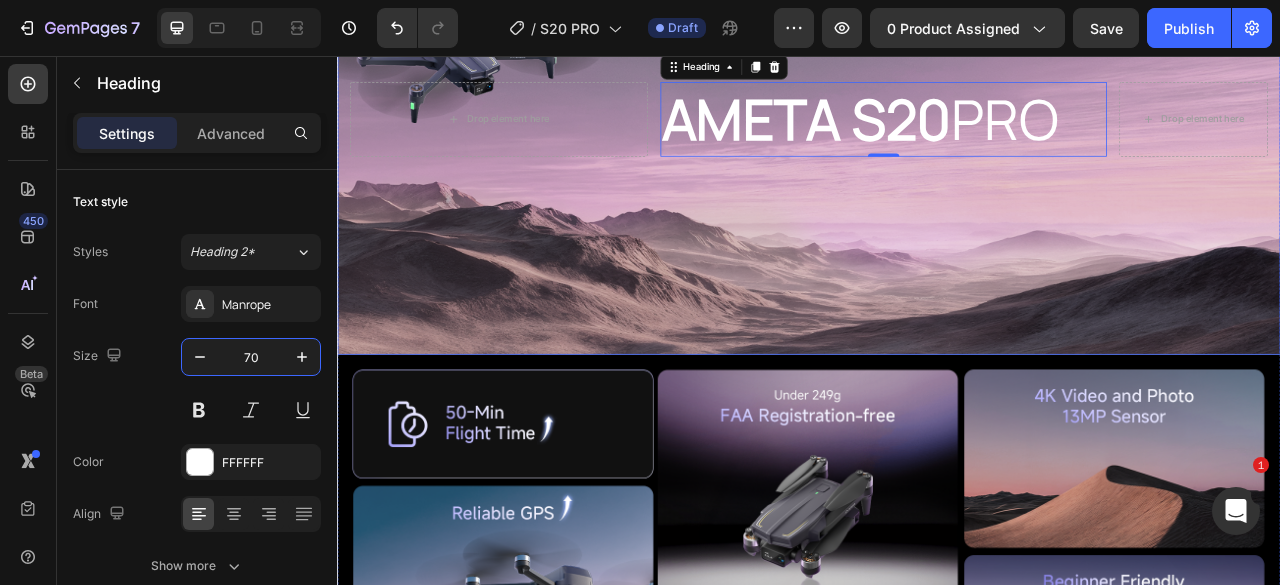 scroll, scrollTop: 1251, scrollLeft: 0, axis: vertical 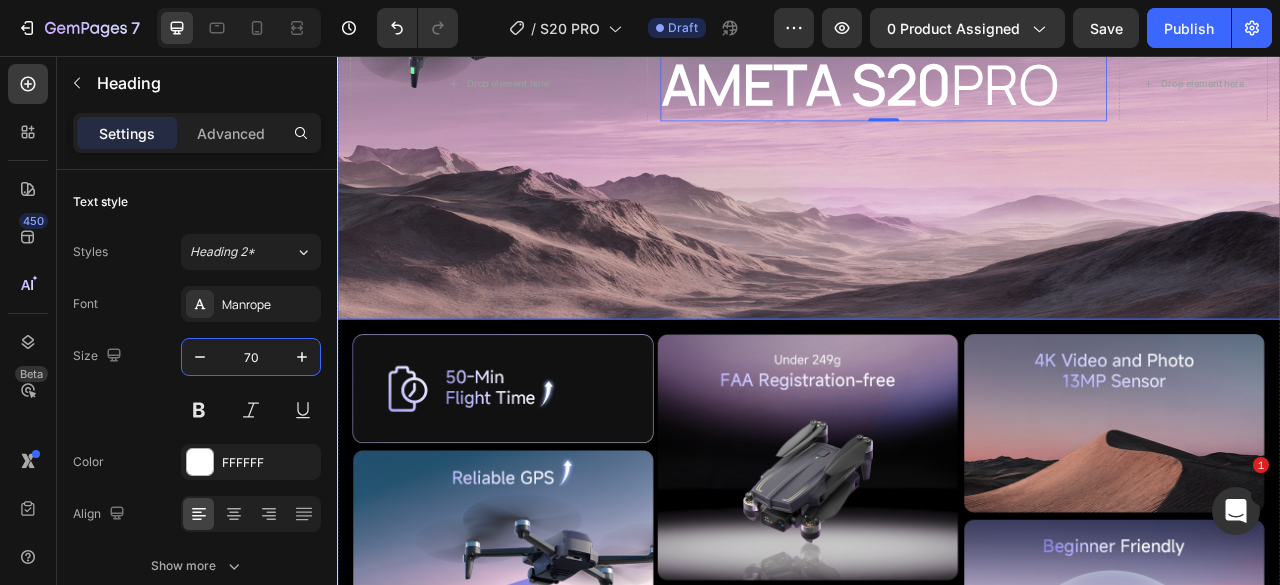 click at bounding box center (937, 91) 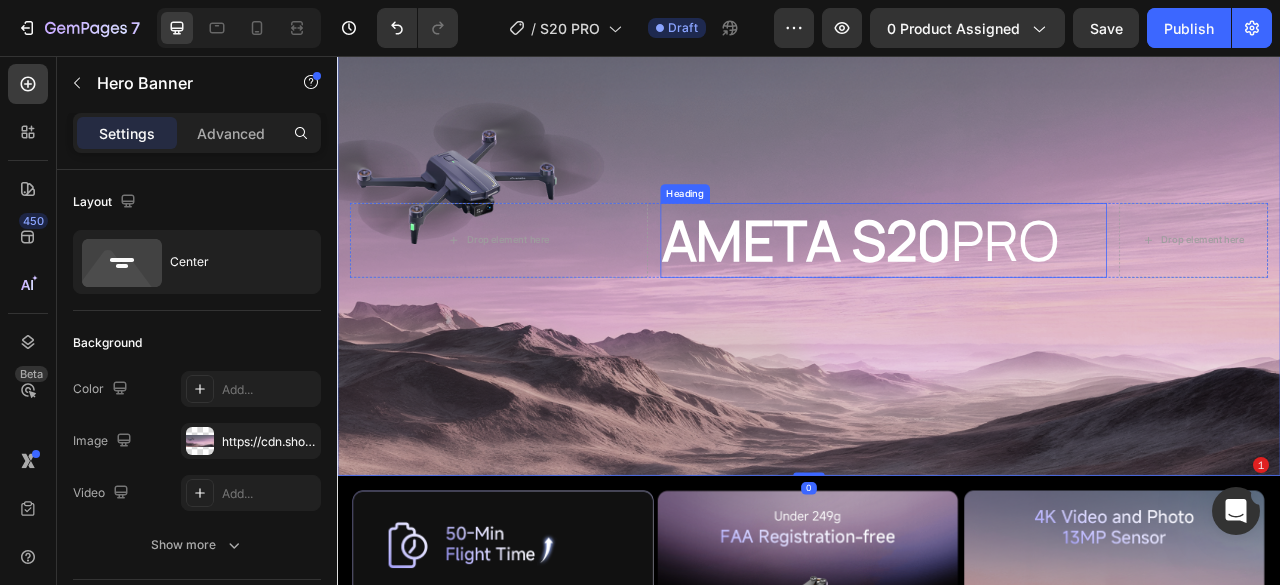scroll, scrollTop: 1051, scrollLeft: 0, axis: vertical 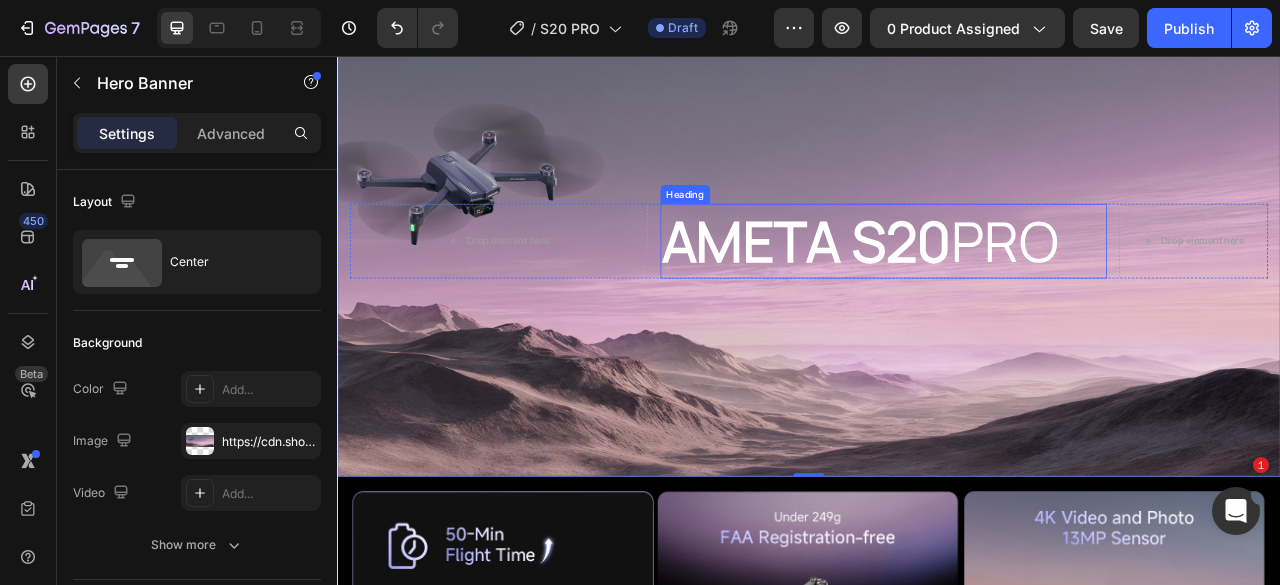 click on "AMETA S20" at bounding box center (934, 291) 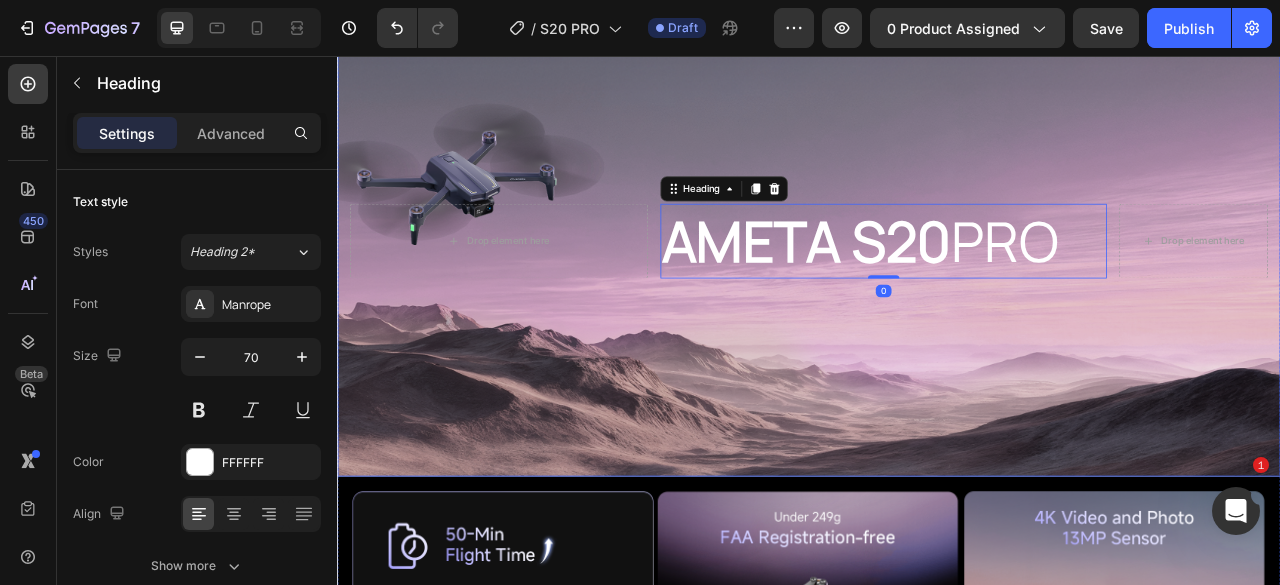 click at bounding box center (937, 291) 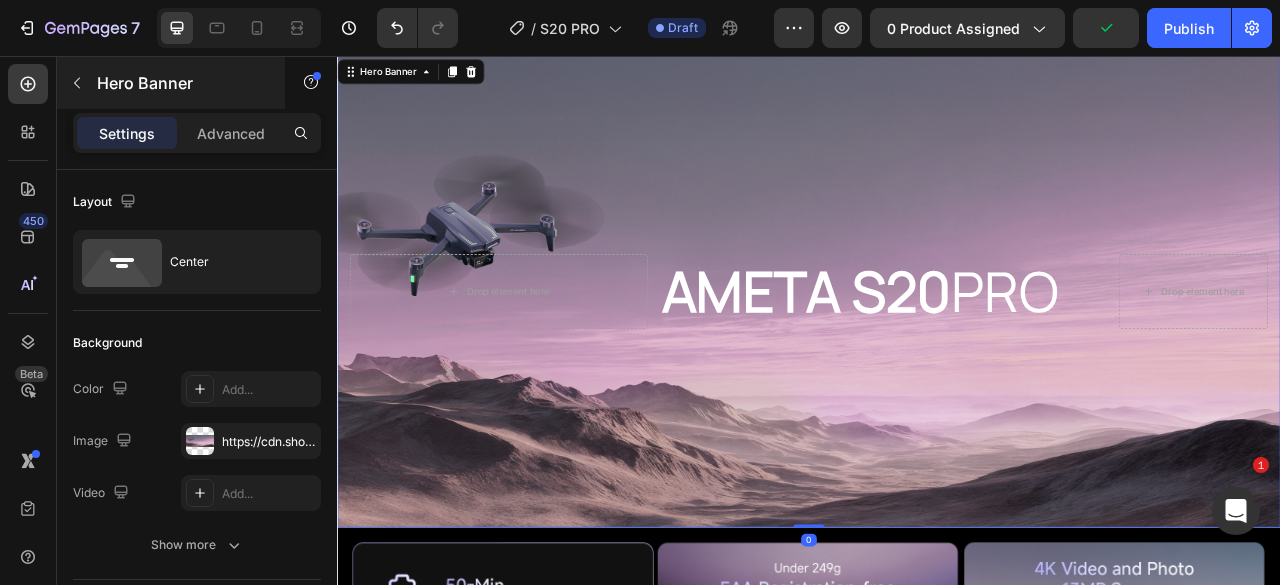 scroll, scrollTop: 851, scrollLeft: 0, axis: vertical 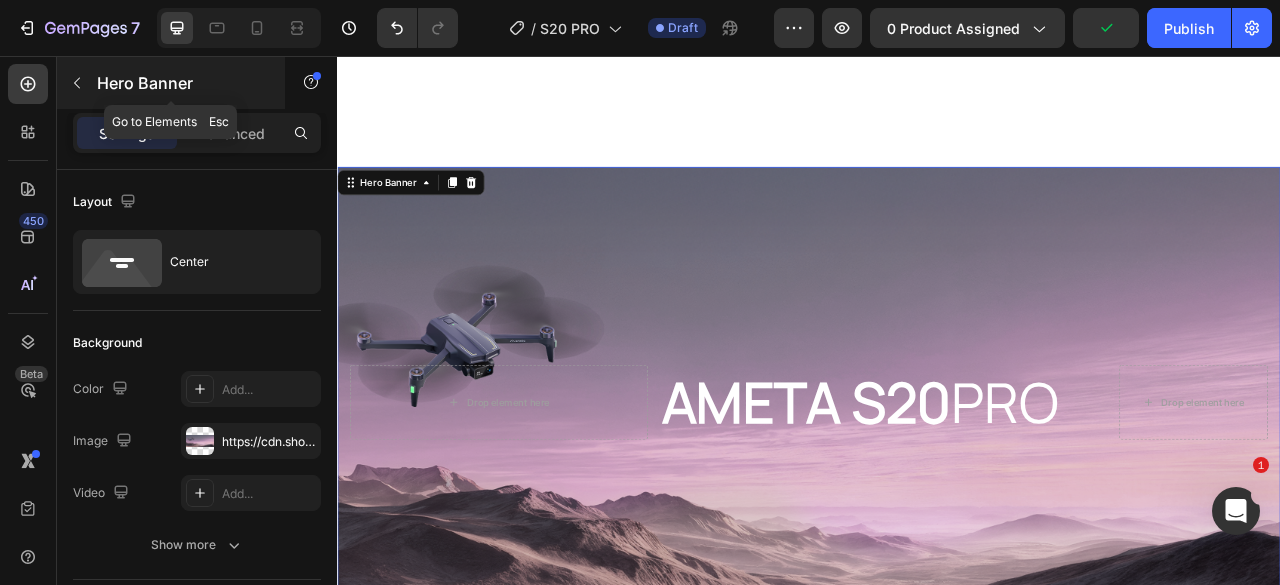 click at bounding box center (77, 83) 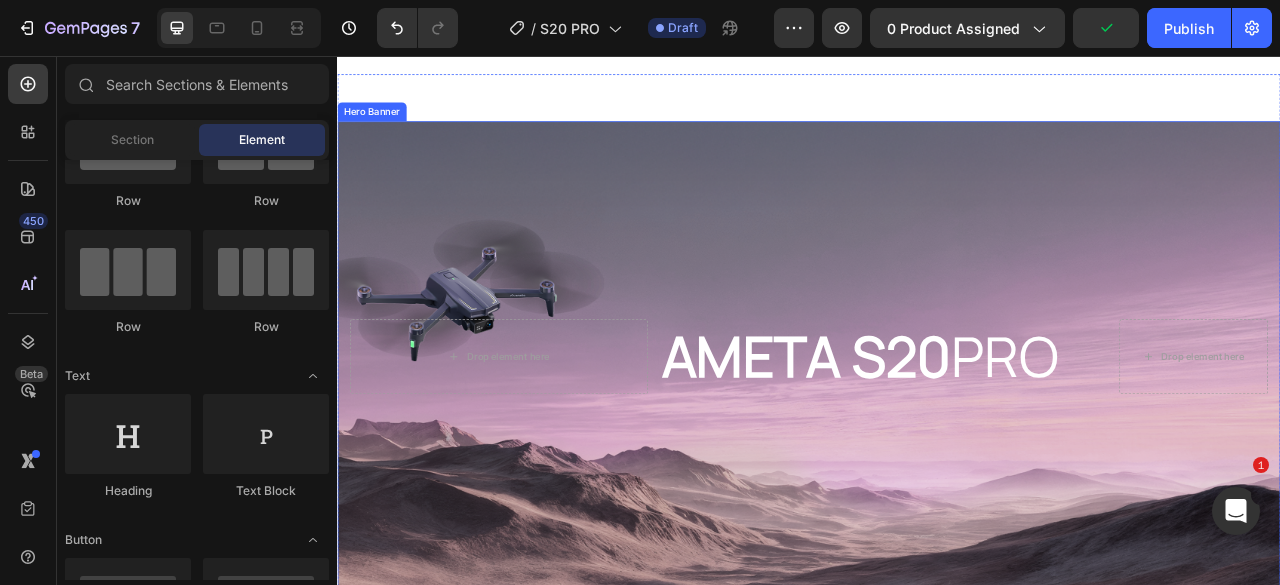 scroll, scrollTop: 951, scrollLeft: 0, axis: vertical 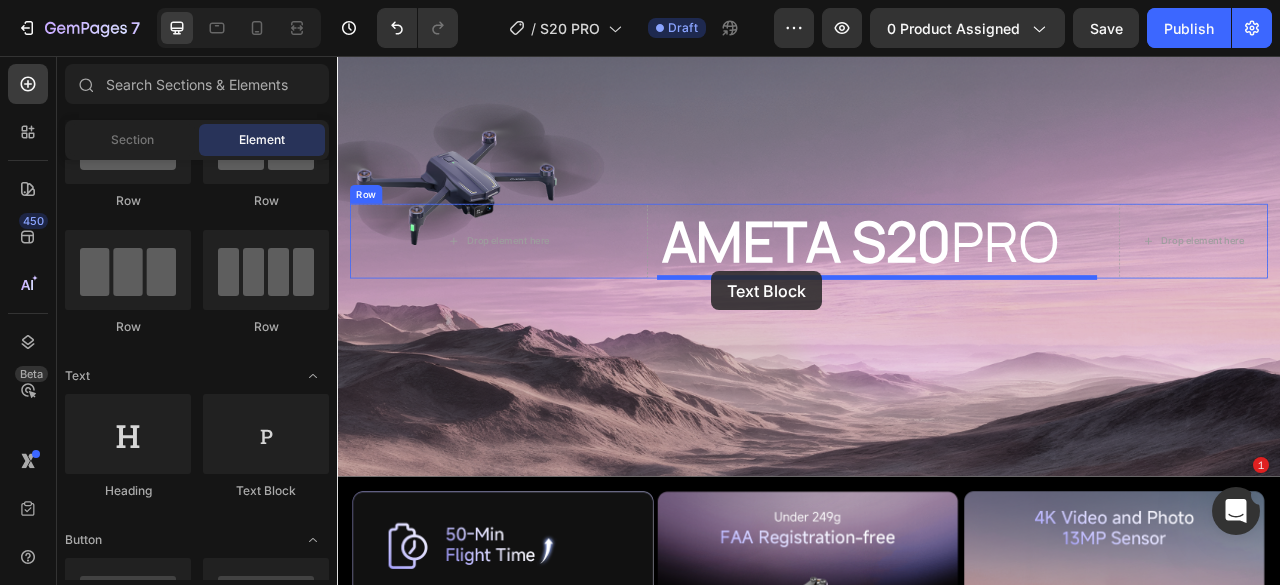 drag, startPoint x: 605, startPoint y: 487, endPoint x: 959, endPoint y: 369, distance: 373.14877 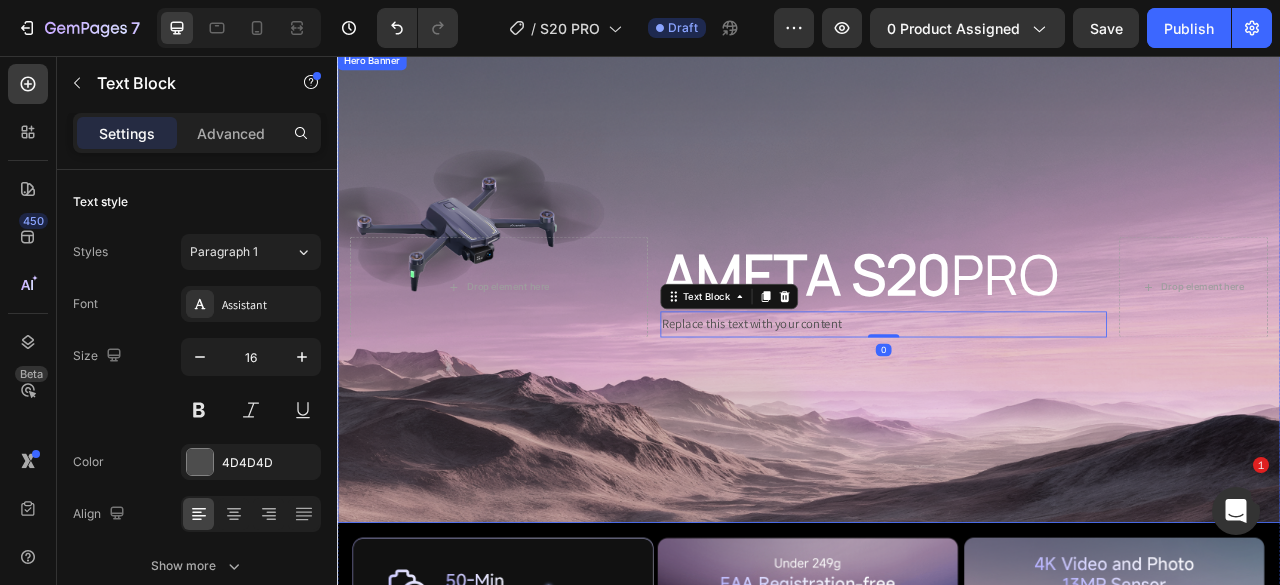 scroll, scrollTop: 951, scrollLeft: 0, axis: vertical 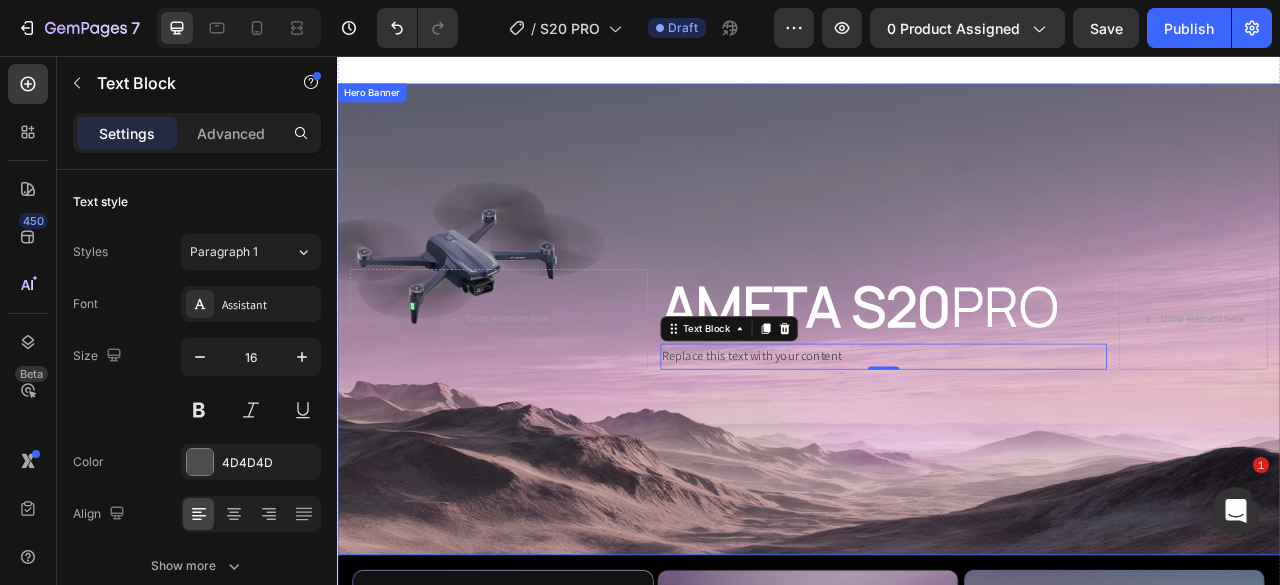 click at bounding box center [937, 391] 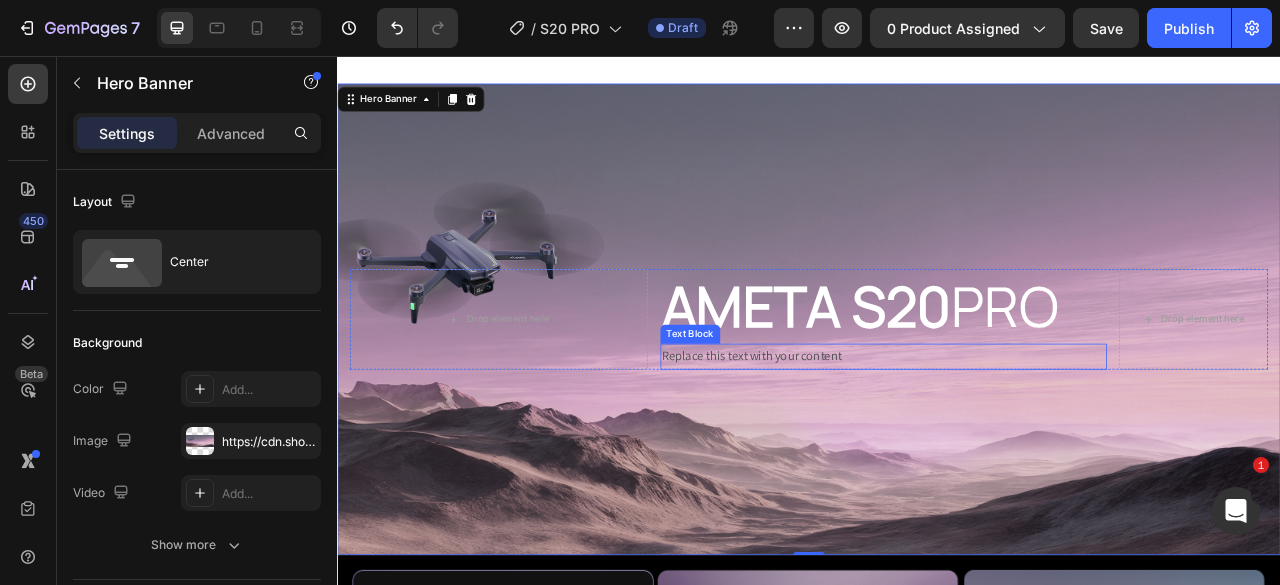 click on "Replace this text with your content" at bounding box center [1032, 438] 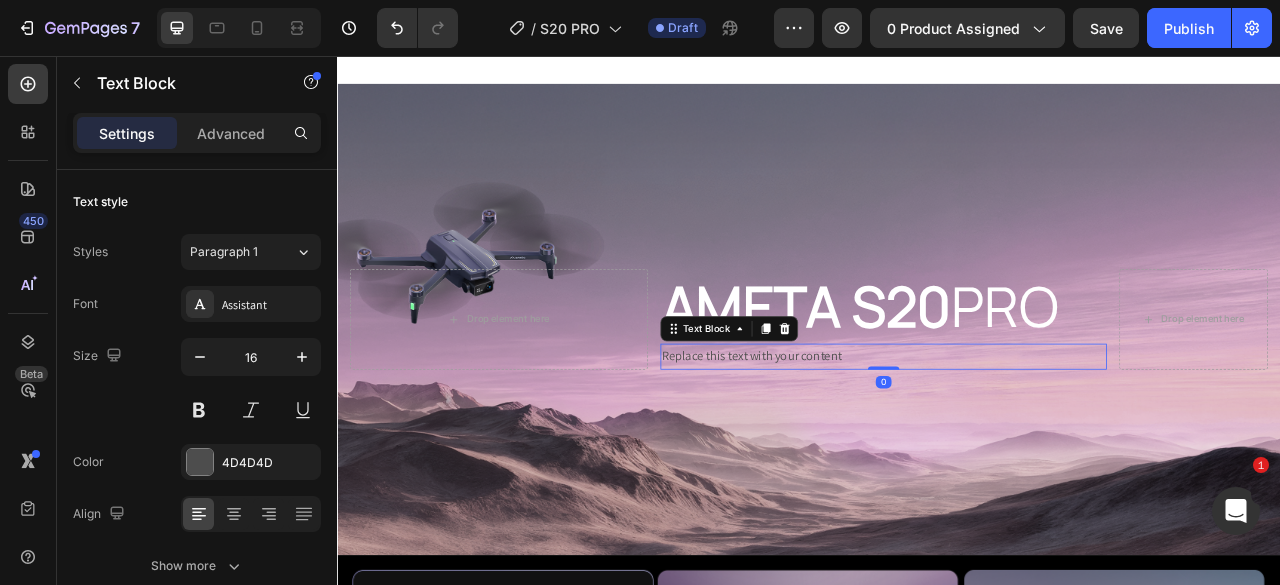 click on "Replace this text with your content" at bounding box center (1032, 438) 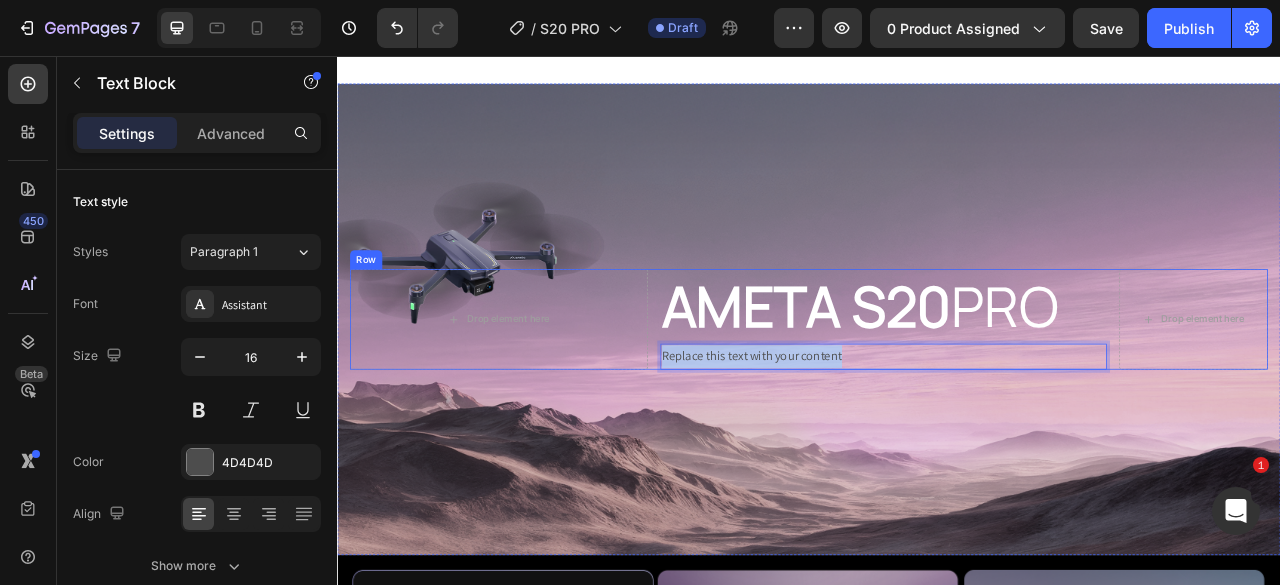 drag, startPoint x: 1001, startPoint y: 438, endPoint x: 730, endPoint y: 437, distance: 271.00183 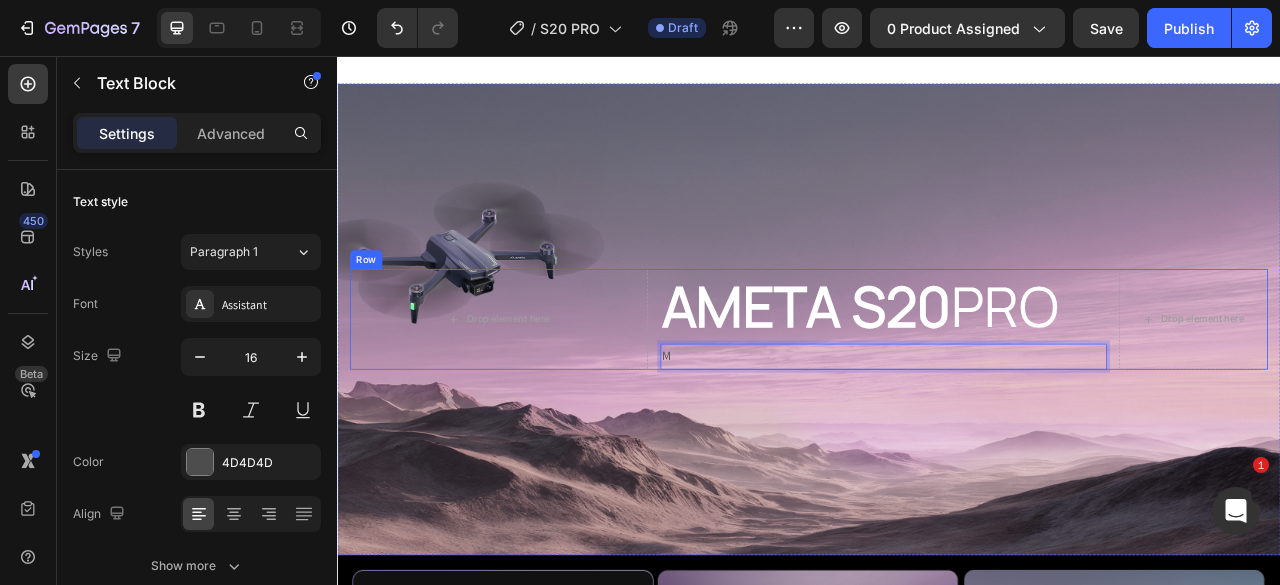 type 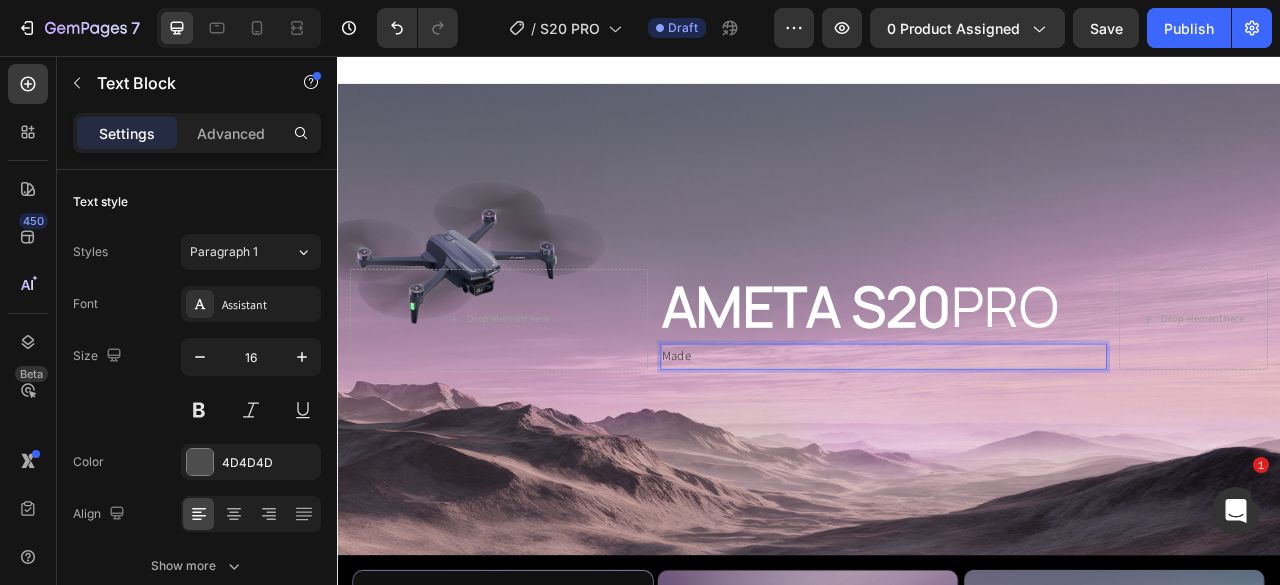 click on "Made" at bounding box center [1032, 438] 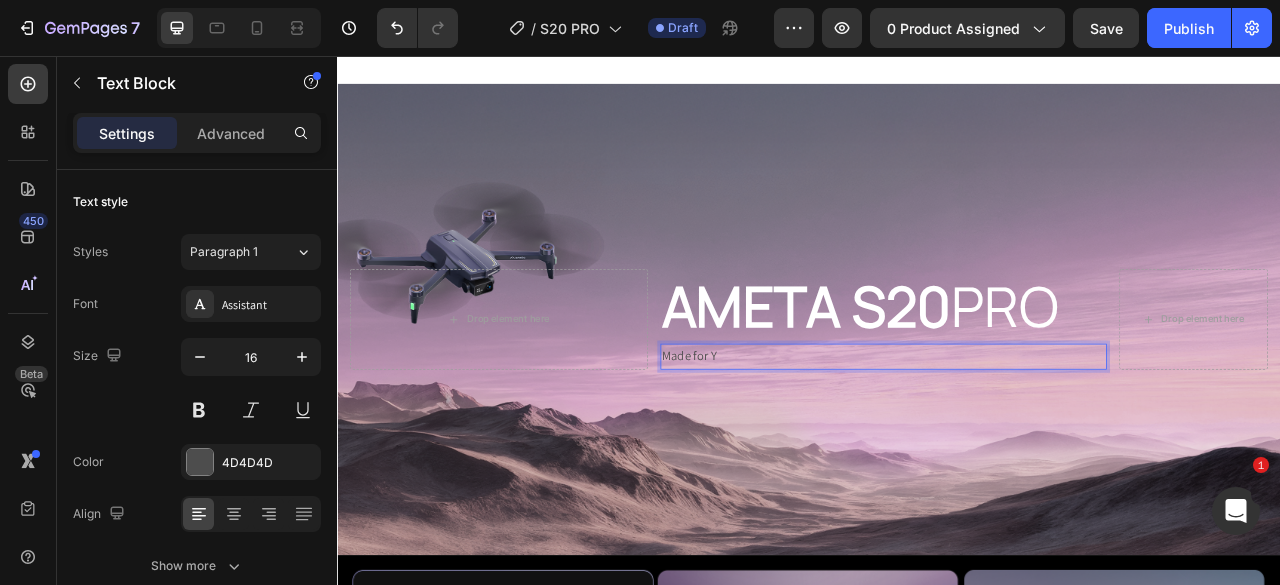 click on "Made for Y" at bounding box center [1032, 438] 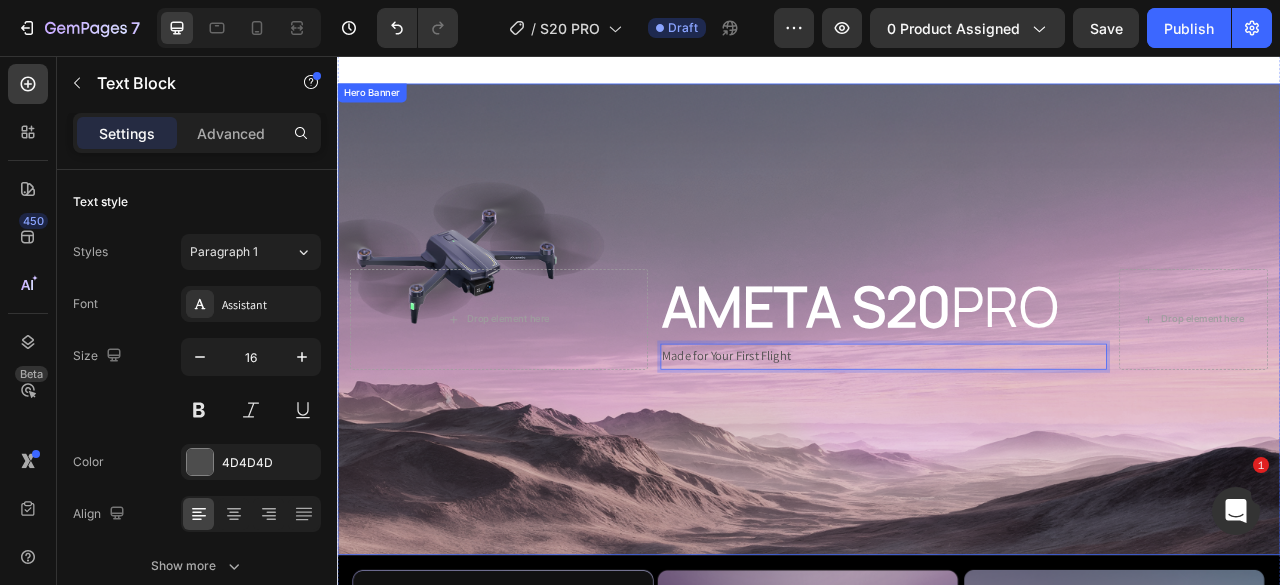click at bounding box center [937, 391] 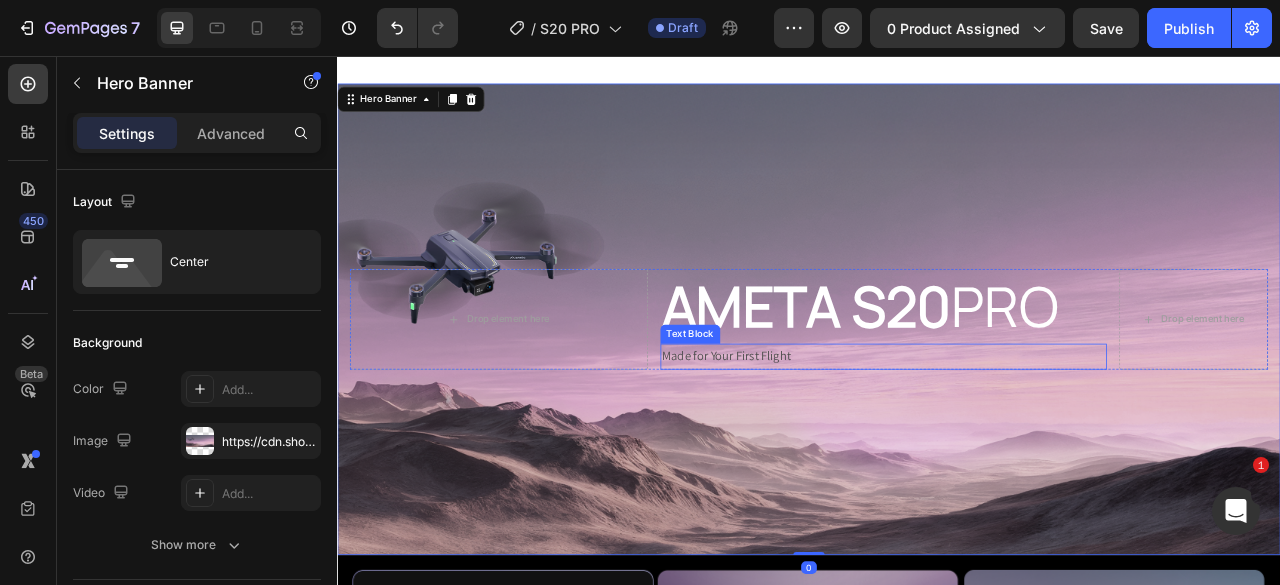 click on "Made for Your First Flight" at bounding box center (1032, 438) 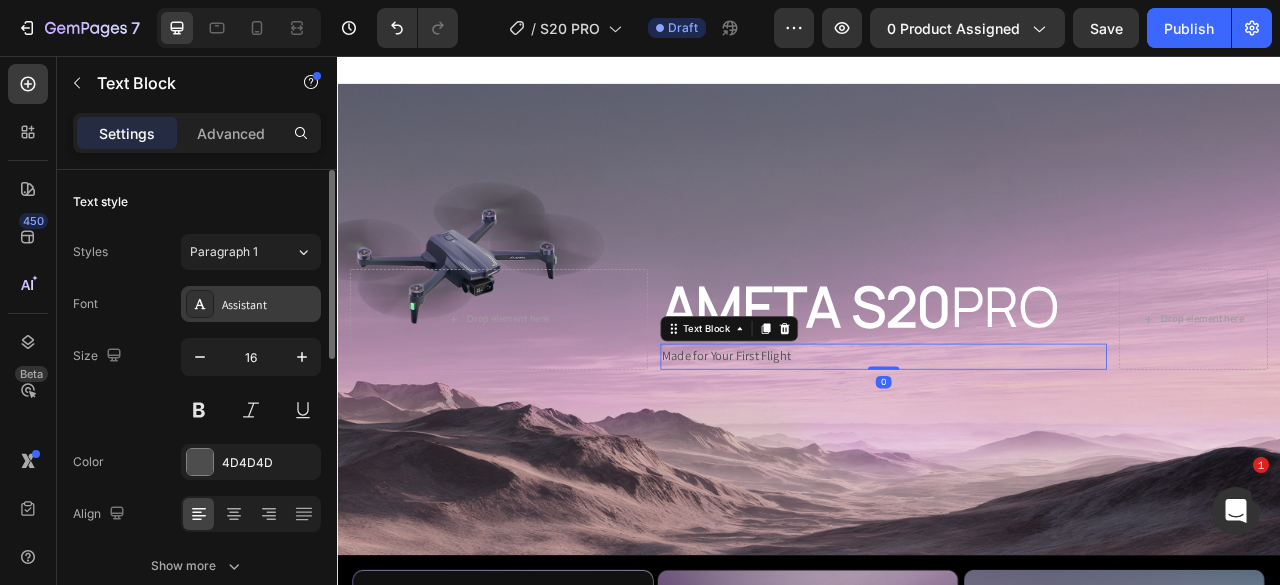click on "Assistant" at bounding box center [269, 305] 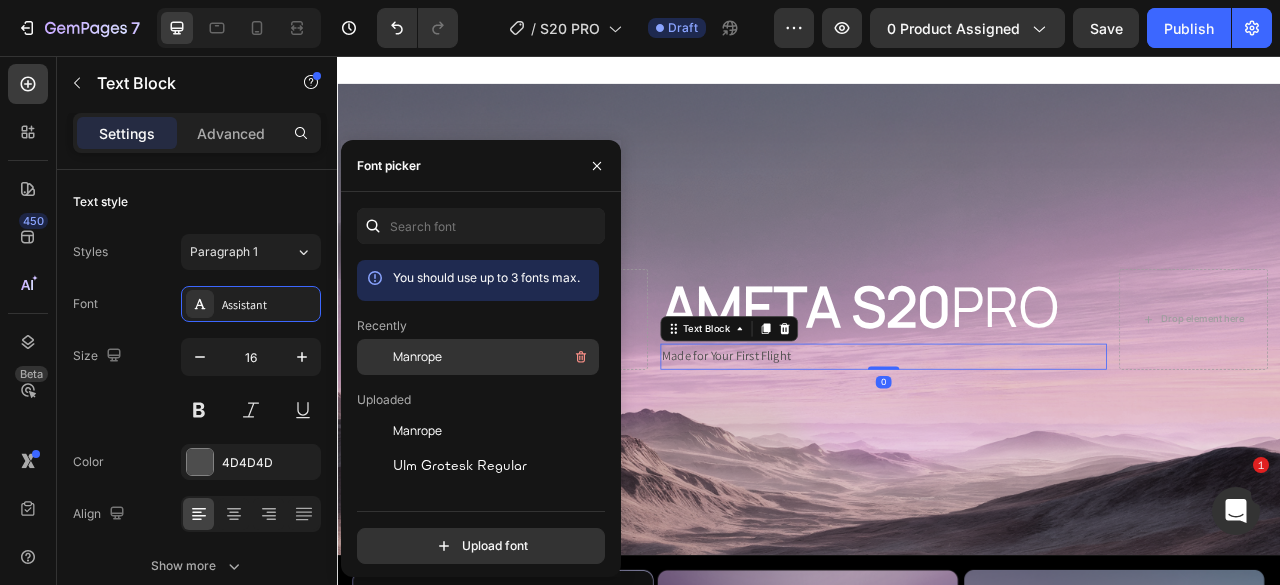 click on "Manrope" at bounding box center (417, 357) 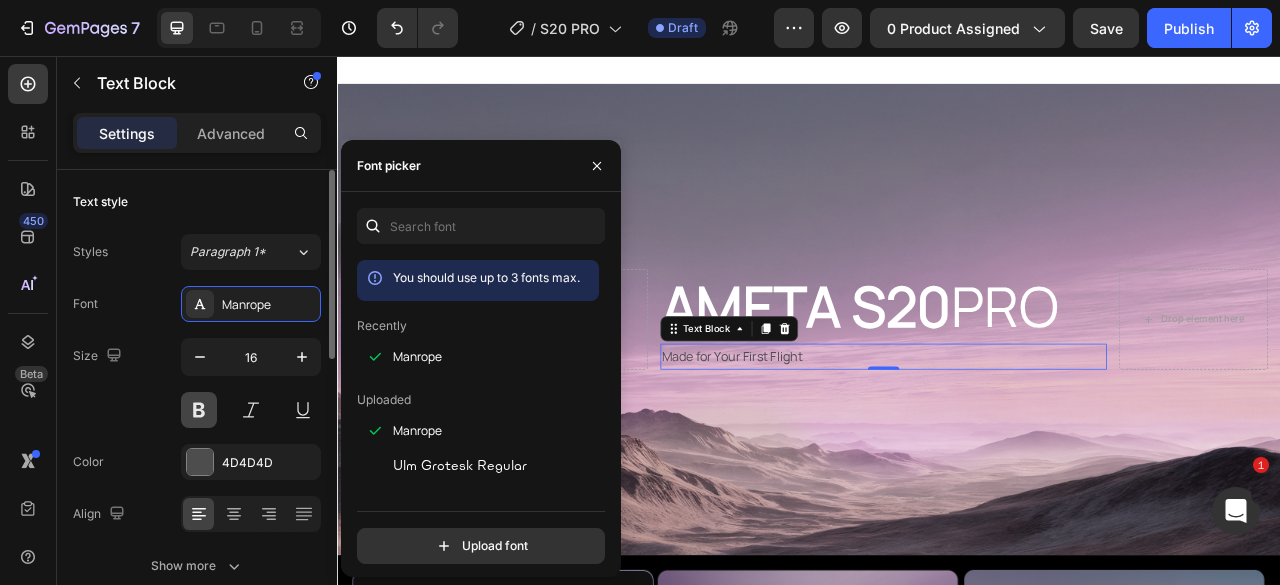 click at bounding box center [199, 410] 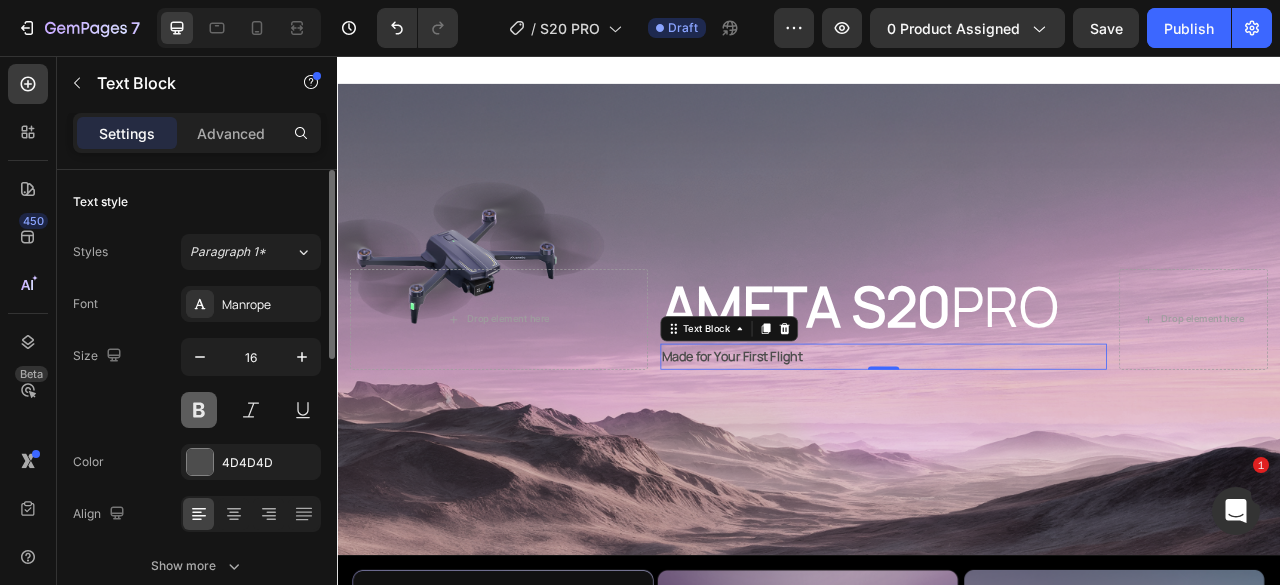 click at bounding box center (199, 410) 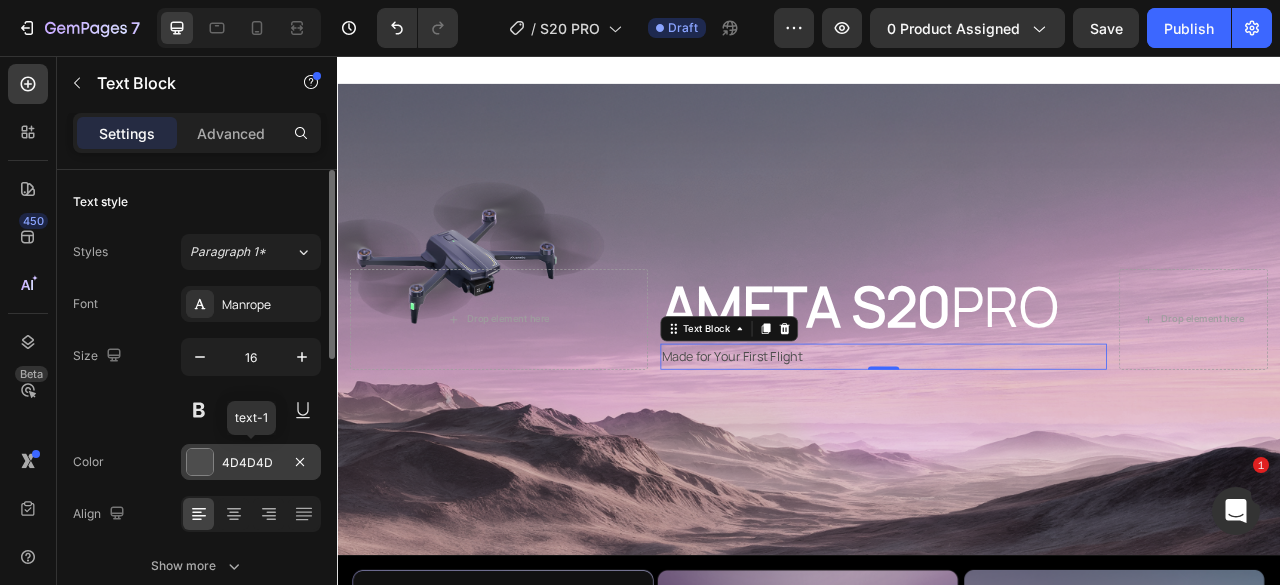 click at bounding box center [200, 462] 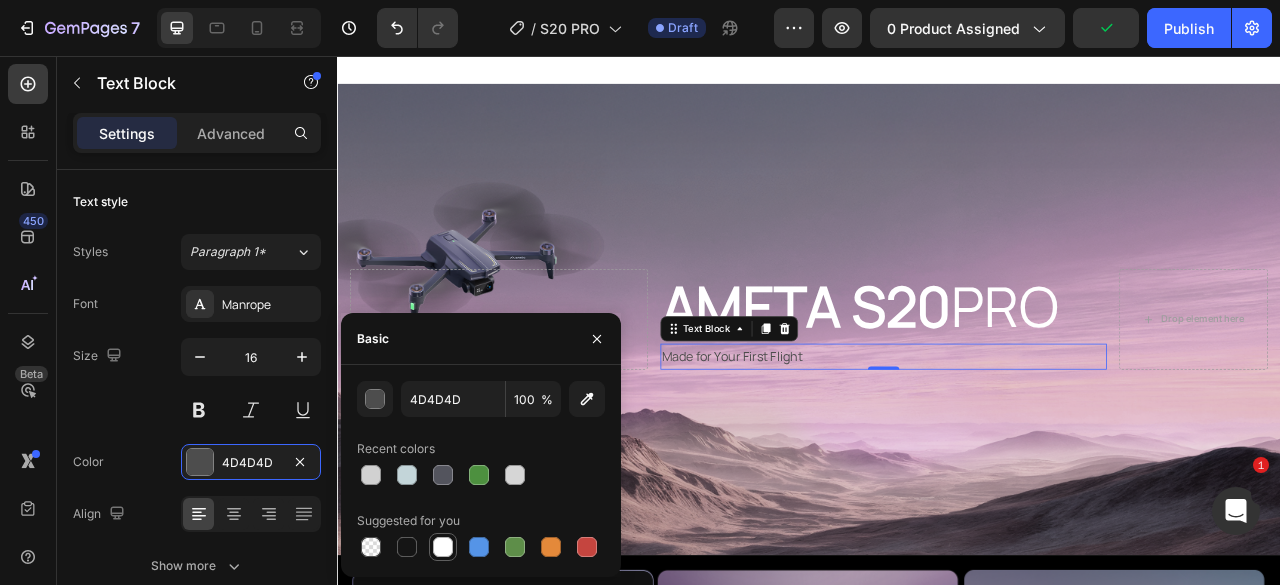 click at bounding box center [443, 547] 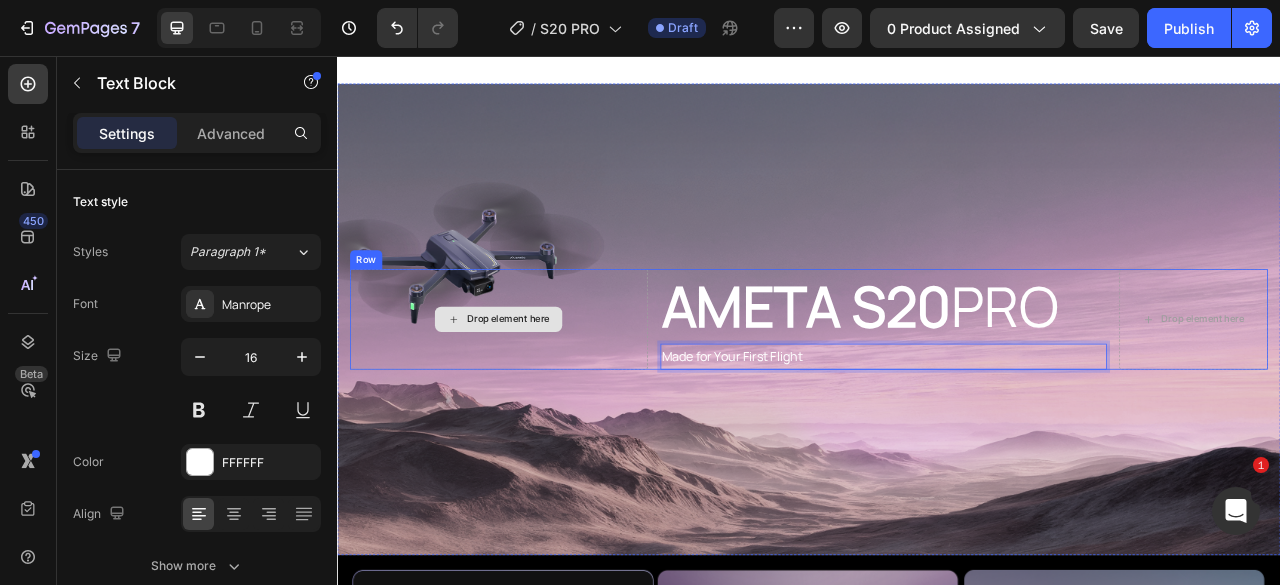 click on "Drop element here" at bounding box center (542, 391) 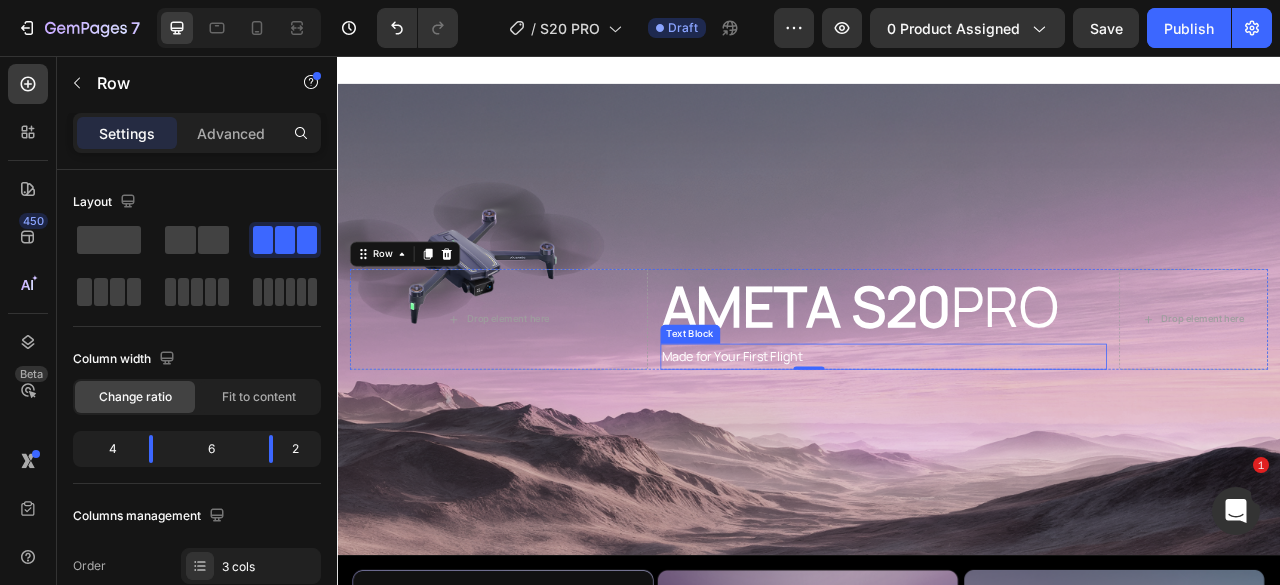 click on "Made for Your First Flight" at bounding box center (1032, 438) 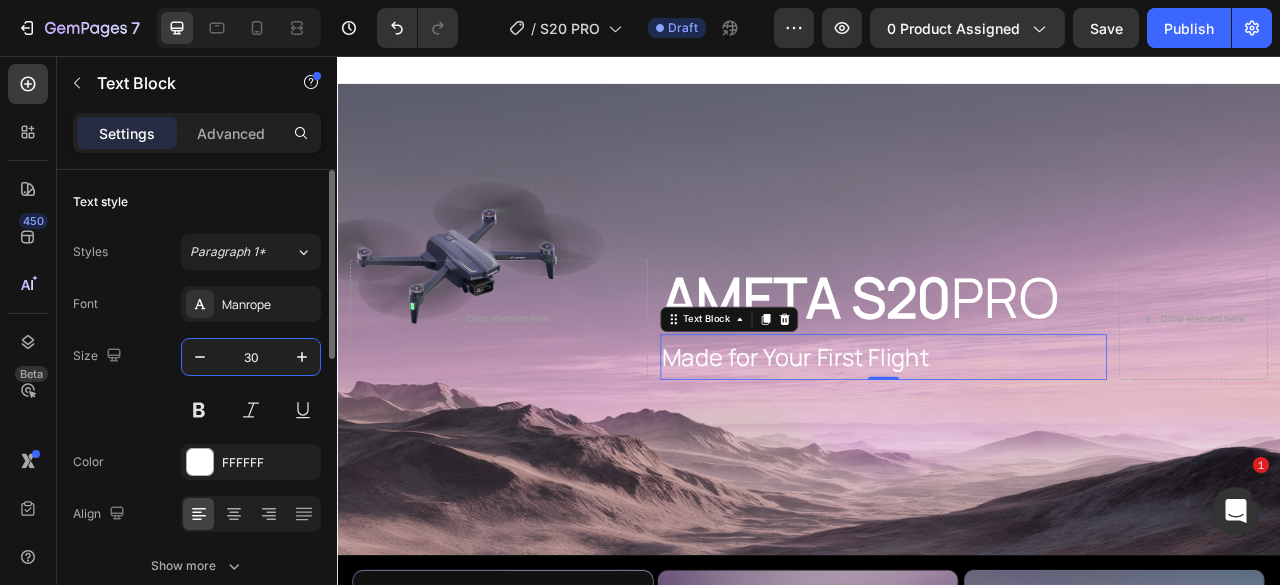 type on "3" 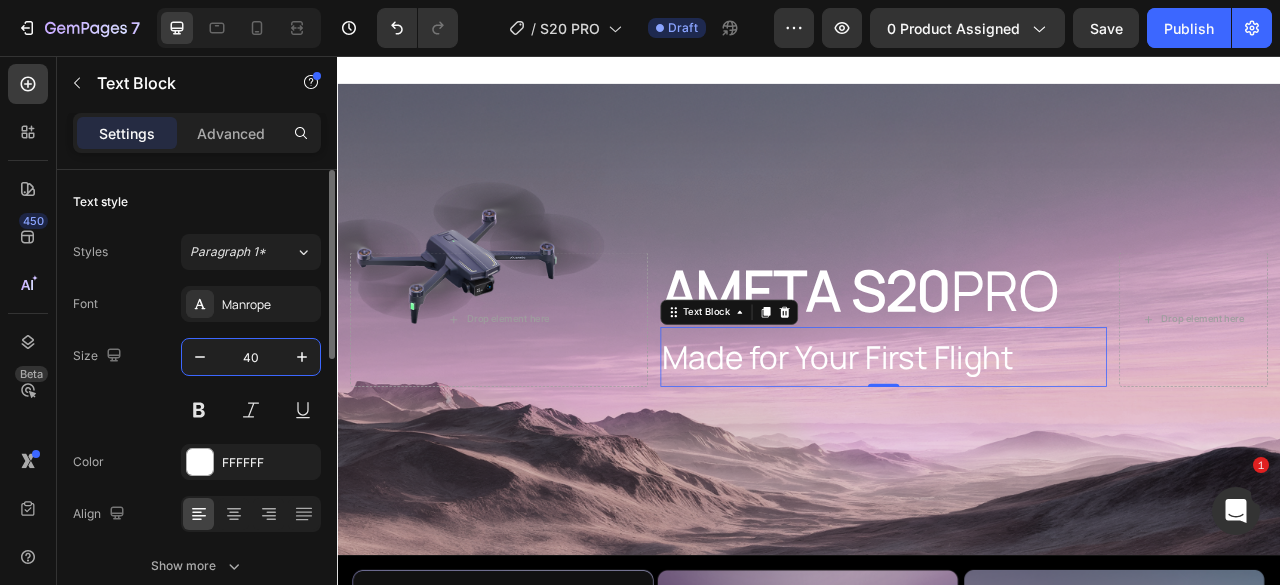 type on "4" 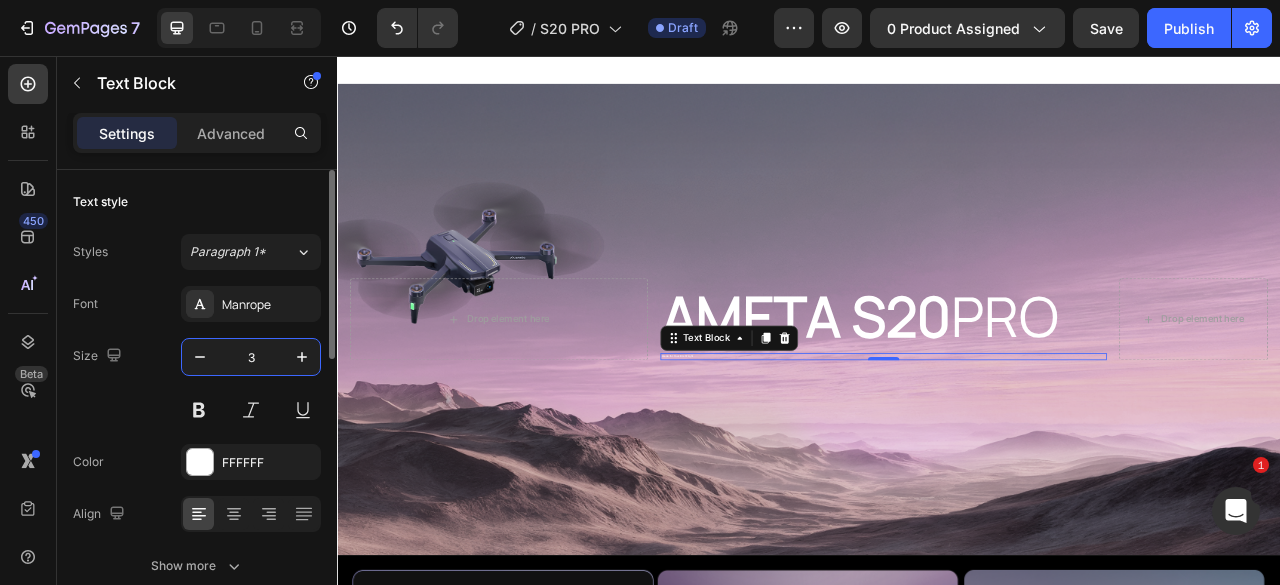 type on "30" 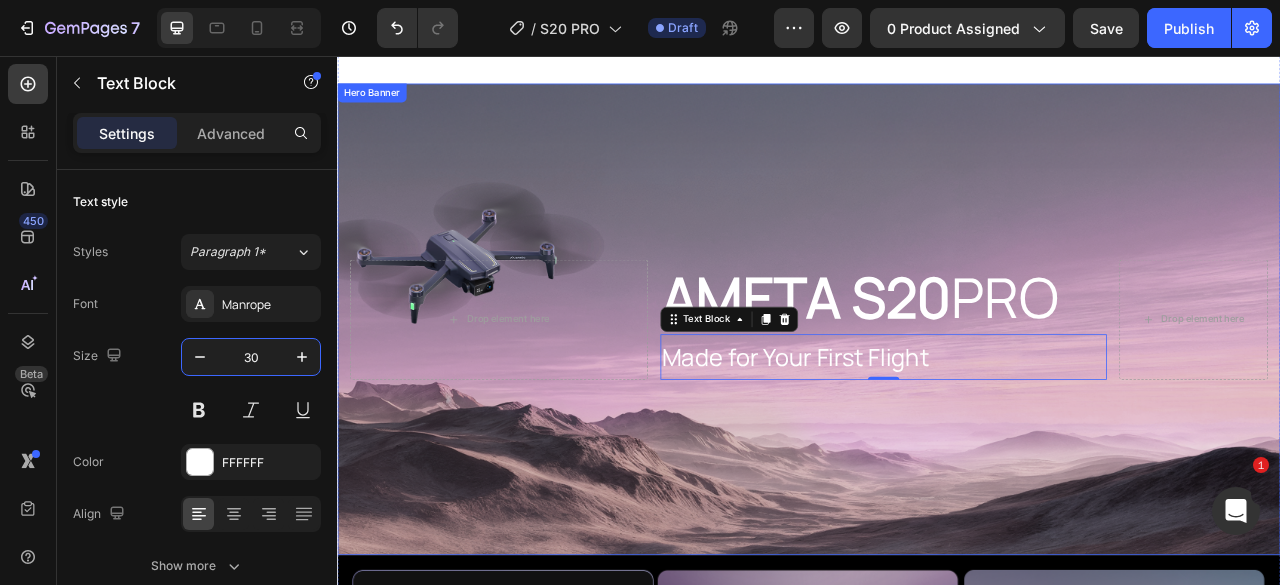 drag, startPoint x: 895, startPoint y: 278, endPoint x: 622, endPoint y: 387, distance: 293.95578 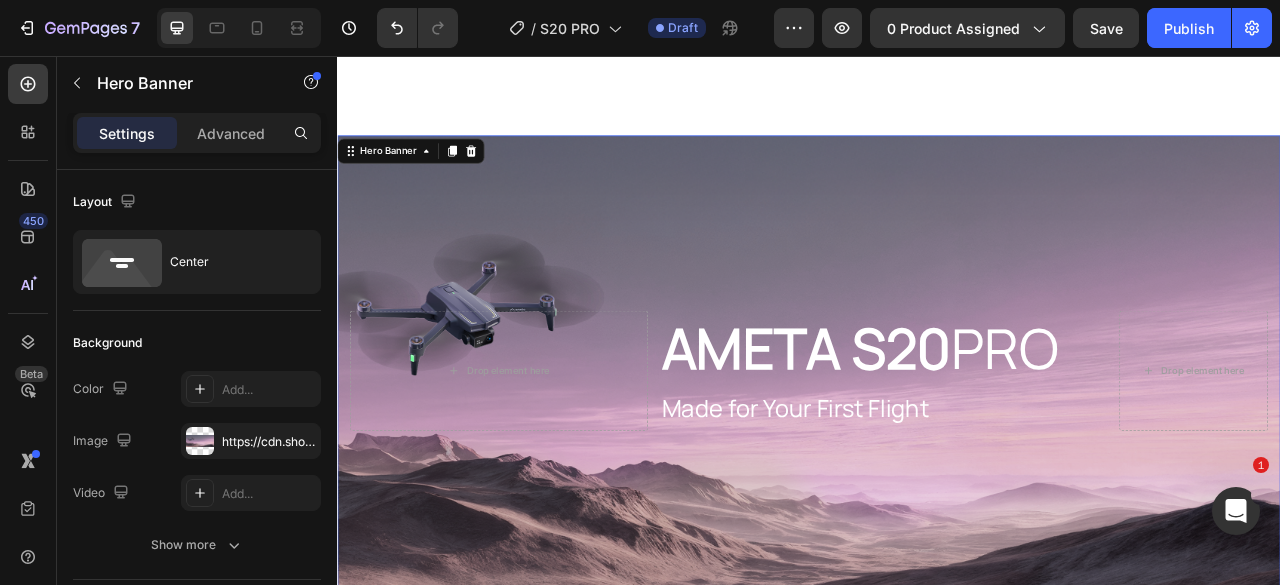scroll, scrollTop: 851, scrollLeft: 0, axis: vertical 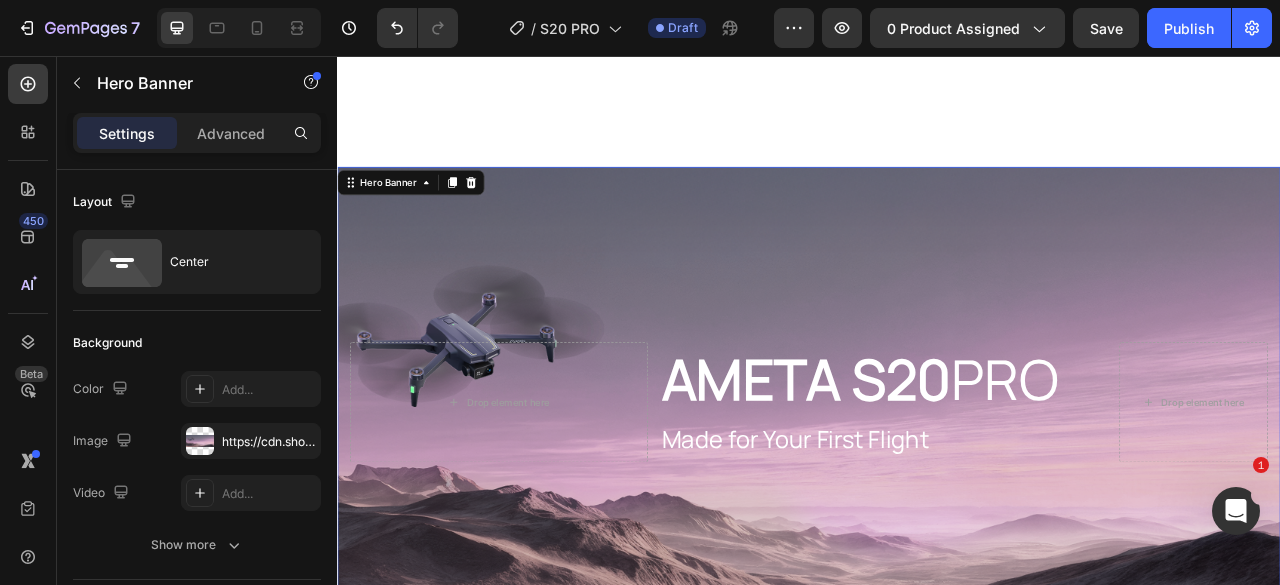 drag, startPoint x: 949, startPoint y: 282, endPoint x: 941, endPoint y: 295, distance: 15.264338 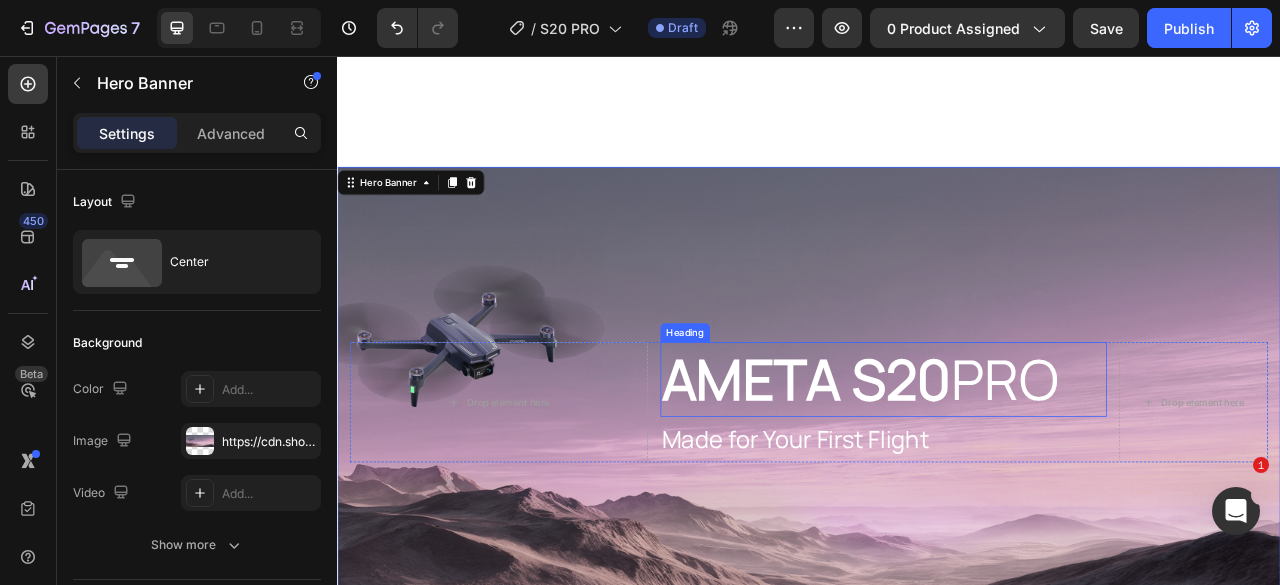 click on "AMETA S20" at bounding box center [934, 467] 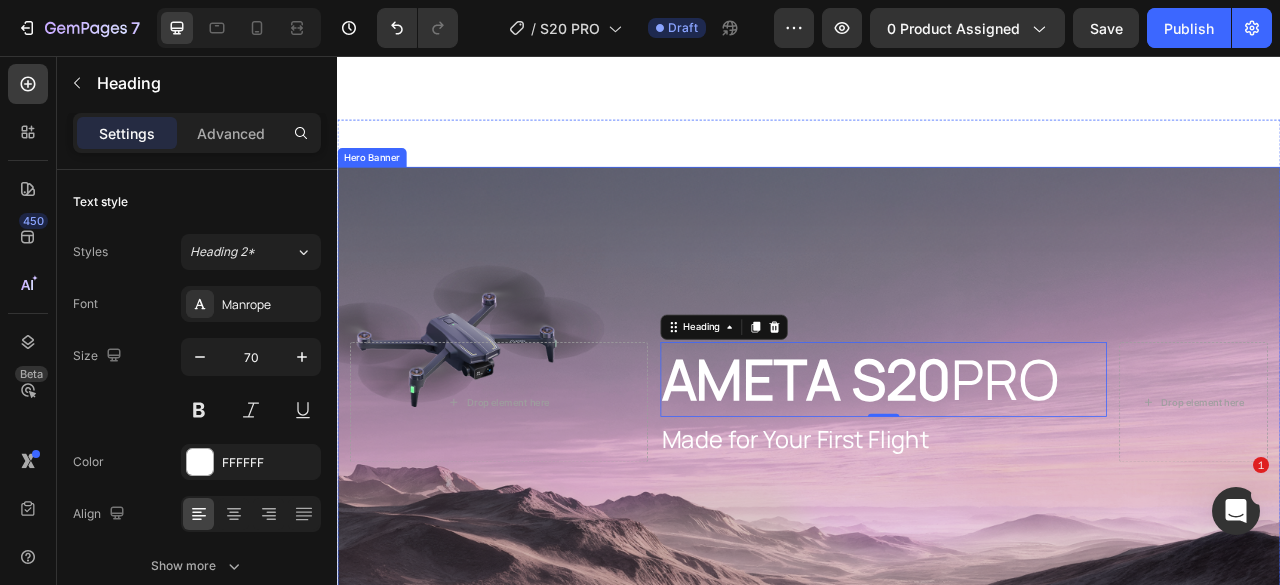 click at bounding box center [937, 497] 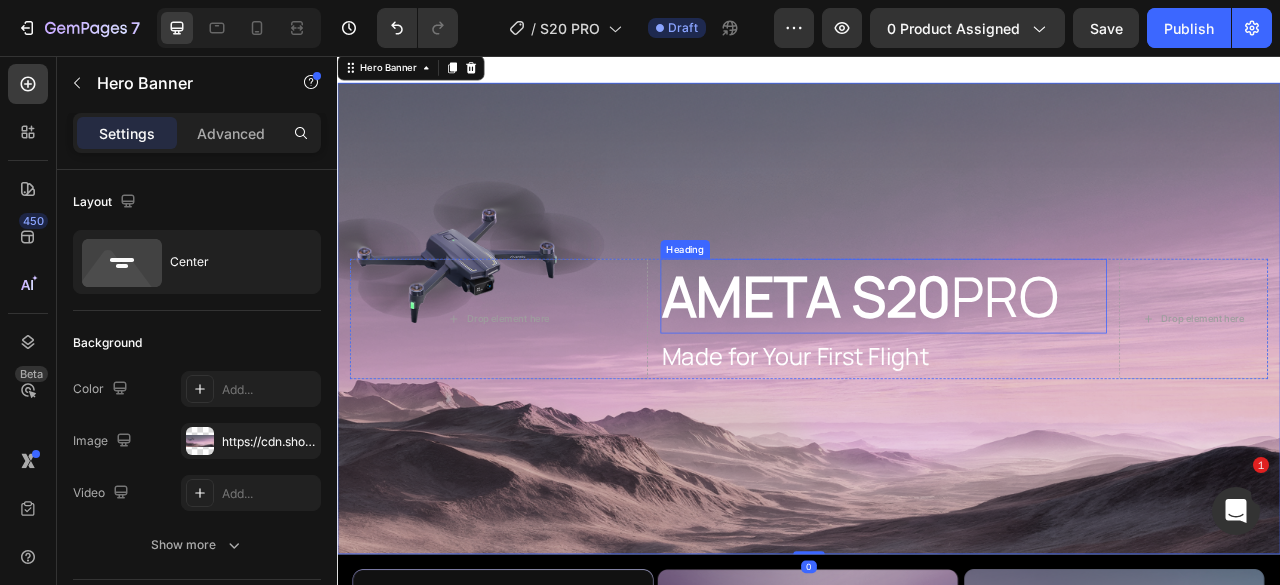 scroll, scrollTop: 951, scrollLeft: 0, axis: vertical 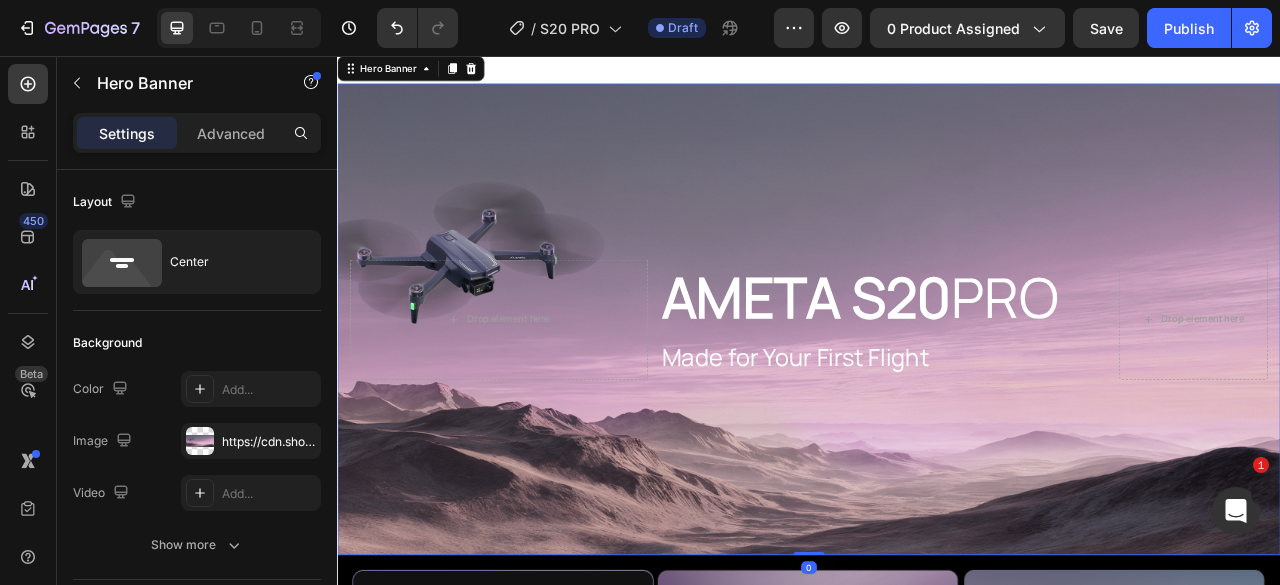click at bounding box center [937, 391] 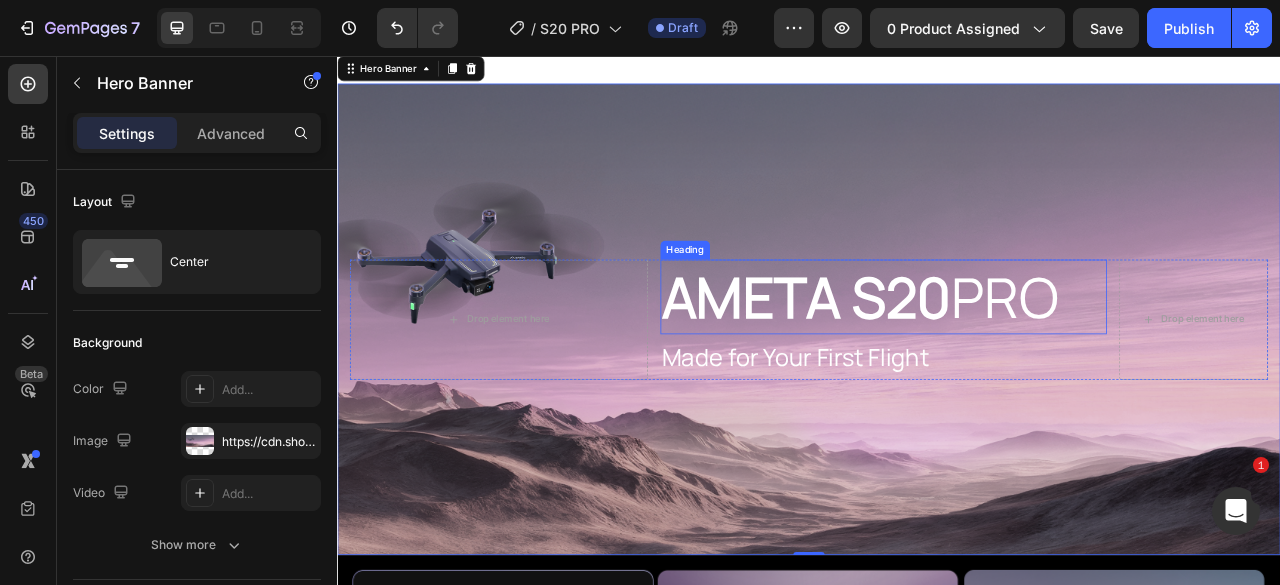 click on "AMETA S20" at bounding box center (934, 362) 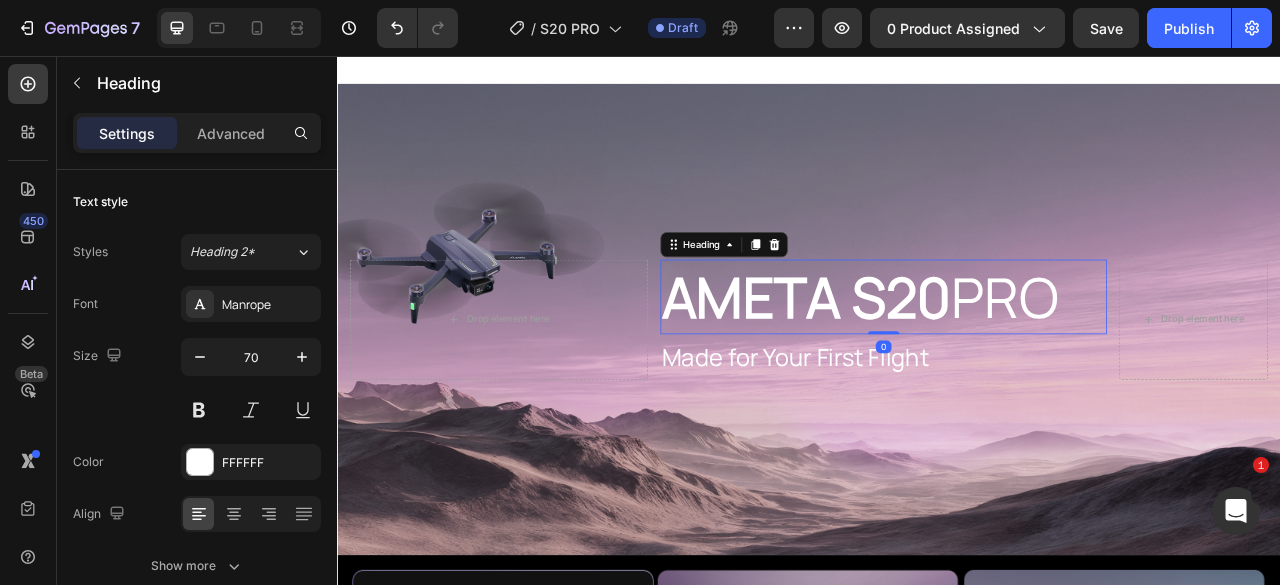 click at bounding box center [937, 391] 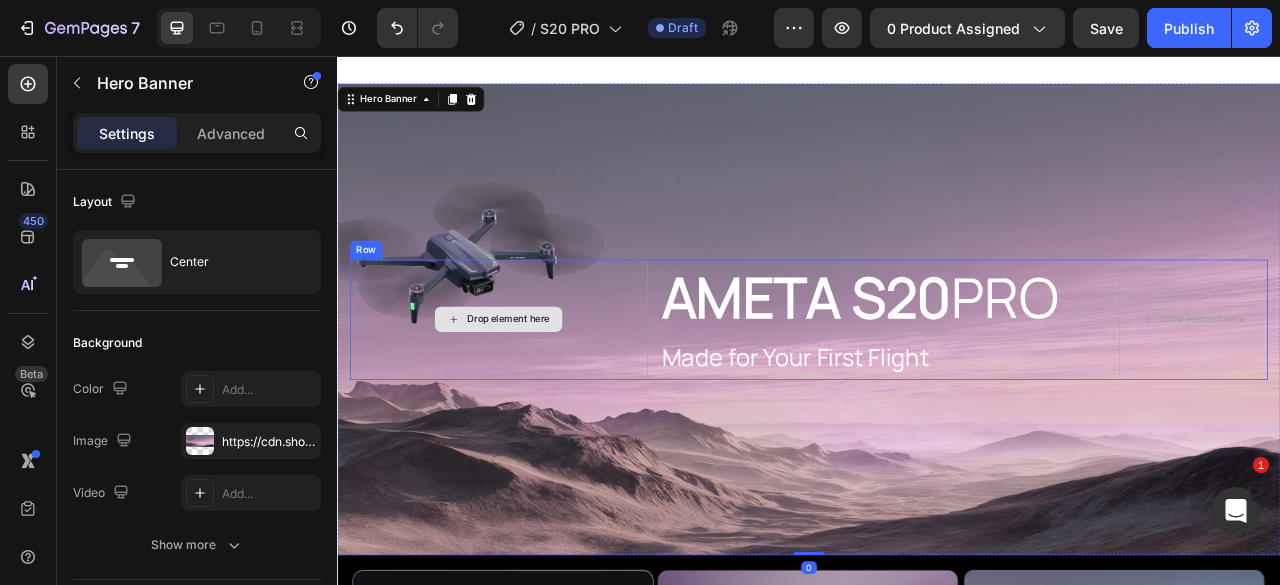 click on "Drop element here" at bounding box center (542, 391) 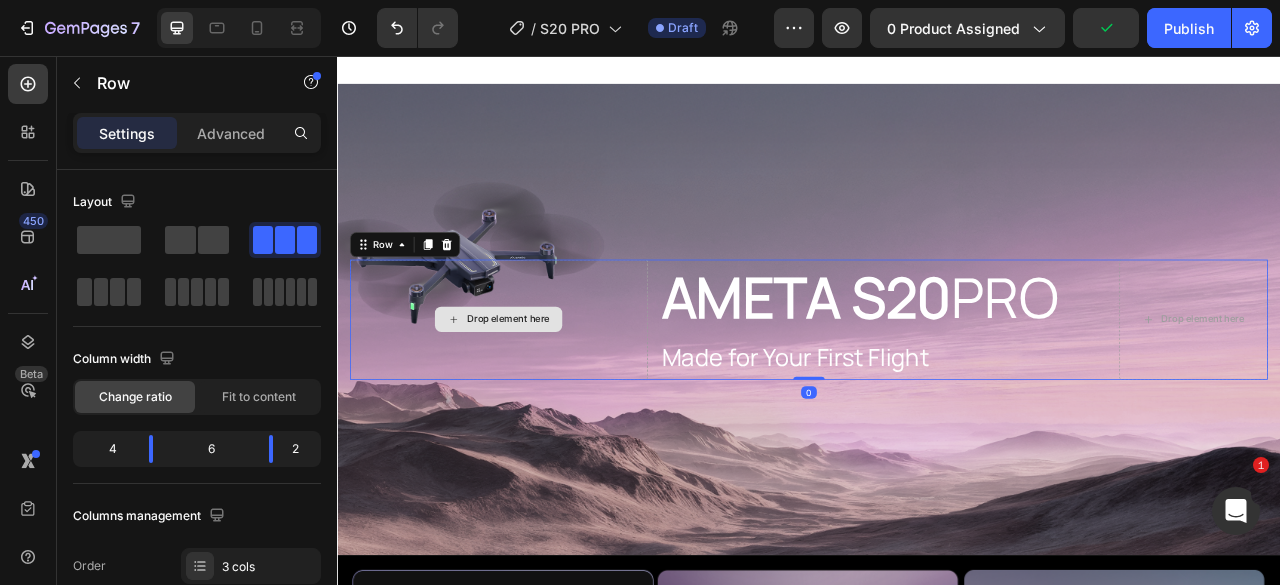 drag, startPoint x: 625, startPoint y: 351, endPoint x: 641, endPoint y: 348, distance: 16.27882 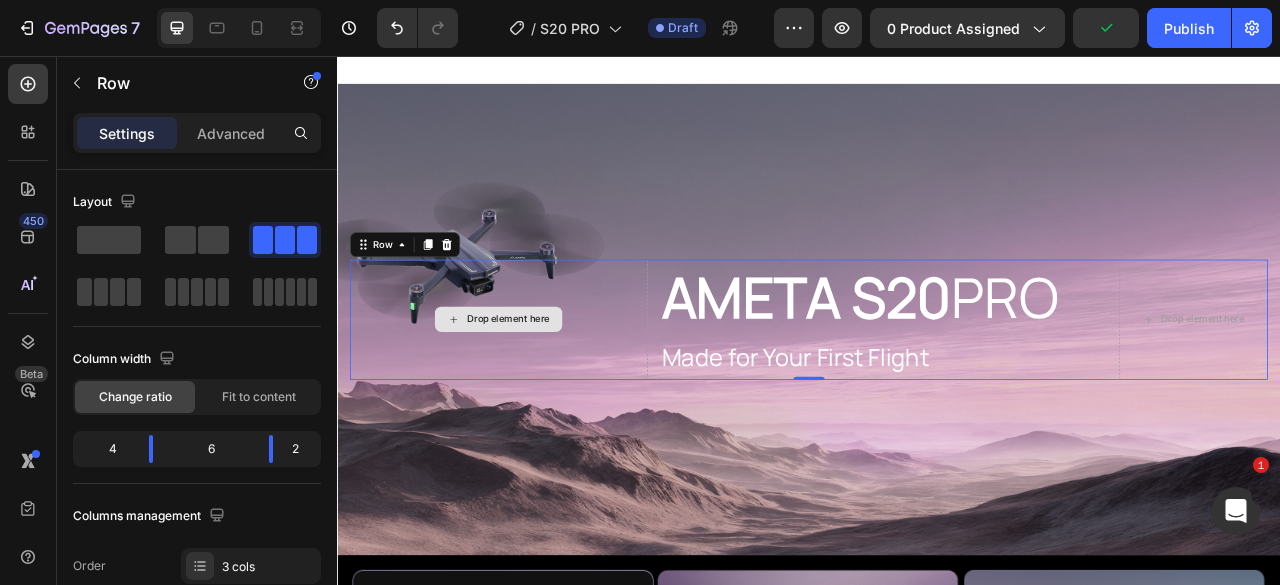click on "Drop element here" at bounding box center [542, 391] 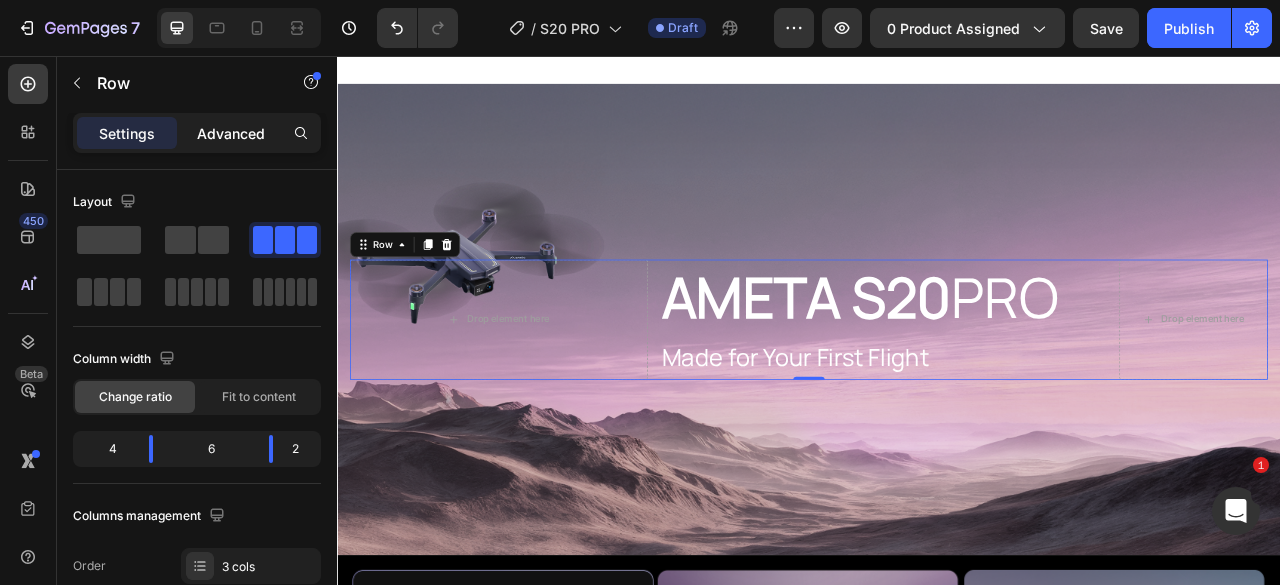 click on "Advanced" at bounding box center [231, 133] 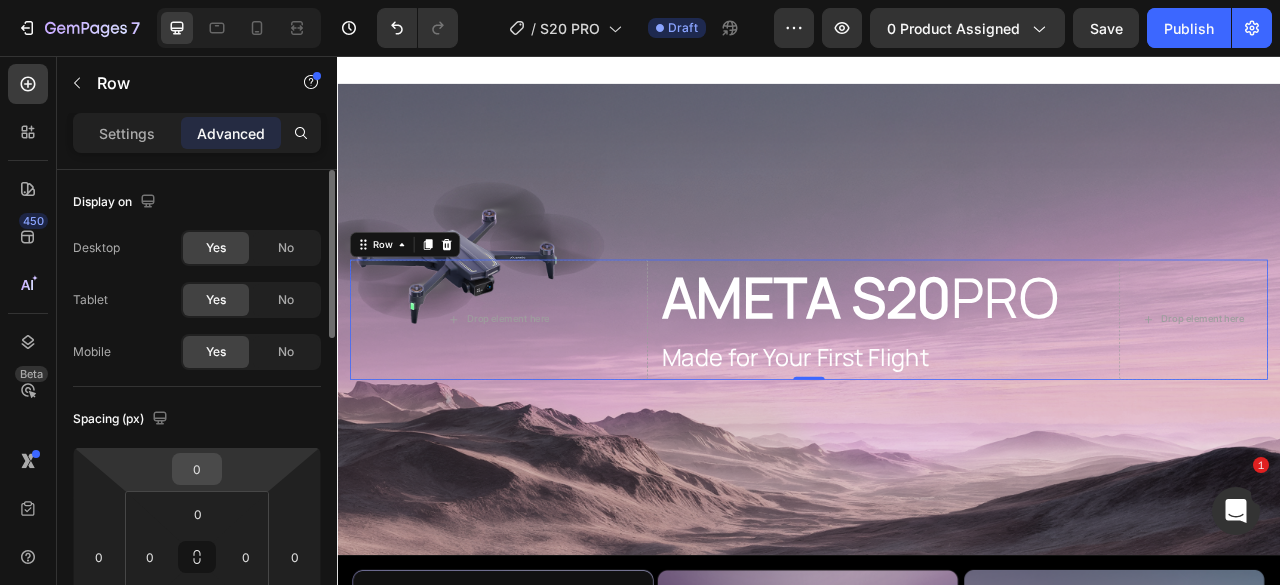 click on "0" at bounding box center (197, 469) 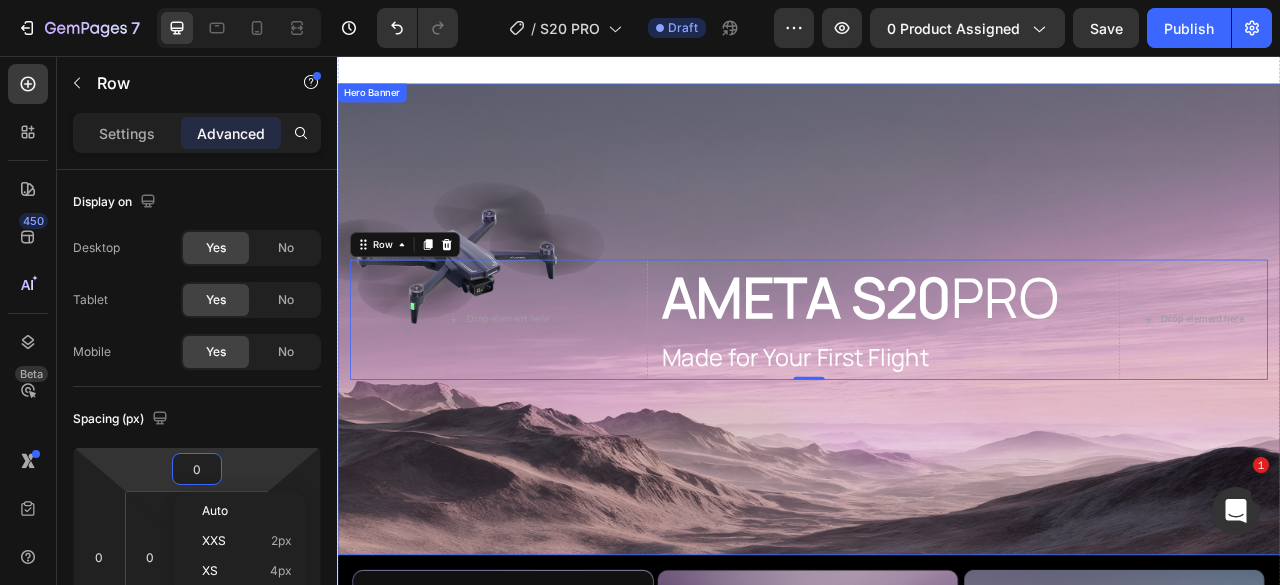 click at bounding box center (937, 391) 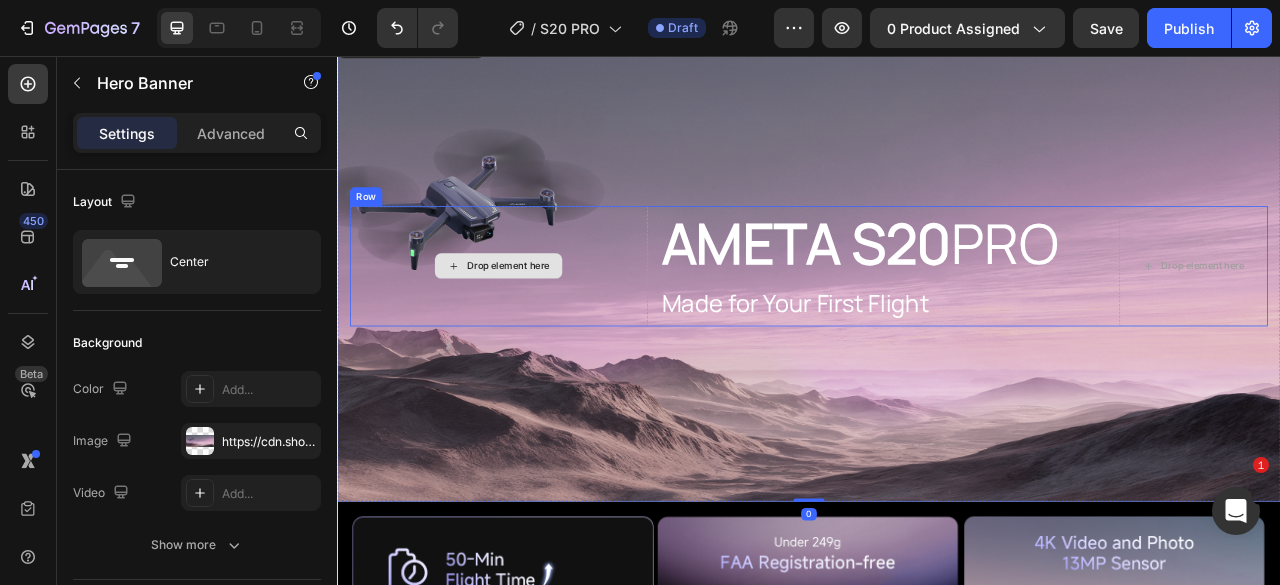 scroll, scrollTop: 1051, scrollLeft: 0, axis: vertical 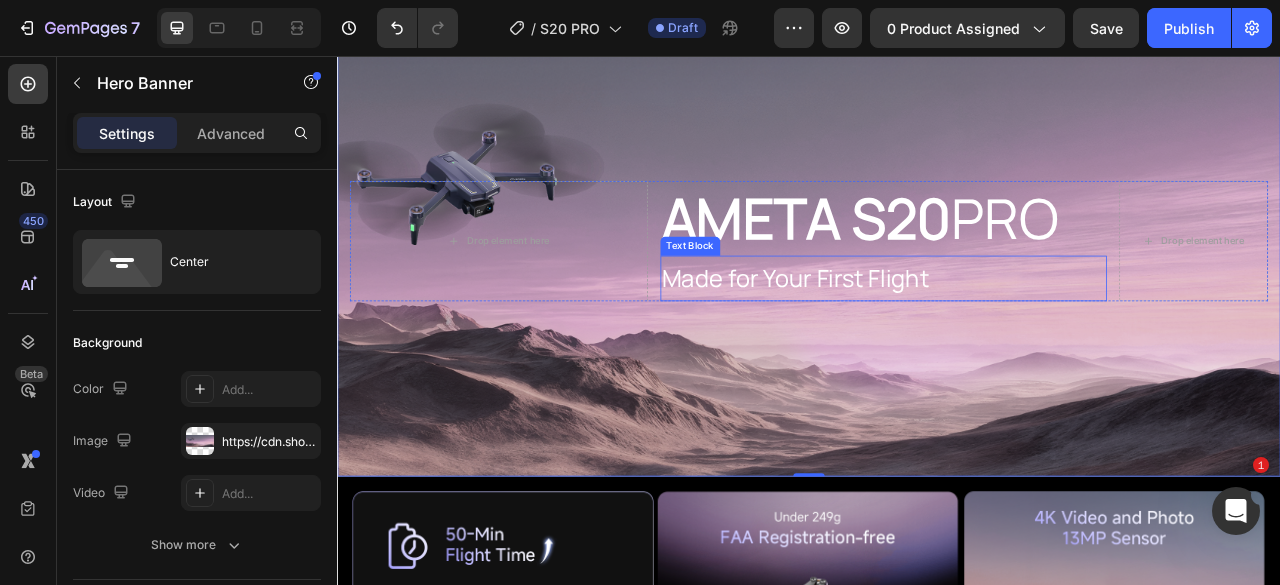 click on "Made for Your First Flight" at bounding box center (1032, 339) 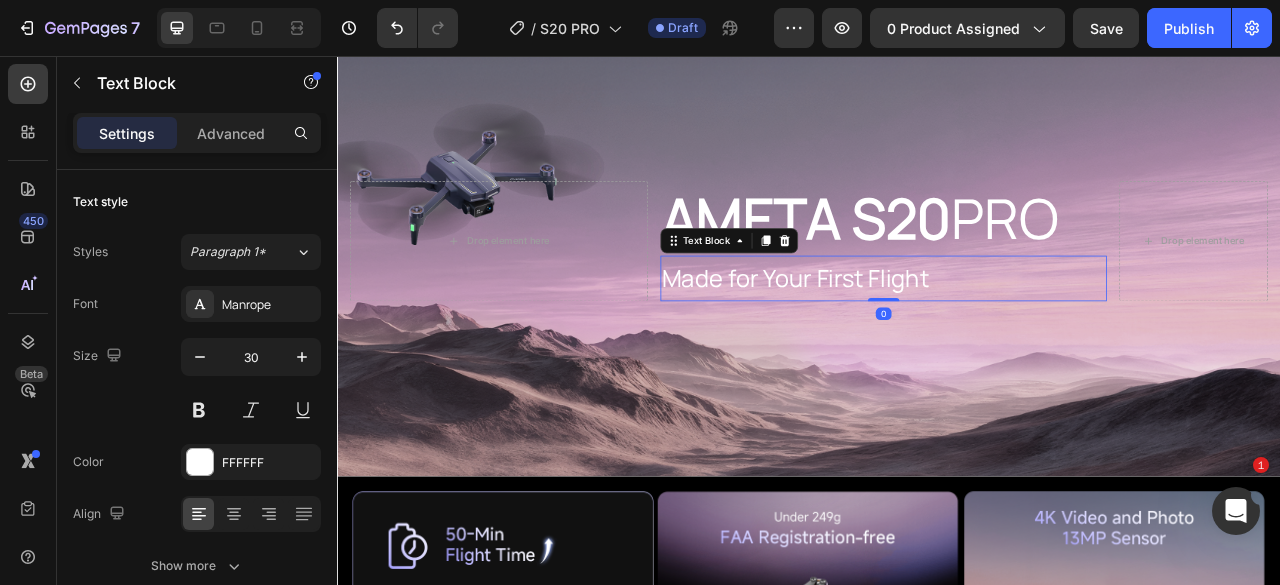 drag, startPoint x: 1075, startPoint y: 336, endPoint x: 1165, endPoint y: 336, distance: 90 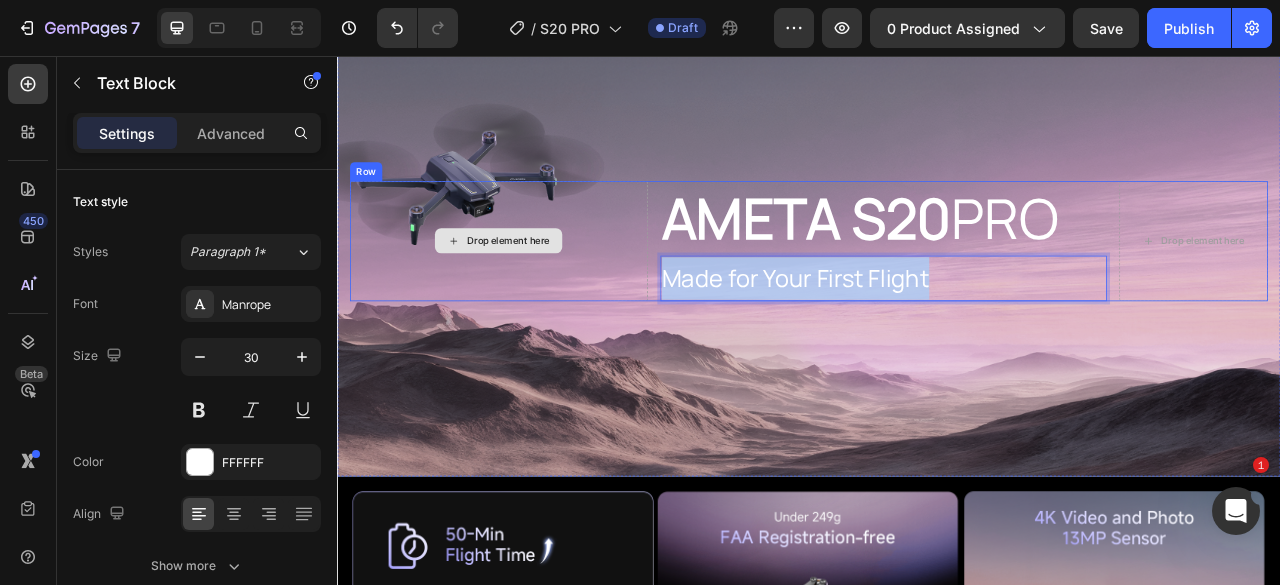 drag, startPoint x: 902, startPoint y: 342, endPoint x: 725, endPoint y: 342, distance: 177 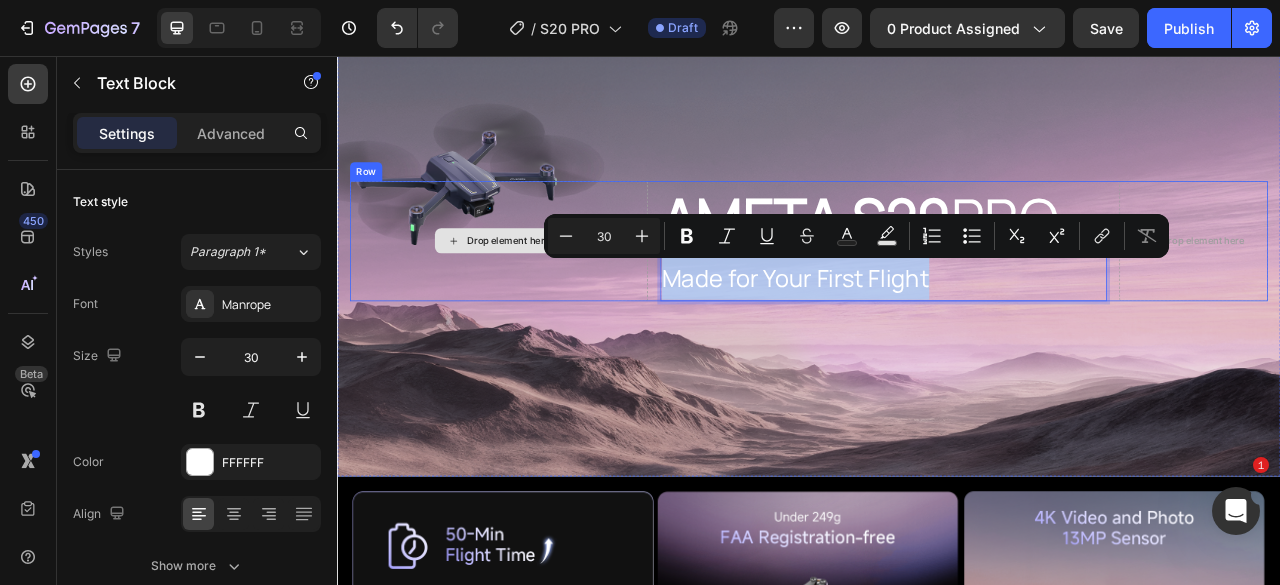copy on "Made for Your First Flight" 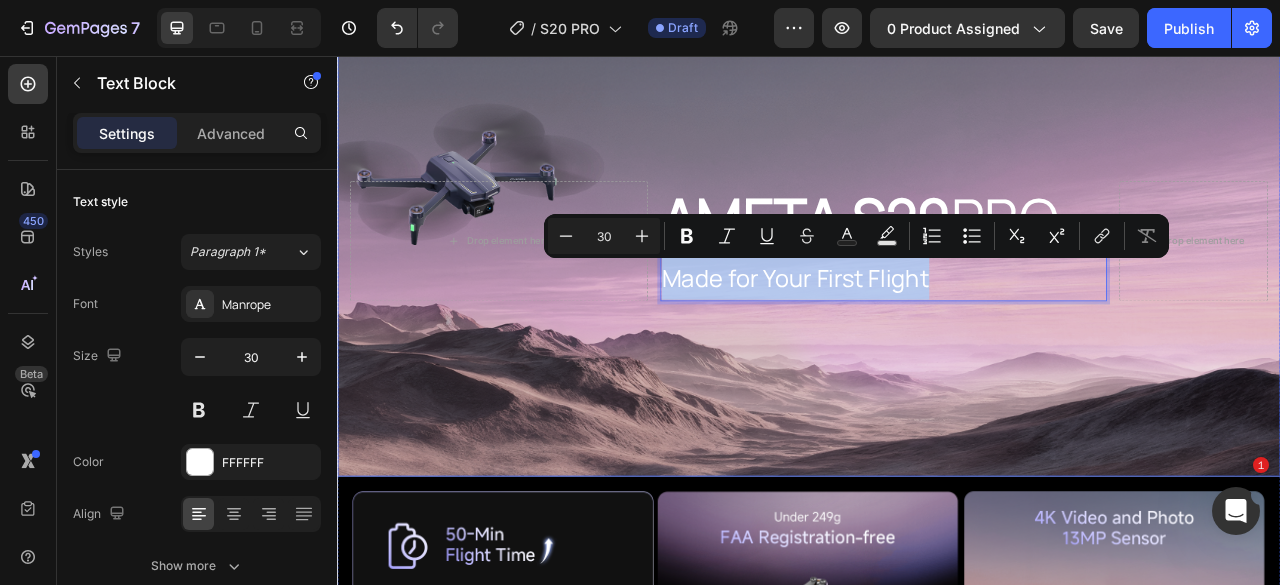 click at bounding box center (937, 291) 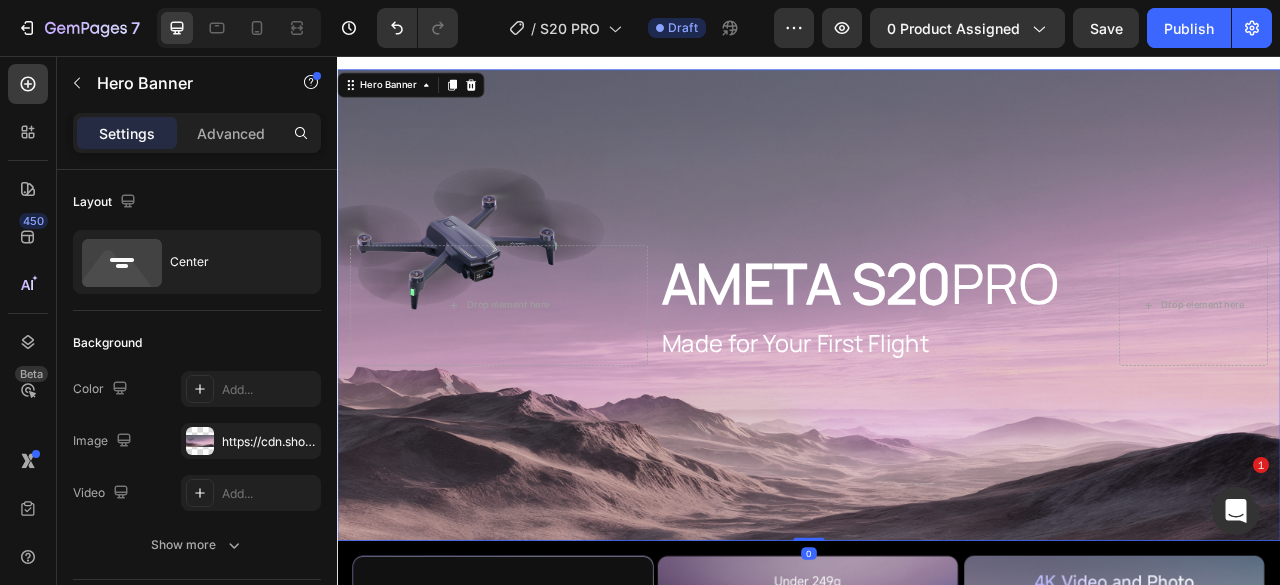 scroll, scrollTop: 851, scrollLeft: 0, axis: vertical 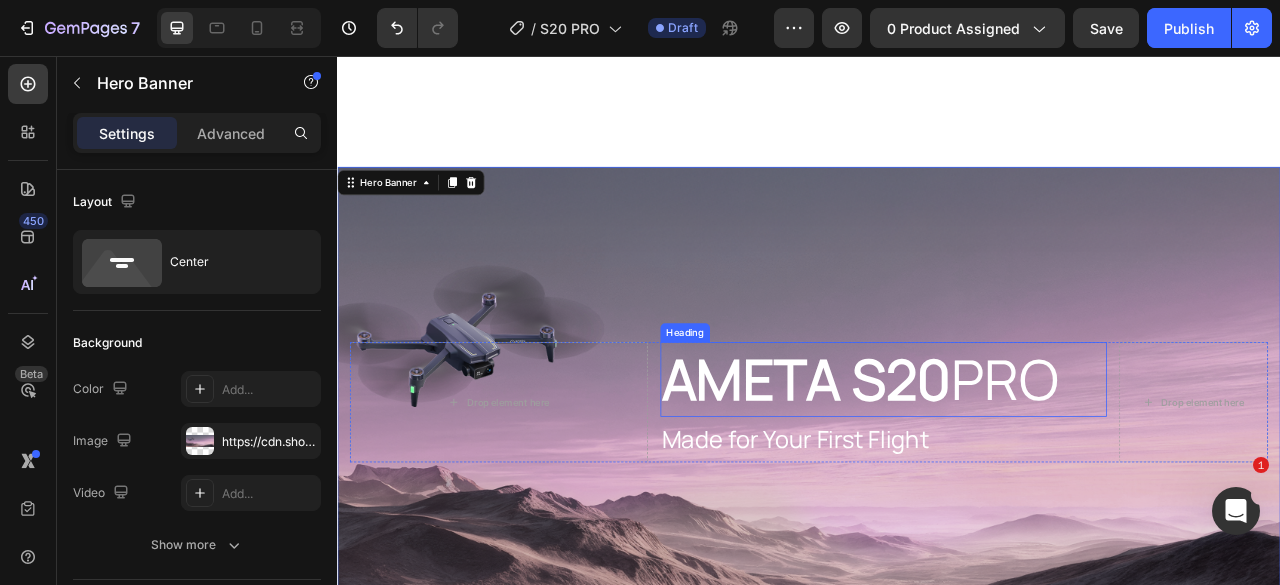 click on "AMETA S20" at bounding box center (934, 467) 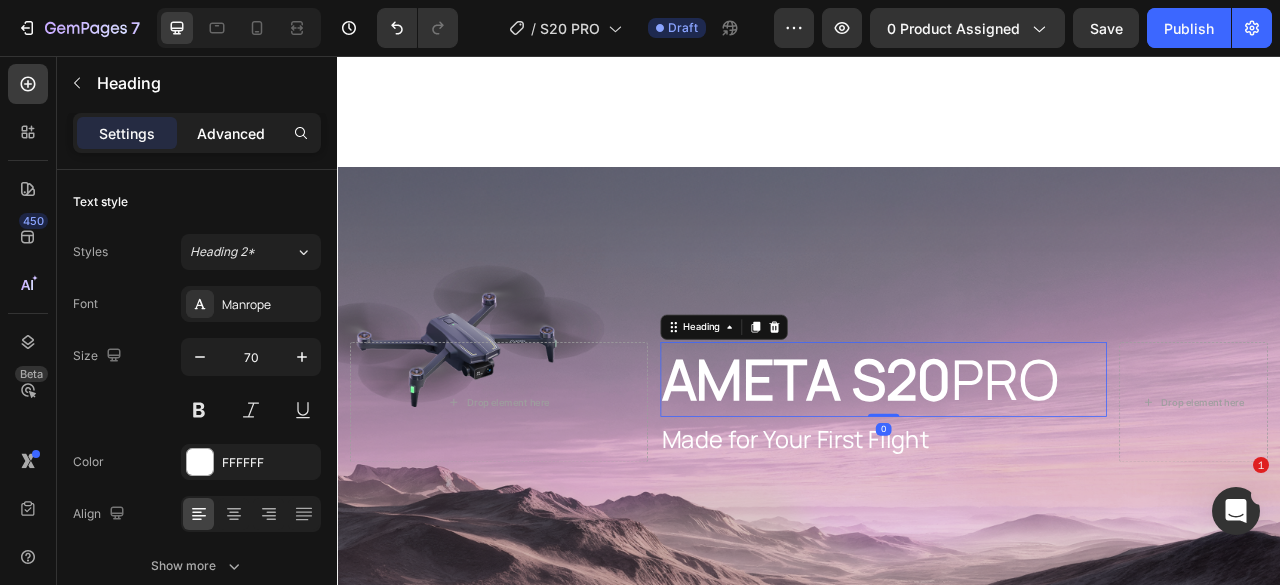 click on "Advanced" at bounding box center (231, 133) 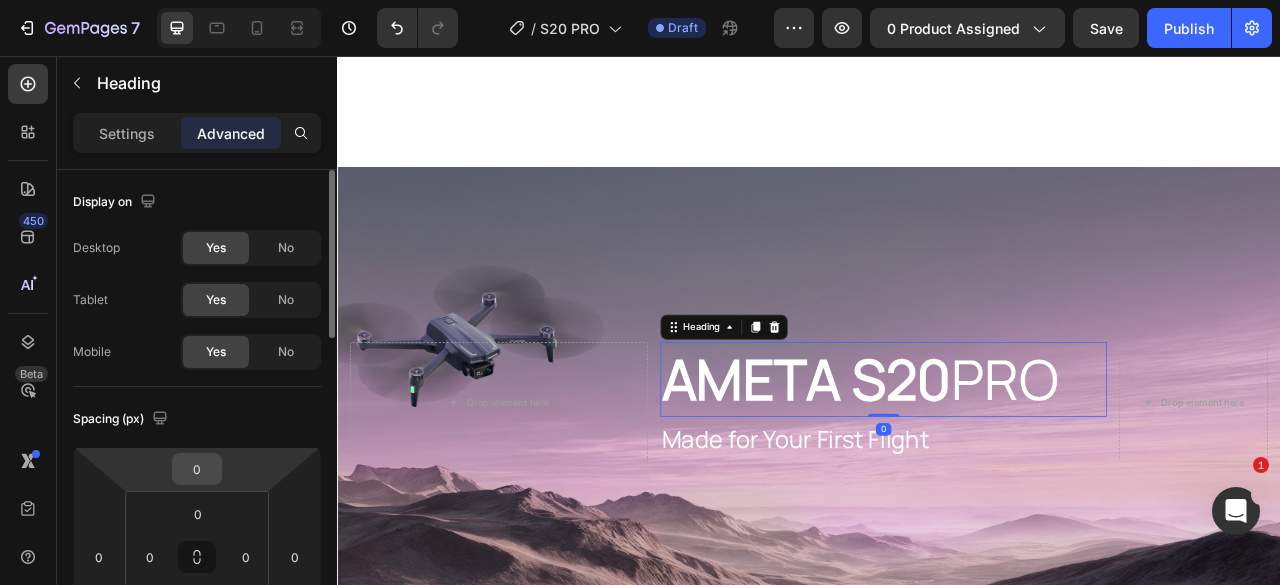 click on "0" at bounding box center [197, 469] 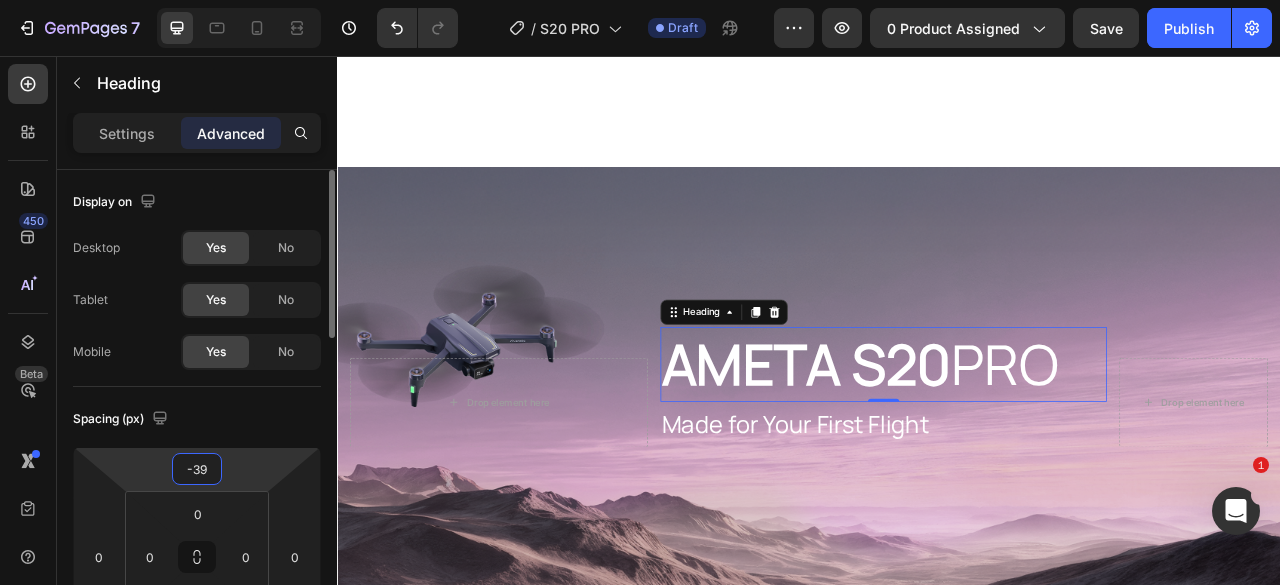 type on "-3" 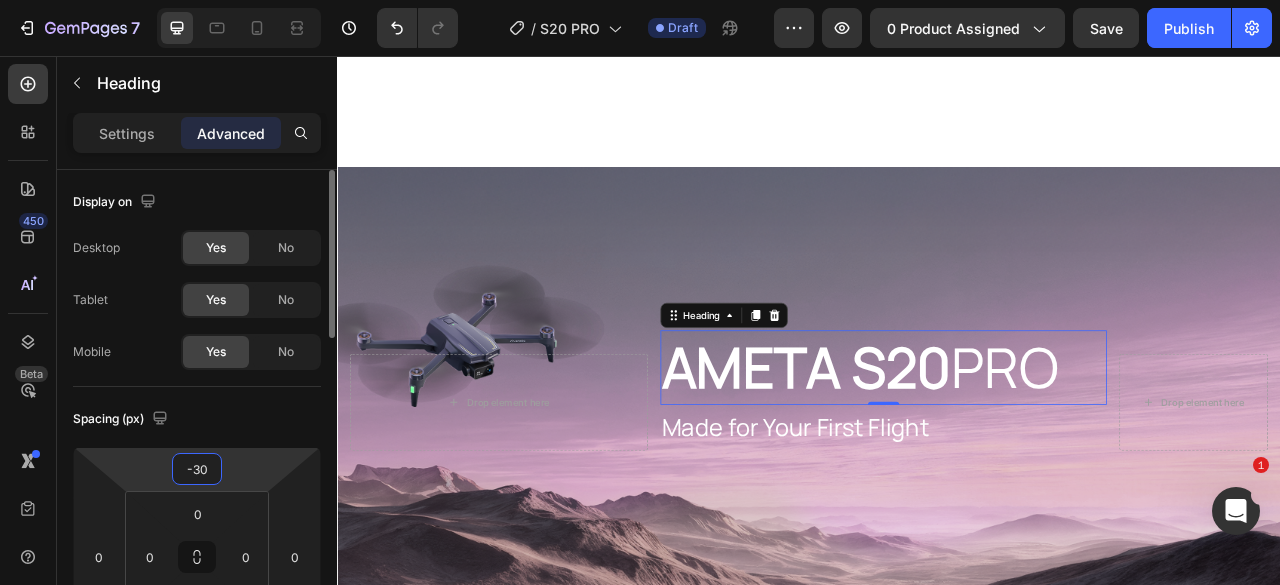 type on "-3" 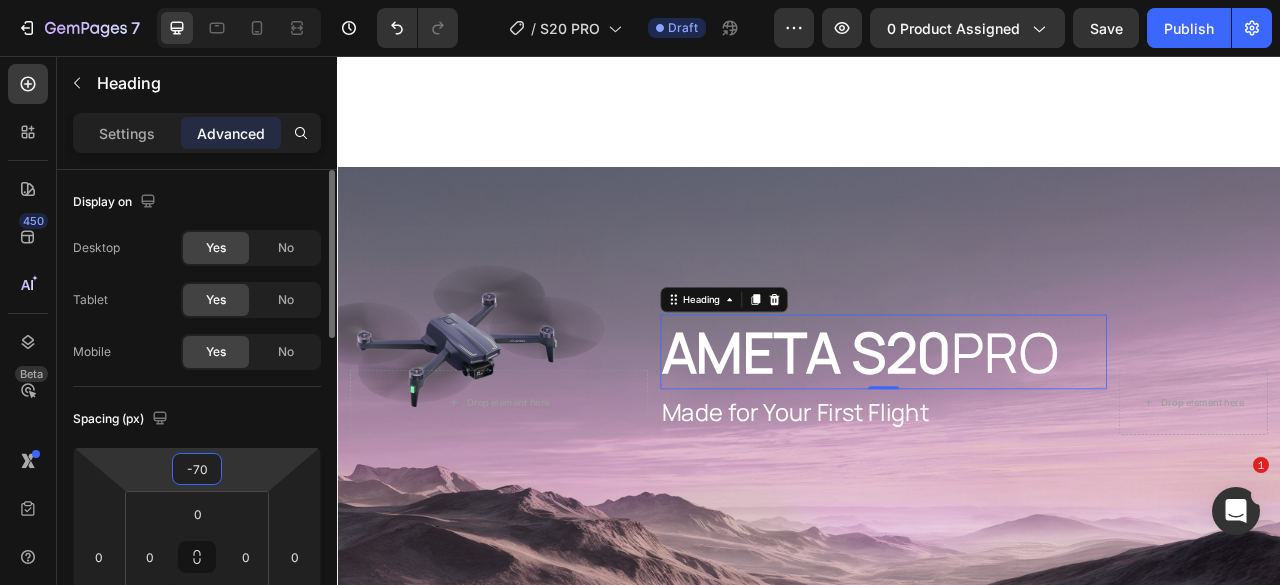 type on "-7" 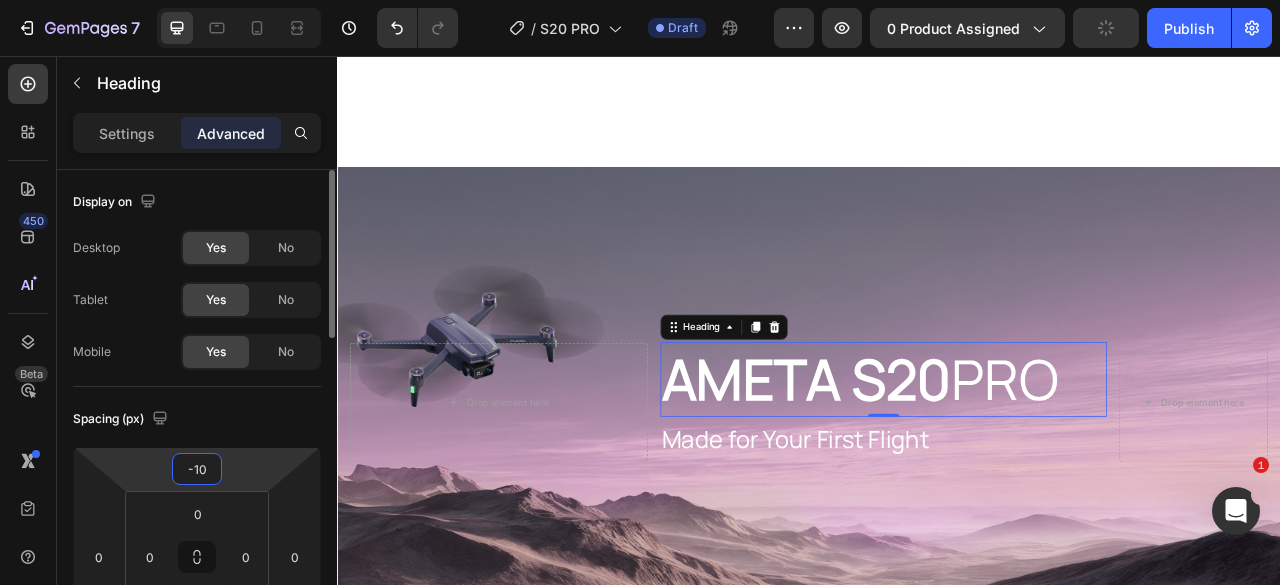 type on "-100" 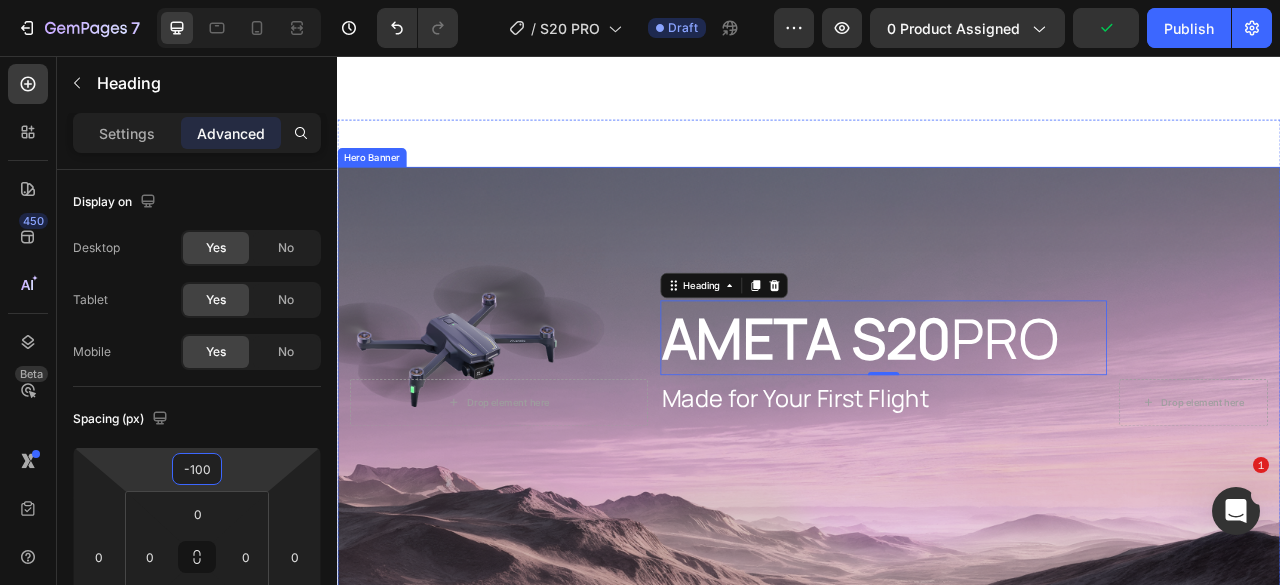 click at bounding box center (937, 497) 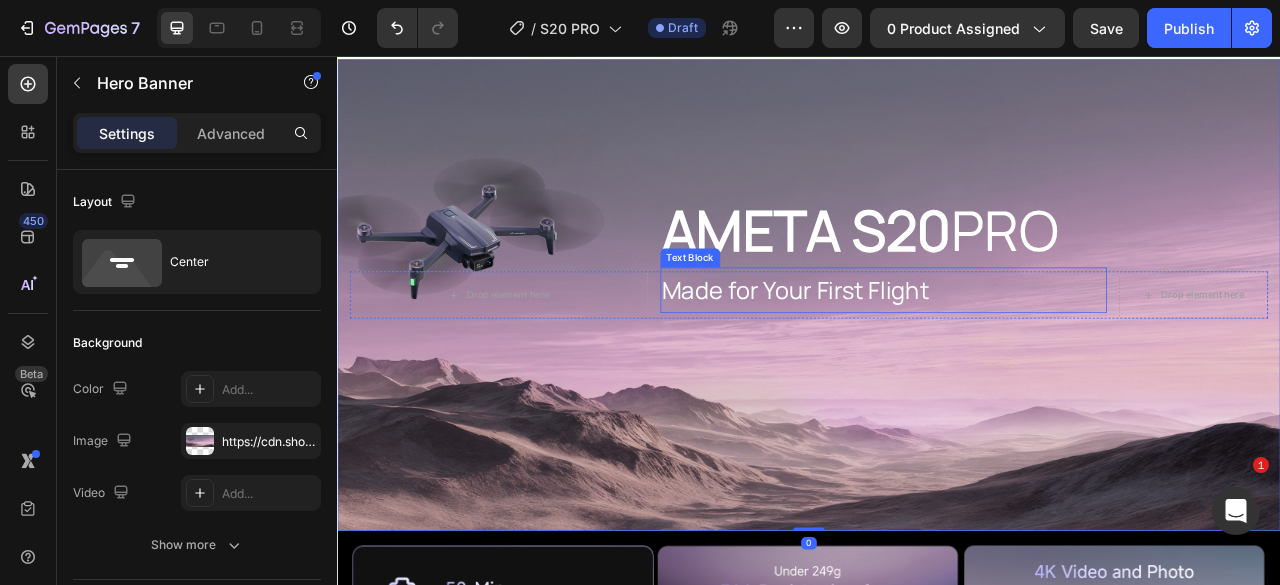 scroll, scrollTop: 951, scrollLeft: 0, axis: vertical 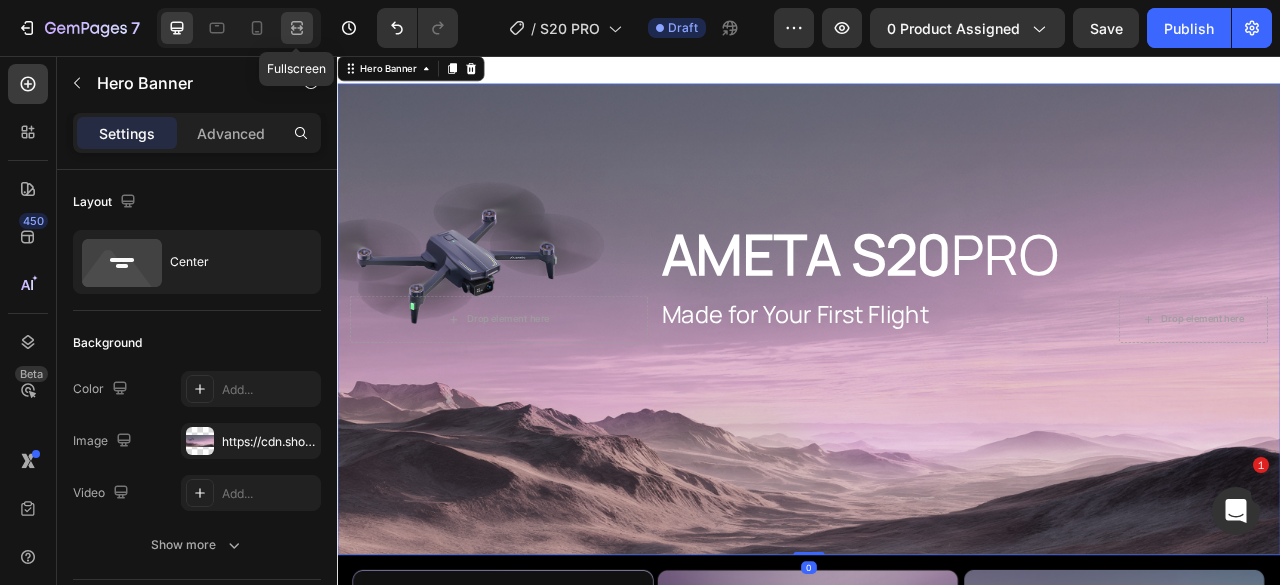 click 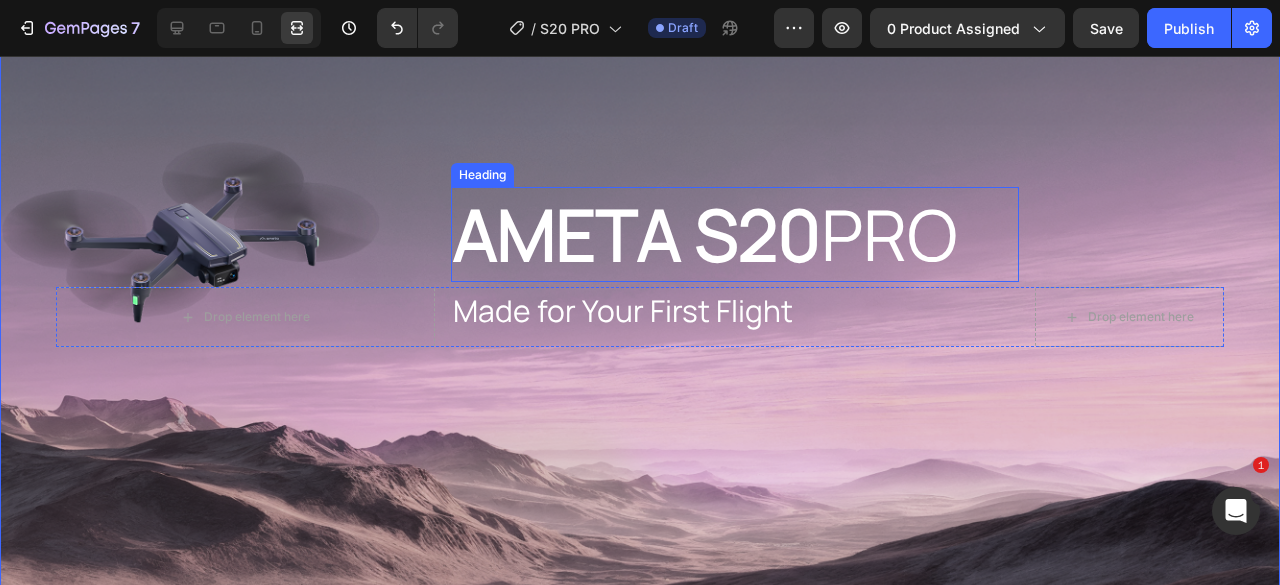 scroll, scrollTop: 851, scrollLeft: 0, axis: vertical 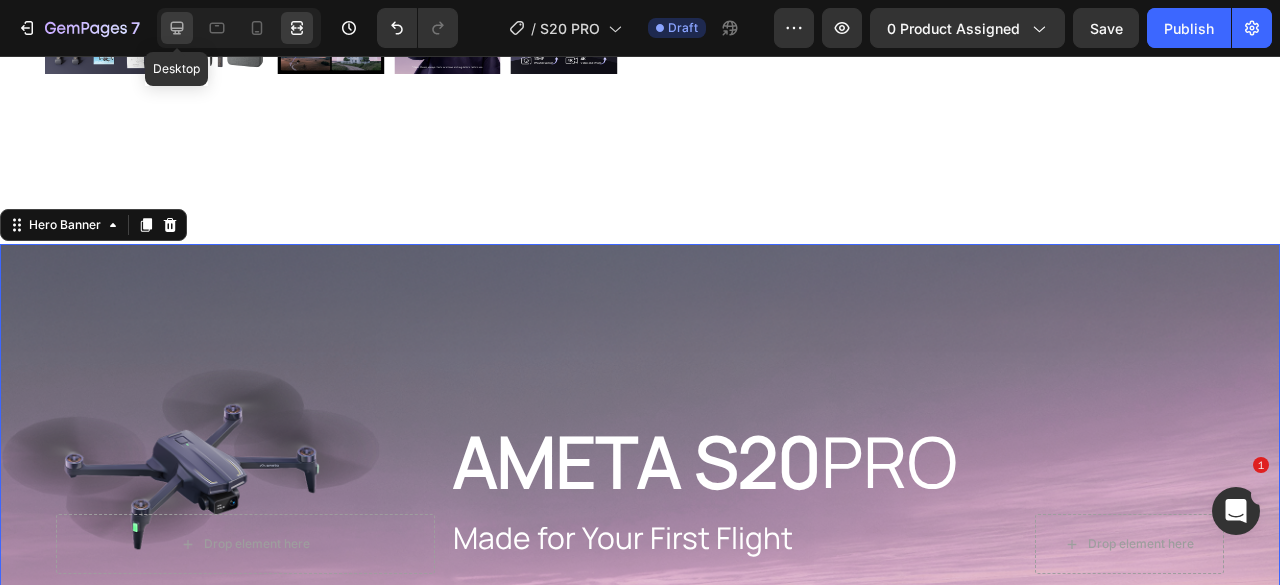 click 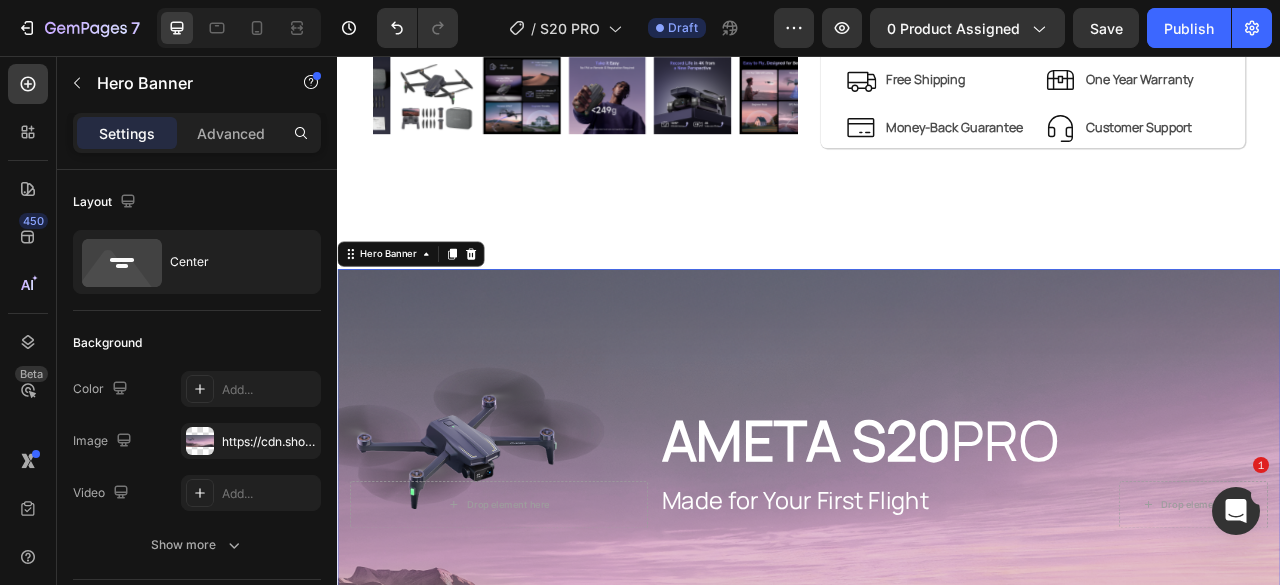 scroll, scrollTop: 720, scrollLeft: 0, axis: vertical 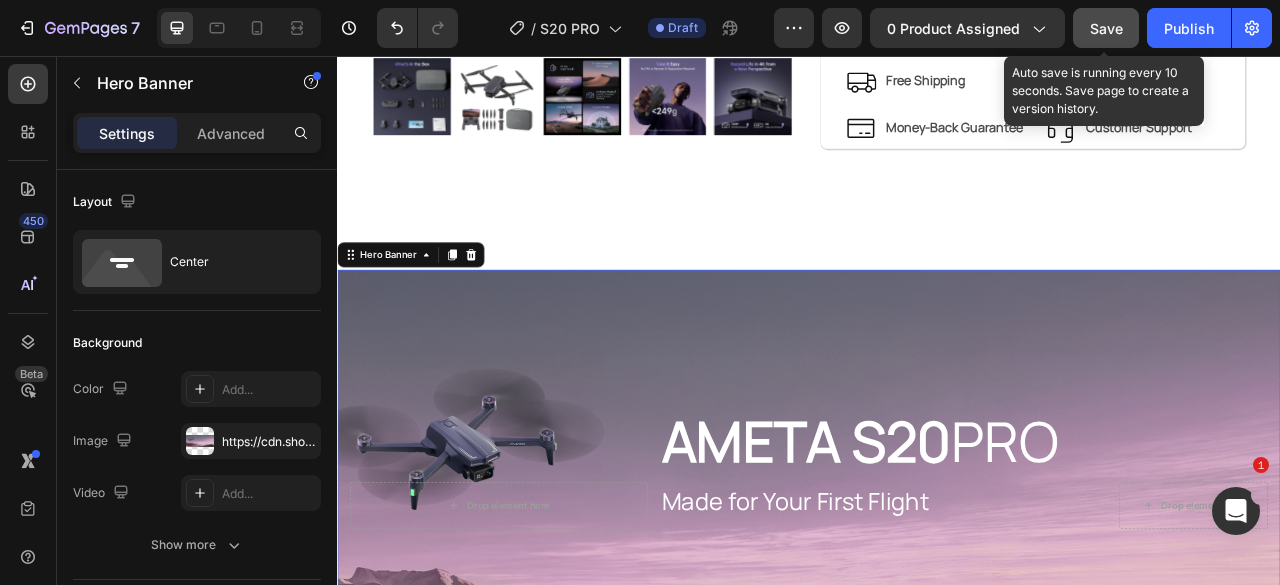 click on "Save" at bounding box center [1106, 28] 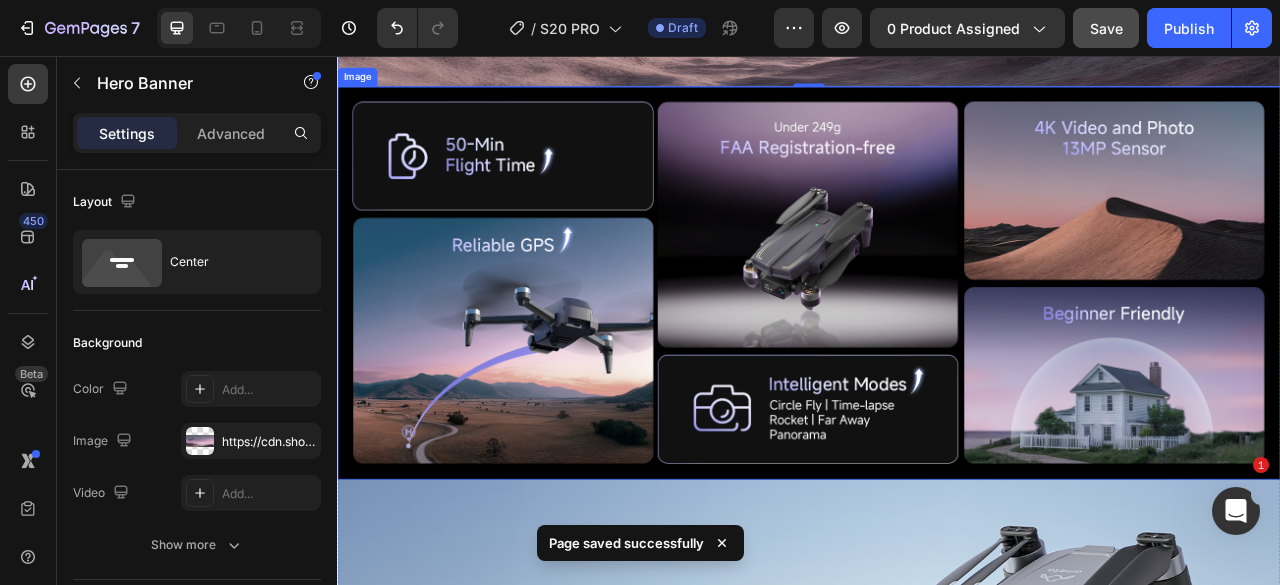 scroll, scrollTop: 1820, scrollLeft: 0, axis: vertical 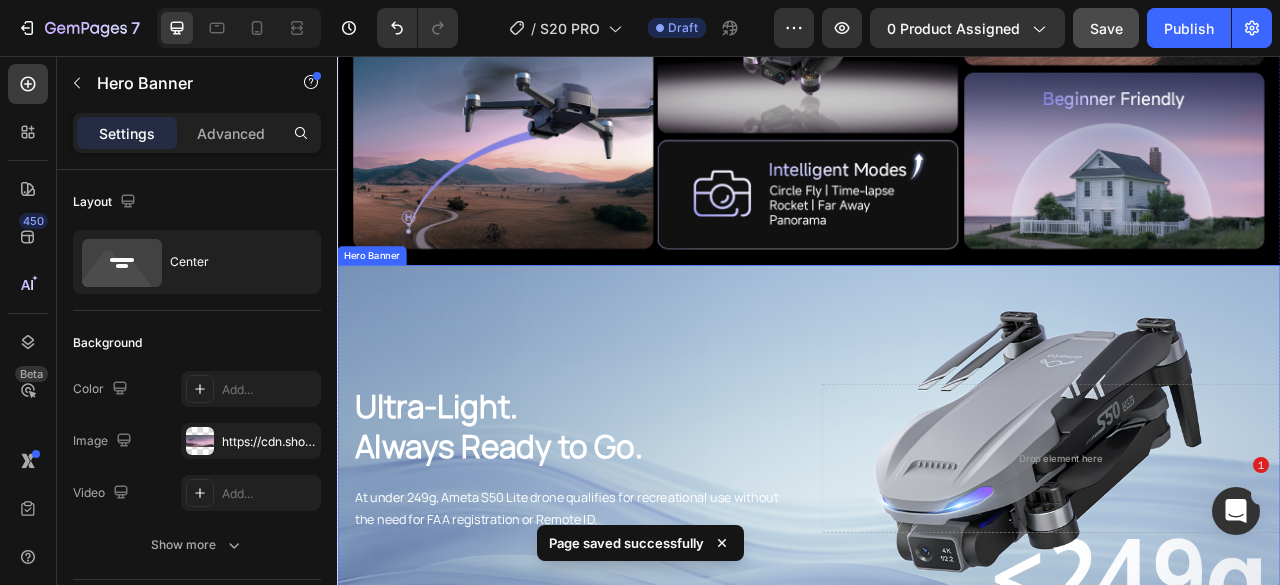 click at bounding box center (937, 568) 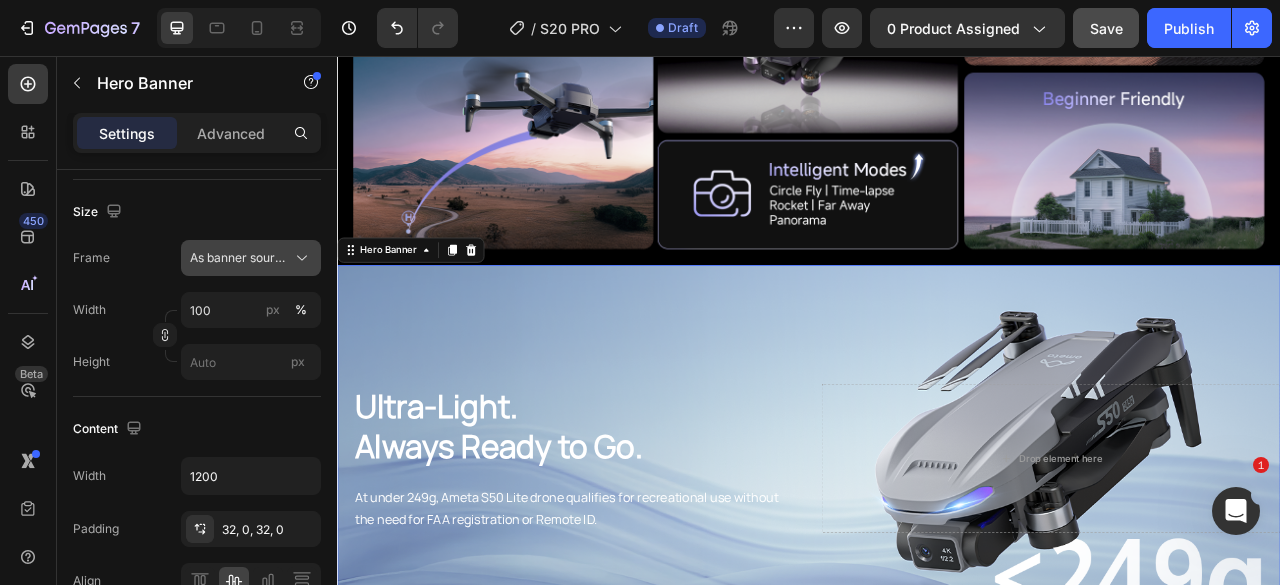 scroll, scrollTop: 100, scrollLeft: 0, axis: vertical 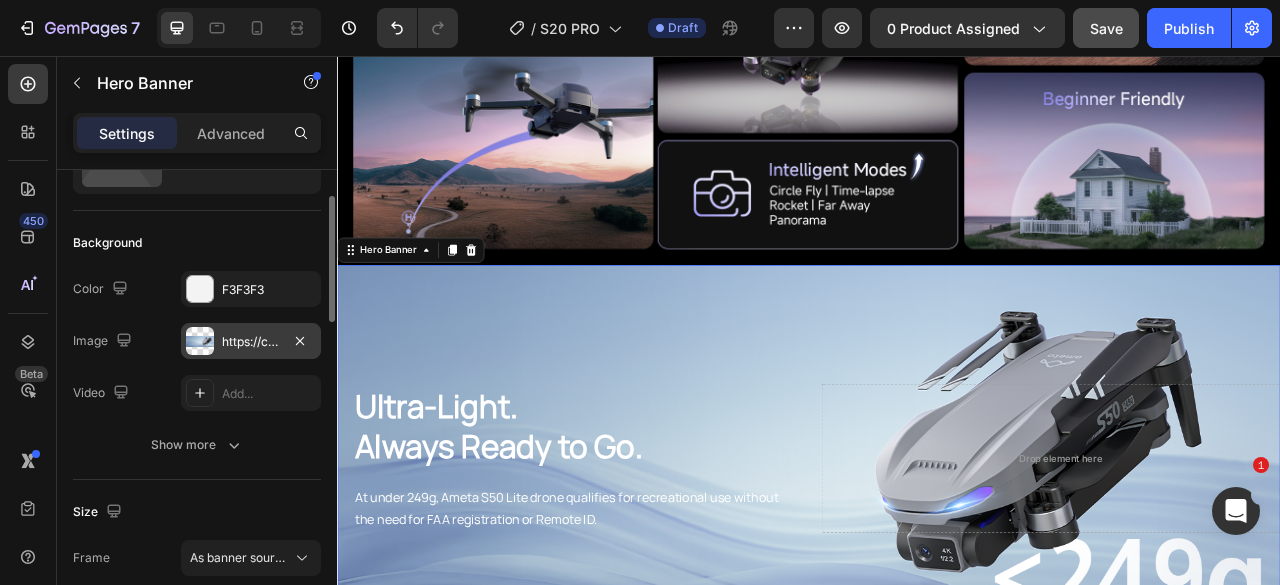 click on "https://cdn.shopify.com/s/files/1/0608/7226/1676/files/gempages_498511572528792649-221a9553-2e1e-4256-a2bc-5052efaac199.png" at bounding box center (251, 341) 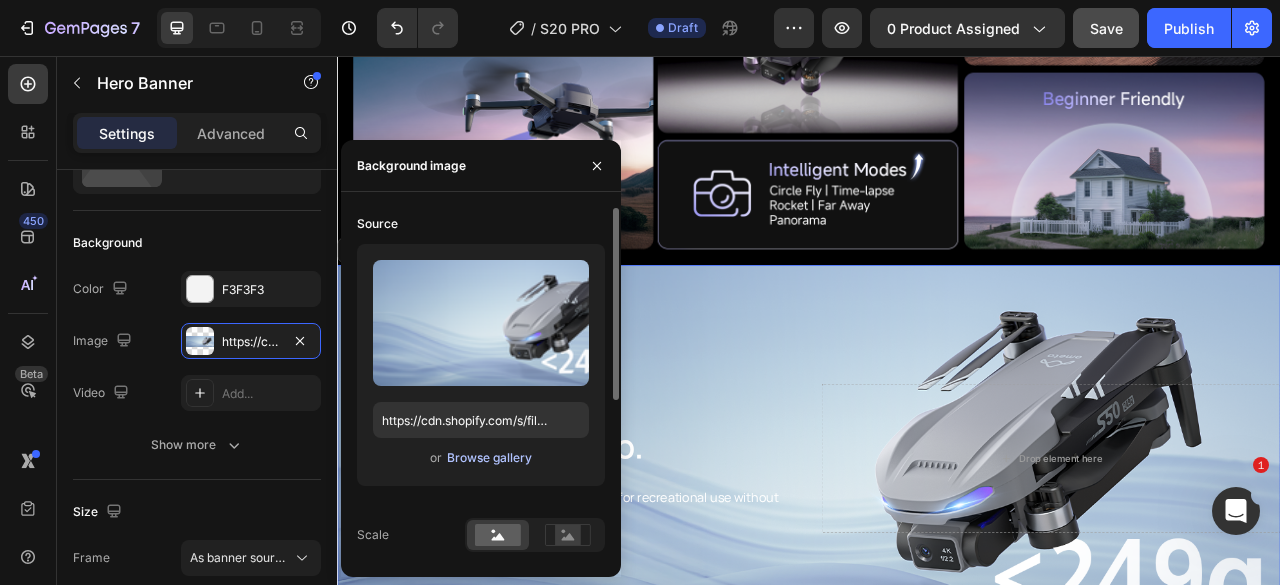 click on "Browse gallery" at bounding box center (489, 458) 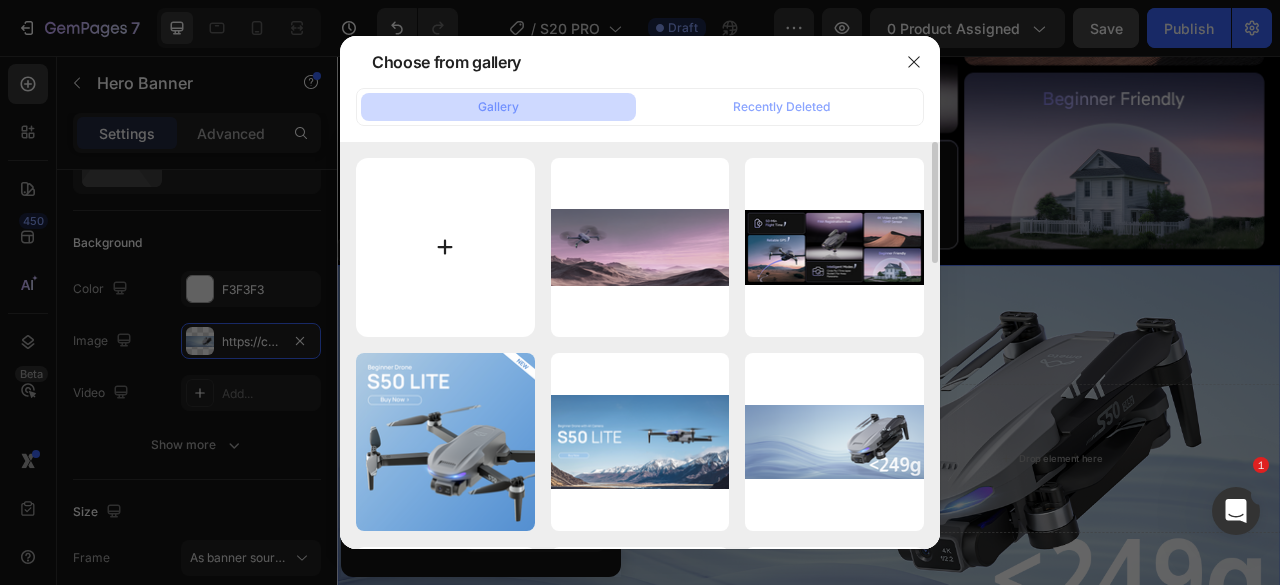 click at bounding box center (445, 247) 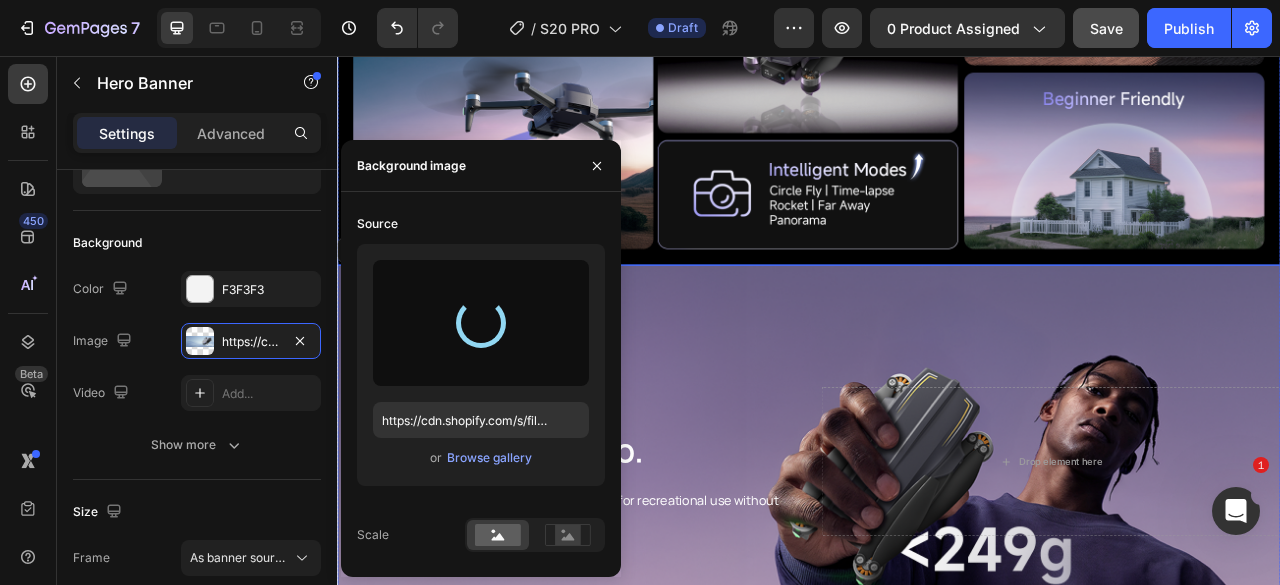type on "https://cdn.shopify.com/s/files/1/0608/7226/1676/files/gempages_498511572528792649-d0e212bc-99b1-42c7-95b2-266b9fee0619.png" 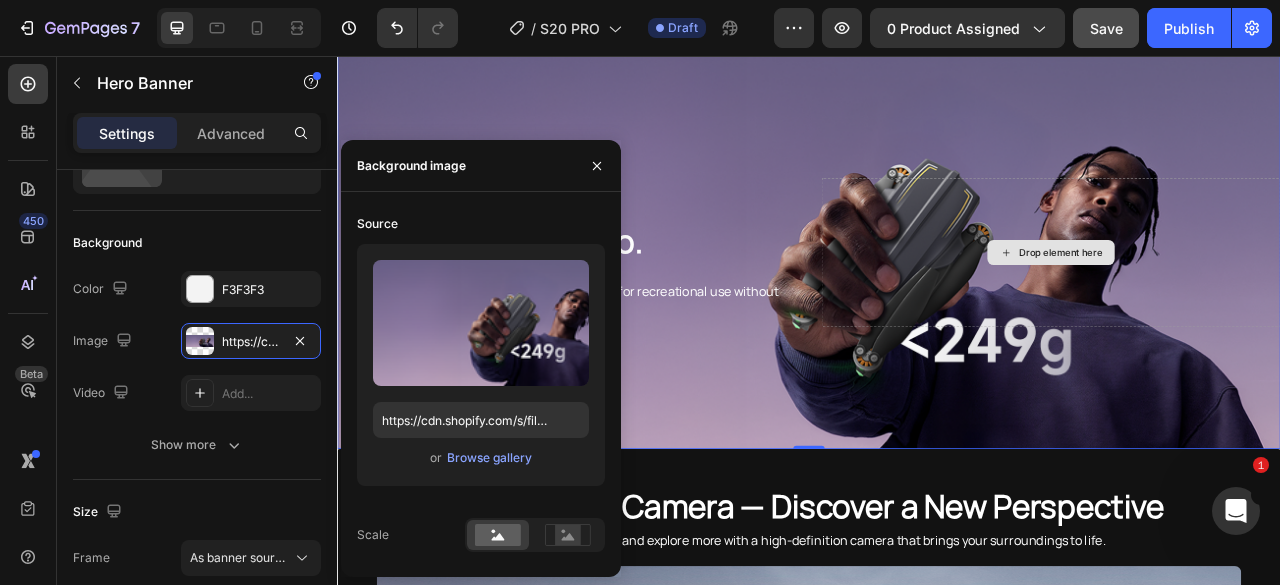 scroll, scrollTop: 2120, scrollLeft: 0, axis: vertical 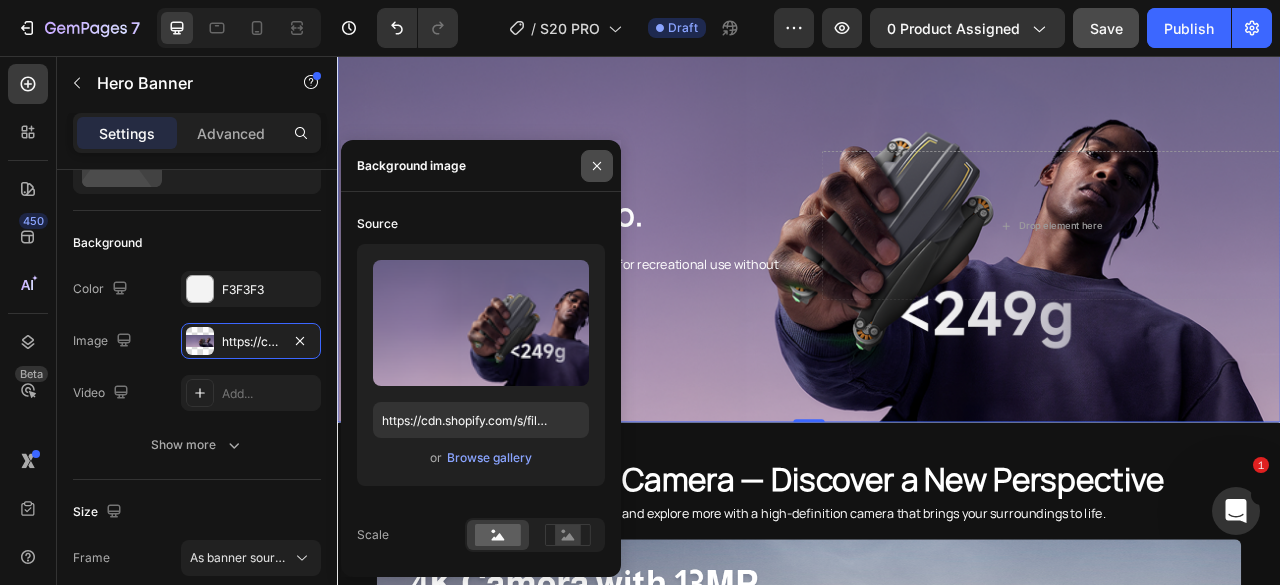 click 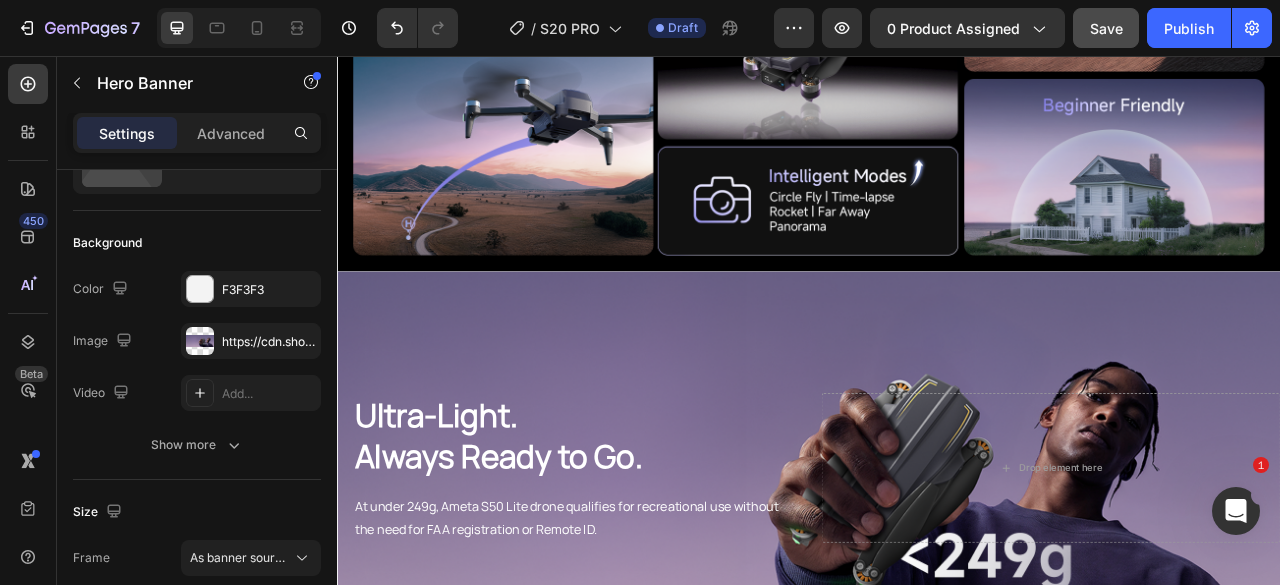 scroll, scrollTop: 2020, scrollLeft: 0, axis: vertical 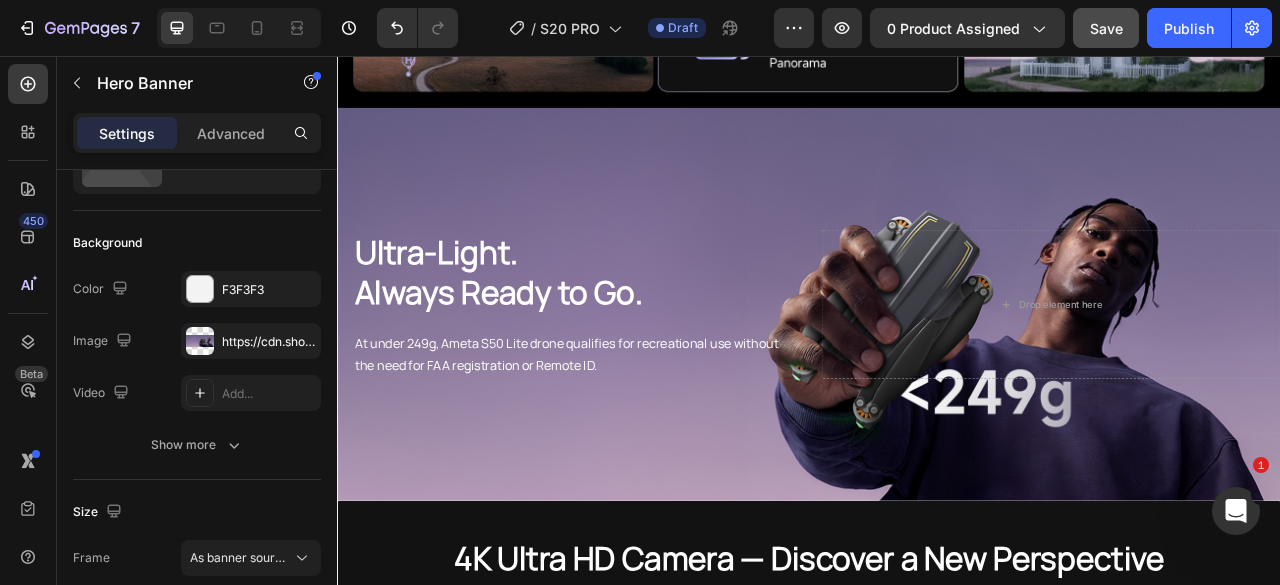 click at bounding box center (937, 372) 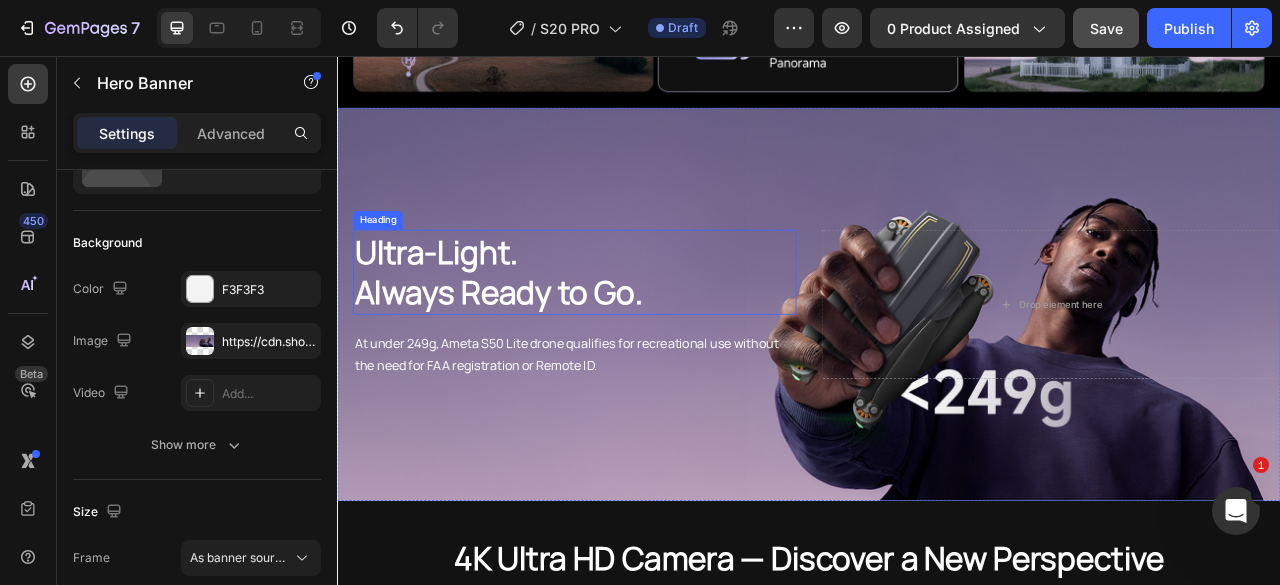 click on "Ultra-Light. Always Ready to Go." at bounding box center [639, 331] 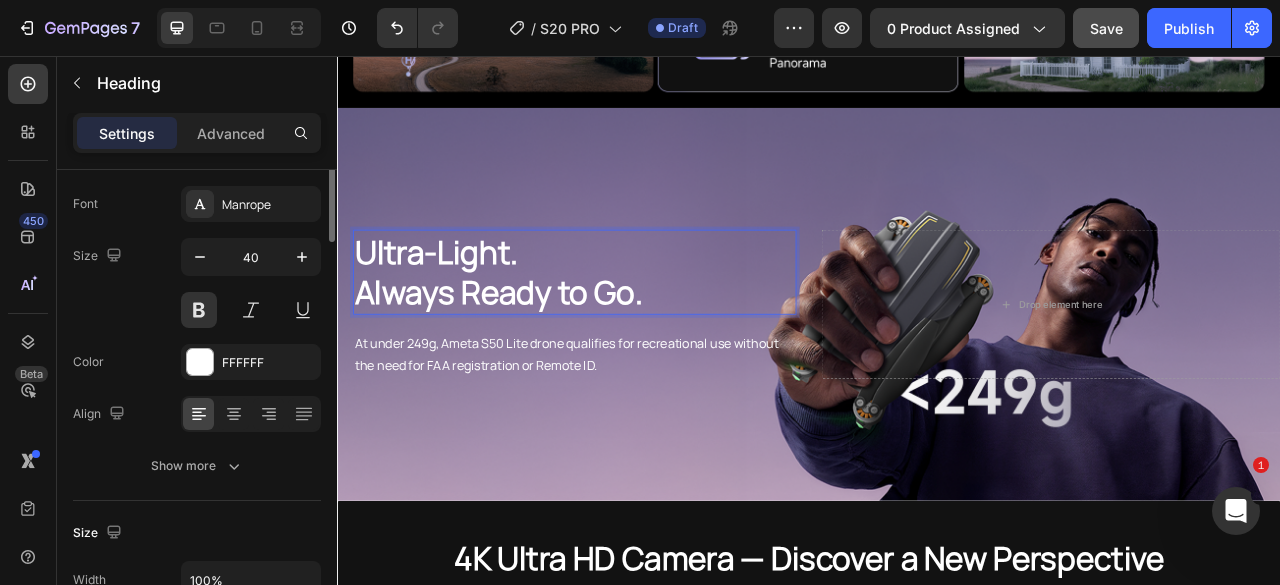 click on "Ultra-Light. Always Ready to Go." at bounding box center [639, 331] 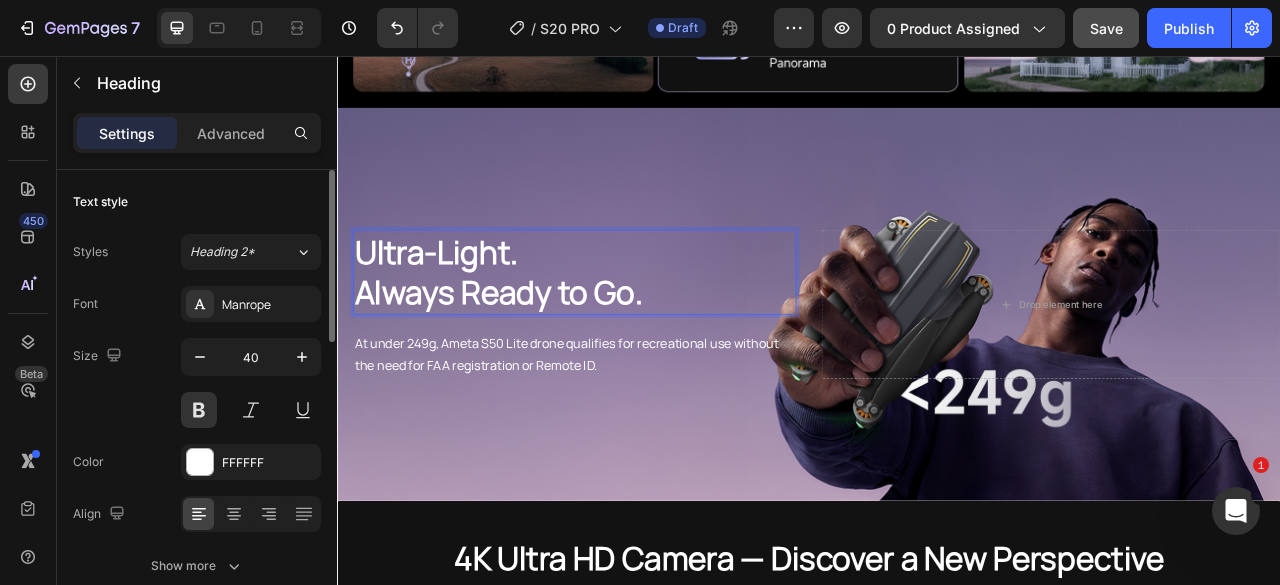 click on "Ultra-Light. Always Ready to Go." at bounding box center [639, 331] 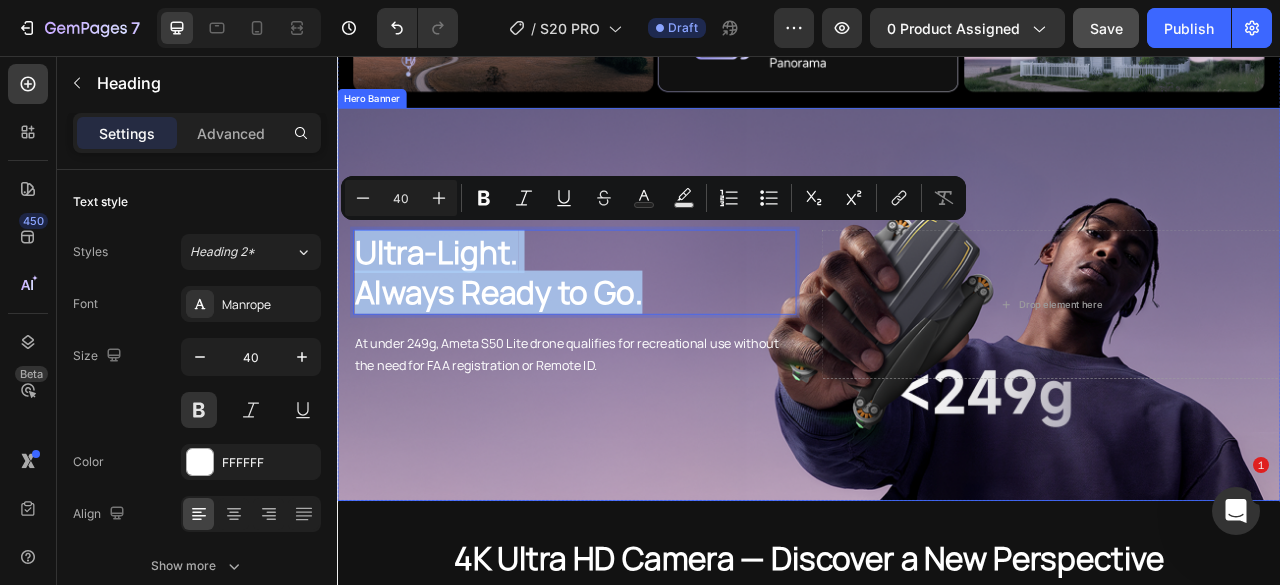 drag, startPoint x: 794, startPoint y: 360, endPoint x: 323, endPoint y: 285, distance: 476.93396 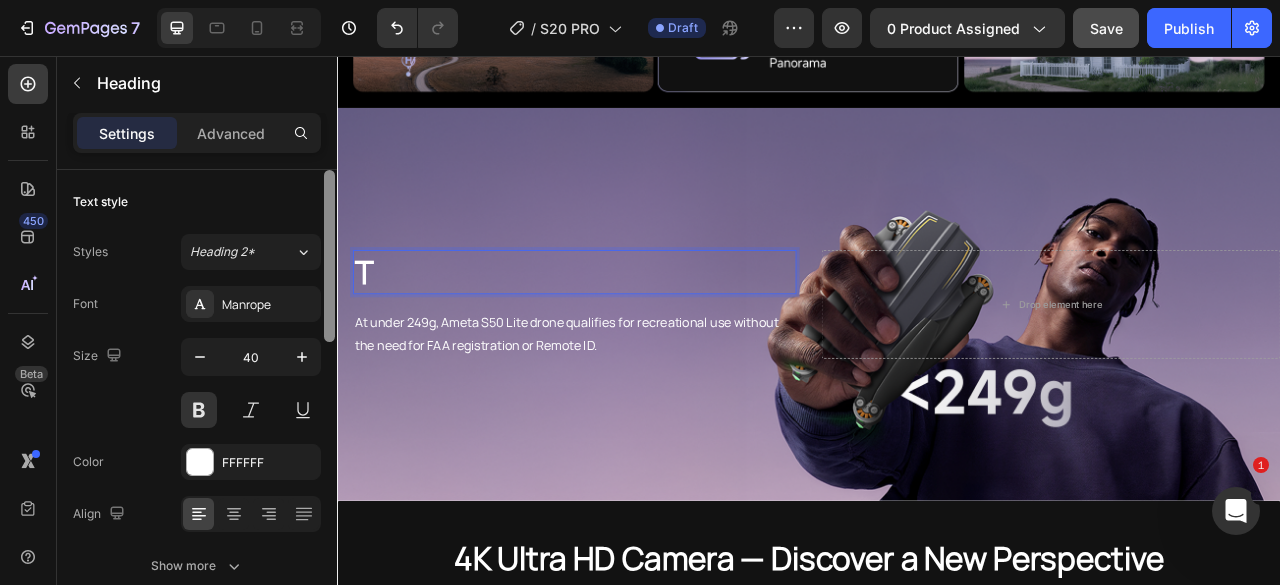 scroll, scrollTop: 2046, scrollLeft: 0, axis: vertical 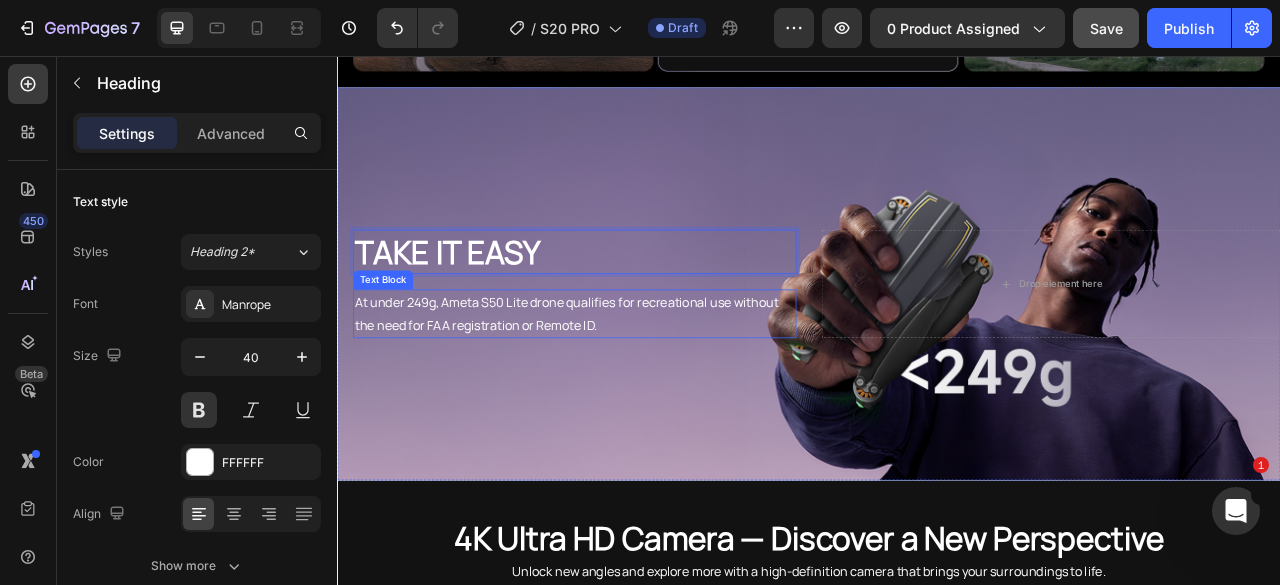 click on "At under 249g, Ameta S50 Lite drone qualifies for recreational use without the need for FAA registration or Remote ID." at bounding box center (639, 384) 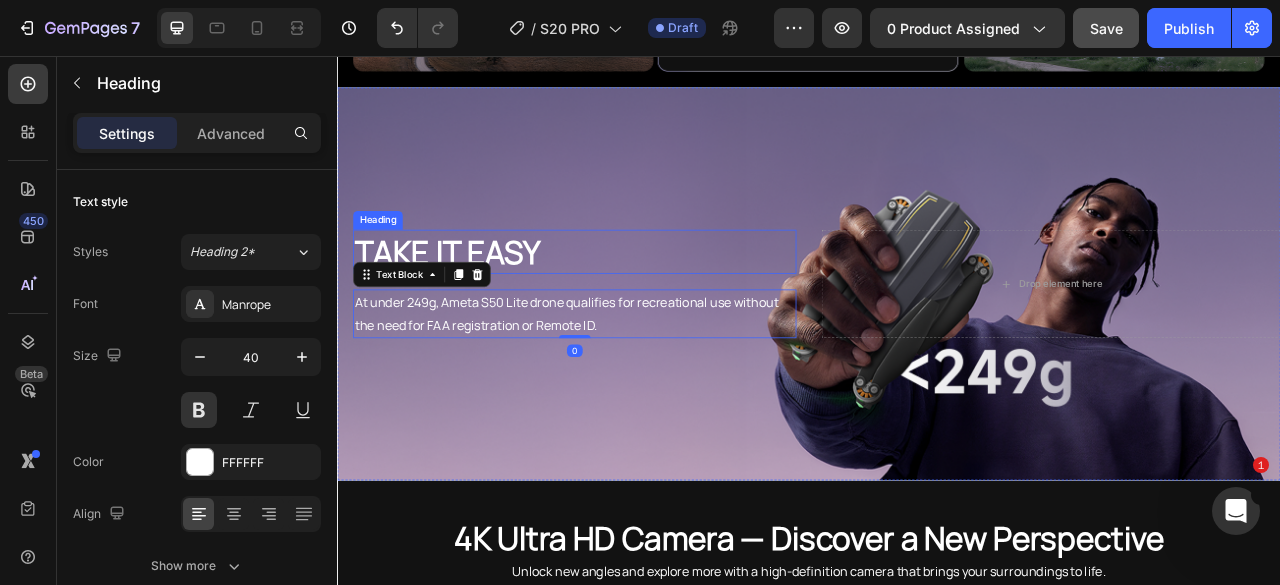 click on "TAKE IT EASY" at bounding box center [639, 305] 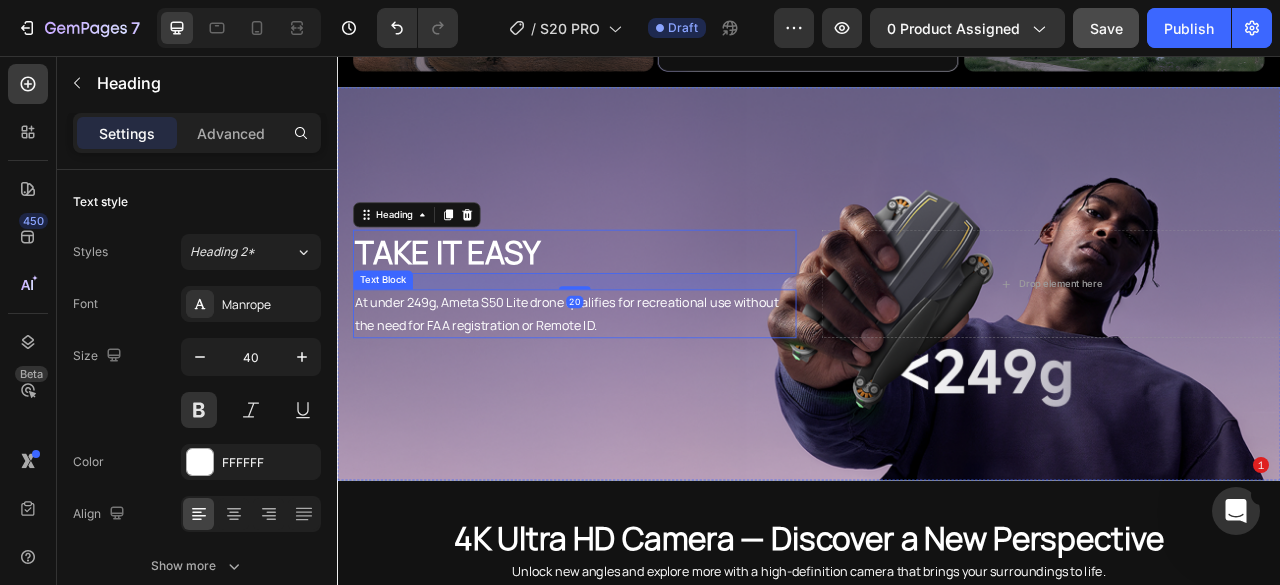 click on "At under 249g, Ameta S50 Lite drone qualifies for recreational use without the need for FAA registration or Remote ID." at bounding box center (639, 384) 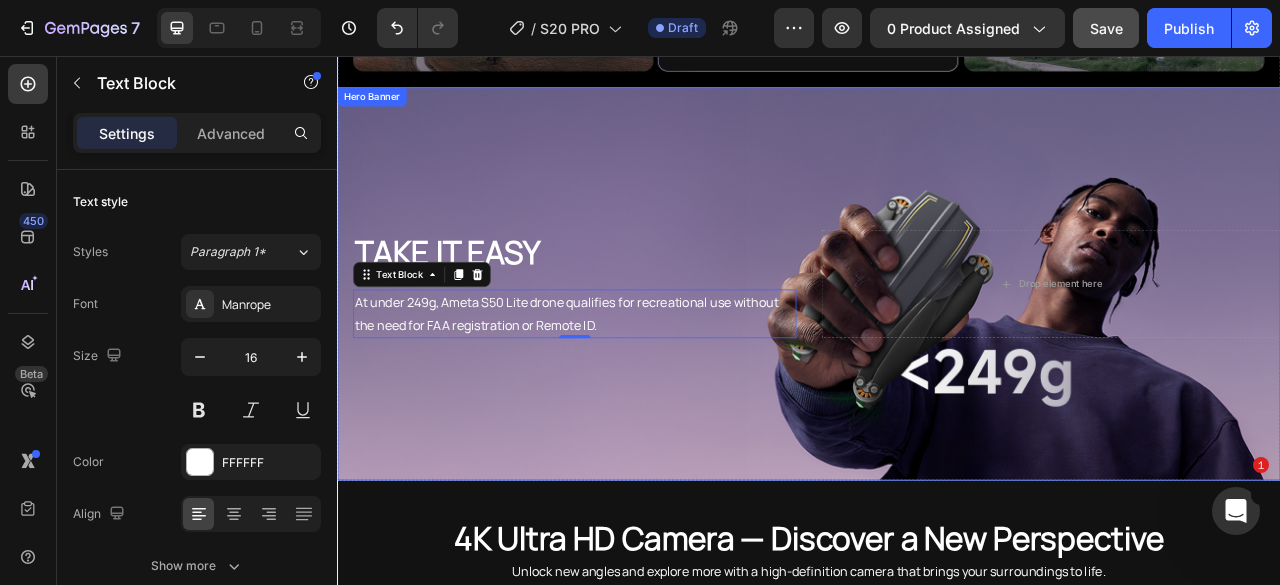 click on "At under 249g, Ameta S50 Lite drone qualifies for recreational use without the need for FAA registration or Remote ID." at bounding box center (639, 384) 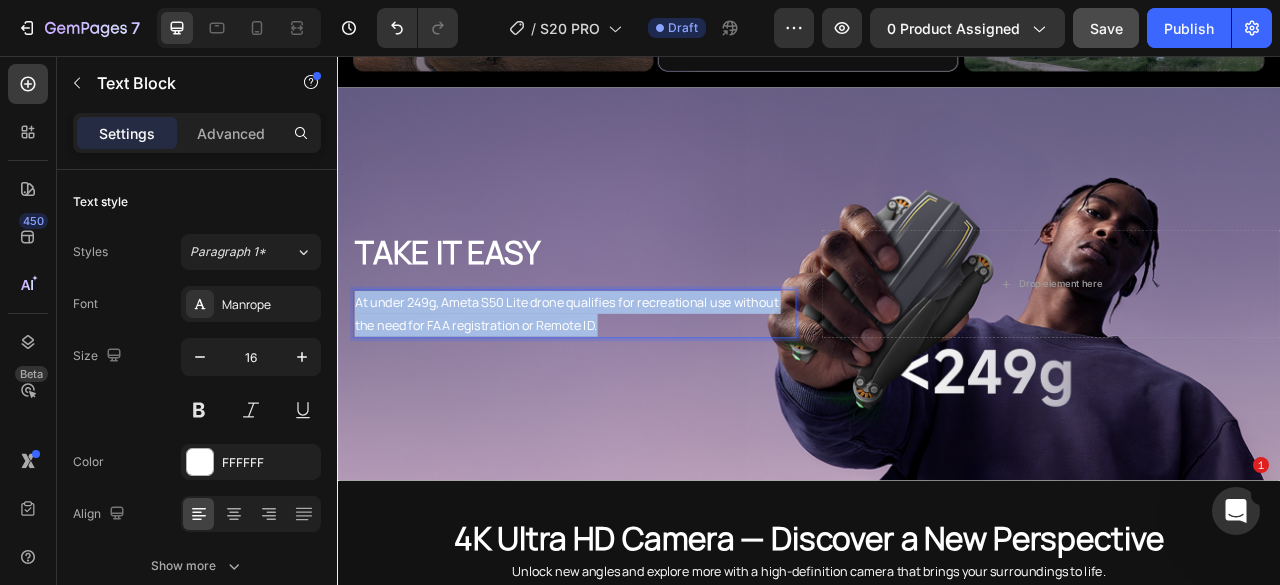 drag, startPoint x: 704, startPoint y: 388, endPoint x: 636, endPoint y: 348, distance: 78.892334 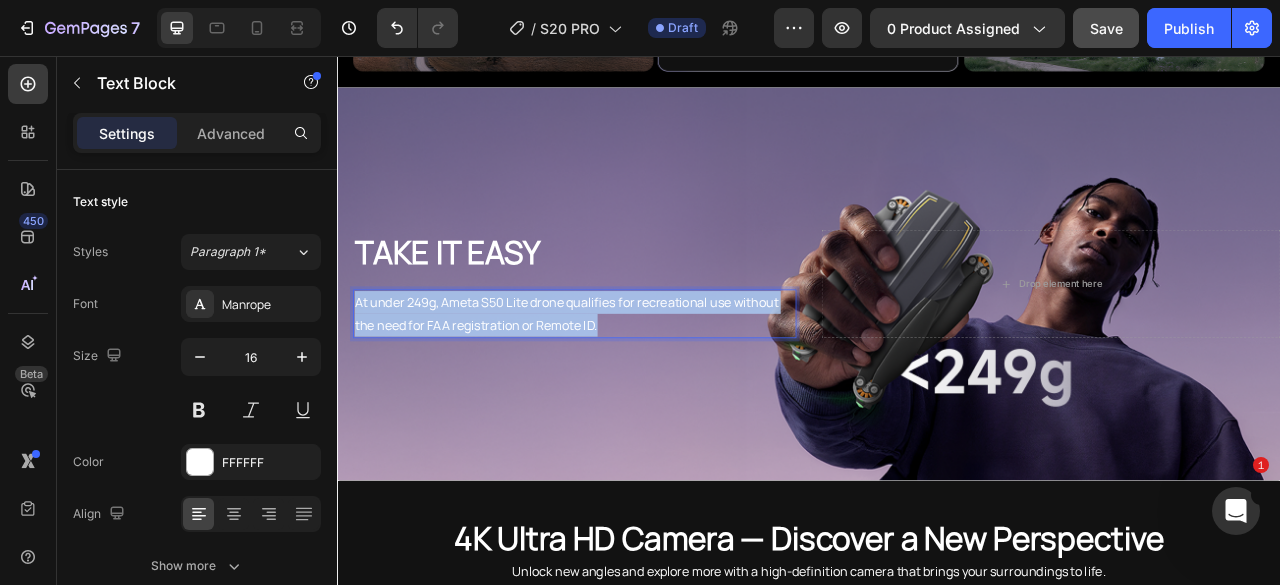 click on "Header
Drop element here AMETA S20  PRO Heading Made for Your First Flight Text Block
Drop element here Row Hero Banner Image TAKE IT EASY Heading At under 249g, Ameta S50 Lite drone qualifies for recreational use without the need for FAA registration or Remote ID. Text Block   0
Drop element here Hero Banner Section 2 4K Ultra HD Camera — Discover a New Perspective Heading Unlock new angles and explore more with a high-definition camera that brings your surroundings to life. Text block Image Smart Shooting Modes, Made for Your Story Heading With built-in modes like Panorama, Rocket, and Time-lapse, it’s easy to shoot creative angles—no experience needed. Text block
Drop element here Hero Banner
Drop element here Hero Banner
Drop element here Hero Banner
Drop element here Hero Banner
Drop element here Hero Banner" at bounding box center [937, 1724] 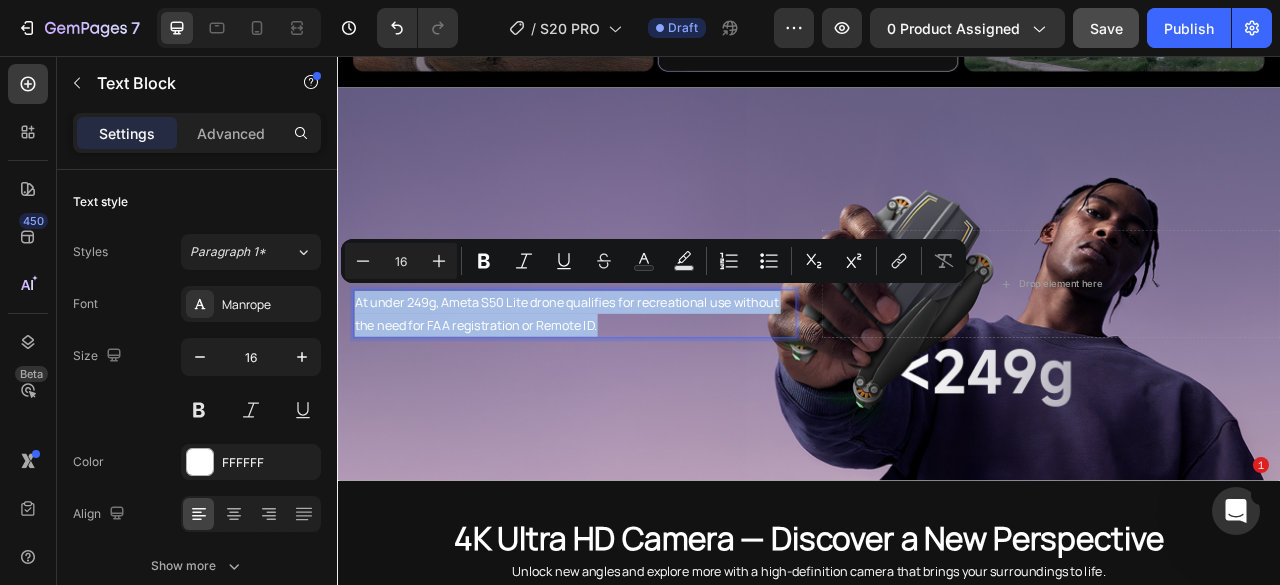 click on "At under 249g, Ameta S50 Lite drone qualifies for recreational use without the need for FAA registration or Remote ID." at bounding box center [639, 384] 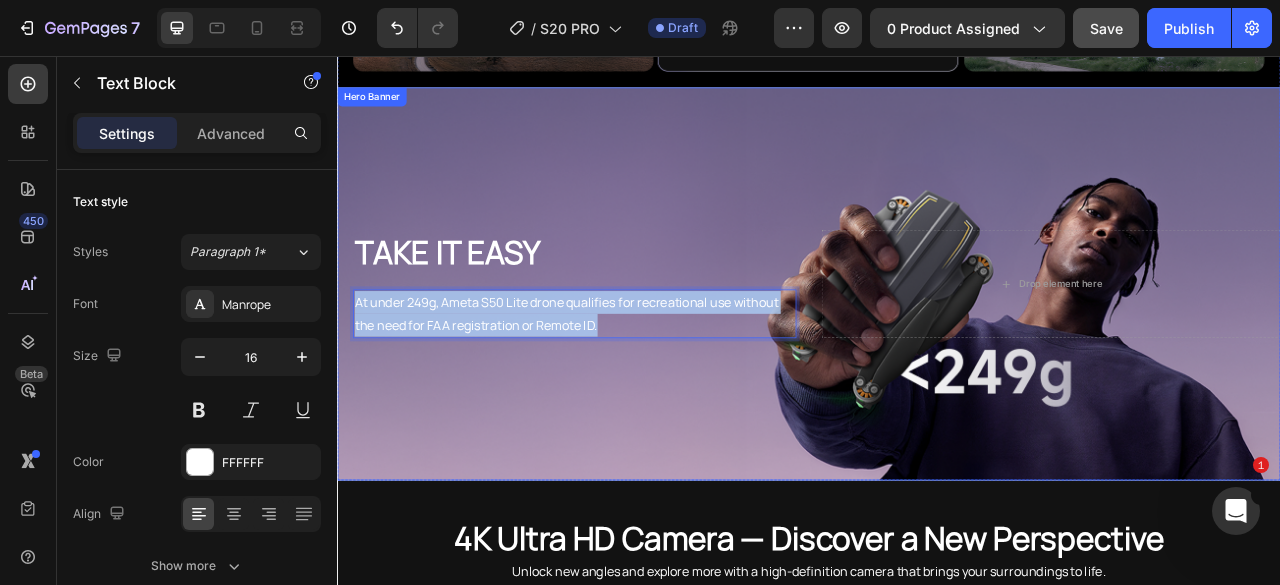 drag, startPoint x: 655, startPoint y: 386, endPoint x: 338, endPoint y: 368, distance: 317.51062 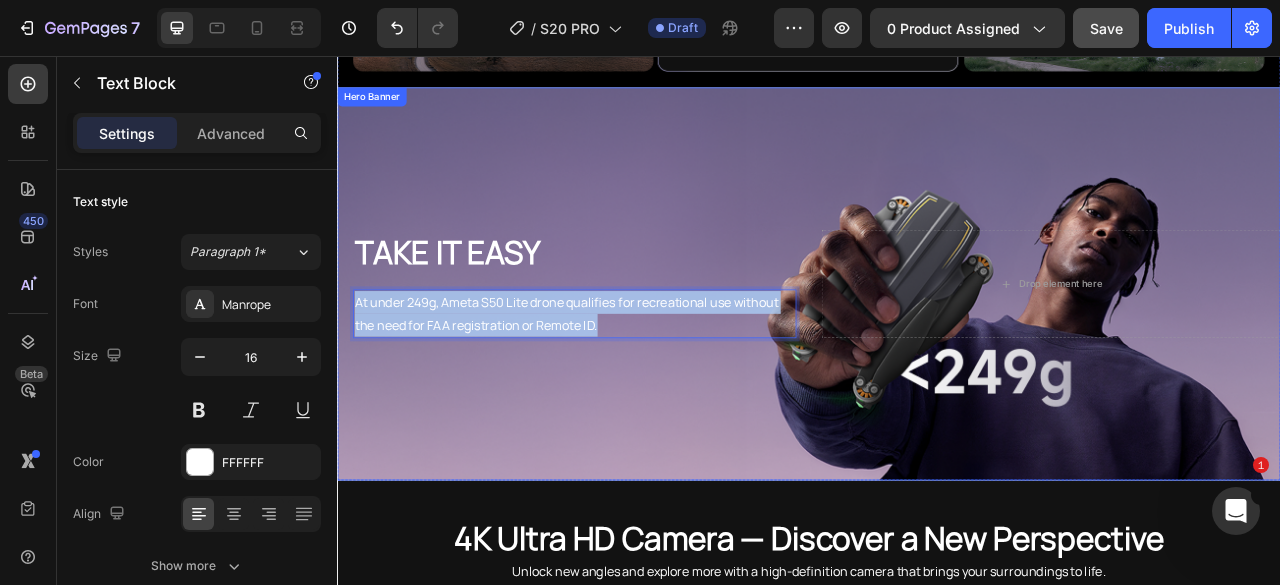 click on "TAKE IT EASY Heading At under 249g, Ameta S50 Lite drone qualifies for recreational use without the need for FAA registration or Remote ID. Text Block   0" at bounding box center (629, 346) 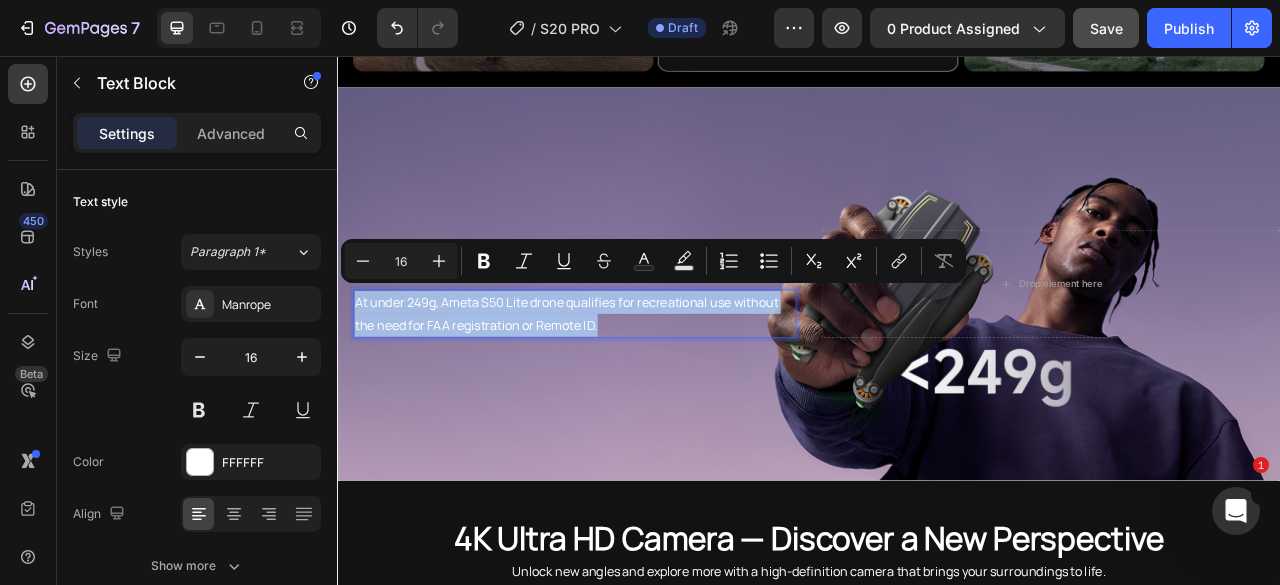 scroll, scrollTop: 2060, scrollLeft: 0, axis: vertical 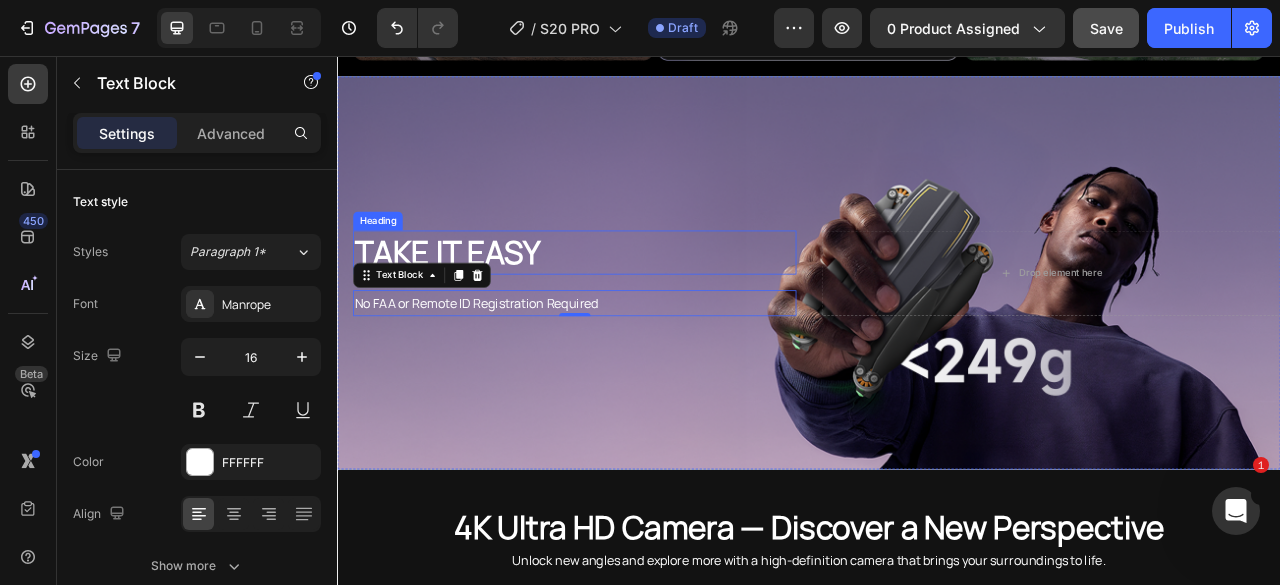 click on "TAKE IT EASY" at bounding box center (639, 306) 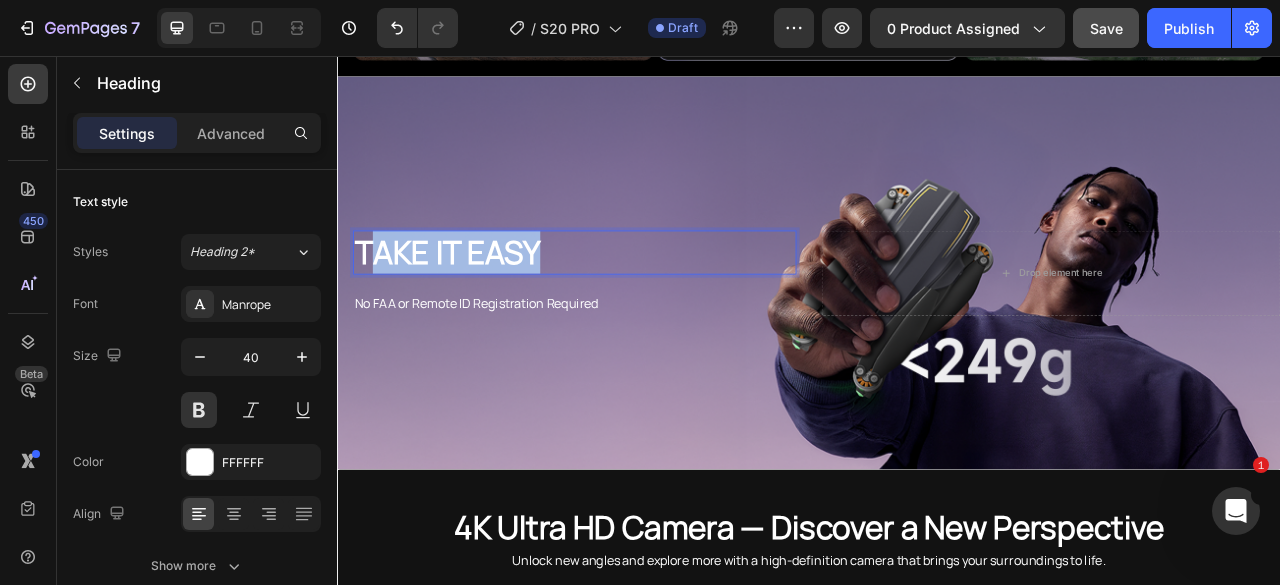 drag, startPoint x: 378, startPoint y: 291, endPoint x: 770, endPoint y: 298, distance: 392.0625 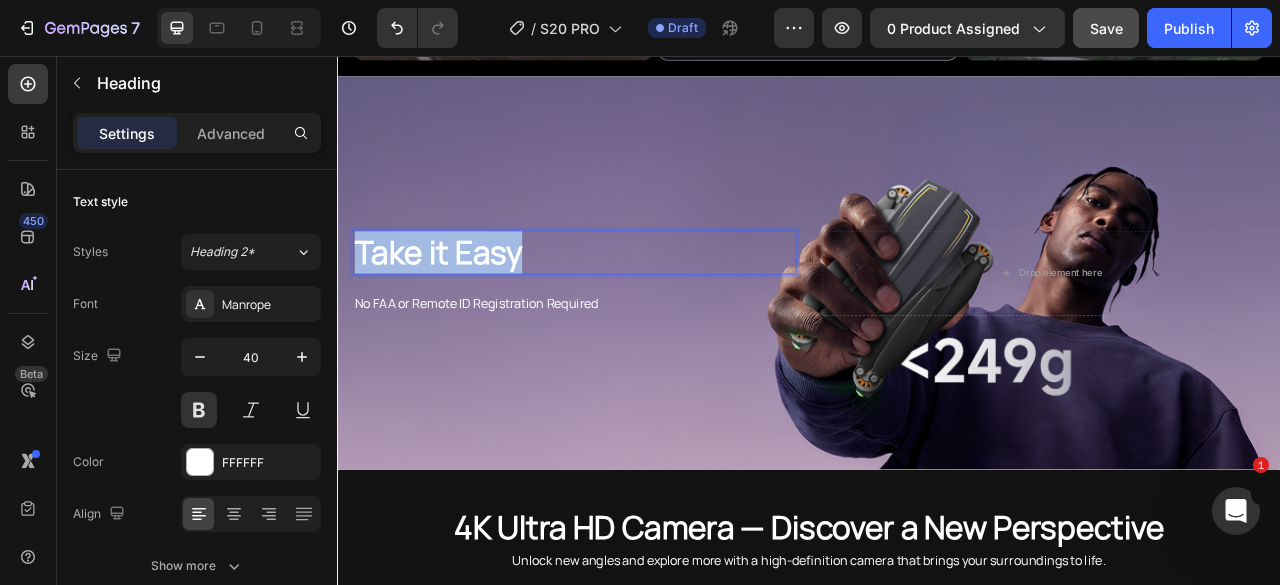 drag, startPoint x: 617, startPoint y: 294, endPoint x: 673, endPoint y: 300, distance: 56.32051 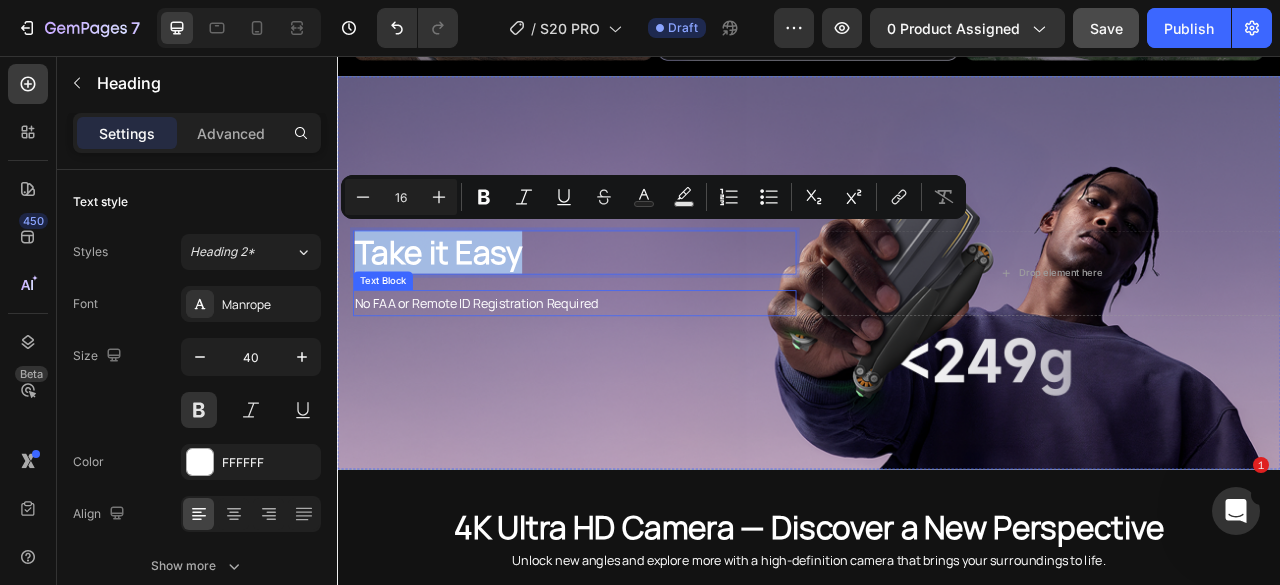 drag, startPoint x: 620, startPoint y: 349, endPoint x: 638, endPoint y: 354, distance: 18.681541 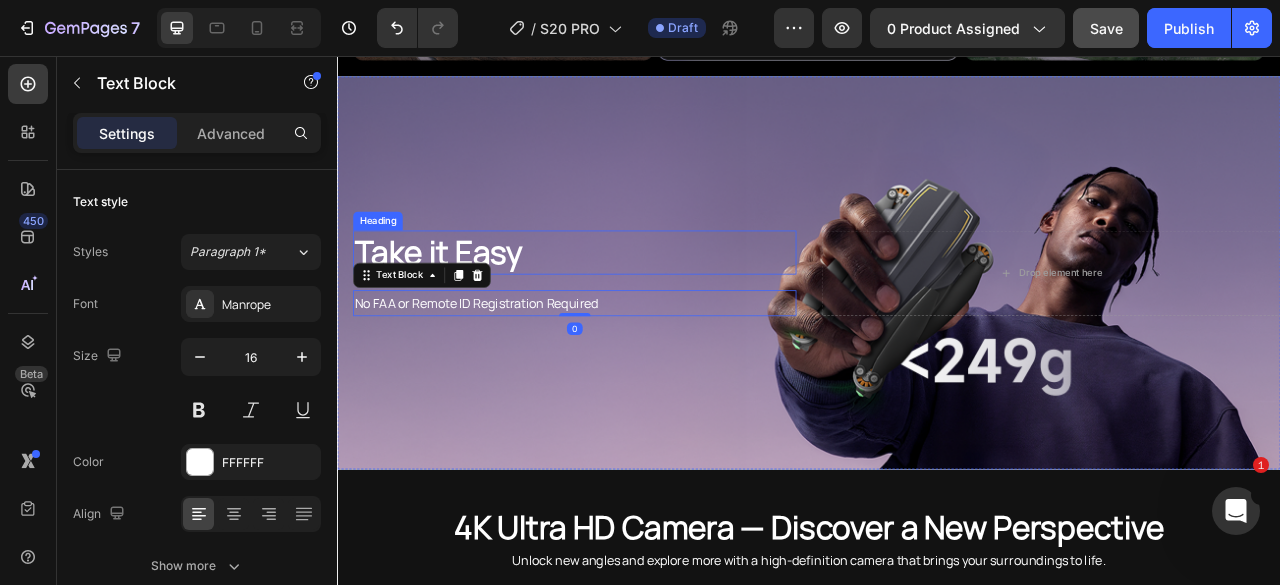 click on "Take it Easy" at bounding box center [639, 306] 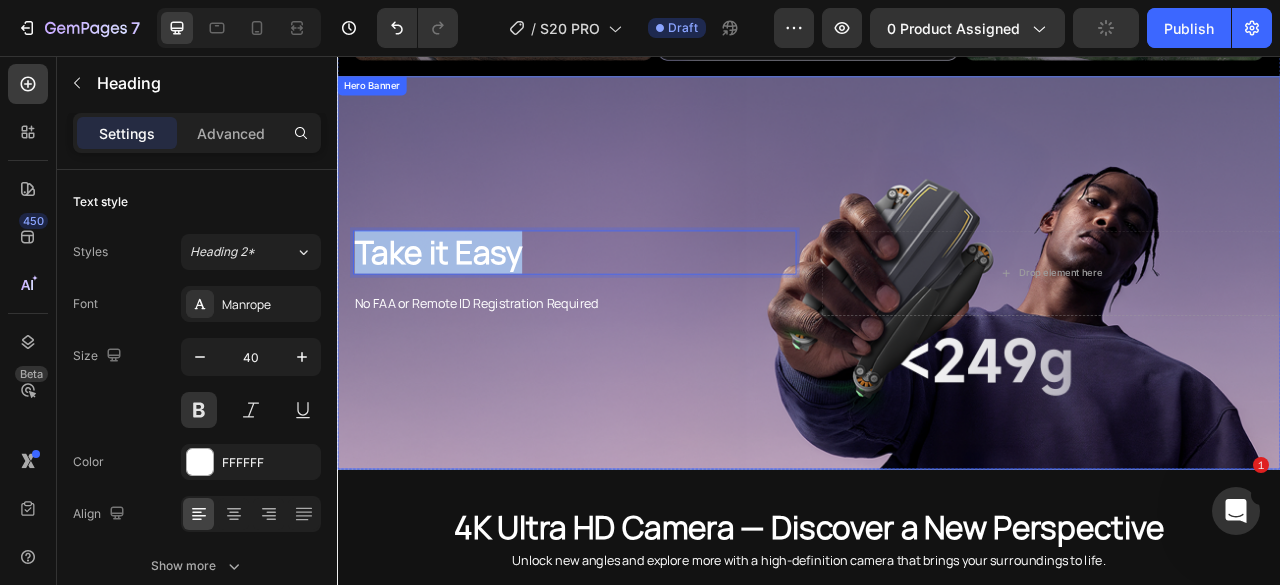 drag, startPoint x: 753, startPoint y: 299, endPoint x: 345, endPoint y: 299, distance: 408 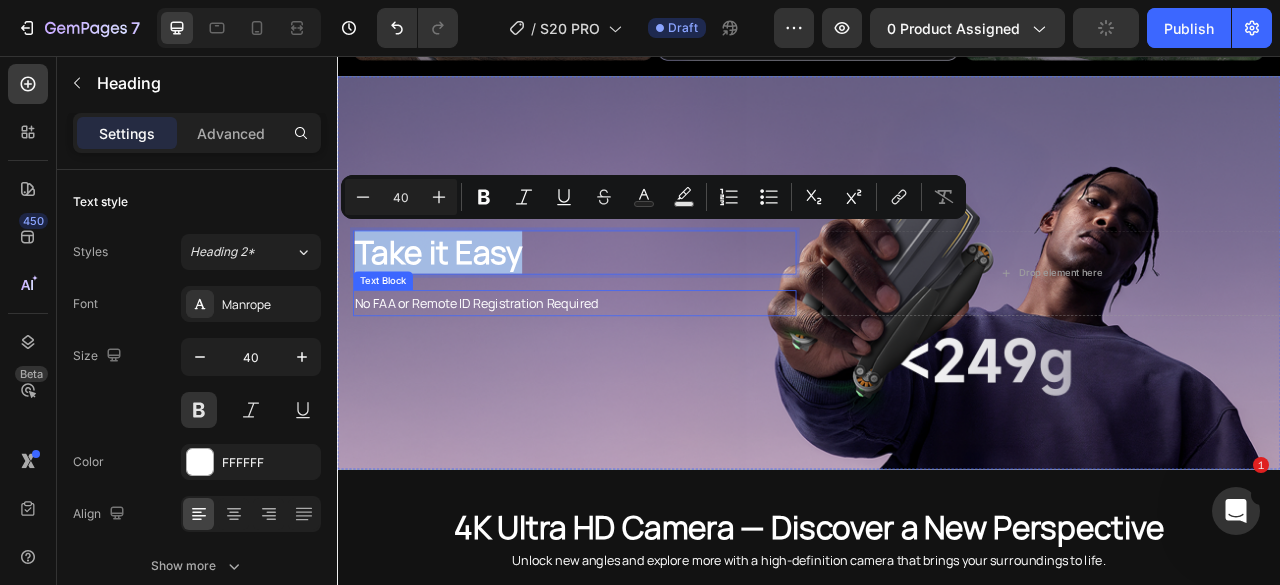 click on "No FAA or Remote ID Registration Required" at bounding box center (639, 370) 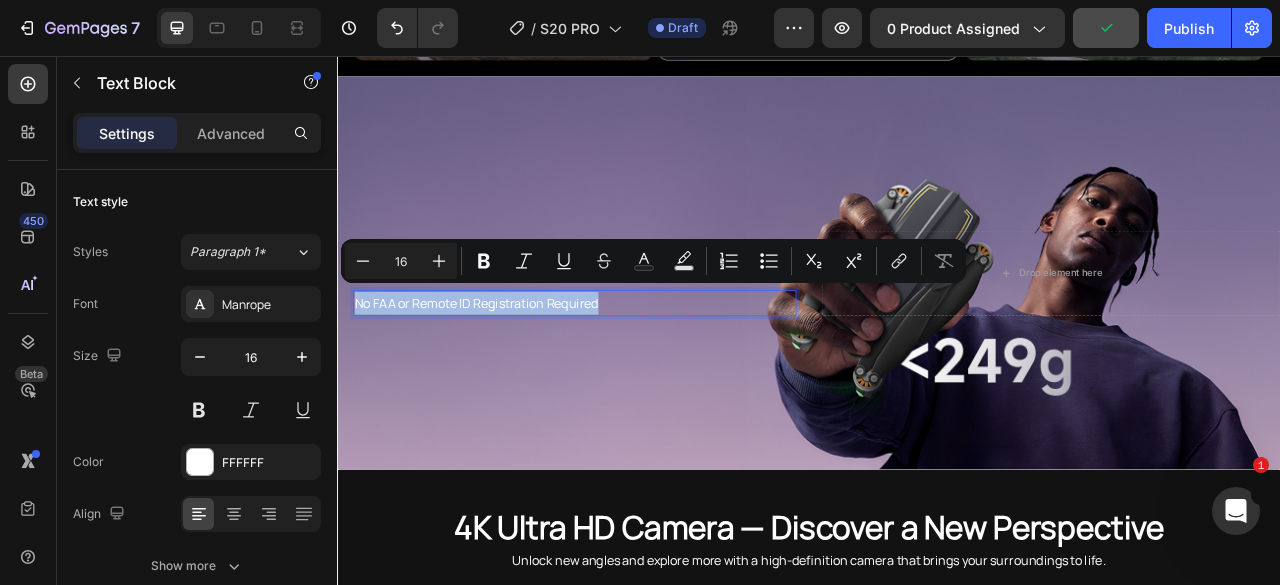 drag, startPoint x: 729, startPoint y: 364, endPoint x: 259, endPoint y: 364, distance: 470 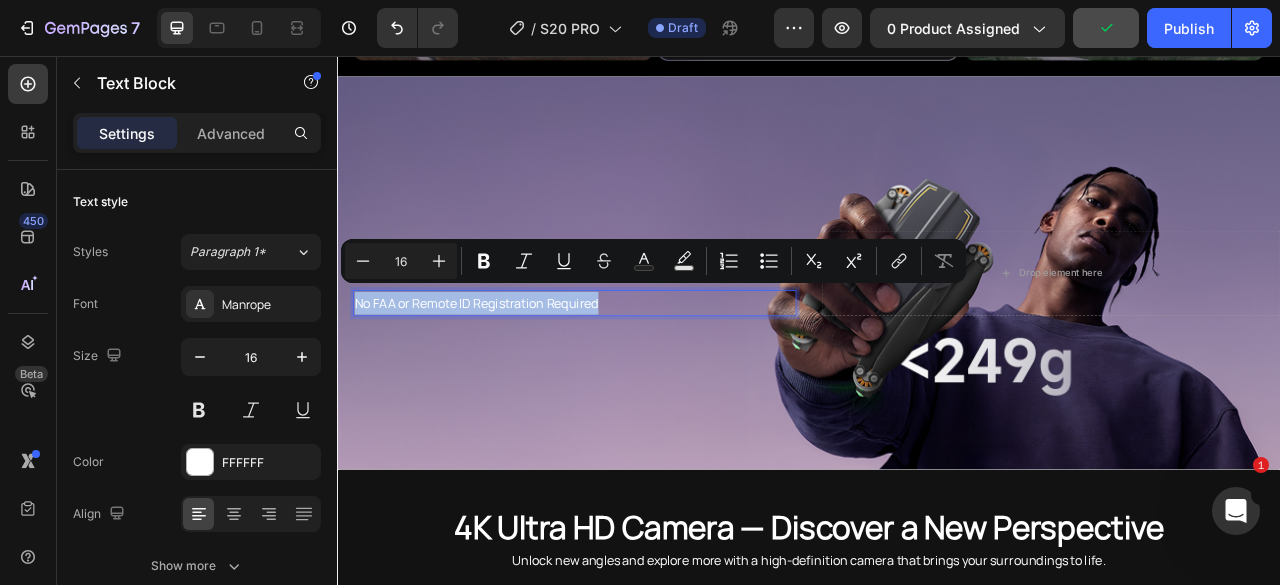 click on "Header
Drop element here AMETA S20  PRO Heading Made for Your First Flight Text Block
Drop element here Row Hero Banner Image No FAA or Remote ID Registration Required Heading   20 No FAA or Remote ID Registration Required Text Block   0
Drop element here Hero Banner Section 2 4K Ultra HD Camera — Discover a New Perspective Heading Unlock new angles and explore more with a high-definition camera that brings your surroundings to life. Text block Image Smart Shooting Modes, Made for Your Story Heading With built-in modes like Panorama, Rocket, and Time-lapse, it’s easy to shoot creative angles—no experience needed. Text block
Drop element here Hero Banner
Drop element here Hero Banner
Drop element here Hero Banner
Drop element here Hero Banner
Drop element here Hero Banner
Carousel Heading Text block" at bounding box center [937, 1710] 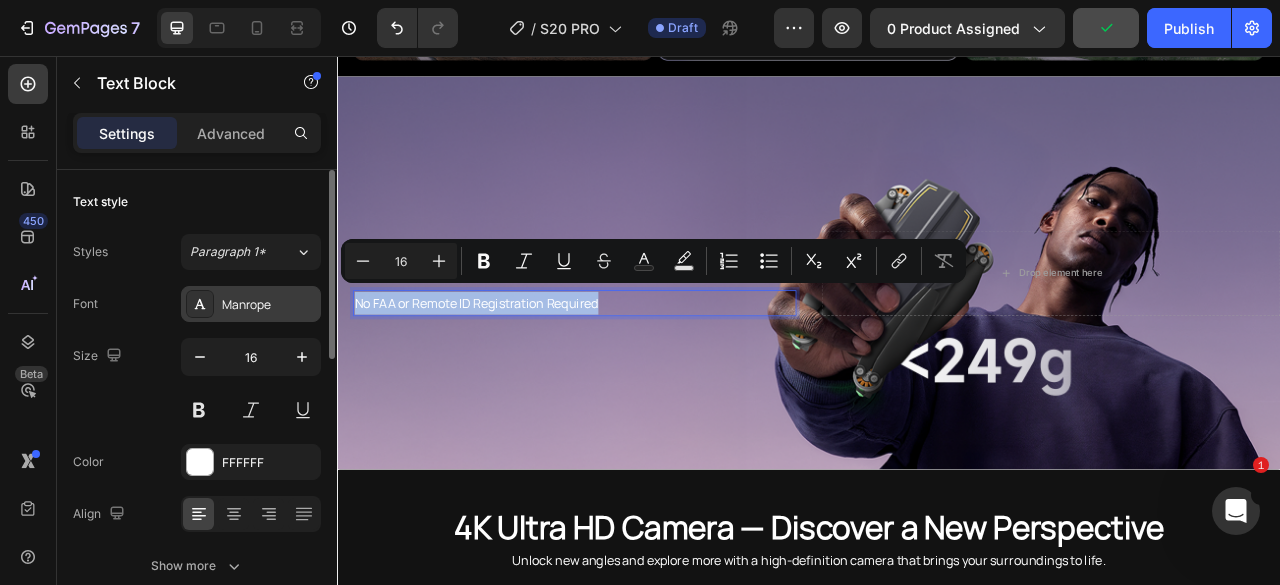 copy on "No FAA or Remote ID Registration Required" 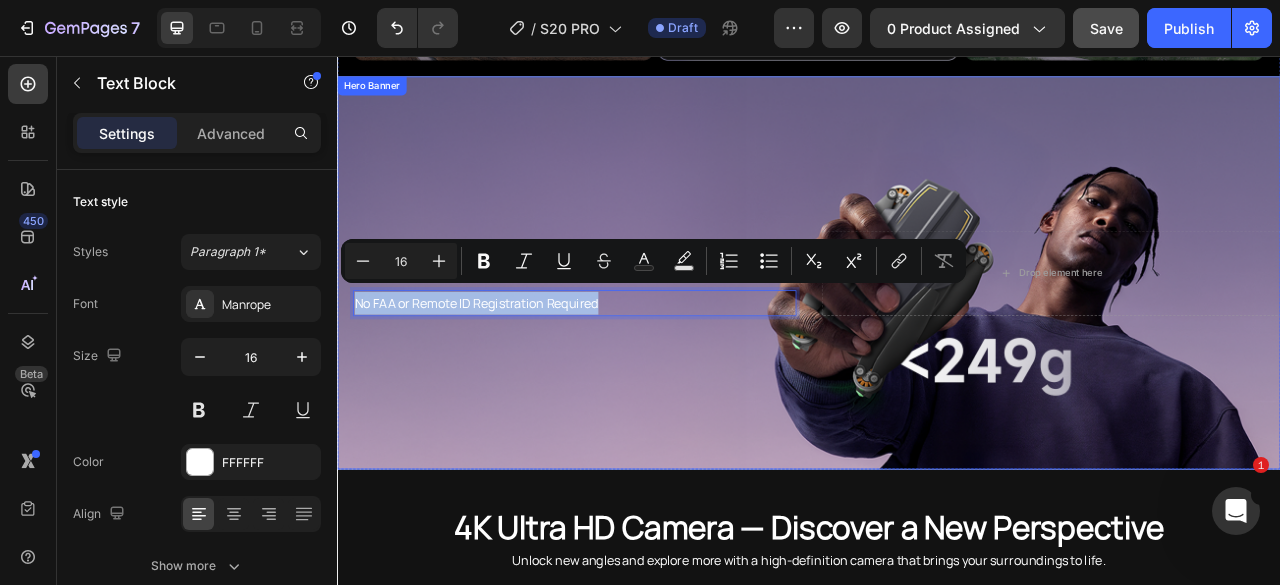 click on "Take it Easy Heading No FAA or Remote ID Registration Required Text Block   0
Drop element here" at bounding box center (937, 332) 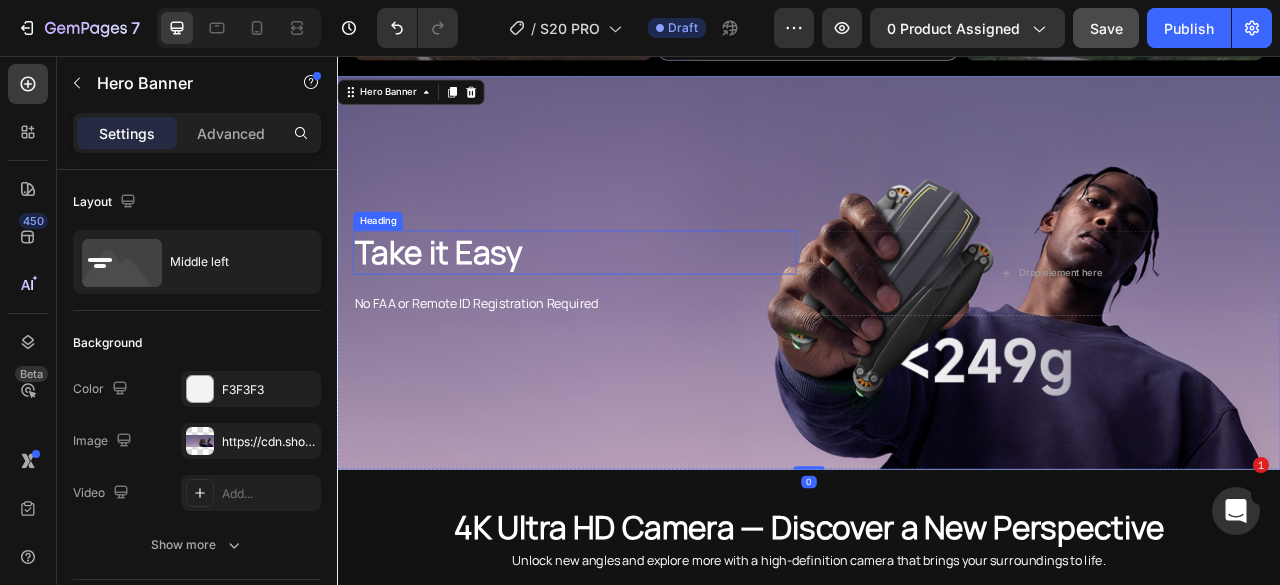 click on "Take it Easy" at bounding box center [639, 306] 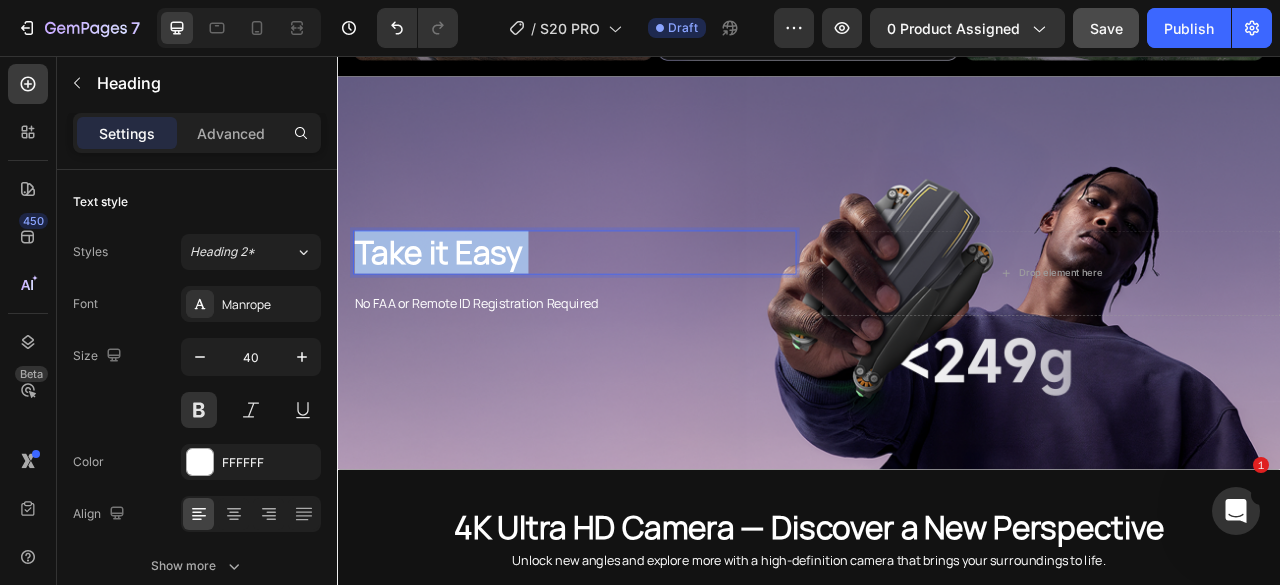 drag, startPoint x: 725, startPoint y: 306, endPoint x: 670, endPoint y: 309, distance: 55.081757 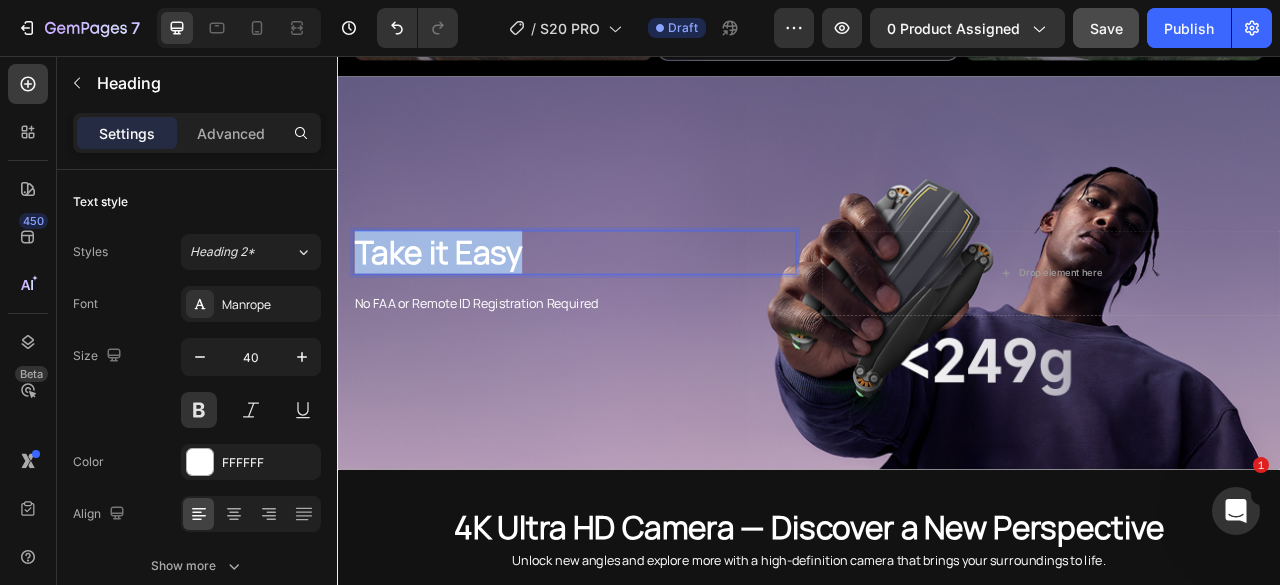 drag, startPoint x: 413, startPoint y: 297, endPoint x: 685, endPoint y: 309, distance: 272.2646 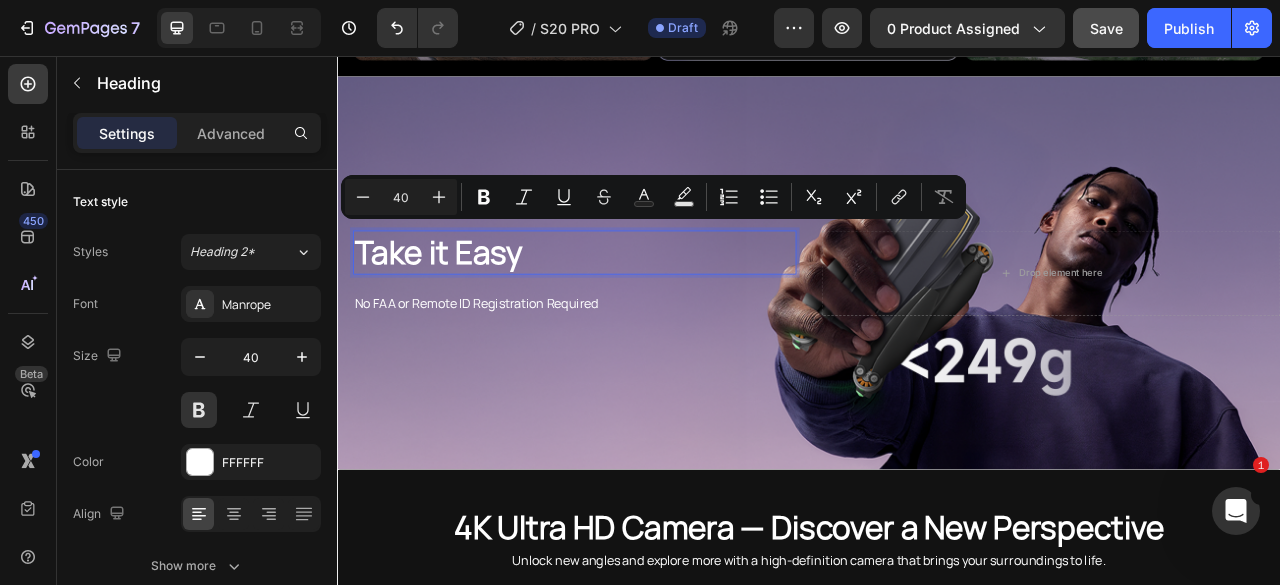 scroll, scrollTop: 2034, scrollLeft: 0, axis: vertical 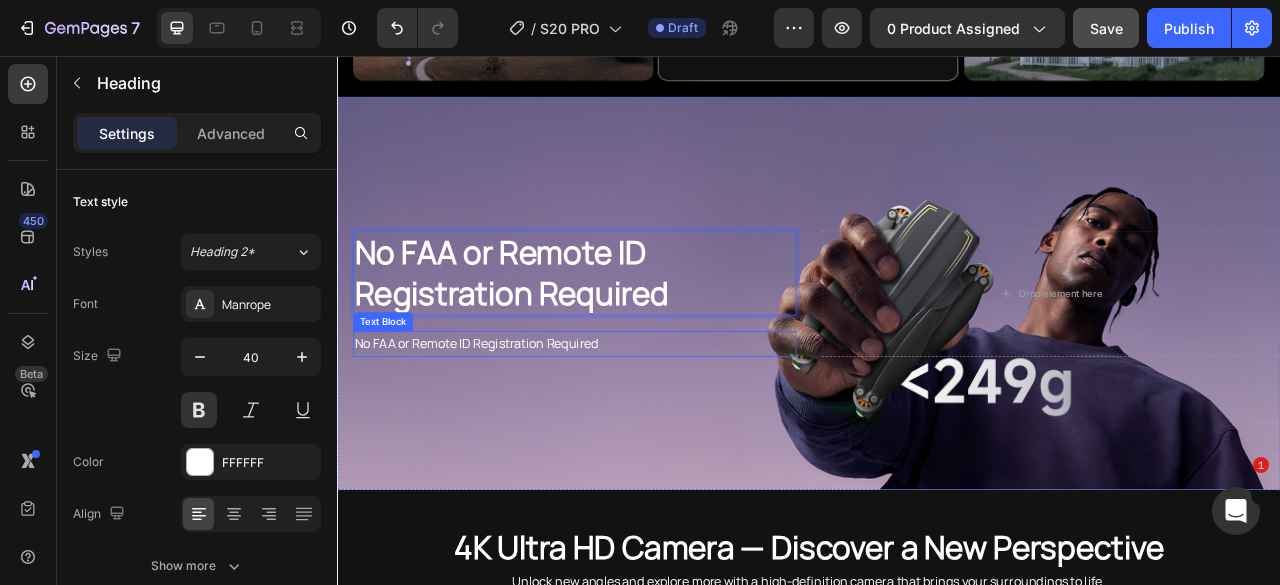 click on "No FAA or Remote ID Registration Required" at bounding box center (639, 422) 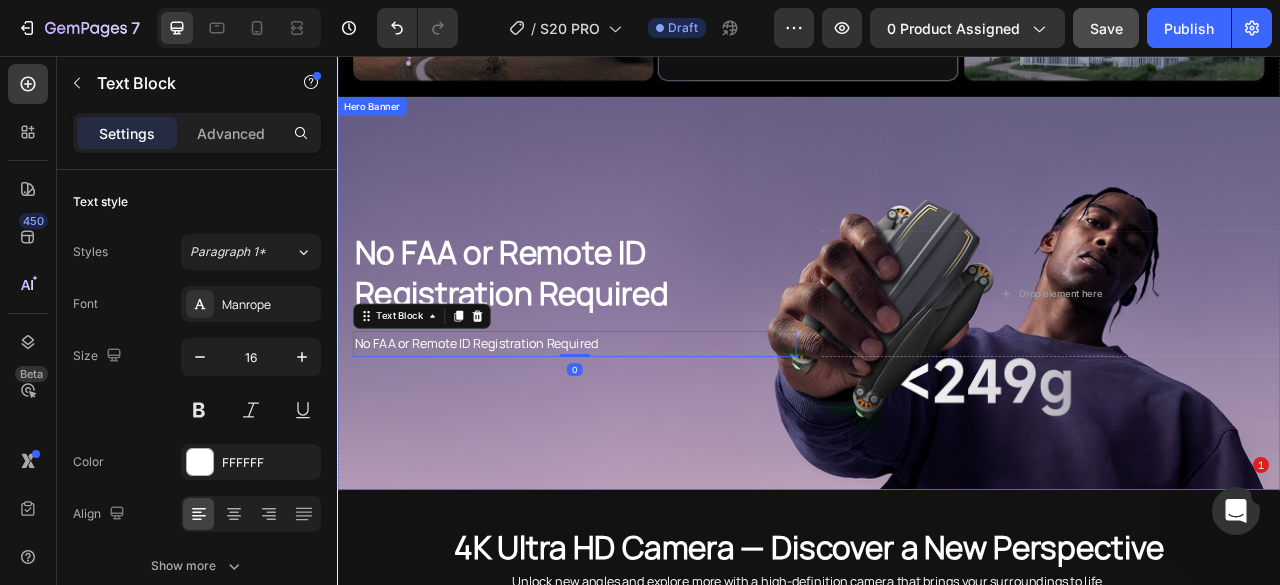 click on "No FAA or Remote ID Registration Required Heading No FAA or Remote ID Registration Required Text Block   0
Drop element here" at bounding box center [937, 358] 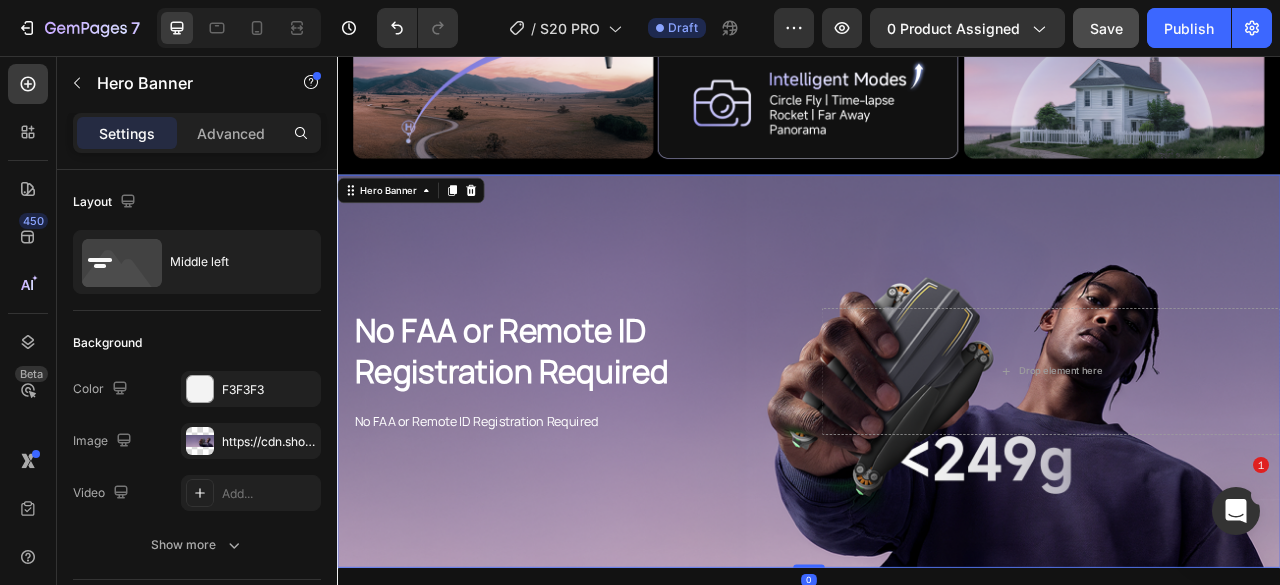 scroll, scrollTop: 2034, scrollLeft: 0, axis: vertical 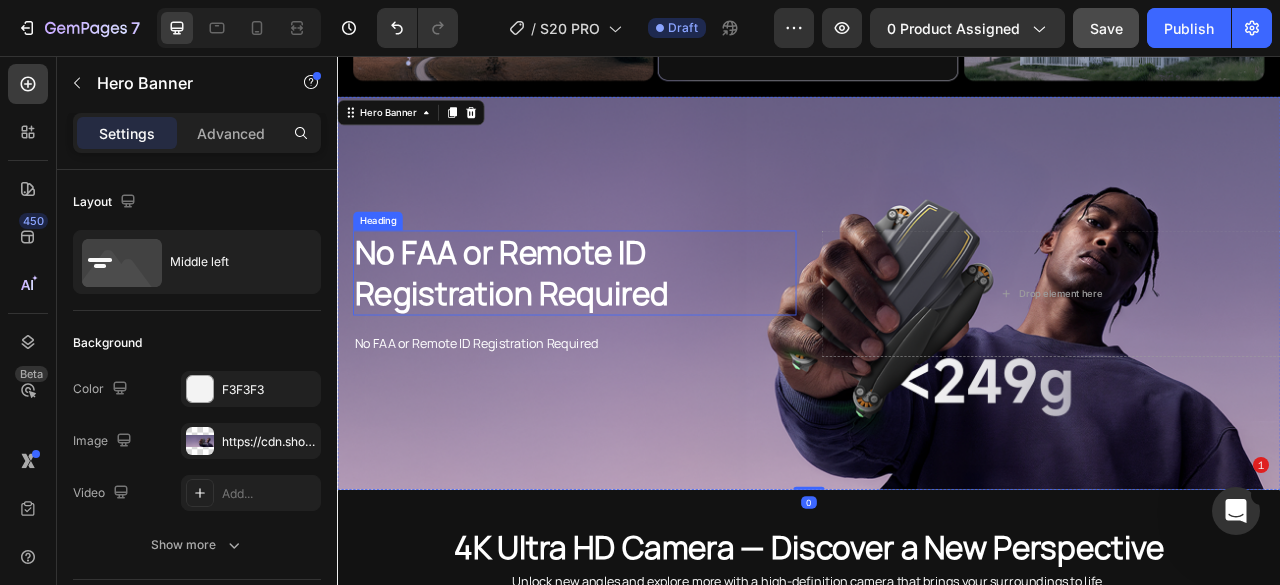 click on "No FAA or Remote ID Registration Required" at bounding box center [639, 332] 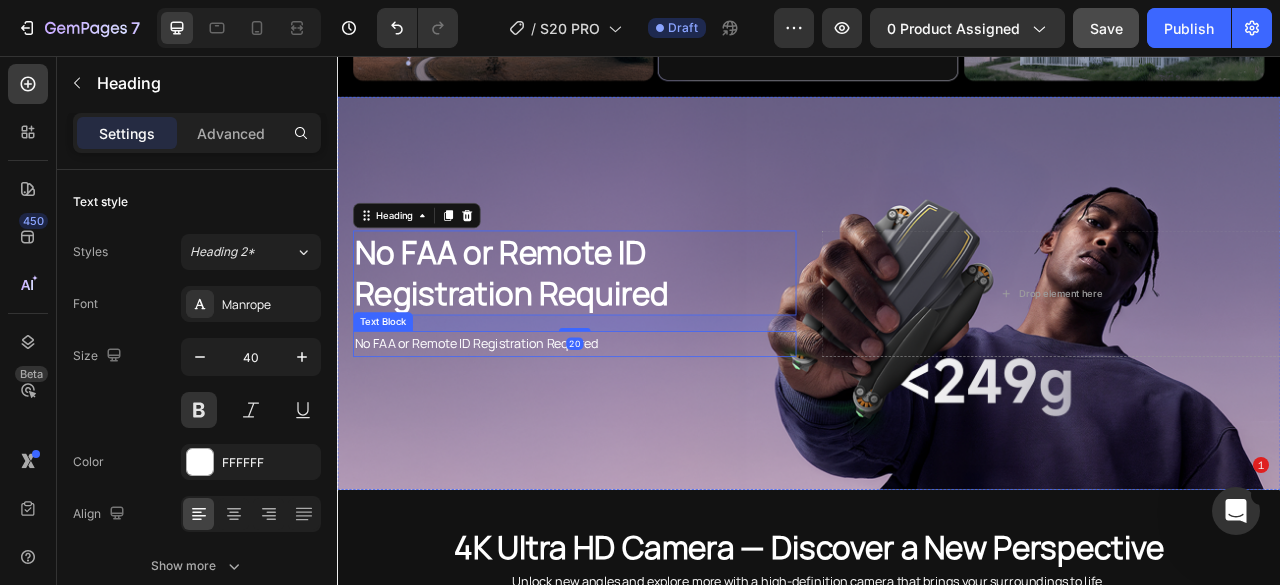 click on "No FAA or Remote ID Registration Required" at bounding box center (639, 422) 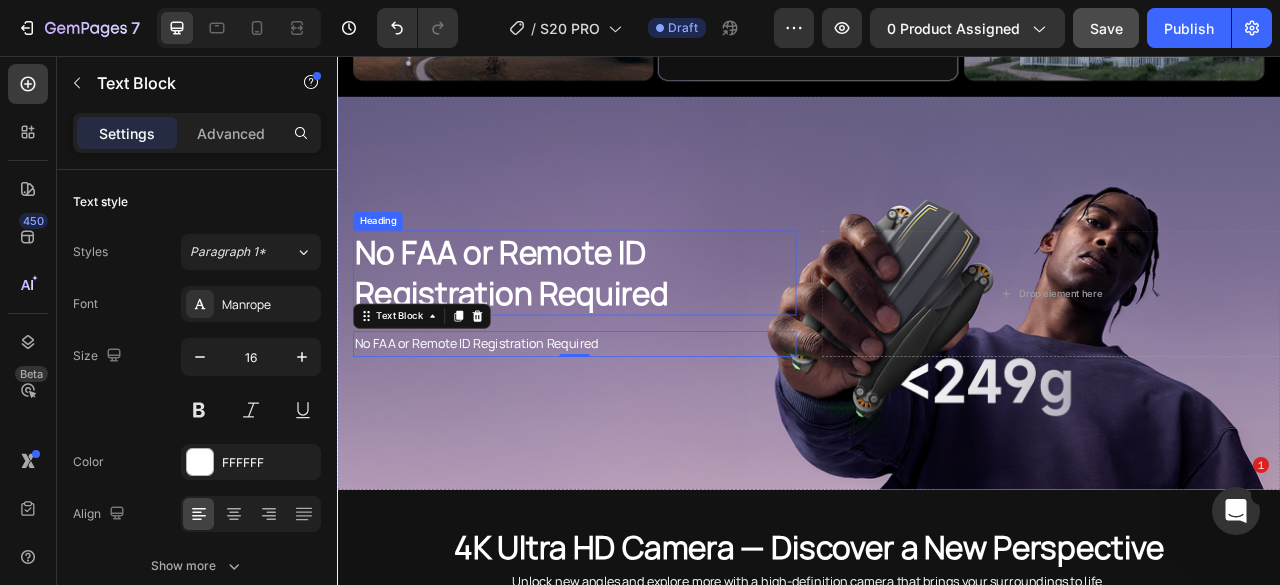 drag, startPoint x: 703, startPoint y: 327, endPoint x: 719, endPoint y: 336, distance: 18.35756 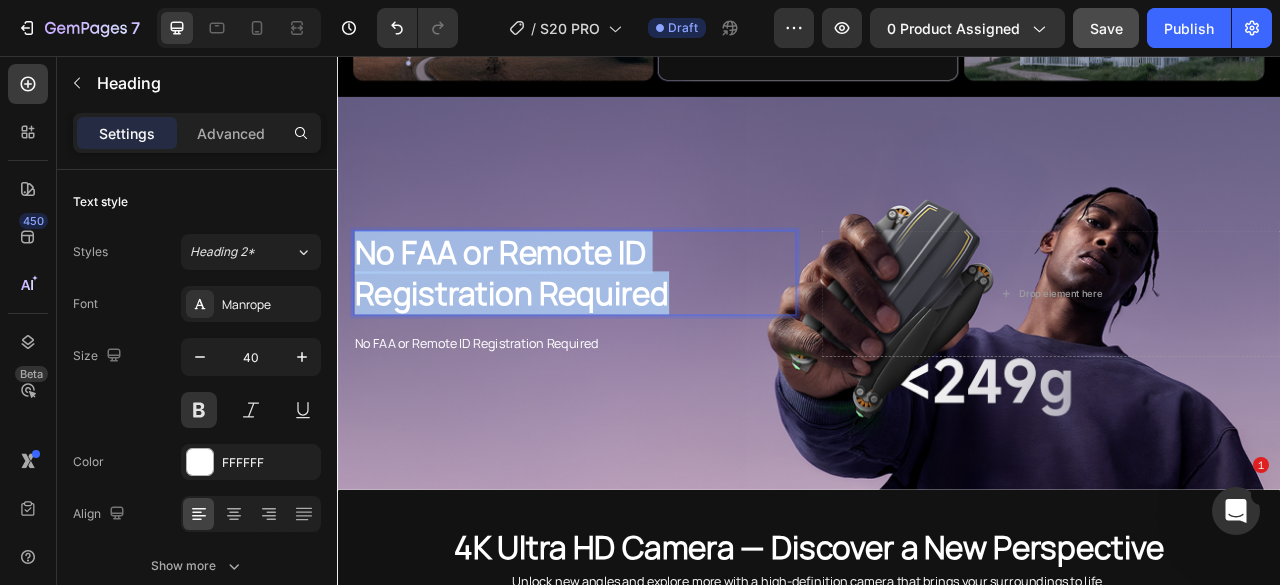 drag, startPoint x: 784, startPoint y: 349, endPoint x: 646, endPoint y: 315, distance: 142.12671 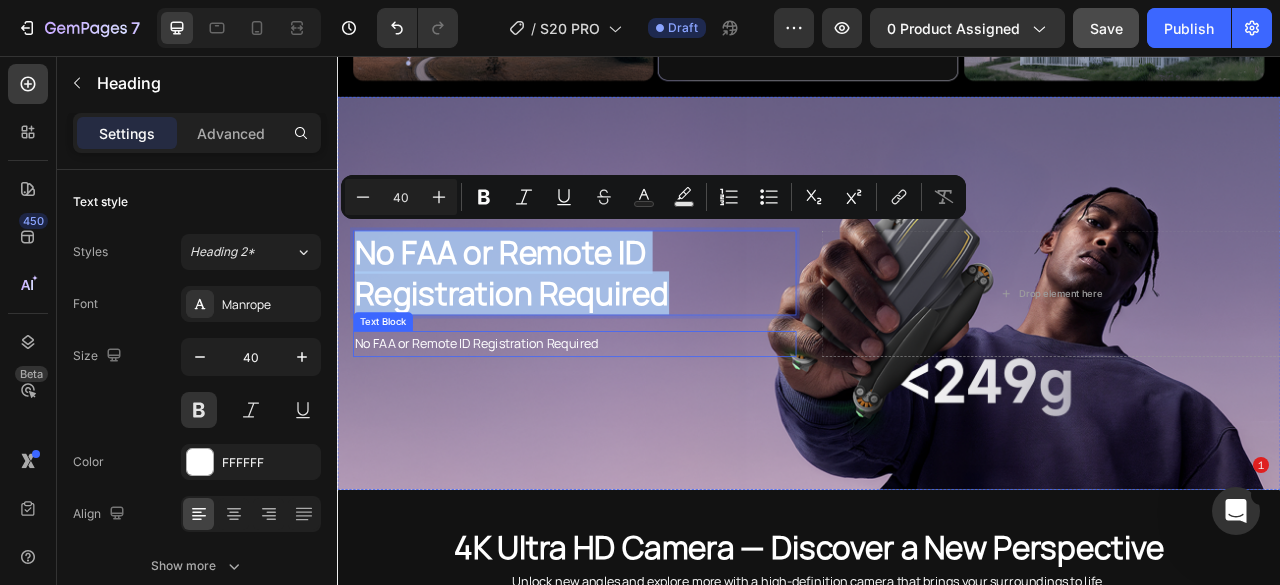 click on "No FAA or Remote ID Registration Required" at bounding box center [639, 422] 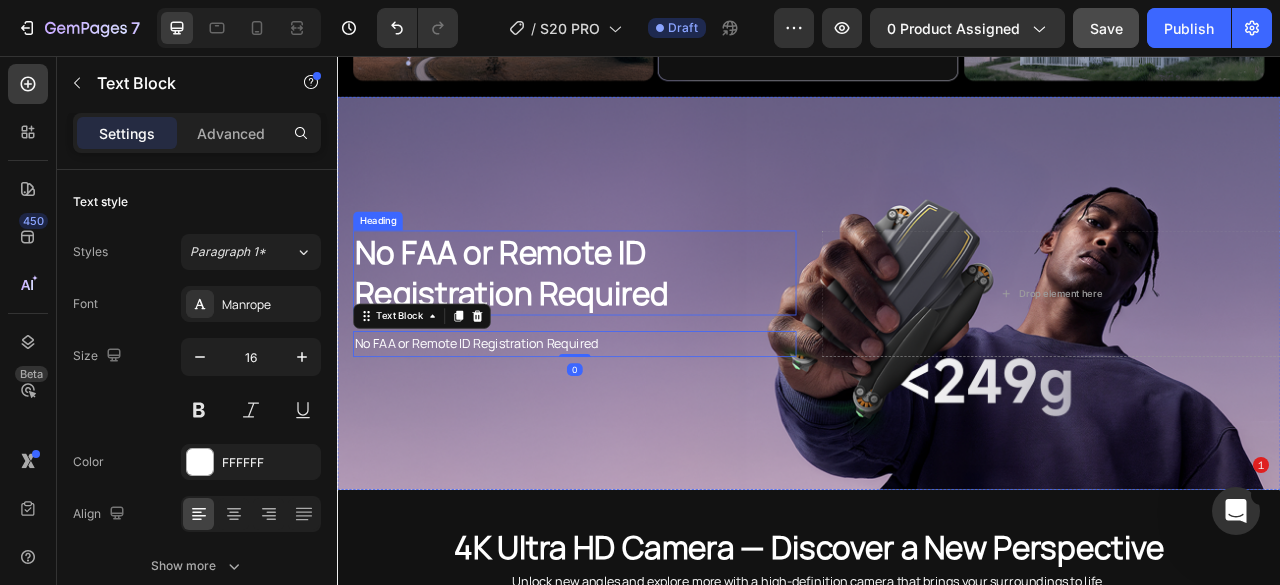 click on "No FAA or Remote ID Registration Required" at bounding box center [639, 332] 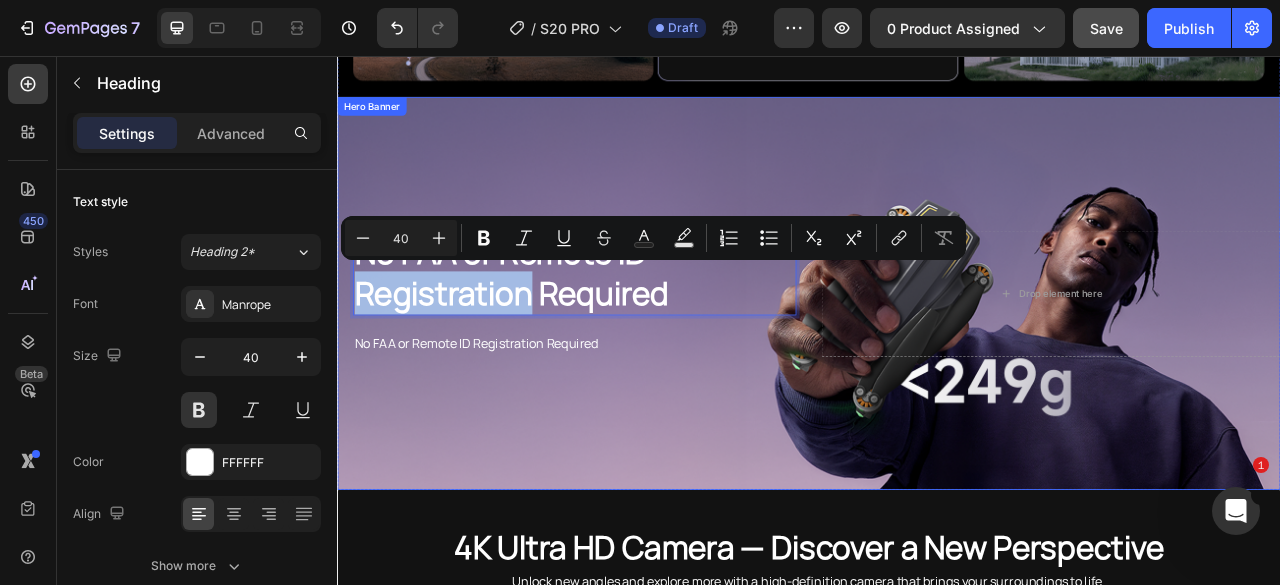 drag, startPoint x: 581, startPoint y: 357, endPoint x: 354, endPoint y: 358, distance: 227.0022 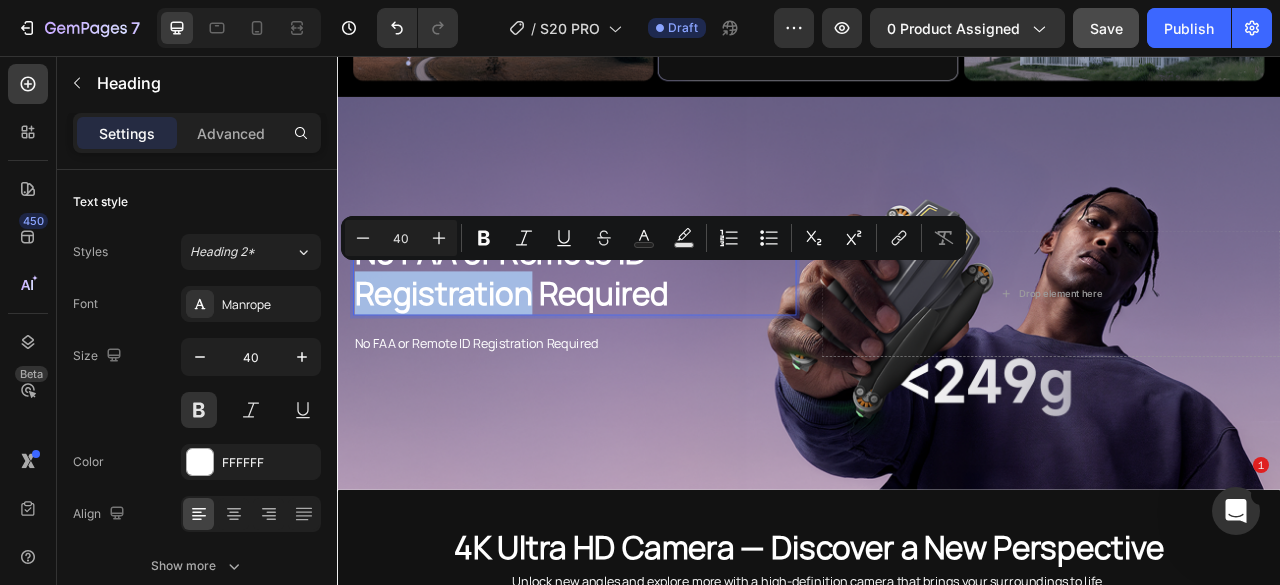 copy on "Registration" 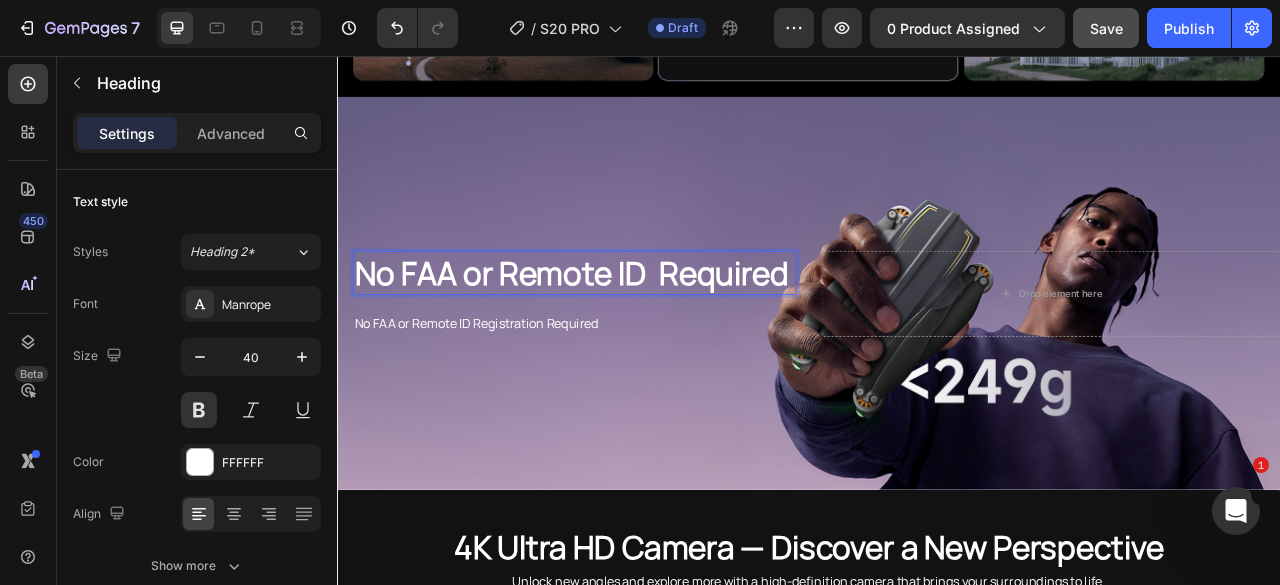 scroll, scrollTop: 2060, scrollLeft: 0, axis: vertical 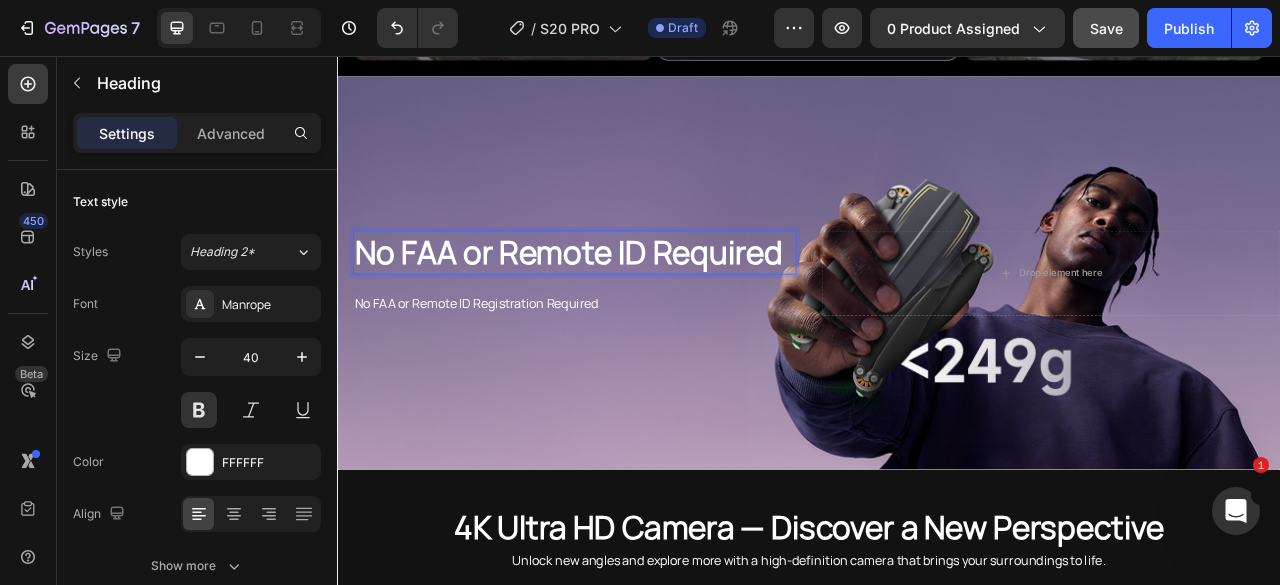 click on "No FAA or Remote ID Required" at bounding box center [639, 306] 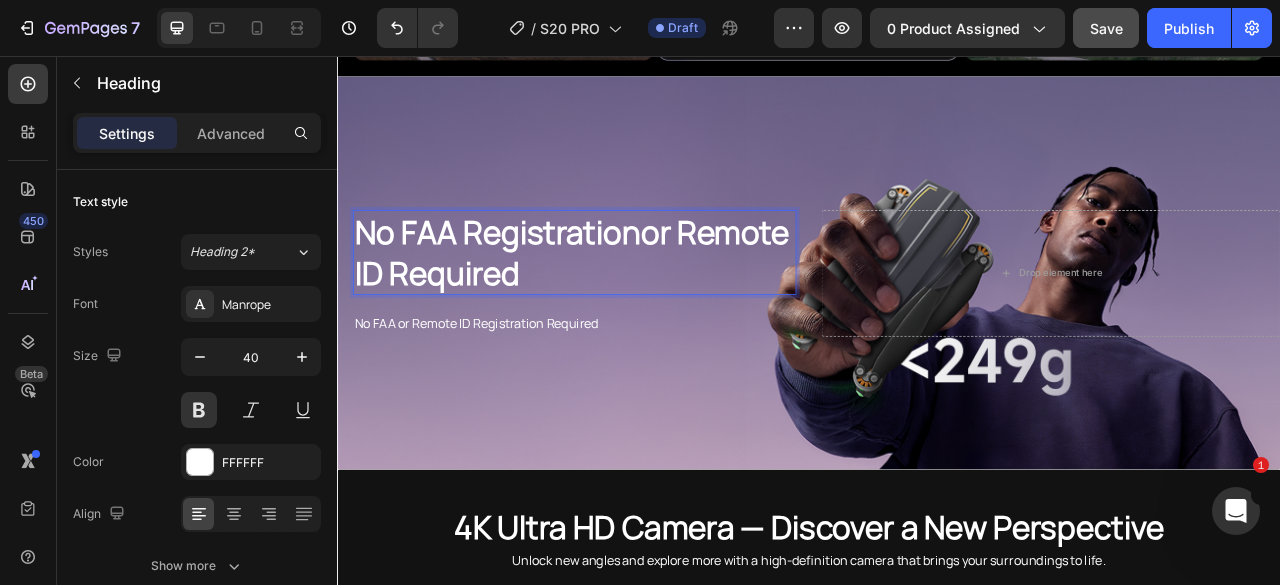 scroll, scrollTop: 2034, scrollLeft: 0, axis: vertical 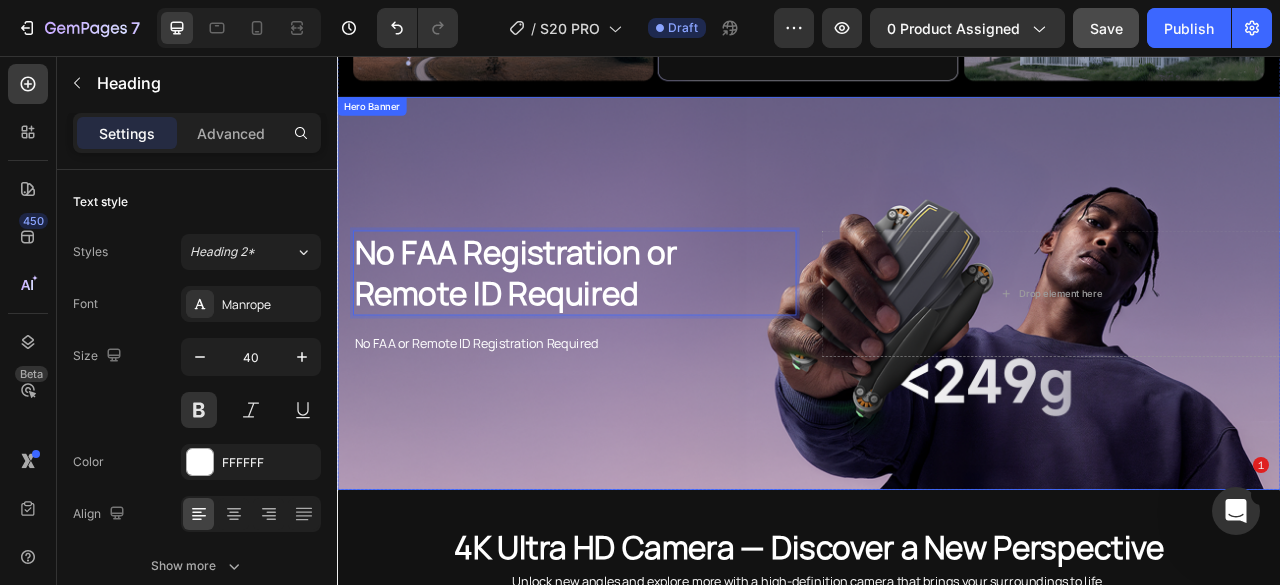 click at bounding box center (937, 358) 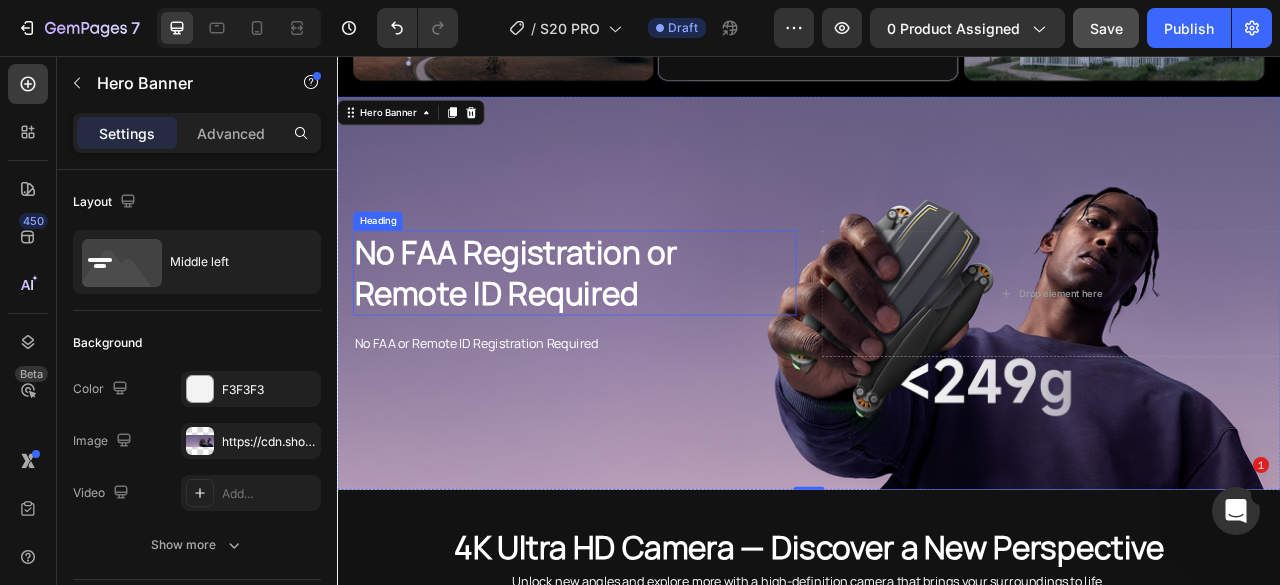 click on "No FAA Registration or Remote ID Required" at bounding box center [639, 332] 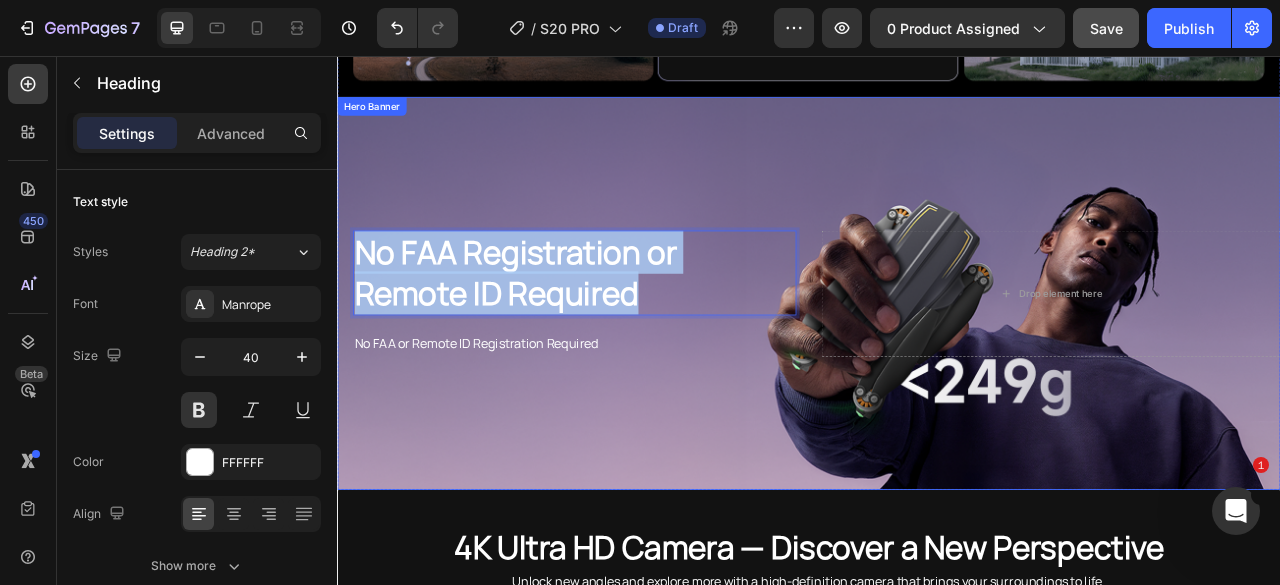 drag, startPoint x: 770, startPoint y: 342, endPoint x: 339, endPoint y: 298, distance: 433.2401 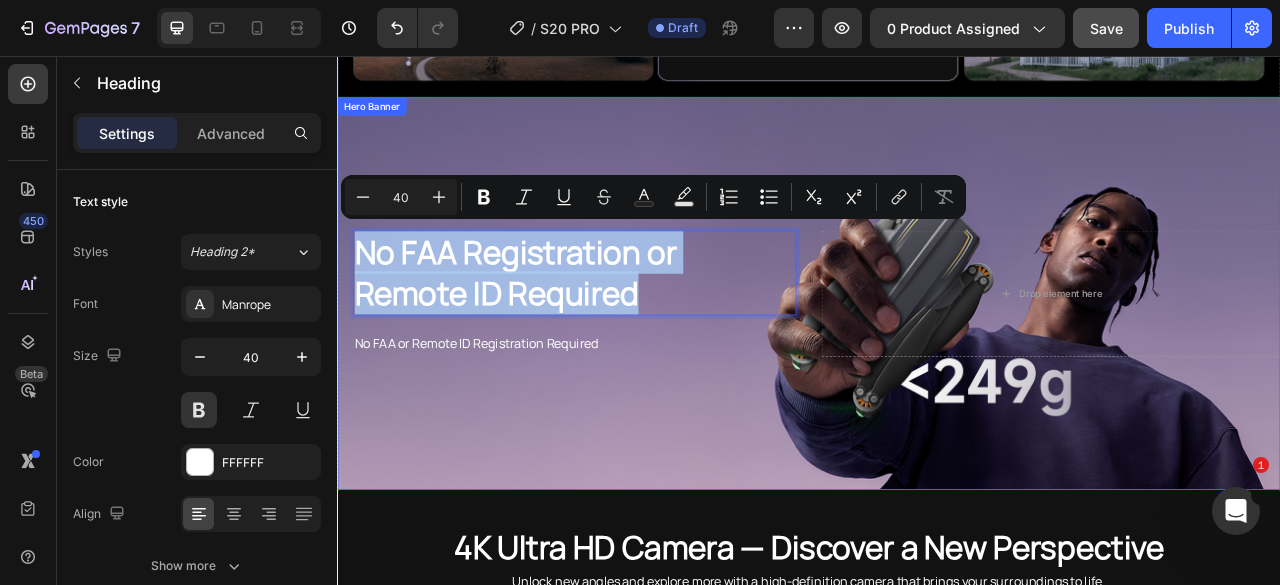 copy on "No FAA Registration or Remote ID Required" 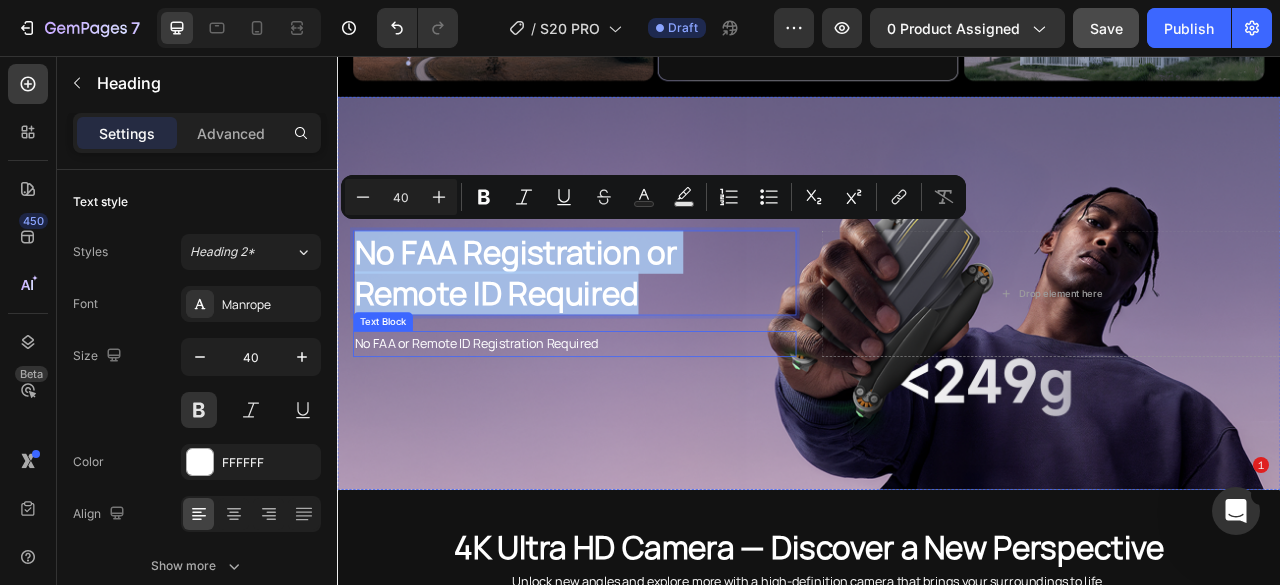 click on "No FAA or Remote ID Registration Required" at bounding box center (639, 422) 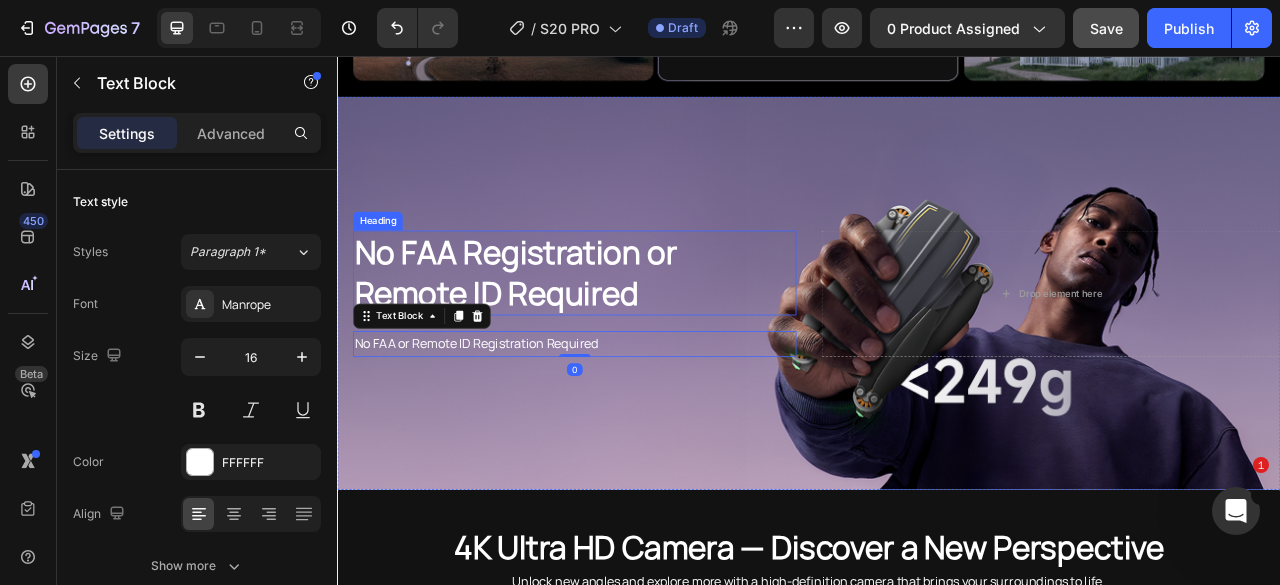 click on "No FAA Registration or Remote ID Required" at bounding box center (639, 332) 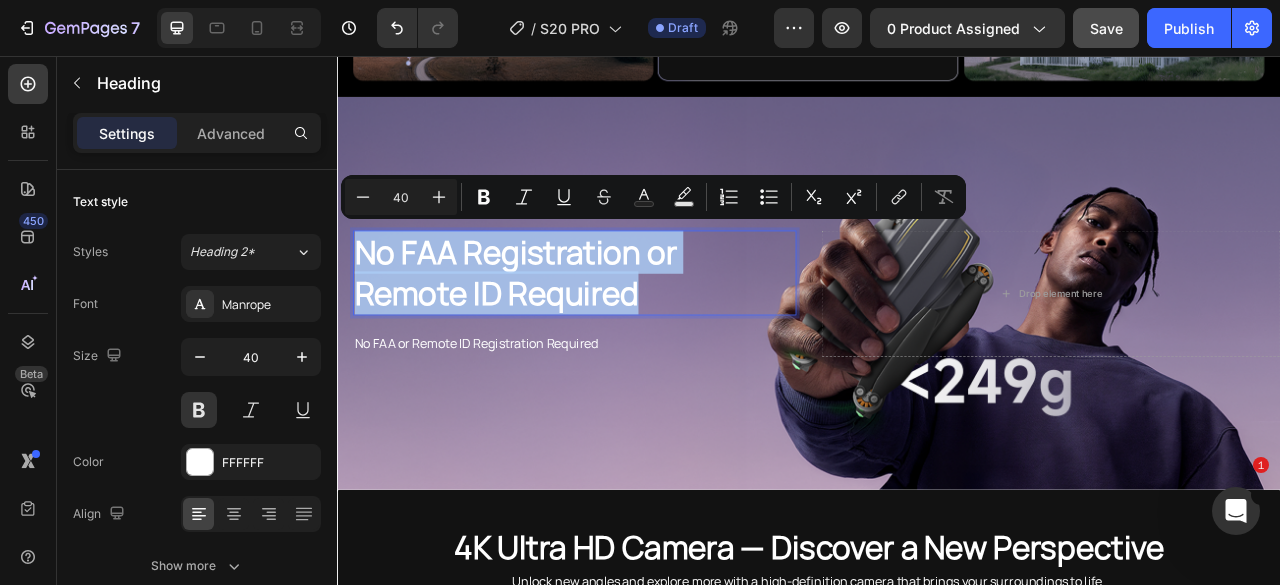 drag, startPoint x: 799, startPoint y: 352, endPoint x: 665, endPoint y: 309, distance: 140.73024 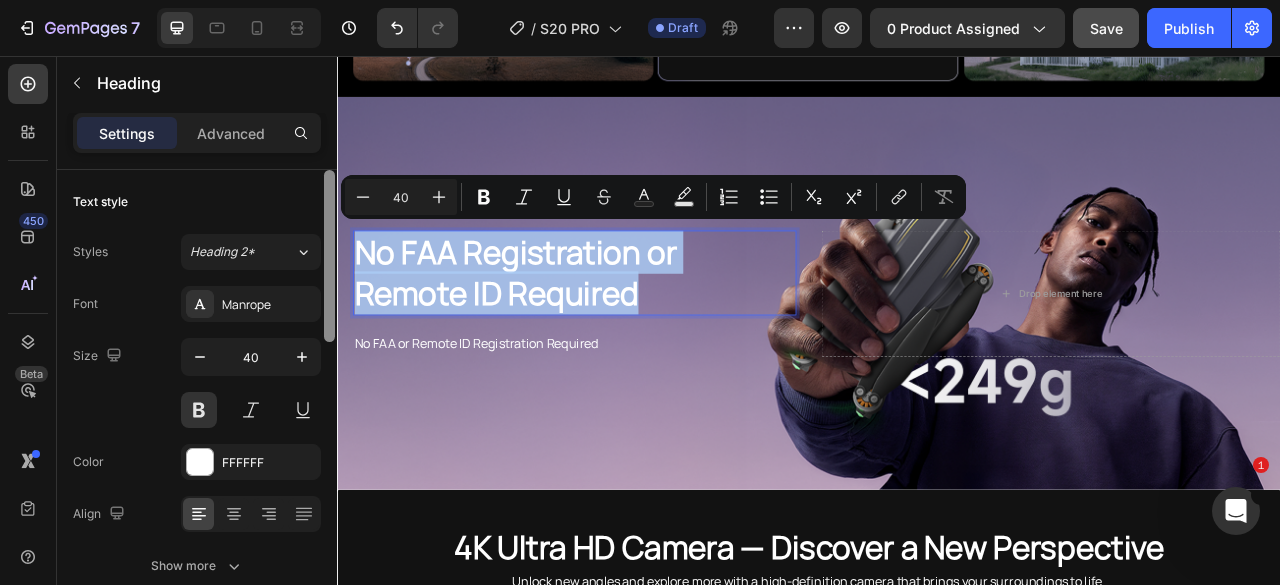 copy on "No FAA Registration or Remote ID Required" 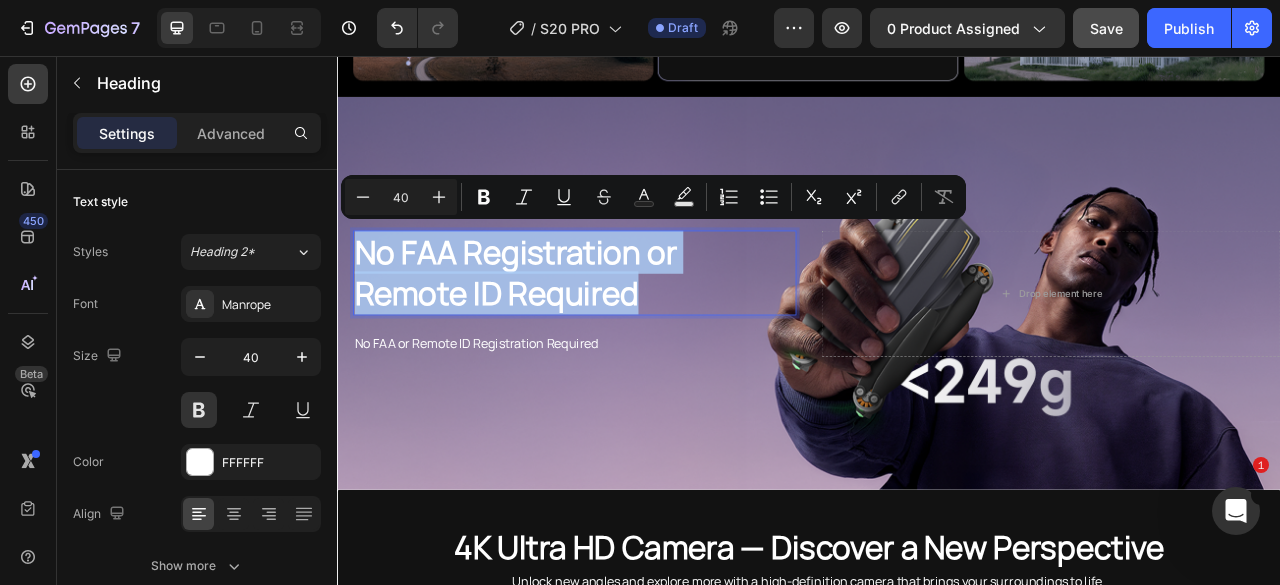 click on "No FAA Registration or Remote ID Required" at bounding box center [639, 332] 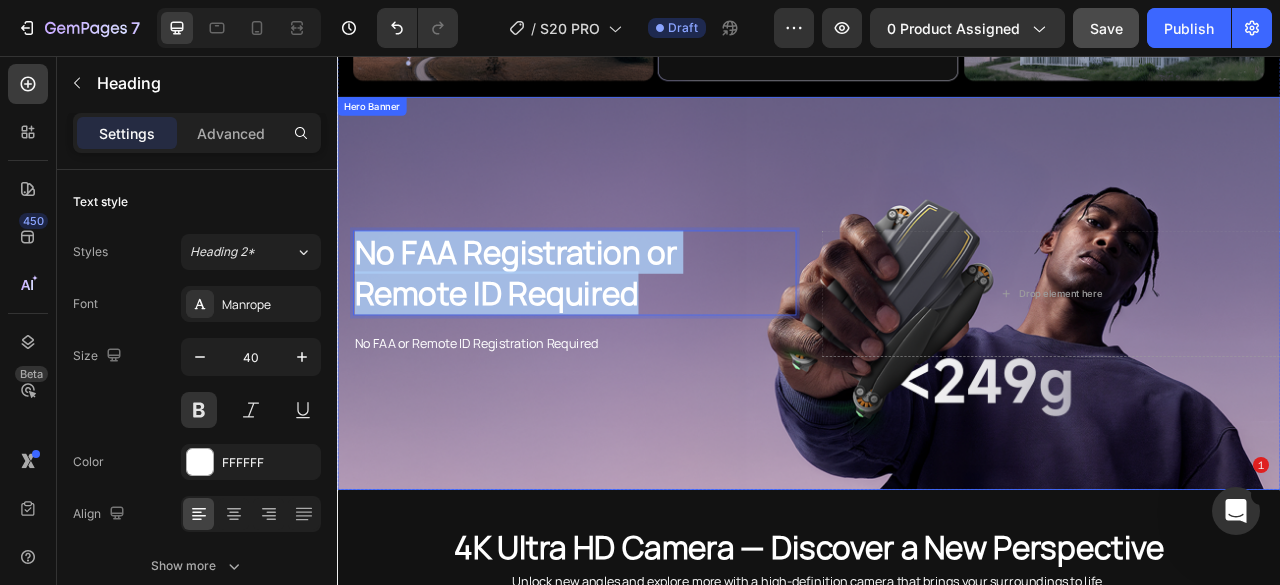 drag, startPoint x: 796, startPoint y: 348, endPoint x: 345, endPoint y: 309, distance: 452.6831 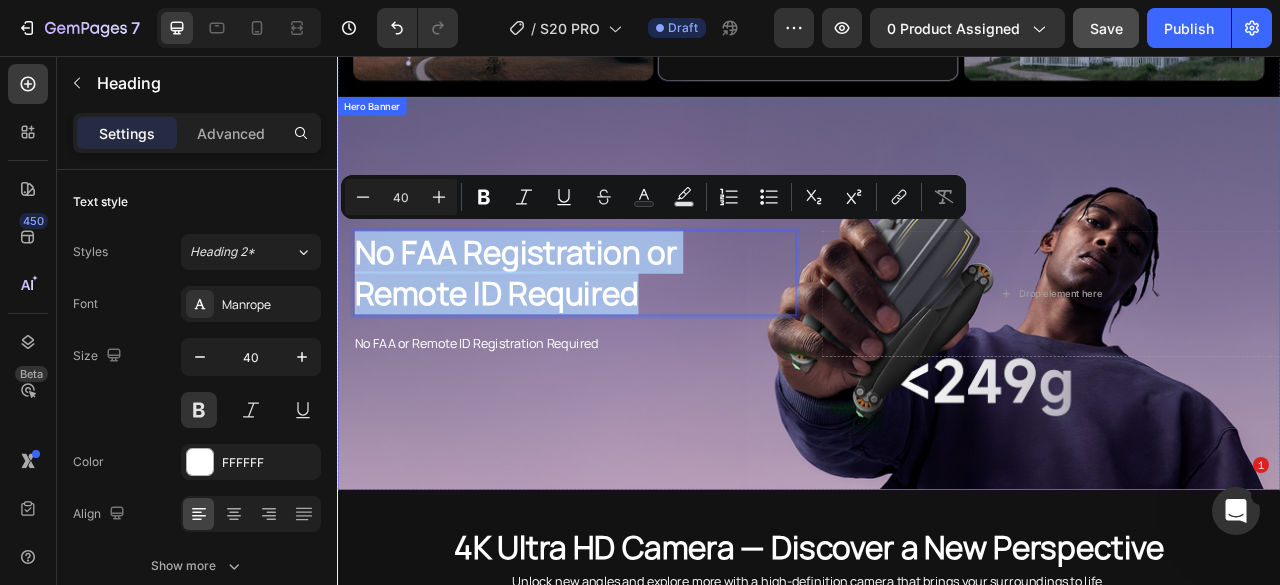 copy on "No FAA Registration or Remote ID Required" 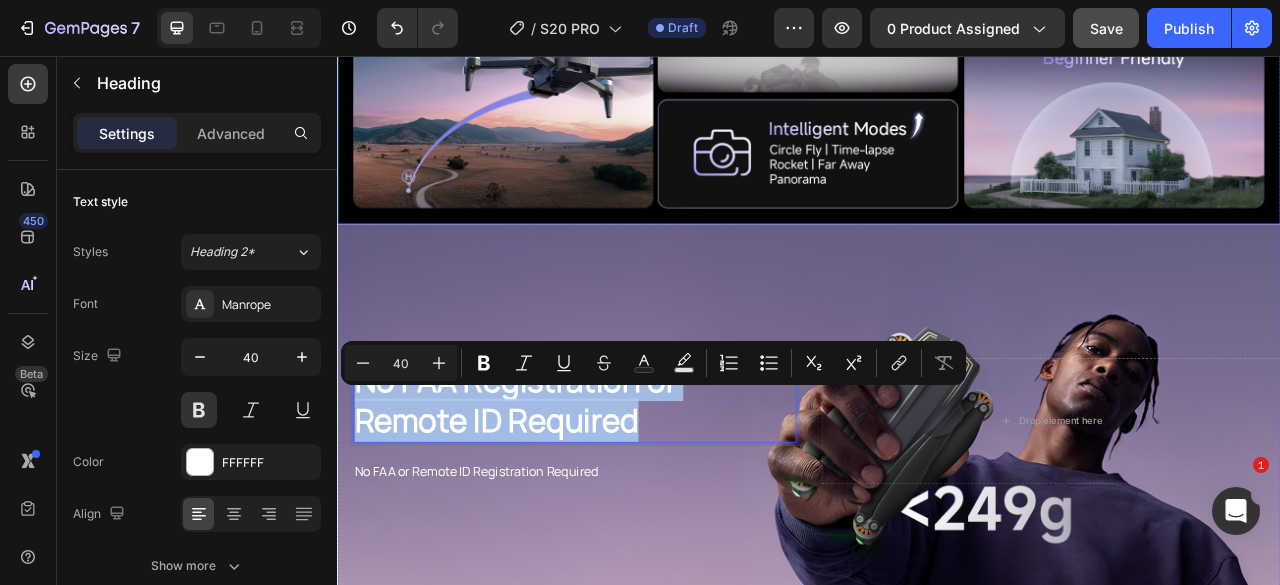 scroll, scrollTop: 1634, scrollLeft: 0, axis: vertical 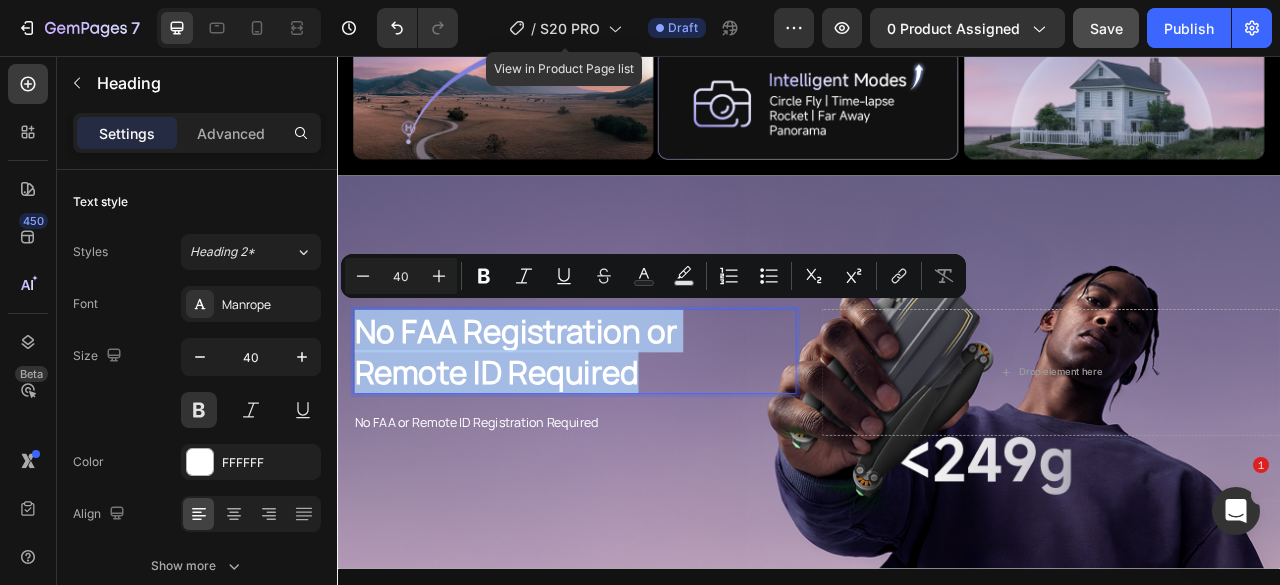 click on "No FAA or Remote ID Registration Required" at bounding box center (639, 522) 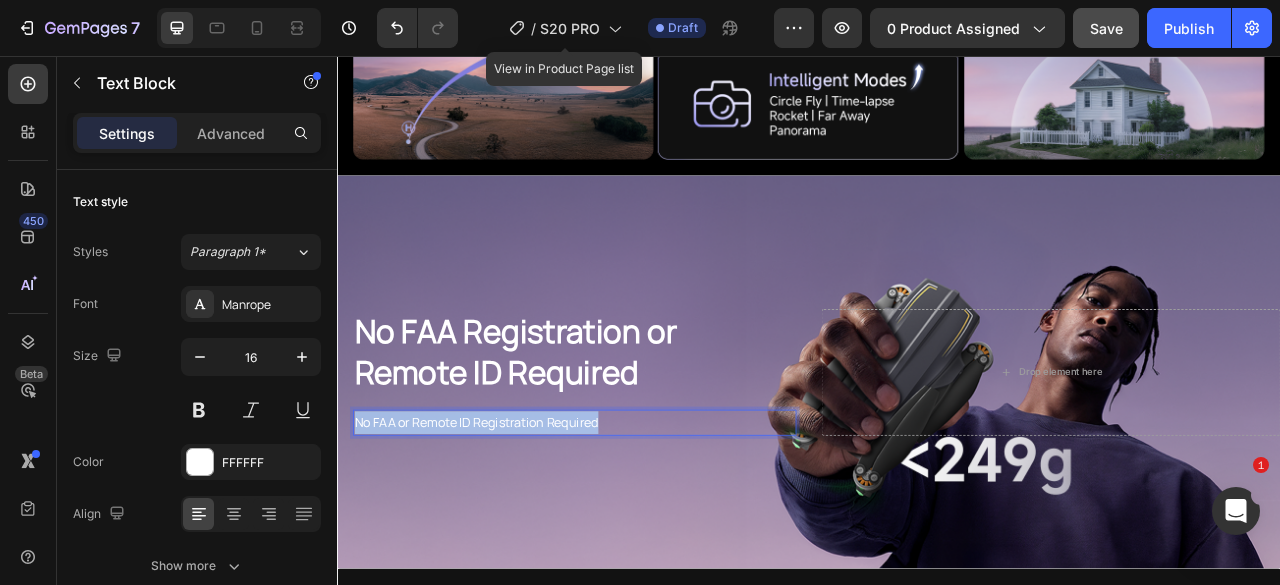 drag, startPoint x: 747, startPoint y: 510, endPoint x: 350, endPoint y: 511, distance: 397.00125 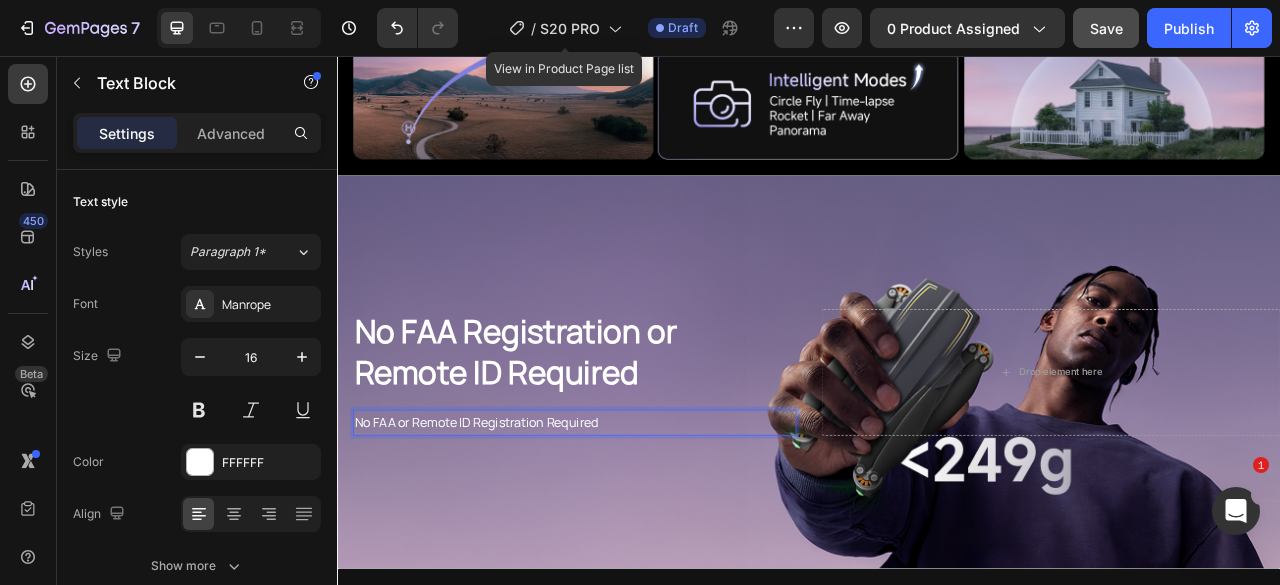scroll, scrollTop: 1906, scrollLeft: 0, axis: vertical 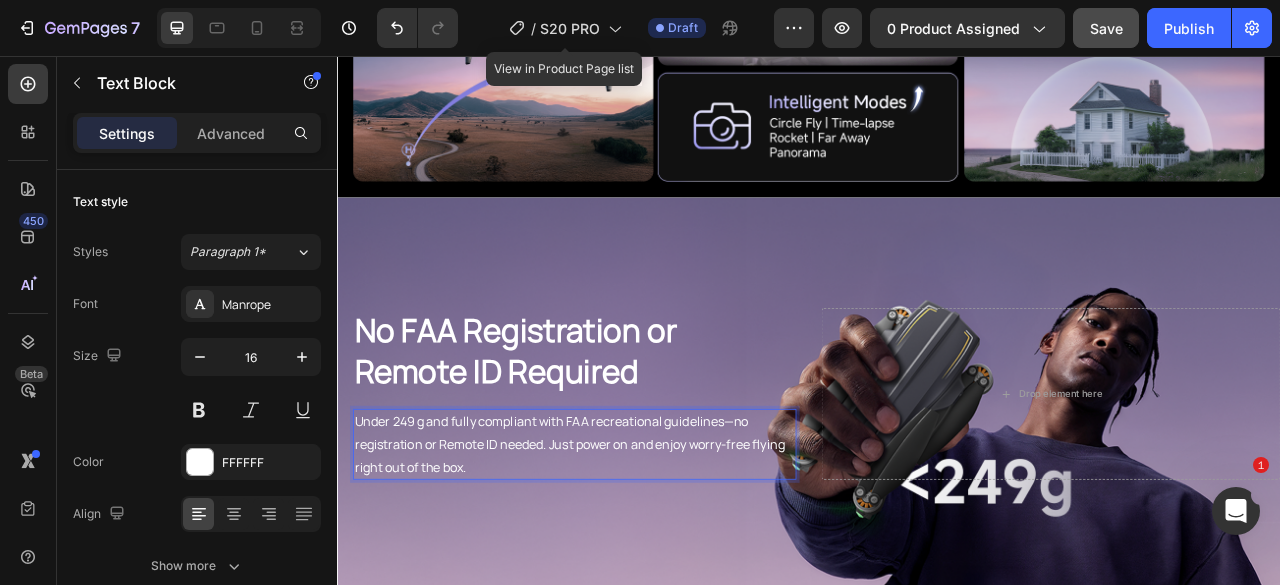 click on "Under 249 g and fully compliant with FAA recreational guidelines—no registration or Remote ID needed. Just power on and enjoy worry-free flying right out of the box." at bounding box center (639, 550) 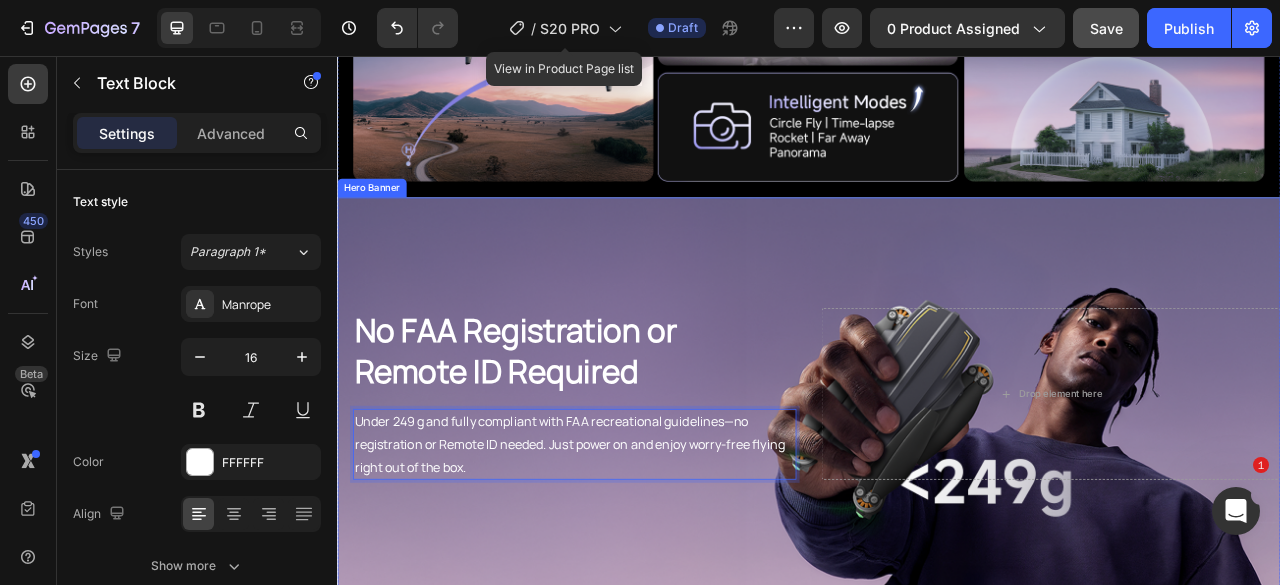 click at bounding box center (937, 486) 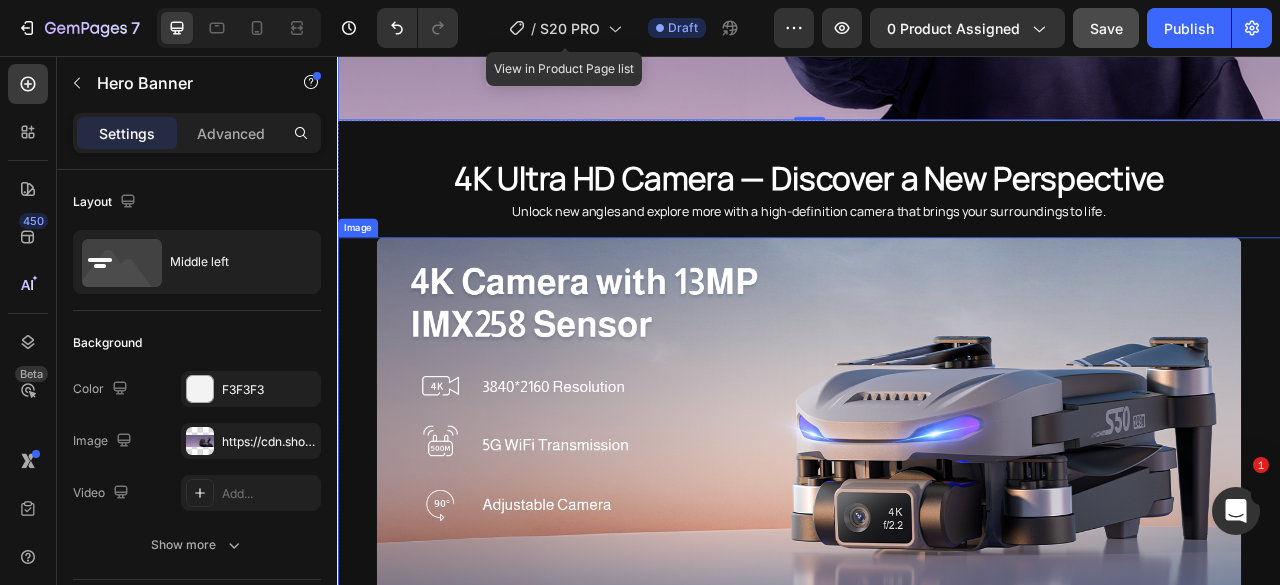 scroll, scrollTop: 2506, scrollLeft: 0, axis: vertical 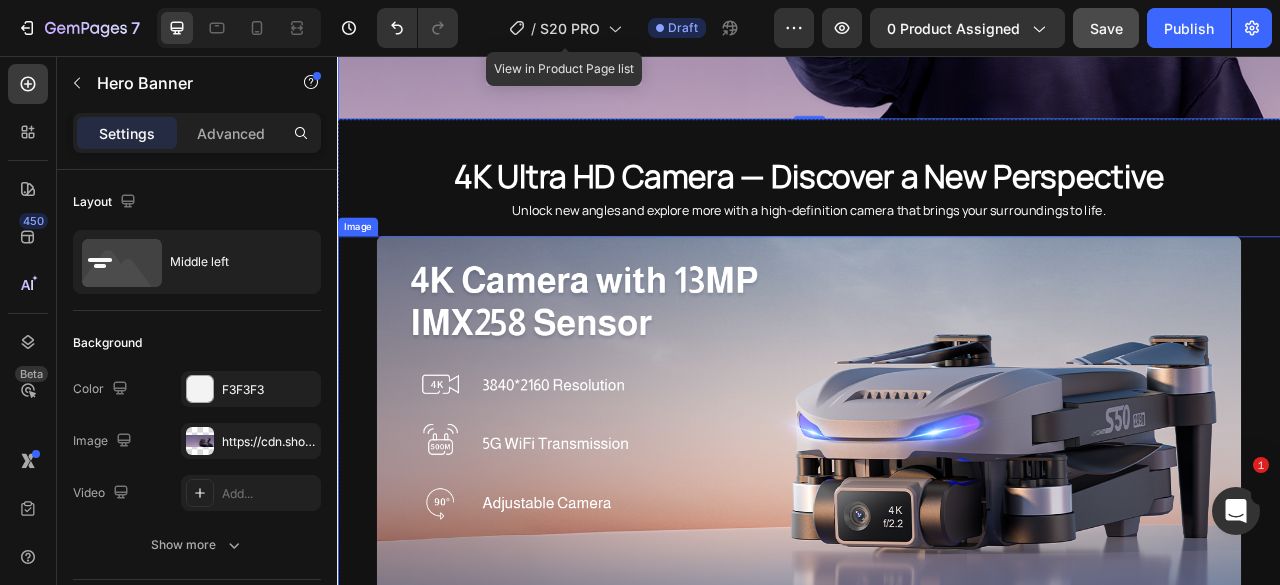 click at bounding box center (937, 510) 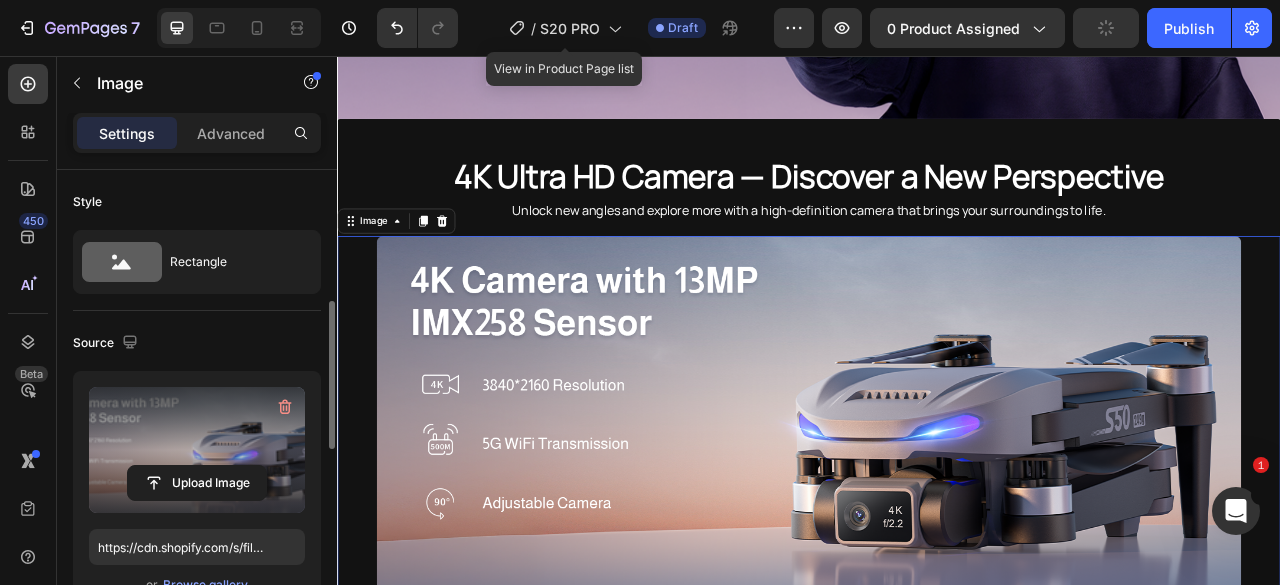 scroll, scrollTop: 100, scrollLeft: 0, axis: vertical 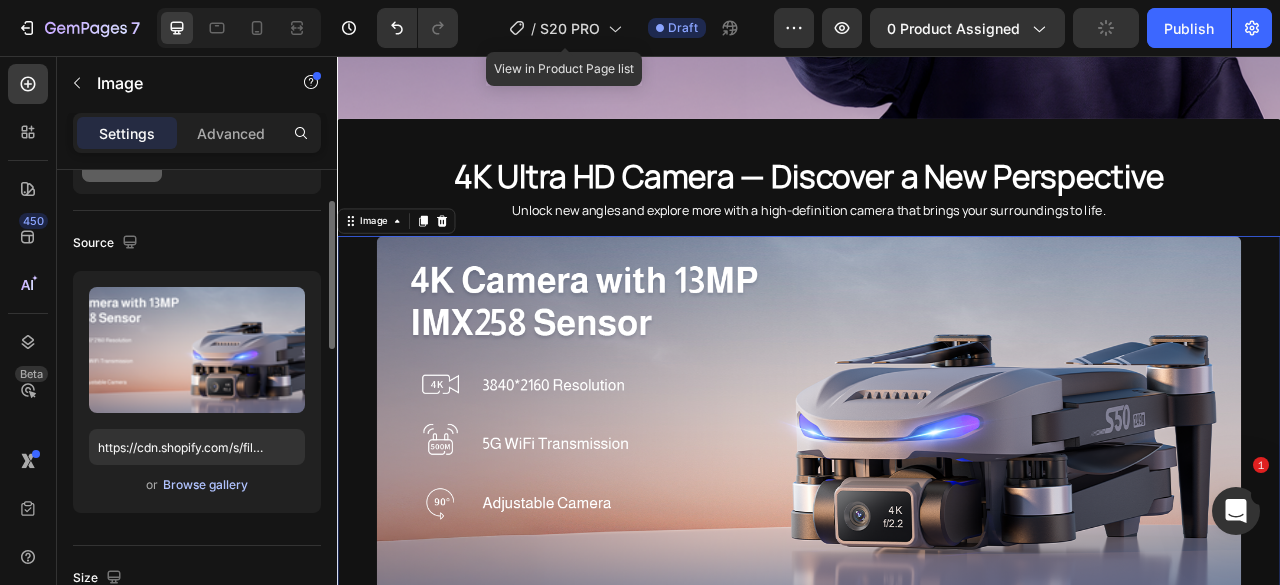 click on "Browse gallery" at bounding box center [205, 485] 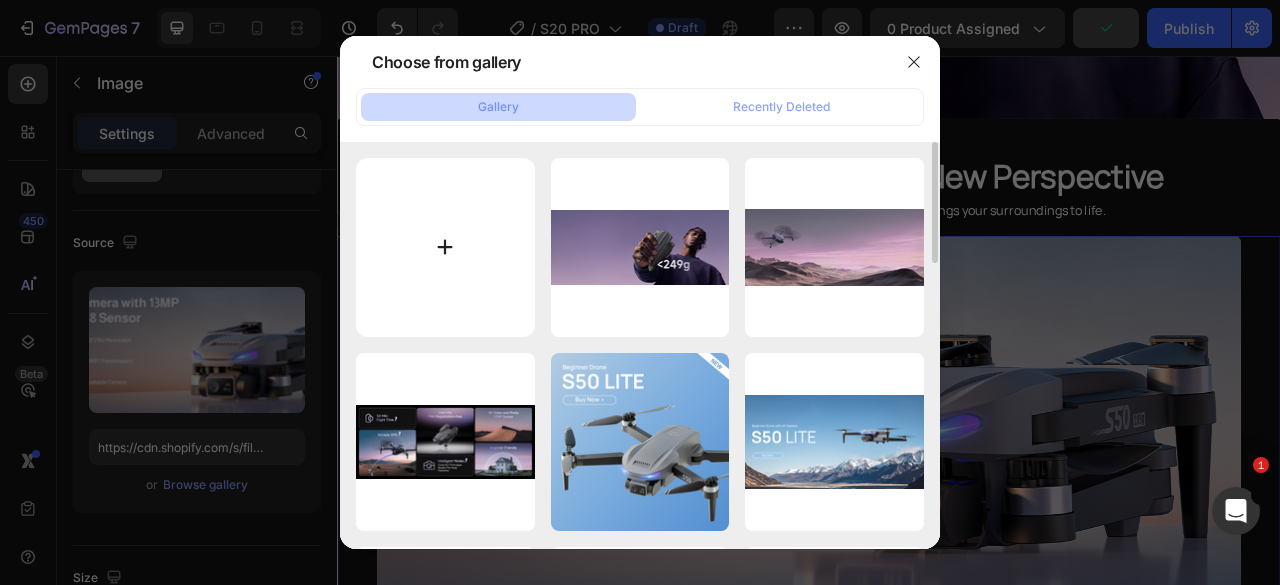 click at bounding box center [445, 247] 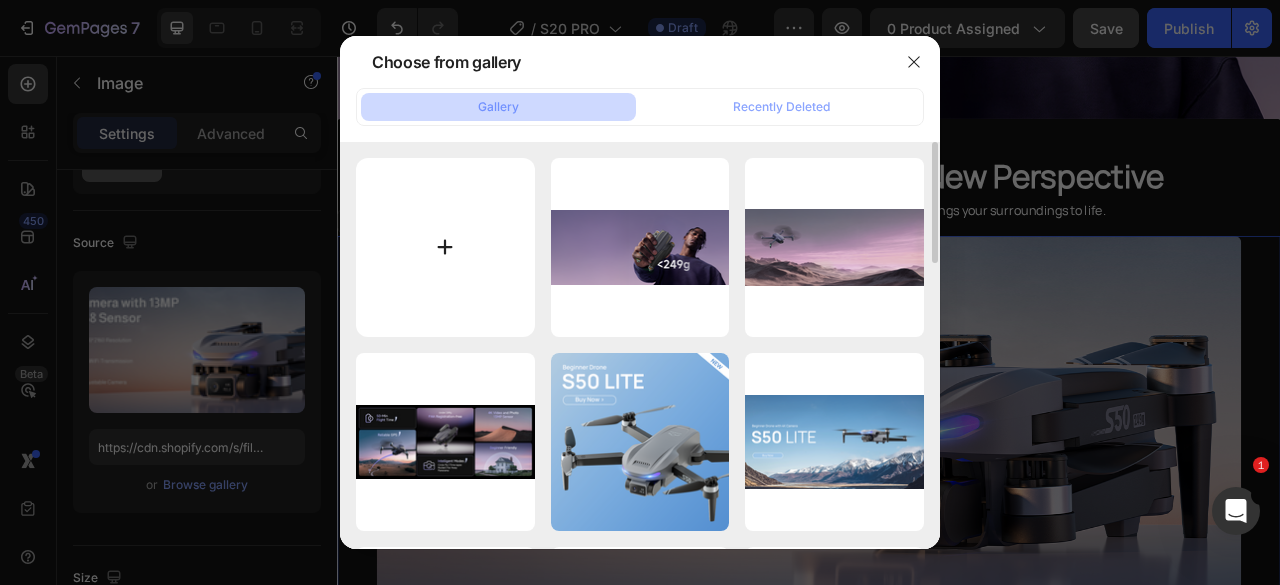type on "C:\fakepath\AMETA S20 PRO Beginner GPS Drone (1).png" 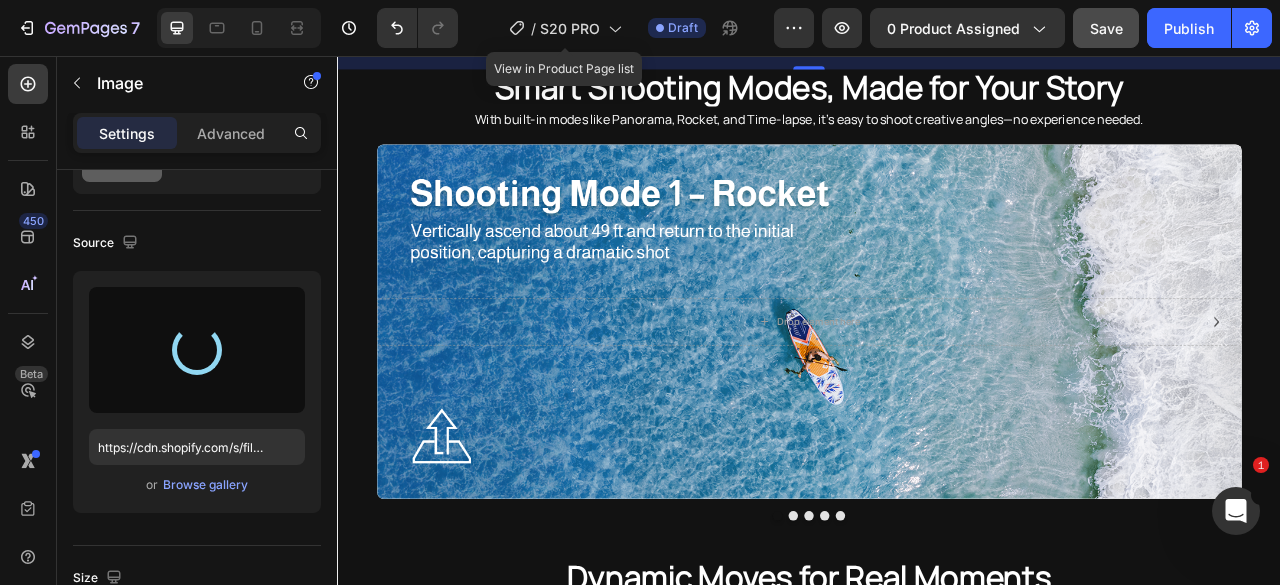type on "https://cdn.shopify.com/s/files/1/0608/7226/1676/files/gempages_498511572528792649-6bcf7927-1a3f-4d0d-ad30-a7362fb181af.png" 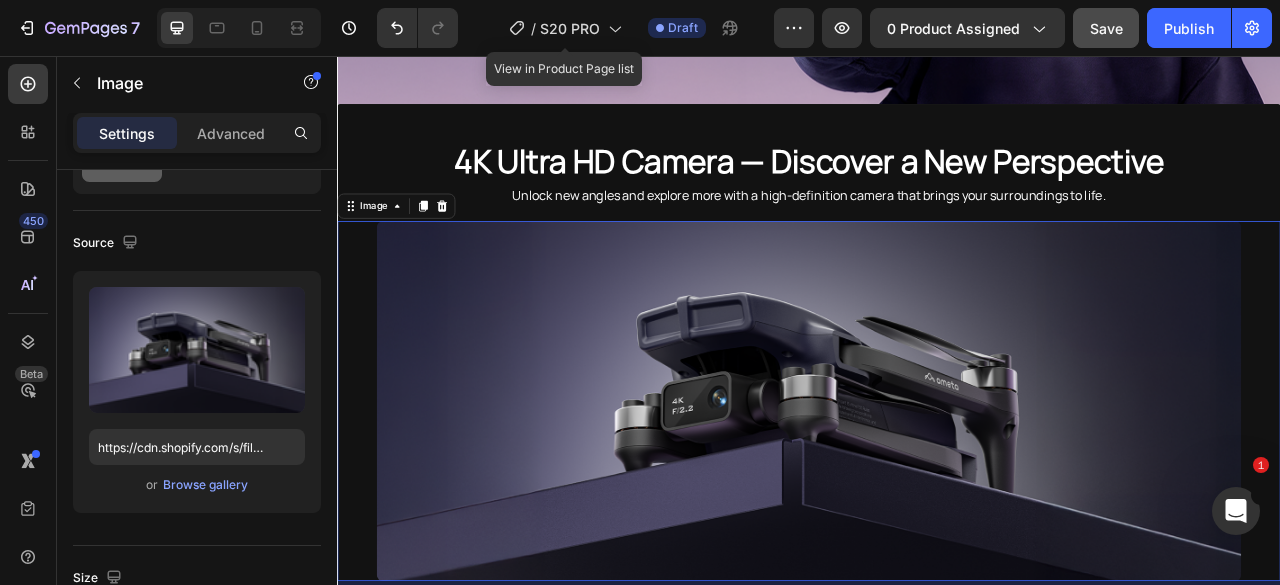 scroll, scrollTop: 2506, scrollLeft: 0, axis: vertical 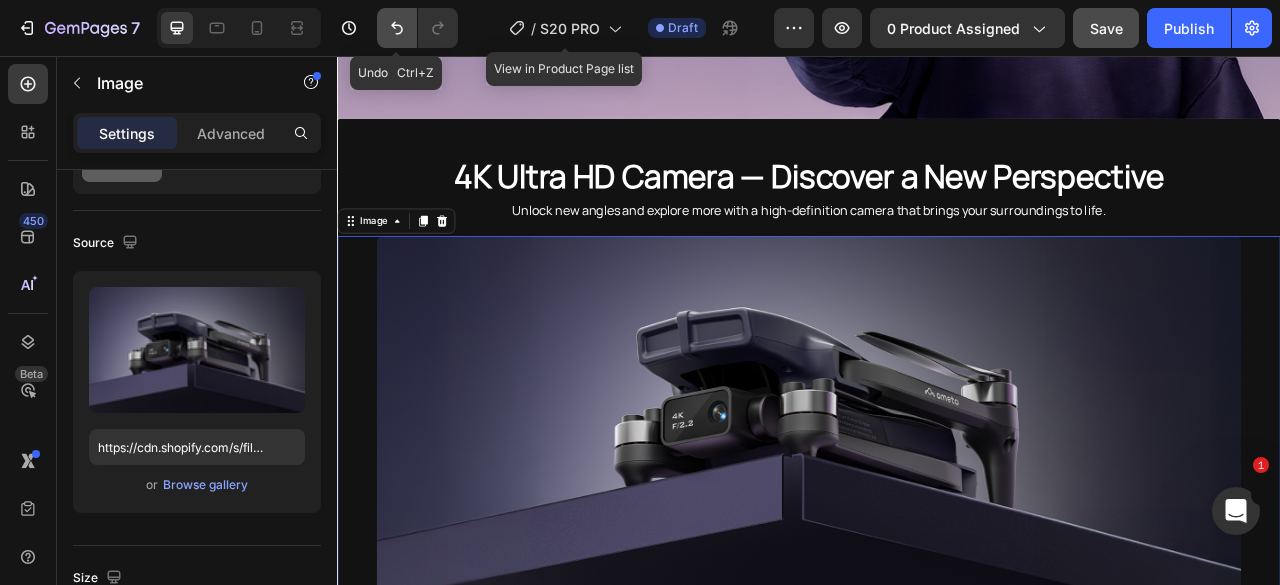 click 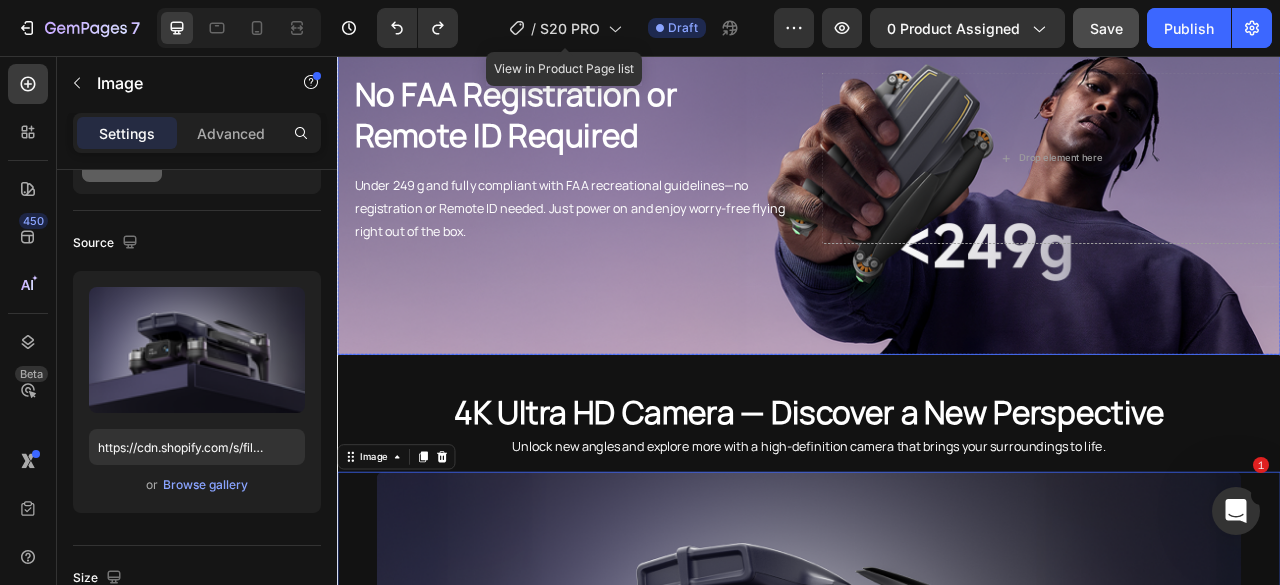scroll, scrollTop: 2206, scrollLeft: 0, axis: vertical 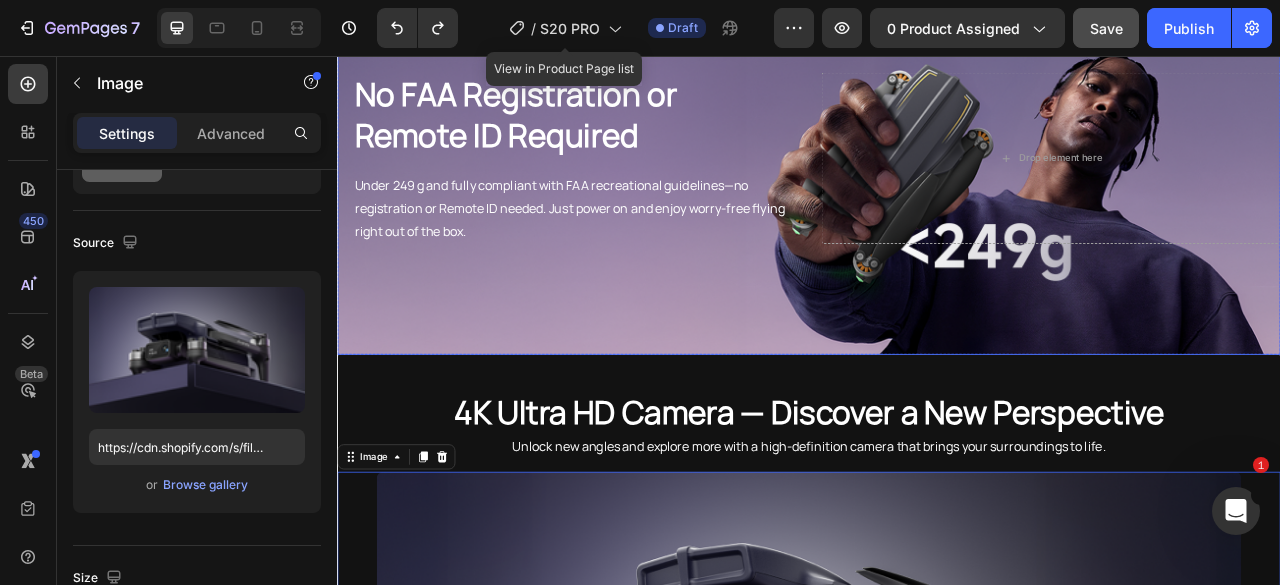 click at bounding box center (937, 186) 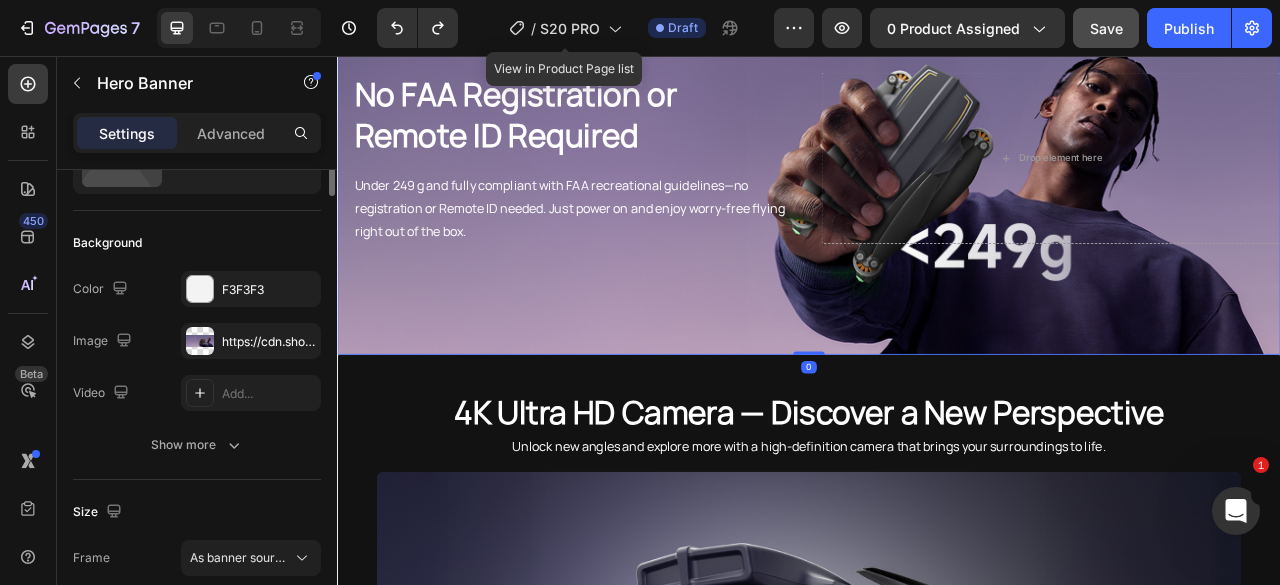 scroll, scrollTop: 0, scrollLeft: 0, axis: both 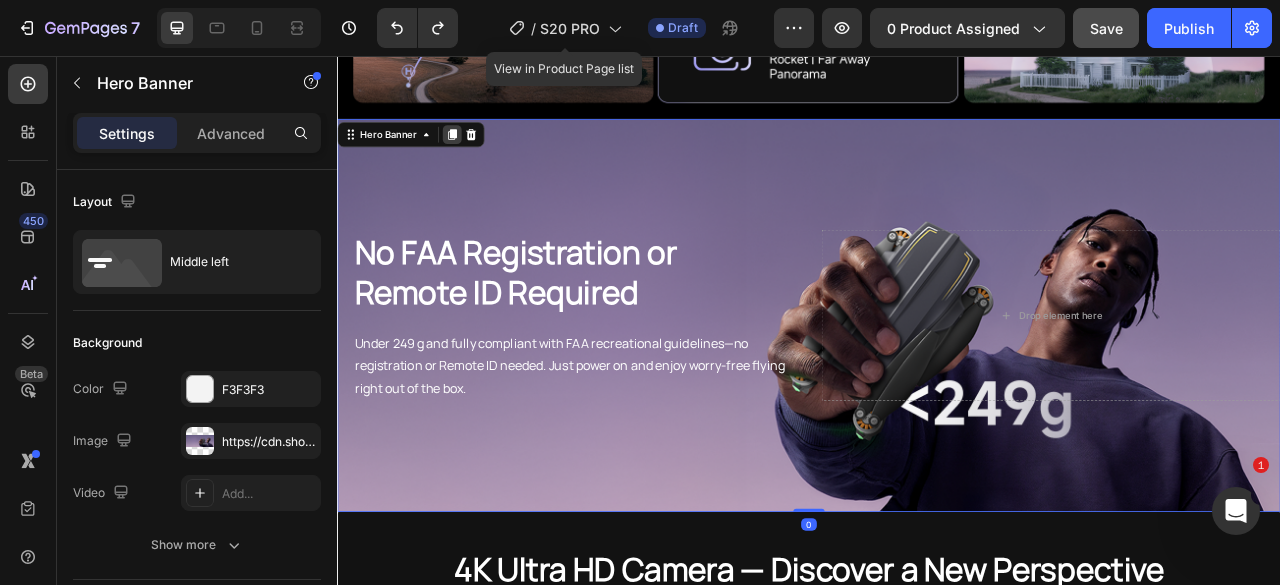 click at bounding box center (483, 156) 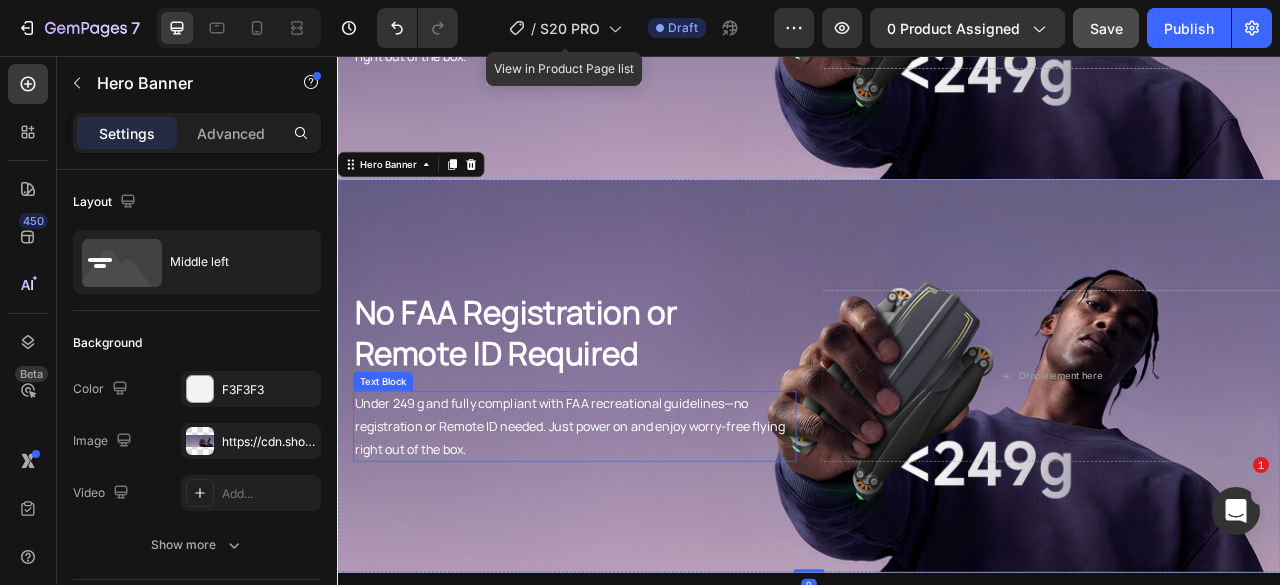 scroll, scrollTop: 2503, scrollLeft: 0, axis: vertical 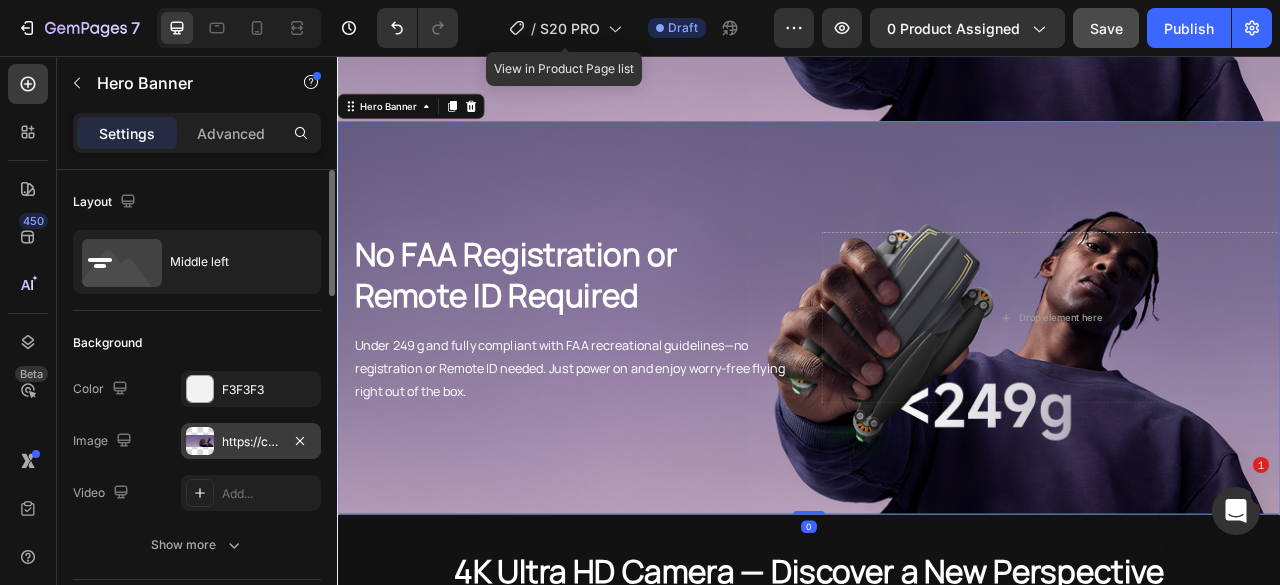 click on "https://cdn.shopify.com/s/files/1/0608/7226/1676/files/gempages_498511572528792649-d0e212bc-99b1-42c7-95b2-266b9fee0619.png" at bounding box center [251, 442] 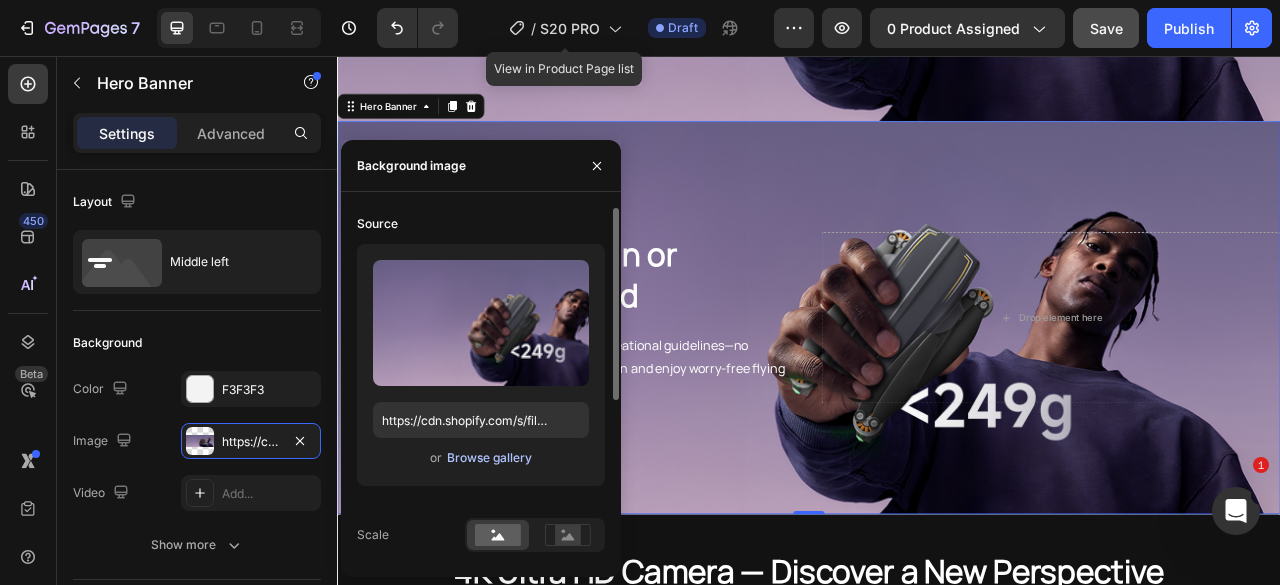 click on "Browse gallery" at bounding box center [489, 458] 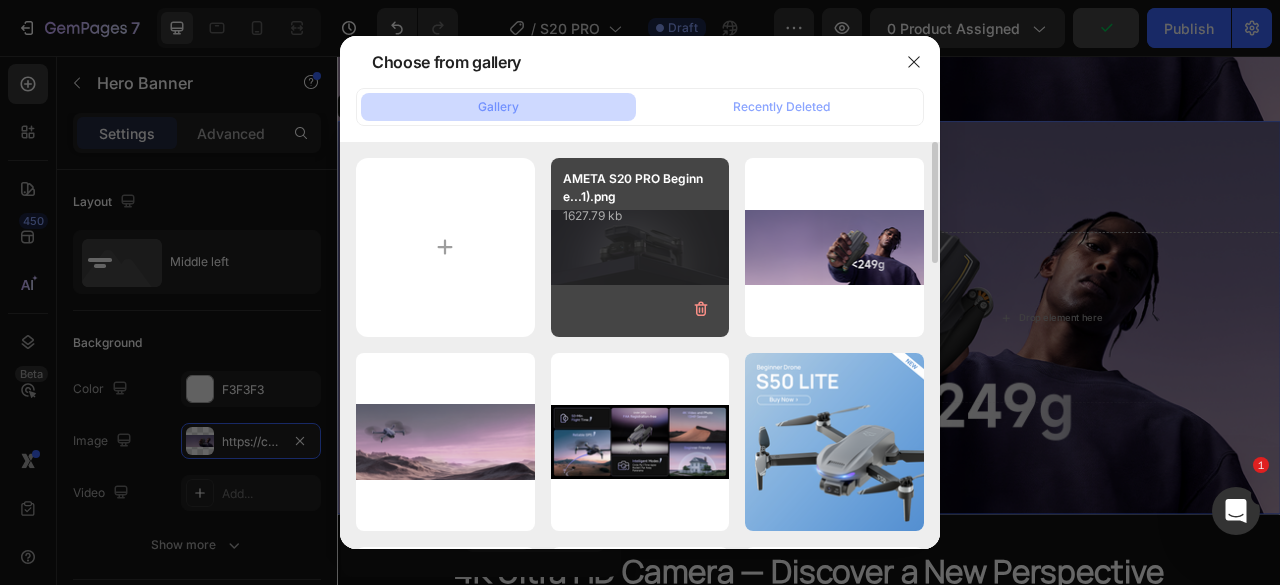 click on "AMETA S20 PRO Beginne...1).png 1627.79 kb" at bounding box center (640, 247) 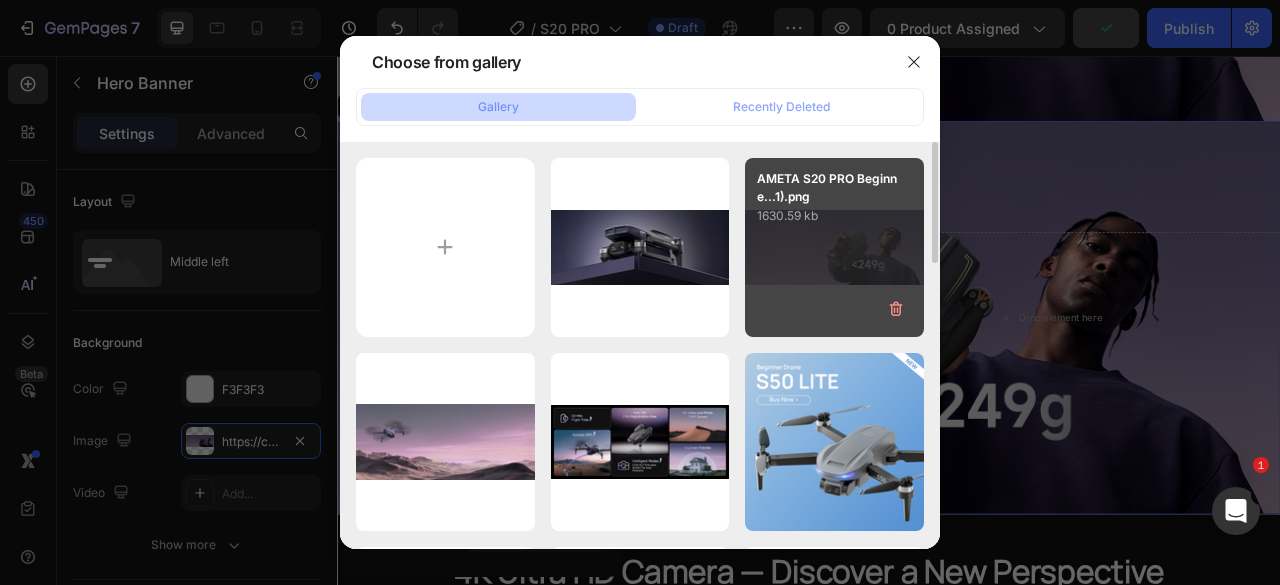 type on "https://cdn.shopify.com/s/files/1/0608/7226/1676/files/gempages_498511572528792649-6bcf7927-1a3f-4d0d-ad30-a7362fb181af.png" 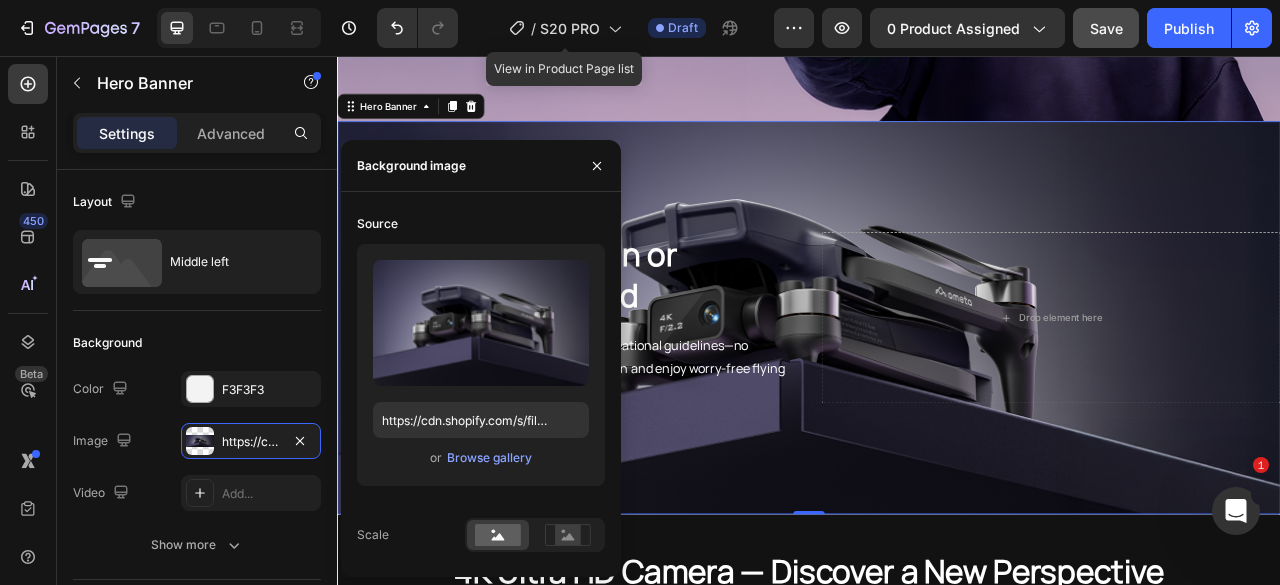 click at bounding box center (937, 389) 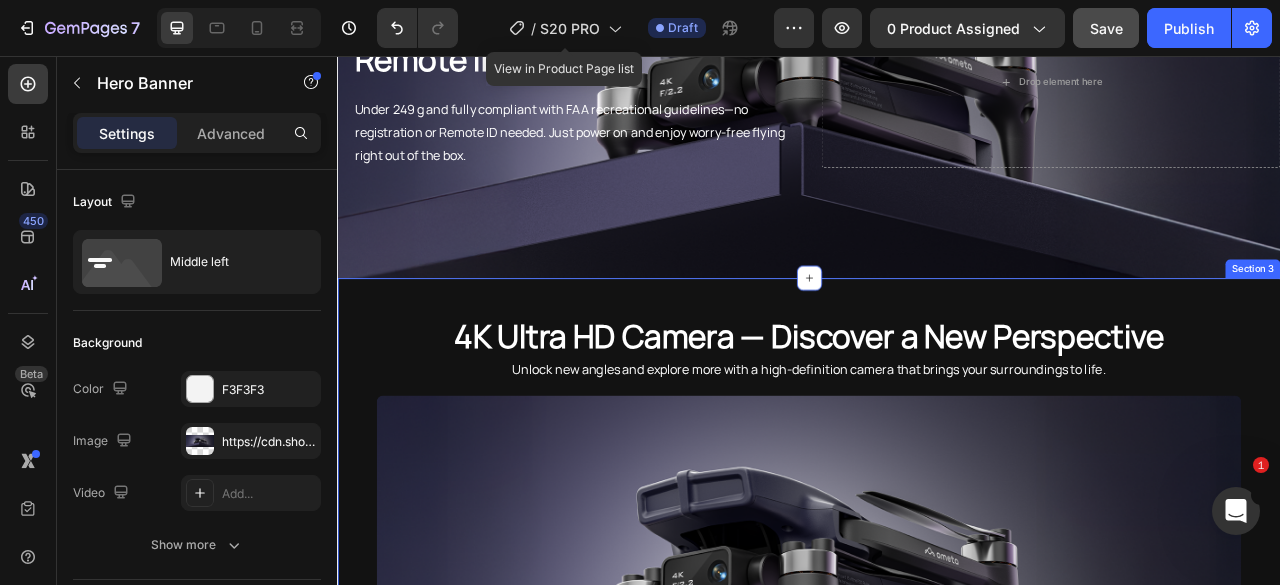 scroll, scrollTop: 2903, scrollLeft: 0, axis: vertical 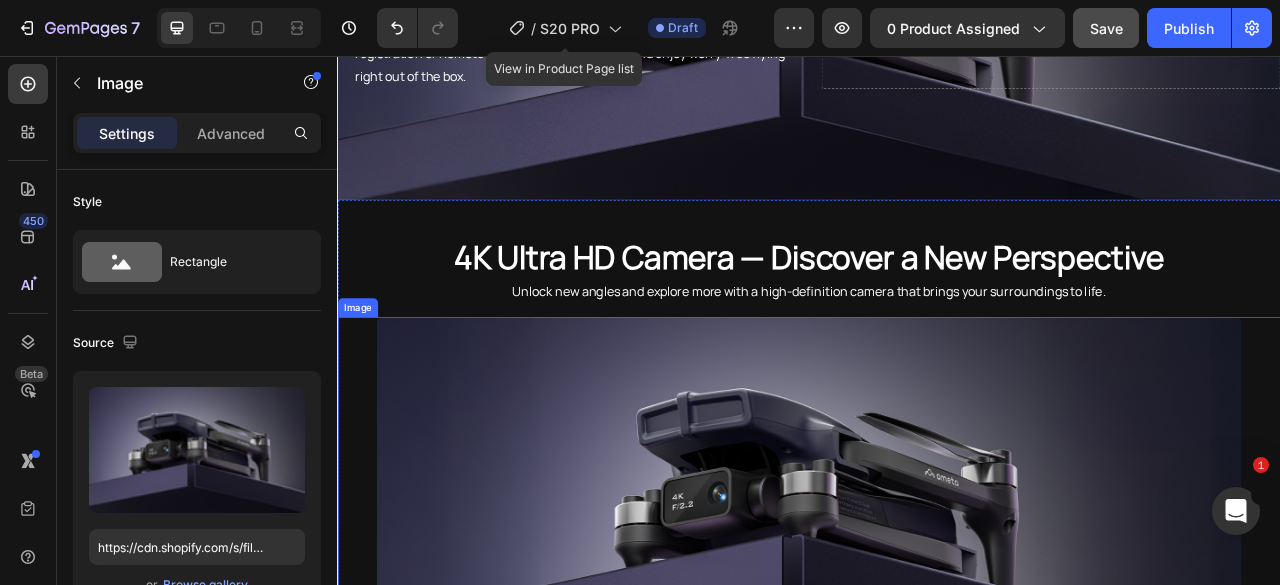 click at bounding box center (937, 617) 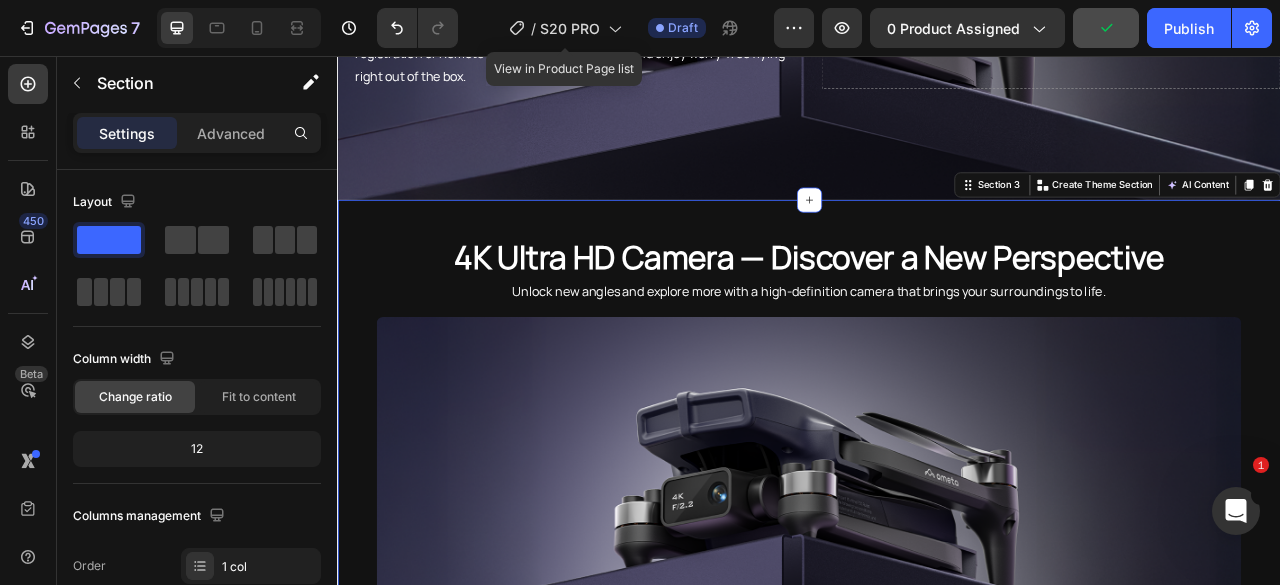 click on "4K Ultra HD Camera — Discover a New Perspective Heading Unlock new angles and explore more with a high-definition camera that brings your surroundings to life. Text block Image Smart Shooting Modes, Made for Your Story Heading With built-in modes like Panorama, Rocket, and Time-lapse, it’s easy to shoot creative angles—no experience needed. Text block
Drop element here Hero Banner
Drop element here Hero Banner
Drop element here Hero Banner
Drop element here Hero Banner
Drop element here Hero Banner
Carousel Dynamic Moves for Real Moments Heading From smooth follow shots to custom flight paths, smart modes help you capture fresh angles with ease. Text block
Drop element here Hero Banner
Drop element here Hero Banner" at bounding box center (937, 1192) 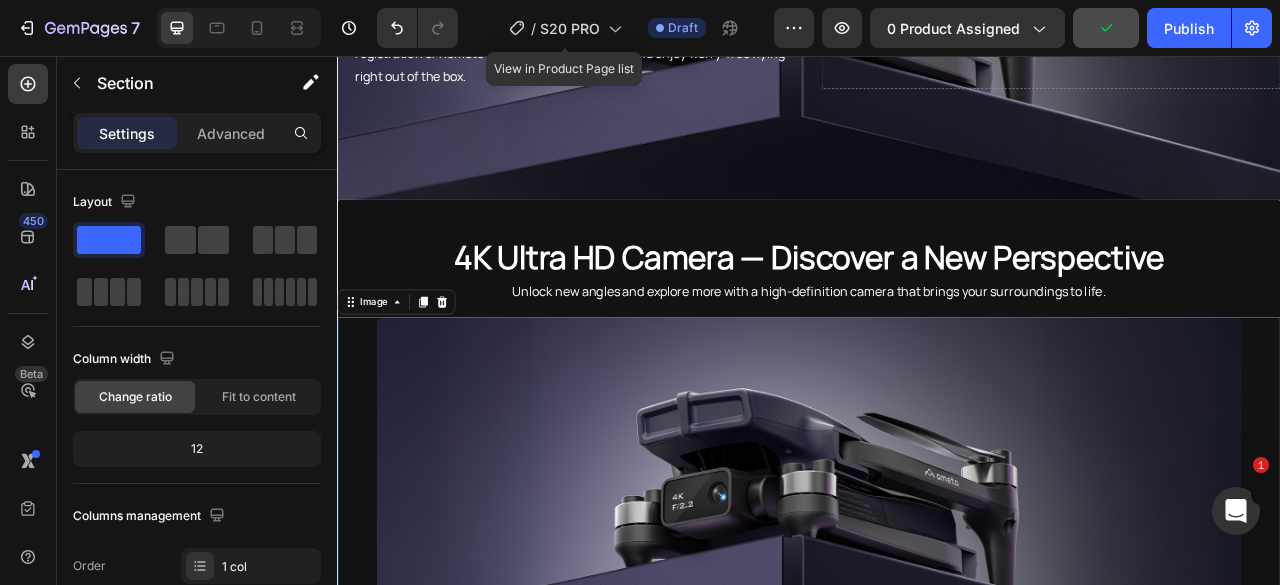 click at bounding box center (937, 617) 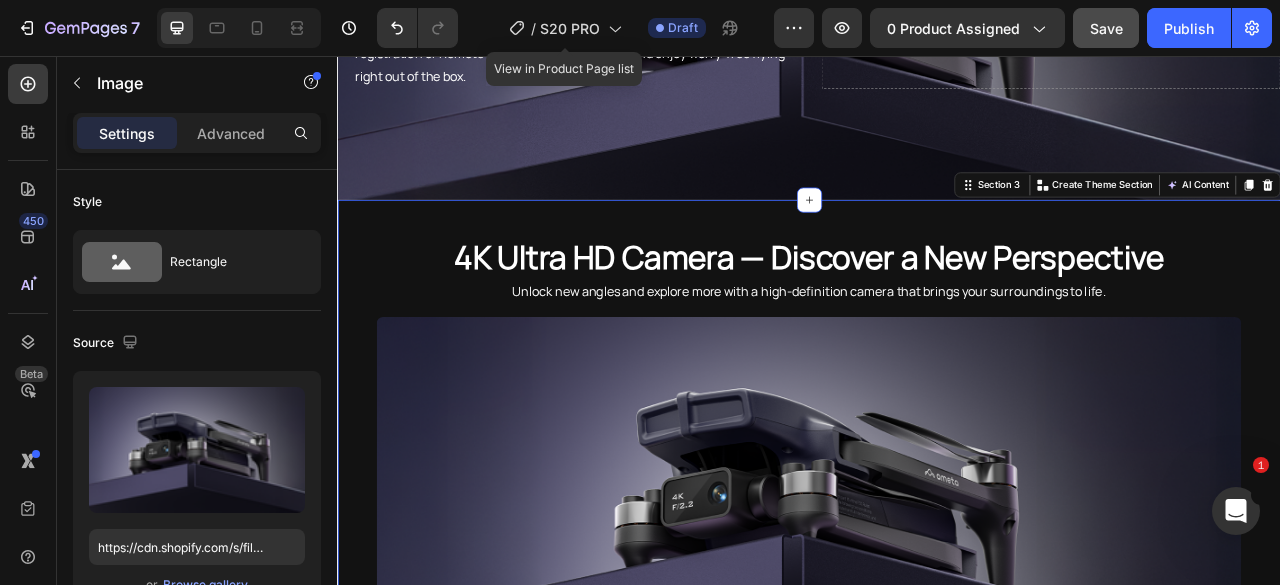 click on "4K Ultra HD Camera — Discover a New Perspective Heading Unlock new angles and explore more with a high-definition camera that brings your surroundings to life. Text block Image Smart Shooting Modes, Made for Your Story Heading With built-in modes like Panorama, Rocket, and Time-lapse, it’s easy to shoot creative angles—no experience needed. Text block
Drop element here Hero Banner
Drop element here Hero Banner
Drop element here Hero Banner
Drop element here Hero Banner
Drop element here Hero Banner
Carousel Dynamic Moves for Real Moments Heading From smooth follow shots to custom flight paths, smart modes help you capture fresh angles with ease. Text block
Drop element here Hero Banner
Drop element here Hero Banner" at bounding box center [937, 1192] 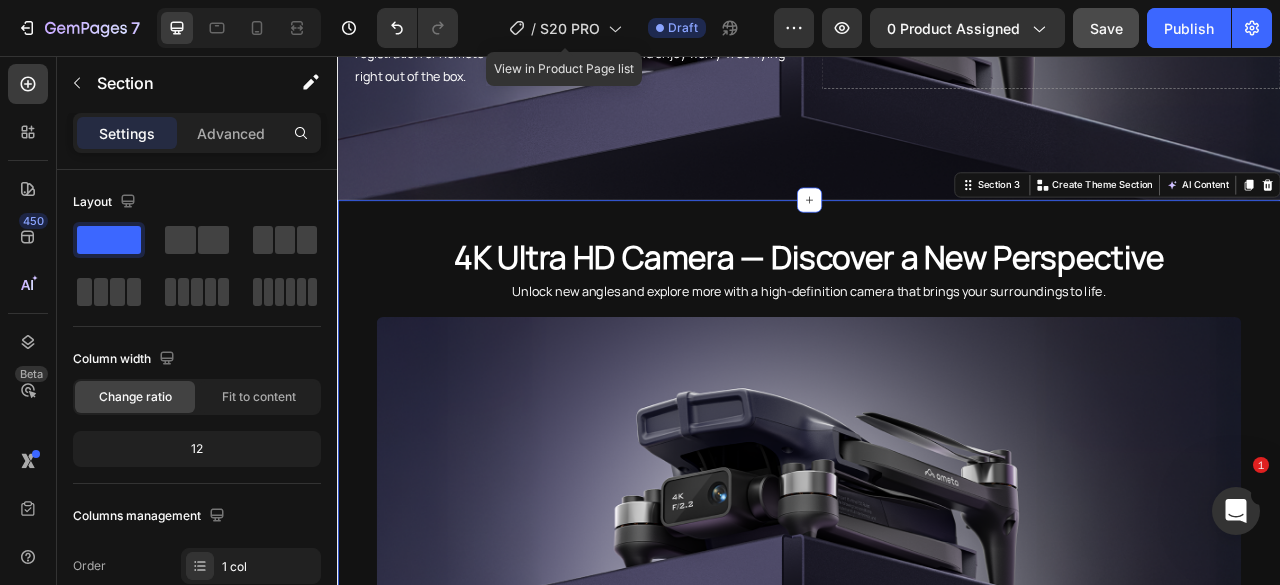 click on "4K Ultra HD Camera — Discover a New Perspective Heading Unlock new angles and explore more with a high-definition camera that brings your surroundings to life. Text block Image Smart Shooting Modes, Made for Your Story Heading With built-in modes like Panorama, Rocket, and Time-lapse, it’s easy to shoot creative angles—no experience needed. Text block
Drop element here Hero Banner
Drop element here Hero Banner
Drop element here Hero Banner
Drop element here Hero Banner
Drop element here Hero Banner
Carousel Dynamic Moves for Real Moments Heading From smooth follow shots to custom flight paths, smart modes help you capture fresh angles with ease. Text block
Drop element here Hero Banner
Drop element here Hero Banner" at bounding box center [937, 1192] 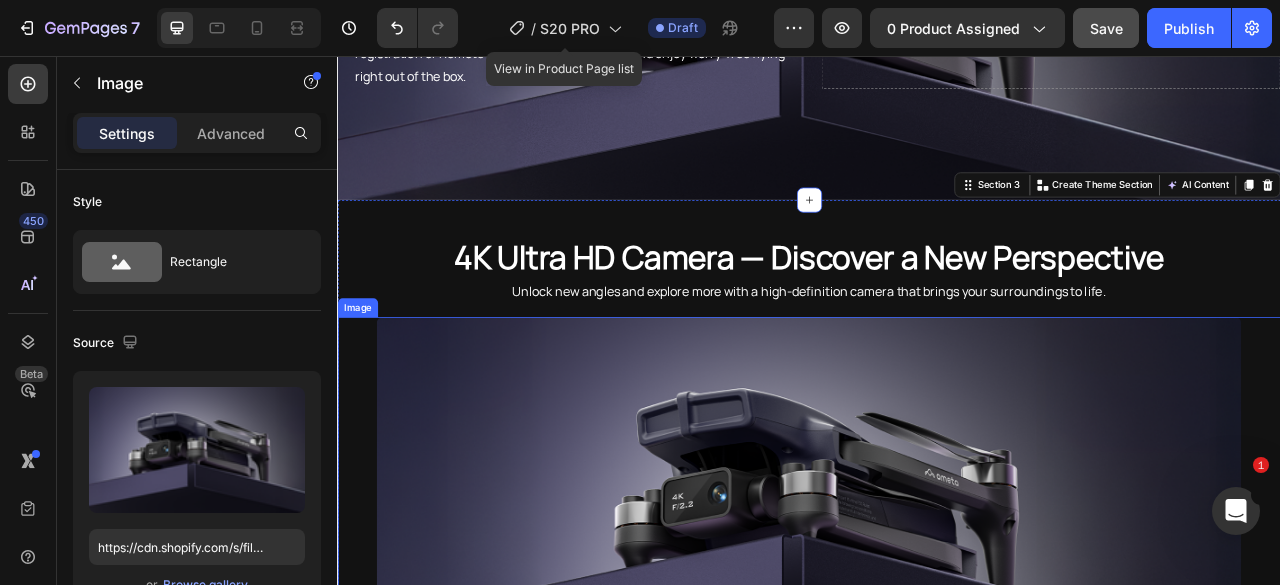 click at bounding box center (937, 617) 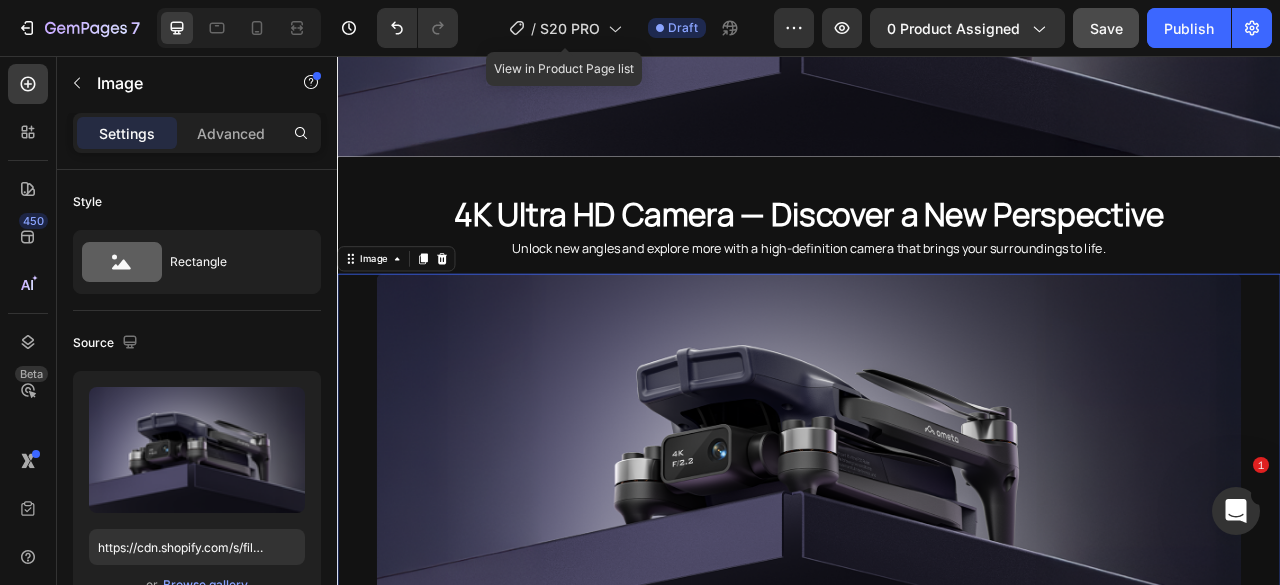 scroll, scrollTop: 3003, scrollLeft: 0, axis: vertical 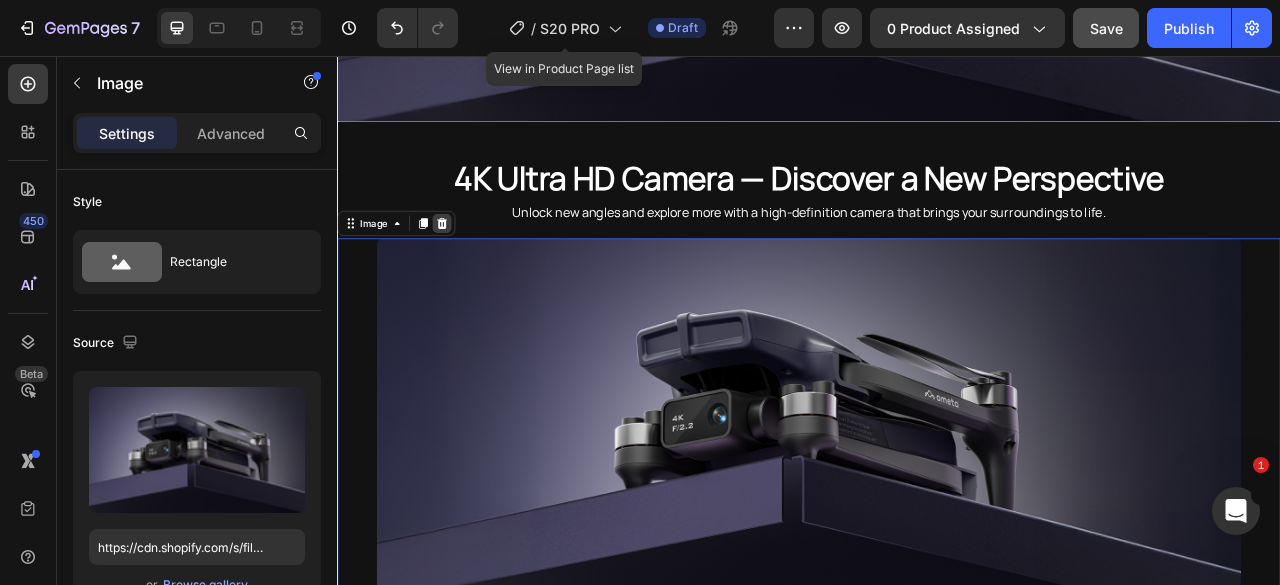 click 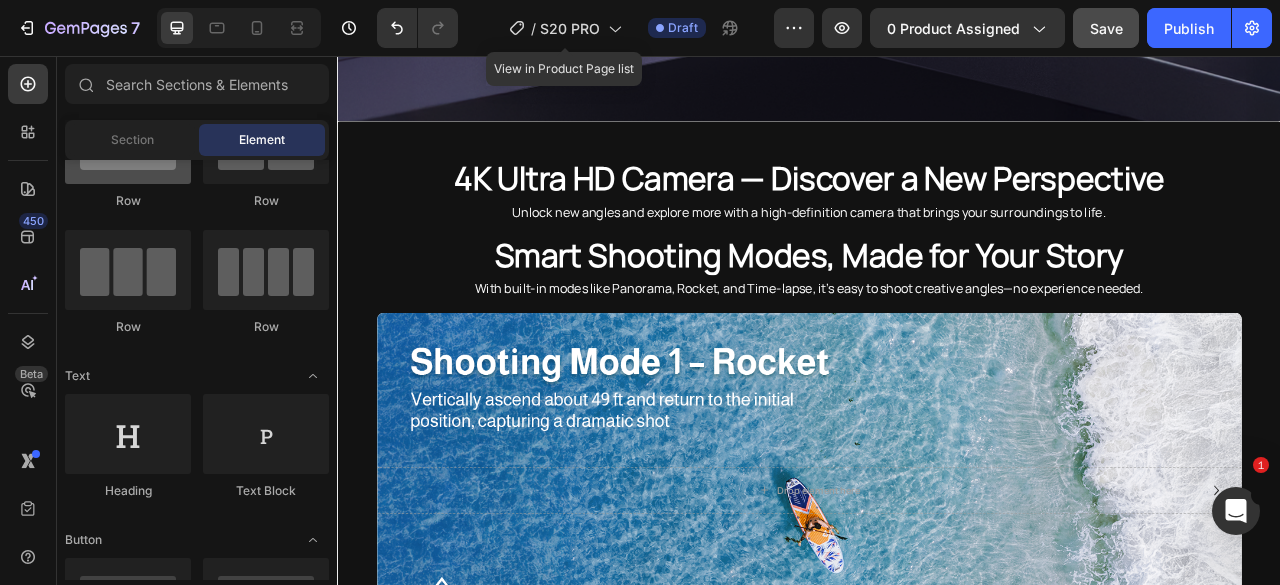 scroll, scrollTop: 0, scrollLeft: 0, axis: both 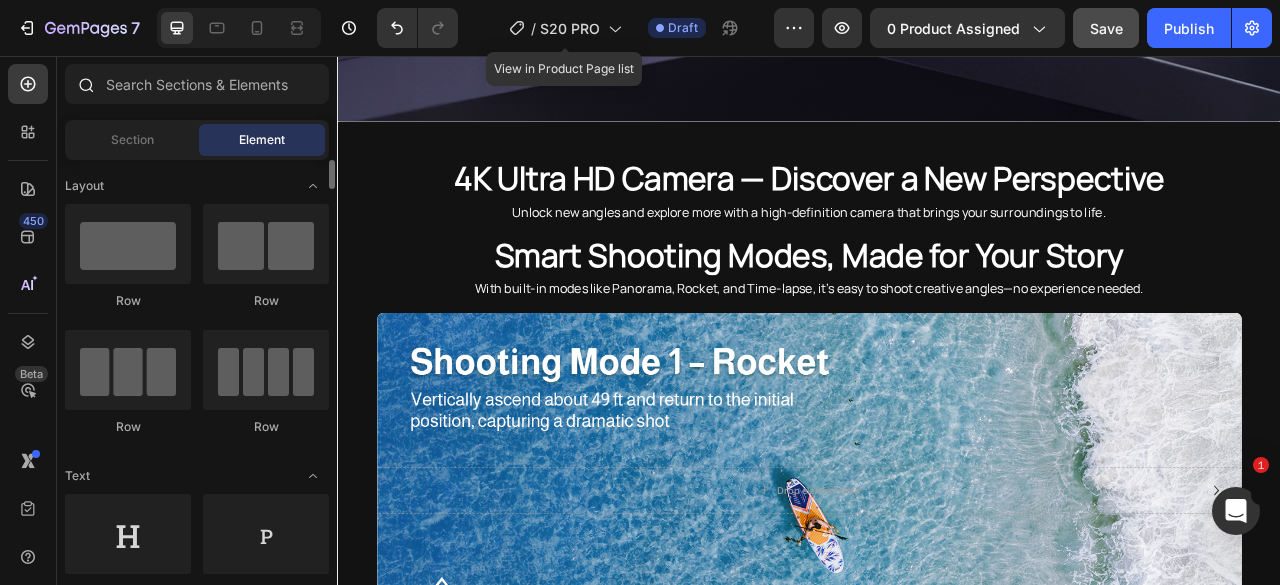 click 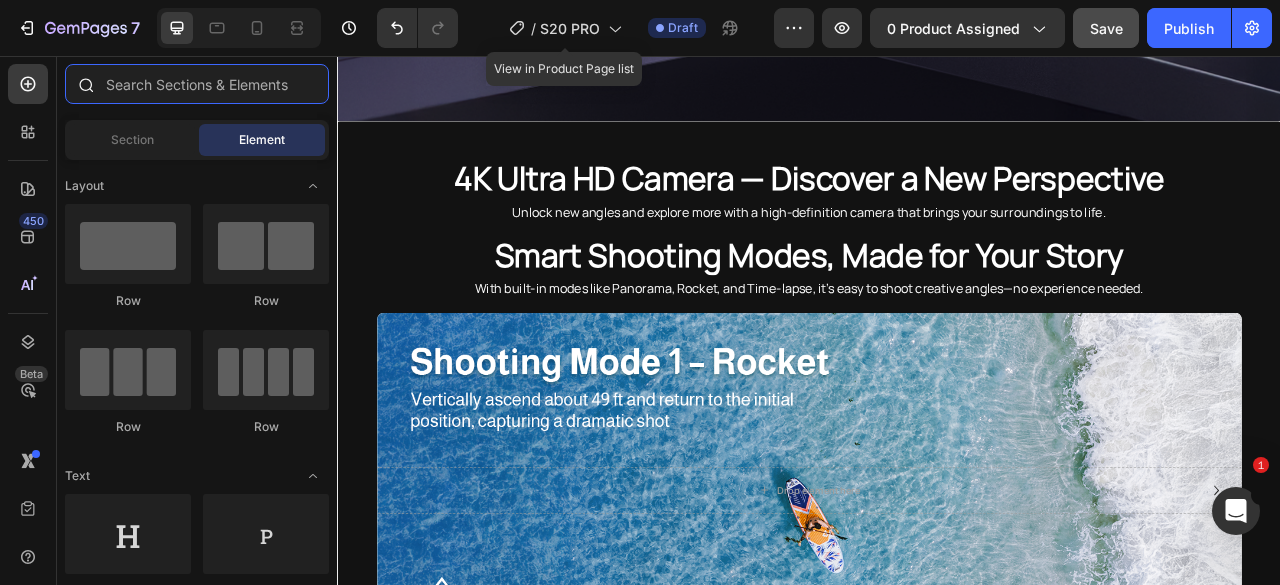 click at bounding box center [197, 84] 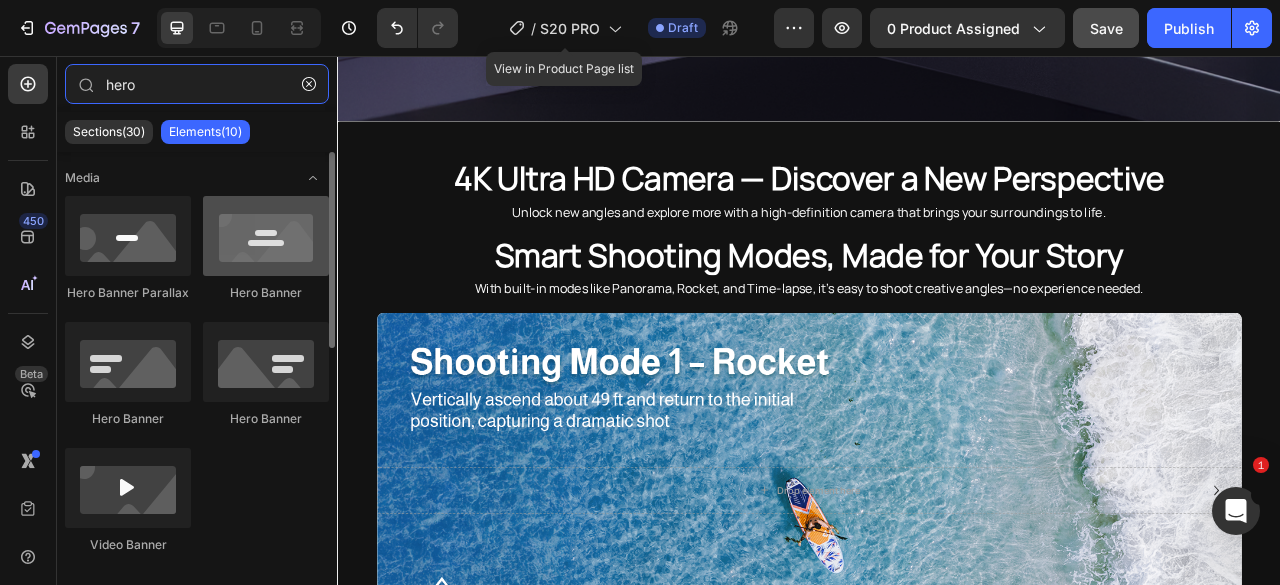 type on "hero" 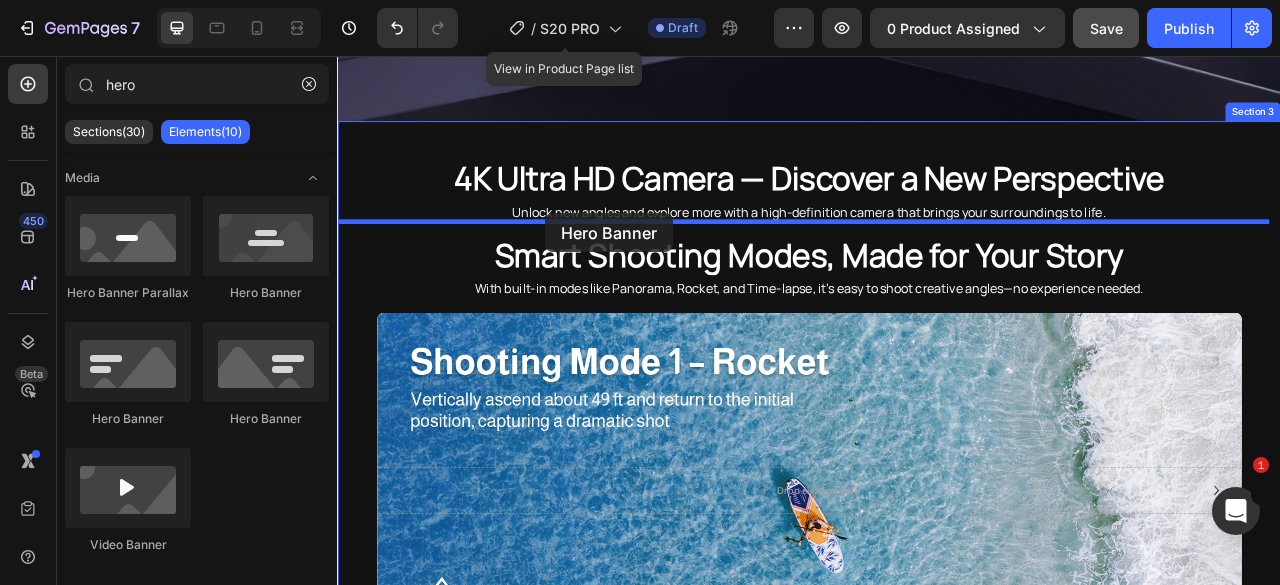 drag, startPoint x: 606, startPoint y: 305, endPoint x: 602, endPoint y: 256, distance: 49.162994 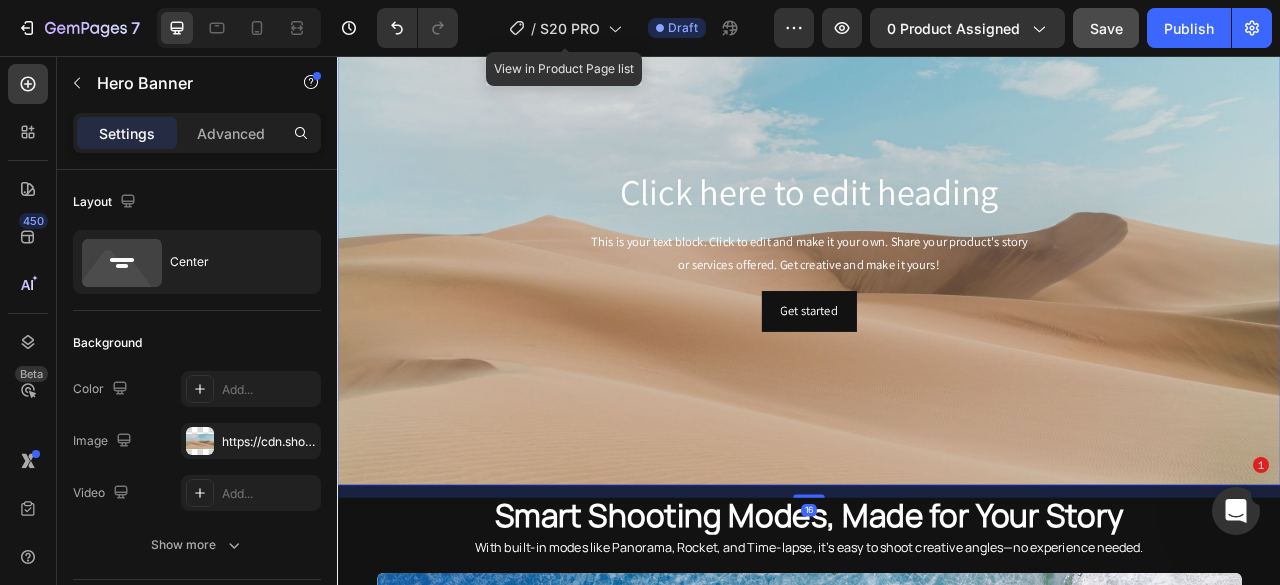 scroll, scrollTop: 3303, scrollLeft: 0, axis: vertical 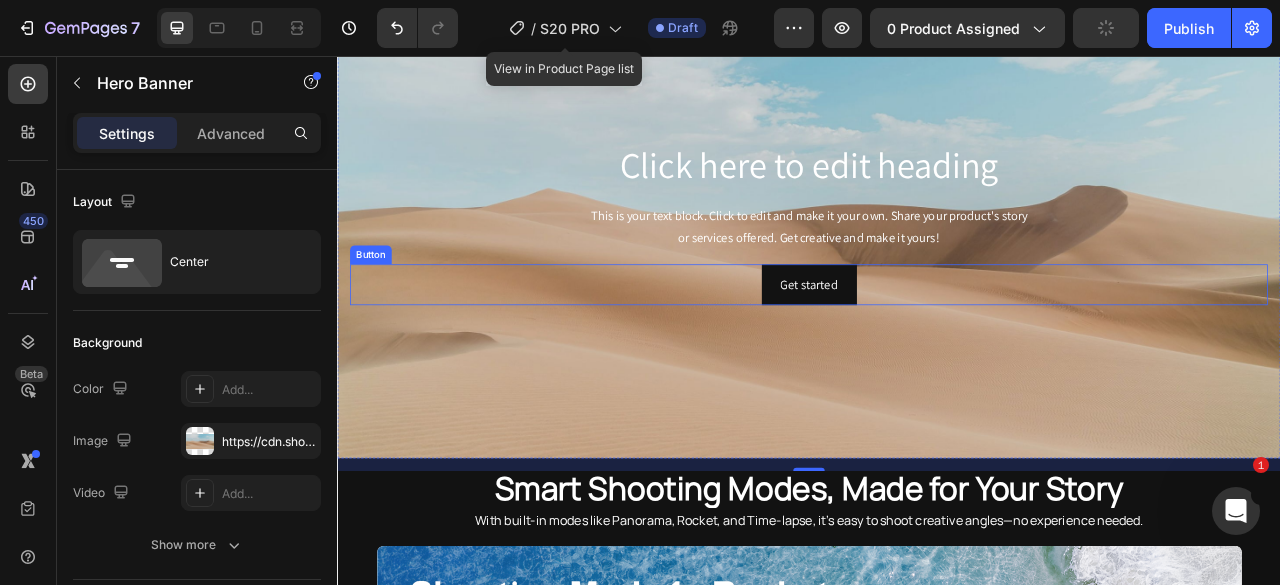 click on "Get started Button" at bounding box center [937, 347] 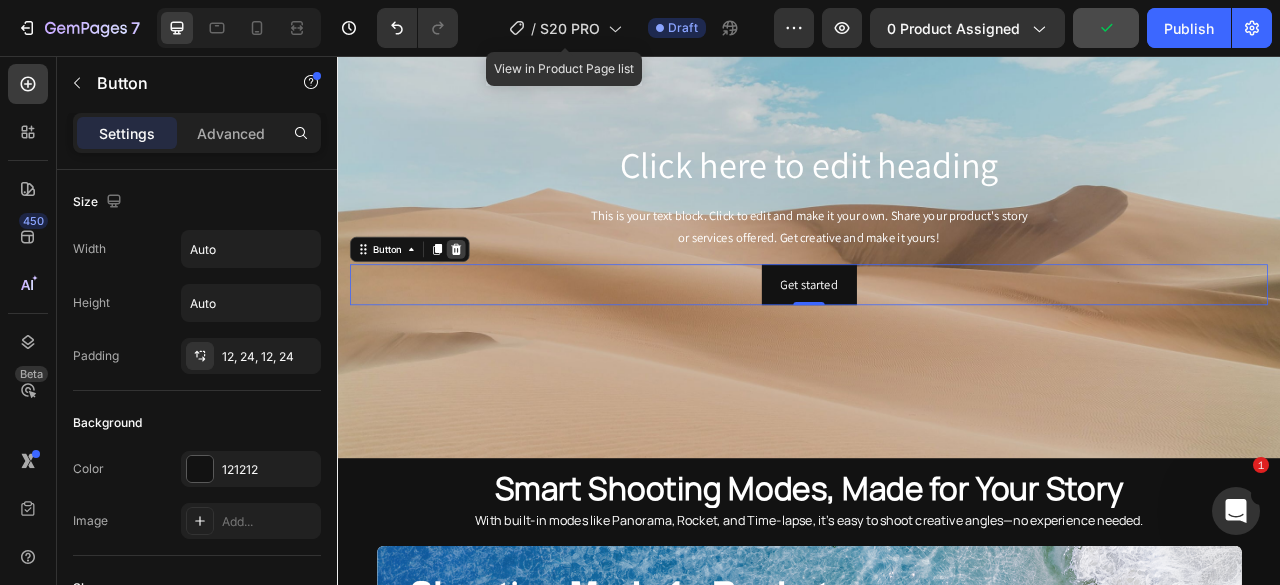 click at bounding box center [488, 302] 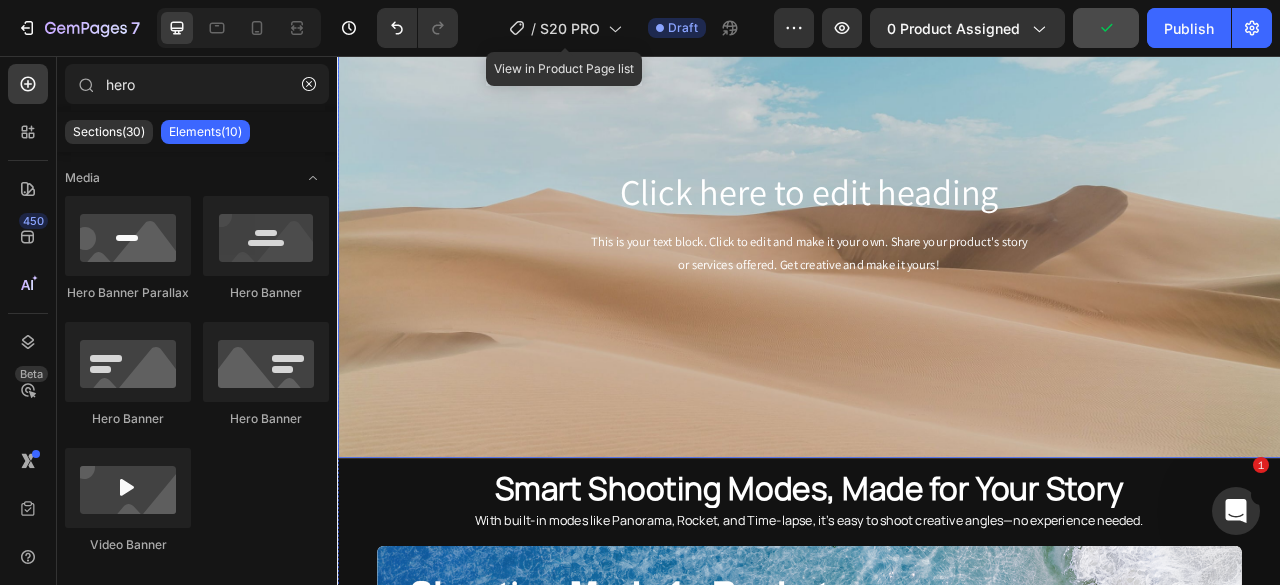 click on "Click here to edit heading Heading This is your text block. Click to edit and make it your own. Share your product's story                   or services offered. Get creative and make it yours! Text Block" at bounding box center [937, 268] 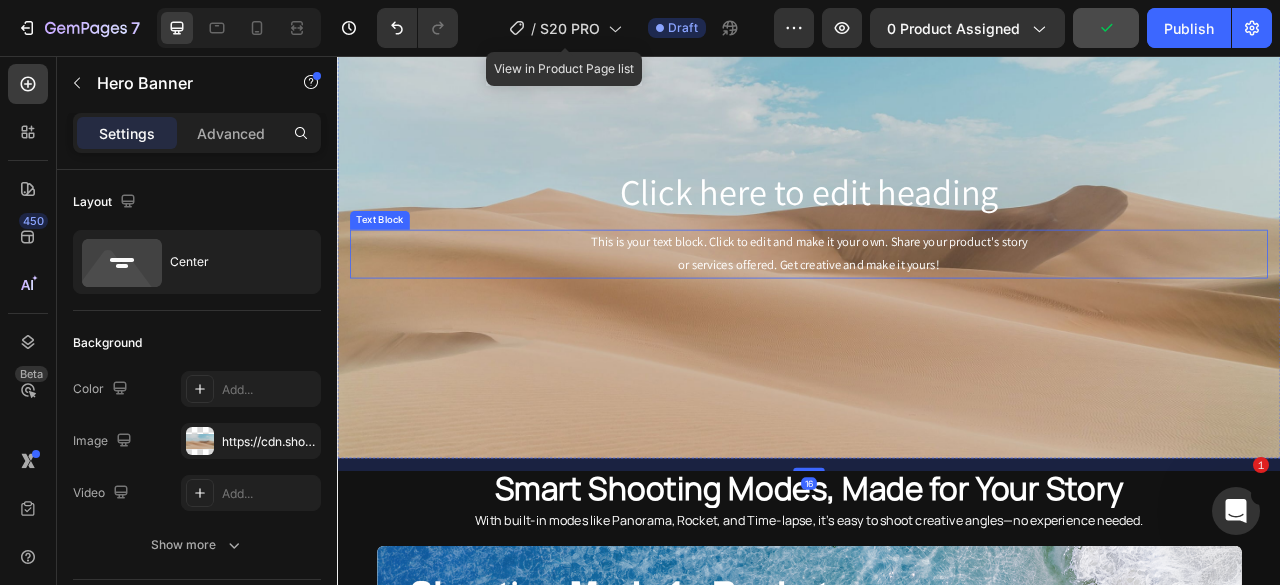 click on "This is your text block. Click to edit and make it your own. Share your product's story                   or services offered. Get creative and make it yours!" at bounding box center [937, 308] 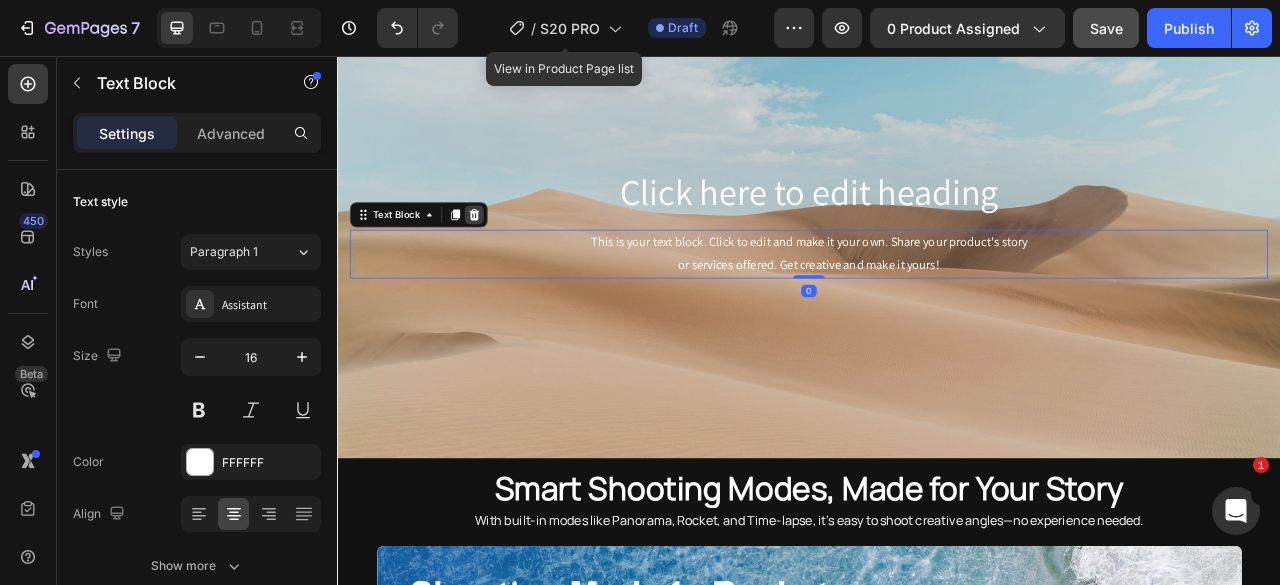 click 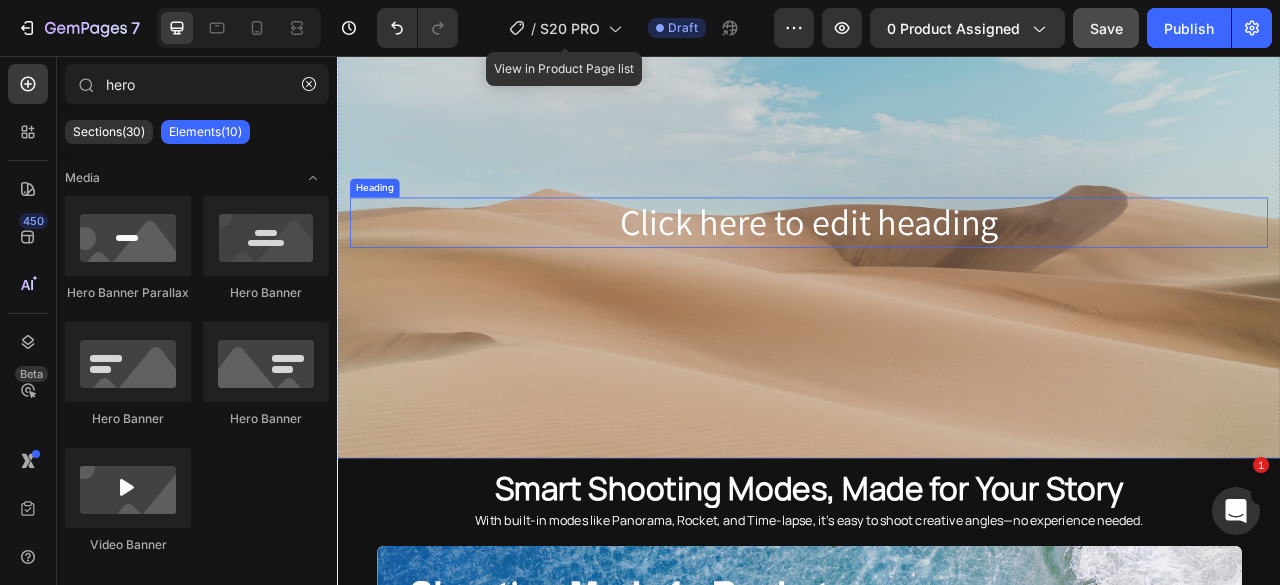 click on "Click here to edit heading" at bounding box center [937, 268] 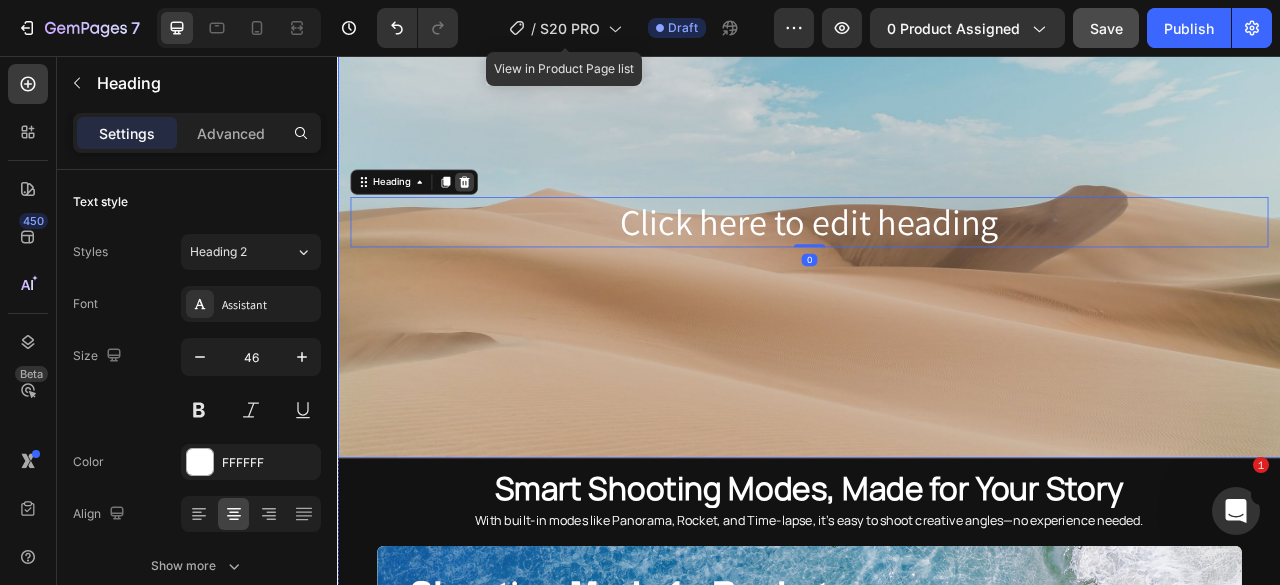 click at bounding box center [498, 217] 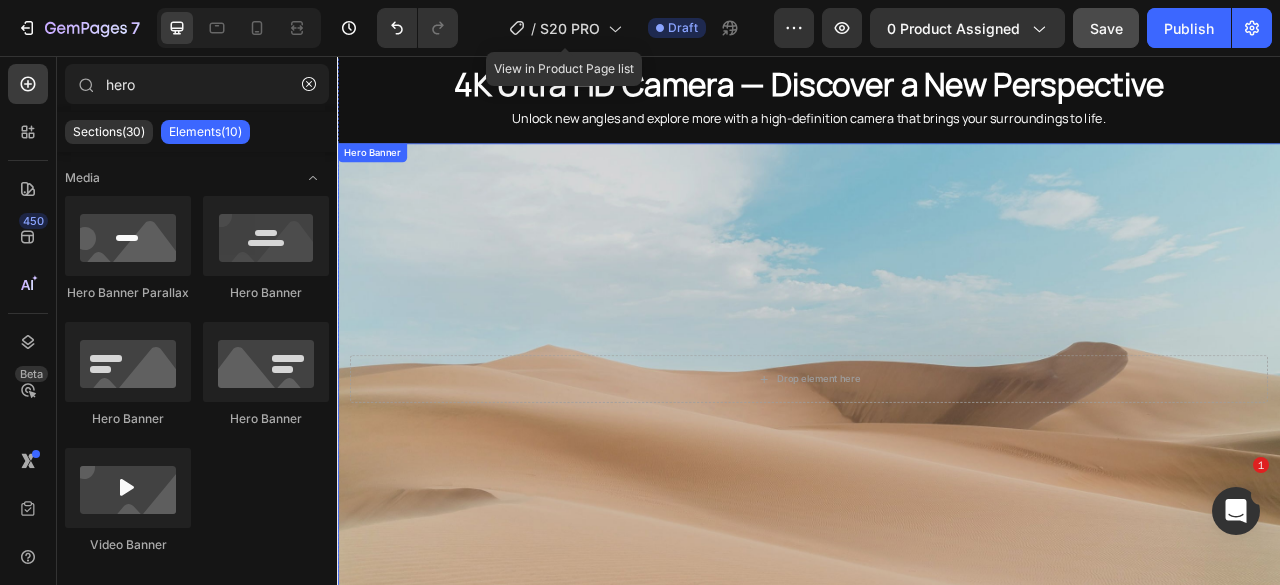 scroll, scrollTop: 3003, scrollLeft: 0, axis: vertical 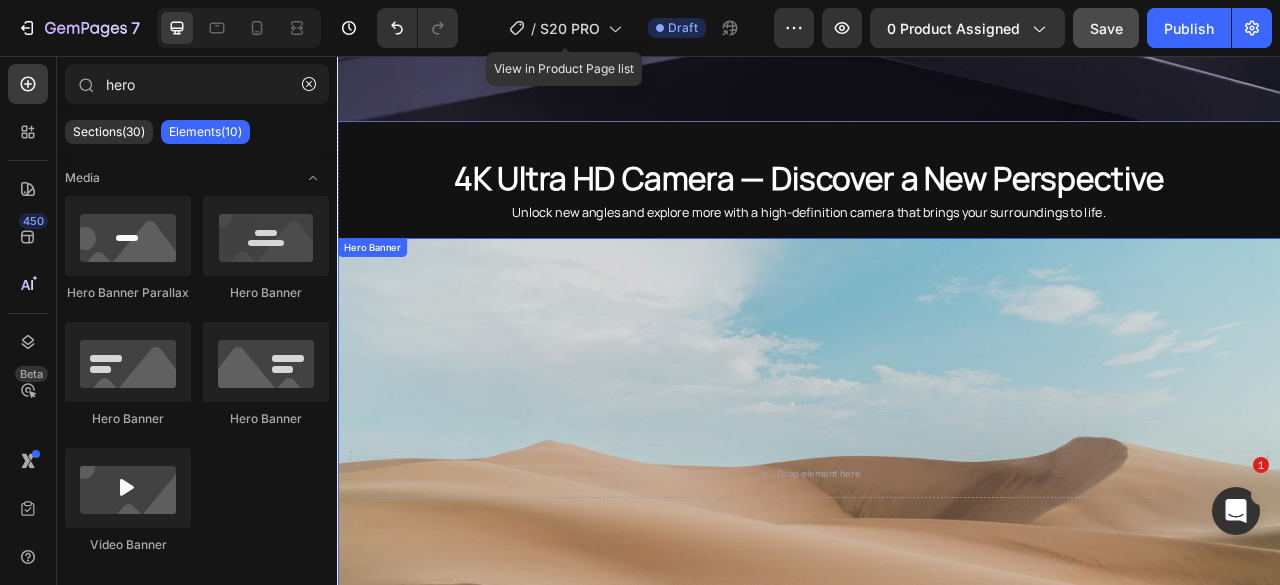 click at bounding box center [937, 588] 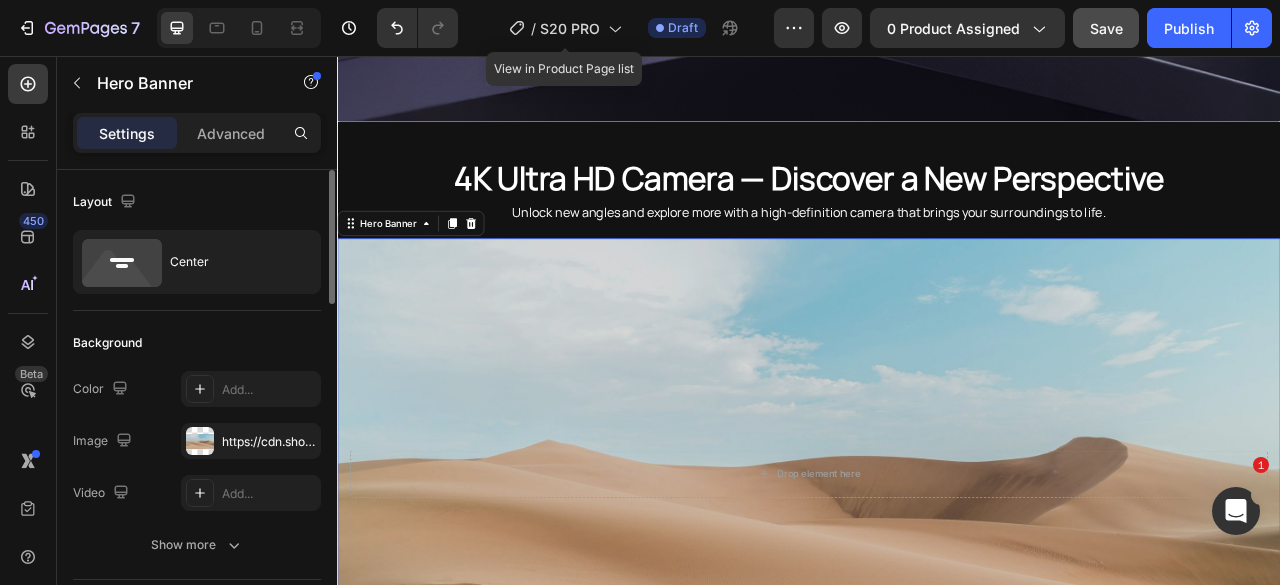 scroll, scrollTop: 200, scrollLeft: 0, axis: vertical 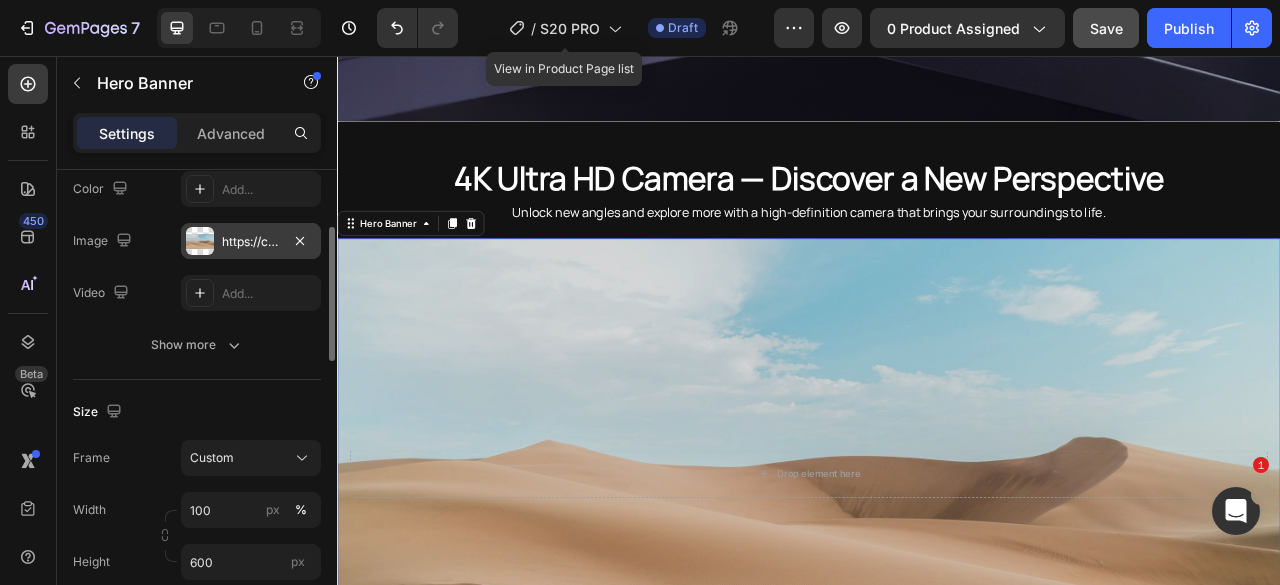 click on "https://cdn.shopify.com/s/files/1/2005/9307/files/background_settings.jpg" at bounding box center [251, 242] 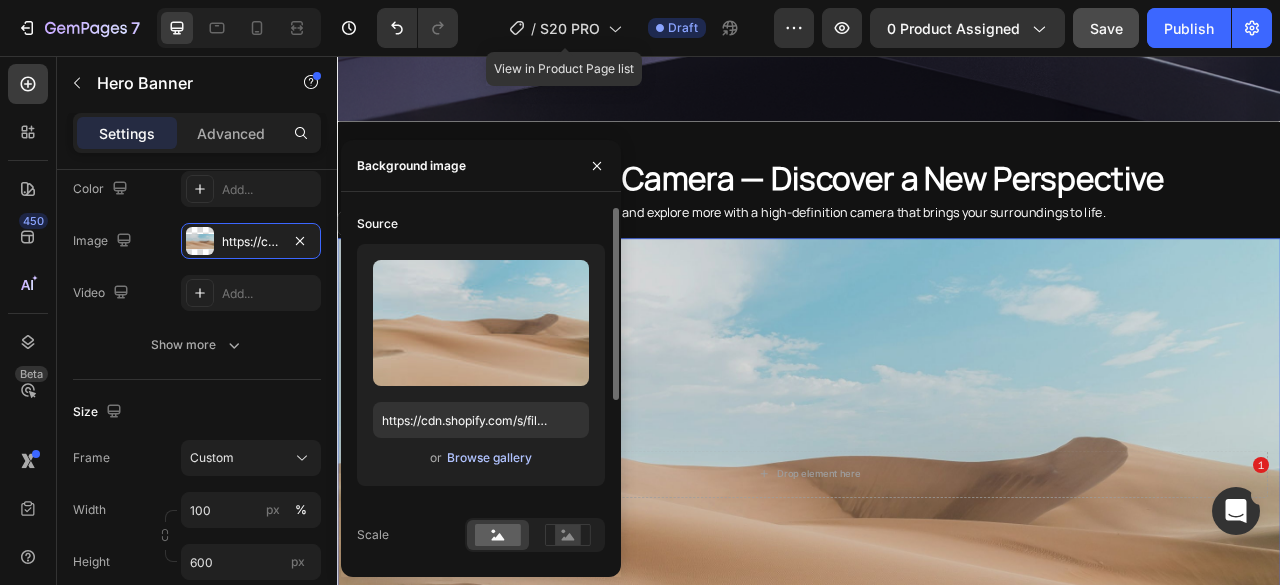 click on "Browse gallery" at bounding box center [489, 458] 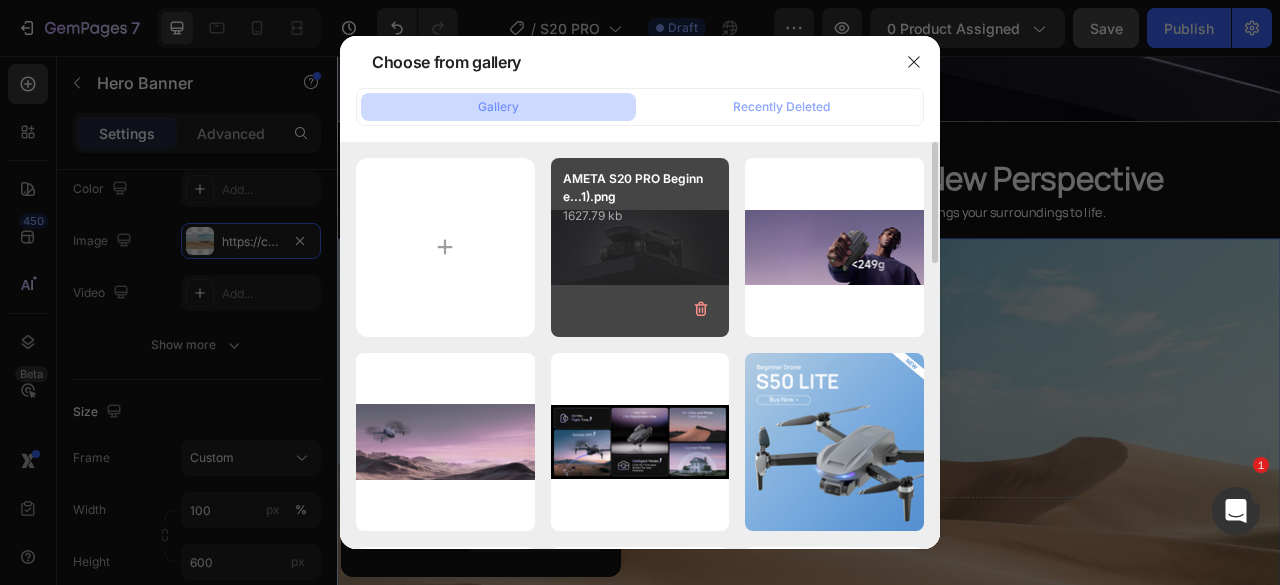 click on "AMETA S20 PRO Beginne...1).png 1627.79 kb" at bounding box center (640, 247) 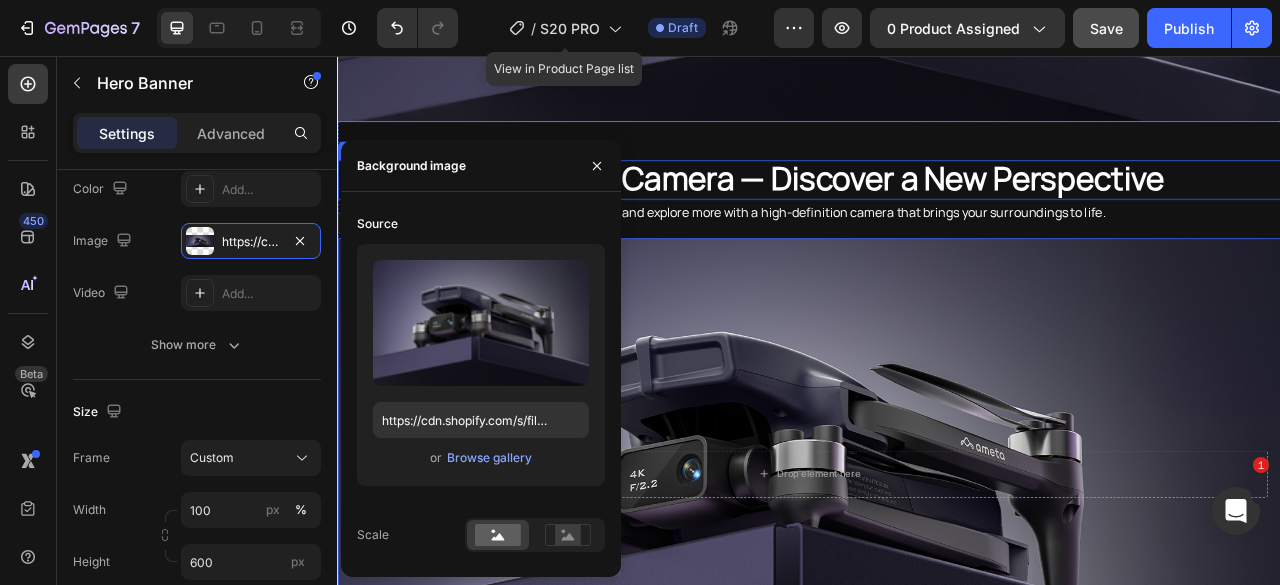 click on "4K Ultra HD Camera — Discover a New Perspective Heading Unlock new angles and explore more with a high-definition camera that brings your surroundings to life. Text block
Drop element here Hero Banner   16 Smart Shooting Modes, Made for Your Story Heading With built-in modes like Panorama, Rocket, and Time-lapse, it’s easy to shoot creative angles—no experience needed. Text block
Drop element here Hero Banner
Drop element here Hero Banner
Drop element here Hero Banner
Drop element here Hero Banner
Drop element here Hero Banner
Carousel Dynamic Moves for Real Moments Heading From smooth follow shots to custom flight paths, smart modes help you capture fresh angles with ease. Text block
Drop element here Hero Banner" at bounding box center [937, 1146] 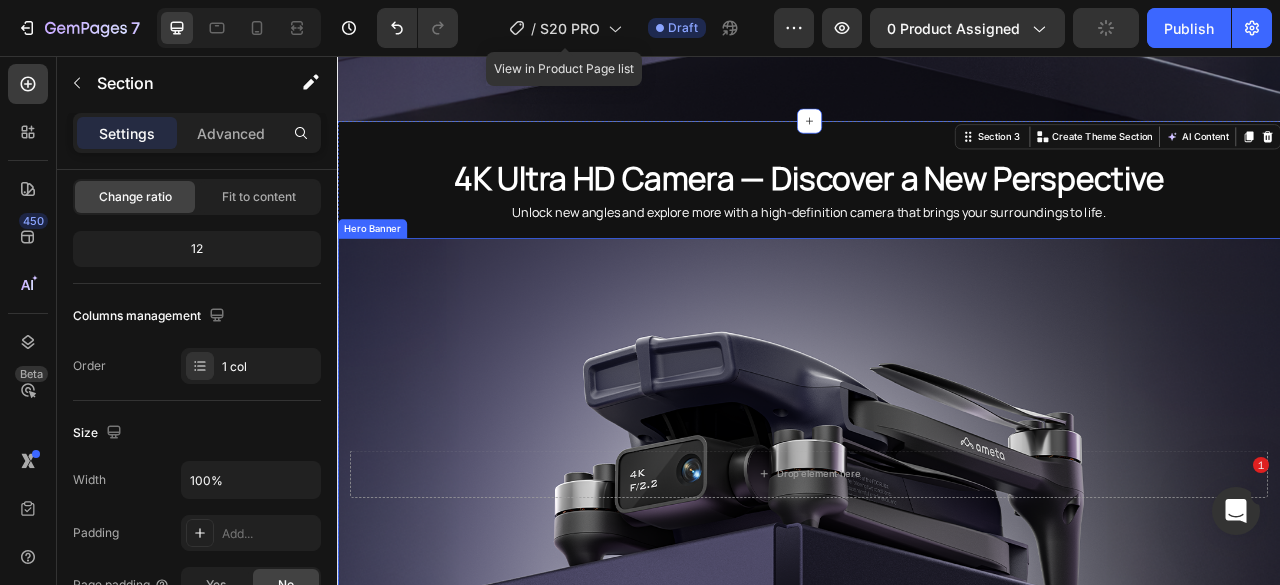 scroll, scrollTop: 0, scrollLeft: 0, axis: both 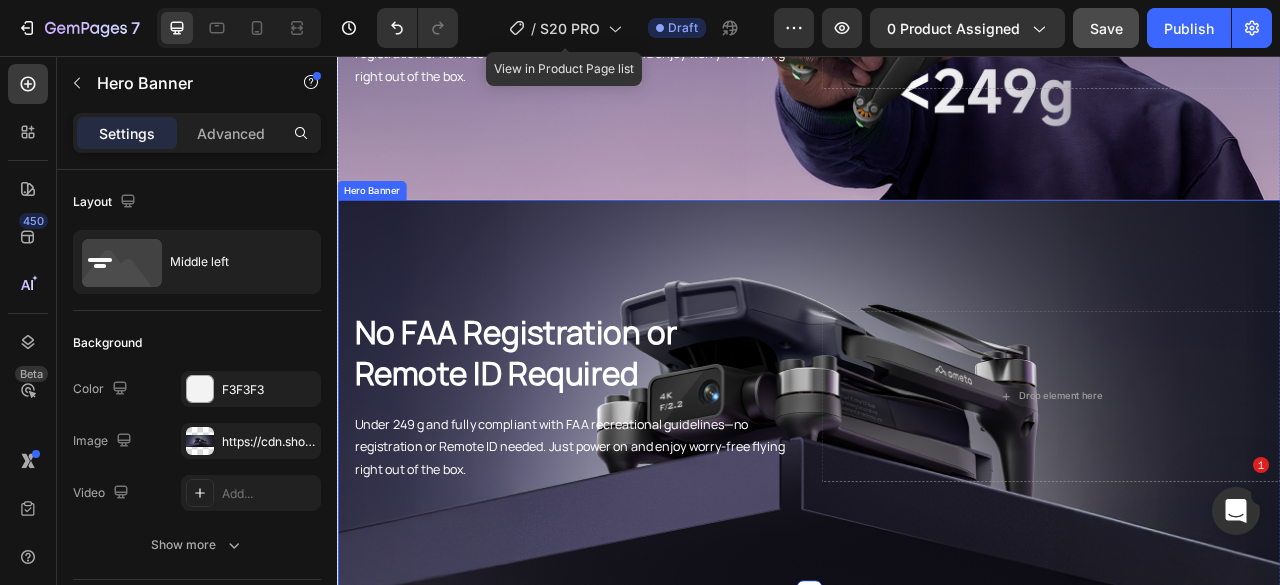 click at bounding box center [937, 489] 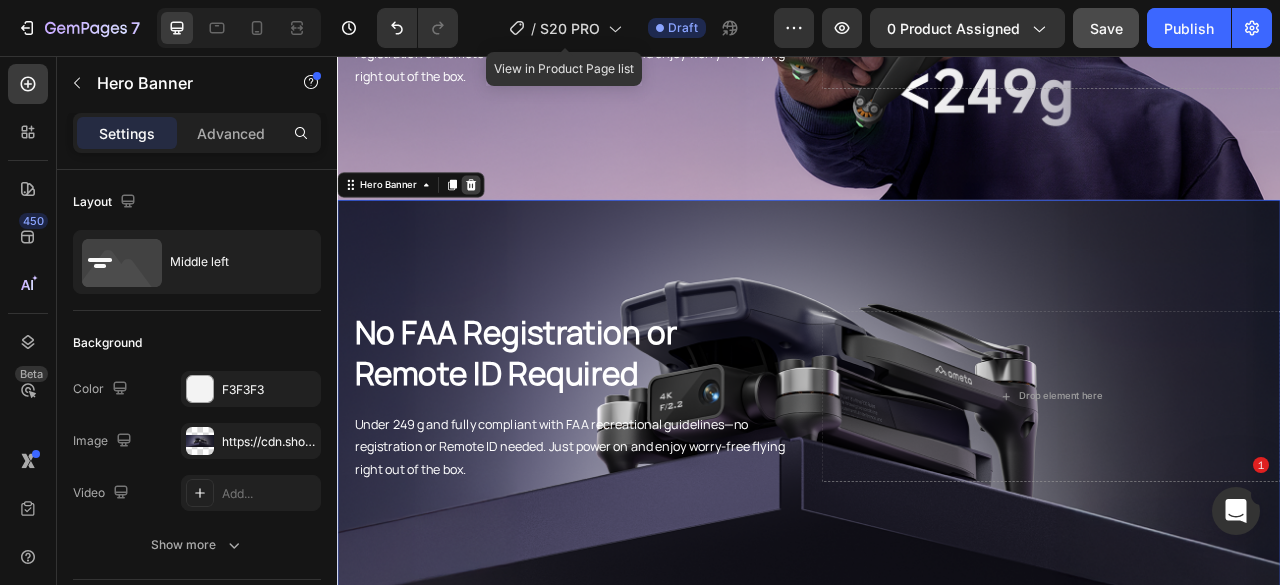 click 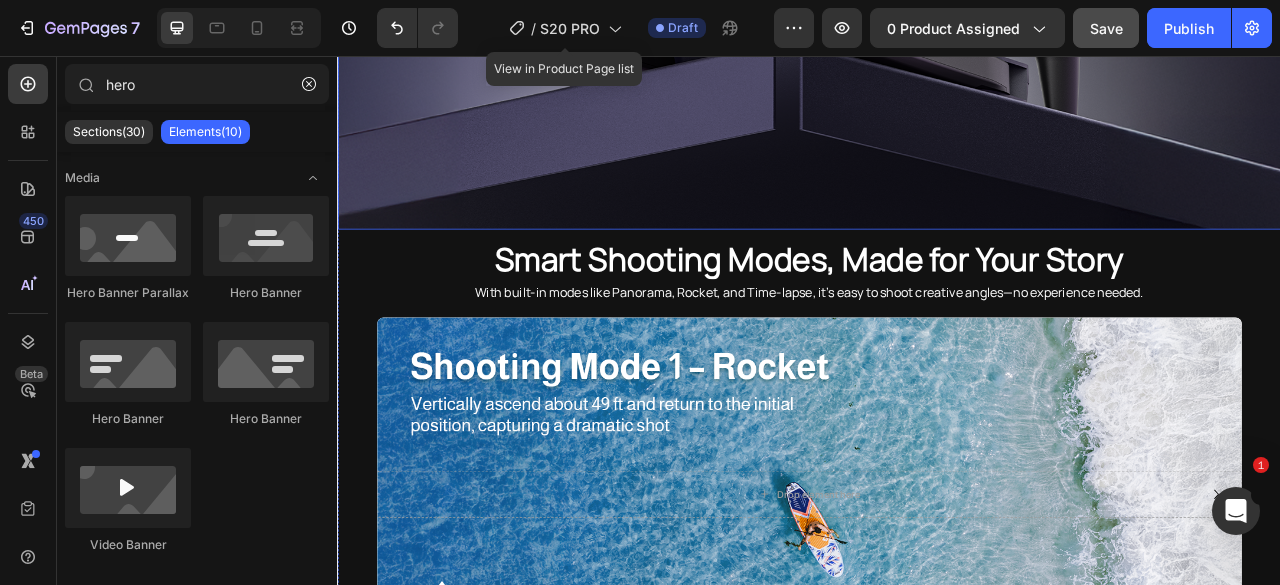 scroll, scrollTop: 3203, scrollLeft: 0, axis: vertical 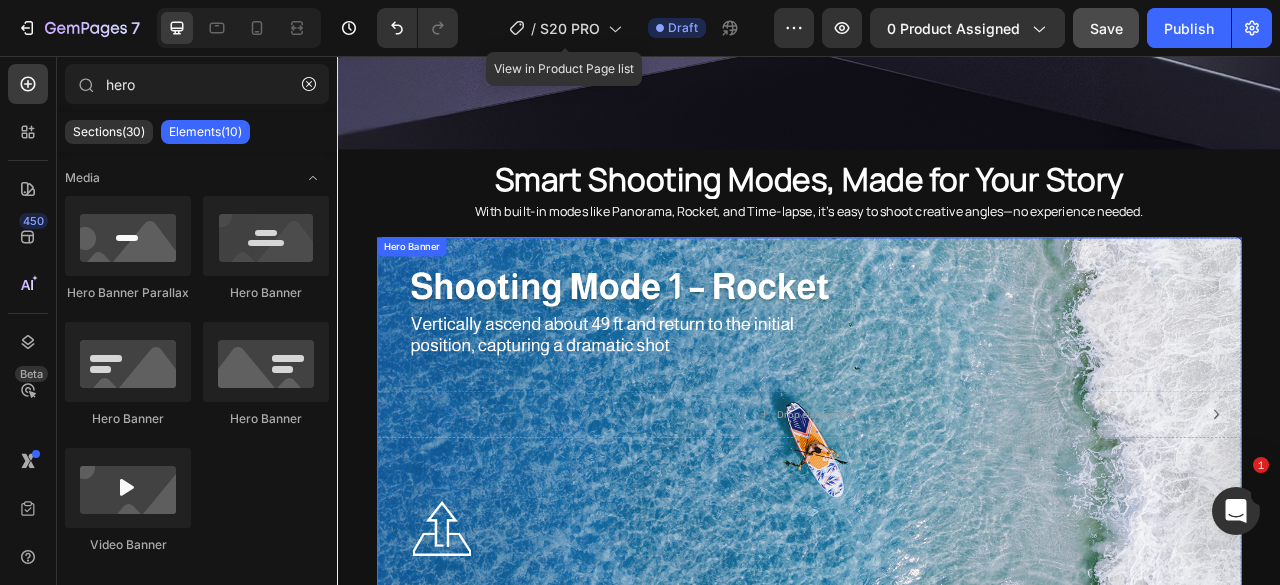 click at bounding box center (937, 512) 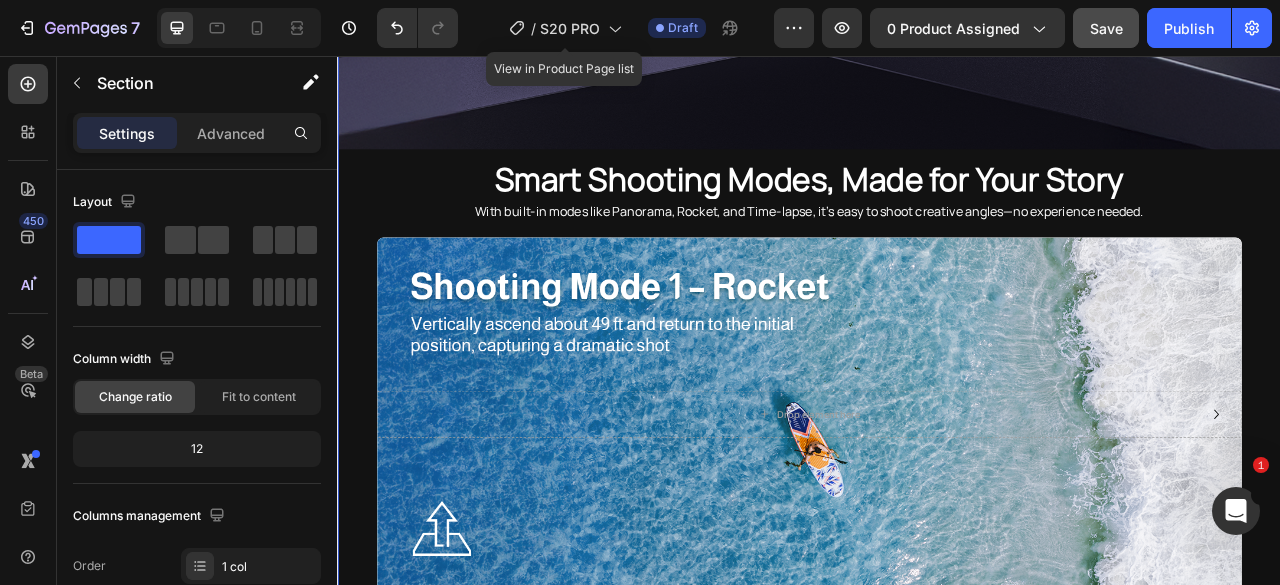 click on "4K Ultra HD Camera — Discover a New Perspective Heading Unlock new angles and explore more with a high-definition camera that brings your surroundings to life. Text block
Drop element here Hero Banner Smart Shooting Modes, Made for Your Story Heading With built-in modes like Panorama, Rocket, and Time-lapse, it’s easy to shoot creative angles—no experience needed. Text block
Drop element here Hero Banner
Drop element here Hero Banner
Drop element here Hero Banner
Drop element here Hero Banner
Drop element here Hero Banner
Carousel Dynamic Moves for Real Moments Heading From smooth follow shots to custom flight paths, smart modes help you capture fresh angles with ease. Text block
Drop element here Hero Banner
Hero Banner" at bounding box center [937, 433] 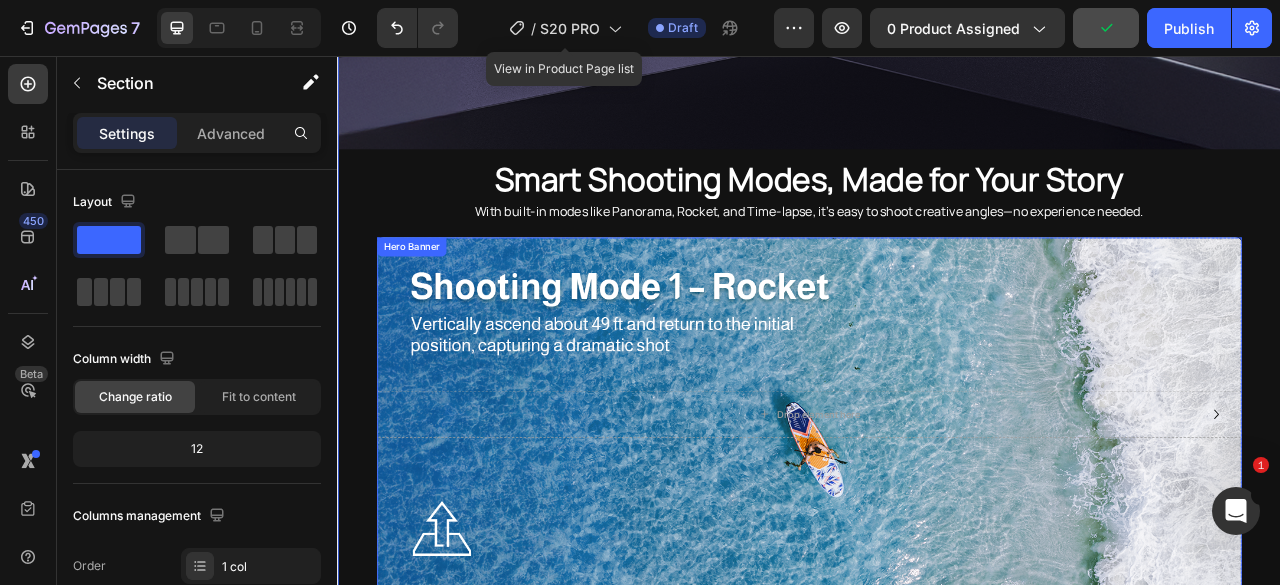 click at bounding box center (937, 512) 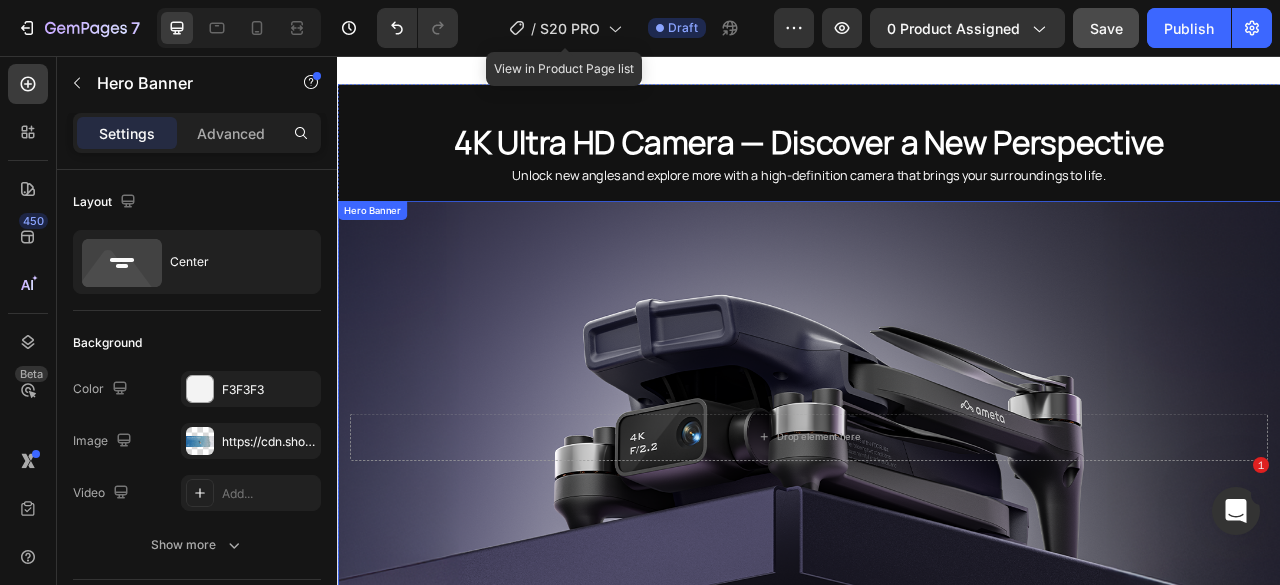 scroll, scrollTop: 2503, scrollLeft: 0, axis: vertical 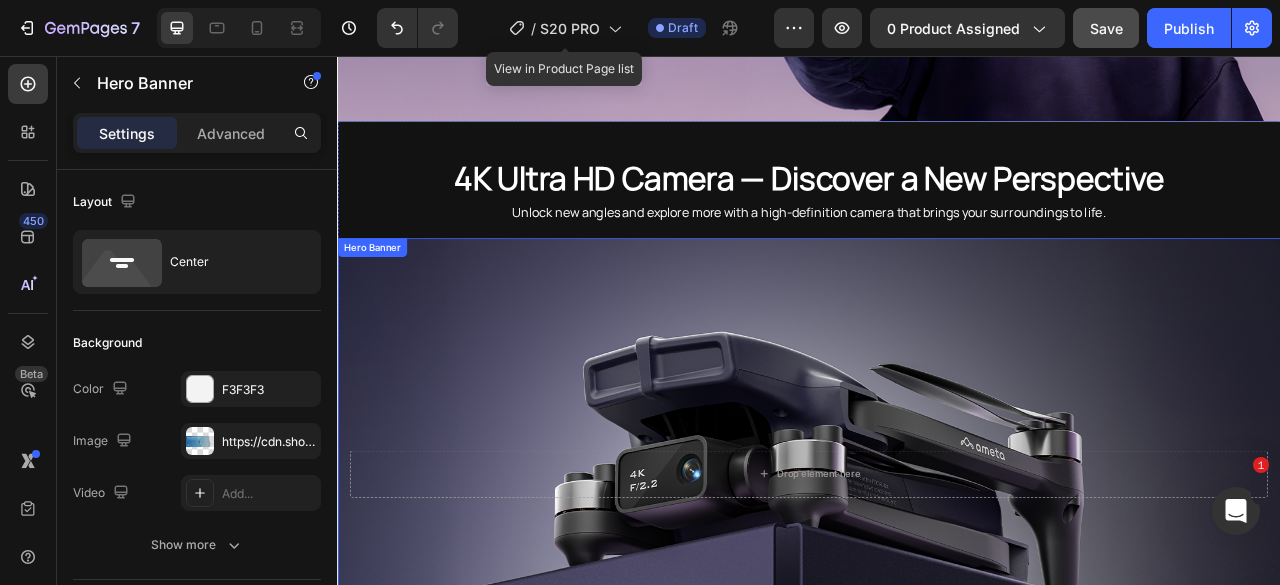 click at bounding box center (937, 588) 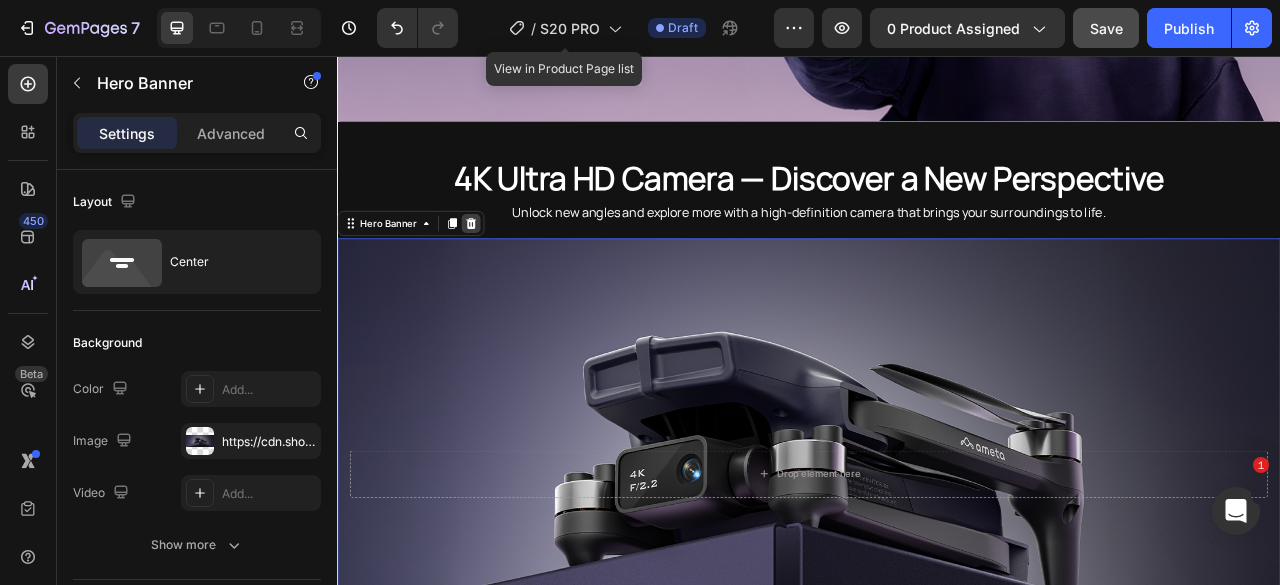 click 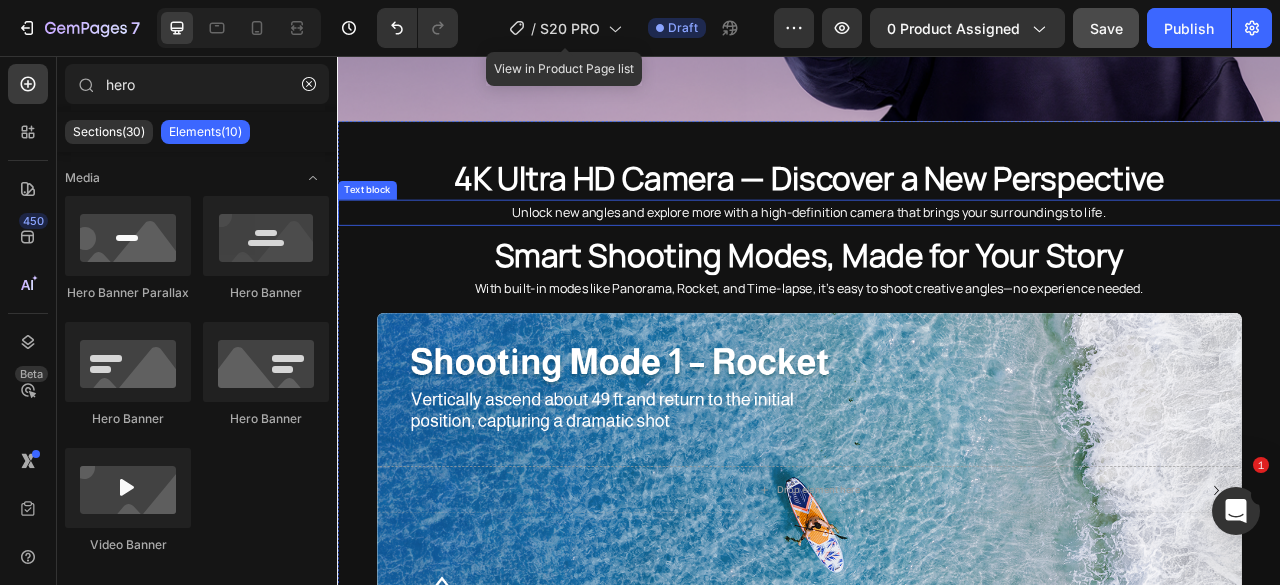click on "Unlock new angles and explore more with a high-definition camera that brings your surroundings to life." at bounding box center [937, 255] 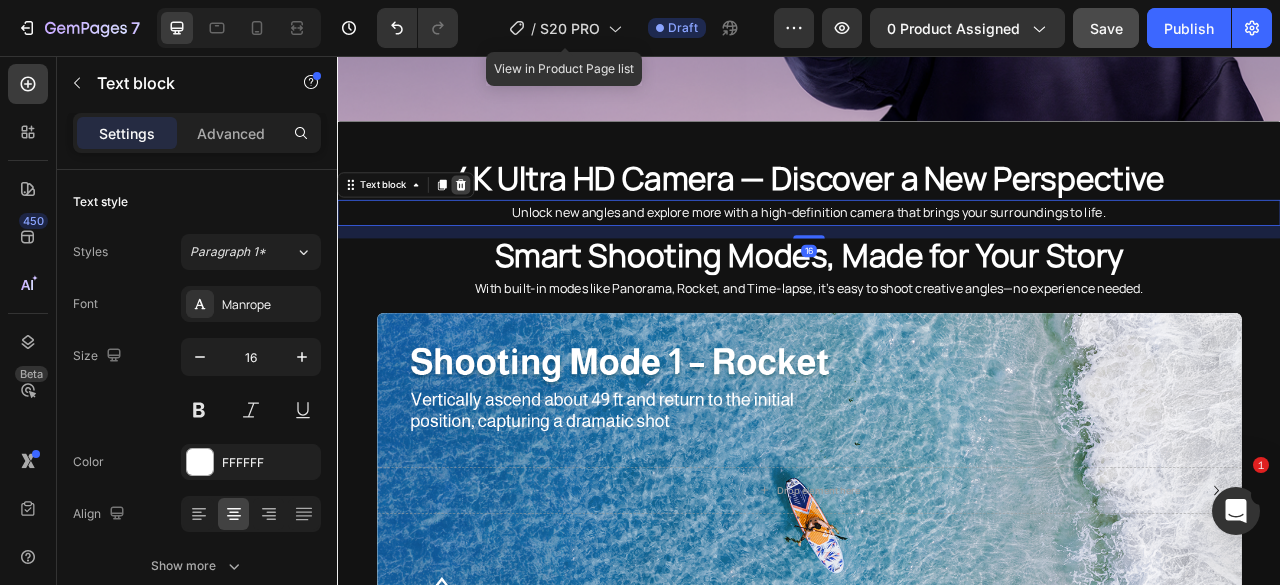 click 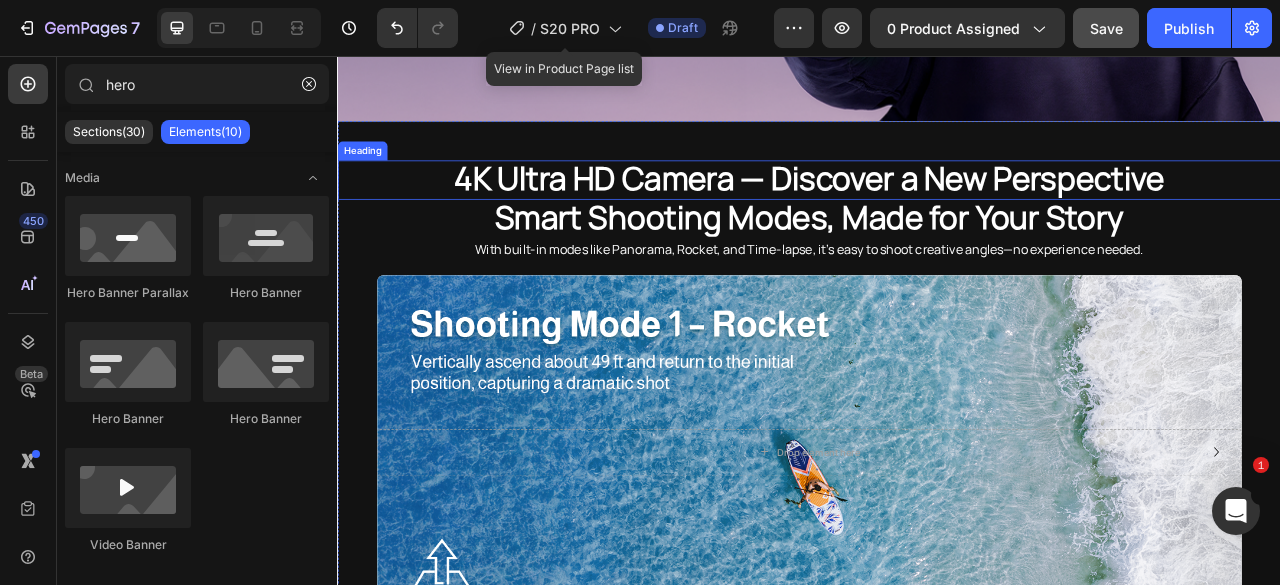 click on "4K Ultra HD Camera — Discover a New Perspective" at bounding box center [937, 214] 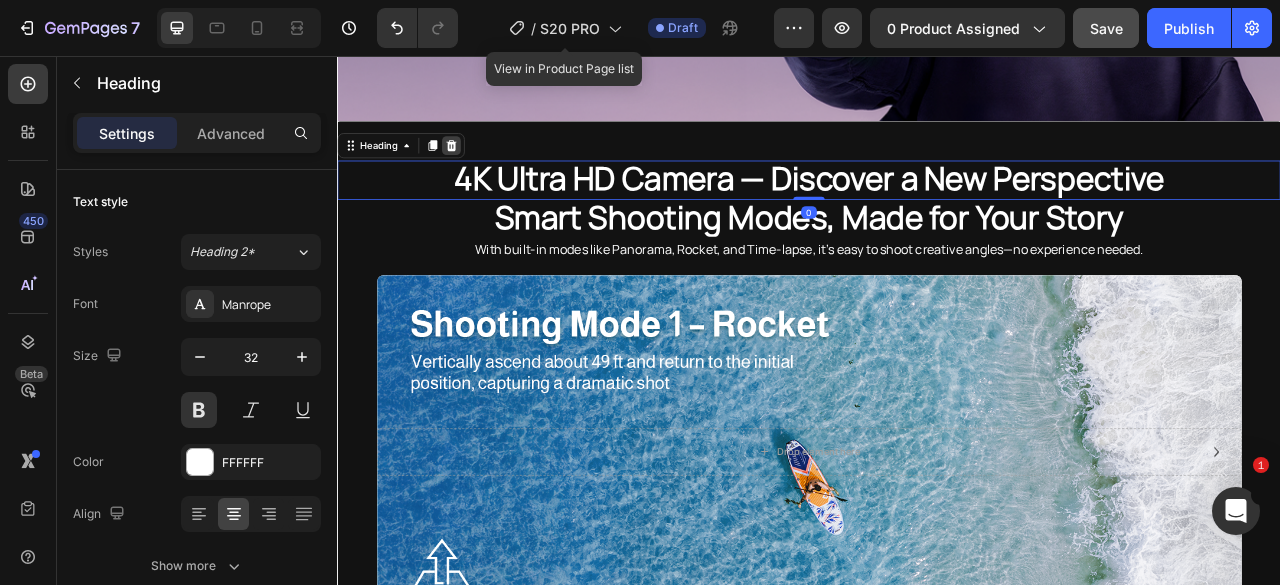 click 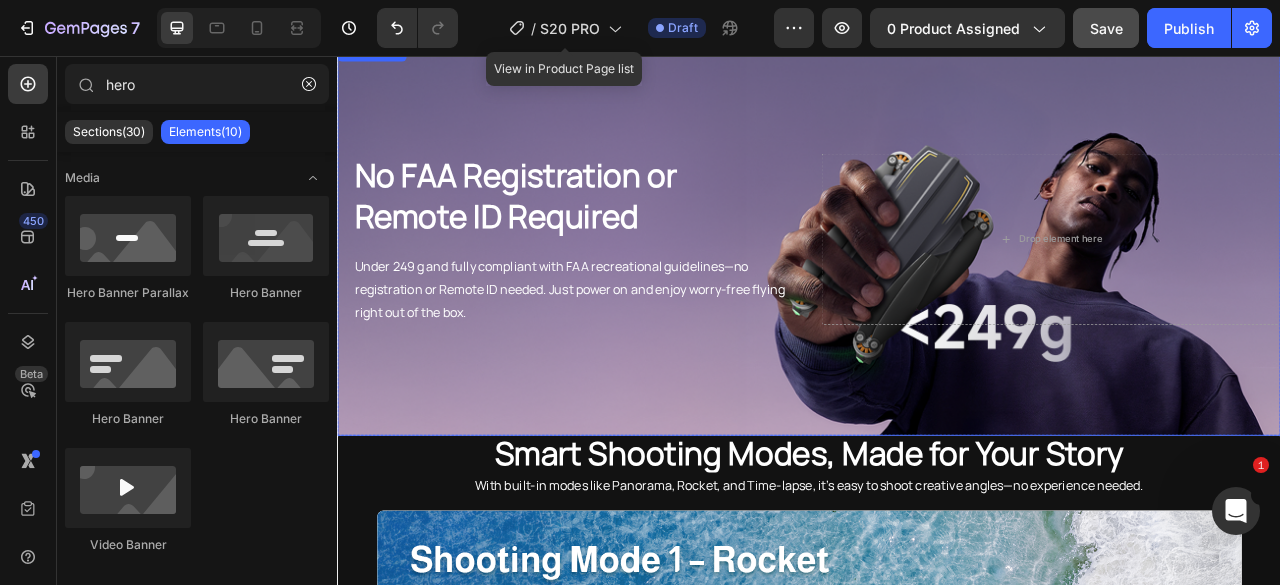 scroll, scrollTop: 2203, scrollLeft: 0, axis: vertical 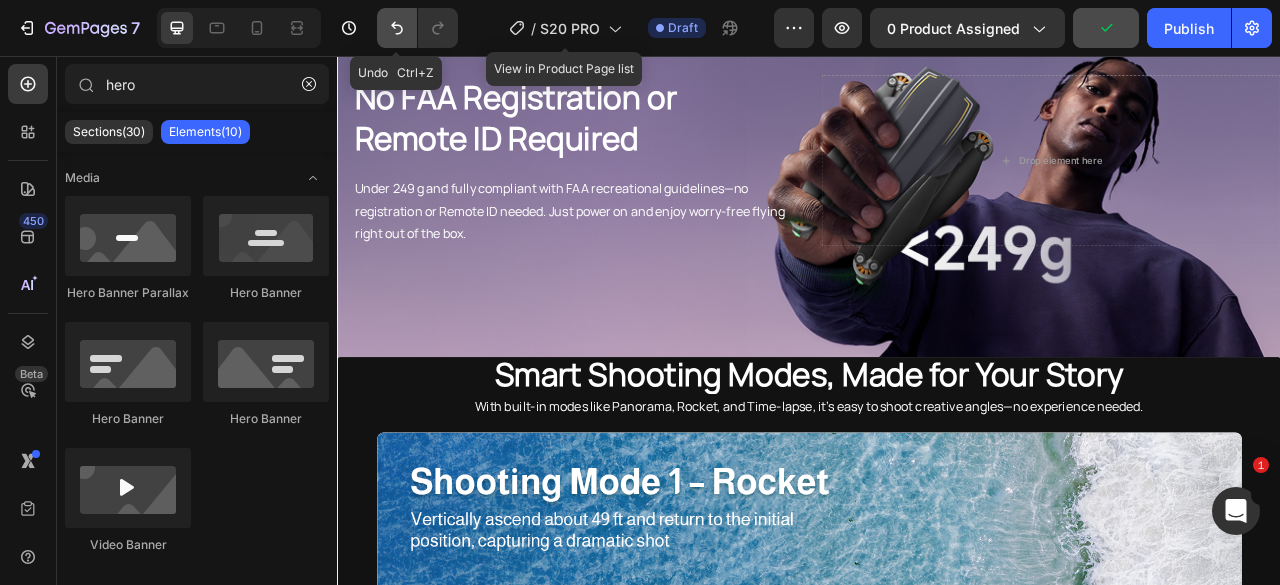 click 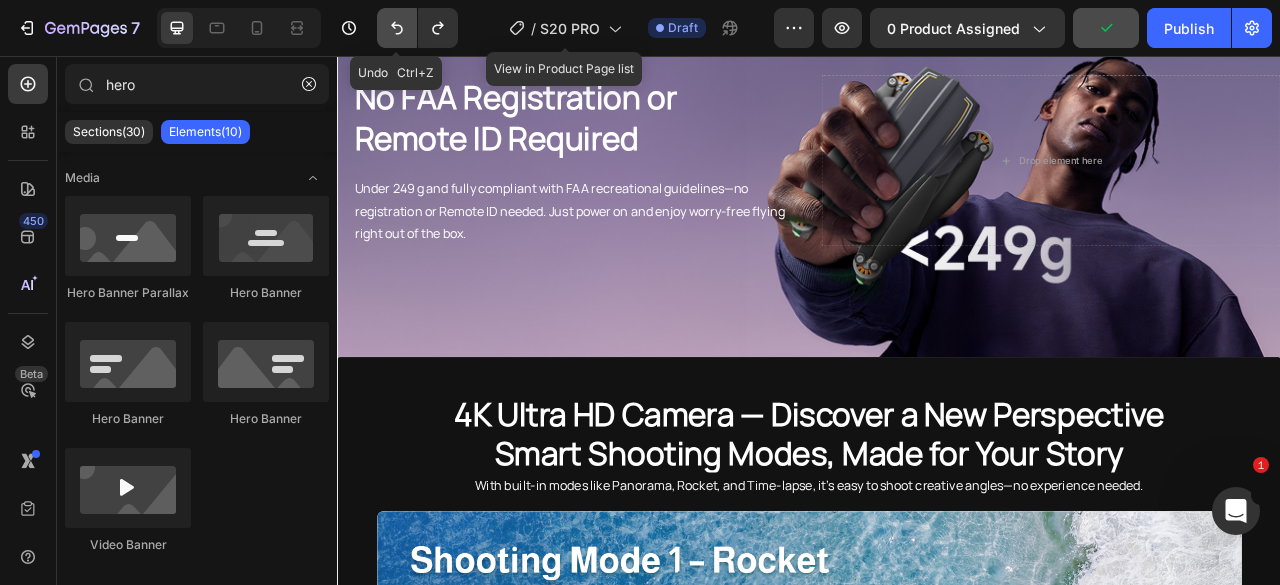click 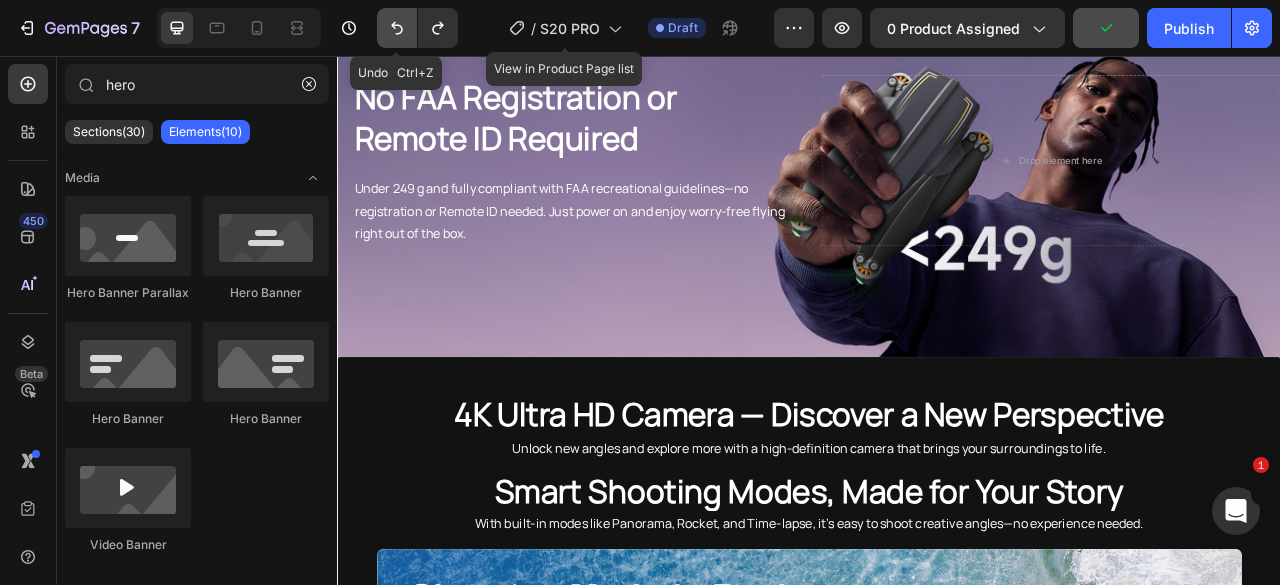 click 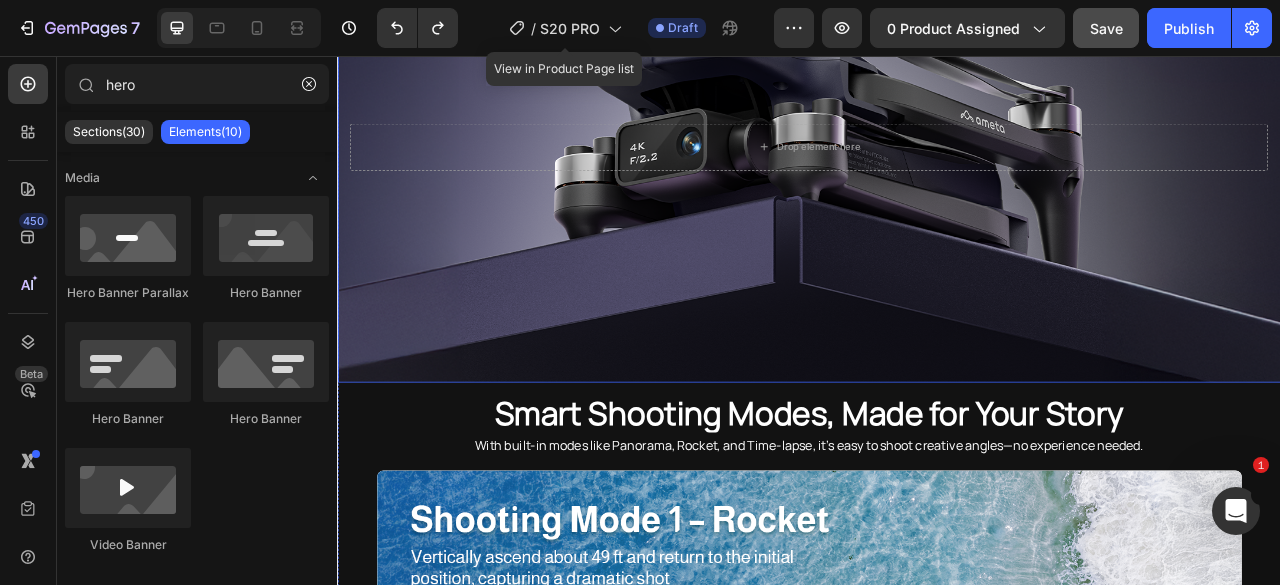 scroll, scrollTop: 3003, scrollLeft: 0, axis: vertical 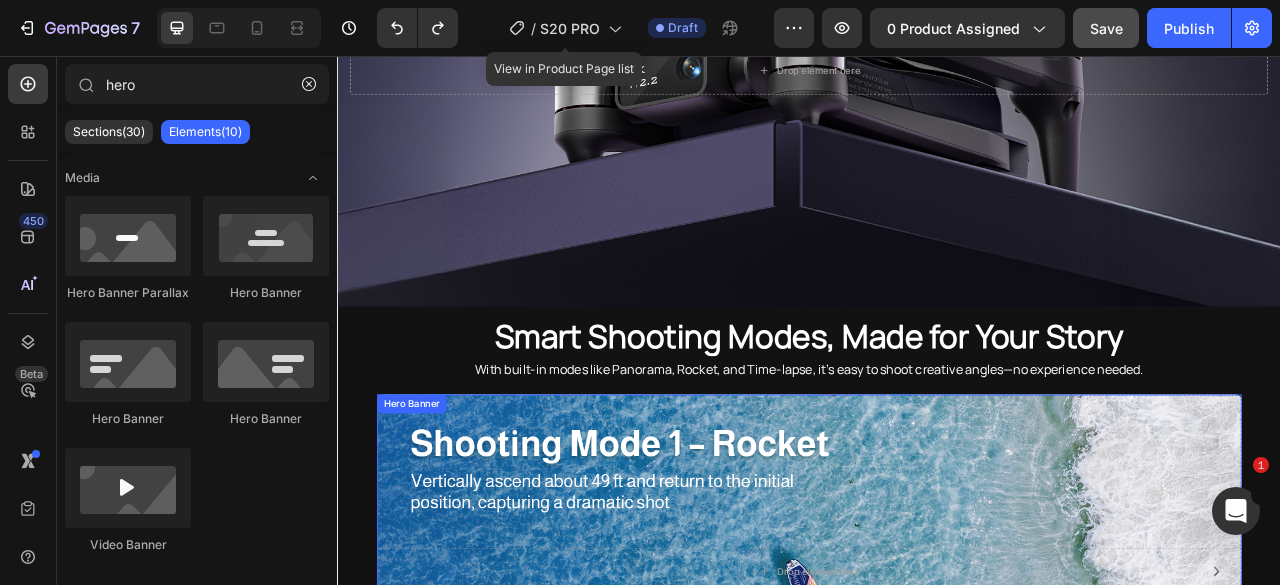 click at bounding box center (937, 712) 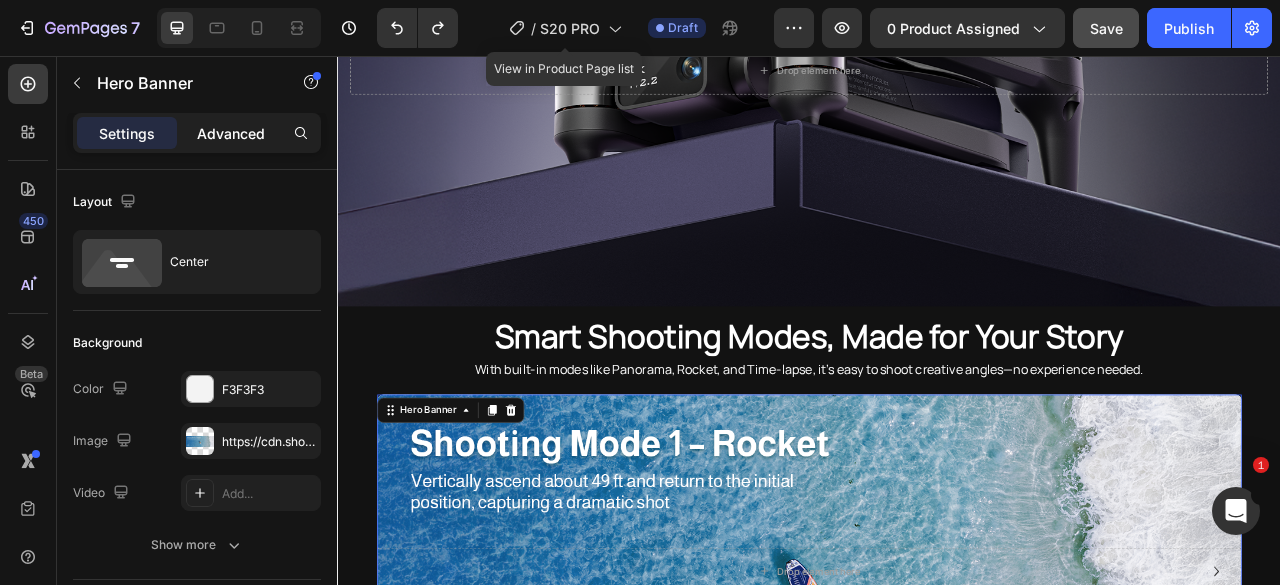 click on "Advanced" at bounding box center (231, 133) 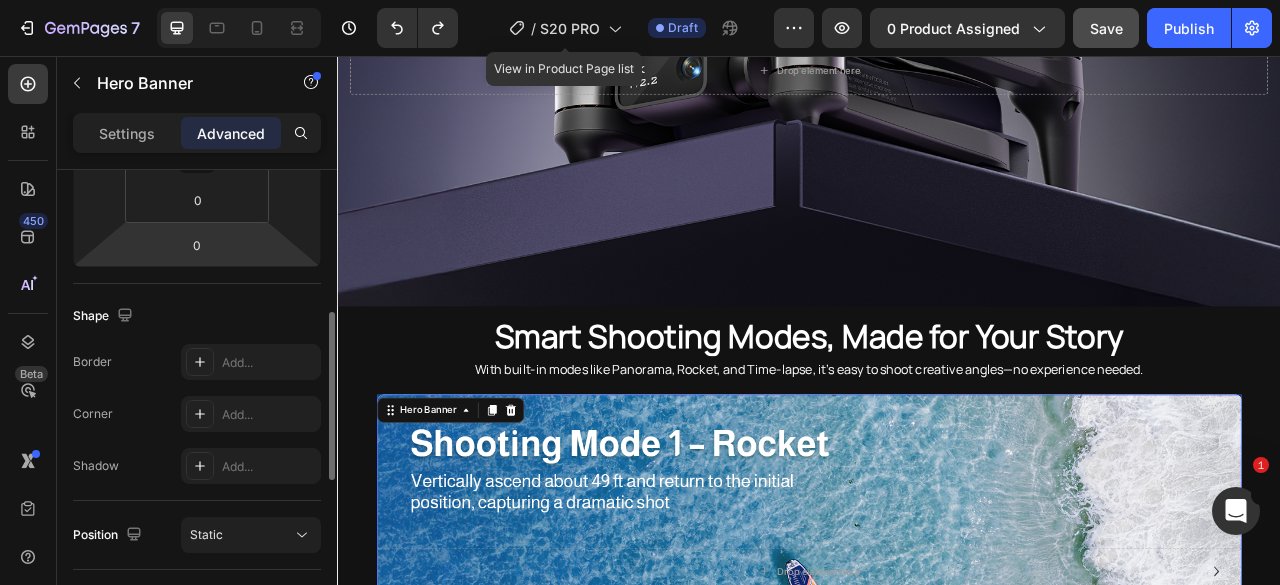 scroll, scrollTop: 300, scrollLeft: 0, axis: vertical 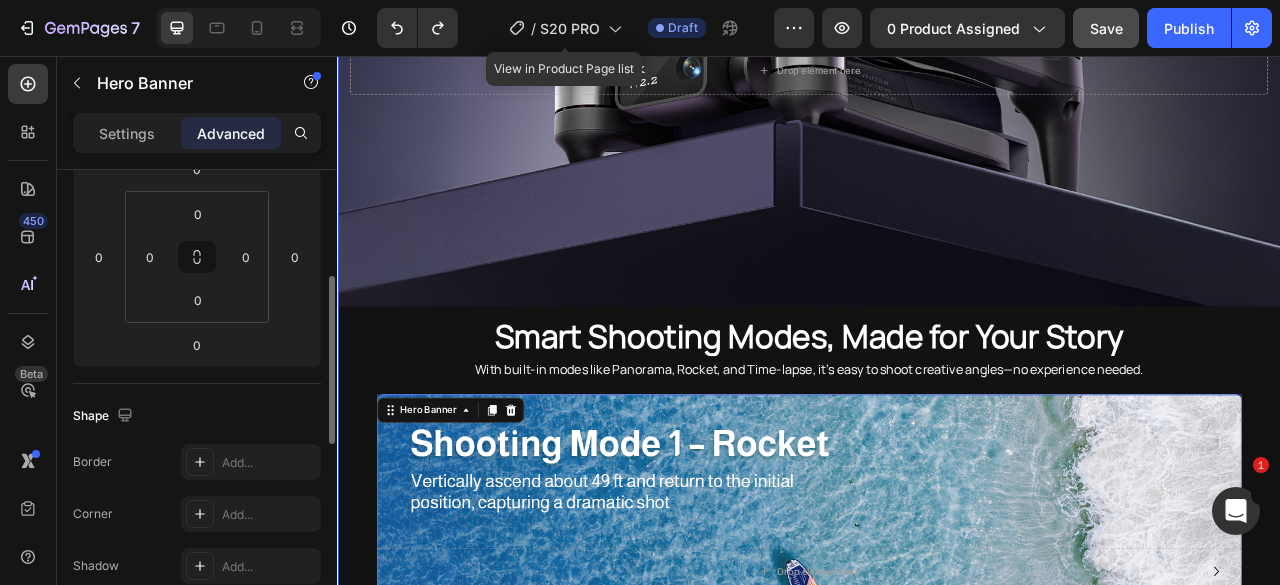 click on "Drop element here Hero Banner   0
Drop element here Hero Banner
Drop element here Hero Banner
Drop element here Hero Banner
Drop element here Hero Banner
Carousel" at bounding box center [937, 751] 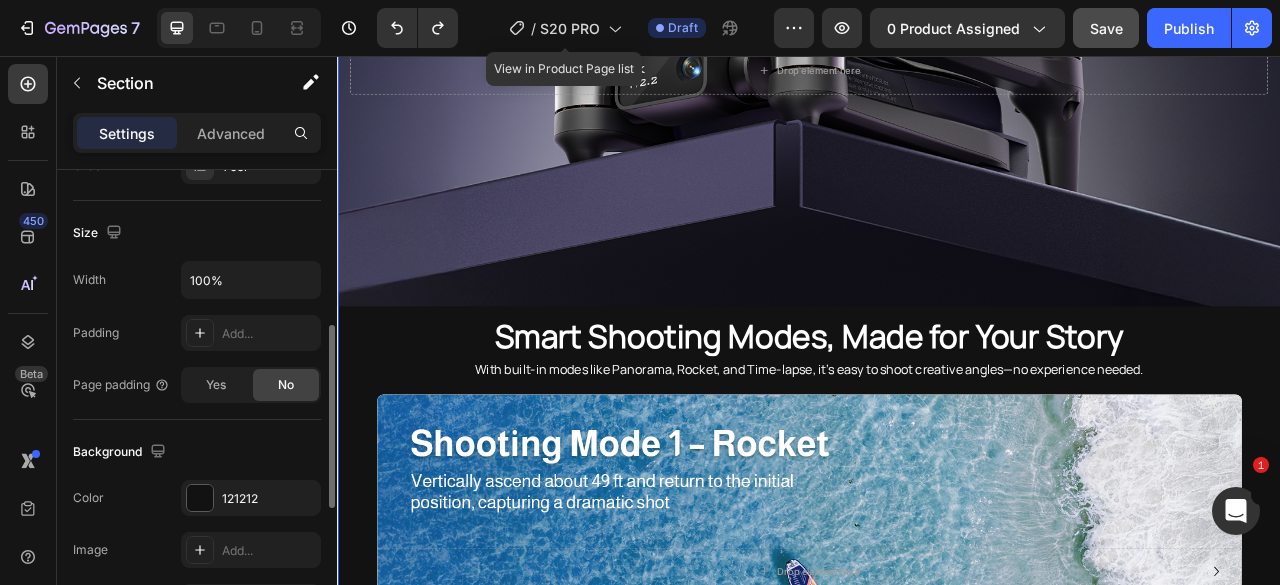 scroll, scrollTop: 500, scrollLeft: 0, axis: vertical 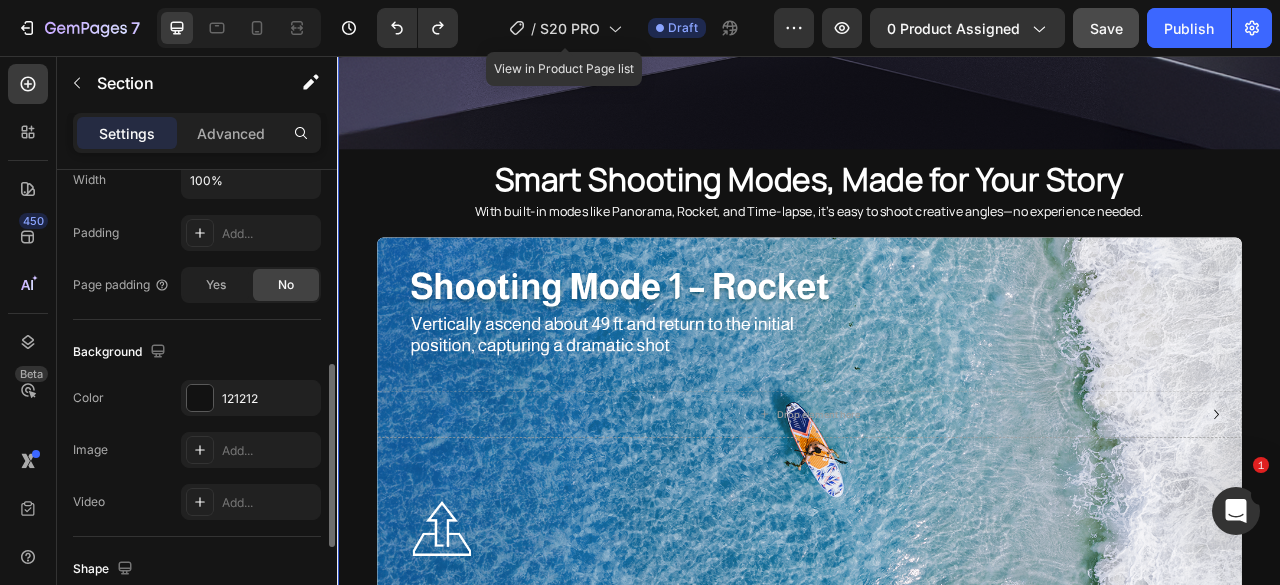 click on "Drop element here" at bounding box center [937, 512] 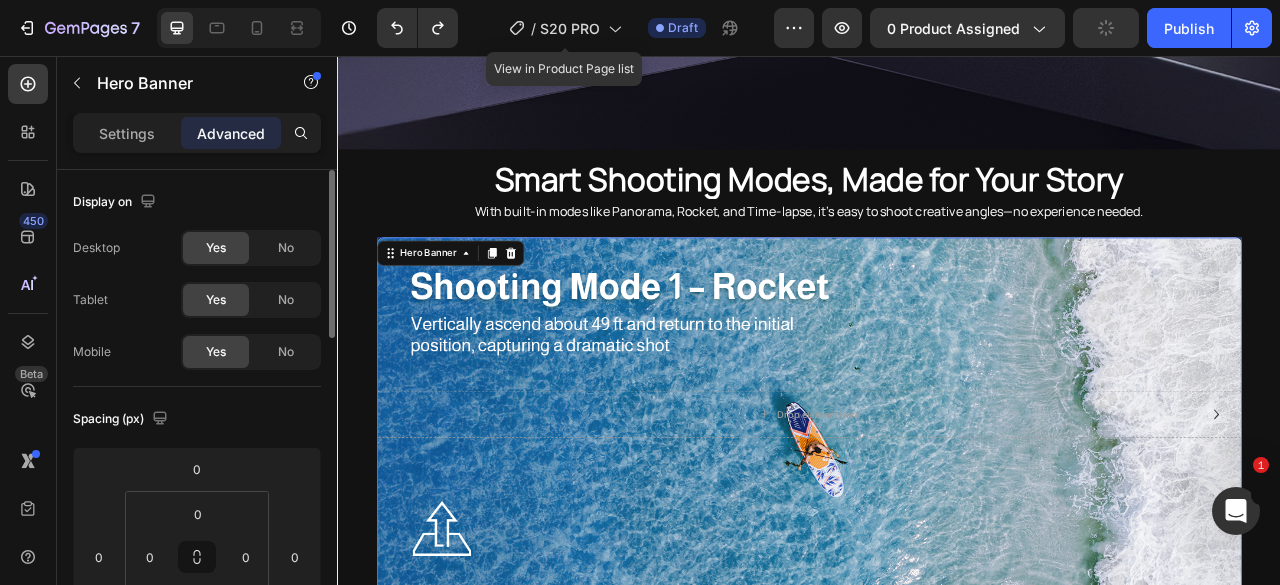scroll, scrollTop: 200, scrollLeft: 0, axis: vertical 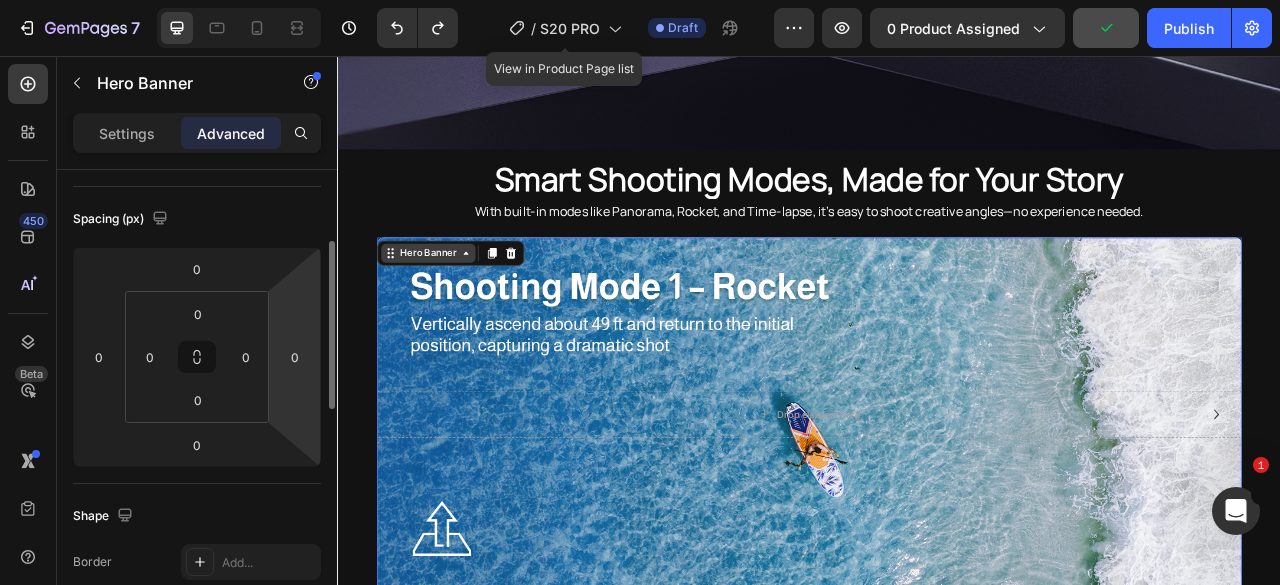click on "Hero Banner" at bounding box center [452, 307] 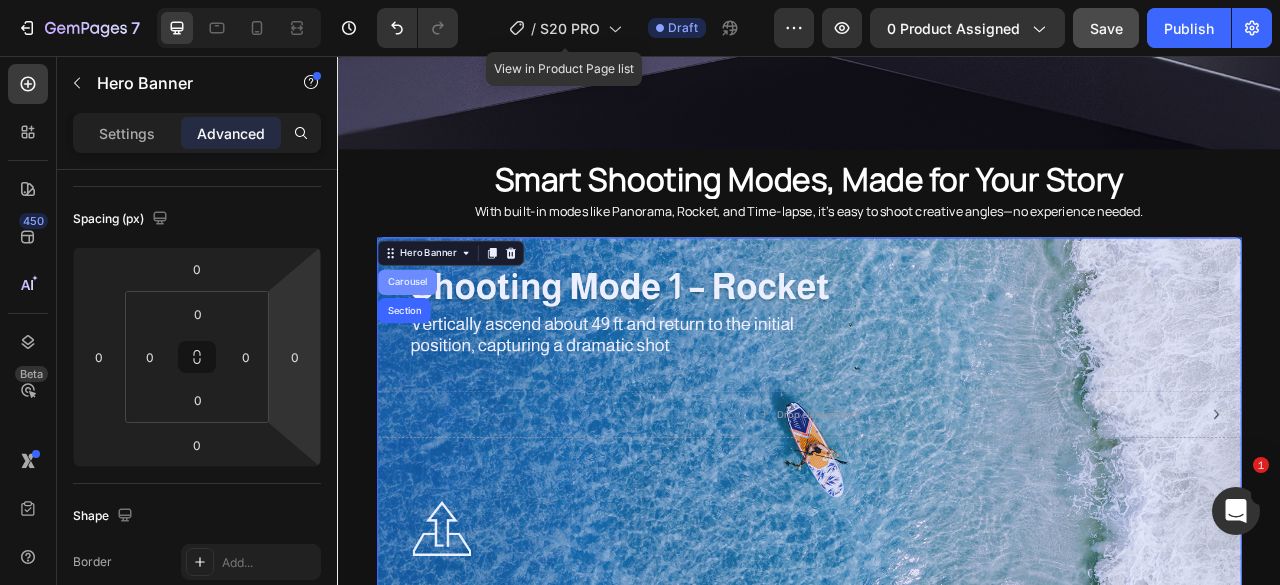 click on "Carousel" at bounding box center [425, 344] 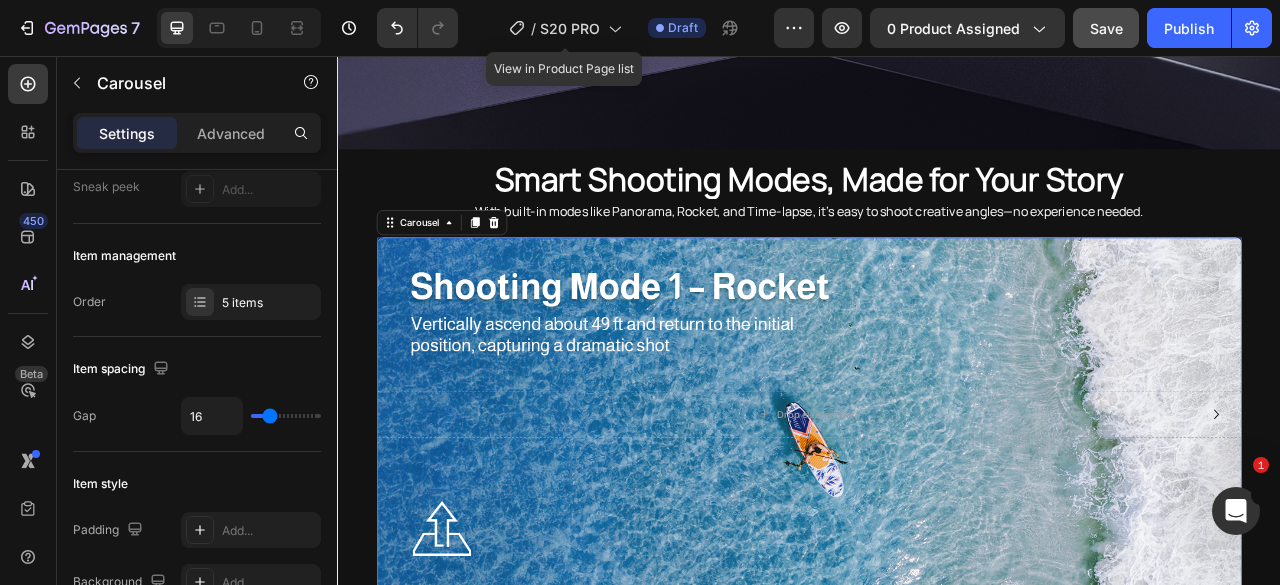 scroll, scrollTop: 0, scrollLeft: 0, axis: both 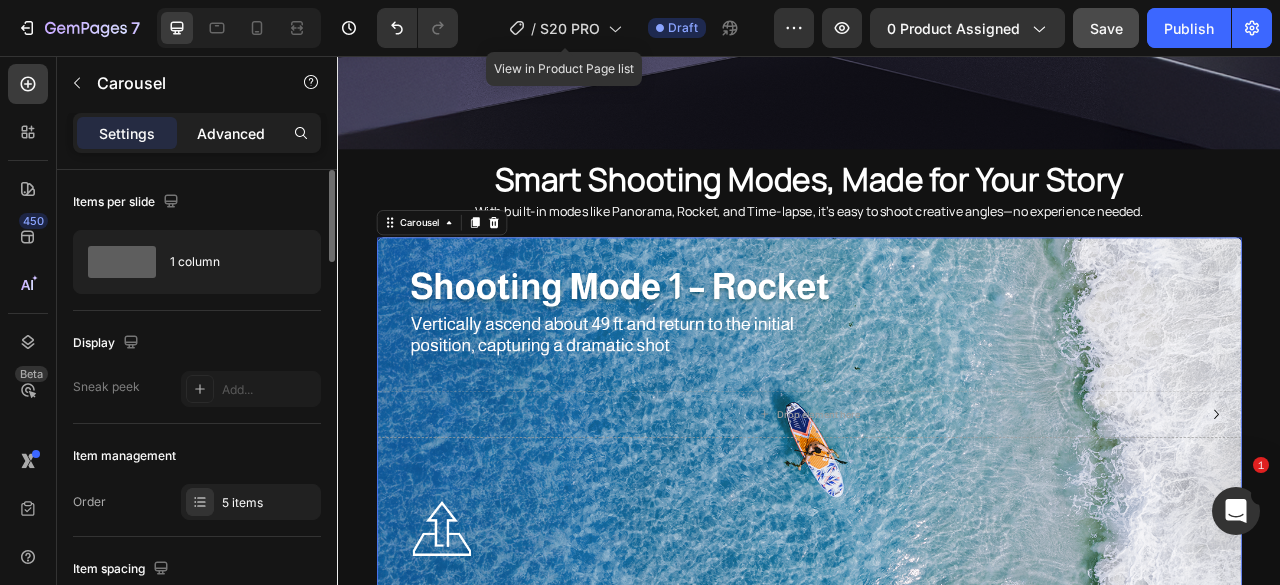 click on "Advanced" at bounding box center (231, 133) 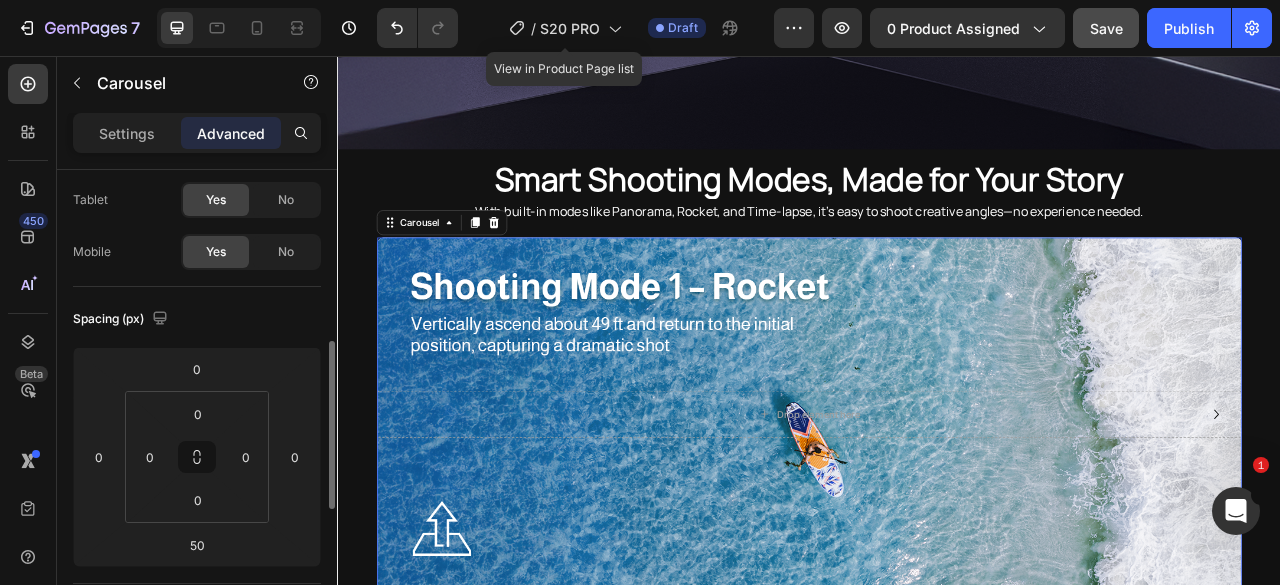 scroll, scrollTop: 300, scrollLeft: 0, axis: vertical 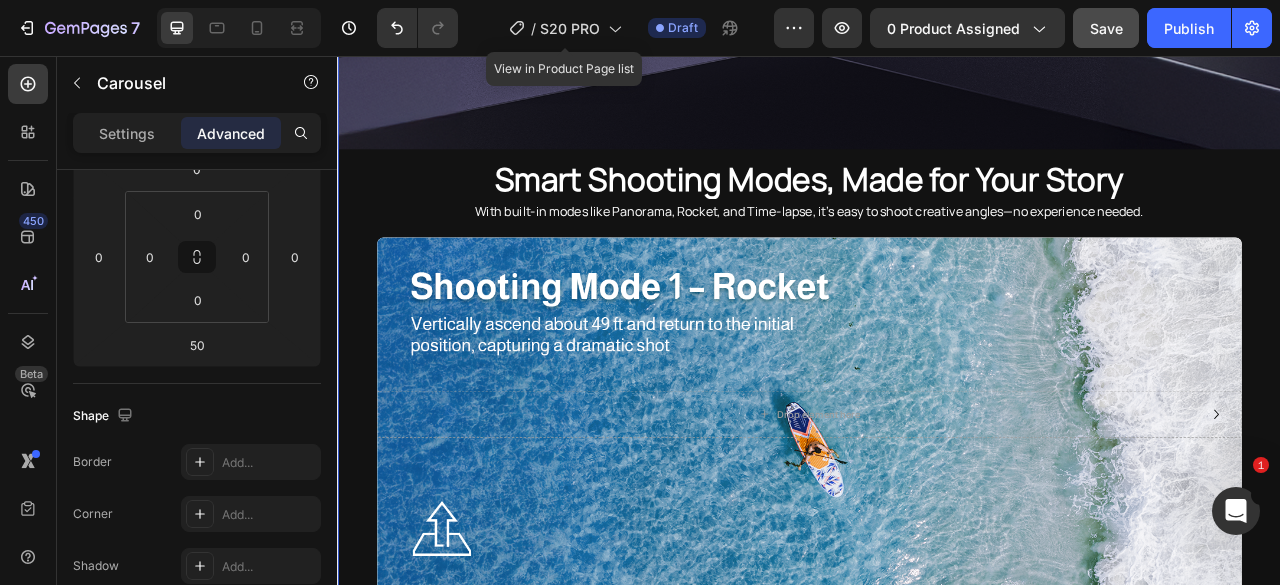 click on "Drop element here Hero Banner
Drop element here Hero Banner
Drop element here Hero Banner
Drop element here Hero Banner
Drop element here Hero Banner
Carousel" at bounding box center [937, 551] 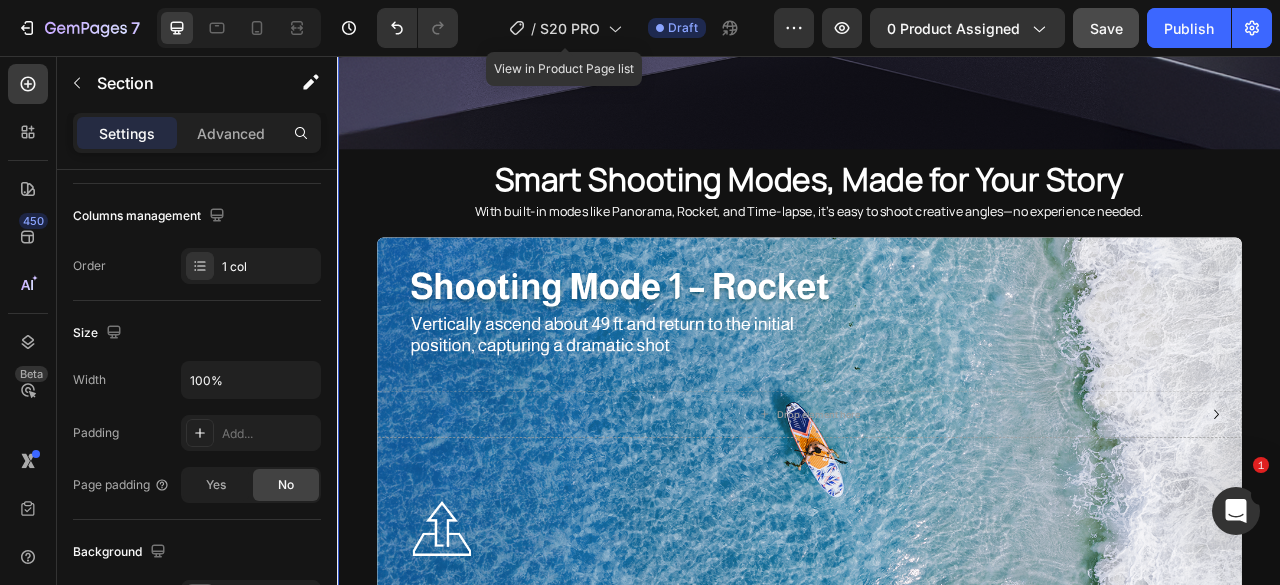scroll, scrollTop: 0, scrollLeft: 0, axis: both 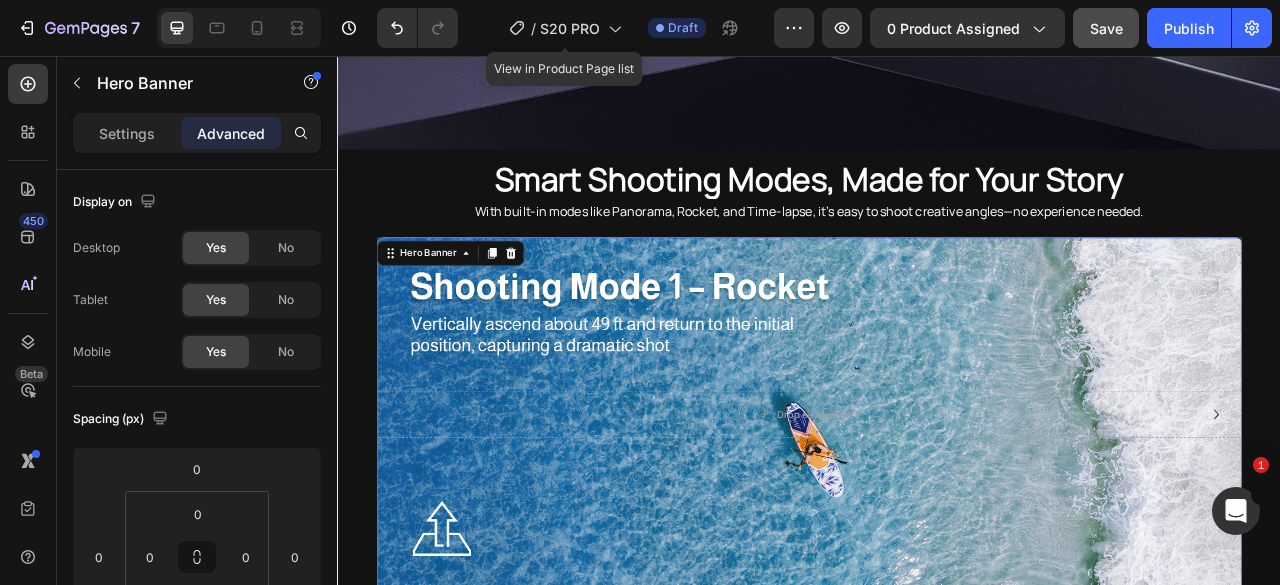 click on "Hero Banner" at bounding box center (480, 307) 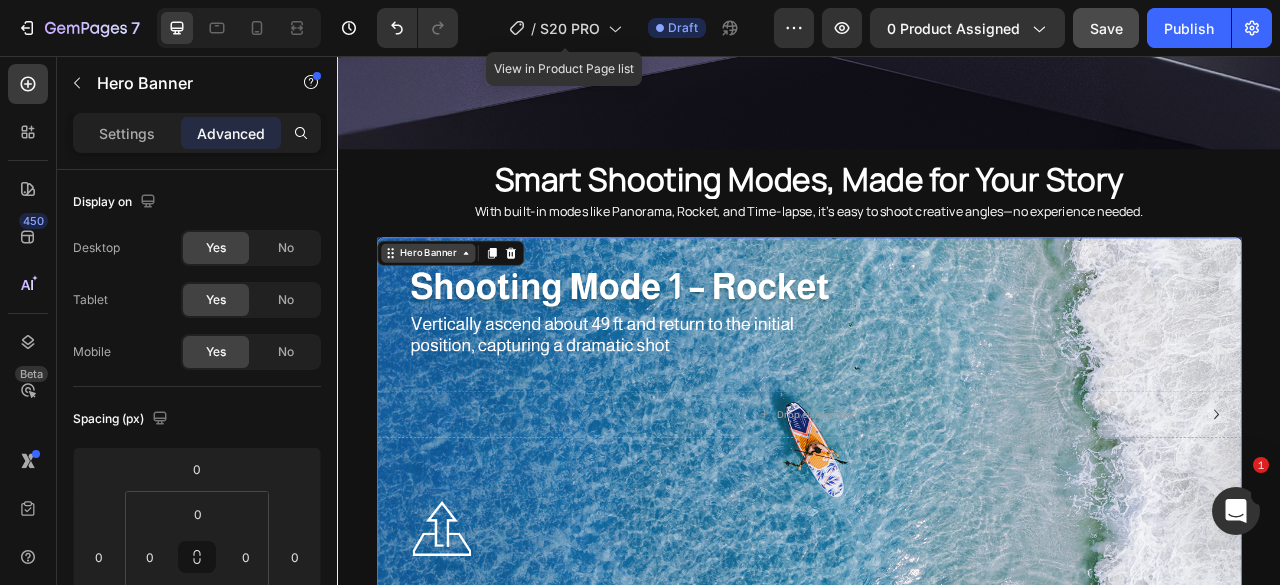 click on "Hero Banner" at bounding box center (452, 307) 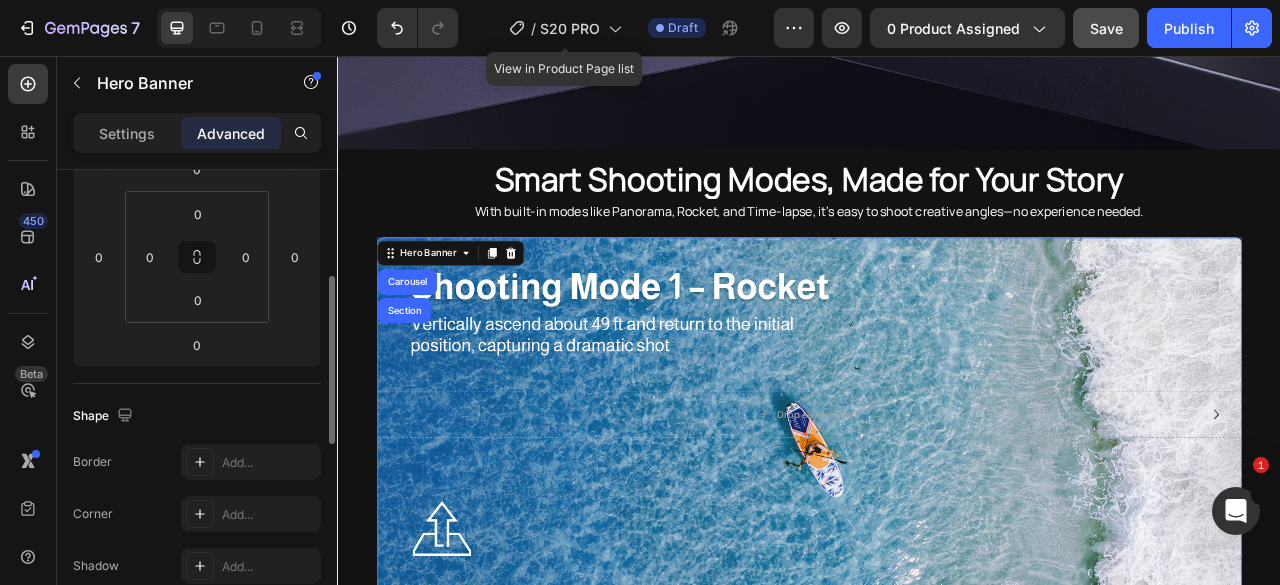 scroll, scrollTop: 0, scrollLeft: 0, axis: both 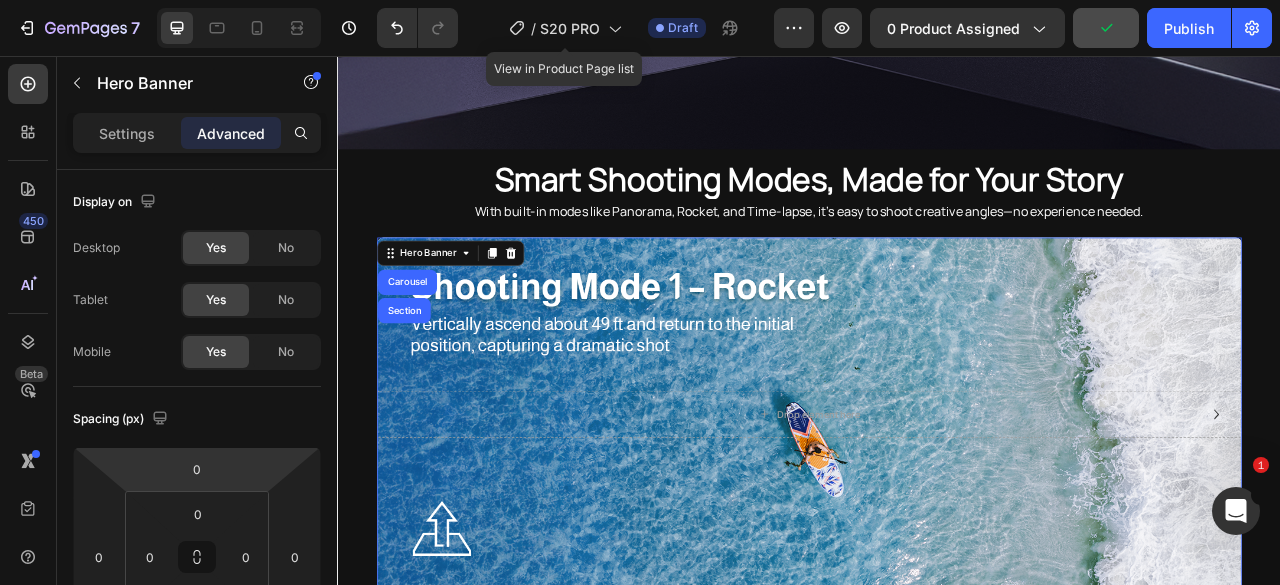 click on "Drop element here" at bounding box center (937, 512) 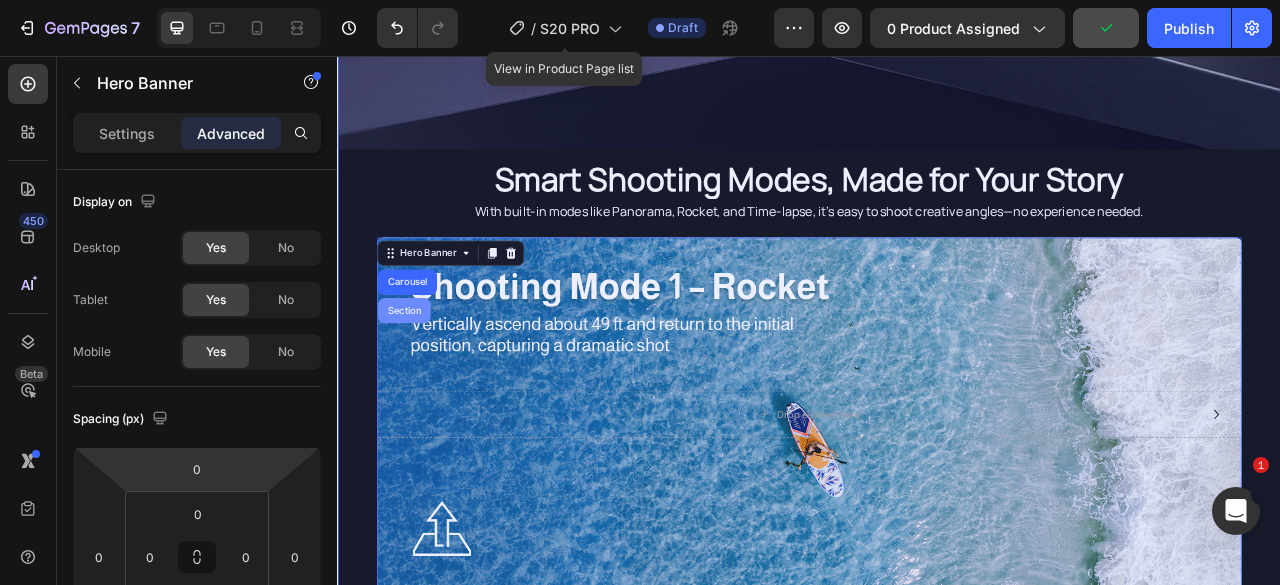 click on "Section" at bounding box center [421, 380] 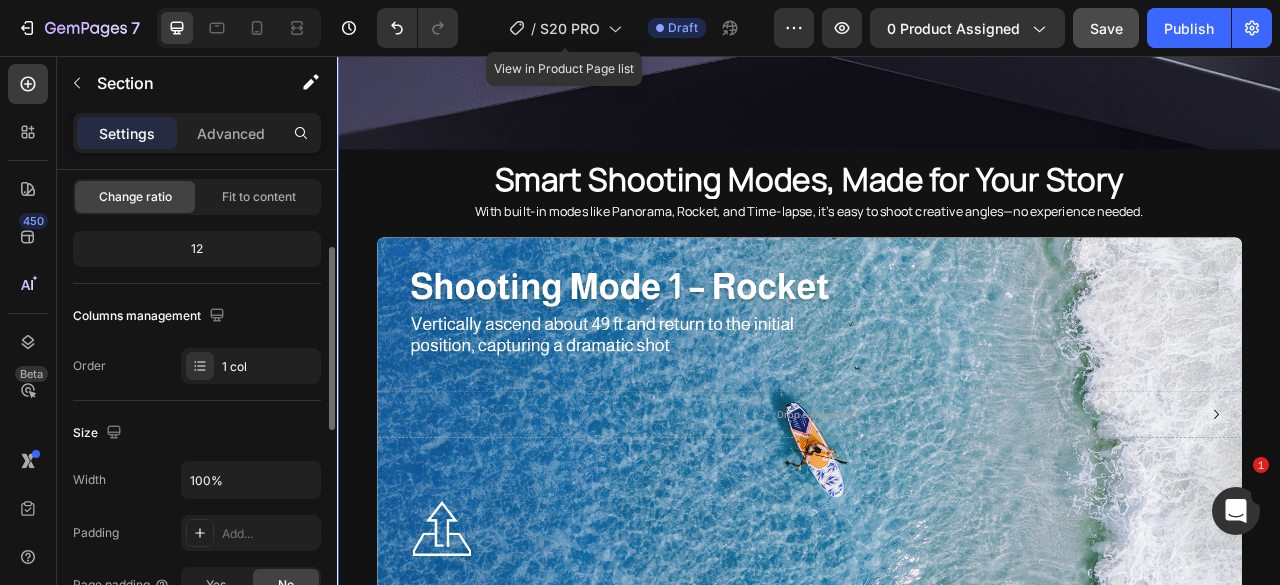 scroll, scrollTop: 500, scrollLeft: 0, axis: vertical 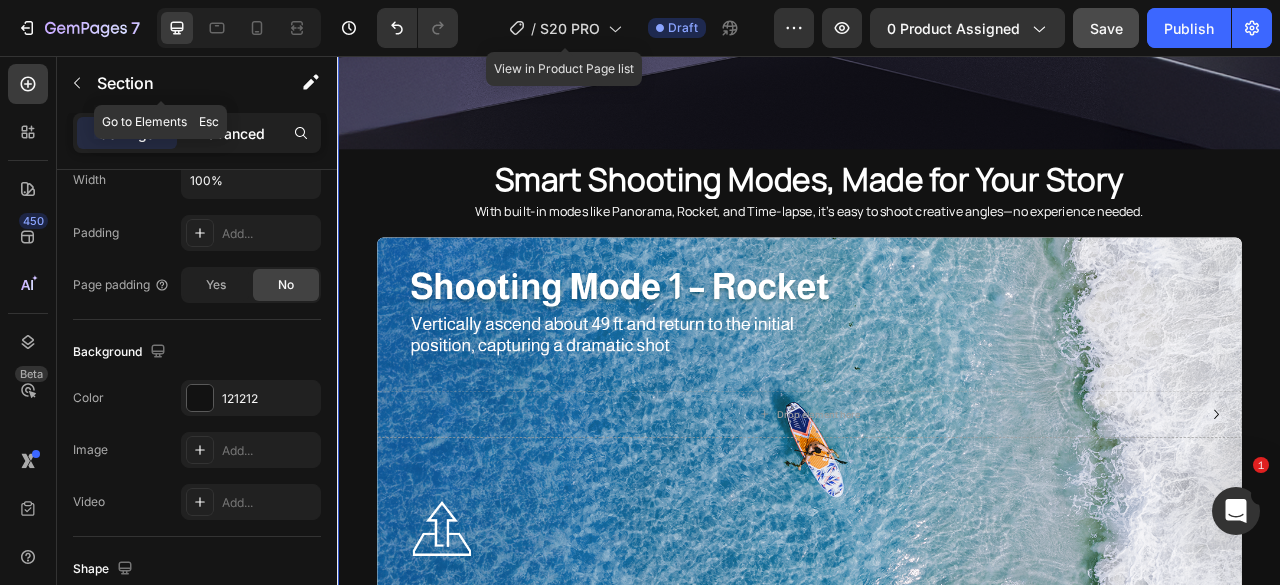 click on "Advanced" at bounding box center [231, 133] 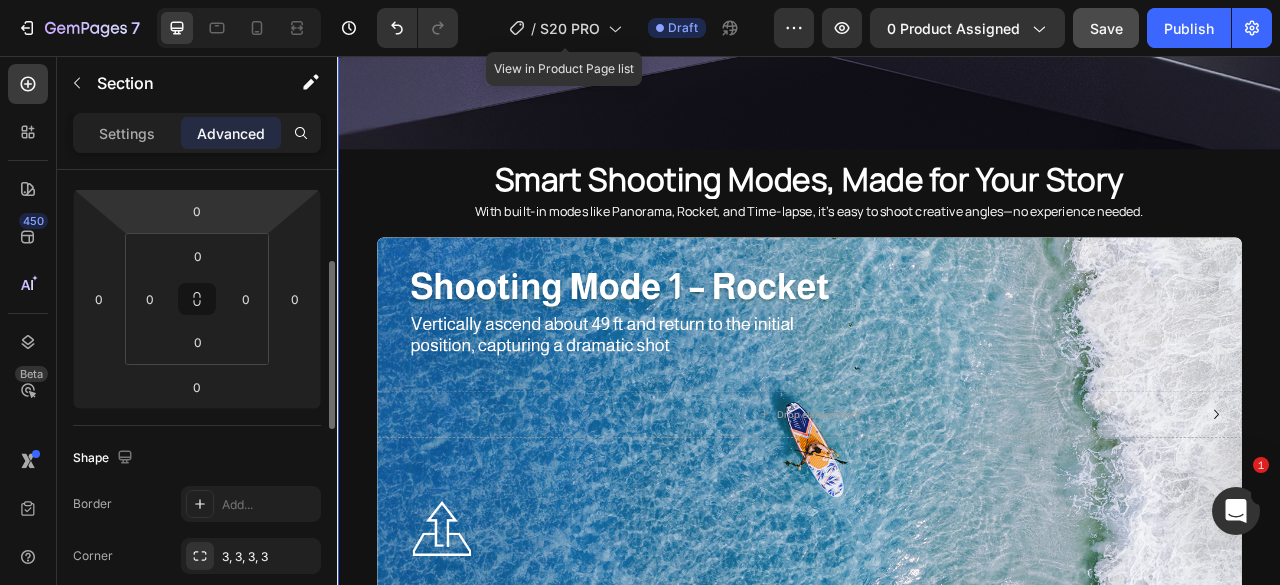 scroll, scrollTop: 158, scrollLeft: 0, axis: vertical 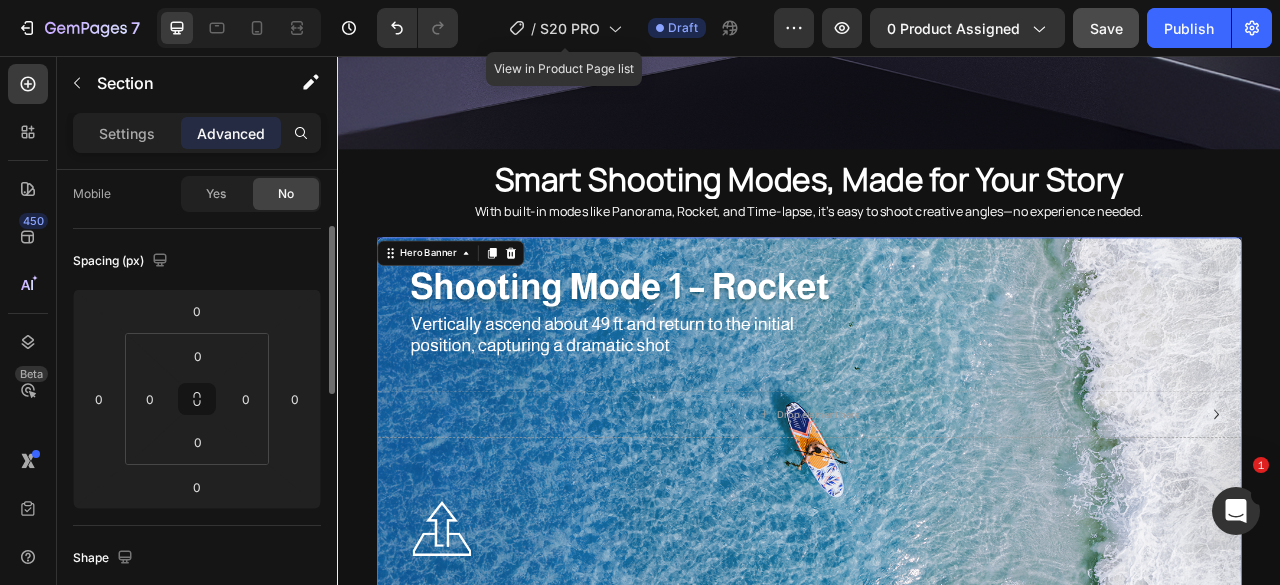 click on "Drop element here Hero Banner   0" at bounding box center (937, 512) 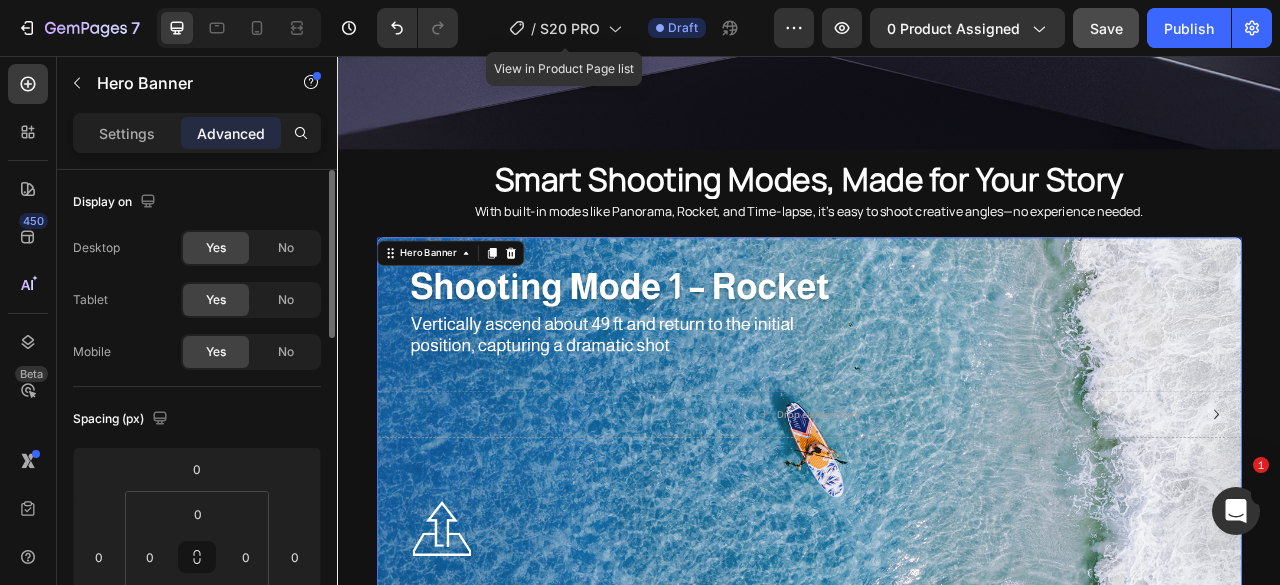 scroll, scrollTop: 200, scrollLeft: 0, axis: vertical 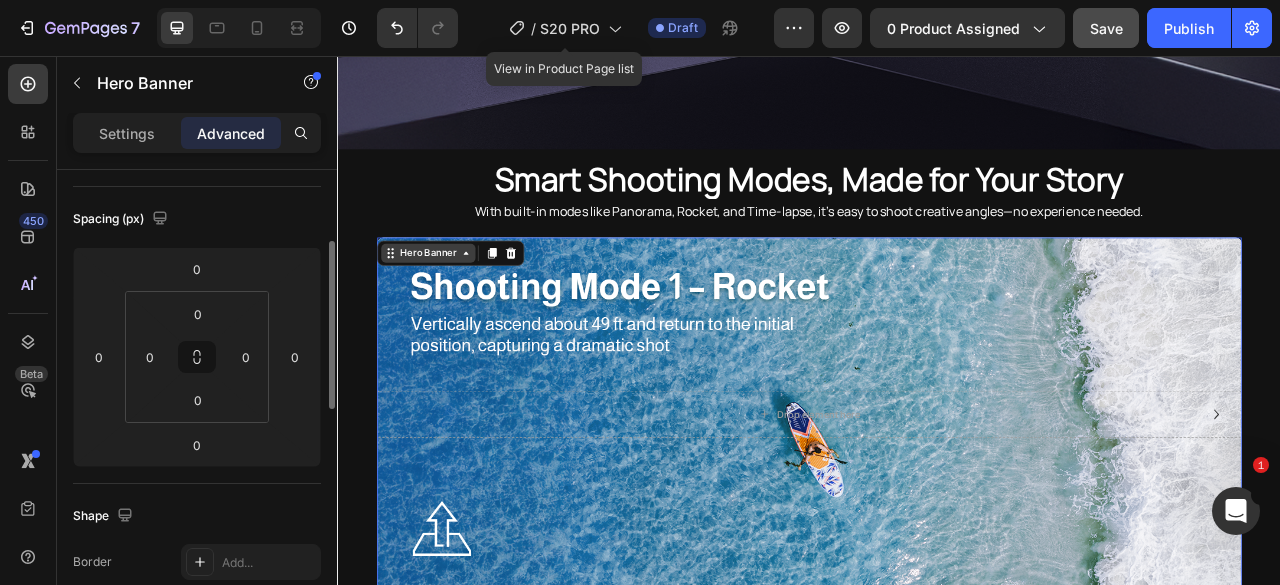 click on "Hero Banner" at bounding box center (452, 307) 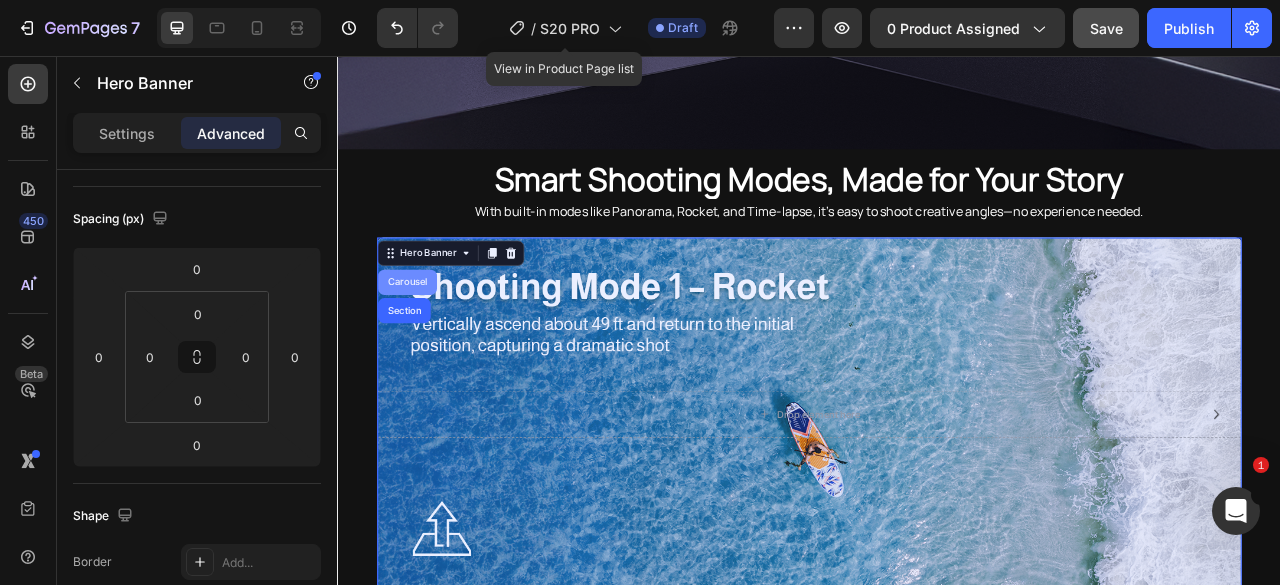 click on "Carousel" at bounding box center [425, 344] 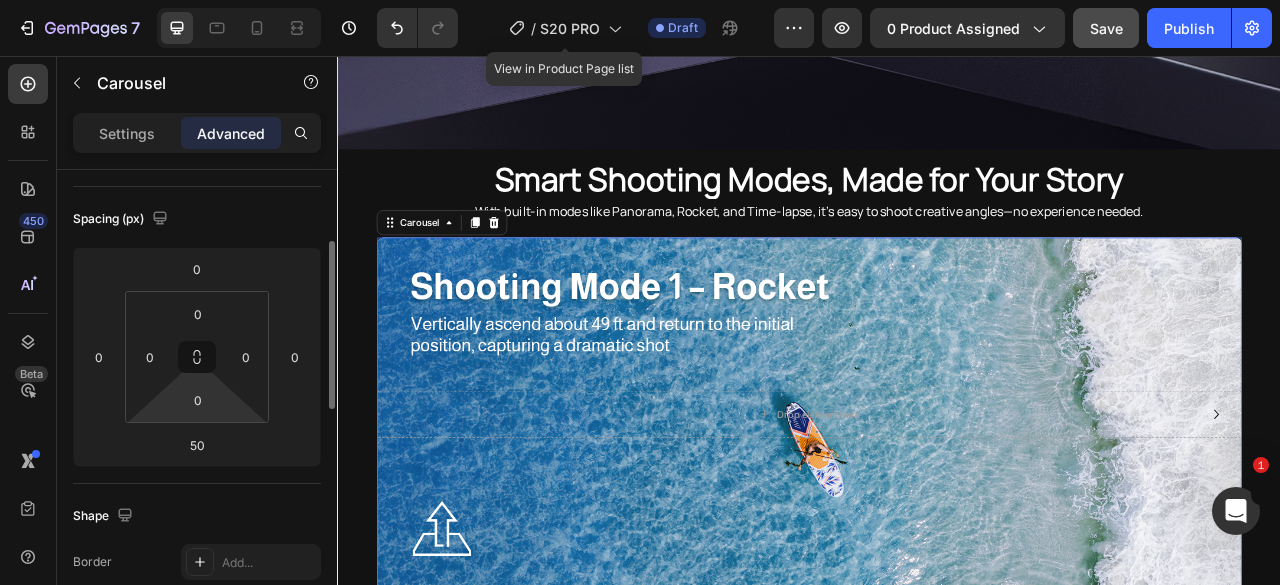 scroll, scrollTop: 0, scrollLeft: 0, axis: both 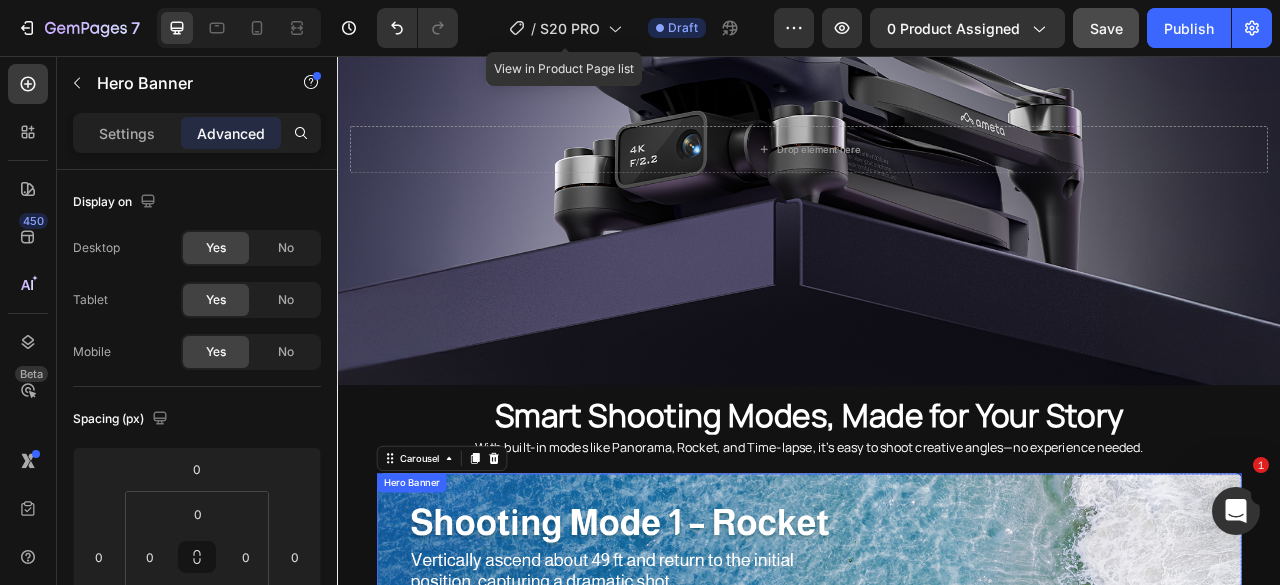 click on "Drop element here Hero Banner" at bounding box center (937, 812) 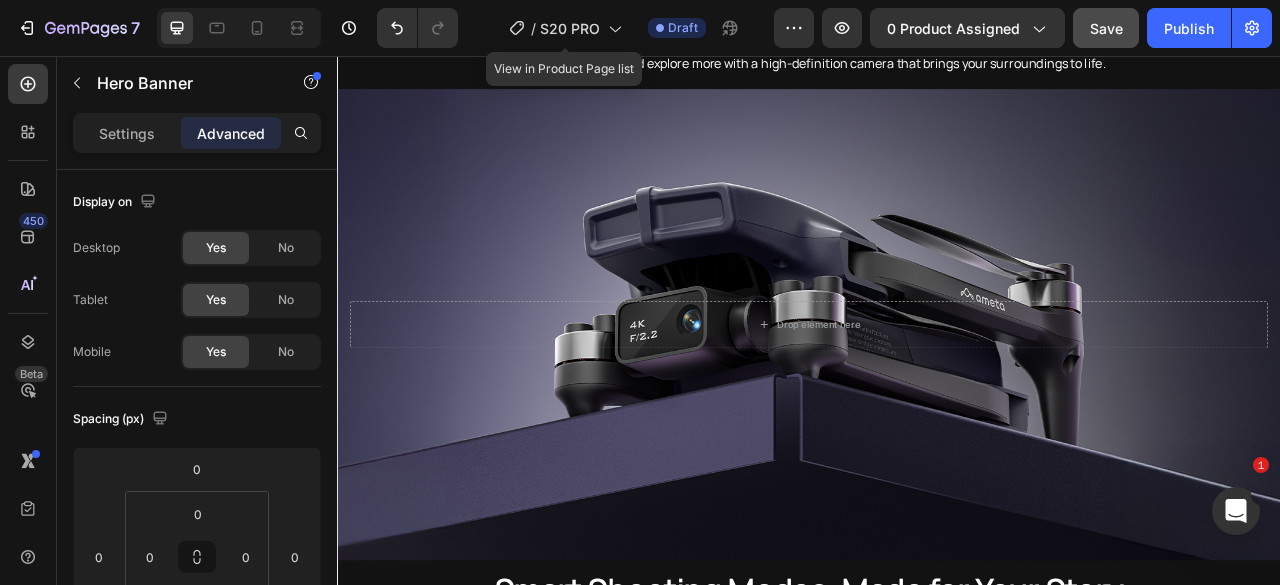 scroll, scrollTop: 2603, scrollLeft: 0, axis: vertical 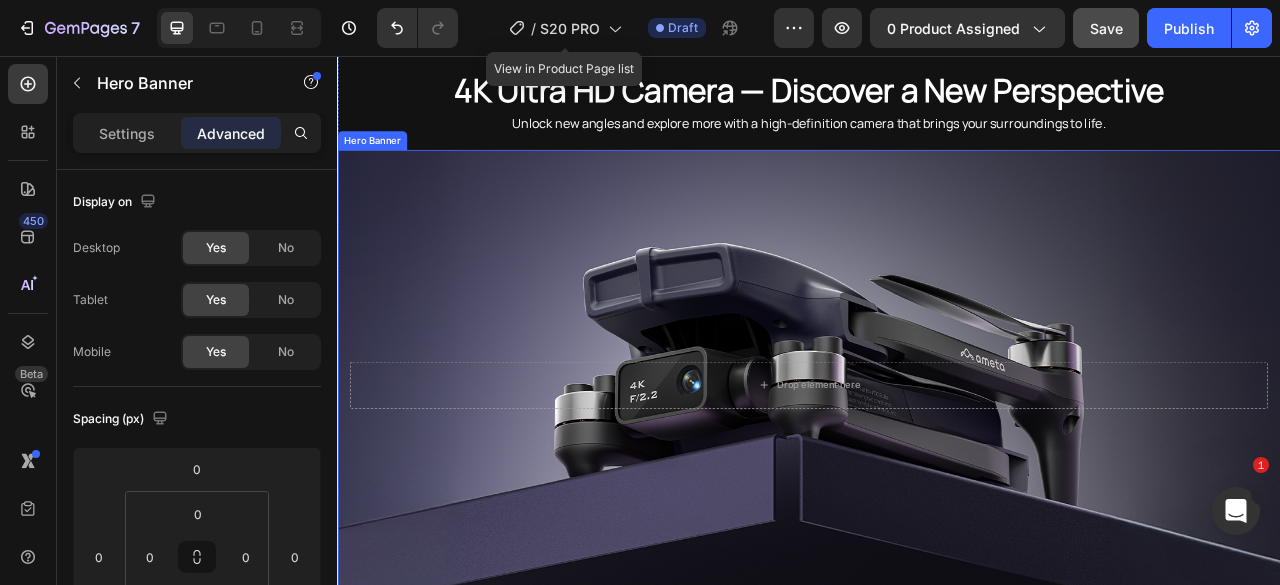 click at bounding box center [937, 475] 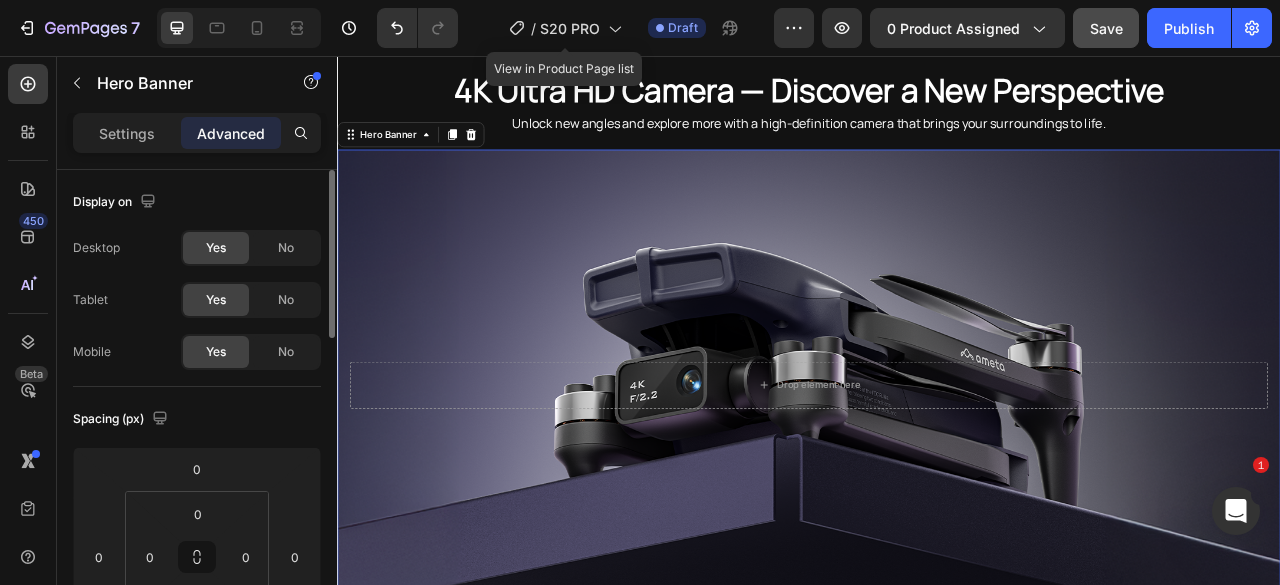 scroll, scrollTop: 200, scrollLeft: 0, axis: vertical 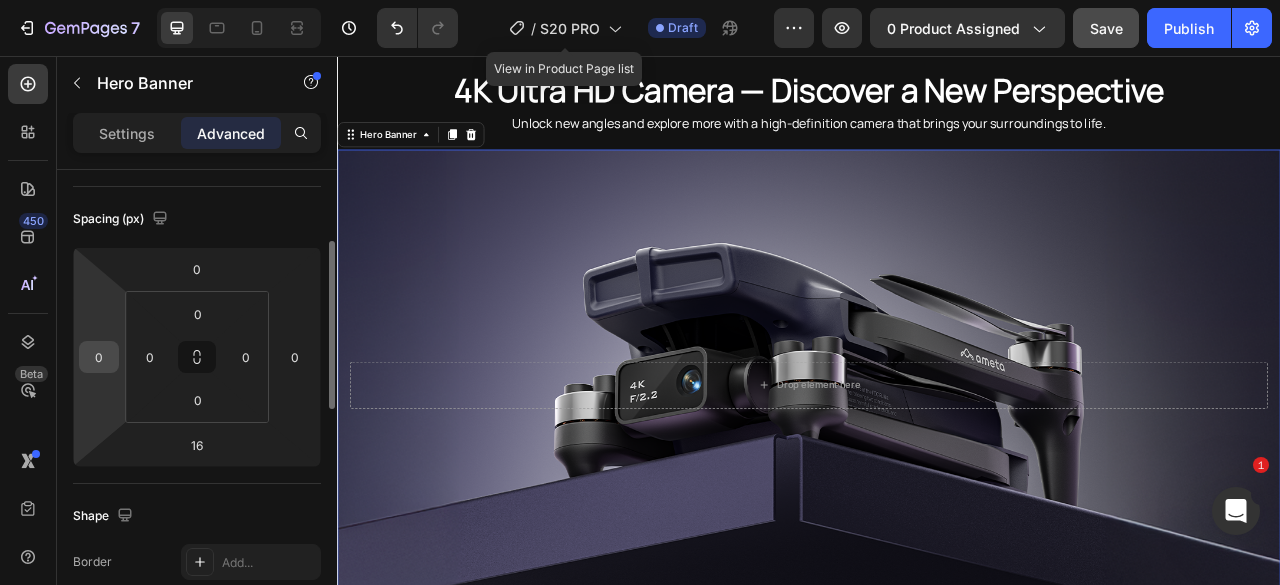 click on "0" at bounding box center [99, 357] 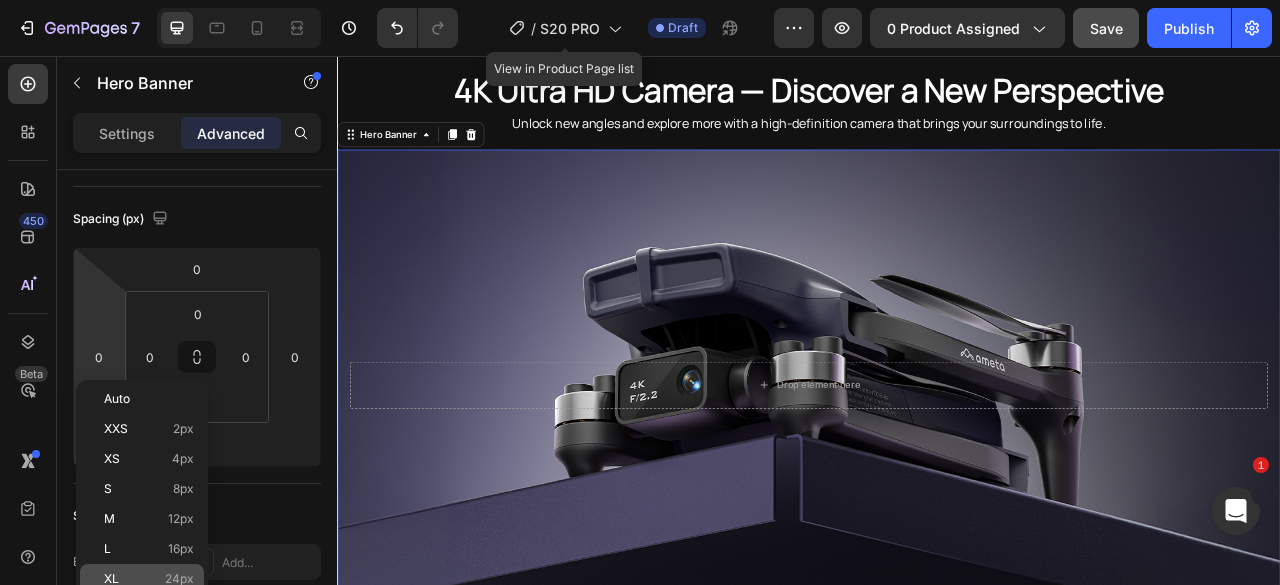 click on "24px" at bounding box center (179, 579) 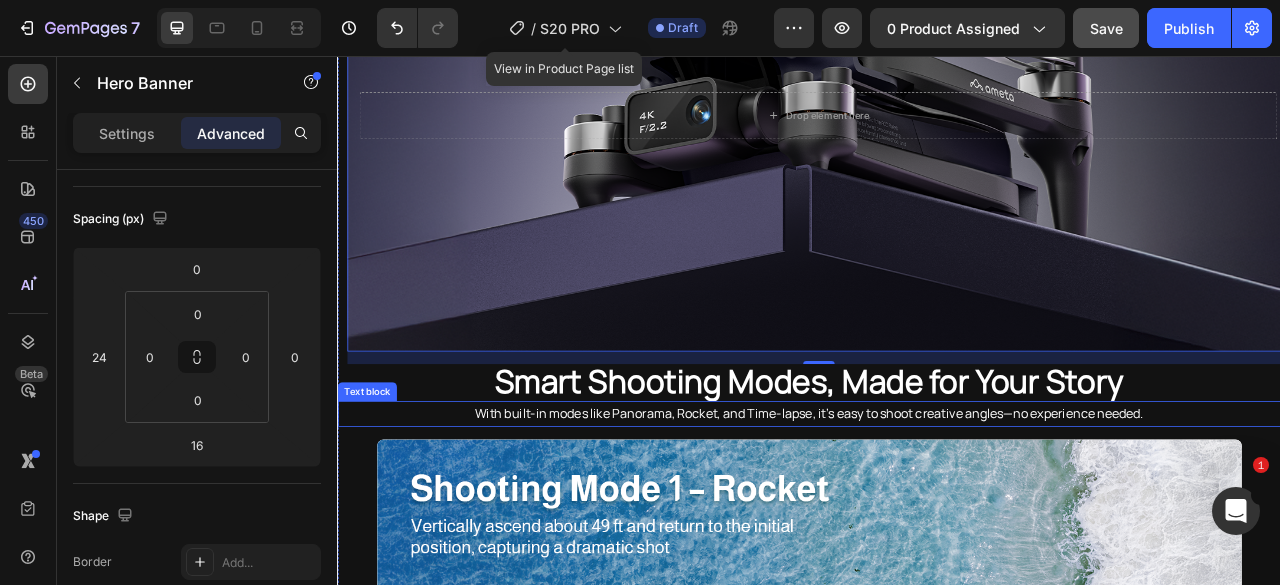 scroll, scrollTop: 3003, scrollLeft: 0, axis: vertical 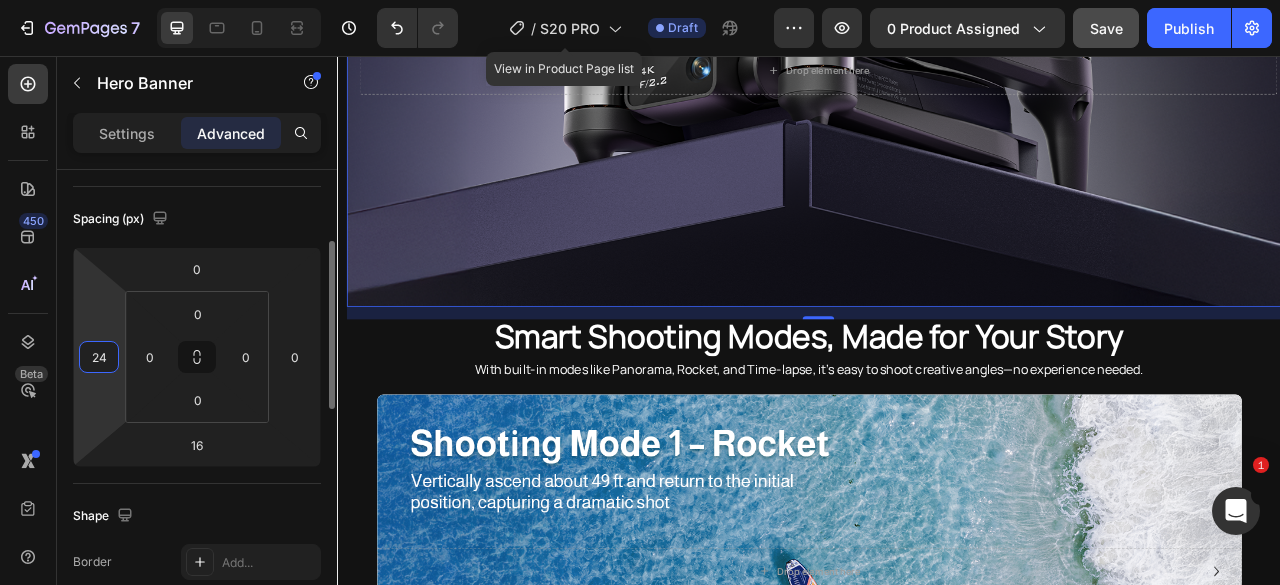 click on "24" at bounding box center [99, 357] 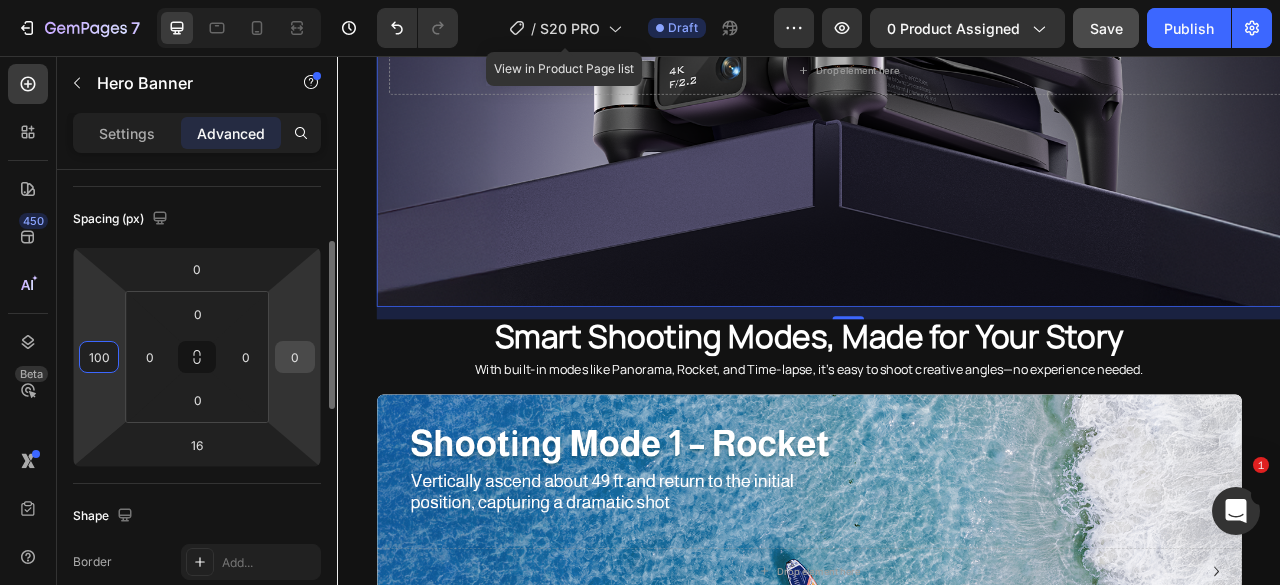 type on "100" 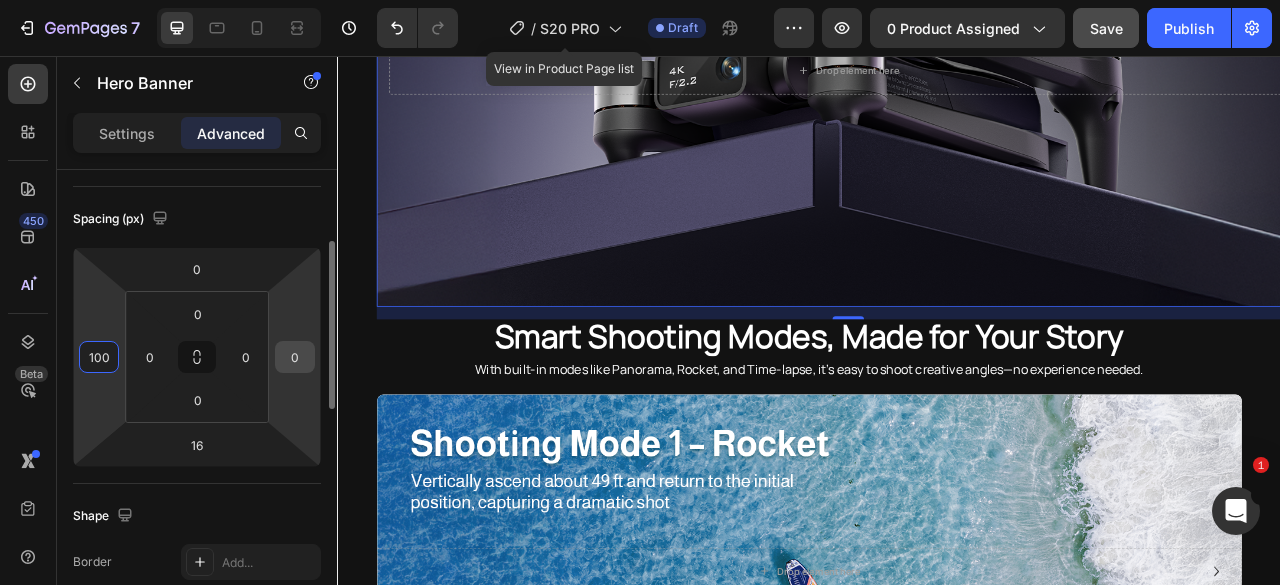 click on "0" at bounding box center (295, 357) 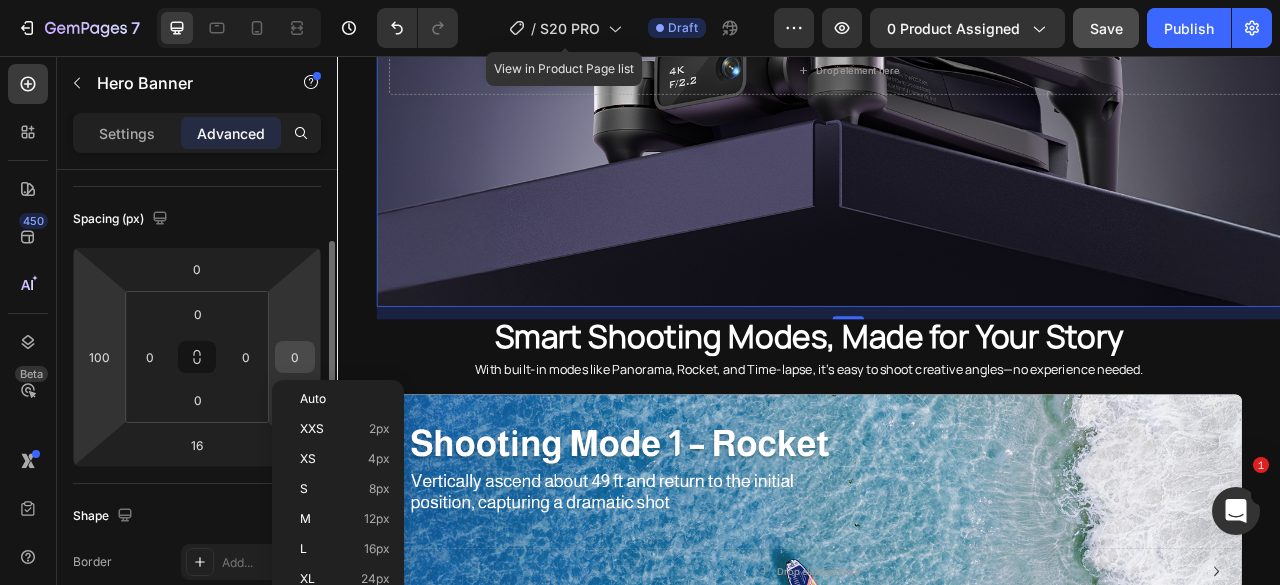 click on "0" at bounding box center [295, 357] 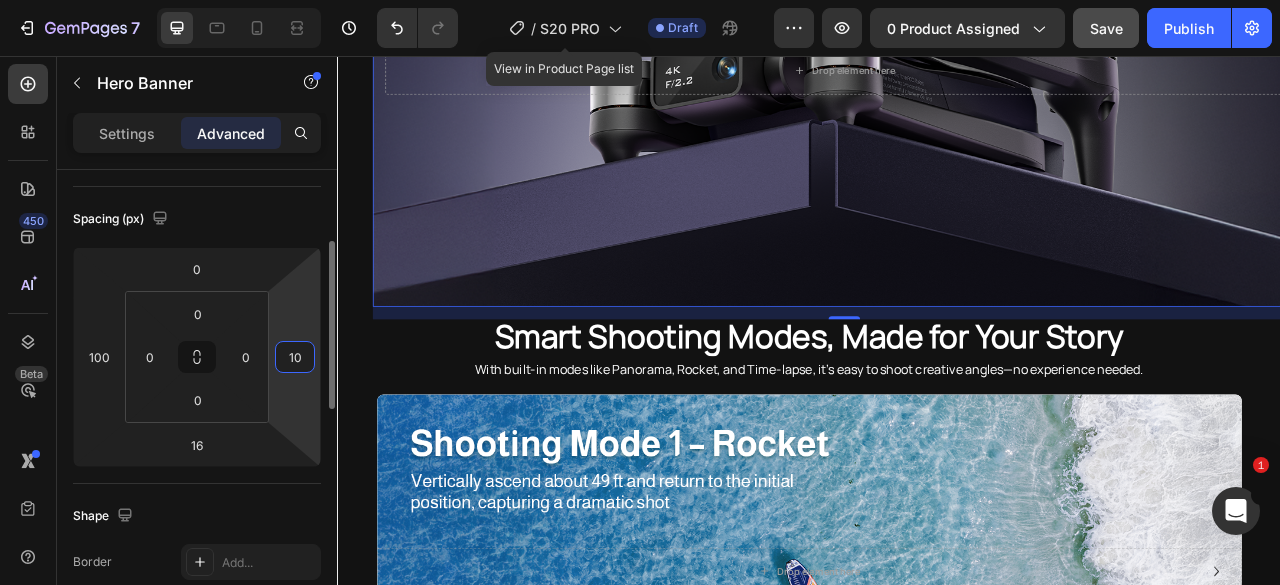 type on "100" 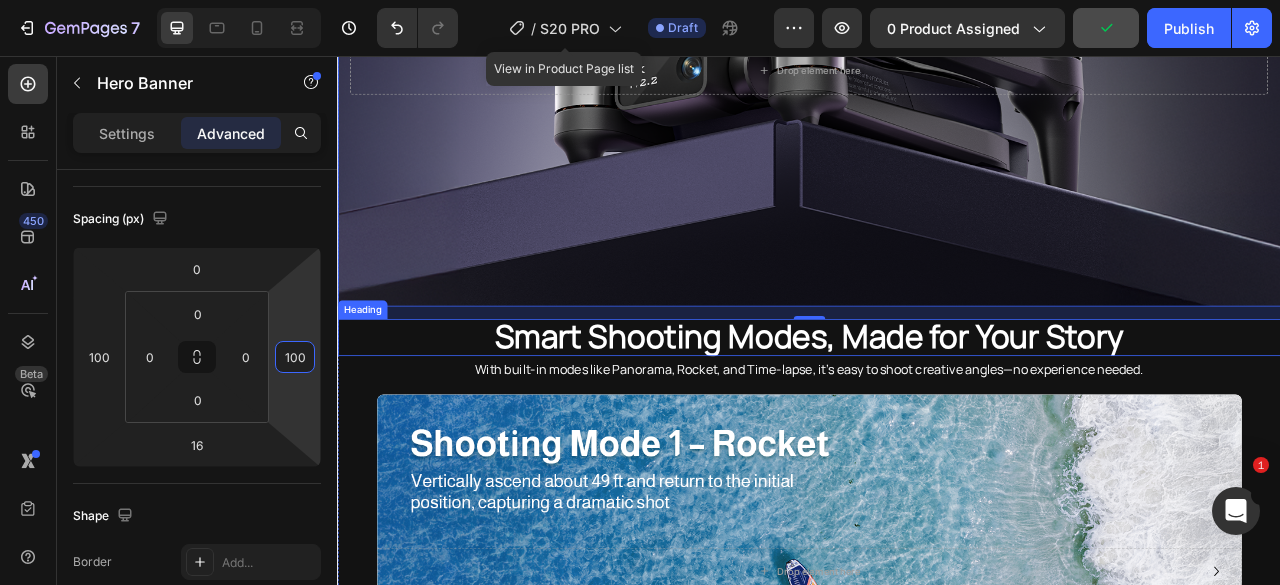 click on "Smart Shooting Modes, Made for Your Story" at bounding box center [937, 414] 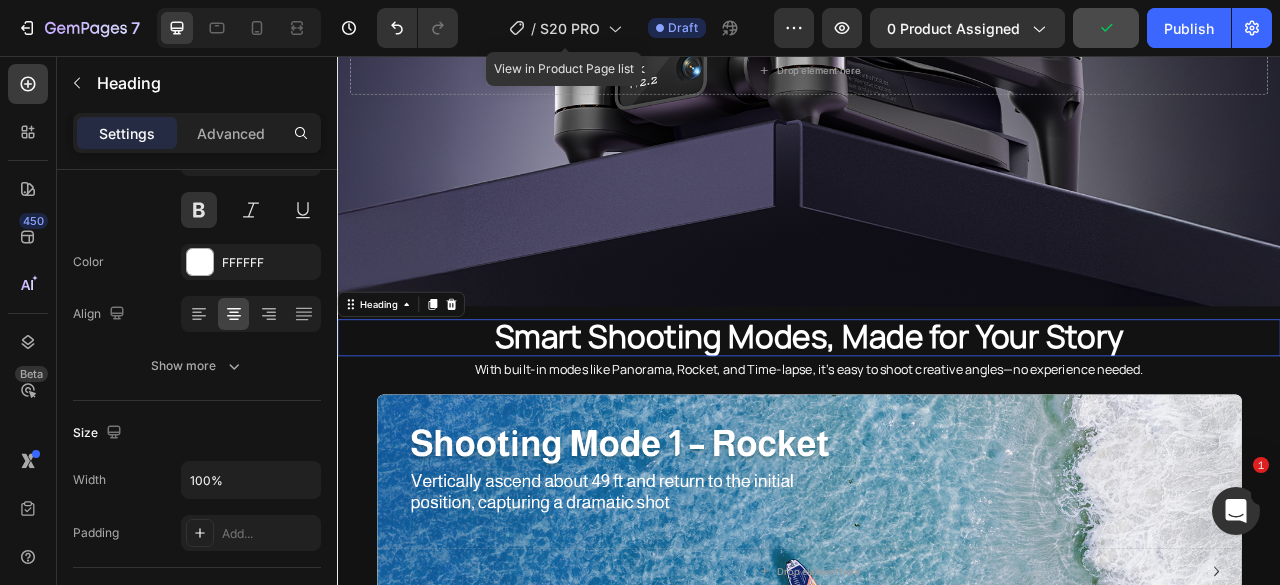 scroll, scrollTop: 0, scrollLeft: 0, axis: both 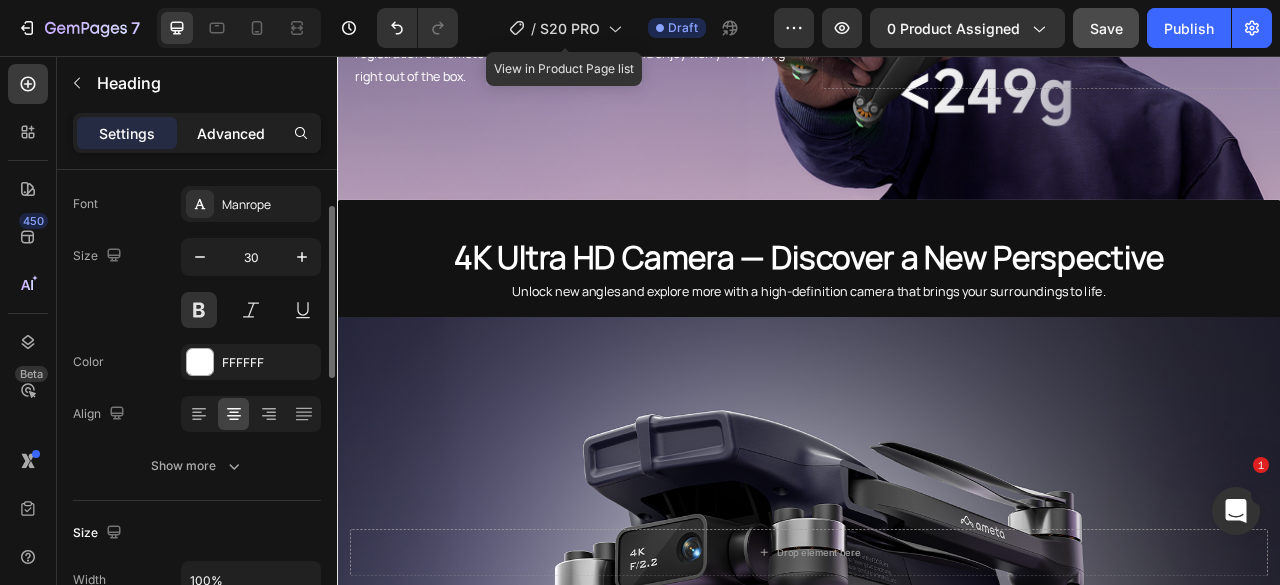 click on "Advanced" at bounding box center [231, 133] 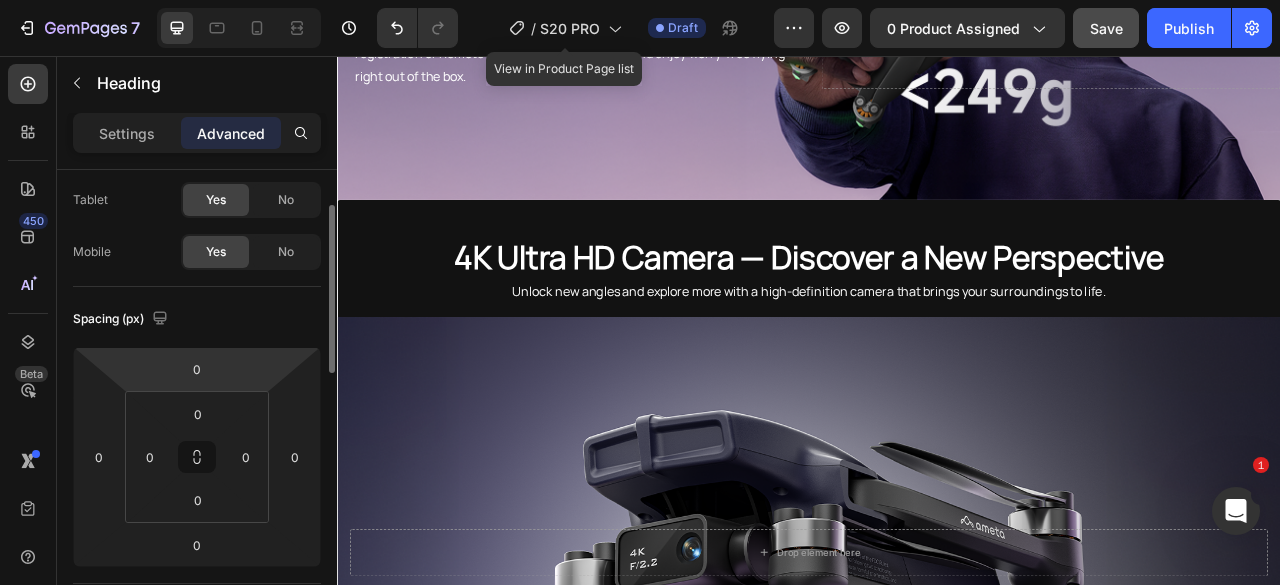 scroll, scrollTop: 300, scrollLeft: 0, axis: vertical 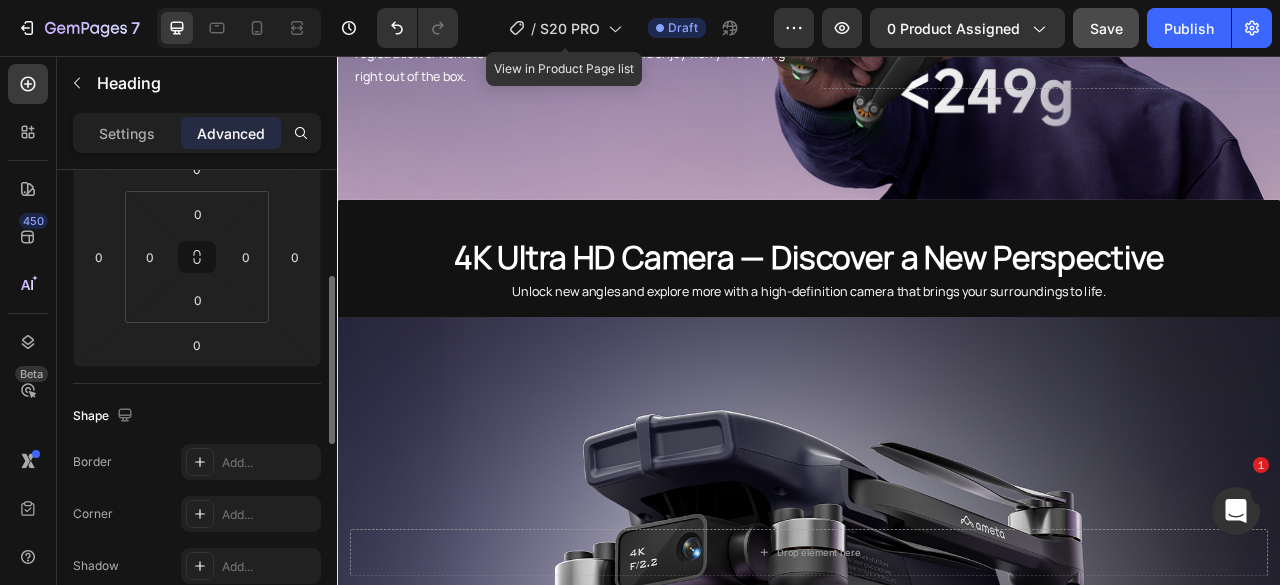 click at bounding box center (937, 688) 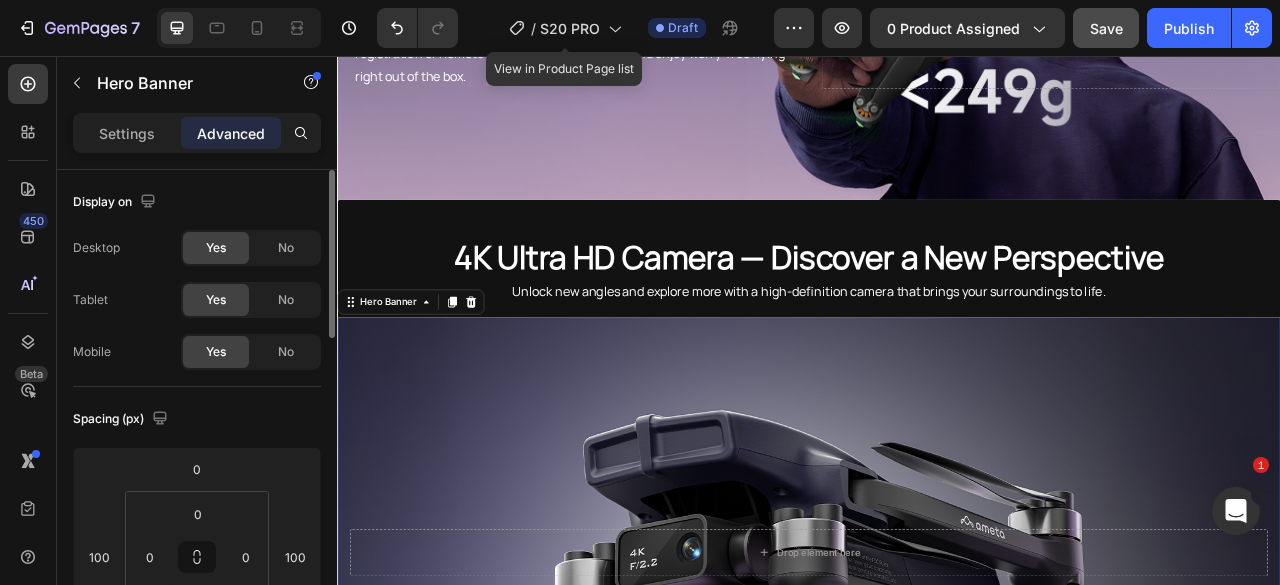 scroll, scrollTop: 200, scrollLeft: 0, axis: vertical 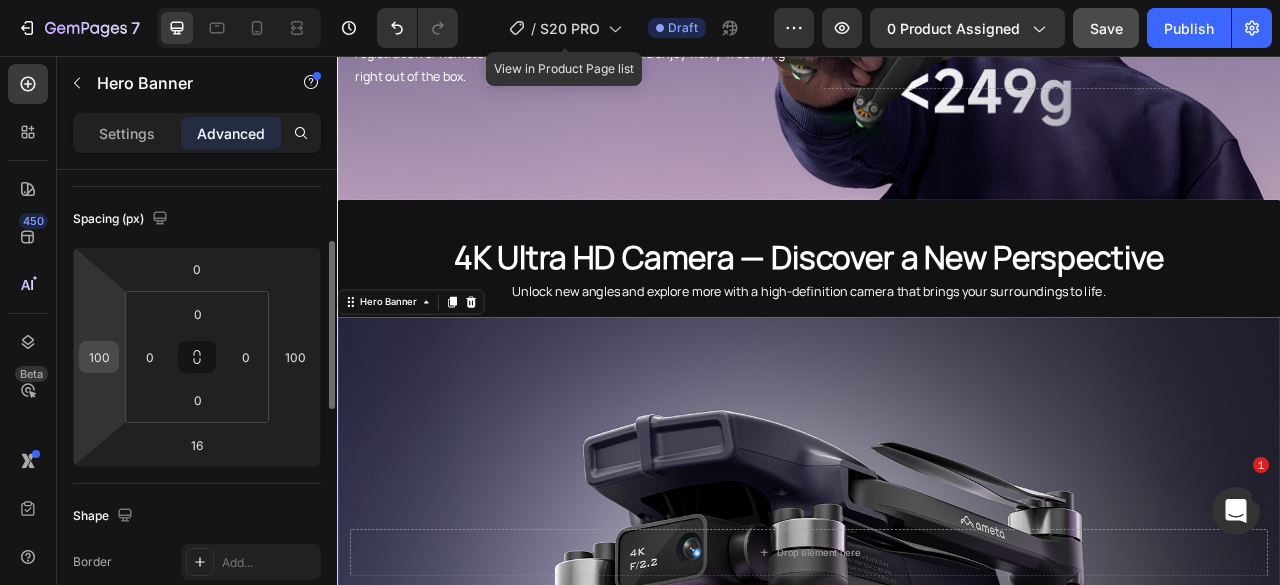 click on "100" at bounding box center (99, 357) 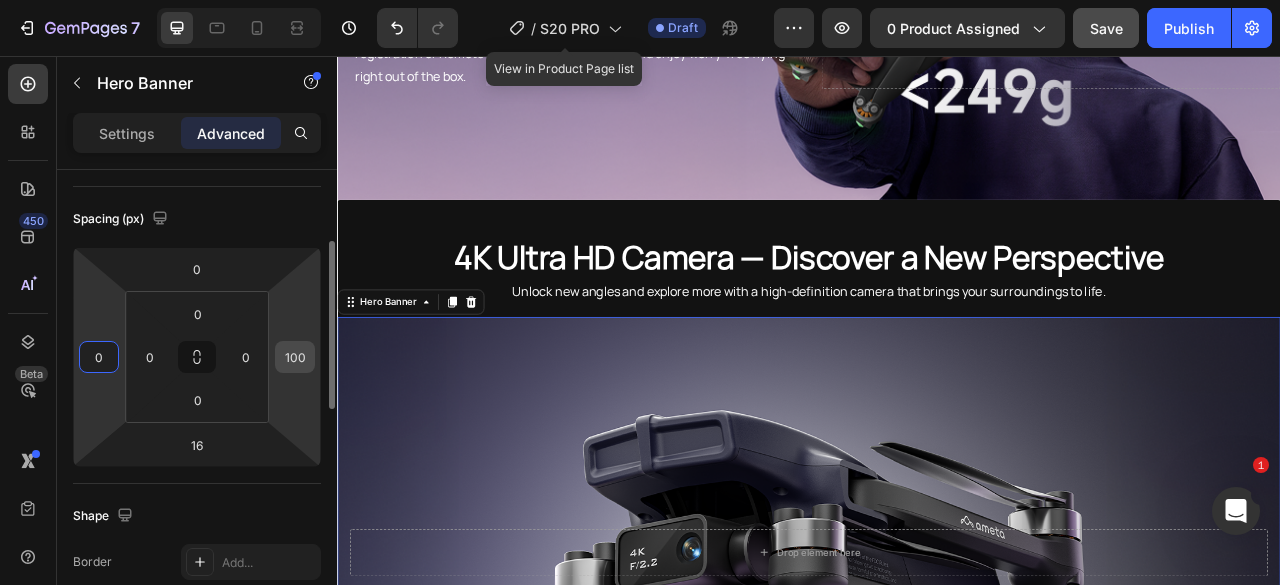 type on "0" 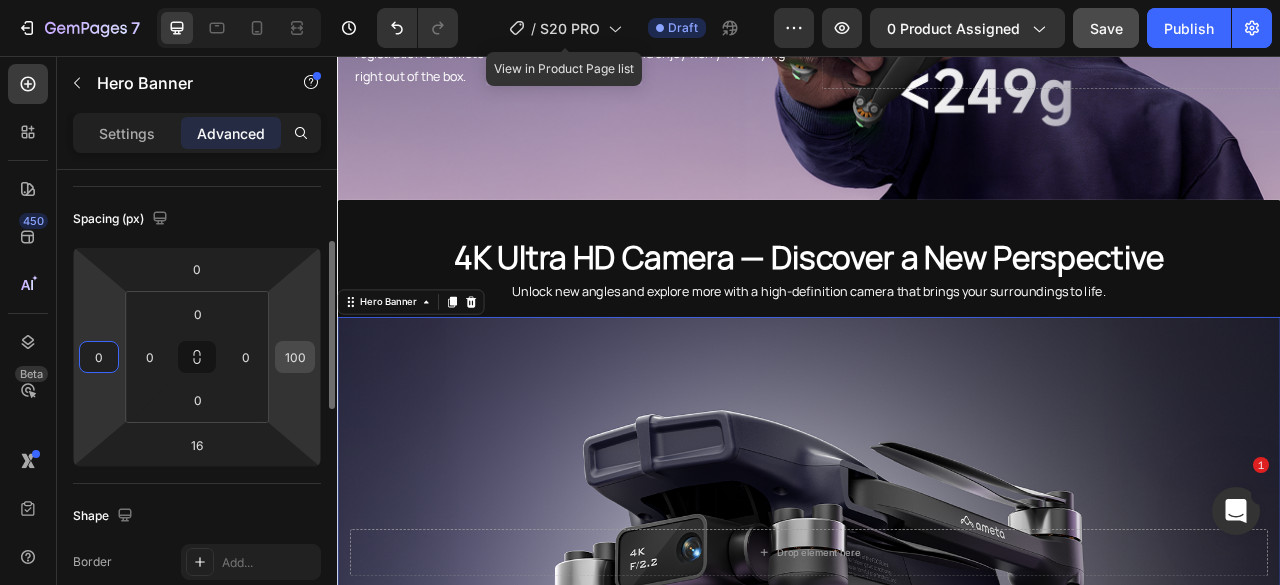 click on "100" at bounding box center [295, 357] 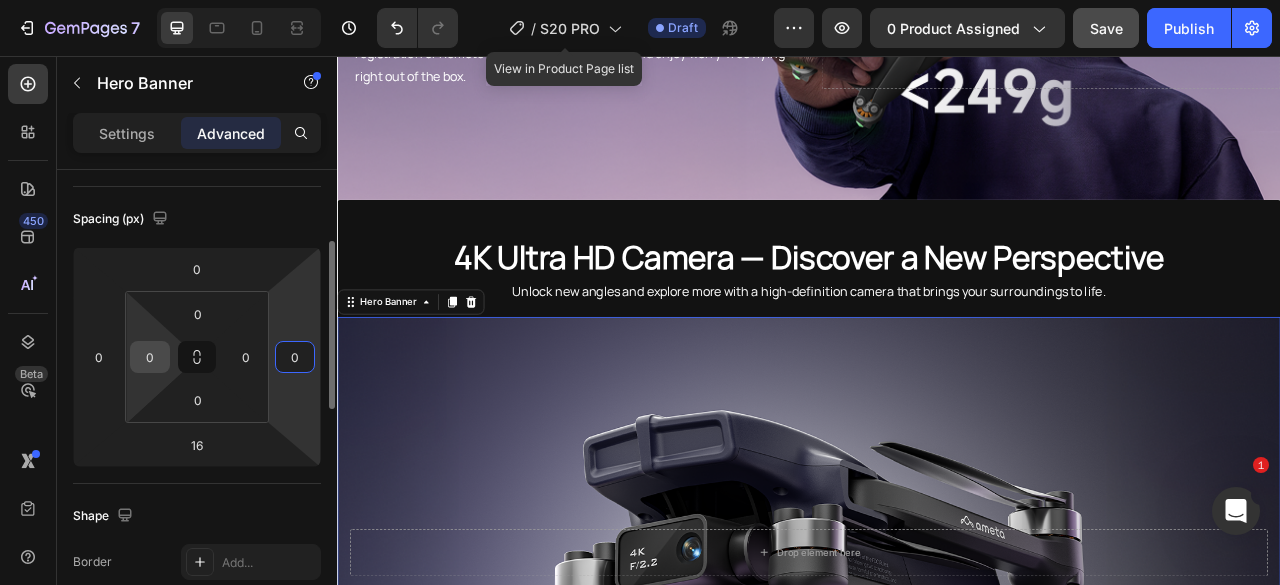type on "0" 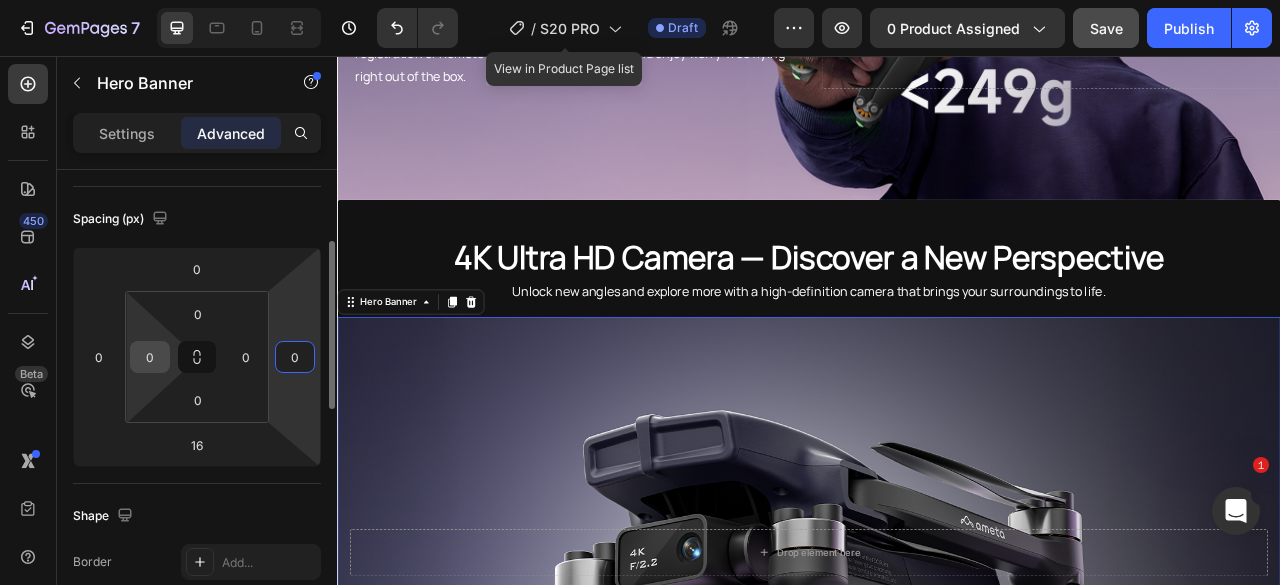 click on "0" at bounding box center [150, 357] 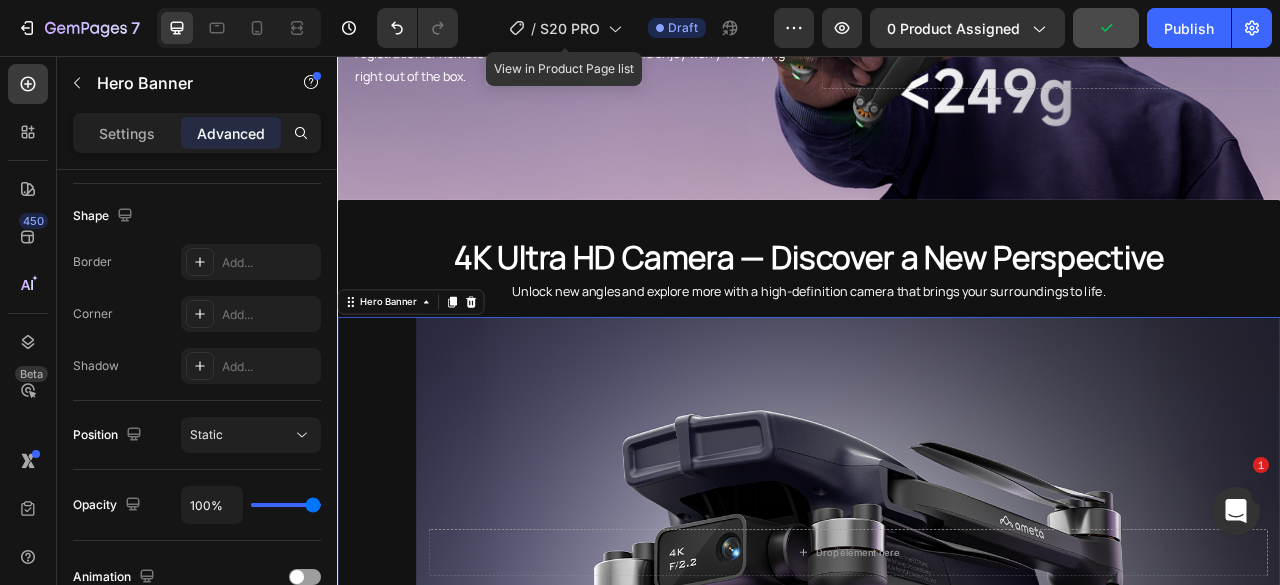 scroll, scrollTop: 700, scrollLeft: 0, axis: vertical 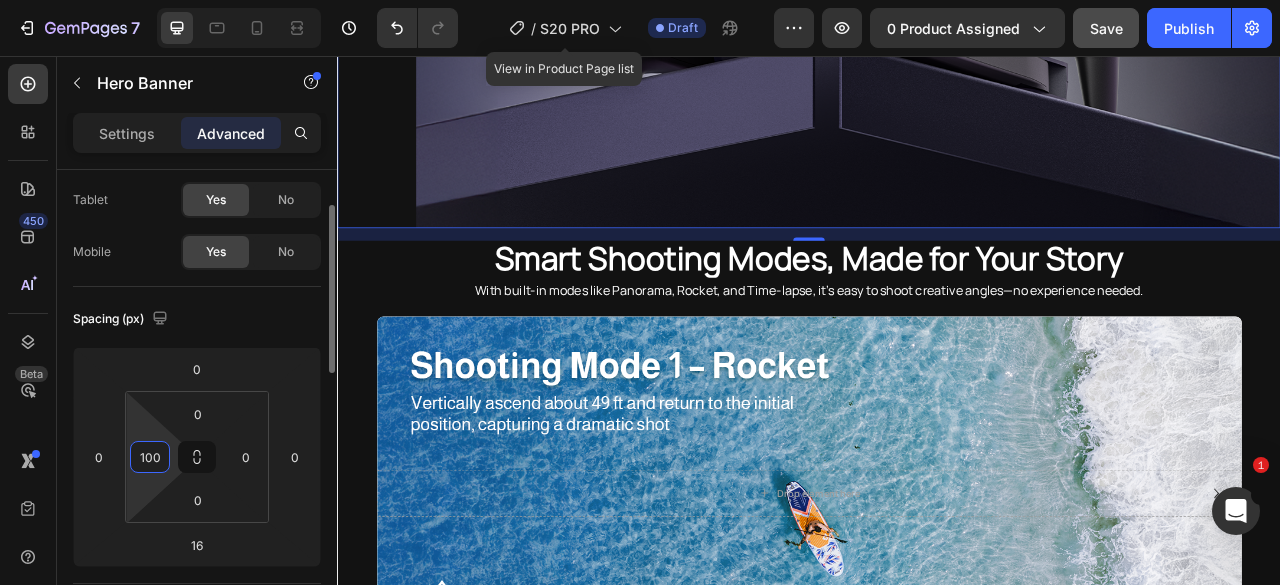 drag, startPoint x: 160, startPoint y: 455, endPoint x: 127, endPoint y: 455, distance: 33 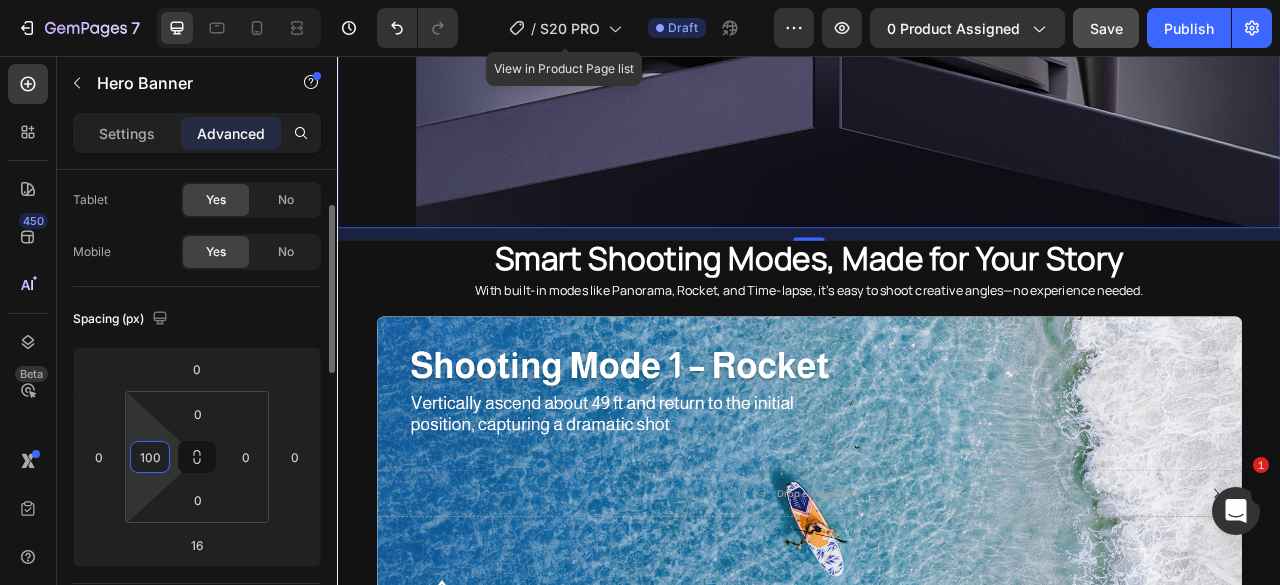 click on "0 100 0 0" at bounding box center (197, 457) 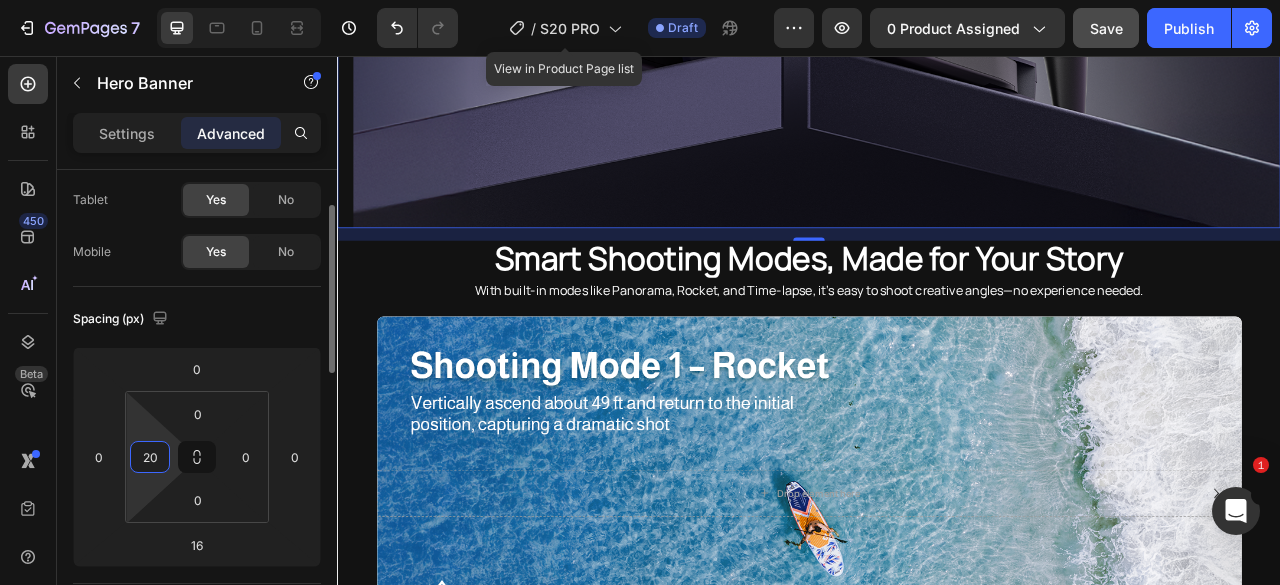 type on "2" 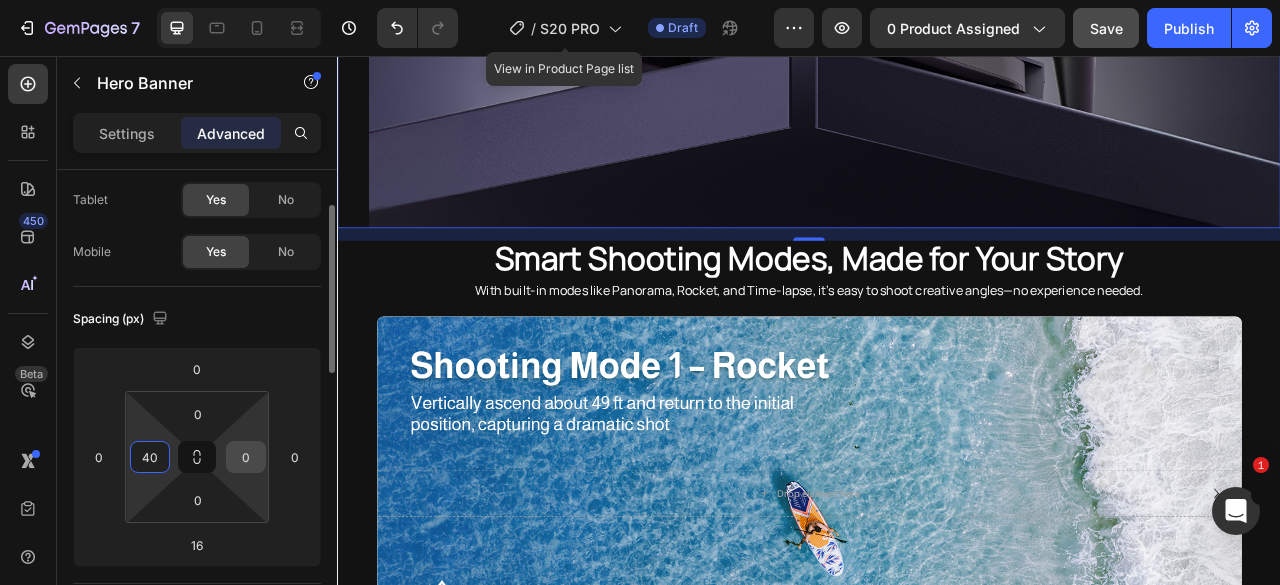 type on "40" 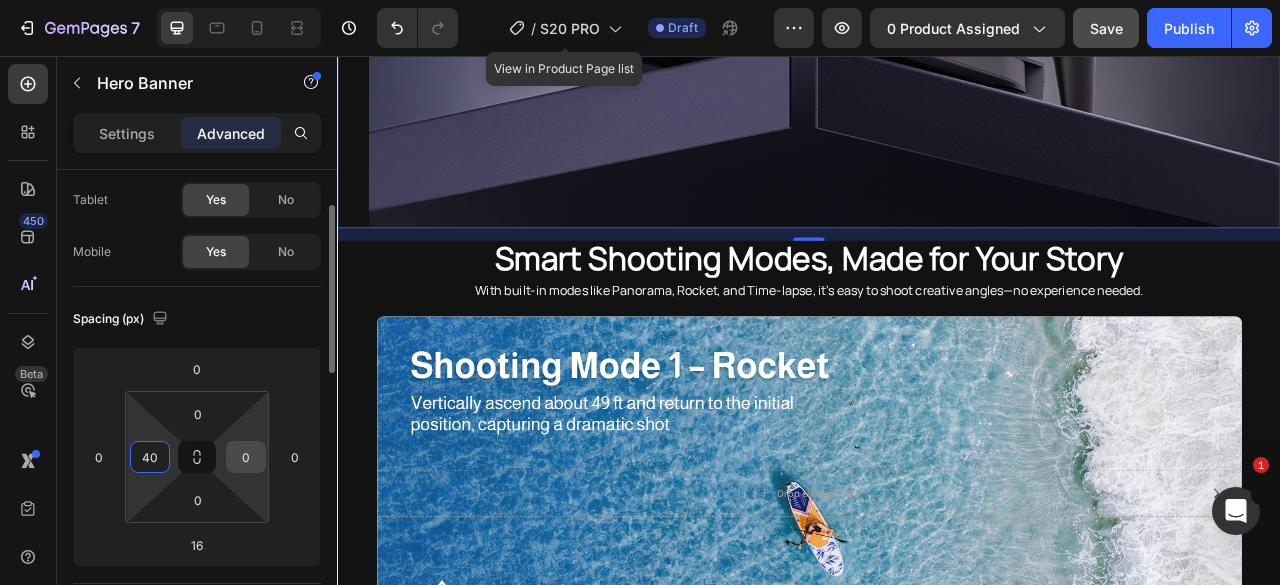 click on "0" at bounding box center (246, 457) 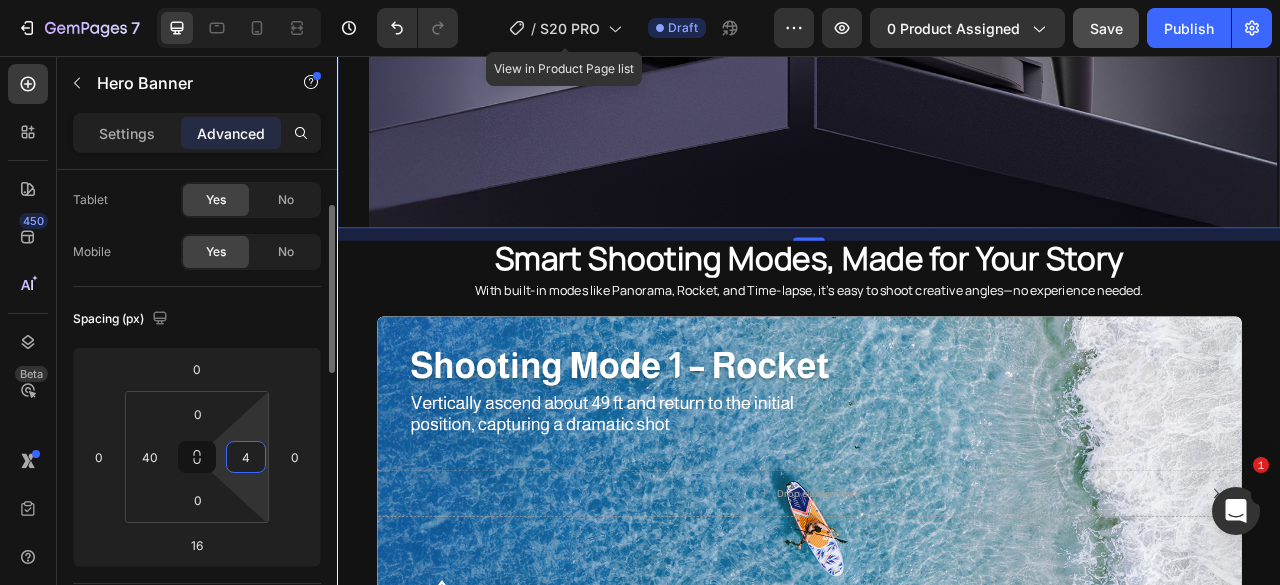 type on "40" 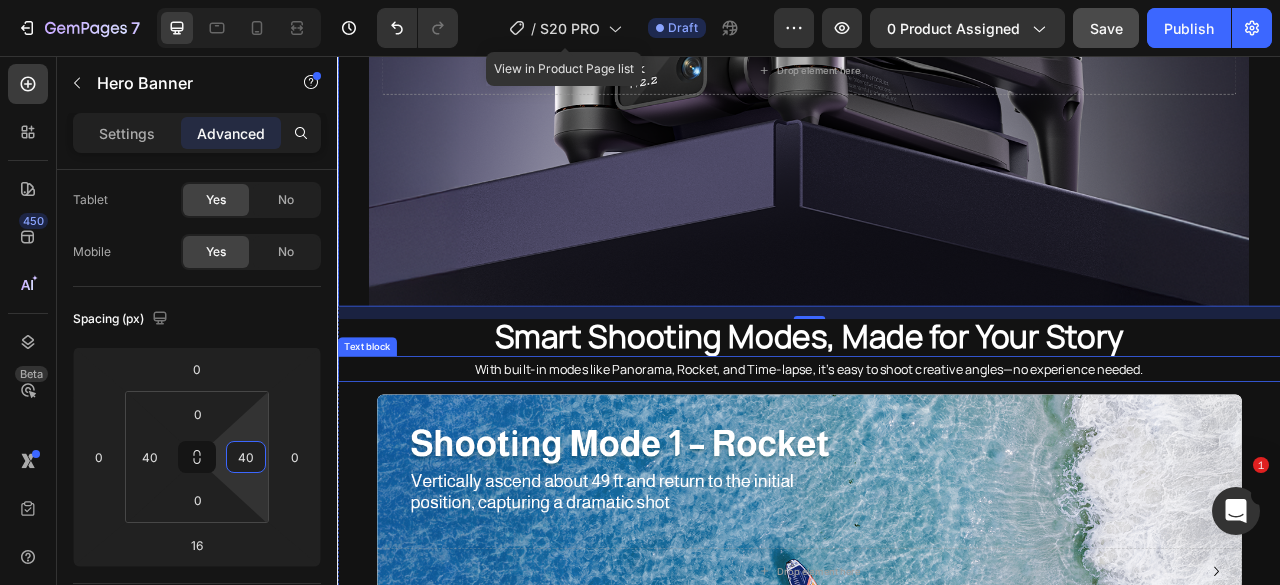 scroll, scrollTop: 2903, scrollLeft: 0, axis: vertical 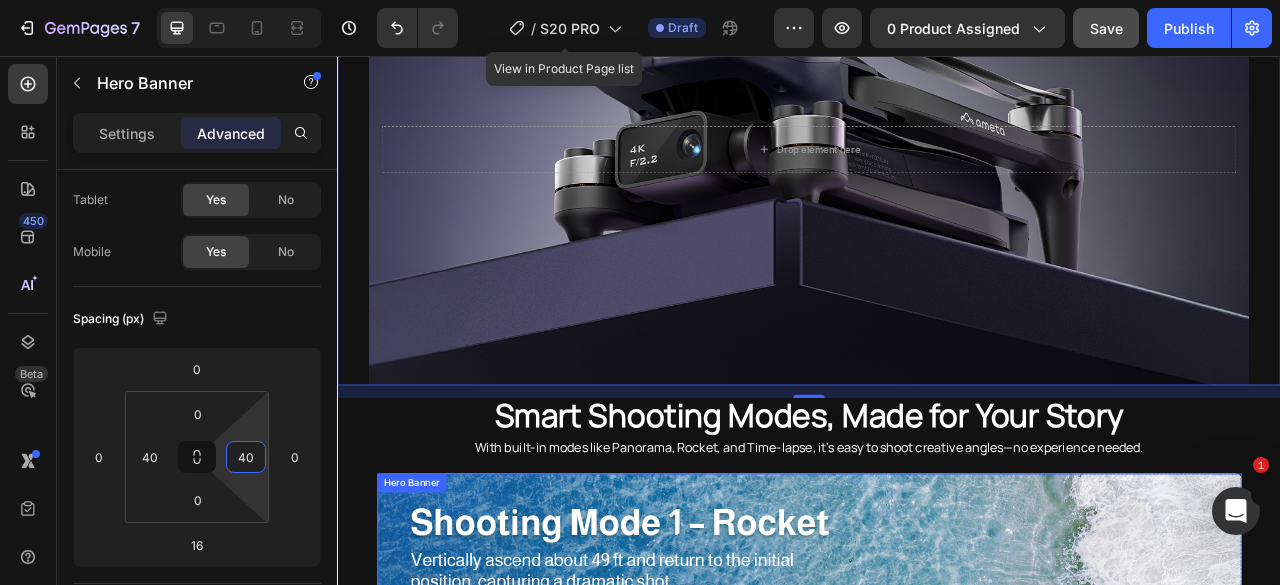 click on "Hero Banner" at bounding box center [431, 599] 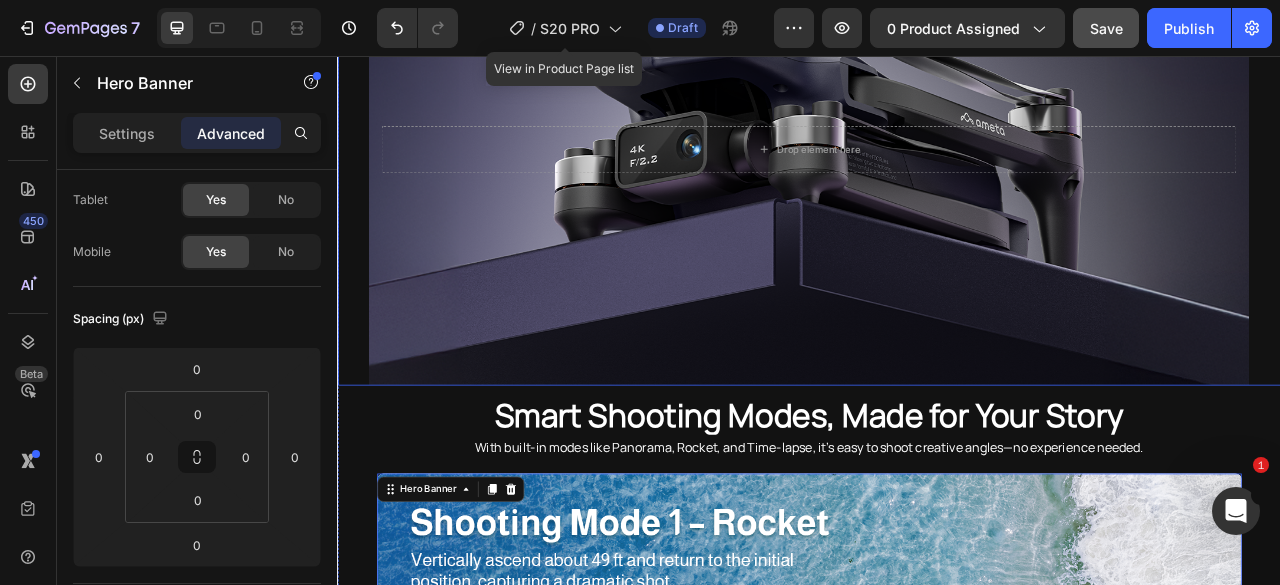 click at bounding box center (937, 175) 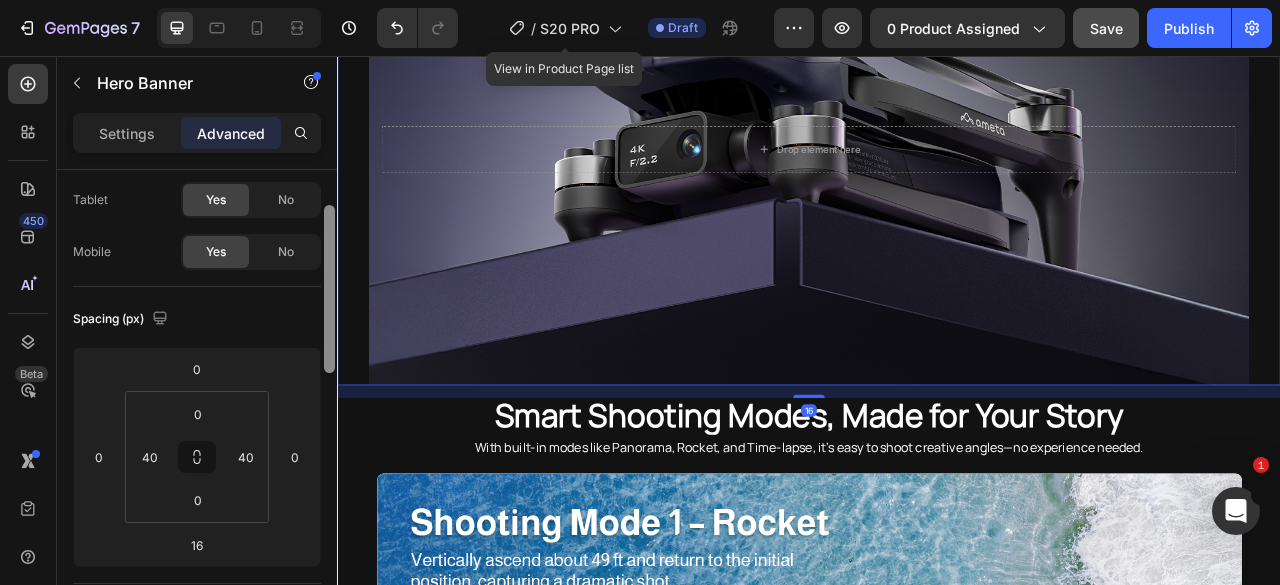 click at bounding box center (329, 406) 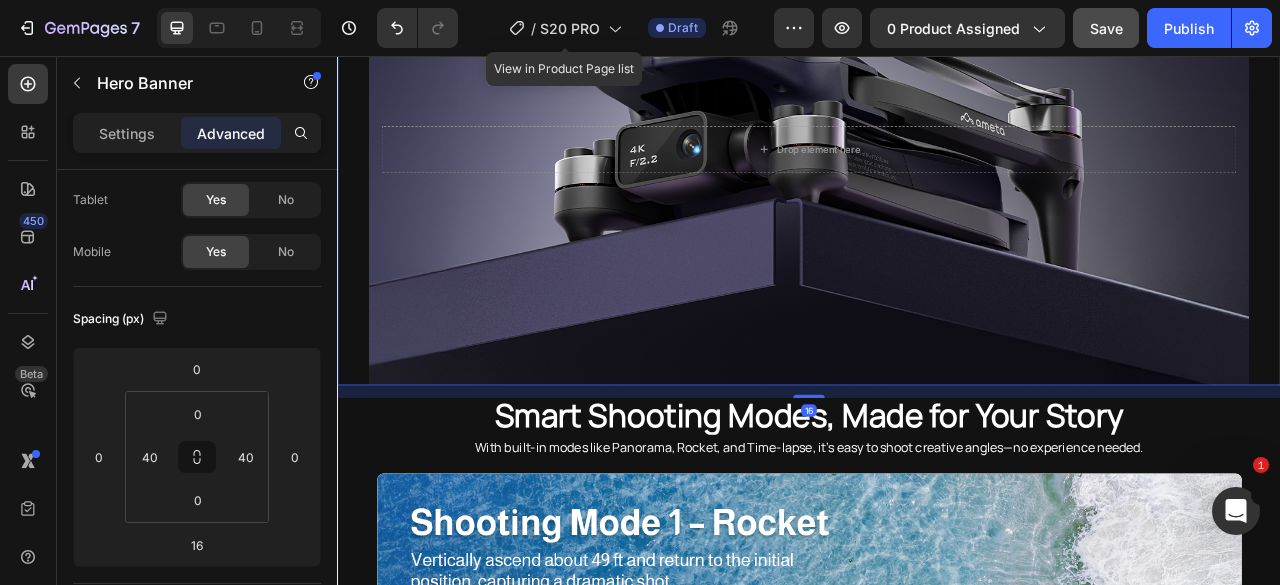 scroll, scrollTop: 573, scrollLeft: 0, axis: vertical 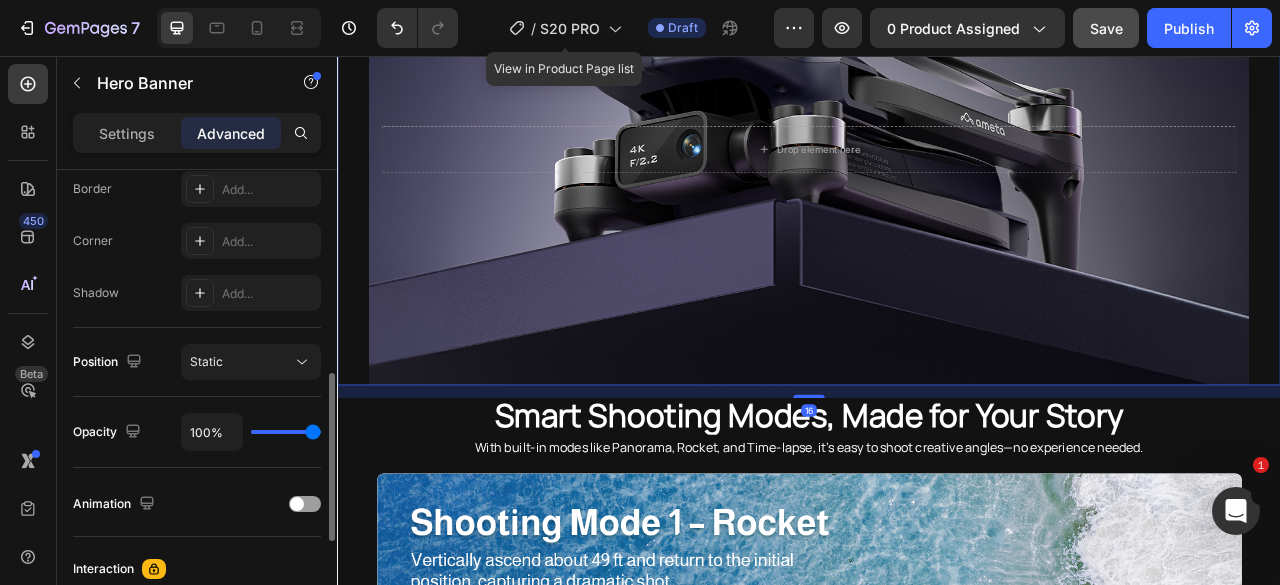 click at bounding box center [937, 175] 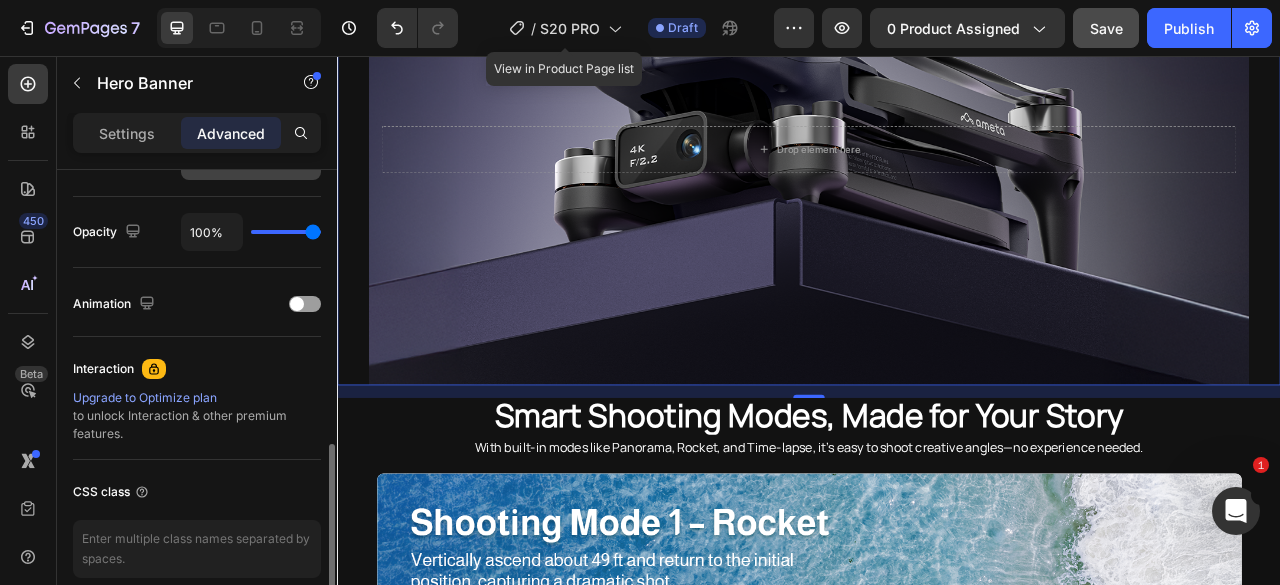 scroll, scrollTop: 473, scrollLeft: 0, axis: vertical 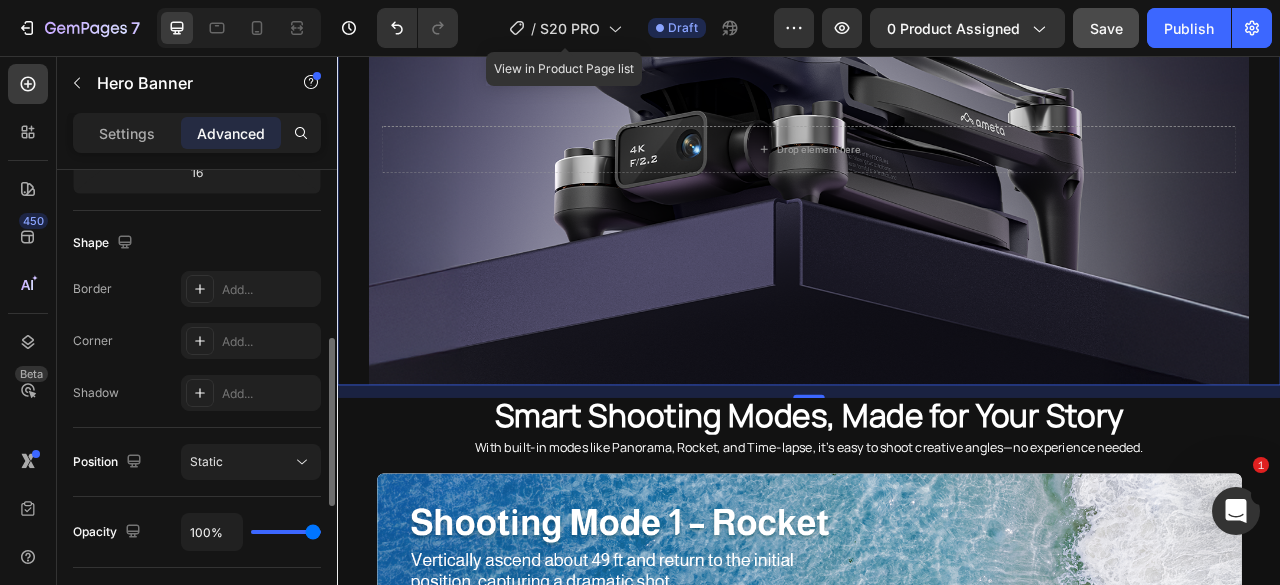 click on "Settings Advanced" at bounding box center (197, 133) 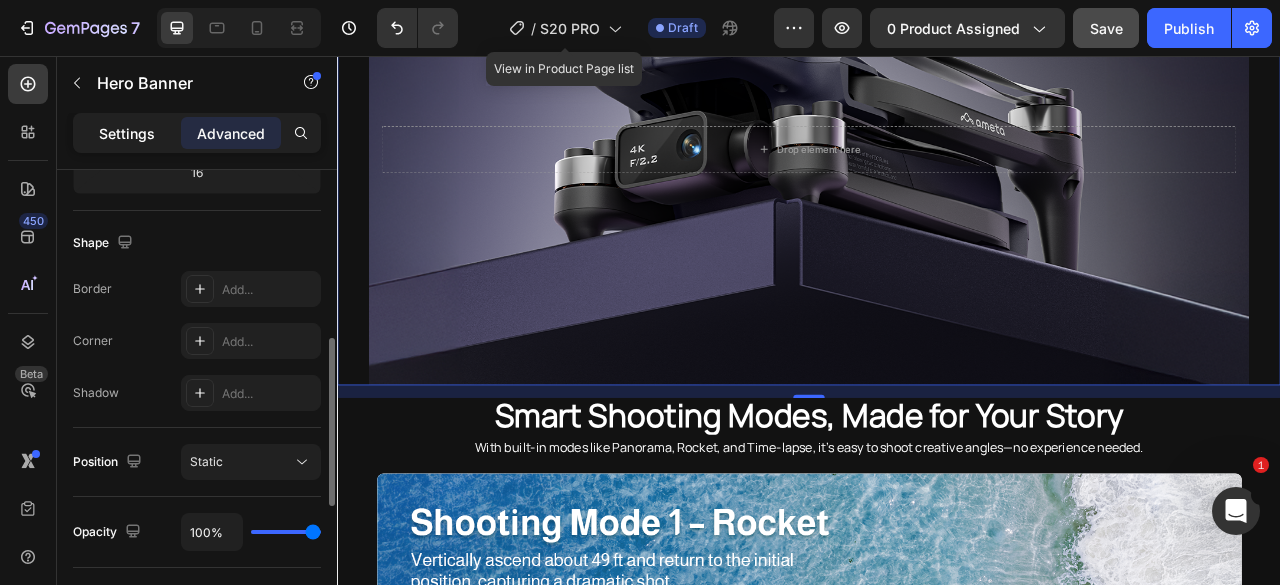 click on "Settings" at bounding box center (127, 133) 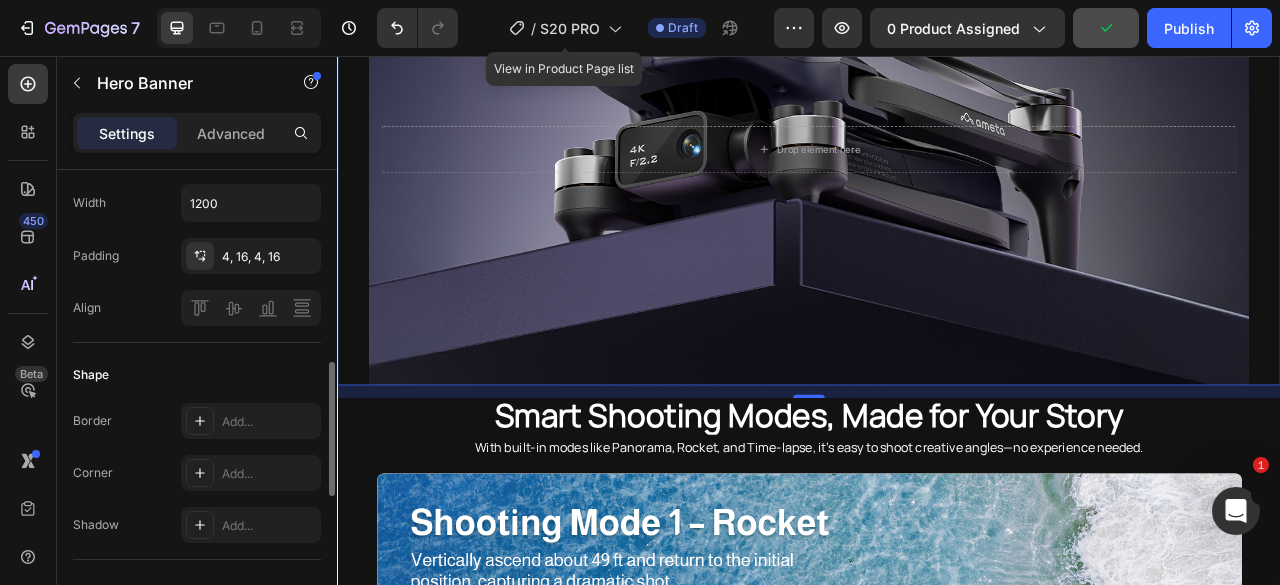 scroll, scrollTop: 873, scrollLeft: 0, axis: vertical 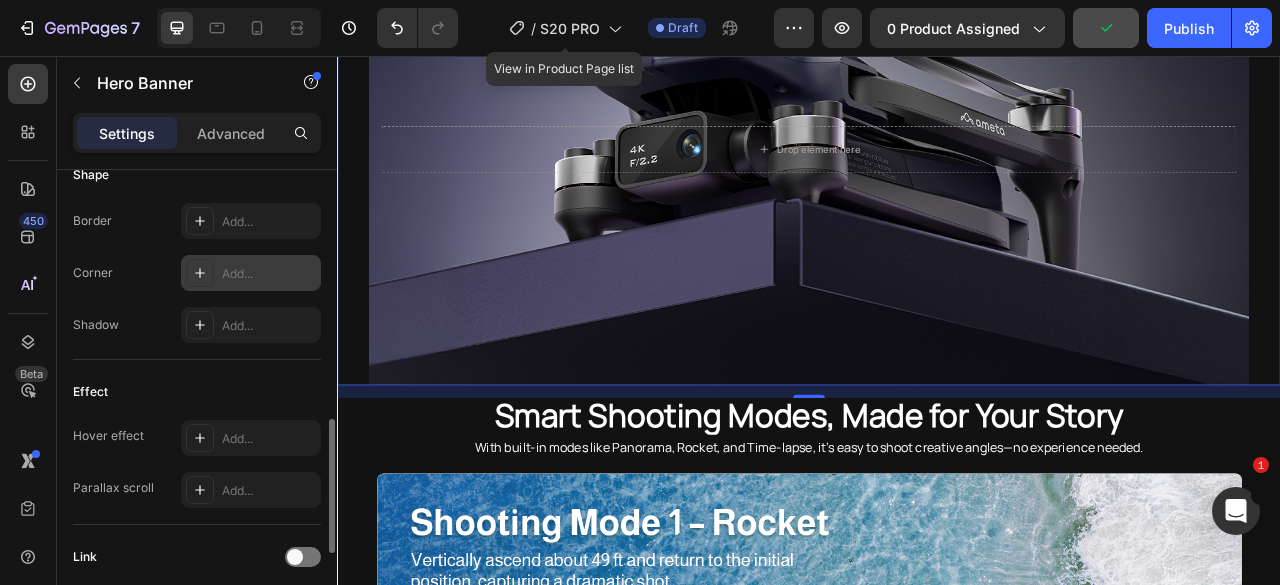 click on "Add..." at bounding box center (269, 274) 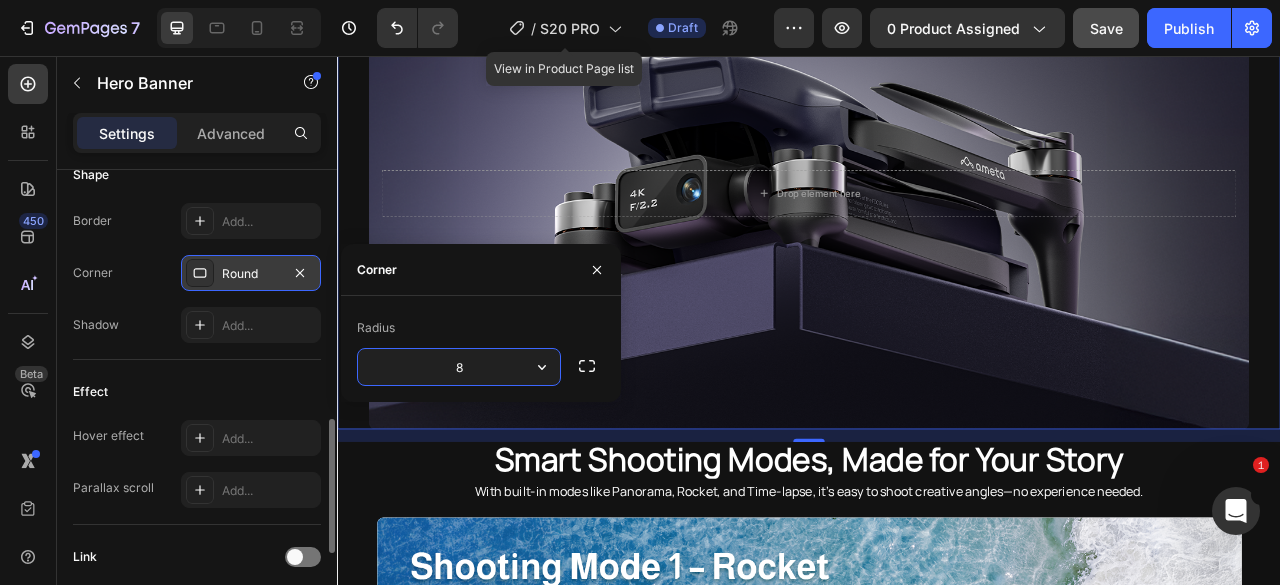 scroll, scrollTop: 2803, scrollLeft: 0, axis: vertical 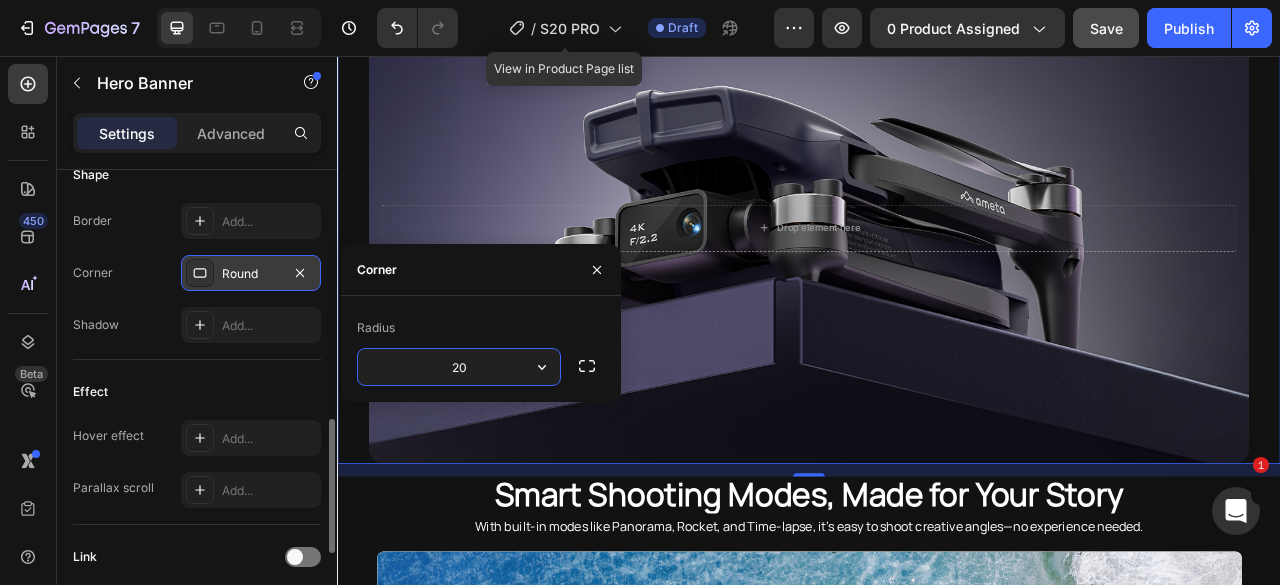 type on "20" 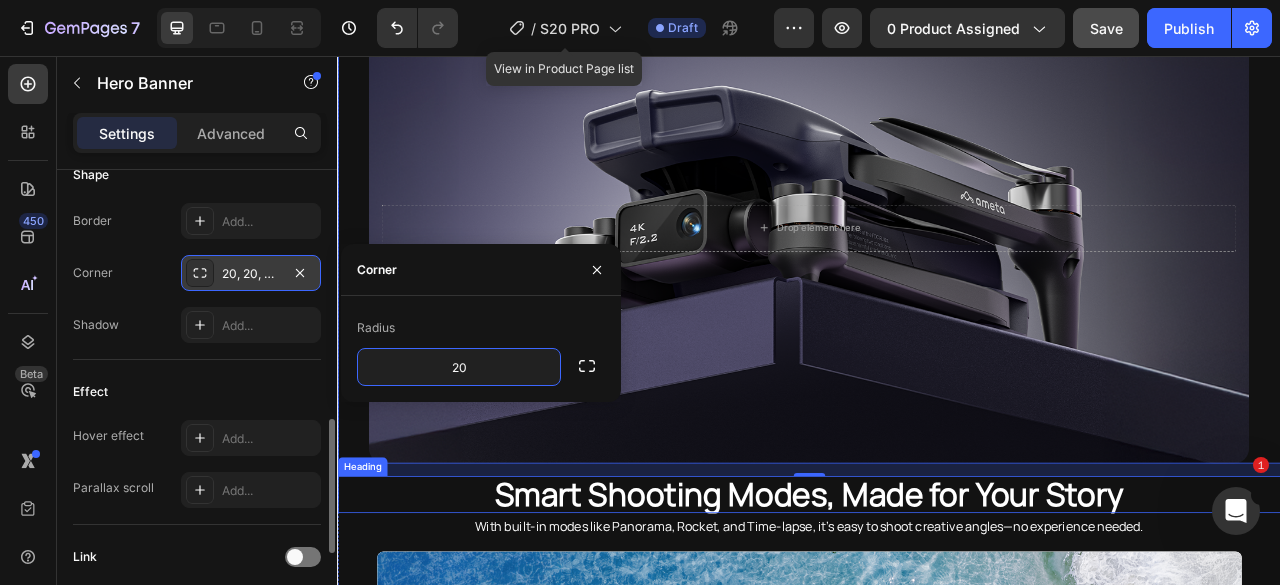 click on "Smart Shooting Modes, Made for Your Story" at bounding box center [937, 614] 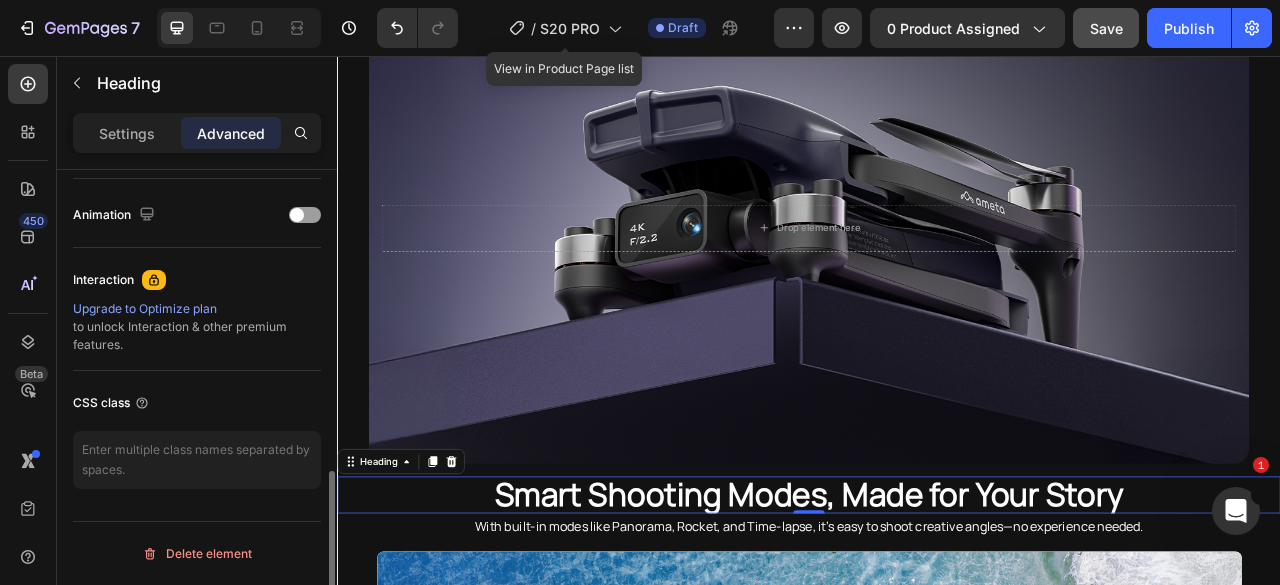 scroll, scrollTop: 0, scrollLeft: 0, axis: both 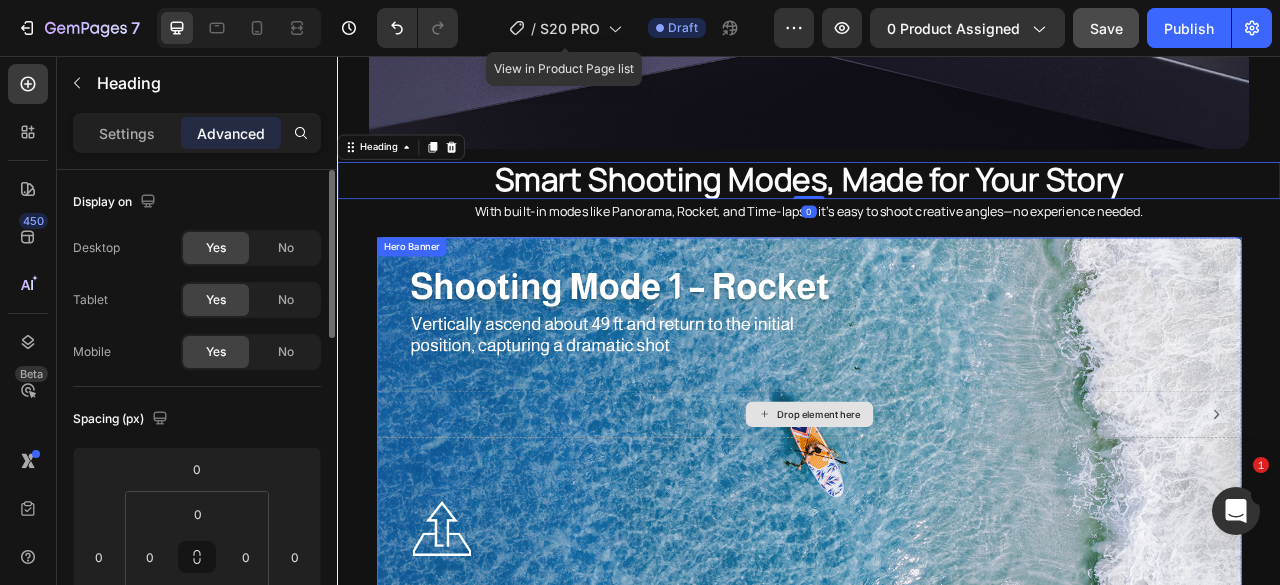click on "Drop element here" at bounding box center [937, 512] 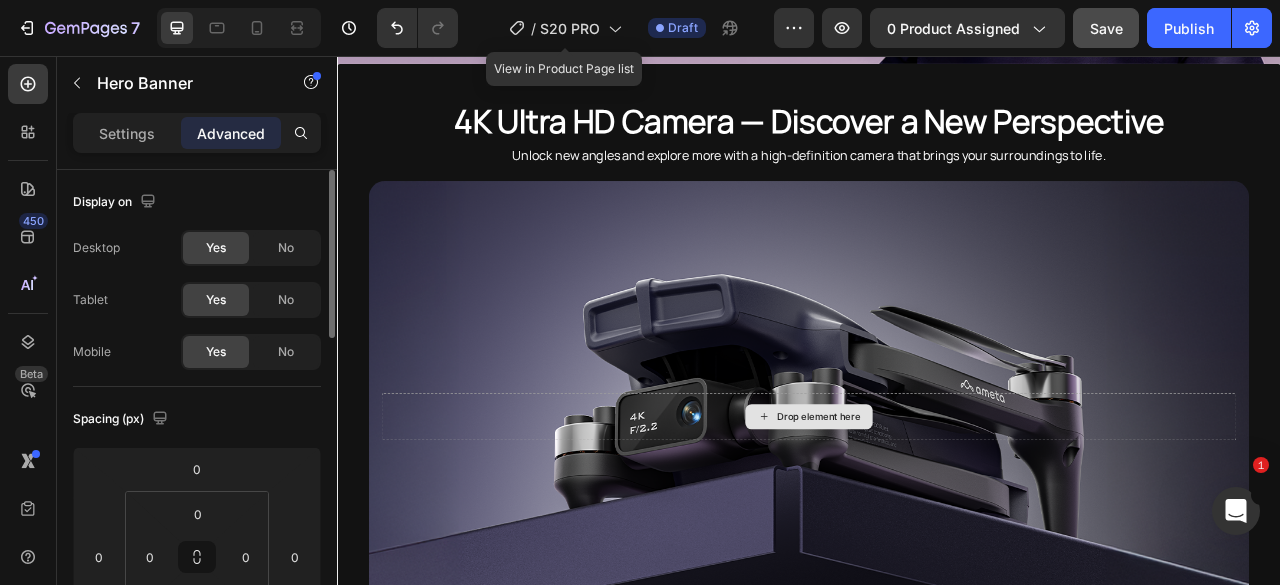 scroll, scrollTop: 2503, scrollLeft: 0, axis: vertical 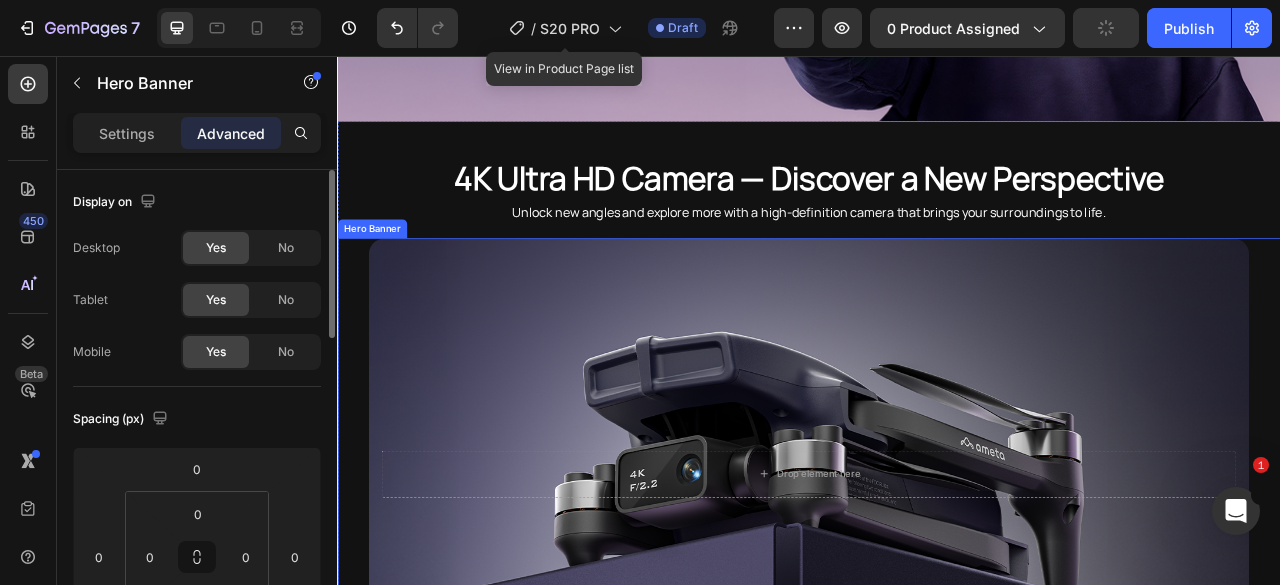 click at bounding box center [937, 588] 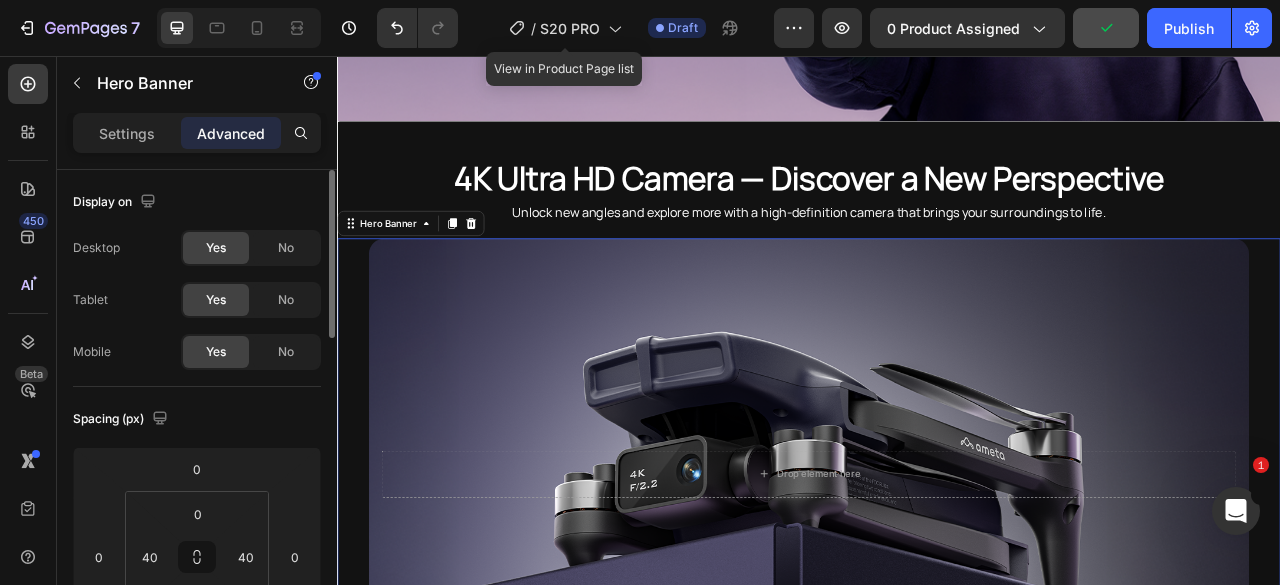 scroll, scrollTop: 200, scrollLeft: 0, axis: vertical 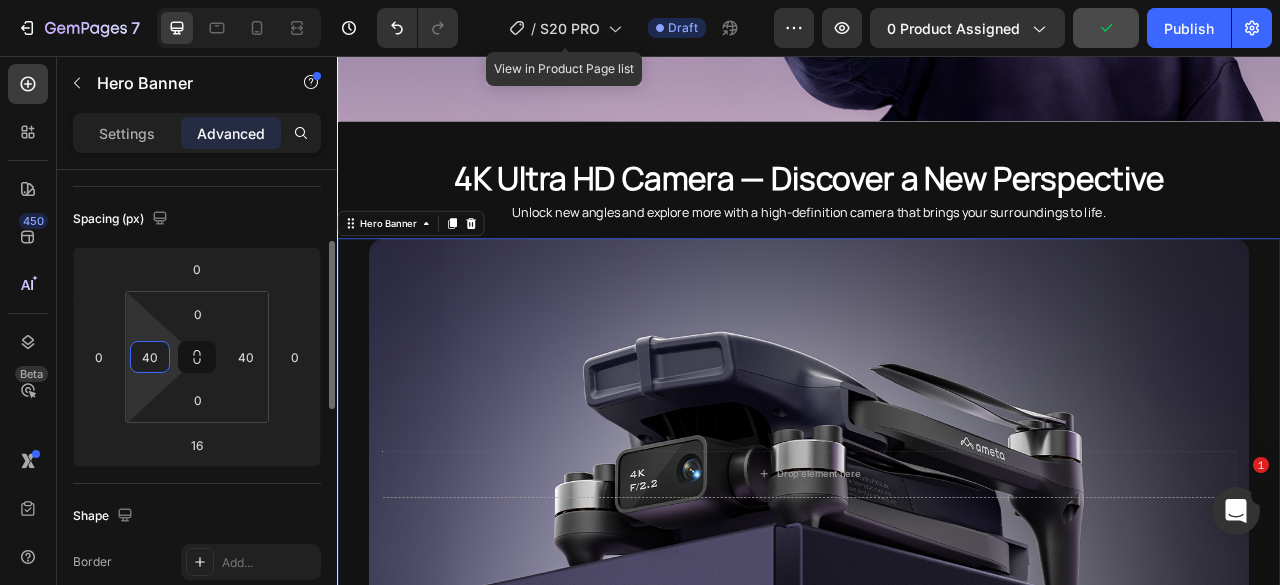 click on "40" at bounding box center [150, 357] 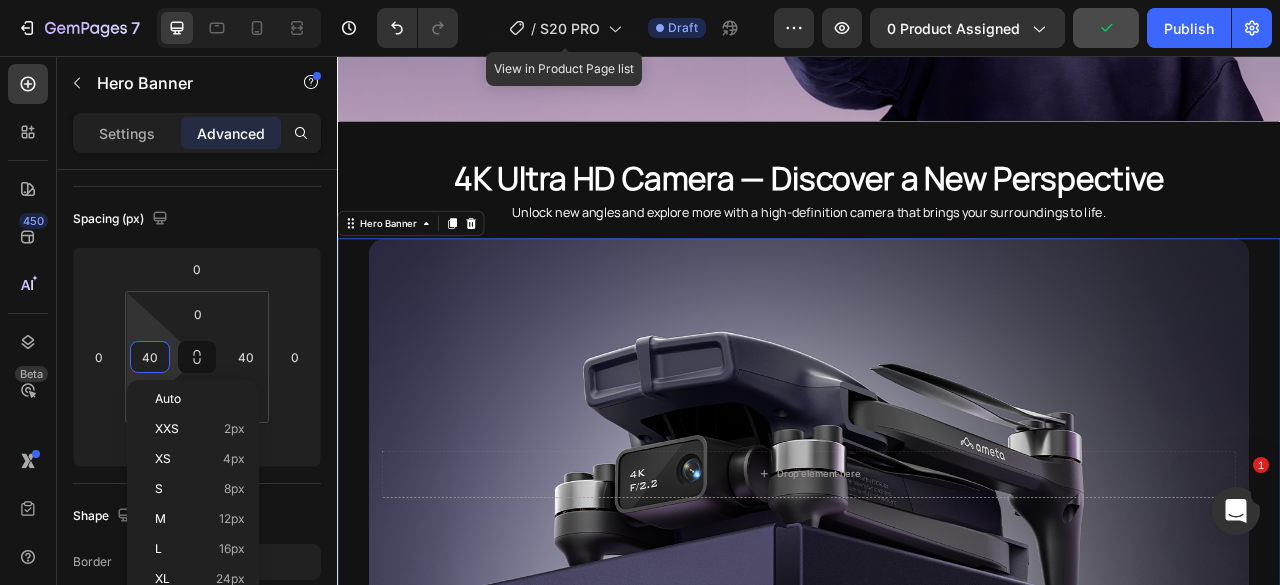 click at bounding box center [937, 588] 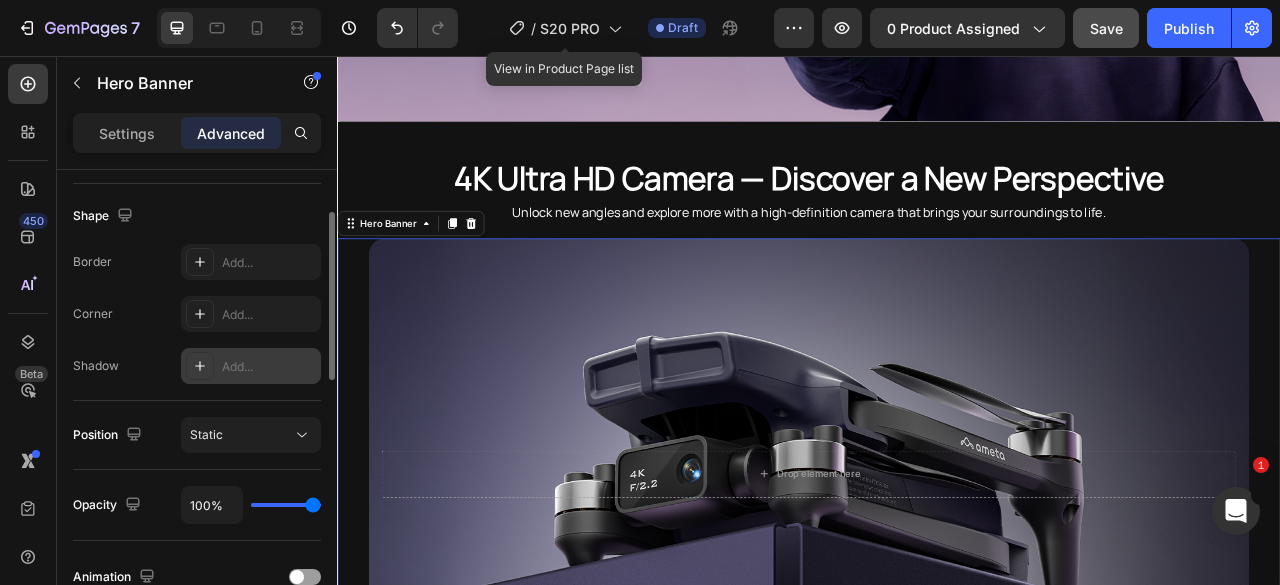 scroll, scrollTop: 400, scrollLeft: 0, axis: vertical 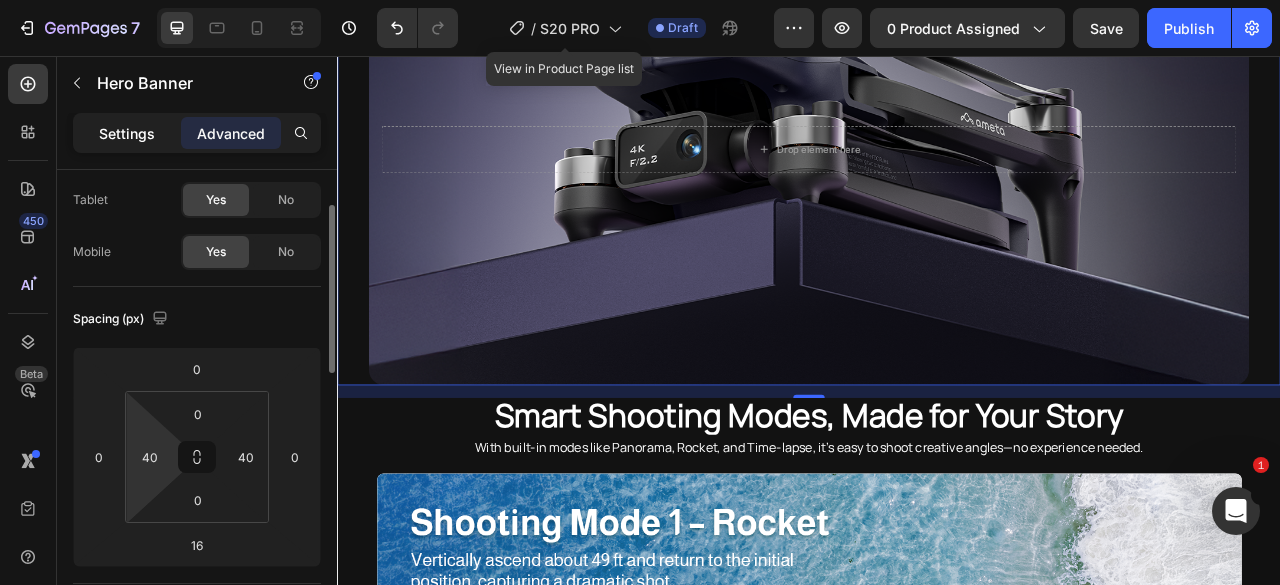 click on "Settings" at bounding box center (127, 133) 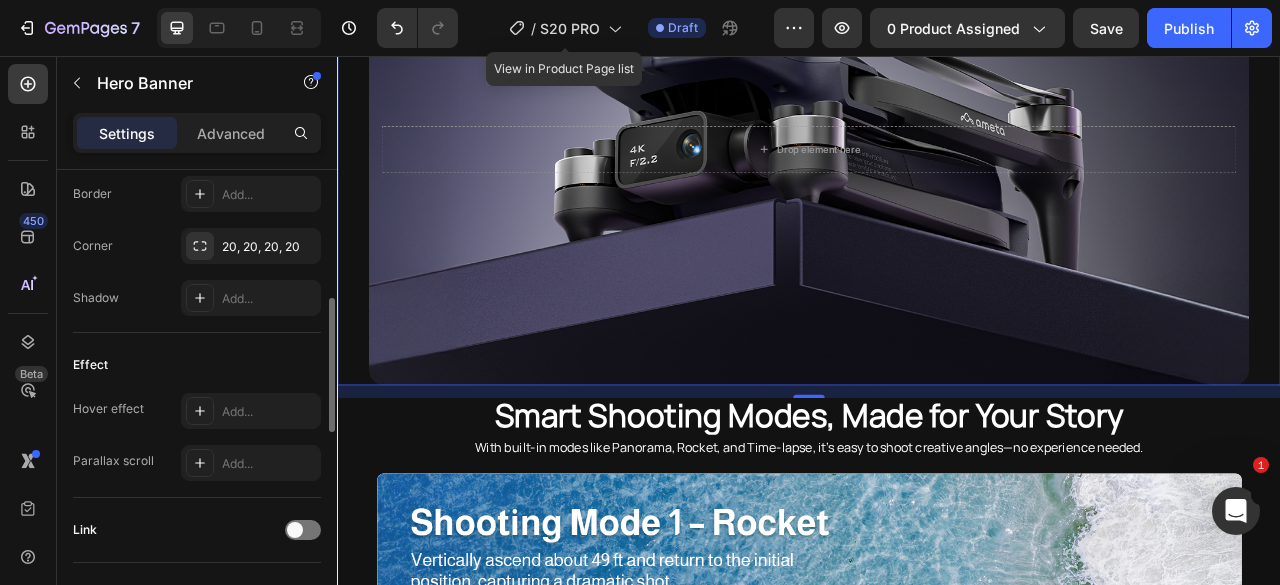 scroll, scrollTop: 800, scrollLeft: 0, axis: vertical 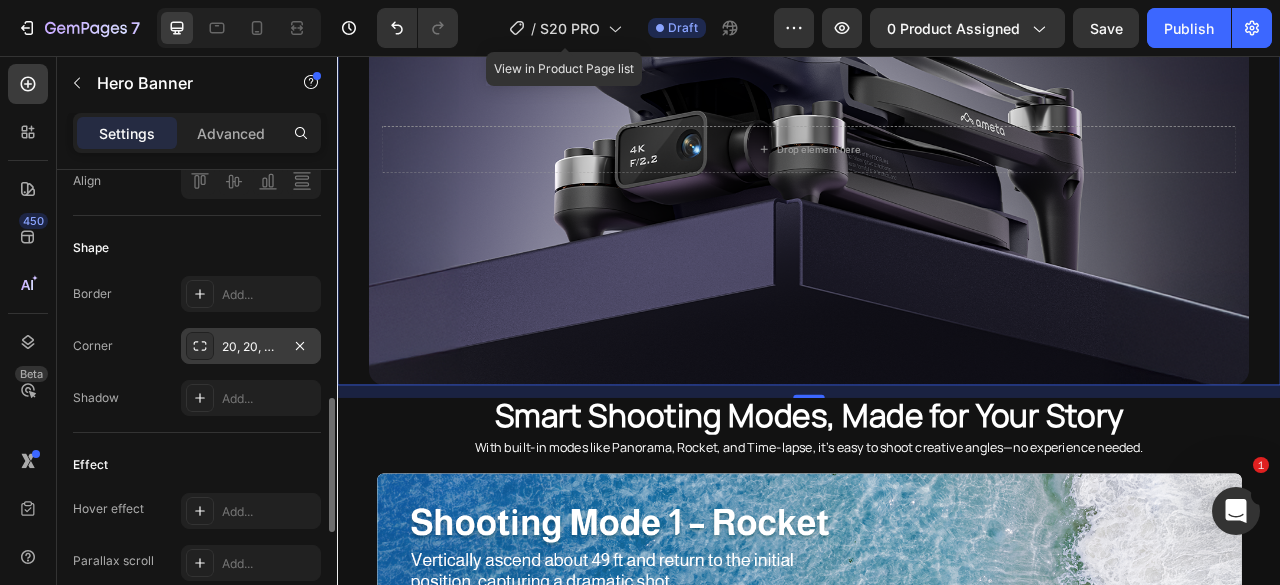 click on "20, 20, 20, 20" at bounding box center (251, 347) 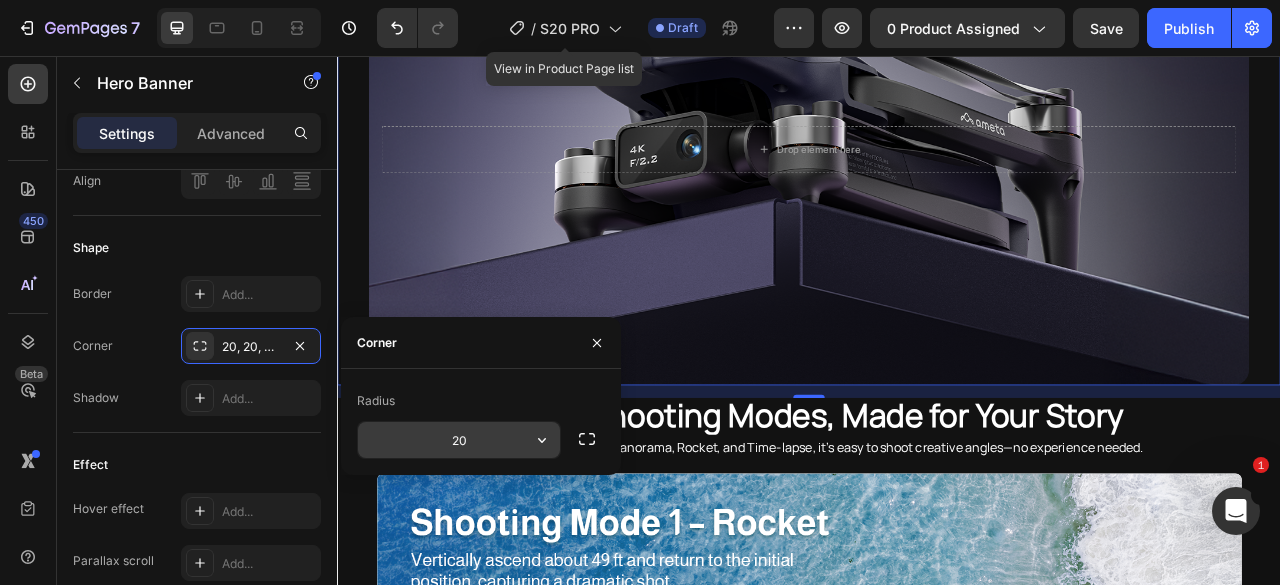 click on "20" at bounding box center (459, 440) 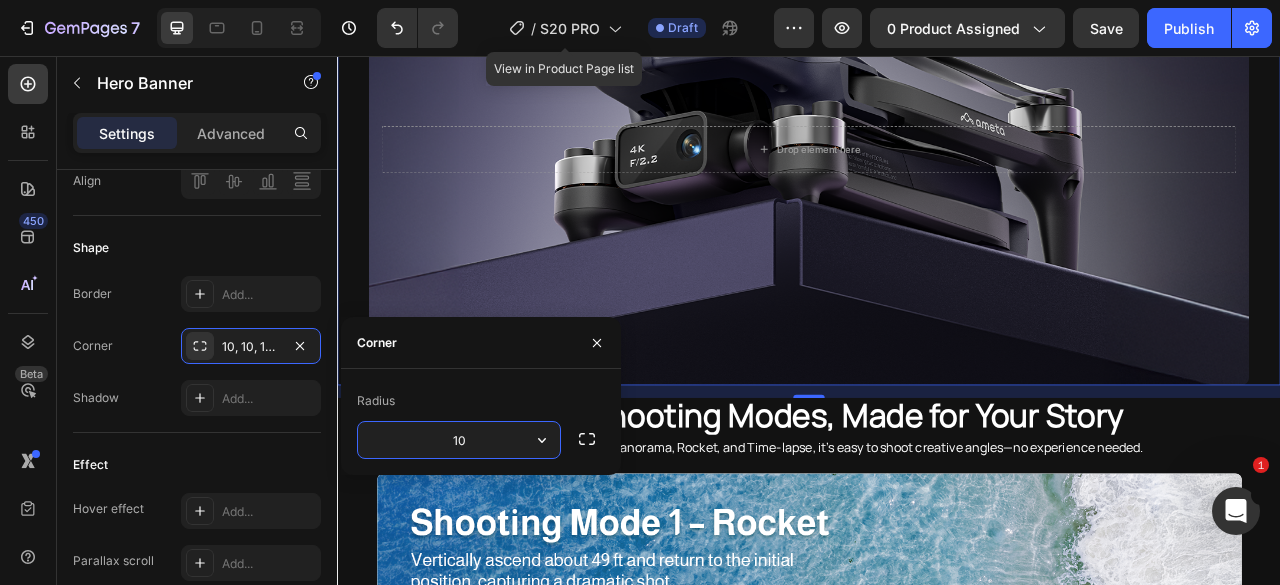 type on "1" 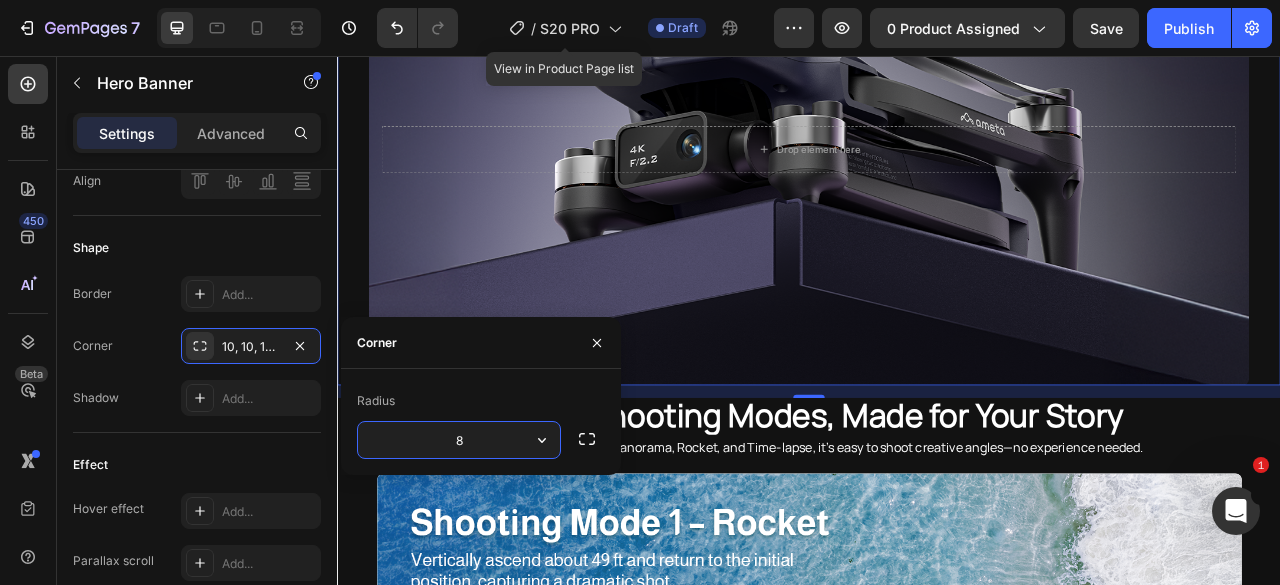 type on "8" 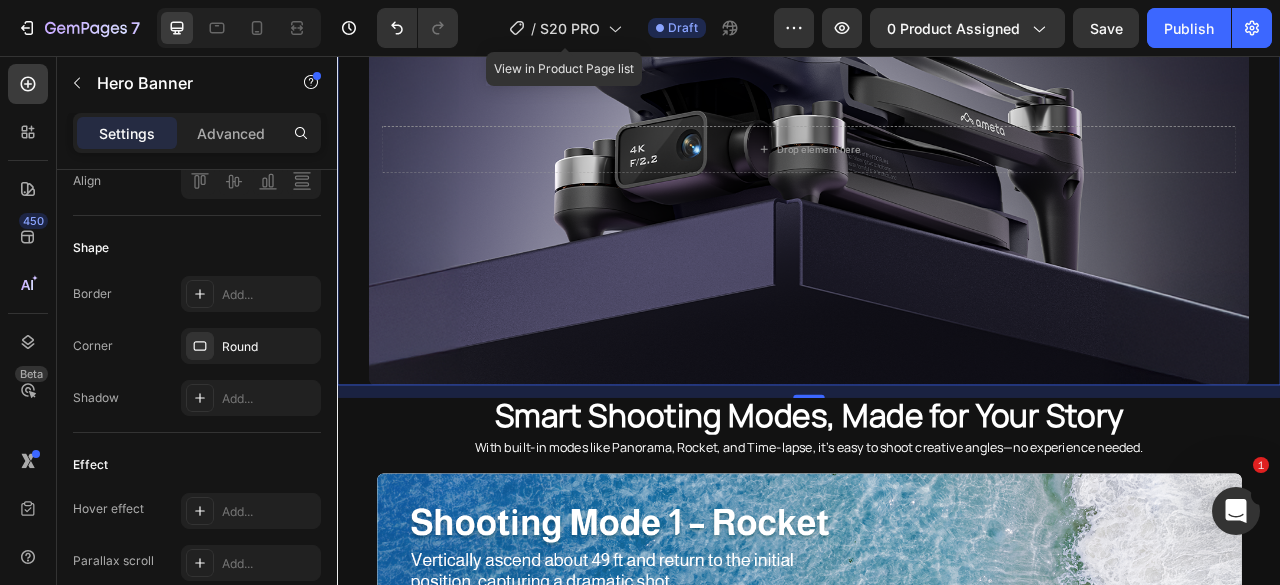 click at bounding box center (937, 175) 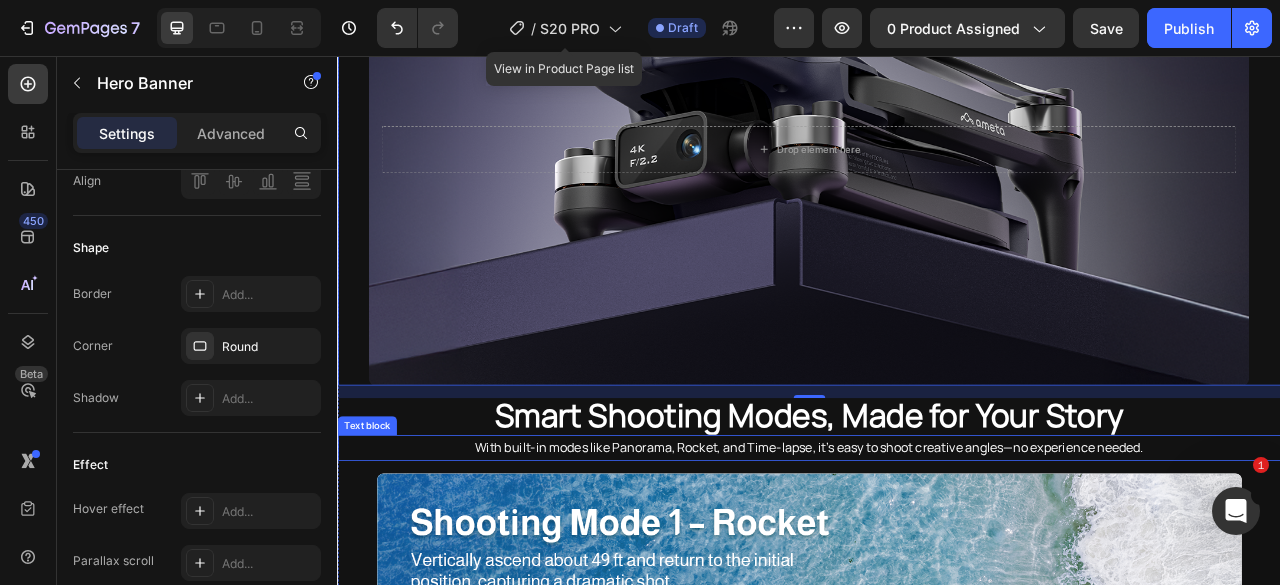 click on "With built-in modes like Panorama, Rocket, and Time-lapse, it’s easy to shoot creative angles—no experience needed." at bounding box center [937, 554] 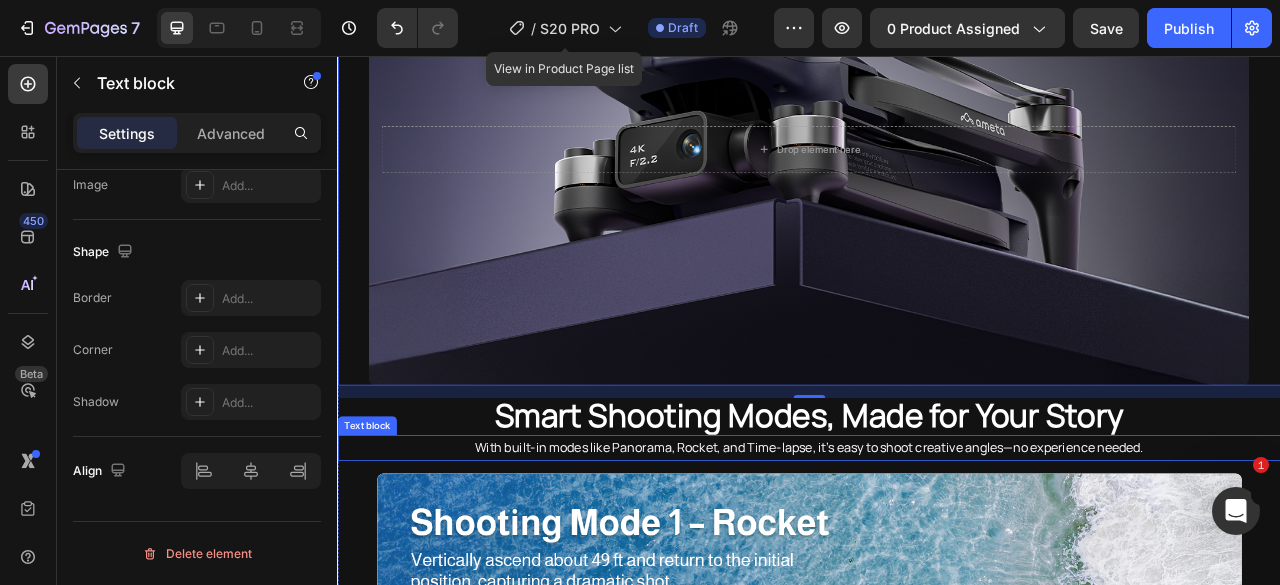 scroll, scrollTop: 0, scrollLeft: 0, axis: both 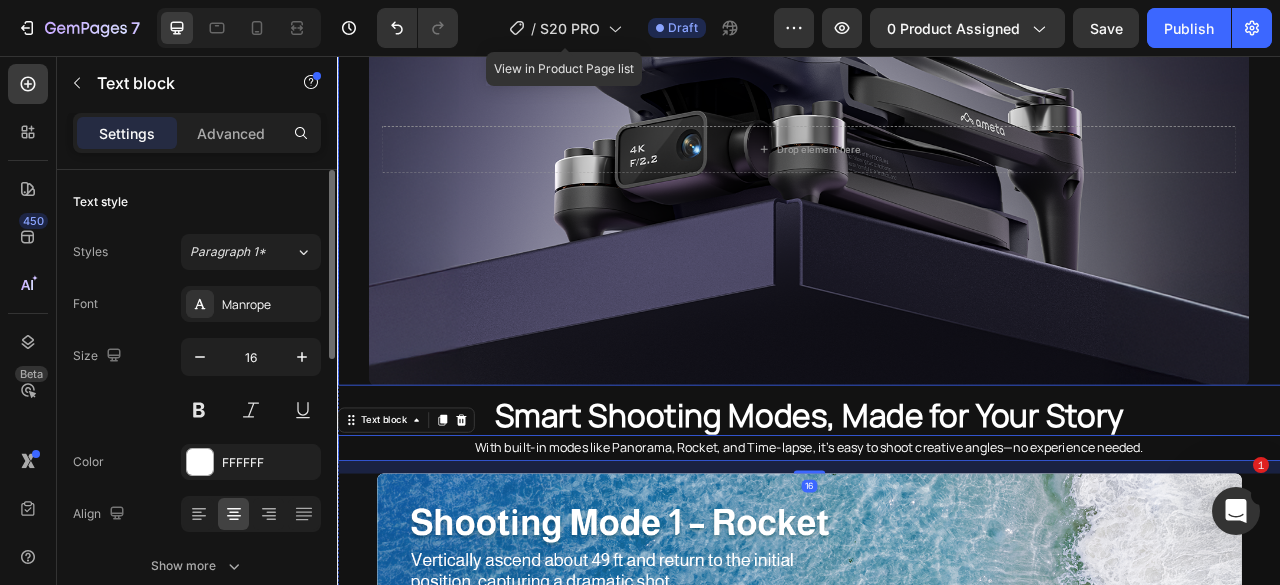 click at bounding box center (937, 175) 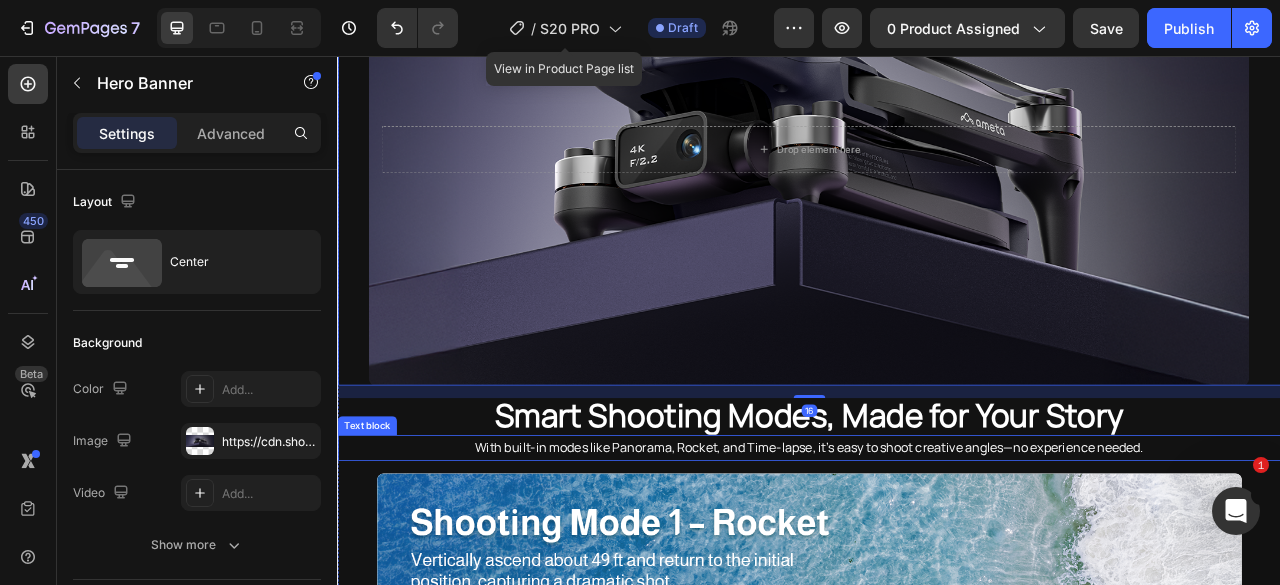 click on "With built-in modes like Panorama, Rocket, and Time-lapse, it’s easy to shoot creative angles—no experience needed." at bounding box center (937, 554) 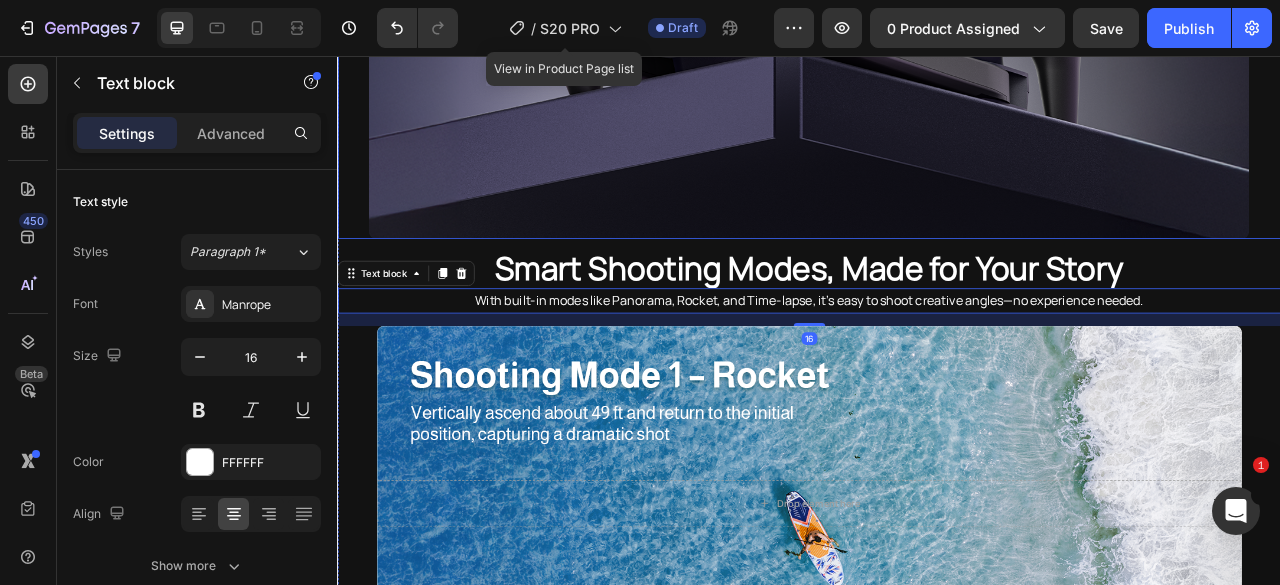 scroll, scrollTop: 2503, scrollLeft: 0, axis: vertical 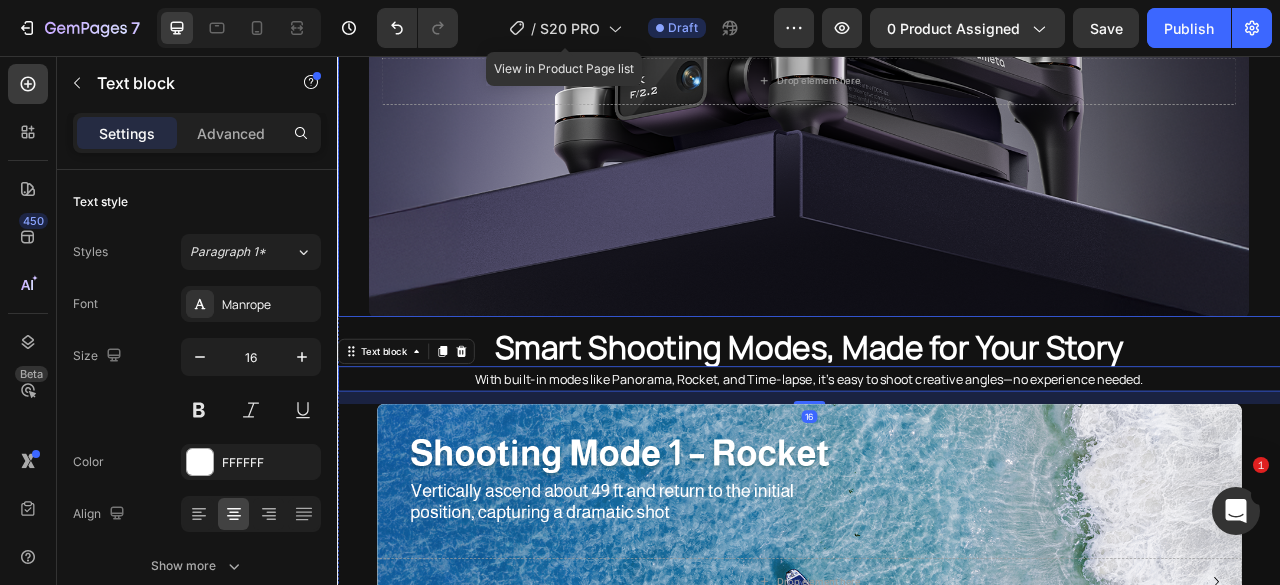 click at bounding box center [937, 88] 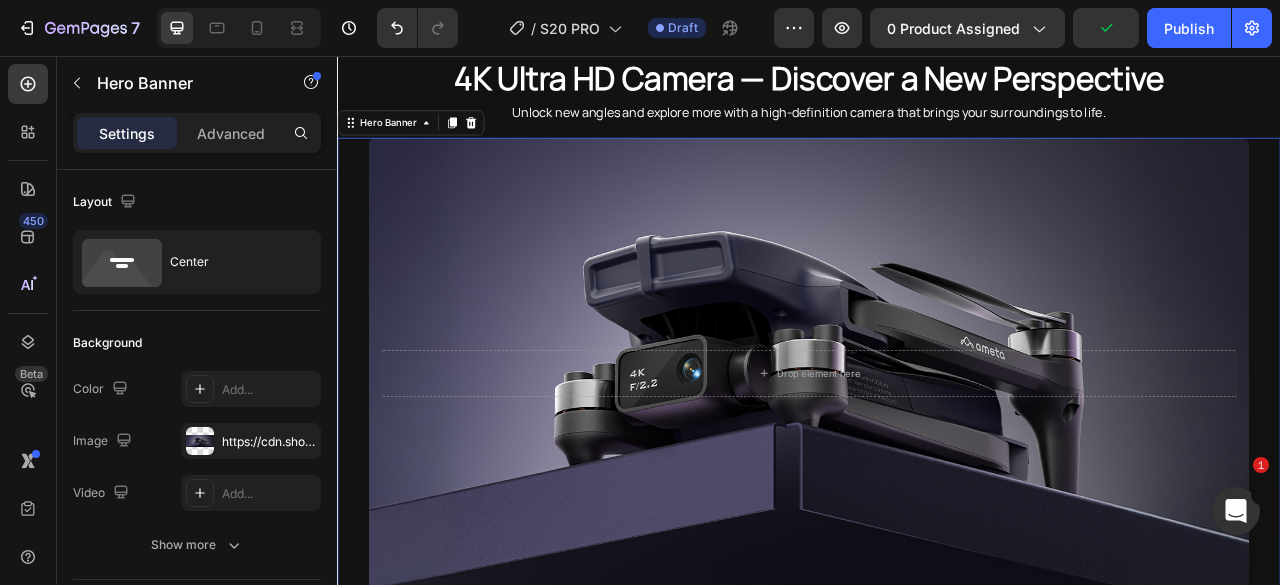 scroll, scrollTop: 2703, scrollLeft: 0, axis: vertical 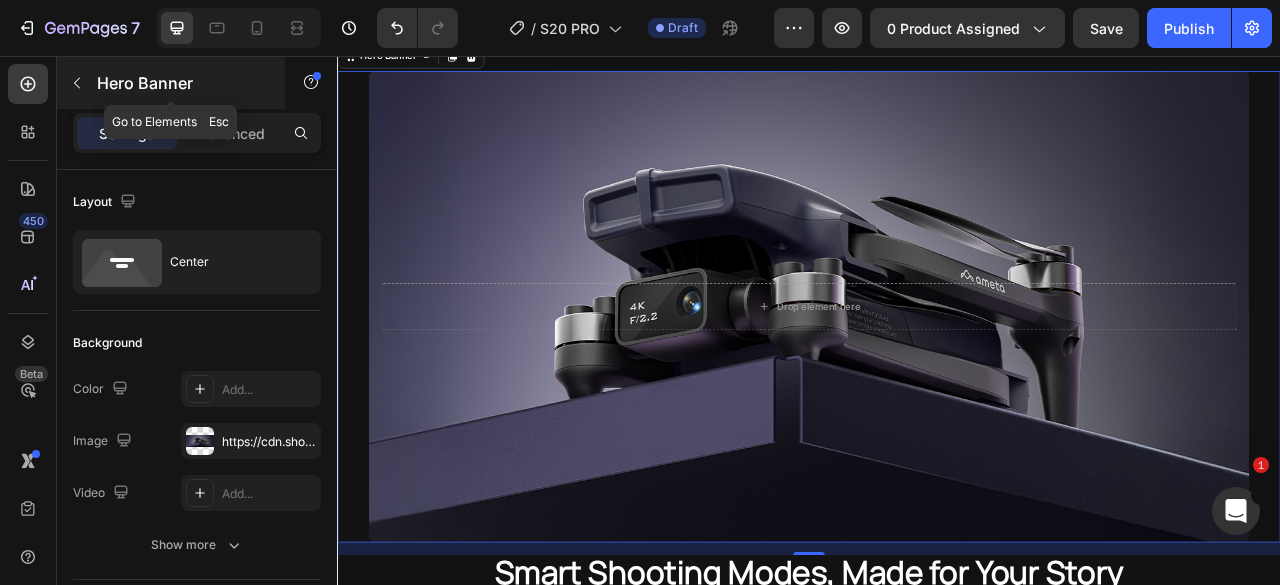 click 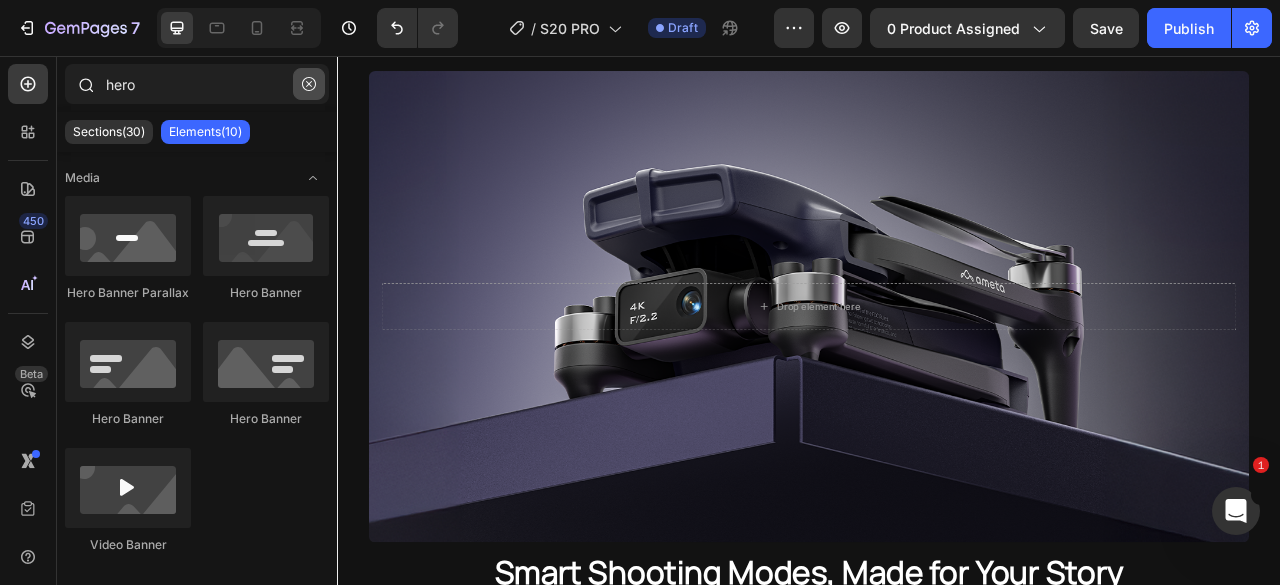 click 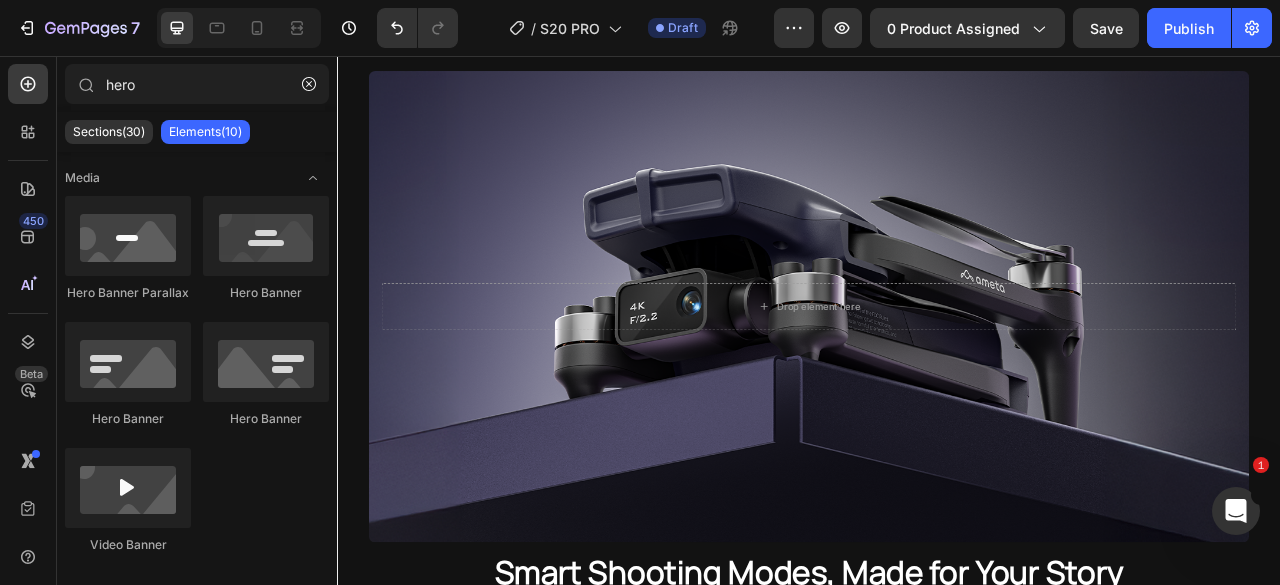 type 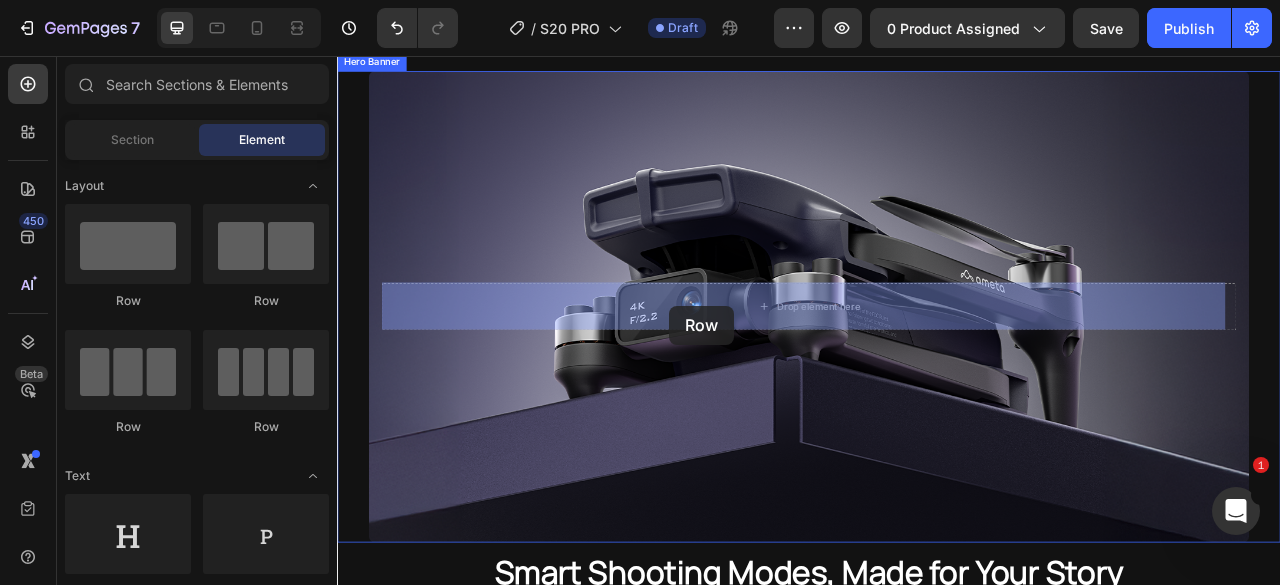 drag, startPoint x: 610, startPoint y: 319, endPoint x: 759, endPoint y: 374, distance: 158.82695 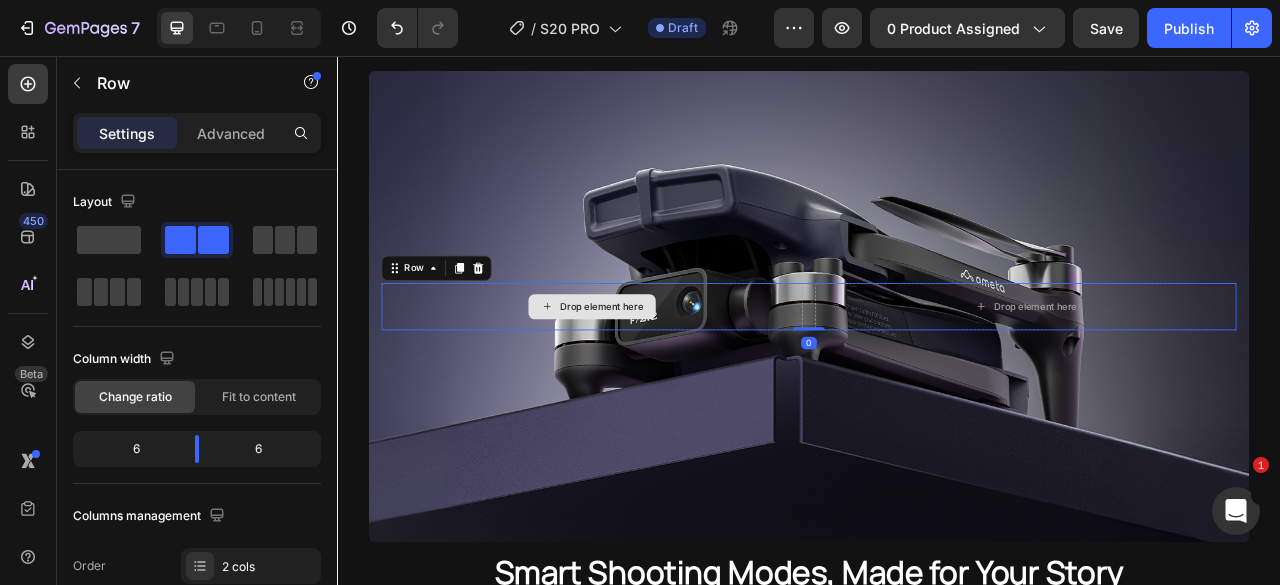click on "Drop element here" at bounding box center (661, 375) 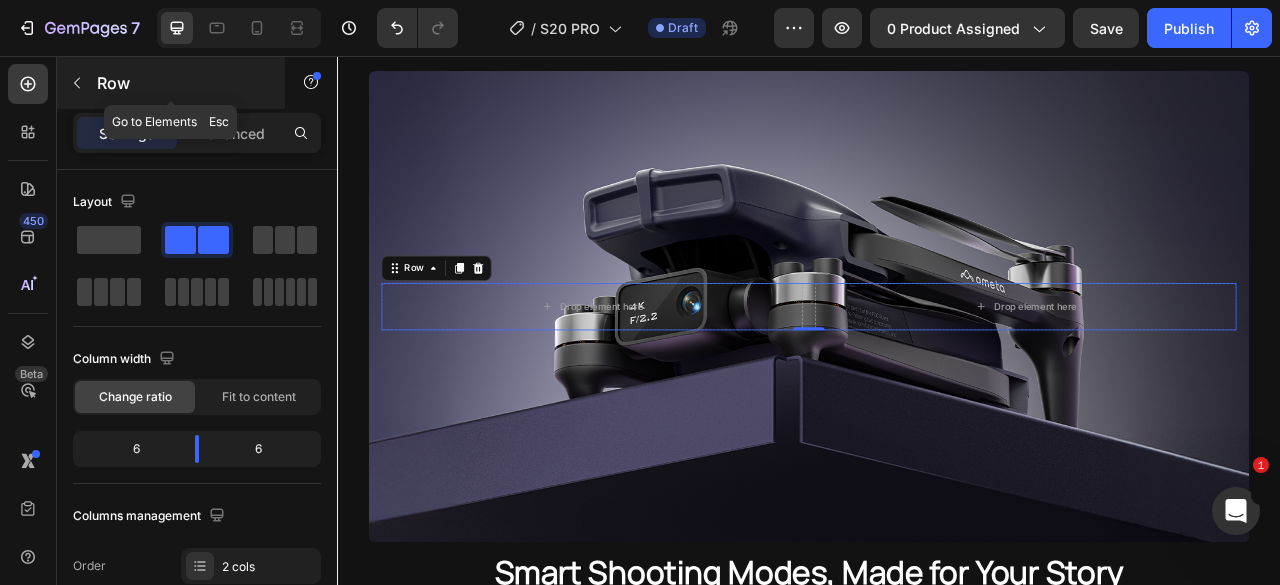 click at bounding box center [77, 83] 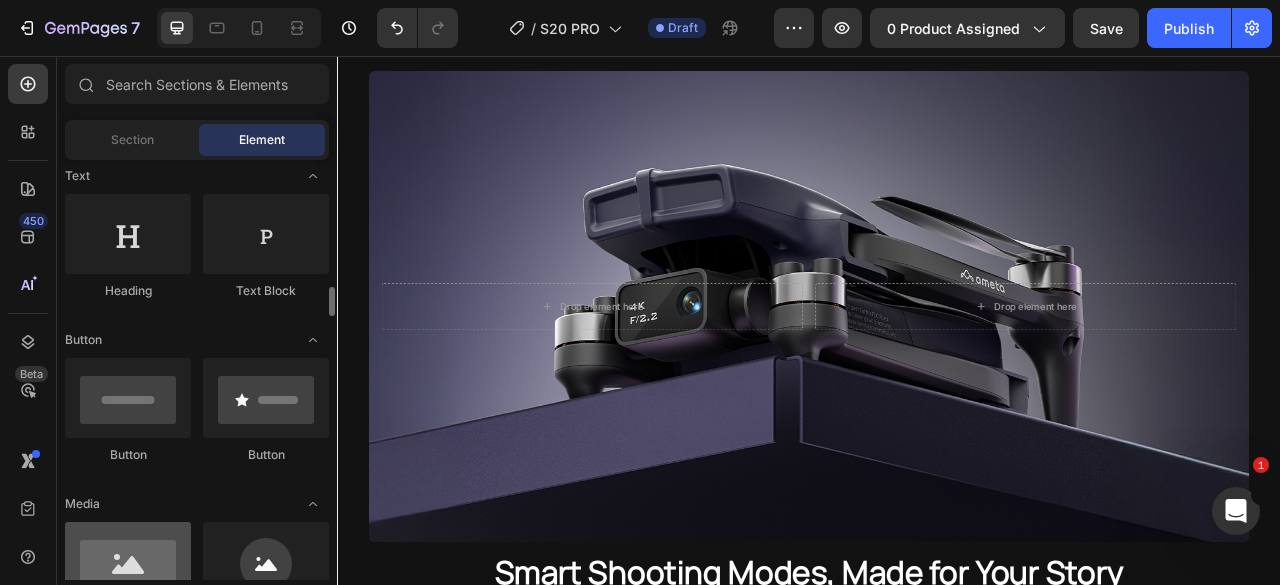 scroll, scrollTop: 400, scrollLeft: 0, axis: vertical 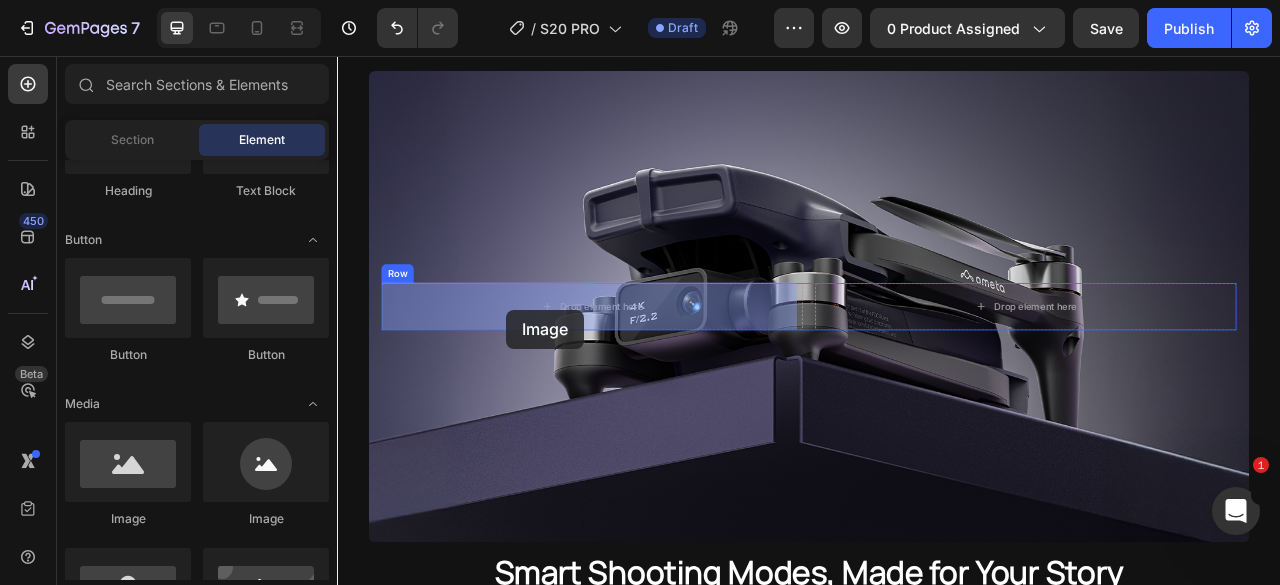 drag, startPoint x: 457, startPoint y: 526, endPoint x: 552, endPoint y: 379, distance: 175.02571 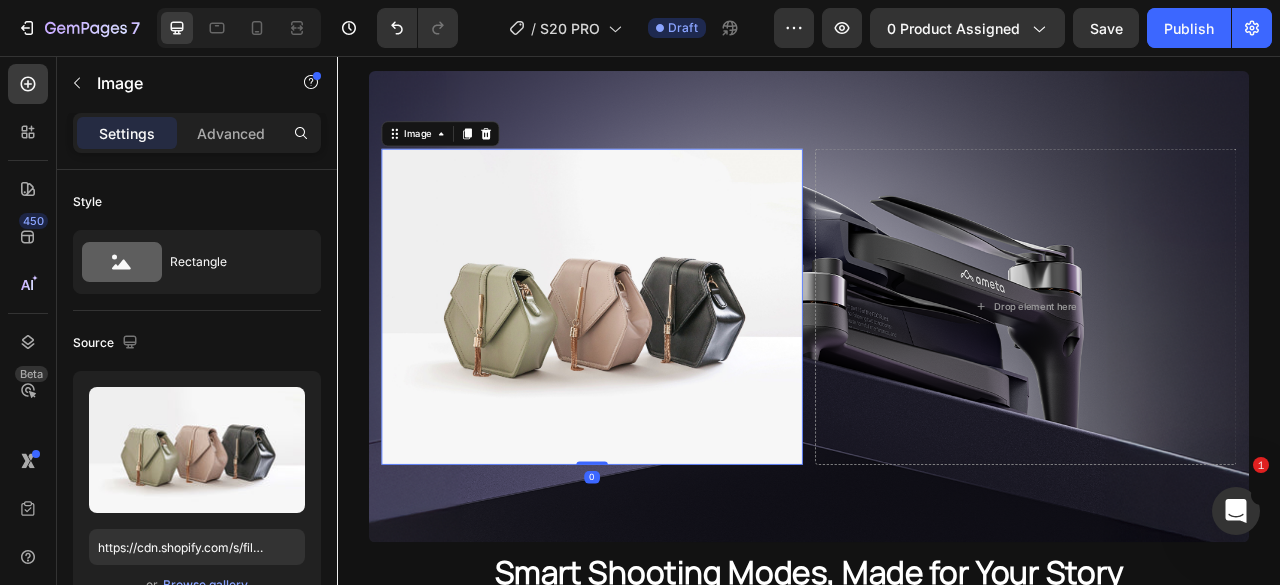 click at bounding box center (661, 375) 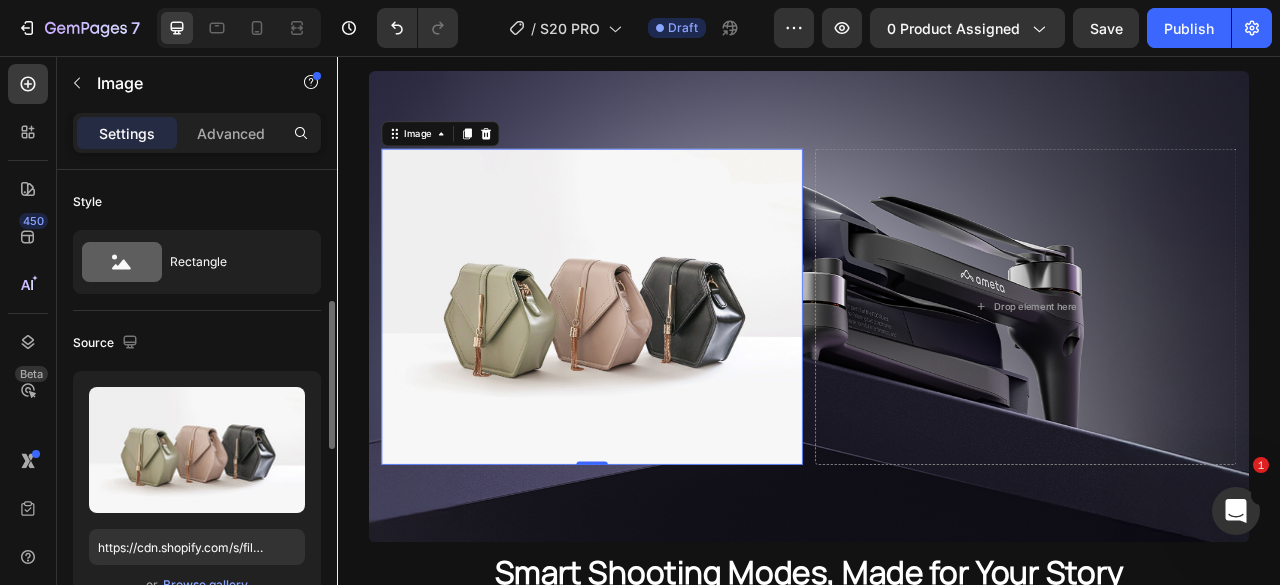 scroll, scrollTop: 200, scrollLeft: 0, axis: vertical 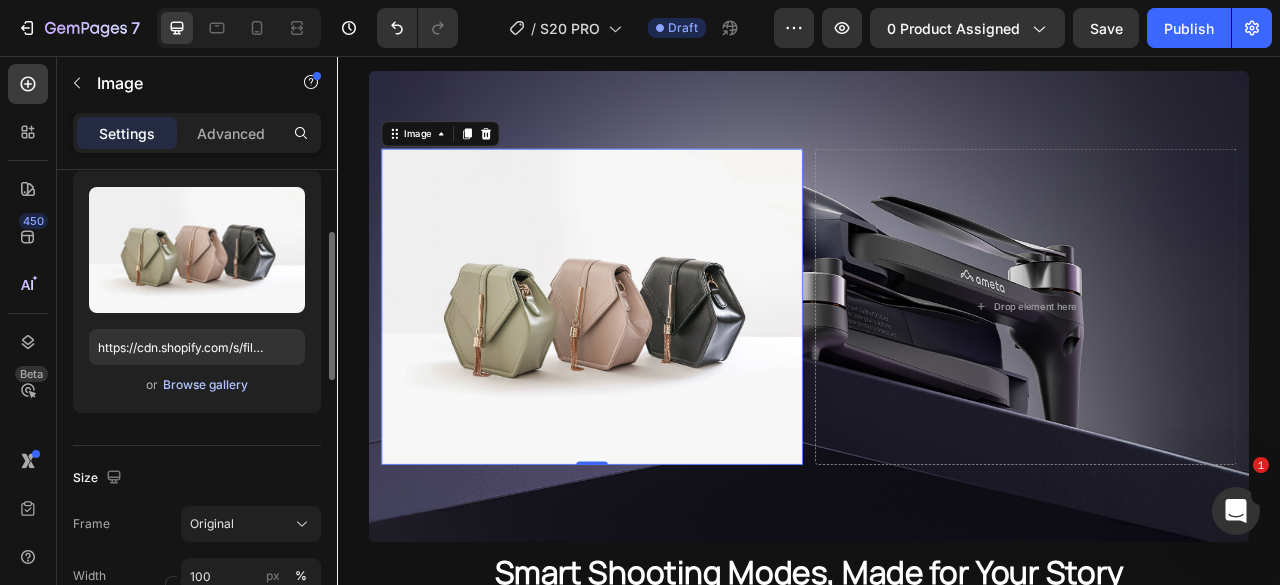 click on "Browse gallery" at bounding box center [205, 385] 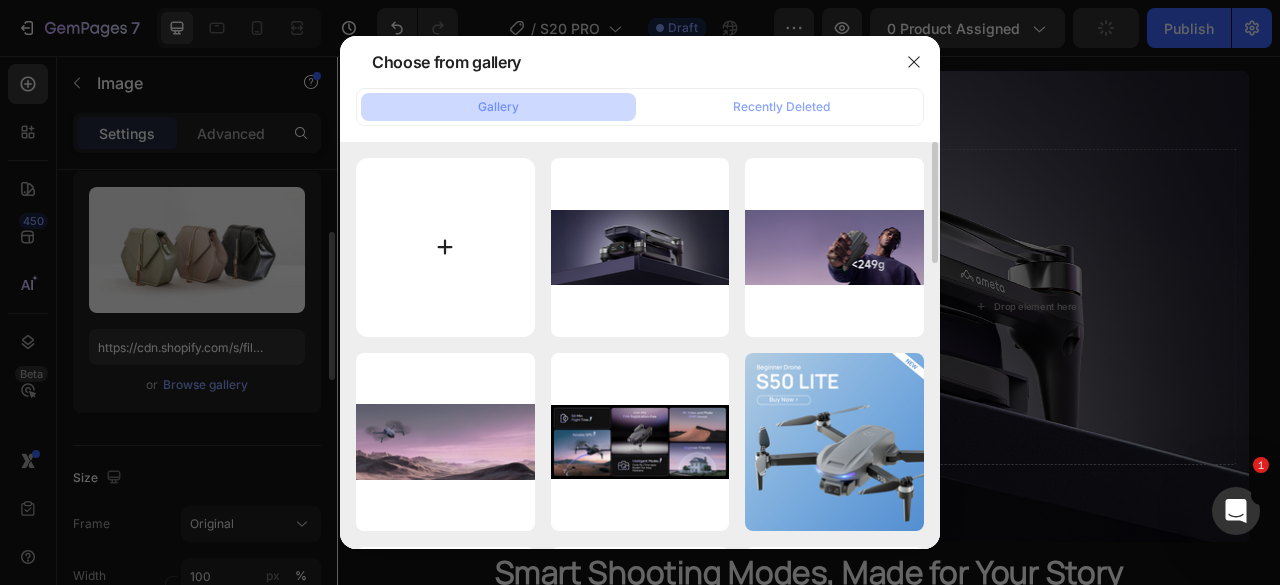 click at bounding box center (445, 247) 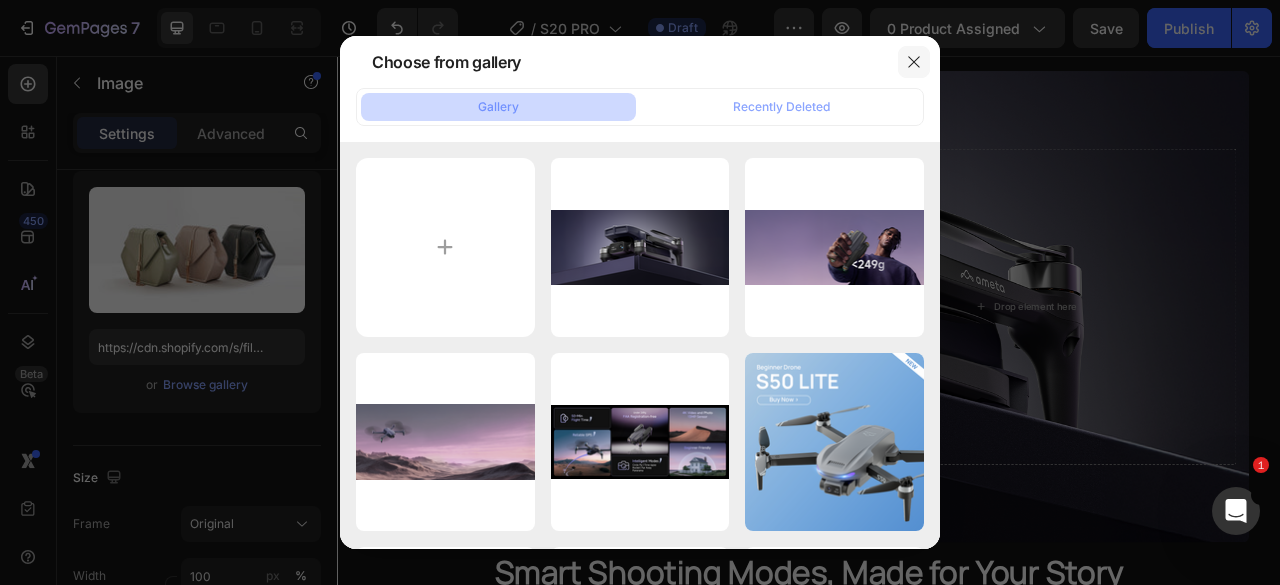 click 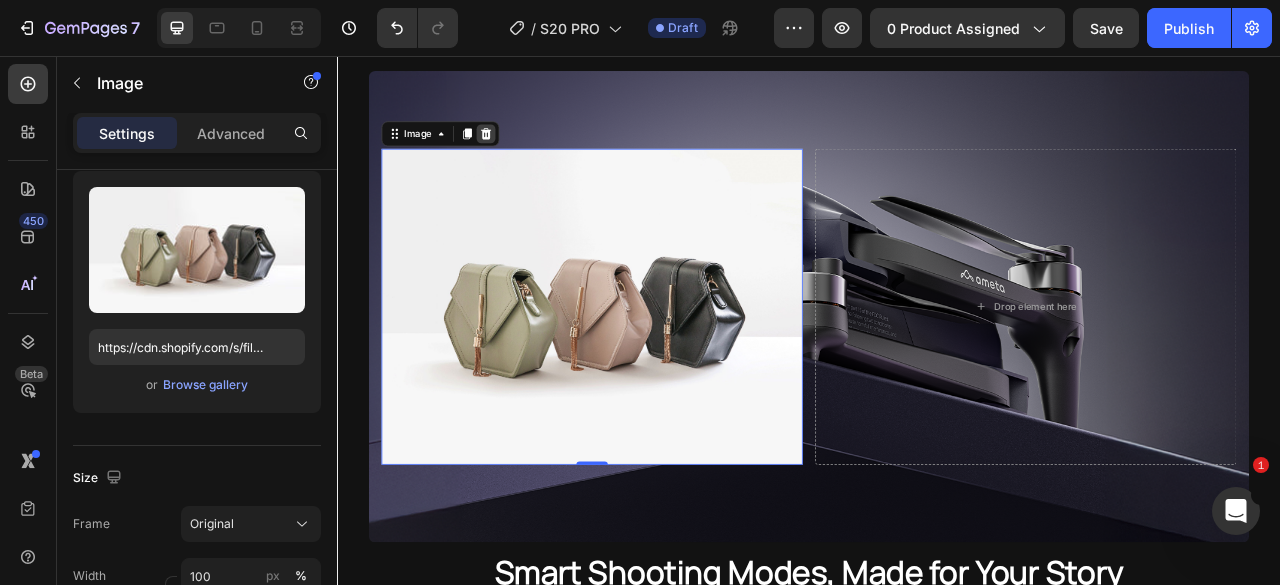 click at bounding box center [526, 155] 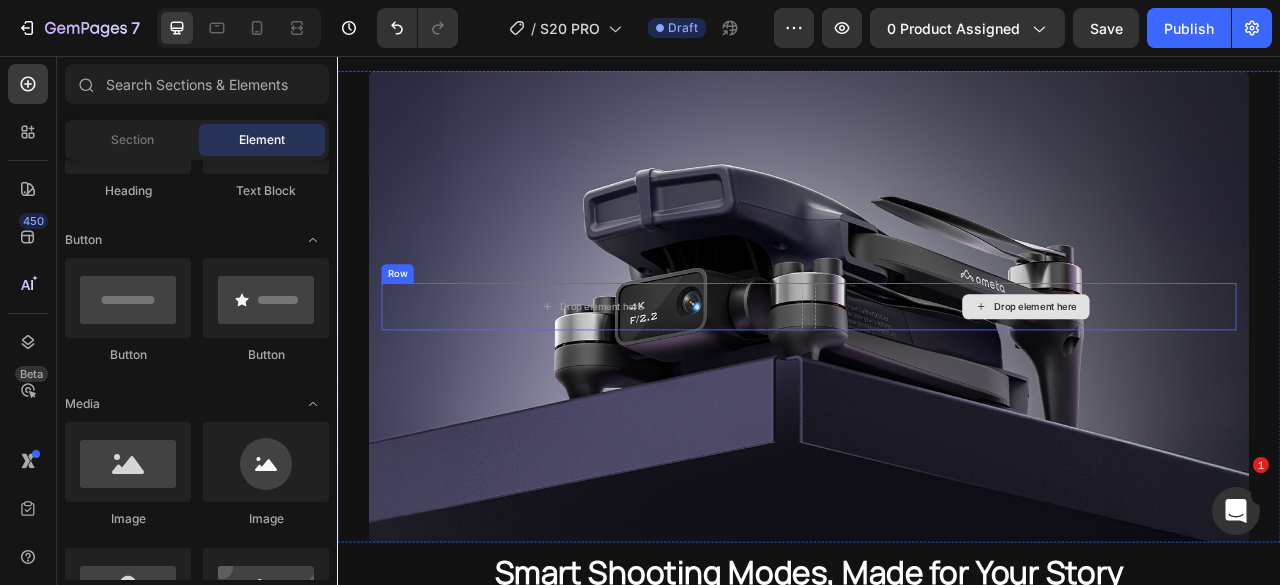 click on "Drop element here" at bounding box center (661, 375) 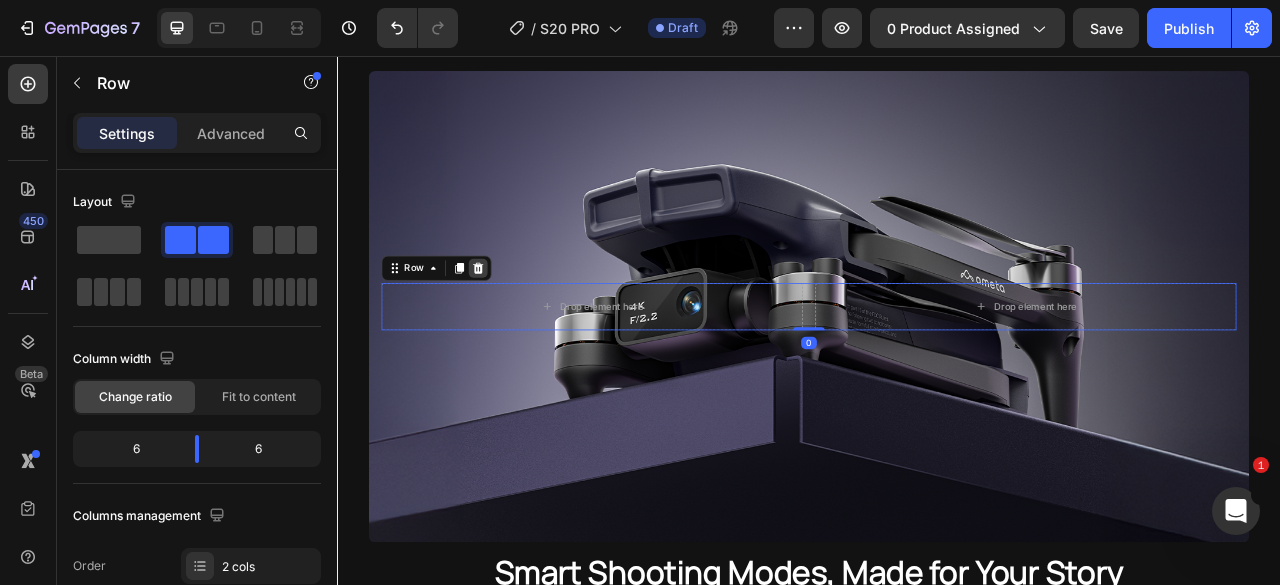 click 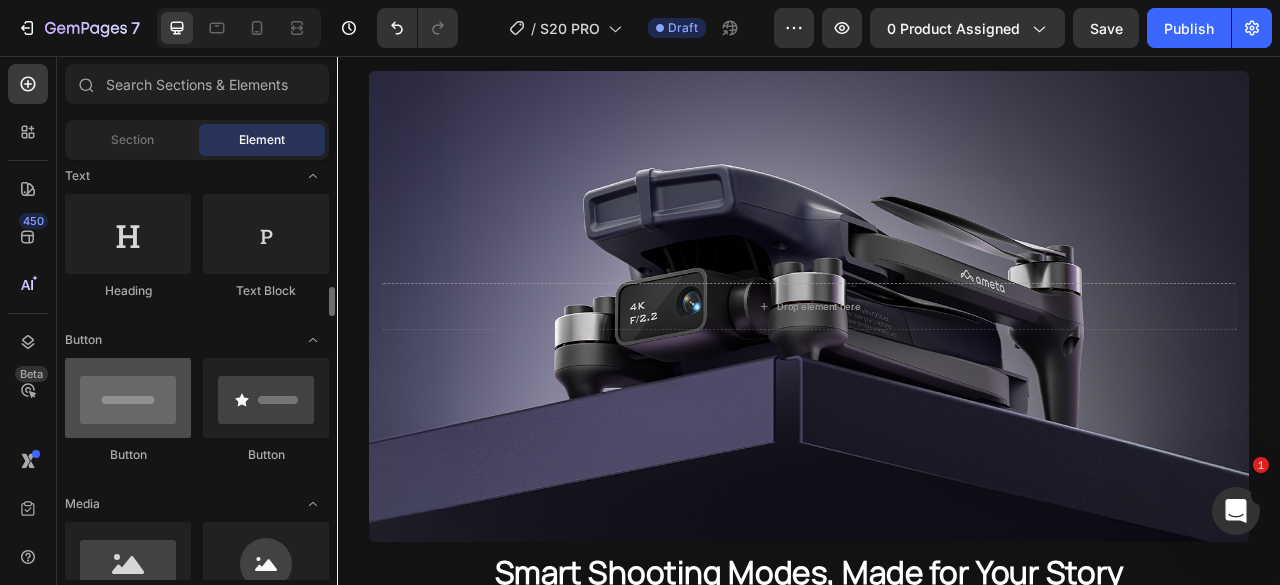 scroll, scrollTop: 400, scrollLeft: 0, axis: vertical 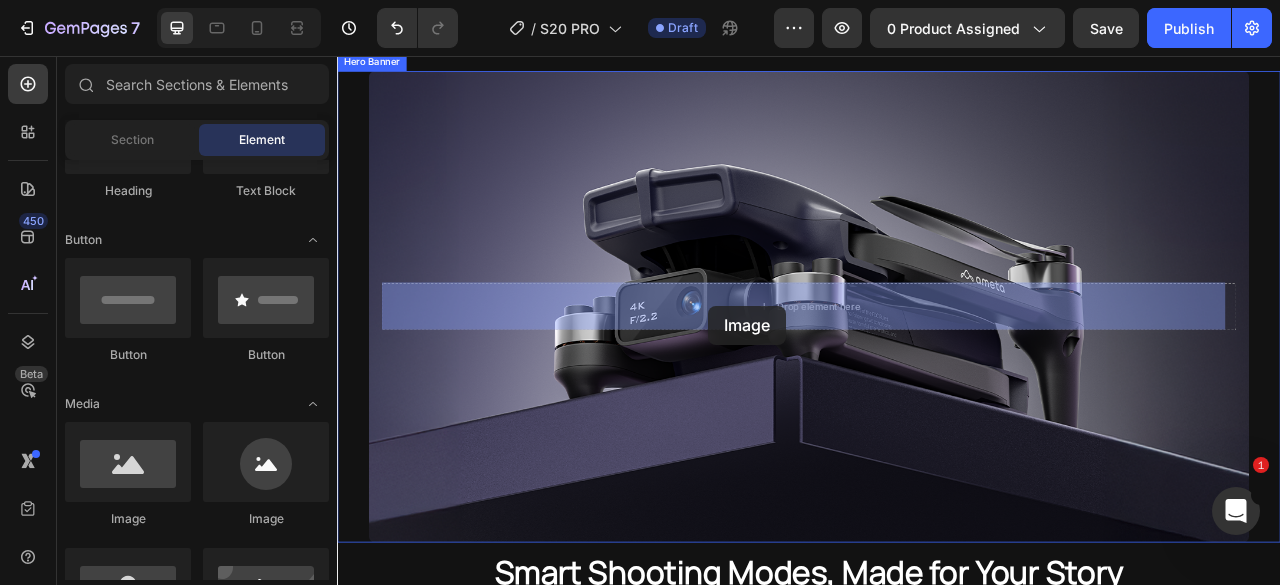 drag, startPoint x: 467, startPoint y: 514, endPoint x: 809, endPoint y: 374, distance: 369.54565 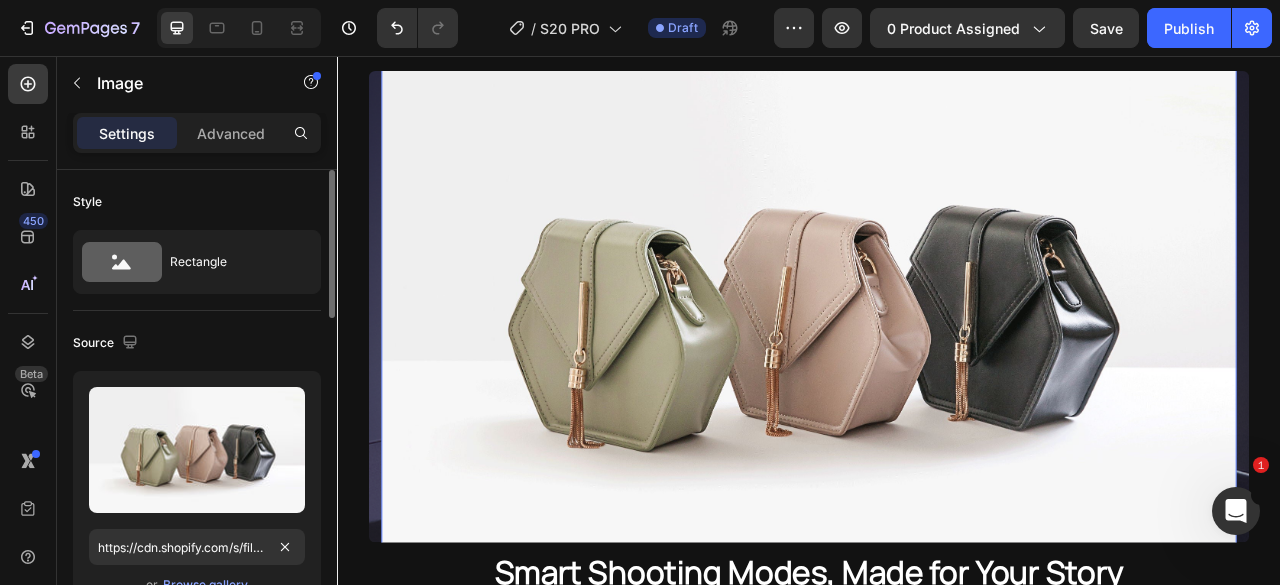 scroll, scrollTop: 200, scrollLeft: 0, axis: vertical 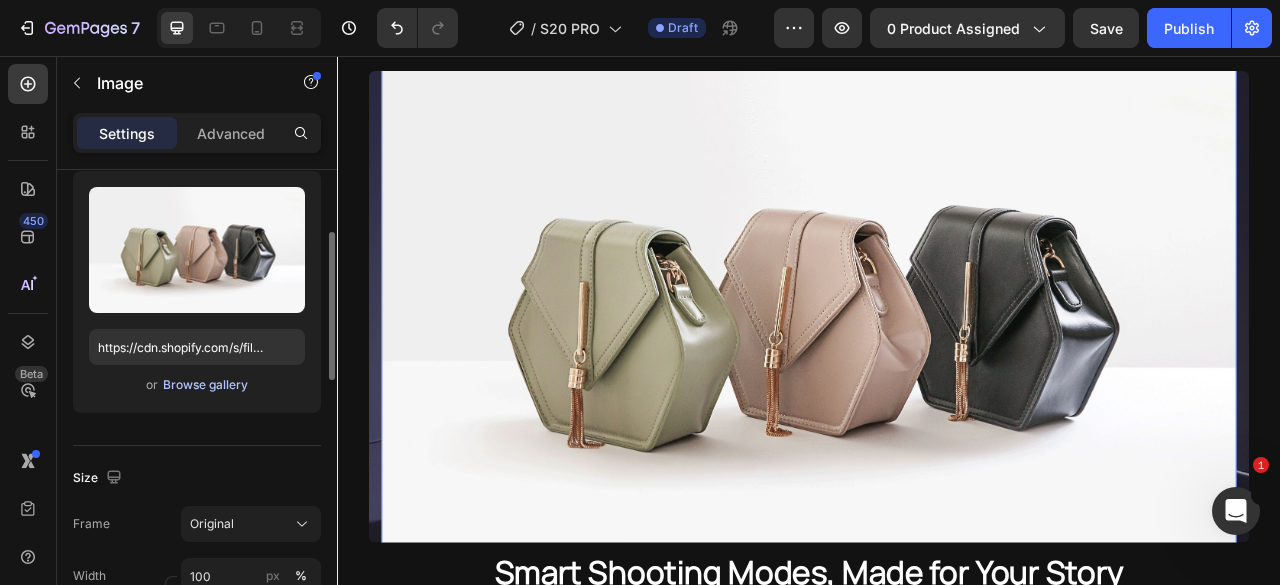click on "Browse gallery" at bounding box center (205, 385) 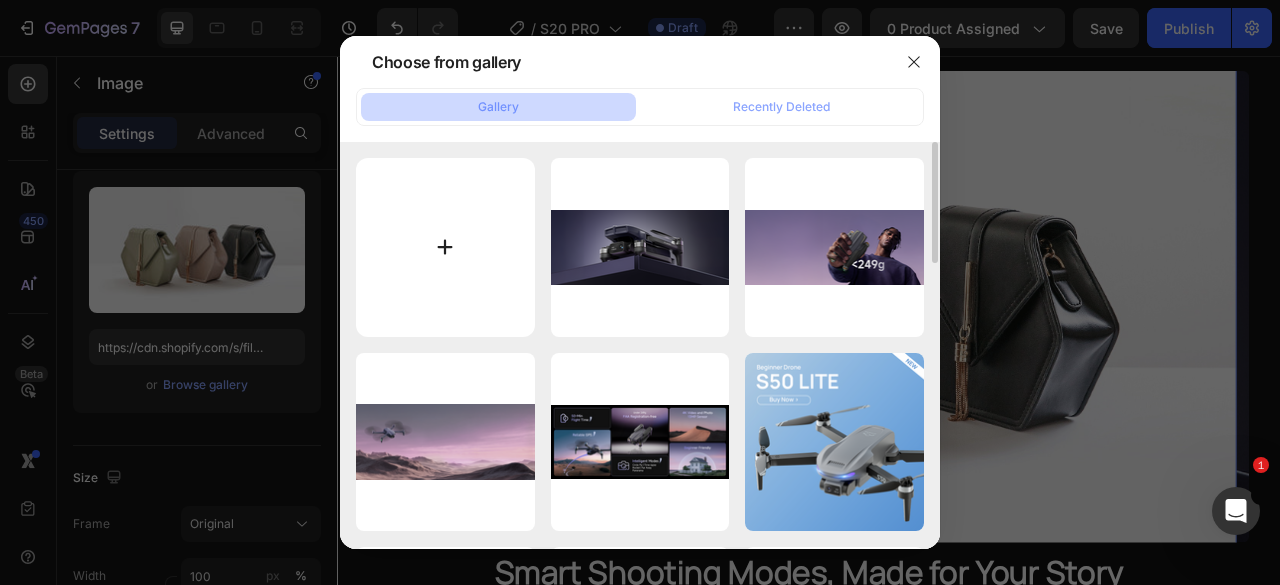 click at bounding box center [445, 247] 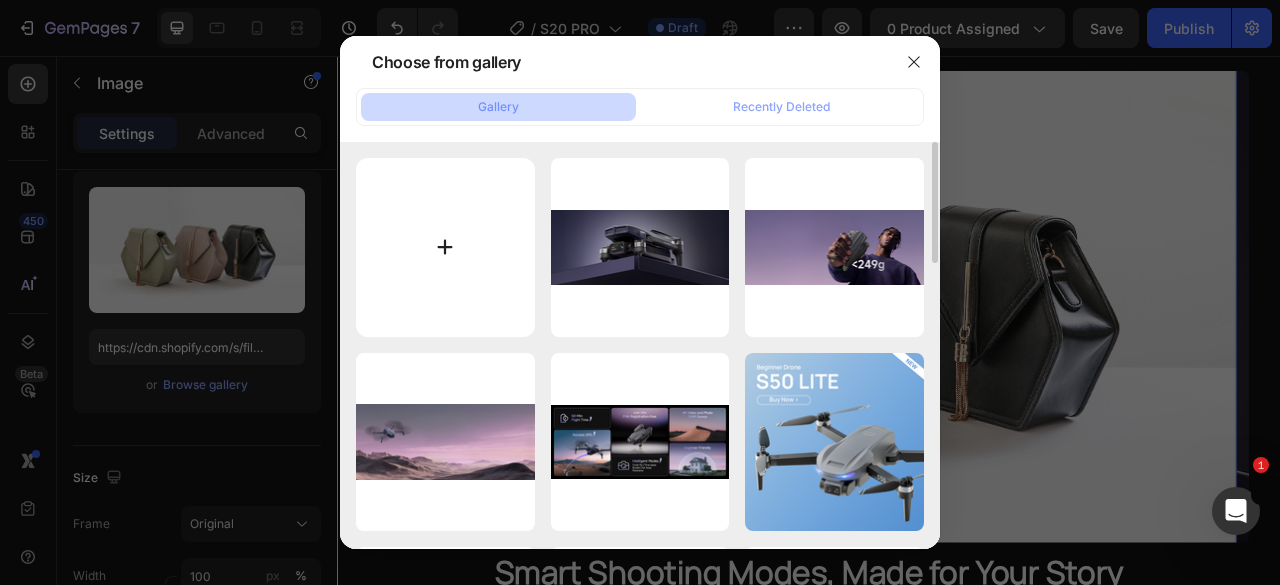 type on "C:\fakepath\AMETA S20 PRO Beginner GPS Drone (6).png" 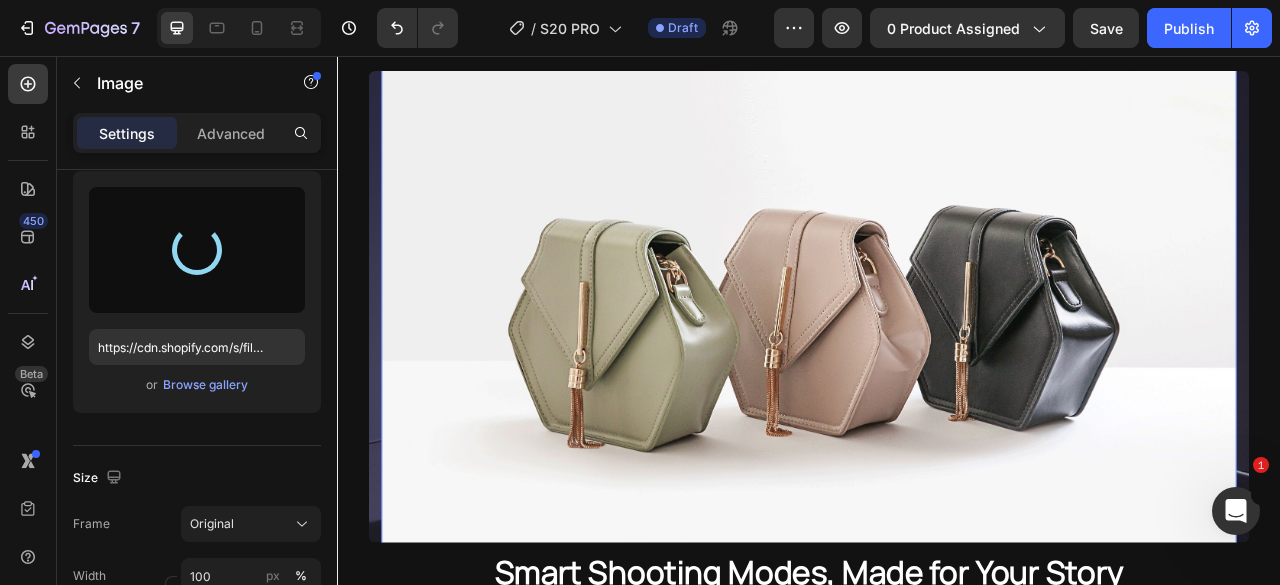 type on "https://cdn.shopify.com/s/files/1/0608/7226/1676/files/gempages_498511572528792649-be686bfd-9f4c-4129-9c16-b3269fca750e.png" 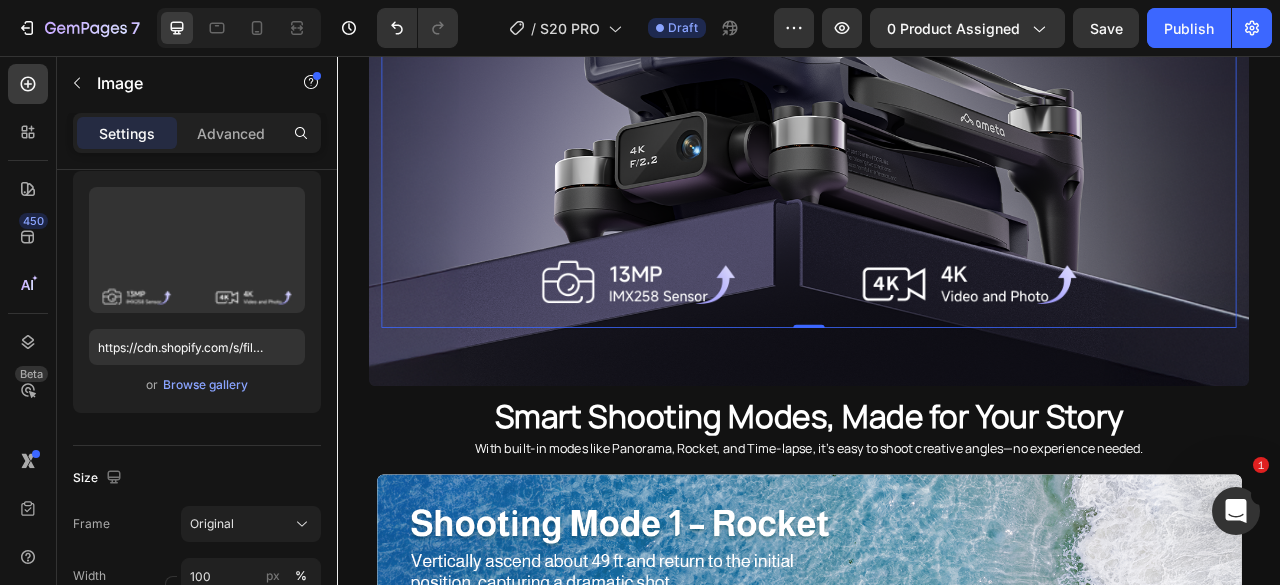 scroll, scrollTop: 2903, scrollLeft: 0, axis: vertical 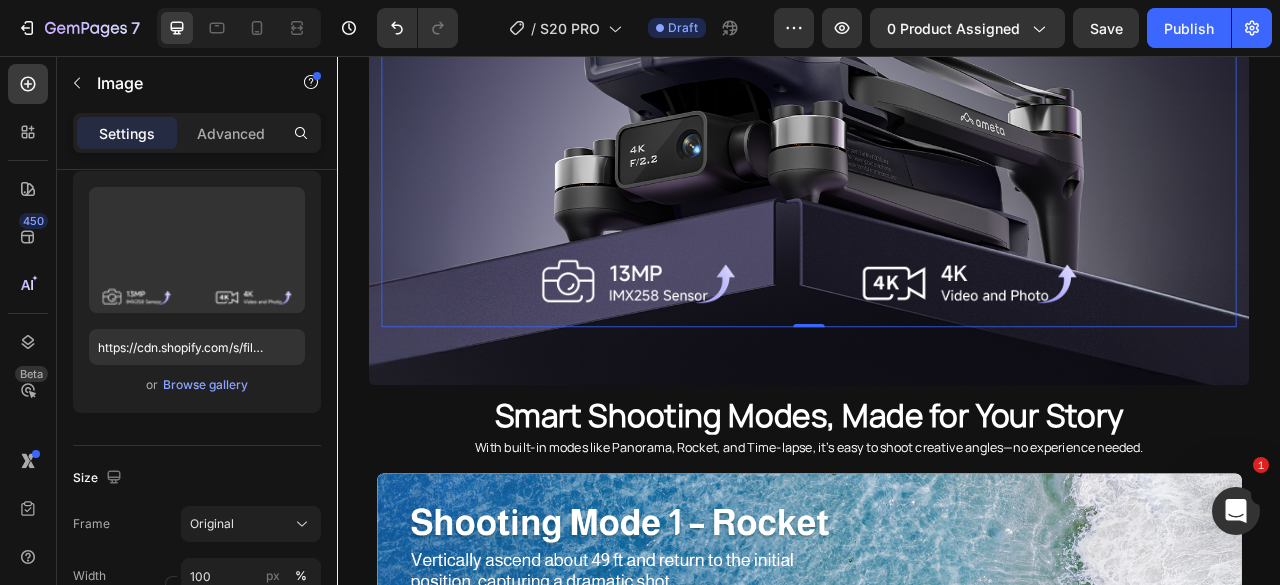 click at bounding box center [937, 174] 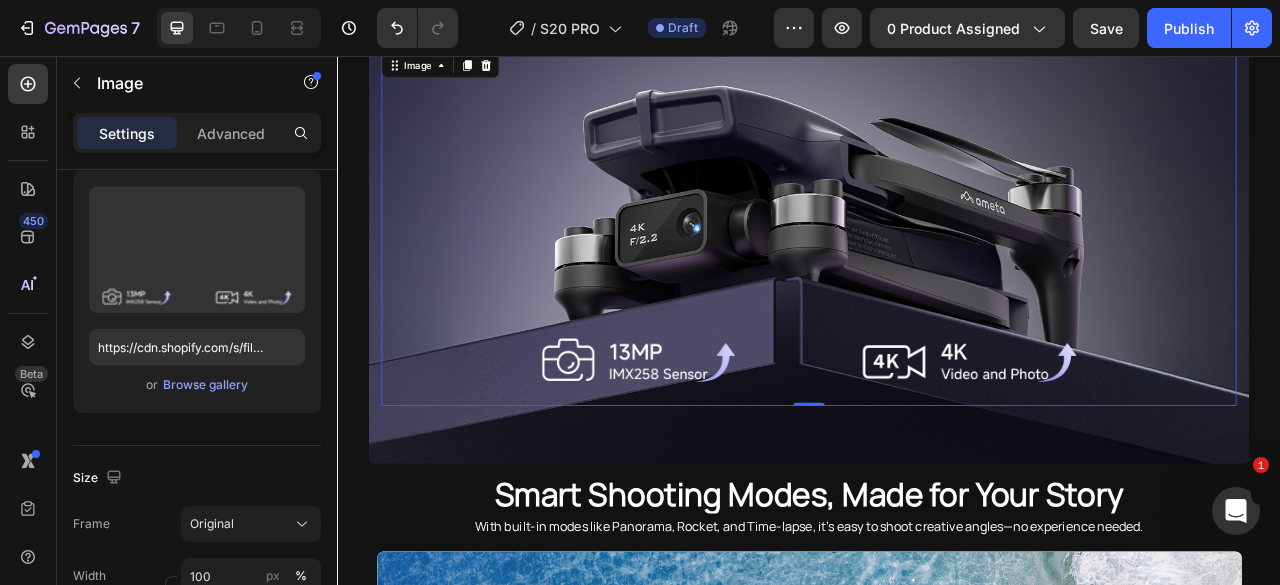 scroll, scrollTop: 2603, scrollLeft: 0, axis: vertical 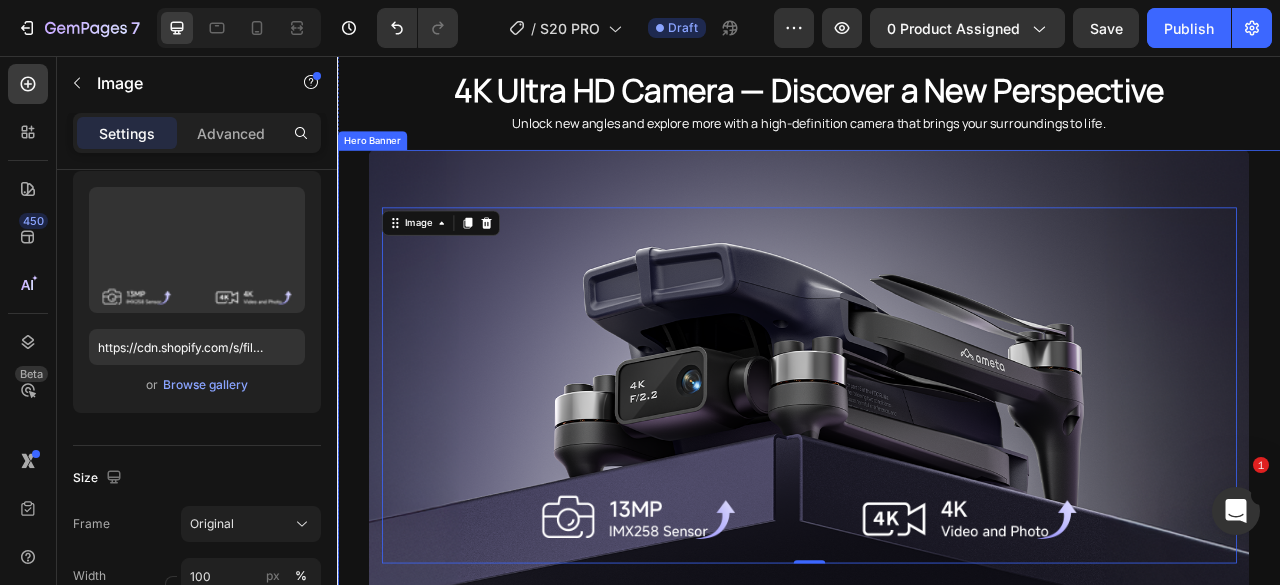 click at bounding box center [937, 475] 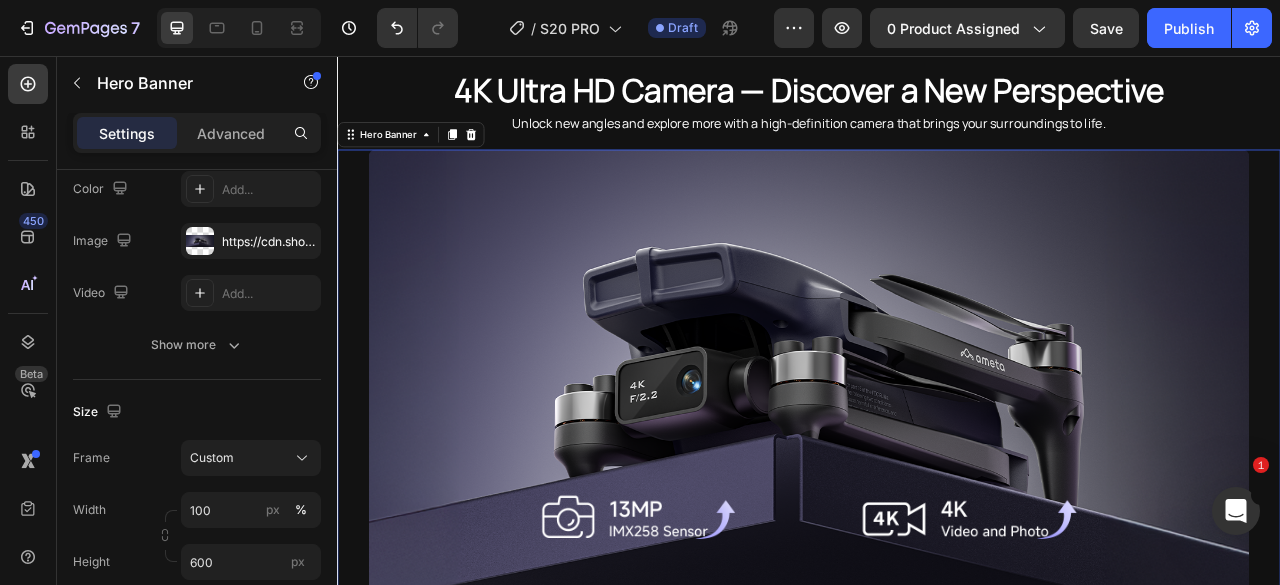 scroll, scrollTop: 0, scrollLeft: 0, axis: both 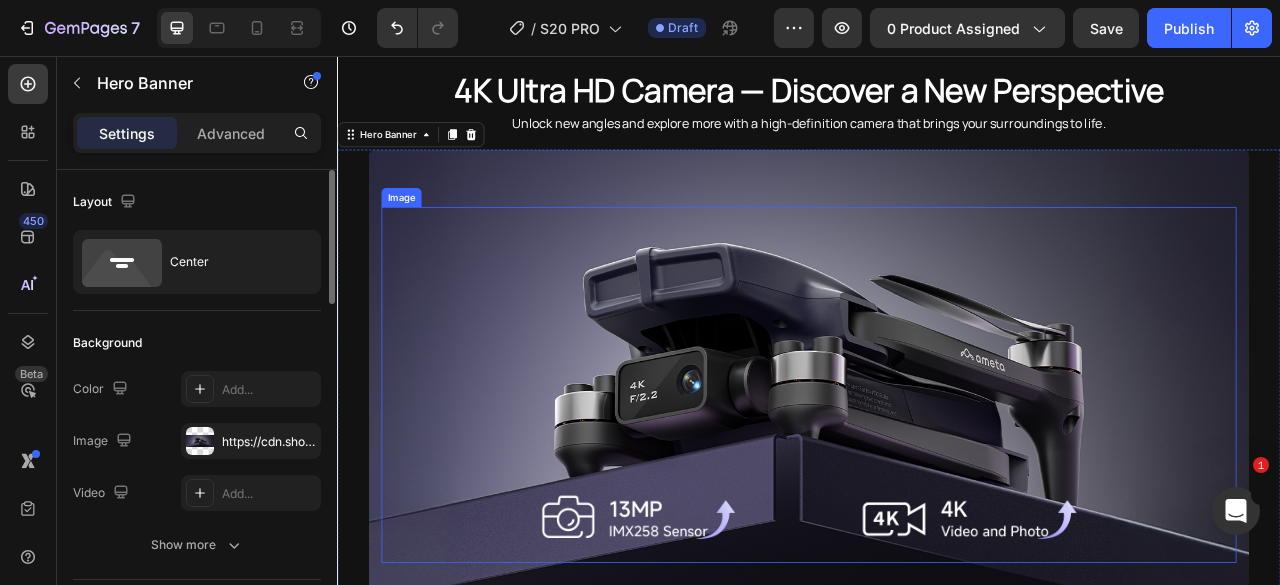 click at bounding box center (937, 474) 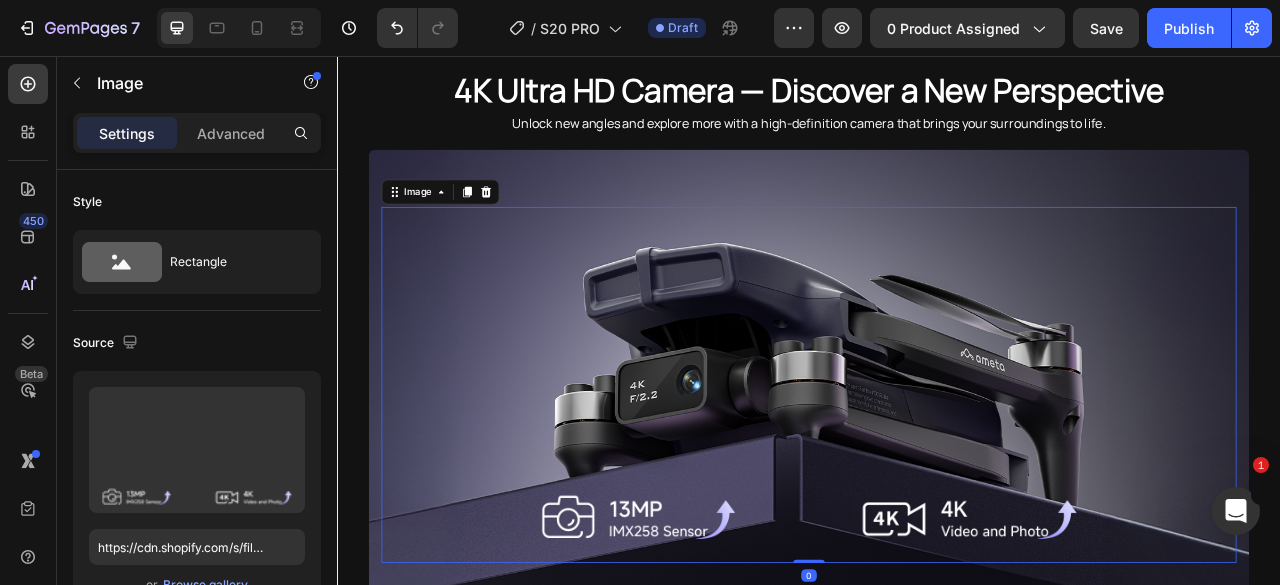 scroll, scrollTop: 2803, scrollLeft: 0, axis: vertical 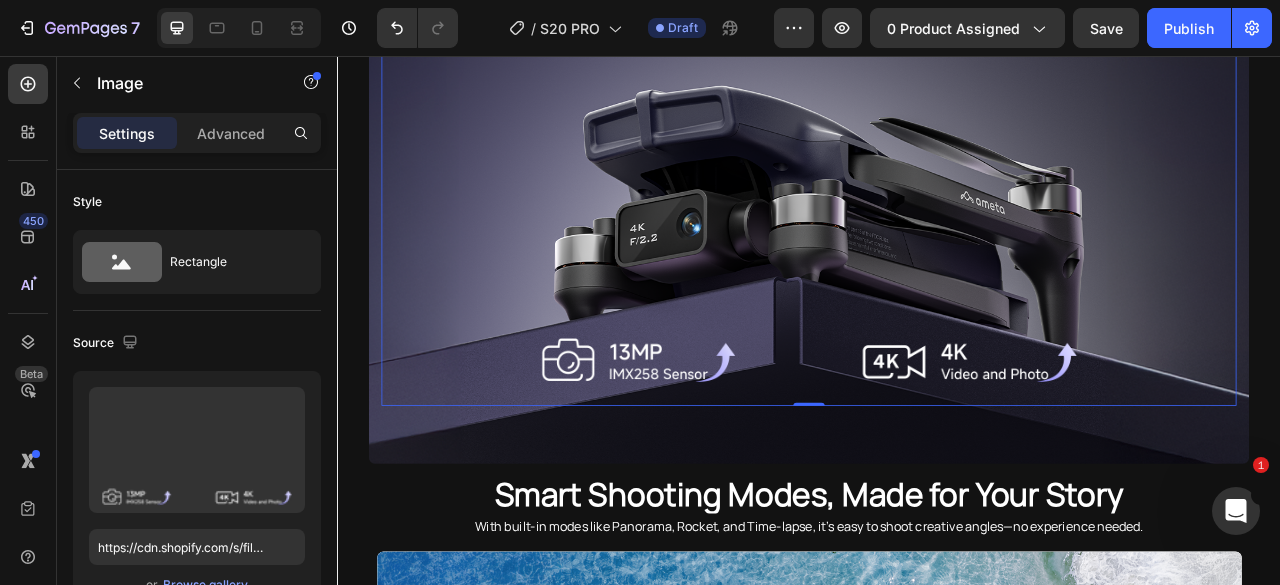 click at bounding box center [937, 274] 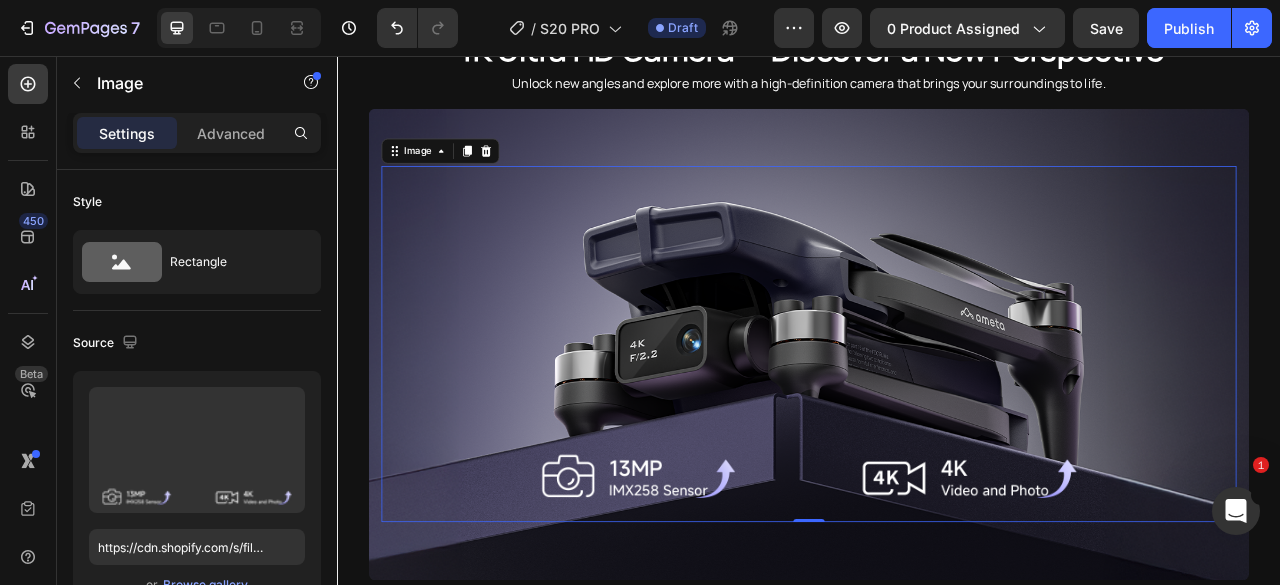 scroll, scrollTop: 2603, scrollLeft: 0, axis: vertical 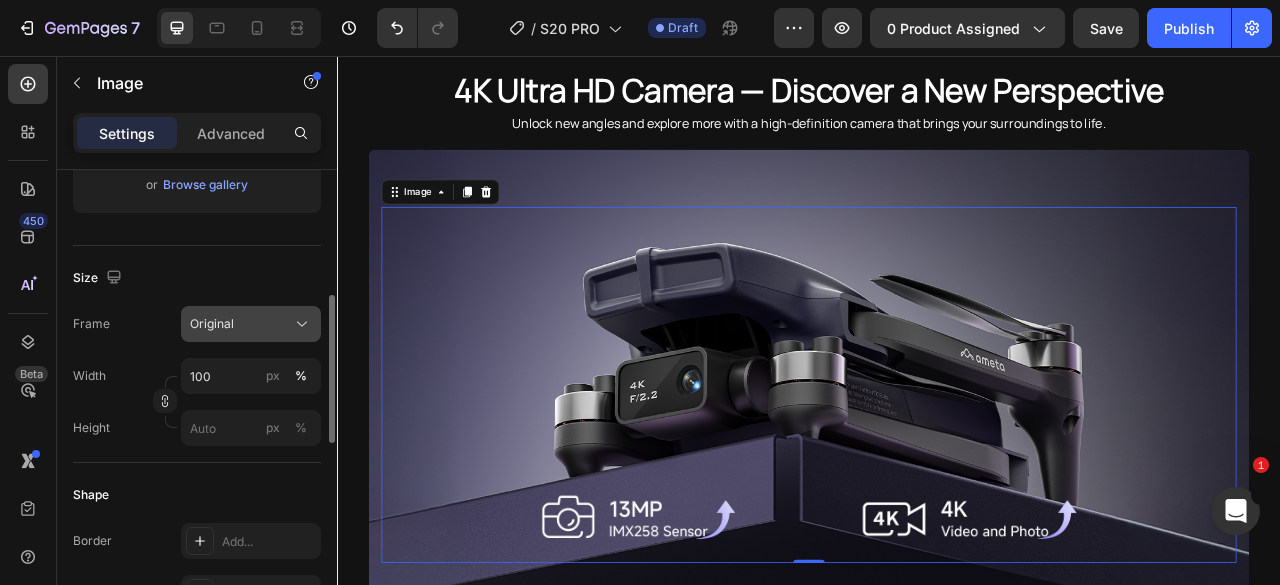 click on "Original" 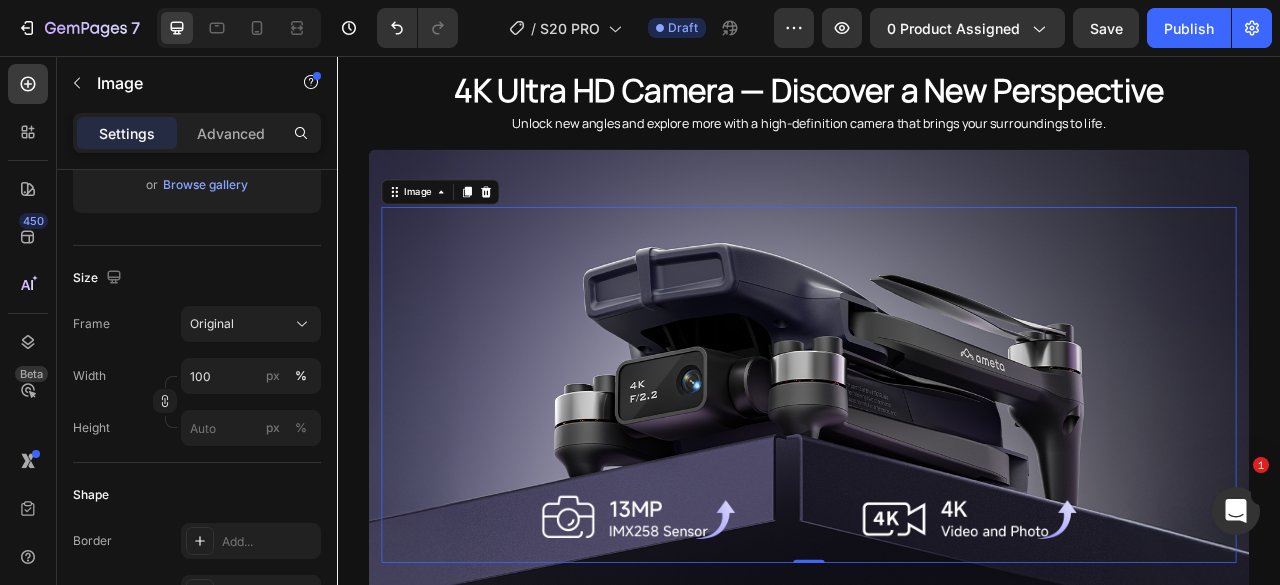 click at bounding box center (937, 474) 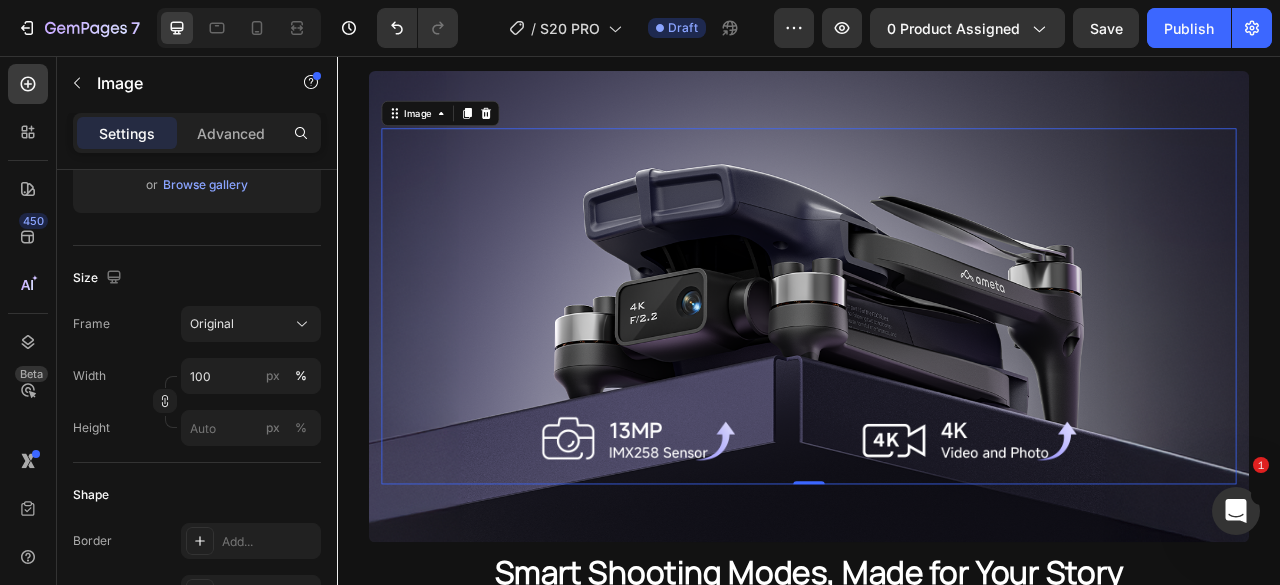 scroll, scrollTop: 2903, scrollLeft: 0, axis: vertical 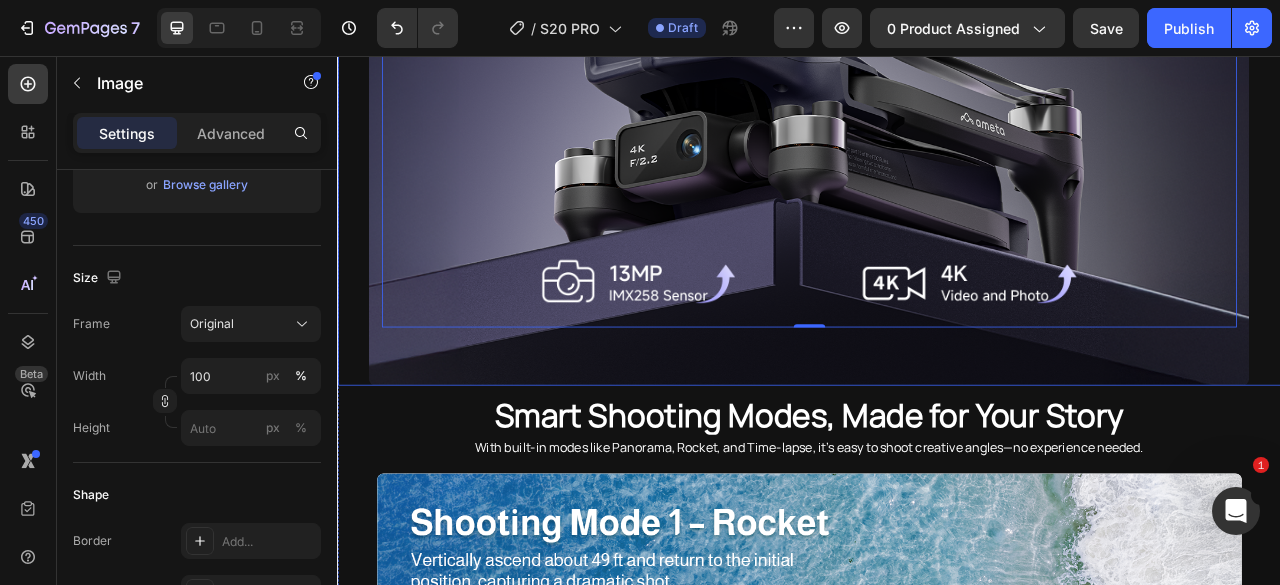 click at bounding box center [937, 175] 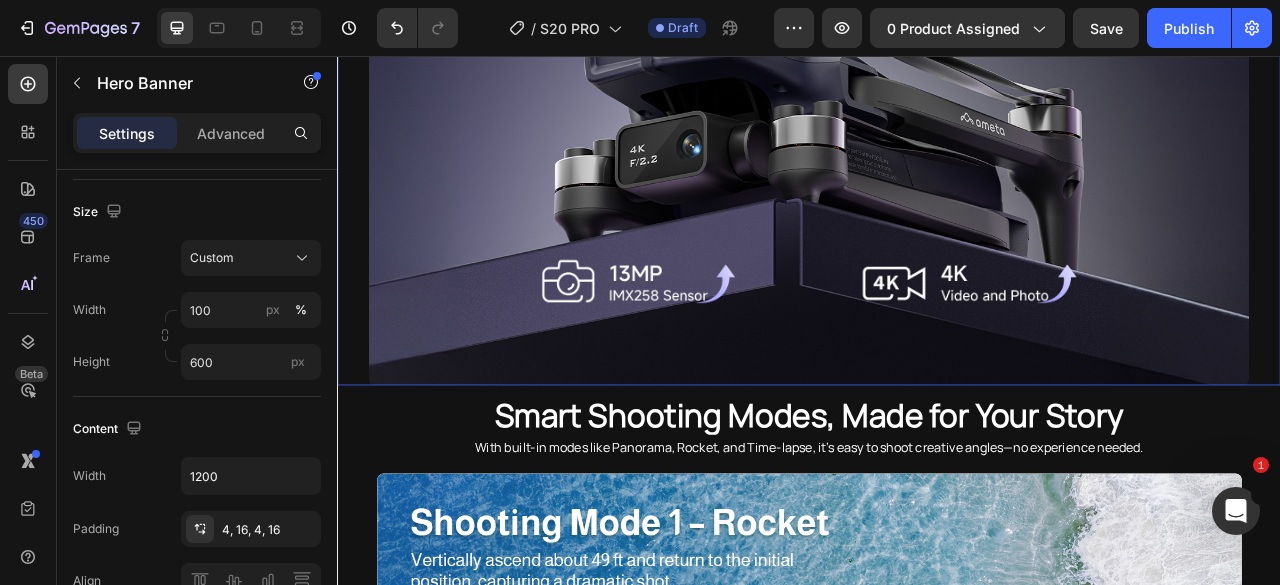 scroll, scrollTop: 0, scrollLeft: 0, axis: both 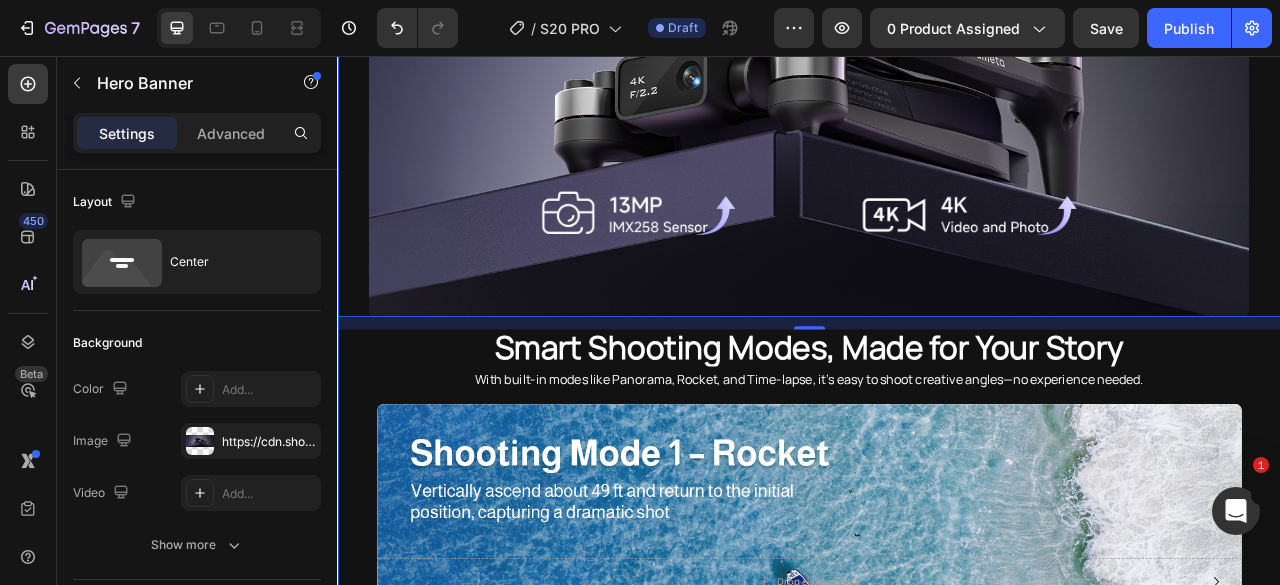 click on "4K Ultra HD Camera — Discover a New Perspective Heading Unlock new angles and explore more with a high-definition camera that brings your surroundings to life. Text block Image Hero Banner   16 Smart Shooting Modes, Made for Your Story Heading With built-in modes like Panorama, Rocket, and Time-lapse, it’s easy to shoot creative angles—no experience needed. Text block
Drop element here Hero Banner
Drop element here Hero Banner
Drop element here Hero Banner
Drop element here Hero Banner
Drop element here Hero Banner
Carousel Dynamic Moves for Real Moments Heading From smooth follow shots to custom flight paths, smart modes help you capture fresh angles with ease. Text block
Drop element here Hero Banner
Drop element here Hero Banner" at bounding box center (937, 646) 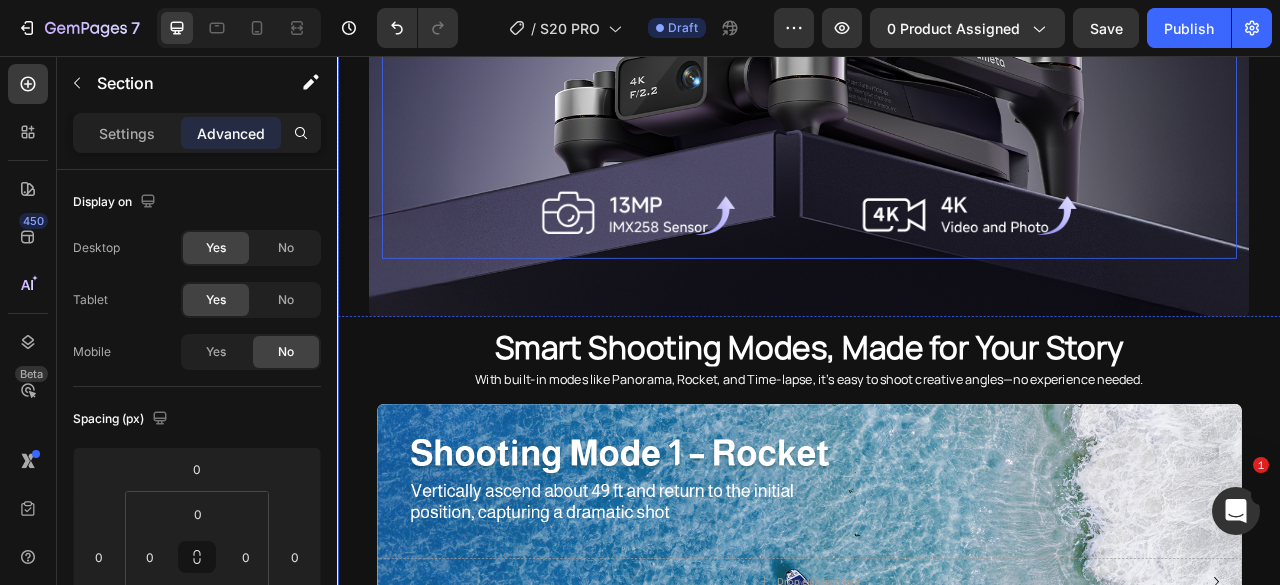 scroll, scrollTop: 2603, scrollLeft: 0, axis: vertical 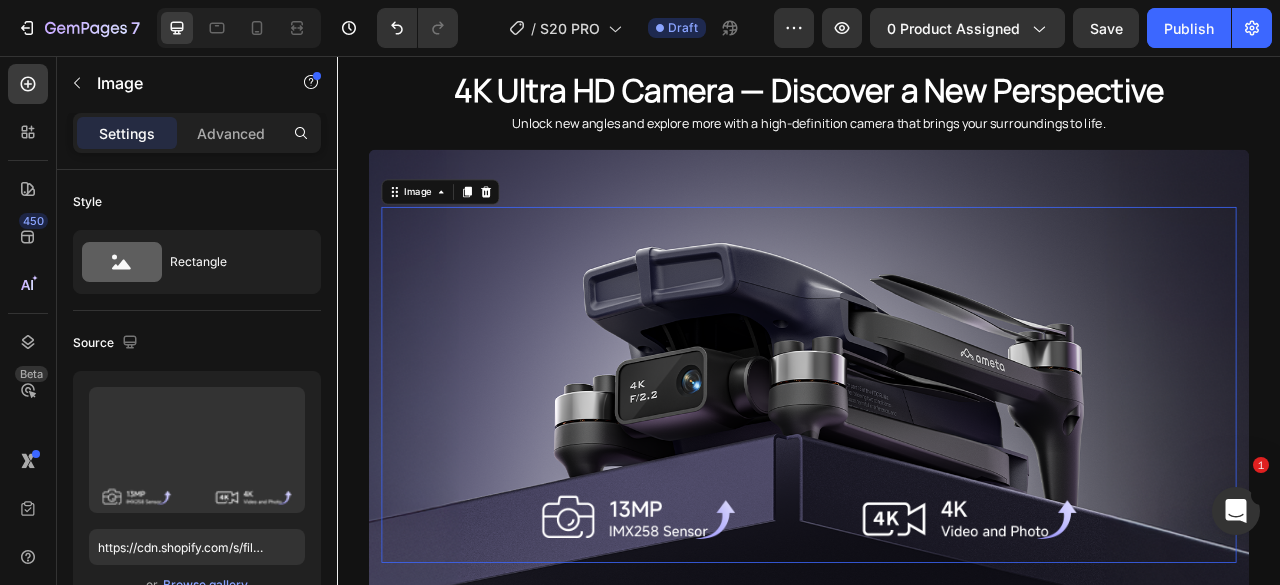 click at bounding box center (937, 474) 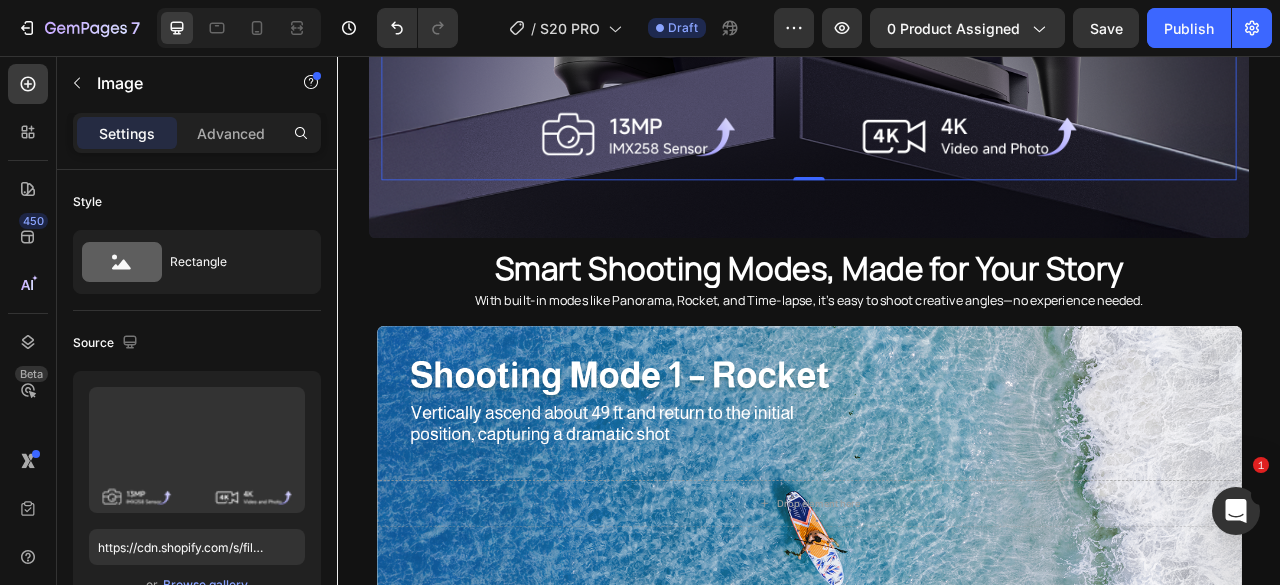 scroll, scrollTop: 2503, scrollLeft: 0, axis: vertical 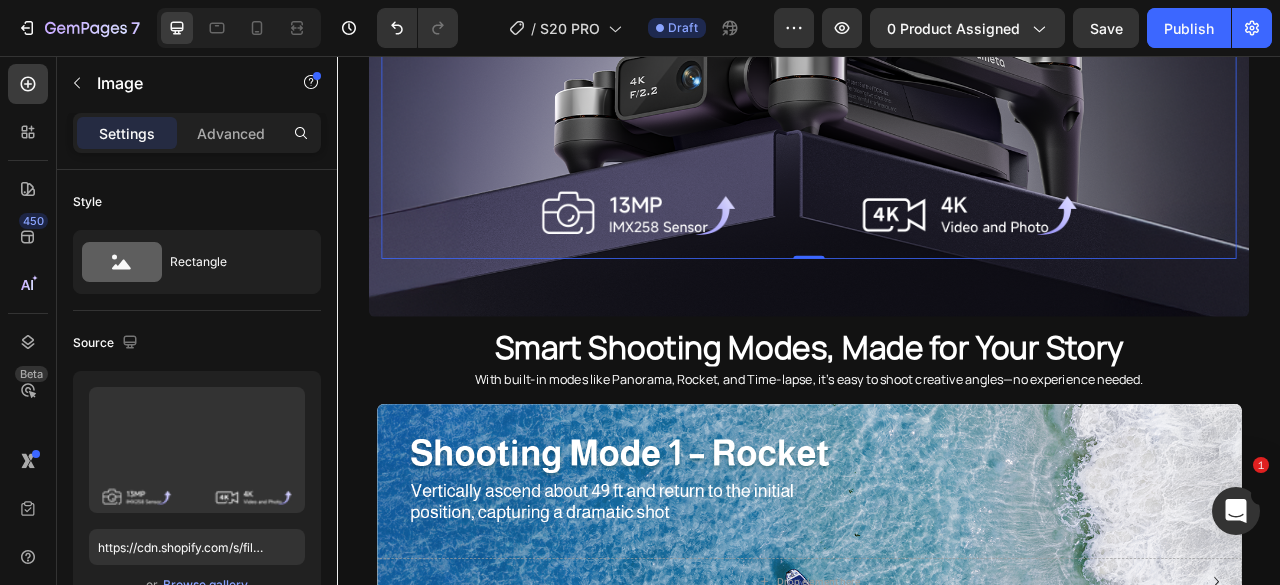 click at bounding box center [937, 87] 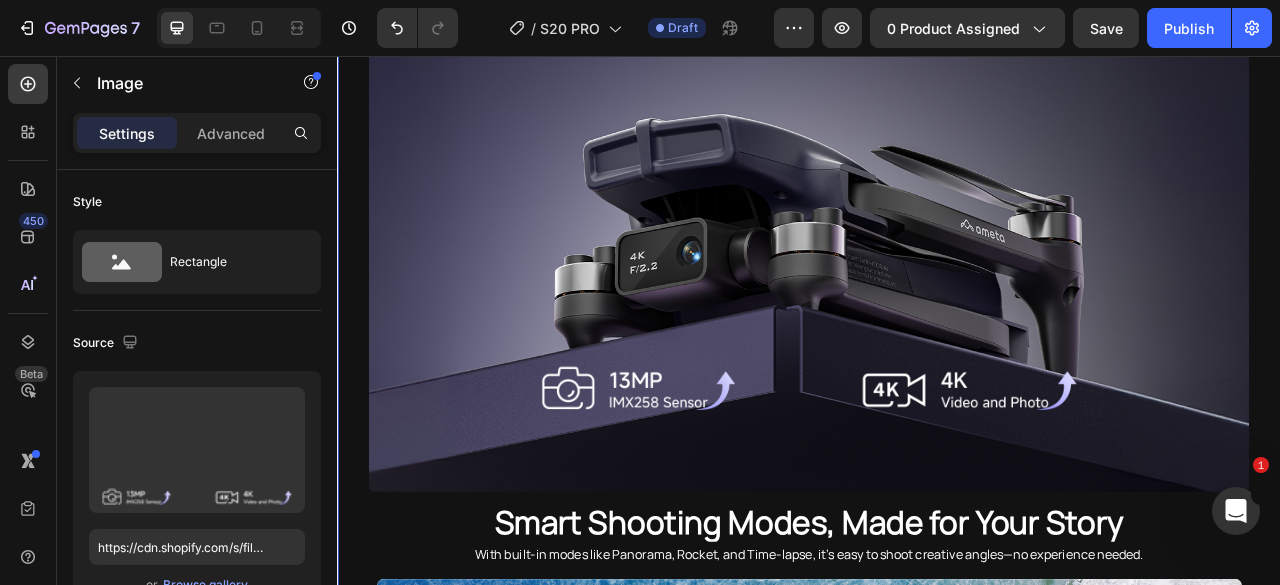 scroll, scrollTop: 2203, scrollLeft: 0, axis: vertical 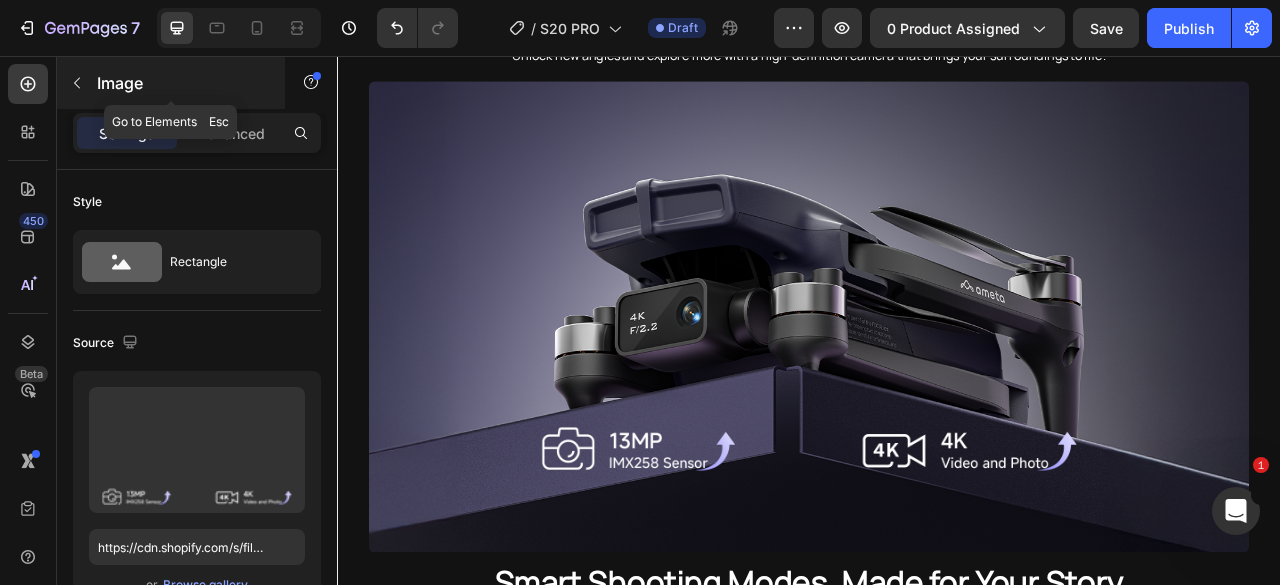 click 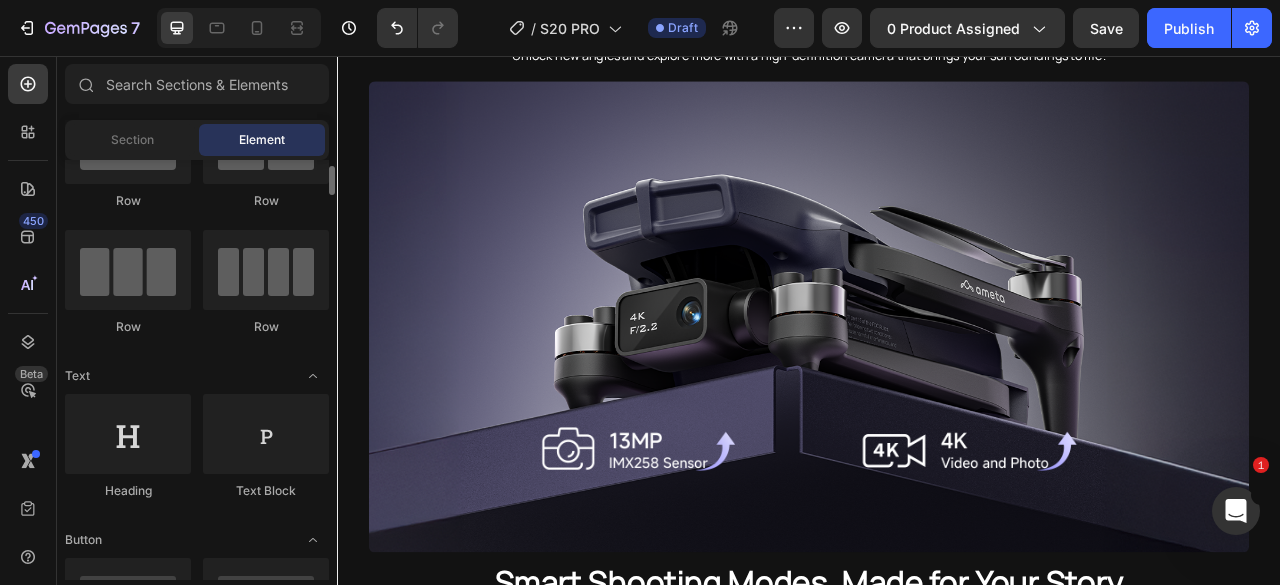 scroll, scrollTop: 0, scrollLeft: 0, axis: both 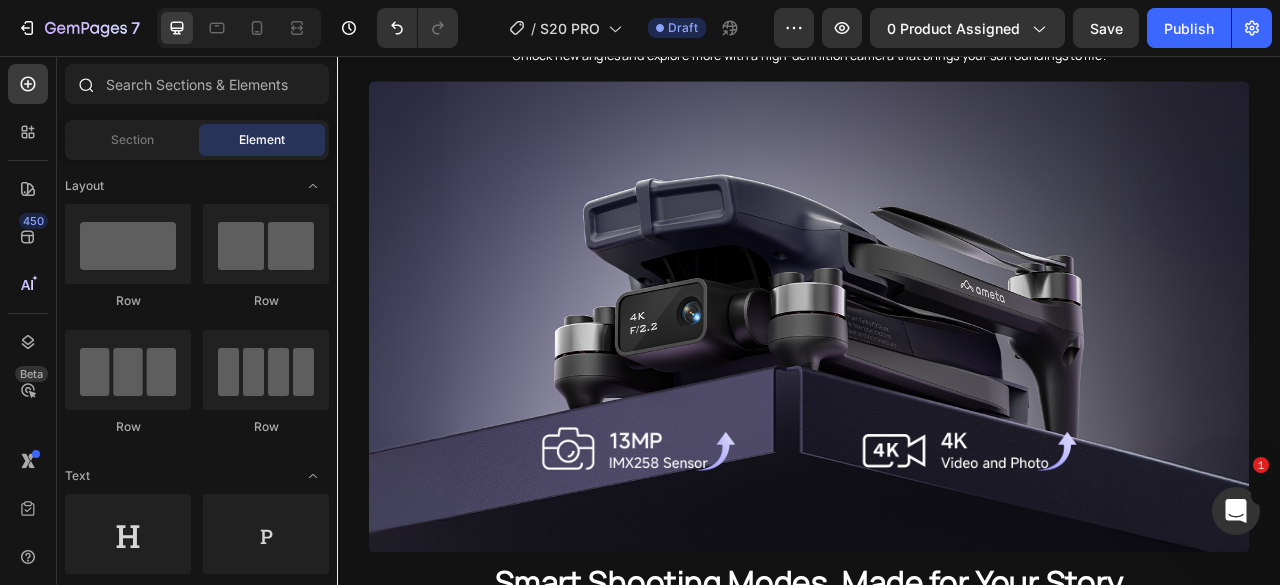 click 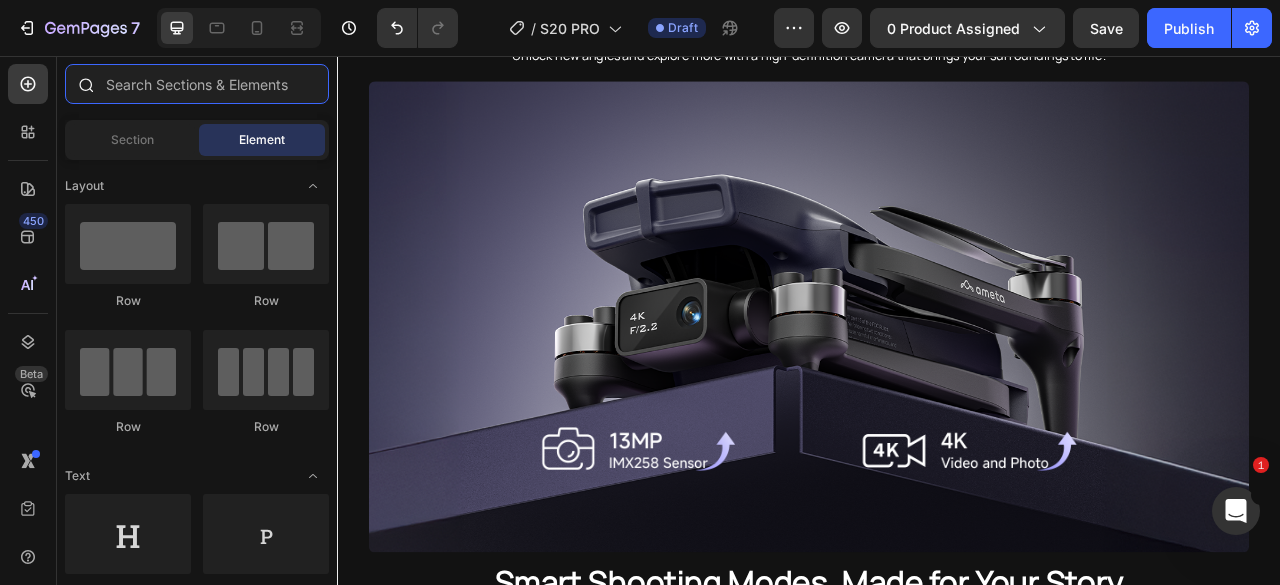 click at bounding box center [197, 84] 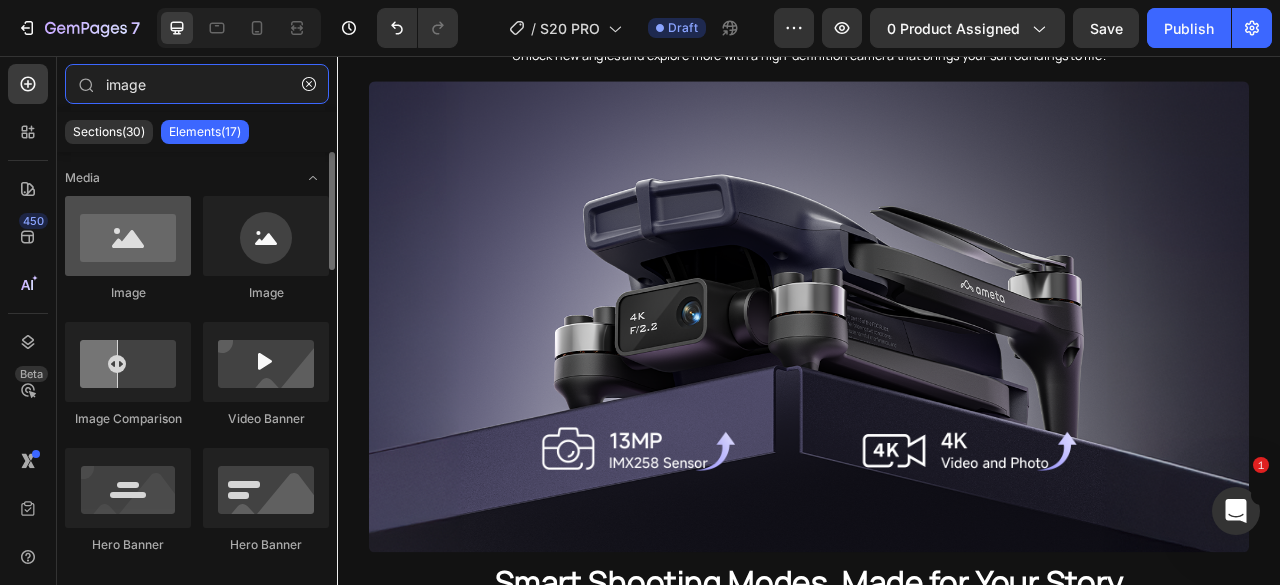 type on "image" 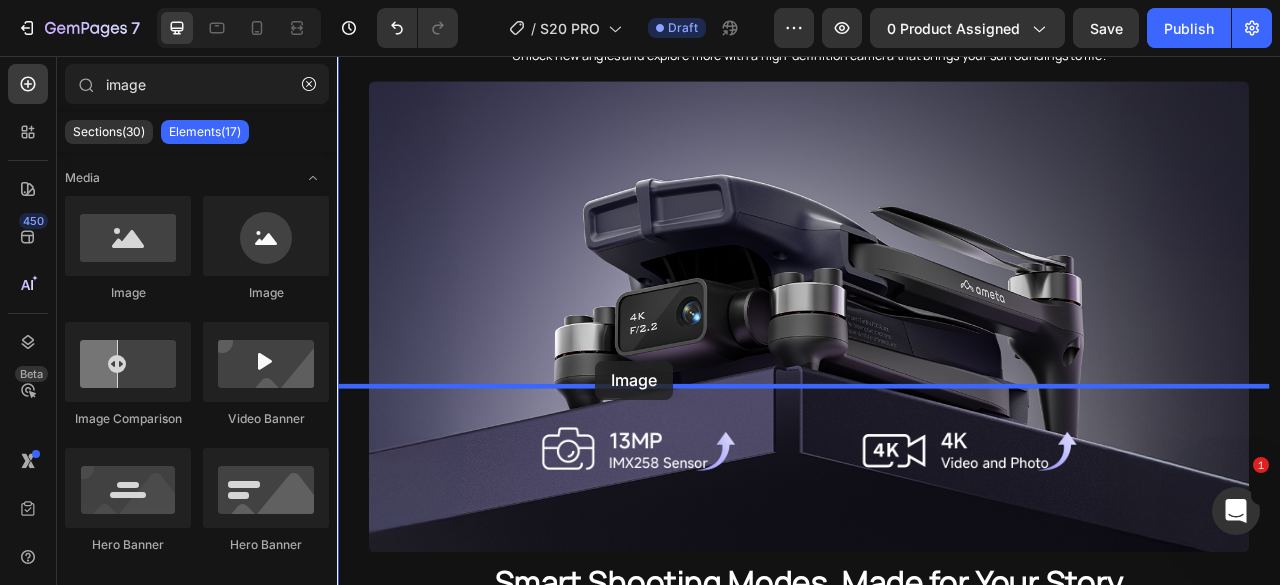 drag, startPoint x: 472, startPoint y: 297, endPoint x: 665, endPoint y: 444, distance: 242.60667 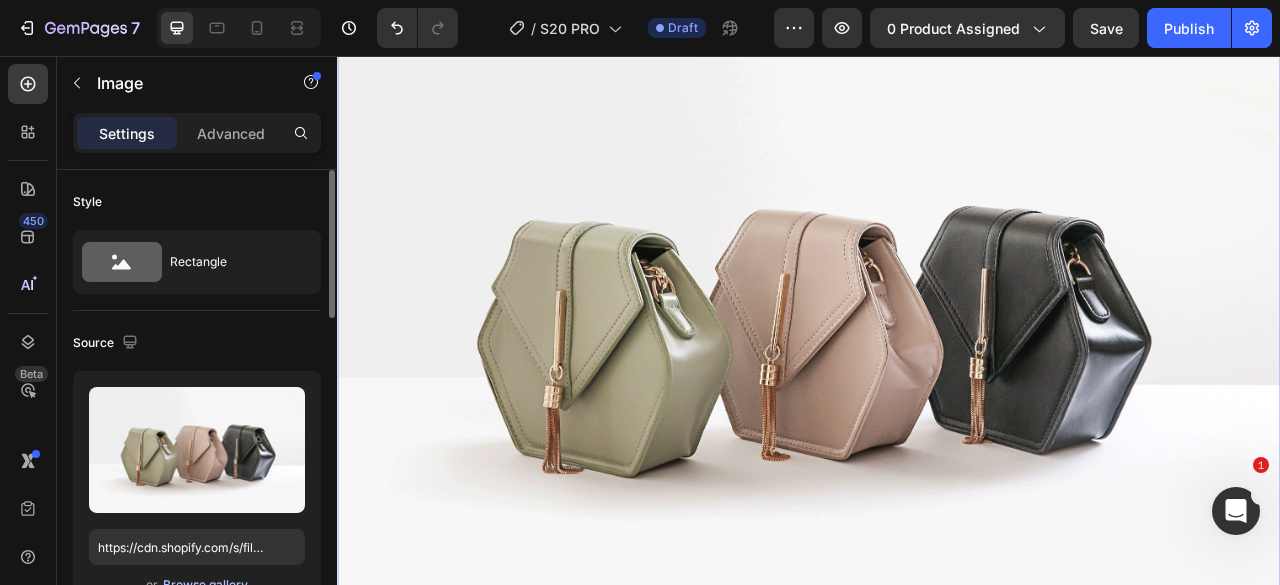 scroll, scrollTop: 100, scrollLeft: 0, axis: vertical 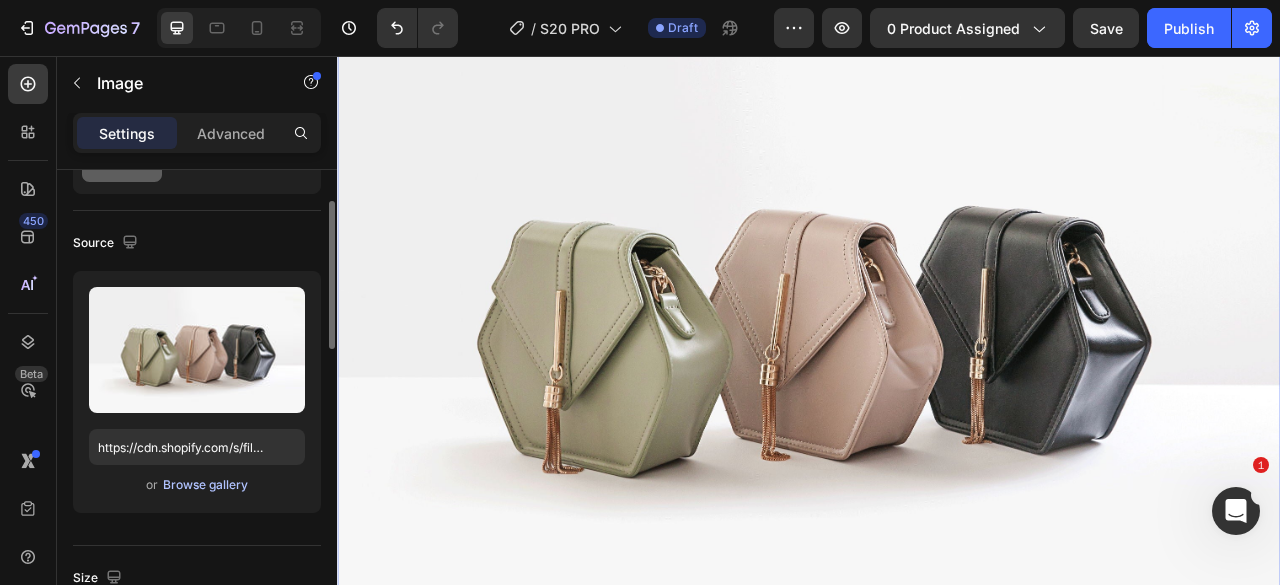 click on "Browse gallery" at bounding box center (205, 485) 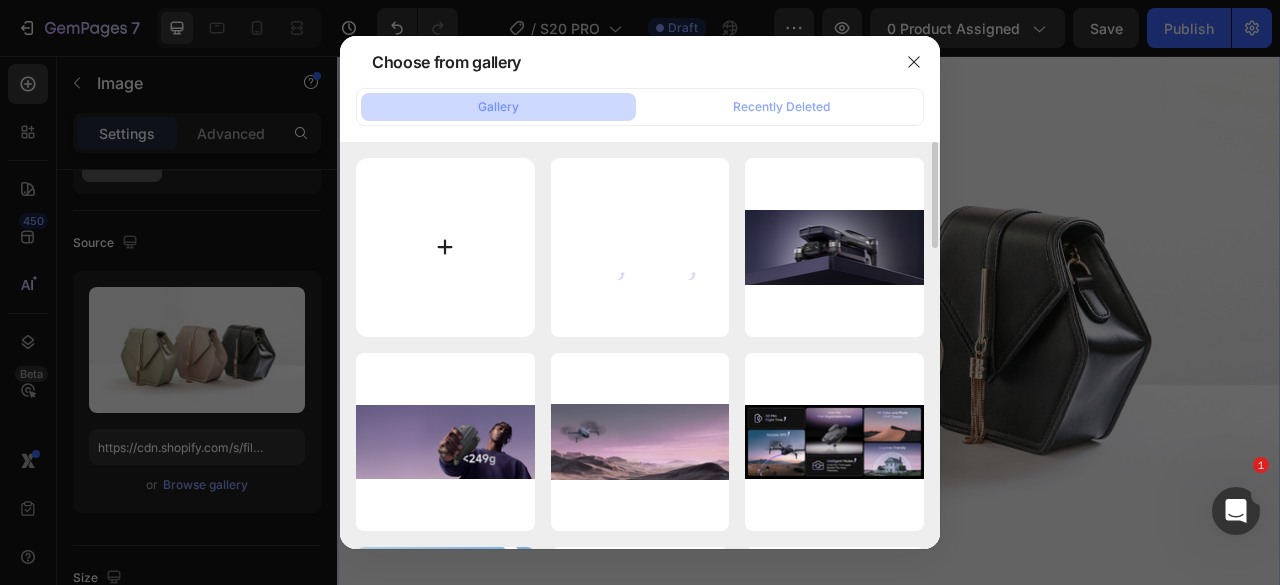 click at bounding box center [445, 247] 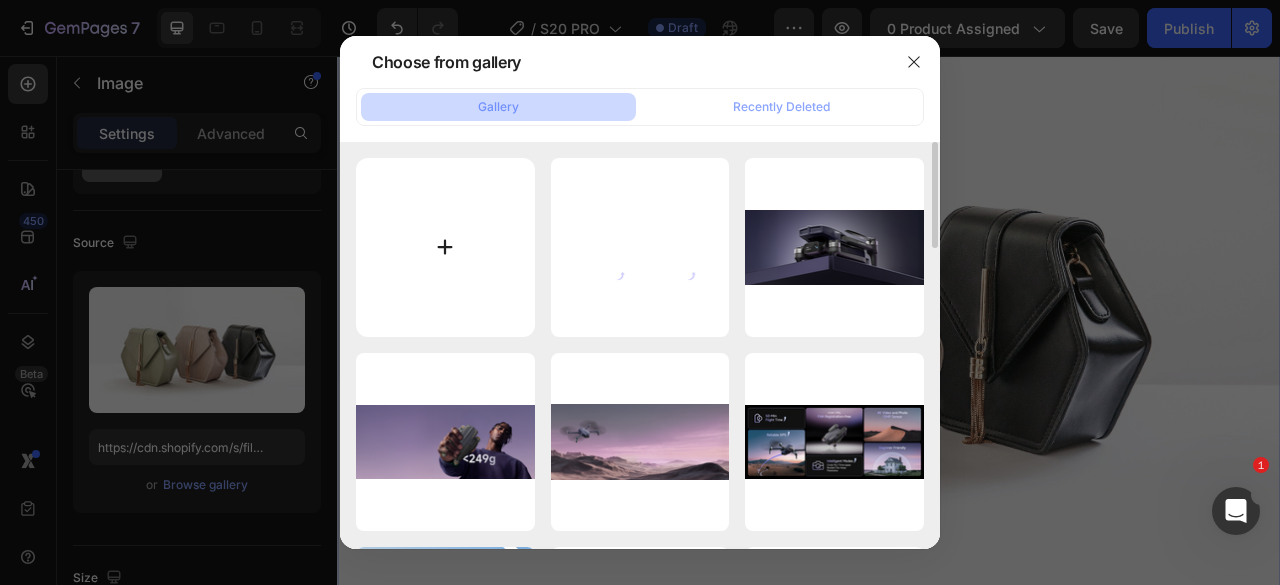 type on "C:\fakepath\AMETA S20 PRO Beginner GPS Drone (7).png" 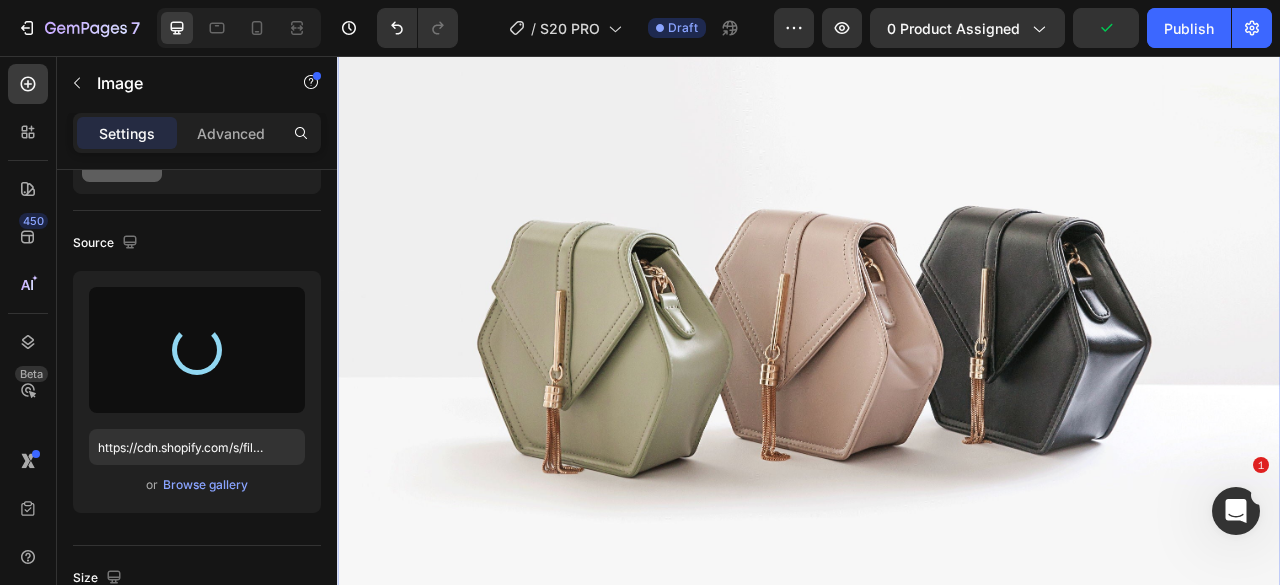 type on "https://cdn.shopify.com/s/files/1/0608/7226/1676/files/gempages_498511572528792649-4b4fcf92-0fe9-4f4e-8a09-39b3c66f1942.png" 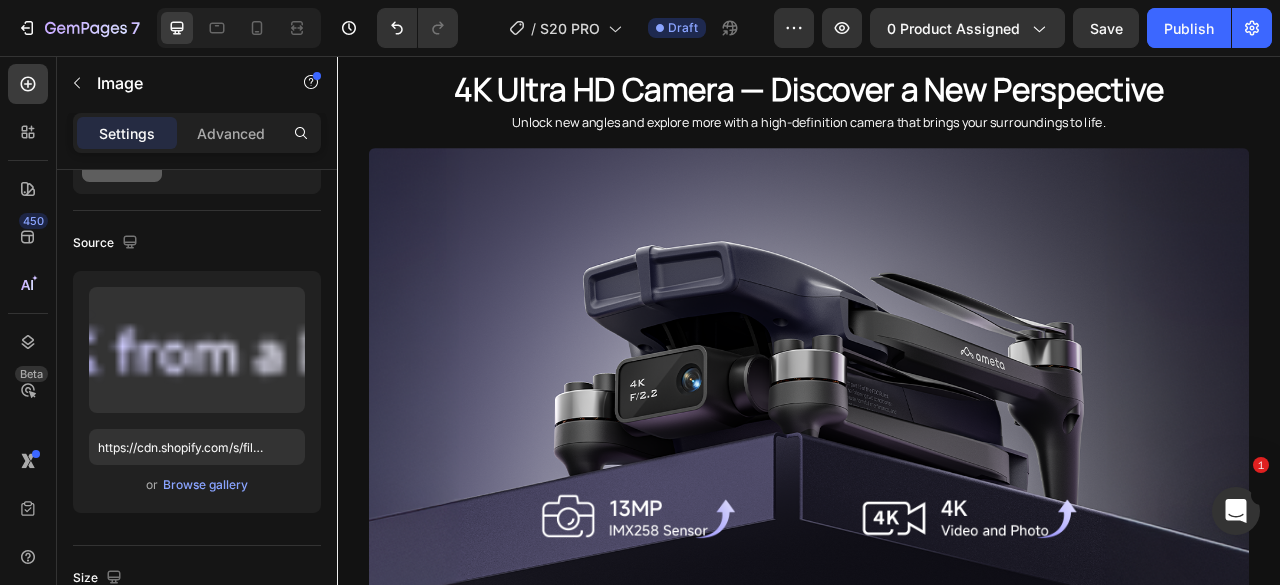 click on "No FAA Registration or Remote ID Required Heading Under 249 g and fully compliant with FAA recreational guidelines—no registration or Remote ID needed. Just power on and enjoy worry-free flying right out of the box. Text Block
Drop element here" at bounding box center (937, -311) 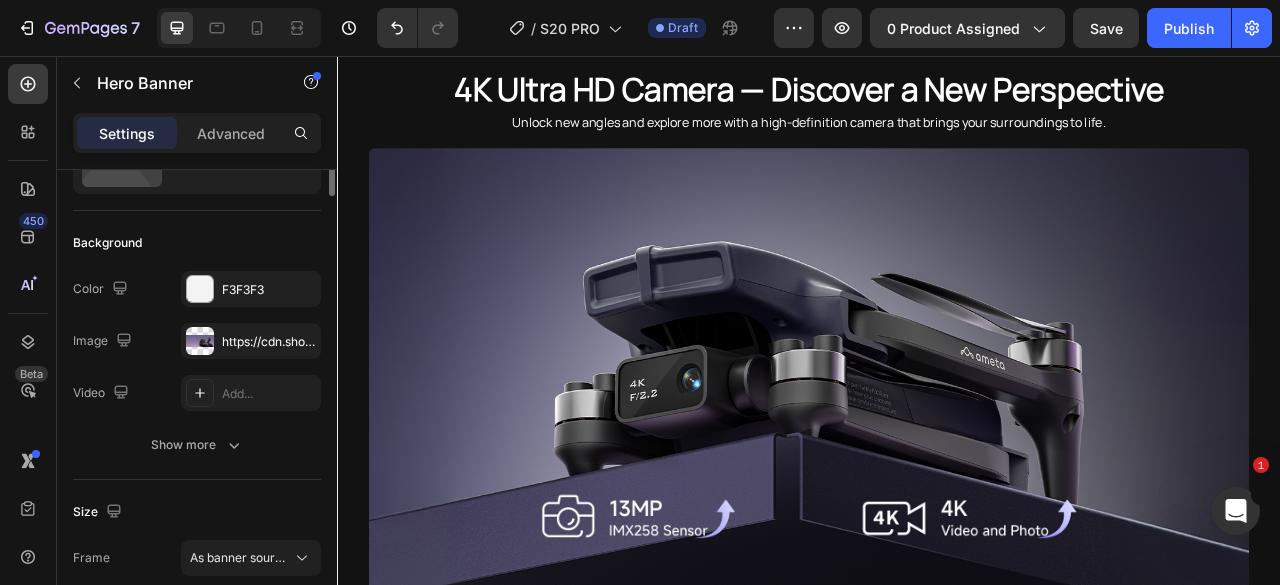 scroll, scrollTop: 0, scrollLeft: 0, axis: both 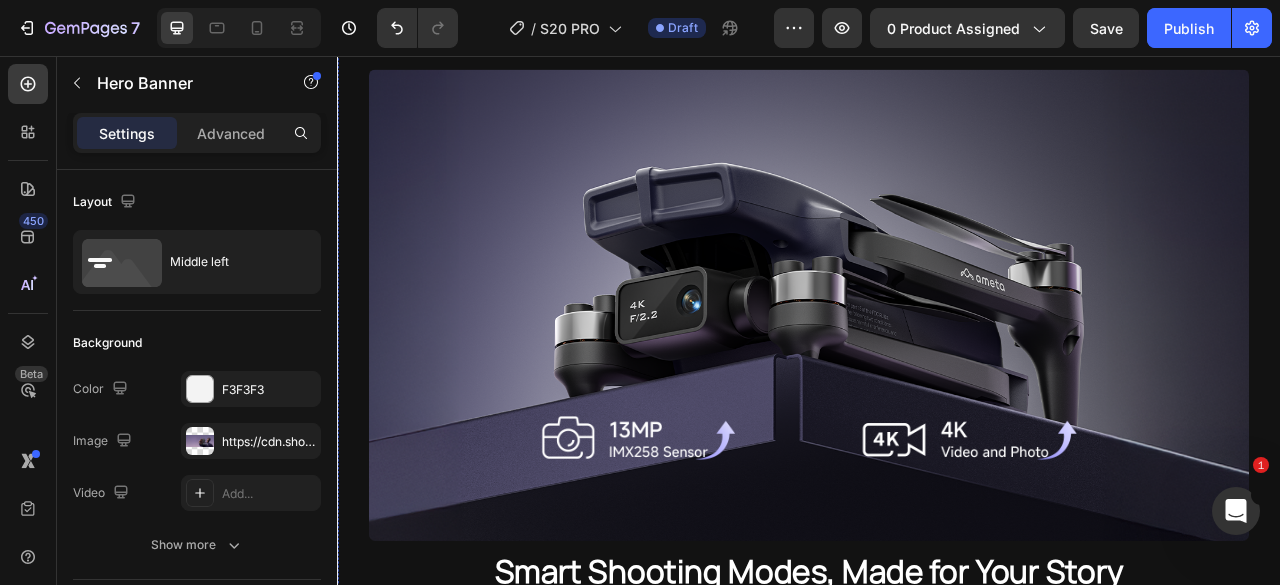 click at bounding box center (937, -118) 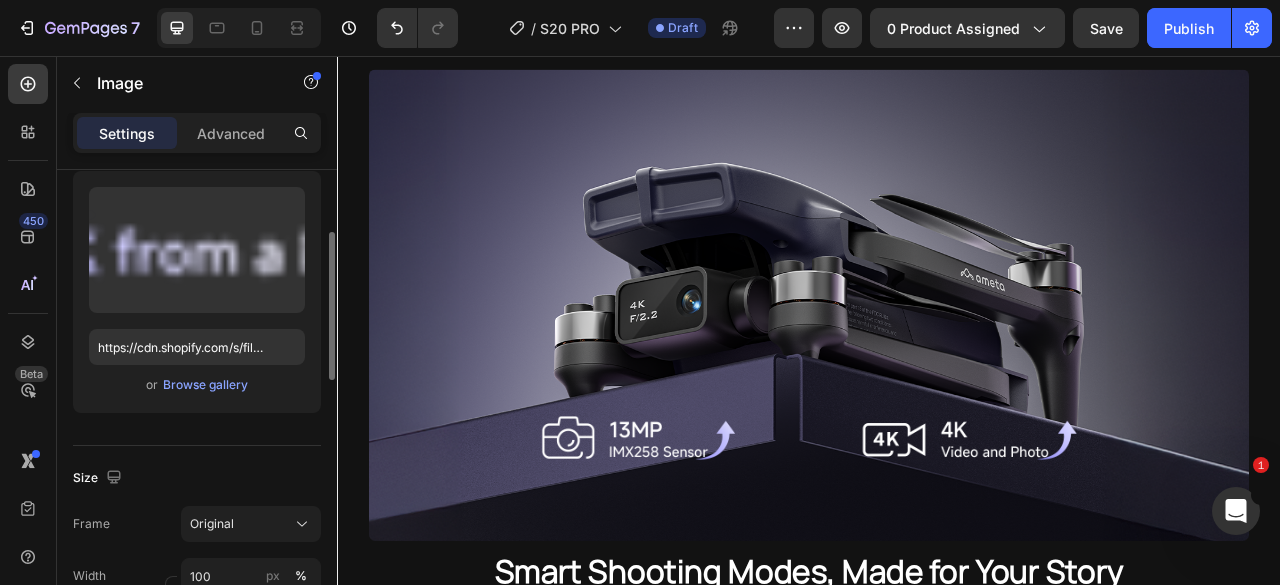 scroll, scrollTop: 400, scrollLeft: 0, axis: vertical 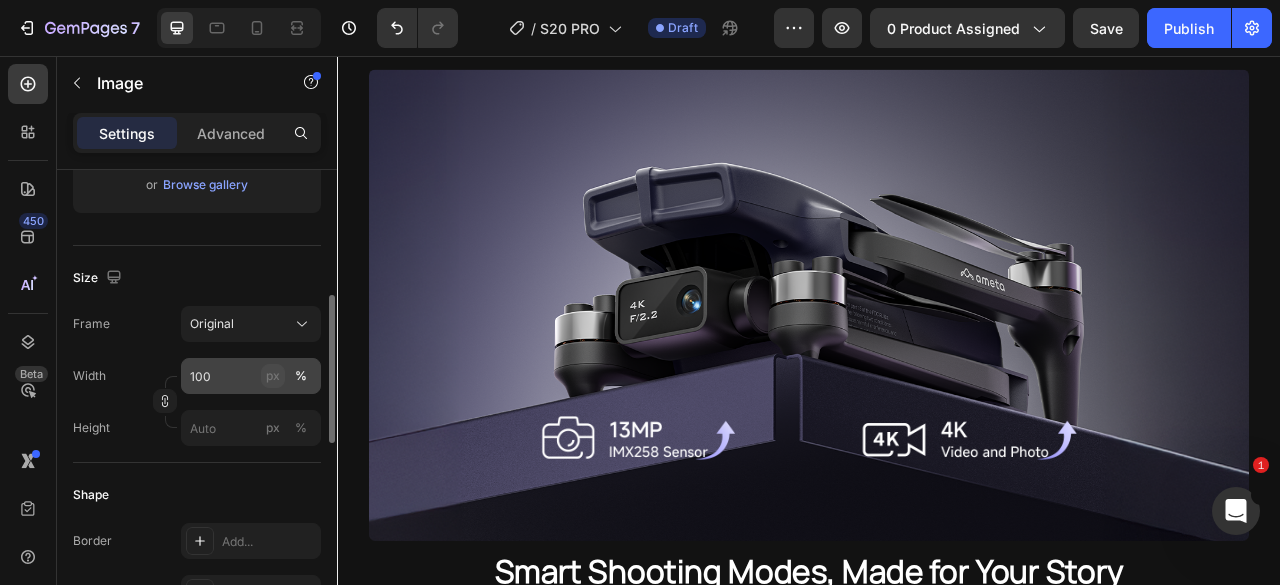 click on "px" at bounding box center [273, 376] 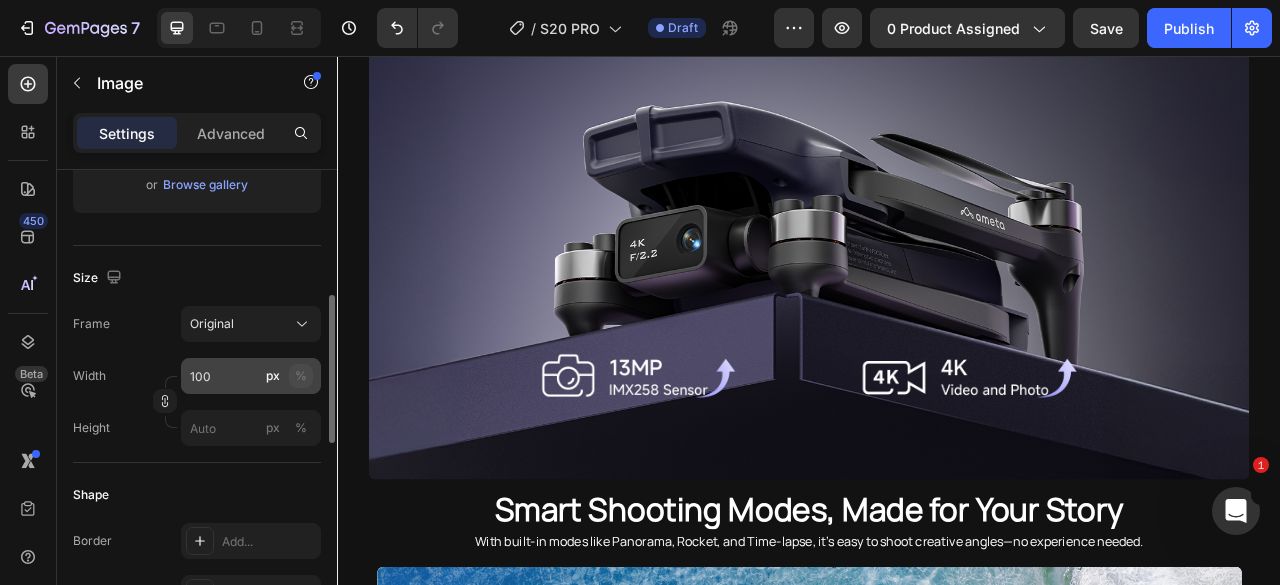 click on "%" at bounding box center (301, 376) 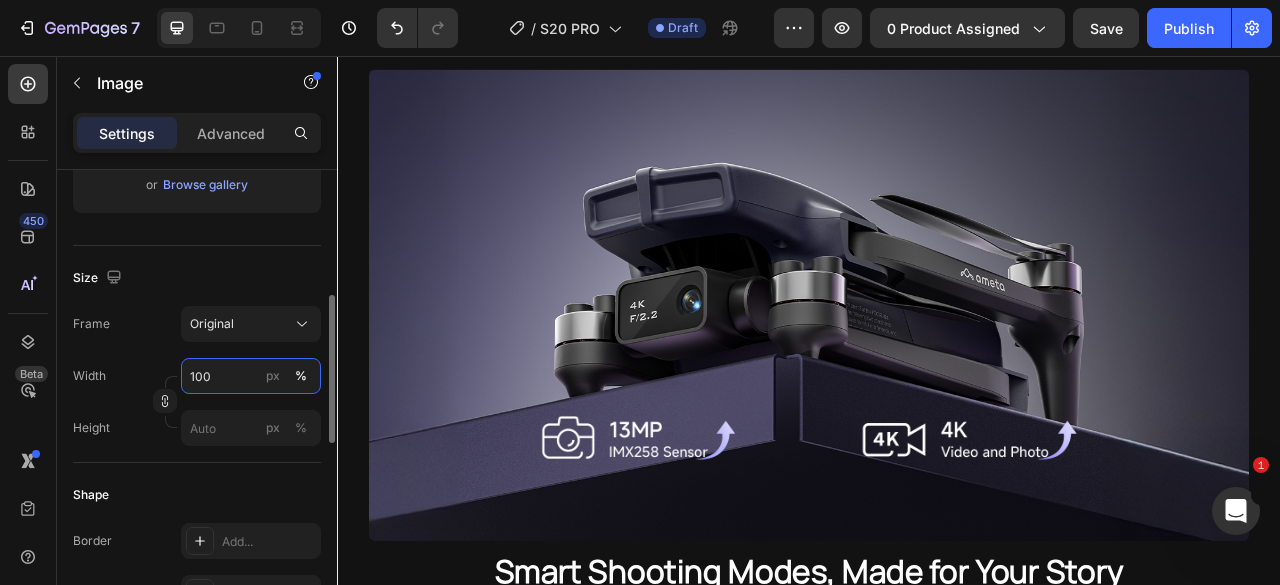 click on "100" at bounding box center [251, 376] 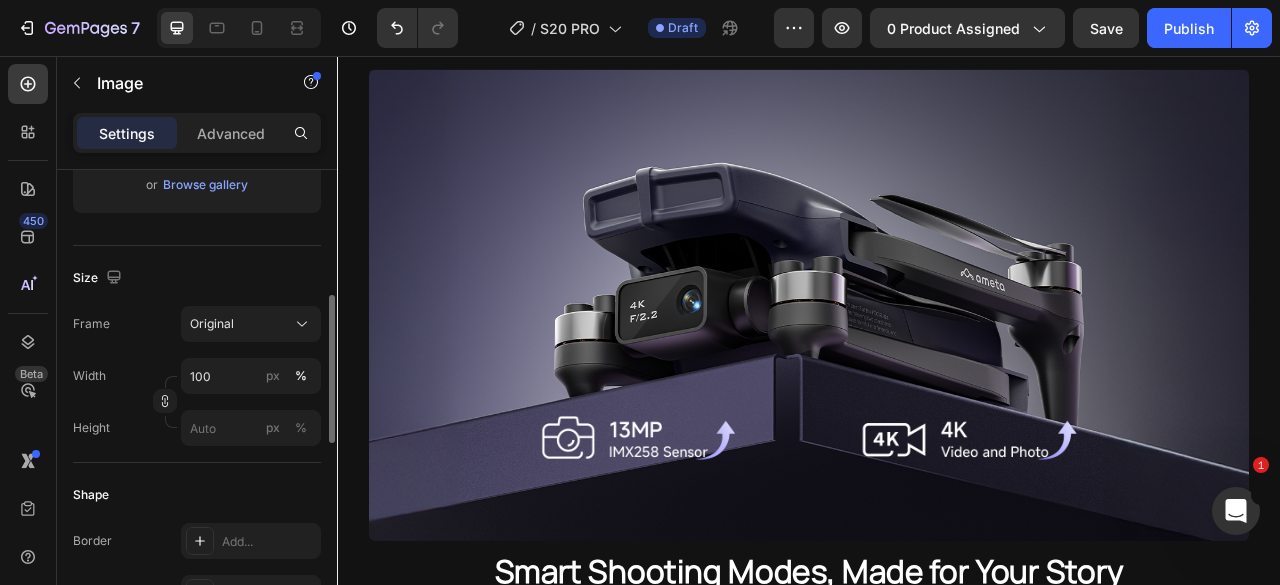 drag, startPoint x: 260, startPoint y: 375, endPoint x: 168, endPoint y: 367, distance: 92.34717 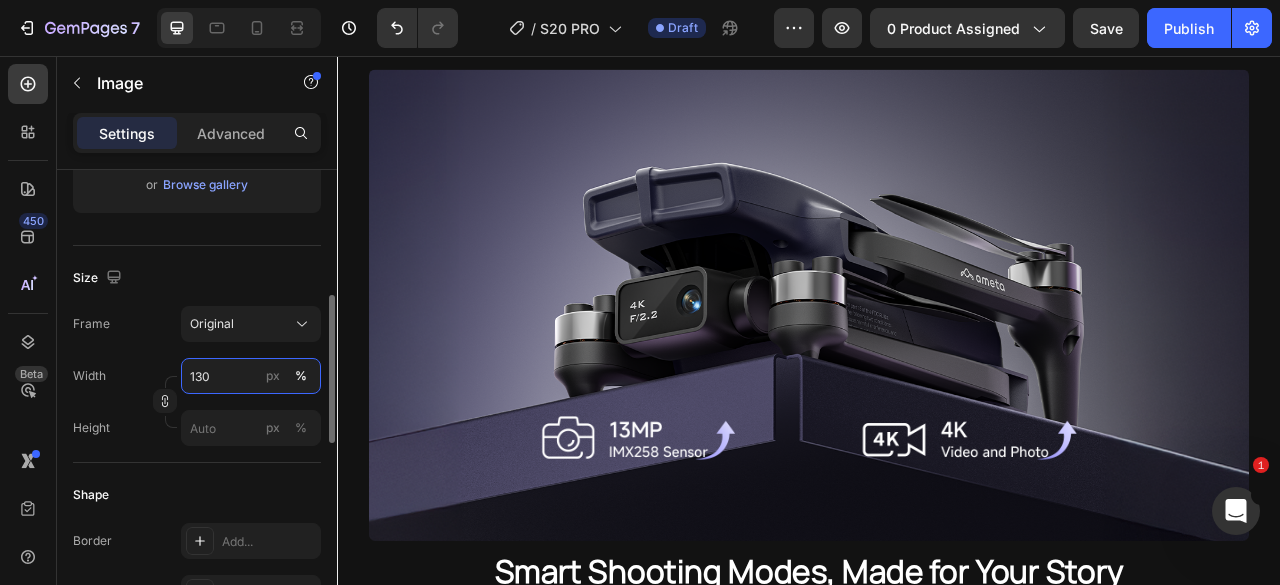 drag, startPoint x: 226, startPoint y: 371, endPoint x: 156, endPoint y: 375, distance: 70.11419 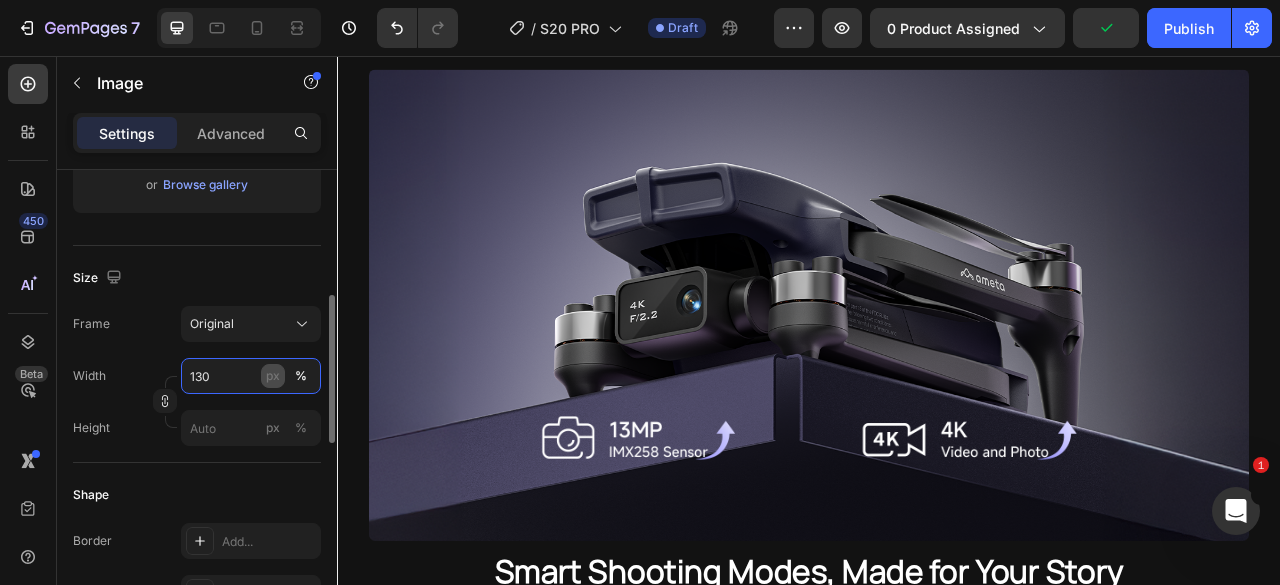 type on "0" 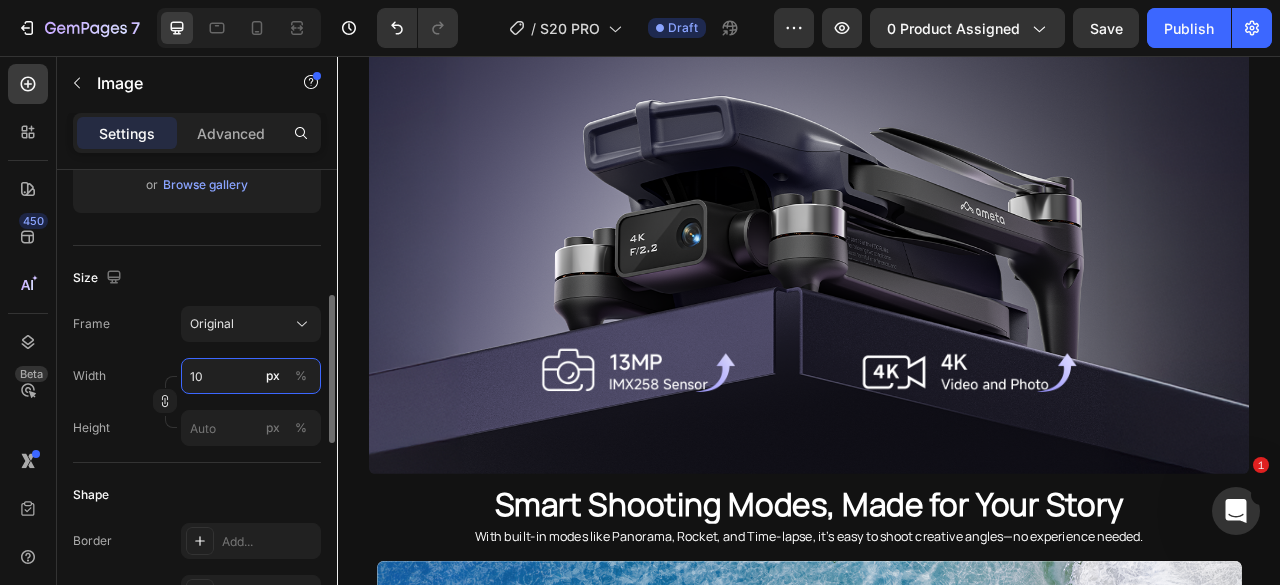 type on "100" 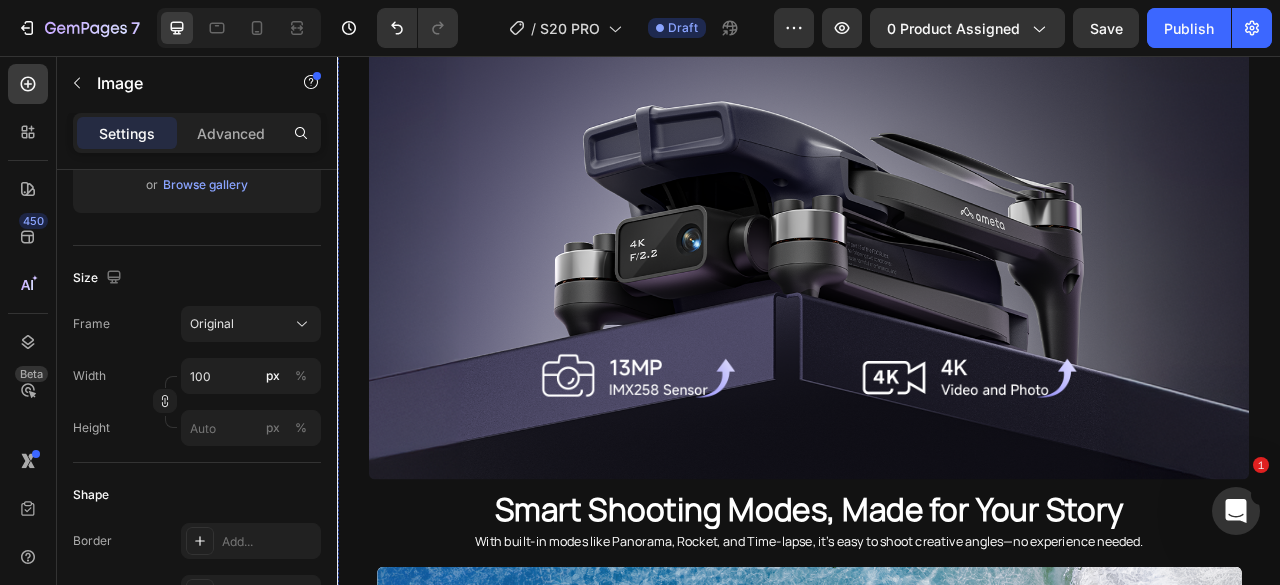 click on "Image   0 4K Ultra HD Camera — Discover a New Perspective Heading Unlock new angles and explore more with a high-definition camera that brings your surroundings to life. Text block Image Hero Banner Smart Shooting Modes, Made for Your Story Heading With built-in modes like Panorama, Rocket, and Time-lapse, it’s easy to shoot creative angles—no experience needed. Text block
Drop element here Hero Banner
Drop element here Hero Banner
Drop element here Hero Banner
Drop element here Hero Banner
Drop element here Hero Banner
Carousel Dynamic Moves for Real Moments Heading From smooth follow shots to custom flight paths, smart modes help you capture fresh angles with ease. Text block
Drop element here Hero Banner
Drop element here Hero Banner" at bounding box center [937, 849] 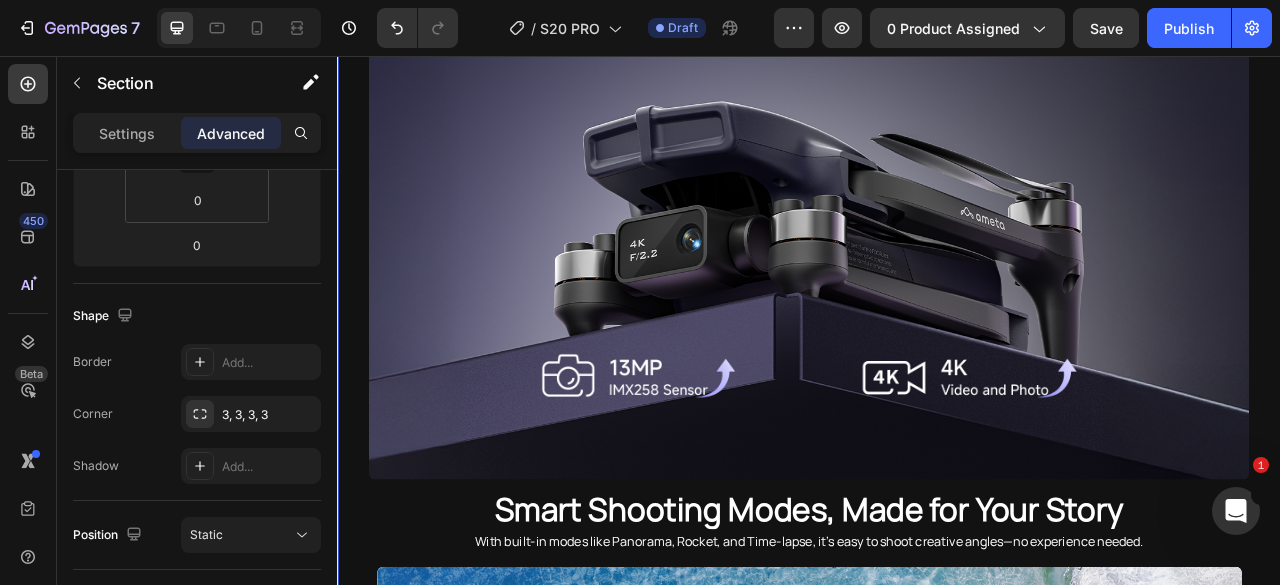 scroll, scrollTop: 0, scrollLeft: 0, axis: both 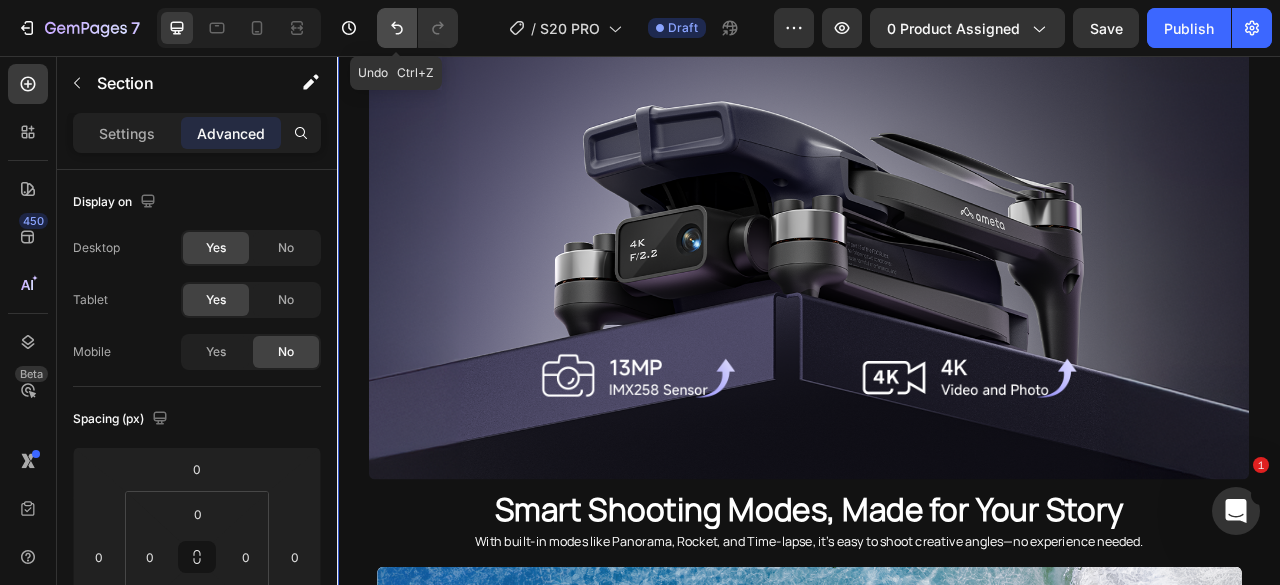 click 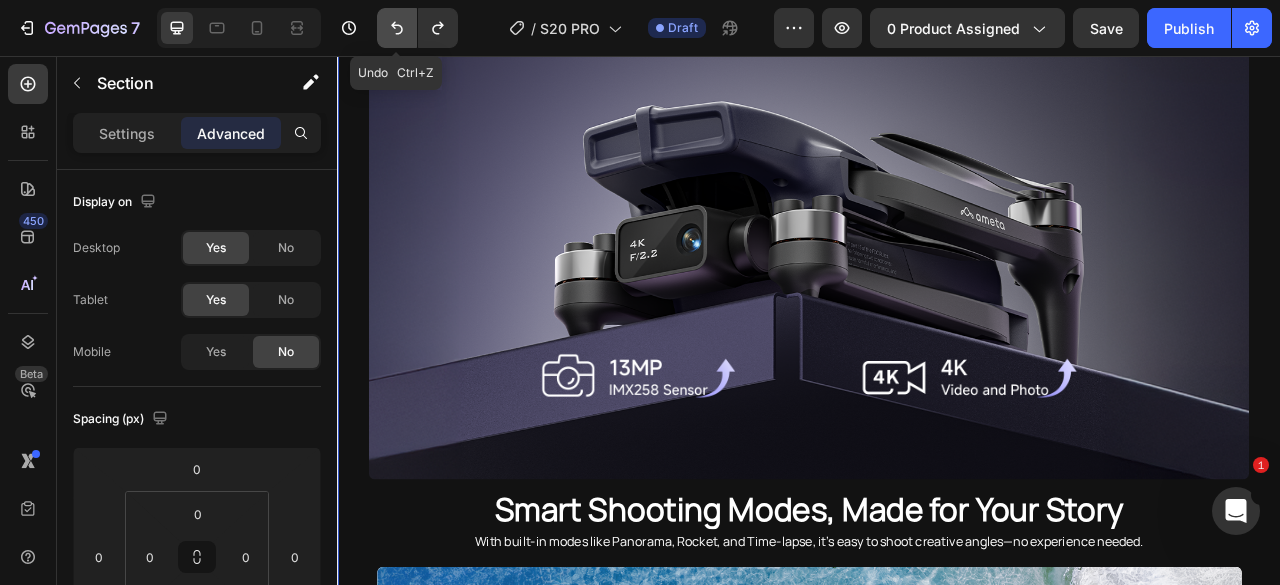 click 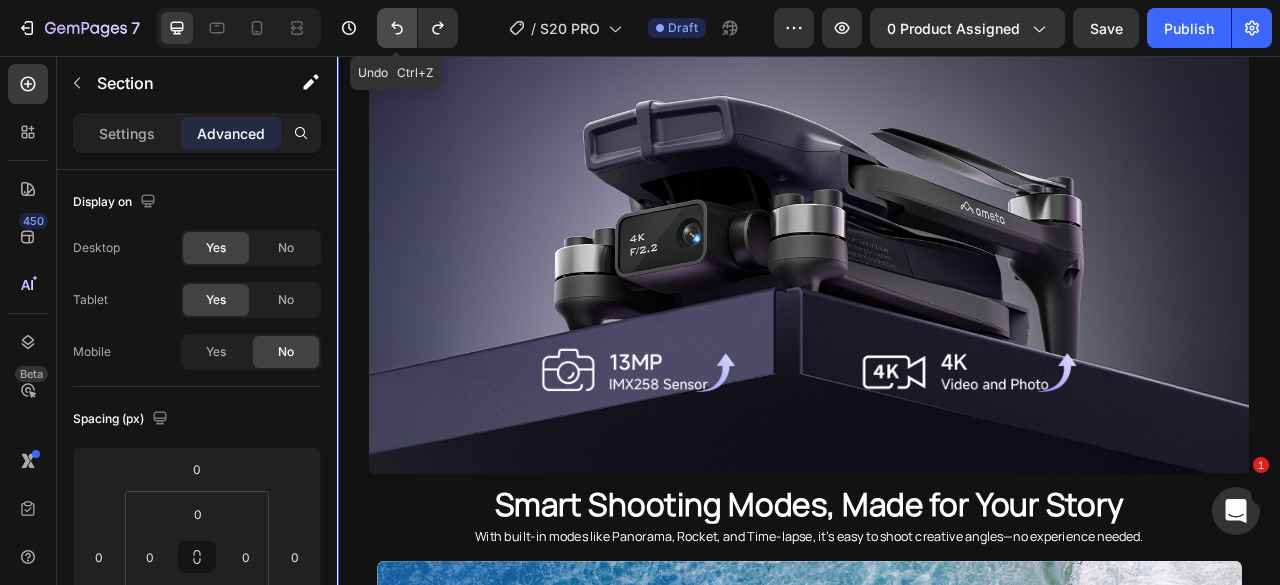 click 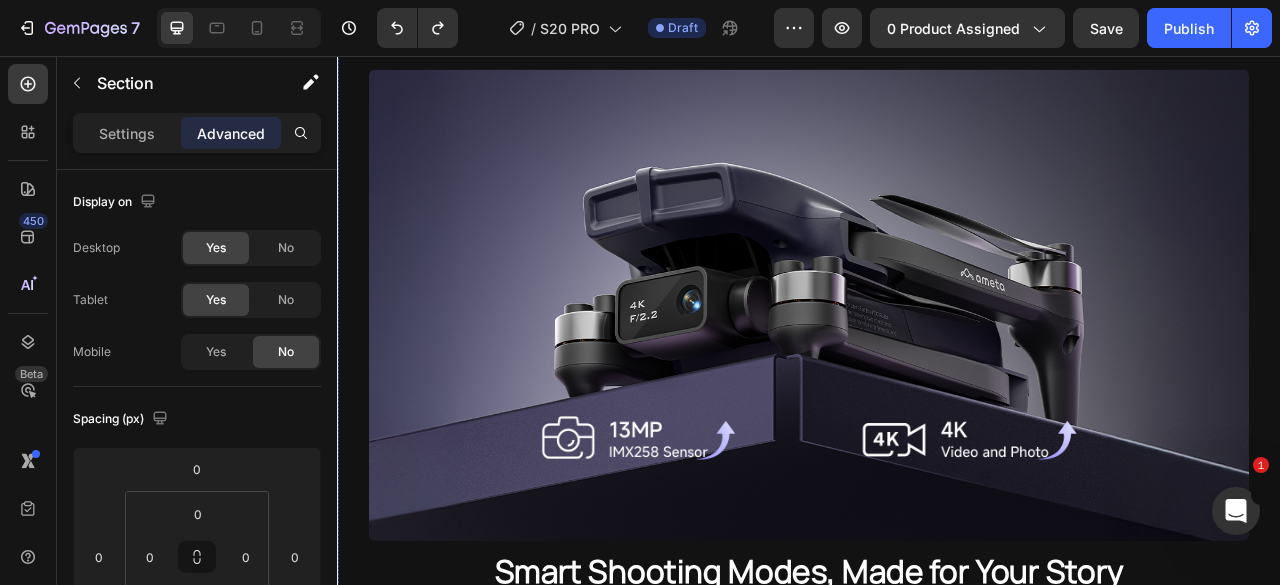 click at bounding box center [937, -118] 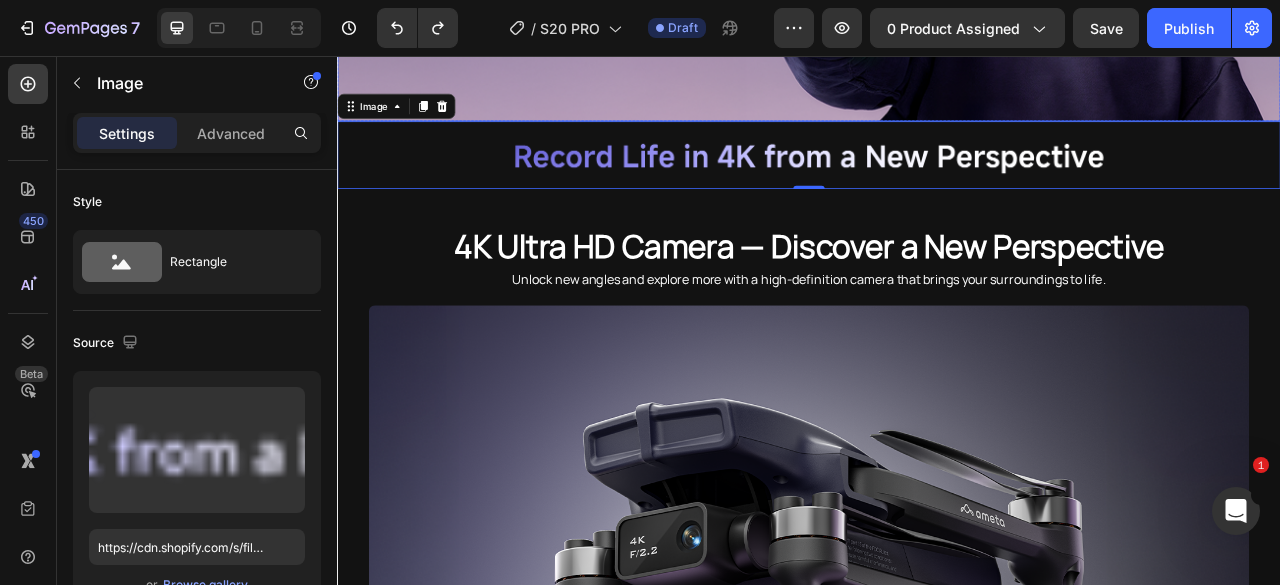 scroll, scrollTop: 2403, scrollLeft: 0, axis: vertical 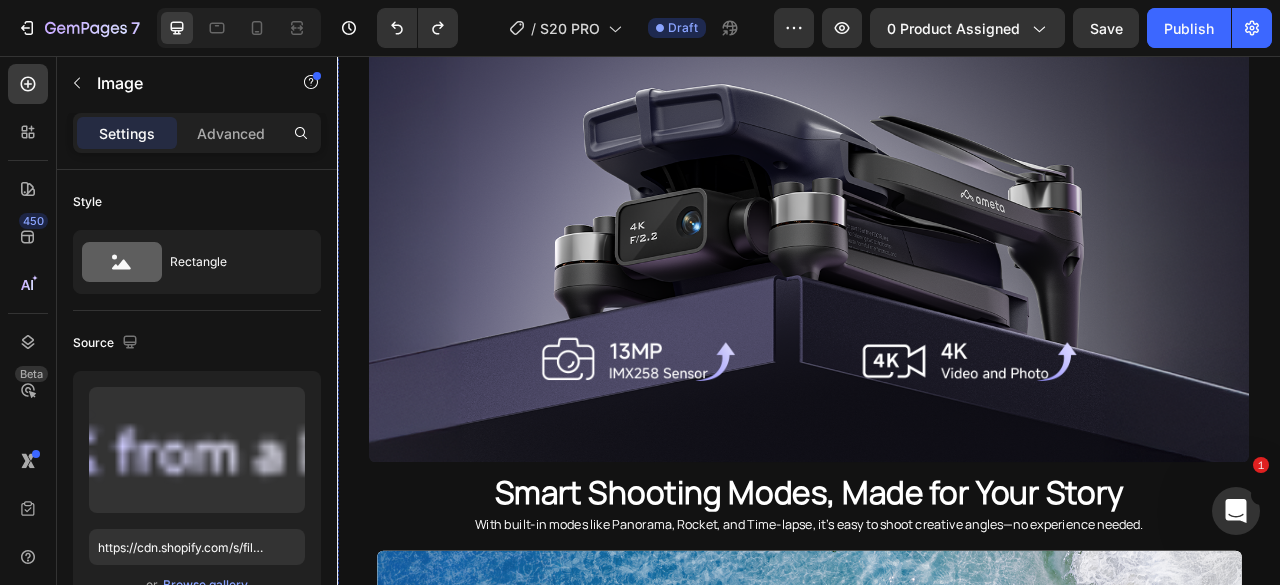click on "4K Ultra HD Camera — Discover a New Perspective" at bounding box center [937, -103] 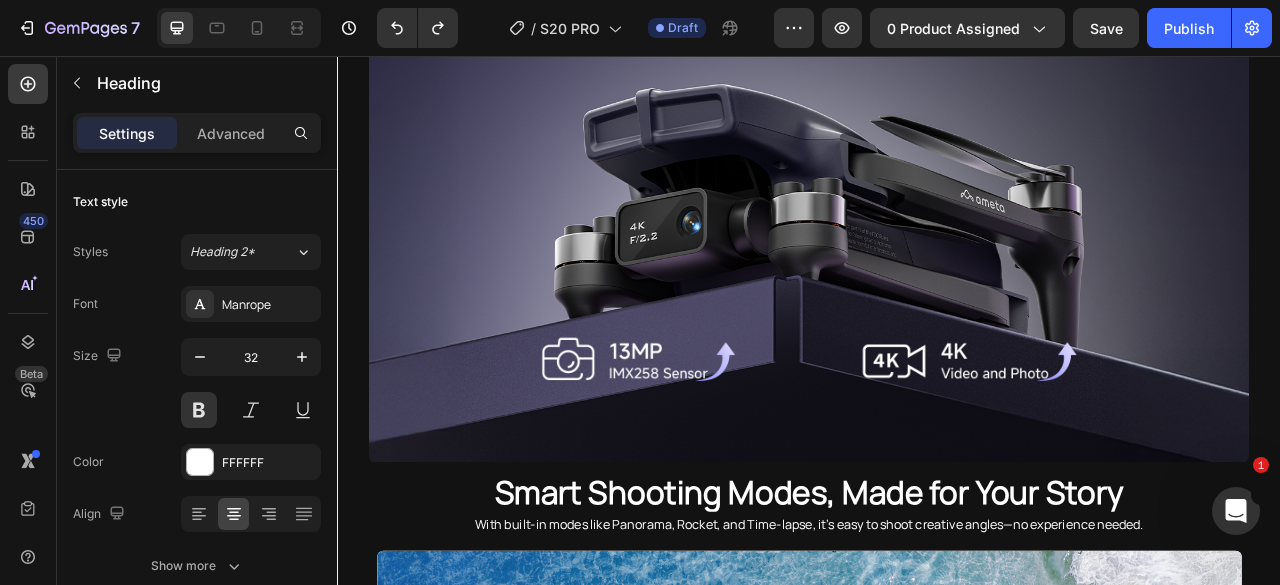 click at bounding box center [482, -144] 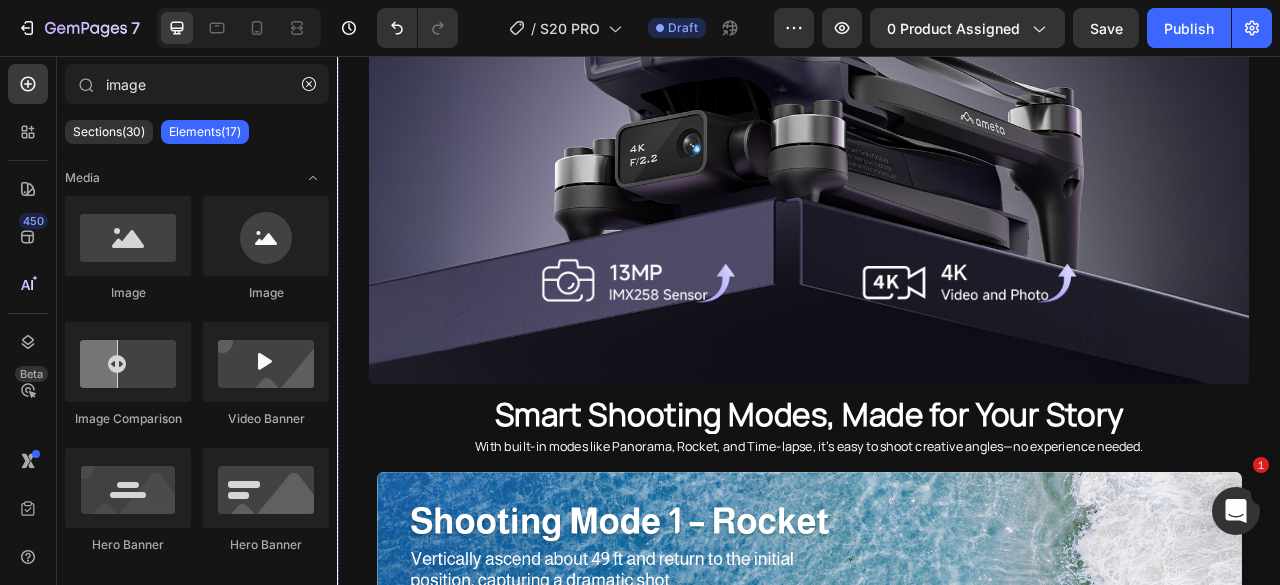 click at bounding box center [937, -218] 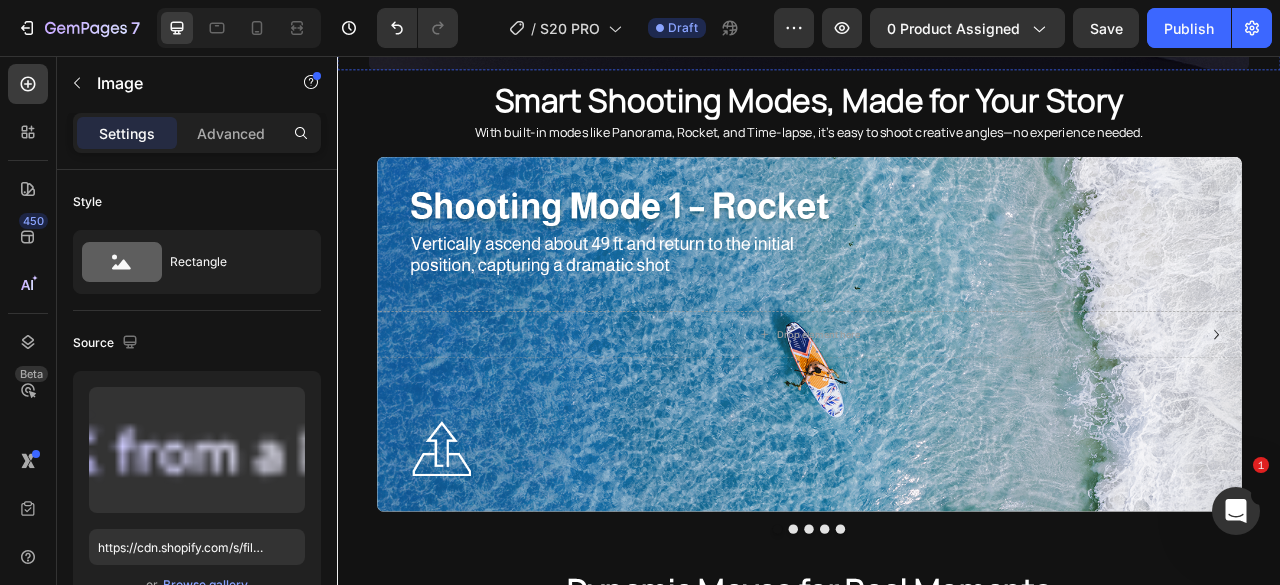 scroll, scrollTop: 2503, scrollLeft: 0, axis: vertical 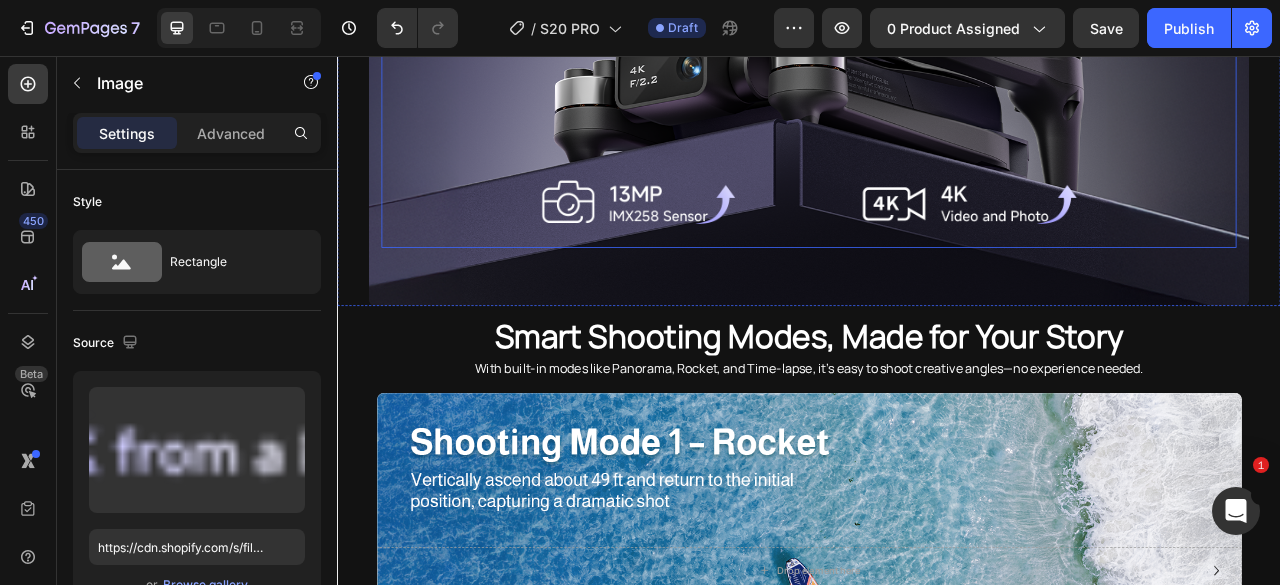 click at bounding box center [937, 73] 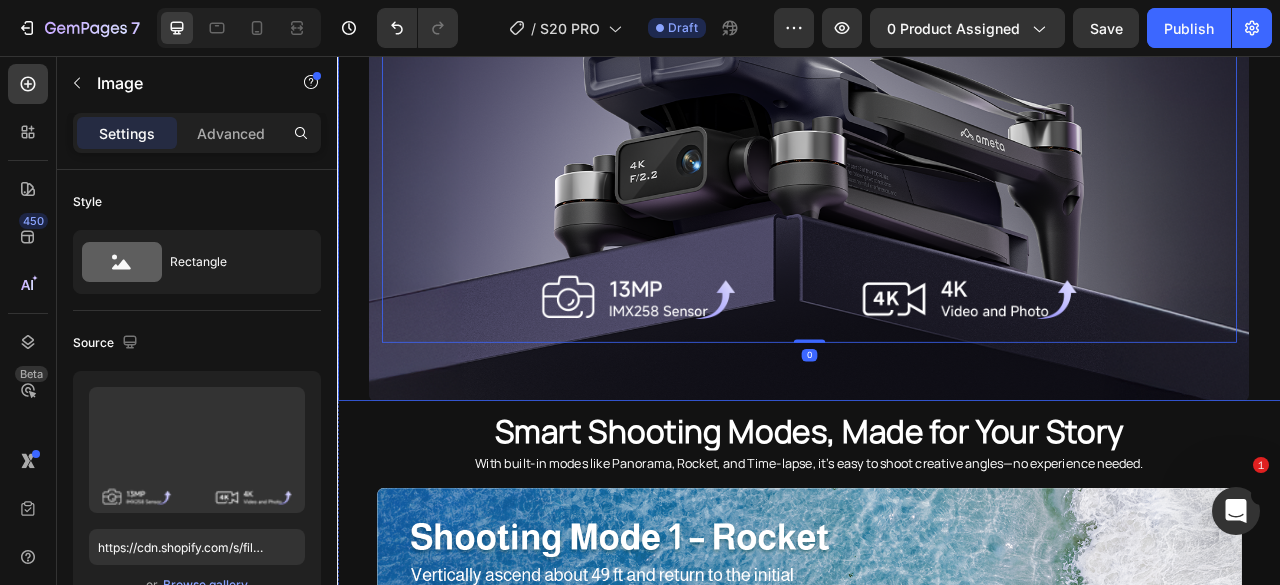 scroll, scrollTop: 2203, scrollLeft: 0, axis: vertical 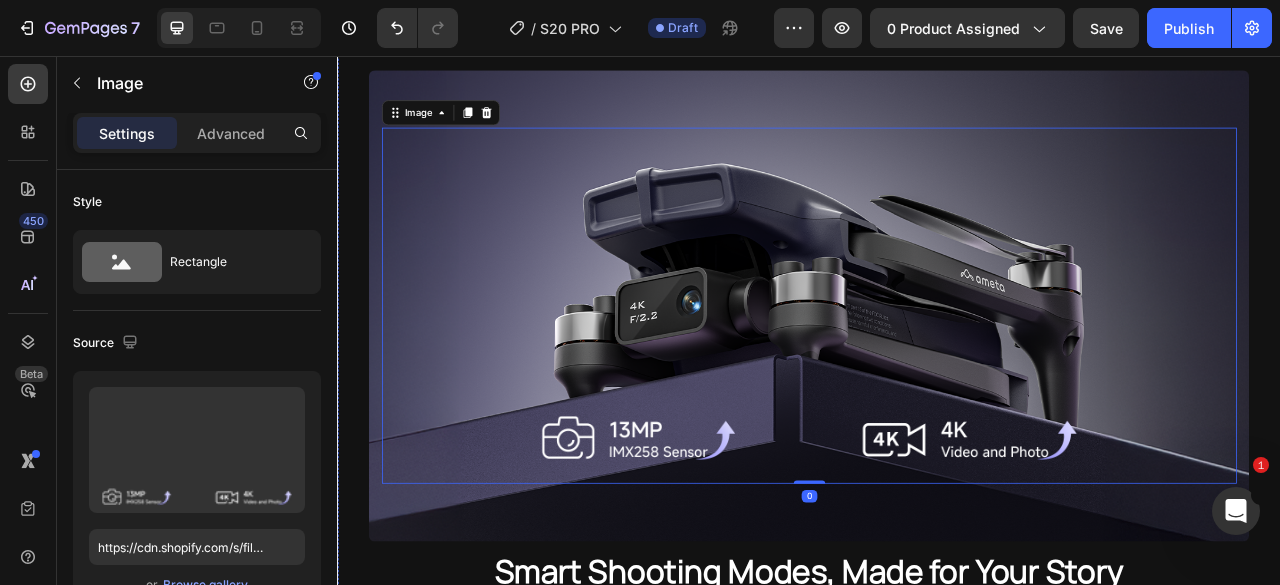 click at bounding box center [937, -18] 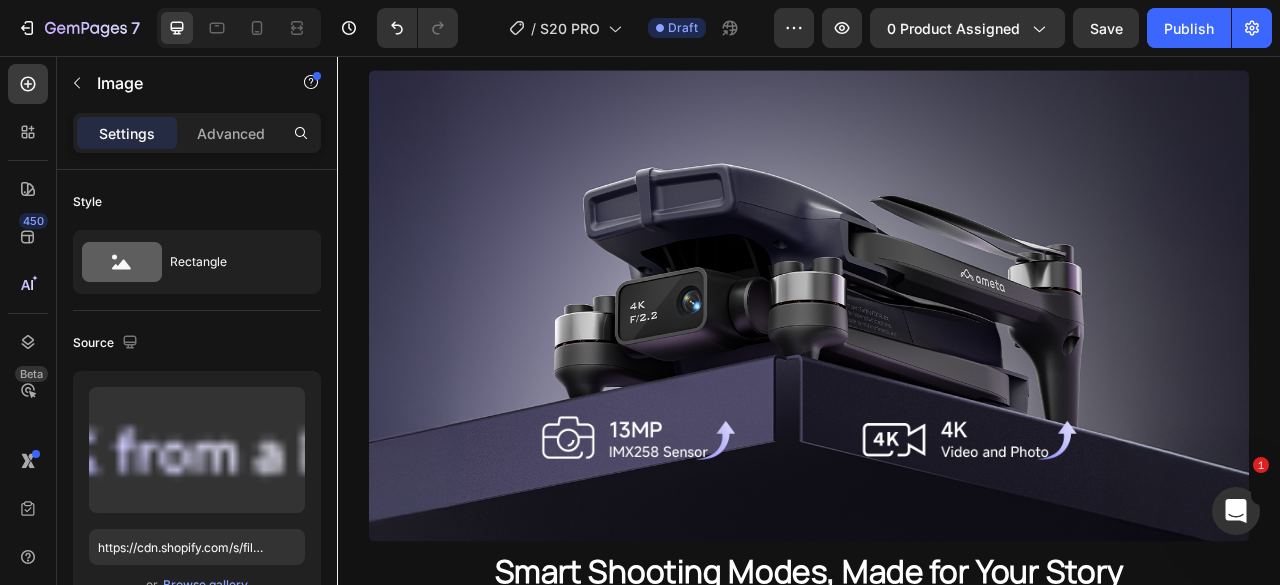 click 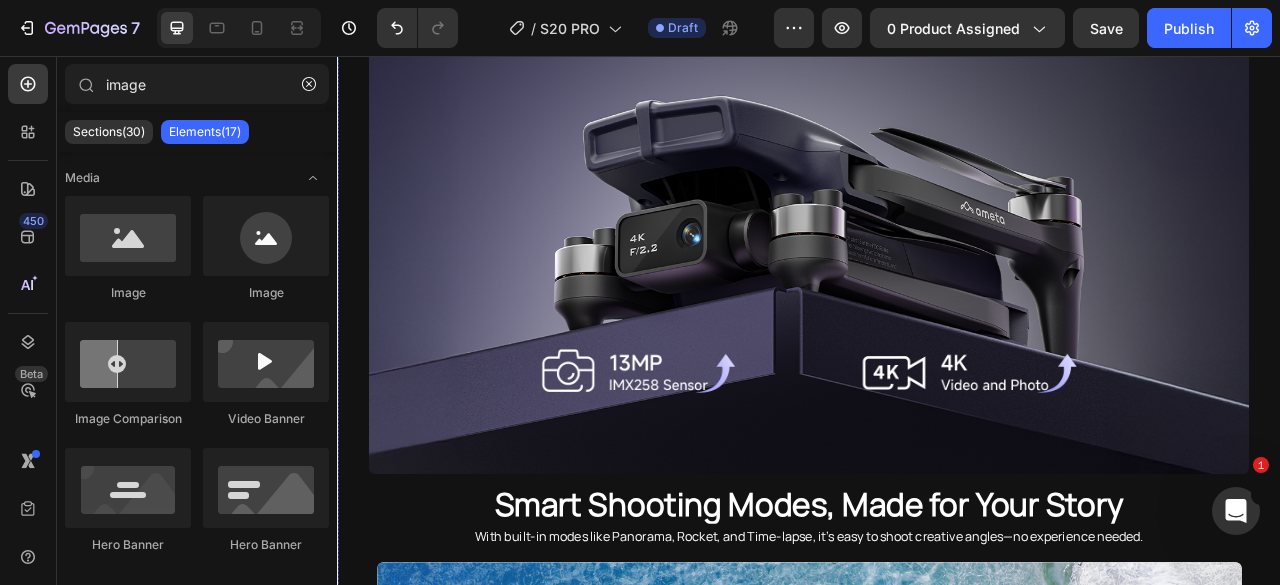 click on "Unlock new angles and explore more with a high-definition camera that brings your surroundings to life." at bounding box center (937, -45) 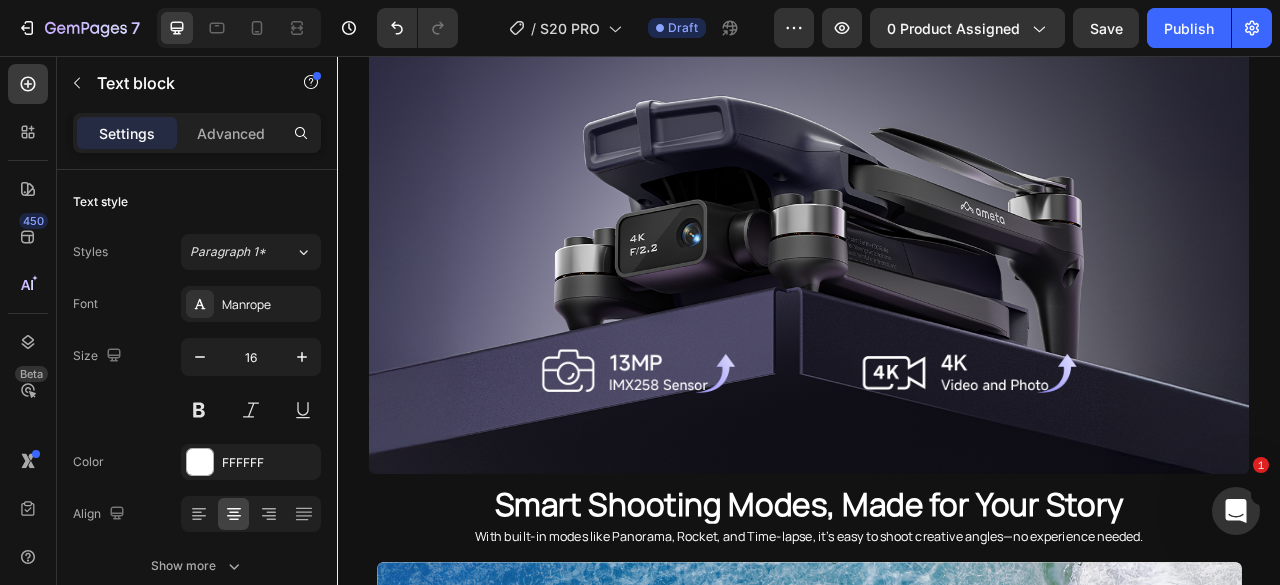 click 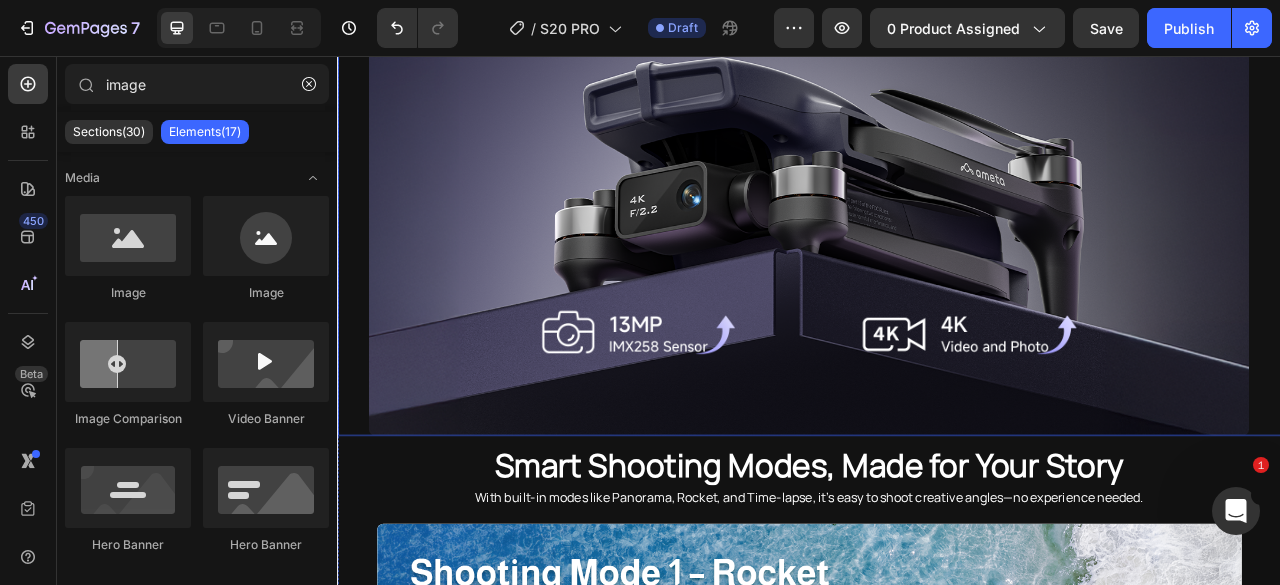click on "Image Hero Banner" at bounding box center [937, 239] 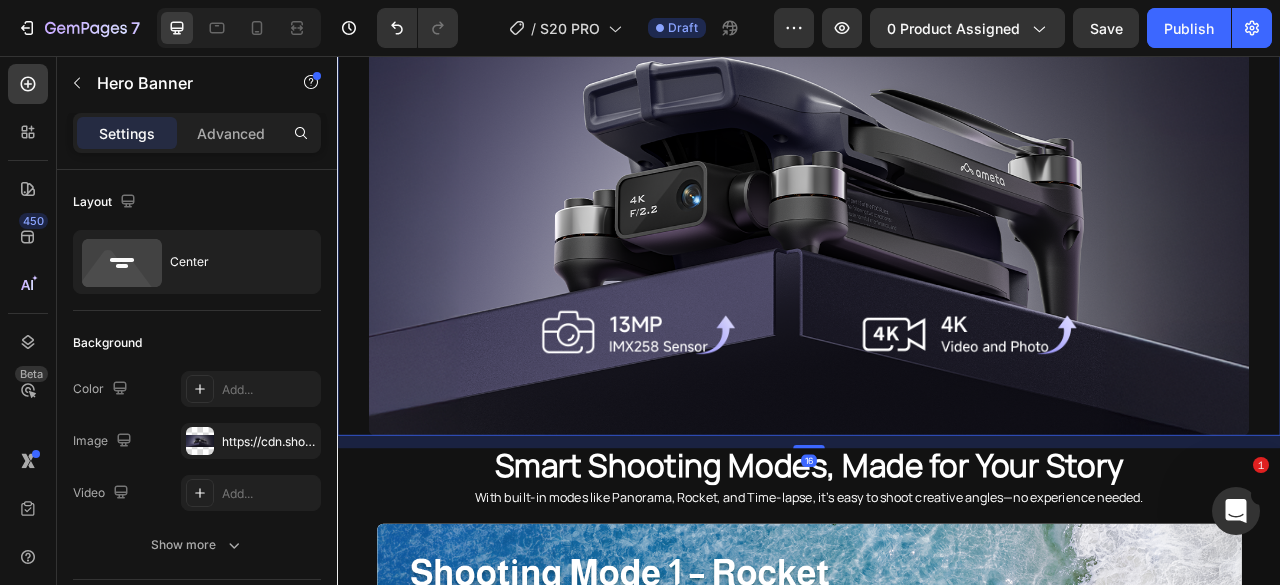 click at bounding box center [507, -80] 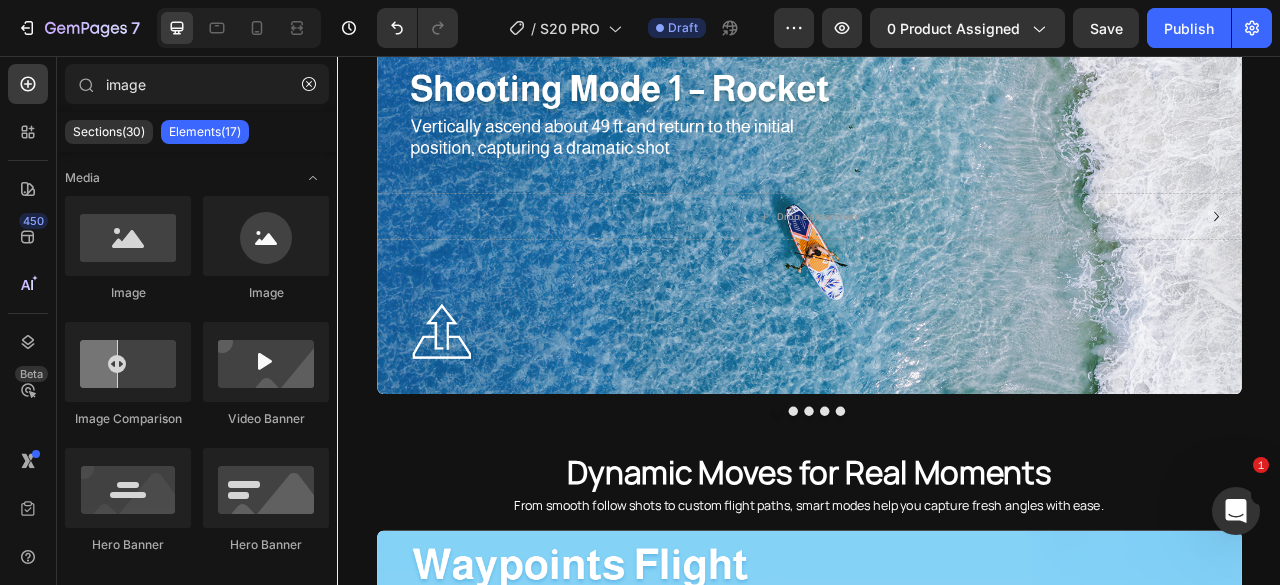 click at bounding box center [937, -311] 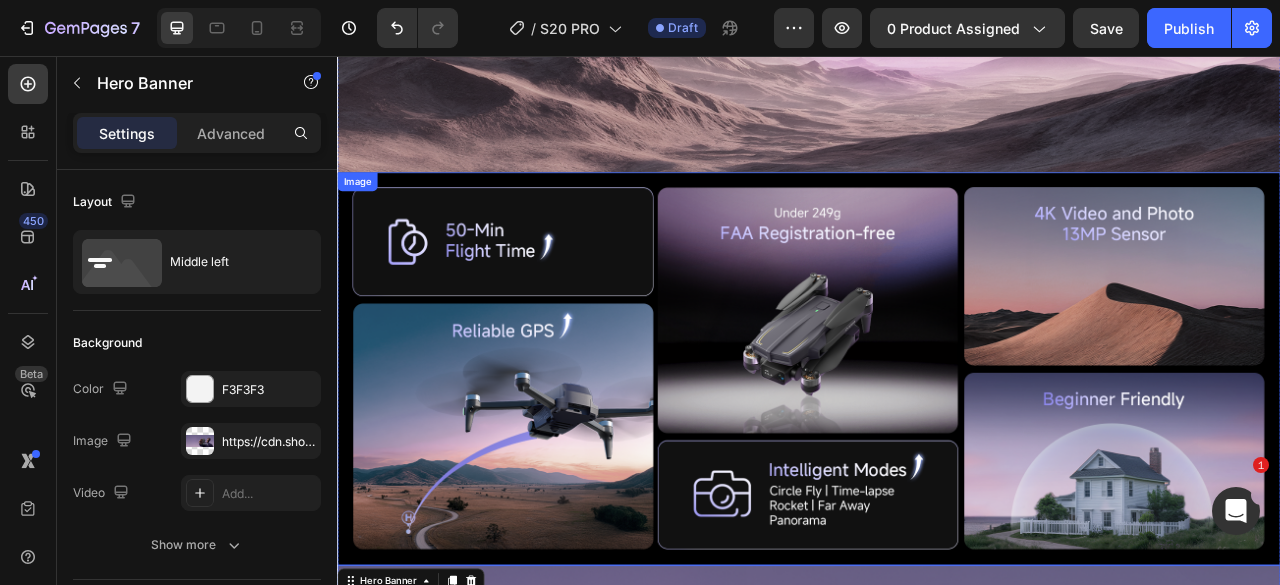 scroll, scrollTop: 1403, scrollLeft: 0, axis: vertical 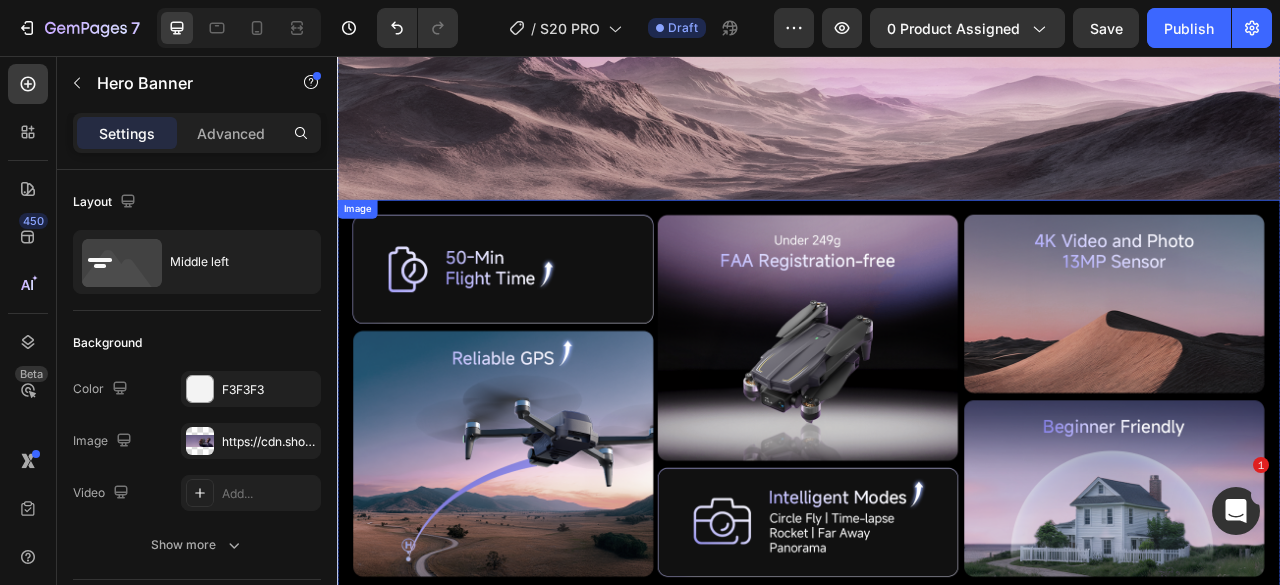 click at bounding box center (937, 489) 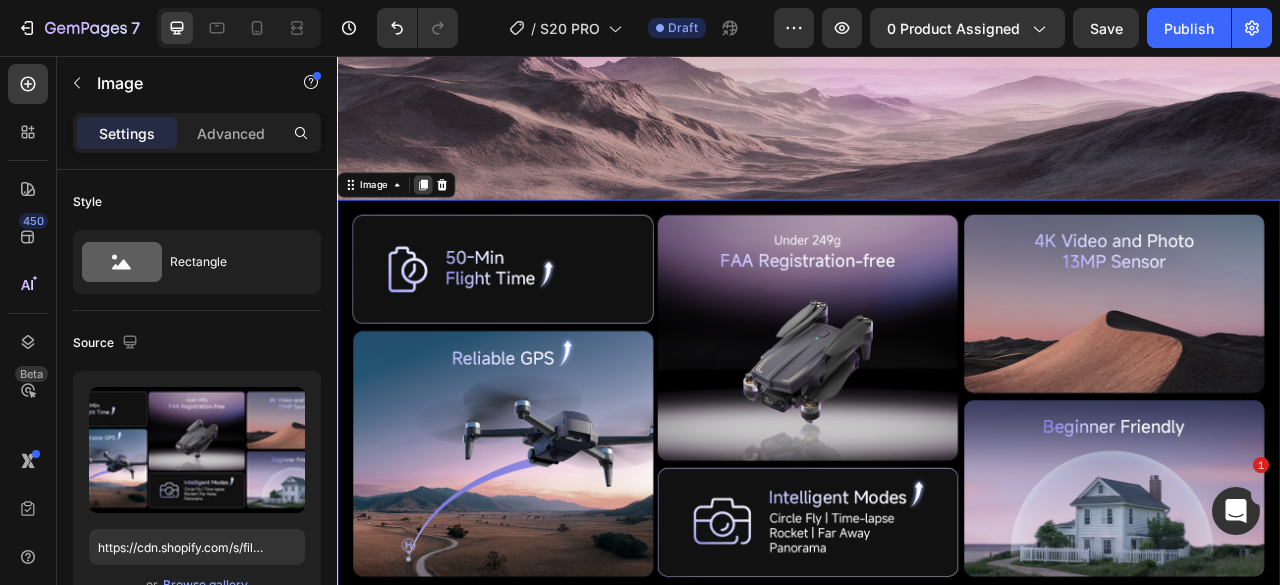 click at bounding box center [446, 220] 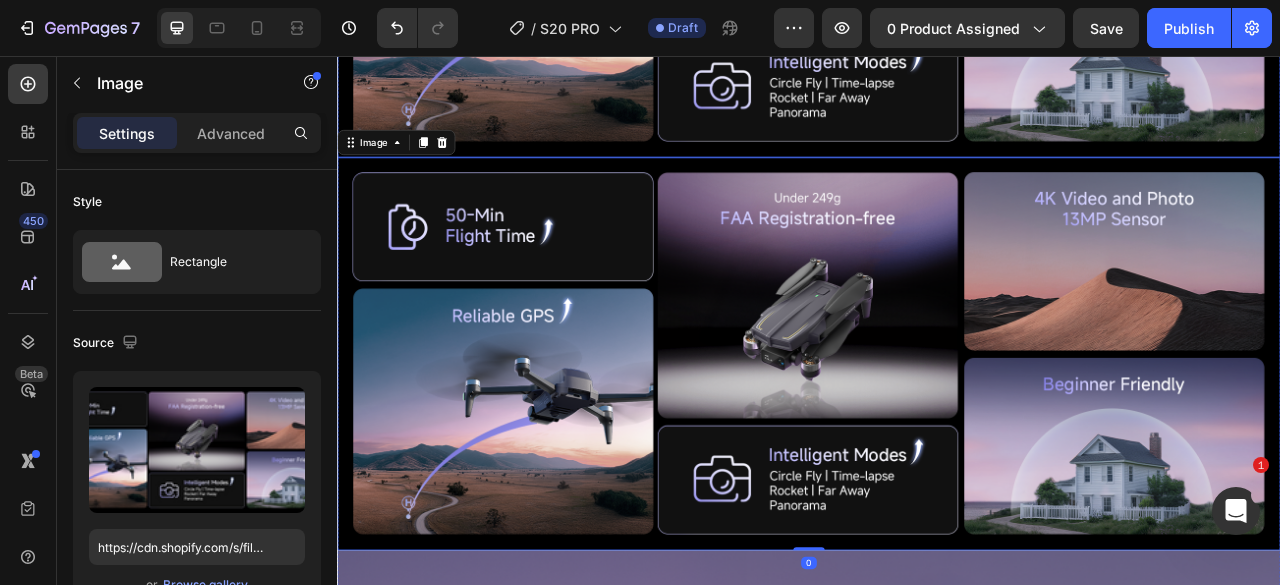 scroll, scrollTop: 2009, scrollLeft: 0, axis: vertical 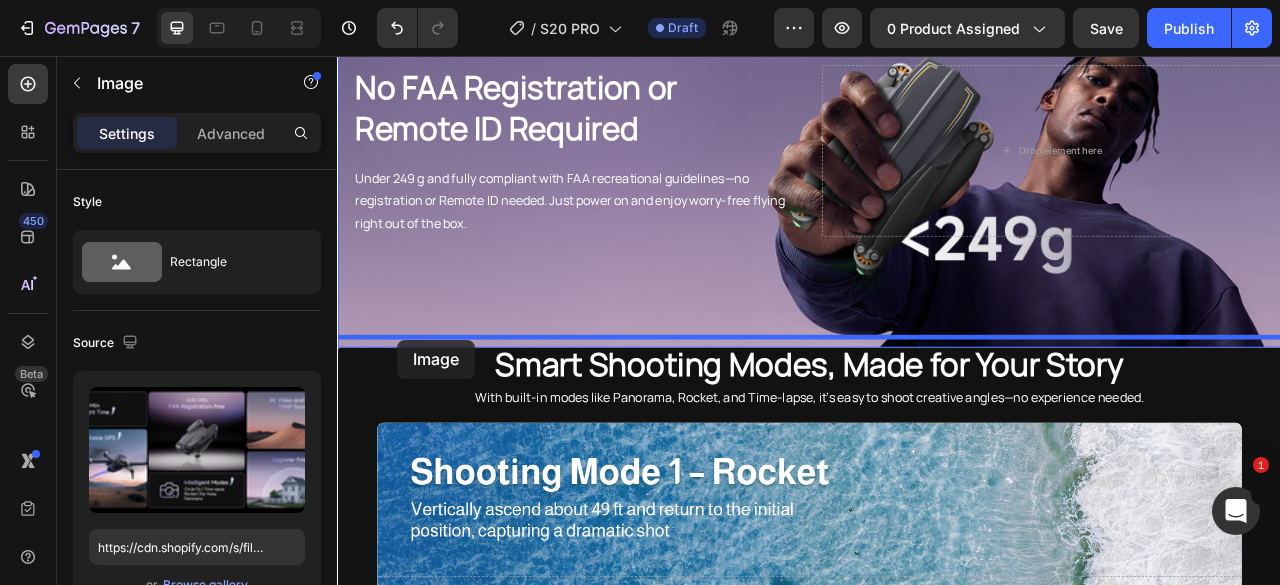 drag, startPoint x: 403, startPoint y: 258, endPoint x: 413, endPoint y: 417, distance: 159.31415 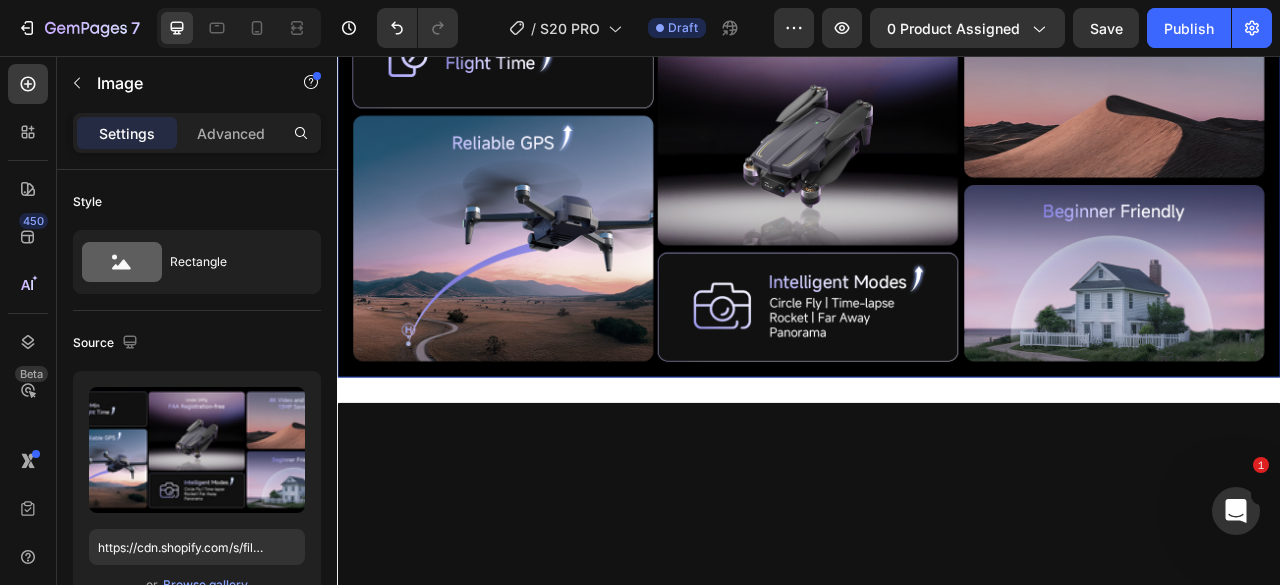 scroll, scrollTop: 2215, scrollLeft: 0, axis: vertical 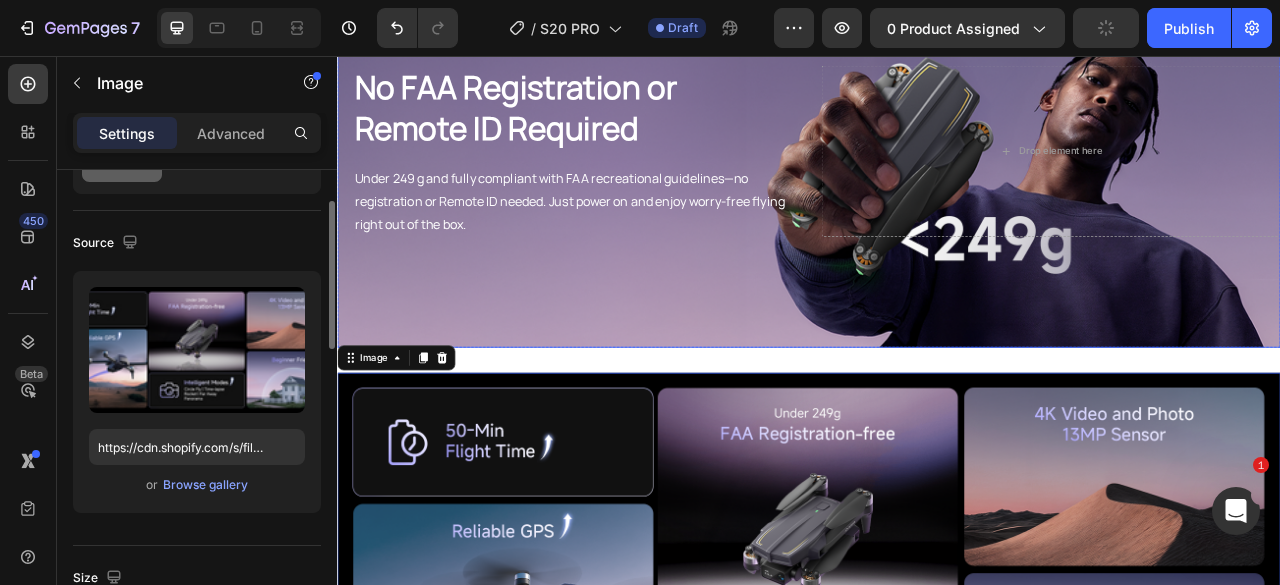 click at bounding box center [937, 177] 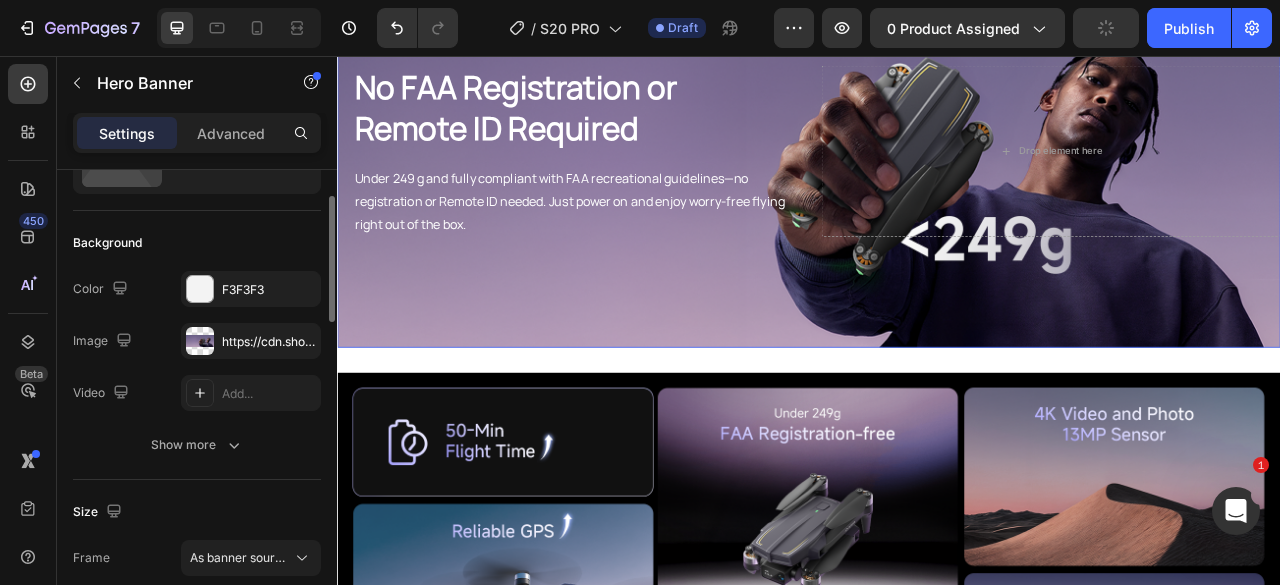 scroll, scrollTop: 0, scrollLeft: 0, axis: both 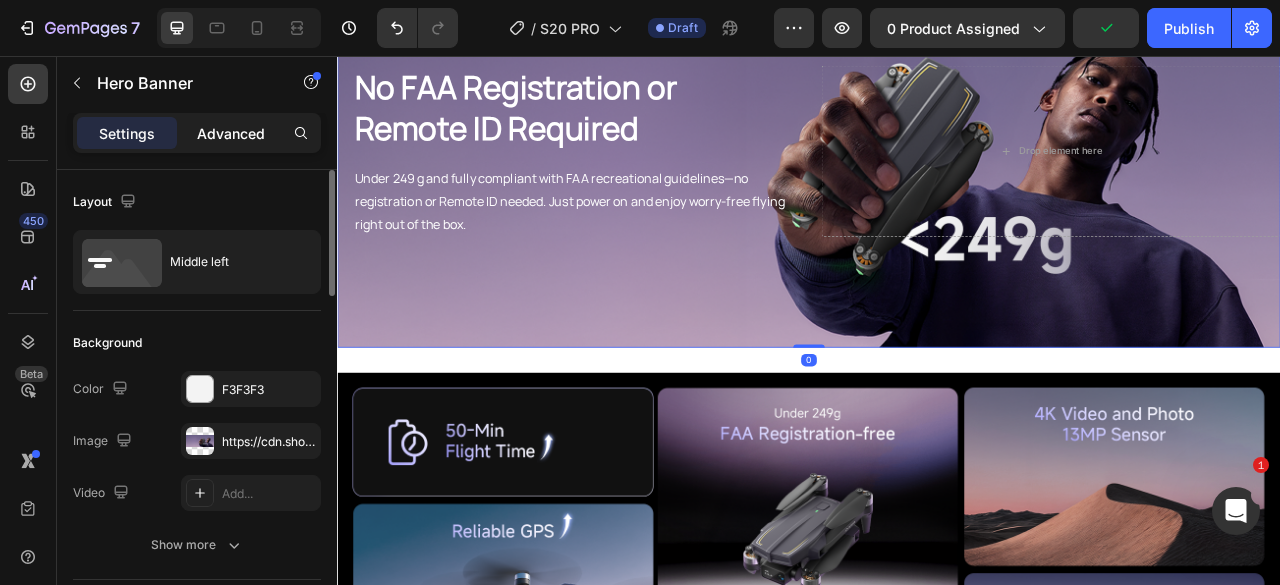click on "Advanced" at bounding box center [231, 133] 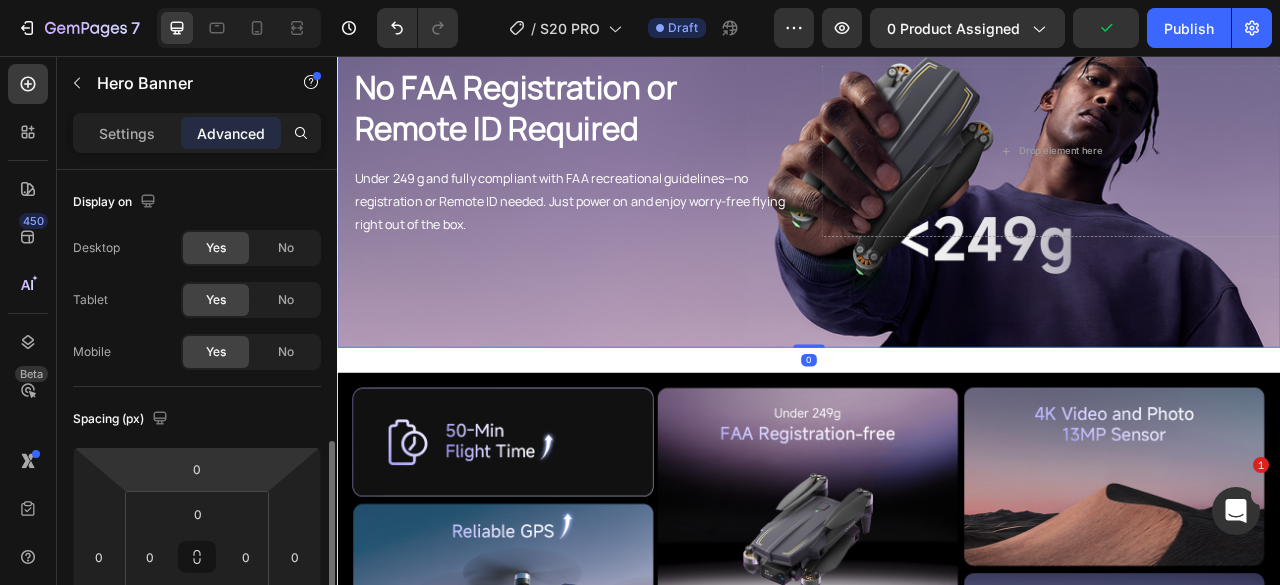 scroll, scrollTop: 200, scrollLeft: 0, axis: vertical 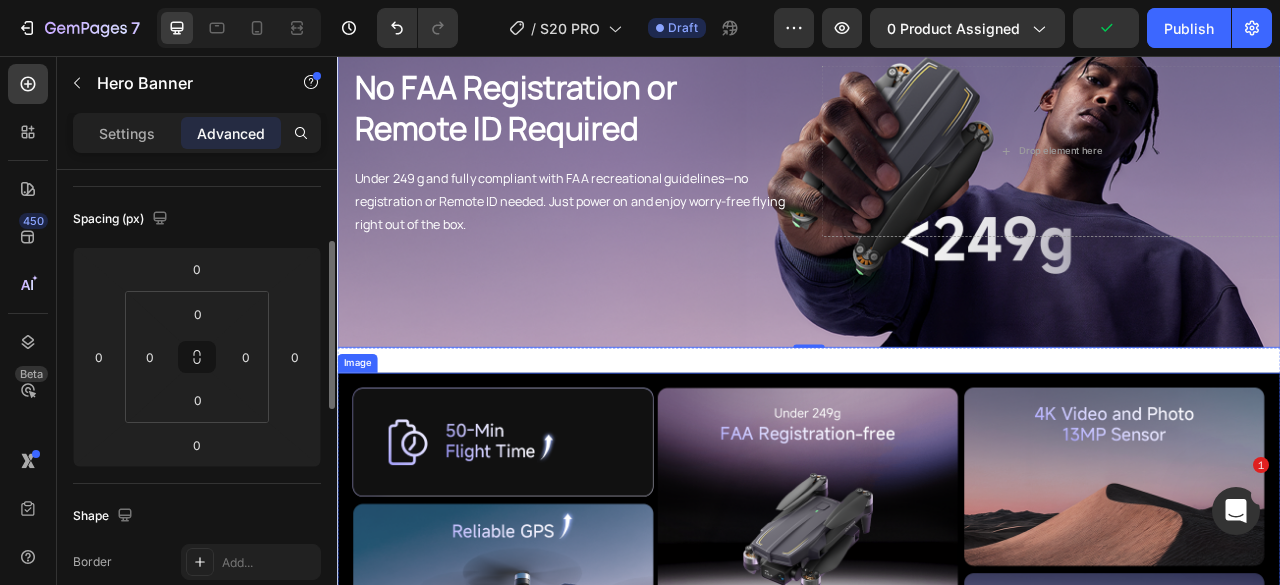 click at bounding box center [937, 709] 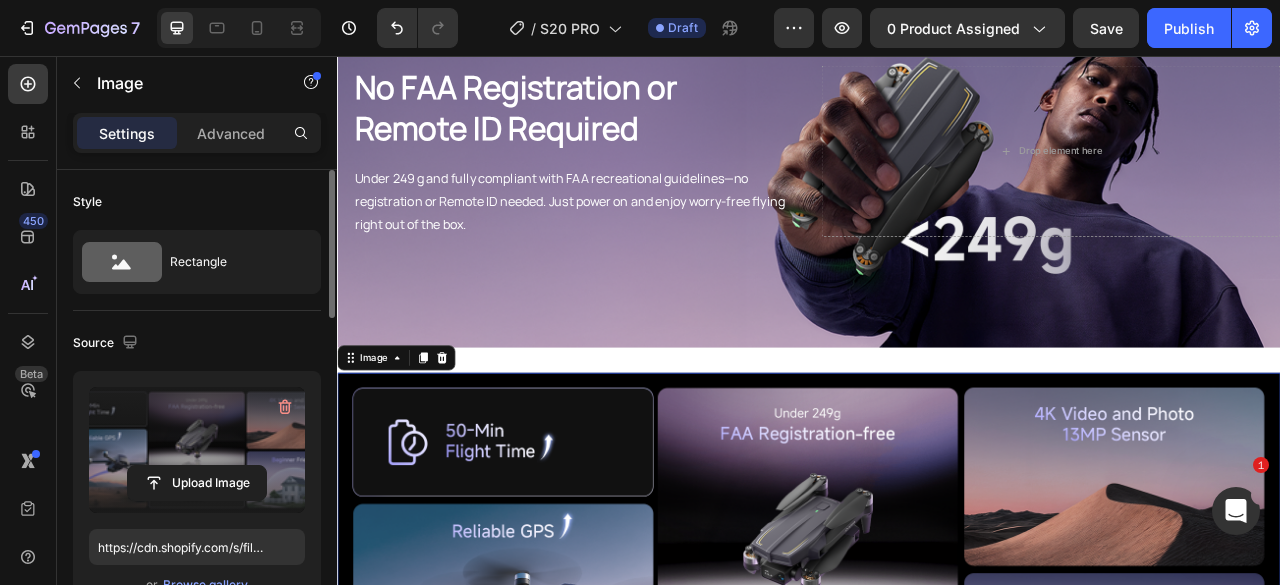 scroll, scrollTop: 200, scrollLeft: 0, axis: vertical 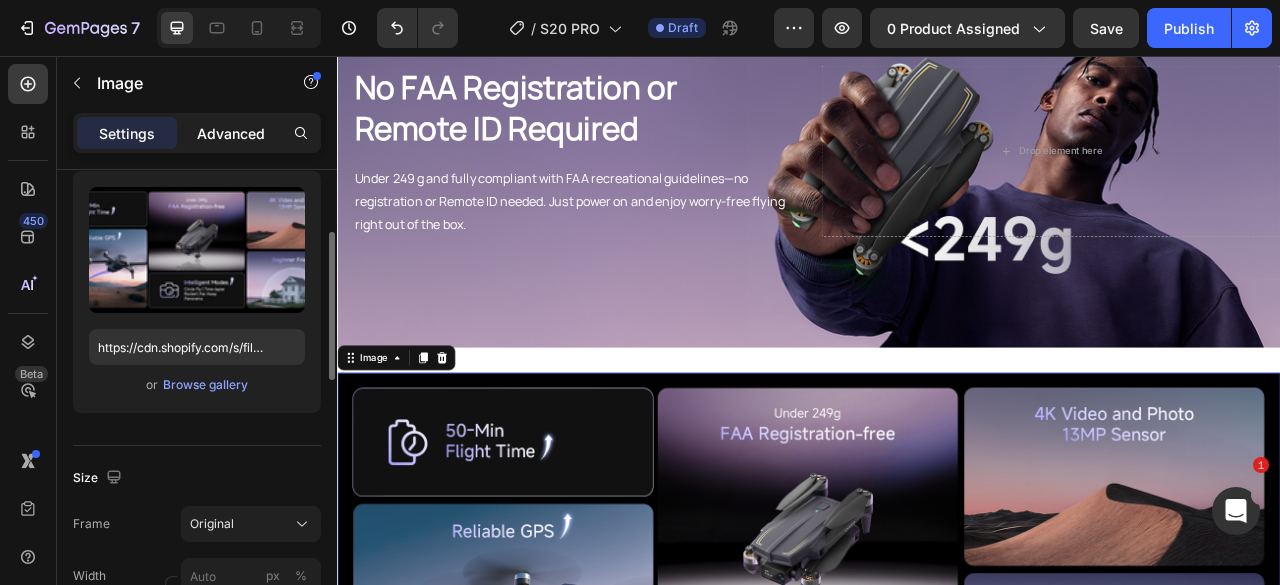 click on "Advanced" at bounding box center (231, 133) 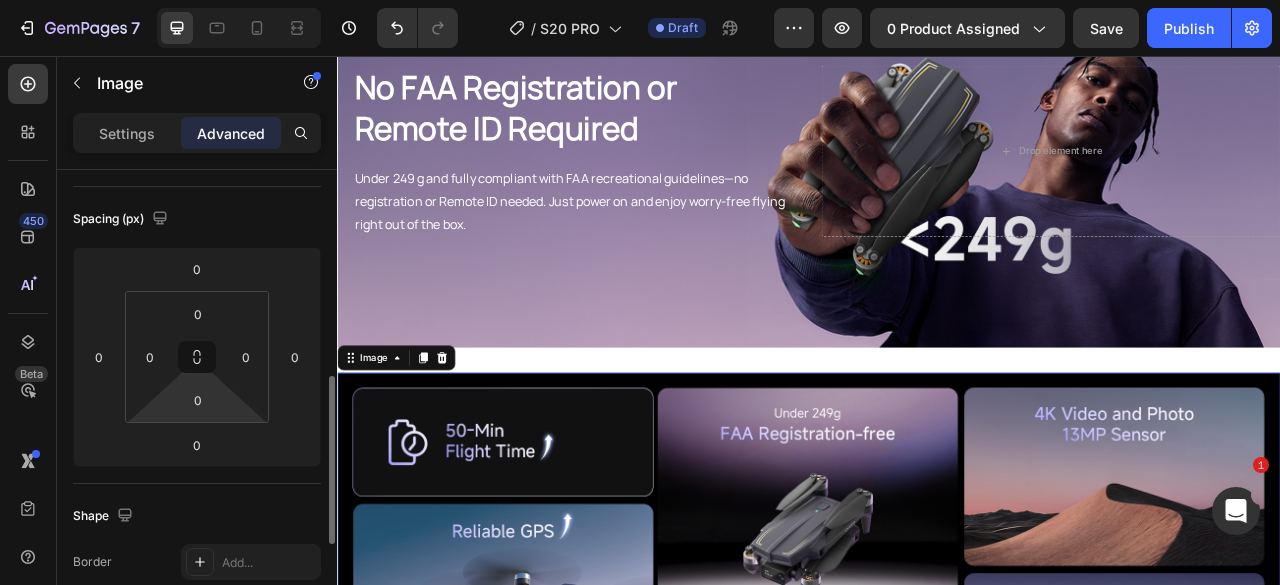 scroll, scrollTop: 100, scrollLeft: 0, axis: vertical 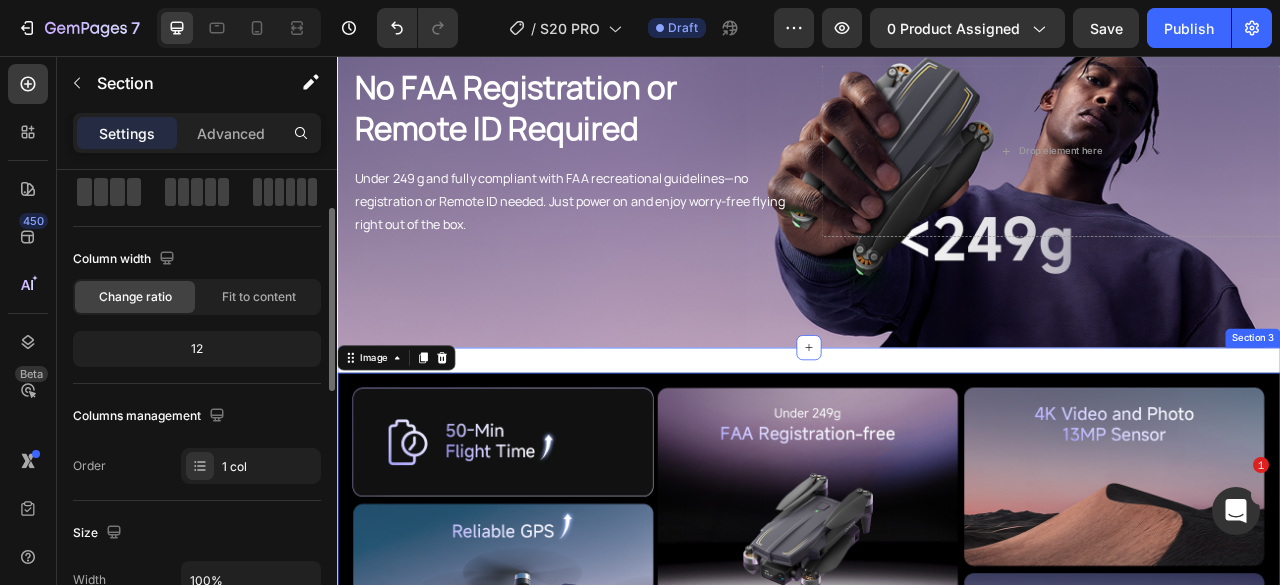 click on "Image   0 Section 3" at bounding box center (937, 709) 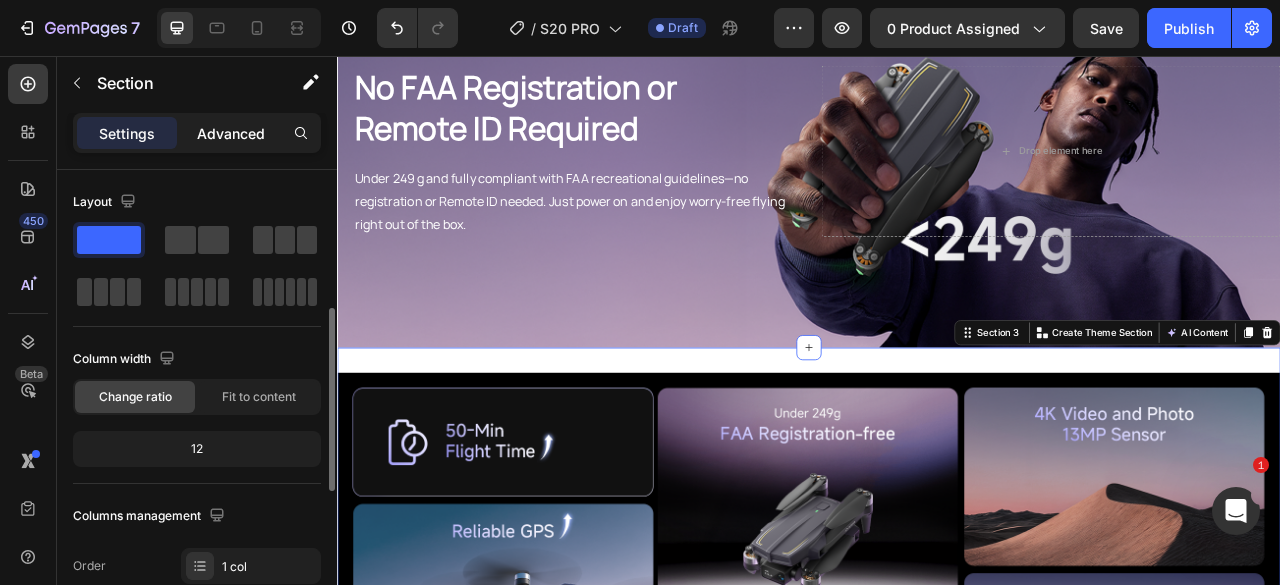 scroll, scrollTop: 100, scrollLeft: 0, axis: vertical 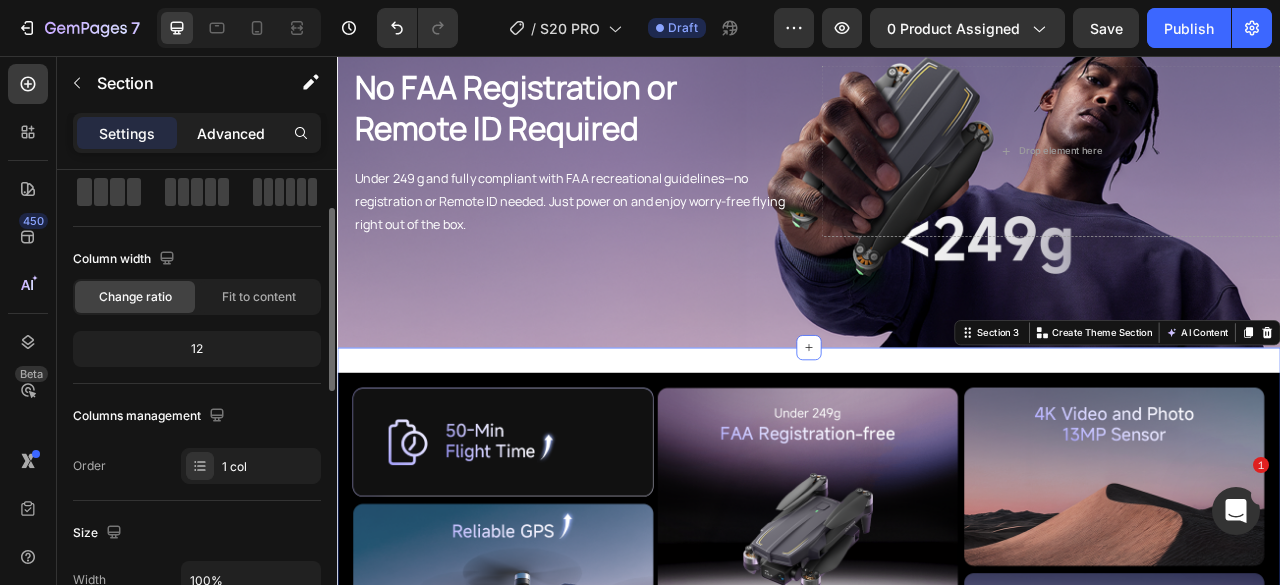 click on "Advanced" at bounding box center [231, 133] 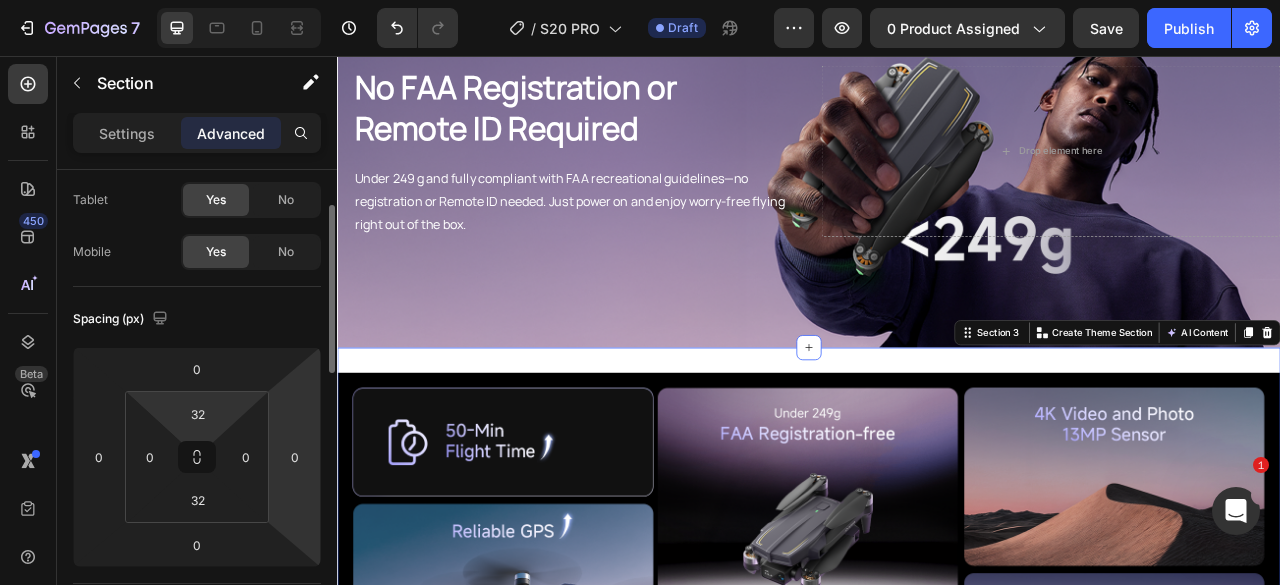 click on "32" at bounding box center [198, 414] 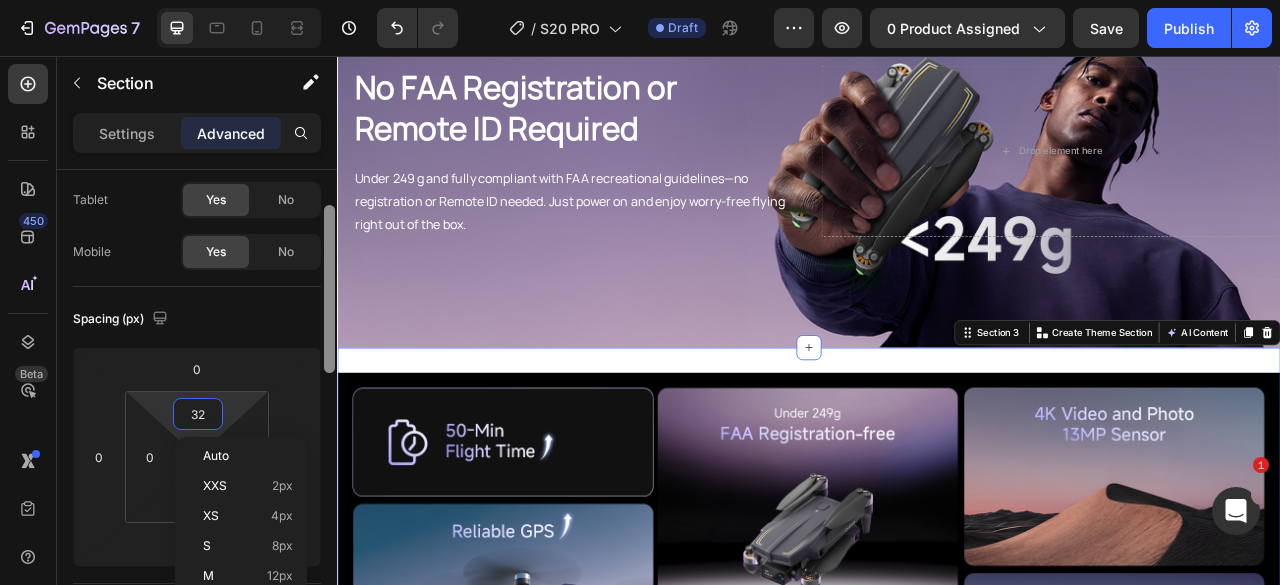 type on "0" 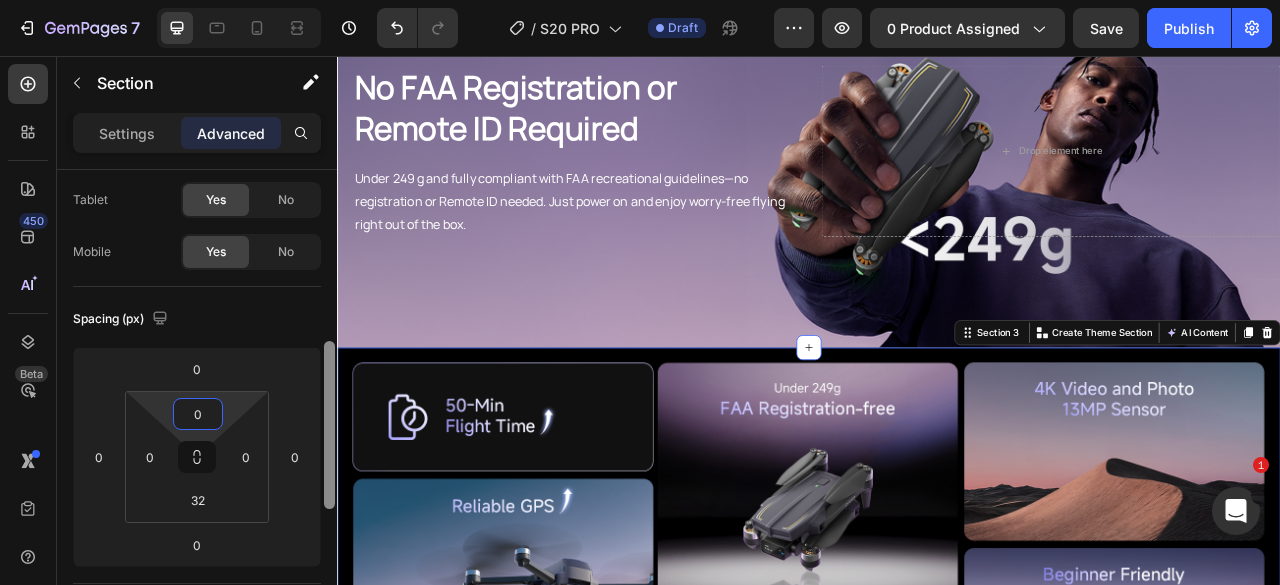 scroll, scrollTop: 200, scrollLeft: 0, axis: vertical 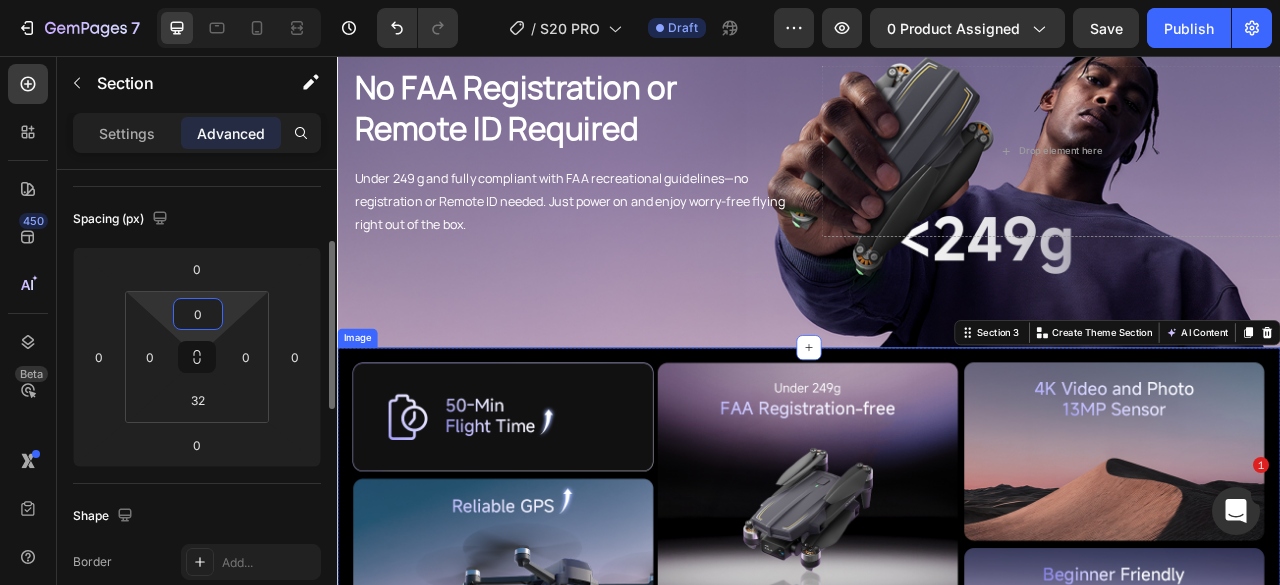 click at bounding box center [937, 677] 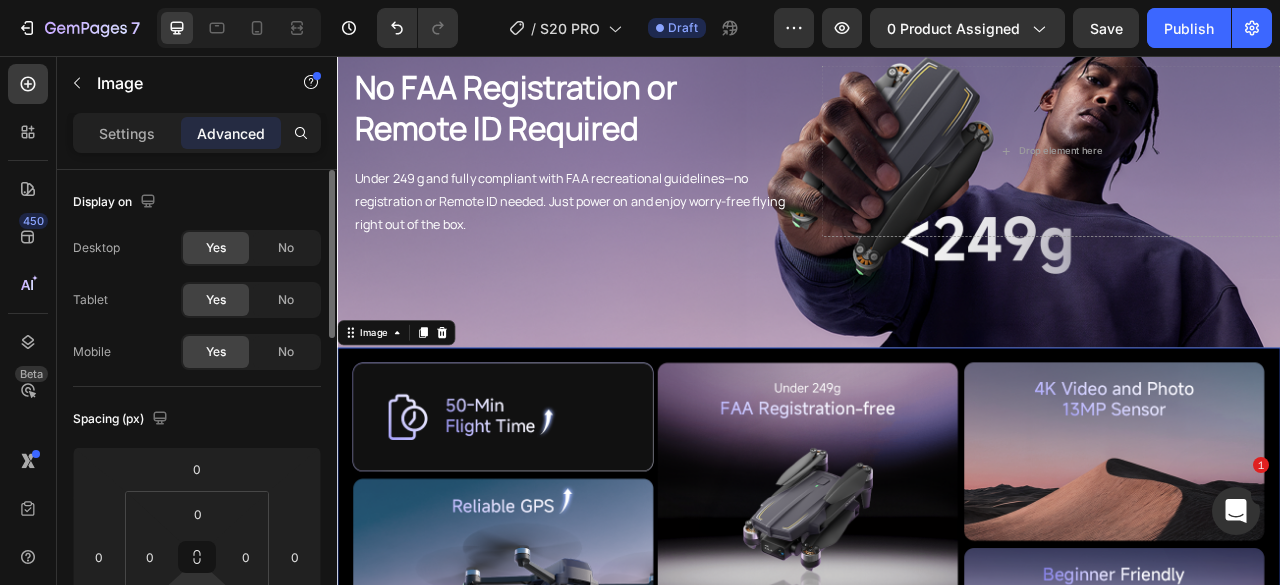 scroll, scrollTop: 200, scrollLeft: 0, axis: vertical 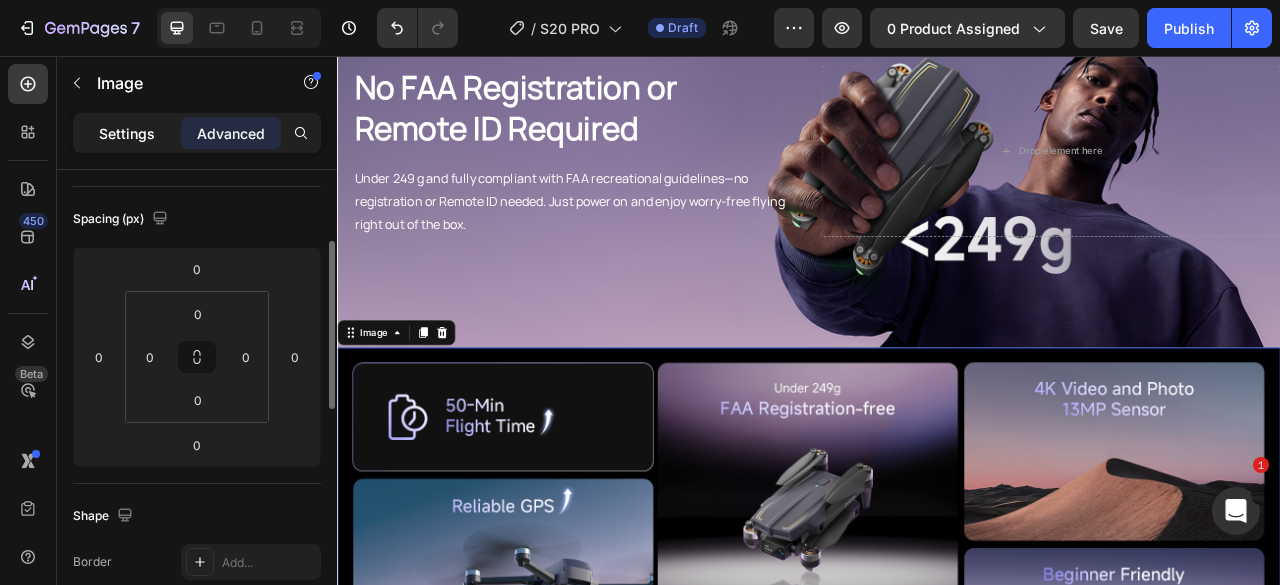 click on "Settings" at bounding box center (127, 133) 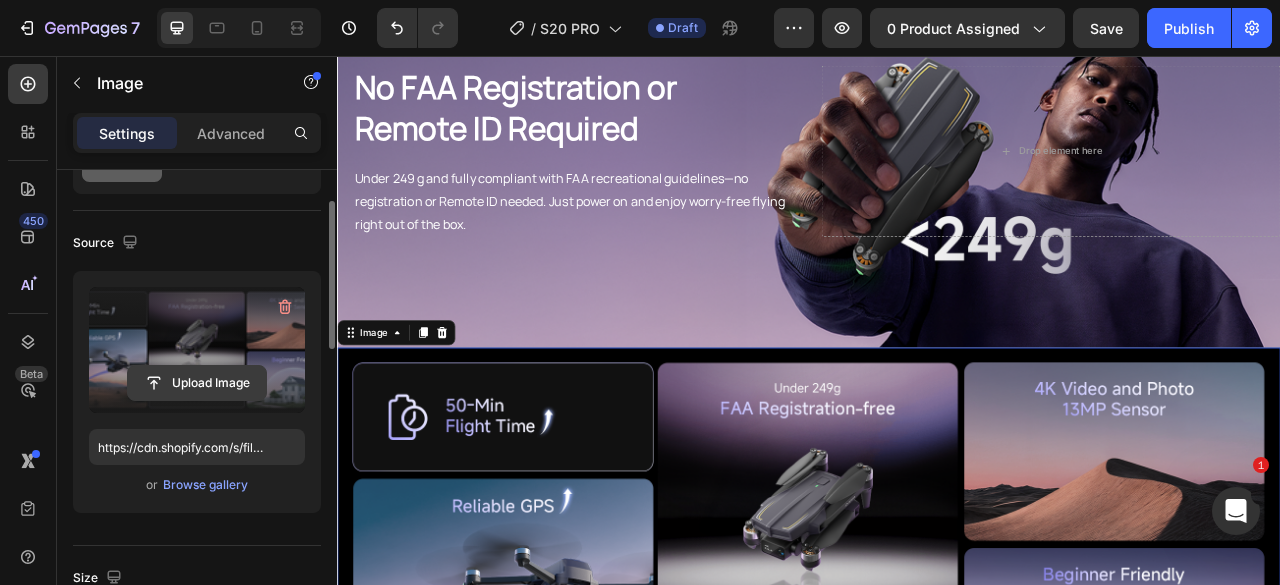 scroll, scrollTop: 0, scrollLeft: 0, axis: both 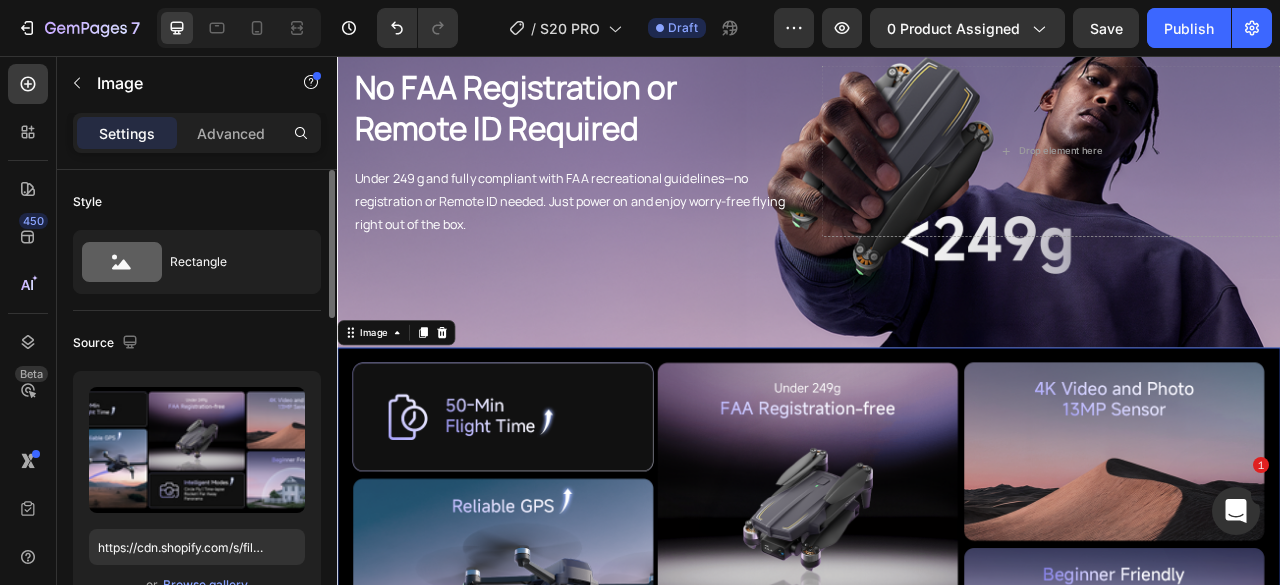 click at bounding box center [937, 677] 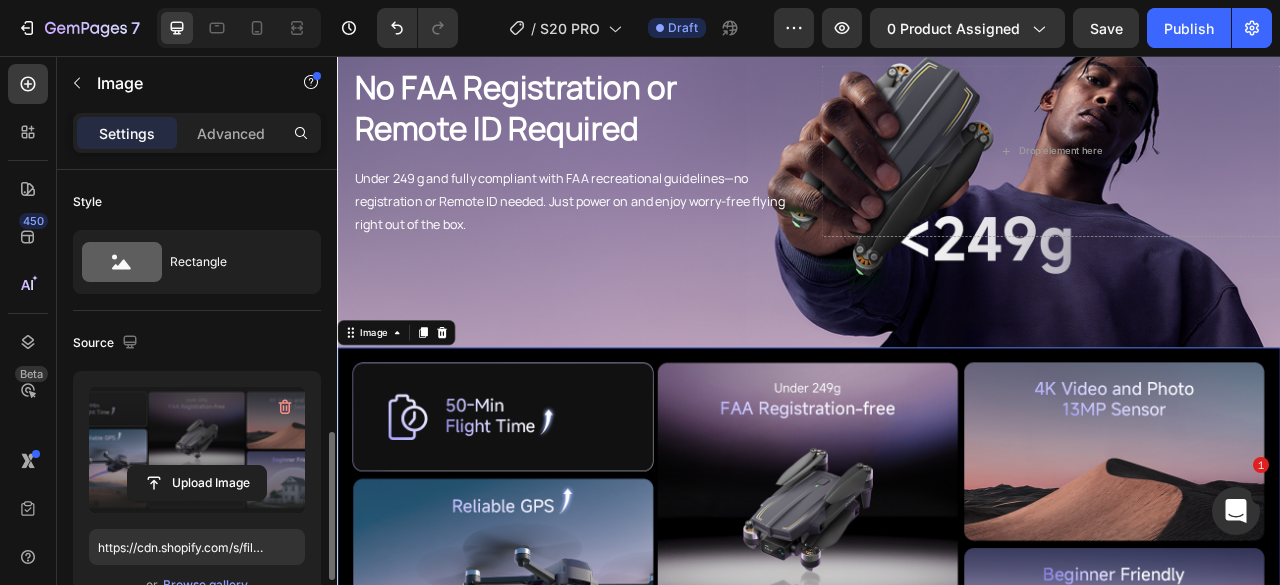 scroll, scrollTop: 200, scrollLeft: 0, axis: vertical 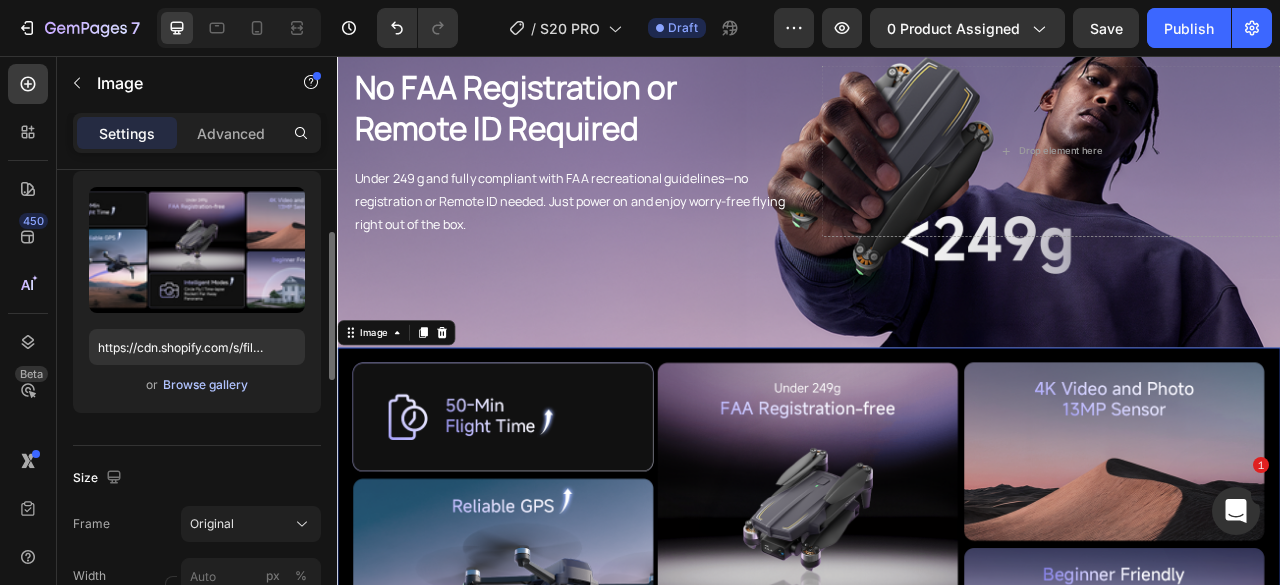 click on "Browse gallery" at bounding box center (205, 385) 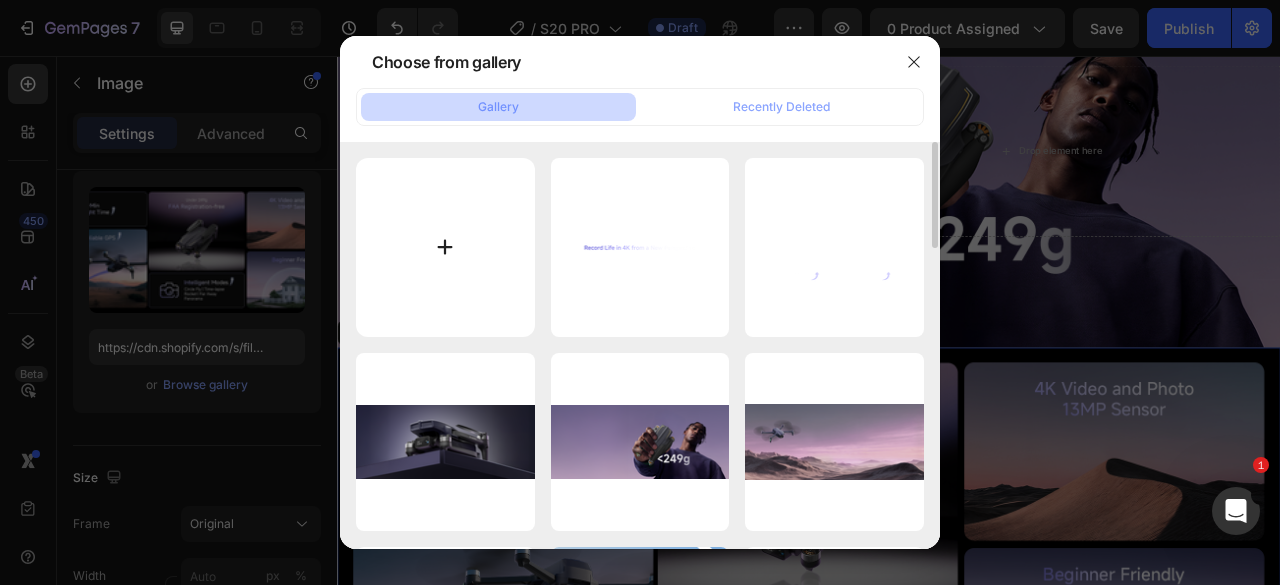 click at bounding box center (445, 247) 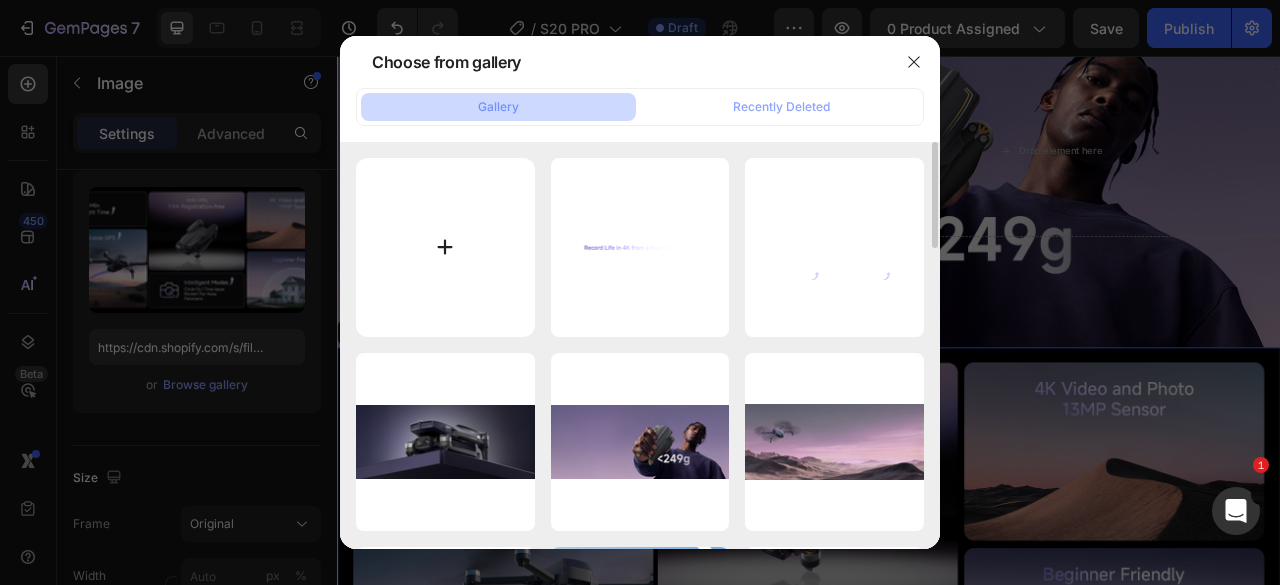 type on "C:\fakepath\AMETA S20 PRO.png" 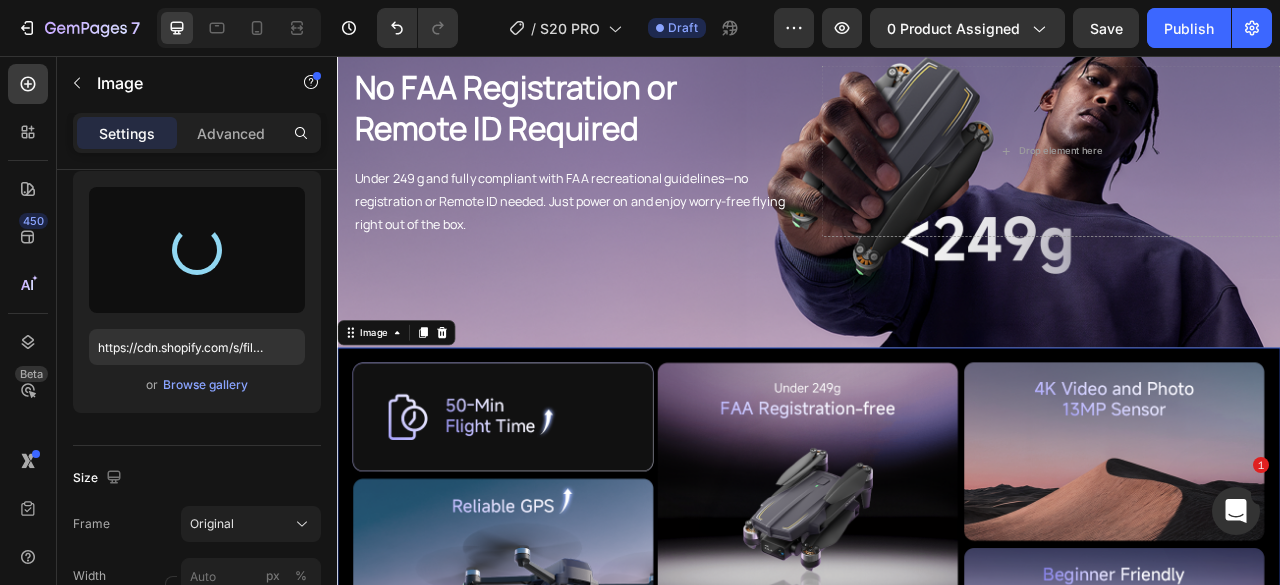type on "https://cdn.shopify.com/s/files/1/0608/7226/1676/files/gempages_498511572528792649-008a497d-841d-4161-96ab-19a71d3d9024.png" 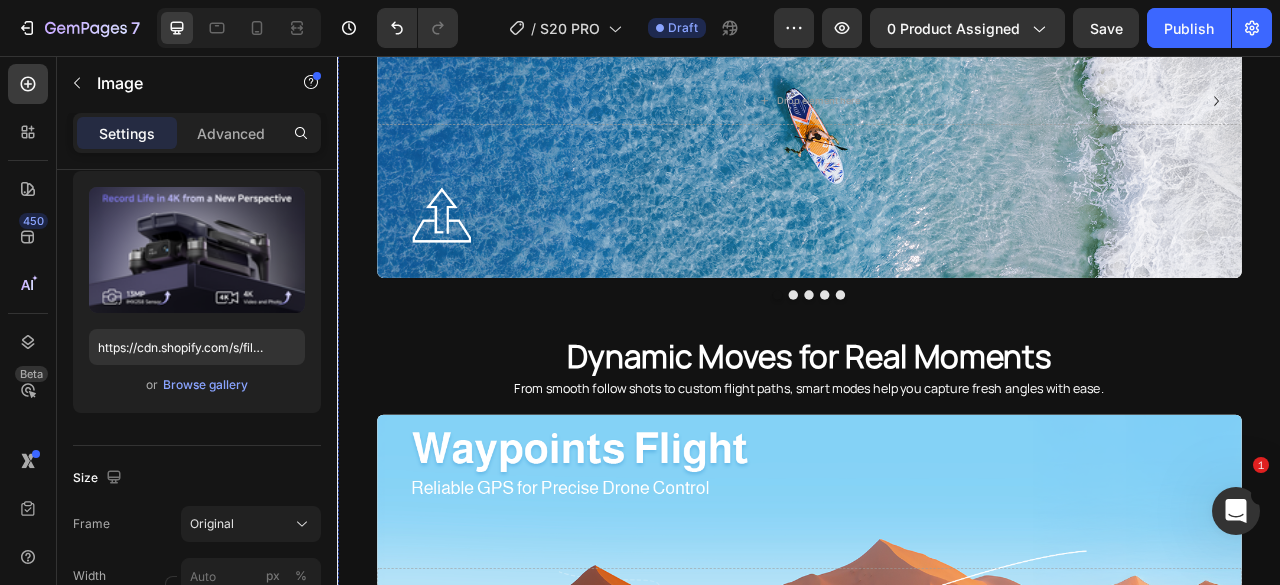 scroll, scrollTop: 2915, scrollLeft: 0, axis: vertical 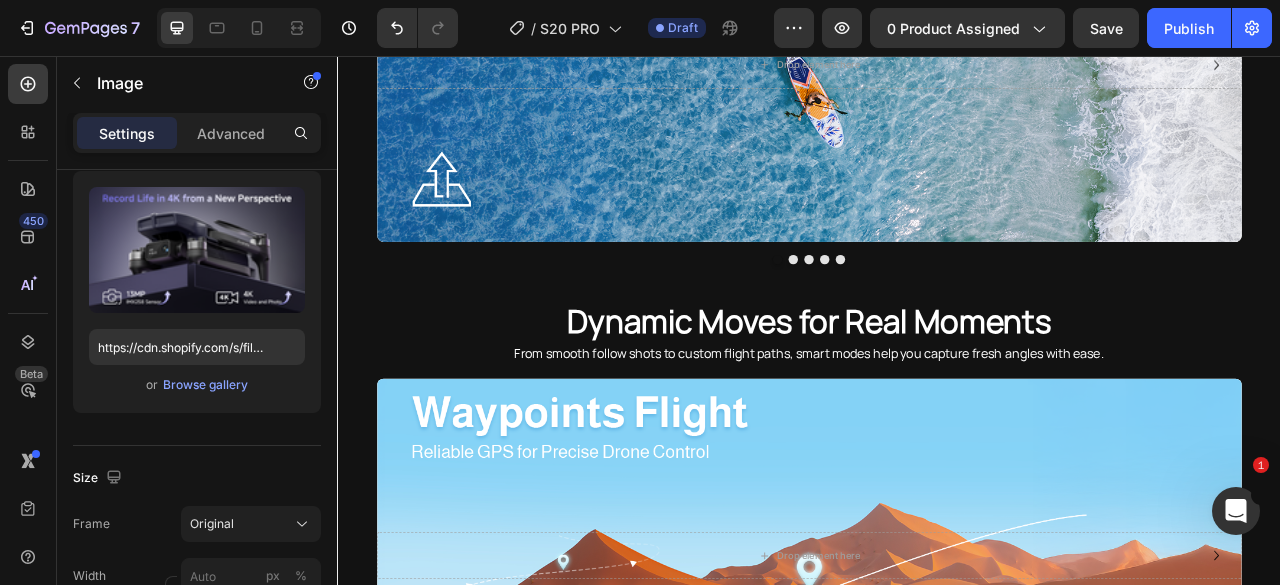 click on "Image Section 3" at bounding box center [937, -270] 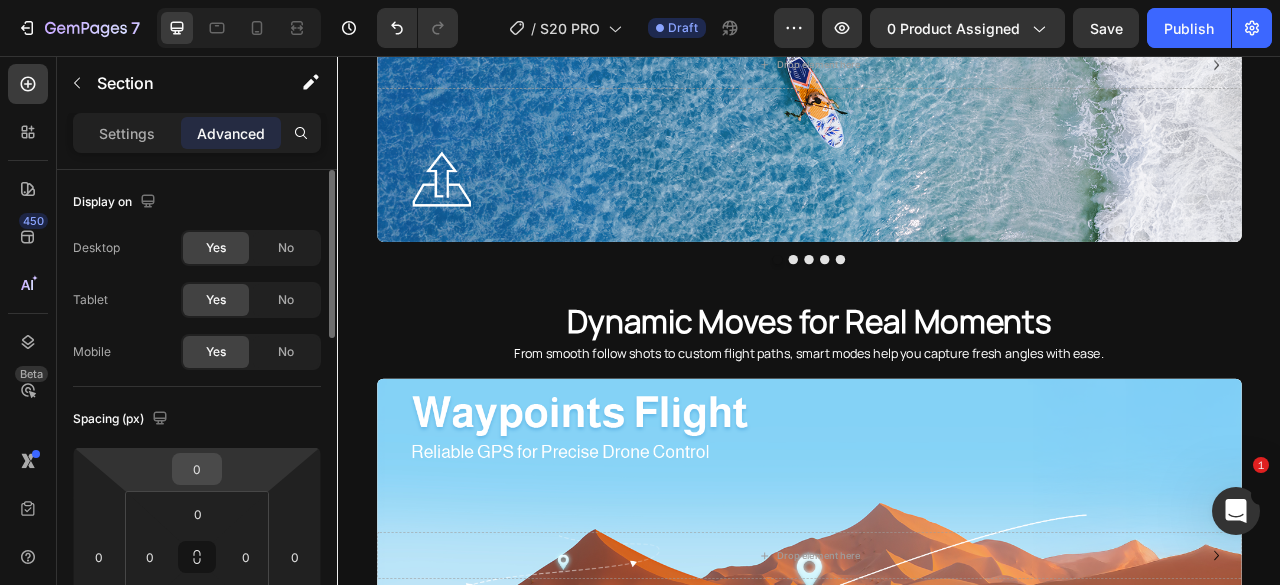 scroll, scrollTop: 200, scrollLeft: 0, axis: vertical 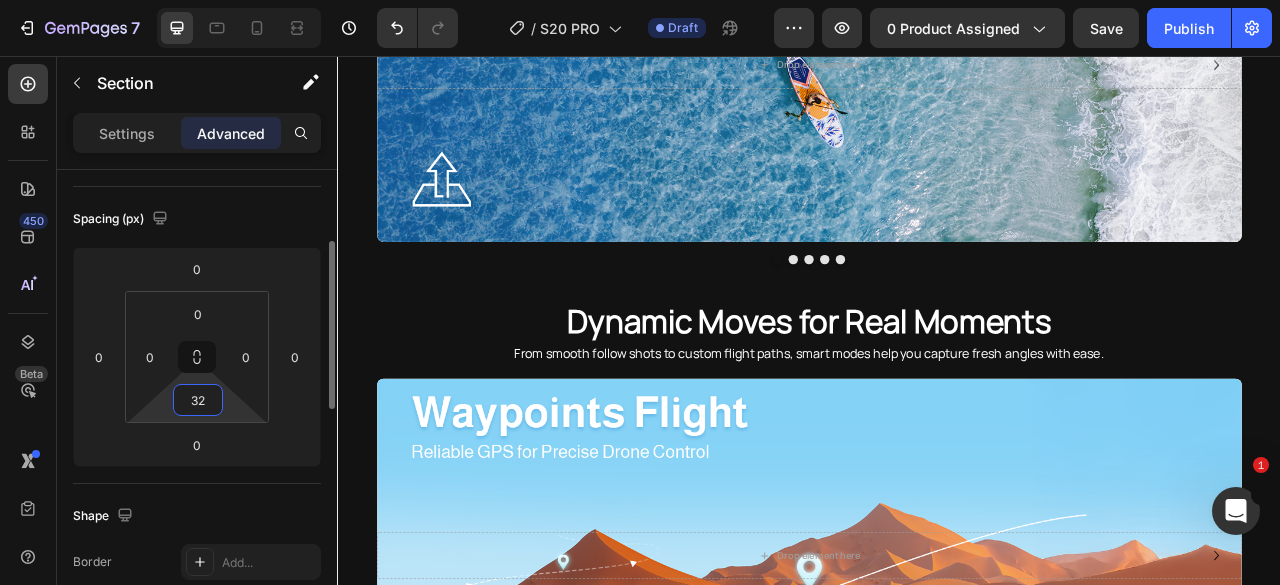 click on "32" at bounding box center [198, 400] 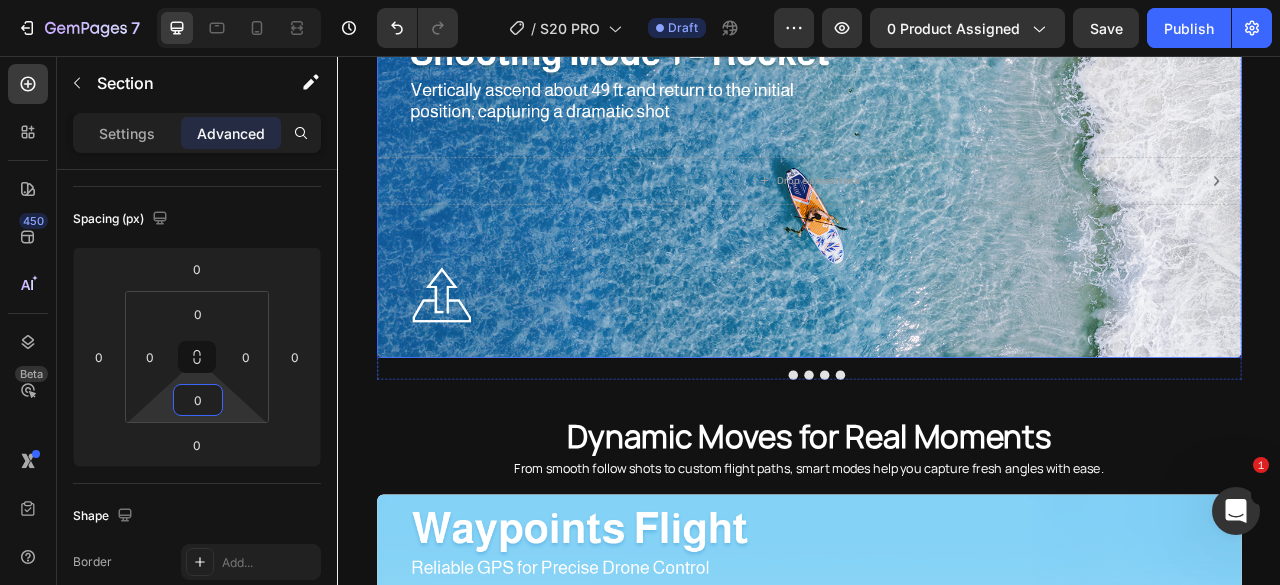 scroll, scrollTop: 2515, scrollLeft: 0, axis: vertical 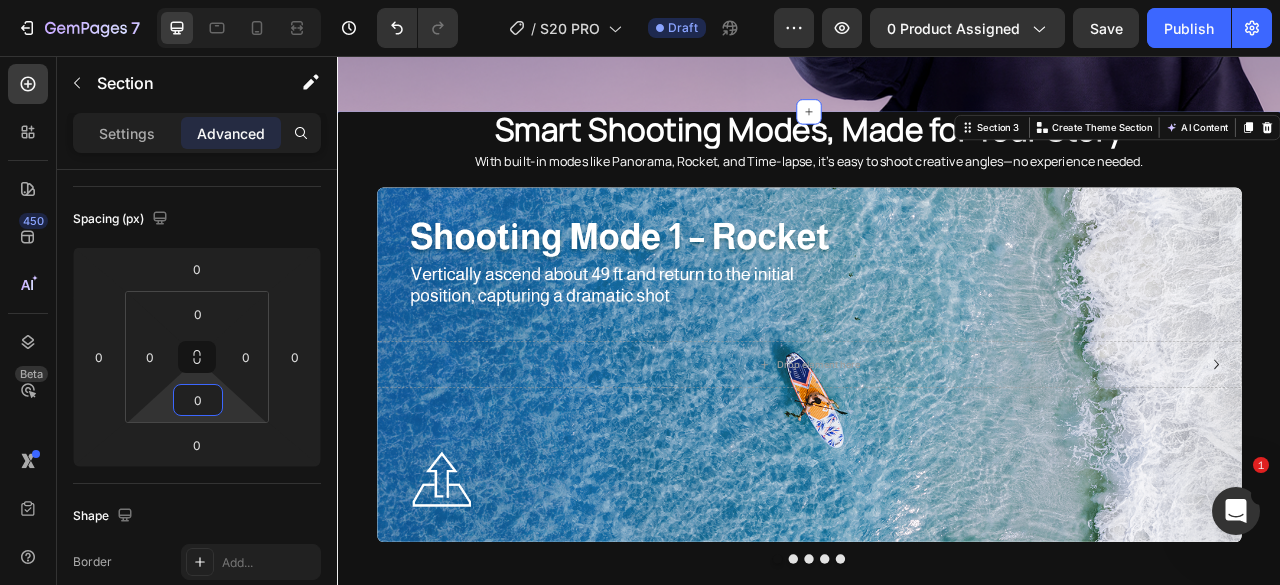 type on "0" 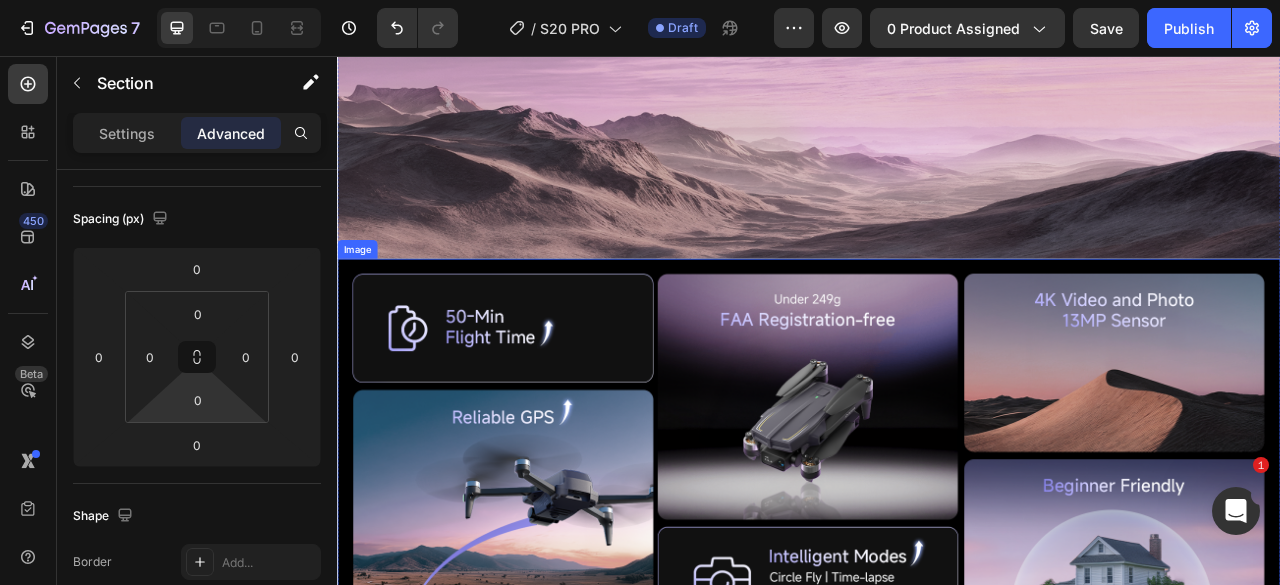 scroll, scrollTop: 1315, scrollLeft: 0, axis: vertical 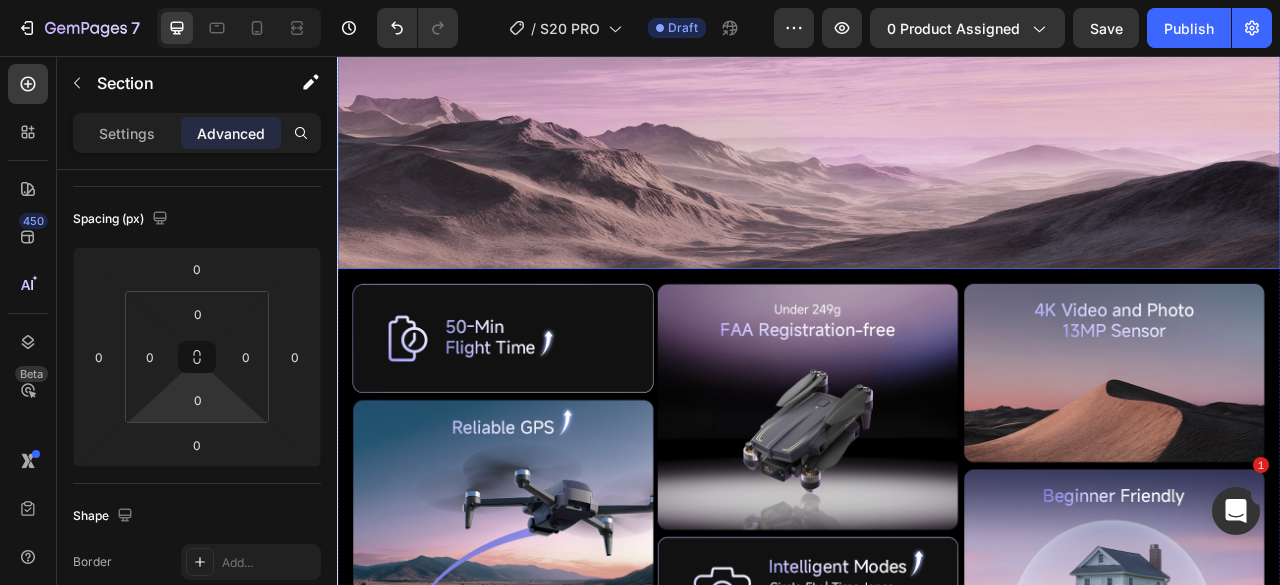 drag, startPoint x: 722, startPoint y: 264, endPoint x: 711, endPoint y: 268, distance: 11.7046995 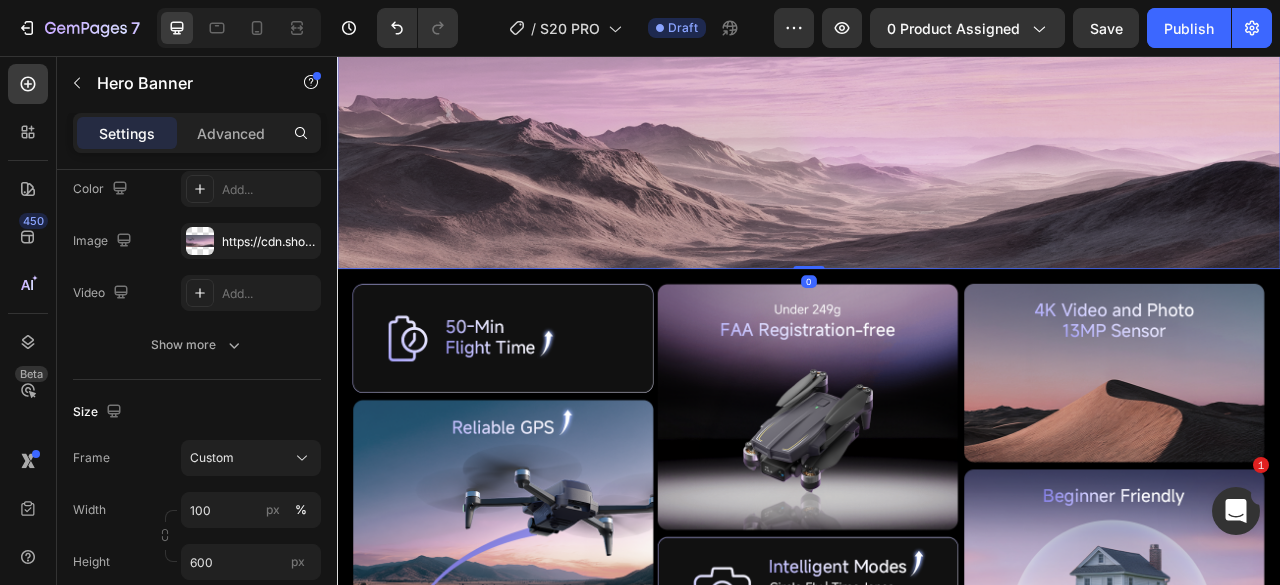 scroll, scrollTop: 0, scrollLeft: 0, axis: both 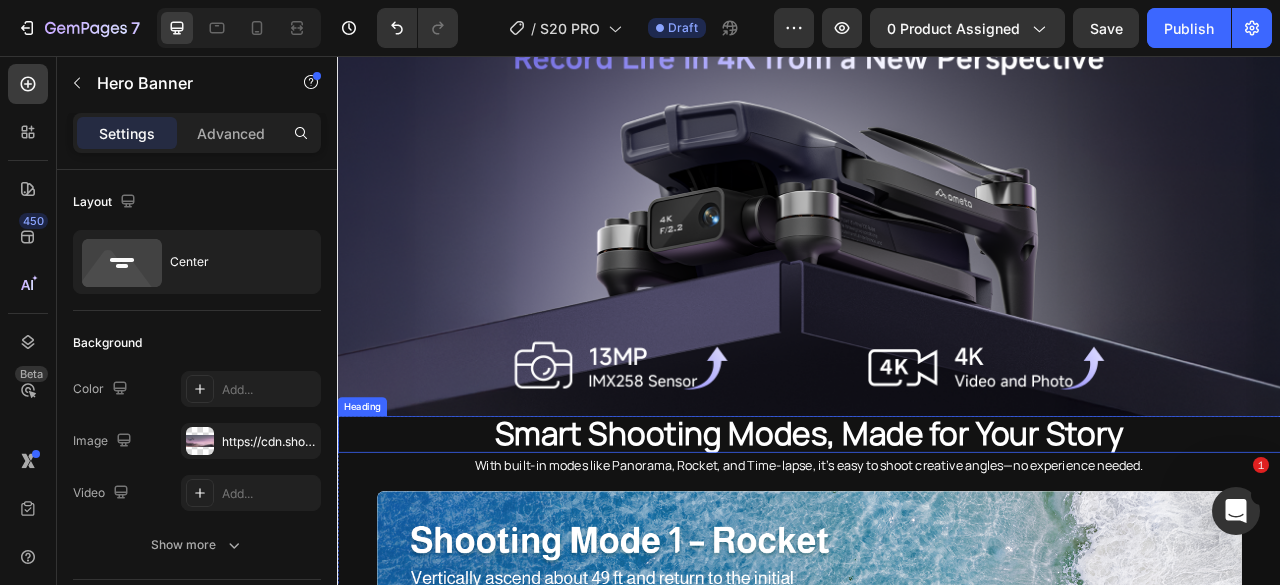 click on "Smart Shooting Modes, Made for Your Story" at bounding box center [937, 537] 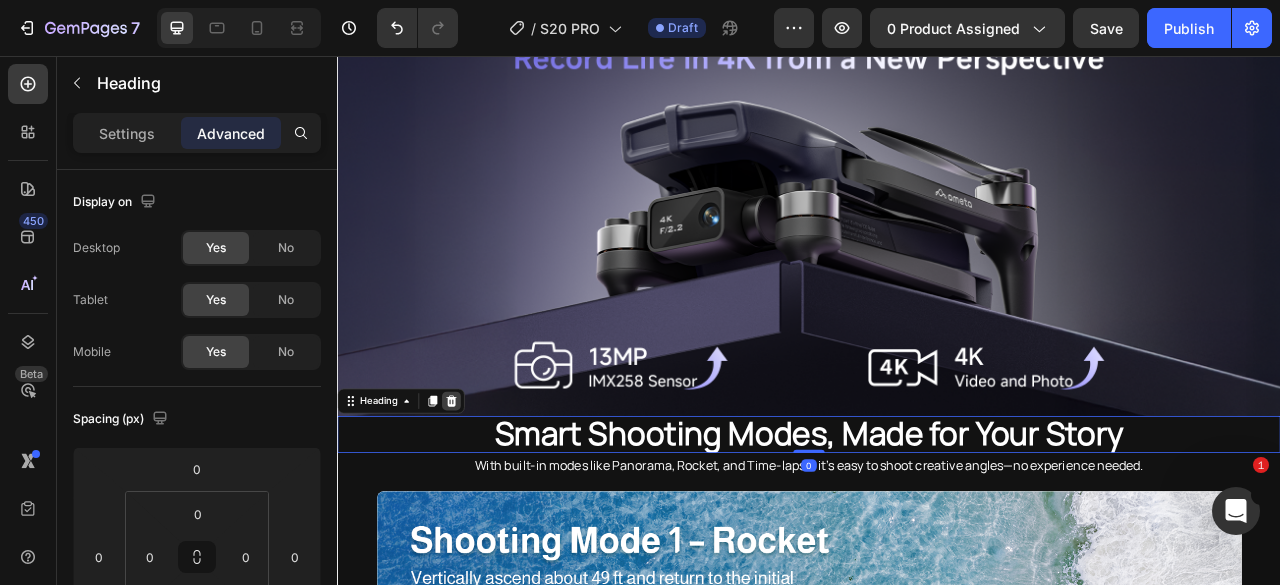 click 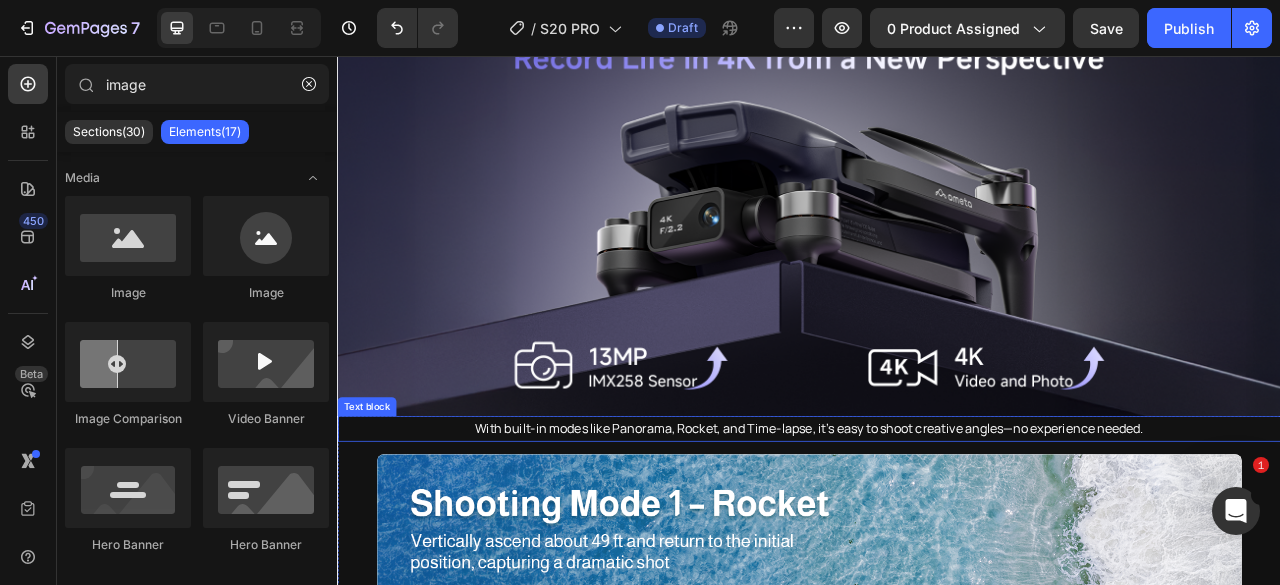 click on "With built-in modes like Panorama, Rocket, and Time-lapse, it’s easy to shoot creative angles—no experience needed." at bounding box center [937, 530] 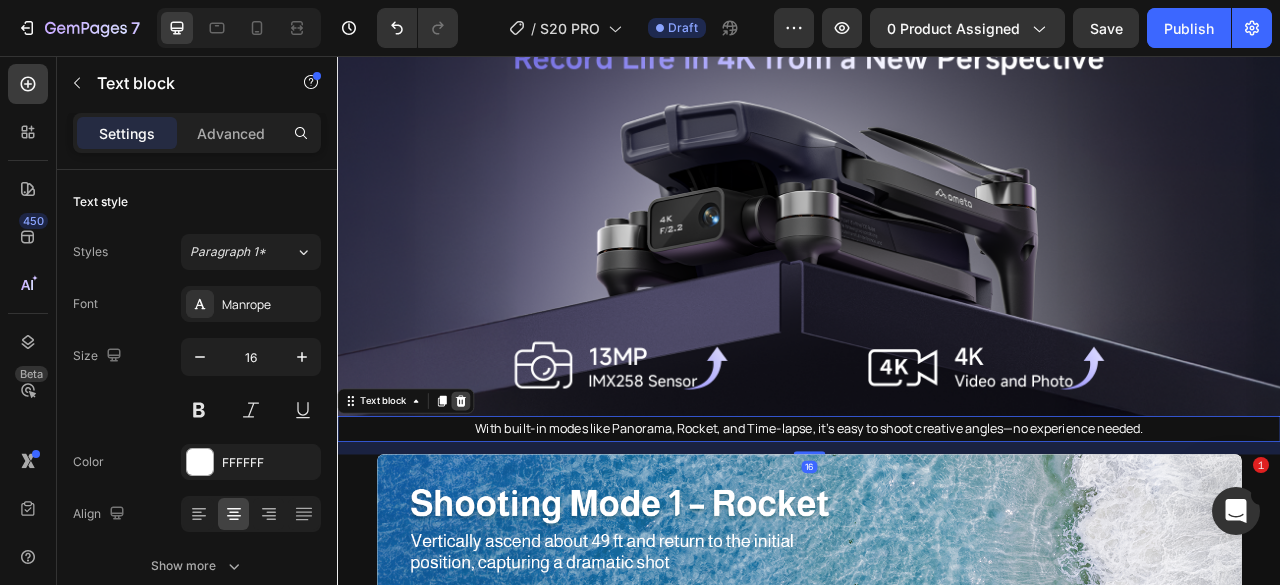 click 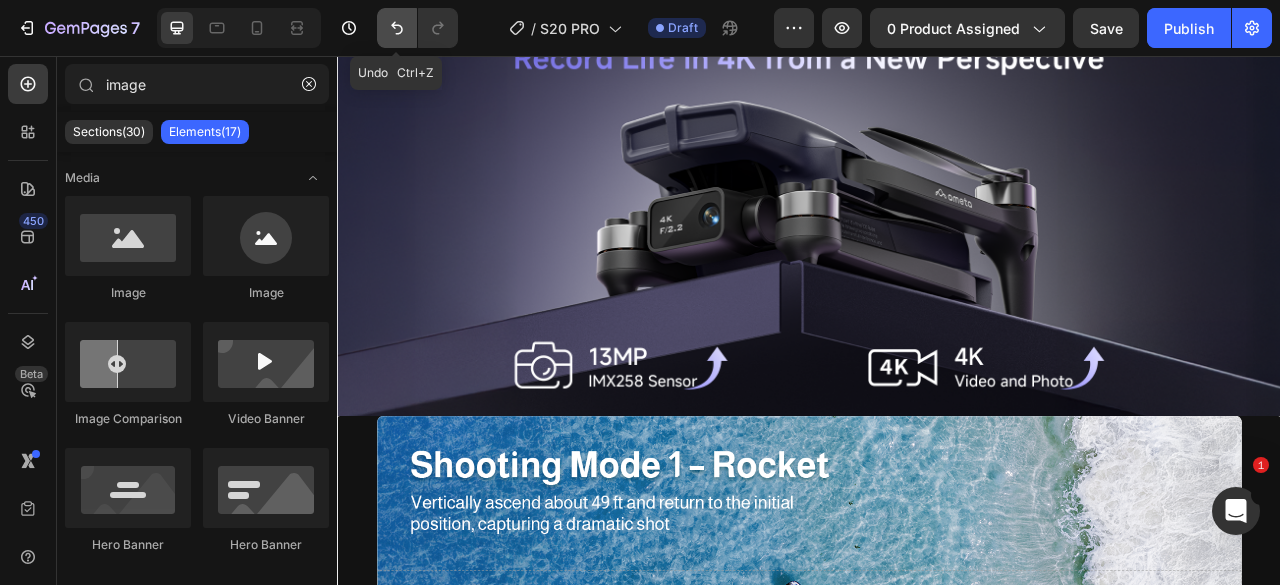 click 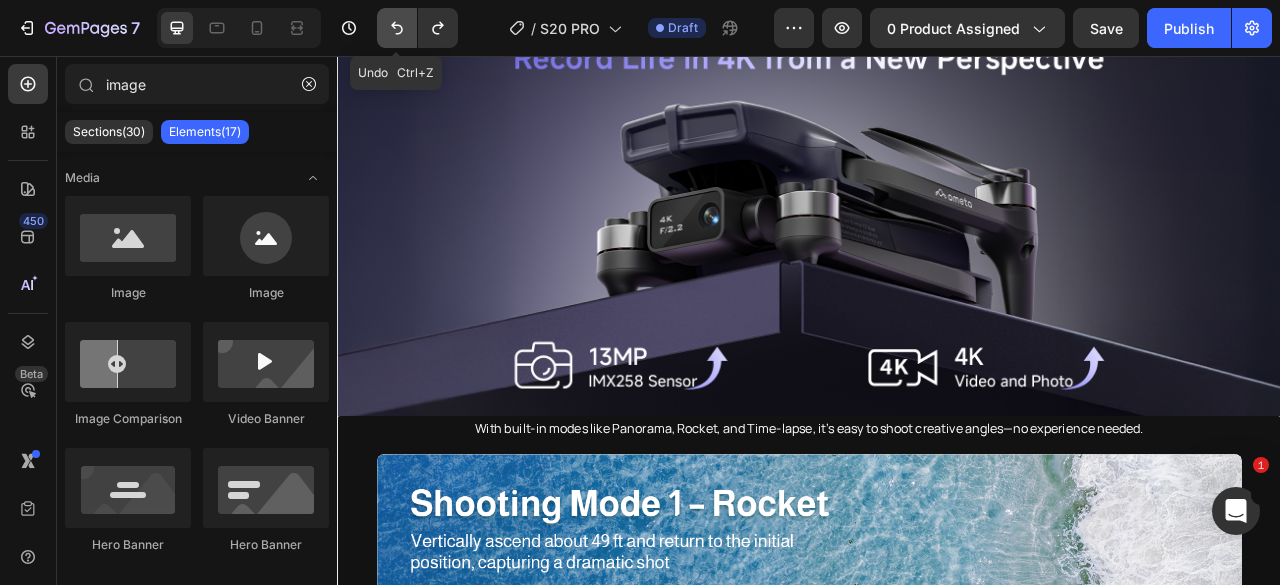 click 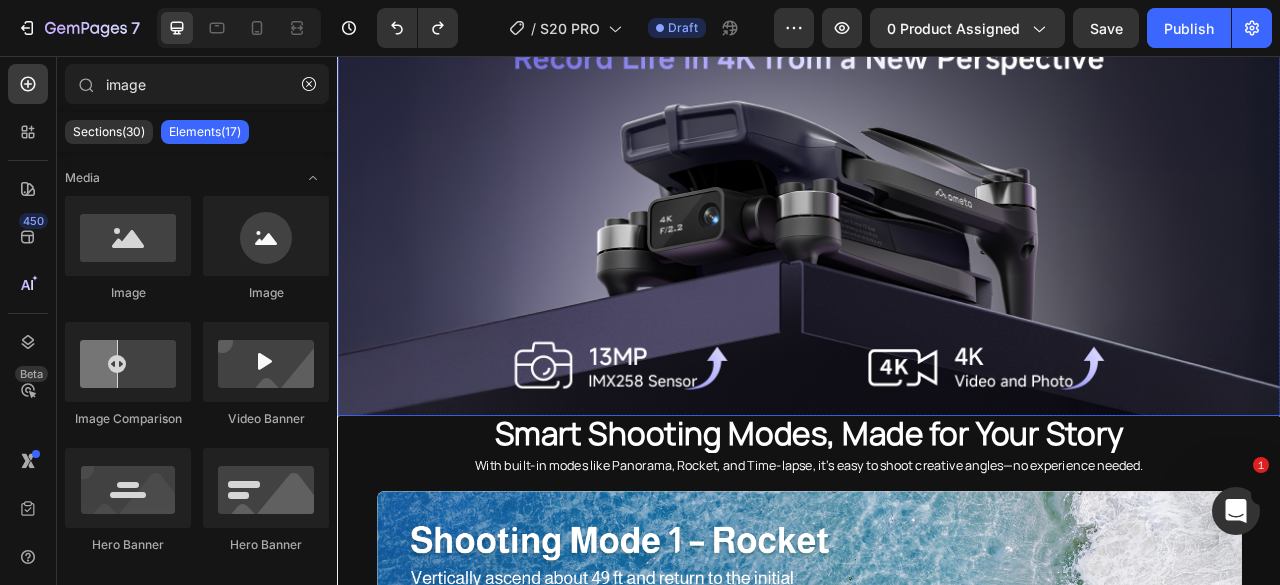 click at bounding box center (937, 264) 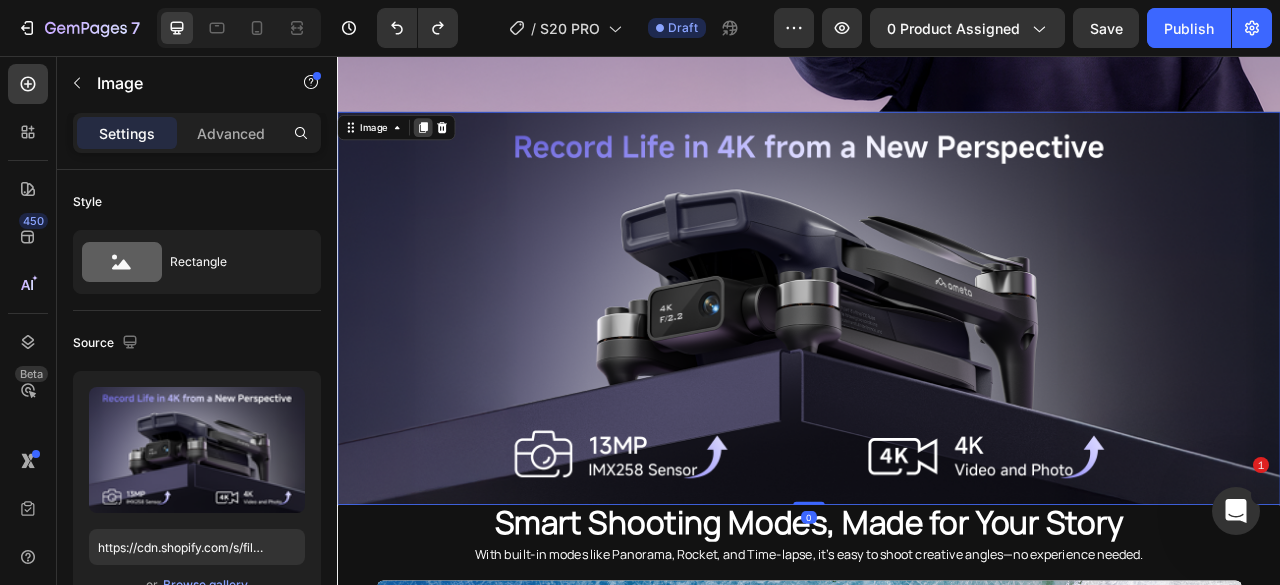 click 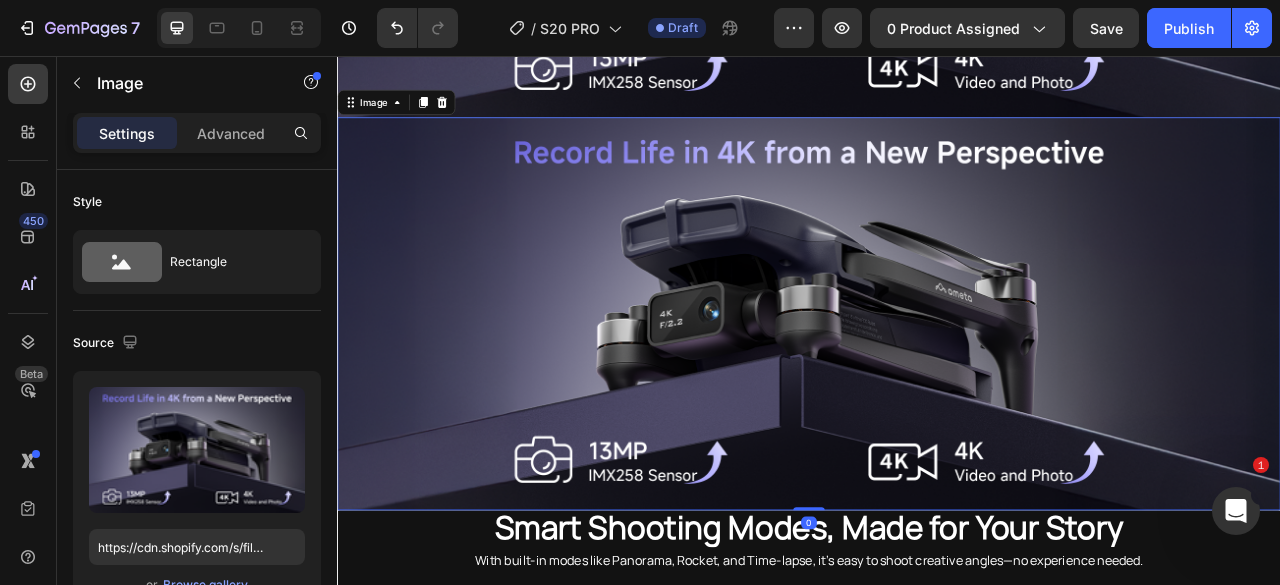scroll, scrollTop: 2996, scrollLeft: 0, axis: vertical 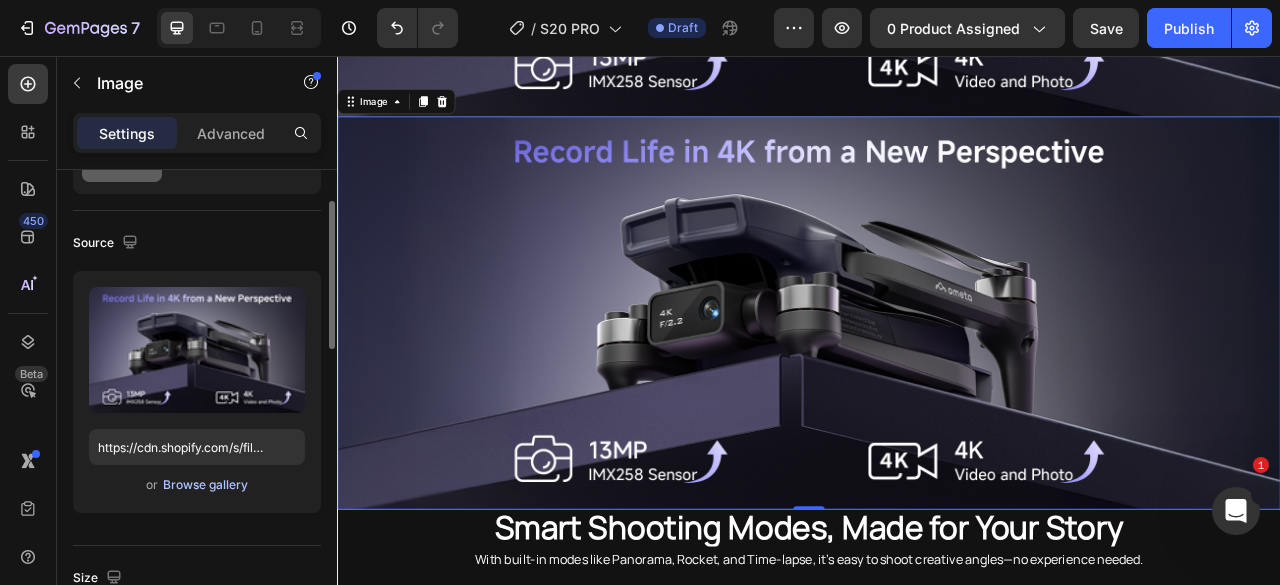 click on "Browse gallery" at bounding box center [205, 485] 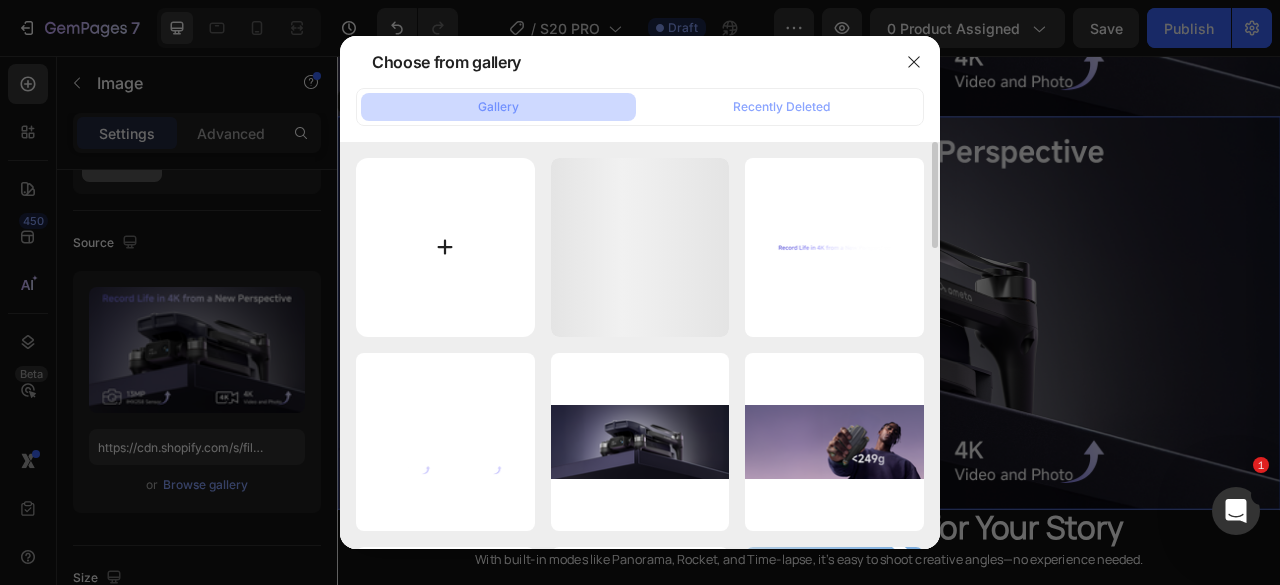click at bounding box center [445, 247] 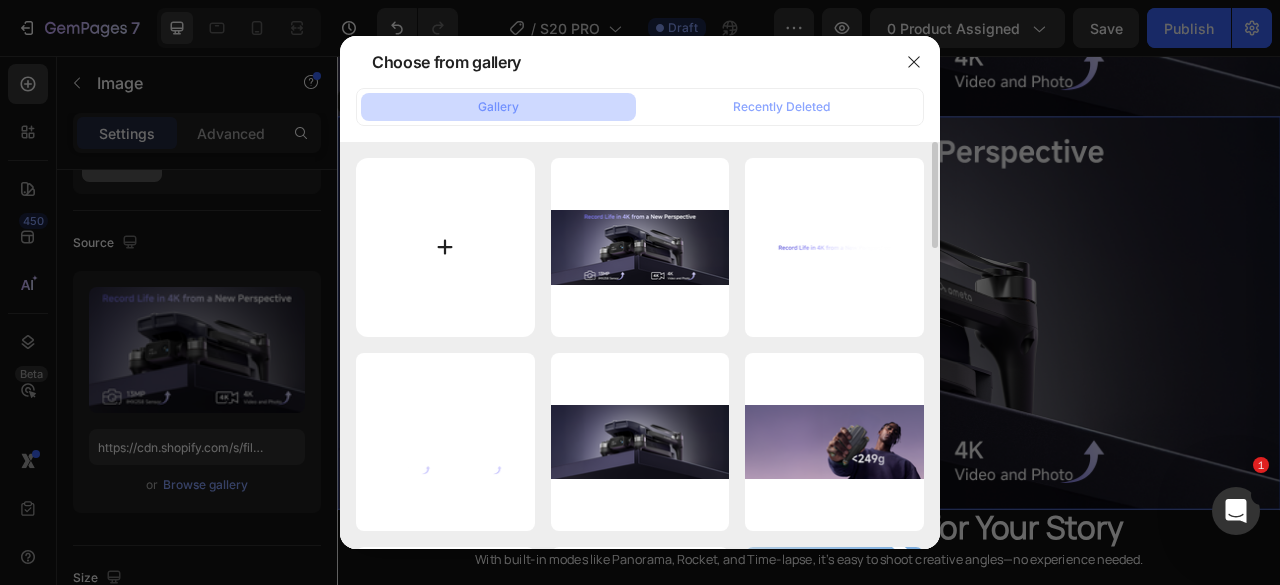 type on "C:\fakepath\AMETA S20 PRO Beginner GPS Drone (36).png" 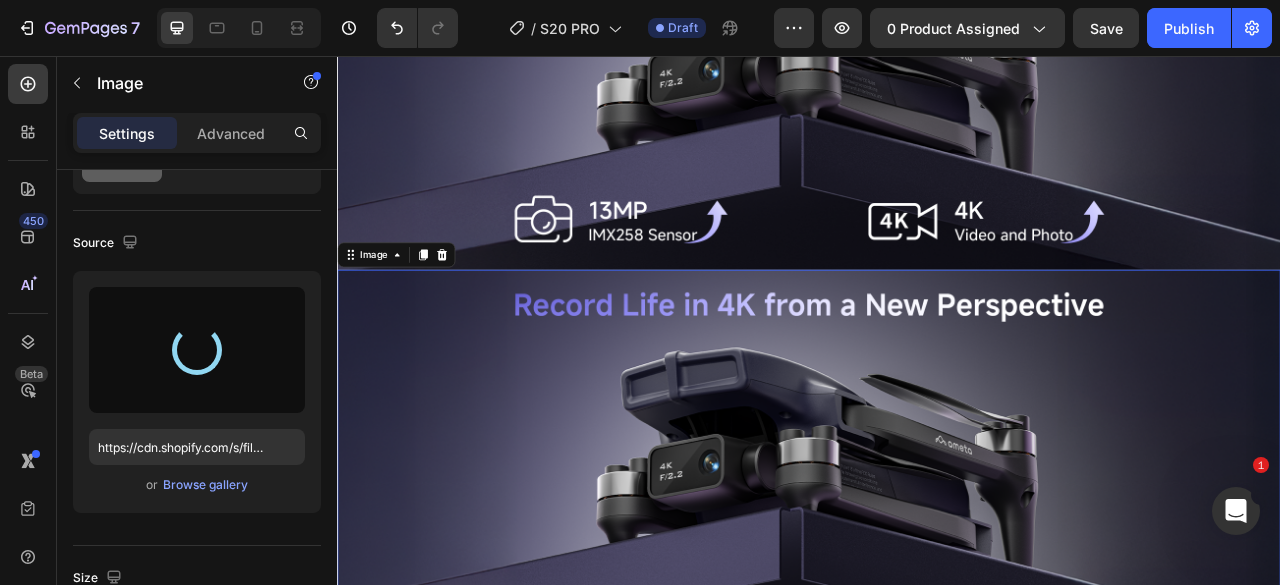 scroll, scrollTop: 2796, scrollLeft: 0, axis: vertical 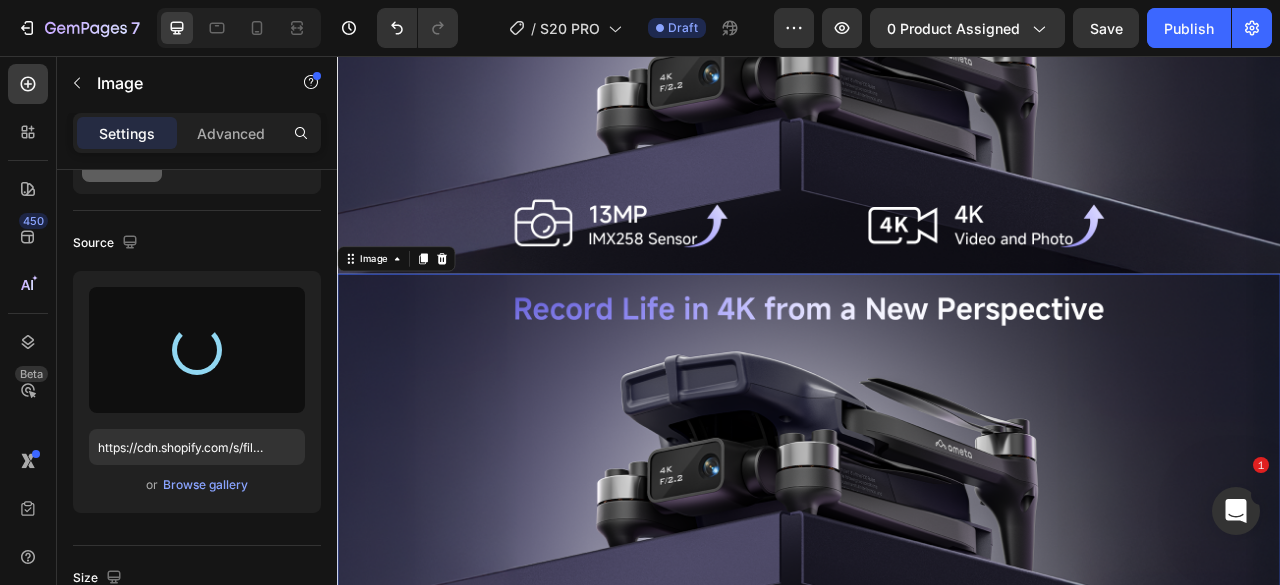 type on "https://cdn.shopify.com/s/files/1/0608/7226/1676/files/gempages_498511572528792649-9c9568f7-dd74-48fa-b8b3-c6d601dd6445.png" 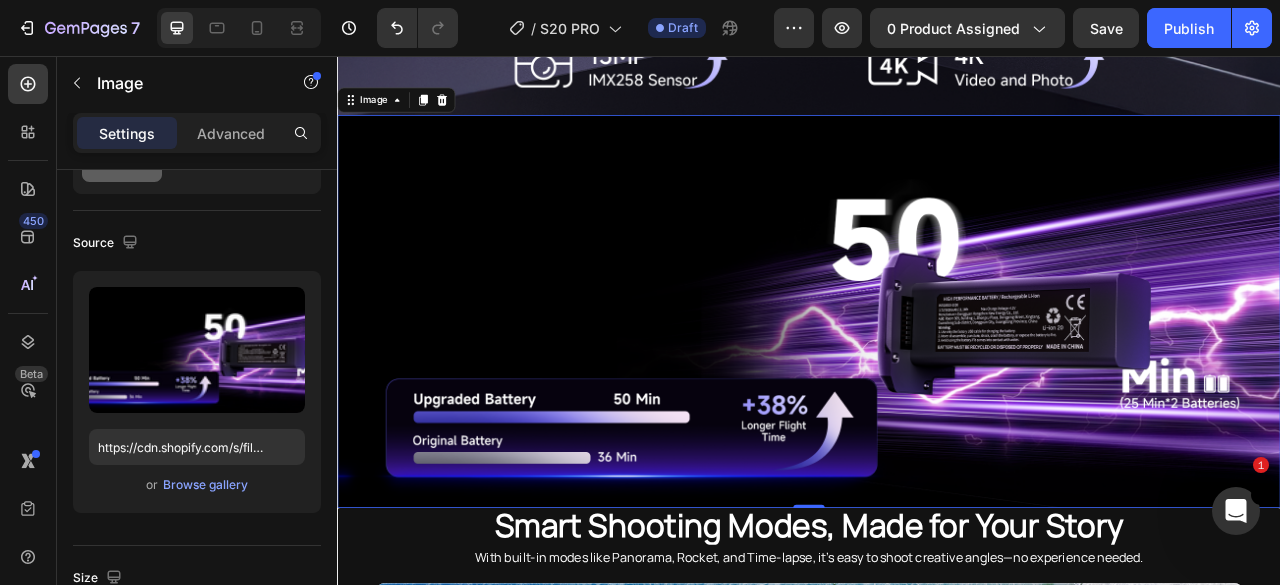 scroll, scrollTop: 2996, scrollLeft: 0, axis: vertical 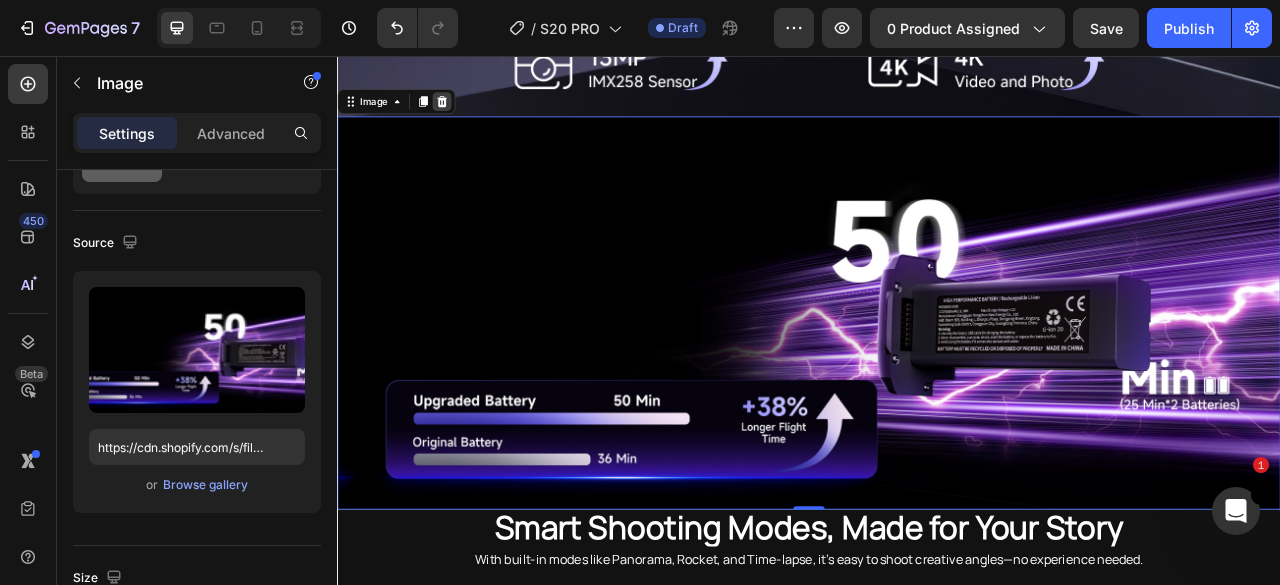 click 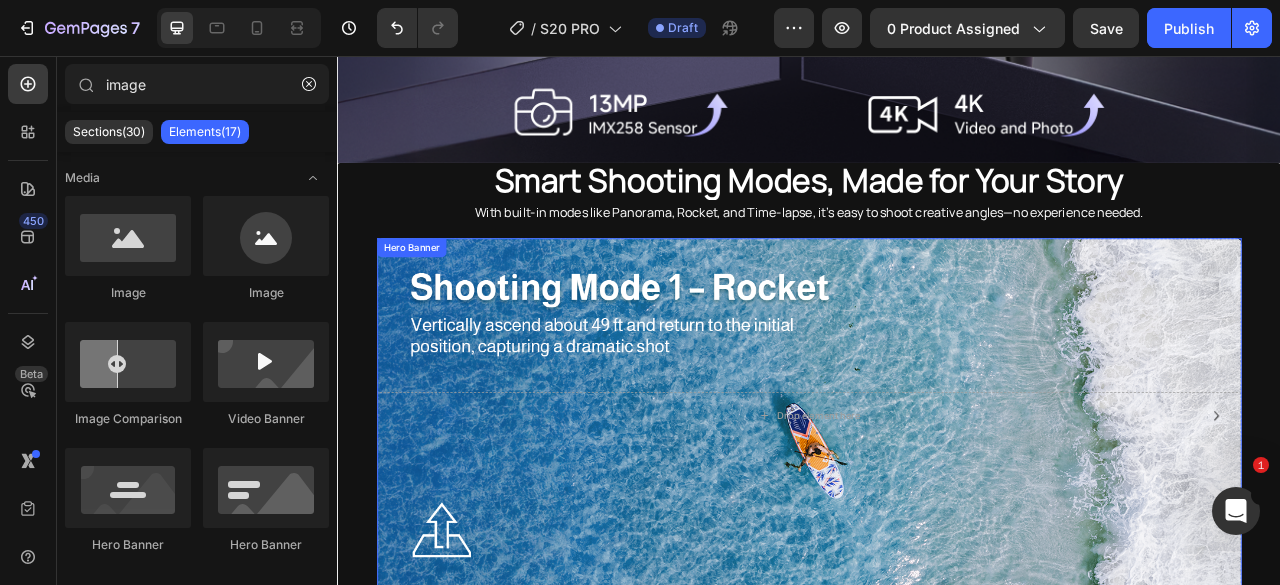 scroll, scrollTop: 2896, scrollLeft: 0, axis: vertical 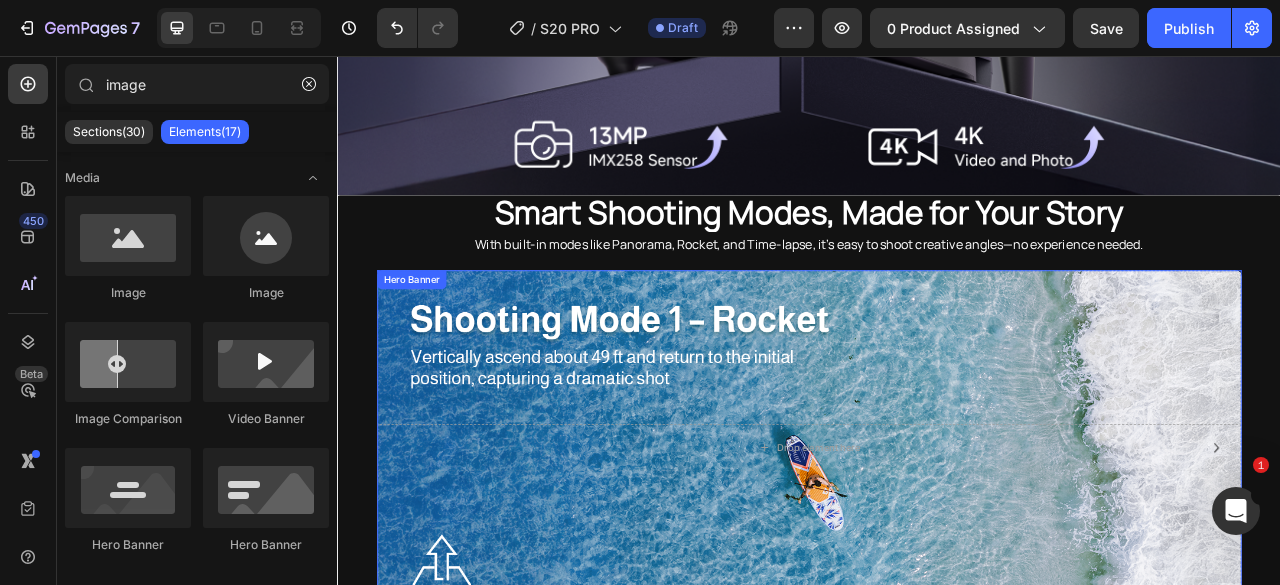 click at bounding box center (937, 554) 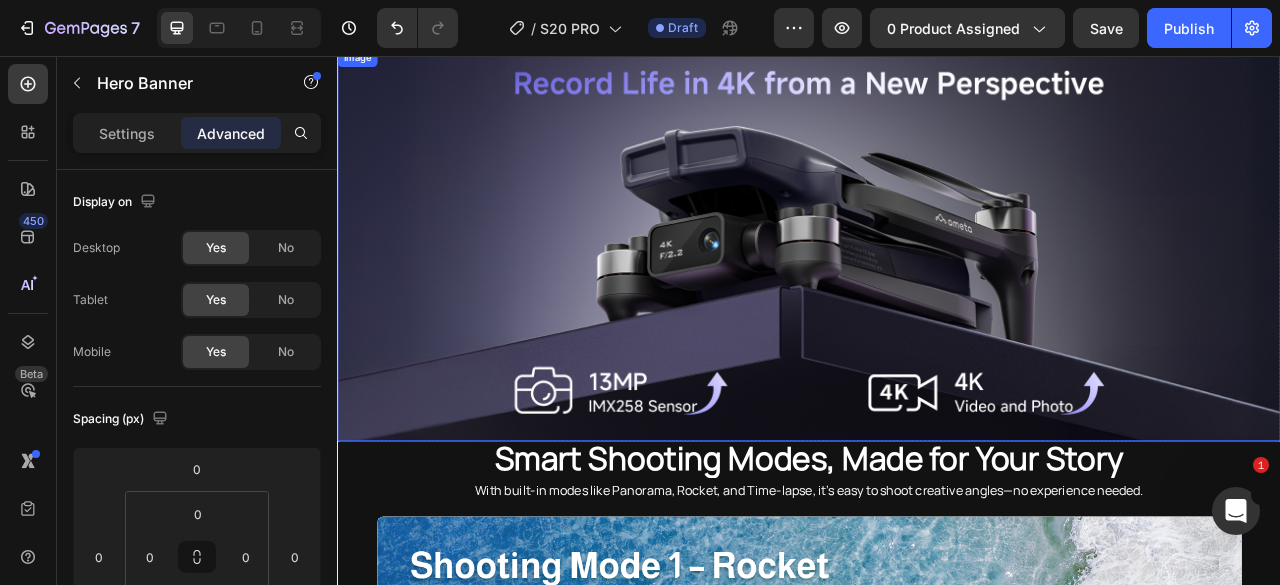 scroll, scrollTop: 2496, scrollLeft: 0, axis: vertical 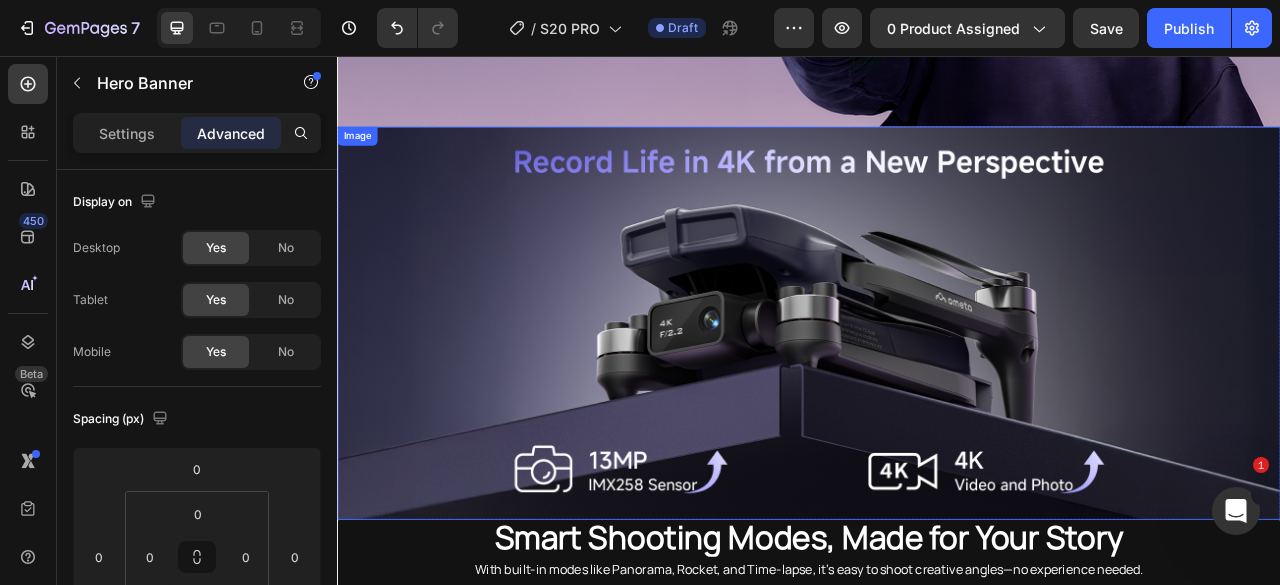 click at bounding box center [937, 396] 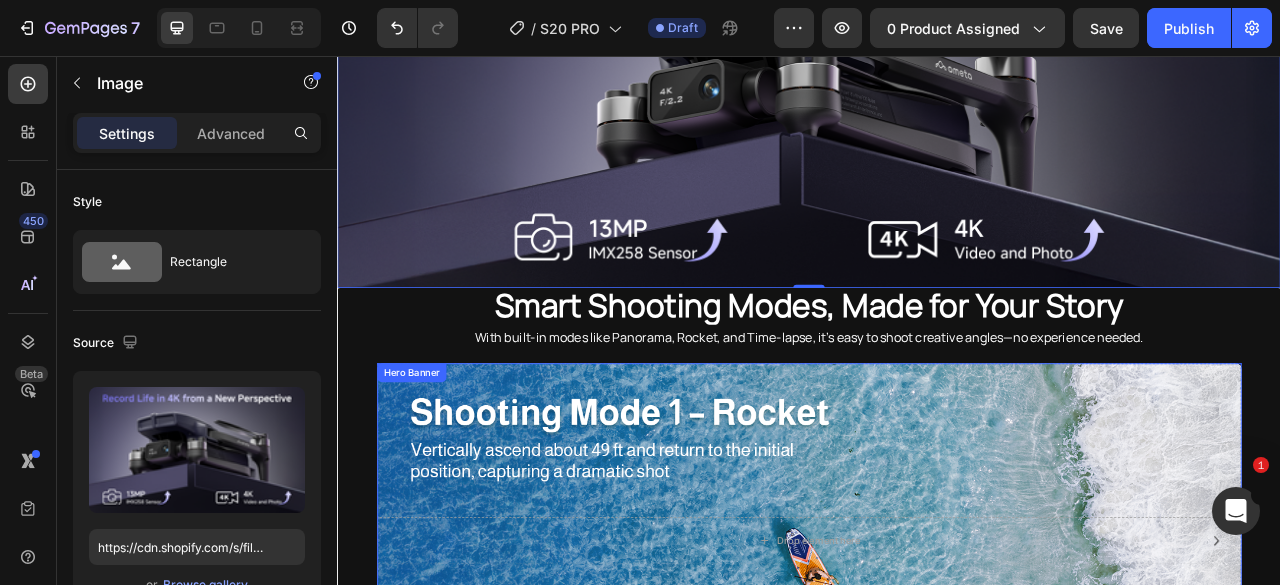 scroll, scrollTop: 2796, scrollLeft: 0, axis: vertical 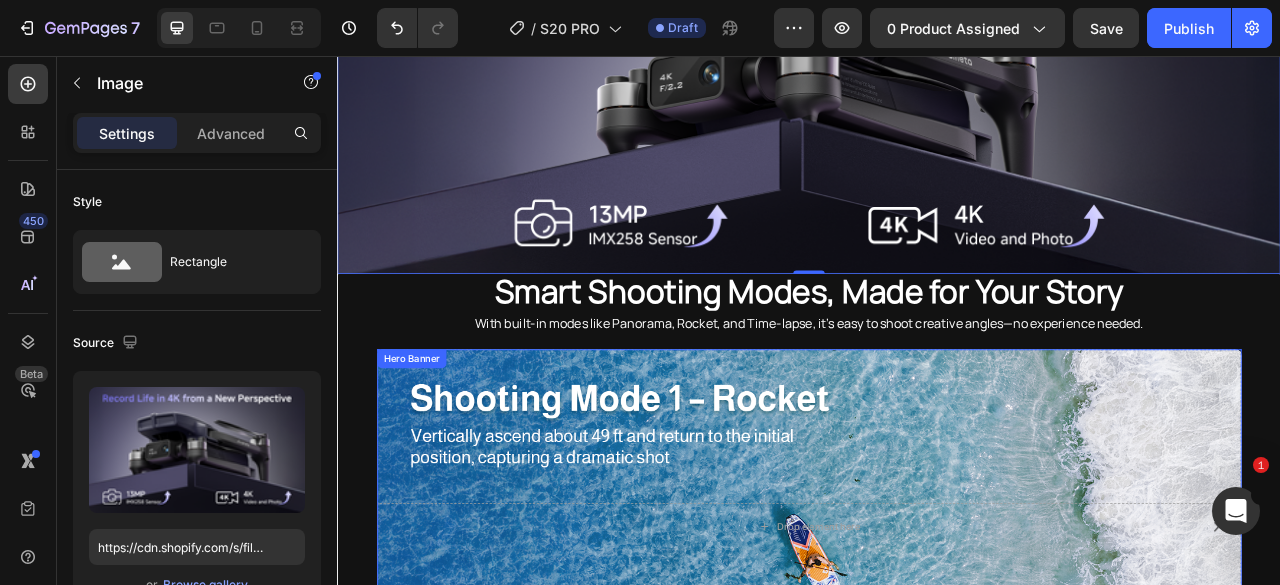 click at bounding box center [937, 654] 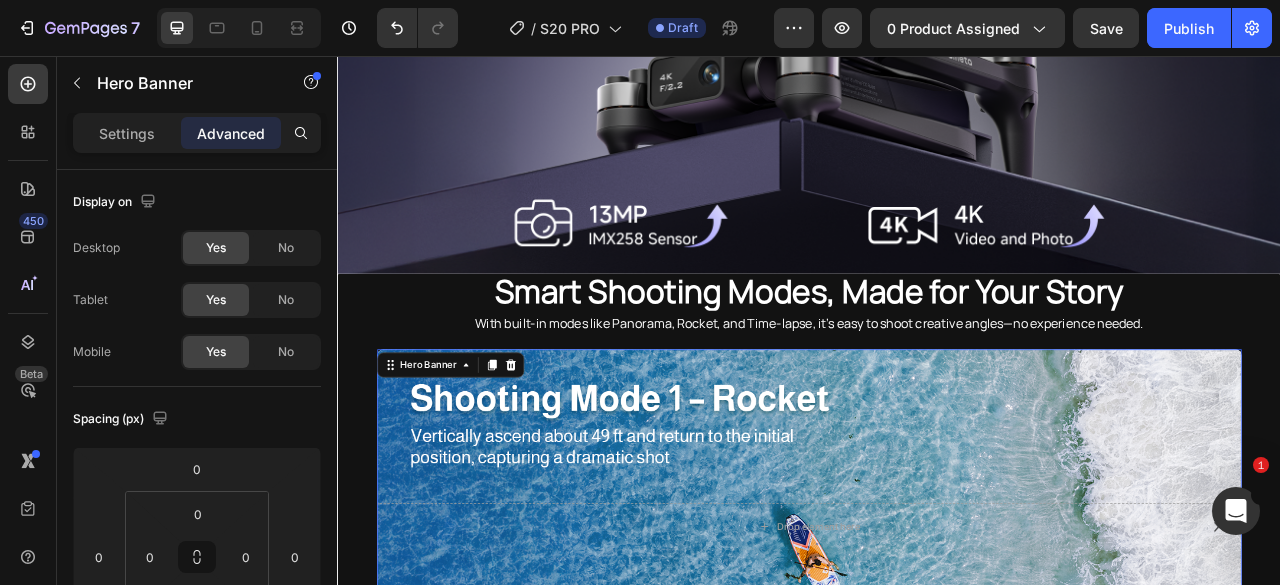 click on "Drop element here" at bounding box center [937, 655] 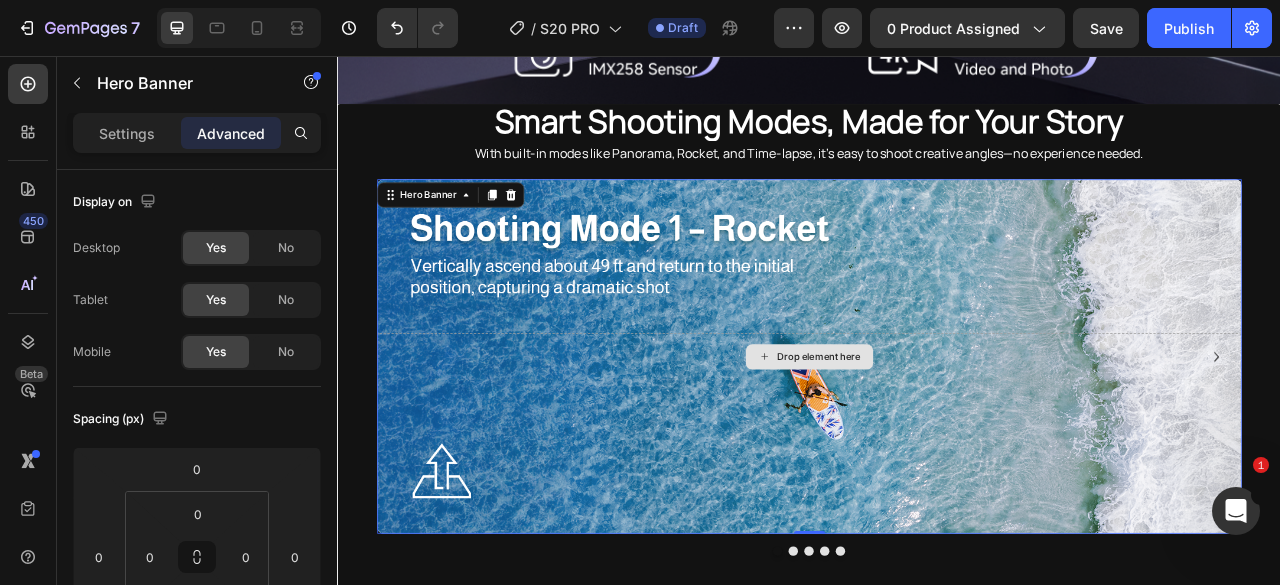 scroll, scrollTop: 2996, scrollLeft: 0, axis: vertical 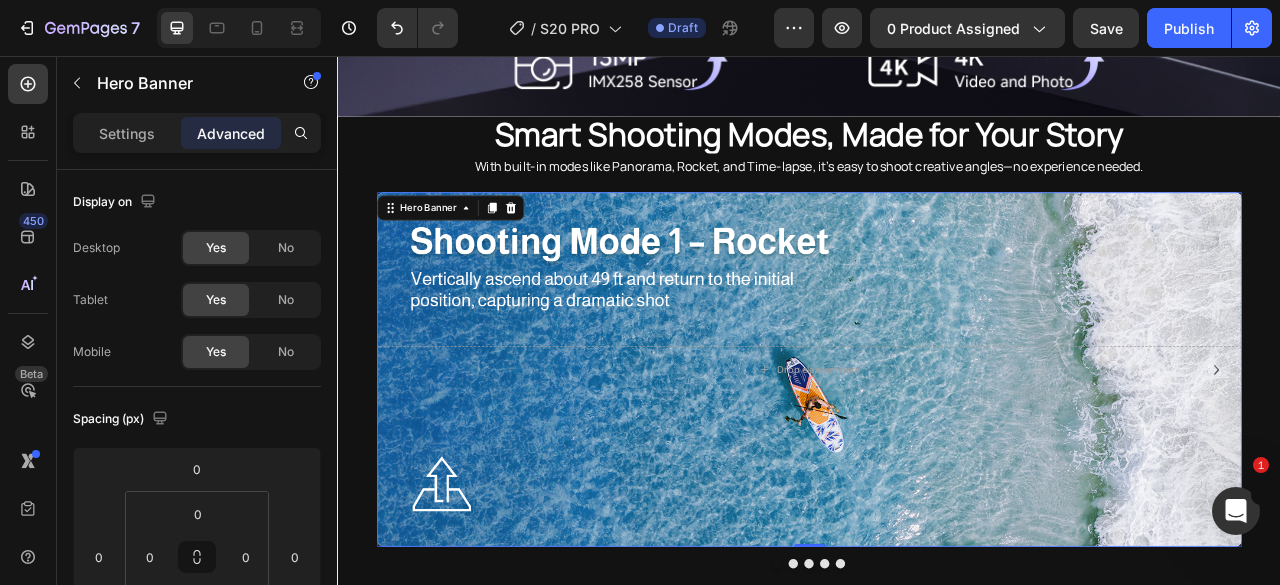 click on "Drop element here" at bounding box center (937, 455) 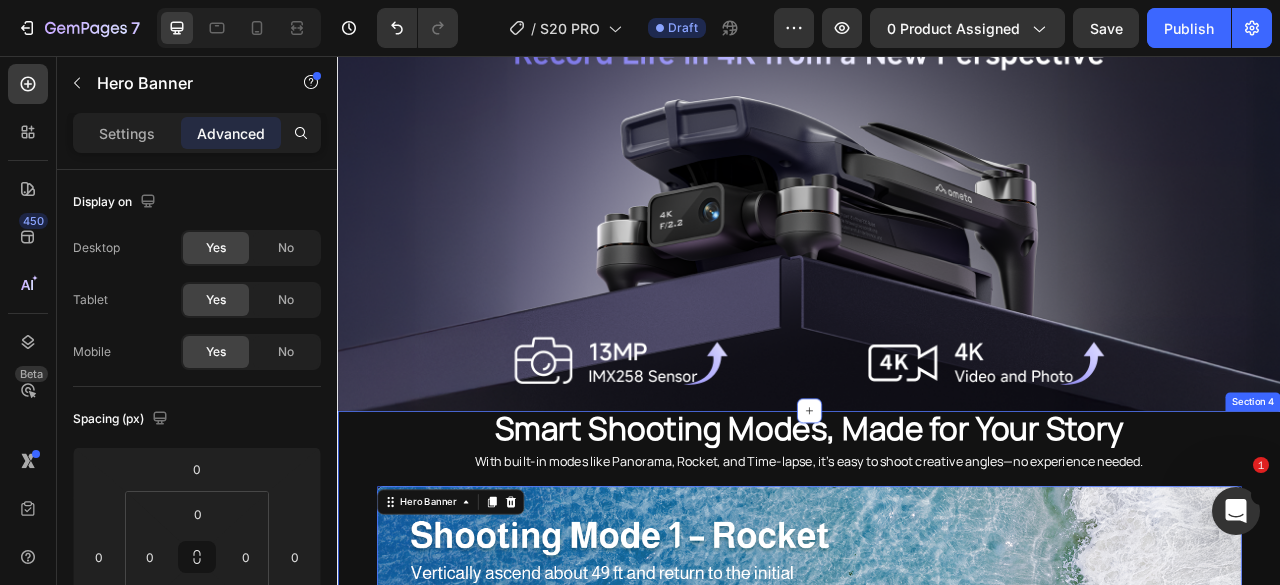 scroll, scrollTop: 2596, scrollLeft: 0, axis: vertical 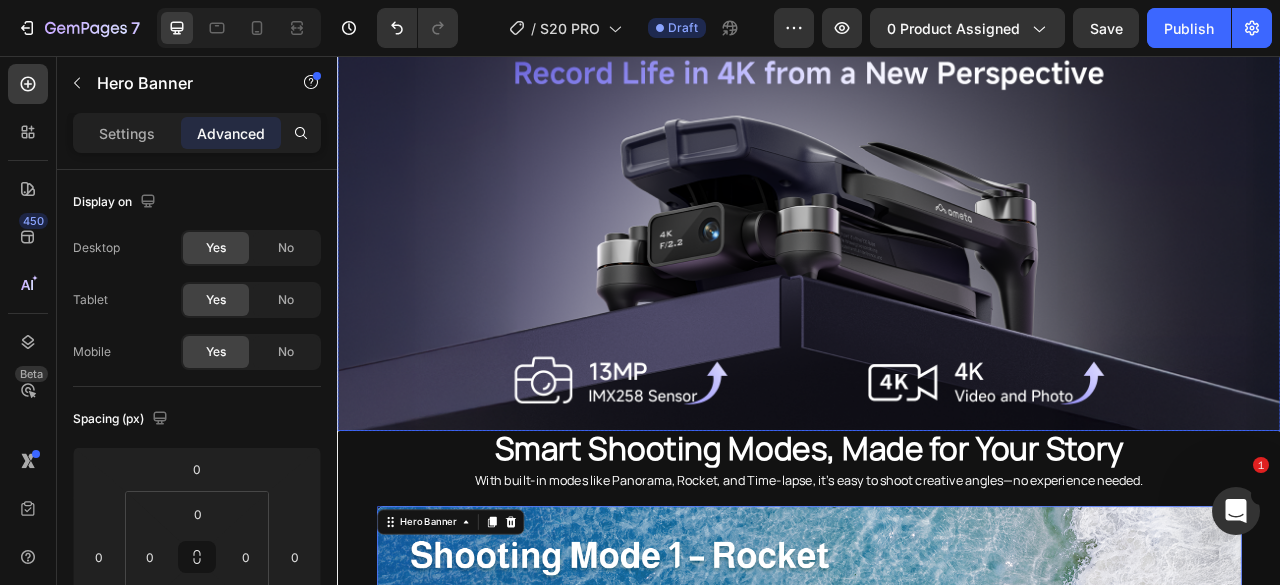 click at bounding box center (937, 283) 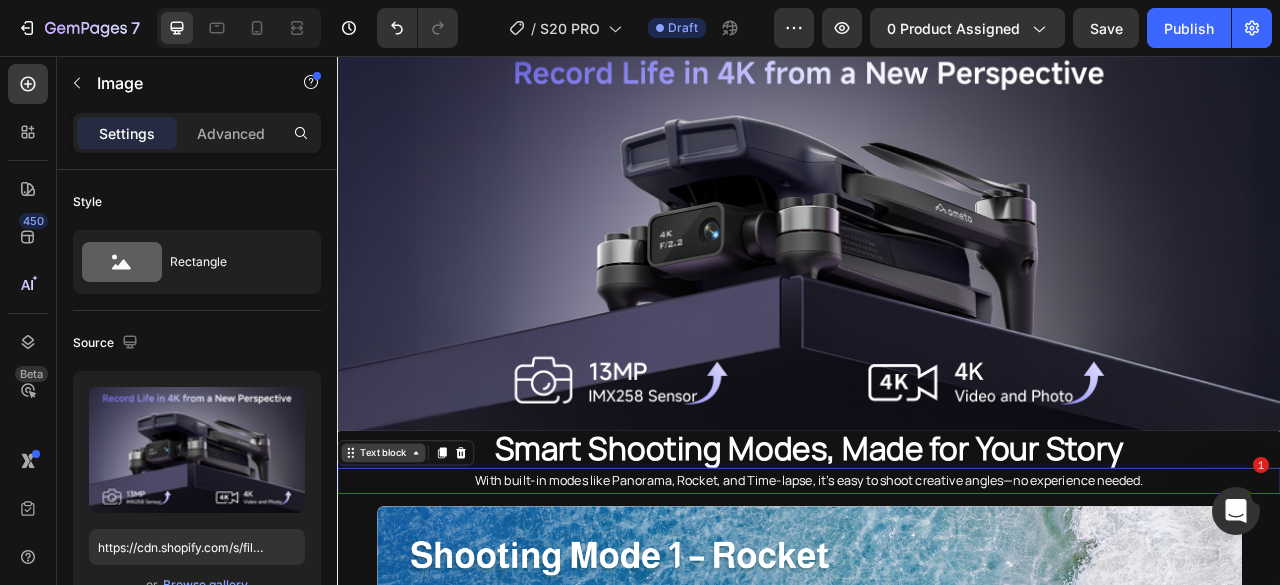 click on "Text block" at bounding box center (395, 561) 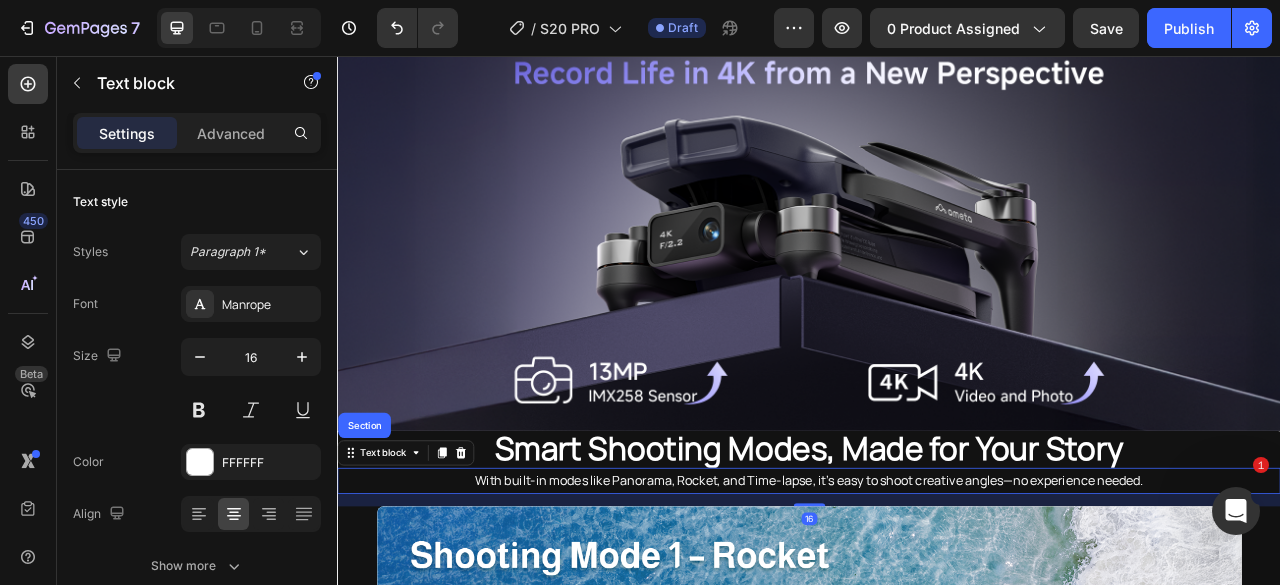 drag, startPoint x: 671, startPoint y: 568, endPoint x: 350, endPoint y: 636, distance: 328.12344 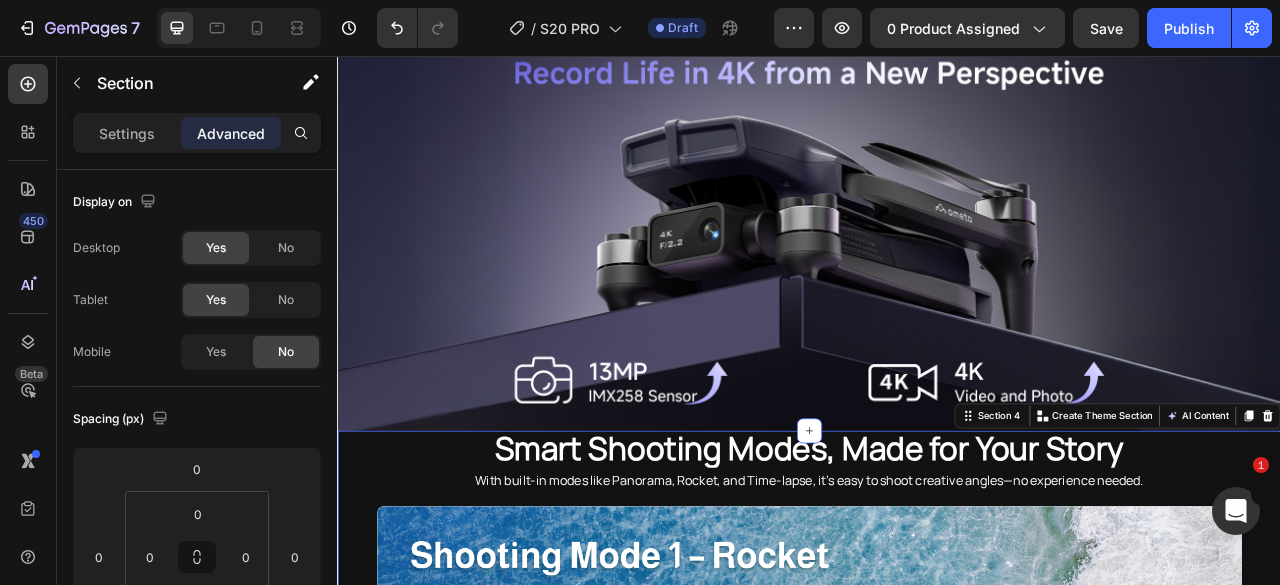 scroll, scrollTop: 0, scrollLeft: 0, axis: both 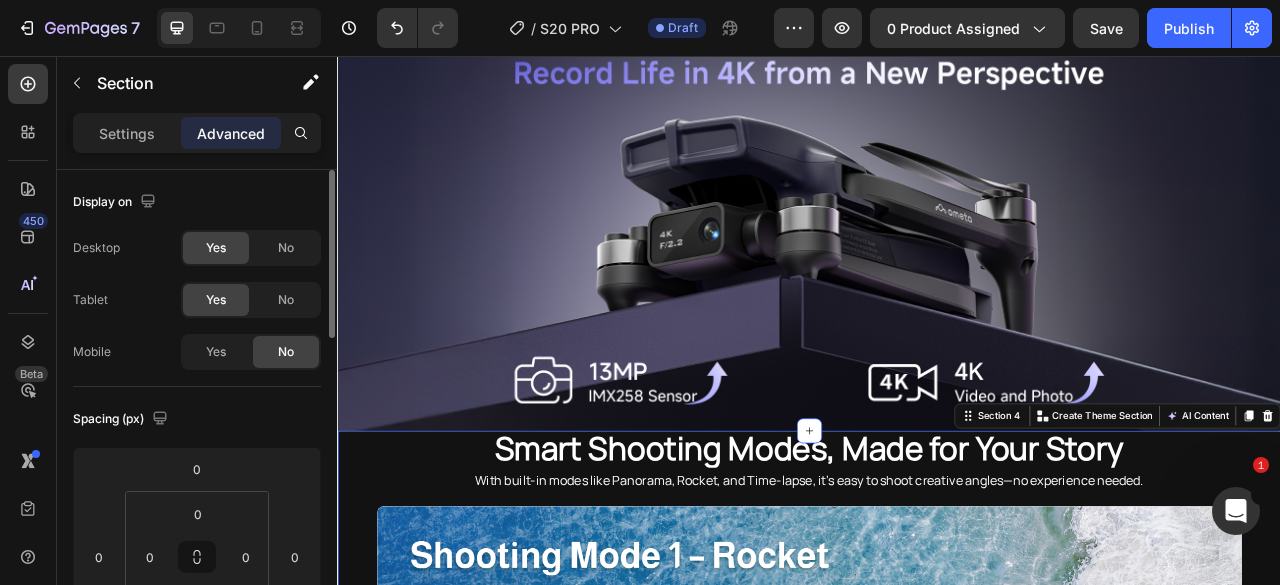 click on "Drop element here Hero Banner
Drop element here Hero Banner
Drop element here Hero Banner
Drop element here Hero Banner
Drop element here Hero Banner
Carousel" at bounding box center [937, 893] 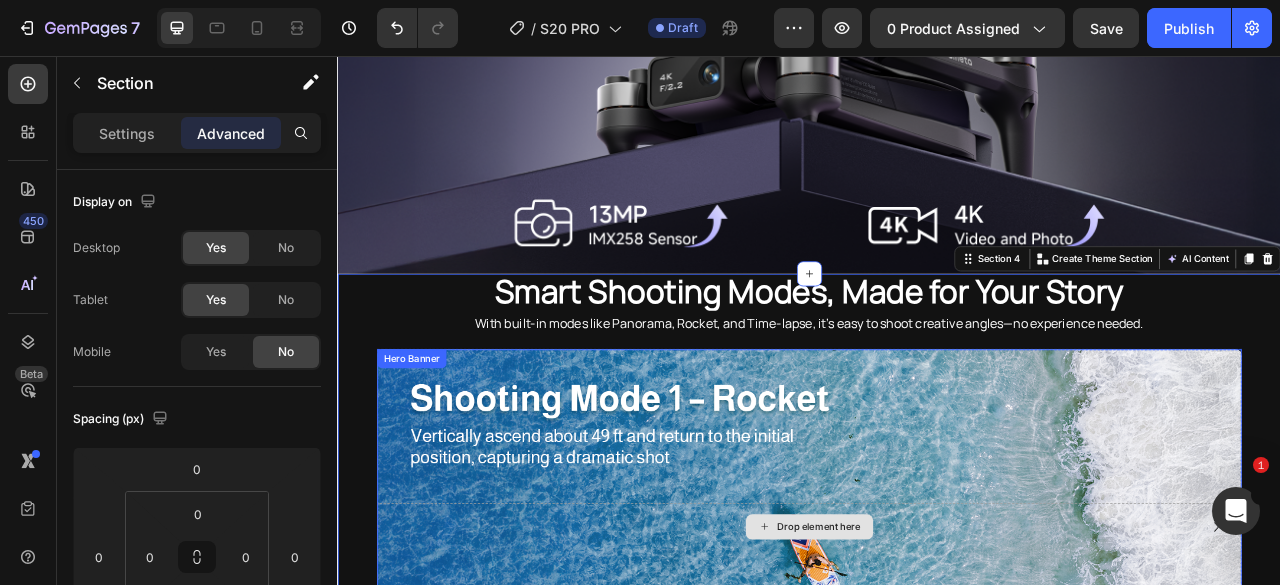 click on "Drop element here" at bounding box center (937, 655) 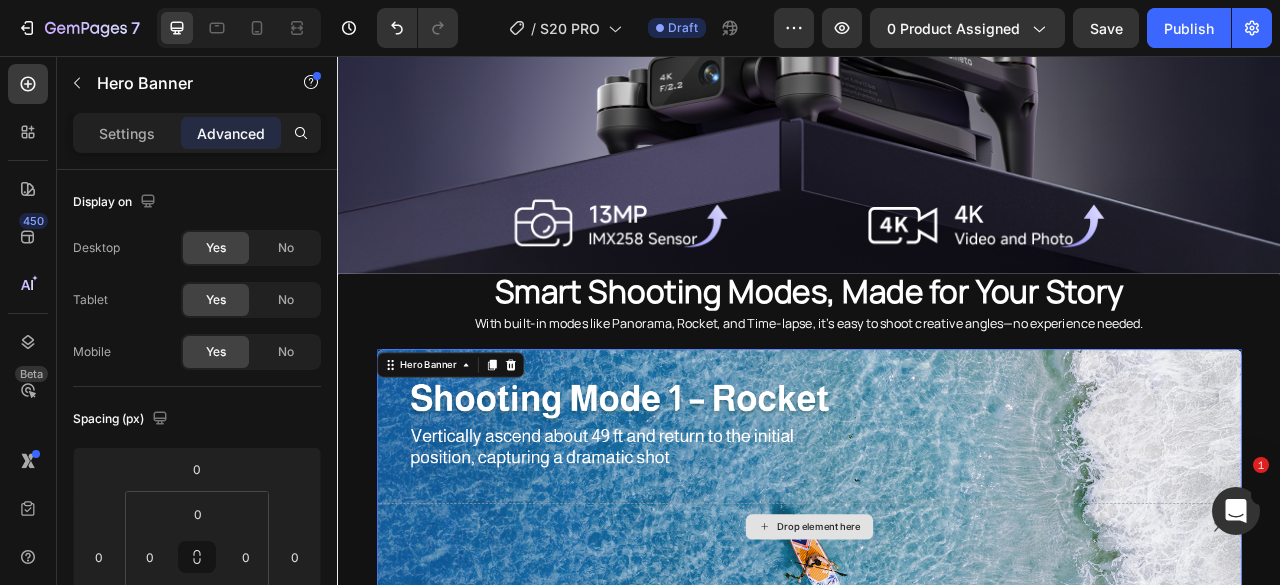 scroll, scrollTop: 2996, scrollLeft: 0, axis: vertical 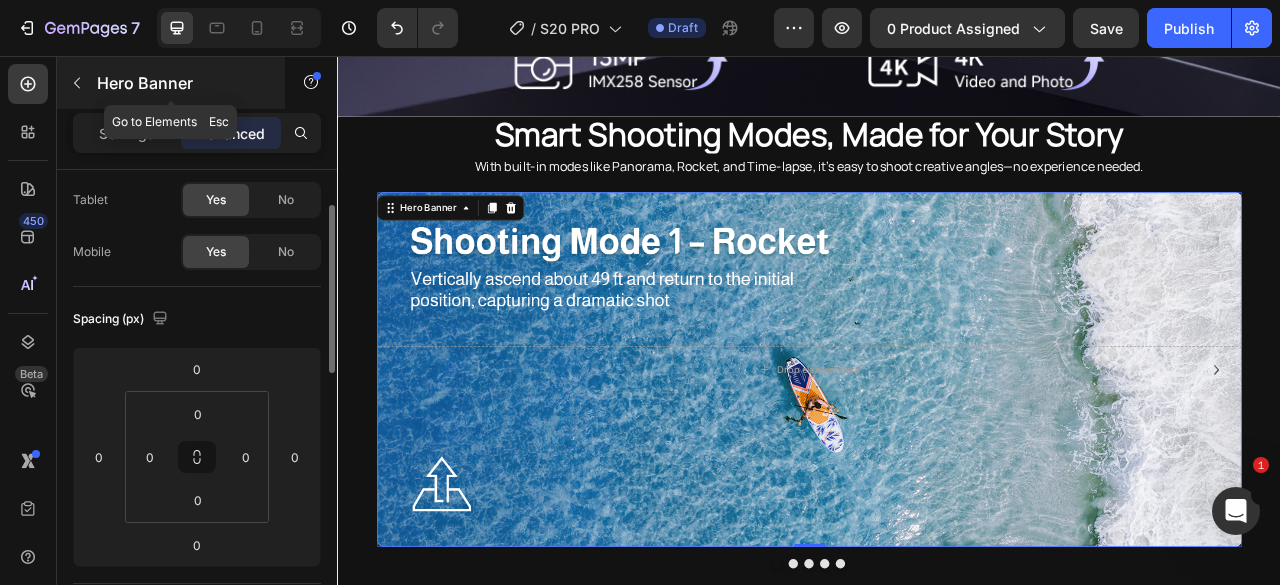 click 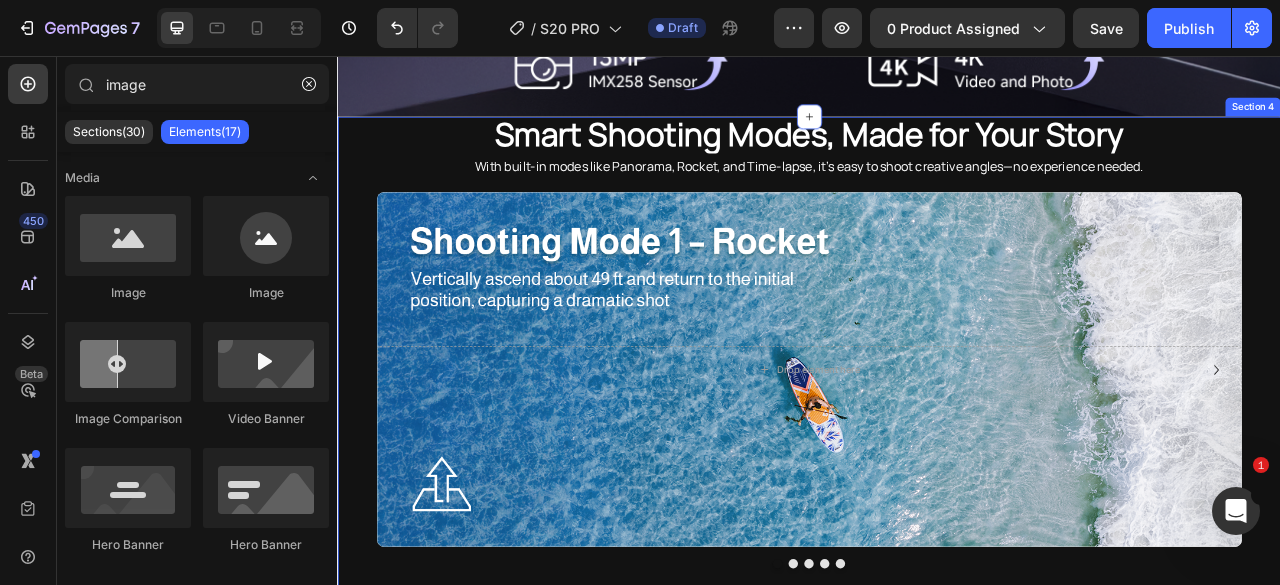 click on "Drop element here" at bounding box center [937, 455] 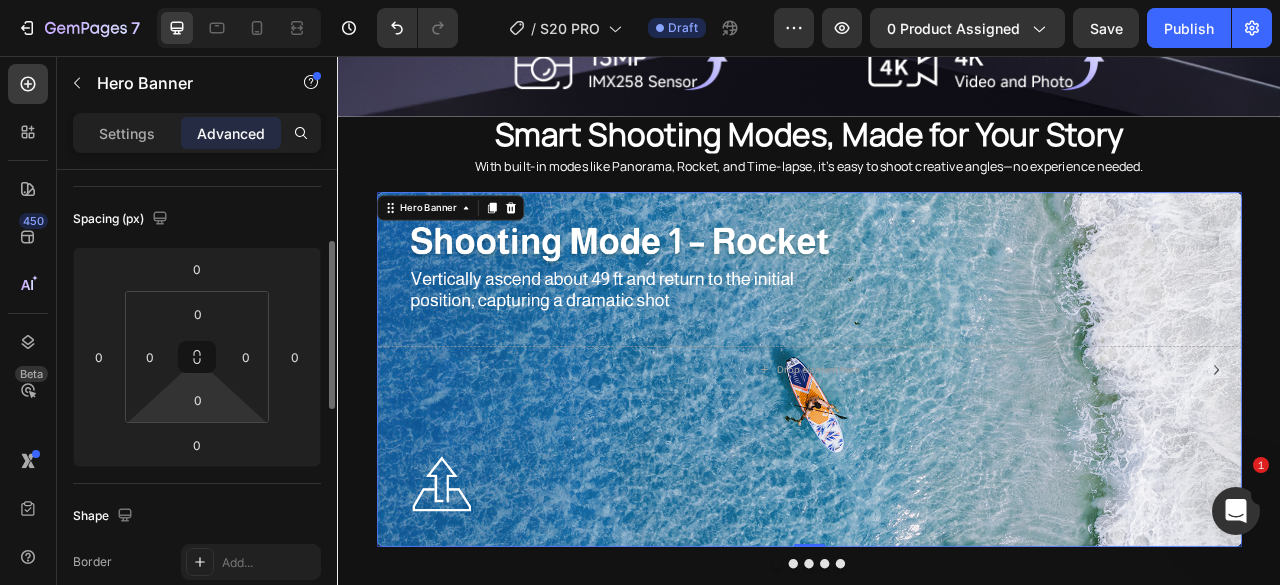 scroll, scrollTop: 500, scrollLeft: 0, axis: vertical 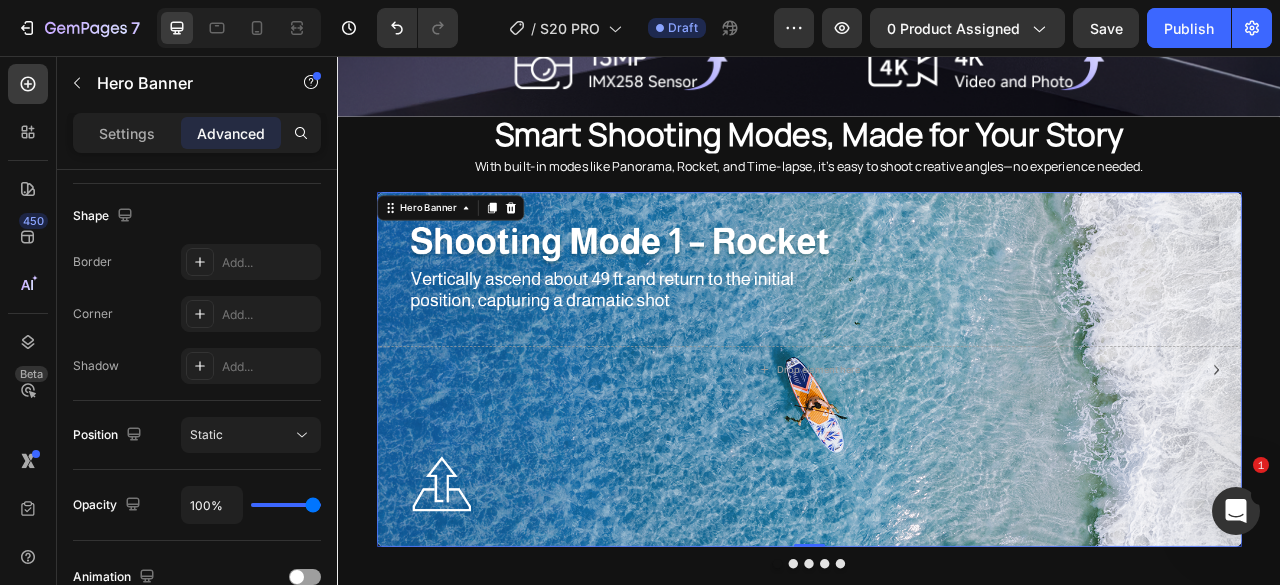 click on "Drop element here" at bounding box center [937, 455] 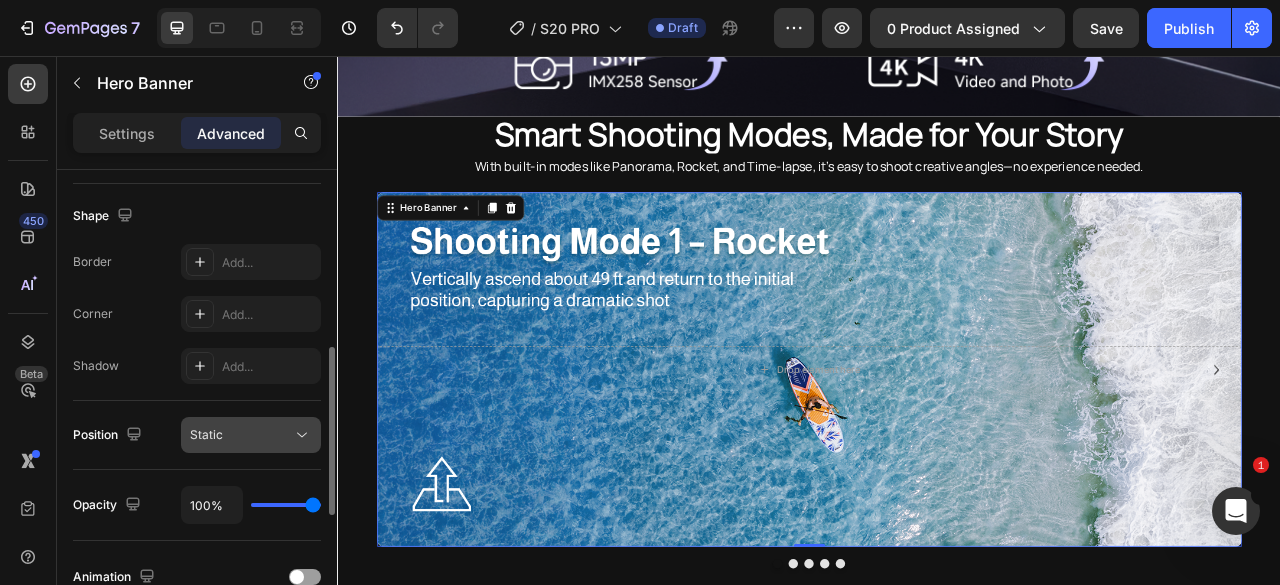 scroll, scrollTop: 700, scrollLeft: 0, axis: vertical 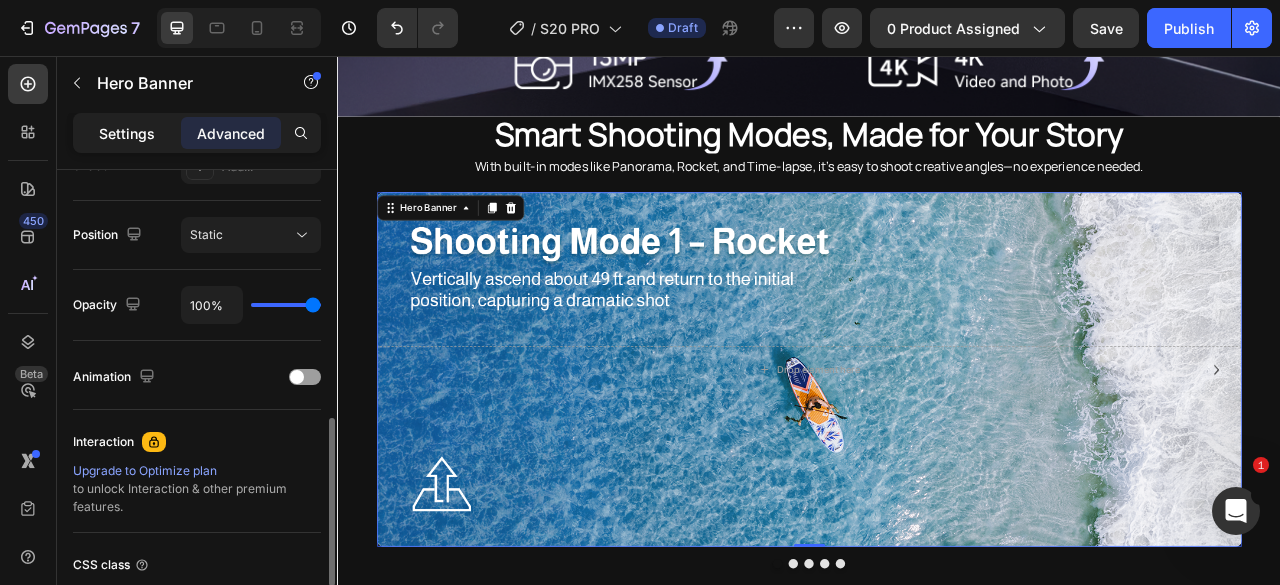 click on "Settings" at bounding box center (127, 133) 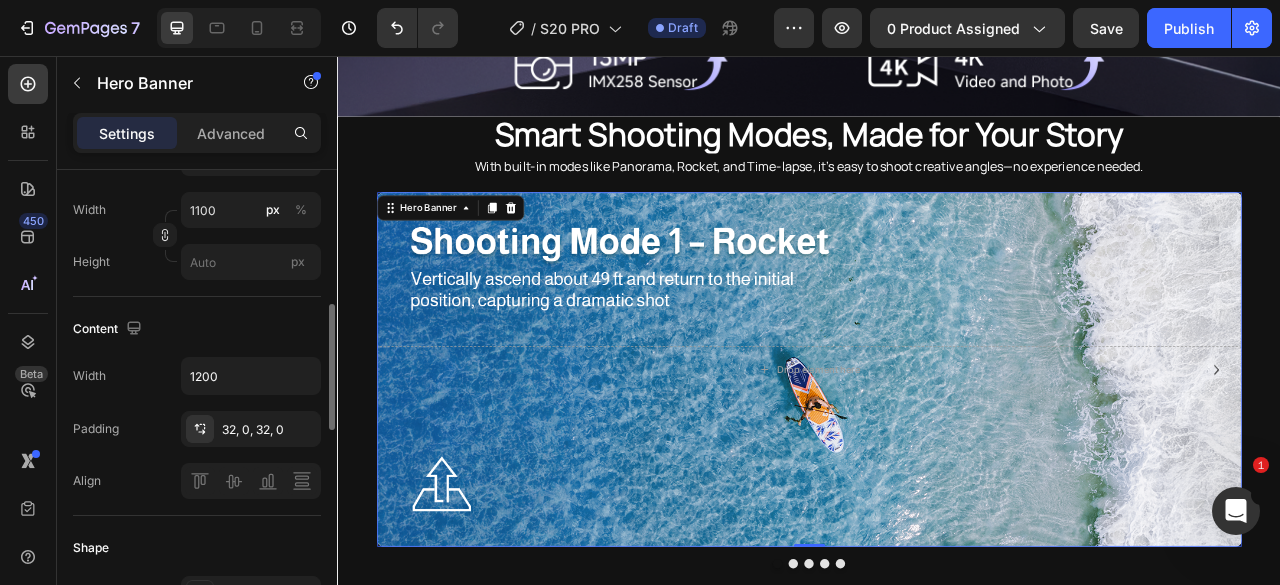 scroll, scrollTop: 100, scrollLeft: 0, axis: vertical 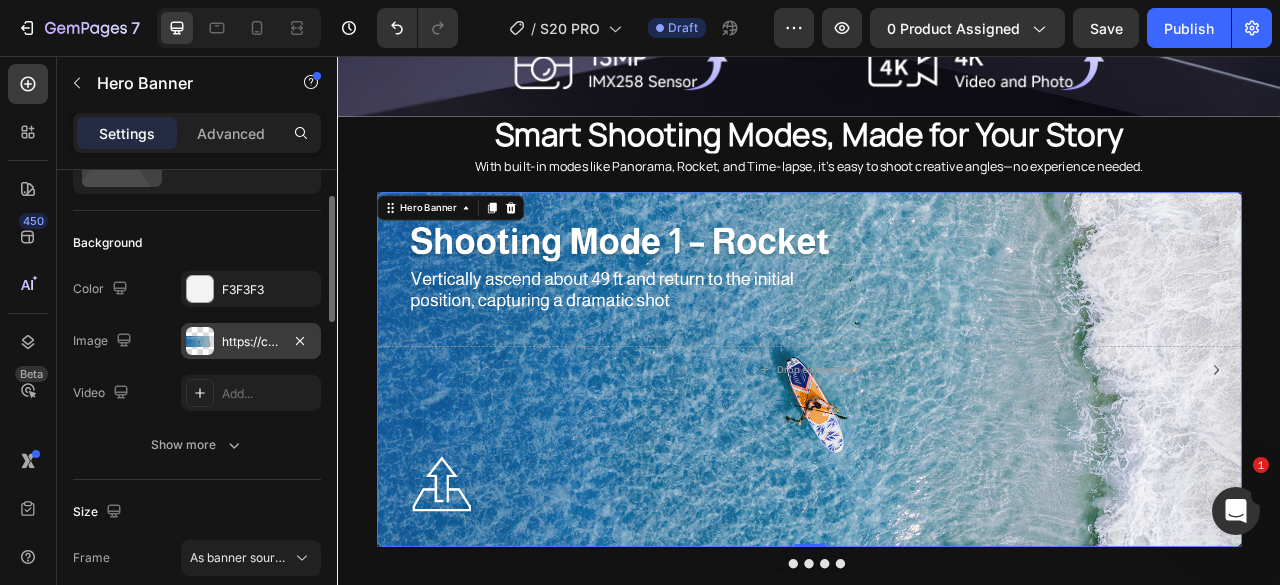 click on "https://cdn.shopify.com/s/files/1/0608/7226/1676/files/gempages_498511572528792649-53e5bf08-6f79-4368-aa8e-d63dd239c1f6.png" at bounding box center (251, 342) 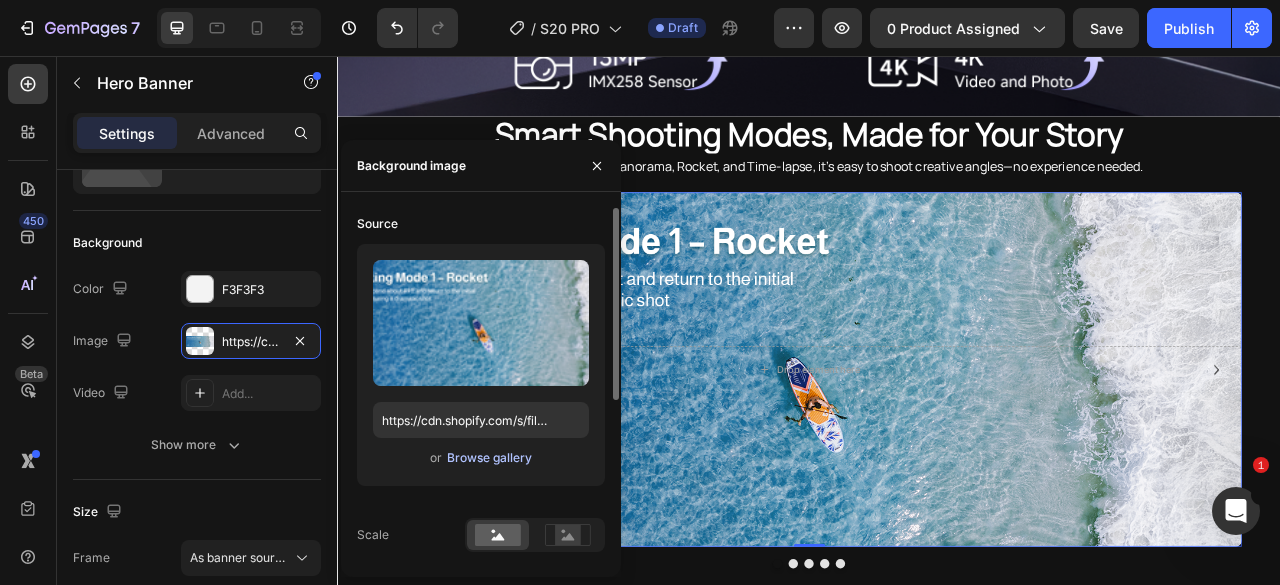 click on "Browse gallery" at bounding box center [489, 458] 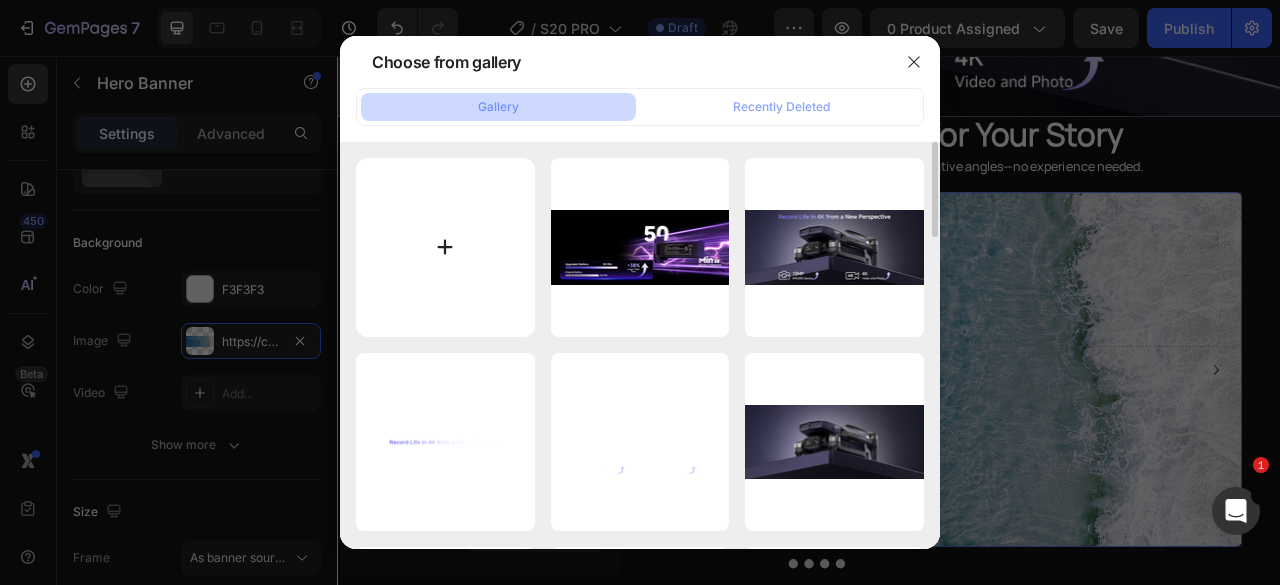 click at bounding box center (445, 247) 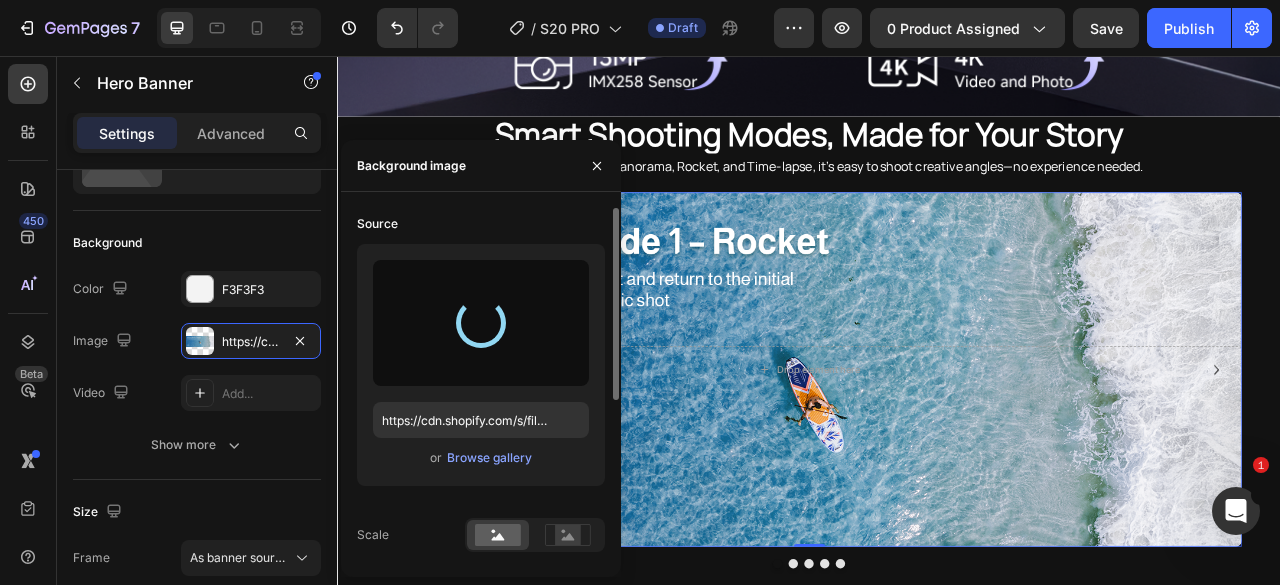 type on "https://cdn.shopify.com/s/files/1/0608/7226/1676/files/gempages_498511572528792649-49731c89-b485-4951-96bb-c4bdfab6e14e.png" 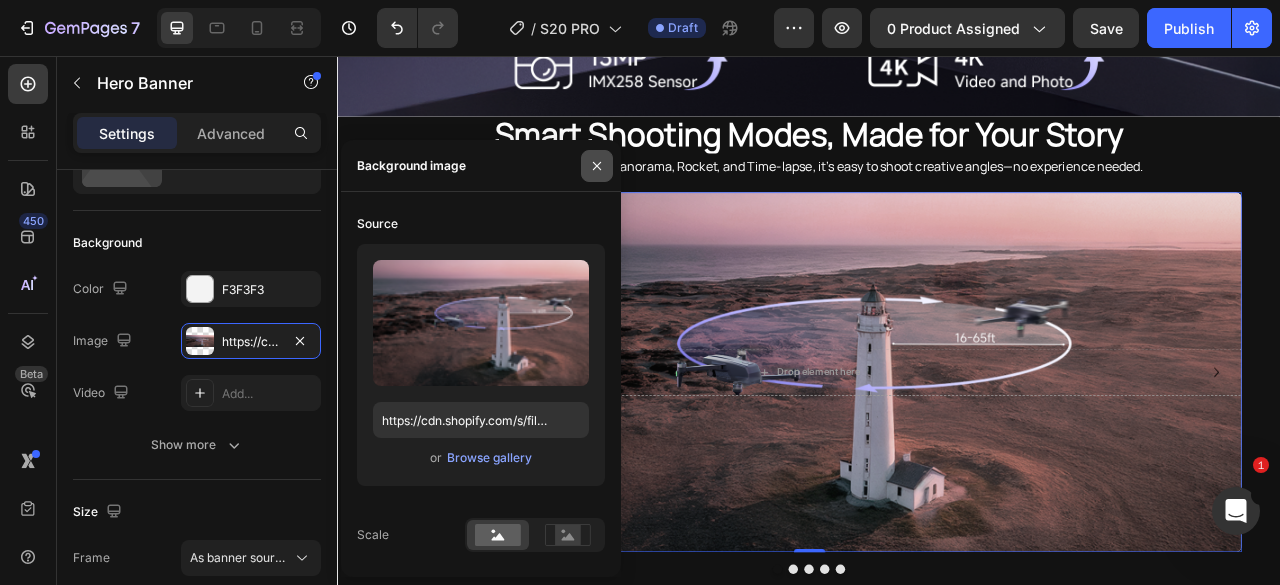 click at bounding box center [597, 166] 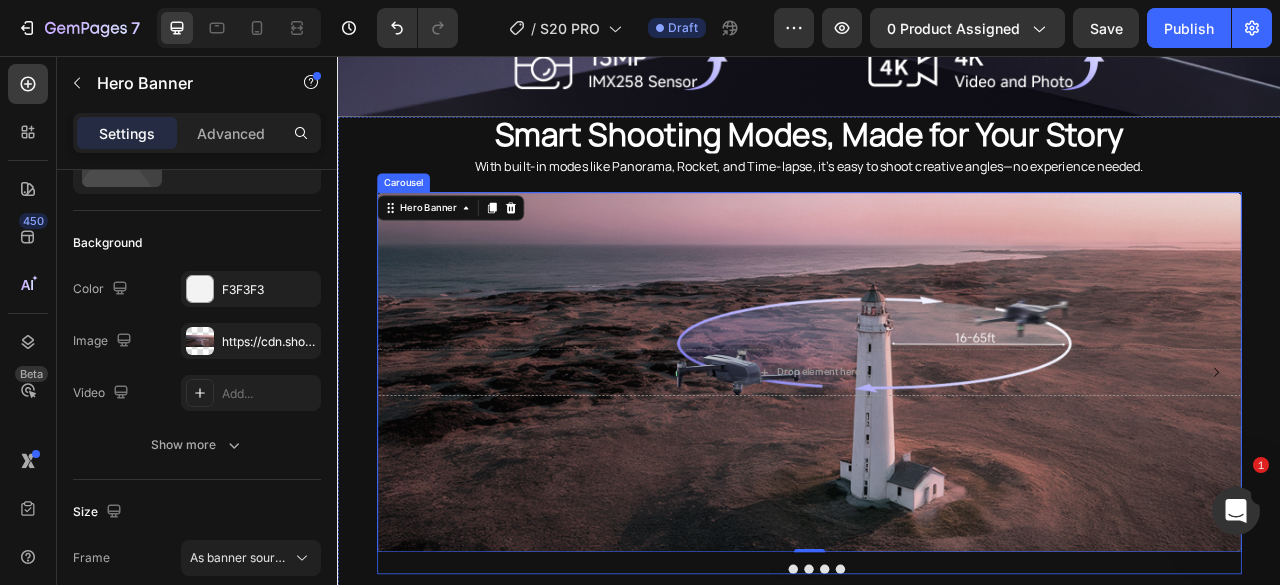 click at bounding box center (917, 709) 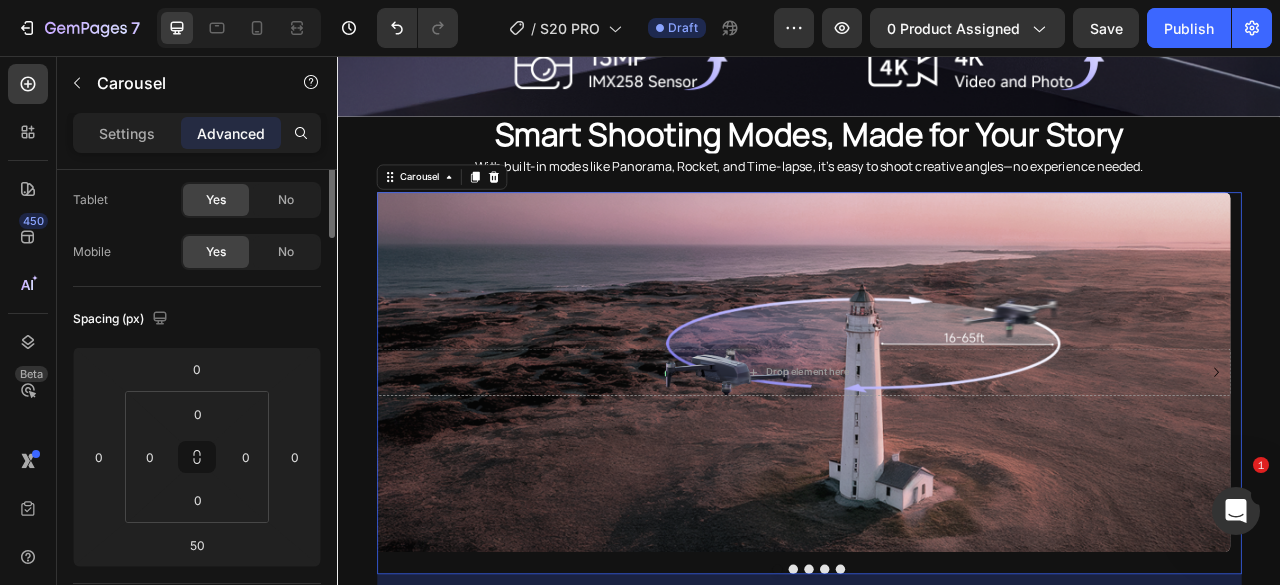 scroll, scrollTop: 0, scrollLeft: 0, axis: both 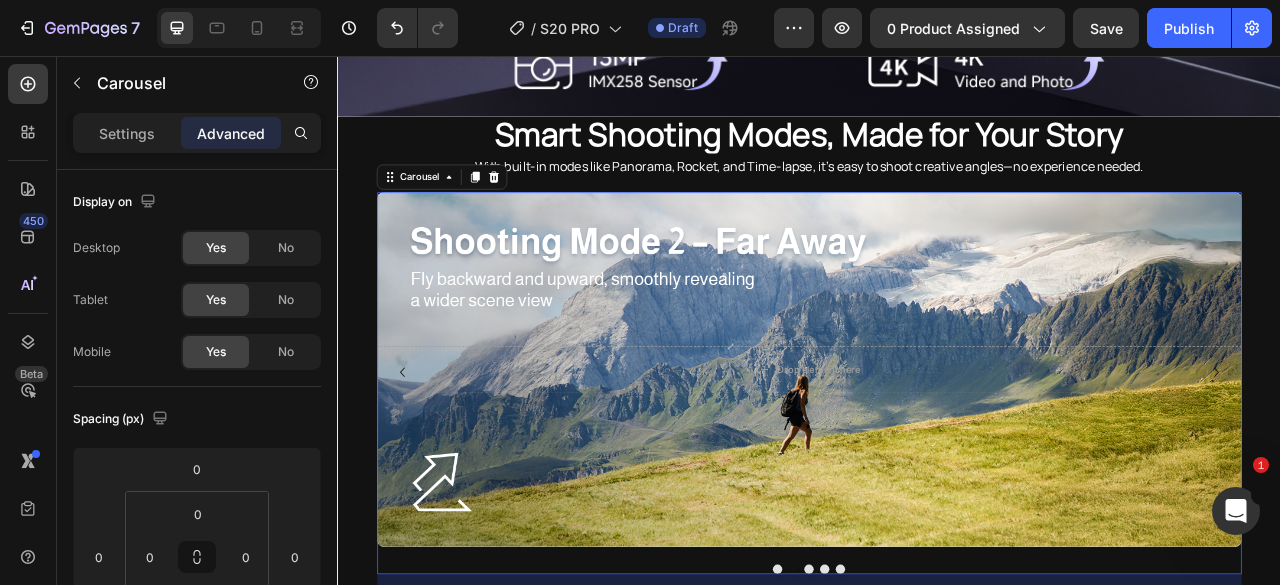 click at bounding box center [897, 709] 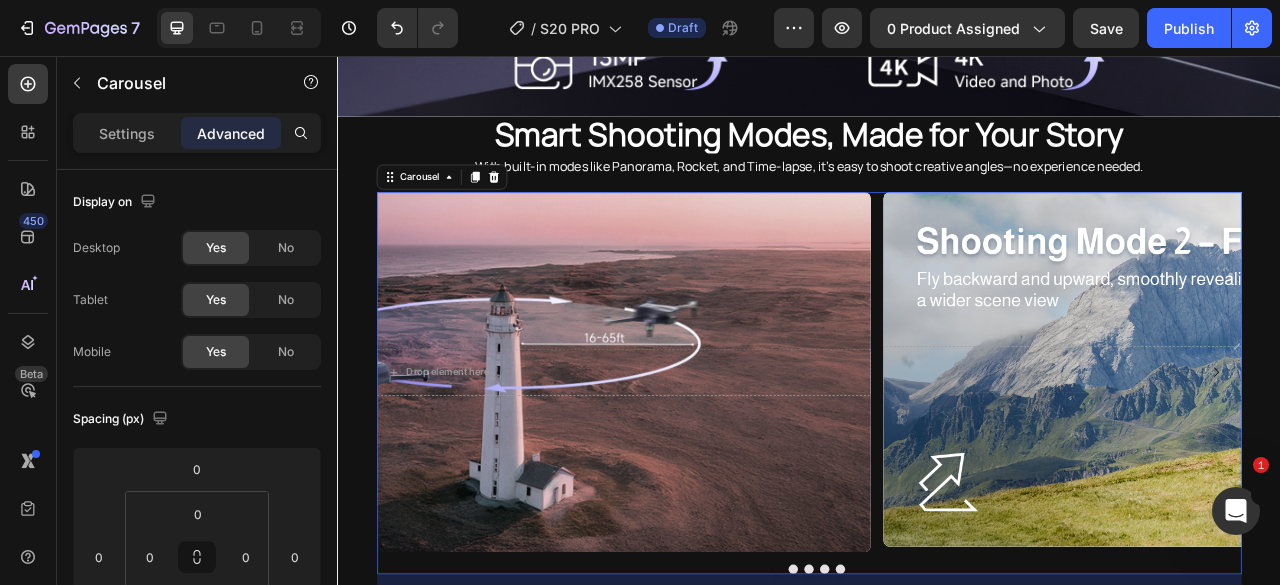 click at bounding box center (897, 709) 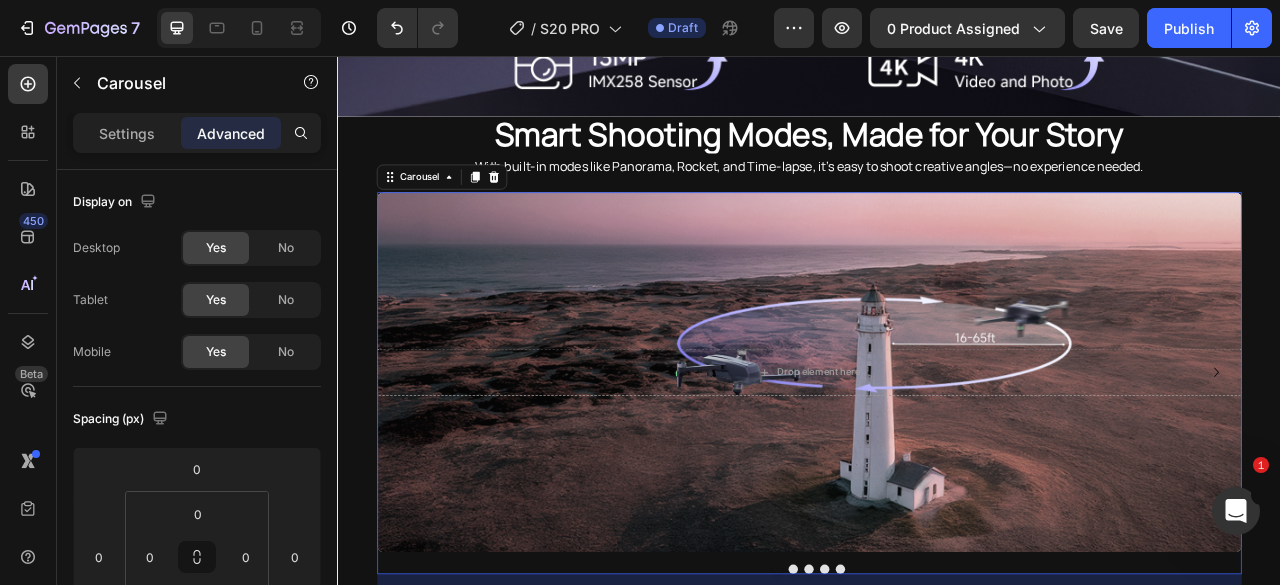 click at bounding box center [917, 709] 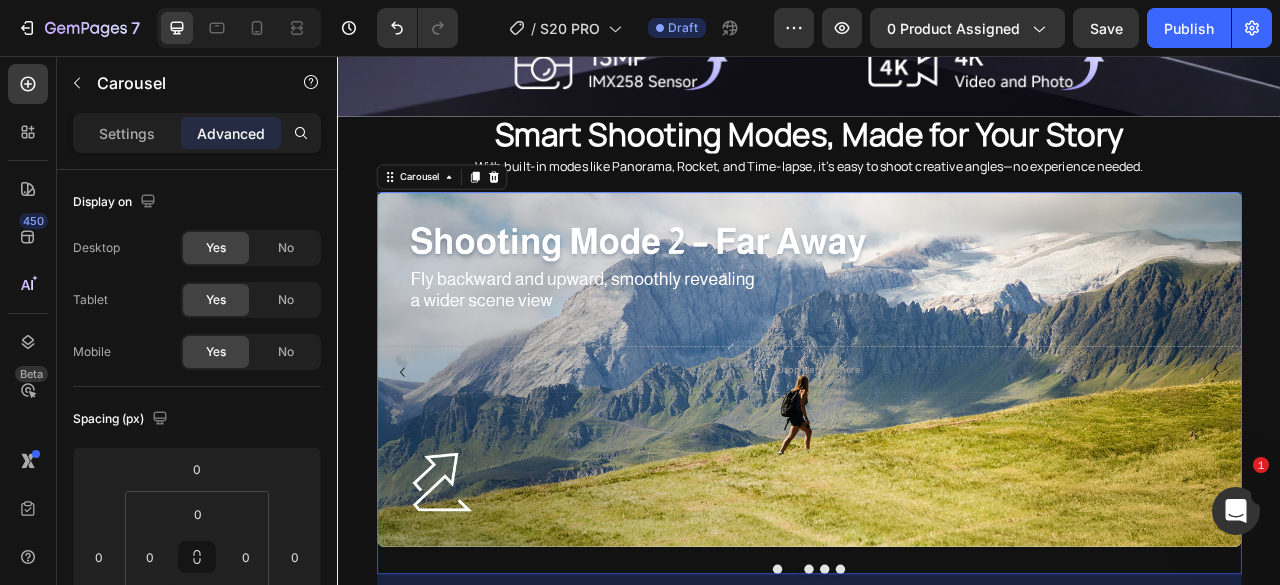 click at bounding box center (917, 709) 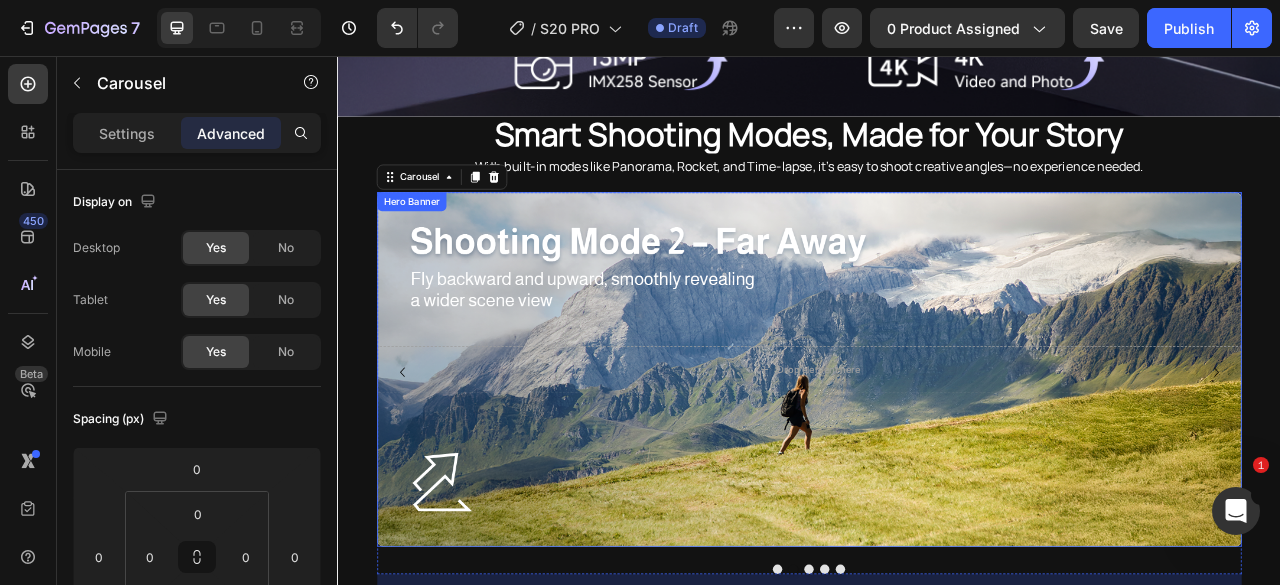 click on "Drop element here" at bounding box center (937, 455) 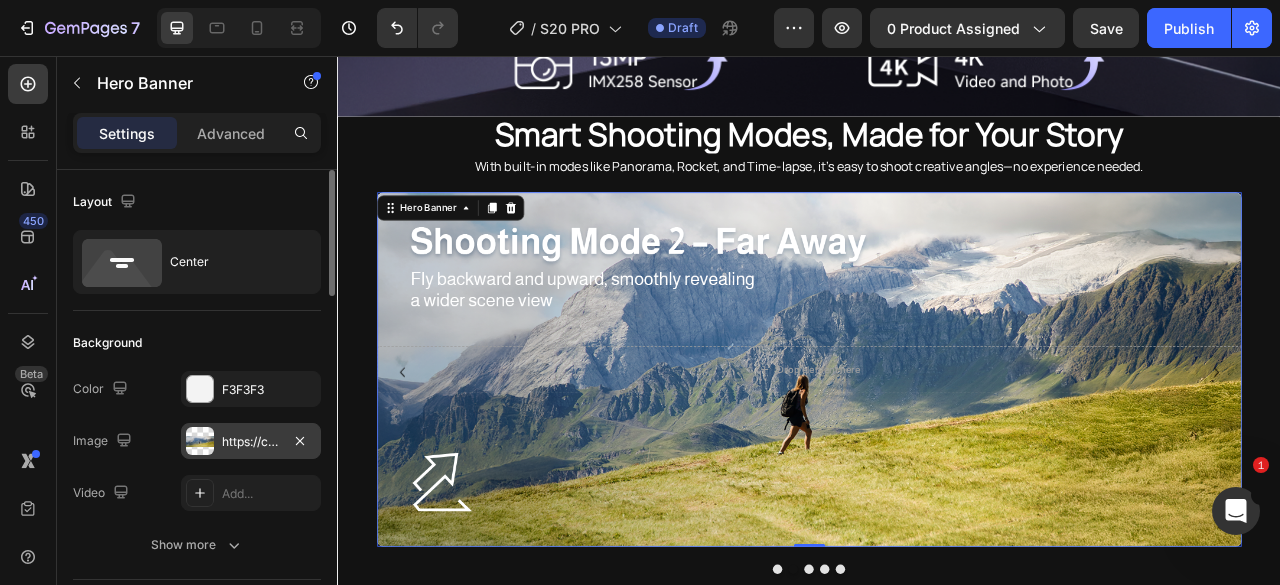 click on "https://cdn.shopify.com/s/files/1/0608/7226/1676/files/gempages_498511572528792649-4ad1455f-7e01-4a0b-a89f-fb485973bf95.png" at bounding box center (251, 441) 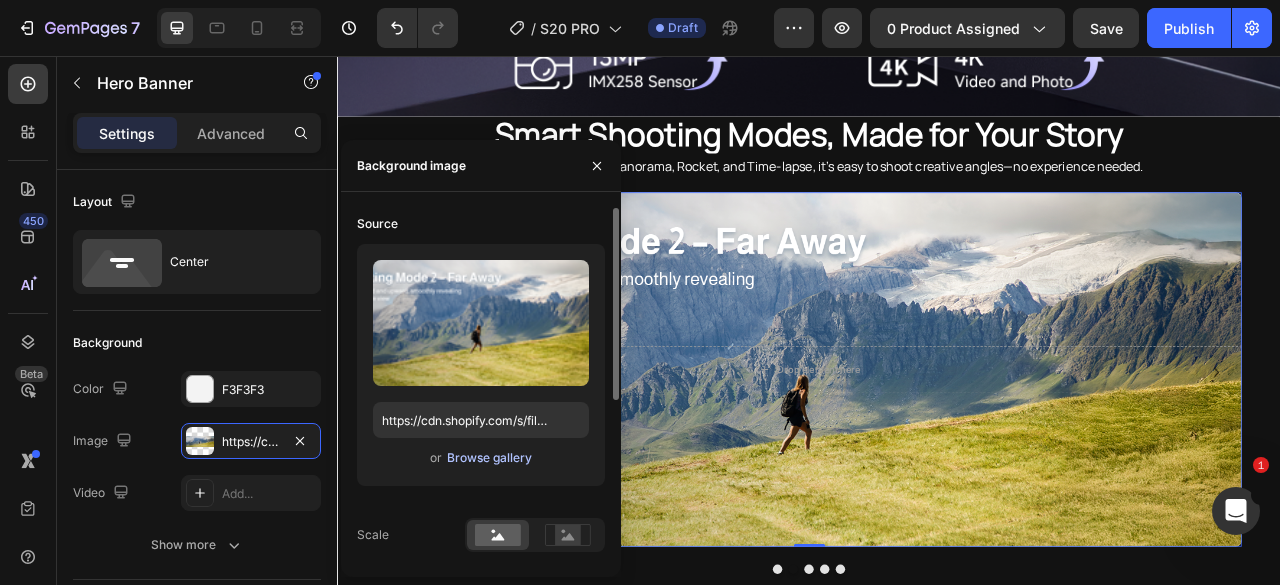 click on "Browse gallery" at bounding box center [489, 458] 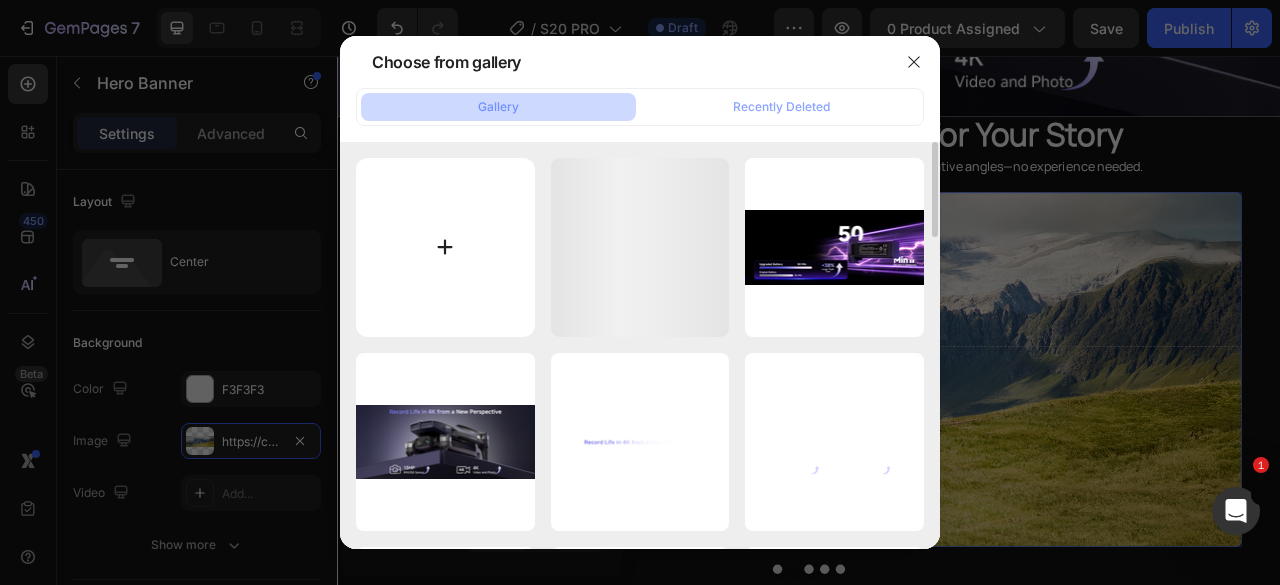 click at bounding box center (445, 247) 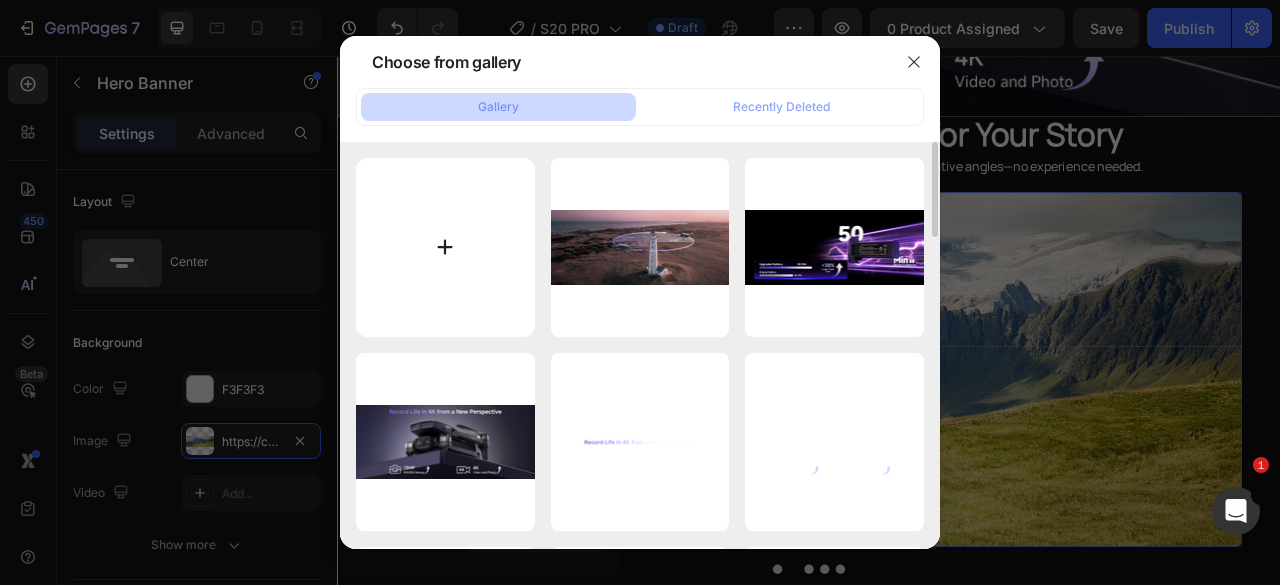 type on "C:\fakepath\AMETA S20 PRO Beginner GPS Drone (10).png" 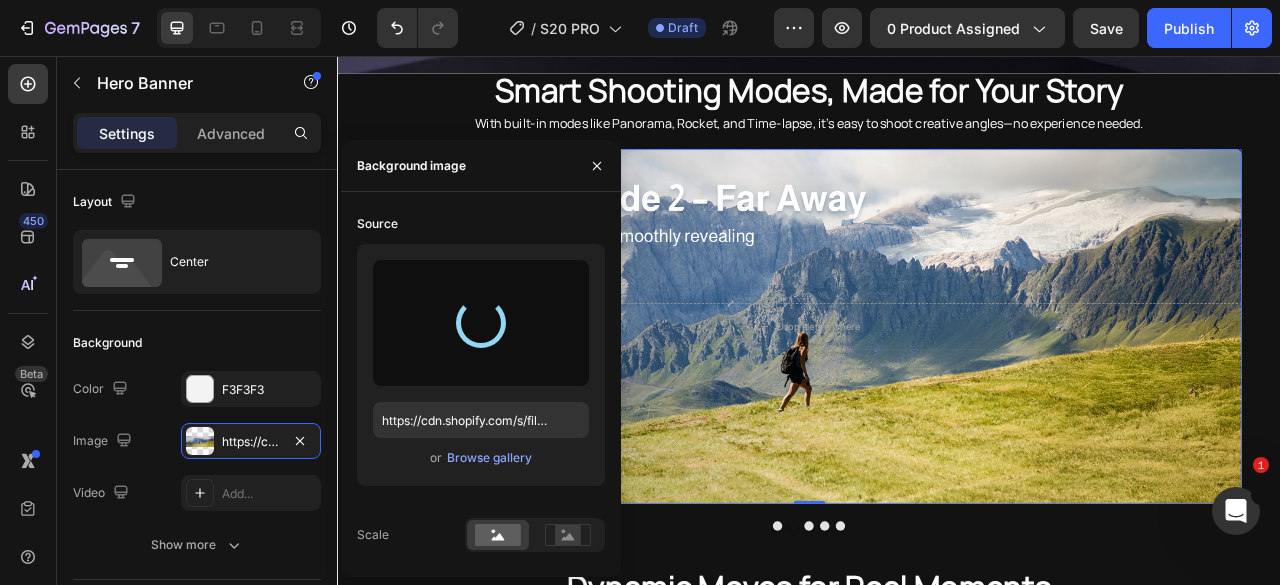 type on "https://cdn.shopify.com/s/files/1/0608/7226/1676/files/gempages_498511572528792649-29935919-a85f-427b-a846-292ee8b16704.png" 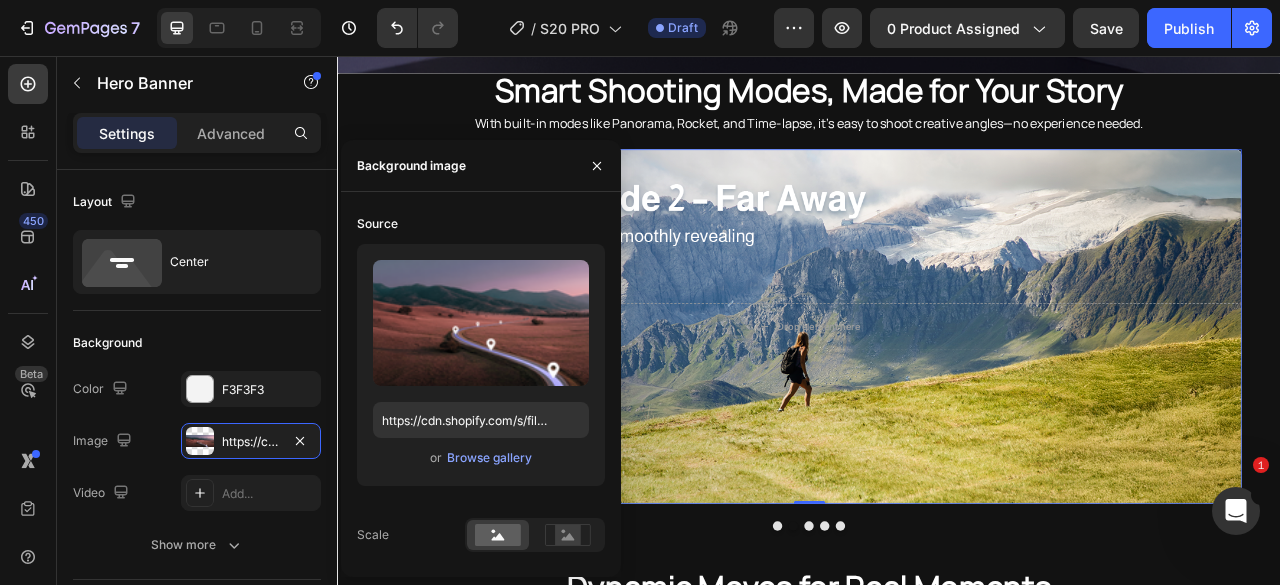 scroll, scrollTop: 3096, scrollLeft: 0, axis: vertical 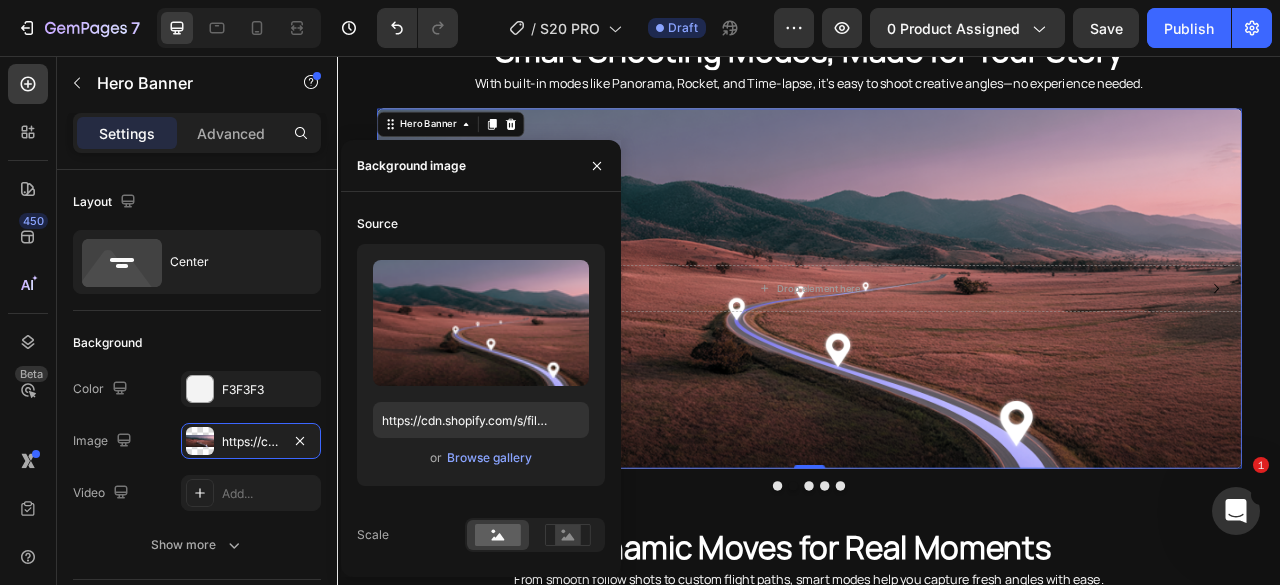 click at bounding box center (937, 352) 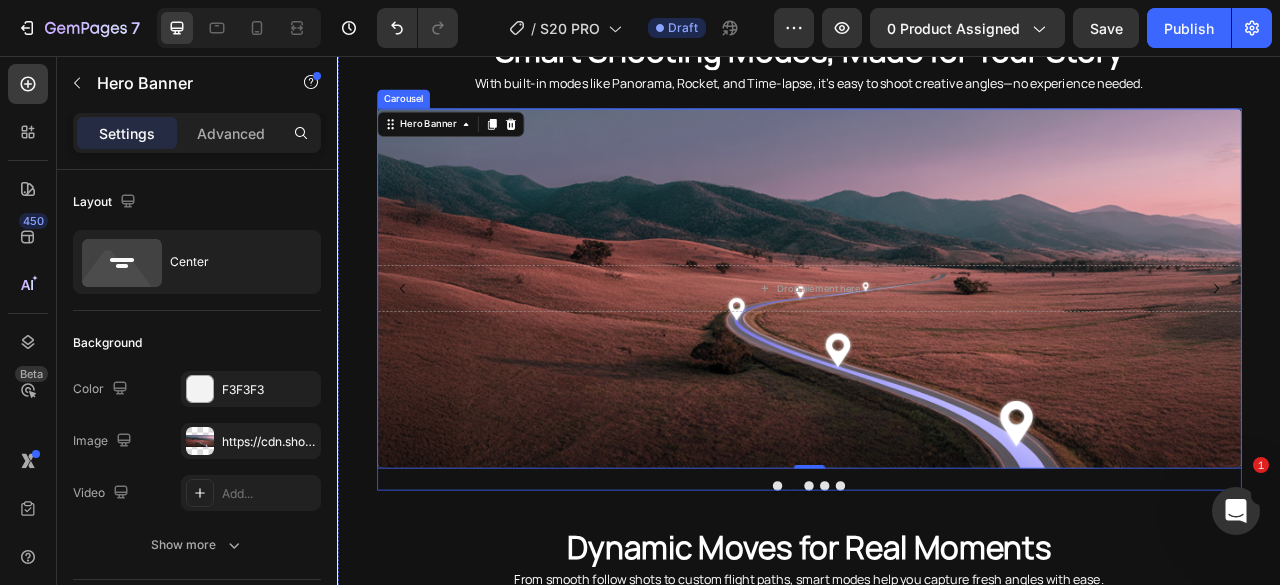 click at bounding box center [937, 603] 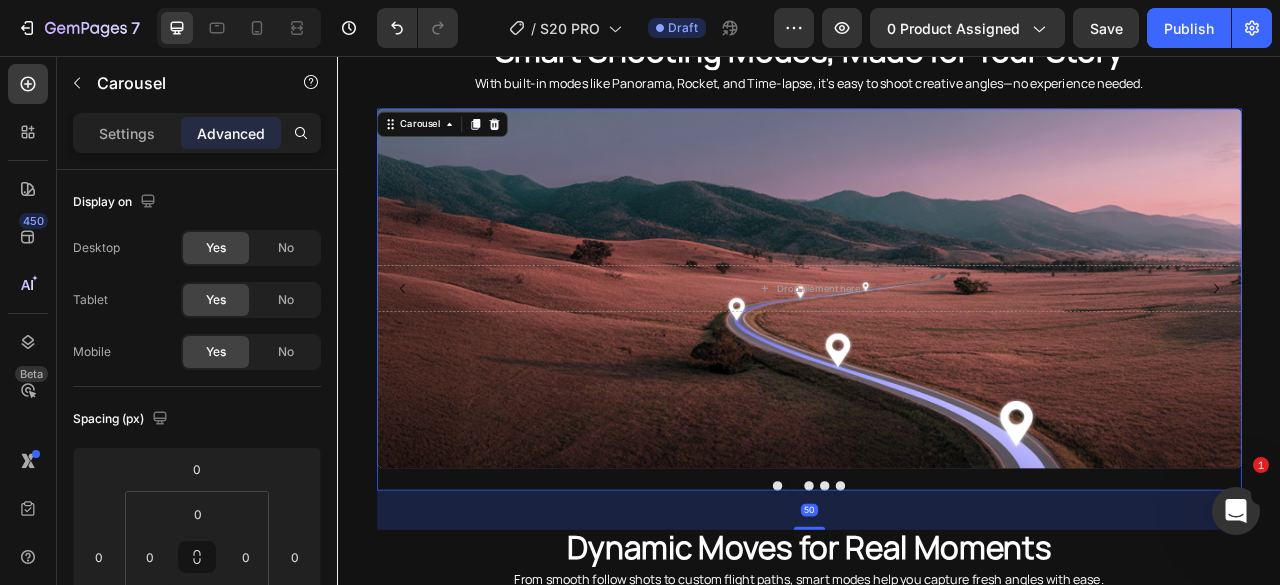 click at bounding box center [937, 603] 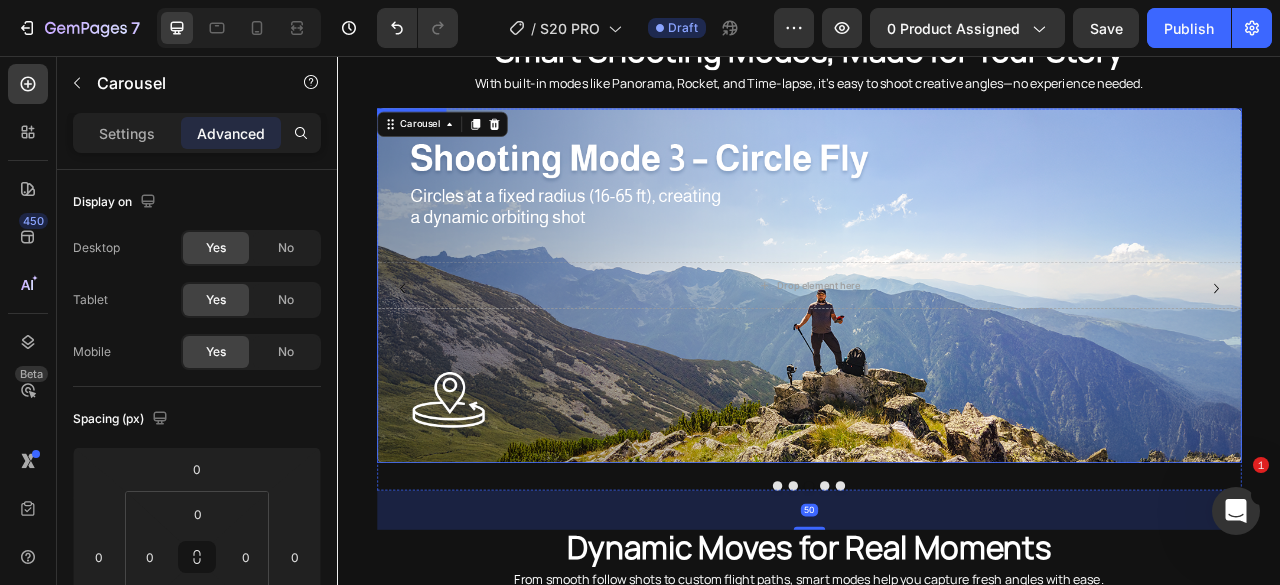 click at bounding box center (937, 348) 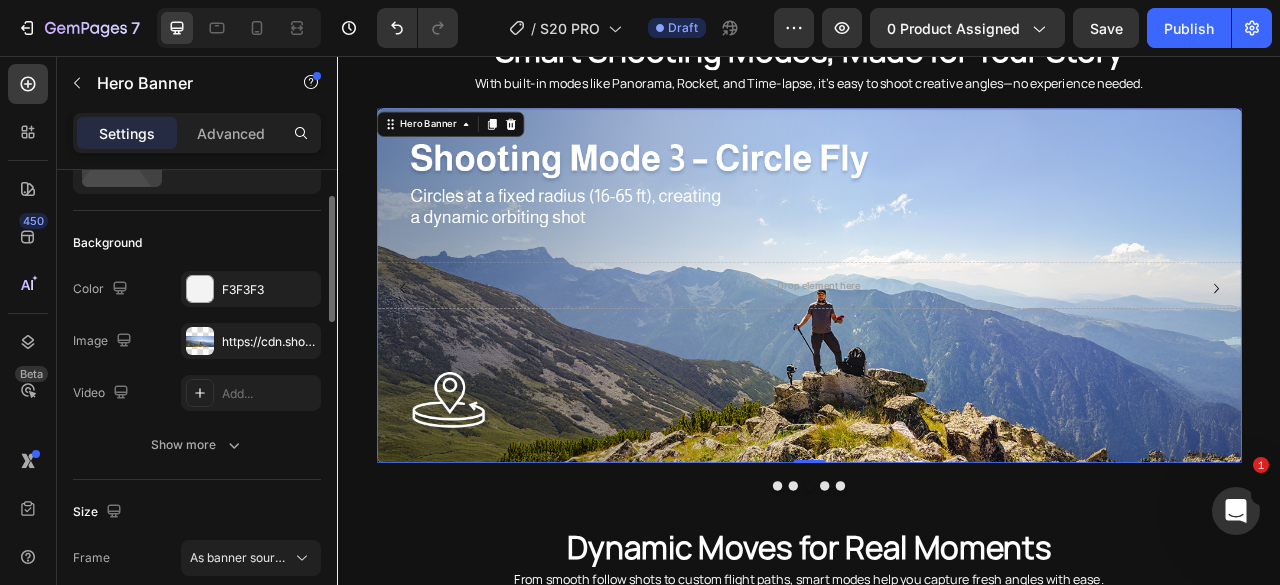 scroll, scrollTop: 200, scrollLeft: 0, axis: vertical 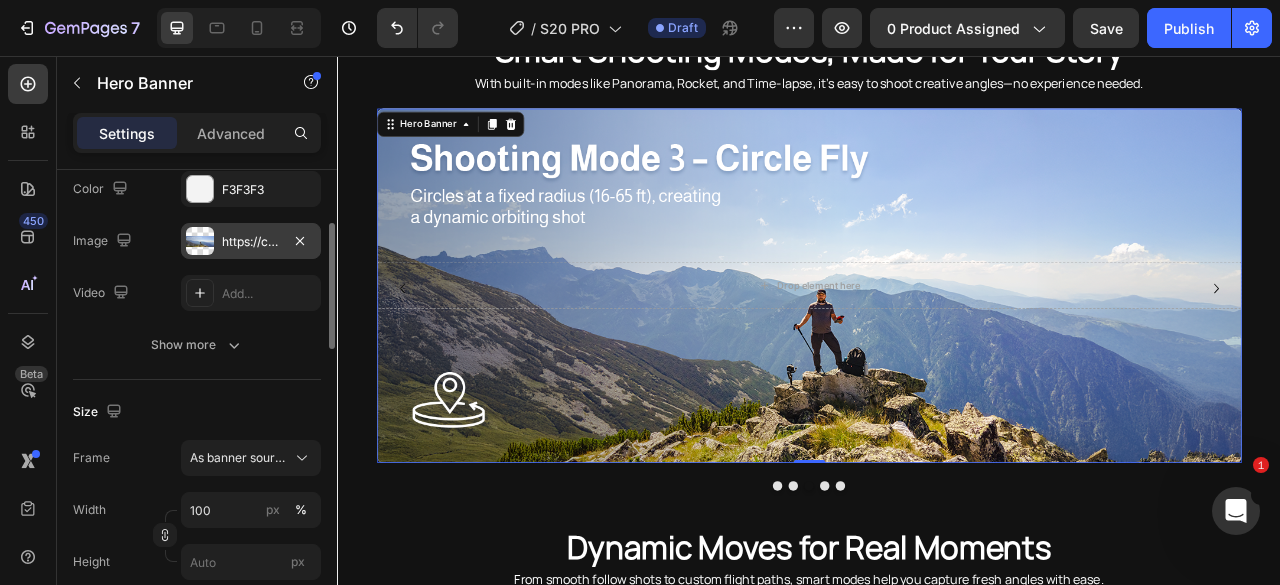 click on "https://cdn.shopify.com/s/files/1/0608/7226/1676/files/gempages_498511572528792649-a13c1f2d-e867-41d7-ae0d-8cfd76249196.png" at bounding box center [251, 242] 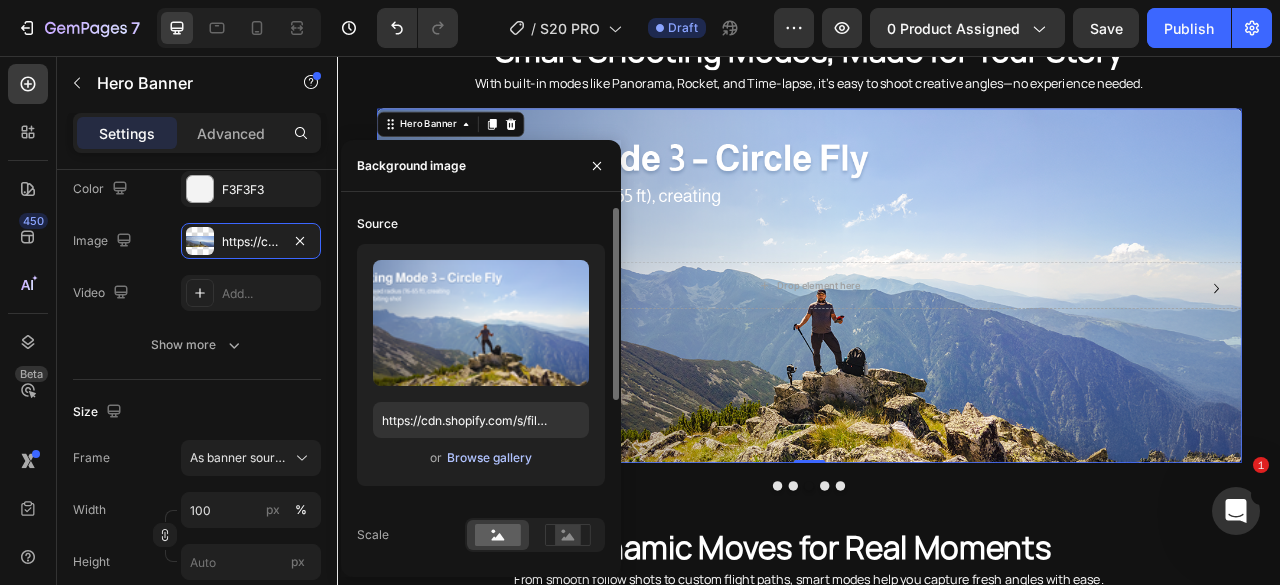 click on "Browse gallery" at bounding box center (489, 458) 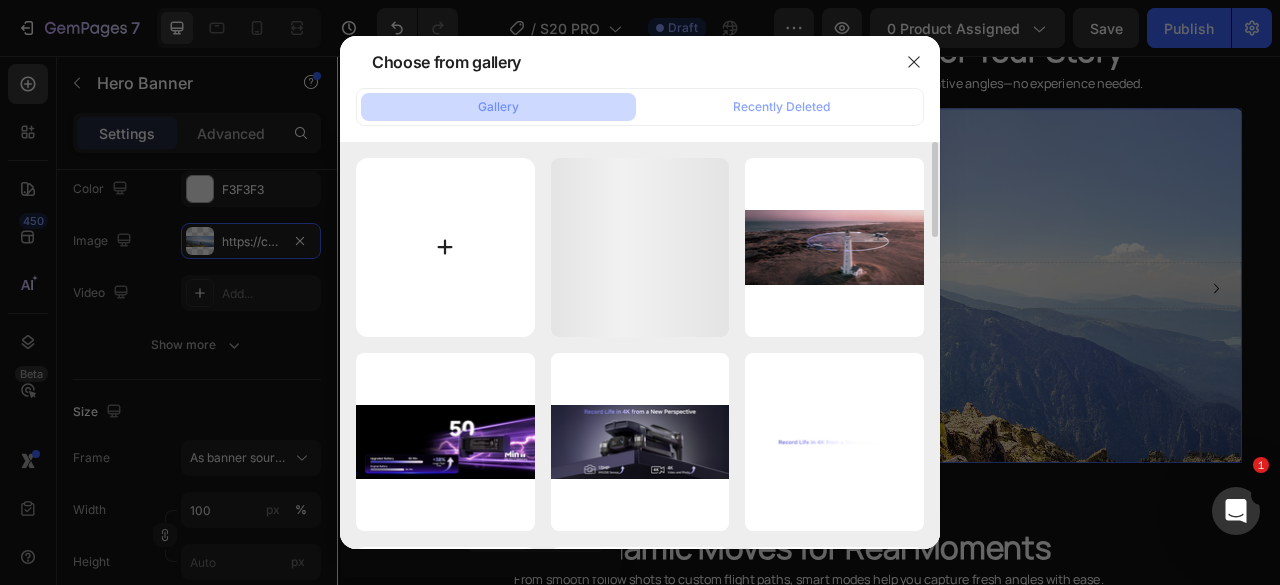 click at bounding box center [445, 247] 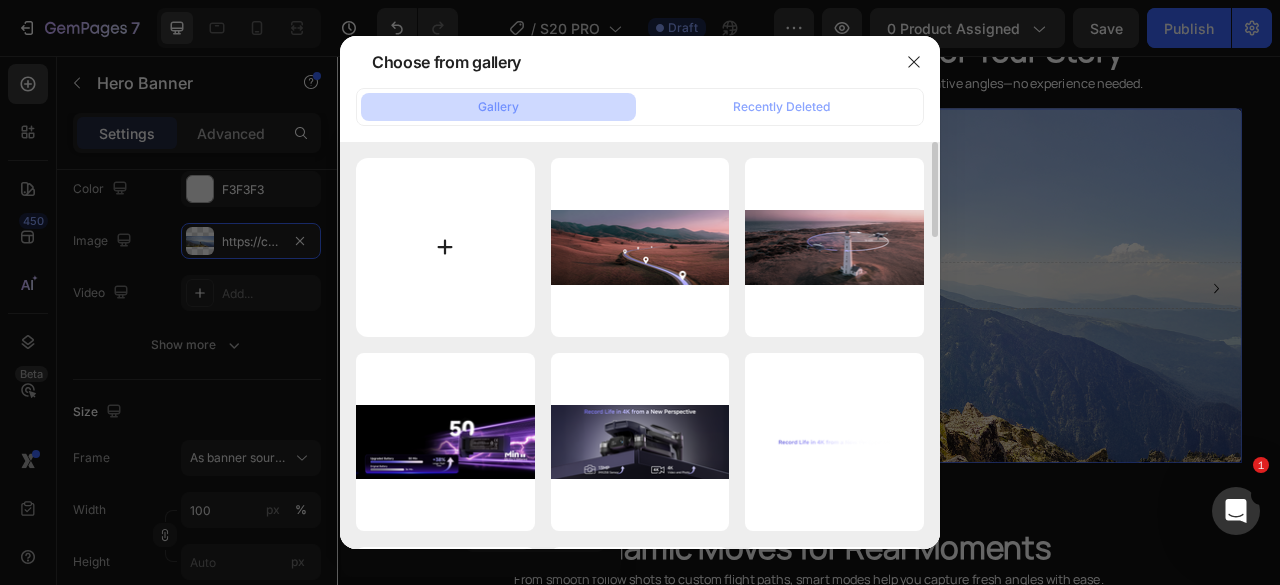 type on "C:\fakepath\AMETA S20 PRO Beginner GPS Drone (18).png" 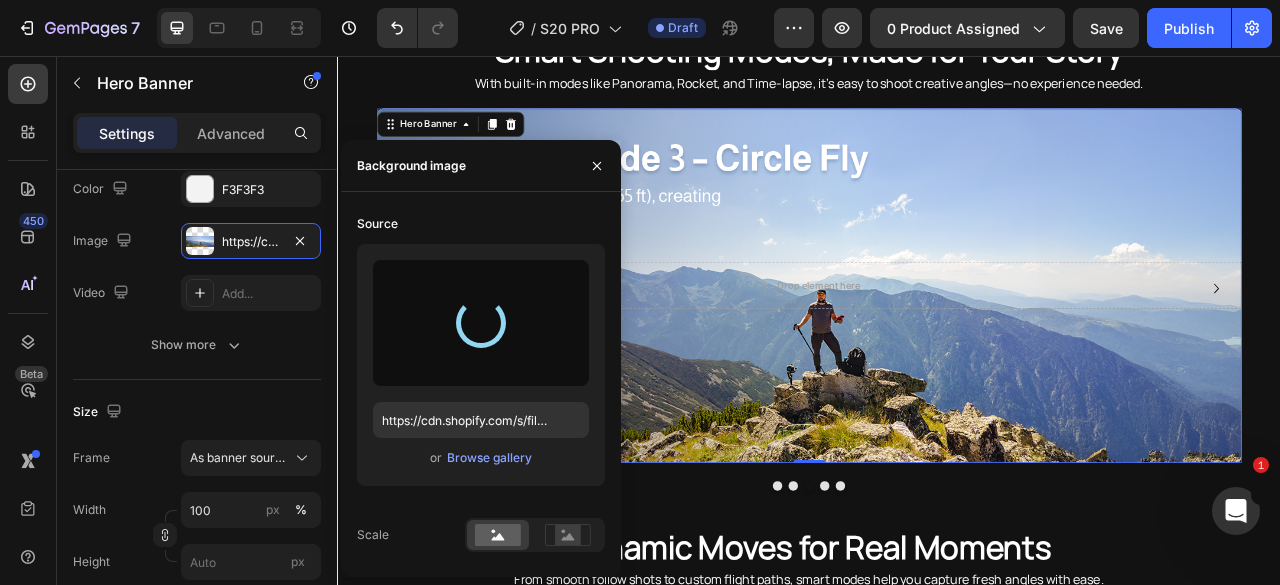 type on "https://cdn.shopify.com/s/files/1/0608/7226/1676/files/gempages_498511572528792649-c6f12d71-3fd7-4b58-bea2-d6ec0eaf6840.png" 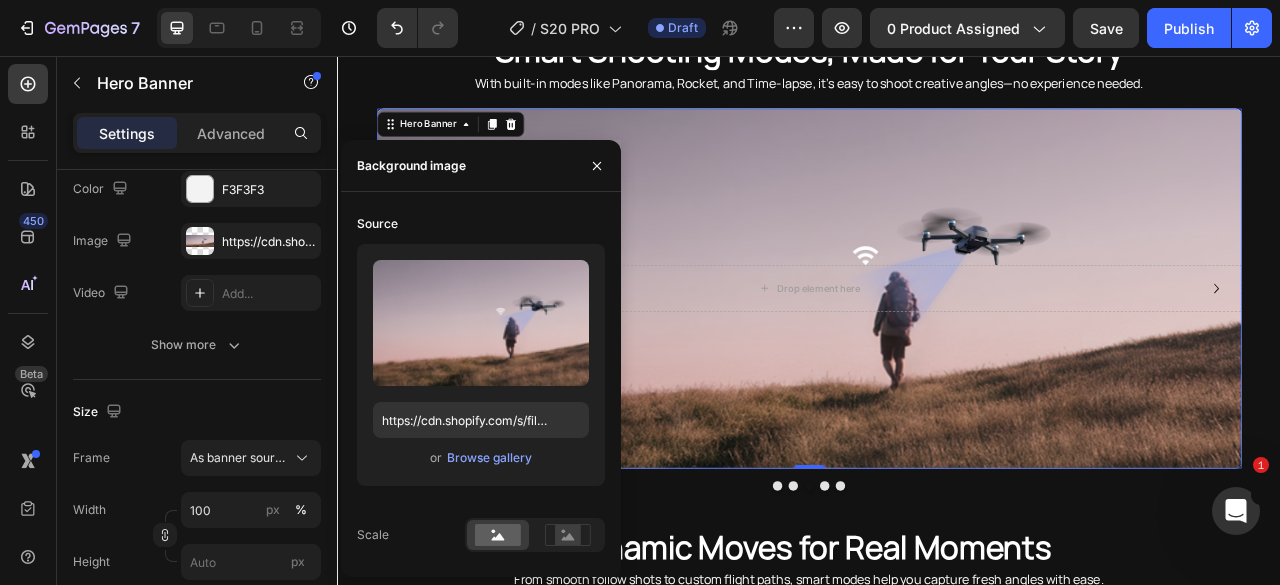 click at bounding box center (937, 352) 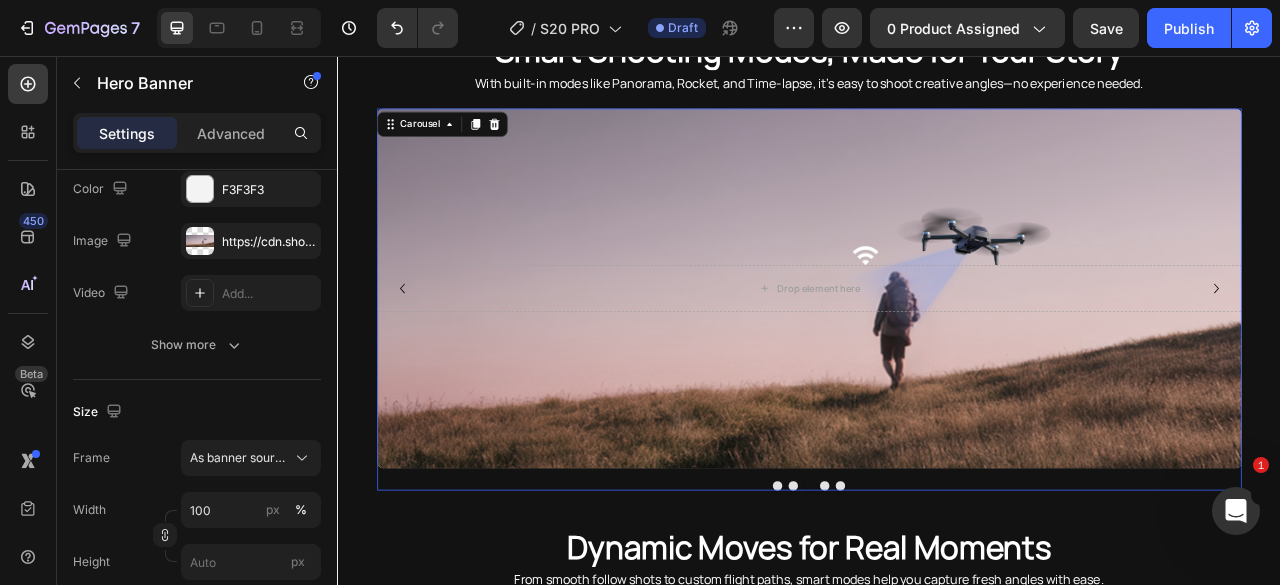 click at bounding box center (937, 603) 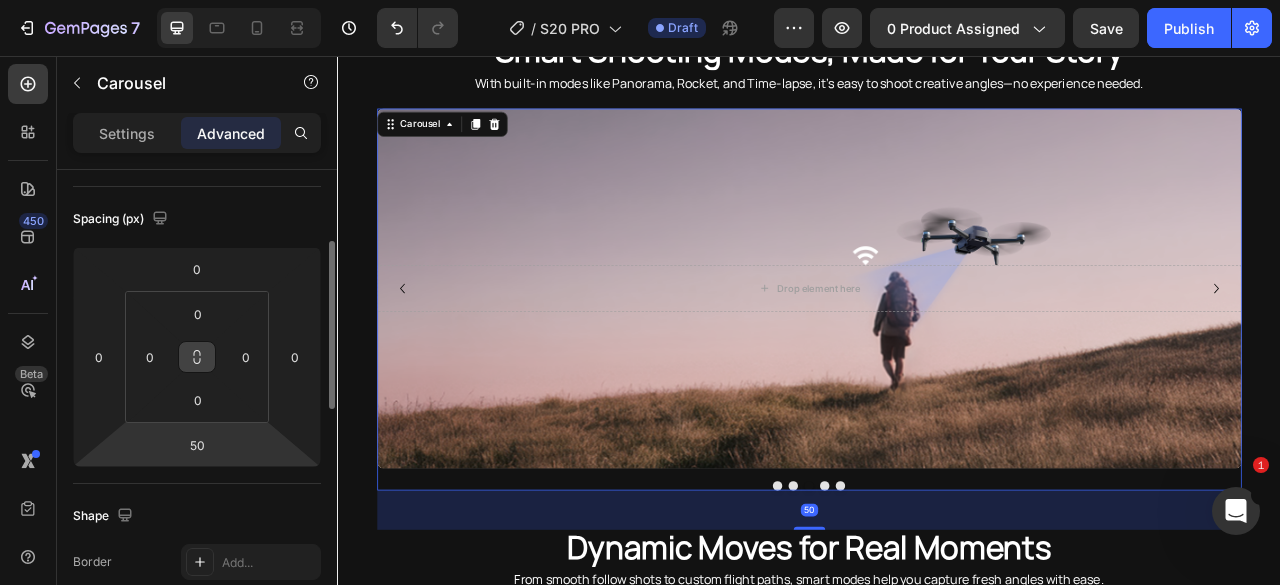 scroll, scrollTop: 300, scrollLeft: 0, axis: vertical 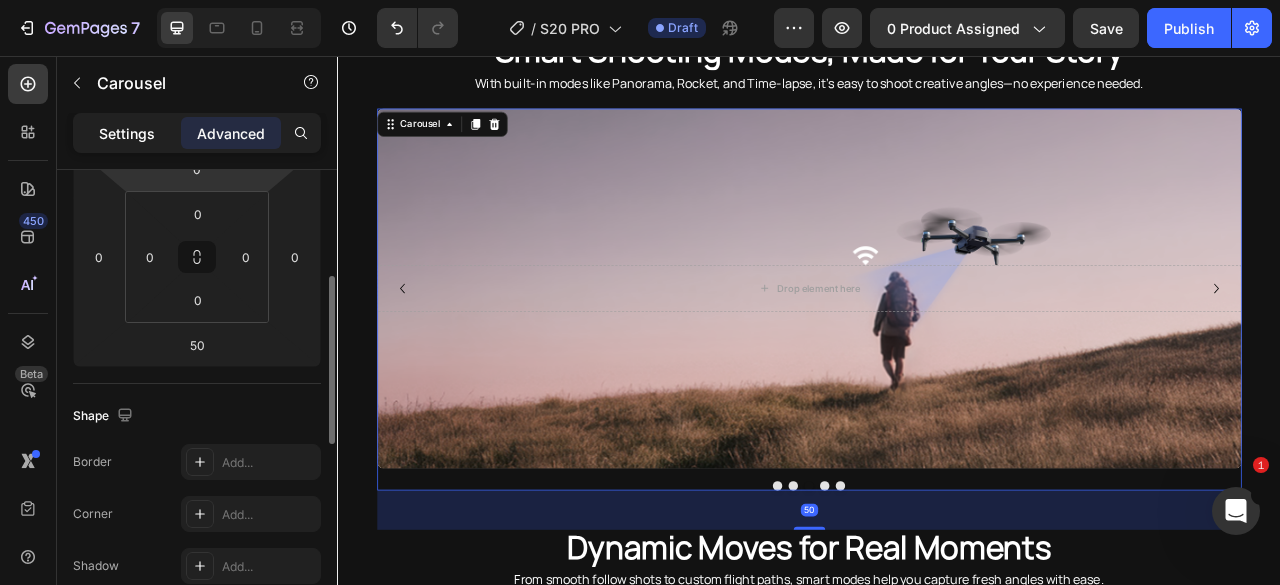 click on "Settings" at bounding box center (127, 133) 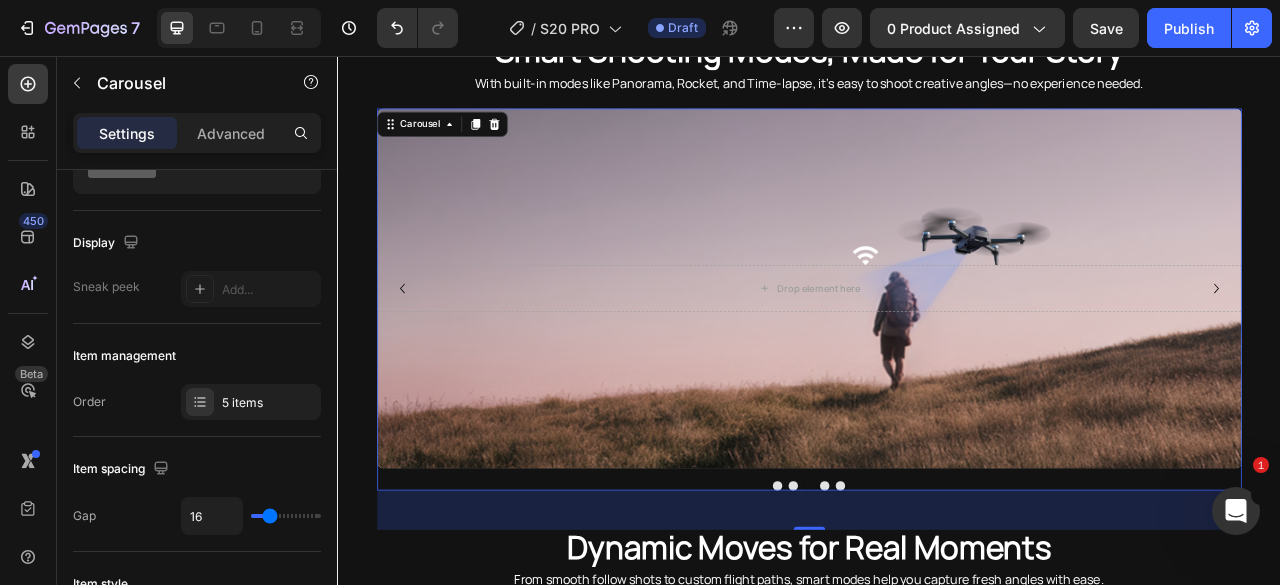 scroll, scrollTop: 0, scrollLeft: 0, axis: both 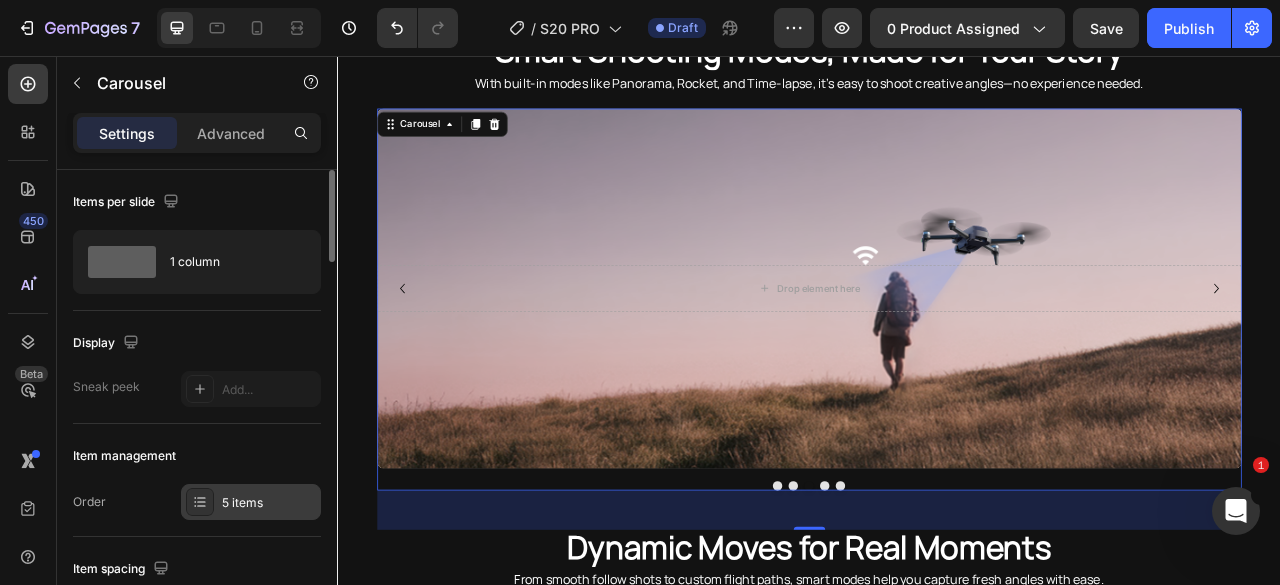 click on "5 items" at bounding box center (251, 502) 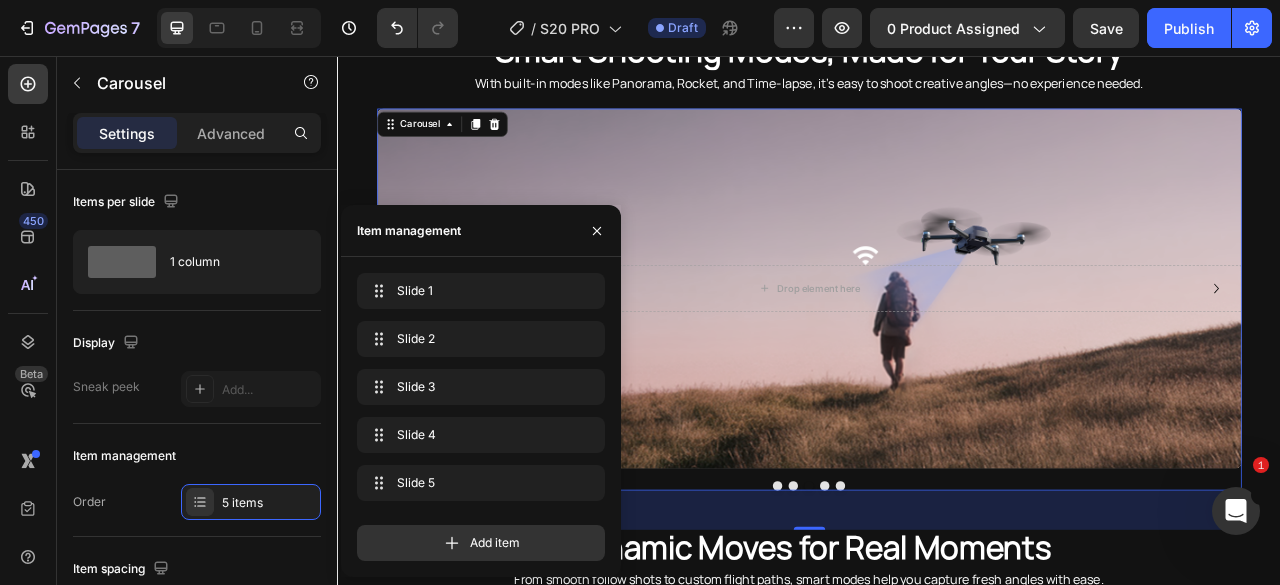 scroll, scrollTop: 100, scrollLeft: 0, axis: vertical 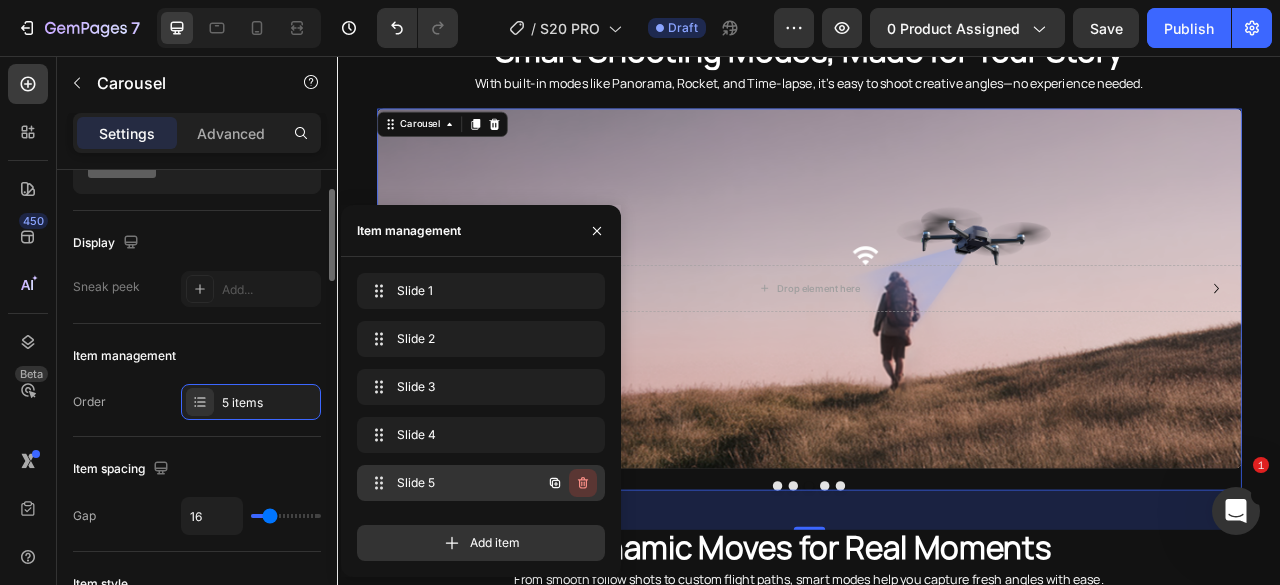 click 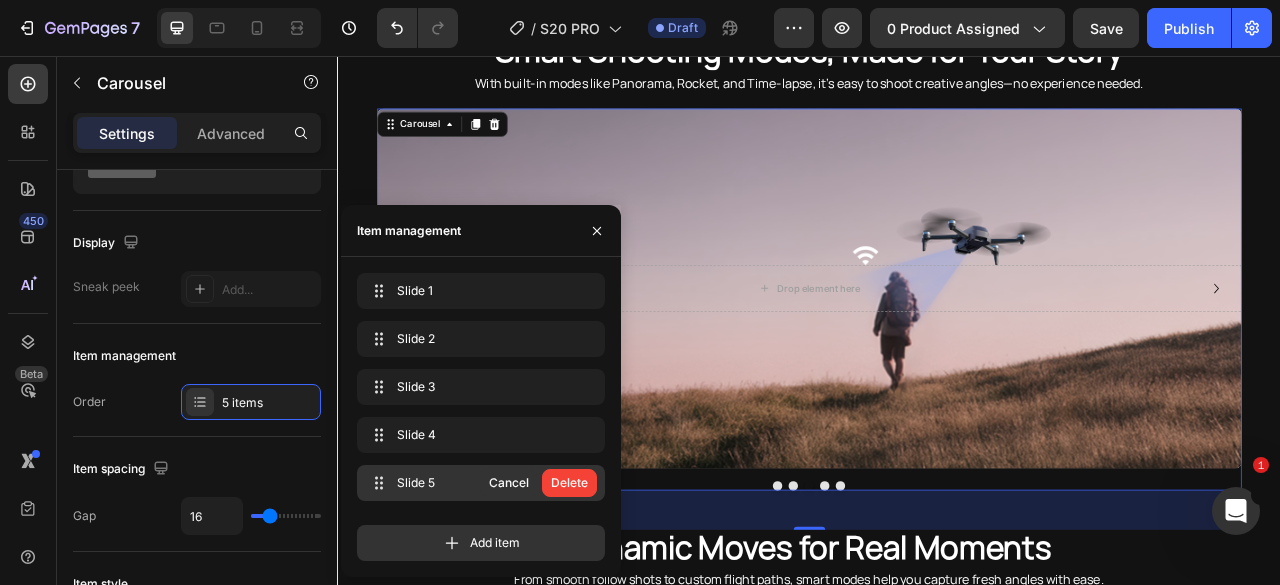 click on "Delete" at bounding box center (569, 483) 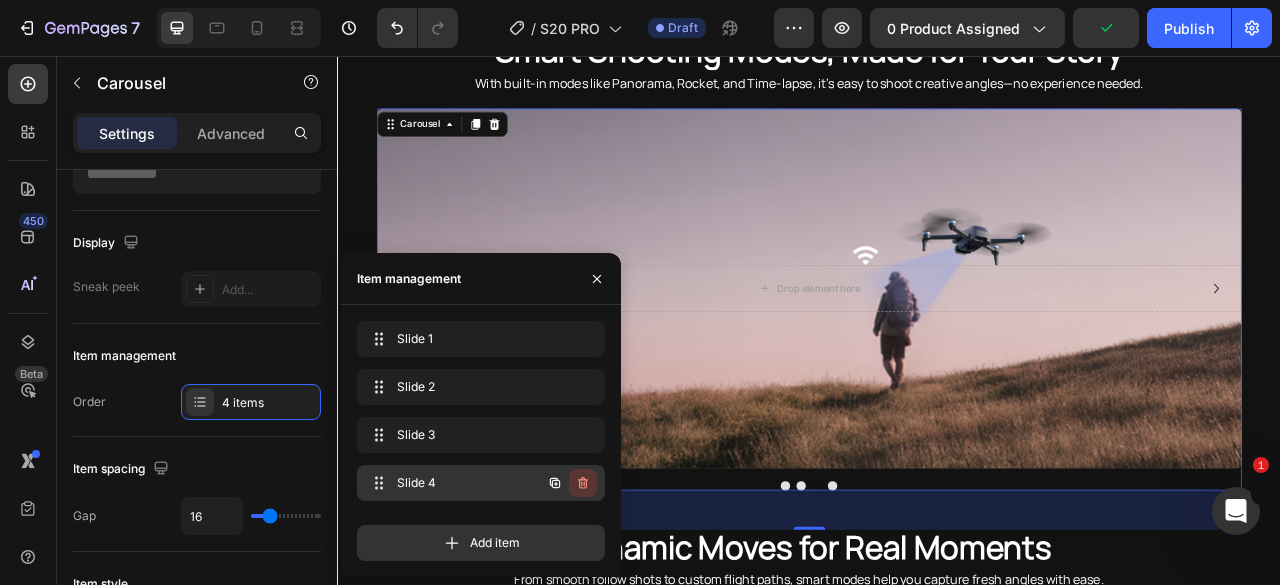 click 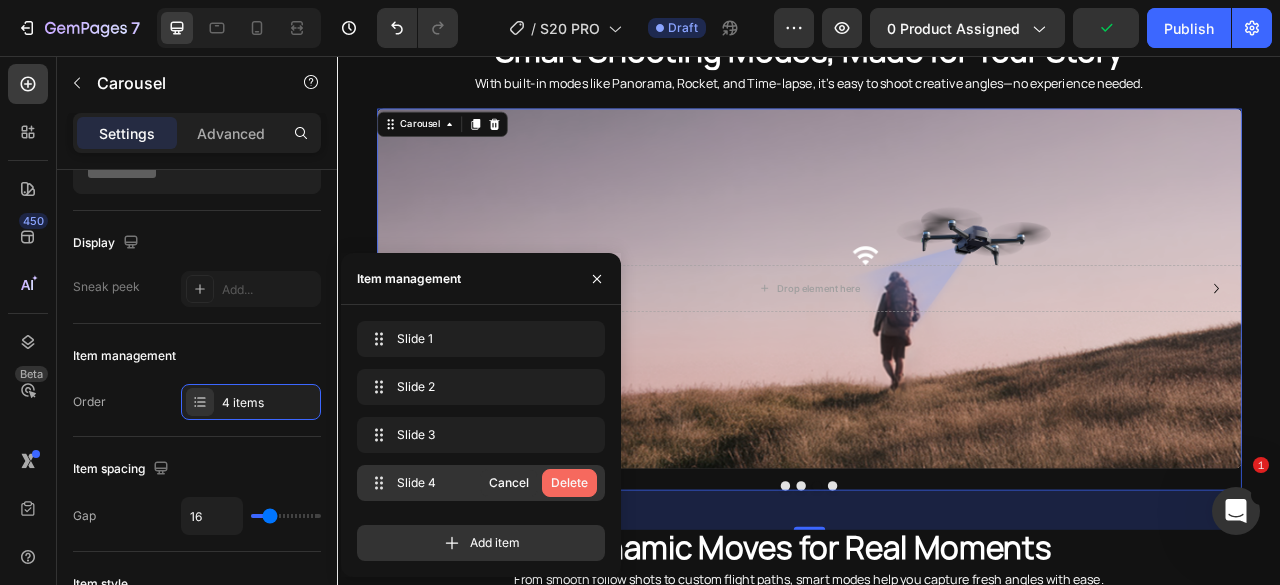 click on "Delete" at bounding box center [569, 483] 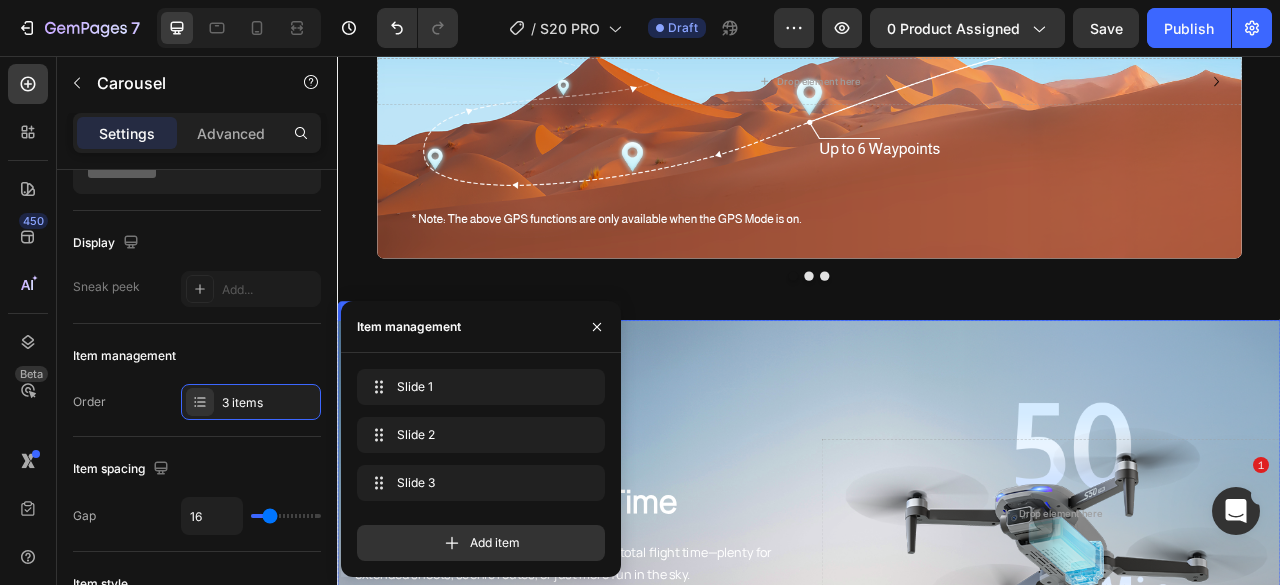 scroll, scrollTop: 3496, scrollLeft: 0, axis: vertical 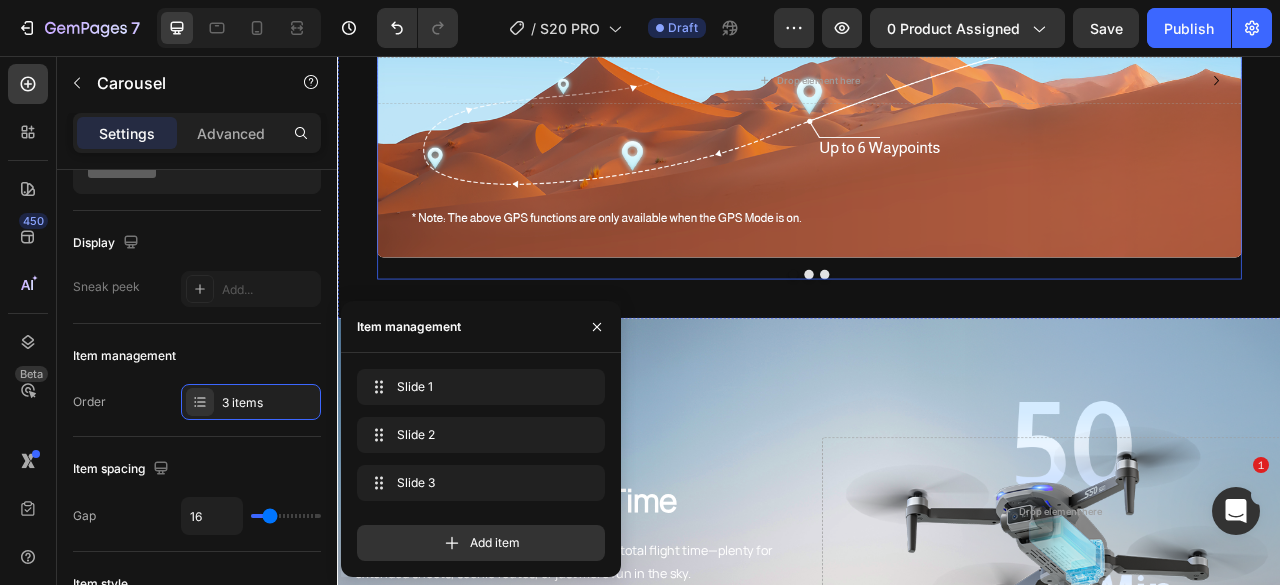 drag, startPoint x: 959, startPoint y: 333, endPoint x: 940, endPoint y: 337, distance: 19.416489 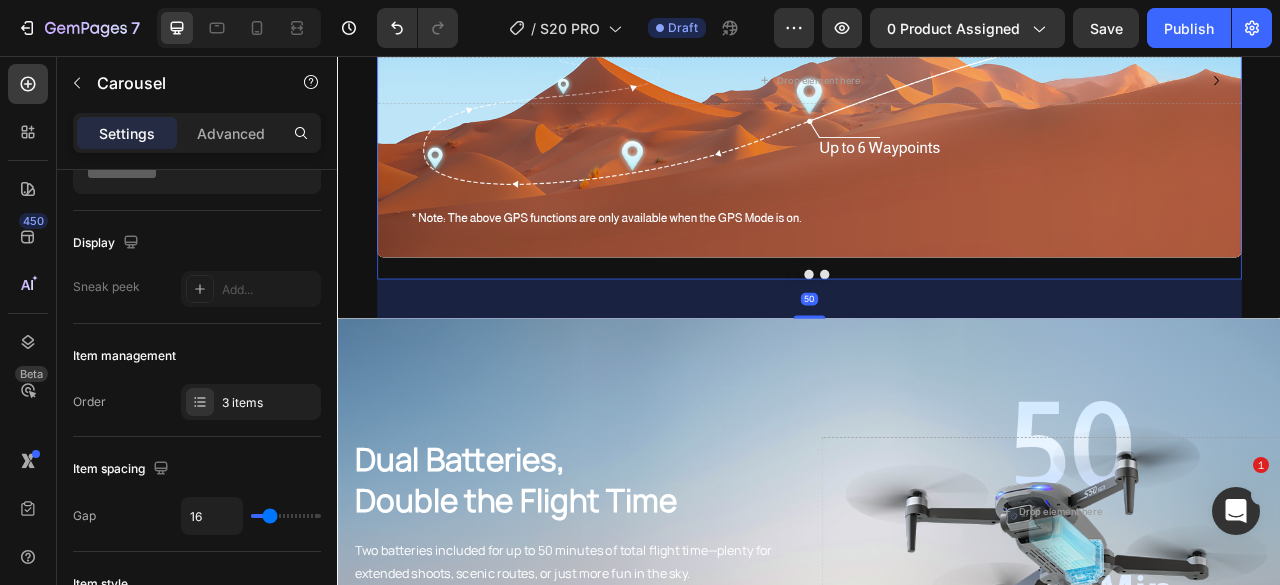click at bounding box center (937, 334) 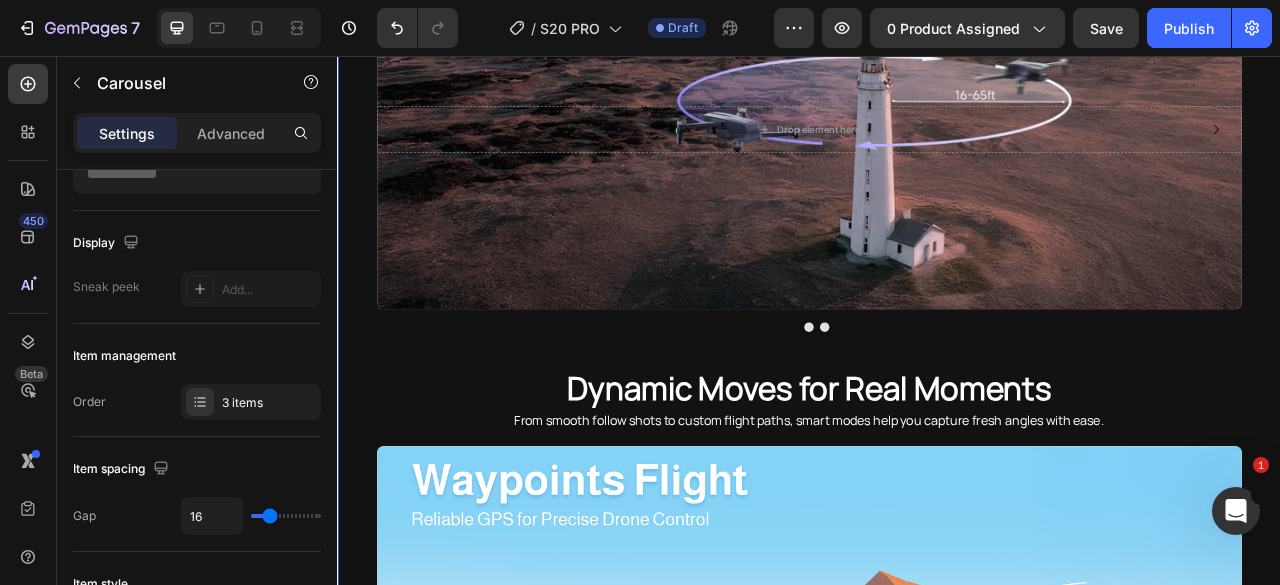 scroll, scrollTop: 3296, scrollLeft: 0, axis: vertical 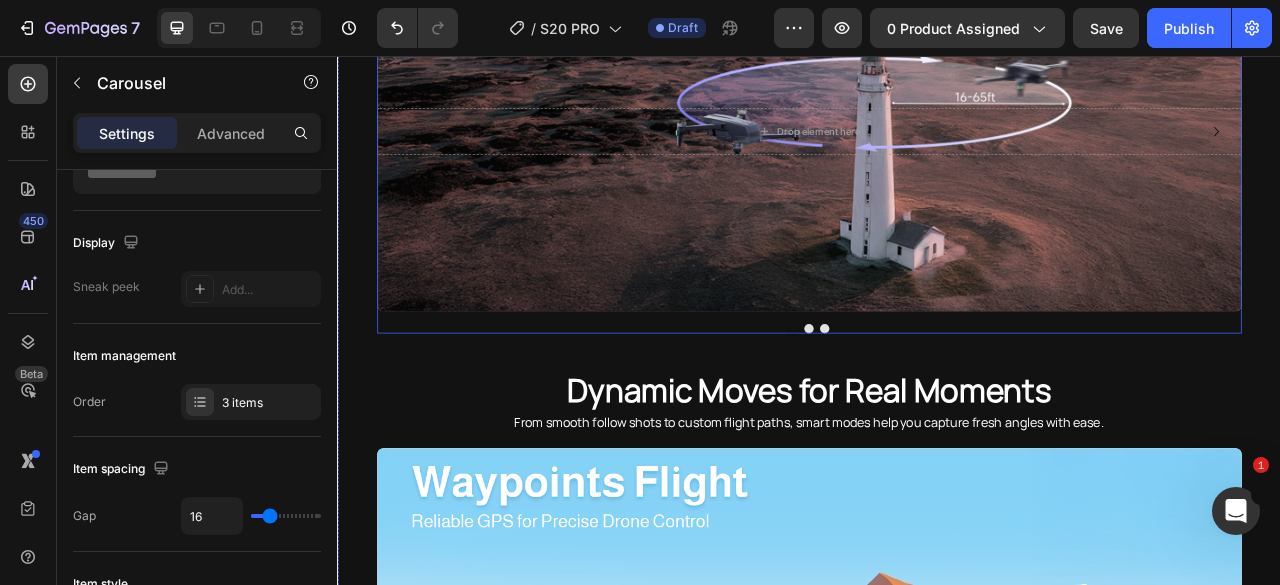 click at bounding box center [937, 403] 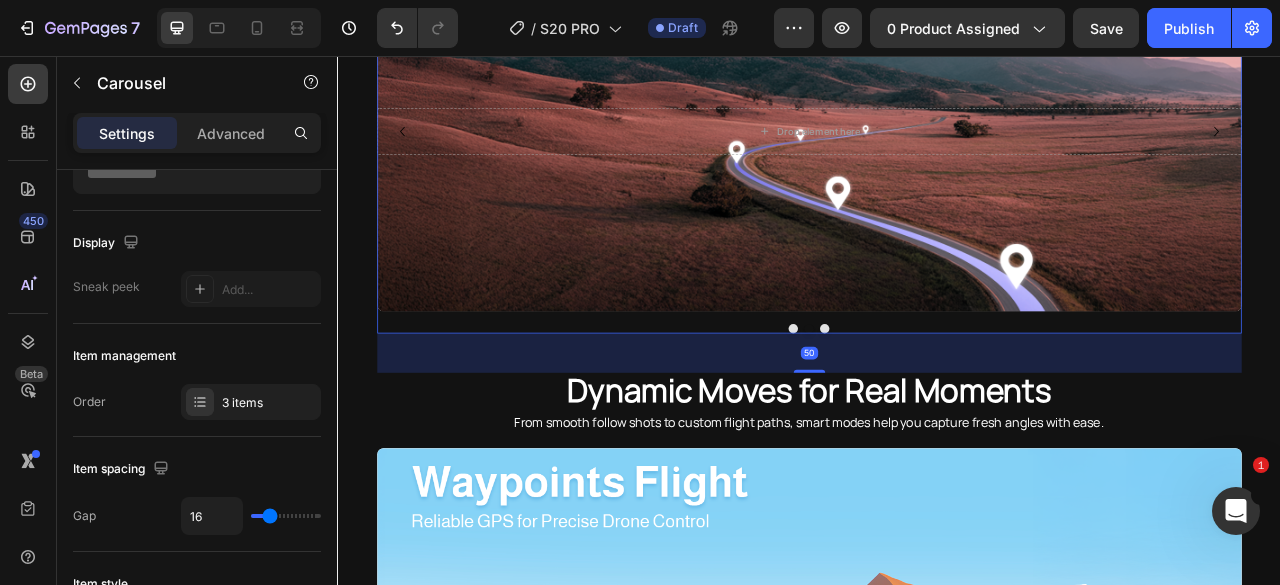 click at bounding box center (957, 403) 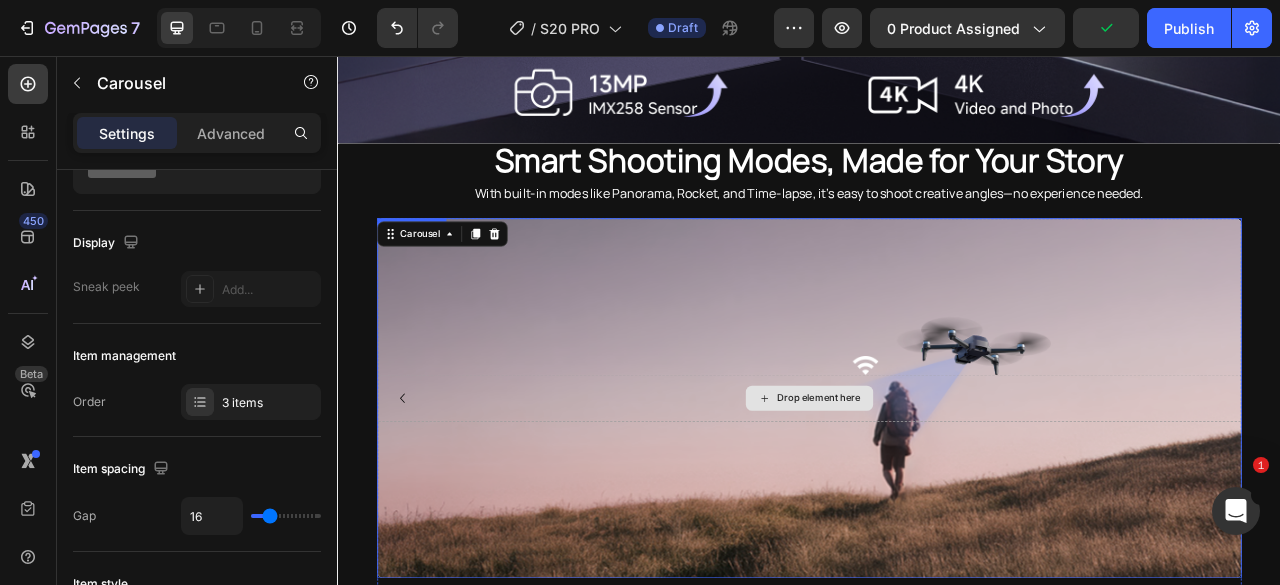 scroll, scrollTop: 2896, scrollLeft: 0, axis: vertical 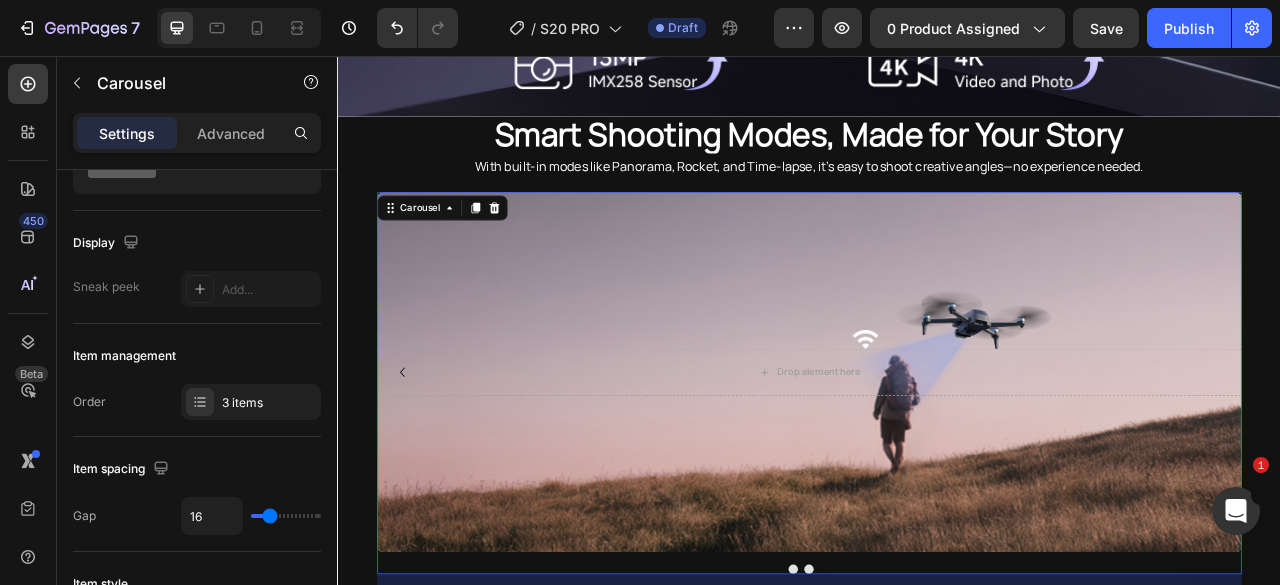 click at bounding box center [937, 709] 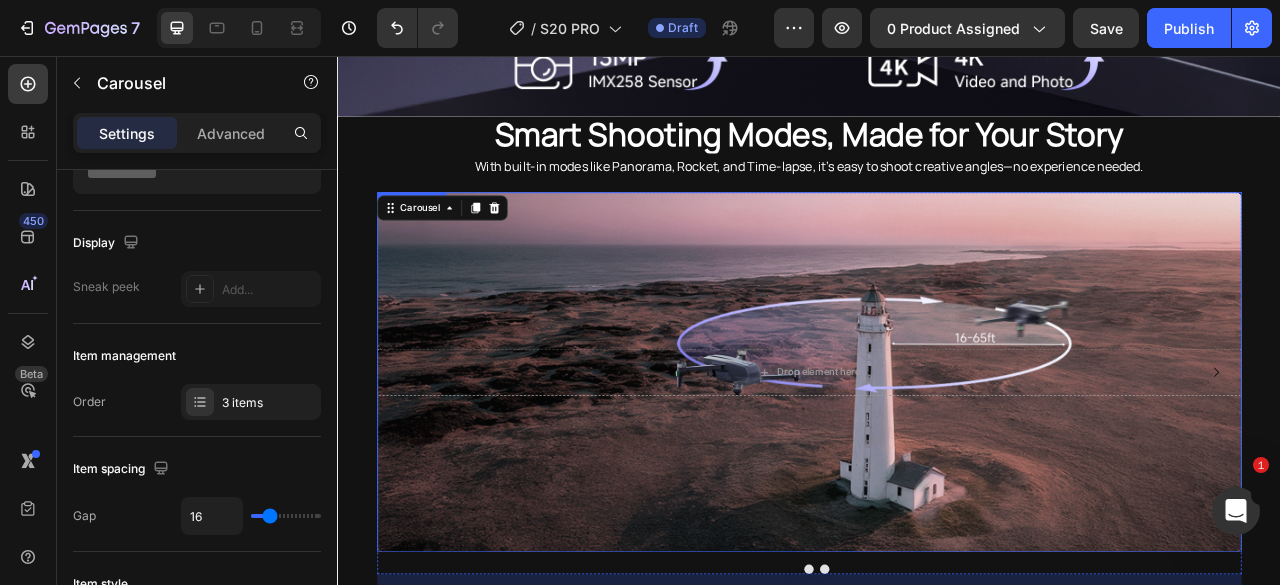 click at bounding box center (937, 458) 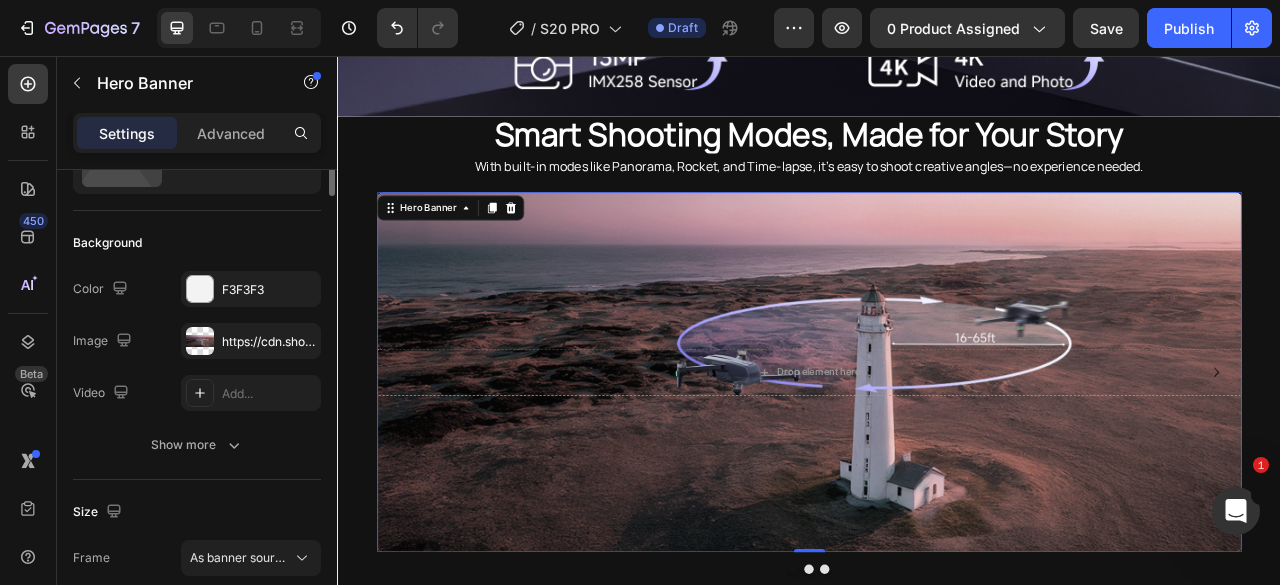 scroll, scrollTop: 0, scrollLeft: 0, axis: both 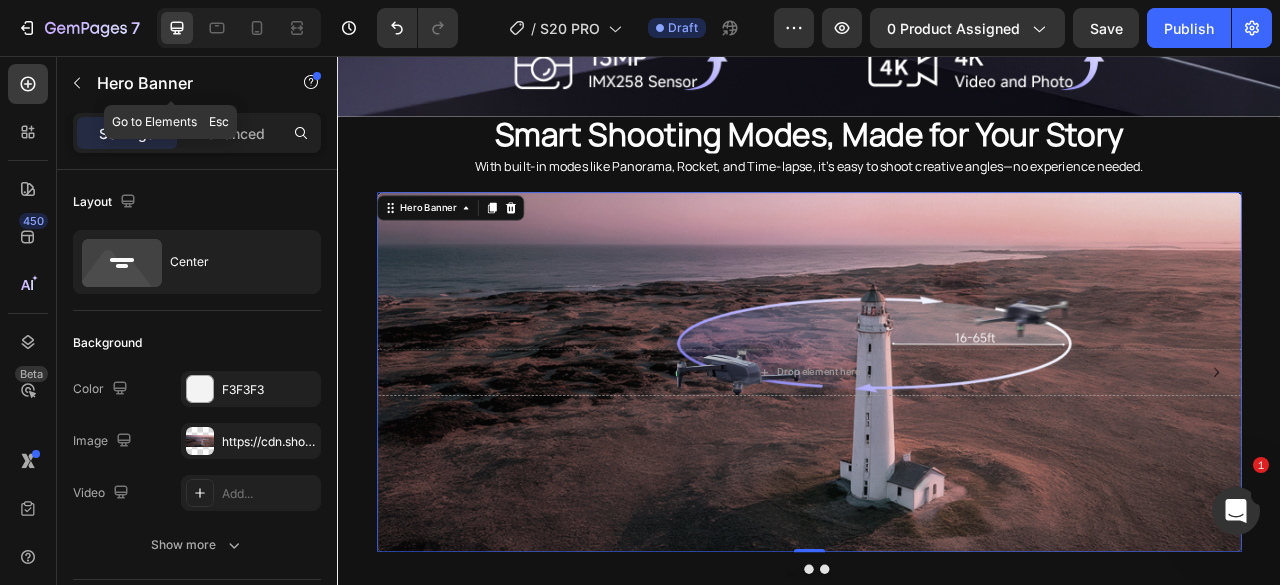 drag, startPoint x: 71, startPoint y: 70, endPoint x: 85, endPoint y: 123, distance: 54.81788 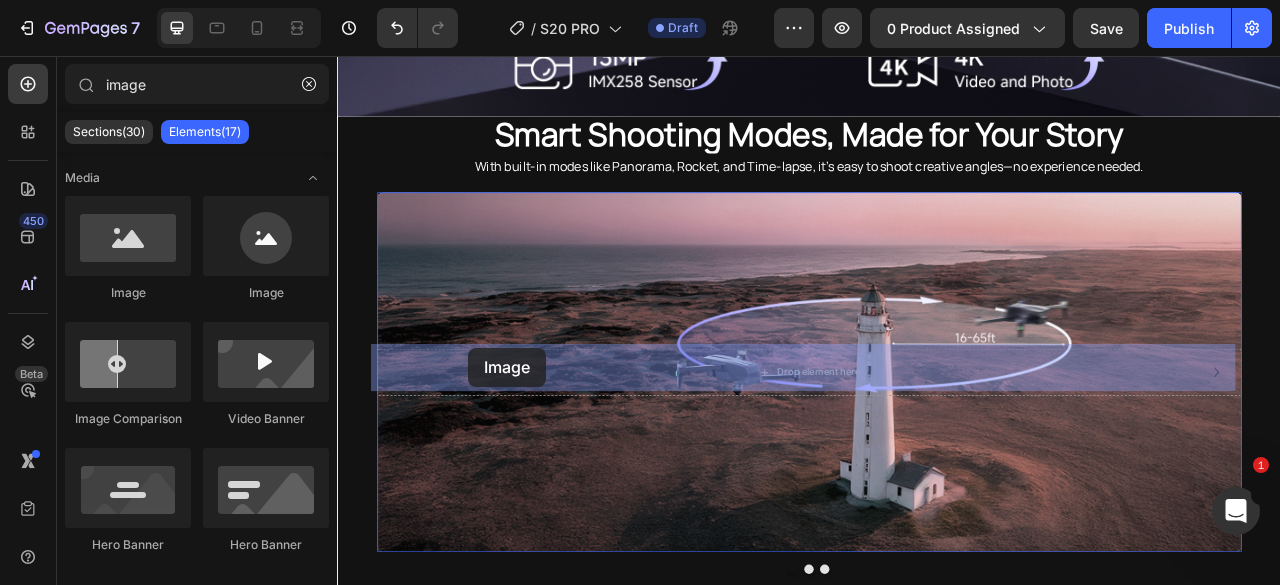 drag, startPoint x: 474, startPoint y: 313, endPoint x: 505, endPoint y: 428, distance: 119.104996 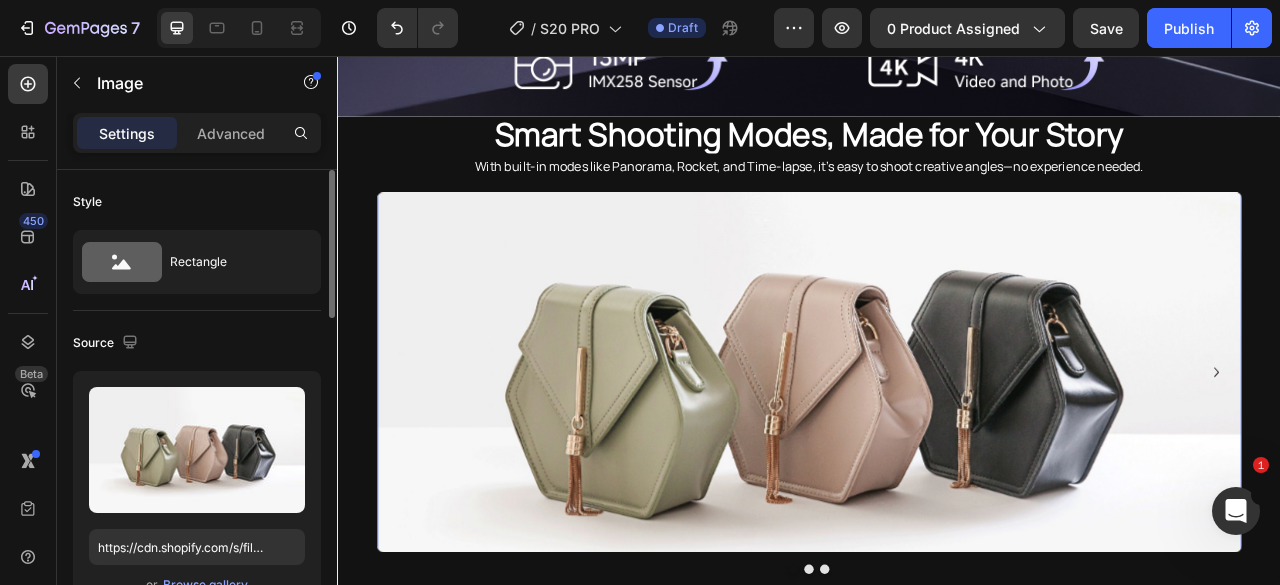 scroll, scrollTop: 100, scrollLeft: 0, axis: vertical 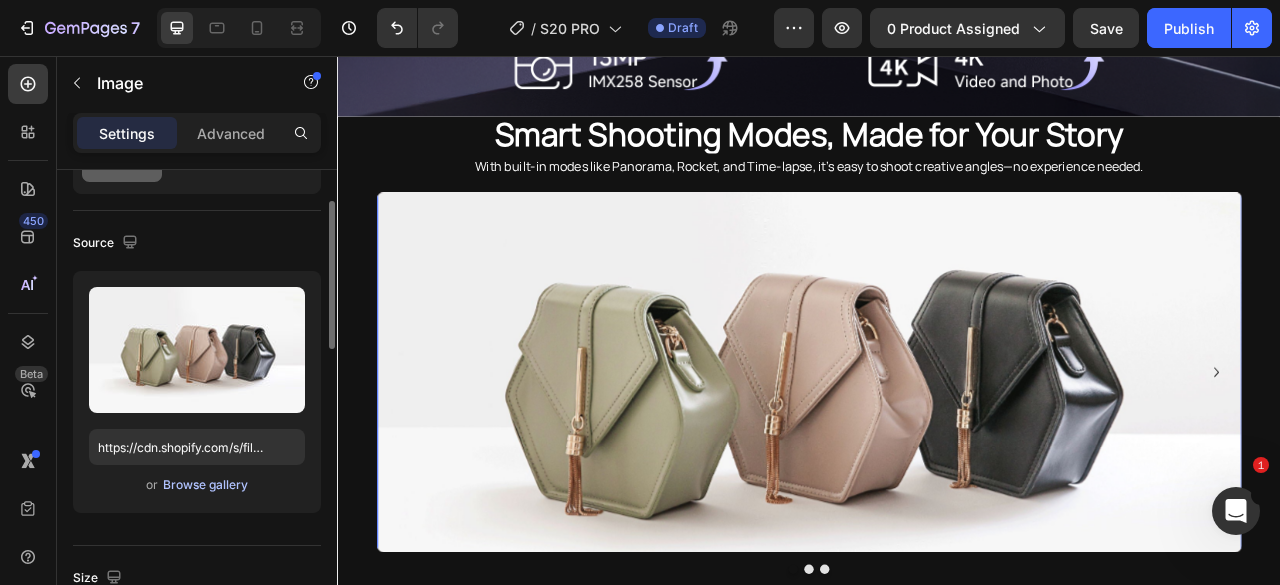 click on "Browse gallery" at bounding box center (205, 485) 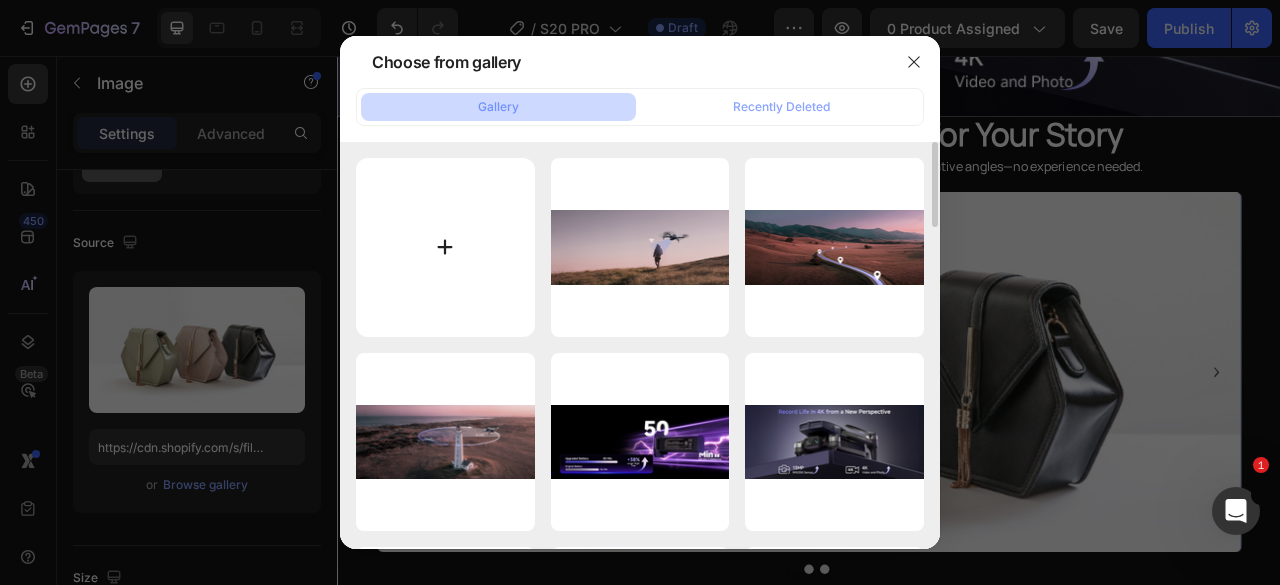 click at bounding box center [445, 247] 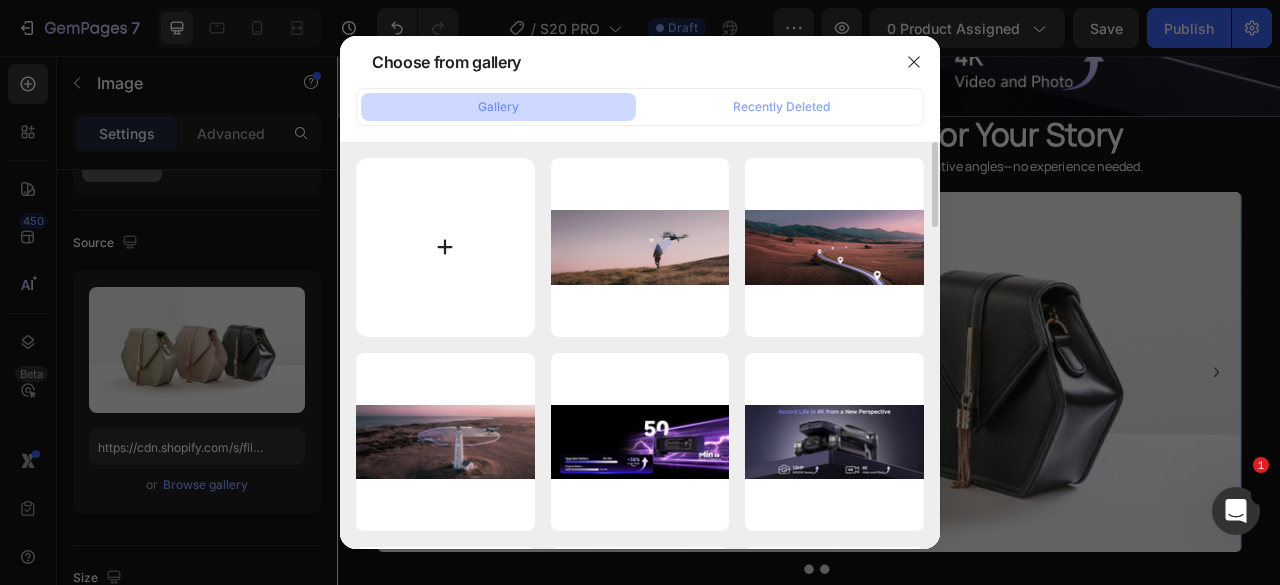 type on "C:\fakepath\AMETA S20 PRO Beginner GPS Drone (15).png" 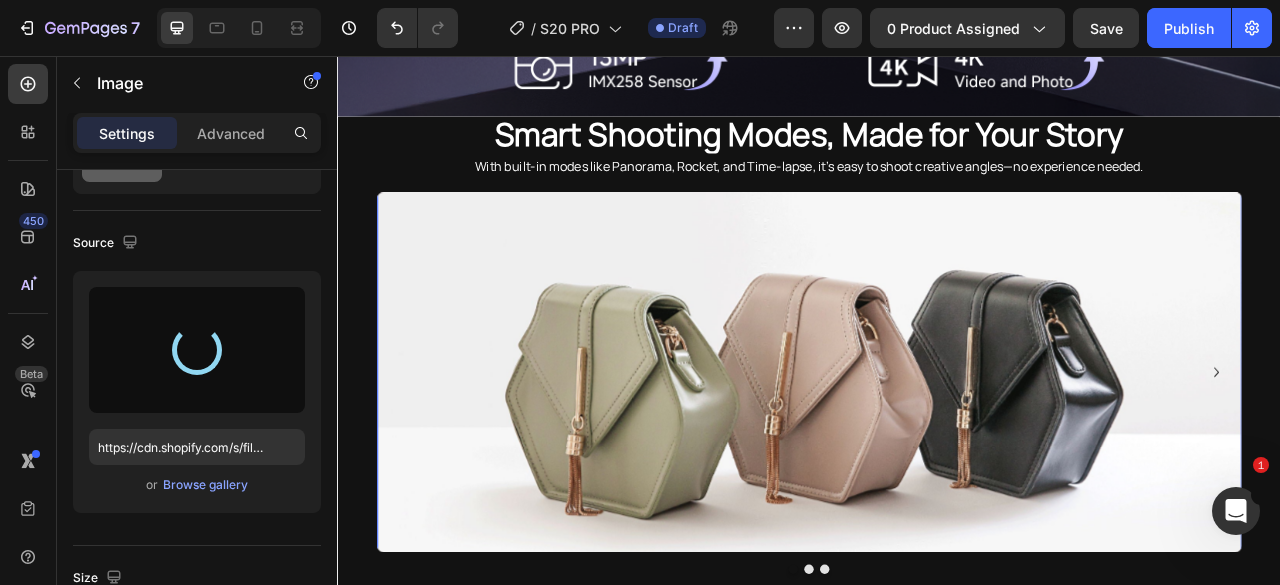 type on "https://cdn.shopify.com/s/files/1/0608/7226/1676/files/gempages_498511572528792649-07da65ec-8bed-4112-900c-71dfab95016d.png" 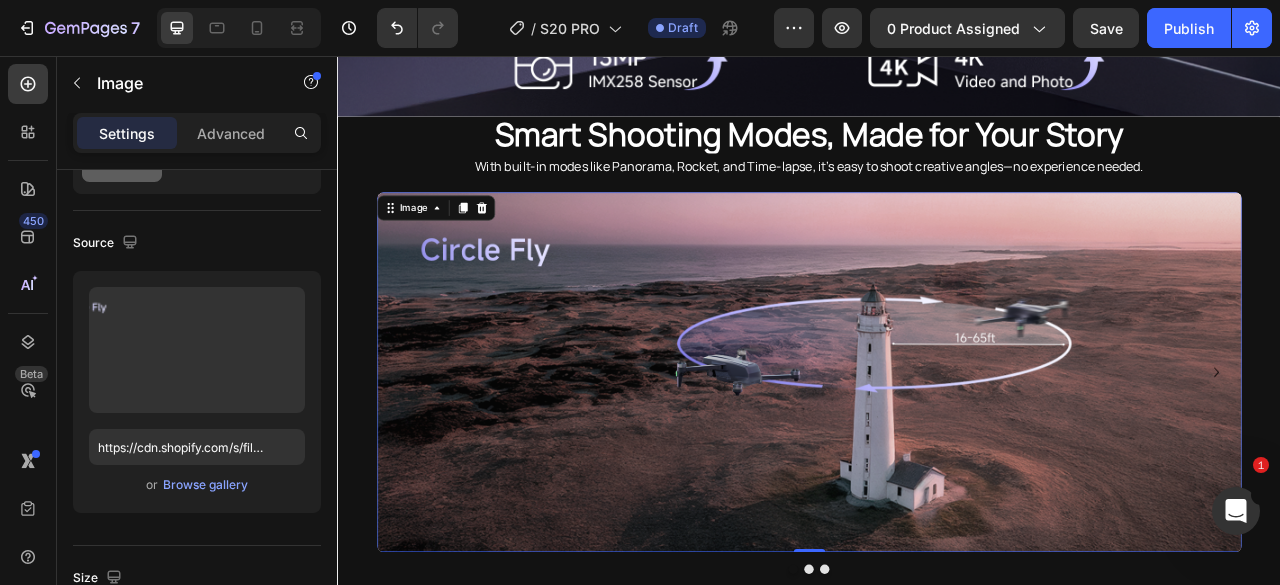 click at bounding box center (937, 458) 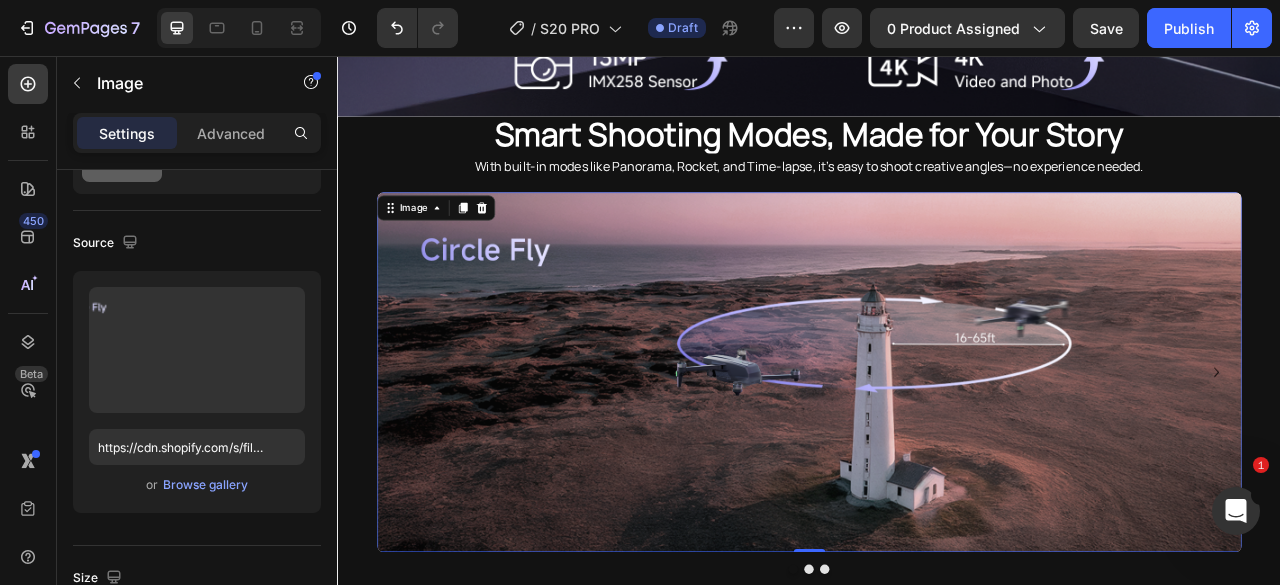 click at bounding box center [937, 458] 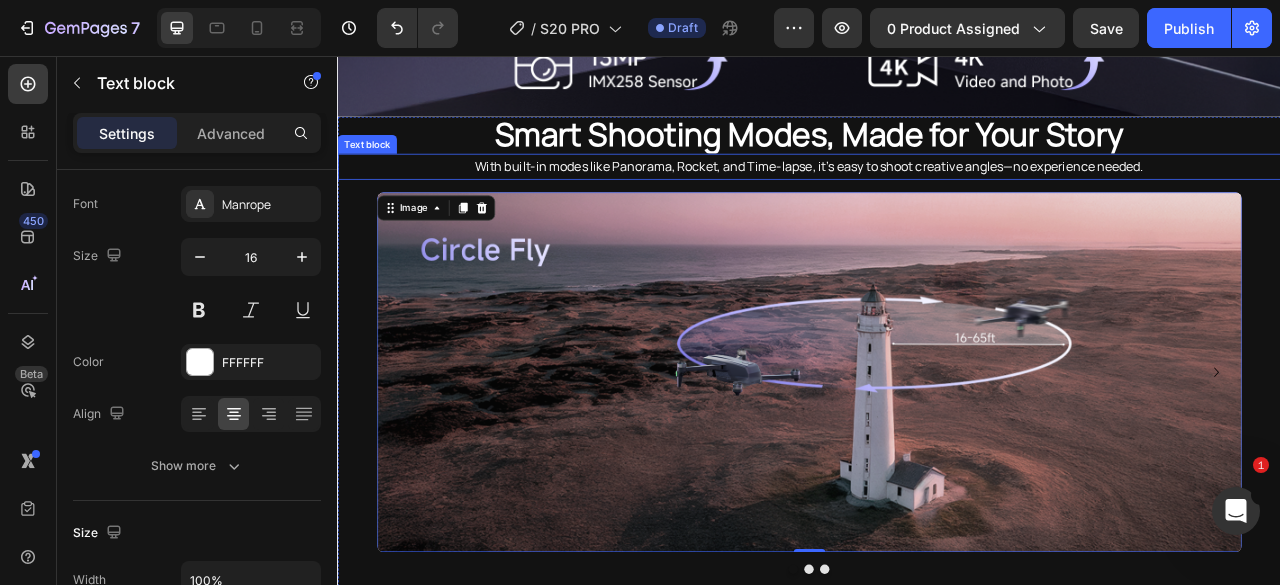 click on "With built-in modes like Panorama, Rocket, and Time-lapse, it’s easy to shoot creative angles—no experience needed." at bounding box center (937, 196) 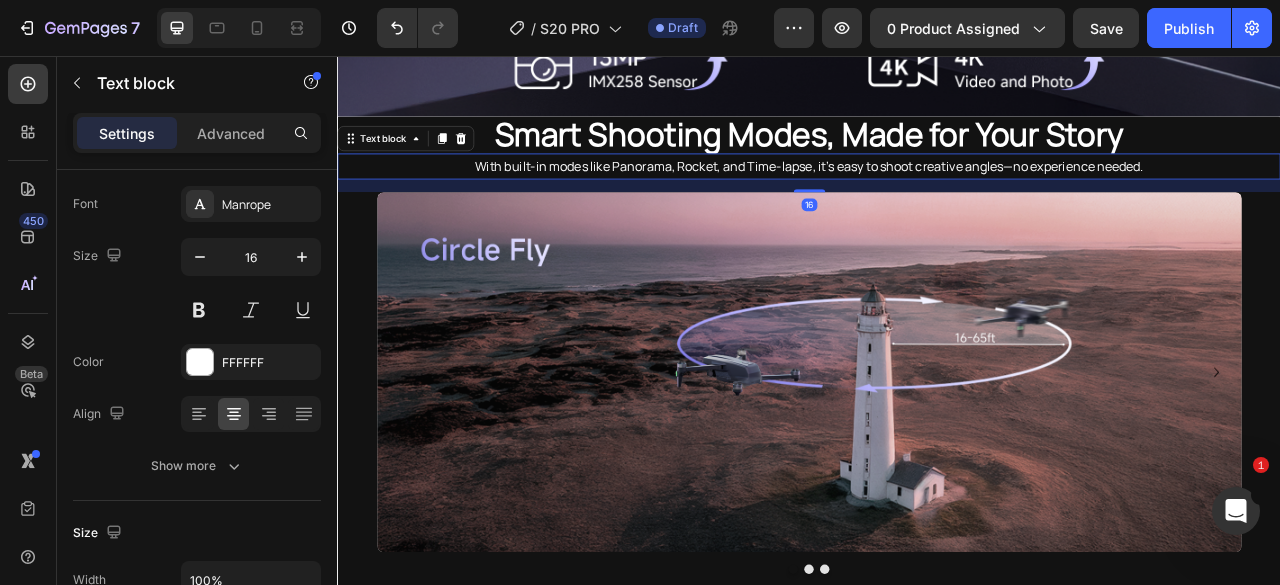 scroll, scrollTop: 0, scrollLeft: 0, axis: both 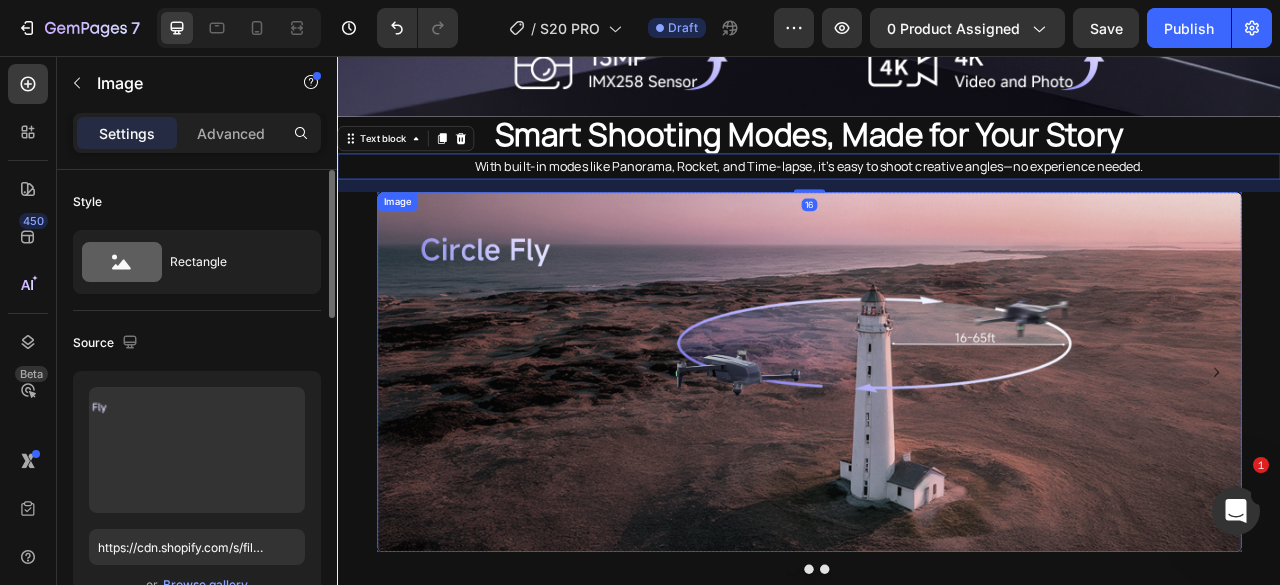 click at bounding box center (937, 458) 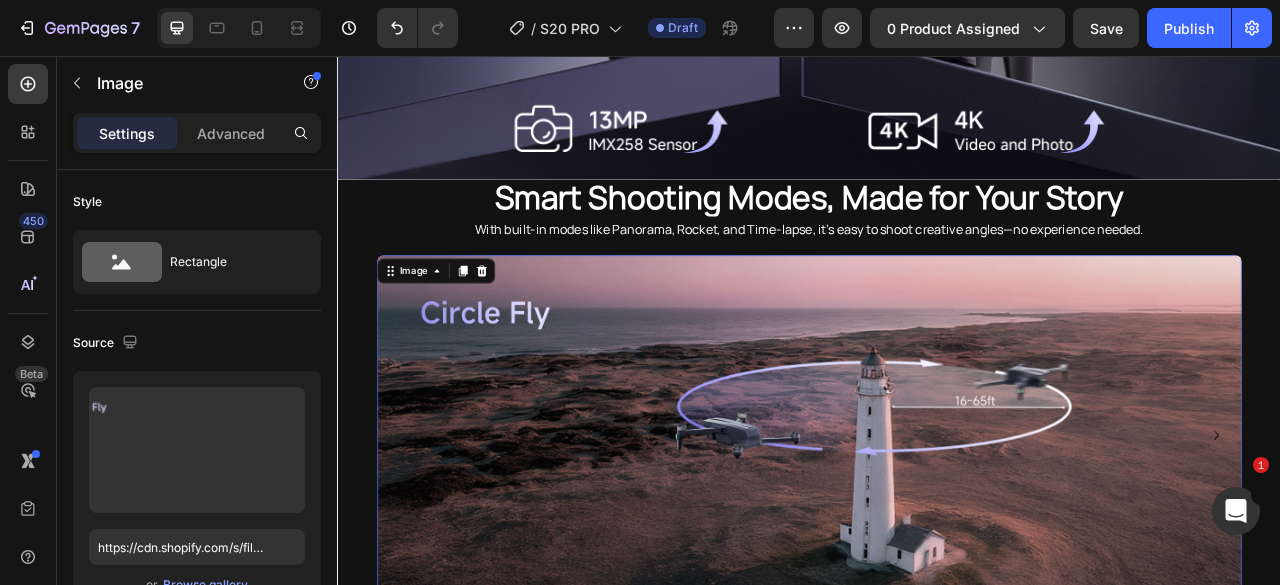 scroll, scrollTop: 2896, scrollLeft: 0, axis: vertical 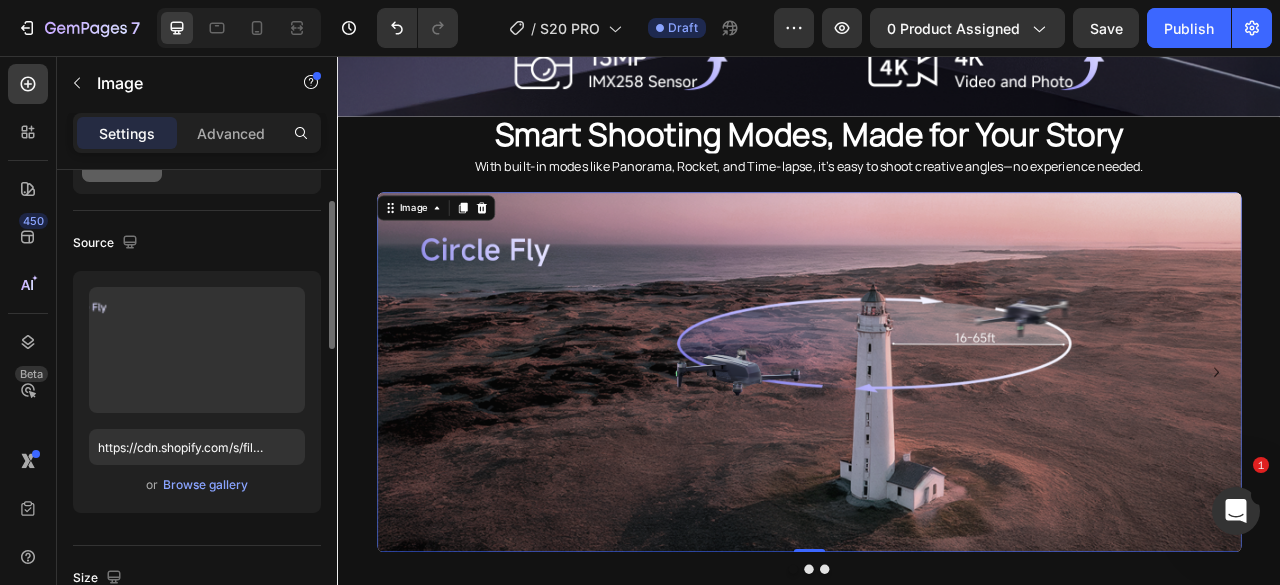 click at bounding box center [937, 458] 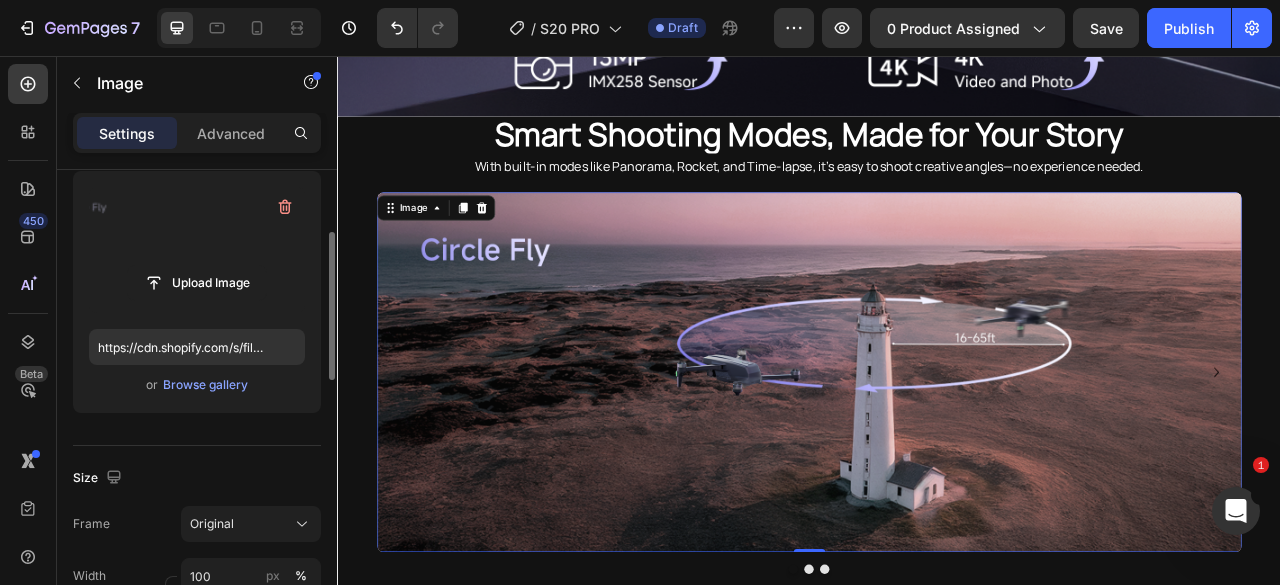 scroll, scrollTop: 0, scrollLeft: 0, axis: both 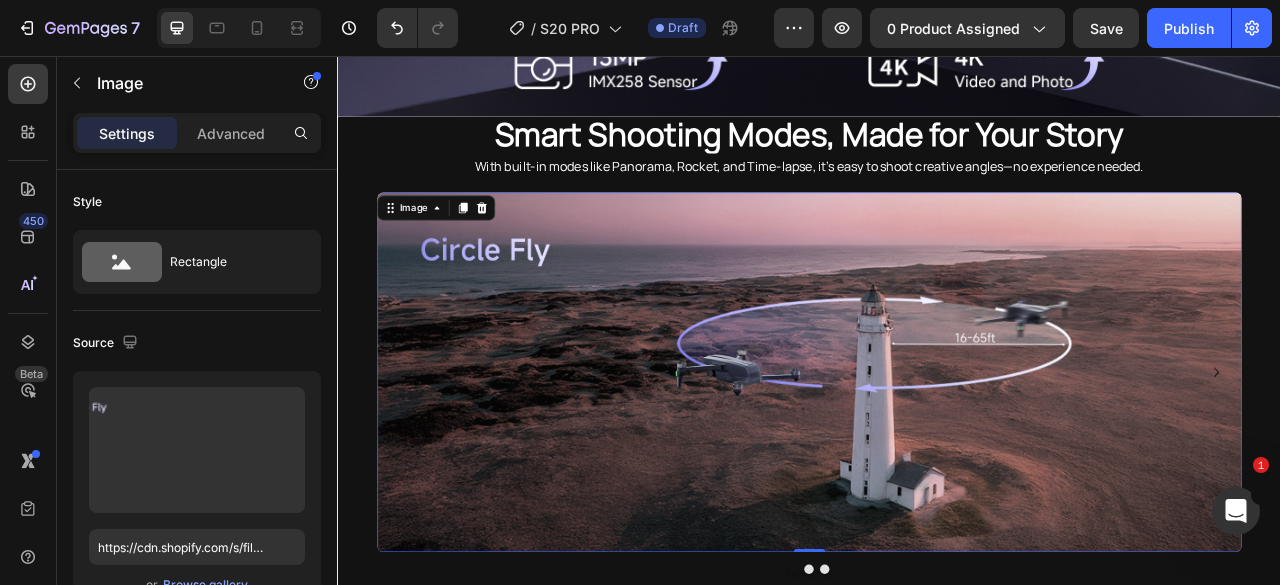 click at bounding box center [937, 458] 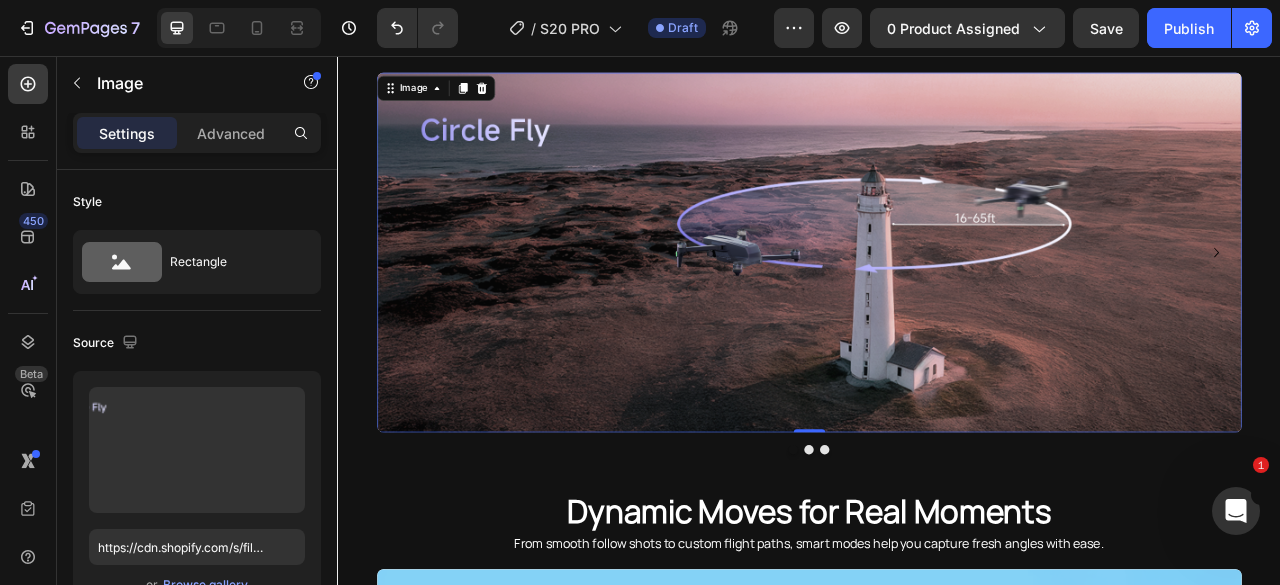 scroll, scrollTop: 3096, scrollLeft: 0, axis: vertical 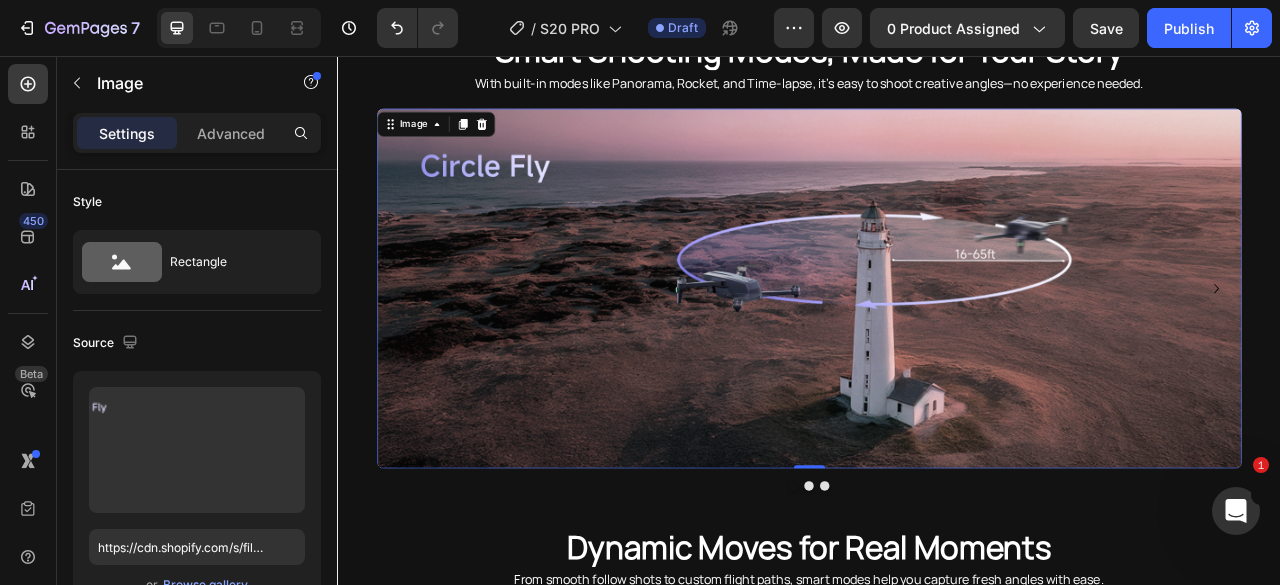 click at bounding box center [937, 352] 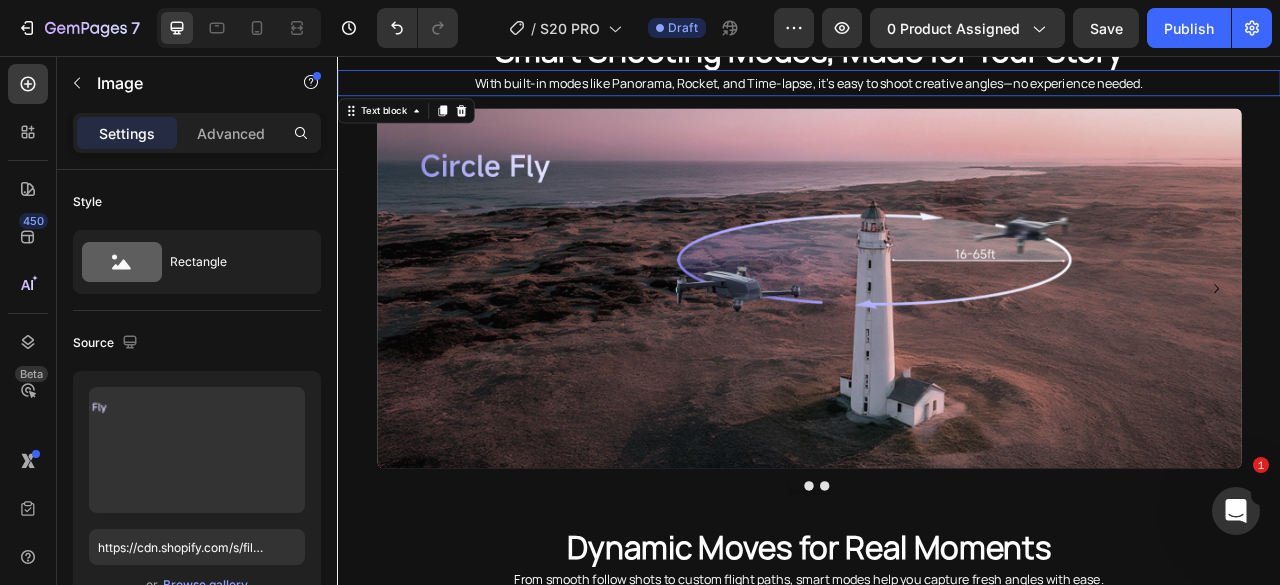 click on "With built-in modes like Panorama, Rocket, and Time-lapse, it’s easy to shoot creative angles—no experience needed." at bounding box center (937, 90) 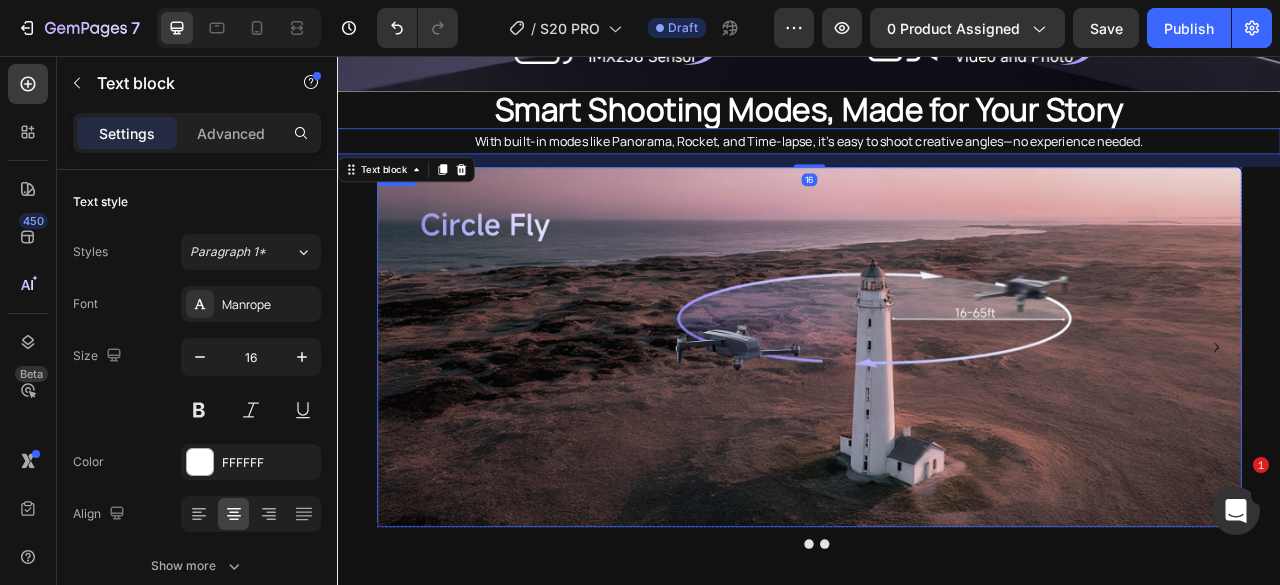 scroll, scrollTop: 2996, scrollLeft: 0, axis: vertical 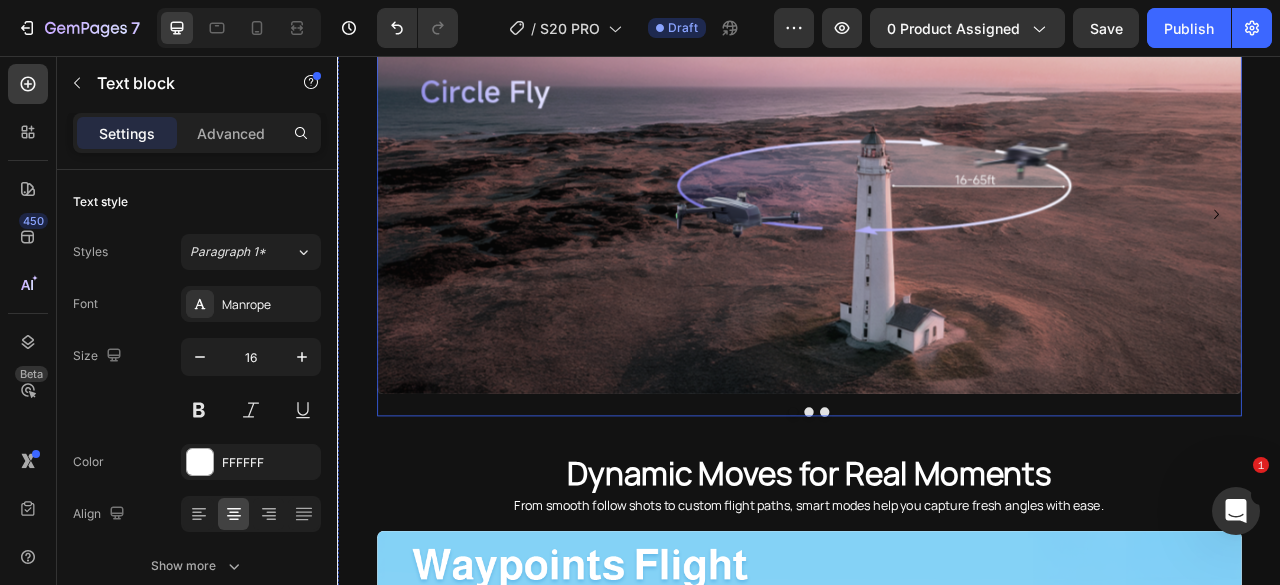click at bounding box center [937, 509] 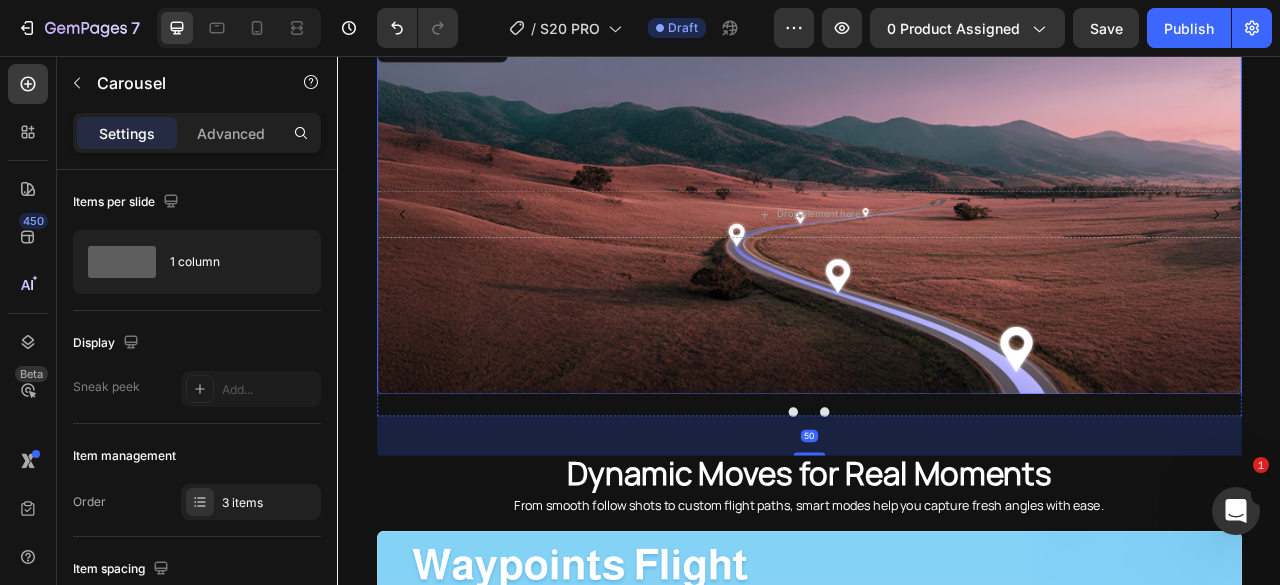 click at bounding box center [937, 258] 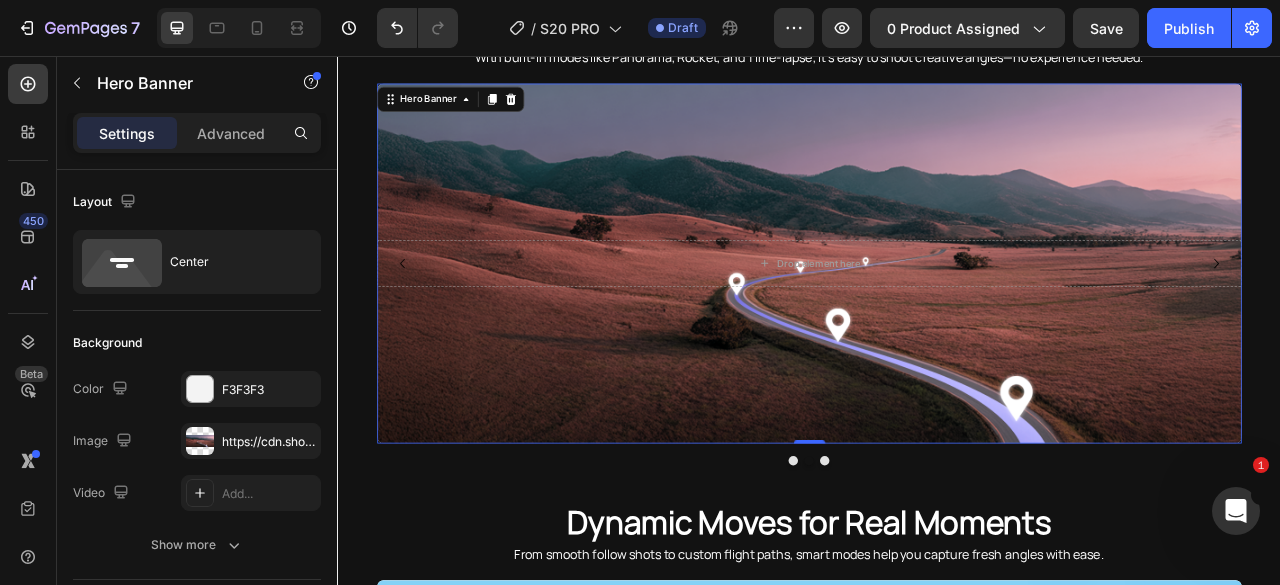 scroll, scrollTop: 3096, scrollLeft: 0, axis: vertical 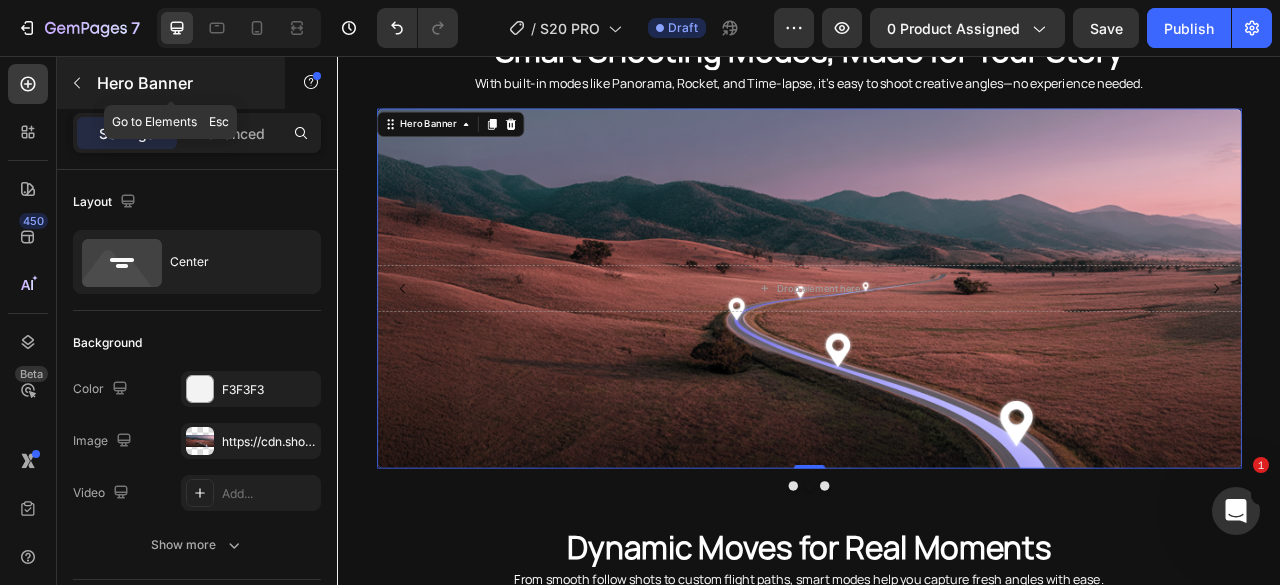click at bounding box center [77, 83] 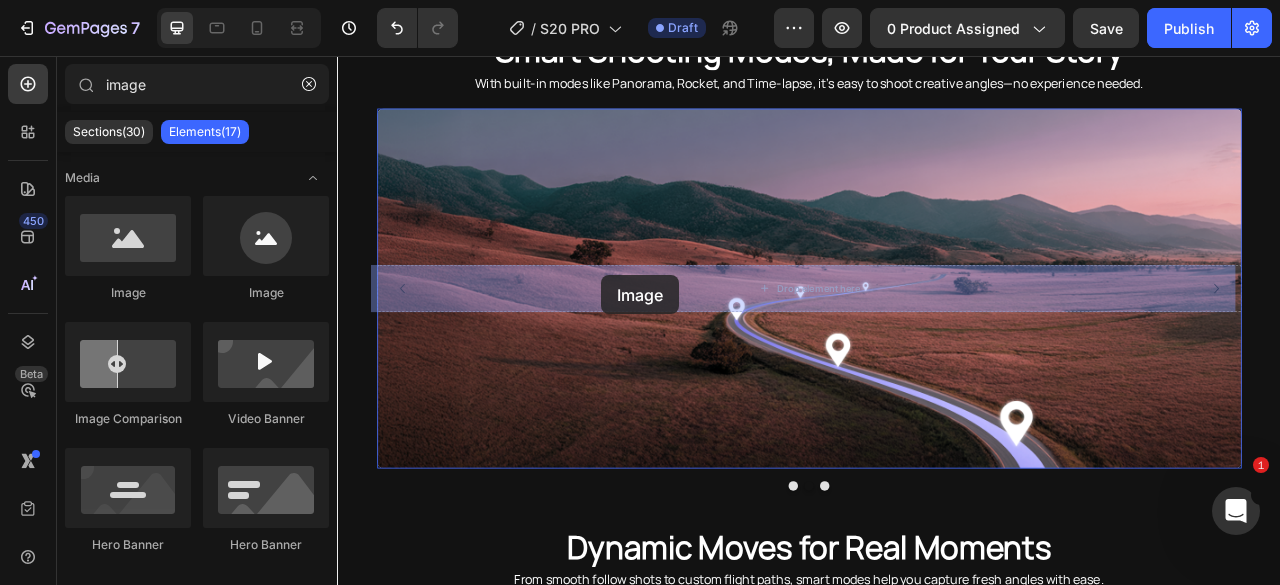 drag, startPoint x: 477, startPoint y: 288, endPoint x: 673, endPoint y: 335, distance: 201.55644 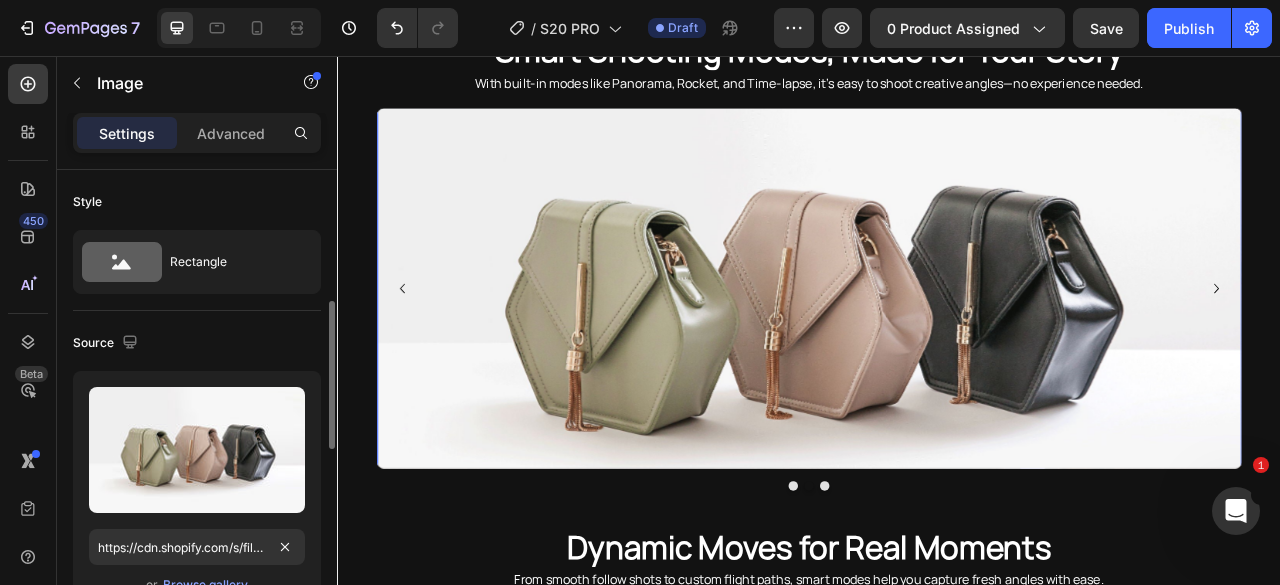 scroll, scrollTop: 200, scrollLeft: 0, axis: vertical 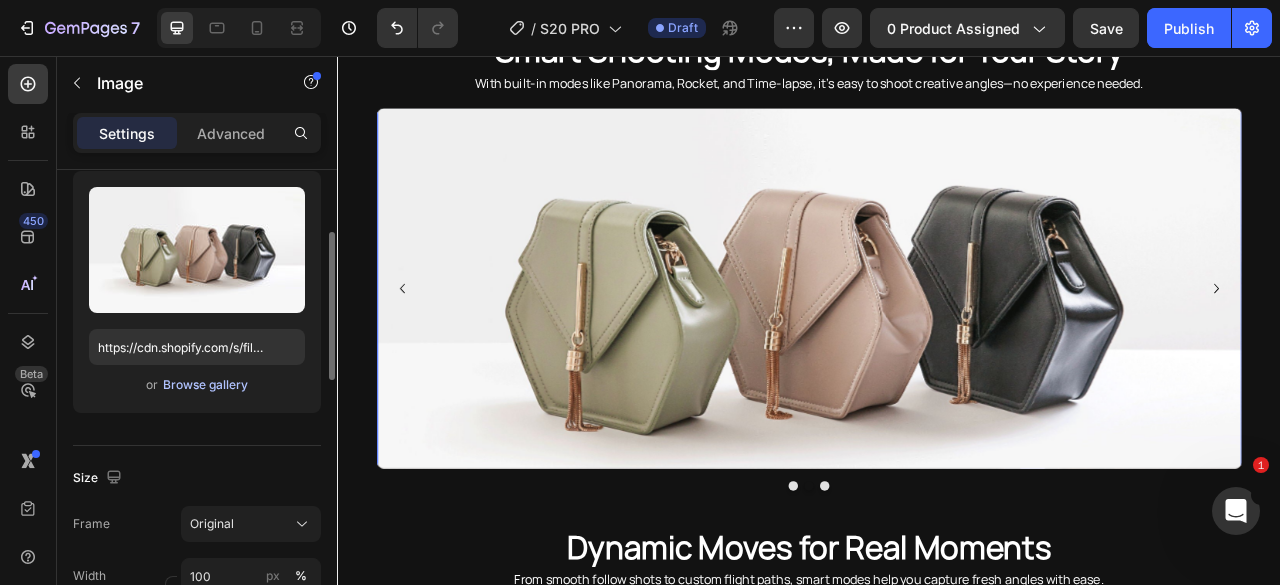 click on "Browse gallery" at bounding box center (205, 385) 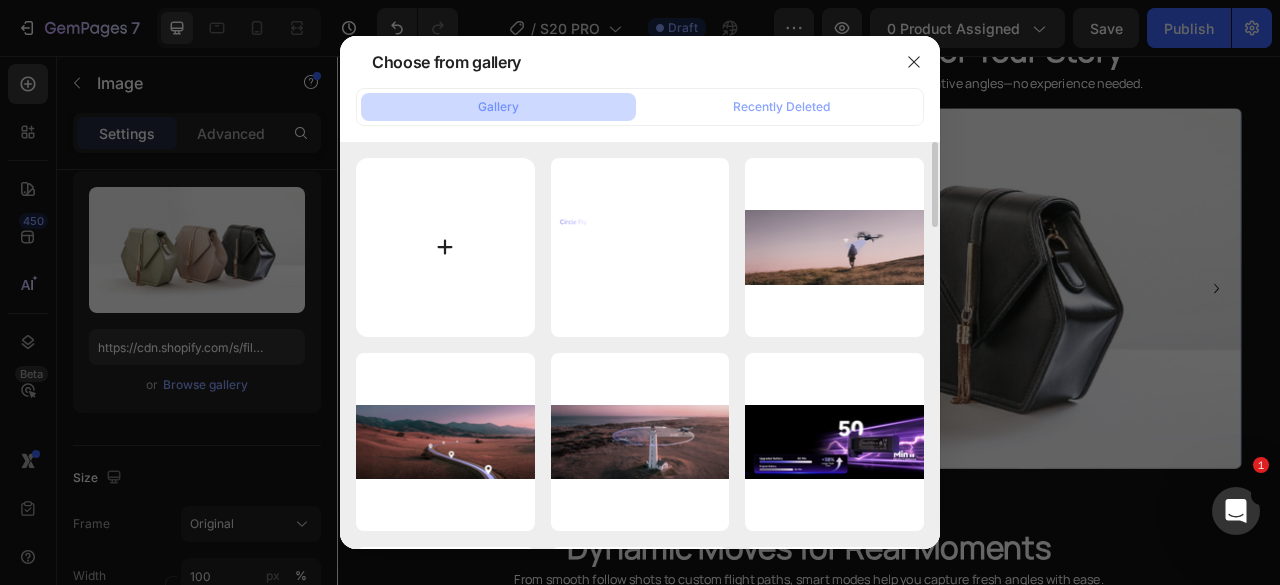 click at bounding box center (445, 247) 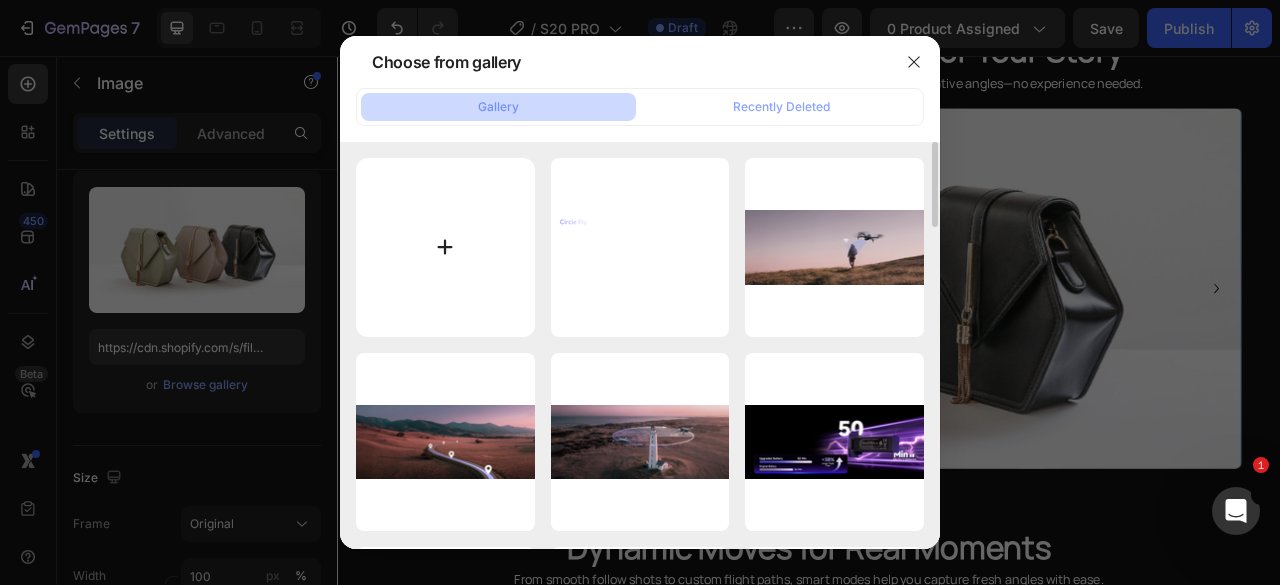 type on "C:\fakepath\AMETA S20 PRO Beginner GPS Drone (11).png" 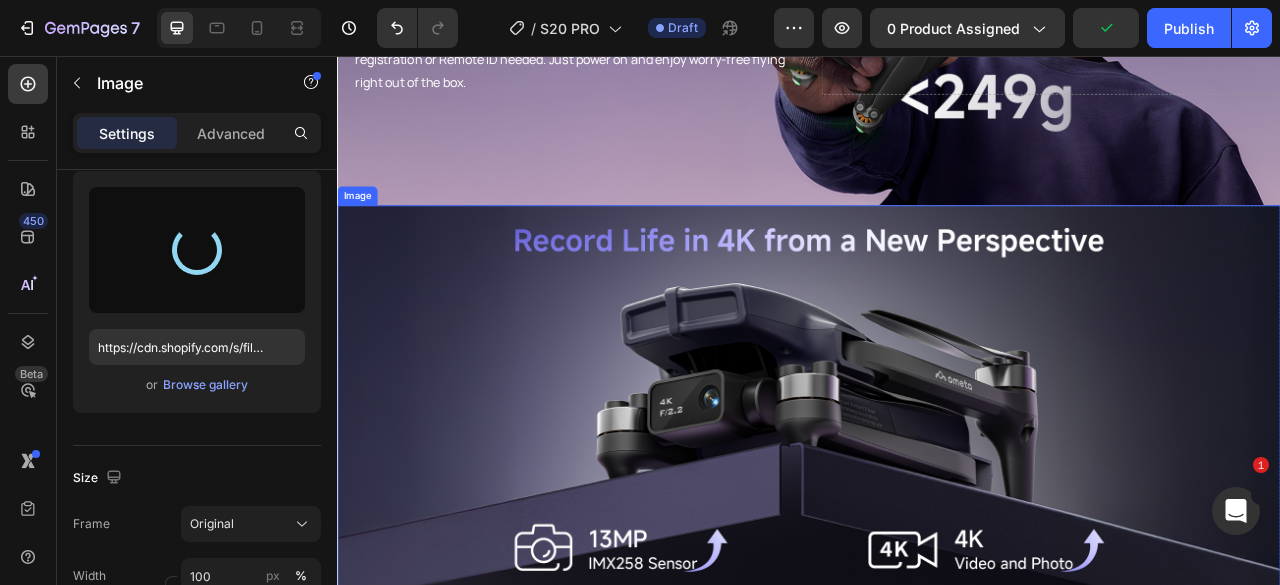 type on "https://cdn.shopify.com/s/files/1/0608/7226/1676/files/gempages_498511572528792649-6c39fc87-7fe8-4aa9-947b-ac8b5323788c.png" 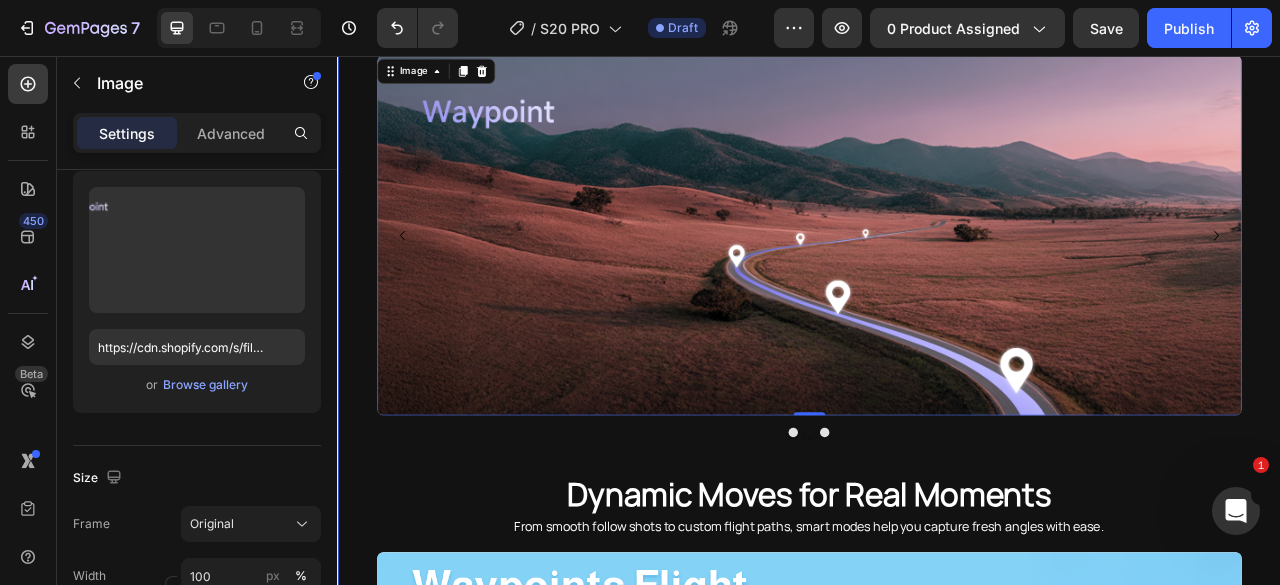 scroll, scrollTop: 3196, scrollLeft: 0, axis: vertical 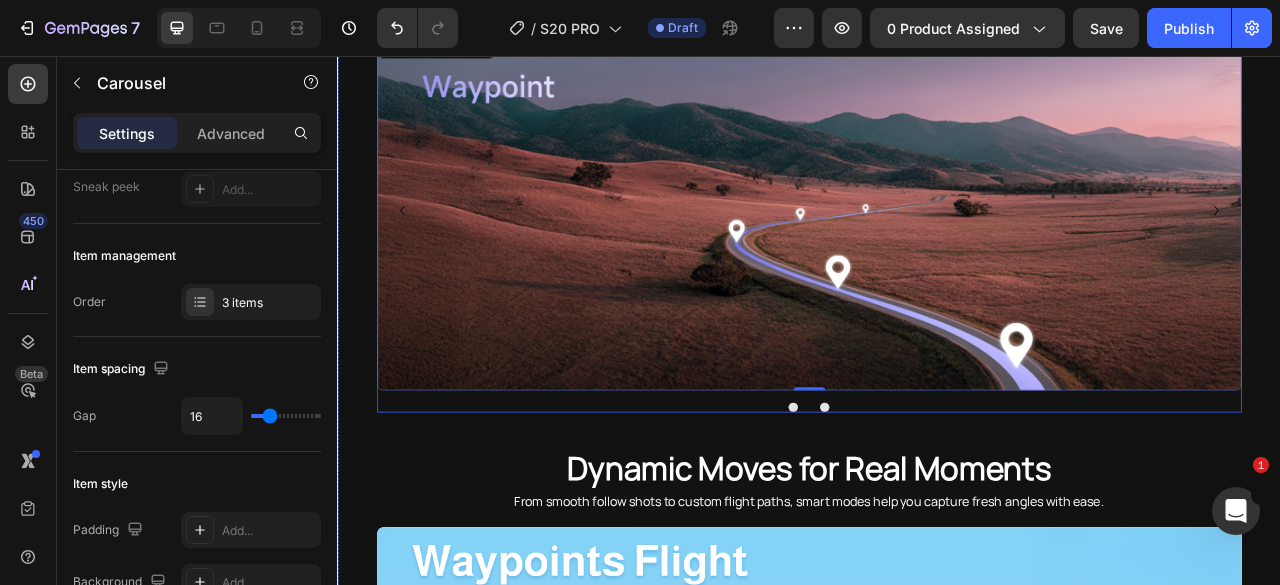 click at bounding box center (957, 503) 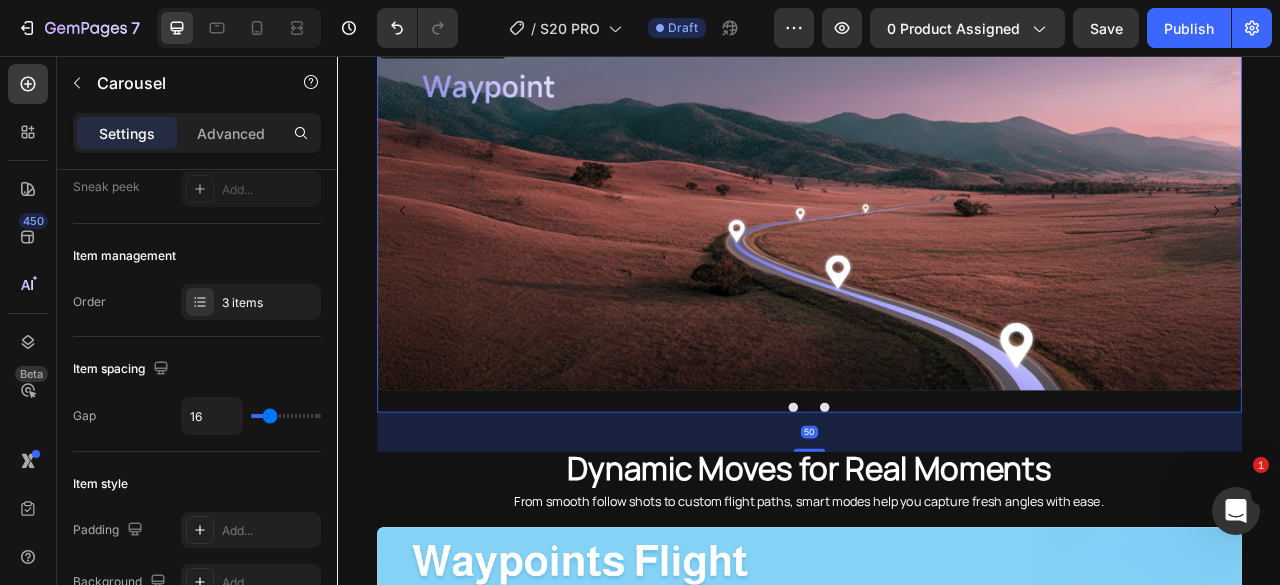 scroll, scrollTop: 0, scrollLeft: 0, axis: both 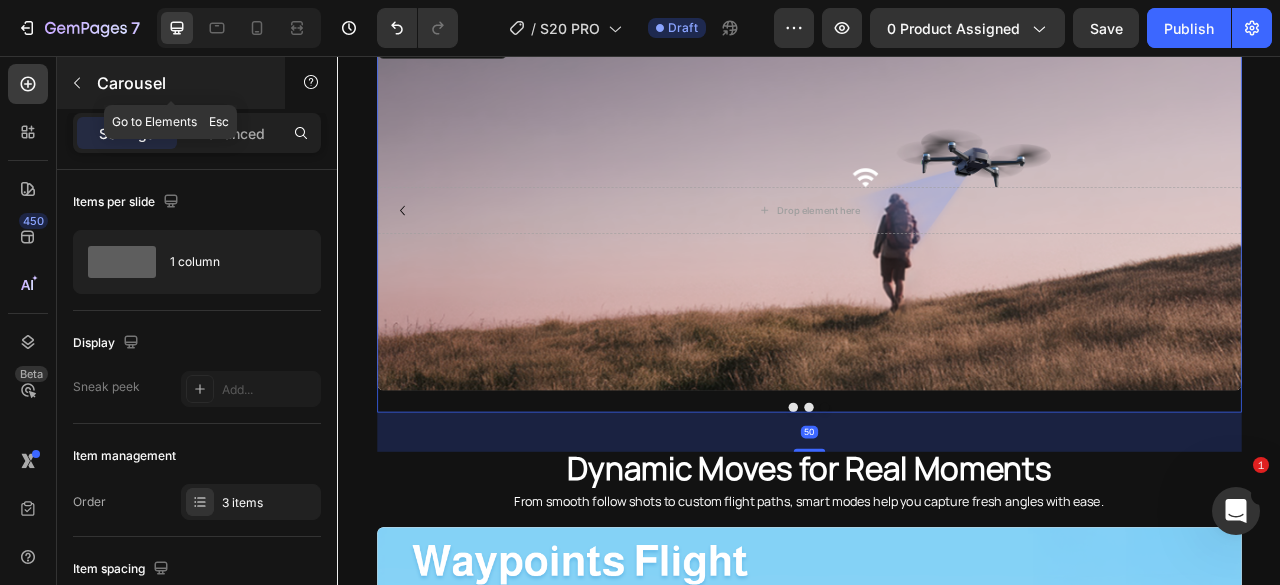 click 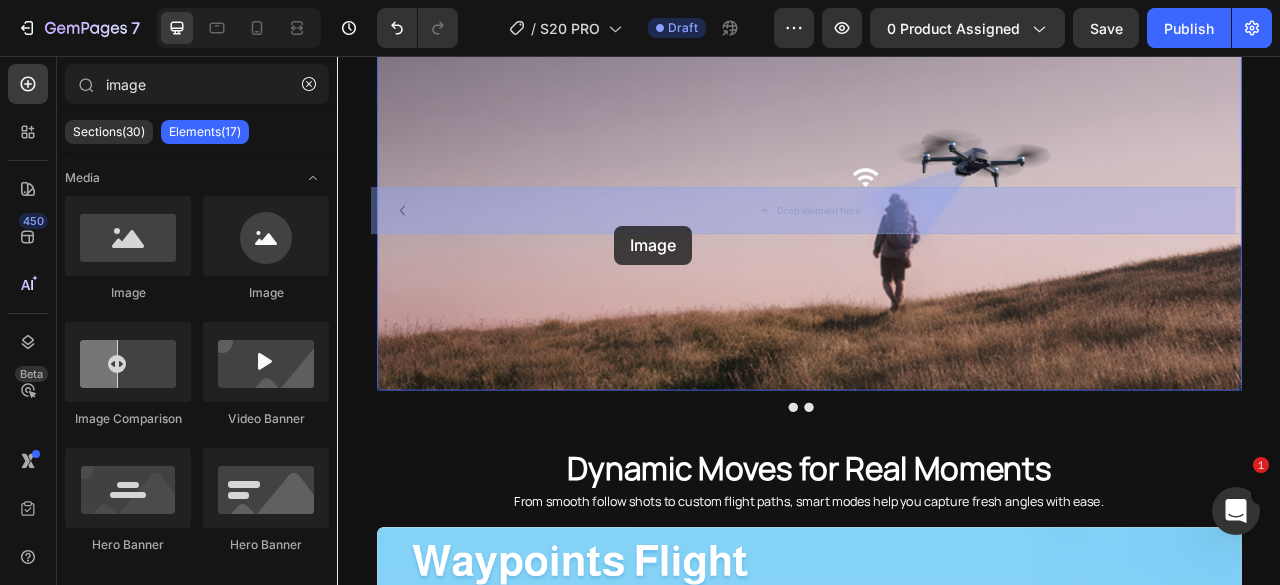 drag, startPoint x: 470, startPoint y: 313, endPoint x: 690, endPoint y: 272, distance: 223.78784 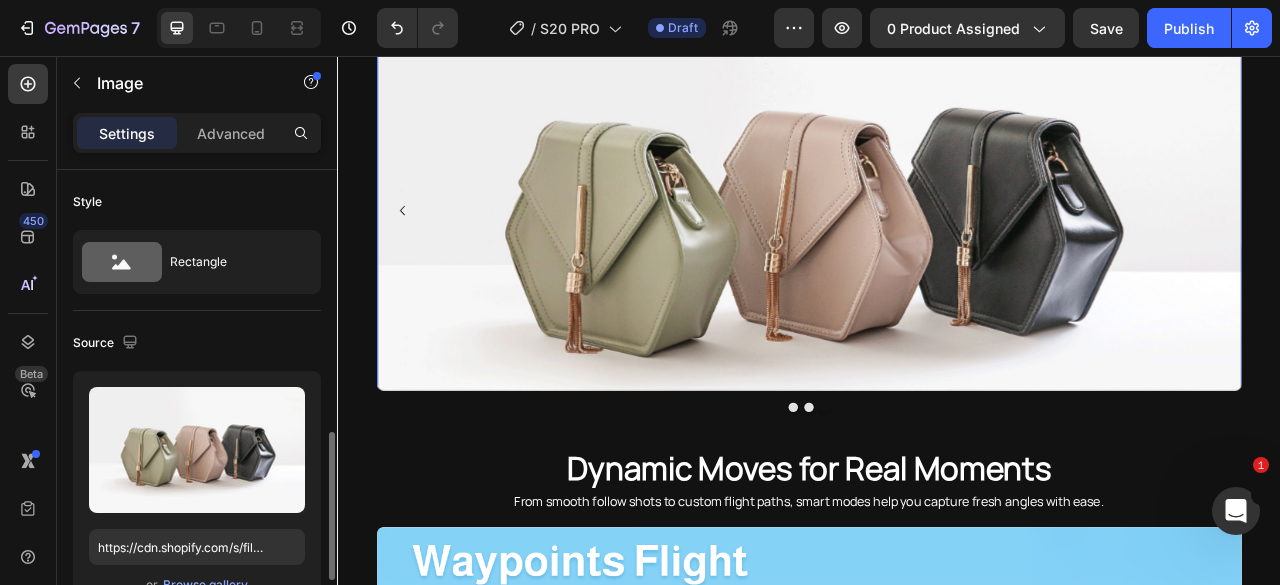 scroll, scrollTop: 200, scrollLeft: 0, axis: vertical 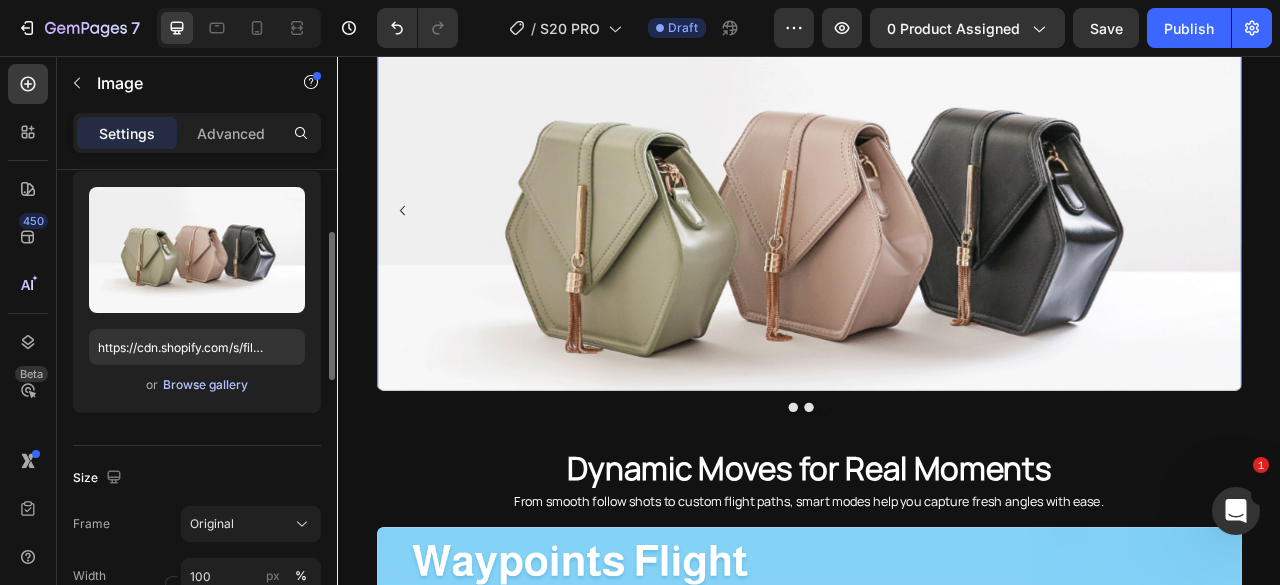 click on "Browse gallery" at bounding box center [205, 385] 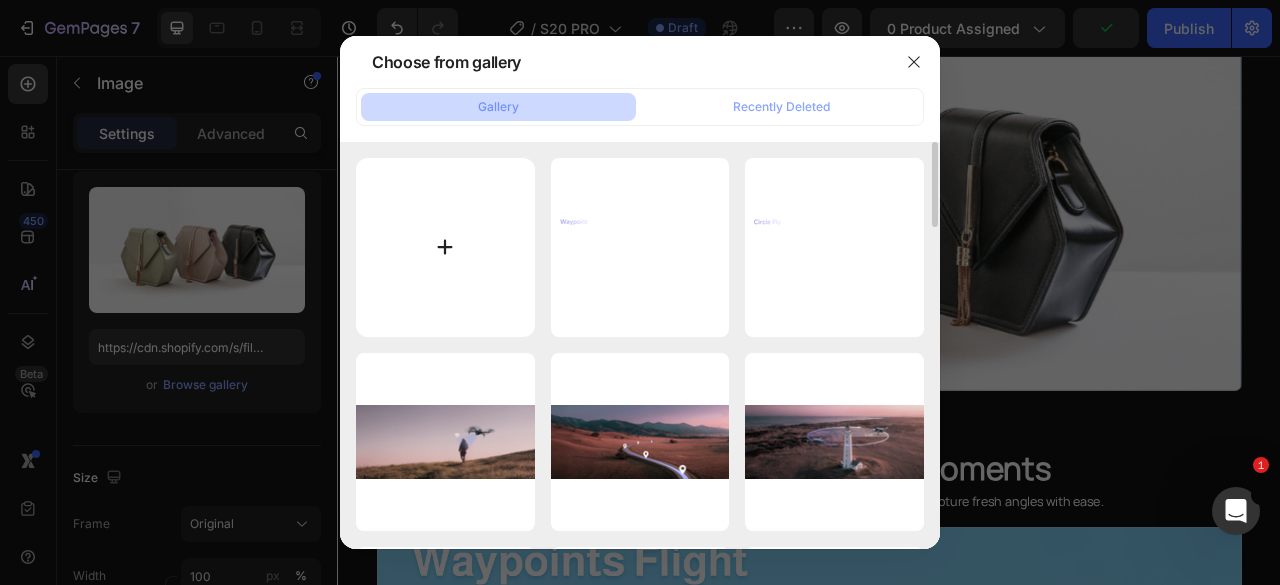 click at bounding box center [445, 247] 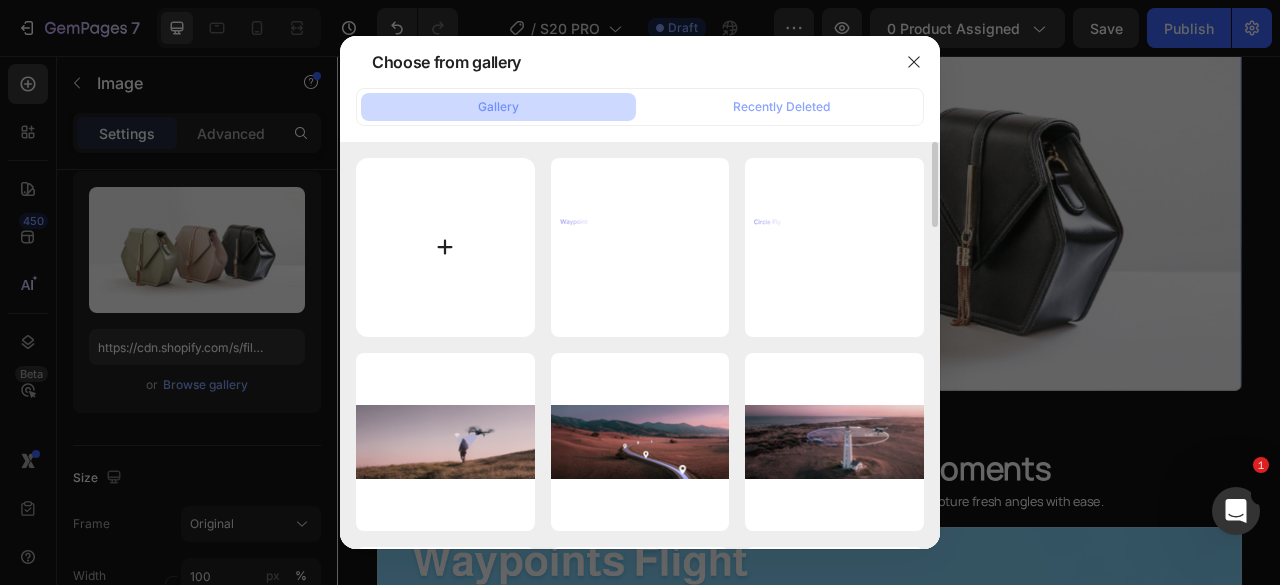 type on "C:\fakepath\AMETA S20 PRO Beginner GPS Drone (19).png" 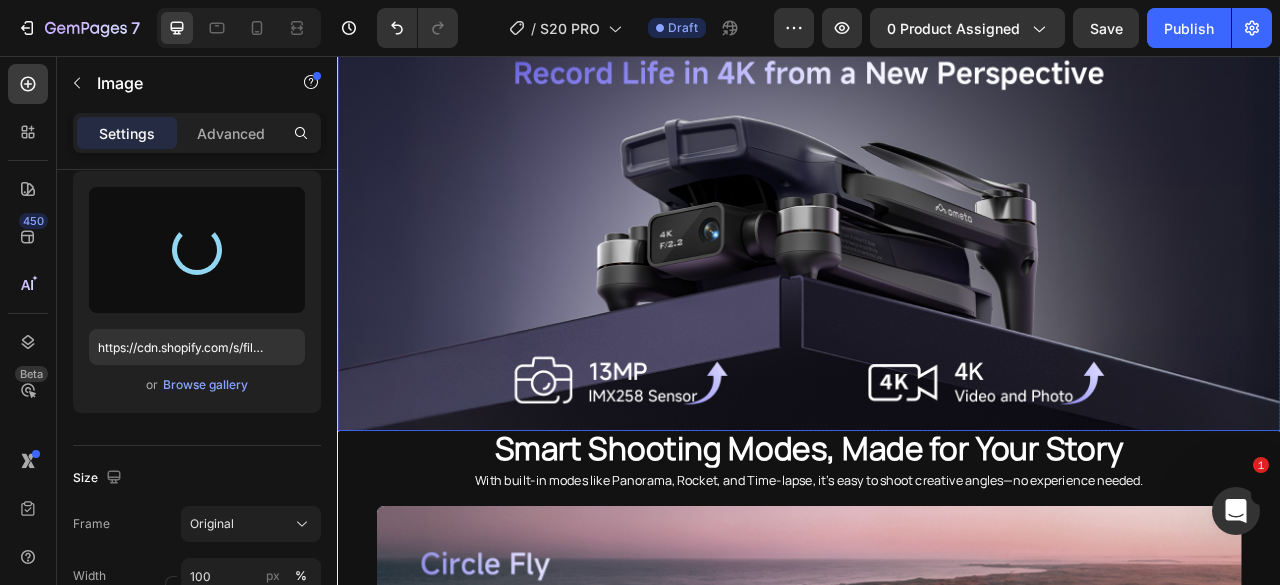 type on "https://cdn.shopify.com/s/files/1/0608/7226/1676/files/gempages_498511572528792649-8e5c9fe1-4690-43d6-a728-b1357583dca0.png" 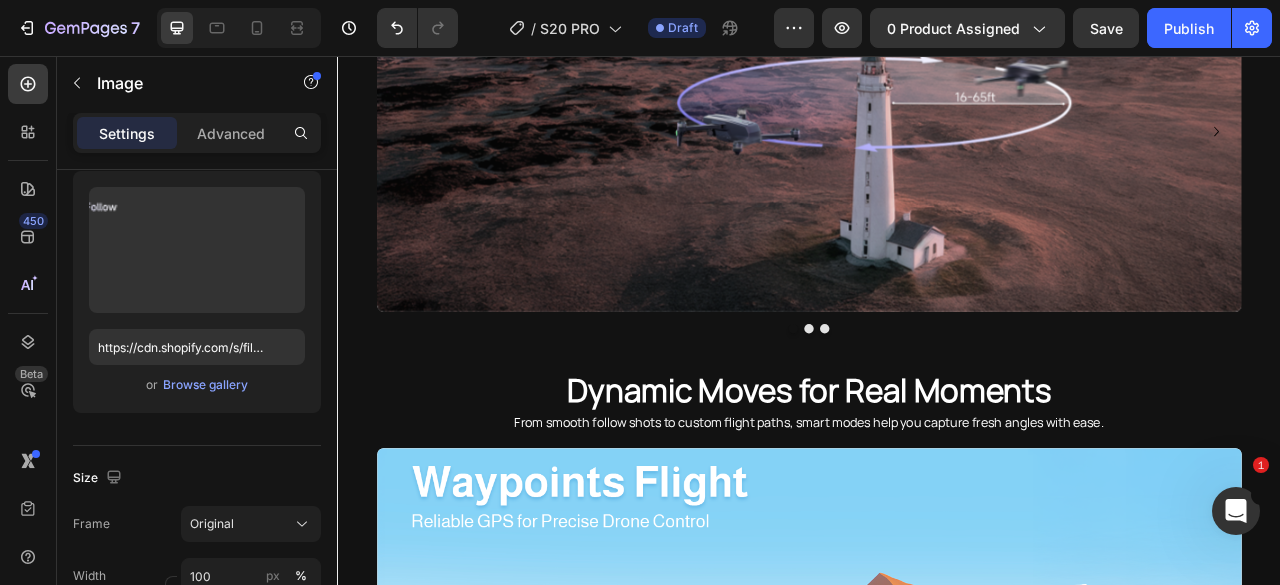 scroll, scrollTop: 3196, scrollLeft: 0, axis: vertical 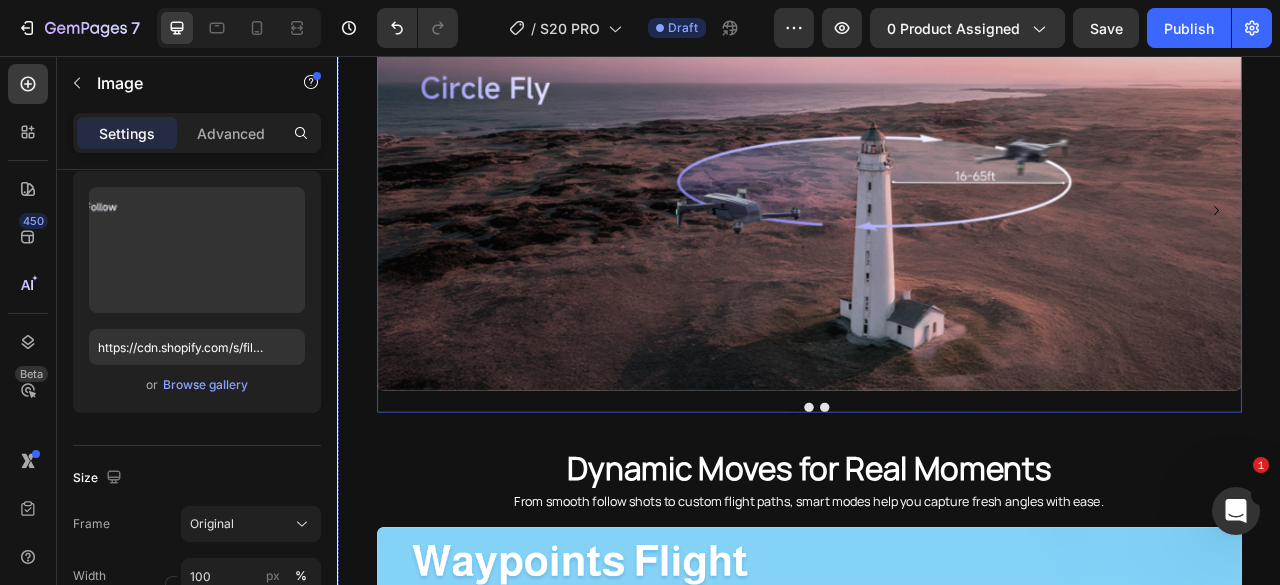 click at bounding box center (937, 503) 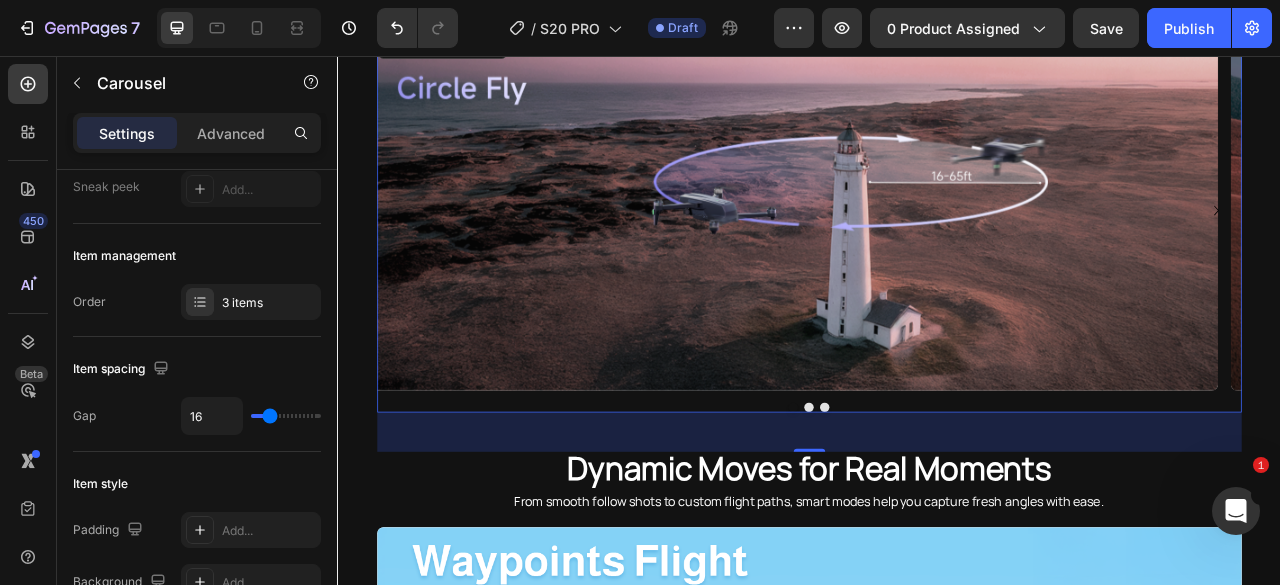 scroll, scrollTop: 0, scrollLeft: 0, axis: both 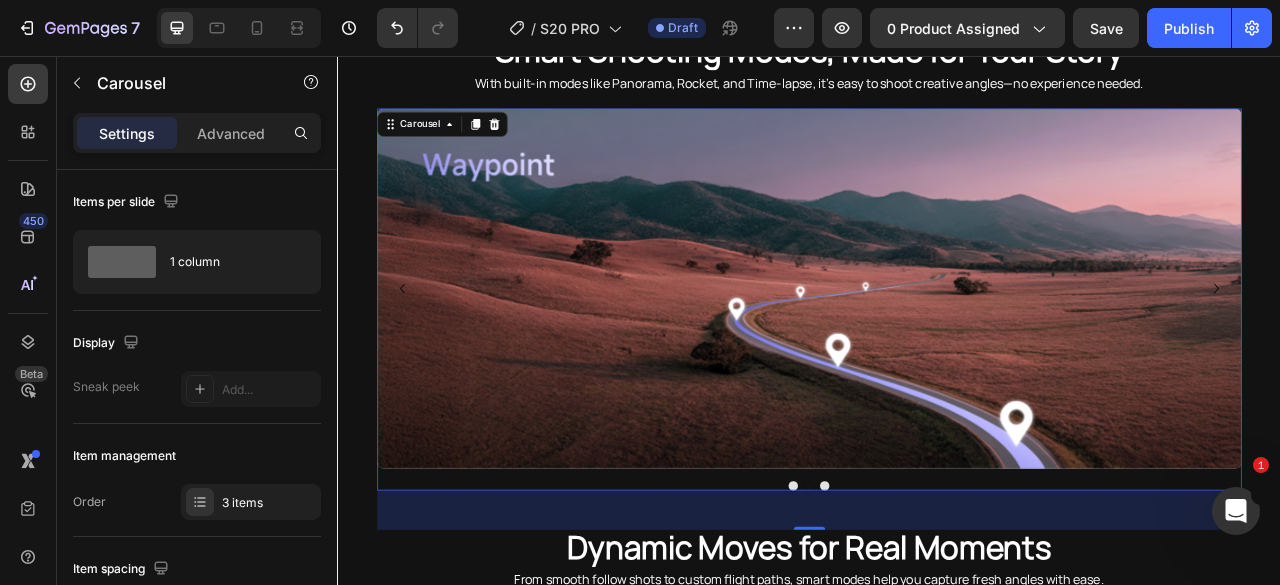 click at bounding box center [917, 603] 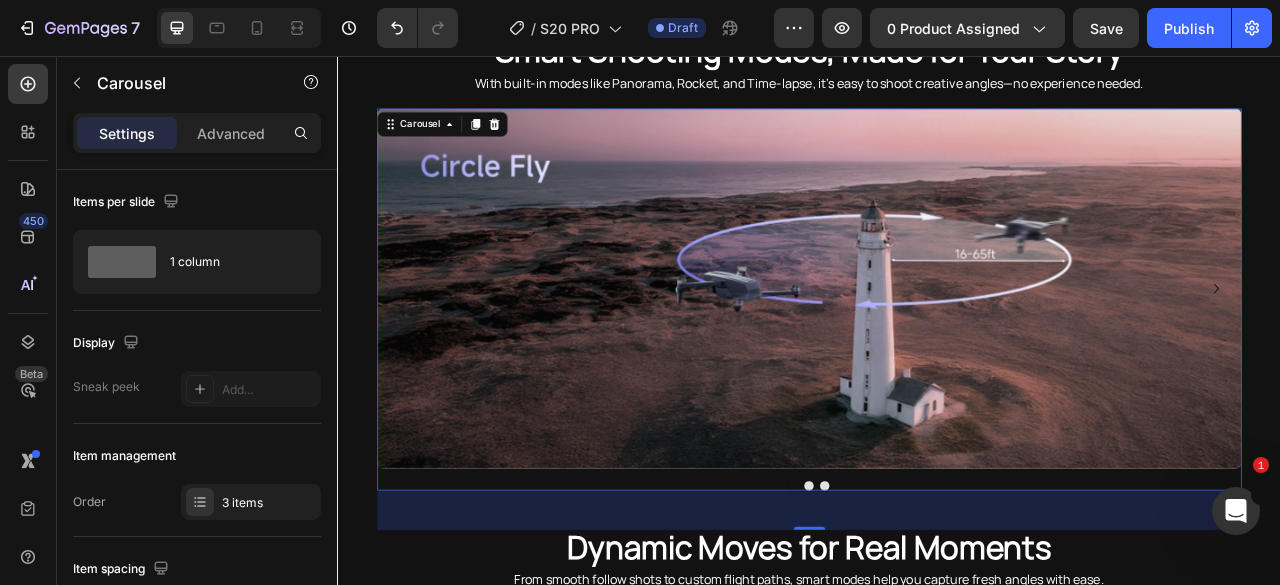 click at bounding box center [957, 603] 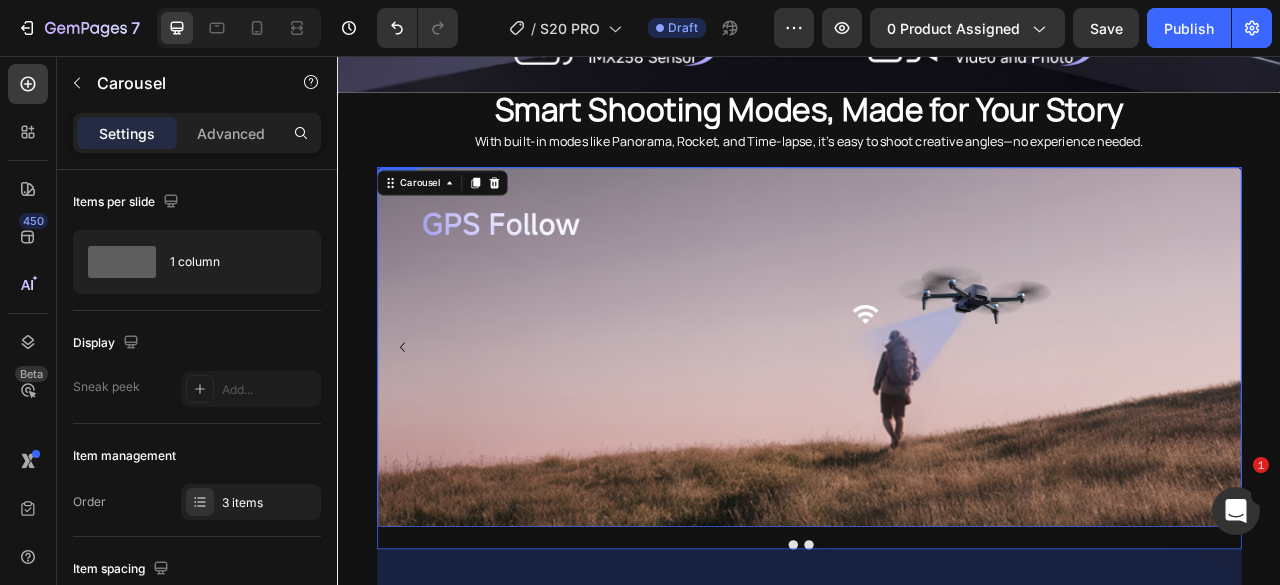 scroll, scrollTop: 2896, scrollLeft: 0, axis: vertical 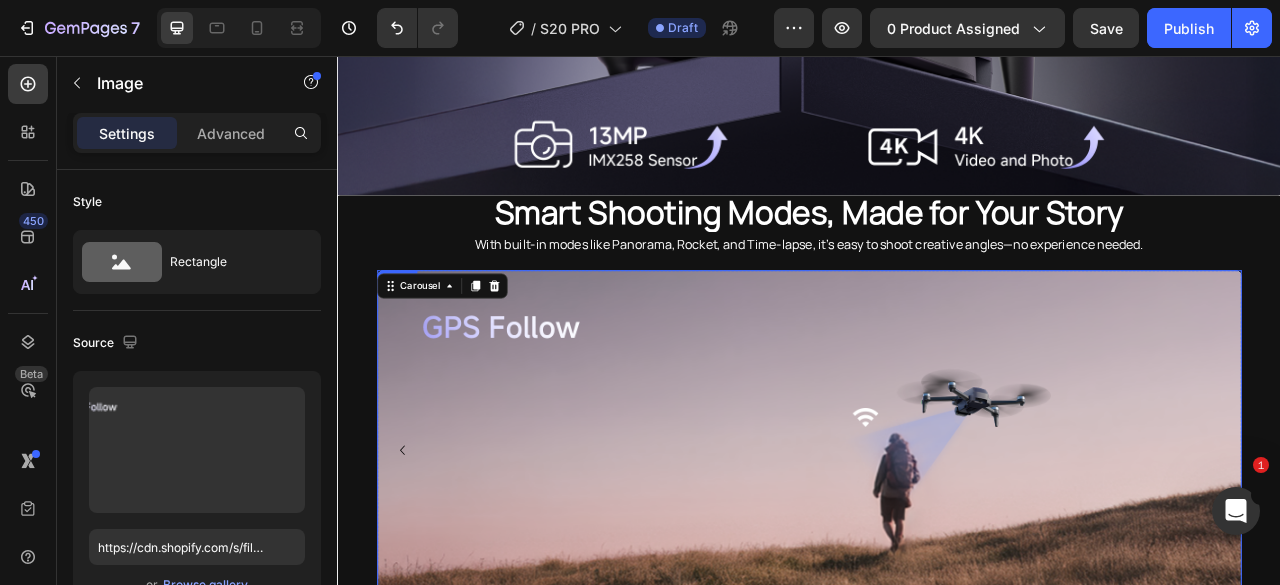 click at bounding box center [937, 558] 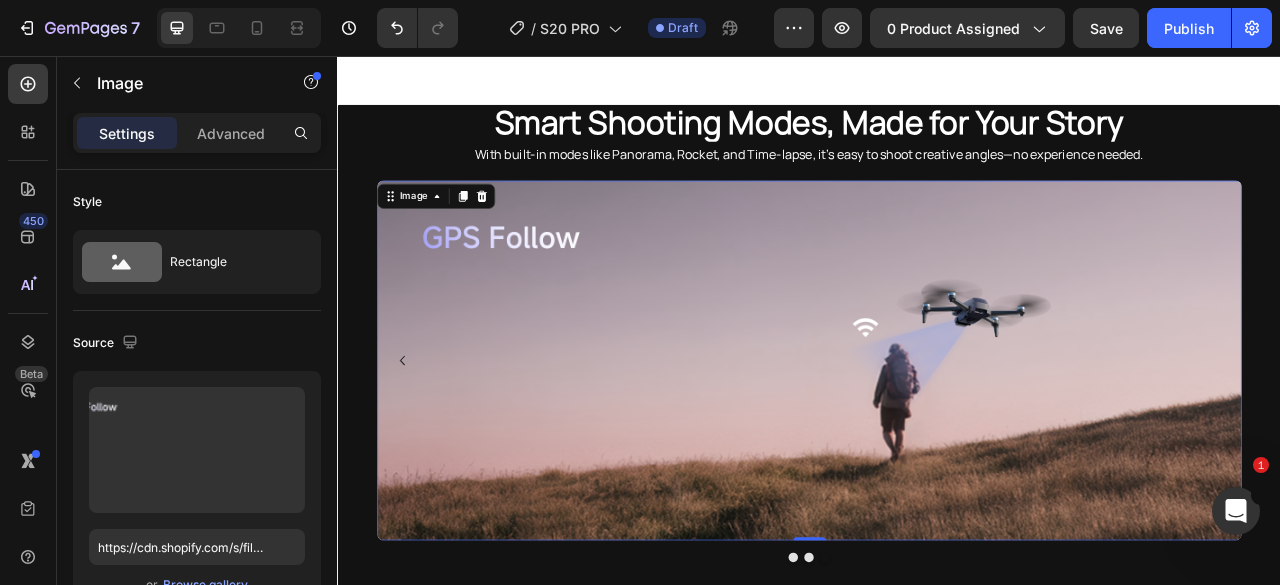 scroll, scrollTop: 2996, scrollLeft: 0, axis: vertical 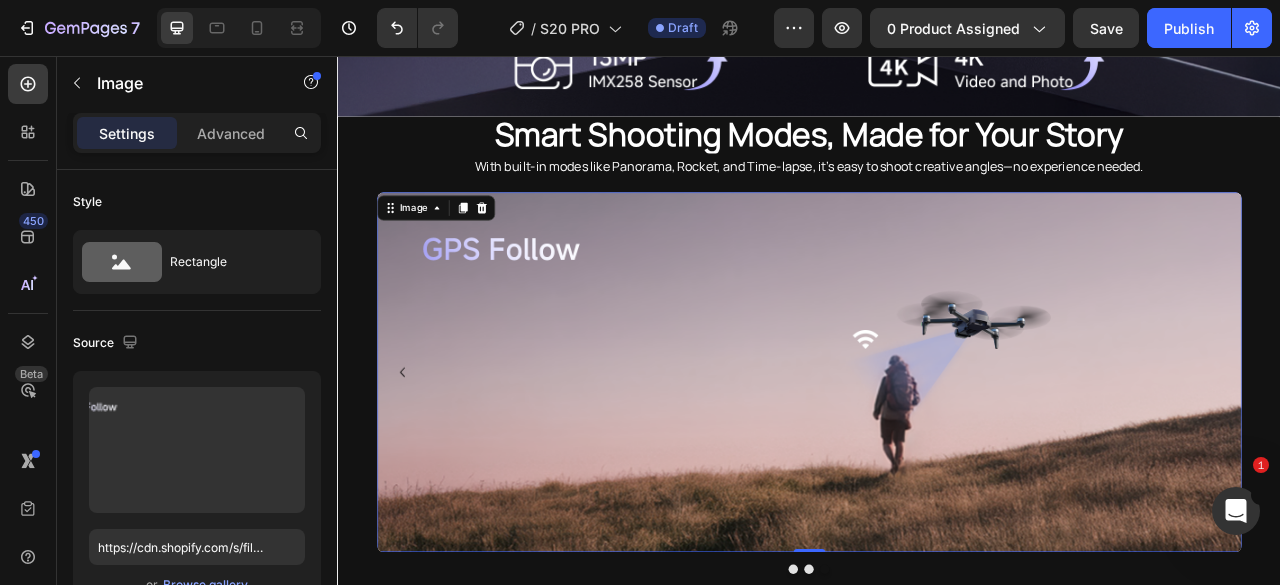 click at bounding box center [937, 458] 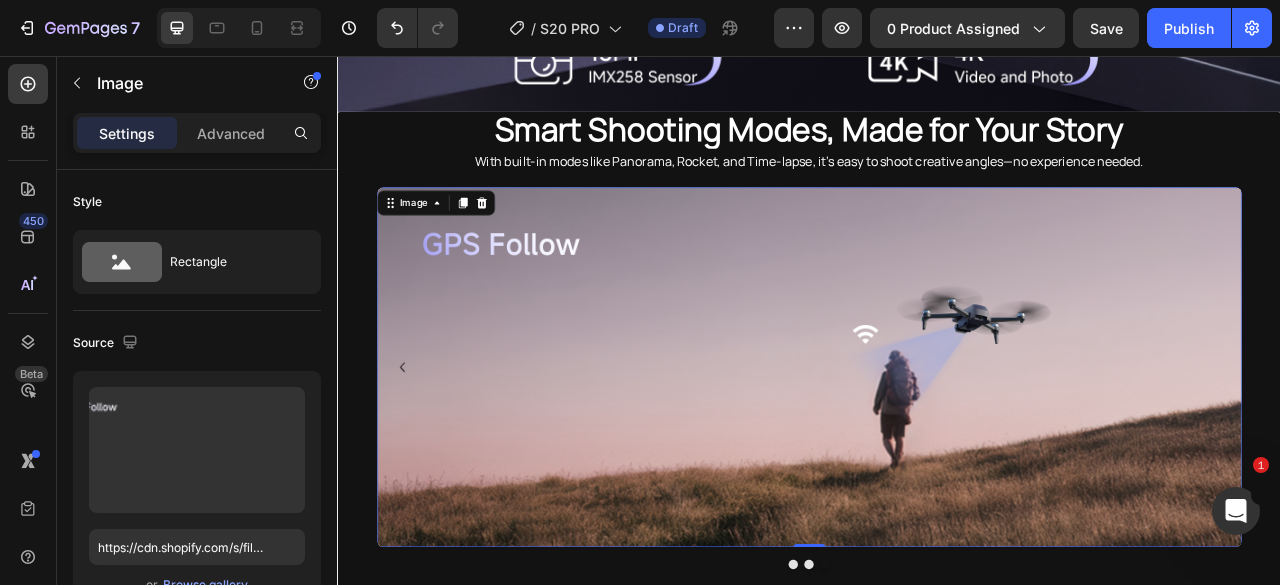 scroll, scrollTop: 3196, scrollLeft: 0, axis: vertical 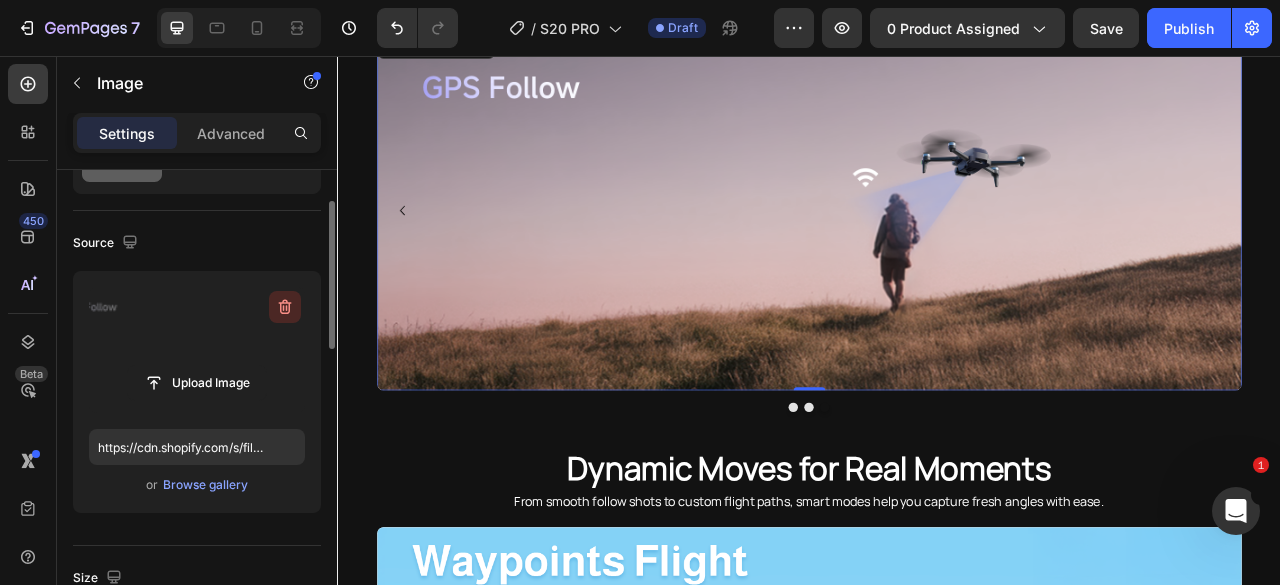 click 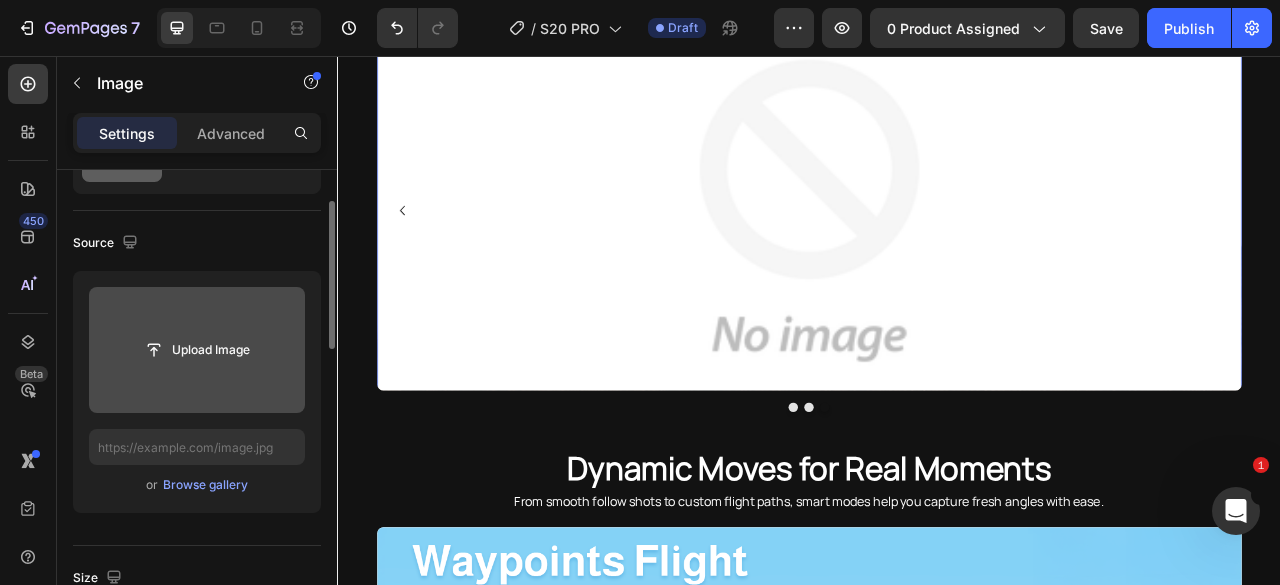 click at bounding box center (937, 252) 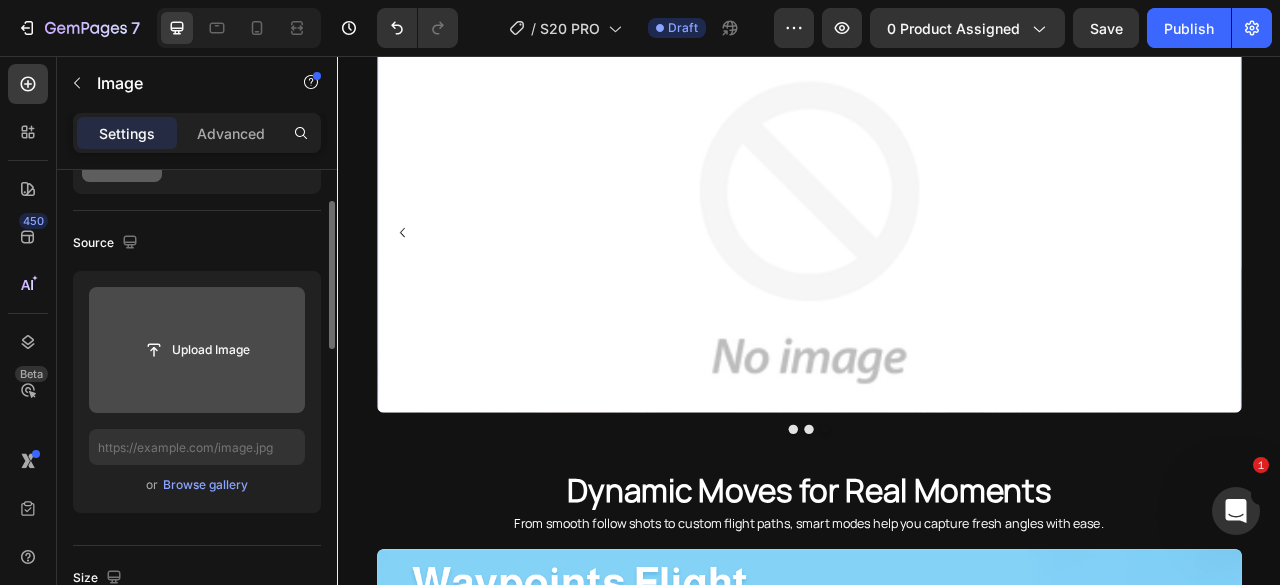 scroll, scrollTop: 3096, scrollLeft: 0, axis: vertical 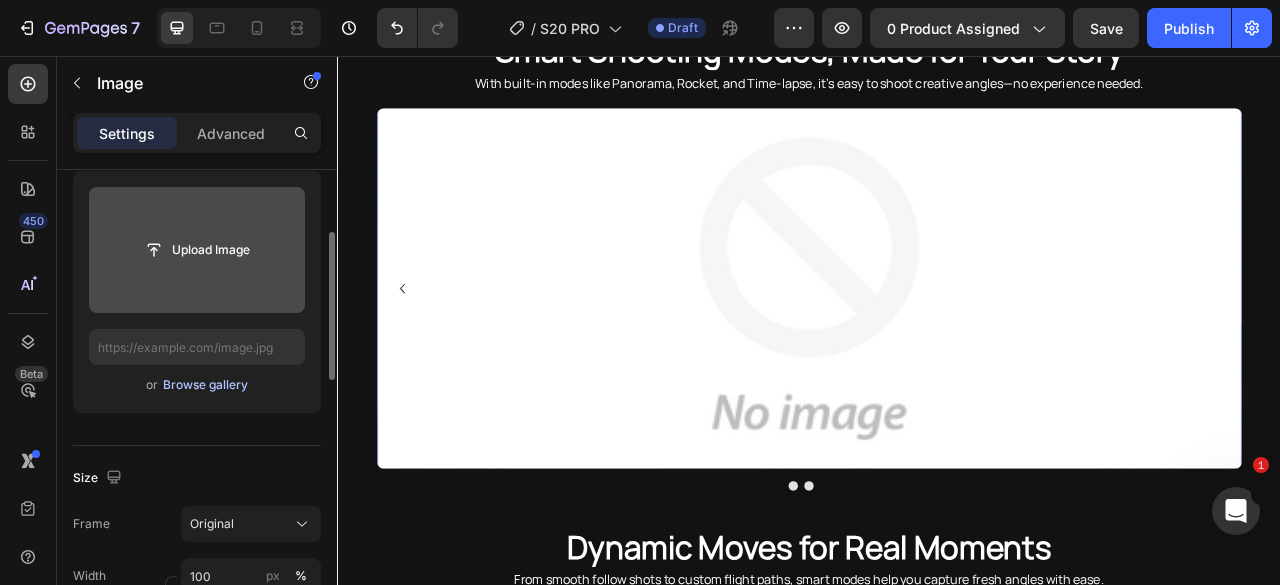 click on "Browse gallery" at bounding box center [205, 385] 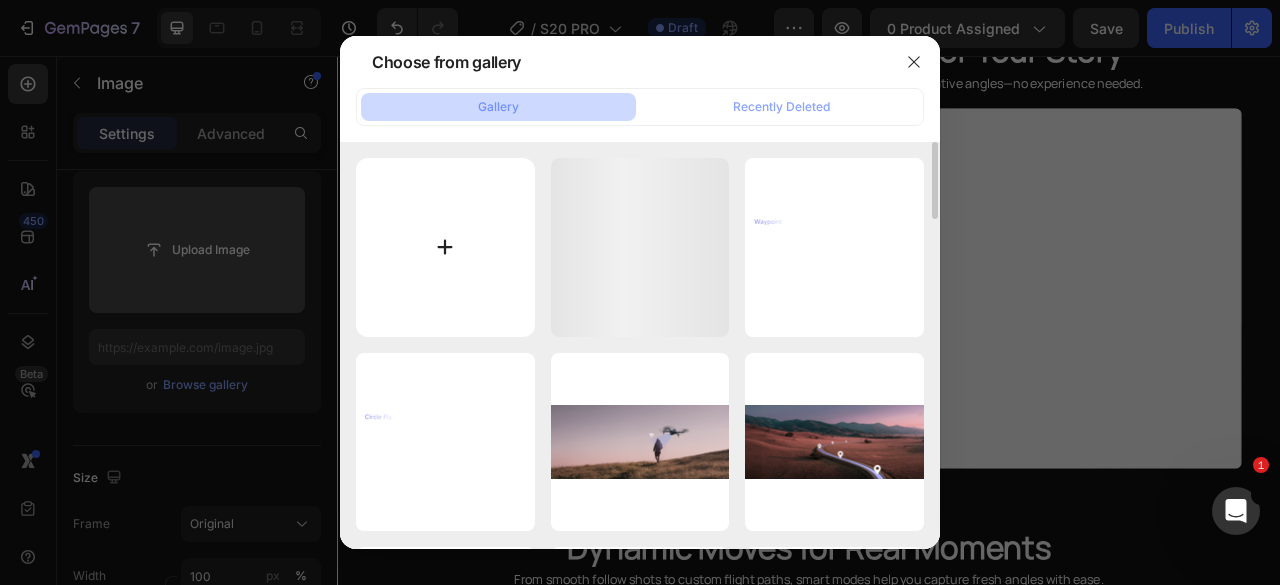 click at bounding box center [445, 247] 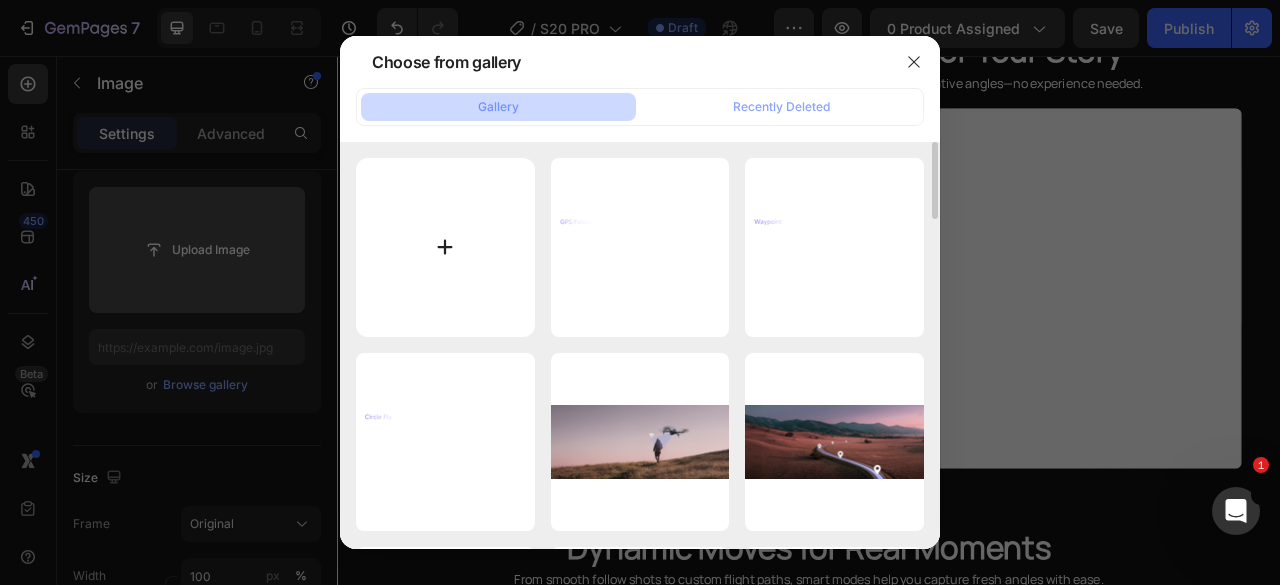 type on "C:\fakepath\GPS FOLLOW.png" 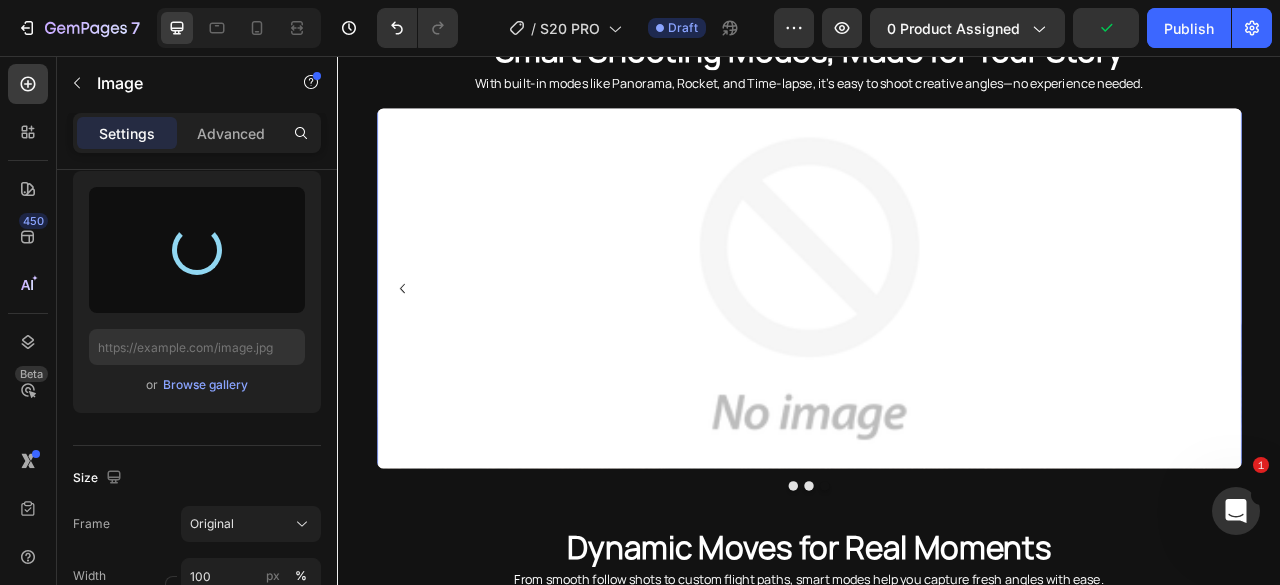 type on "https://cdn.shopify.com/s/files/1/0608/7226/1676/files/gempages_498511572528792649-8728100b-d226-4a86-87ee-934f6b4da438.png" 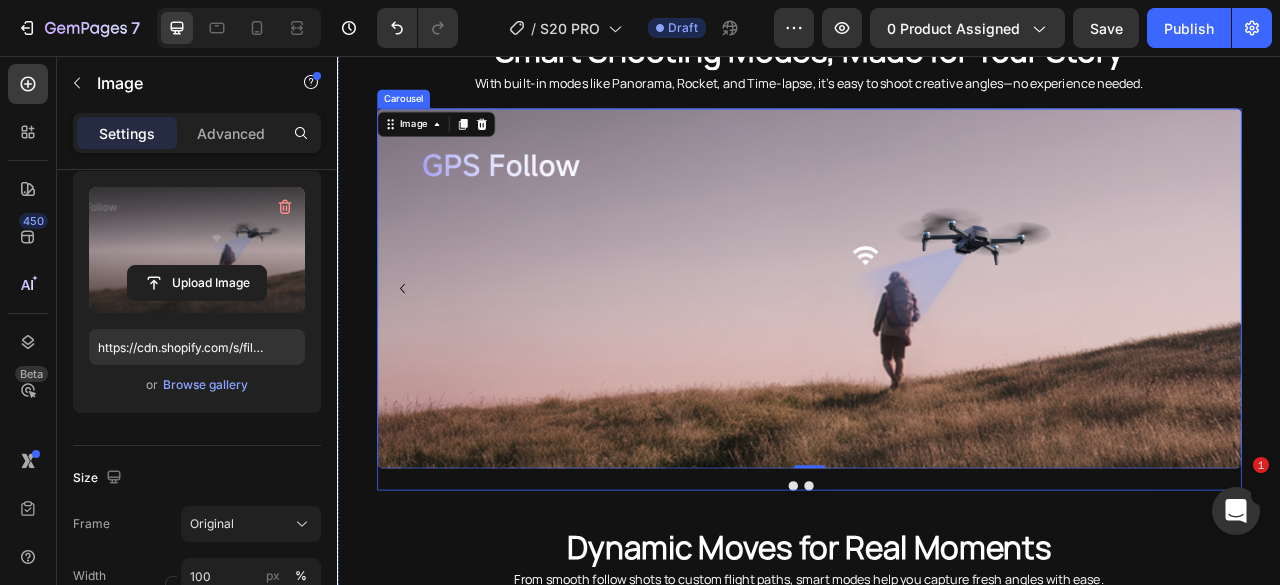 click at bounding box center (937, 603) 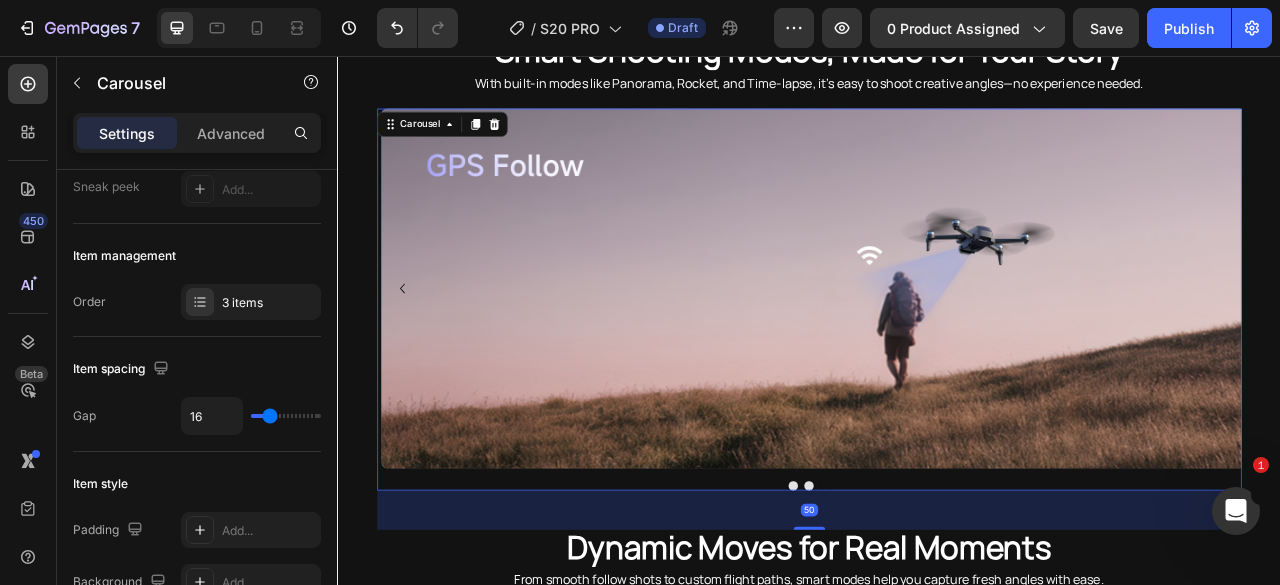 scroll, scrollTop: 0, scrollLeft: 0, axis: both 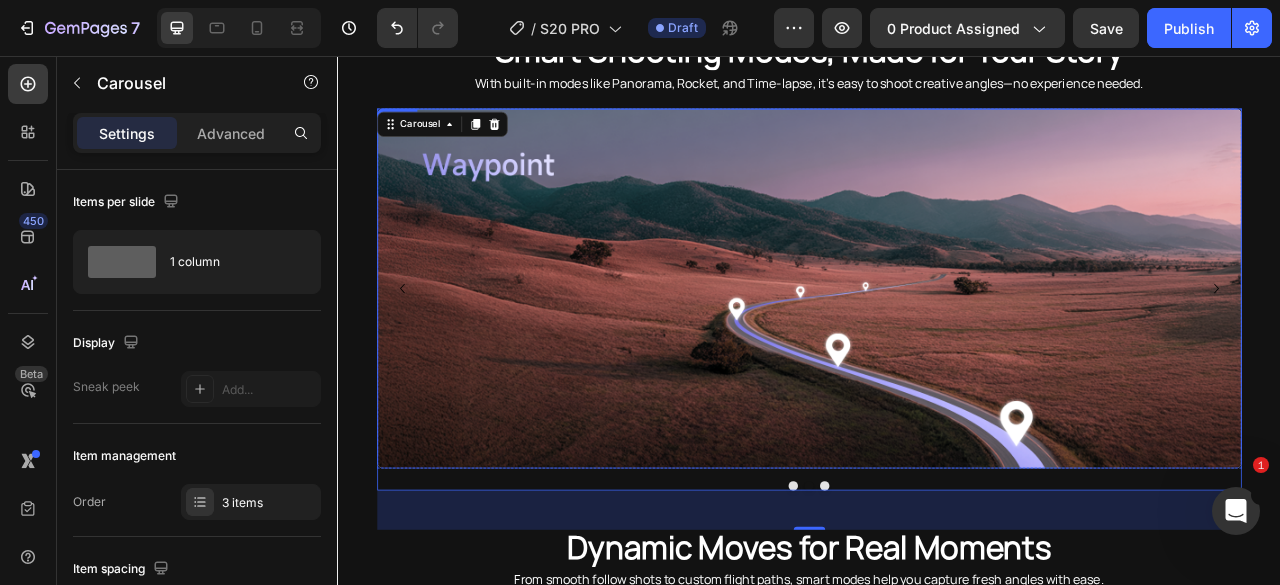 click at bounding box center (937, 352) 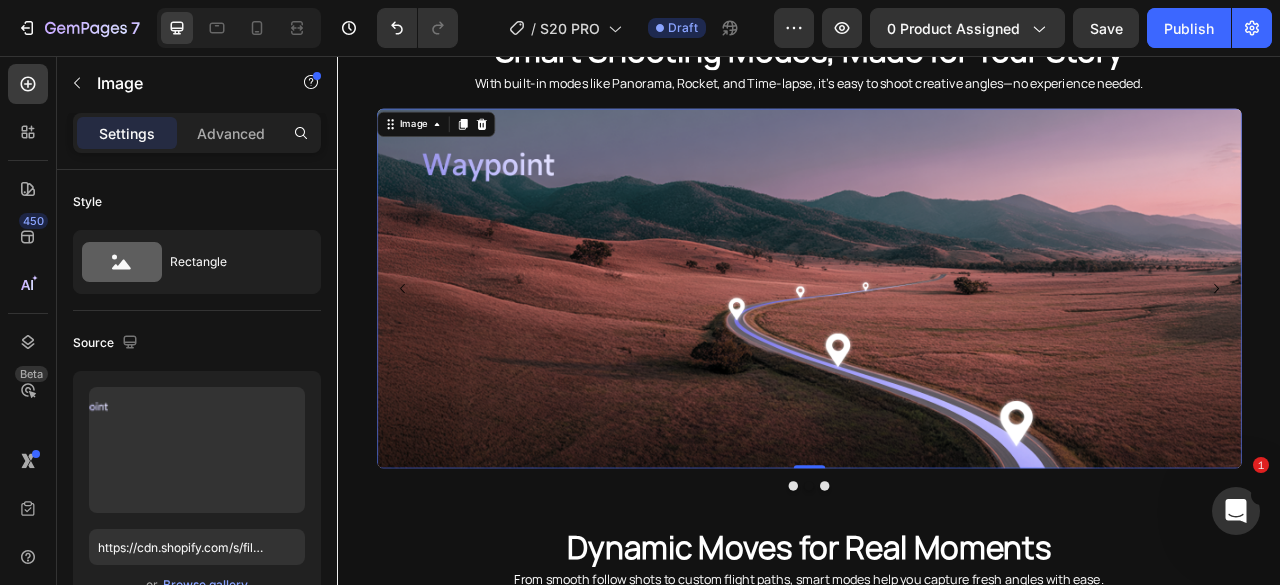 click at bounding box center (937, 352) 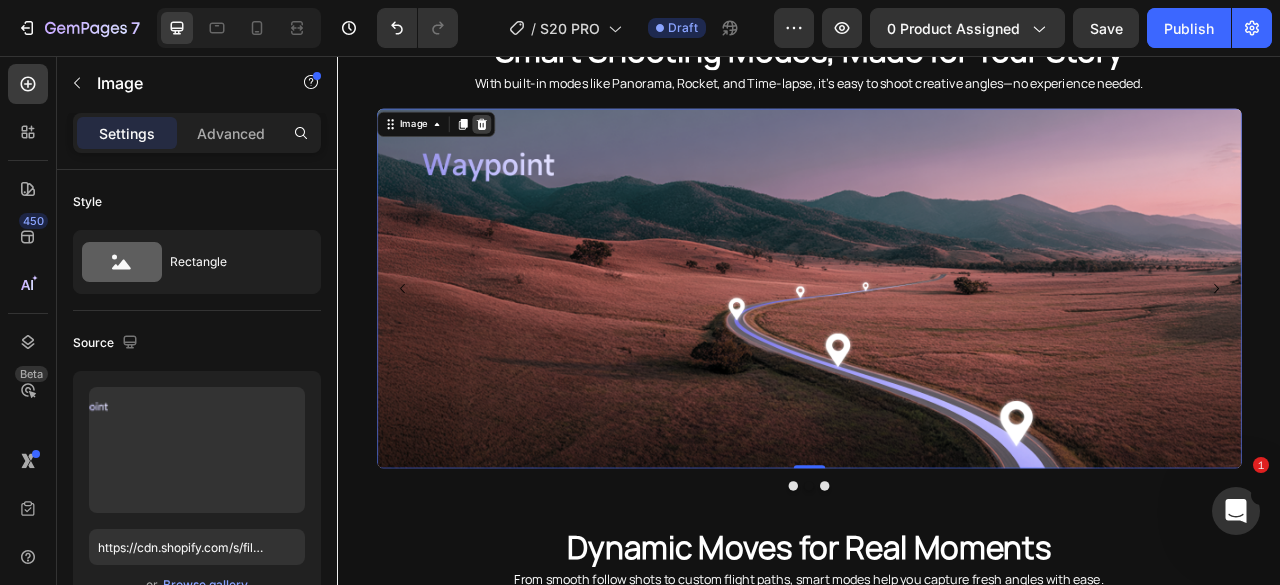 click 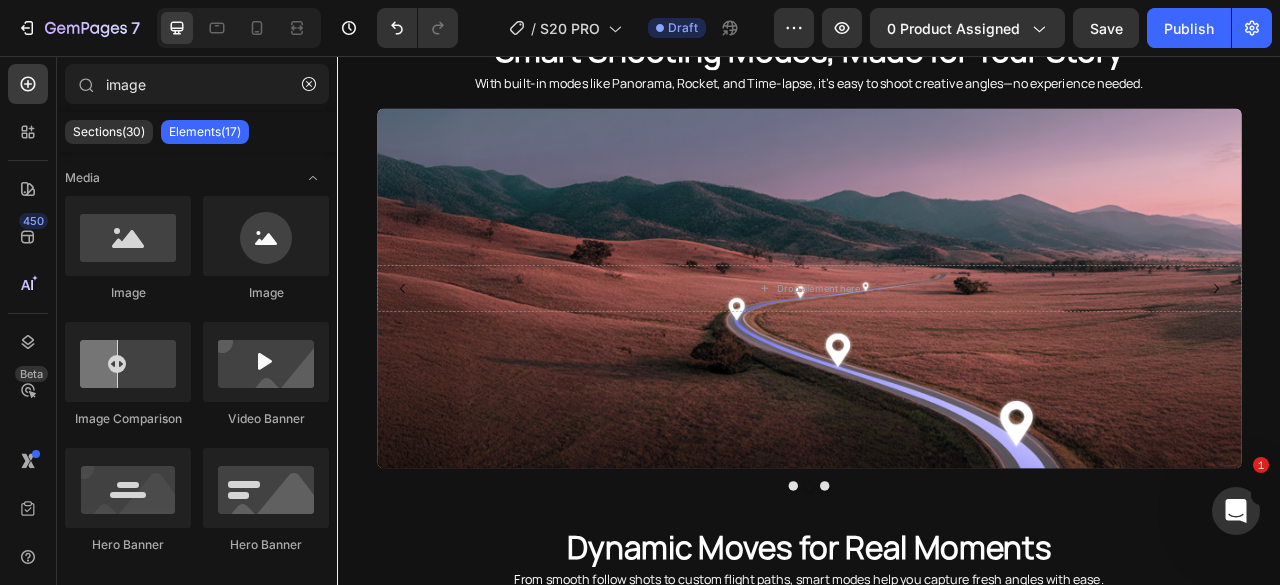 click on "Drop element here" at bounding box center [937, 352] 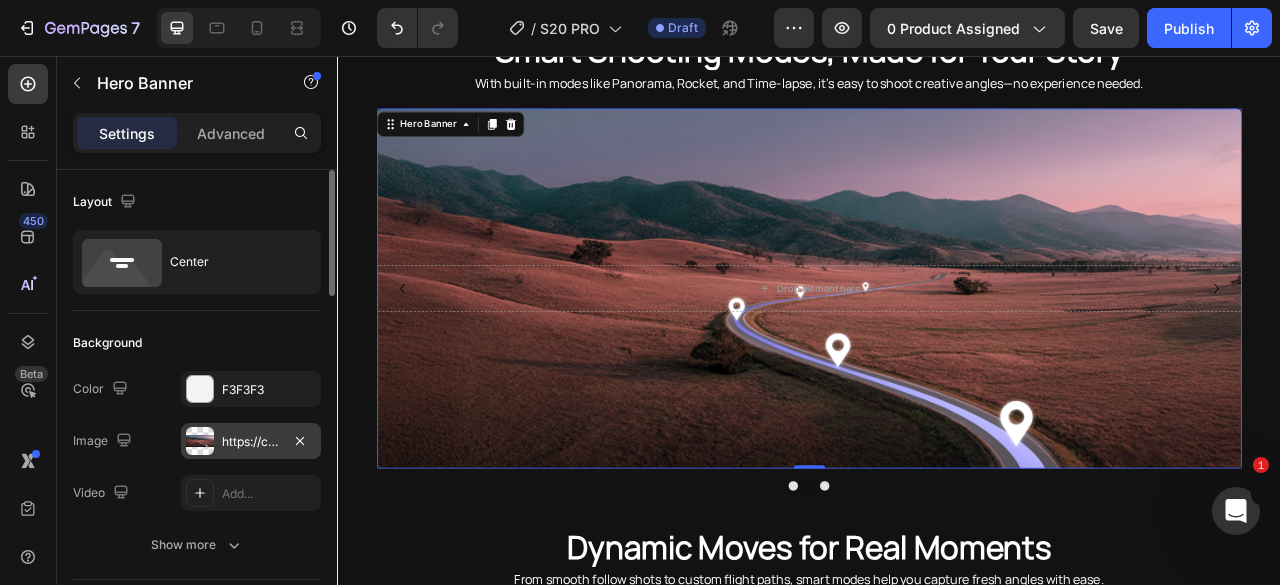 click on "https://cdn.shopify.com/s/files/1/0608/7226/1676/files/gempages_498511572528792649-29935919-a85f-427b-a846-292ee8b16704.png" at bounding box center (251, 442) 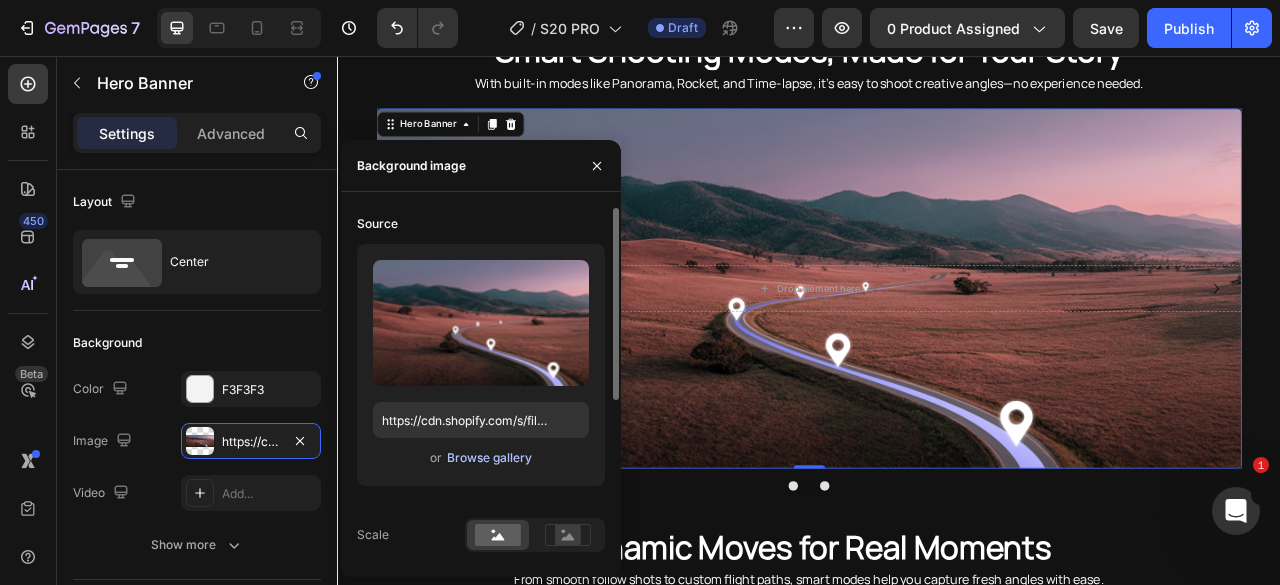 click on "Browse gallery" at bounding box center (489, 458) 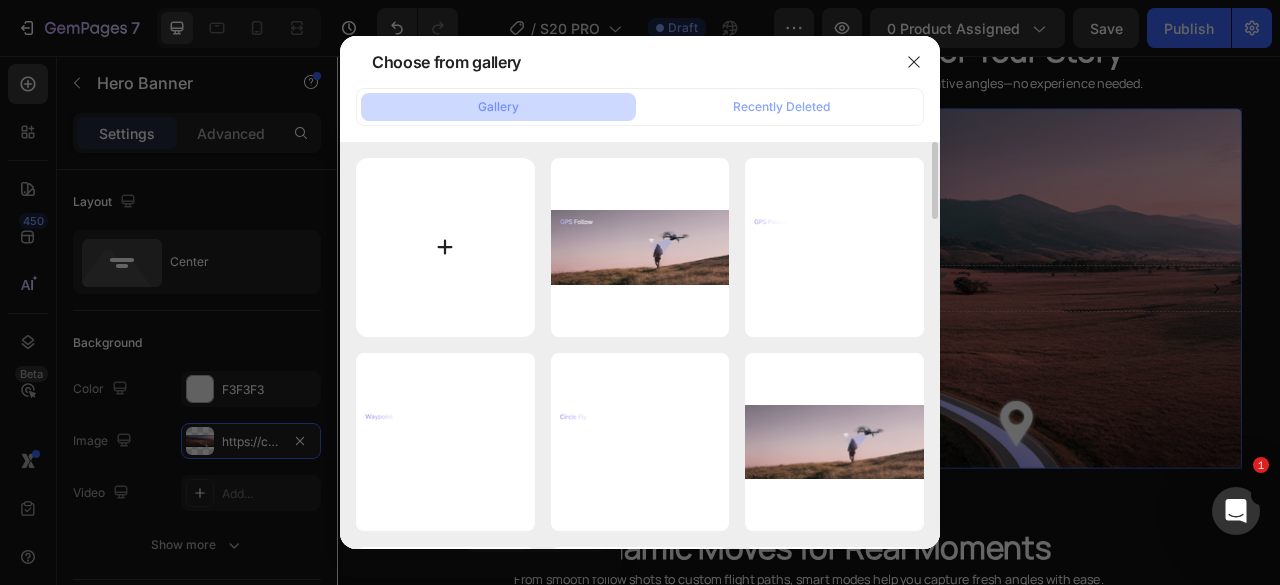 click at bounding box center (445, 247) 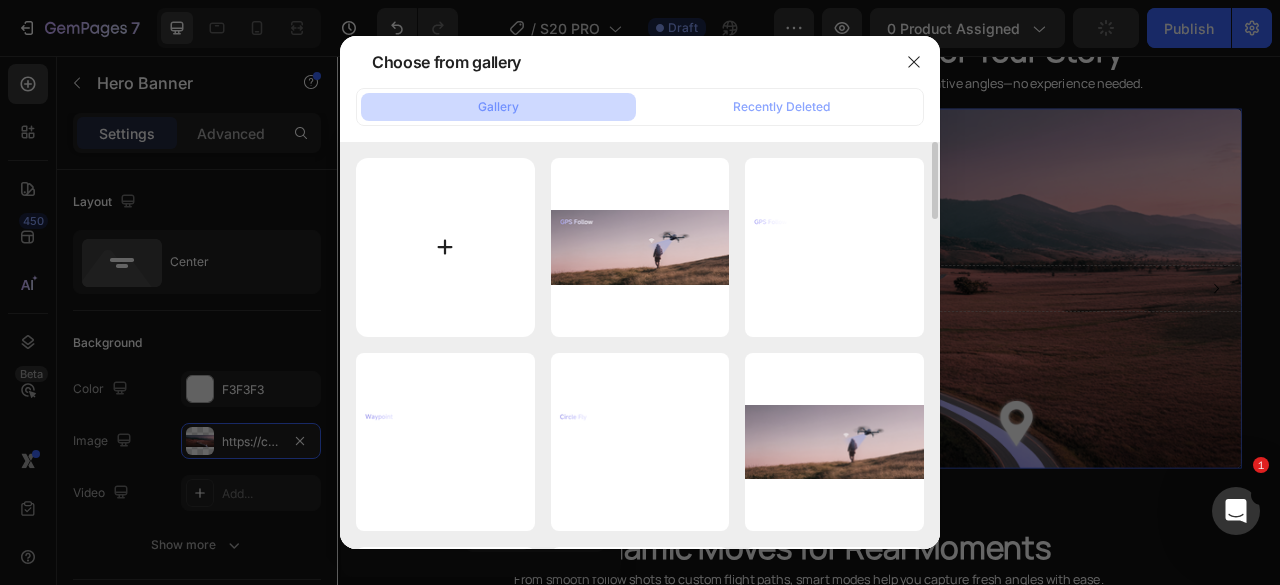 type on "C:\fakepath\Waypoint.png" 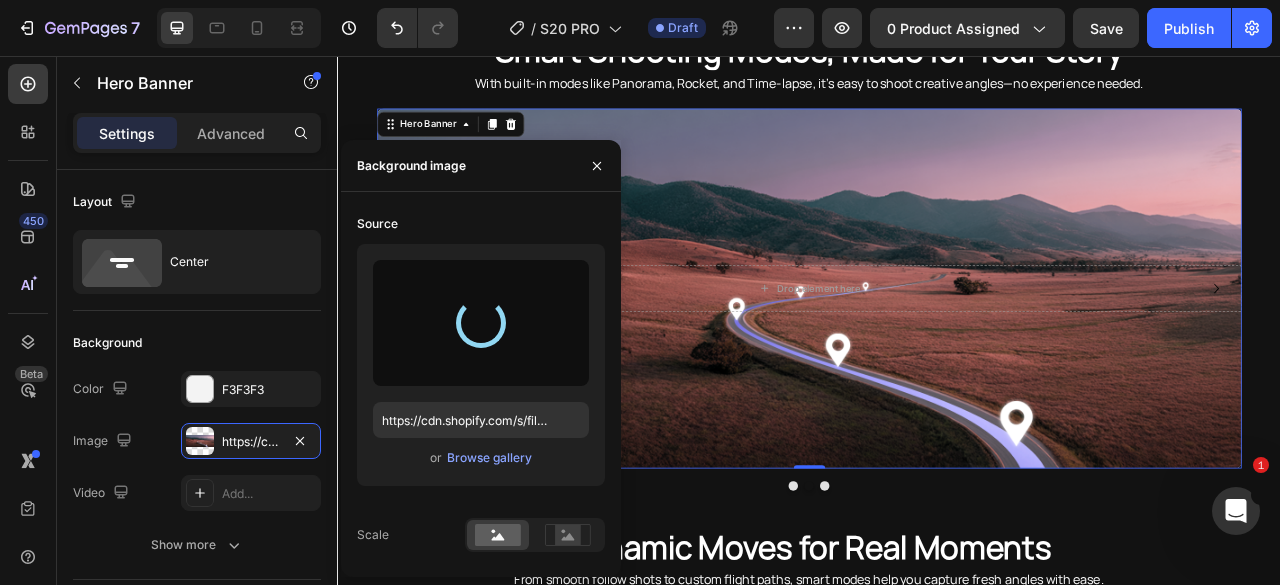 type on "https://cdn.shopify.com/s/files/1/0608/7226/1676/files/gempages_498511572528792649-c05e7a1c-093e-46ef-8ec6-da290f2a46fa.png" 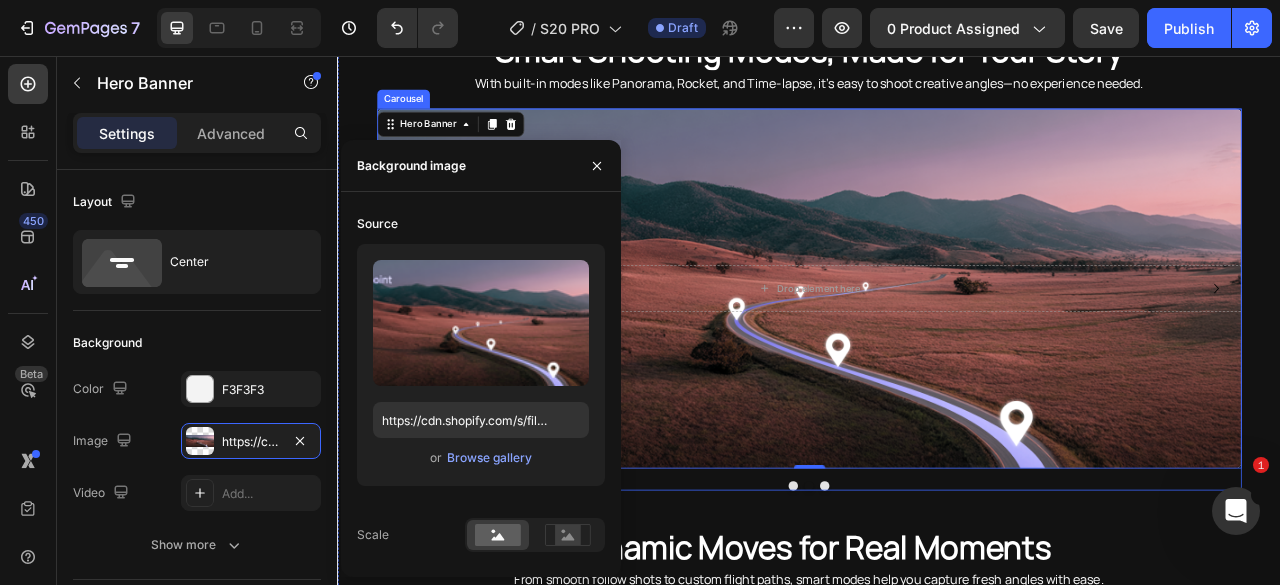 click at bounding box center [917, 603] 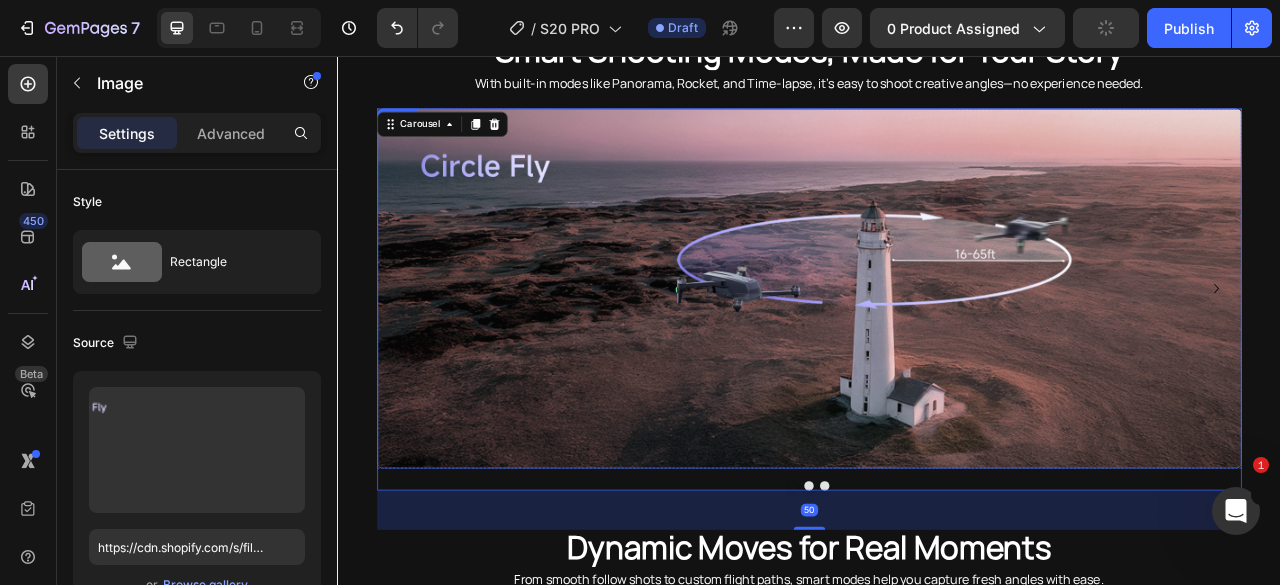 click at bounding box center [937, 352] 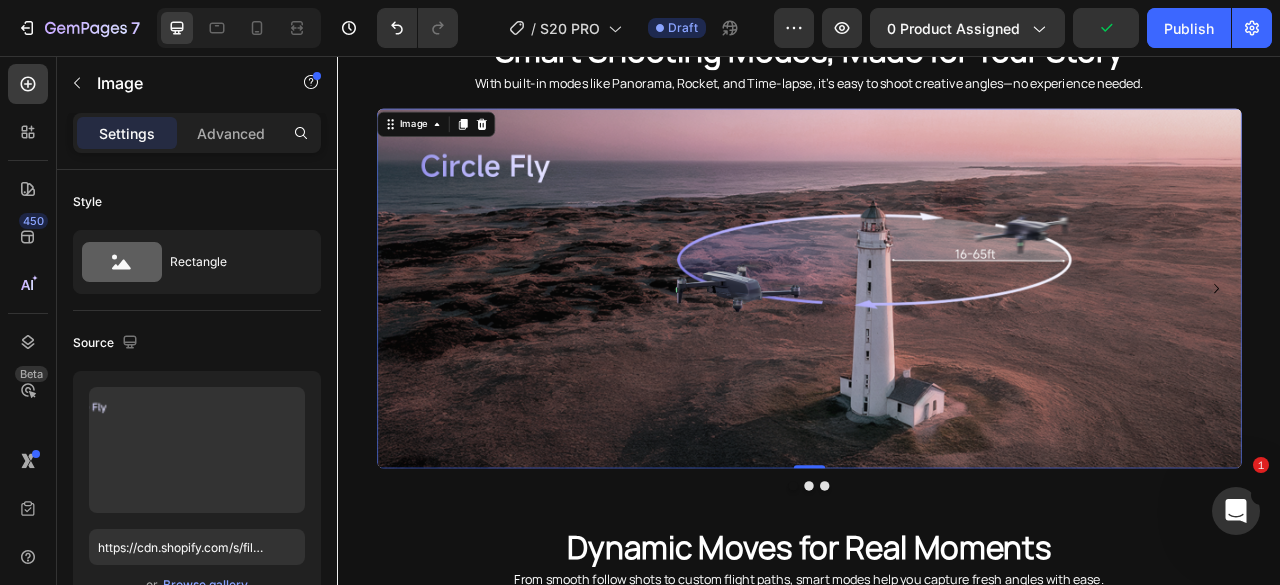 click at bounding box center (937, 352) 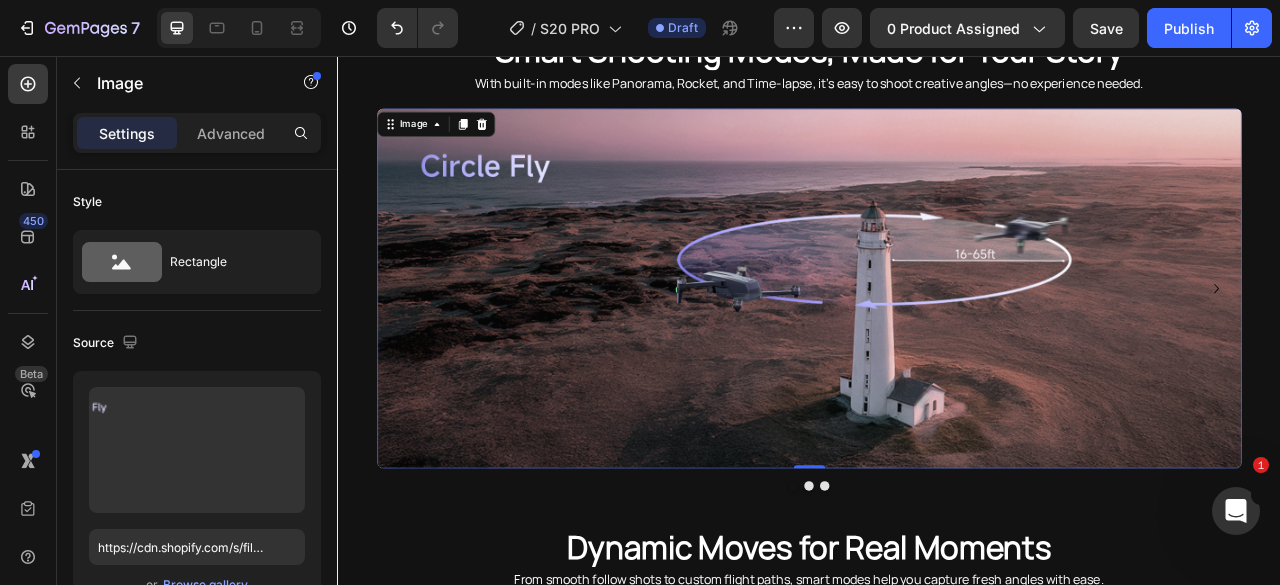 click at bounding box center [937, 352] 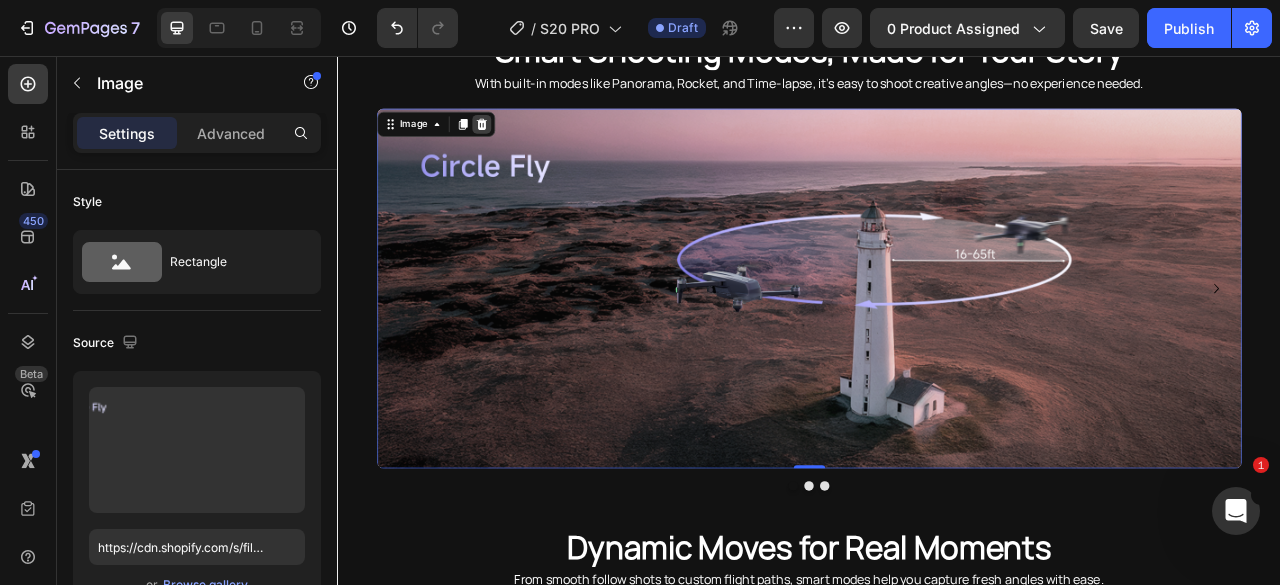click 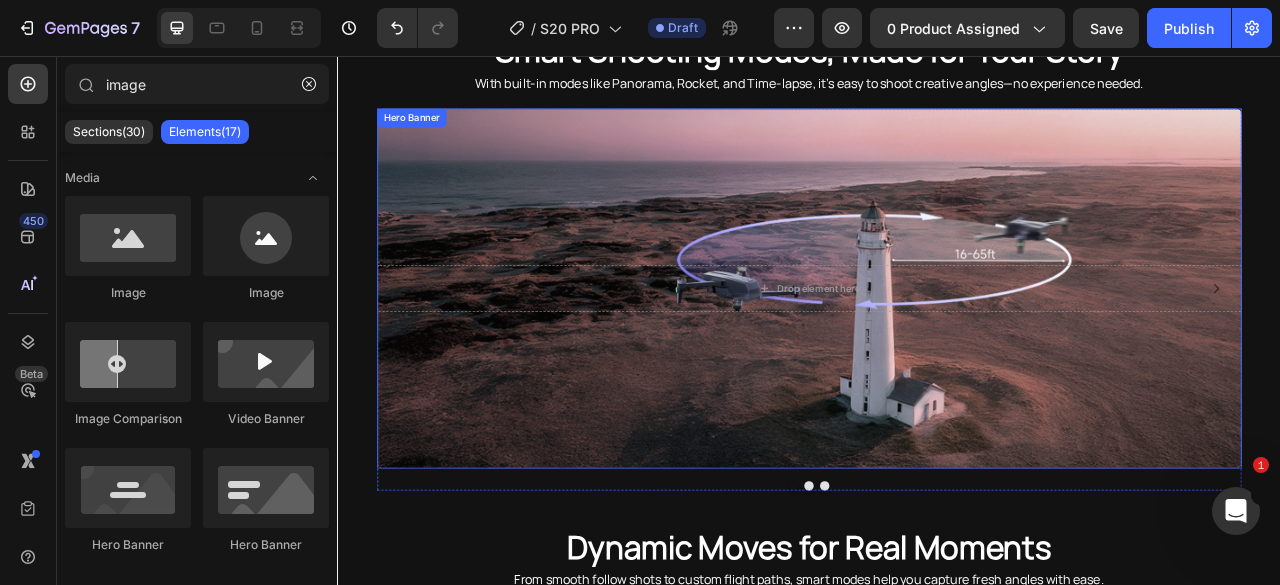 click at bounding box center [937, 352] 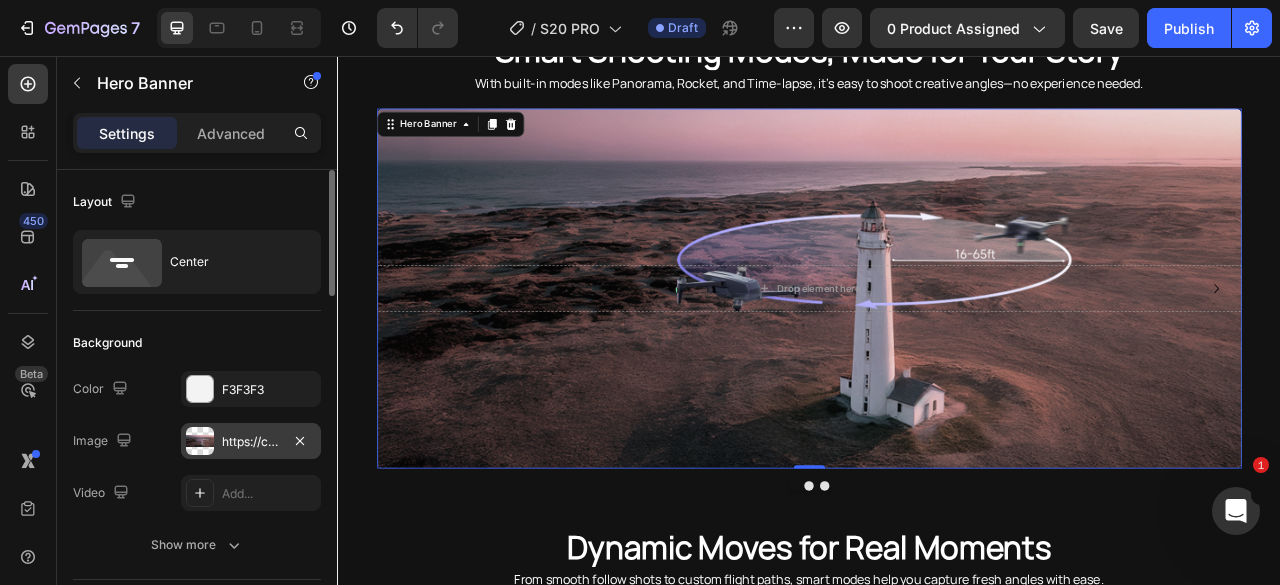 click on "https://cdn.shopify.com/s/files/1/0608/7226/1676/files/gempages_498511572528792649-49731c89-b485-4951-96bb-c4bdfab6e14e.png" at bounding box center [251, 442] 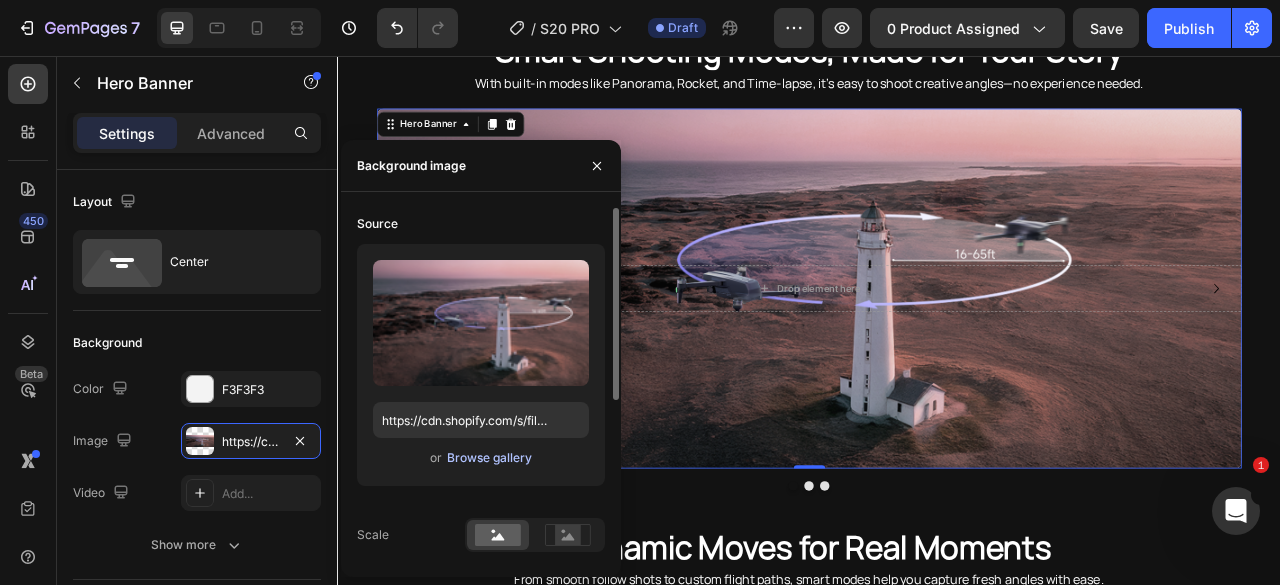 click on "Browse gallery" at bounding box center (489, 458) 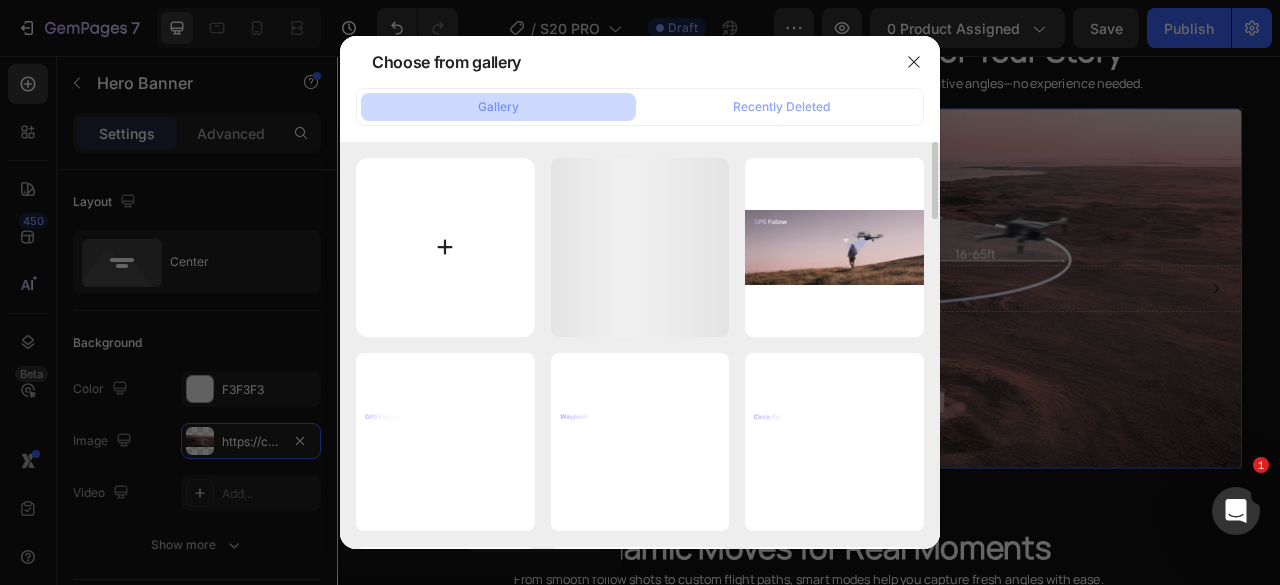 click at bounding box center [445, 247] 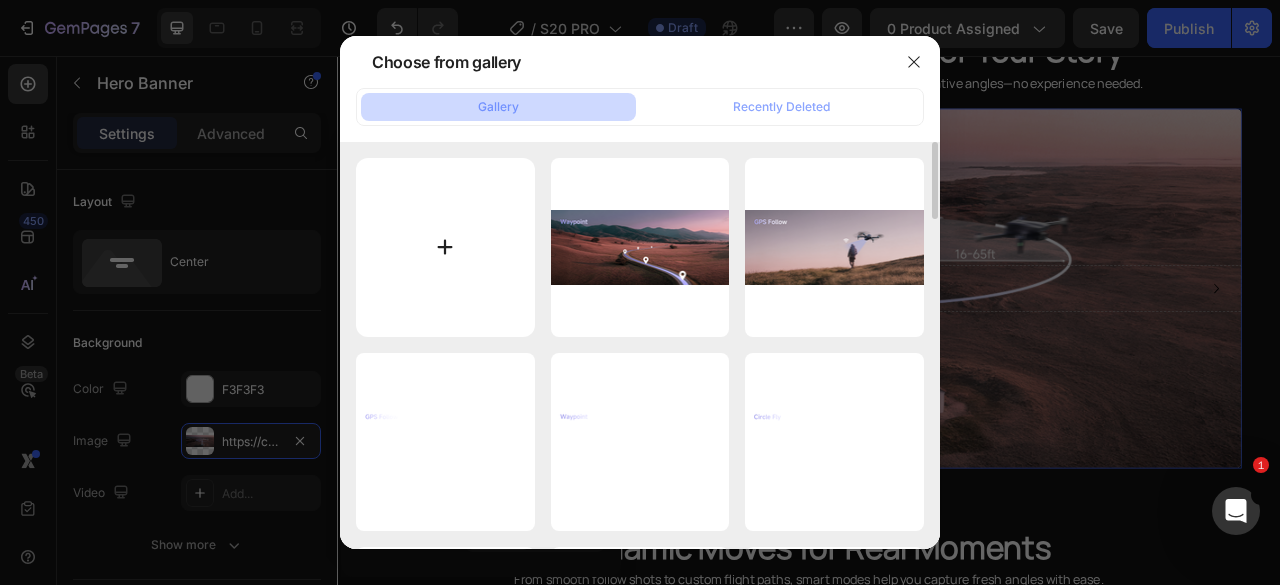 type on "C:\fakepath\Circle.png" 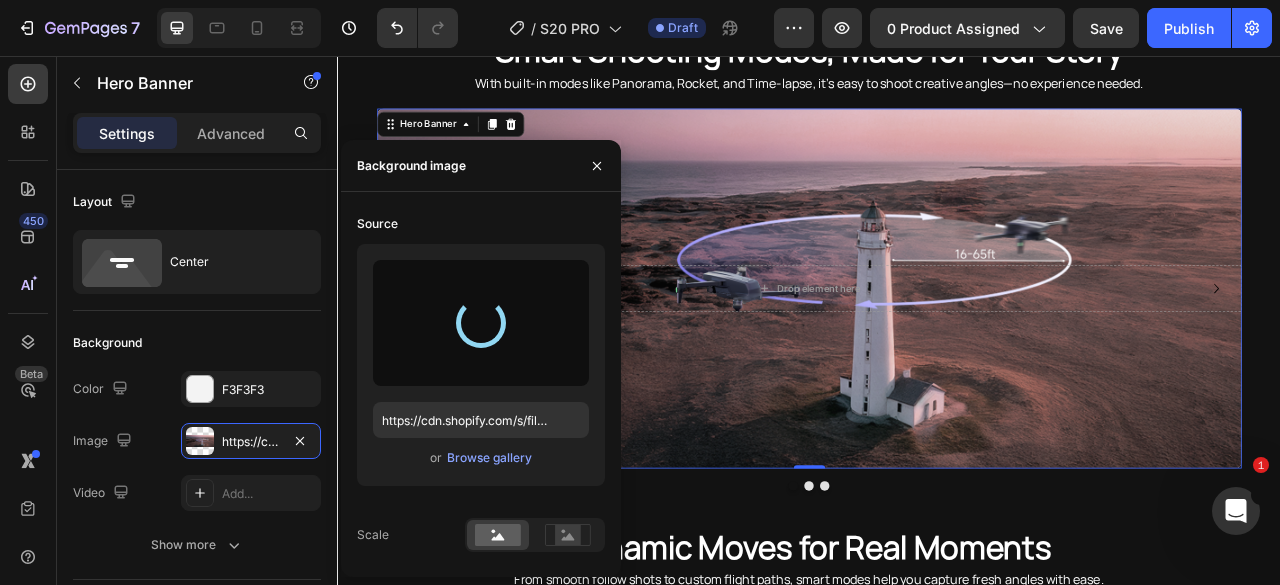 type on "https://cdn.shopify.com/s/files/1/0608/7226/1676/files/gempages_498511572528792649-97d769a3-5811-4a6b-a47f-c29ec826ccbb.png" 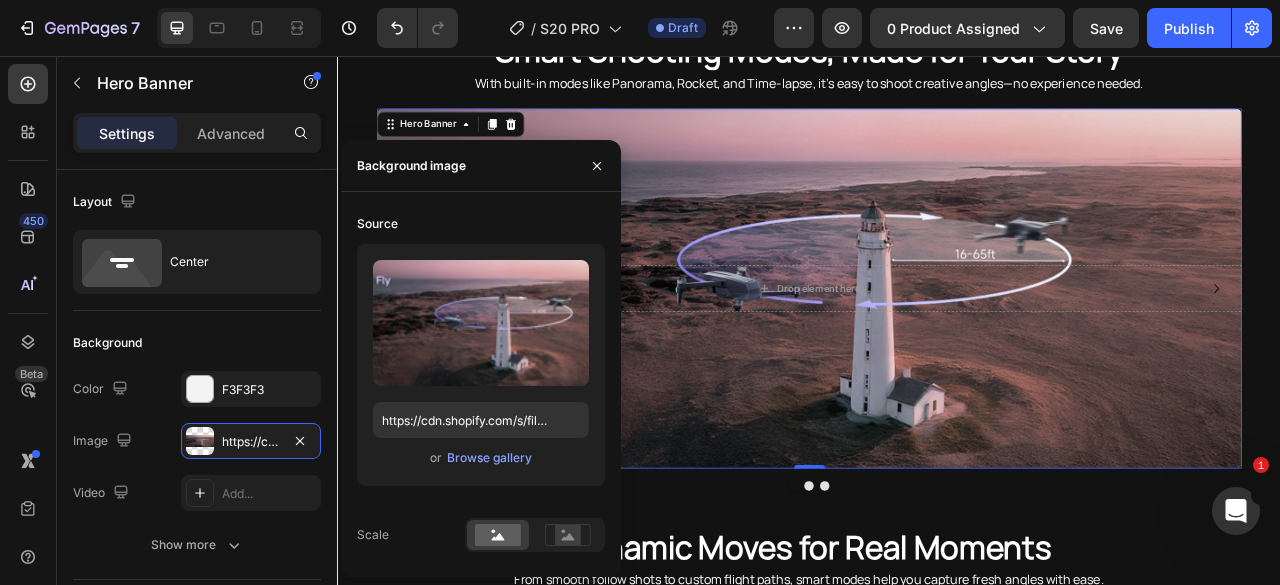 click at bounding box center (937, 352) 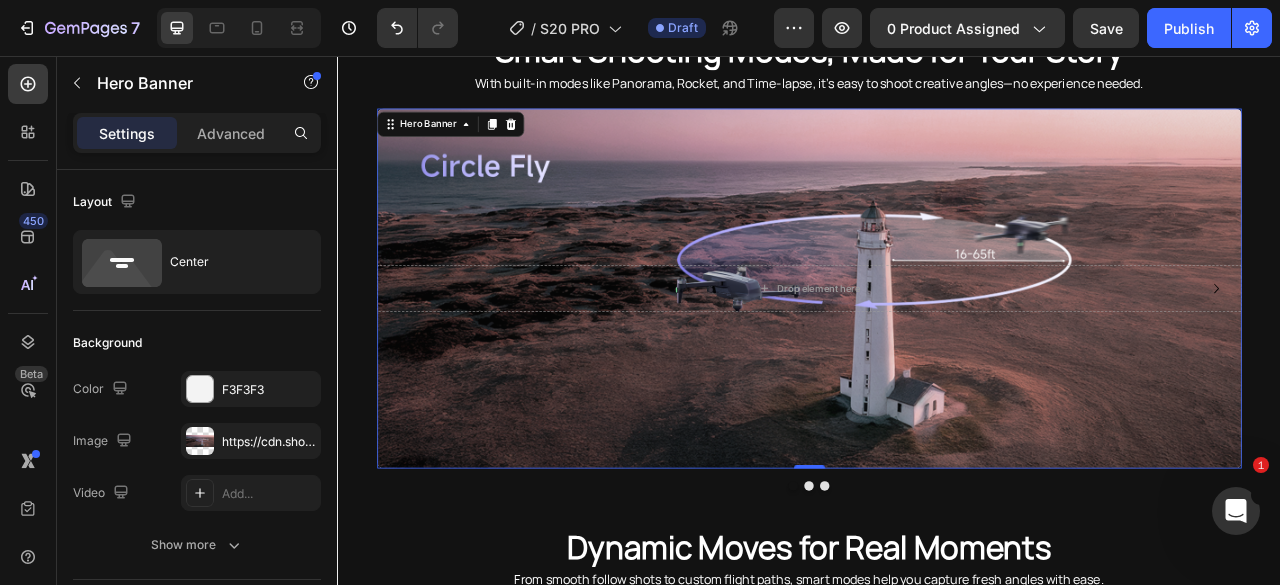 click at bounding box center [937, 352] 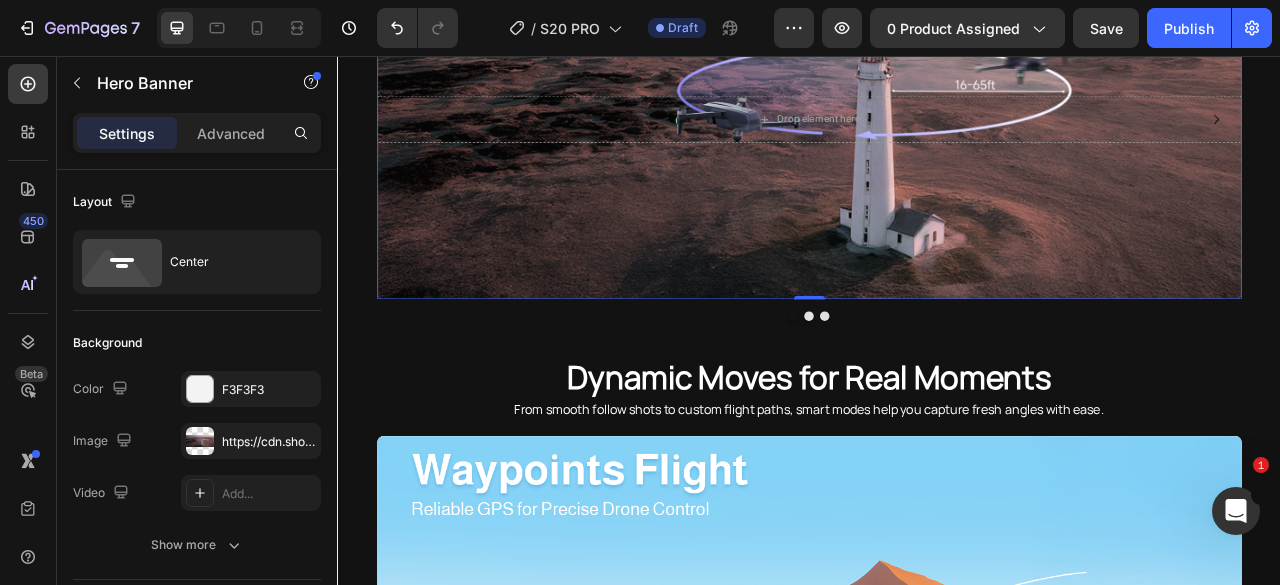 scroll, scrollTop: 2596, scrollLeft: 0, axis: vertical 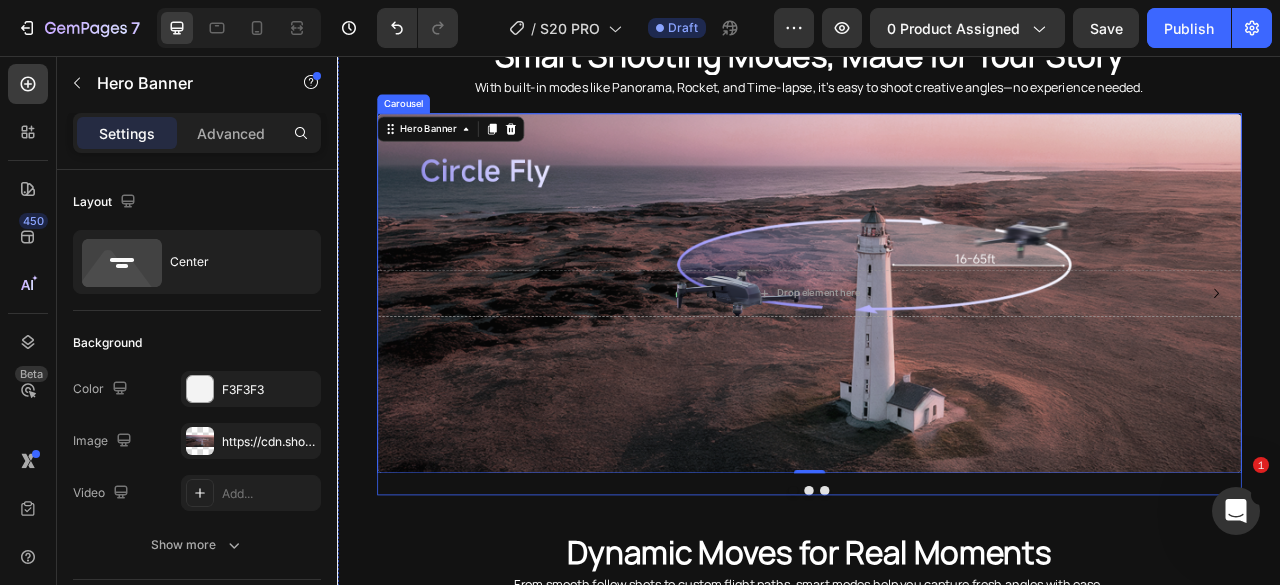 click at bounding box center [937, 609] 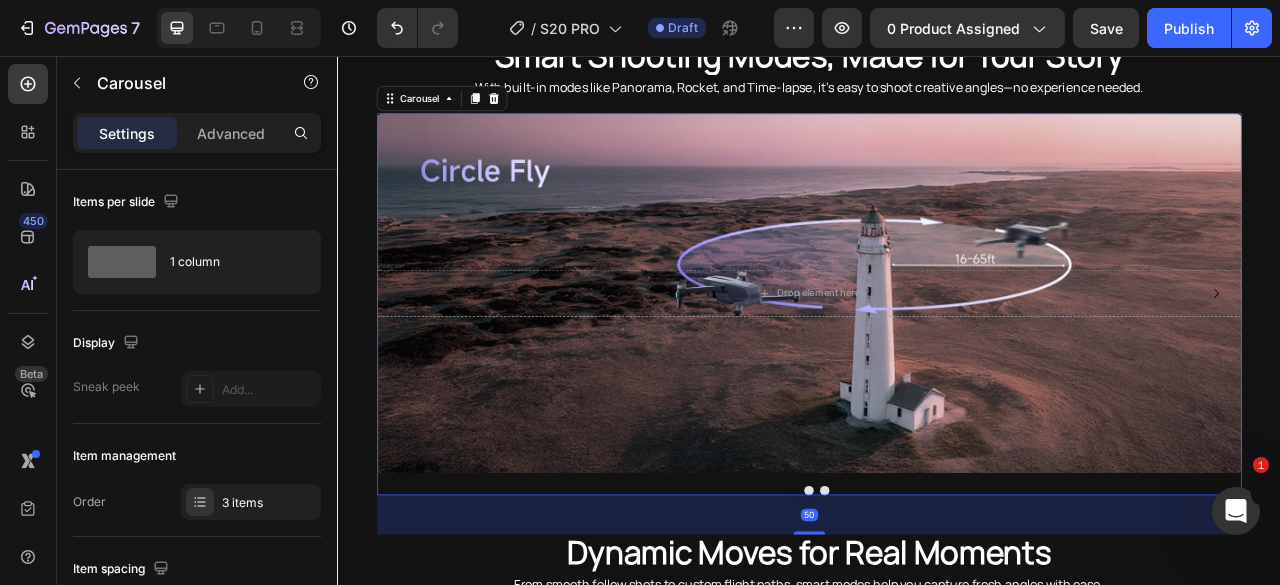 click at bounding box center [937, 609] 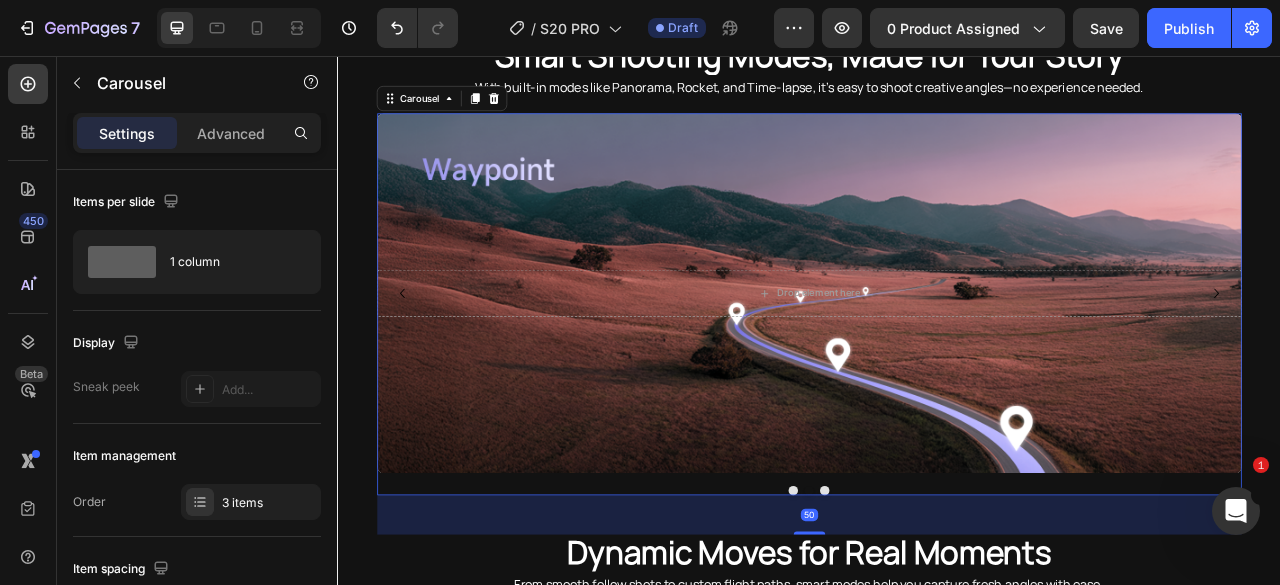 click at bounding box center (957, 609) 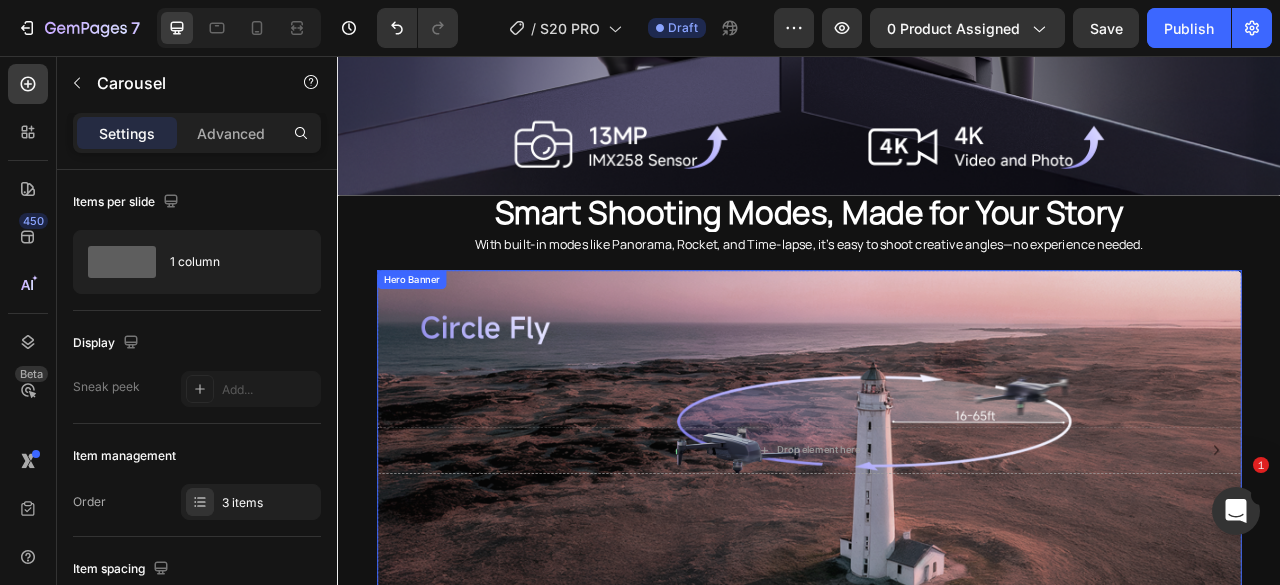 scroll, scrollTop: 3196, scrollLeft: 0, axis: vertical 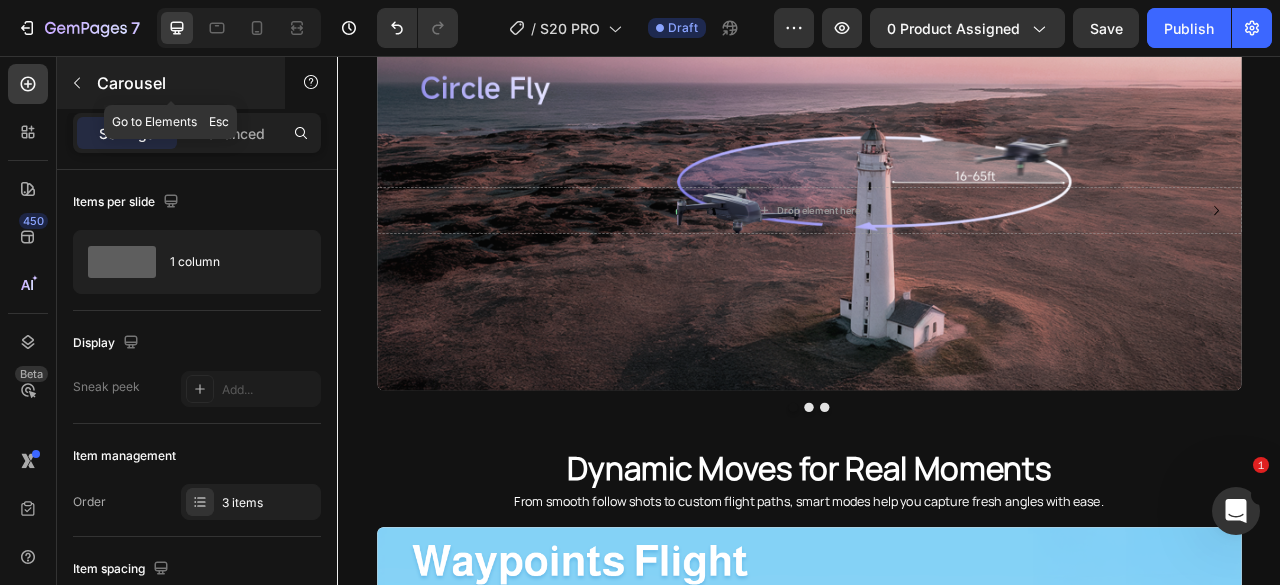 drag, startPoint x: 71, startPoint y: 79, endPoint x: 70, endPoint y: 101, distance: 22.022715 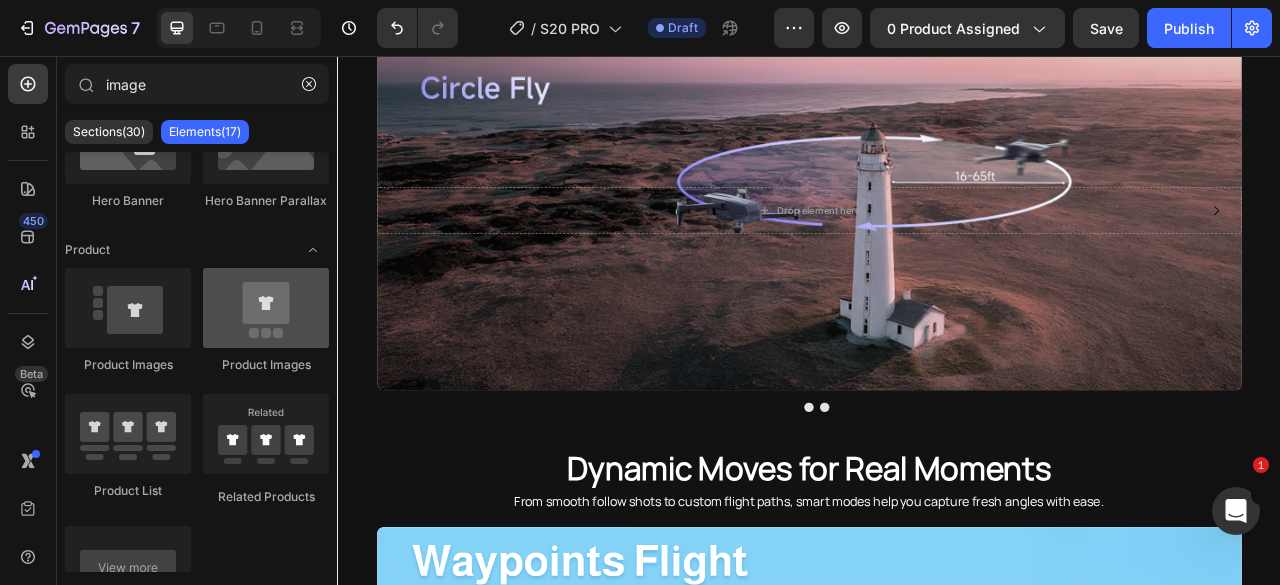scroll, scrollTop: 0, scrollLeft: 0, axis: both 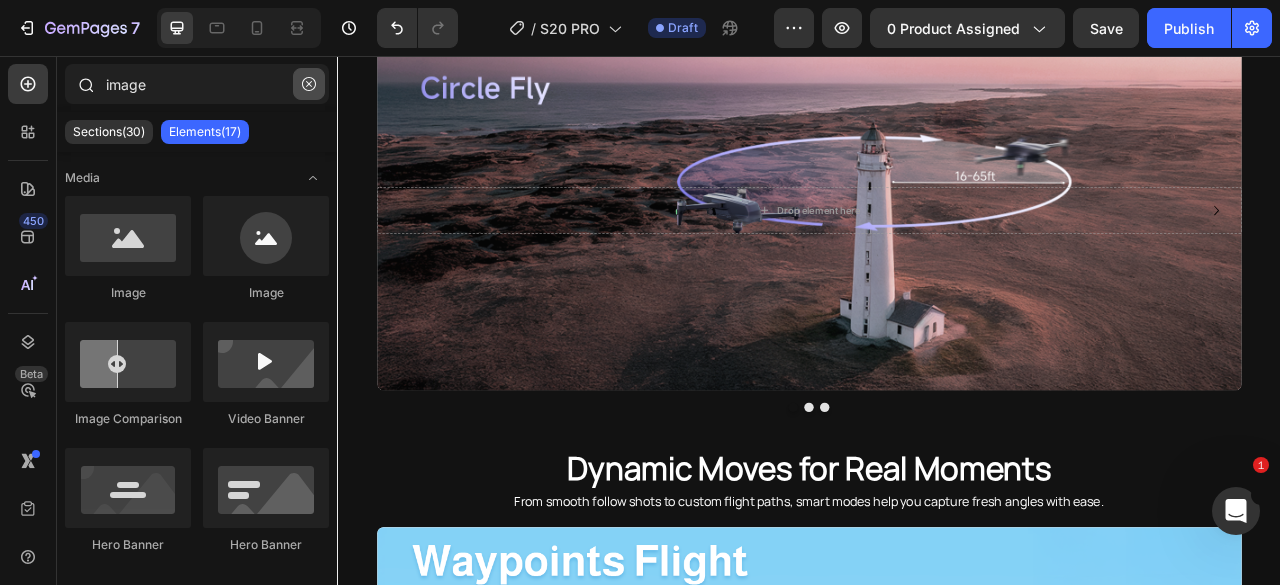 click 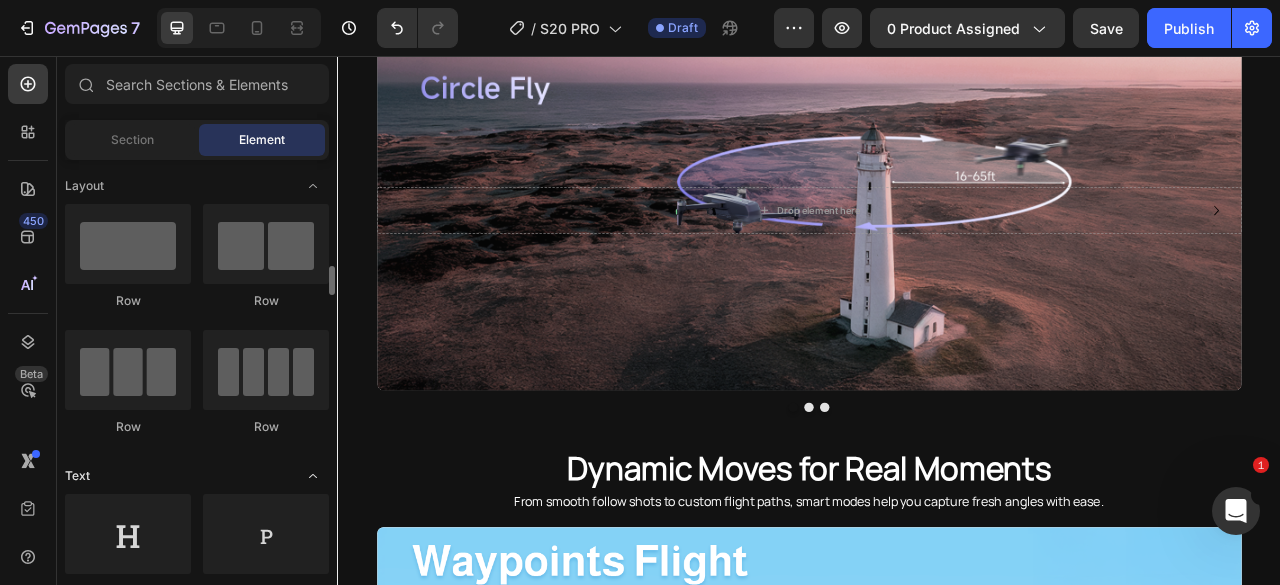 scroll, scrollTop: 200, scrollLeft: 0, axis: vertical 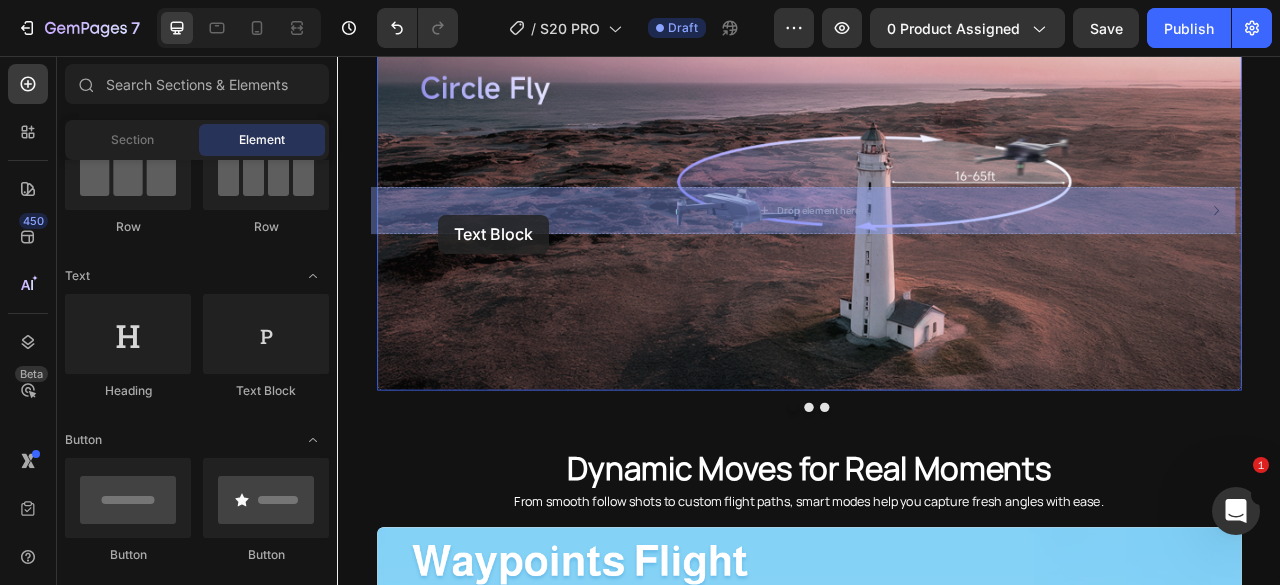 drag, startPoint x: 597, startPoint y: 405, endPoint x: 465, endPoint y: 258, distance: 197.5677 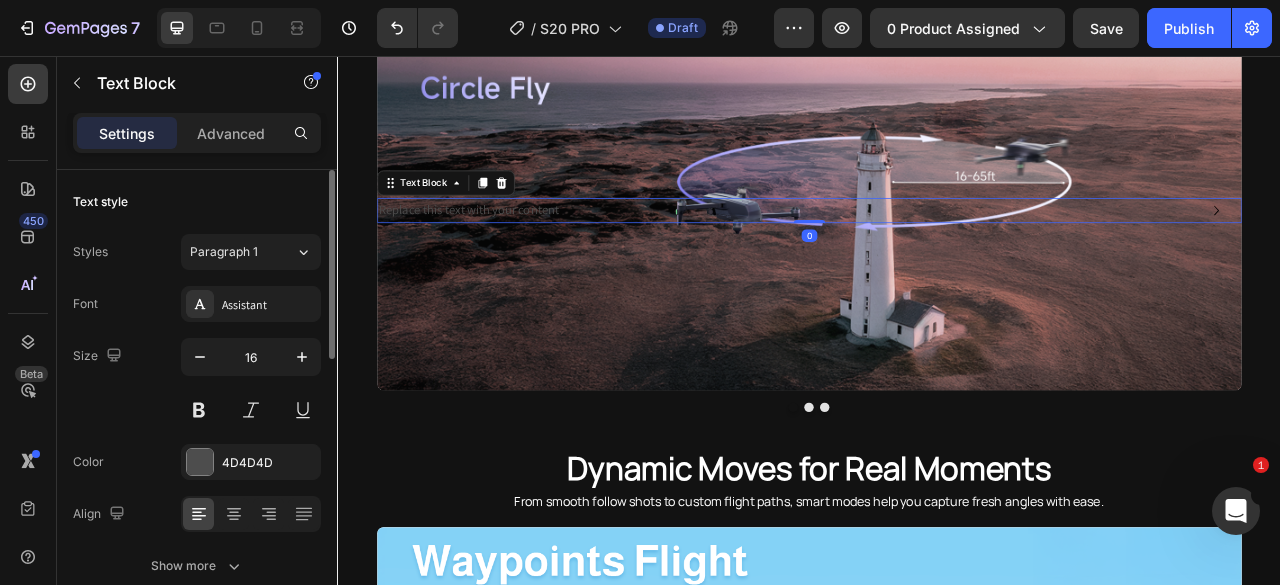 scroll, scrollTop: 100, scrollLeft: 0, axis: vertical 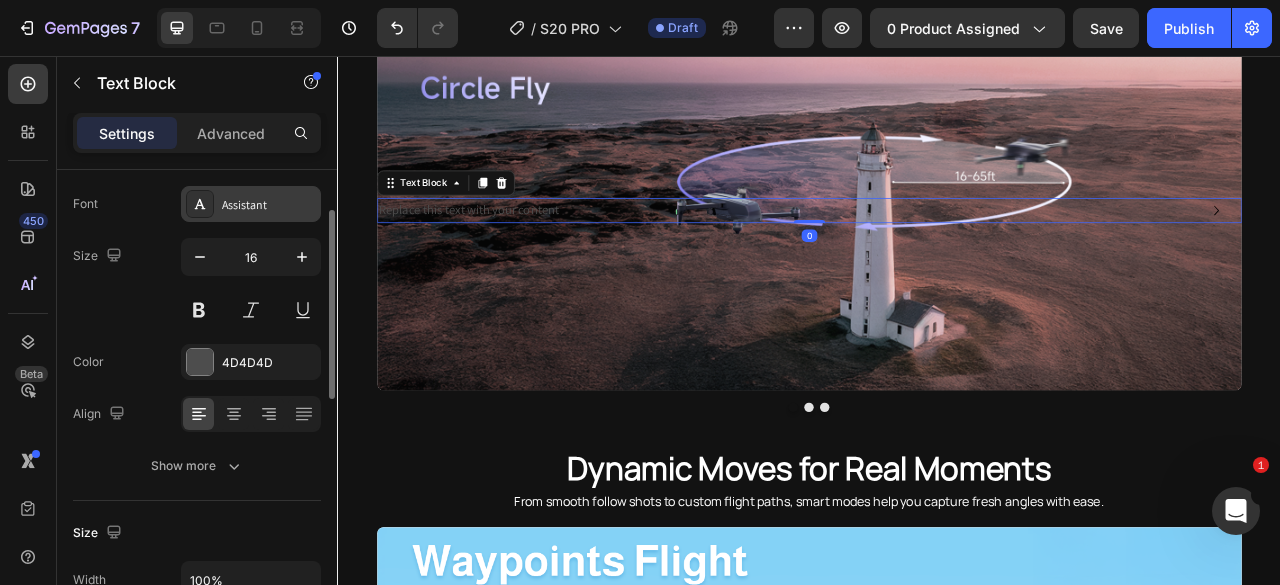 click on "Assistant" at bounding box center [269, 205] 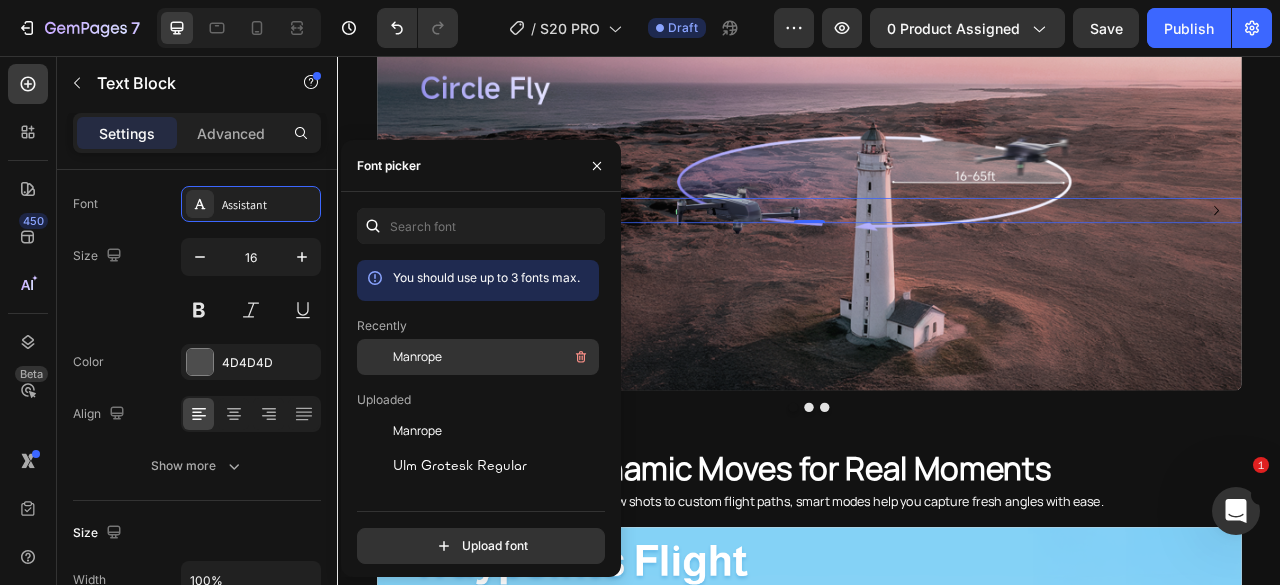 click at bounding box center (375, 357) 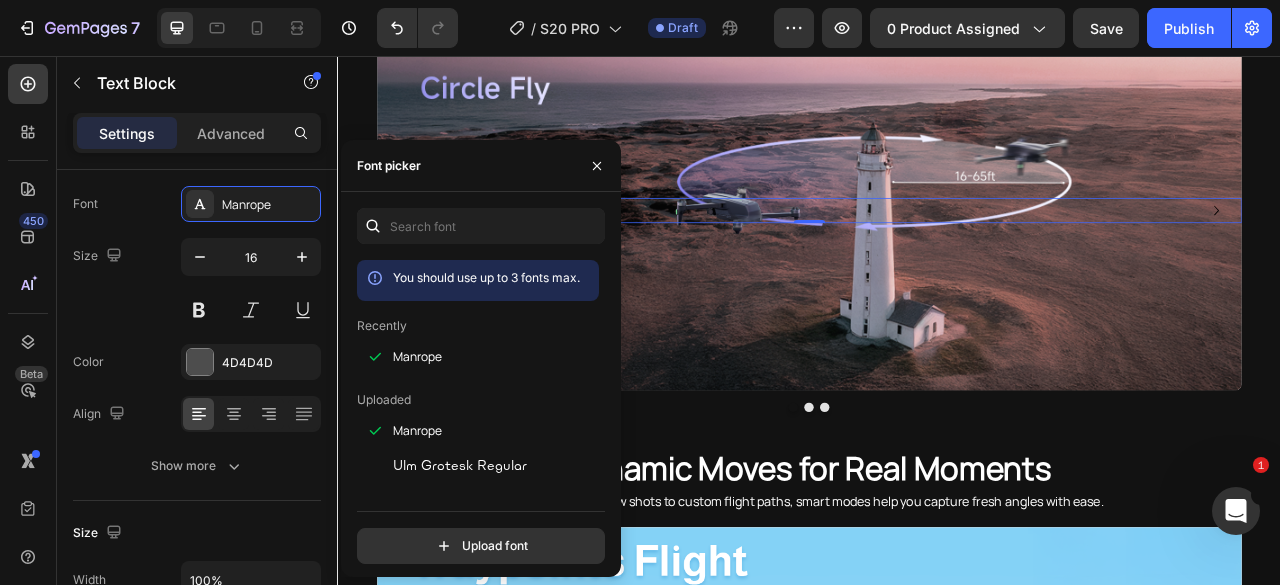 click on "Replace this text with your content Text Block   0" at bounding box center (937, 252) 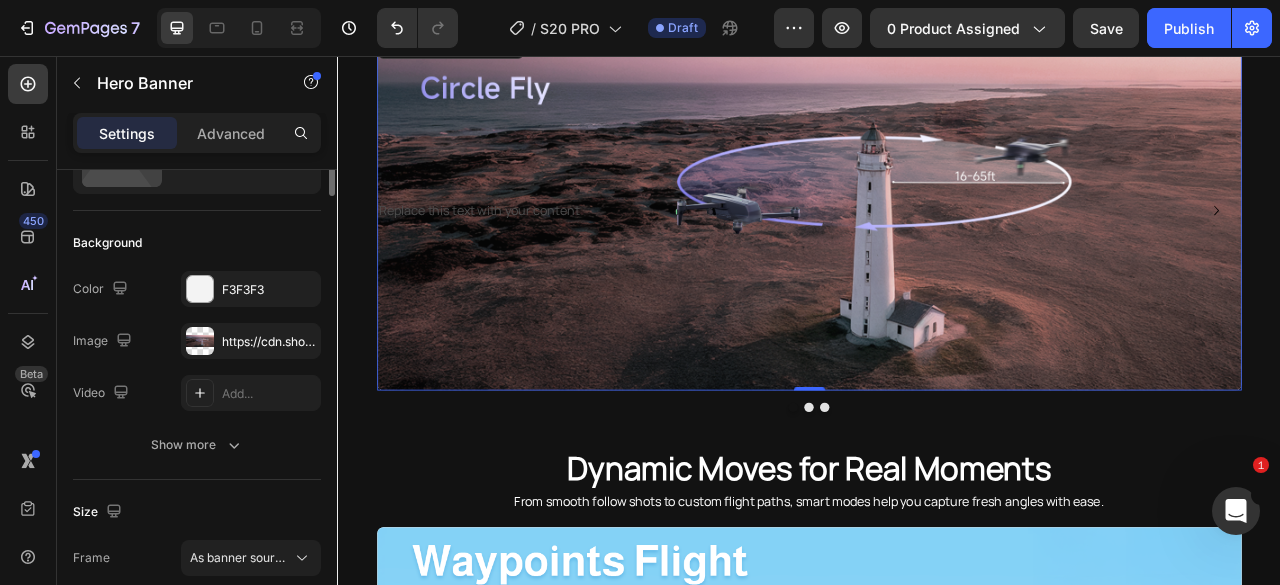 scroll, scrollTop: 0, scrollLeft: 0, axis: both 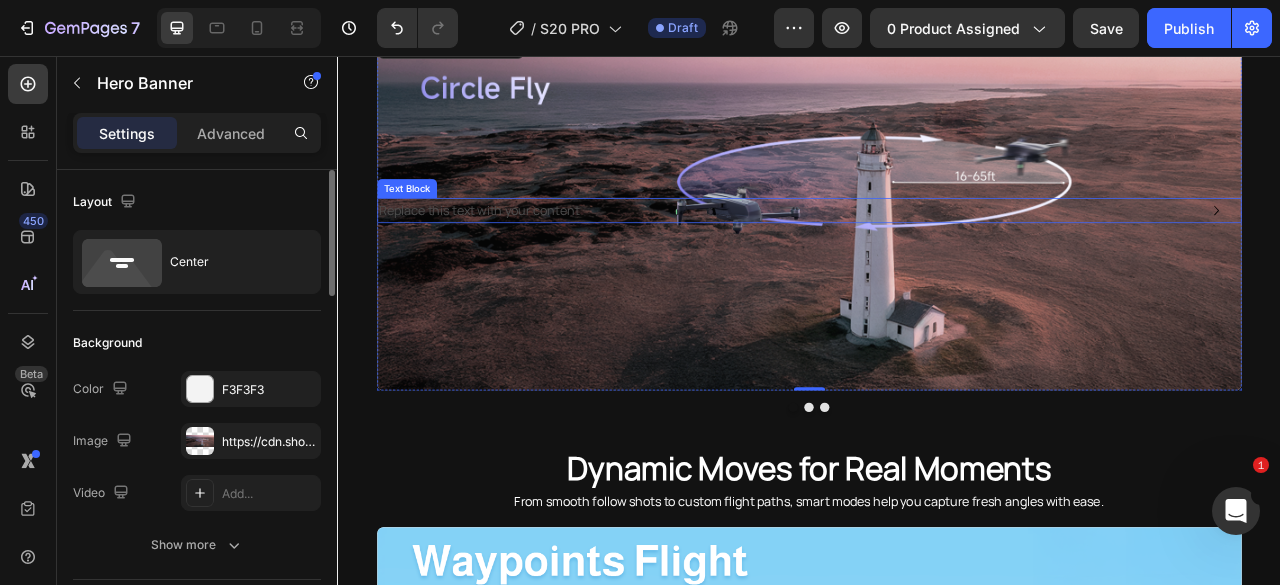 click on "Replace this text with your content" at bounding box center [937, 252] 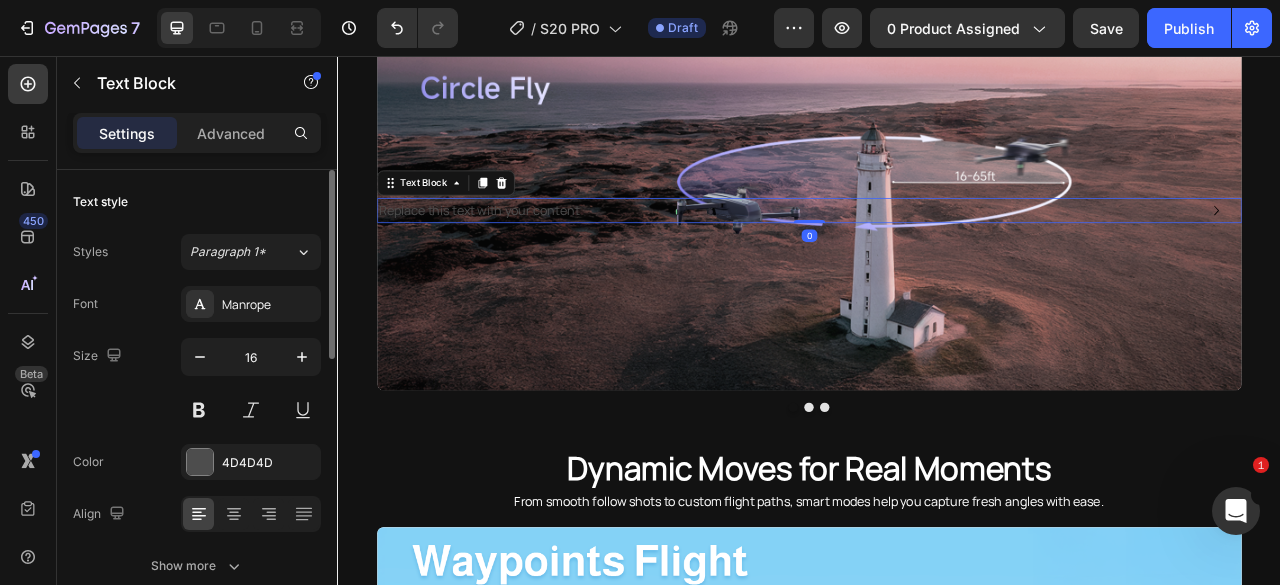 scroll, scrollTop: 200, scrollLeft: 0, axis: vertical 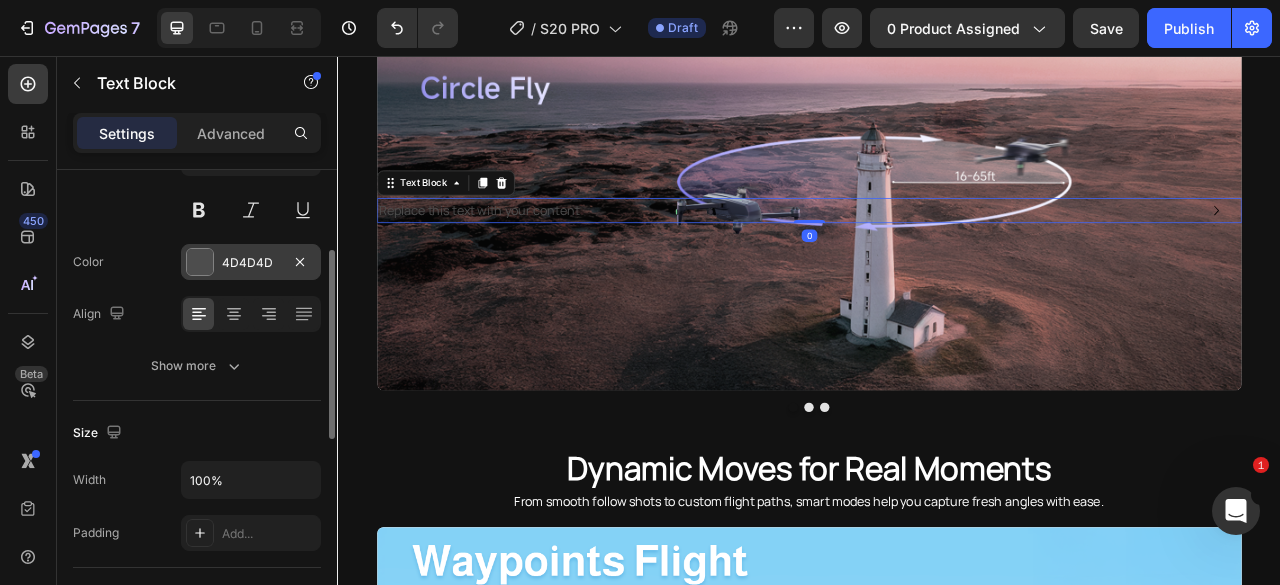 click at bounding box center (200, 262) 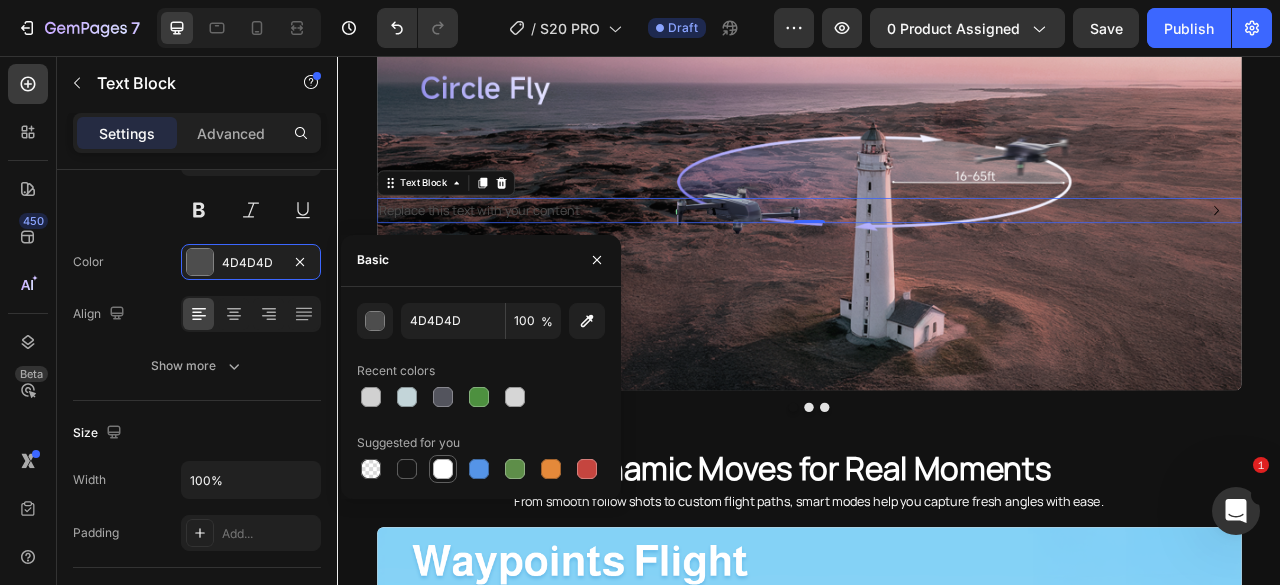 click at bounding box center (443, 469) 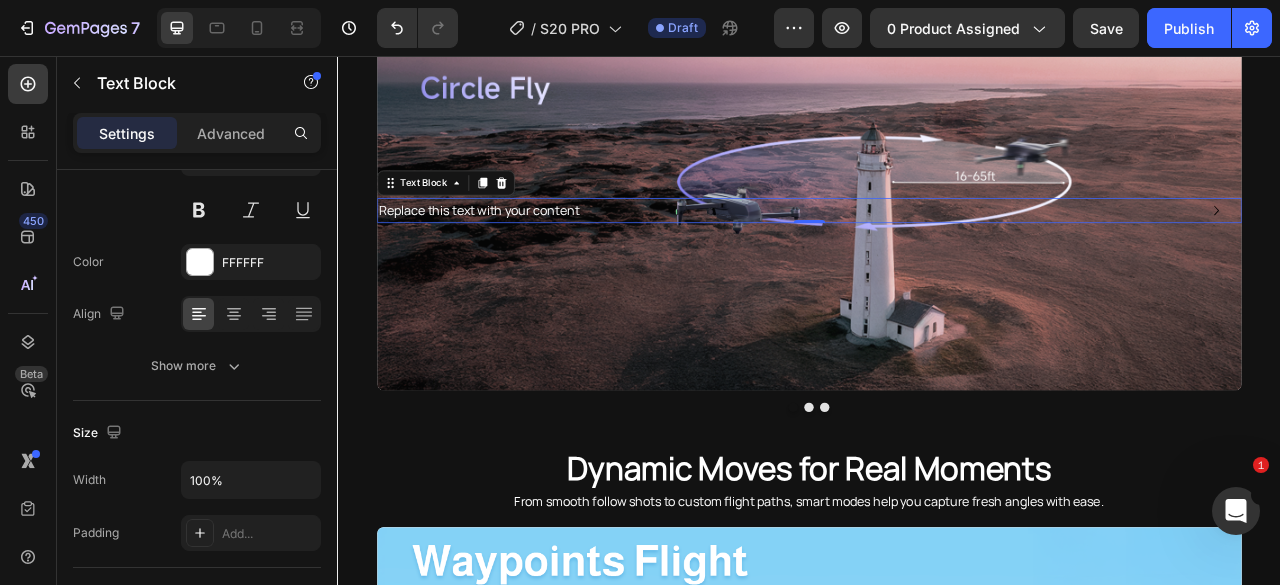 click on "Replace this text with your content" at bounding box center (937, 252) 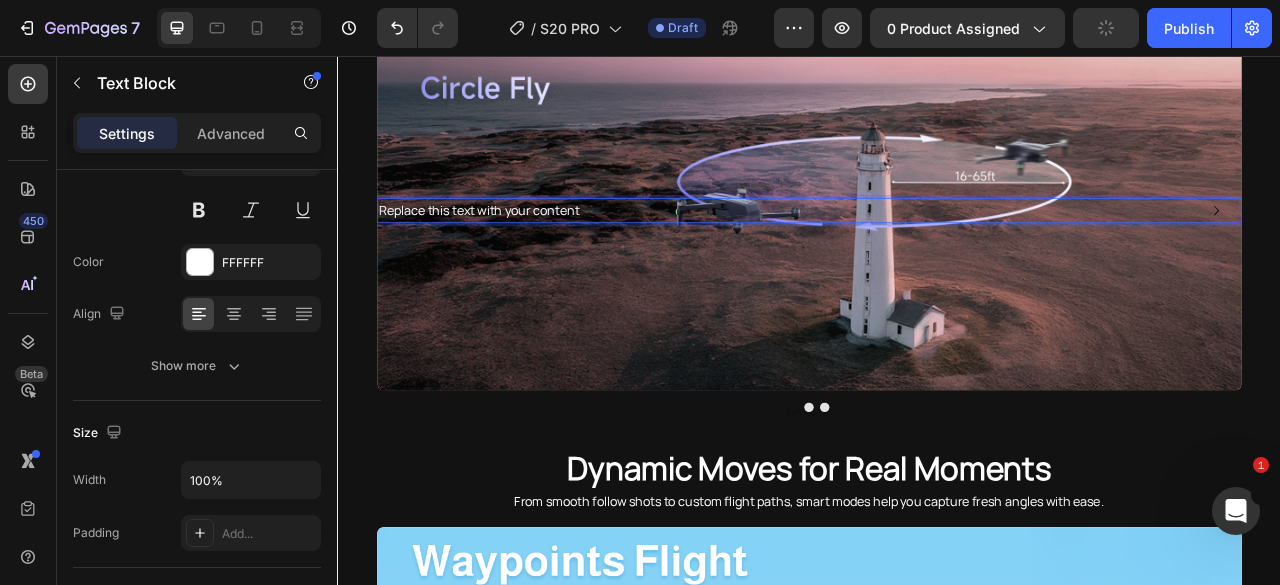 click on "Replace this text with your content" at bounding box center (937, 252) 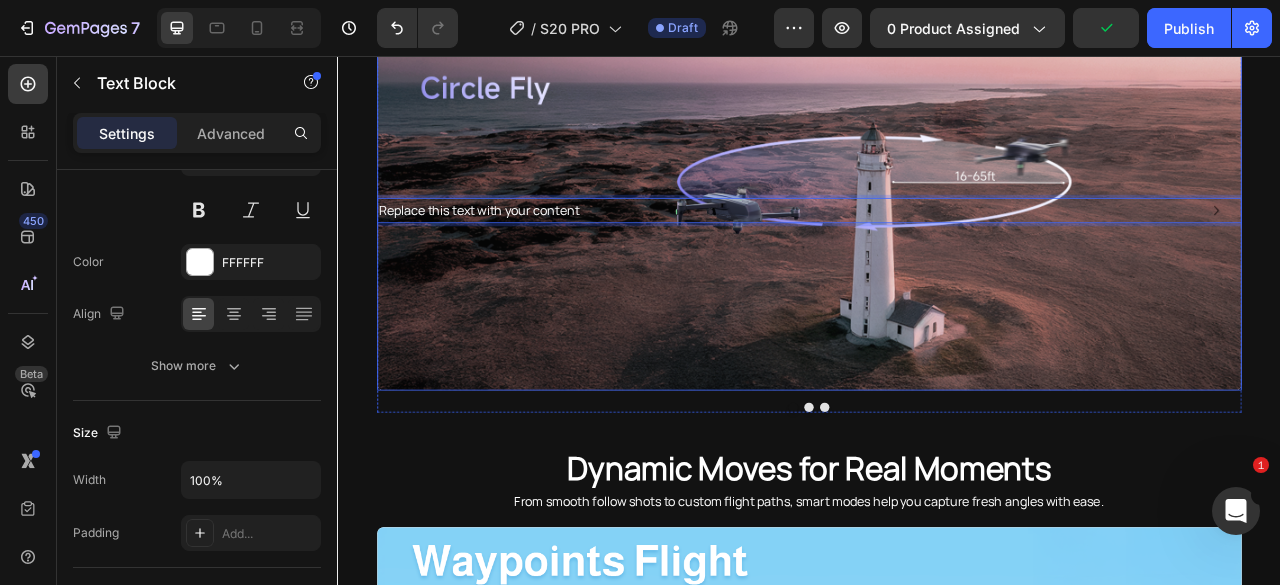 click at bounding box center [937, 252] 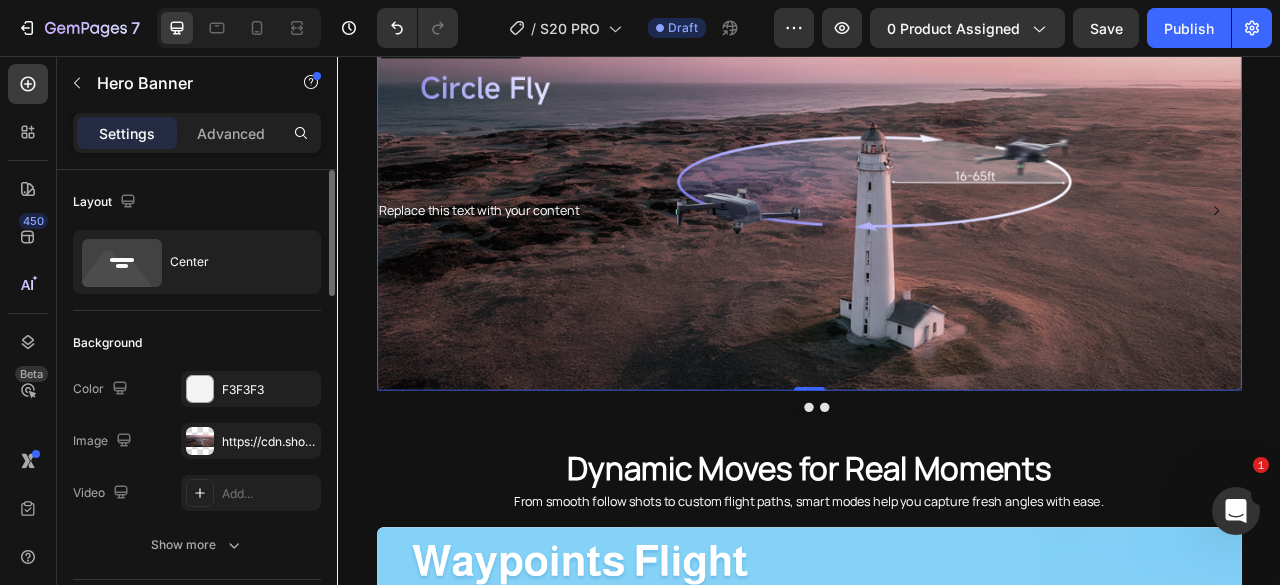 scroll, scrollTop: 200, scrollLeft: 0, axis: vertical 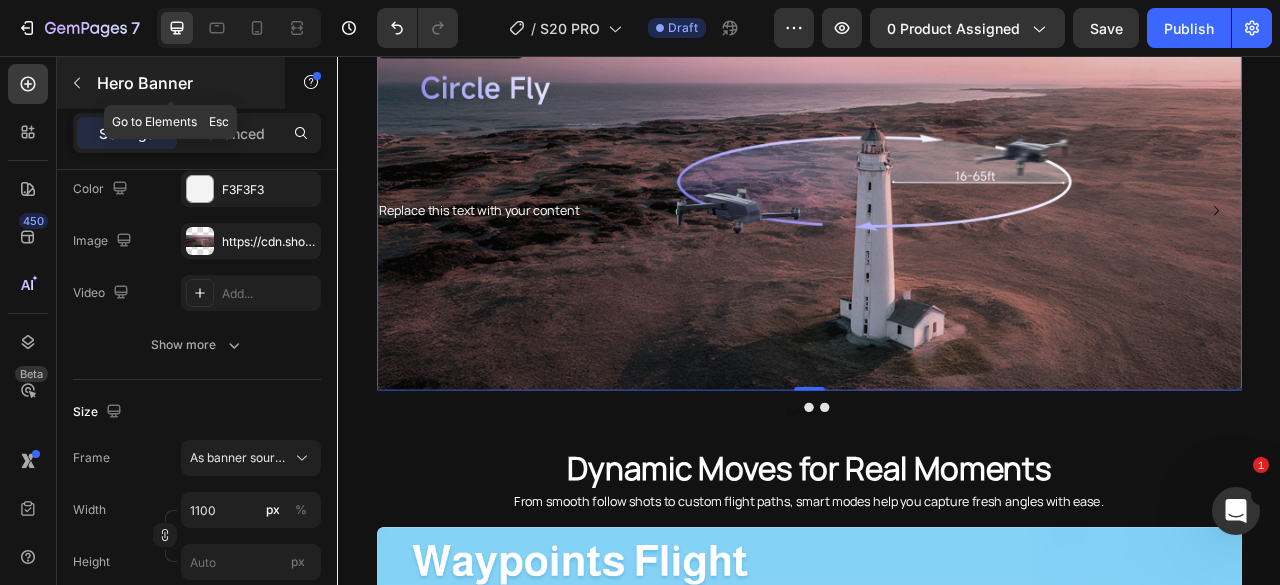 click 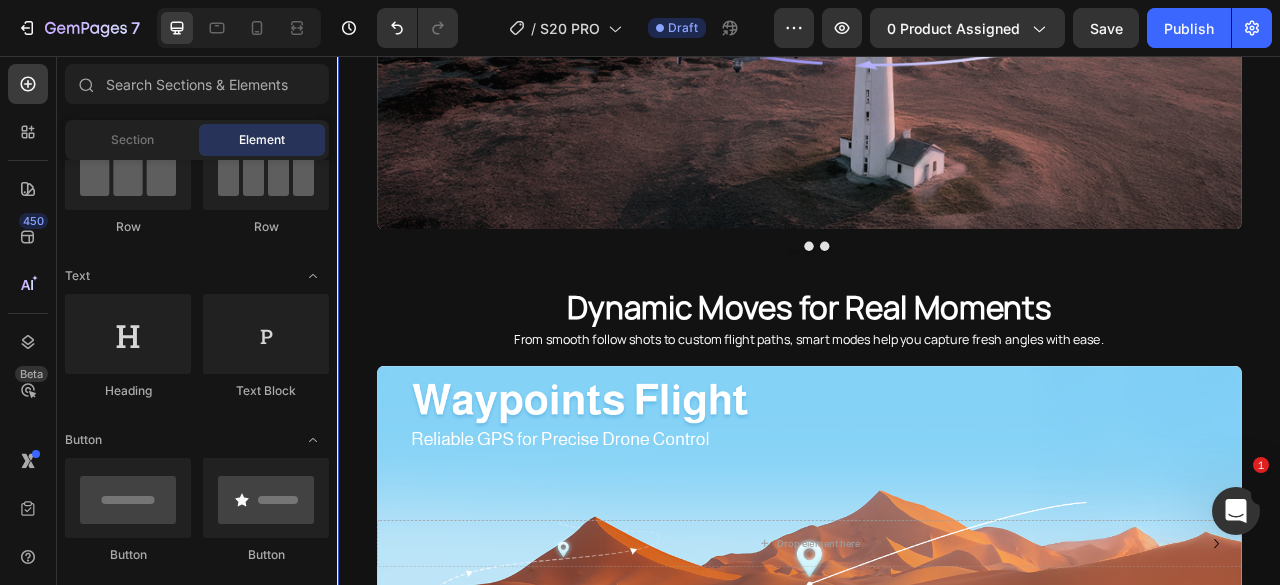 scroll, scrollTop: 2796, scrollLeft: 0, axis: vertical 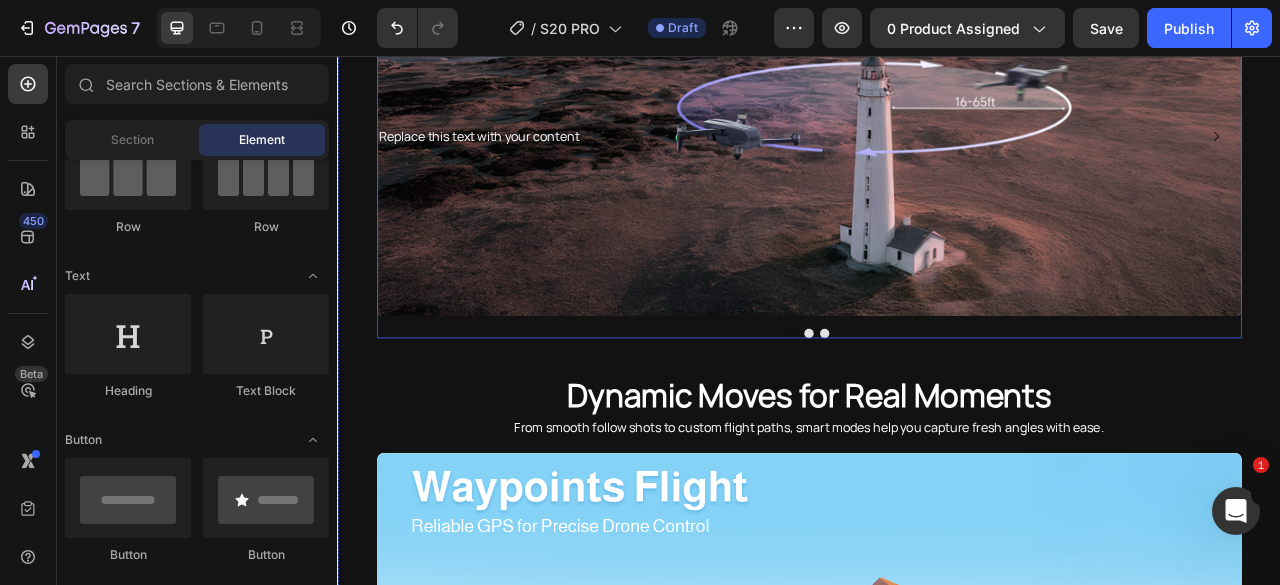 click at bounding box center (937, 409) 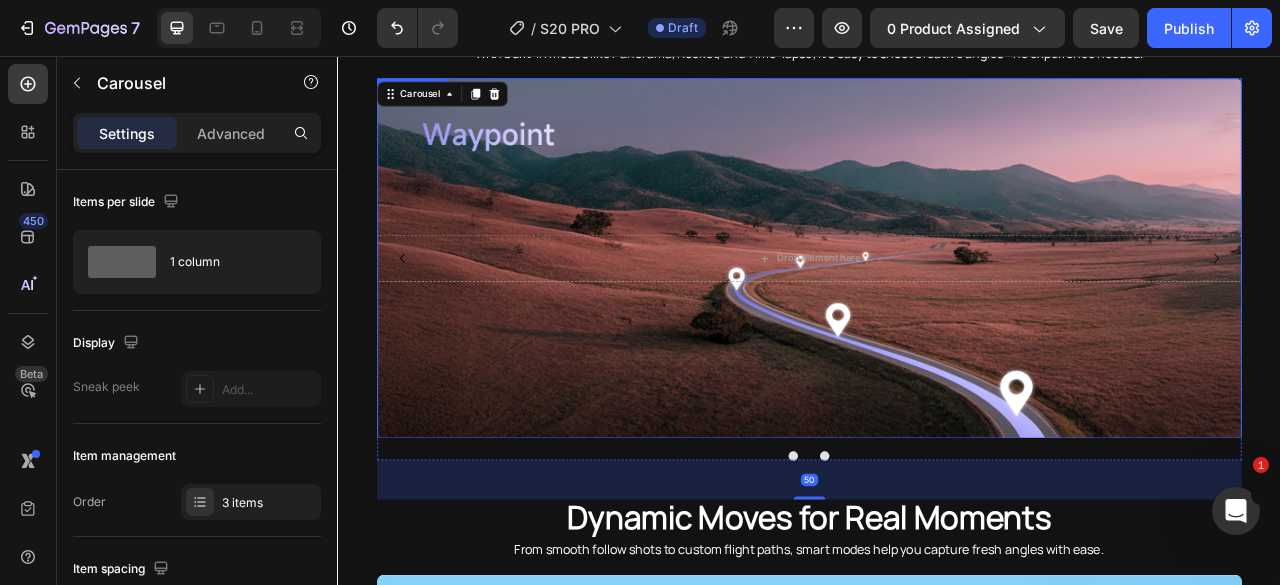 scroll, scrollTop: 2596, scrollLeft: 0, axis: vertical 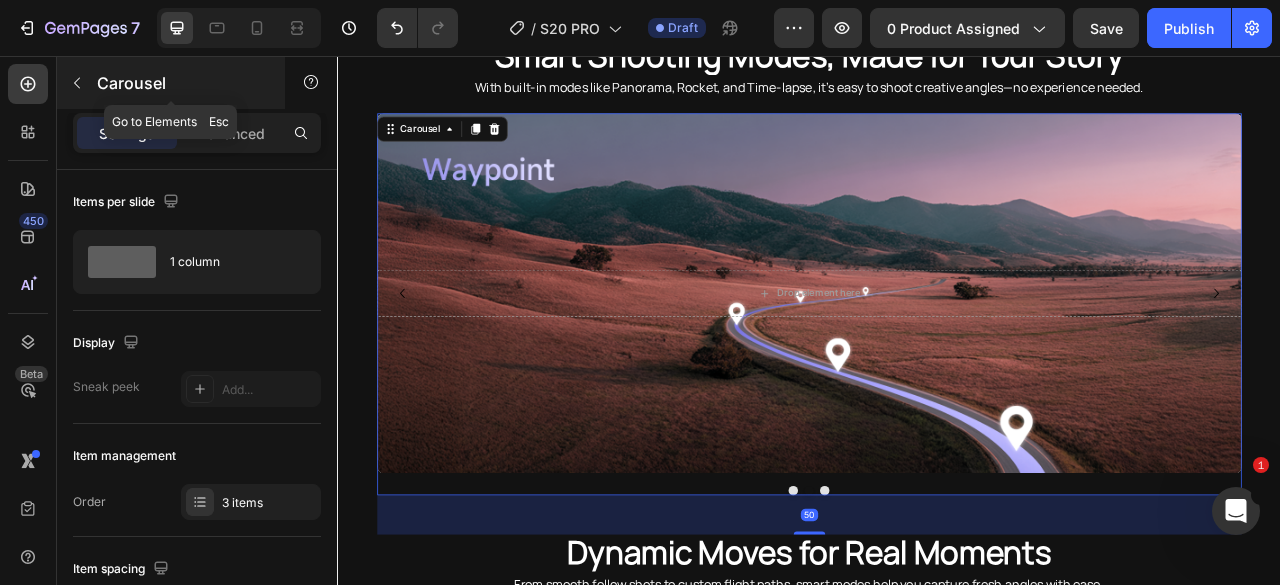 click 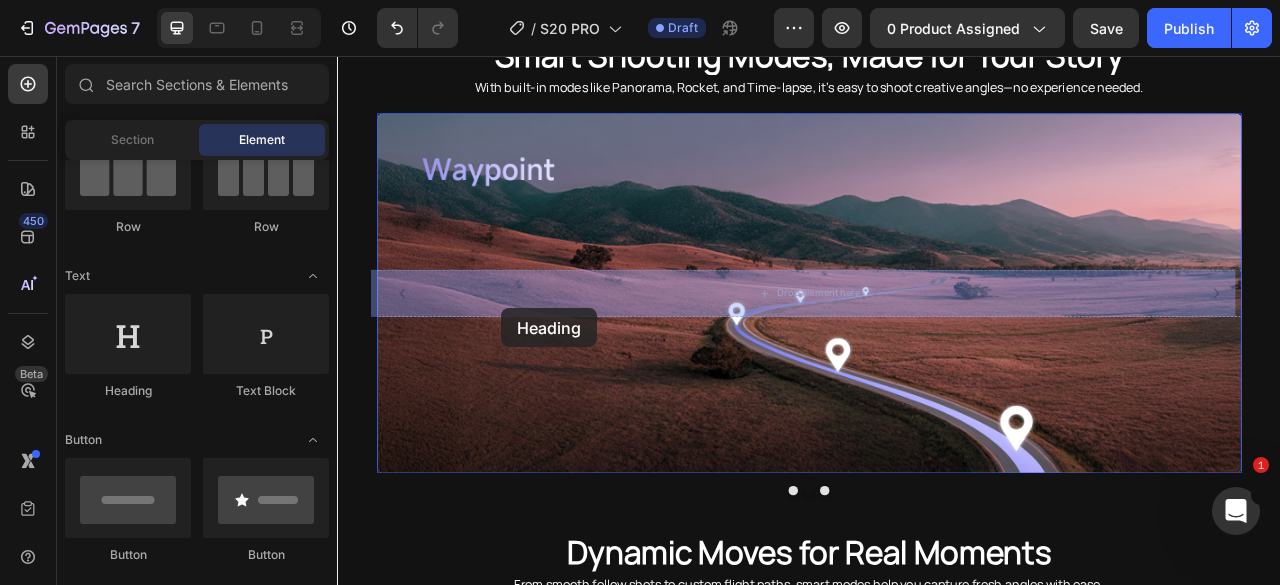 drag, startPoint x: 489, startPoint y: 417, endPoint x: 546, endPoint y: 377, distance: 69.63476 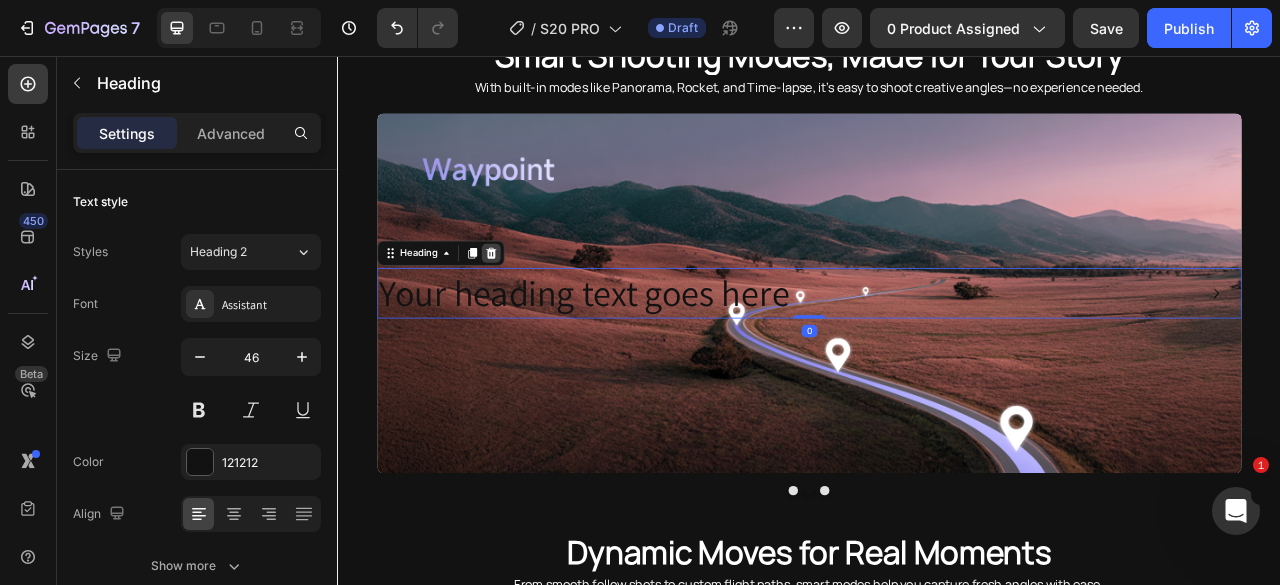 click 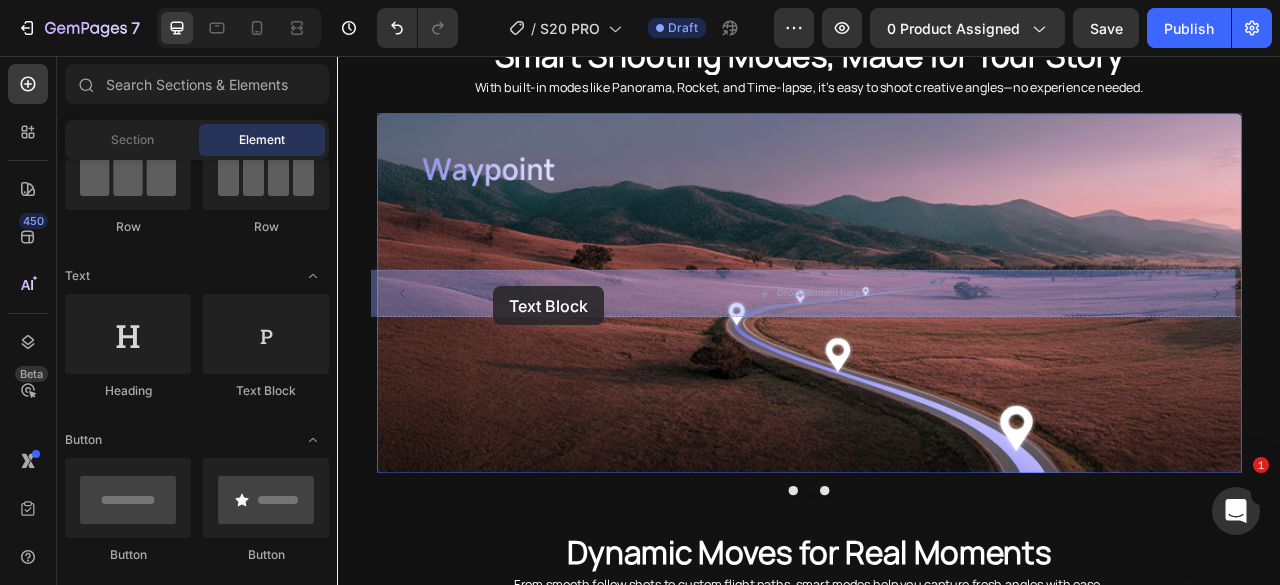 drag, startPoint x: 572, startPoint y: 404, endPoint x: 535, endPoint y: 349, distance: 66.287254 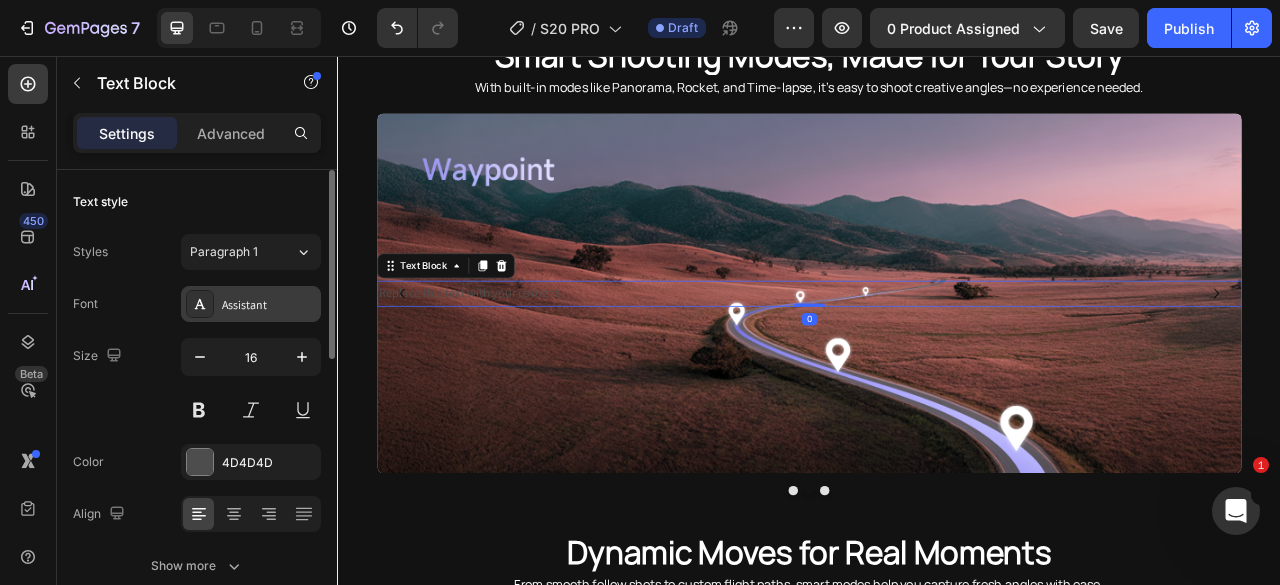 click on "Assistant" at bounding box center [269, 305] 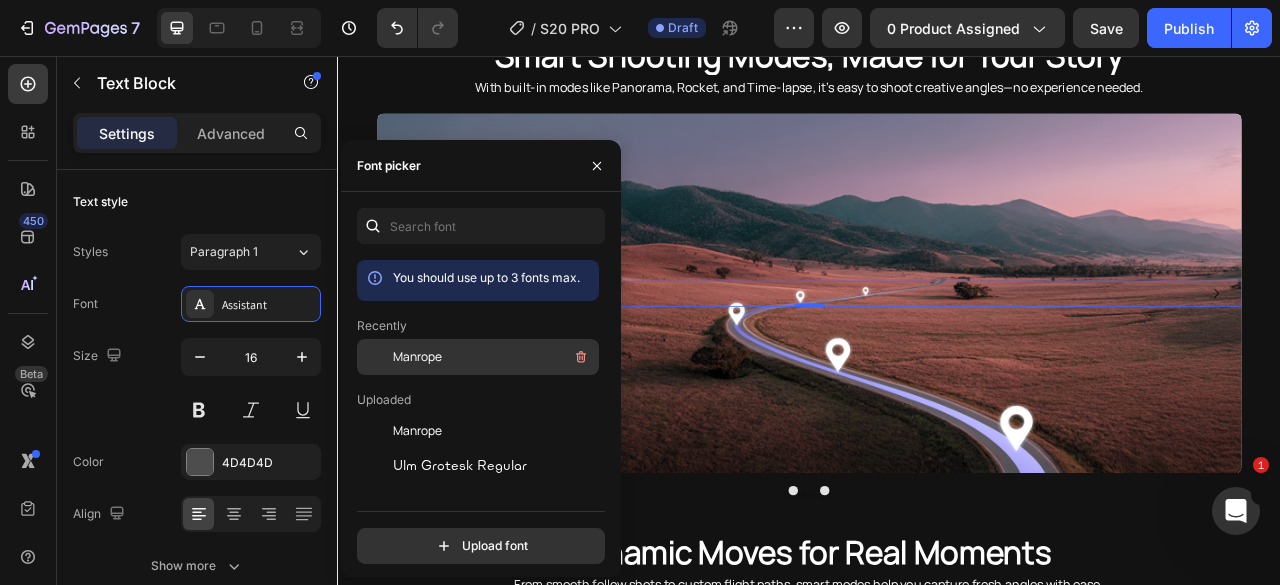 click on "Manrope" at bounding box center [417, 357] 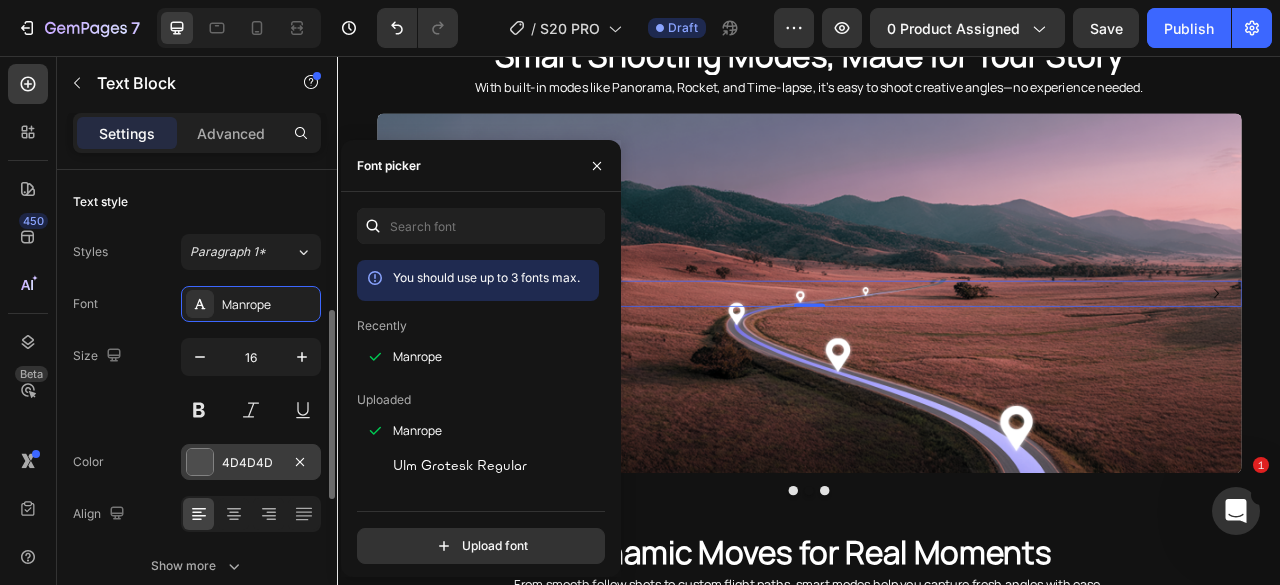 scroll, scrollTop: 100, scrollLeft: 0, axis: vertical 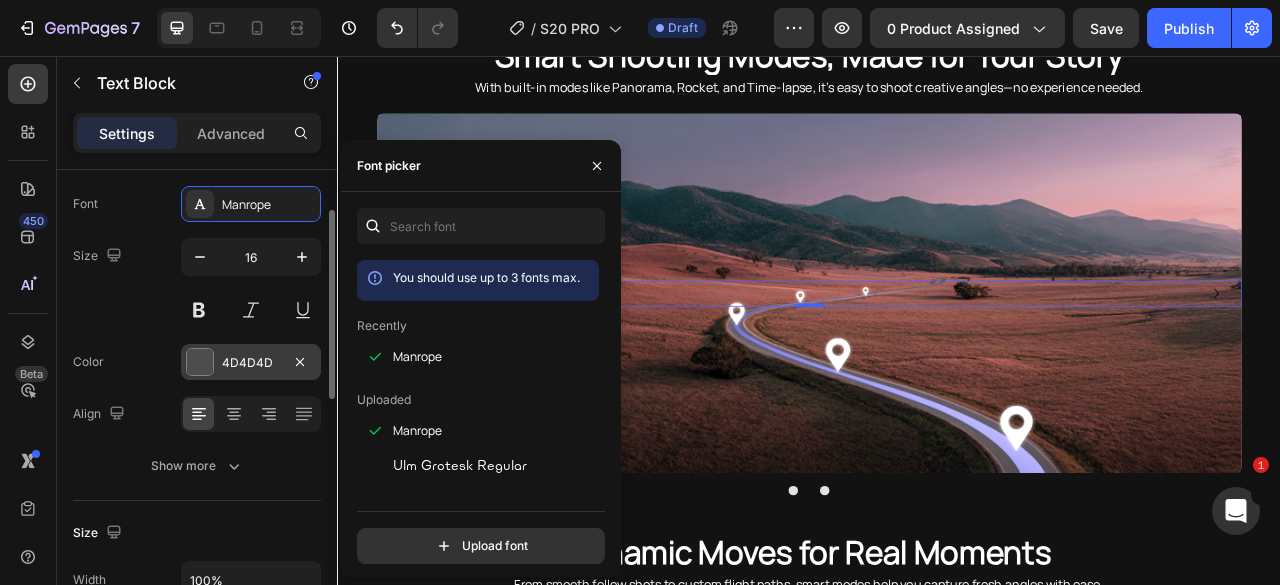 click at bounding box center [200, 362] 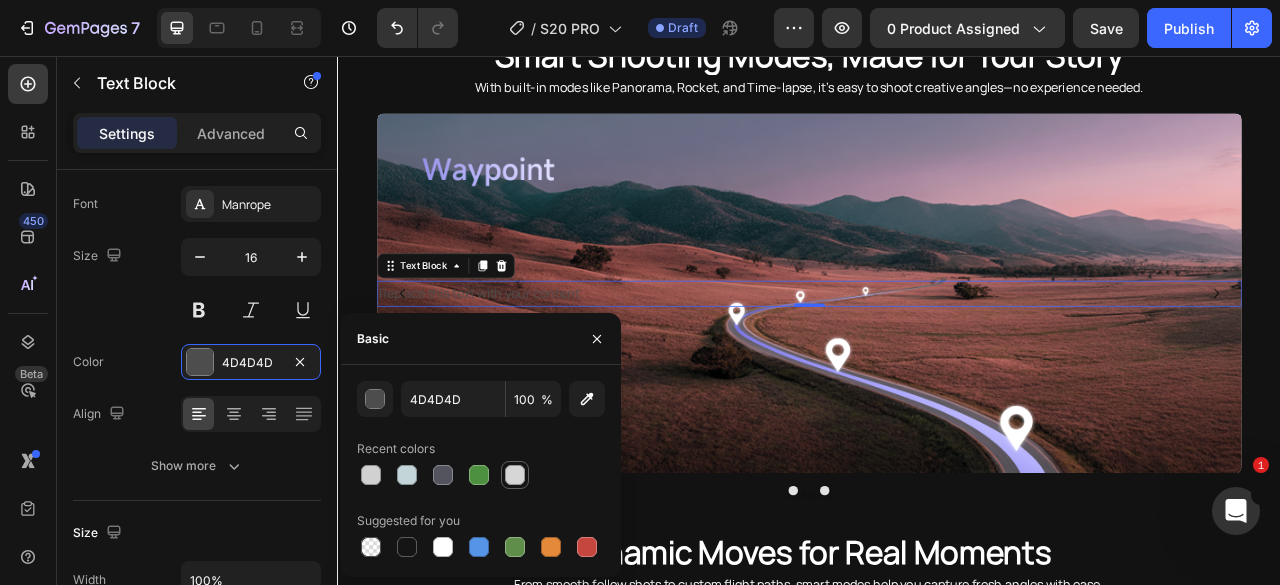 click at bounding box center (515, 475) 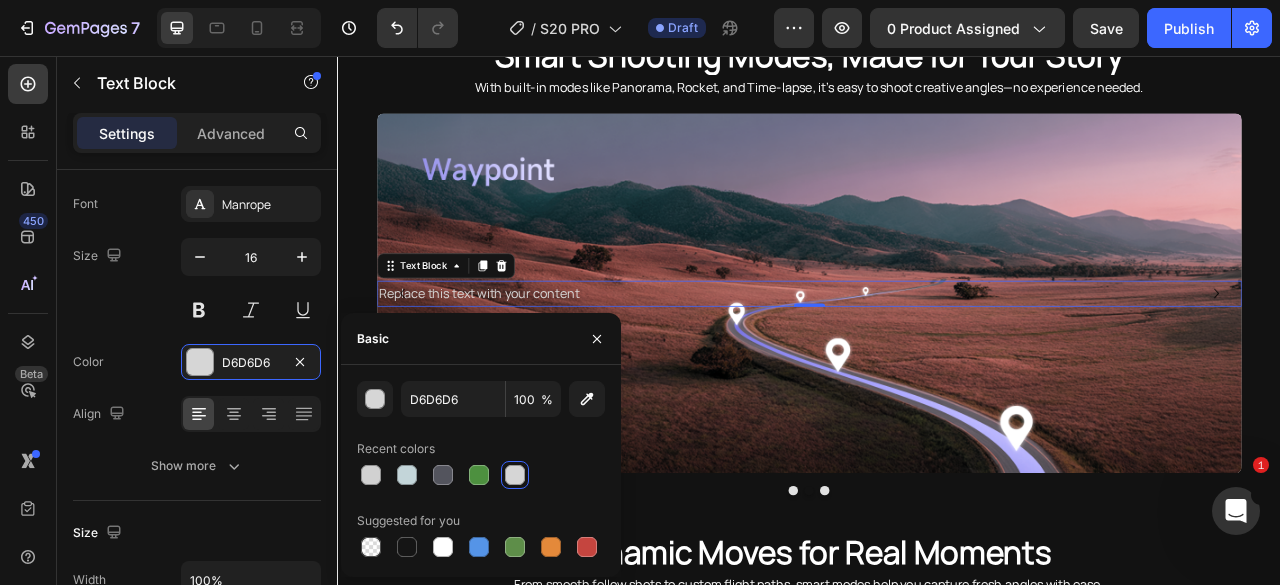click on "Replace this text with your content" at bounding box center [937, 358] 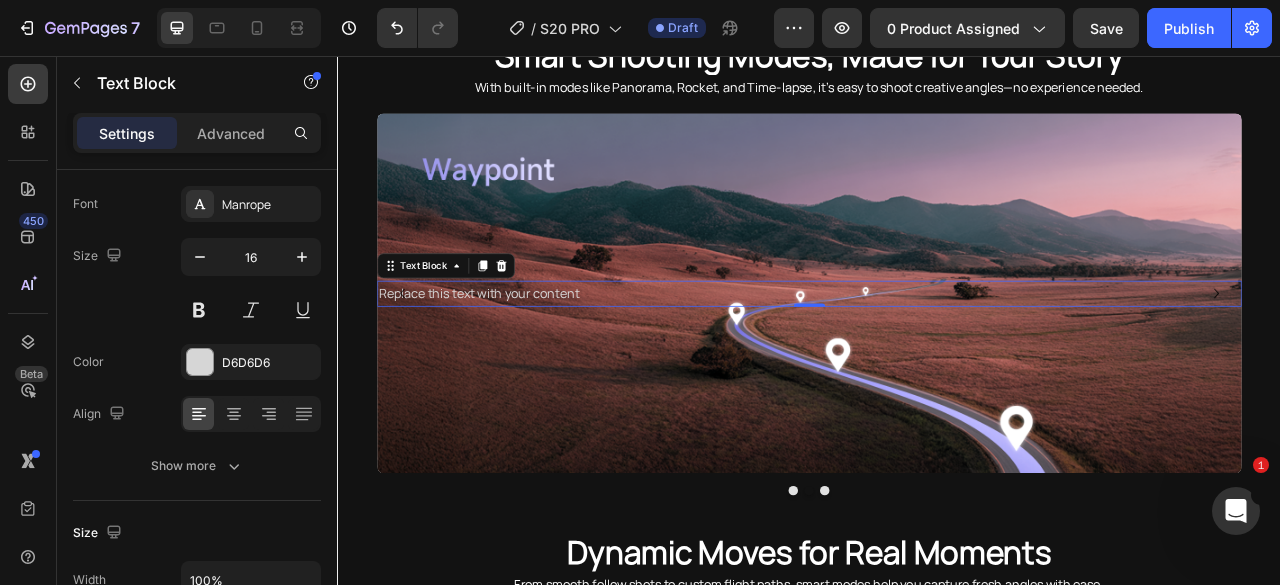 click on "Replace this text with your content" at bounding box center (937, 358) 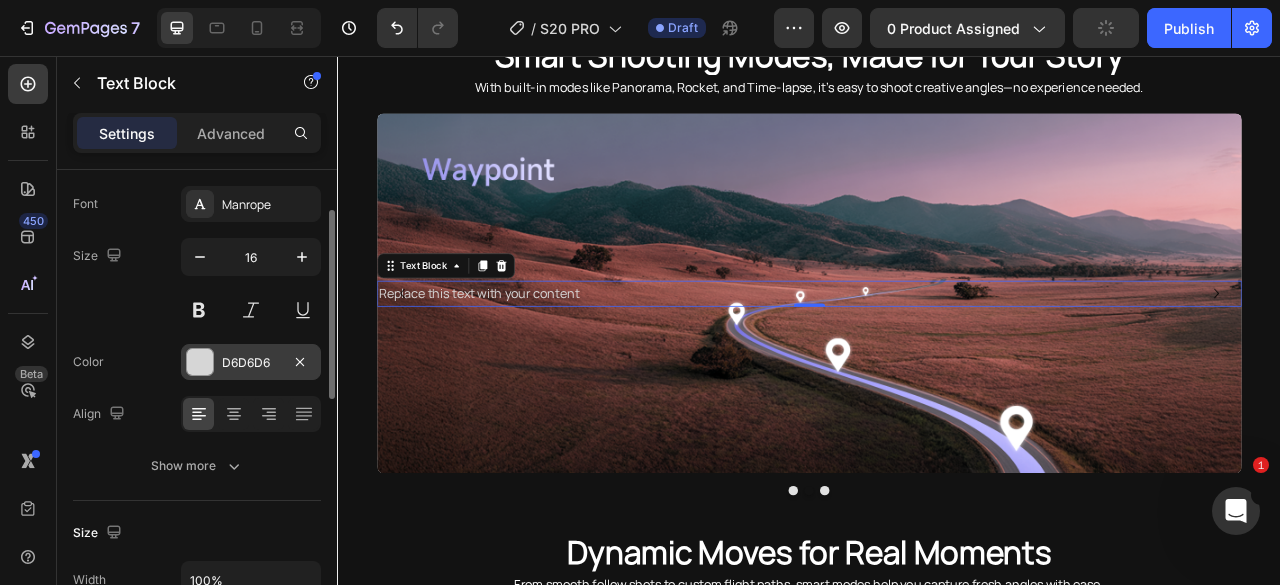 drag, startPoint x: 210, startPoint y: 363, endPoint x: 244, endPoint y: 360, distance: 34.132095 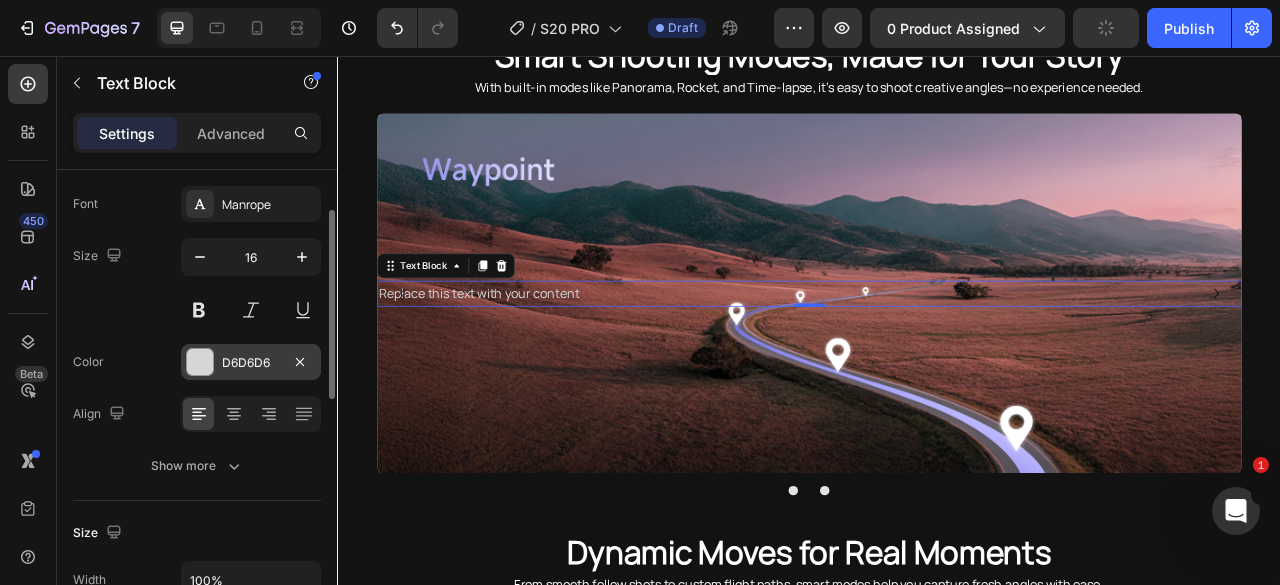 click at bounding box center (200, 362) 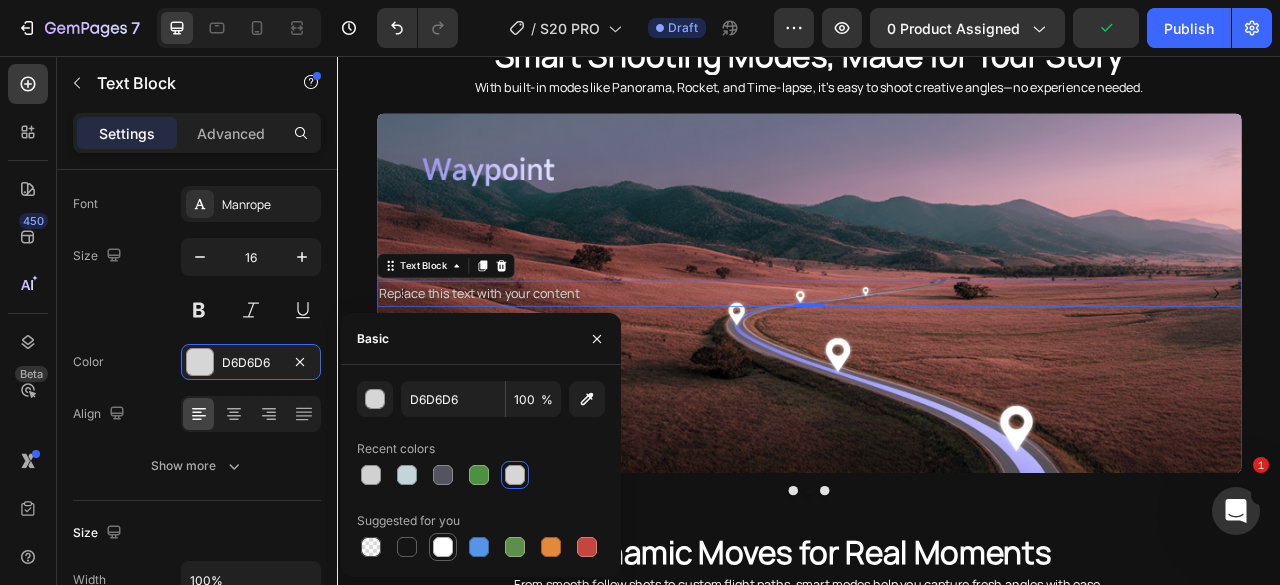 click at bounding box center [443, 547] 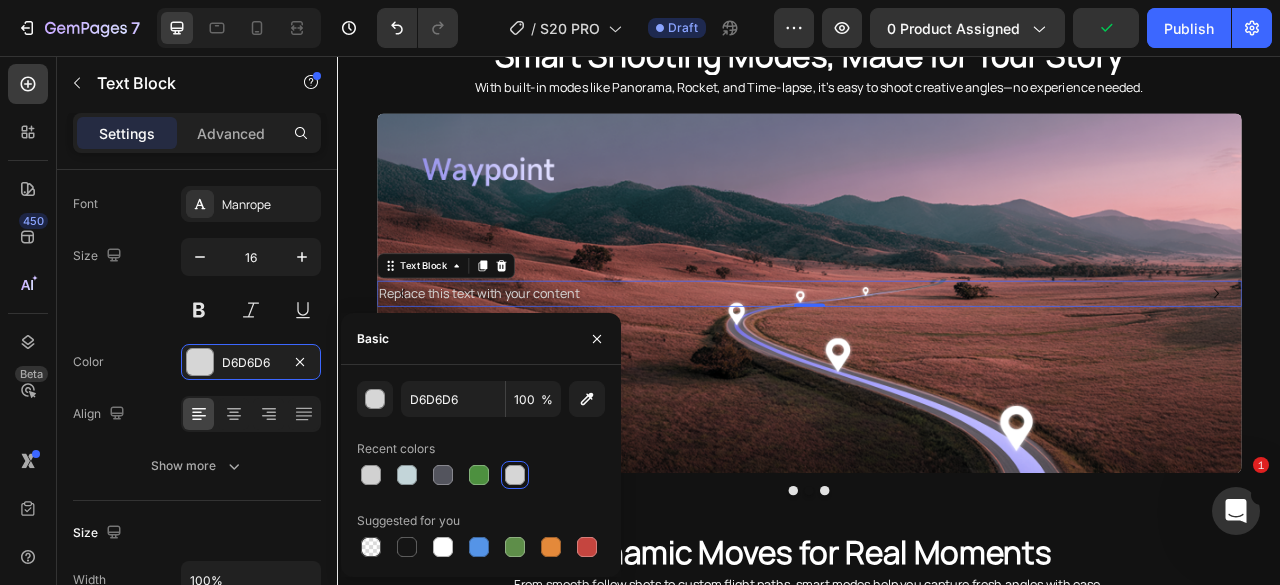 type on "FFFFFF" 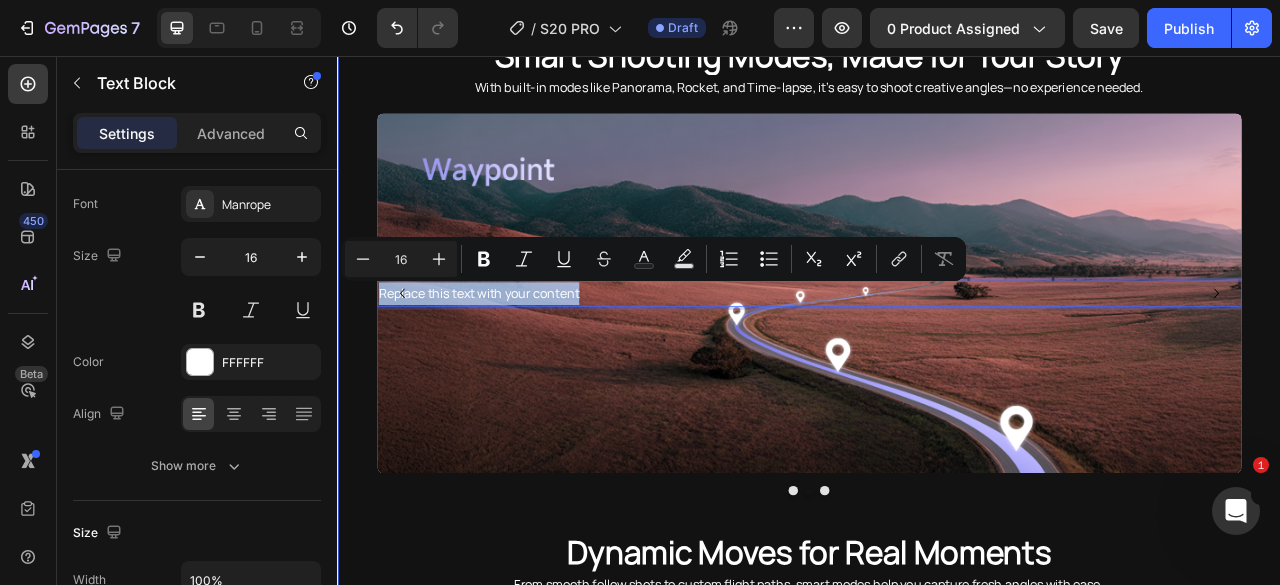 drag, startPoint x: 681, startPoint y: 355, endPoint x: 377, endPoint y: 357, distance: 304.0066 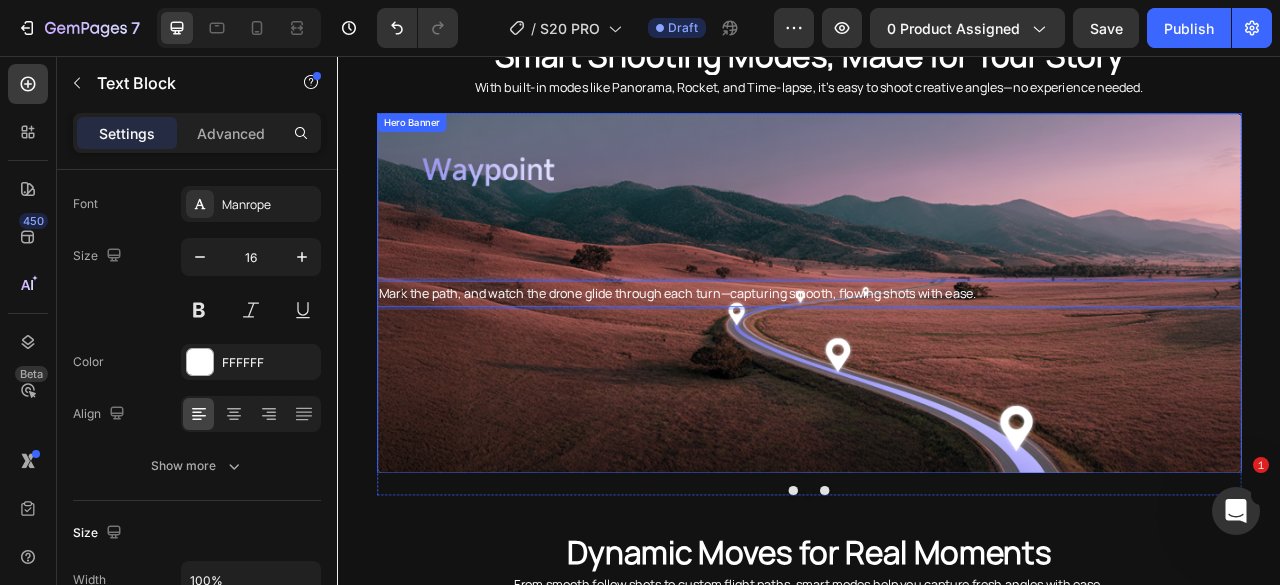 click at bounding box center (937, 358) 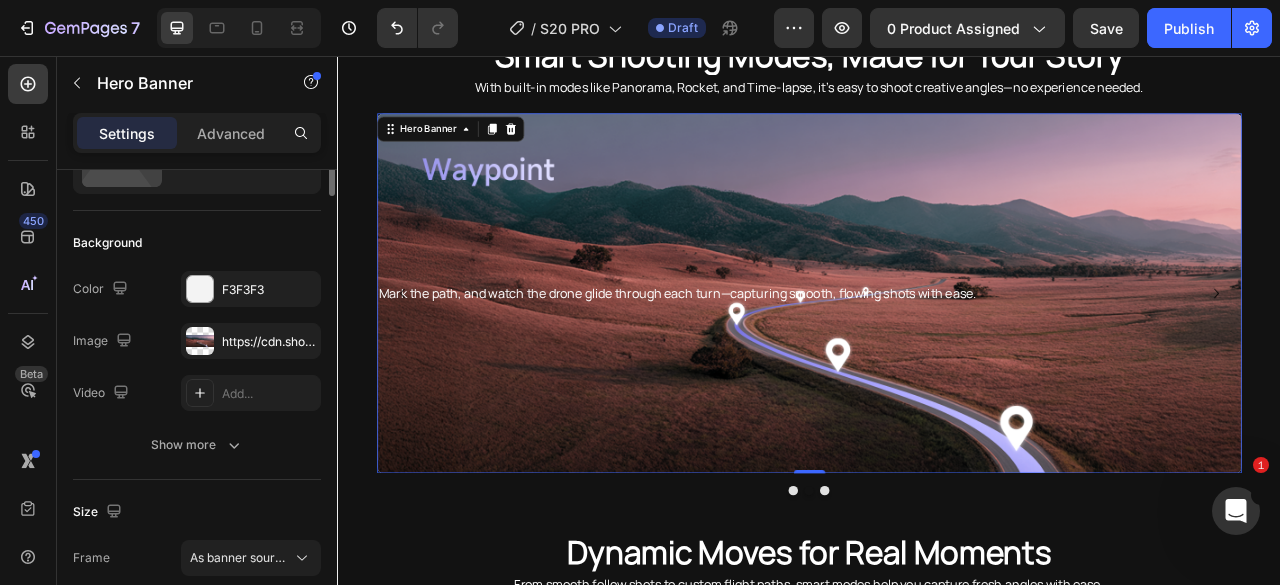 scroll, scrollTop: 0, scrollLeft: 0, axis: both 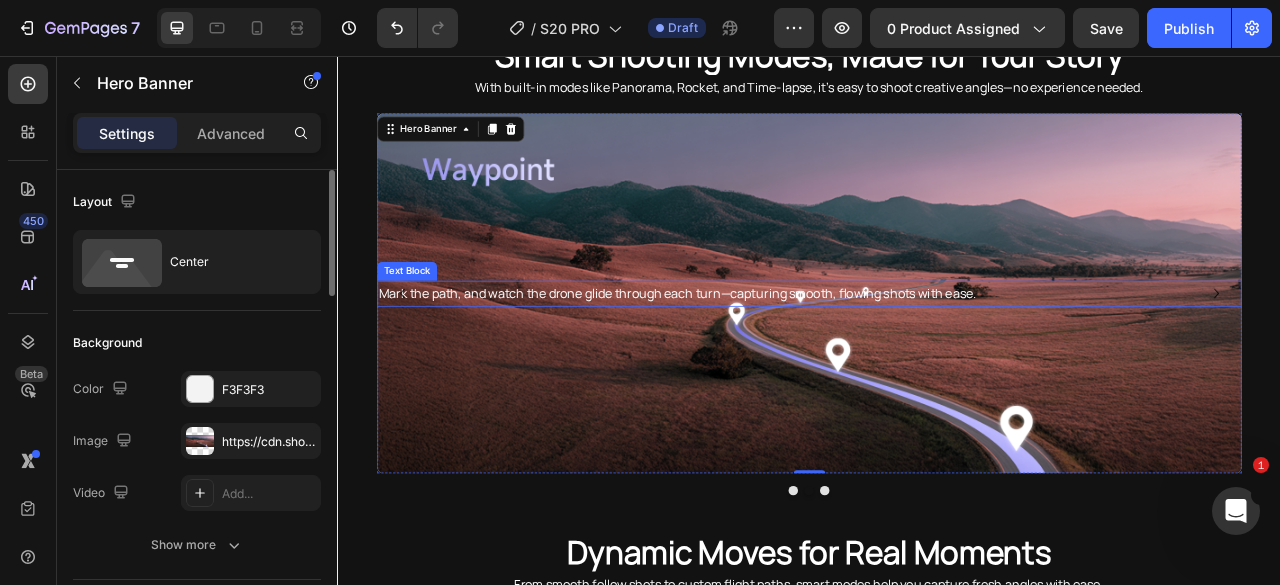 click on "Mark the path, and watch the drone glide through each turn—capturing smooth, flowing shots with ease." at bounding box center (937, 358) 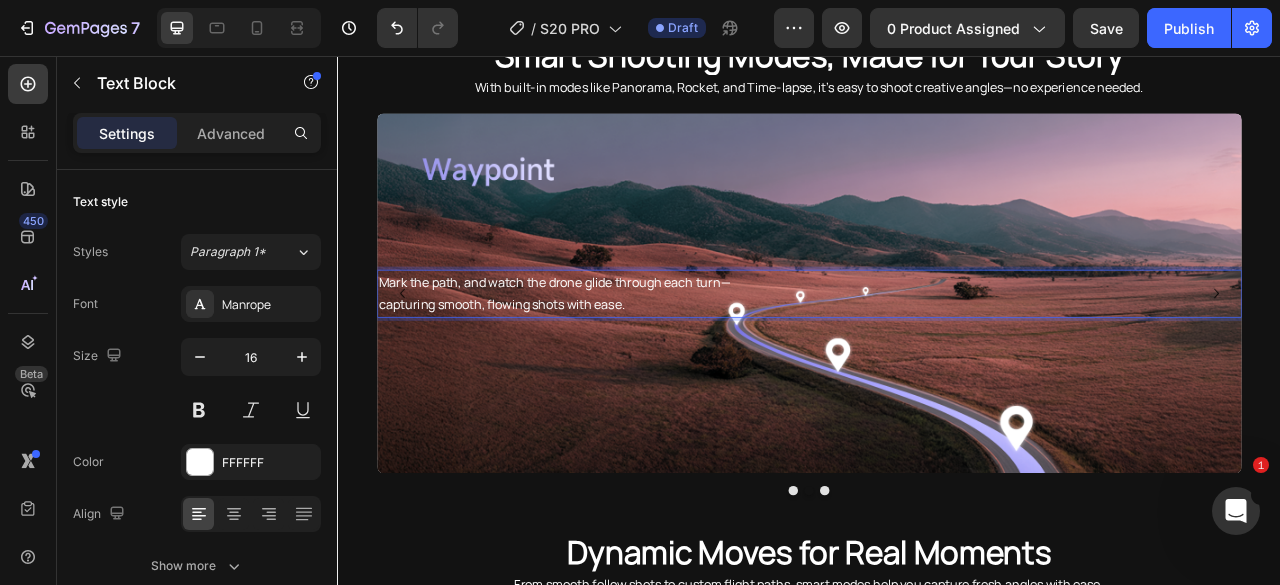 scroll, scrollTop: 2582, scrollLeft: 0, axis: vertical 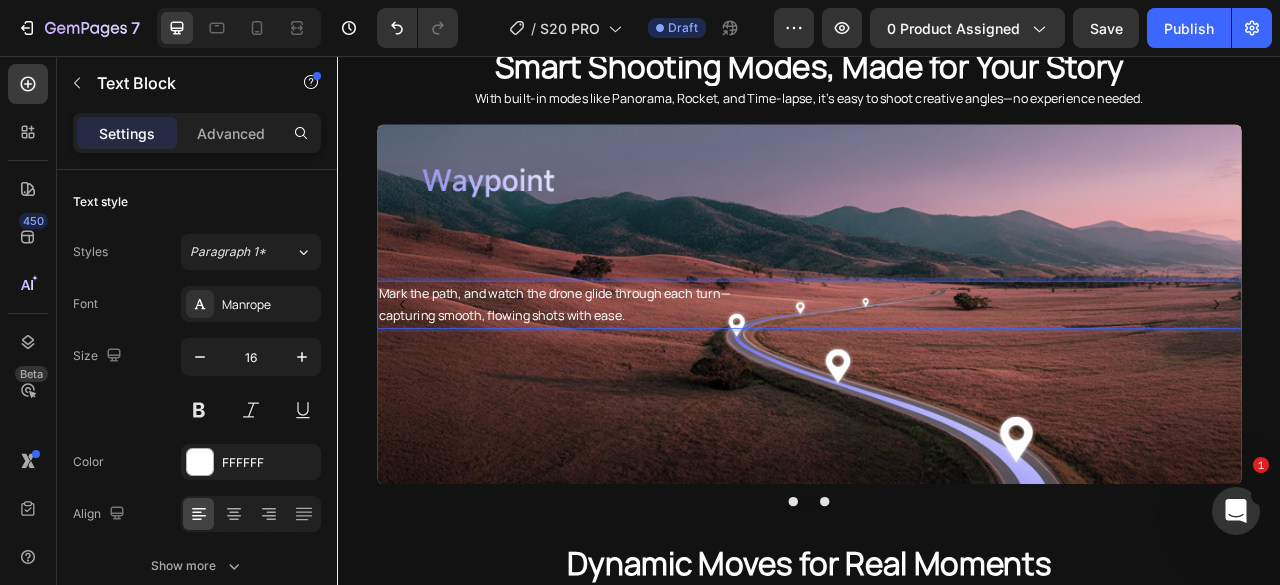 click at bounding box center [937, 372] 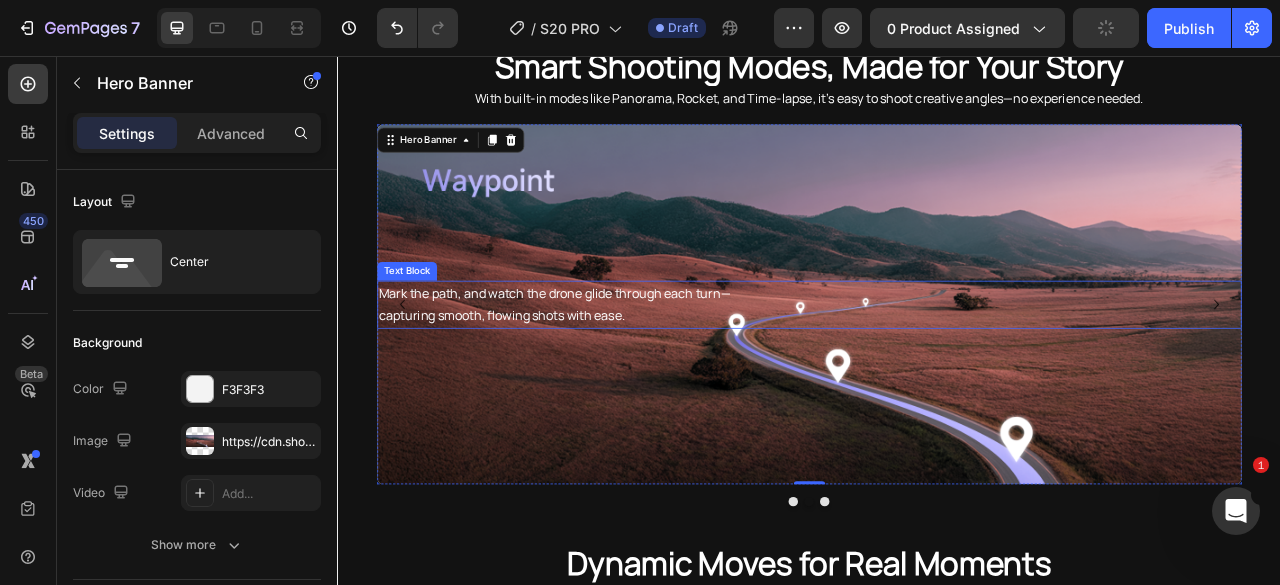 click on "capturing smooth, flowing shots with ease." at bounding box center [937, 386] 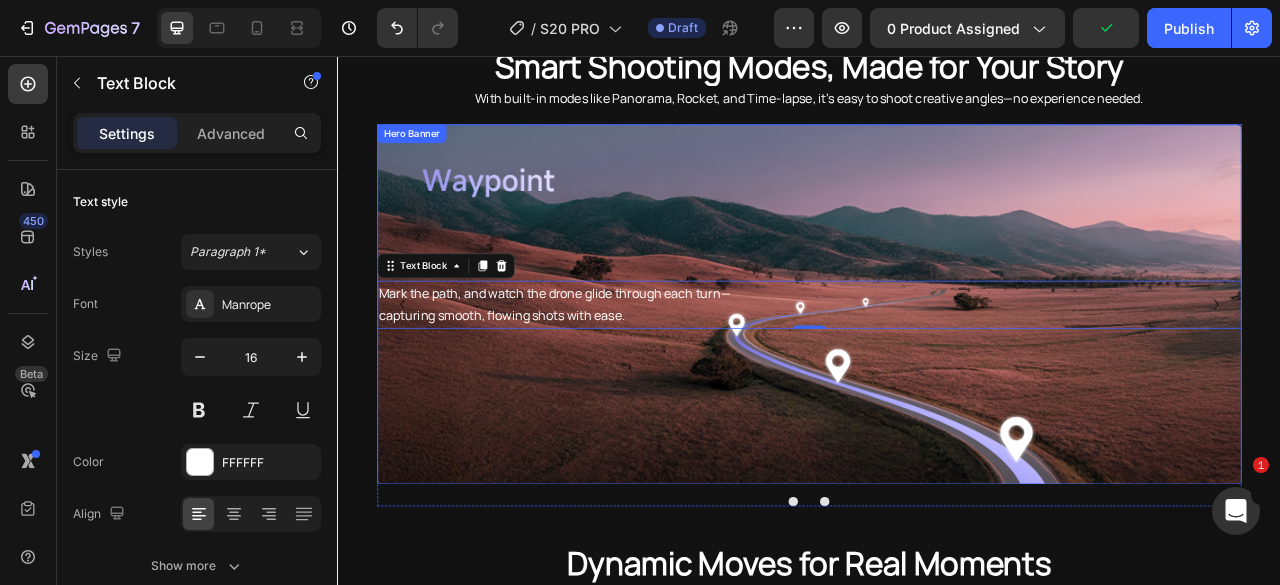 click at bounding box center [937, 372] 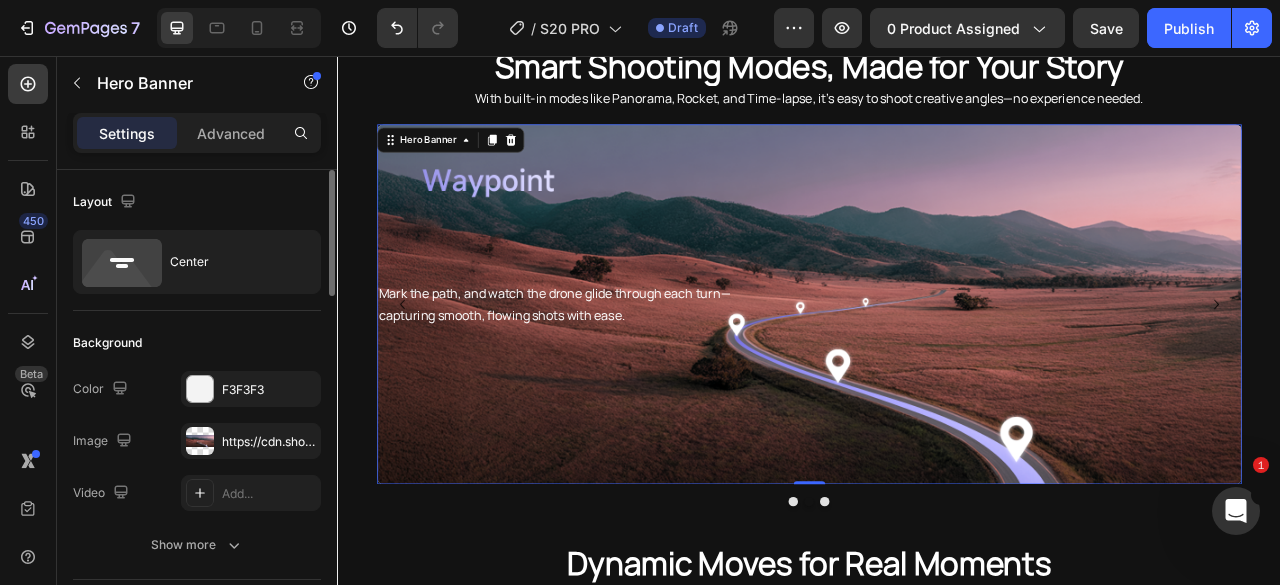 scroll, scrollTop: 0, scrollLeft: 0, axis: both 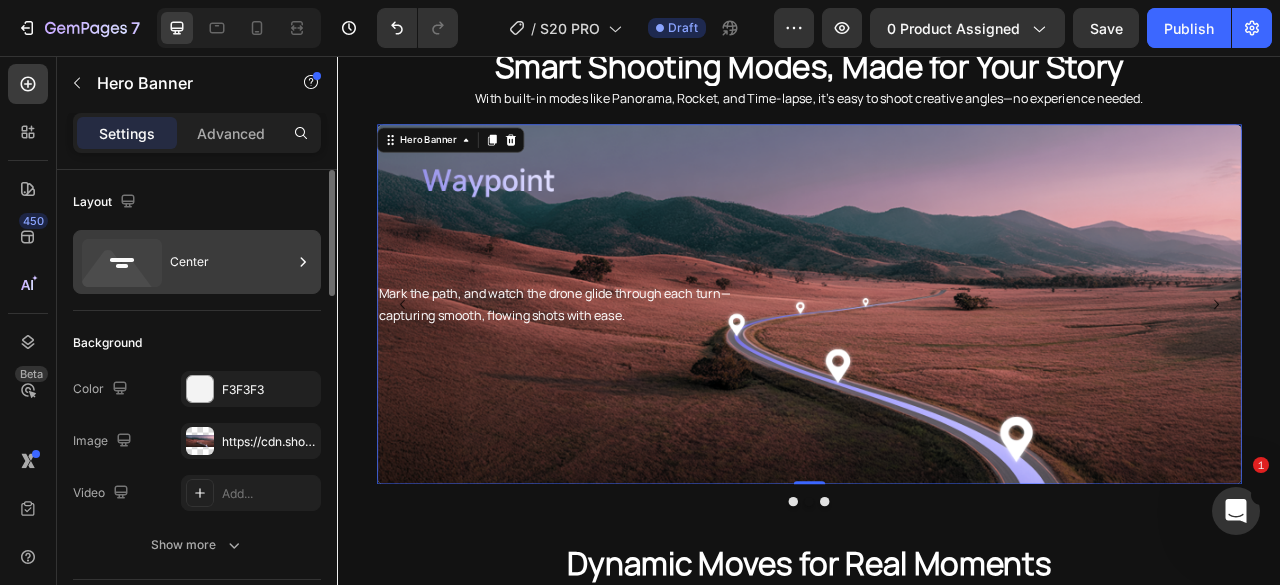 click on "Center" at bounding box center [231, 262] 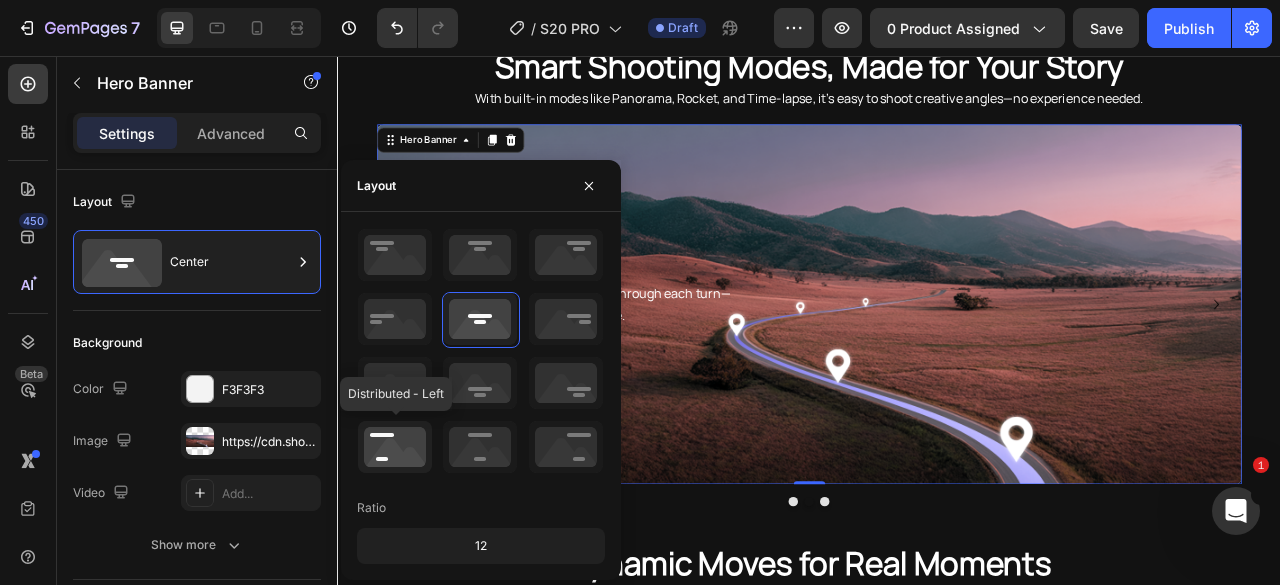 click 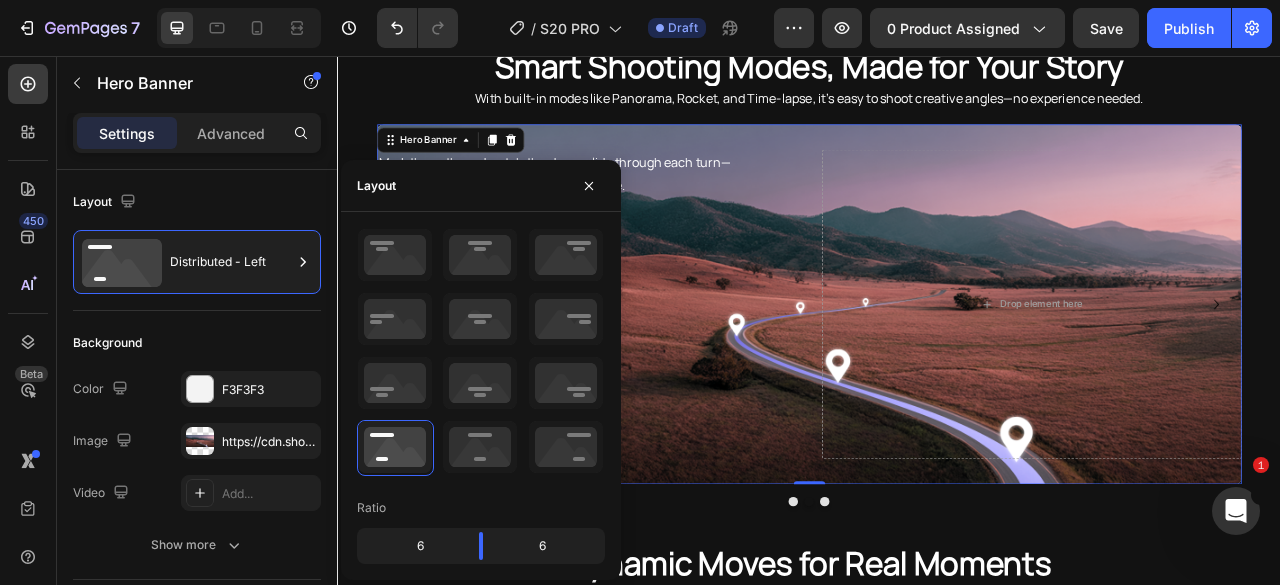 click on "Mark the path, and watch the drone glide through each turn— capturing smooth, flowing shots with ease. Text Block" at bounding box center (654, 372) 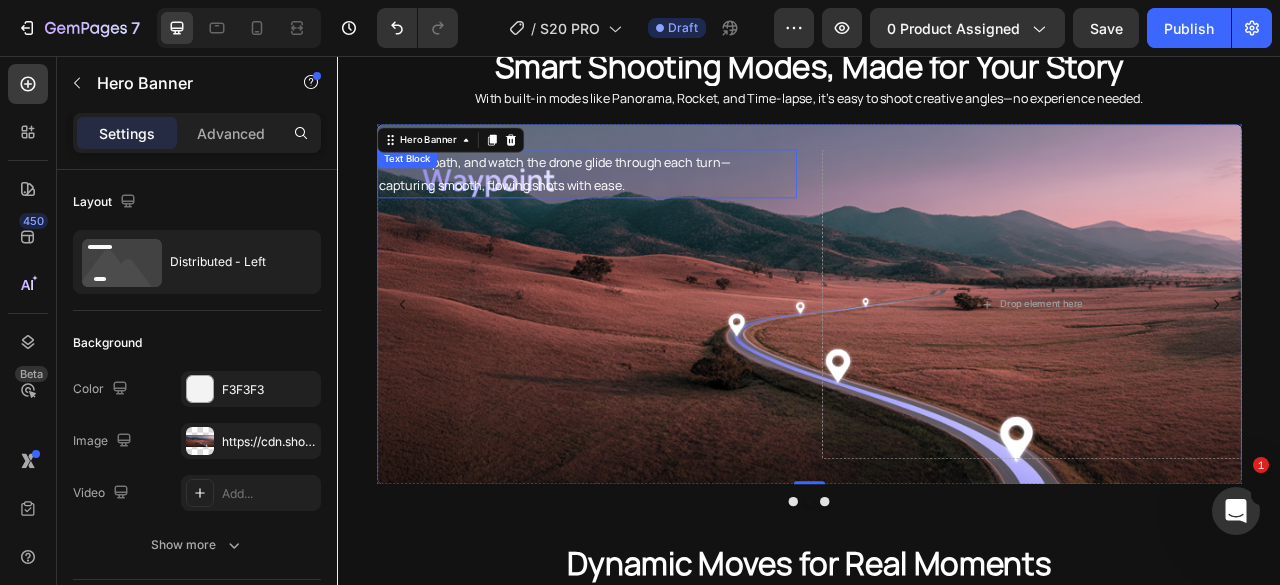 click on "capturing smooth, flowing shots with ease." at bounding box center (654, 220) 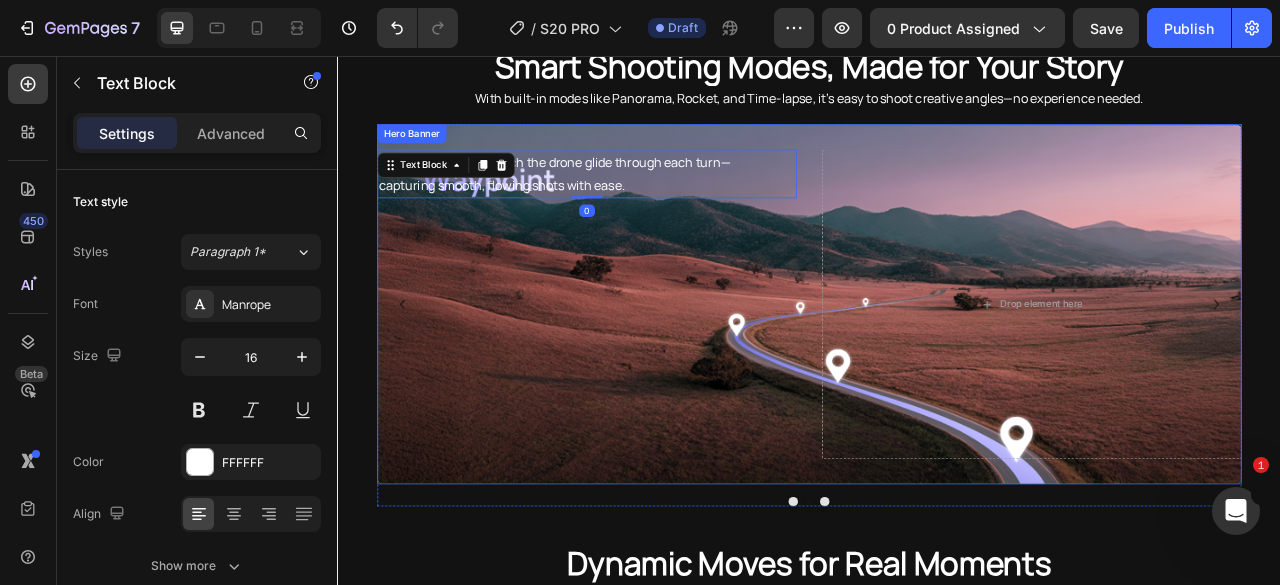click on "Mark the path, and watch the drone glide through each turn— capturing smooth, flowing shots with ease. Text Block   0" at bounding box center [654, 372] 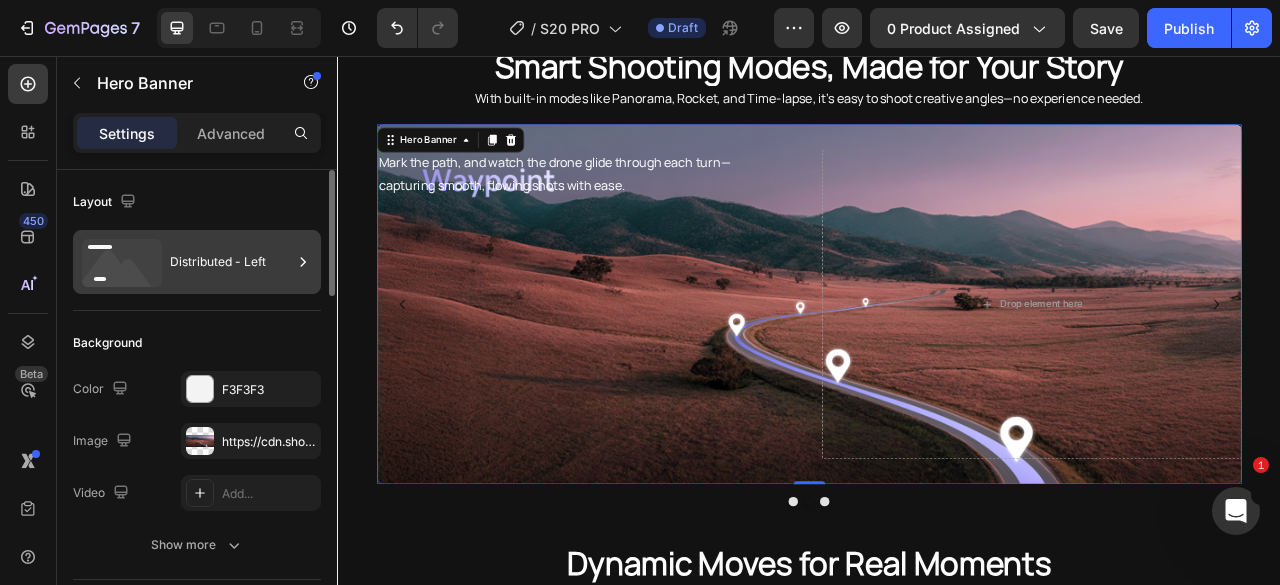 click on "Distributed - Left" at bounding box center [231, 262] 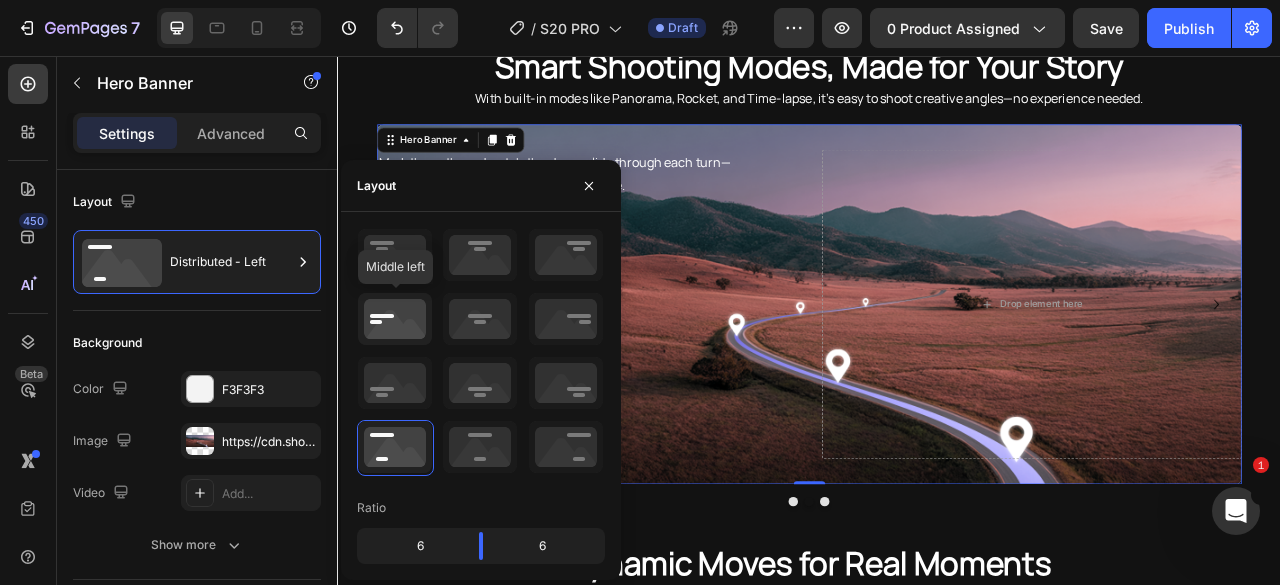 click 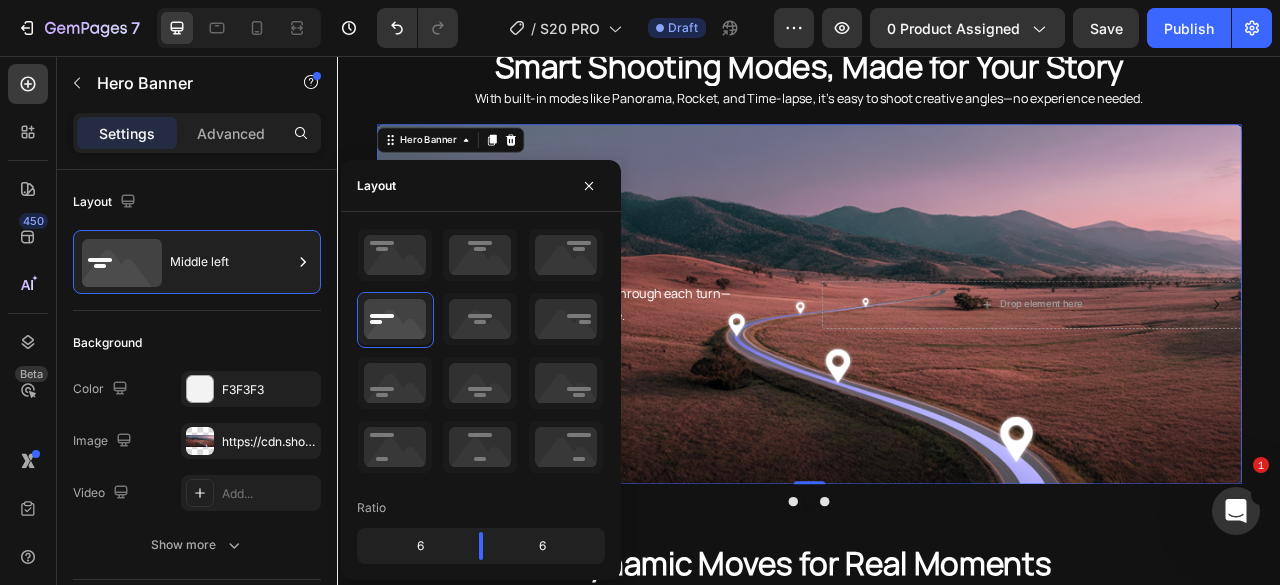 click at bounding box center (937, 372) 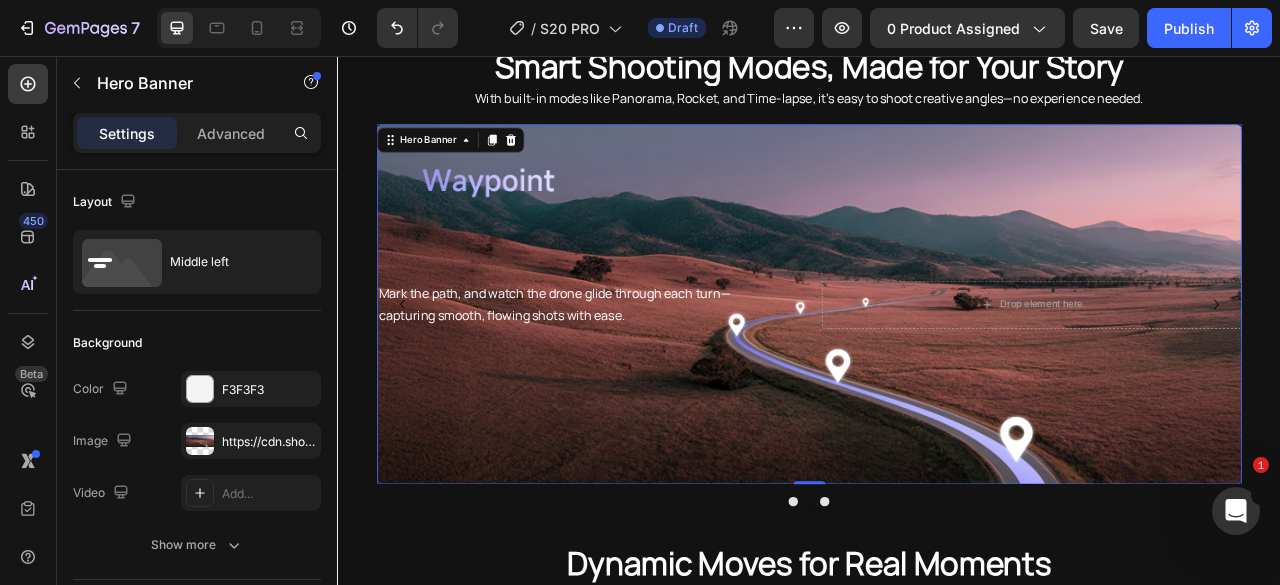click on "Mark the path, and watch the drone glide through each turn— capturing smooth, flowing shots with ease. Text Block
Drop element here" at bounding box center (937, 373) 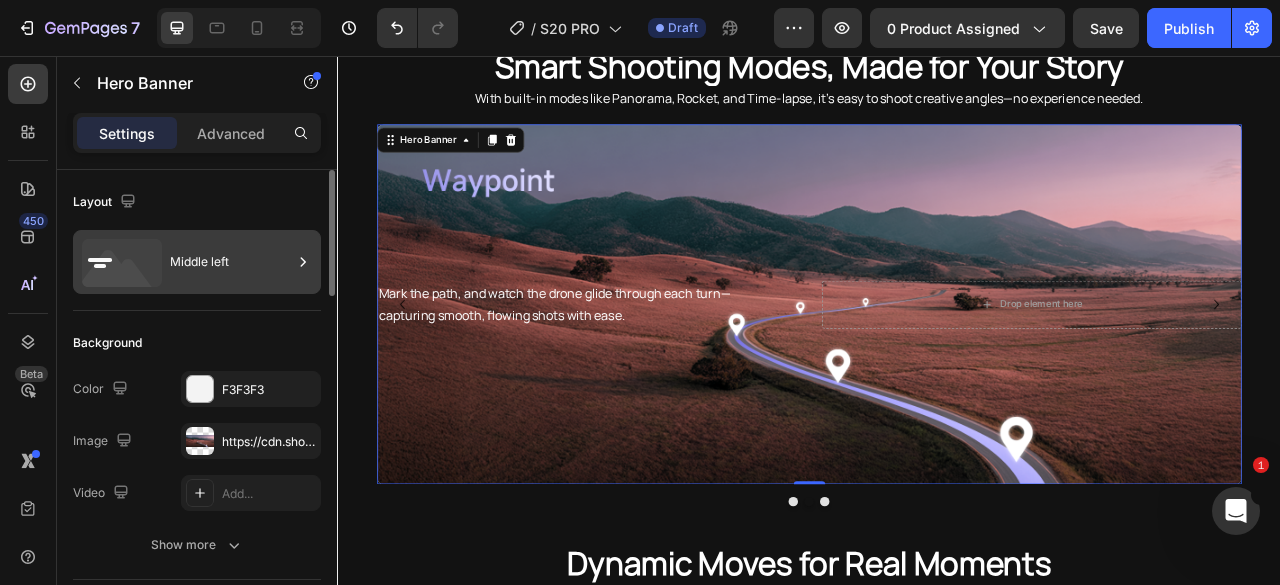 click on "Middle left" at bounding box center [231, 262] 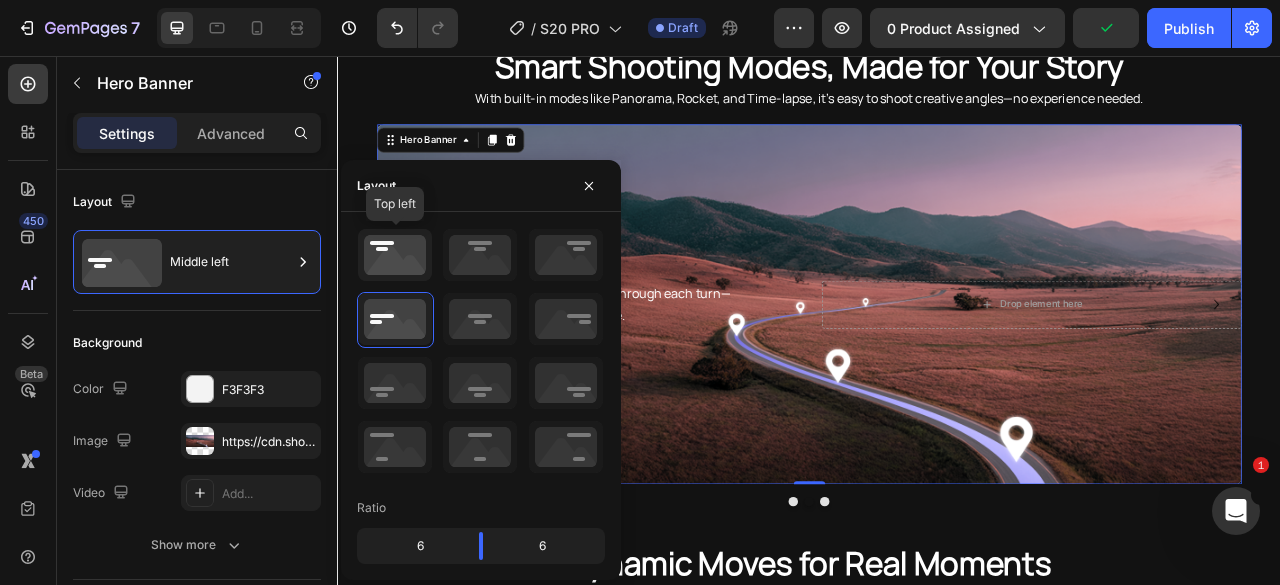 click 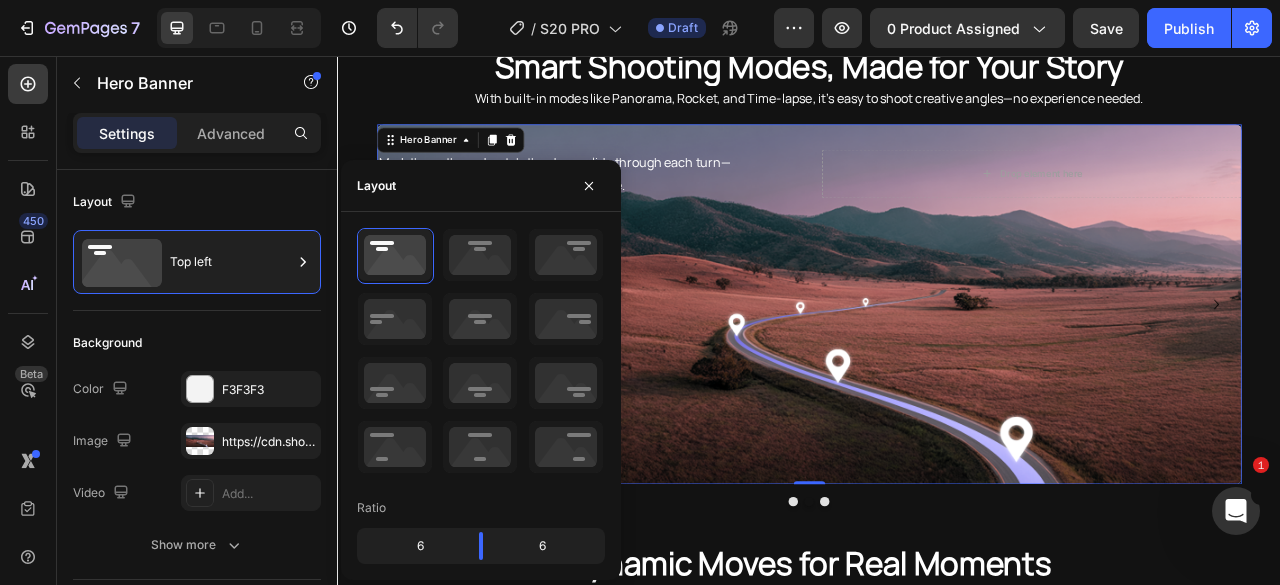 click at bounding box center [937, 372] 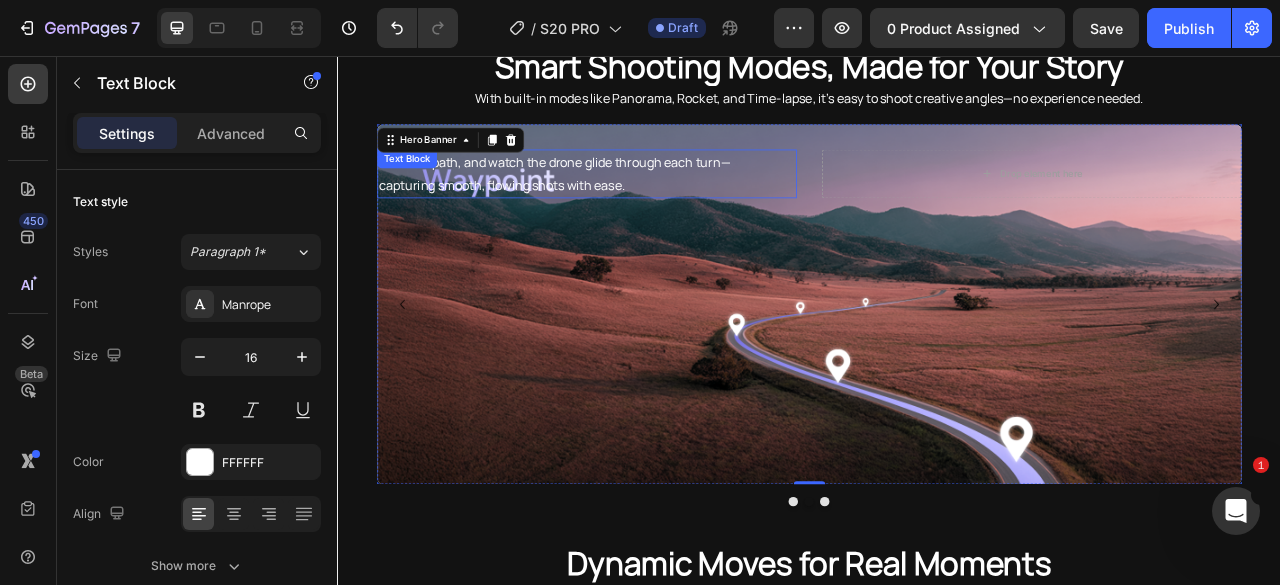 click on "capturing smooth, flowing shots with ease." at bounding box center [654, 220] 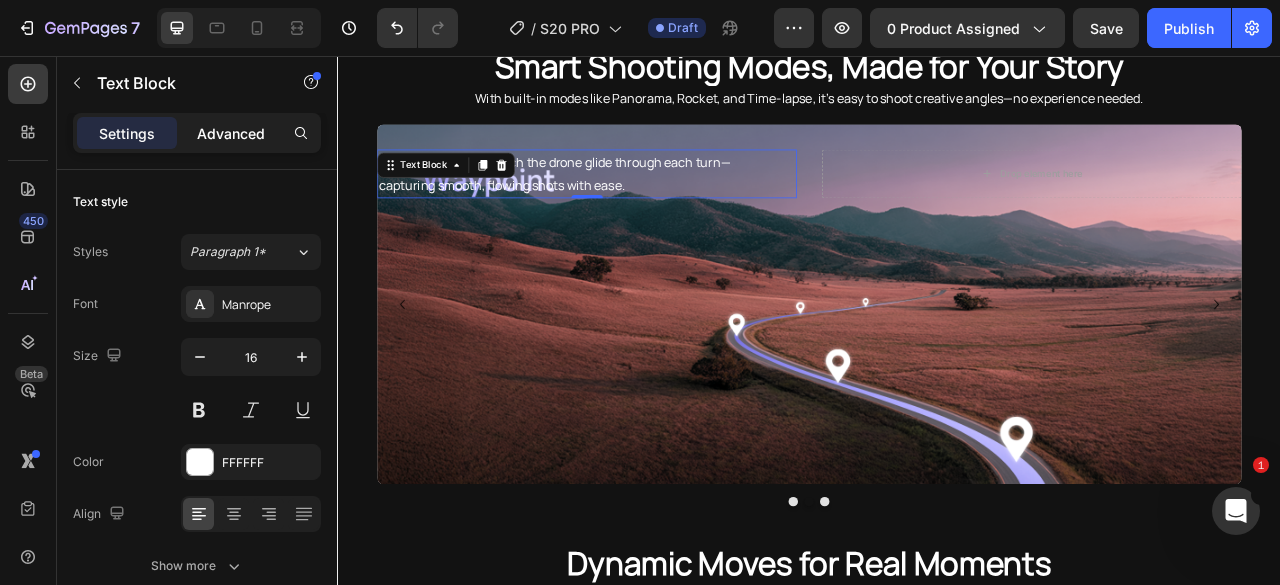 drag, startPoint x: 244, startPoint y: 133, endPoint x: 232, endPoint y: 138, distance: 13 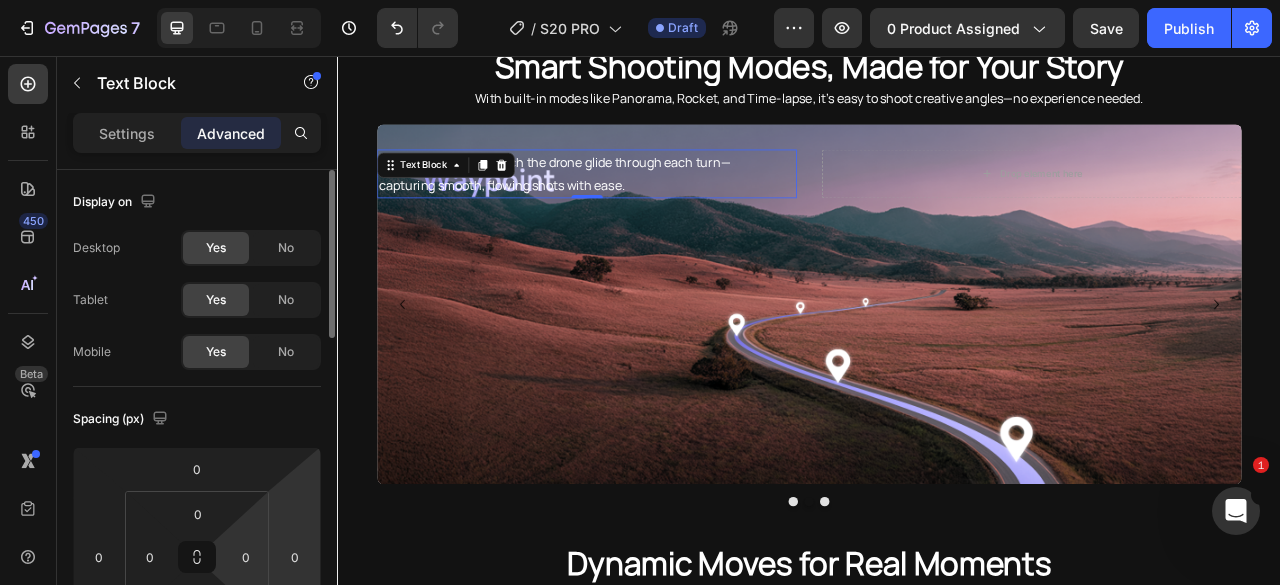 scroll, scrollTop: 100, scrollLeft: 0, axis: vertical 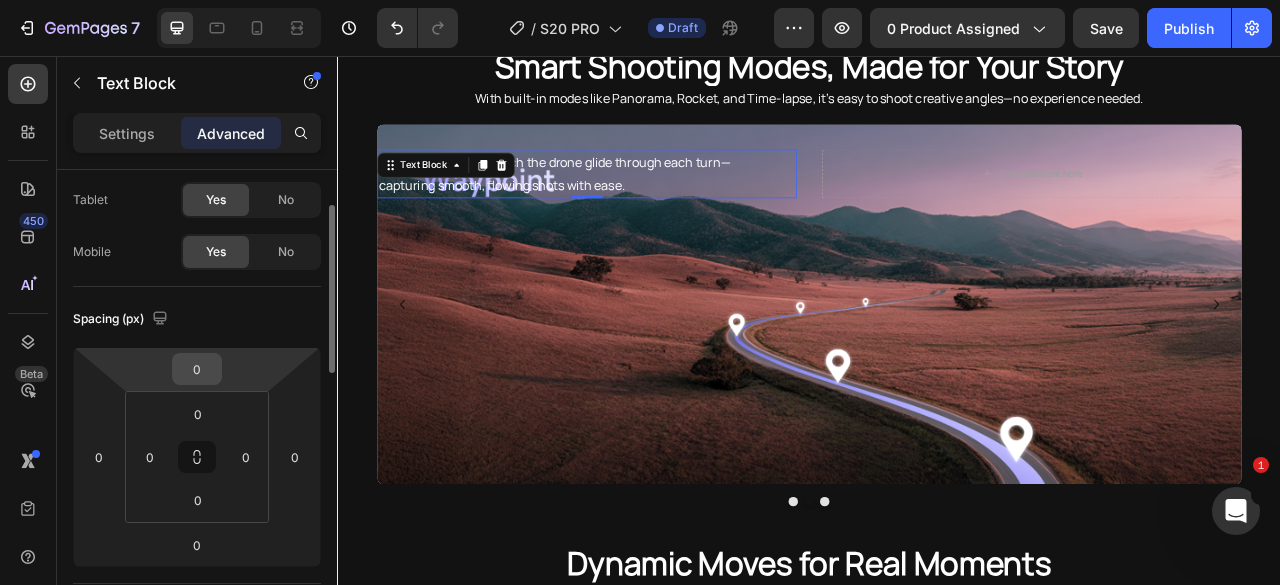 click on "0" at bounding box center (197, 369) 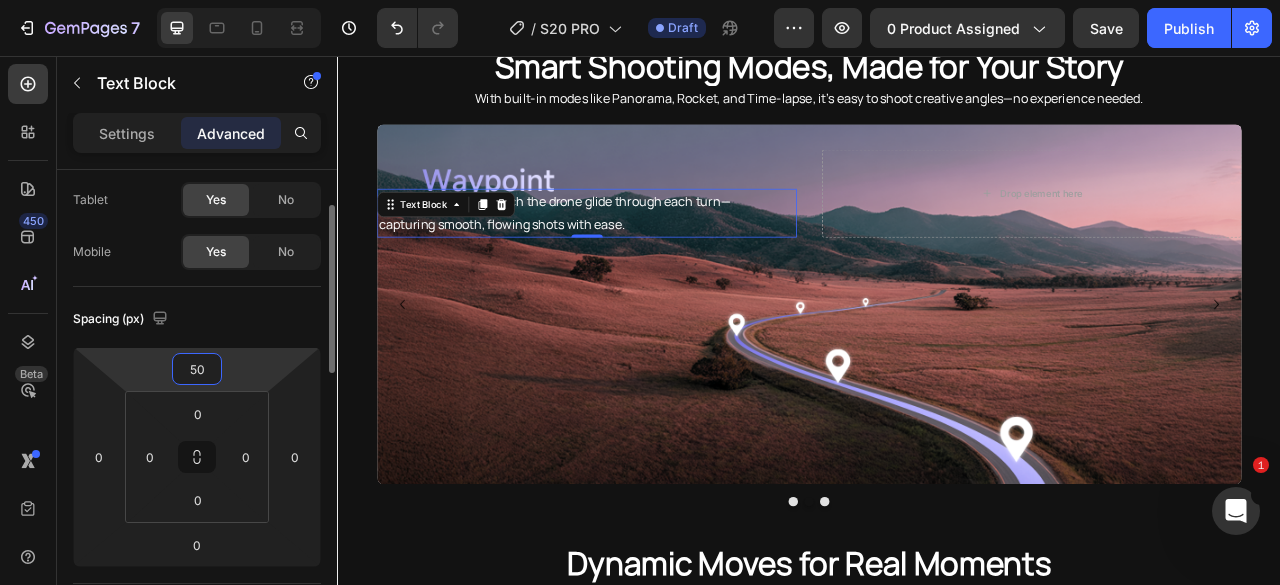 type on "5" 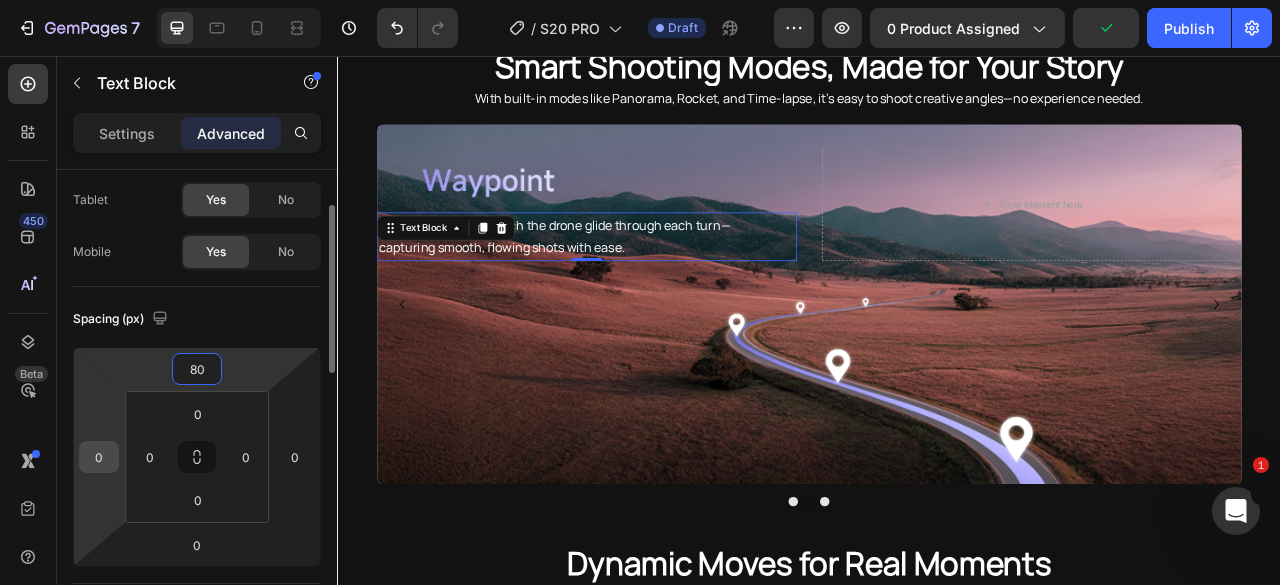 type on "80" 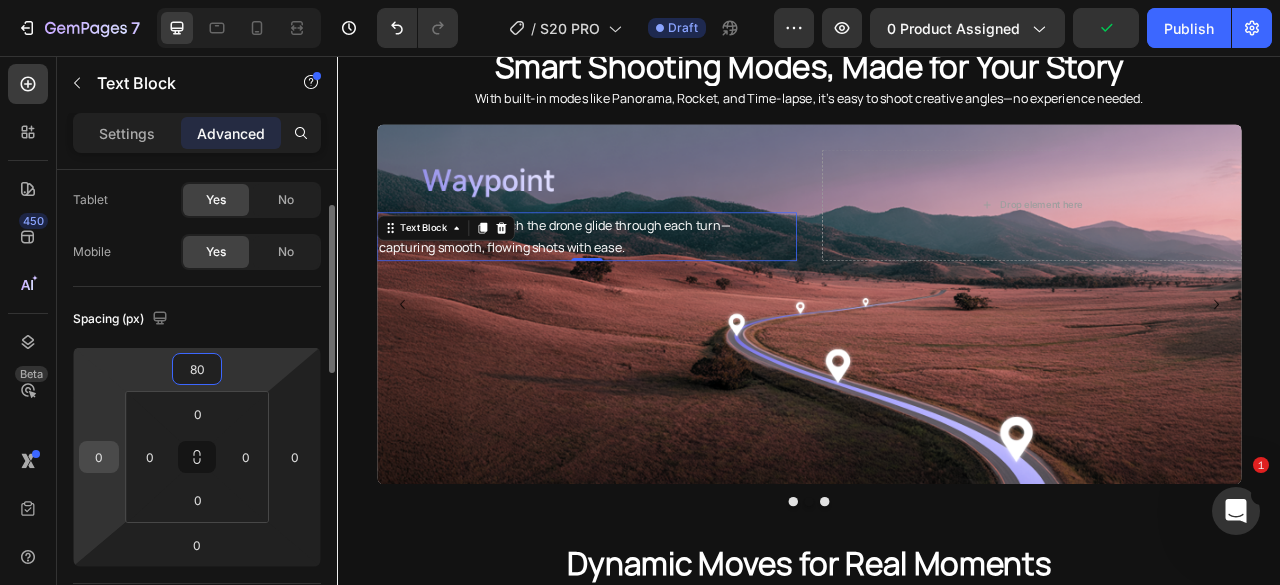 click on "0" at bounding box center (99, 457) 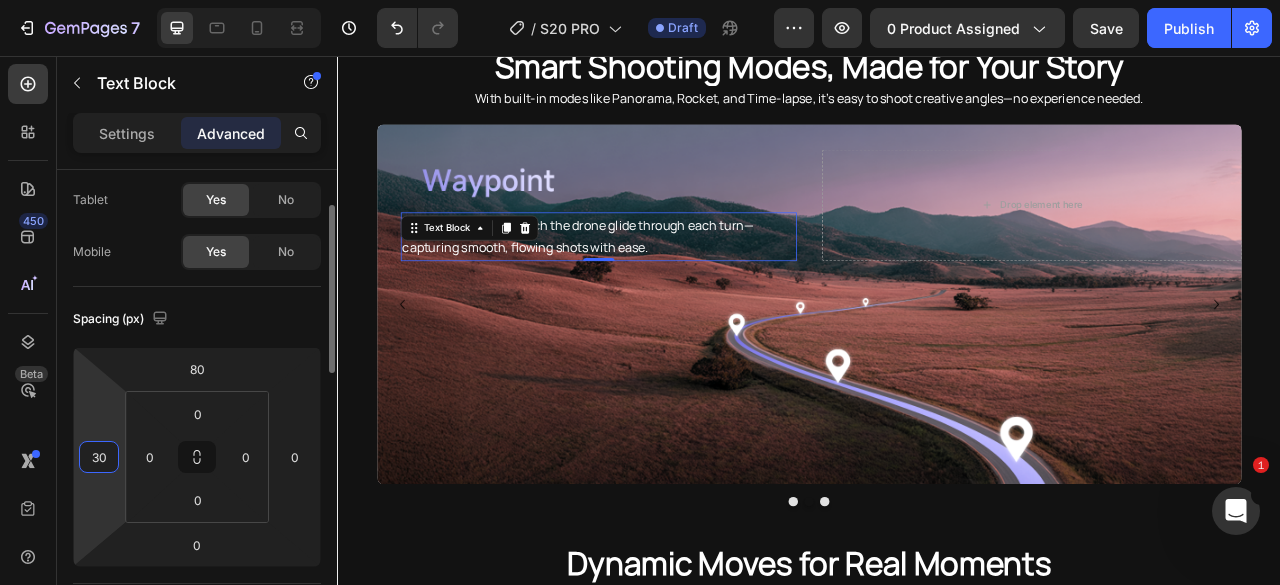 type on "3" 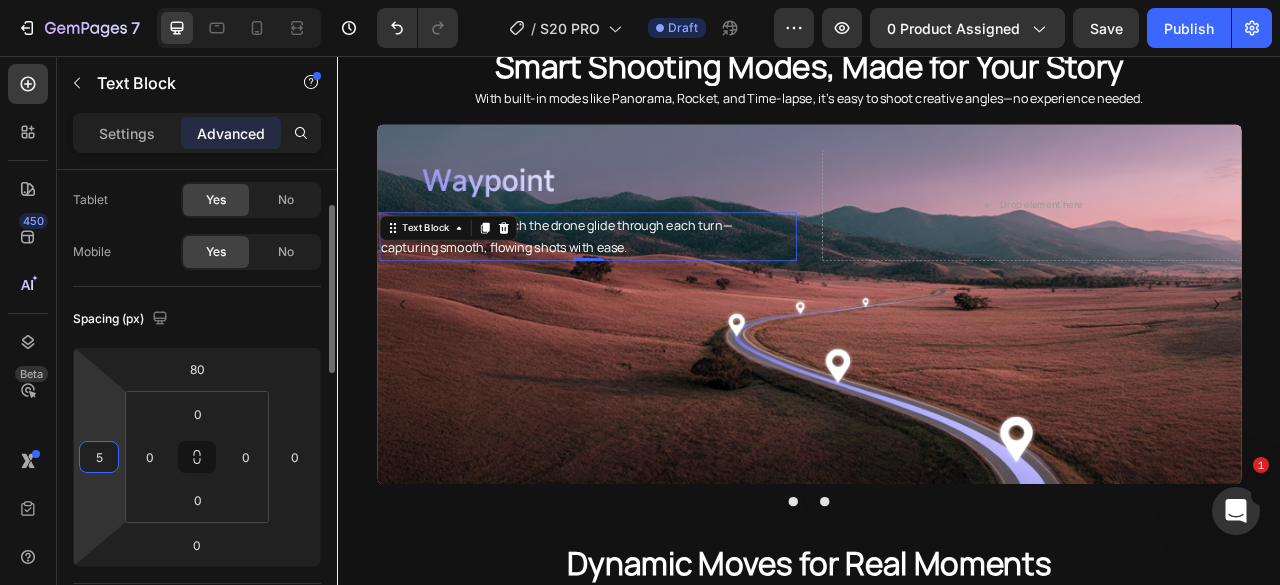 type on "50" 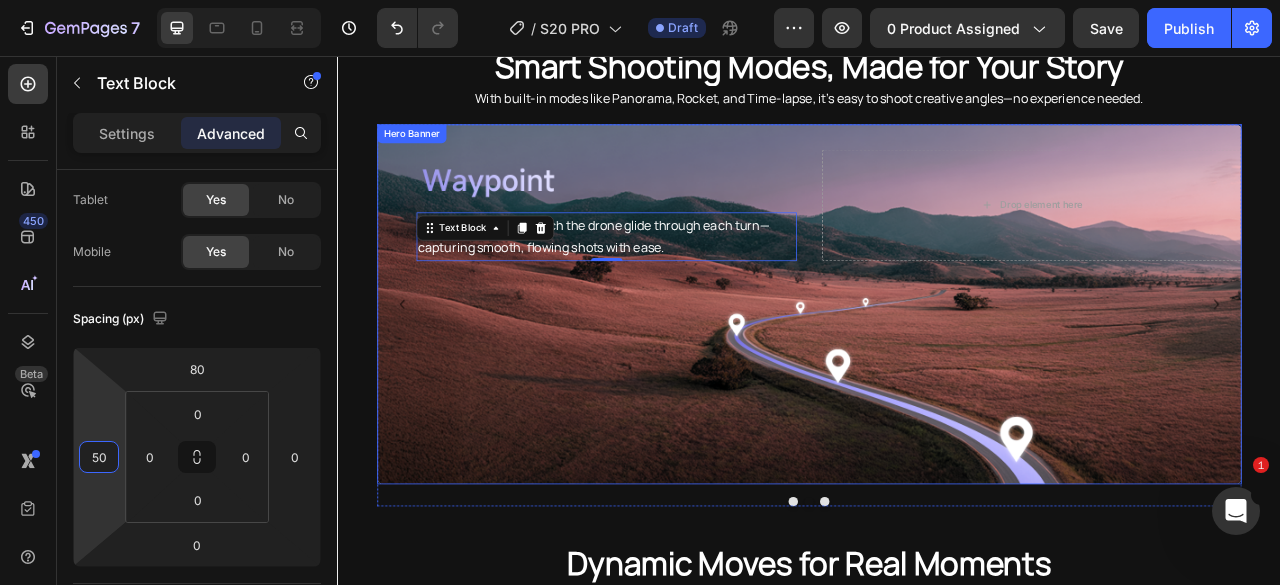 click at bounding box center [937, 372] 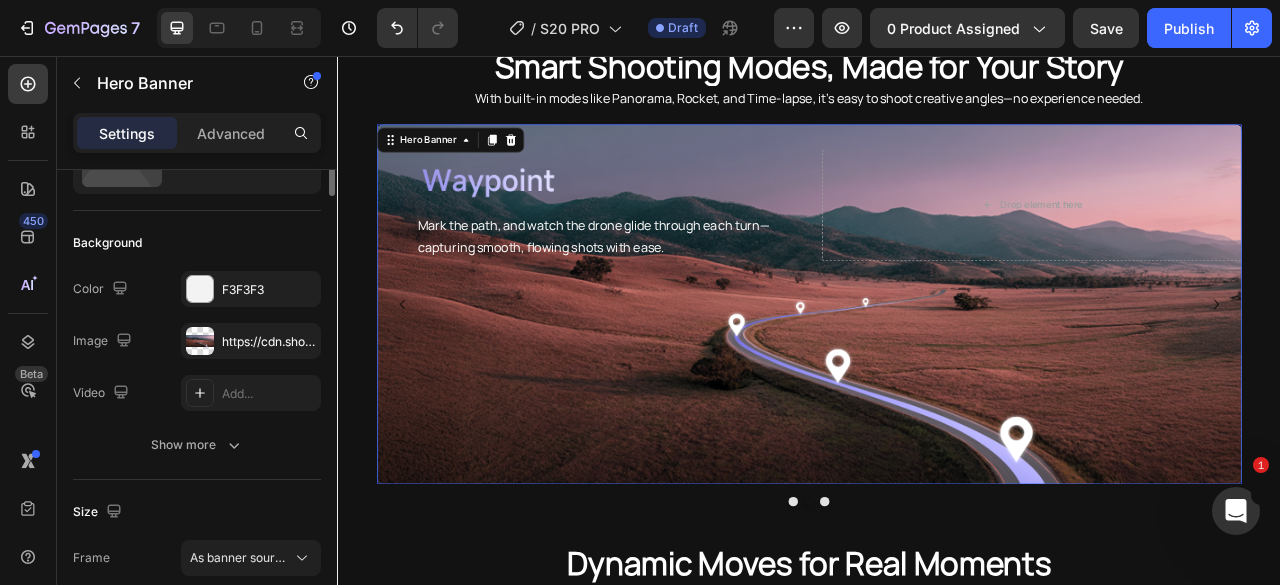 scroll, scrollTop: 0, scrollLeft: 0, axis: both 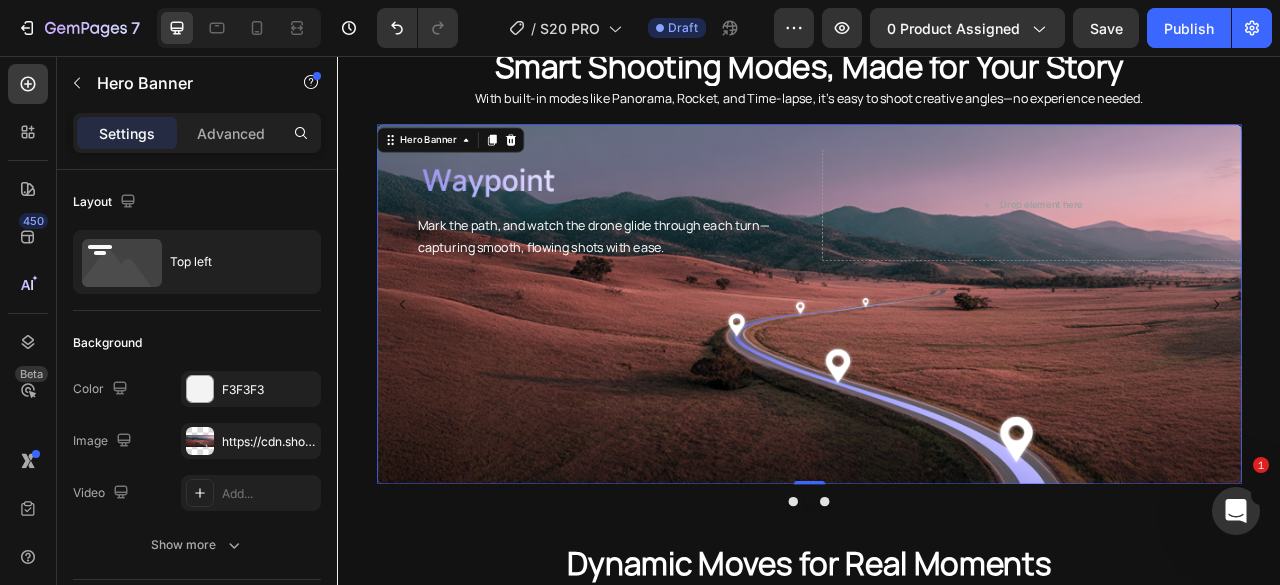 click on "capturing smooth, flowing shots with ease." at bounding box center [679, 300] 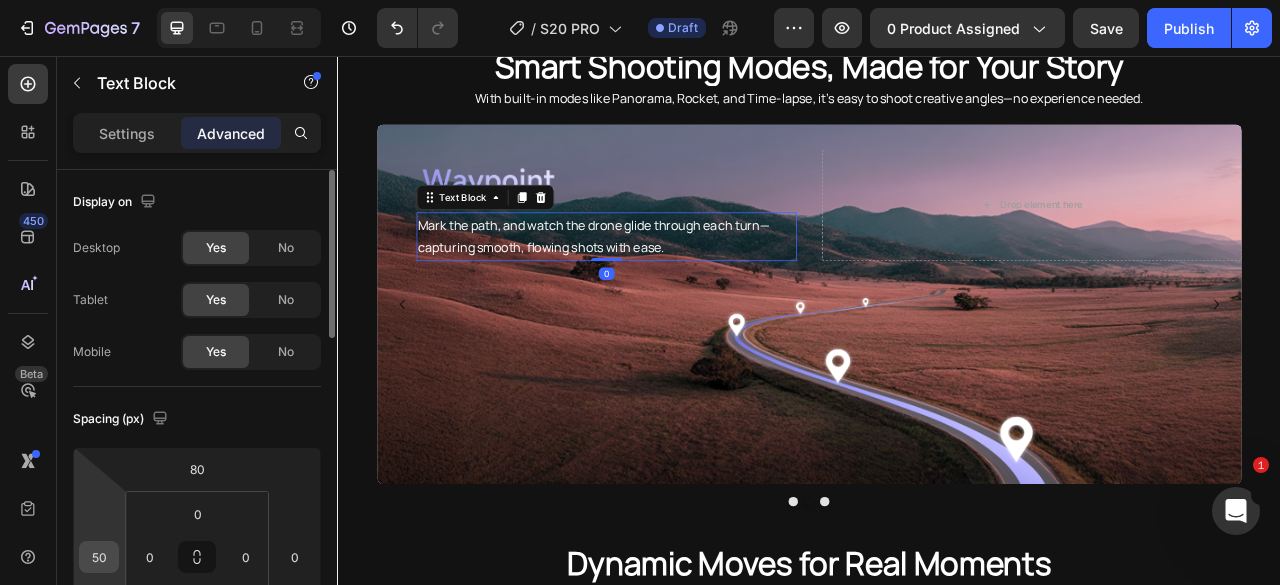 click on "50" at bounding box center (99, 557) 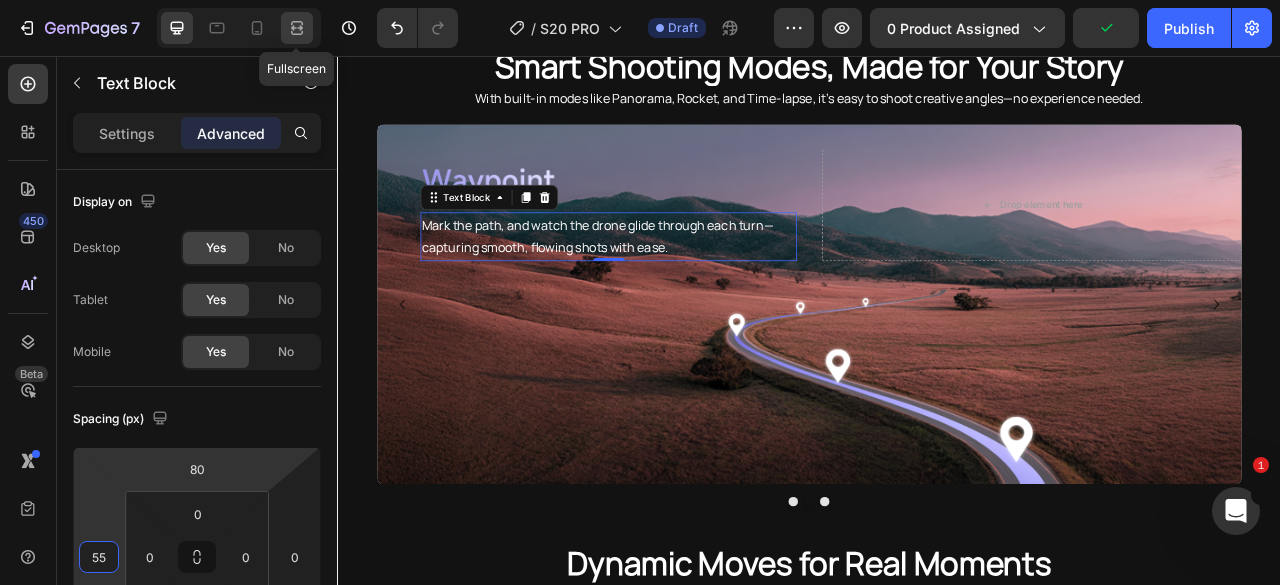 type on "55" 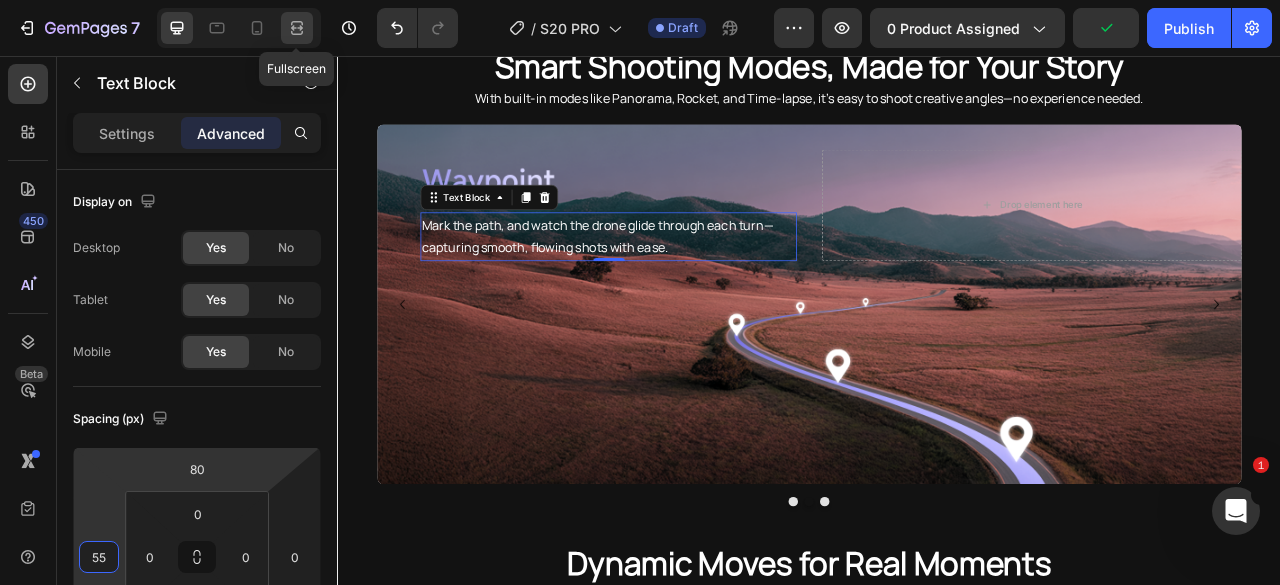 click 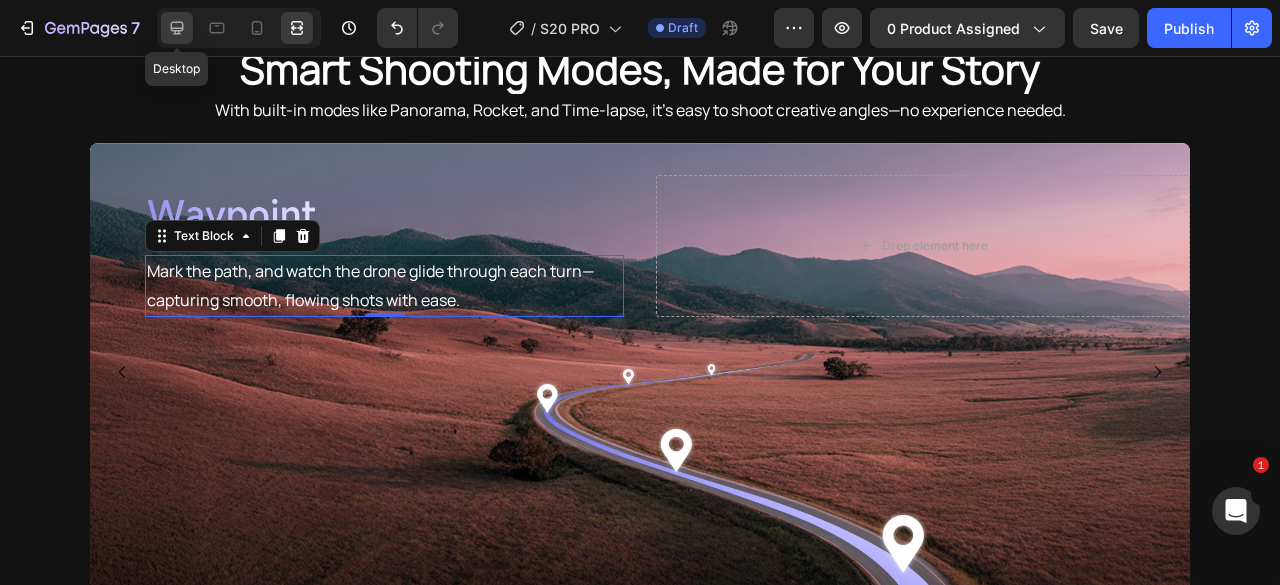 click 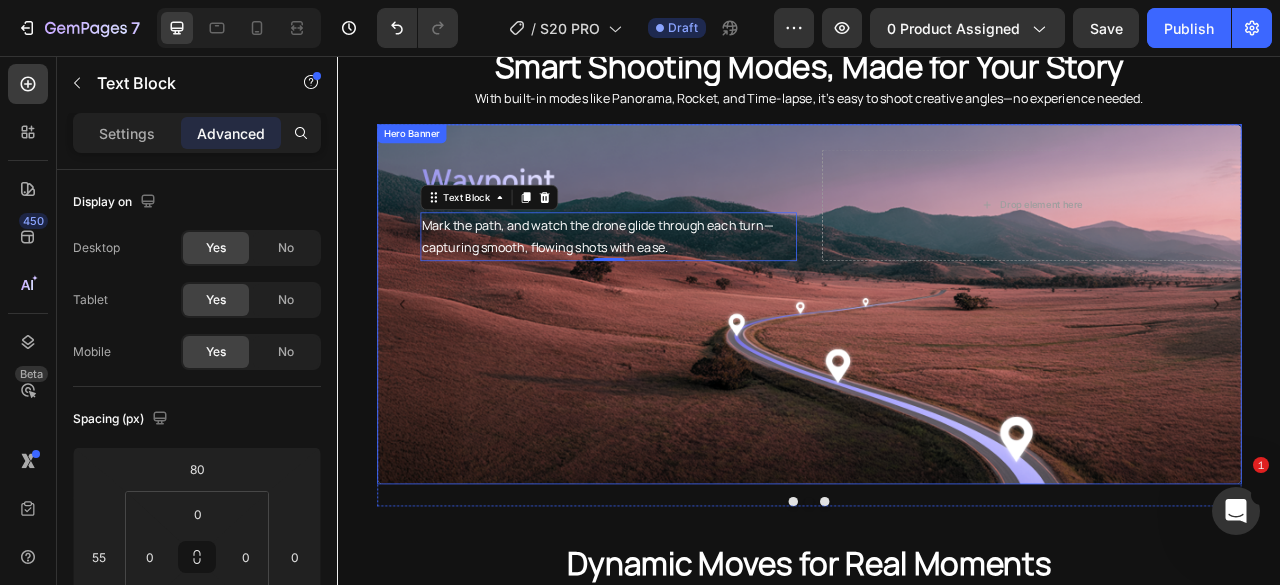 click at bounding box center [937, 372] 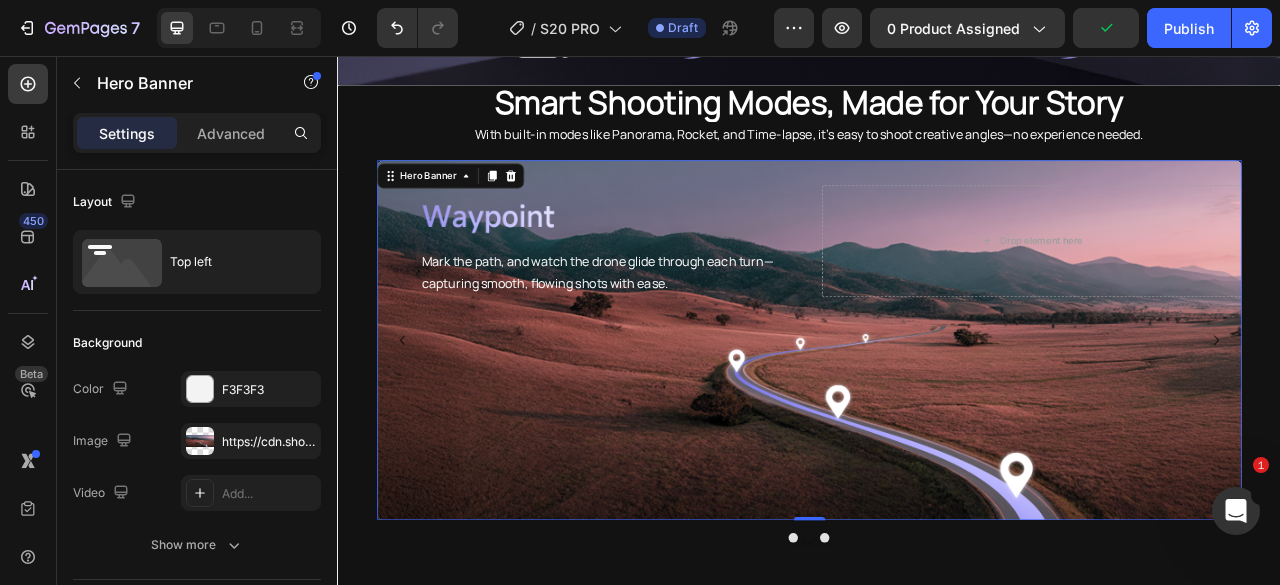 scroll, scrollTop: 3082, scrollLeft: 0, axis: vertical 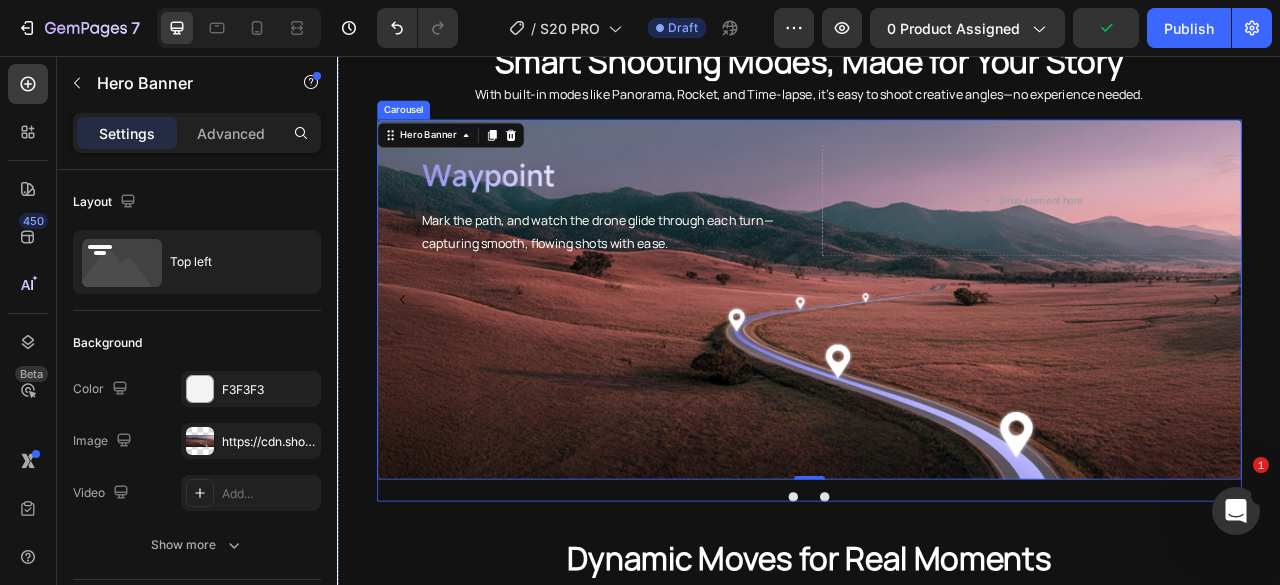 click at bounding box center [917, 617] 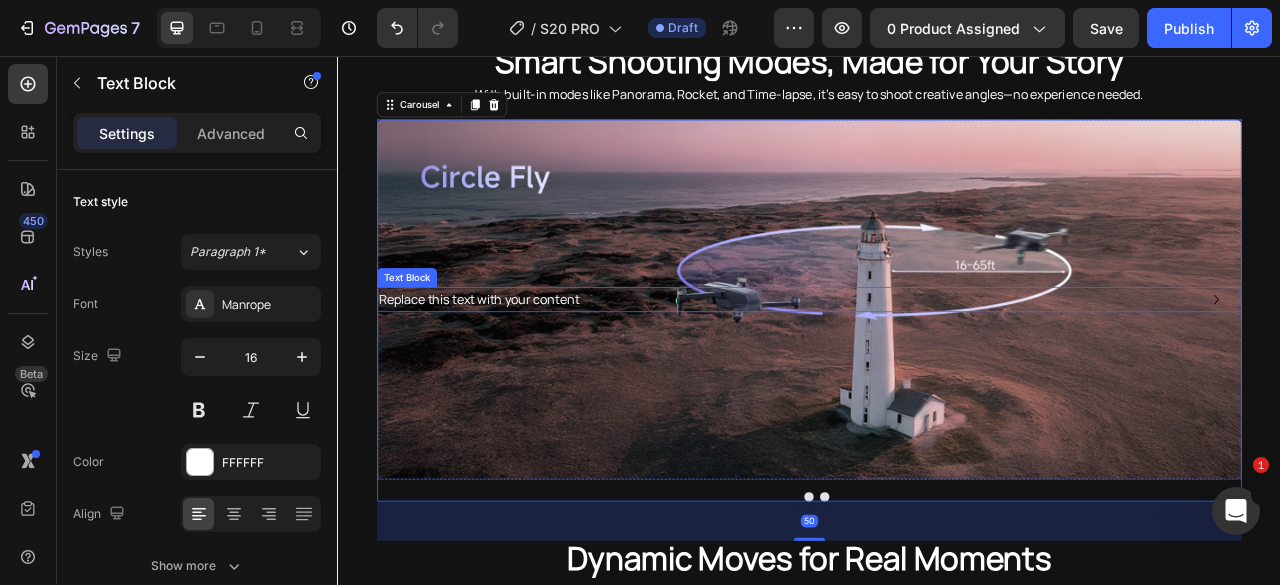 click on "Replace this text with your content" at bounding box center (937, 366) 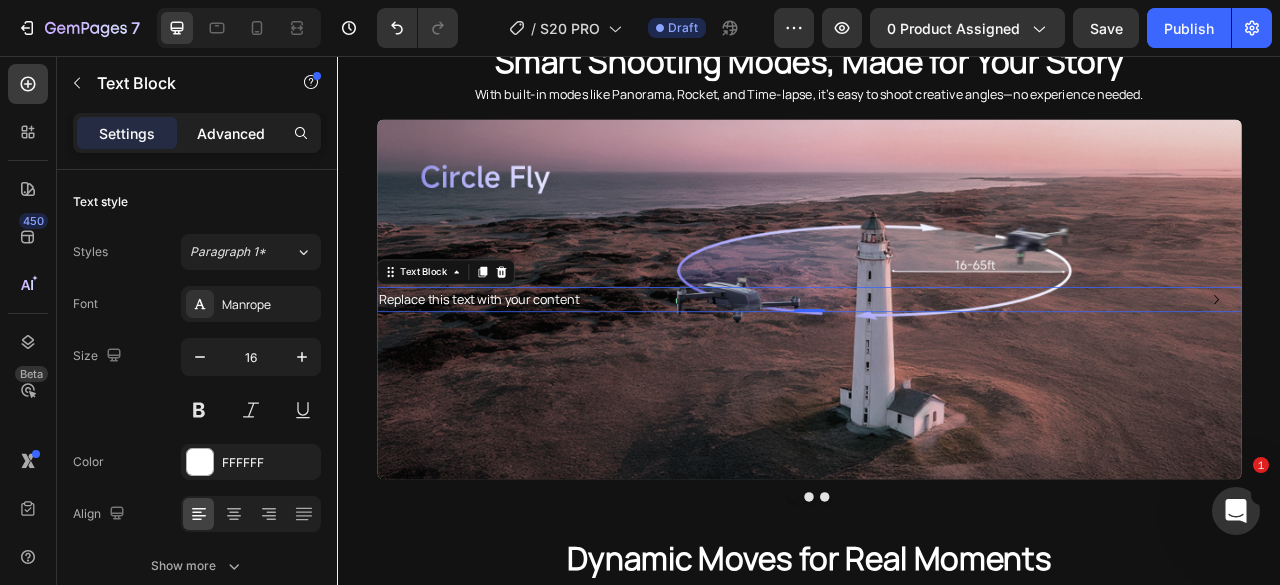 click on "Advanced" at bounding box center [231, 133] 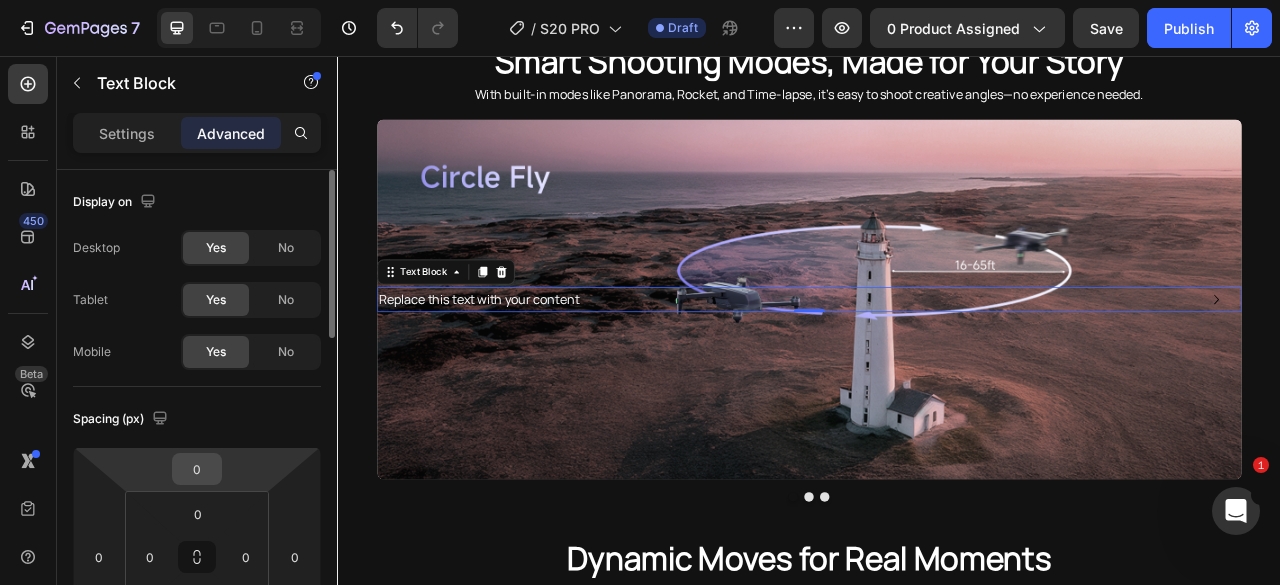 click on "0" at bounding box center [197, 469] 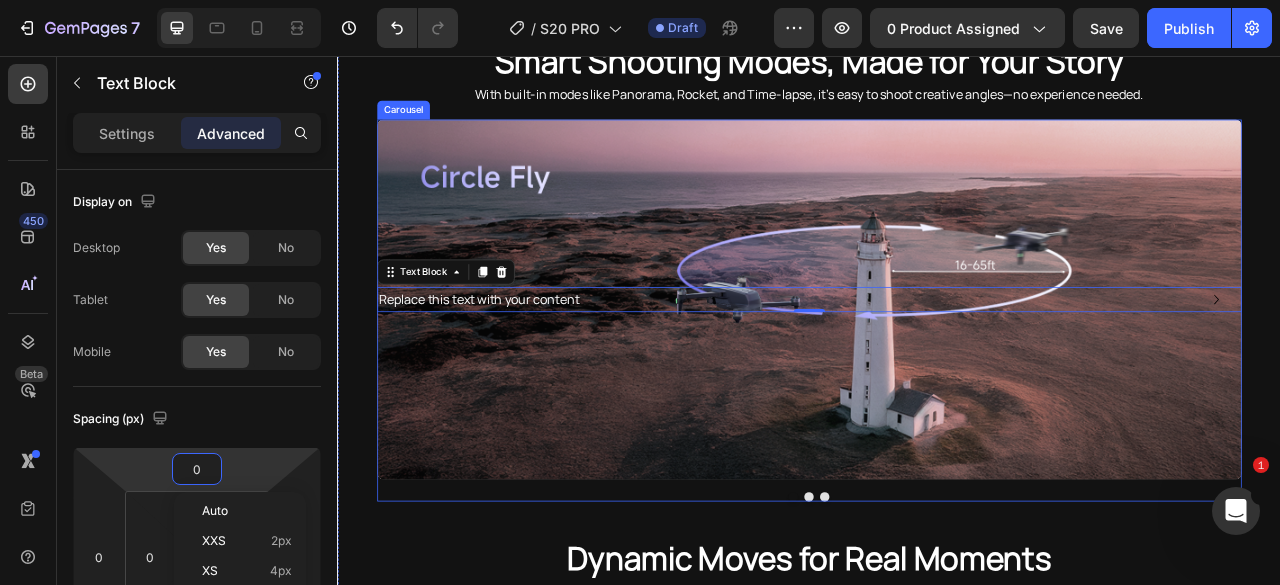 click at bounding box center (937, 617) 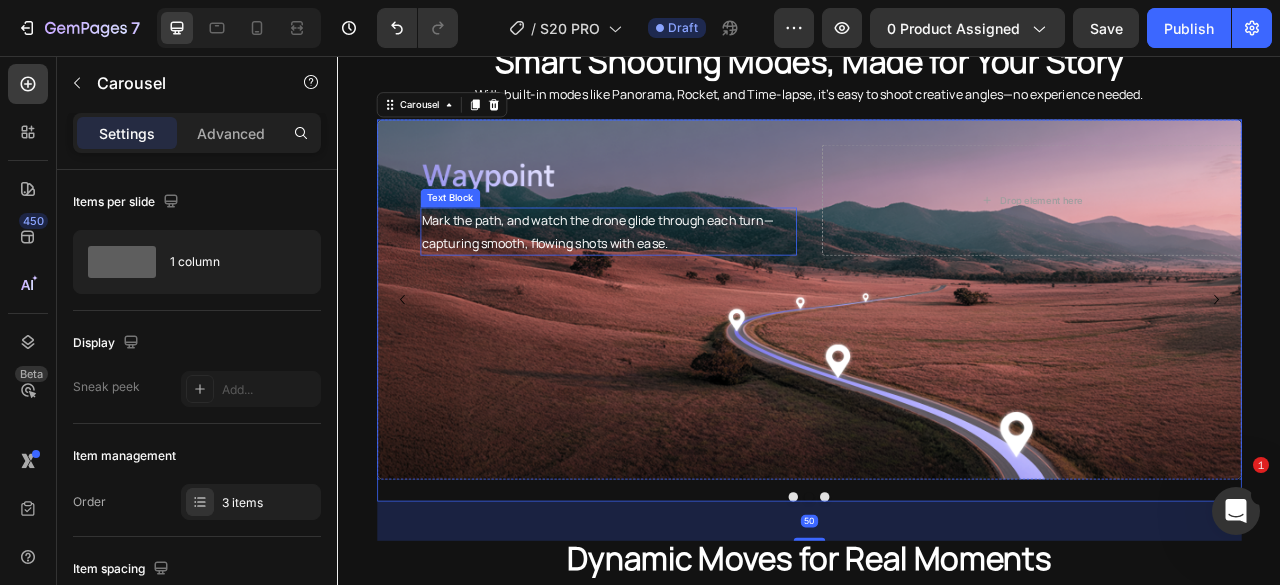 click on "Mark the path, and watch the drone glide through each turn—" at bounding box center (681, 265) 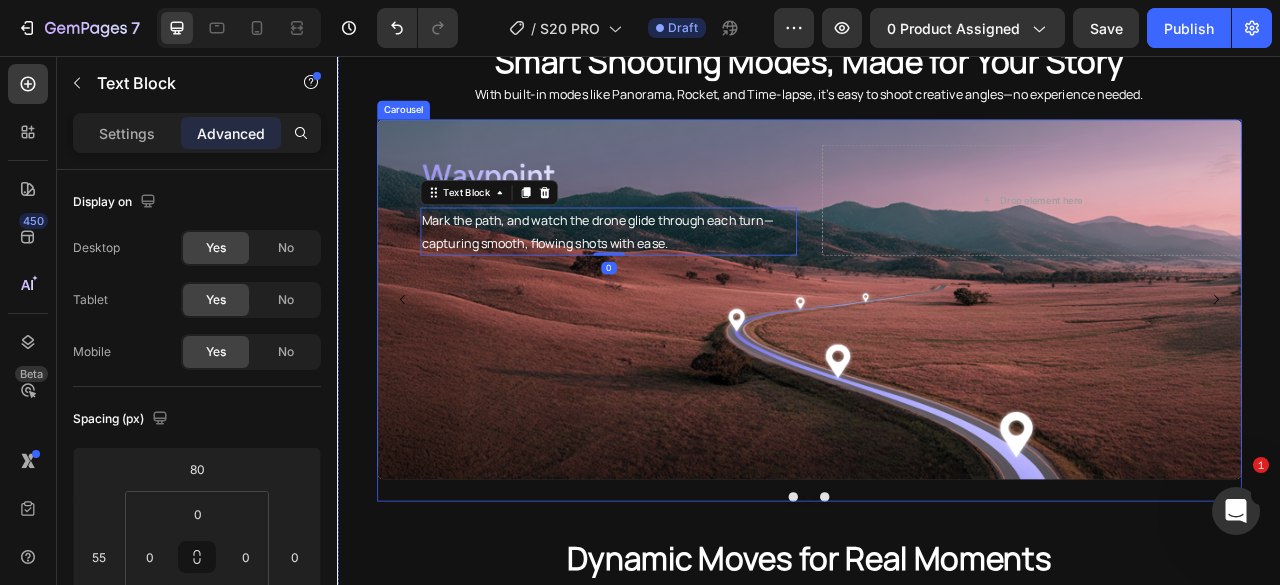 click at bounding box center [917, 617] 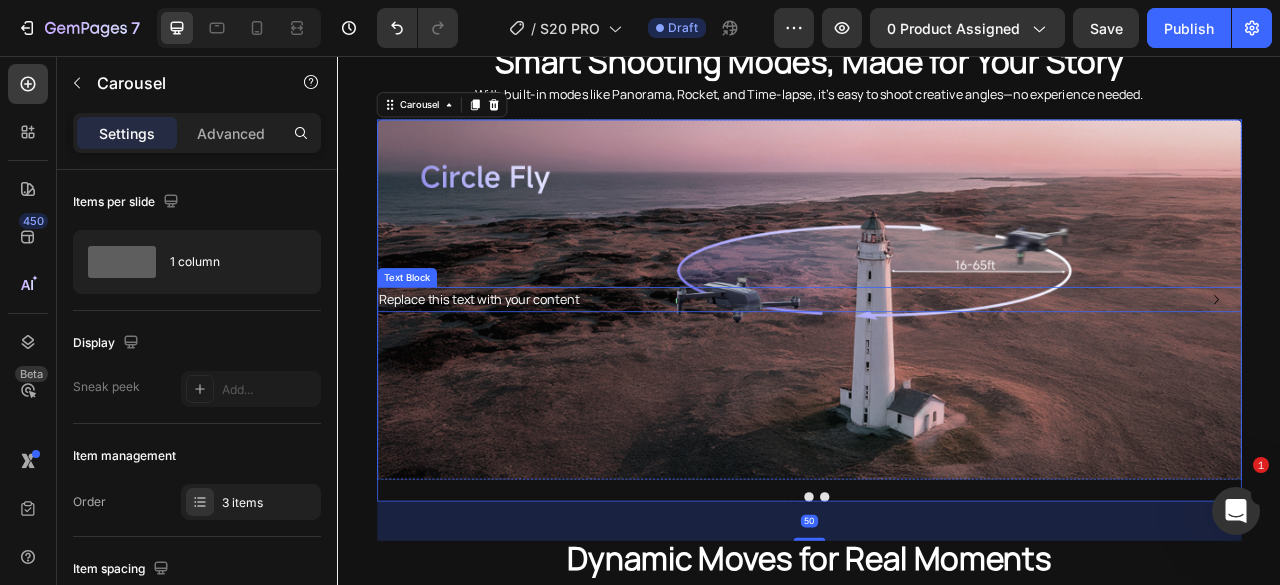 click on "Replace this text with your content" at bounding box center [937, 366] 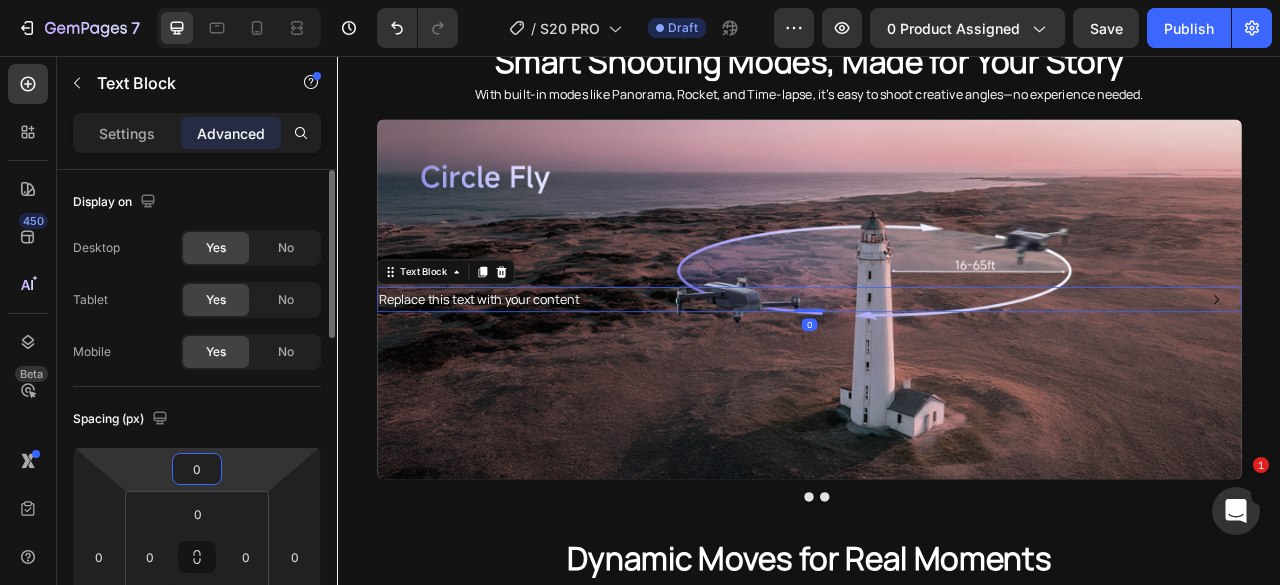 click on "0" at bounding box center [197, 469] 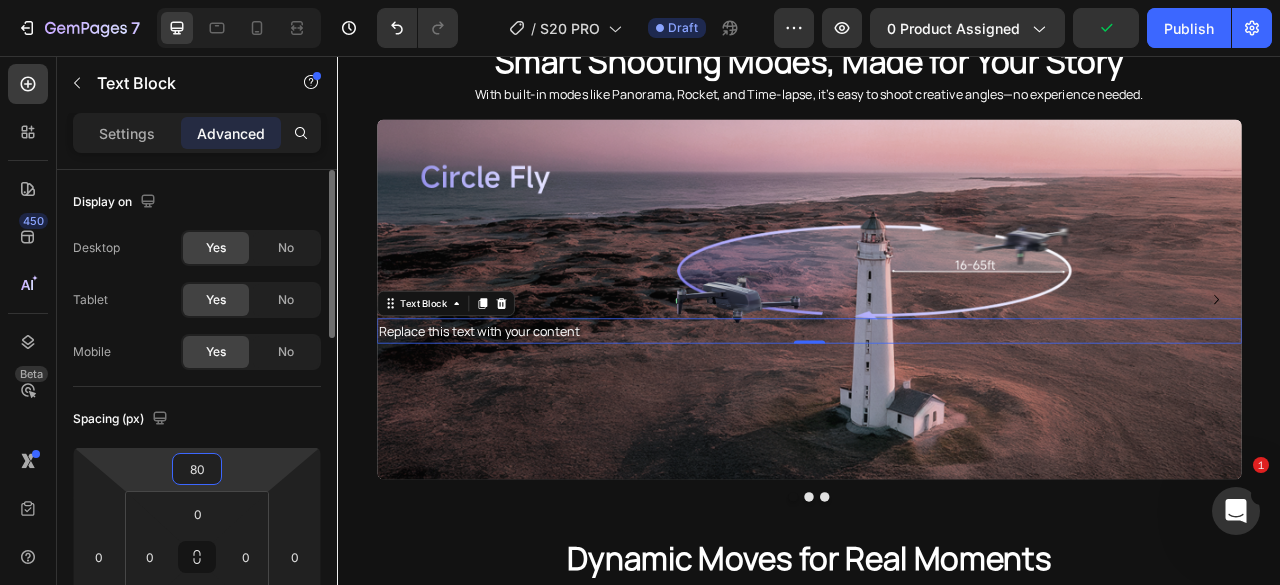 type on "8" 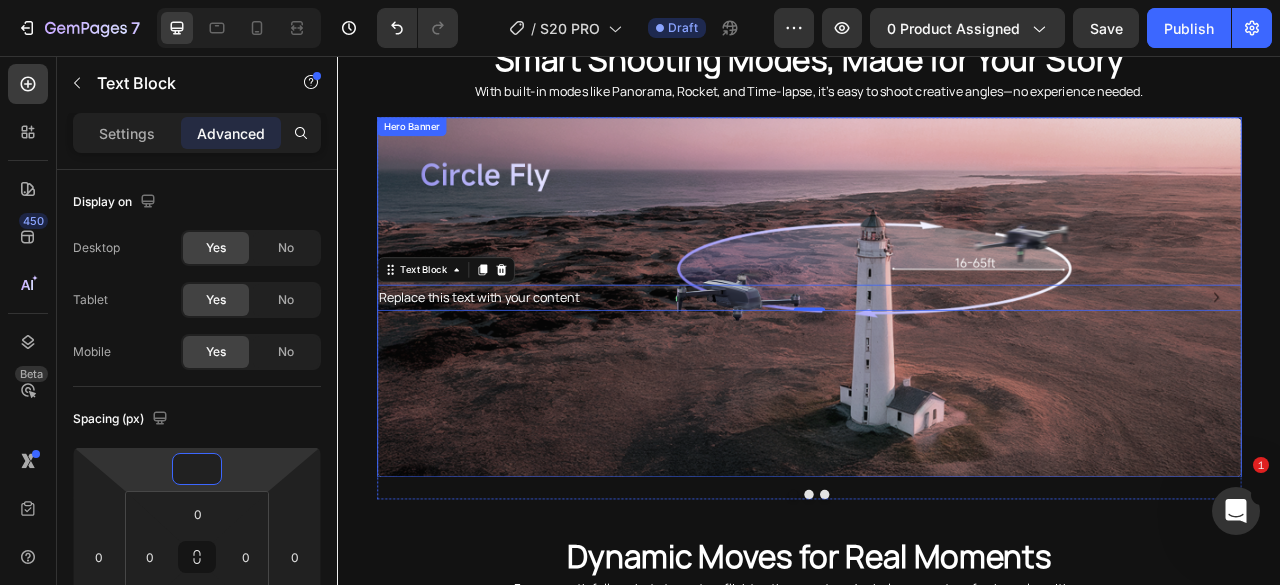 scroll, scrollTop: 2582, scrollLeft: 0, axis: vertical 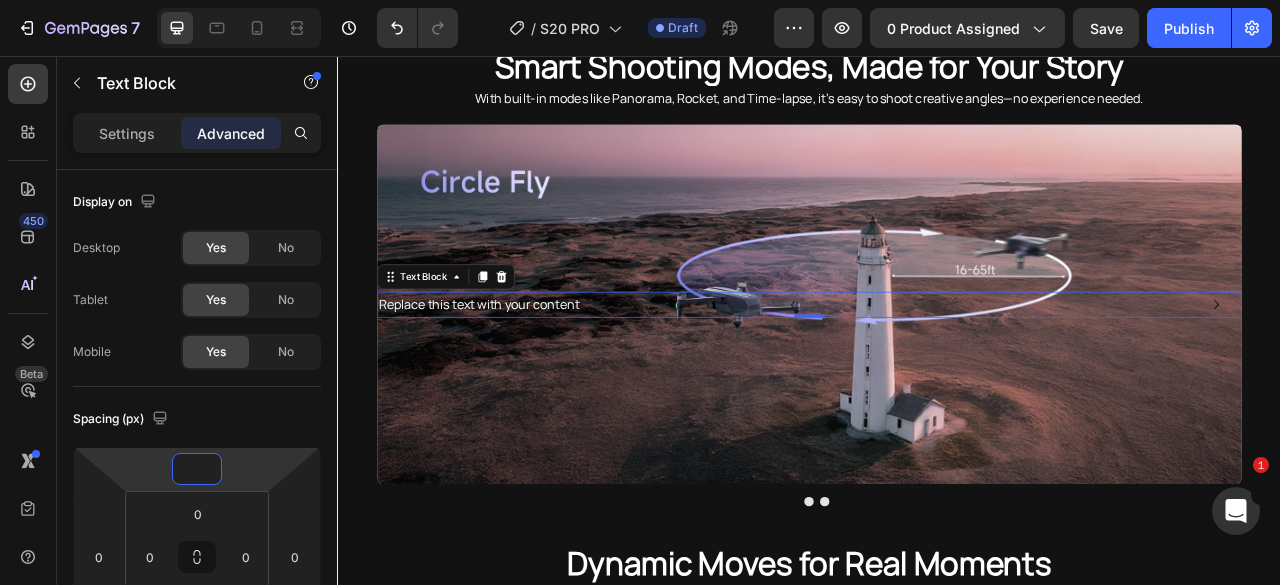 type on "0" 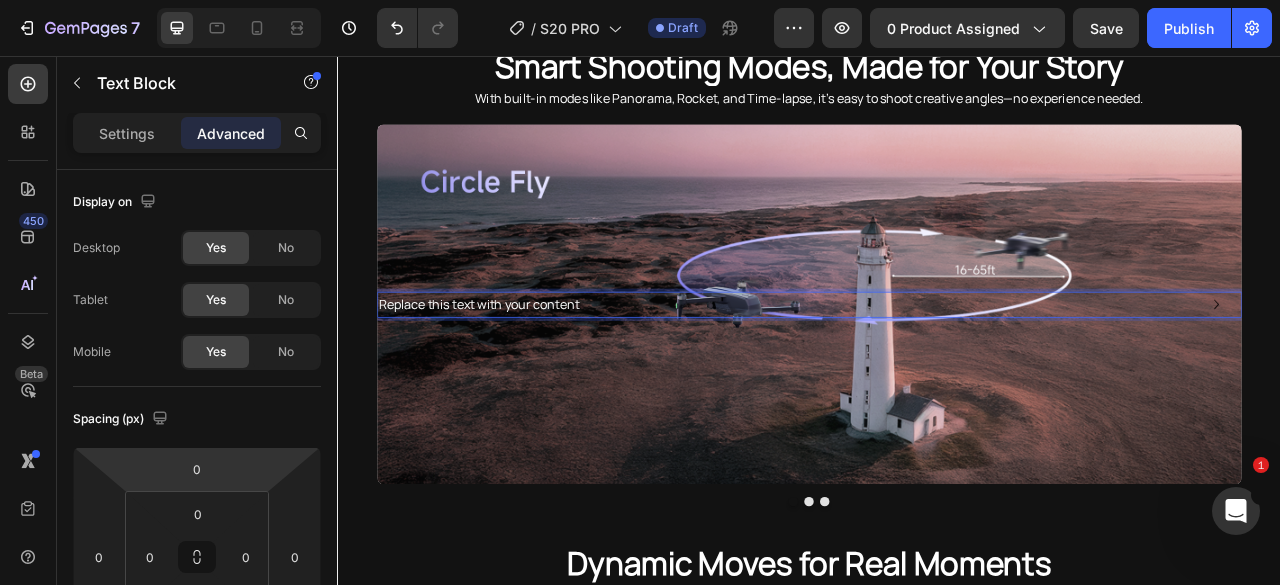drag, startPoint x: 134, startPoint y: 142, endPoint x: 136, endPoint y: 156, distance: 14.142136 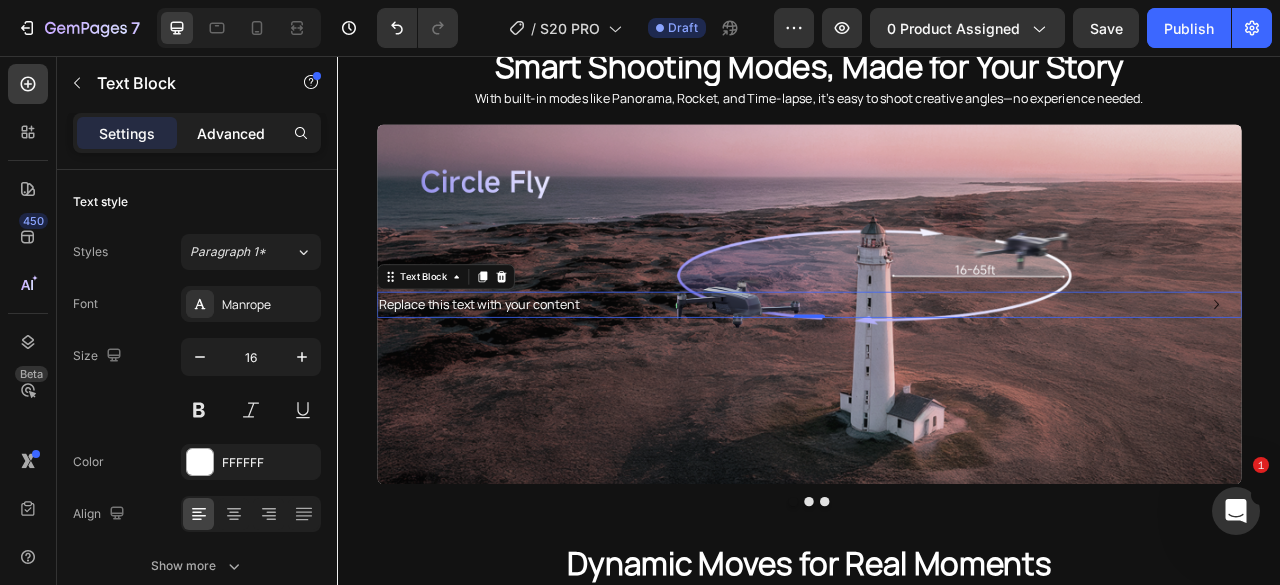 click on "Advanced" at bounding box center [231, 133] 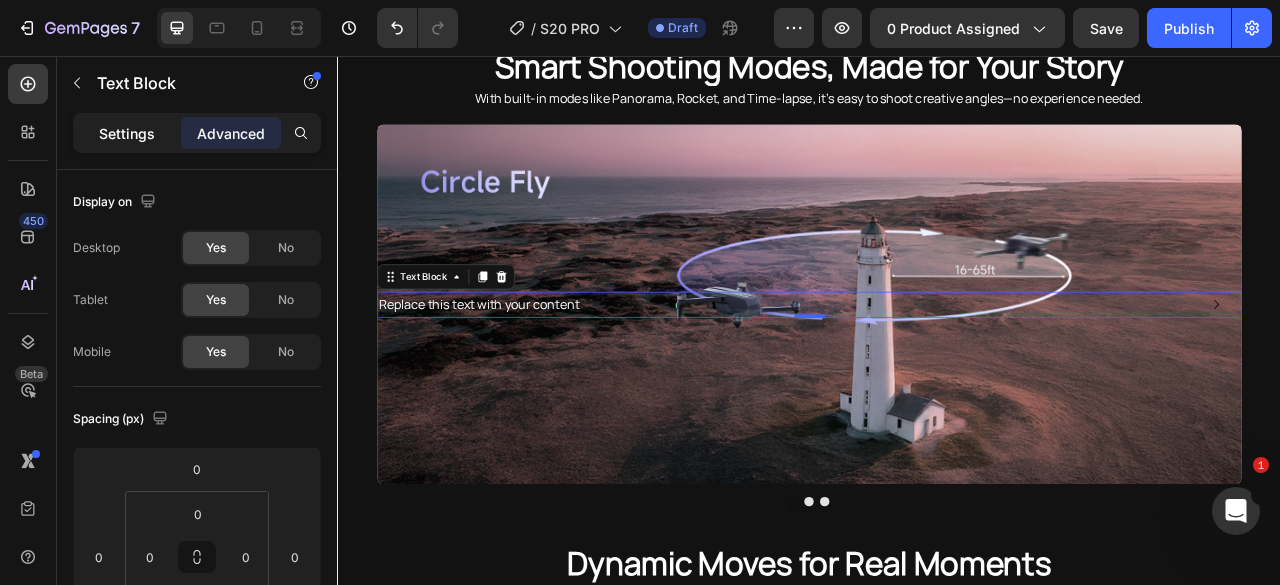 click on "Settings" 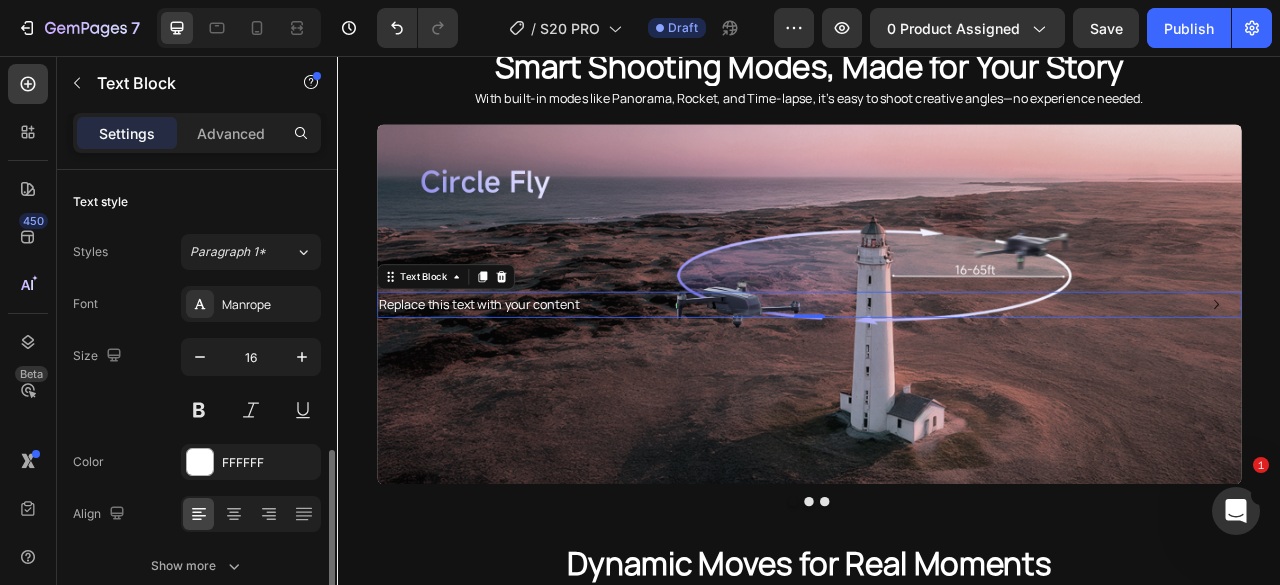 scroll, scrollTop: 200, scrollLeft: 0, axis: vertical 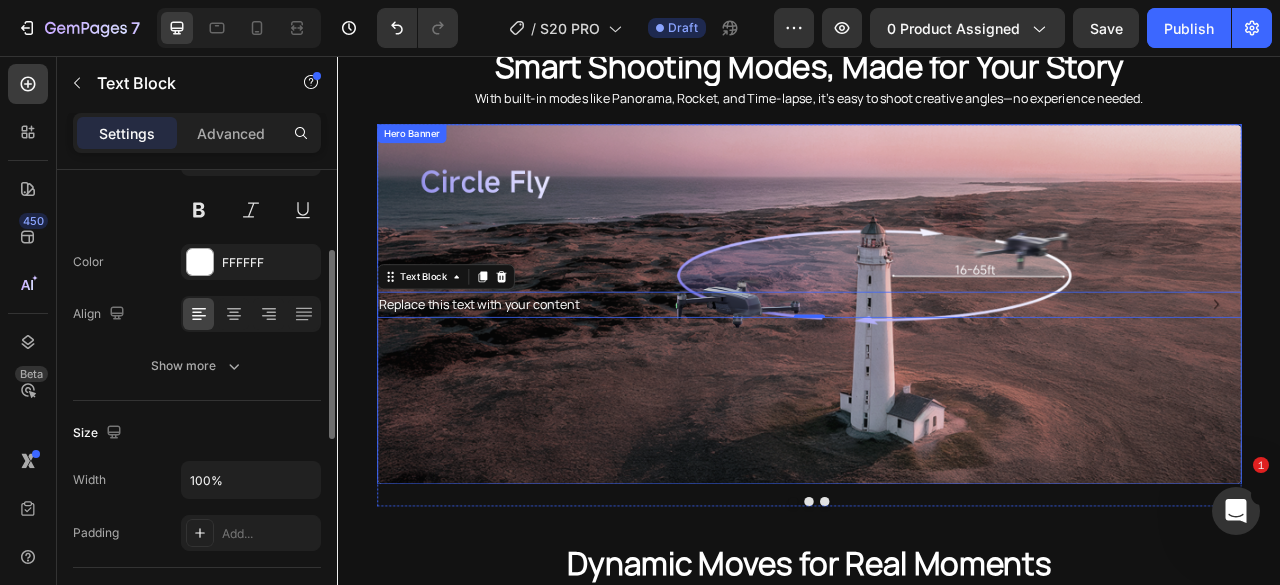 click at bounding box center [937, 372] 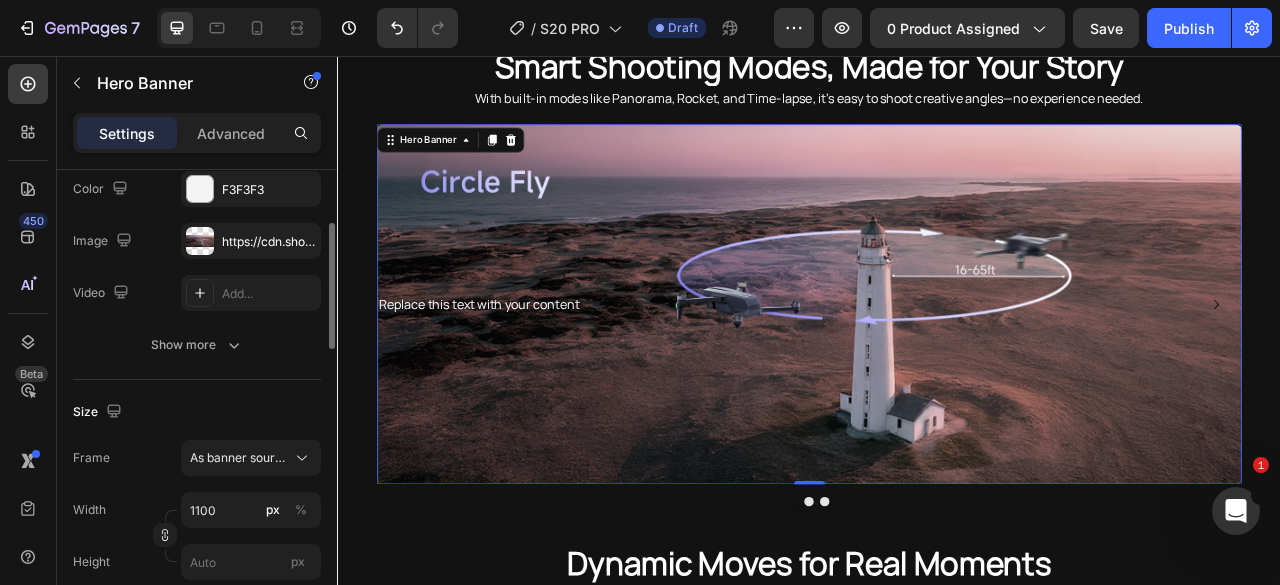 scroll, scrollTop: 0, scrollLeft: 0, axis: both 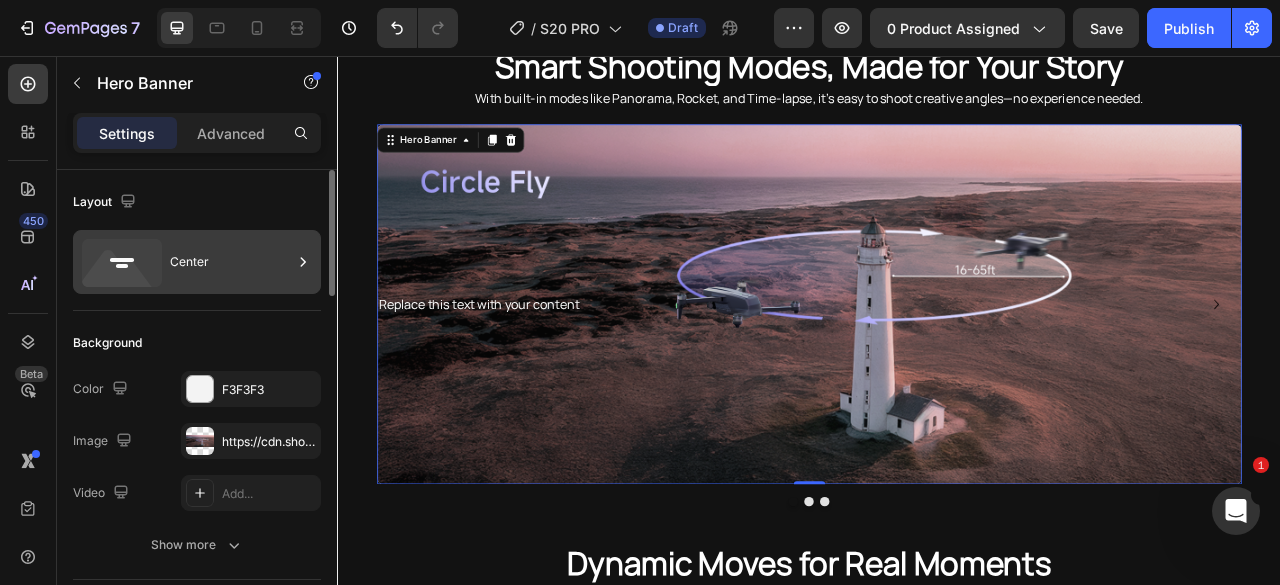 click on "Center" at bounding box center [231, 262] 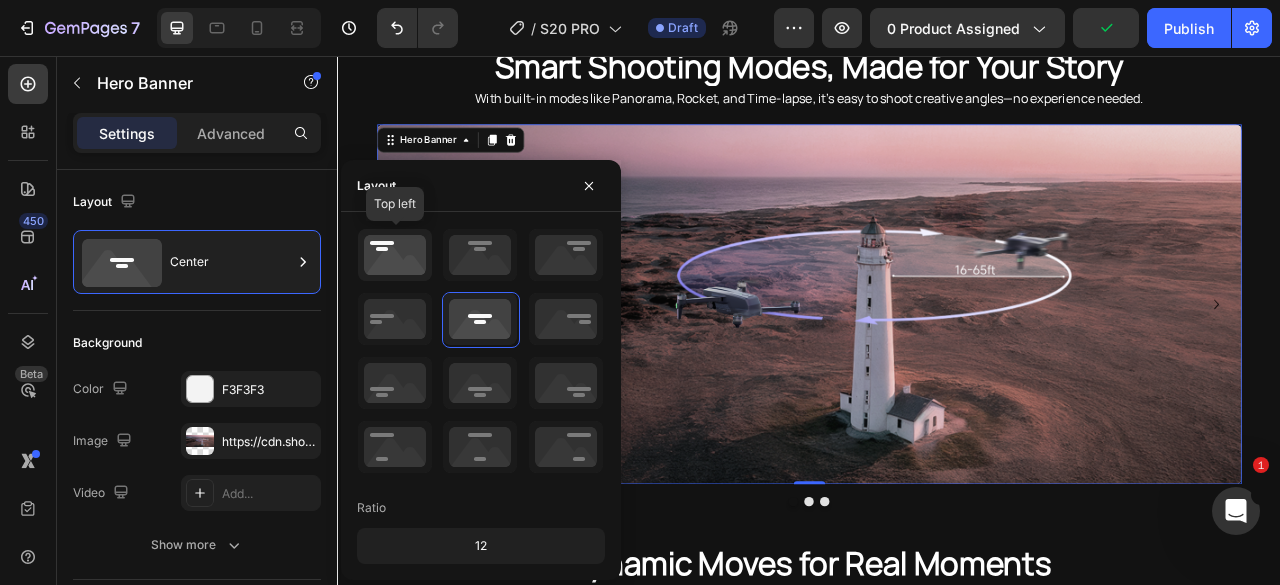 click 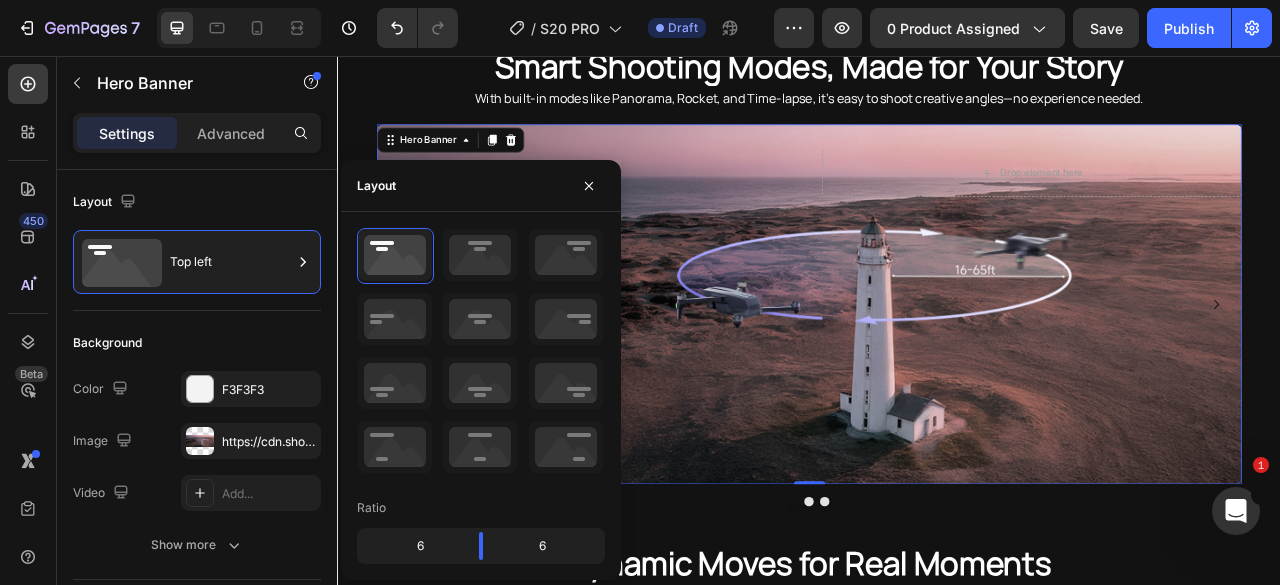 click at bounding box center [937, 372] 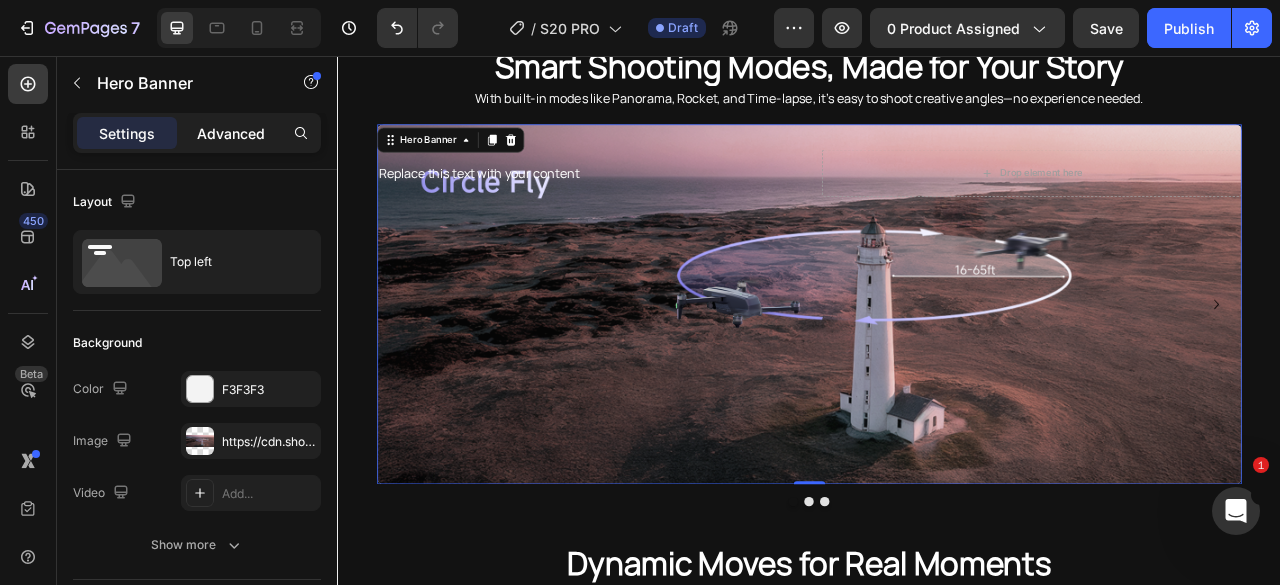 click on "Advanced" at bounding box center (231, 133) 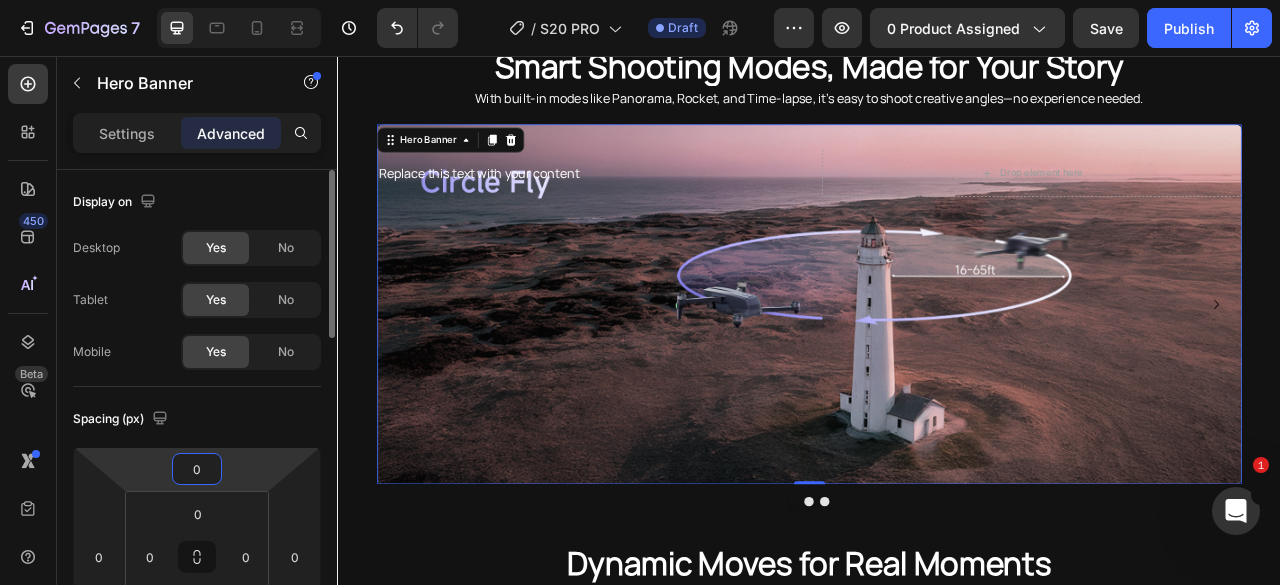 click on "0" at bounding box center [197, 469] 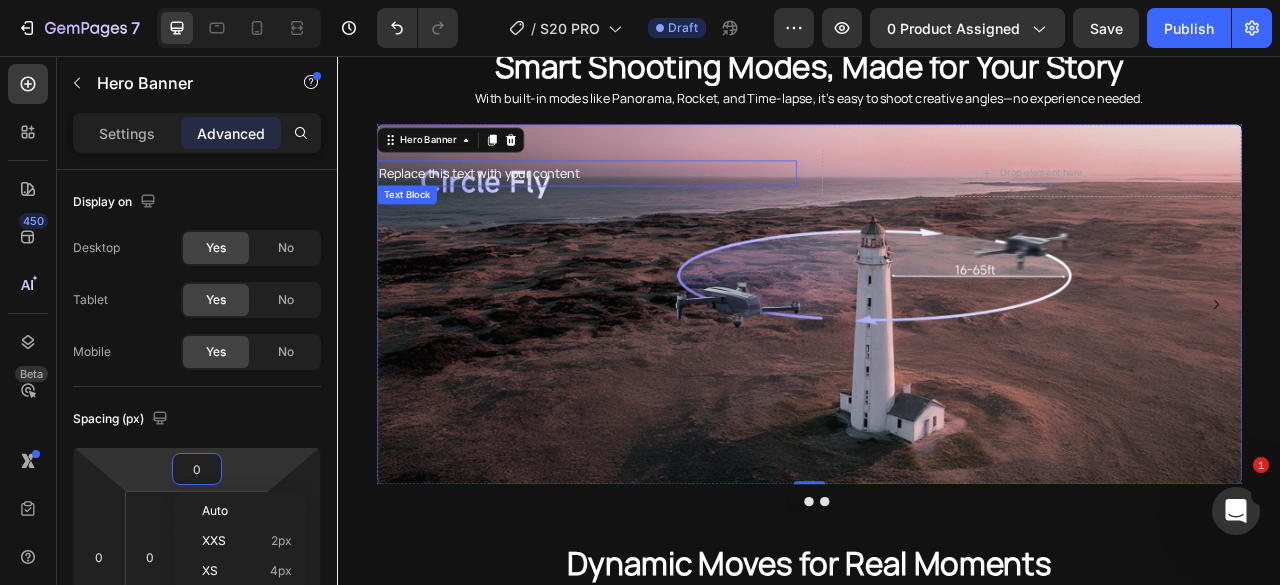 click on "Replace this text with your content" at bounding box center (654, 205) 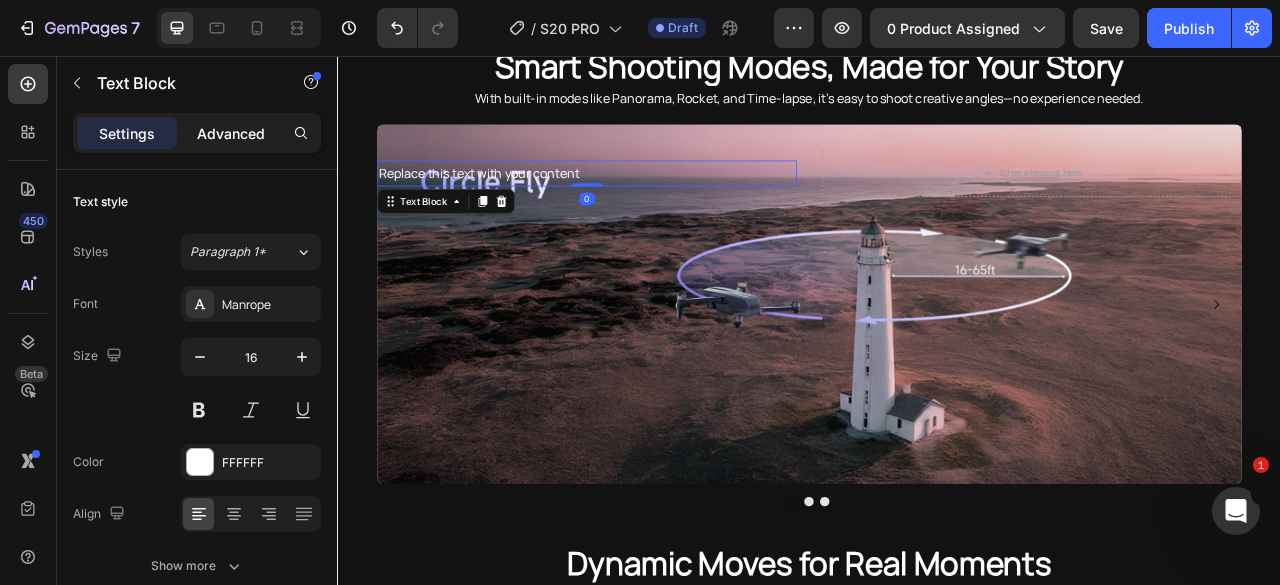click on "Advanced" at bounding box center (231, 133) 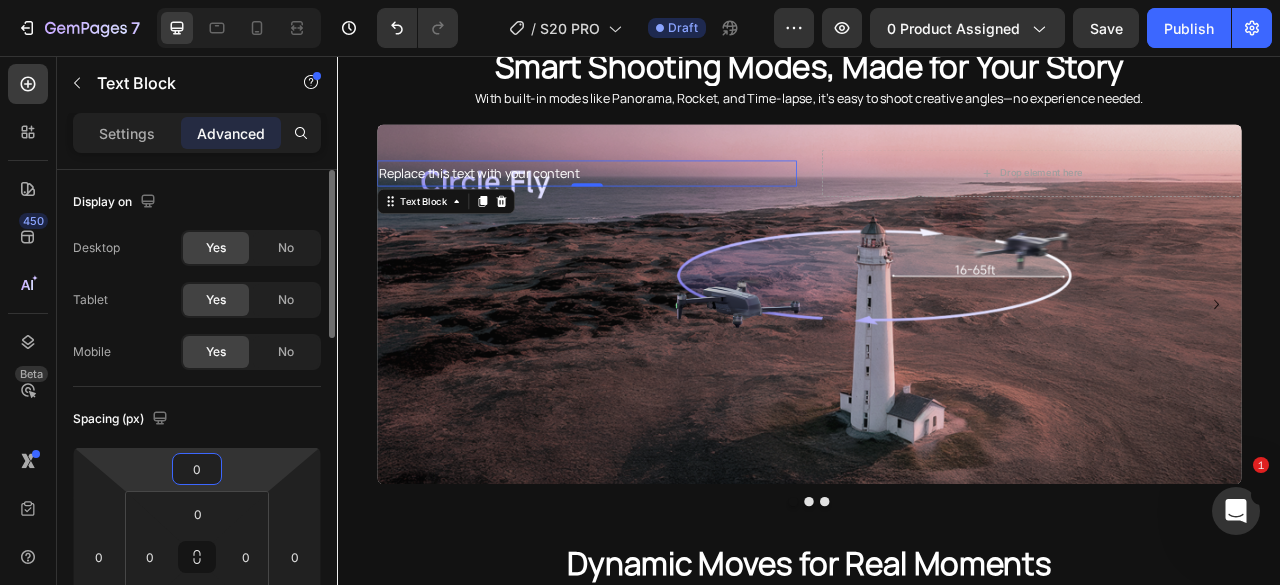 click on "0" at bounding box center (197, 469) 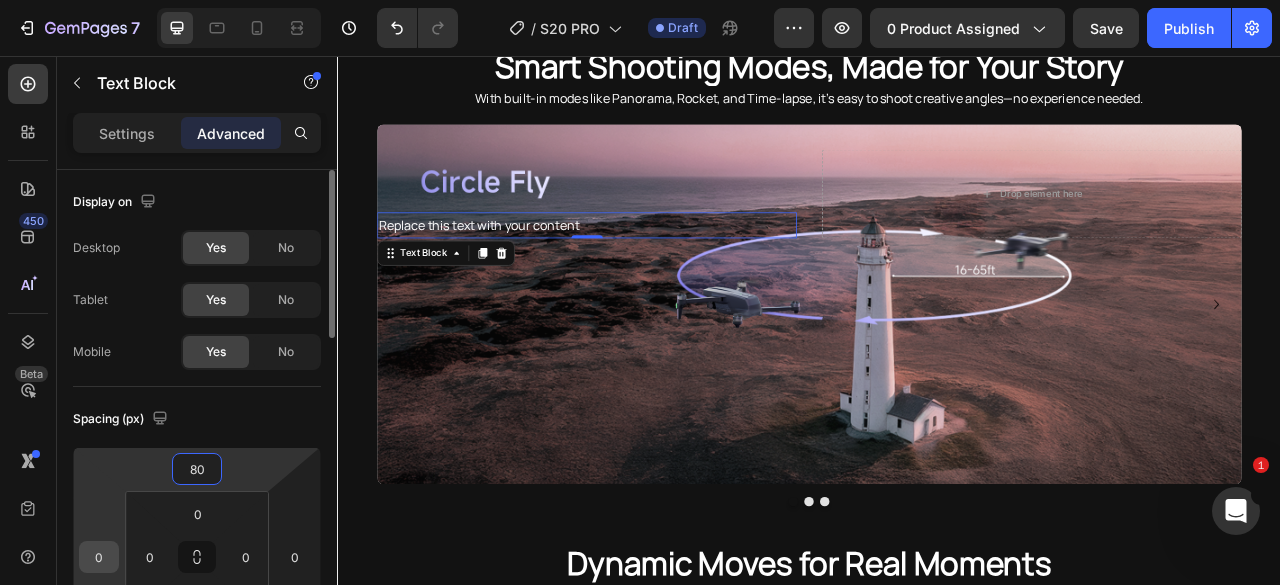 type on "80" 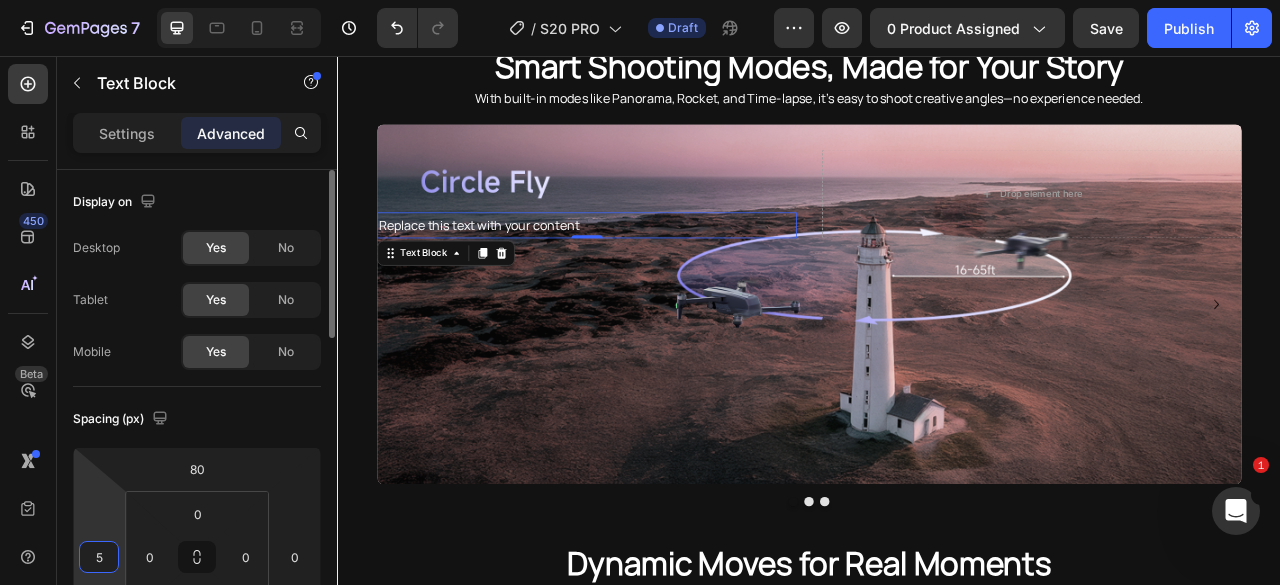 type on "55" 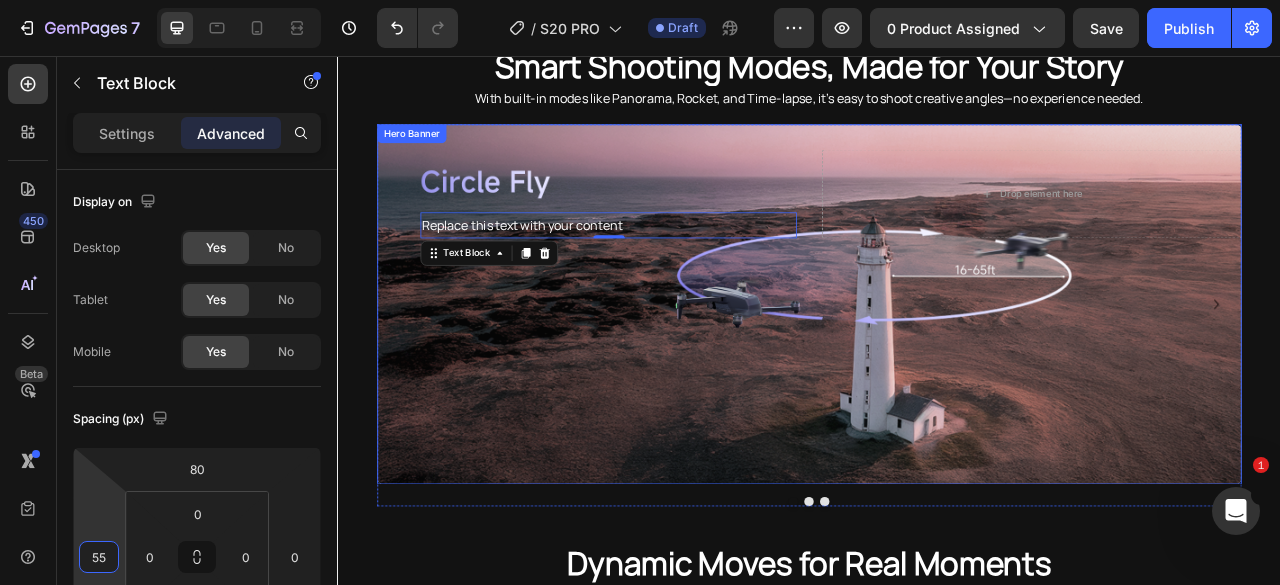 click at bounding box center [937, 372] 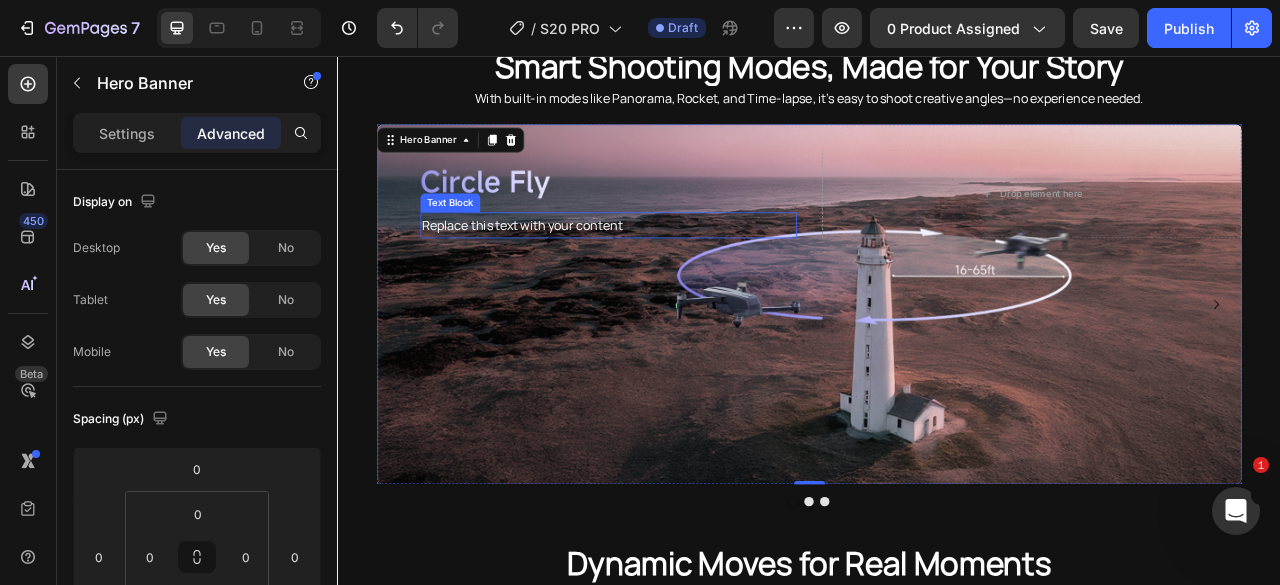 click on "Replace this text with your content" at bounding box center [681, 271] 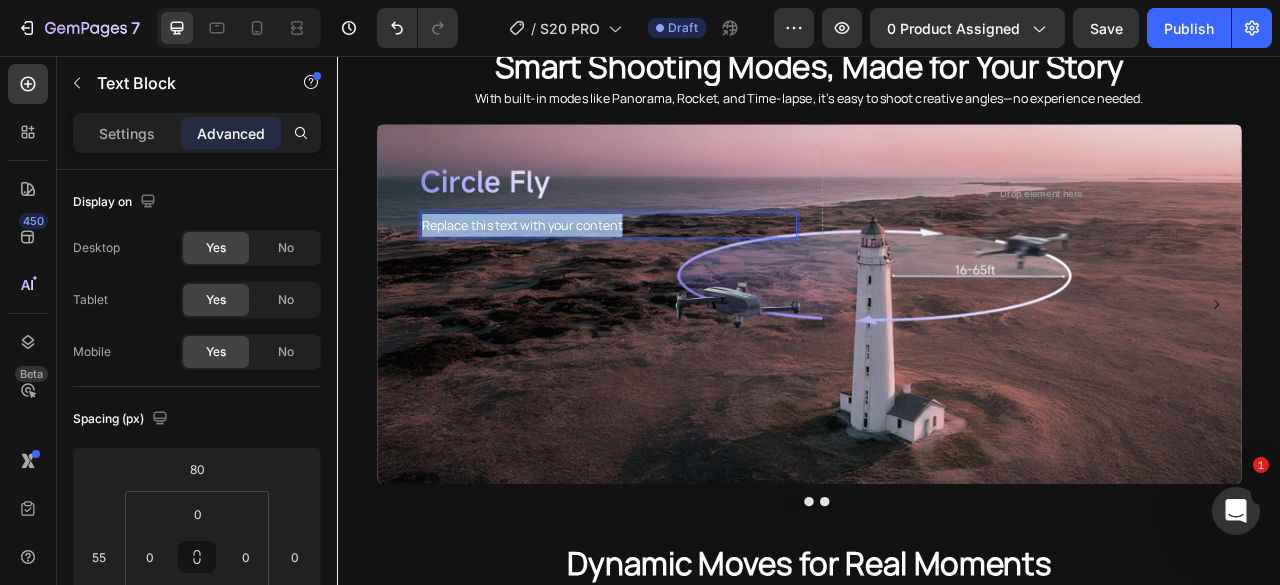 drag, startPoint x: 714, startPoint y: 265, endPoint x: 437, endPoint y: 269, distance: 277.02887 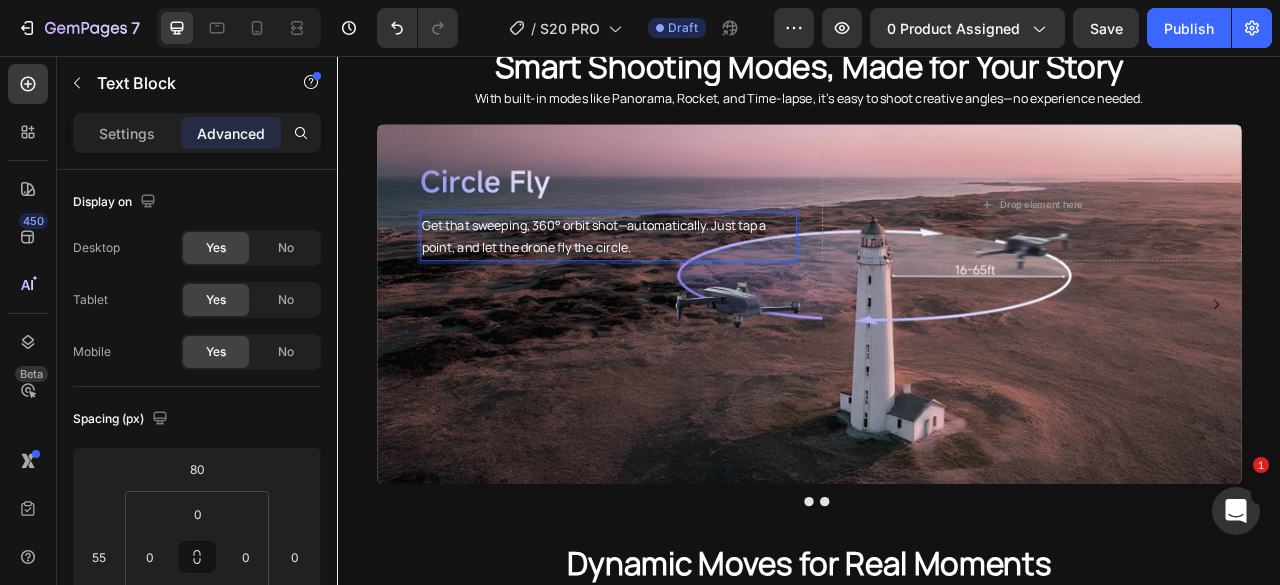 click on "Get that sweeping, 360° orbit shot—automatically. Just tap a point, and let the drone fly the circle." at bounding box center [681, 286] 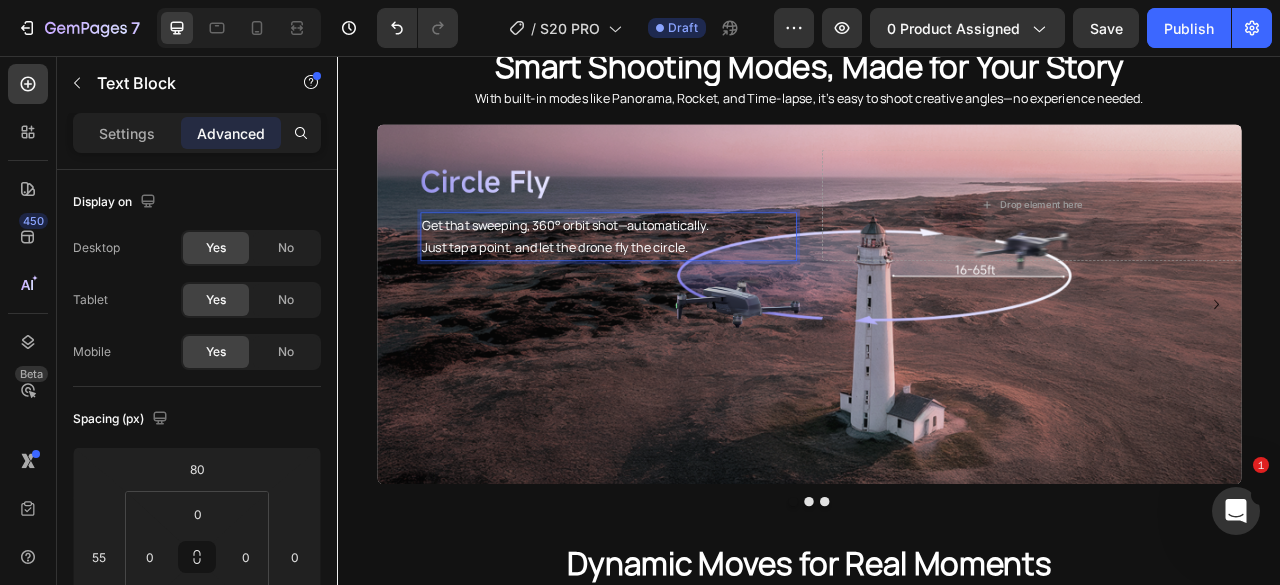 click on "Get that sweeping, 360° orbit shot—automatically." at bounding box center [681, 271] 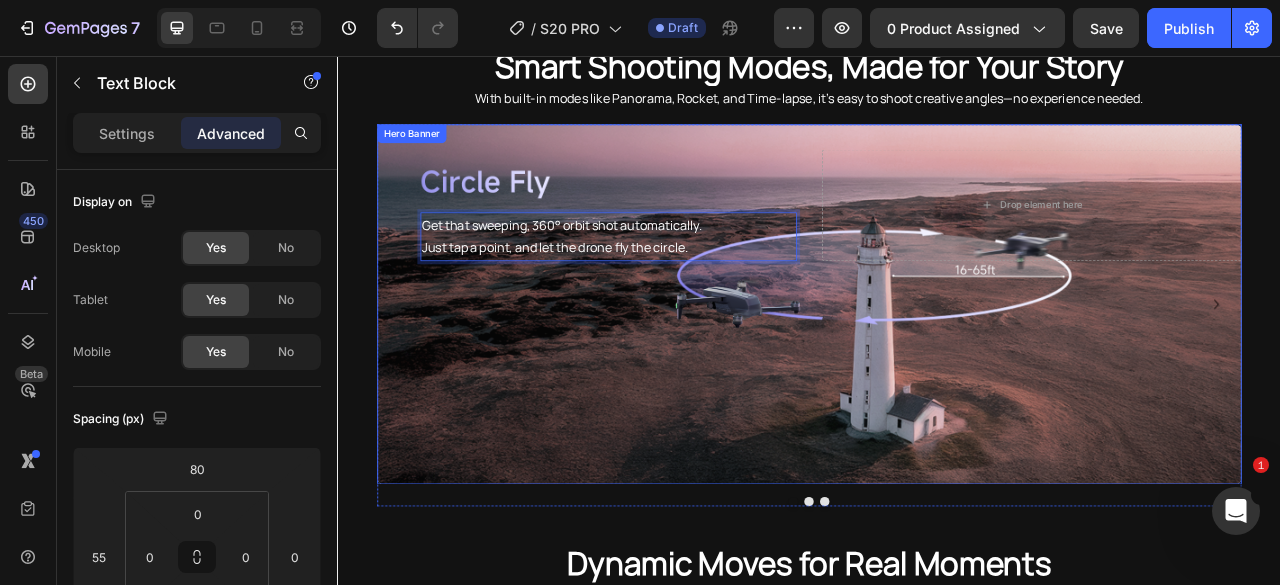 click at bounding box center [937, 372] 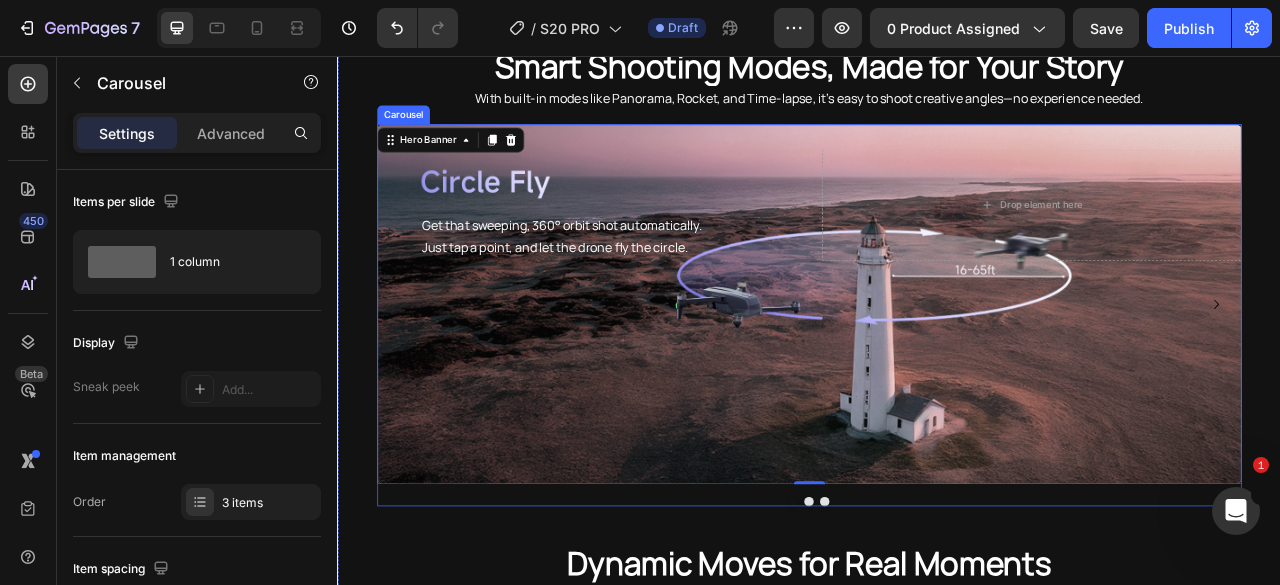 click at bounding box center [957, 623] 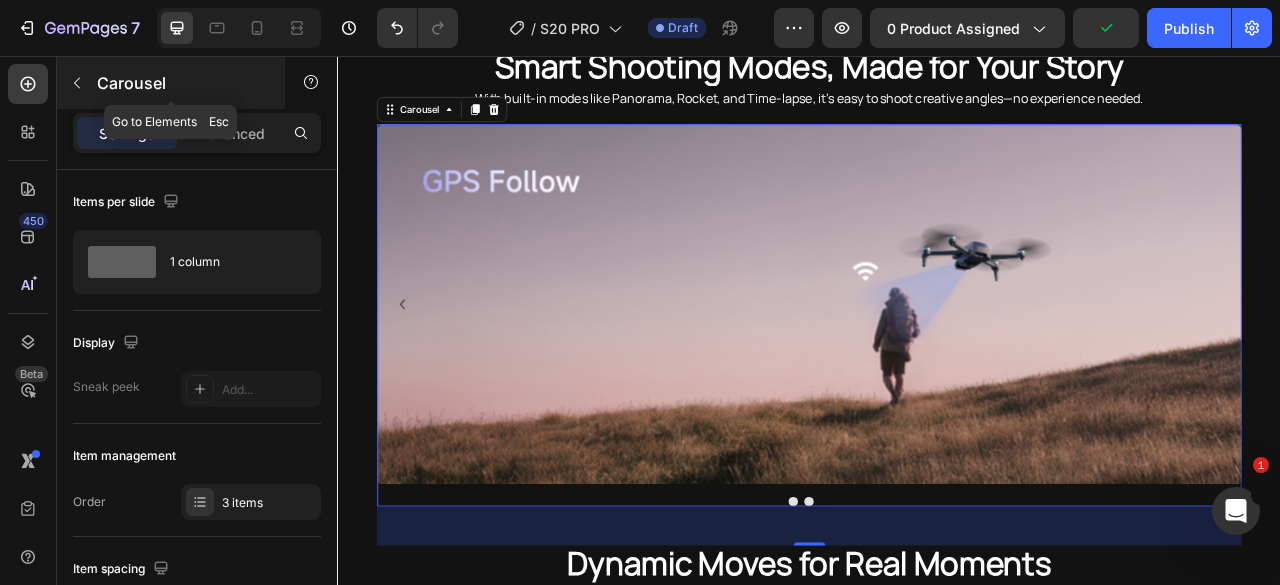 click 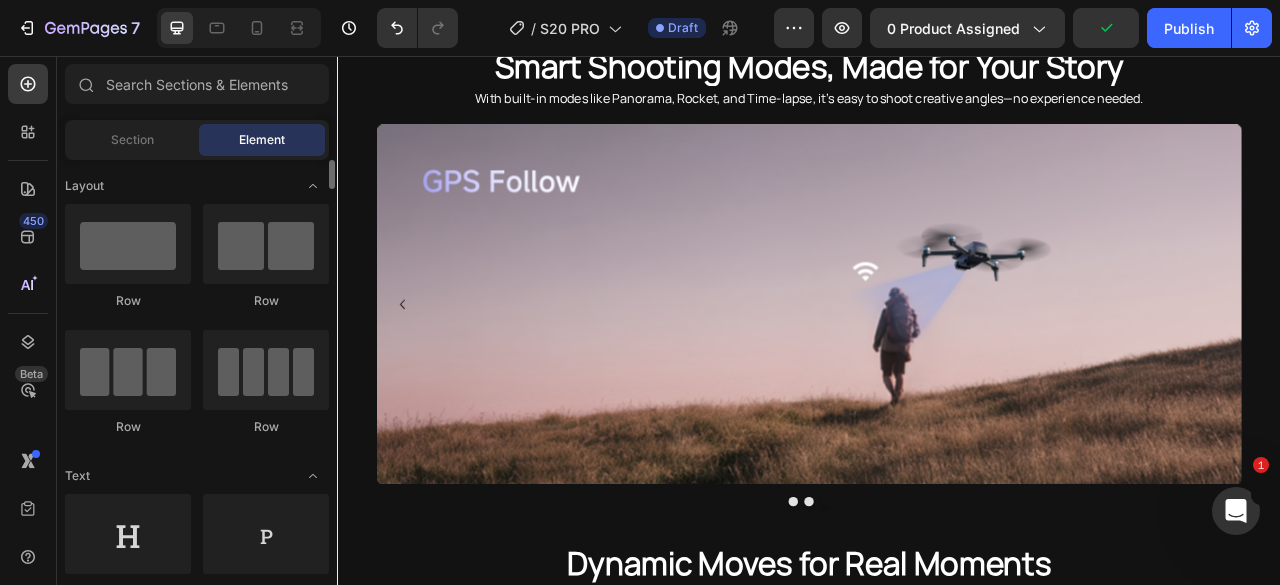 scroll, scrollTop: 200, scrollLeft: 0, axis: vertical 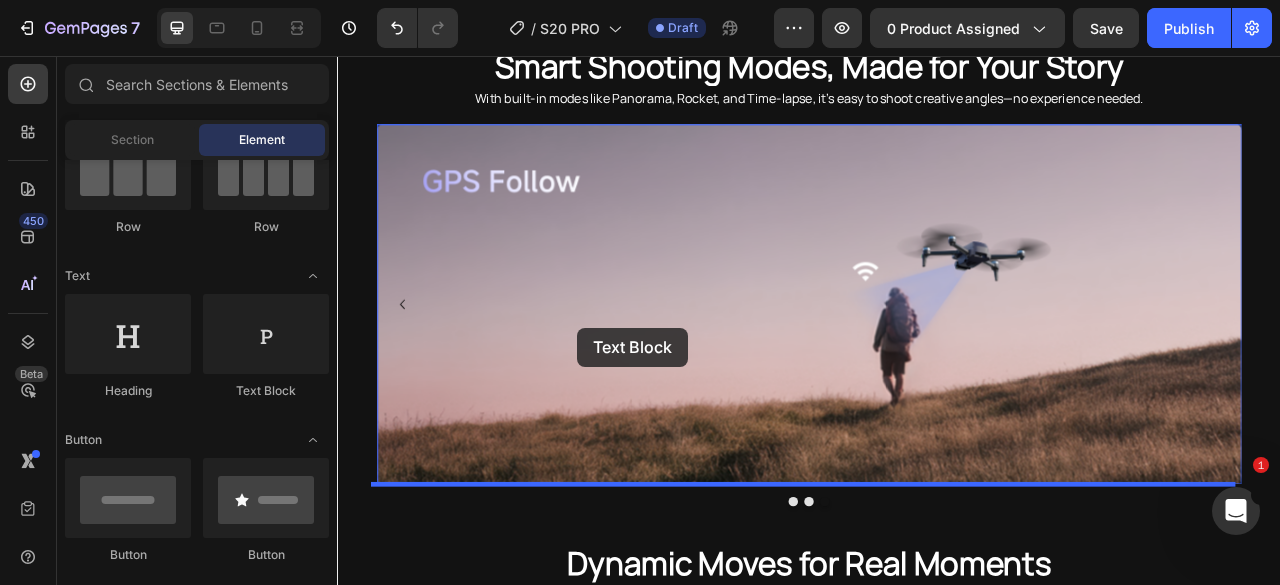 drag, startPoint x: 607, startPoint y: 420, endPoint x: 642, endPoint y: 402, distance: 39.357338 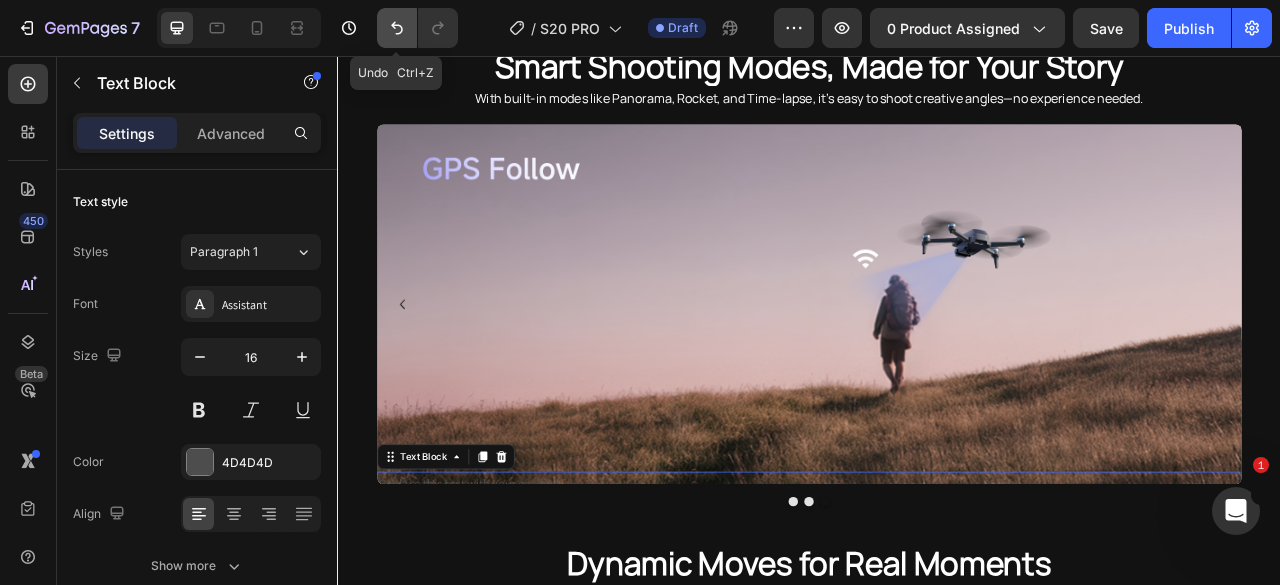 click 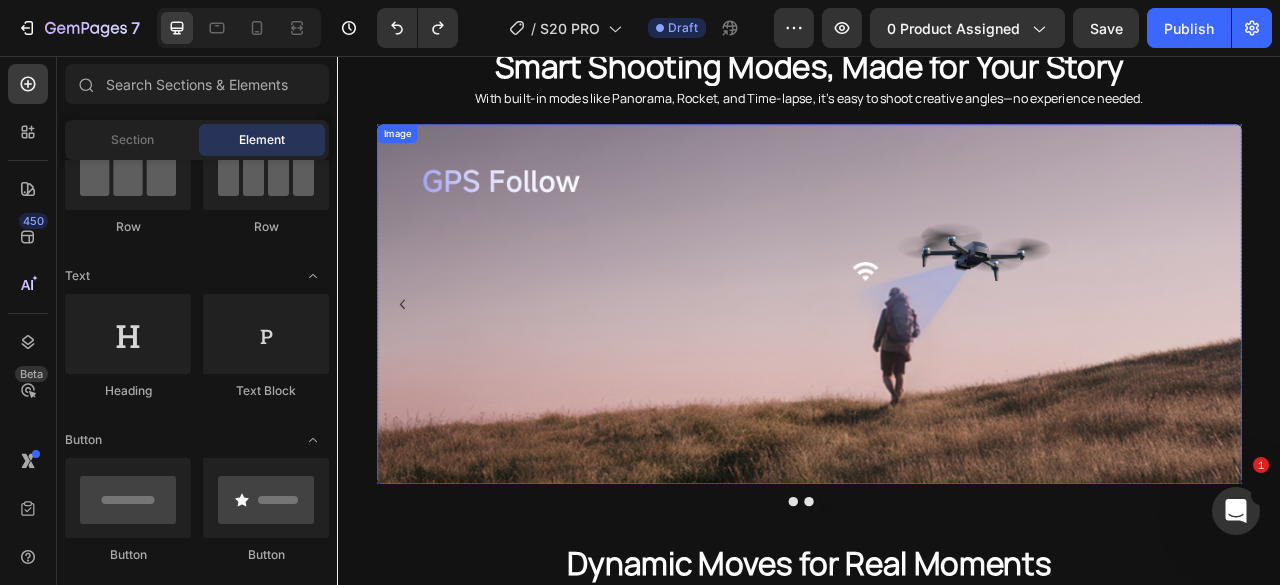 click at bounding box center (937, 372) 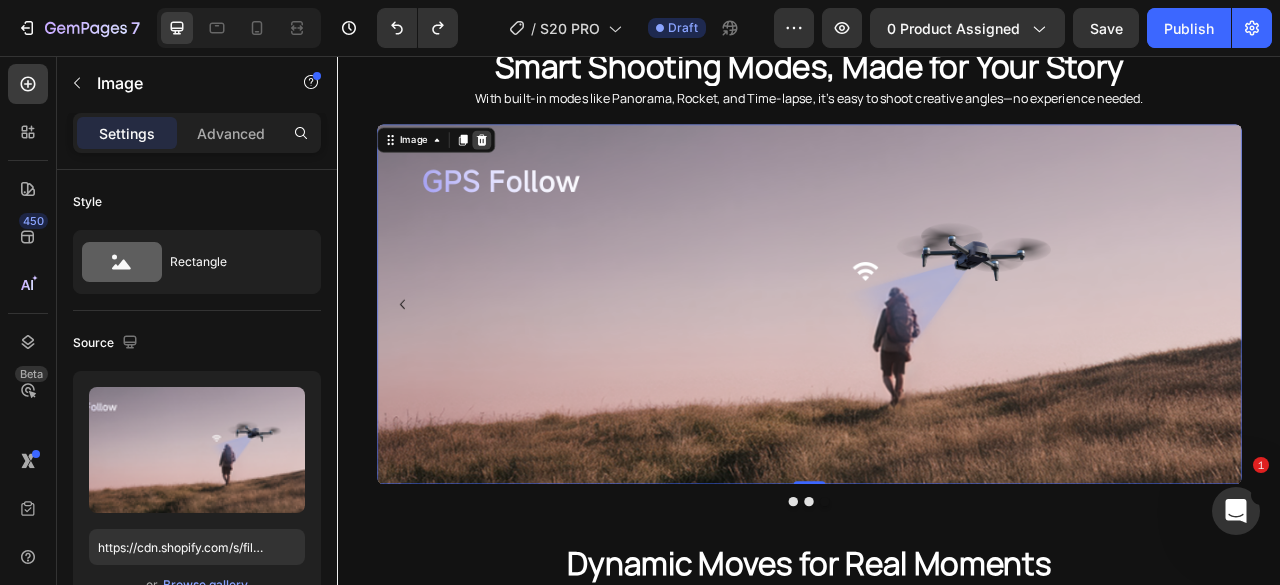 click 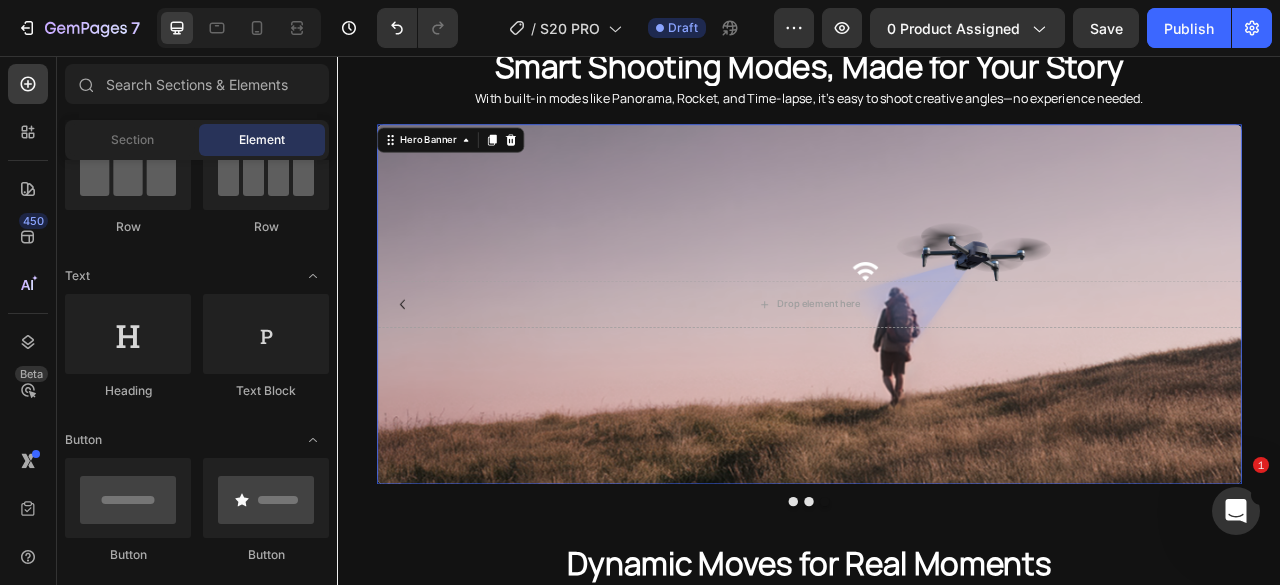 click at bounding box center [937, 372] 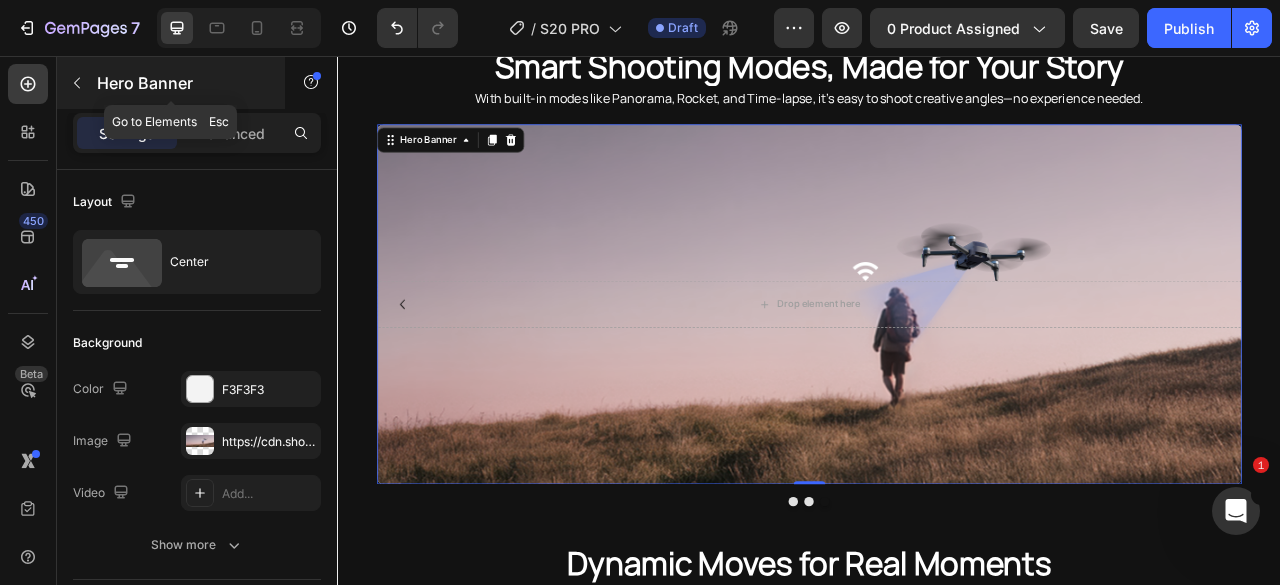 click 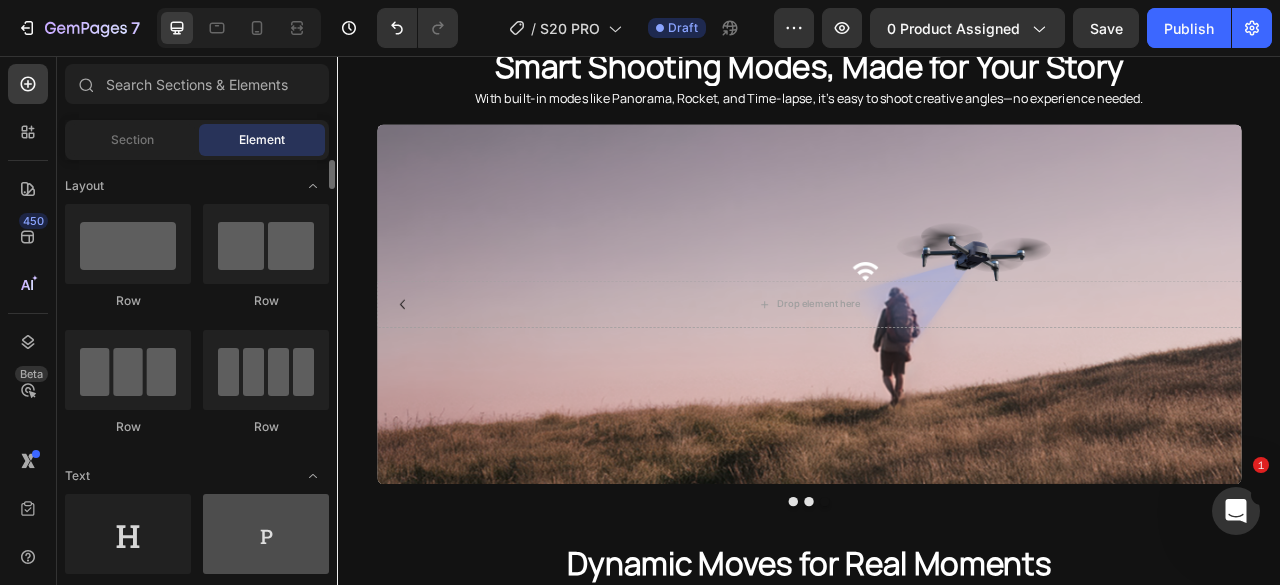 scroll, scrollTop: 200, scrollLeft: 0, axis: vertical 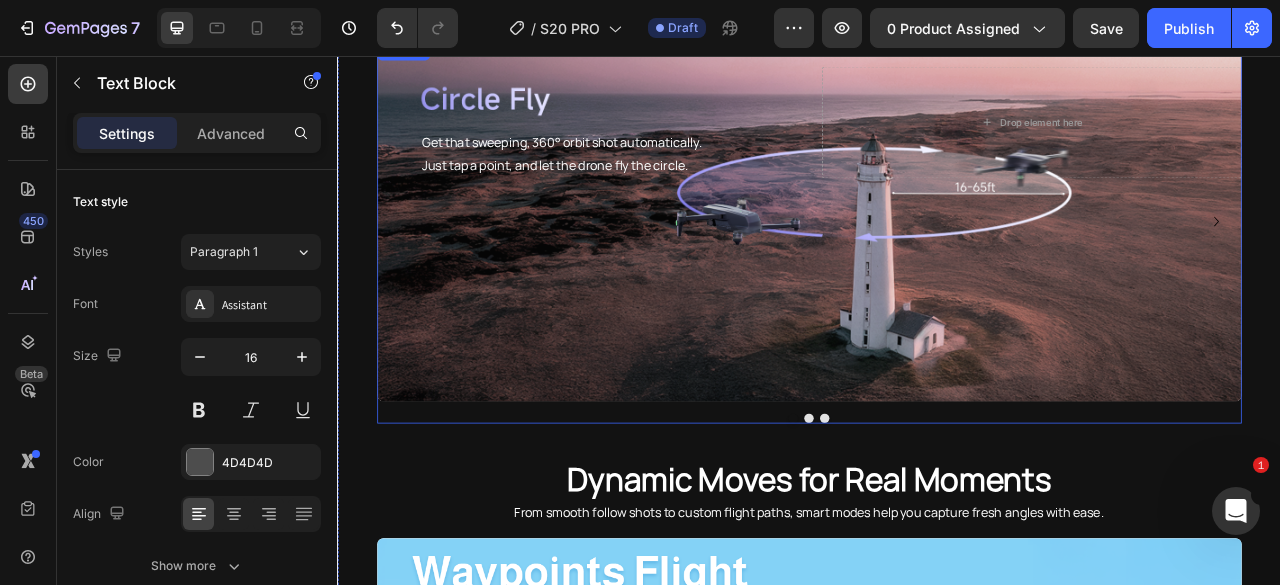 click at bounding box center (957, 517) 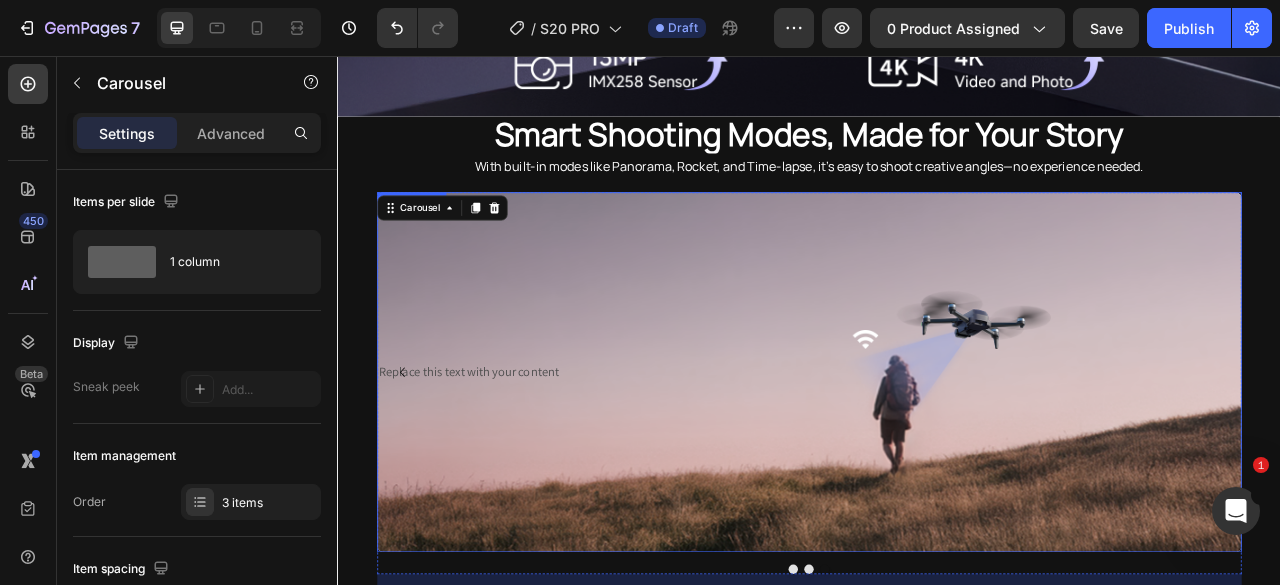 scroll, scrollTop: 2982, scrollLeft: 0, axis: vertical 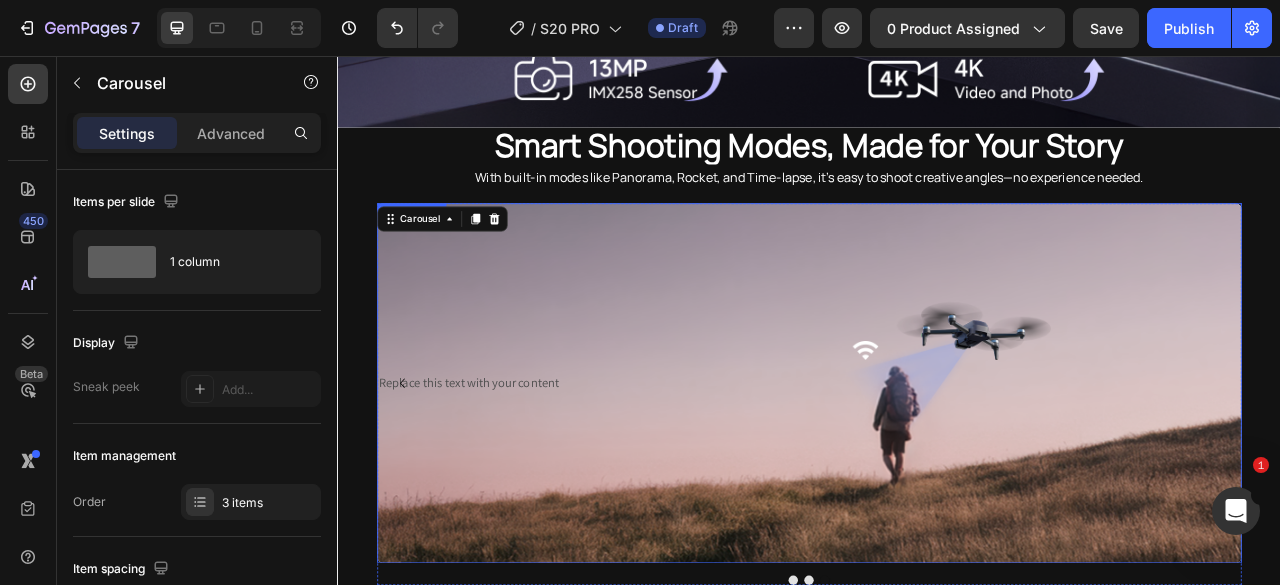 click on "Replace this text with your content Text Block" at bounding box center (937, 472) 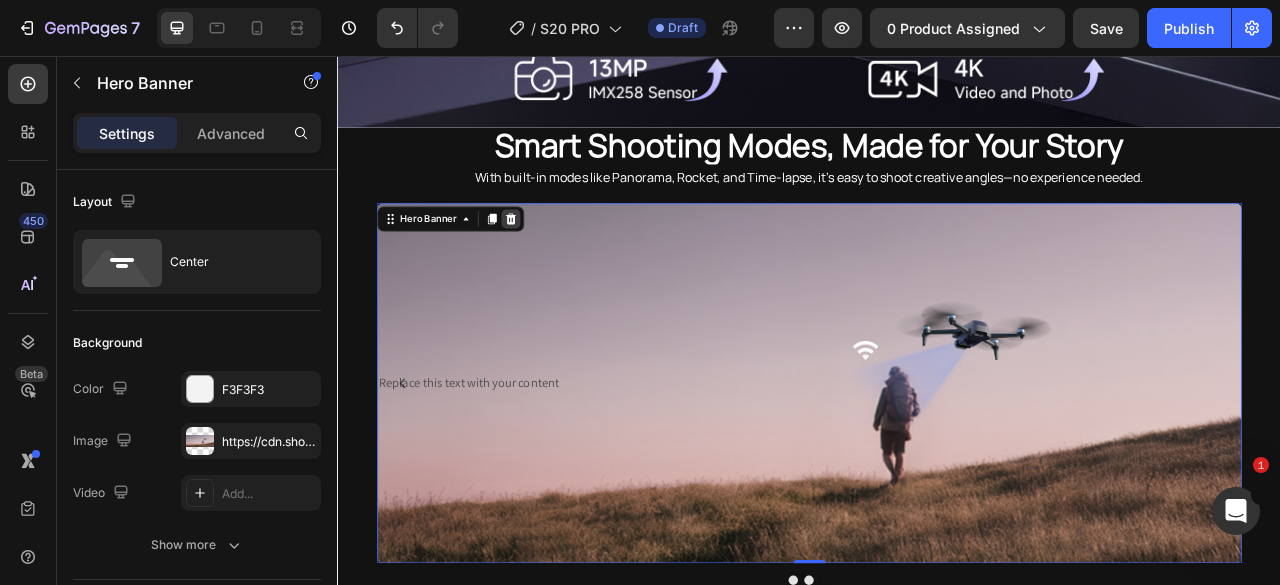click at bounding box center (557, 263) 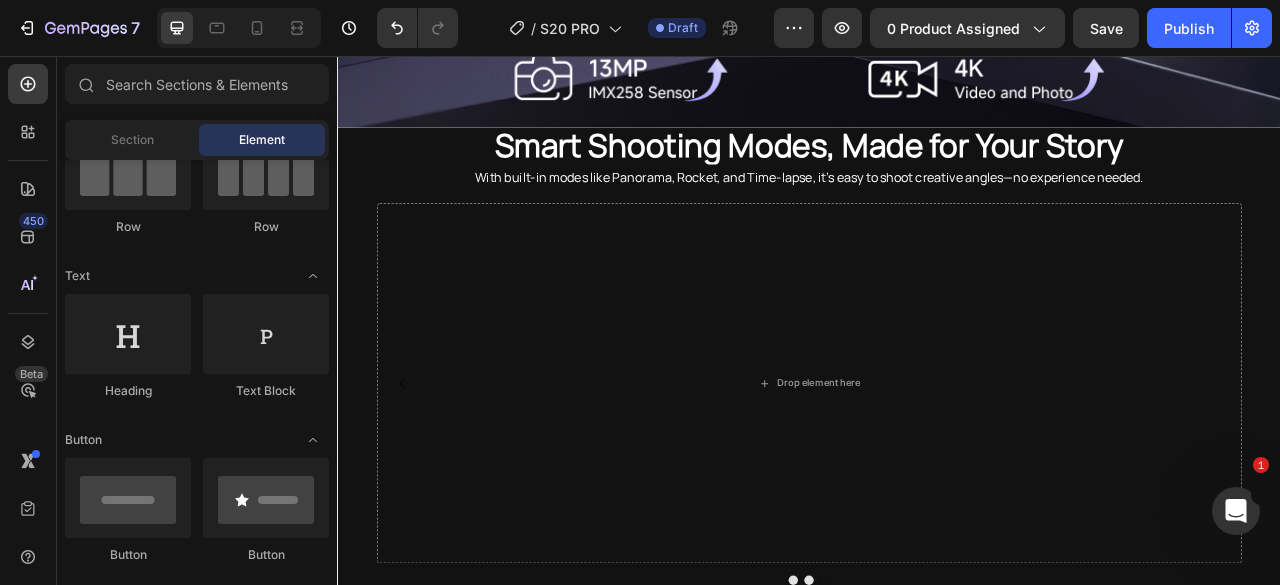scroll, scrollTop: 0, scrollLeft: 0, axis: both 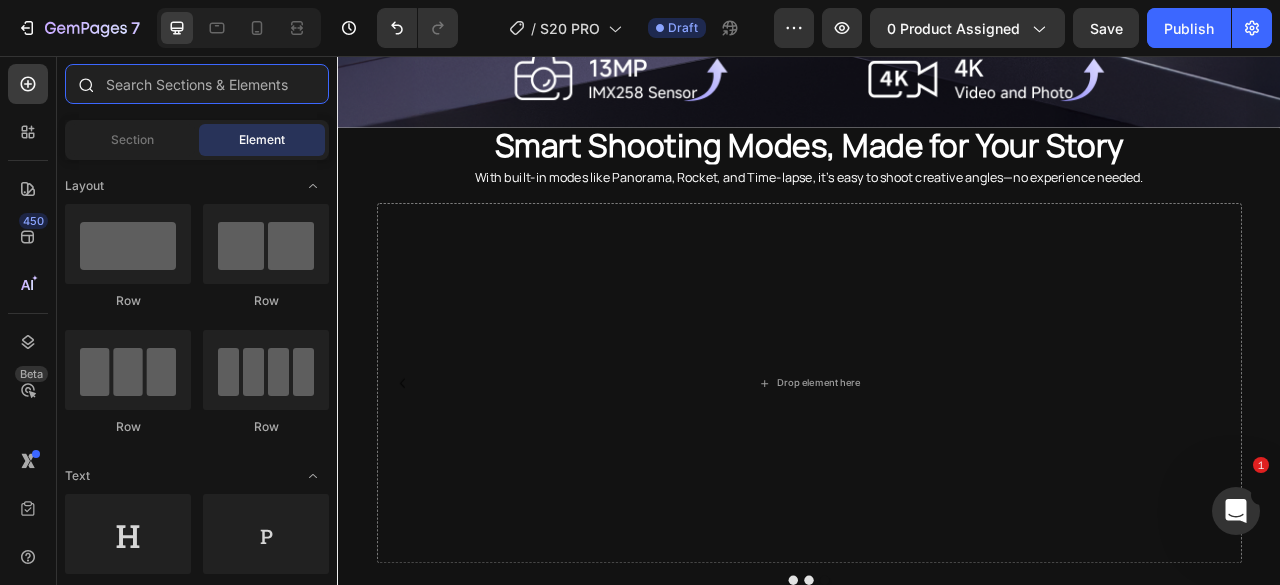 click at bounding box center (197, 84) 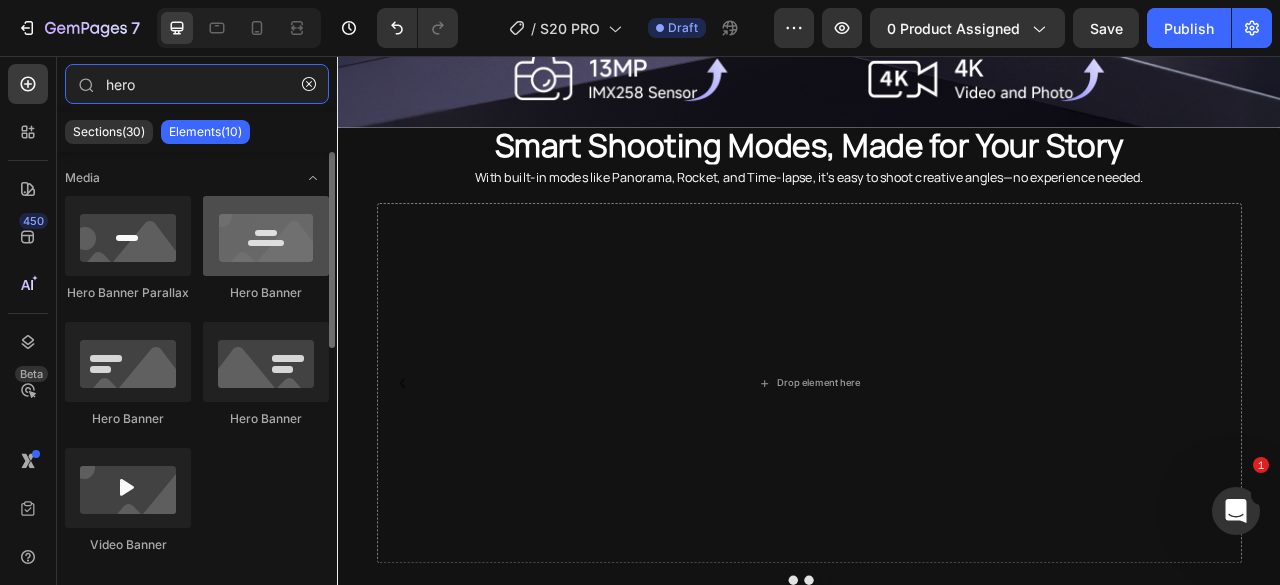 type on "hero" 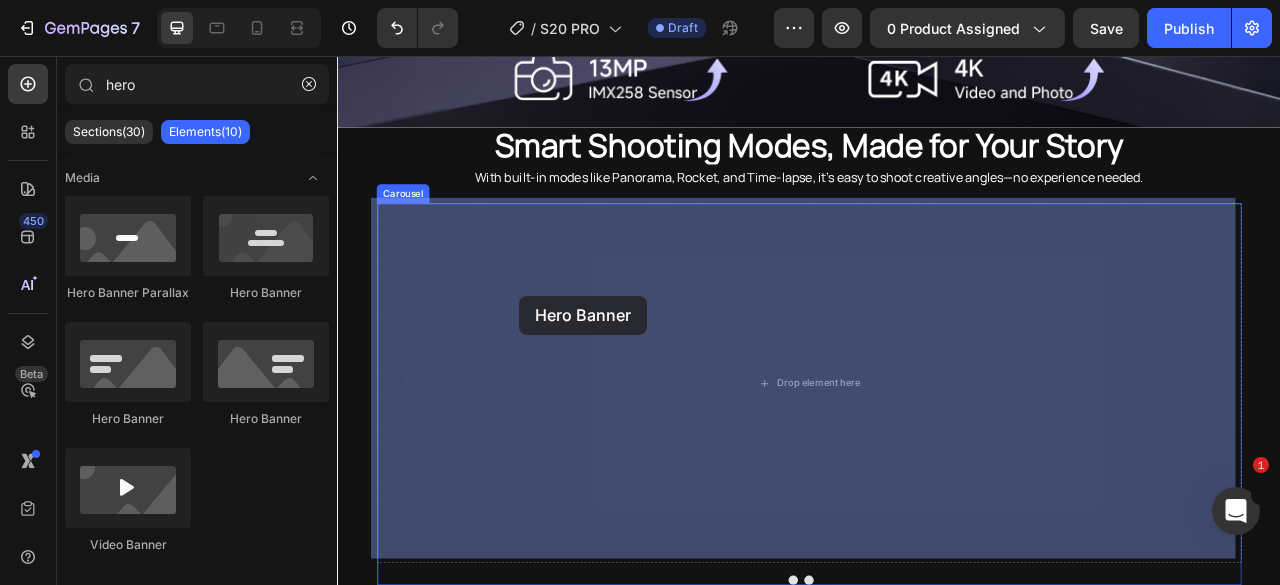 drag, startPoint x: 586, startPoint y: 323, endPoint x: 568, endPoint y: 361, distance: 42.047592 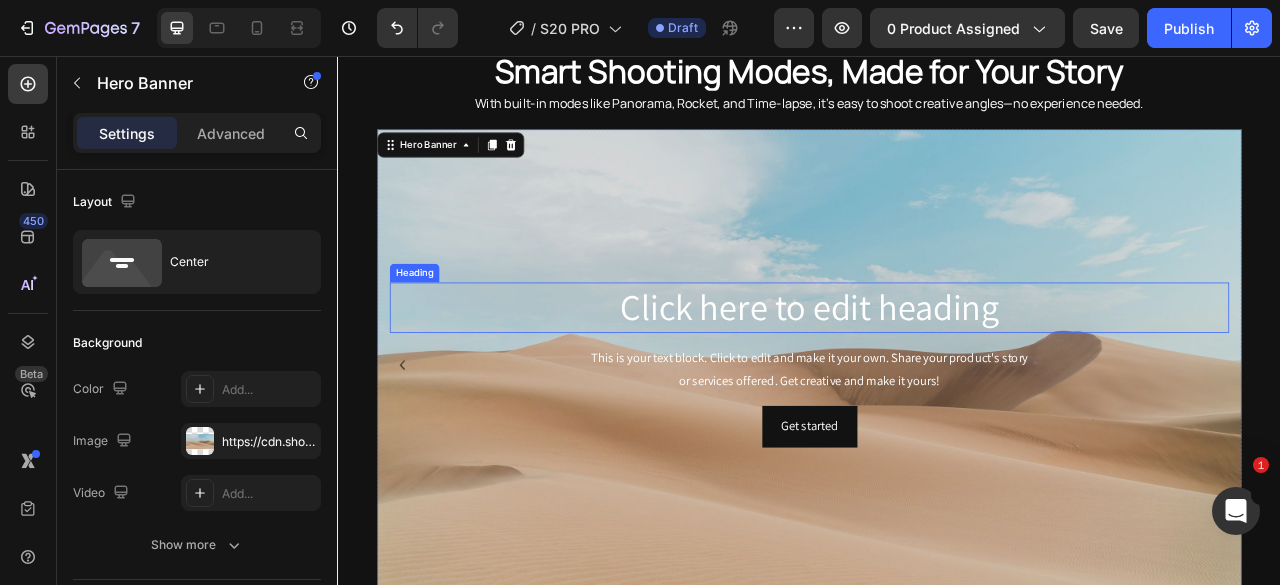 scroll, scrollTop: 3182, scrollLeft: 0, axis: vertical 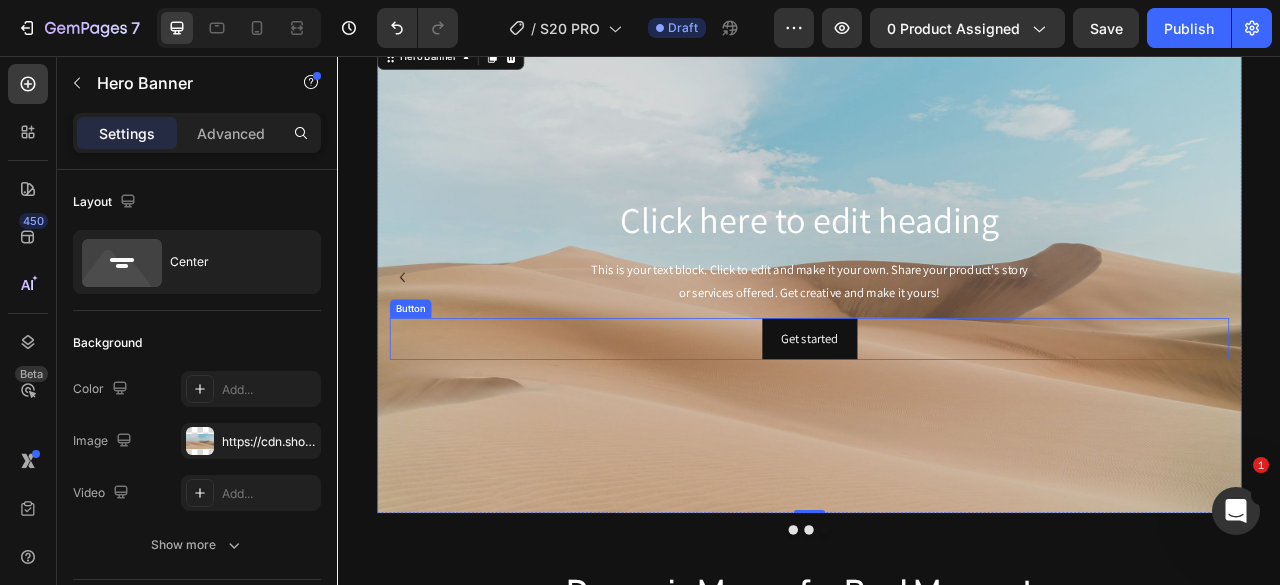 click on "Get started Button" at bounding box center [937, 415] 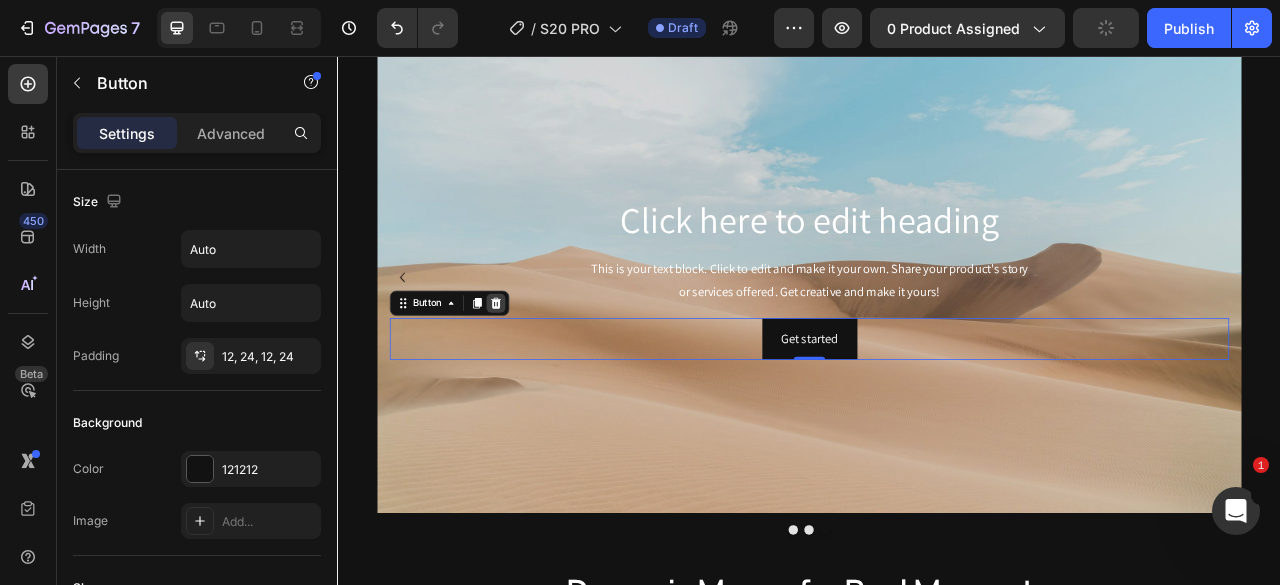 click 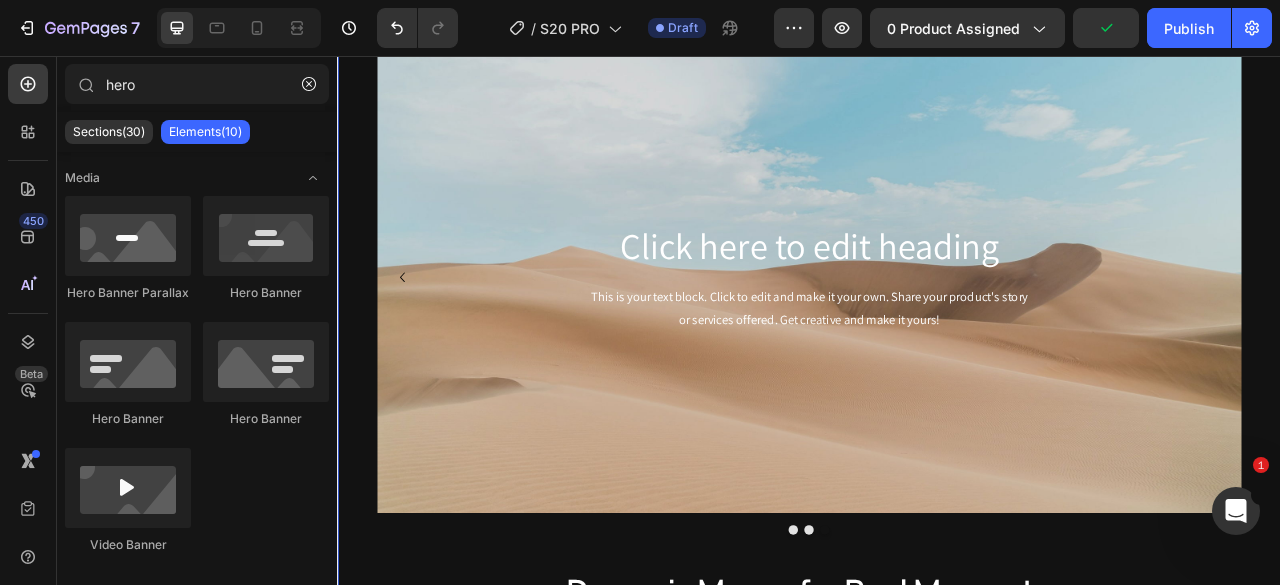 click at bounding box center (917, 659) 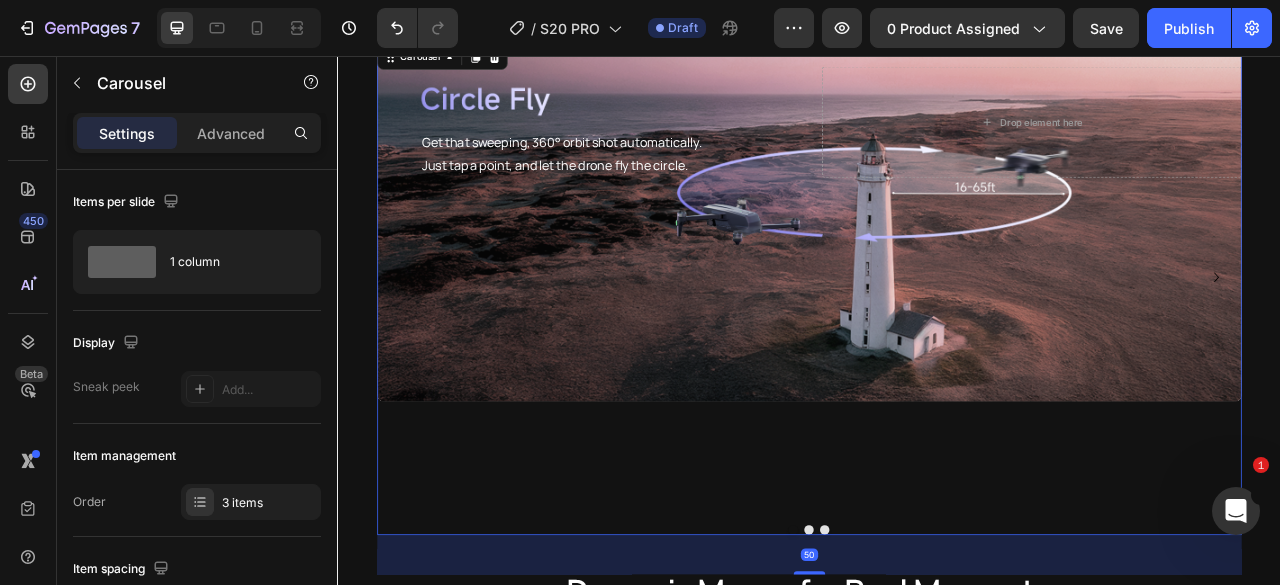 click at bounding box center [957, 659] 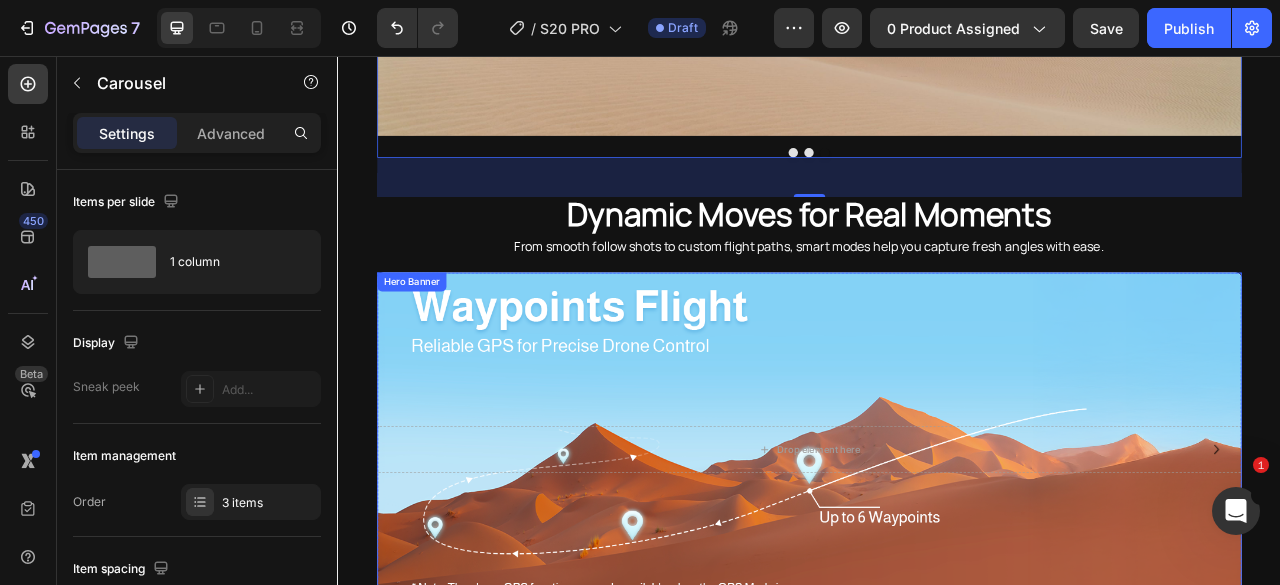 scroll, scrollTop: 3282, scrollLeft: 0, axis: vertical 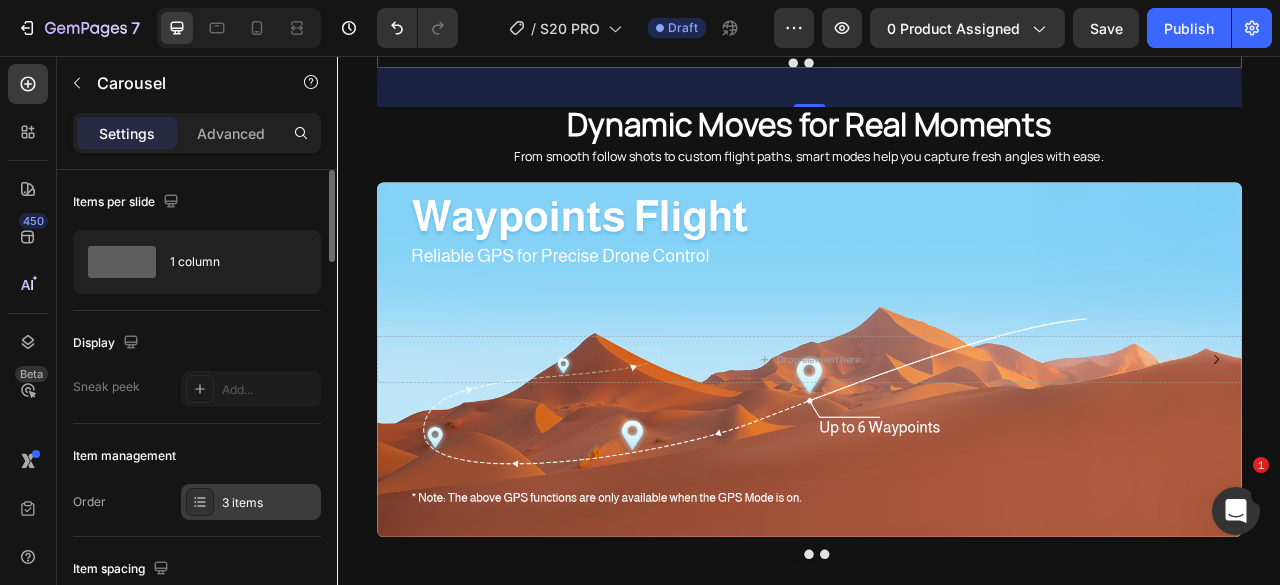 click on "3 items" at bounding box center [269, 503] 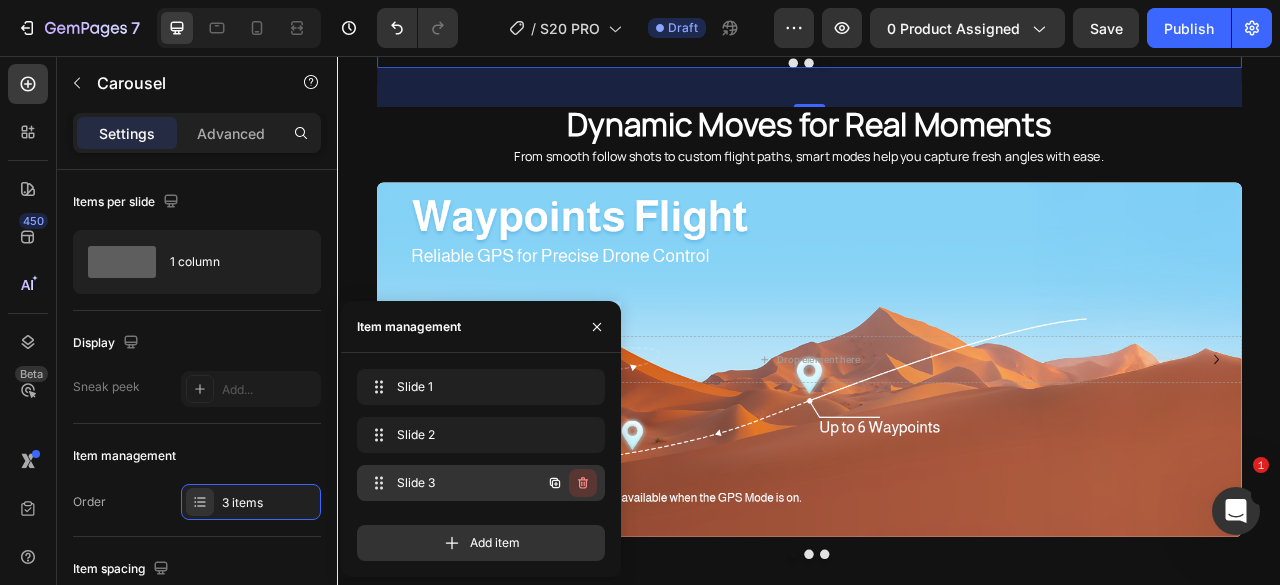 click 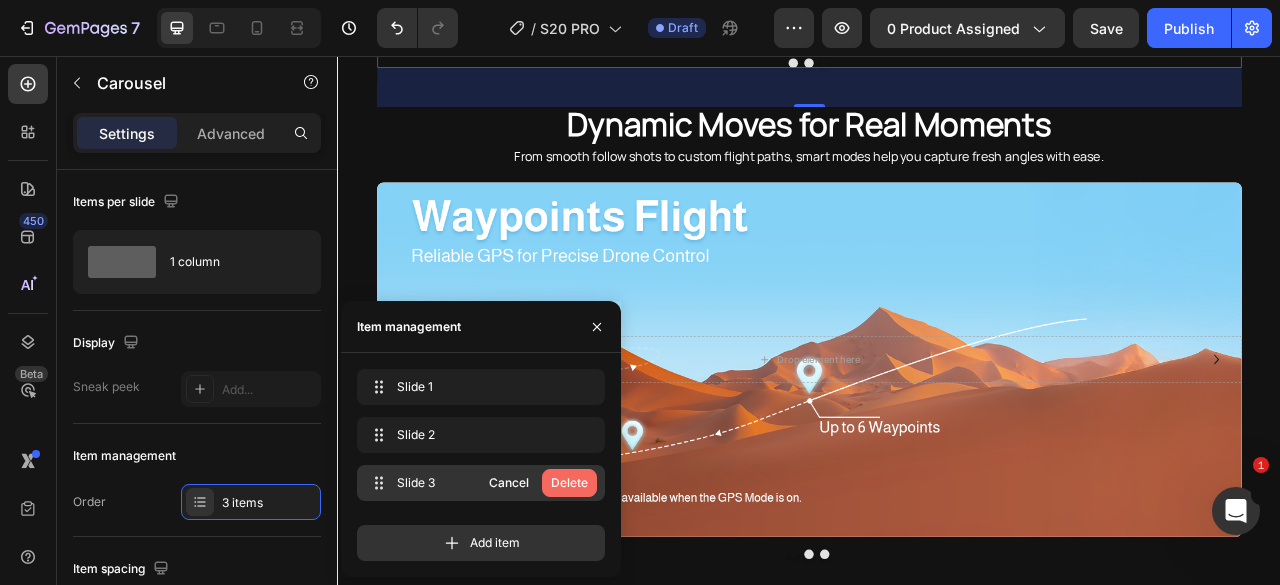 click on "Delete" at bounding box center [569, 483] 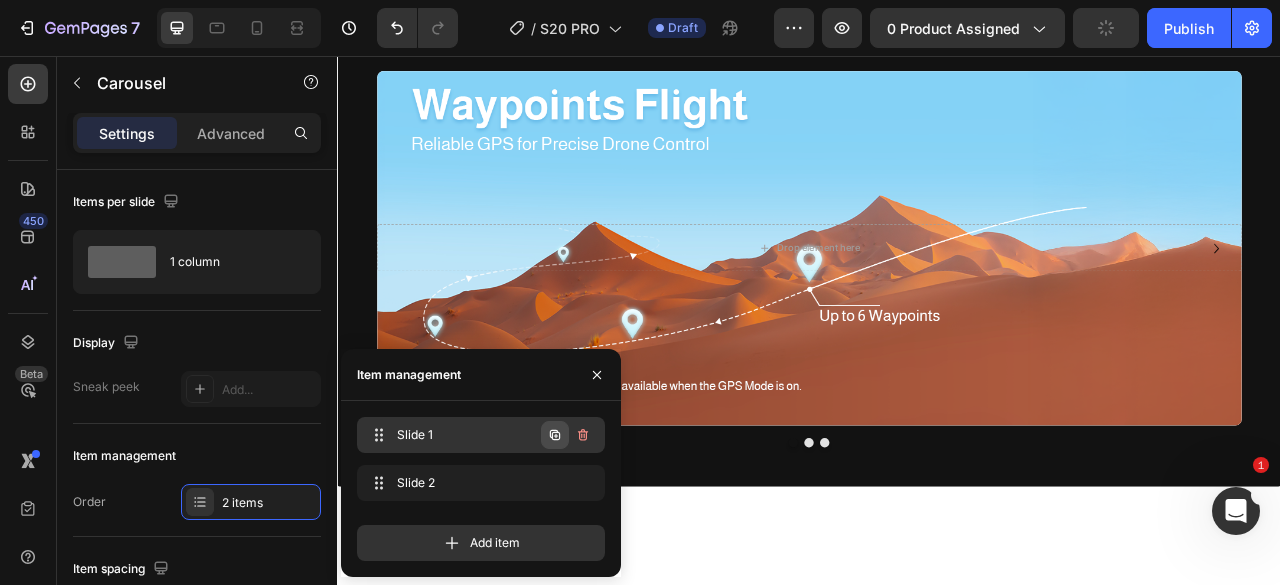 scroll, scrollTop: 3141, scrollLeft: 0, axis: vertical 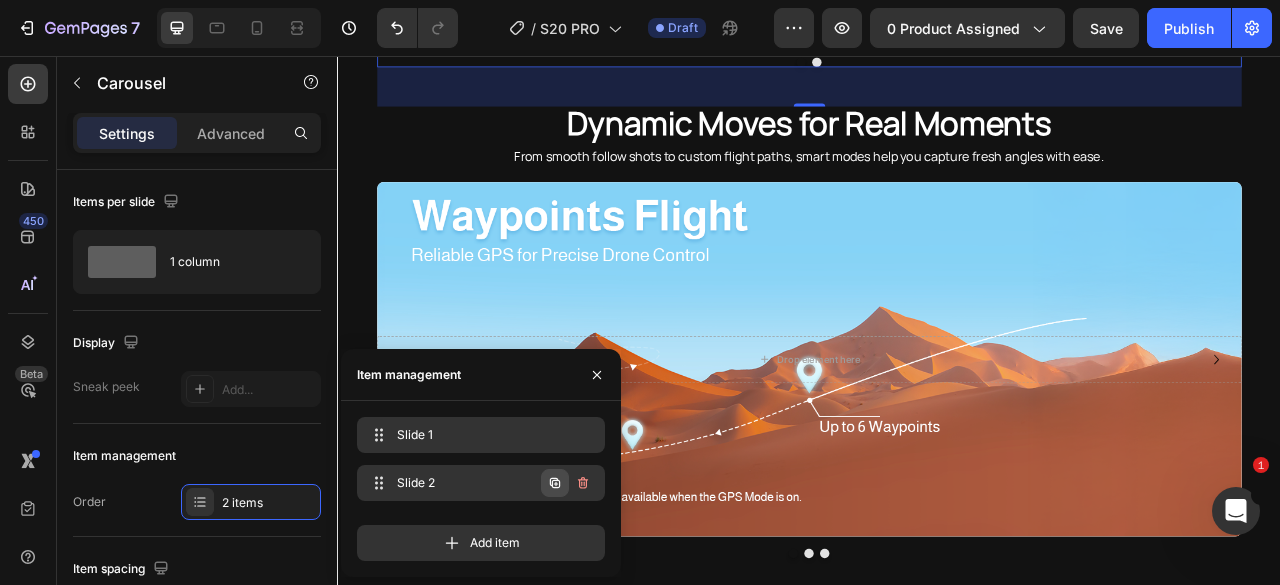 click 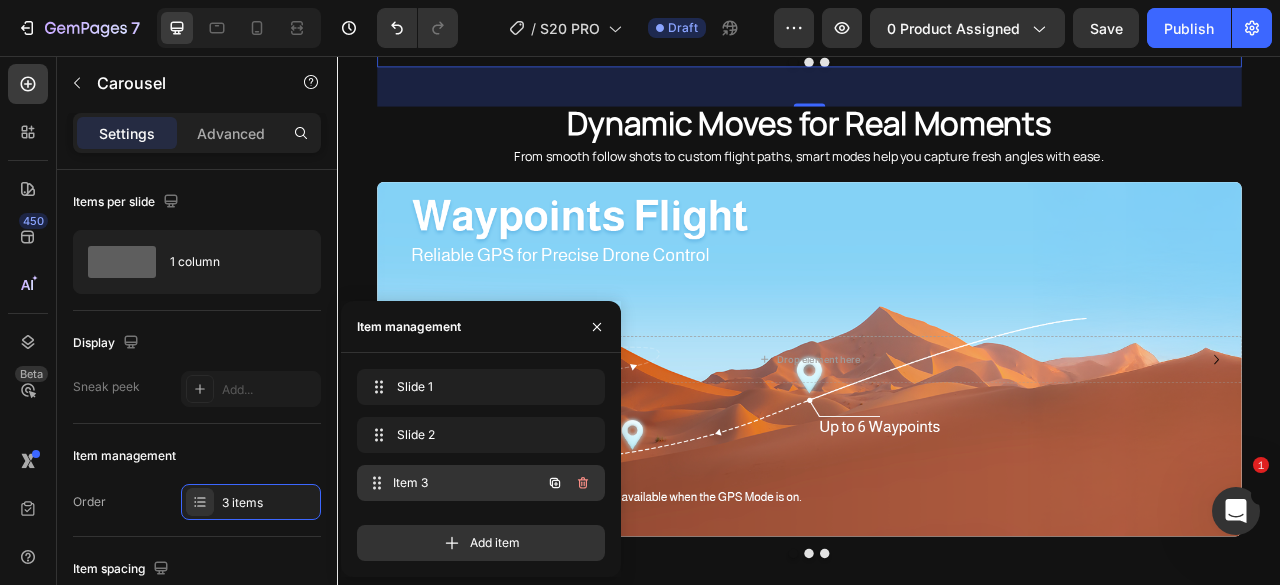 click on "Item 3" at bounding box center (467, 483) 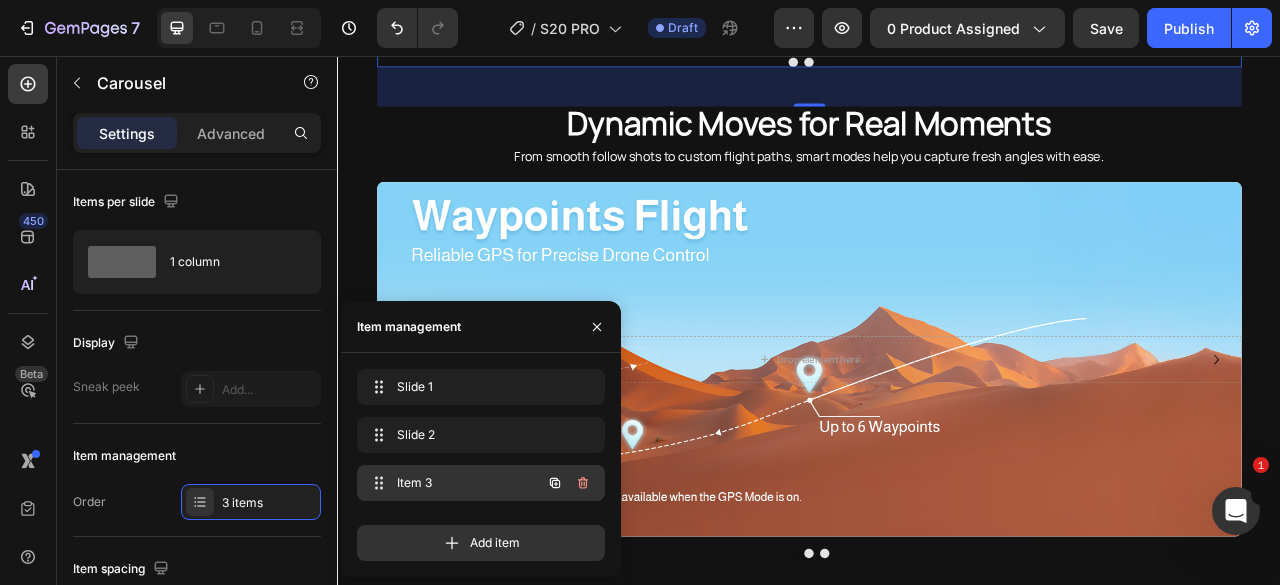 click on "Item 3" at bounding box center [453, 483] 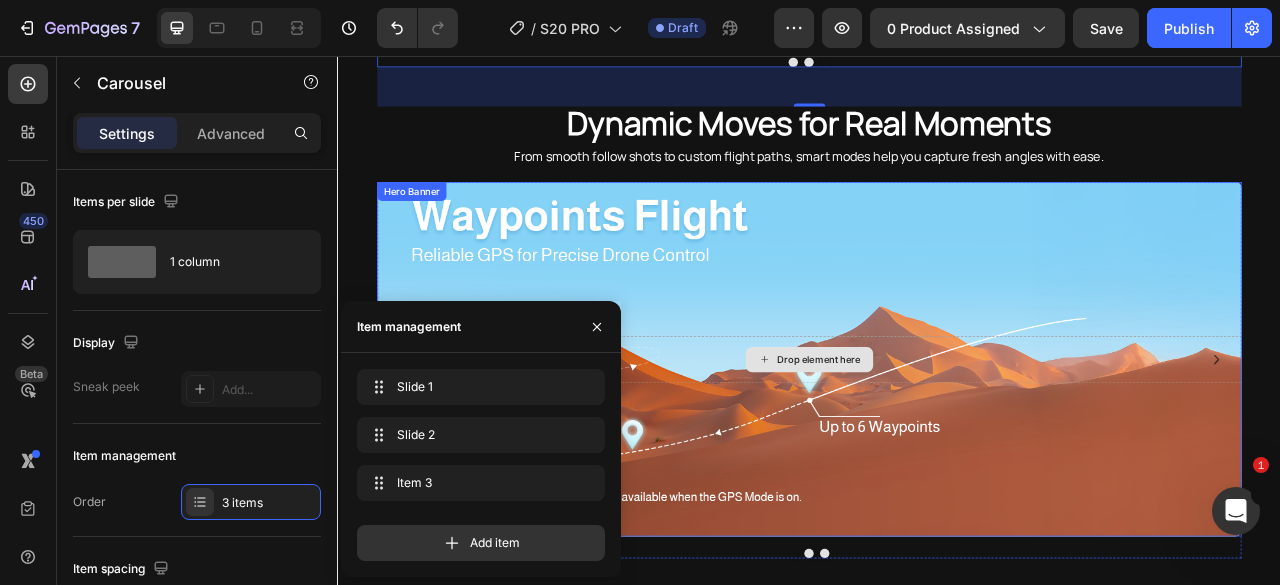 click on "Drop element here" at bounding box center (937, 442) 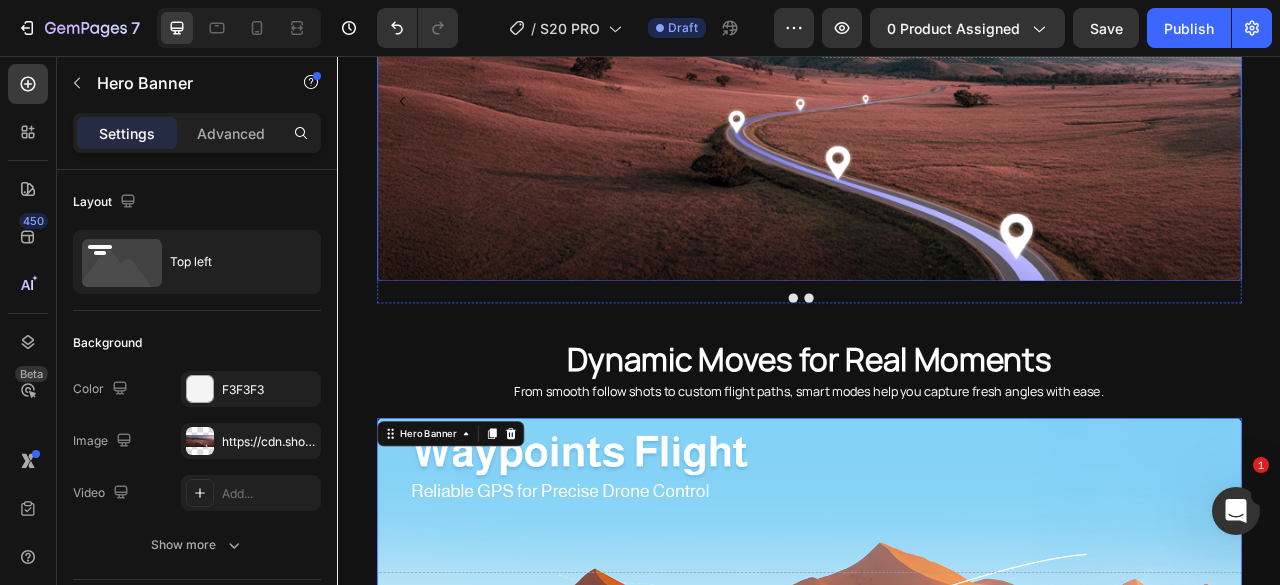 click at bounding box center (937, 113) 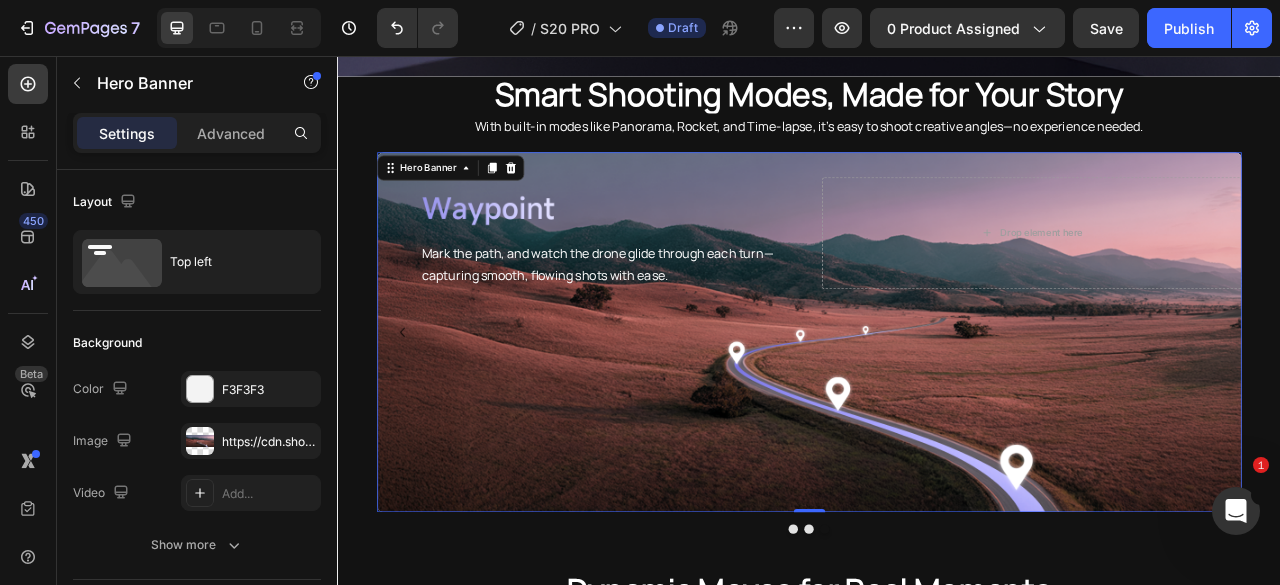 scroll, scrollTop: 3241, scrollLeft: 0, axis: vertical 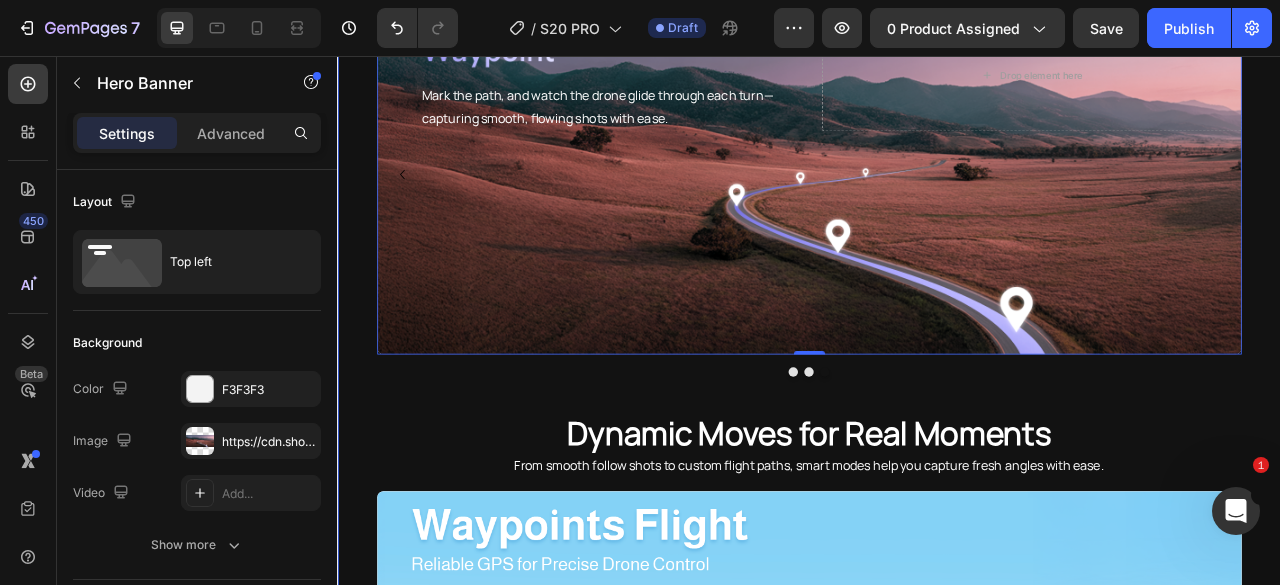 click at bounding box center [937, 458] 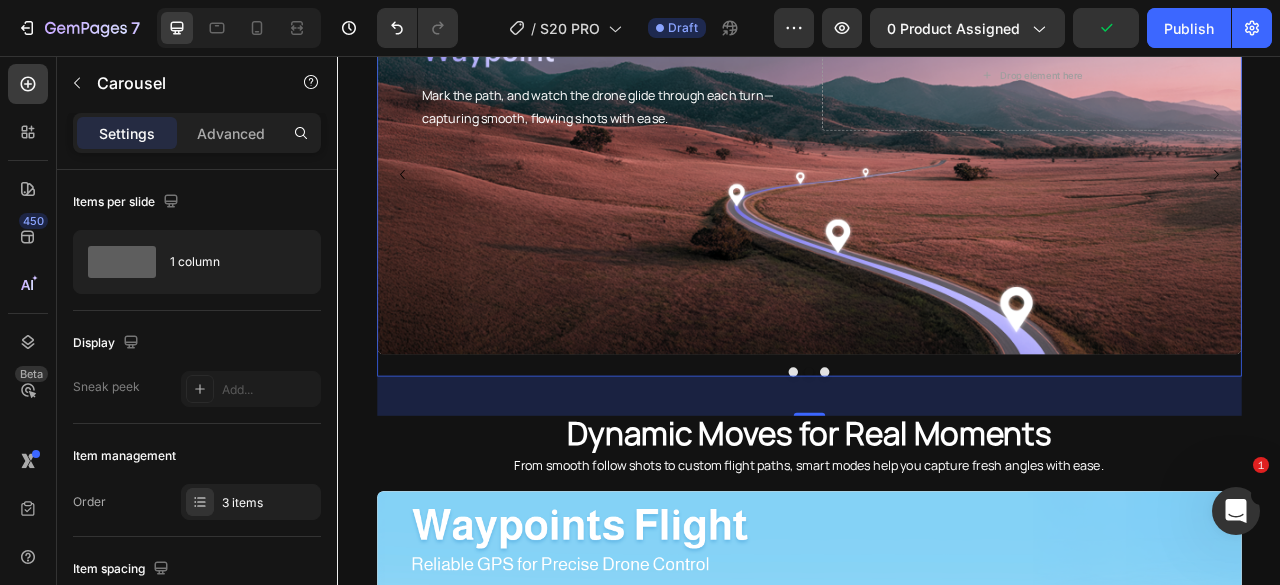 click at bounding box center [957, 458] 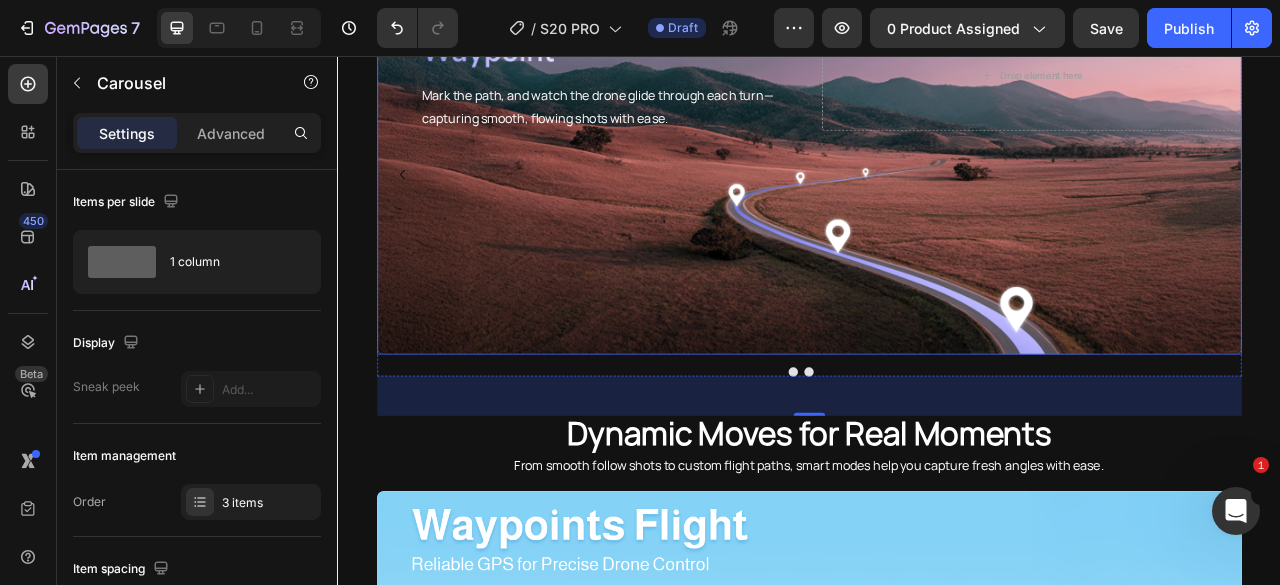 click at bounding box center (937, 207) 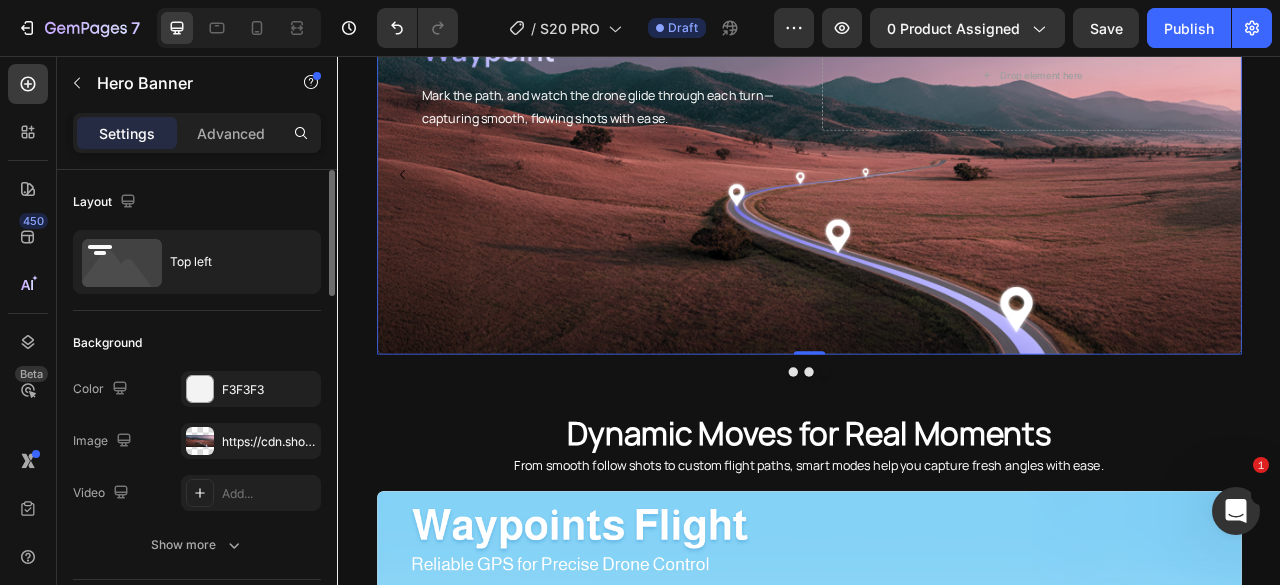 scroll, scrollTop: 100, scrollLeft: 0, axis: vertical 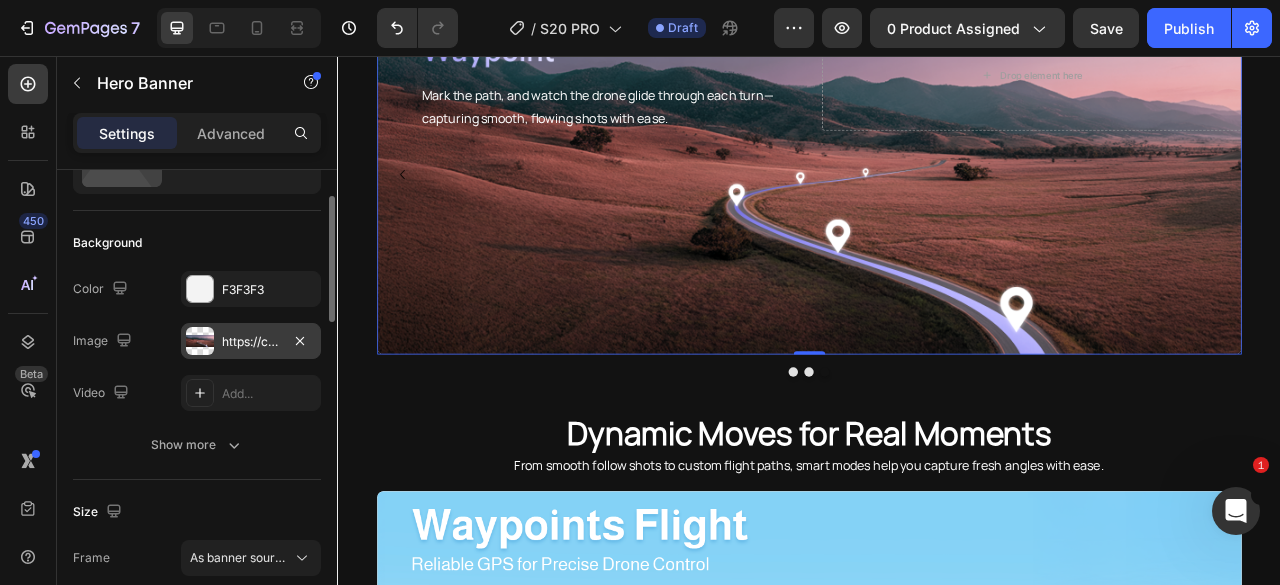 click on "https://cdn.shopify.com/s/files/1/0608/7226/1676/files/gempages_498511572528792649-c05e7a1c-093e-46ef-8ec6-da290f2a46fa.png" at bounding box center [251, 342] 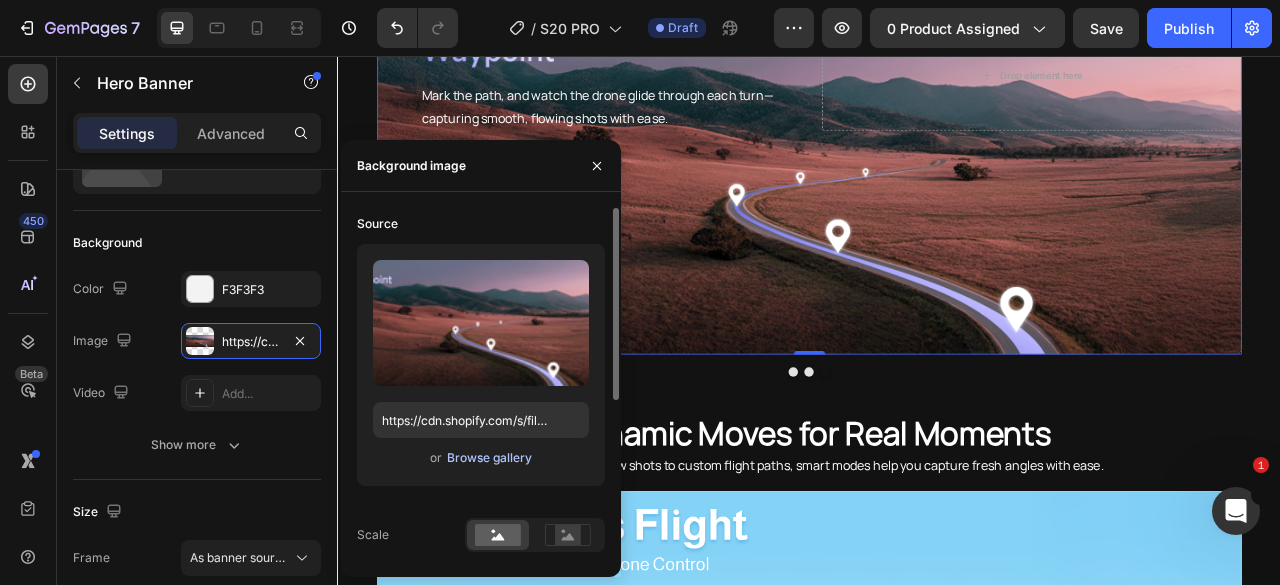 click on "Browse gallery" at bounding box center (489, 458) 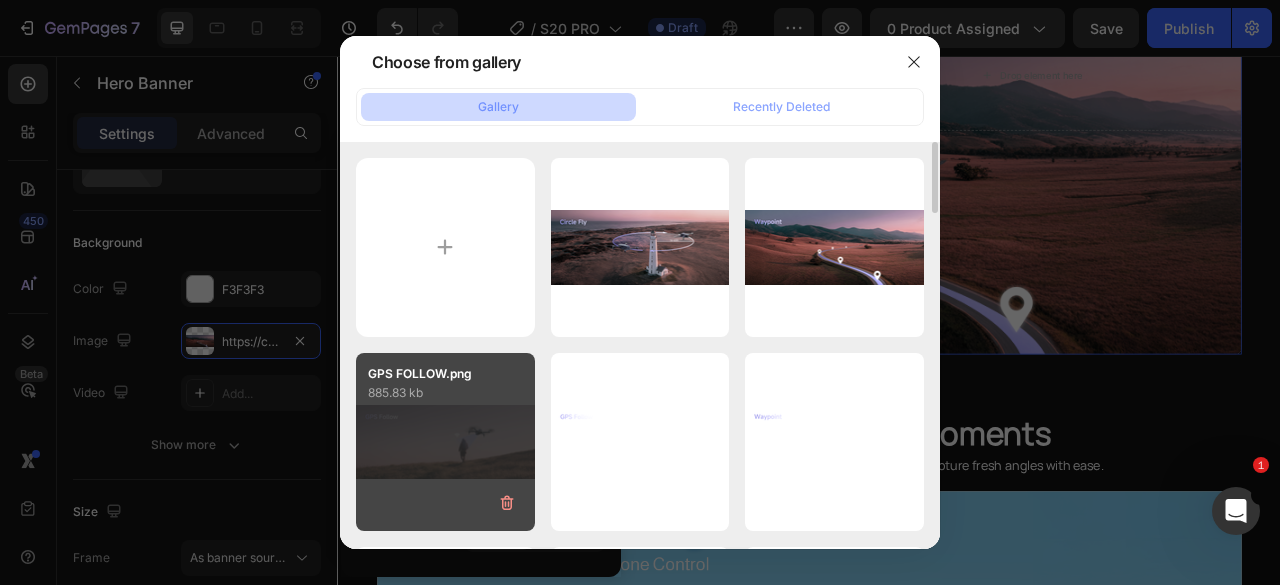 click on "GPS FOLLOW.png 885.83 kb" at bounding box center (445, 442) 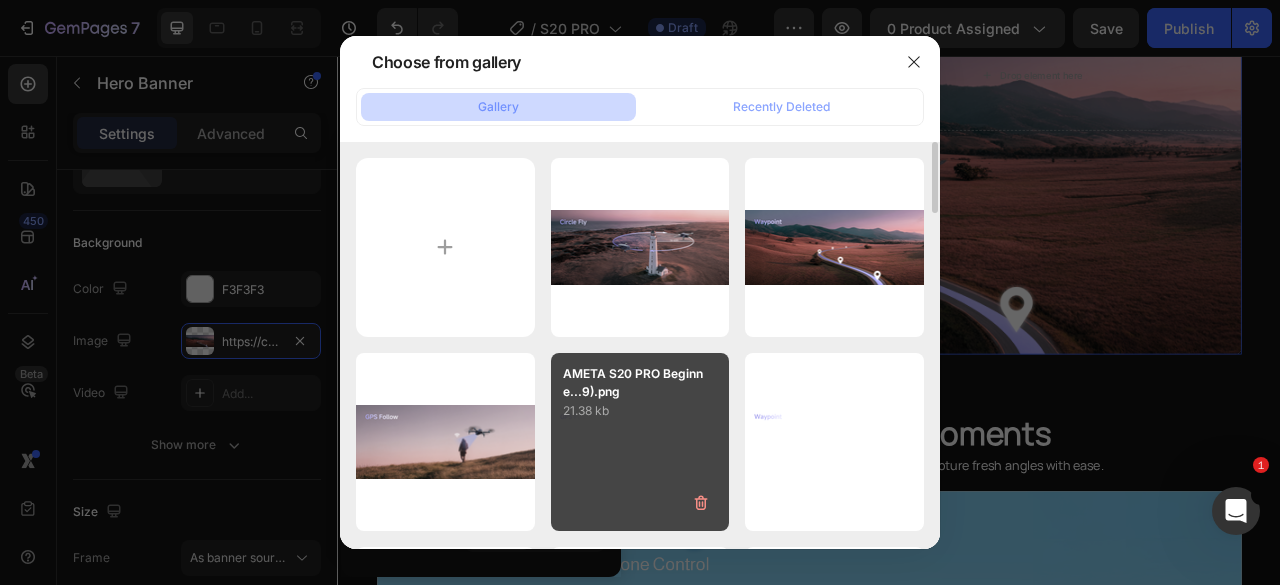 type on "https://cdn.shopify.com/s/files/1/0608/7226/1676/files/gempages_498511572528792649-8728100b-d226-4a86-87ee-934f6b4da438.png" 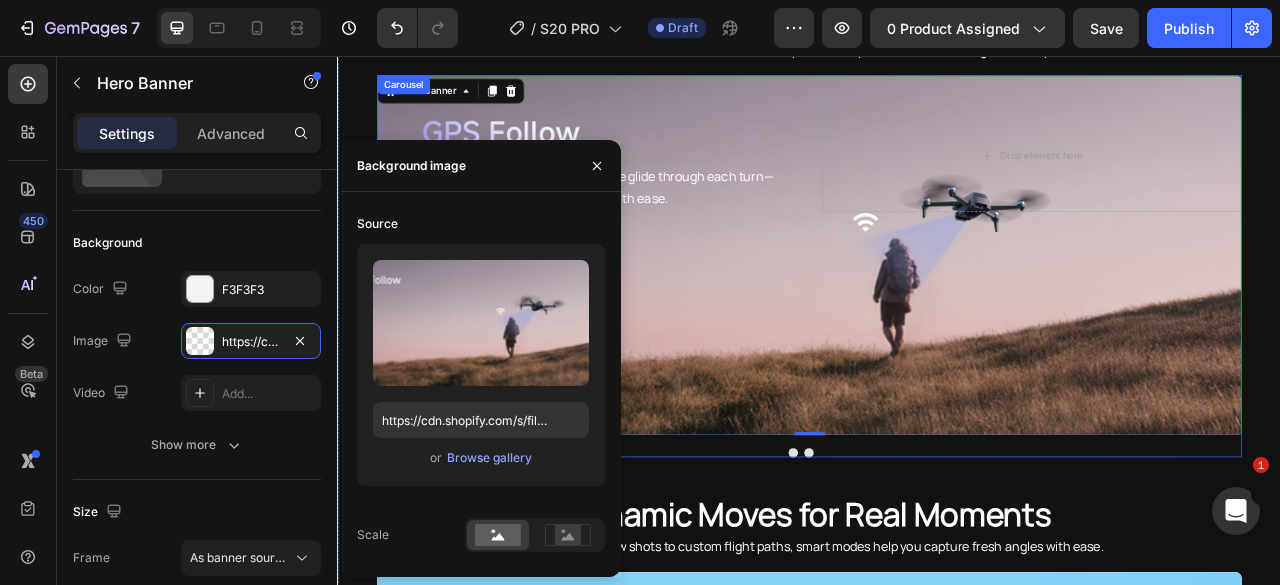 scroll, scrollTop: 2641, scrollLeft: 0, axis: vertical 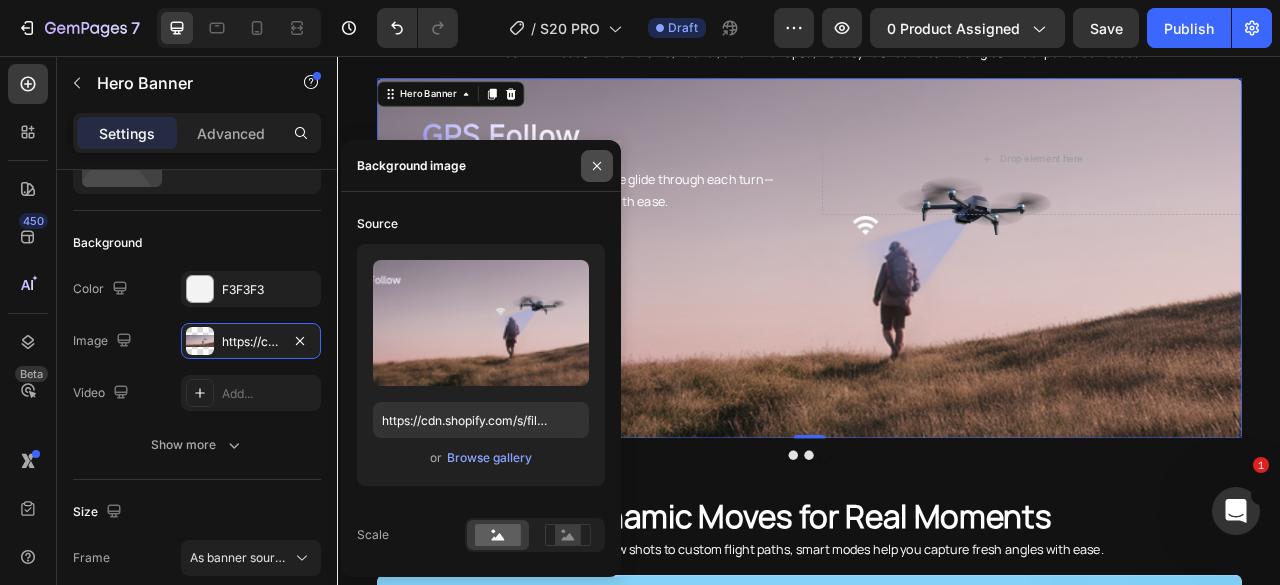 drag, startPoint x: 600, startPoint y: 163, endPoint x: 419, endPoint y: 189, distance: 182.85786 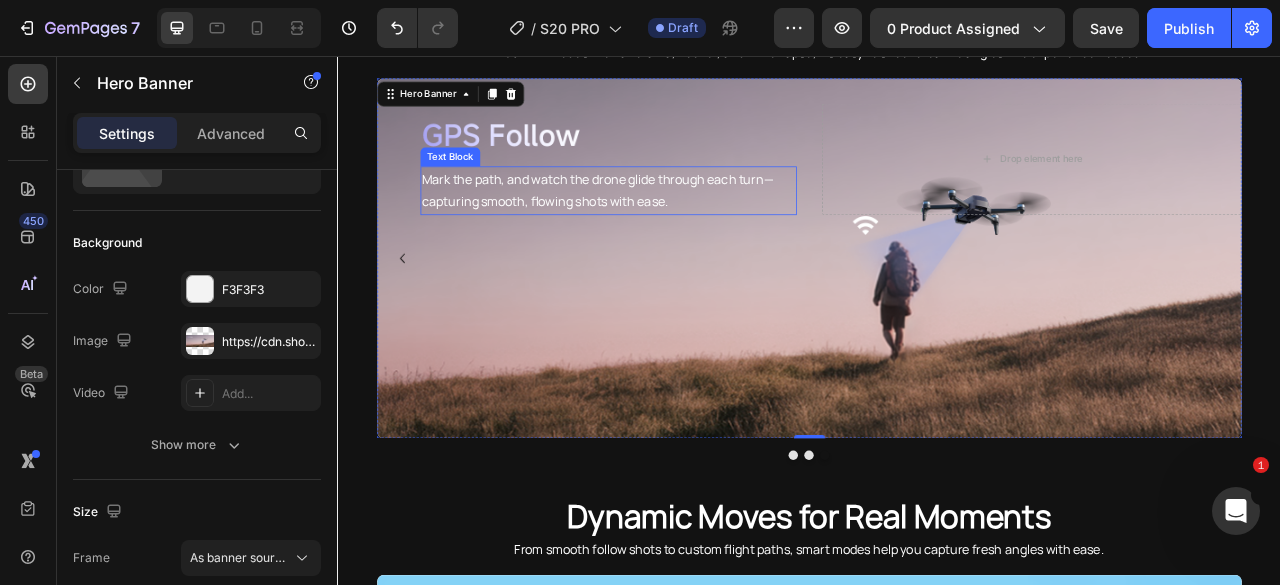 click on "capturing smooth, flowing shots with ease." at bounding box center [681, 241] 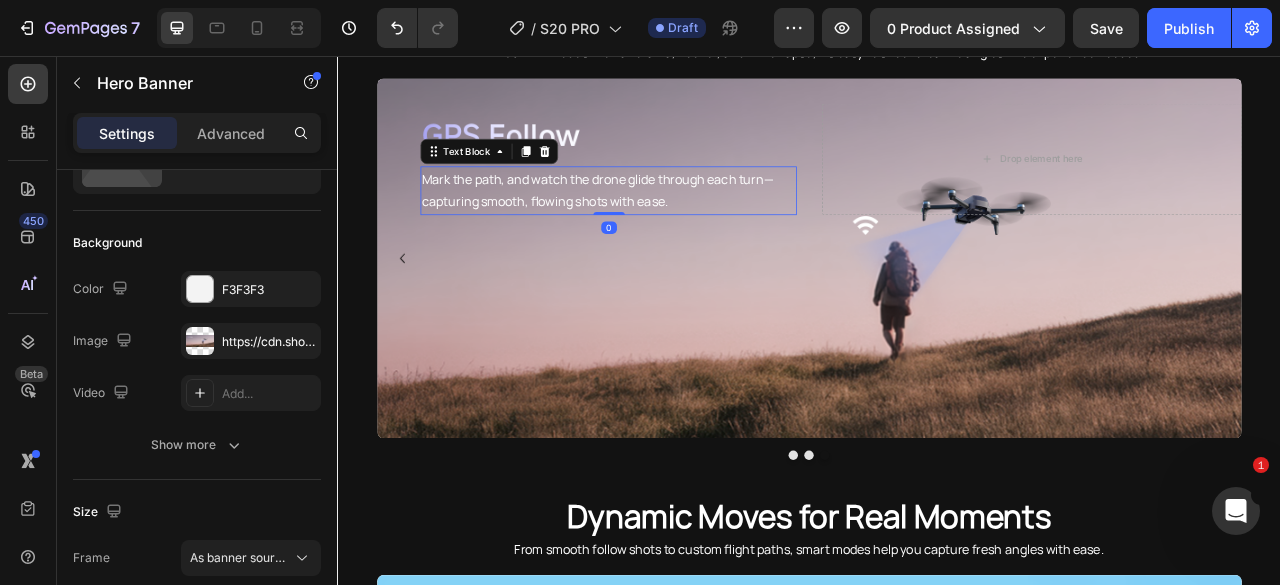 scroll, scrollTop: 0, scrollLeft: 0, axis: both 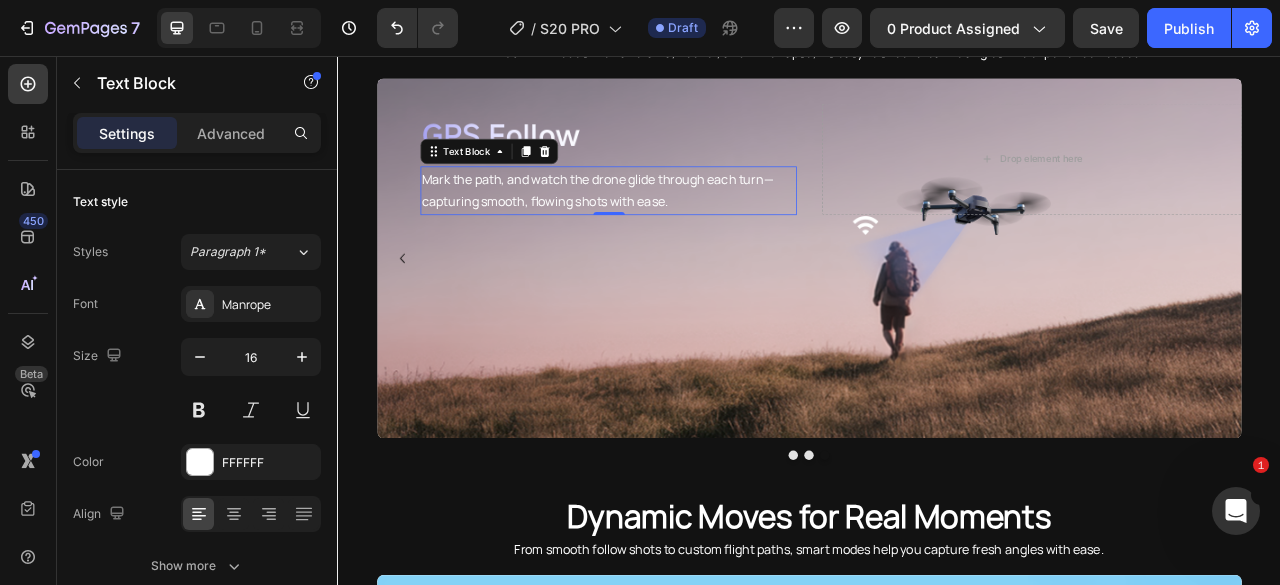drag, startPoint x: 628, startPoint y: 239, endPoint x: 658, endPoint y: 238, distance: 30.016663 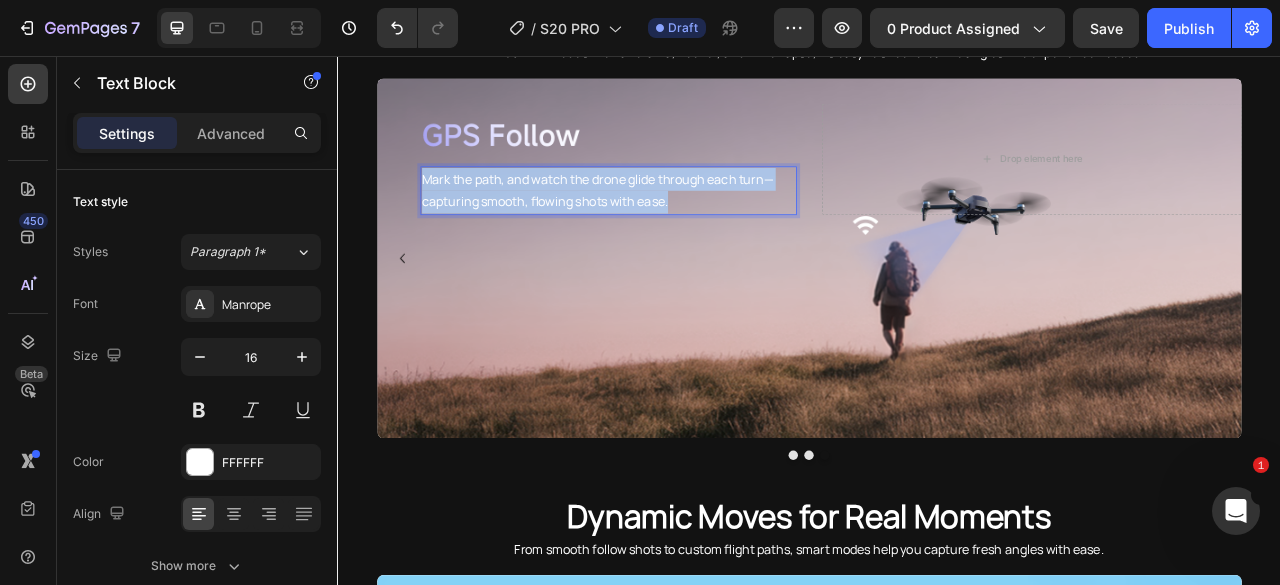 drag, startPoint x: 813, startPoint y: 238, endPoint x: 439, endPoint y: 216, distance: 374.6465 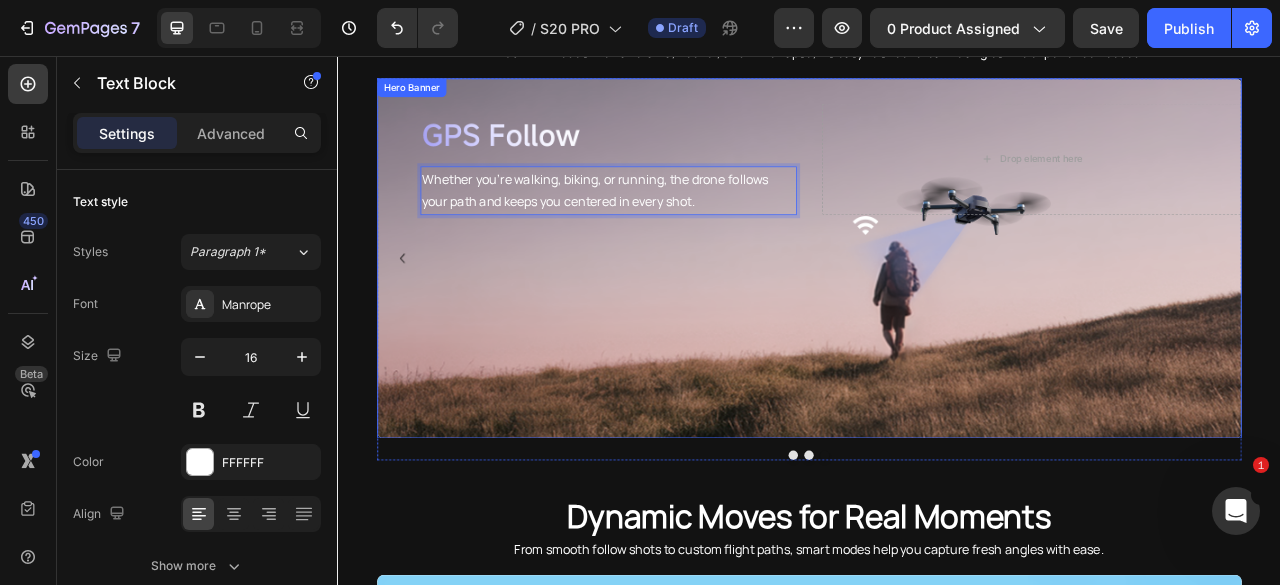 click at bounding box center (937, 313) 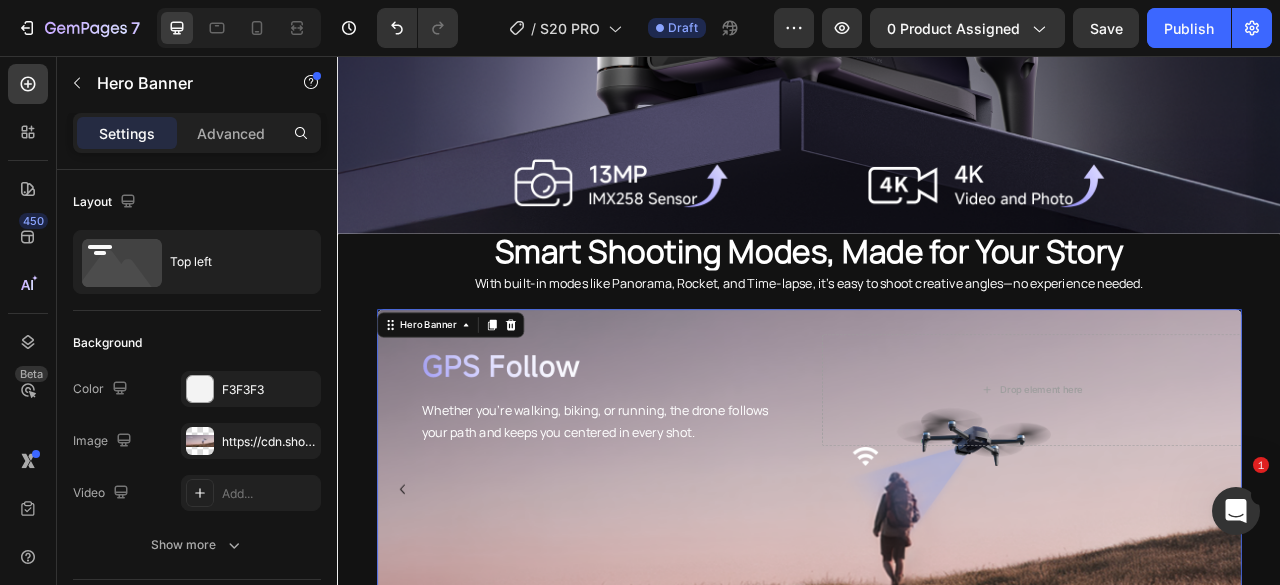 scroll, scrollTop: 2841, scrollLeft: 0, axis: vertical 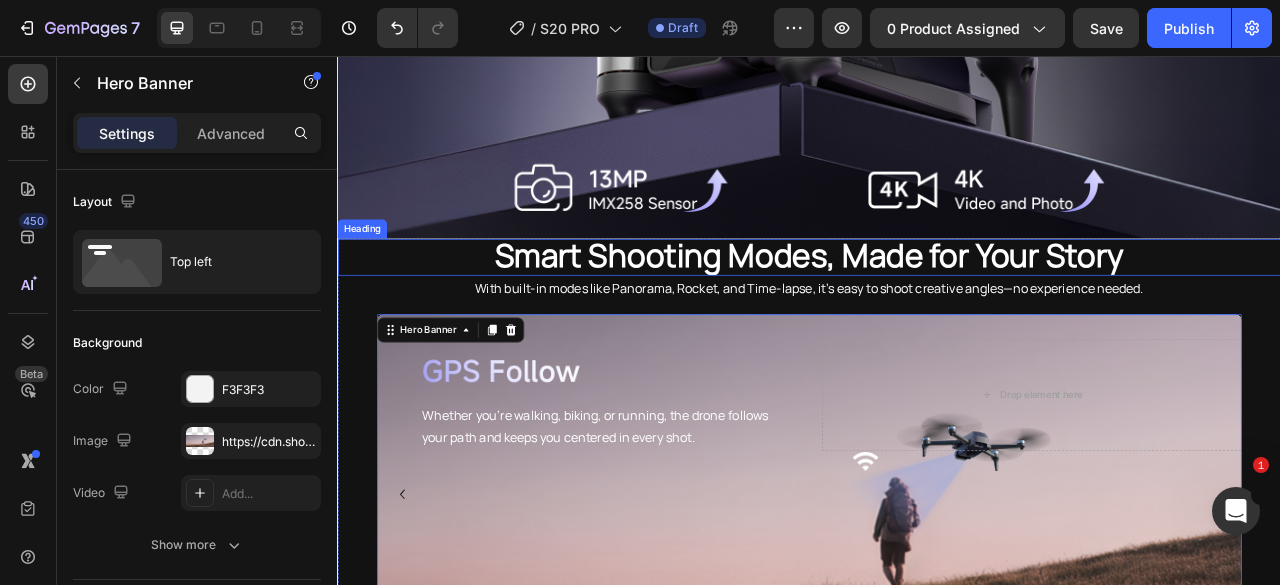 click on "Smart Shooting Modes, Made for Your Story" at bounding box center (937, 311) 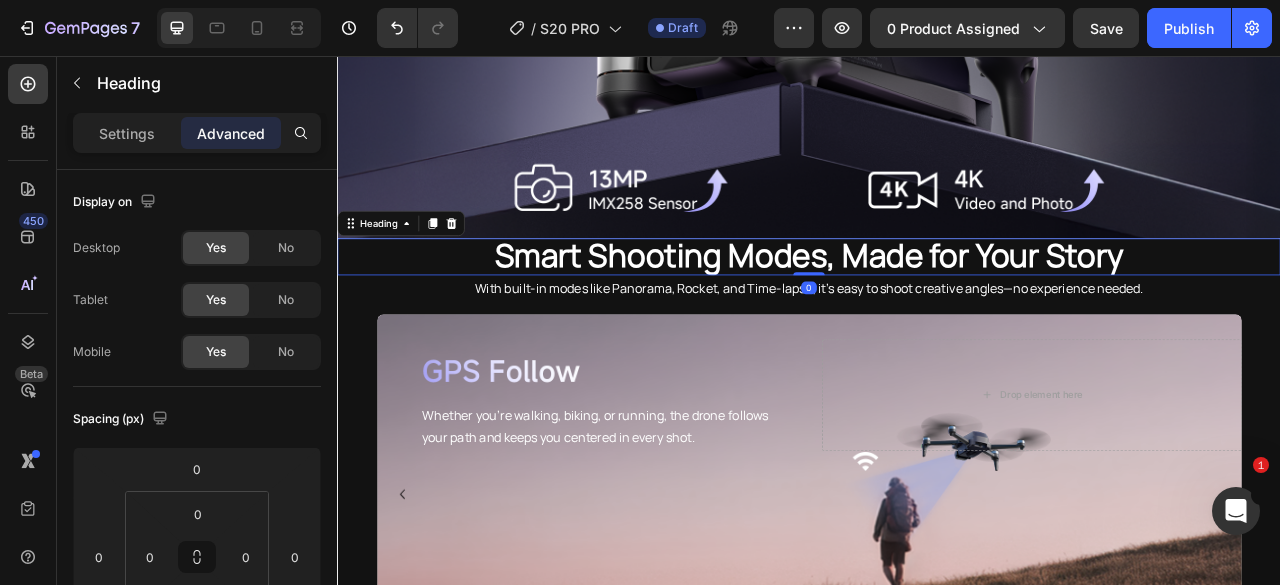 click on "Smart Shooting Modes, Made for Your Story" at bounding box center [937, 311] 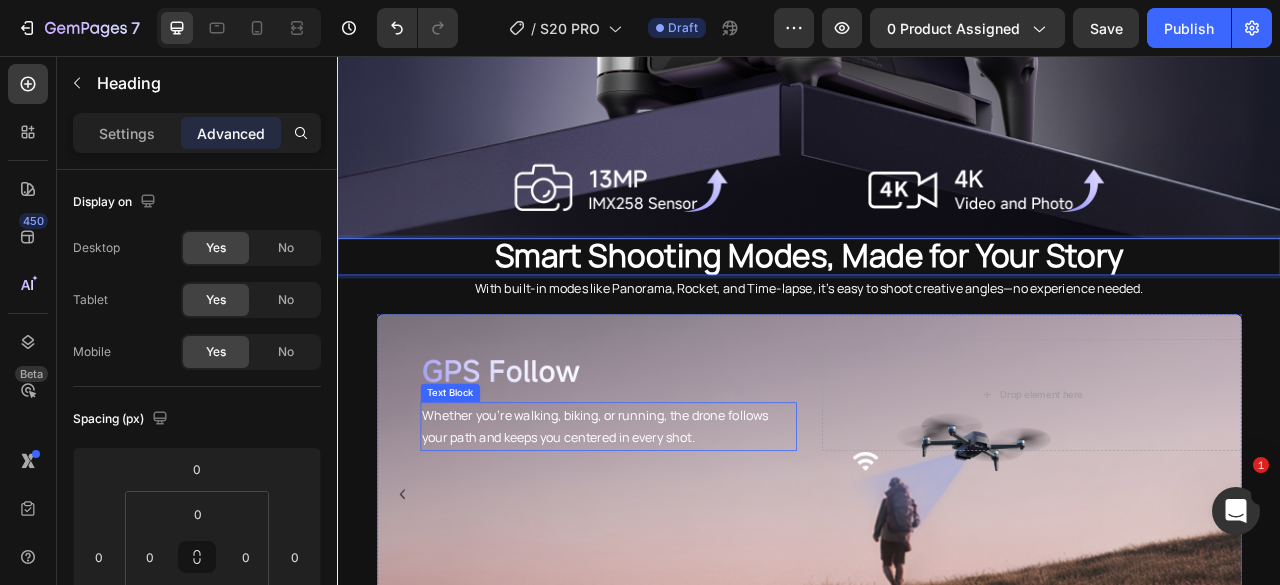 click on "Whether you're walking, biking, or running, the drone follows your path and keeps you centered in every shot." at bounding box center [681, 527] 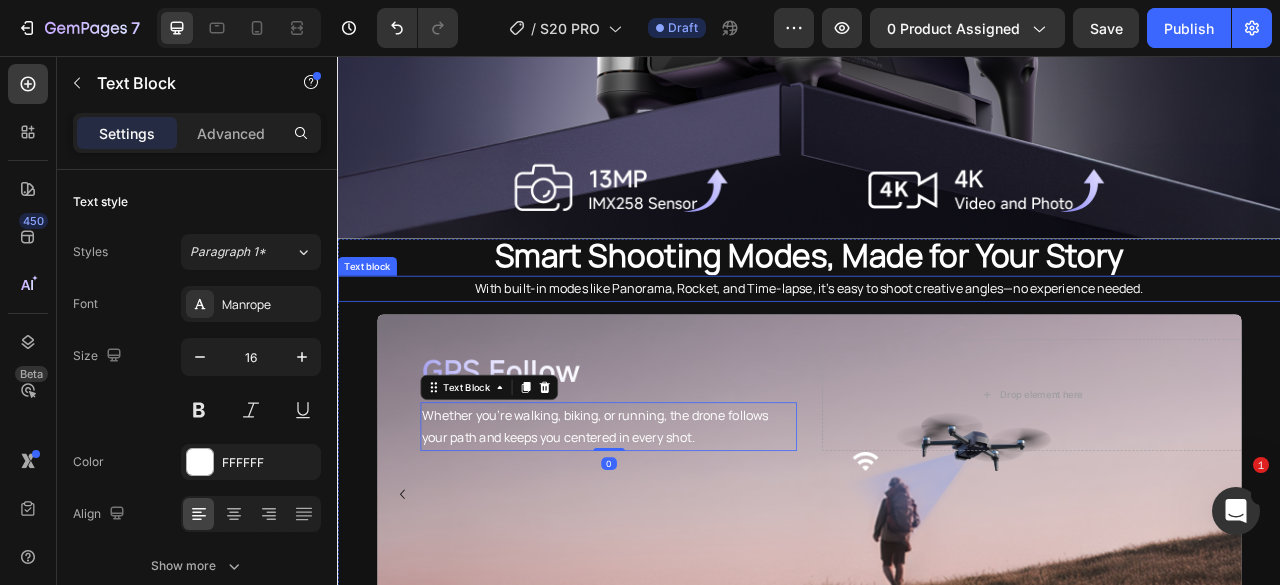 click on "With built-in modes like Panorama, Rocket, and Time-lapse, it’s easy to shoot creative angles—no experience needed." at bounding box center [937, 351] 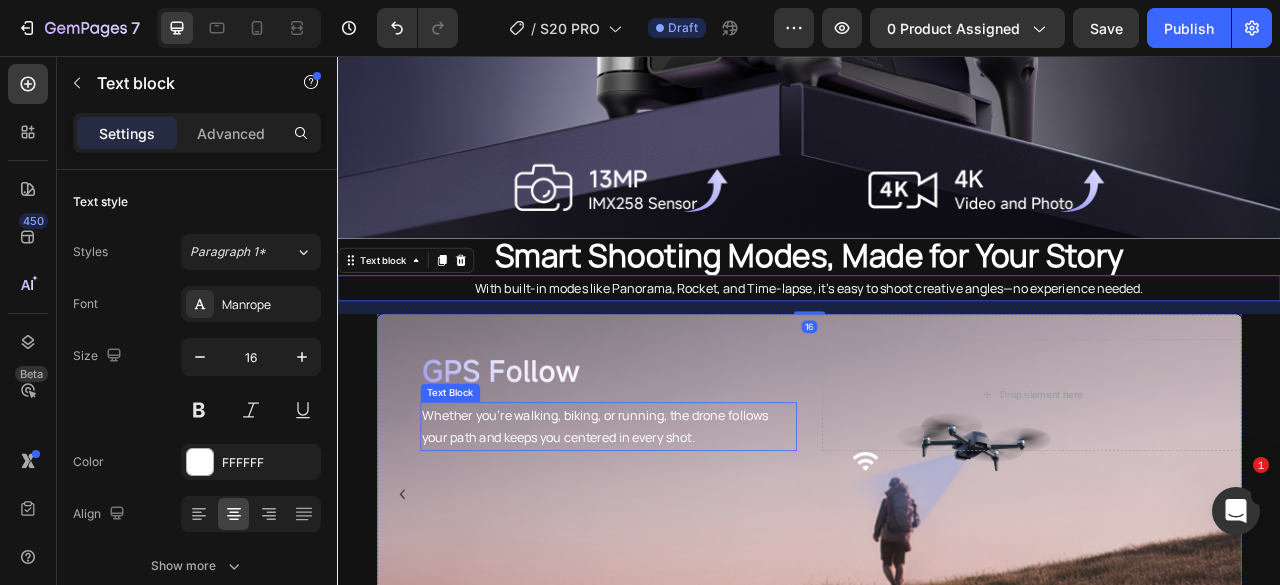 click on "Whether you're walking, biking, or running, the drone follows your path and keeps you centered in every shot." at bounding box center (681, 527) 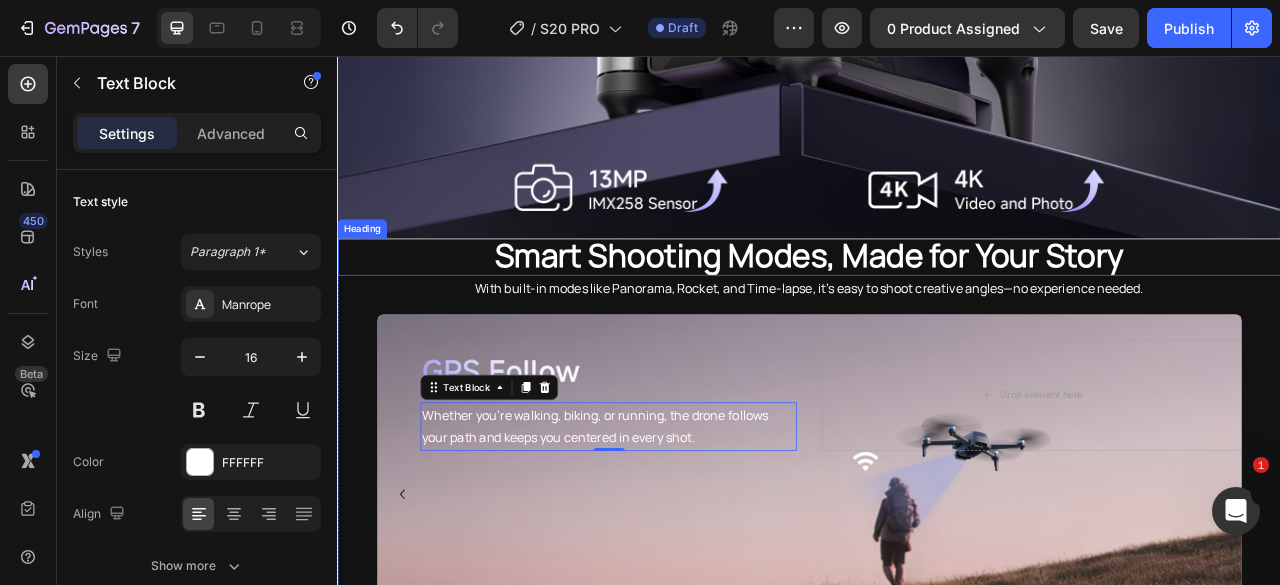 click on "Smart Shooting Modes, Made for Your Story" at bounding box center (937, 309) 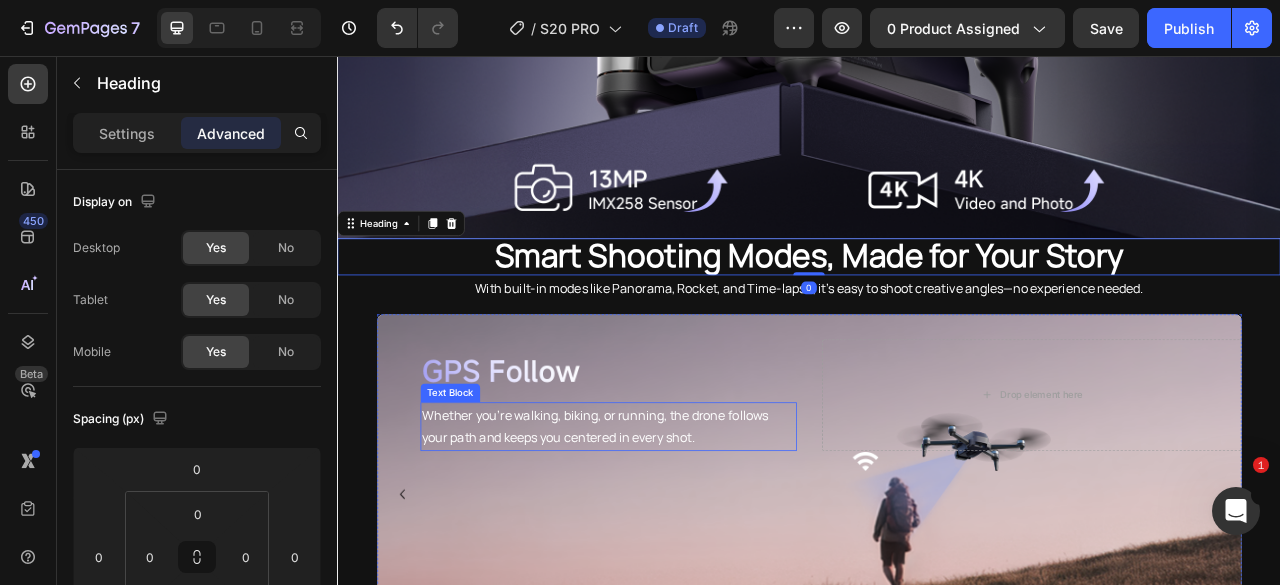 click on "Whether you're walking, biking, or running, the drone follows your path and keeps you centered in every shot." at bounding box center [681, 527] 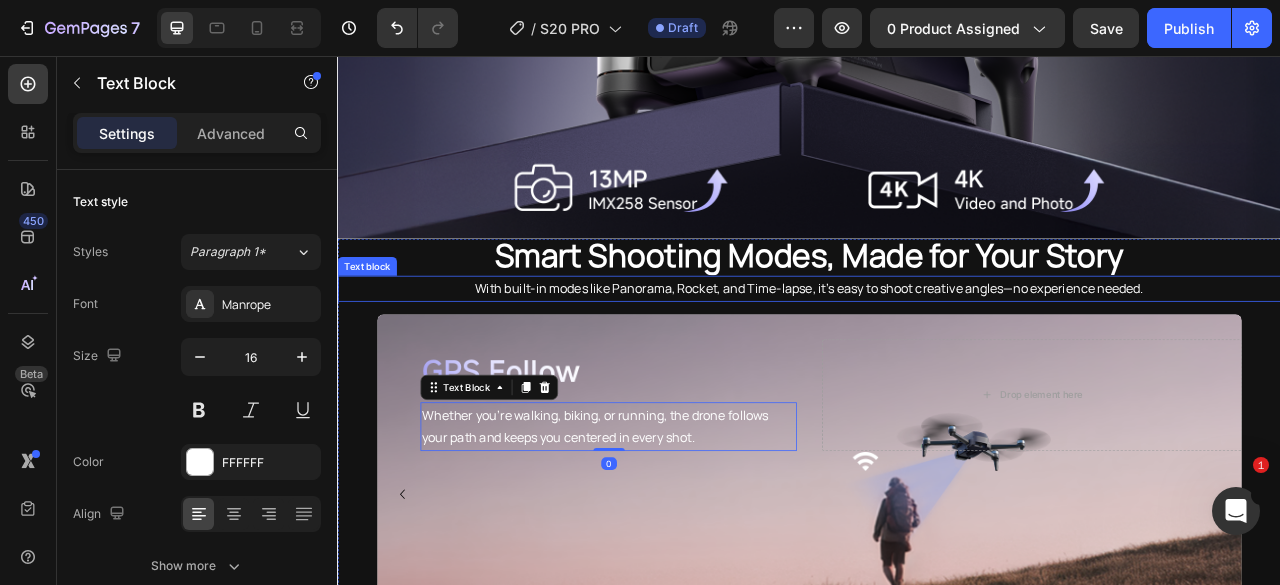 click on "Smart Shooting Modes, Made for Your Story" at bounding box center (937, 309) 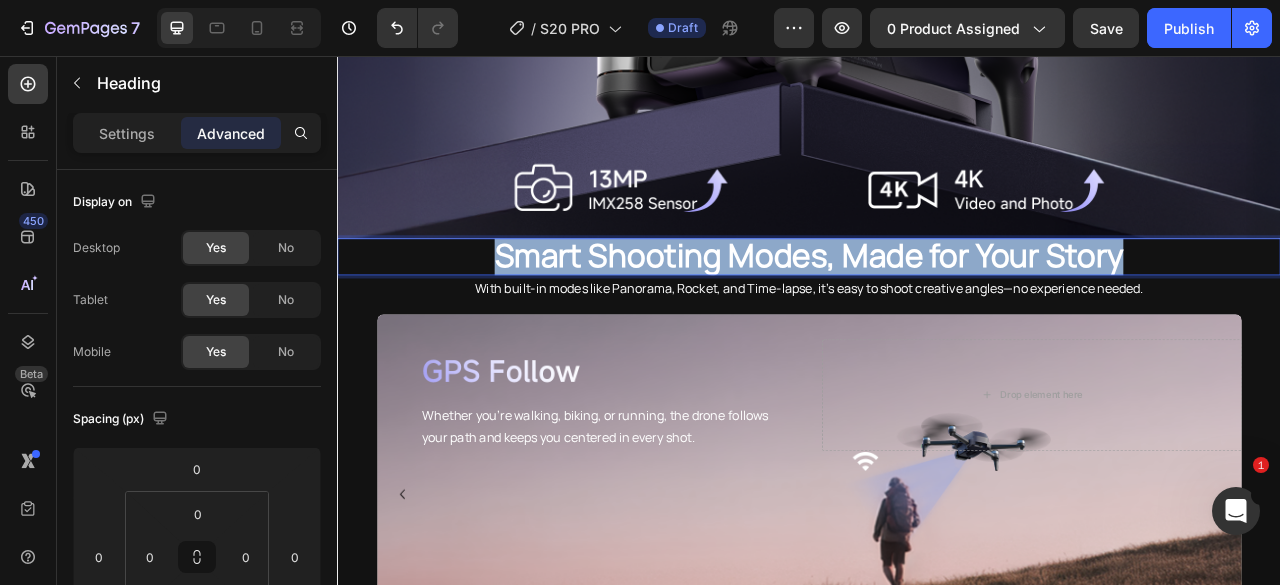 drag, startPoint x: 425, startPoint y: 303, endPoint x: 1415, endPoint y: 289, distance: 990.099 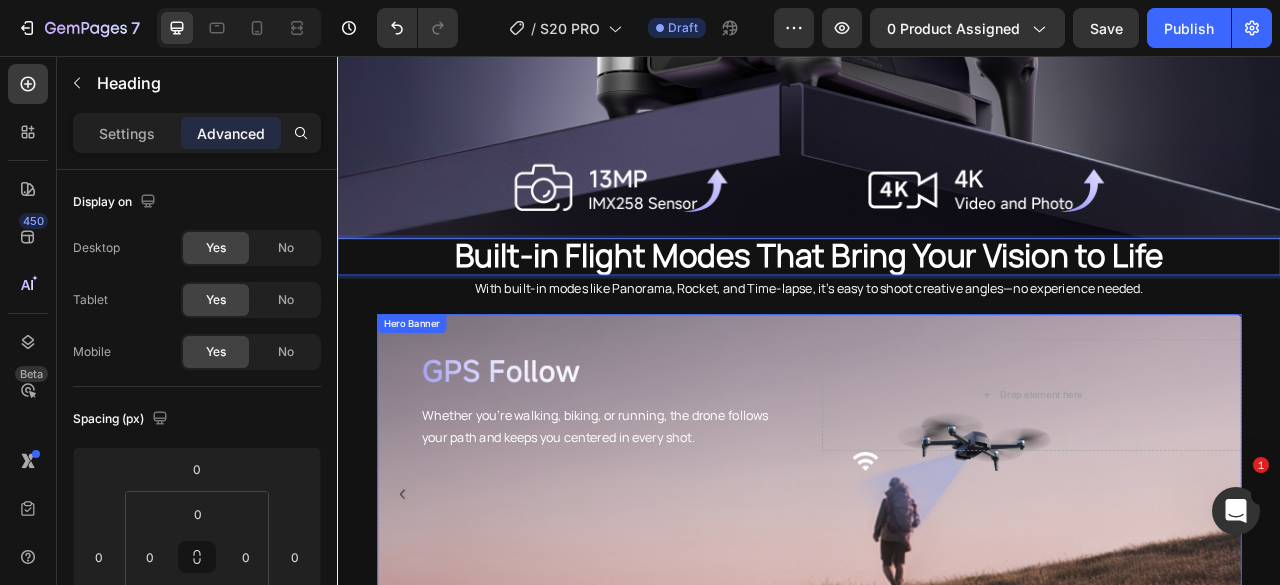 click on "Whether you're walking, biking, or running, the drone follows your path and keeps you centered in every shot. Text Block" at bounding box center (654, 487) 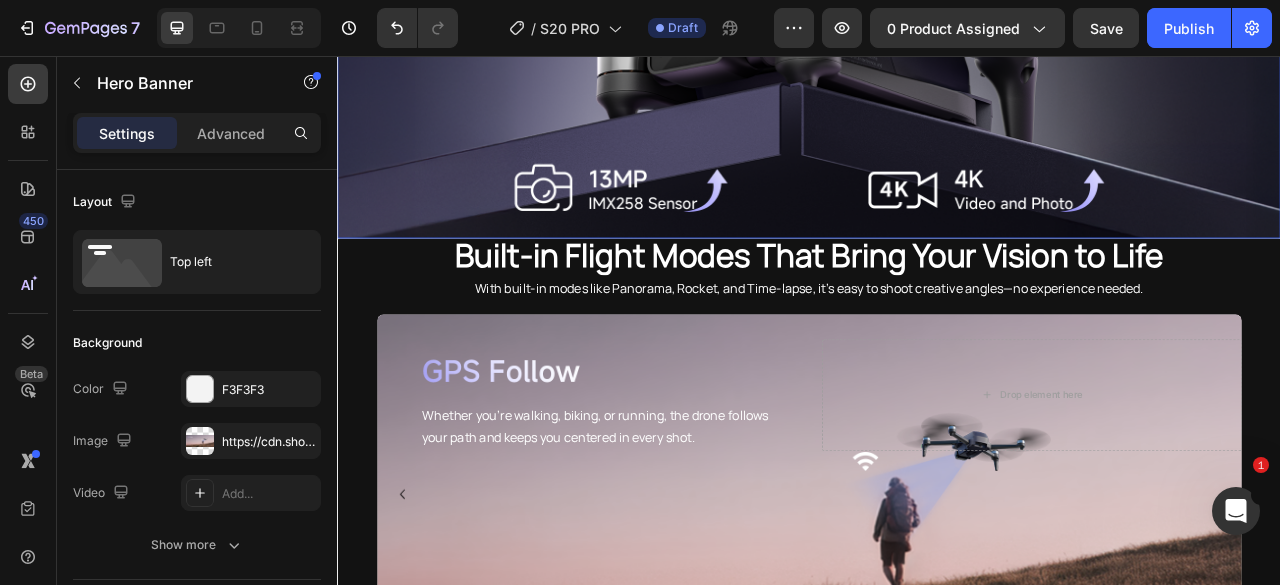 click at bounding box center (937, 38) 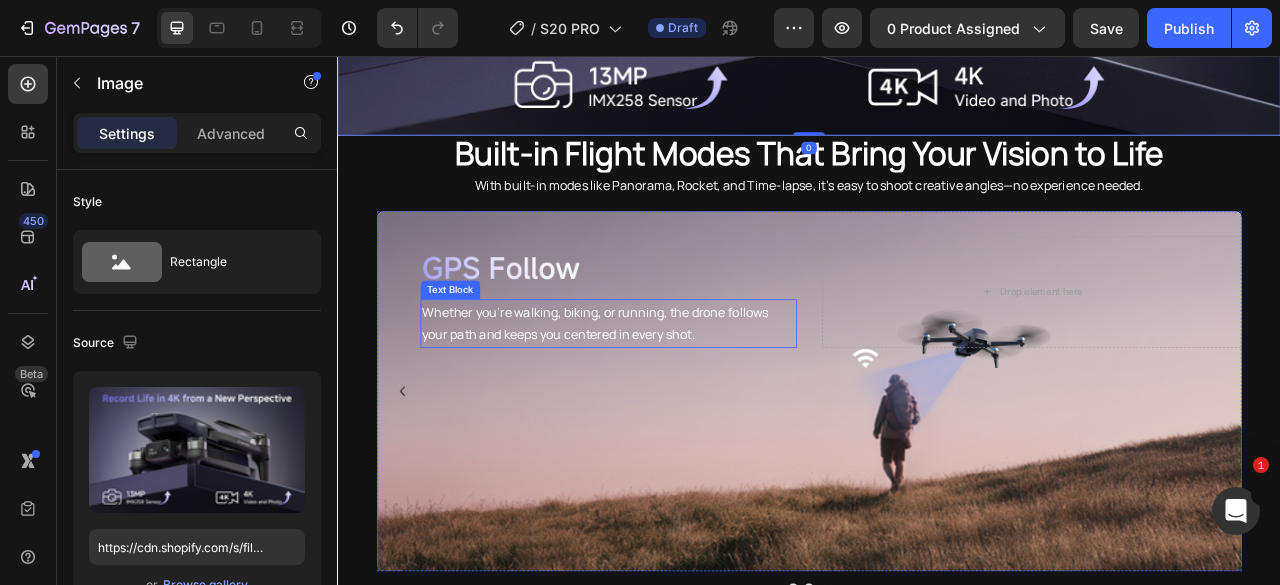 scroll, scrollTop: 2941, scrollLeft: 0, axis: vertical 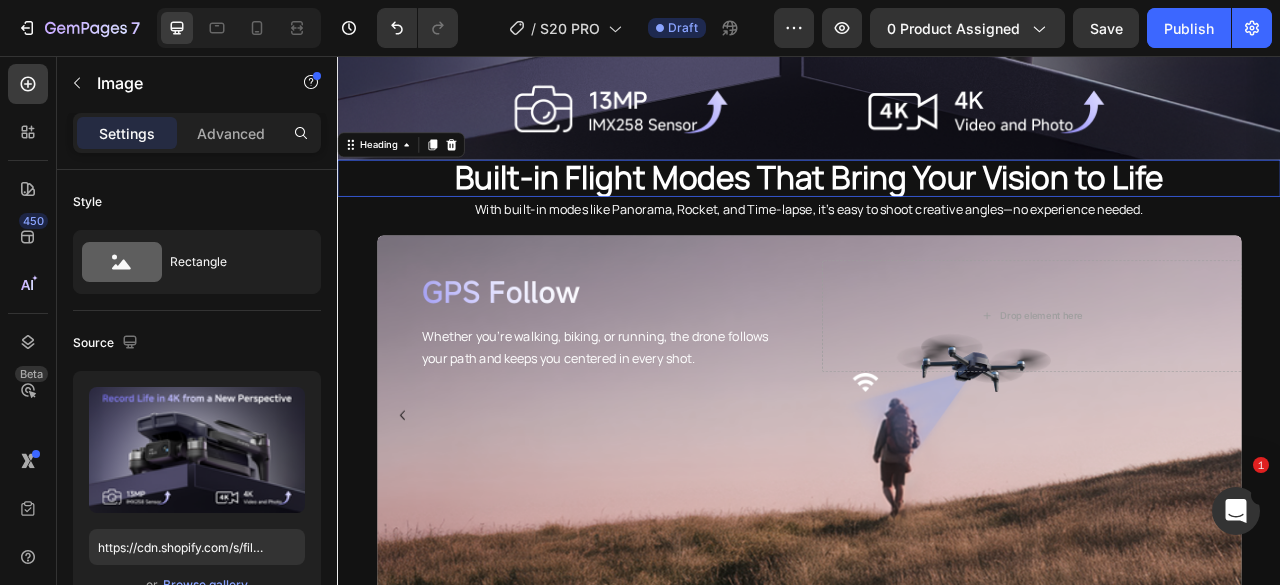 click on "⁠⁠⁠⁠⁠⁠⁠ Built-in Flight Modes That Bring Your Vision to Life" at bounding box center (937, 211) 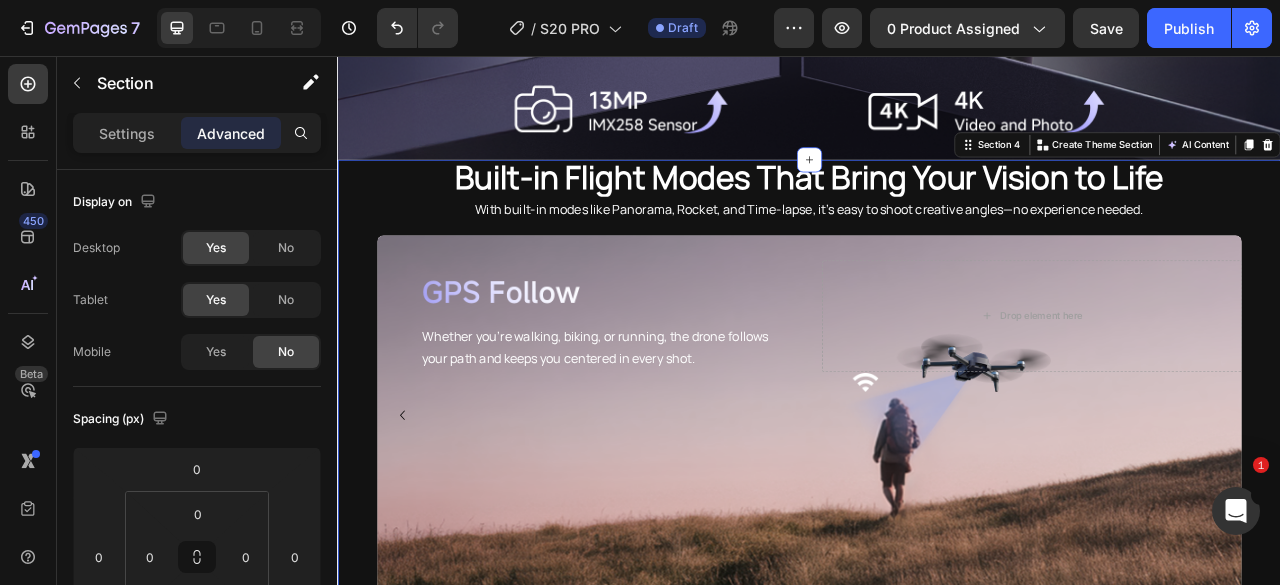 click on "Get that sweeping, 360° orbit shot automatically.  Just tap a point, and let the drone fly the circle. Text Block
Drop element here Hero Banner Mark the path, and watch the drone glide through each turn— capturing smooth, flowing shots with ease. Text Block
Drop element here Hero Banner Whether you're walking, biking, or running, the drone follows your path and keeps you centered in every shot. Text Block
Drop element here Hero Banner
Carousel" at bounding box center (937, 552) 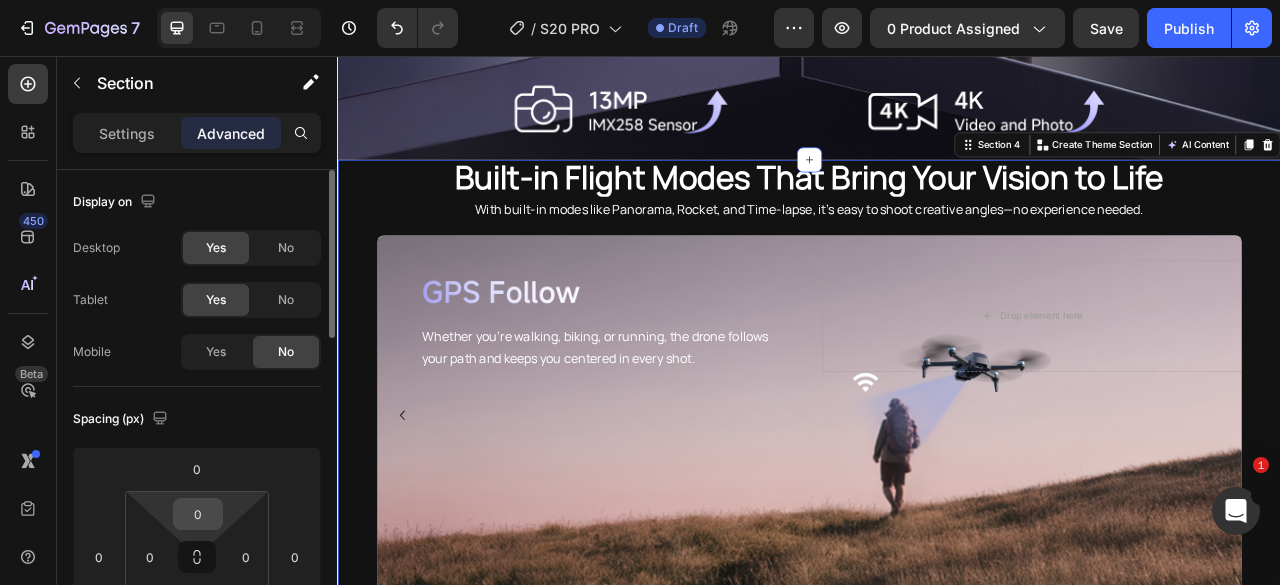 click on "0" at bounding box center (198, 514) 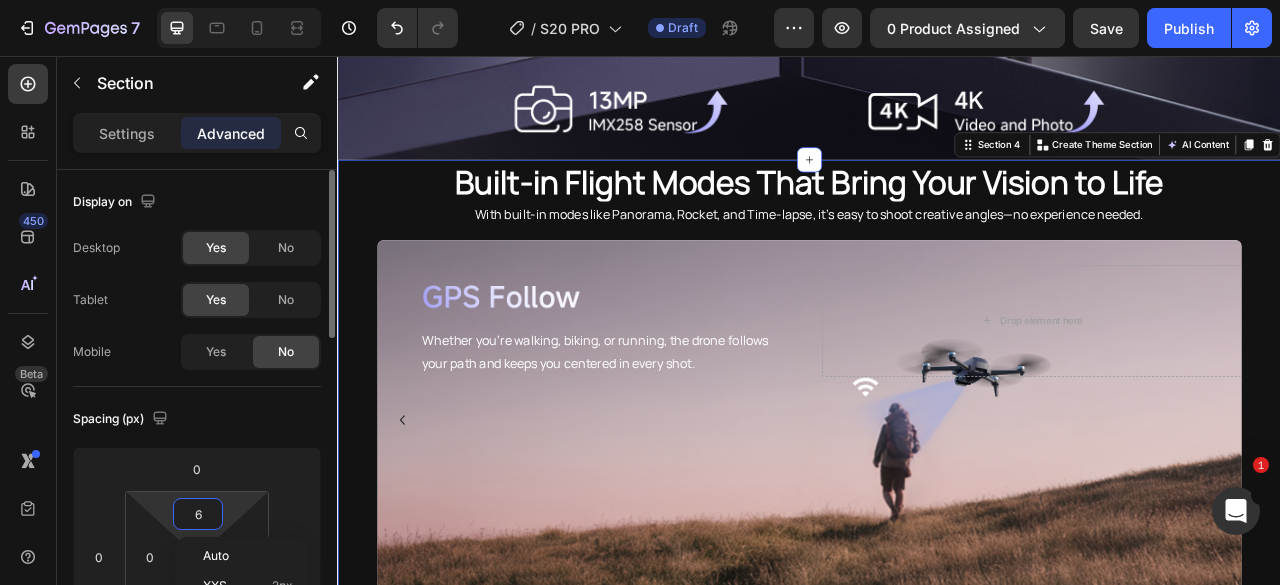 type on "60" 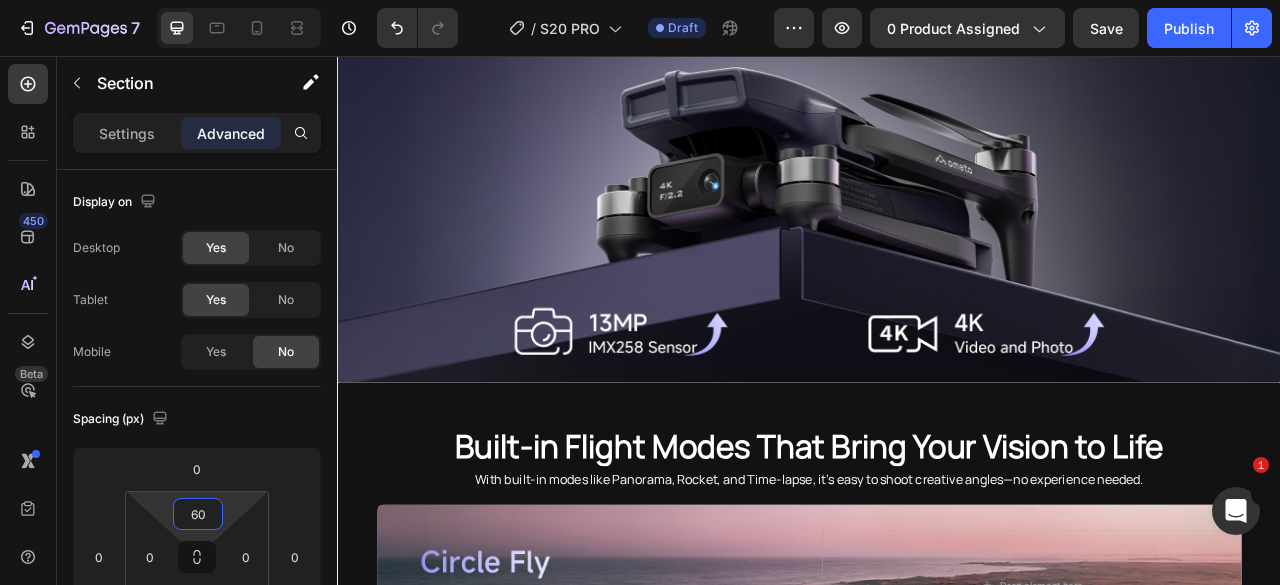 scroll, scrollTop: 2841, scrollLeft: 0, axis: vertical 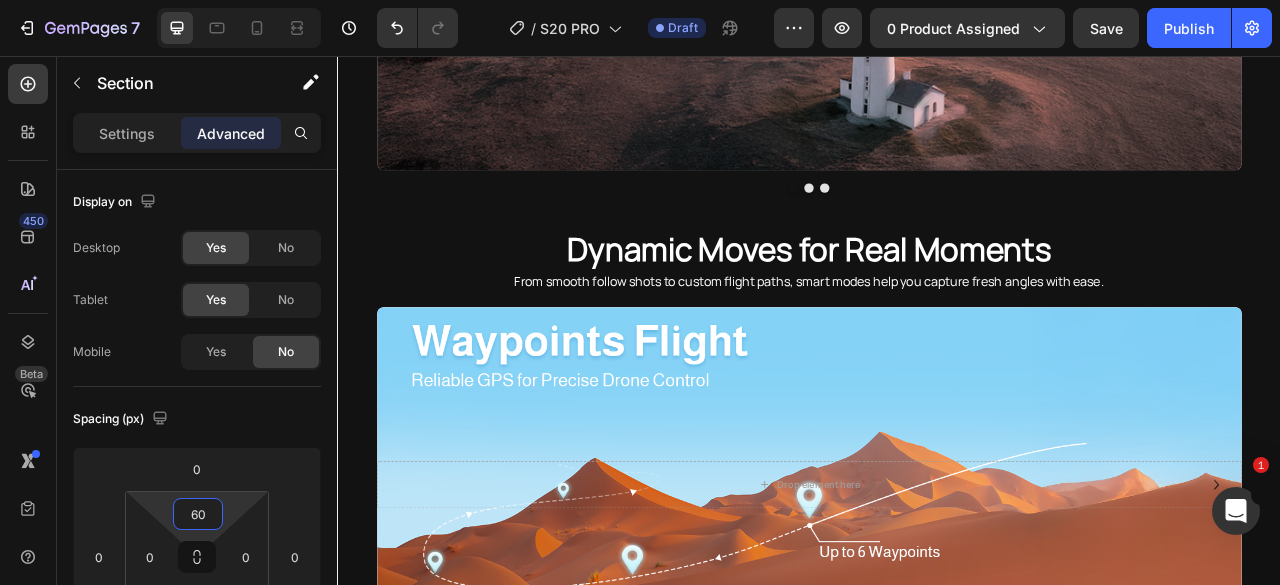 type on "60" 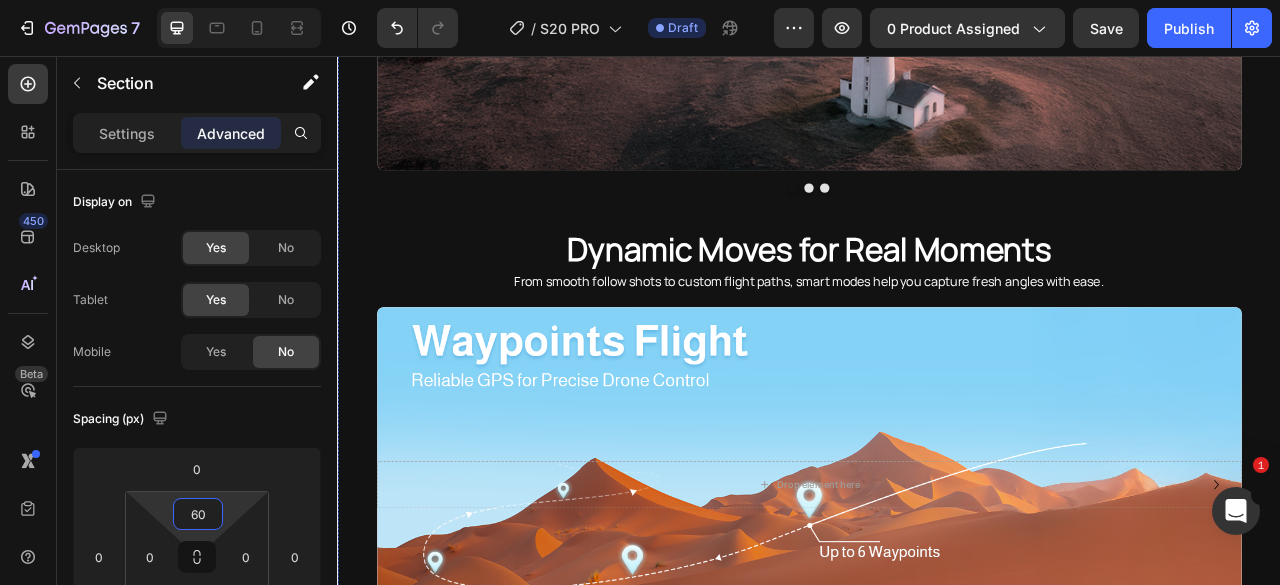 click on "With built-in modes like Panorama, Rocket, and Time-lapse, it’s easy to shoot creative angles—no experience needed." at bounding box center (937, -289) 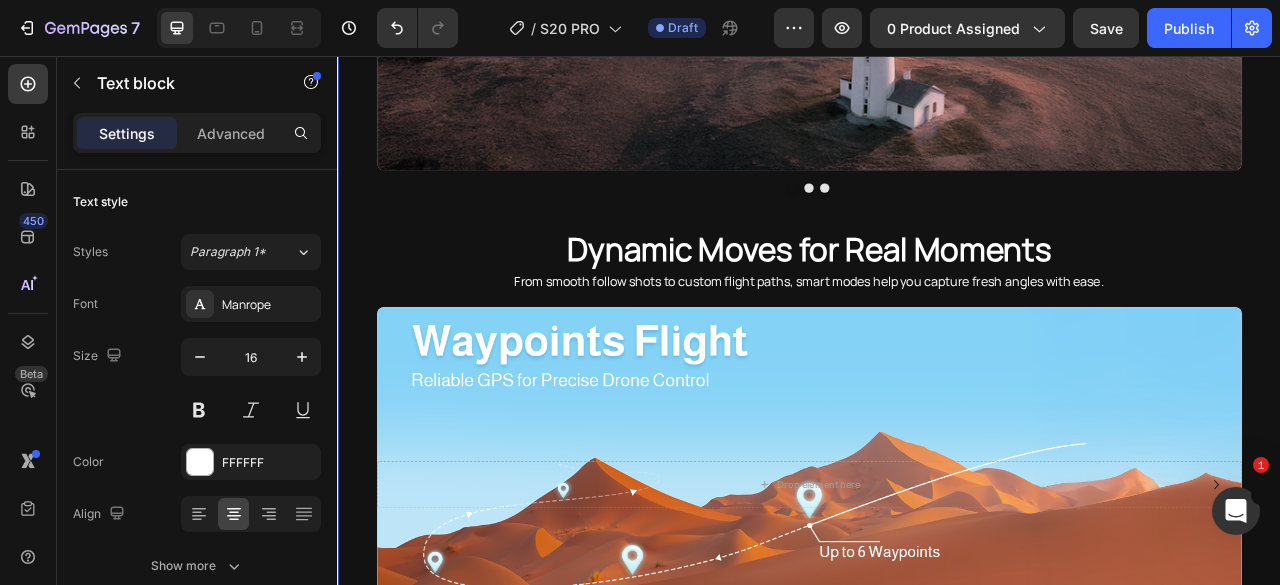drag, startPoint x: 468, startPoint y: 212, endPoint x: 1424, endPoint y: 221, distance: 956.04236 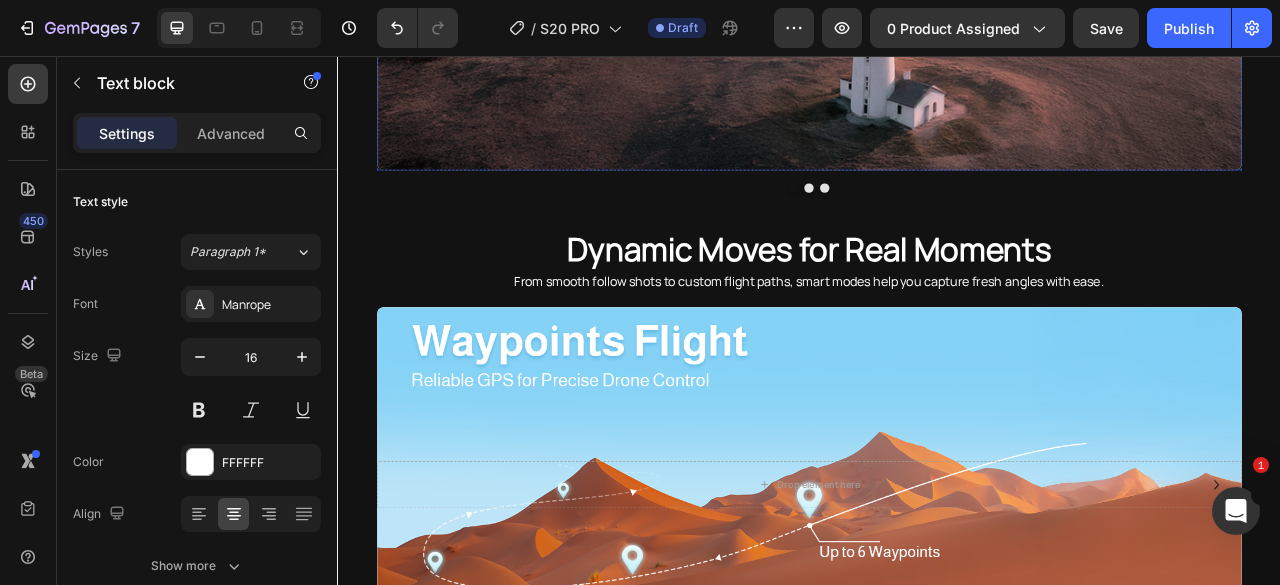 click on "Get that sweeping, 360° orbit shot automatically." at bounding box center (681, -128) 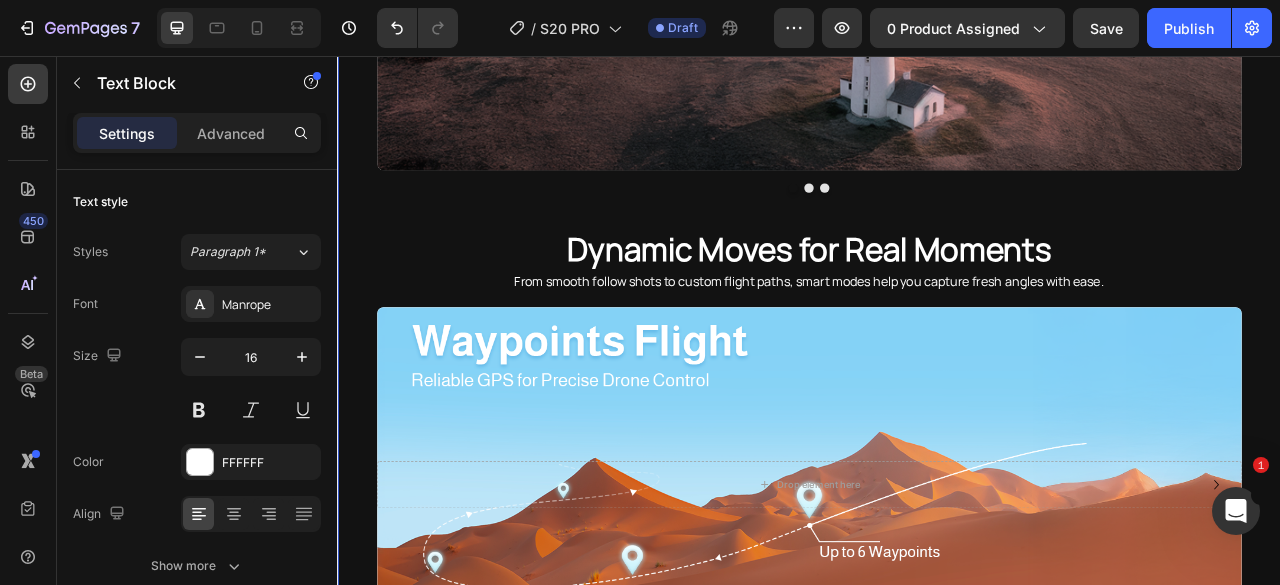 click on "Built-in Flight Modes That Bring Your Vision to Life Heading Waypoint, Circle Fly, and GPS Follow give you smooth, hands-free movement—turning simple routes into striking visuals, no pro skills required. Text block
Get that sweeping, 360° orbit shot automatically.  Just tap a point, and let the drone fly the circle. Text Block   0
Drop element here Hero Banner Mark the path, and watch the drone glide through each turn— capturing smooth, flowing shots with ease. Text Block
Drop element here Hero Banner Mark the path, and watch the drone glide through each turn— capturing smooth, flowing shots with ease. Text Block
Drop element here Hero Banner
Carousel Dynamic Moves for Real Moments Heading From smooth follow shots to custom flight paths, smart modes help you capture fresh angles with ease. Text block" at bounding box center [937, 246] 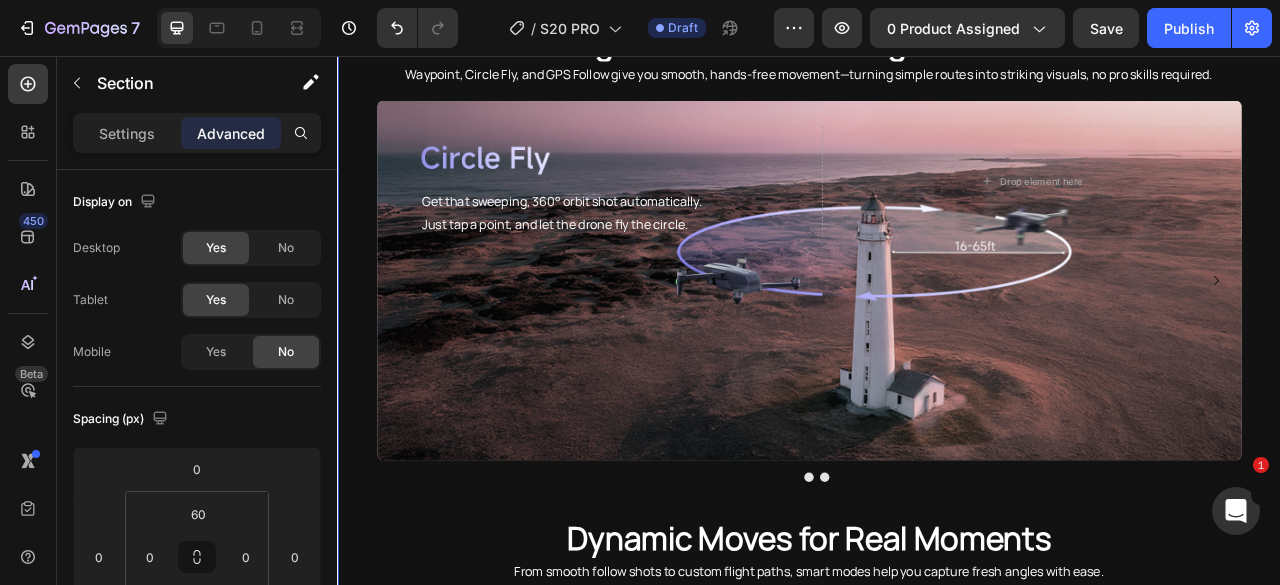 scroll, scrollTop: 2541, scrollLeft: 0, axis: vertical 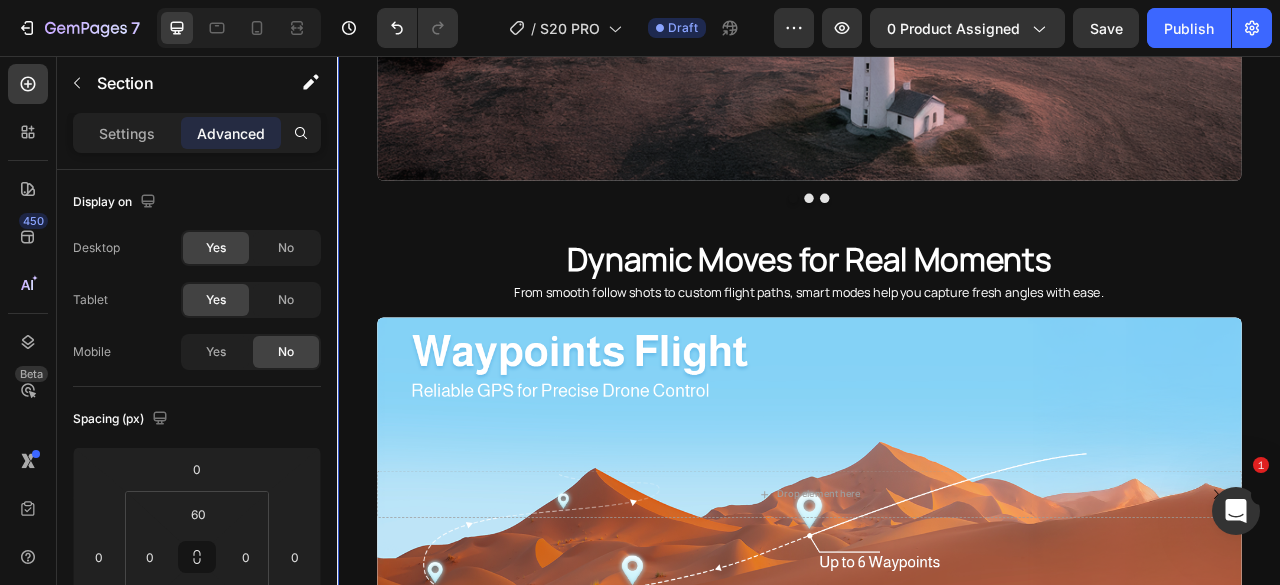 click at bounding box center [937, -399] 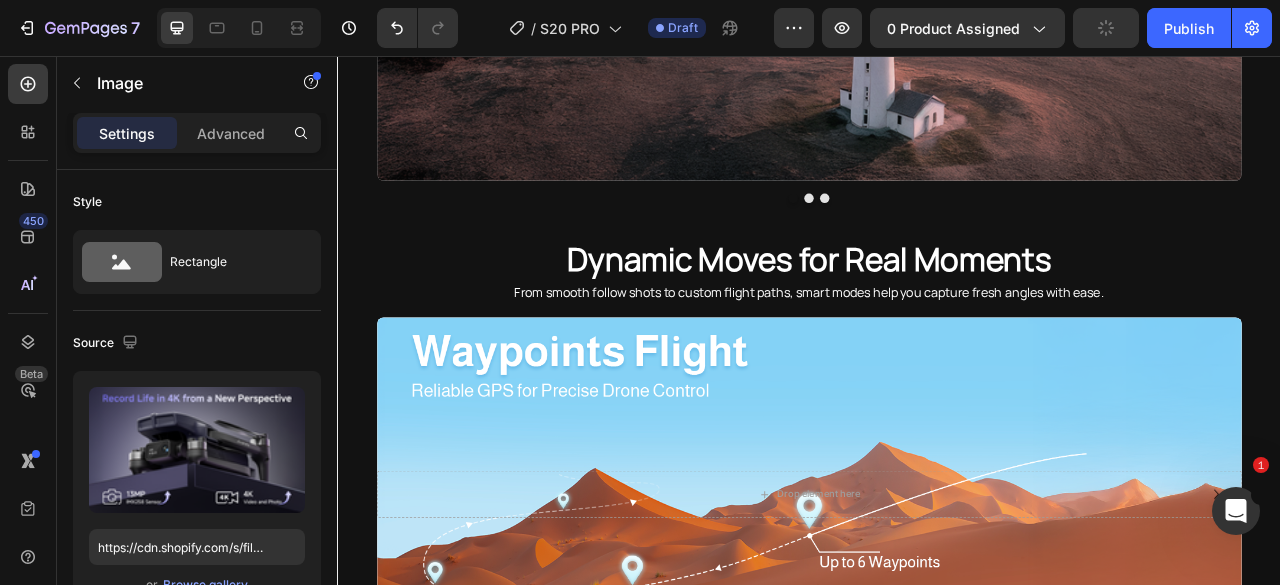 click 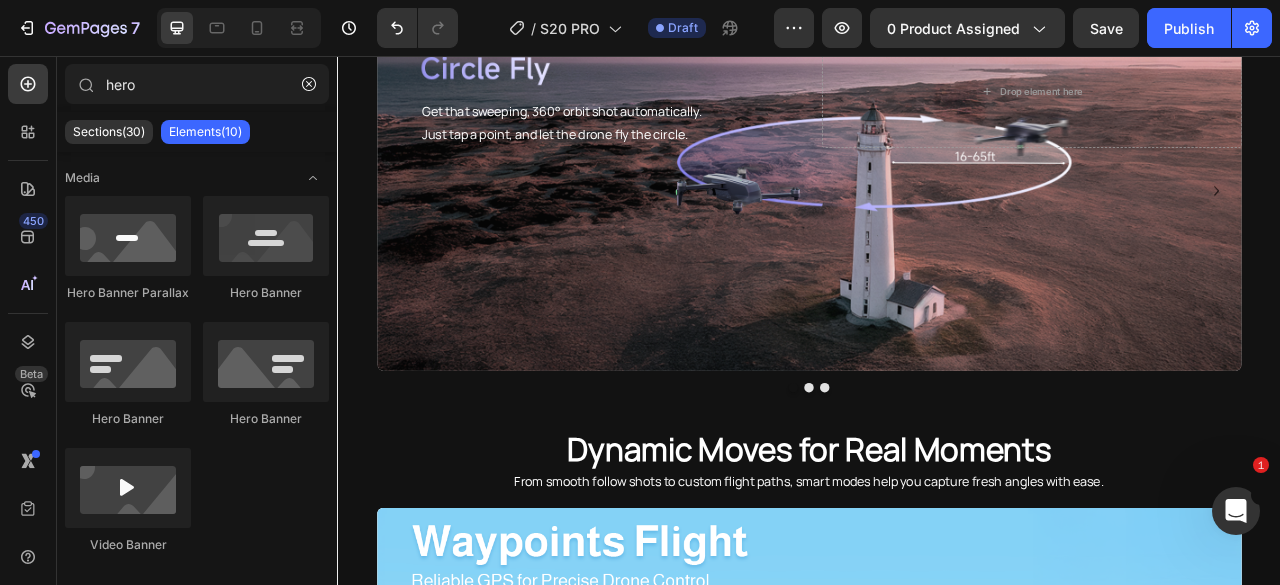 scroll, scrollTop: 2341, scrollLeft: 0, axis: vertical 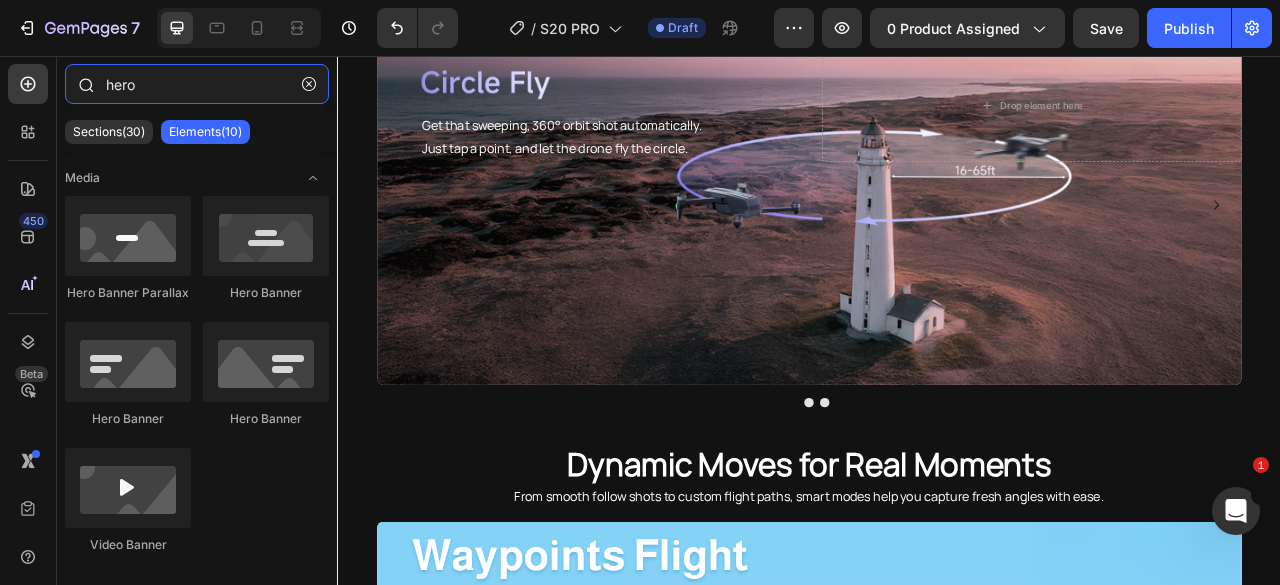 click on "hero" at bounding box center (197, 84) 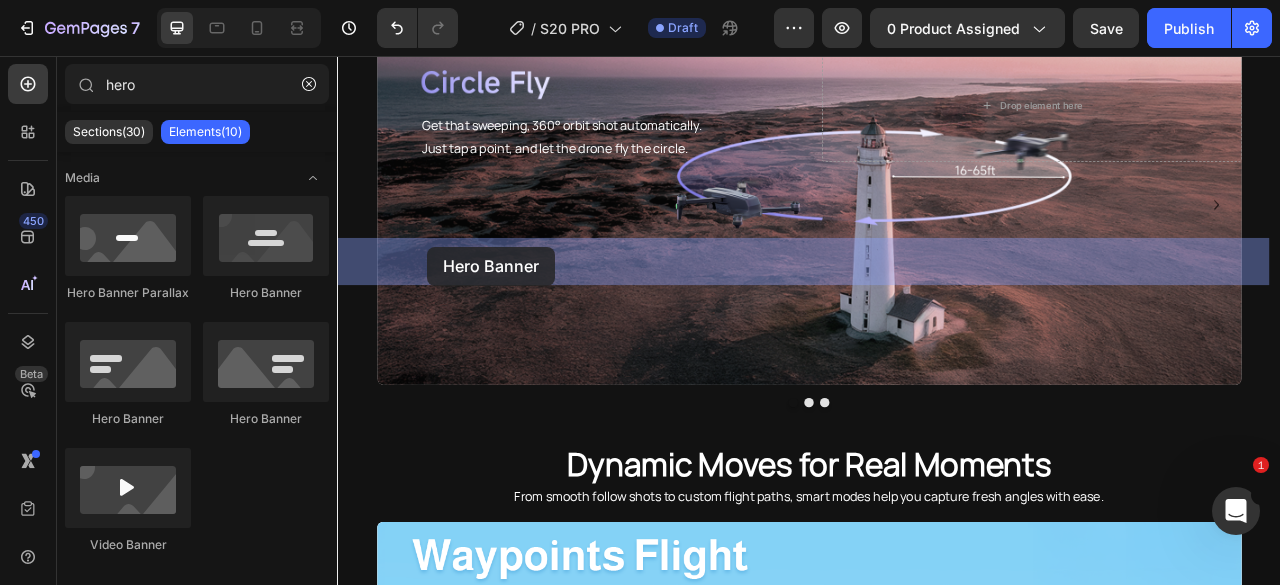 drag, startPoint x: 580, startPoint y: 311, endPoint x: 524, endPoint y: 281, distance: 63.529522 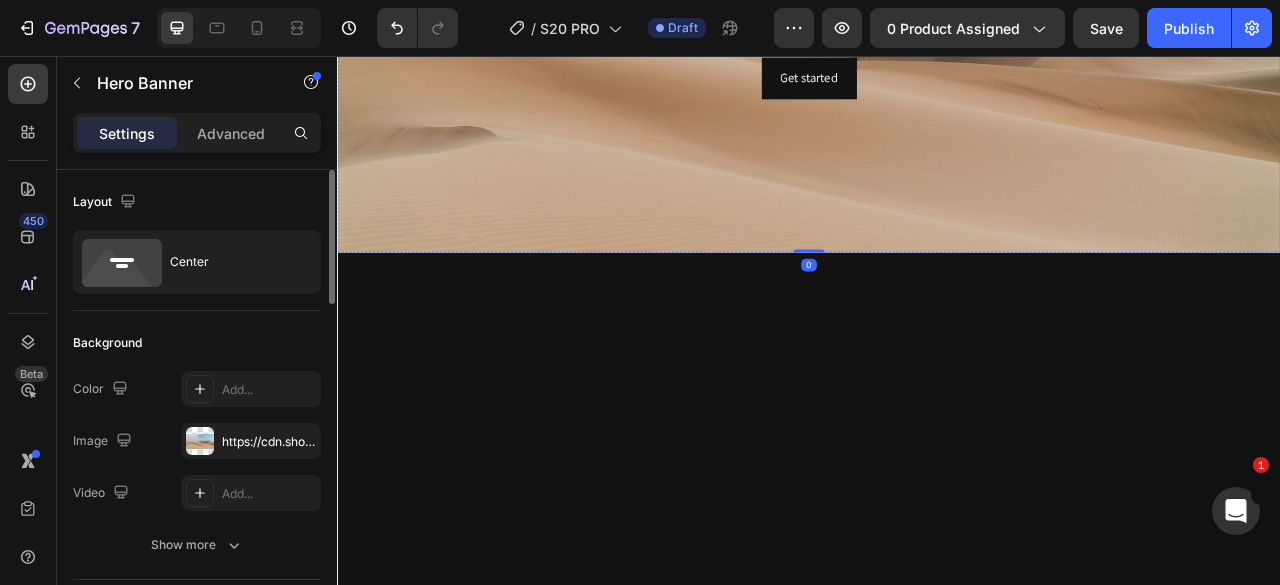 scroll, scrollTop: 2541, scrollLeft: 0, axis: vertical 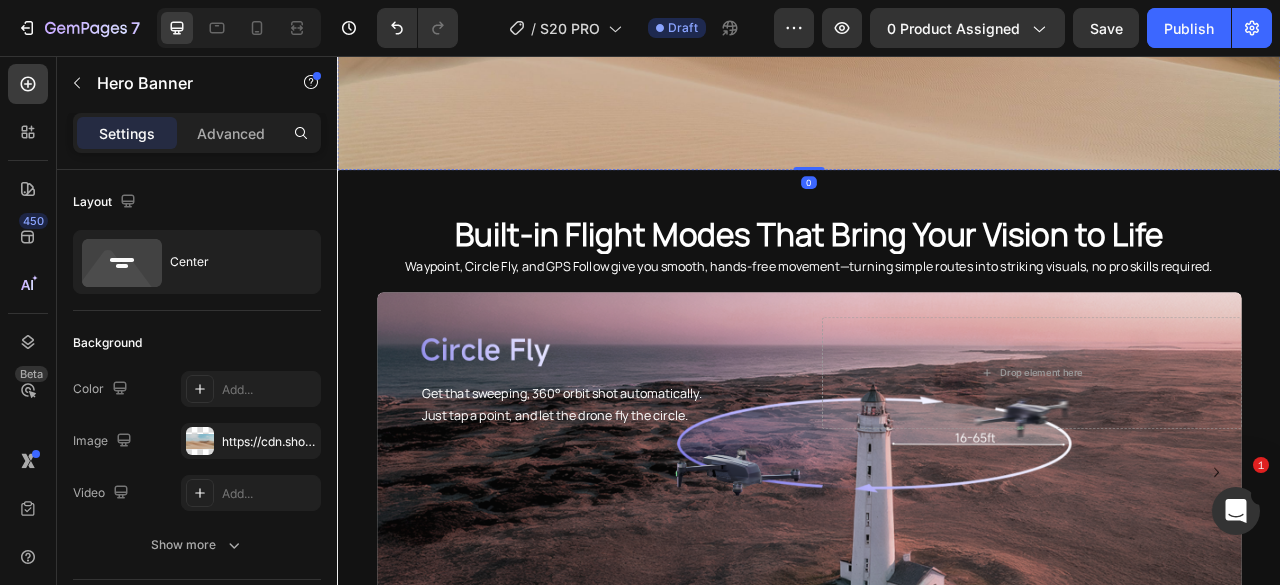 click on "Get started Button" at bounding box center [937, -21] 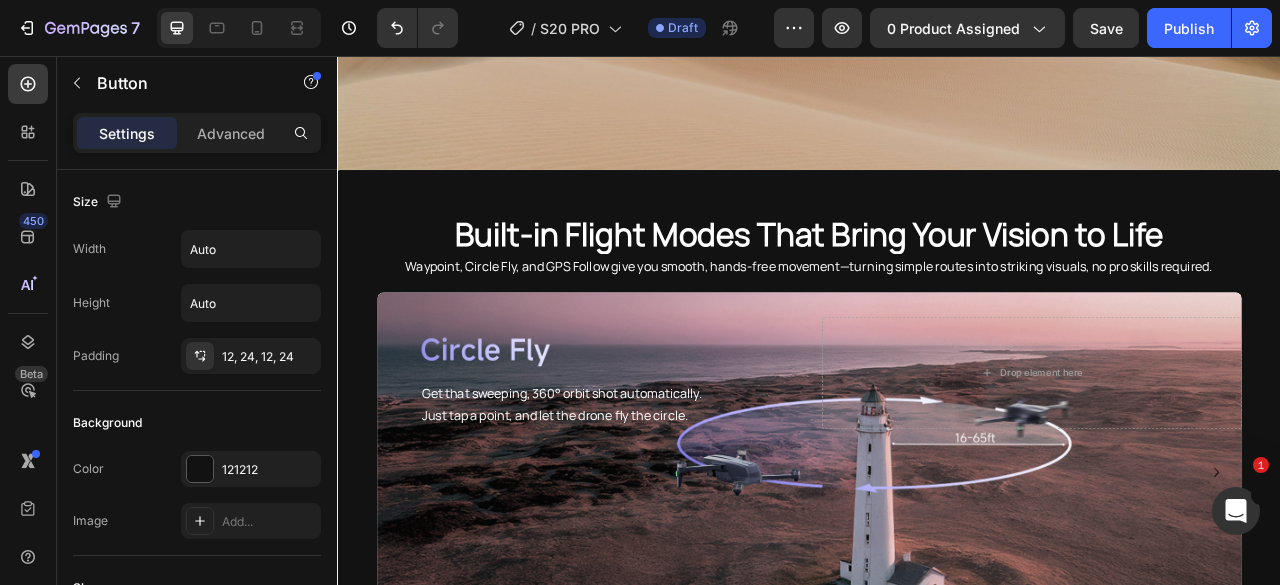 click 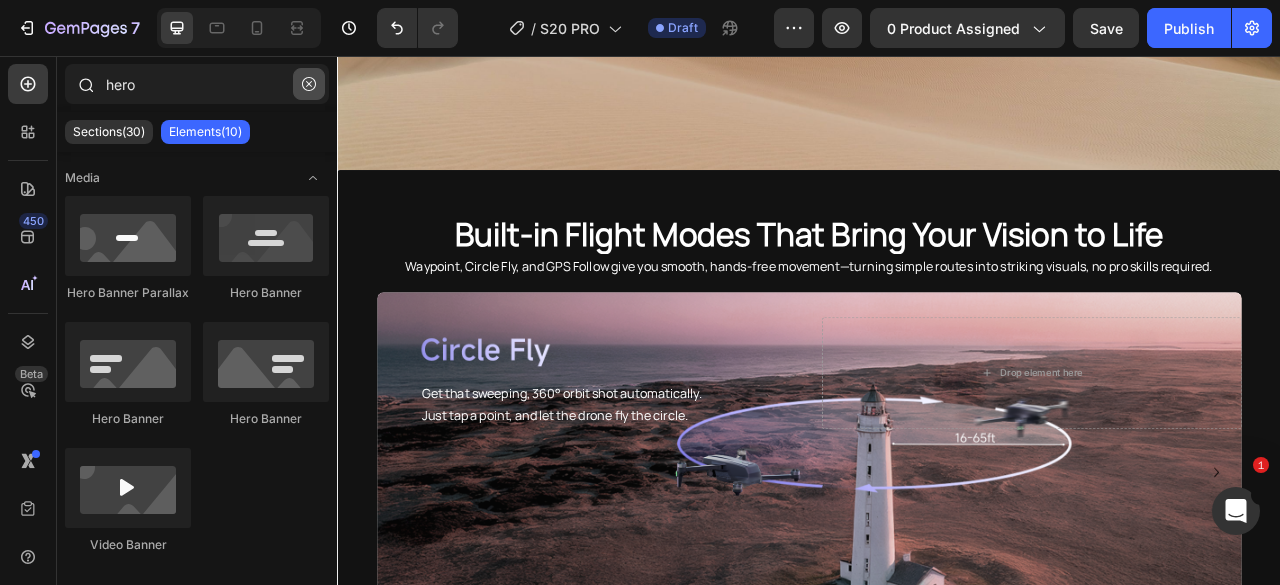 click at bounding box center [309, 84] 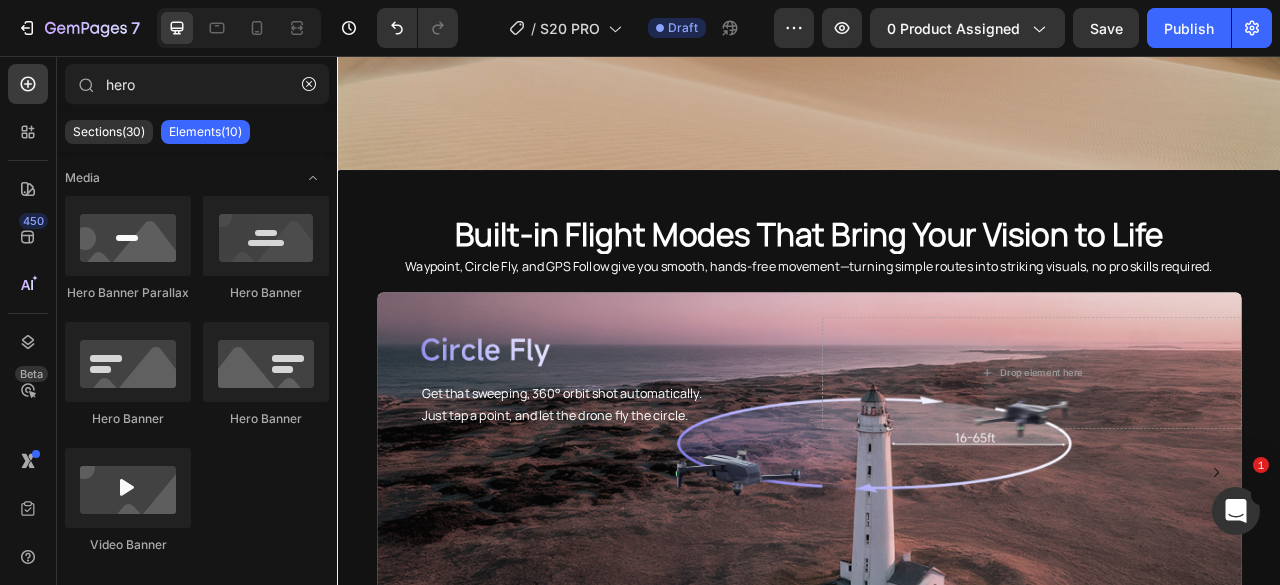 type 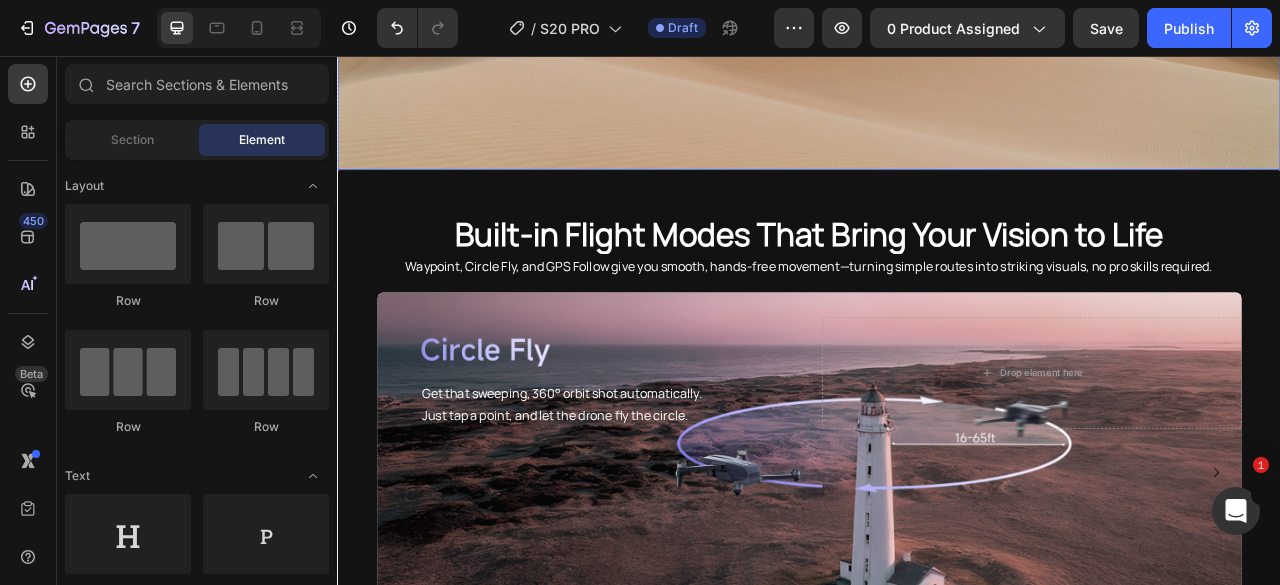 click at bounding box center [937, -99] 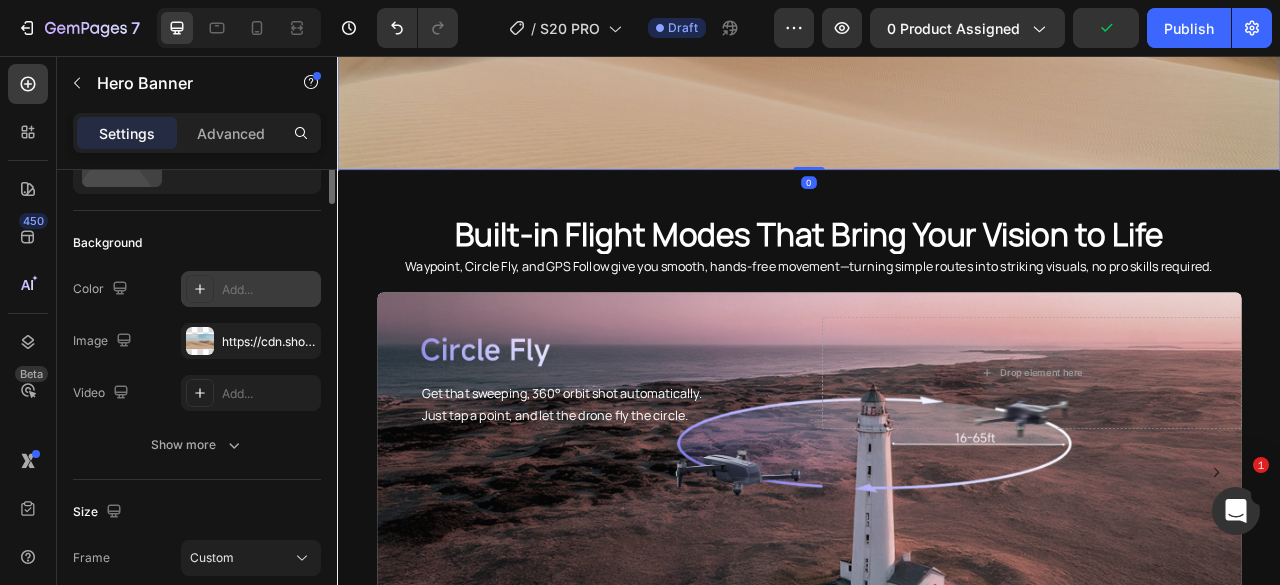 scroll, scrollTop: 0, scrollLeft: 0, axis: both 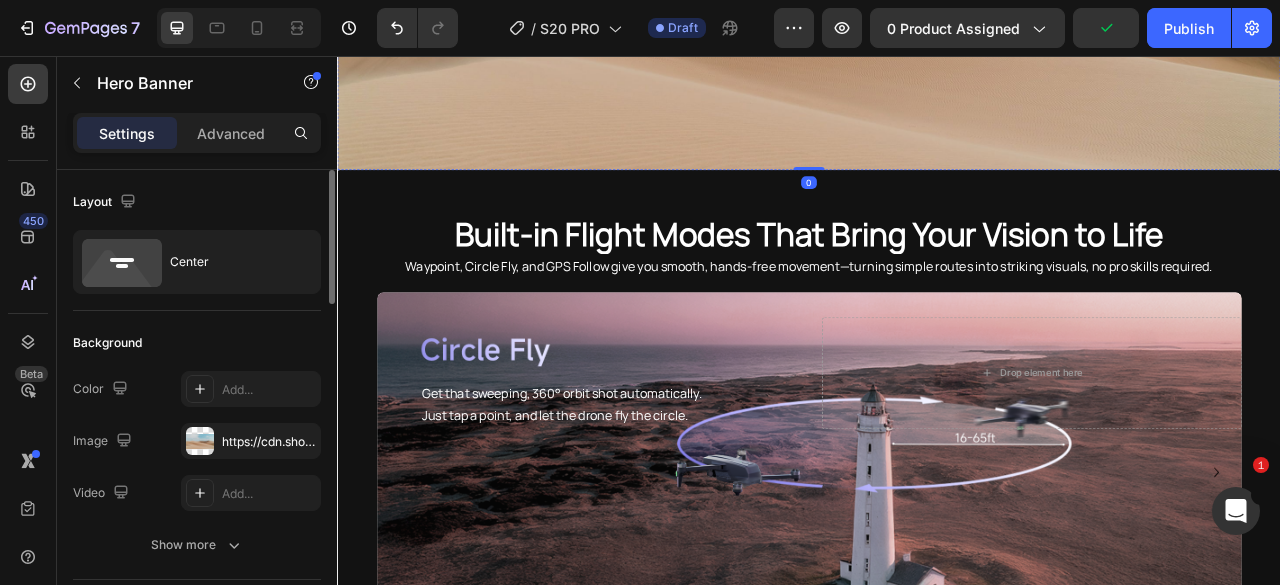 click on "Click here to edit heading" at bounding box center (937, -138) 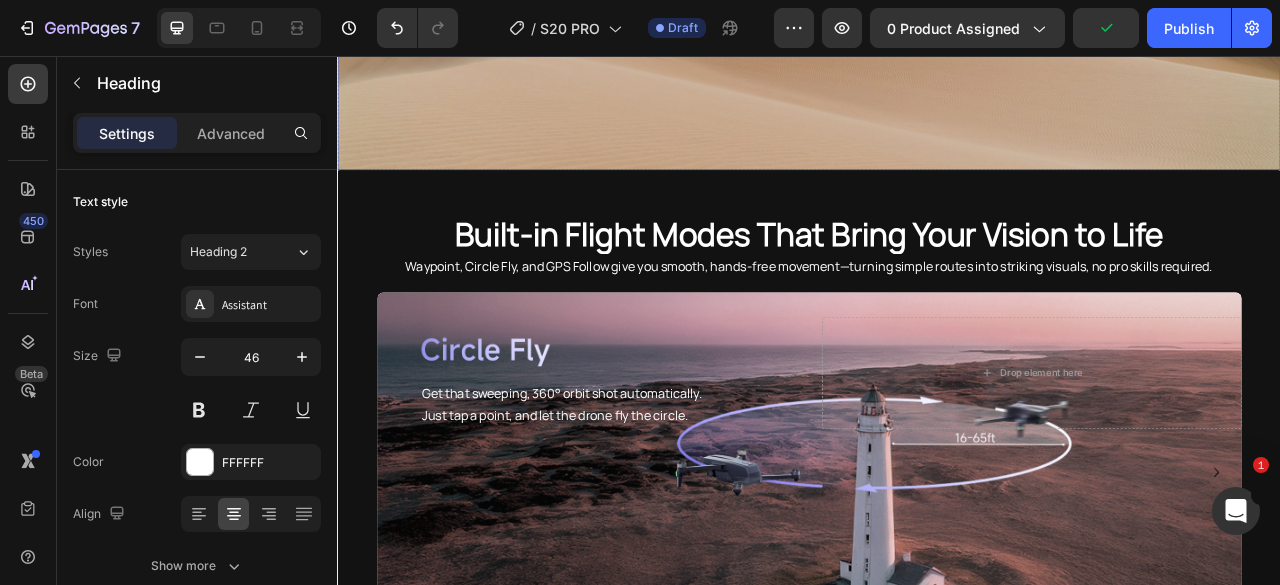 click at bounding box center (937, -99) 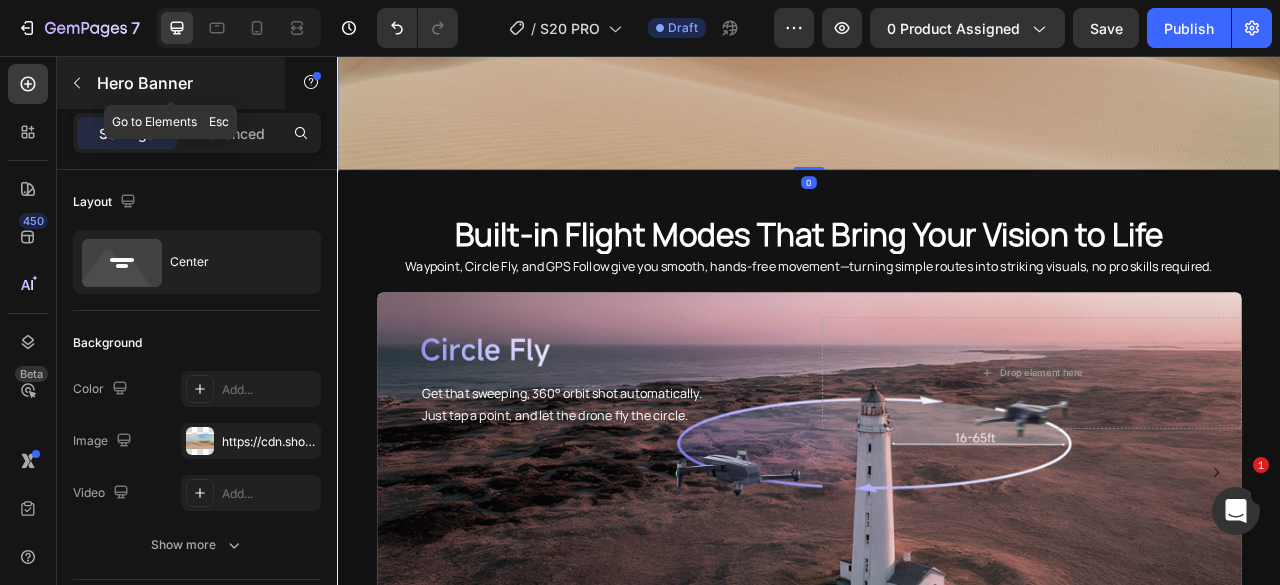 click at bounding box center (77, 83) 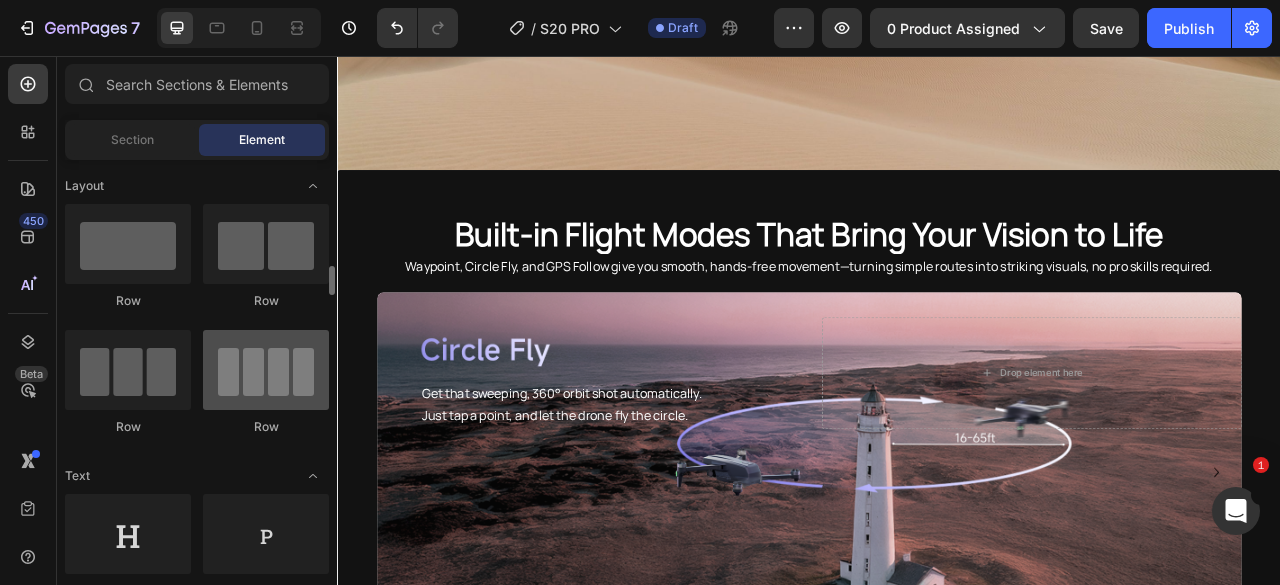 scroll, scrollTop: 200, scrollLeft: 0, axis: vertical 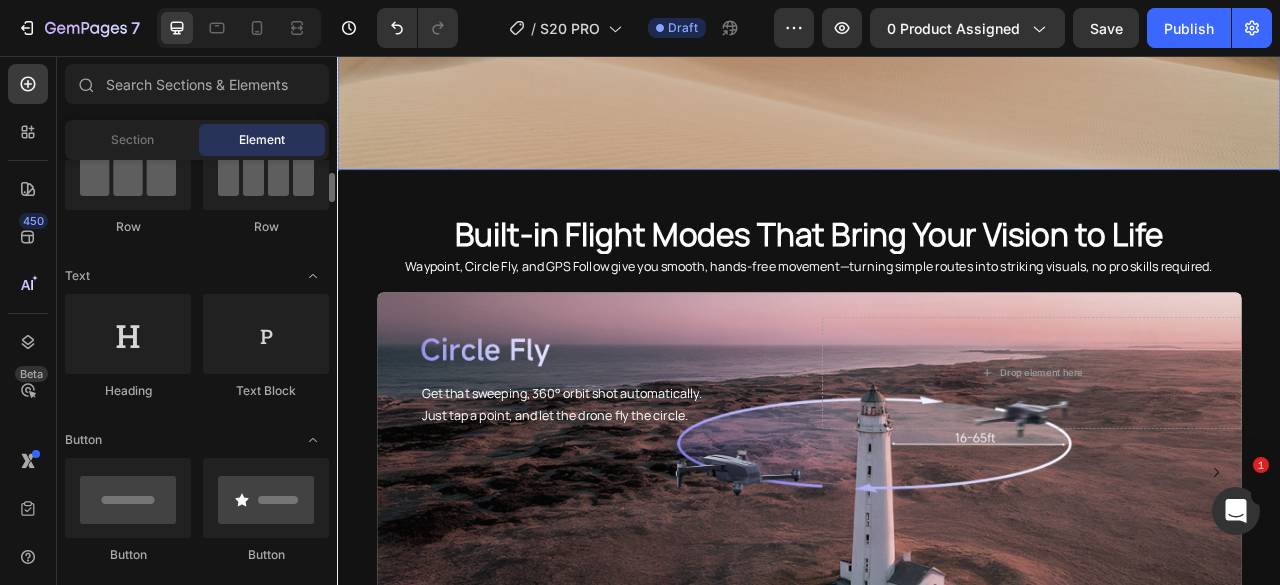 click at bounding box center (937, -99) 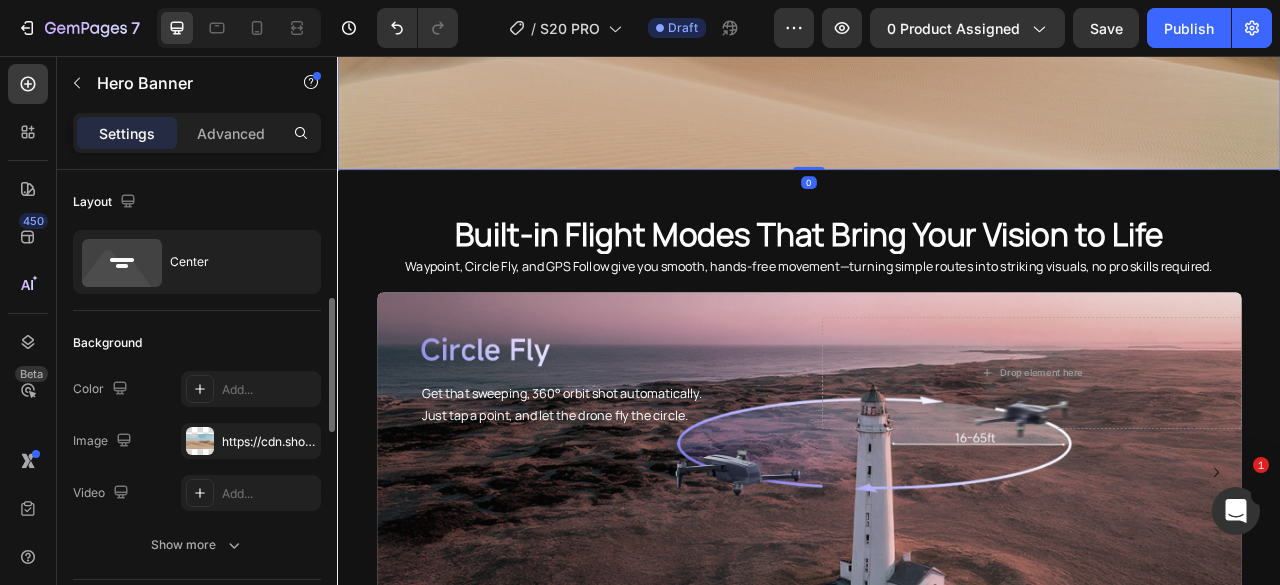 scroll, scrollTop: 100, scrollLeft: 0, axis: vertical 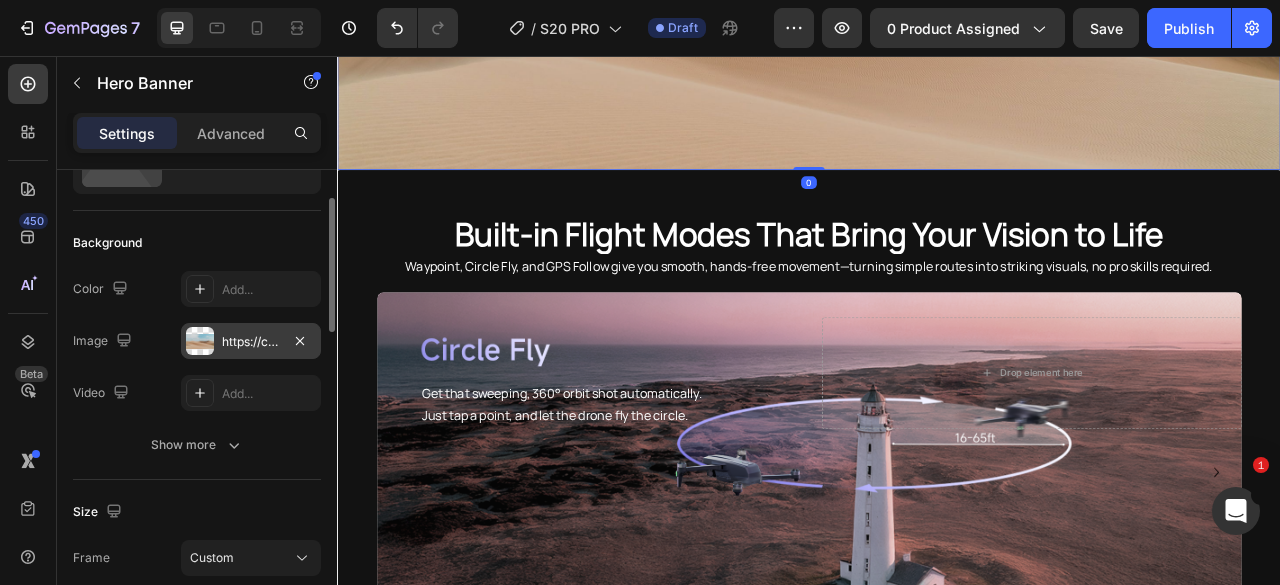 click on "https://cdn.shopify.com/s/files/1/2005/9307/files/background_settings.jpg" at bounding box center [251, 342] 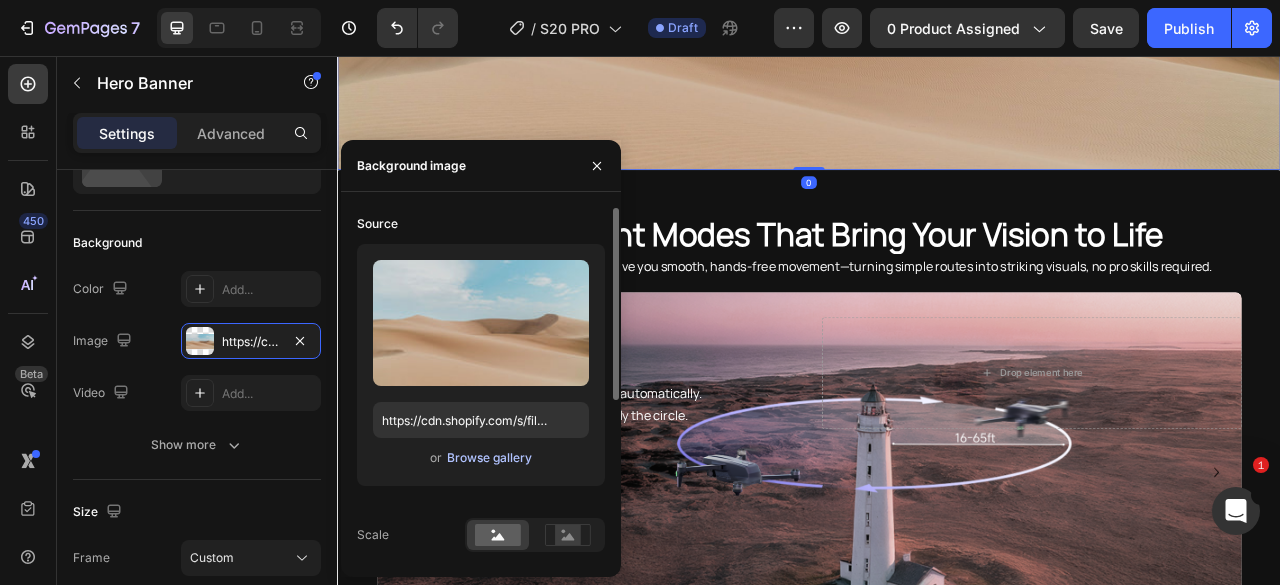 click on "Browse gallery" at bounding box center [489, 458] 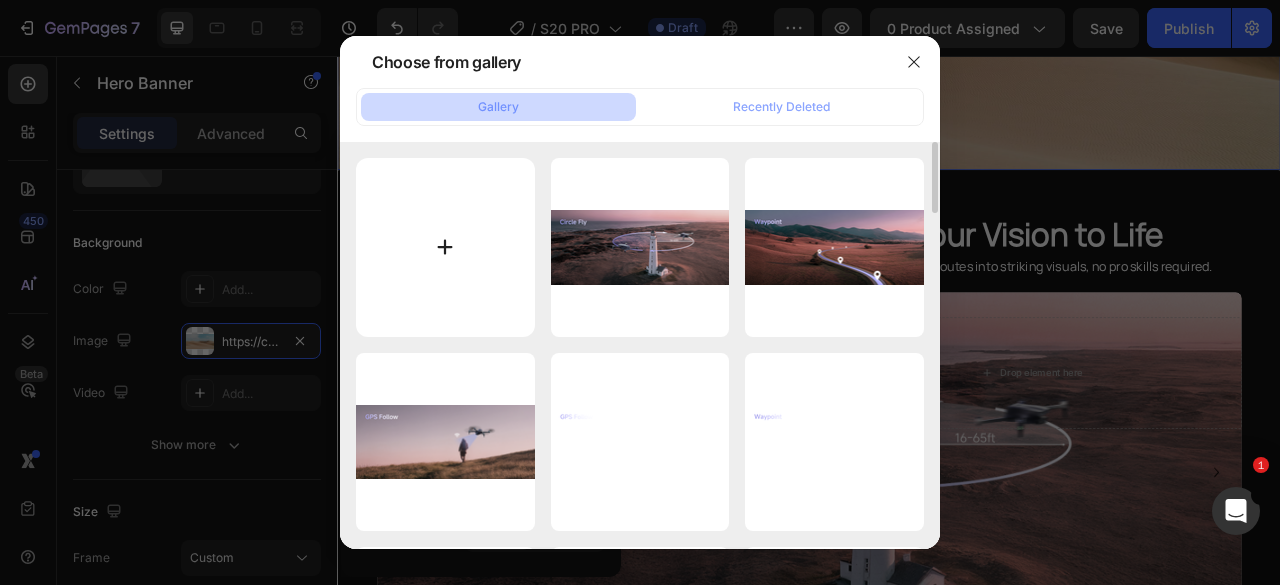 click at bounding box center (445, 247) 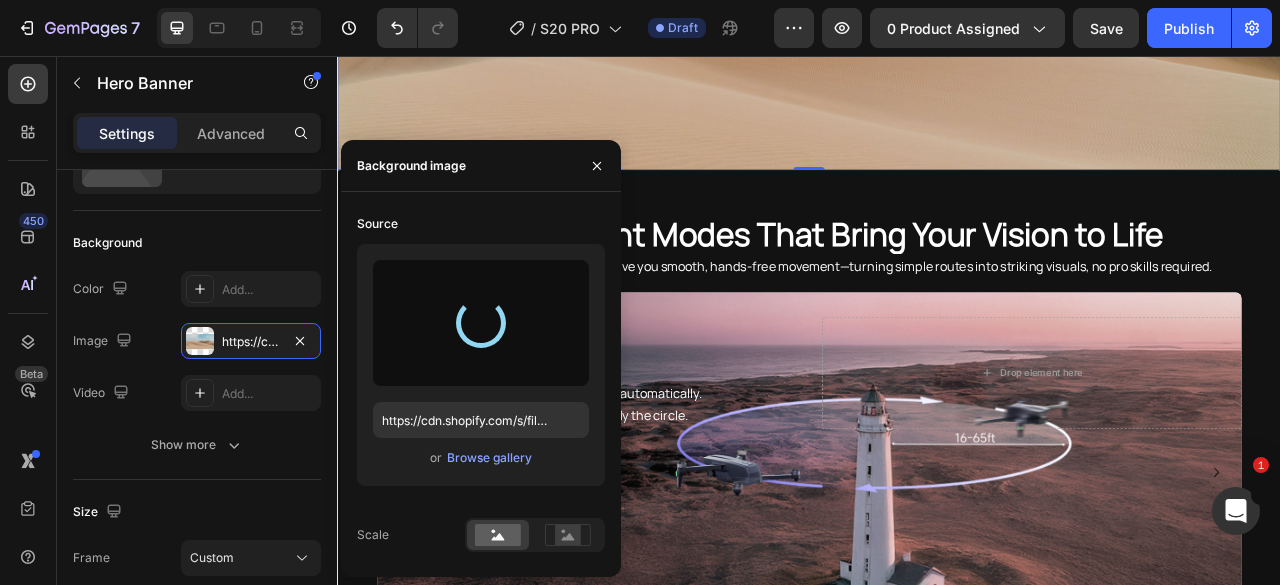 type on "https://cdn.shopify.com/s/files/1/0608/7226/1676/files/gempages_498511572528792649-fcbdc395-03d8-48ee-b83c-4d5b6659b61c.png" 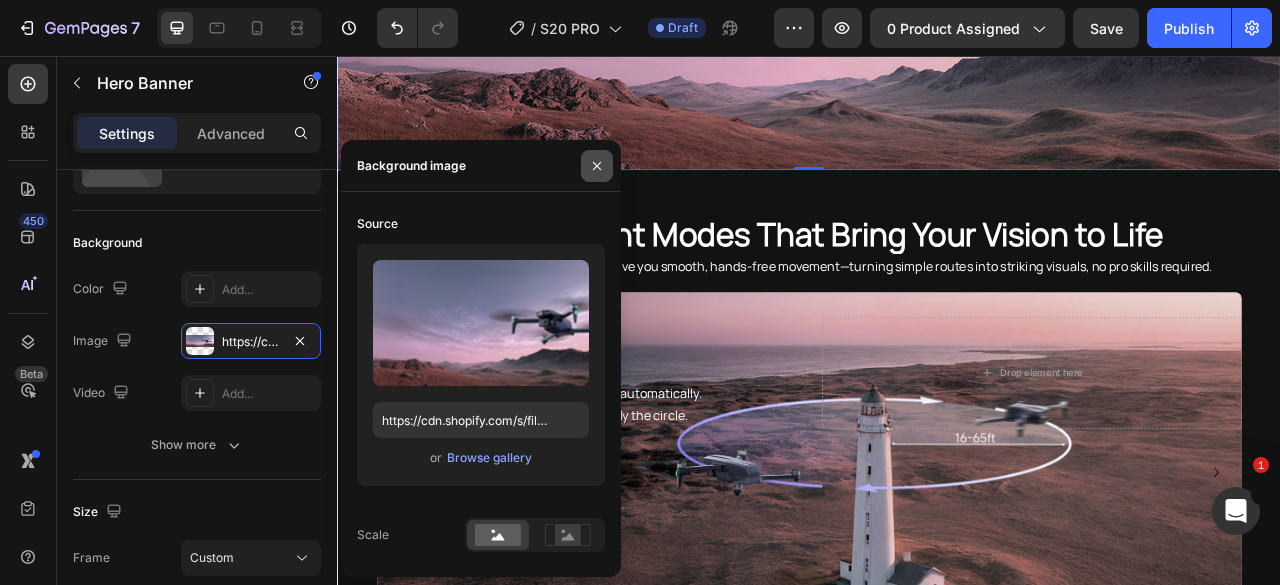 click 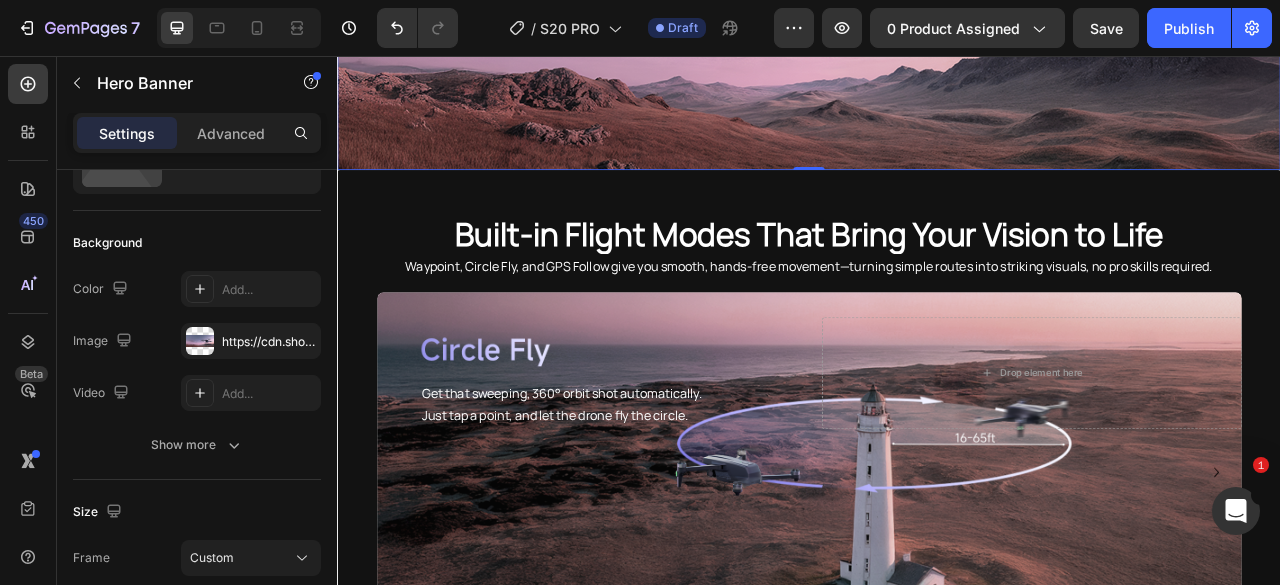 click at bounding box center [937, -99] 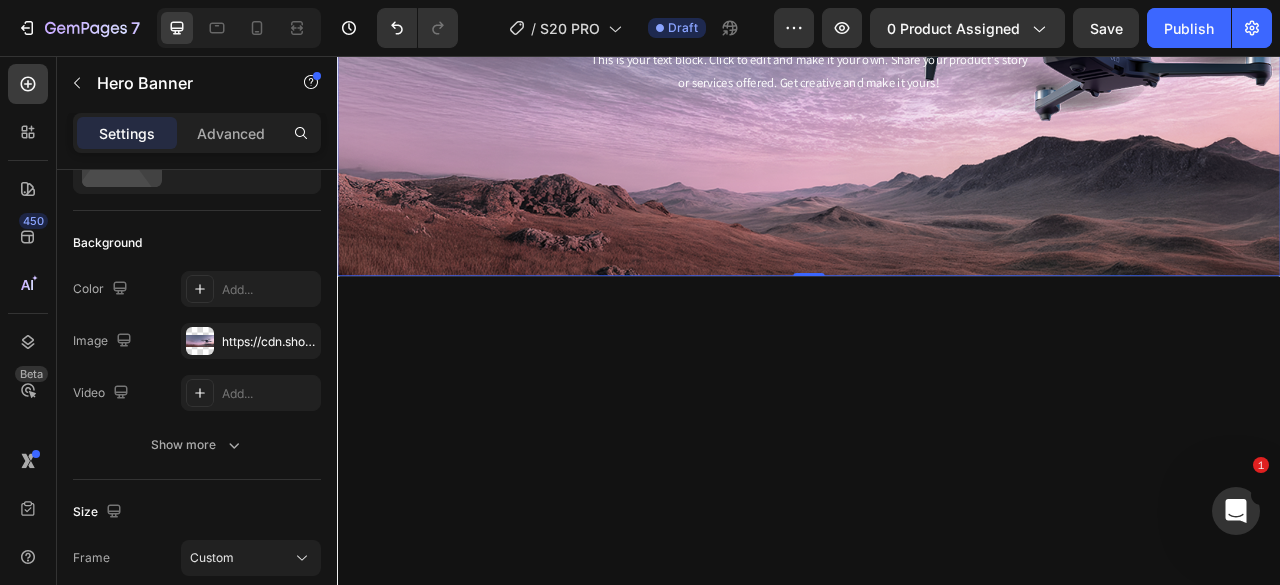 scroll, scrollTop: 2641, scrollLeft: 0, axis: vertical 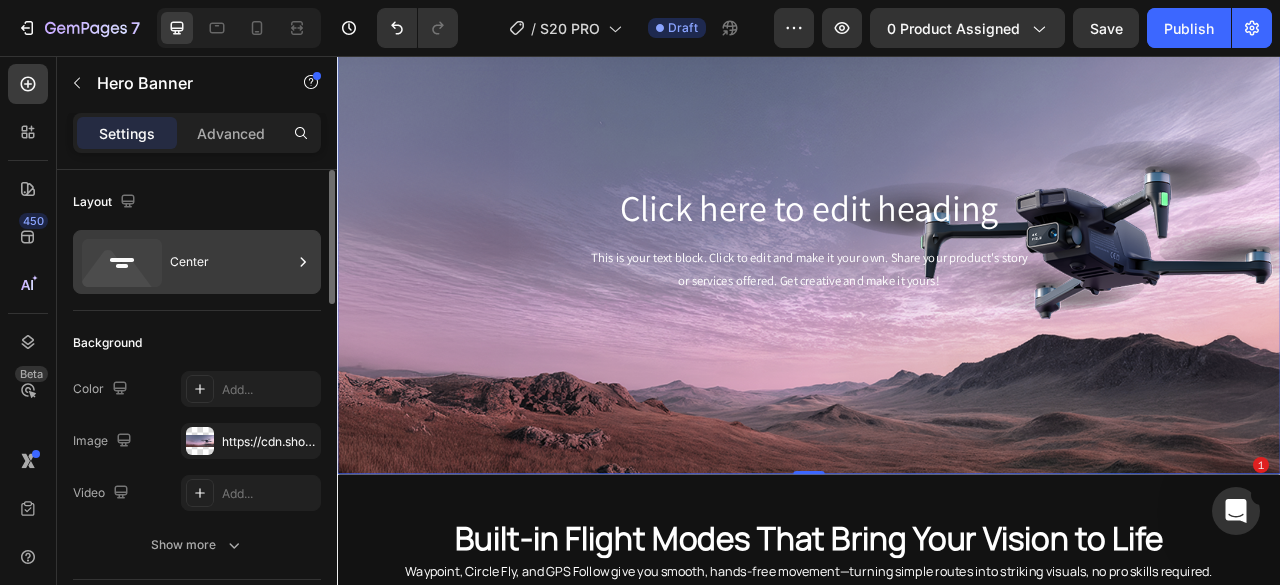 click on "Center" at bounding box center (231, 262) 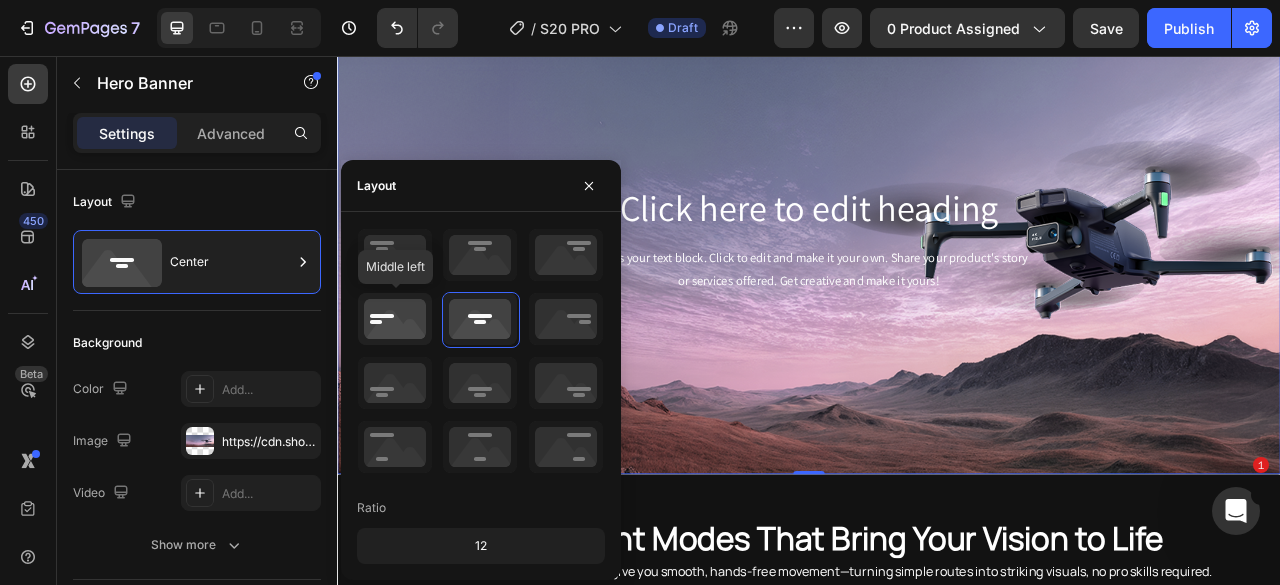 click 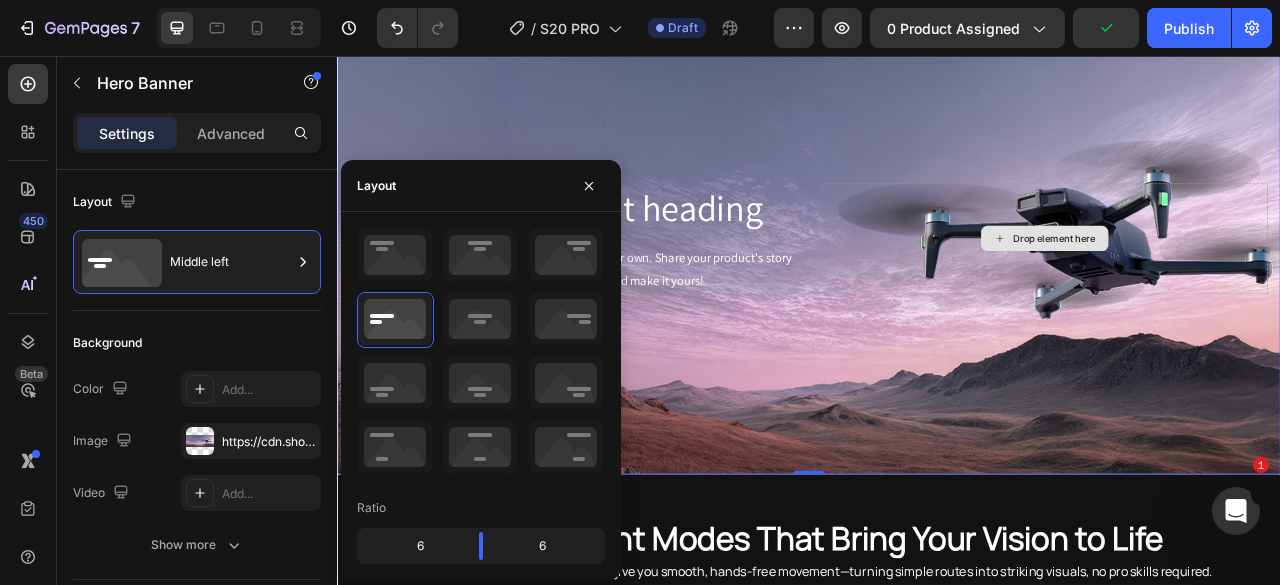 click on "Drop element here" at bounding box center [1237, 288] 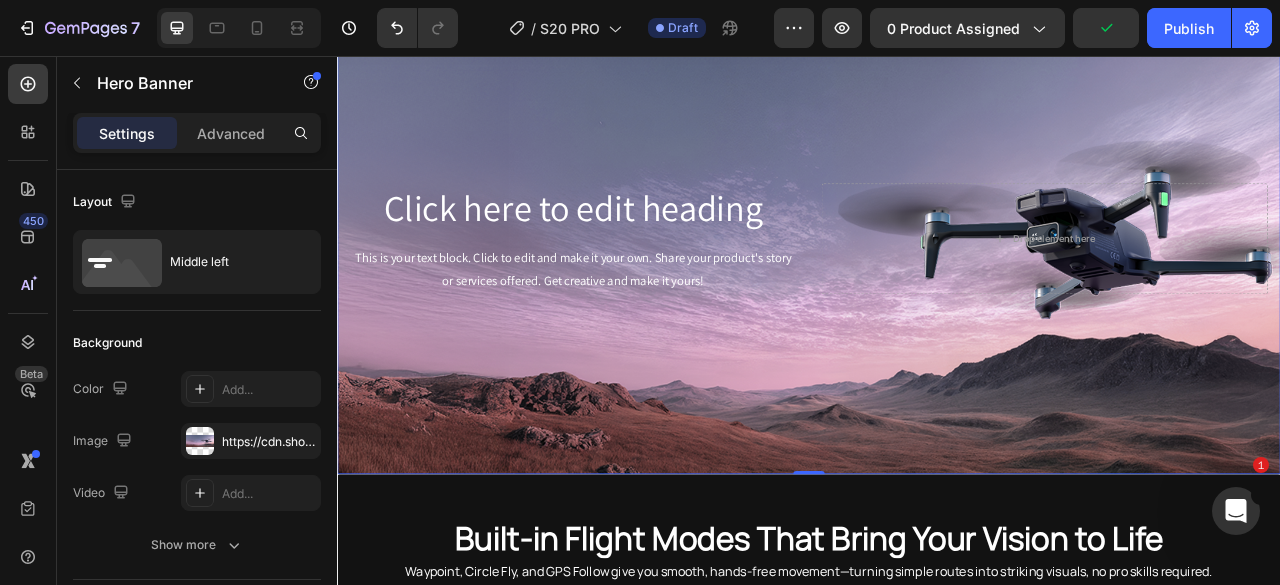 click on "Click here to edit heading" at bounding box center [637, 250] 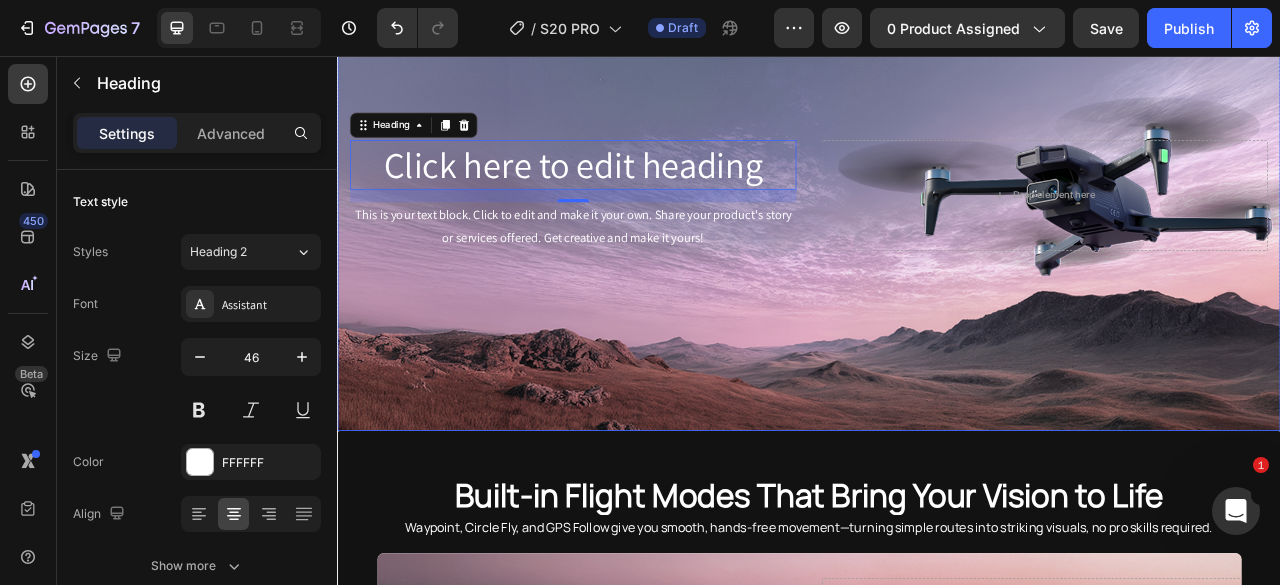 scroll, scrollTop: 2741, scrollLeft: 0, axis: vertical 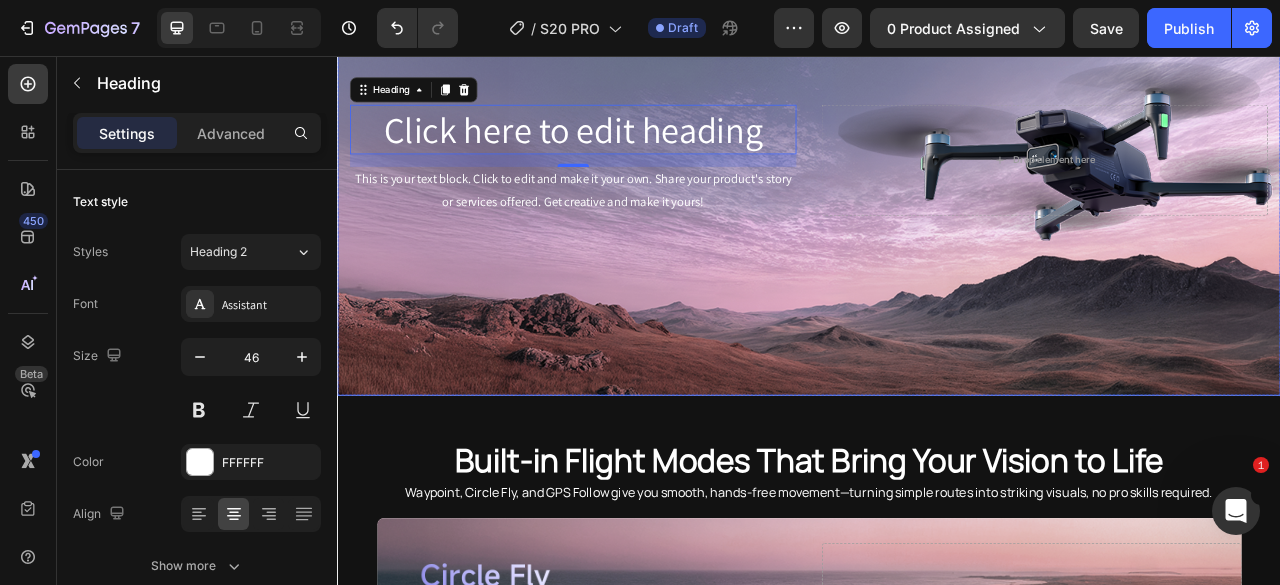 click at bounding box center [937, 188] 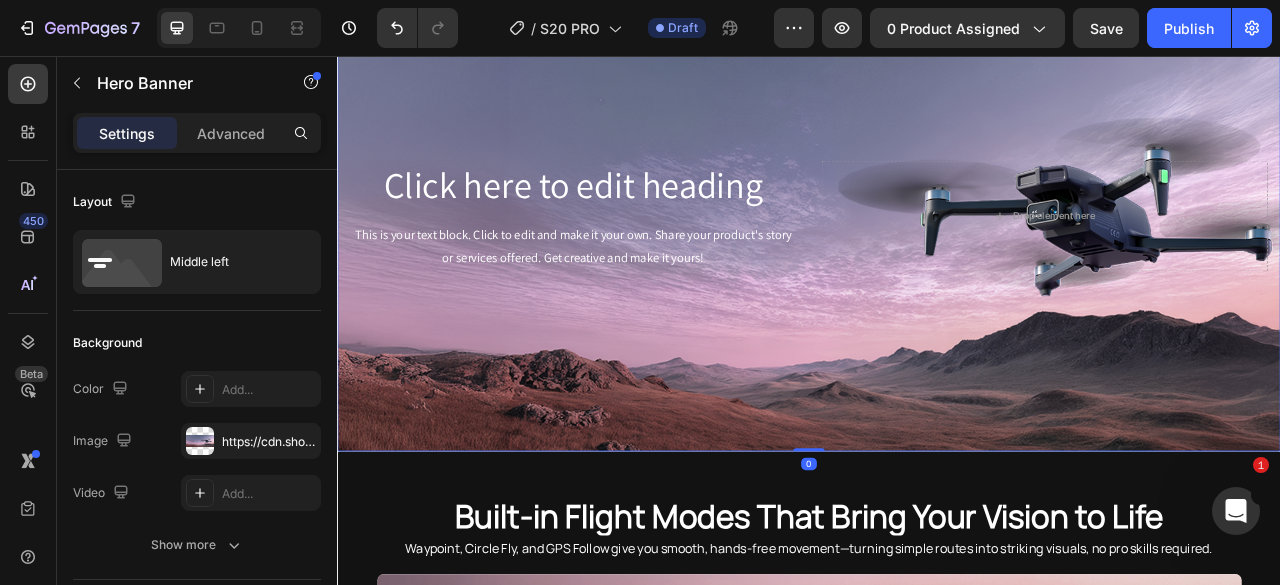 scroll, scrollTop: 2541, scrollLeft: 0, axis: vertical 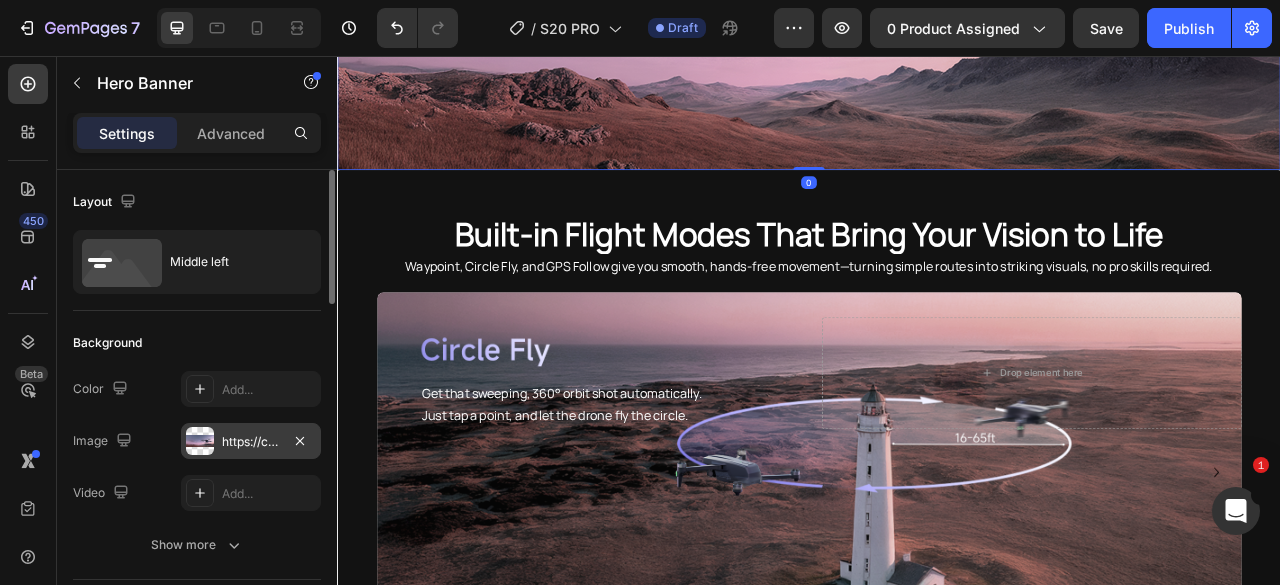 click on "https://cdn.shopify.com/s/files/1/0608/7226/1676/files/gempages_498511572528792649-fcbdc395-03d8-48ee-b83c-4d5b6659b61c.png" at bounding box center [251, 441] 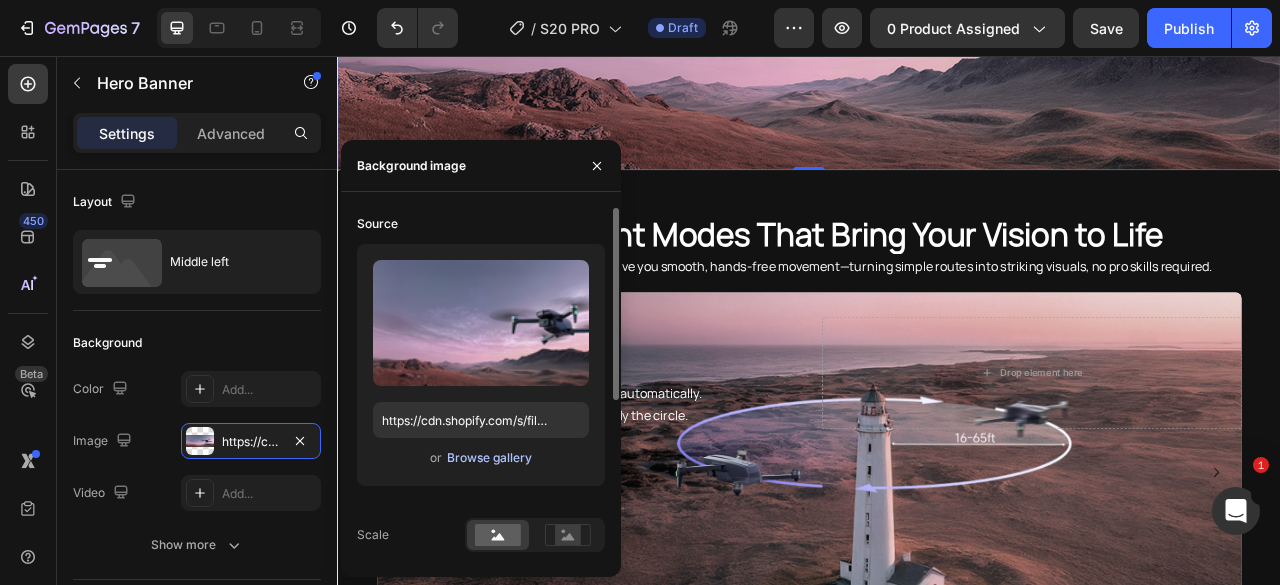 click on "Browse gallery" at bounding box center [489, 458] 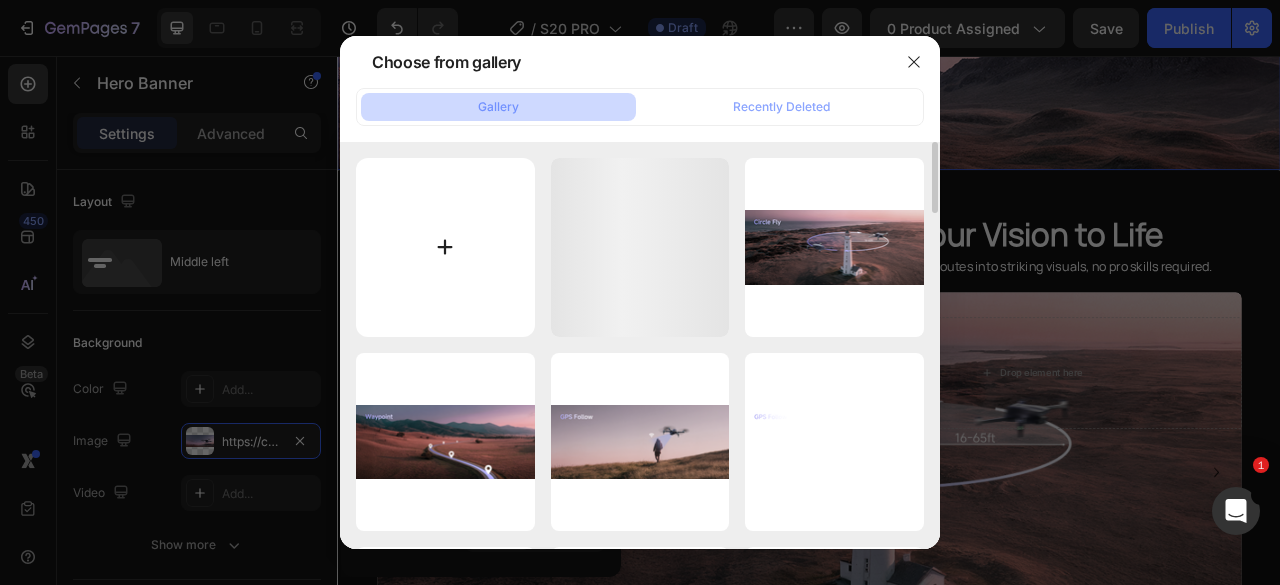 click at bounding box center (445, 247) 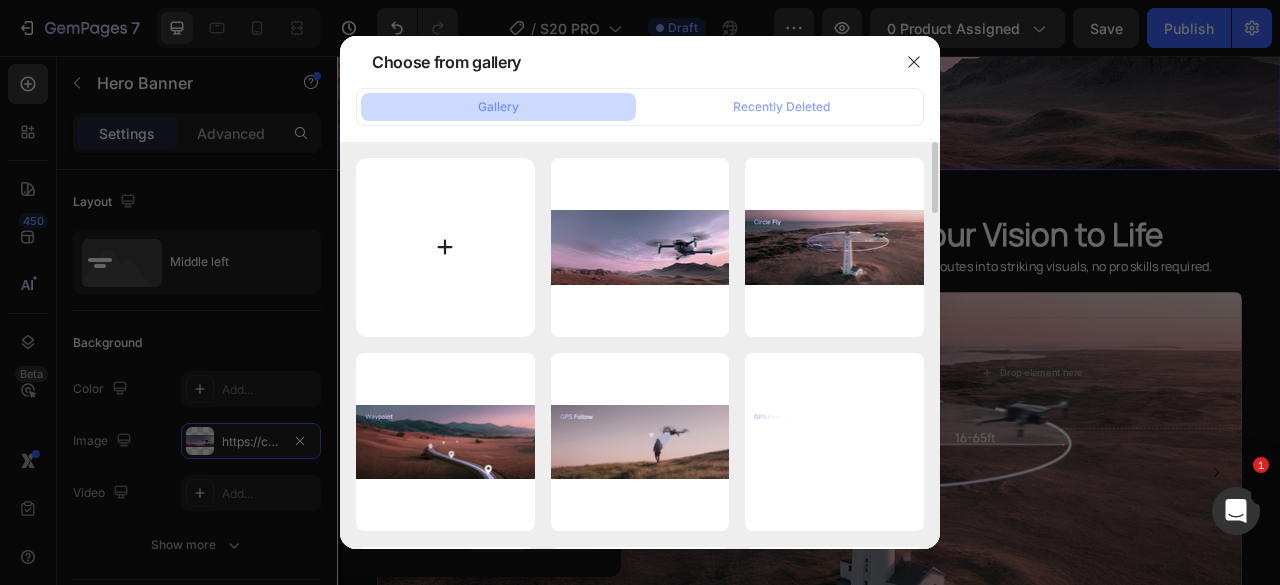 type on "C:\fakepath\4K Drone.png" 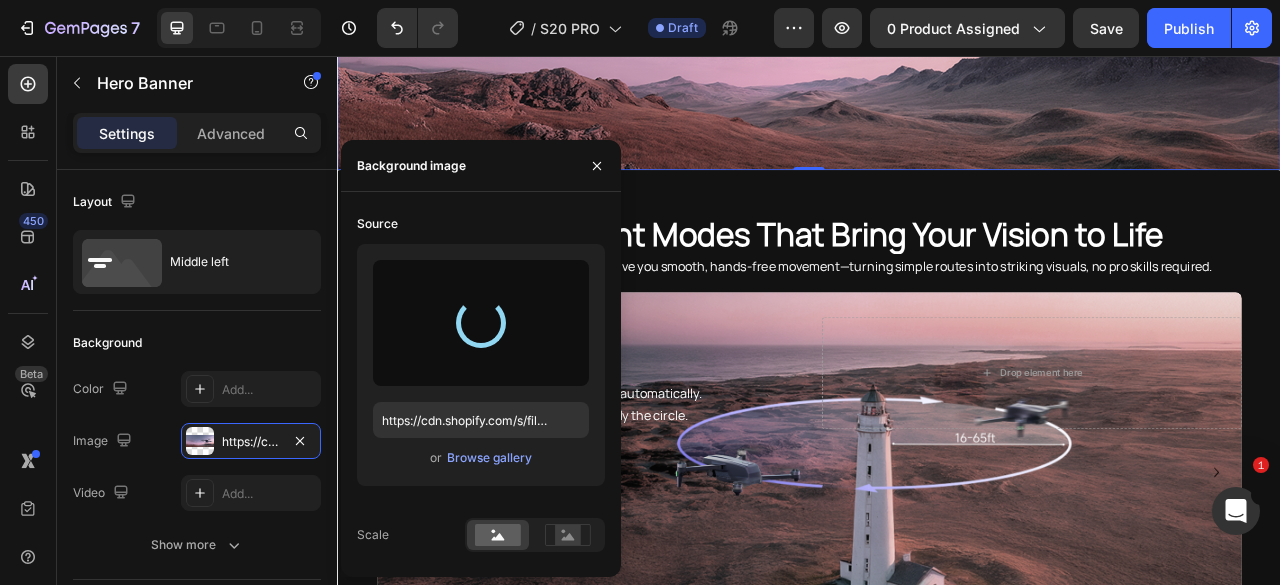 type on "https://cdn.shopify.com/s/files/1/0608/7226/1676/files/gempages_498511572528792649-5681aa2b-348d-4e04-b2cb-9847f5308727.png" 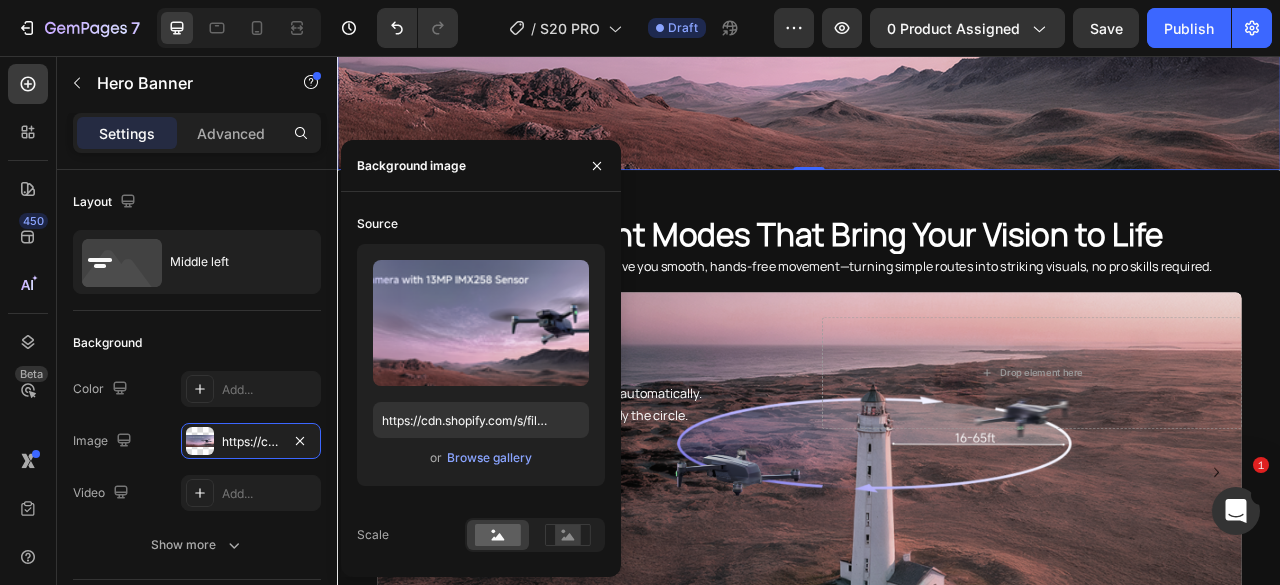 click at bounding box center (937, -99) 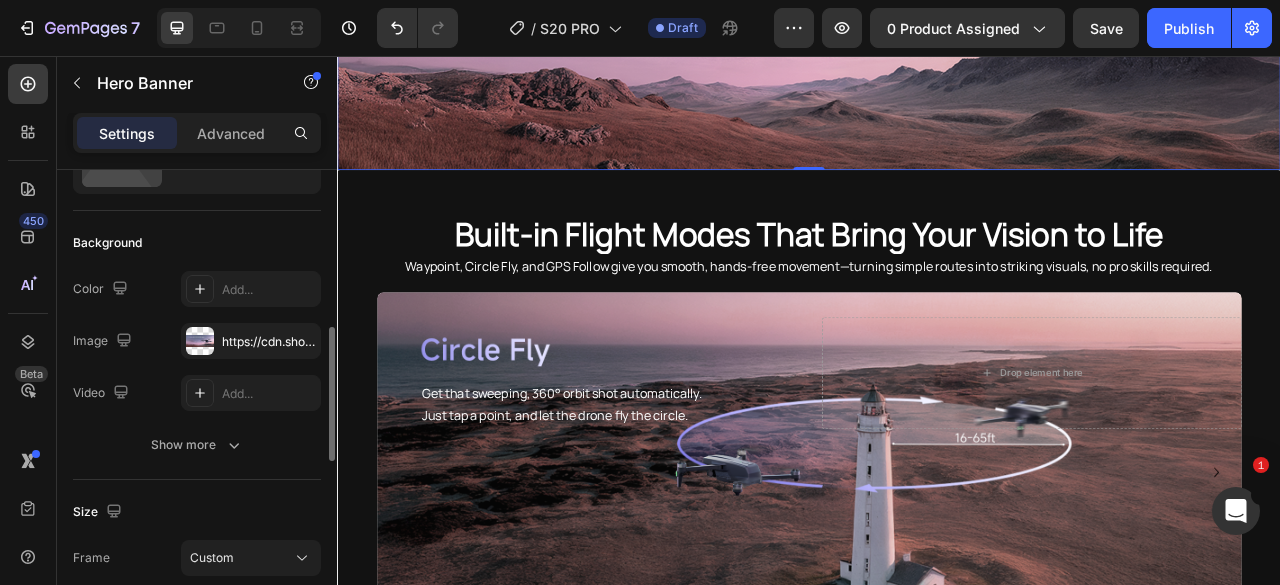 scroll, scrollTop: 300, scrollLeft: 0, axis: vertical 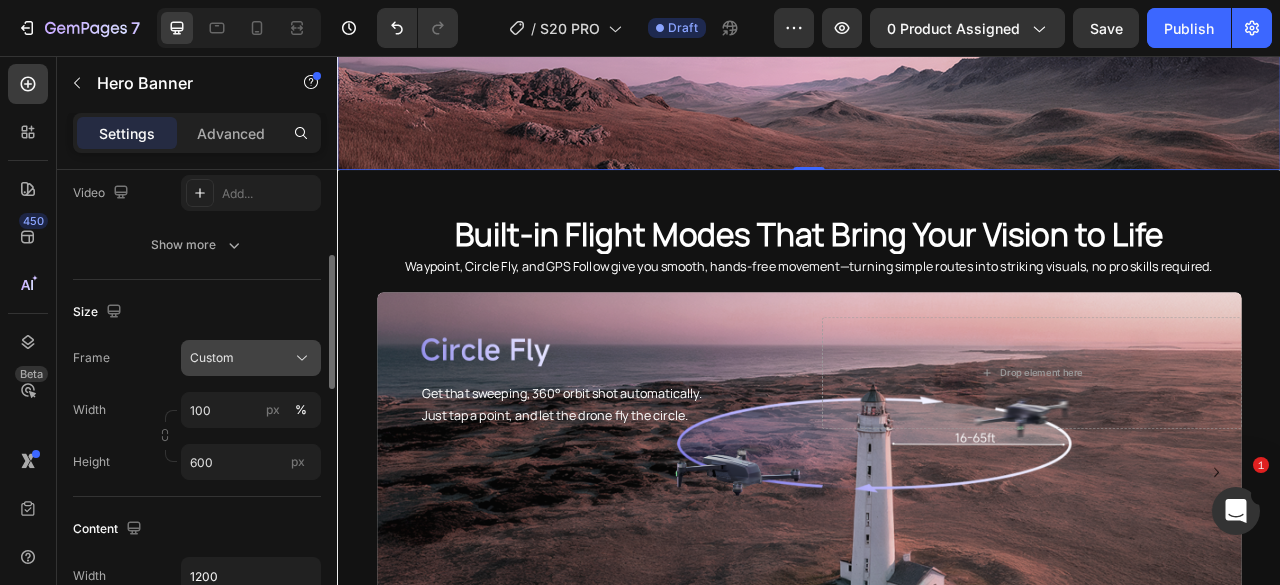 click on "Custom" 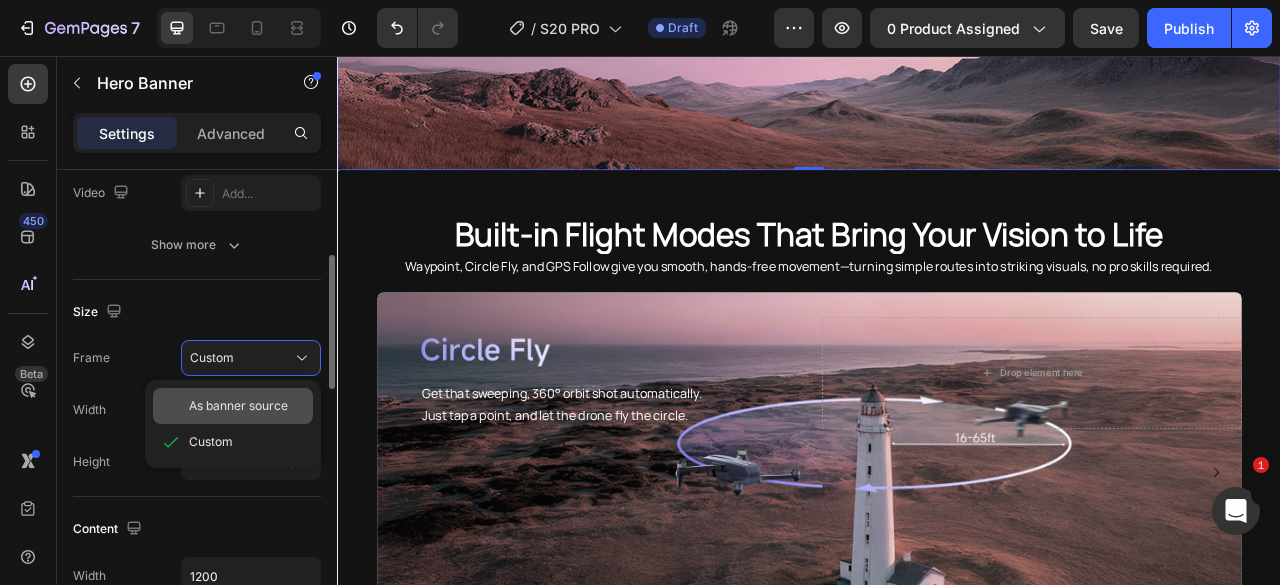 click on "As banner source" at bounding box center (238, 406) 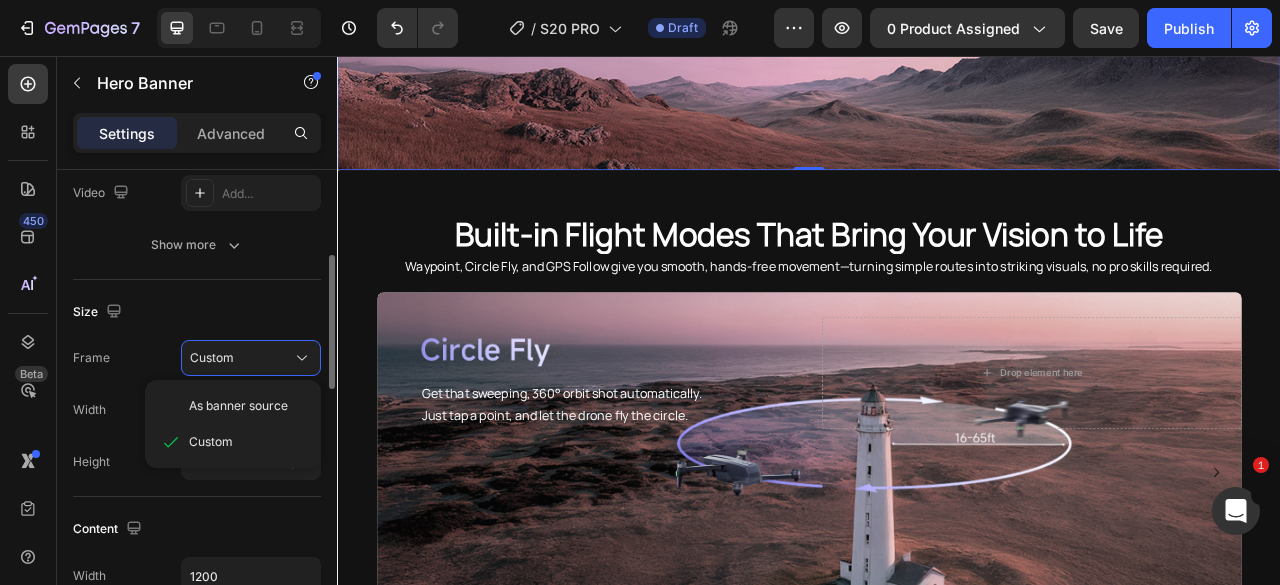 type 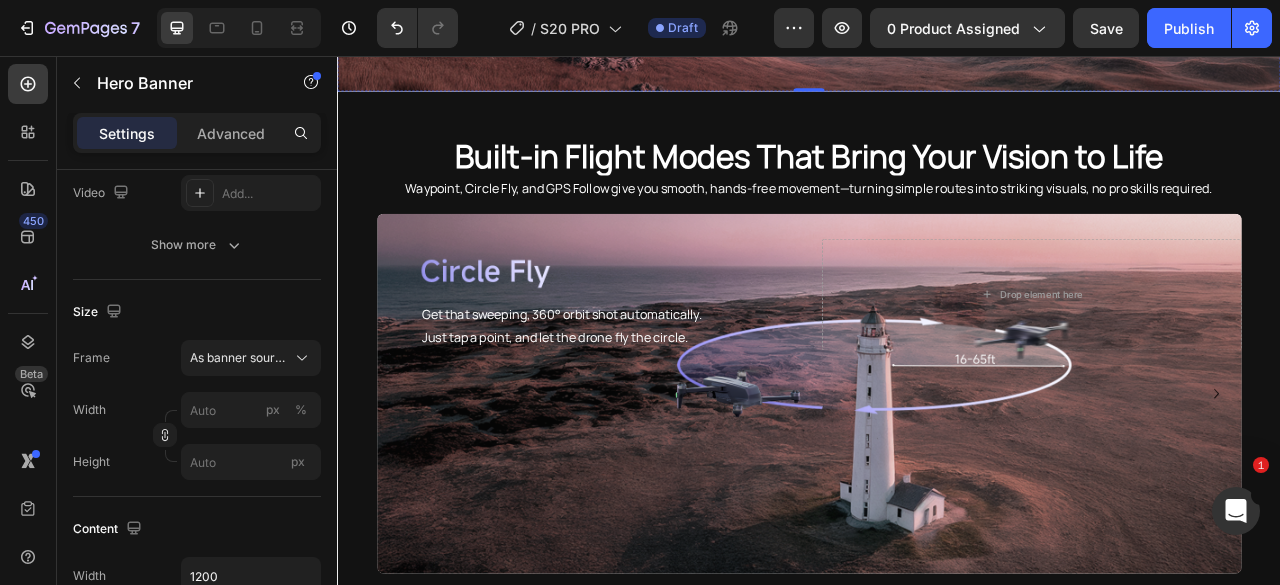 click on "Click here to edit heading" at bounding box center [637, -188] 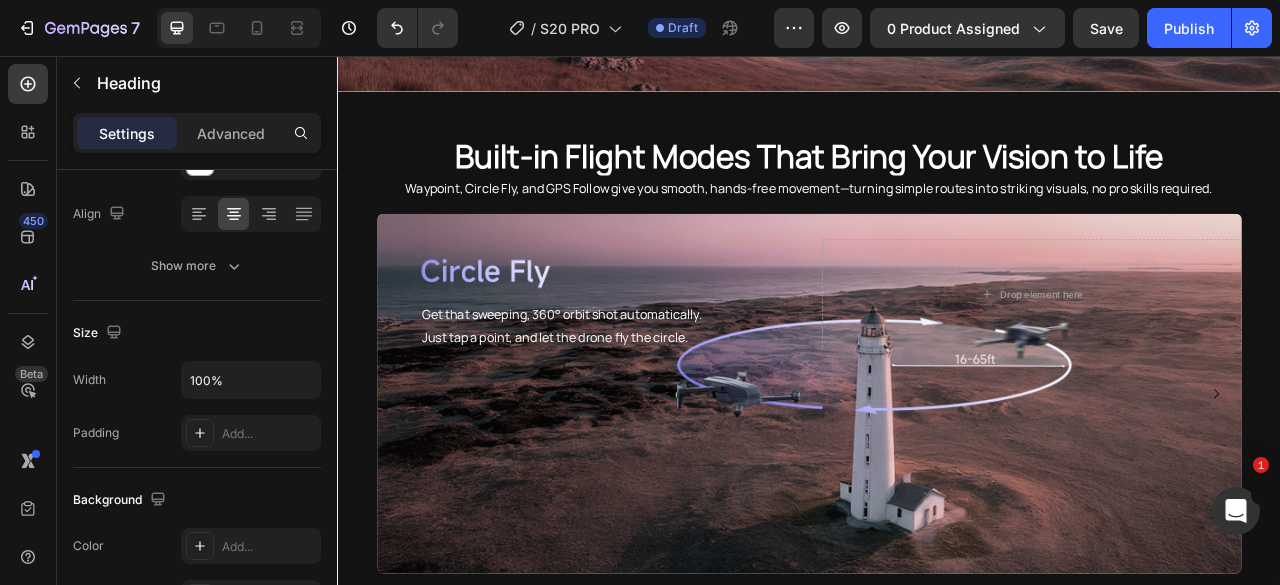scroll, scrollTop: 0, scrollLeft: 0, axis: both 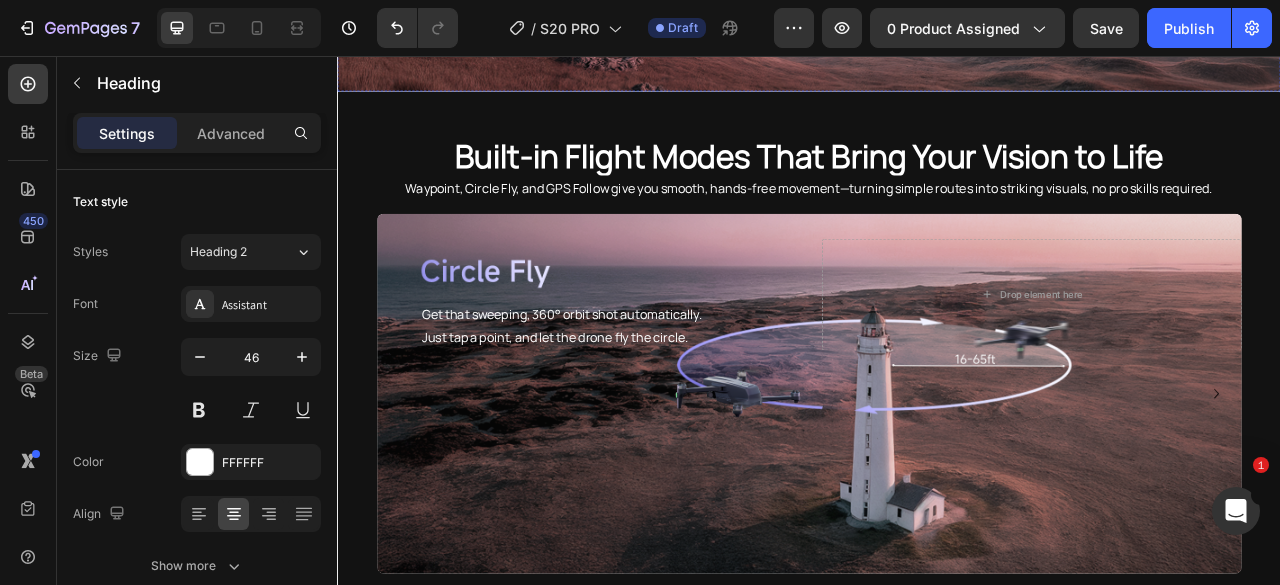 click on "This is your text block. Click to edit and make it your own. Share your product's story                   or services offered. Get creative and make it yours!" at bounding box center [637, -109] 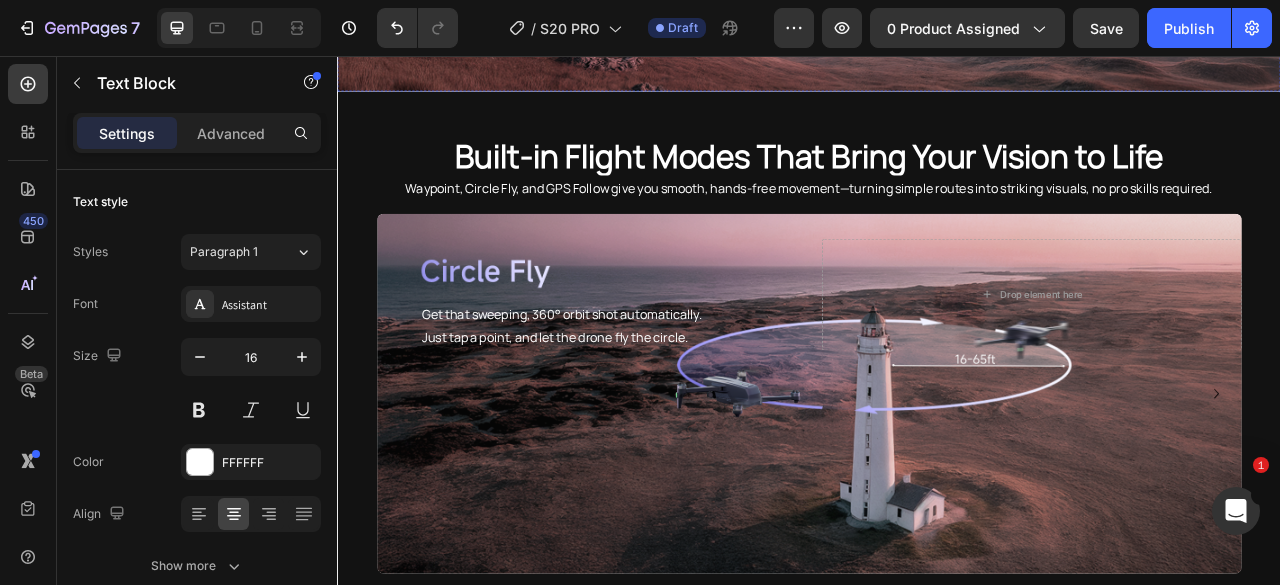 click on "Click here to edit heading" at bounding box center (637, -188) 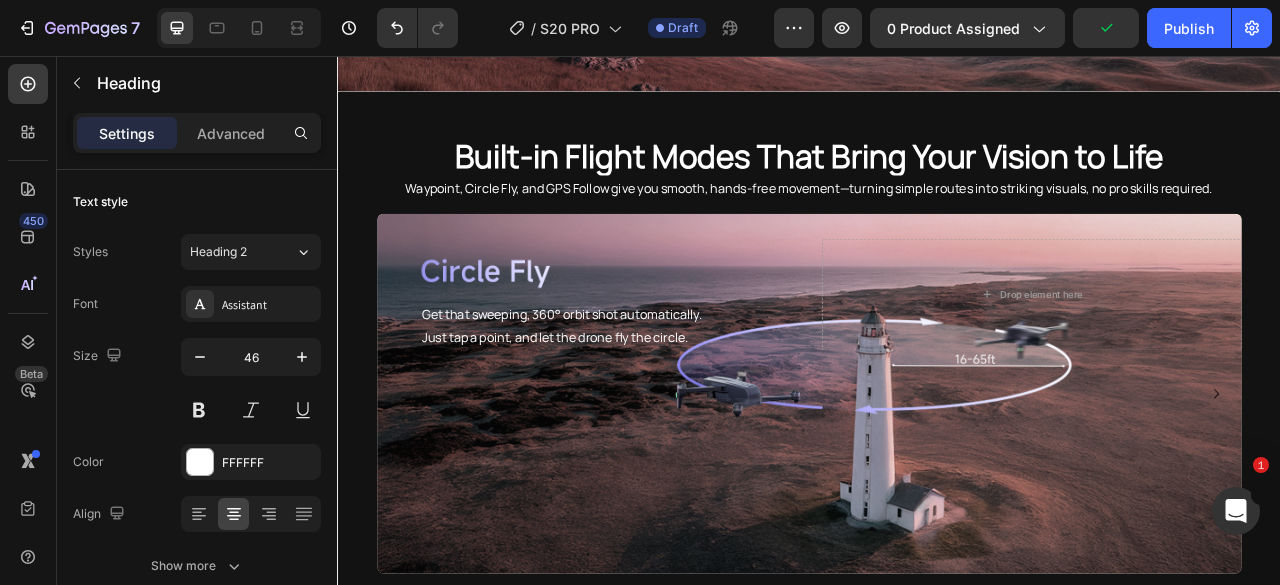 drag, startPoint x: 512, startPoint y: 242, endPoint x: 514, endPoint y: 262, distance: 20.09975 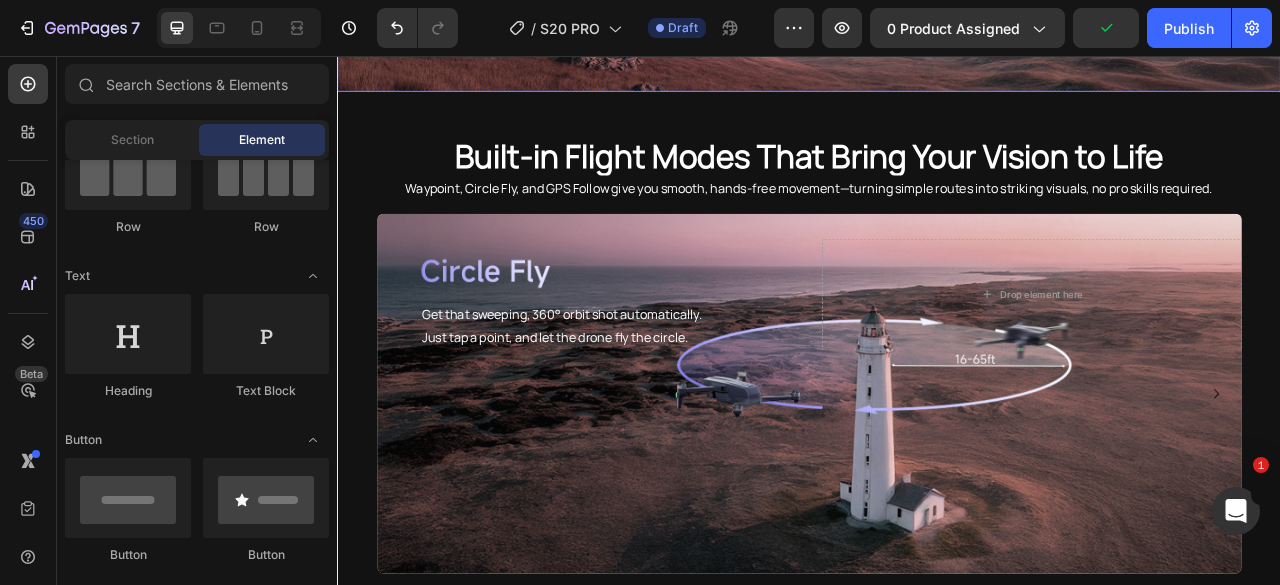click on "This is your text block. Click to edit and make it your own. Share your product's story                   or services offered. Get creative and make it yours!" at bounding box center (637, -149) 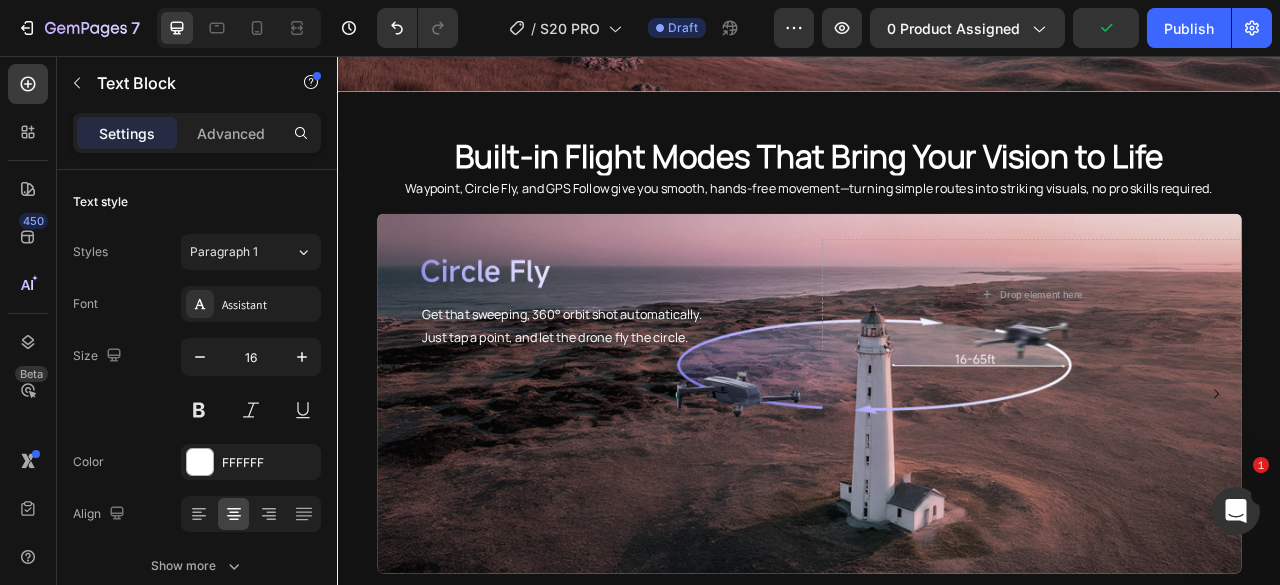 click 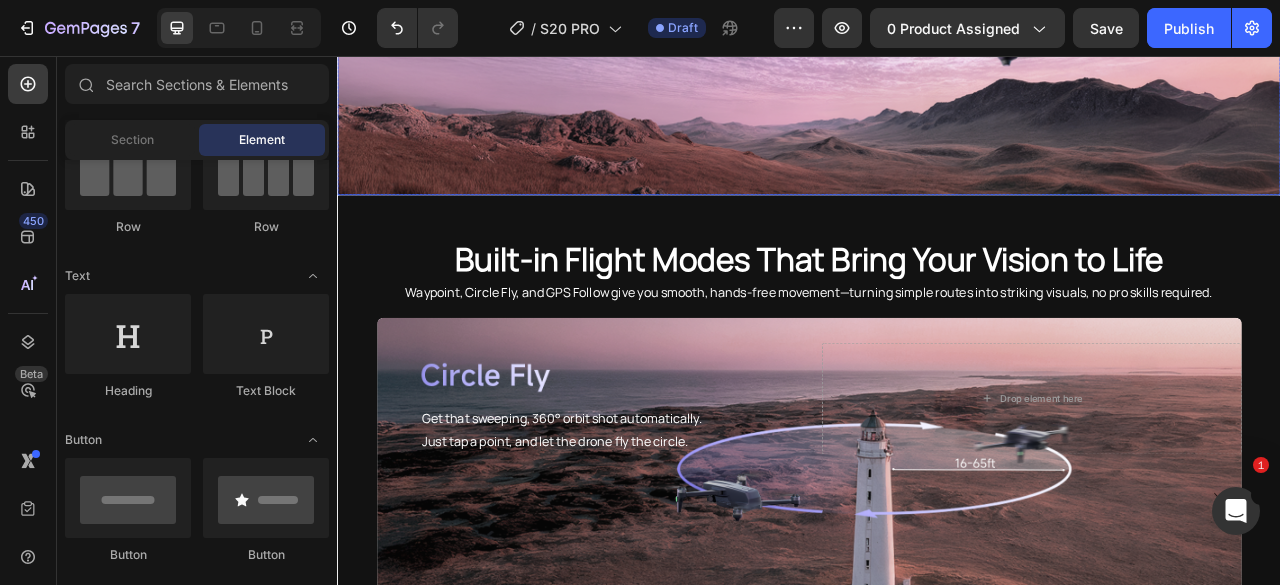 scroll, scrollTop: 2441, scrollLeft: 0, axis: vertical 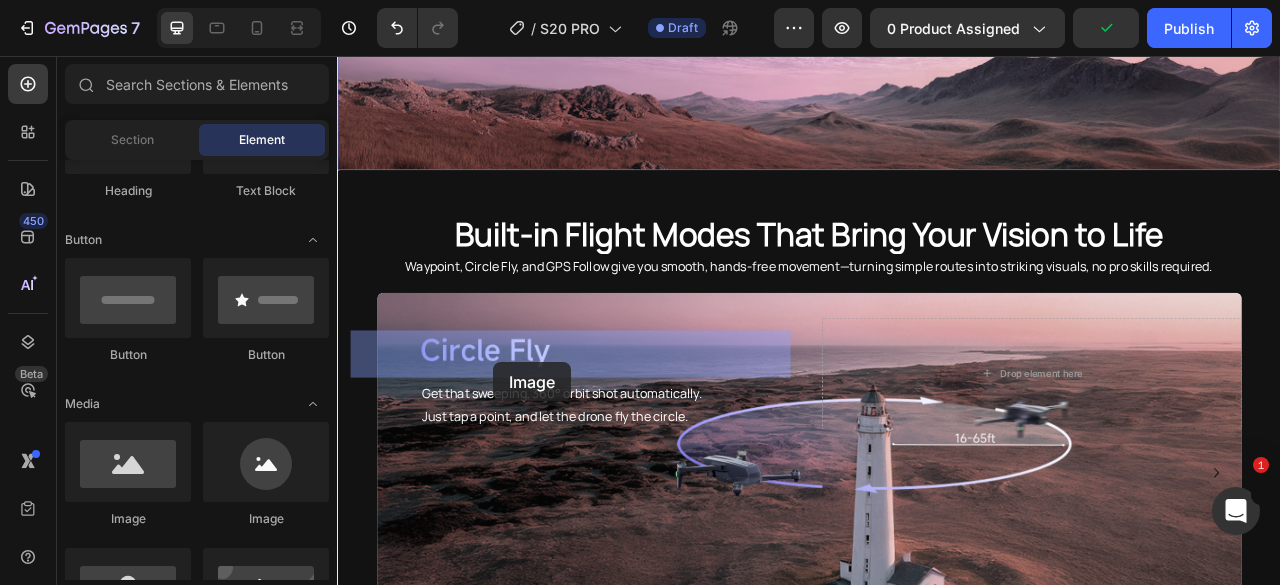 drag, startPoint x: 542, startPoint y: 511, endPoint x: 535, endPoint y: 446, distance: 65.37584 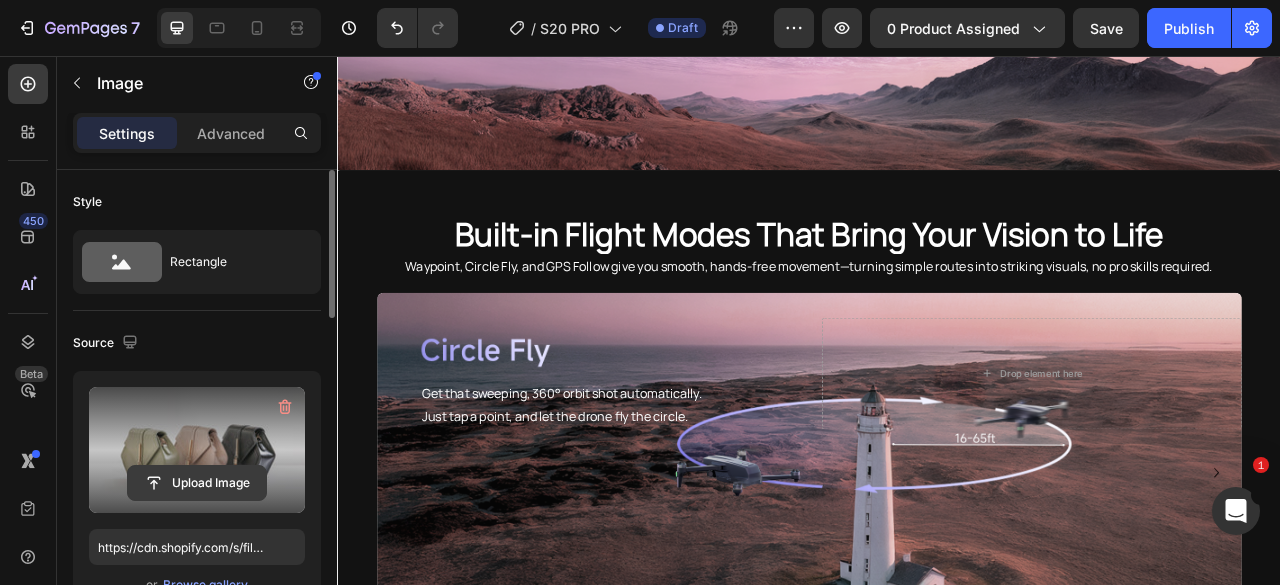 click 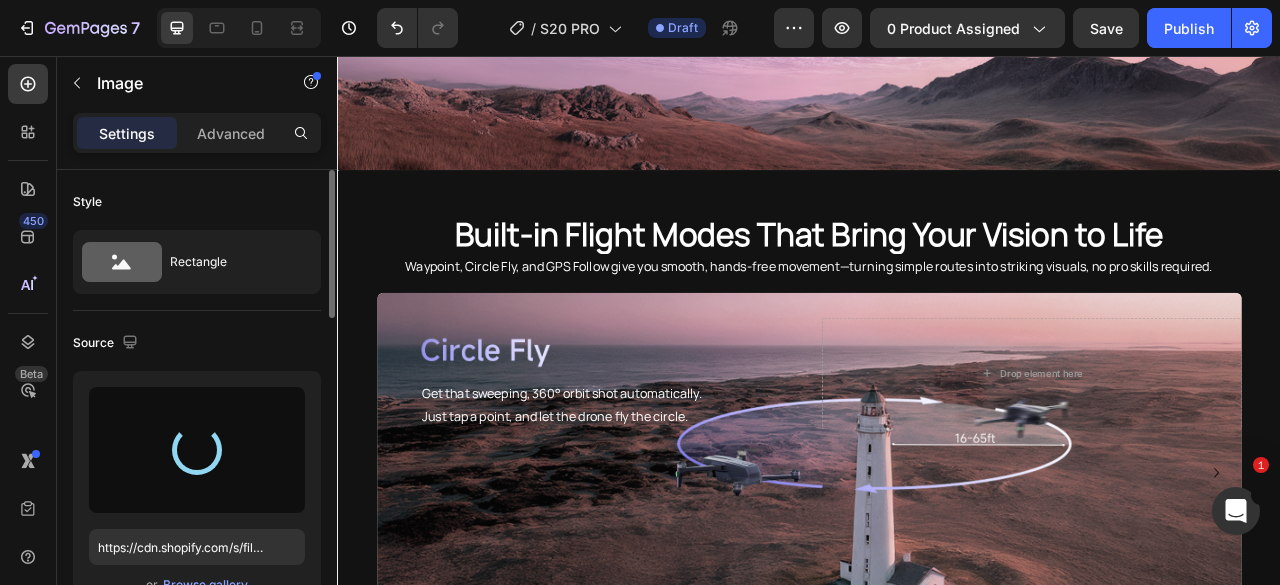 type on "https://cdn.shopify.com/s/files/1/0608/7226/1676/files/gempages_498511572528792649-d00c557b-c1c5-48ee-9907-095ca025ce34.png" 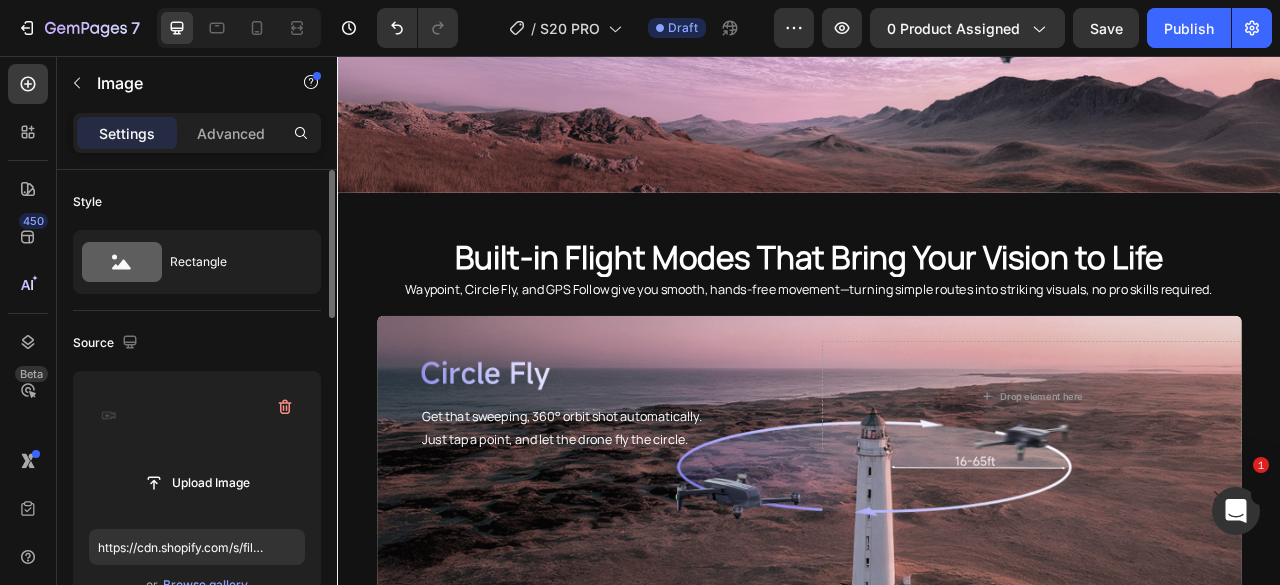 scroll, scrollTop: 2541, scrollLeft: 0, axis: vertical 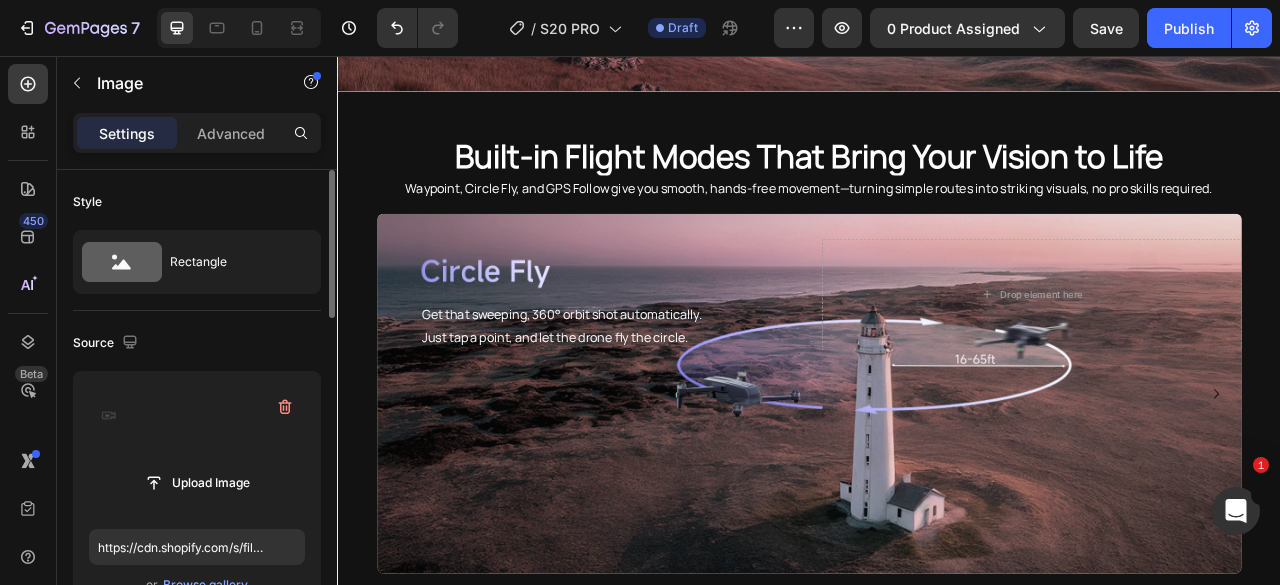 click 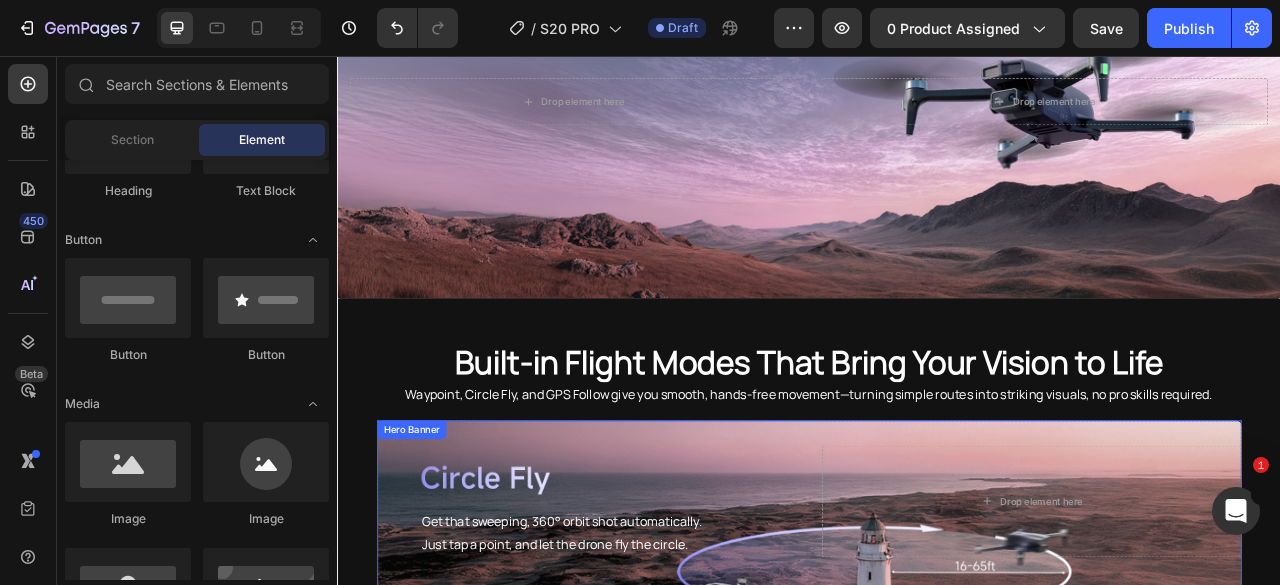 scroll, scrollTop: 2641, scrollLeft: 0, axis: vertical 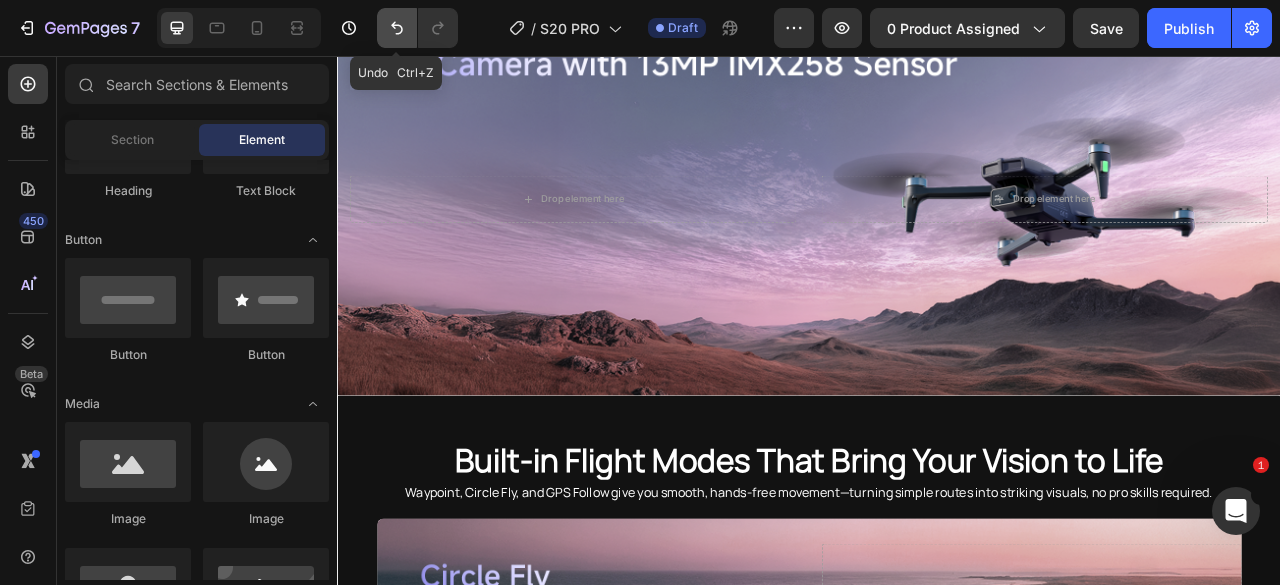 click 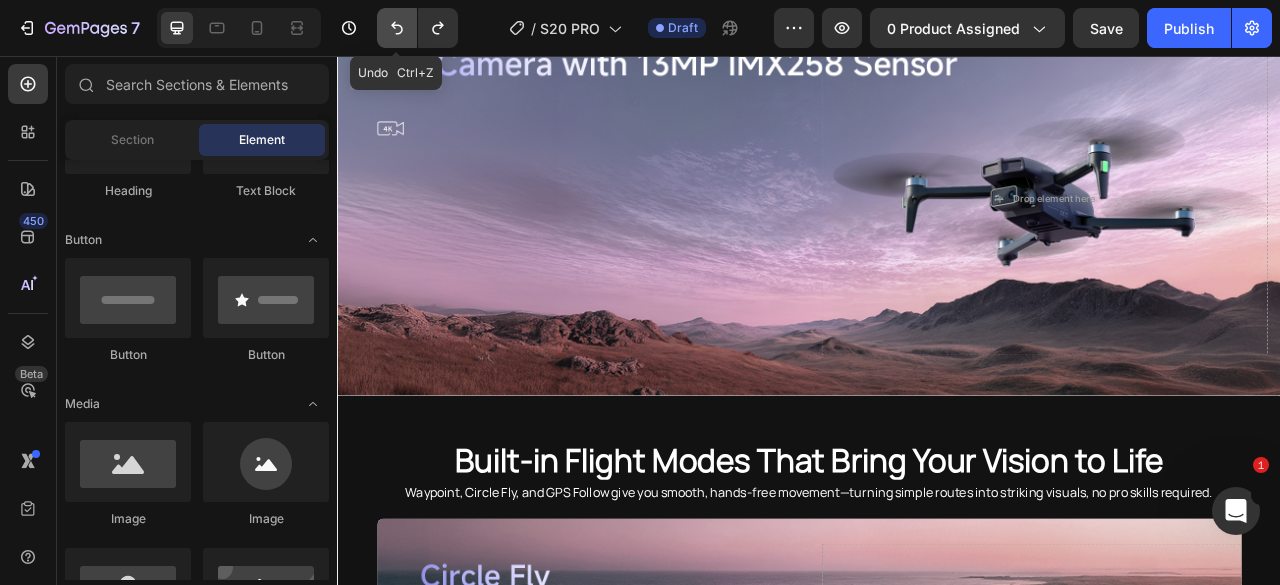 click 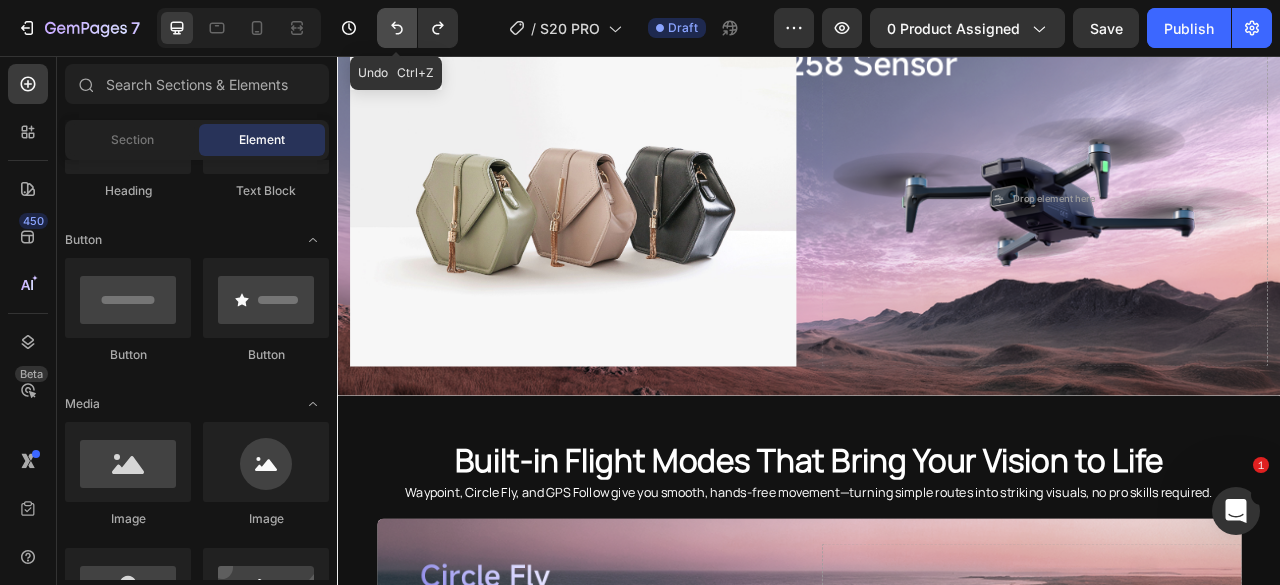 click 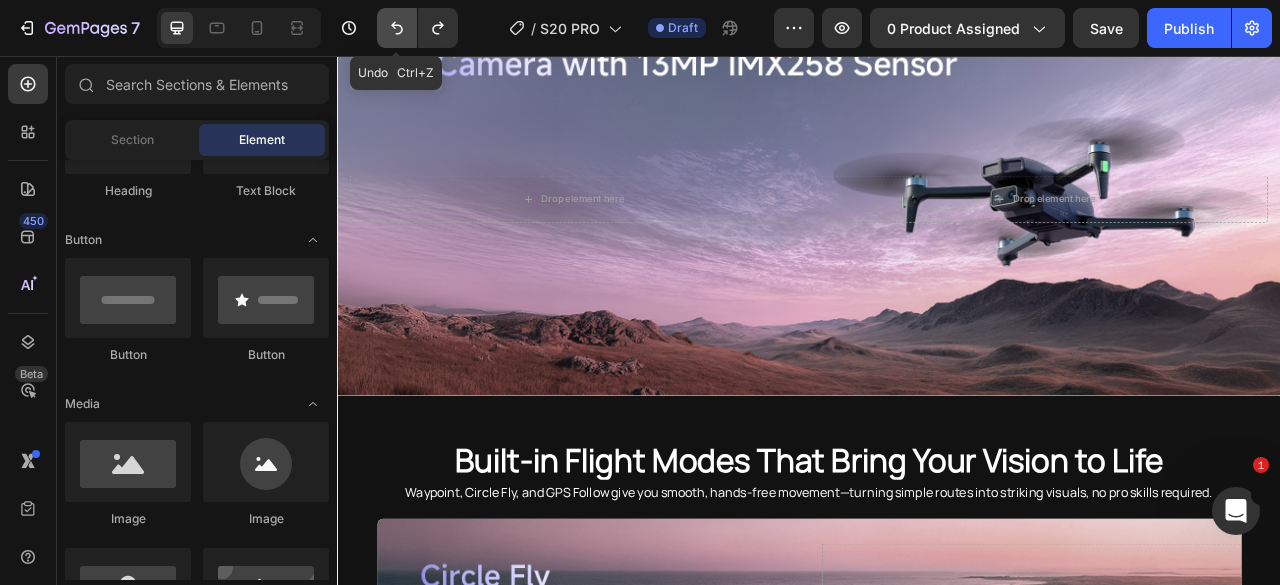 click 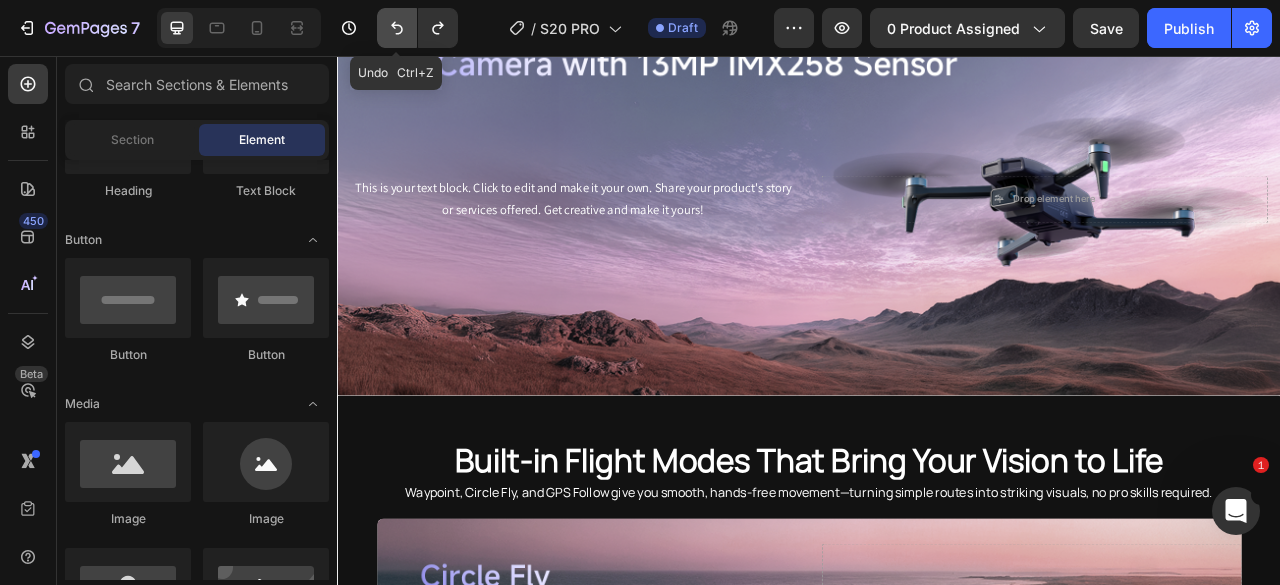 click 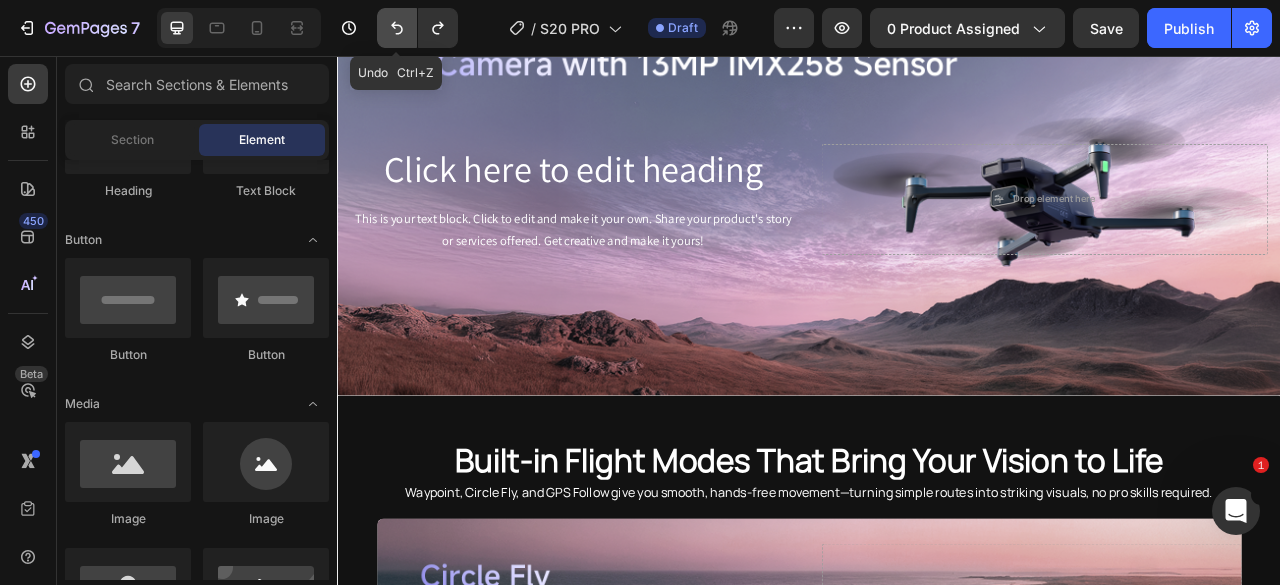 click 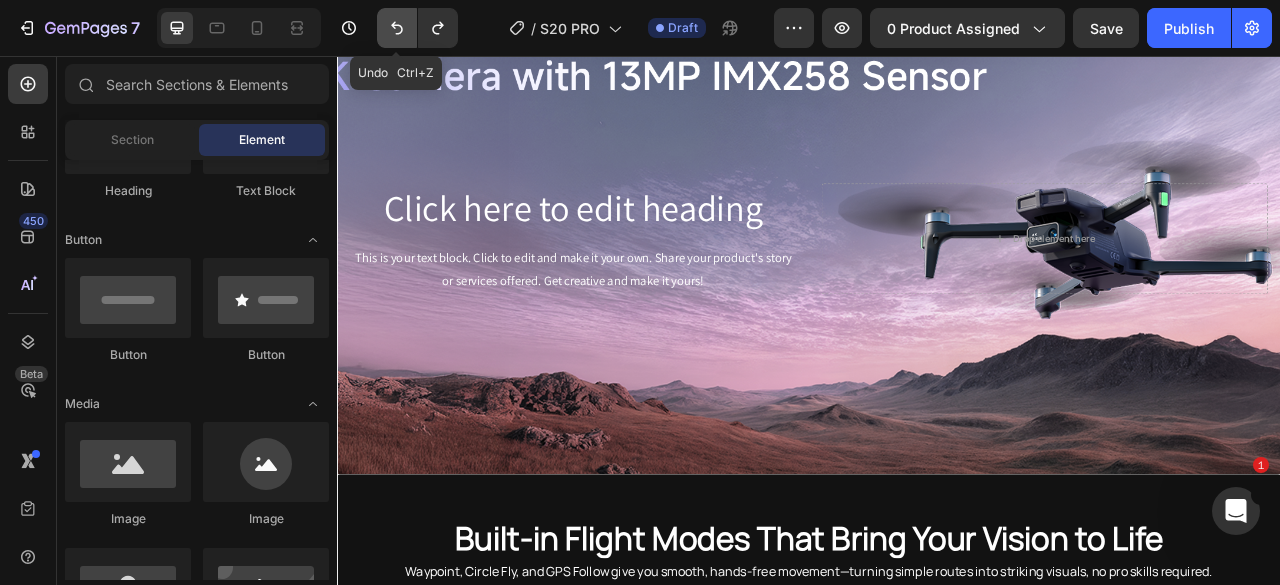 click 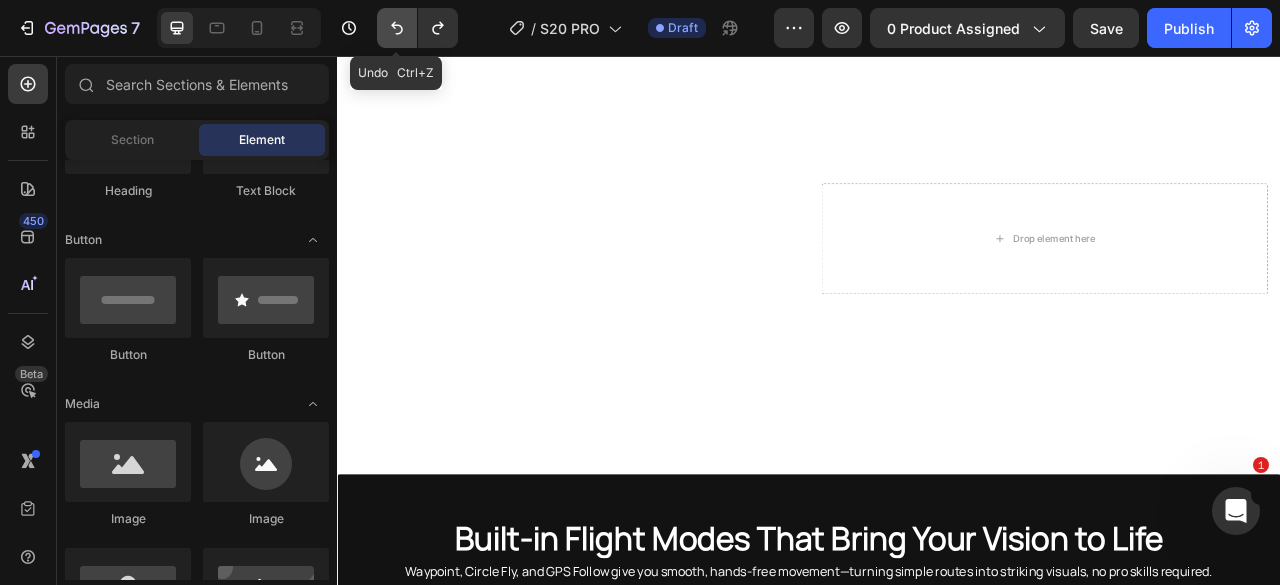 click 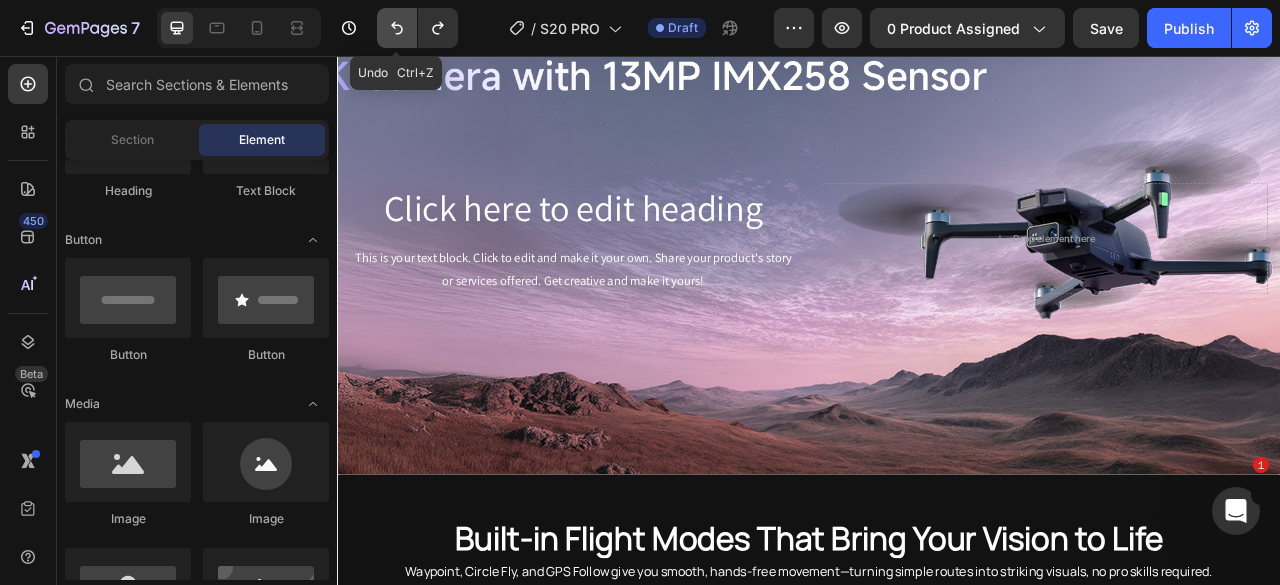 click 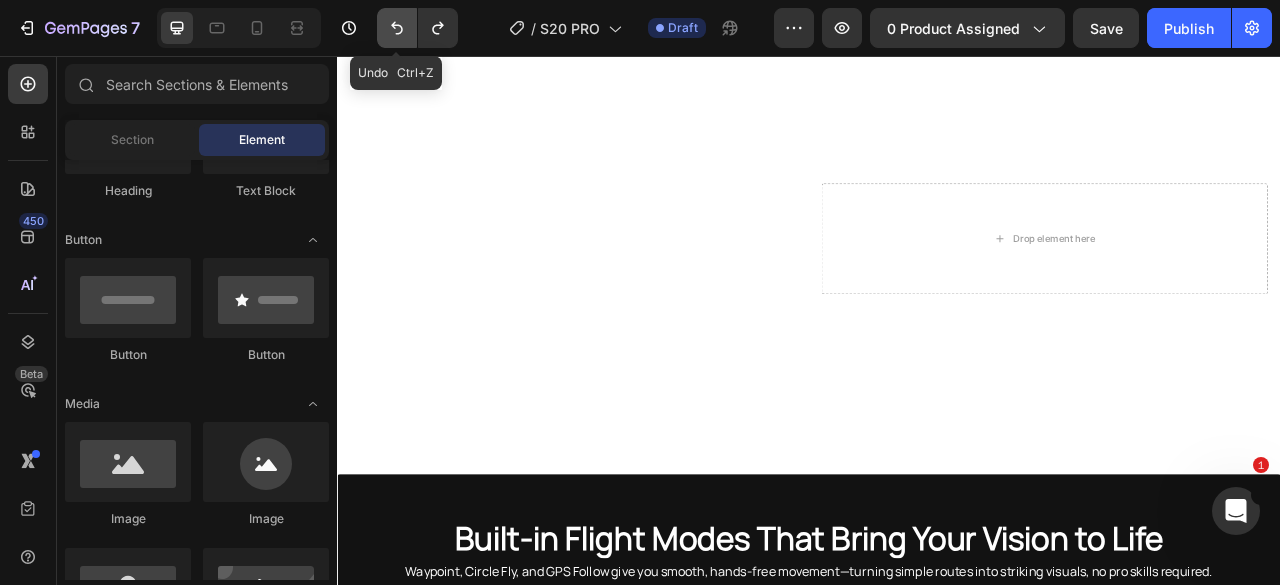 click 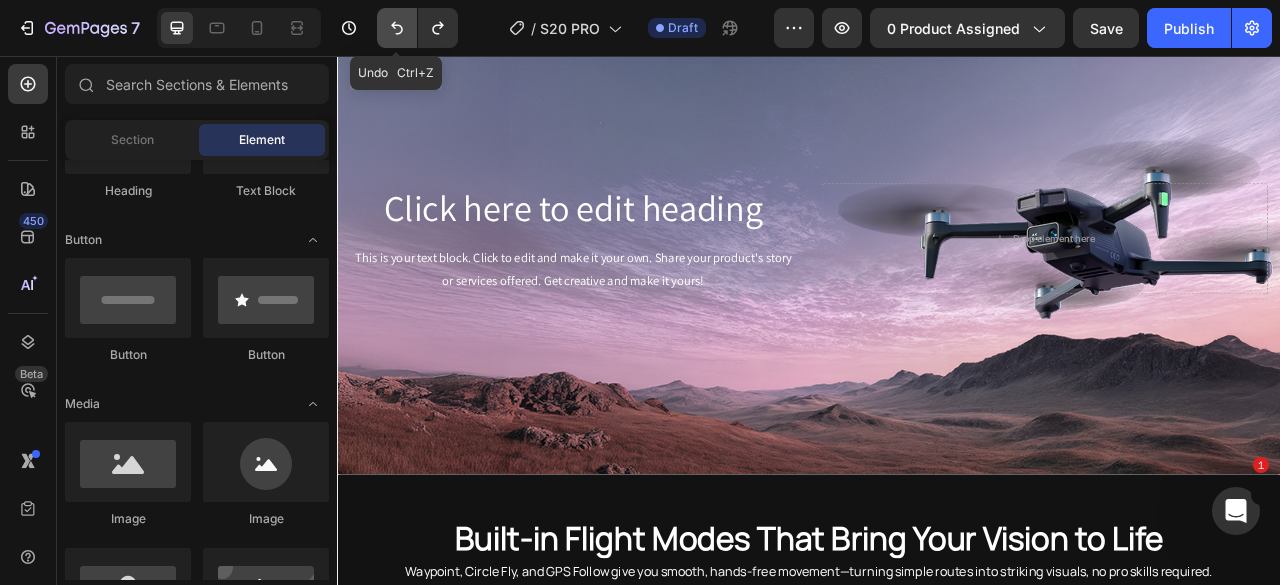 click 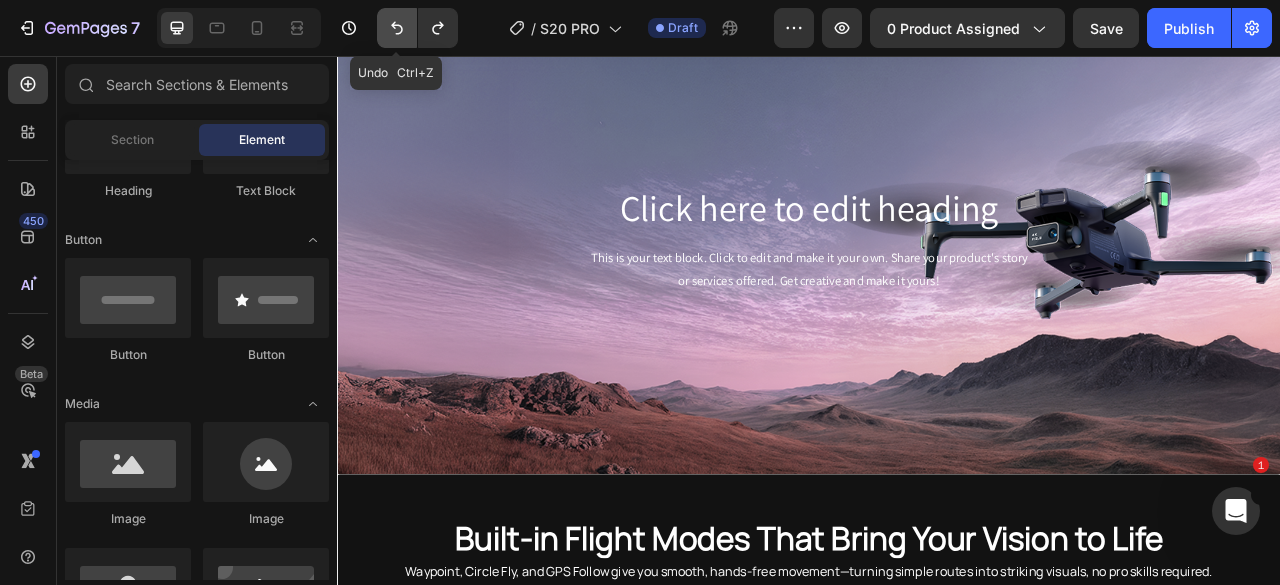 click 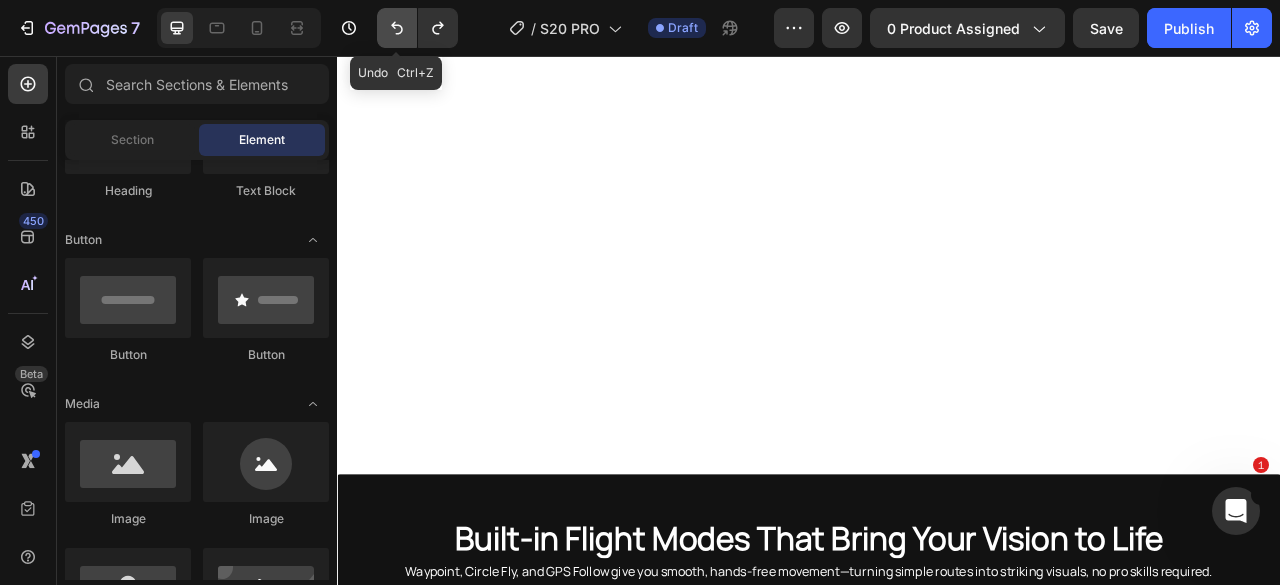 click 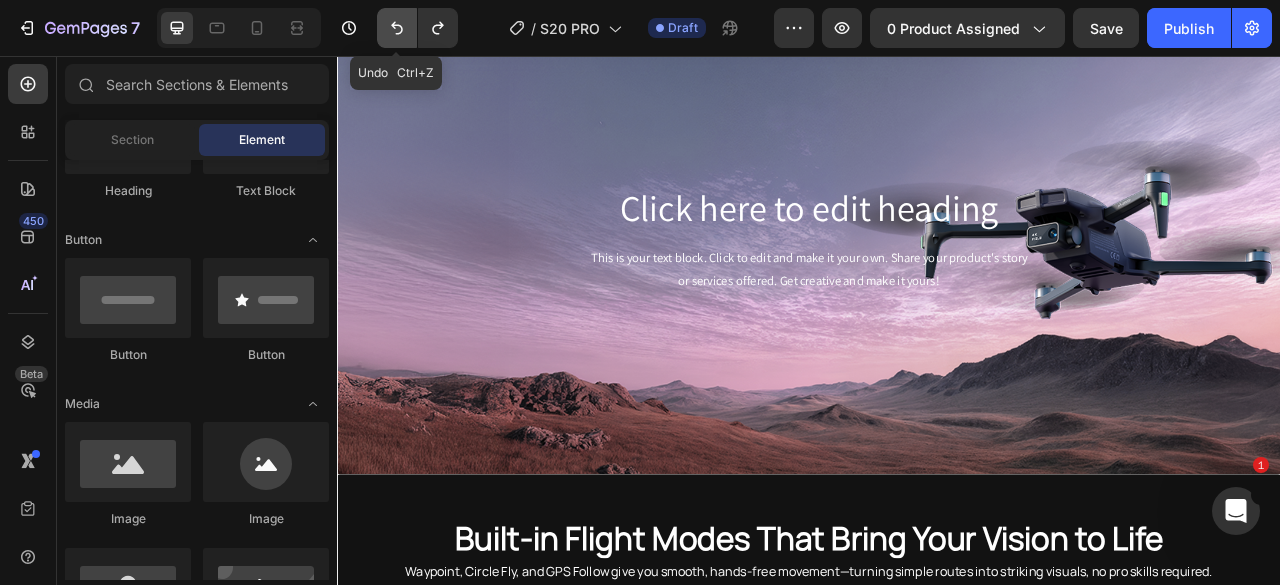 click 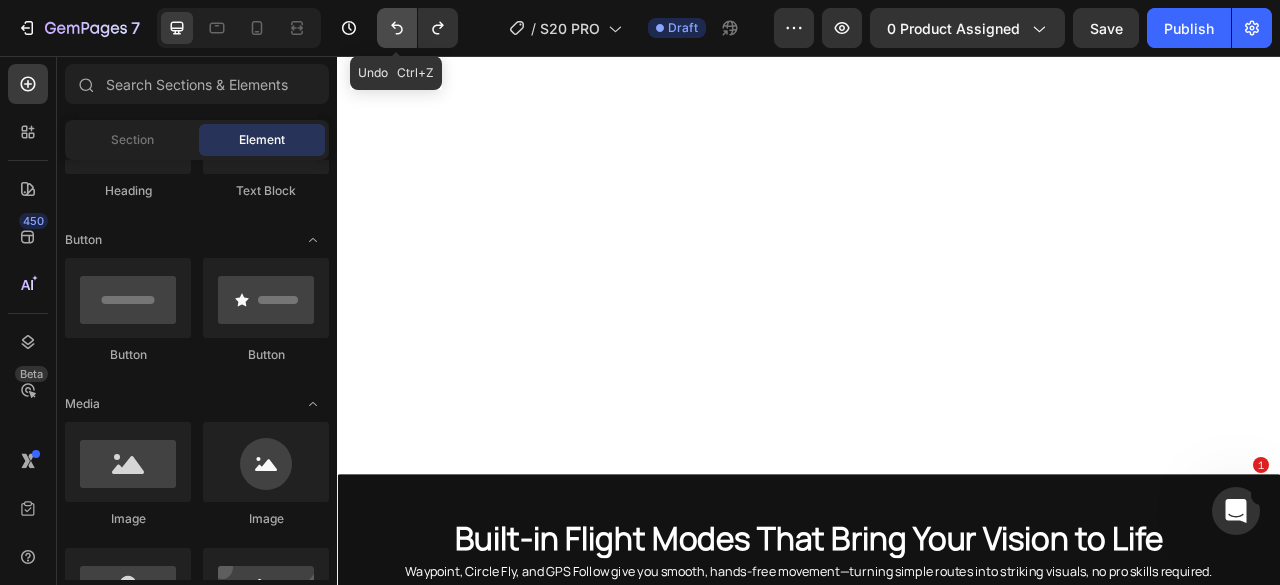 click 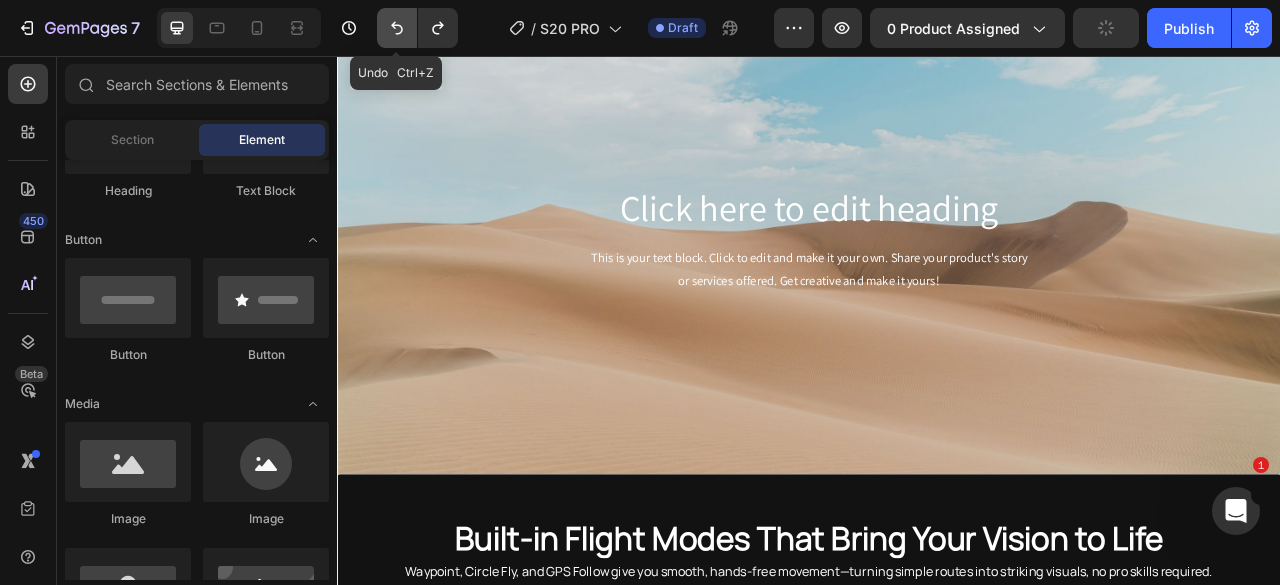 click 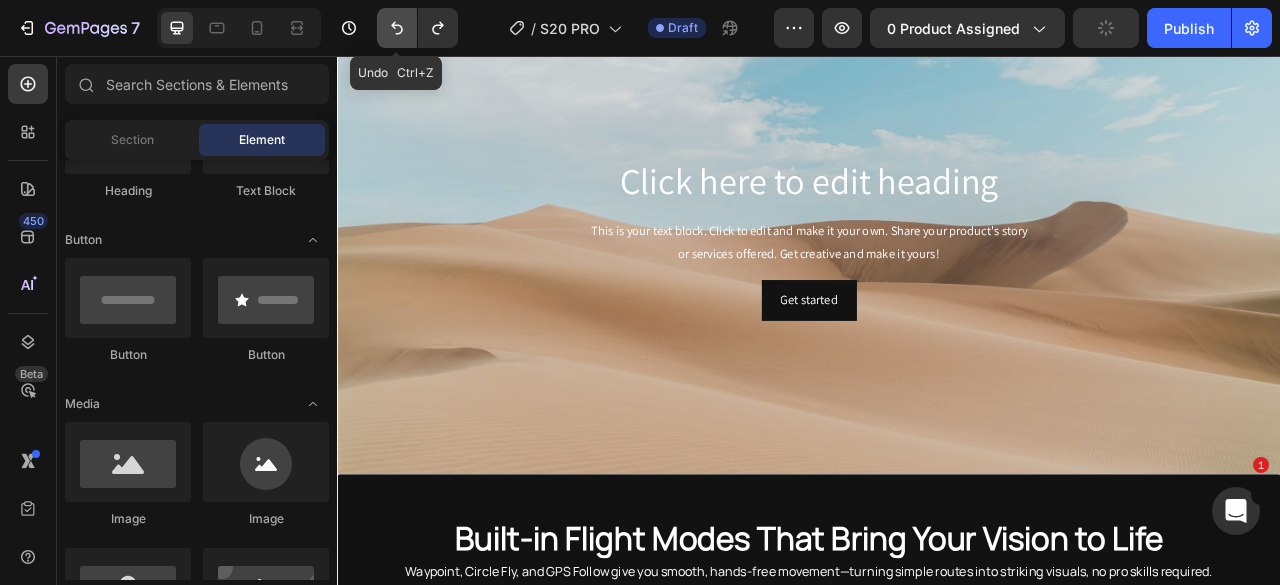 click 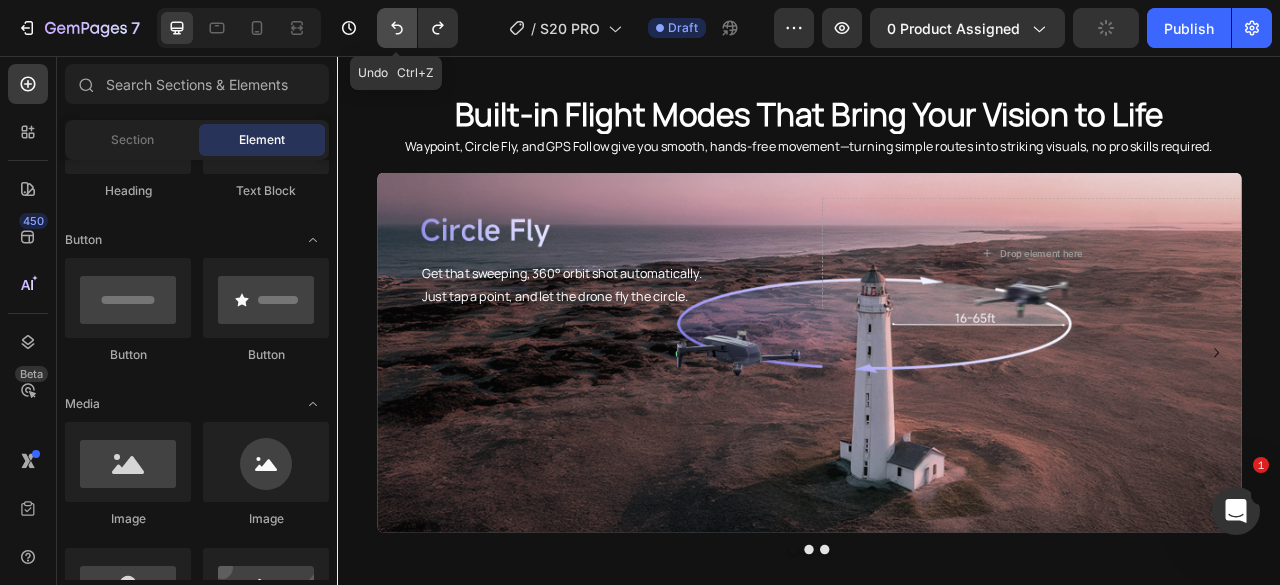 click 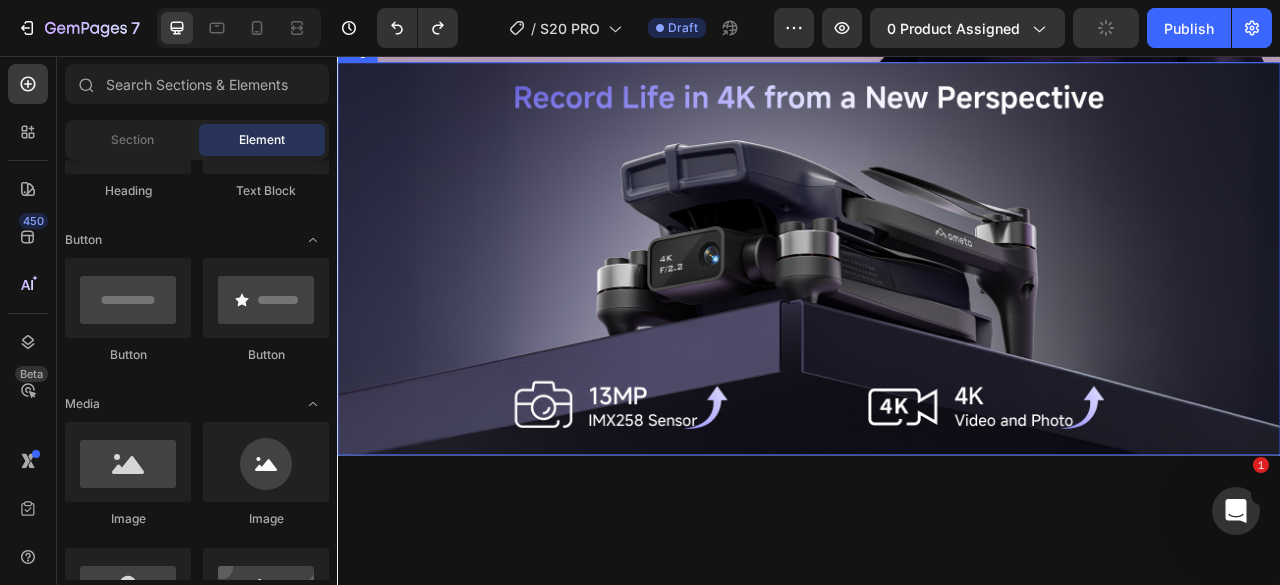 scroll, scrollTop: 2141, scrollLeft: 0, axis: vertical 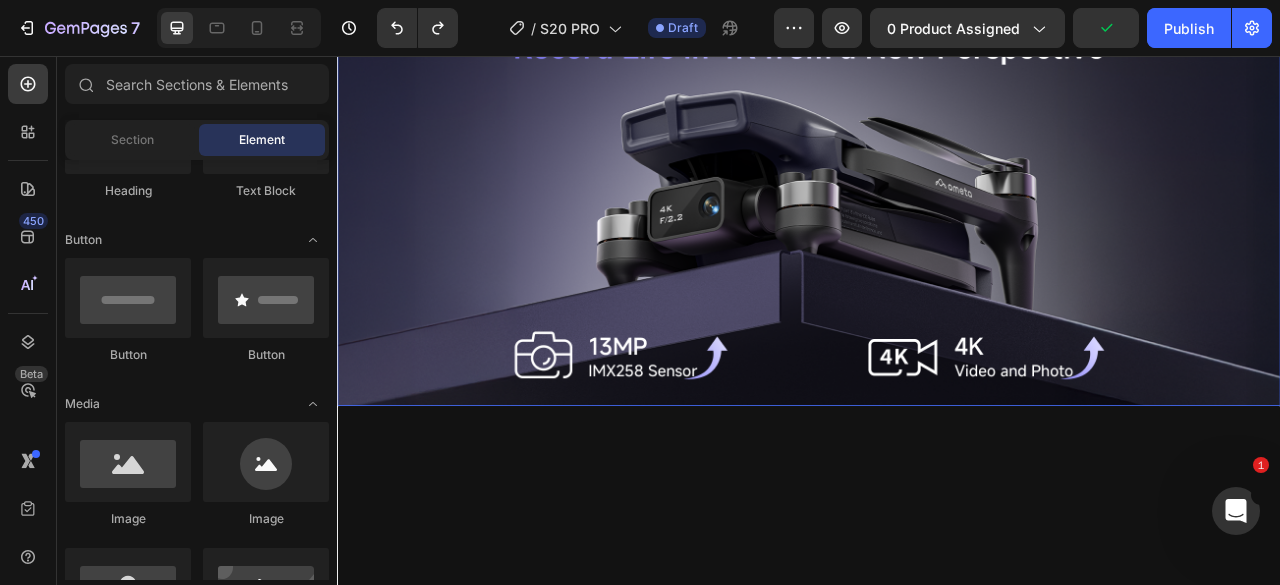 click at bounding box center (937, 251) 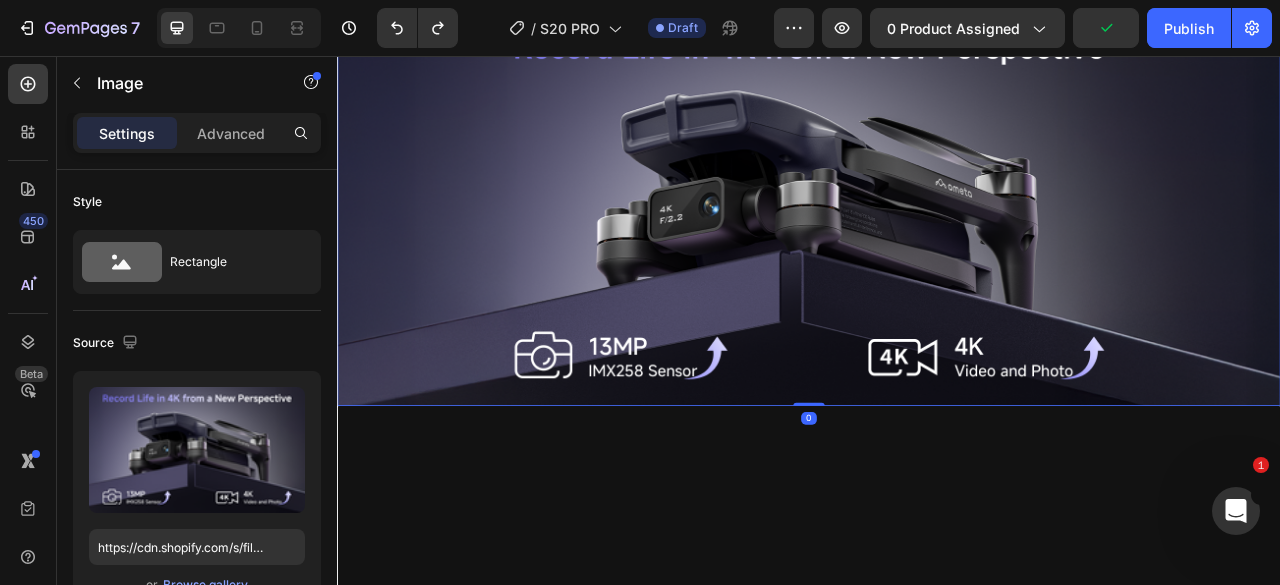 click at bounding box center [937, -249] 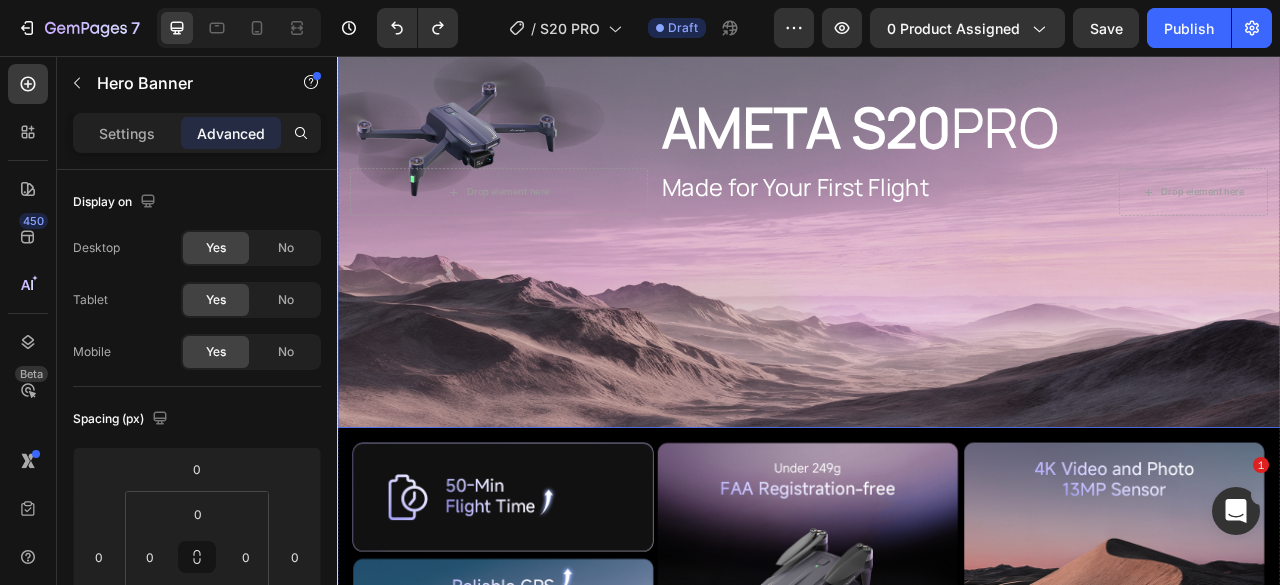 scroll, scrollTop: 1241, scrollLeft: 0, axis: vertical 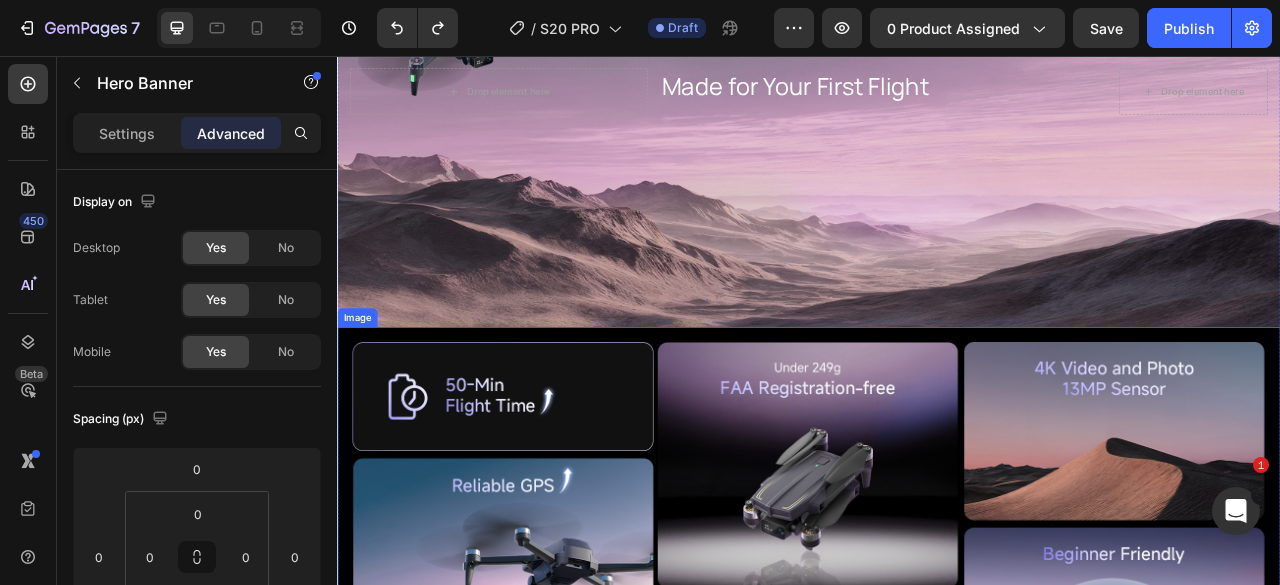 click at bounding box center (937, 651) 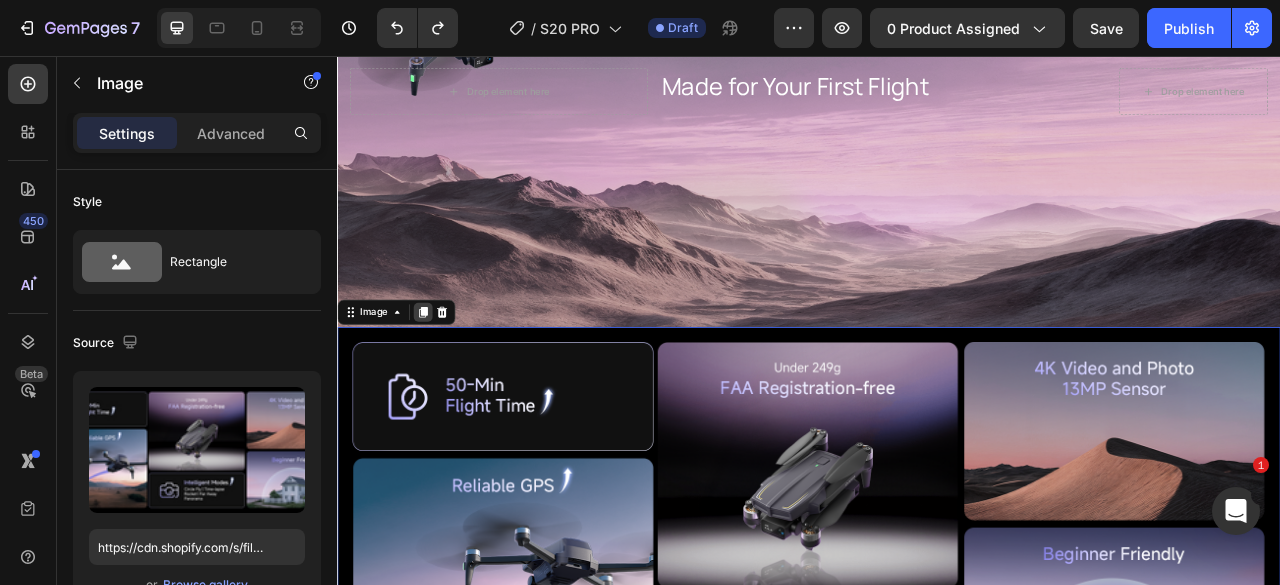 click 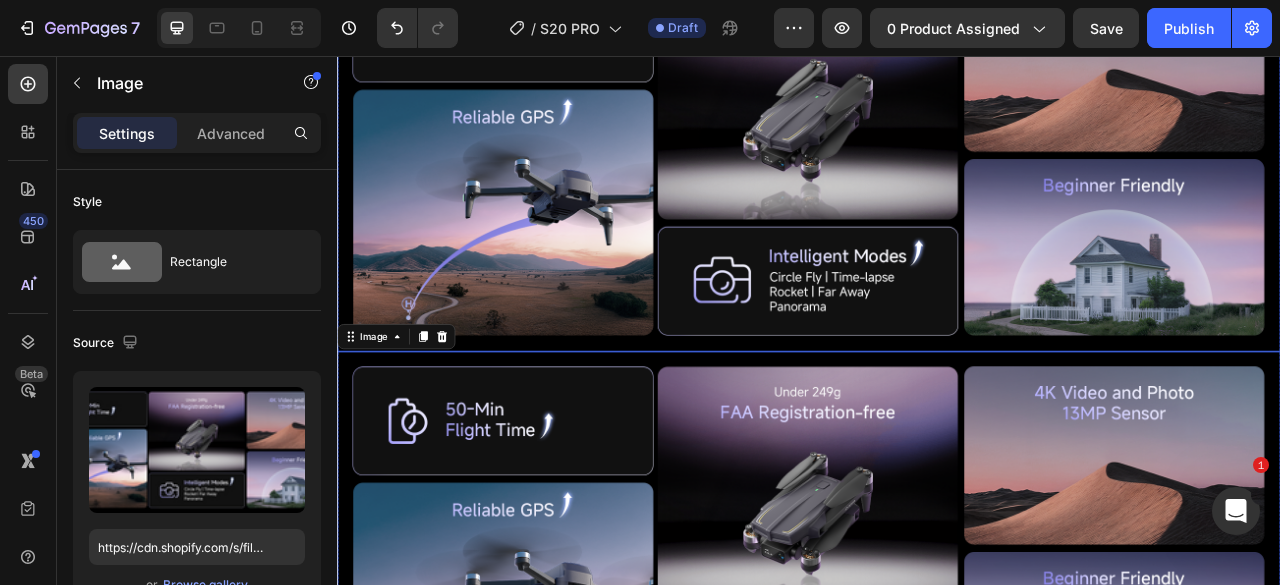 scroll, scrollTop: 1709, scrollLeft: 0, axis: vertical 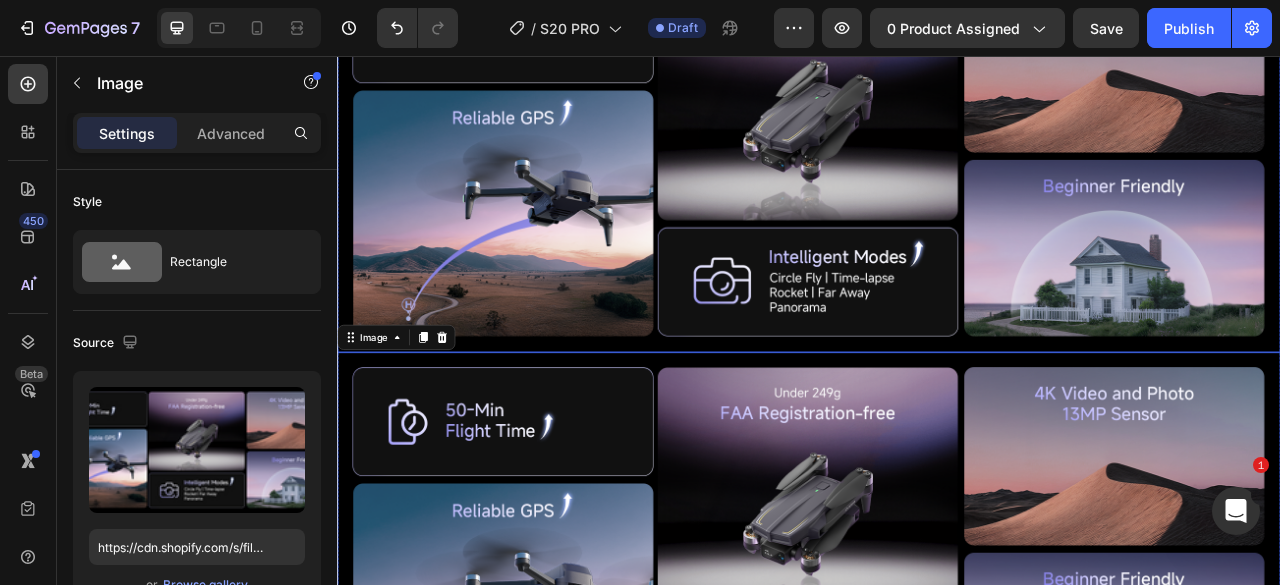 click at bounding box center (937, 183) 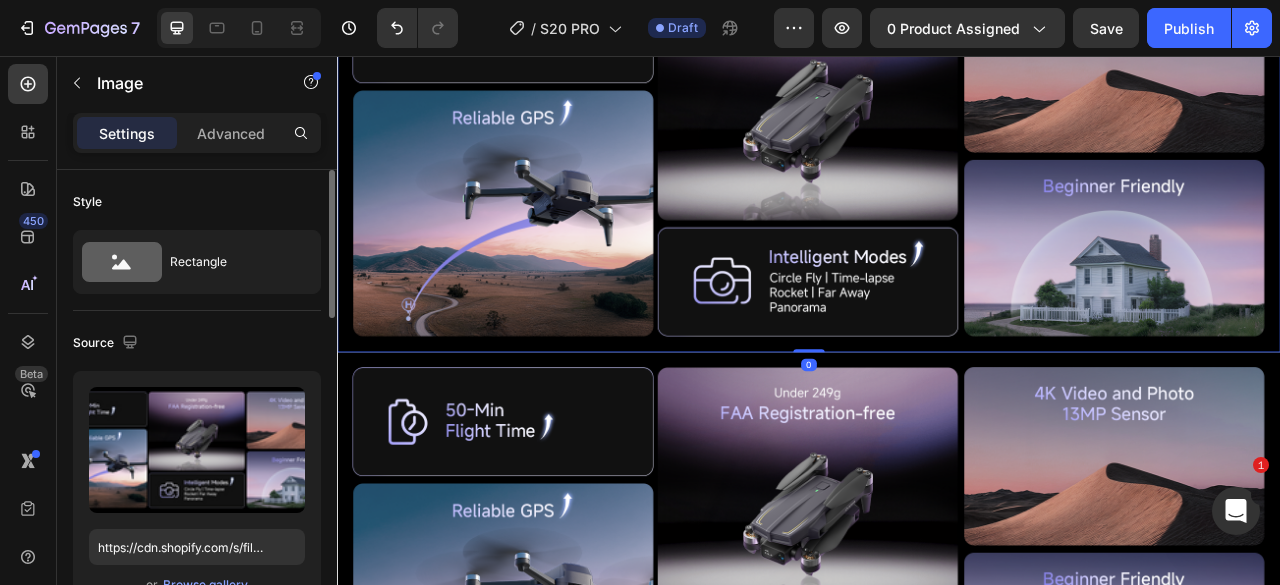 scroll, scrollTop: 200, scrollLeft: 0, axis: vertical 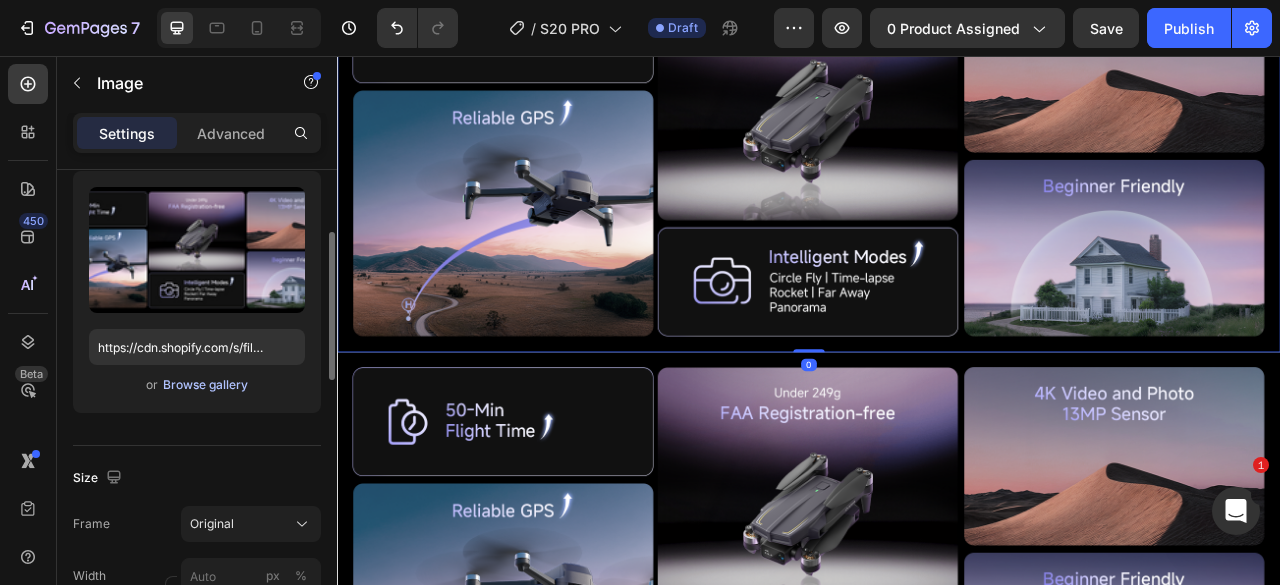 click on "Browse gallery" at bounding box center (205, 385) 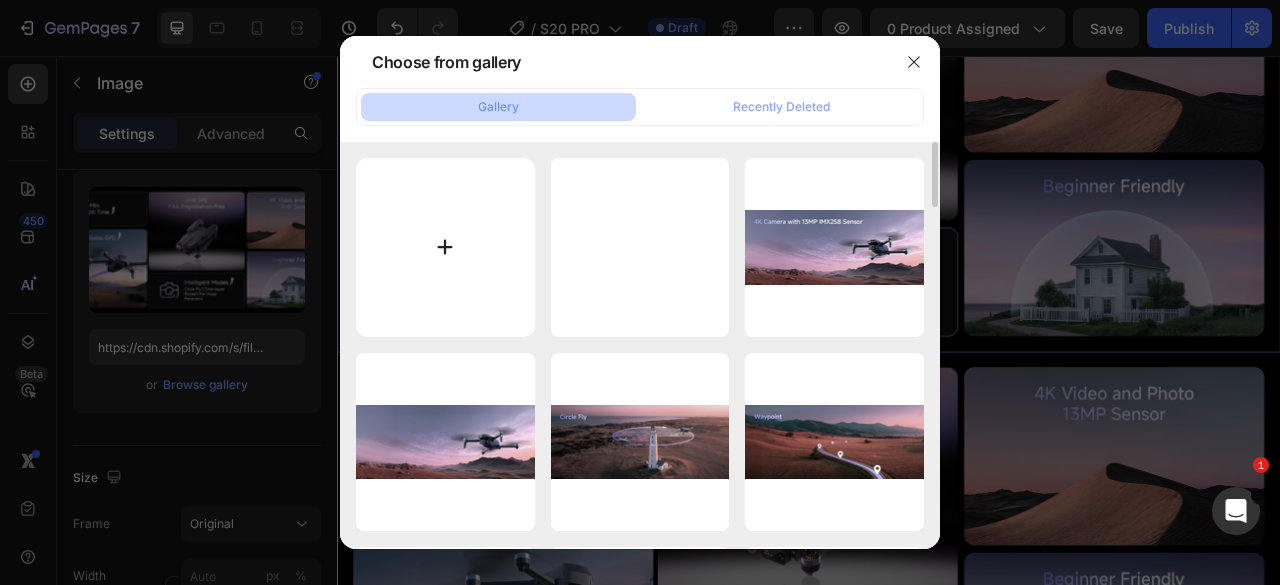 click at bounding box center (445, 247) 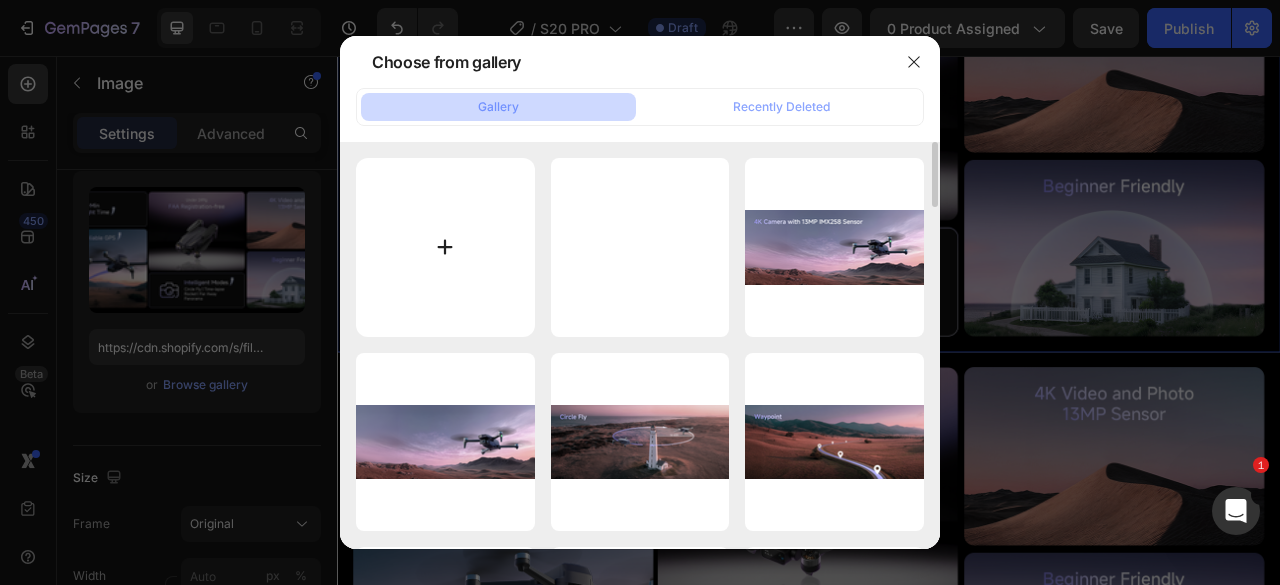 type on "C:\fakepath\AMETA S20 PRO Beginner GPS Drone (1).png" 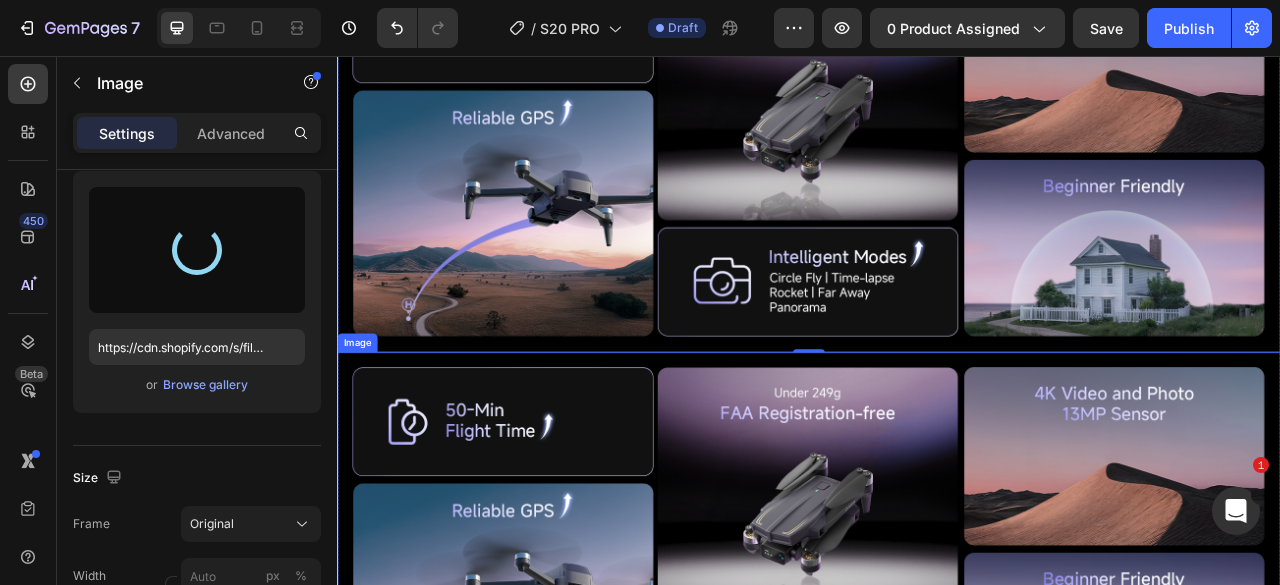 type on "https://cdn.shopify.com/s/files/1/0608/7226/1676/files/gempages_498511572528792649-7eb10c1c-dc9e-486b-a741-5f3d5b9d2e7f.png" 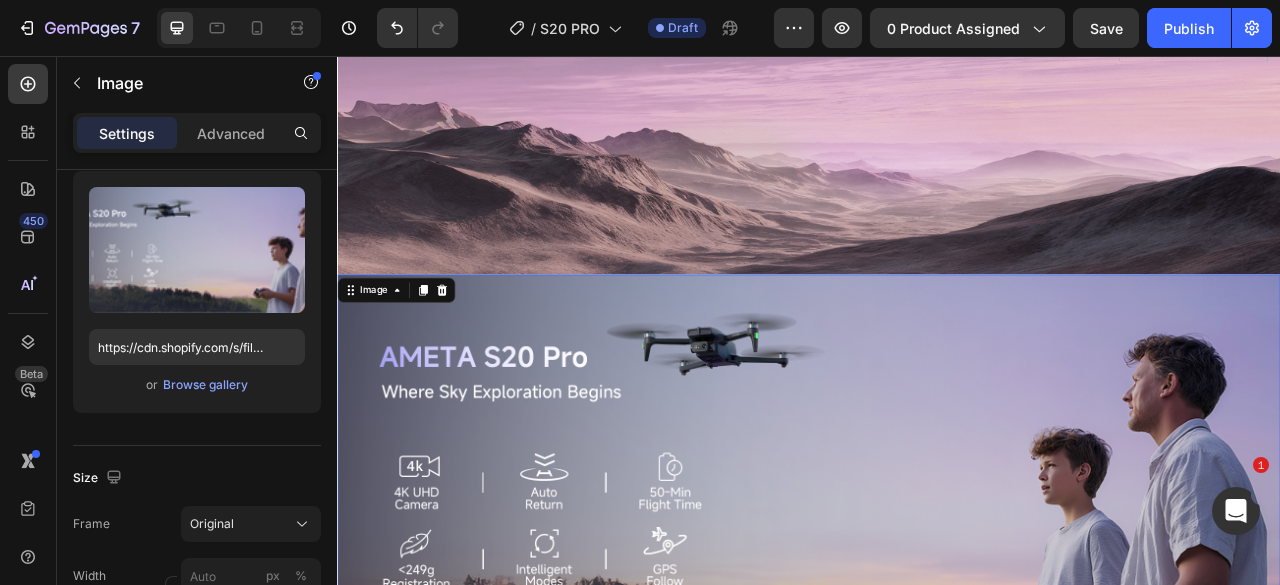 scroll, scrollTop: 1309, scrollLeft: 0, axis: vertical 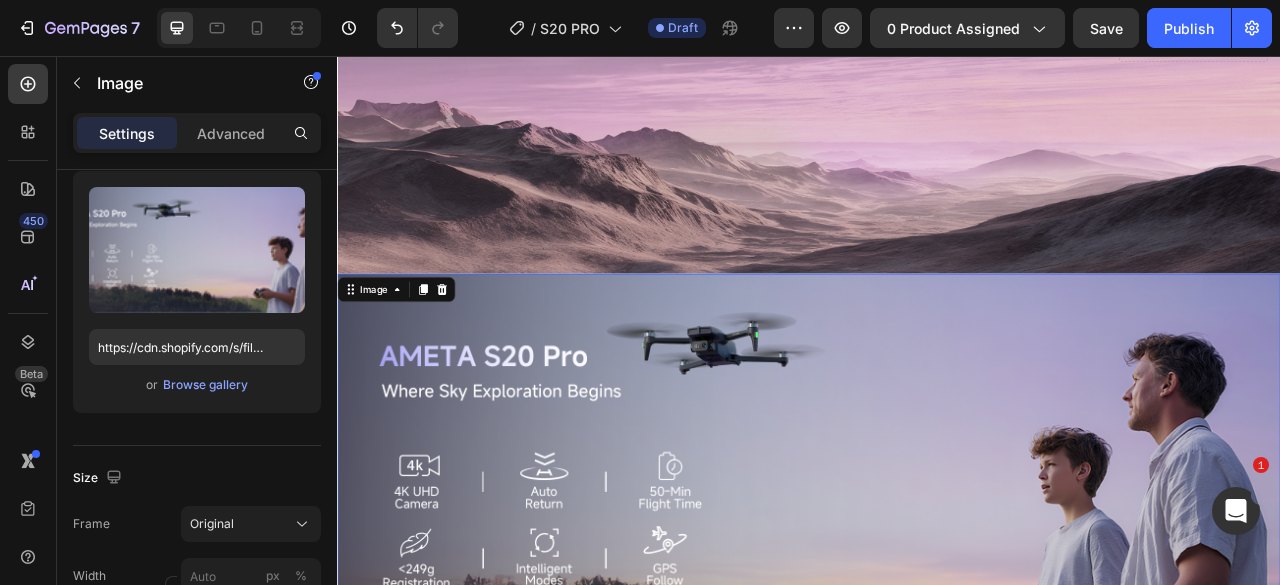 click at bounding box center [937, 583] 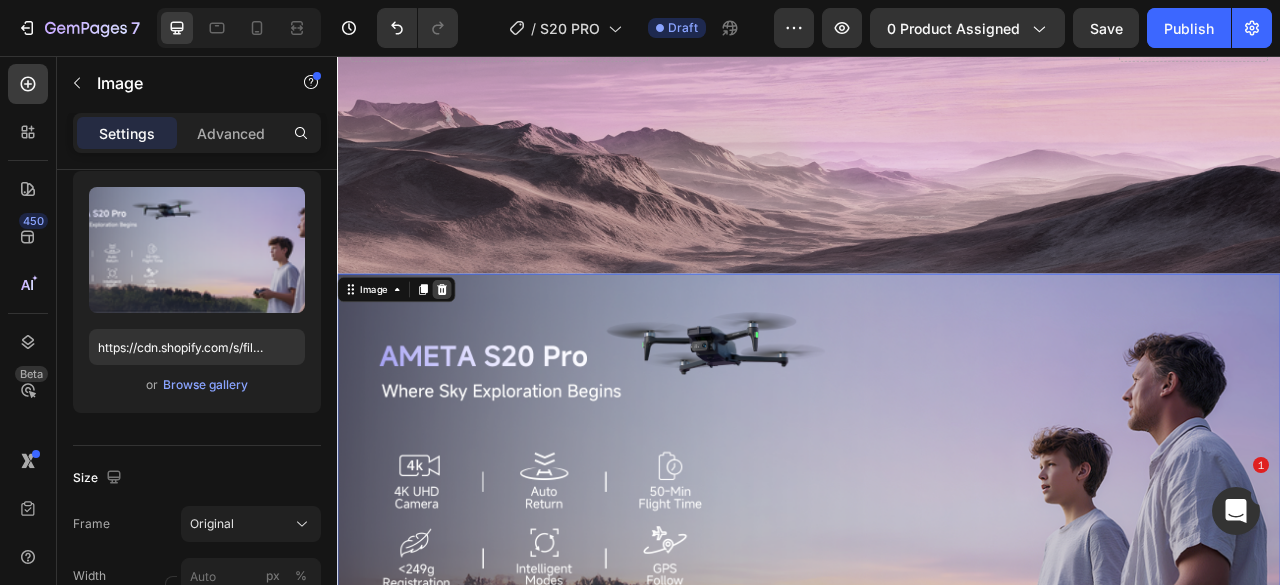 click 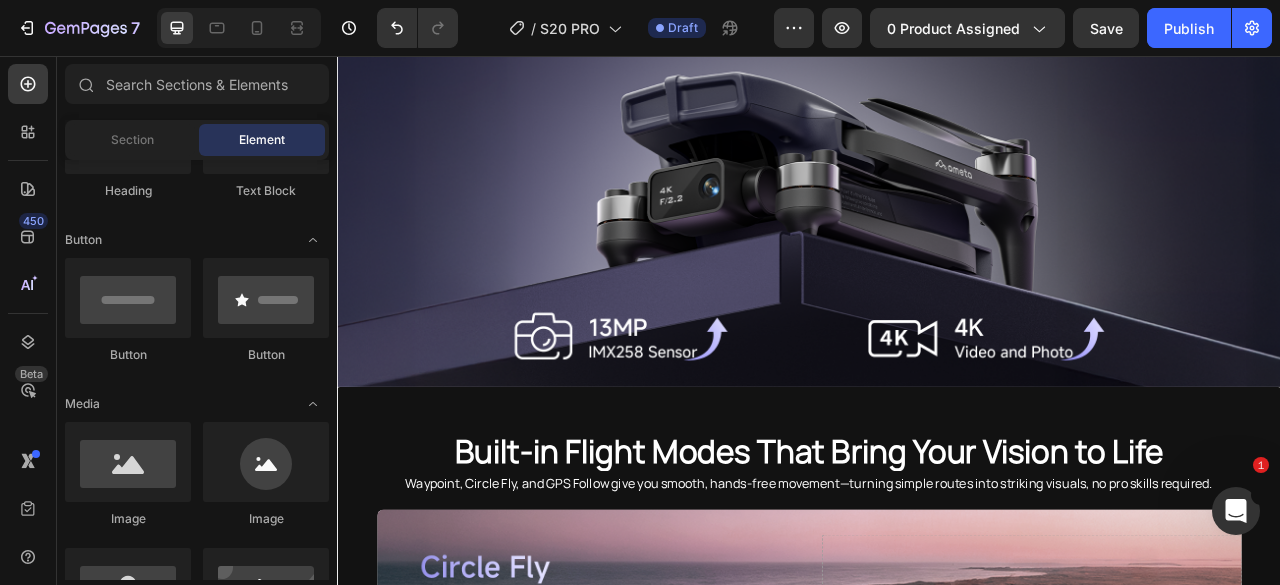 scroll, scrollTop: 2552, scrollLeft: 0, axis: vertical 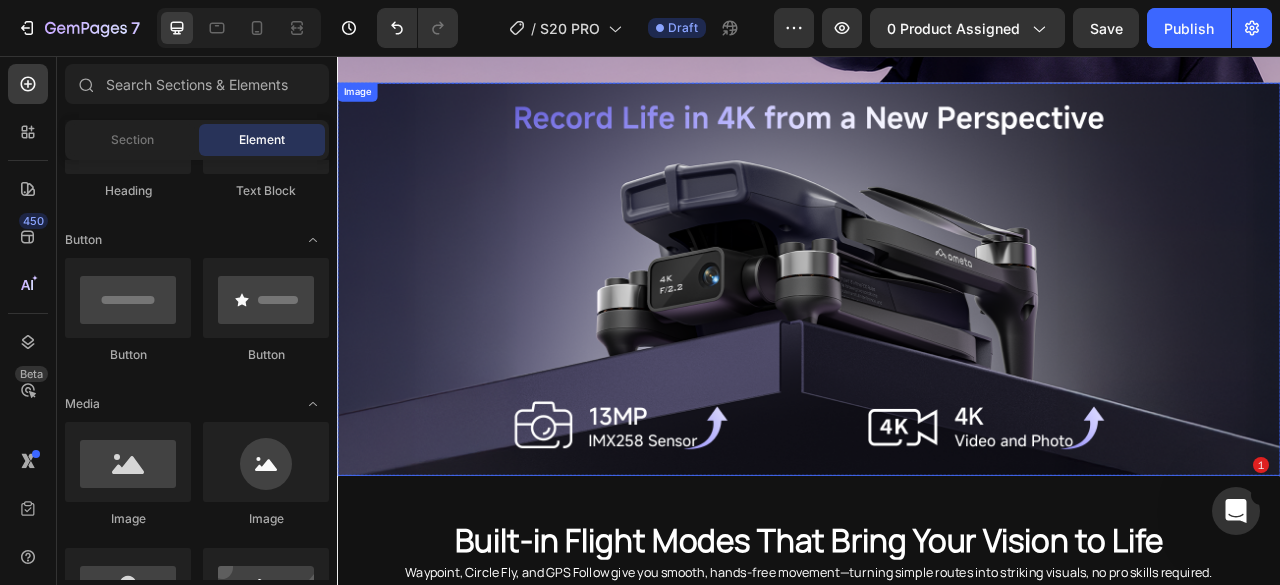 click at bounding box center [937, 340] 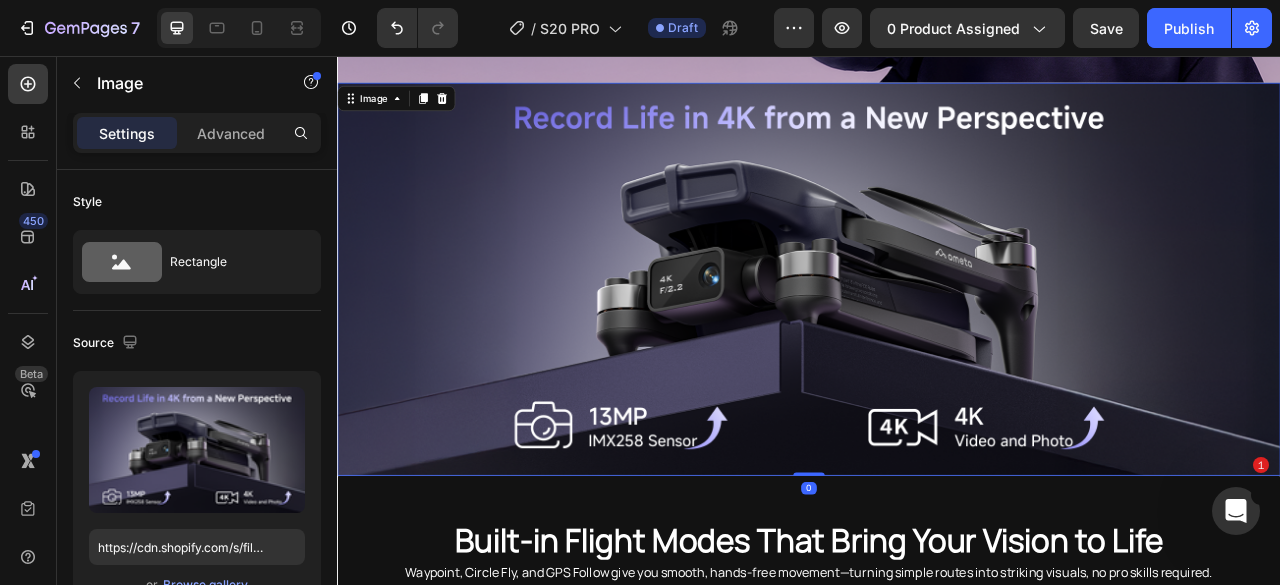 click at bounding box center (446, 110) 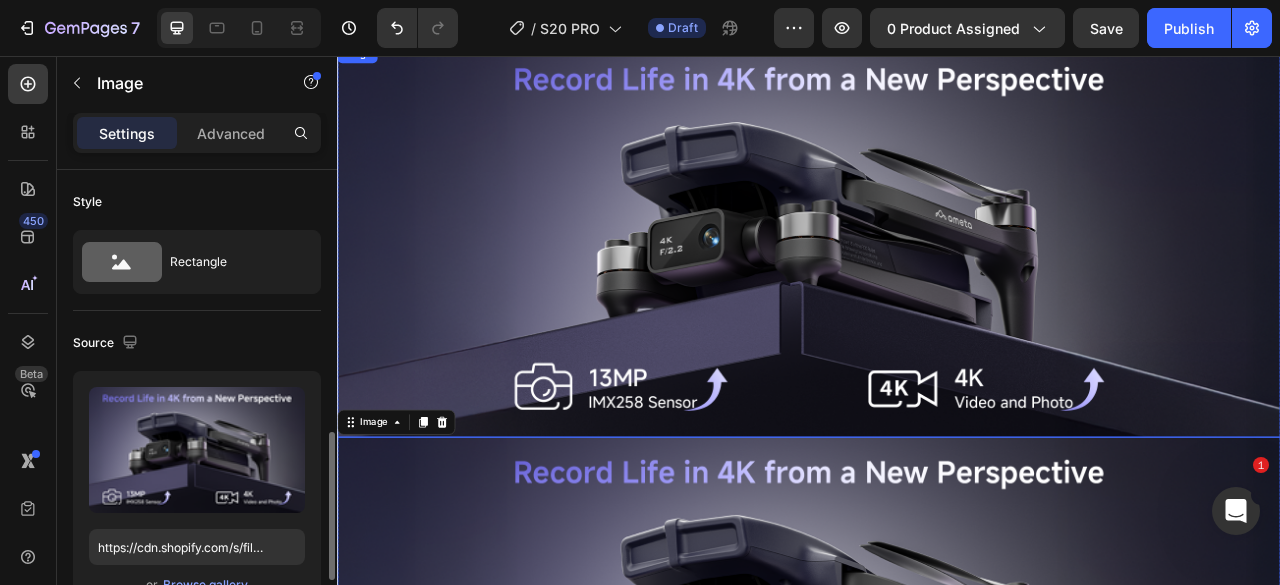 scroll, scrollTop: 200, scrollLeft: 0, axis: vertical 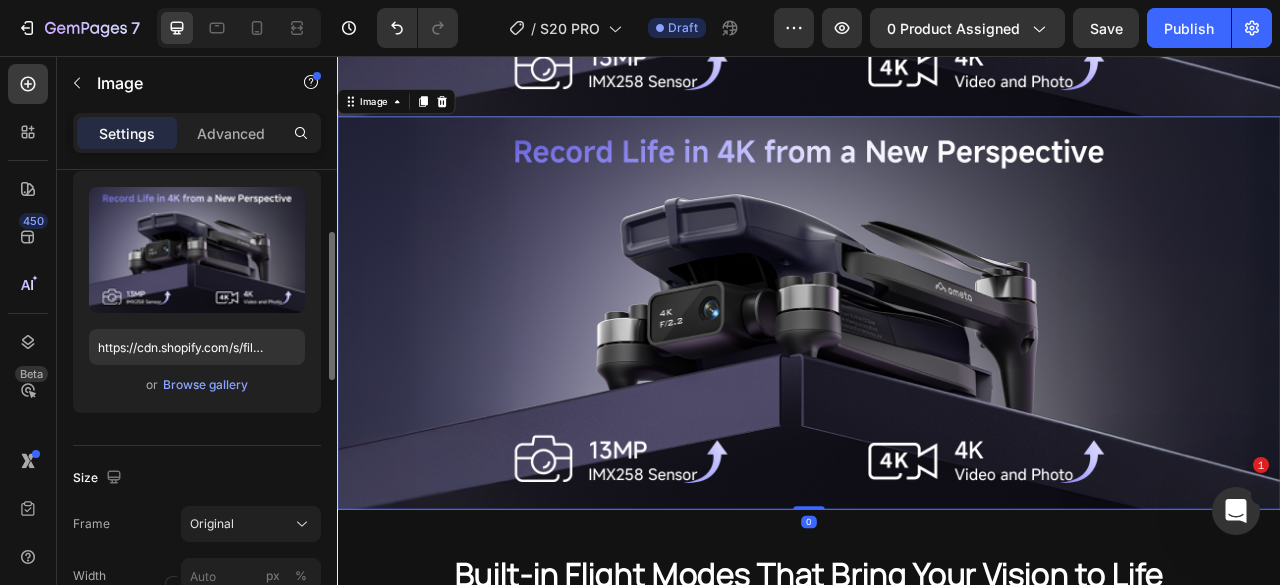 click at bounding box center (937, 383) 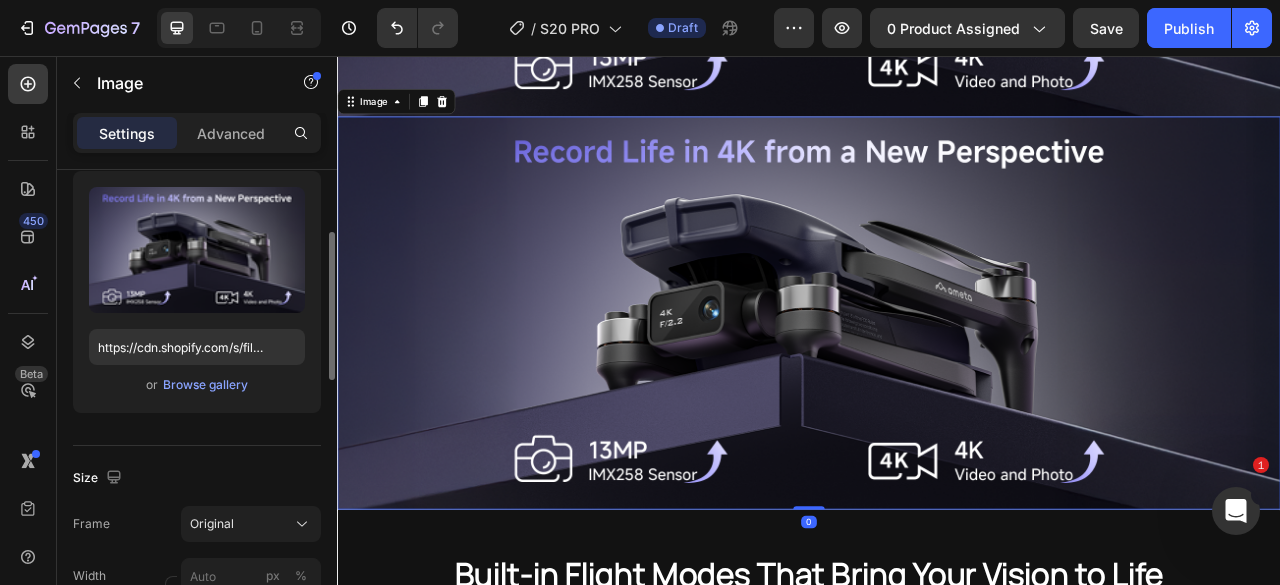 click on "or  Browse gallery" at bounding box center [197, 385] 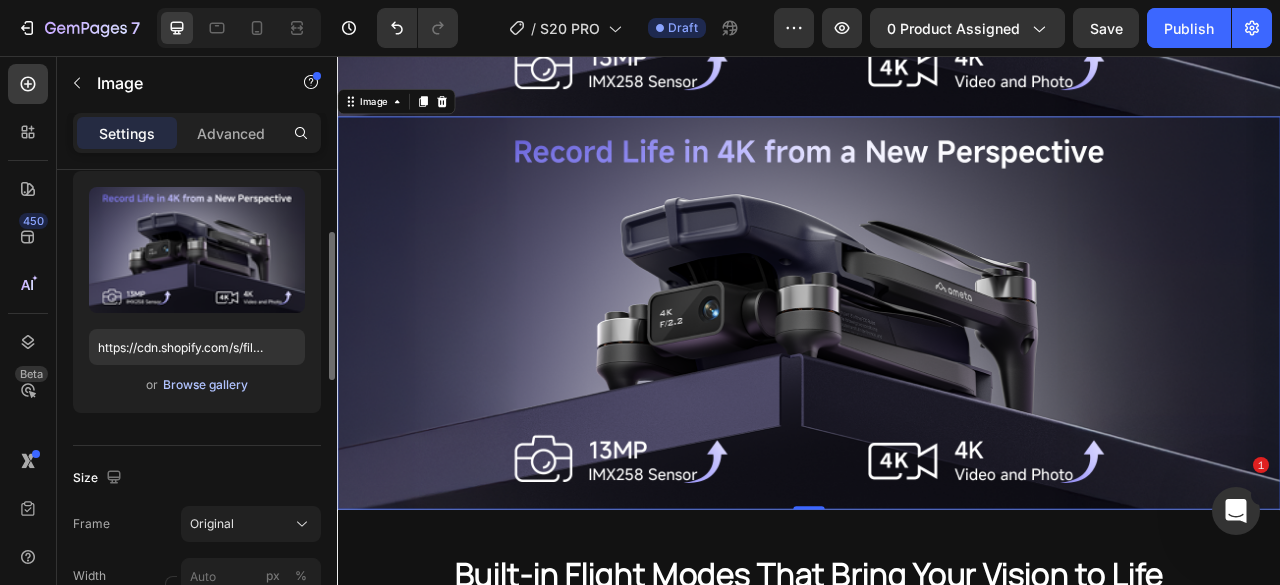 click on "Browse gallery" at bounding box center [205, 385] 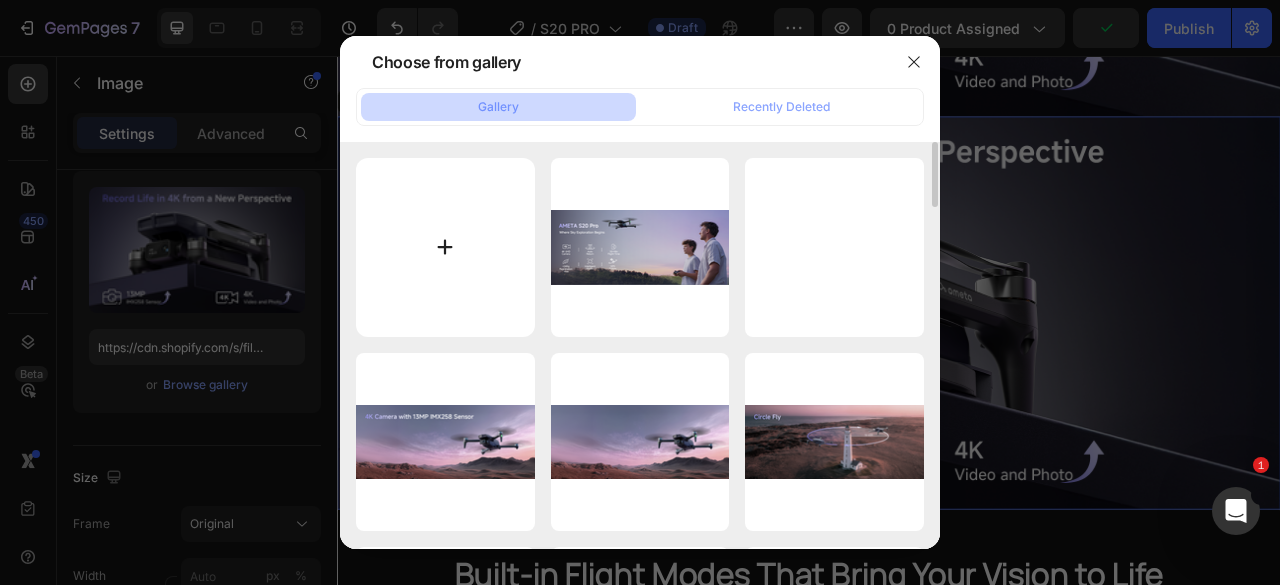 click at bounding box center [445, 247] 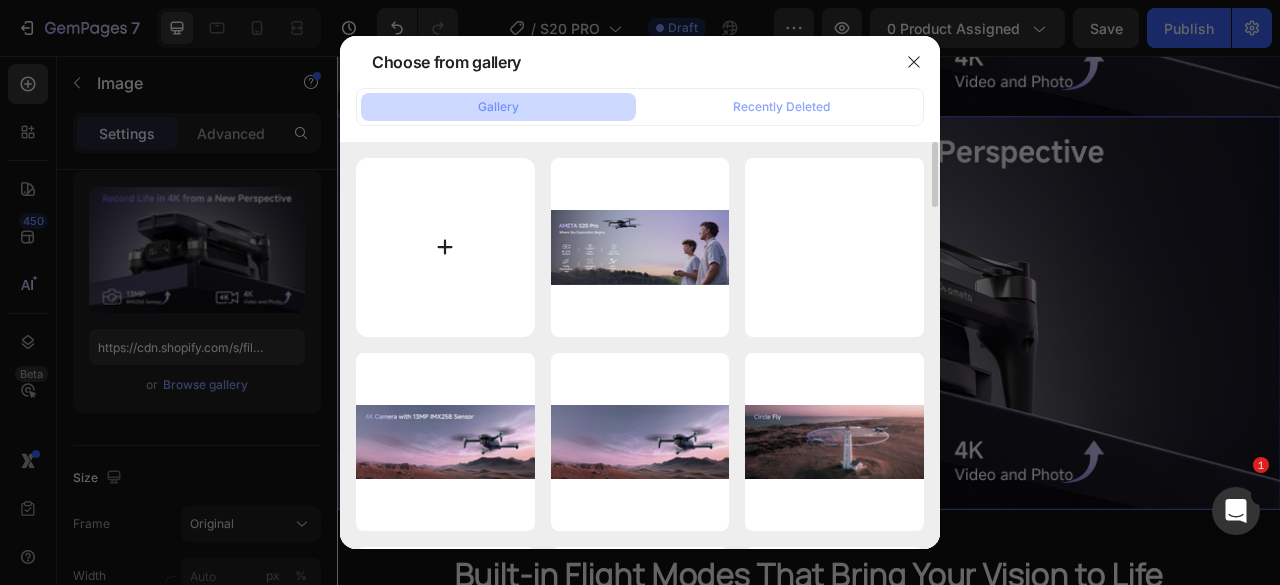 type on "C:\fakepath\A+ 7.png" 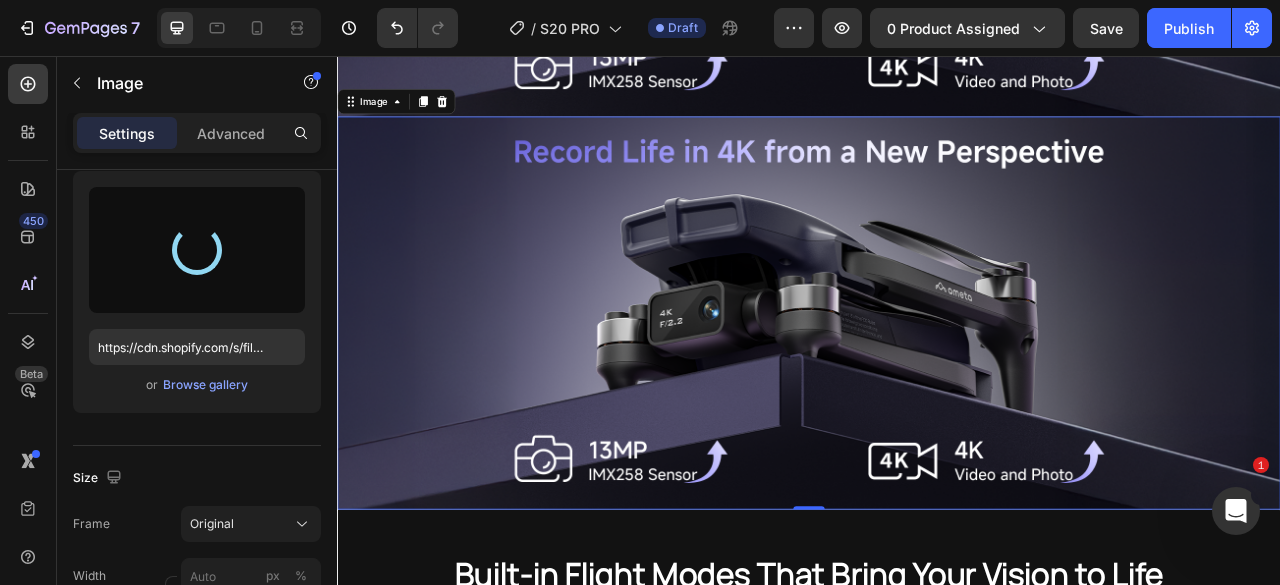 type on "https://cdn.shopify.com/s/files/1/0608/7226/1676/files/gempages_498511572528792649-5e7255a9-12ca-44d8-8031-b064c631d8ce.png" 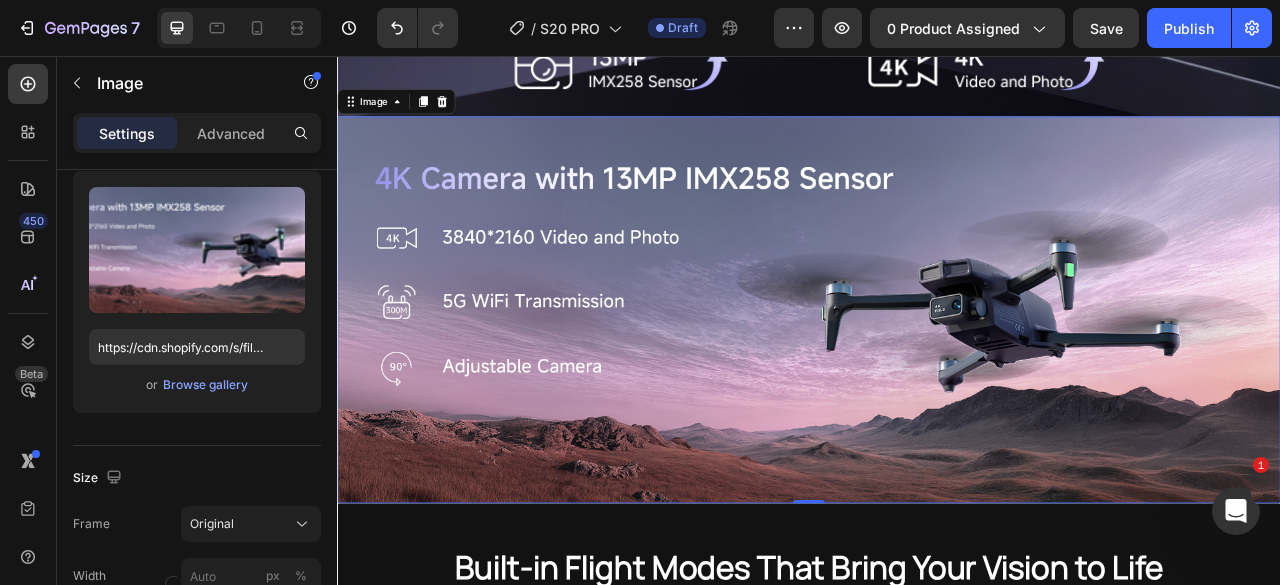 scroll, scrollTop: 2696, scrollLeft: 0, axis: vertical 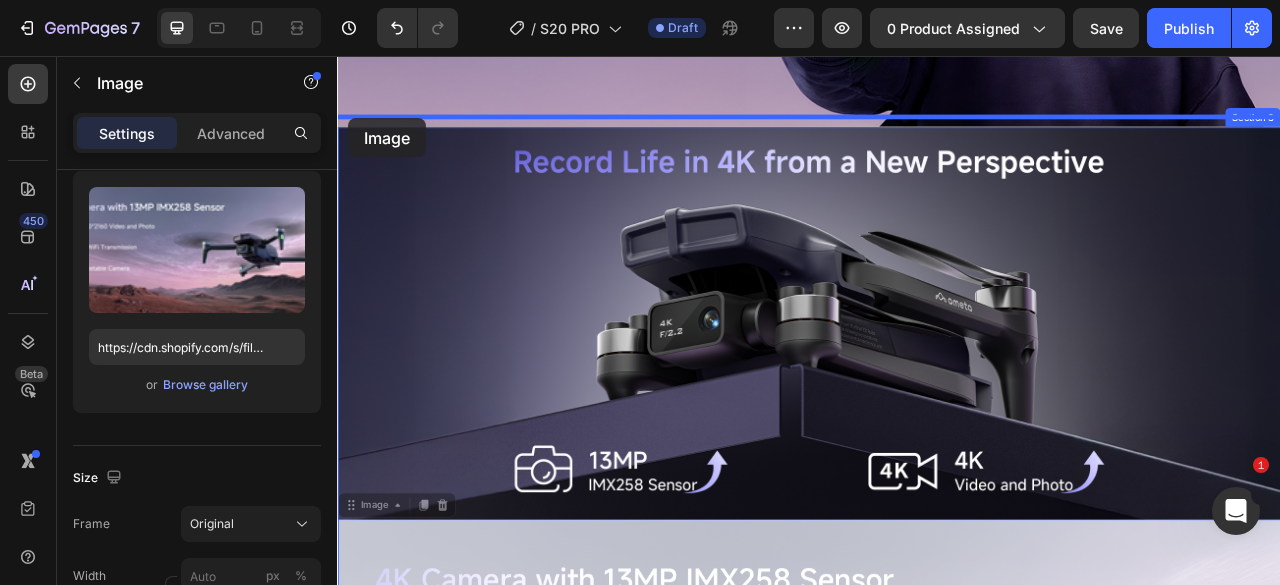 drag, startPoint x: 373, startPoint y: 416, endPoint x: 351, endPoint y: 135, distance: 281.8599 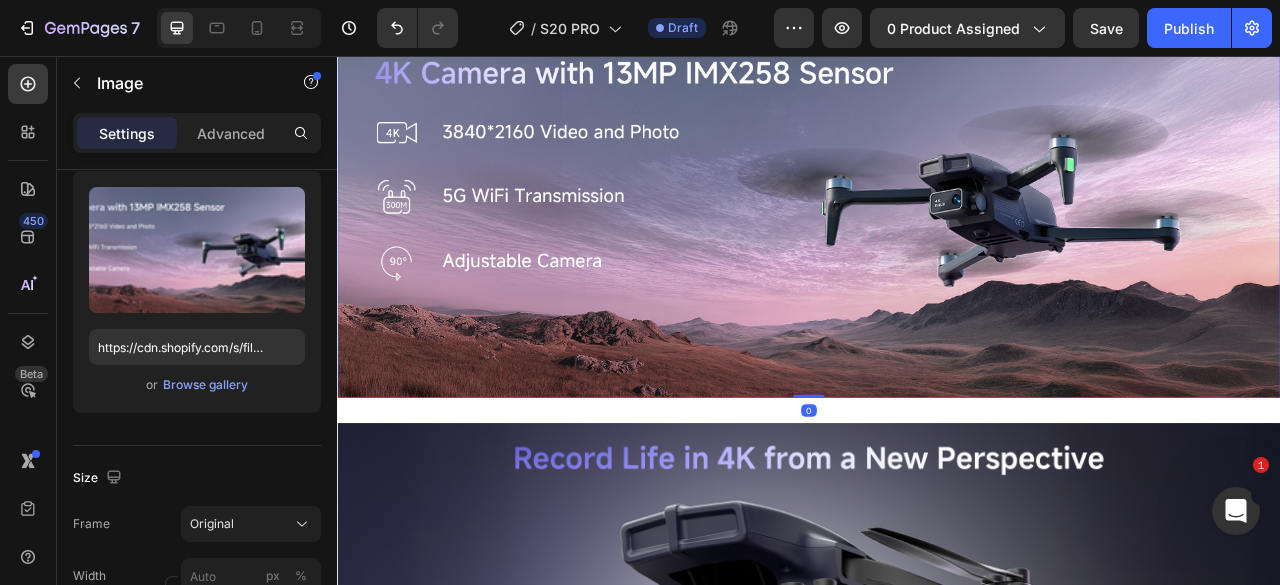 scroll, scrollTop: 2496, scrollLeft: 0, axis: vertical 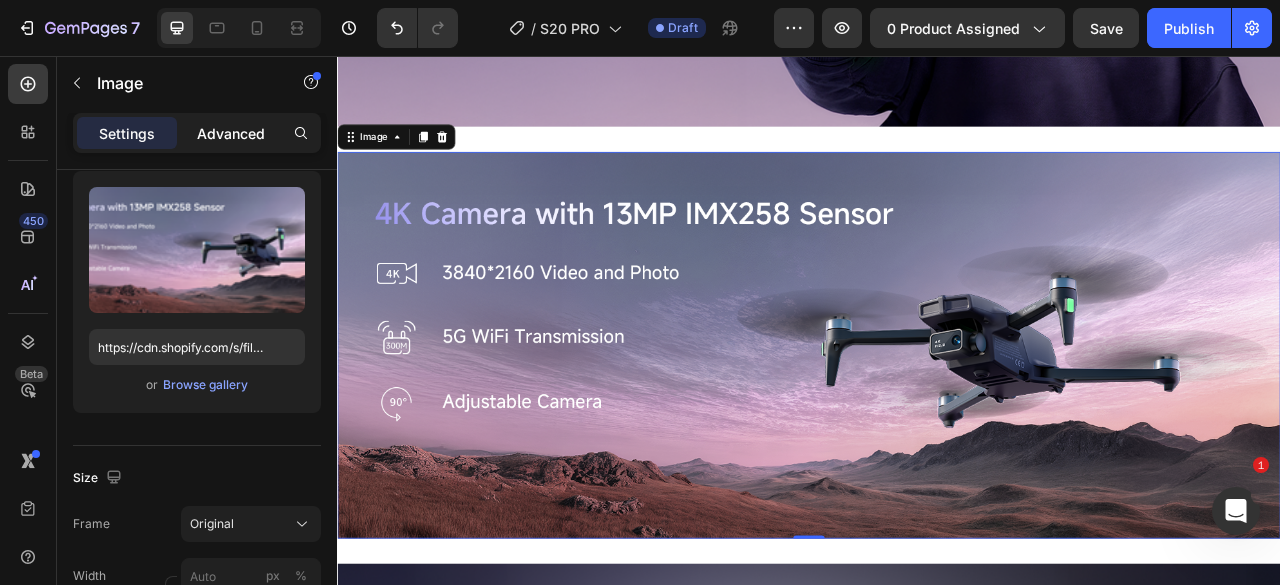 click on "Advanced" at bounding box center [231, 133] 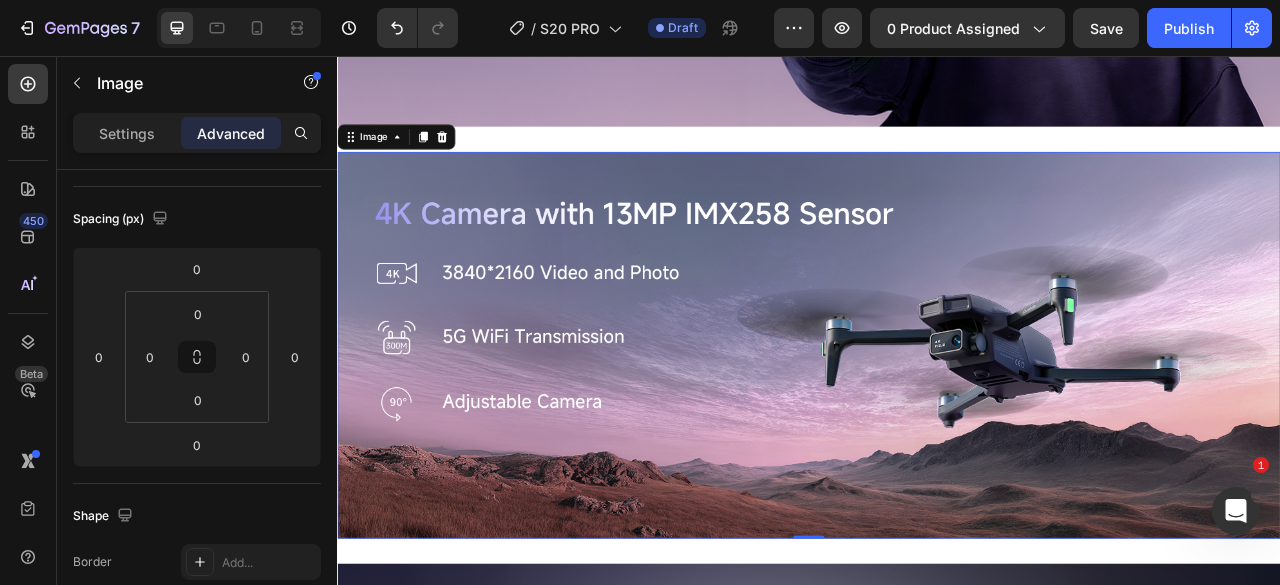 click at bounding box center [937, 424] 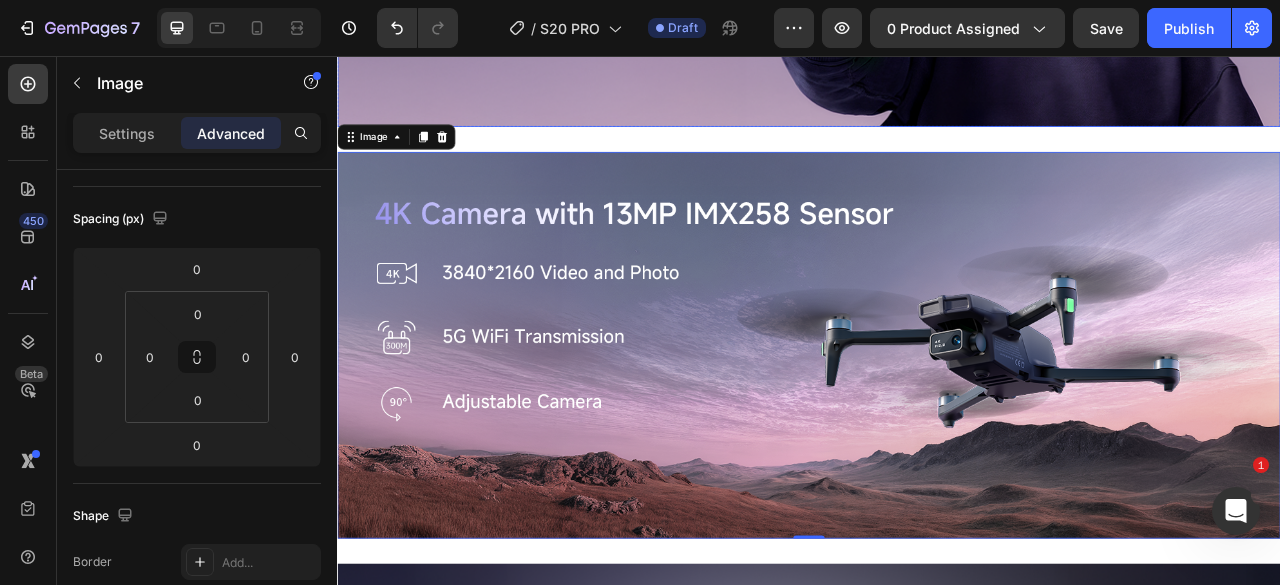 click on "Image   0 Section 3" at bounding box center [937, 424] 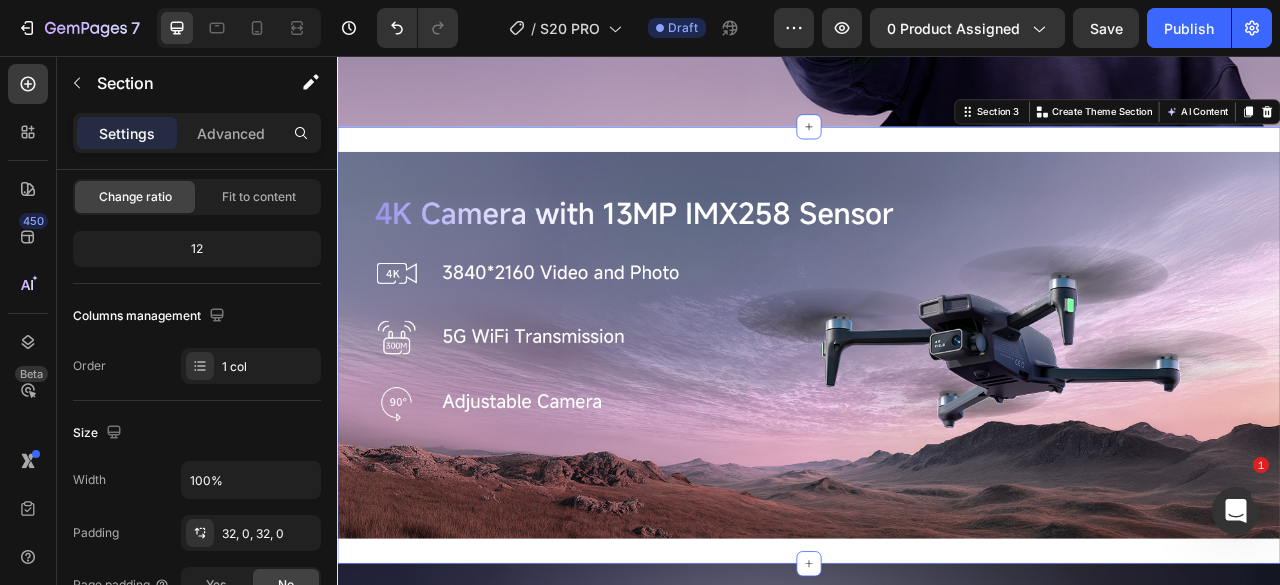 scroll, scrollTop: 0, scrollLeft: 0, axis: both 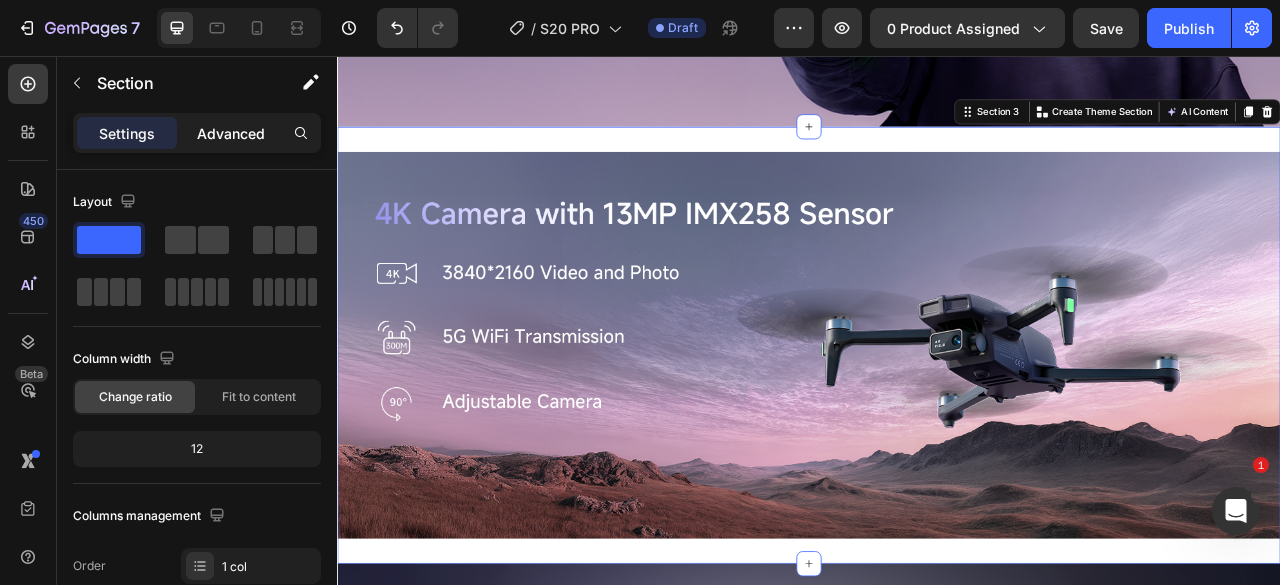 click on "Advanced" at bounding box center (231, 133) 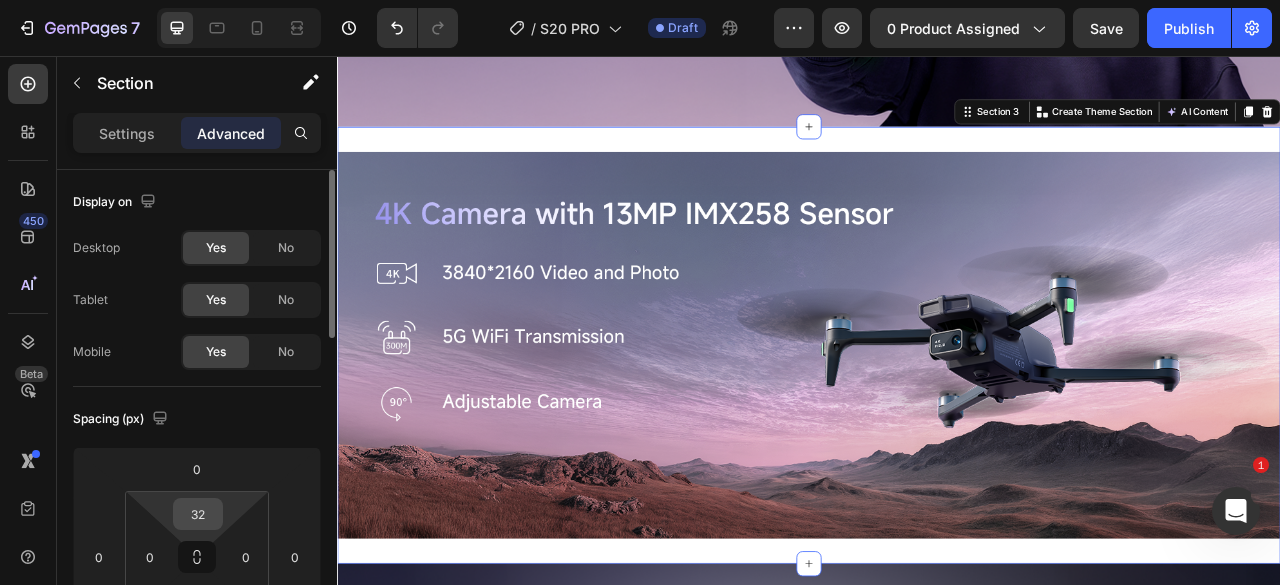 click on "32" at bounding box center (198, 514) 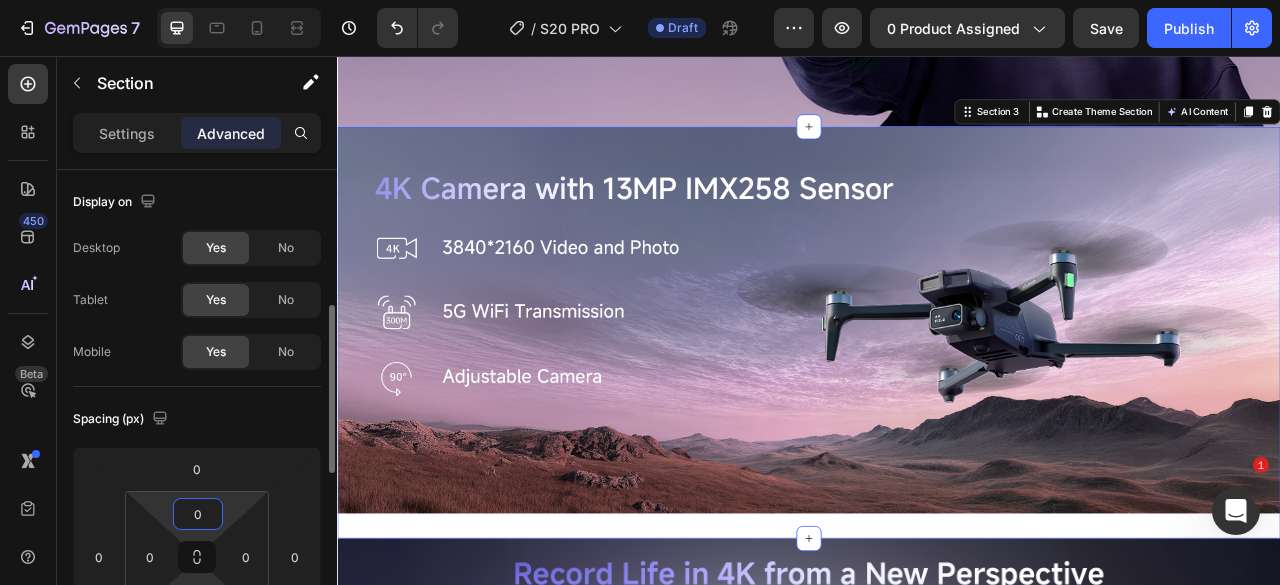 scroll, scrollTop: 200, scrollLeft: 0, axis: vertical 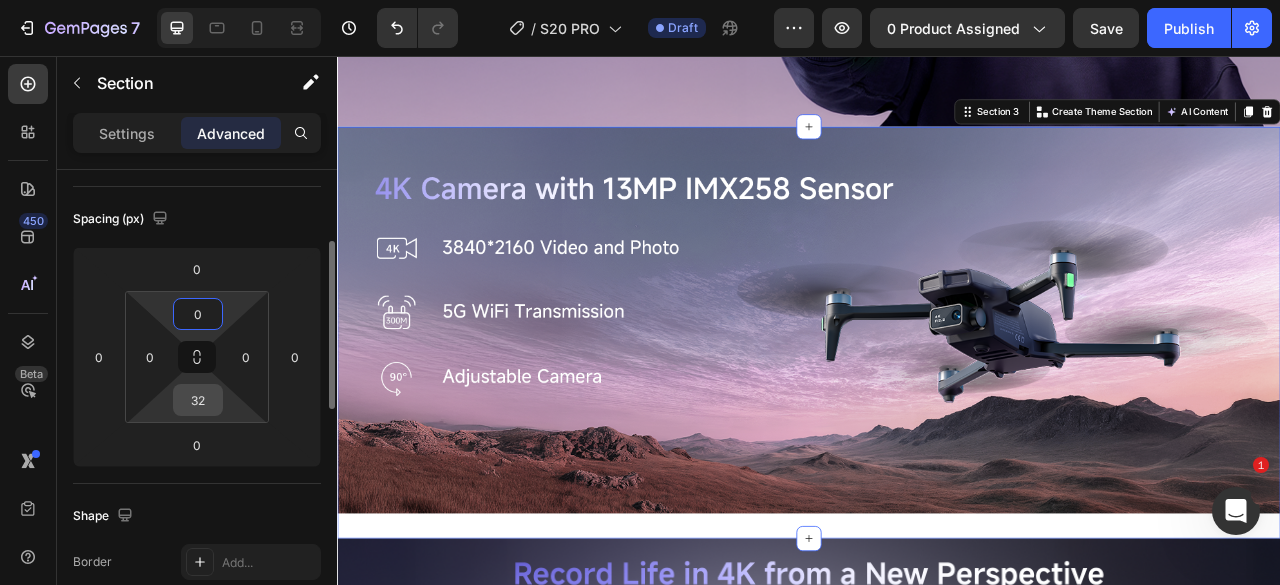 type on "0" 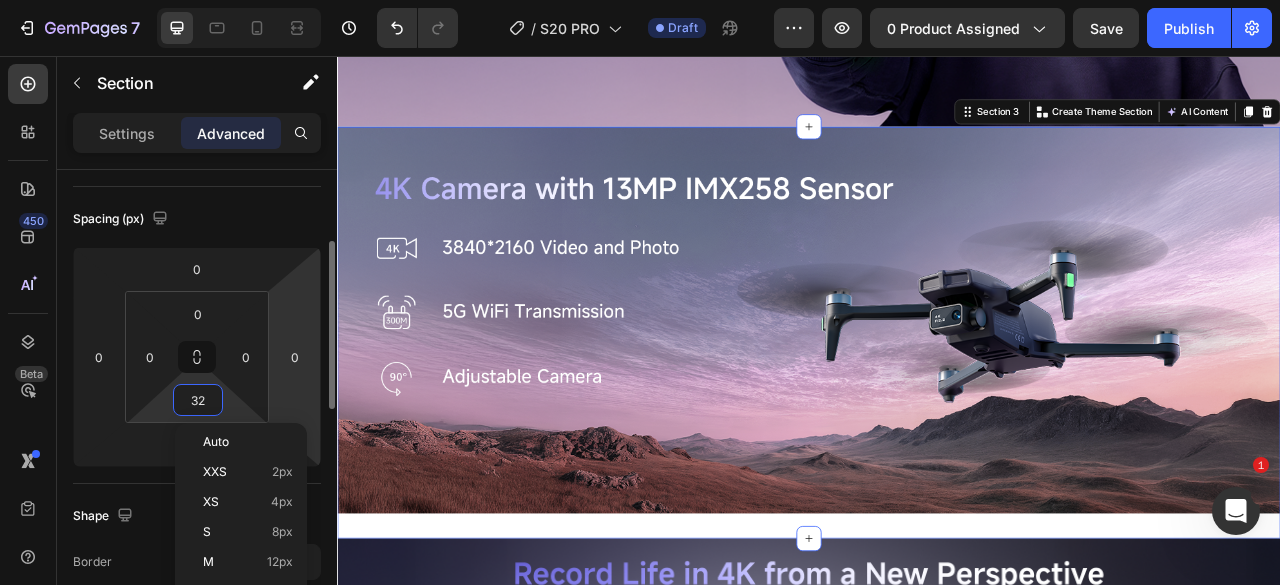 type on "0" 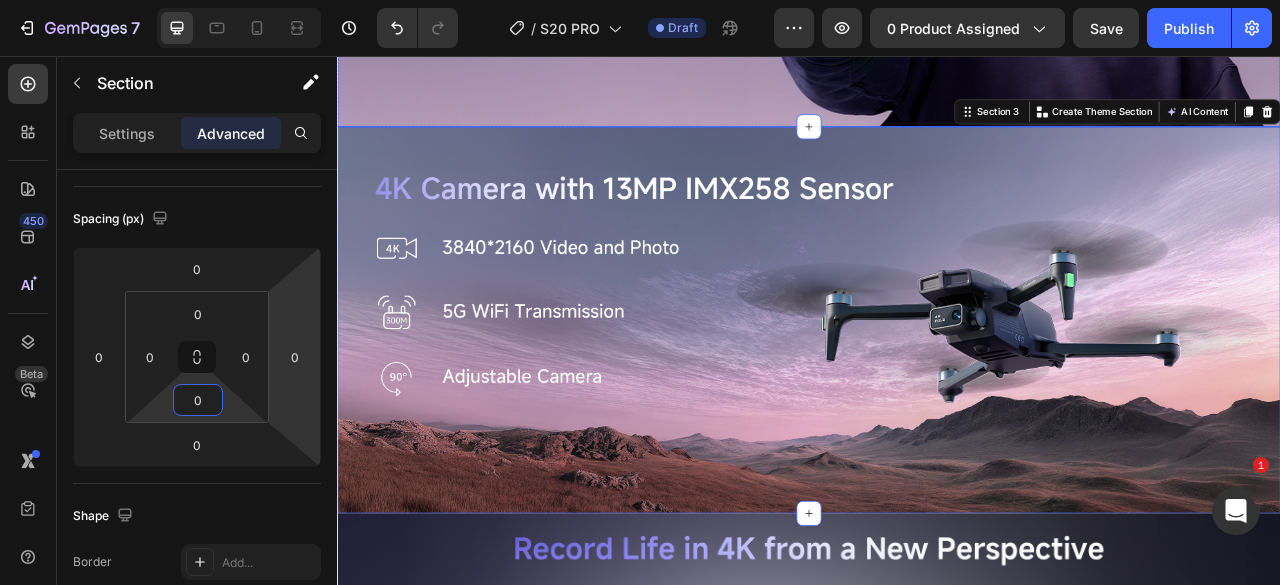 click at bounding box center [937, -104] 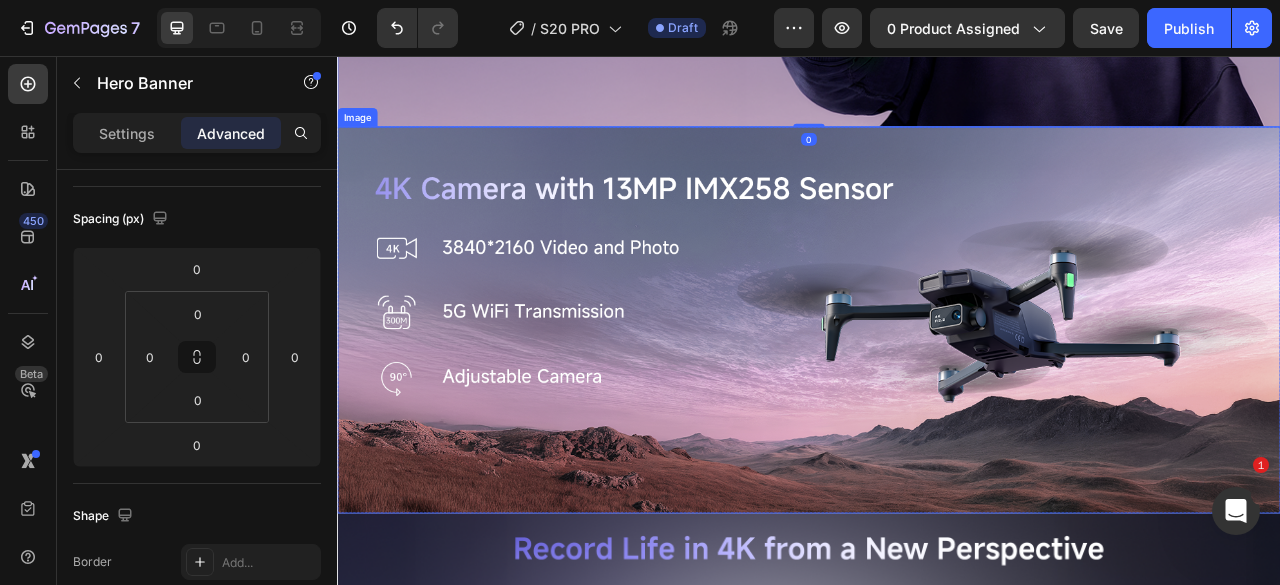 scroll, scrollTop: 0, scrollLeft: 0, axis: both 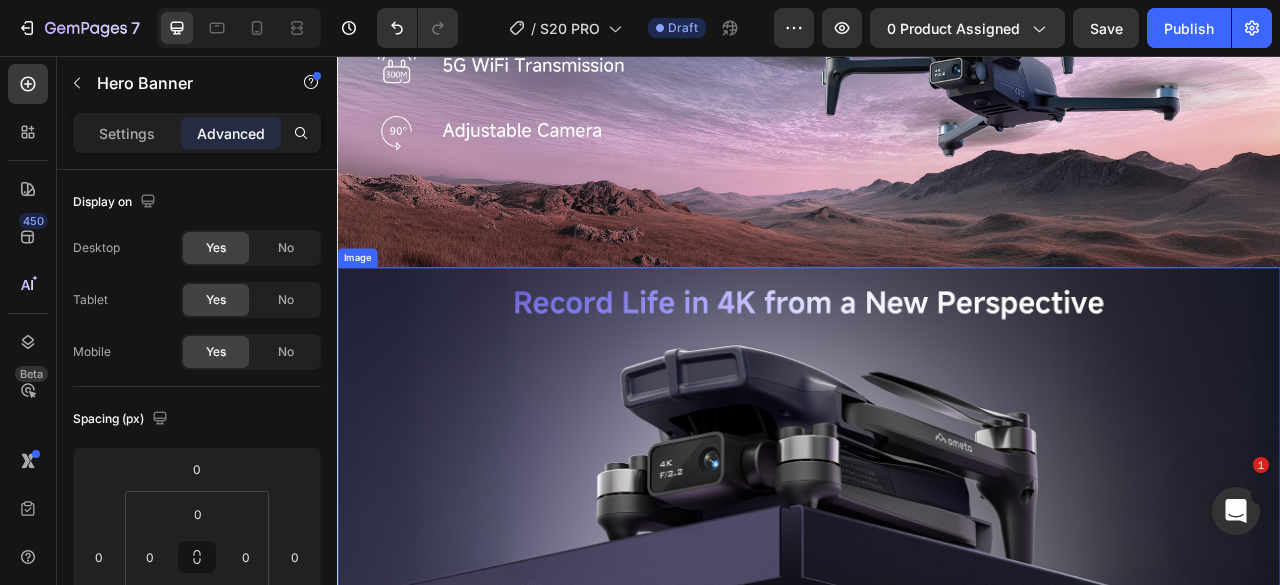click at bounding box center (937, 575) 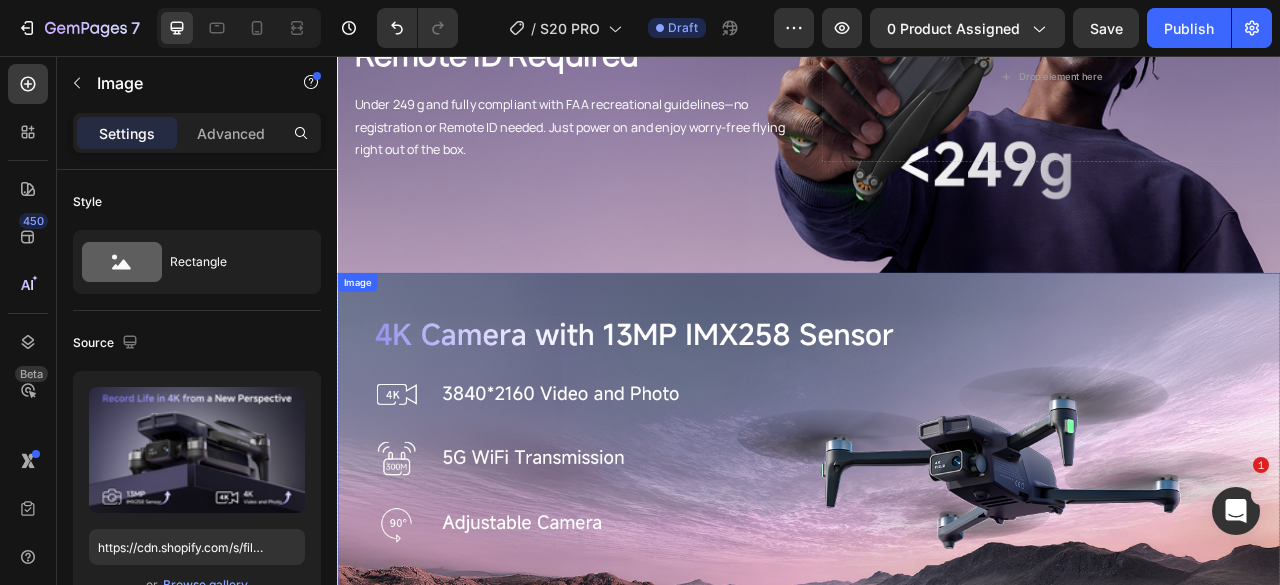scroll, scrollTop: 2296, scrollLeft: 0, axis: vertical 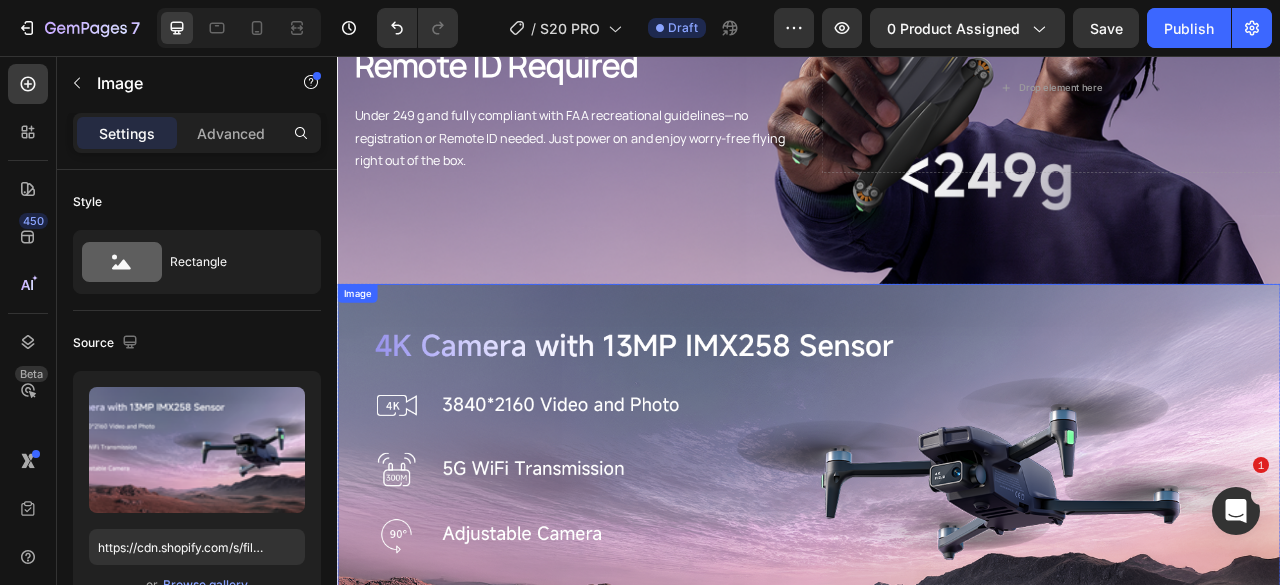 click at bounding box center [937, 592] 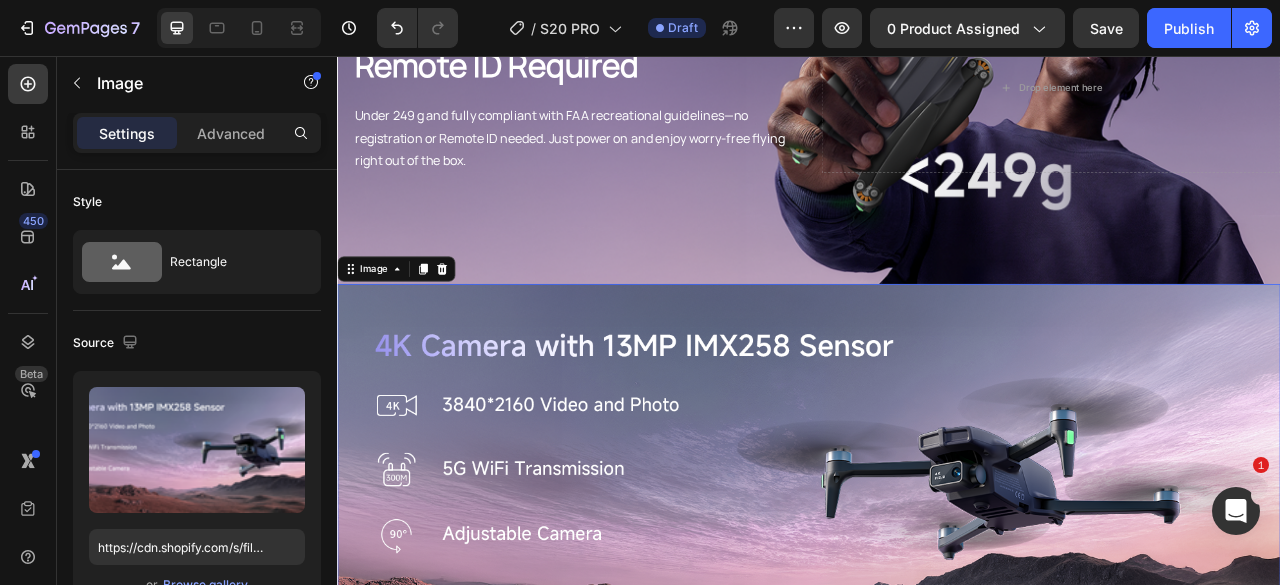 click 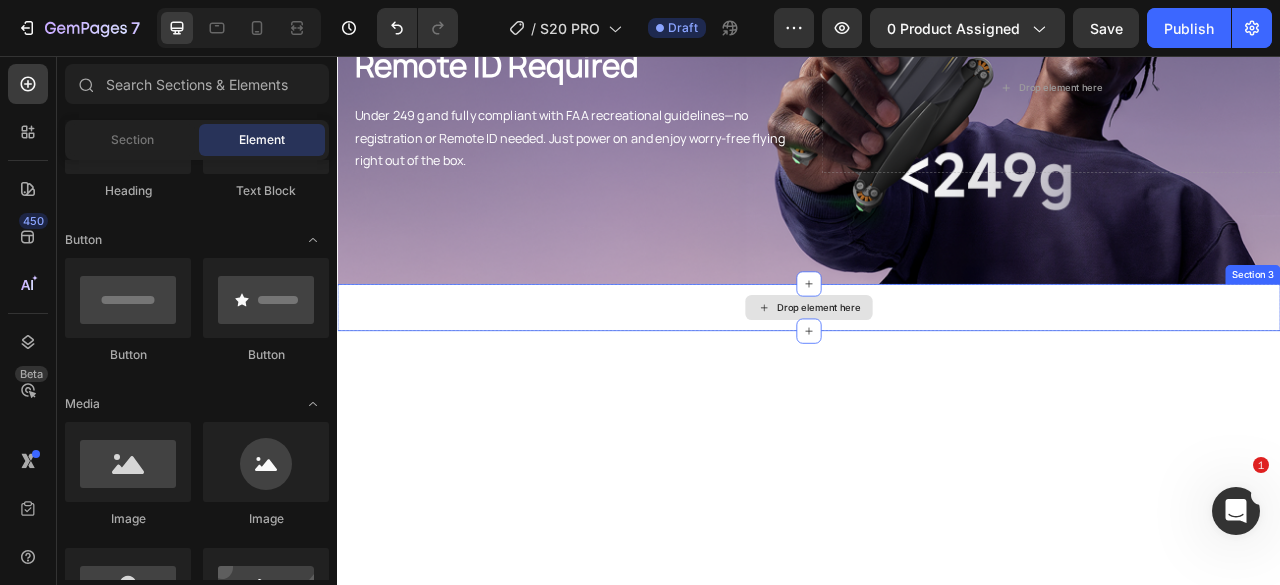 click on "Drop element here" at bounding box center (937, 376) 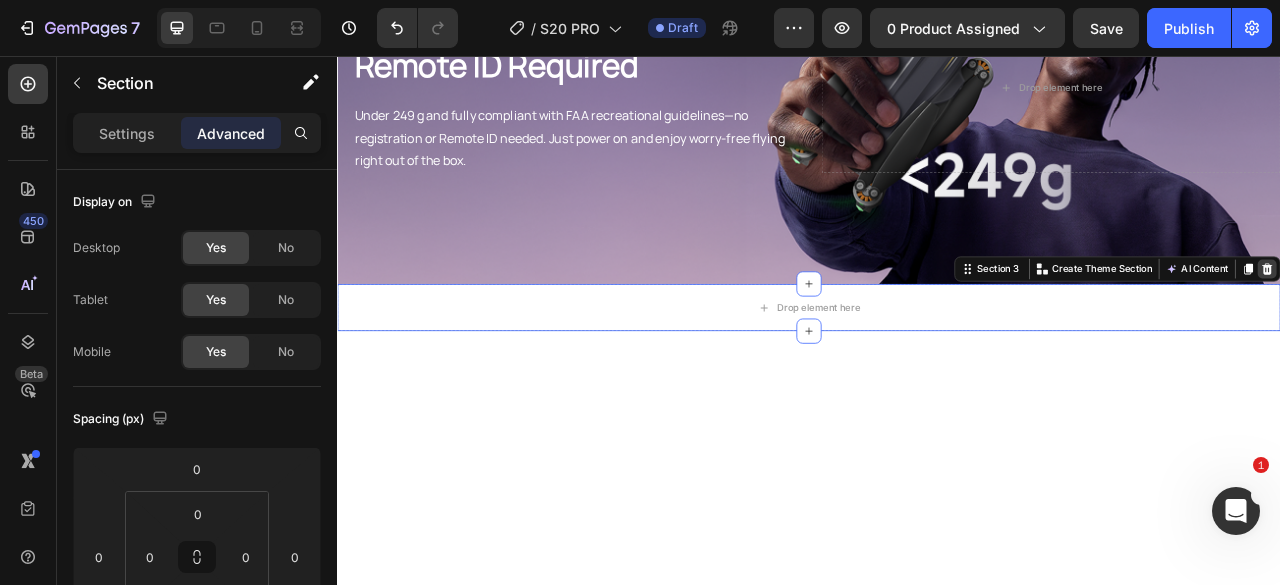 click at bounding box center (1520, 327) 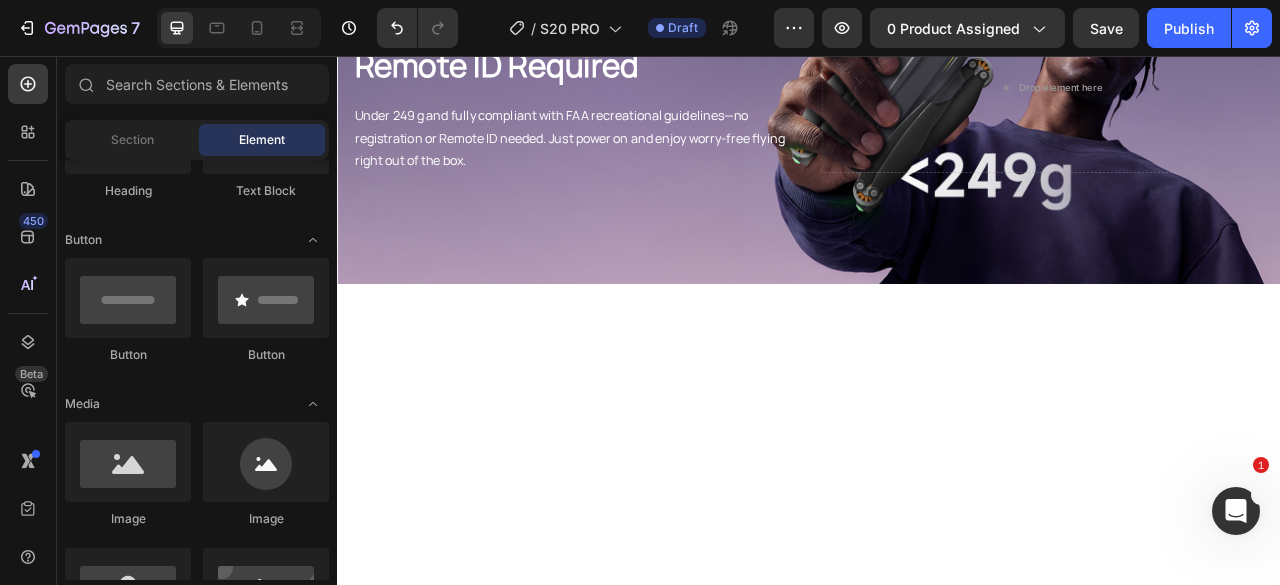 click at bounding box center [937, 593] 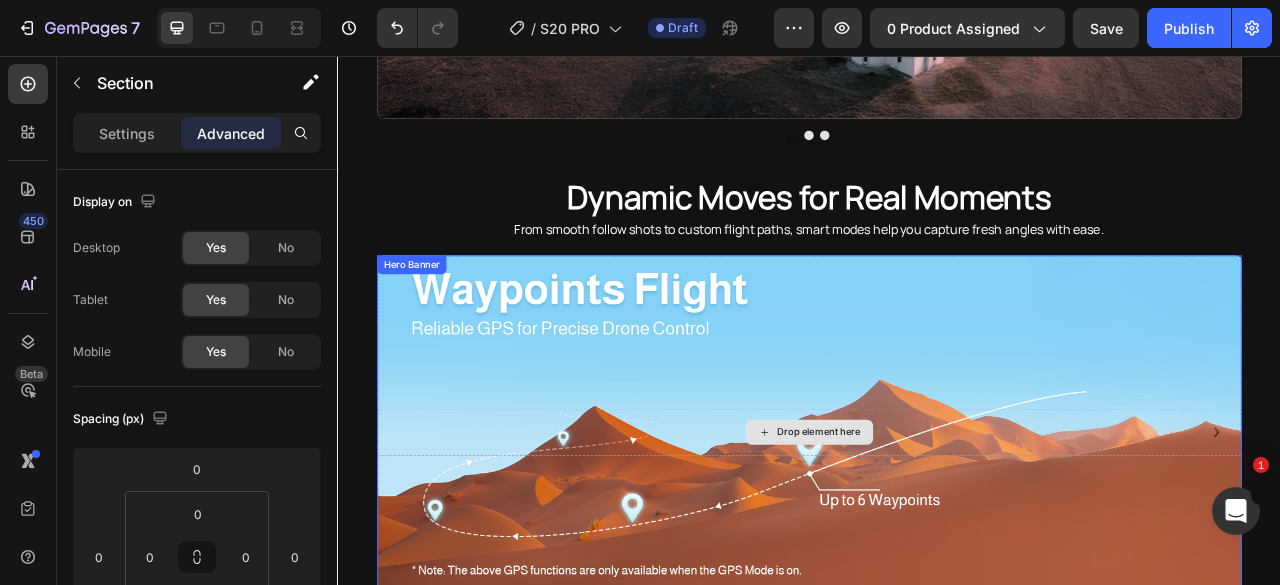 scroll, scrollTop: 3596, scrollLeft: 0, axis: vertical 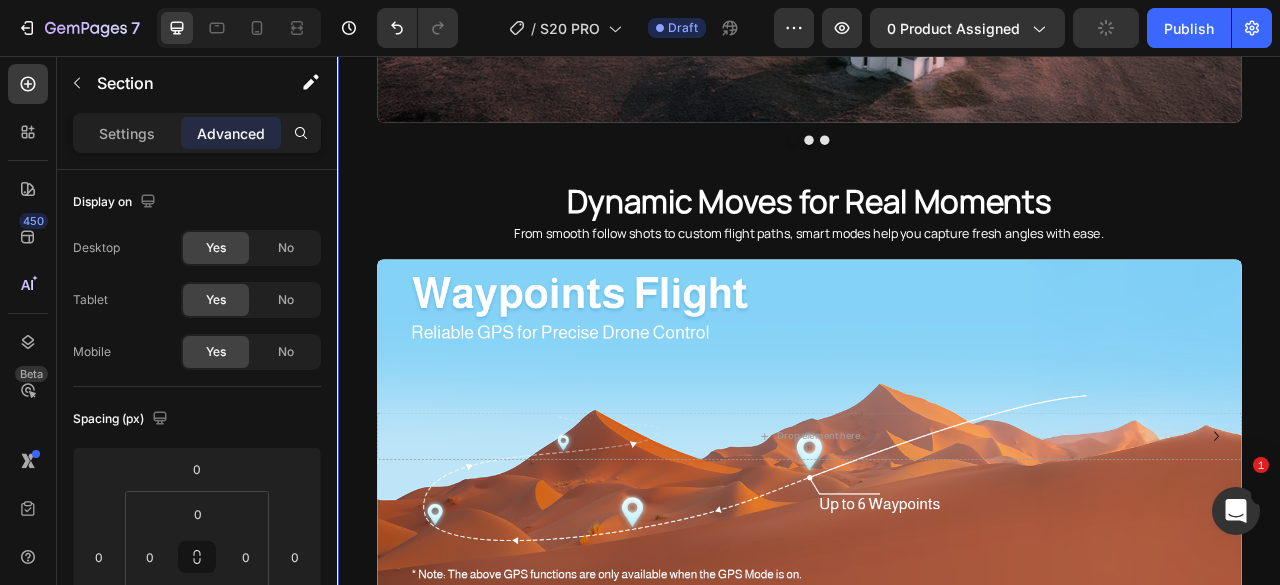 drag, startPoint x: 452, startPoint y: 215, endPoint x: 485, endPoint y: 225, distance: 34.48188 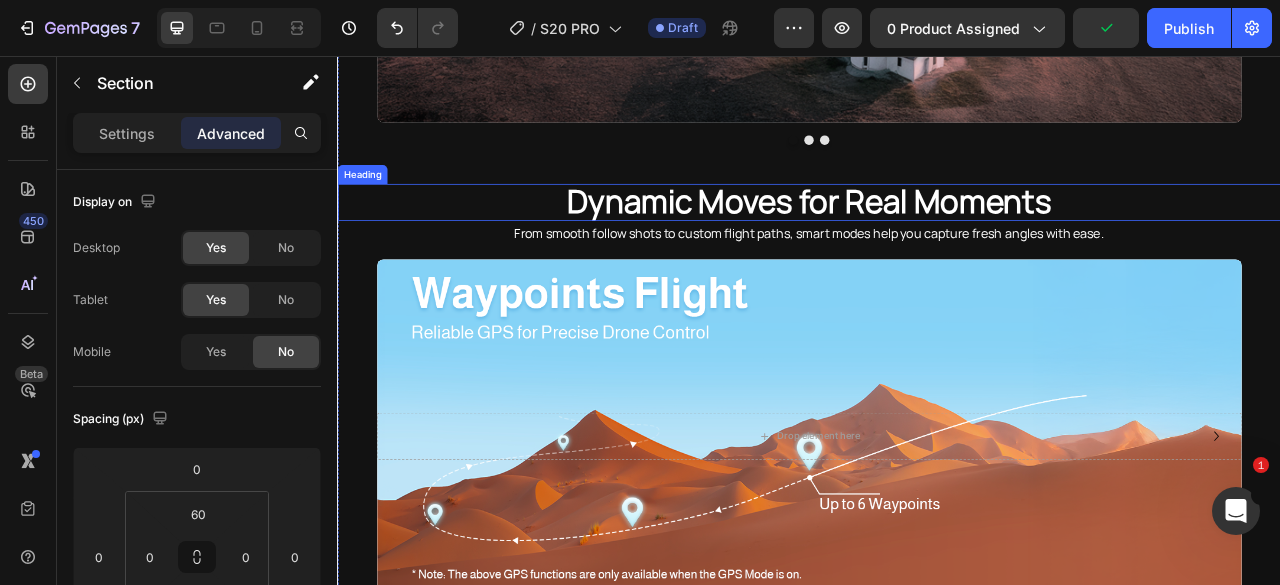 click on "Dynamic Moves for Real Moments" at bounding box center [937, 242] 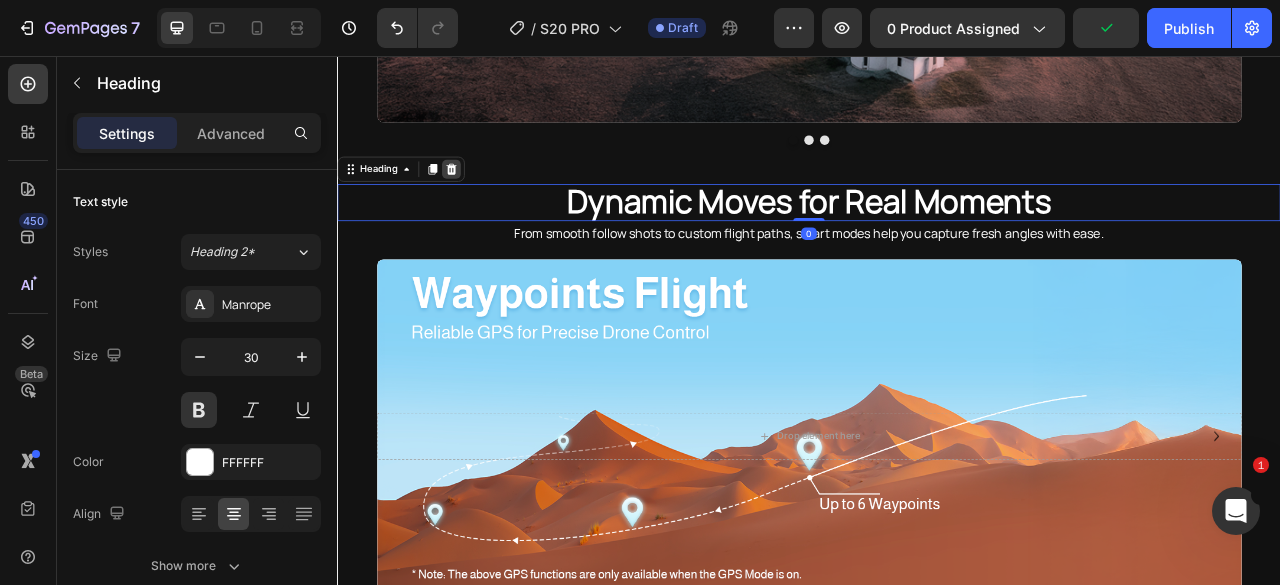 click 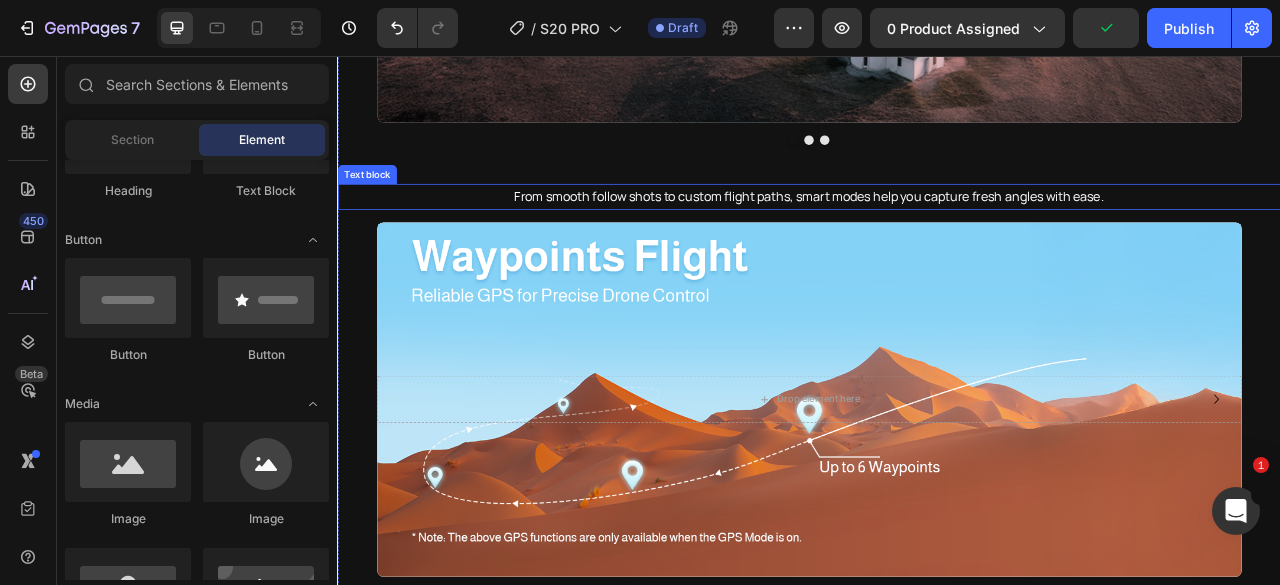 click on "From smooth follow shots to custom flight paths, smart modes help you capture fresh angles with ease." at bounding box center [937, 235] 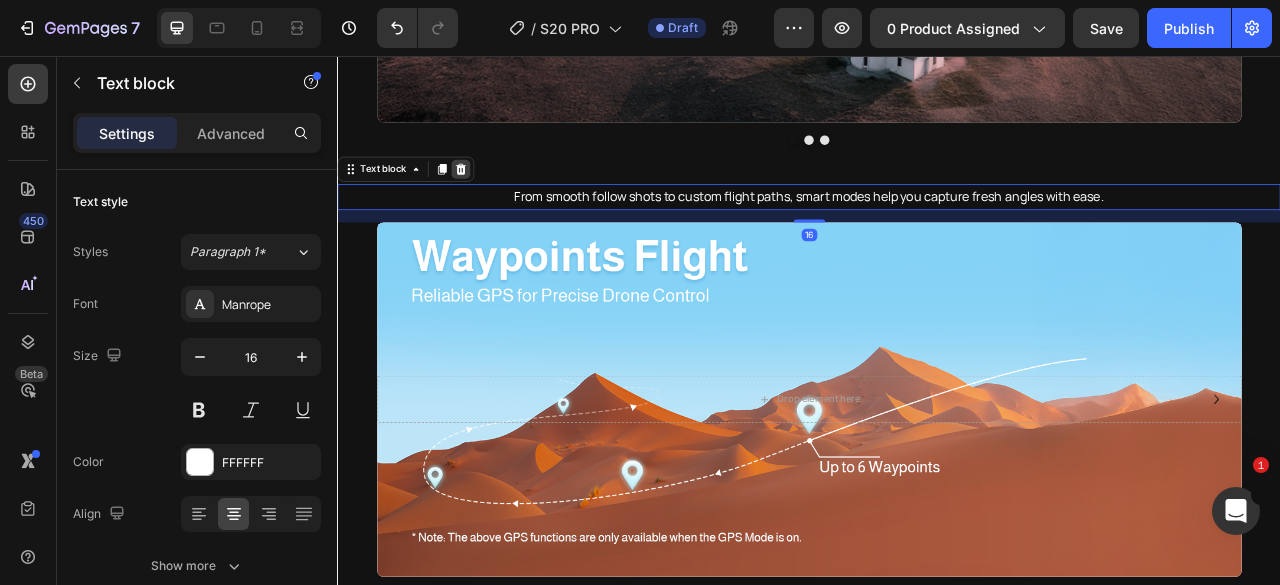 click 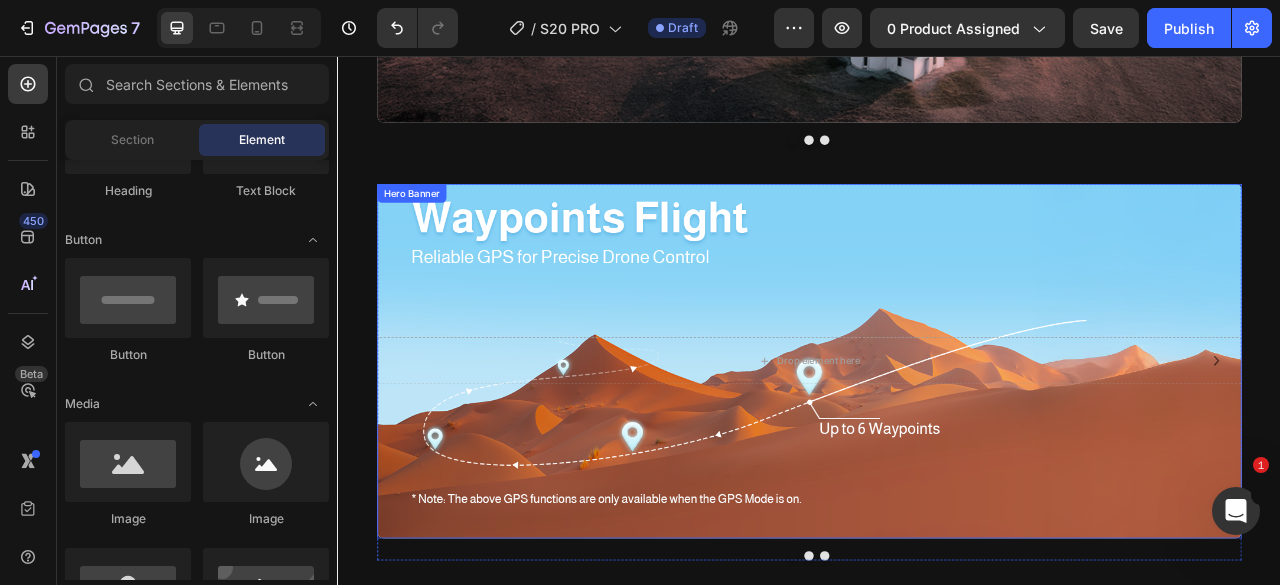 click at bounding box center (937, 444) 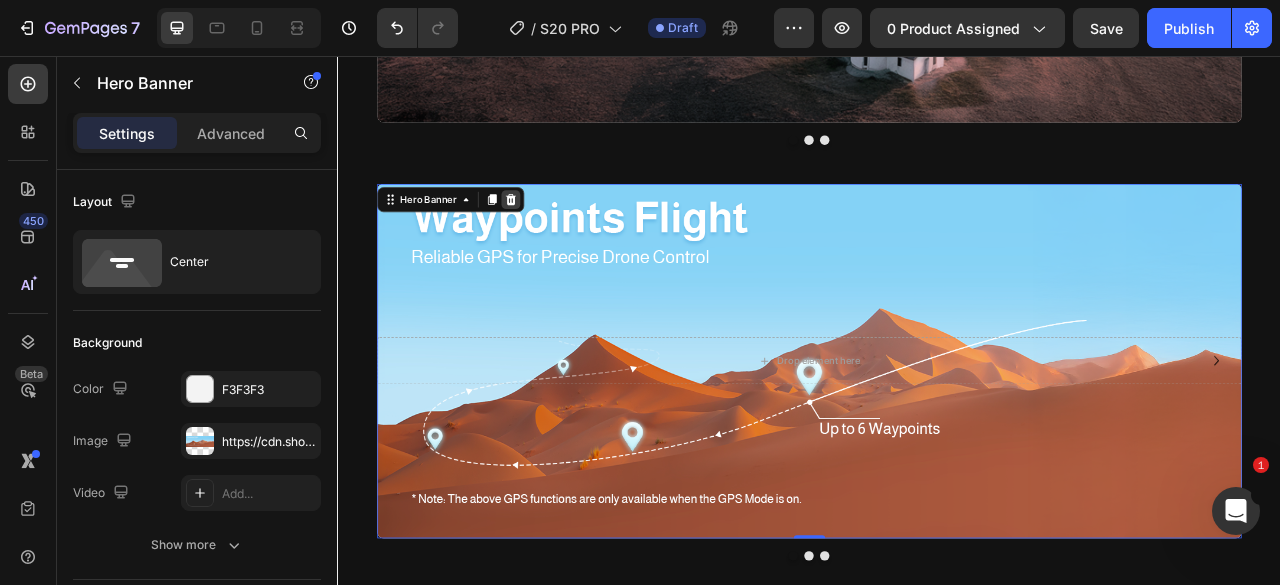 click 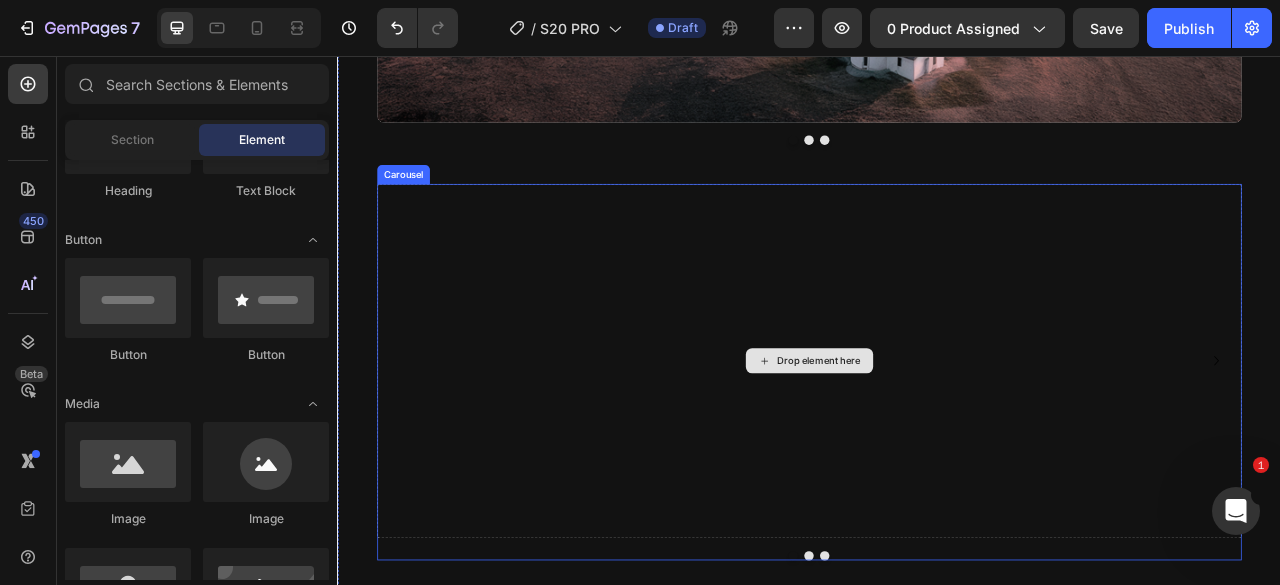 click on "Drop element here" at bounding box center (937, 444) 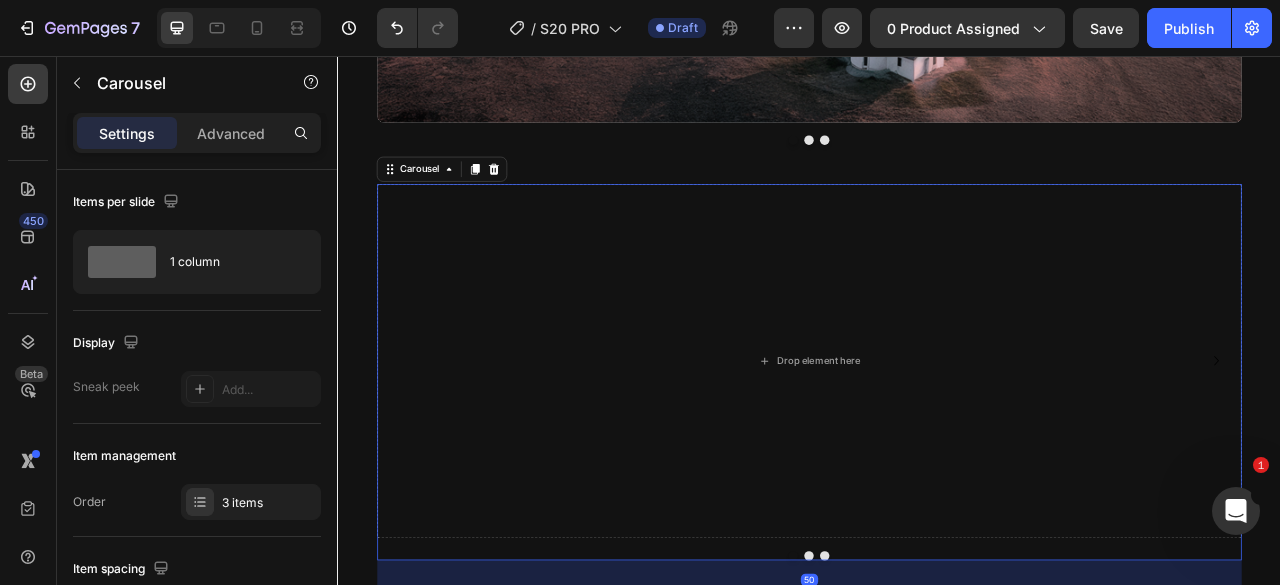 click at bounding box center [536, 200] 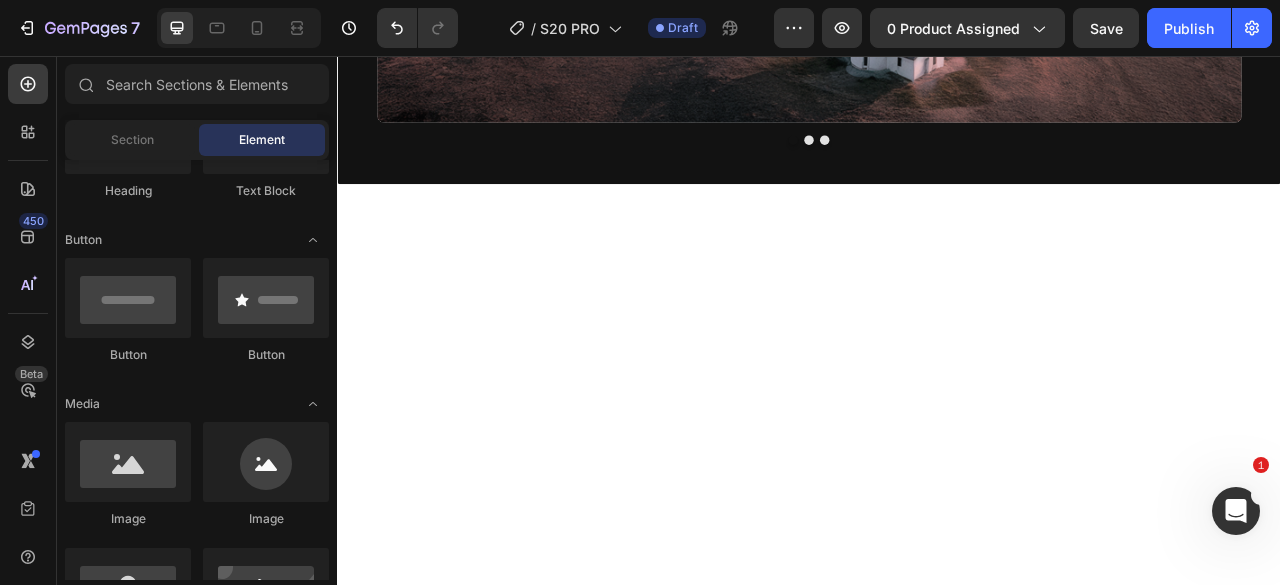 click at bounding box center [937, 704] 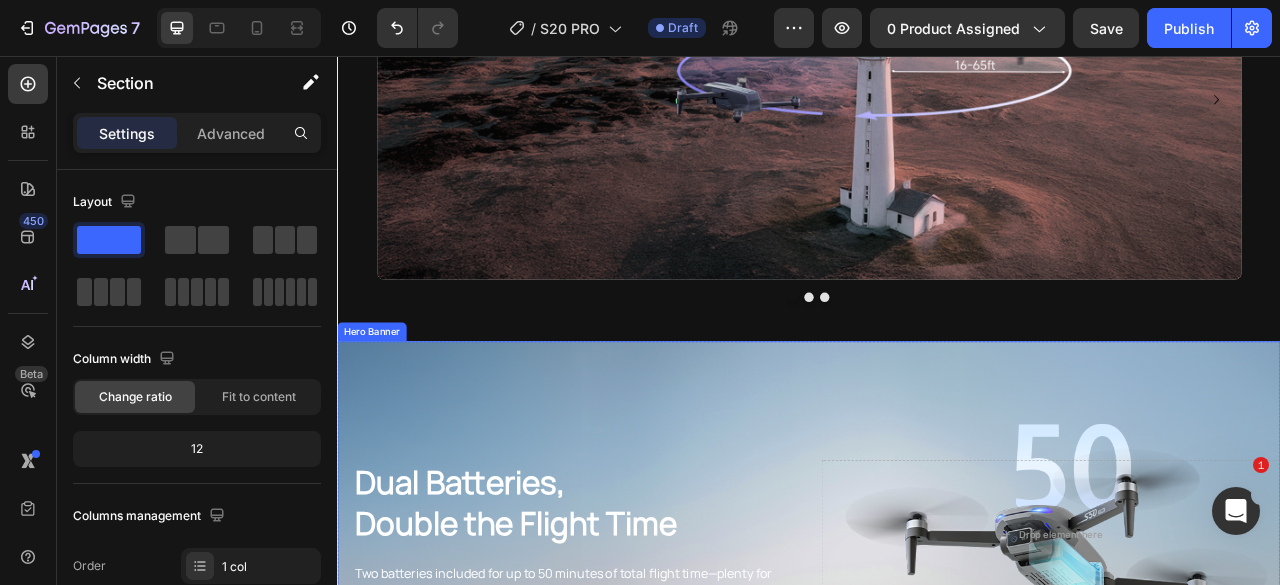 scroll, scrollTop: 3396, scrollLeft: 0, axis: vertical 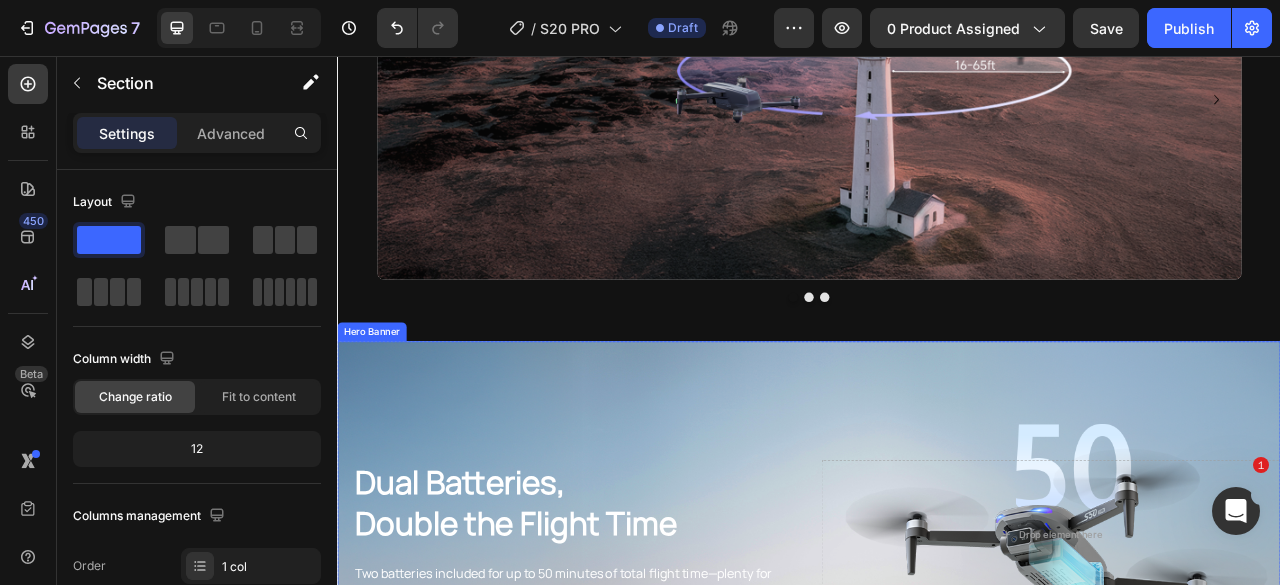 click at bounding box center (937, 665) 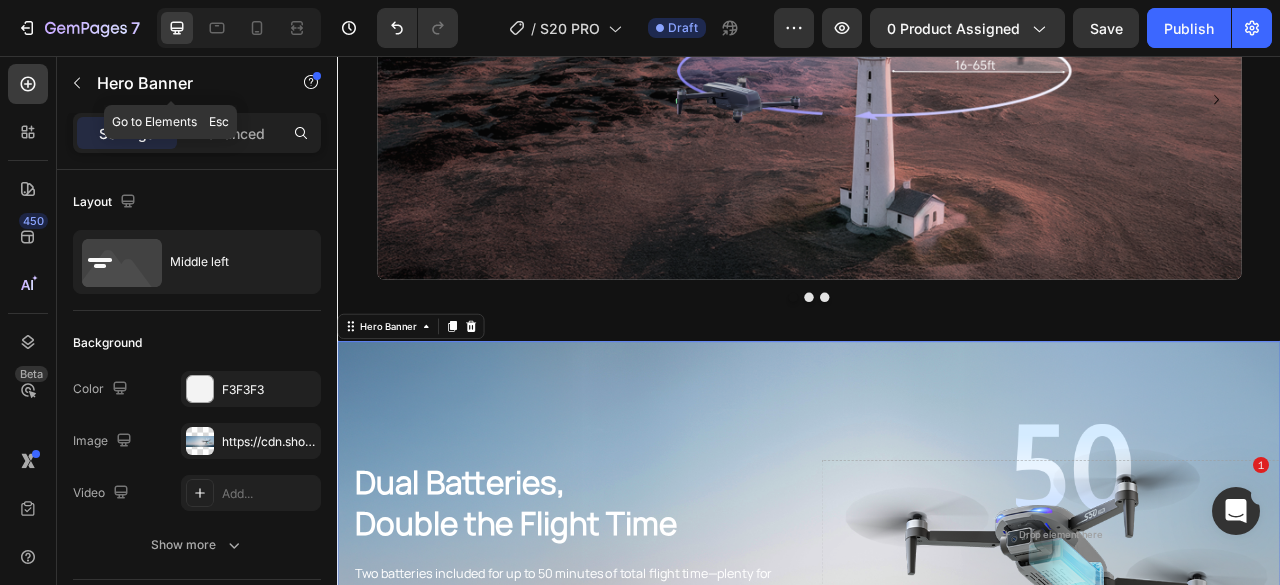 drag, startPoint x: 84, startPoint y: 86, endPoint x: 98, endPoint y: 113, distance: 30.413813 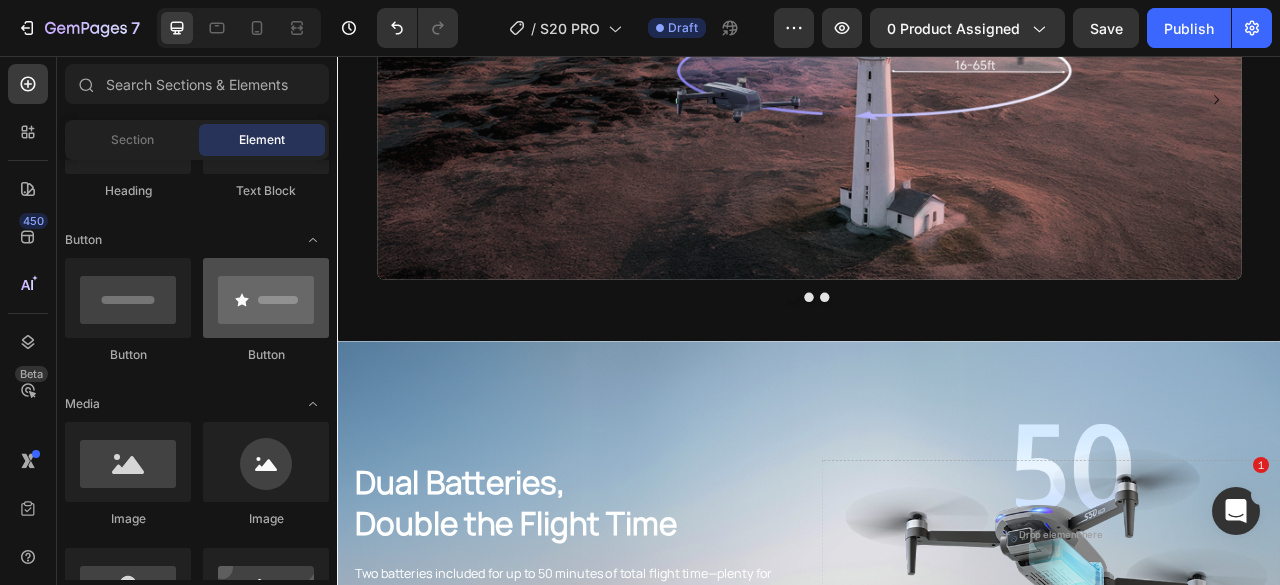 scroll, scrollTop: 300, scrollLeft: 0, axis: vertical 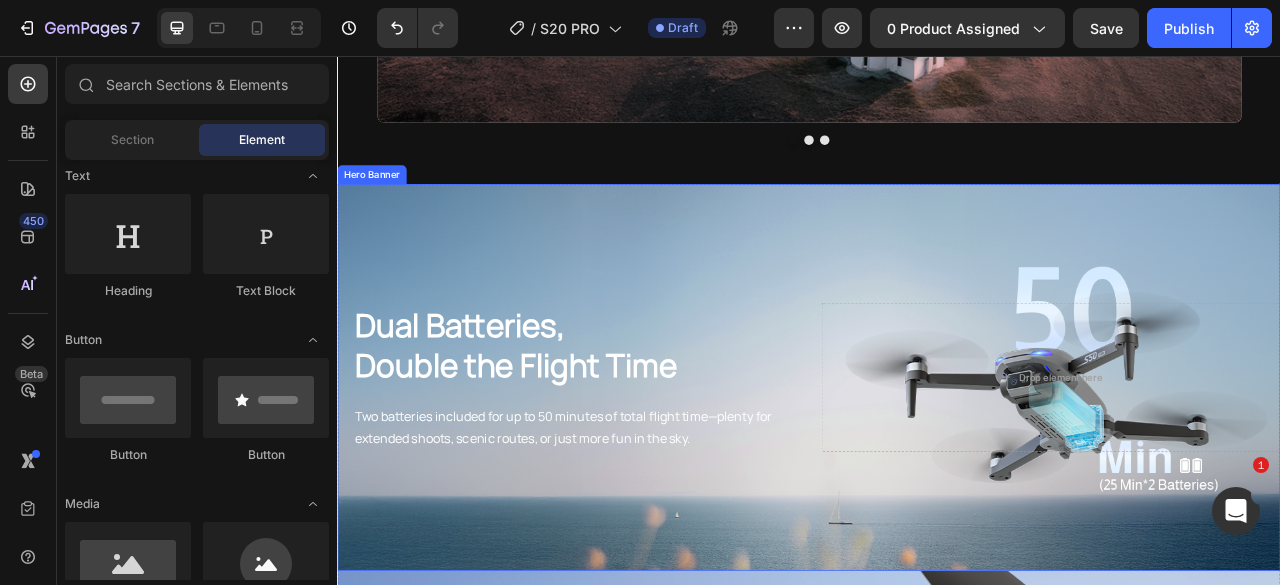 click at bounding box center [937, 465] 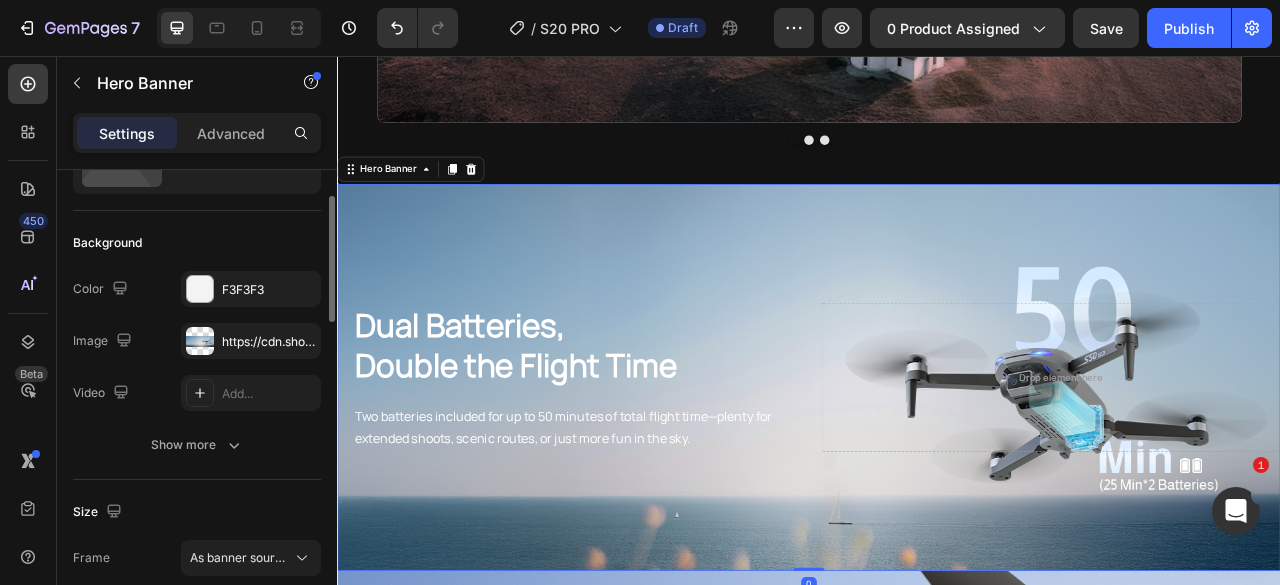scroll, scrollTop: 0, scrollLeft: 0, axis: both 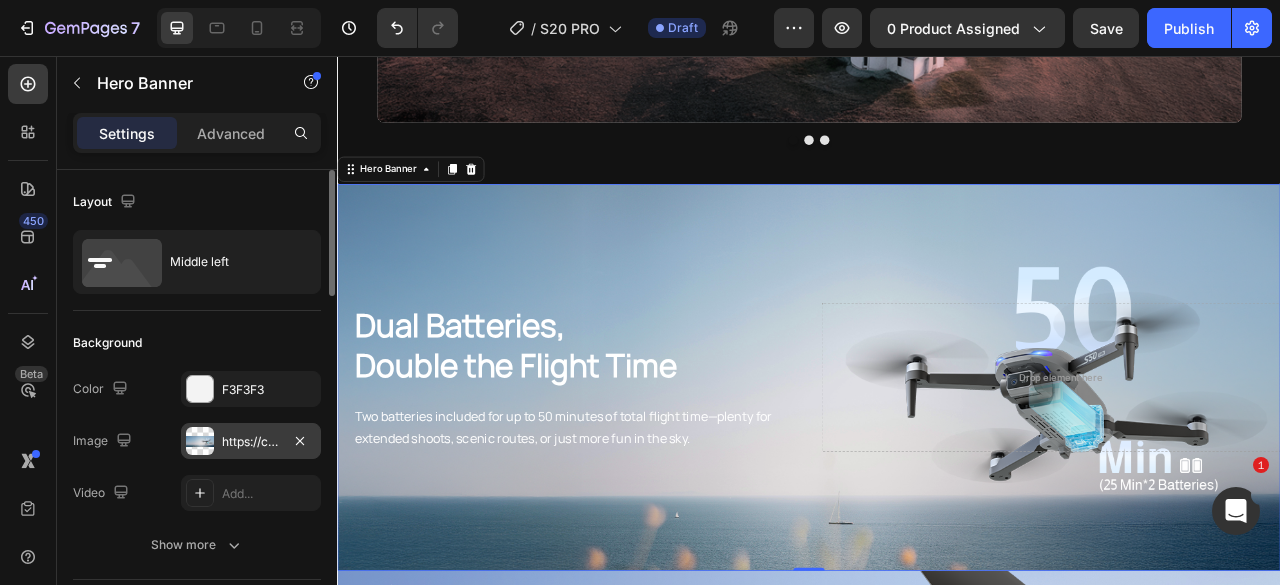click on "https://cdn.shopify.com/s/files/1/0608/7226/1676/files/gempages_498511572528792649-945fcfe5-4133-4c86-b888-b9aa2074275c.png" at bounding box center [251, 442] 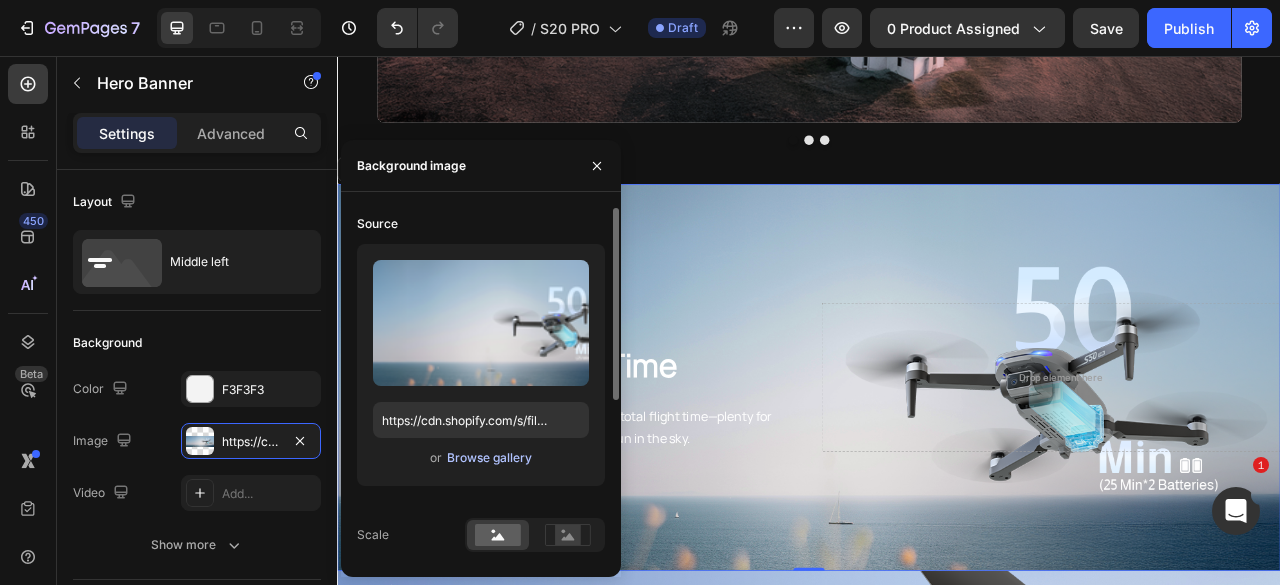 click on "Browse gallery" at bounding box center [489, 458] 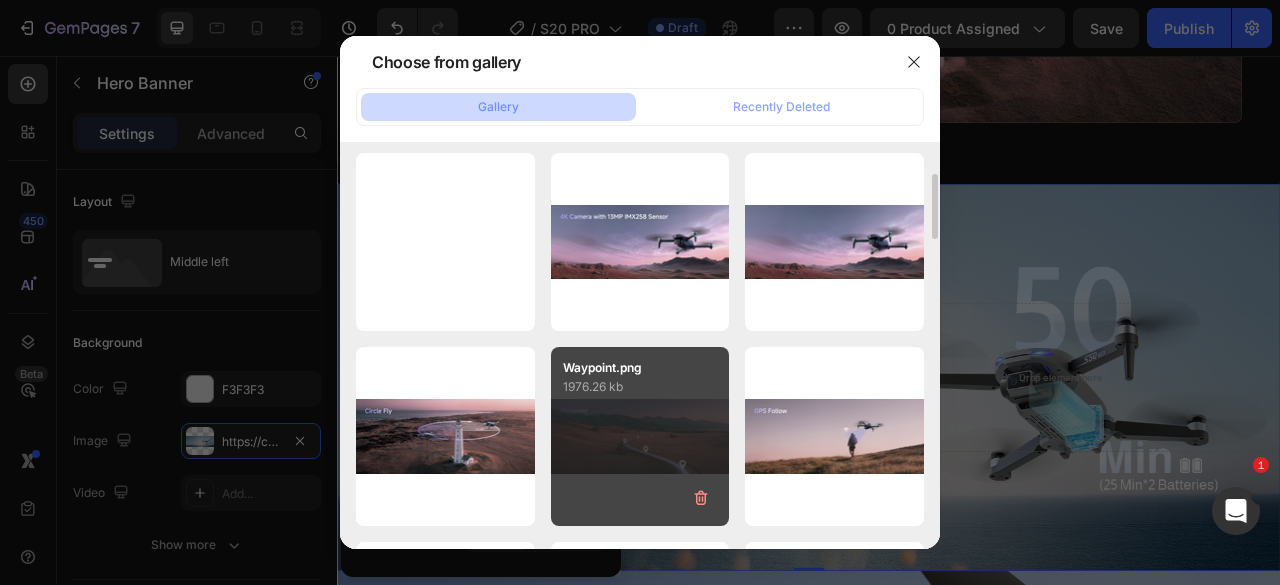 scroll, scrollTop: 0, scrollLeft: 0, axis: both 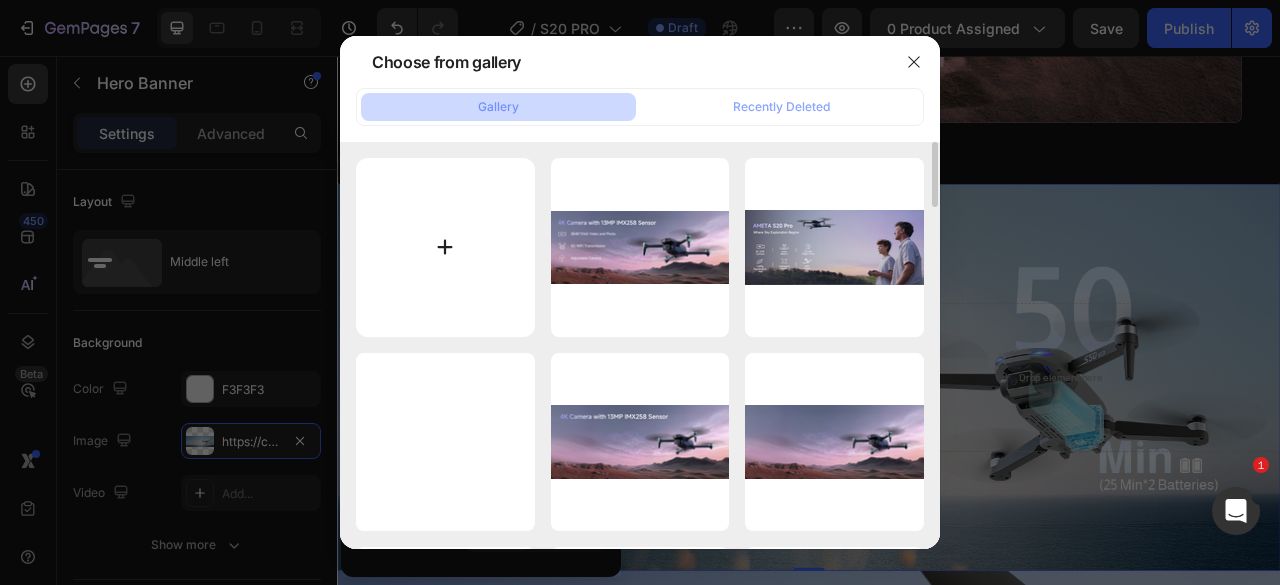 click at bounding box center (445, 247) 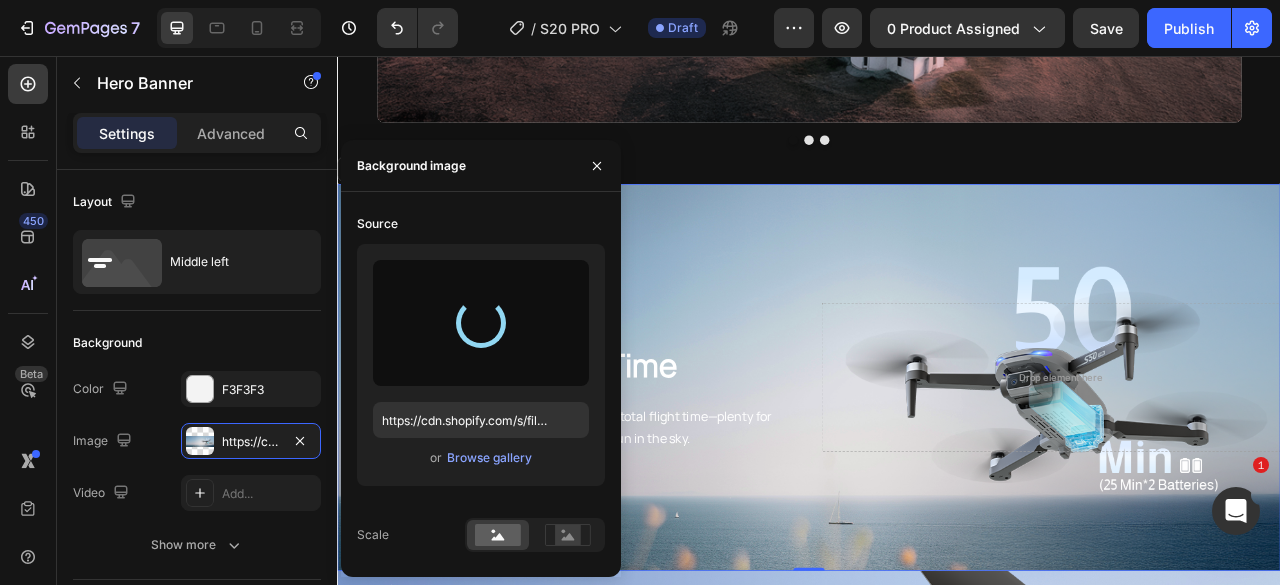 type on "https://cdn.shopify.com/s/files/1/0608/7226/1676/files/gempages_498511572528792649-9c9568f7-dd74-48fa-b8b3-c6d601dd6445.png" 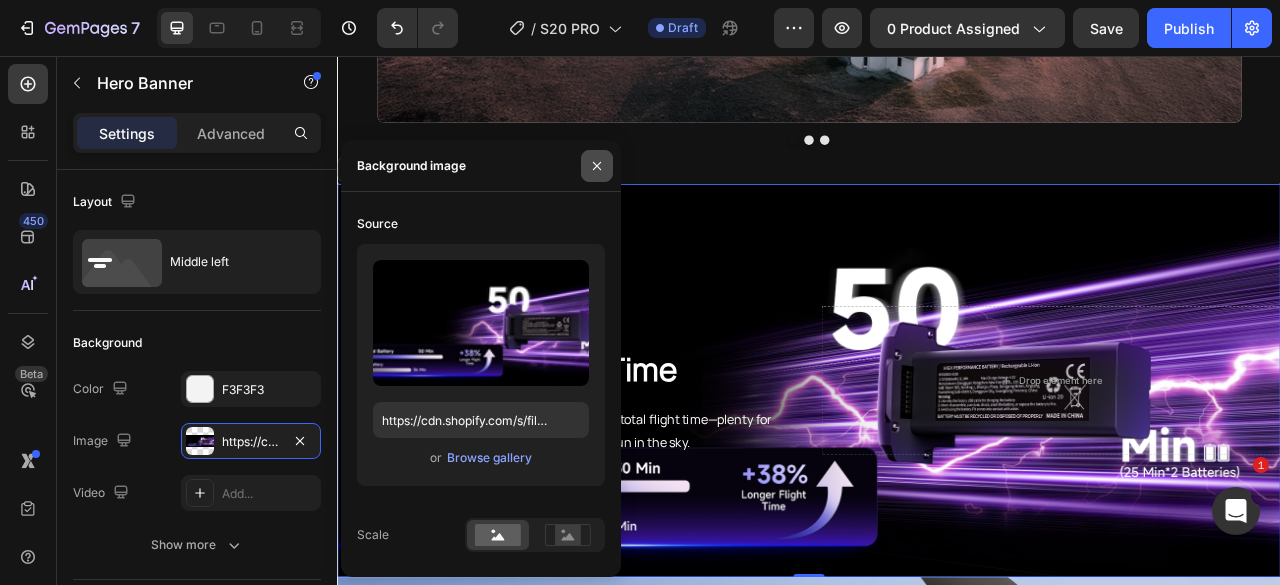 click 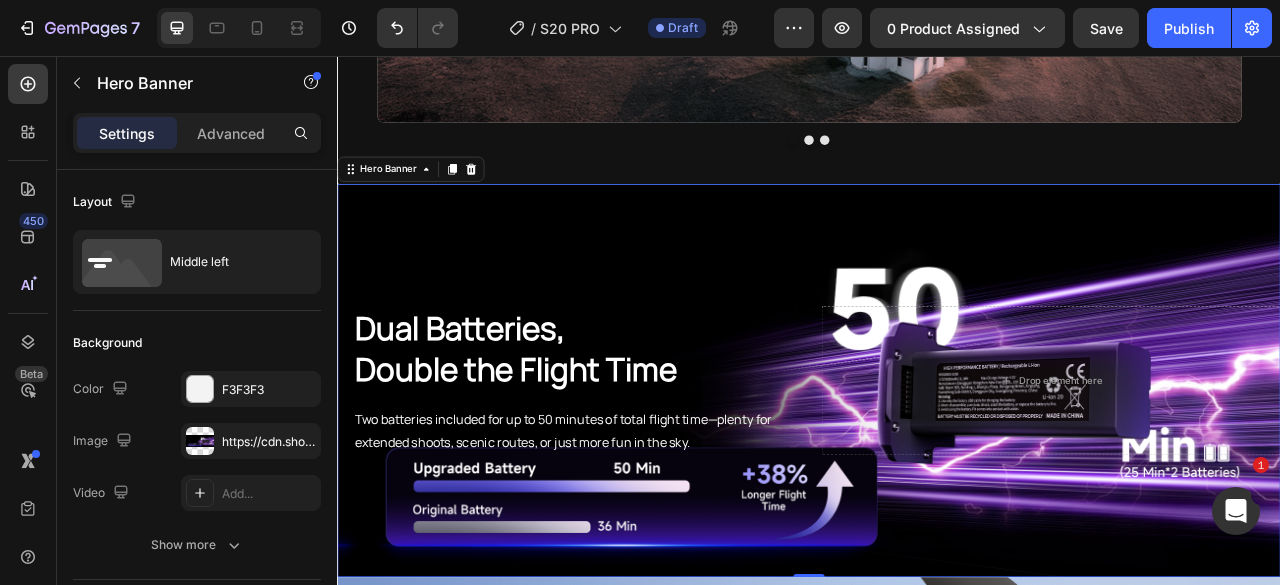 click at bounding box center [937, 469] 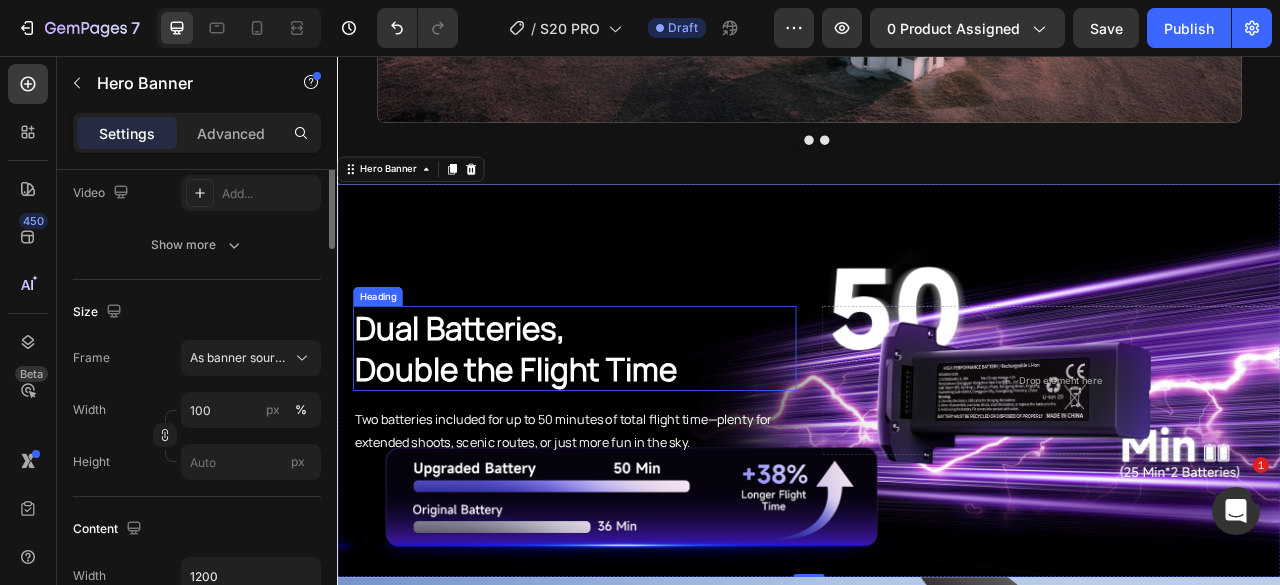 scroll, scrollTop: 200, scrollLeft: 0, axis: vertical 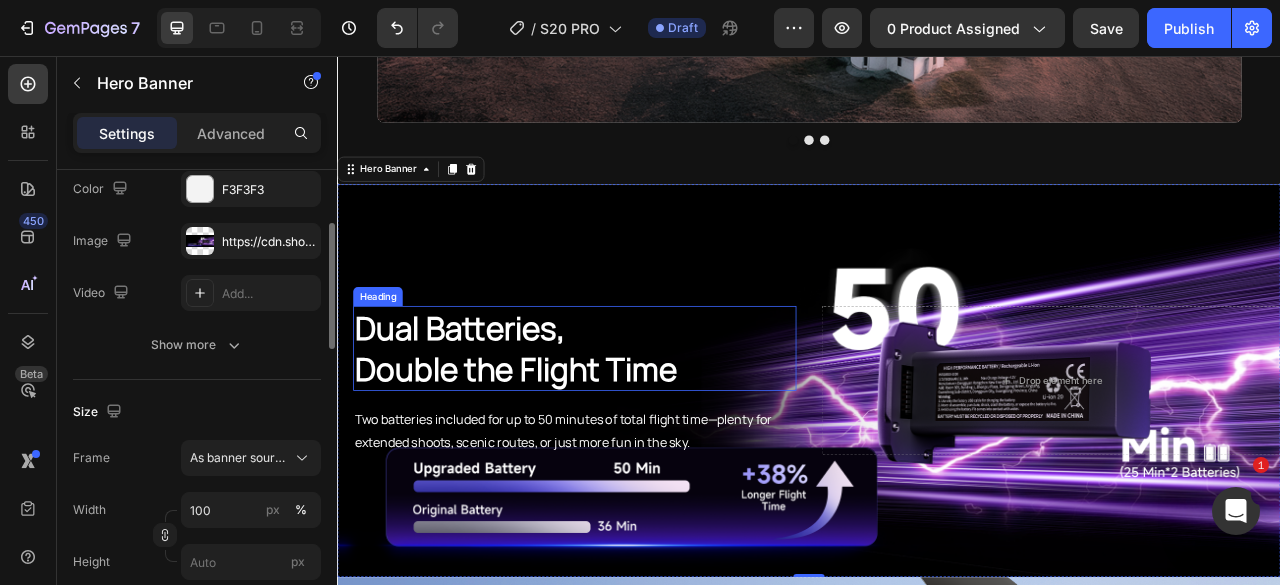 click on "Dual Batteries, Double the Flight Time" at bounding box center [639, 428] 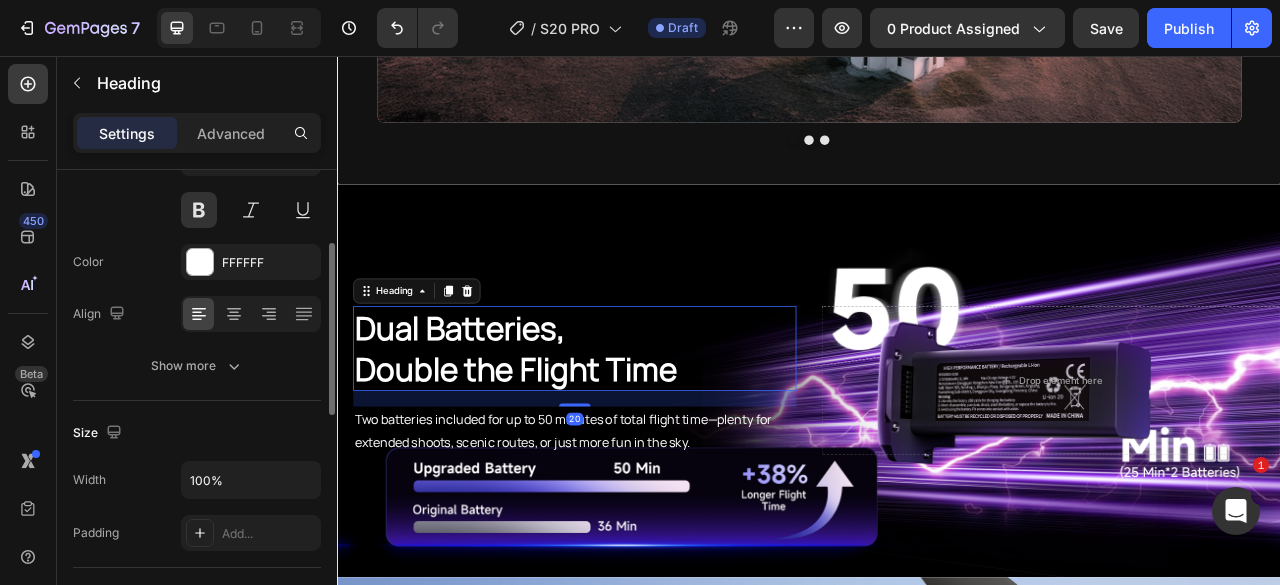 scroll, scrollTop: 0, scrollLeft: 0, axis: both 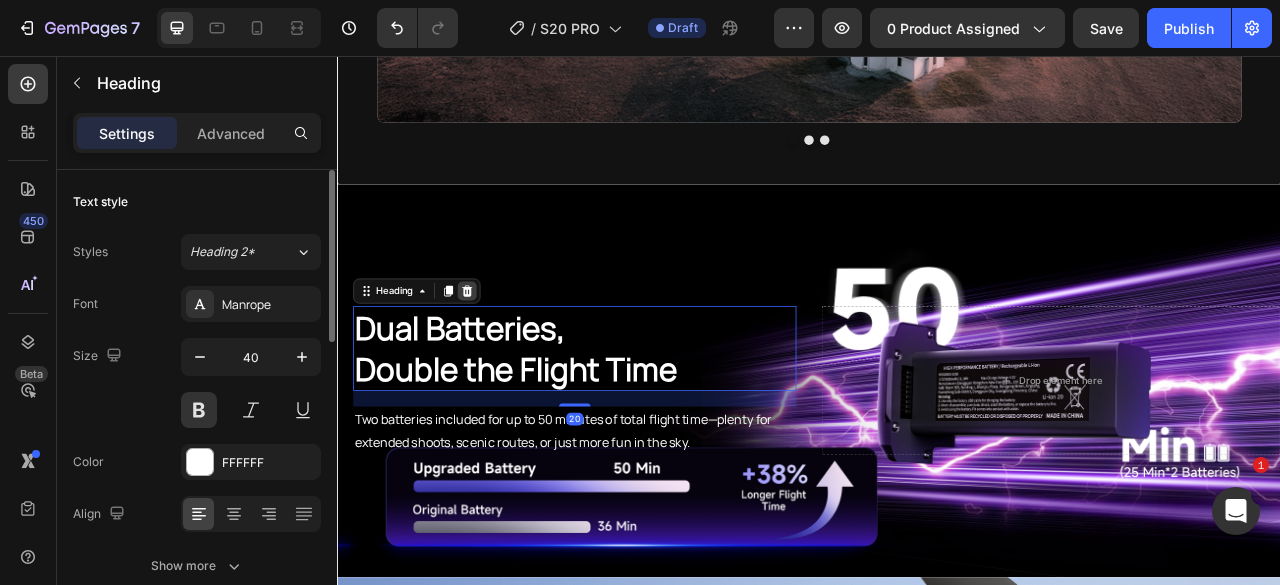 click 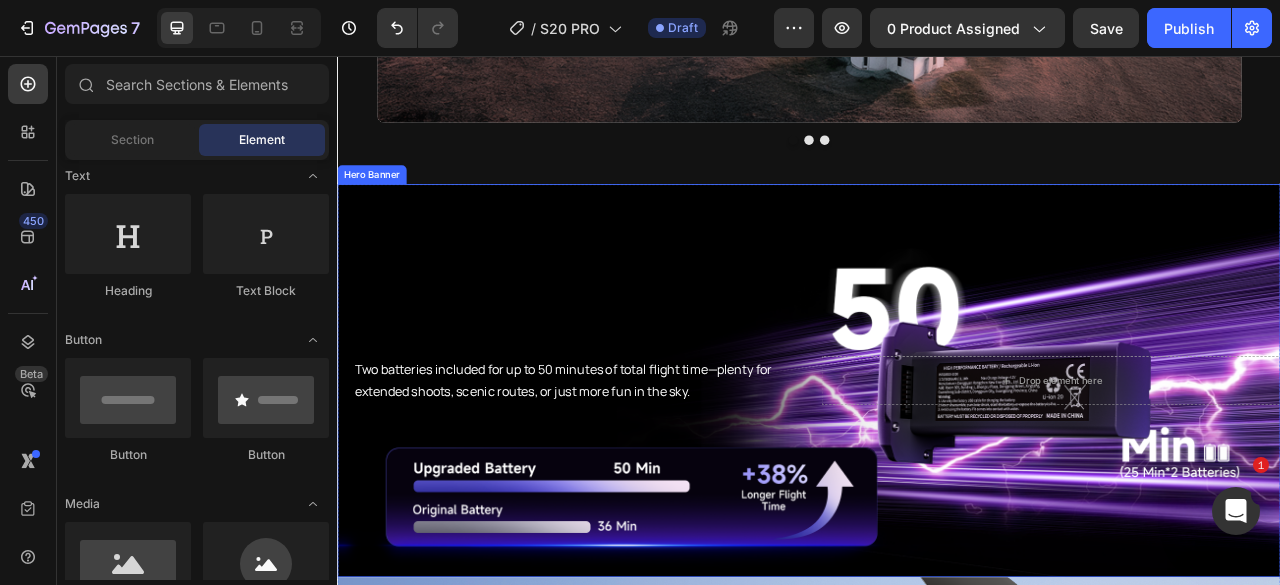 click at bounding box center [937, 469] 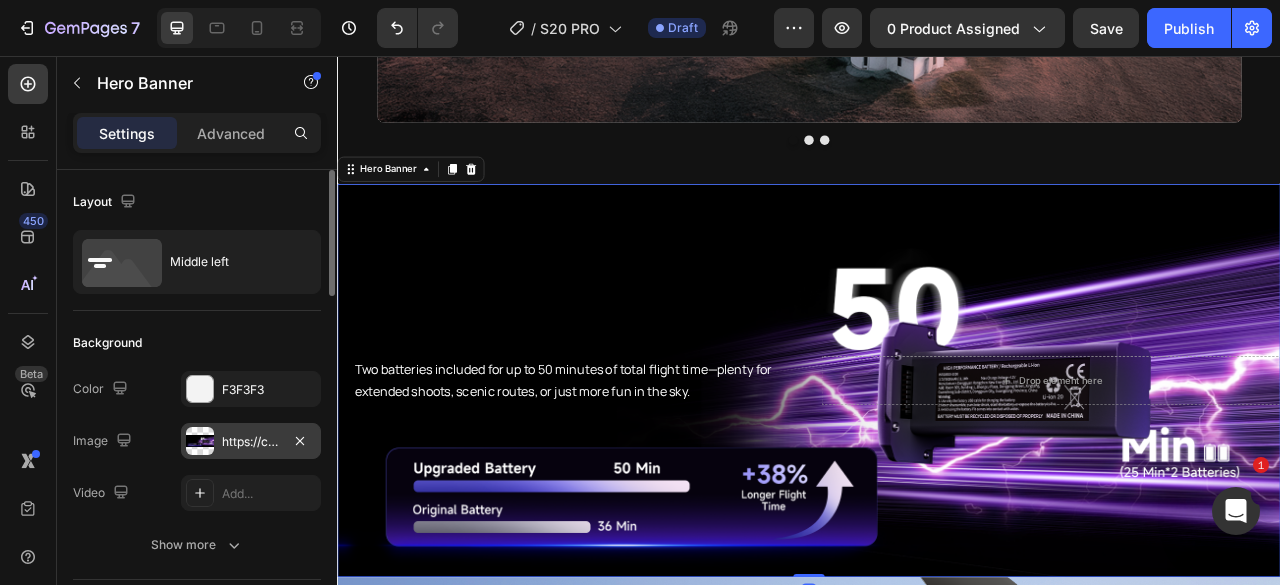 click on "https://cdn.shopify.com/s/files/1/0608/7226/1676/files/gempages_498511572528792649-9c9568f7-dd74-48fa-b8b3-c6d601dd6445.png" at bounding box center (251, 442) 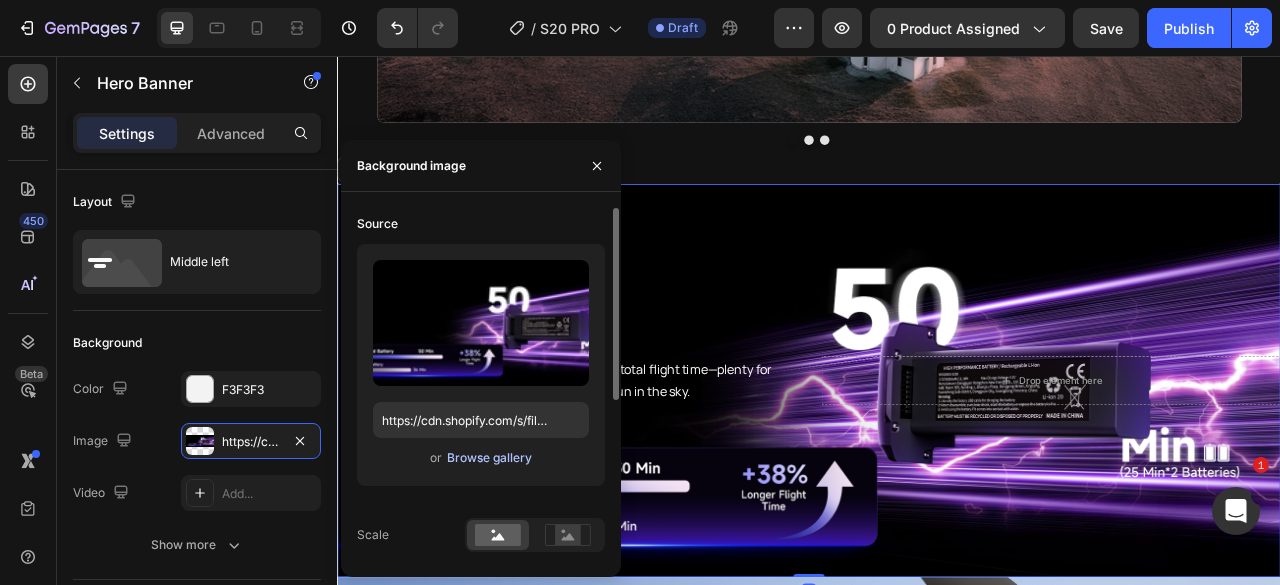 click on "Browse gallery" at bounding box center [489, 458] 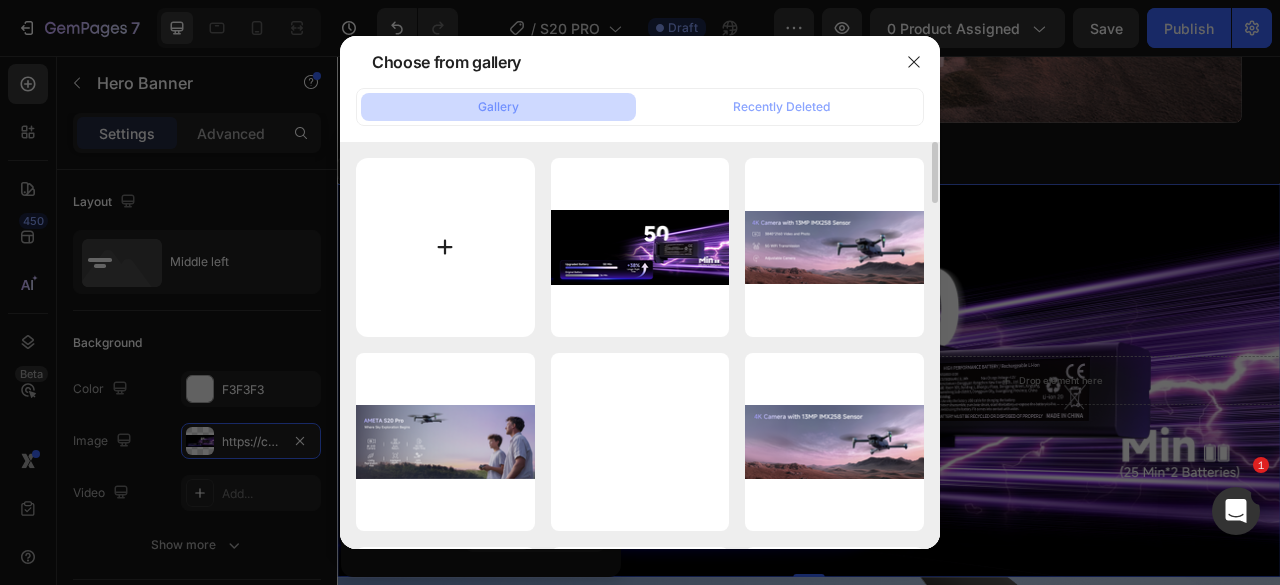 click at bounding box center (445, 247) 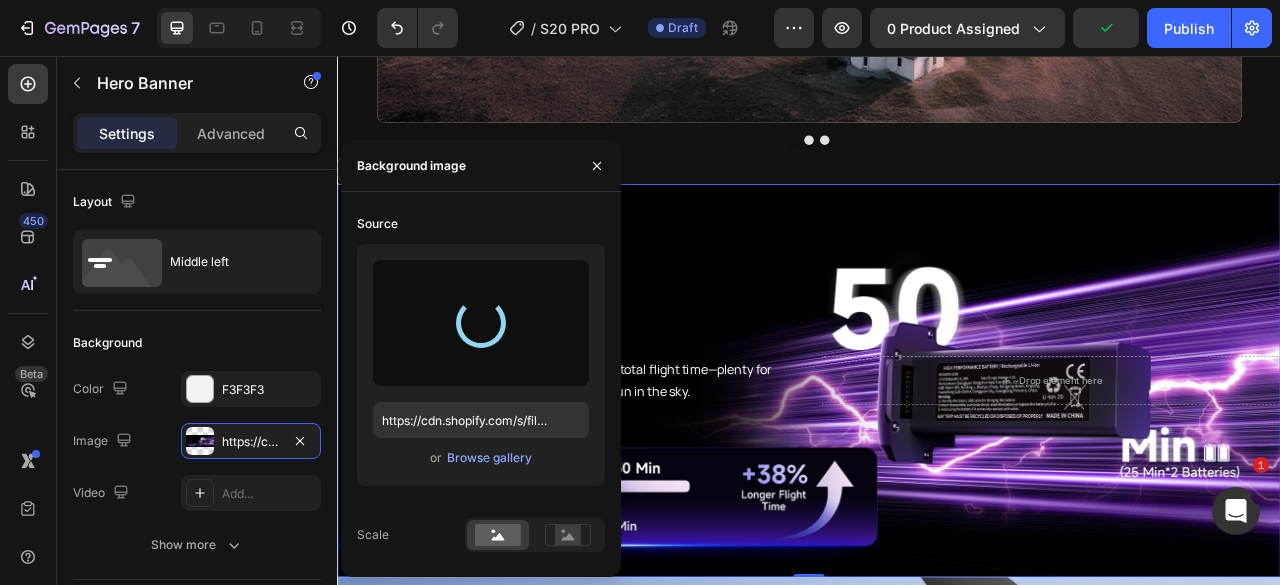 type on "https://cdn.shopify.com/s/files/1/0608/7226/1676/files/gempages_498511572528792649-6f75184c-2741-42cf-a374-379631fc2e1c.png" 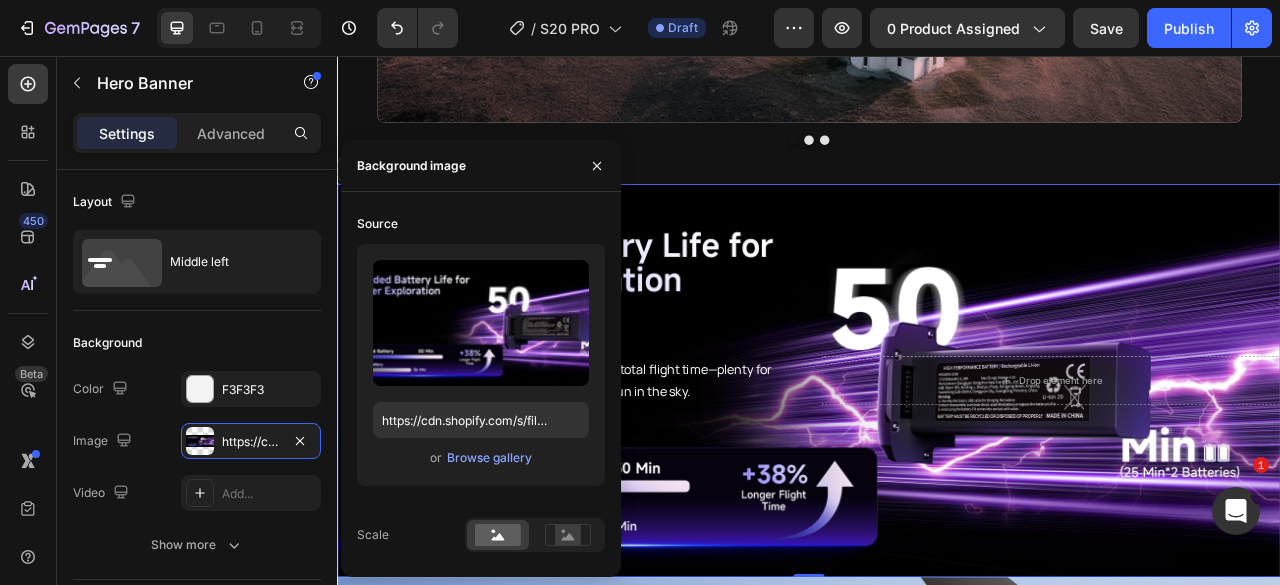 click at bounding box center [937, 469] 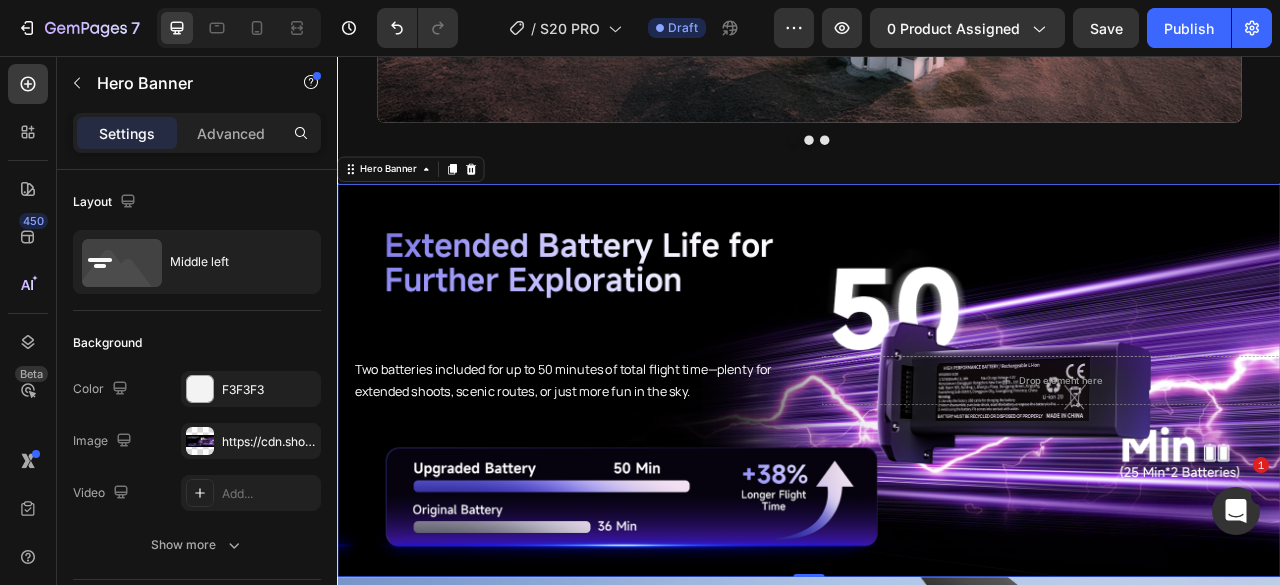 click at bounding box center (937, 469) 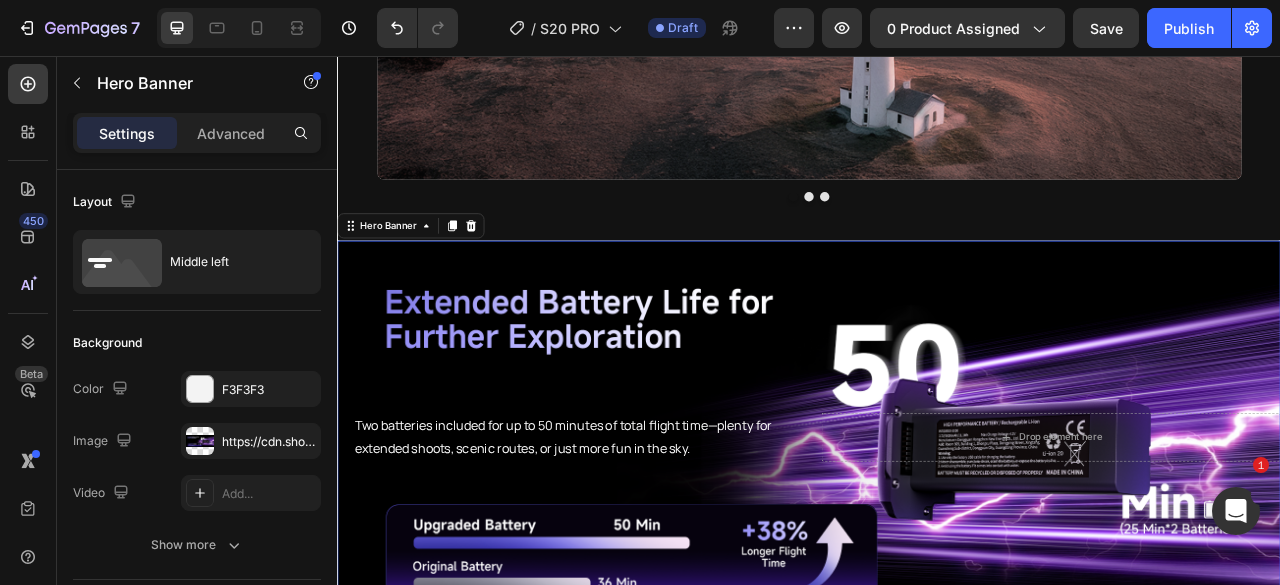 scroll, scrollTop: 3596, scrollLeft: 0, axis: vertical 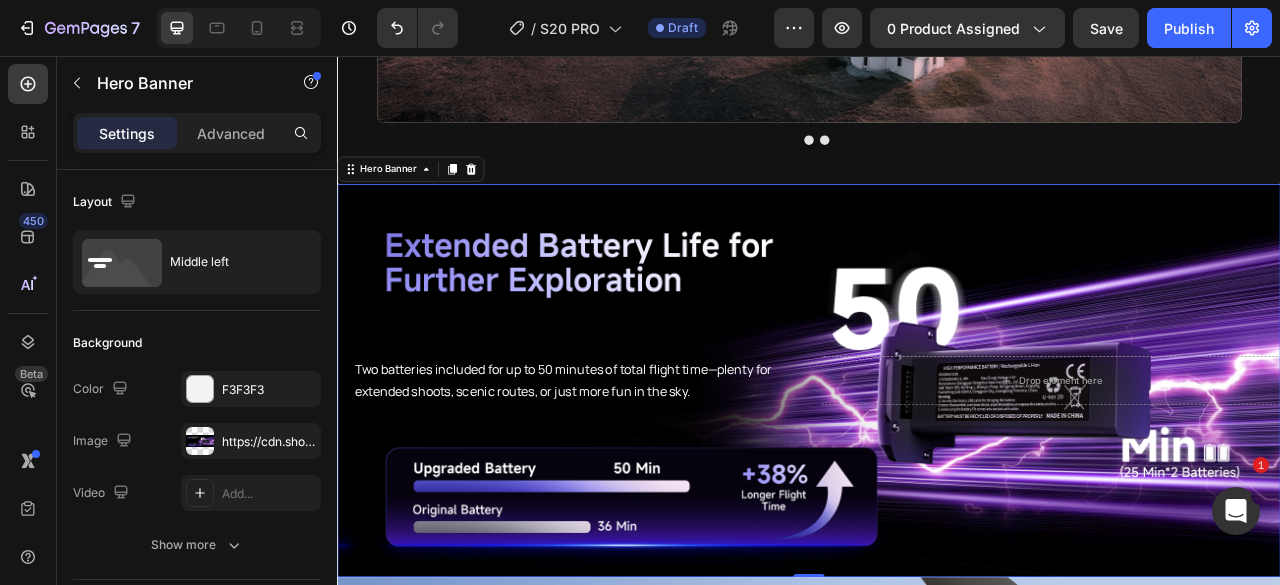 click at bounding box center [937, 469] 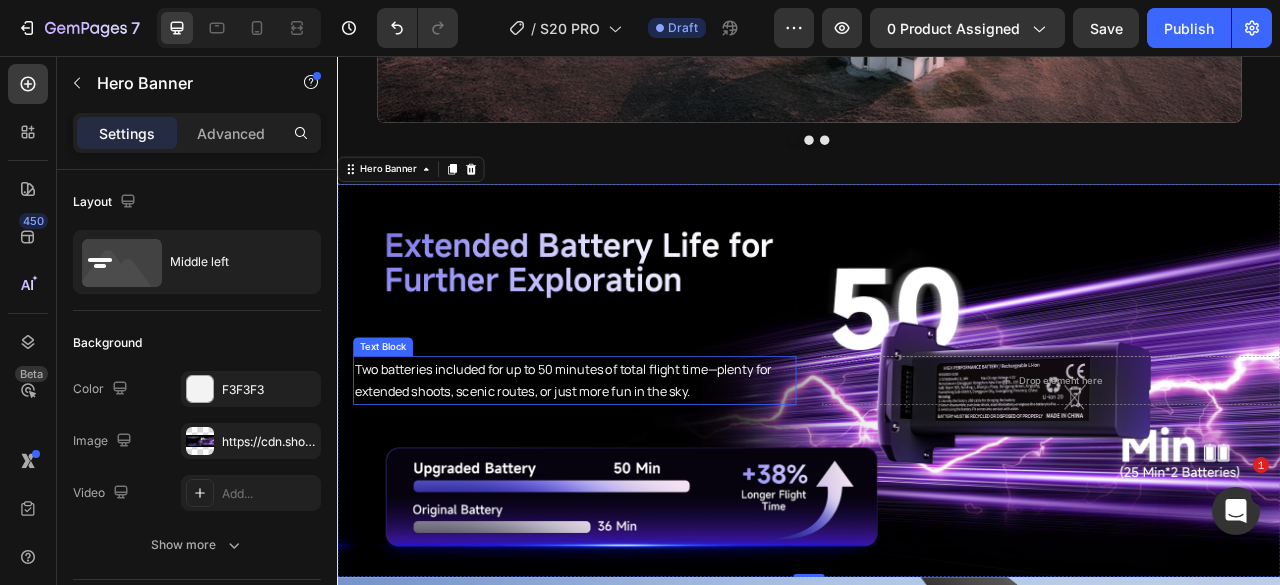 click on "Two batteries included for up to 50 minutes of total flight time—plenty for extended shoots, scenic routes, or just more fun in the sky." at bounding box center (639, 469) 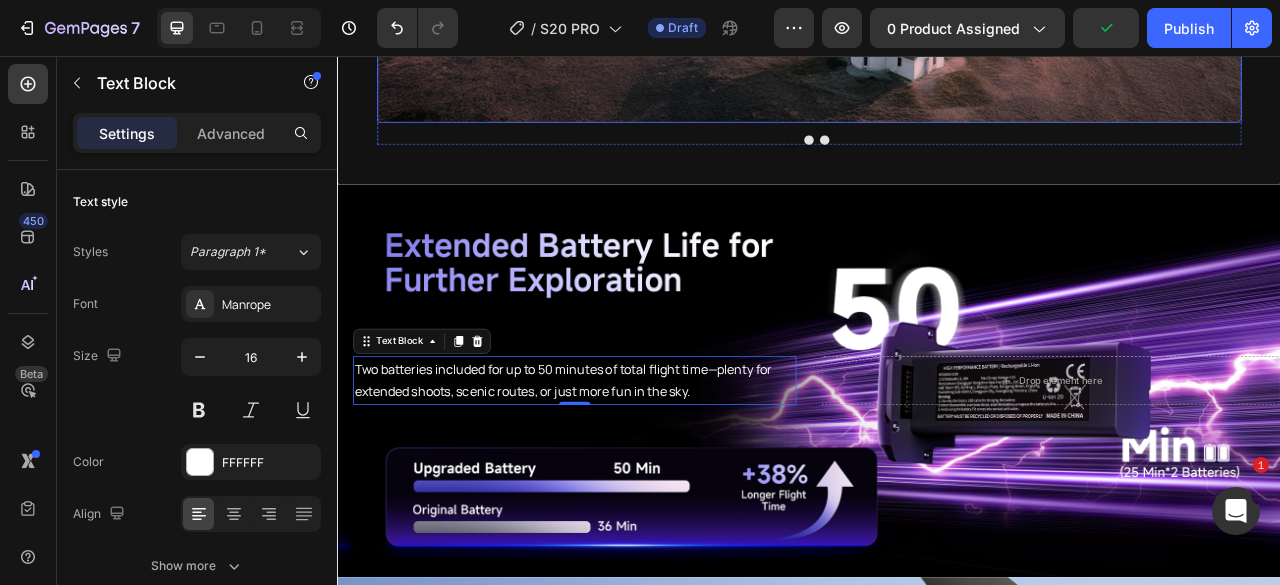 click at bounding box center [937, -88] 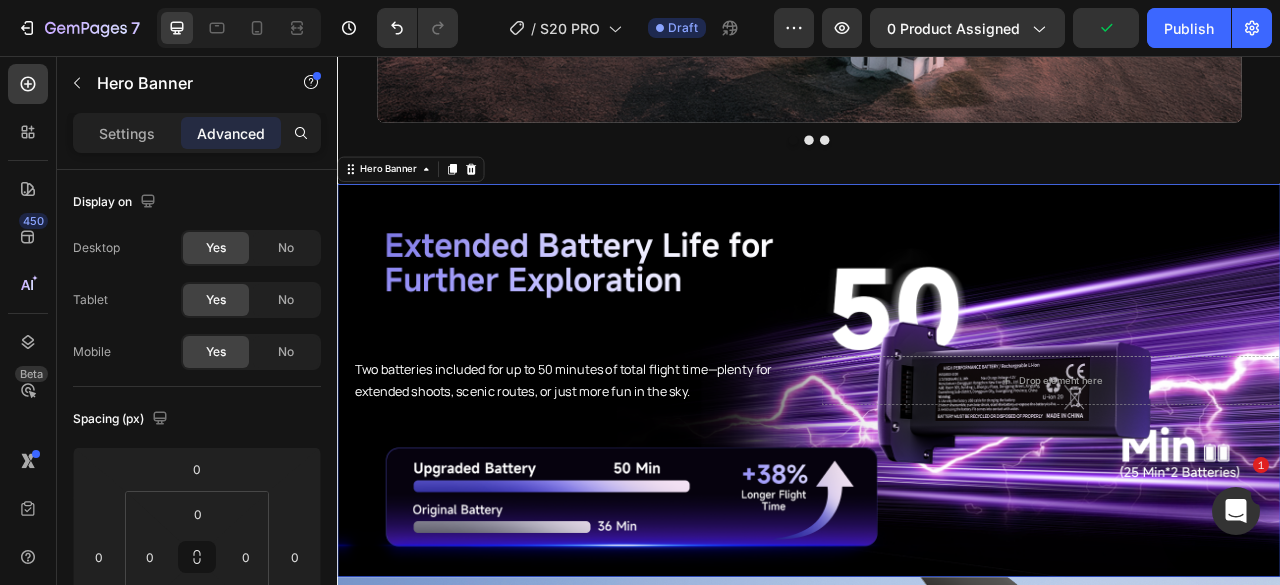 click at bounding box center [937, 469] 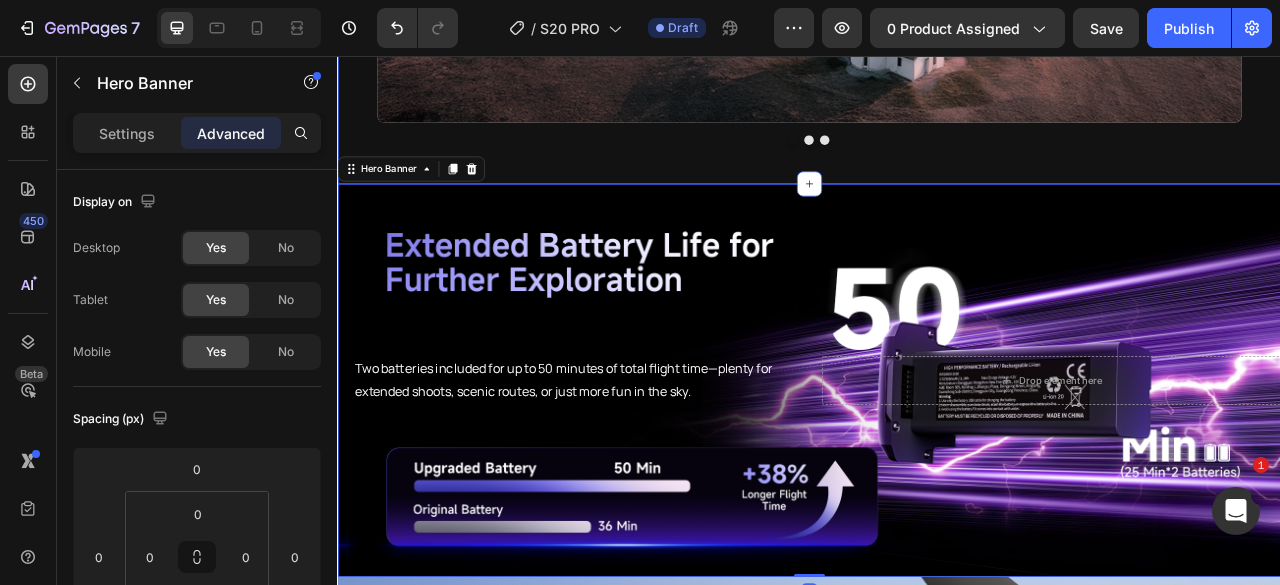 click on "Get that sweeping, 360° orbit shot automatically.  Just tap a point, and let the drone fly the circle. Text Block
Drop element here Hero Banner Mark the path, and watch the drone glide through each turn— capturing smooth, flowing shots with ease. Text Block
Drop element here Hero Banner Mark the path, and watch the drone glide through each turn— capturing smooth, flowing shots with ease. Text Block
Drop element here Hero Banner
Carousel" at bounding box center [937, -49] 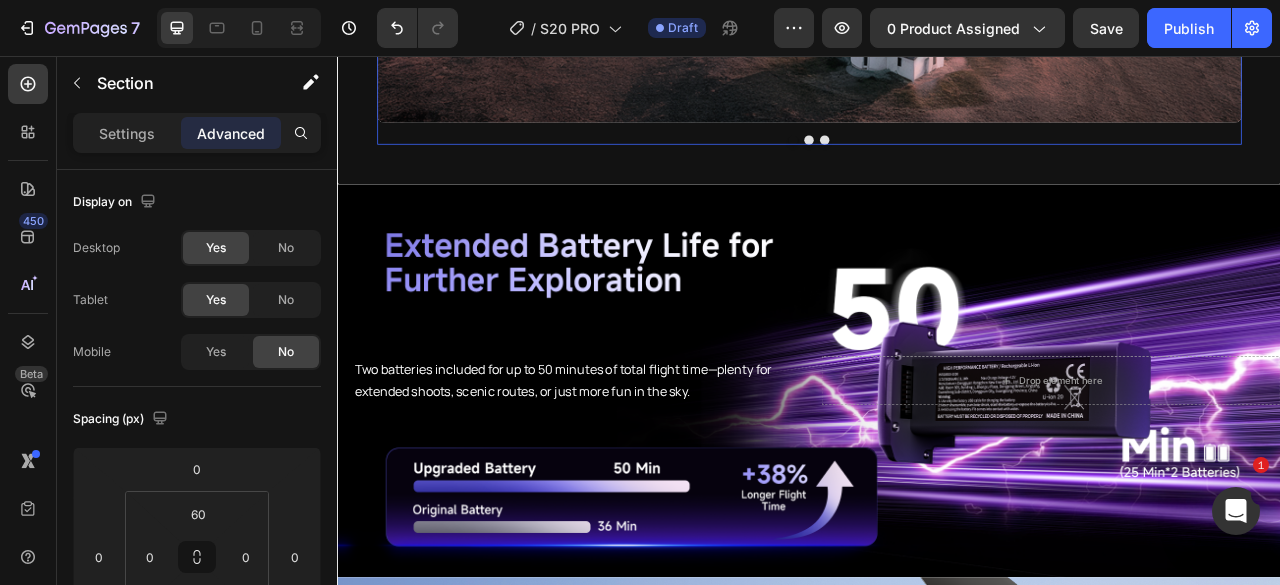 click at bounding box center (937, 163) 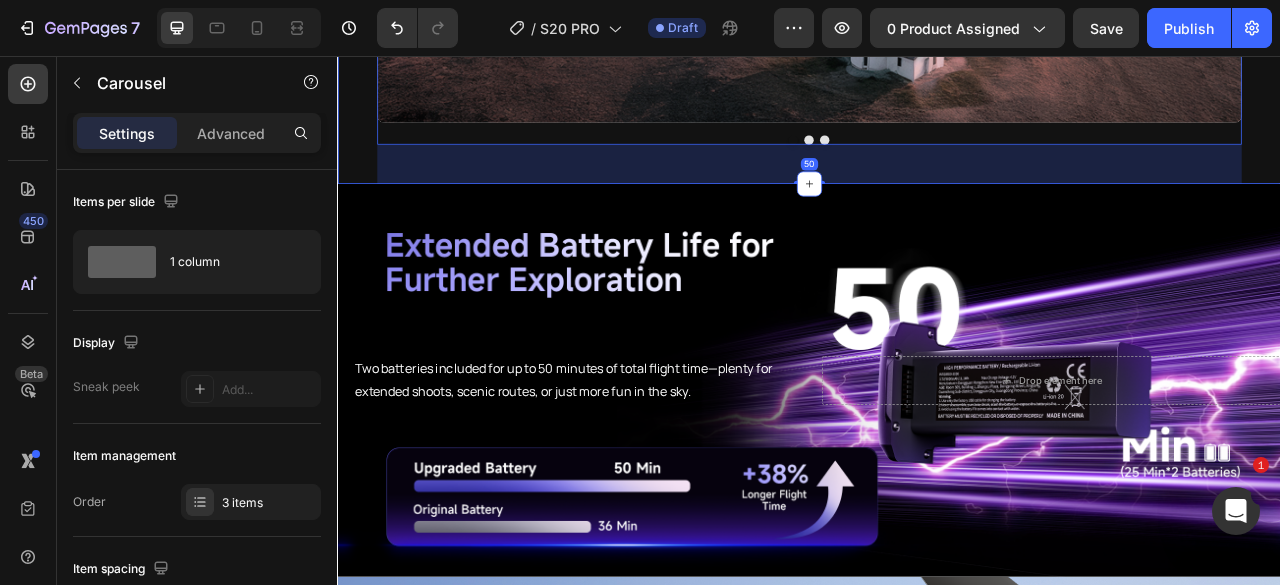 click on "Get that sweeping, 360° orbit shot automatically.  Just tap a point, and let the drone fly the circle. Text Block
Drop element here Hero Banner Mark the path, and watch the drone glide through each turn— capturing smooth, flowing shots with ease. Text Block
Drop element here Hero Banner Mark the path, and watch the drone glide through each turn— capturing smooth, flowing shots with ease. Text Block
Drop element here Hero Banner
Carousel   50" at bounding box center [937, -49] 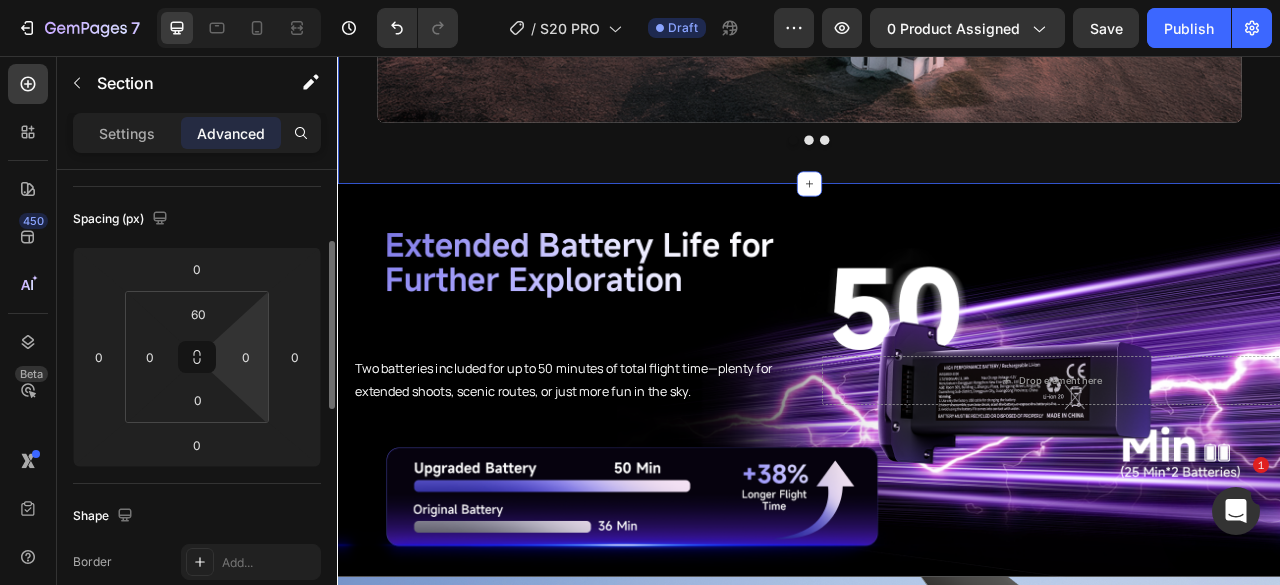 scroll, scrollTop: 100, scrollLeft: 0, axis: vertical 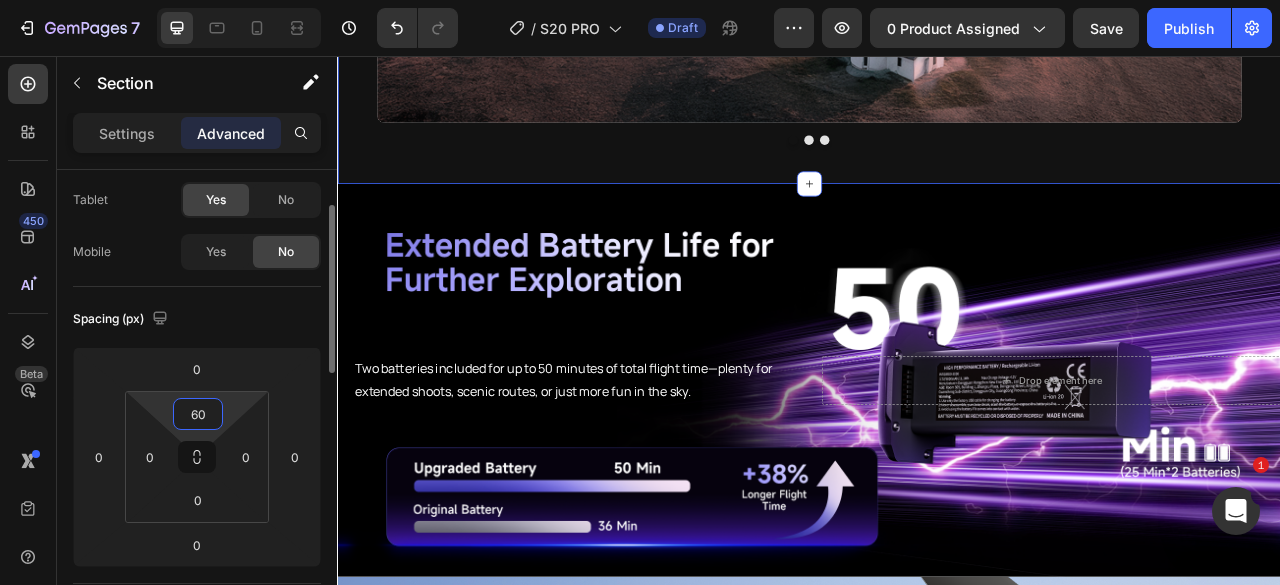 click on "60" at bounding box center (198, 414) 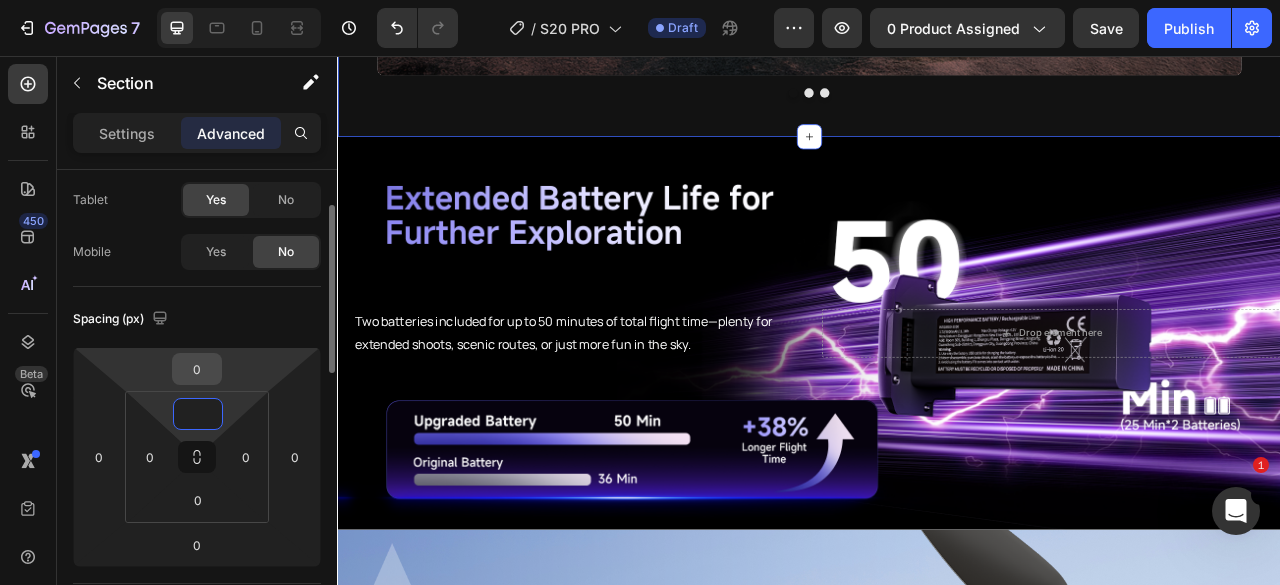 type on "0" 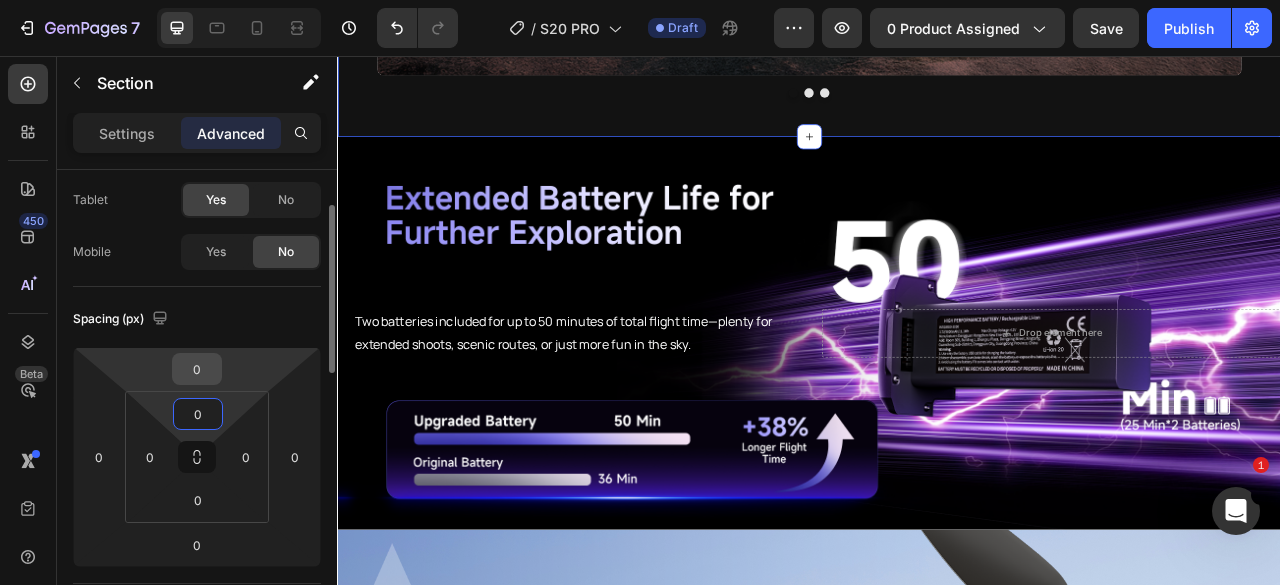 click on "0" at bounding box center (197, 369) 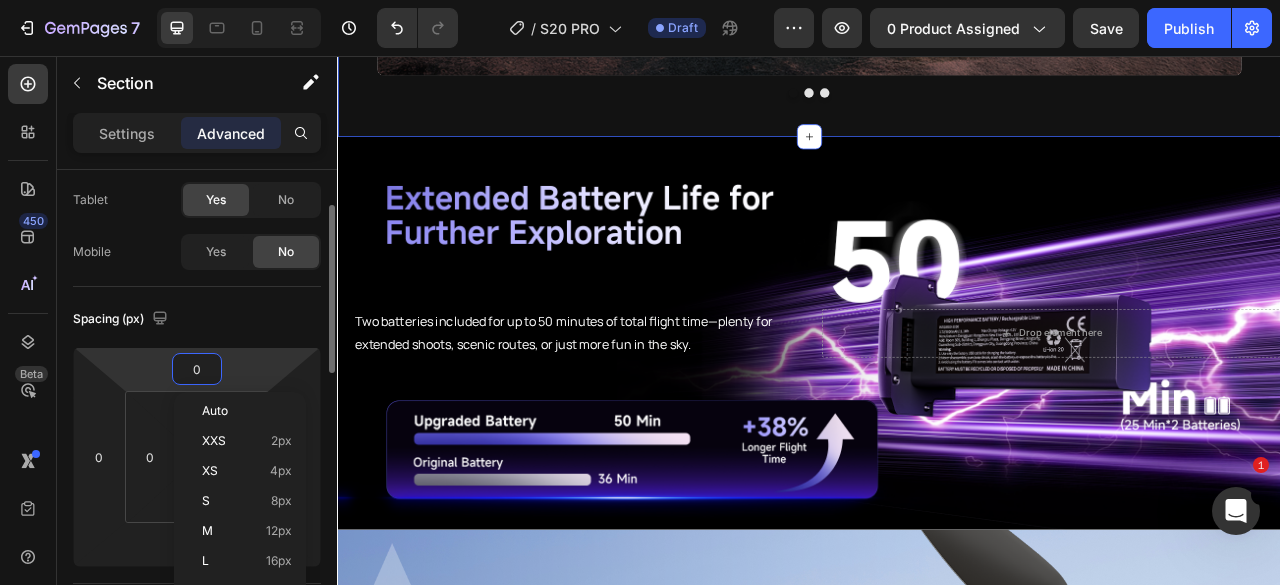 type 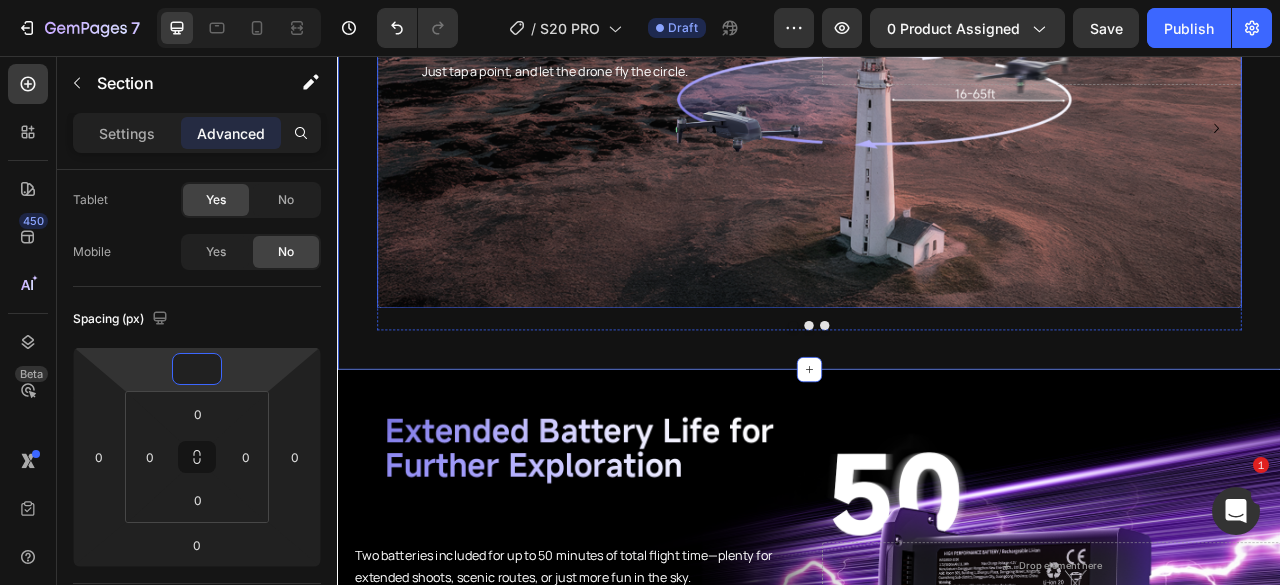 scroll, scrollTop: 2796, scrollLeft: 0, axis: vertical 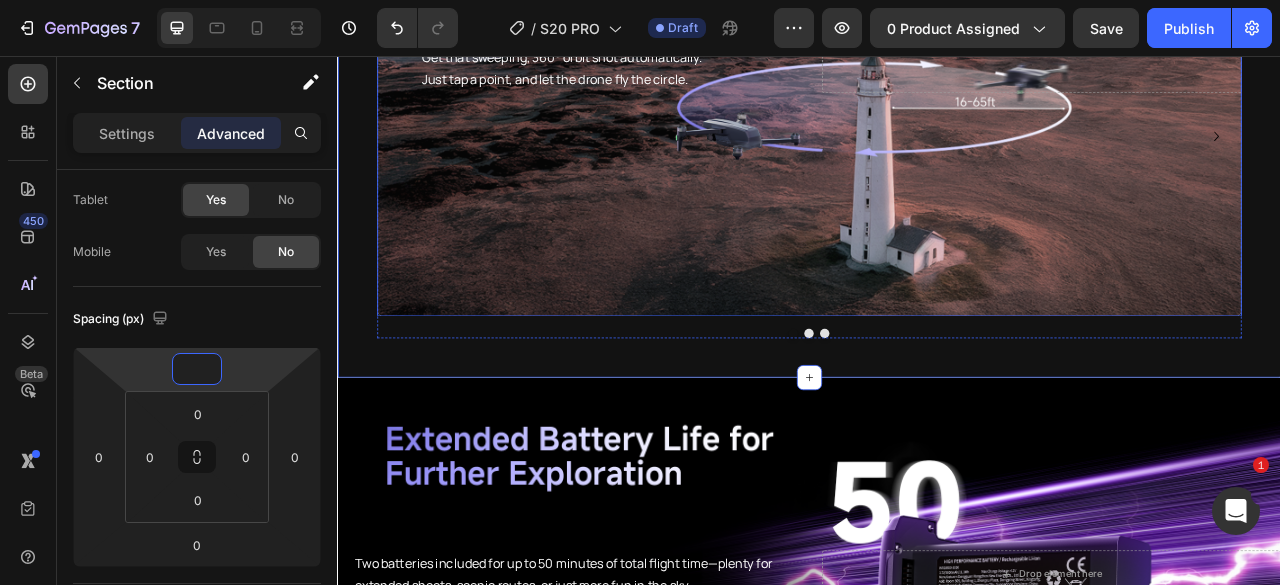 click at bounding box center (937, 158) 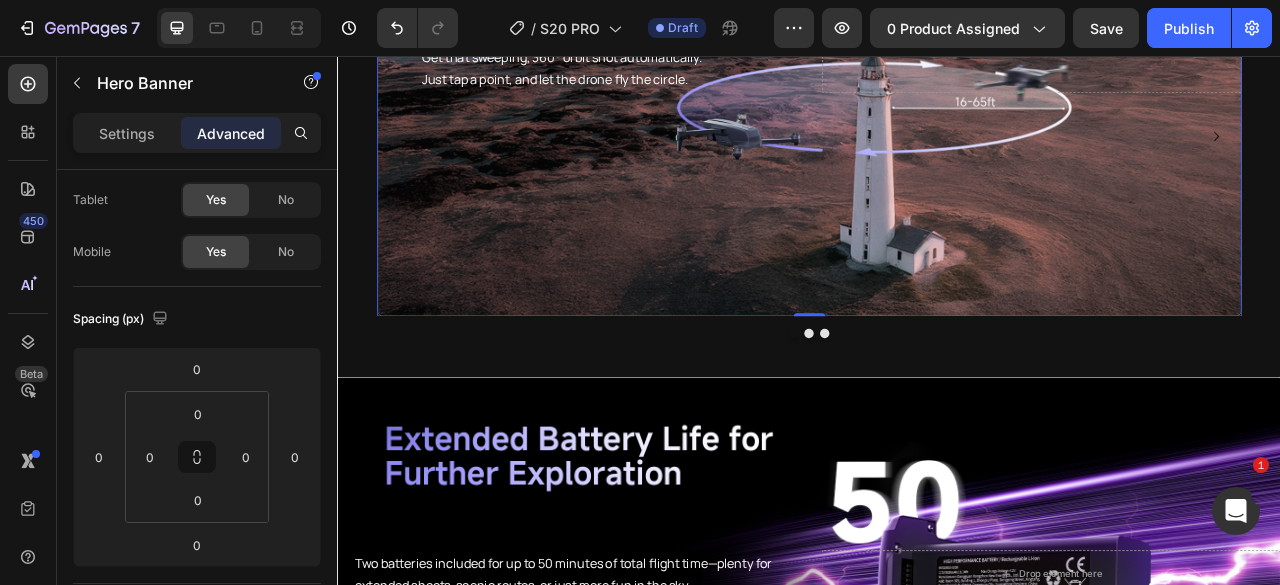 scroll, scrollTop: 0, scrollLeft: 0, axis: both 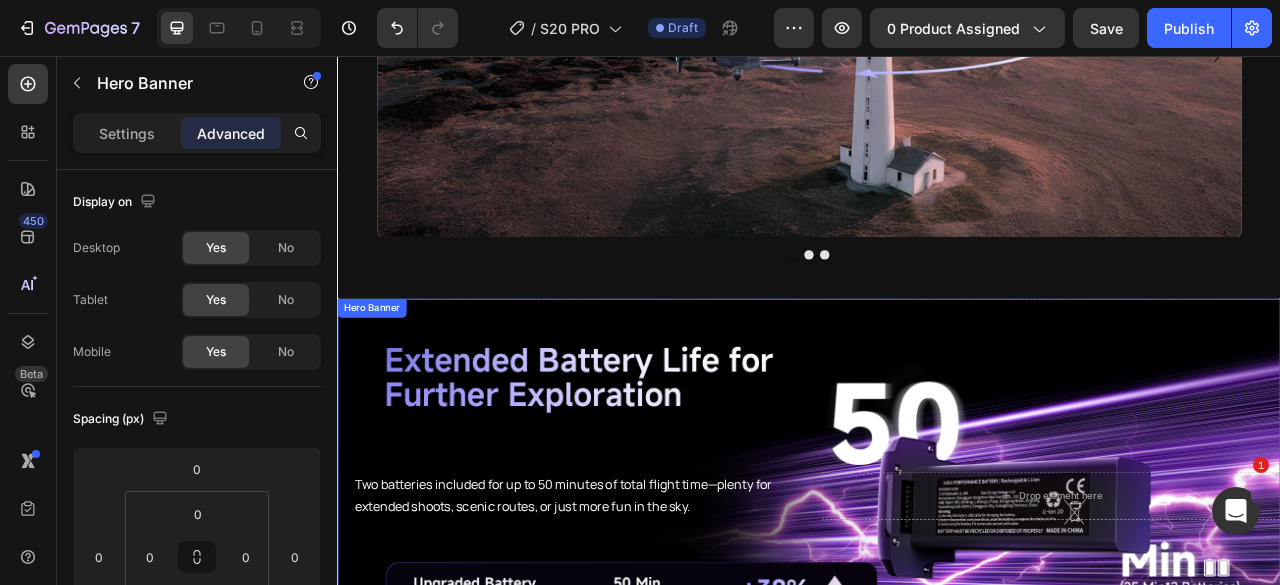 drag, startPoint x: 702, startPoint y: 387, endPoint x: 720, endPoint y: 383, distance: 18.439089 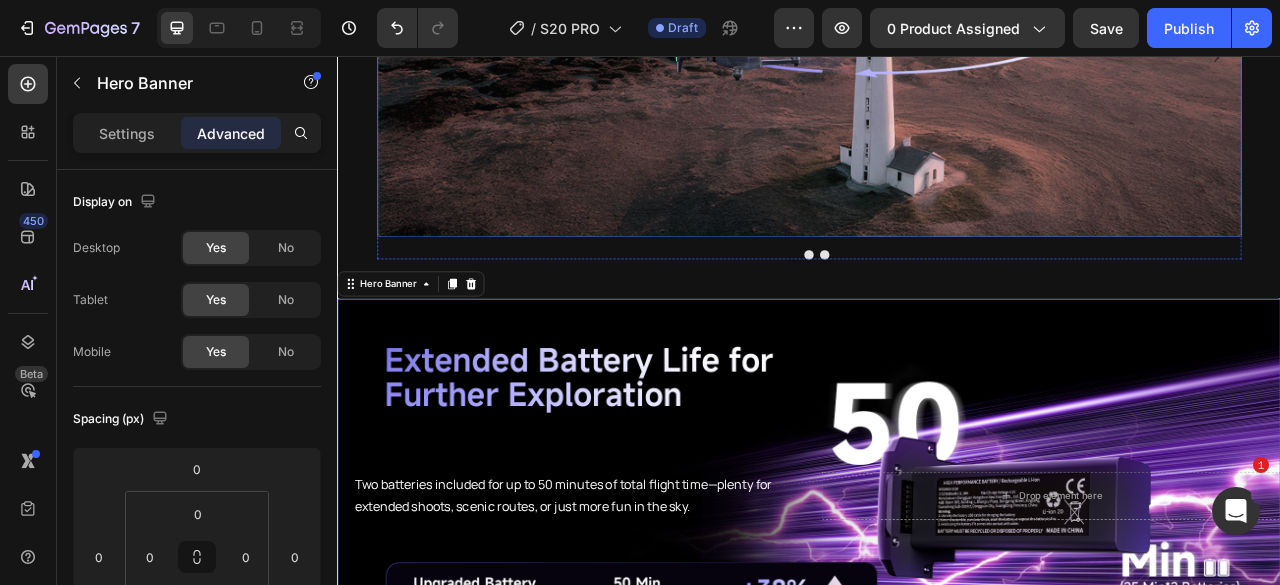 click at bounding box center [937, 58] 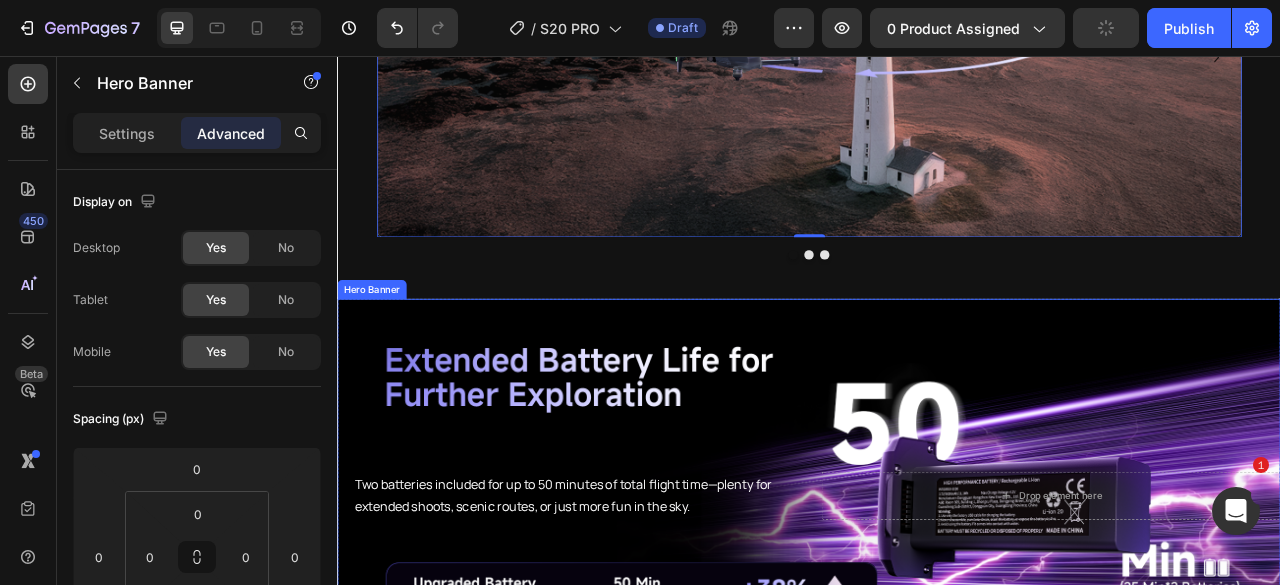 click at bounding box center (937, 615) 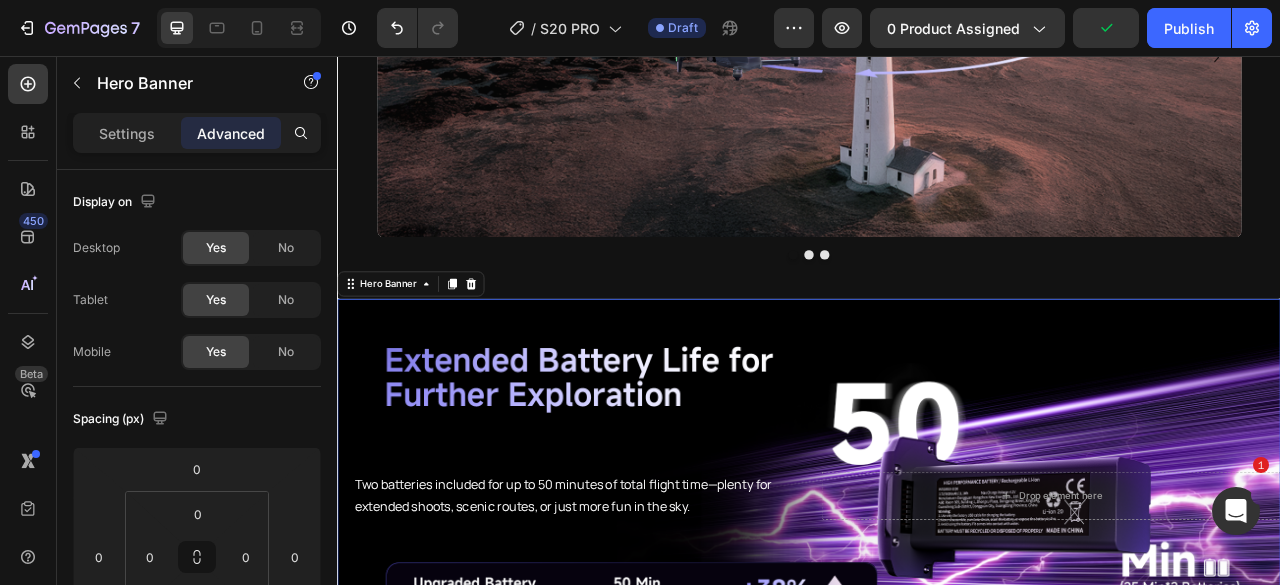 click on "Get that sweeping, 360° orbit shot automatically.  Just tap a point, and let the drone fly the circle. Text Block
Drop element here Hero Banner Mark the path, and watch the drone glide through each turn— capturing smooth, flowing shots with ease. Text Block
Drop element here Hero Banner Mark the path, and watch the drone glide through each turn— capturing smooth, flowing shots with ease. Text Block
Drop element here Hero Banner
Carousel" at bounding box center [937, 97] 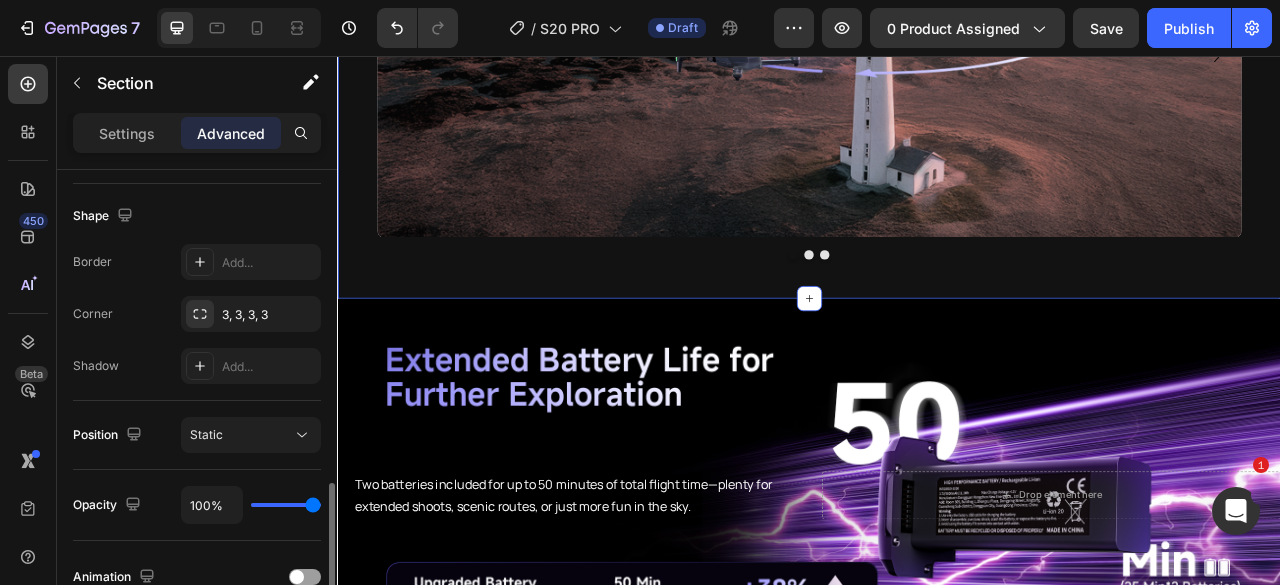 scroll, scrollTop: 600, scrollLeft: 0, axis: vertical 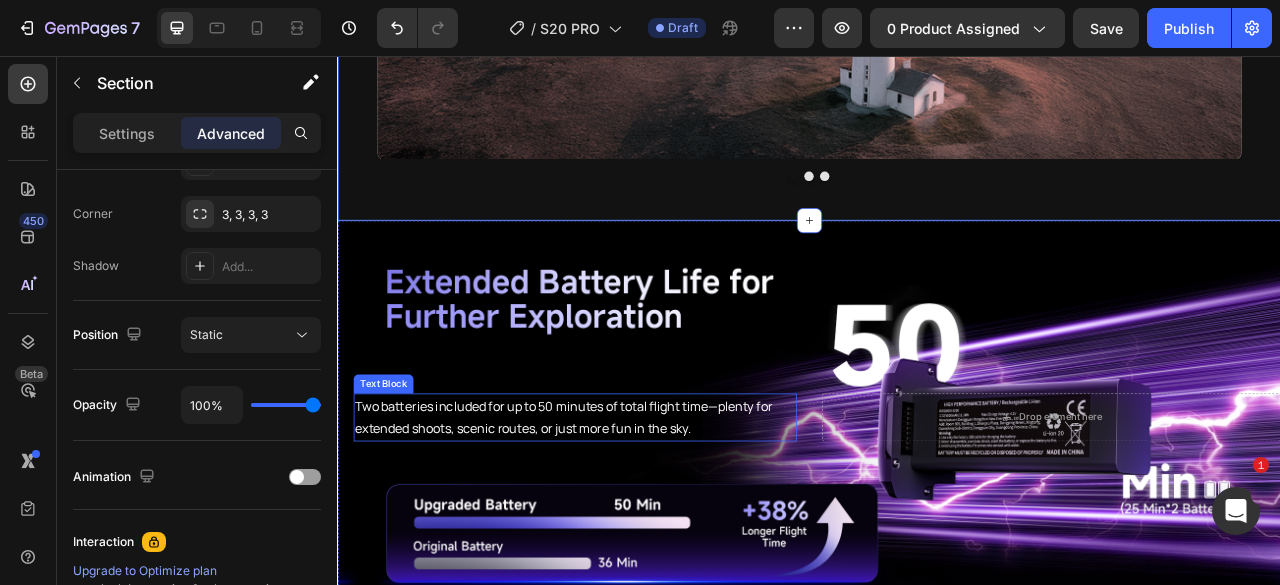 click on "Two batteries included for up to 50 minutes of total flight time—plenty for extended shoots, scenic routes, or just more fun in the sky." at bounding box center [639, 516] 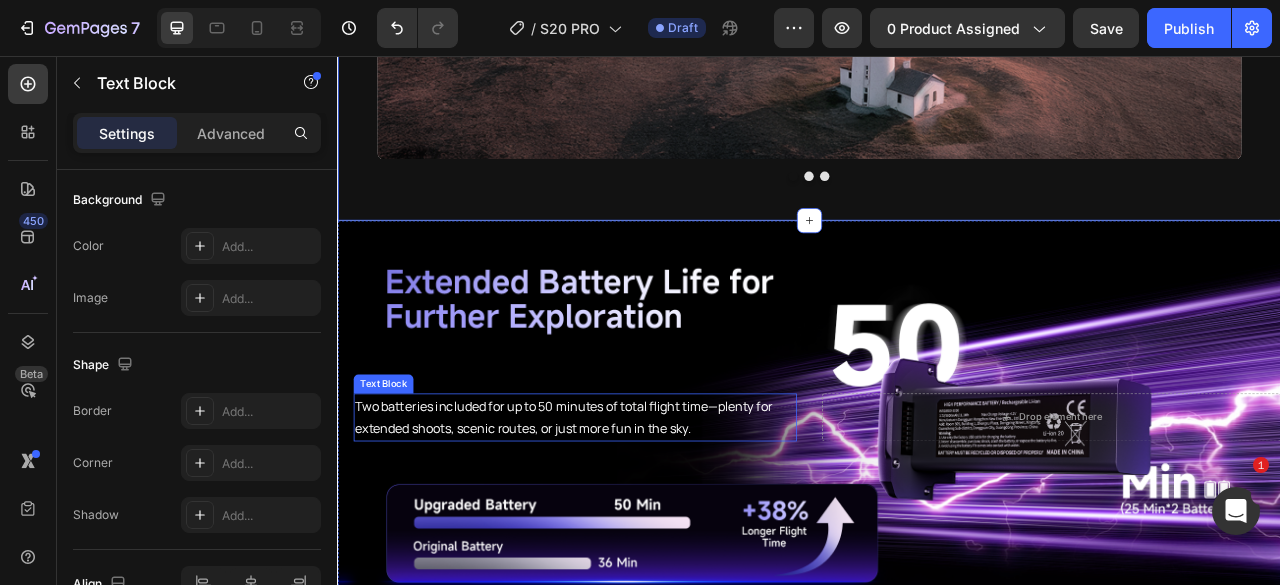 scroll, scrollTop: 0, scrollLeft: 0, axis: both 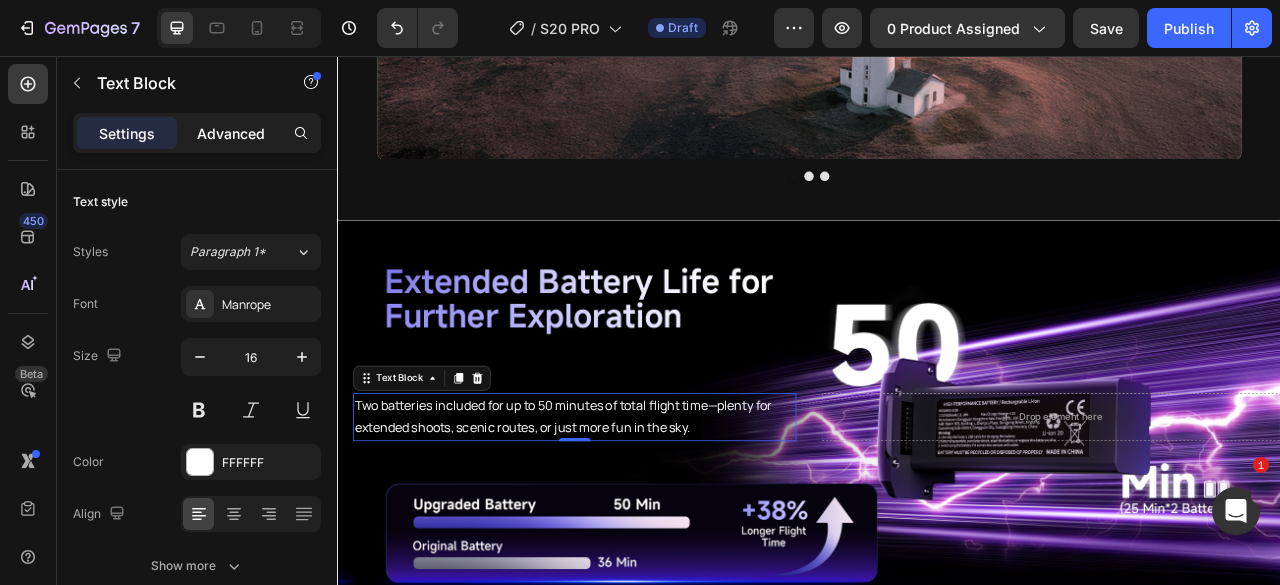 click on "Advanced" at bounding box center [231, 133] 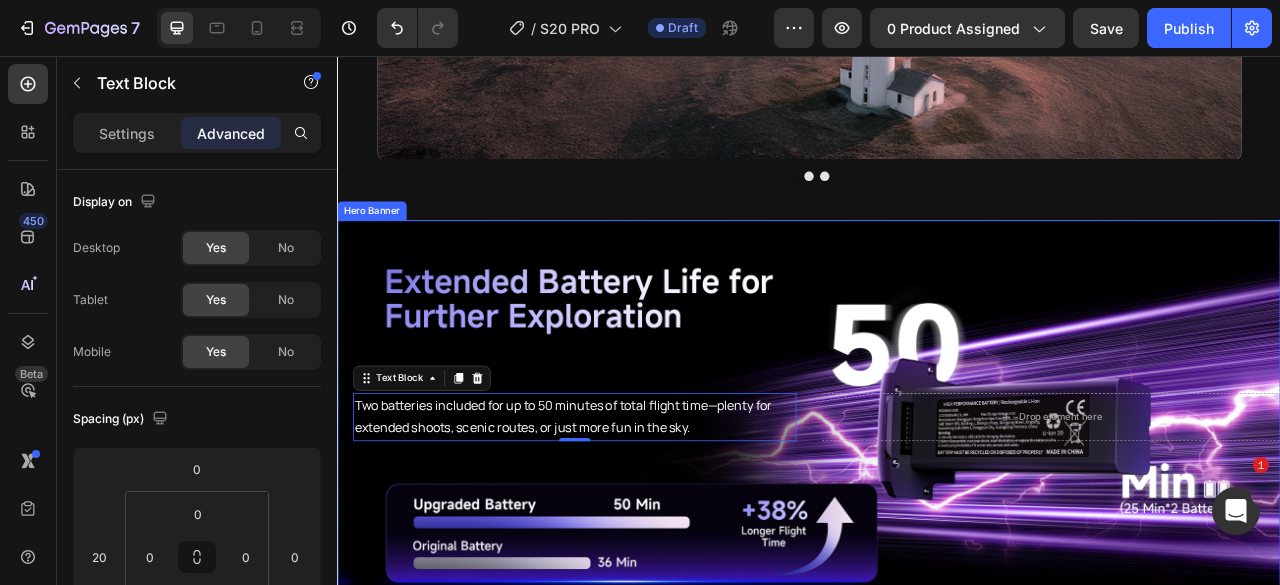 click at bounding box center [937, 515] 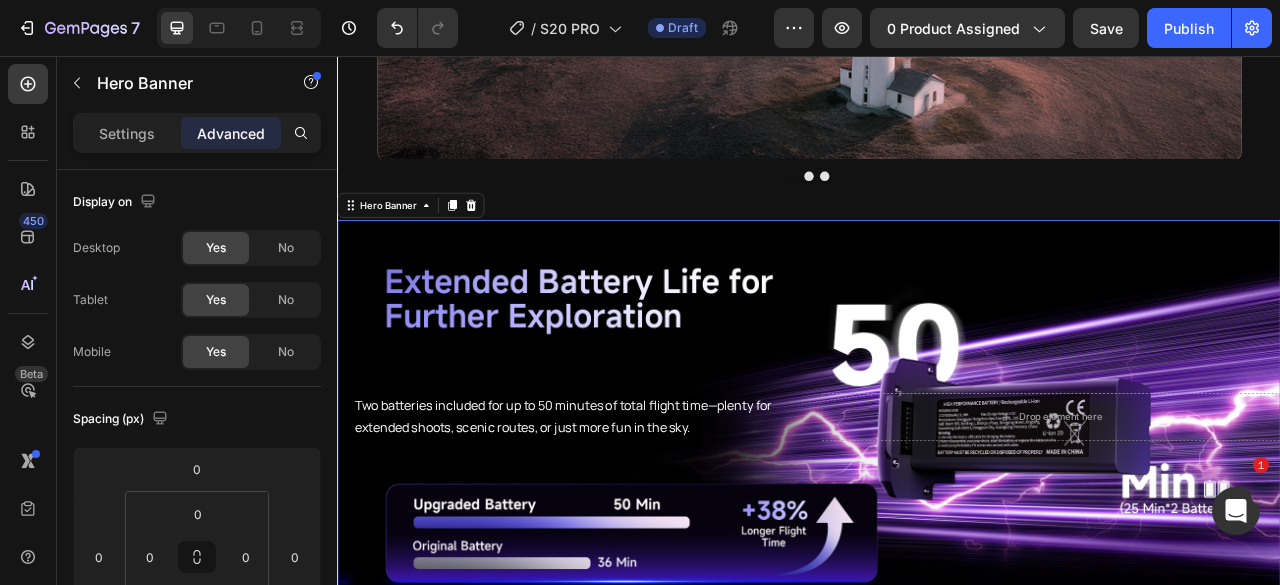click on "Settings" at bounding box center (127, 133) 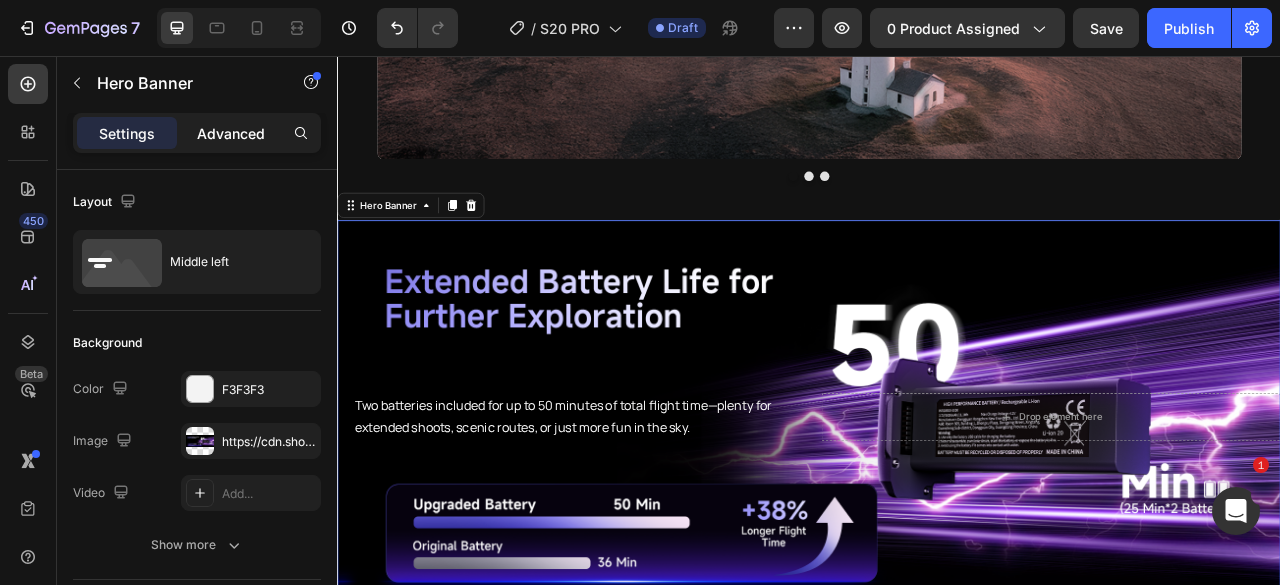click on "Advanced" at bounding box center (231, 133) 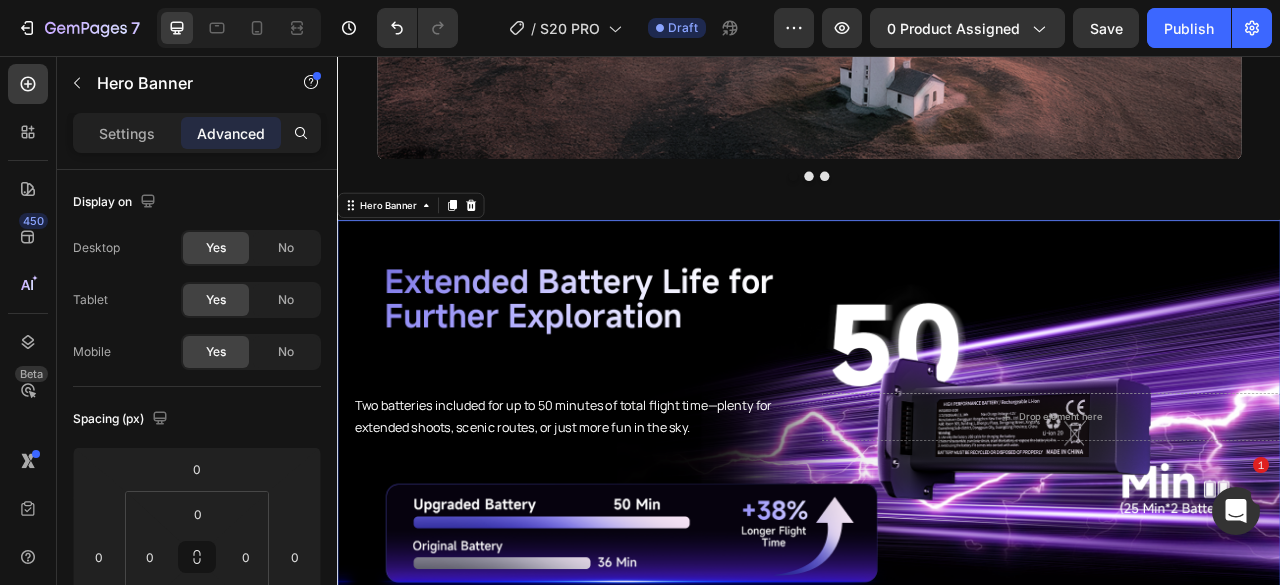 click on "Settings" at bounding box center [127, 133] 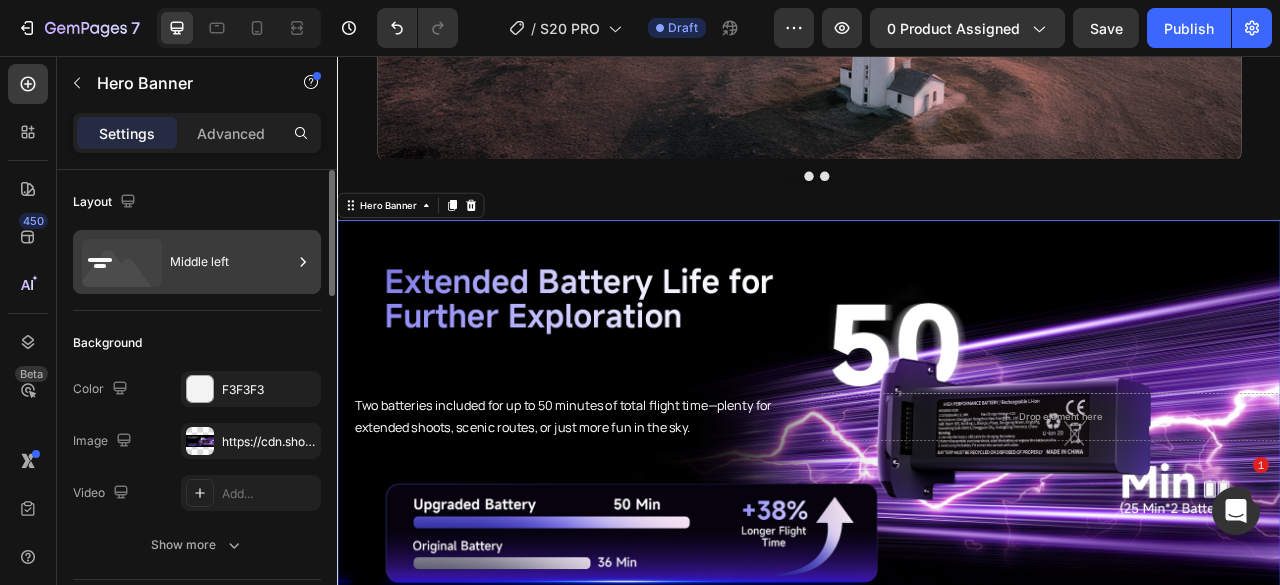 click on "Middle left" at bounding box center (231, 262) 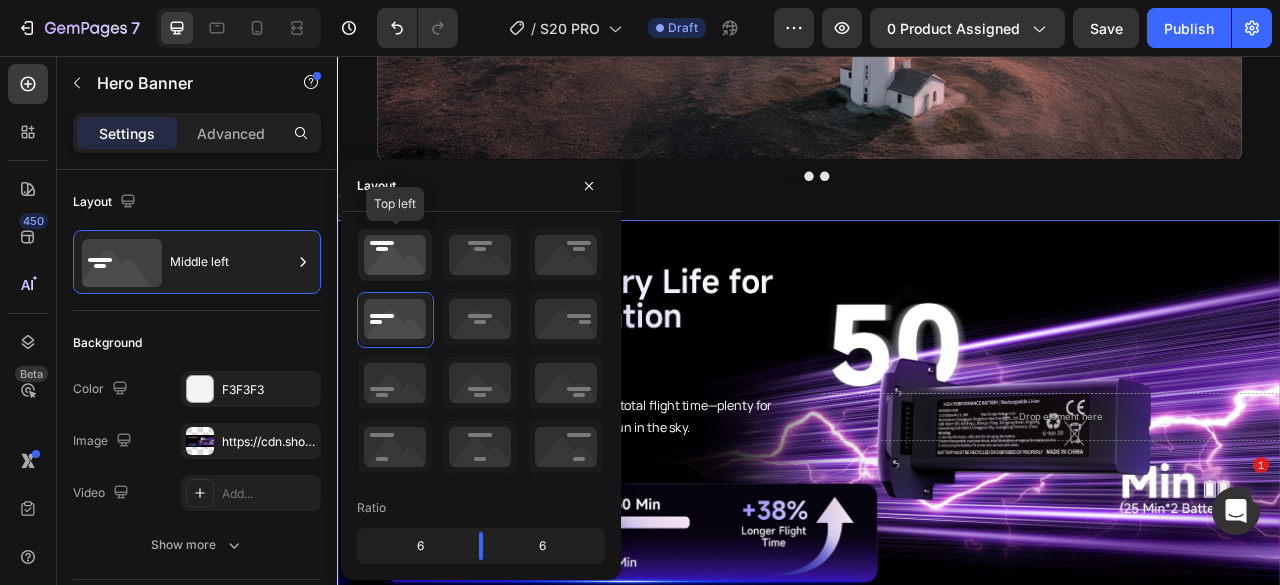 click 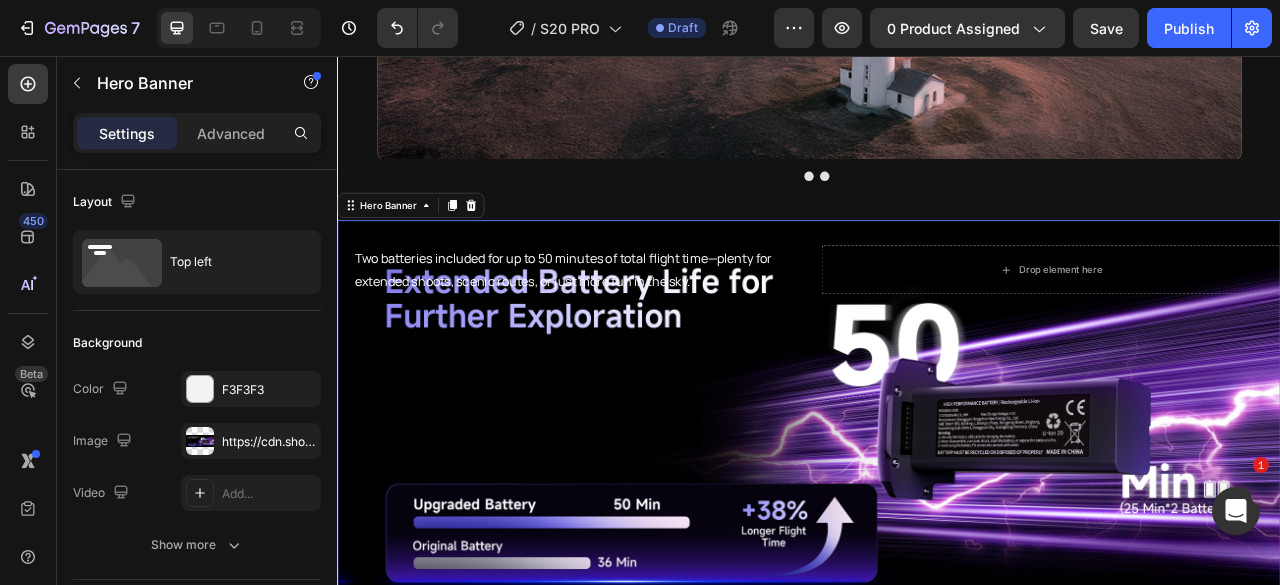 click on "Two batteries included for up to 50 minutes of total flight time—plenty for extended shoots, scenic routes, or just more fun in the sky. Text Block
Drop element here" at bounding box center [937, 328] 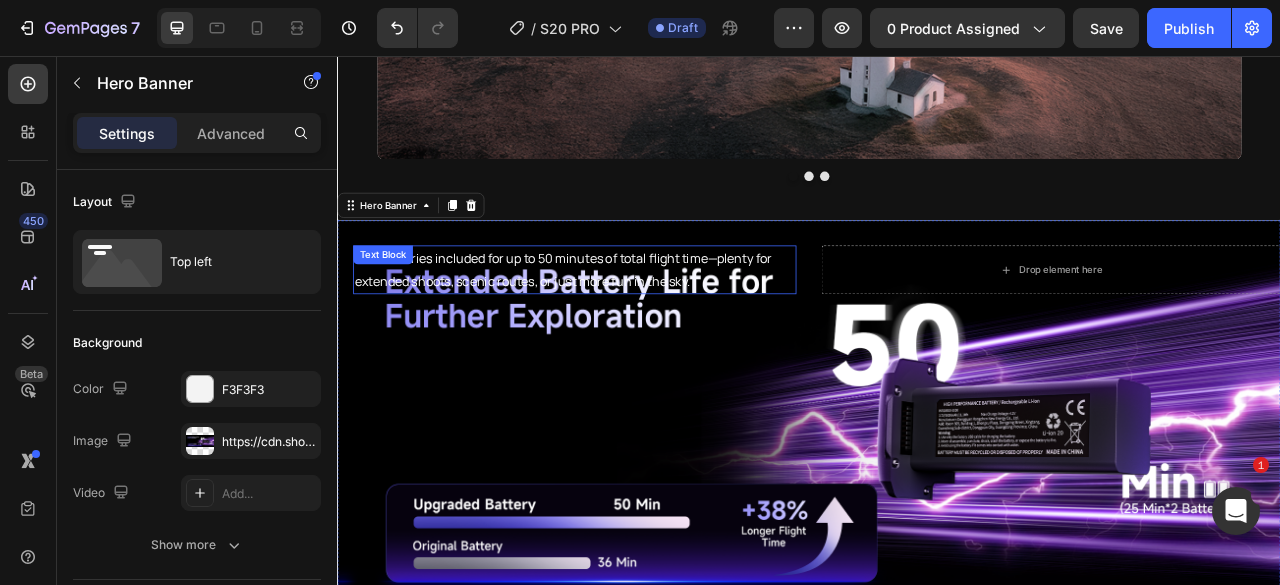 click on "Two batteries included for up to 50 minutes of total flight time—plenty for extended shoots, scenic routes, or just more fun in the sky." at bounding box center [639, 328] 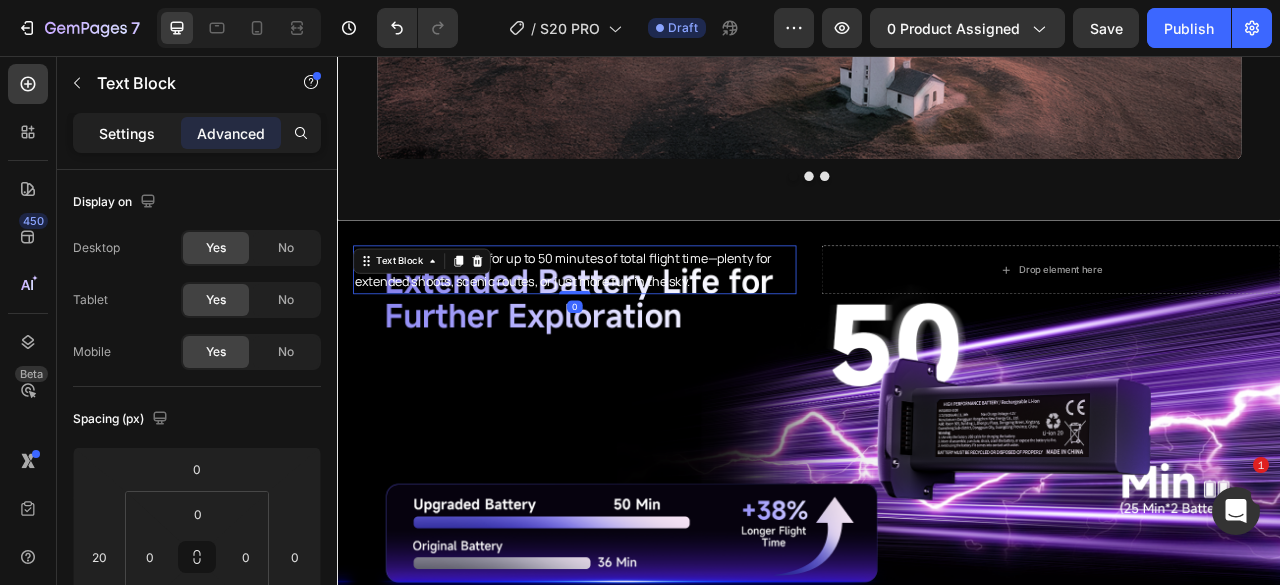 click on "Settings" at bounding box center (127, 133) 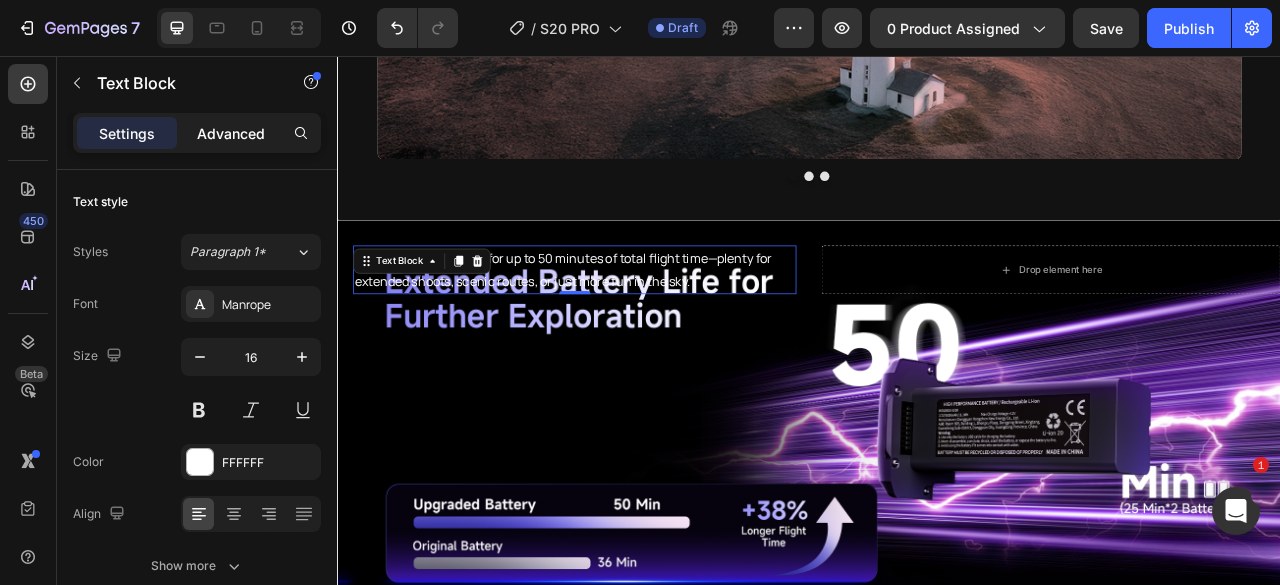 click on "Advanced" at bounding box center [231, 133] 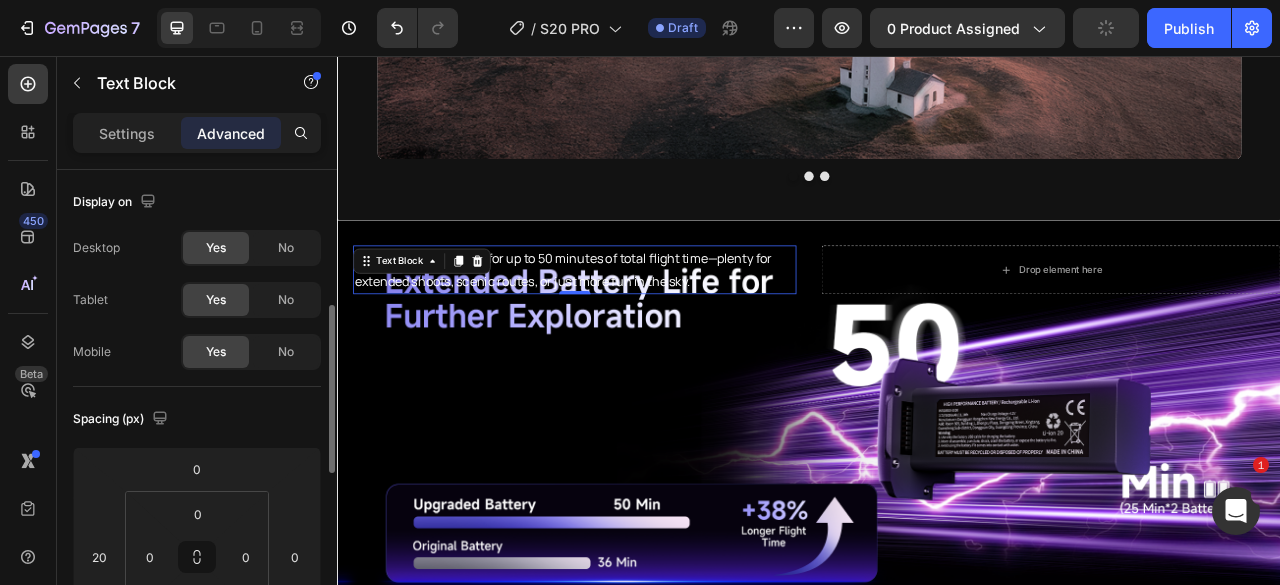 scroll, scrollTop: 200, scrollLeft: 0, axis: vertical 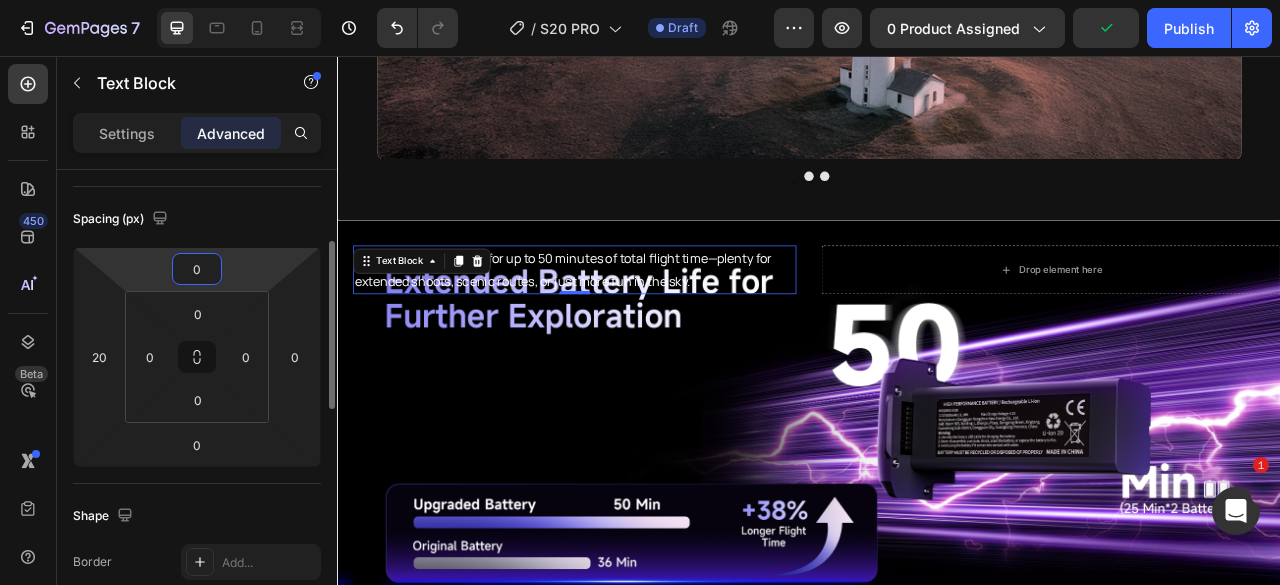 click on "0" at bounding box center (197, 269) 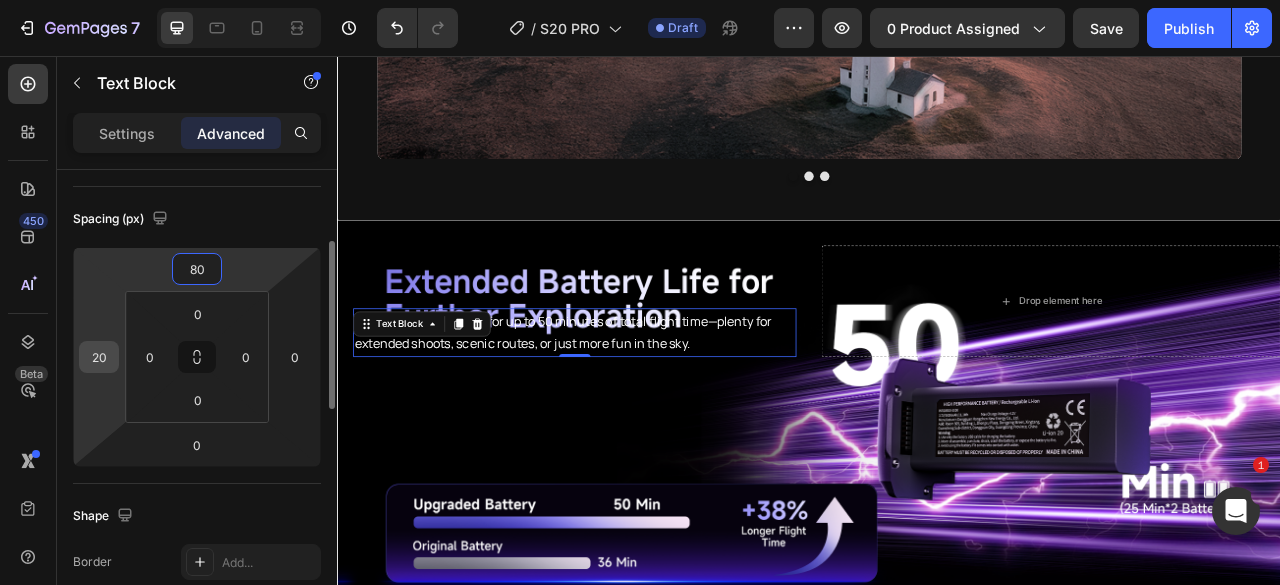 type on "80" 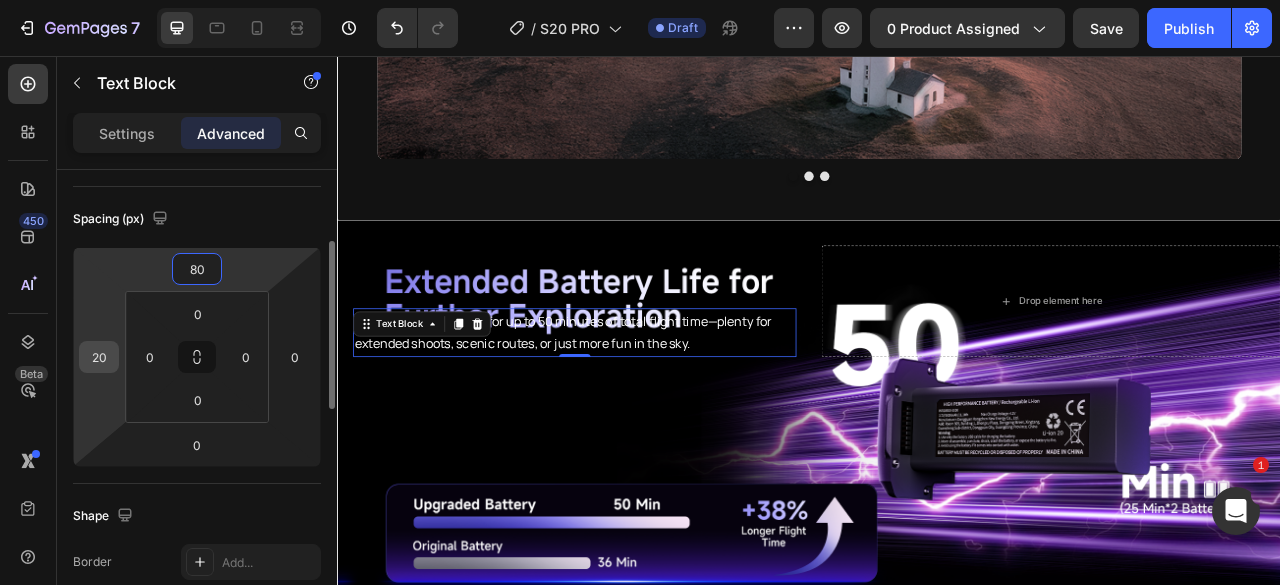 click on "20" at bounding box center (99, 357) 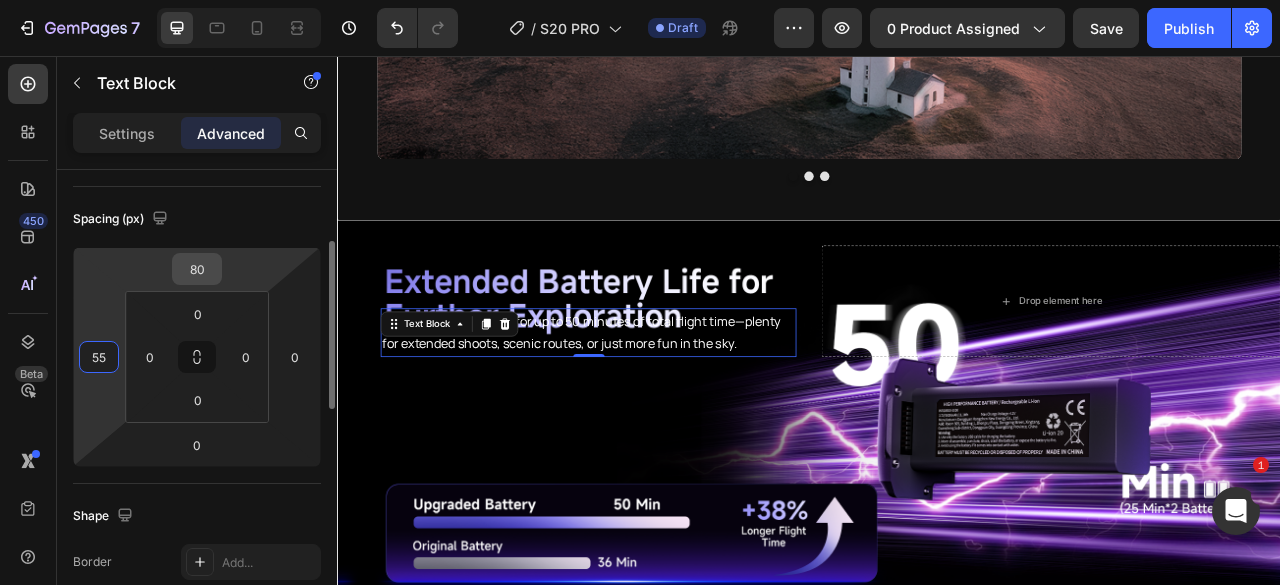 type on "55" 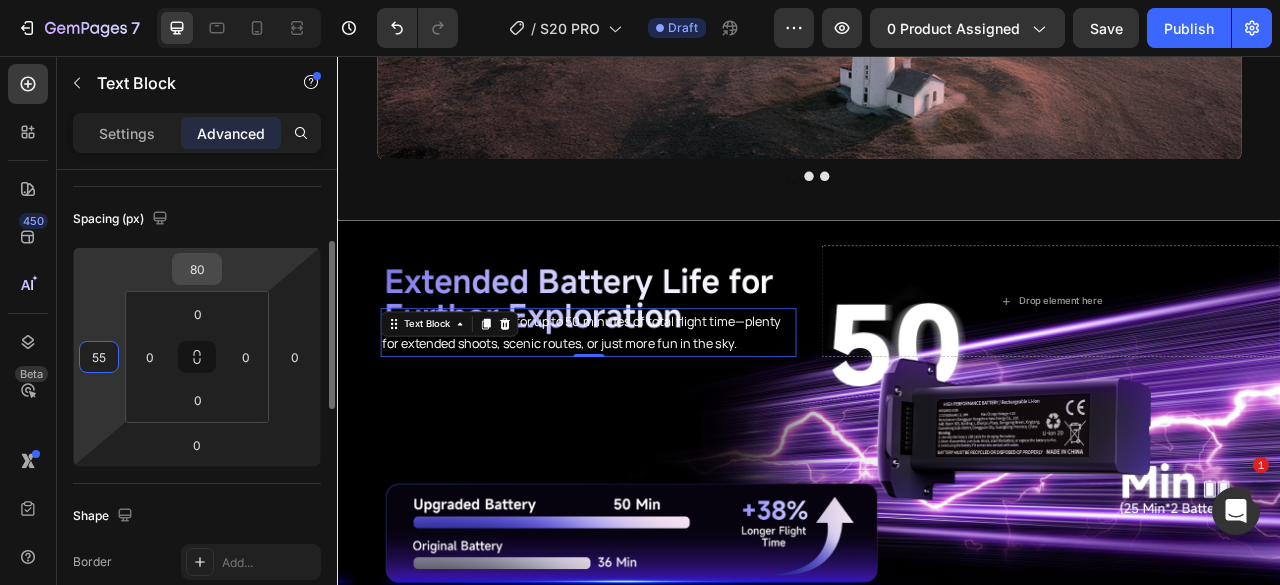 click on "80" at bounding box center (197, 269) 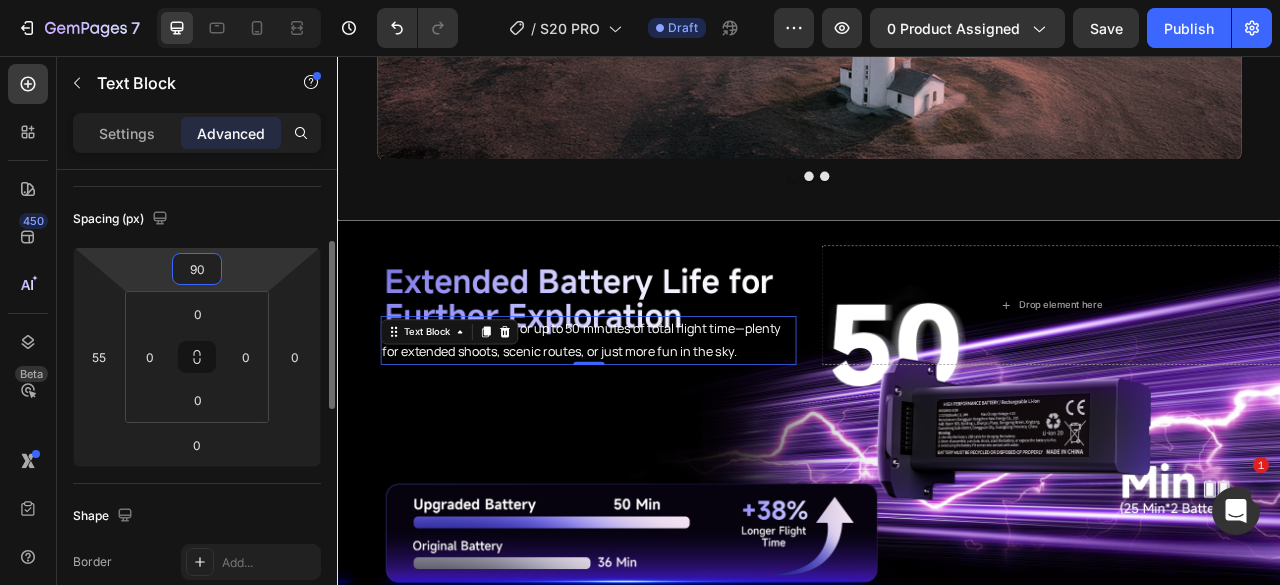 type on "9" 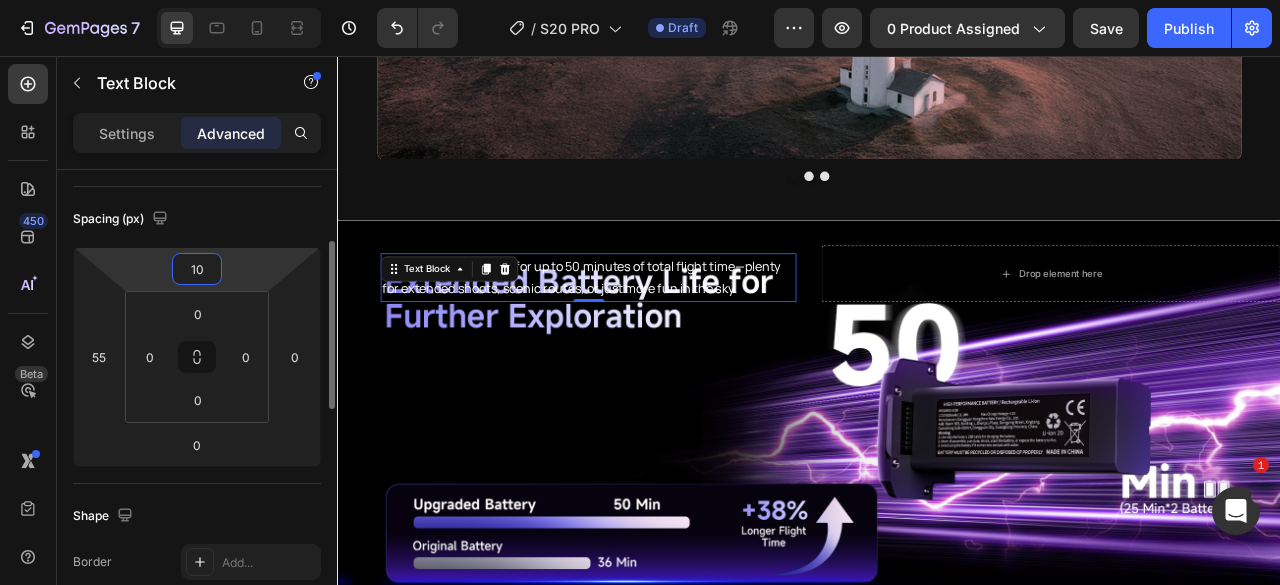 type on "1" 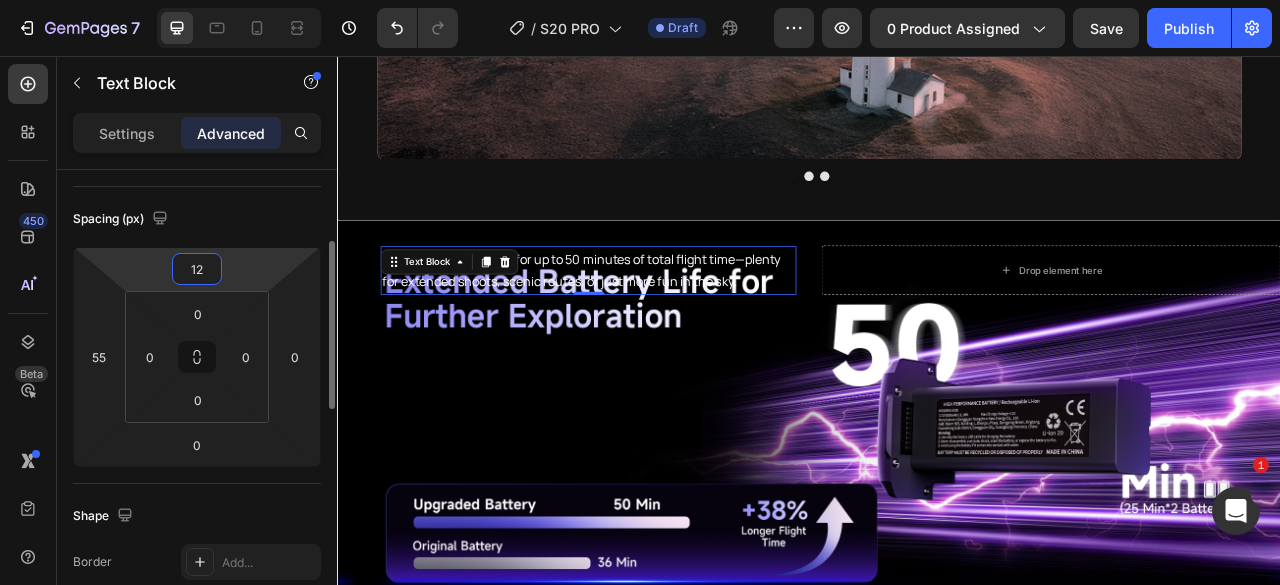 type on "120" 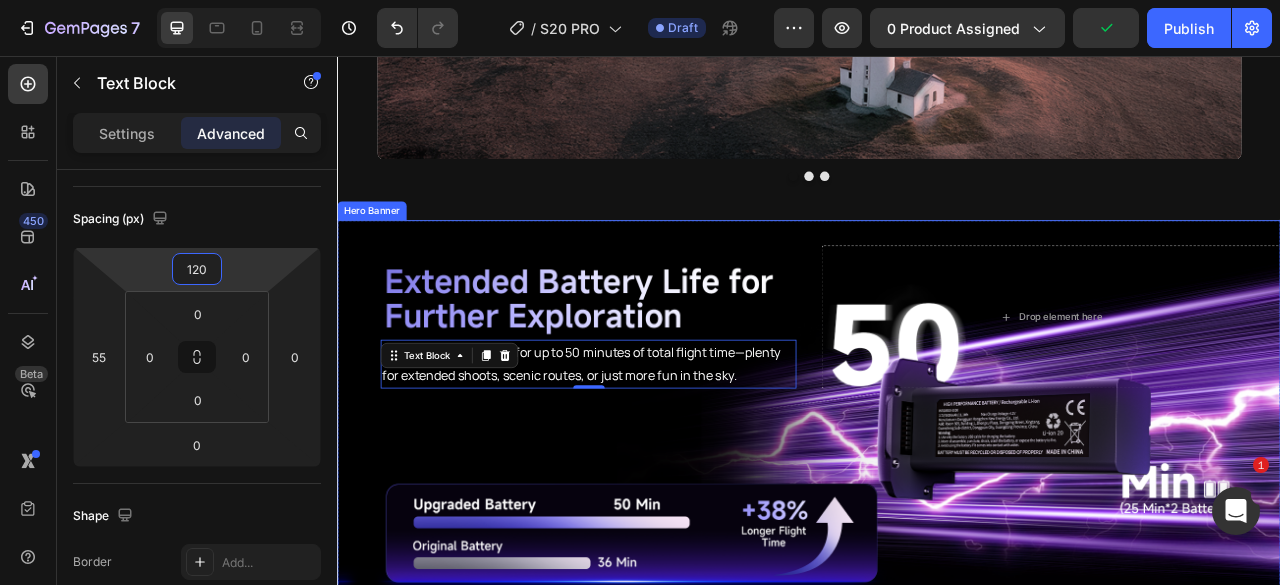 click at bounding box center [937, 515] 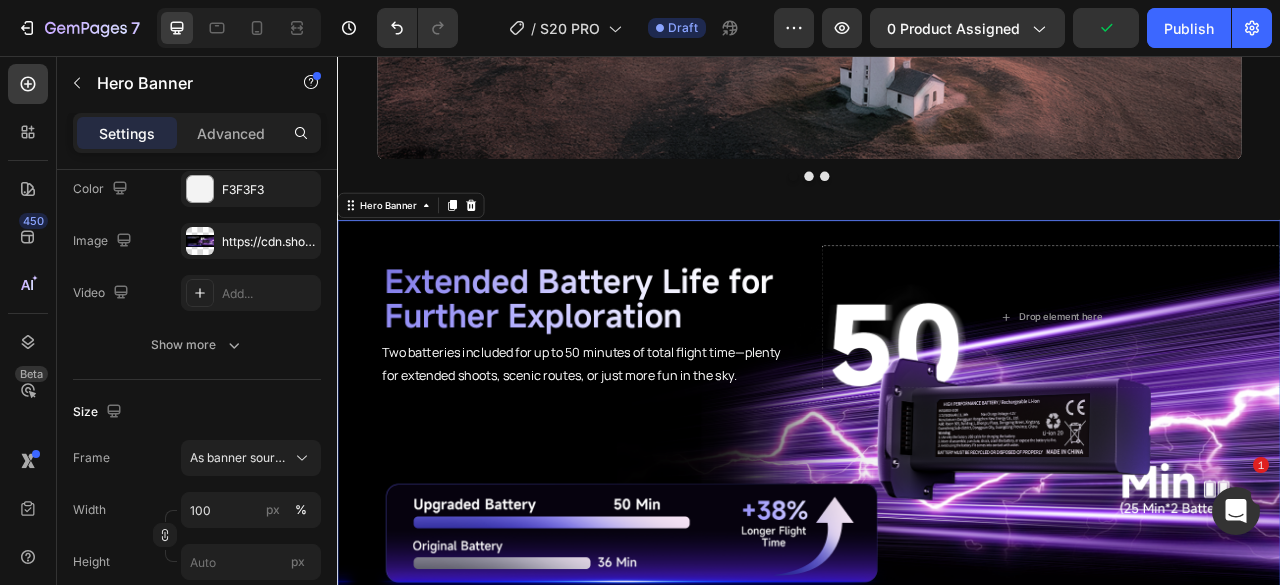 scroll, scrollTop: 0, scrollLeft: 0, axis: both 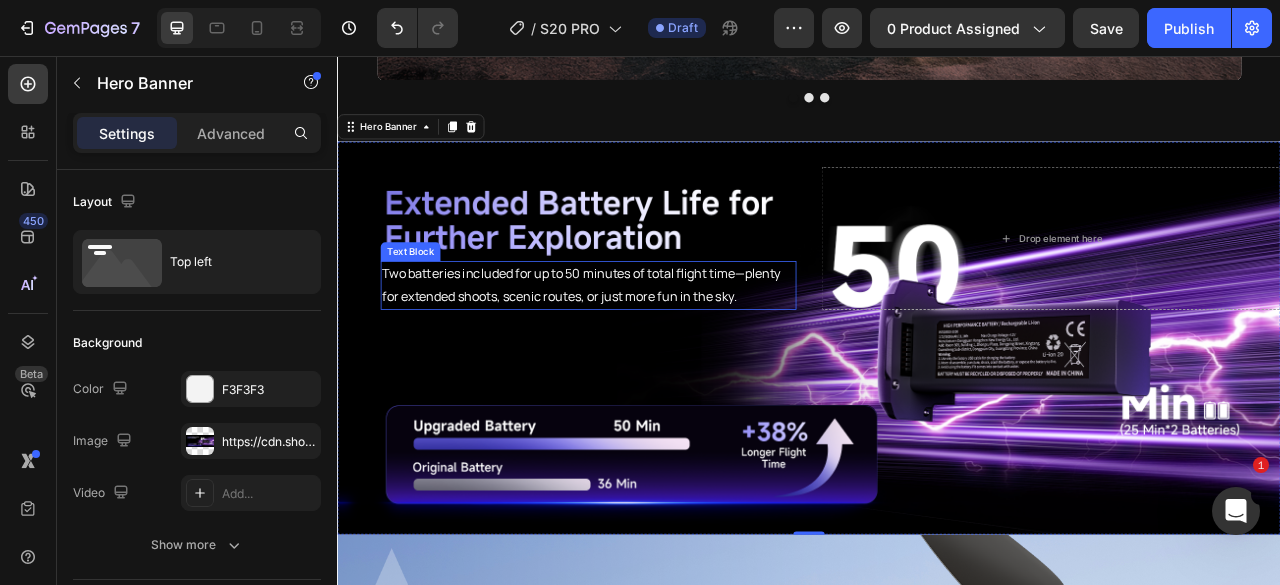 click on "Two batteries included for up to 50 minutes of total flight time—plenty for extended shoots, scenic routes, or just more fun in the sky." at bounding box center (656, 348) 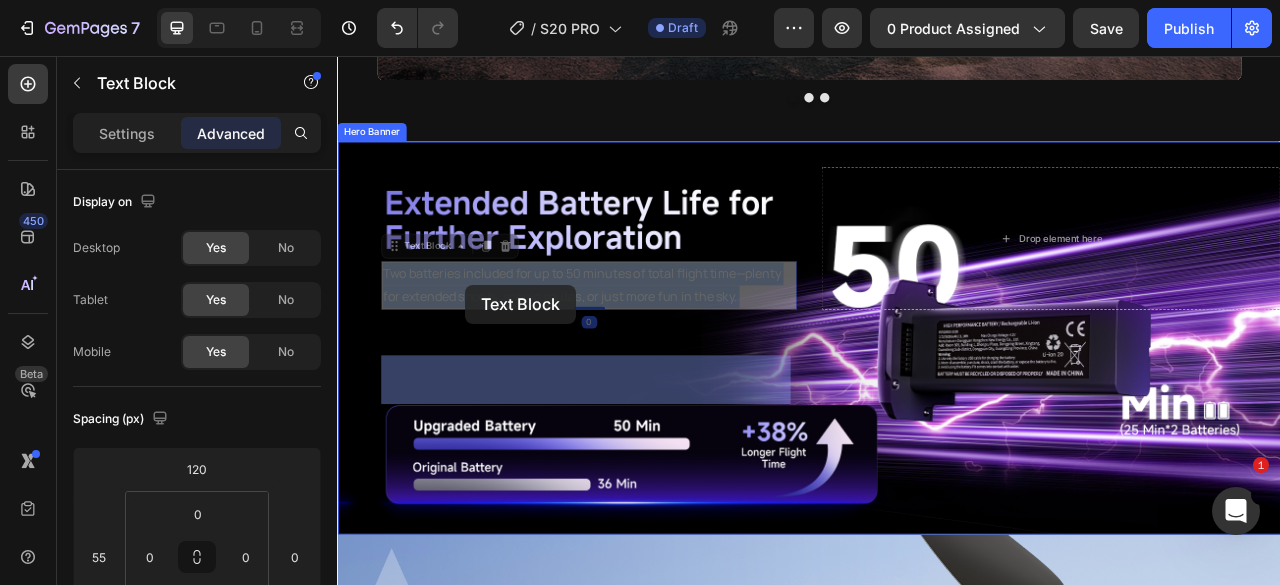 drag, startPoint x: 880, startPoint y: 371, endPoint x: 520, endPoint y: 349, distance: 360.6716 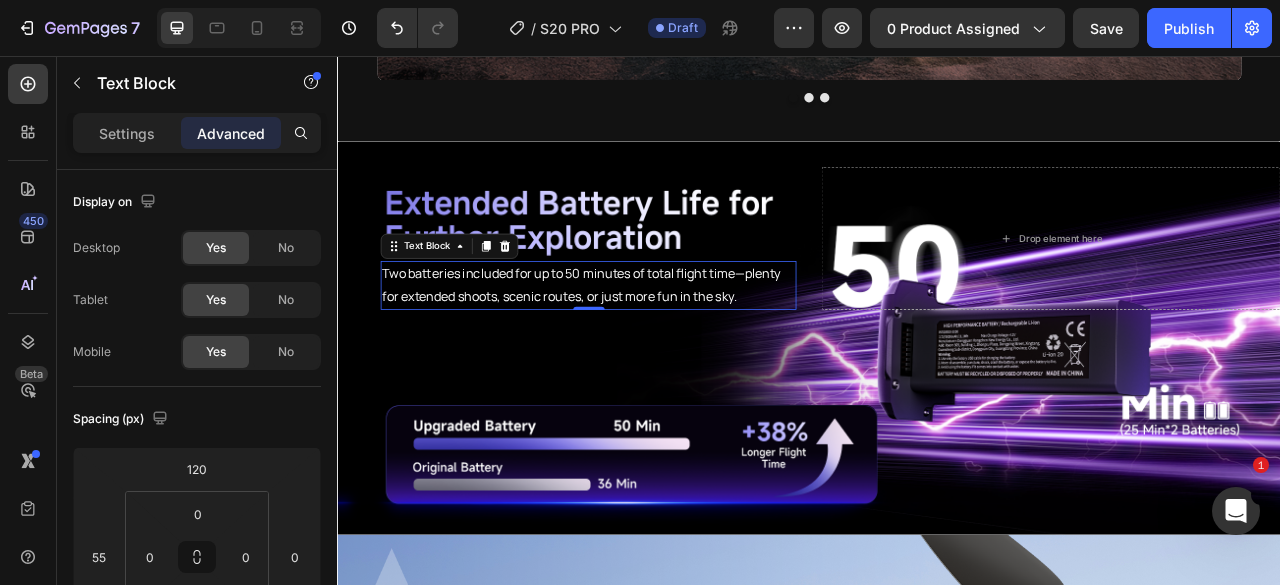 drag, startPoint x: 653, startPoint y: 355, endPoint x: 734, endPoint y: 355, distance: 81 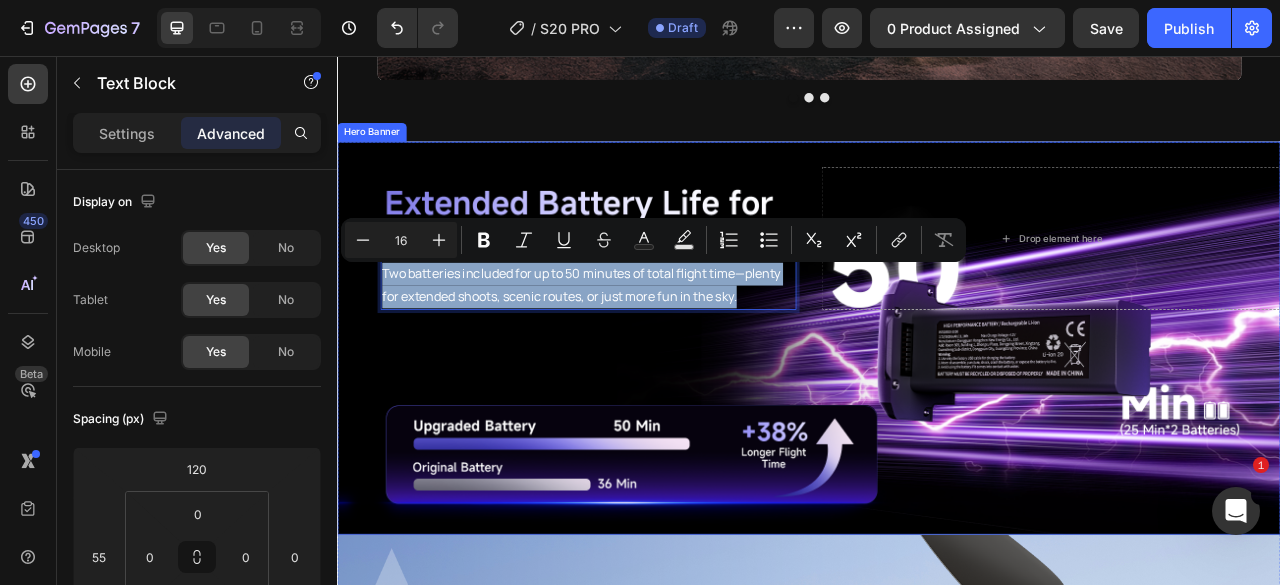 drag, startPoint x: 882, startPoint y: 355, endPoint x: 374, endPoint y: 331, distance: 508.56662 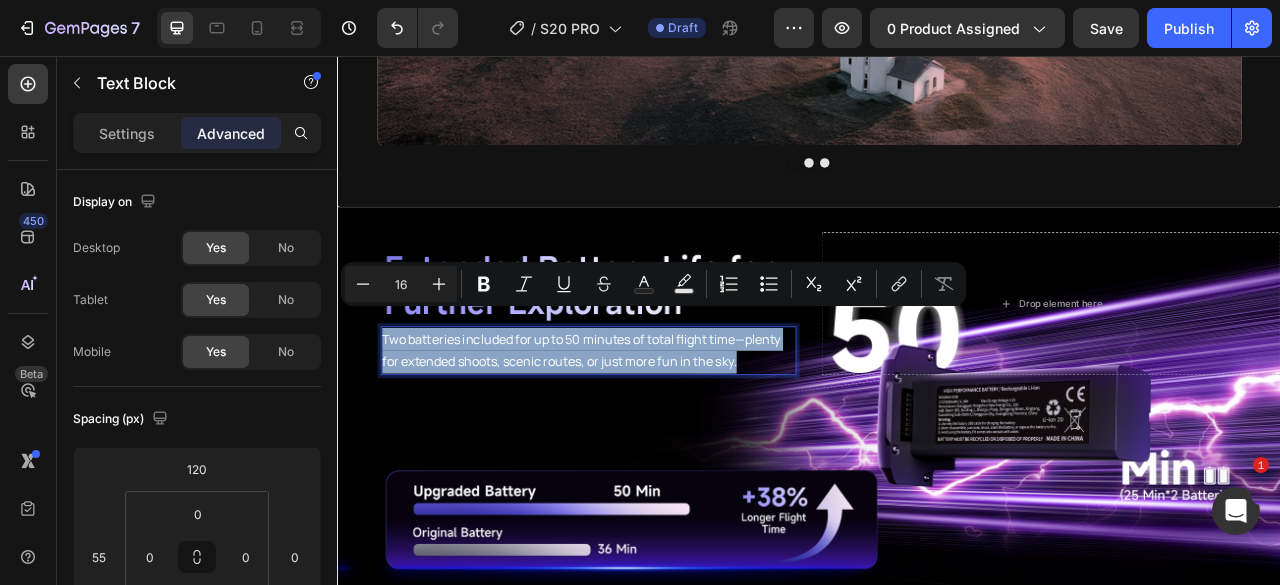 scroll, scrollTop: 2996, scrollLeft: 0, axis: vertical 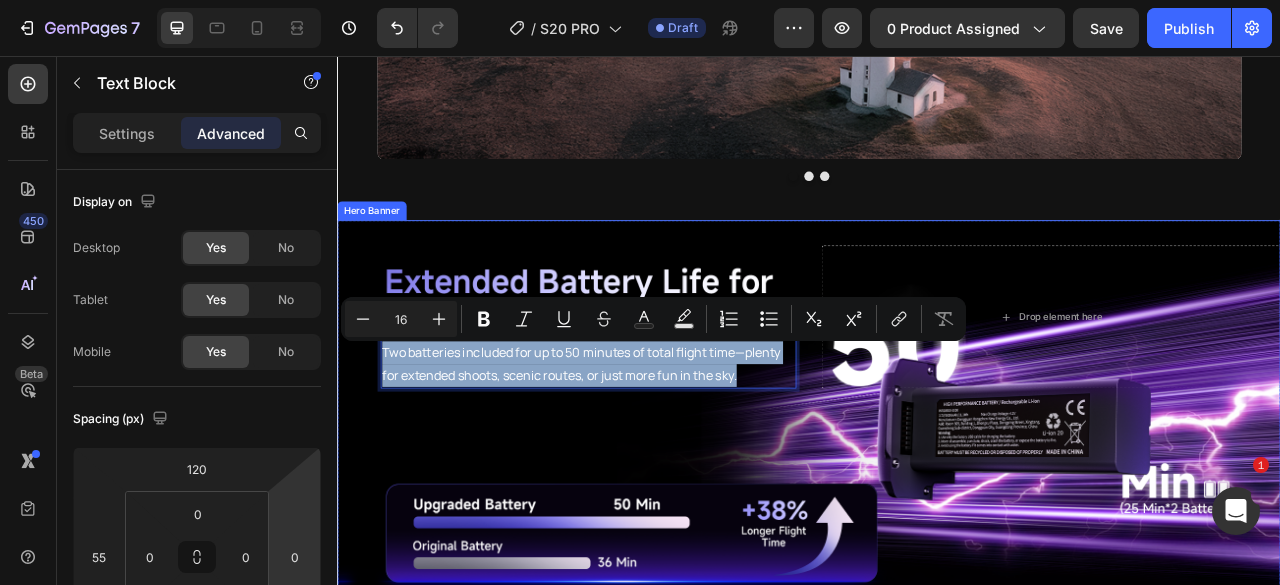 click at bounding box center (937, 515) 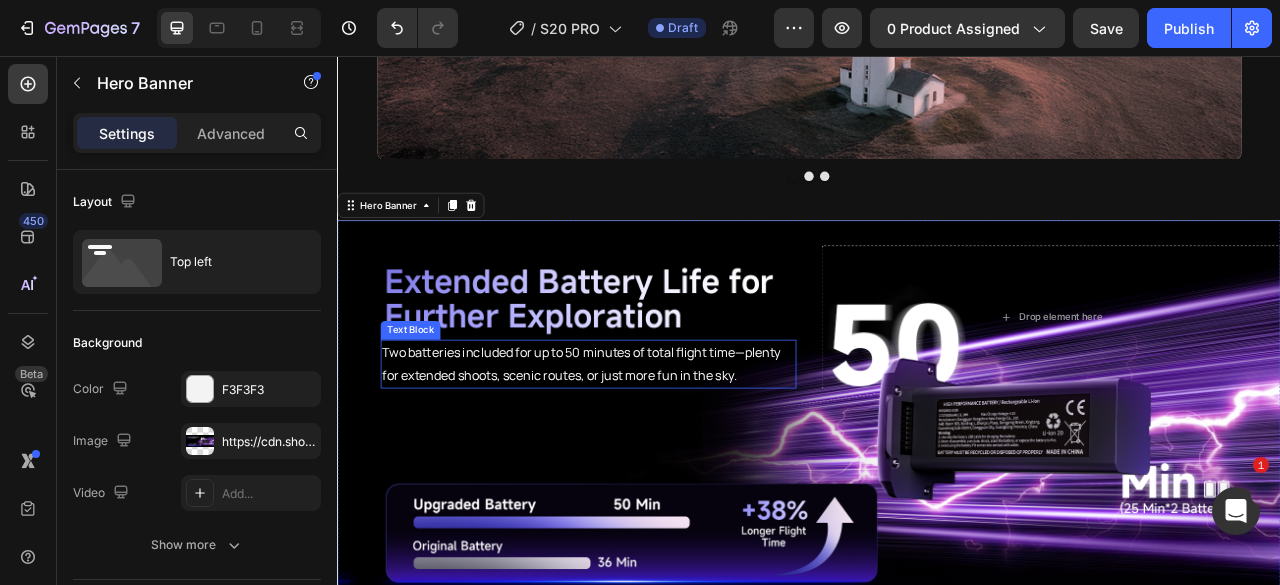 click on "Two batteries included for up to 50 minutes of total flight time—plenty for extended shoots, scenic routes, or just more fun in the sky." at bounding box center [656, 448] 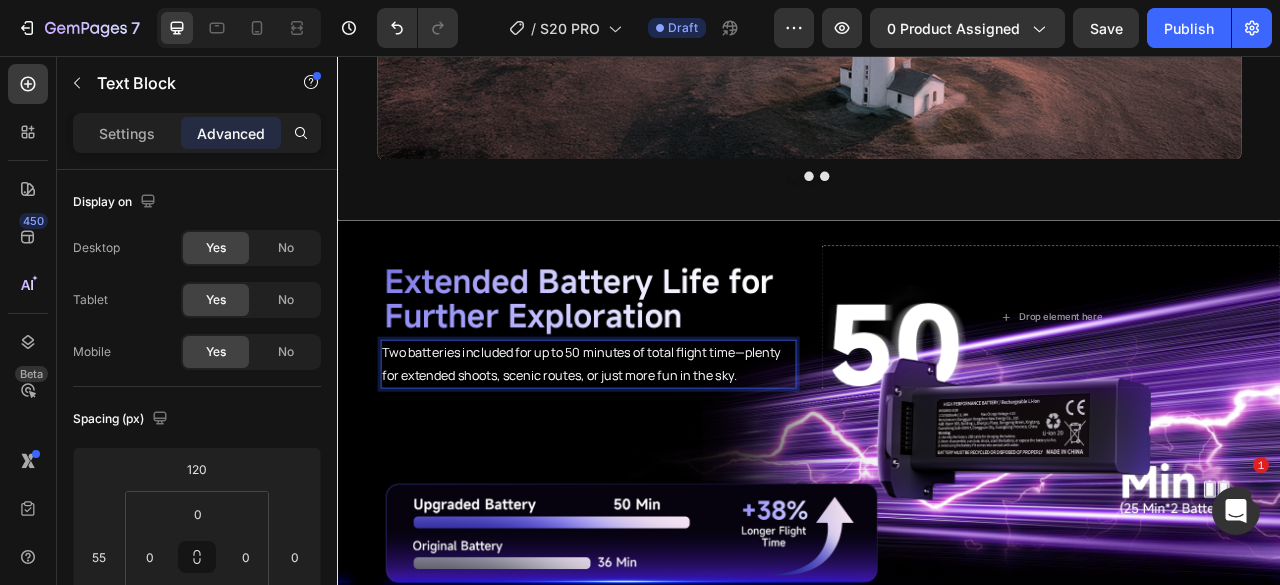 click on "Two batteries included for up to 50 minutes of total flight time—plenty for extended shoots, scenic routes, or just more fun in the sky. Text Block   0" at bounding box center (629, 388) 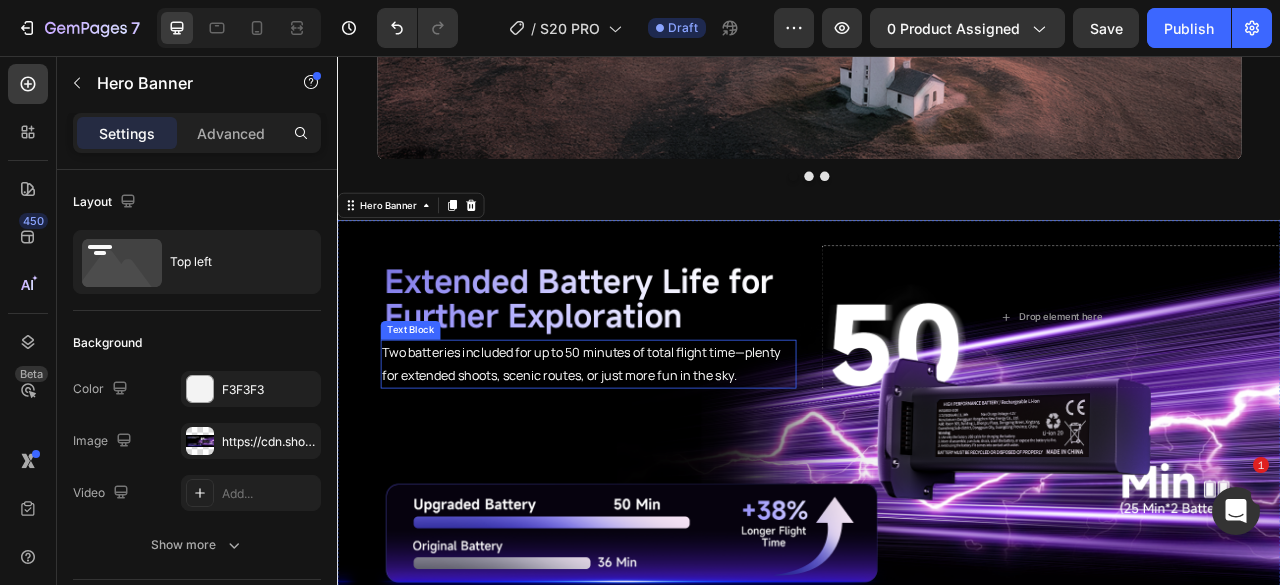 click on "Two batteries included for up to 50 minutes of total flight time—plenty for extended shoots, scenic routes, or just more fun in the sky." at bounding box center (656, 448) 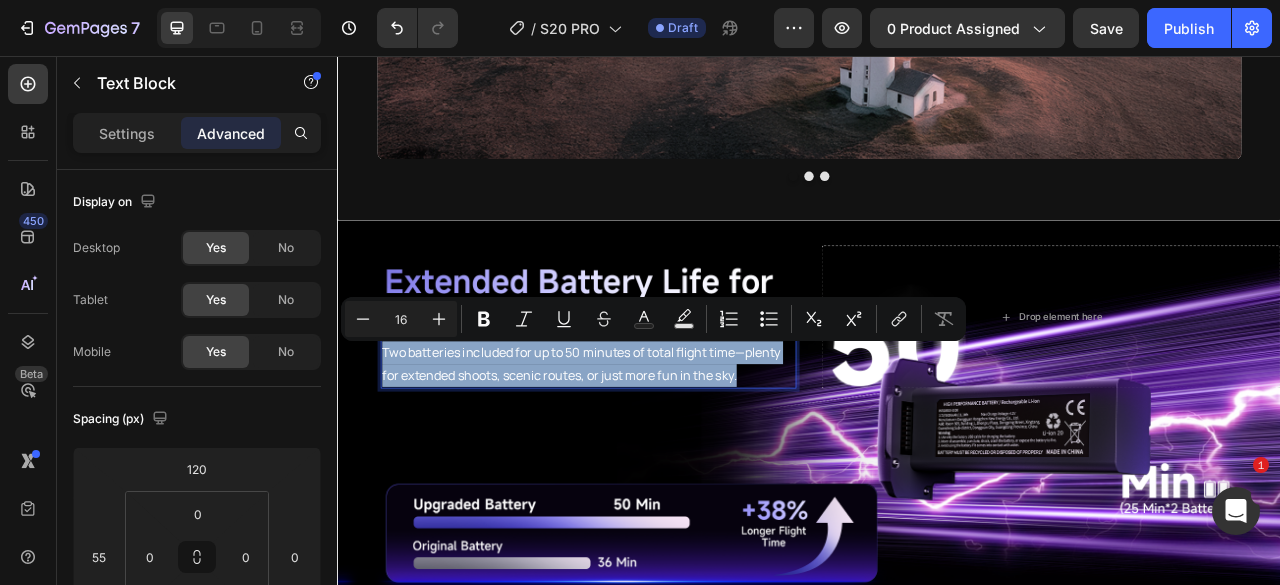 drag, startPoint x: 878, startPoint y: 465, endPoint x: 392, endPoint y: 436, distance: 486.86447 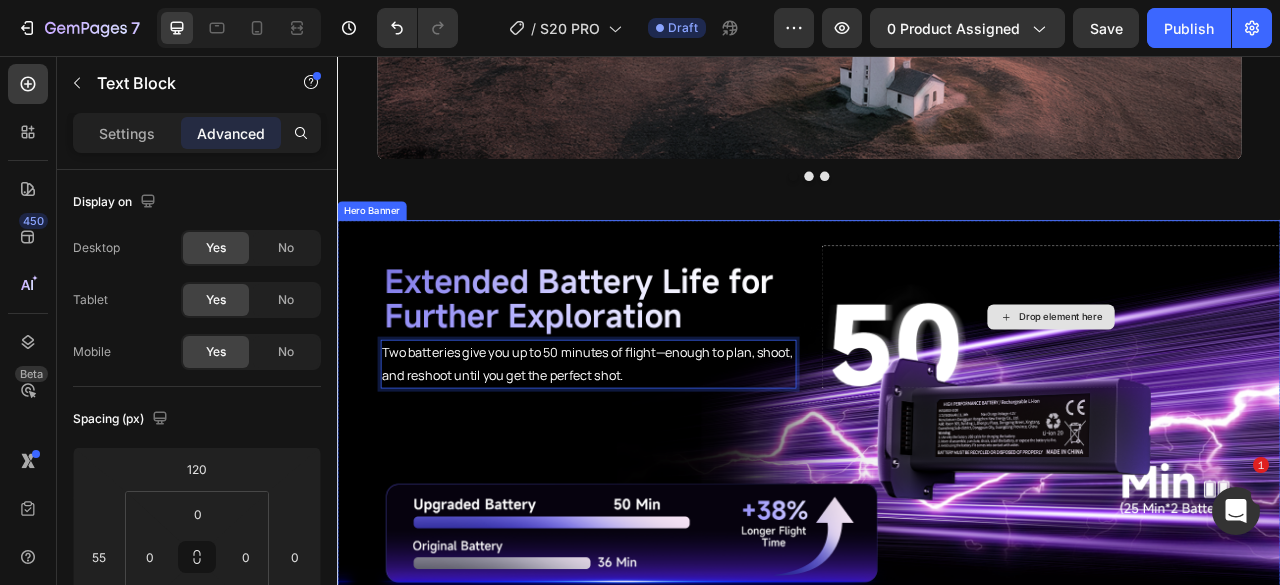 click on "Drop element here" at bounding box center [1245, 388] 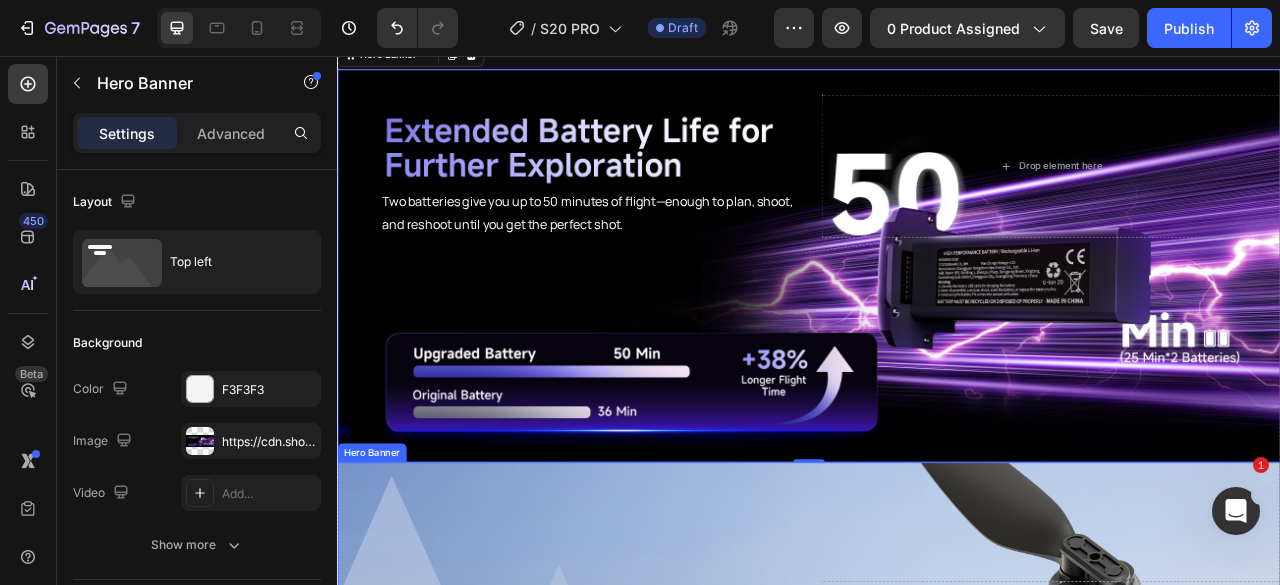 scroll, scrollTop: 3296, scrollLeft: 0, axis: vertical 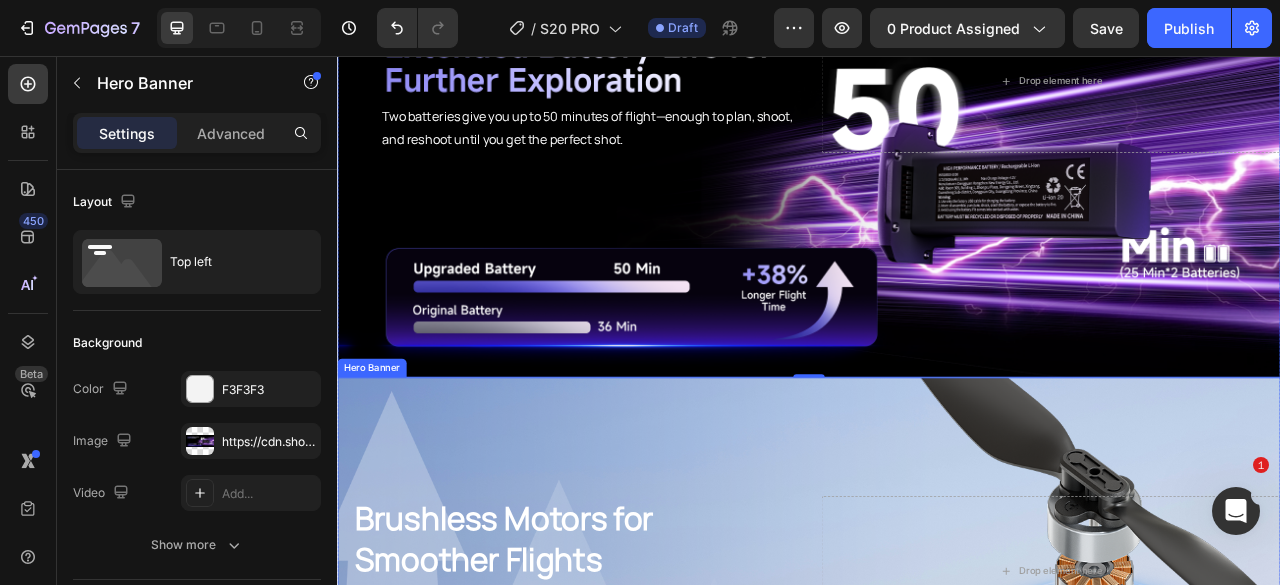 click at bounding box center [937, 711] 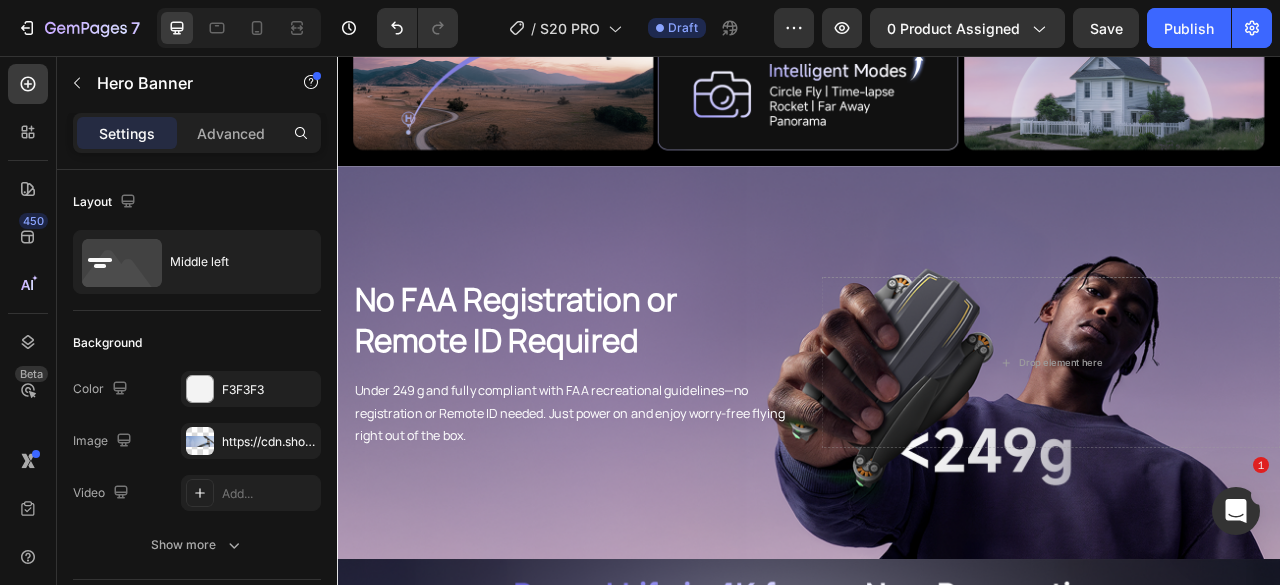 scroll, scrollTop: 1896, scrollLeft: 0, axis: vertical 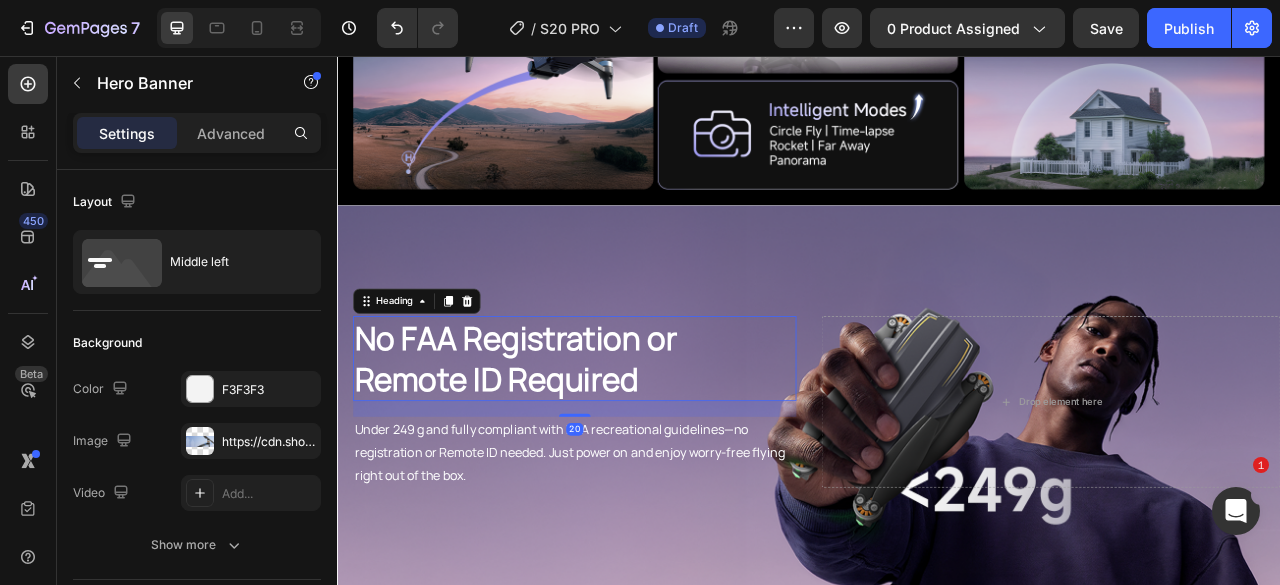 click on "No FAA Registration or Remote ID Required" at bounding box center [639, 441] 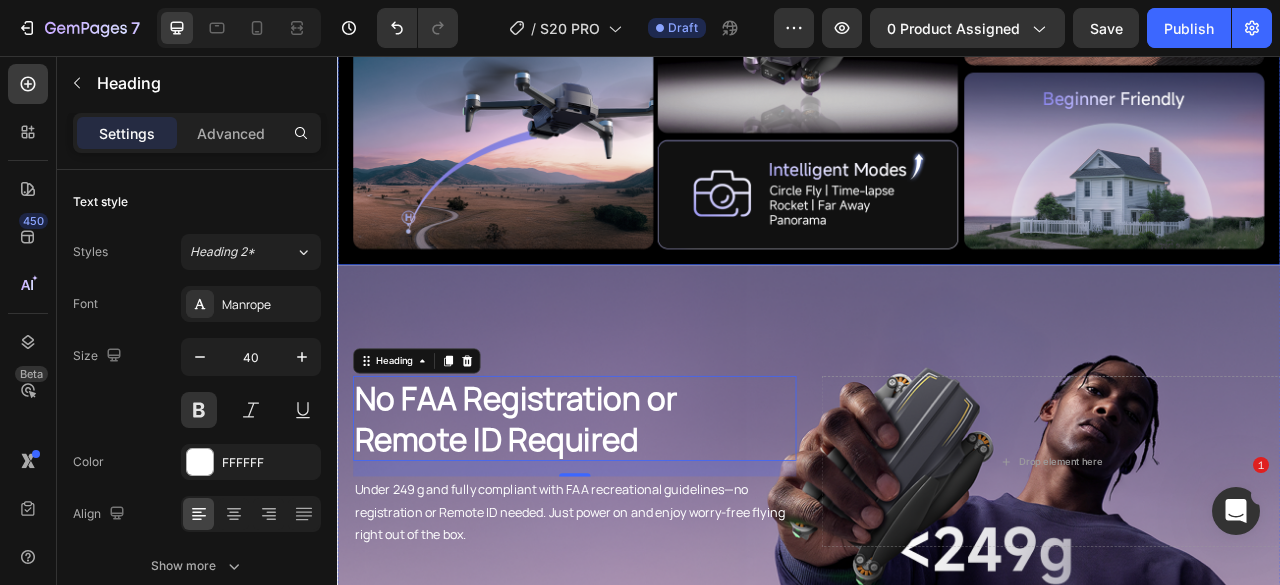 scroll, scrollTop: 1696, scrollLeft: 0, axis: vertical 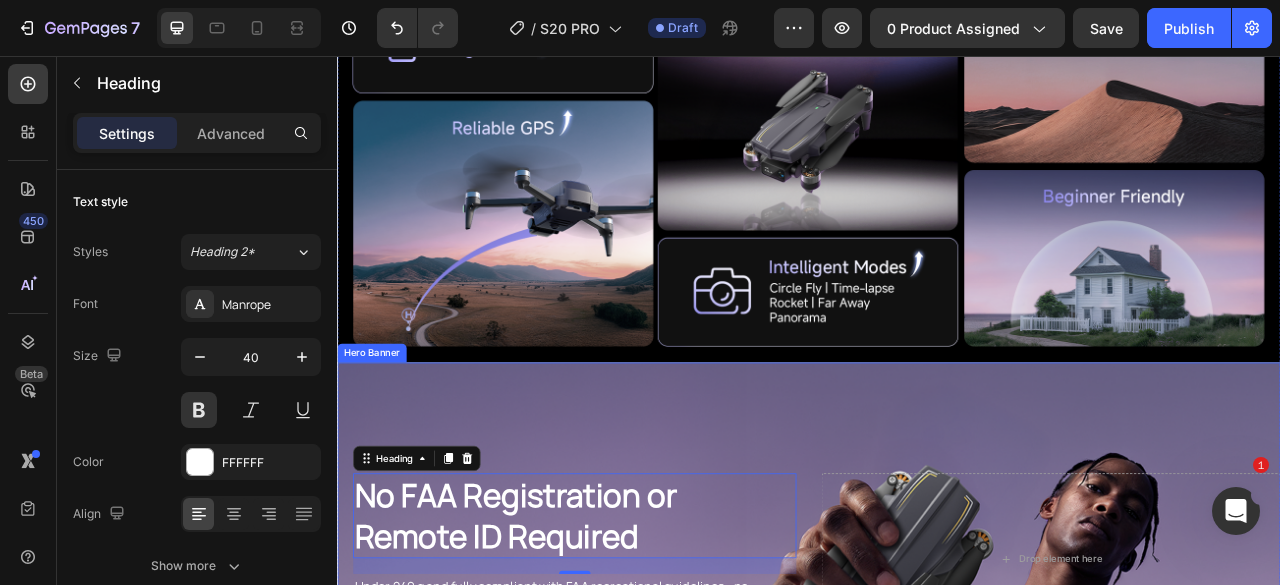 click at bounding box center (937, 696) 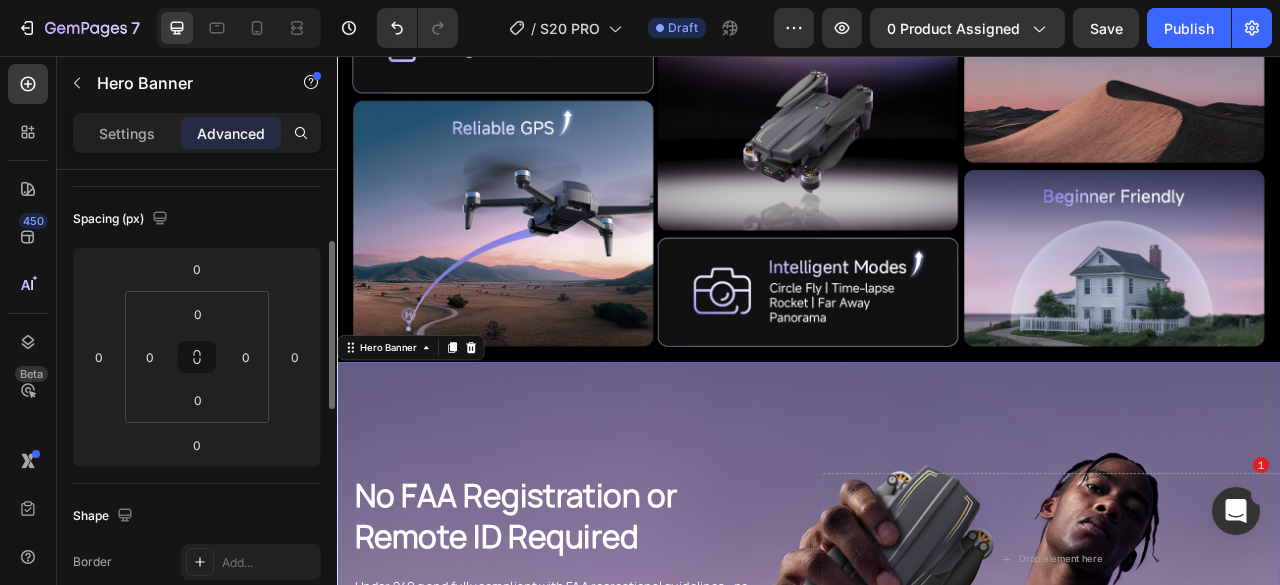 scroll, scrollTop: 100, scrollLeft: 0, axis: vertical 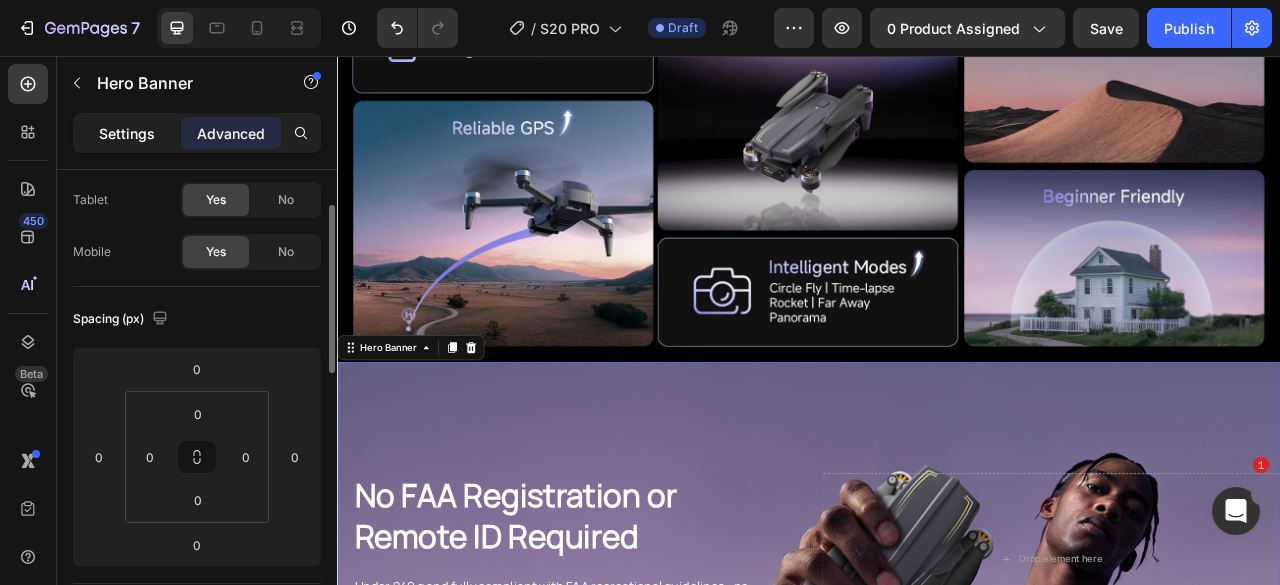 click on "Settings" at bounding box center [127, 133] 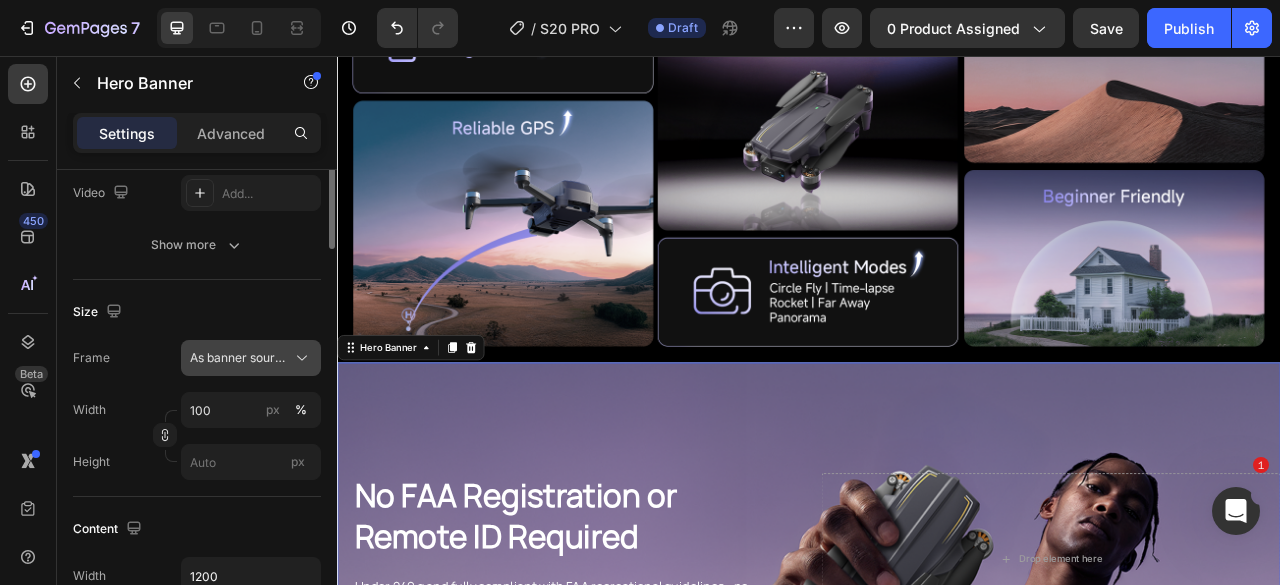 scroll, scrollTop: 100, scrollLeft: 0, axis: vertical 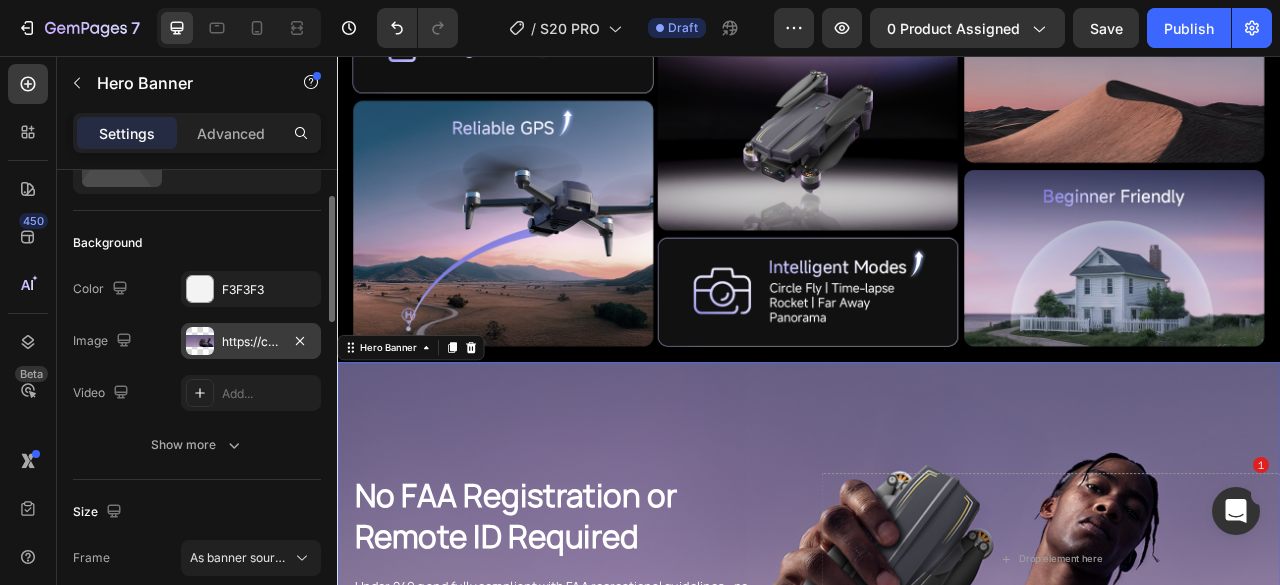 click on "https://cdn.shopify.com/s/files/1/0608/7226/1676/files/gempages_498511572528792649-d0e212bc-99b1-42c7-95b2-266b9fee0619.png" at bounding box center (251, 342) 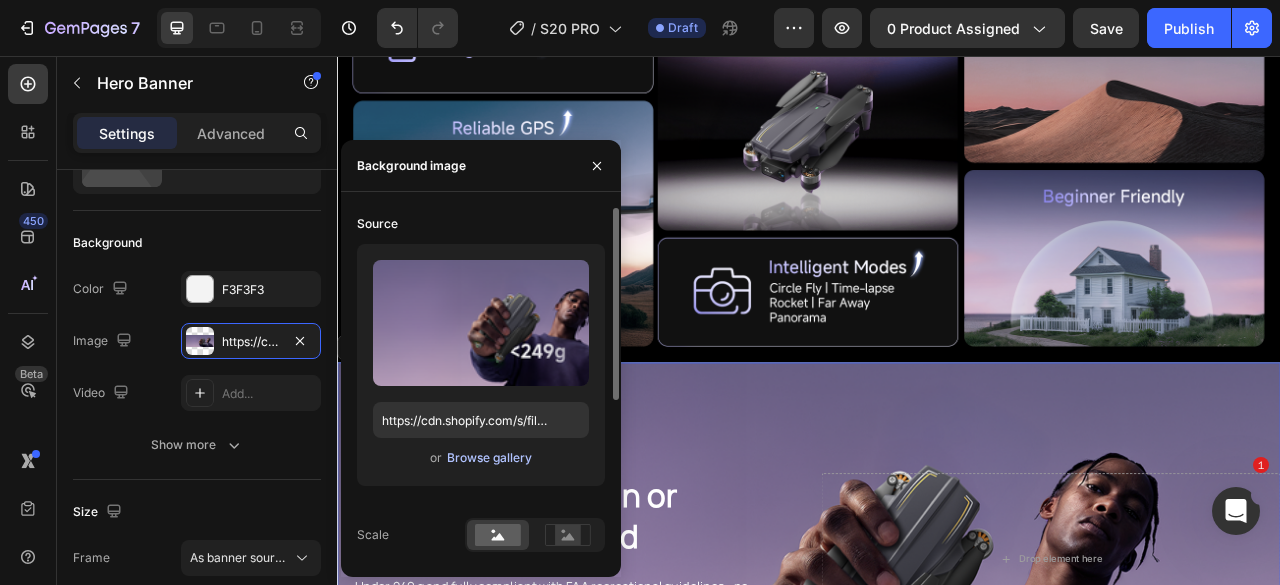 click on "Browse gallery" at bounding box center [489, 458] 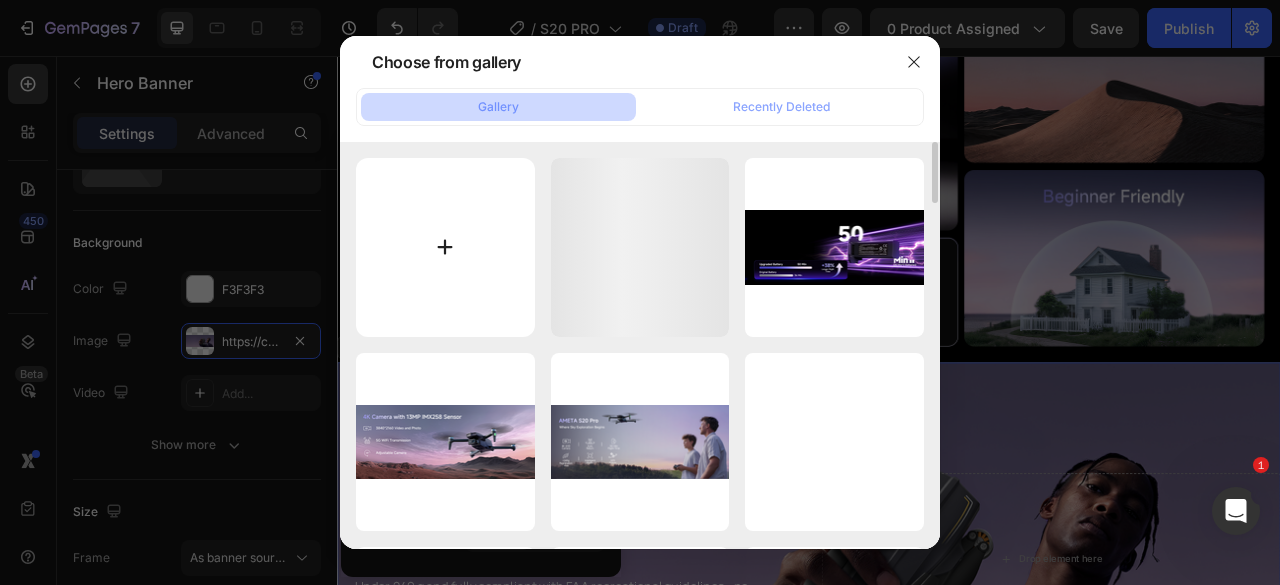click at bounding box center [445, 247] 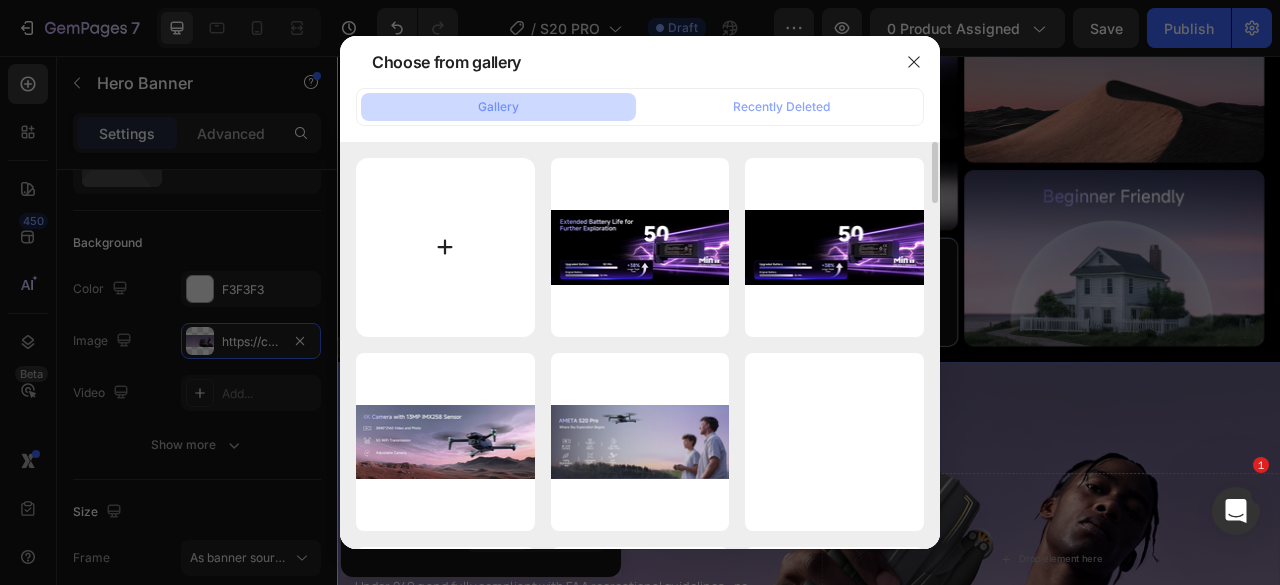 type on "C:\fakepath\AMETA S20 PRO LIGHTWEIGHT DRONE.png" 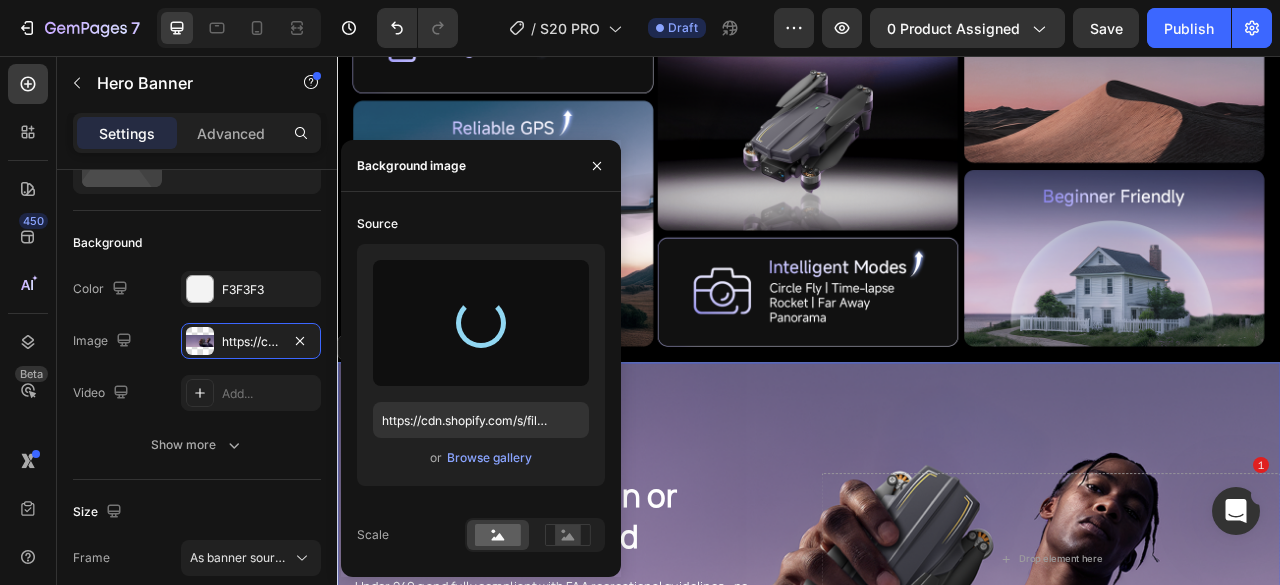 type on "https://cdn.shopify.com/s/files/1/0608/7226/1676/files/gempages_498511572528792649-c2bdacd7-27a7-49f8-976c-a3092d2d058f.png" 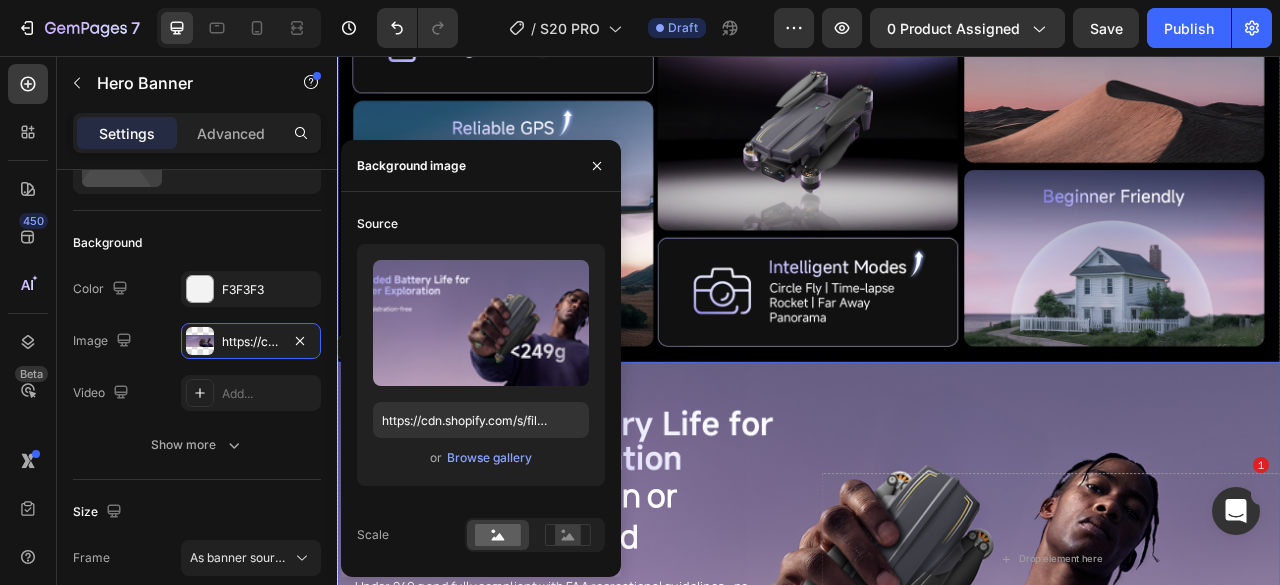 click at bounding box center [937, 196] 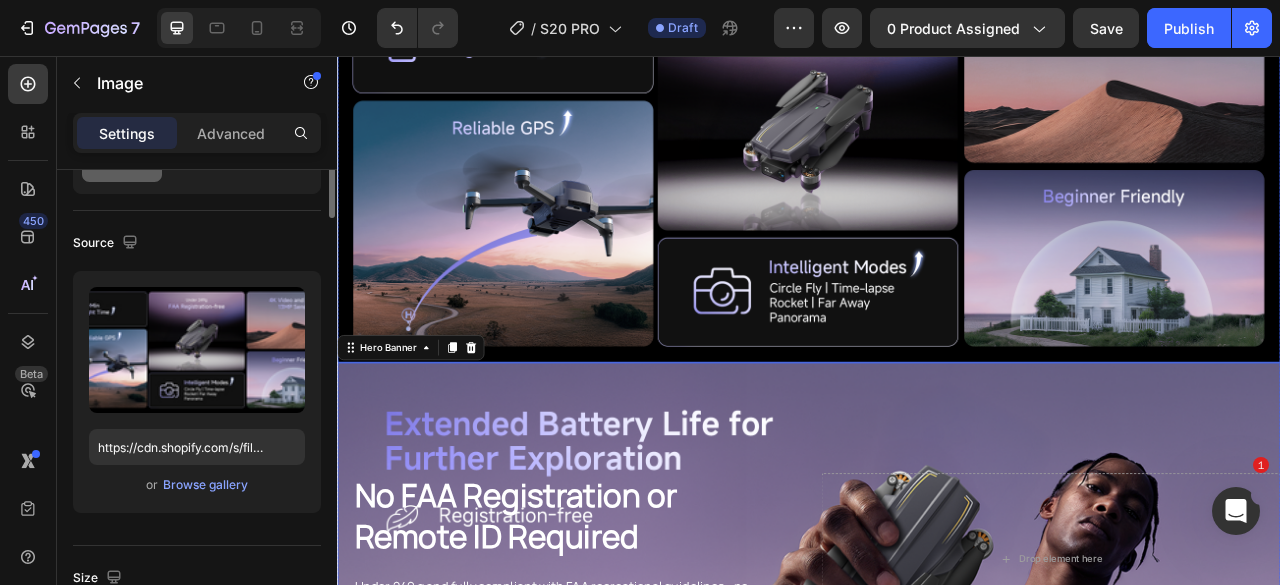 scroll, scrollTop: 0, scrollLeft: 0, axis: both 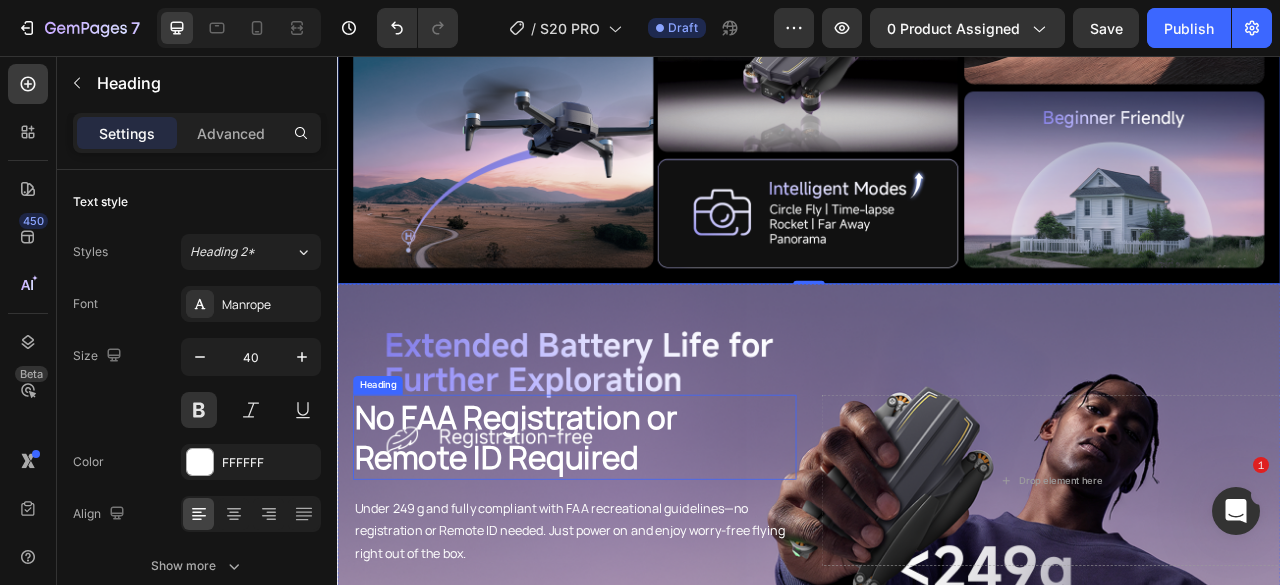 click on "No FAA Registration or Remote ID Required" at bounding box center (639, 541) 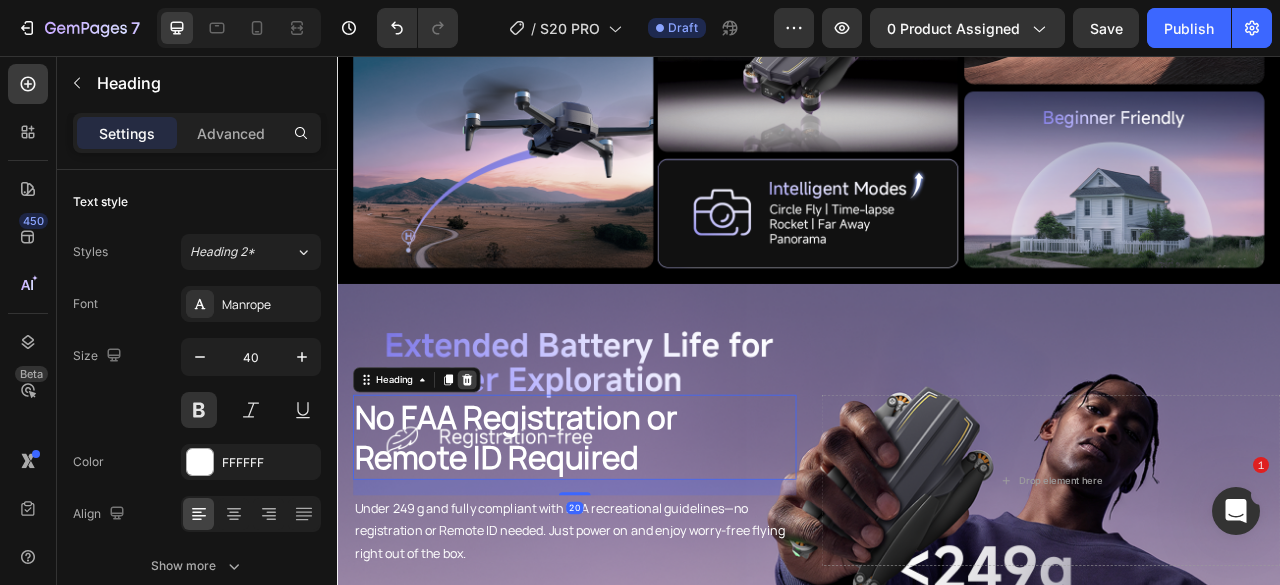 click 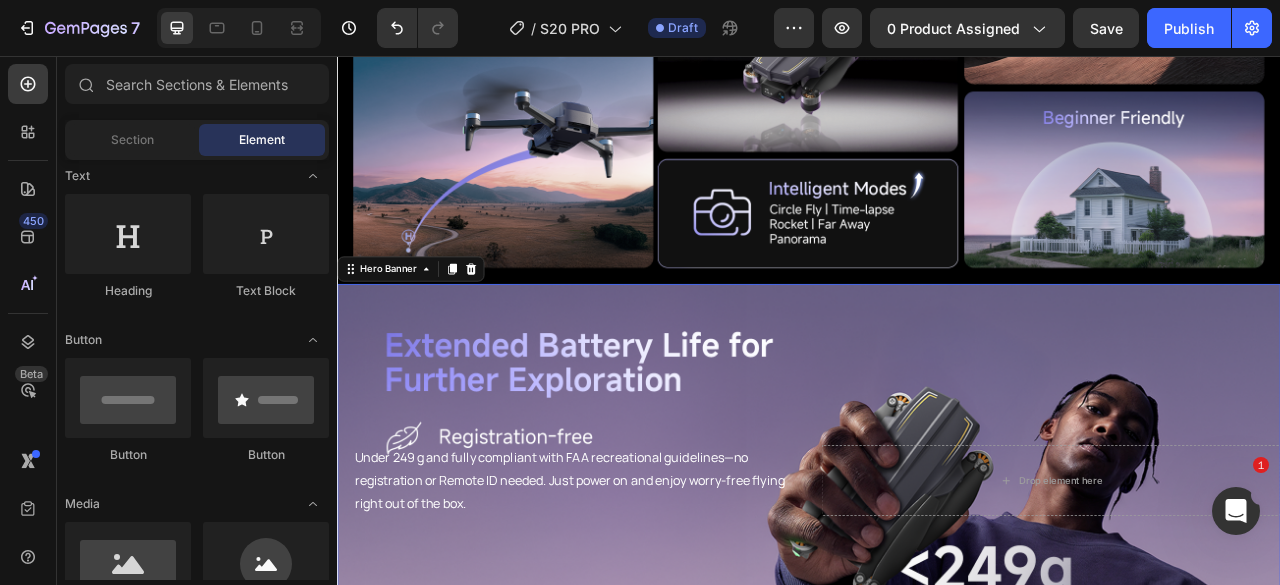 click at bounding box center (937, 596) 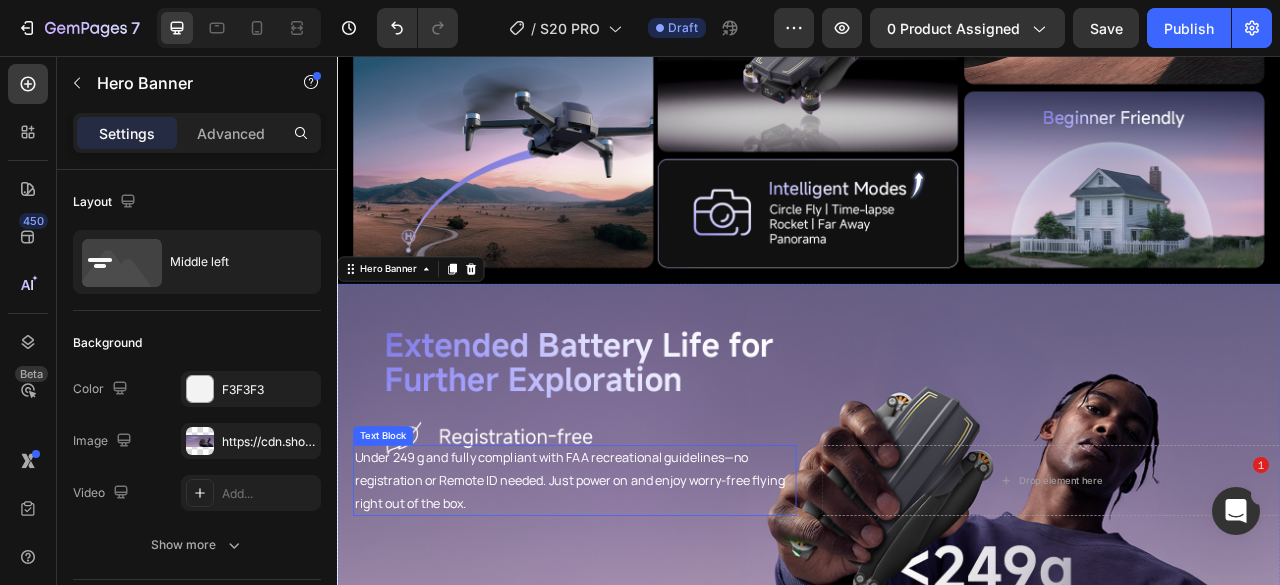 click on "Under 249 g and fully compliant with FAA recreational guidelines—no registration or Remote ID needed. Just power on and enjoy worry-free flying right out of the box." at bounding box center [639, 596] 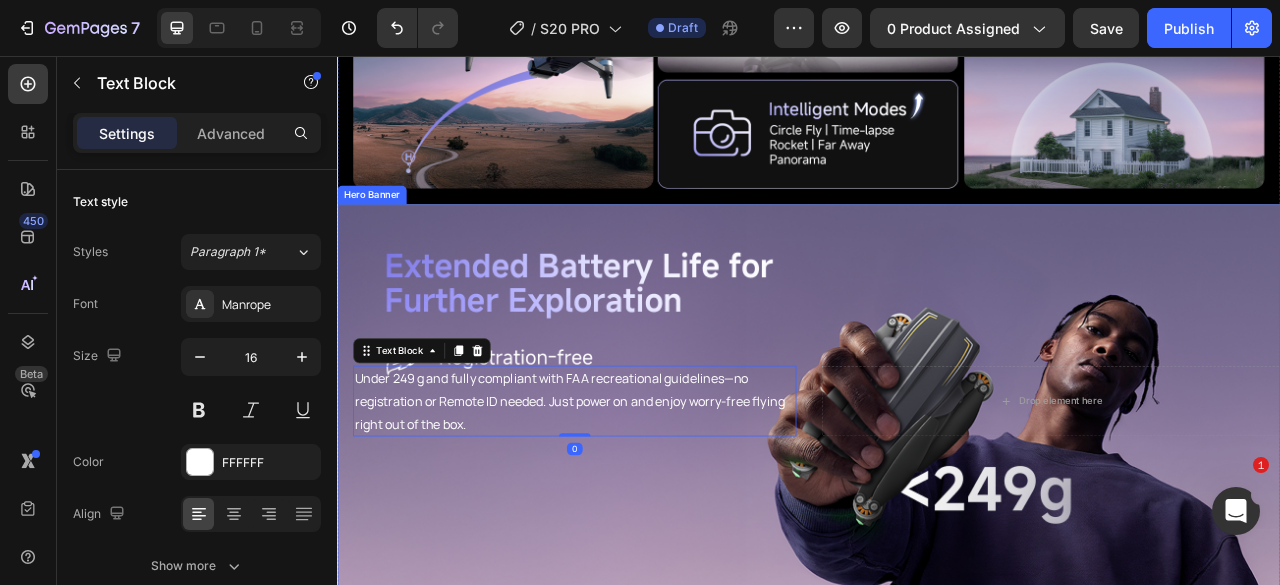 scroll, scrollTop: 1996, scrollLeft: 0, axis: vertical 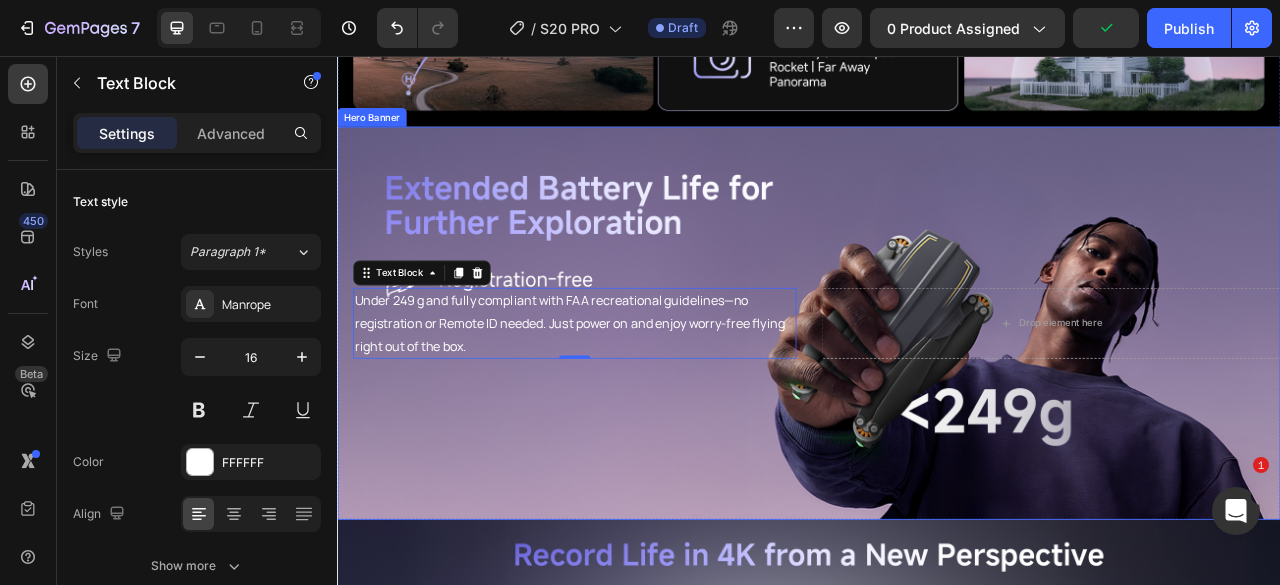 click at bounding box center (937, 396) 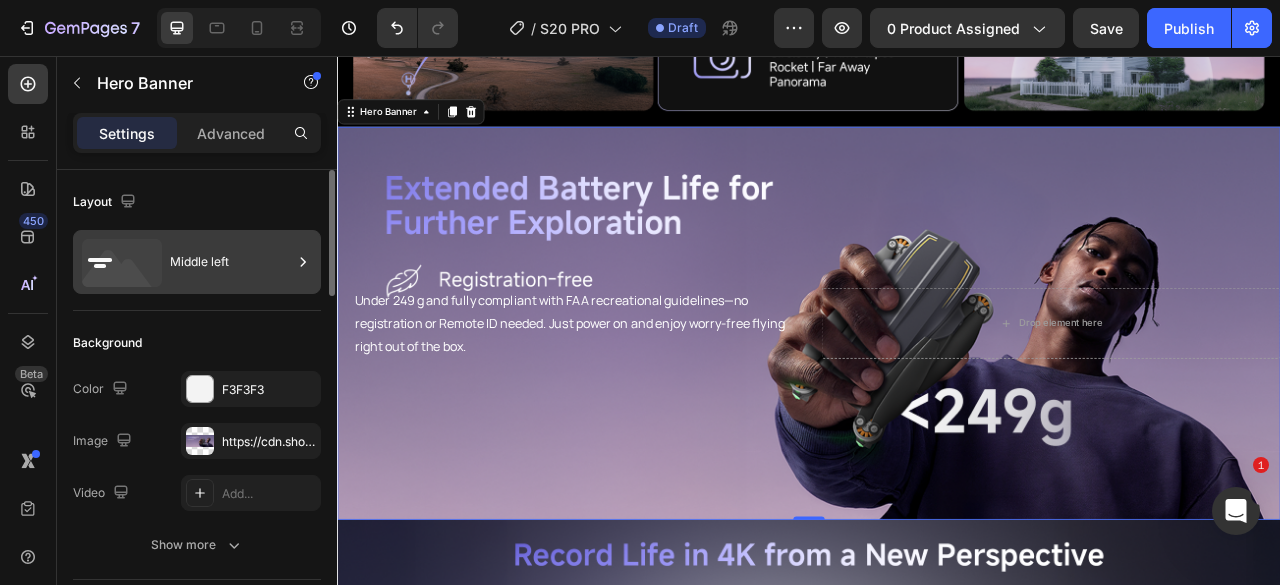 click on "Middle left" at bounding box center [197, 262] 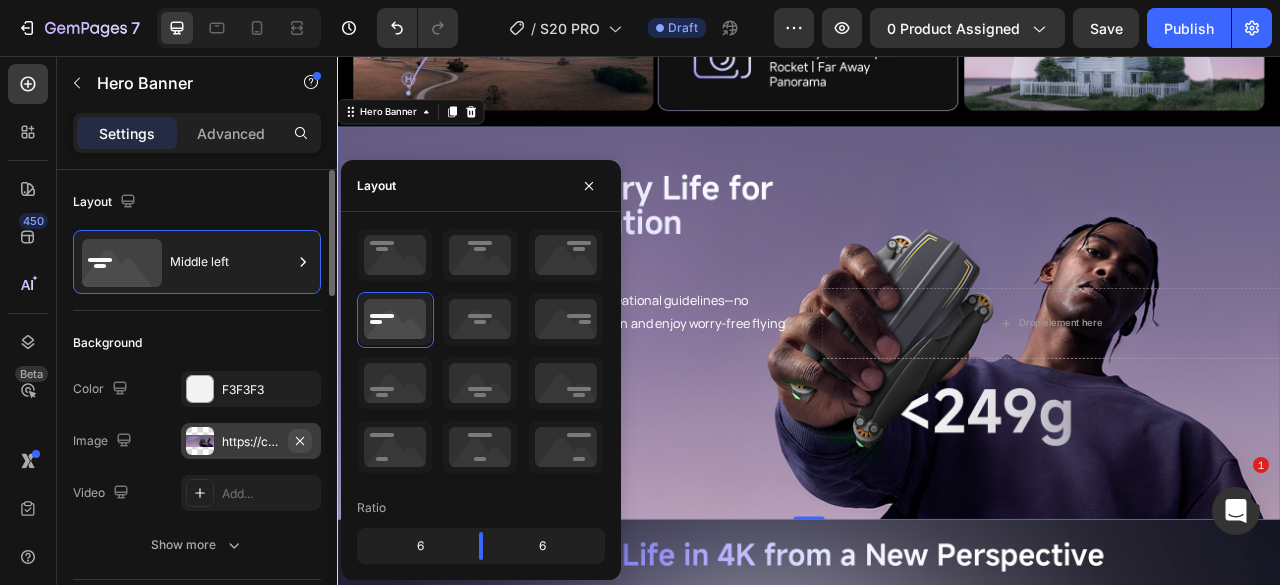 scroll, scrollTop: 100, scrollLeft: 0, axis: vertical 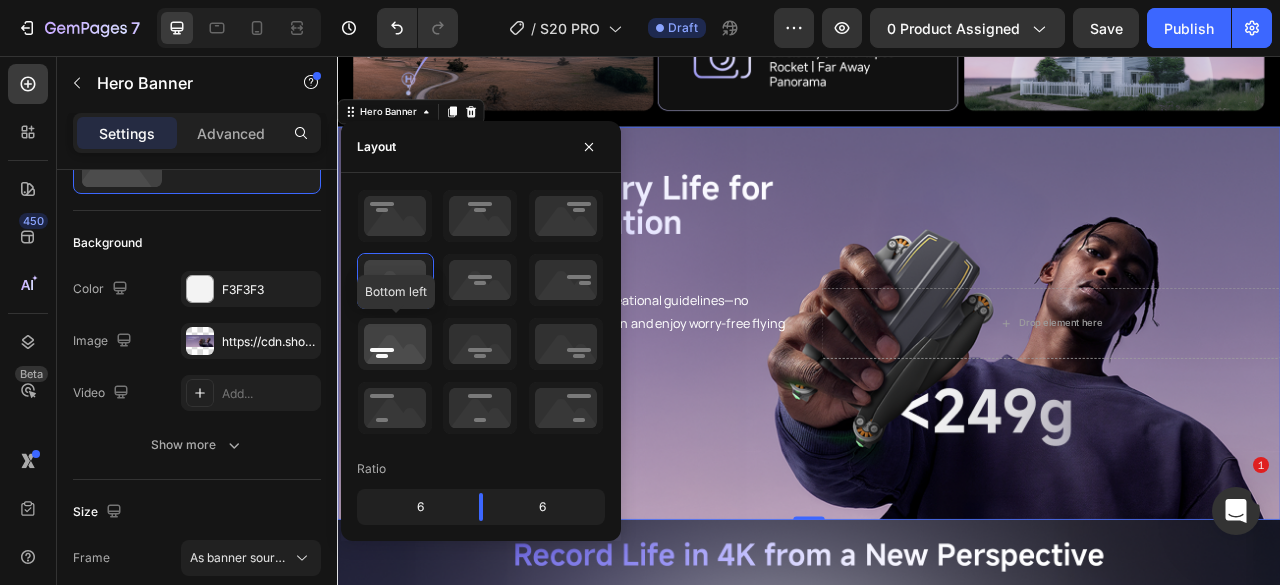 click 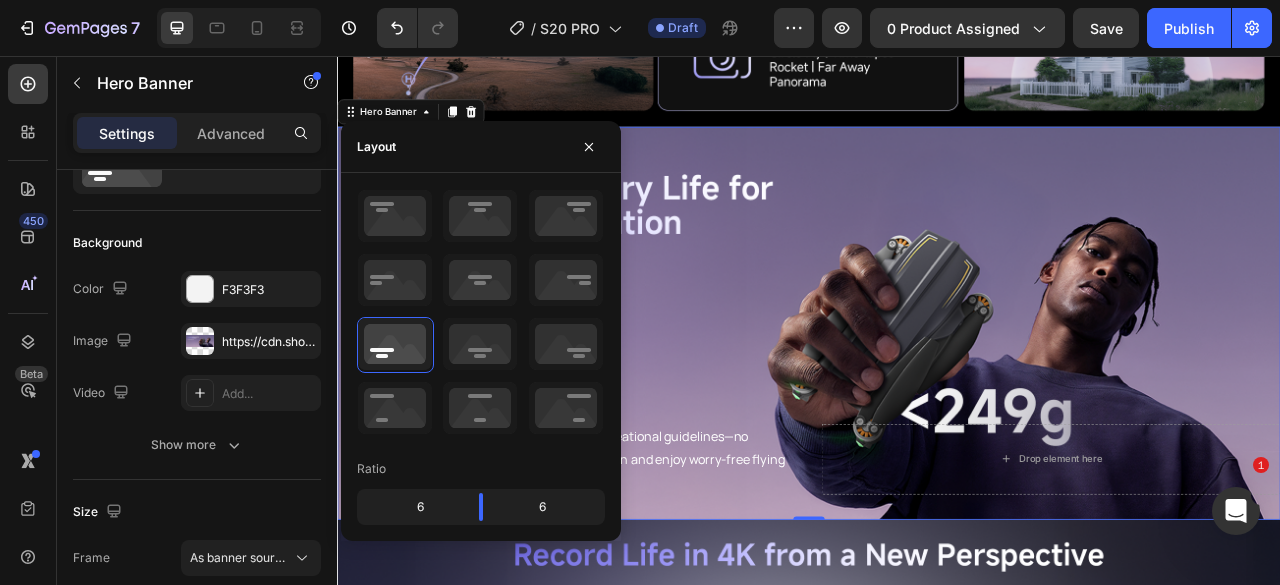click at bounding box center (937, 396) 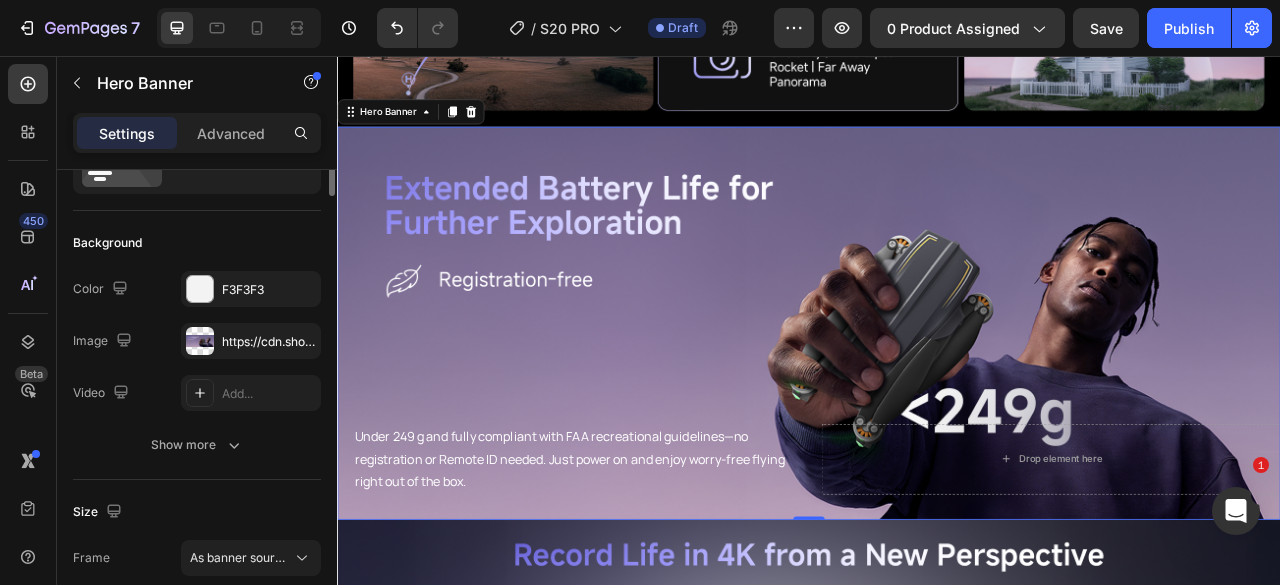 scroll, scrollTop: 0, scrollLeft: 0, axis: both 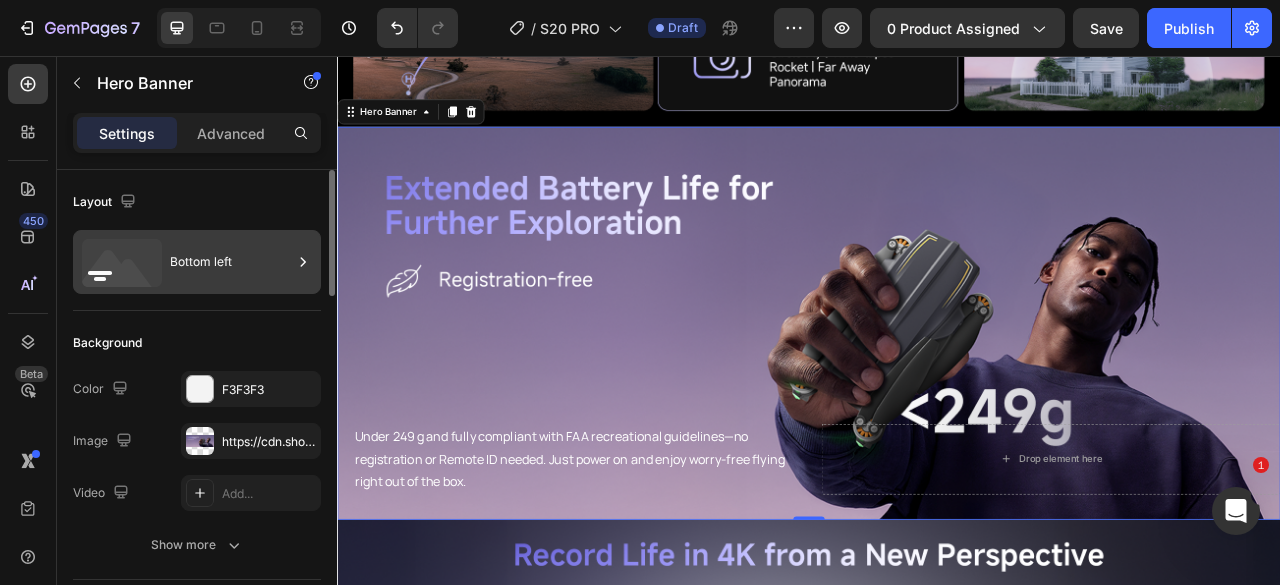 drag, startPoint x: 200, startPoint y: 255, endPoint x: 210, endPoint y: 265, distance: 14.142136 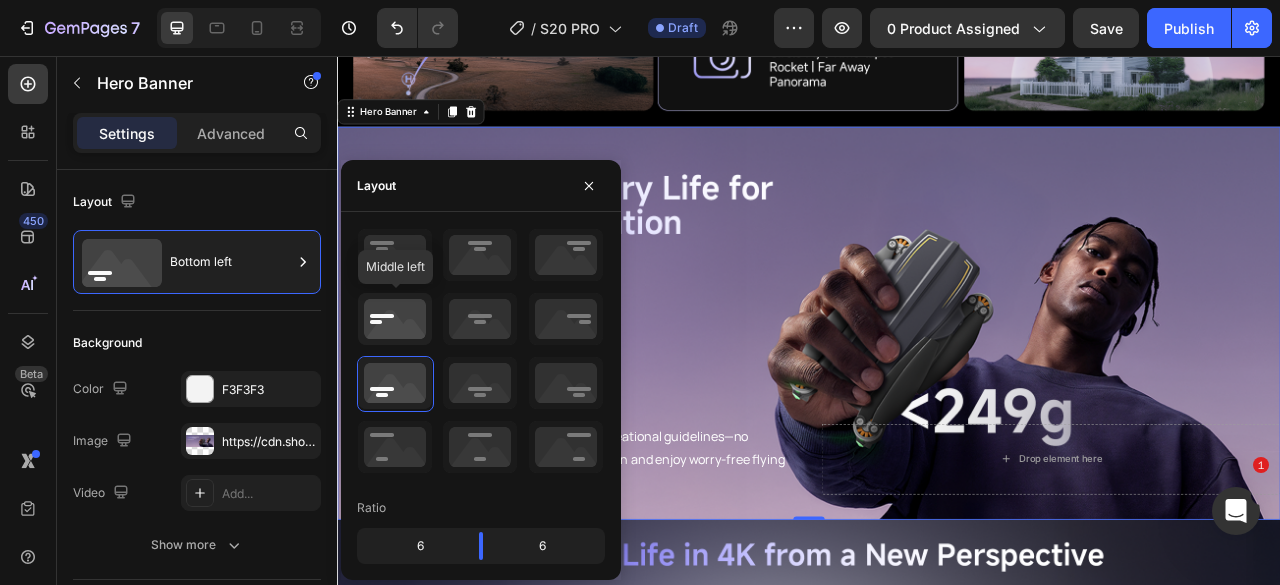 drag, startPoint x: 379, startPoint y: 326, endPoint x: 550, endPoint y: 306, distance: 172.16562 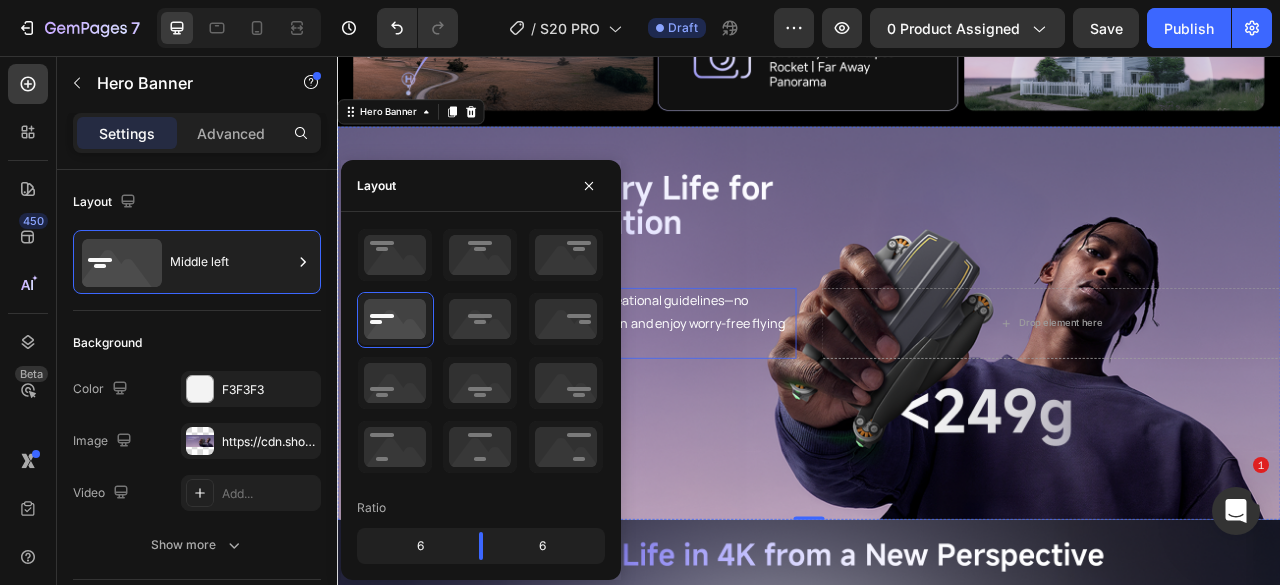 click on "Under 249 g and fully compliant with FAA recreational guidelines—no registration or Remote ID needed. Just power on and enjoy worry-free flying right out of the box." at bounding box center [639, 396] 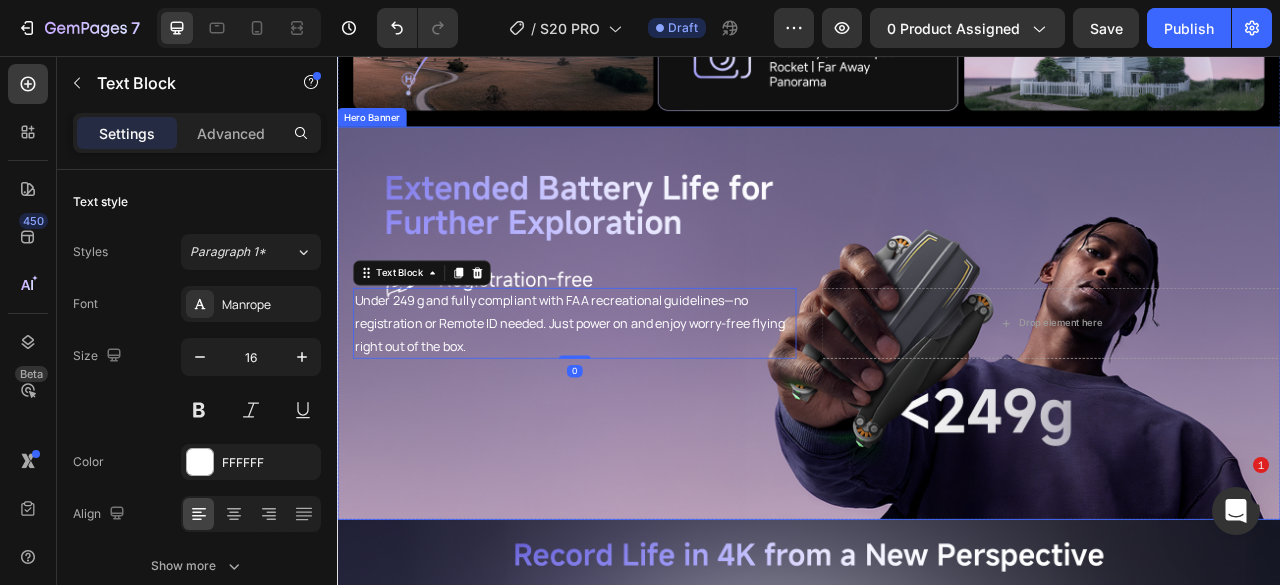click at bounding box center (937, 396) 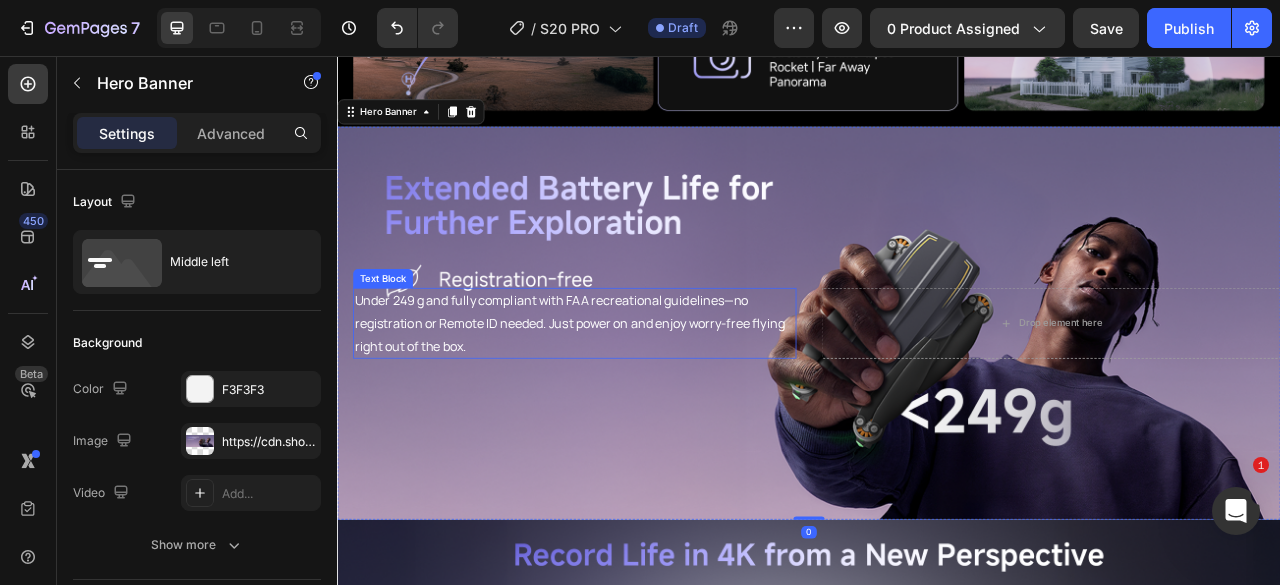 click on "Under 249 g and fully compliant with FAA recreational guidelines—no registration or Remote ID needed. Just power on and enjoy worry-free flying right out of the box." at bounding box center (639, 396) 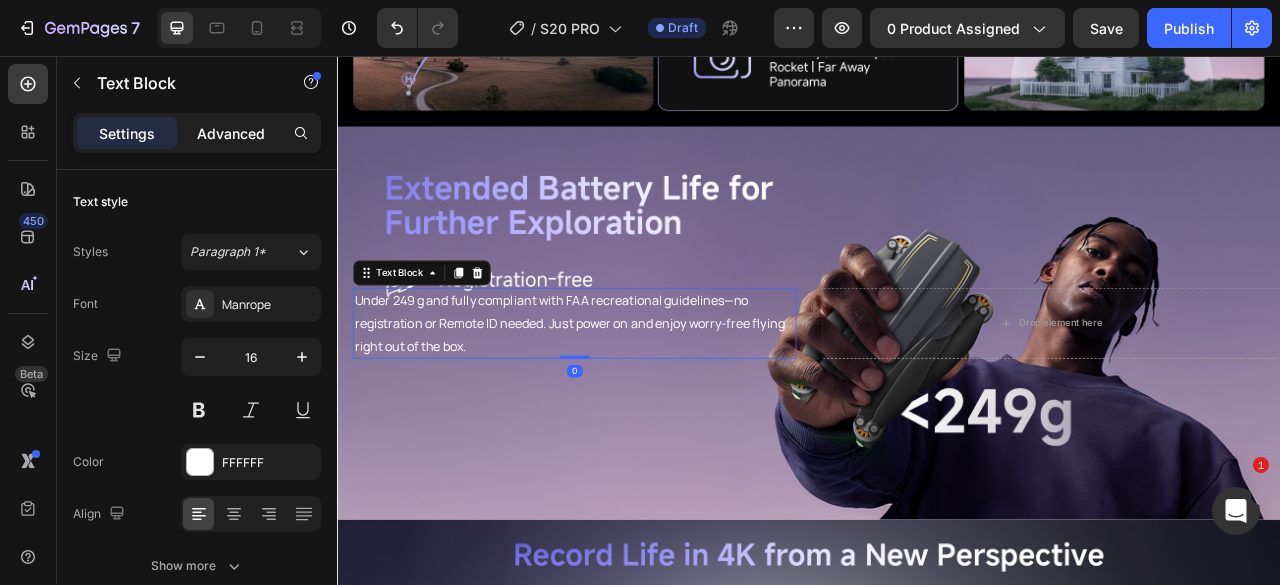 click on "Advanced" at bounding box center [231, 133] 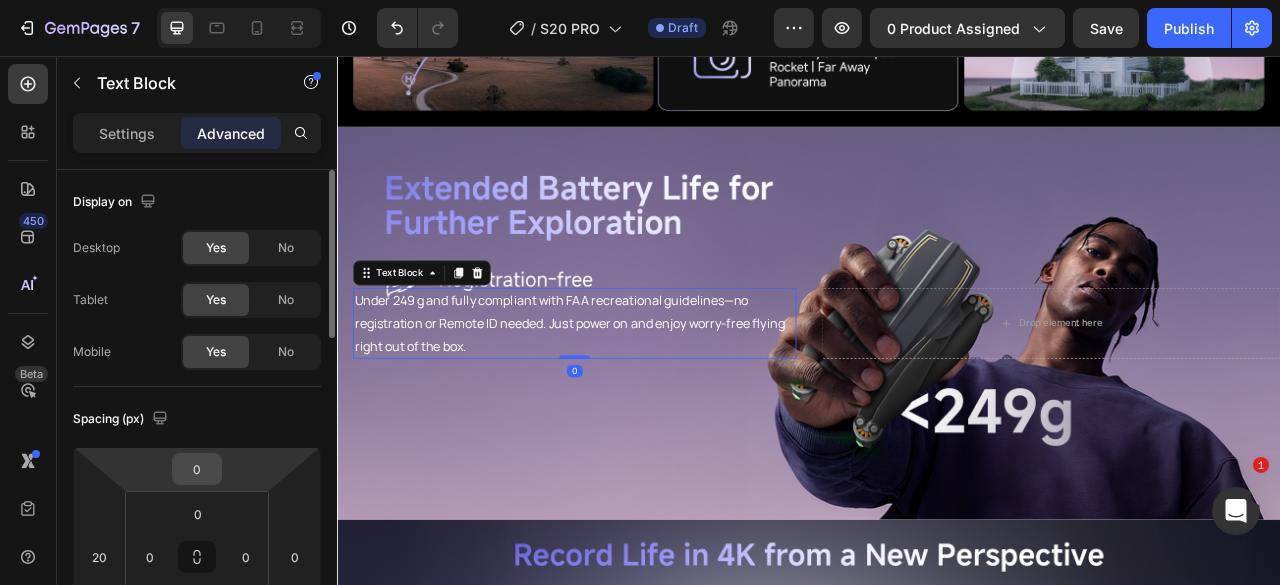 click on "0" at bounding box center [197, 469] 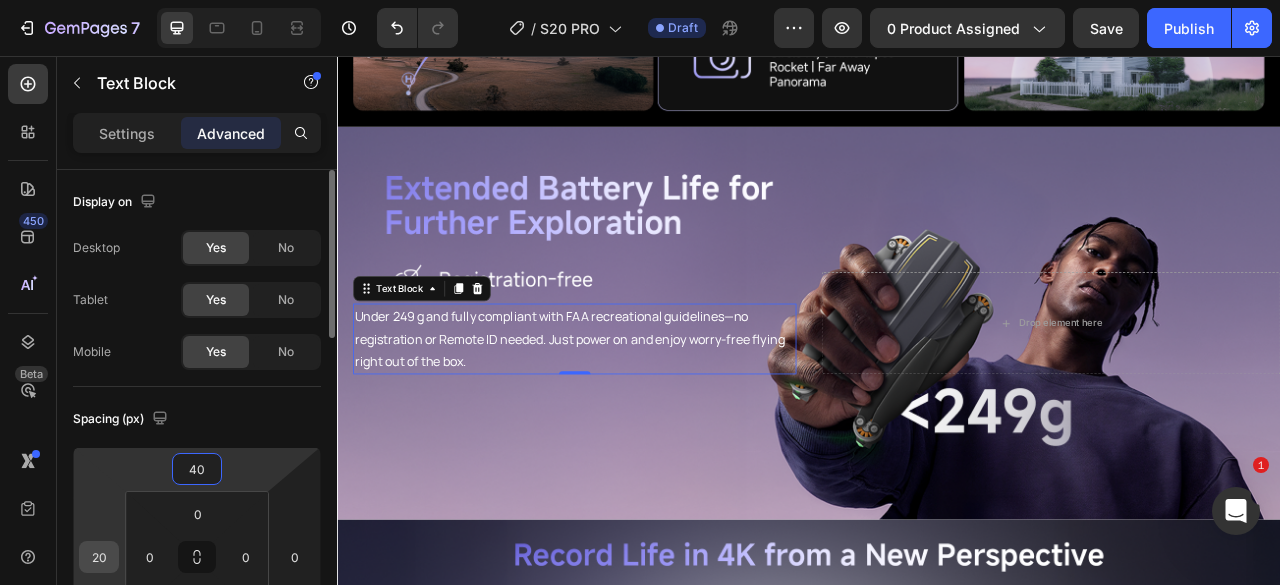 type on "40" 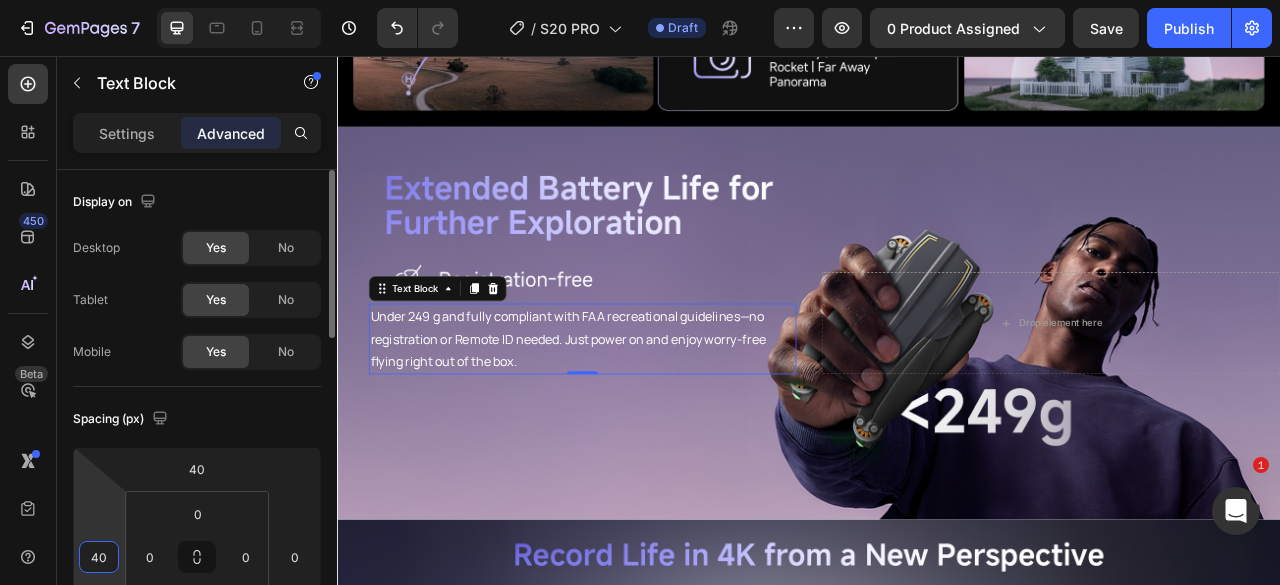 type on "4" 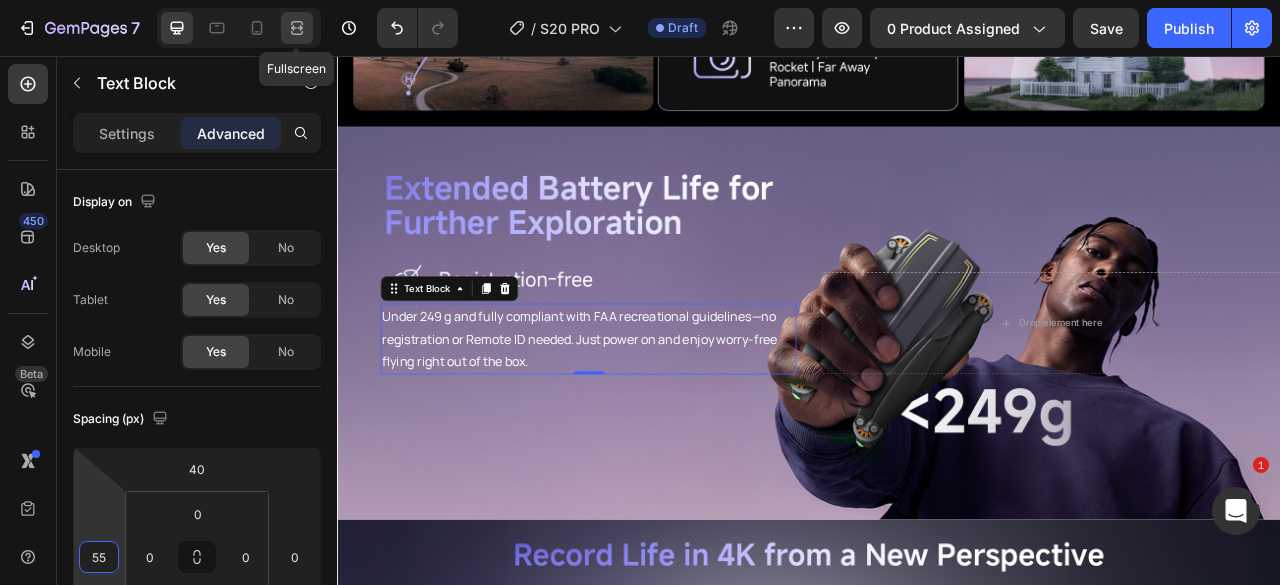 type on "55" 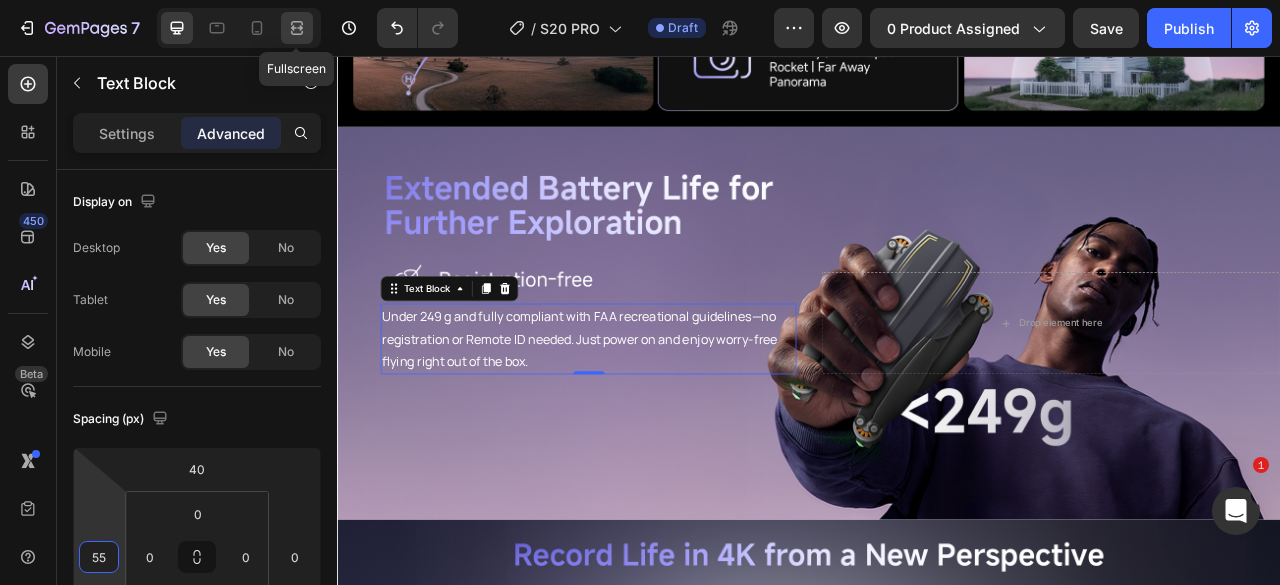 click 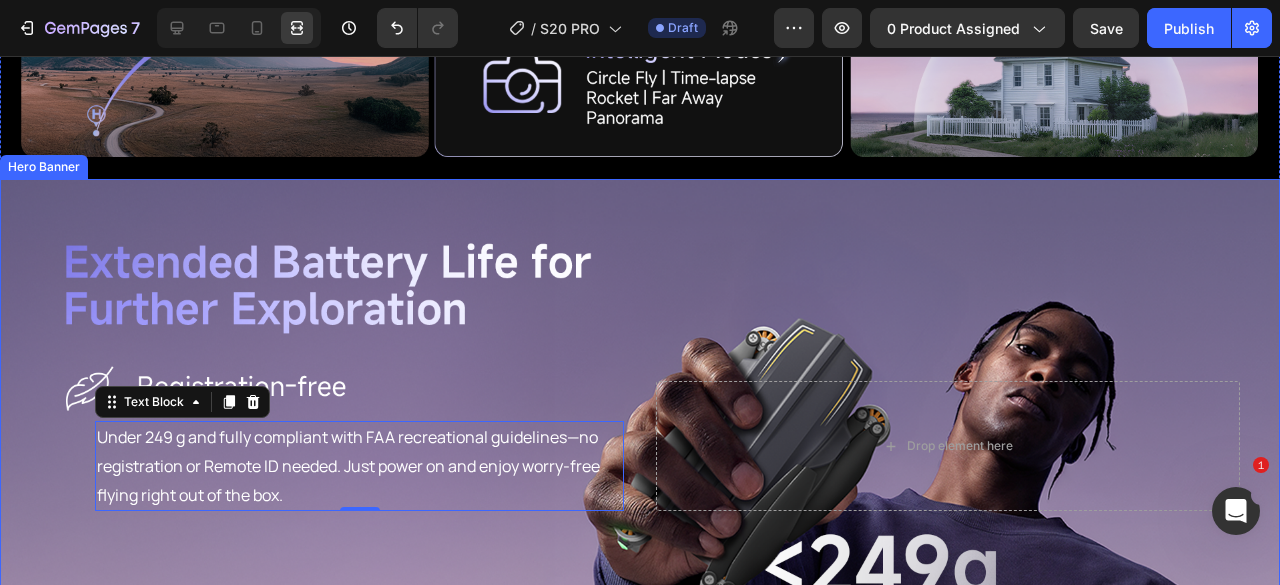 click at bounding box center (640, 445) 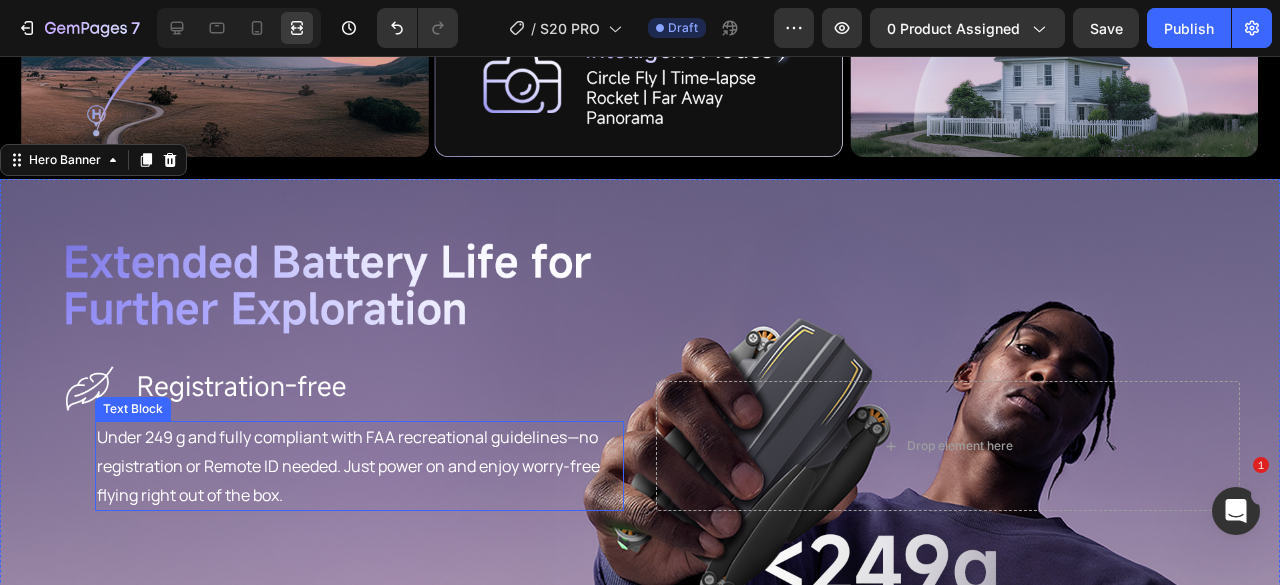 click on "Under 249 g and fully compliant with FAA recreational guidelines—no registration or Remote ID needed. Just power on and enjoy worry-free flying right out of the box." at bounding box center (359, 466) 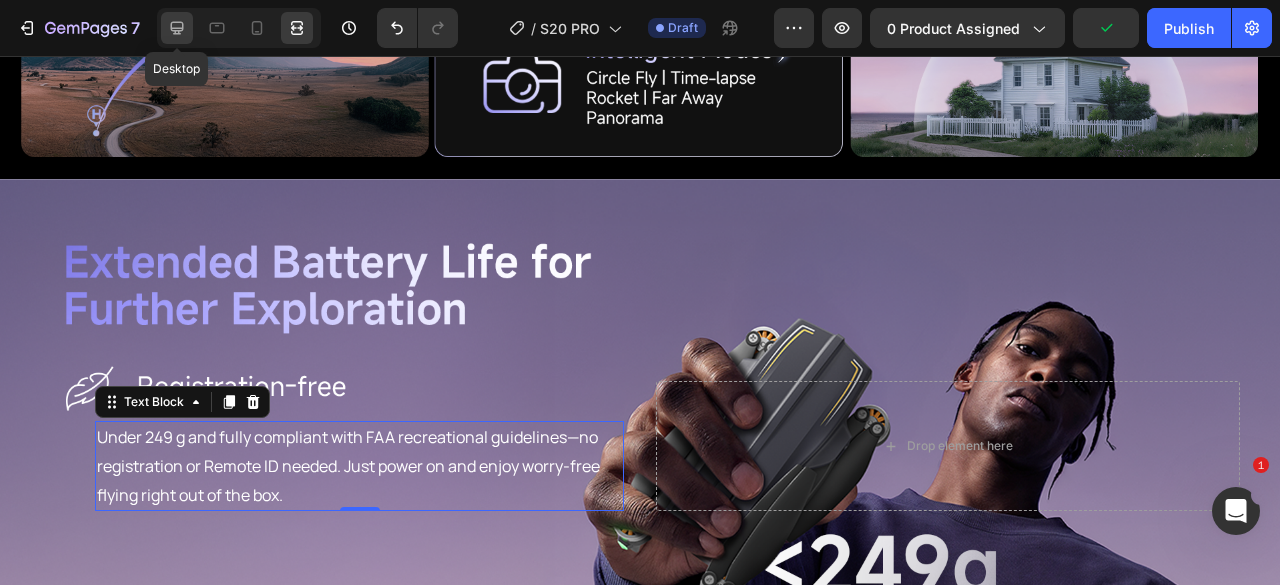click 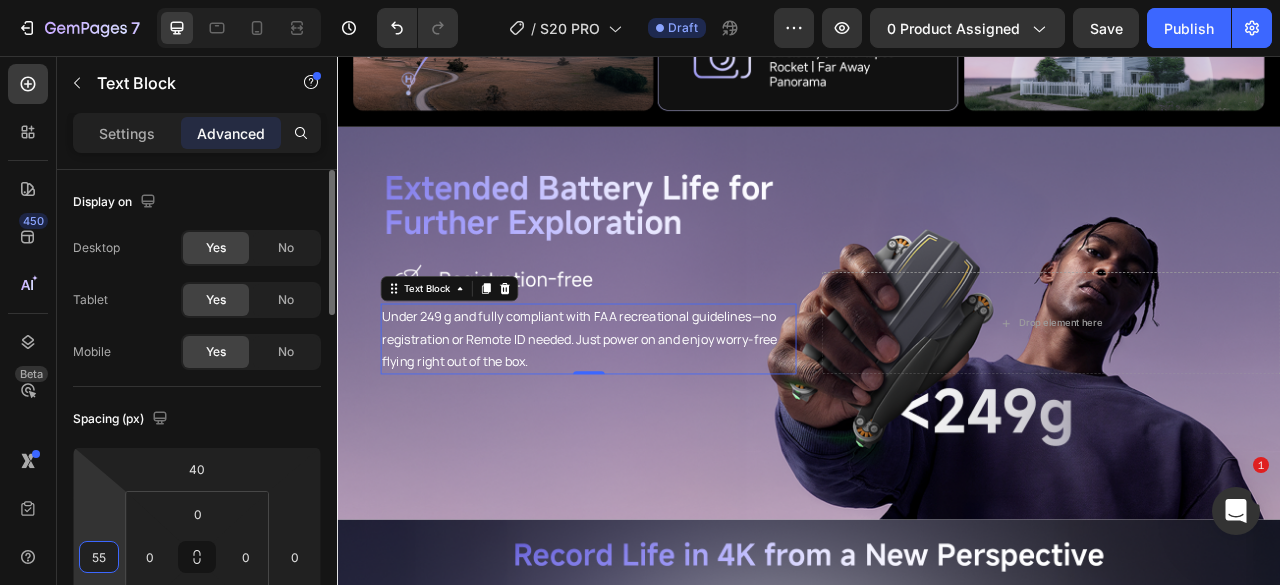 click on "55" at bounding box center (99, 557) 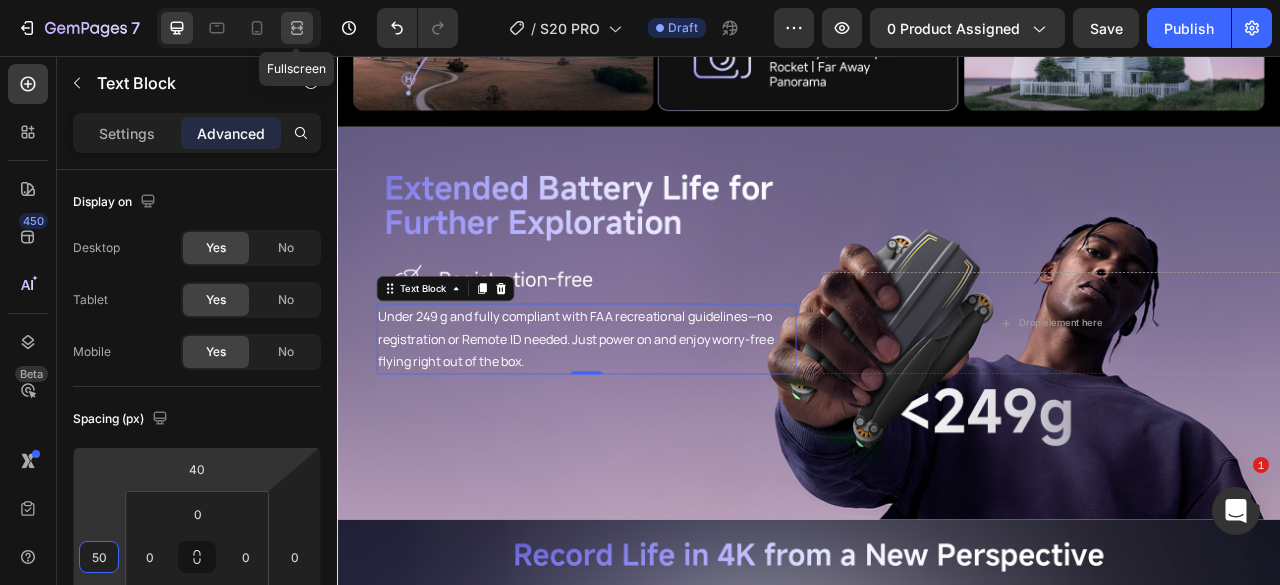 click 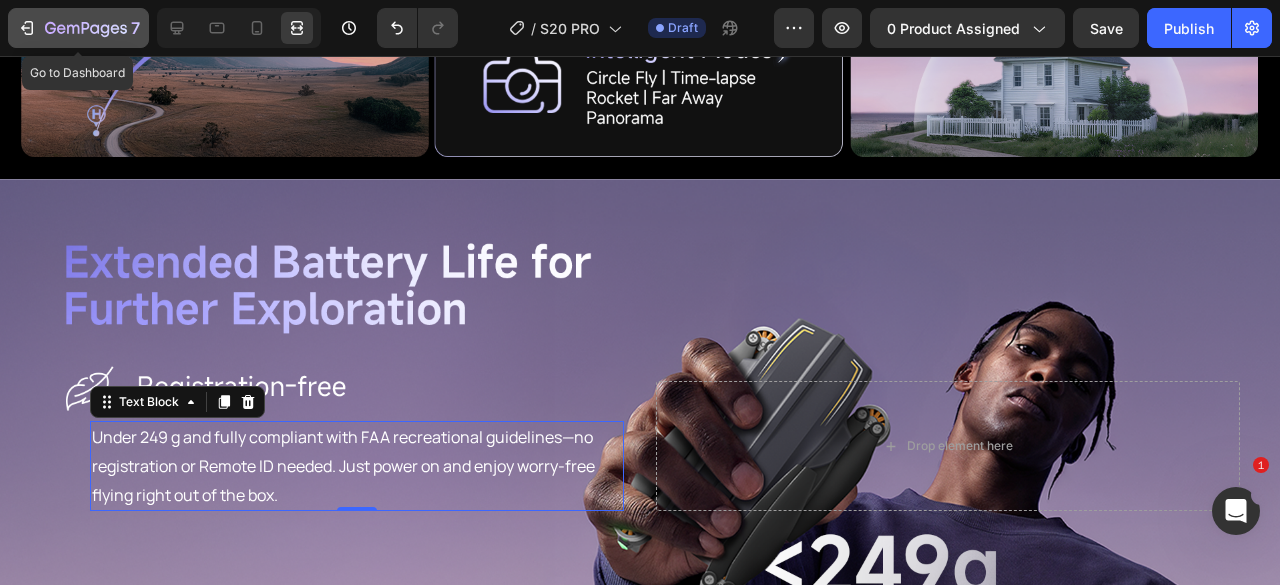 click 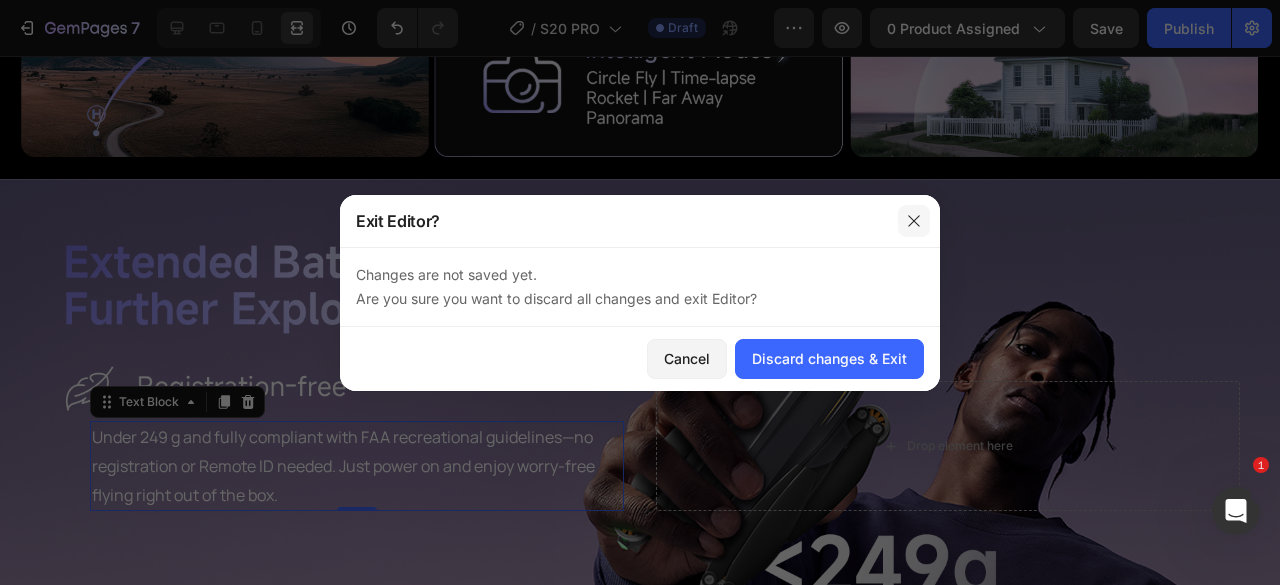 drag, startPoint x: 912, startPoint y: 221, endPoint x: 539, endPoint y: 96, distance: 393.38785 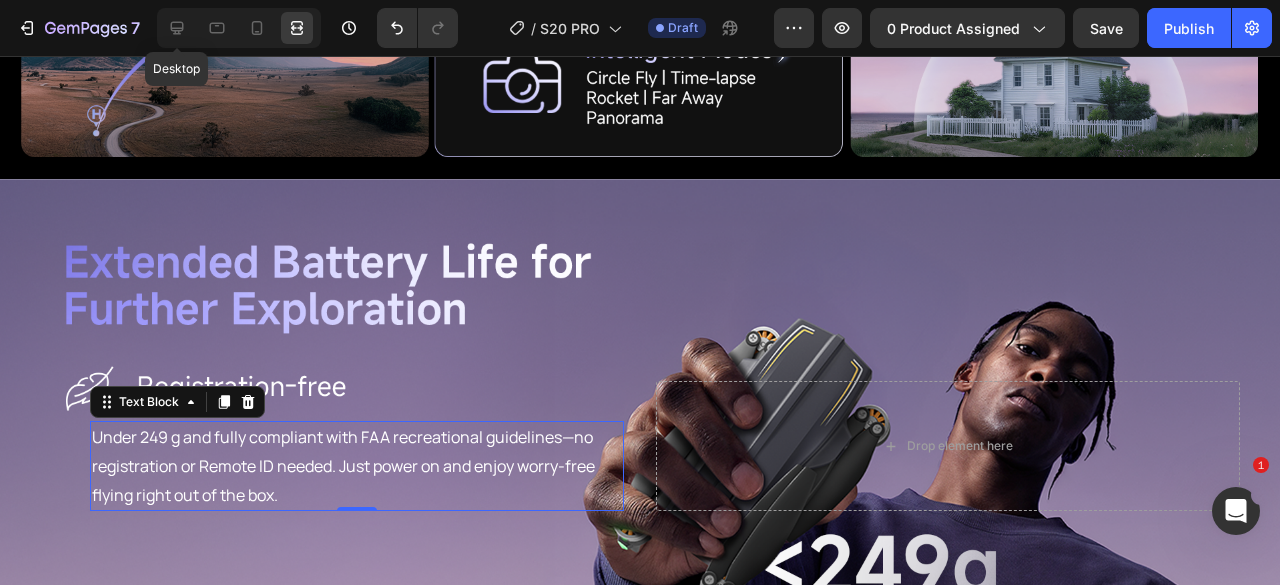 drag, startPoint x: 171, startPoint y: 33, endPoint x: 178, endPoint y: 75, distance: 42.579338 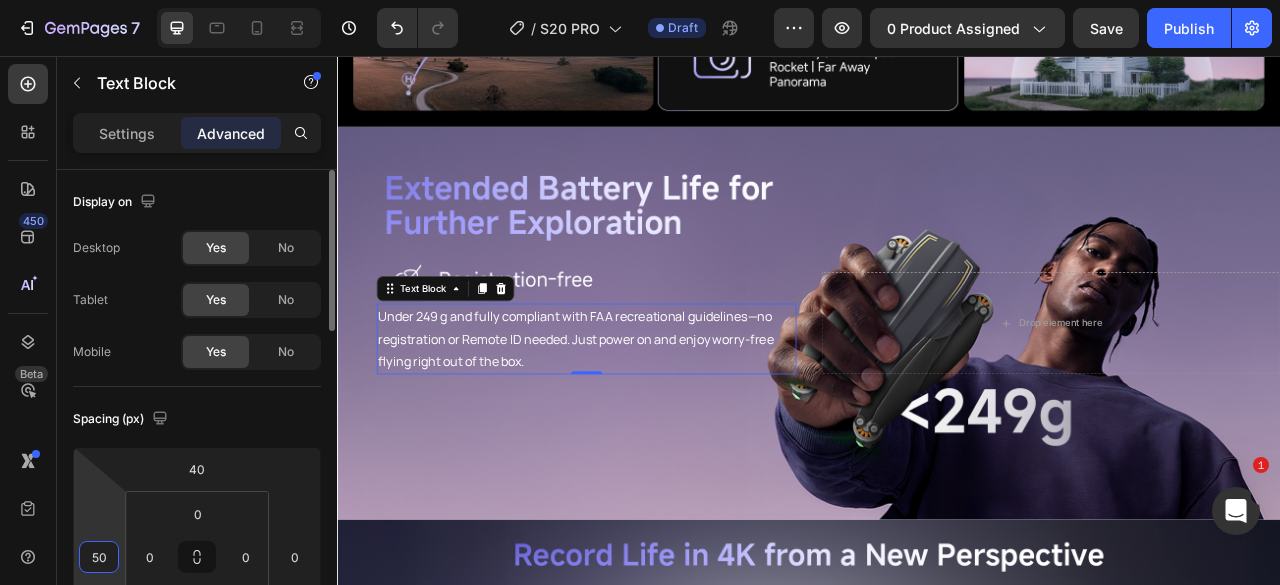 drag, startPoint x: 94, startPoint y: 549, endPoint x: 112, endPoint y: 547, distance: 18.110771 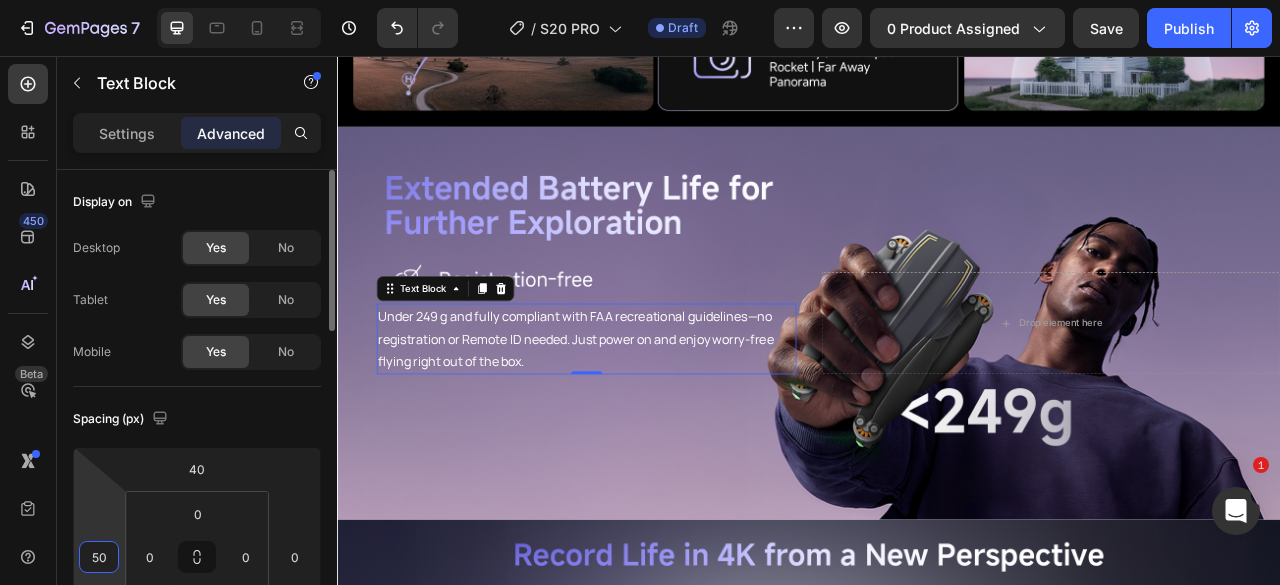 click on "50" at bounding box center [99, 557] 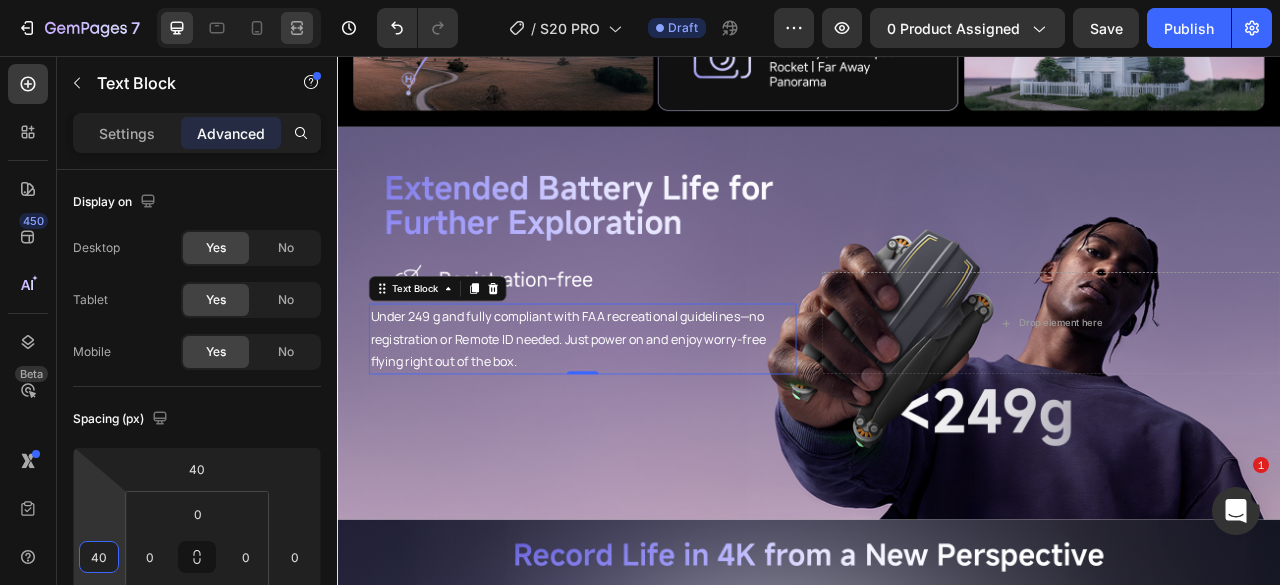 type on "40" 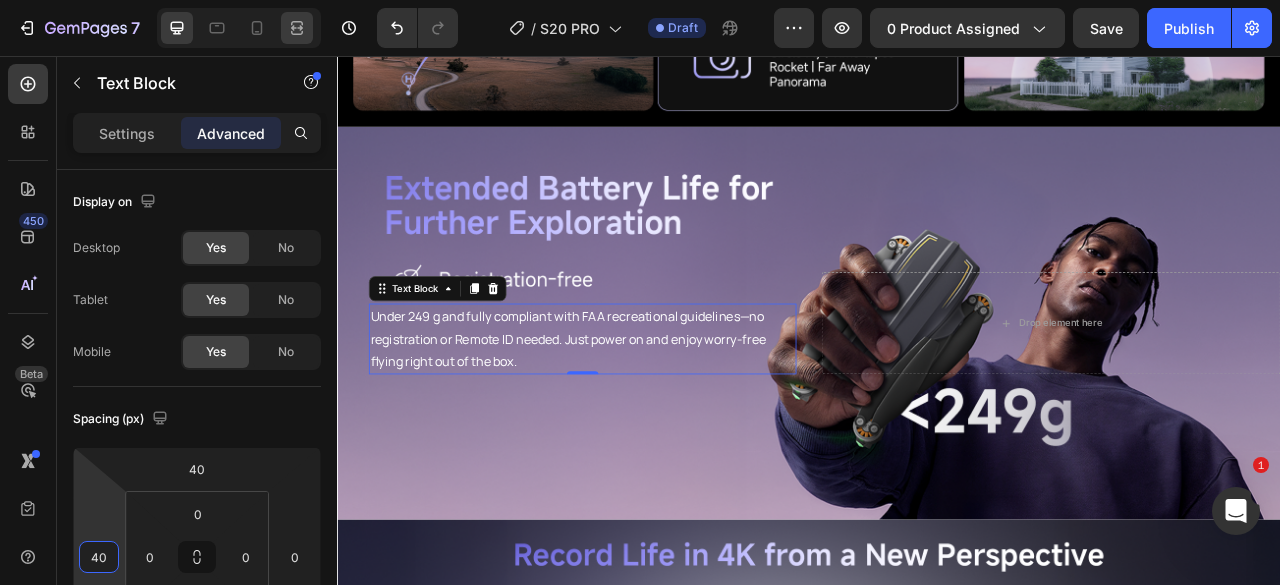 click 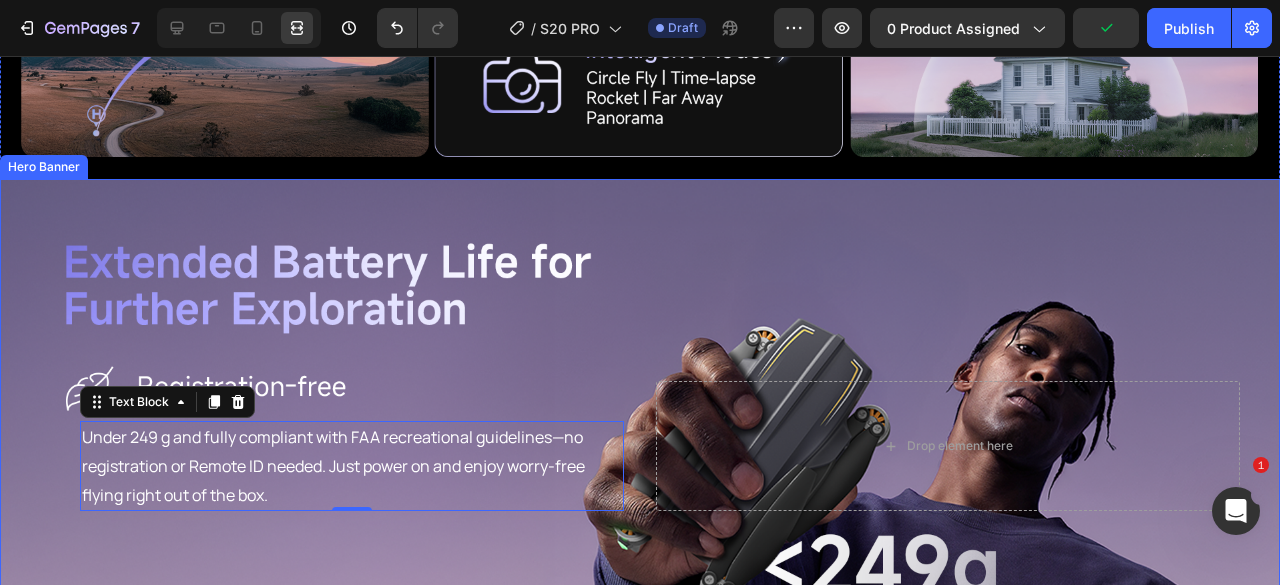 click at bounding box center [640, 445] 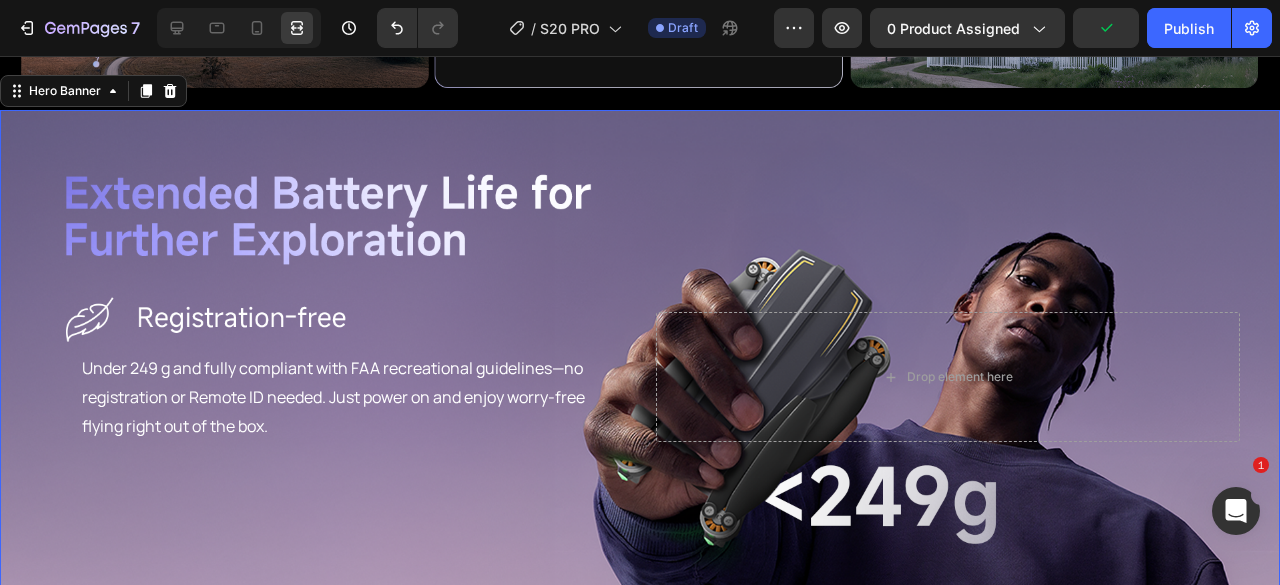 scroll, scrollTop: 2096, scrollLeft: 0, axis: vertical 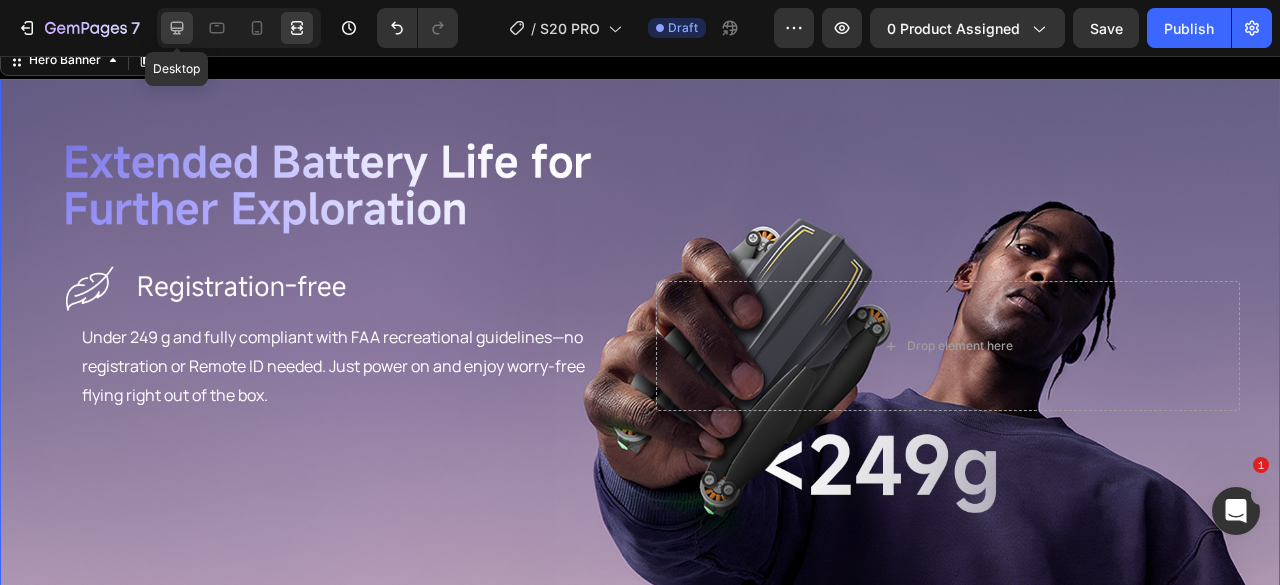 click 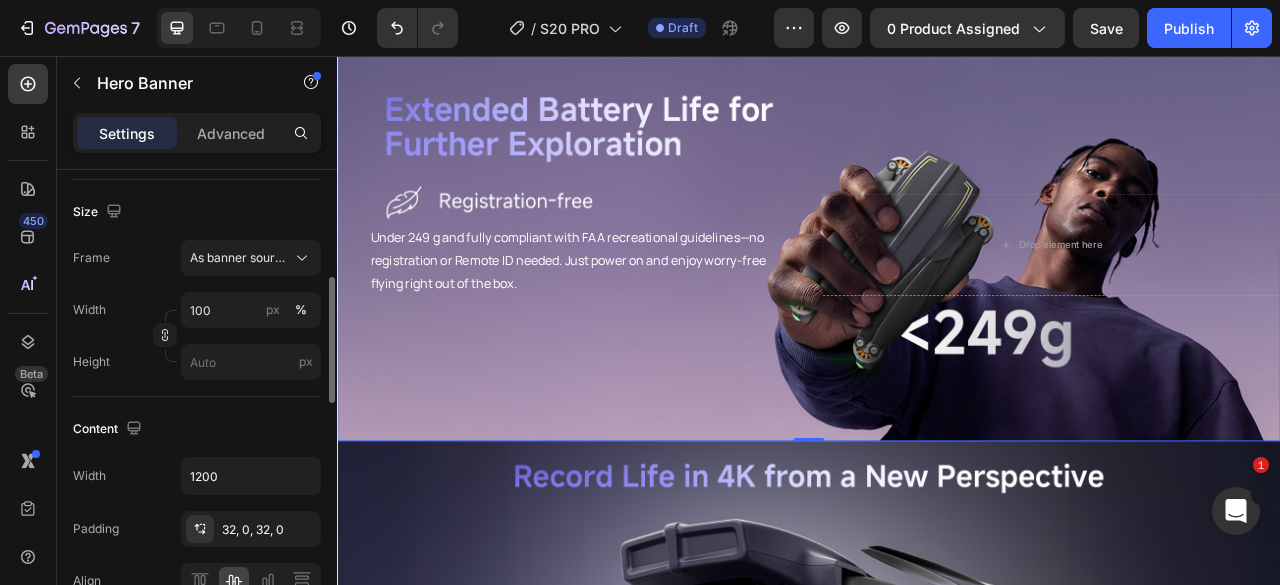 scroll, scrollTop: 600, scrollLeft: 0, axis: vertical 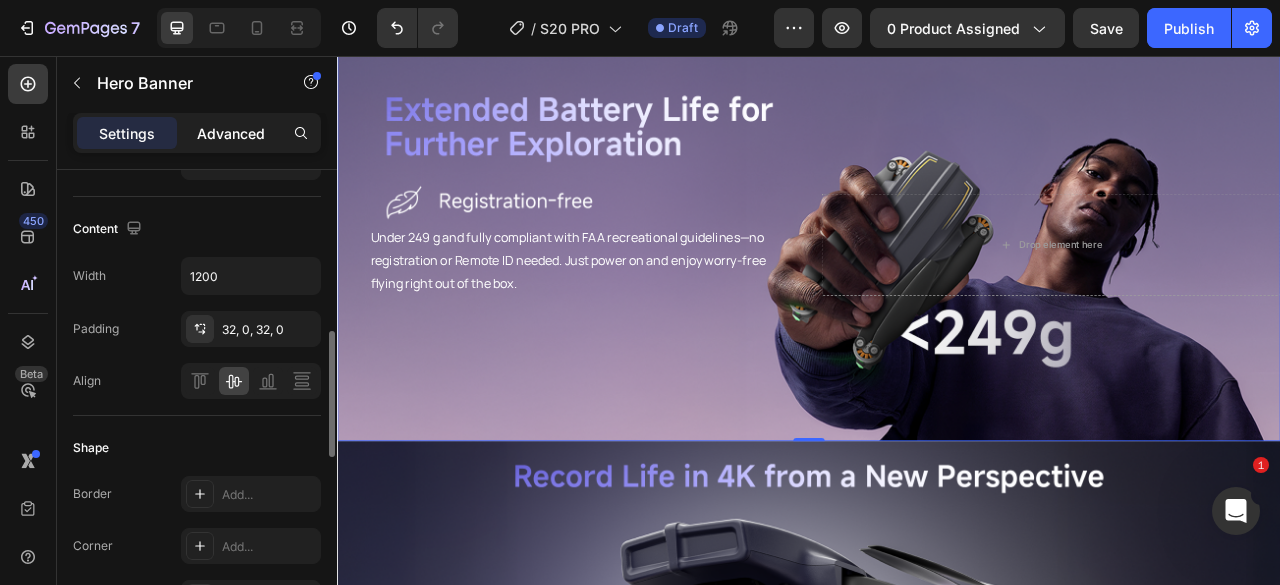 click on "Advanced" at bounding box center [231, 133] 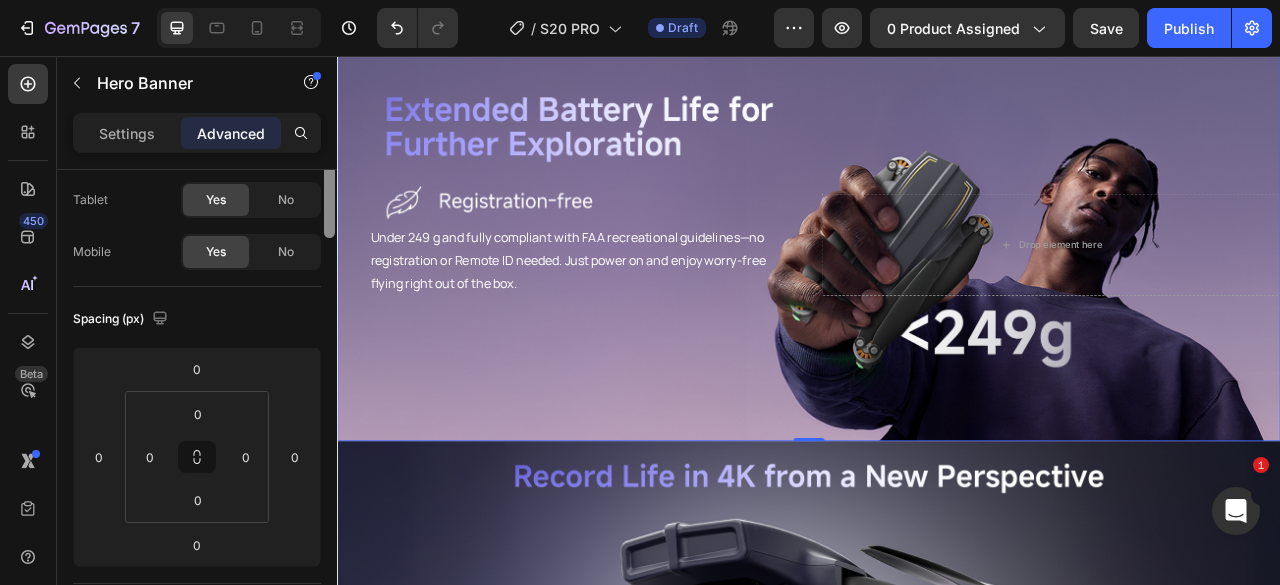 scroll, scrollTop: 0, scrollLeft: 0, axis: both 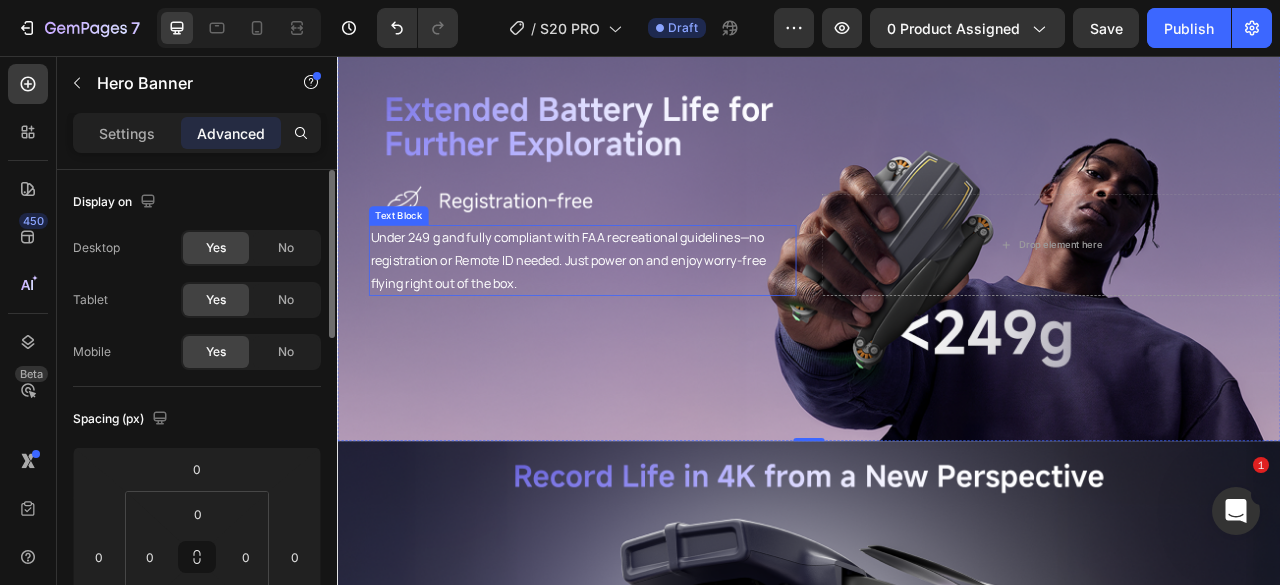 click on "Under 249 g and fully compliant with FAA recreational guidelines—no registration or Remote ID needed. Just power on and enjoy worry-free flying right out of the box." at bounding box center (649, 316) 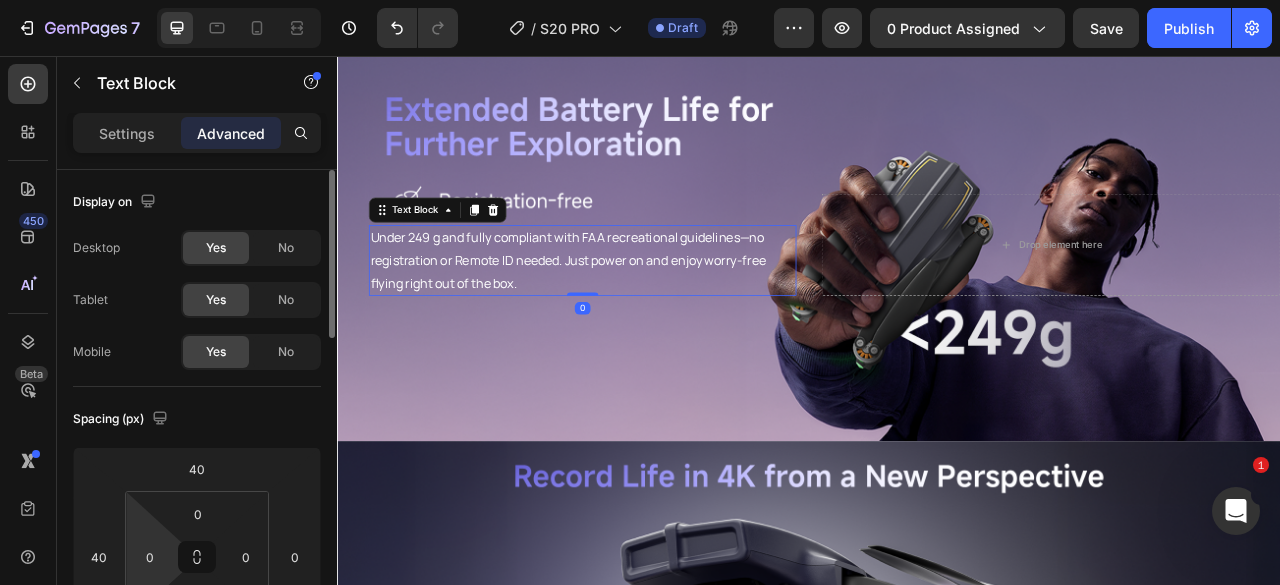 scroll, scrollTop: 100, scrollLeft: 0, axis: vertical 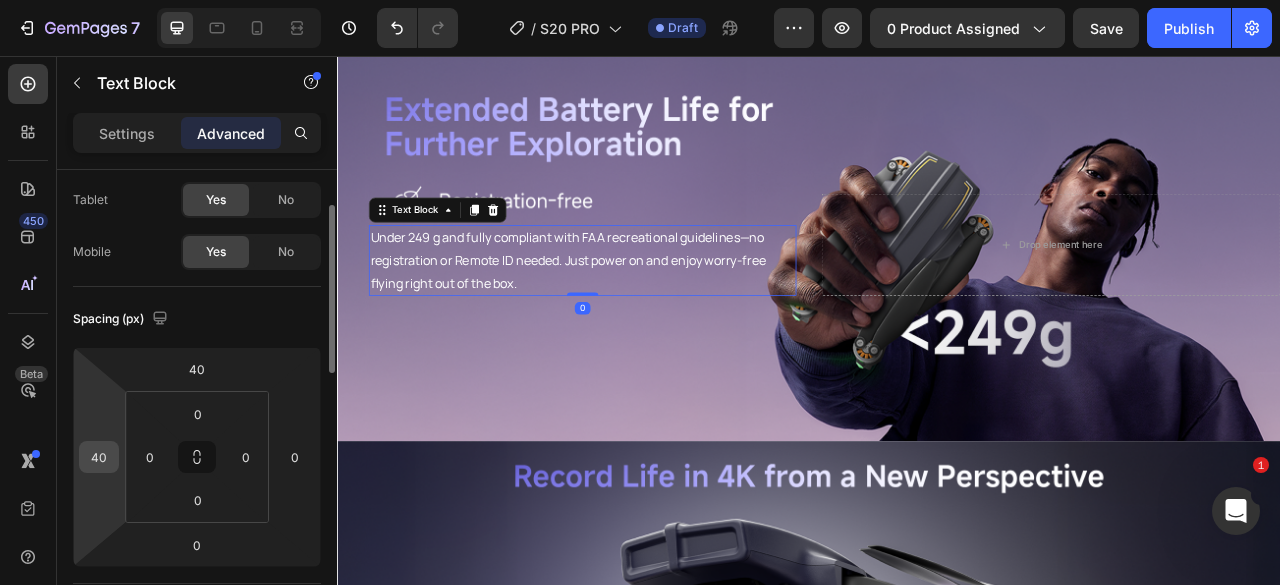 click on "40" at bounding box center (99, 457) 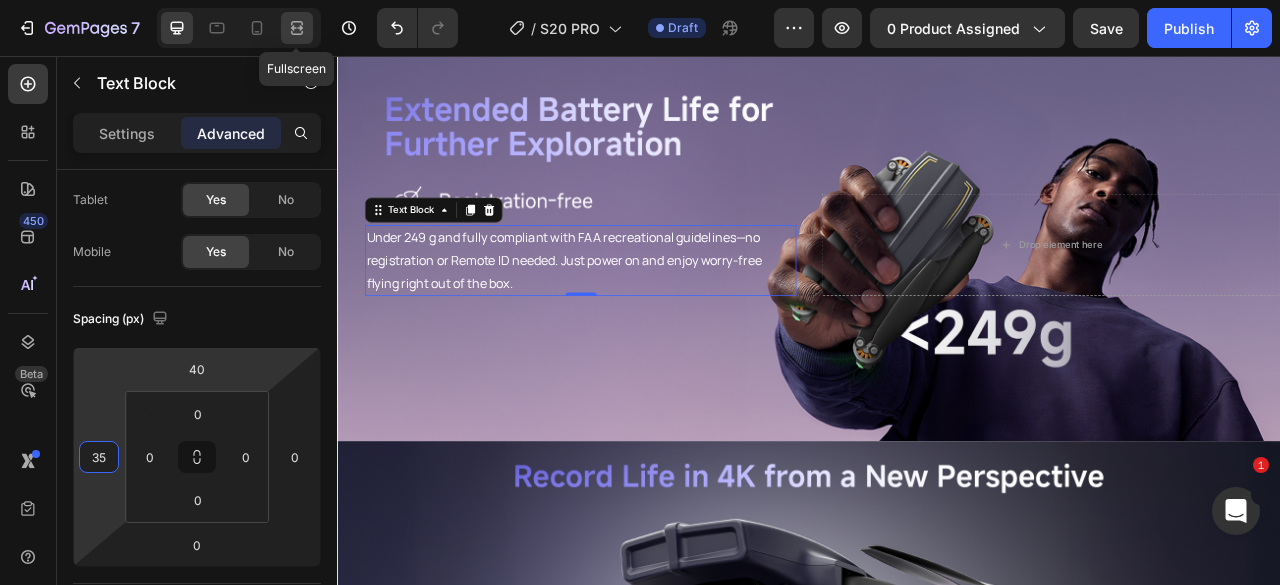 type on "35" 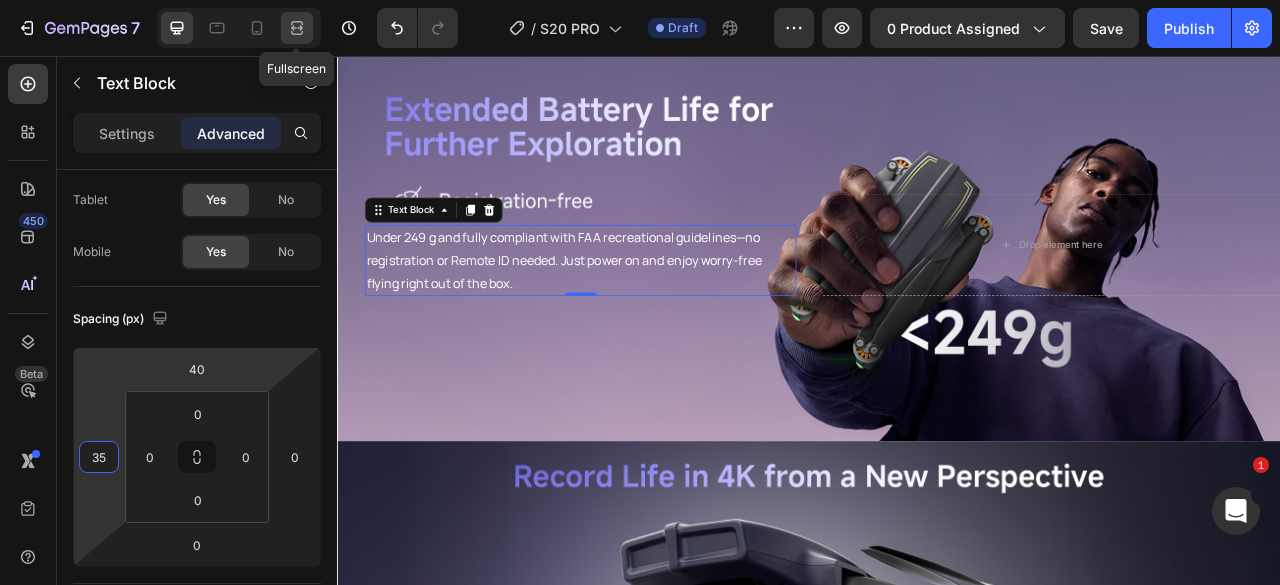 click 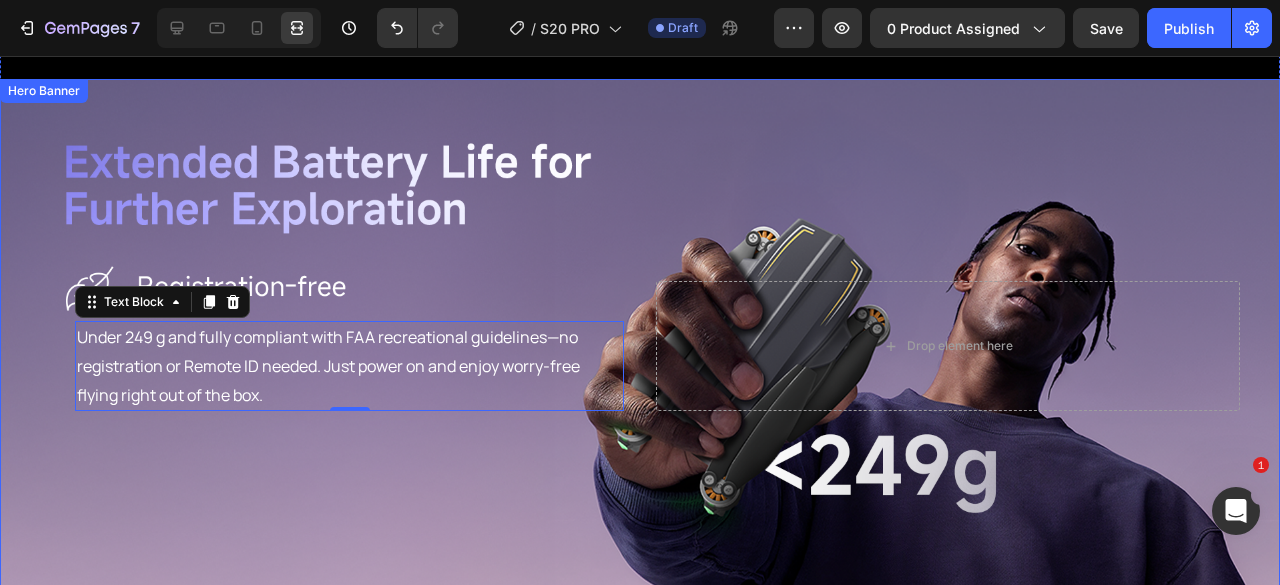 click on "Under 249 g and fully compliant with FAA recreational guidelines—no registration or Remote ID needed. Just power on and enjoy worry-free flying right out of the box. Text Block   0
Drop element here" at bounding box center (640, 346) 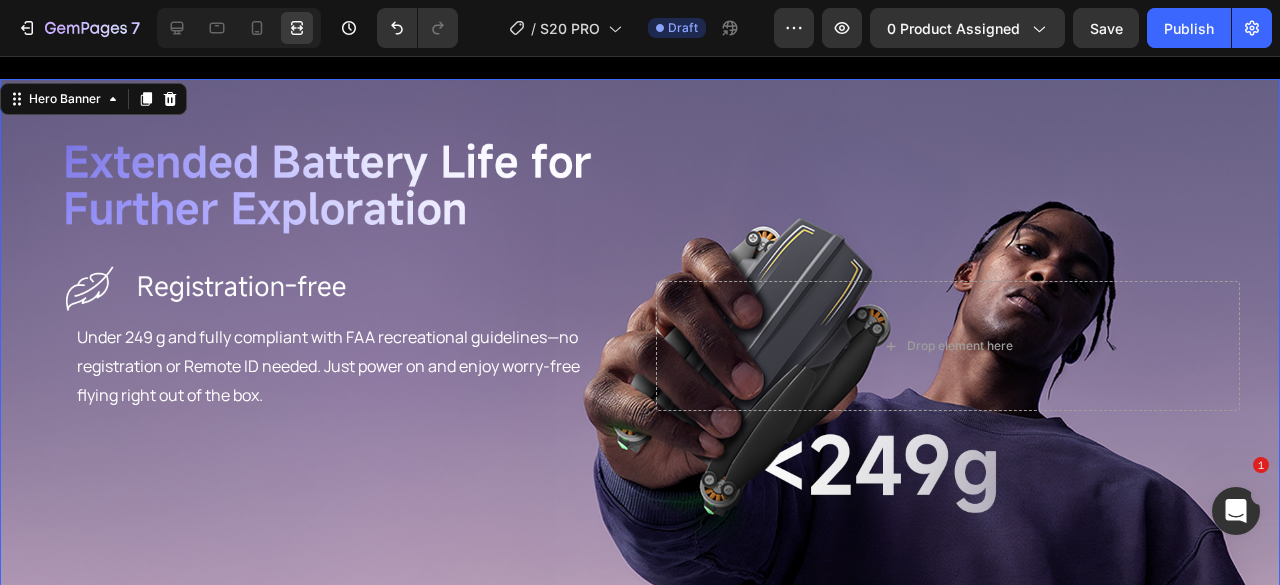 scroll, scrollTop: 0, scrollLeft: 0, axis: both 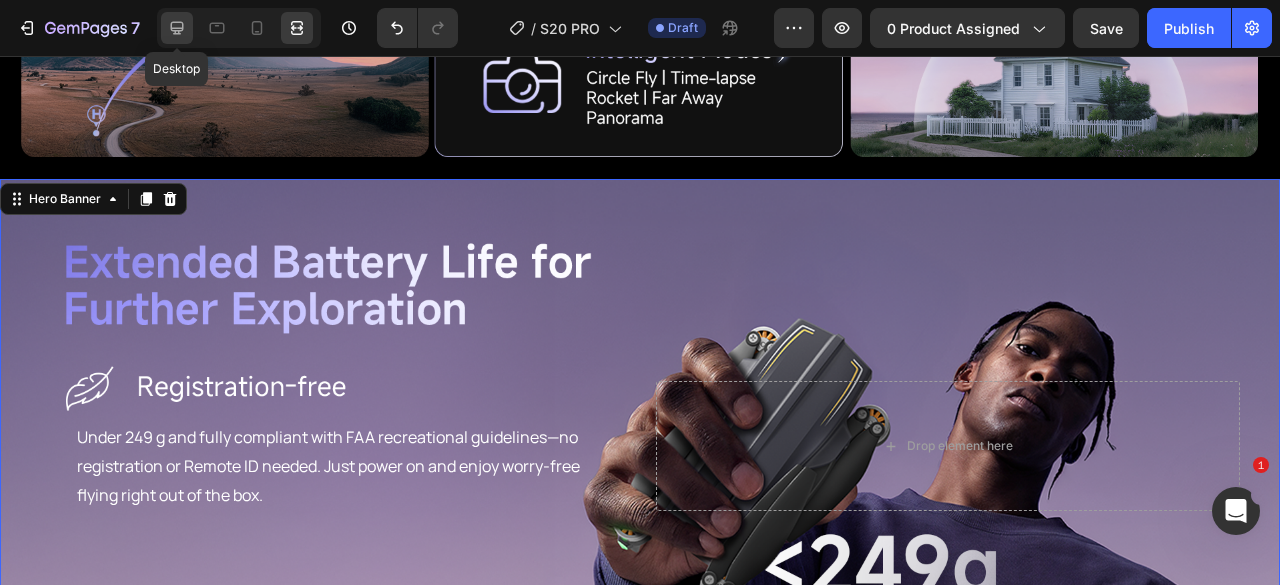 click 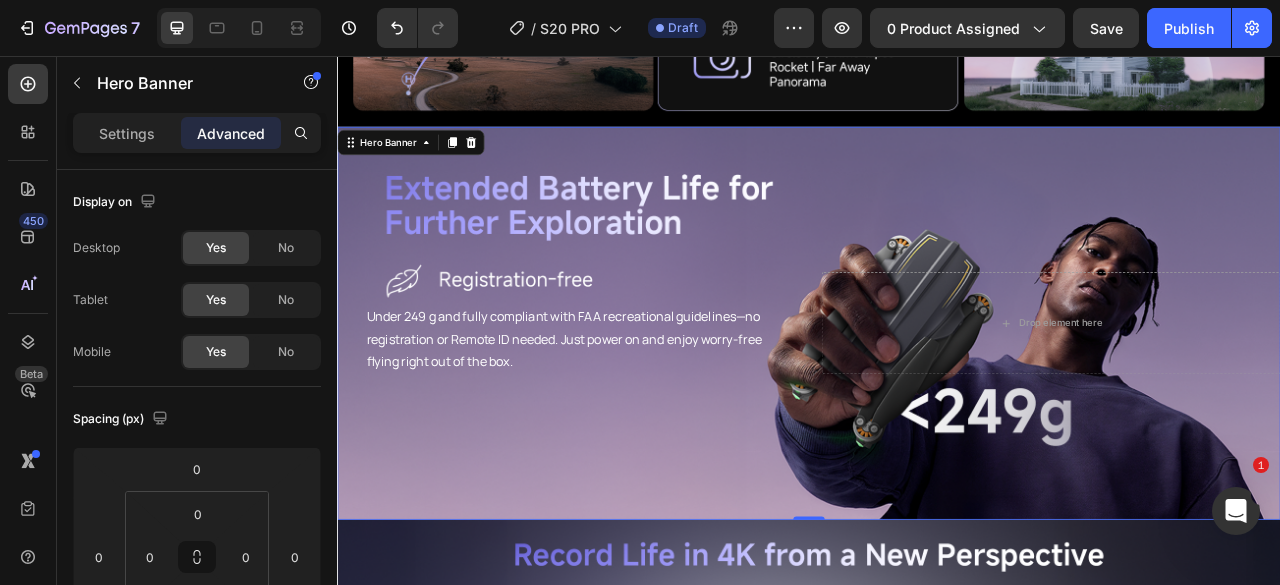 click at bounding box center (937, 396) 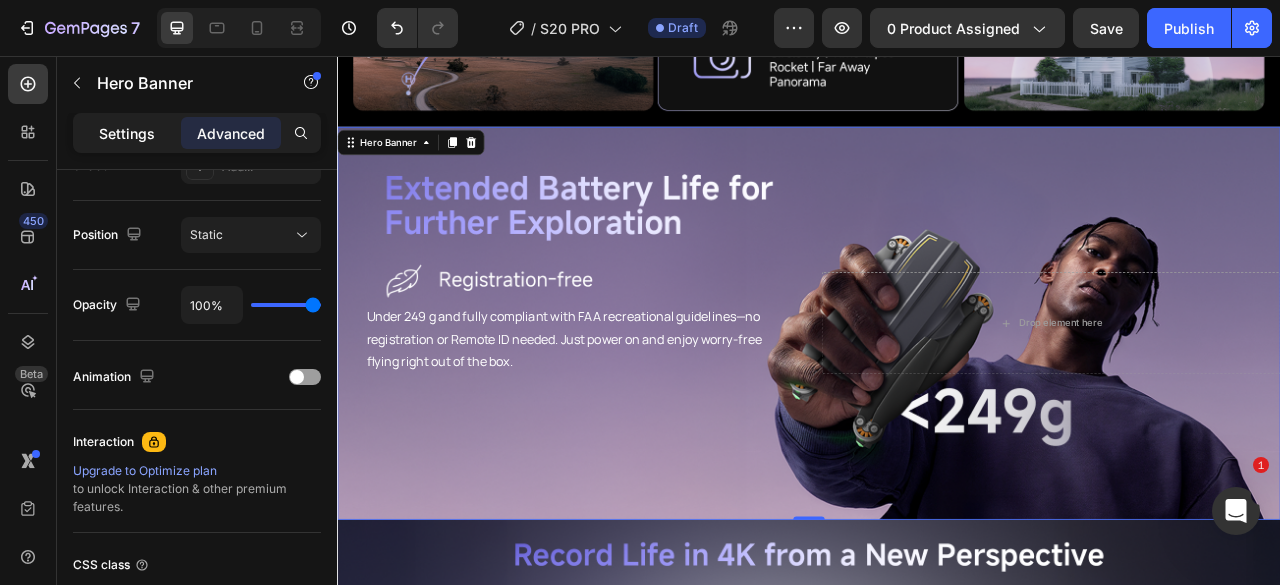 scroll, scrollTop: 300, scrollLeft: 0, axis: vertical 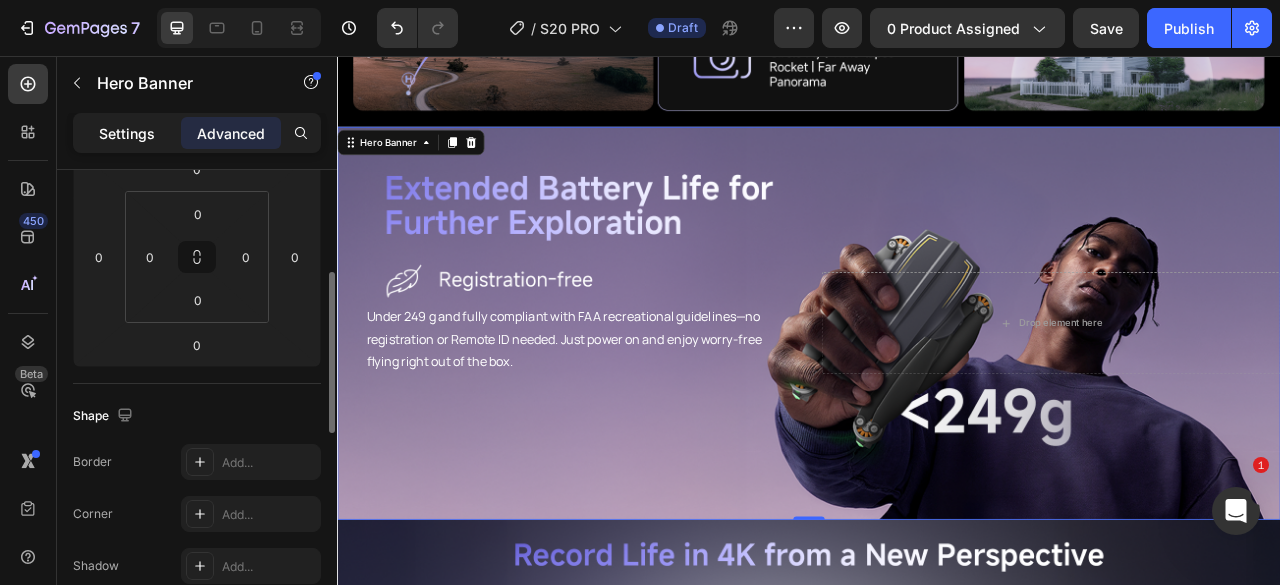 click on "Settings" at bounding box center [127, 133] 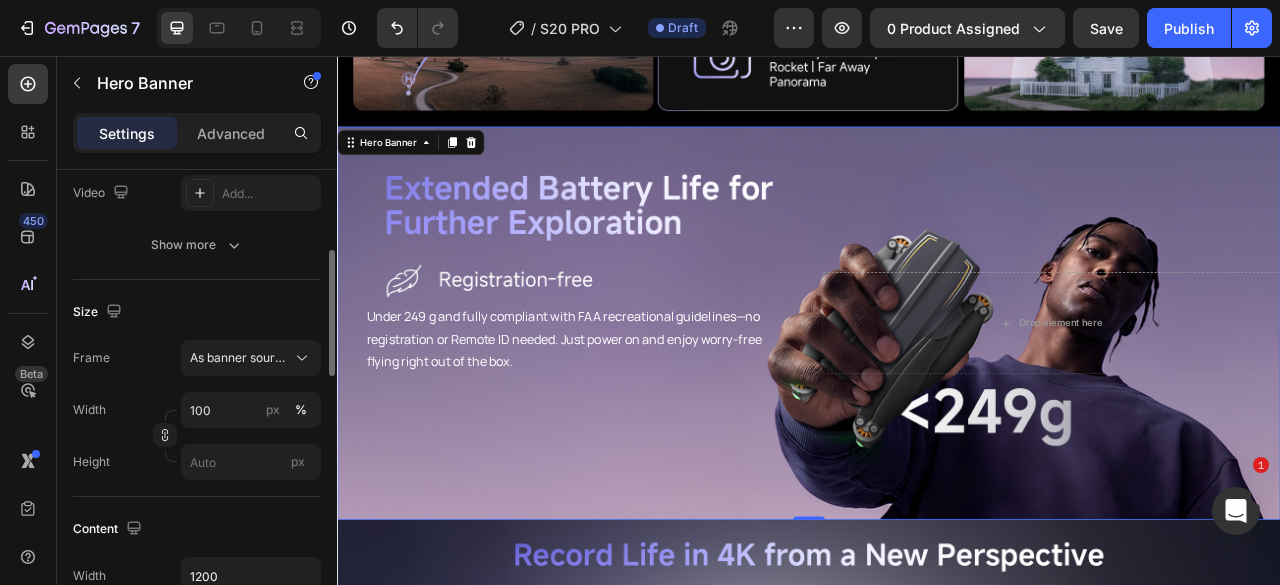 scroll, scrollTop: 0, scrollLeft: 0, axis: both 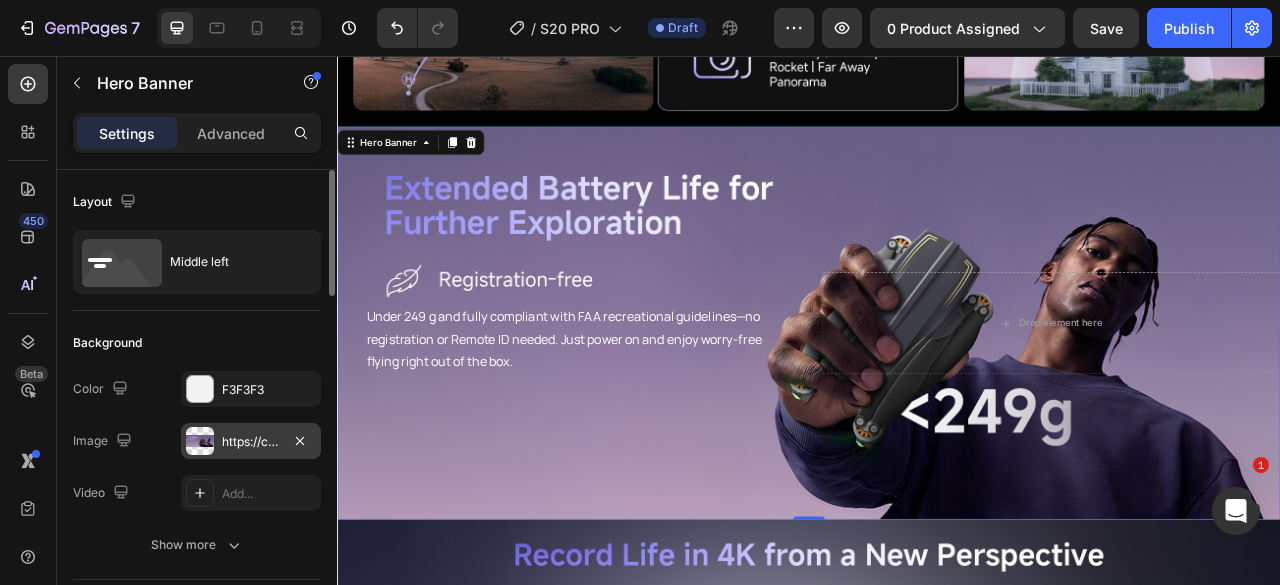 click on "https://cdn.shopify.com/s/files/1/0608/7226/1676/files/gempages_498511572528792649-c2bdacd7-27a7-49f8-976c-a3092d2d058f.png" at bounding box center (251, 442) 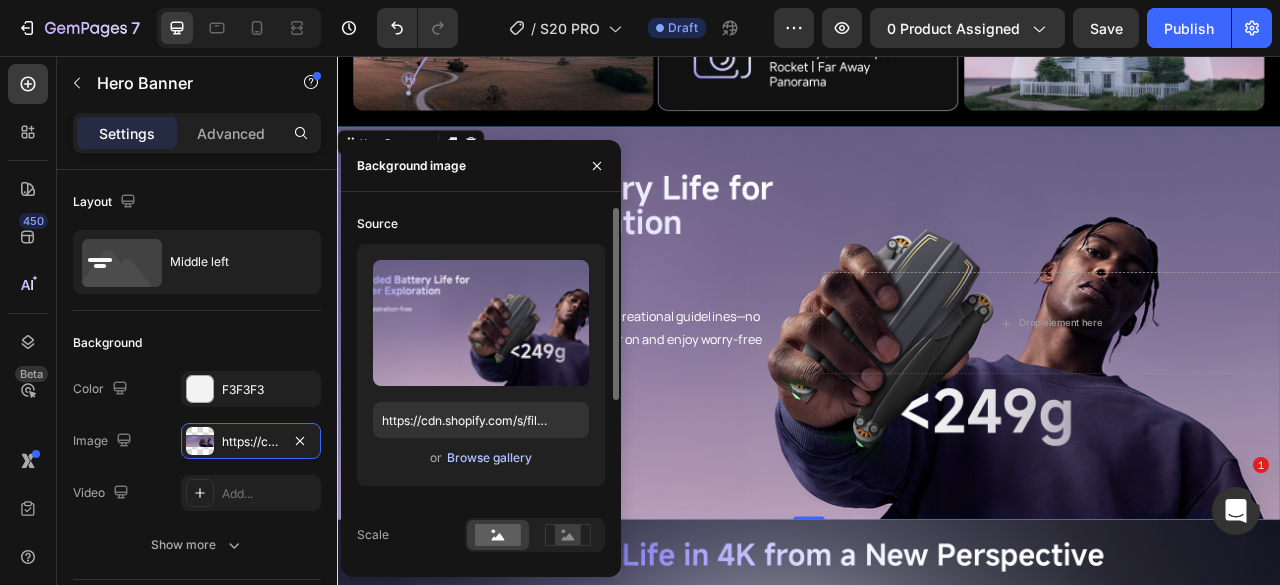 click on "Browse gallery" at bounding box center [489, 458] 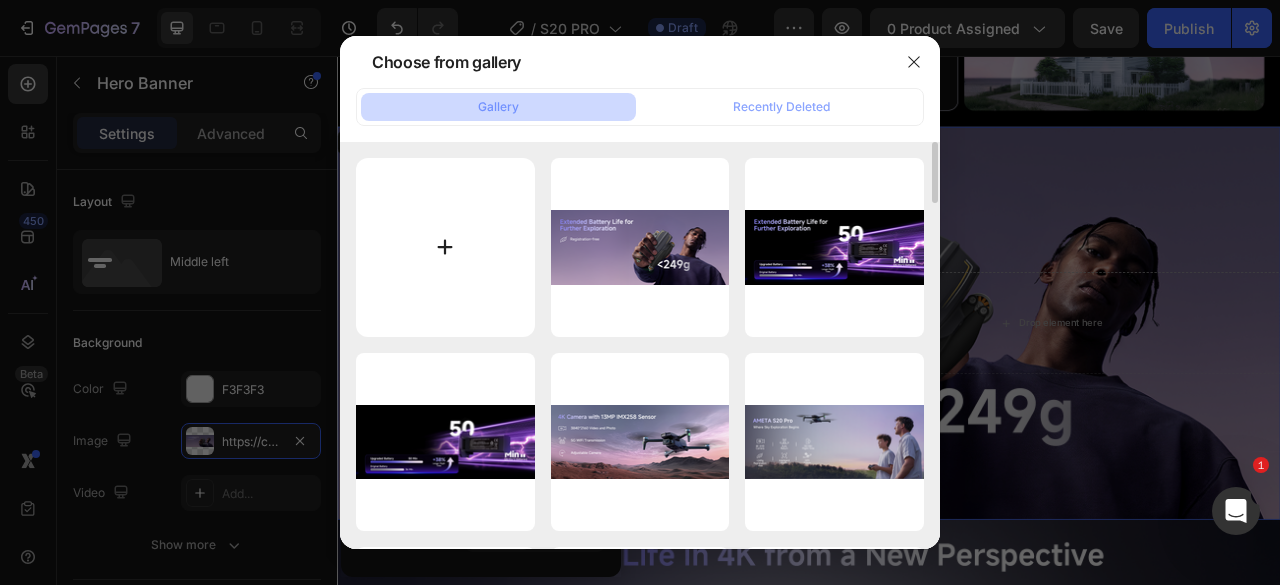 click at bounding box center (445, 247) 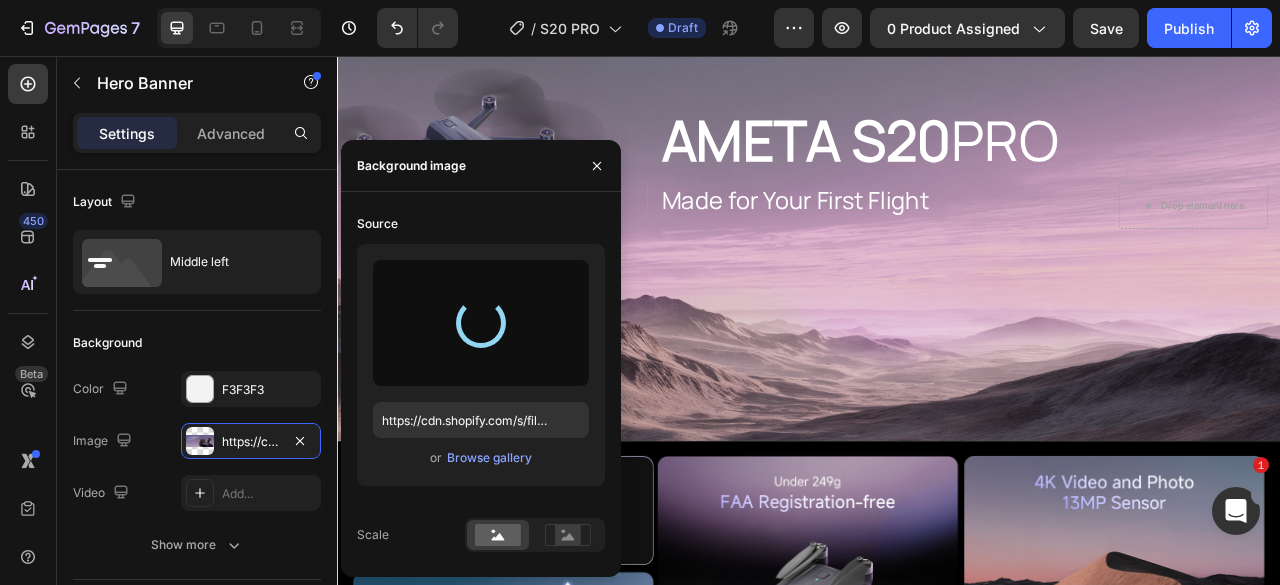 type on "https://cdn.shopify.com/s/files/1/0608/7226/1676/files/gempages_498511572528792649-5e1d41fc-398b-4b24-abf4-d174d4198be6.png" 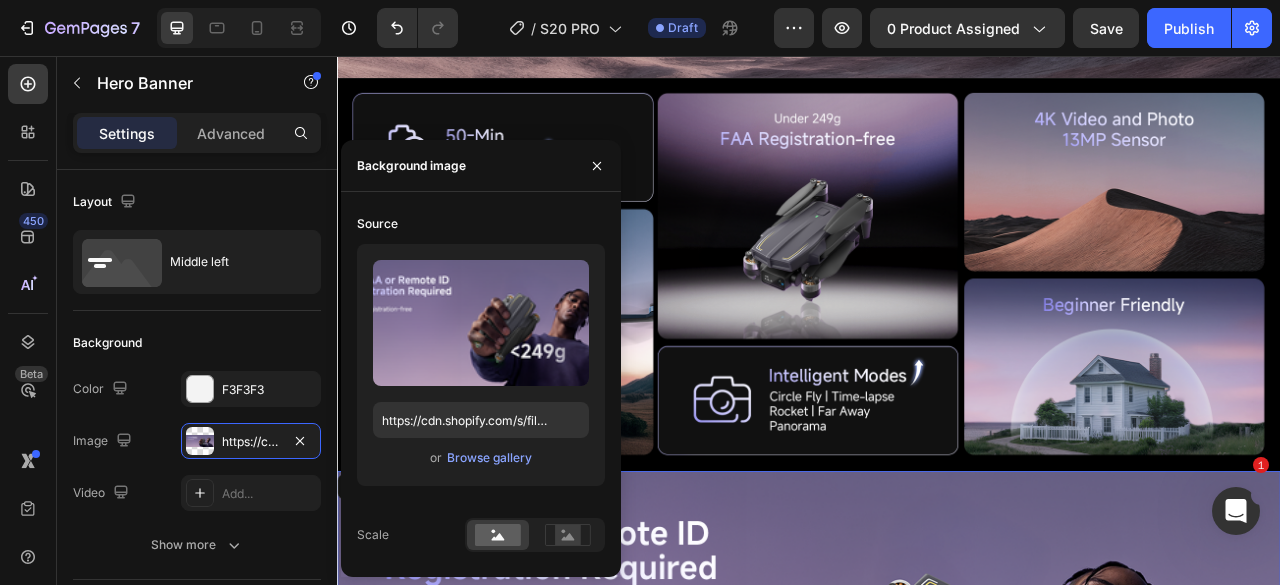 scroll, scrollTop: 1796, scrollLeft: 0, axis: vertical 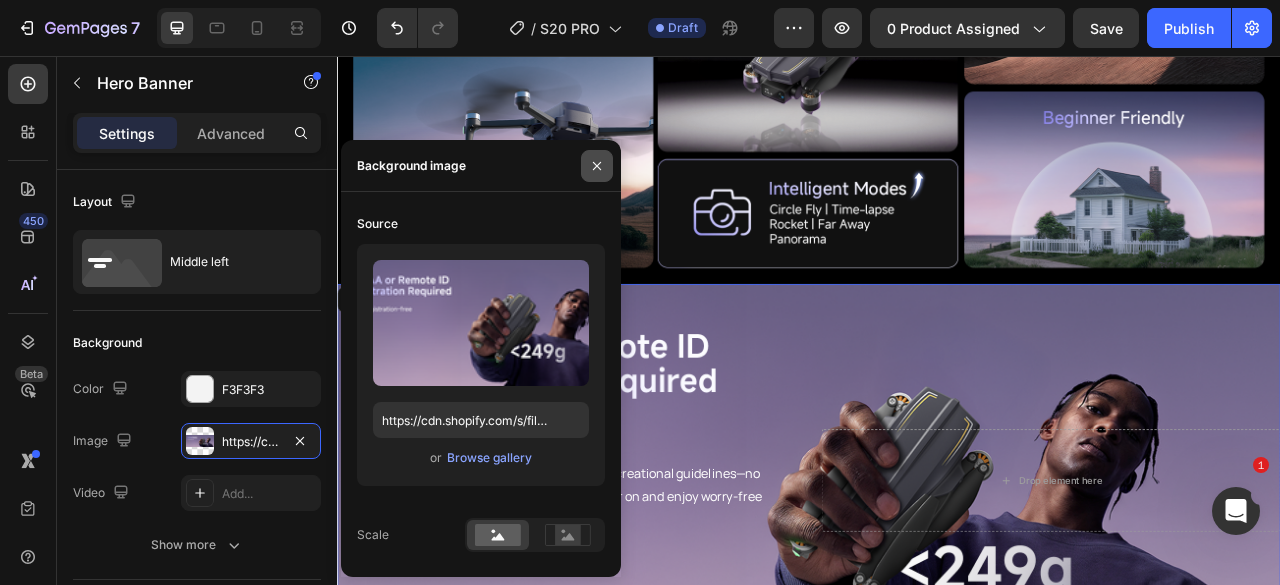 drag, startPoint x: 597, startPoint y: 171, endPoint x: 561, endPoint y: 419, distance: 250.59929 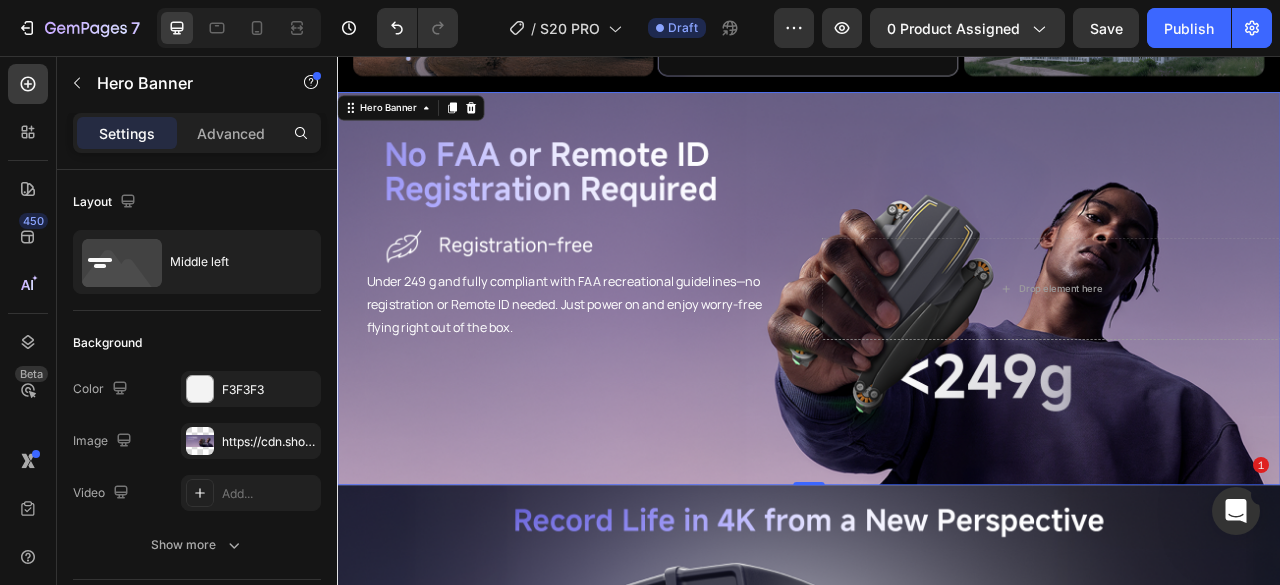 scroll, scrollTop: 1996, scrollLeft: 0, axis: vertical 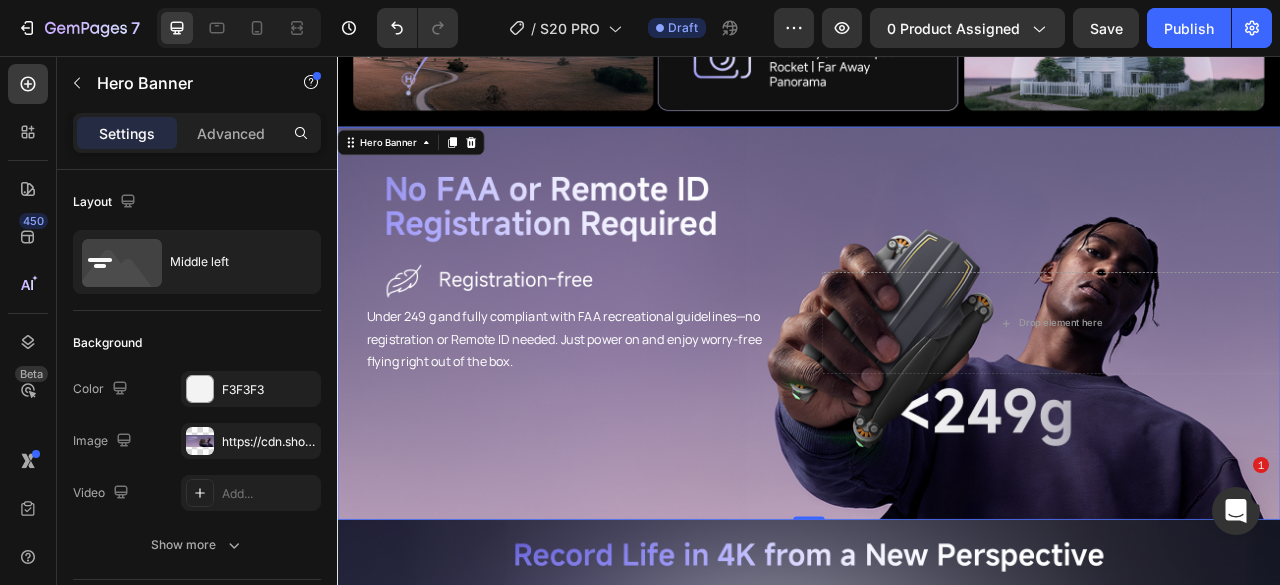 click at bounding box center (937, 396) 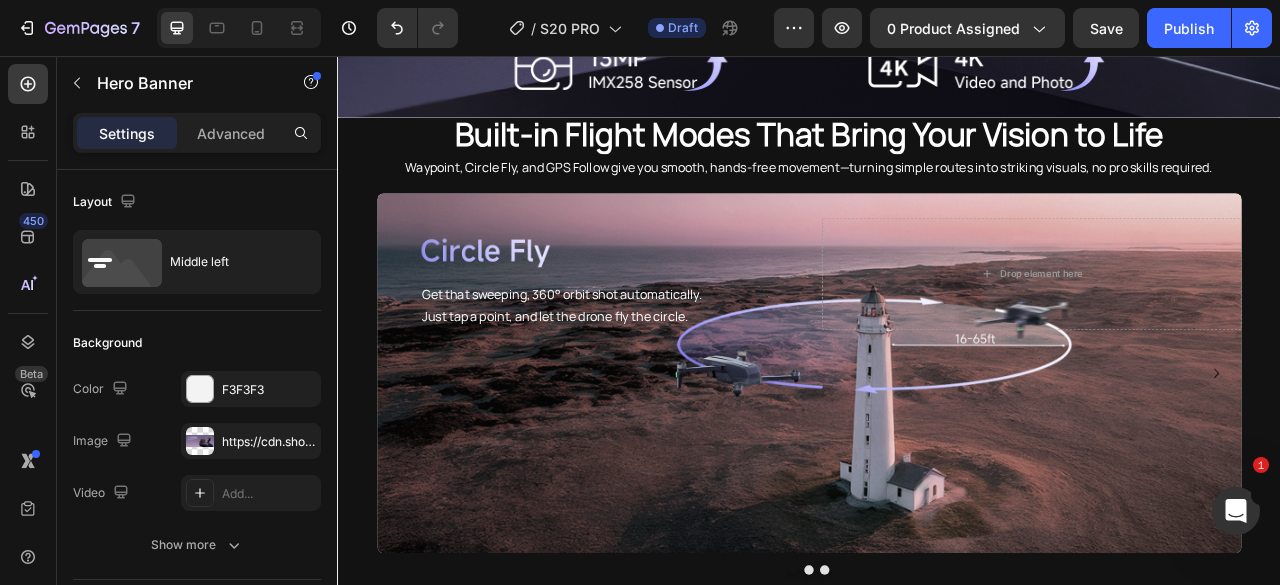 scroll, scrollTop: 2796, scrollLeft: 0, axis: vertical 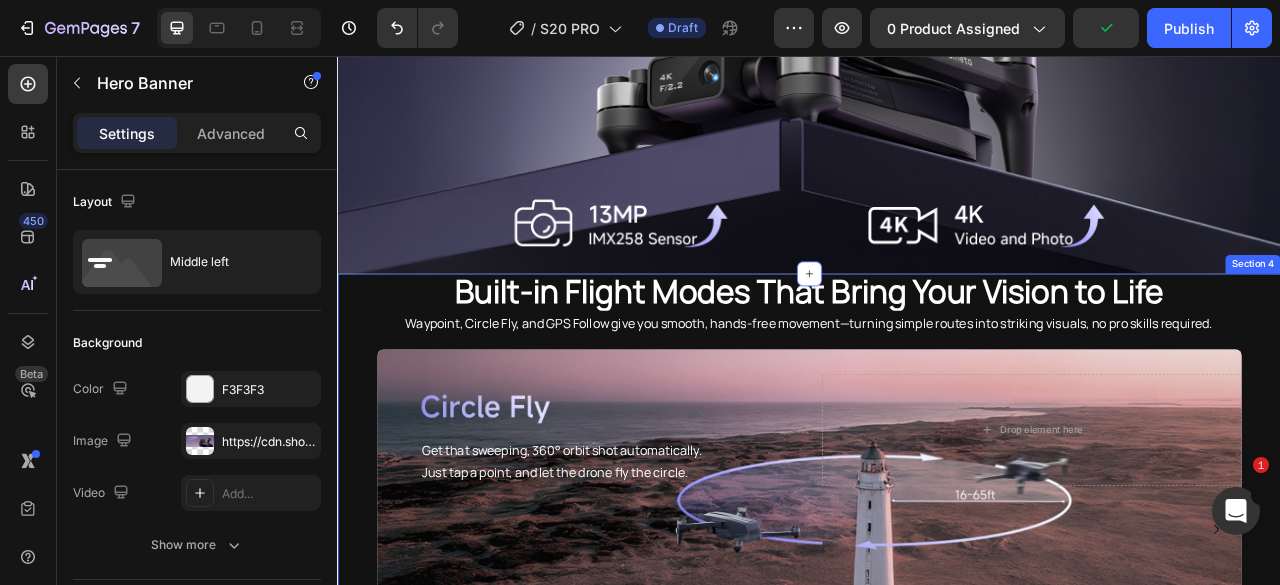click on "Get that sweeping, 360° orbit shot automatically.  Just tap a point, and let the drone fly the circle. Text Block
Drop element here Hero Banner Mark the path, and watch the drone glide through each turn— capturing smooth, flowing shots with ease. Text Block
Drop element here Hero Banner Mark the path, and watch the drone glide through each turn— capturing smooth, flowing shots with ease. Text Block
Drop element here Hero Banner
Carousel" at bounding box center [937, 697] 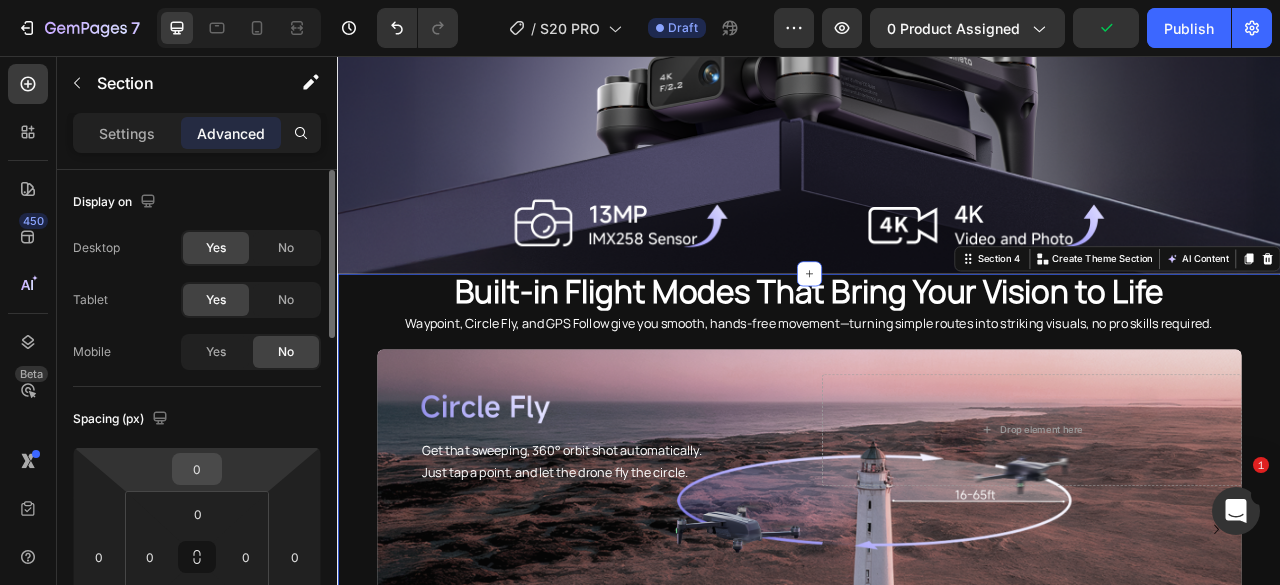 click on "0" at bounding box center [197, 469] 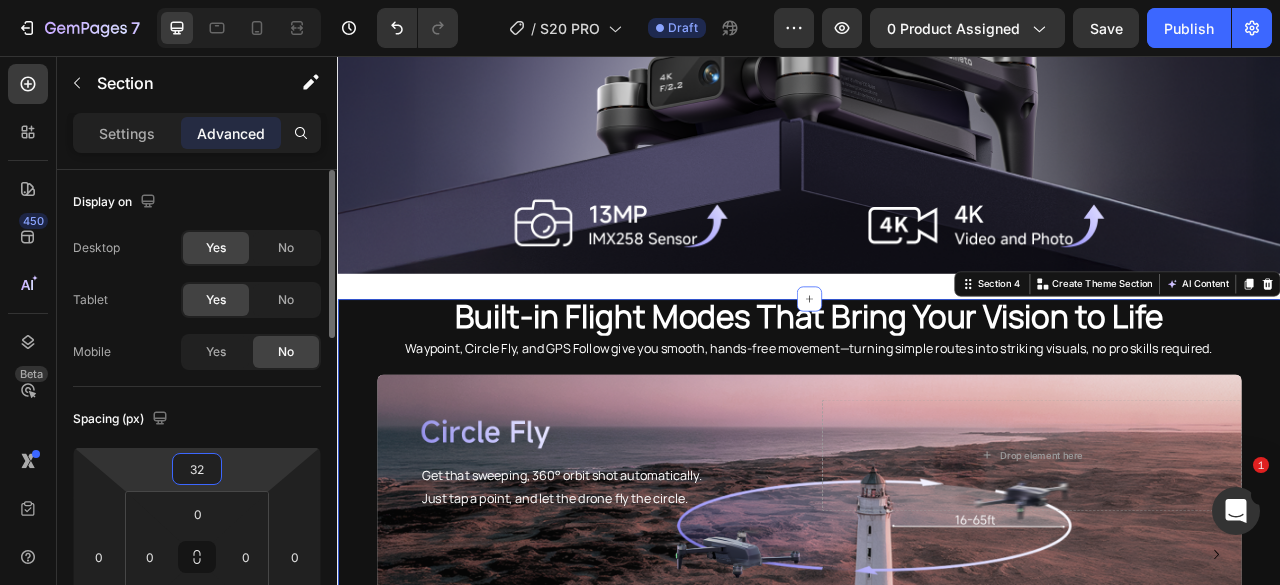 type on "3" 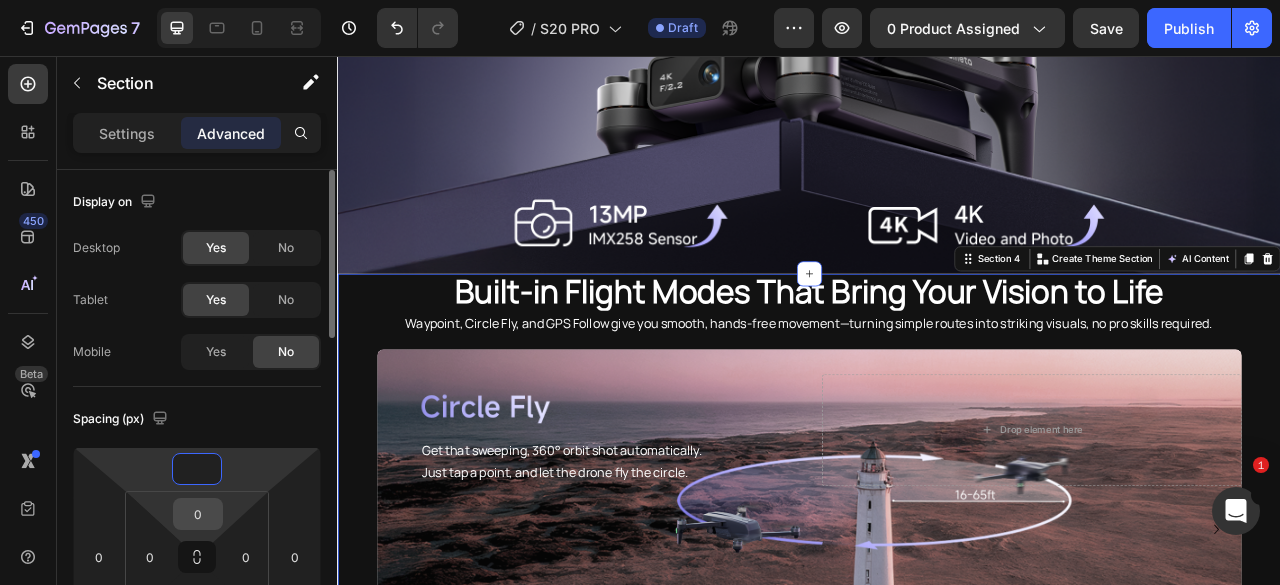click on "0" at bounding box center (198, 514) 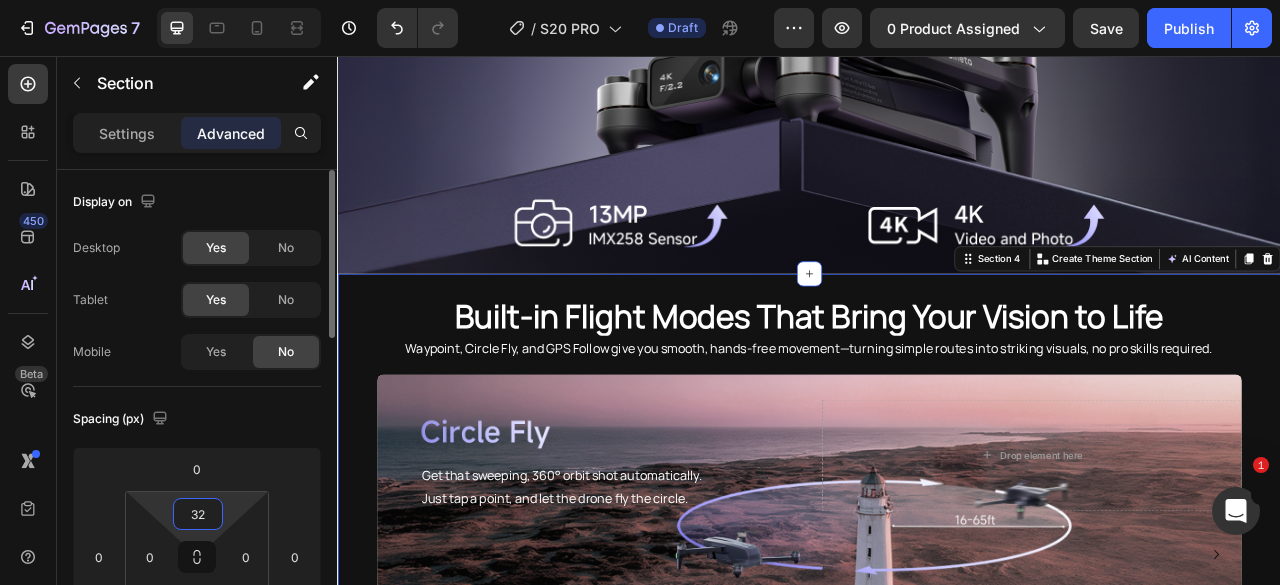 type on "3" 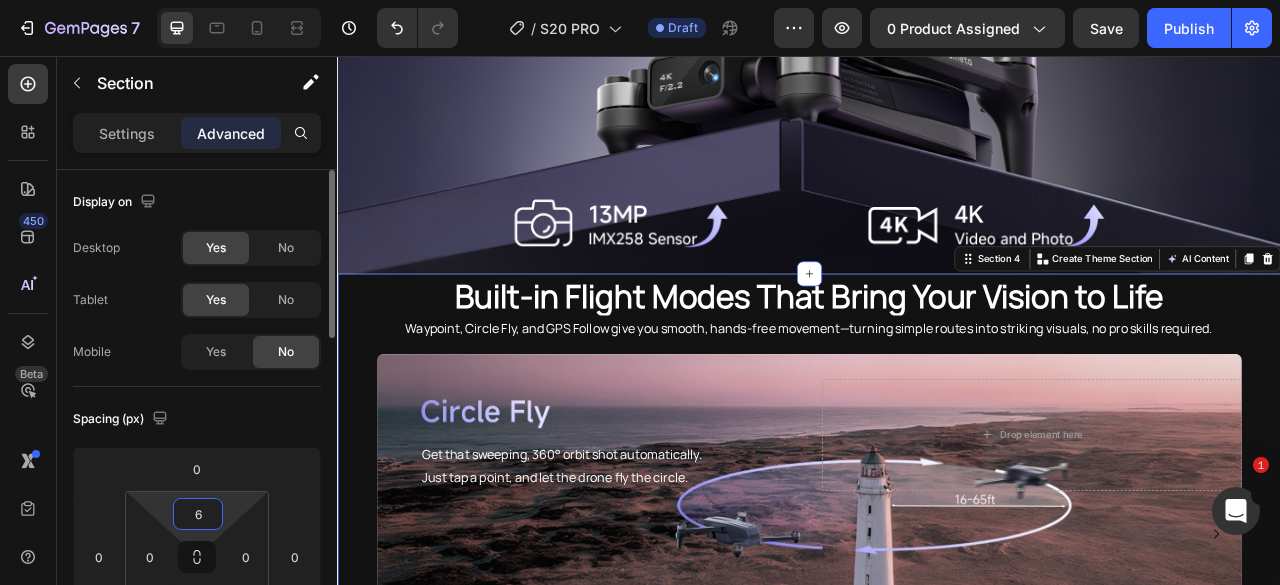 type on "60" 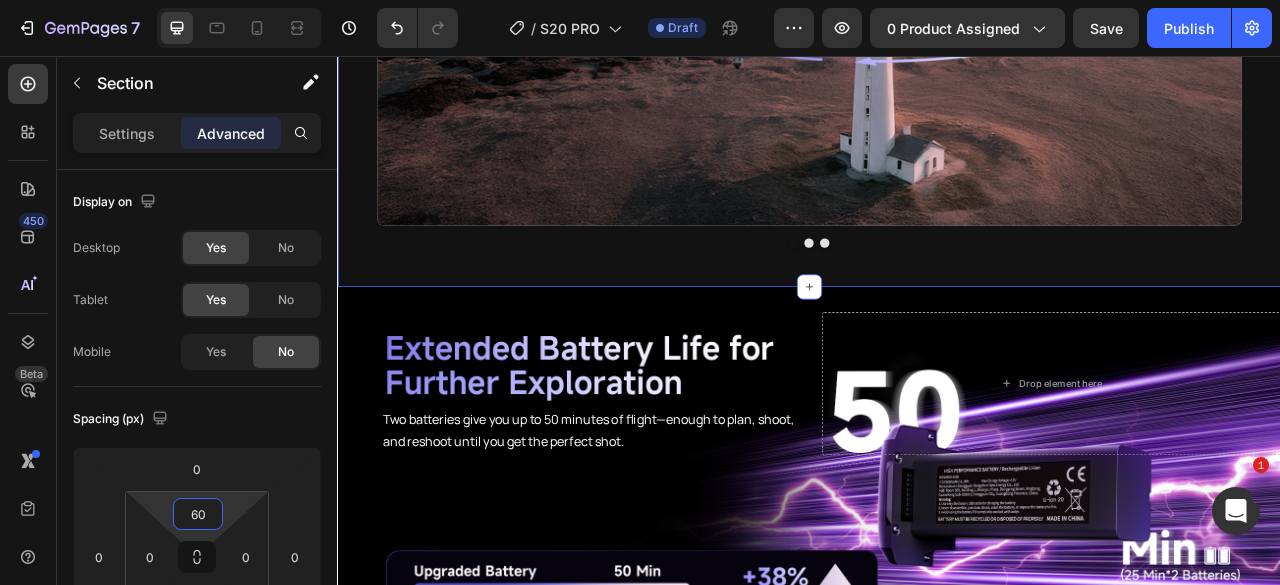 scroll, scrollTop: 3496, scrollLeft: 0, axis: vertical 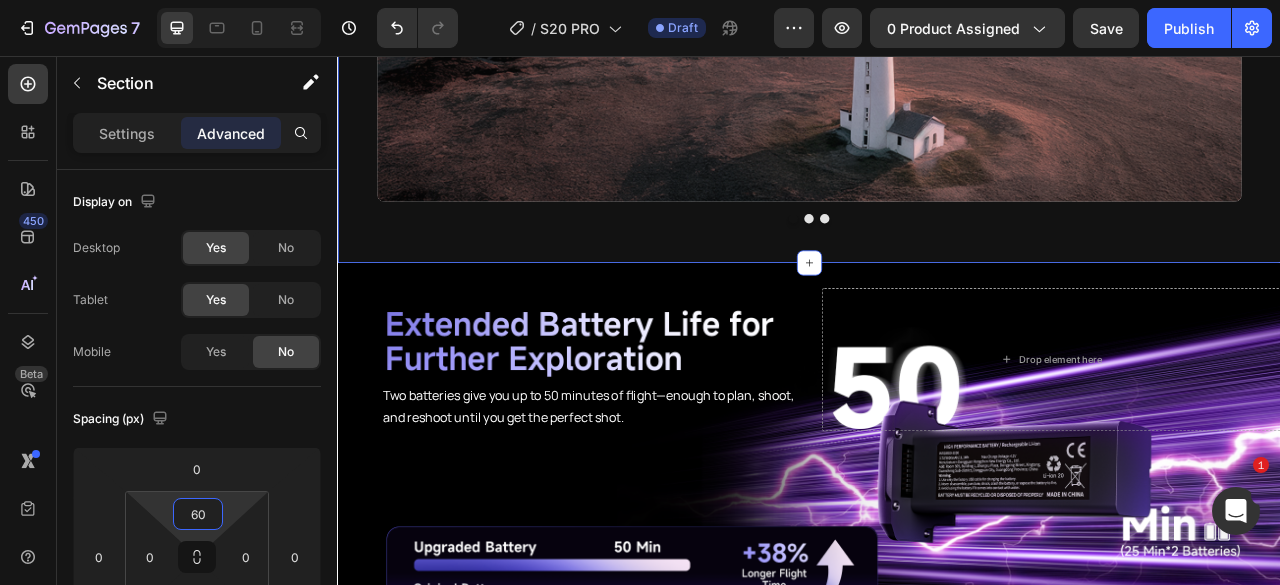 click at bounding box center (937, 12) 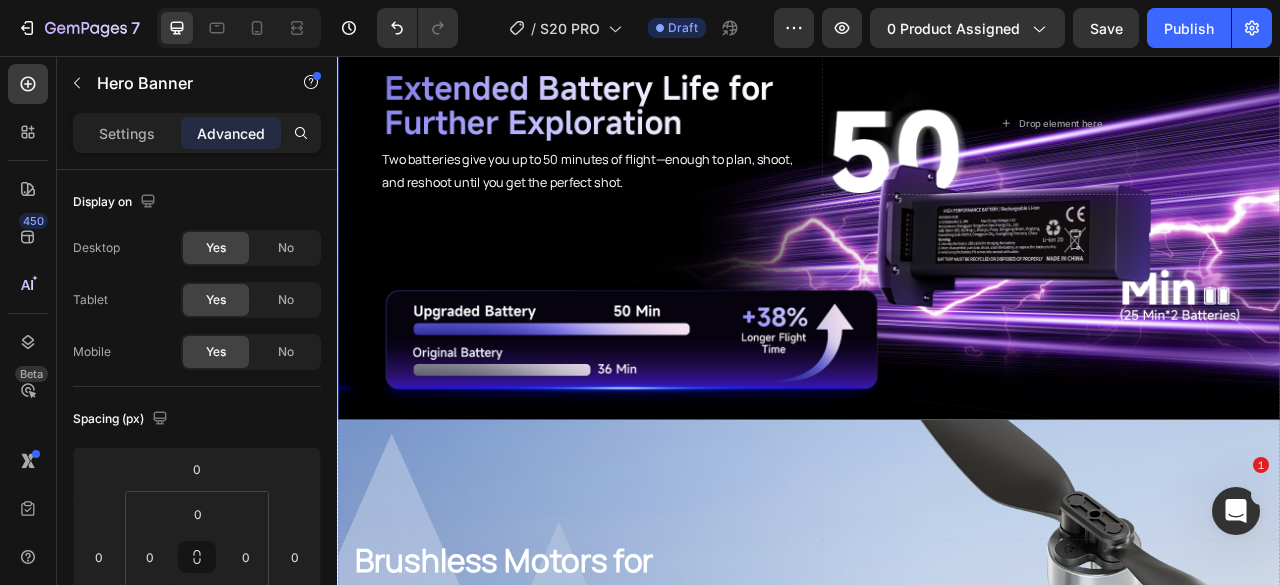 scroll, scrollTop: 3996, scrollLeft: 0, axis: vertical 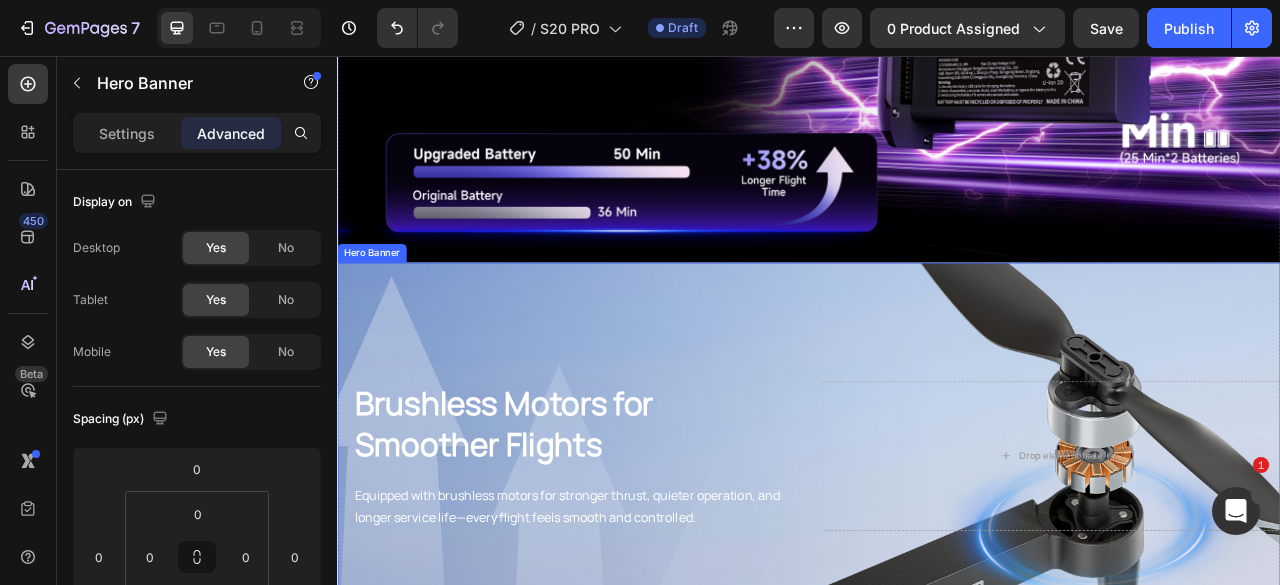 click at bounding box center [937, 565] 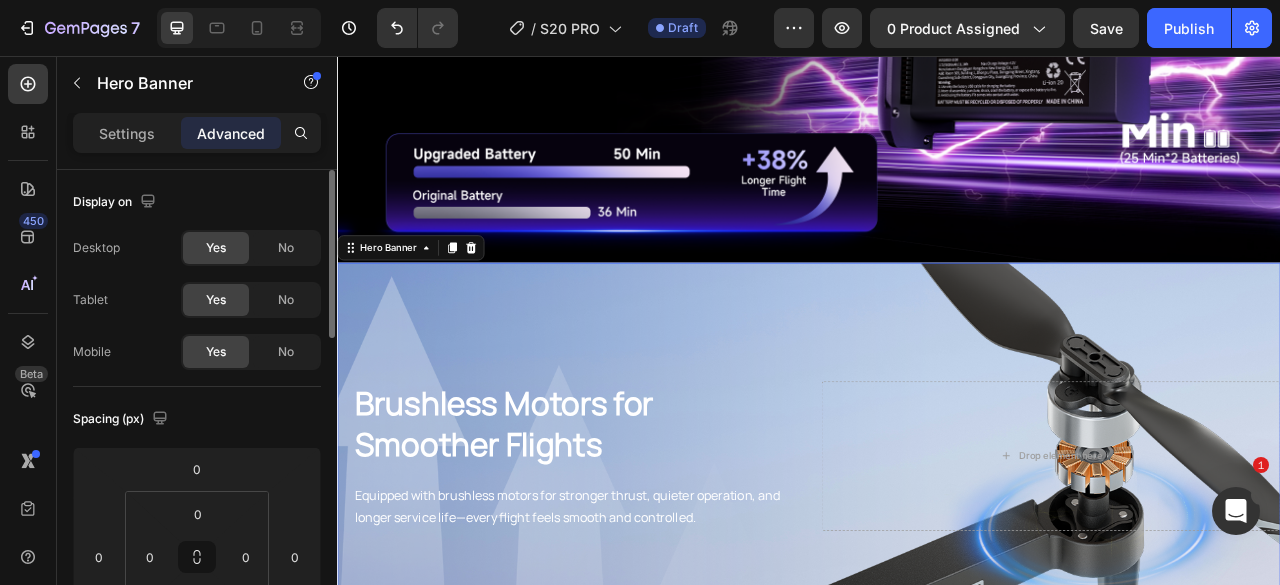 scroll, scrollTop: 200, scrollLeft: 0, axis: vertical 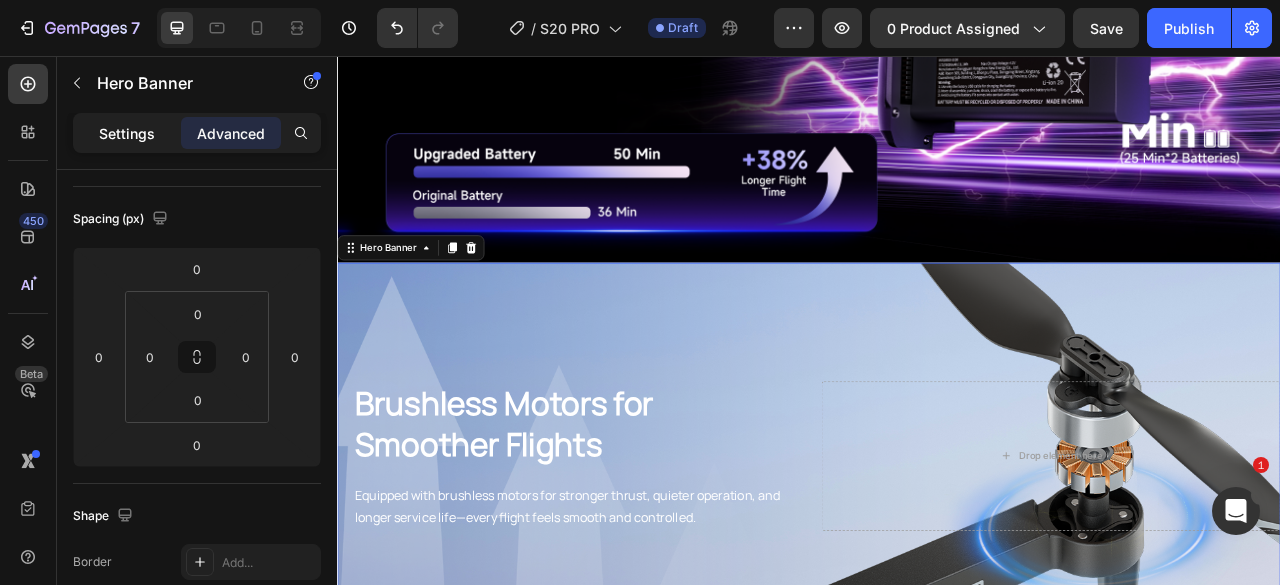 click on "Settings" at bounding box center (127, 133) 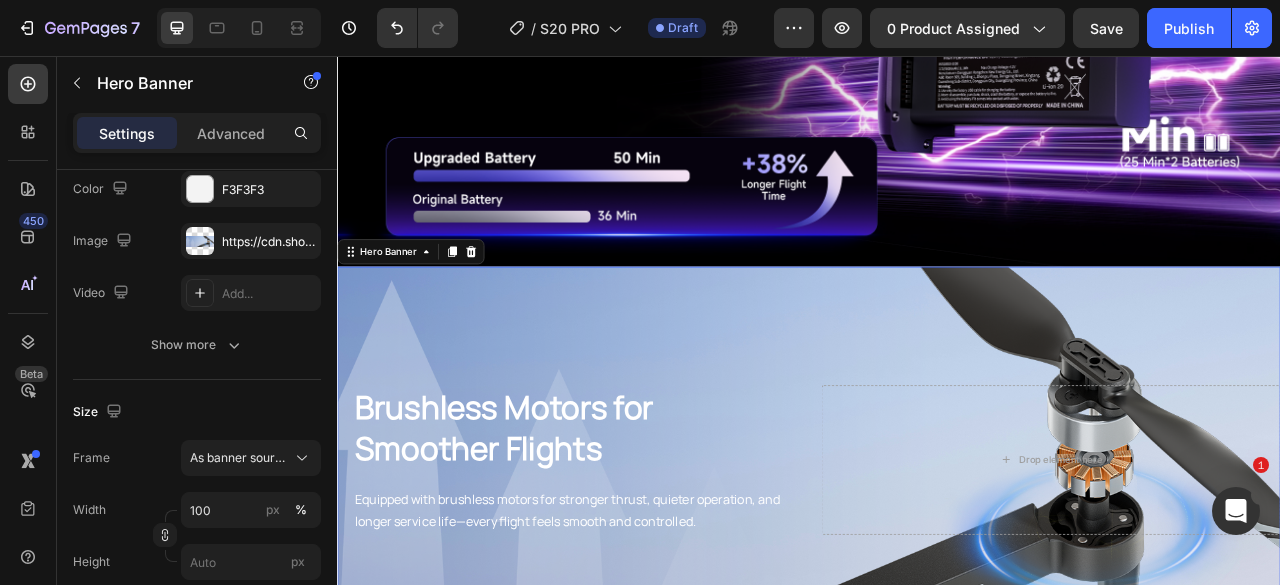 scroll, scrollTop: 3996, scrollLeft: 0, axis: vertical 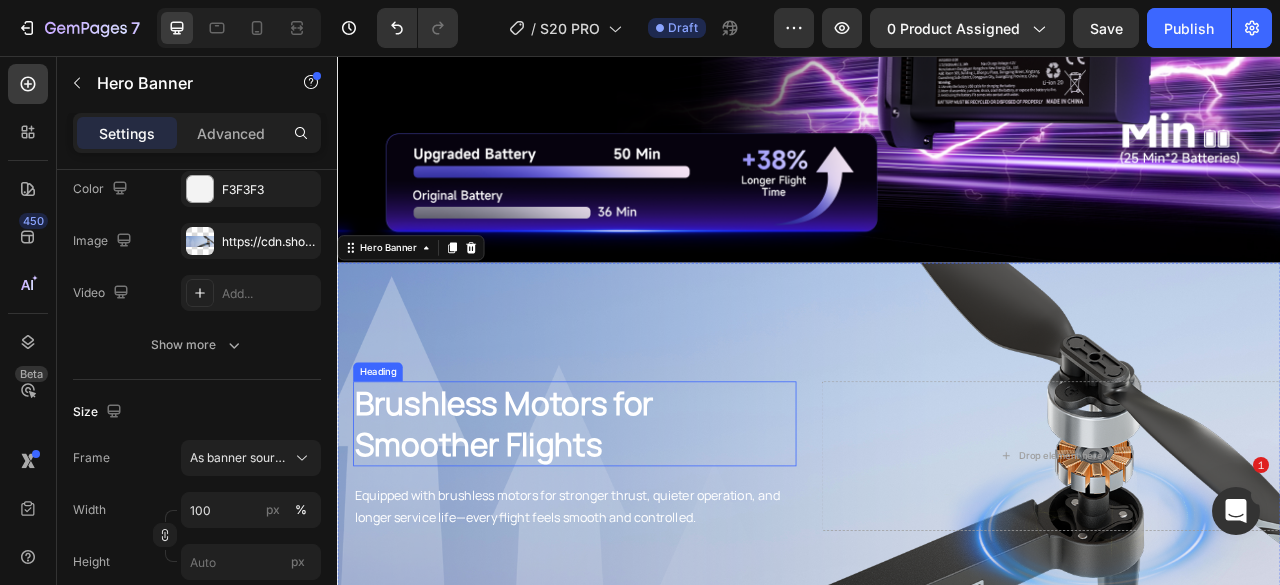 click at bounding box center [937, 565] 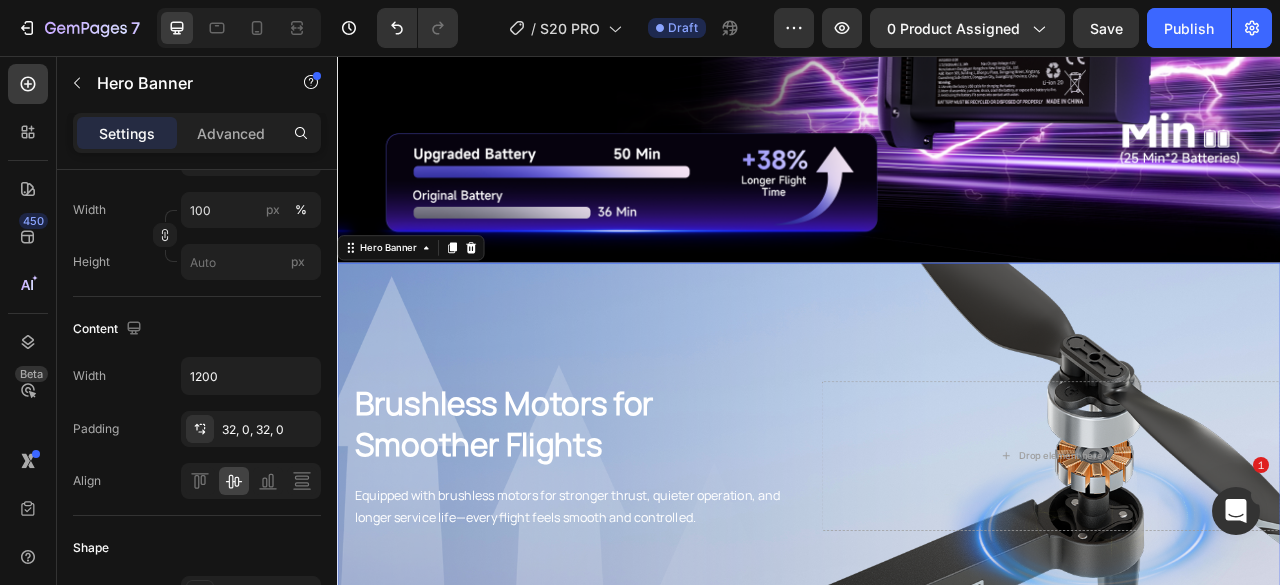 scroll, scrollTop: 200, scrollLeft: 0, axis: vertical 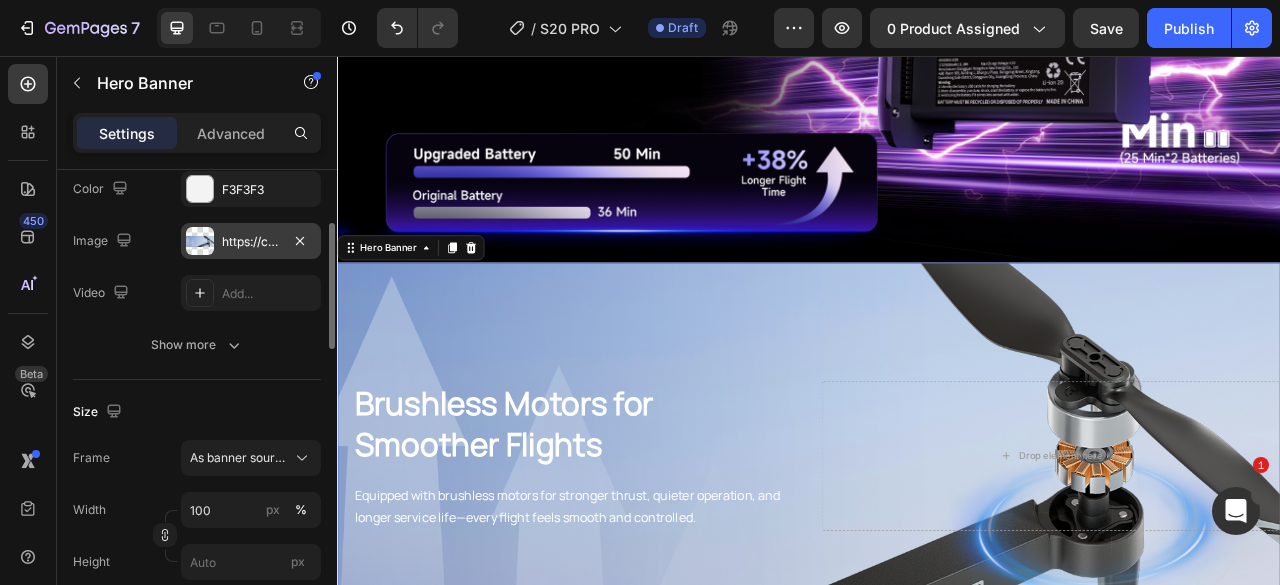 click on "https://cdn.shopify.com/s/files/1/0608/7226/1676/files/gempages_498511572528792649-2ca35700-acf4-4000-9dbc-19b1850d23f8.png" at bounding box center (251, 242) 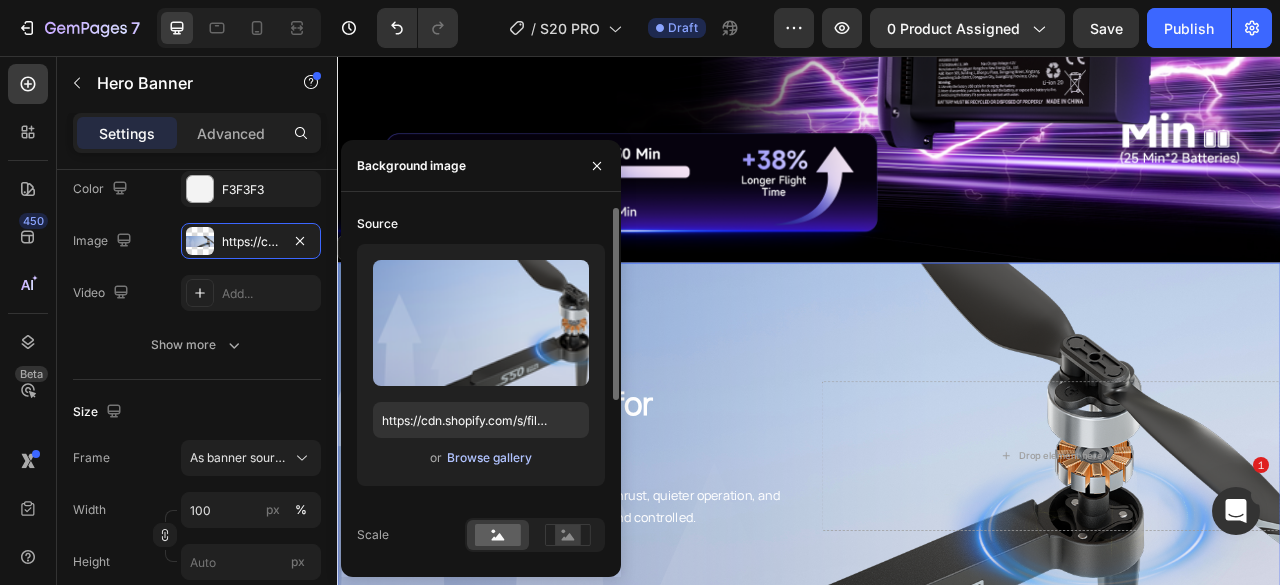 click on "Browse gallery" at bounding box center (489, 458) 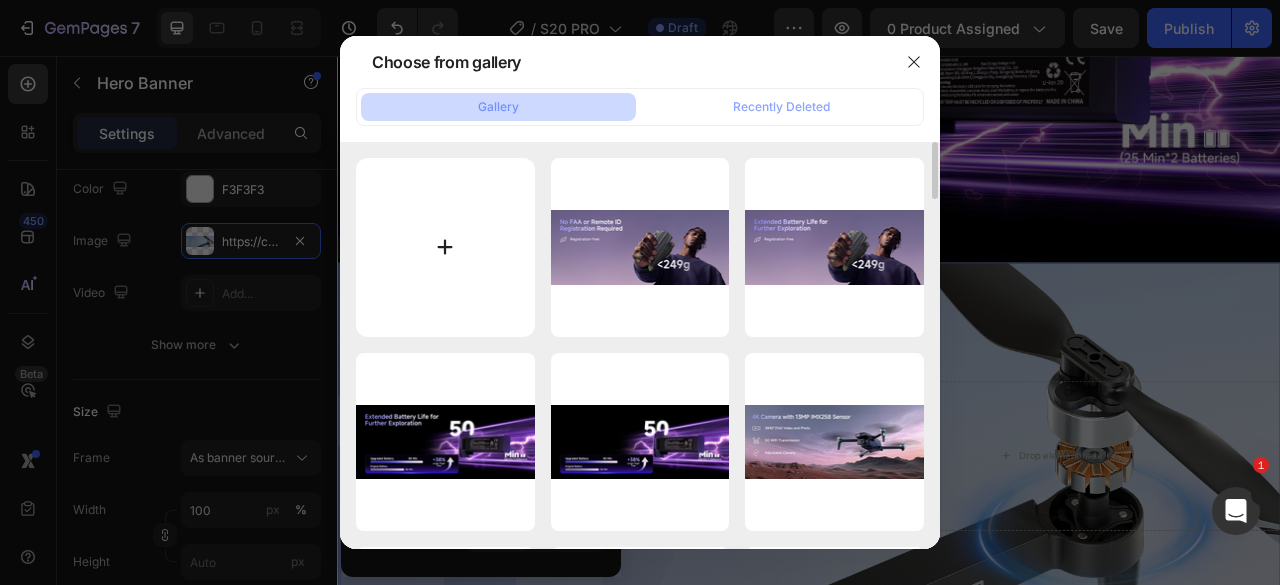 click at bounding box center [445, 247] 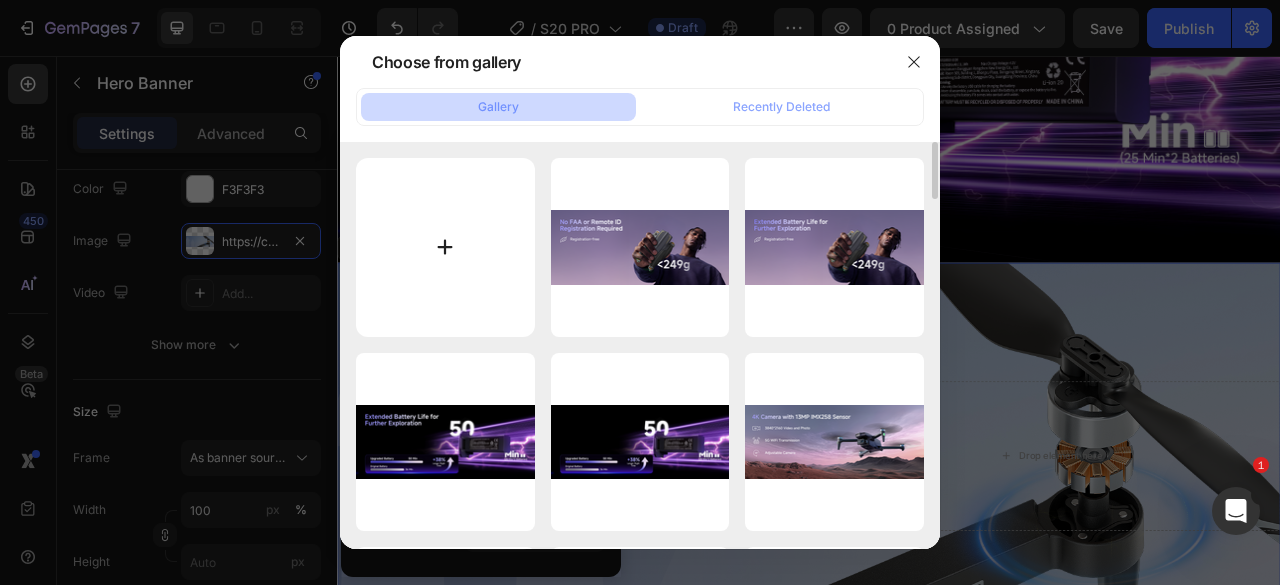 type on "C:\fakepath\Smart RTH.png" 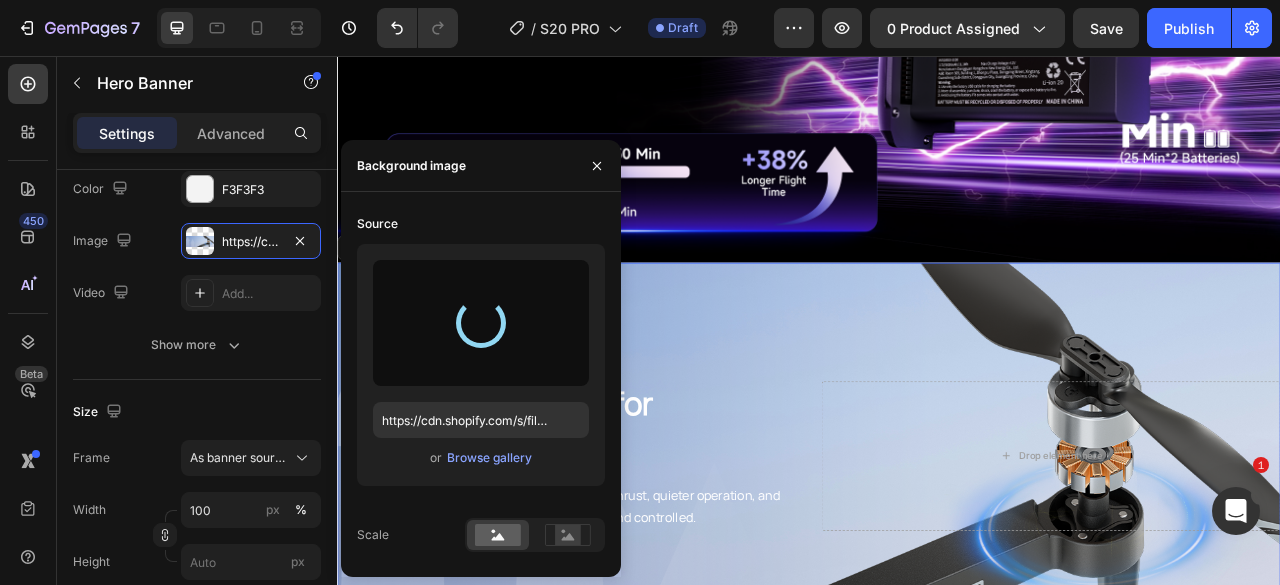 type on "https://cdn.shopify.com/s/files/1/0608/7226/1676/files/gempages_498511572528792649-cd13e172-31aa-4fbb-b10d-e45cc27d2fe5.png" 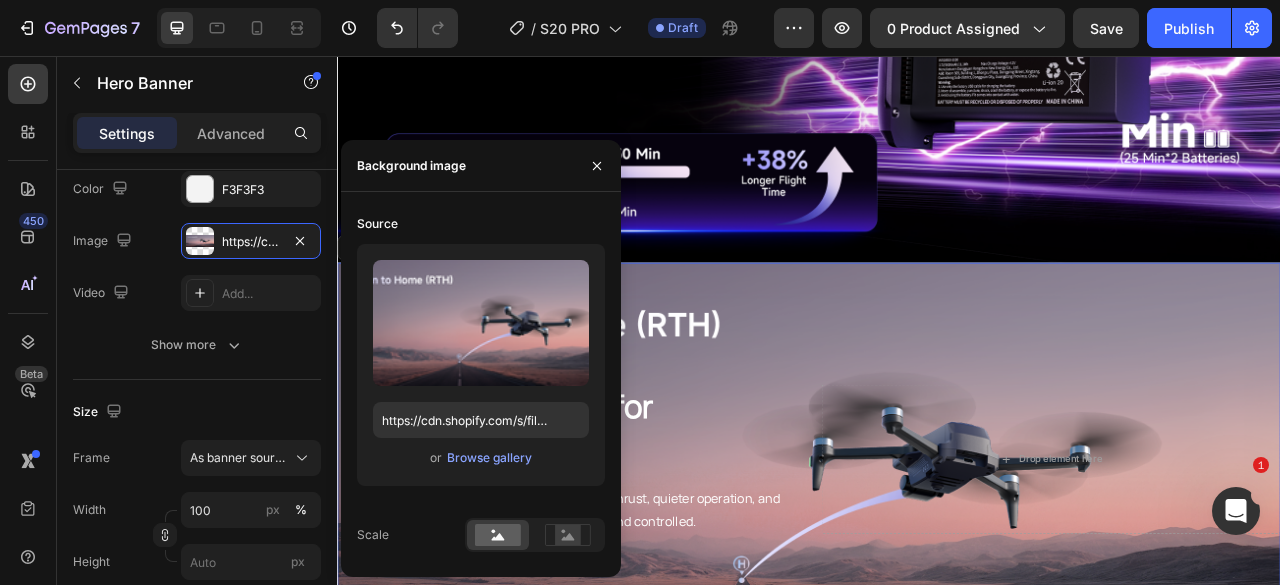 click at bounding box center [937, 569] 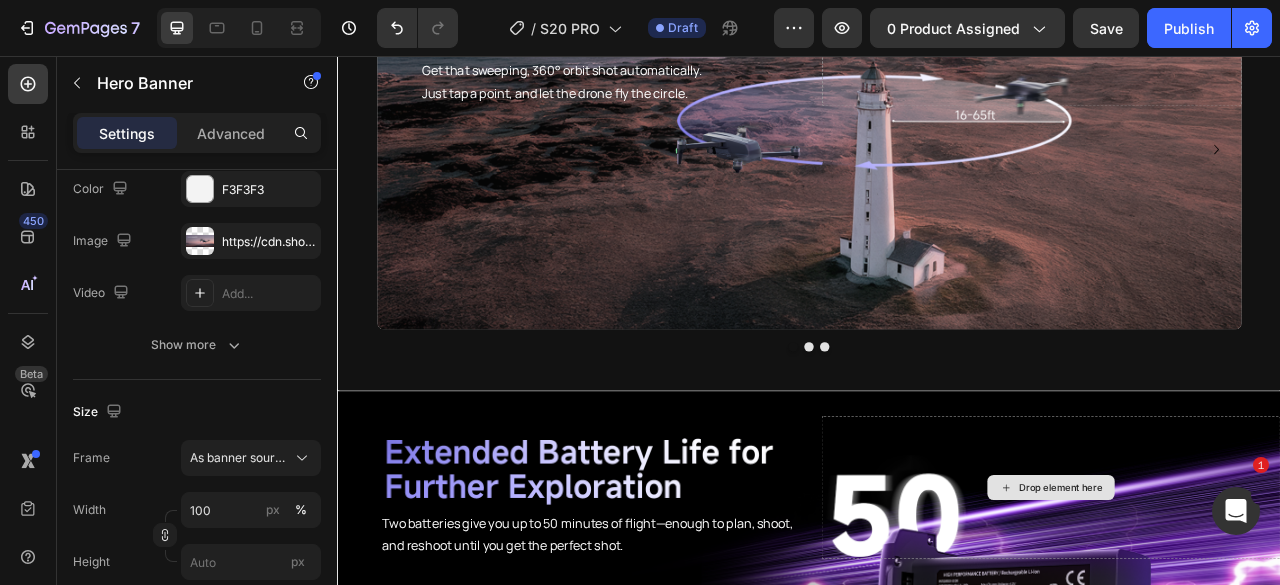 scroll, scrollTop: 3096, scrollLeft: 0, axis: vertical 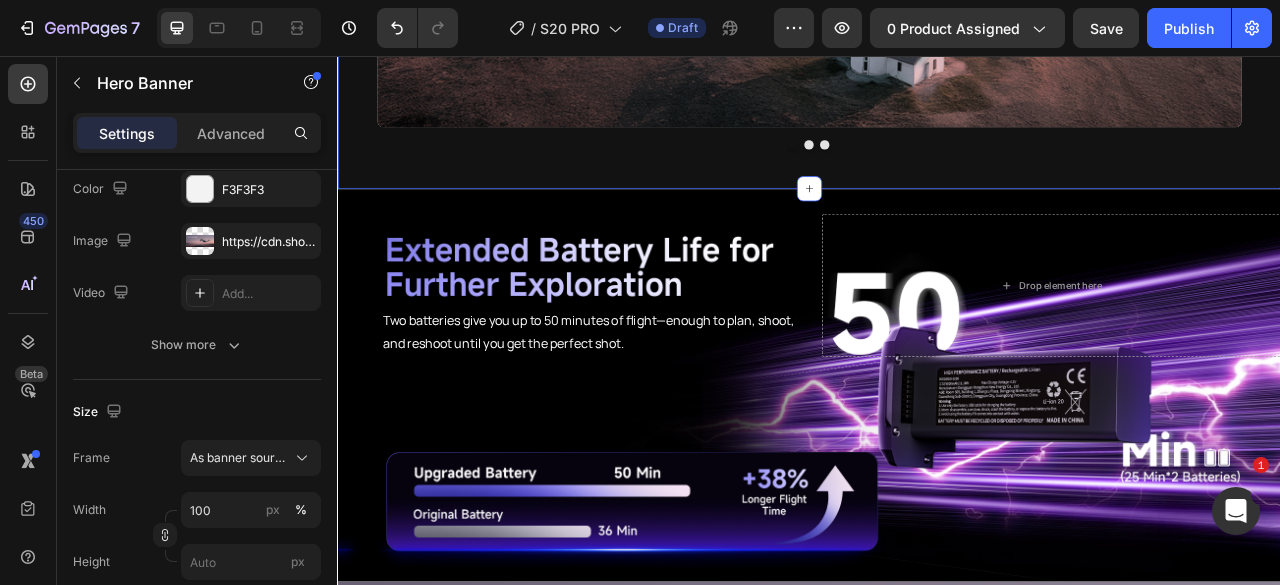 click on "Get that sweeping, 360° orbit shot automatically.  Just tap a point, and let the drone fly the circle. Text Block
Drop element here Hero Banner Mark the path, and watch the drone glide through each turn— capturing smooth, flowing shots with ease. Text Block
Drop element here Hero Banner Mark the path, and watch the drone glide through each turn— capturing smooth, flowing shots with ease. Text Block
Drop element here Hero Banner
Carousel" at bounding box center [937, -43] 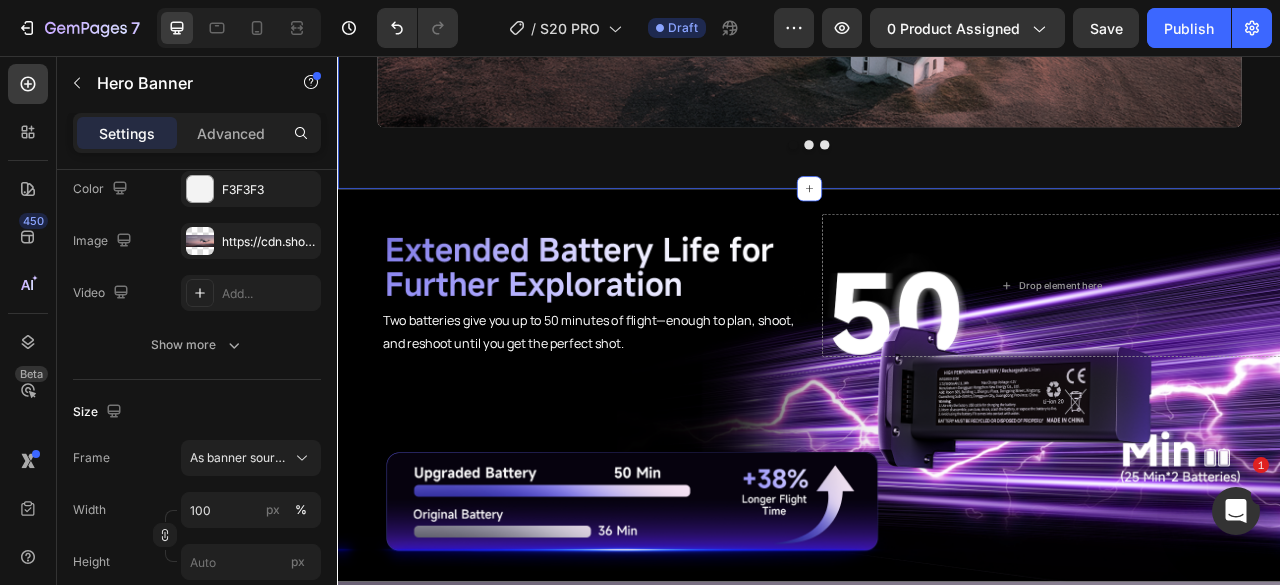 scroll, scrollTop: 0, scrollLeft: 0, axis: both 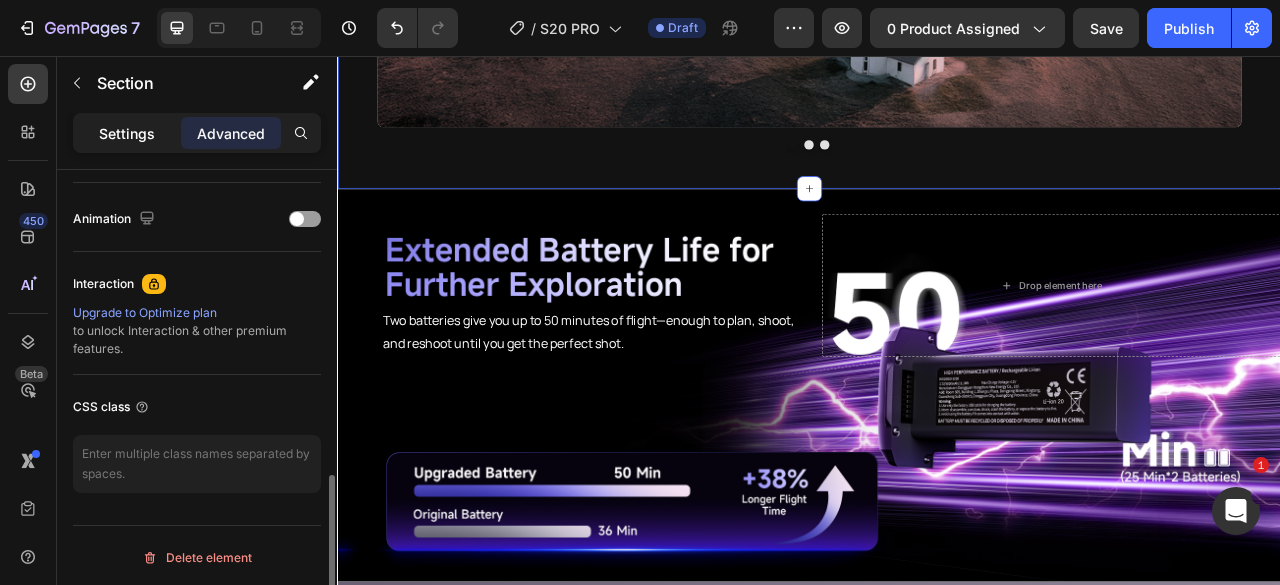 click on "Settings" at bounding box center (127, 133) 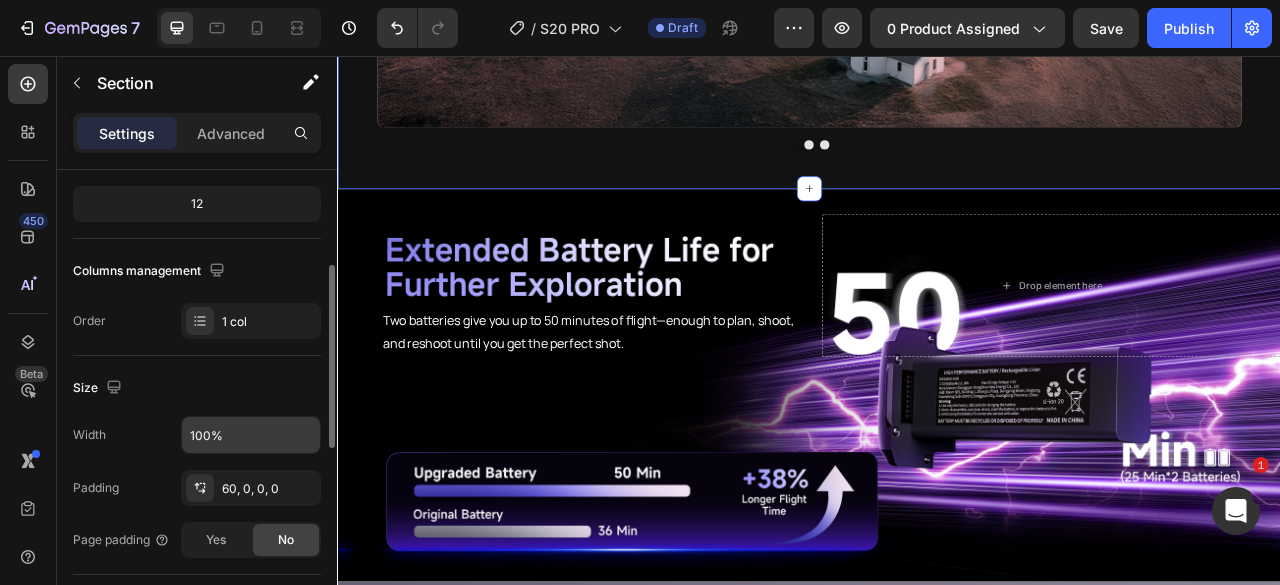 scroll, scrollTop: 345, scrollLeft: 0, axis: vertical 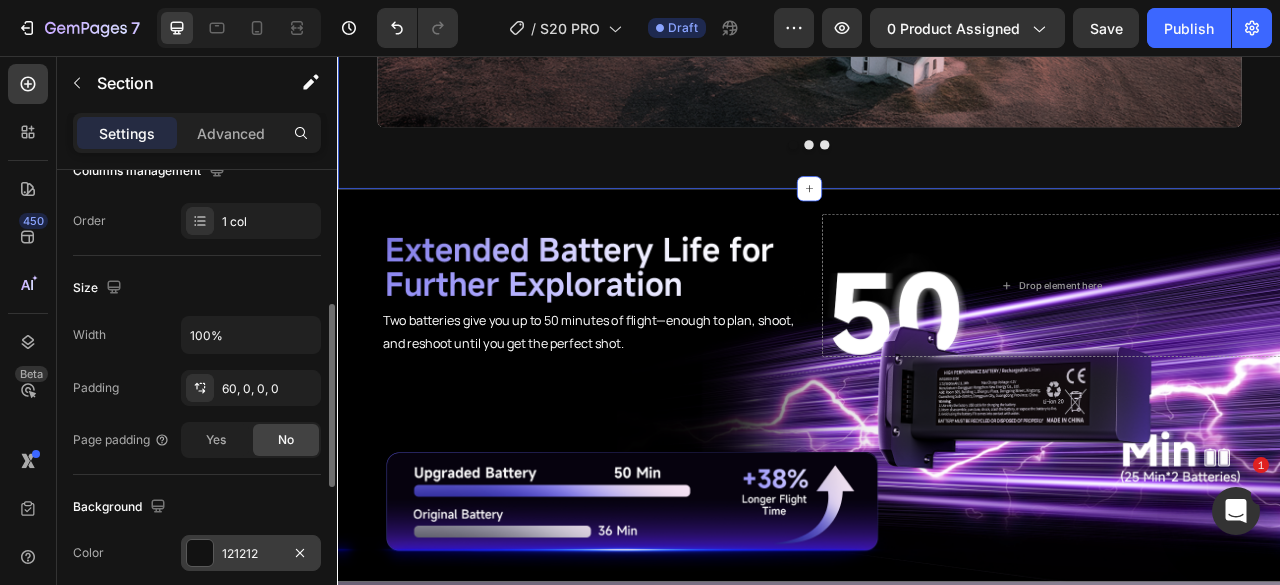 click at bounding box center (200, 553) 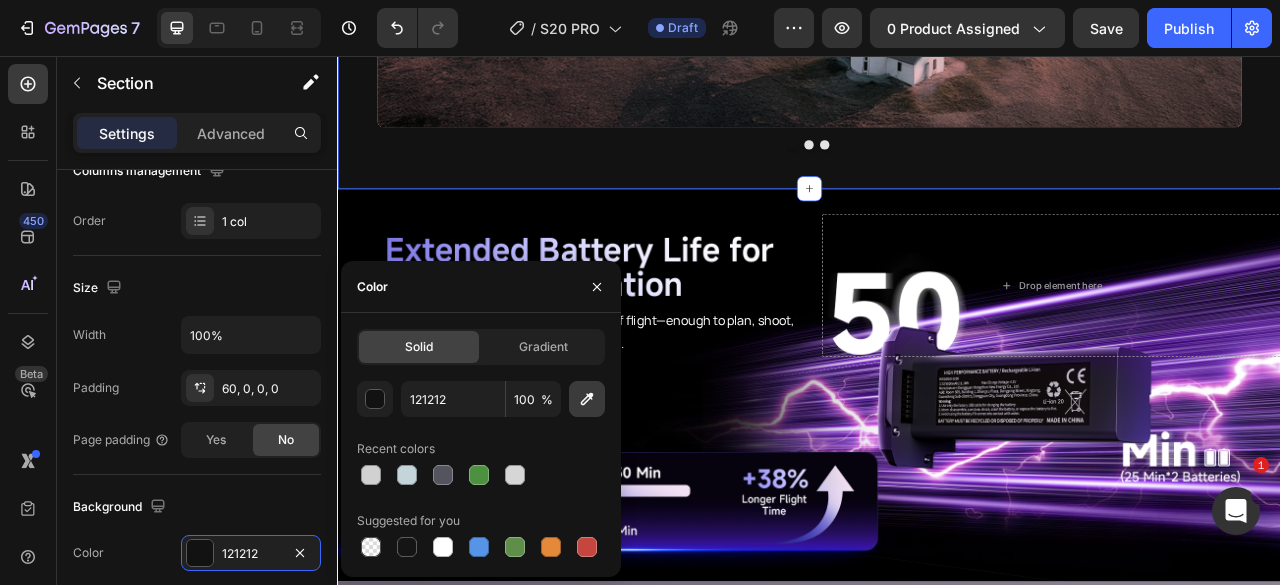 click 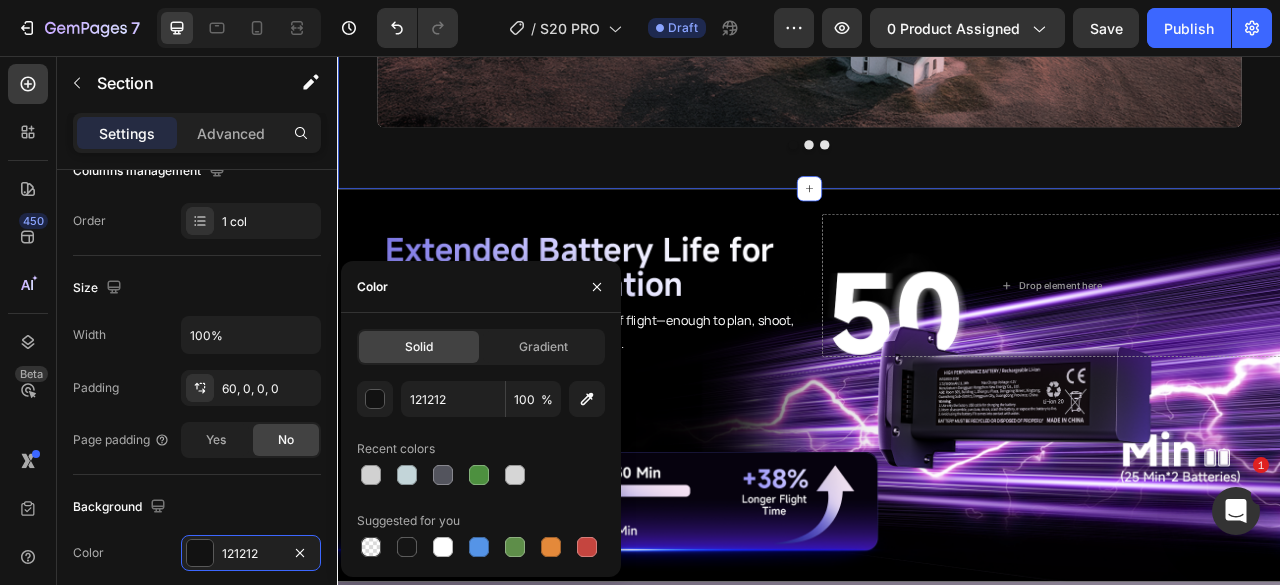 type on "000000" 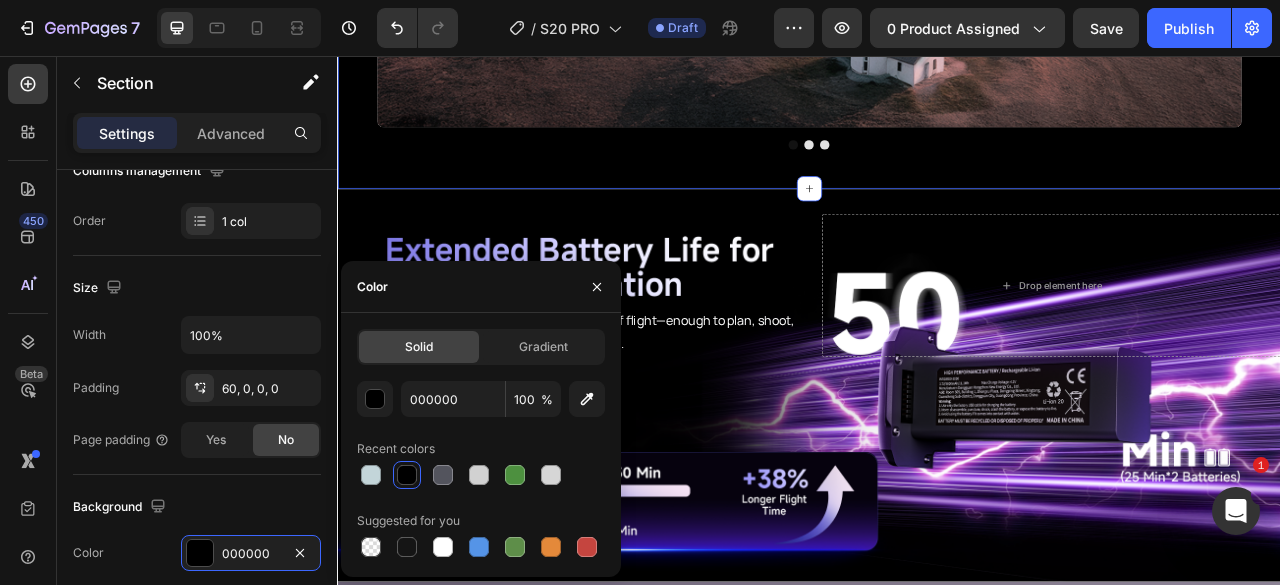 click on "Get that sweeping, 360° orbit shot automatically.  Just tap a point, and let the drone fly the circle. Text Block
Drop element here Hero Banner Mark the path, and watch the drone glide through each turn— capturing smooth, flowing shots with ease. Text Block
Drop element here Hero Banner Mark the path, and watch the drone glide through each turn— capturing smooth, flowing shots with ease. Text Block
Drop element here Hero Banner
Carousel" at bounding box center (937, -43) 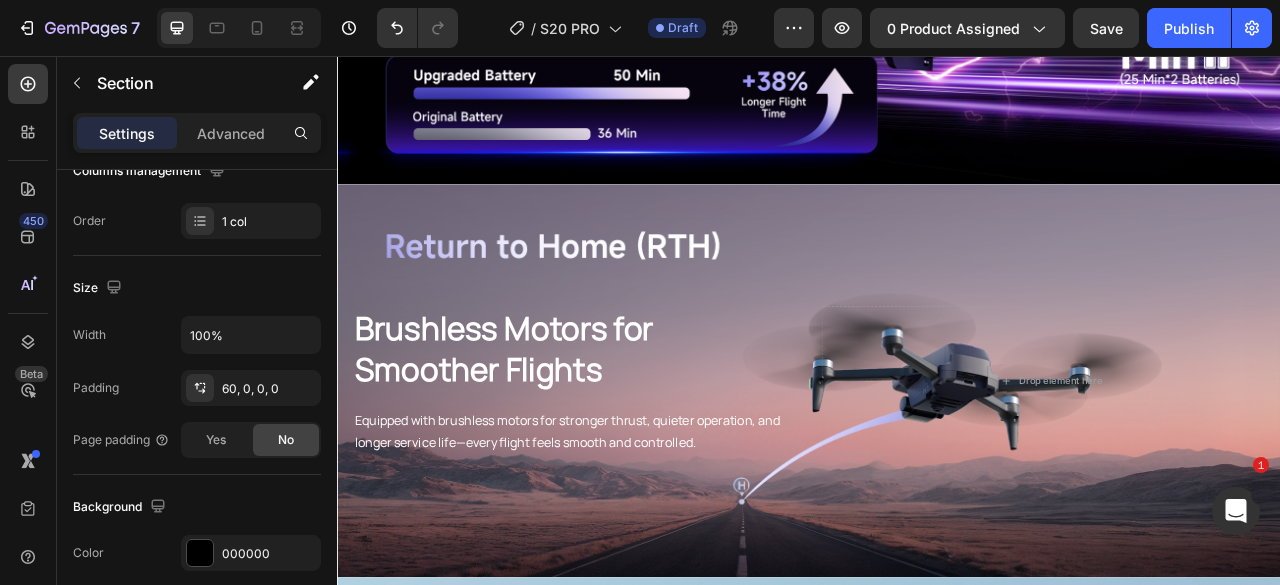 scroll, scrollTop: 3996, scrollLeft: 0, axis: vertical 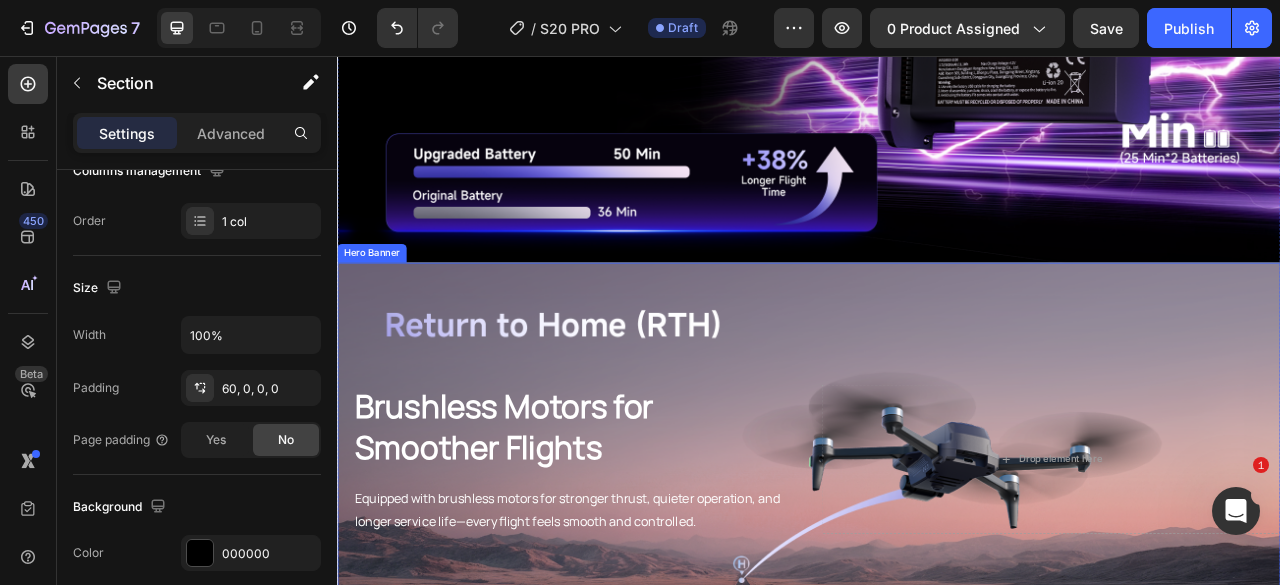 click at bounding box center [937, 569] 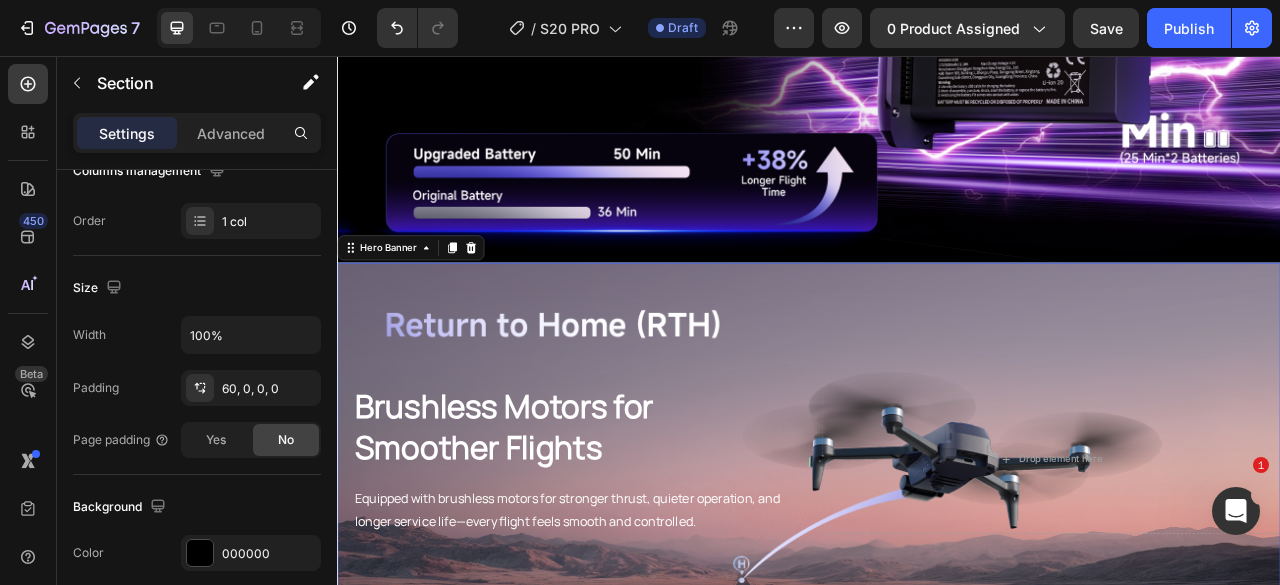 scroll, scrollTop: 0, scrollLeft: 0, axis: both 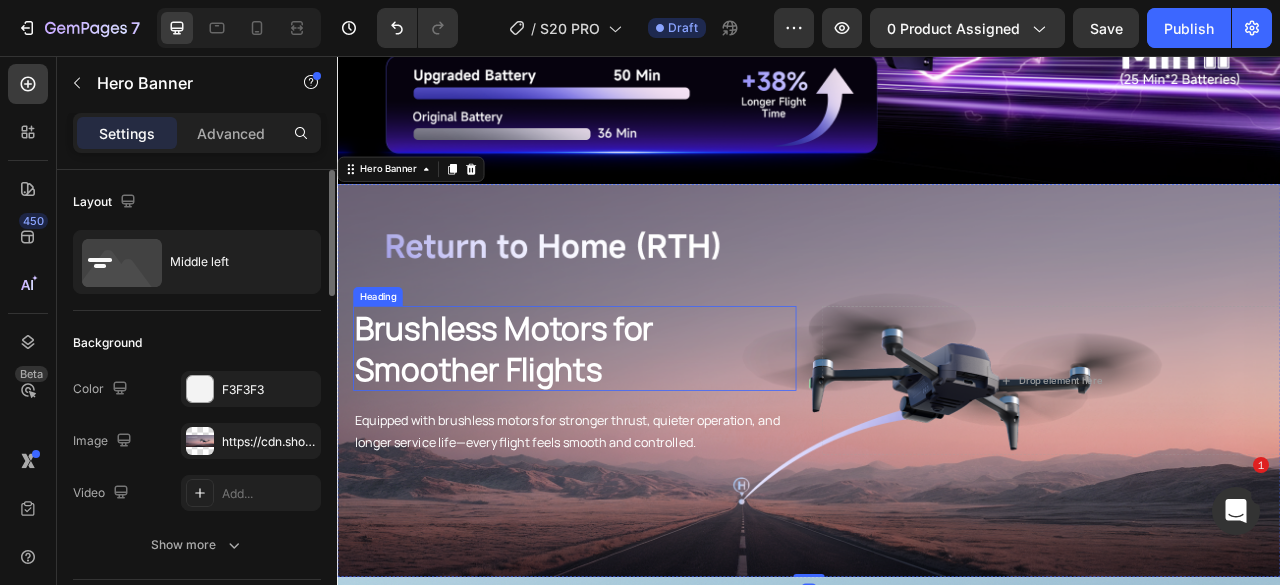 click on "Smoother Flights" at bounding box center [516, 453] 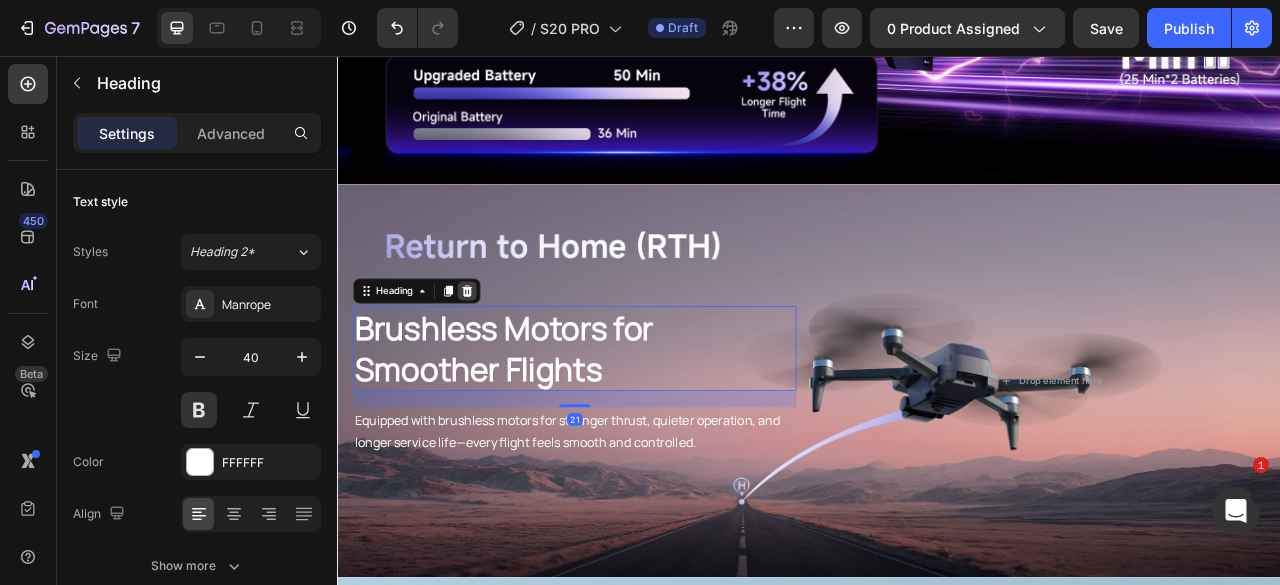 click 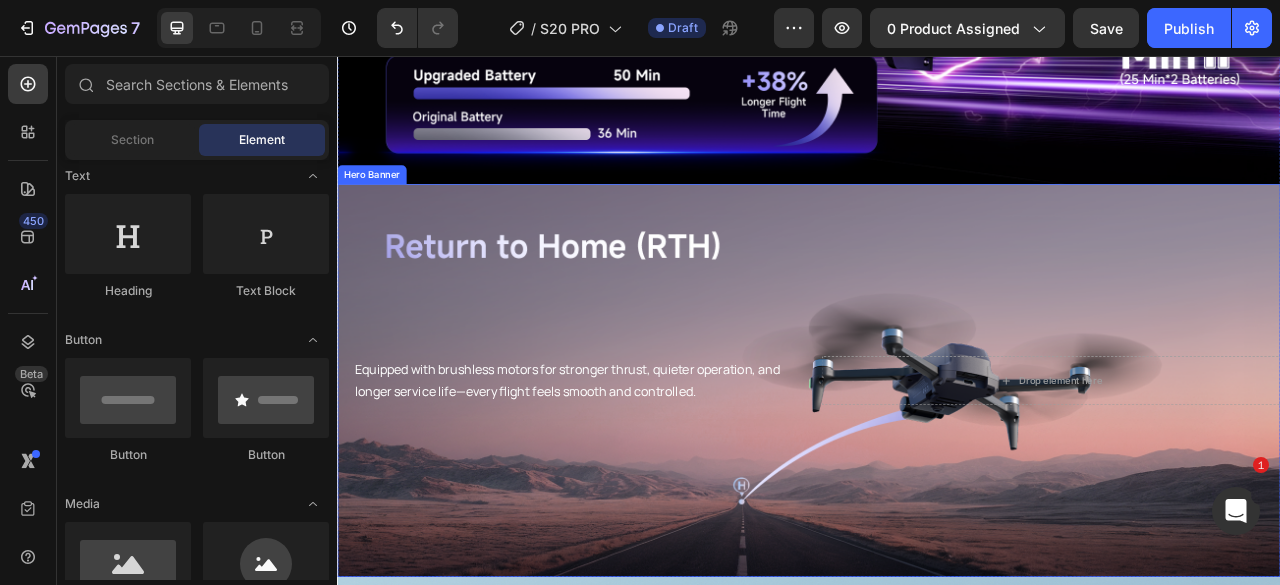 click at bounding box center (937, 469) 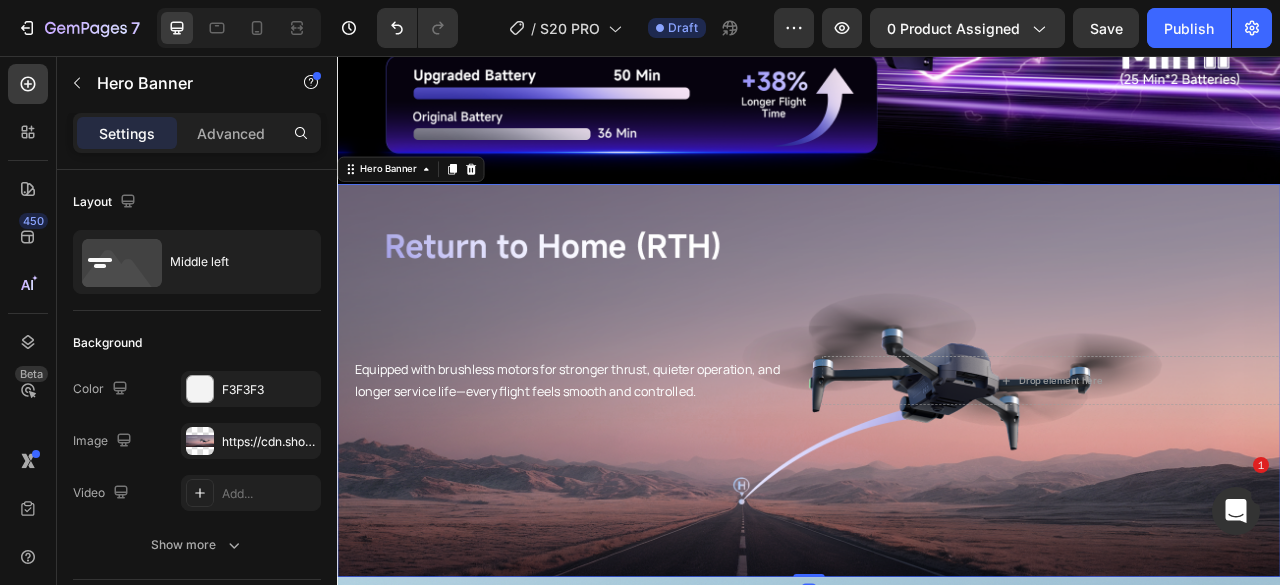 click at bounding box center (937, 469) 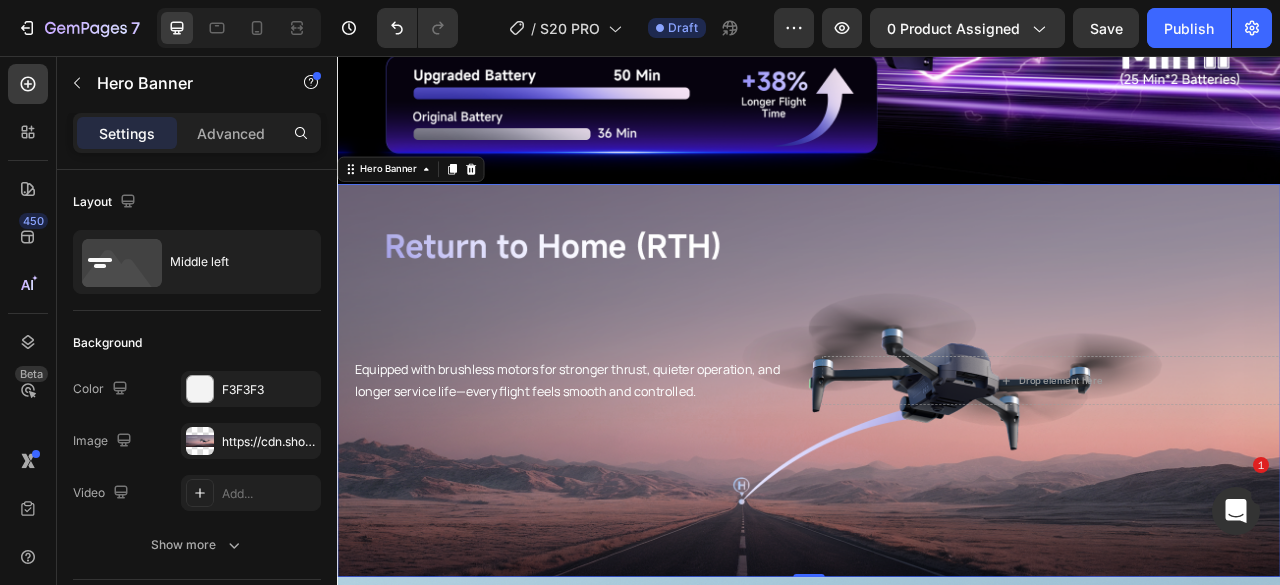 click at bounding box center (937, 469) 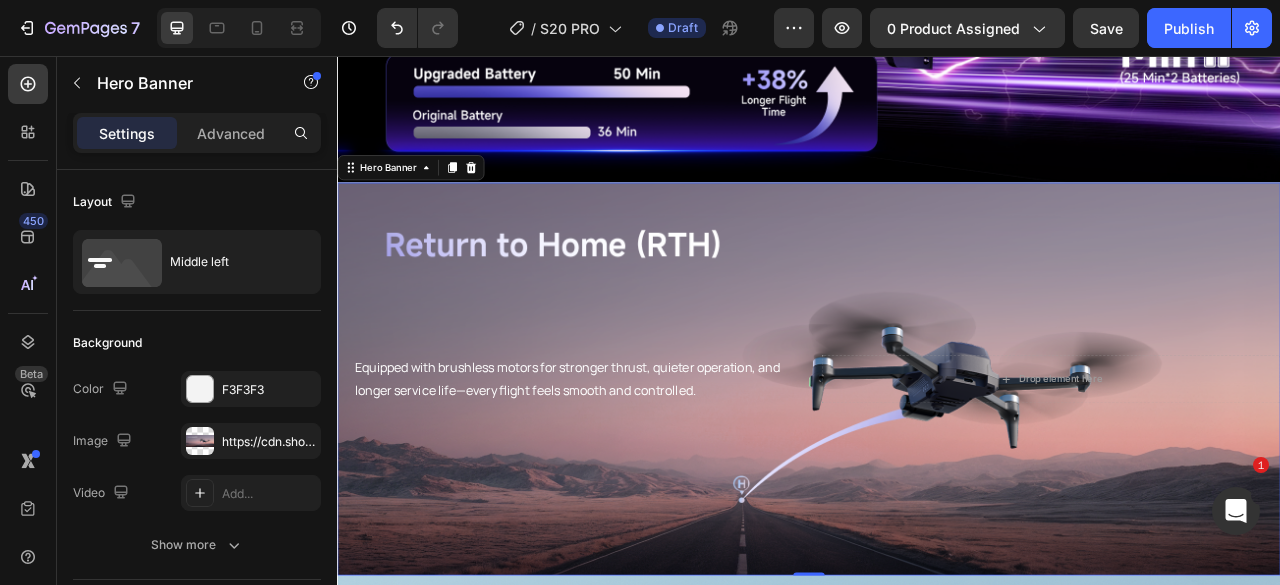 scroll, scrollTop: 4196, scrollLeft: 0, axis: vertical 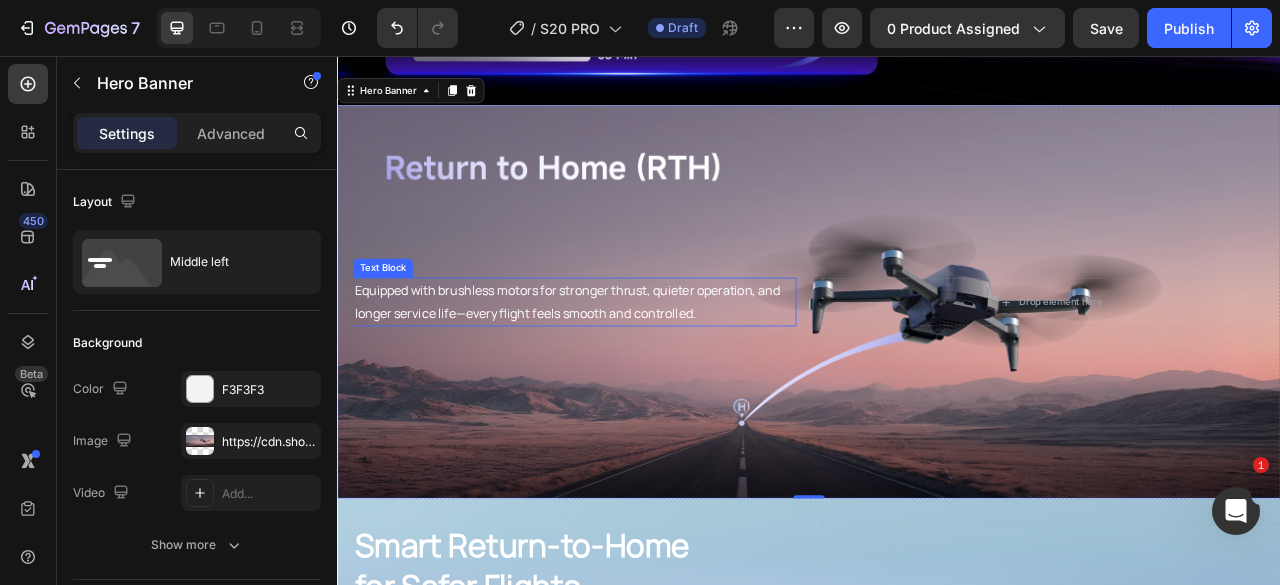 click on "Equipped with brushless motors for stronger thrust, quieter operation, and longer service life—every flight feels smooth and controlled." at bounding box center [639, 369] 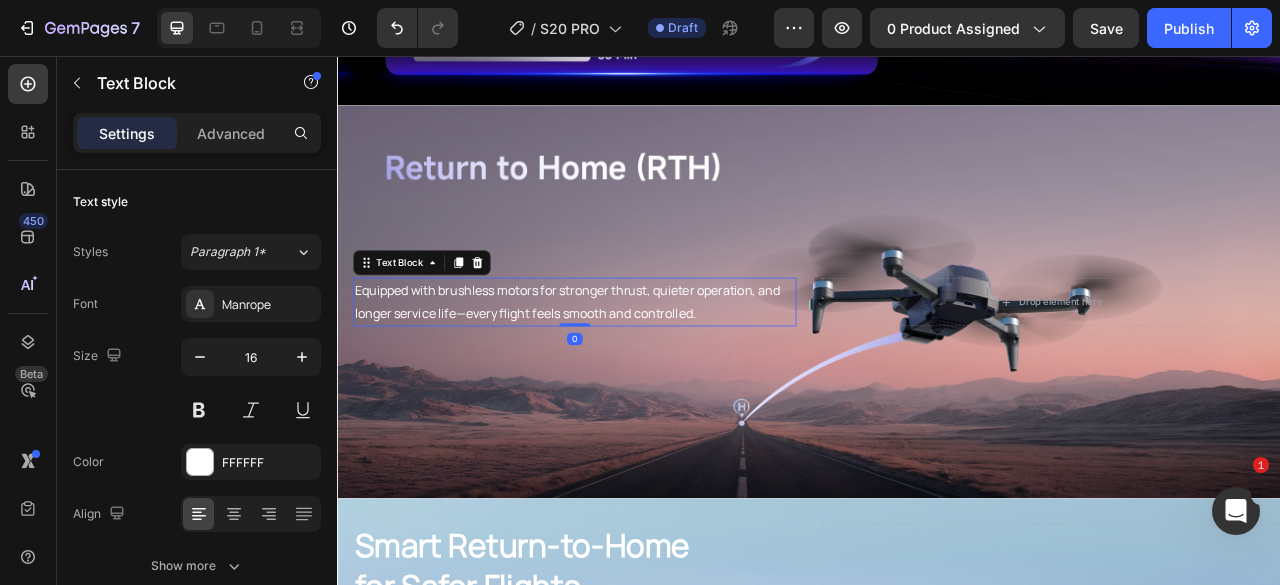 drag, startPoint x: 780, startPoint y: 362, endPoint x: 793, endPoint y: 365, distance: 13.341664 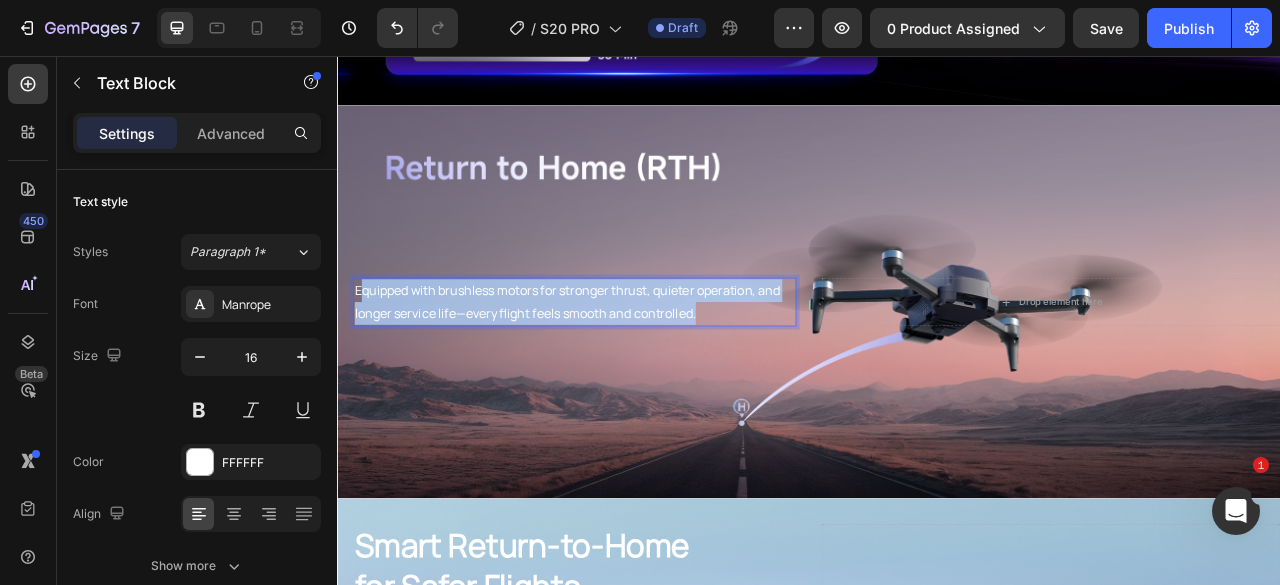 drag, startPoint x: 797, startPoint y: 377, endPoint x: 364, endPoint y: 344, distance: 434.25568 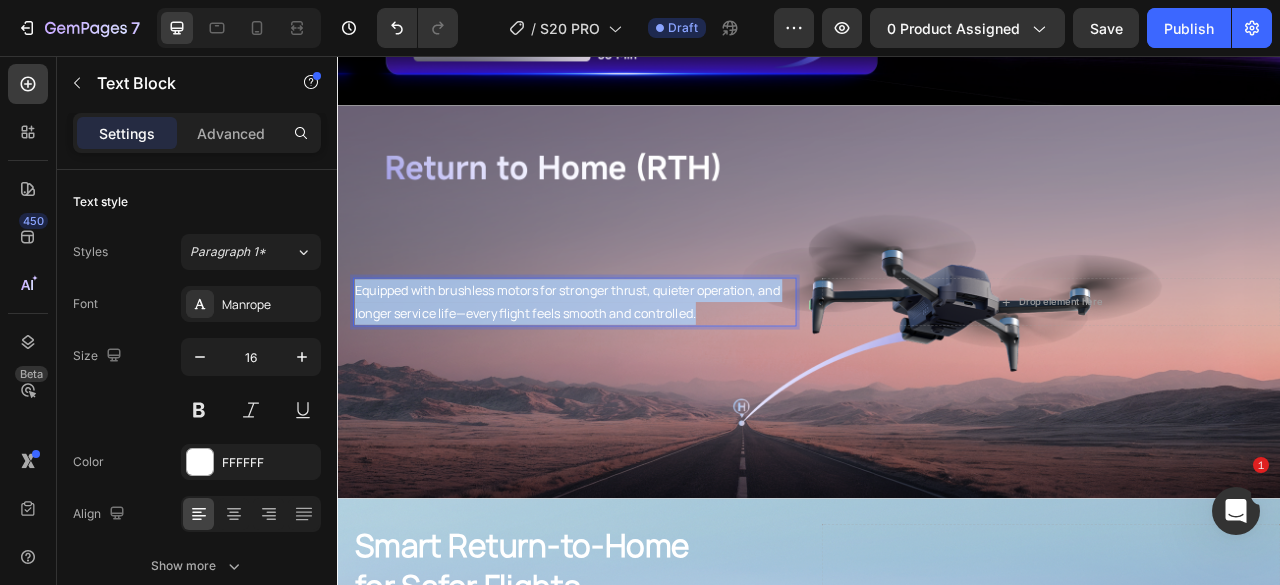 drag, startPoint x: 362, startPoint y: 344, endPoint x: 645, endPoint y: 376, distance: 284.80344 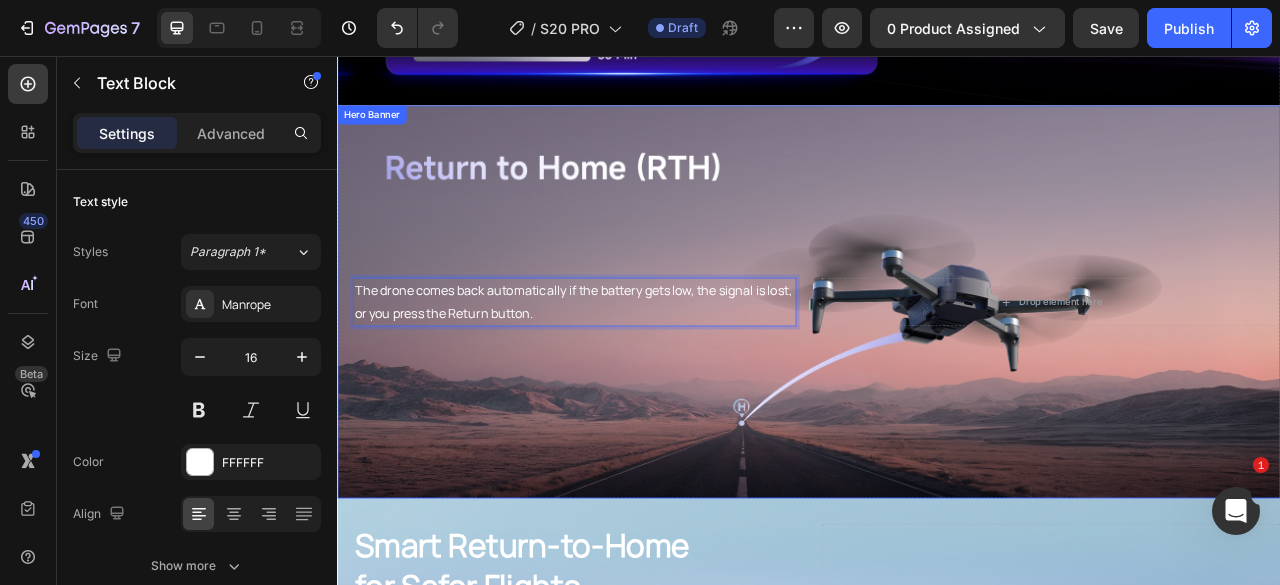 click at bounding box center [937, 369] 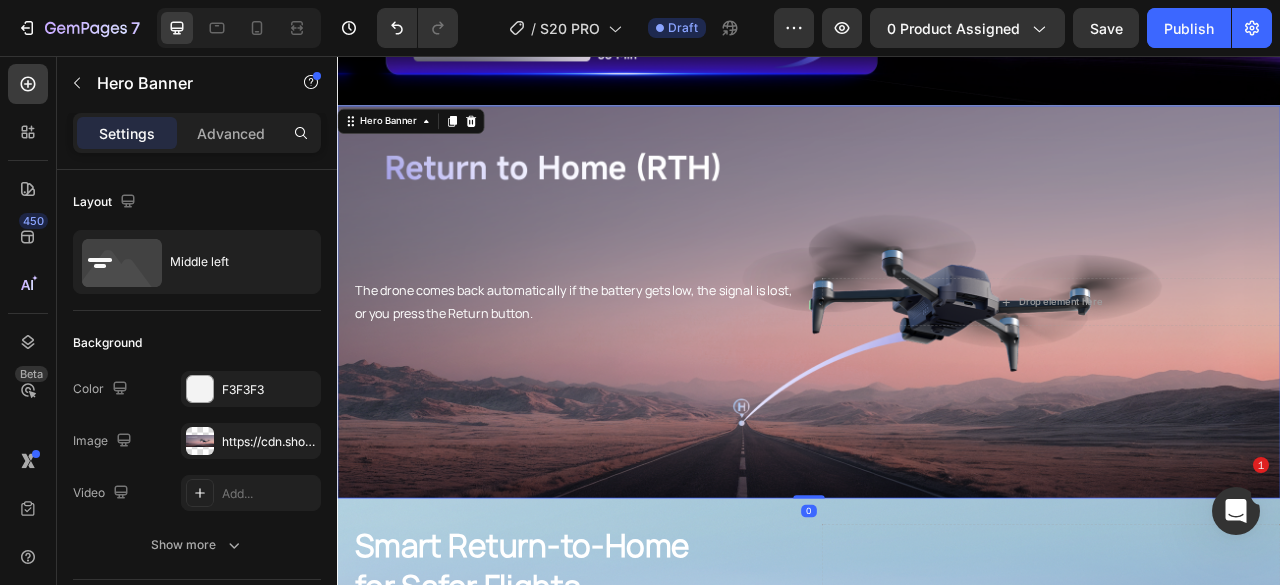 click at bounding box center (937, 369) 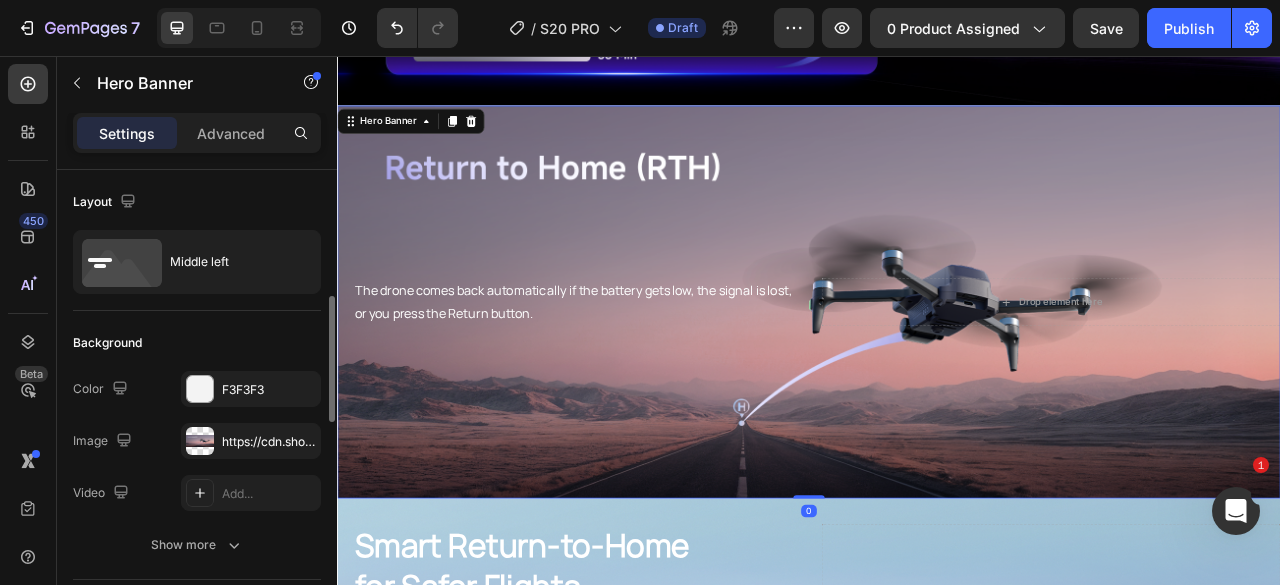 scroll, scrollTop: 100, scrollLeft: 0, axis: vertical 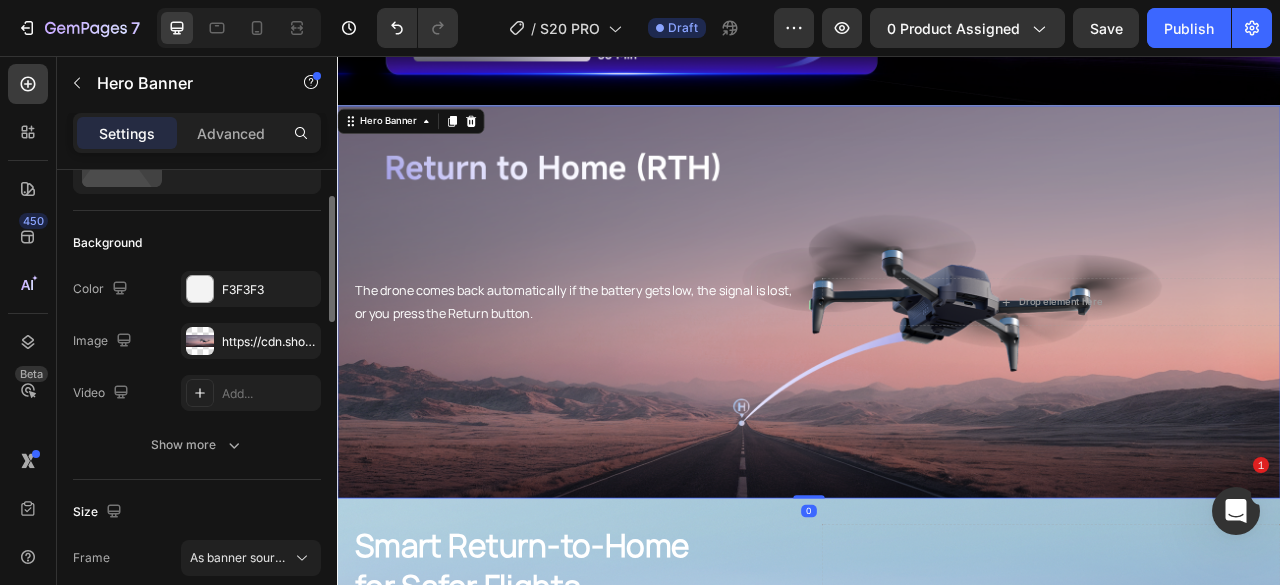 click on "Background The changes might be hidden by the image and the video. Color F3F3F3 Image https://cdn.shopify.com/s/files/1/0608/7226/1676/files/gempages_498511572528792649-cd13e172-31aa-4fbb-b10d-e45cc27d2fe5.png Video Add... Show more" 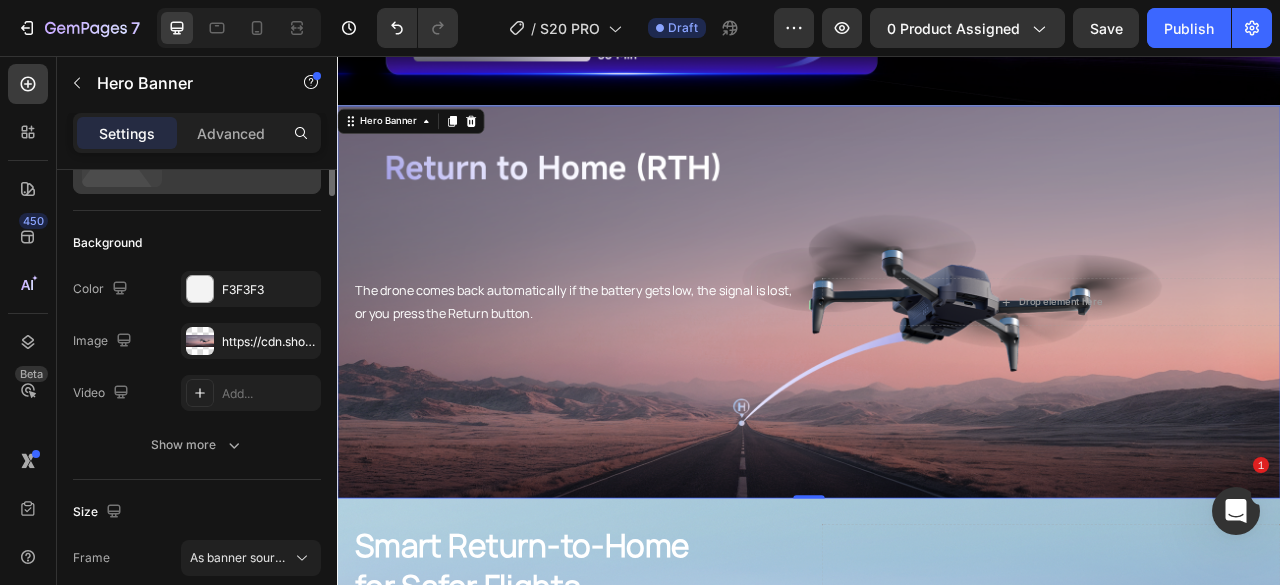 scroll, scrollTop: 0, scrollLeft: 0, axis: both 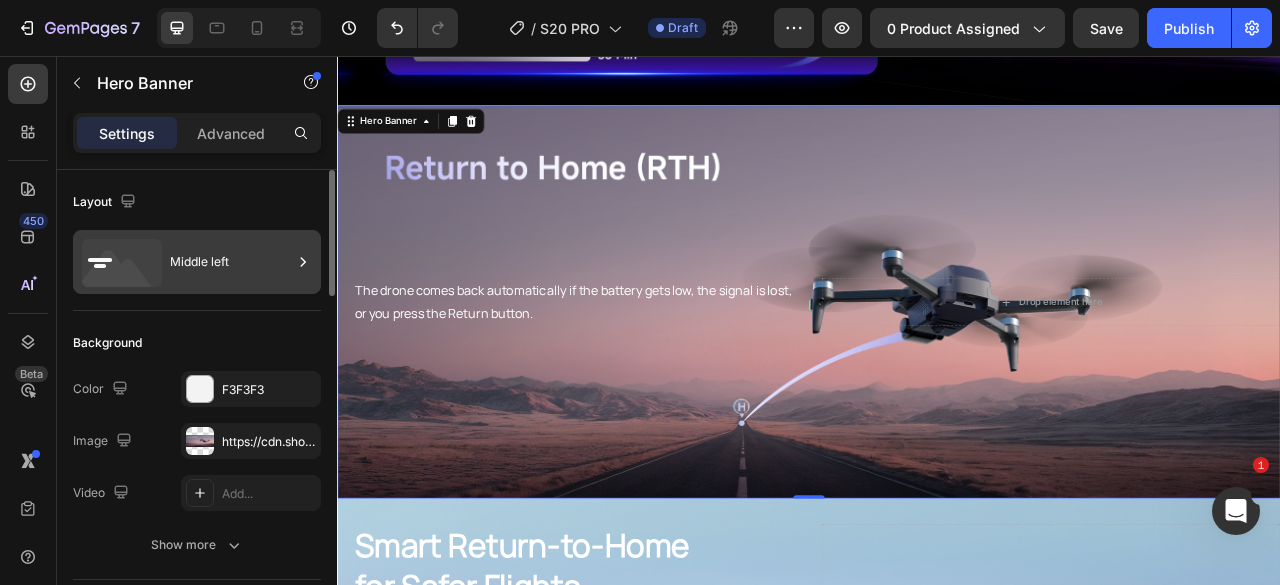 click on "Middle left" at bounding box center [231, 262] 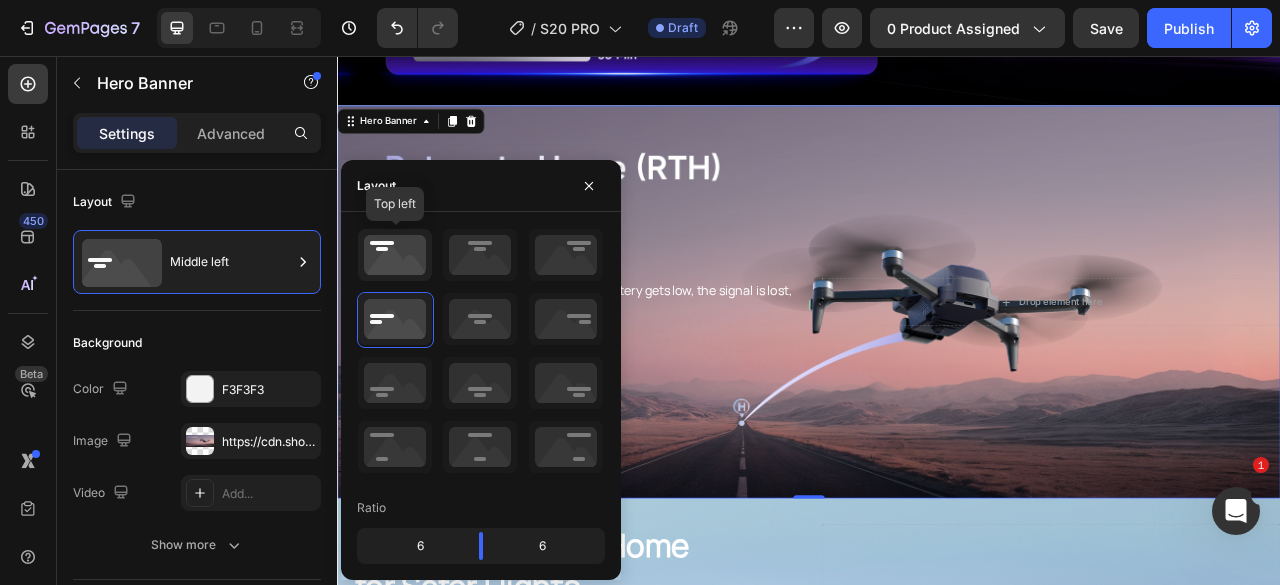 click 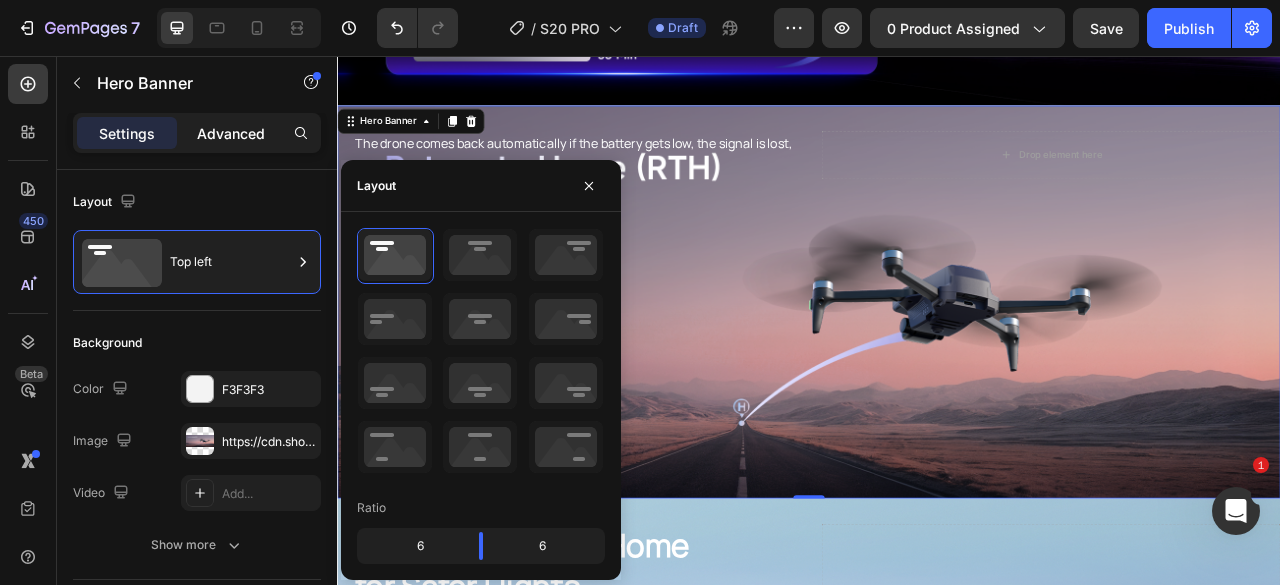 click on "Advanced" at bounding box center [231, 133] 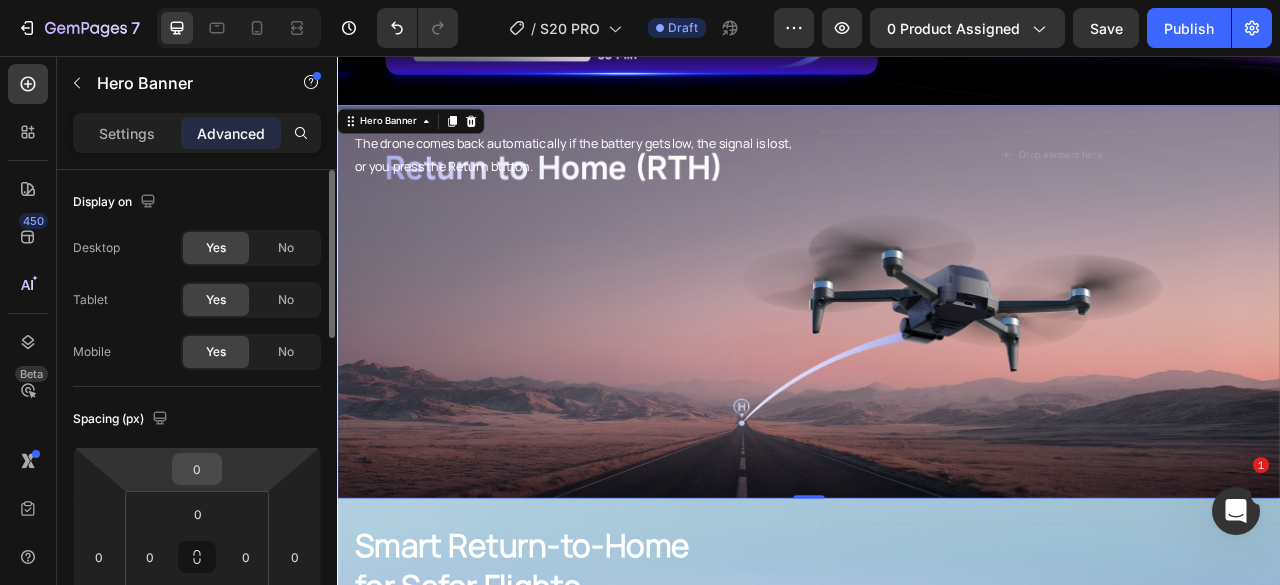 click on "0" at bounding box center (197, 469) 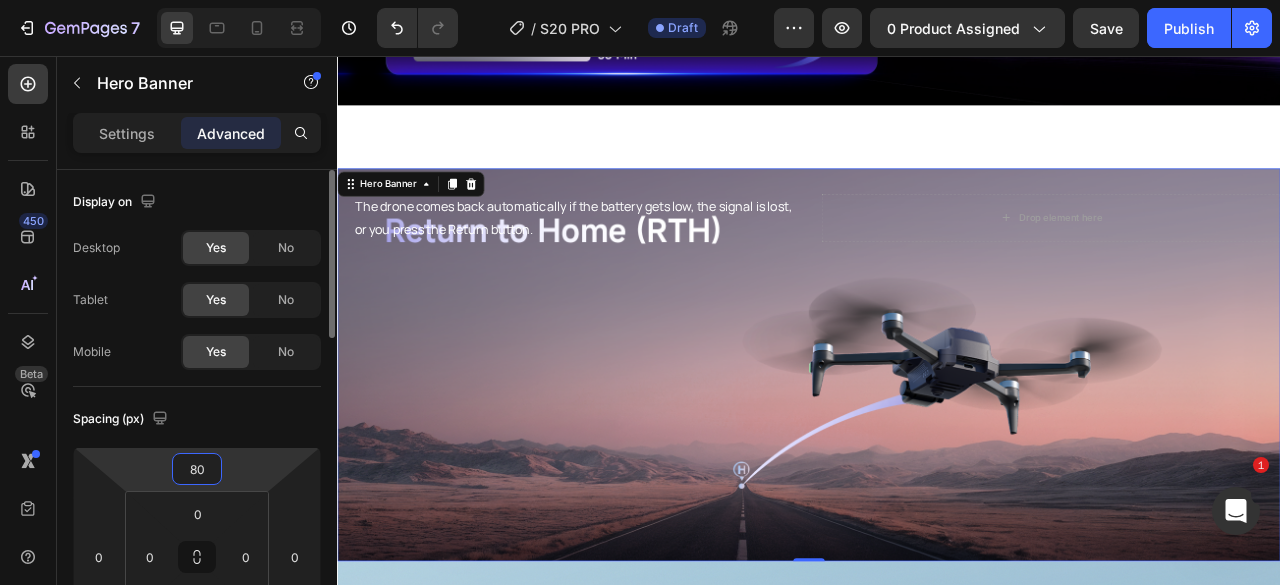 type on "8" 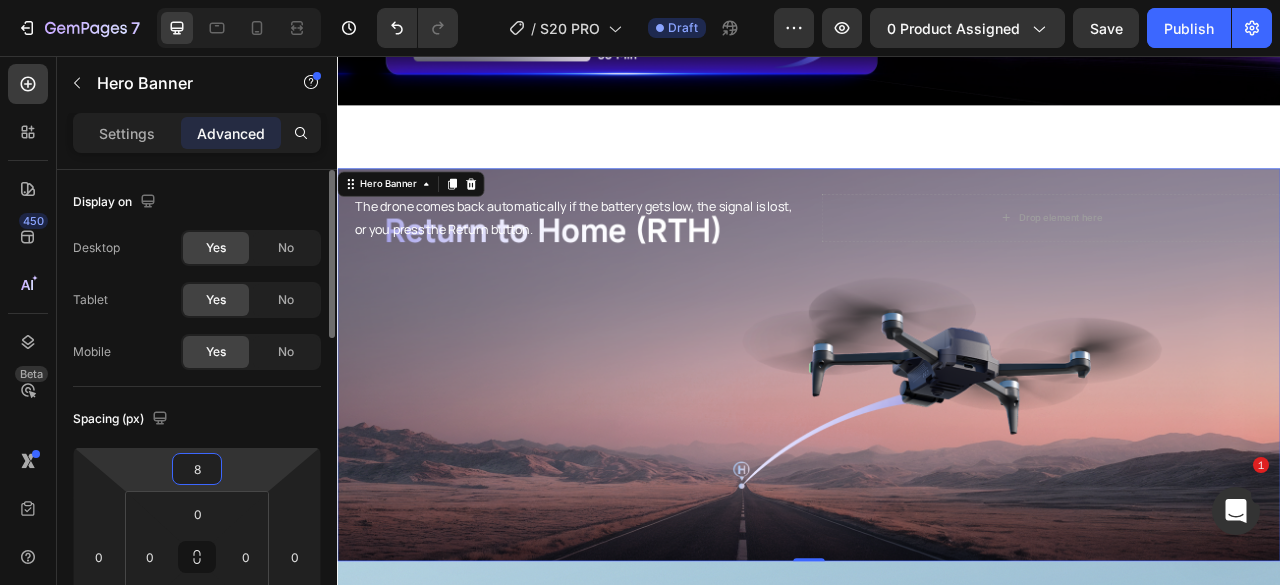 type 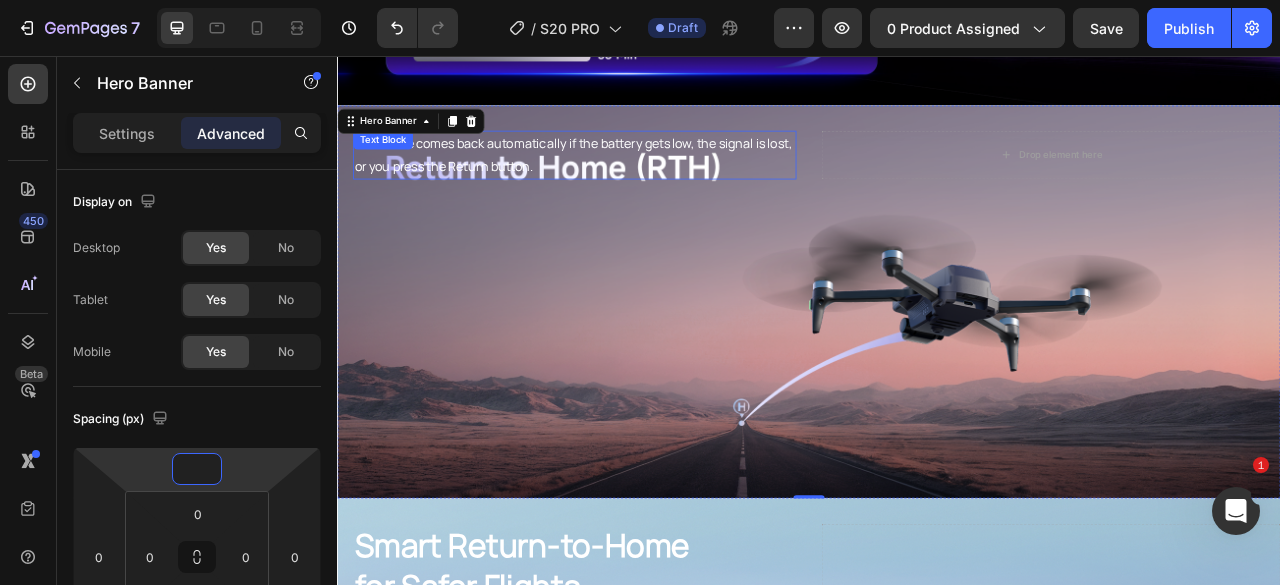 click on "The drone comes back automatically if the battery gets low, the signal is lost, or you press the Return button." at bounding box center [639, 182] 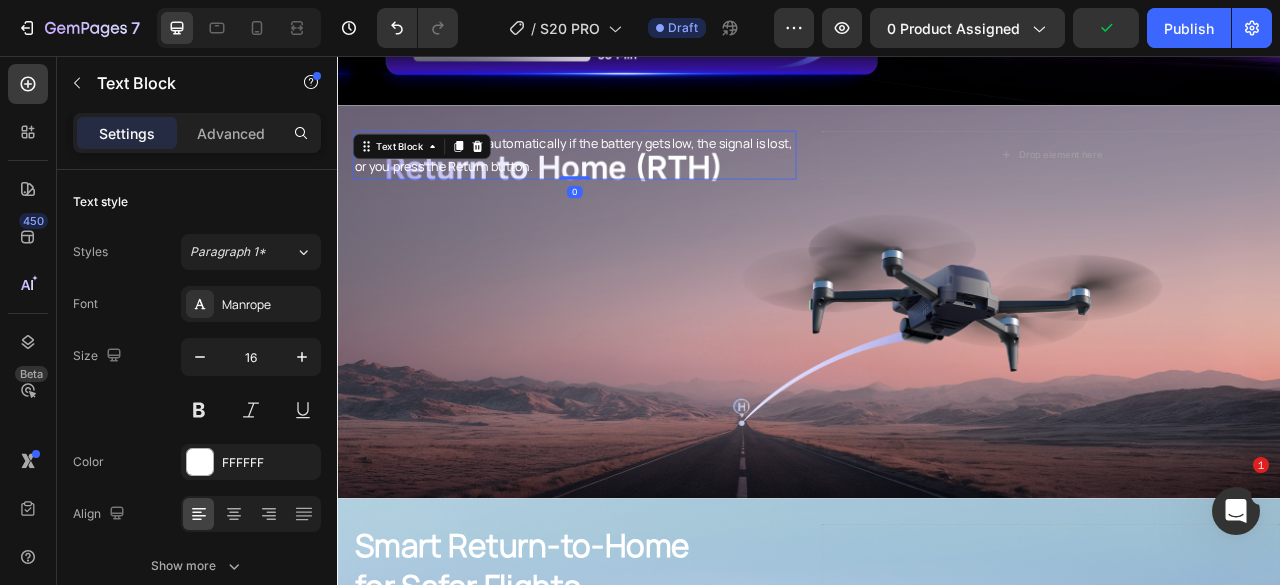 drag, startPoint x: 222, startPoint y: 129, endPoint x: 218, endPoint y: 155, distance: 26.305893 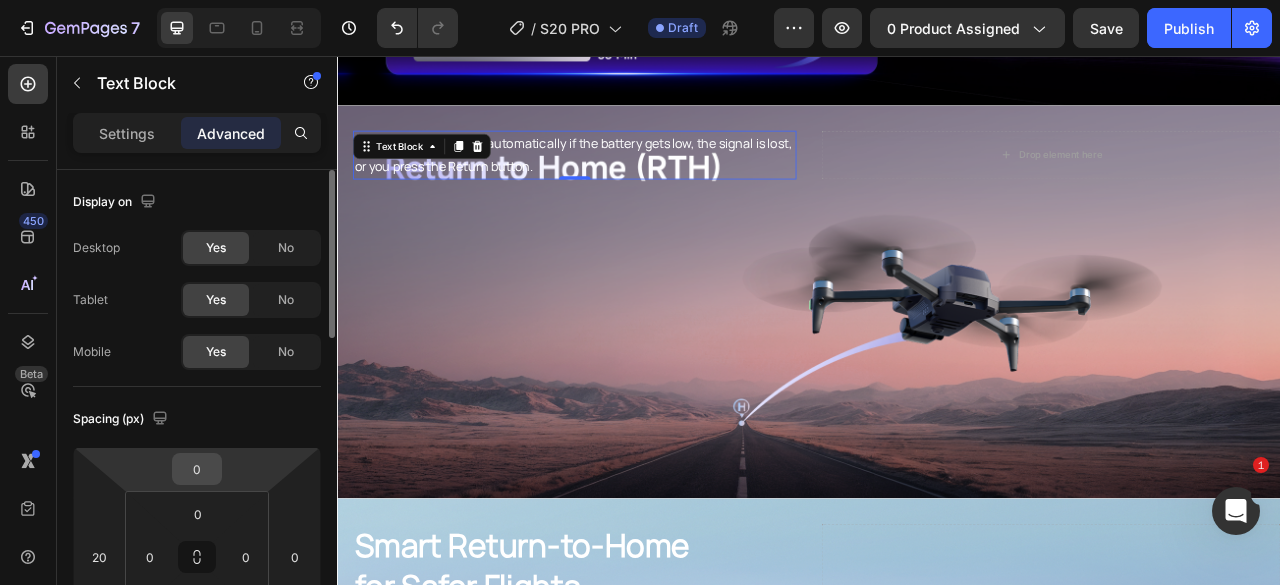 click on "0" at bounding box center (197, 469) 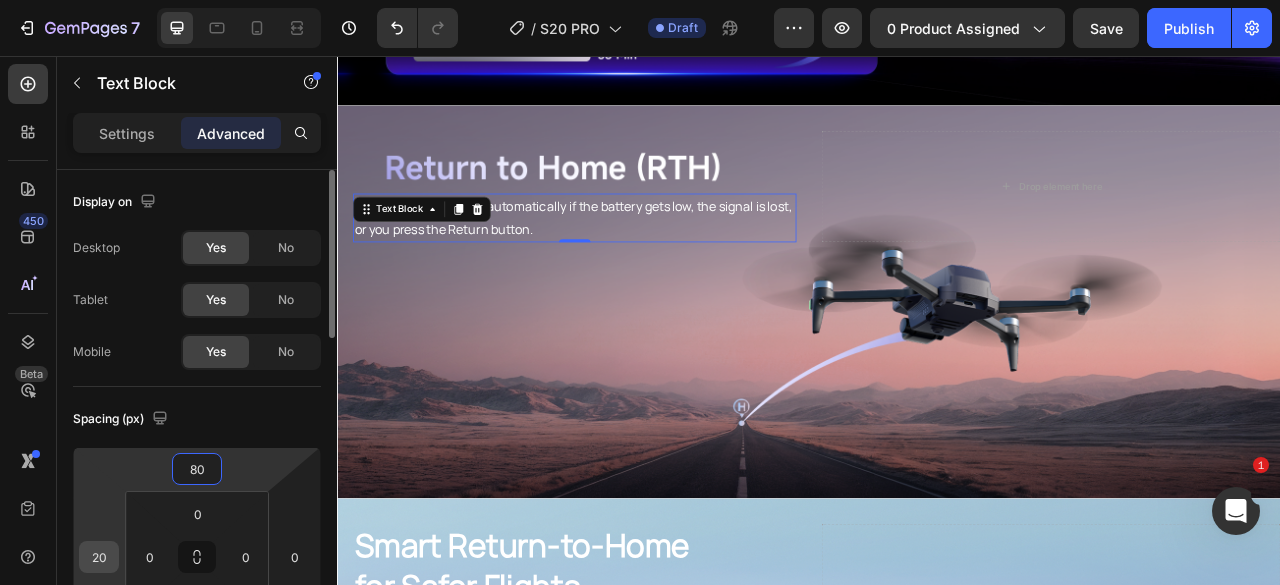 type on "80" 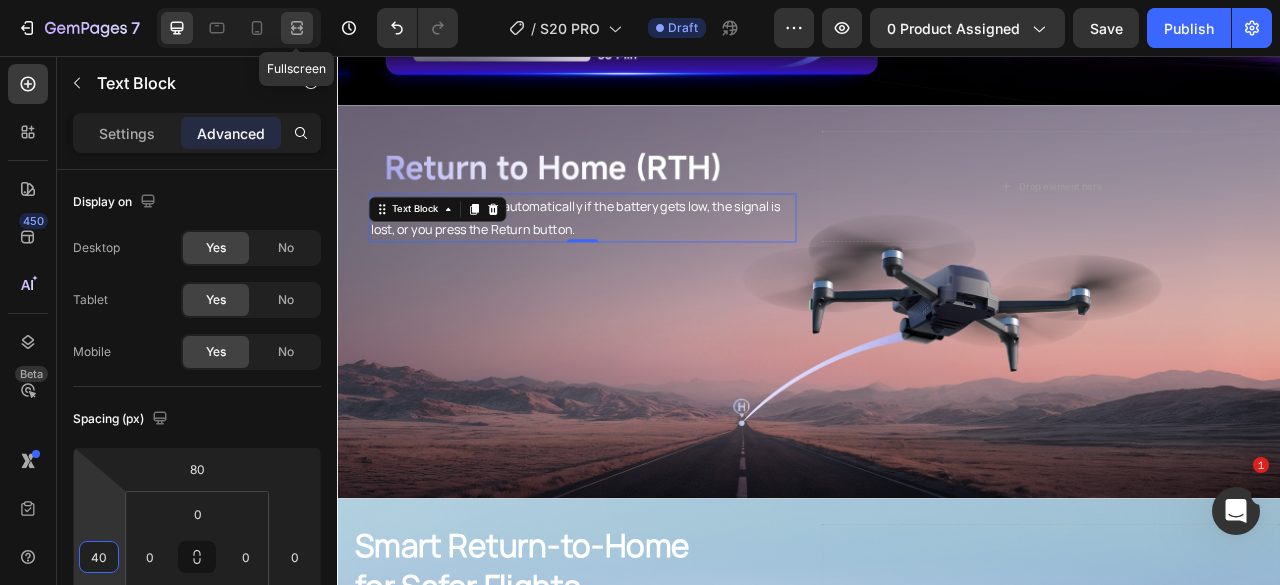 click 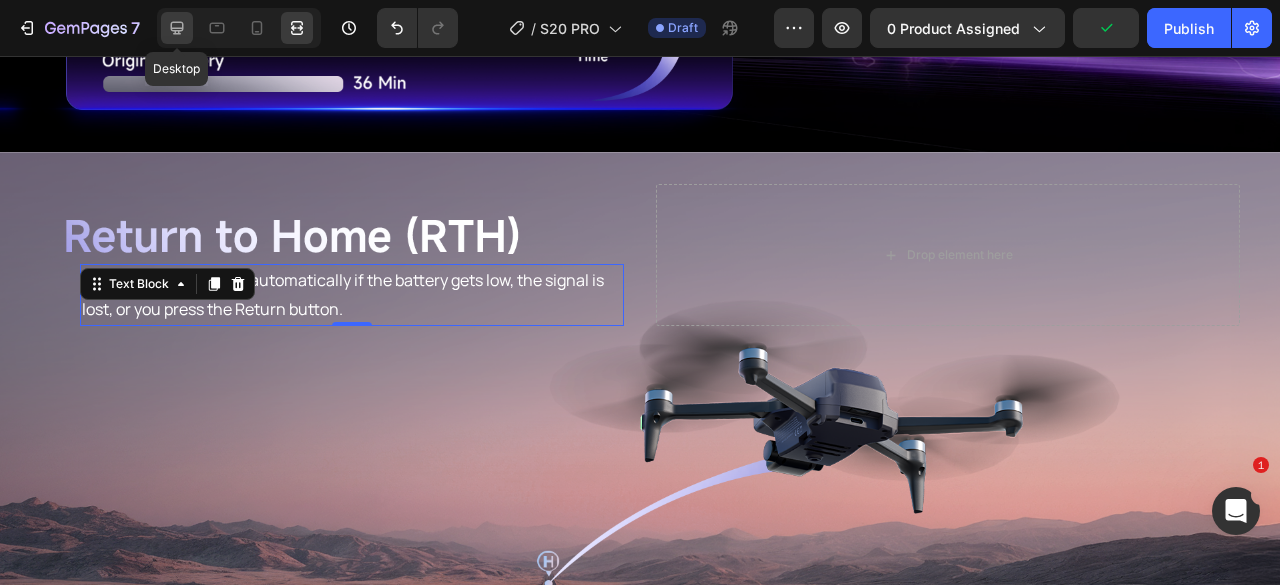 click 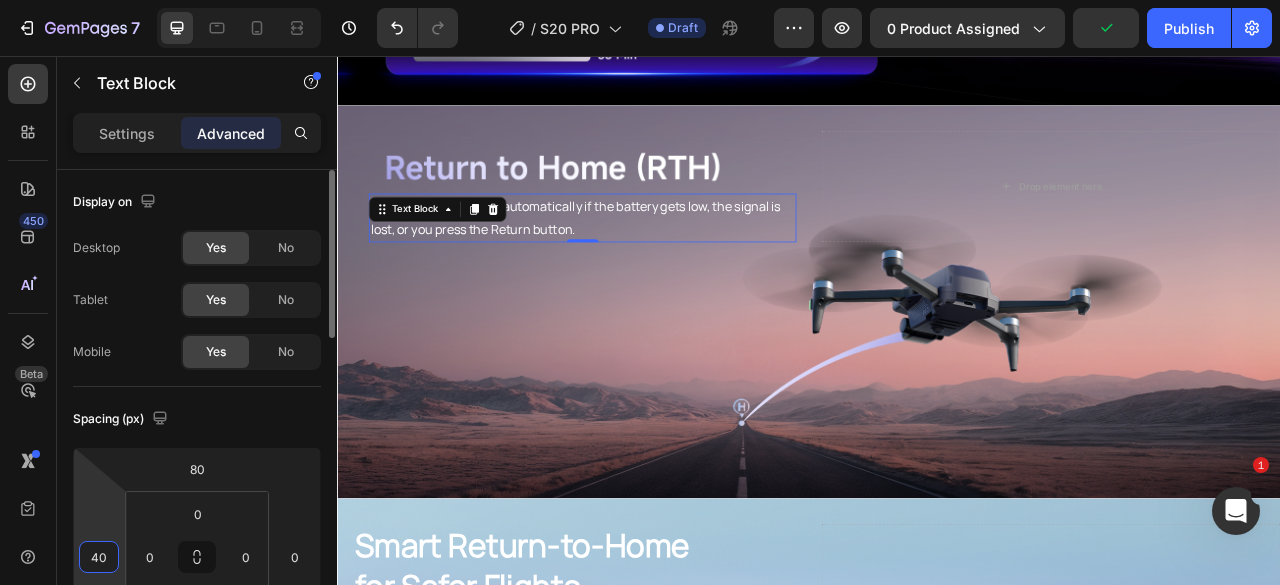 click on "40" at bounding box center [99, 557] 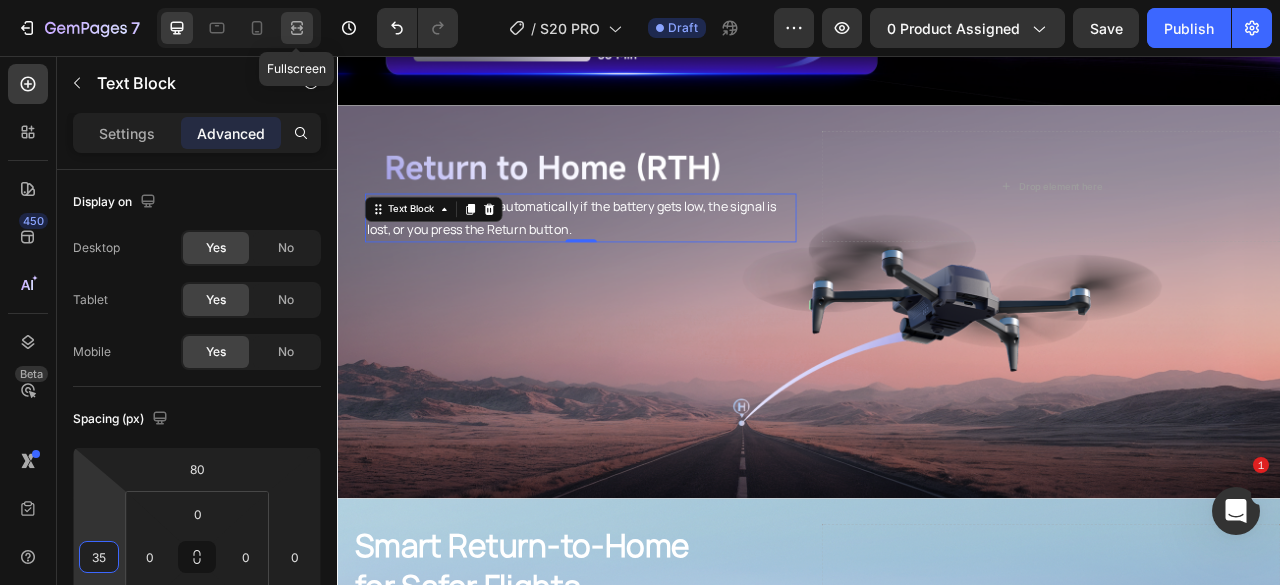 type on "35" 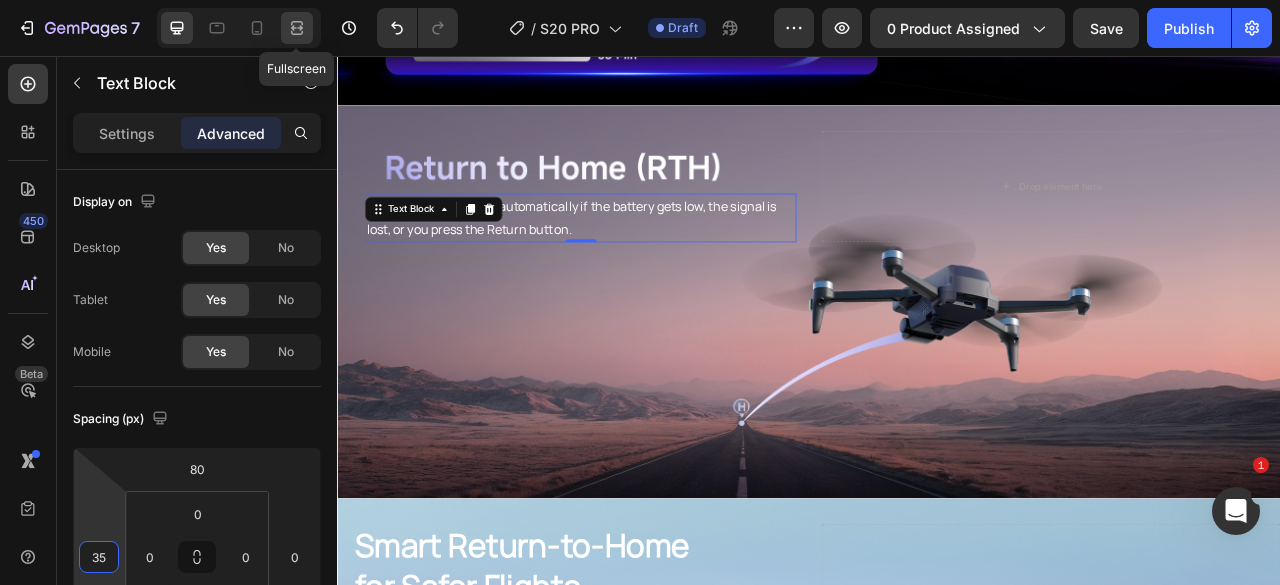click 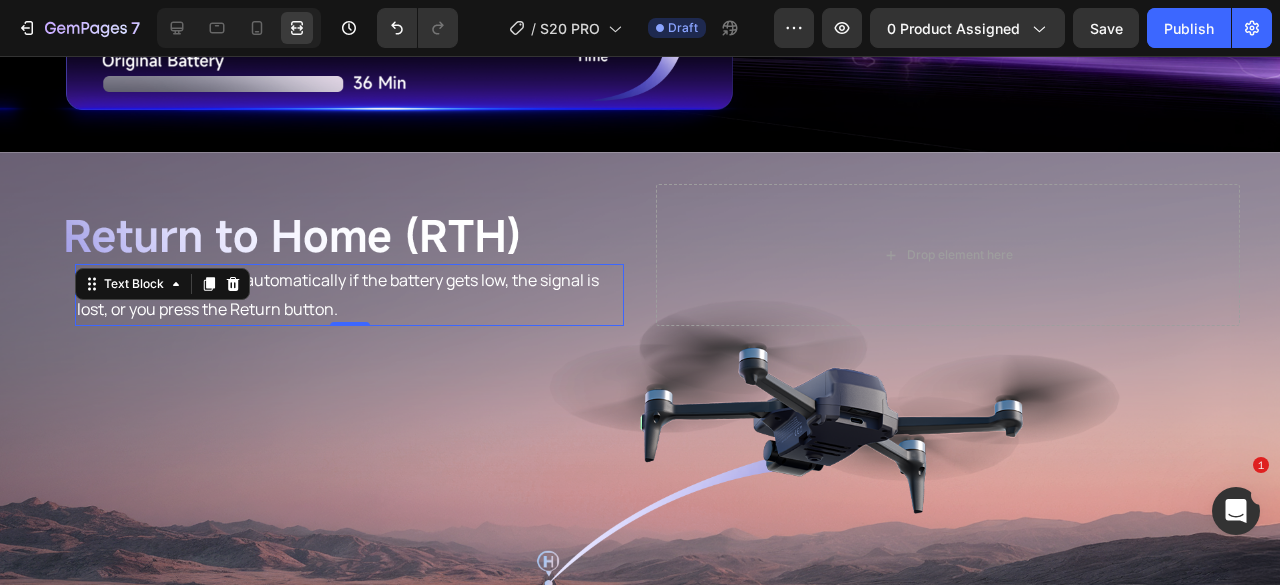 click at bounding box center [640, 418] 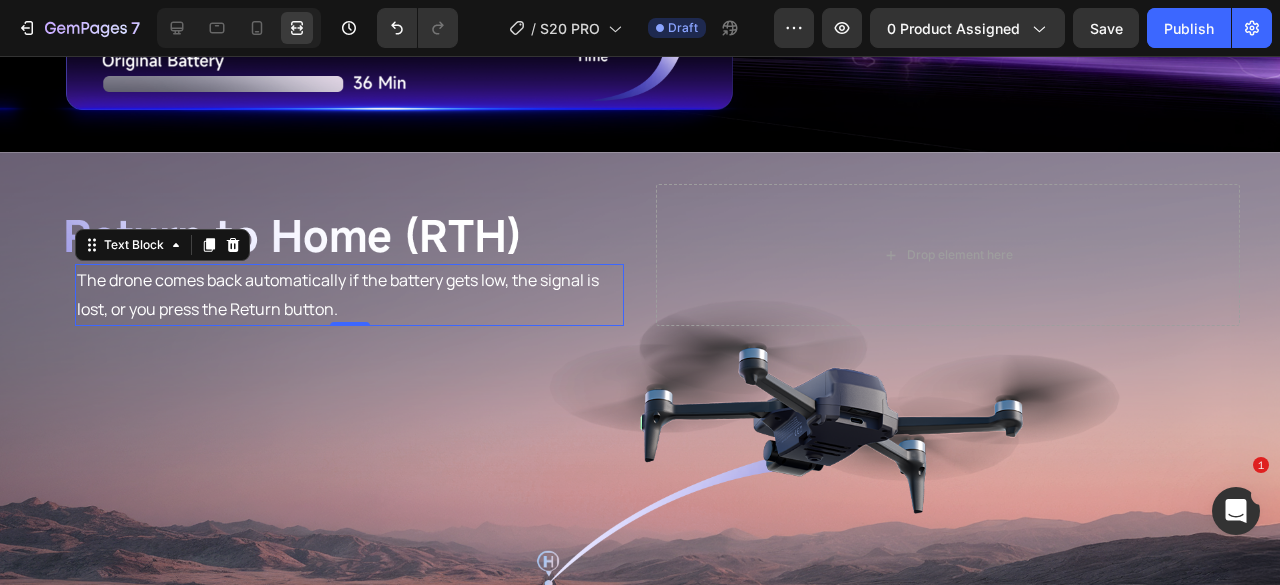 click on "The drone comes back automatically if the battery gets low, the signal is lost, or you press the Return button." at bounding box center [349, 295] 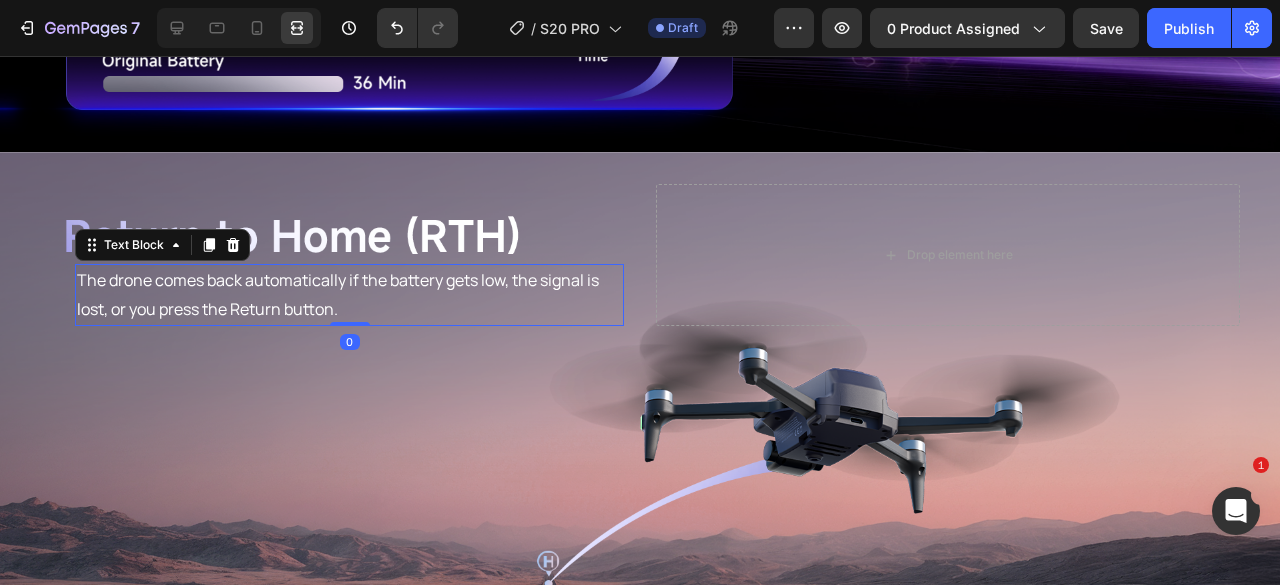 click at bounding box center [640, 418] 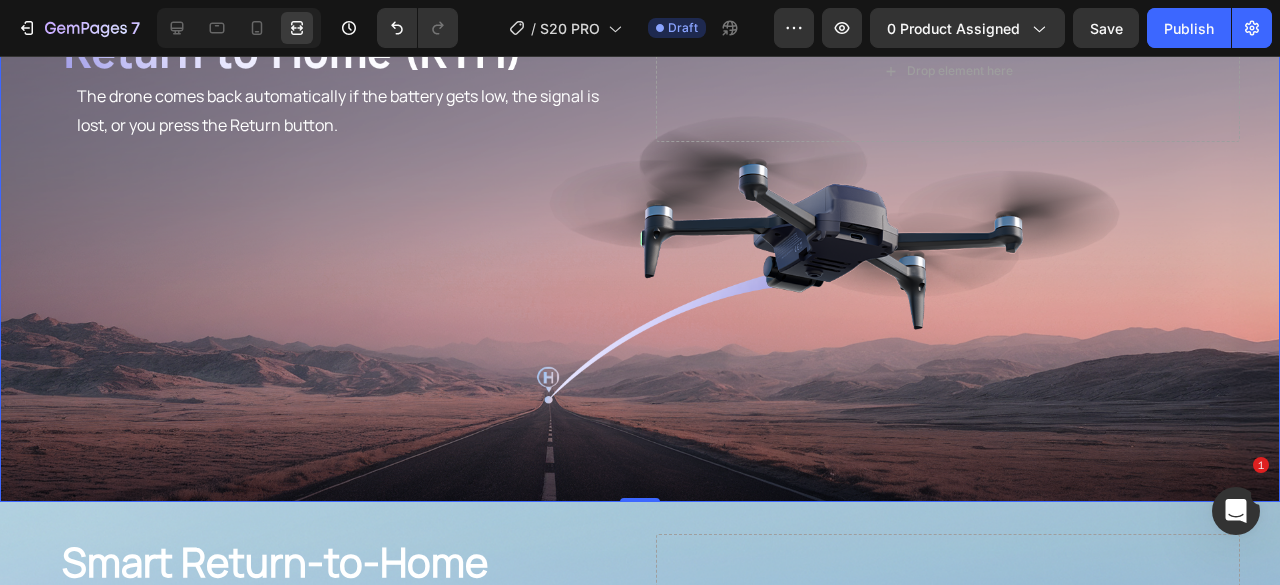 scroll, scrollTop: 4396, scrollLeft: 0, axis: vertical 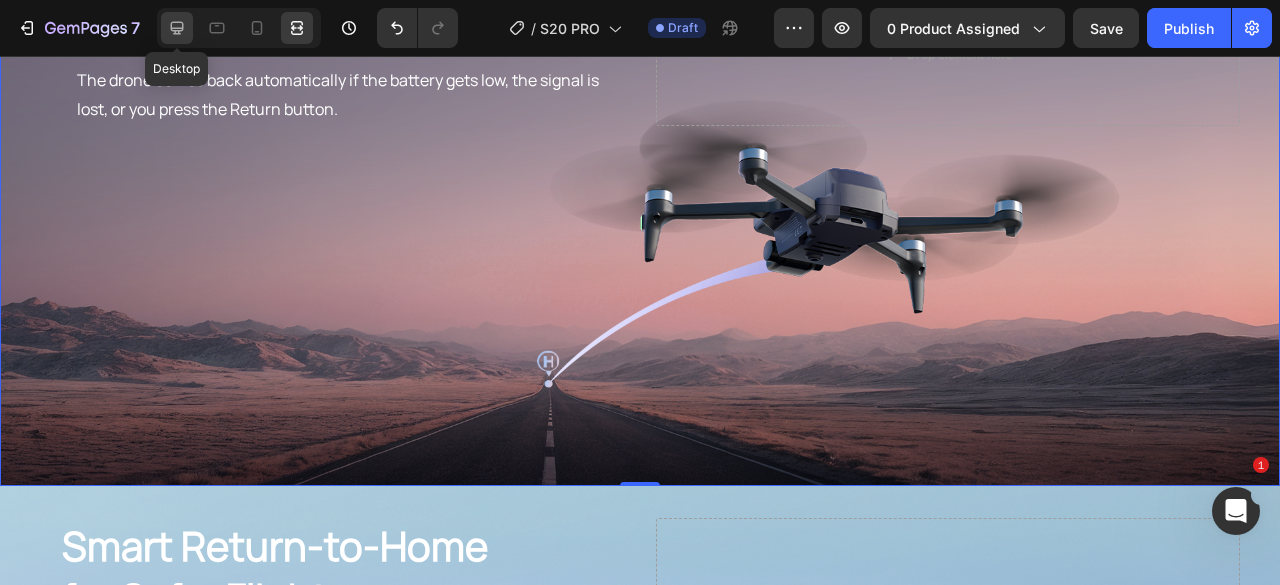 click 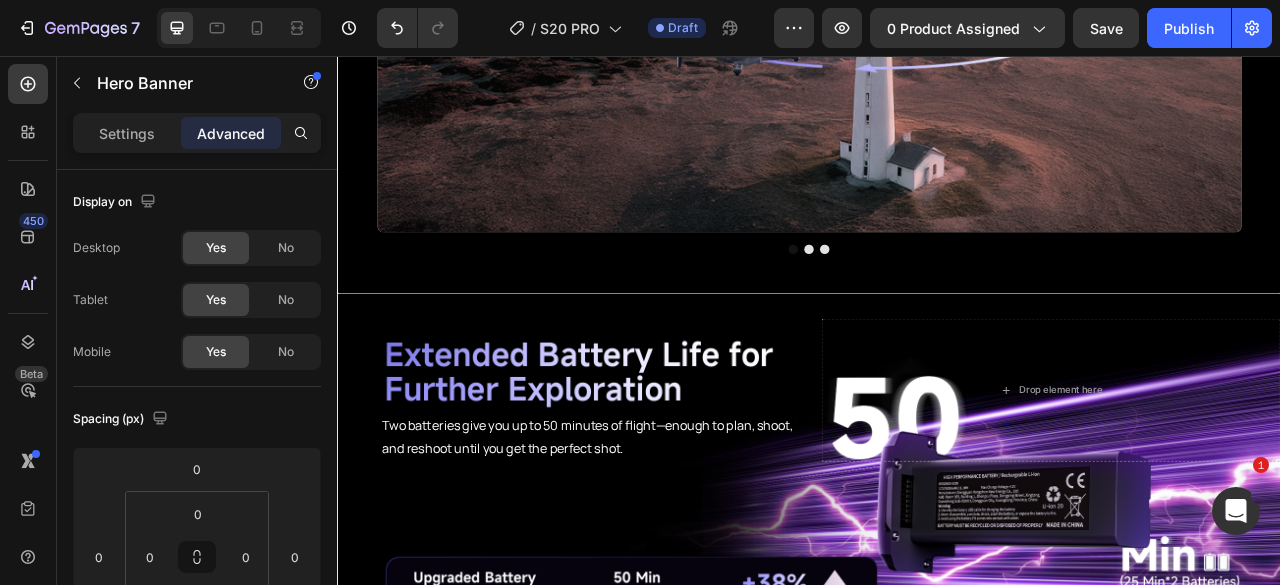scroll, scrollTop: 3263, scrollLeft: 0, axis: vertical 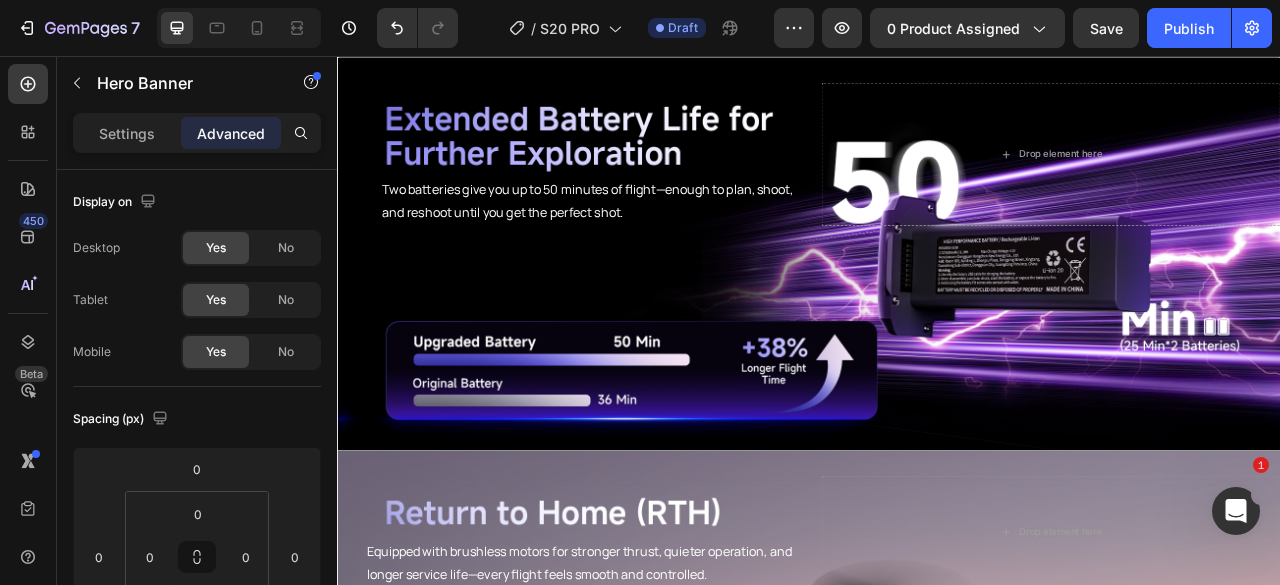 click on "Equipped with brushless motors for stronger thrust, quieter operation, and longer service life—every flight feels smooth and controlled. Text Block
Drop element here" at bounding box center [937, 661] 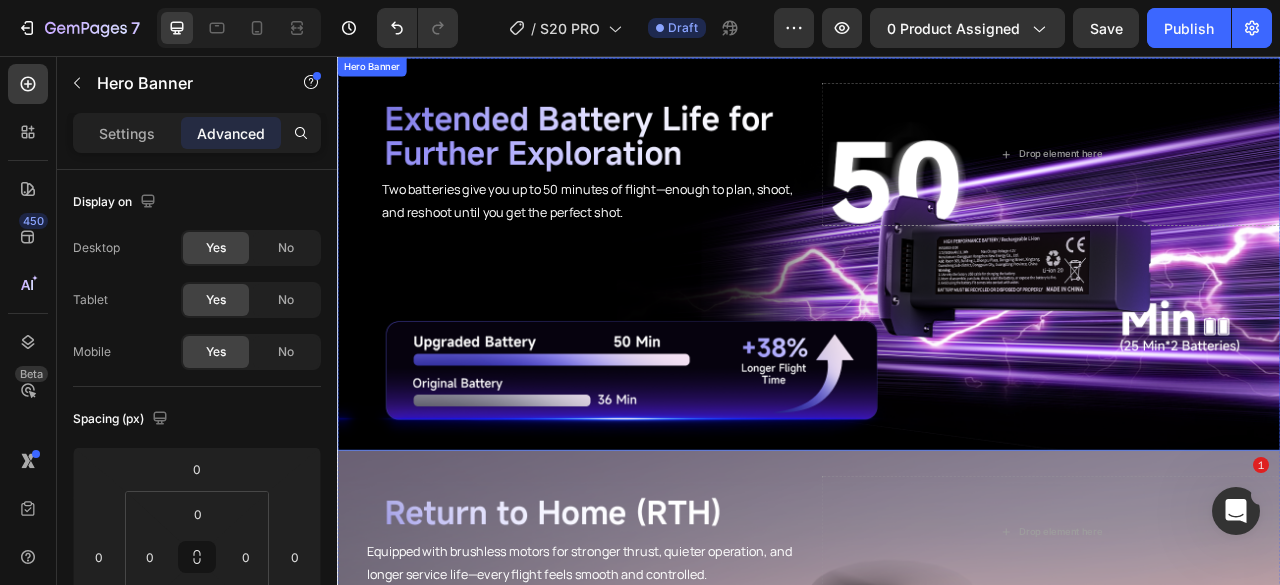 click at bounding box center [937, 308] 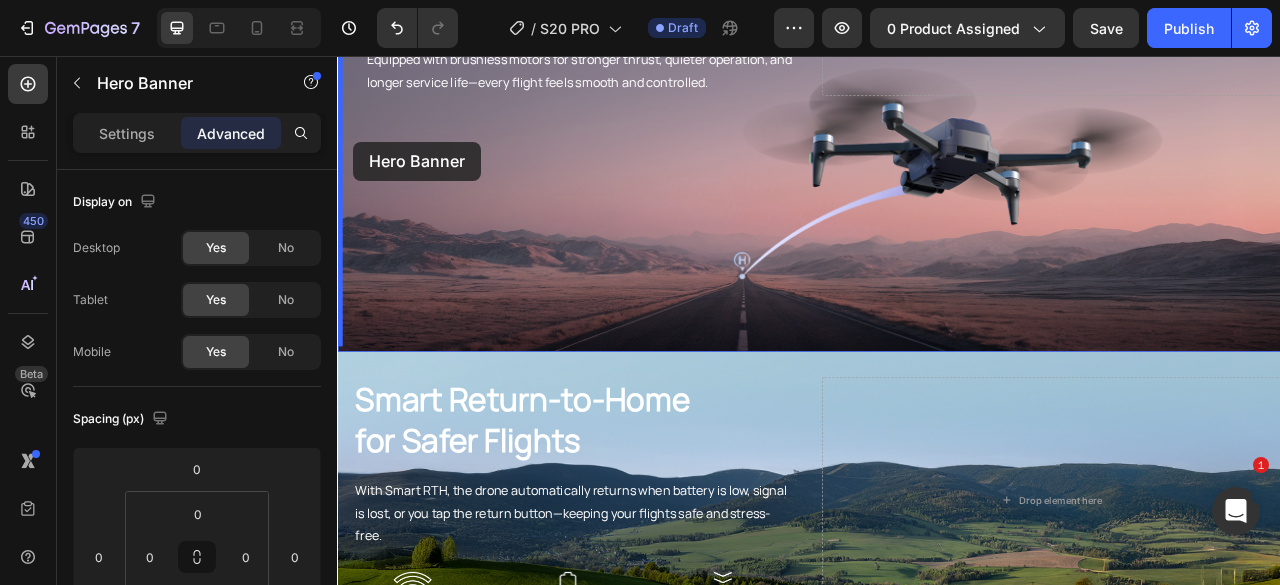 scroll, scrollTop: 3963, scrollLeft: 0, axis: vertical 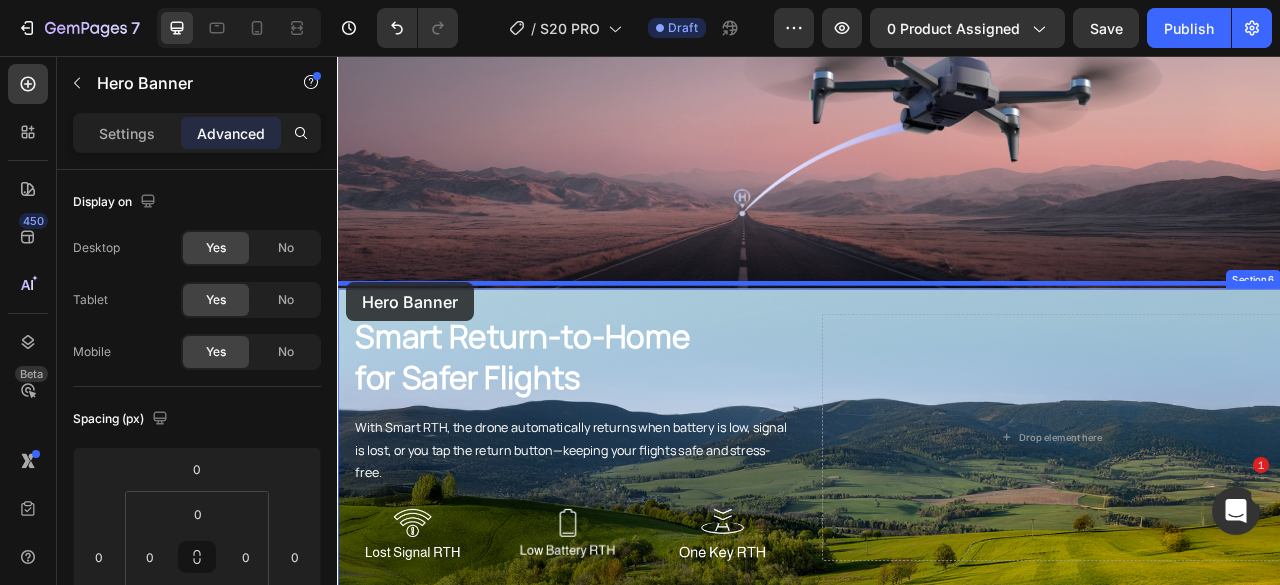 drag, startPoint x: 364, startPoint y: 65, endPoint x: 348, endPoint y: 344, distance: 279.4584 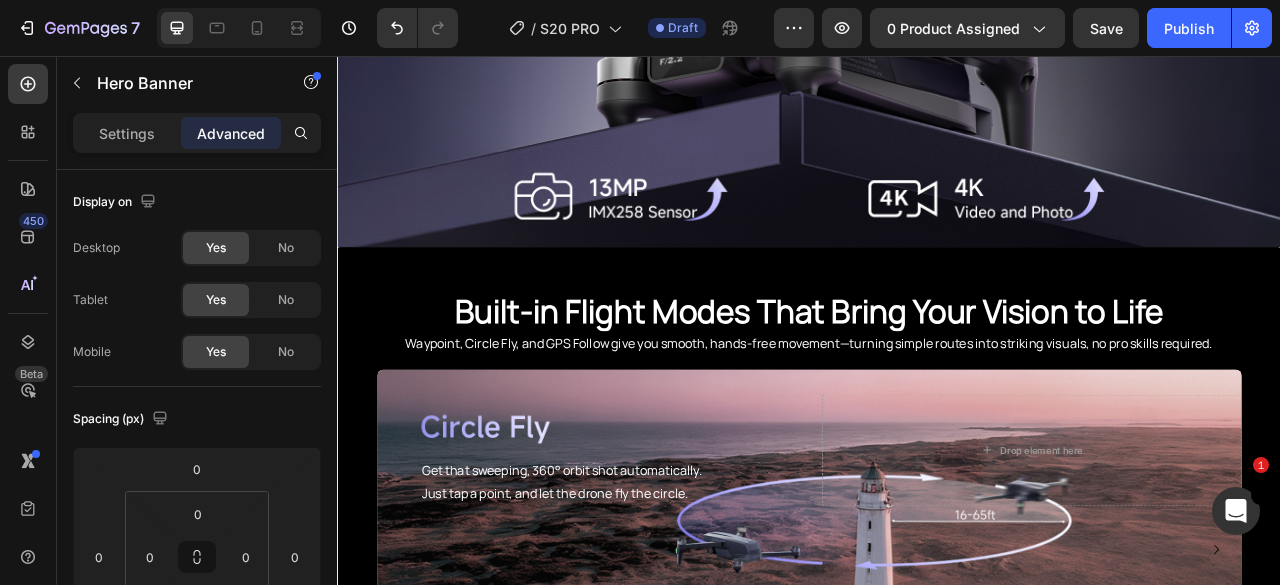 scroll, scrollTop: 2770, scrollLeft: 0, axis: vertical 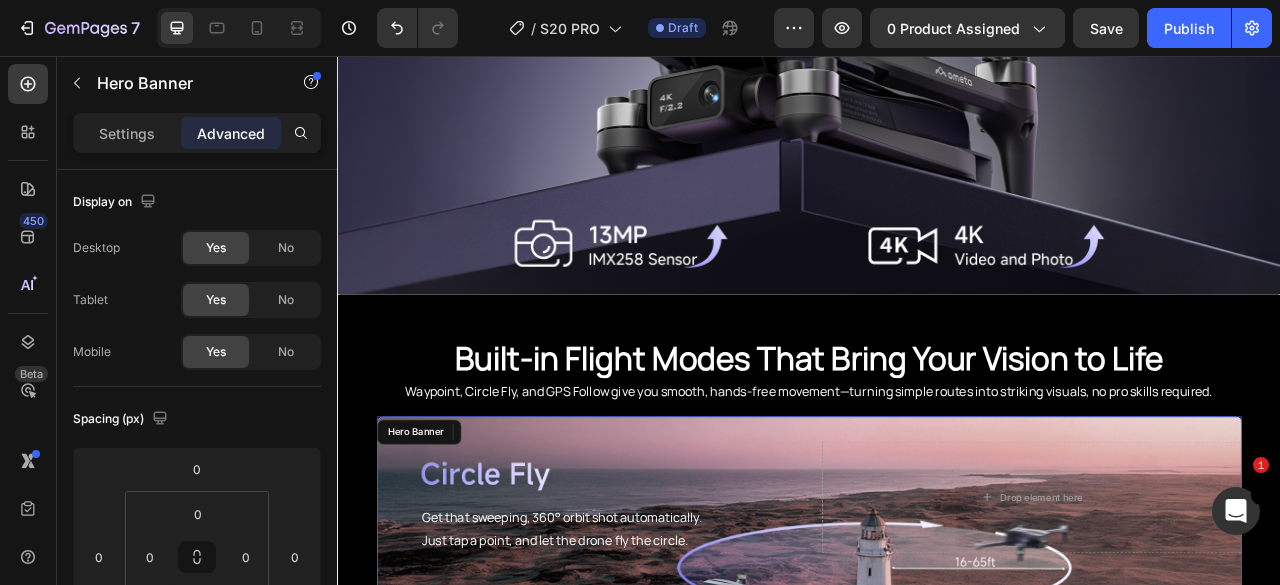 click on "Get that sweeping, 360° orbit shot automatically.  Just tap a point, and let the drone fly the circle. Text Block
Drop element here Hero Banner" at bounding box center (937, 744) 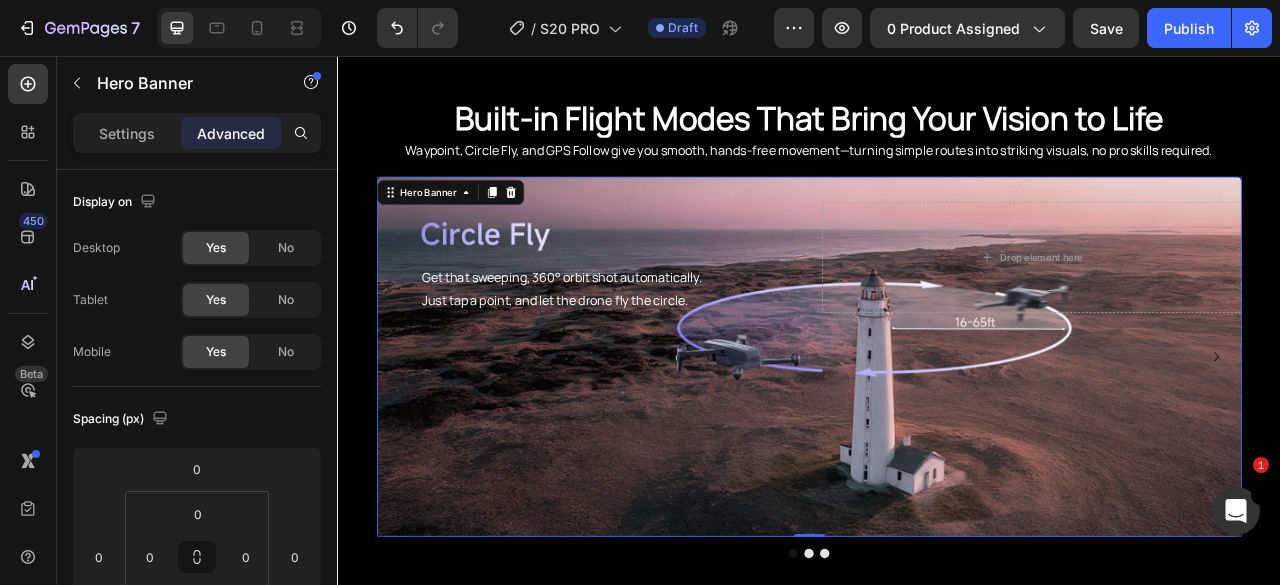 scroll, scrollTop: 3170, scrollLeft: 0, axis: vertical 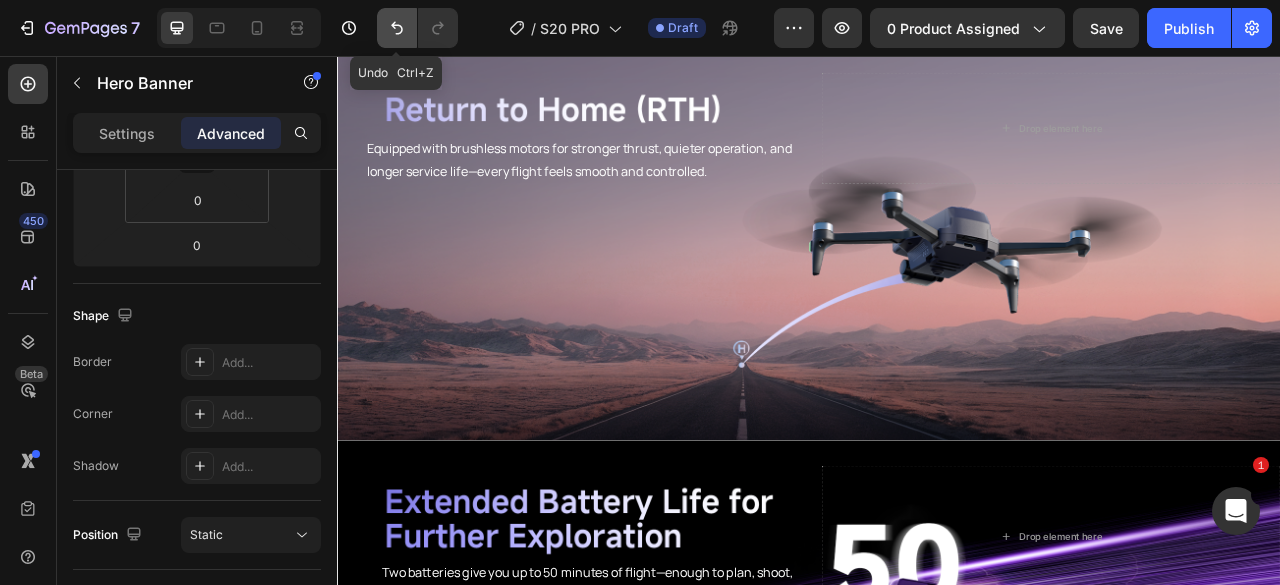 click 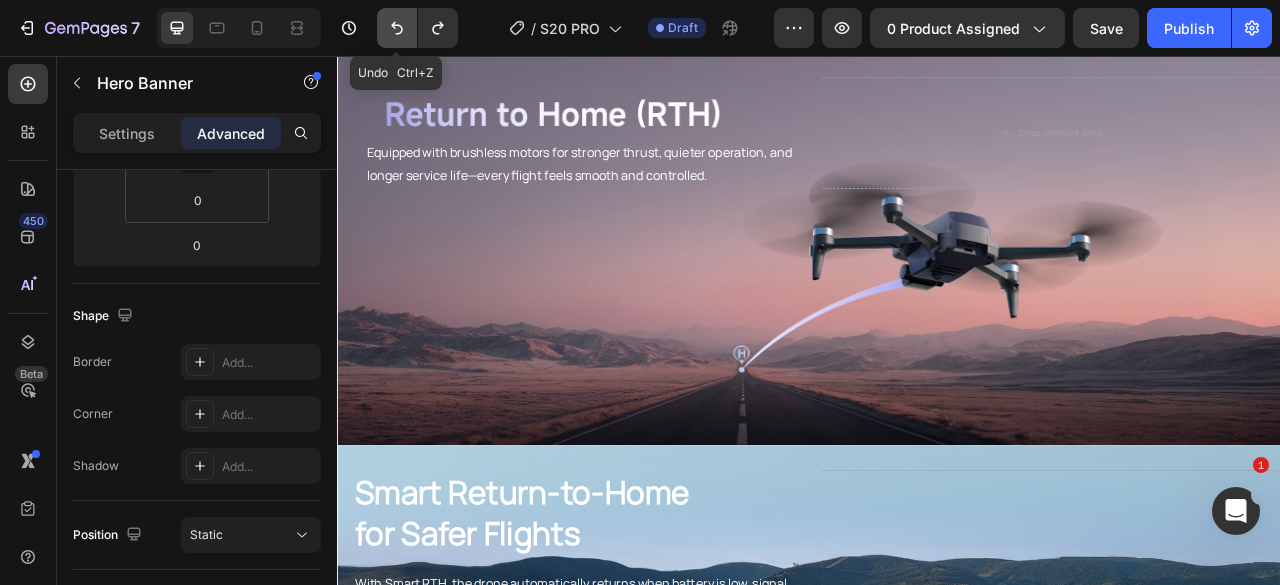 click 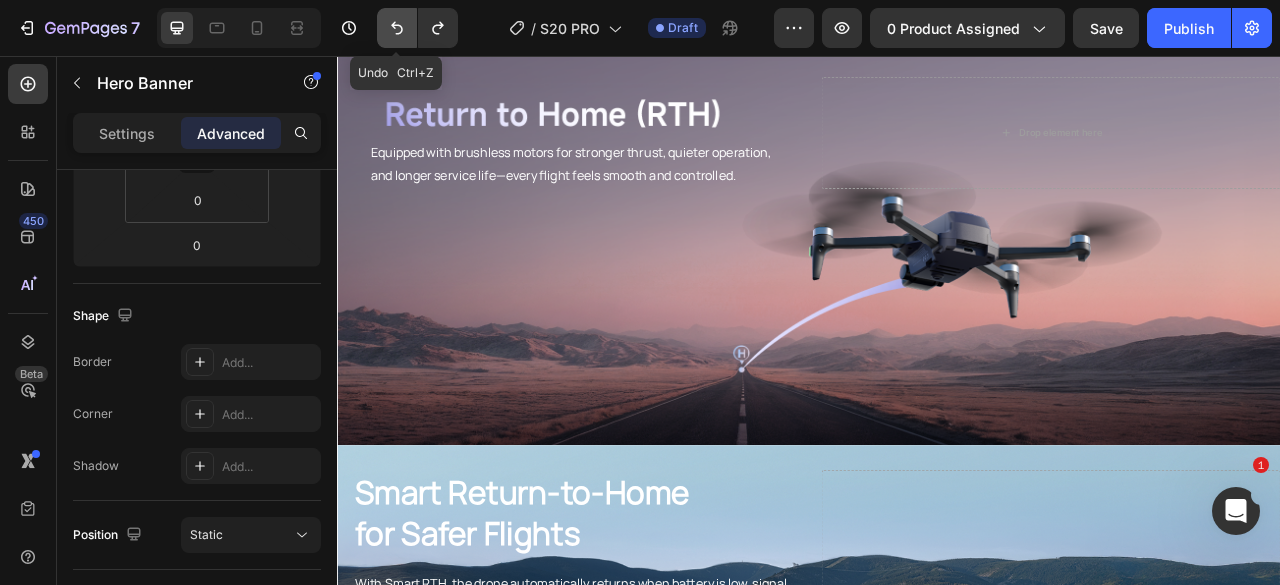 click 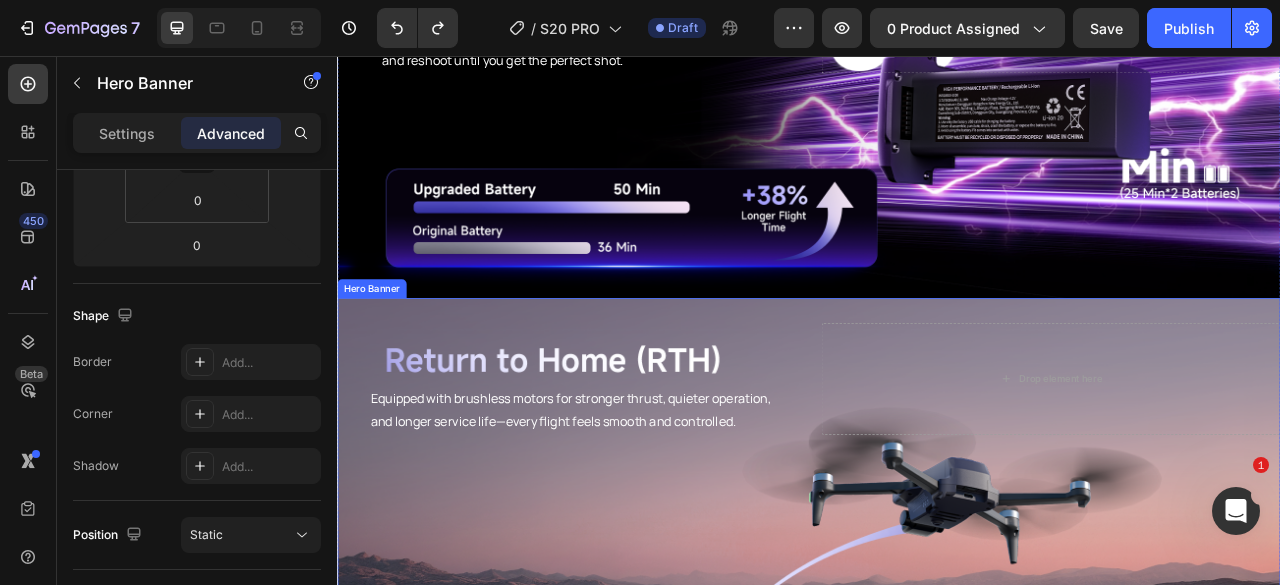 scroll, scrollTop: 3964, scrollLeft: 0, axis: vertical 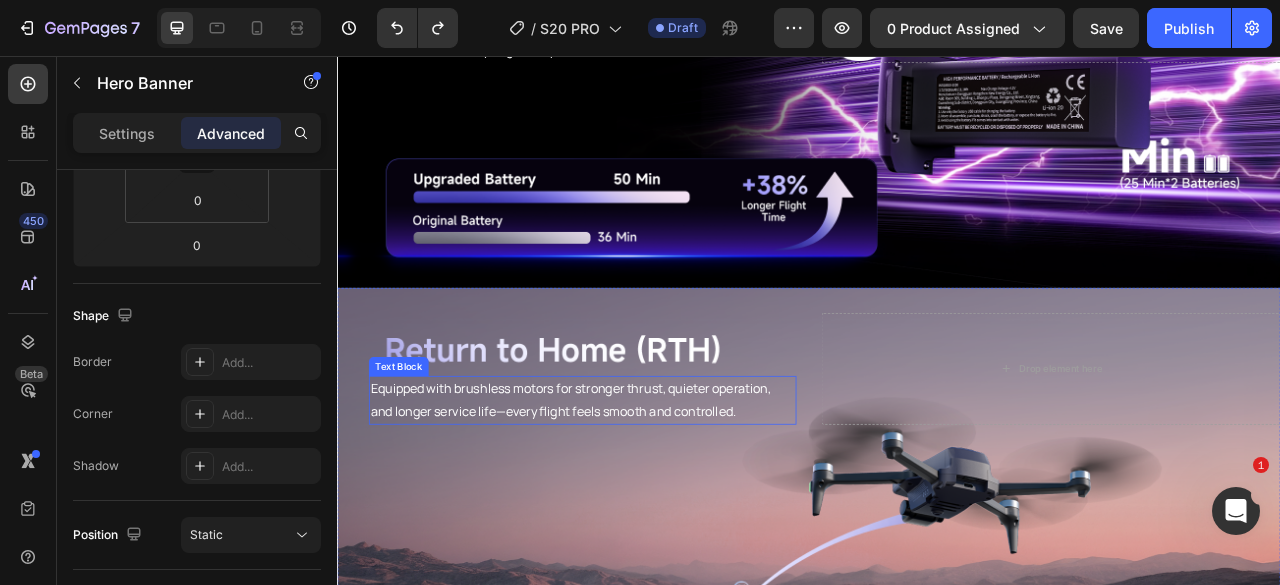click on "Equipped with brushless motors for stronger thrust, quieter operation, and longer service life—every flight feels smooth and controlled." at bounding box center (649, 494) 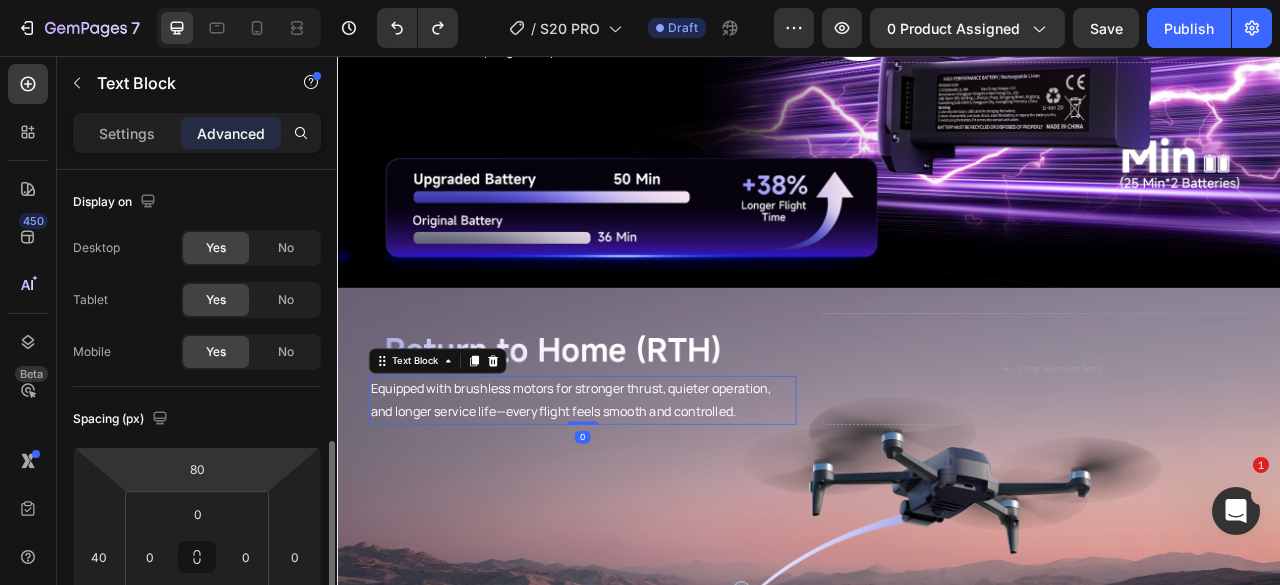 scroll, scrollTop: 200, scrollLeft: 0, axis: vertical 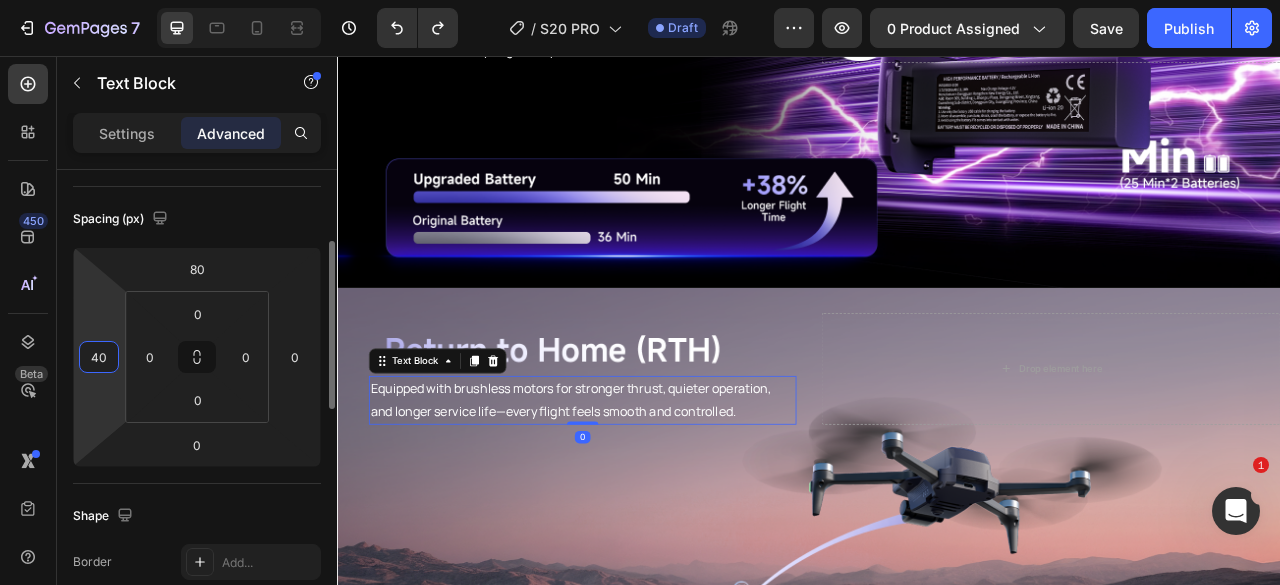 click on "40" at bounding box center (99, 357) 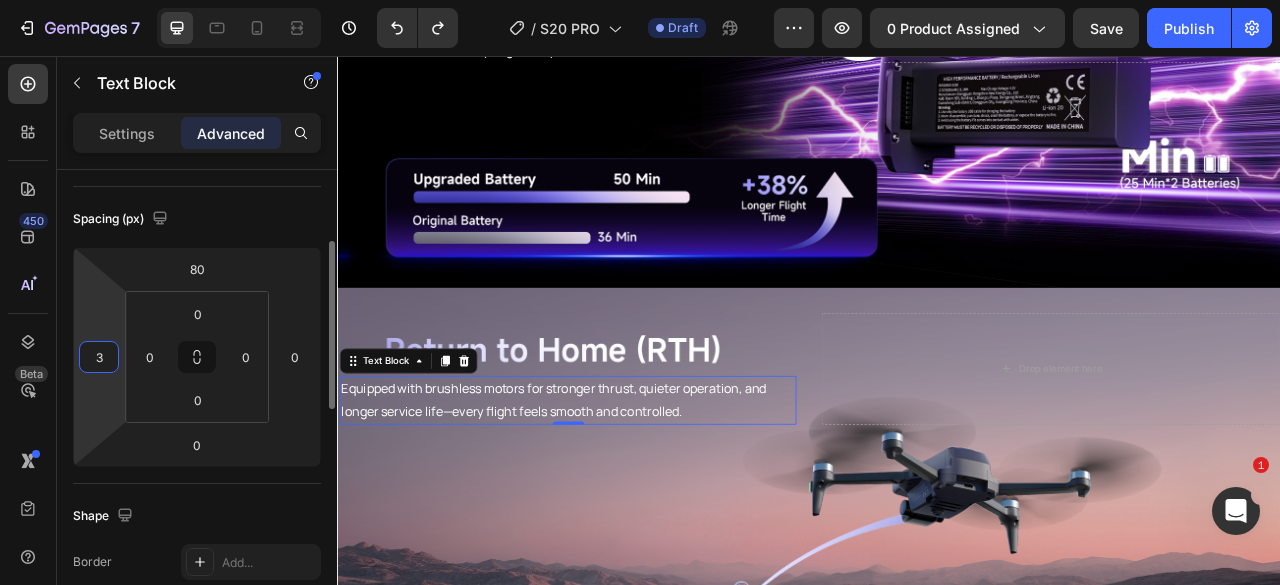 type on "35" 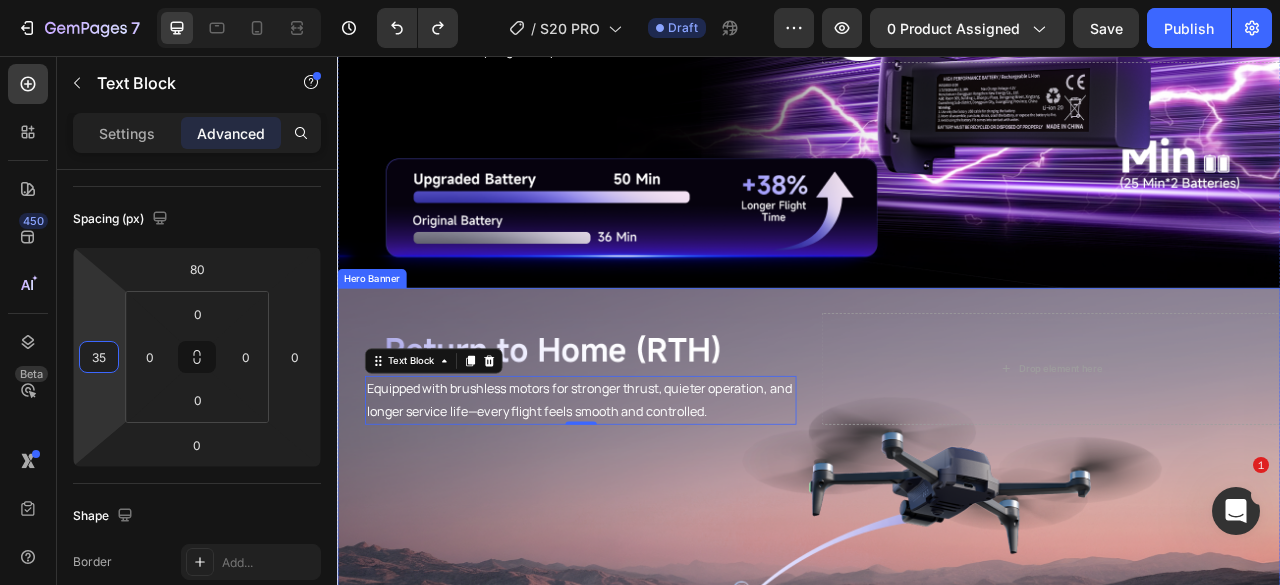 click on "Equipped with brushless motors for stronger thrust, quieter operation, and longer service life—every flight feels smooth and controlled. Text Block   0
Drop element here" at bounding box center (937, 454) 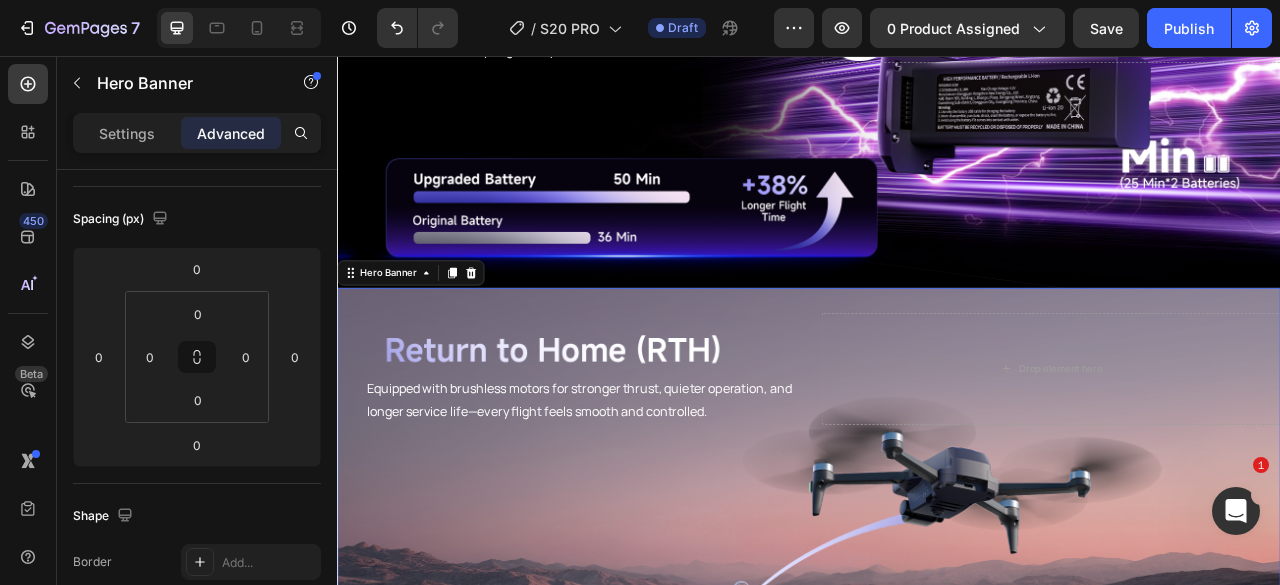 scroll, scrollTop: 0, scrollLeft: 0, axis: both 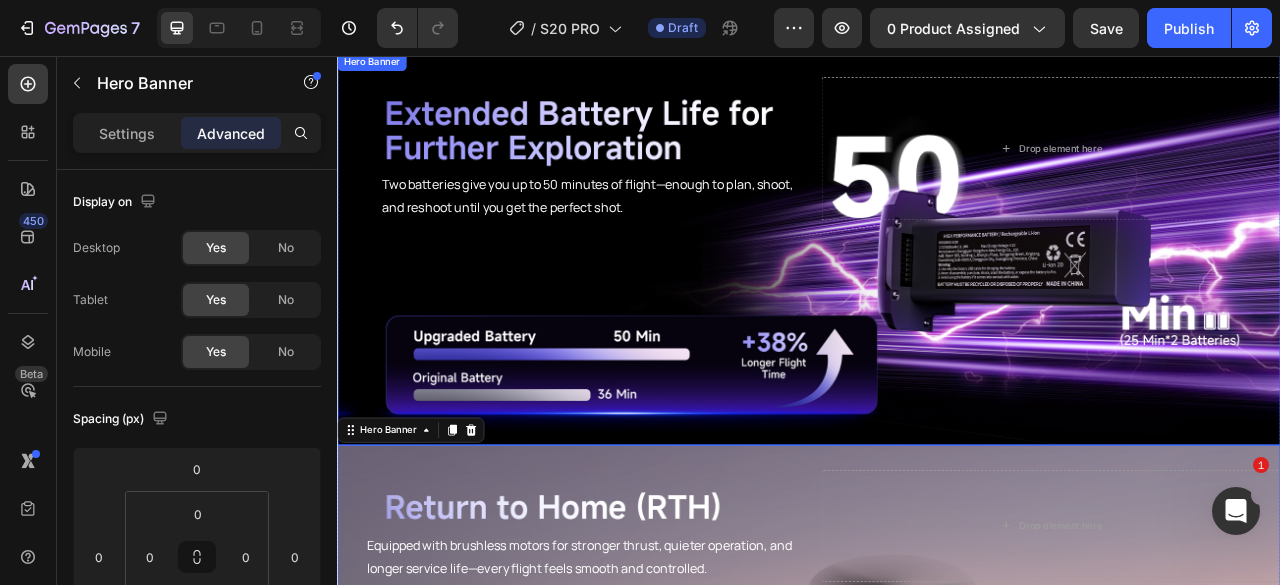 click at bounding box center [937, 301] 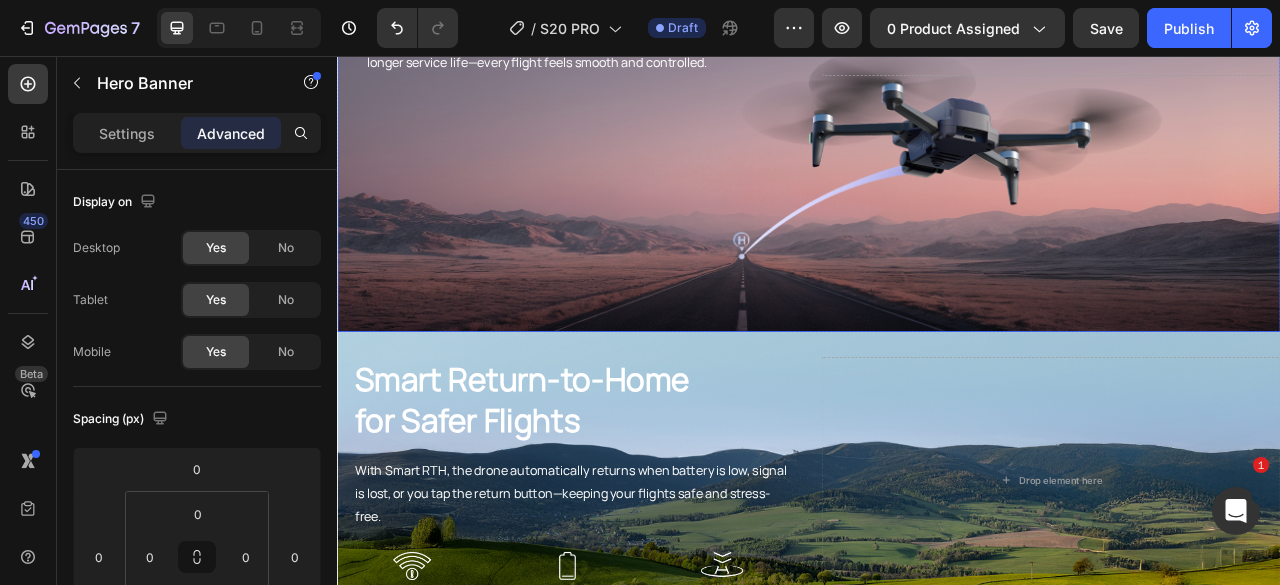 scroll, scrollTop: 4364, scrollLeft: 0, axis: vertical 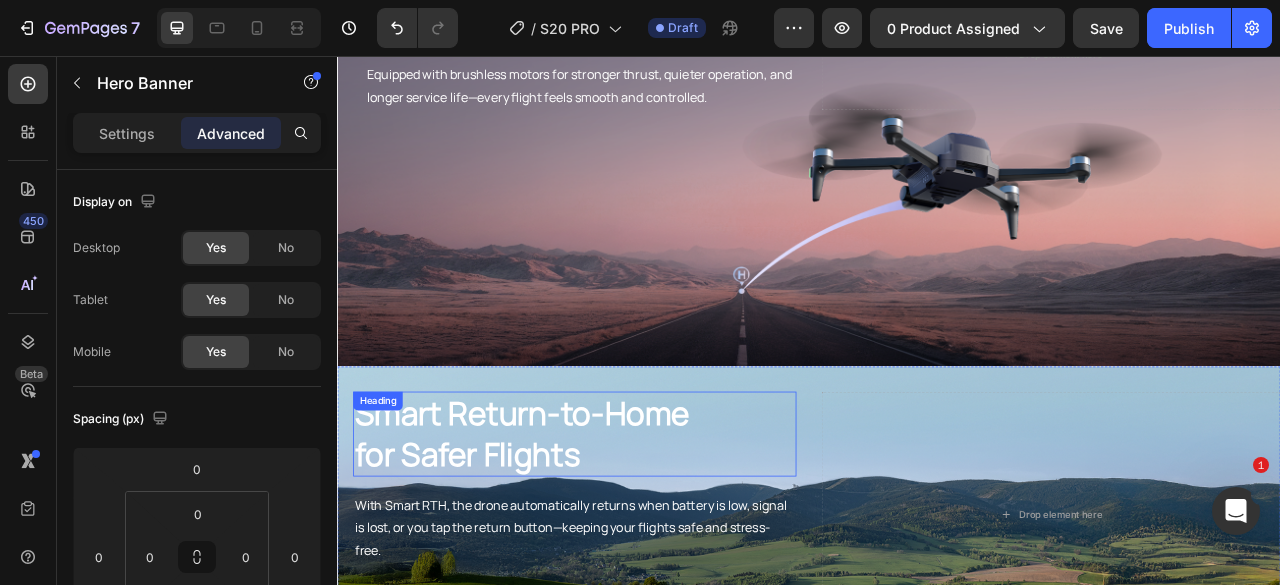 click on "Smart Return-to-Home" at bounding box center (572, 510) 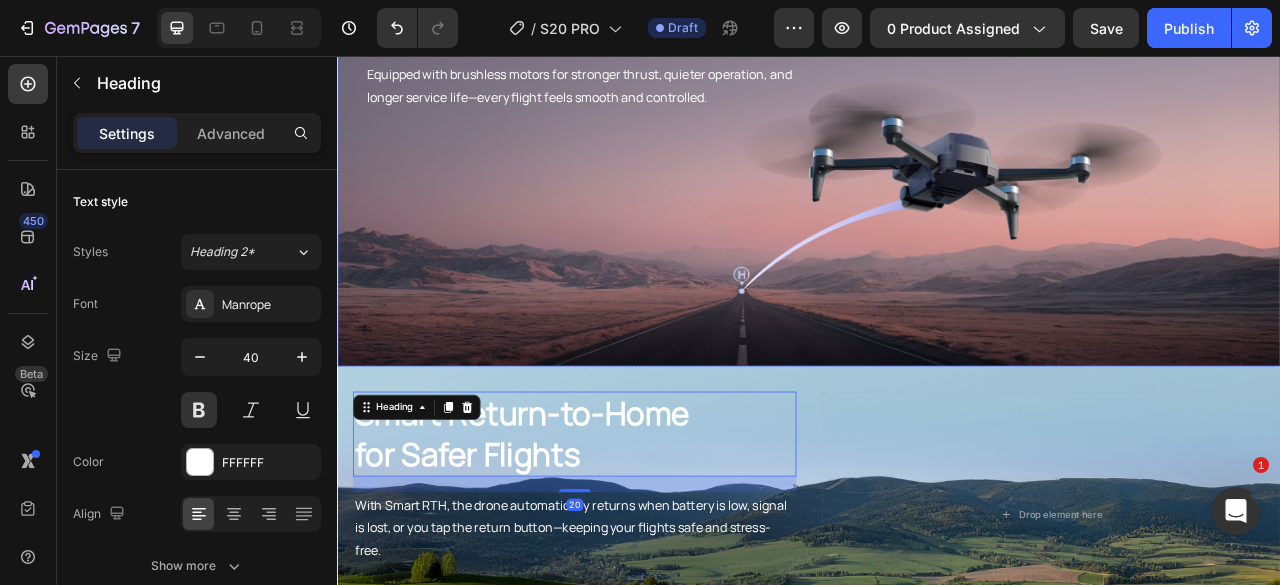 click at bounding box center [937, 201] 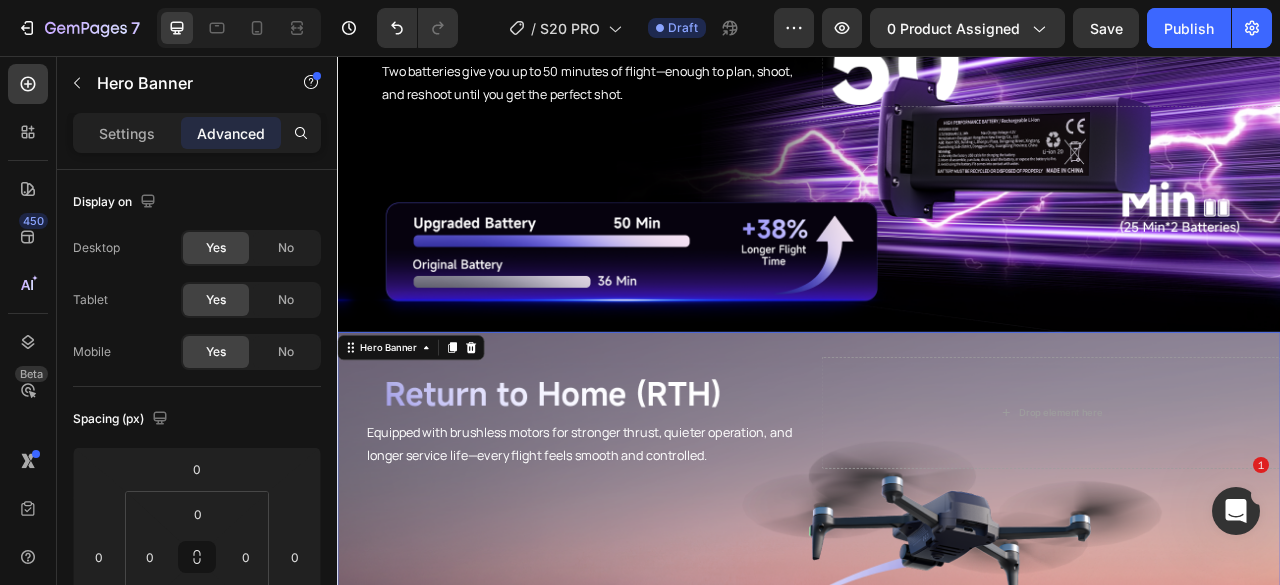 scroll, scrollTop: 3864, scrollLeft: 0, axis: vertical 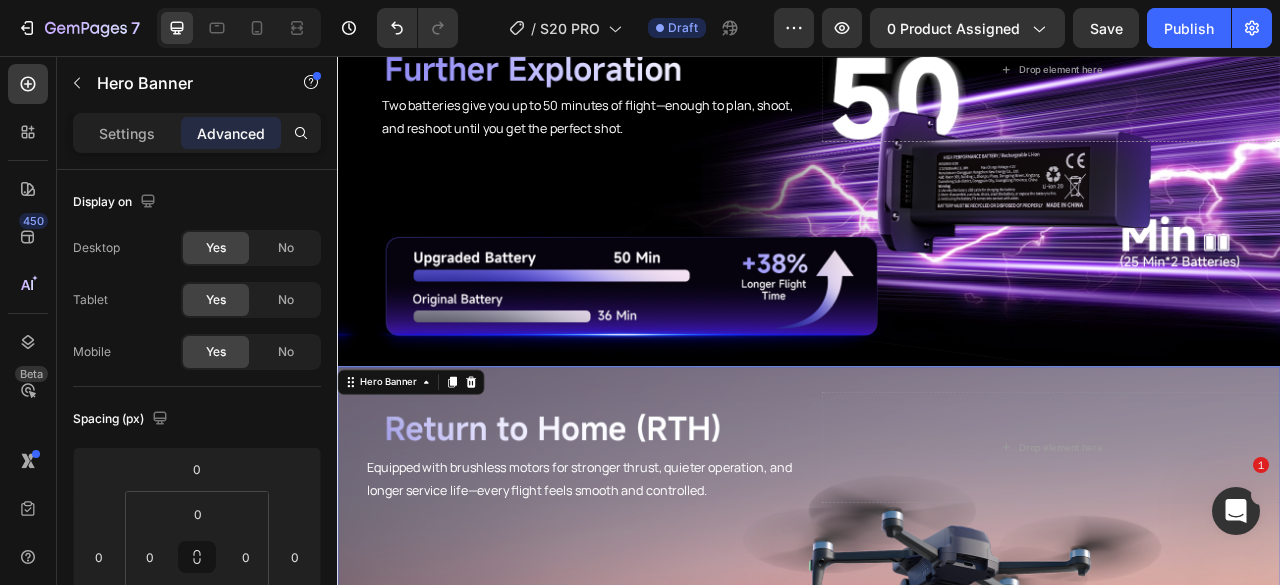 click on "Equipped with brushless motors for stronger thrust, quieter operation, and longer service life—every flight feels smooth and controlled. Text Block
Drop element here" at bounding box center [937, 554] 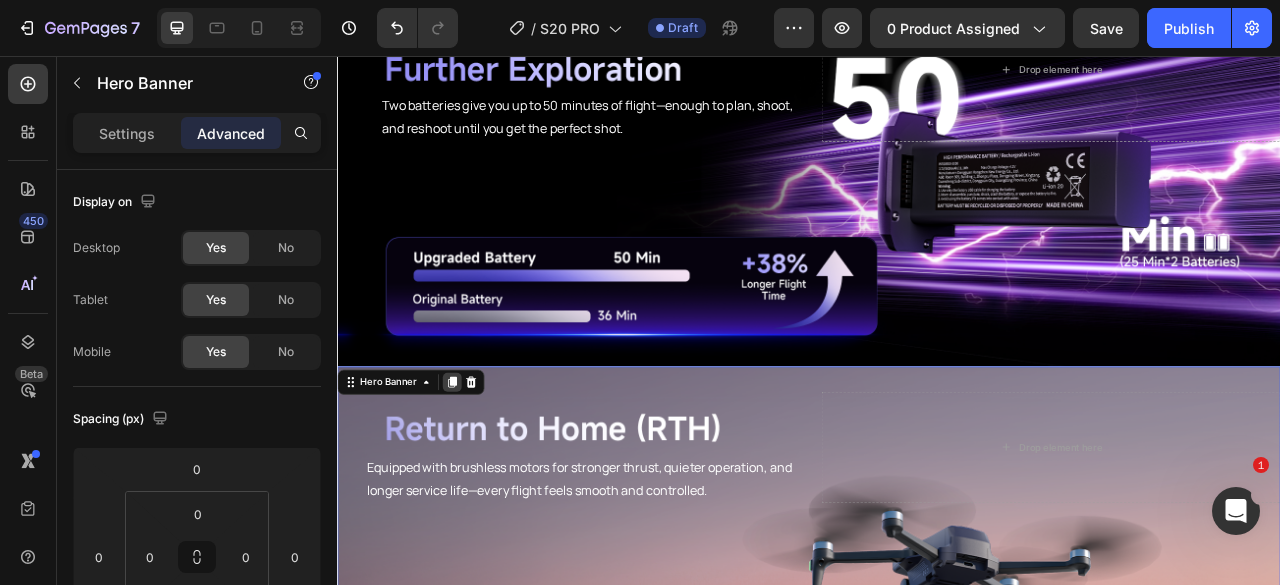 click 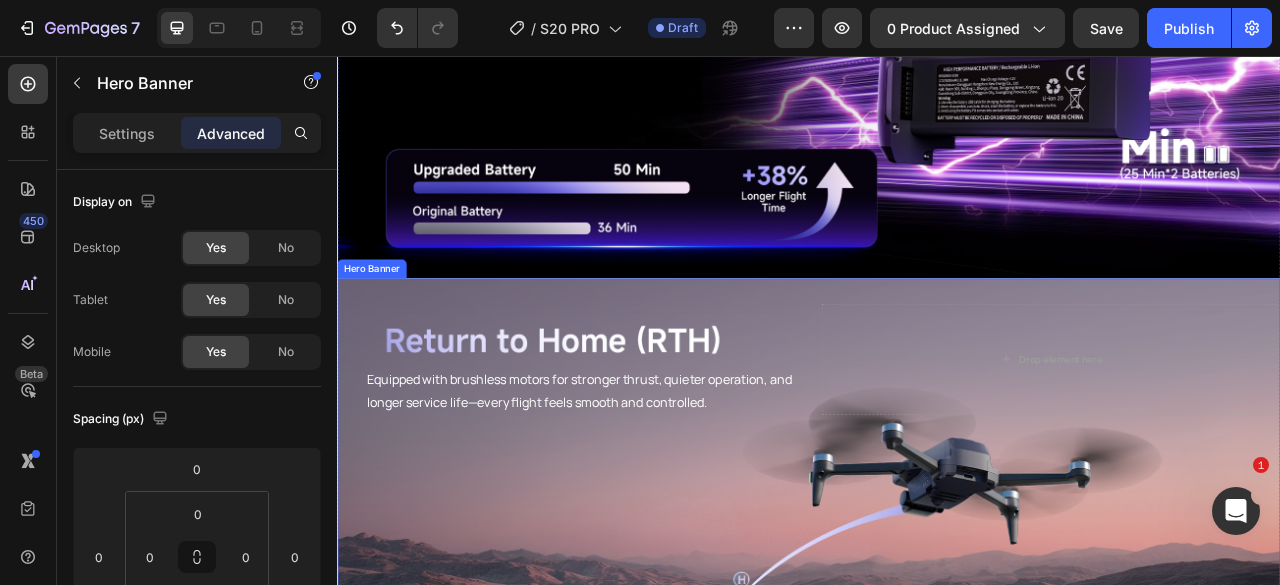 scroll, scrollTop: 4576, scrollLeft: 0, axis: vertical 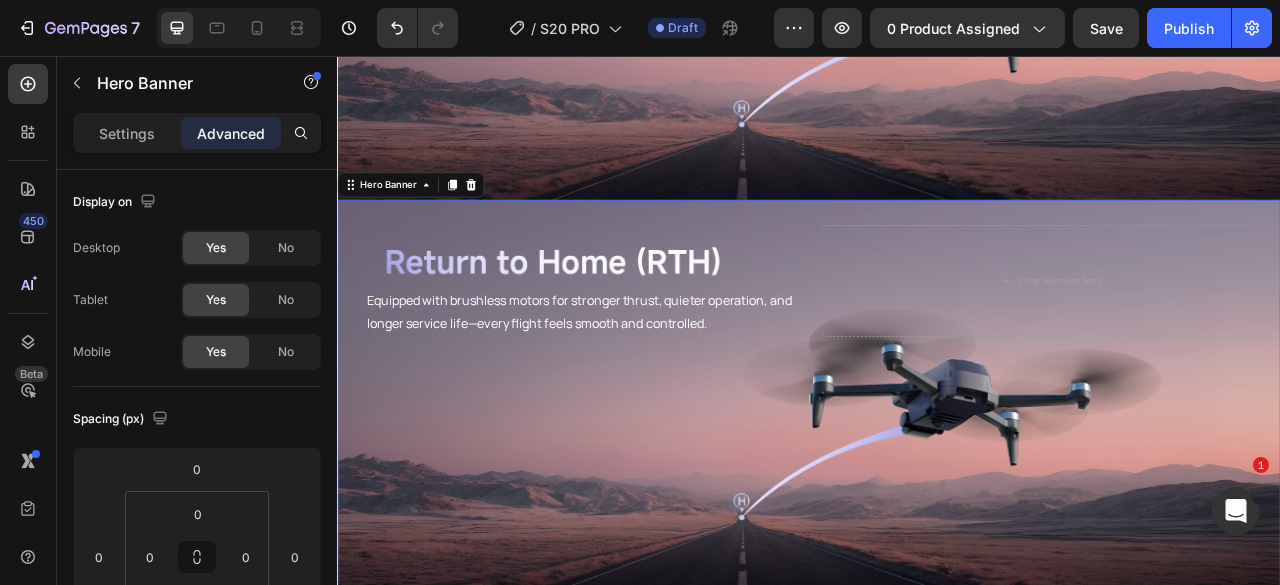 click on "Equipped with brushless motors for stronger thrust, quieter operation, and longer service life—every flight feels smooth and controlled. Text Block" at bounding box center [629, 342] 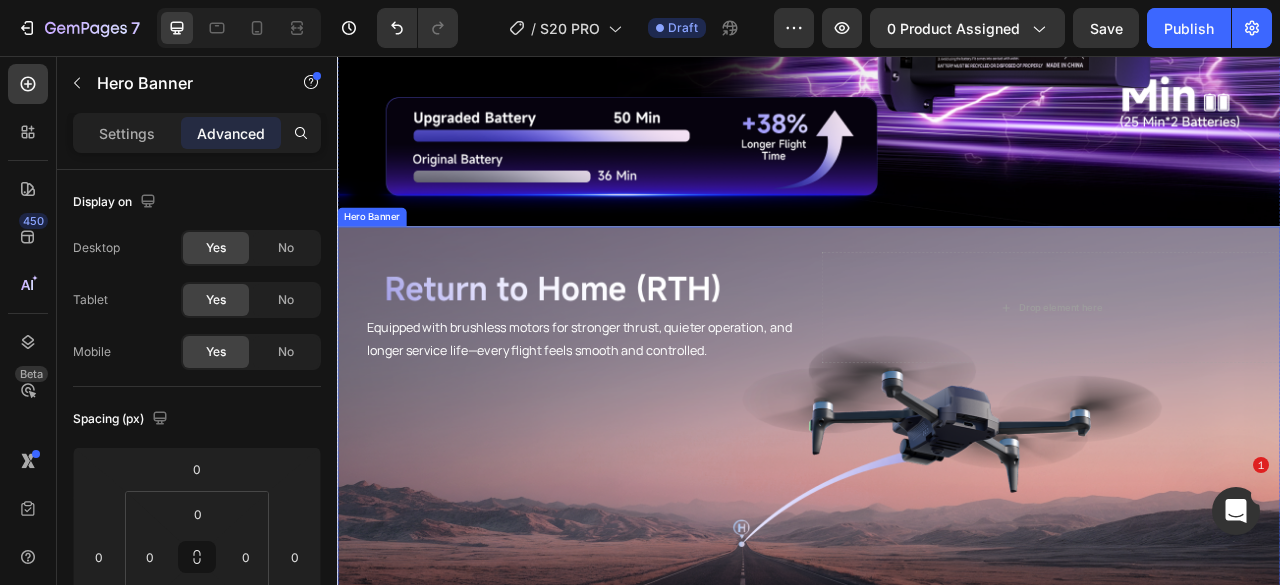 scroll, scrollTop: 3904, scrollLeft: 0, axis: vertical 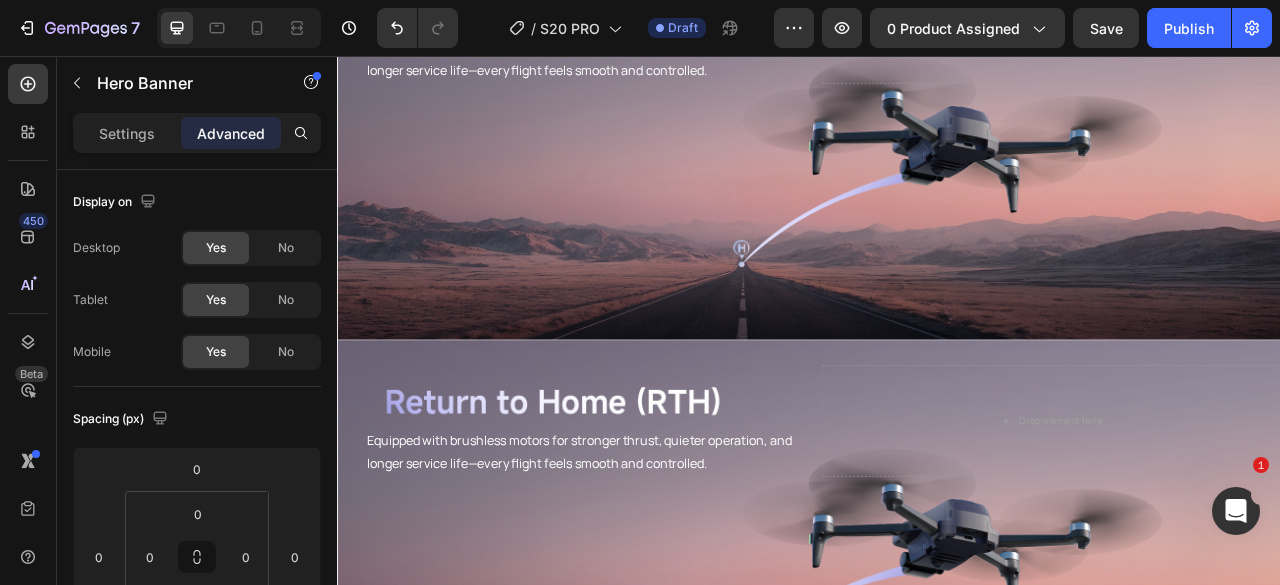 click on "Equipped with brushless motors for stronger thrust, quieter operation, and longer service life—every flight feels smooth and controlled. Text Block" at bounding box center [629, 520] 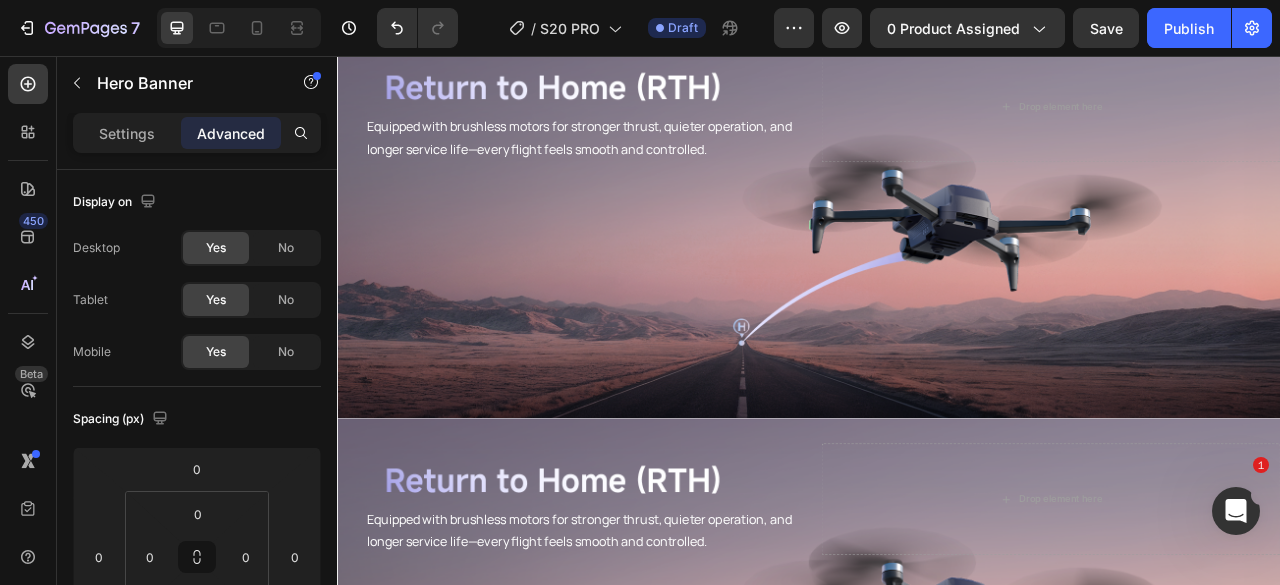 click on "Equipped with brushless motors for stronger thrust, quieter operation, and longer service life—every flight feels smooth and controlled. Text Block" at bounding box center (629, 620) 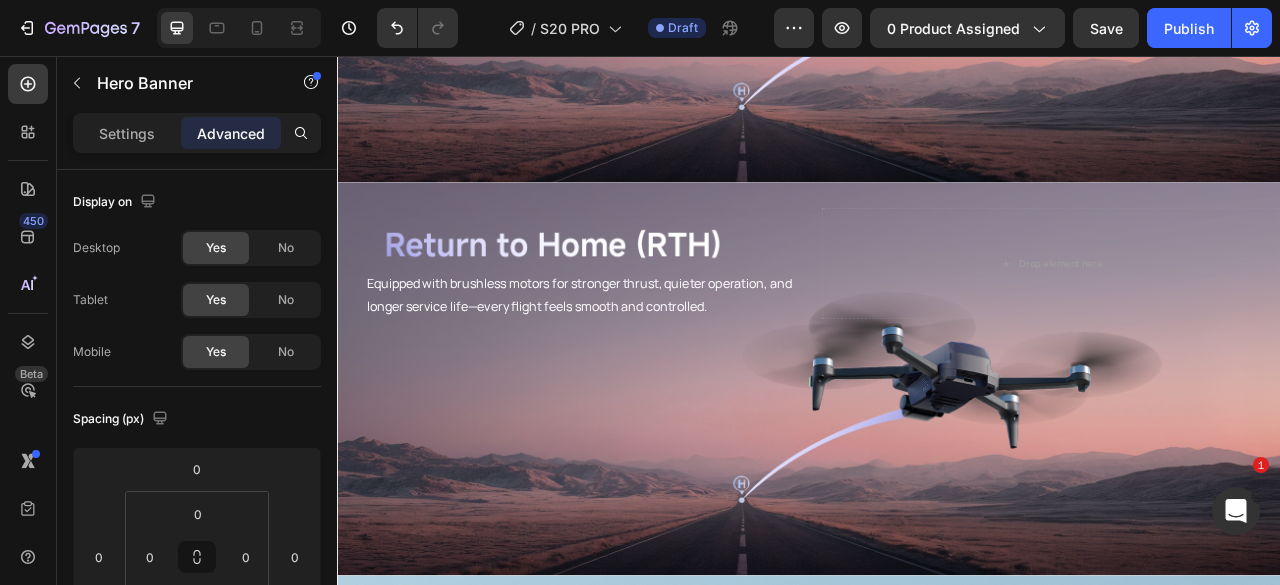 click at bounding box center [937, 467] 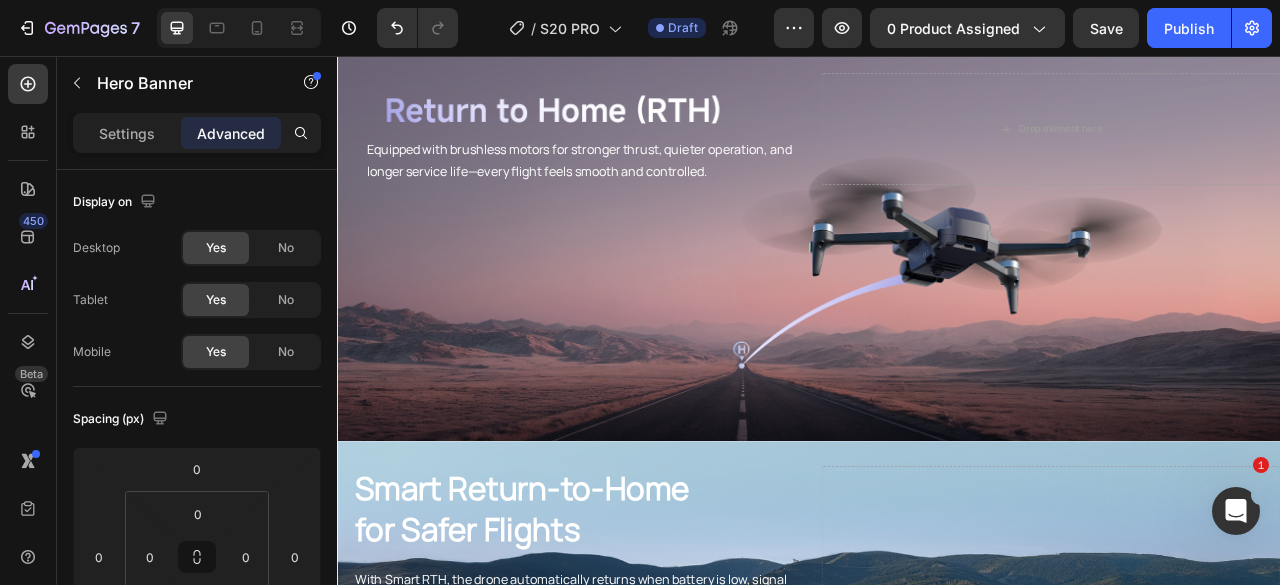 scroll, scrollTop: 4404, scrollLeft: 0, axis: vertical 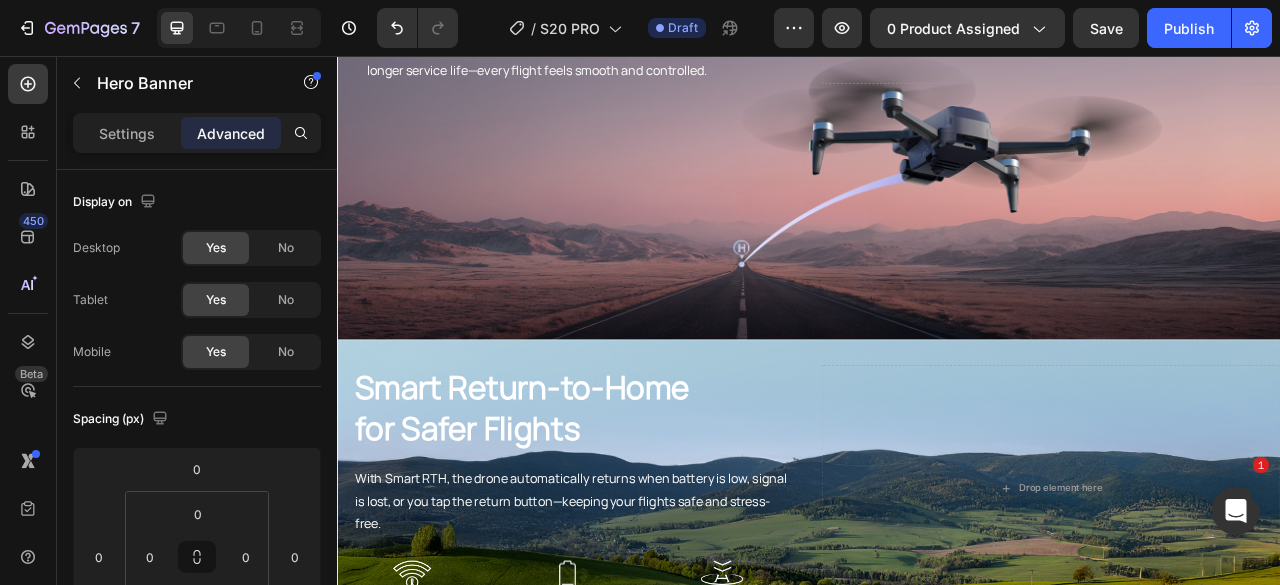 click at bounding box center [937, 167] 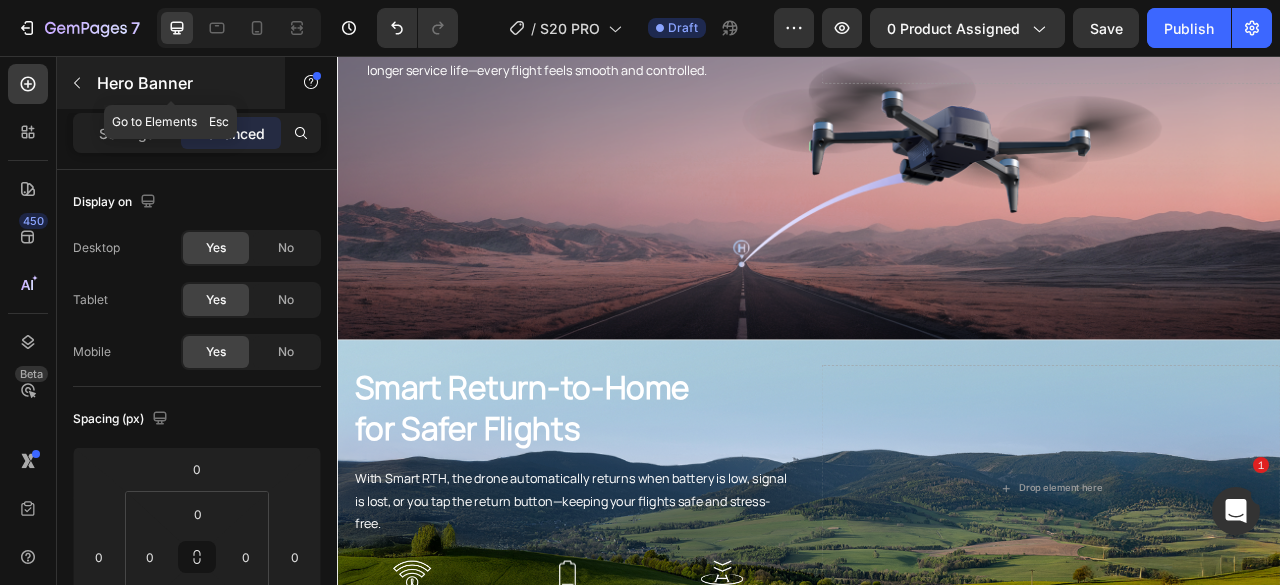 click 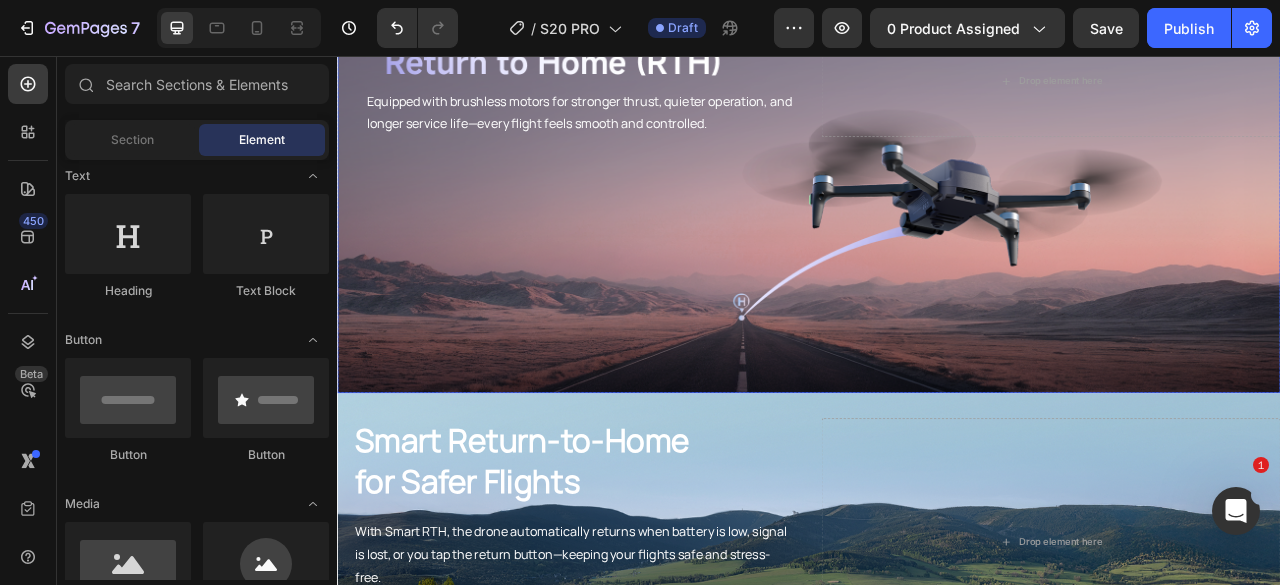 click at bounding box center (937, 235) 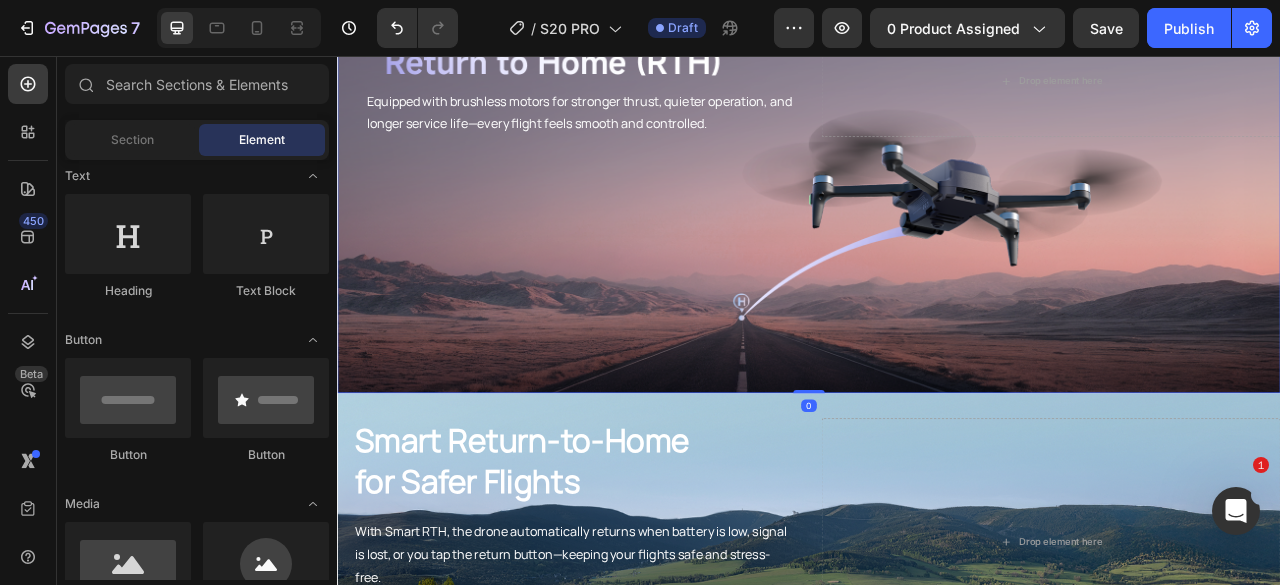 scroll, scrollTop: 4304, scrollLeft: 0, axis: vertical 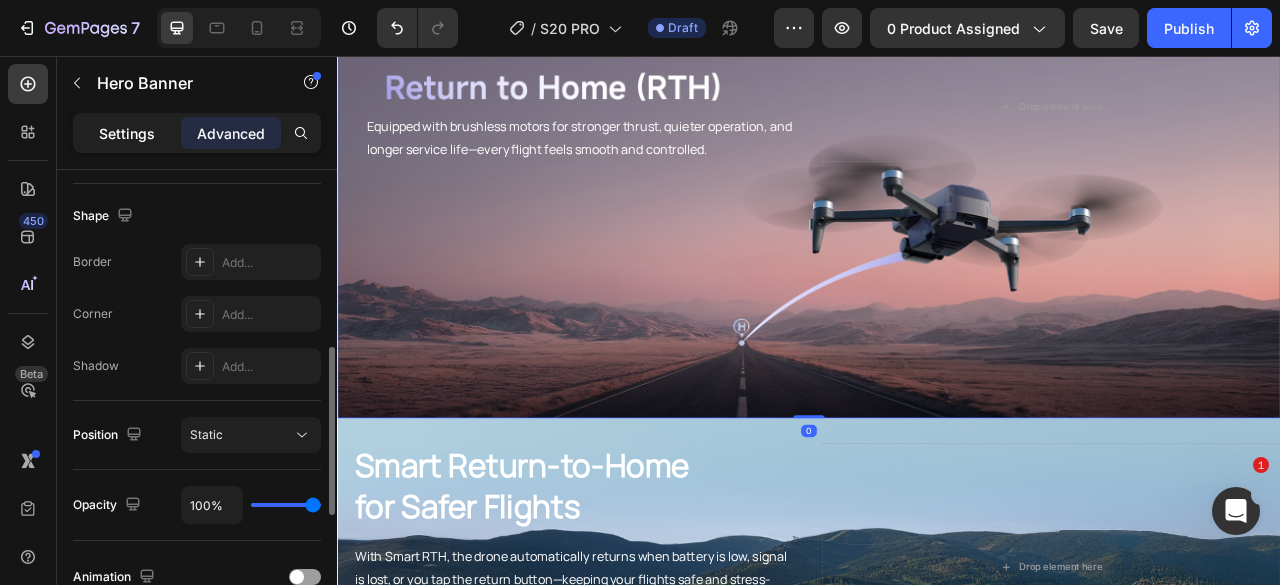 click on "Settings" at bounding box center [127, 133] 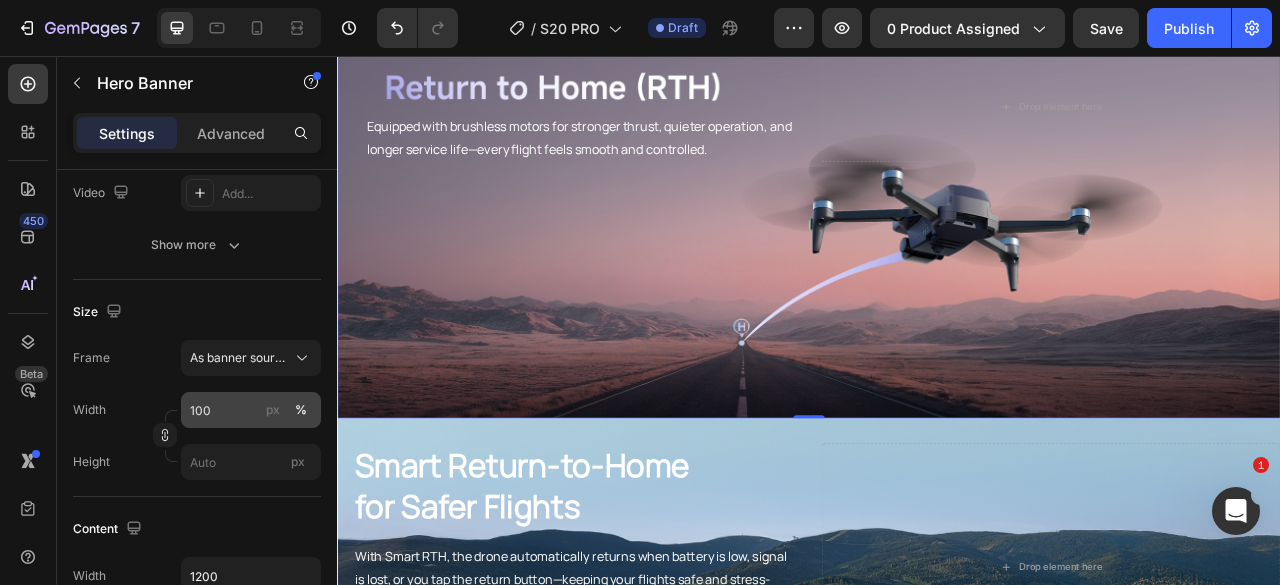 scroll, scrollTop: 0, scrollLeft: 0, axis: both 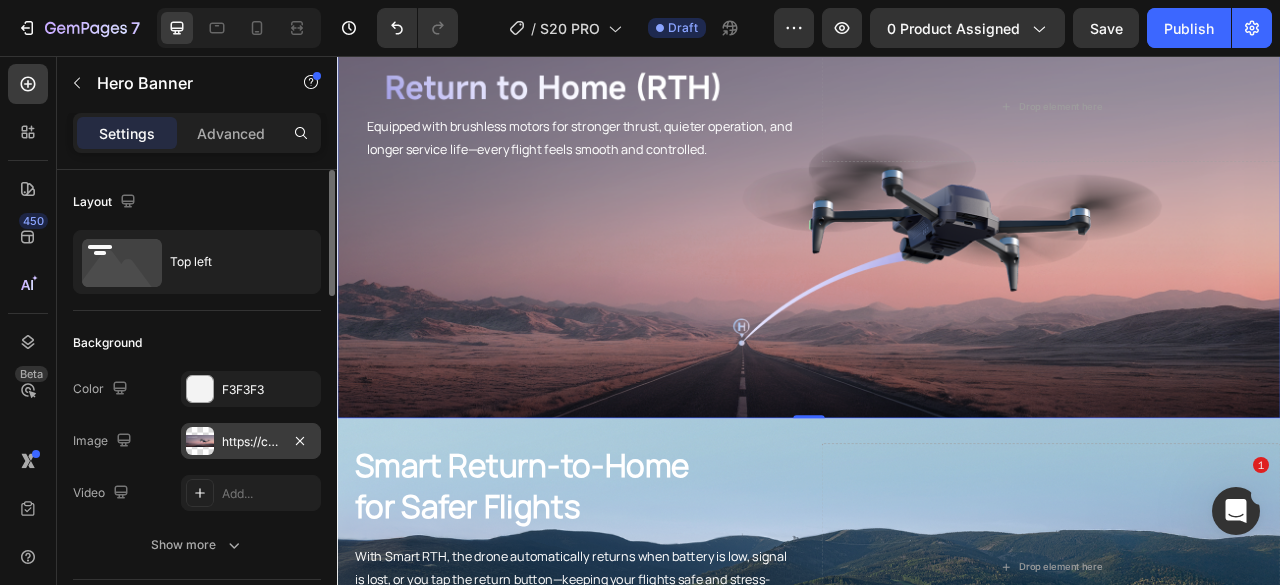 click on "https://cdn.shopify.com/s/files/1/0608/7226/1676/files/gempages_498511572528792649-cd13e172-31aa-4fbb-b10d-e45cc27d2fe5.png" at bounding box center [251, 441] 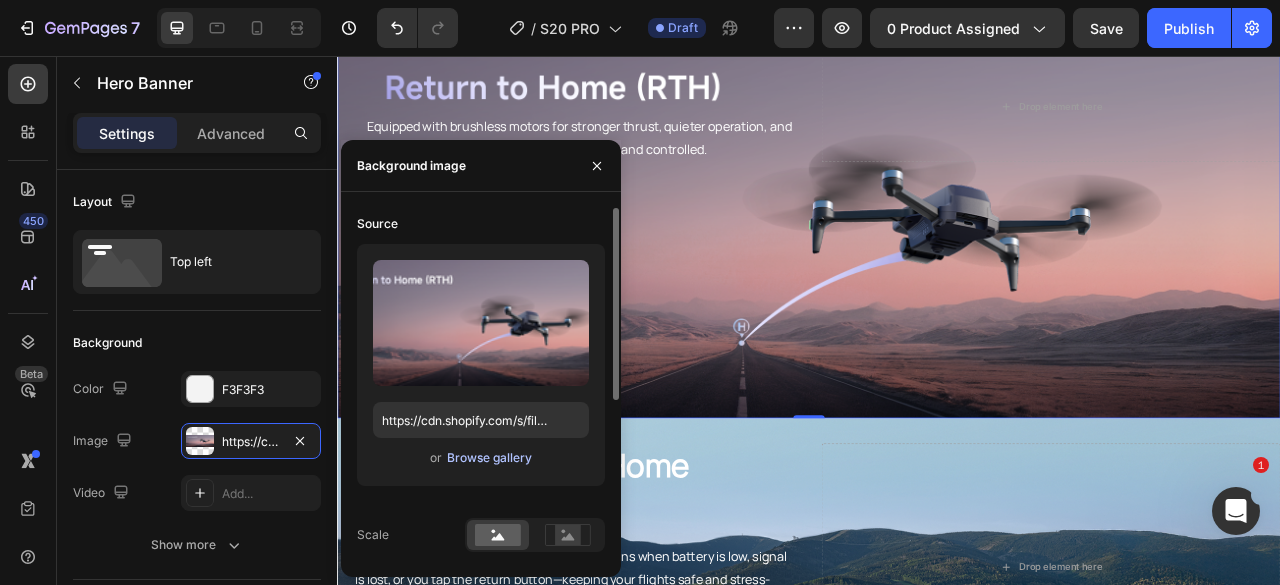 click on "Browse gallery" at bounding box center (489, 458) 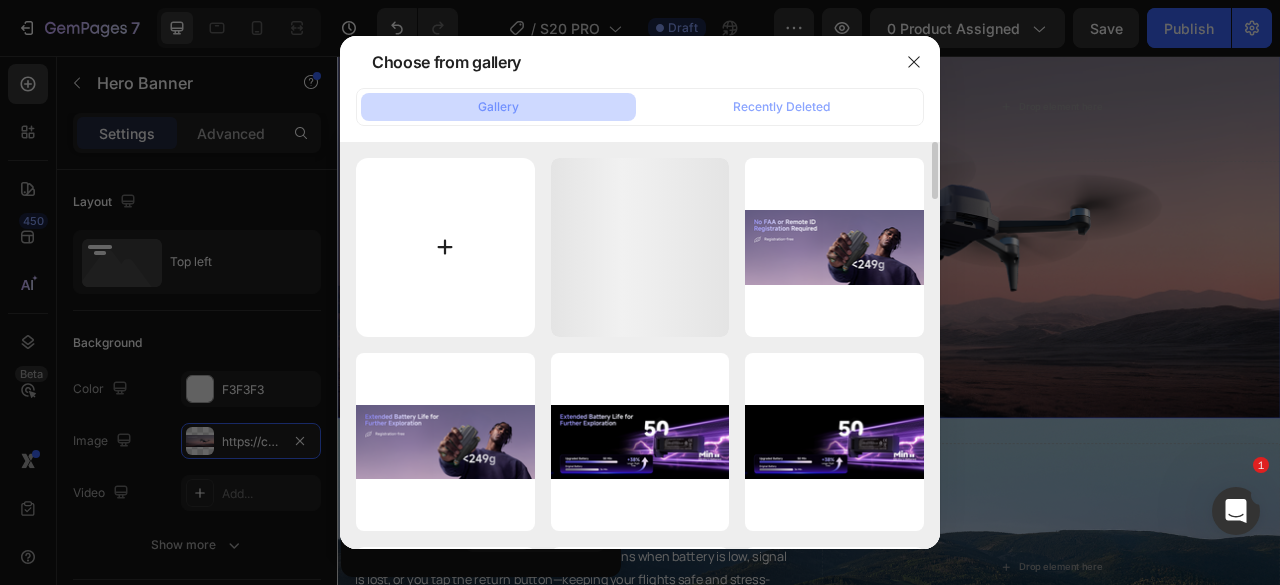 click at bounding box center [445, 247] 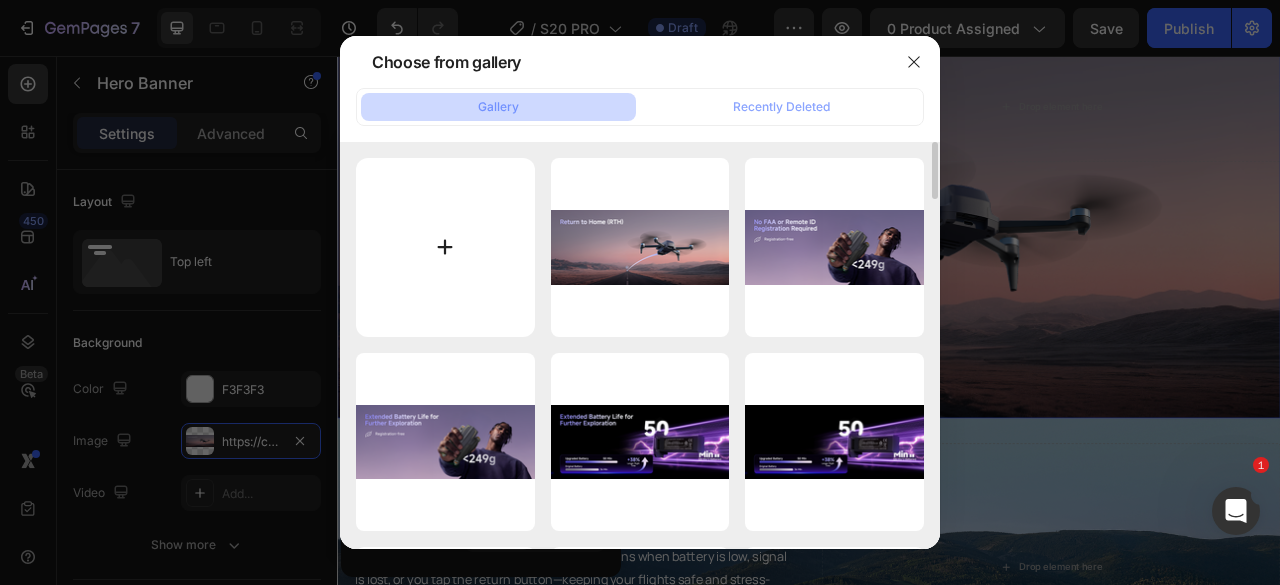 type on "C:\fakepath\Smart RTH.png" 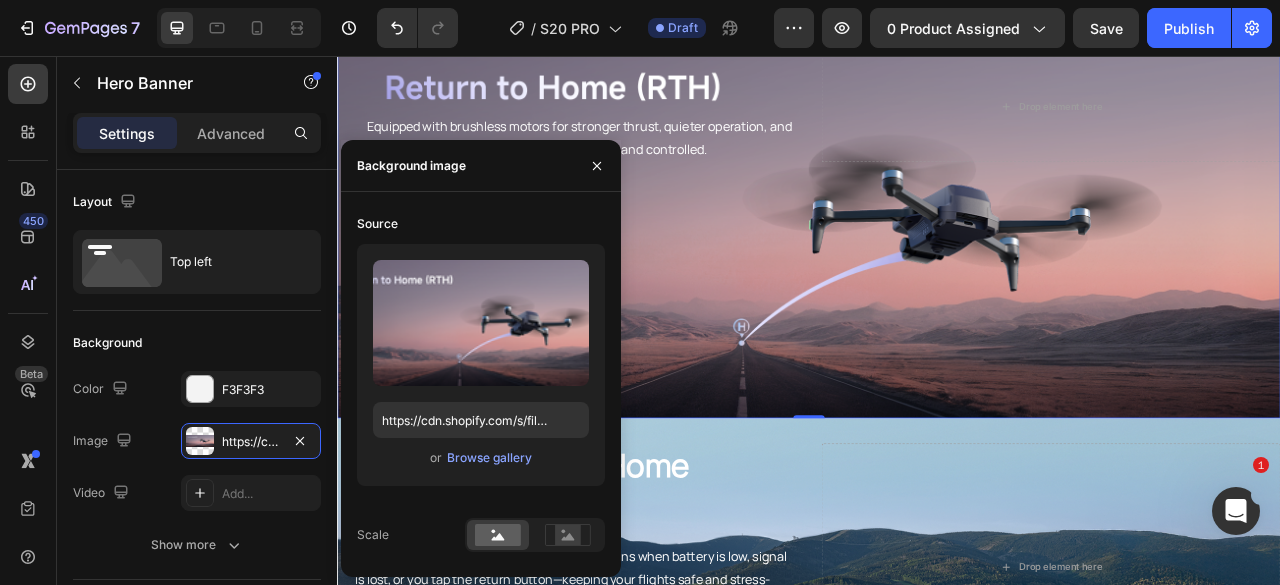 click at bounding box center [937, 267] 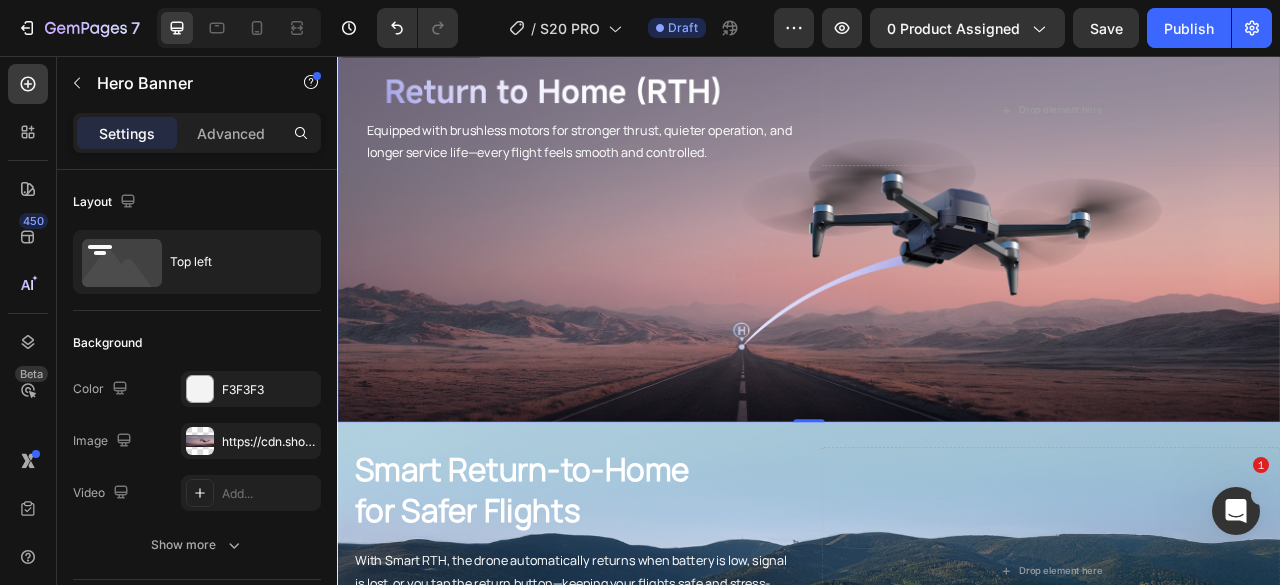 scroll, scrollTop: 4104, scrollLeft: 0, axis: vertical 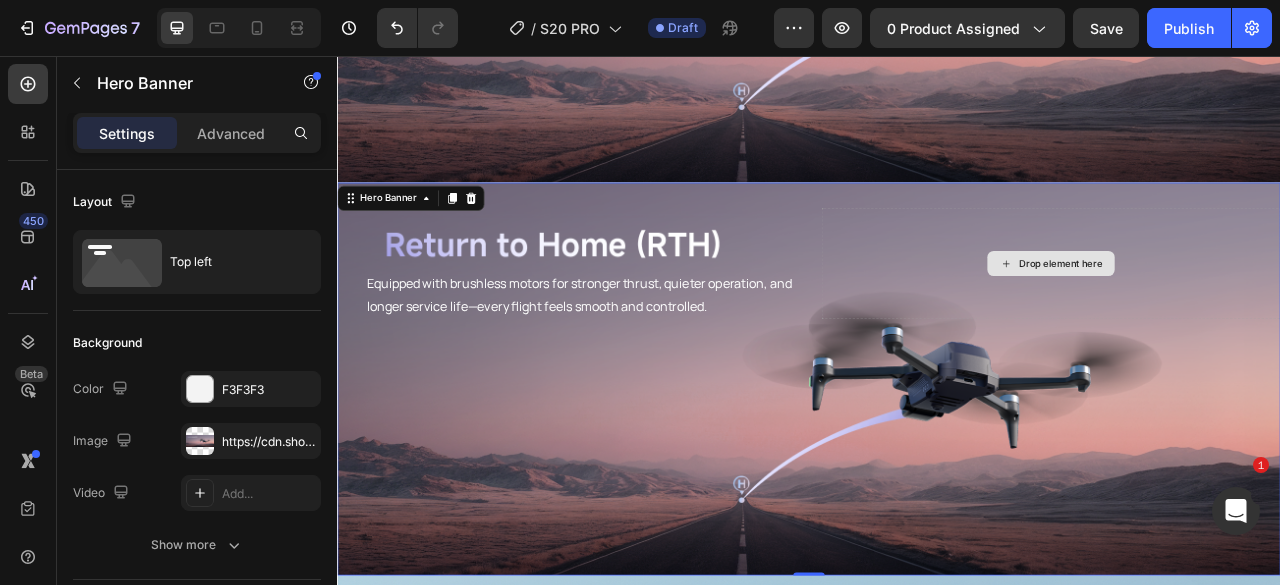 click on "Drop element here" at bounding box center (1245, 320) 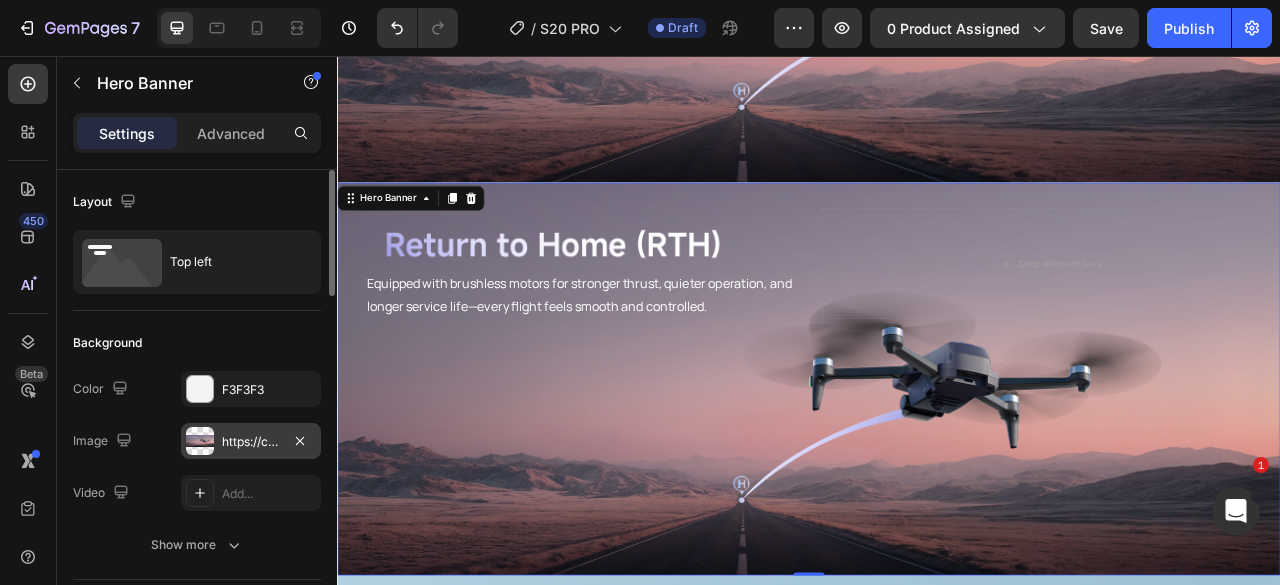 click on "https://cdn.shopify.com/s/files/1/0608/7226/1676/files/gempages_498511572528792649-cd13e172-31aa-4fbb-b10d-e45cc27d2fe5.png" at bounding box center (251, 442) 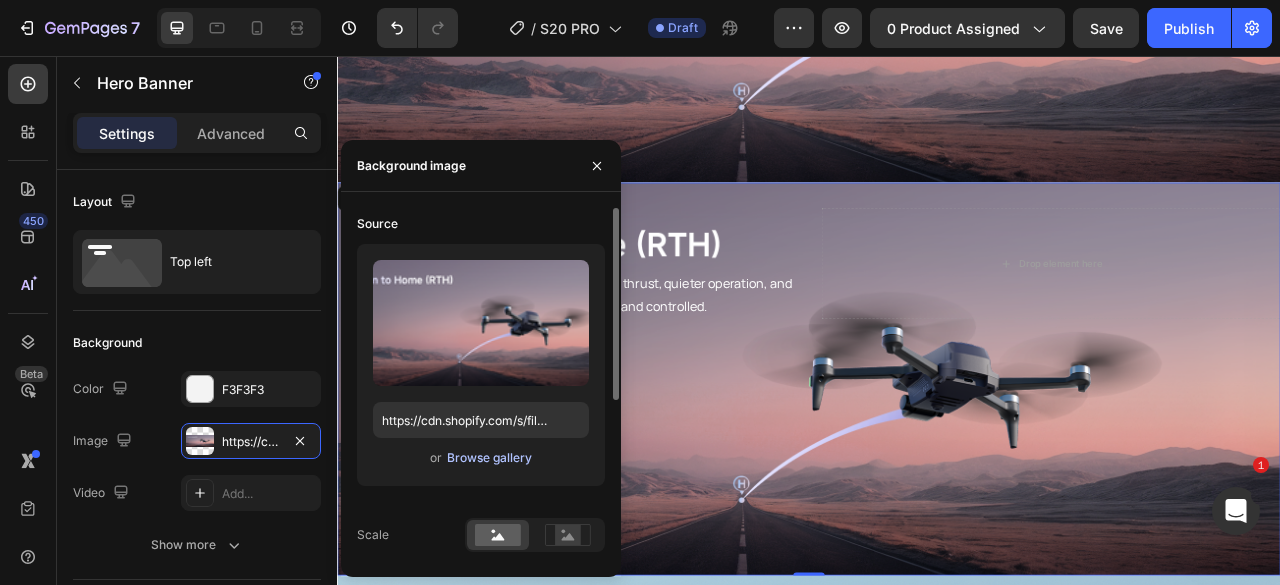 click on "Browse gallery" at bounding box center (489, 458) 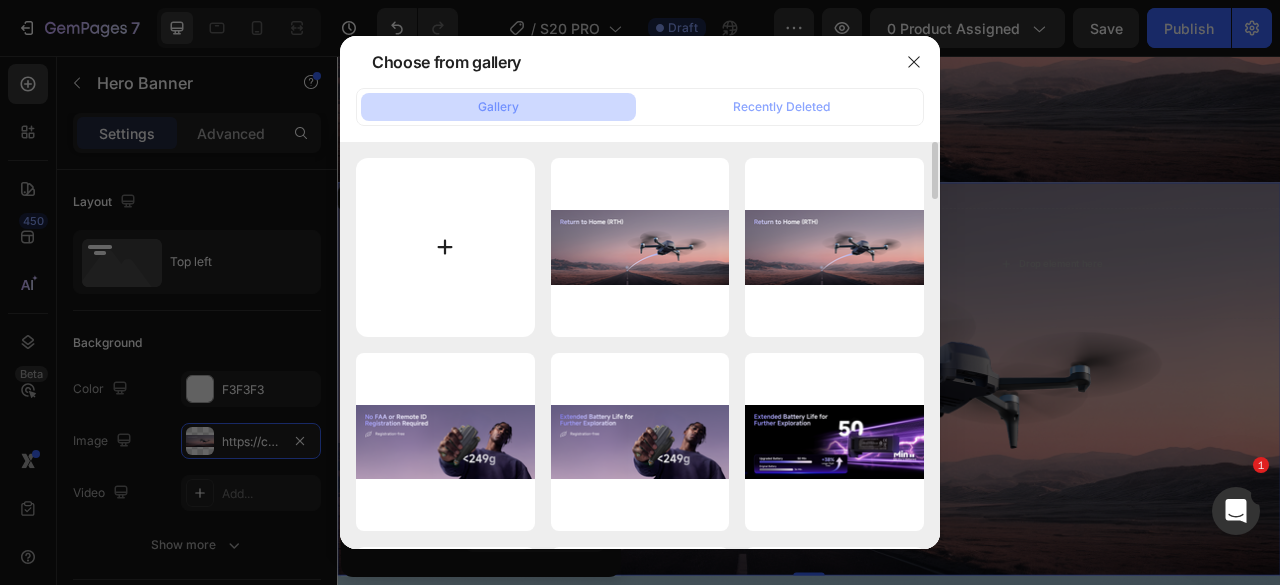 click at bounding box center [445, 247] 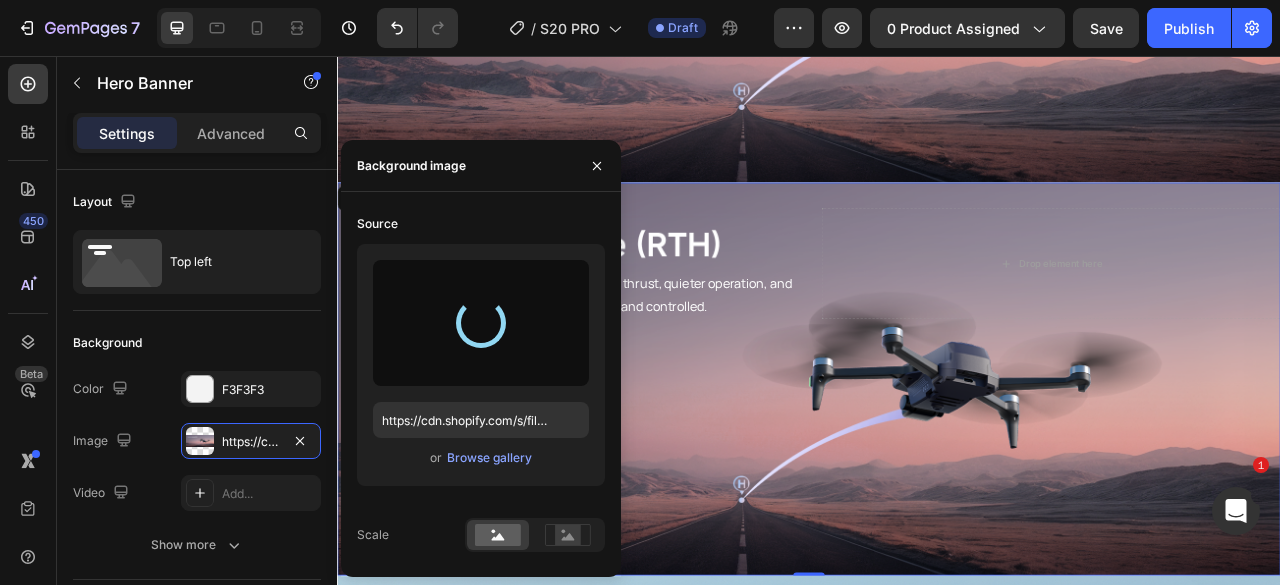 type on "https://cdn.shopify.com/s/files/1/0608/7226/1676/files/gempages_498511572528792649-3e827fbf-552c-4d5e-ba11-5dcd9ba48404.png" 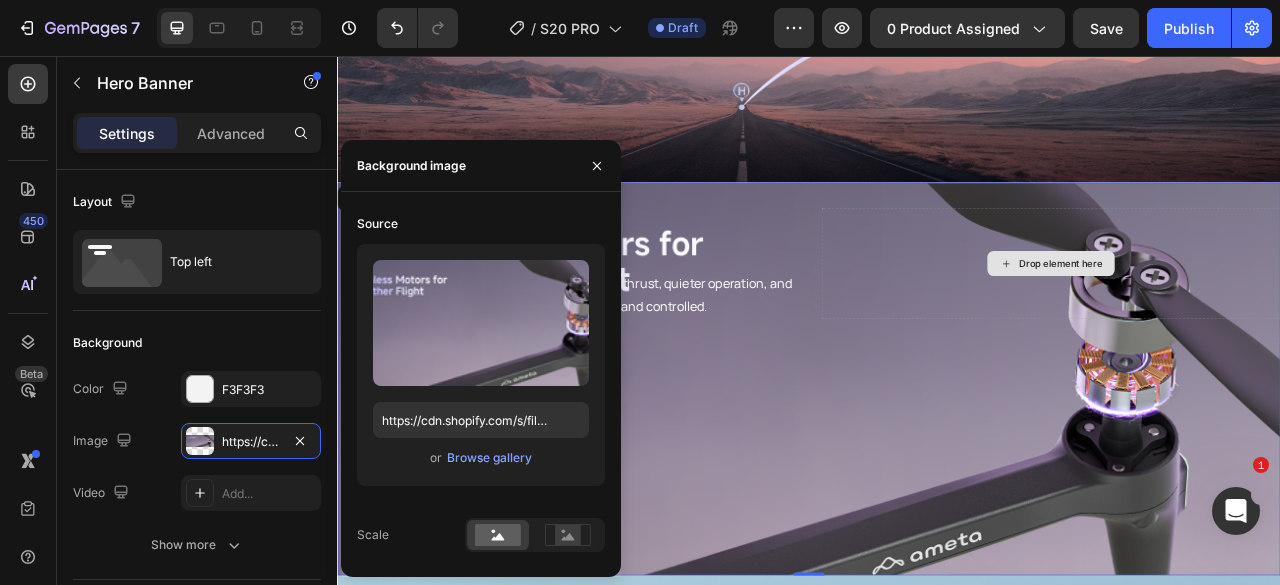 click on "Drop element here" at bounding box center (1245, 320) 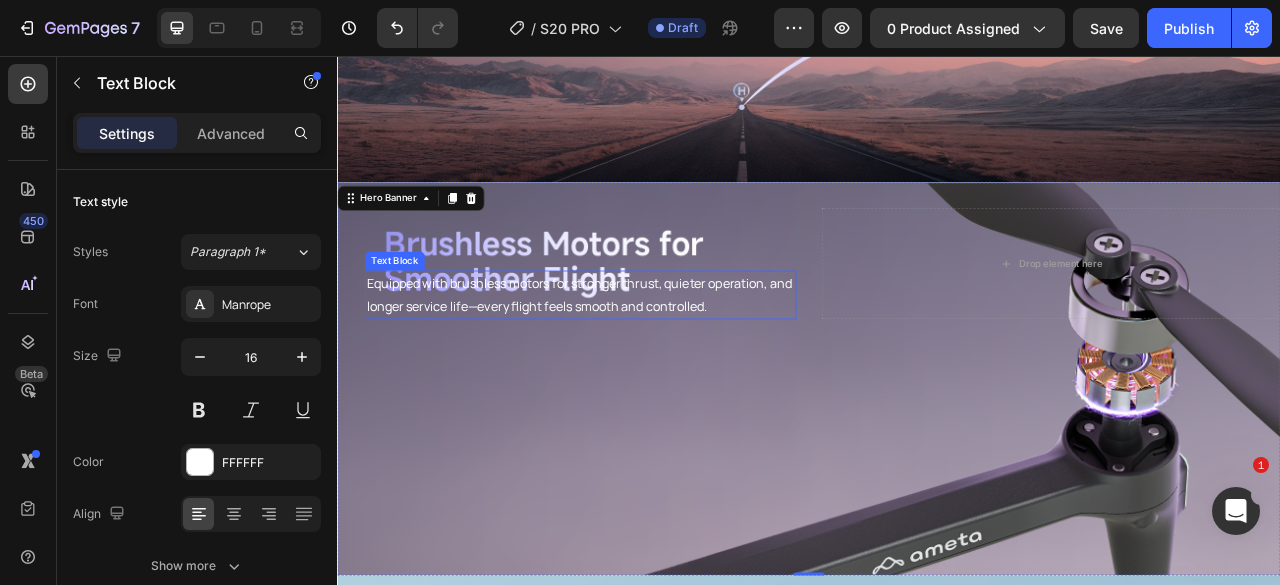 click on "Equipped with brushless motors for stronger thrust, quieter operation, and longer service life—every flight feels smooth and controlled." at bounding box center (646, 360) 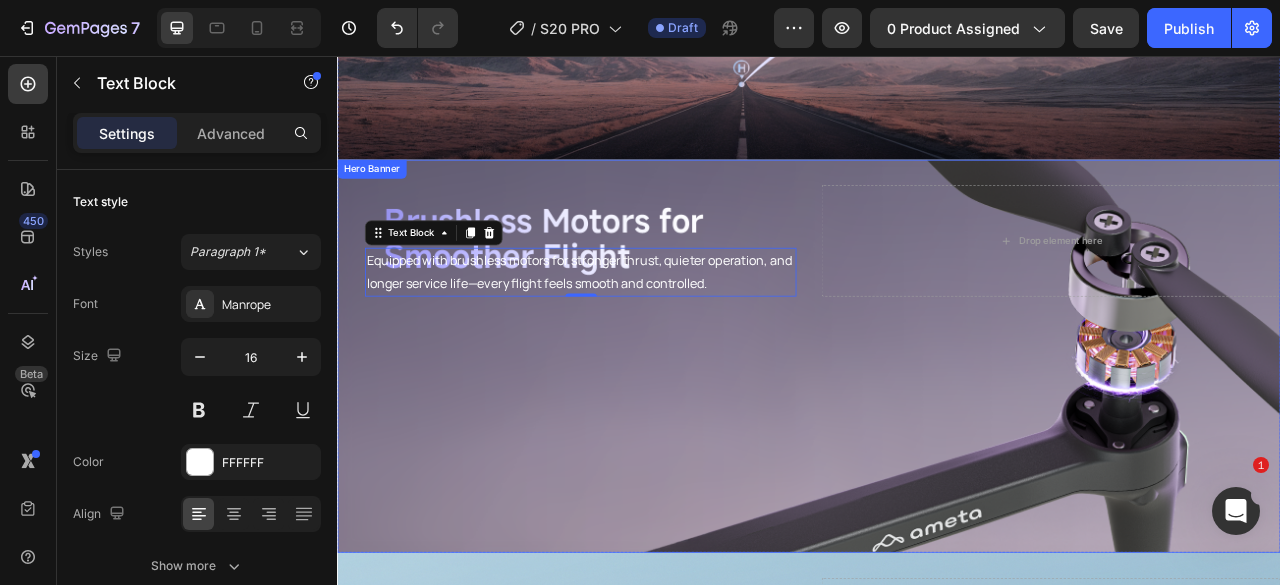 scroll, scrollTop: 4004, scrollLeft: 0, axis: vertical 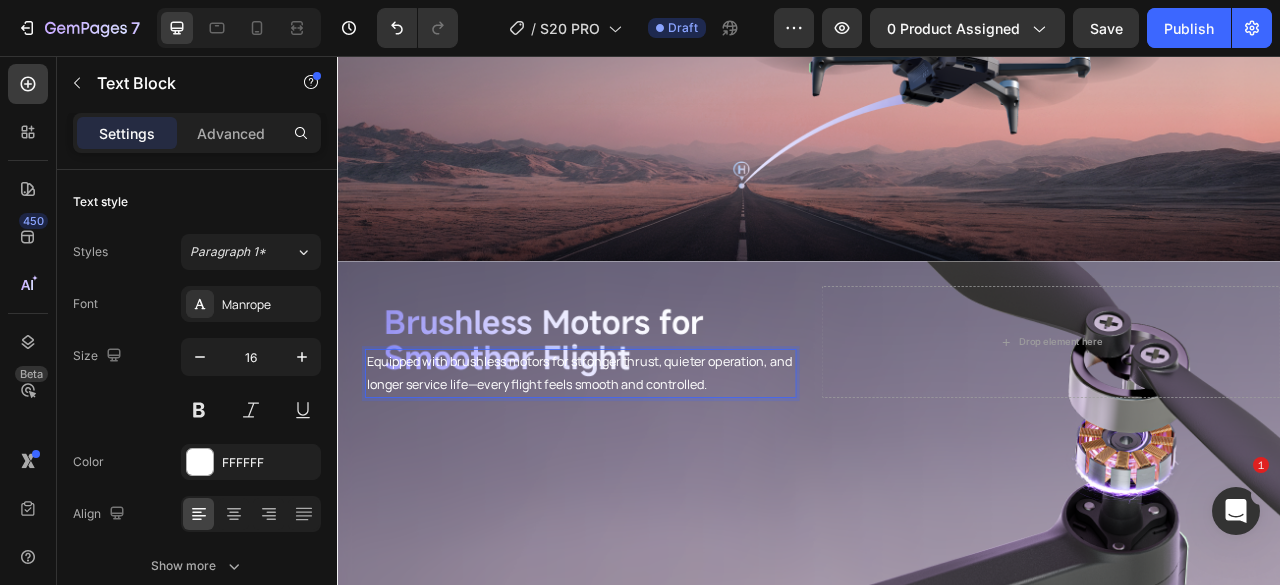 click on "Equipped with brushless motors for stronger thrust, quieter operation, and longer service life—every flight feels smooth and controlled." at bounding box center [646, 460] 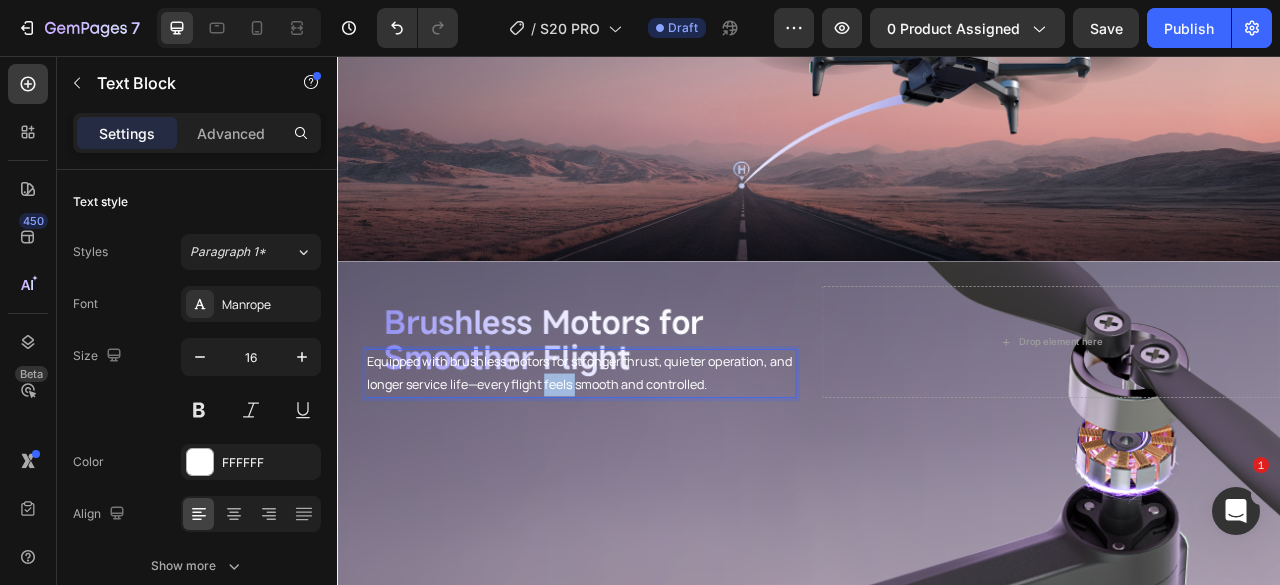 click on "Equipped with brushless motors for stronger thrust, quieter operation, and longer service life—every flight feels smooth and controlled." at bounding box center [646, 460] 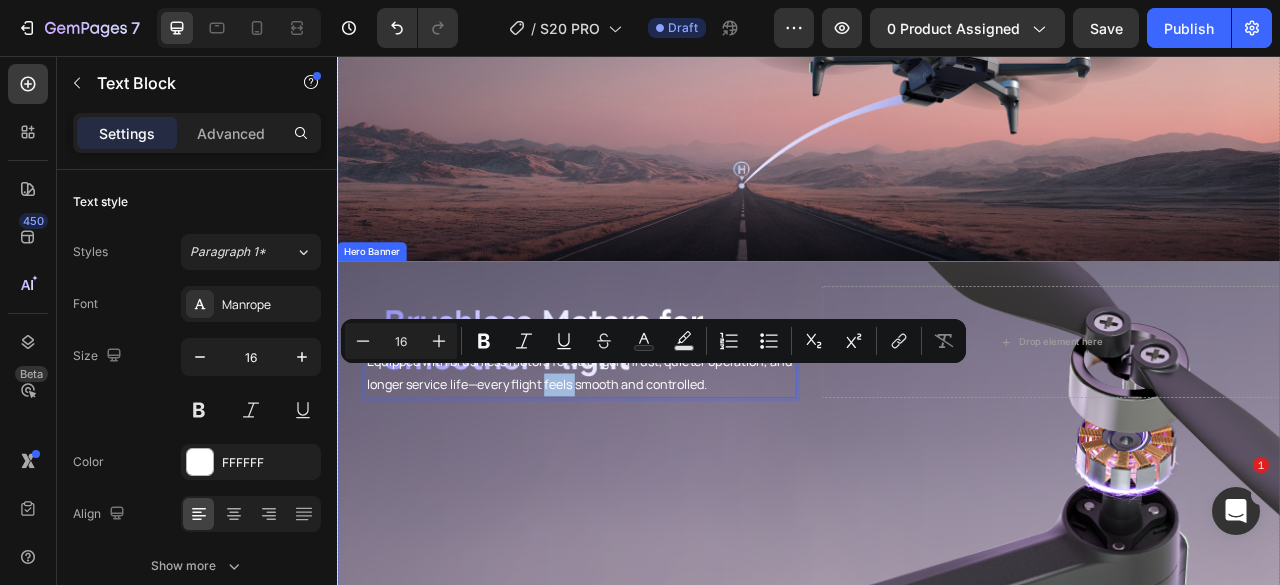 click at bounding box center [937, 567] 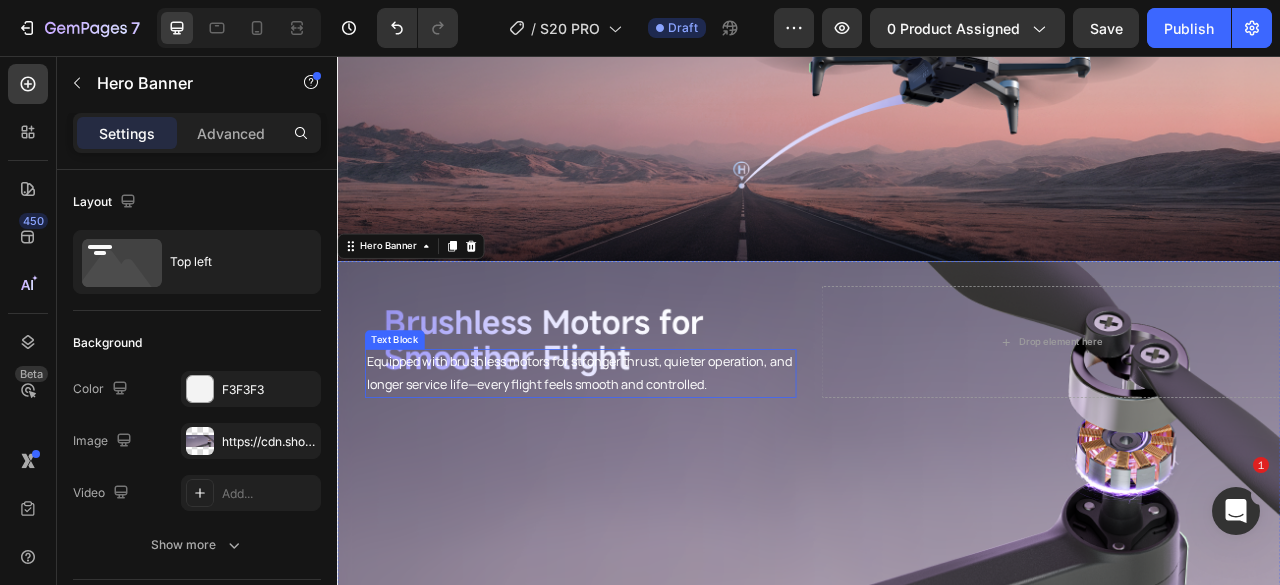 click on "Equipped with brushless motors for stronger thrust, quieter operation, and longer service life—every flight feels smooth and controlled." at bounding box center (646, 460) 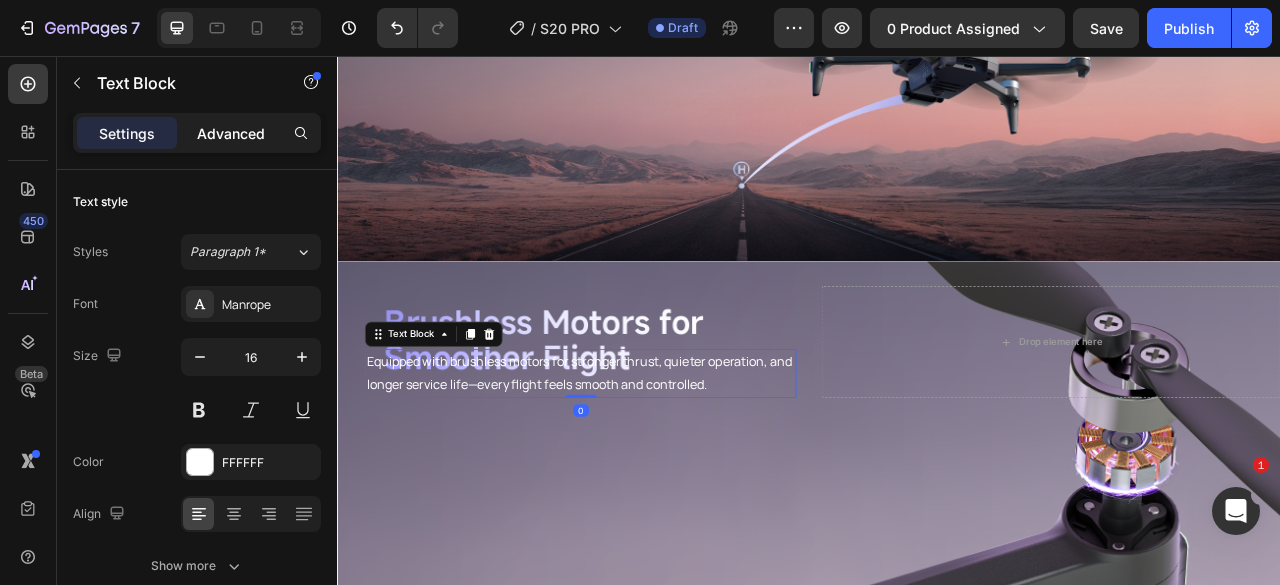 click on "Advanced" at bounding box center [231, 133] 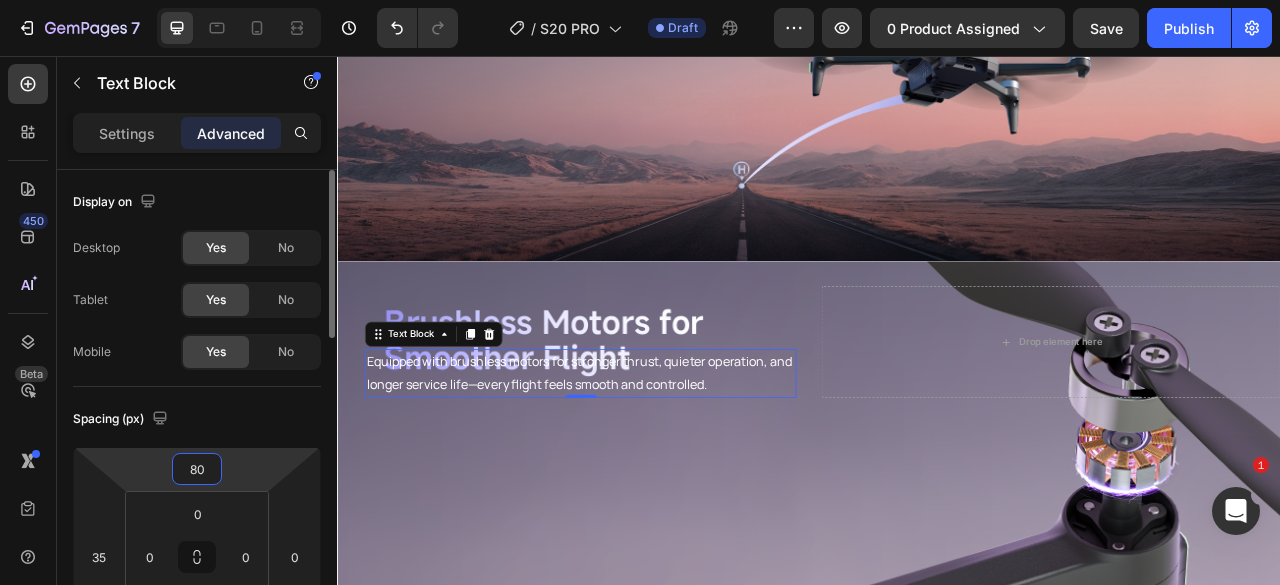 click on "80" at bounding box center [197, 469] 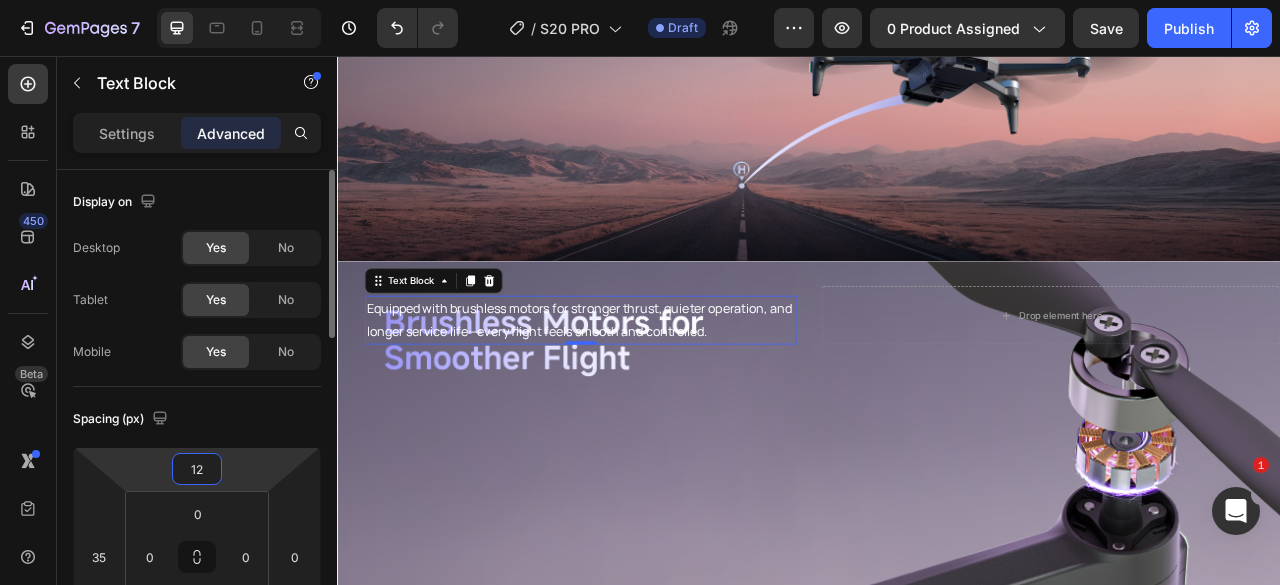 type on "1" 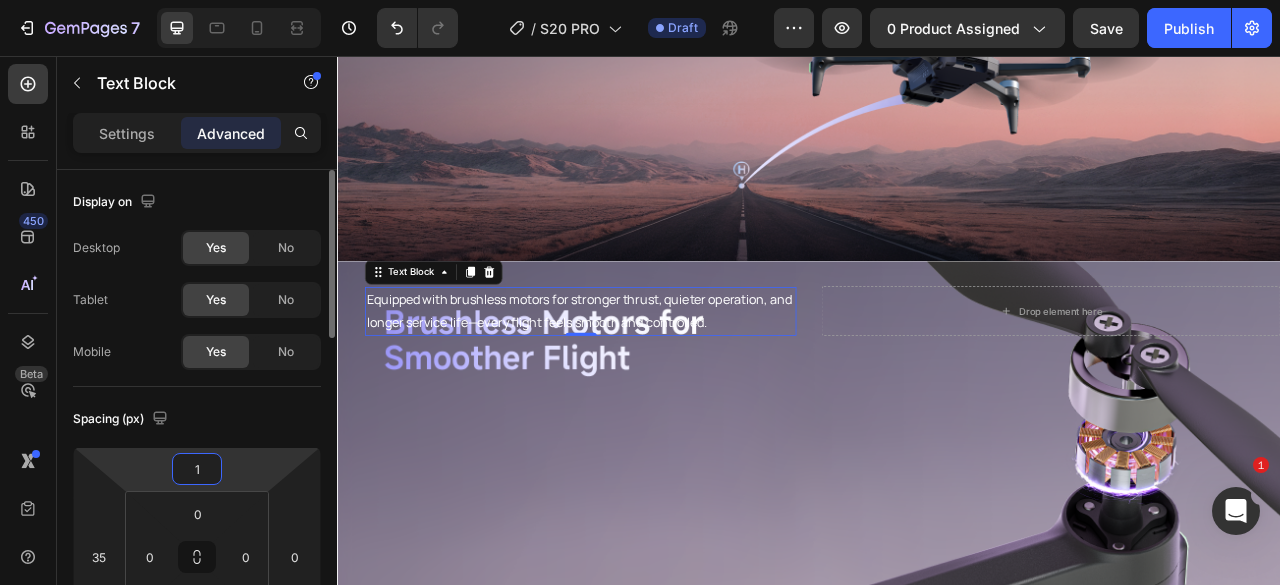 type 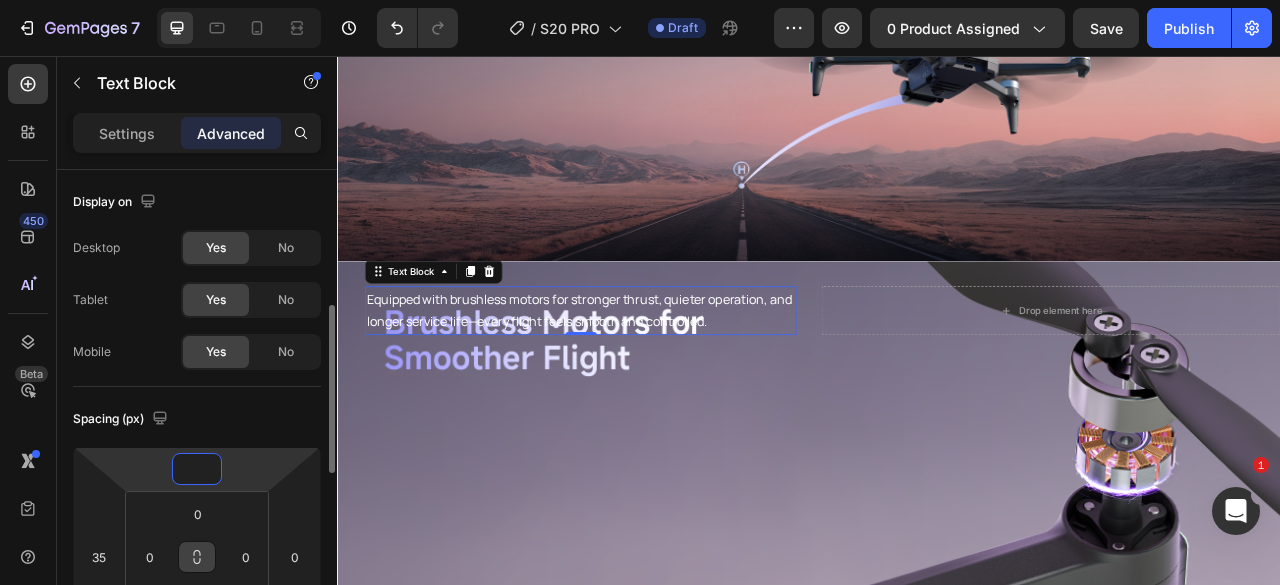 scroll, scrollTop: 100, scrollLeft: 0, axis: vertical 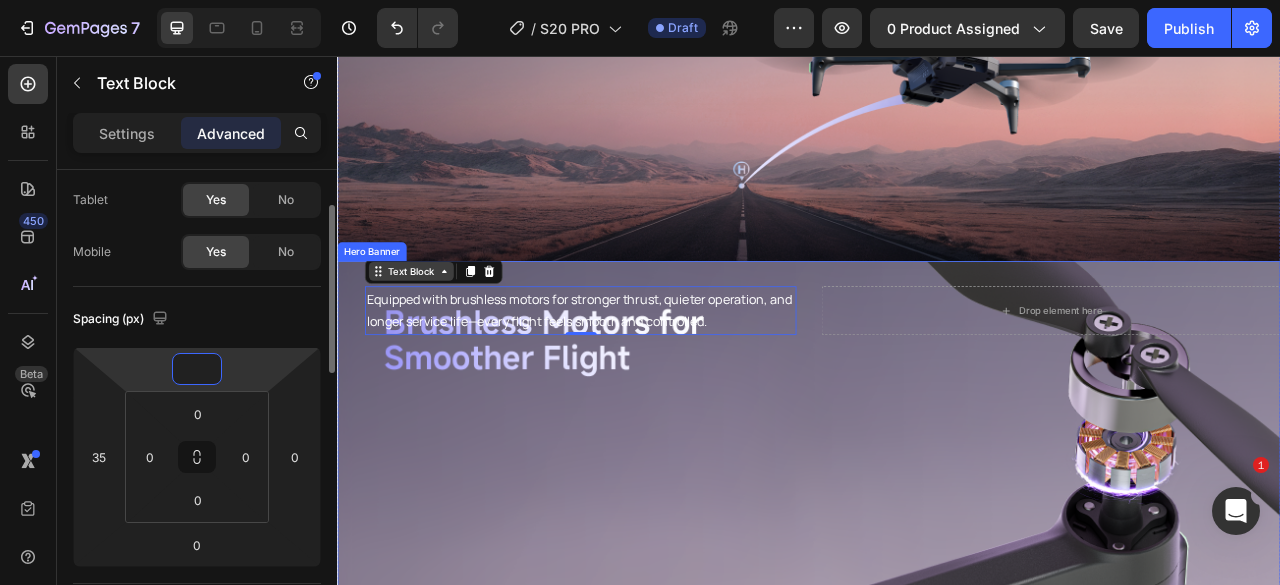 click at bounding box center (937, 567) 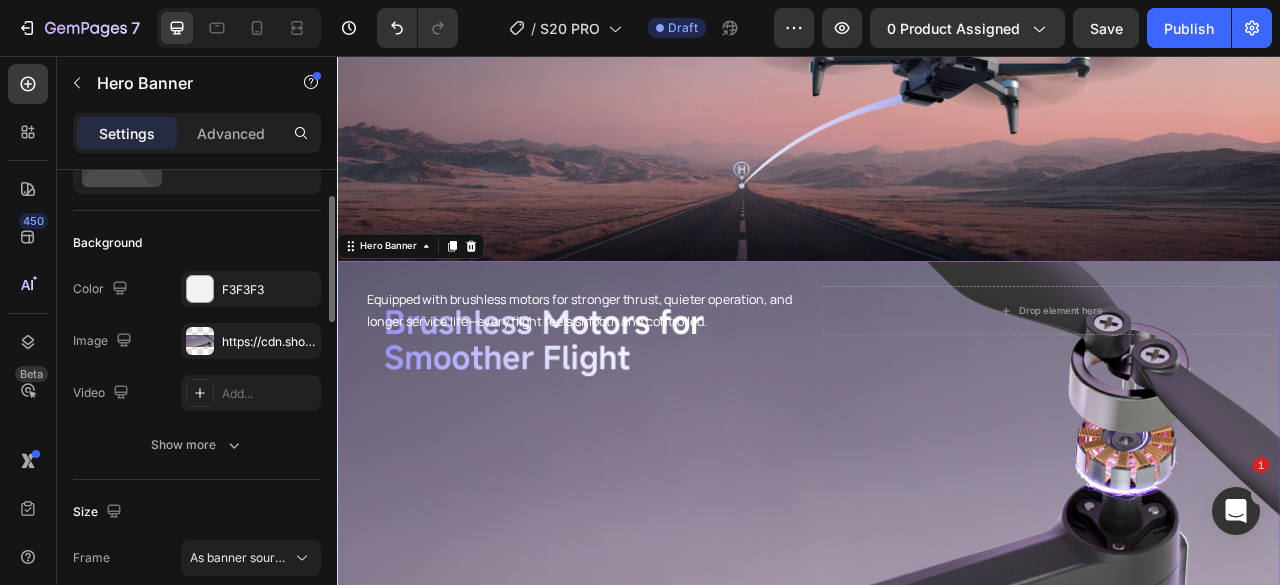scroll, scrollTop: 0, scrollLeft: 0, axis: both 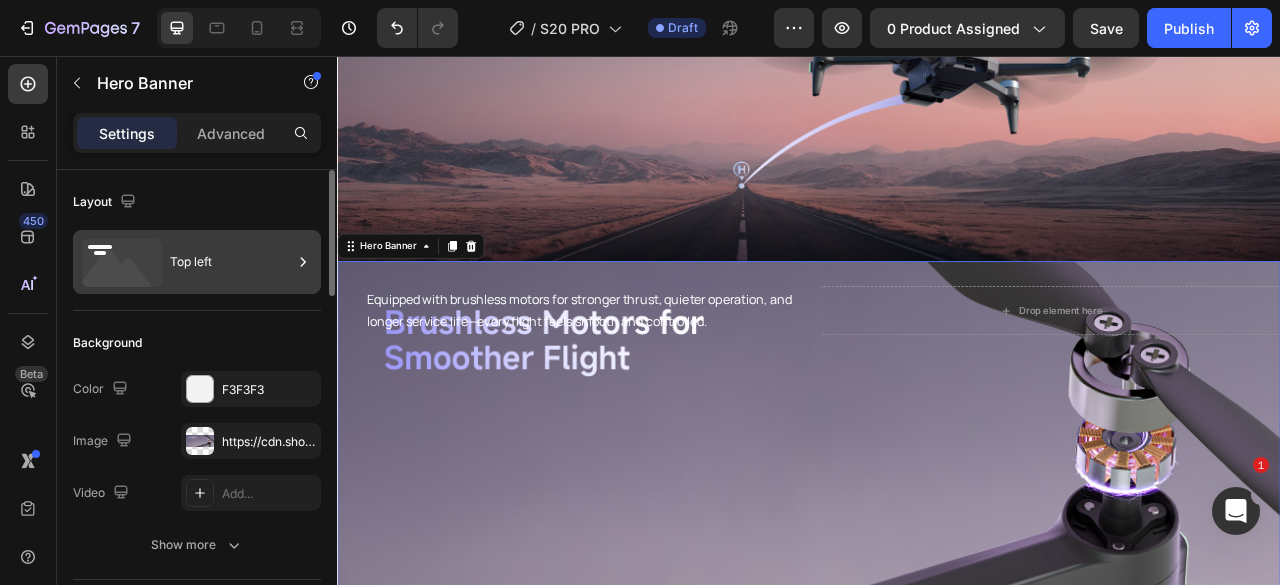 click 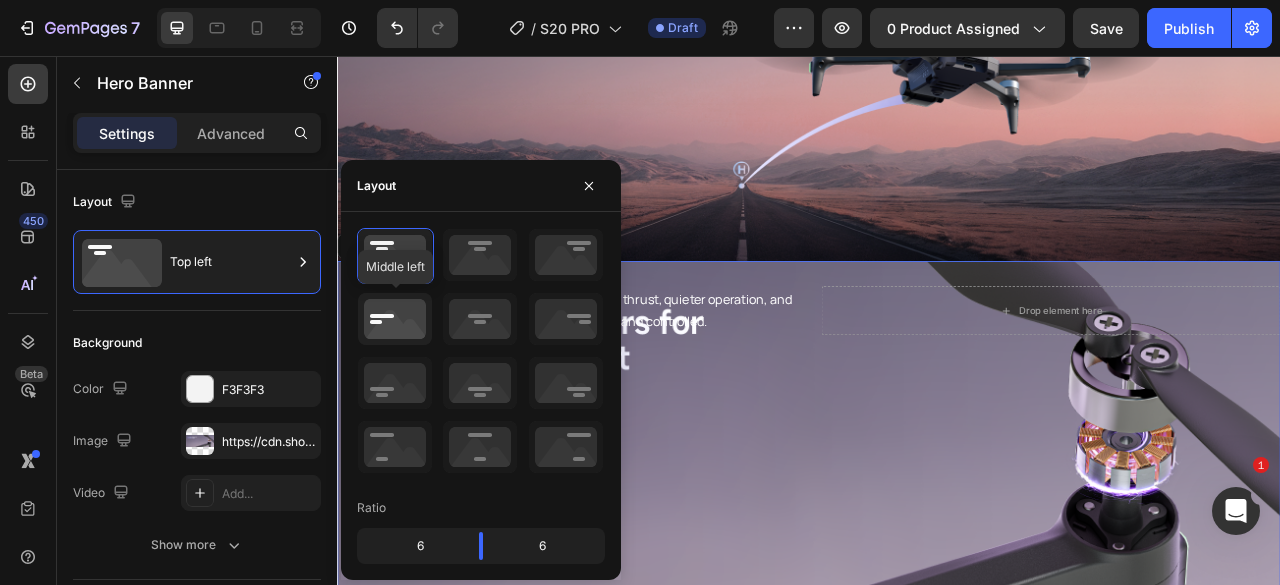 drag, startPoint x: 398, startPoint y: 325, endPoint x: 411, endPoint y: 436, distance: 111.75867 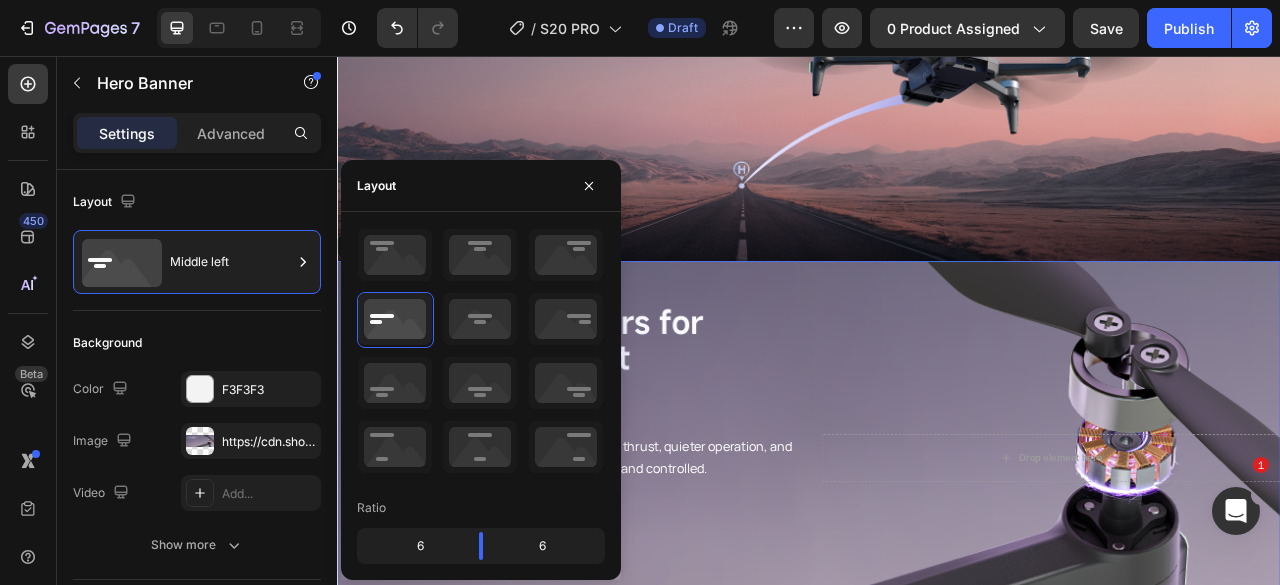 click on "Equipped with brushless motors for stronger thrust, quieter operation, and longer service life—every flight feels smooth and controlled. Text Block
Drop element here" at bounding box center (937, 568) 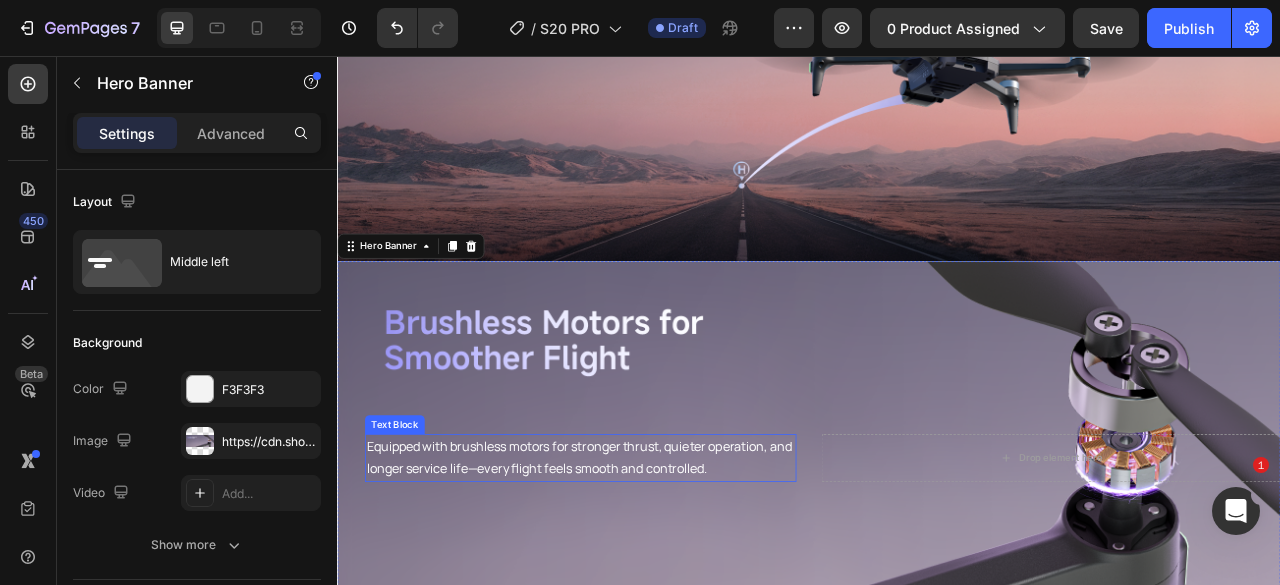 click on "Equipped with brushless motors for stronger thrust, quieter operation, and longer service life—every flight feels smooth and controlled." at bounding box center (646, 568) 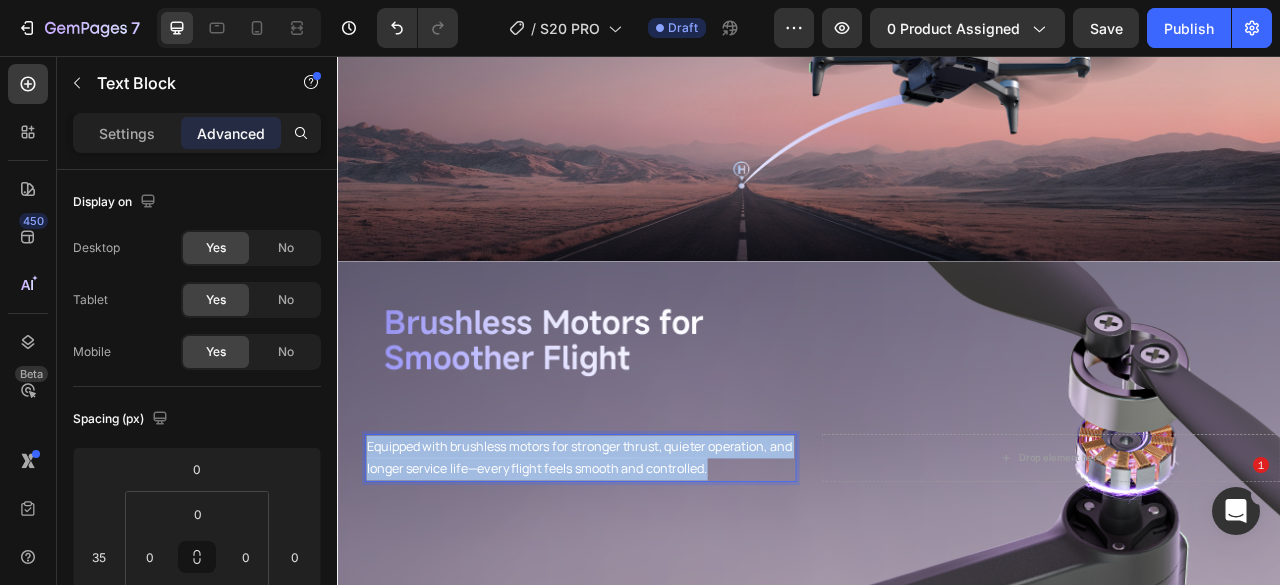 drag, startPoint x: 860, startPoint y: 552, endPoint x: 325, endPoint y: 530, distance: 535.45215 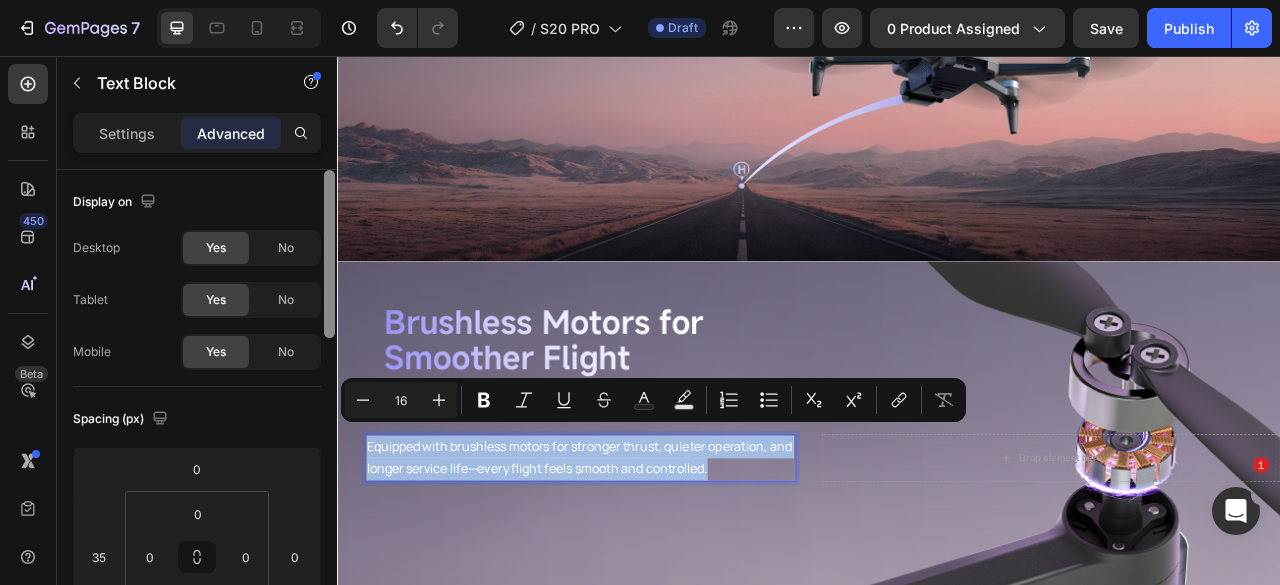 scroll, scrollTop: 4018, scrollLeft: 0, axis: vertical 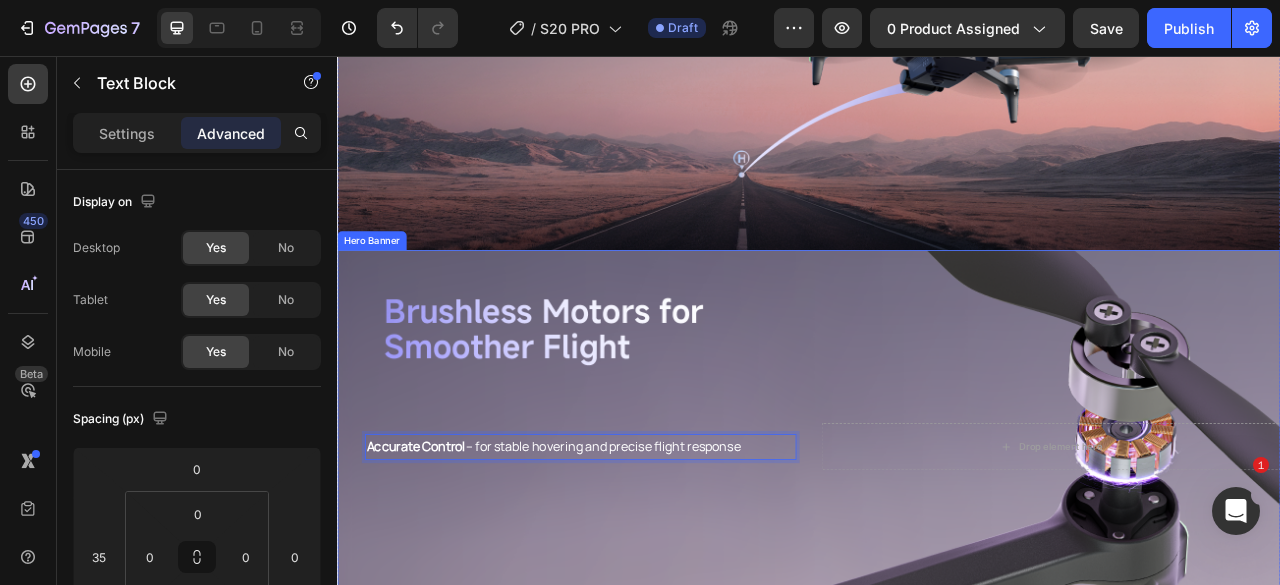 click at bounding box center [937, 553] 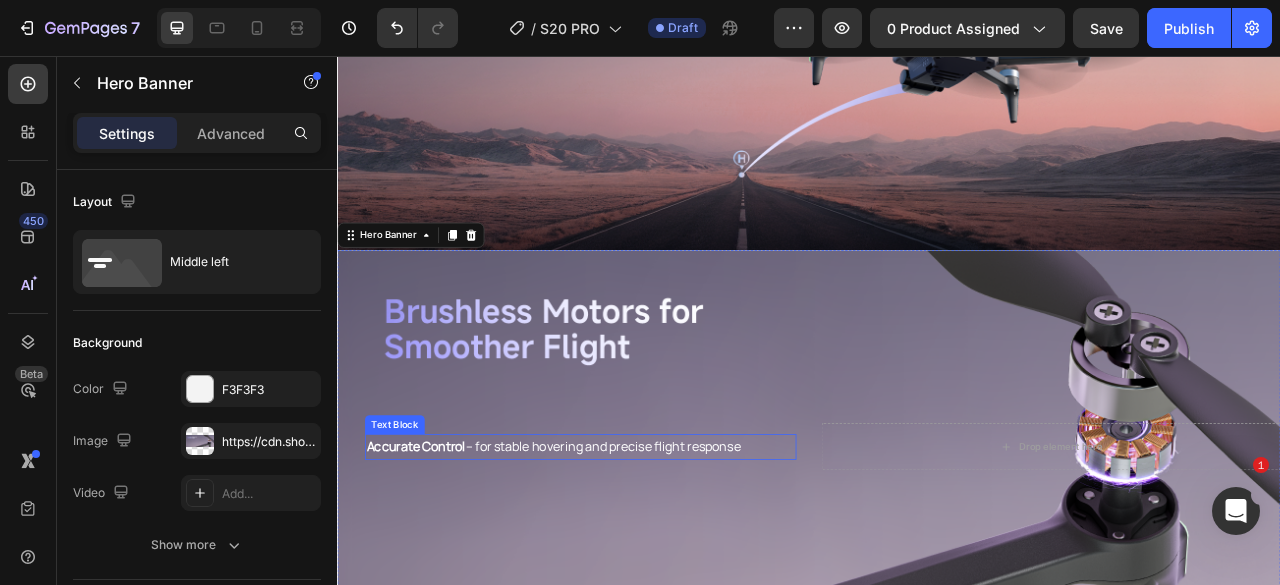 click on "Accurate Control  – for stable hovering and precise flight response" at bounding box center [646, 553] 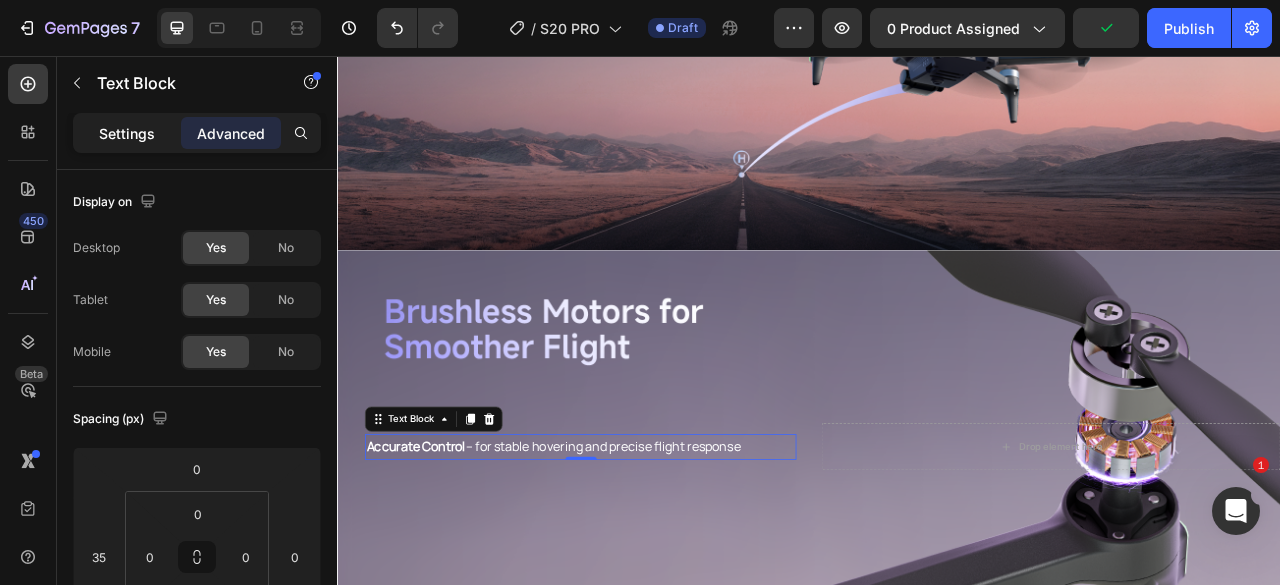 click on "Settings" at bounding box center [127, 133] 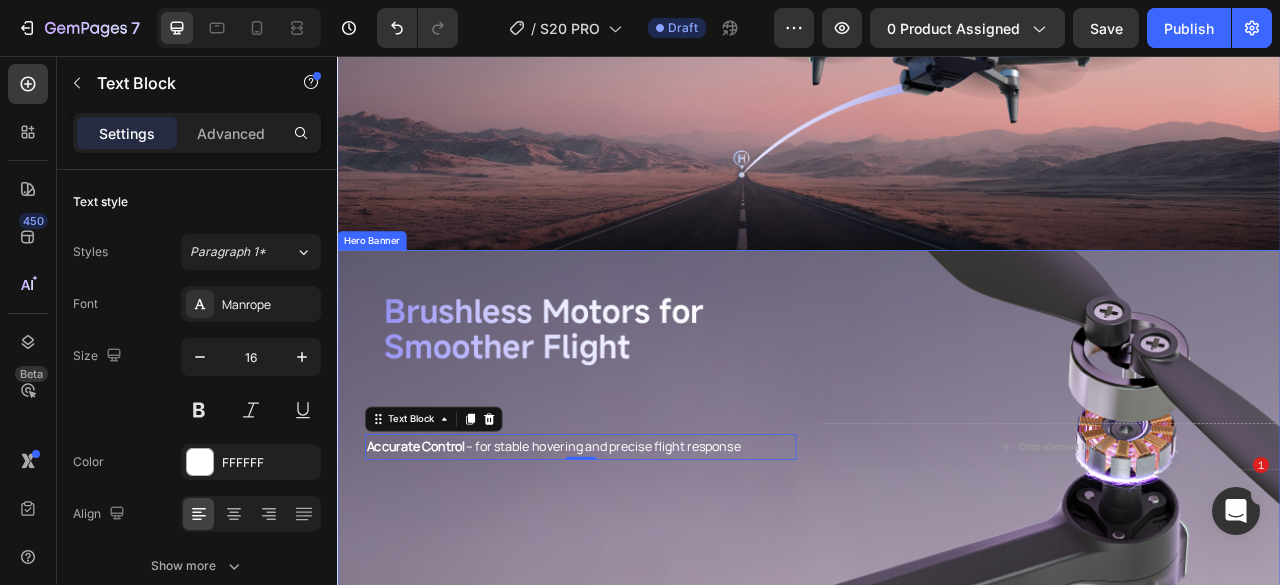 click at bounding box center (937, 553) 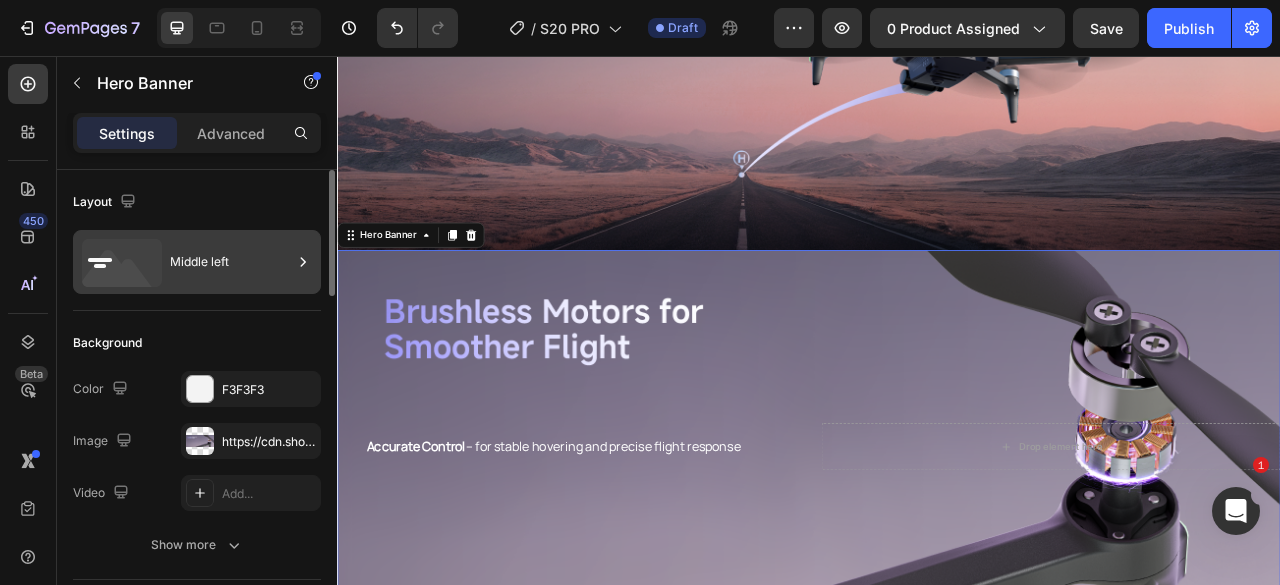 click 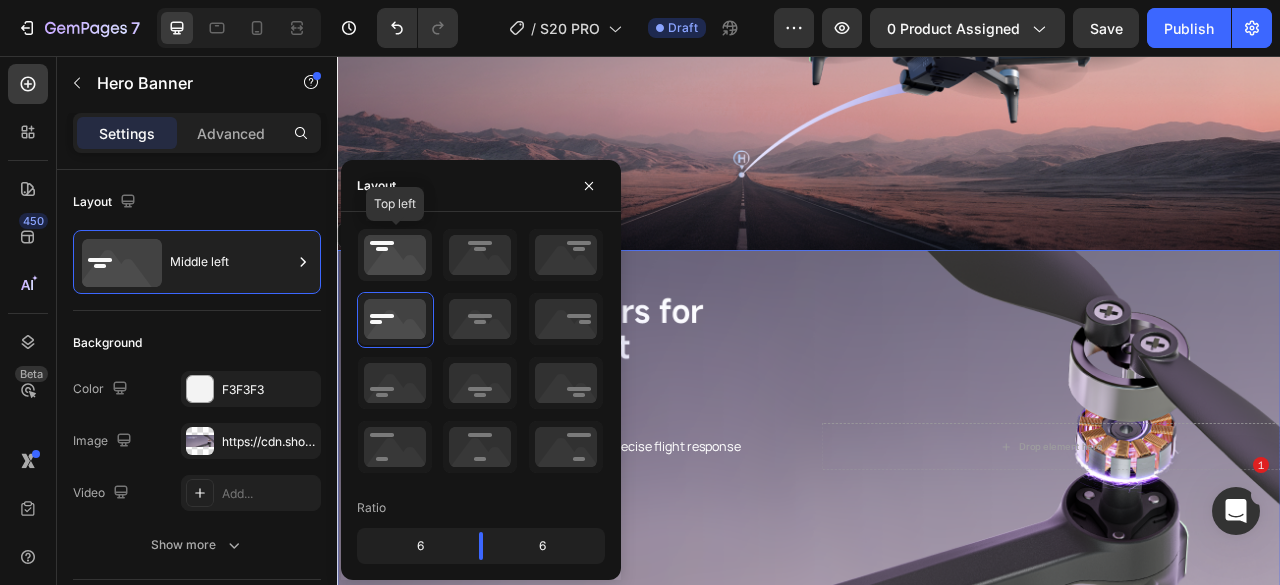 click 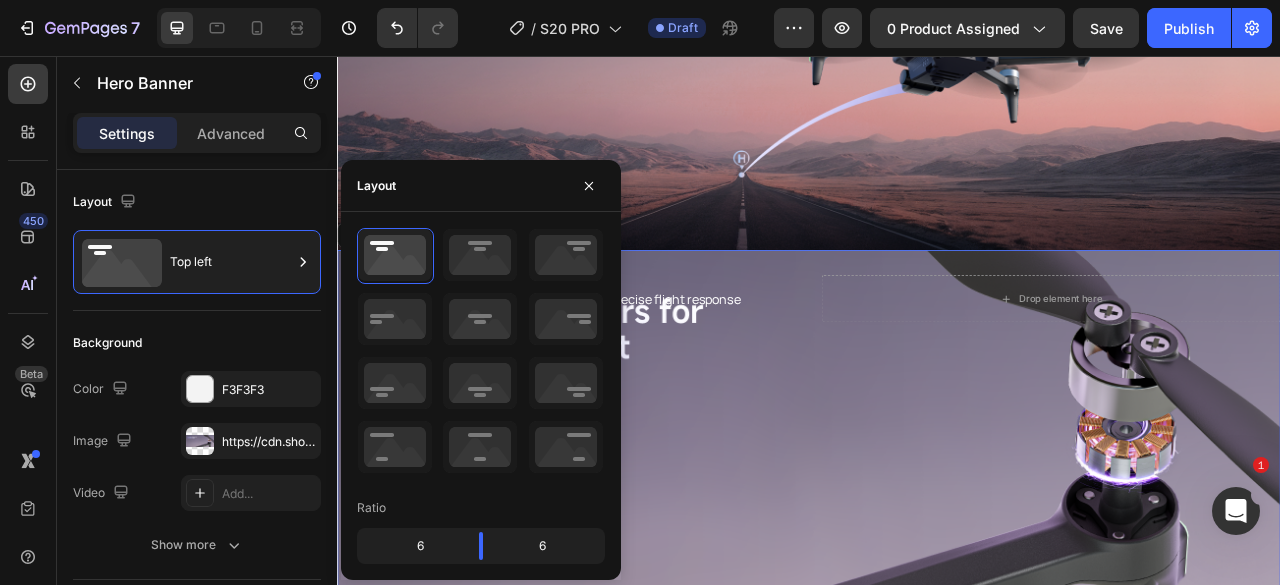 click on "Accurate Control  – for stable hovering and precise flight response Text Block
Drop element here" at bounding box center (937, 365) 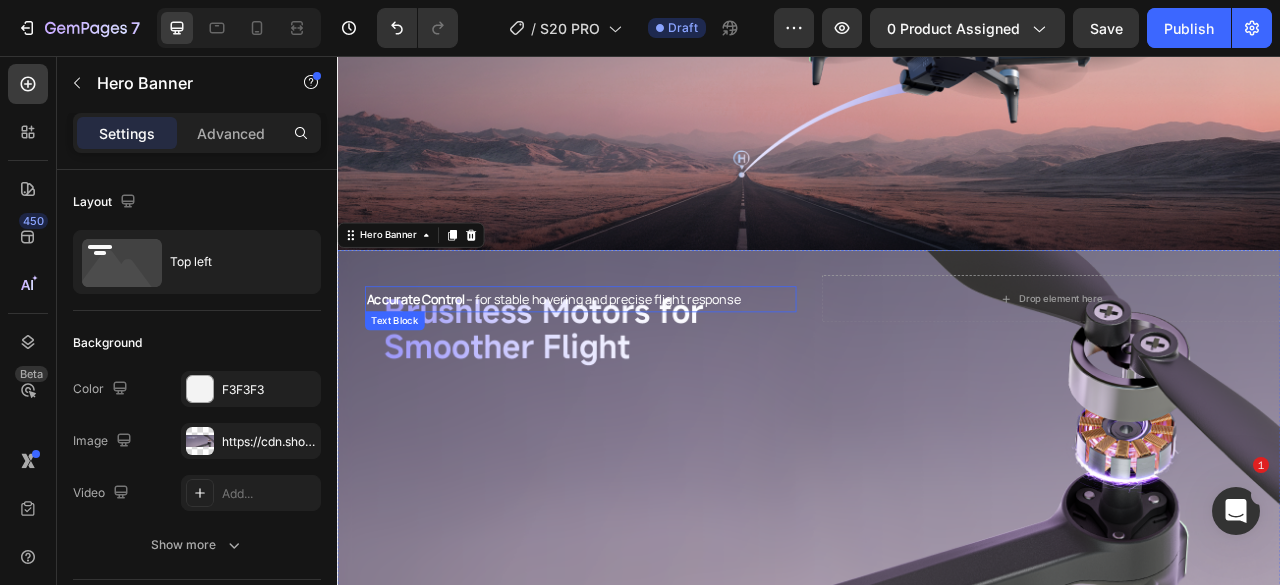 click on "Accurate Control" at bounding box center (437, 365) 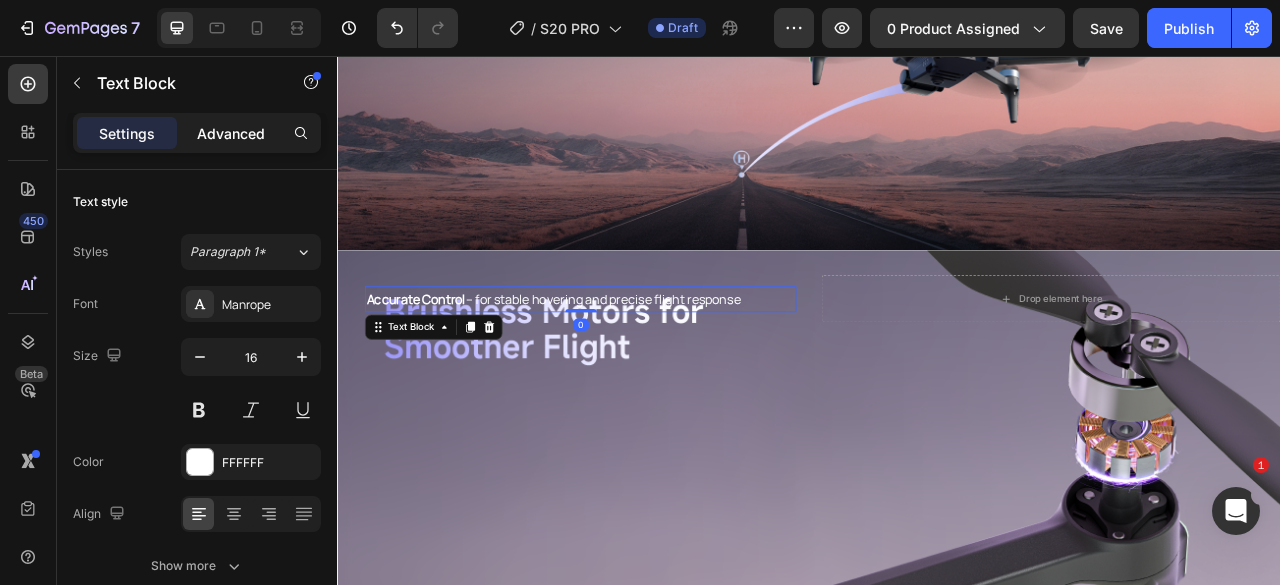 click on "Advanced" at bounding box center [231, 133] 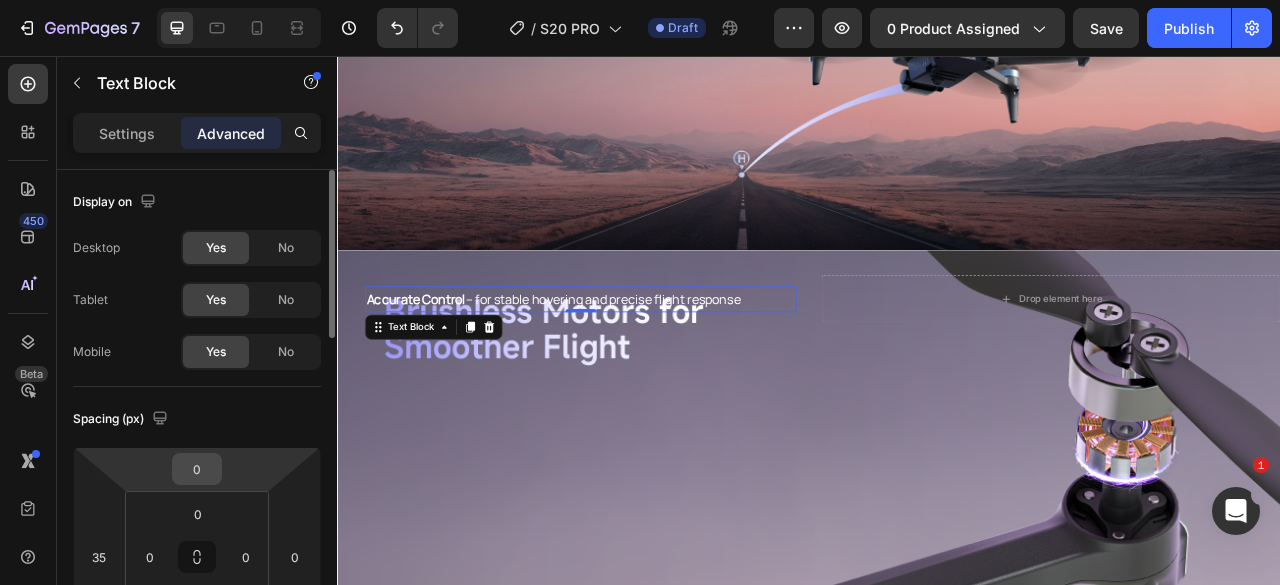 click on "0" at bounding box center [197, 469] 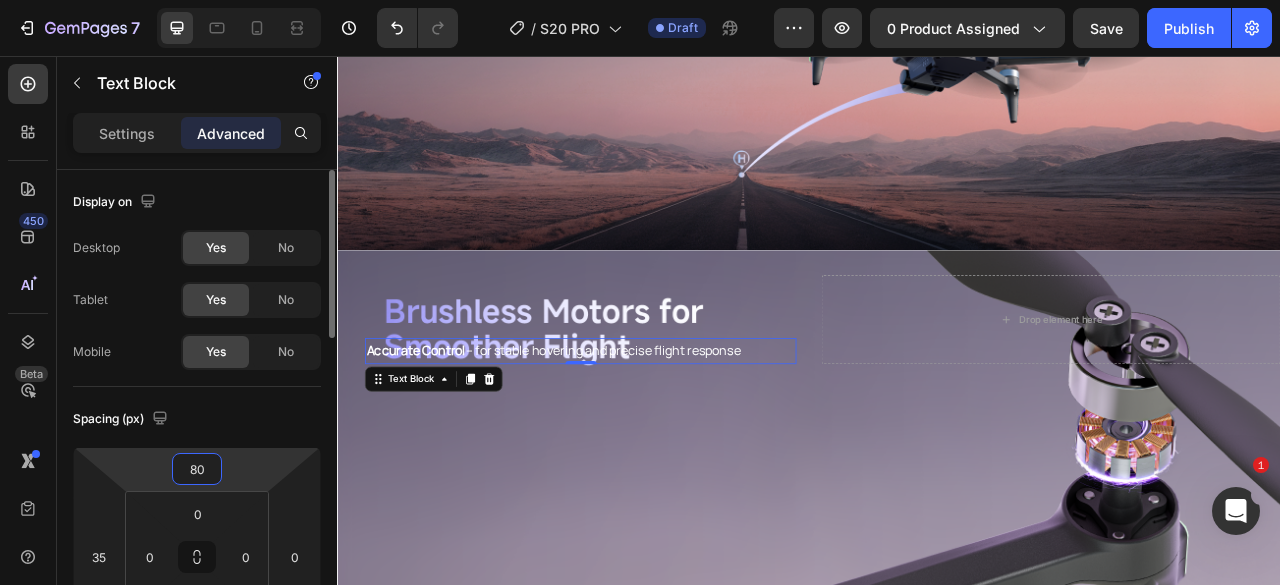 type on "8" 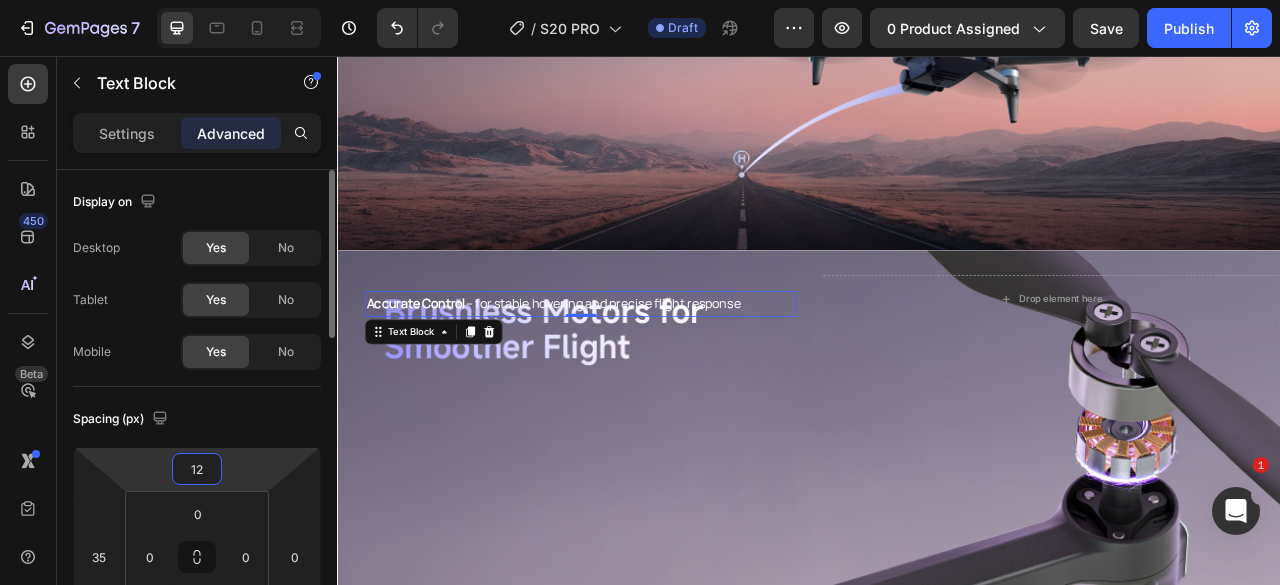 type on "1" 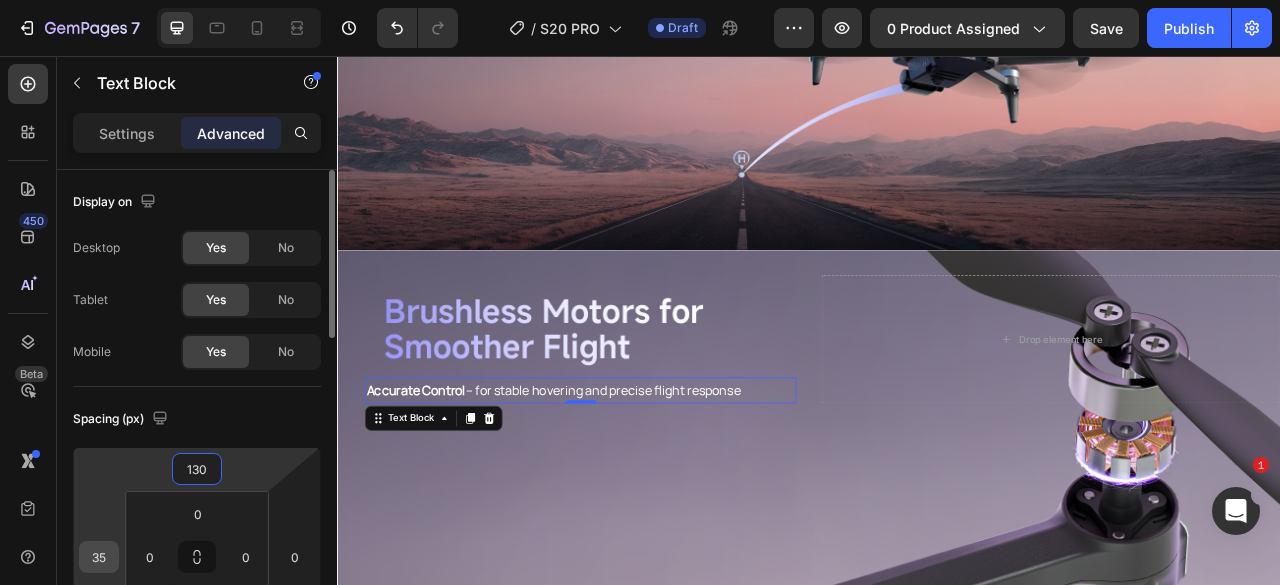 type on "130" 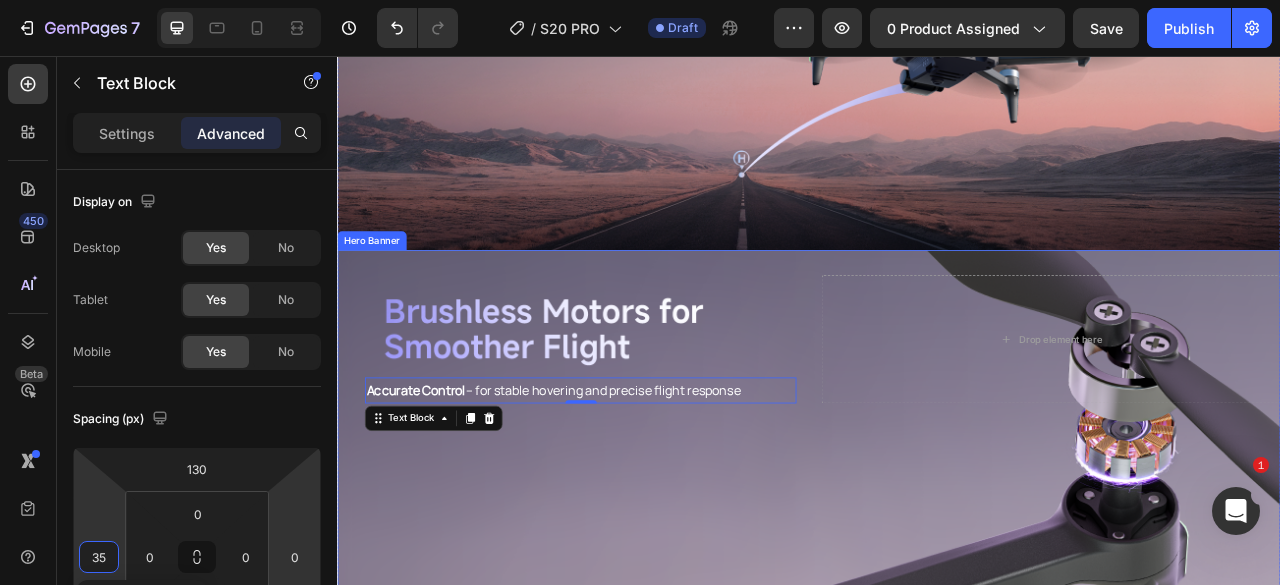click at bounding box center [937, 553] 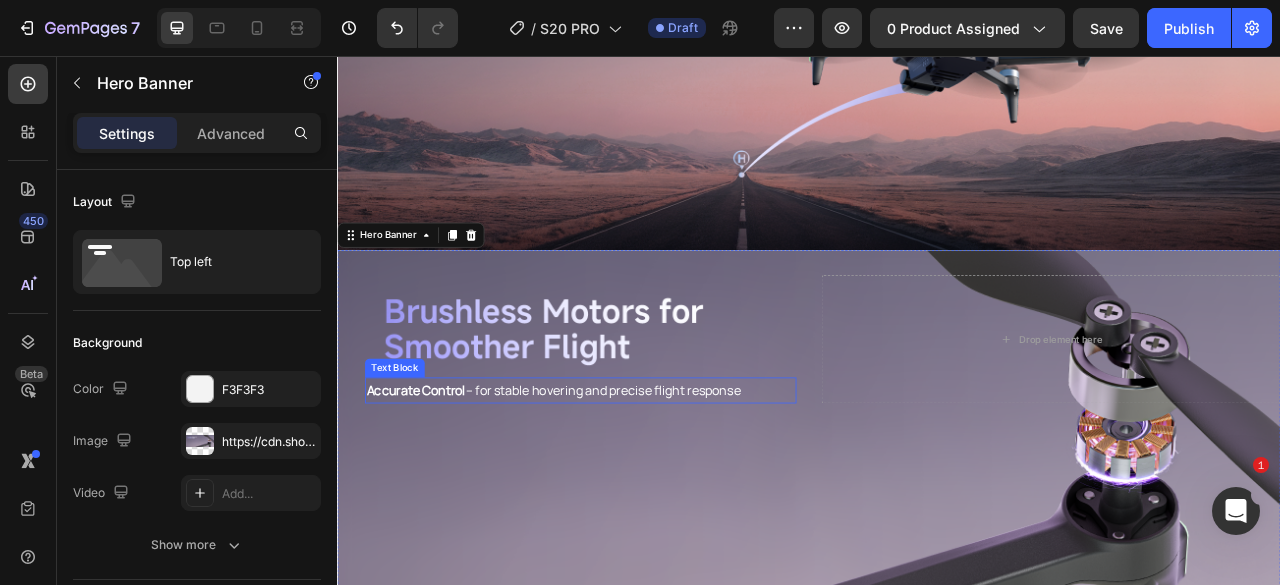 click on "Accurate Control  – for stable hovering and precise flight response" at bounding box center [646, 481] 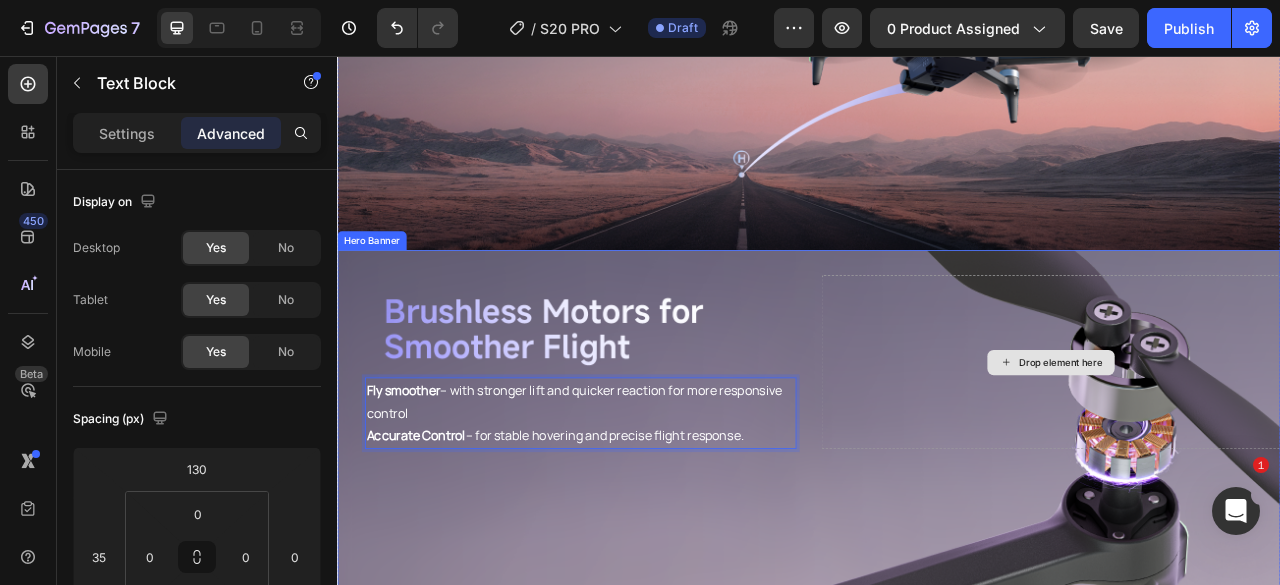 click on "Drop element here" at bounding box center (1245, 445) 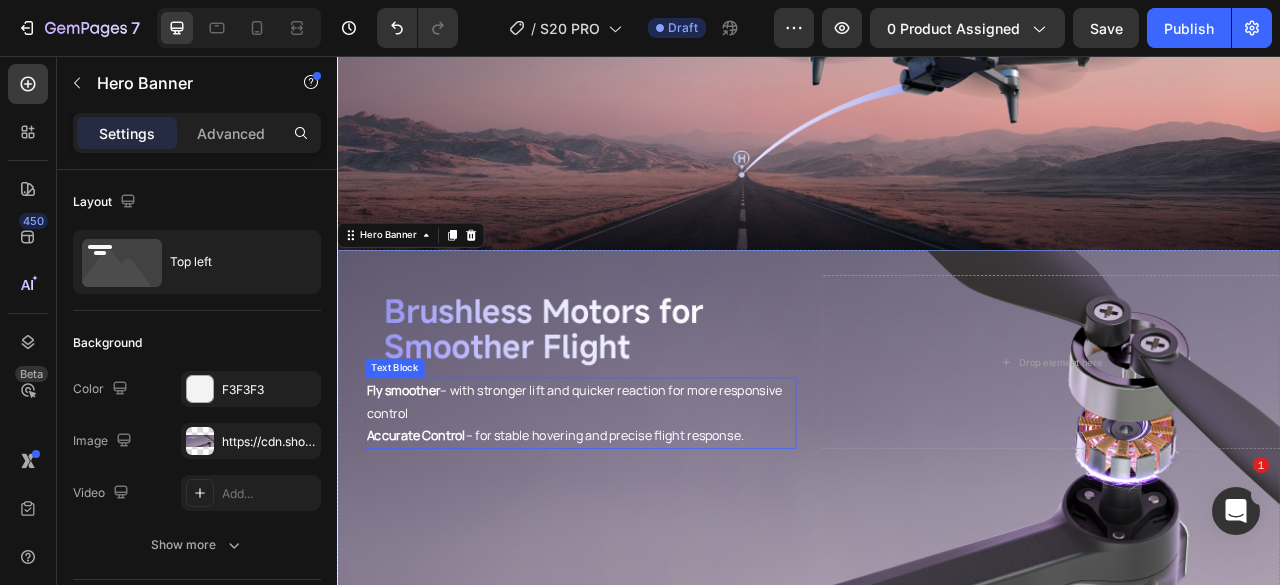 click on "Accurate Control  – for stable hovering and precise flight response." at bounding box center [646, 539] 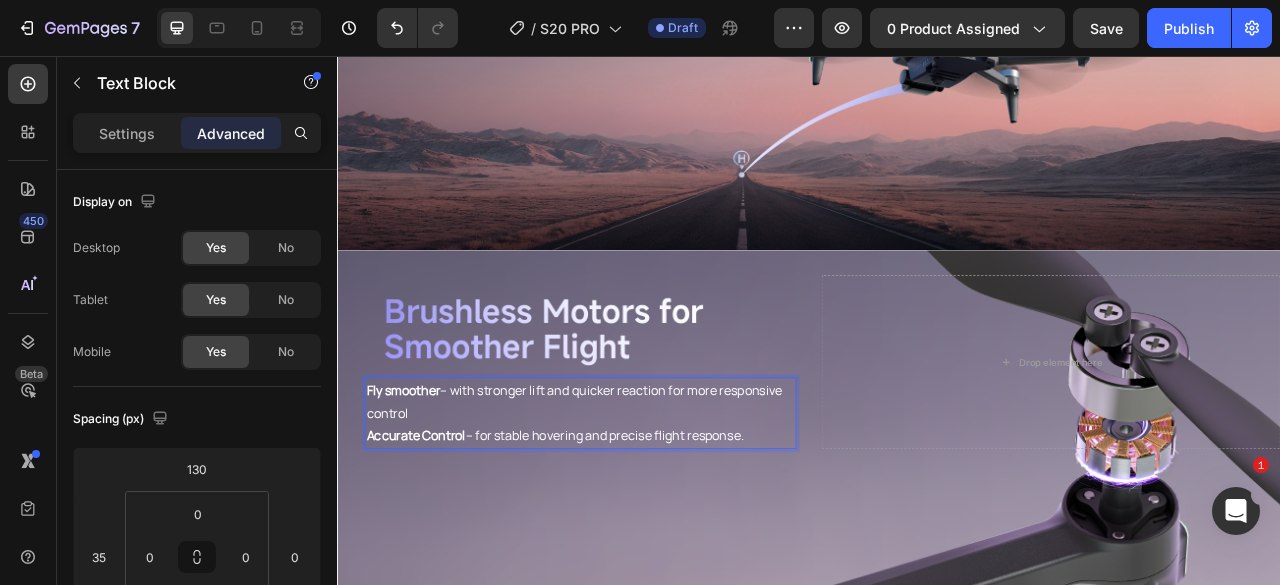 type 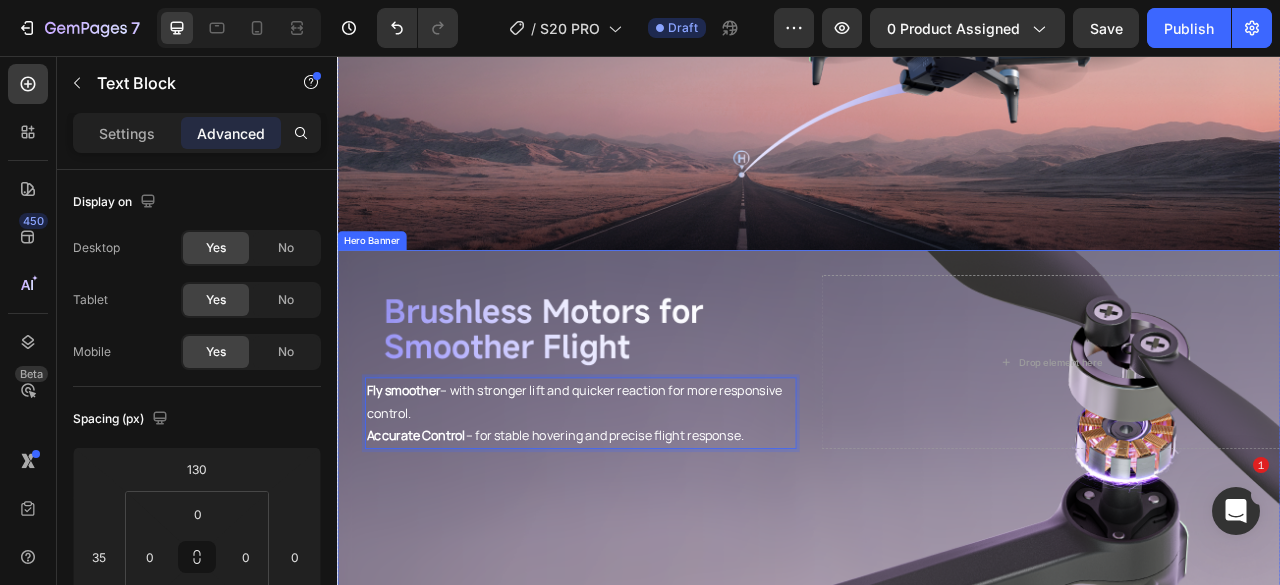 click at bounding box center (937, 553) 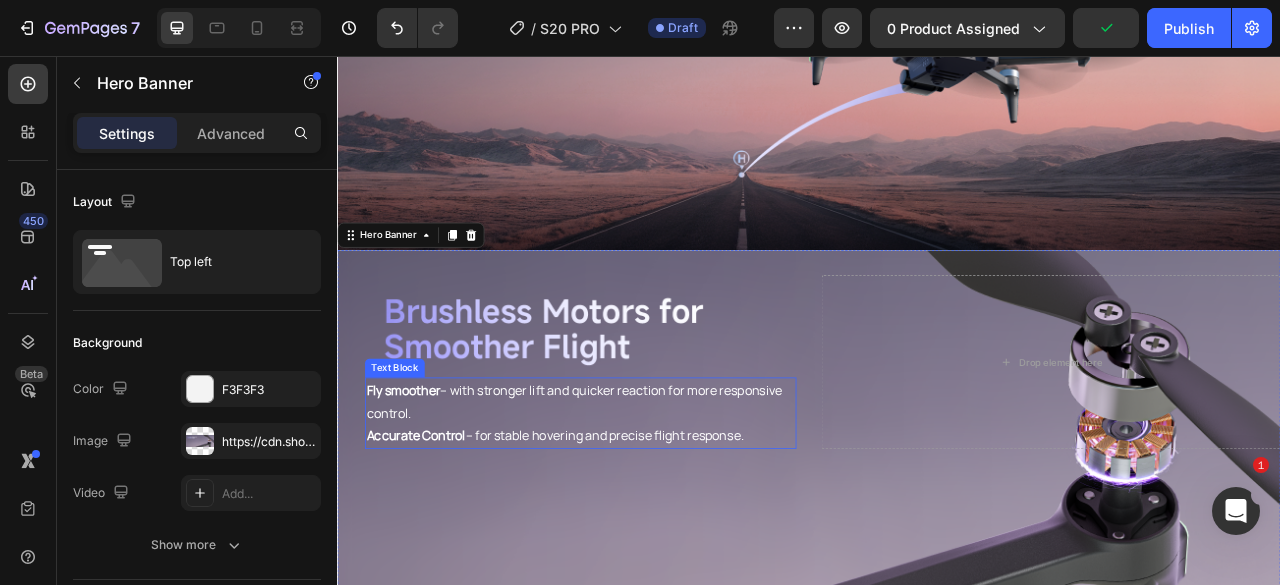 click on "Fly smoother  – with stronger lift and quicker reaction for more responsive control." at bounding box center (646, 496) 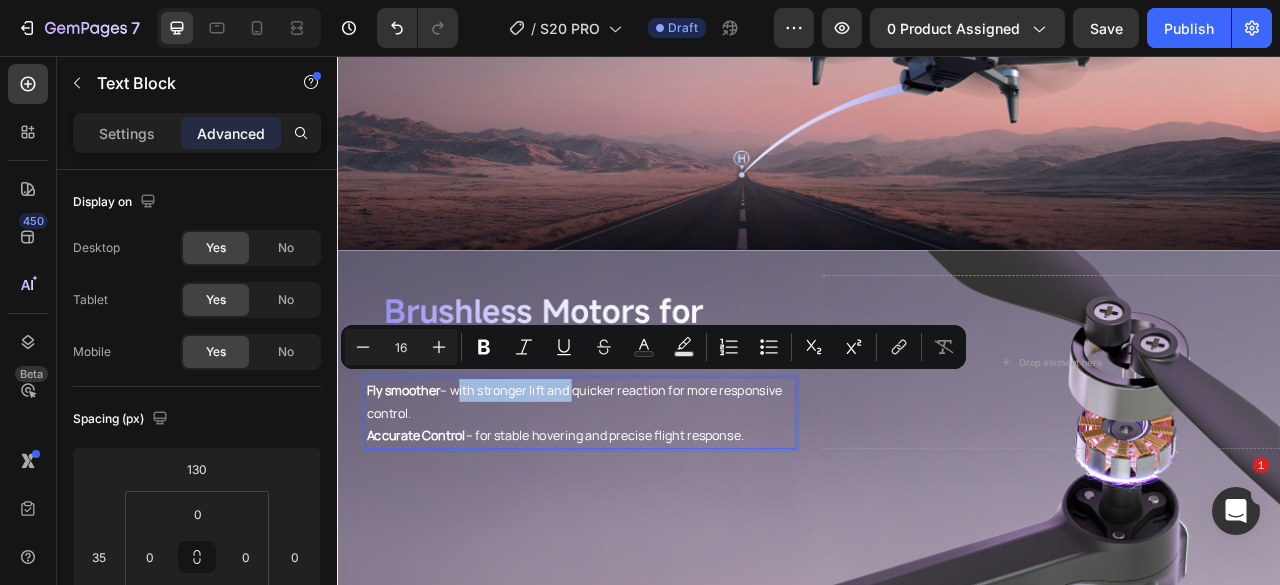 drag, startPoint x: 487, startPoint y: 469, endPoint x: 637, endPoint y: 478, distance: 150.26976 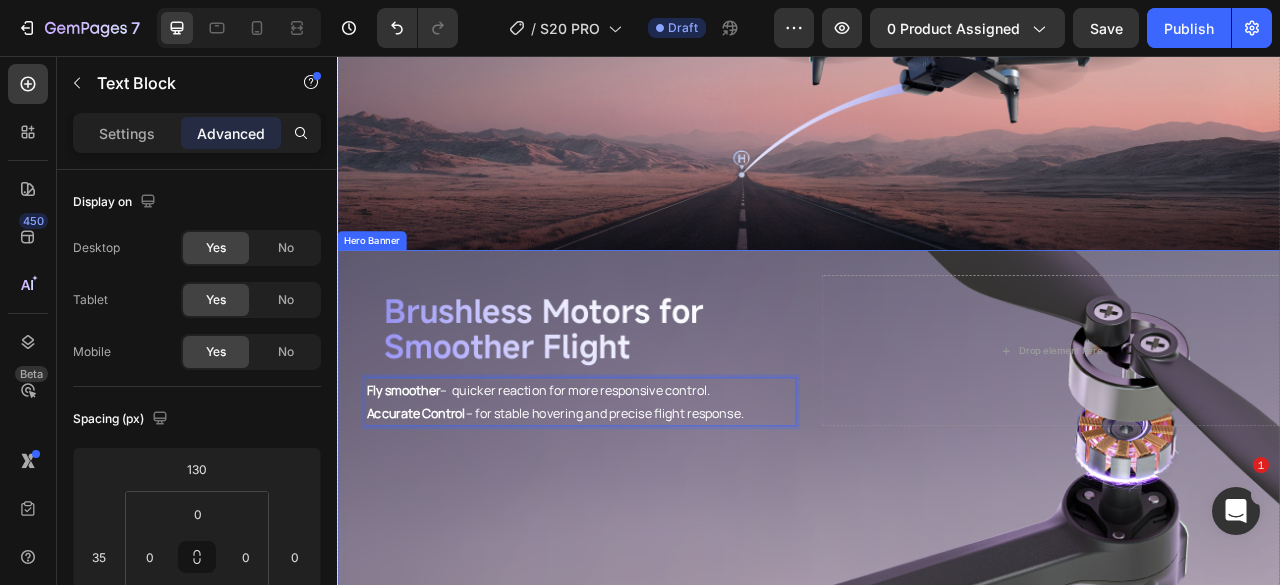 click at bounding box center [937, 553] 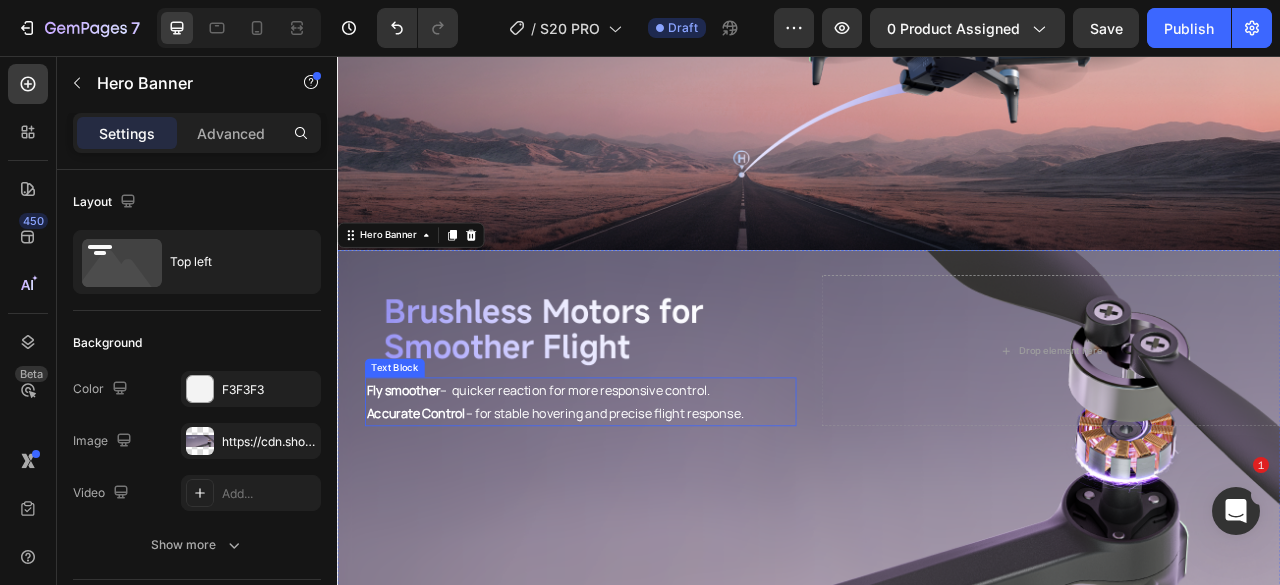 click on "Accurate Control  – for stable hovering and precise flight response." at bounding box center (646, 510) 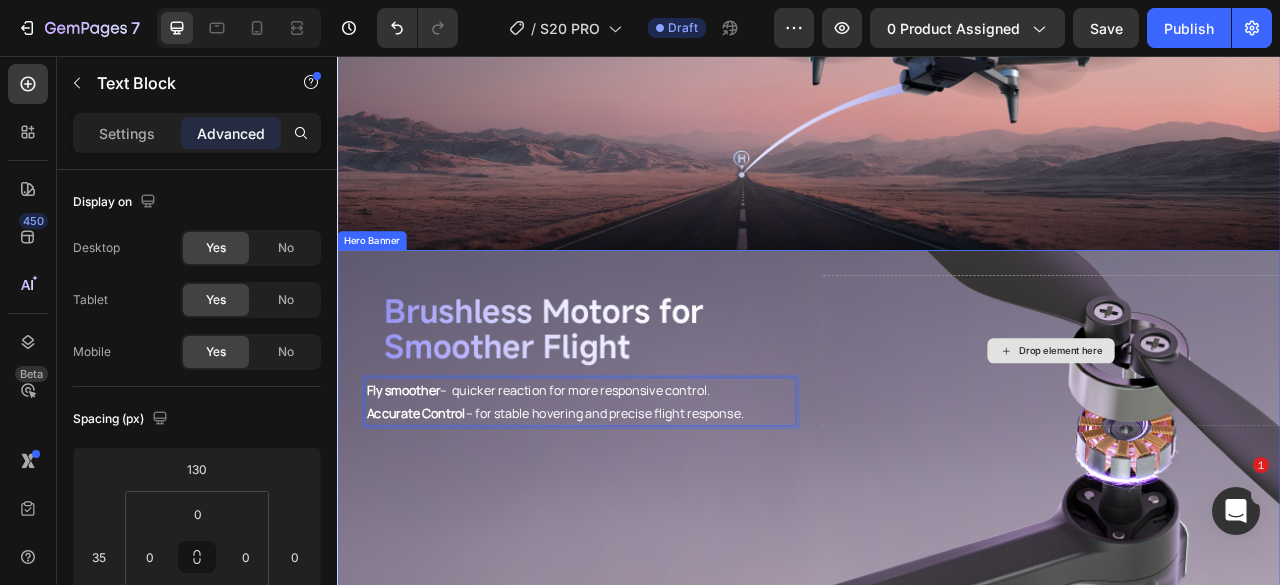 click on "Drop element here" at bounding box center (1245, 431) 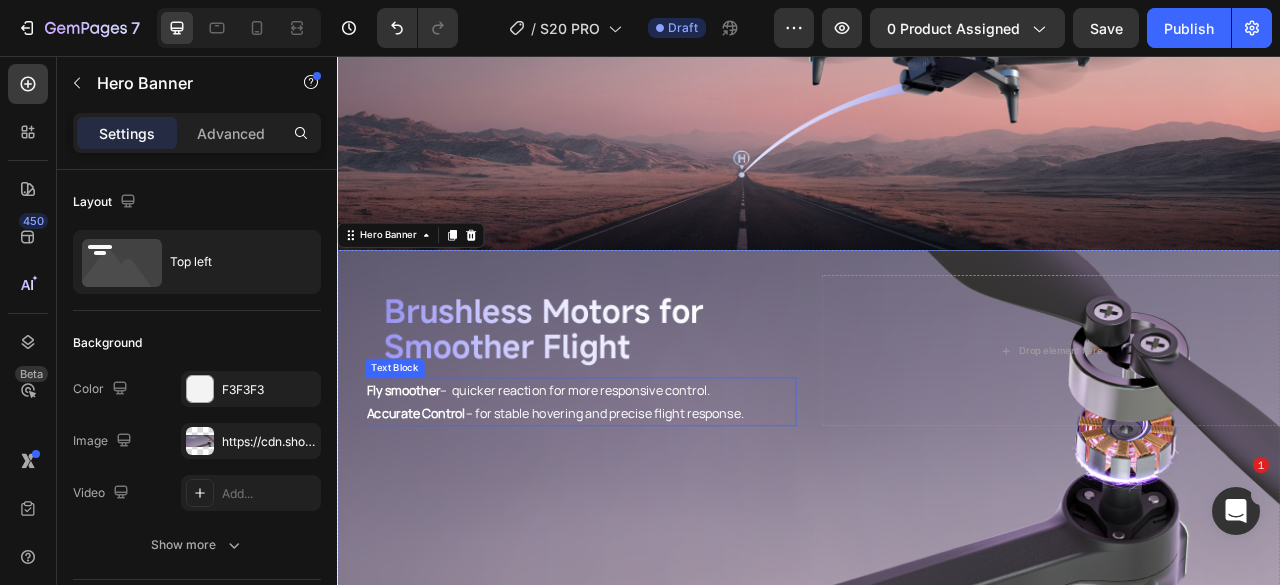 click on "Accurate Control  – for stable hovering and precise flight response." at bounding box center (646, 510) 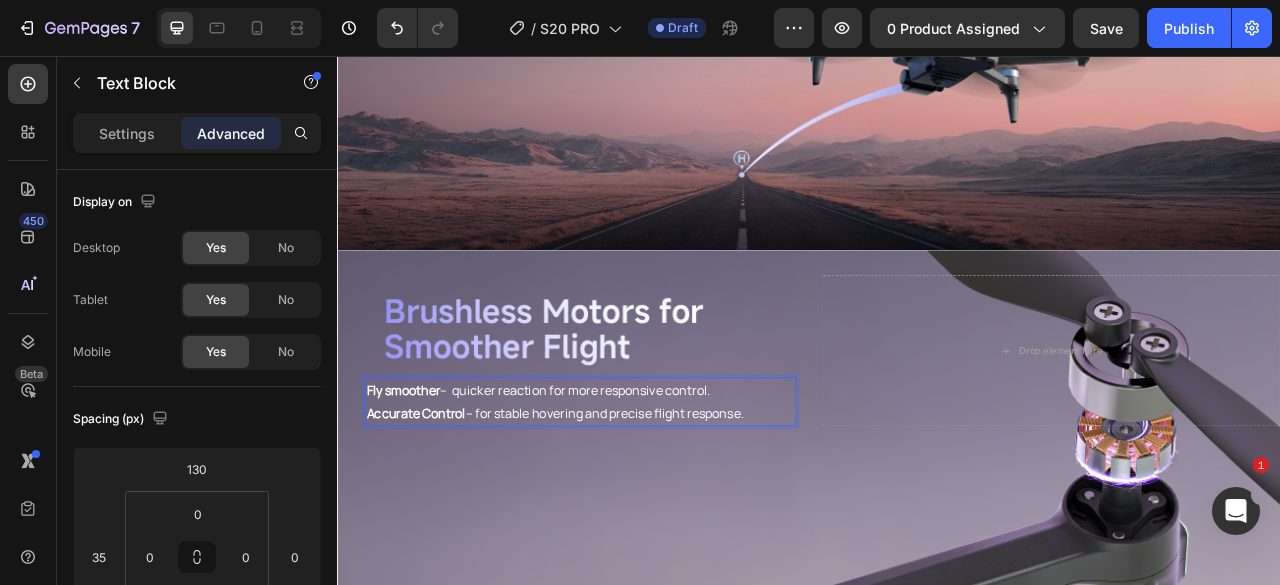 click on "Fly smoother  –  quicker reaction for more responsive control." at bounding box center (646, 481) 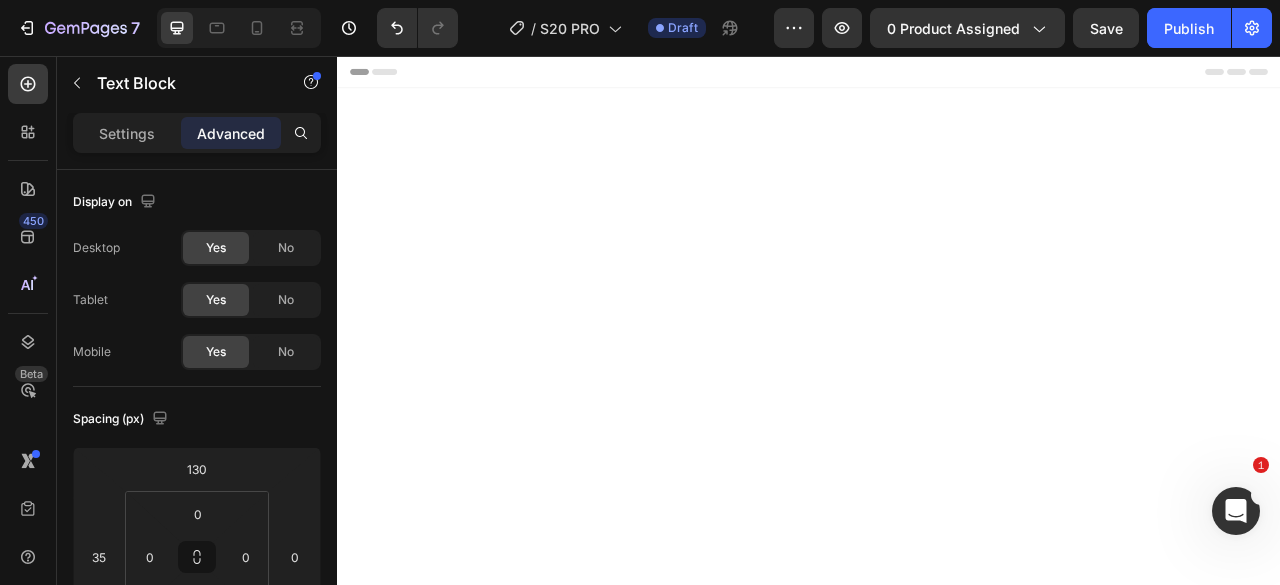 scroll, scrollTop: 0, scrollLeft: 0, axis: both 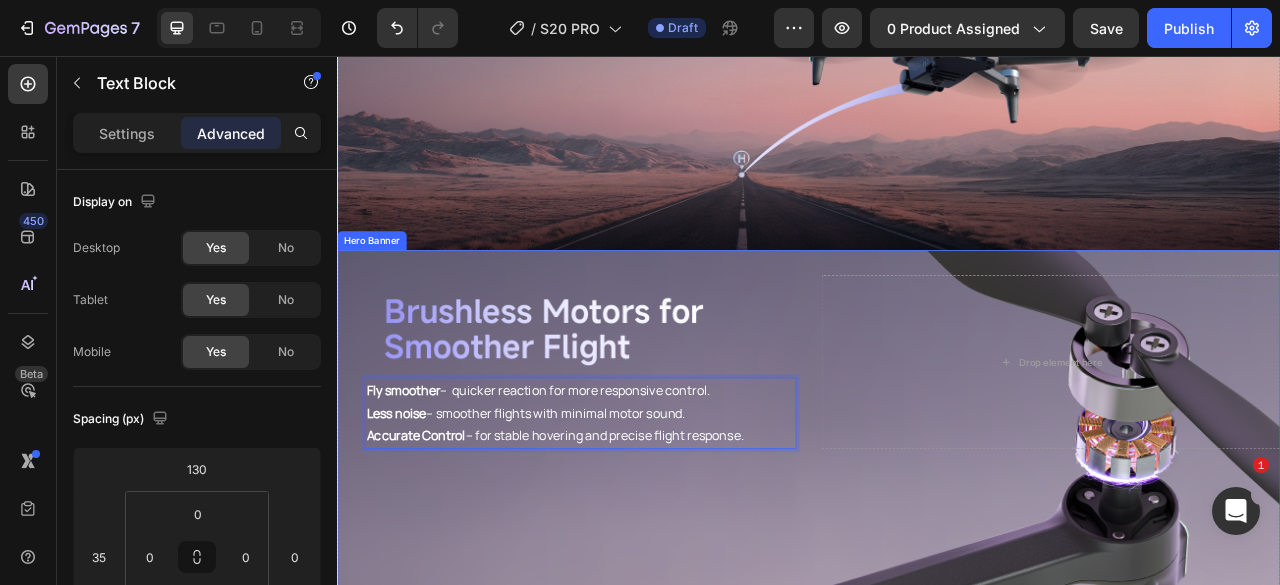 click at bounding box center [937, 553] 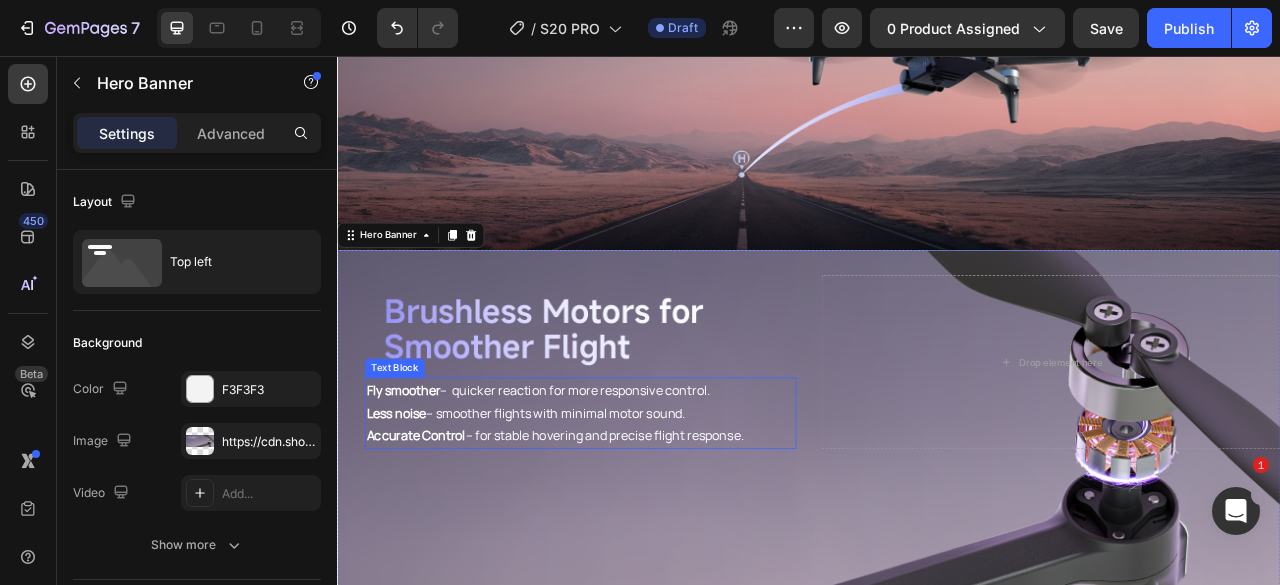 click on "Less noise  – smoother flights with minimal motor sound." at bounding box center (646, 510) 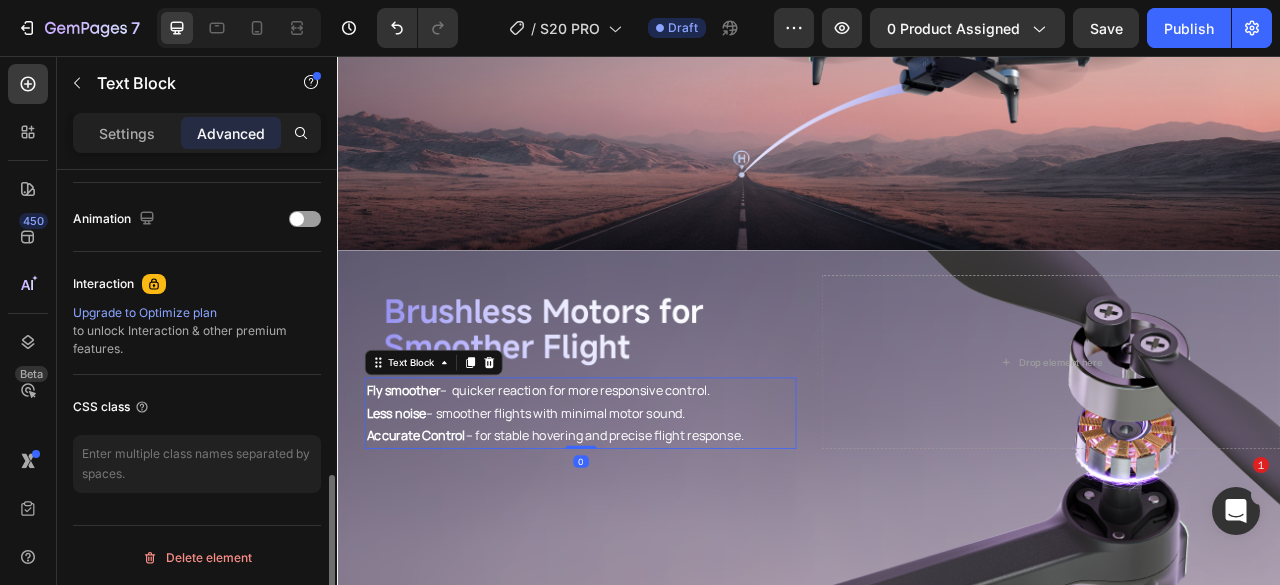 scroll, scrollTop: 658, scrollLeft: 0, axis: vertical 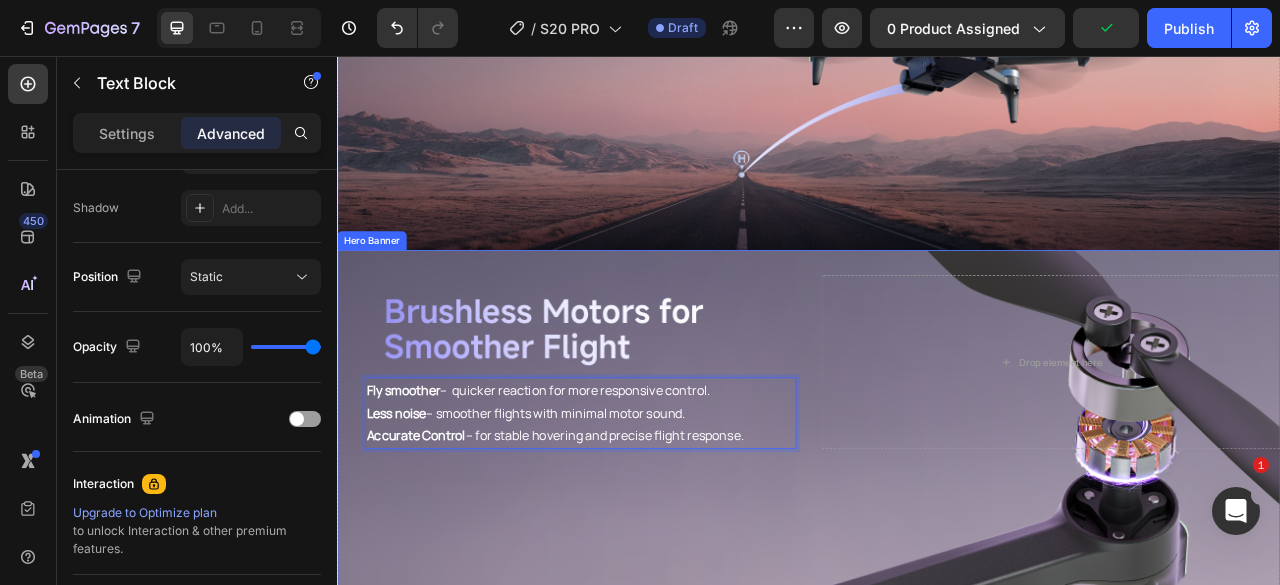 drag, startPoint x: 662, startPoint y: 523, endPoint x: 358, endPoint y: 459, distance: 310.66382 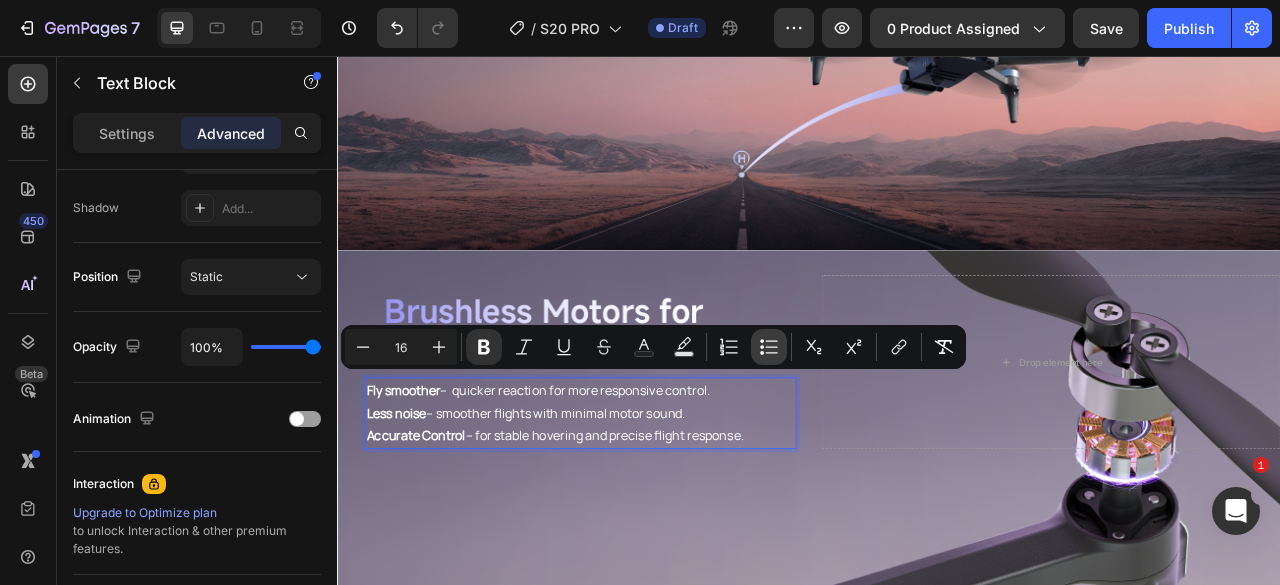 click 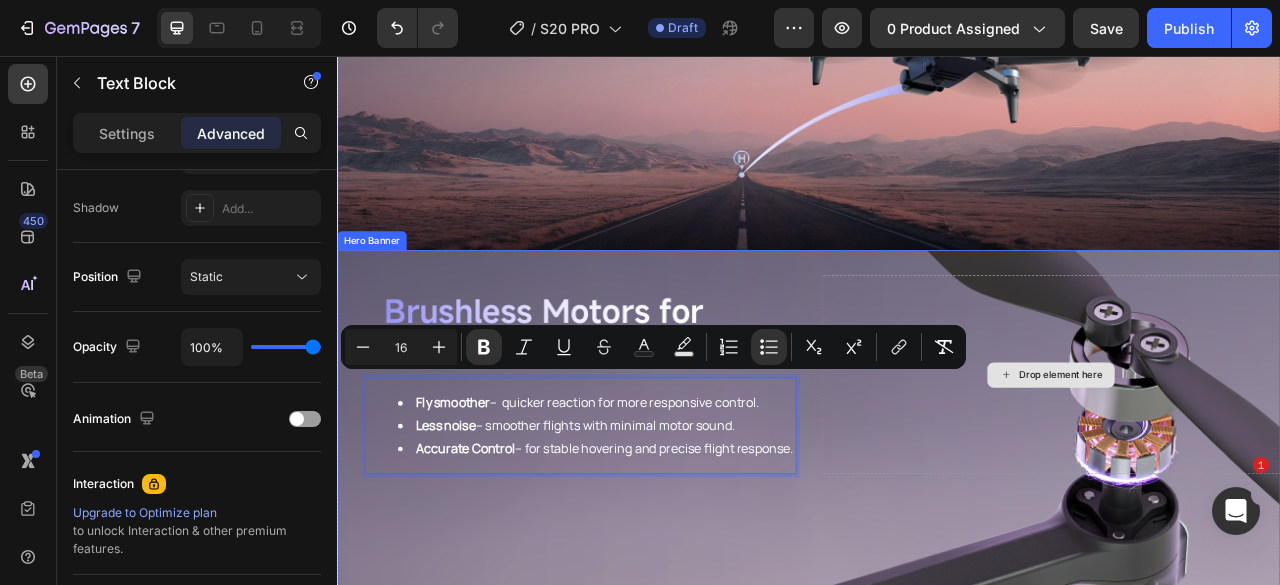 click on "Drop element here" at bounding box center (1245, 461) 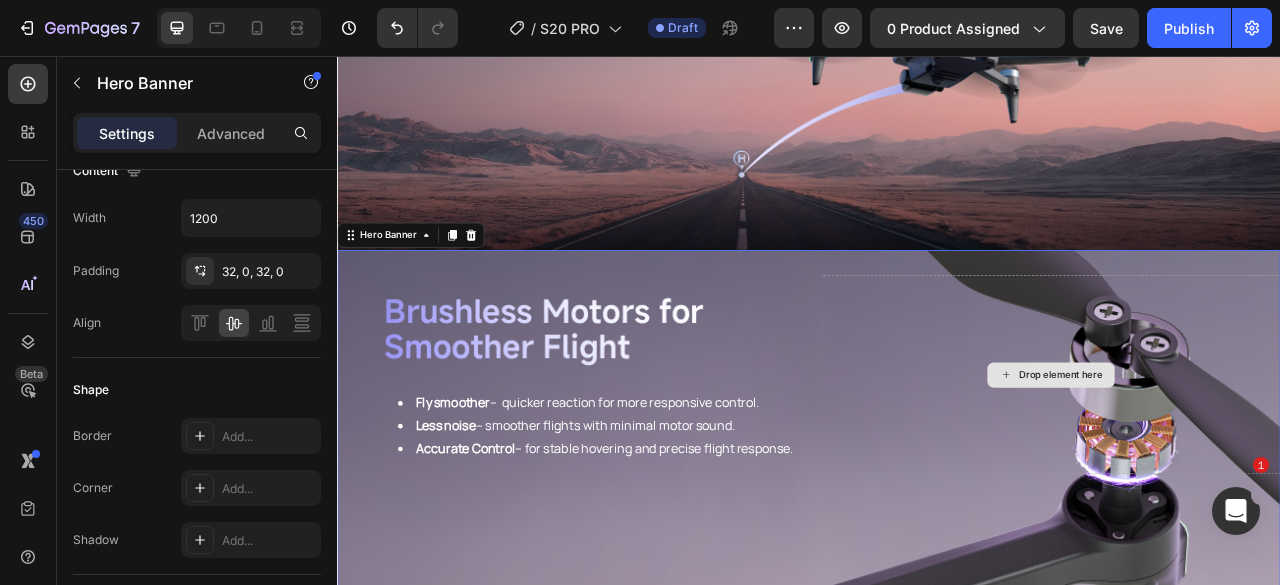 scroll, scrollTop: 0, scrollLeft: 0, axis: both 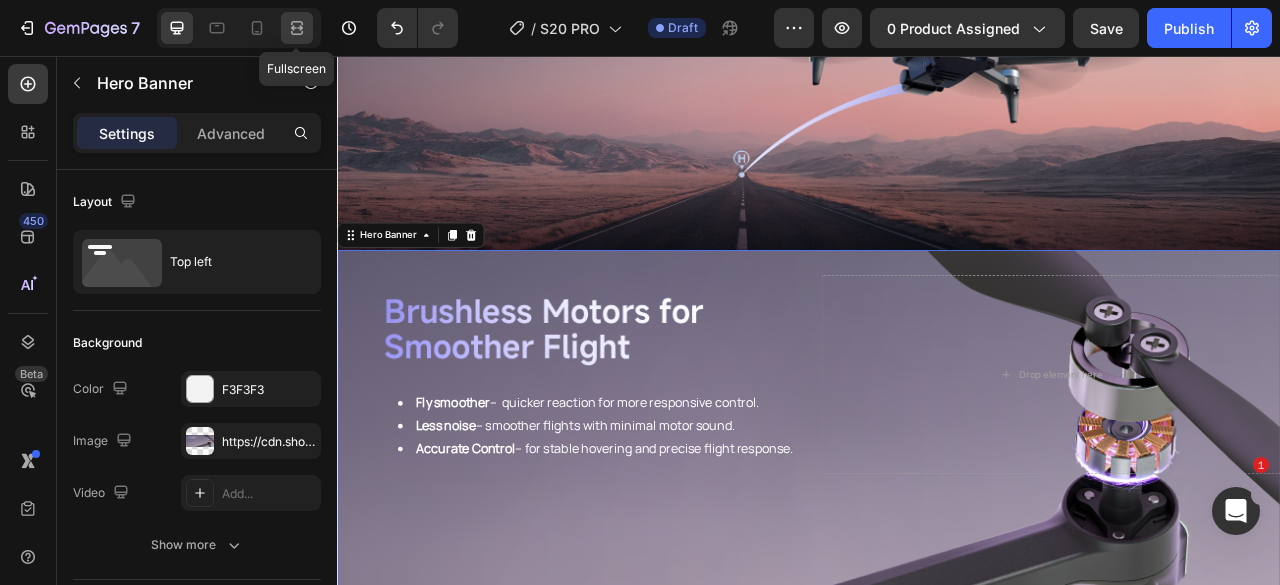 click 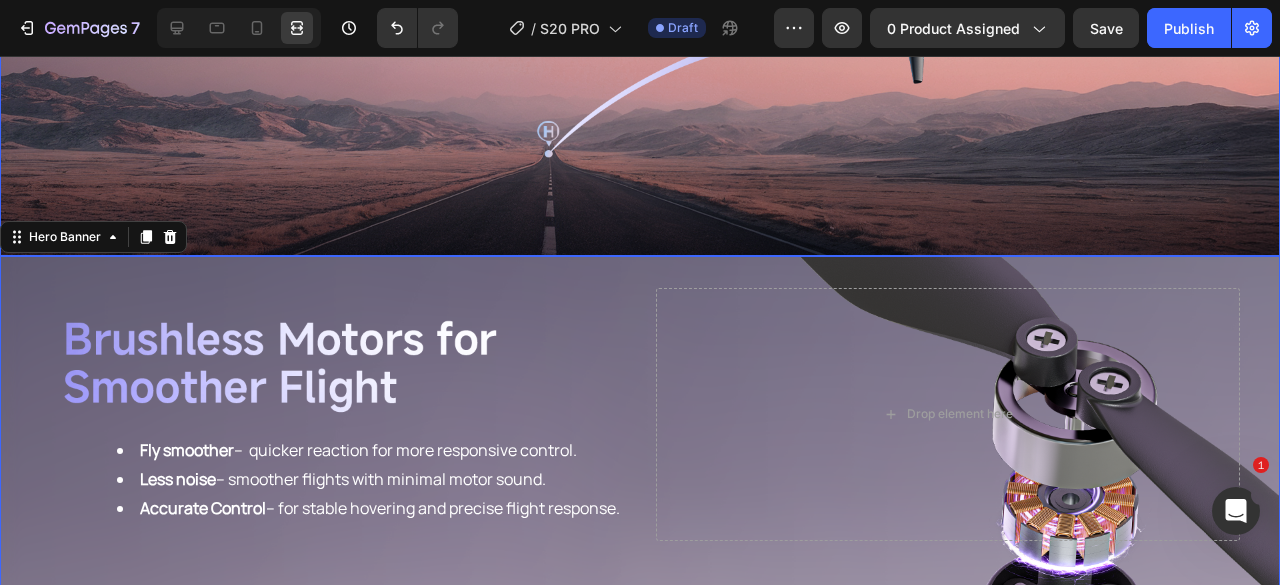 scroll, scrollTop: 4251, scrollLeft: 0, axis: vertical 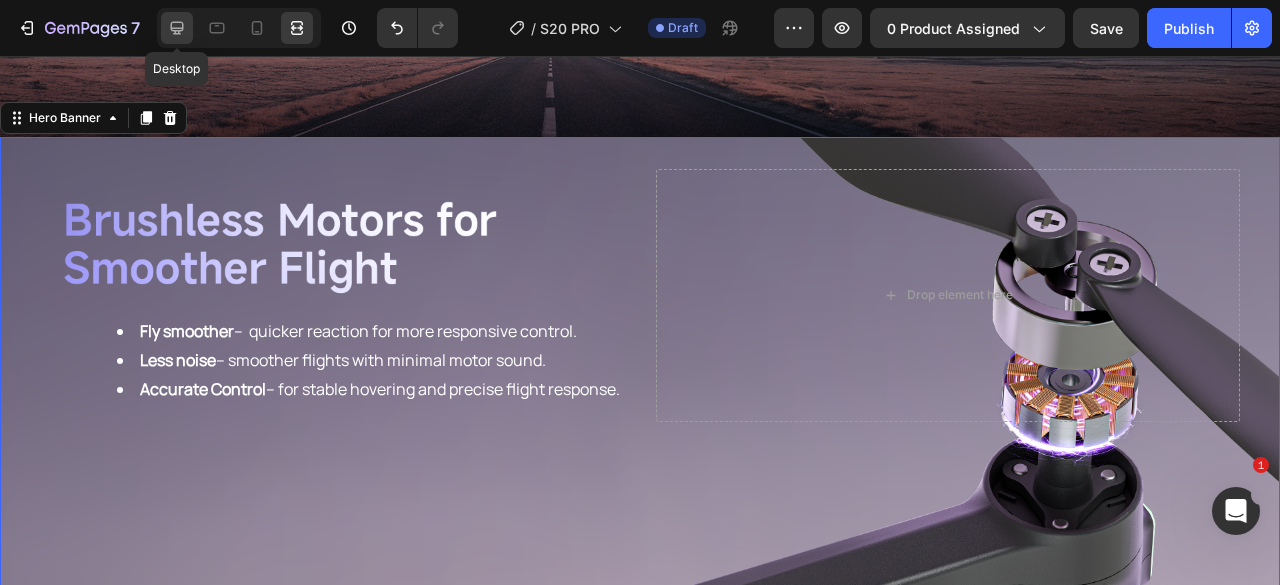 click 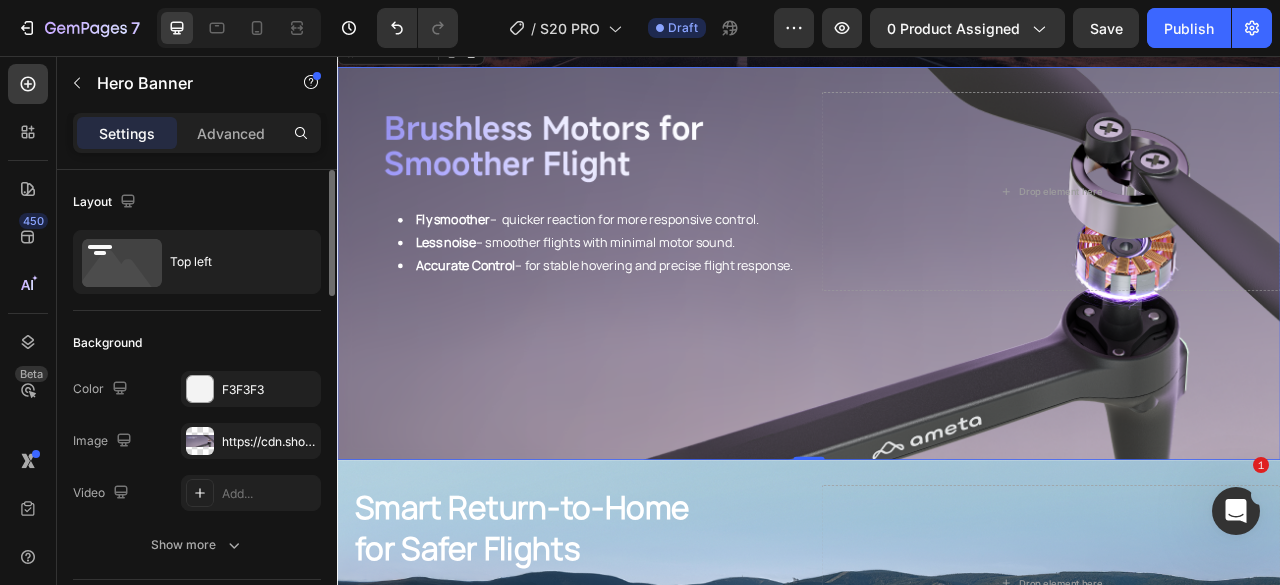 scroll, scrollTop: 4218, scrollLeft: 0, axis: vertical 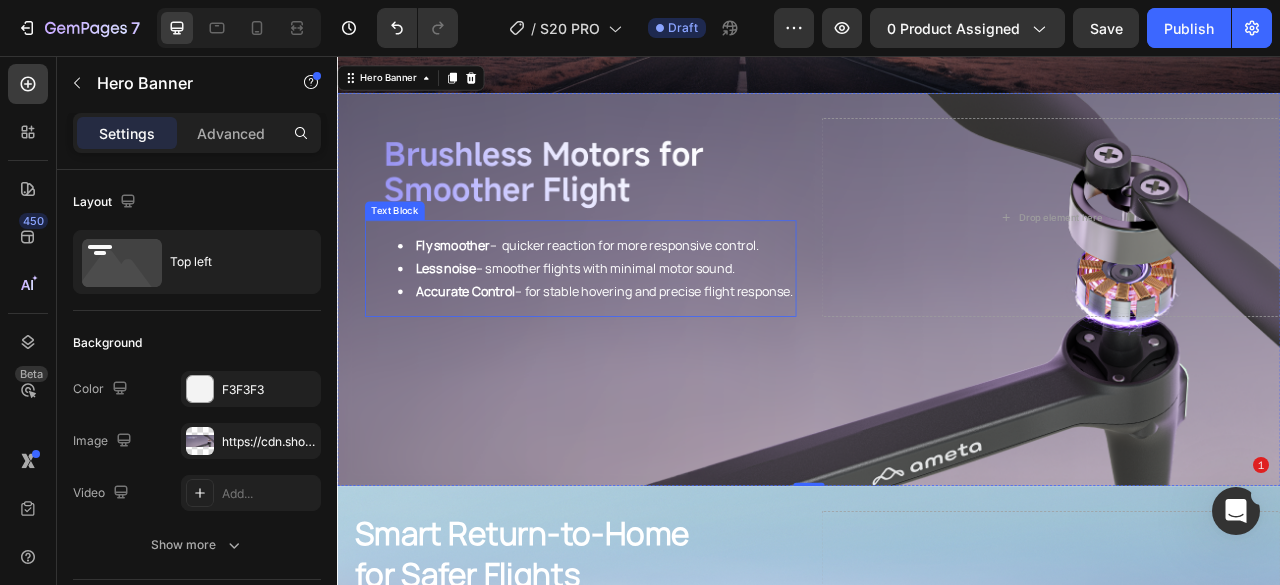 click on "Fly smoother  –  quicker reaction for more responsive control. Less noise  – smoother flights with minimal motor sound. Accurate Control  – for stable hovering and precise flight response." at bounding box center [646, 326] 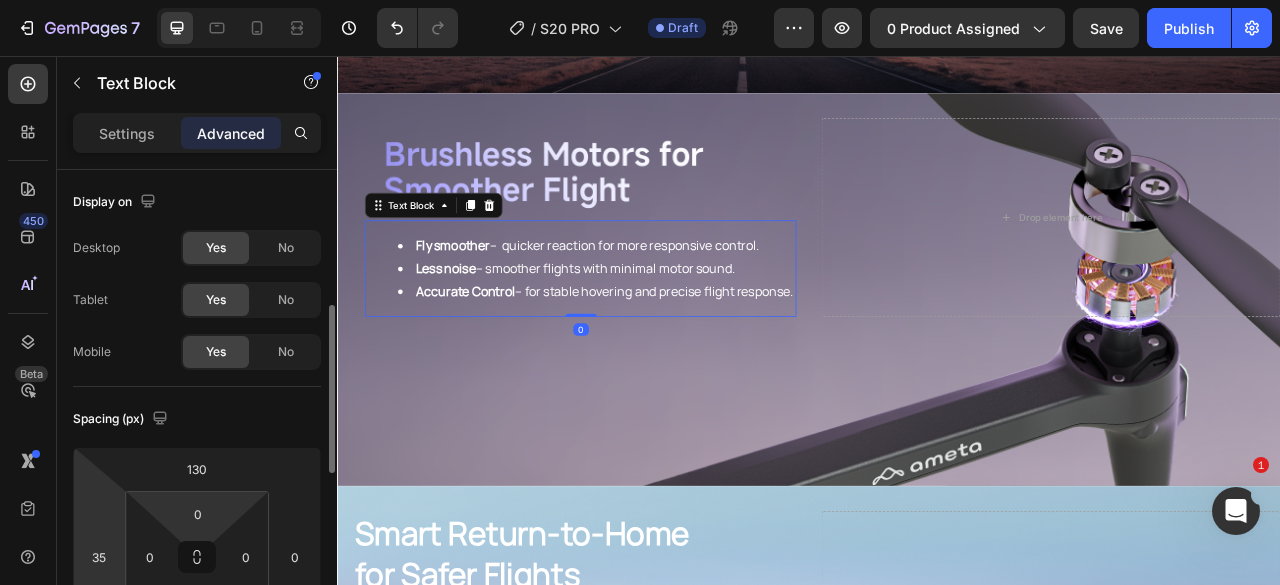 scroll, scrollTop: 100, scrollLeft: 0, axis: vertical 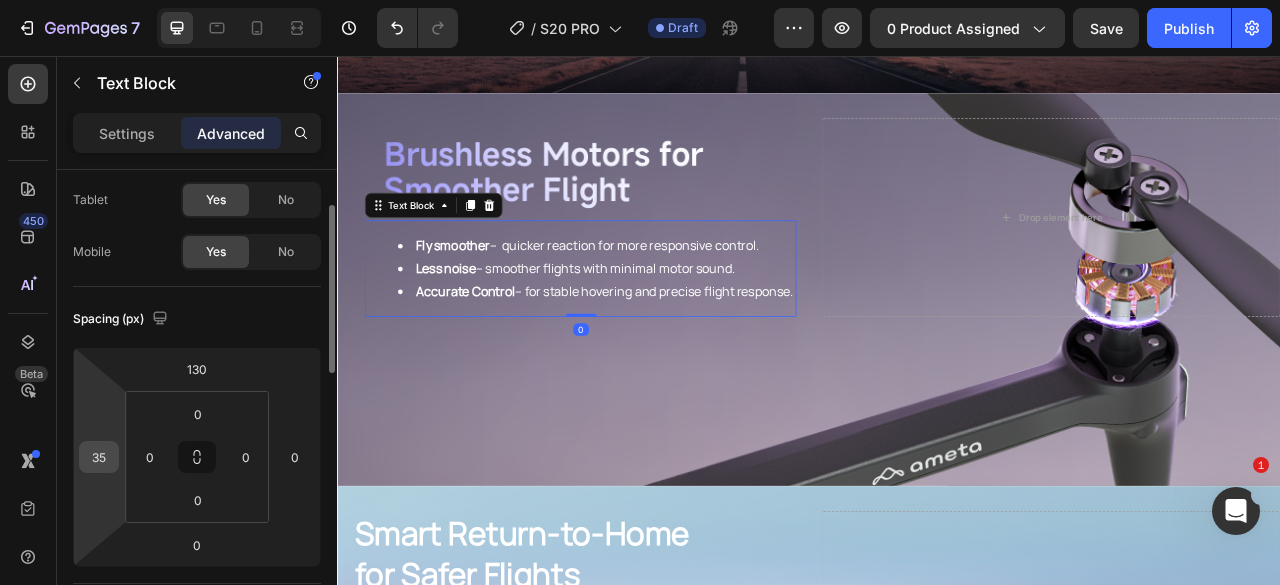 click on "35" at bounding box center [99, 457] 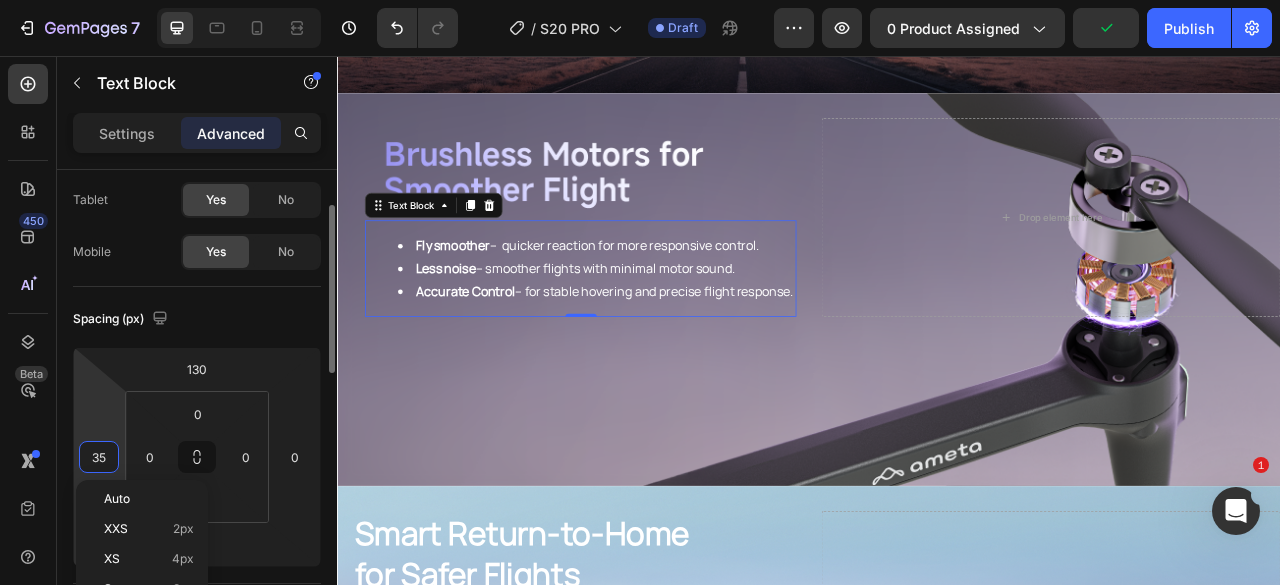 type on "0" 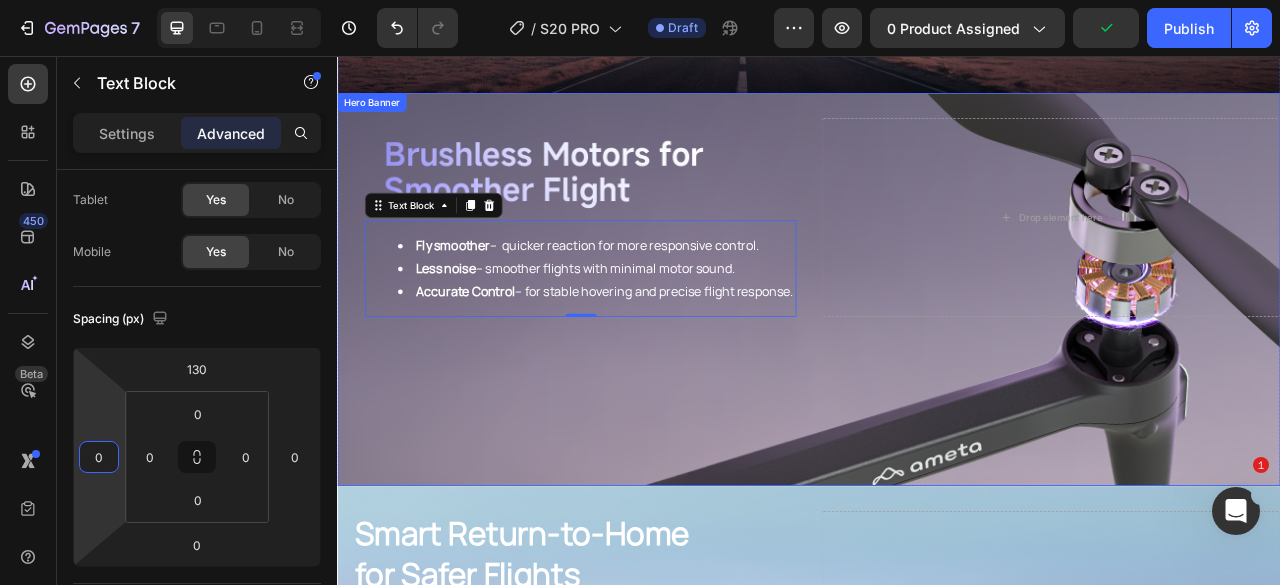 click at bounding box center [937, 353] 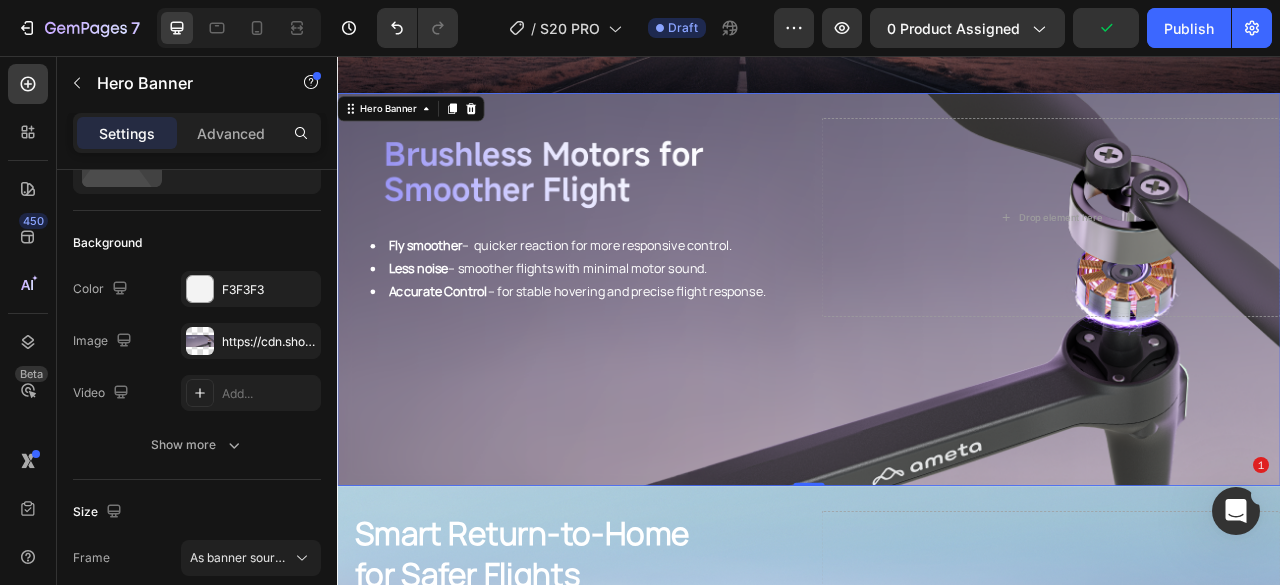 scroll, scrollTop: 0, scrollLeft: 0, axis: both 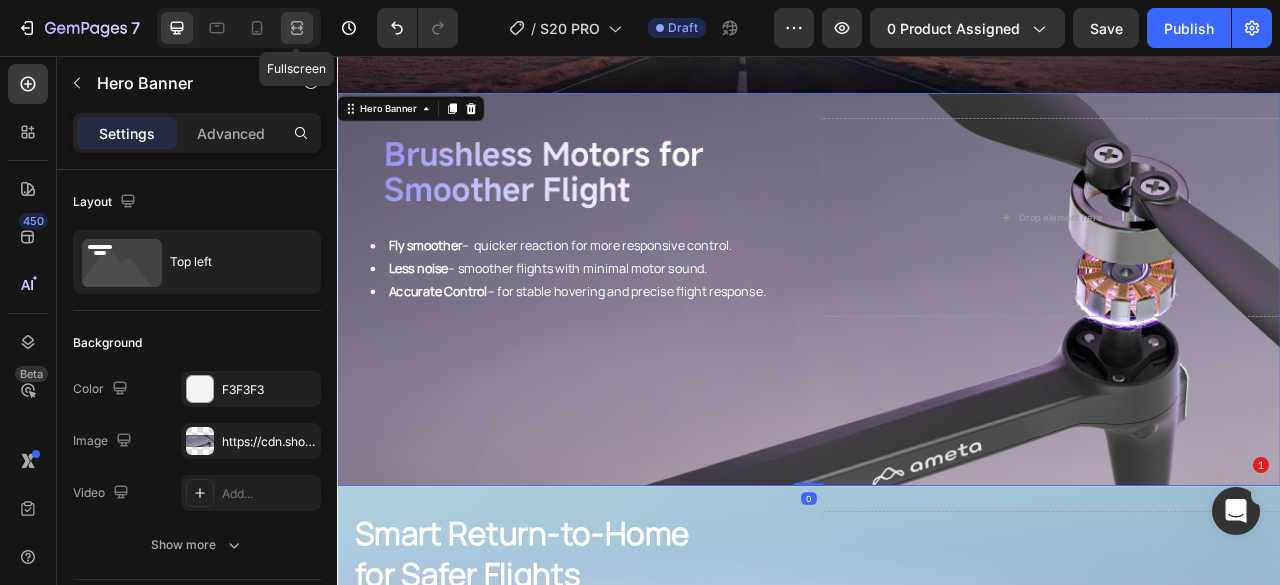 click 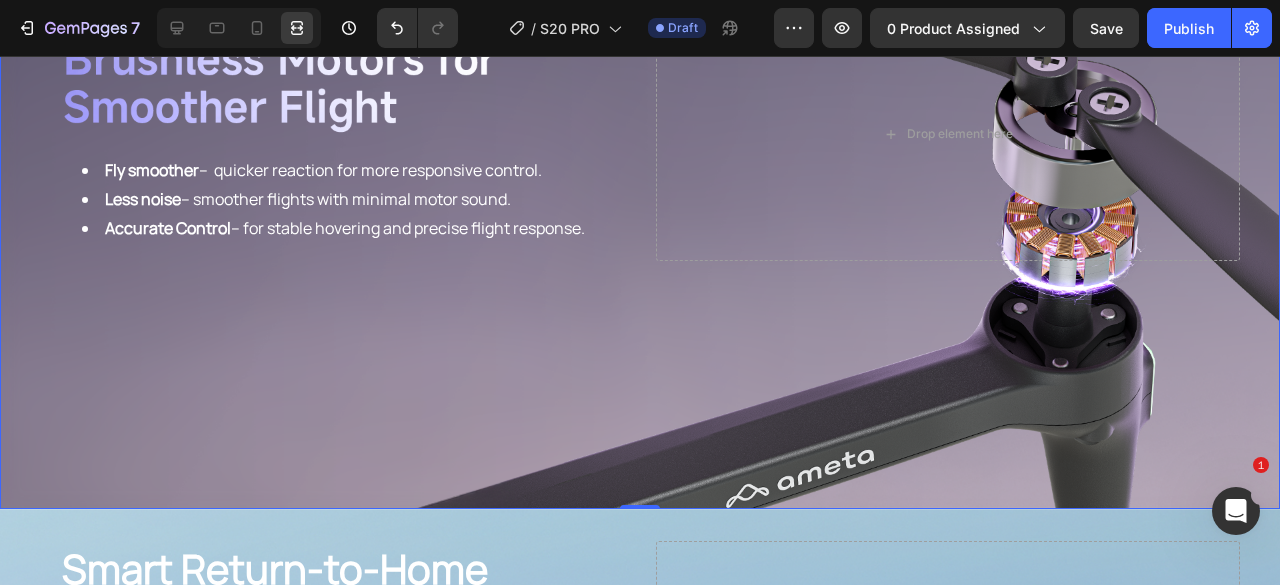 scroll, scrollTop: 4351, scrollLeft: 0, axis: vertical 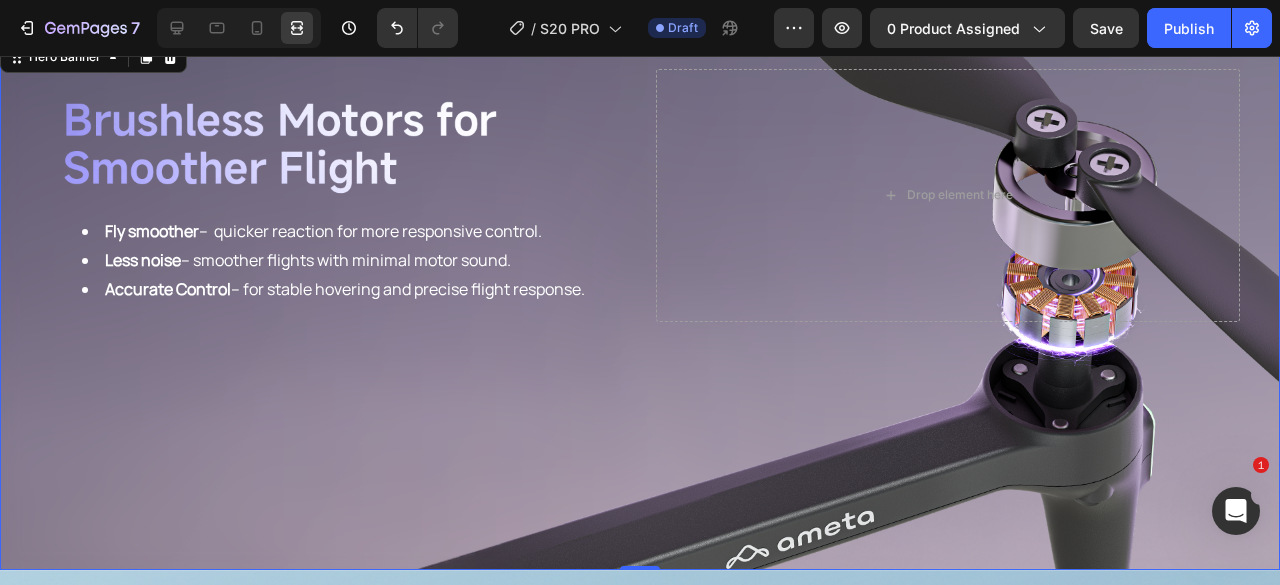 click at bounding box center [640, 303] 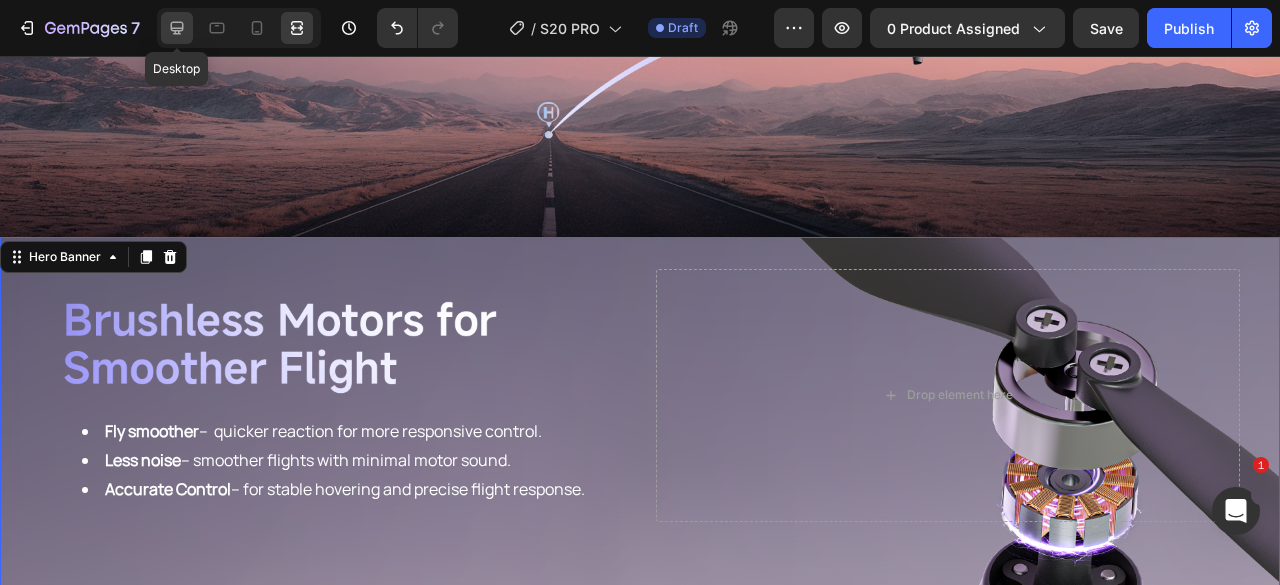click 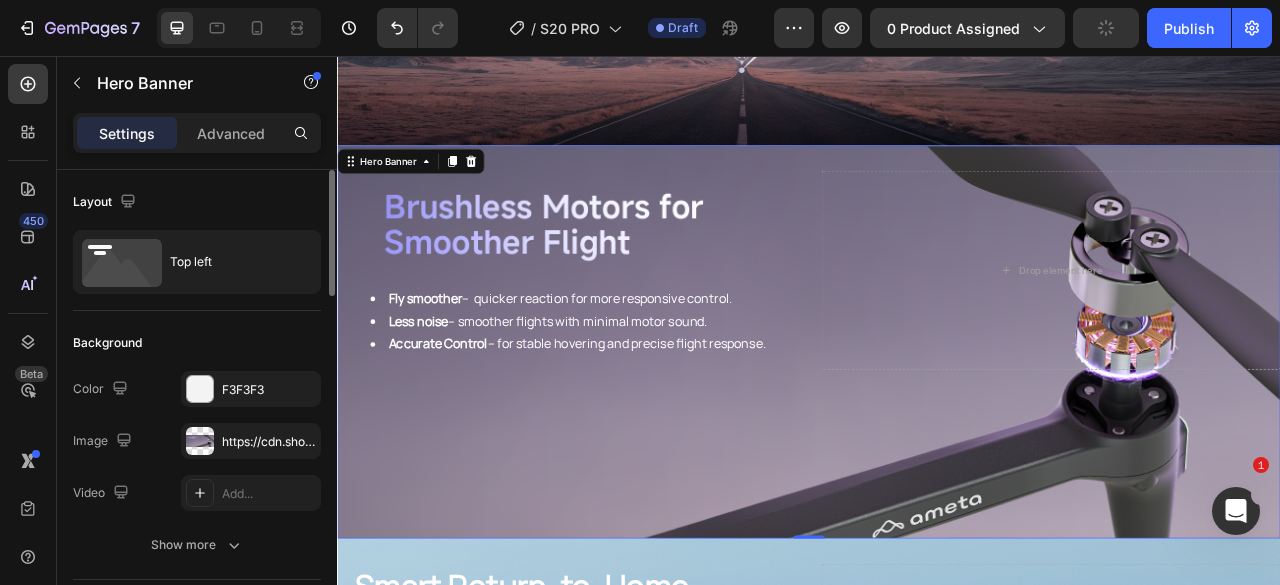 scroll, scrollTop: 4118, scrollLeft: 0, axis: vertical 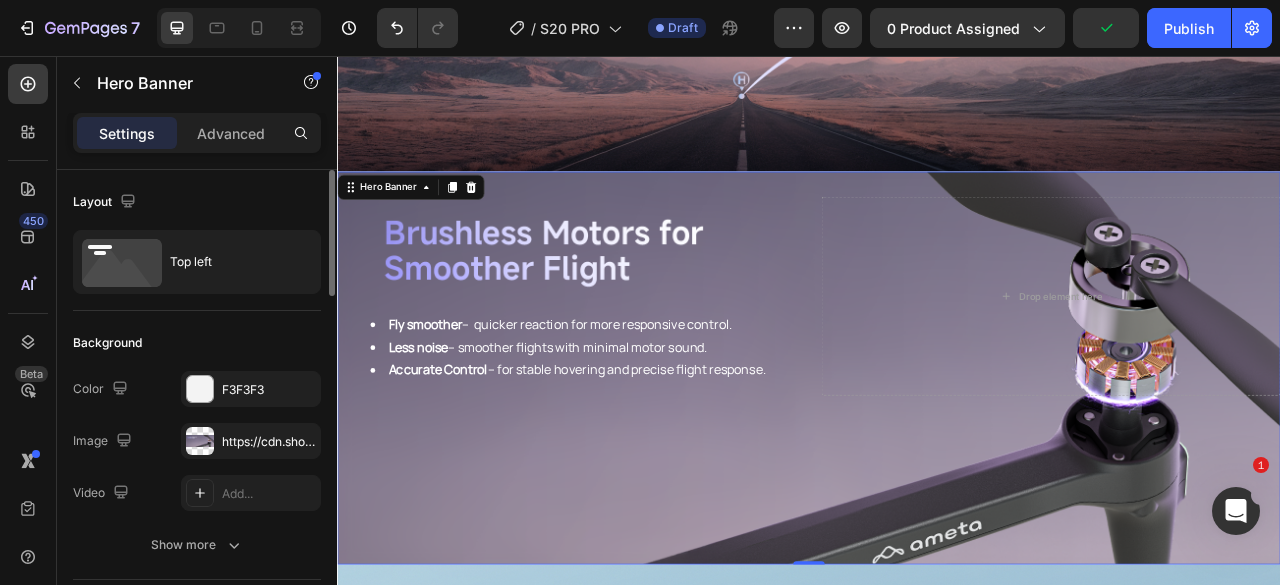 click on "Layout Top left" 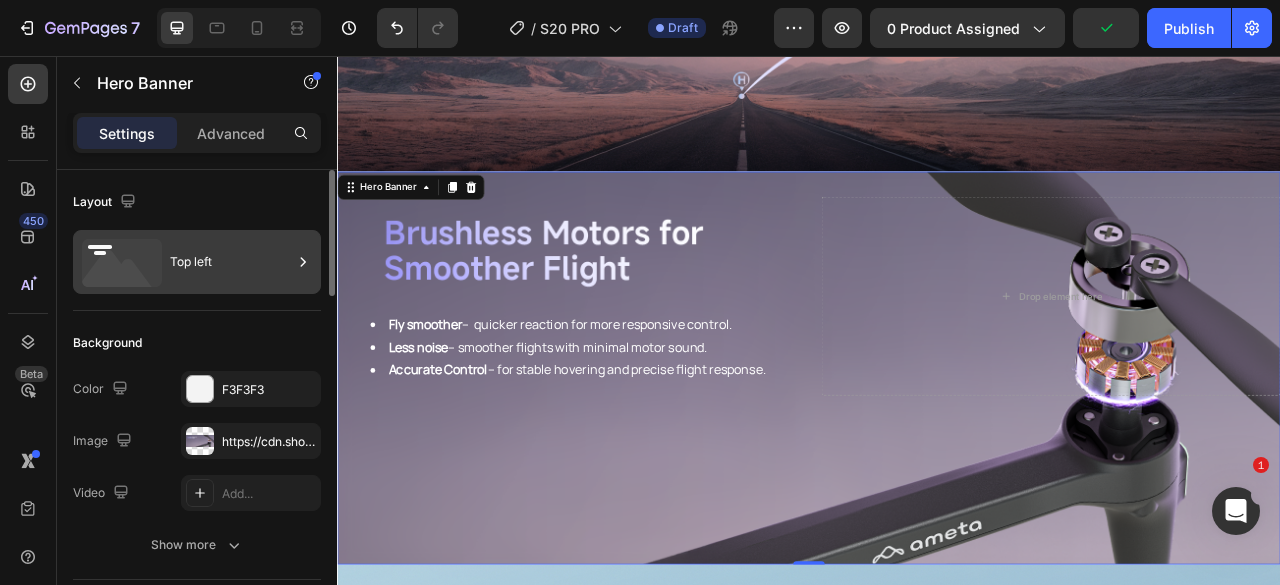 click on "Top left" at bounding box center [231, 262] 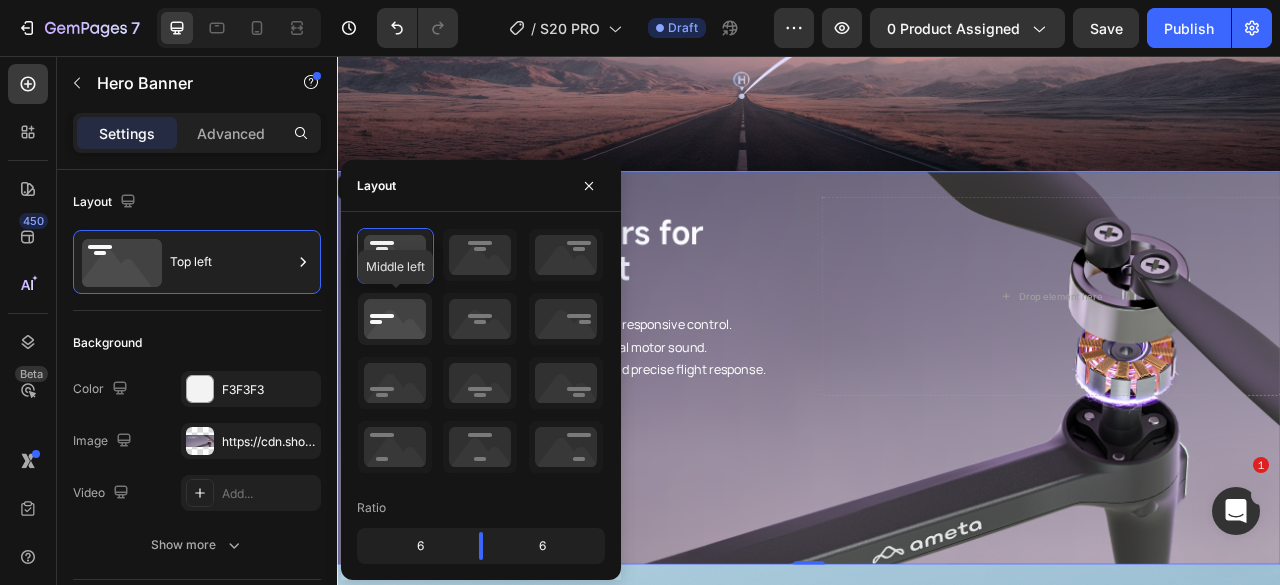 drag, startPoint x: 385, startPoint y: 321, endPoint x: 546, endPoint y: 361, distance: 165.89455 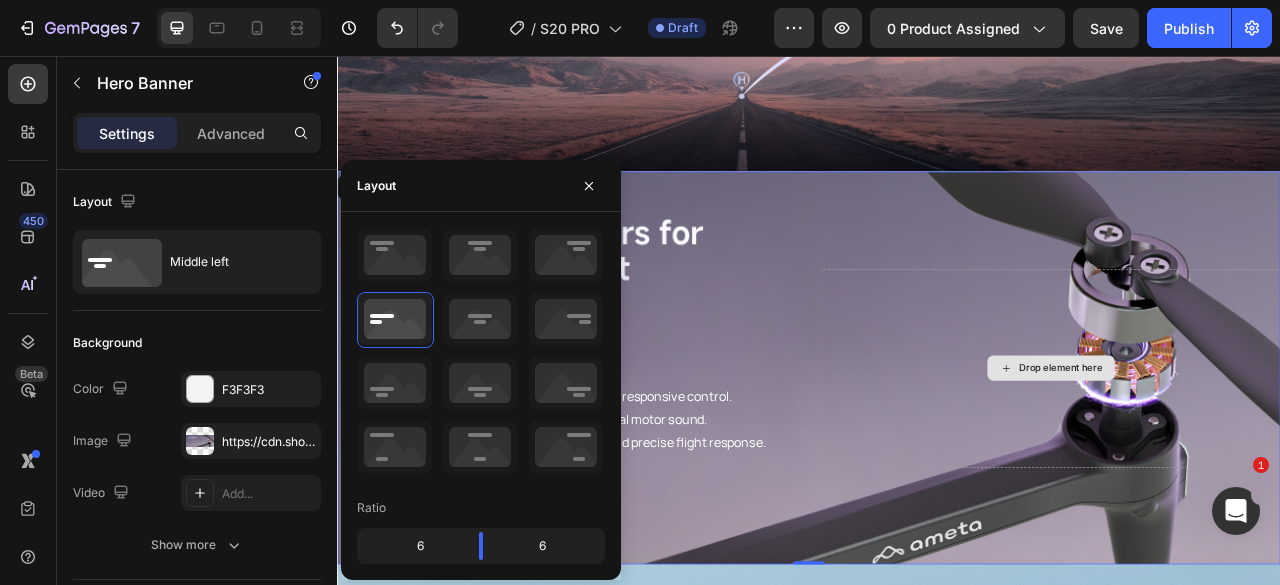 click on "Drop element here" at bounding box center (1245, 453) 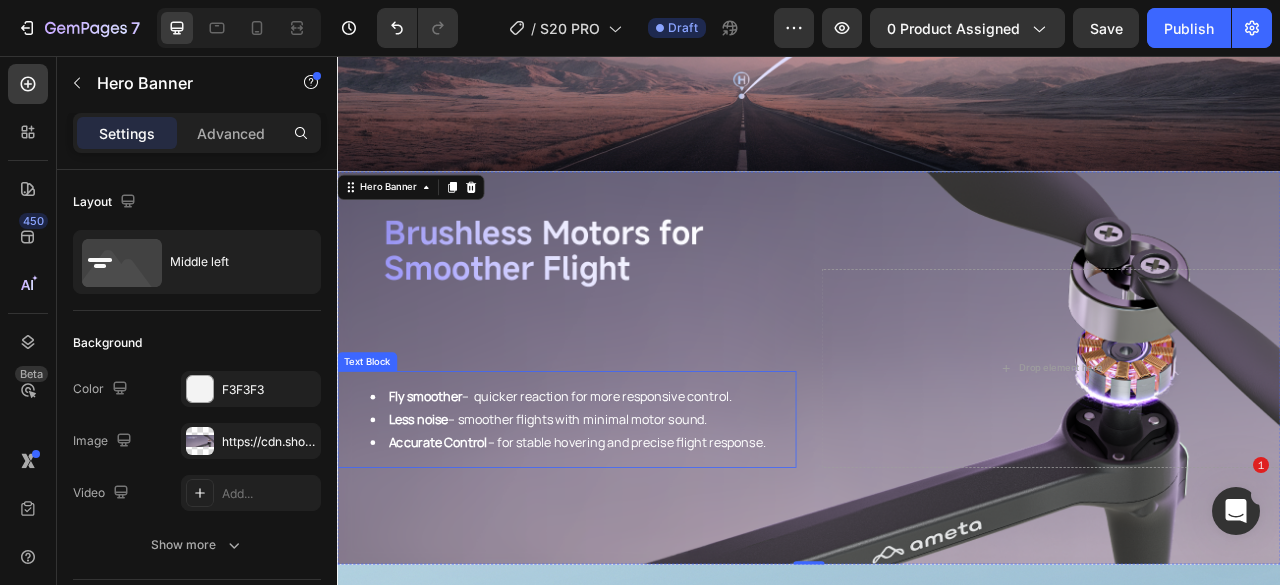 click on "Fly smoother  –  quicker reaction for more responsive control." at bounding box center (649, 489) 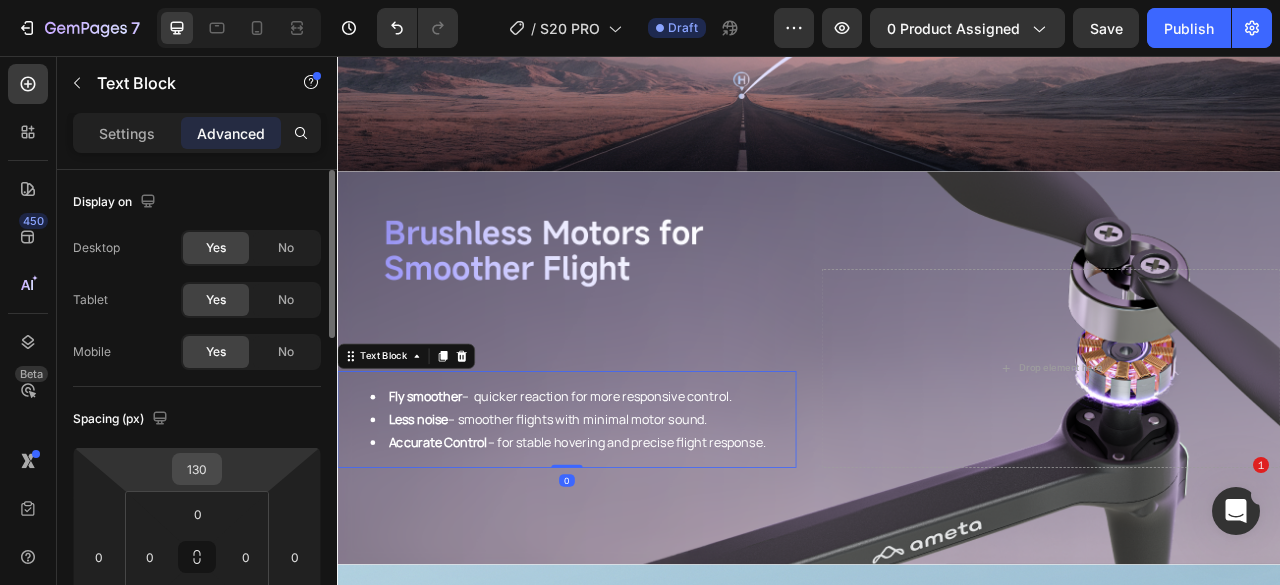 click on "130" at bounding box center [197, 469] 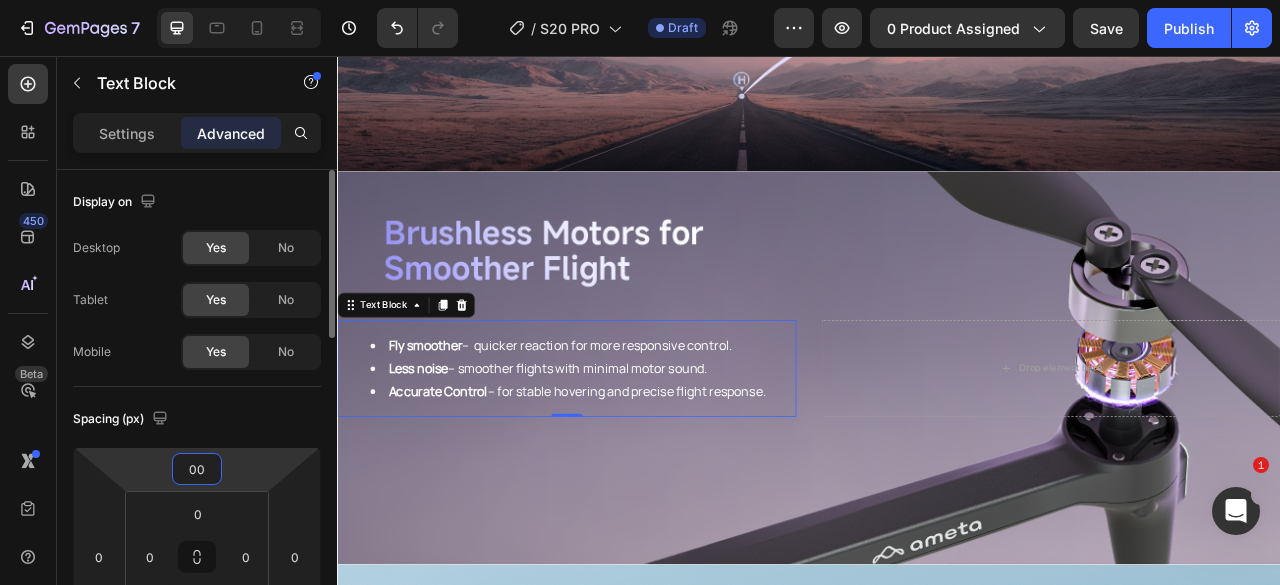 click on "00" at bounding box center (197, 469) 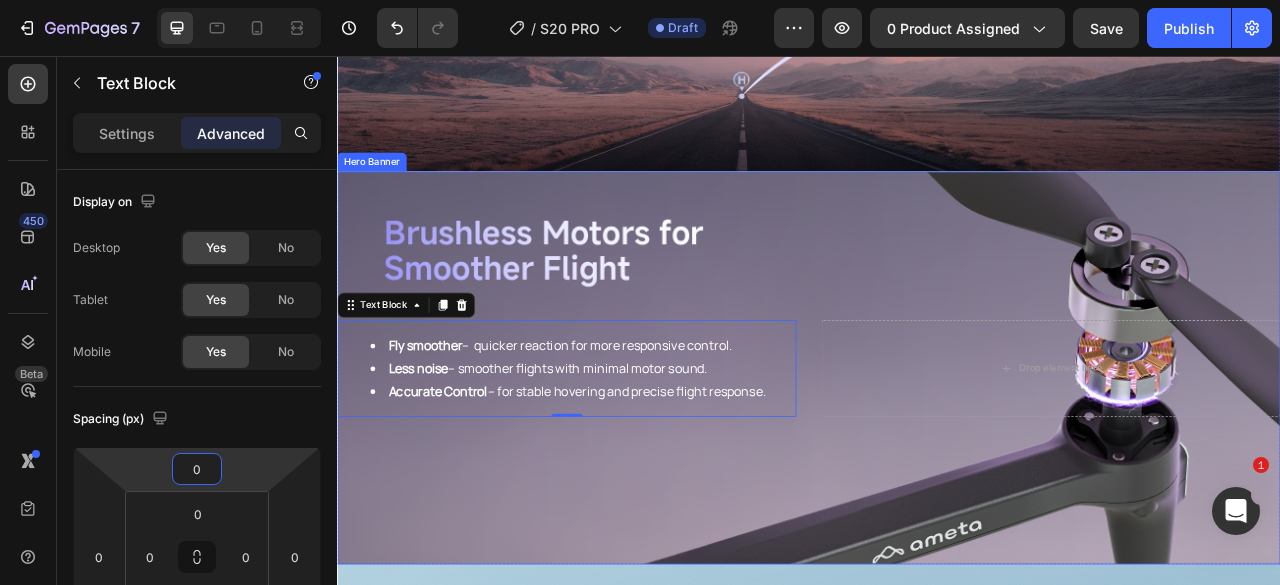 click at bounding box center [937, 453] 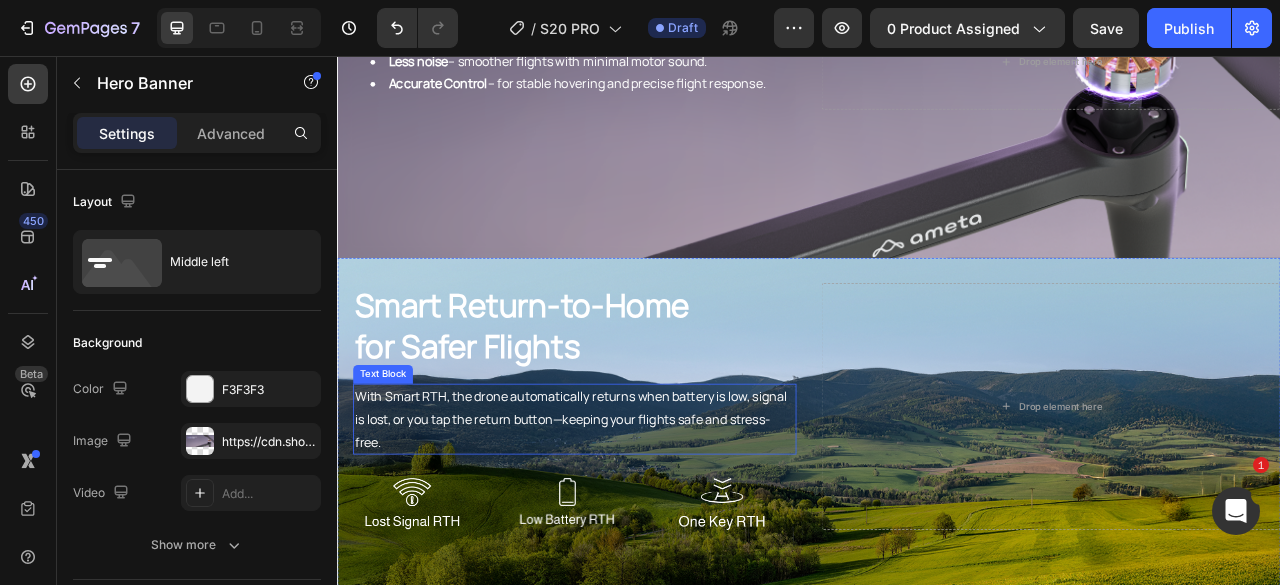 scroll, scrollTop: 5000, scrollLeft: 0, axis: vertical 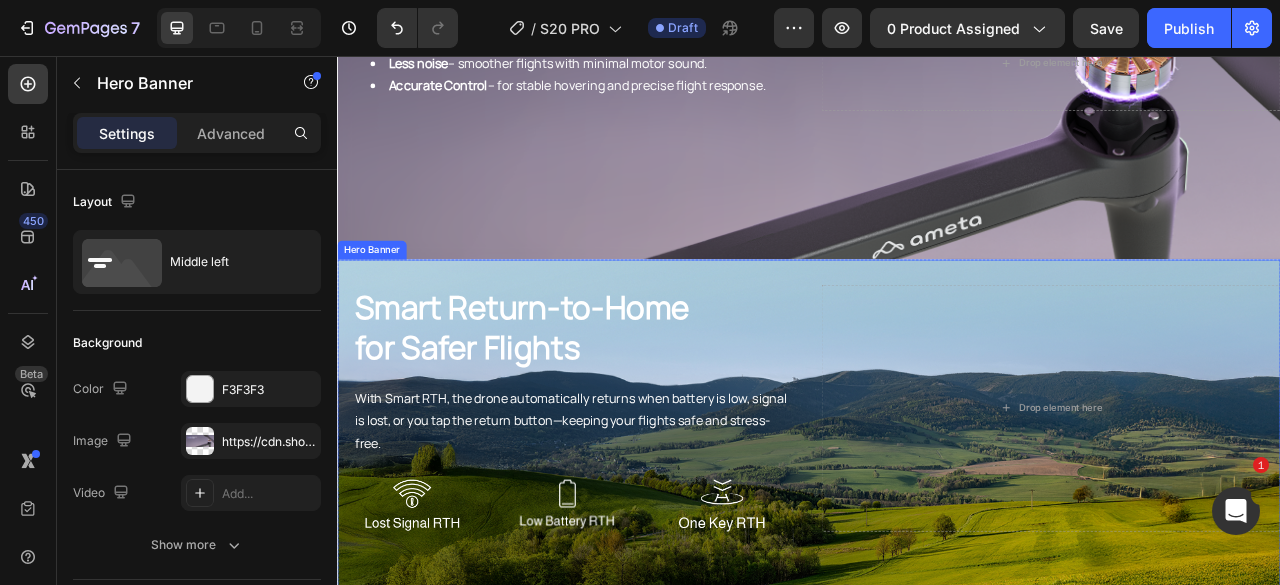 click on "Smart Return-to-Home for Safer Flights Heading With Smart RTH, the drone automatically returns when battery is low, signal is lost, or you tap the return button—keeping your flights safe and stress-free. Text Block Image Image Image Row
Drop element here" at bounding box center (937, 504) 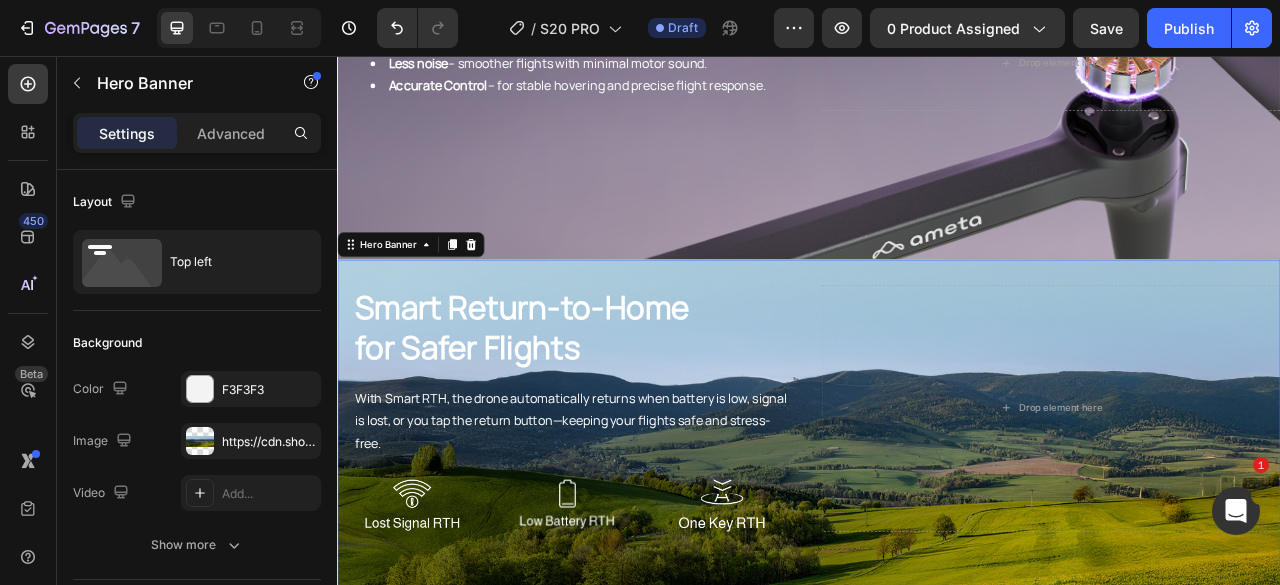 drag, startPoint x: 507, startPoint y: 270, endPoint x: 538, endPoint y: 307, distance: 48.270073 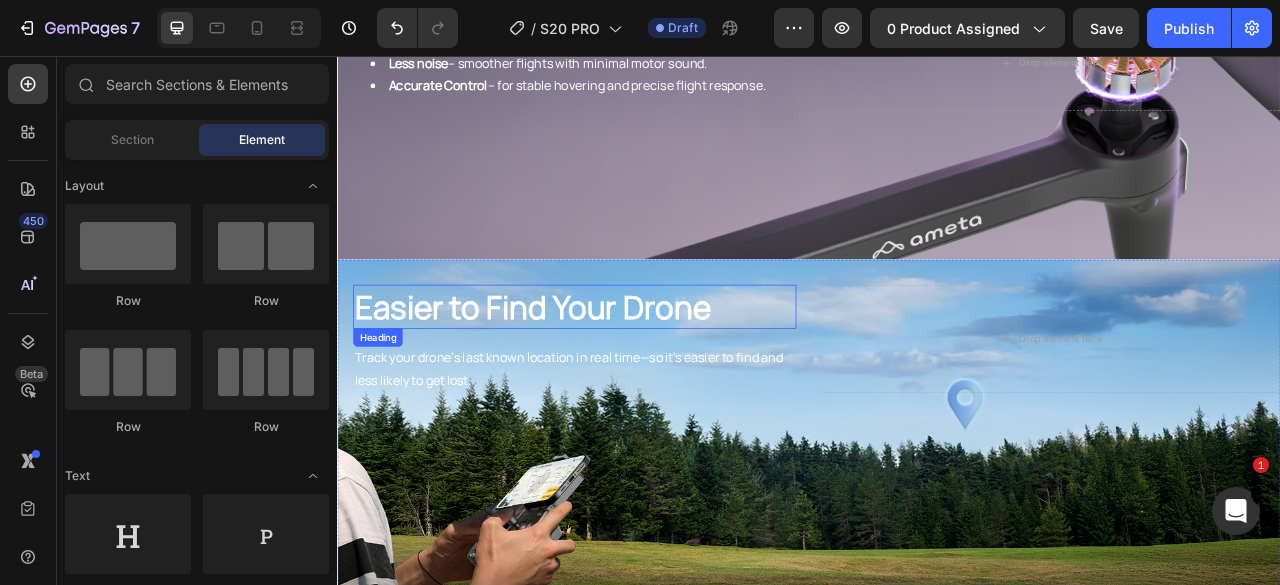 click on "Easier to Find Your Drone Heading Track your drone’s last known location in real time—so it’s easier to find and less likely to get lost. Text Block
Drop element here" at bounding box center (937, 416) 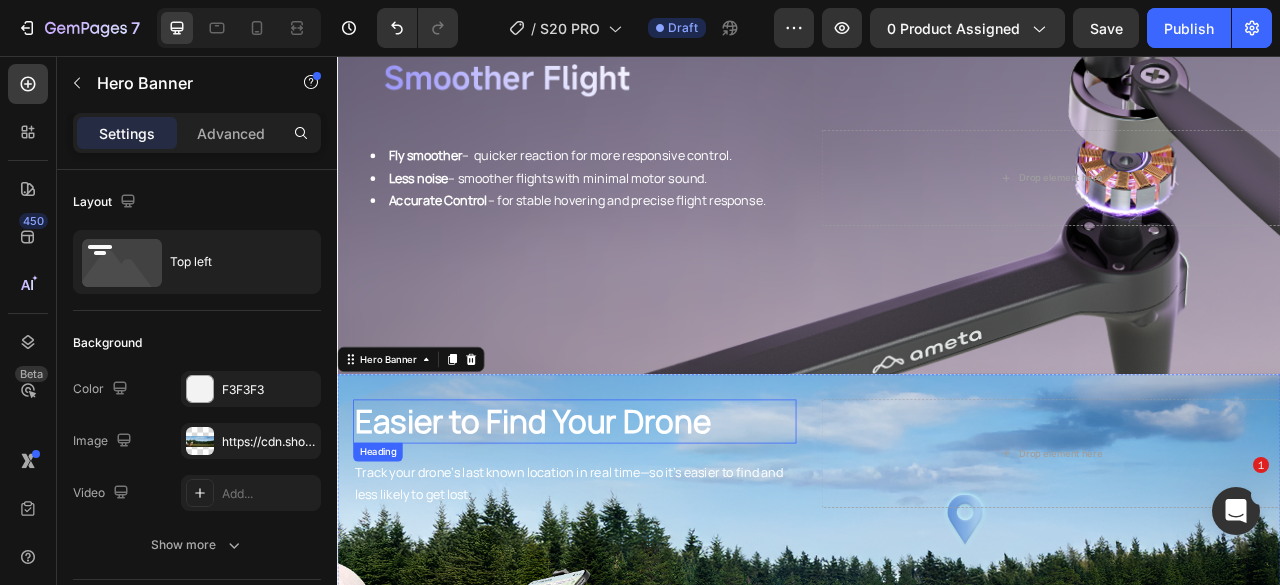 scroll, scrollTop: 5100, scrollLeft: 0, axis: vertical 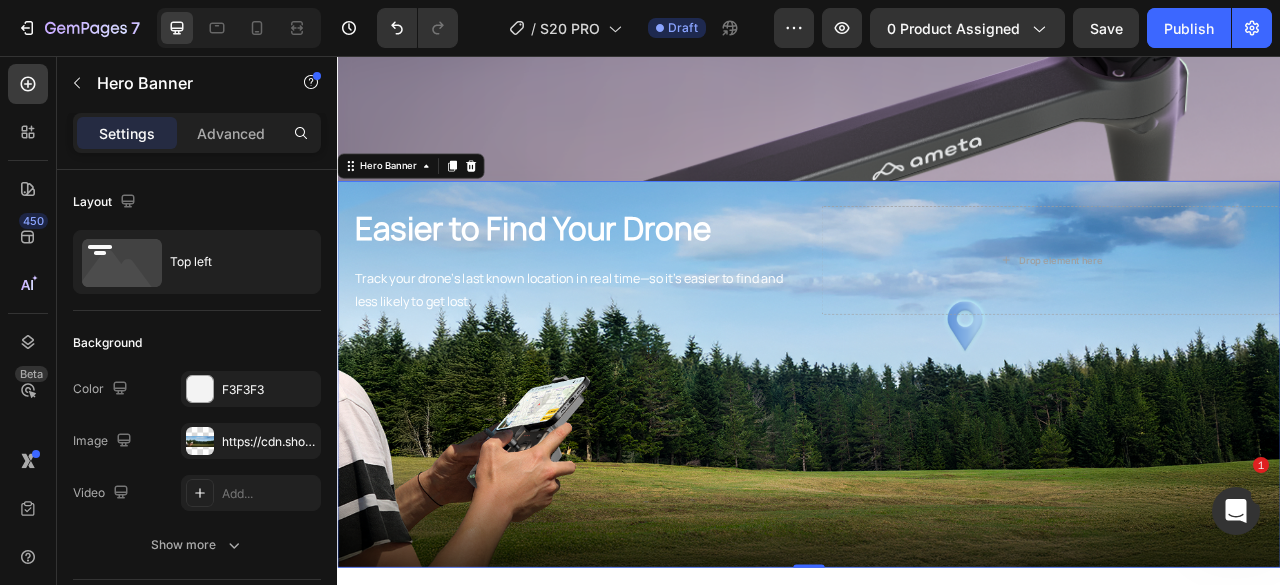 click at bounding box center (937, 461) 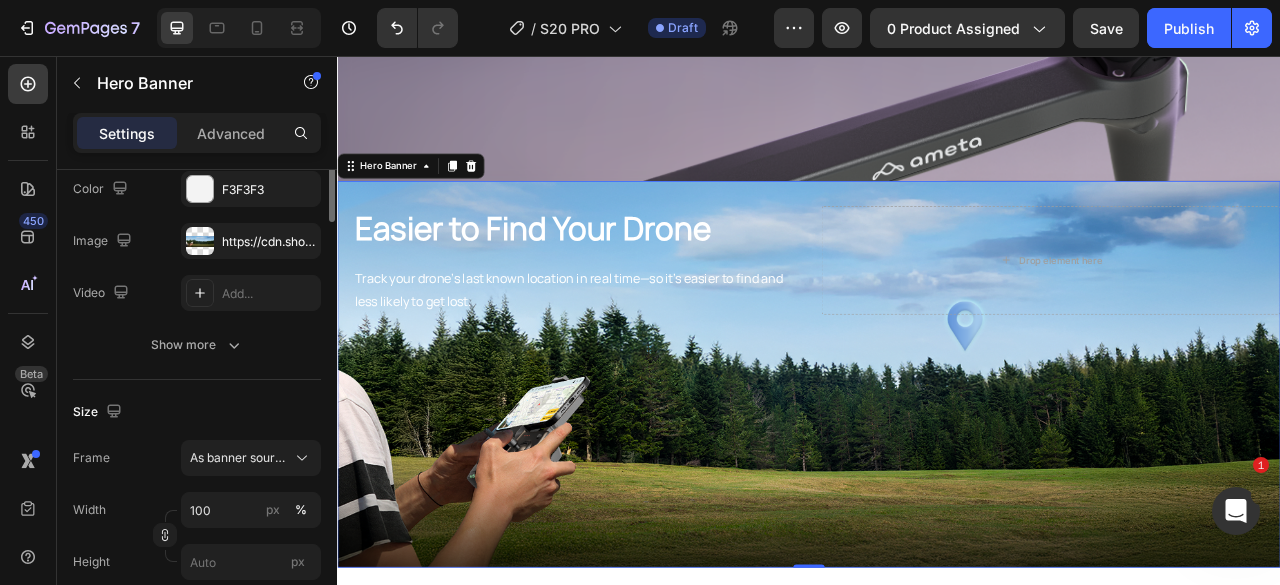 scroll, scrollTop: 0, scrollLeft: 0, axis: both 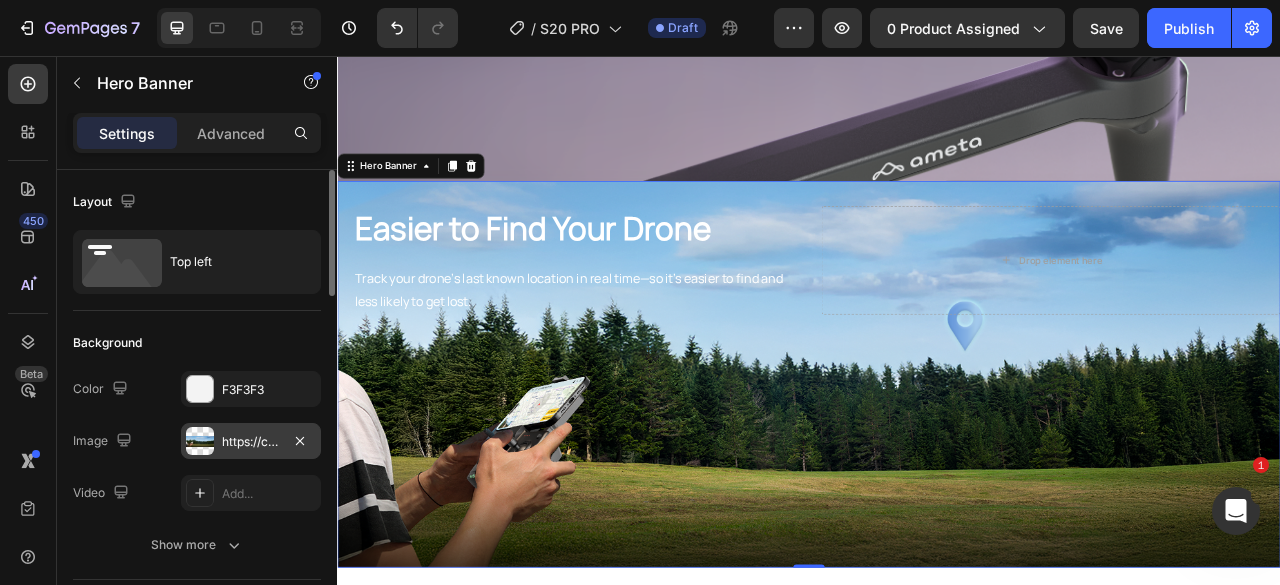 click on "https://cdn.shopify.com/s/files/1/0608/7226/1676/files/gempages_498511572528792649-d87e3fd0-712b-4e98-9907-3065b88b2b58.png" at bounding box center [251, 442] 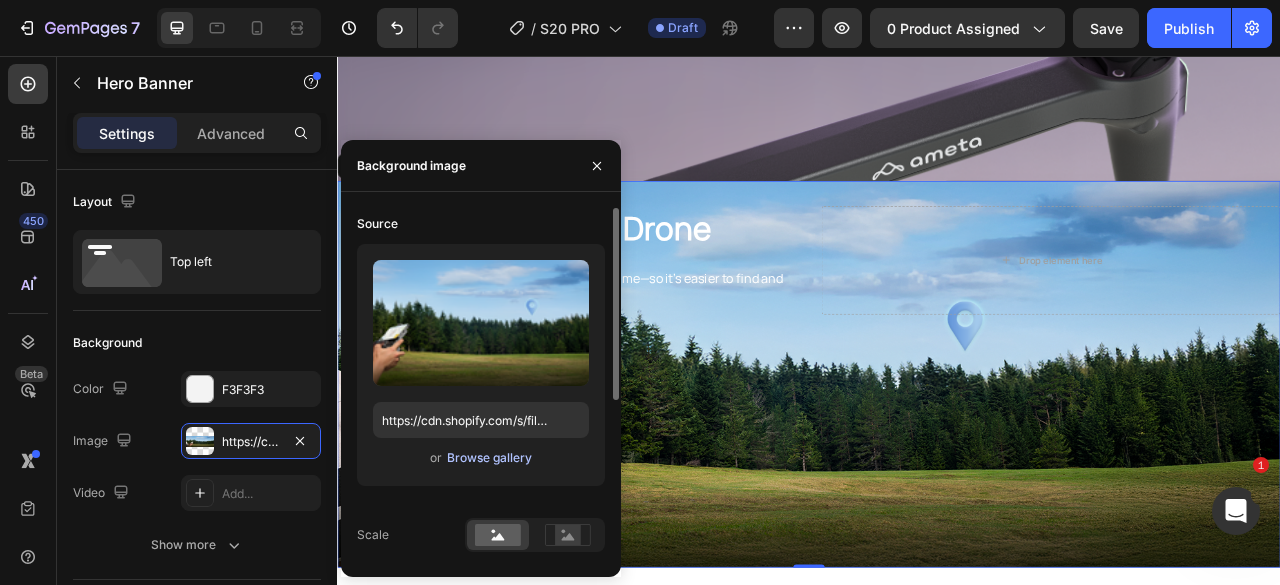 click on "Browse gallery" at bounding box center (489, 458) 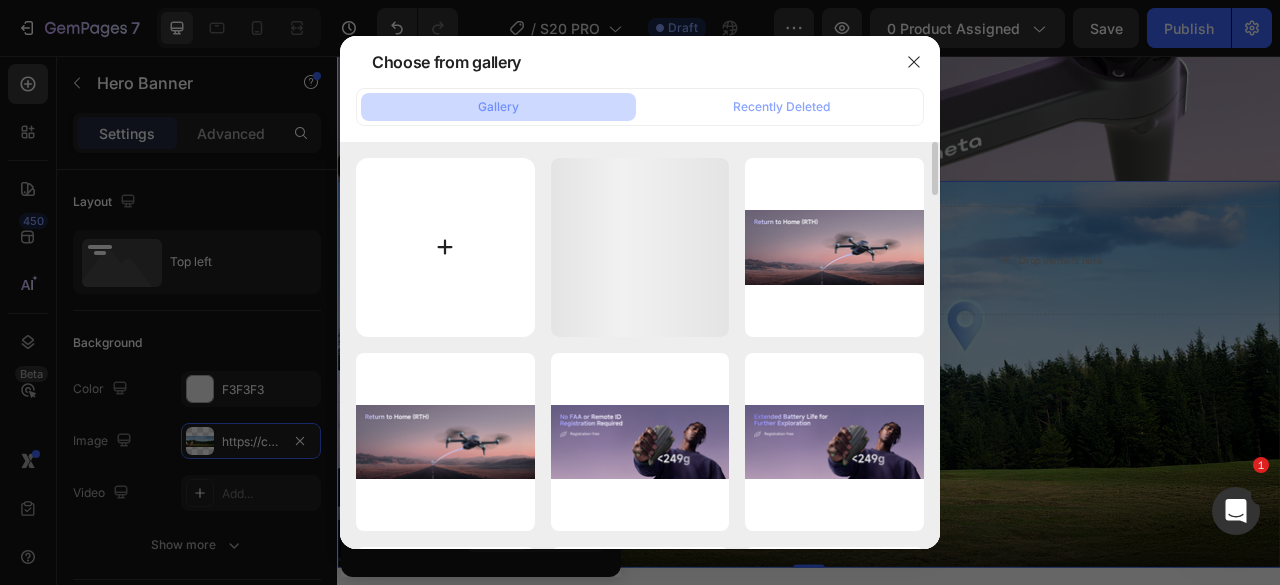 click at bounding box center (445, 247) 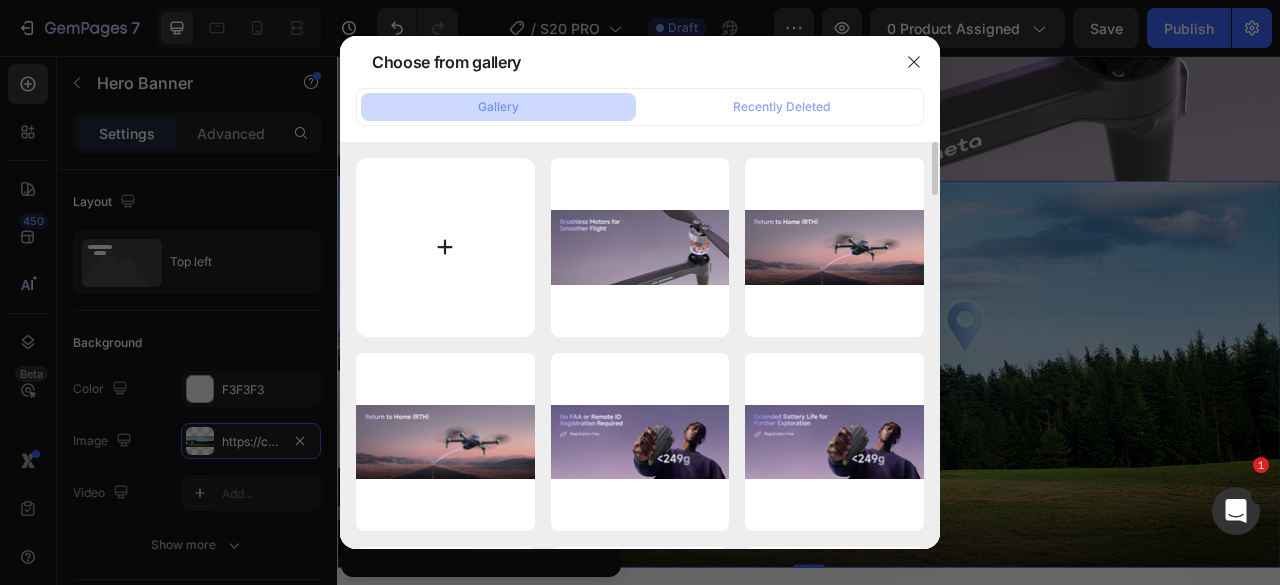 type on "C:\fakepath\Find You Drone.png" 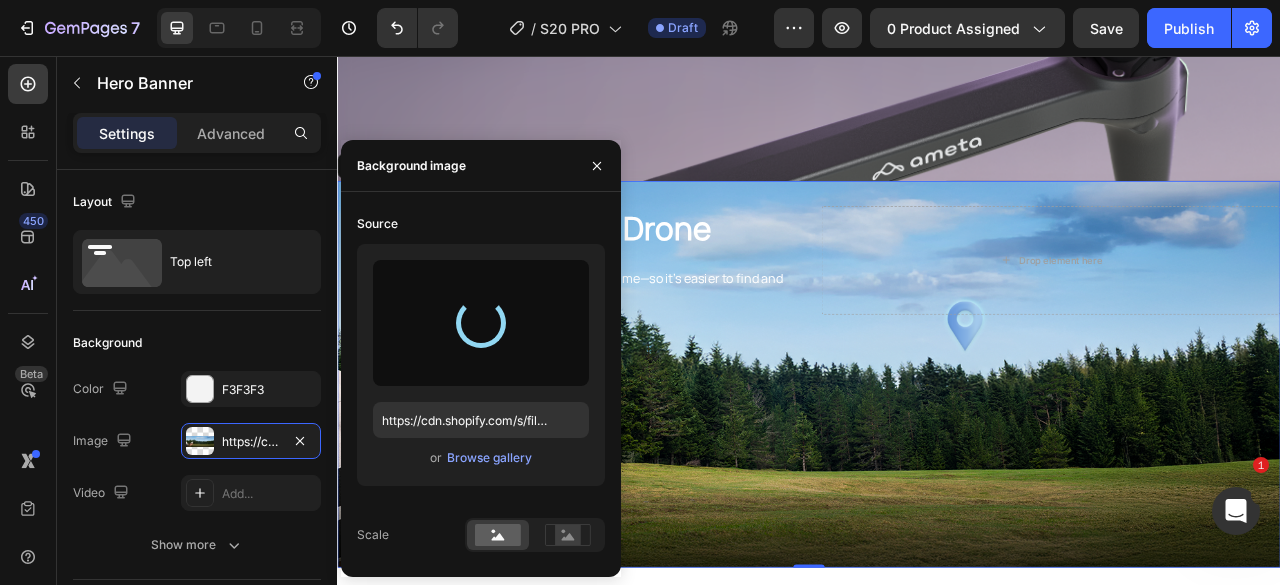 type on "https://cdn.shopify.com/s/files/1/0608/7226/1676/files/gempages_498511572528792649-1529ac18-8345-42c7-b66e-d06f30900460.png" 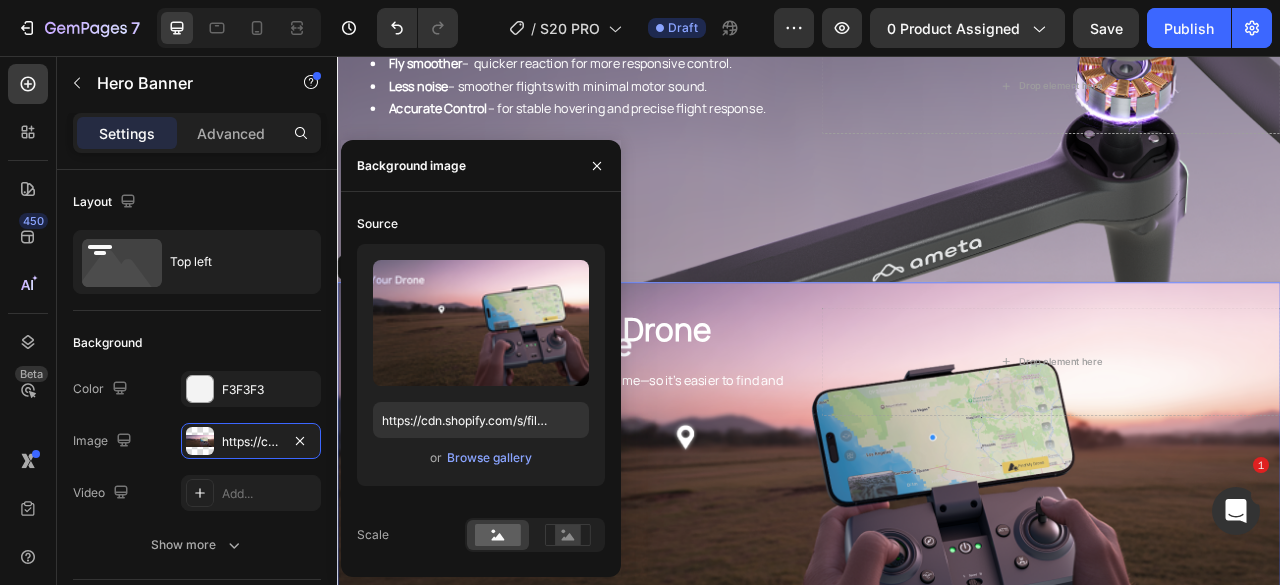 scroll, scrollTop: 5200, scrollLeft: 0, axis: vertical 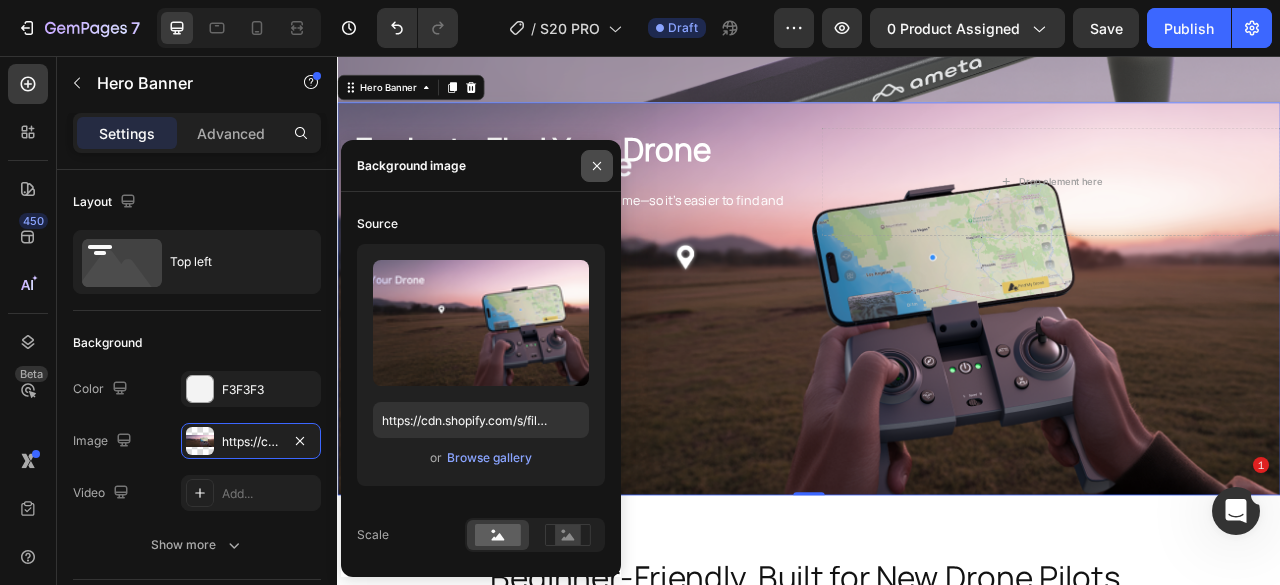 click 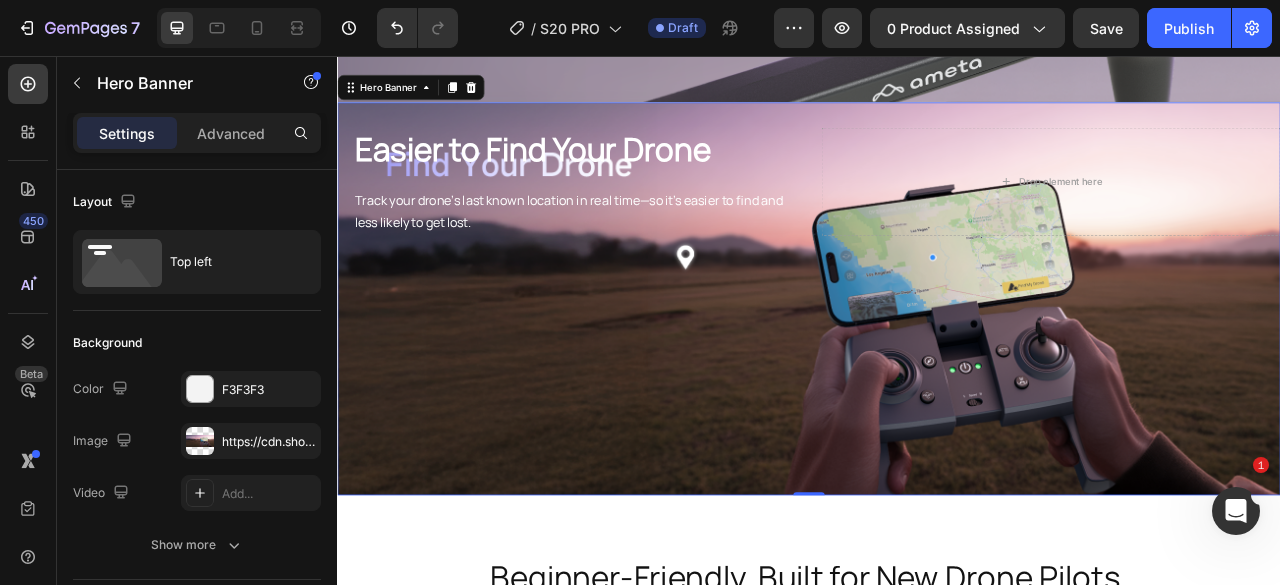 scroll, scrollTop: 5100, scrollLeft: 0, axis: vertical 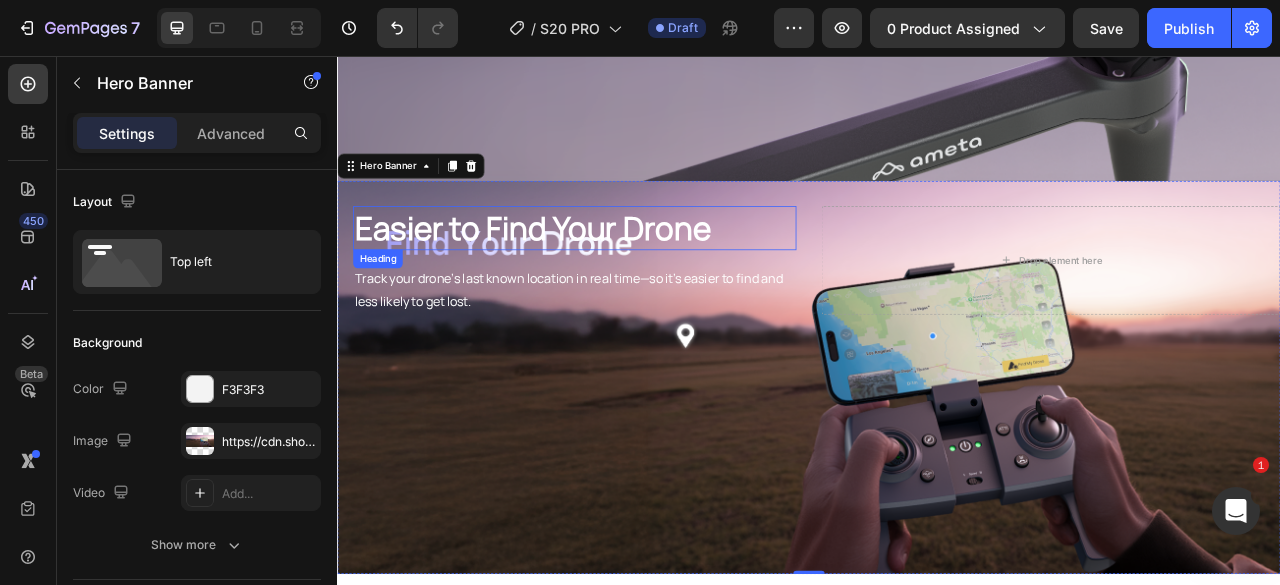 click on "Easier to Find Your Drone" at bounding box center [639, 275] 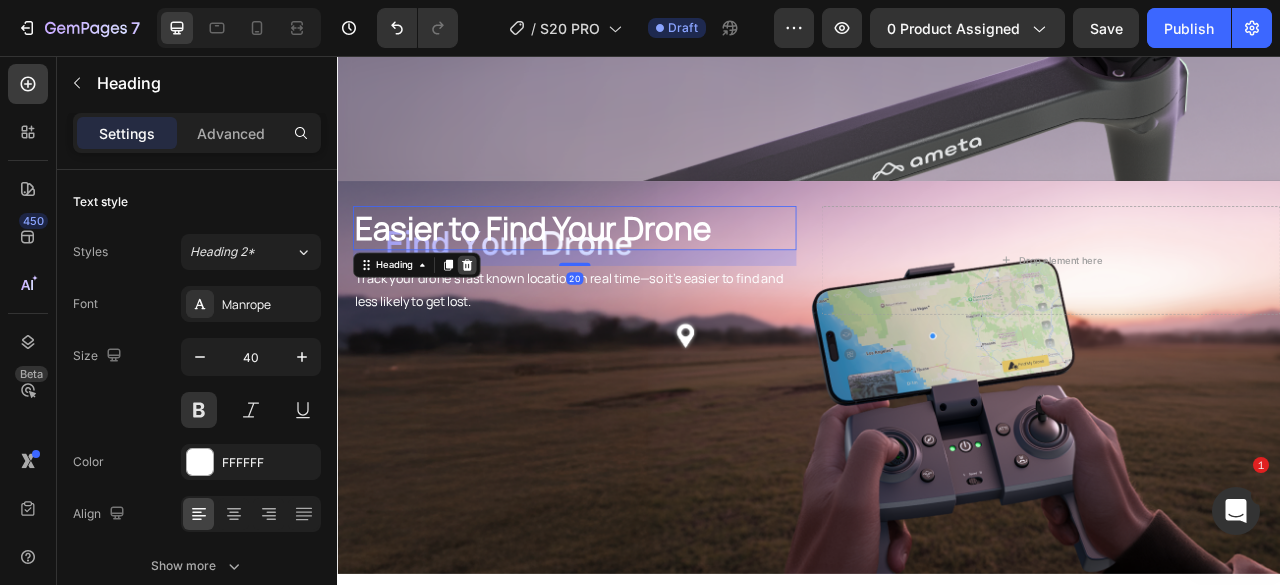 click at bounding box center (502, 322) 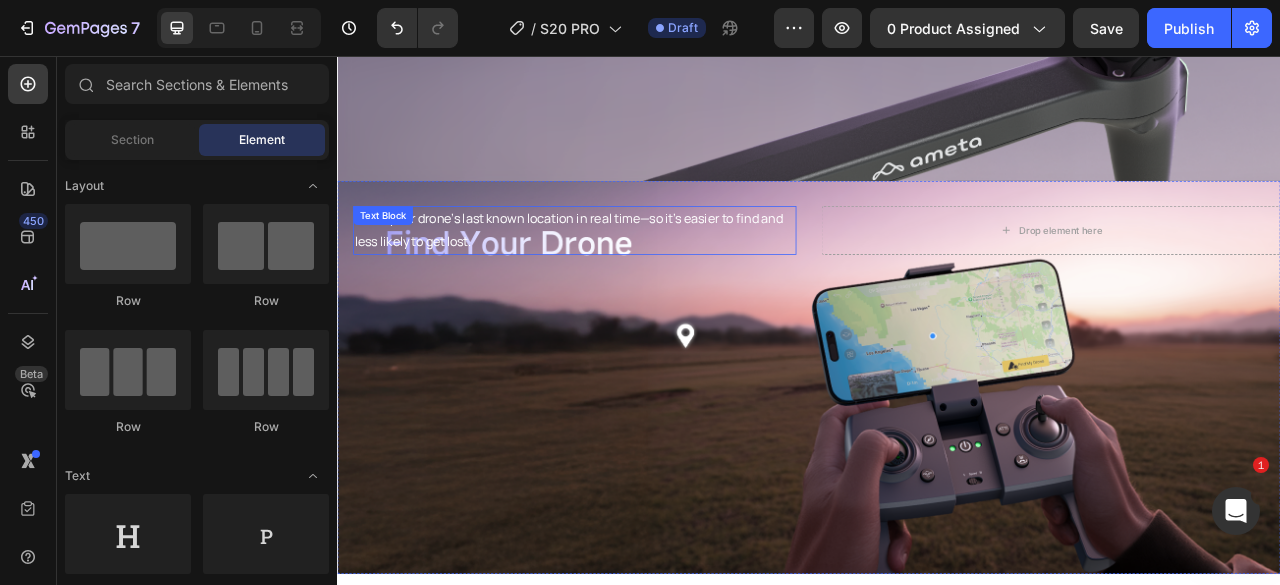 click on "Track your drone’s last known location in real time—so it’s easier to find and less likely to get lost." at bounding box center (639, 278) 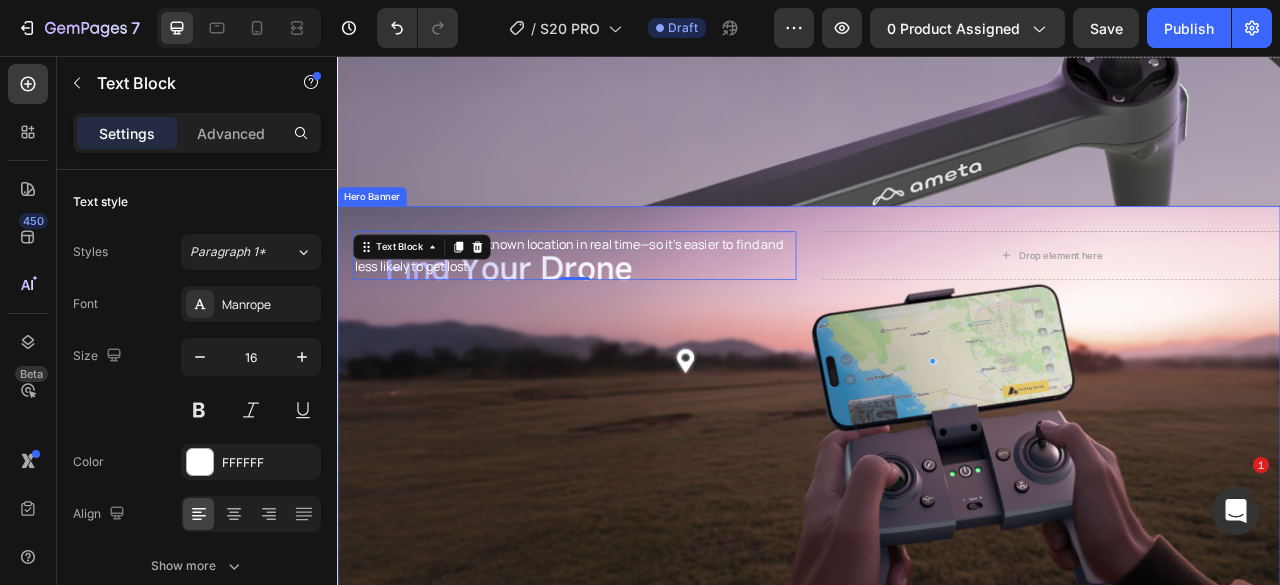 scroll, scrollTop: 5100, scrollLeft: 0, axis: vertical 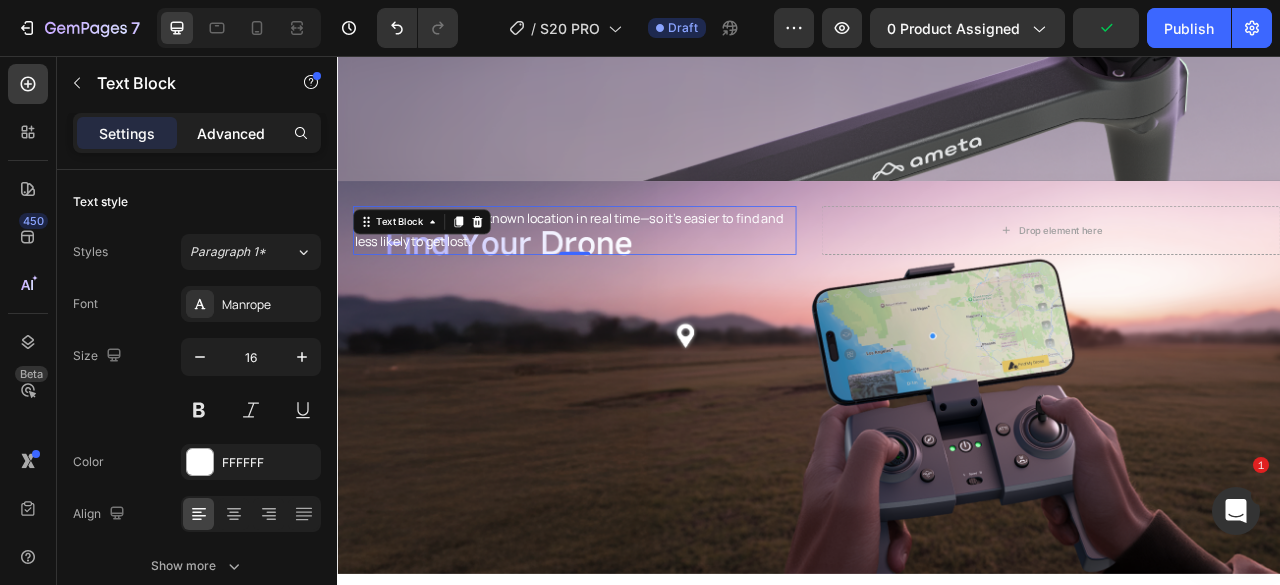 click on "Advanced" at bounding box center (231, 133) 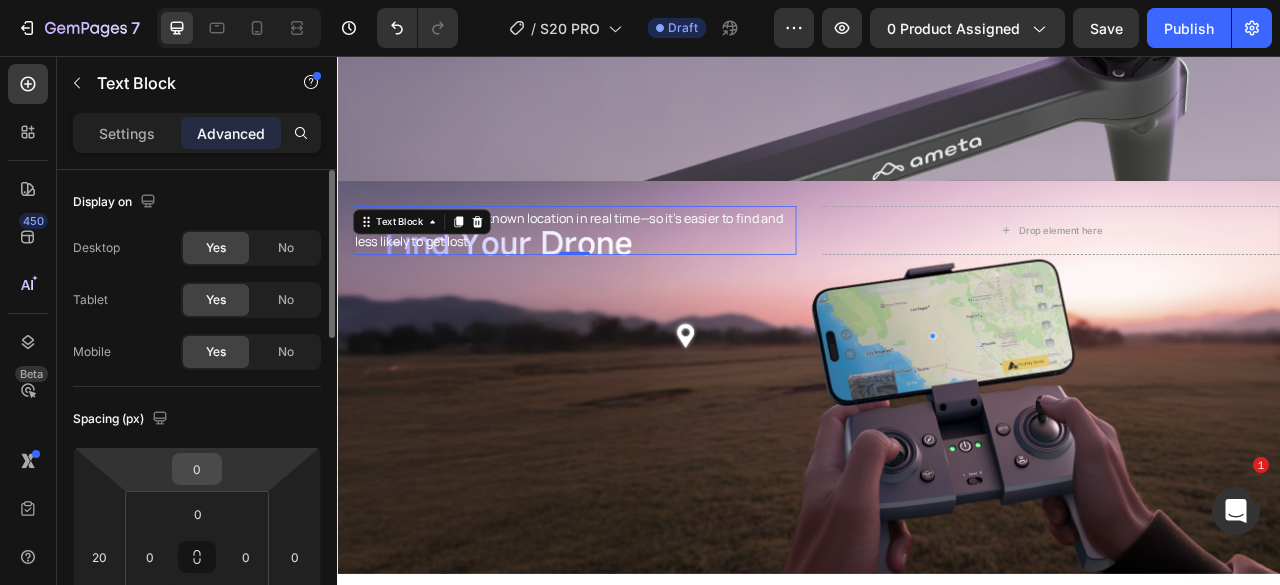 click on "0" at bounding box center (197, 469) 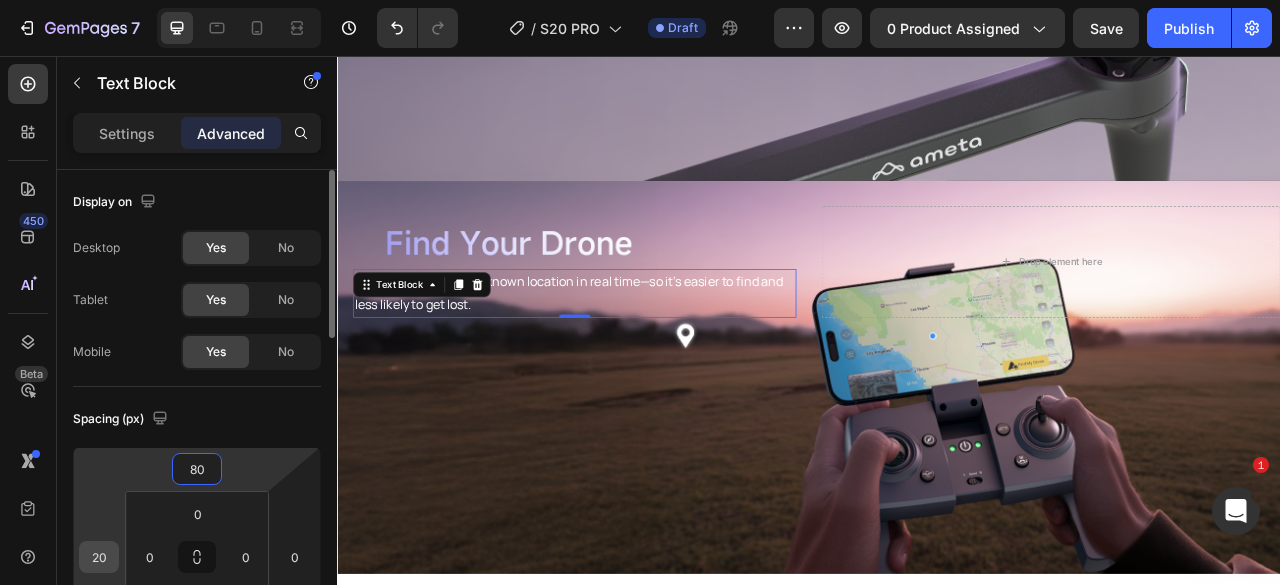 type on "80" 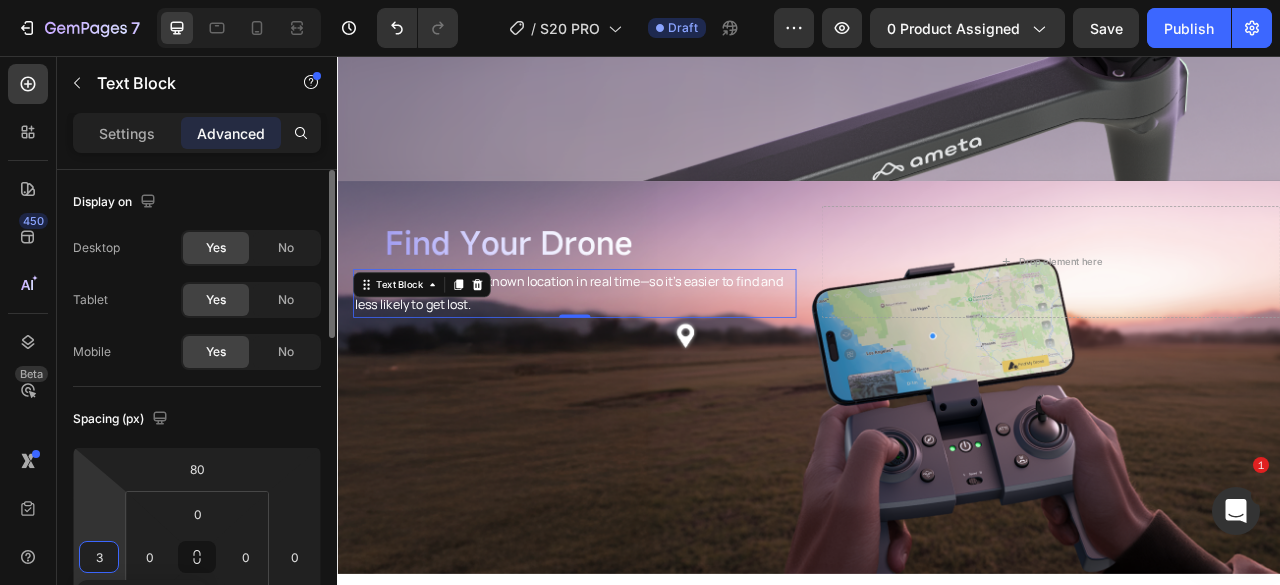 type on "35" 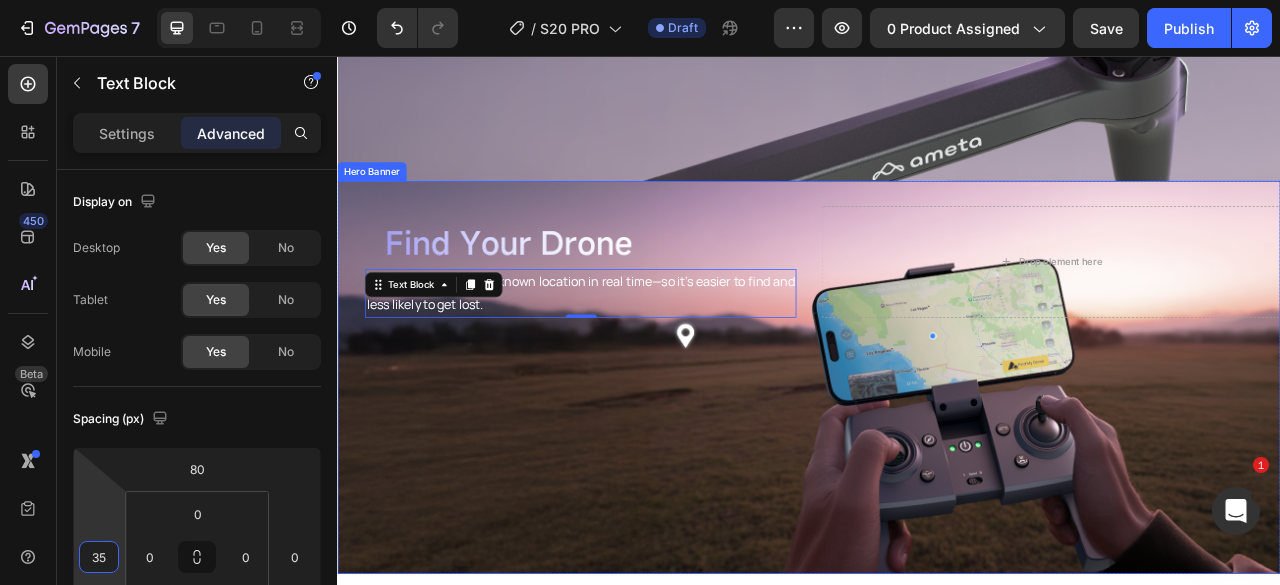 click at bounding box center (937, 465) 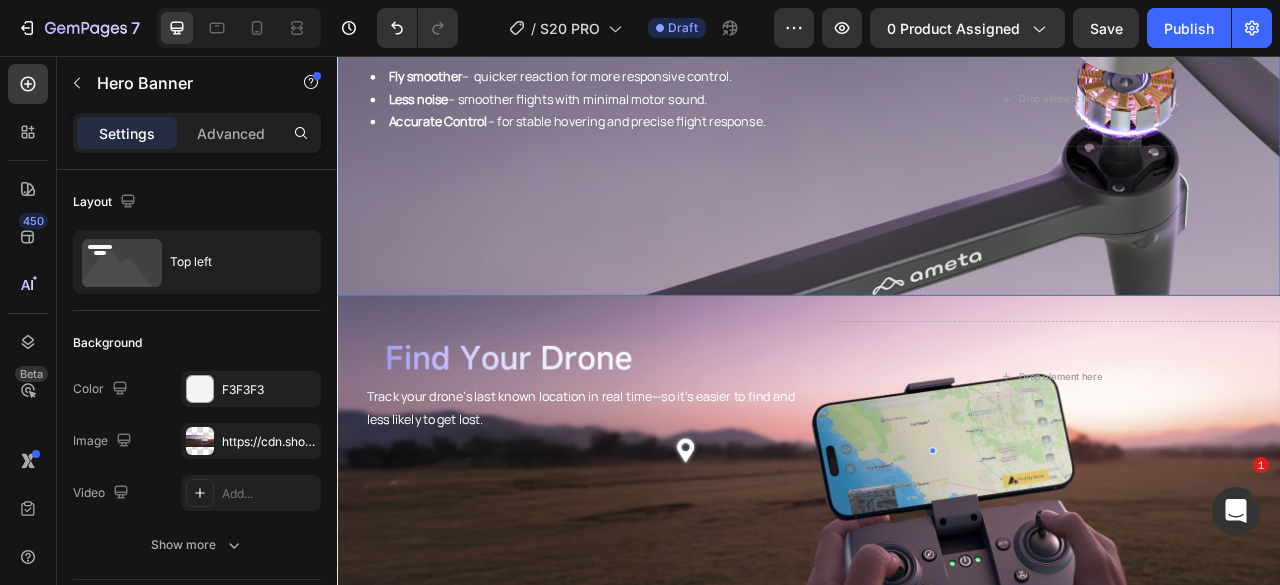 scroll, scrollTop: 5000, scrollLeft: 0, axis: vertical 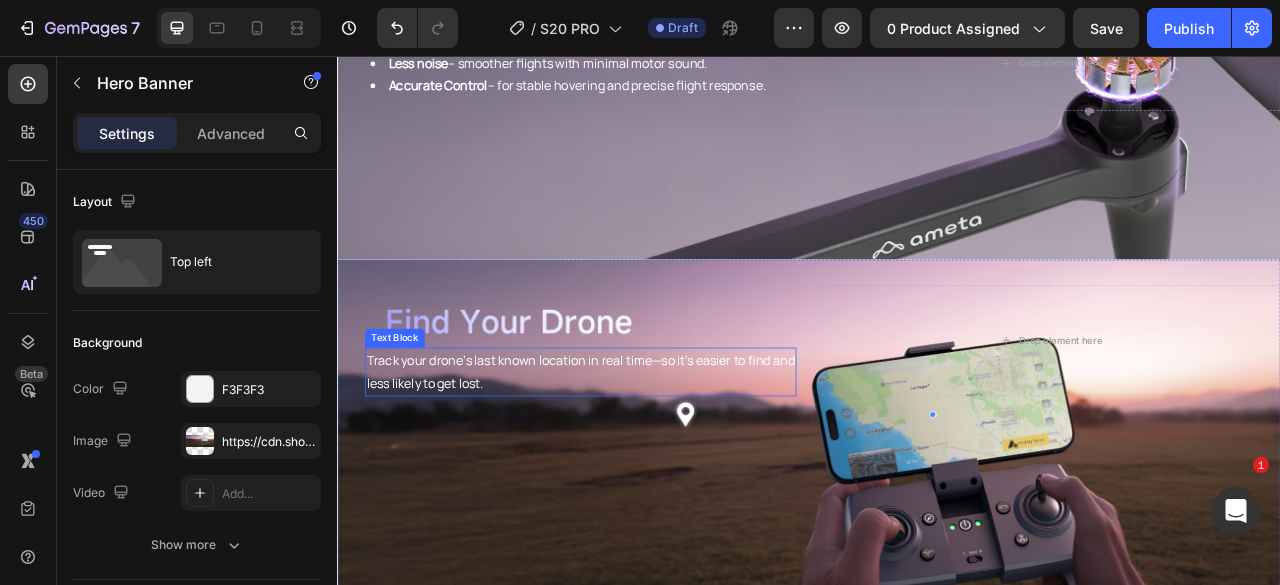 click on "Track your drone’s last known location in real time—so it’s easier to find and less likely to get lost." at bounding box center (646, 458) 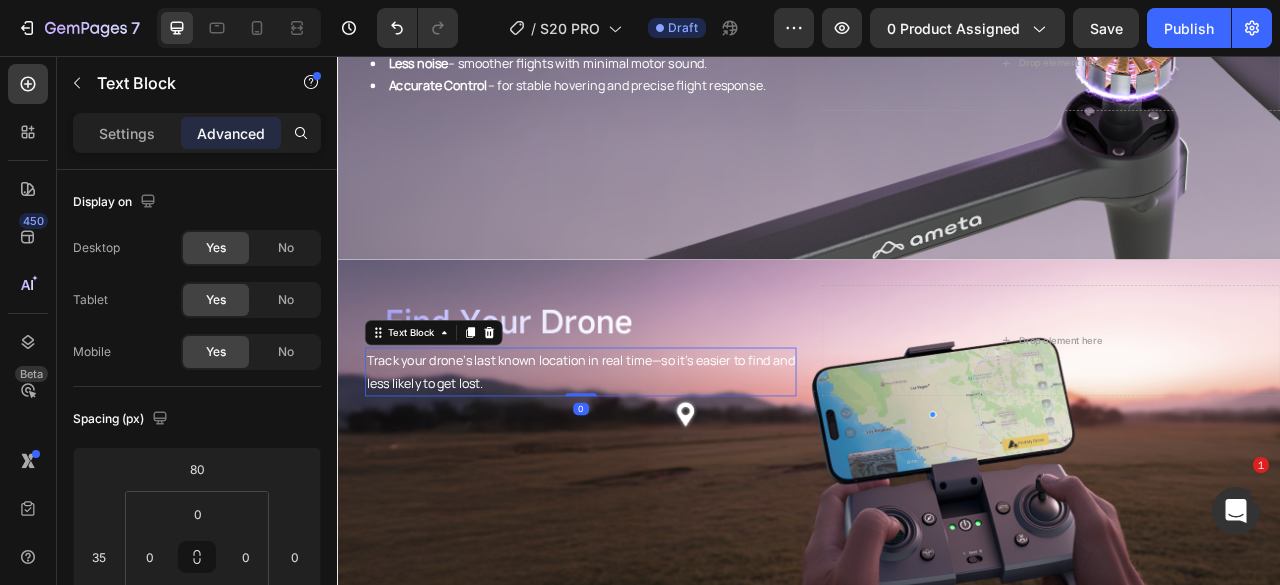 drag, startPoint x: 616, startPoint y: 433, endPoint x: 597, endPoint y: 449, distance: 24.839485 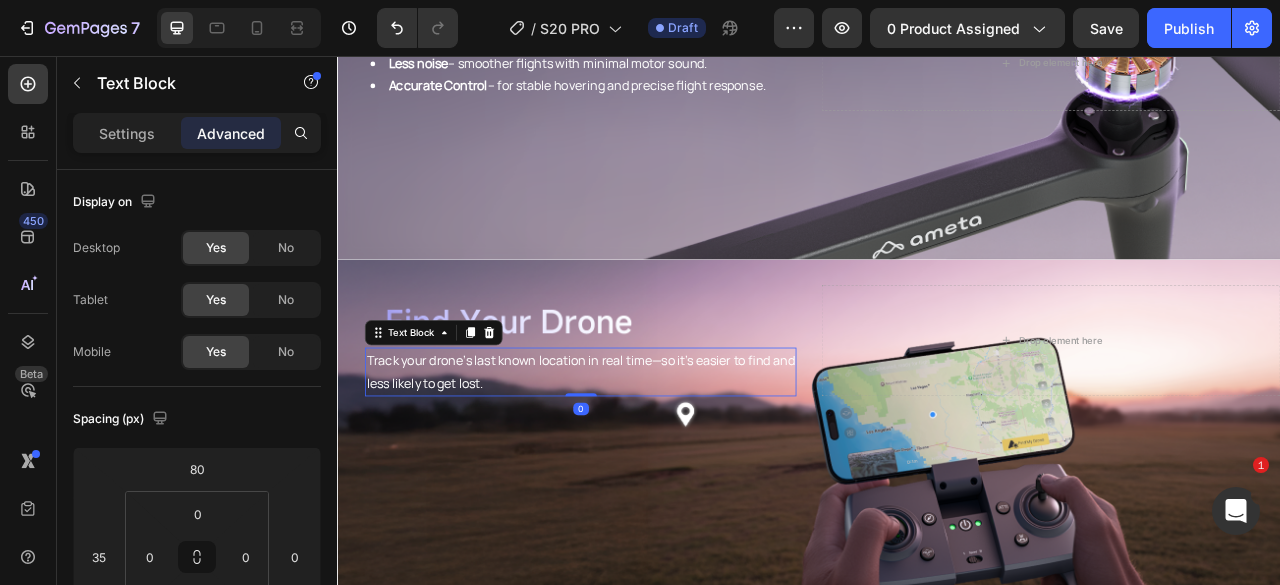 click on "Track your drone’s last known location in real time—so it’s easier to find and less likely to get lost." at bounding box center (646, 458) 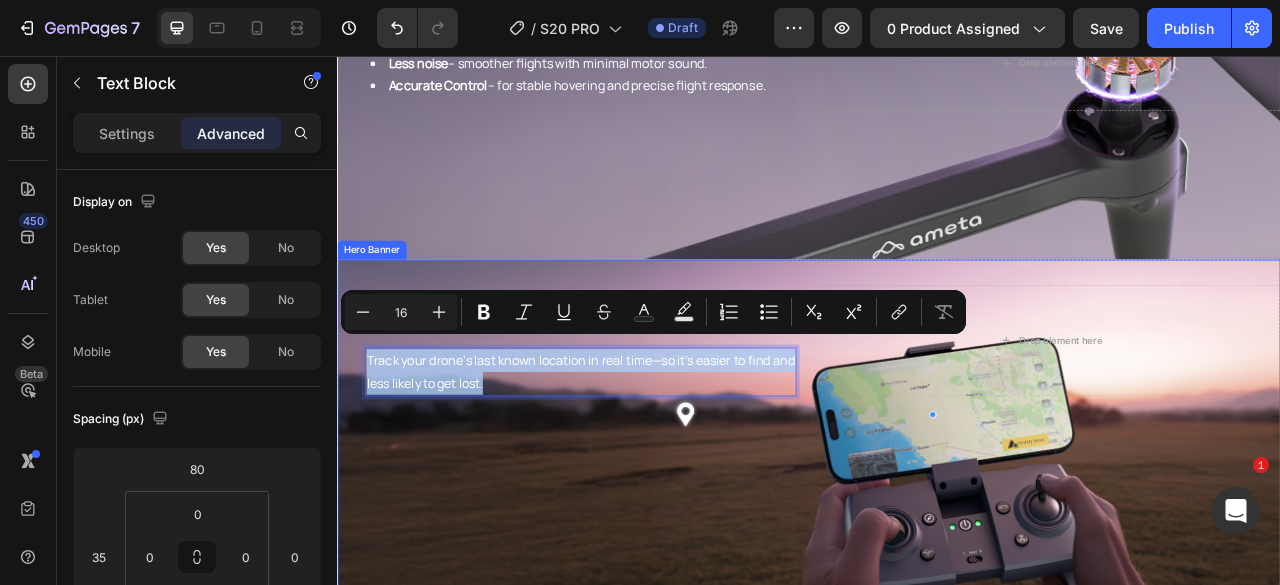 drag, startPoint x: 586, startPoint y: 456, endPoint x: 361, endPoint y: 426, distance: 226.9912 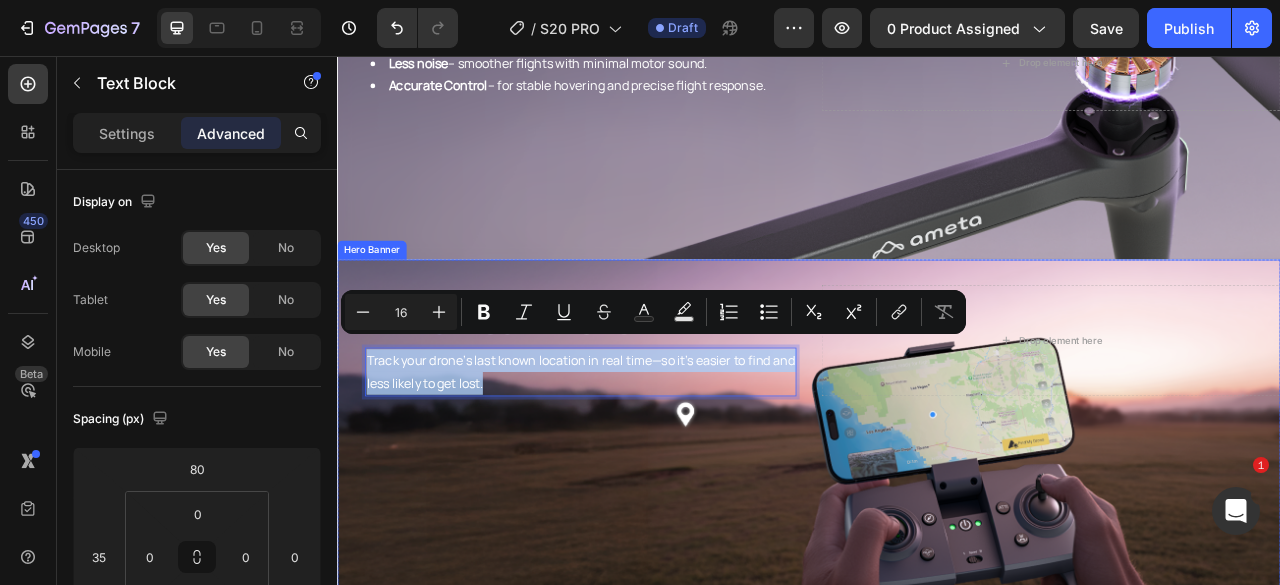 click on "Track your drone’s last known location in real time—so it’s easier to find and less likely to get lost. Text Block   0" at bounding box center [629, 418] 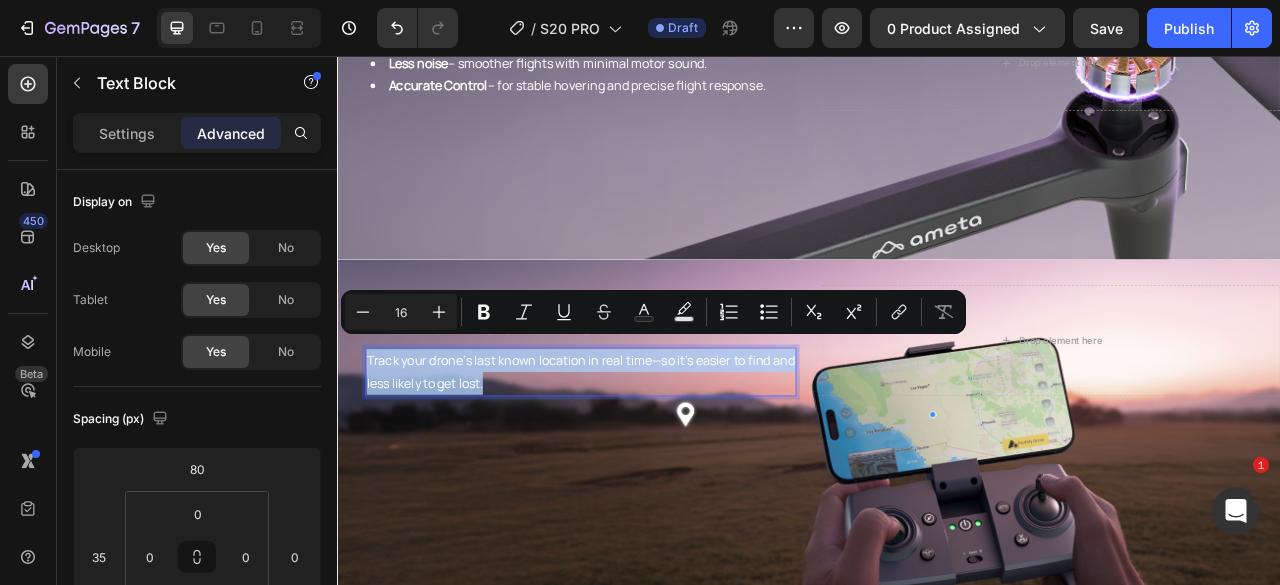 click on "Track your drone’s last known location in real time—so it’s easier to find and less likely to get lost." at bounding box center (646, 458) 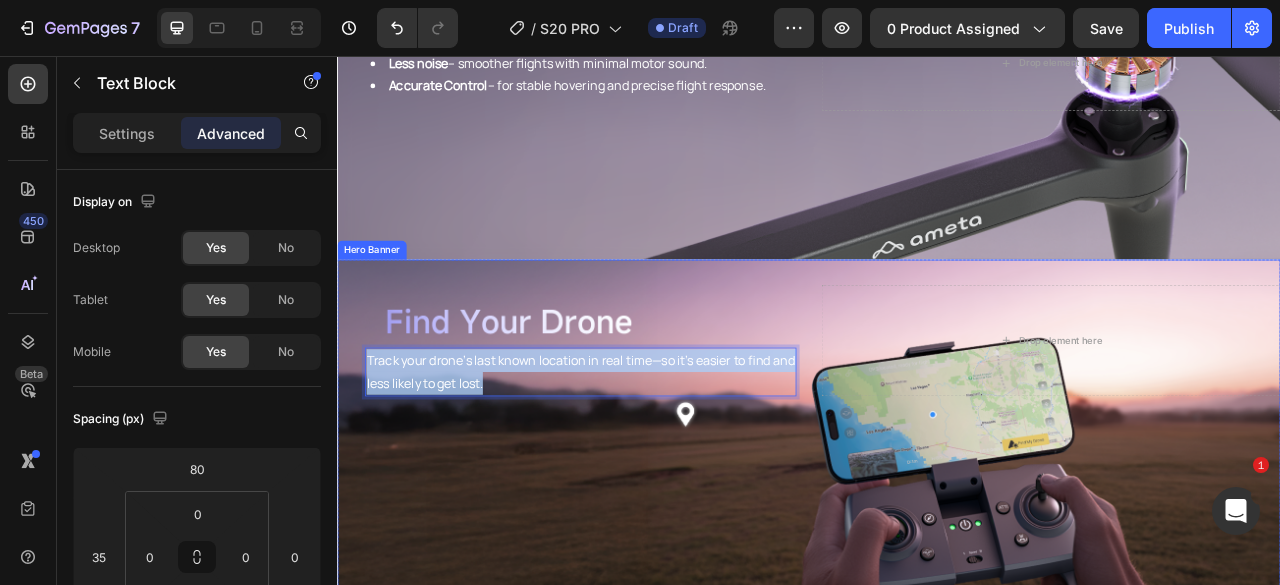 drag, startPoint x: 572, startPoint y: 449, endPoint x: 356, endPoint y: 428, distance: 217.01843 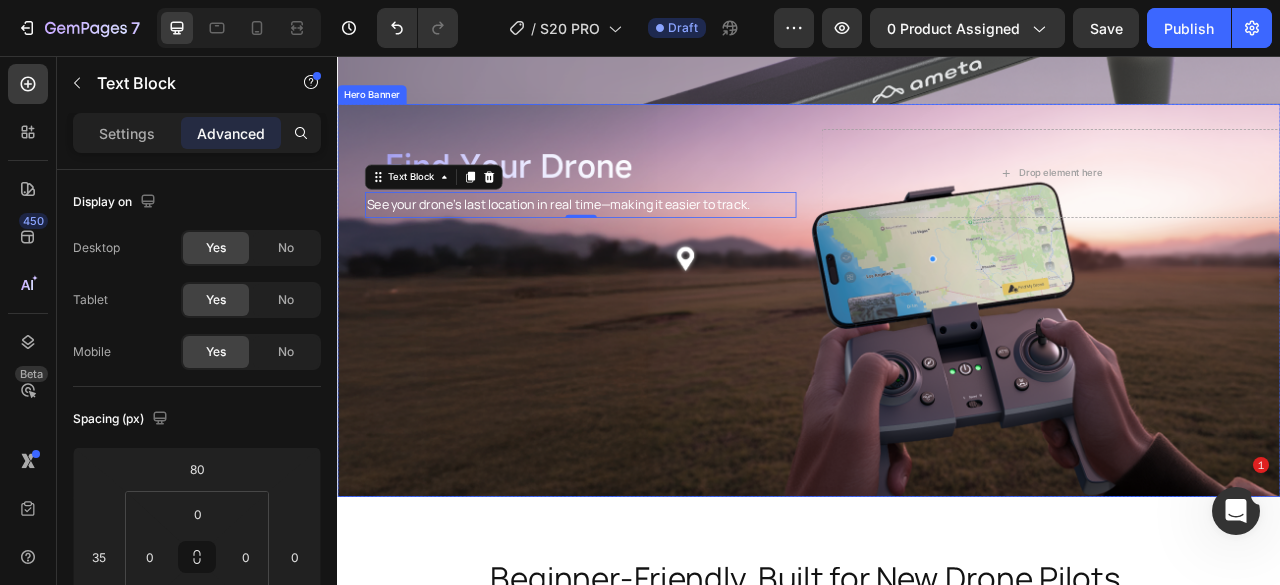 scroll, scrollTop: 5200, scrollLeft: 0, axis: vertical 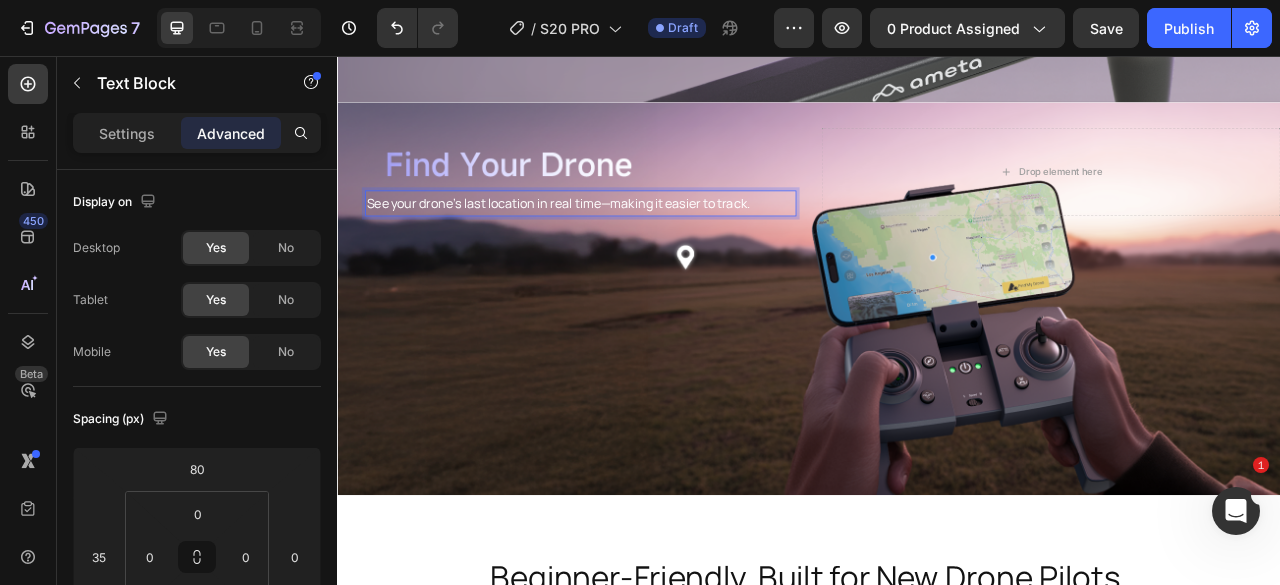 click on "See your drone’s last location in real time—making it easier to track." at bounding box center [646, 243] 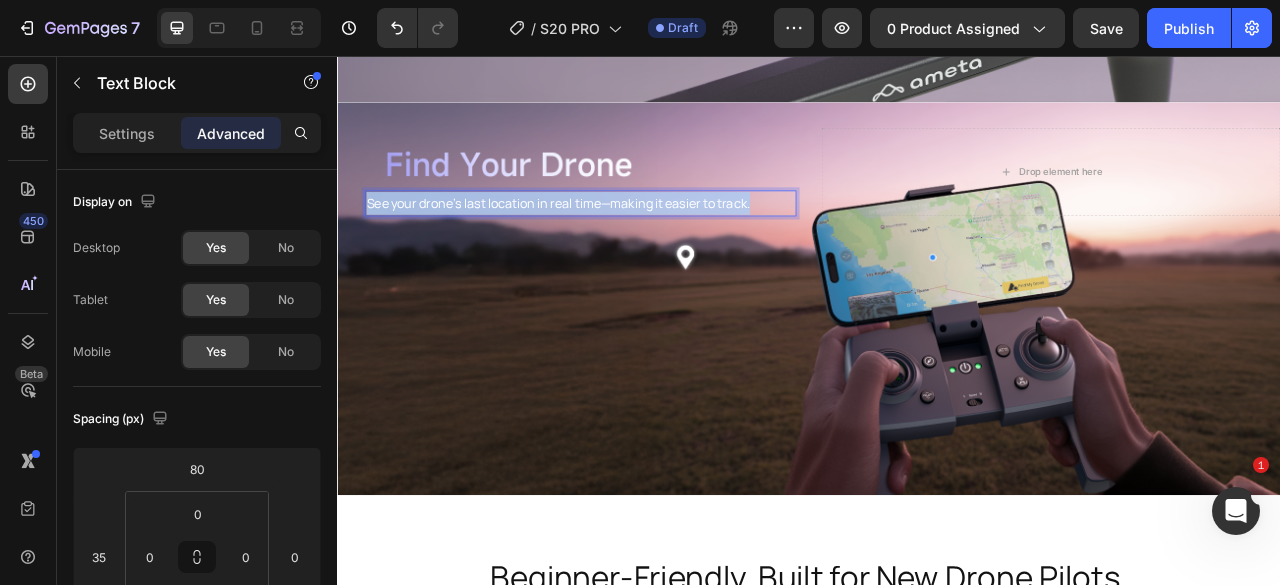drag, startPoint x: 885, startPoint y: 218, endPoint x: 377, endPoint y: 222, distance: 508.01575 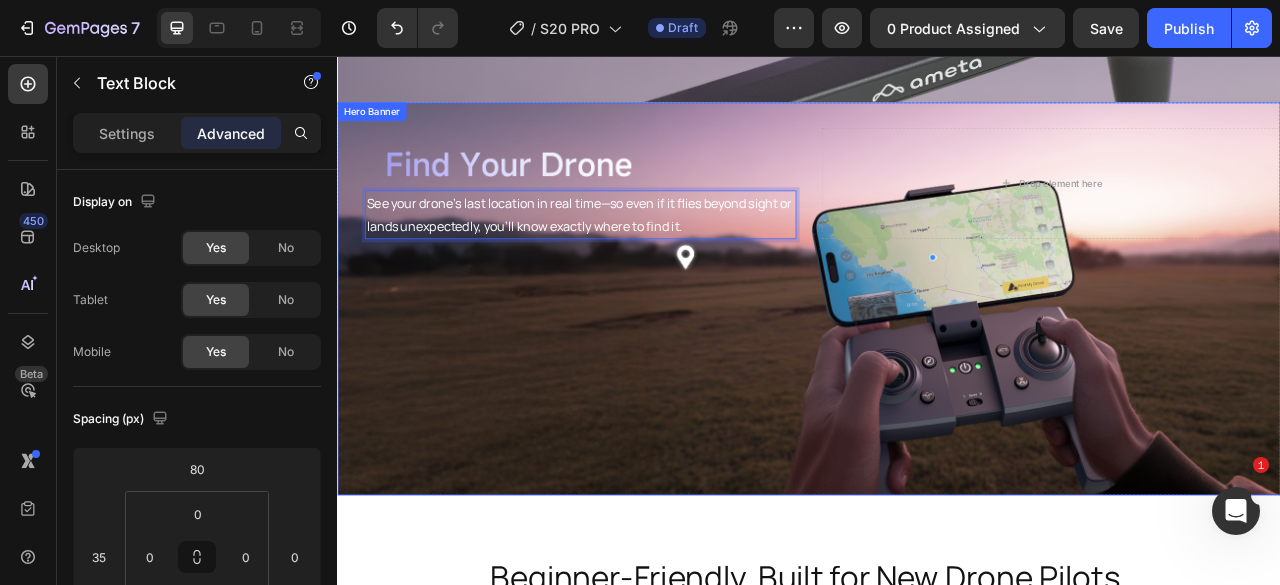 click at bounding box center [937, 365] 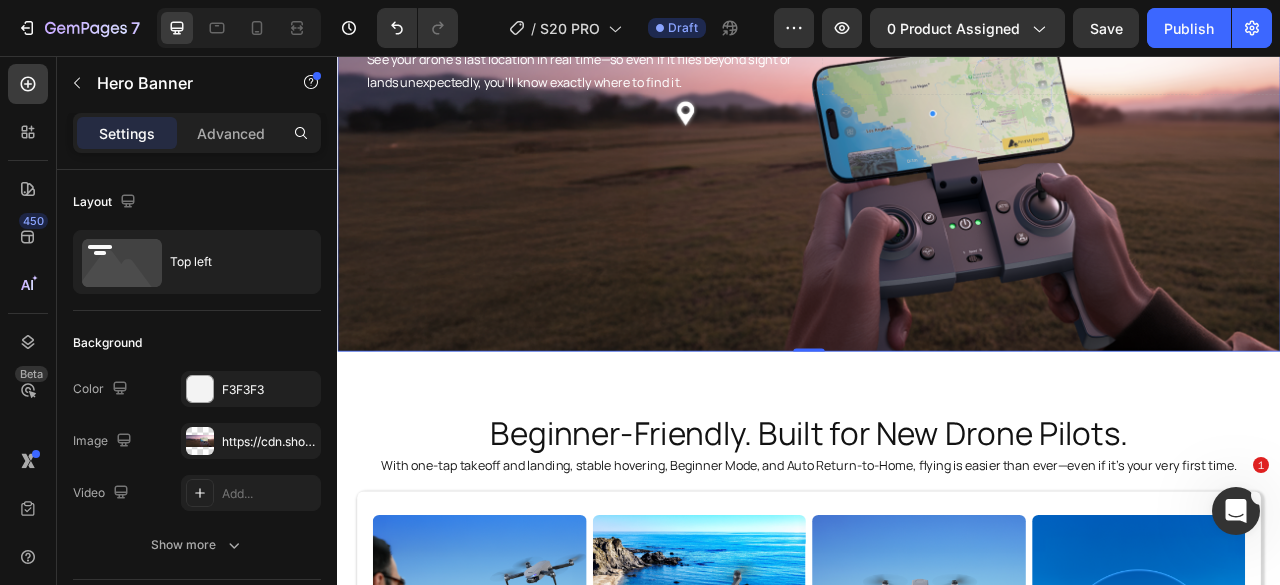 scroll, scrollTop: 5500, scrollLeft: 0, axis: vertical 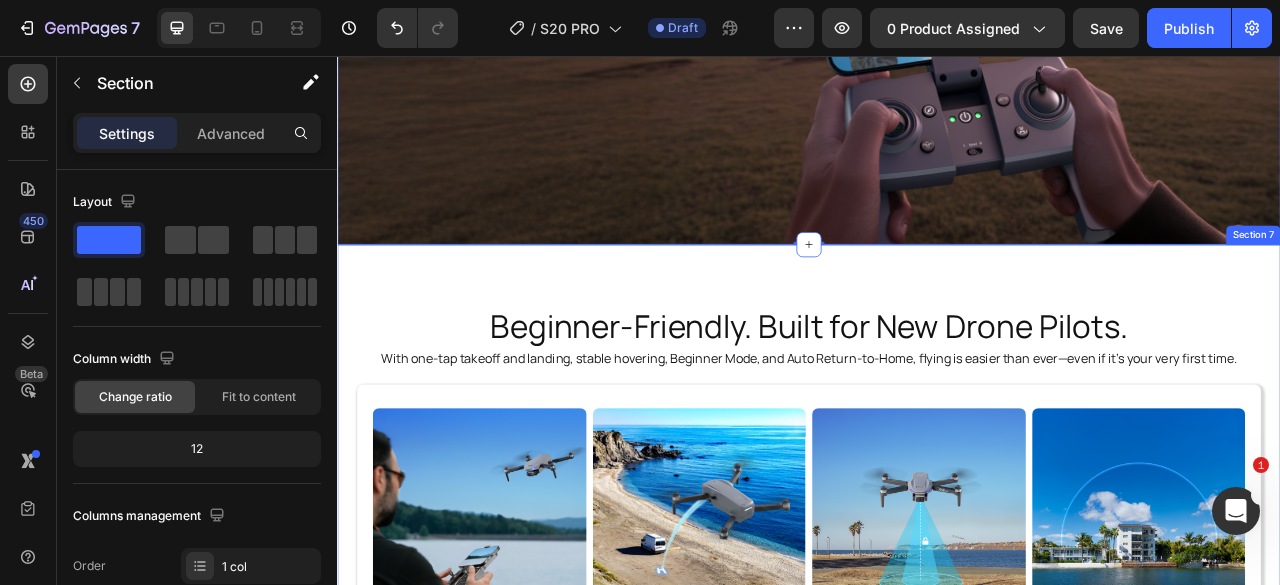 click on "Beginner-Friendly. Built for New Drone Pilots. Heading With one-tap takeoff and landing, stable hovering, Beginner Mode, and Auto Return-to-Home, flying is easier than ever—even if it’s your very first time. Text block Image One Key Takeoff/ Landing Heading Image Auto RTH Heading Image Altitude Hold Heading Image Beginner Mode Heading Row" at bounding box center (937, 583) 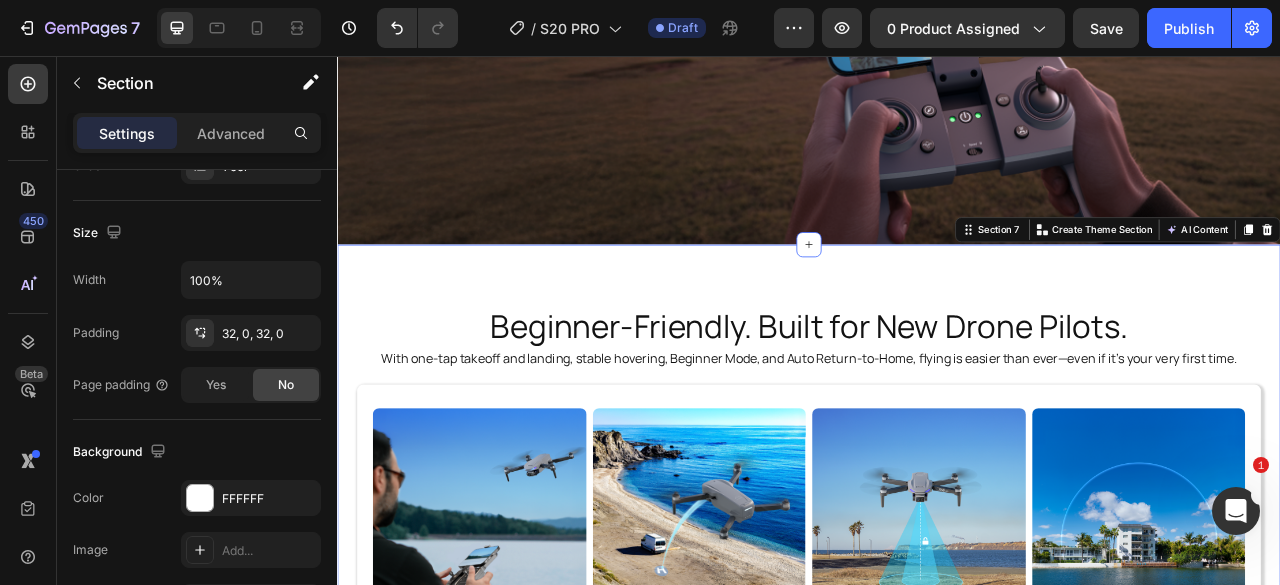 scroll, scrollTop: 600, scrollLeft: 0, axis: vertical 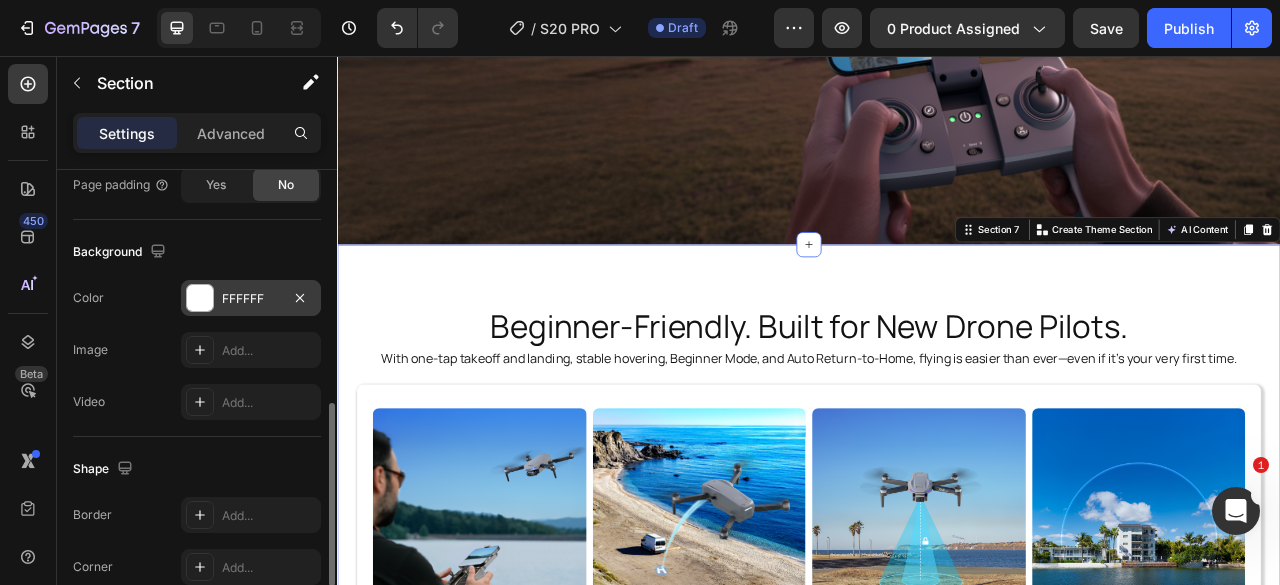 click at bounding box center (200, 298) 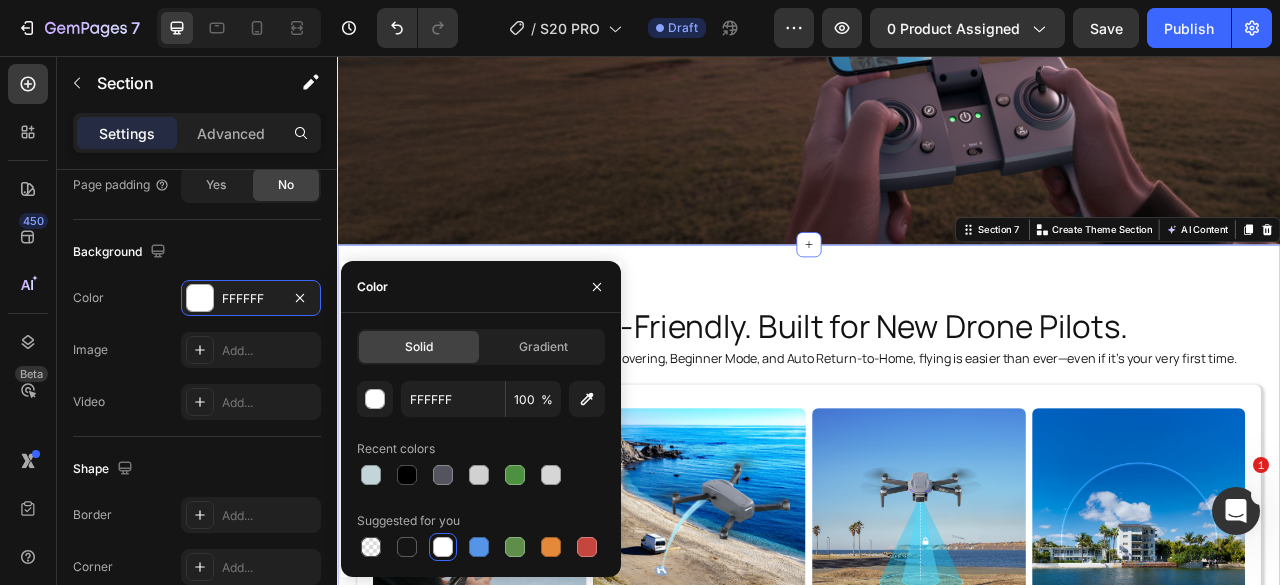 scroll, scrollTop: 700, scrollLeft: 0, axis: vertical 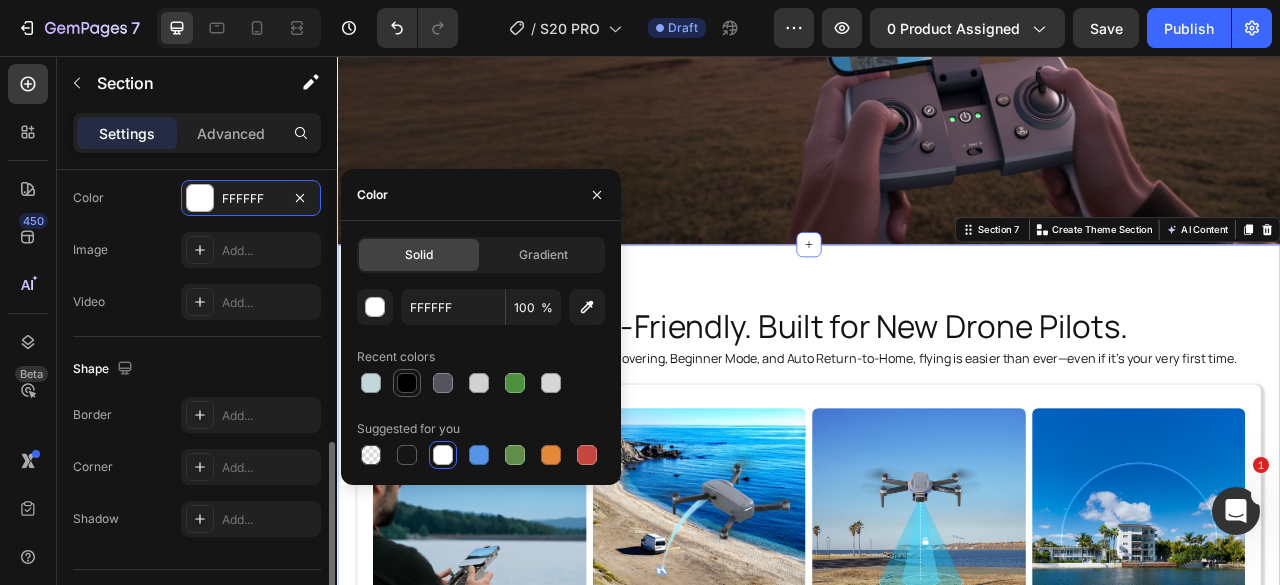 click at bounding box center [407, 383] 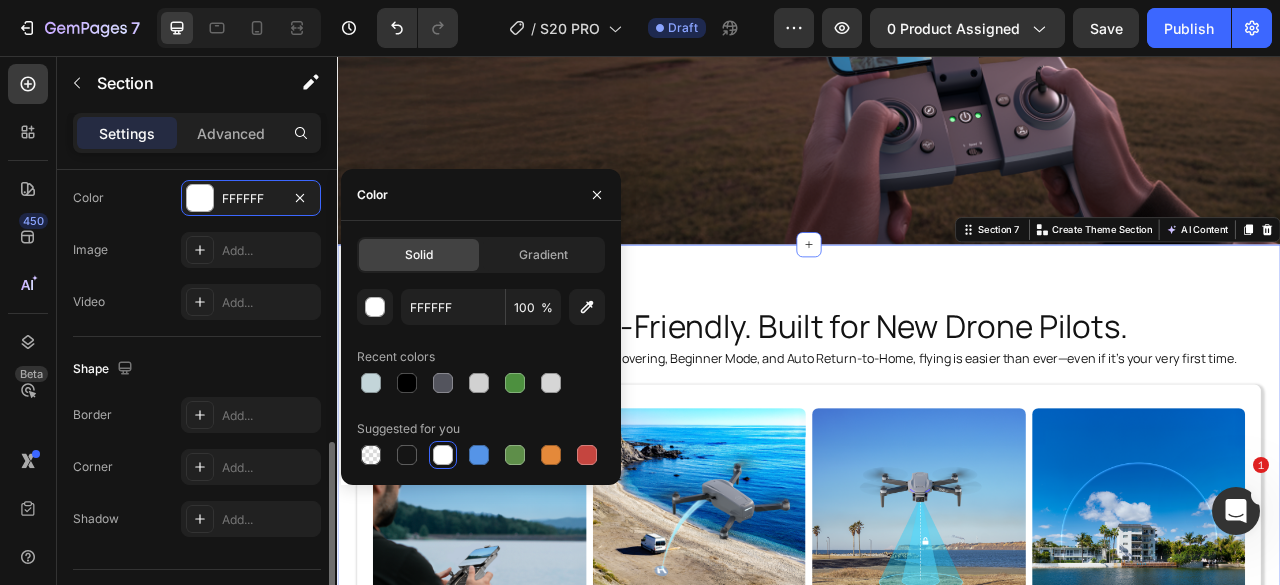 type on "000000" 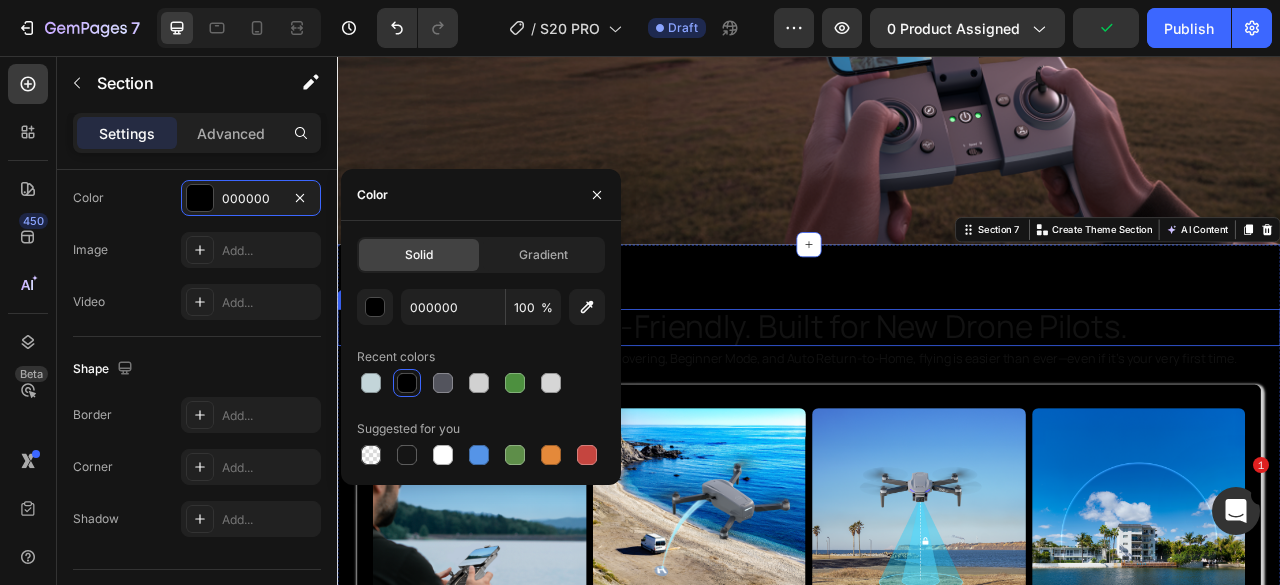 click on "Beginner-Friendly. Built for New Drone Pilots." at bounding box center [937, 399] 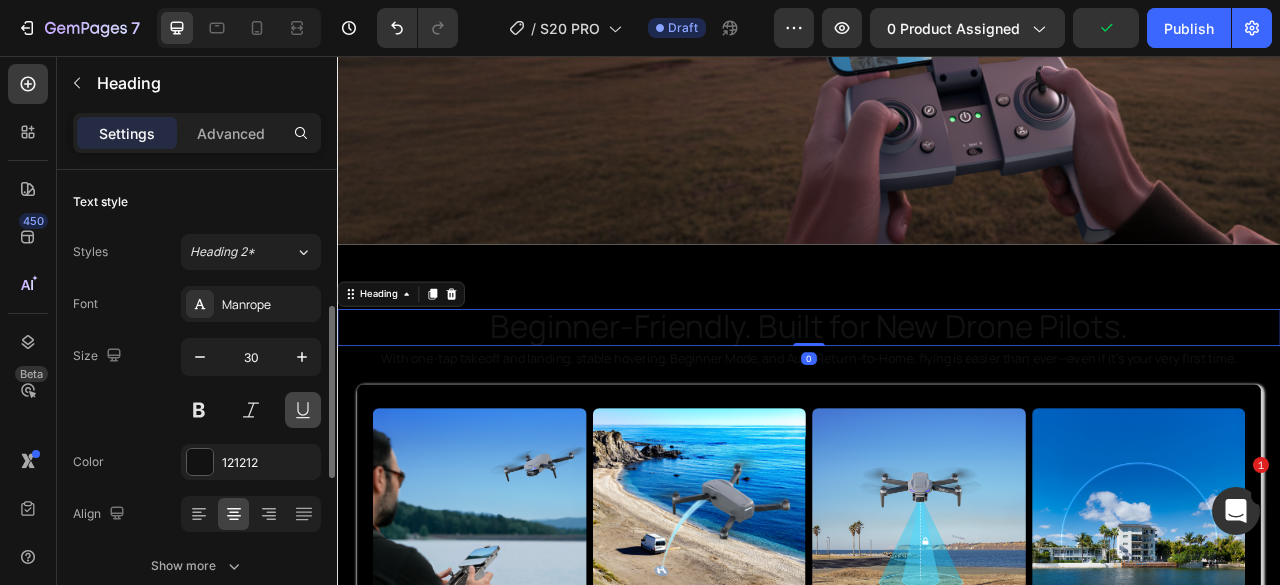 scroll, scrollTop: 200, scrollLeft: 0, axis: vertical 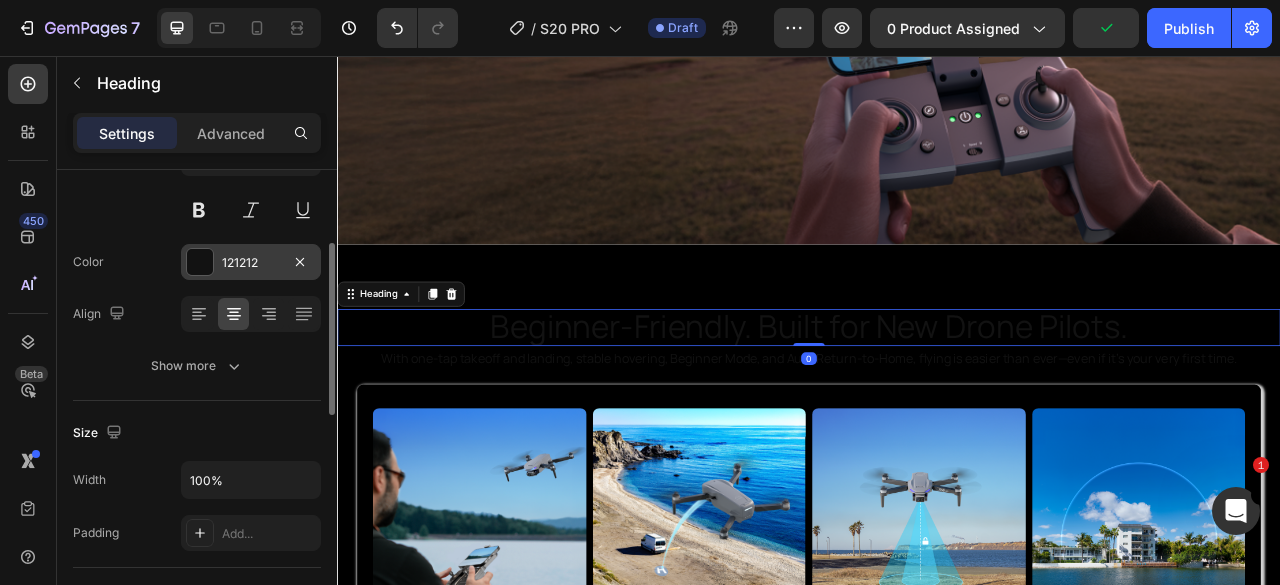click at bounding box center [200, 262] 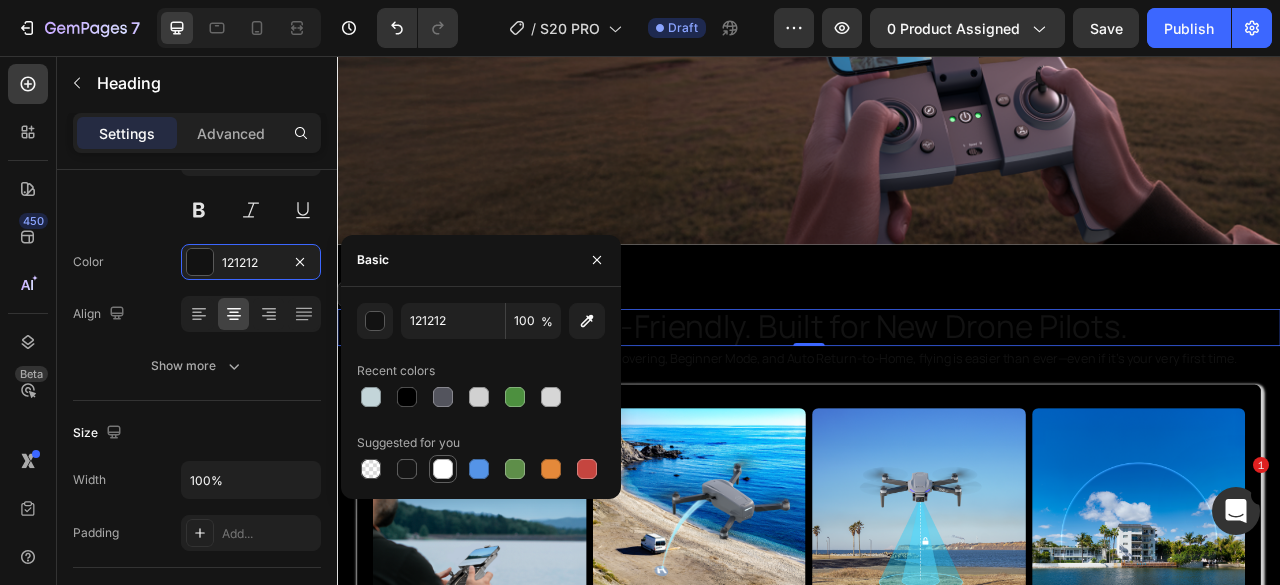 click at bounding box center (443, 469) 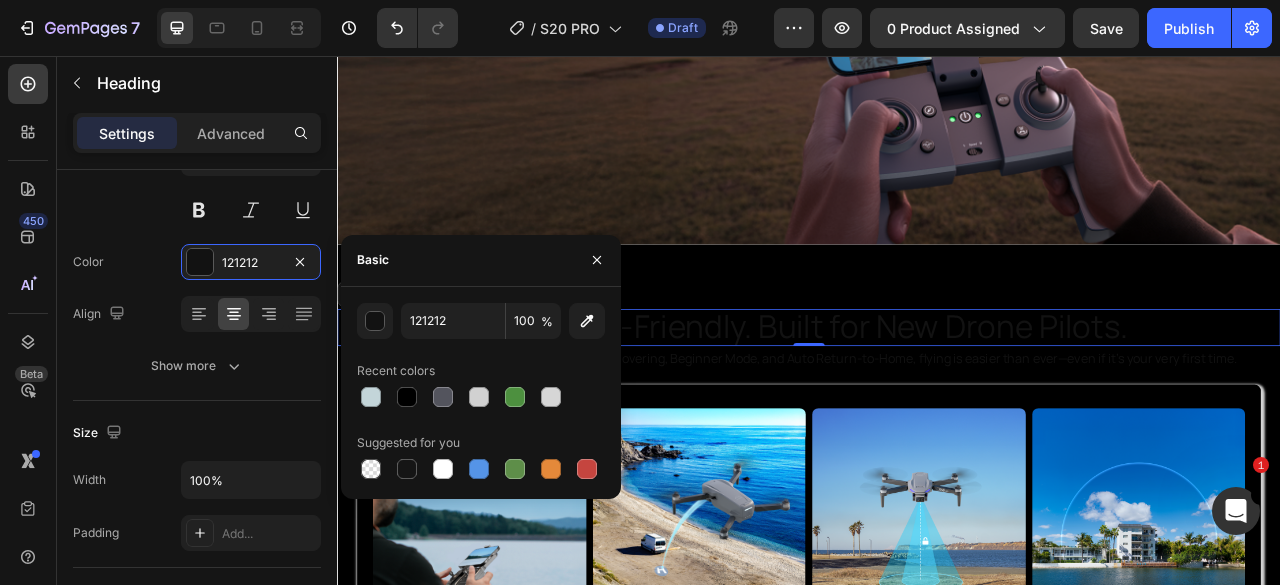 type on "FFFFFF" 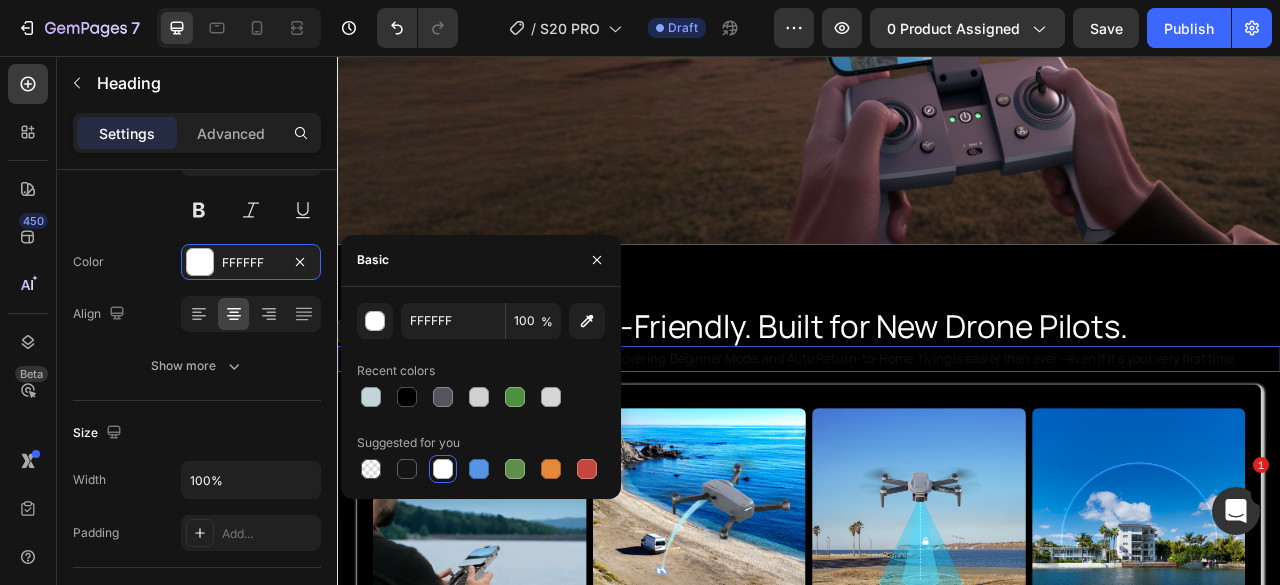 click on "With one-tap takeoff and landing, stable hovering, Beginner Mode, and Auto Return-to-Home, flying is easier than ever—even if it’s your very first time." at bounding box center (937, 441) 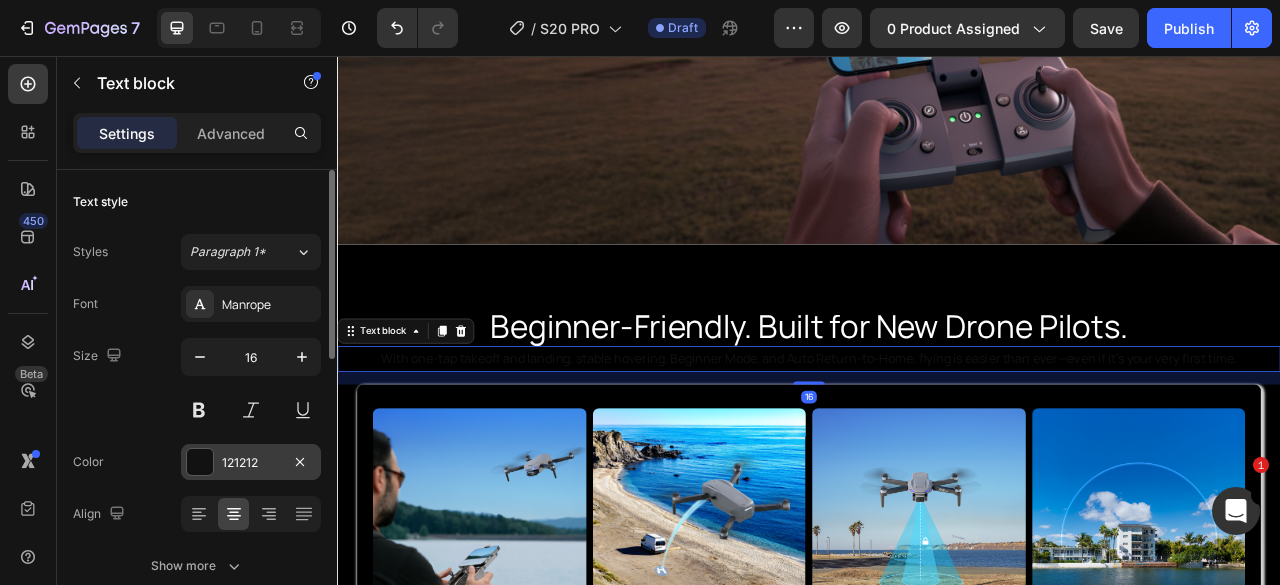 click at bounding box center [200, 462] 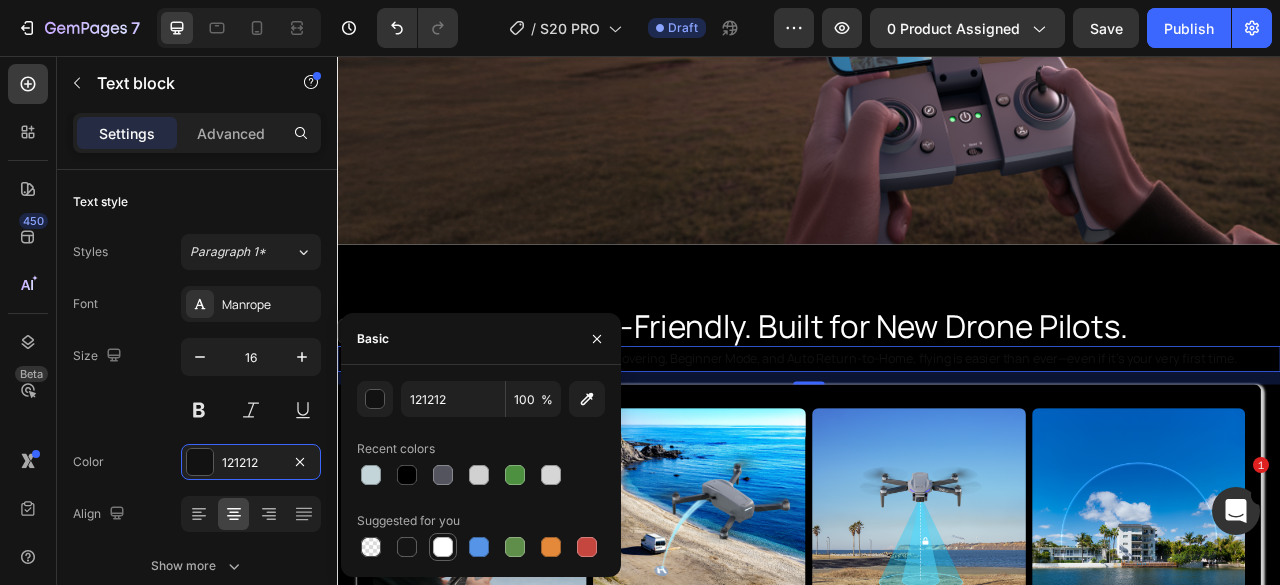 click at bounding box center (443, 547) 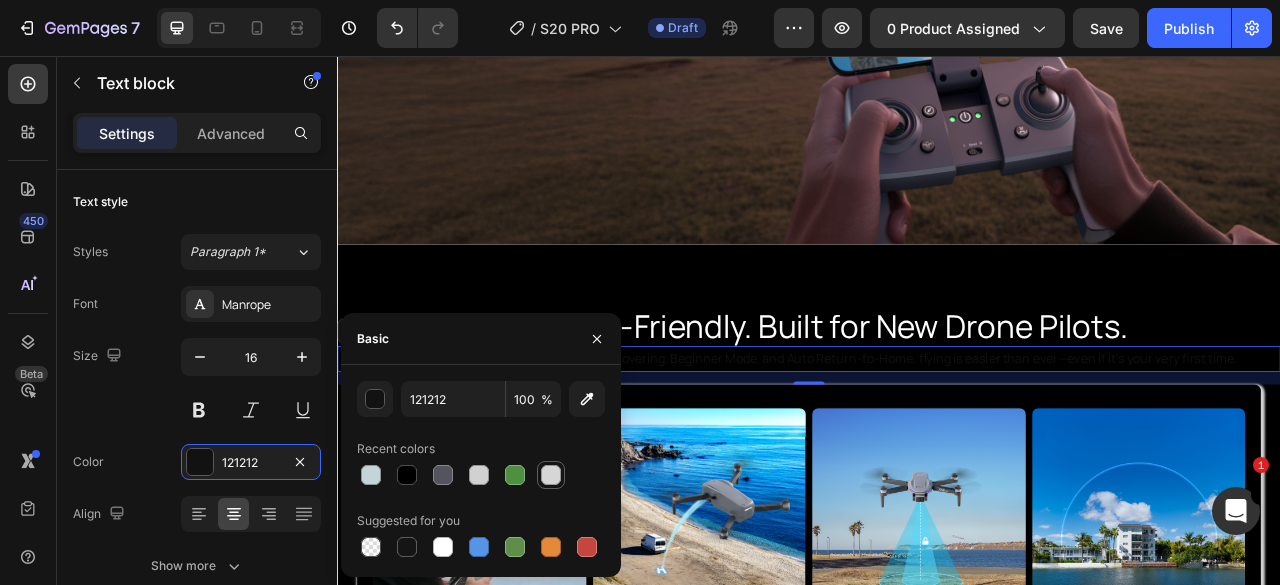 type on "FFFFFF" 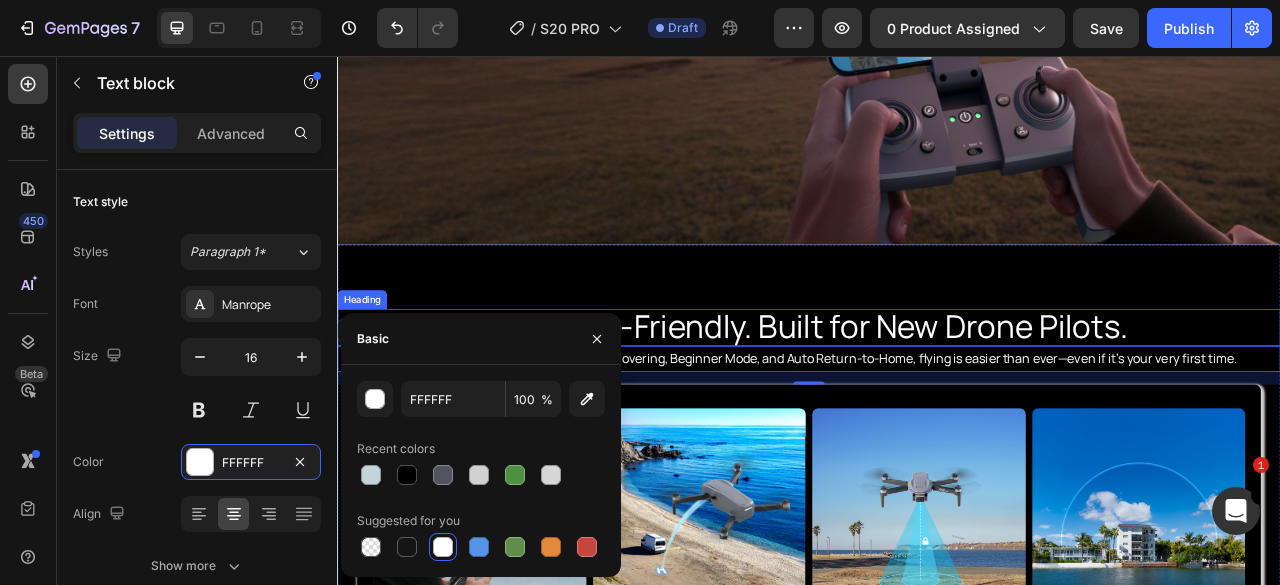 click on "Beginner-Friendly. Built for New Drone Pilots. Heading With one-tap takeoff and landing, stable hovering, Beginner Mode, and Auto Return-to-Home, flying is easier than ever—even if it’s your very first time. Text block   16 Image One Key Takeoff/ Landing Heading Image Auto RTH Heading Image Altitude Hold Heading Image Beginner Mode Heading Row" at bounding box center [937, 583] 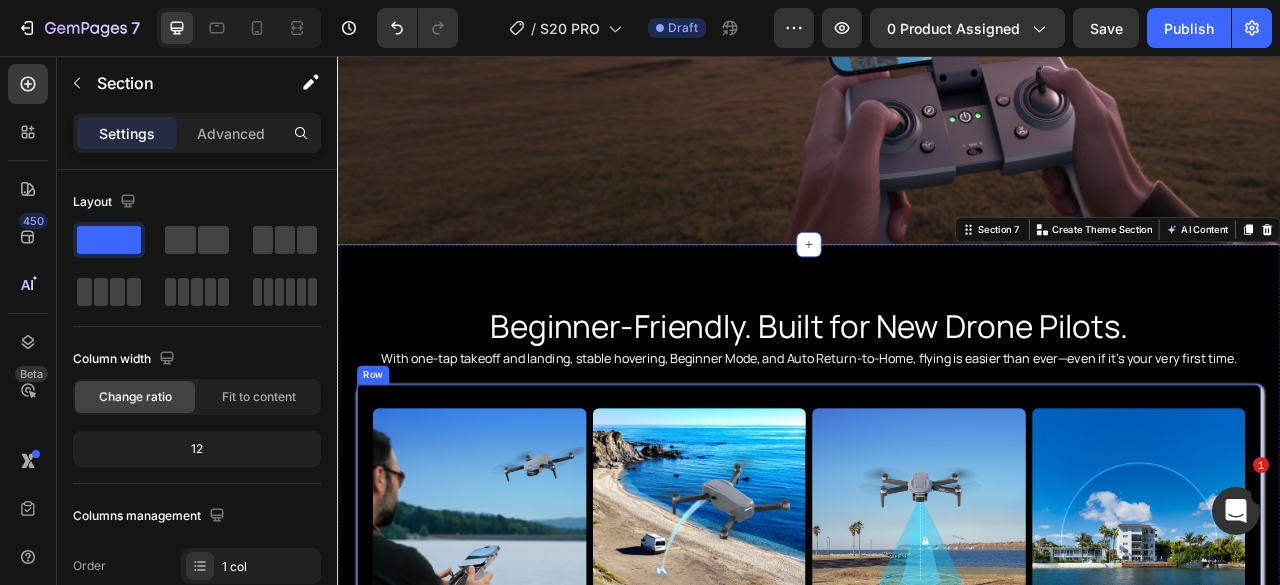 scroll, scrollTop: 5600, scrollLeft: 0, axis: vertical 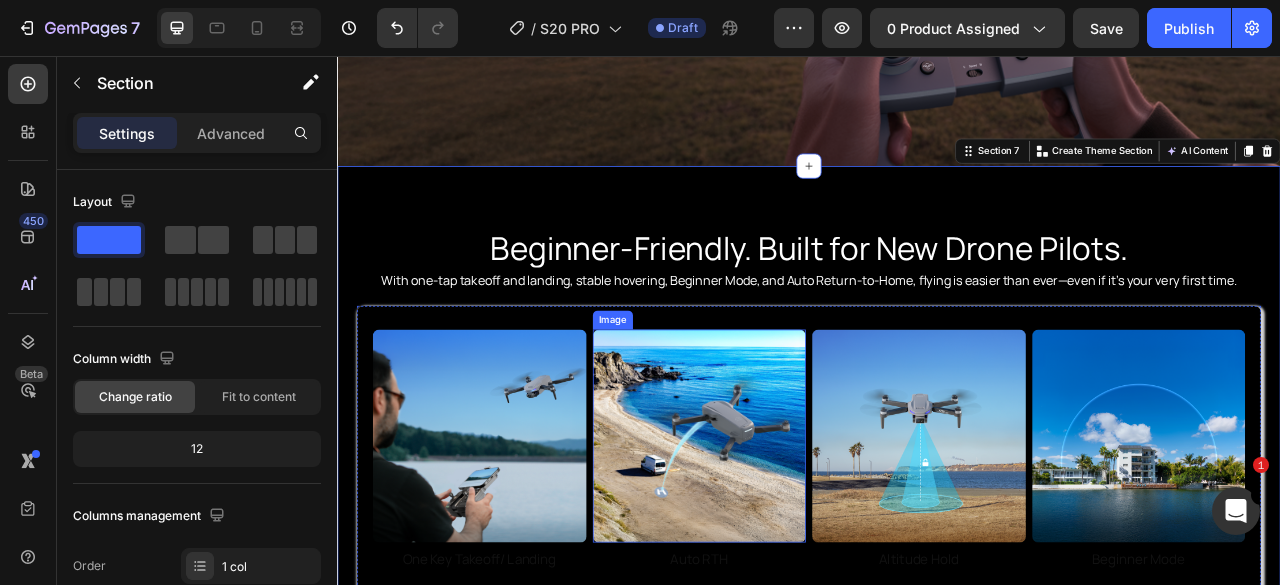 click at bounding box center (798, 540) 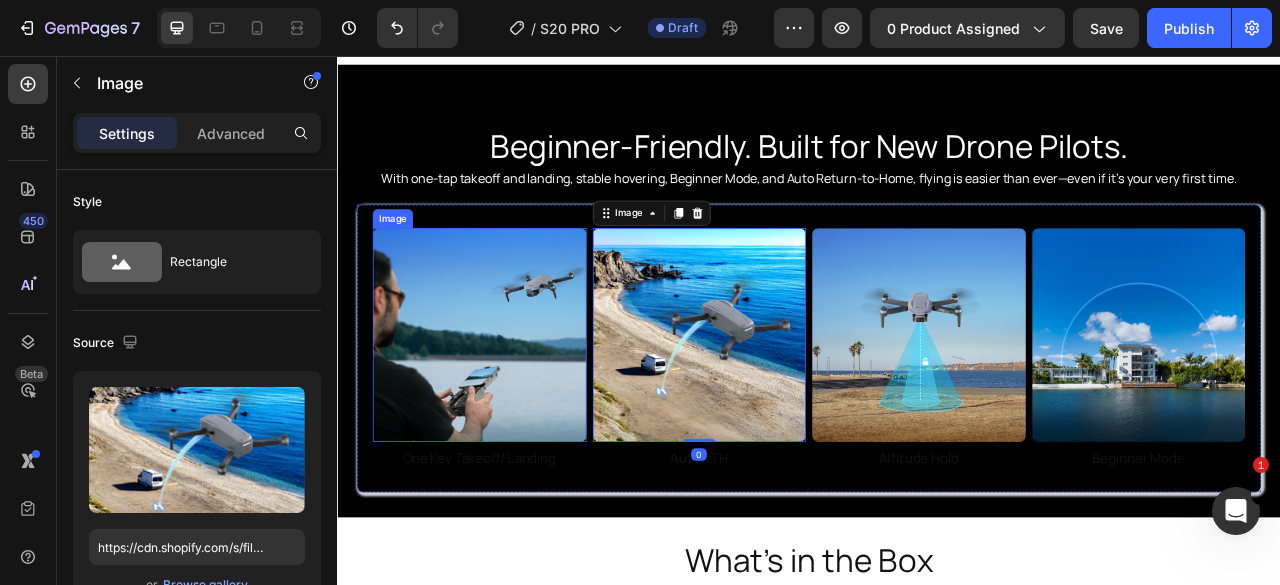 scroll, scrollTop: 5800, scrollLeft: 0, axis: vertical 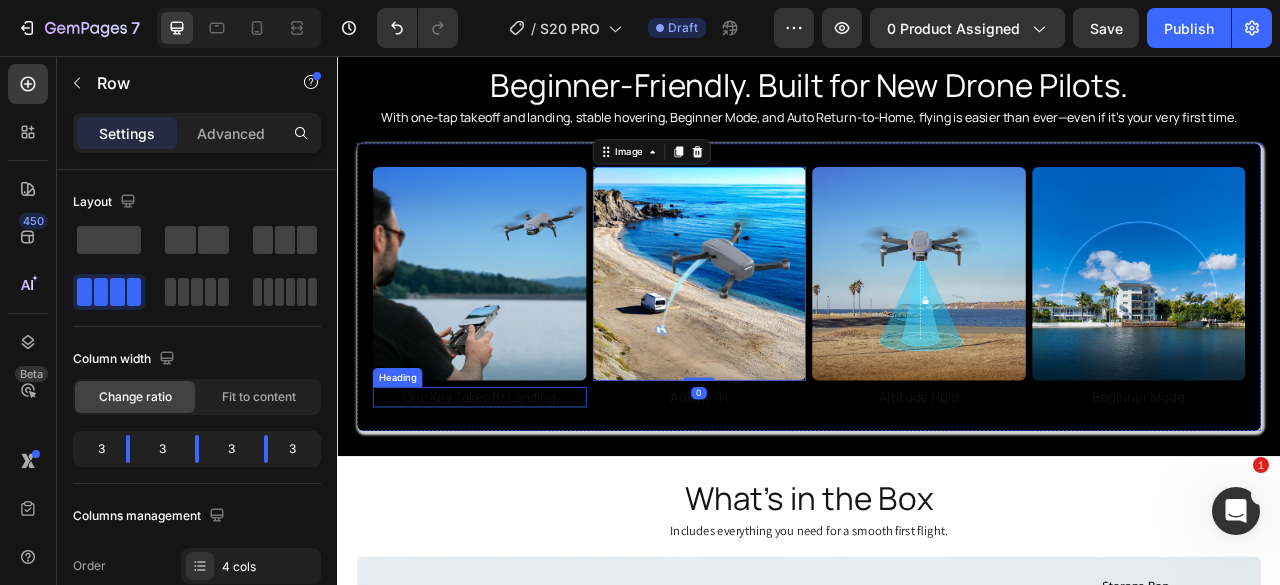click on "Image One Key Takeoff/ Landing Heading Image   0 Auto RTH Heading Image Altitude Hold Heading Image Beginner Mode Heading Row" at bounding box center (937, 350) 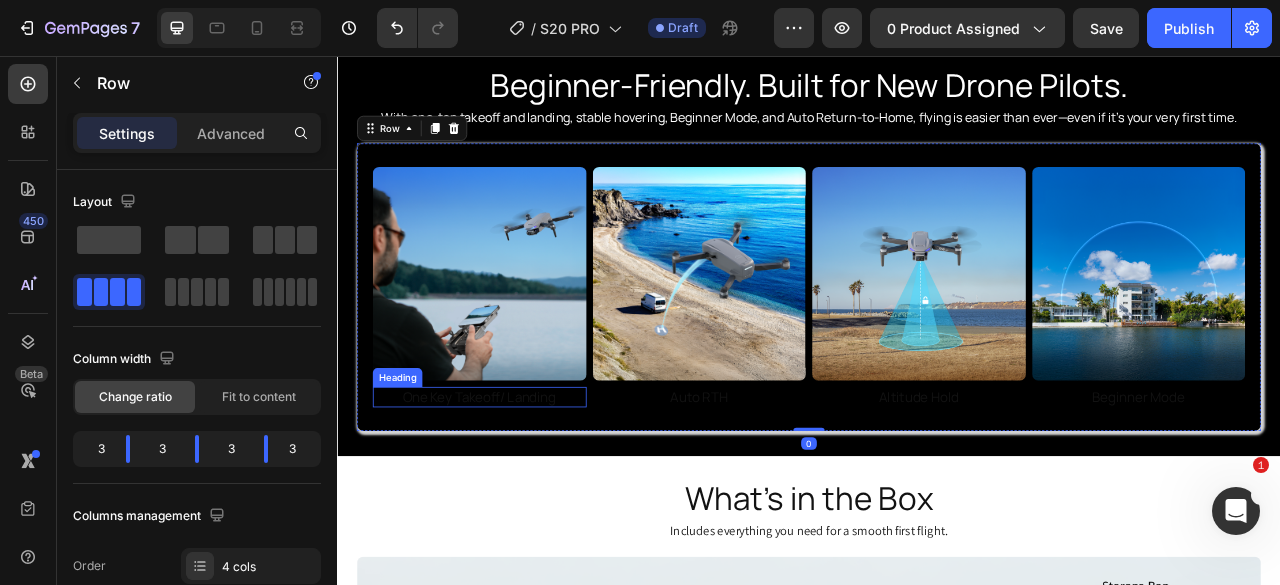 click on "One Key Takeoff/ Landing" at bounding box center [518, 490] 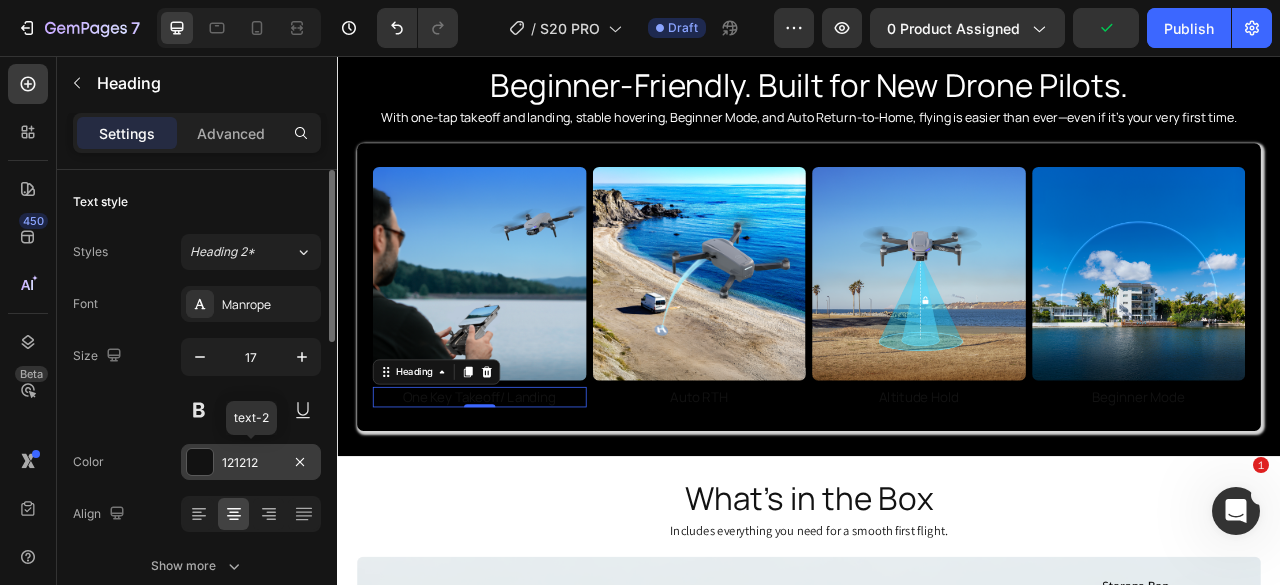 click at bounding box center (200, 462) 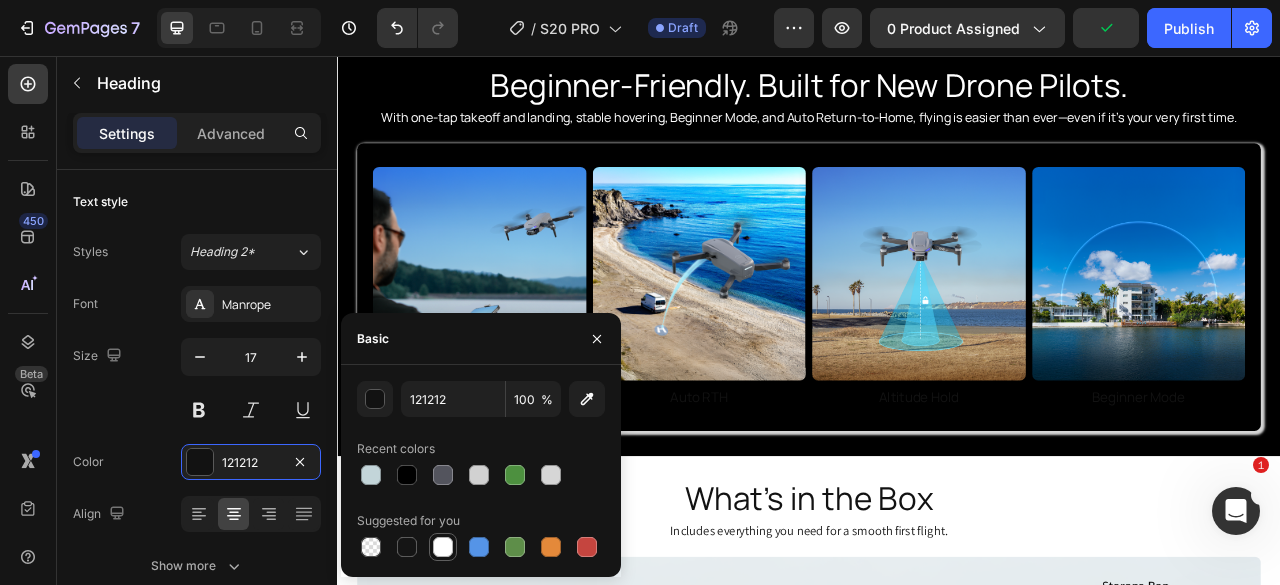 click at bounding box center (443, 547) 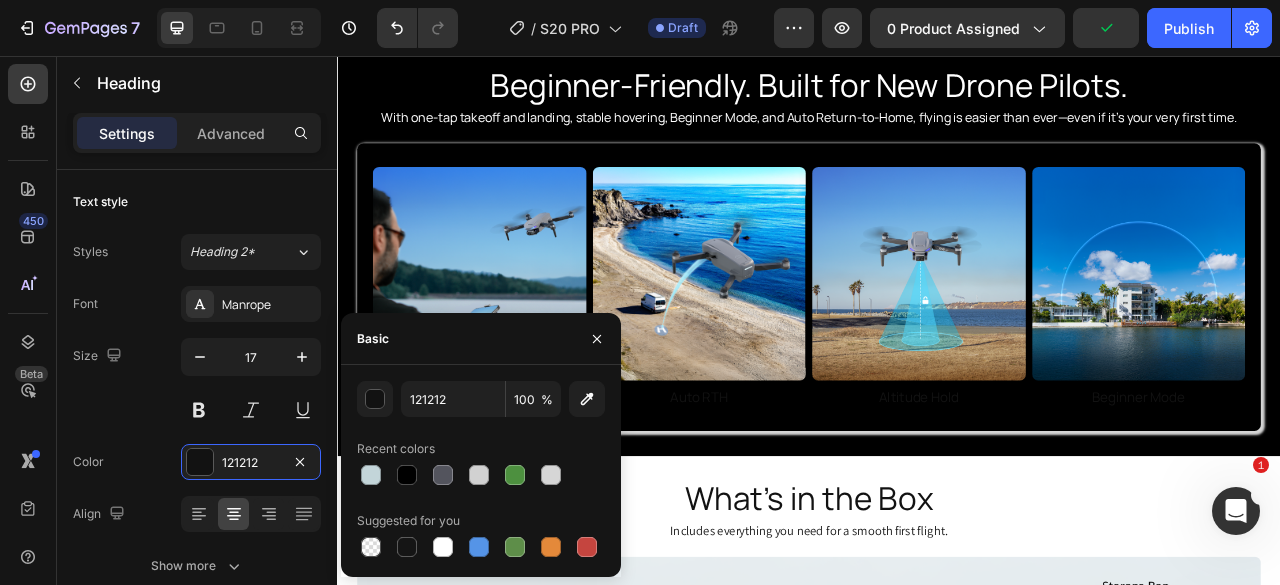 type on "FFFFFF" 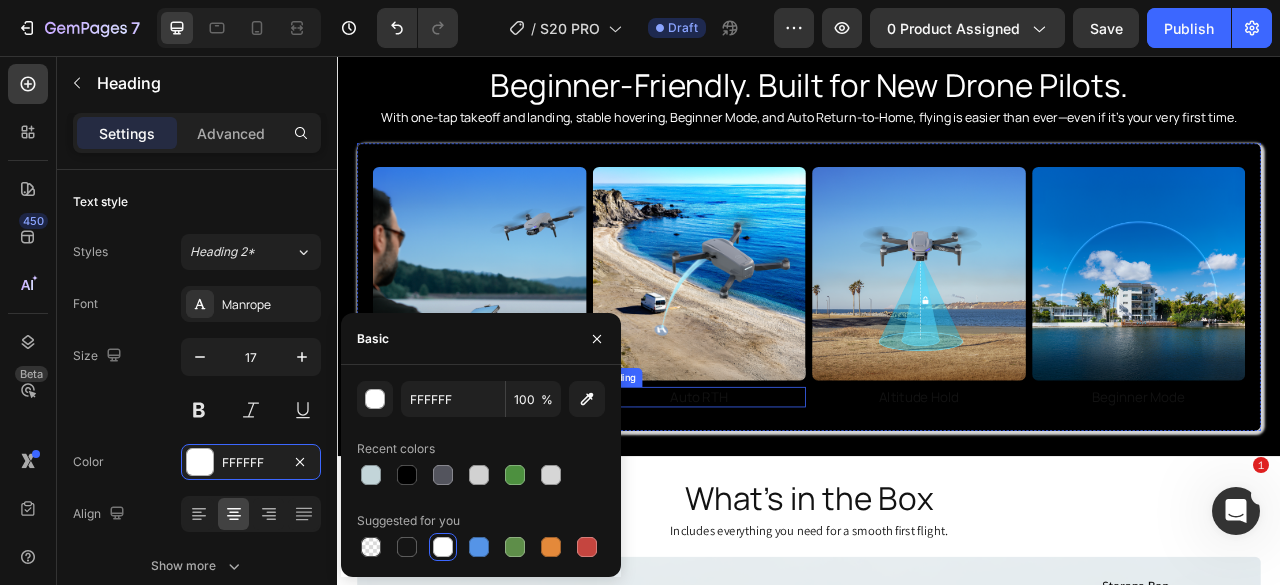 click on "Auto RTH" at bounding box center [798, 490] 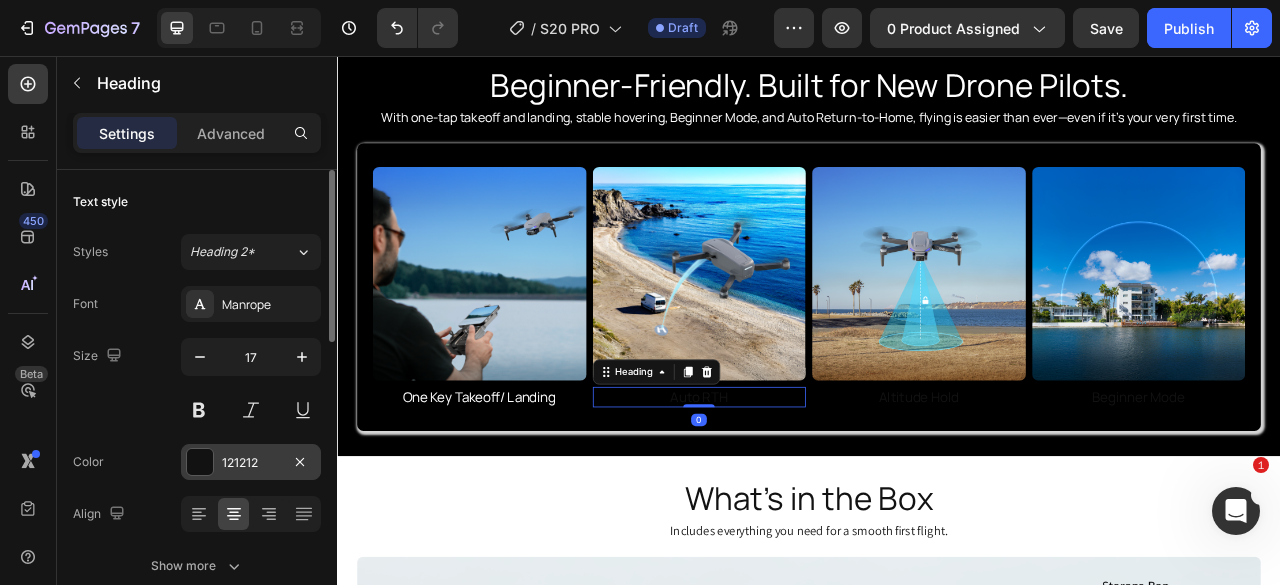 click at bounding box center [200, 462] 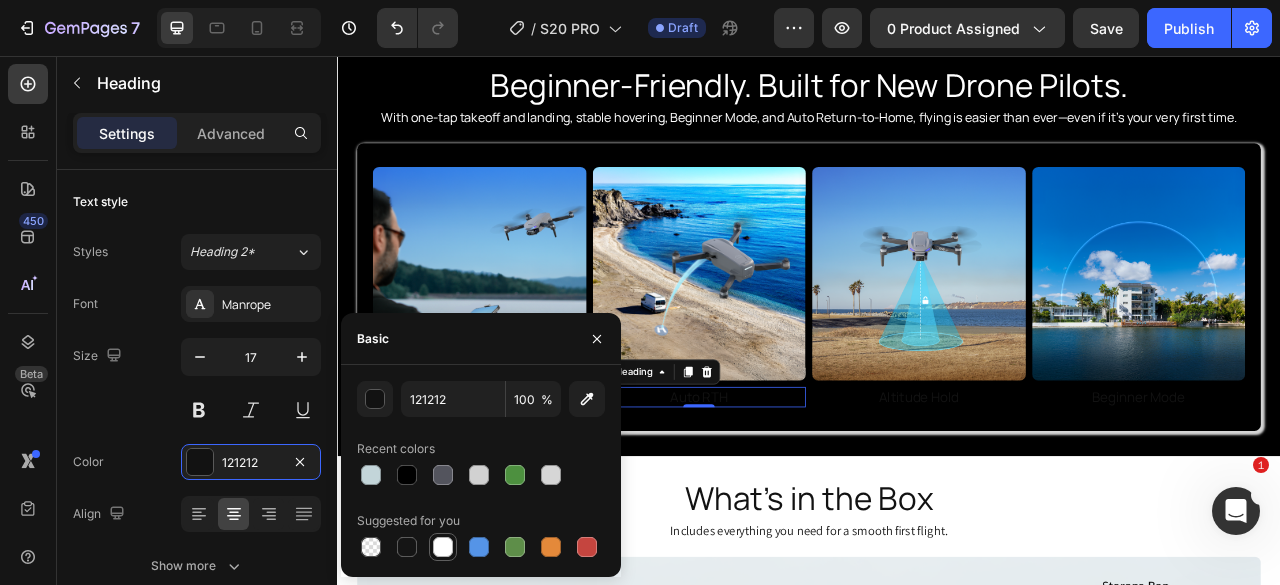 click at bounding box center [443, 547] 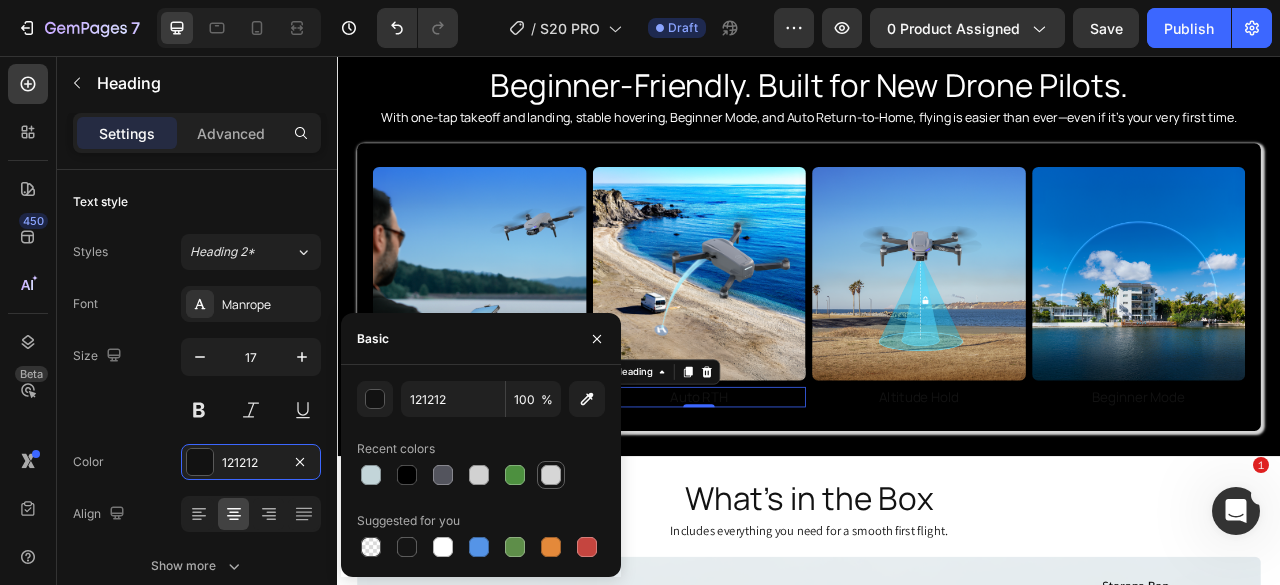type on "FFFFFF" 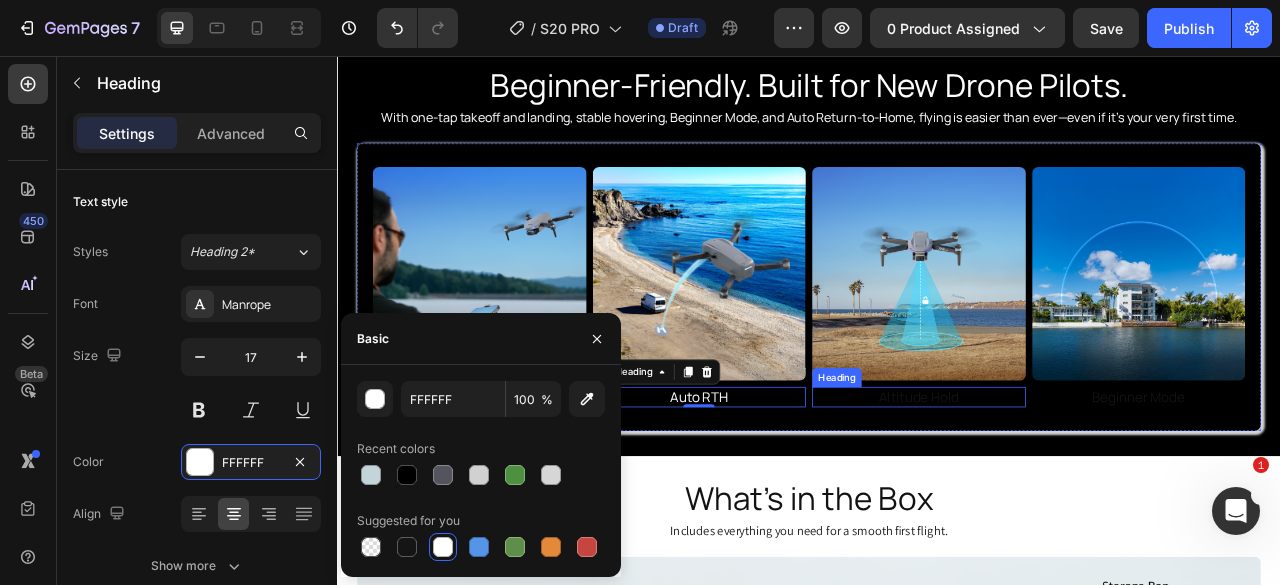 click on "Altitude Hold" at bounding box center [1077, 490] 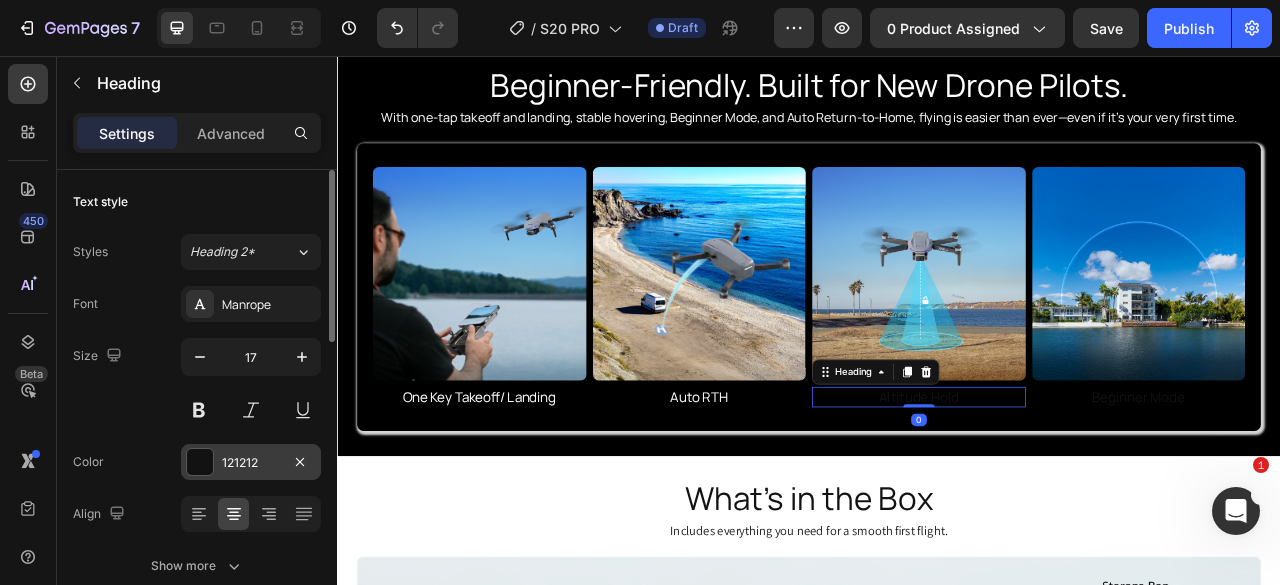 click at bounding box center [200, 462] 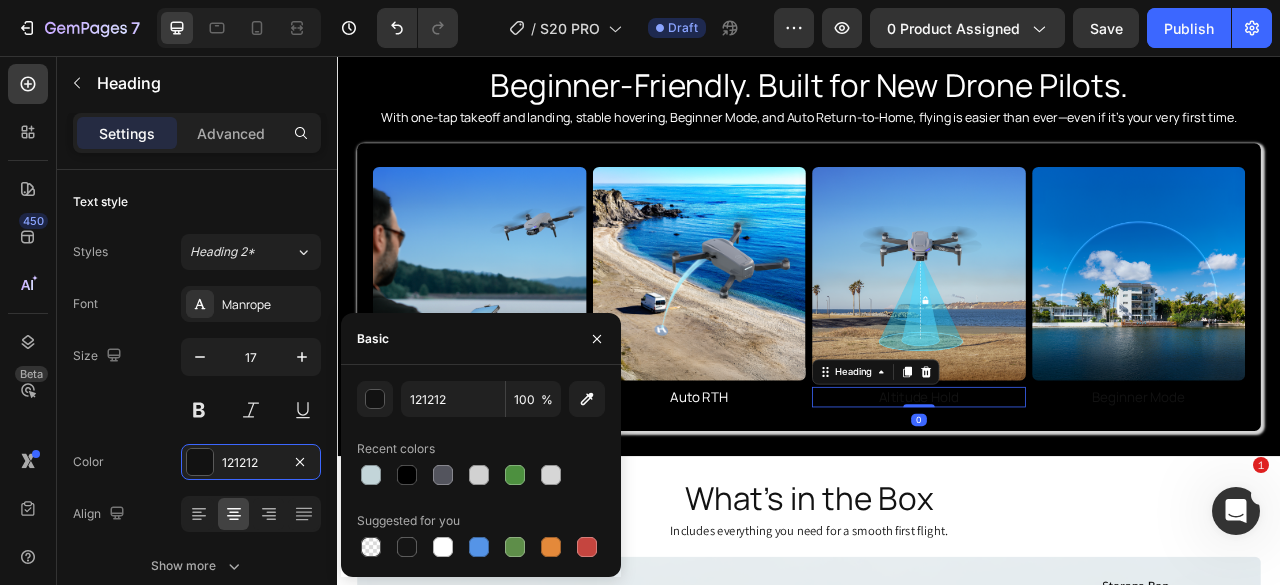 drag, startPoint x: 444, startPoint y: 553, endPoint x: 544, endPoint y: 502, distance: 112.25417 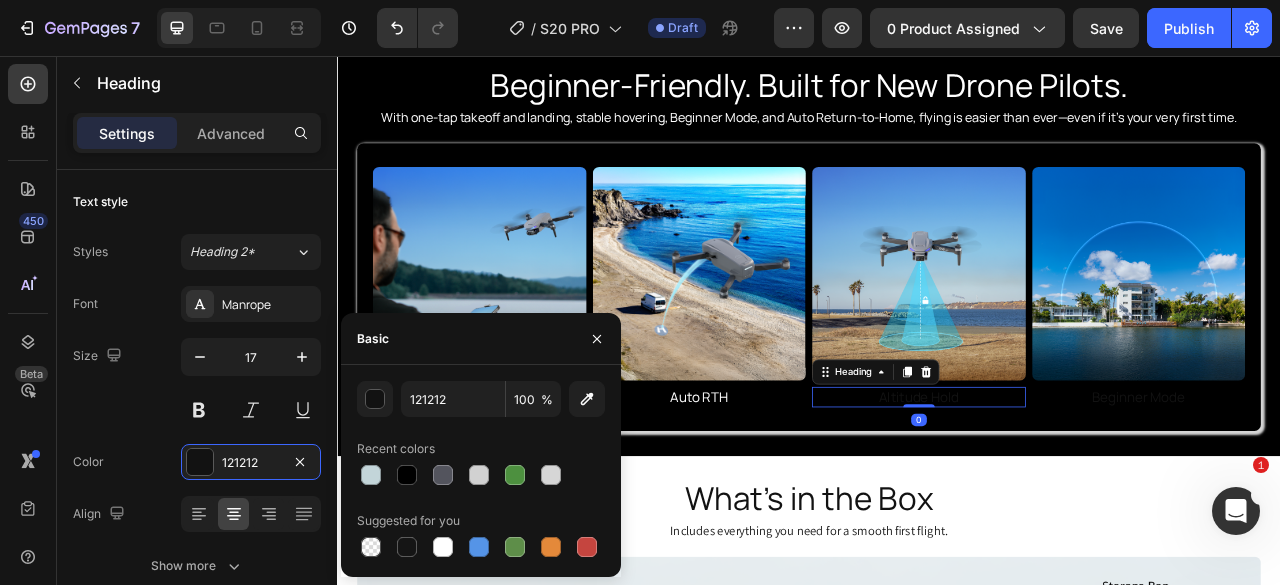click at bounding box center [443, 547] 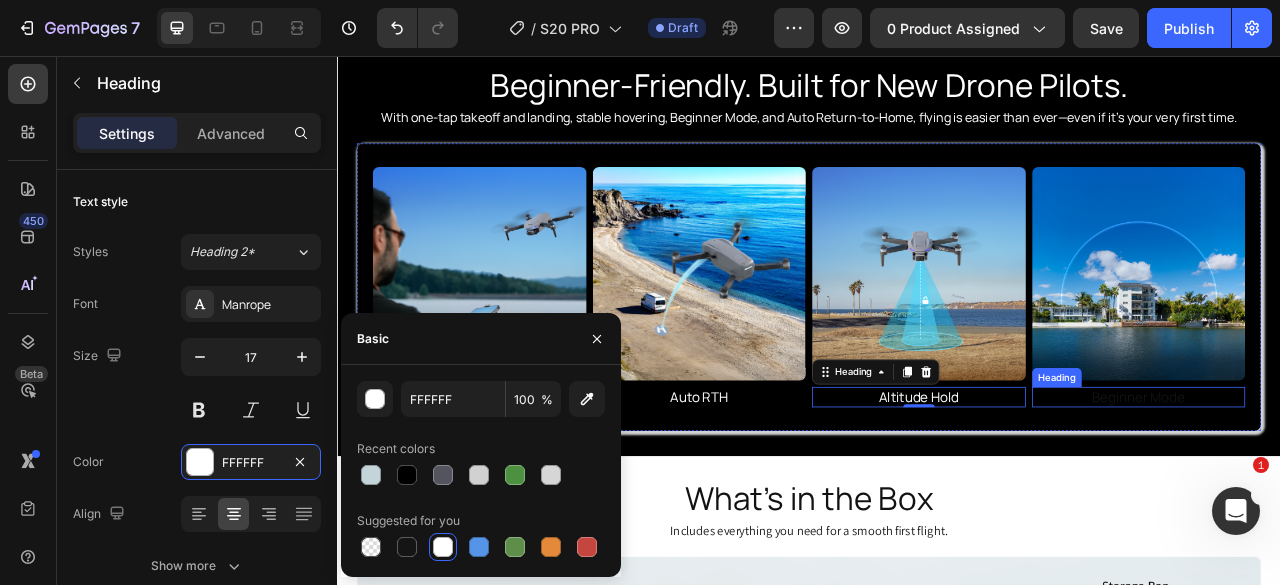 click on "Beginner Mode" at bounding box center (1357, 490) 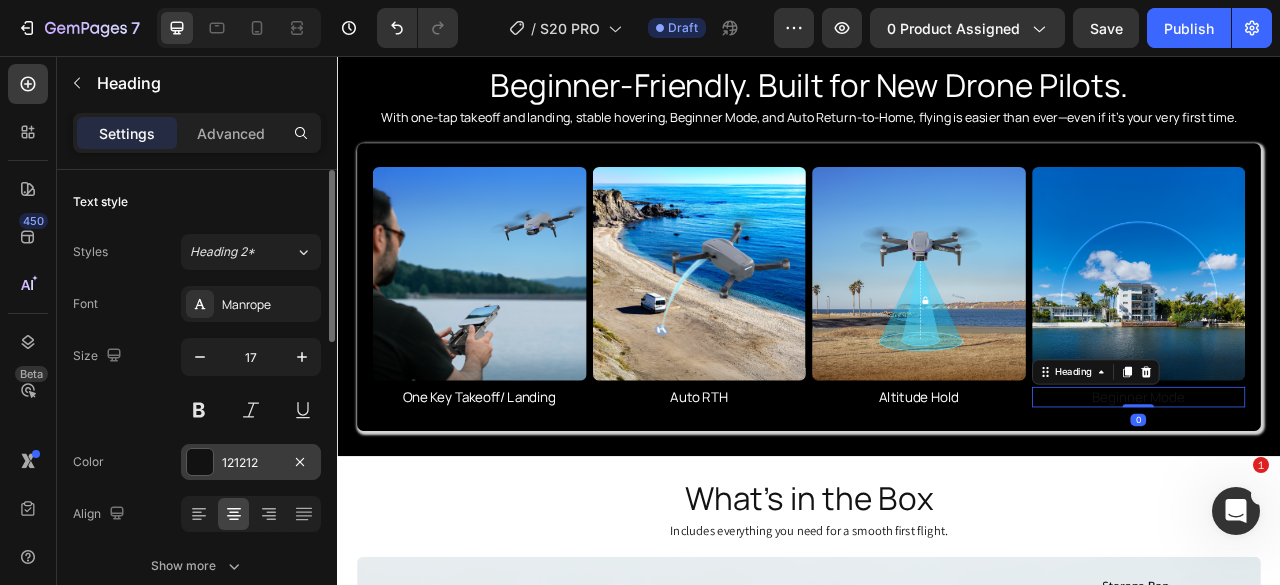 click at bounding box center (200, 462) 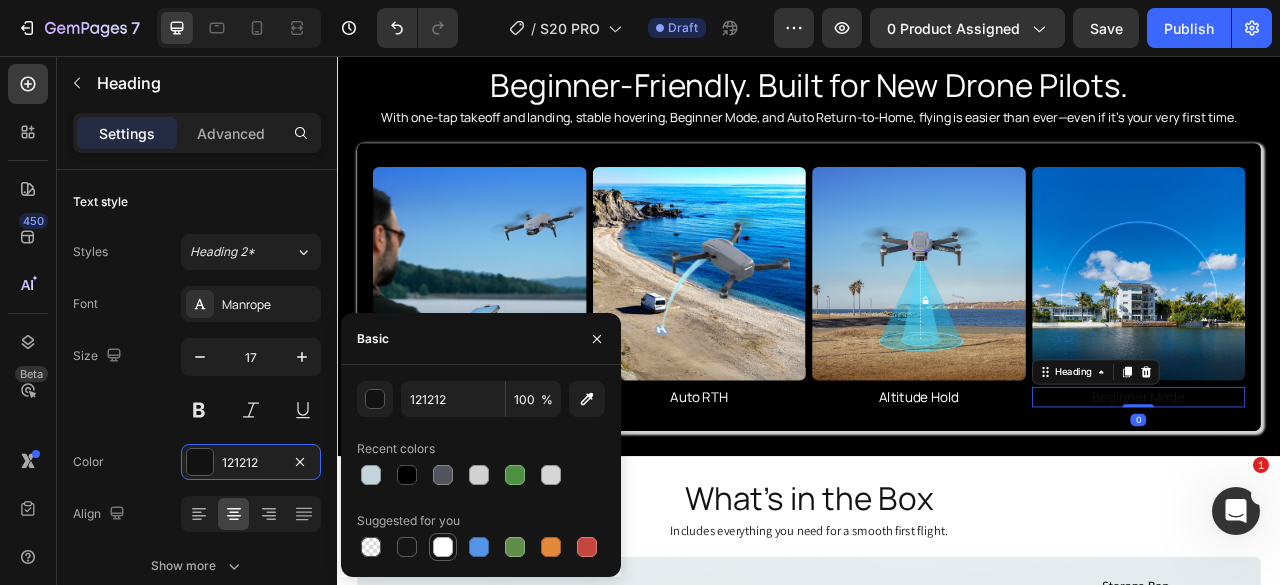 click at bounding box center (443, 547) 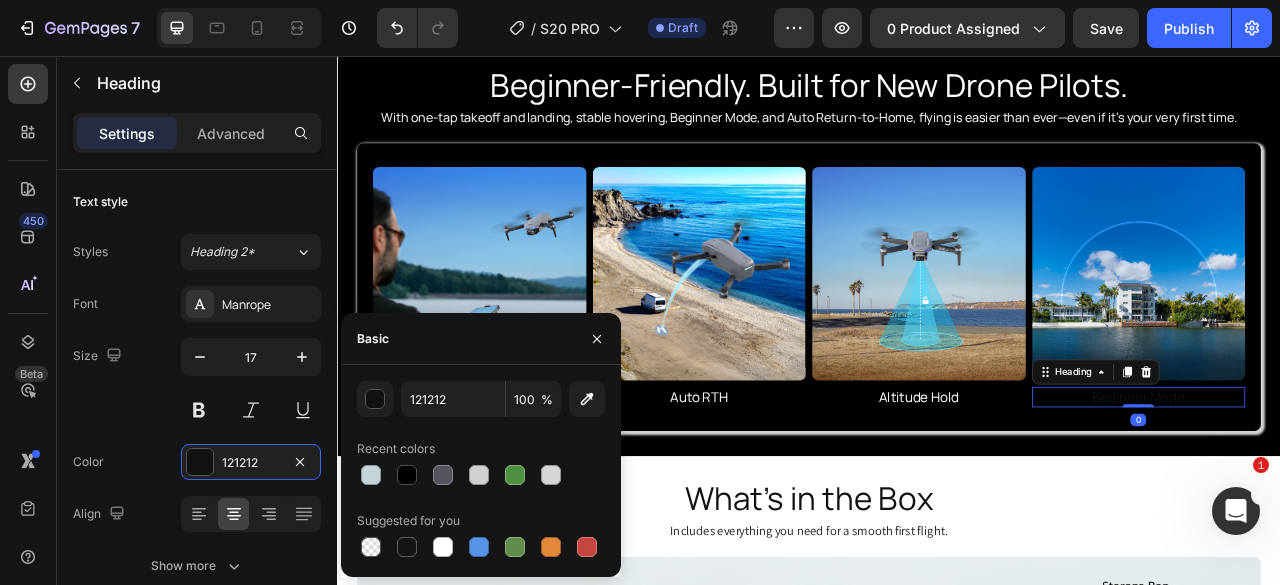 type on "FFFFFF" 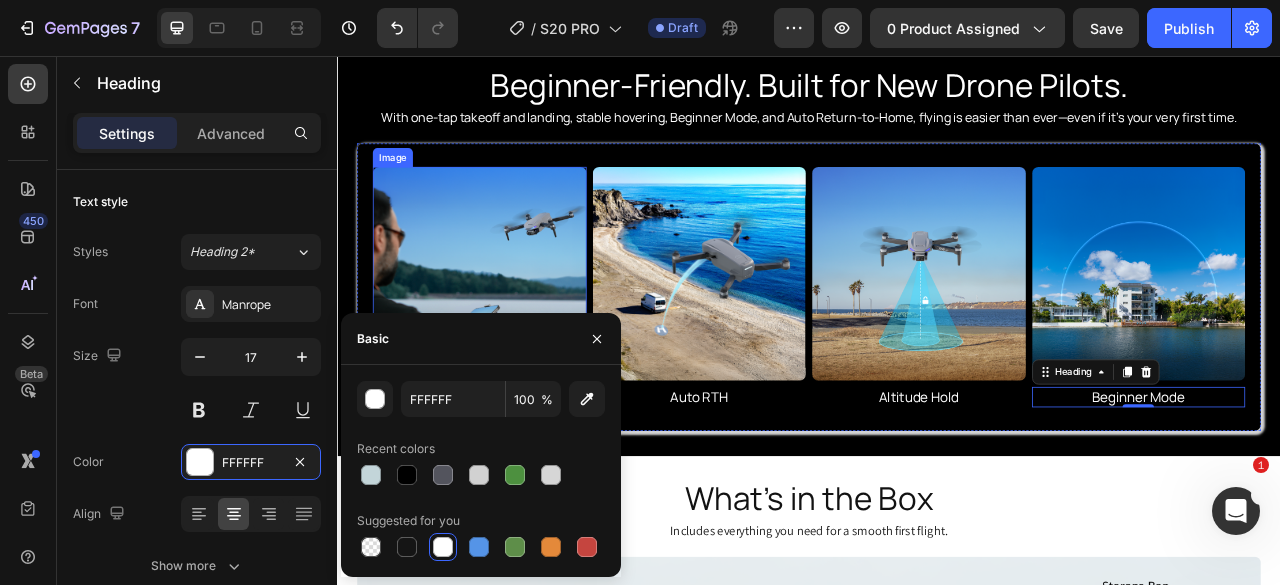 click at bounding box center (518, 333) 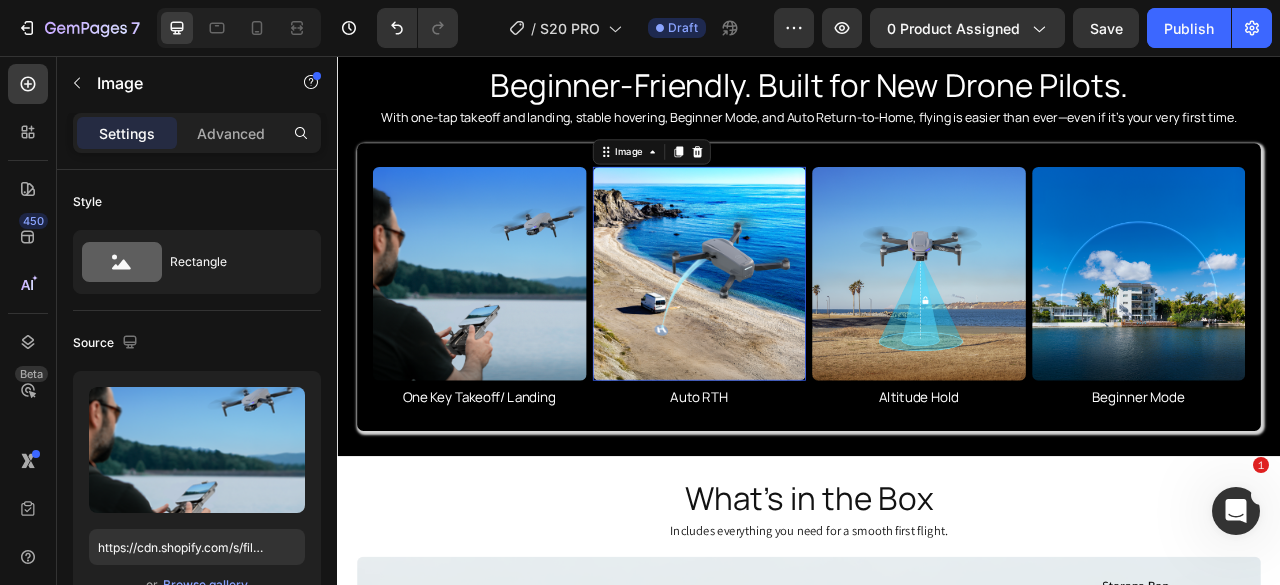 click at bounding box center (798, 333) 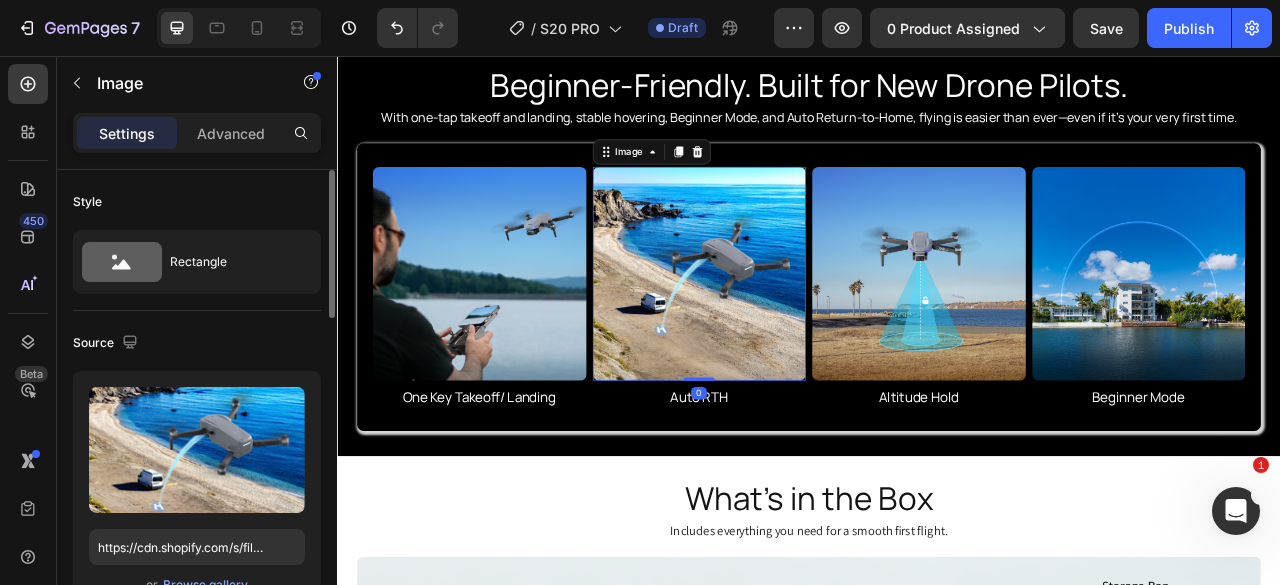 scroll, scrollTop: 100, scrollLeft: 0, axis: vertical 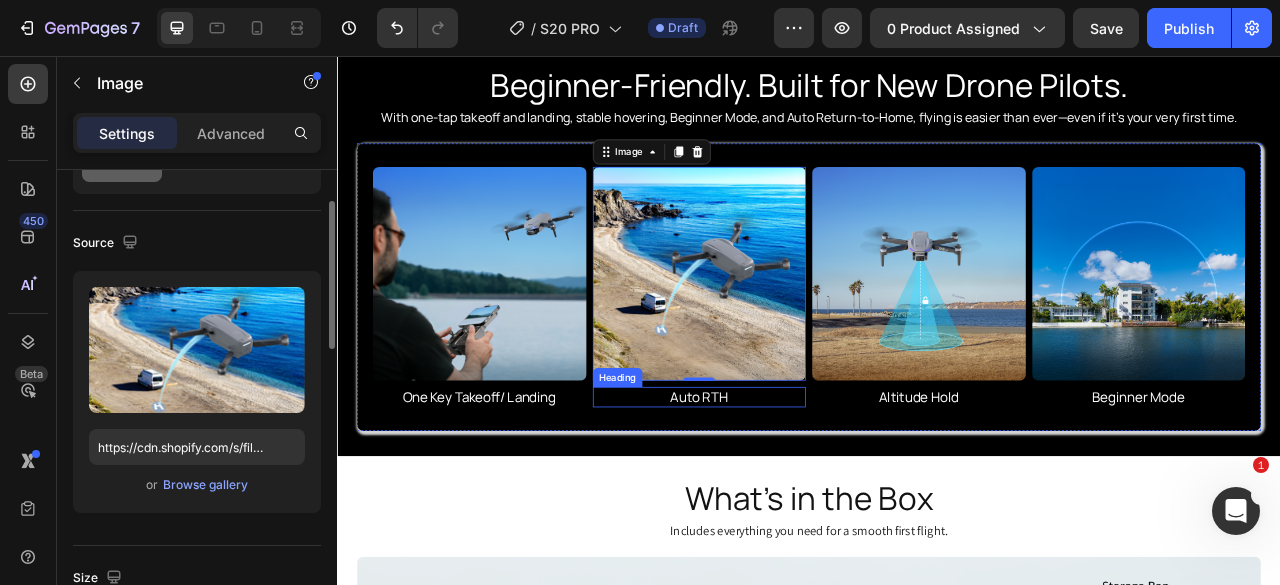 click on "Auto RTH" at bounding box center (798, 490) 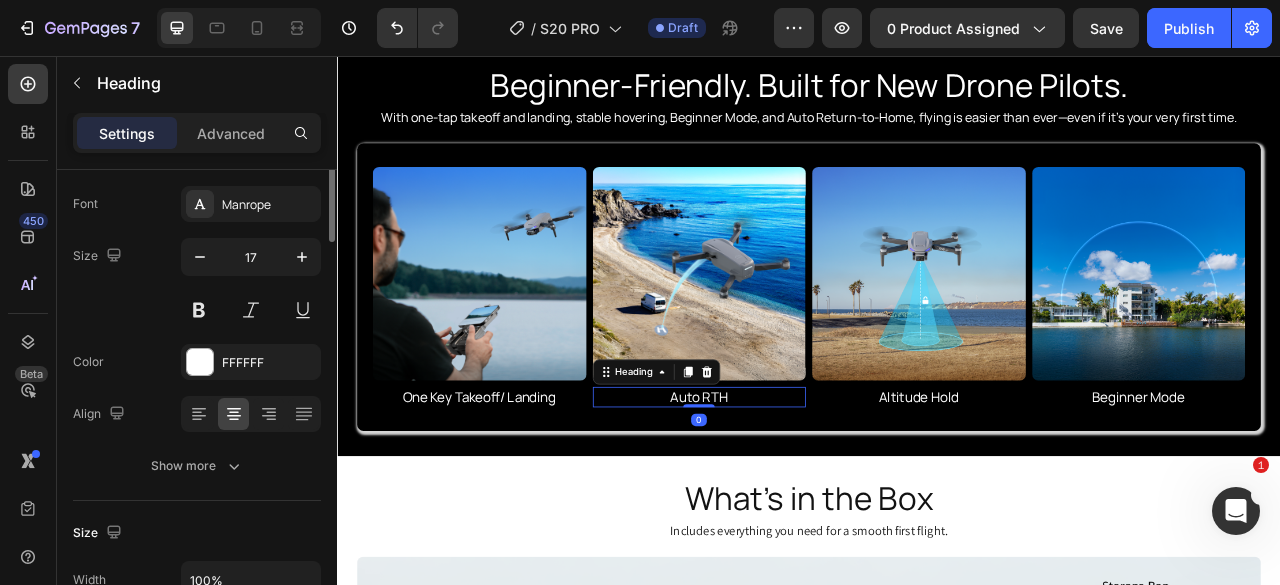 scroll, scrollTop: 0, scrollLeft: 0, axis: both 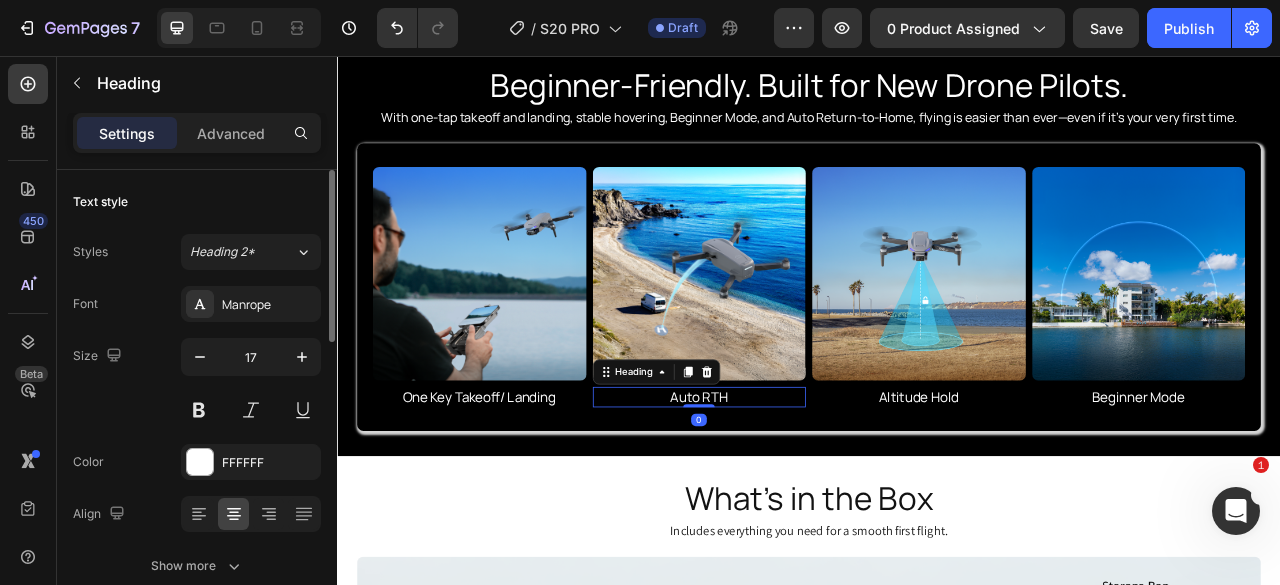 click on "Auto RTH" at bounding box center [798, 490] 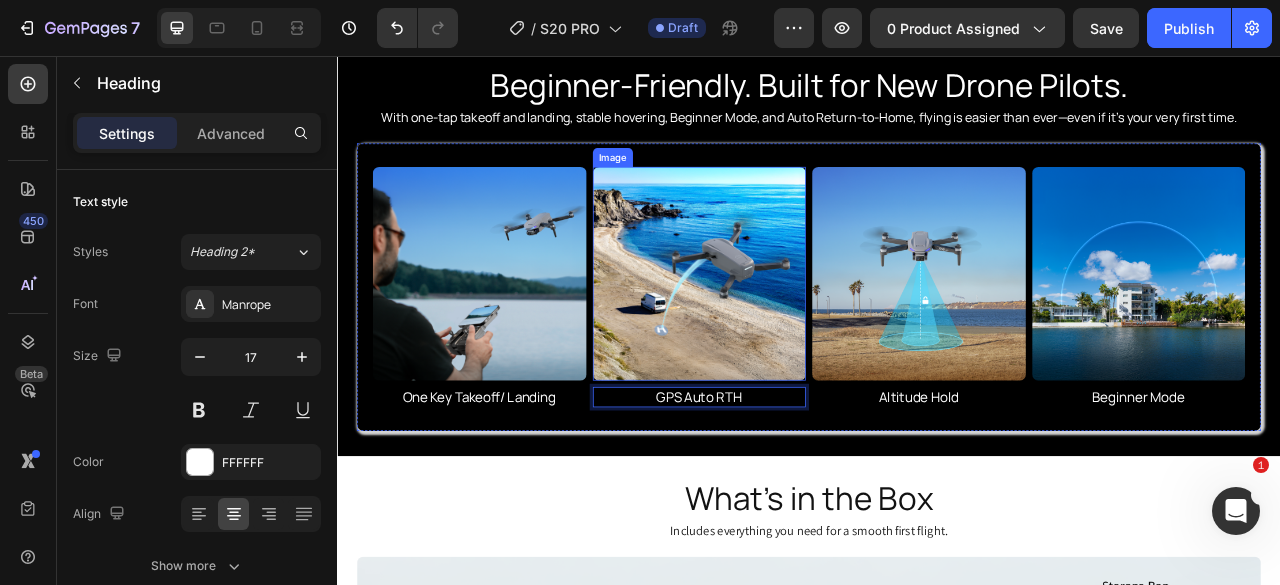 click at bounding box center [798, 333] 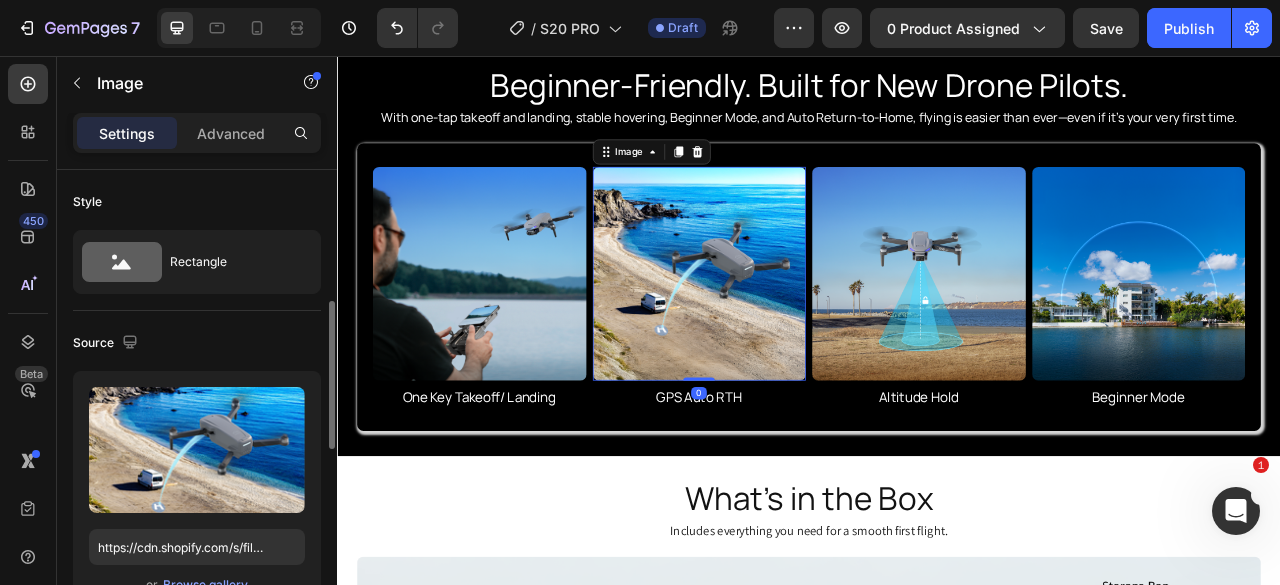 scroll, scrollTop: 100, scrollLeft: 0, axis: vertical 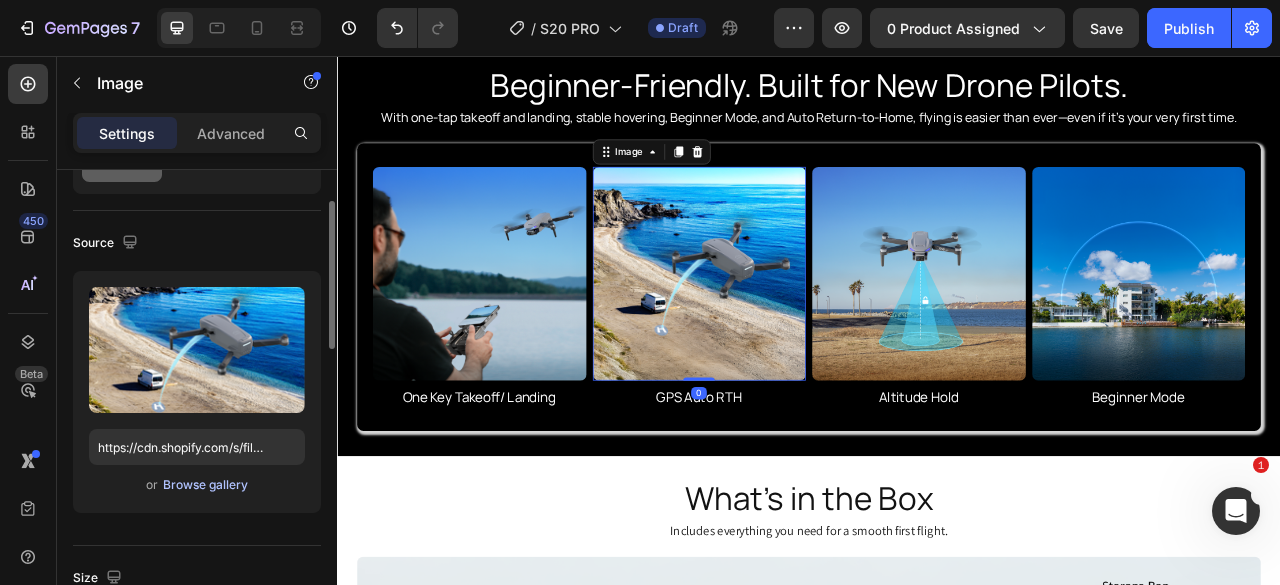 click on "Browse gallery" at bounding box center (205, 485) 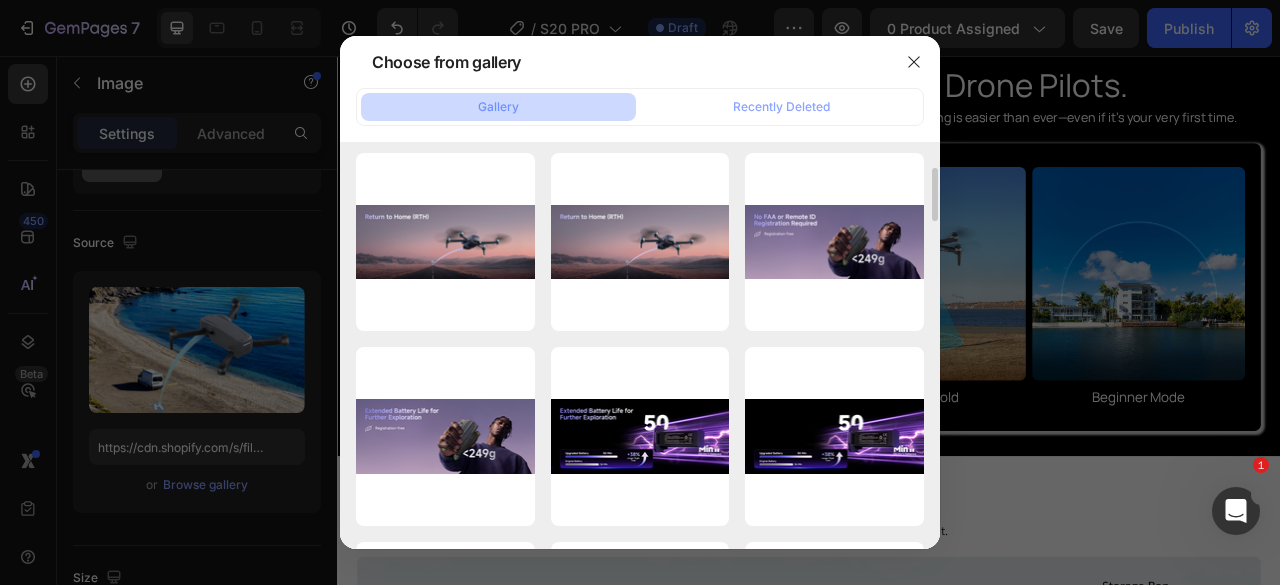 scroll, scrollTop: 0, scrollLeft: 0, axis: both 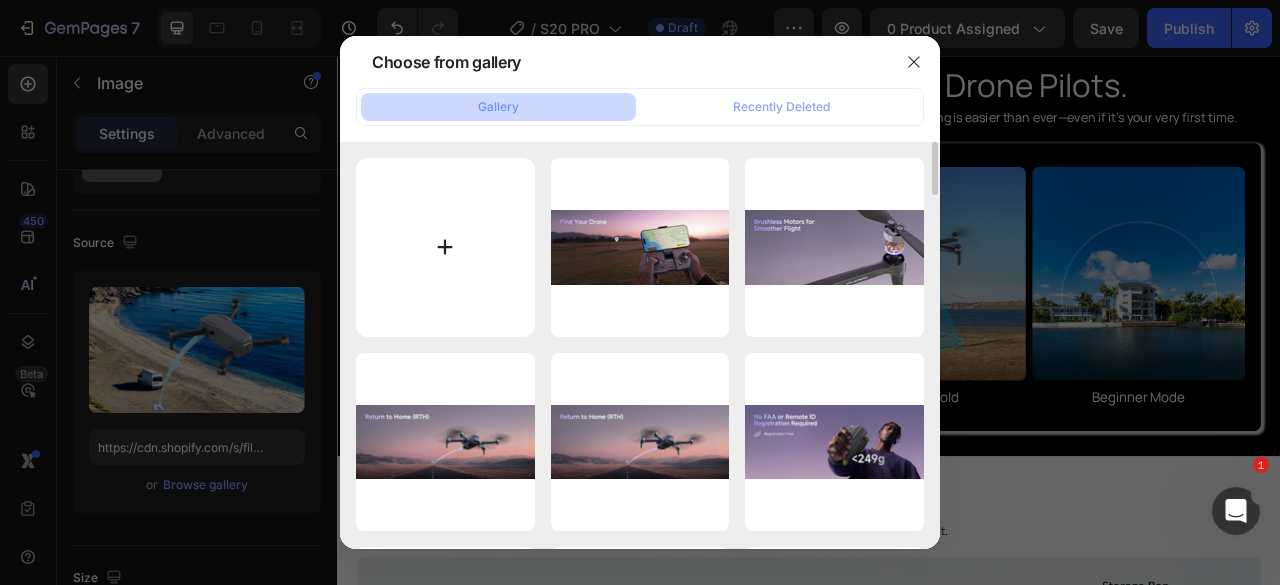 click at bounding box center [445, 247] 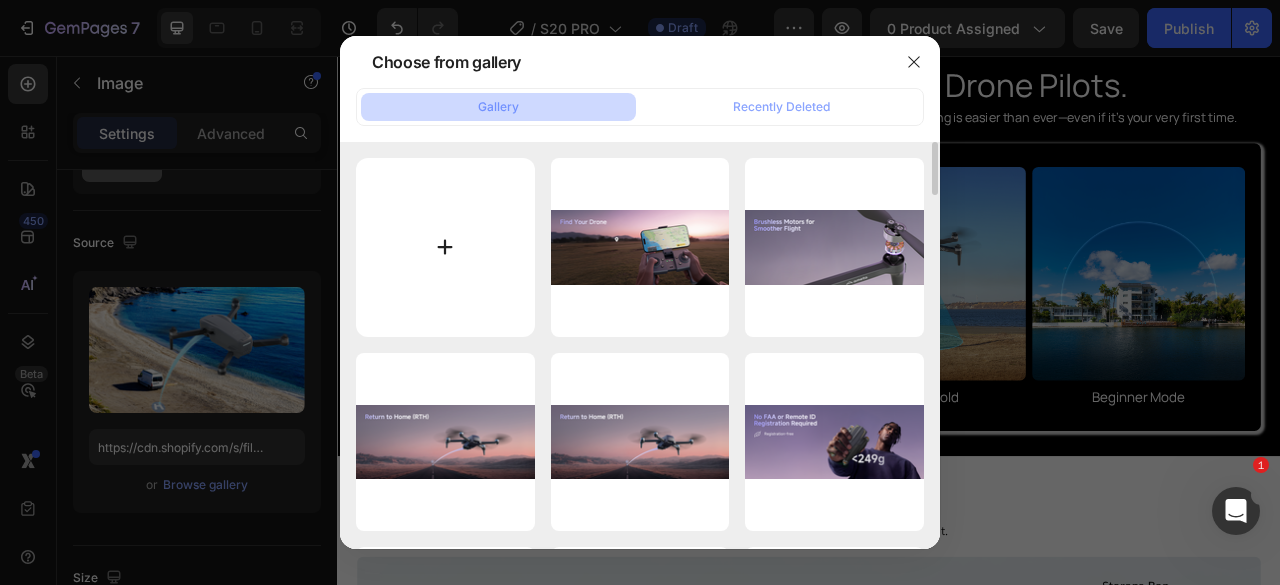 type on "C:\fakepath\AMETA S20 PRO Beginner GPS Drone (7).png" 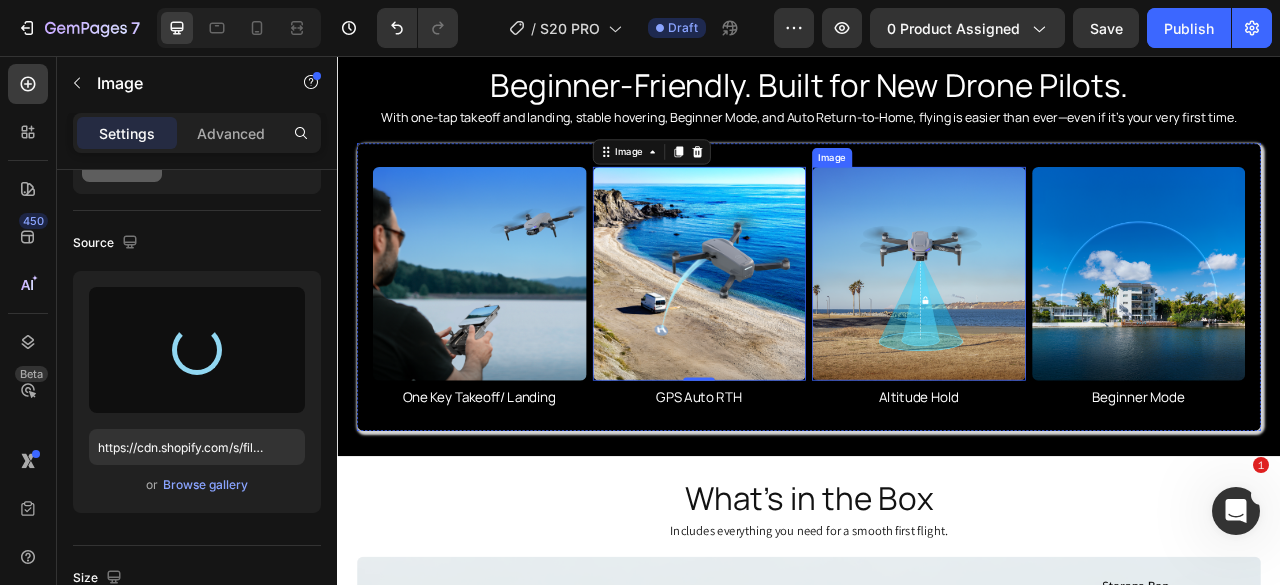 type on "https://cdn.shopify.com/s/files/1/0608/7226/1676/files/gempages_498511572528792649-27787b55-b324-4d23-900b-cbd1040b7ecd.png" 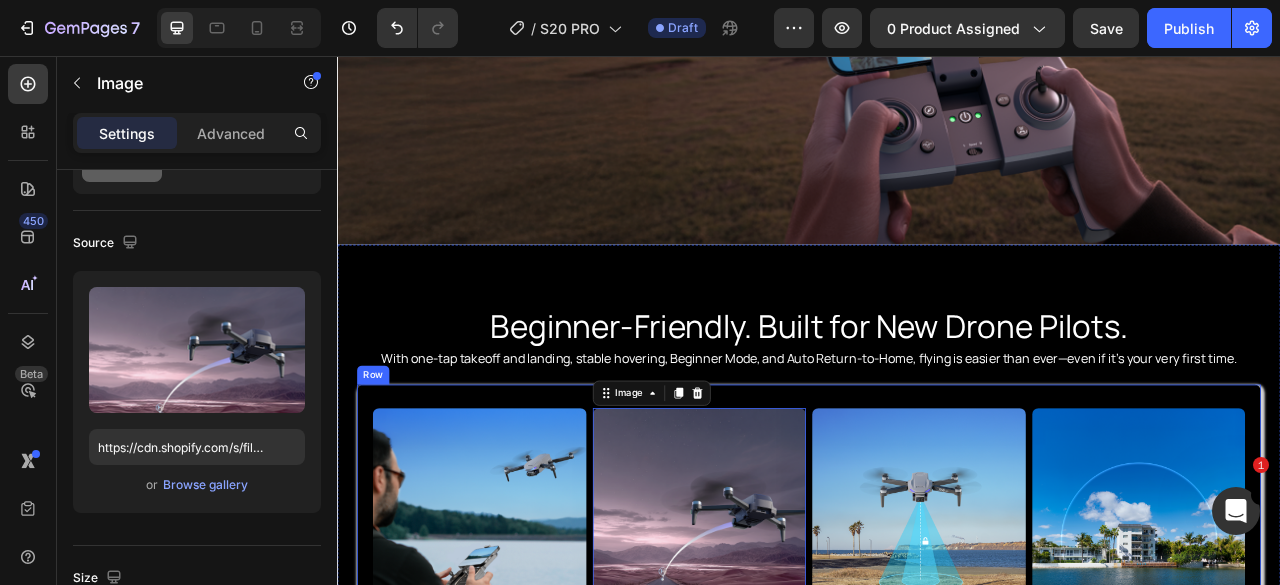 scroll, scrollTop: 5800, scrollLeft: 0, axis: vertical 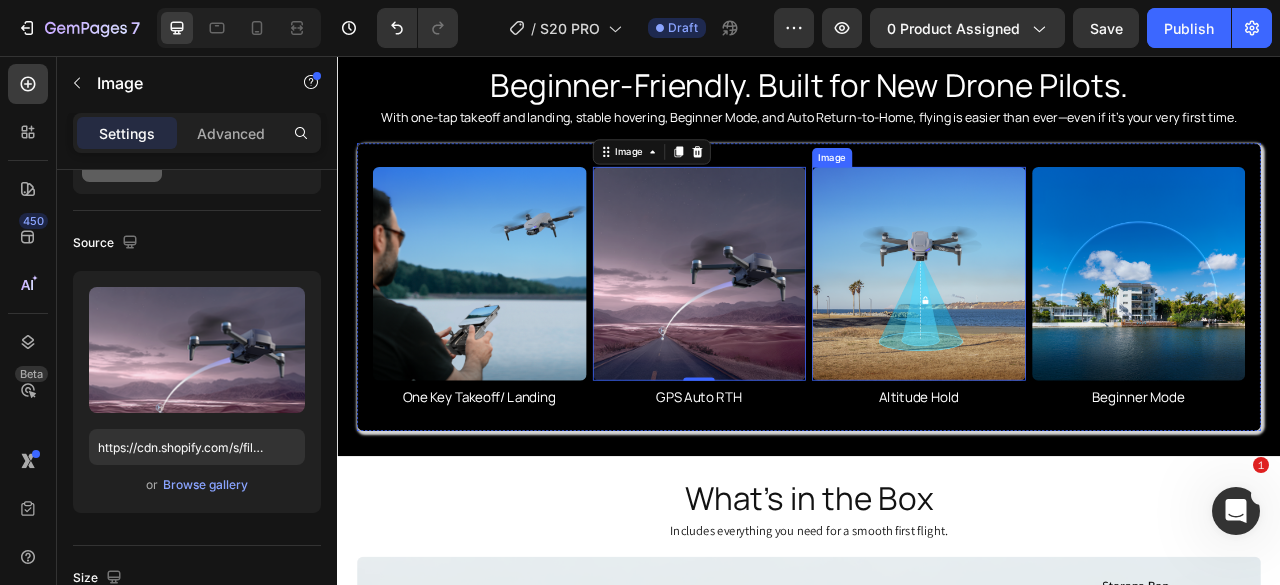 click at bounding box center (1077, 333) 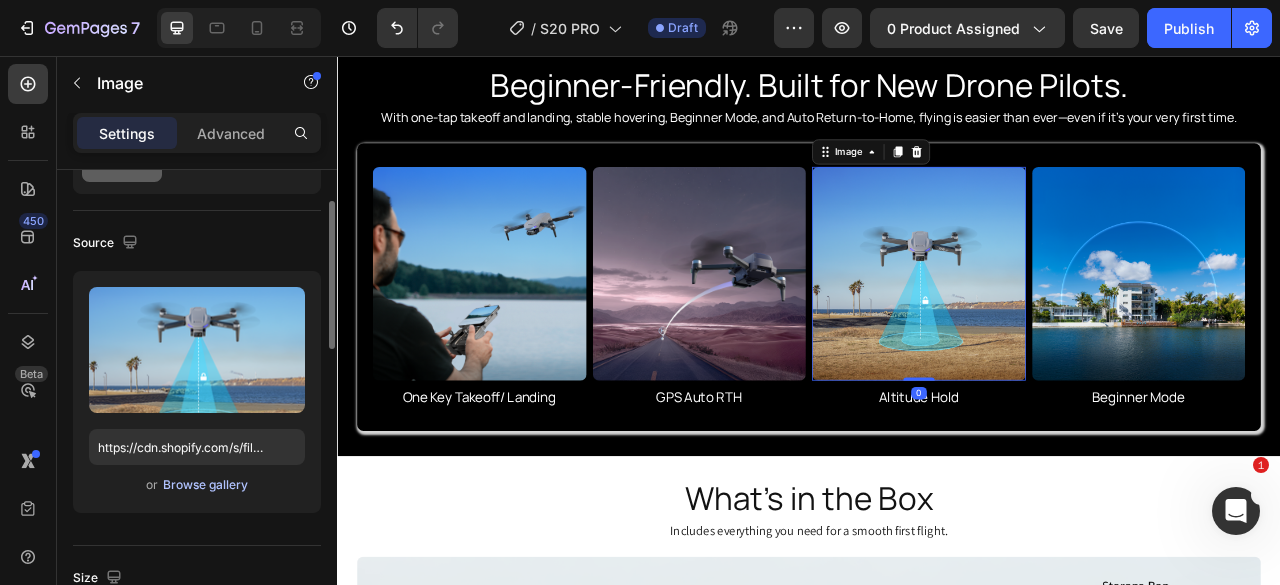 click on "Browse gallery" at bounding box center [205, 485] 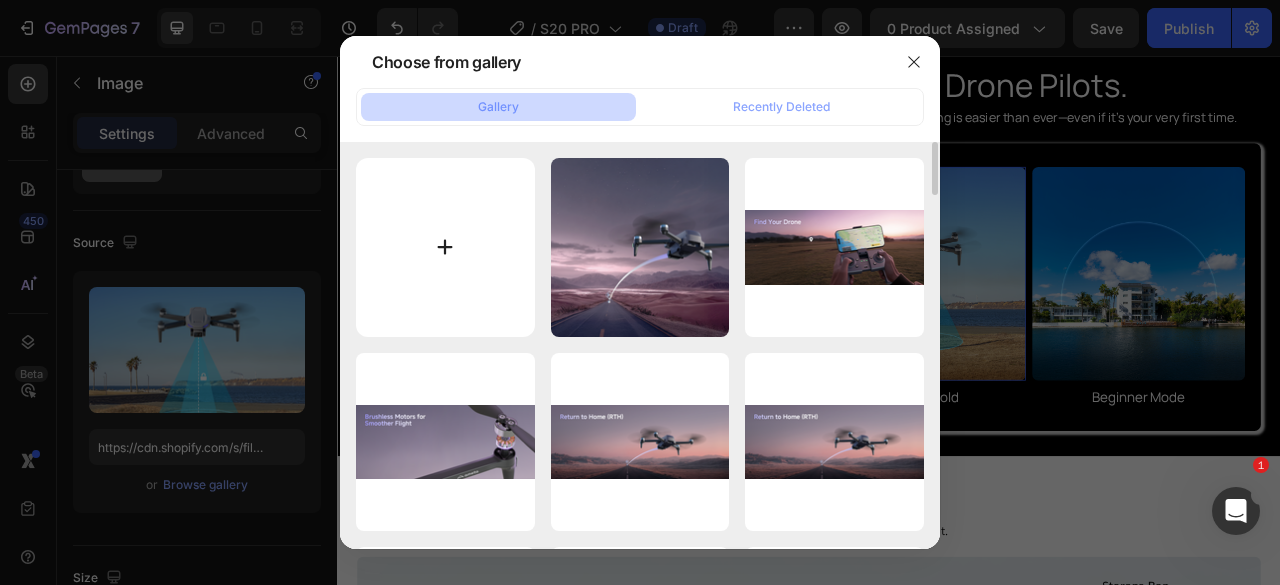 click at bounding box center [445, 247] 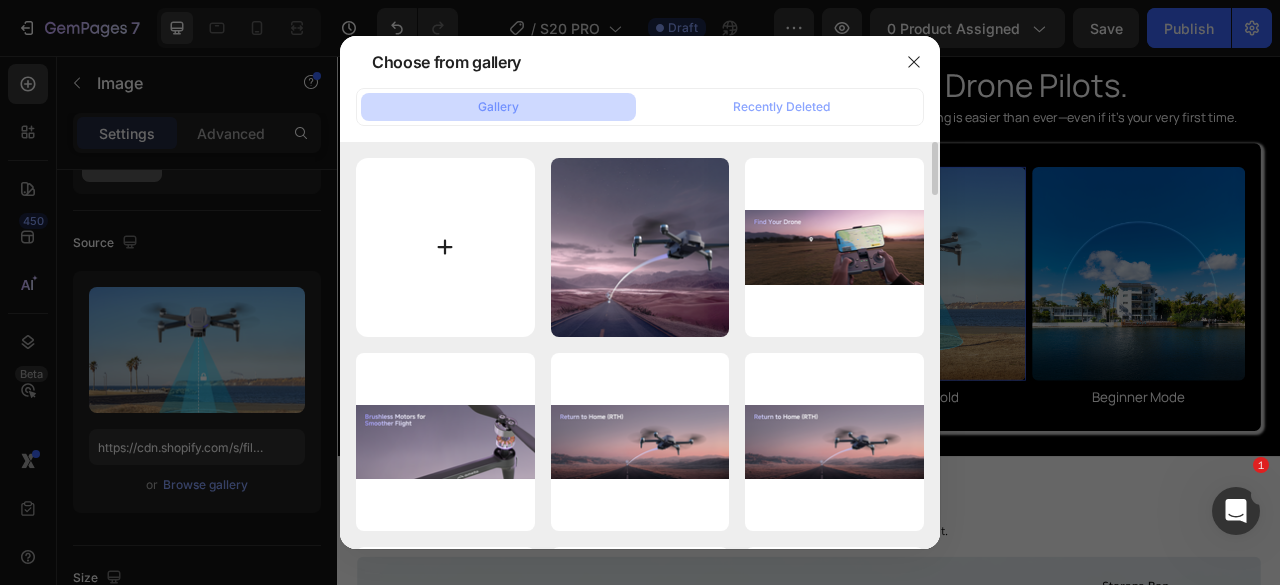 type on "C:\fakepath\AMETA S20 PRO Beginner GPS Drone (8).png" 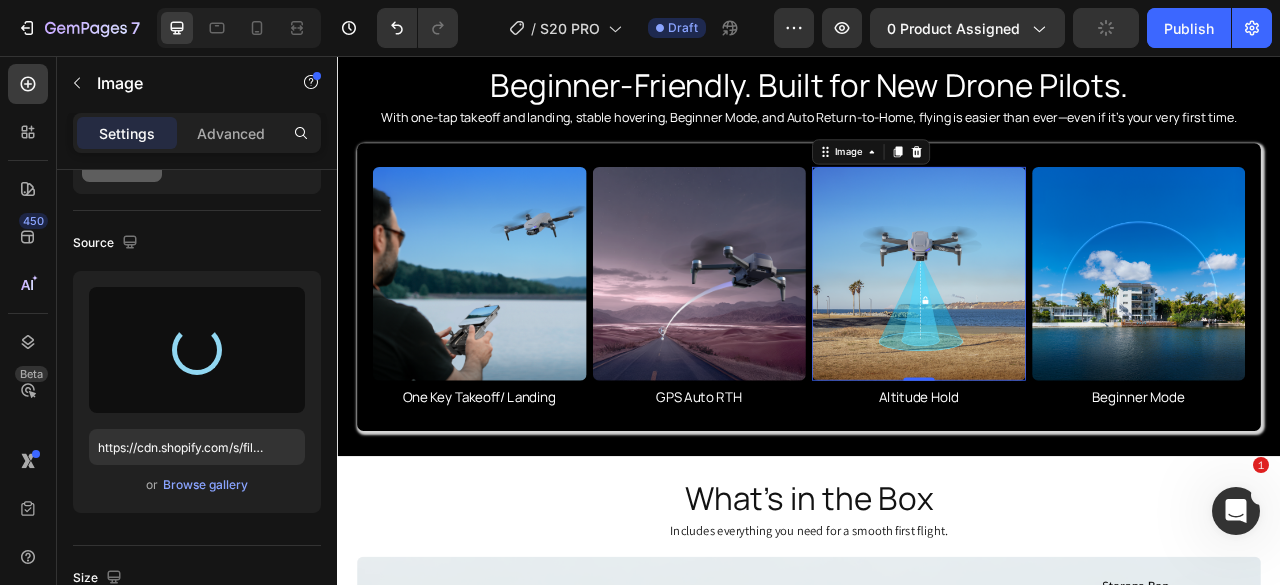 type on "https://cdn.shopify.com/s/files/1/0608/7226/1676/files/gempages_498511572528792649-f525df67-0c9d-48b0-a863-696a17f15381.png" 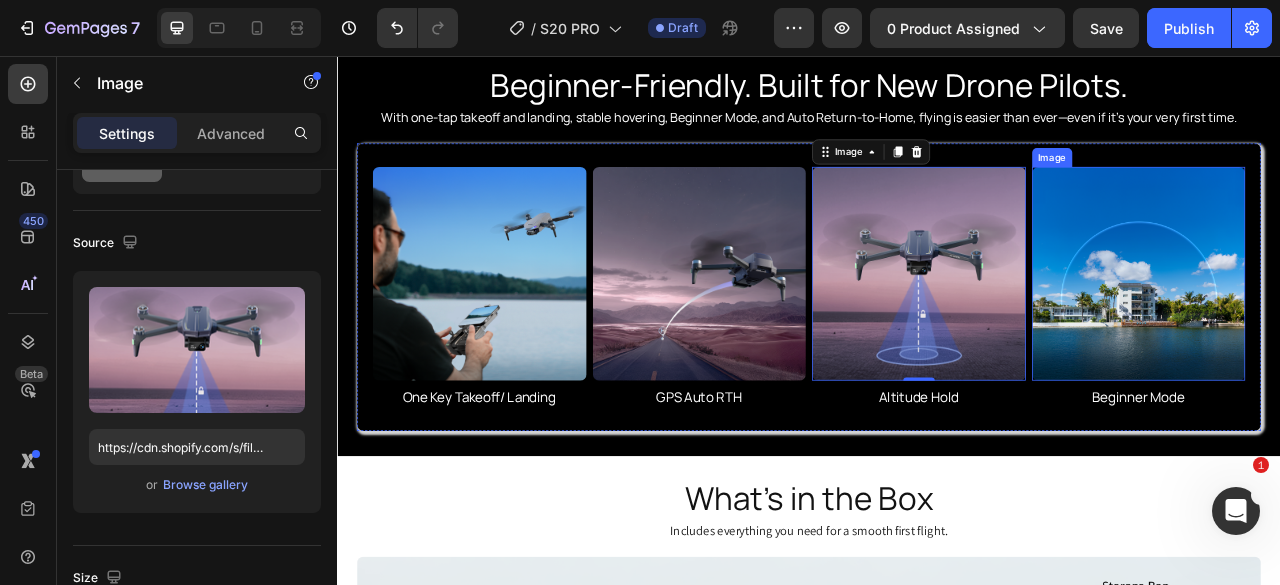 click at bounding box center [1357, 333] 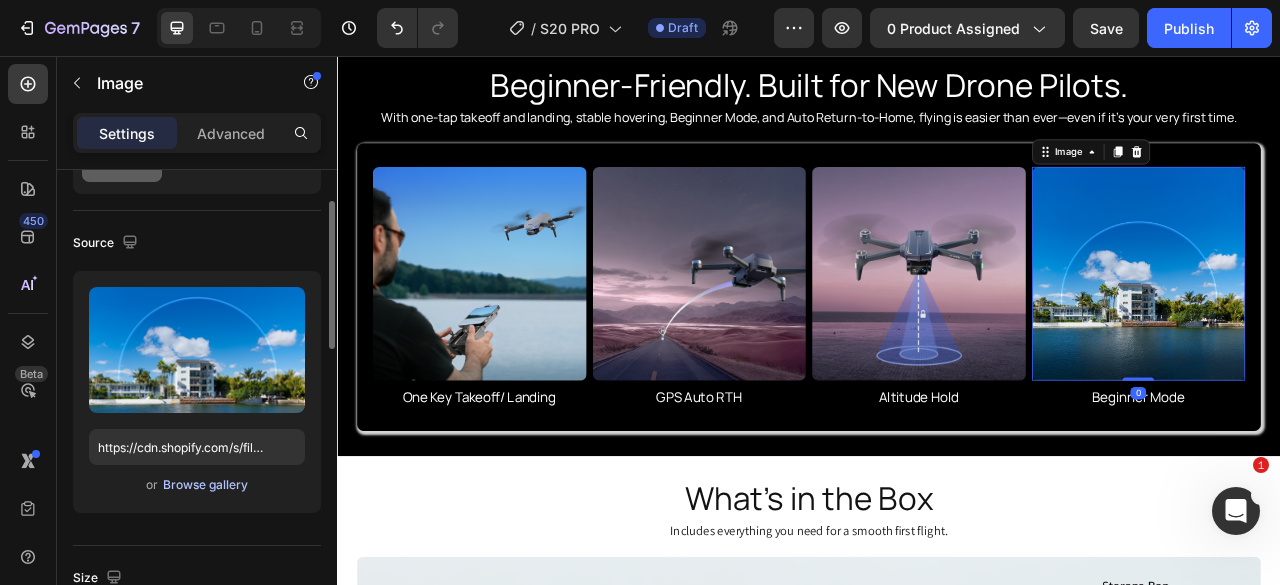 click on "Browse gallery" at bounding box center (205, 485) 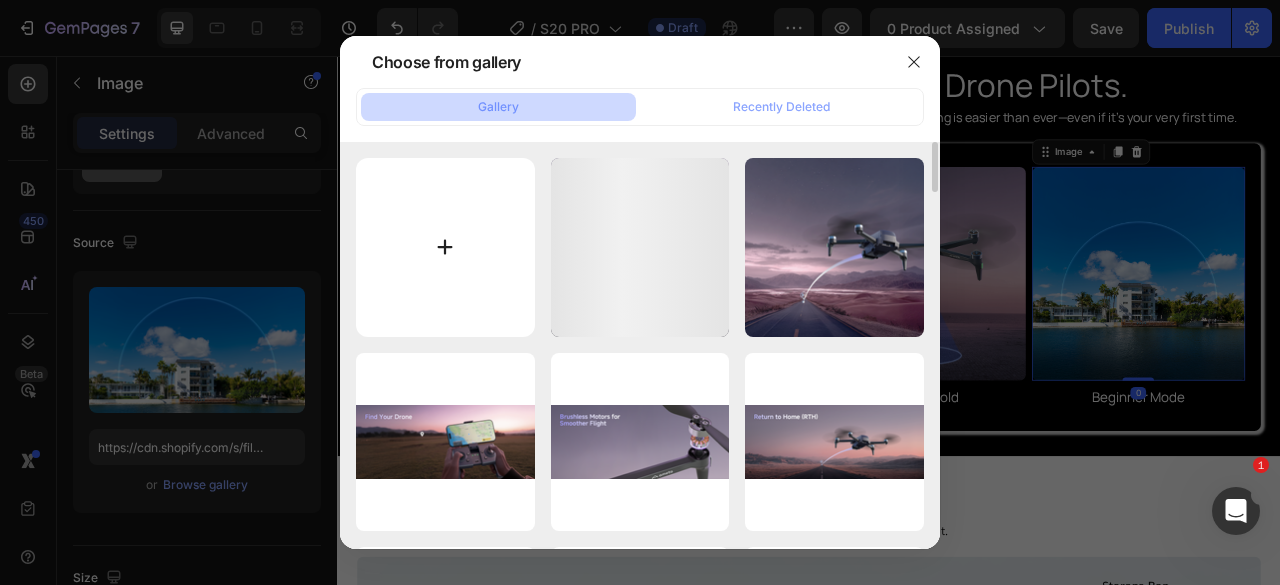 click at bounding box center [445, 247] 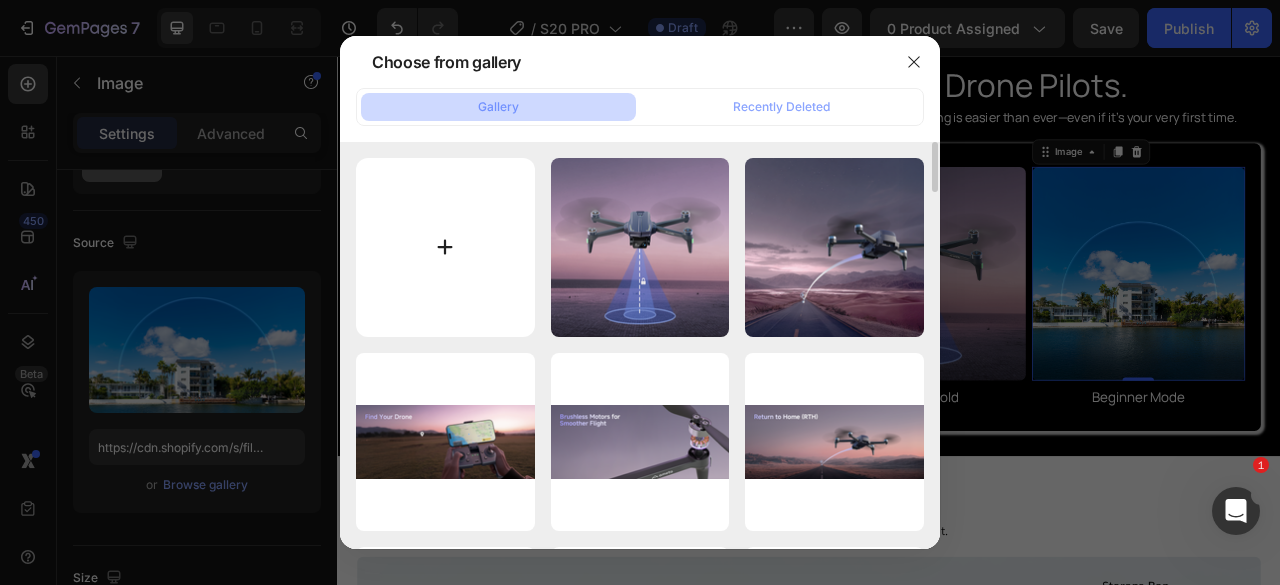 type on "C:\fakepath\AMETA S20 PRO Beginner GPS Drone (9).png" 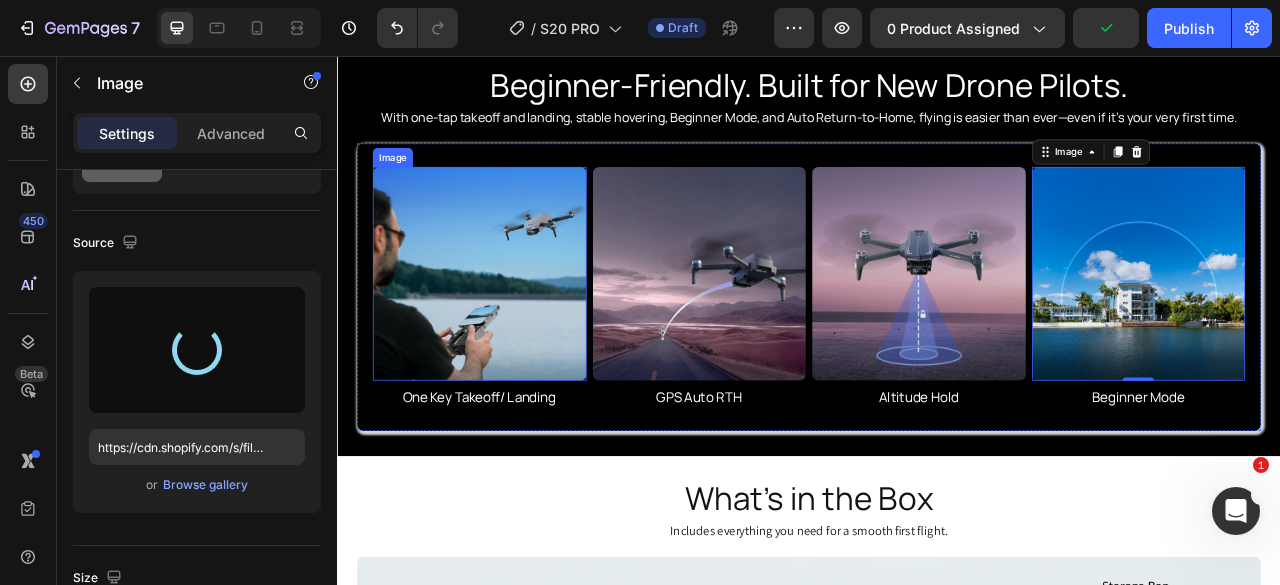 type on "https://cdn.shopify.com/s/files/1/0608/7226/1676/files/gempages_498511572528792649-5a95e5a8-a8ad-44a6-95aa-27e49d01e9f4.png" 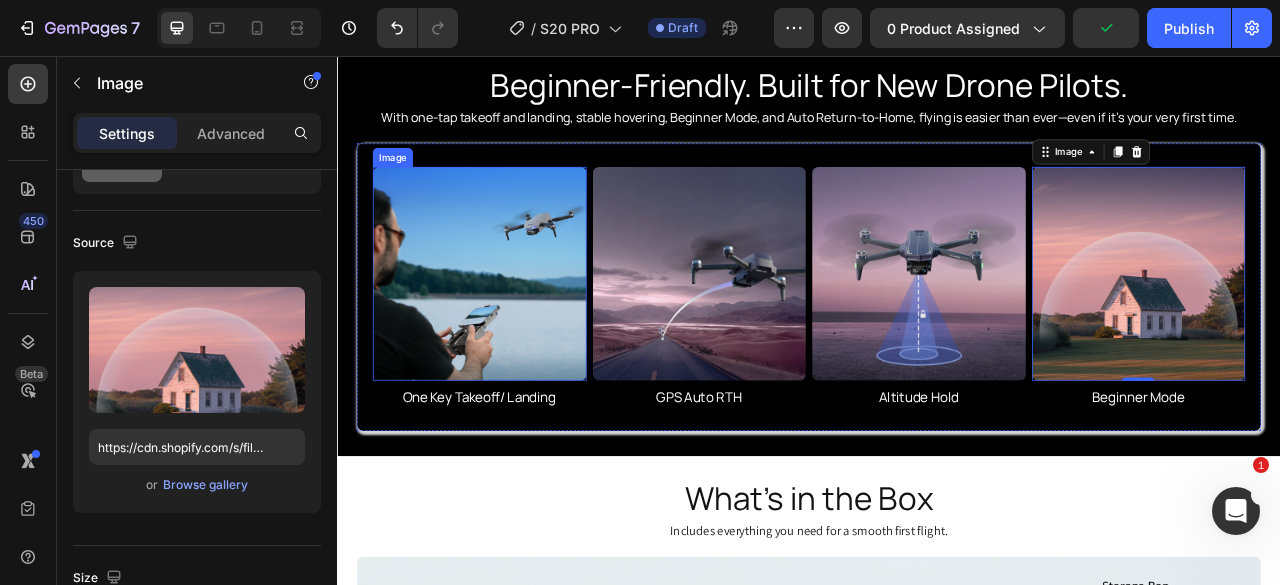 click at bounding box center [518, 333] 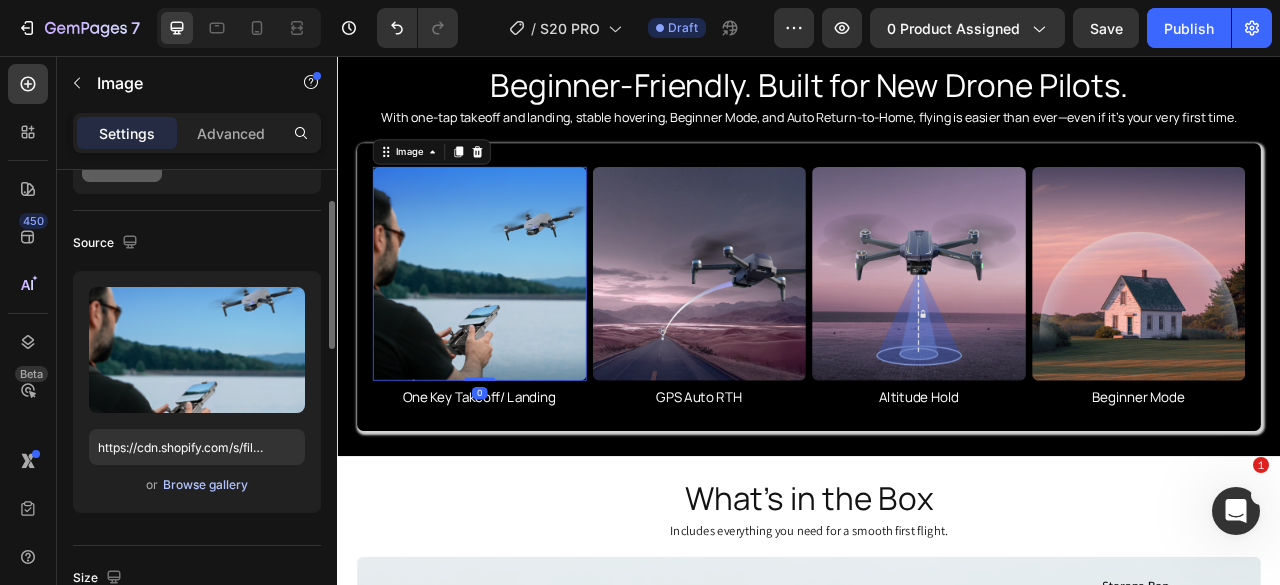 click on "Browse gallery" at bounding box center (205, 485) 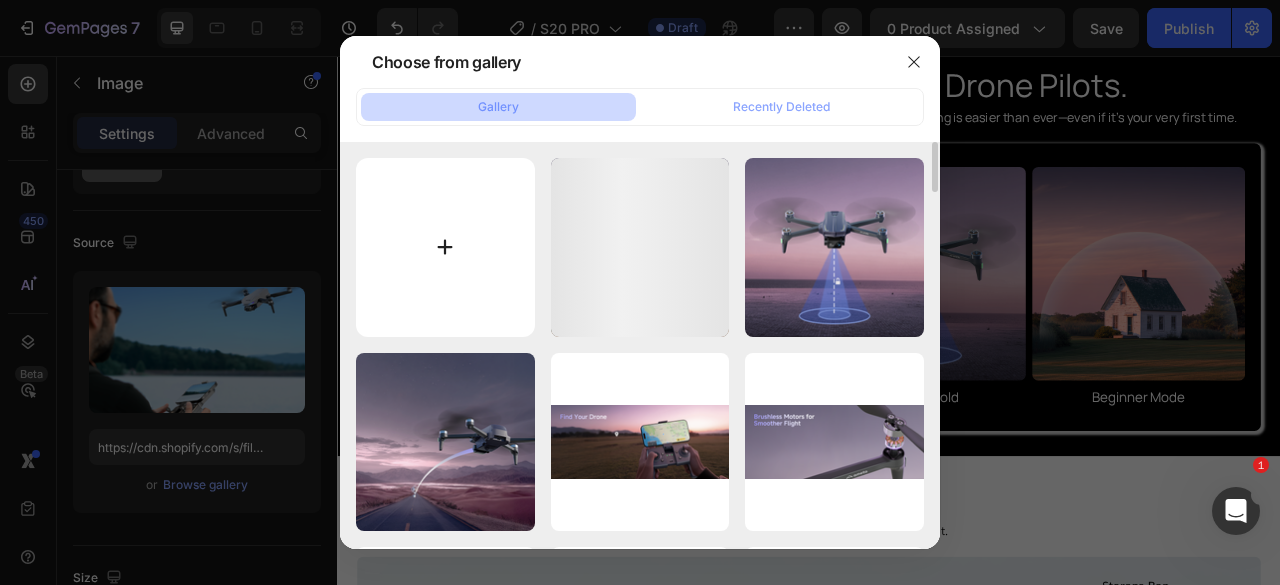 click at bounding box center (445, 247) 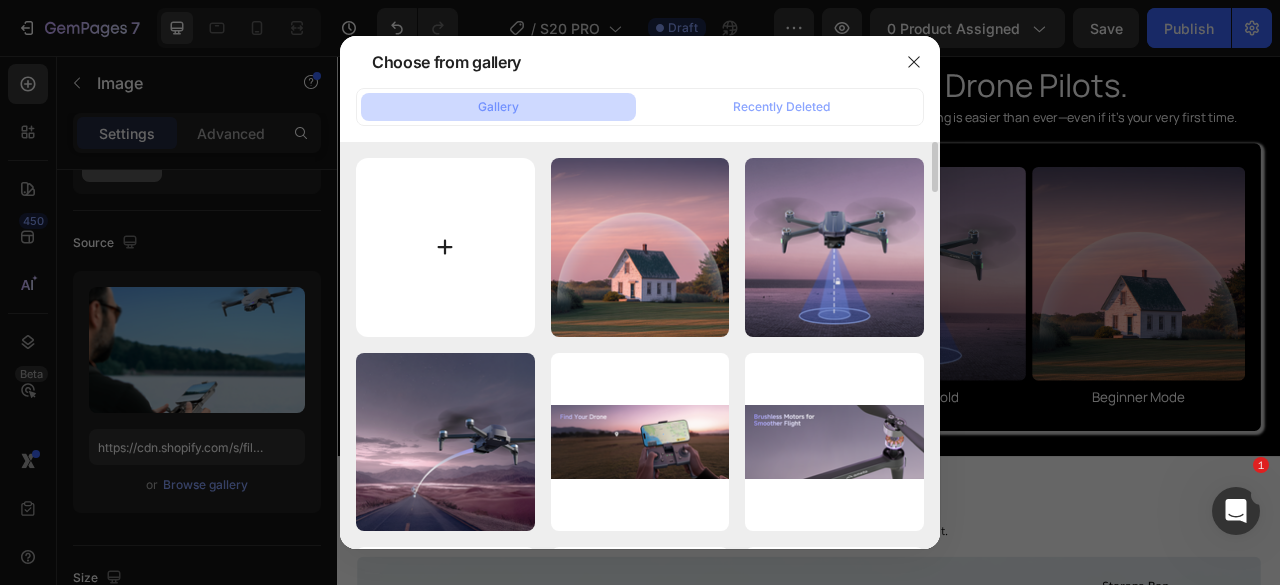 type on "C:\fakepath\AMETA S20 PRO Beginner GPS Drone (10).png" 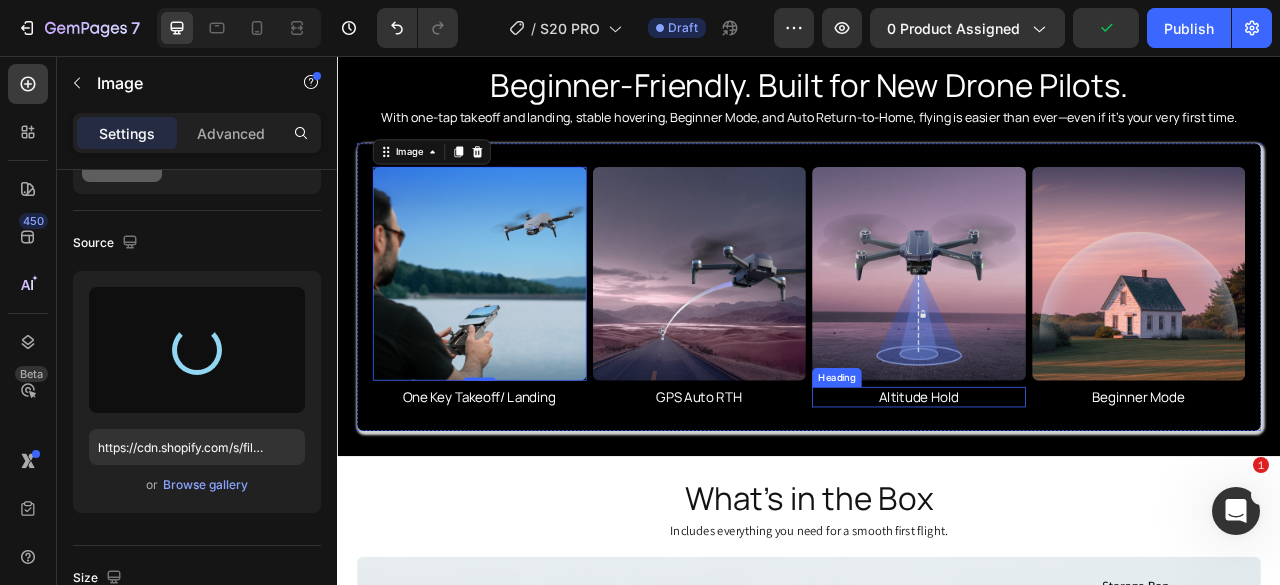 type on "https://cdn.shopify.com/s/files/1/0608/7226/1676/files/gempages_498511572528792649-5fac14aa-e5b4-413e-88f0-dae61a073abe.png" 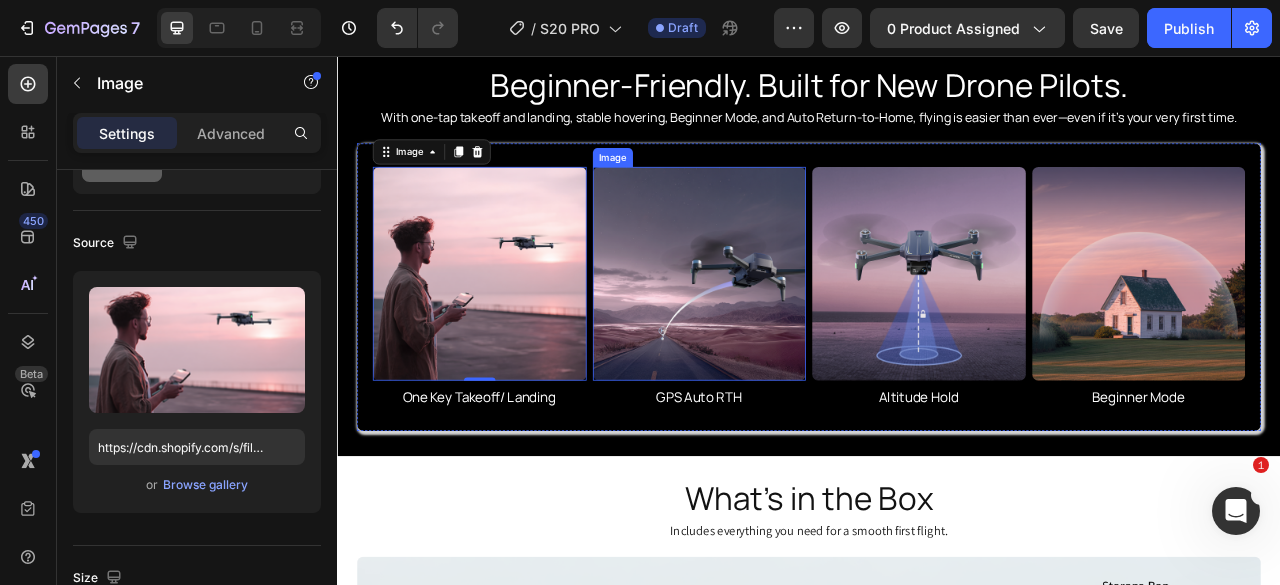 click at bounding box center [798, 333] 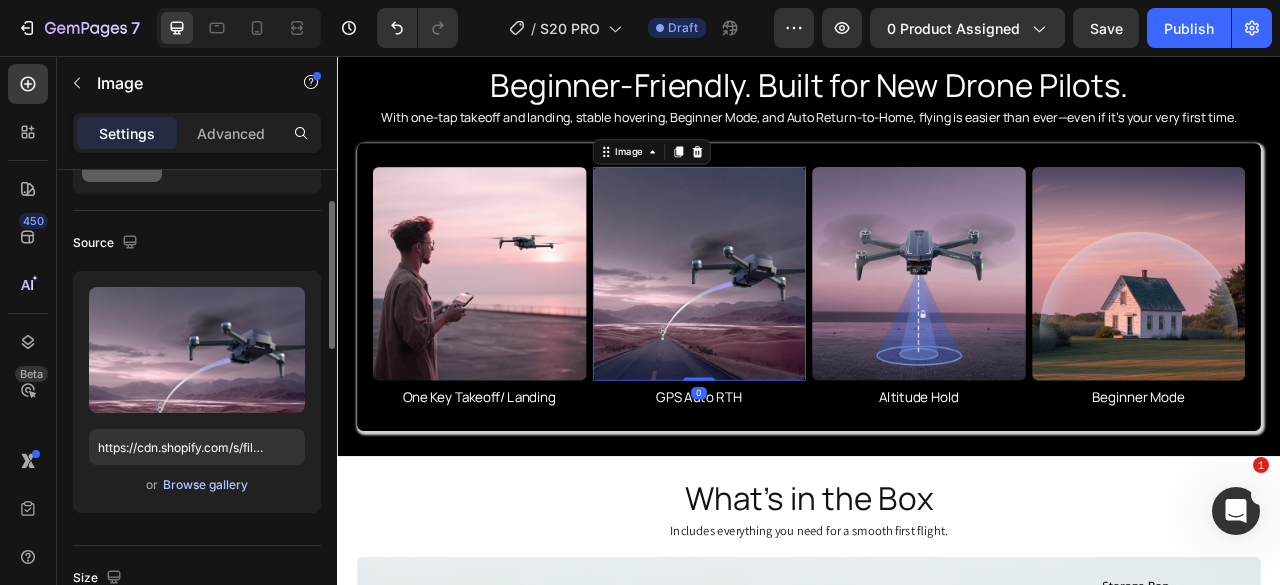 click on "Browse gallery" at bounding box center (205, 485) 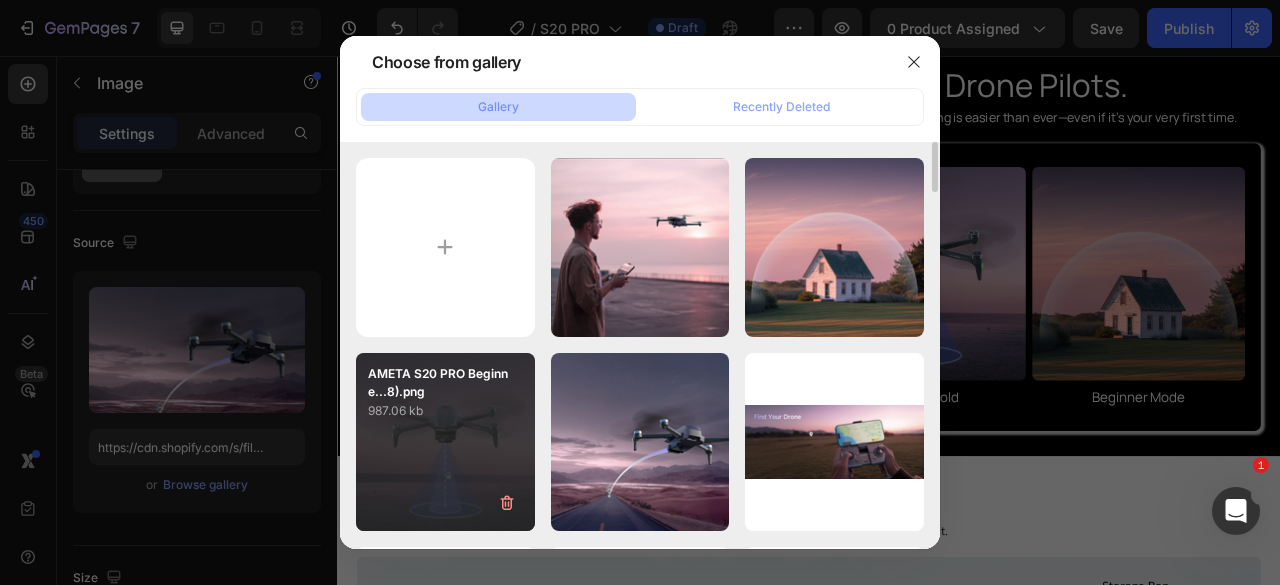 click on "AMETA S20 PRO Beginne...8).png 987.06 kb" at bounding box center (445, 442) 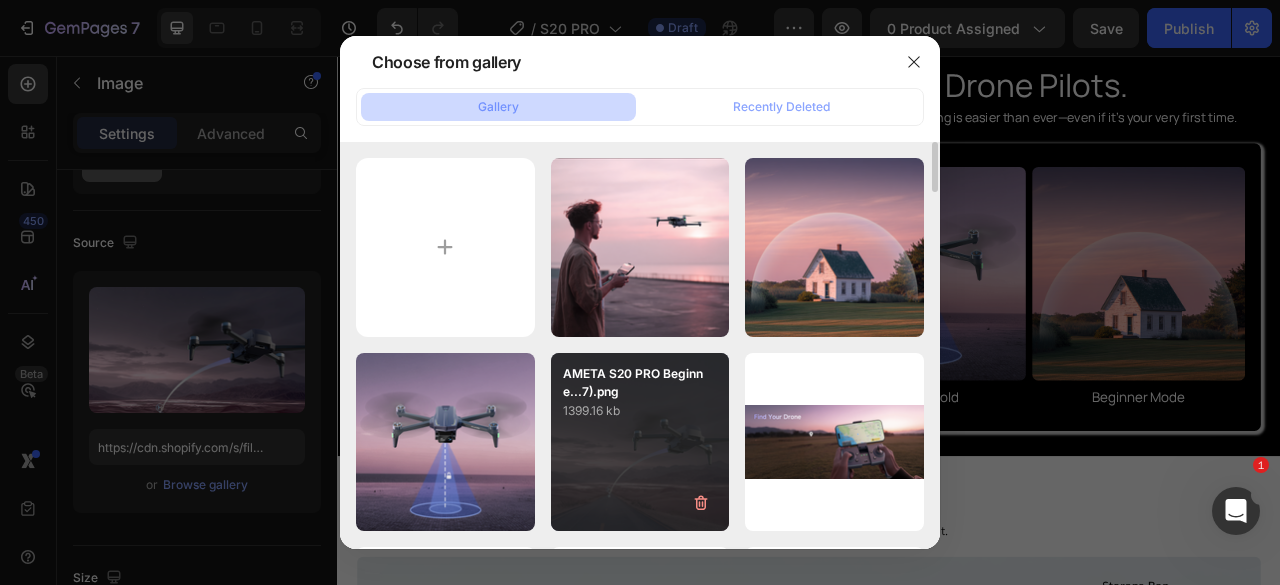 type on "https://cdn.shopify.com/s/files/1/0608/7226/1676/files/gempages_498511572528792649-f525df67-0c9d-48b0-a863-696a17f15381.png" 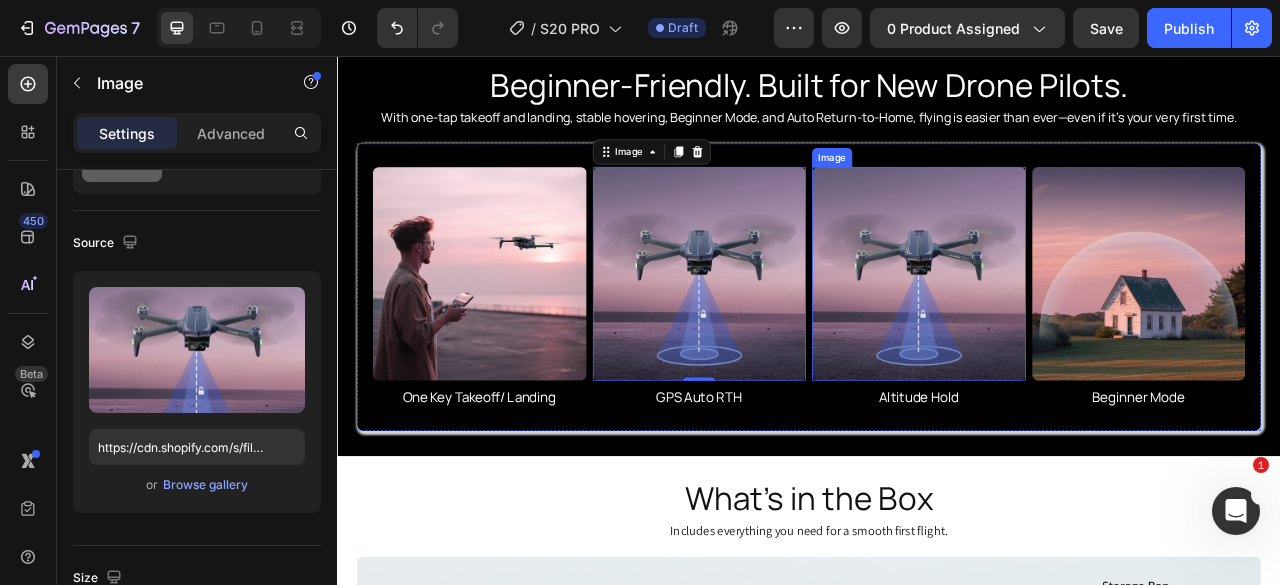 click at bounding box center (1077, 333) 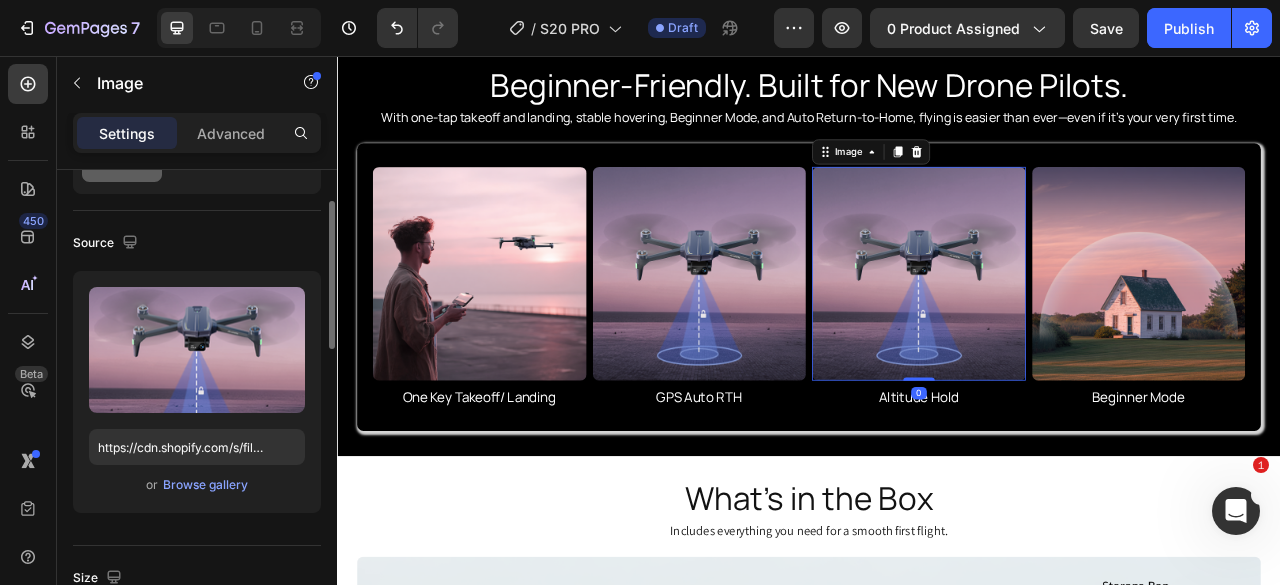 click on "or  Browse gallery" at bounding box center [197, 485] 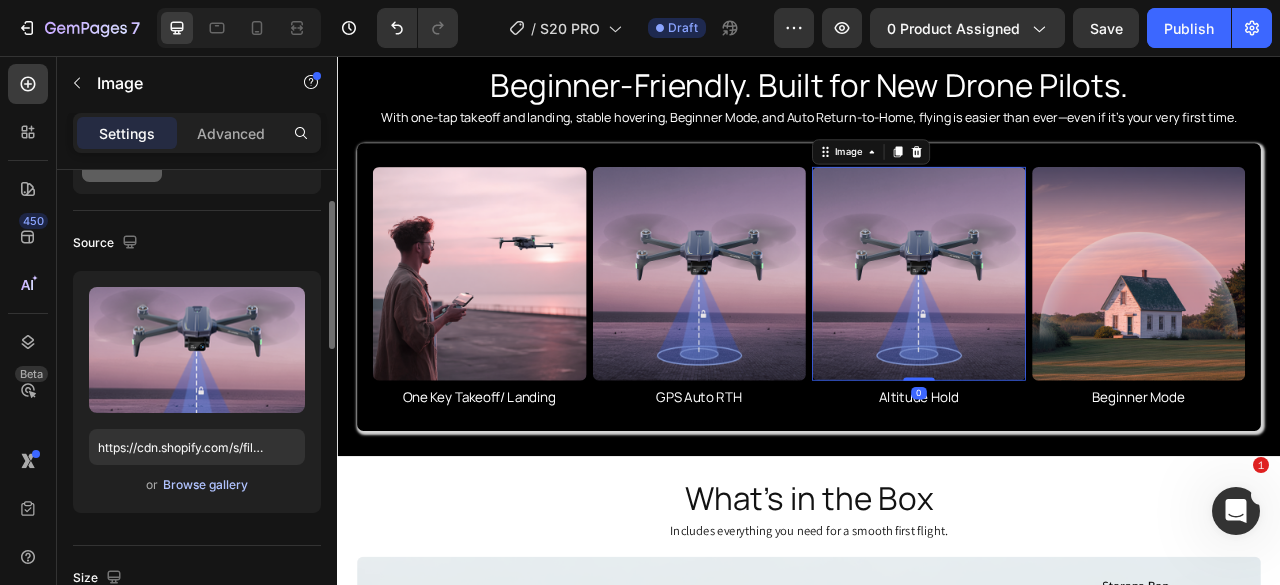 click on "Browse gallery" at bounding box center (205, 485) 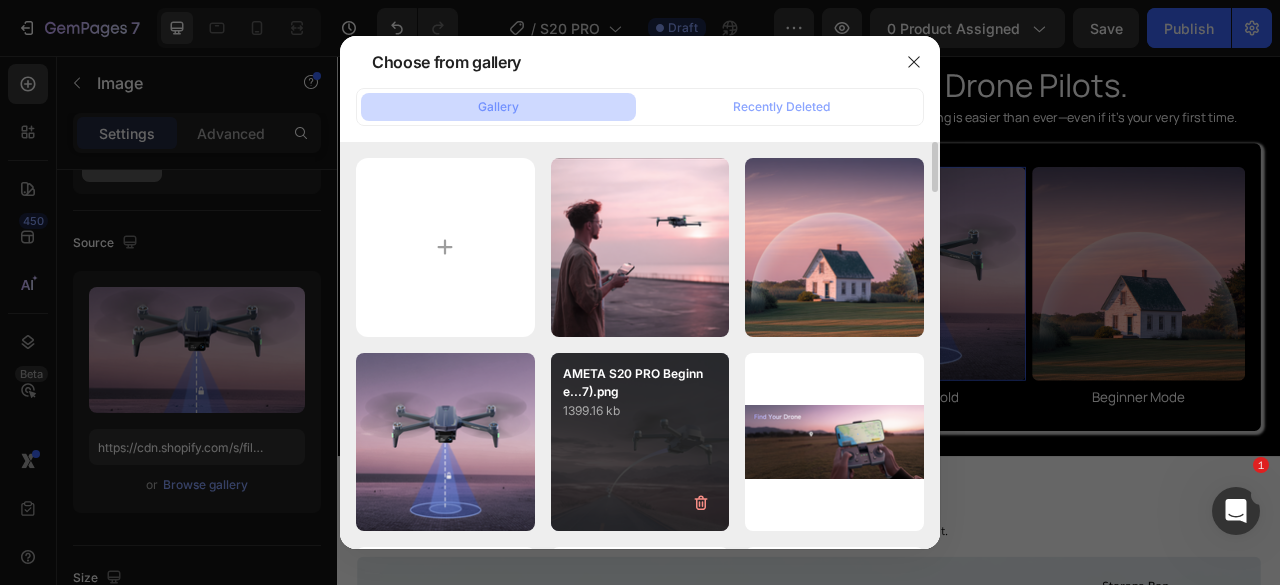 click on "AMETA S20 PRO Beginne...7).png 1399.16 kb" at bounding box center [640, 442] 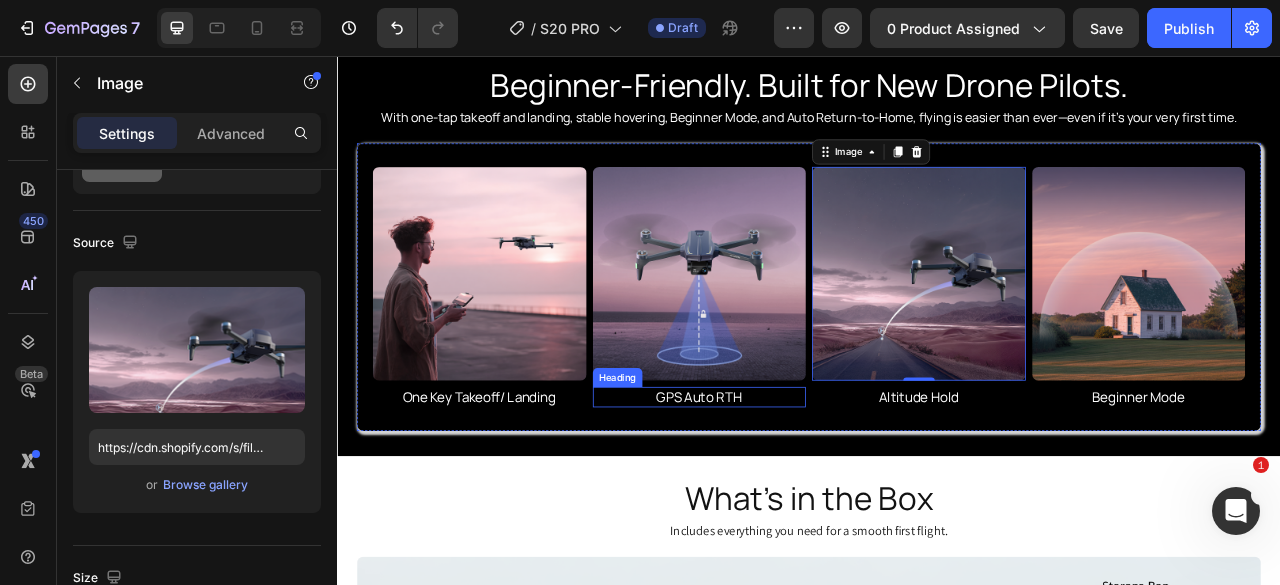 click on "GPS Auto RTH" at bounding box center (798, 490) 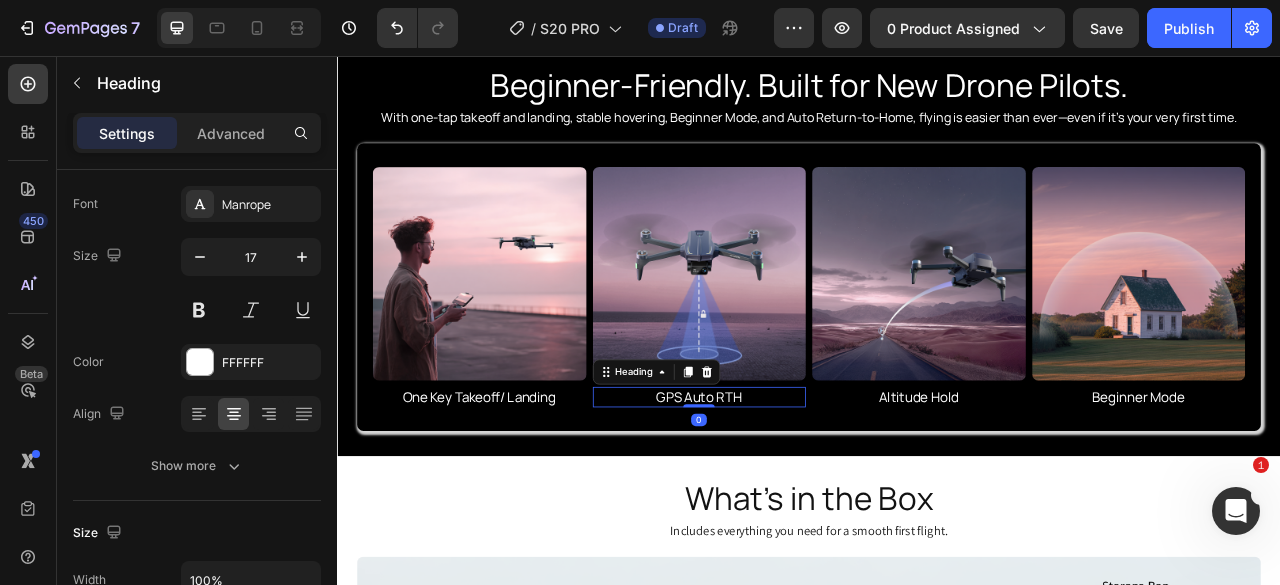 scroll, scrollTop: 0, scrollLeft: 0, axis: both 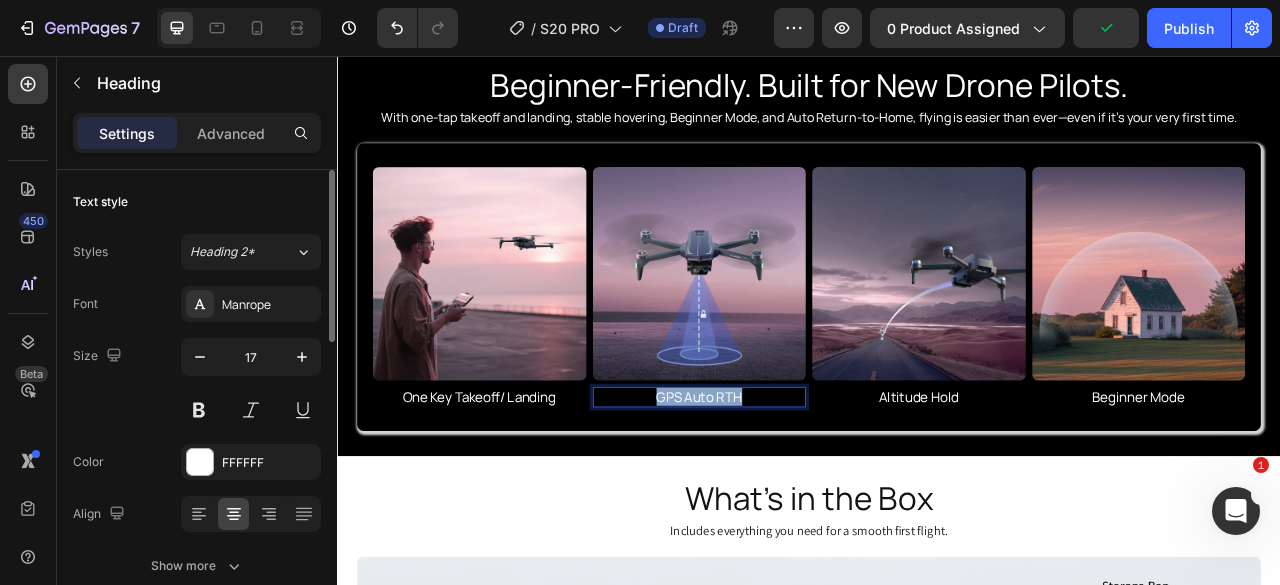 drag, startPoint x: 721, startPoint y: 489, endPoint x: 854, endPoint y: 483, distance: 133.13527 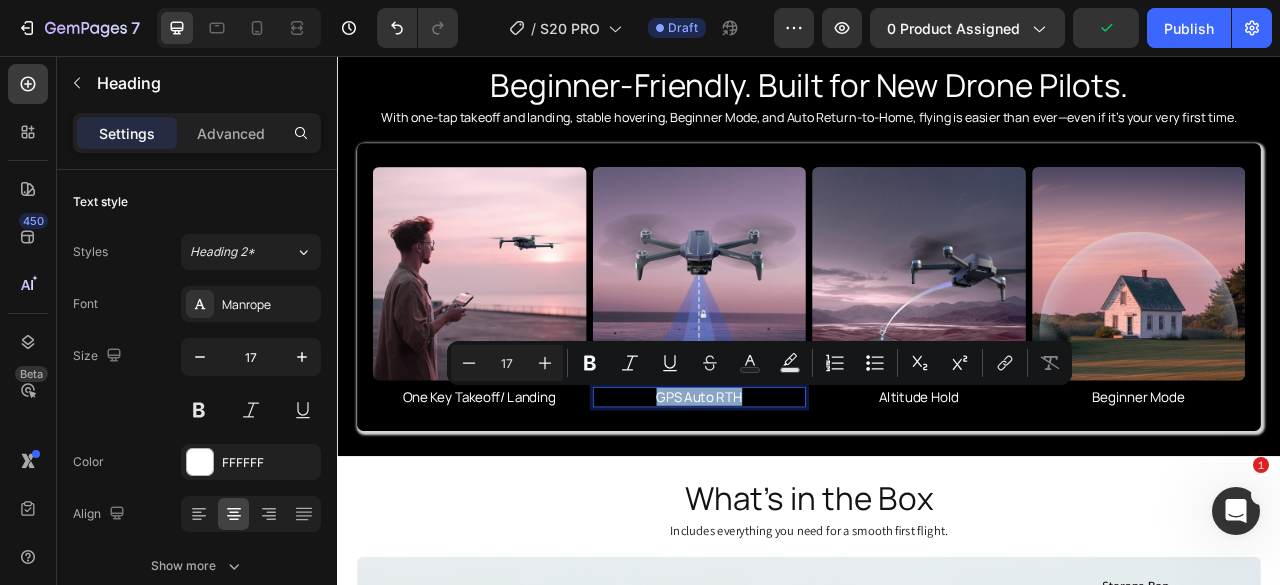 copy on "GPS Auto RTH" 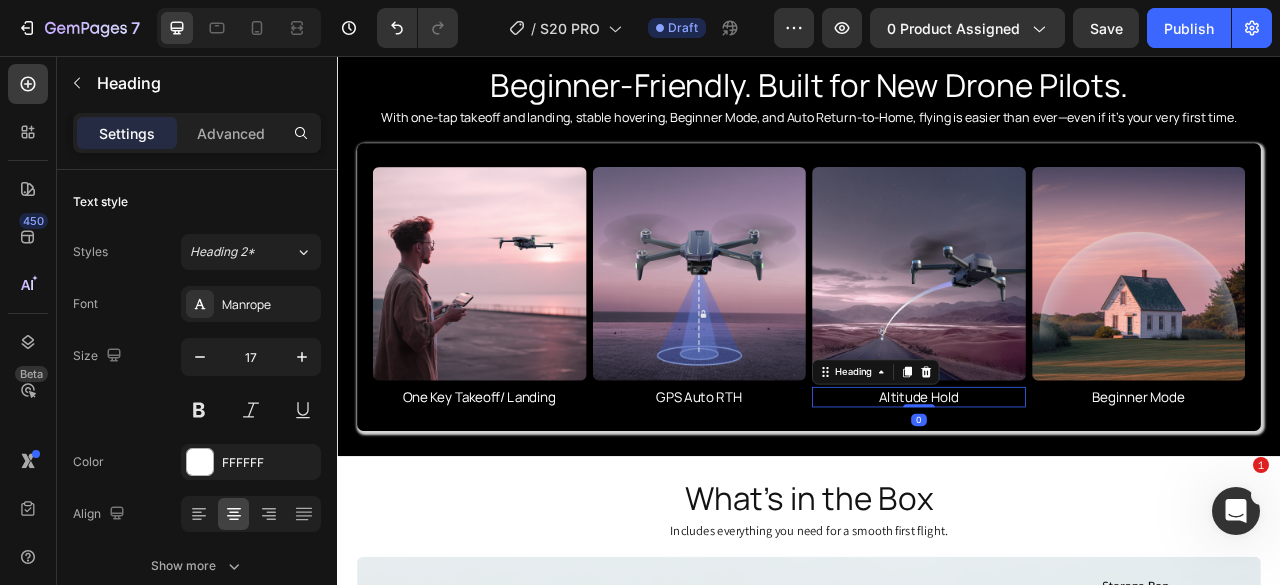 click on "Altitude Hold" at bounding box center [1077, 490] 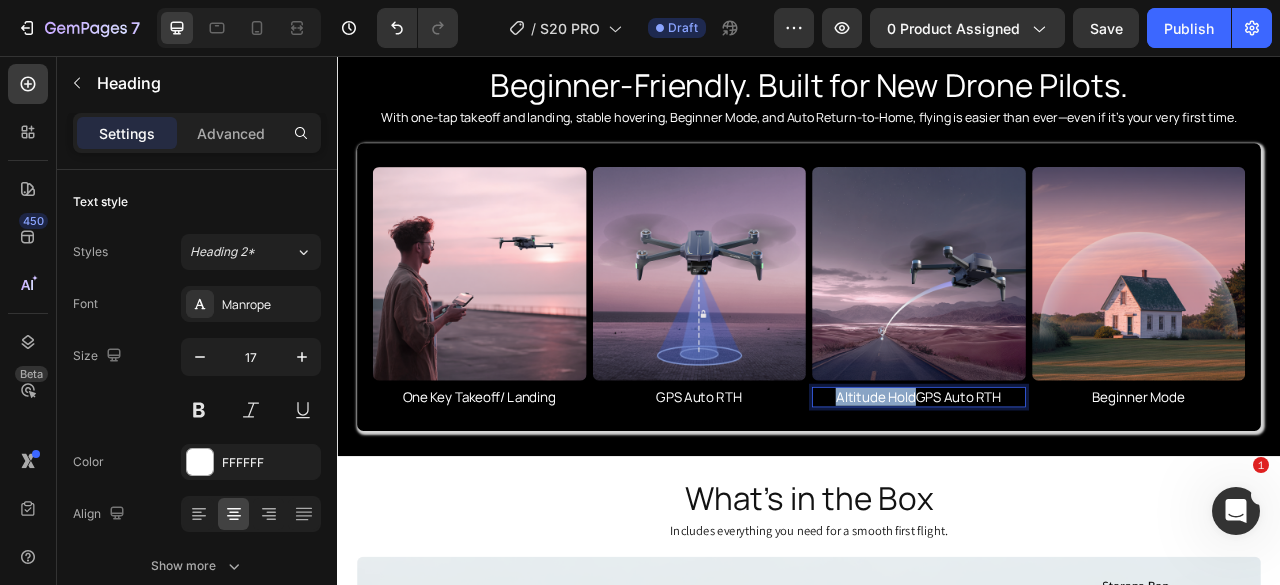 drag, startPoint x: 1067, startPoint y: 487, endPoint x: 967, endPoint y: 487, distance: 100 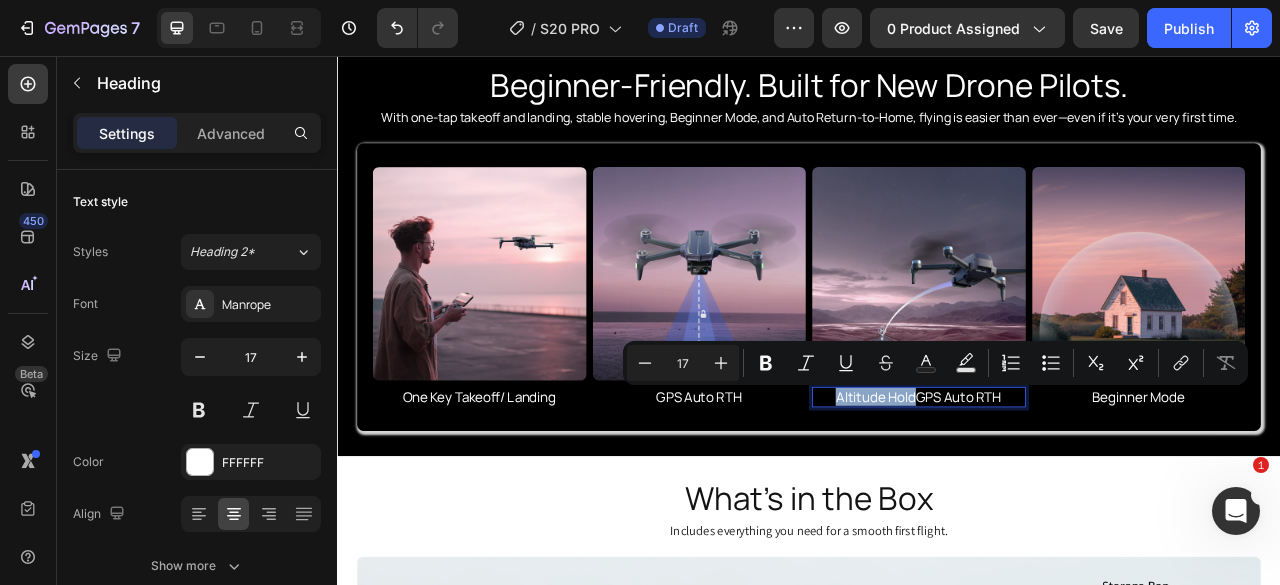 copy on "Altitude Hold" 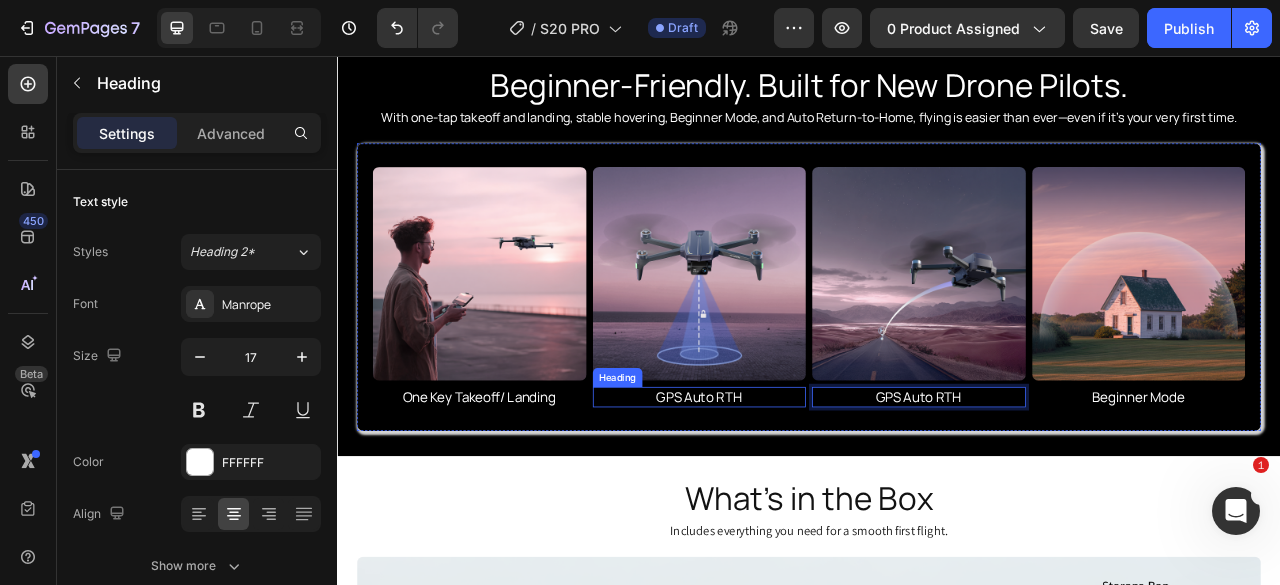 click on "GPS Auto RTH" at bounding box center (798, 490) 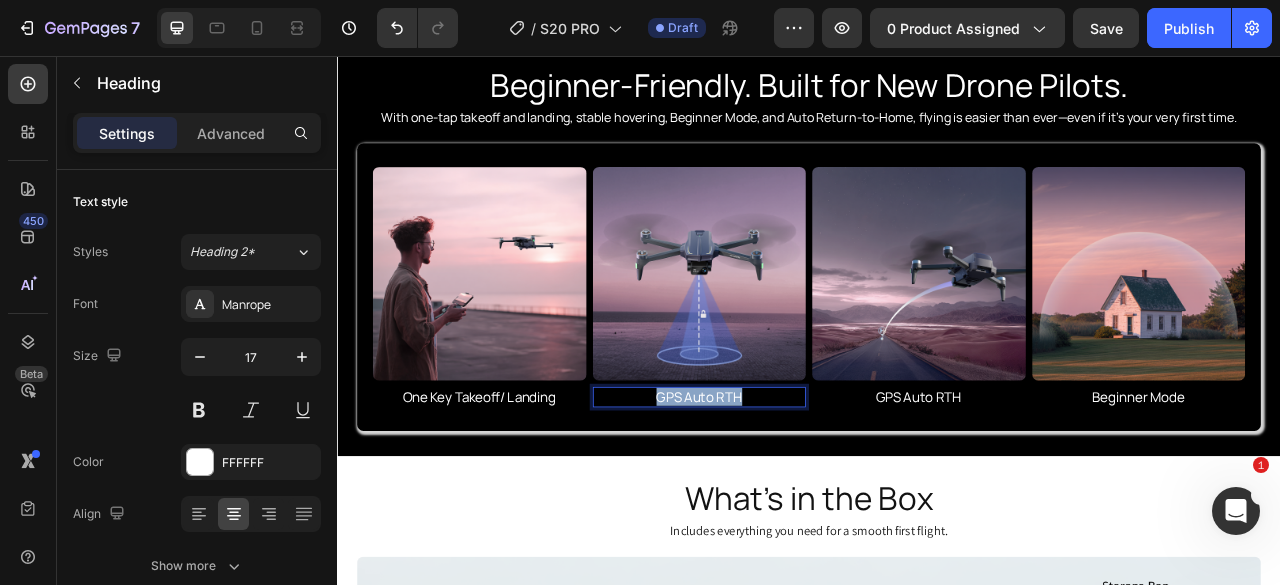 drag, startPoint x: 729, startPoint y: 486, endPoint x: 864, endPoint y: 486, distance: 135 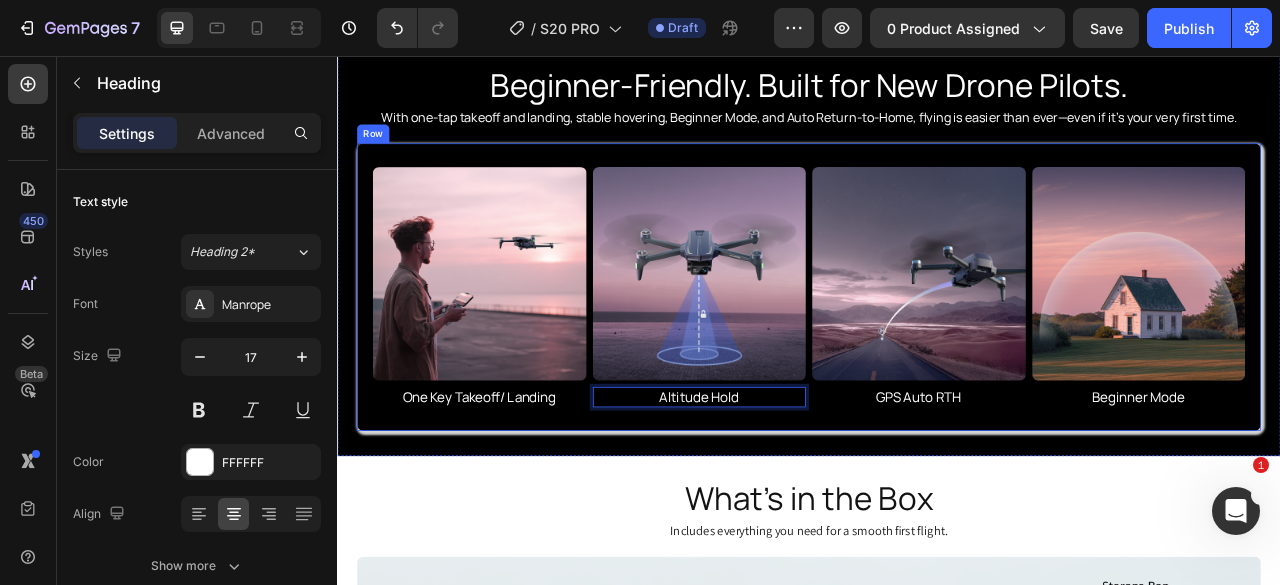 click on "Image One Key Takeoff/ Landing Heading Image Altitude Hold Heading   0 Image GPS Auto RTH Heading Image Beginner Mode Heading Row" at bounding box center (937, 350) 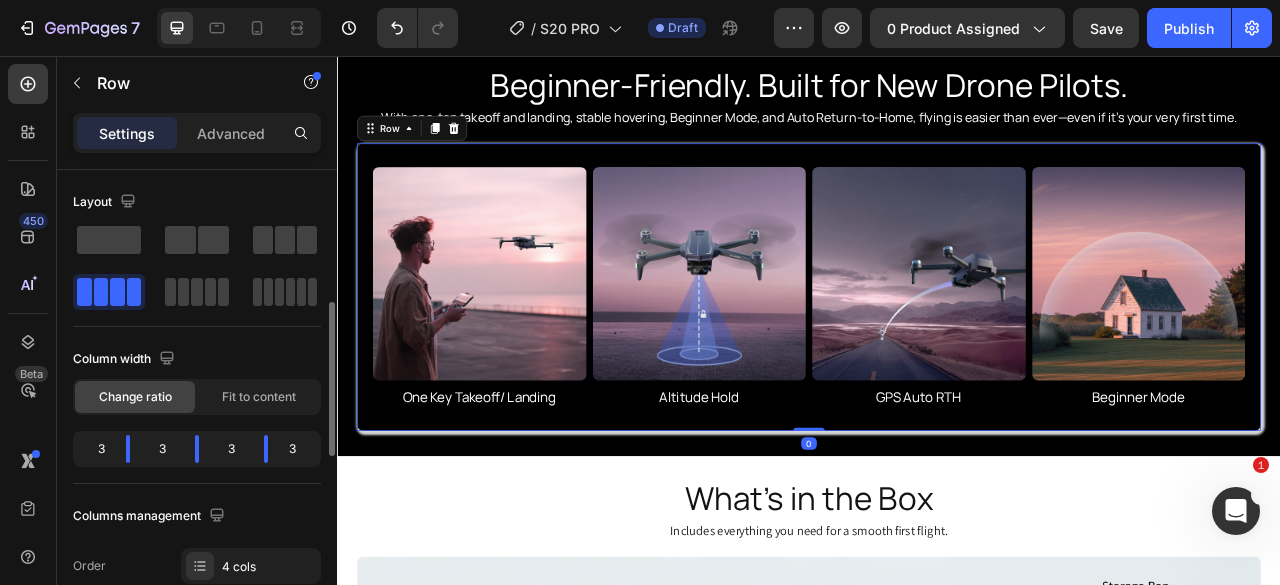 scroll, scrollTop: 200, scrollLeft: 0, axis: vertical 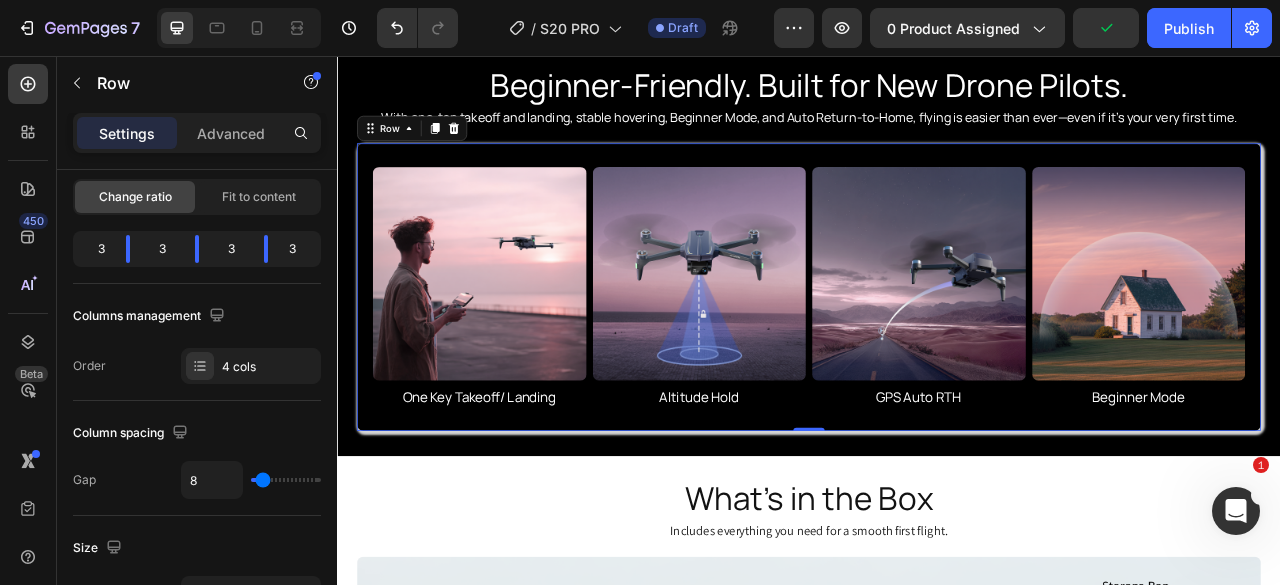 click on "Image One Key Takeoff/ Landing Heading Image Altitude Hold Heading Image GPS Auto RTH Heading Image Beginner Mode Heading Row   0" at bounding box center (937, 350) 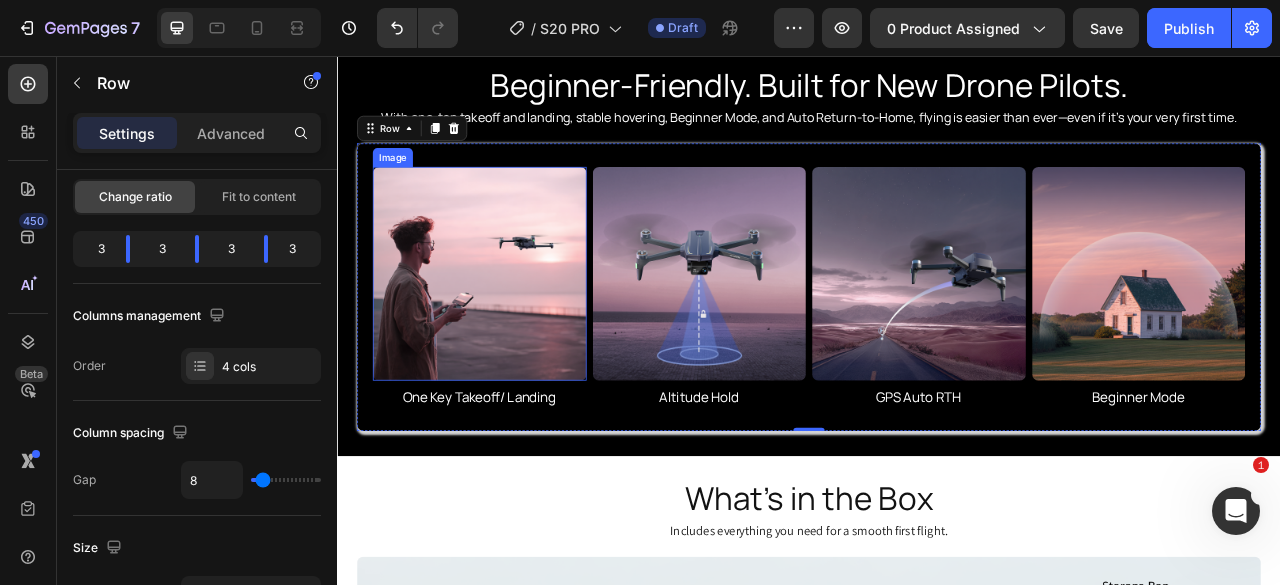click on "Image" at bounding box center [407, 185] 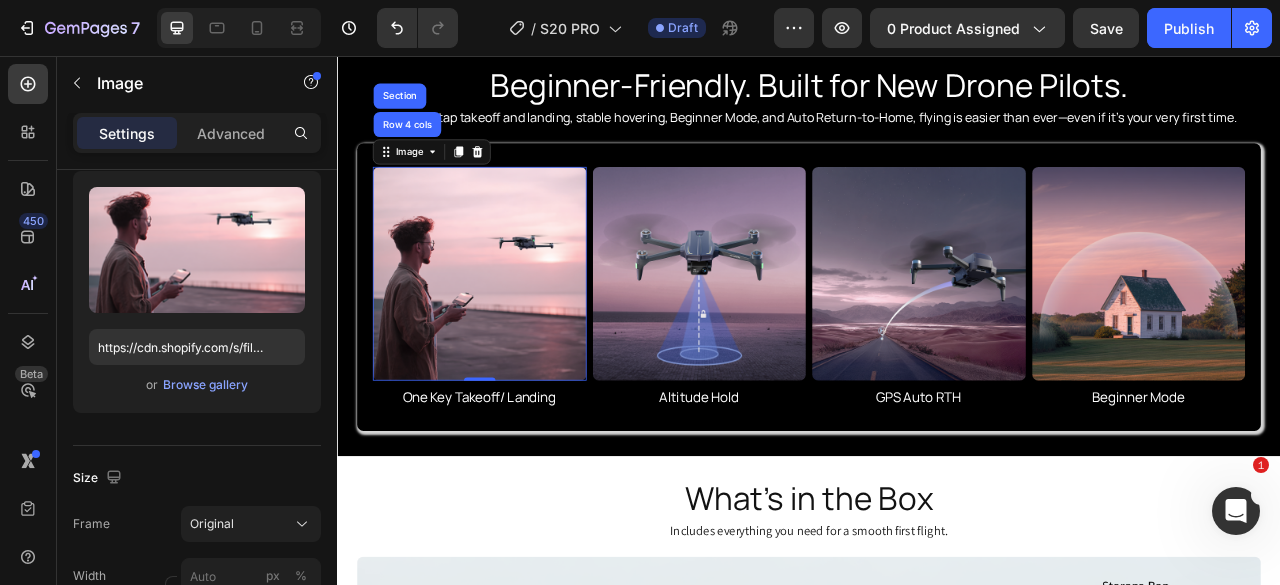 scroll, scrollTop: 0, scrollLeft: 0, axis: both 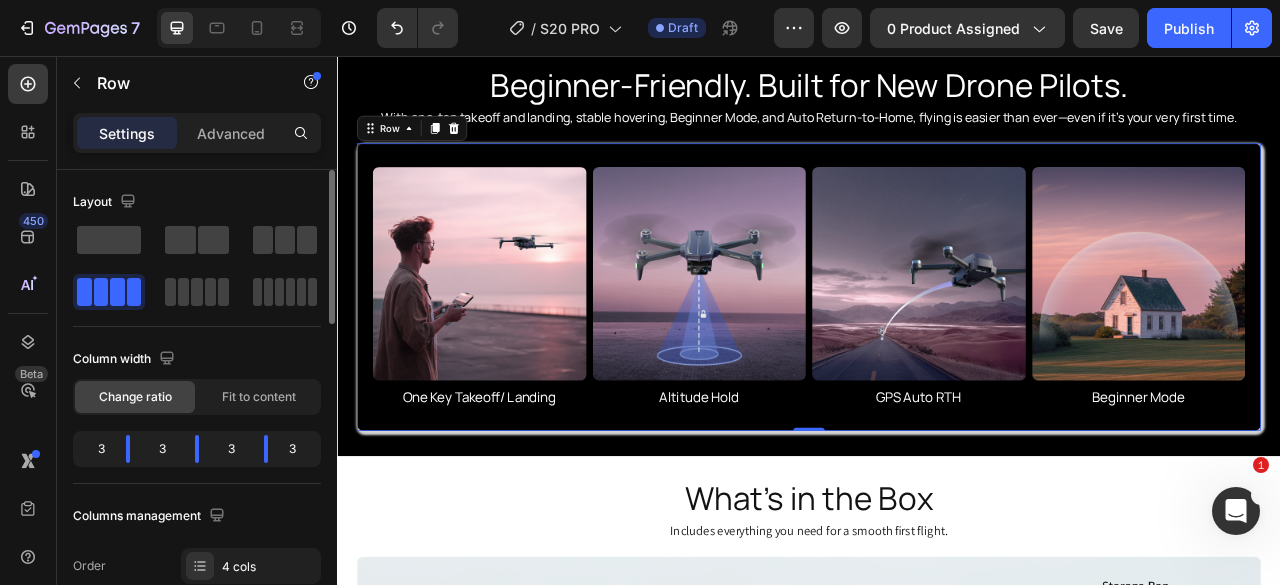 click on "Image One Key Takeoff/ Landing Heading Image Altitude Hold Heading Image GPS Auto RTH Heading Image Beginner Mode Heading Row   0" at bounding box center (937, 350) 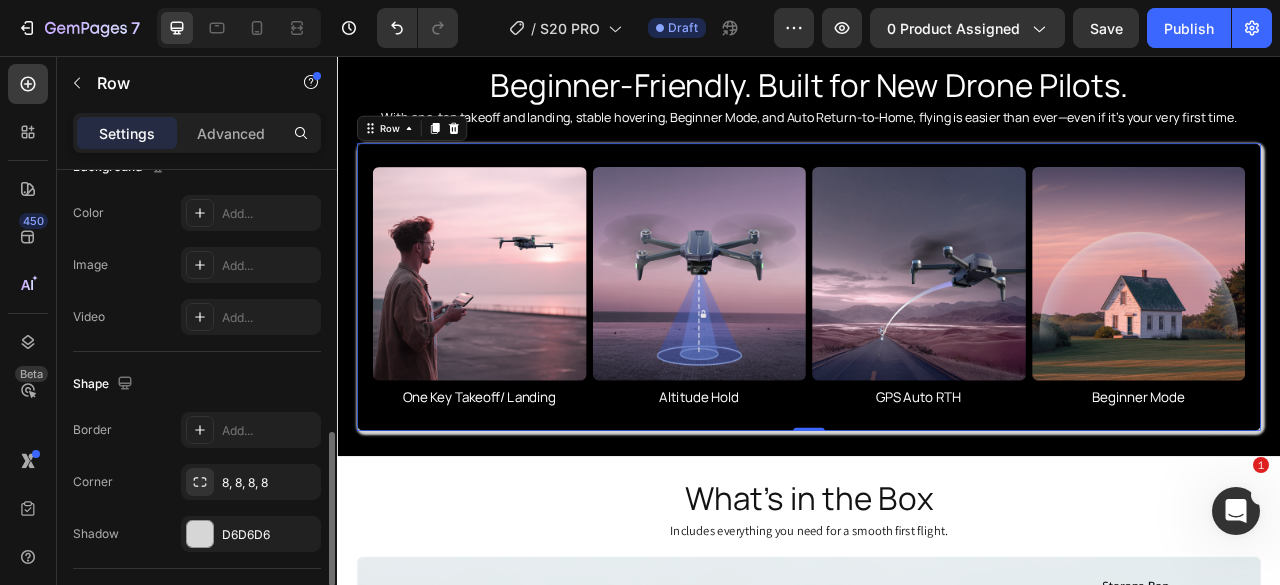 scroll, scrollTop: 972, scrollLeft: 0, axis: vertical 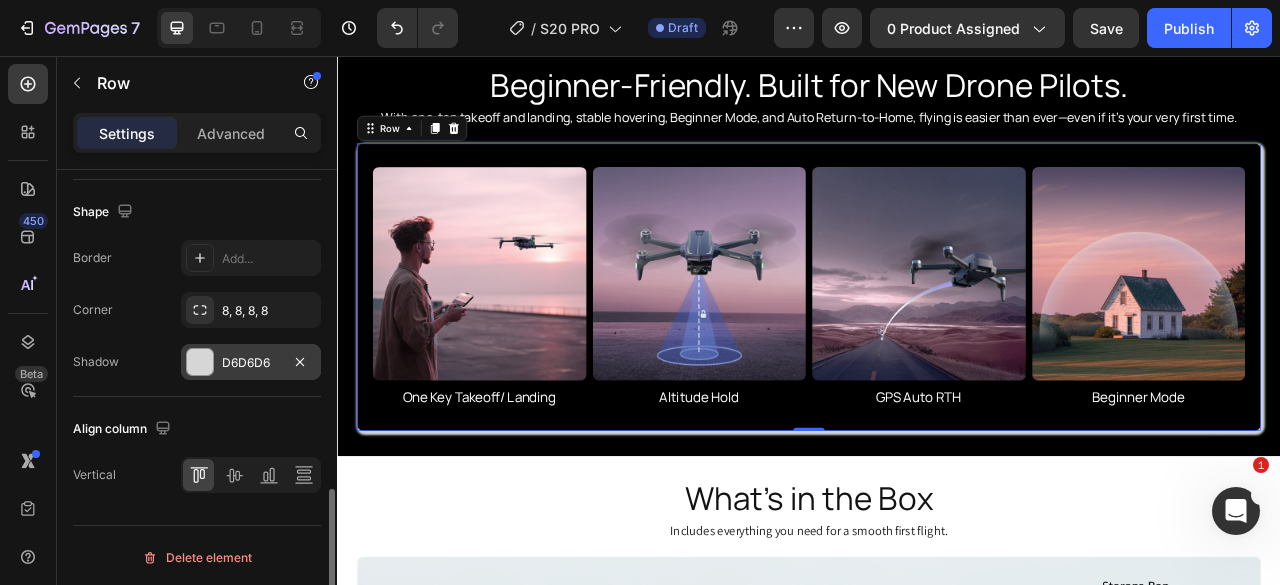 click at bounding box center (200, 362) 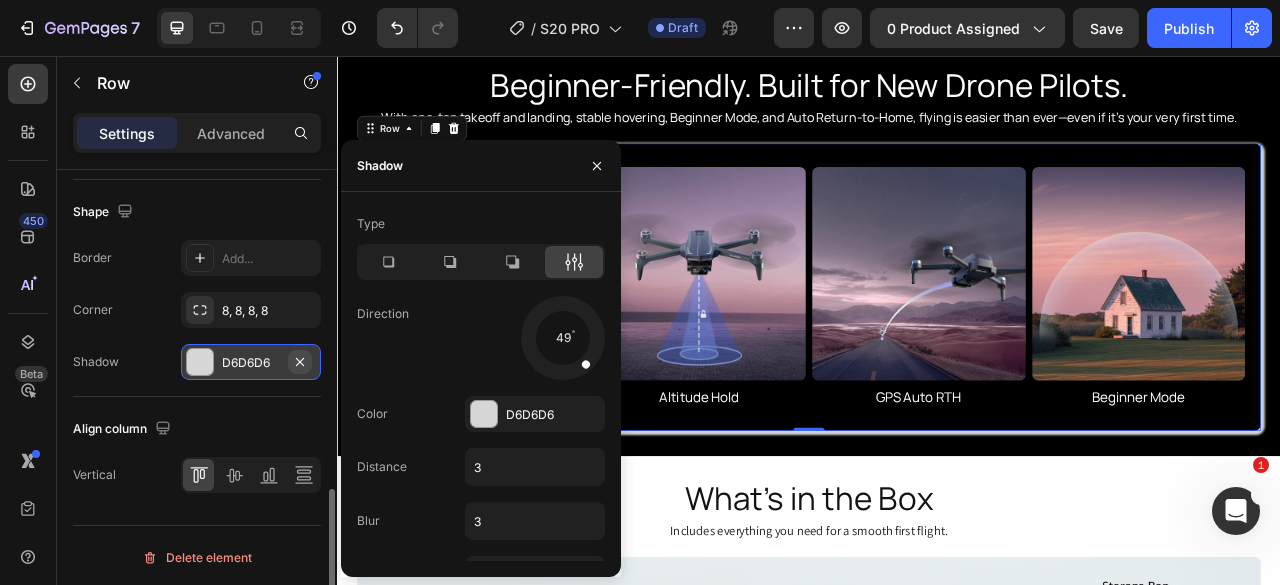 click 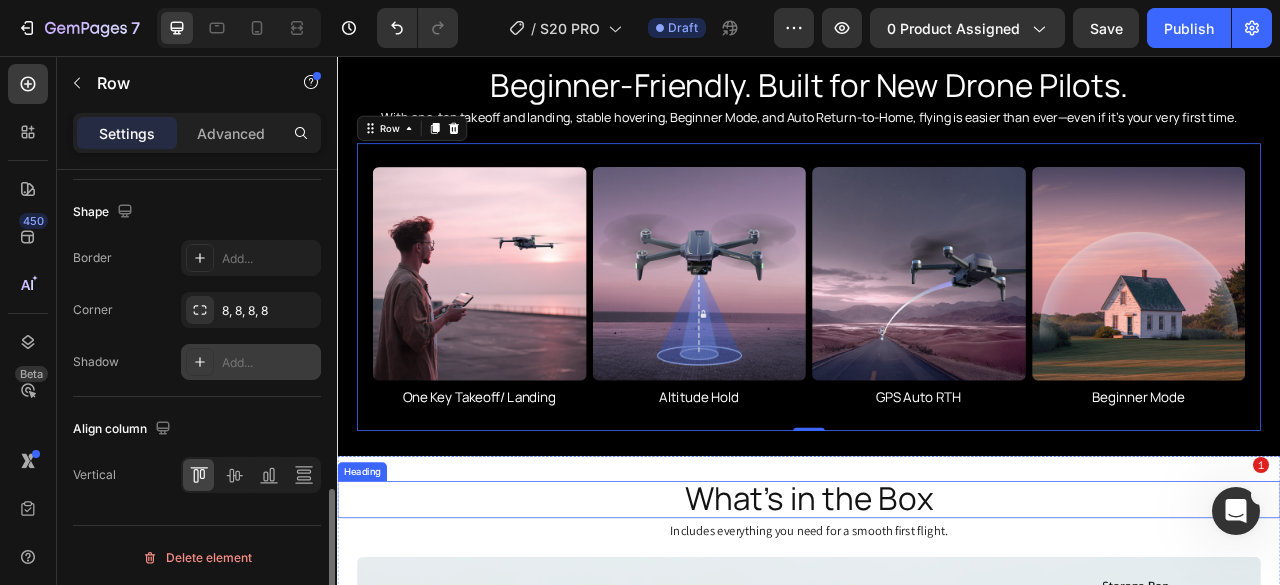 click on "What’s in the Box" at bounding box center [937, 620] 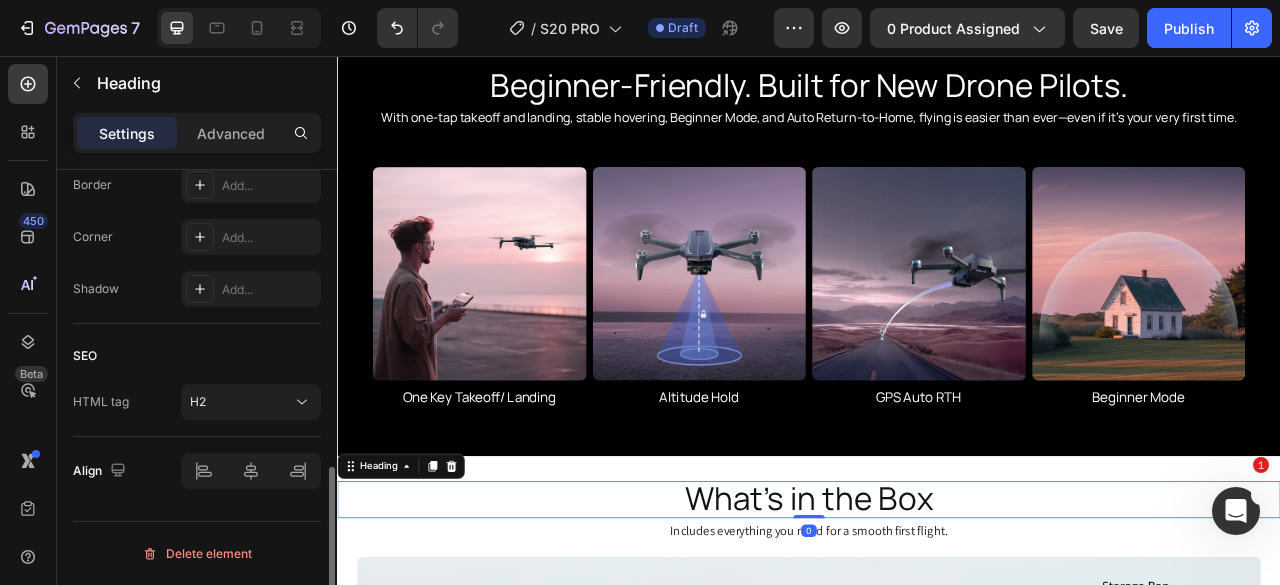 scroll, scrollTop: 0, scrollLeft: 0, axis: both 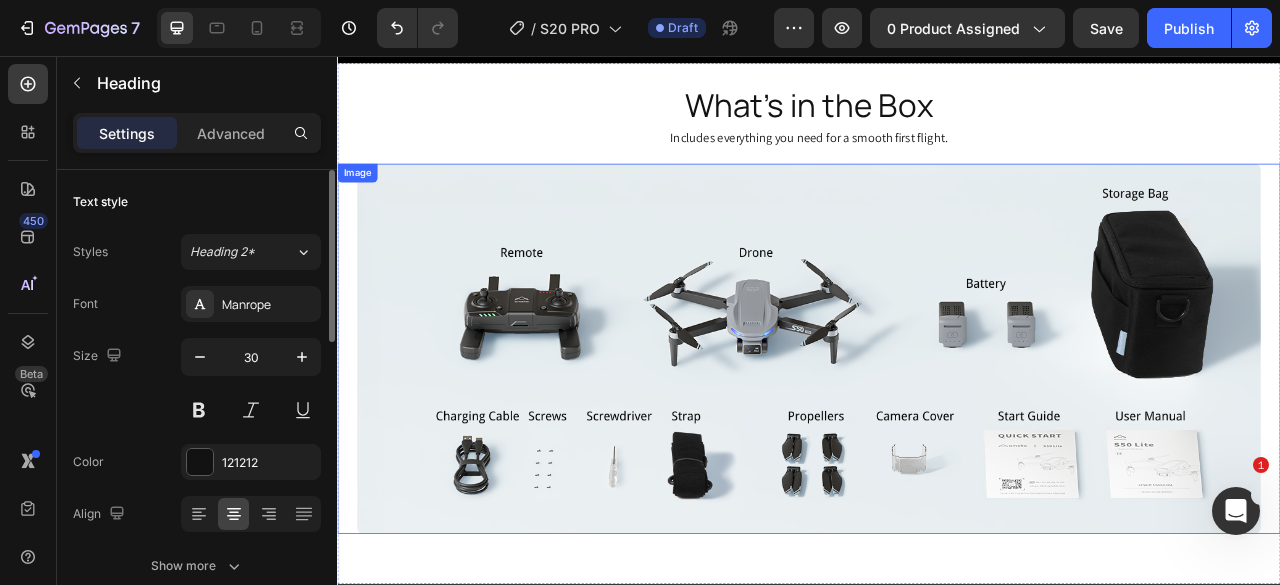 click at bounding box center (937, 428) 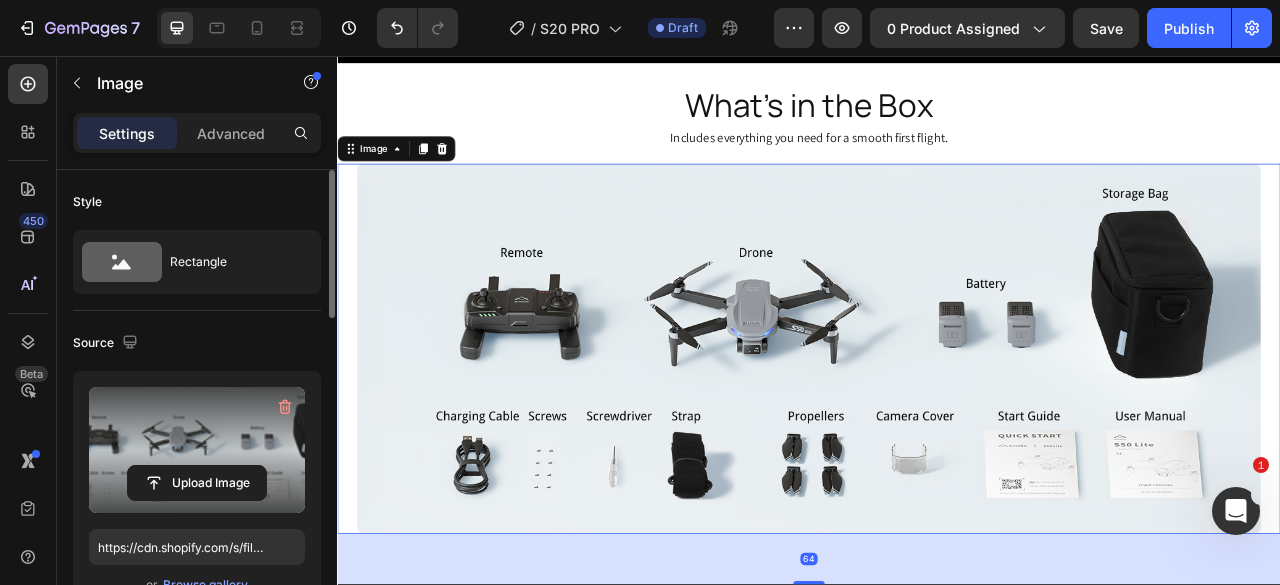 scroll, scrollTop: 200, scrollLeft: 0, axis: vertical 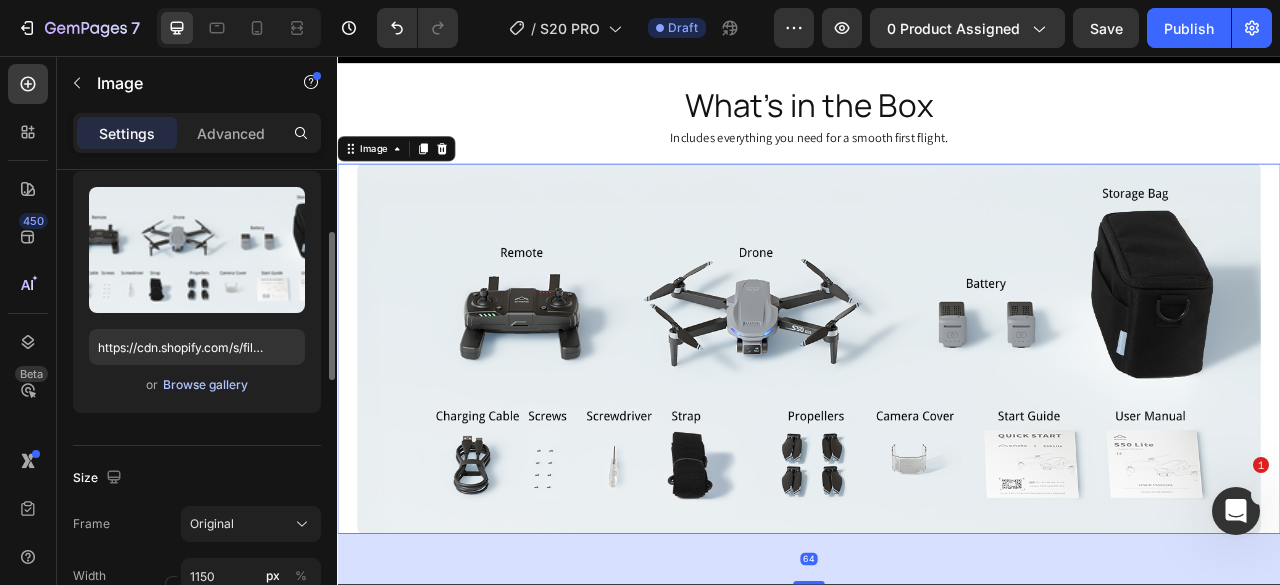 click on "Browse gallery" at bounding box center (205, 385) 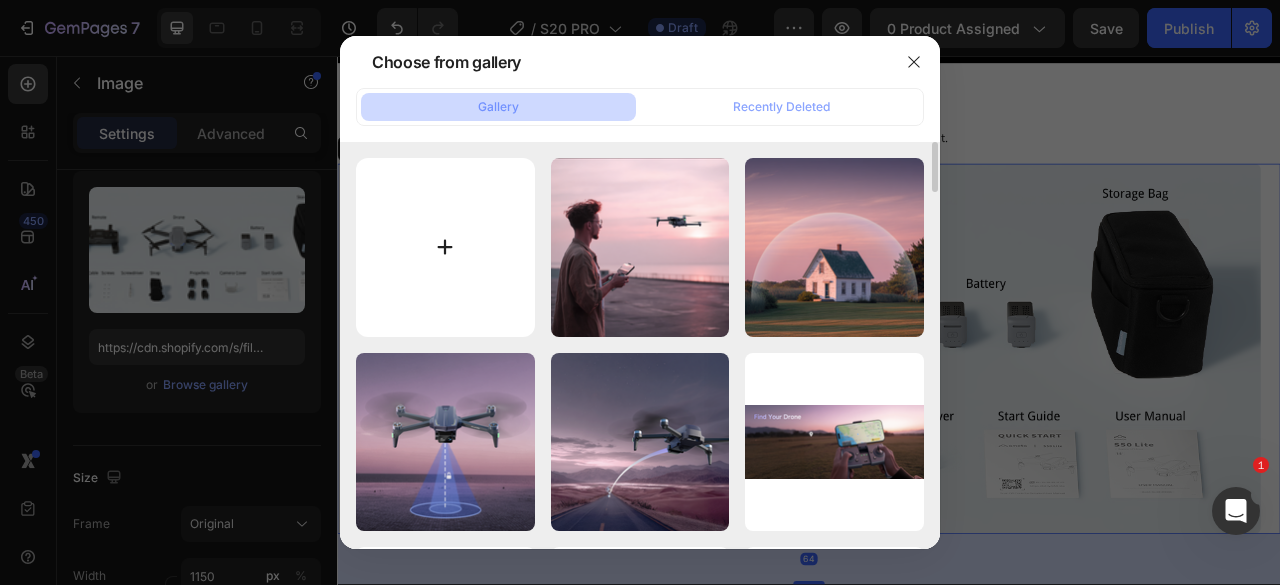 click at bounding box center (445, 247) 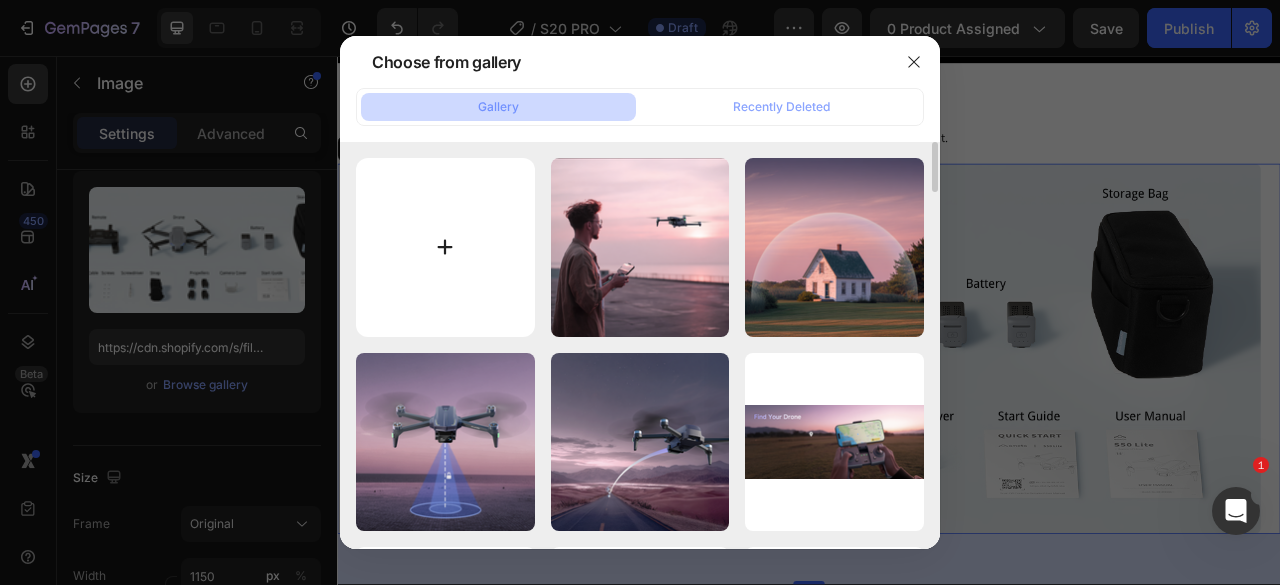 type on "C:\fakepath\AMETA S20 PRO Beginner GPS Drone (15).png" 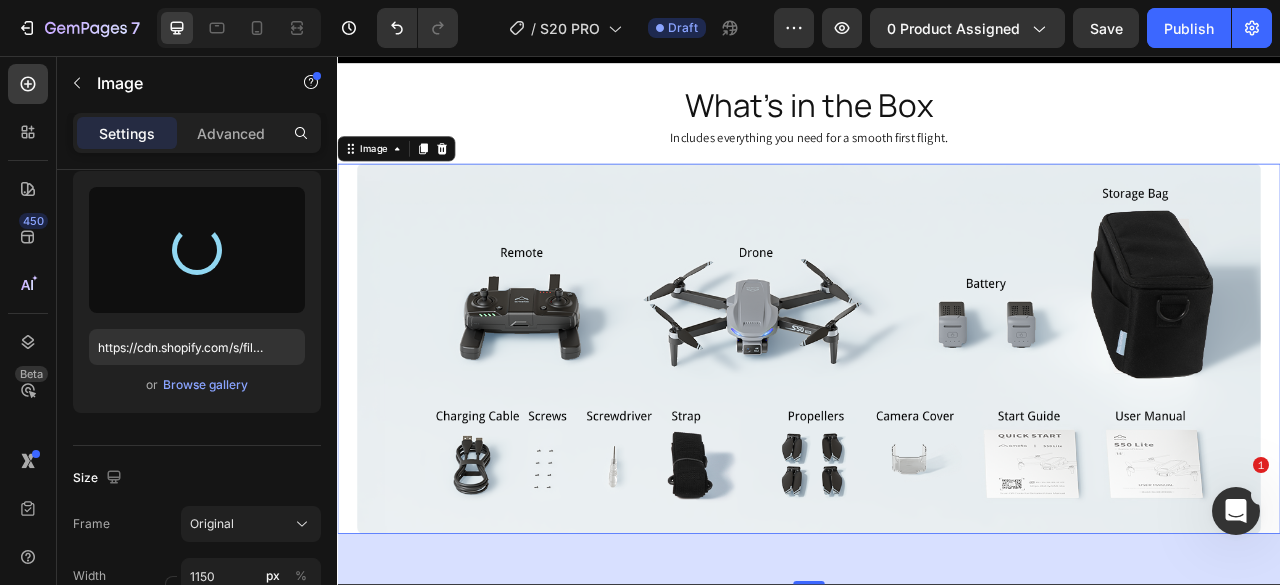 type on "https://cdn.shopify.com/s/files/1/0608/7226/1676/files/gempages_498511572528792649-f7a04346-d621-40fe-8c5b-e6def01eced0.png" 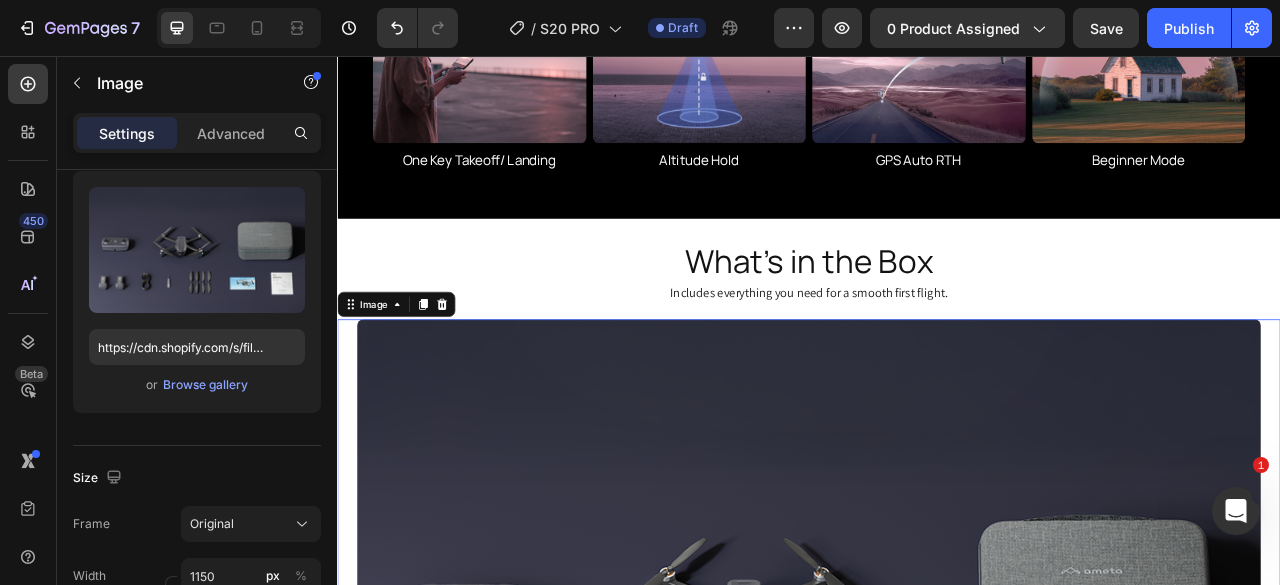 scroll, scrollTop: 6100, scrollLeft: 0, axis: vertical 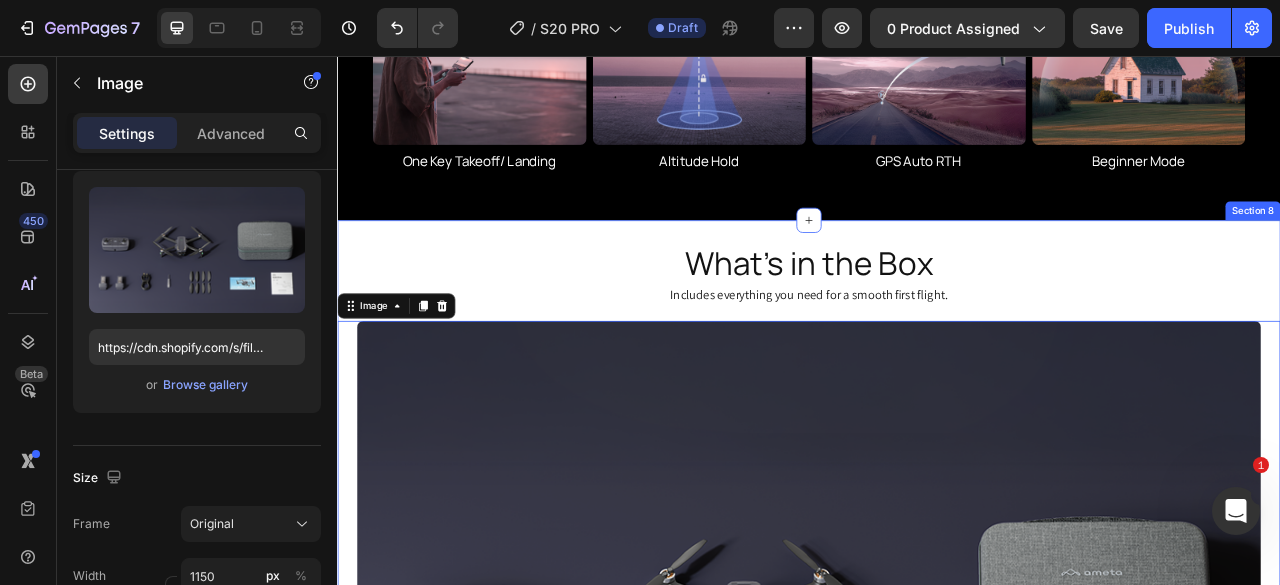 click on "What’s in the Box Heading Includes everything you need for a smooth first flight. Text Block Image   64" at bounding box center (937, 763) 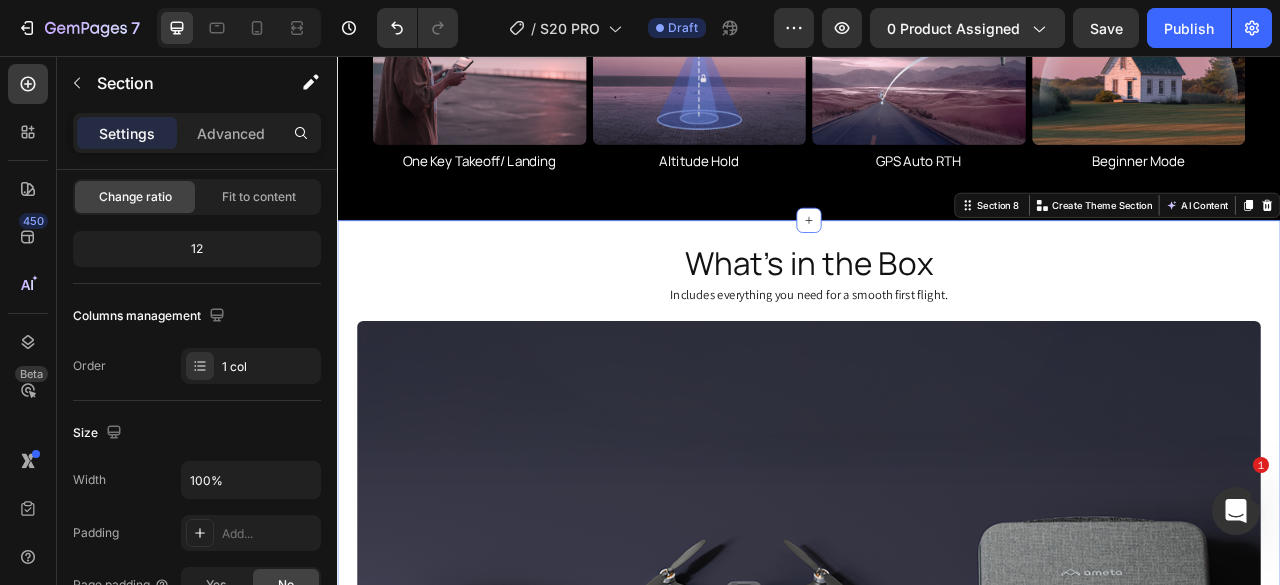 scroll, scrollTop: 0, scrollLeft: 0, axis: both 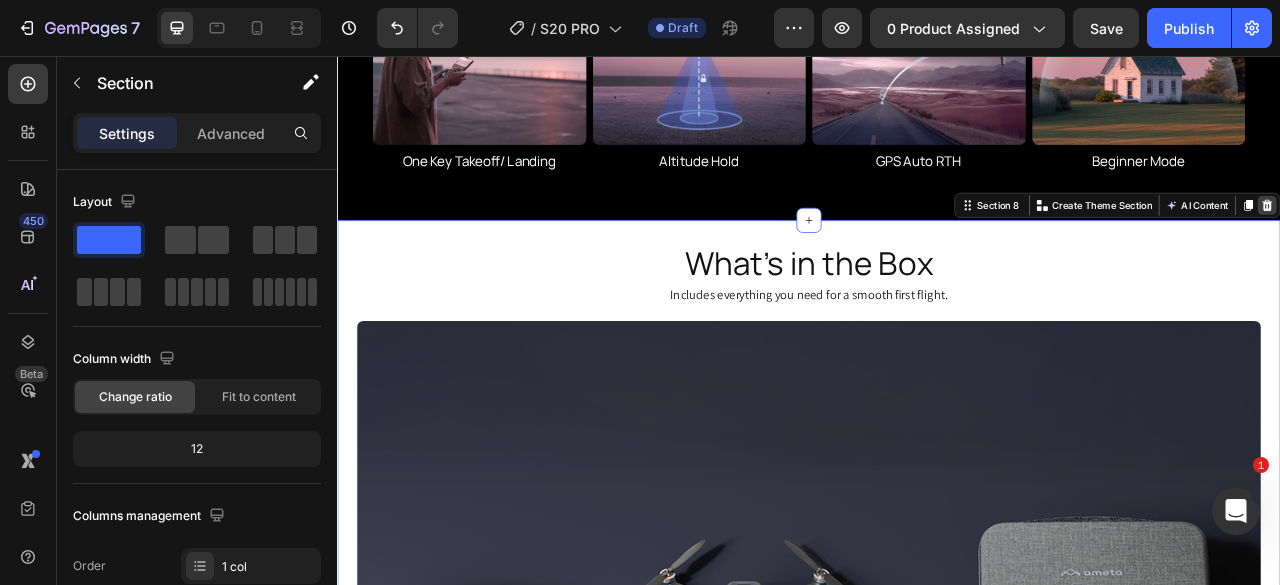 click 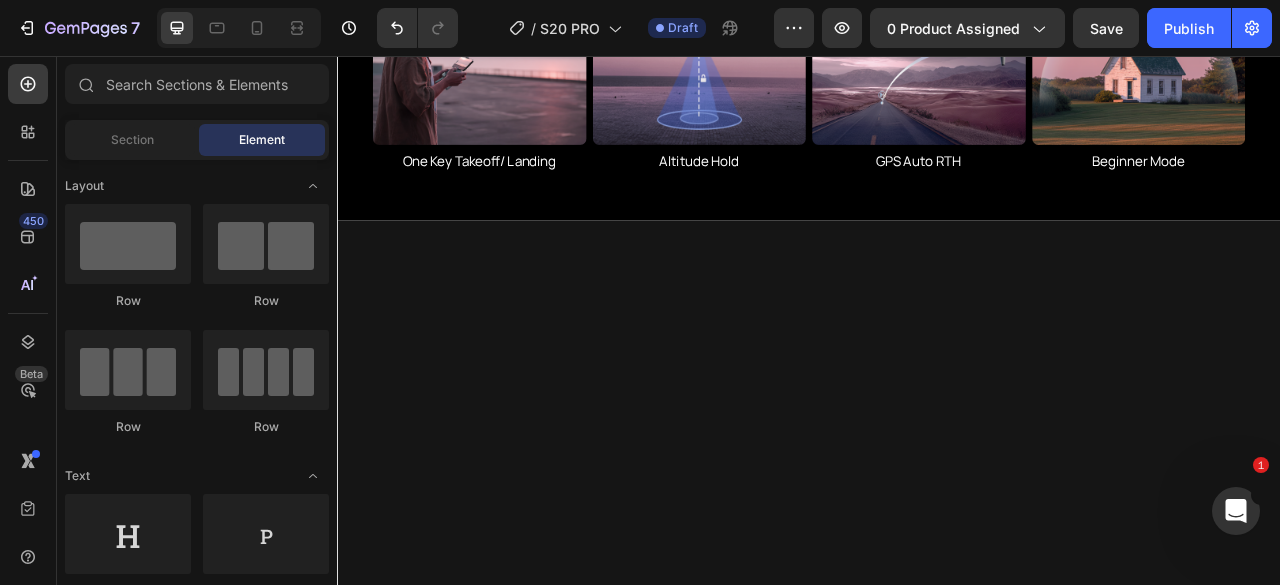 drag, startPoint x: 700, startPoint y: 366, endPoint x: 686, endPoint y: 365, distance: 14.035668 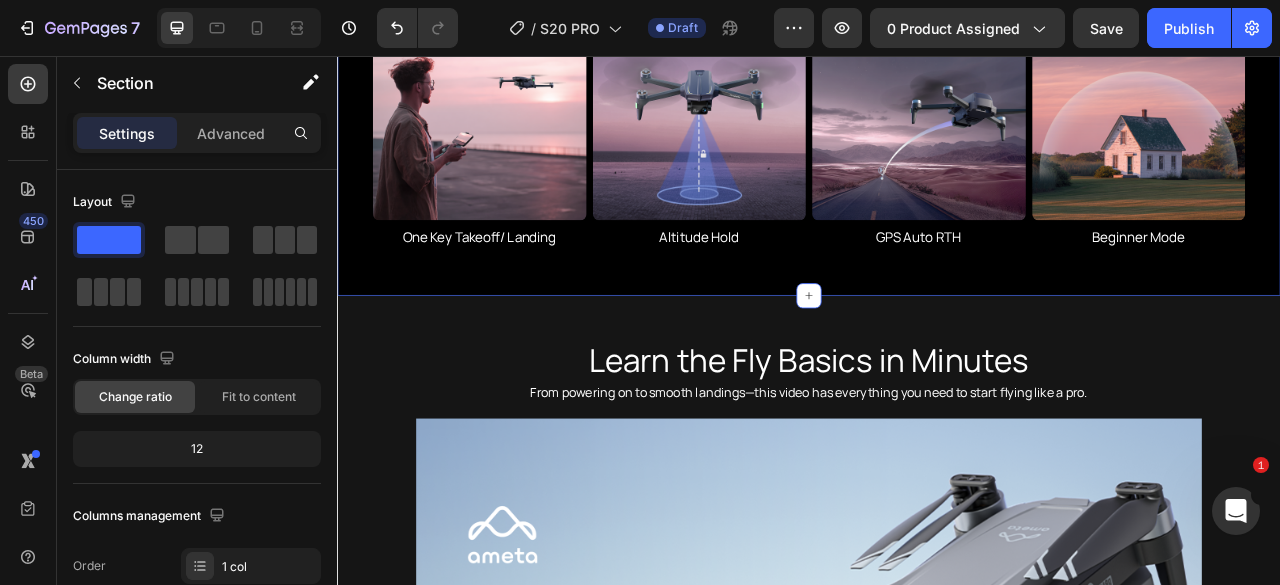 scroll, scrollTop: 6000, scrollLeft: 0, axis: vertical 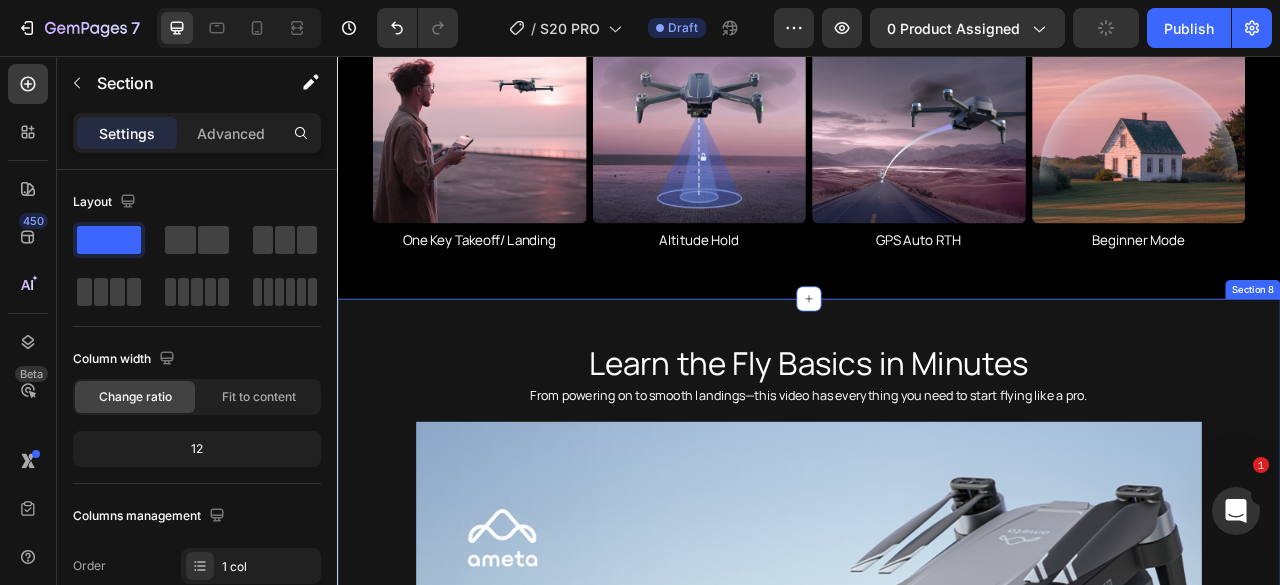 click on "Learn the Fly Basics in Minutes Heading From powering on to smooth landings—this video has everything you need to start flying like a pro. Text block Video Section 8" at bounding box center [937, 760] 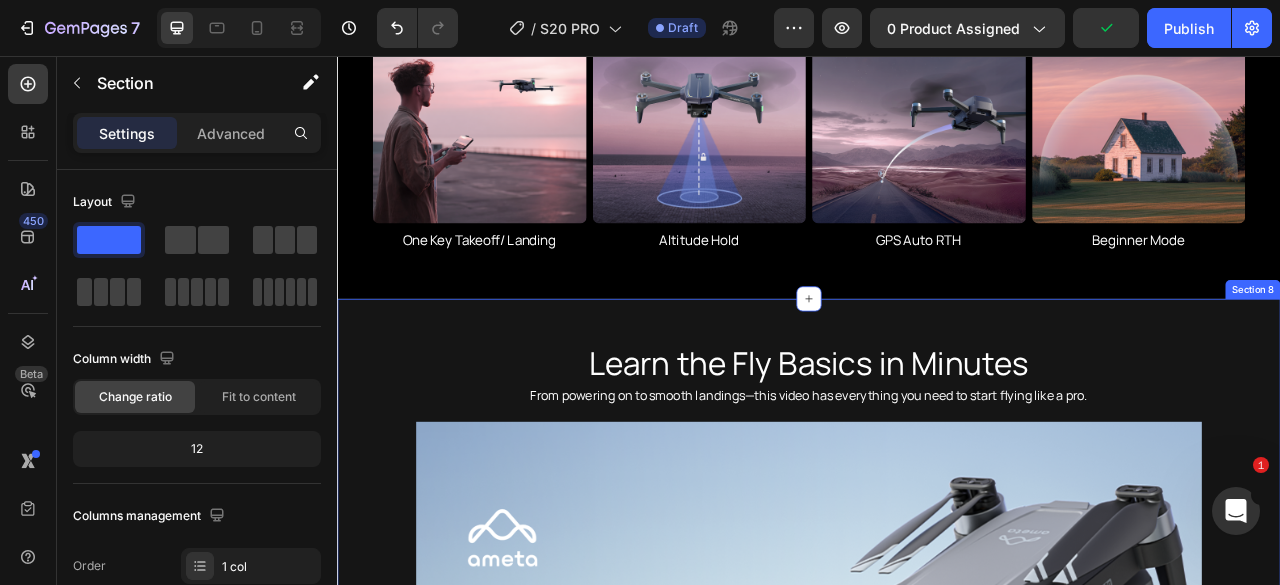 click on "Section 8" at bounding box center (1502, 353) 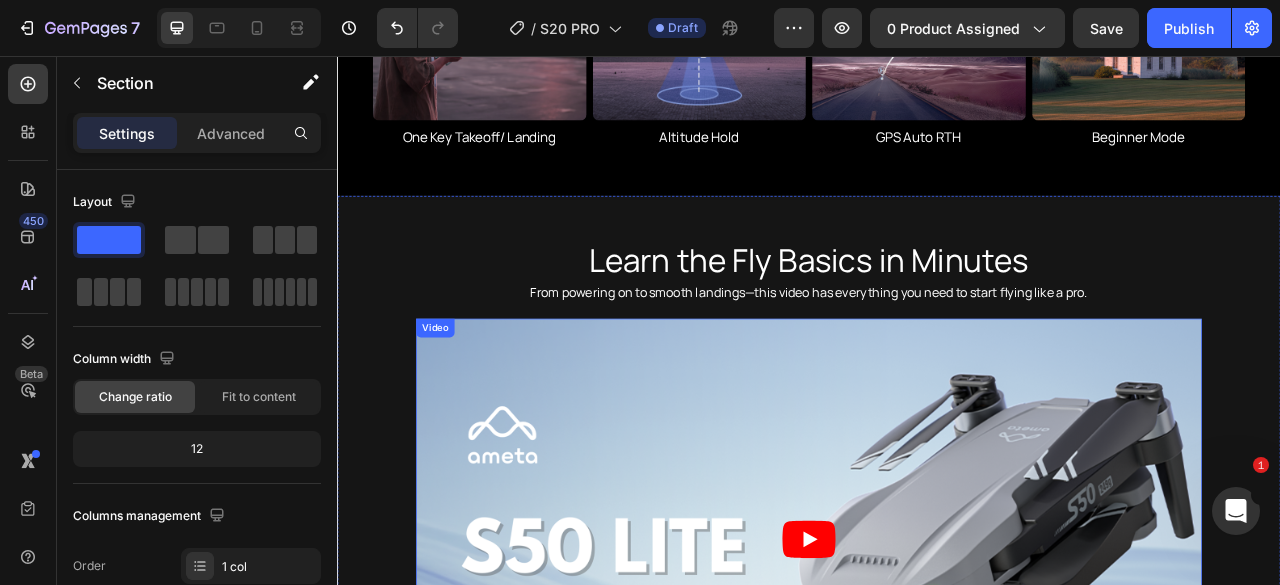 scroll, scrollTop: 6100, scrollLeft: 0, axis: vertical 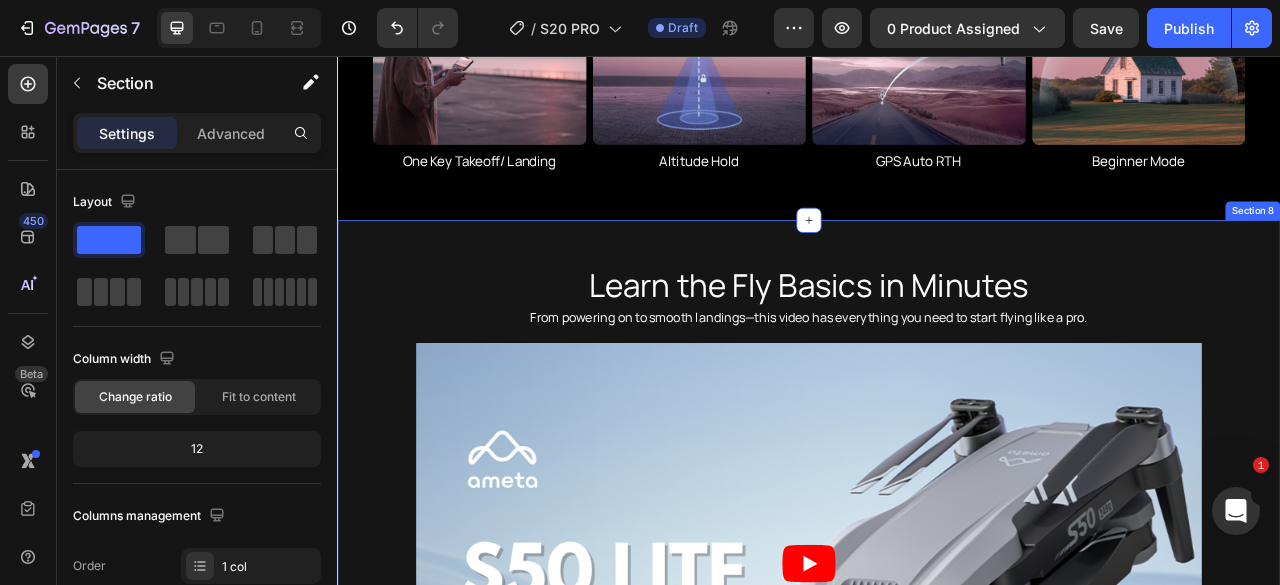 click on "Learn the Fly Basics in Minutes Heading From powering on to smooth landings—this video has everything you need to start flying like a pro. Text block Video Section 8" at bounding box center (937, 660) 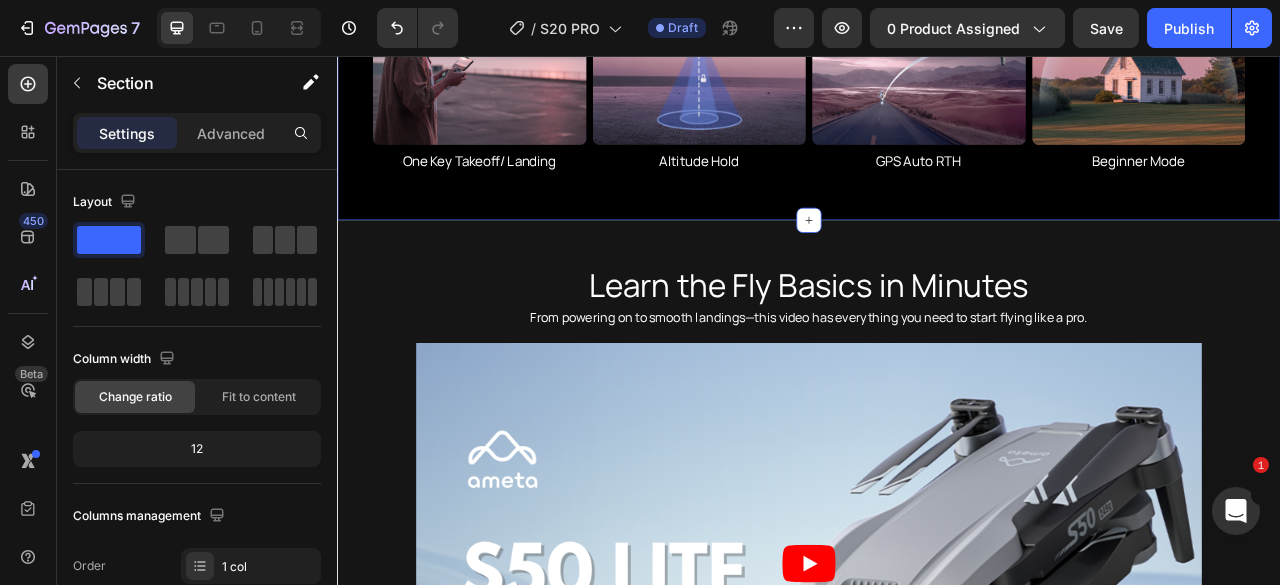 click on "Beginner-Friendly. Built for New Drone Pilots. Heading With one-tap takeoff and landing, stable hovering, Beginner Mode, and Auto Return-to-Home, flying is easier than ever—even if it’s your very first time. Text block Image One Key Takeoff/ Landing Heading Image Altitude Hold Heading Image GPS Auto RTH Heading Image Beginner Mode Heading Row Section 7" at bounding box center [937, -24] 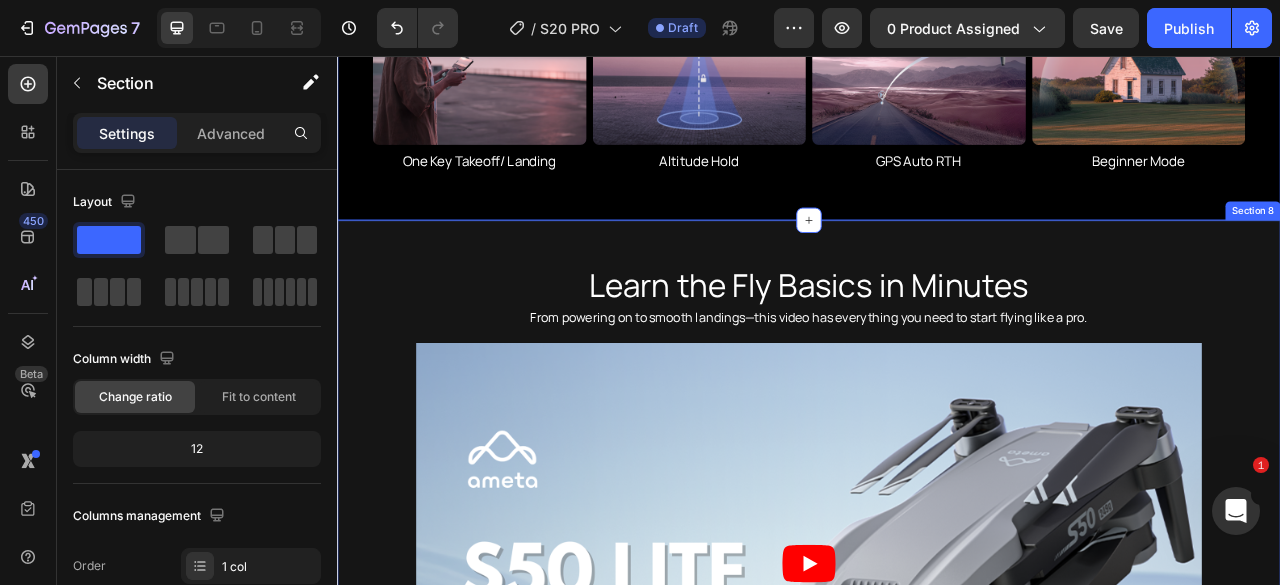 click on "Section 8" at bounding box center [1502, 253] 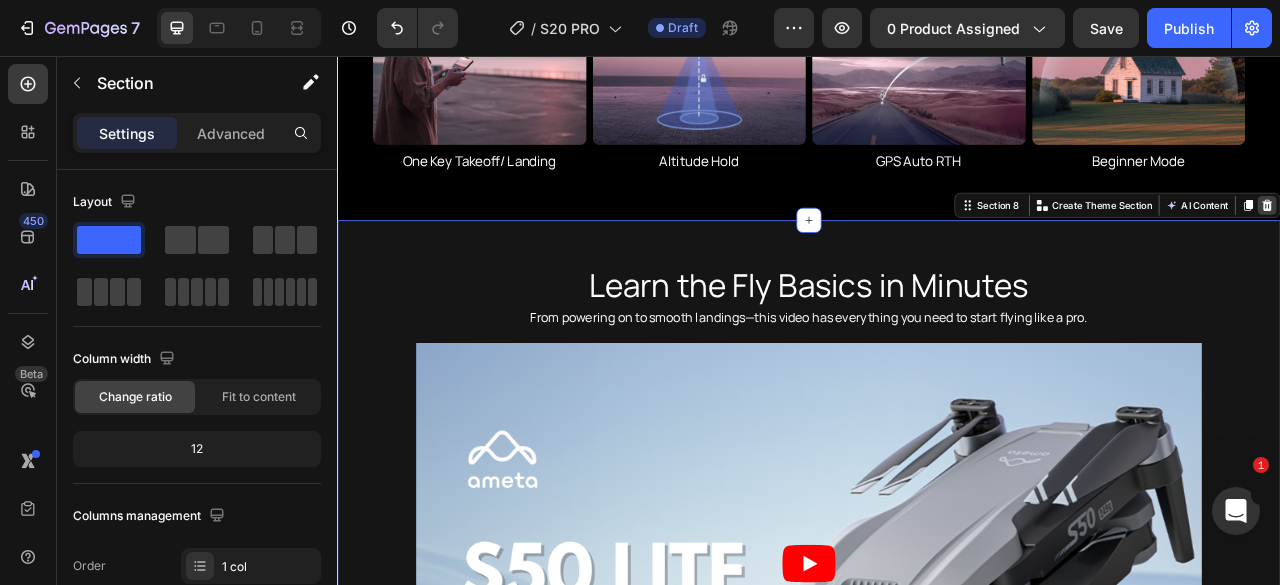 click 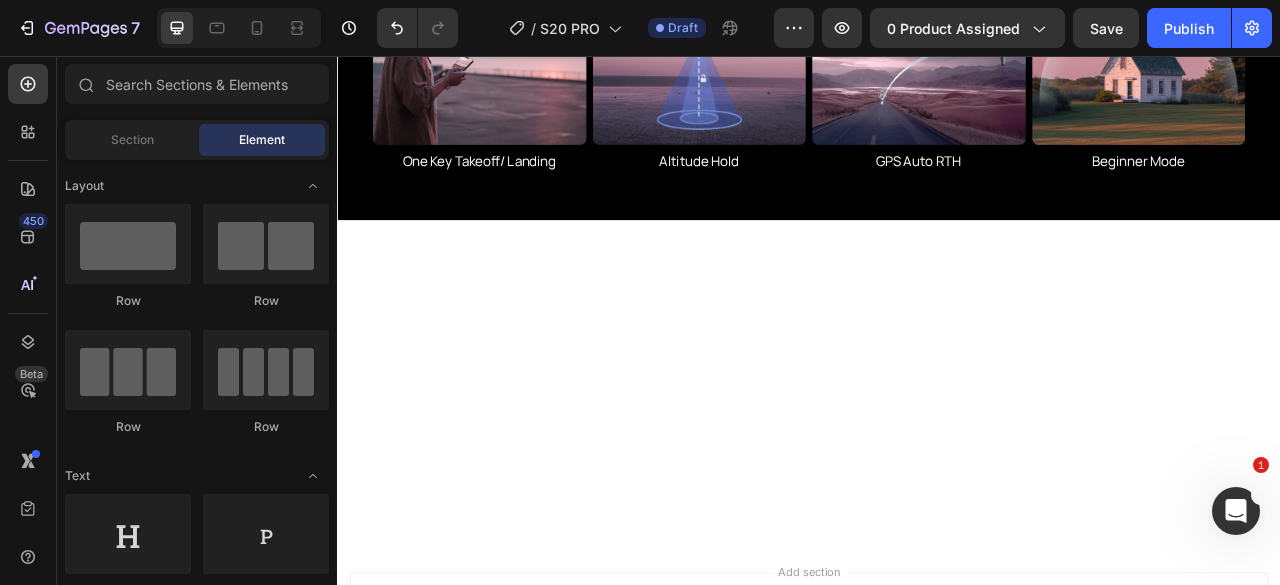 click at bounding box center (937, 405) 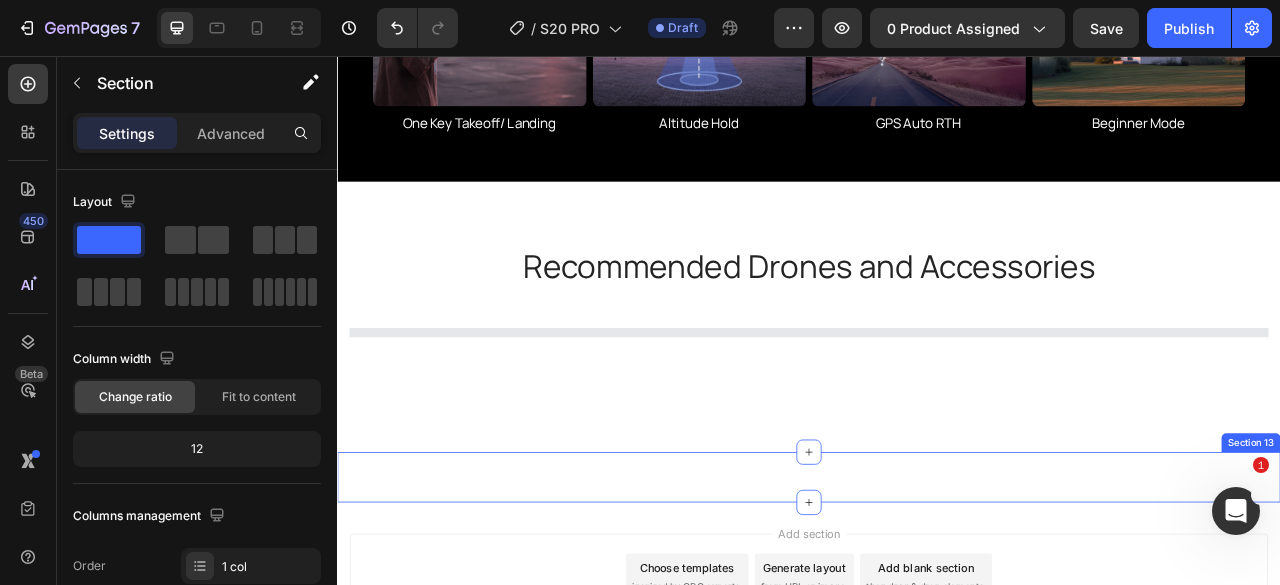 scroll, scrollTop: 6030, scrollLeft: 0, axis: vertical 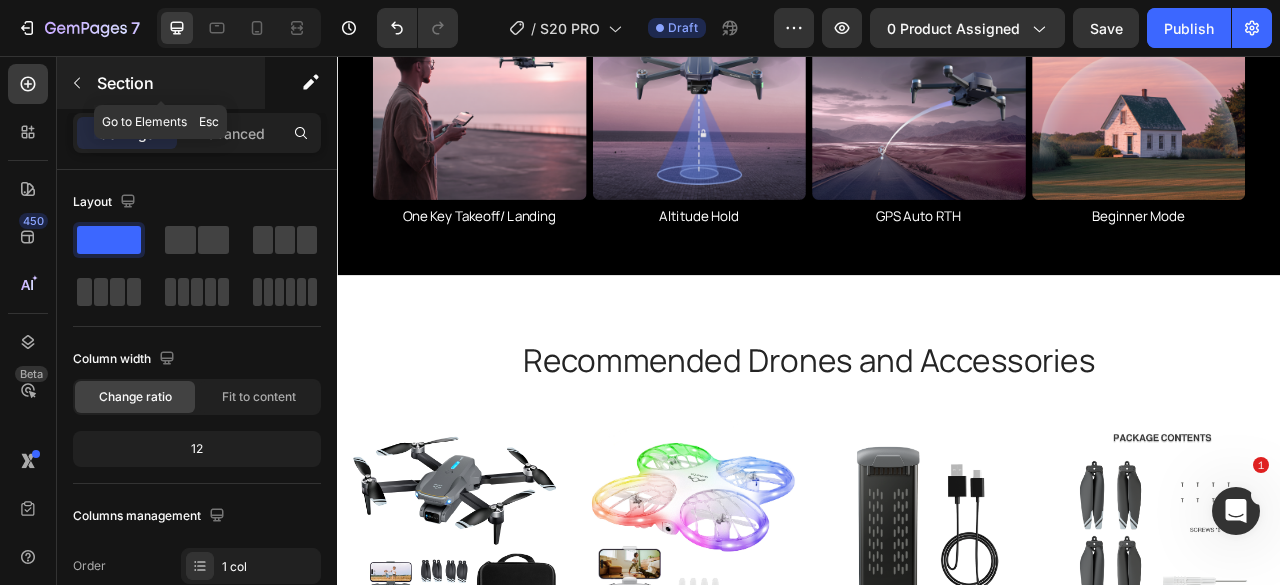click 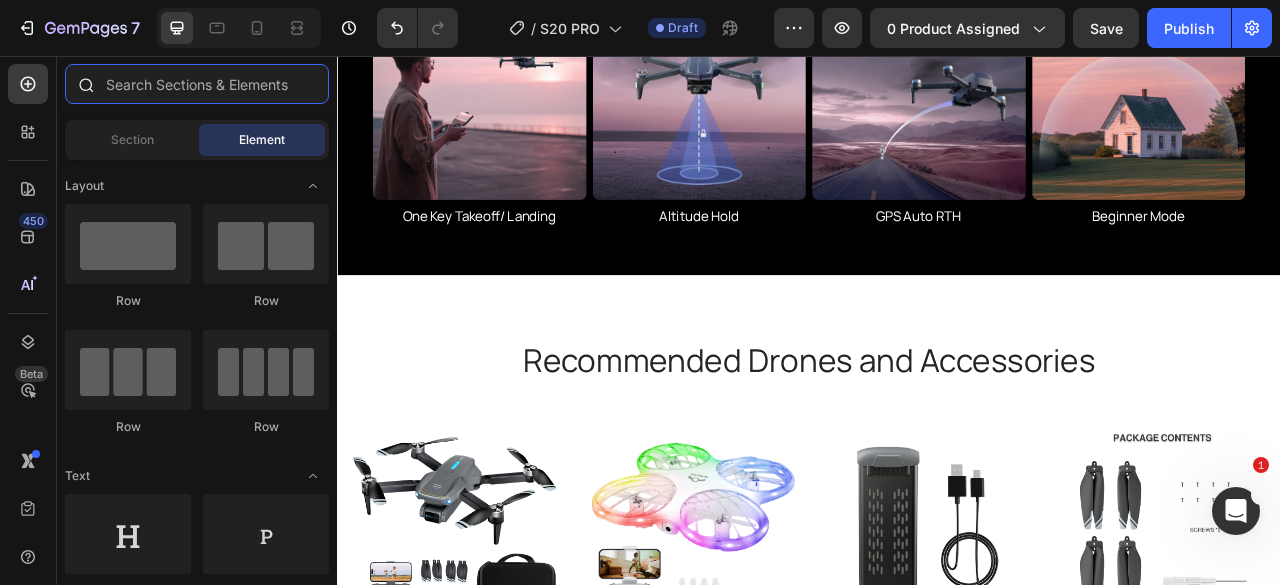 click at bounding box center [197, 84] 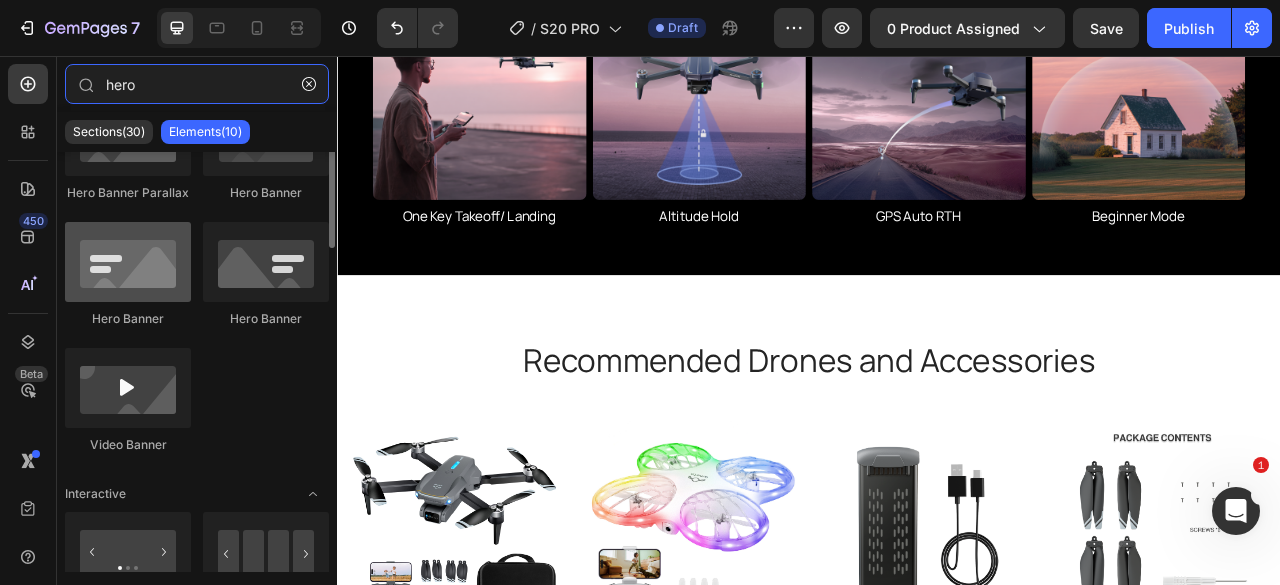 scroll, scrollTop: 0, scrollLeft: 0, axis: both 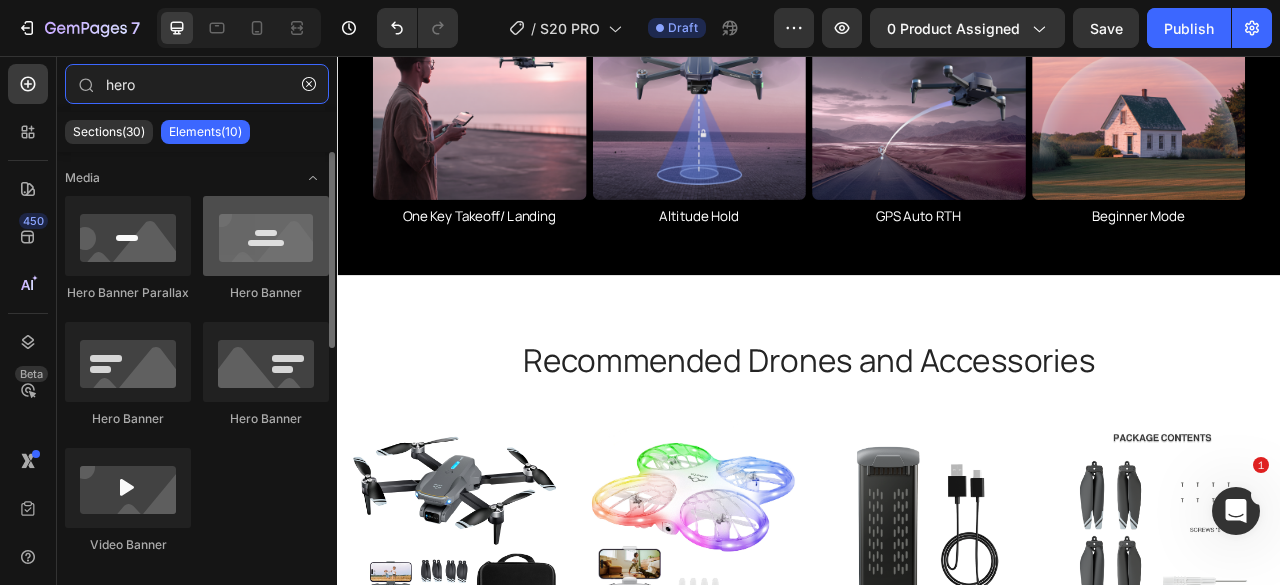 type on "hero" 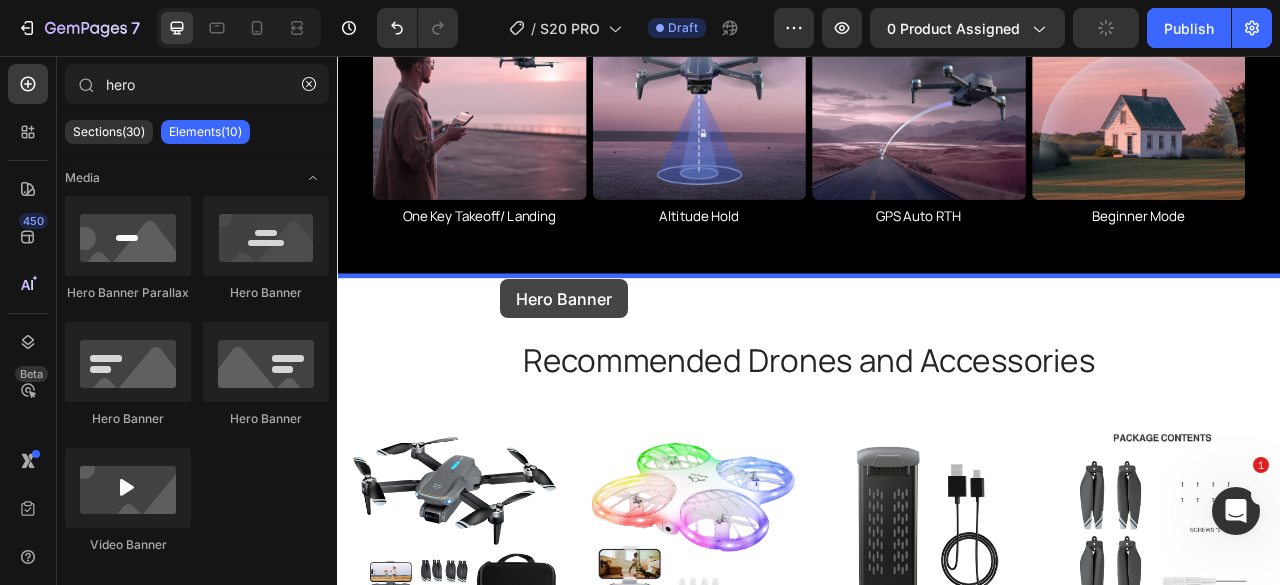 drag, startPoint x: 595, startPoint y: 312, endPoint x: 545, endPoint y: 340, distance: 57.306194 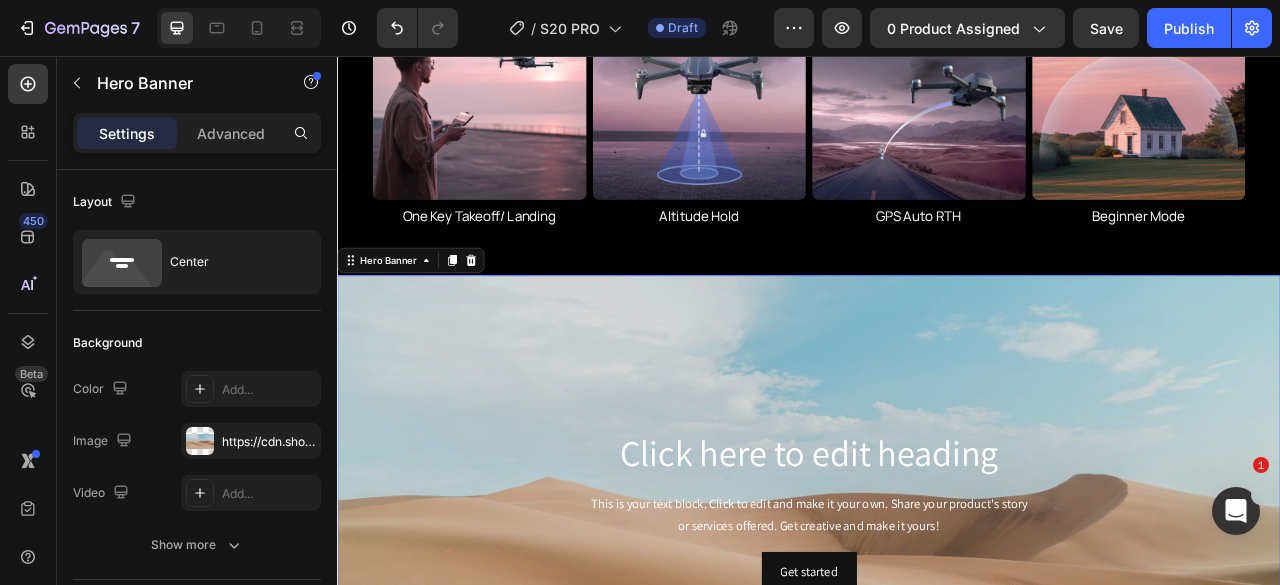 click on "Get started Button" at bounding box center (937, 713) 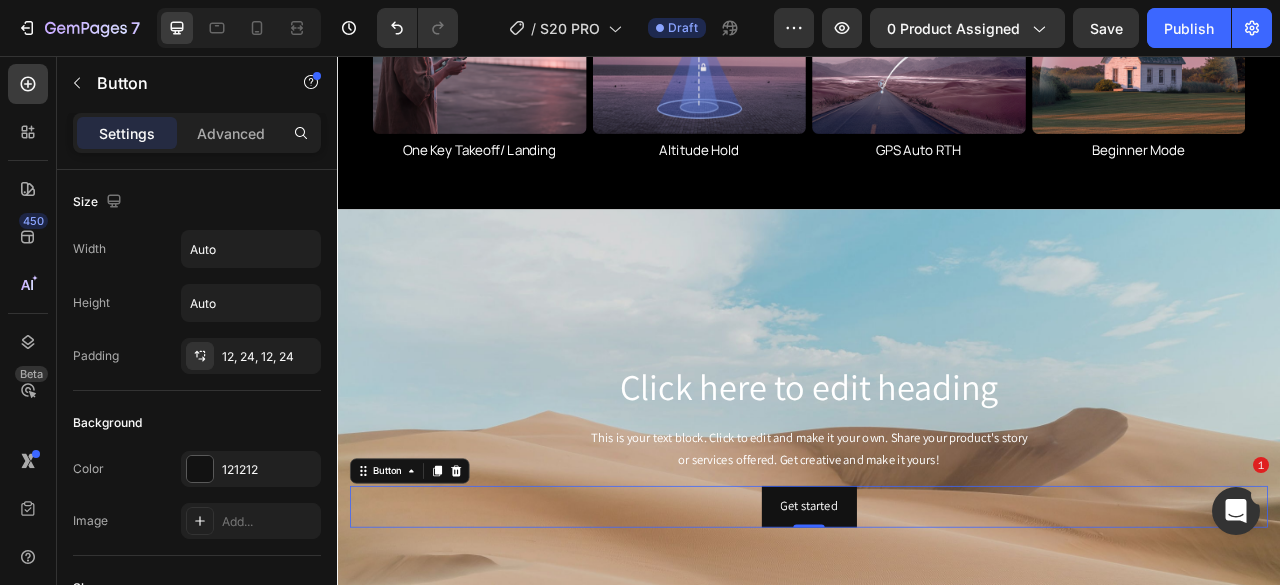 scroll, scrollTop: 6130, scrollLeft: 0, axis: vertical 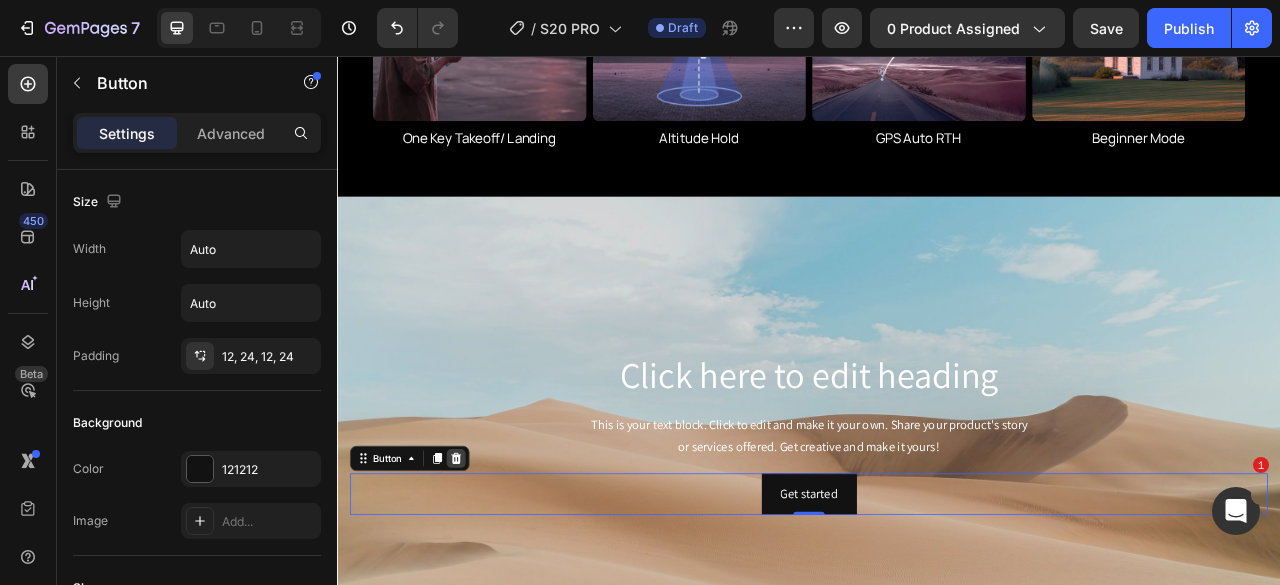 click 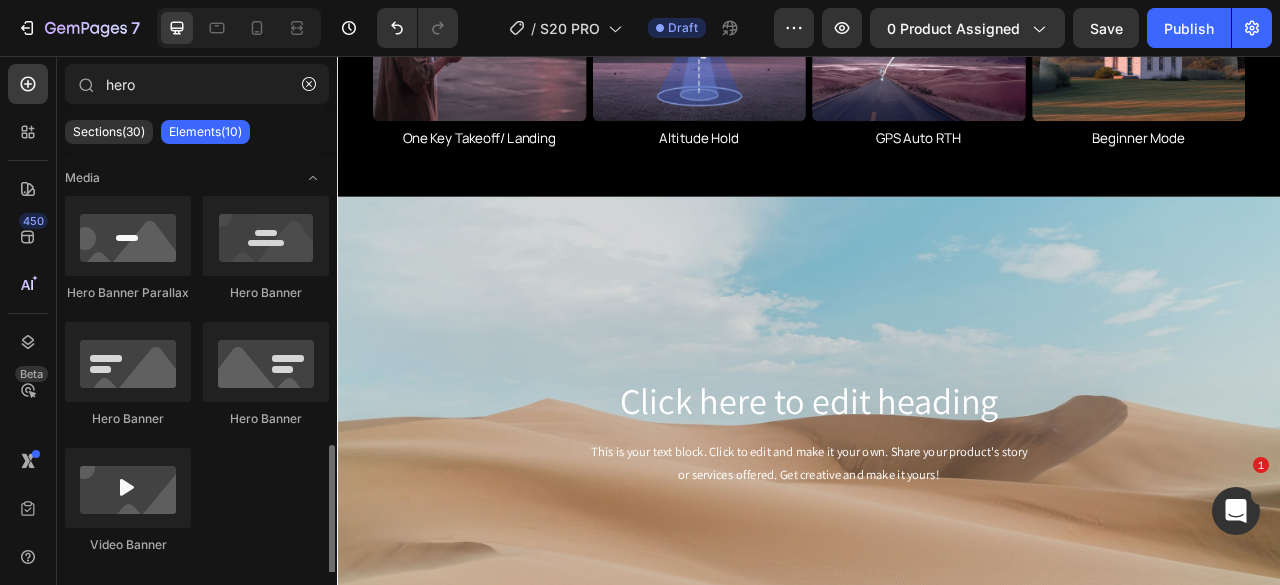 scroll, scrollTop: 300, scrollLeft: 0, axis: vertical 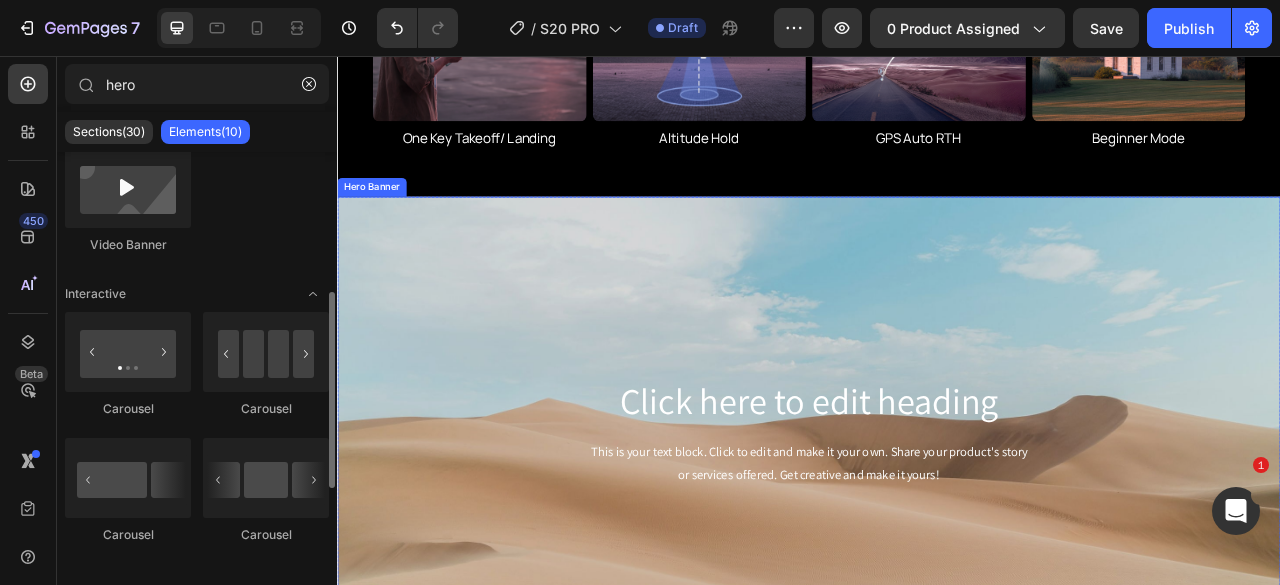 click at bounding box center [937, 535] 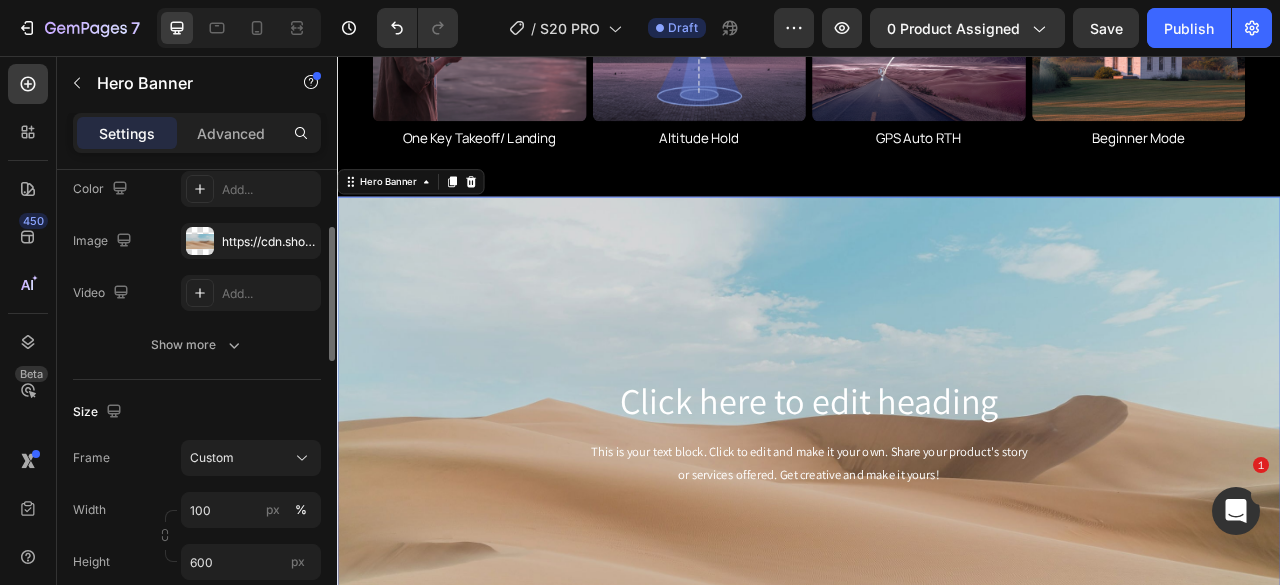 scroll, scrollTop: 0, scrollLeft: 0, axis: both 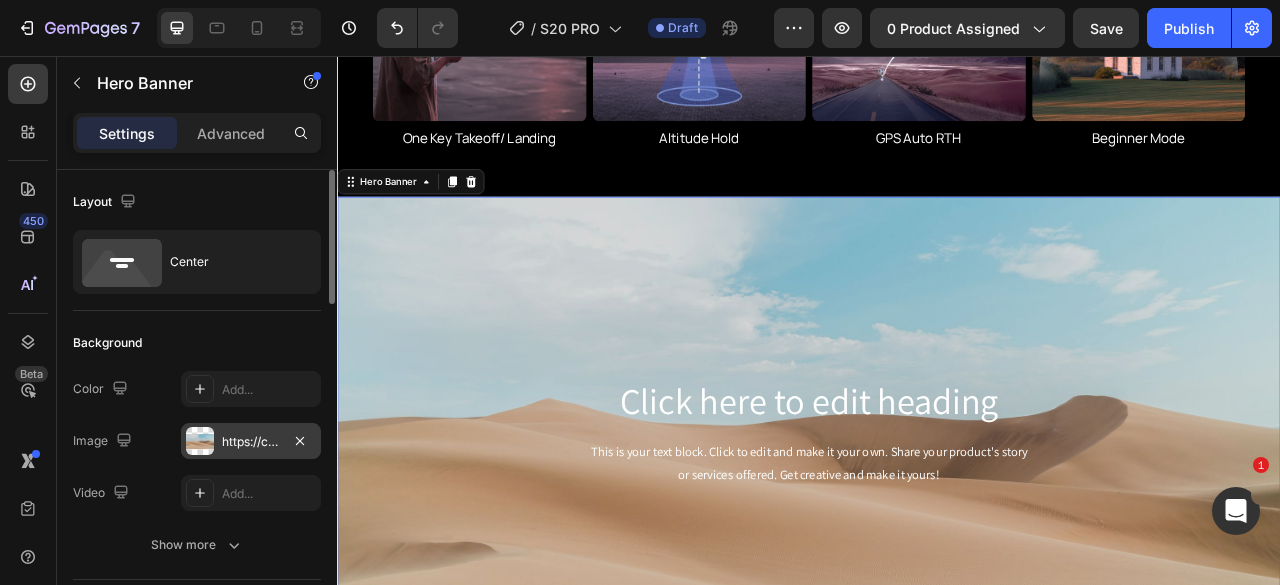 click on "https://cdn.shopify.com/s/files/1/2005/9307/files/background_settings.jpg" at bounding box center (251, 442) 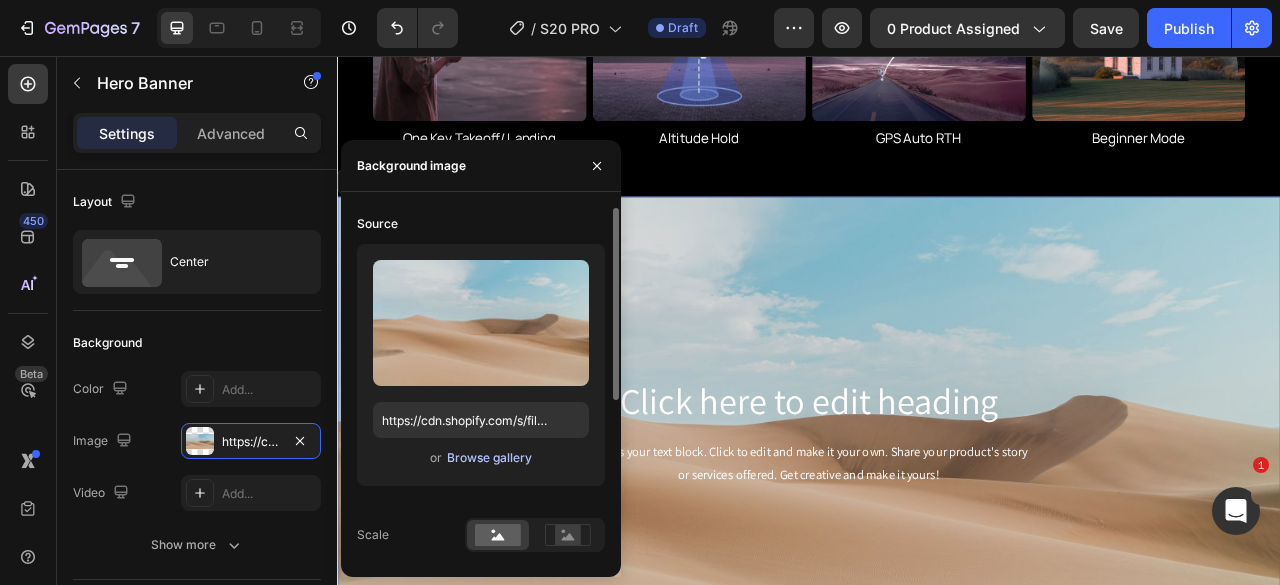 click on "Browse gallery" at bounding box center (489, 458) 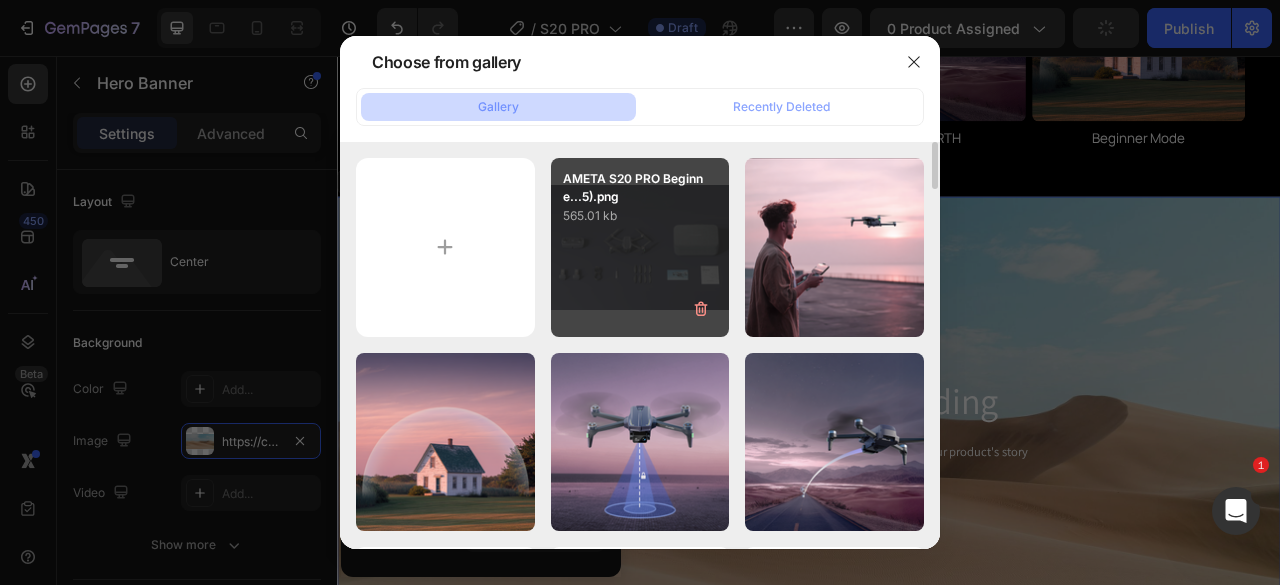 click on "AMETA S20 PRO Beginne...5).png 565.01 kb" at bounding box center (640, 247) 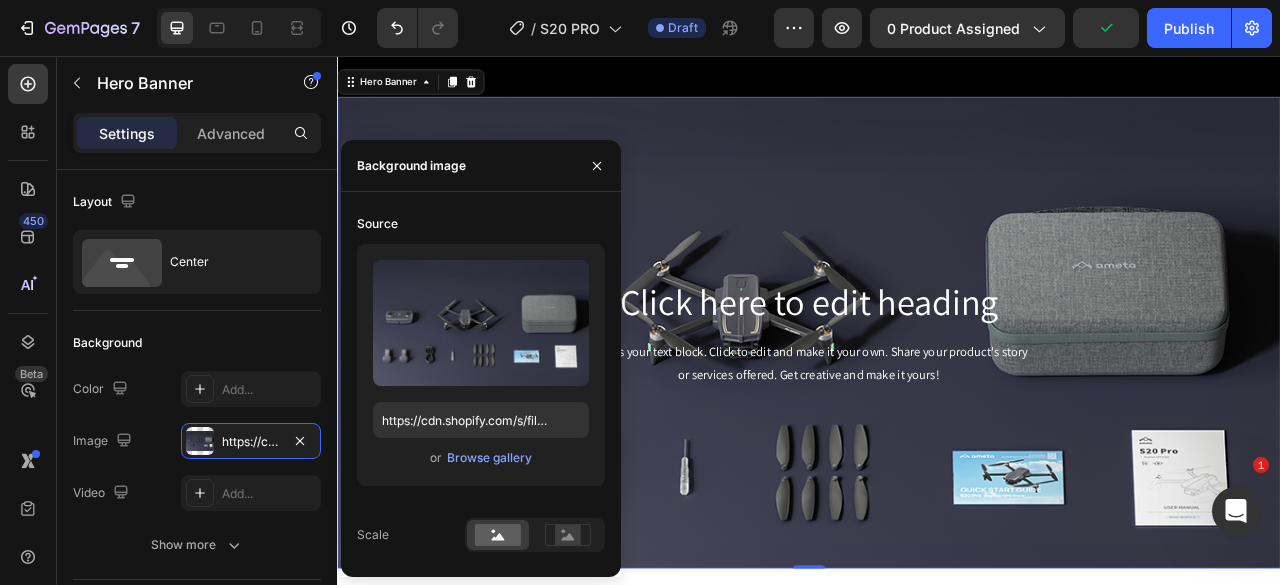 scroll, scrollTop: 6330, scrollLeft: 0, axis: vertical 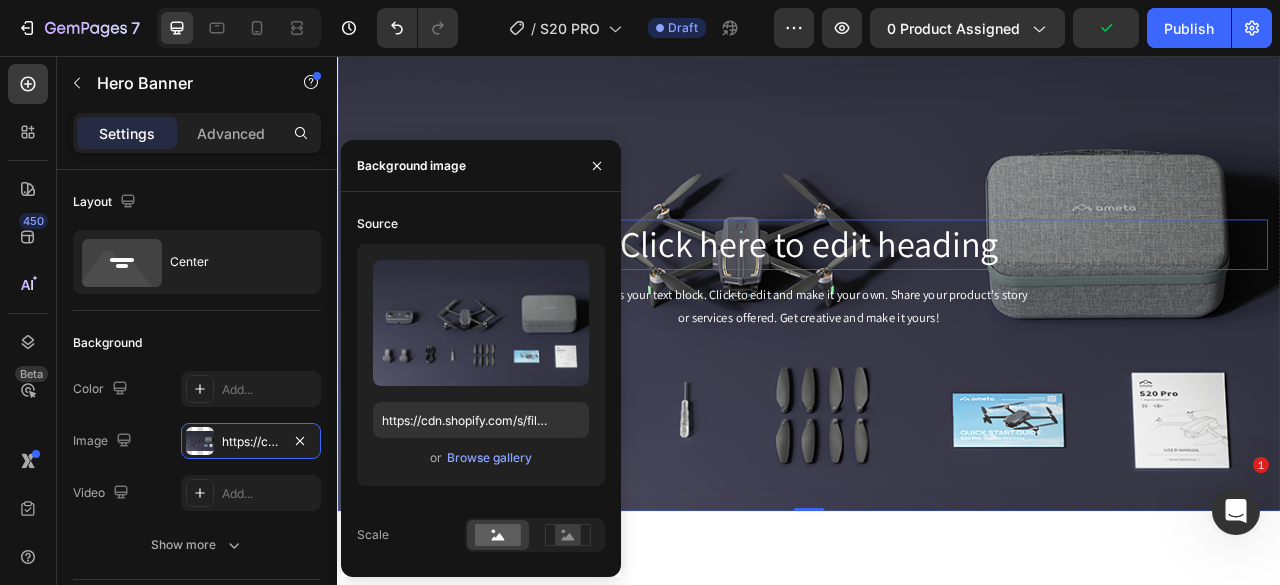 click on "Click here to edit heading" at bounding box center [937, 296] 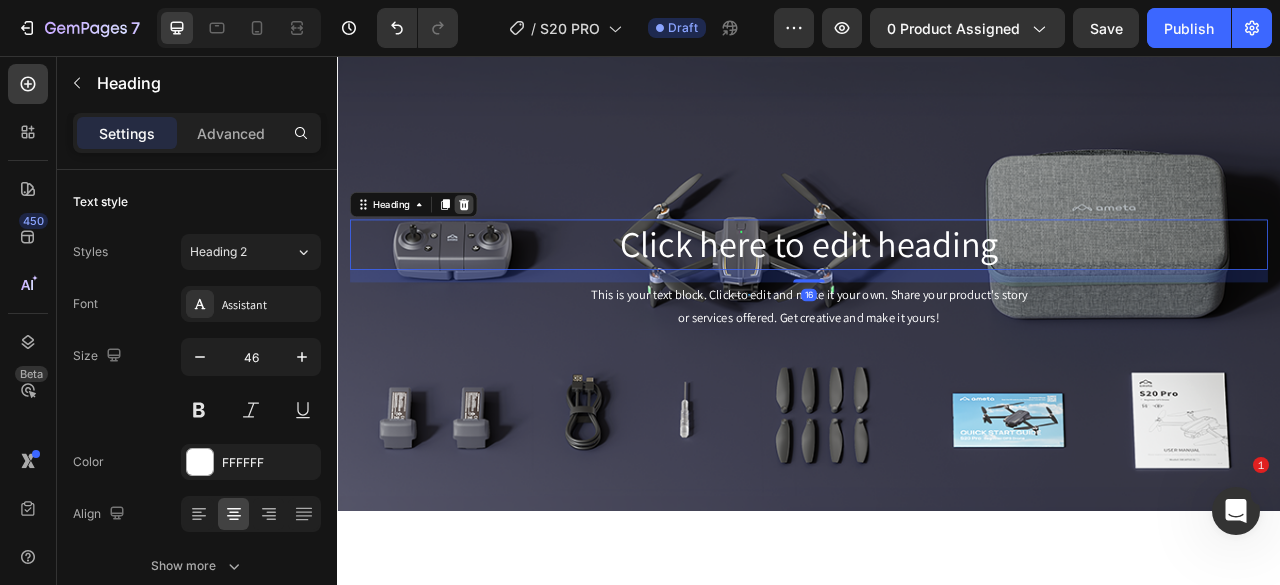 click at bounding box center (498, 245) 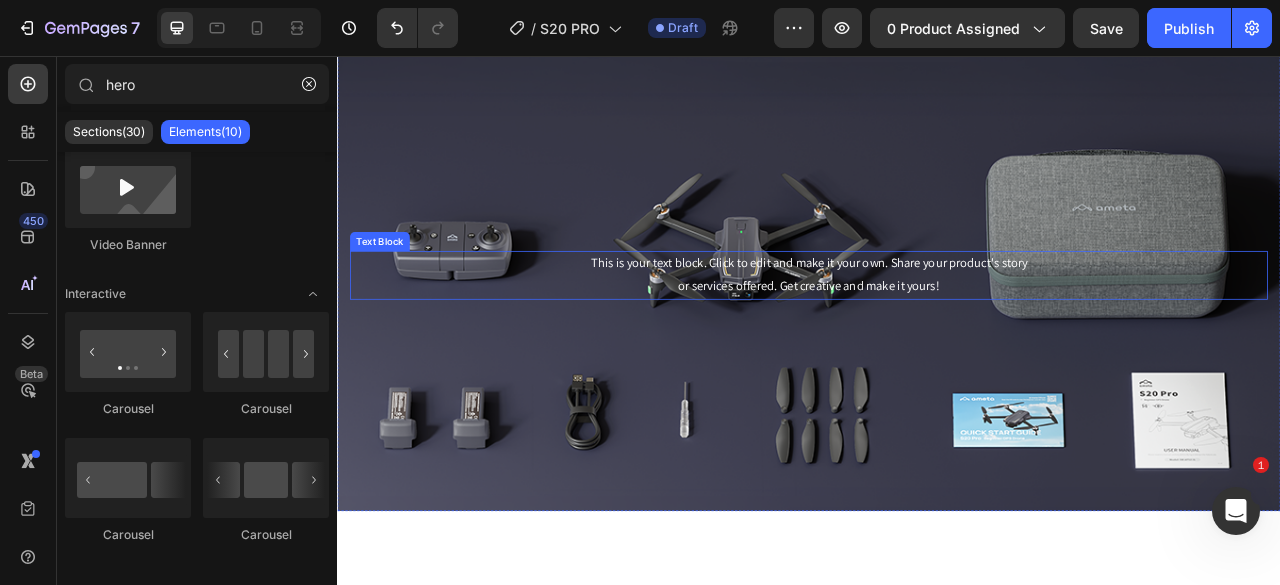 click on "This is your text block. Click to edit and make it your own. Share your product's story                   or services offered. Get creative and make it yours!" at bounding box center [937, 335] 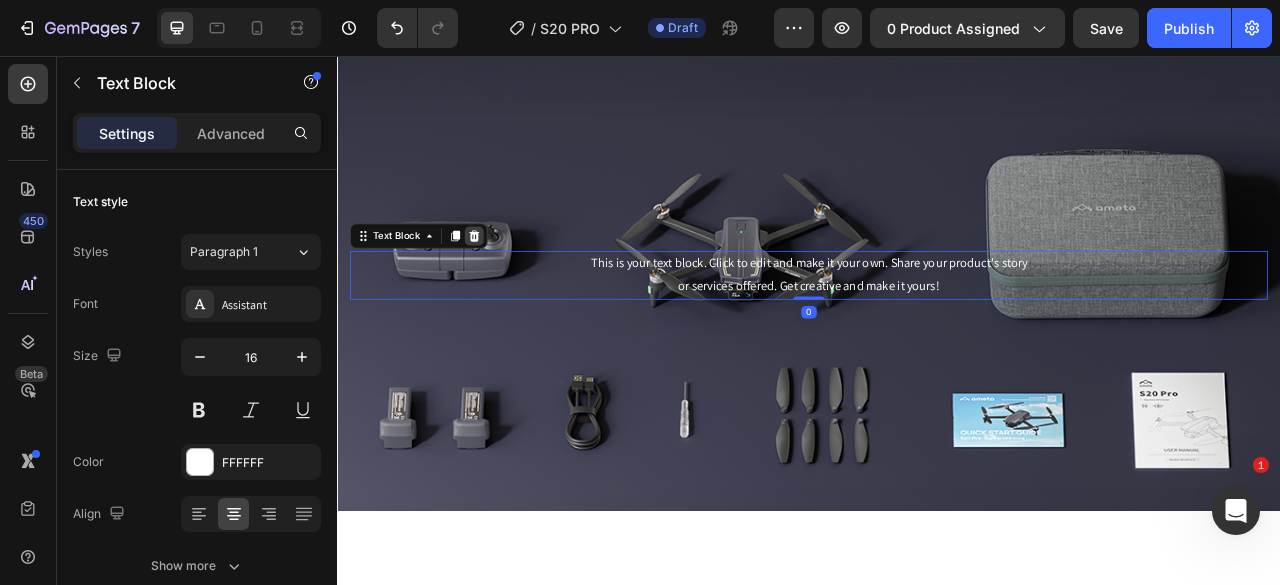 click 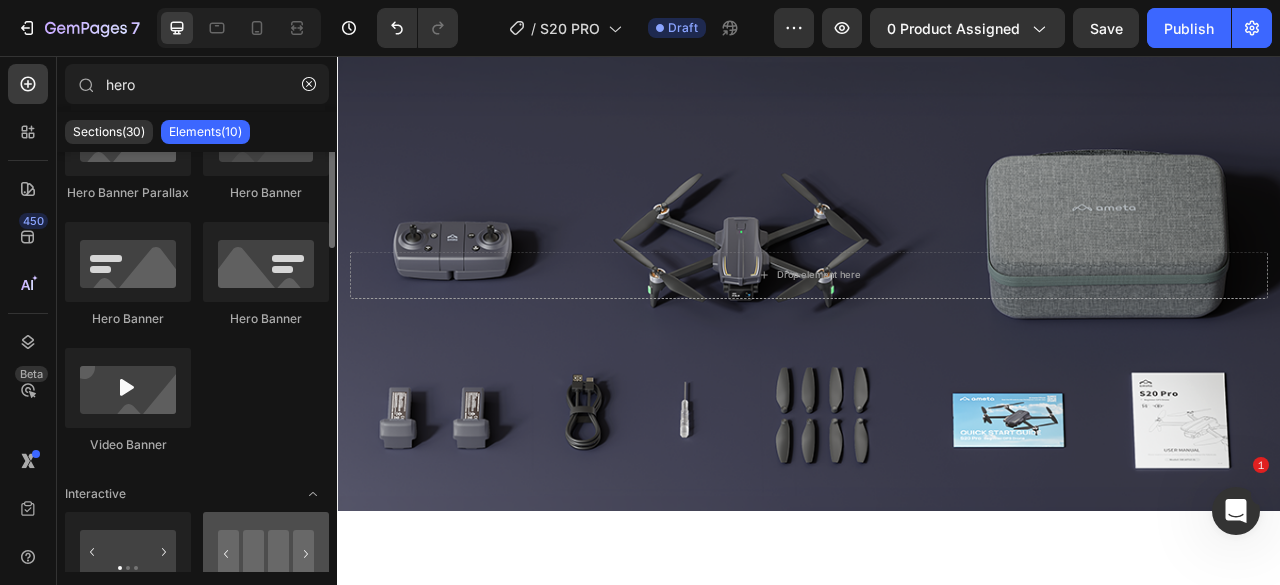 scroll, scrollTop: 0, scrollLeft: 0, axis: both 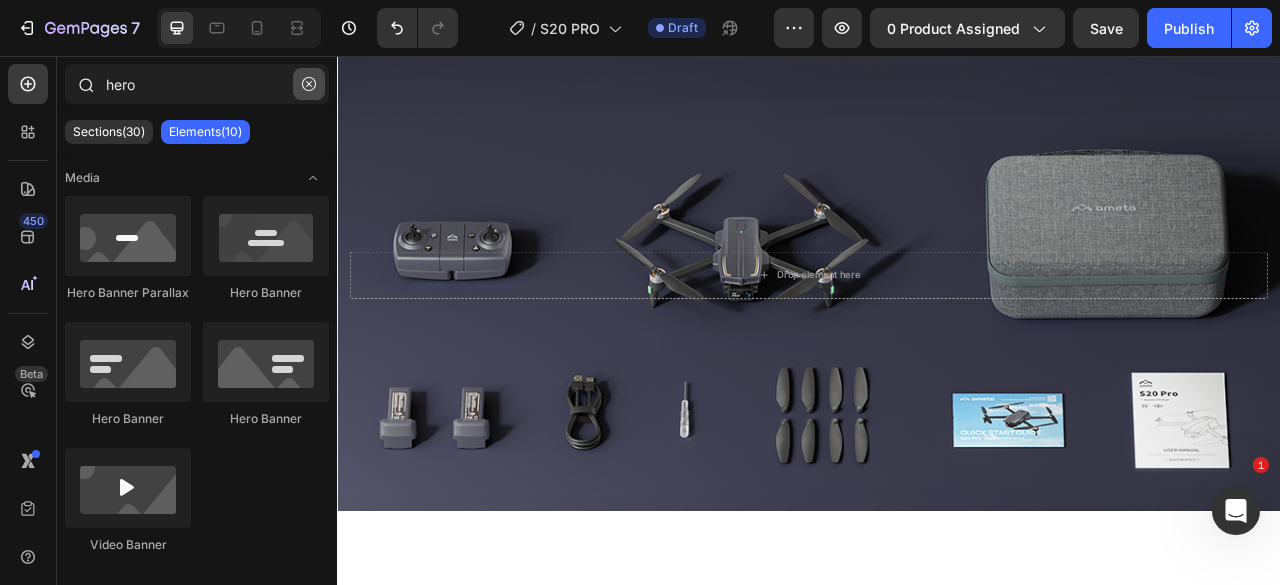 click 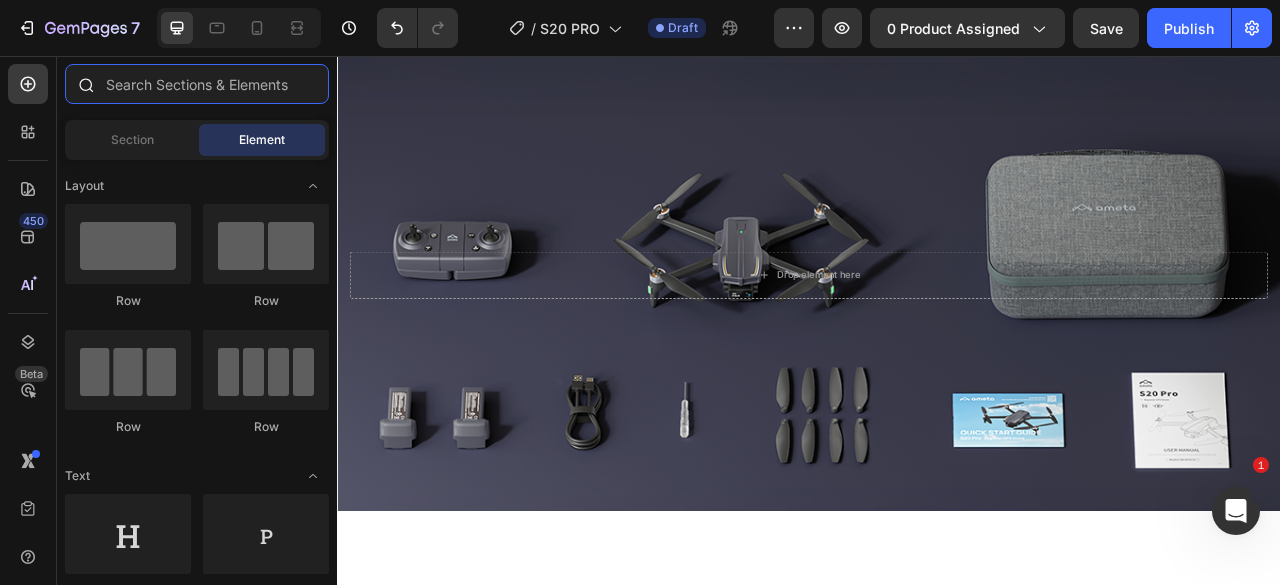 click at bounding box center [197, 84] 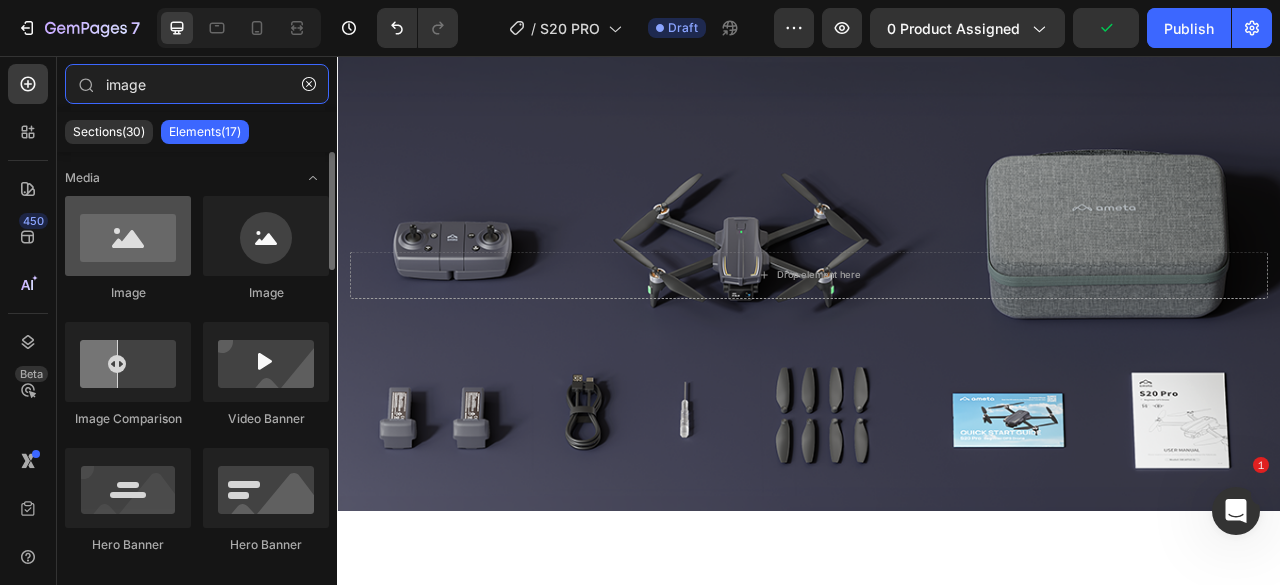 type on "image" 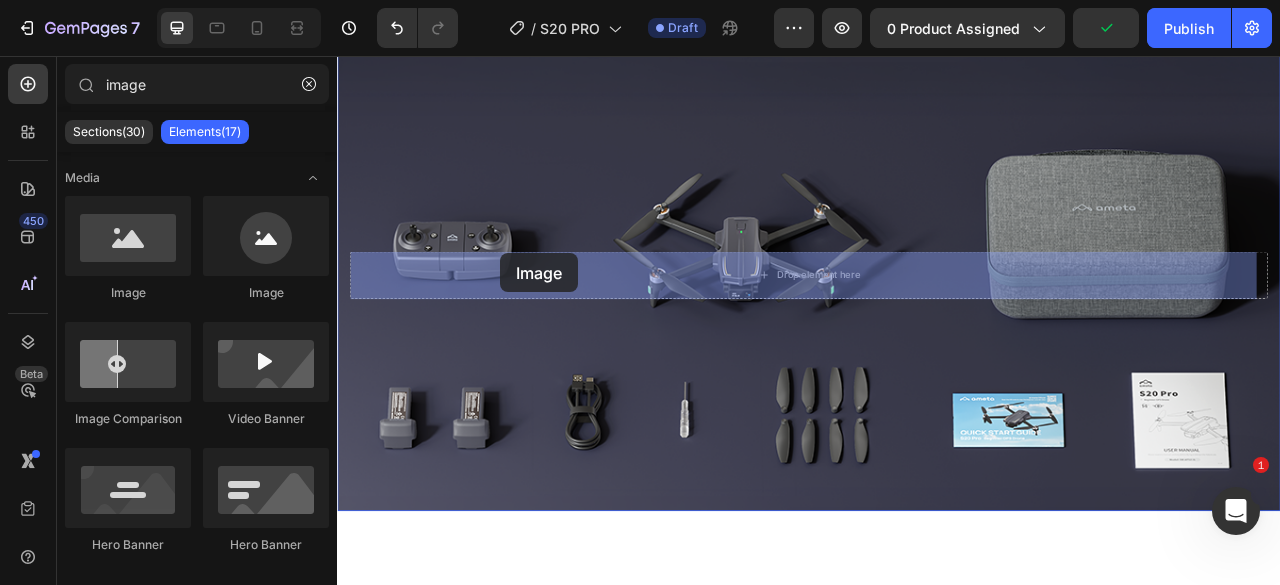 drag, startPoint x: 487, startPoint y: 308, endPoint x: 586, endPoint y: 253, distance: 113.25193 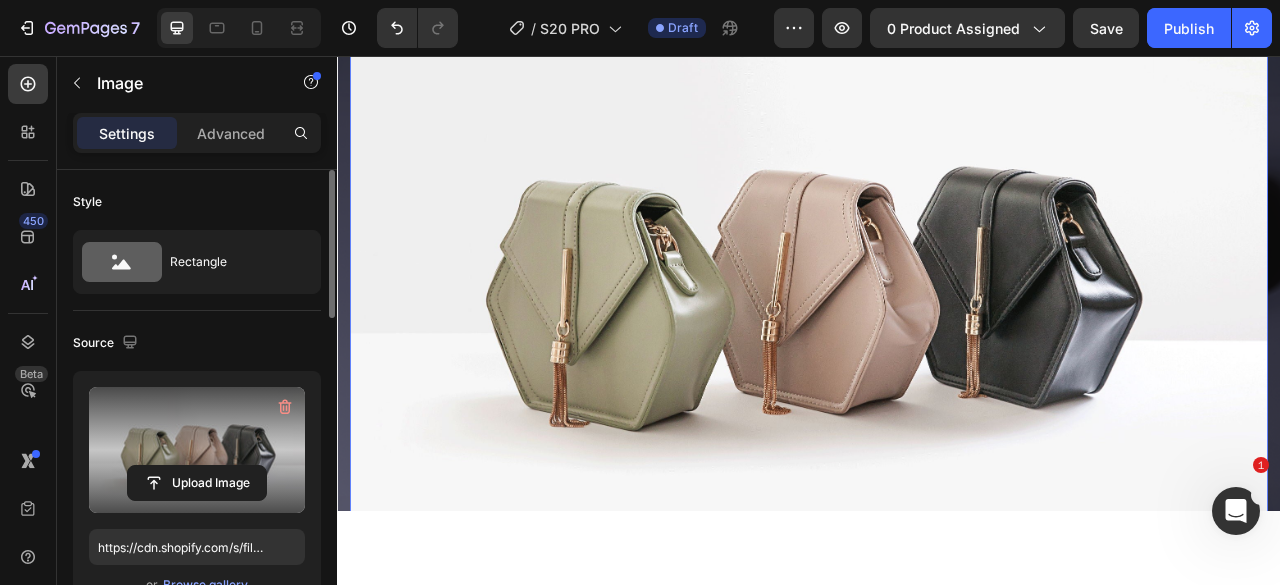 scroll, scrollTop: 200, scrollLeft: 0, axis: vertical 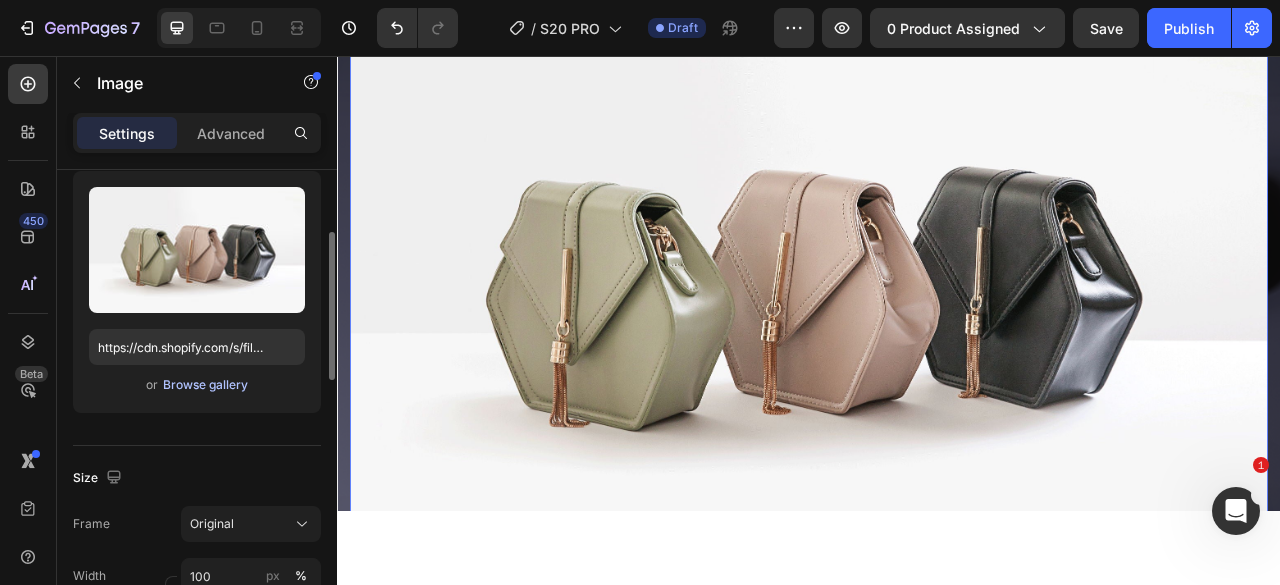 click on "Browse gallery" at bounding box center (205, 385) 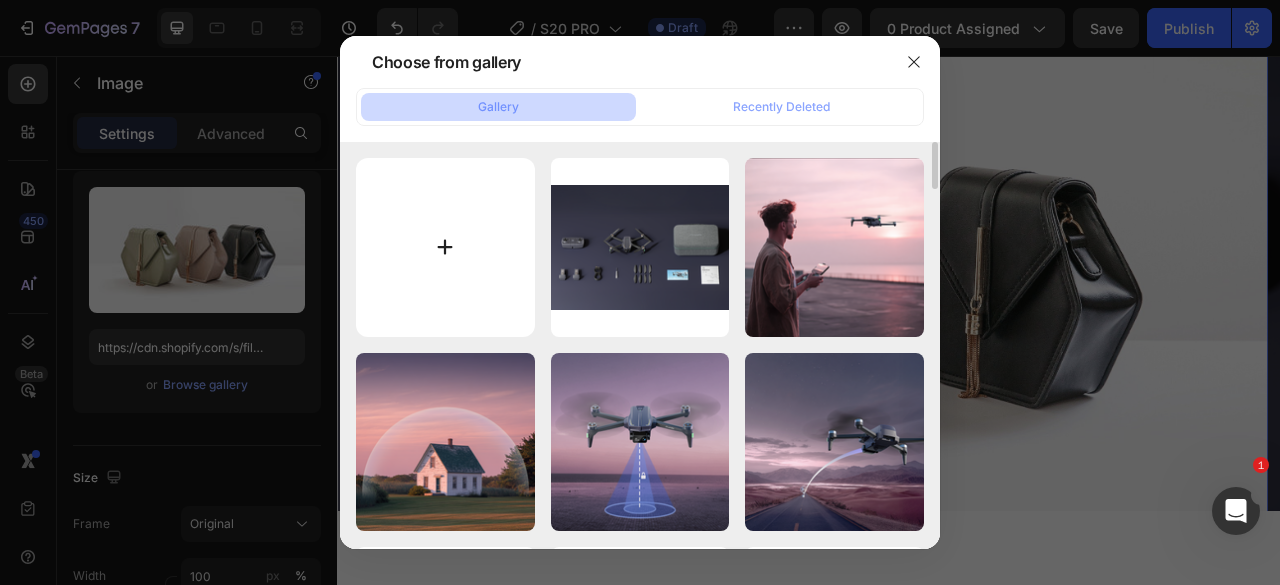 click at bounding box center (445, 247) 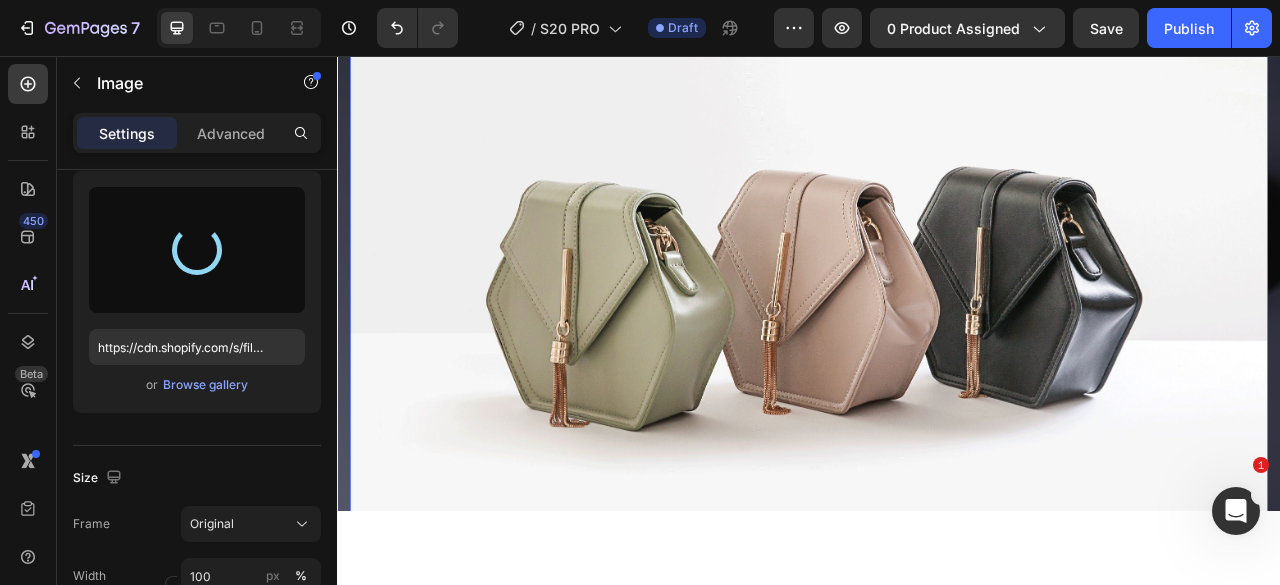 type on "https://cdn.shopify.com/s/files/1/0608/7226/1676/files/gempages_498511572528792649-22e7b503-9934-4eec-a4e0-71c0becb51ac.png" 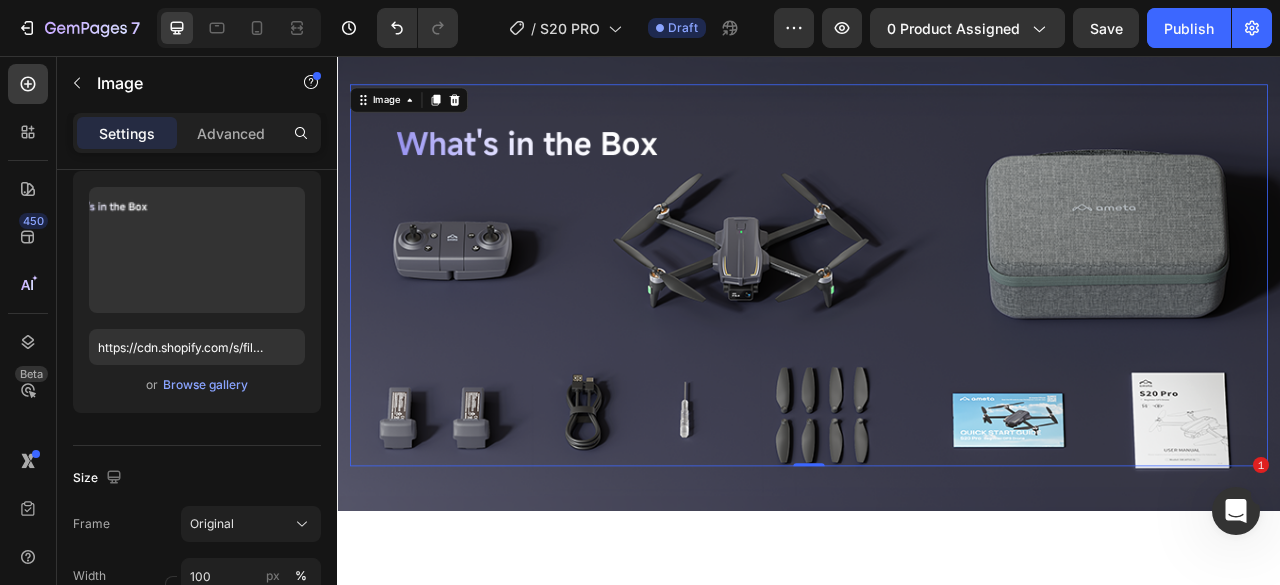 scroll, scrollTop: 6130, scrollLeft: 0, axis: vertical 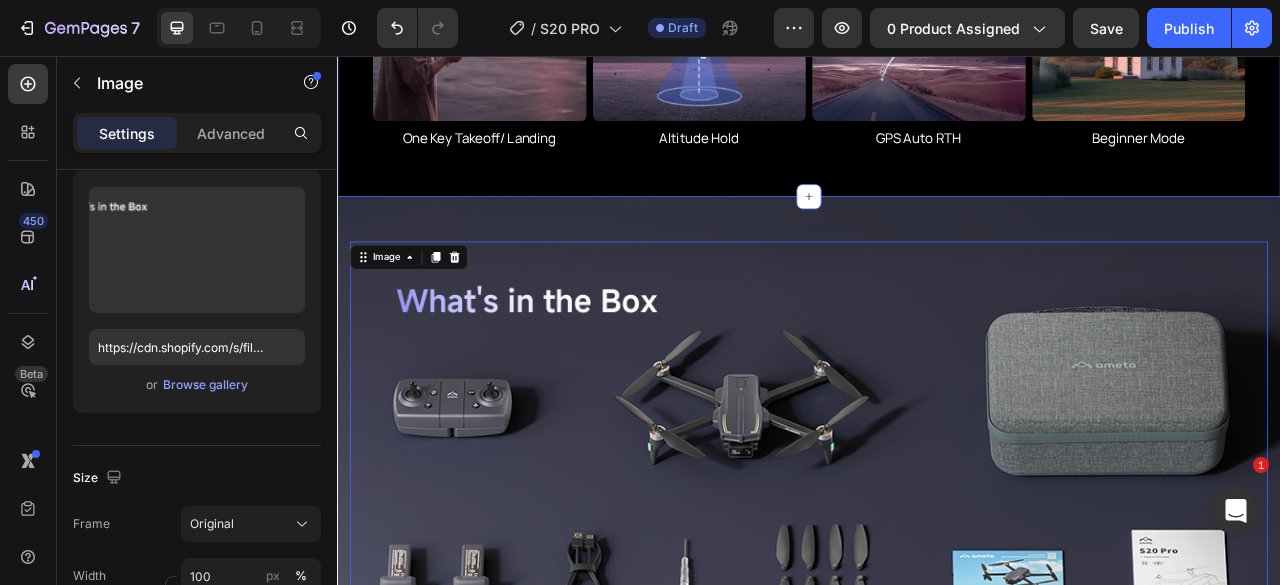click on "Beginner-Friendly. Built for New Drone Pilots. Heading With one-tap takeoff and landing, stable hovering, Beginner Mode, and Auto Return-to-Home, flying is easier than ever—even if it’s your very first time. Text block Image One Key Takeoff/ Landing Heading Image Altitude Hold Heading Image GPS Auto RTH Heading Image Beginner Mode Heading Row Section 7" at bounding box center (937, -54) 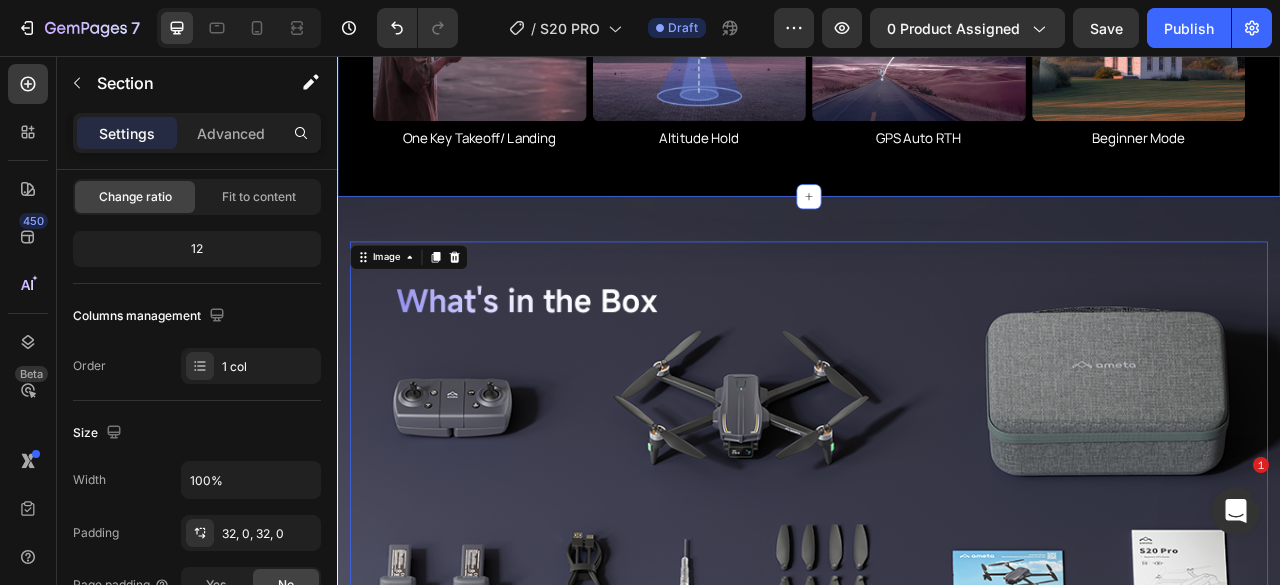 scroll, scrollTop: 0, scrollLeft: 0, axis: both 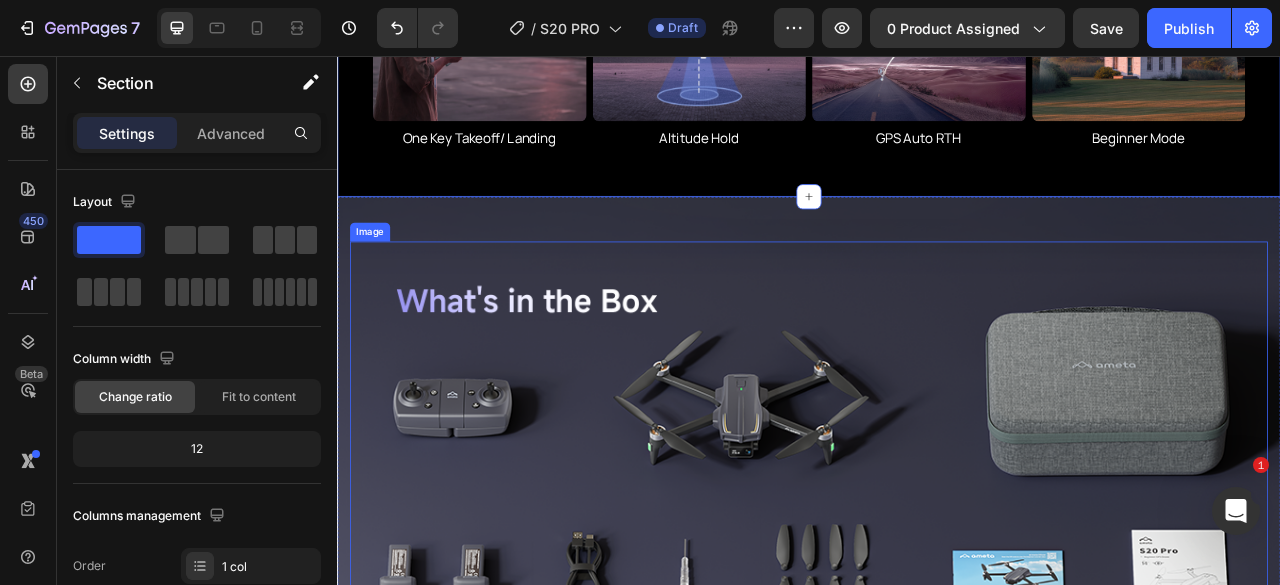 click at bounding box center [937, 535] 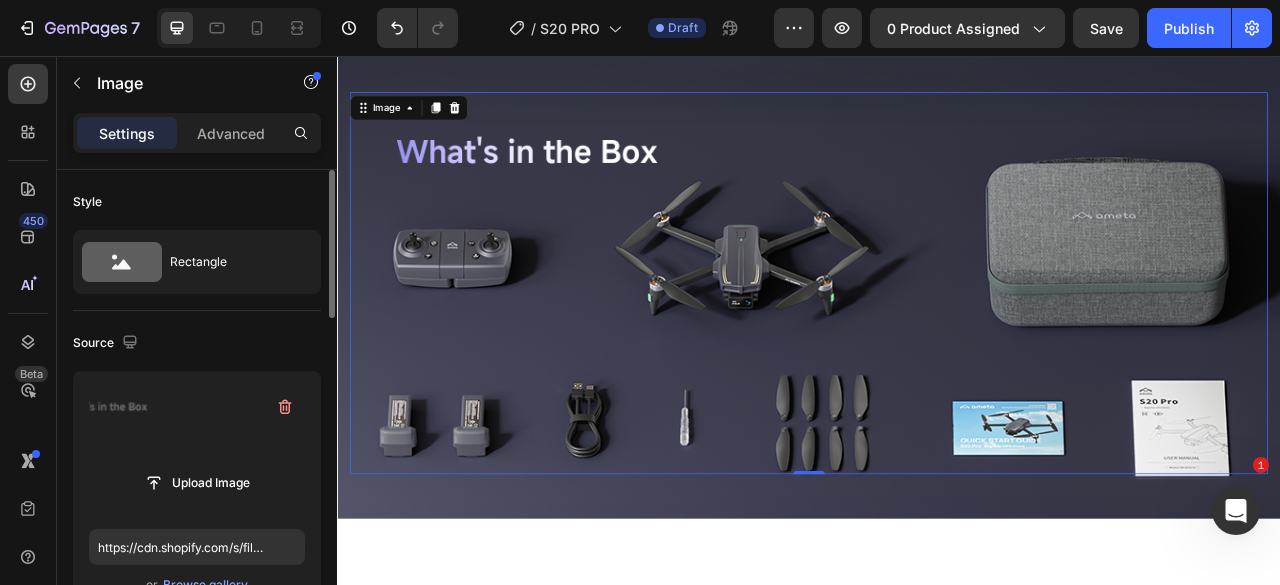 scroll, scrollTop: 6330, scrollLeft: 0, axis: vertical 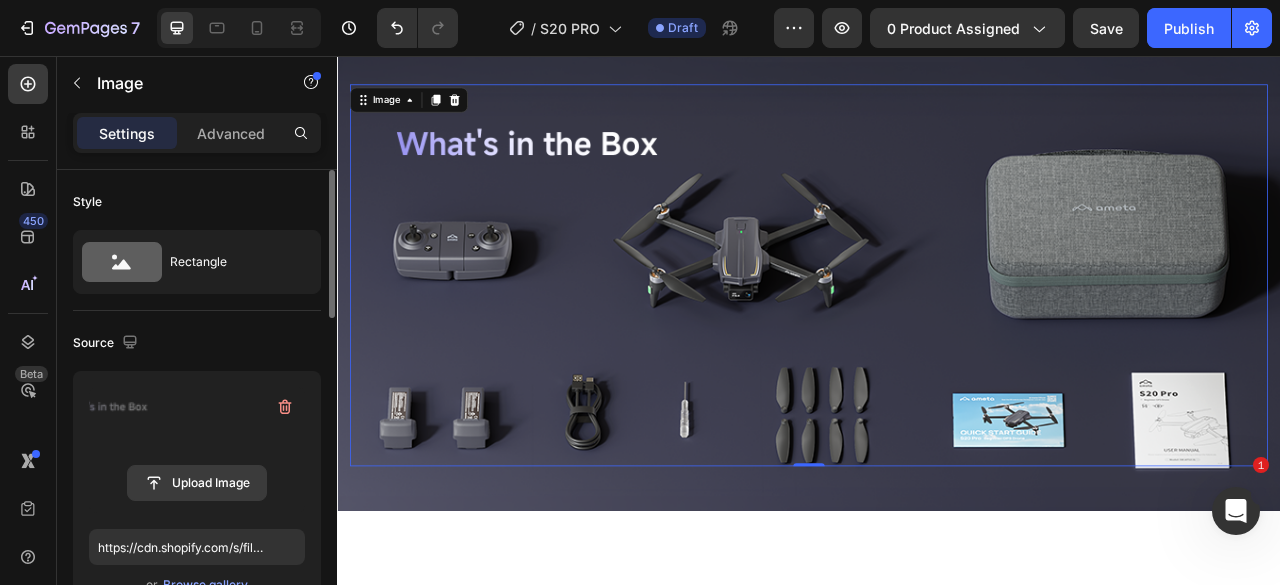 click 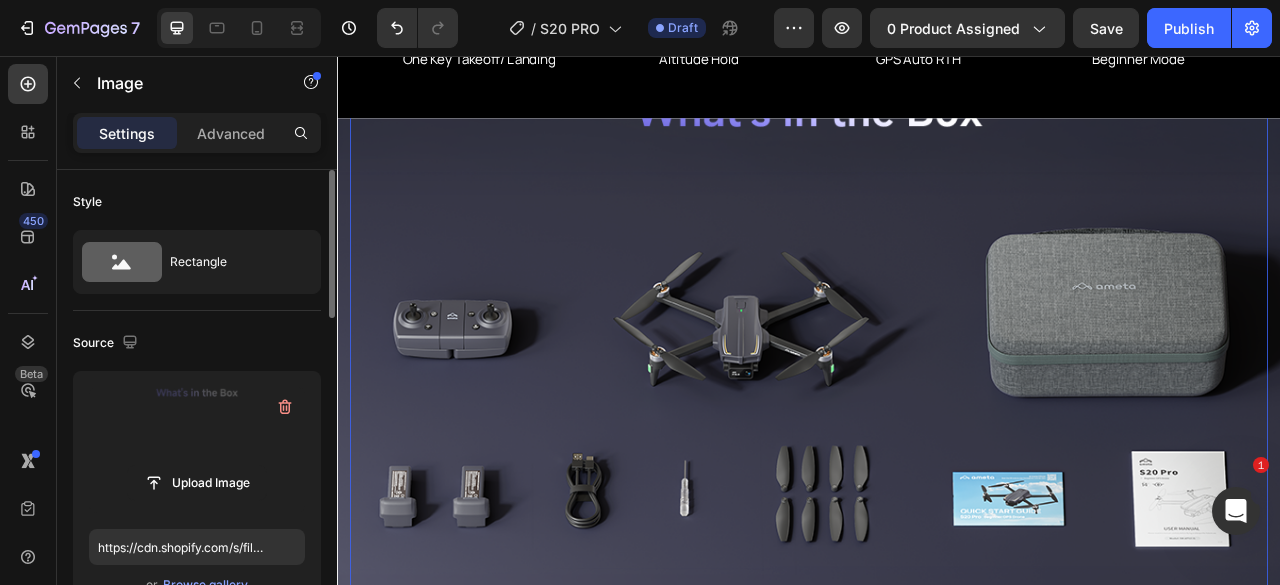 scroll, scrollTop: 6130, scrollLeft: 0, axis: vertical 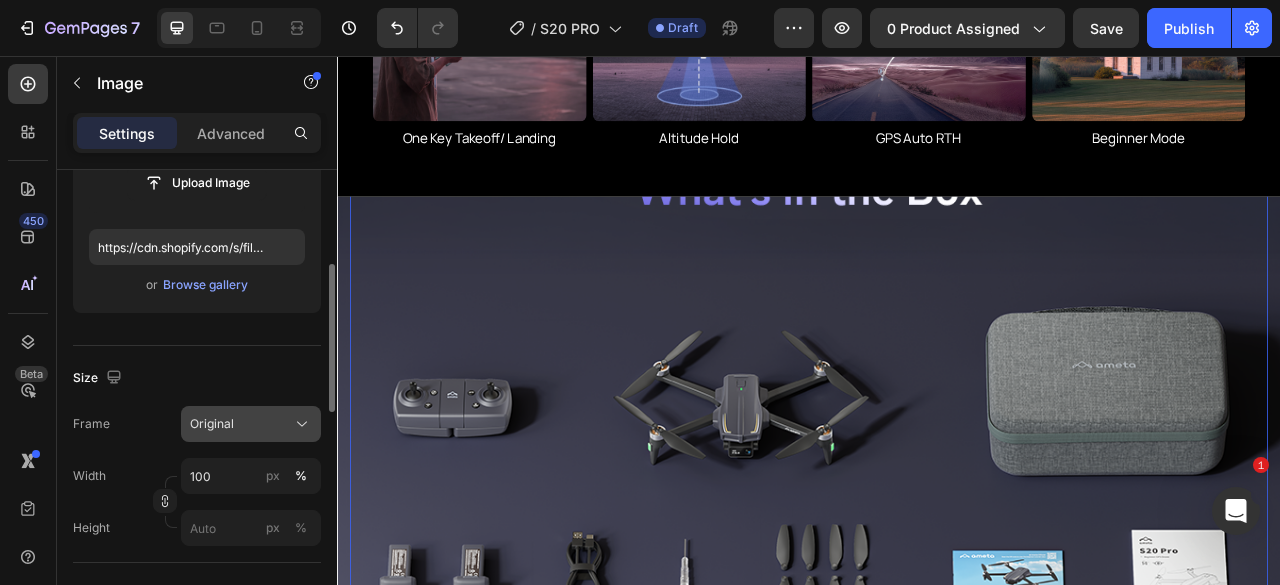 click on "Original" 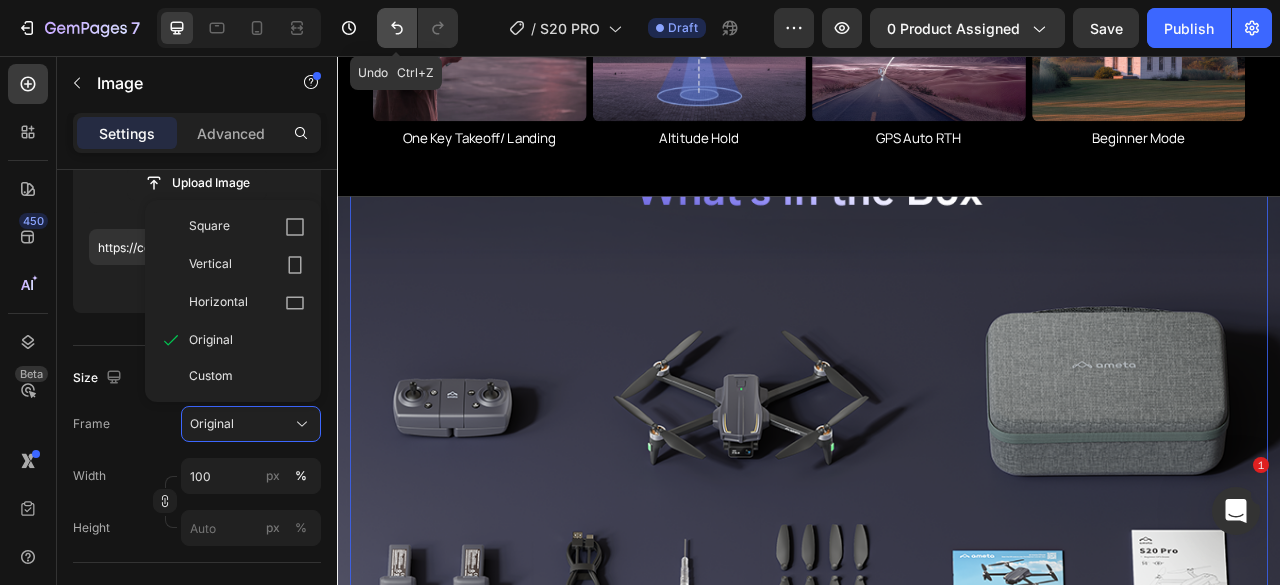 click 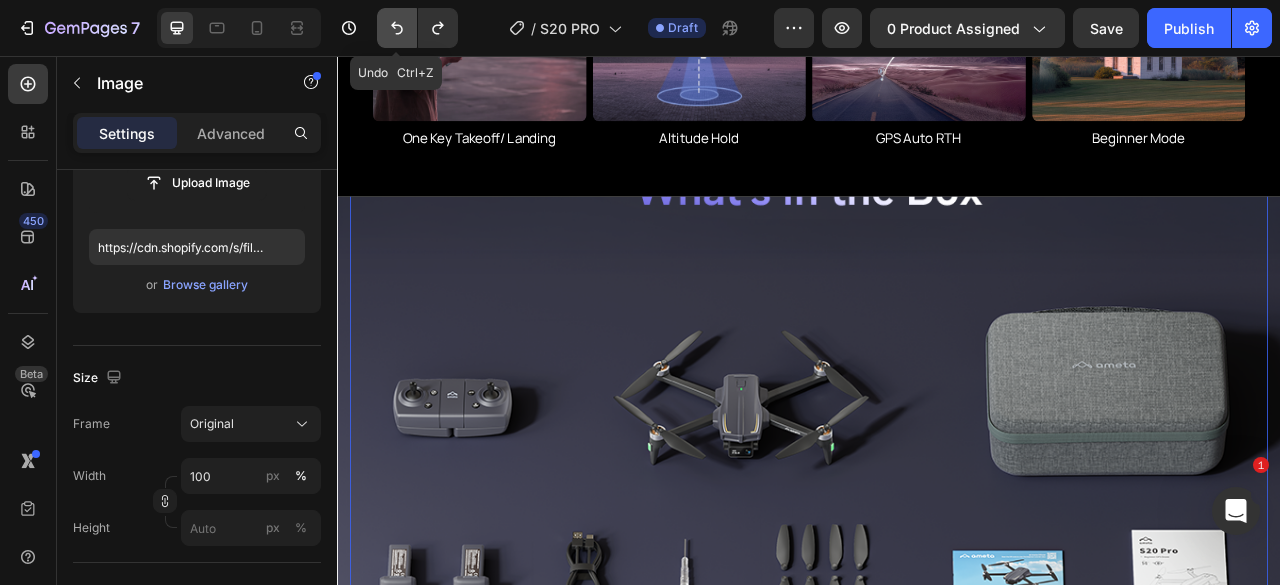 click 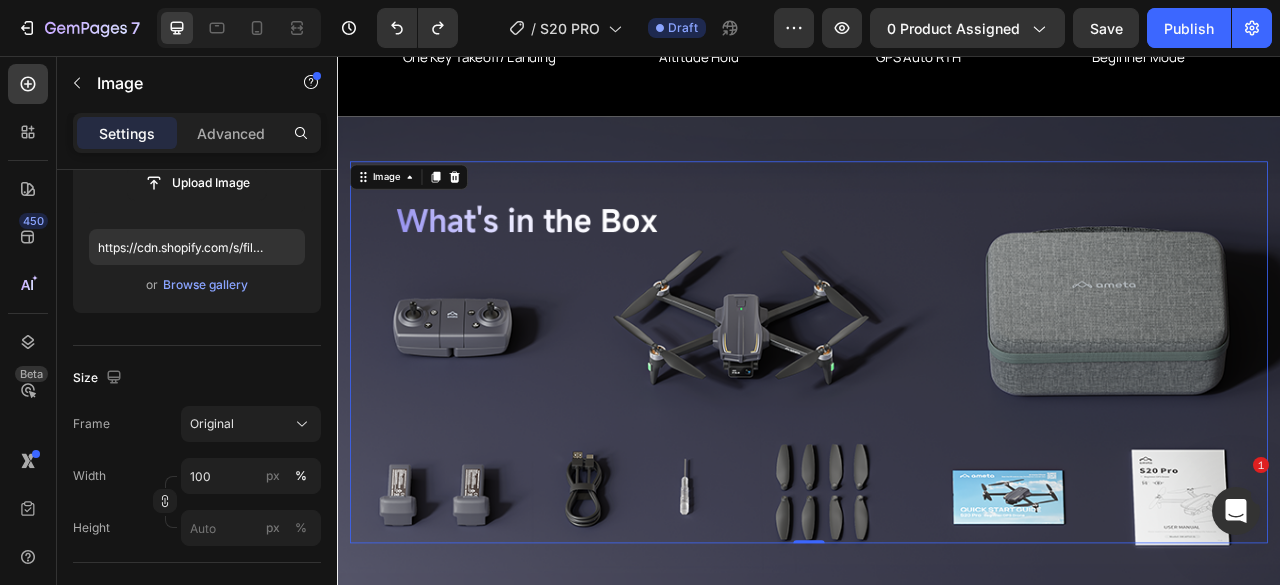 scroll, scrollTop: 6230, scrollLeft: 0, axis: vertical 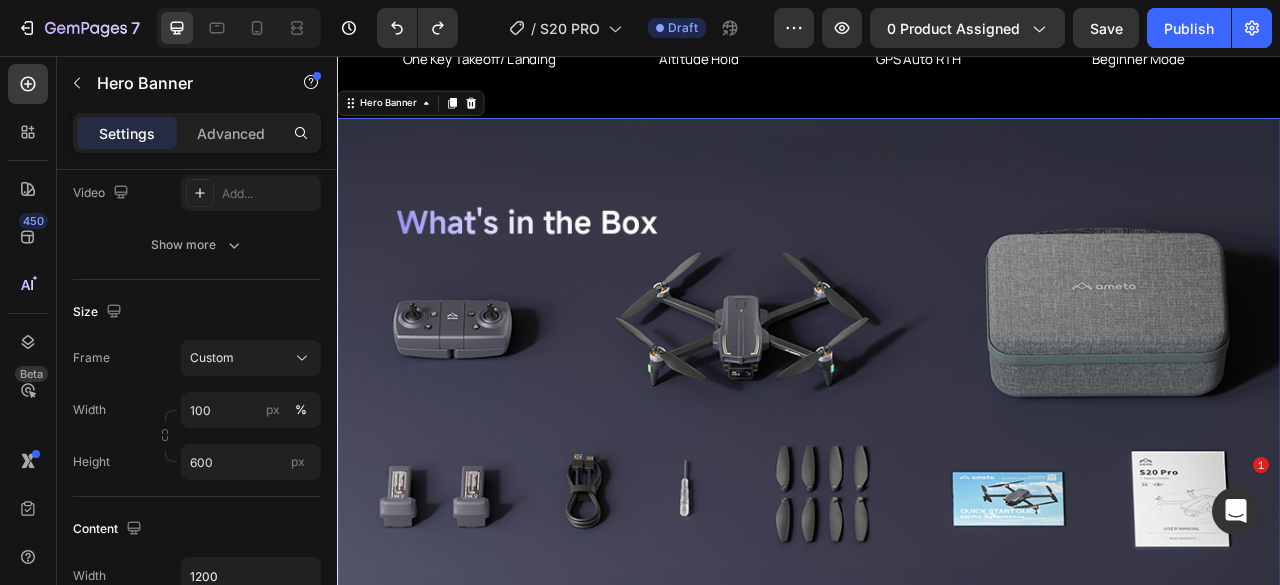 click at bounding box center [937, 435] 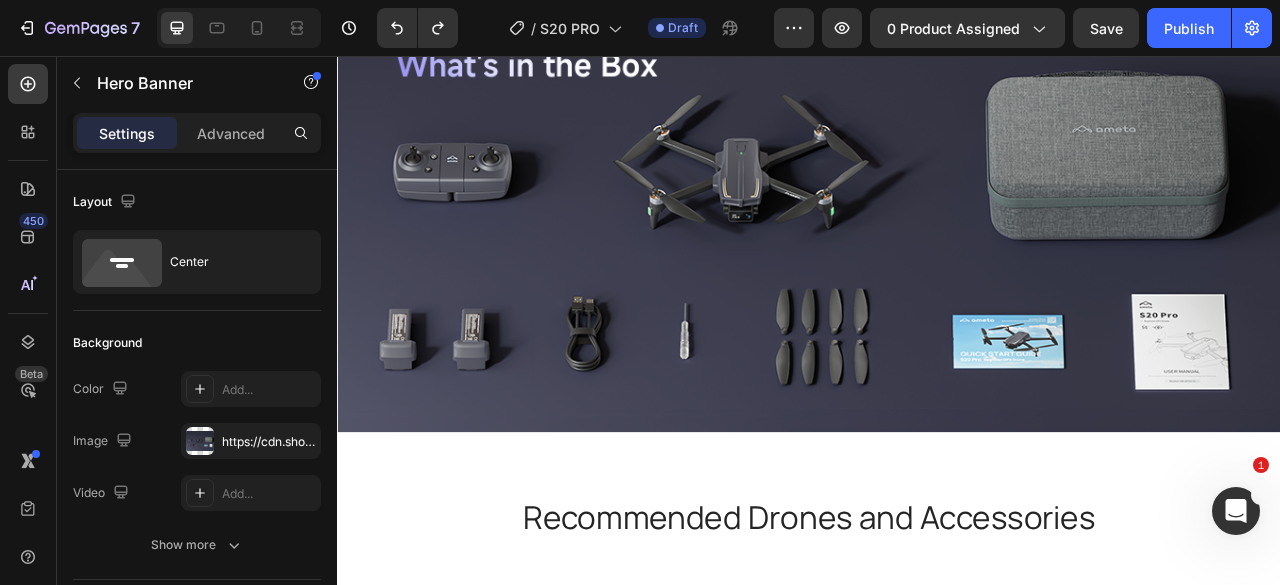 scroll, scrollTop: 6930, scrollLeft: 0, axis: vertical 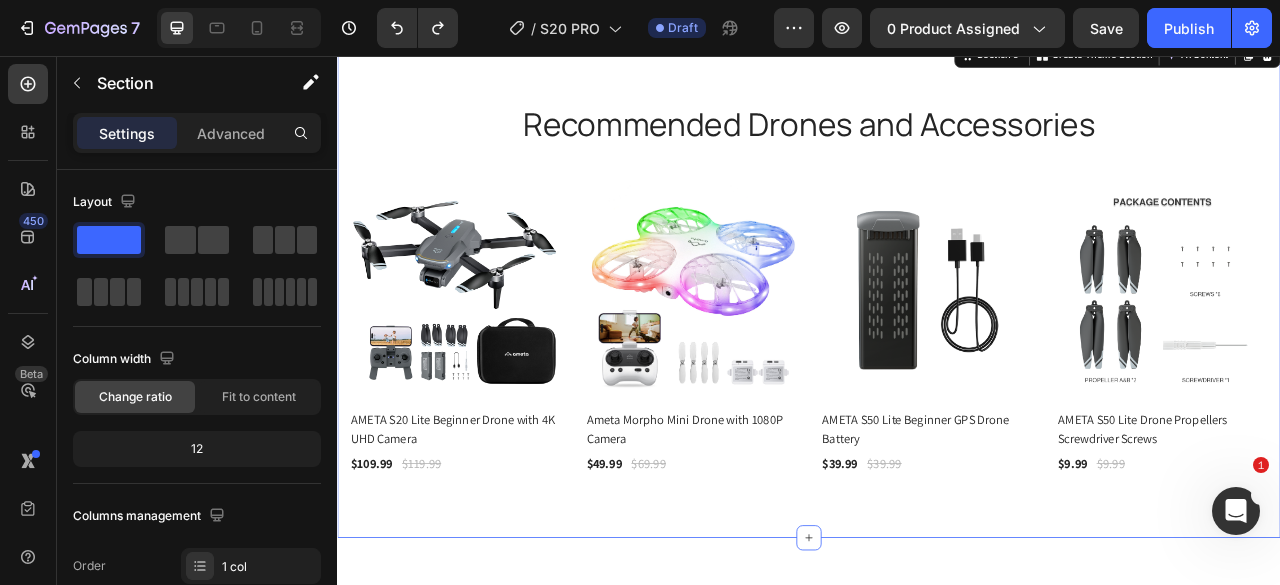 click on "Recommended Drones and Accessories Heading (P) Images AMETA S20 Lite Beginner Drone with 4K UHD Camera (P) Title $109.99 (P) Price (P) Price $119.99 (P) Price (P) Price Row Row Product List (P) Images Ameta Morpho Mini Drone with 1080P Camera (P) Title $49.99 (P) Price (P) Price $69.99 (P) Price (P) Price Row Row Product List (P) Images AMETA S50 Lite Beginner GPS Drone Battery (P) Title $39.99 (P) Price (P) Price $39.99 (P) Price (P) Price Row Row Product List (P) Images AMETA S50 Lite Drone Propellers Screwdriver Screws (P) Title $9.99 (P) Price (P) Price $9.99 (P) Price (P) Price Row Row Product List Product List Row Section 9   You can create reusable sections Create Theme Section AI Content Write with GemAI What would you like to describe here? Tone and Voice Persuasive Product AMETA S20 PRO Drone Propellers Screwdriver Screws Show more Generate" at bounding box center (937, 352) 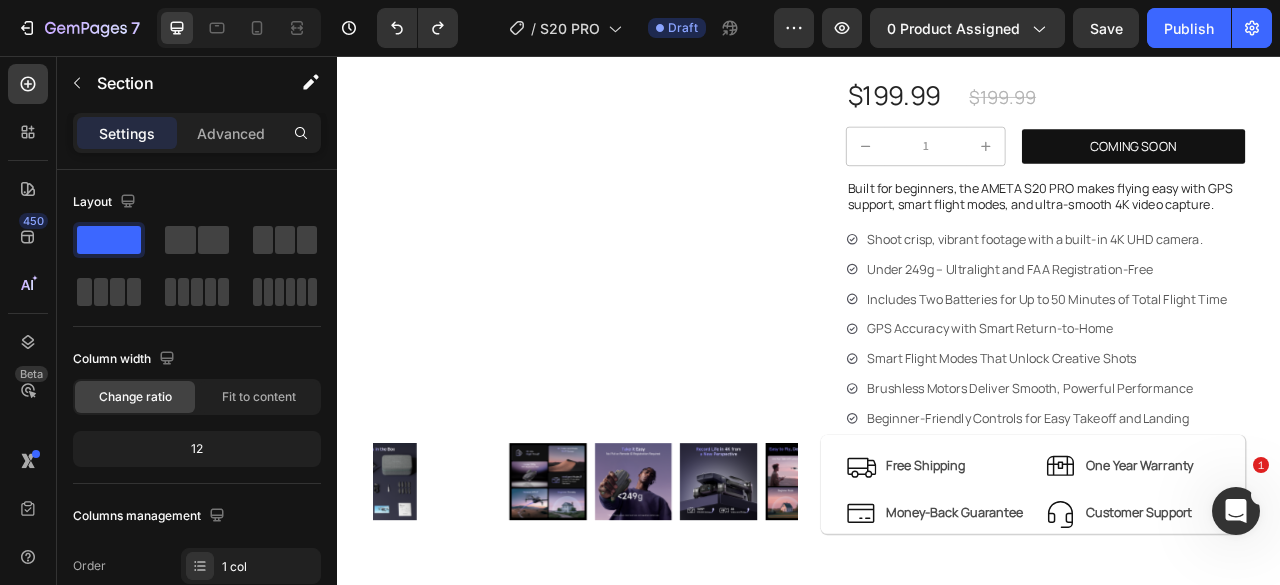 scroll, scrollTop: 0, scrollLeft: 0, axis: both 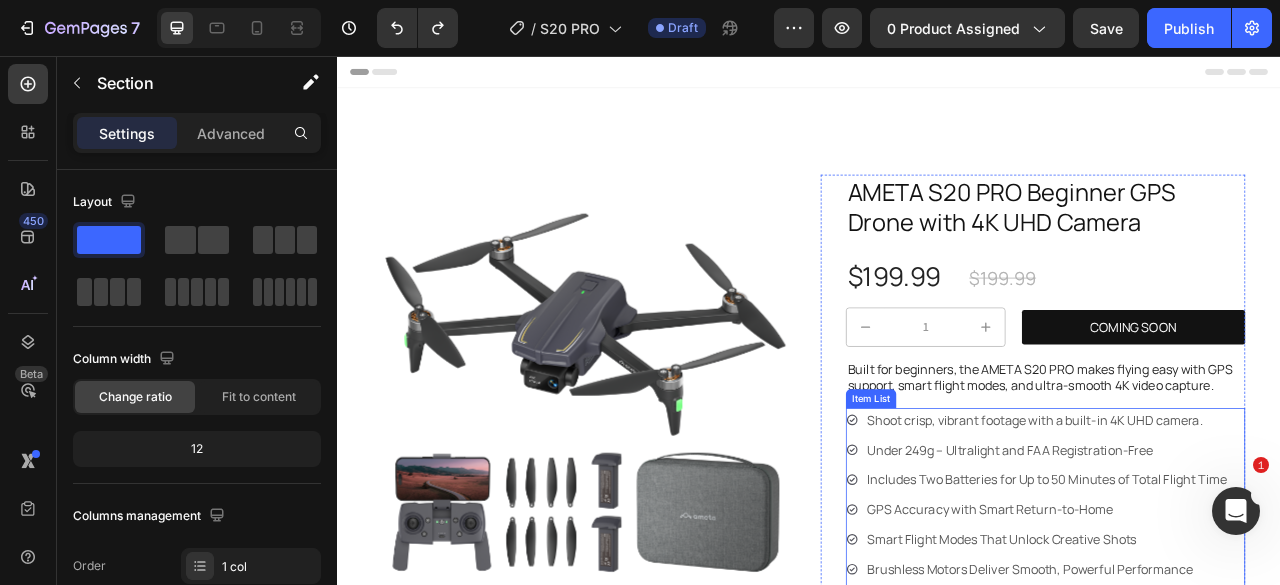 click 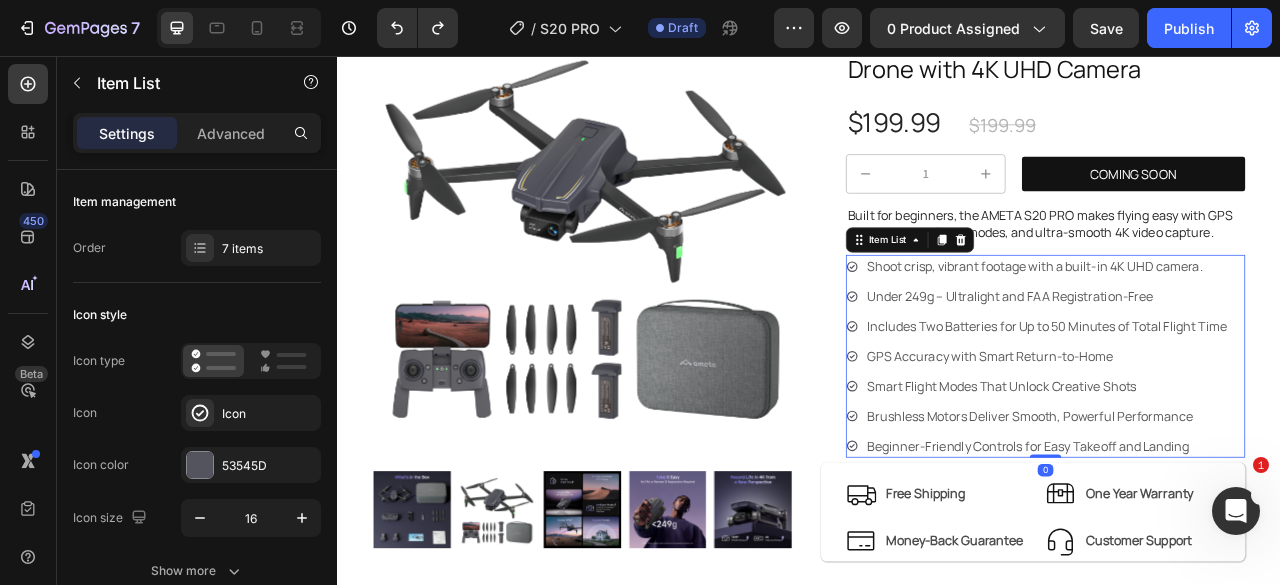 scroll, scrollTop: 200, scrollLeft: 0, axis: vertical 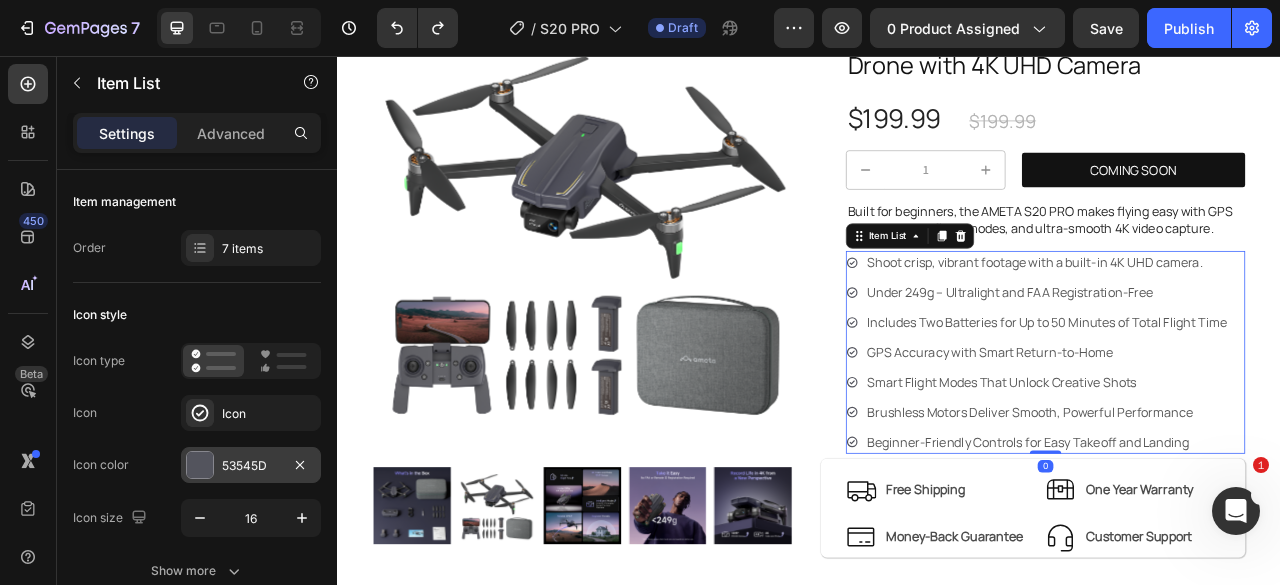 click at bounding box center (200, 465) 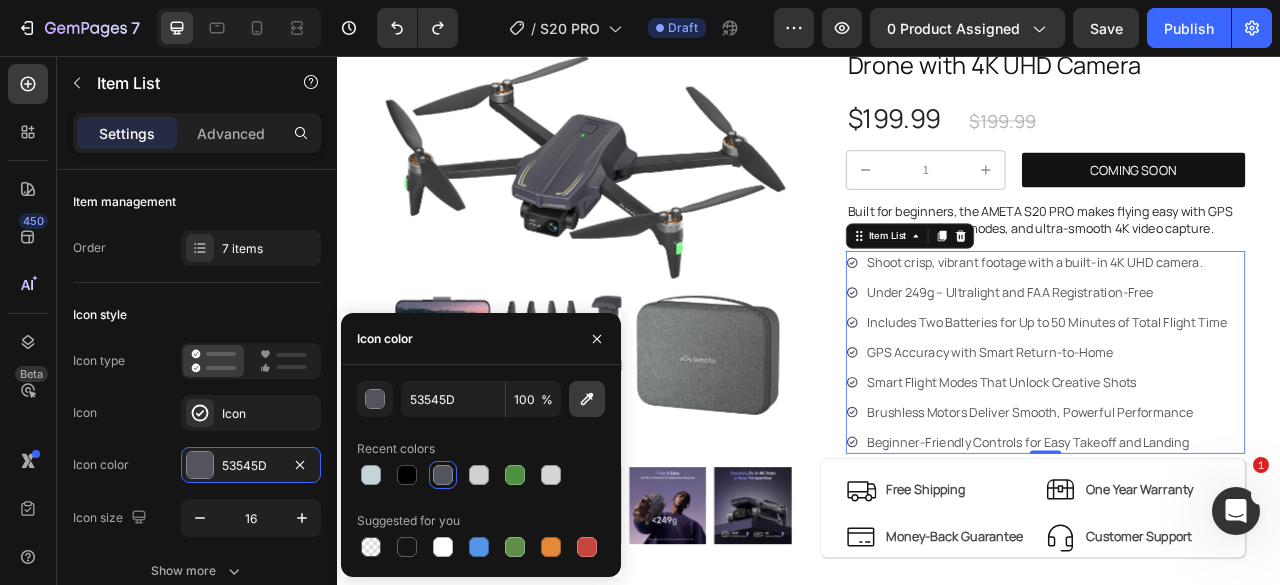 click 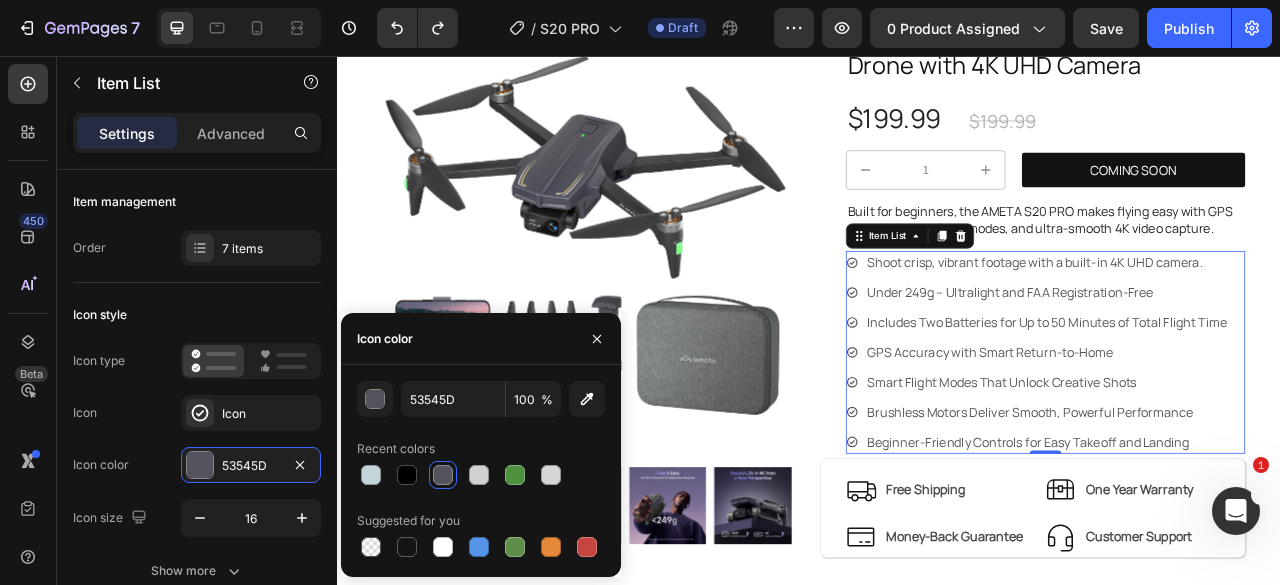 type on "73688F" 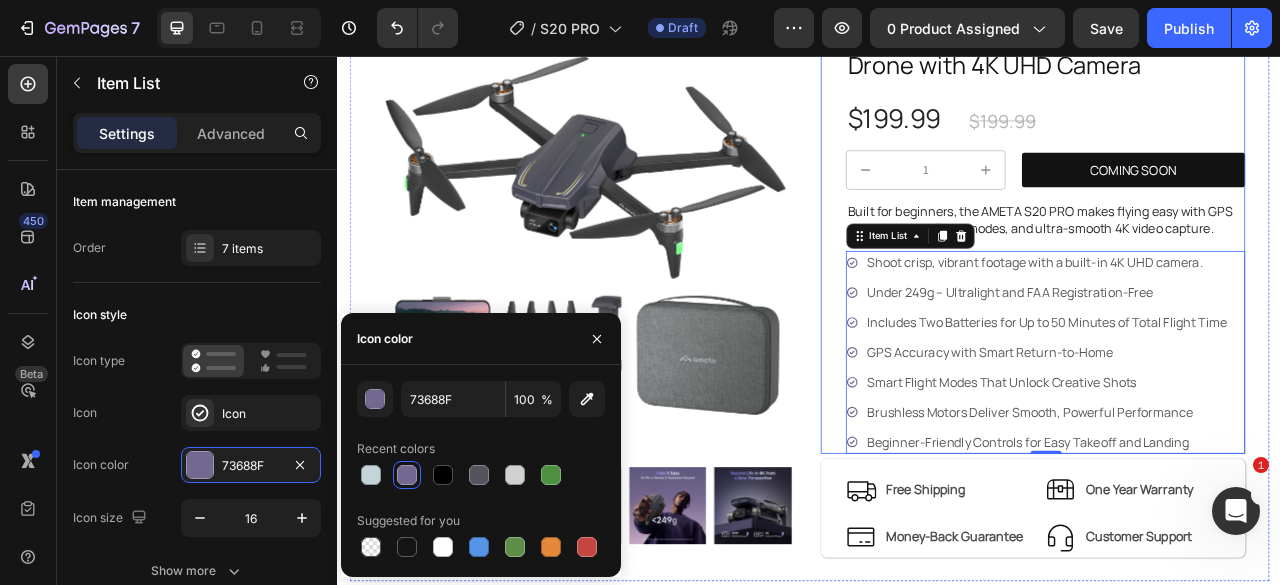 click on "AMETA S20 PRO Beginner GPS Drone with 4K UHD Camera Product Title $199.99 Product Price Product Price $199.99 Product Price Product Price Row
1
Product Quantity COMING SOON Button Row Built for beginners, the AMETA S20 PRO makes flying easy with GPS support, smart flight modes, and ultra-smooth 4K video capture. Text Block
Shoot crisp, vibrant footage with a built-in 4K UHD camera.
Under 249g – Ultralight and FAA Registration-Free
Includes Two Batteries for Up to 50 Minutes of Total Flight Time
GPS Accuracy with Smart Return-to-Home
Smart Flight Modes That Unlock Creative Shots
Brushless Motors Deliver Smooth, Powerful Performance
Beginner-Friendly Controls for Easy Takeoff and Landing Item List   0 Row" at bounding box center [1222, 284] 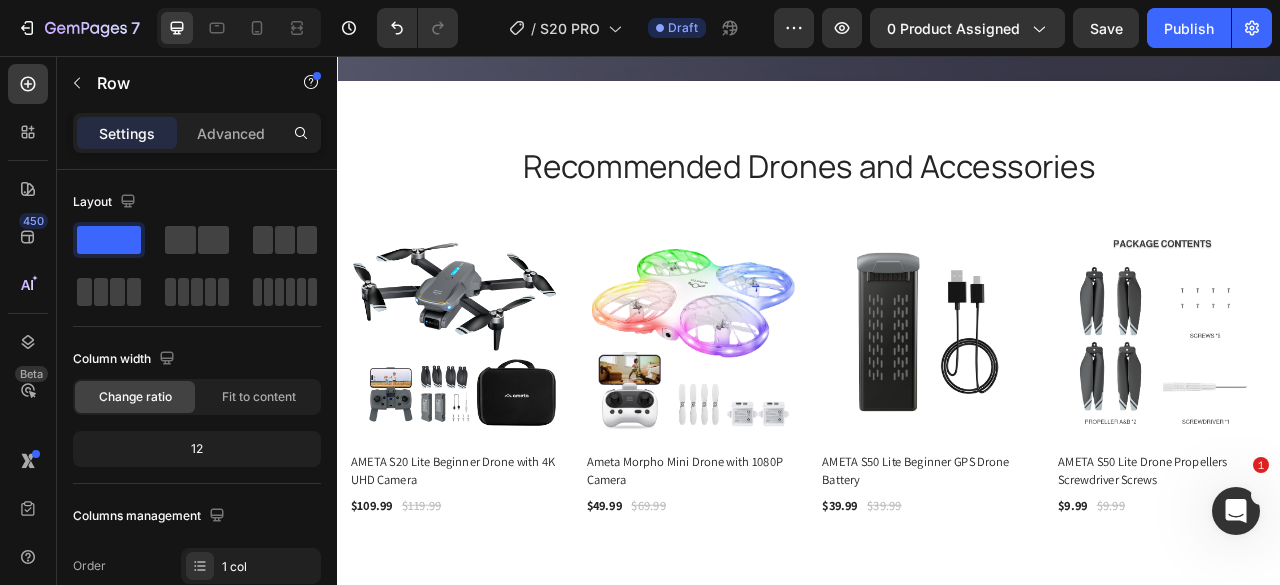 scroll, scrollTop: 6880, scrollLeft: 0, axis: vertical 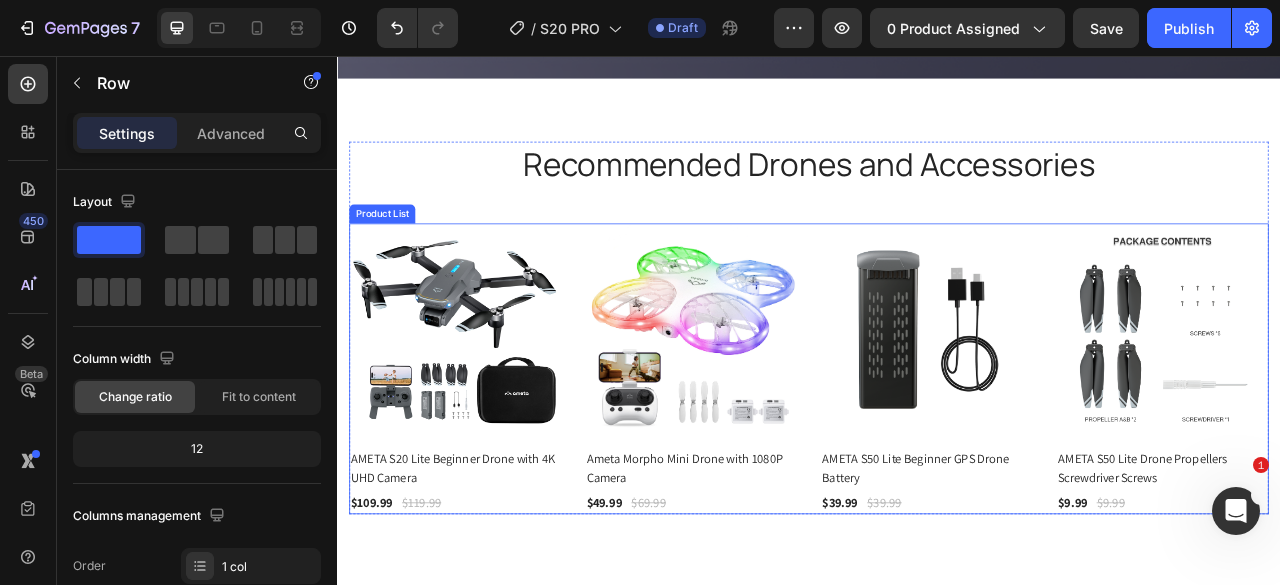 click on "(P) Images AMETA S20 Lite Beginner Drone with 4K UHD Camera (P) Title $109.99 (P) Price (P) Price $119.99 (P) Price (P) Price Row Row Product List (P) Images Ameta Morpho Mini Drone with 1080P Camera (P) Title $49.99 (P) Price (P) Price $69.99 (P) Price (P) Price Row Row Product List (P) Images AMETA S50 Lite Beginner GPS Drone Battery (P) Title $39.99 (P) Price (P) Price $39.99 (P) Price (P) Price Row Row Product List (P) Images AMETA S50 Lite Drone Propellers Screwdriver Screws (P) Title $9.99 (P) Price (P) Price $9.99 (P) Price (P) Price Row Row Product List" at bounding box center (937, 454) 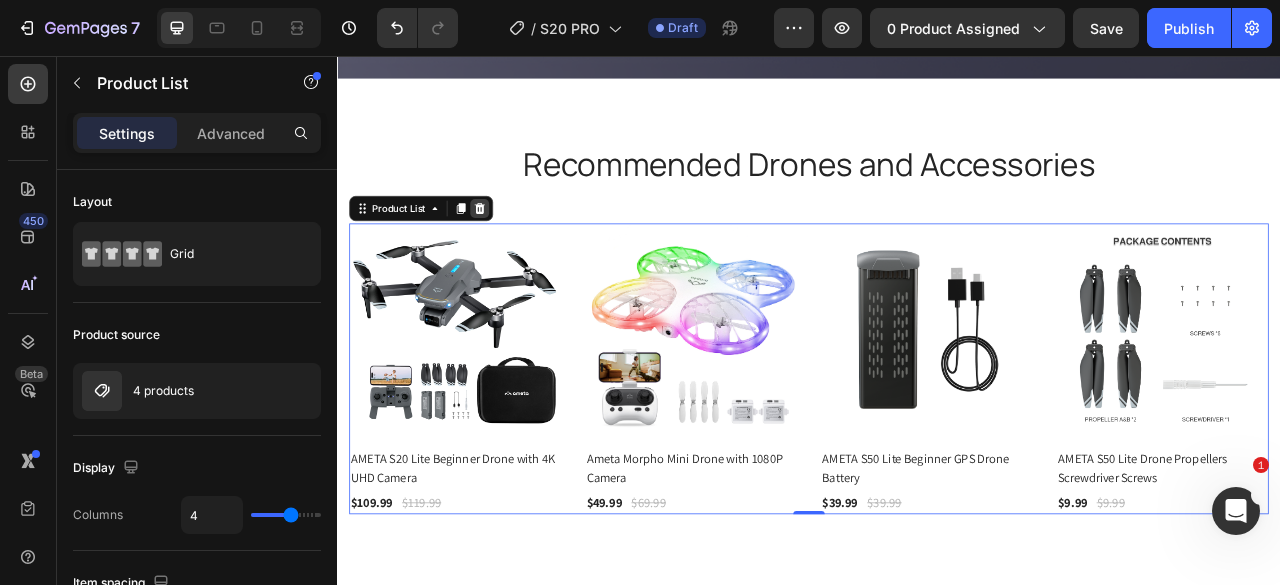 click 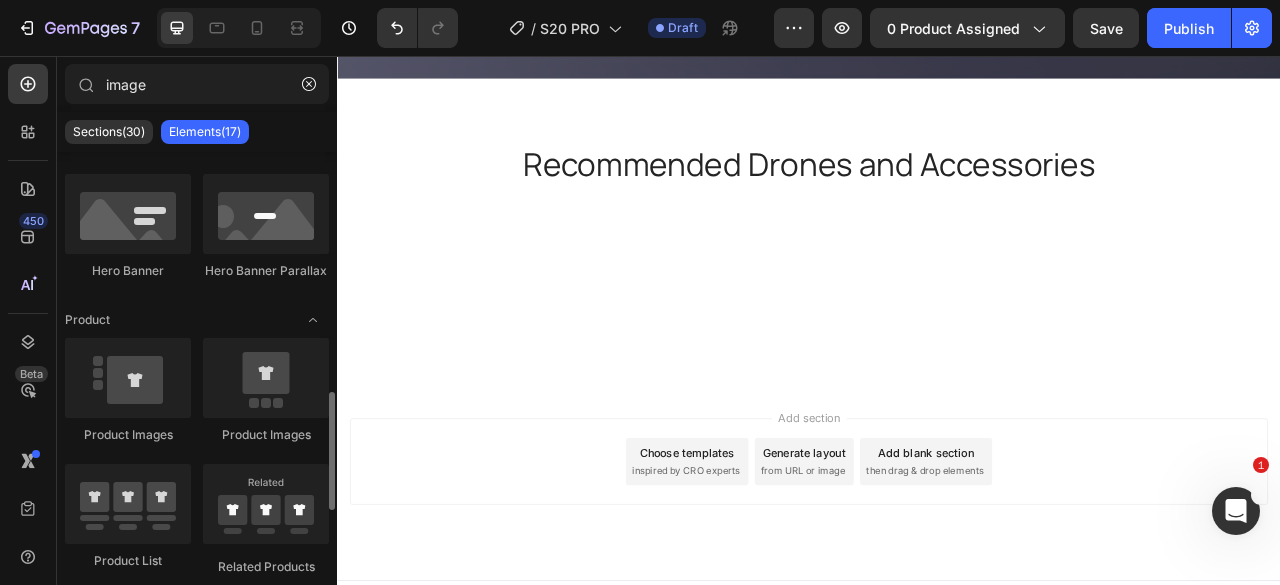 scroll, scrollTop: 600, scrollLeft: 0, axis: vertical 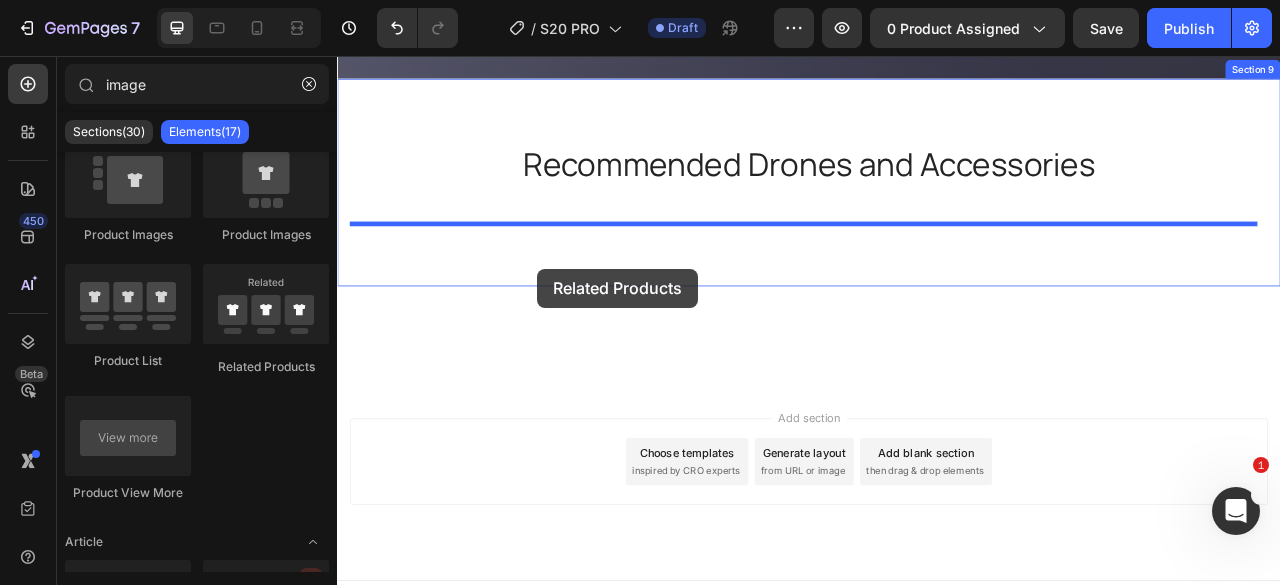 drag, startPoint x: 587, startPoint y: 383, endPoint x: 591, endPoint y: 327, distance: 56.142673 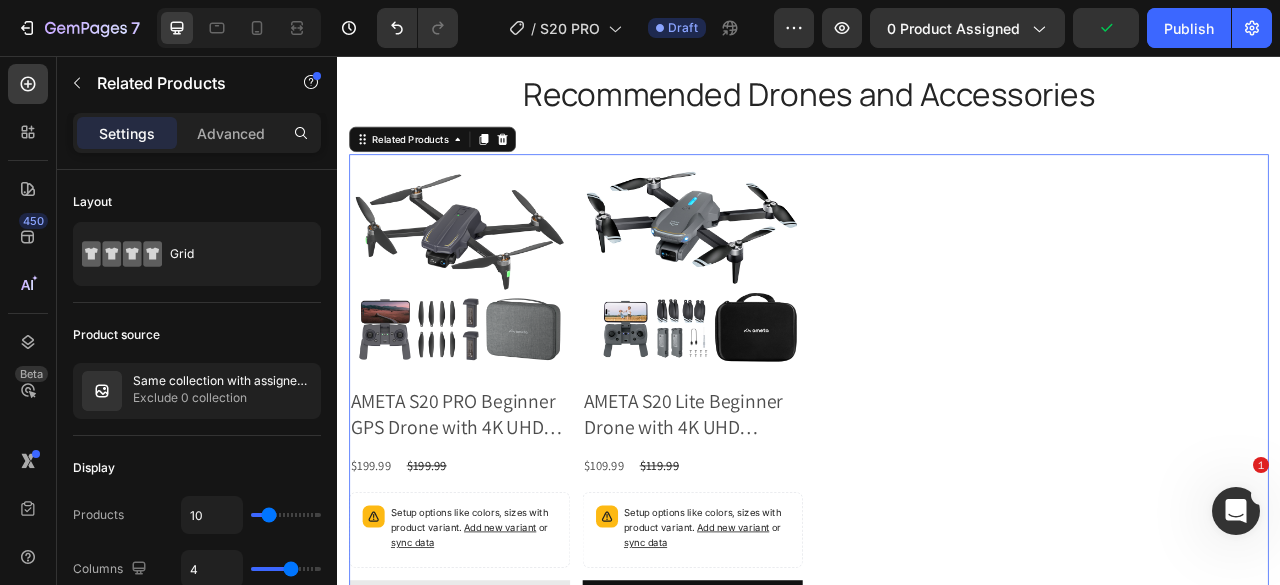 scroll, scrollTop: 7080, scrollLeft: 0, axis: vertical 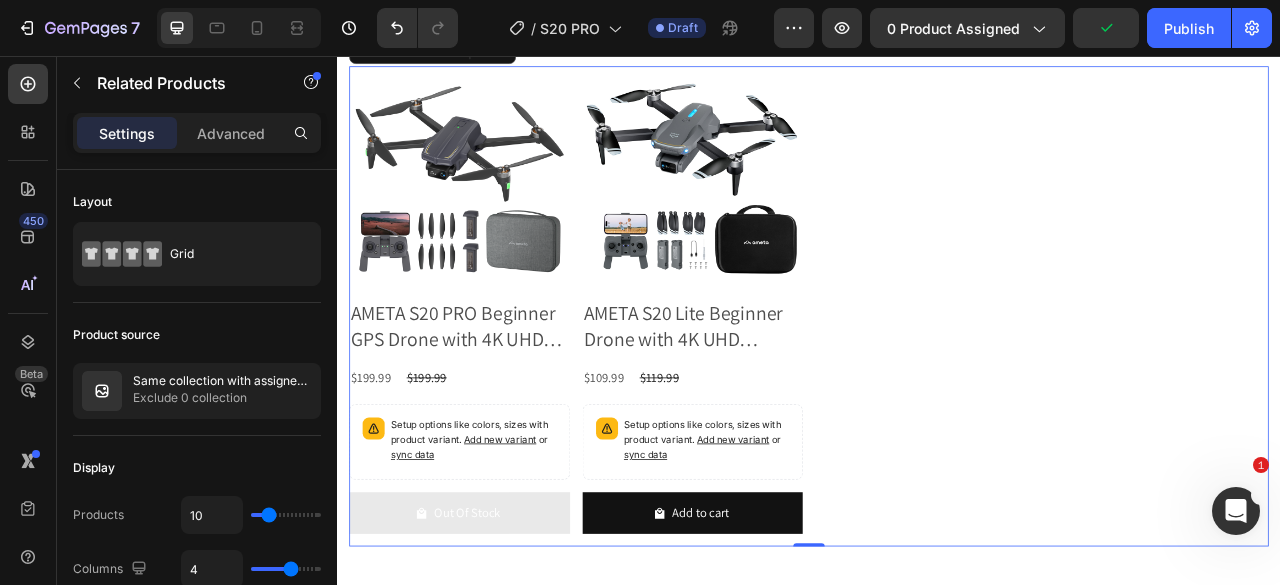 click on "Product Images AMETA S20 PRO Beginner GPS Drone with 4K UHD Camera Product Title $199.99 Product Price Product Price $199.99 Product Price Product Price Row Setup options like colors, sizes with product variant.       Add new variant   or   sync data Product Variants & Swatches Out Of Stock Add to Cart Row Related Products Product Images AMETA S20 Lite Beginner Drone with 4K UHD Camera Product Title $109.99 Product Price Product Price $119.99 Product Price Product Price Row Setup options like colors, sizes with product variant.       Add new variant   or   sync data Product Variants & Swatches Add to cart Add to Cart Row Related Products" at bounding box center (937, 374) 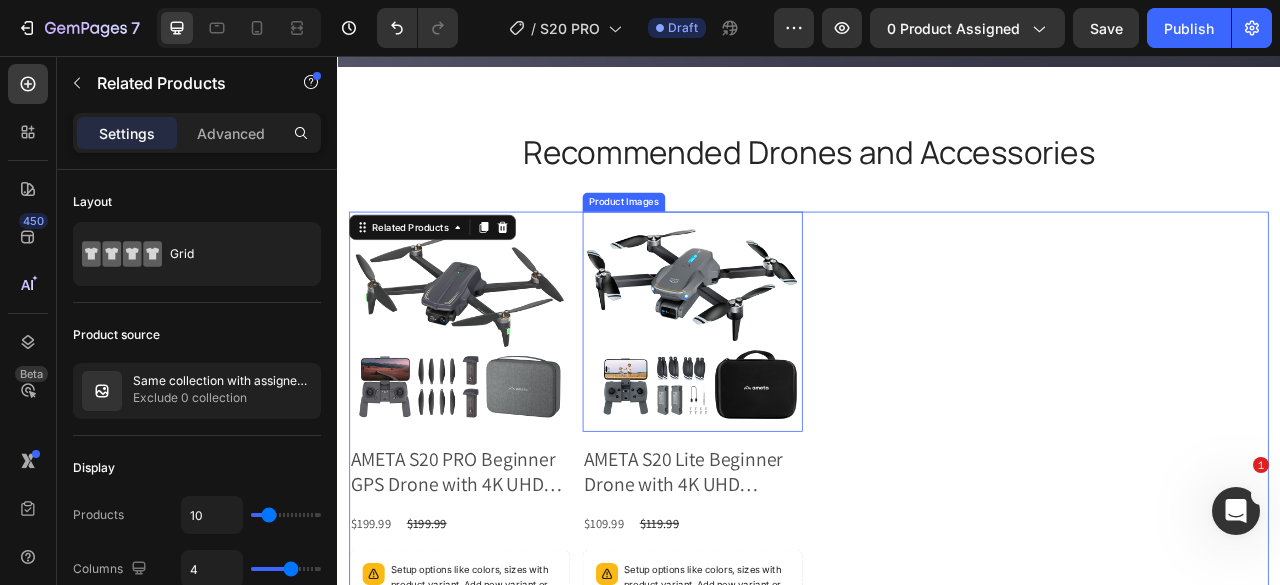scroll, scrollTop: 6880, scrollLeft: 0, axis: vertical 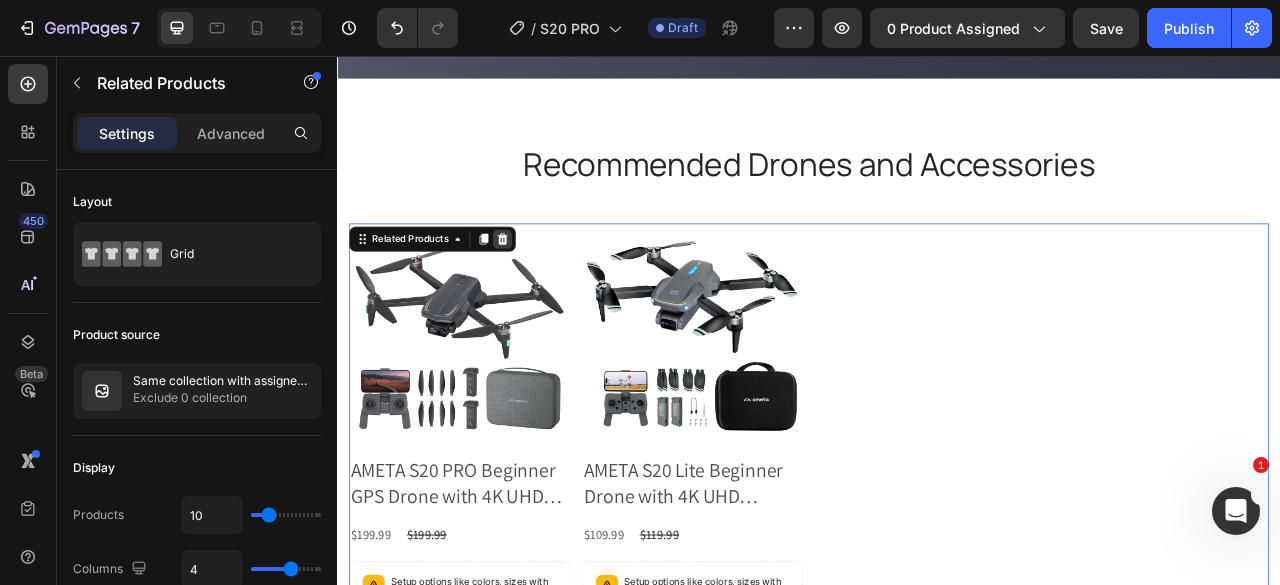 click 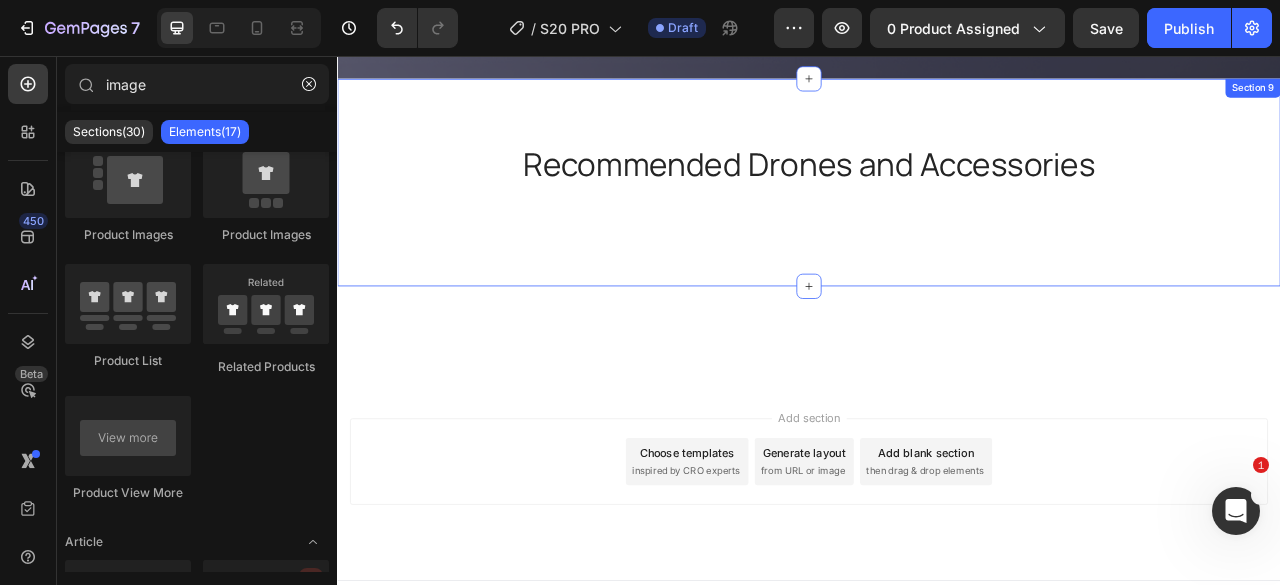 click on "Recommended Drones and Accessories Heading Row Section 9" at bounding box center (937, 217) 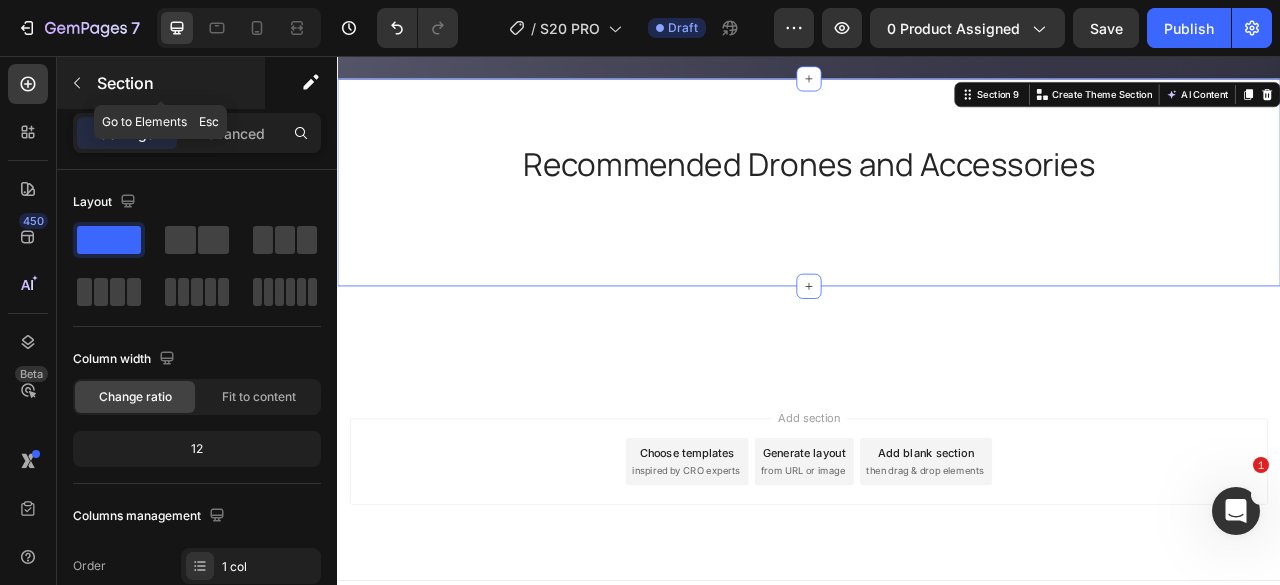click 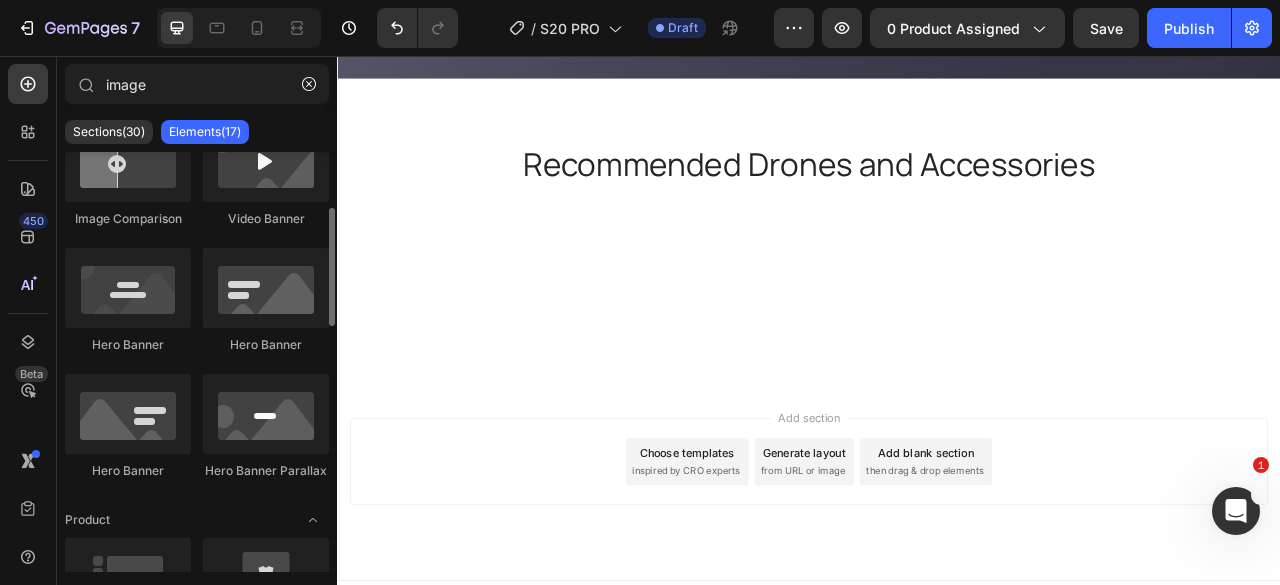 scroll, scrollTop: 500, scrollLeft: 0, axis: vertical 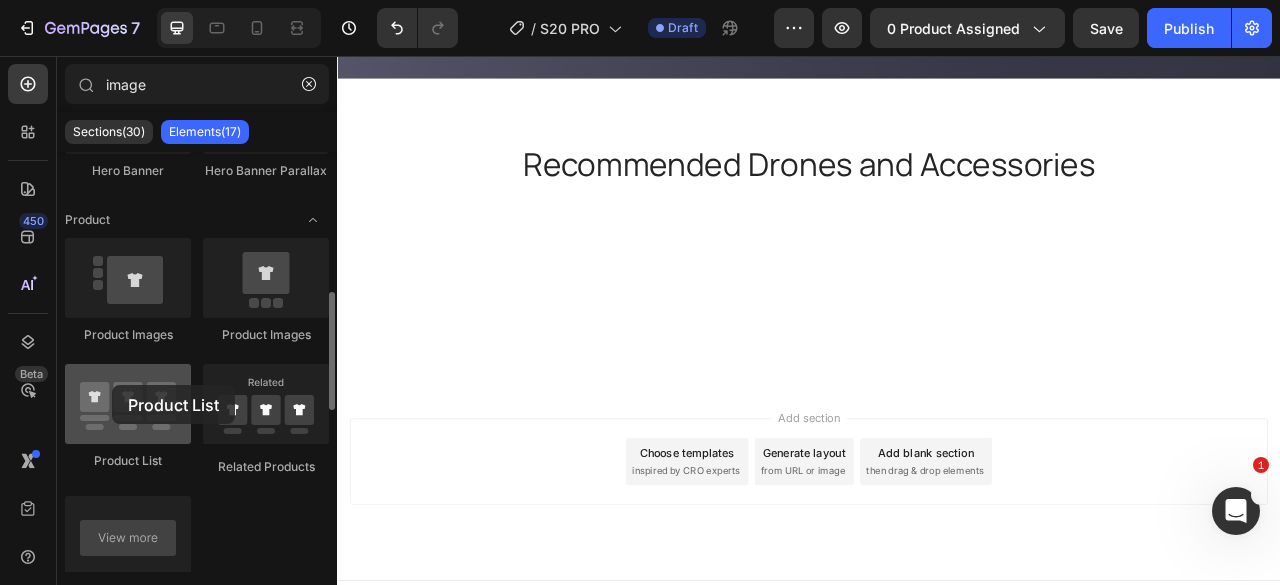 drag, startPoint x: 139, startPoint y: 400, endPoint x: 112, endPoint y: 385, distance: 30.88689 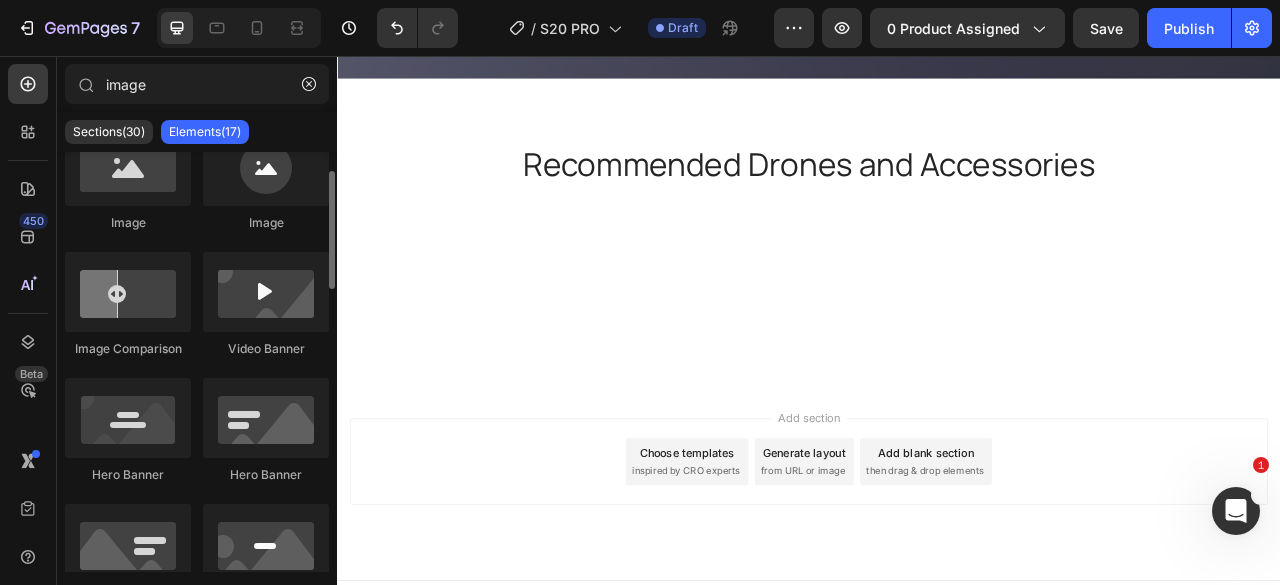 scroll, scrollTop: 0, scrollLeft: 0, axis: both 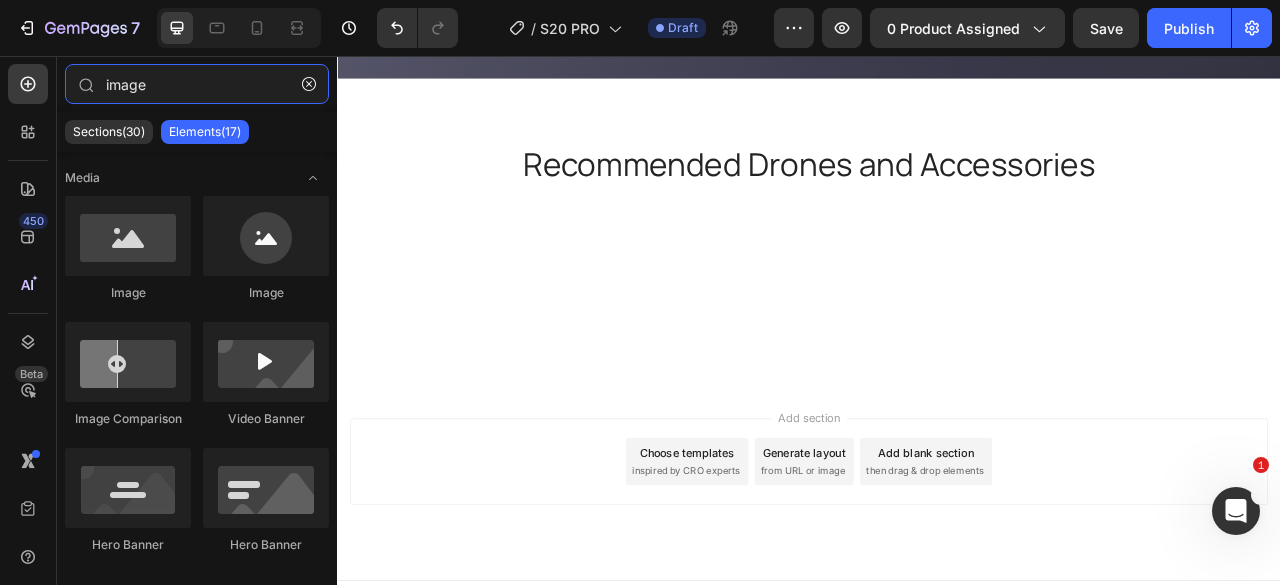 drag, startPoint x: 187, startPoint y: 91, endPoint x: 0, endPoint y: 60, distance: 189.55211 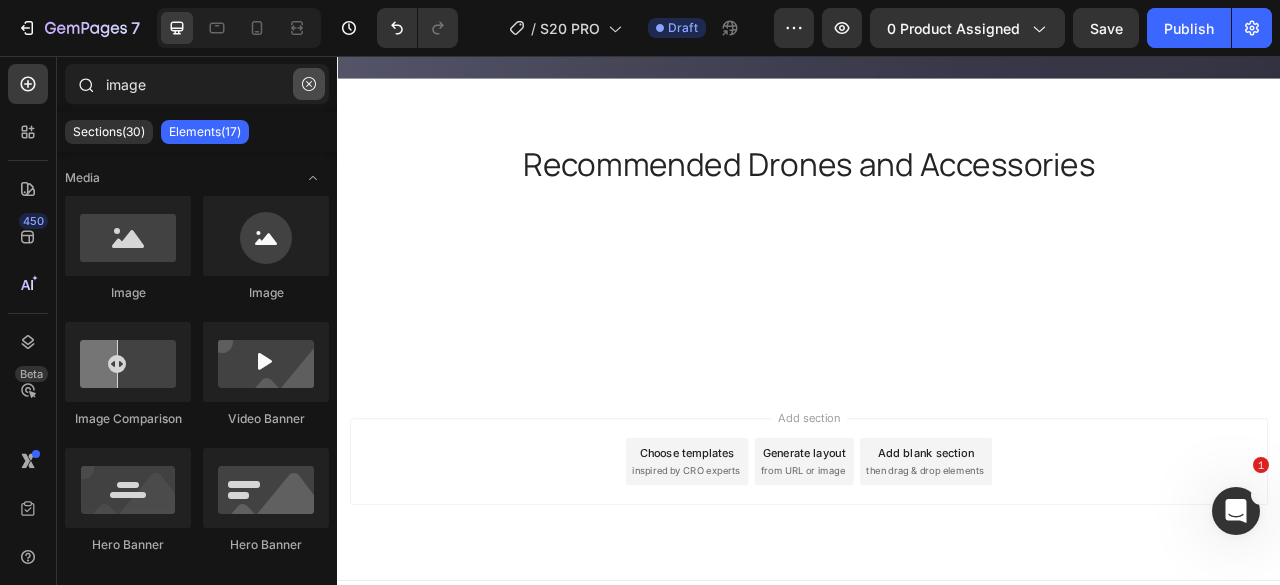 click 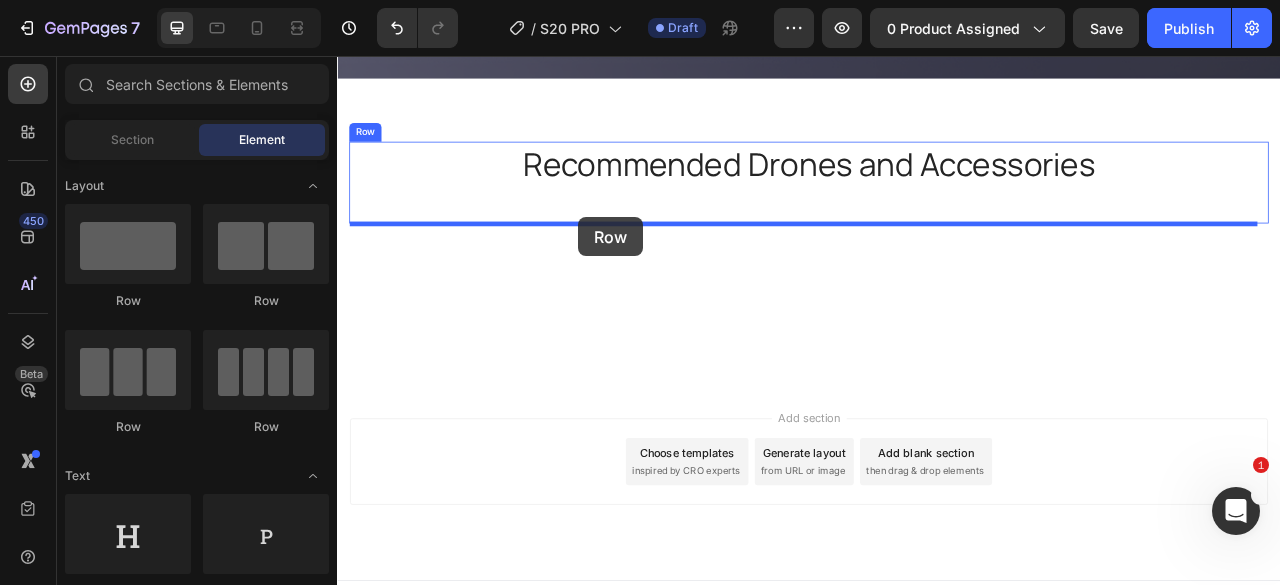 drag, startPoint x: 601, startPoint y: 439, endPoint x: 644, endPoint y: 261, distance: 183.12018 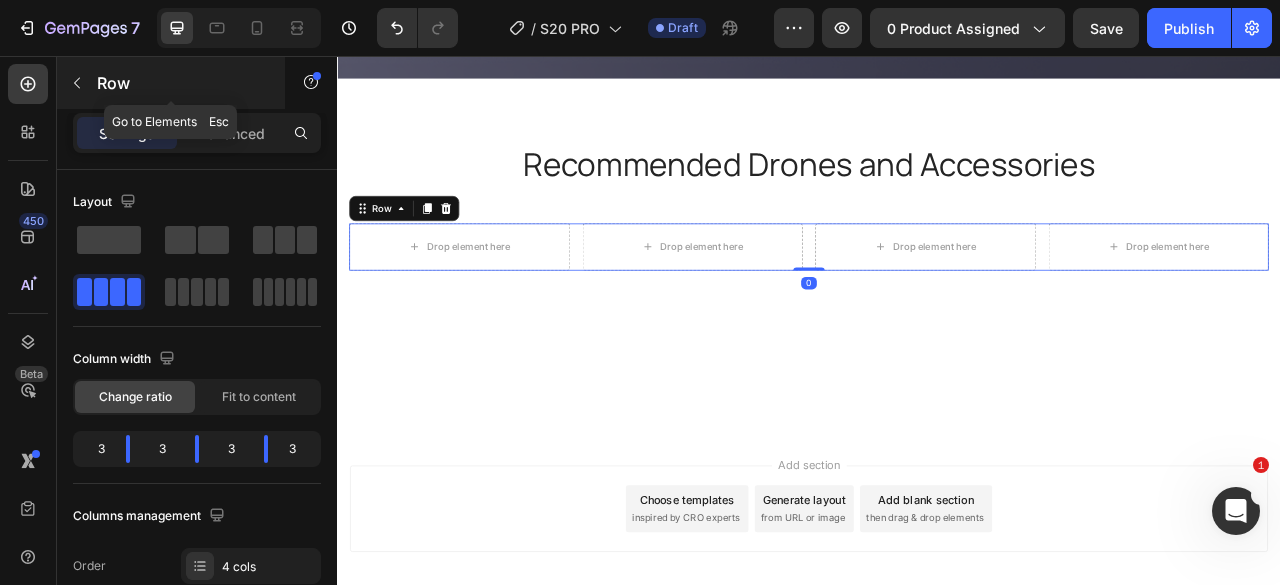 click 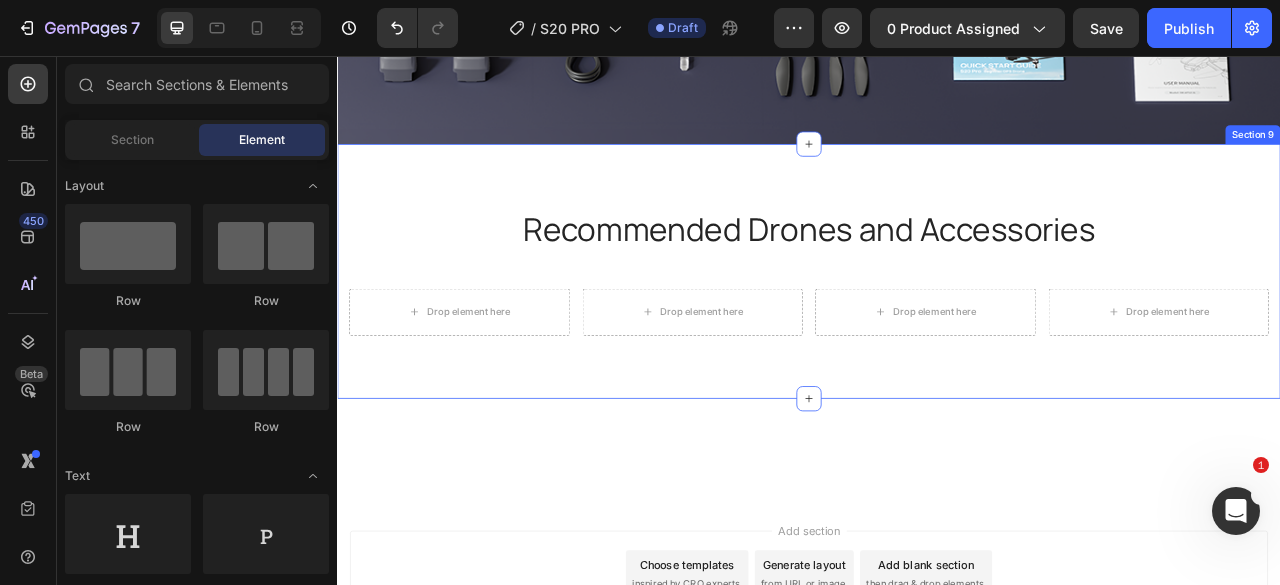 scroll, scrollTop: 6780, scrollLeft: 0, axis: vertical 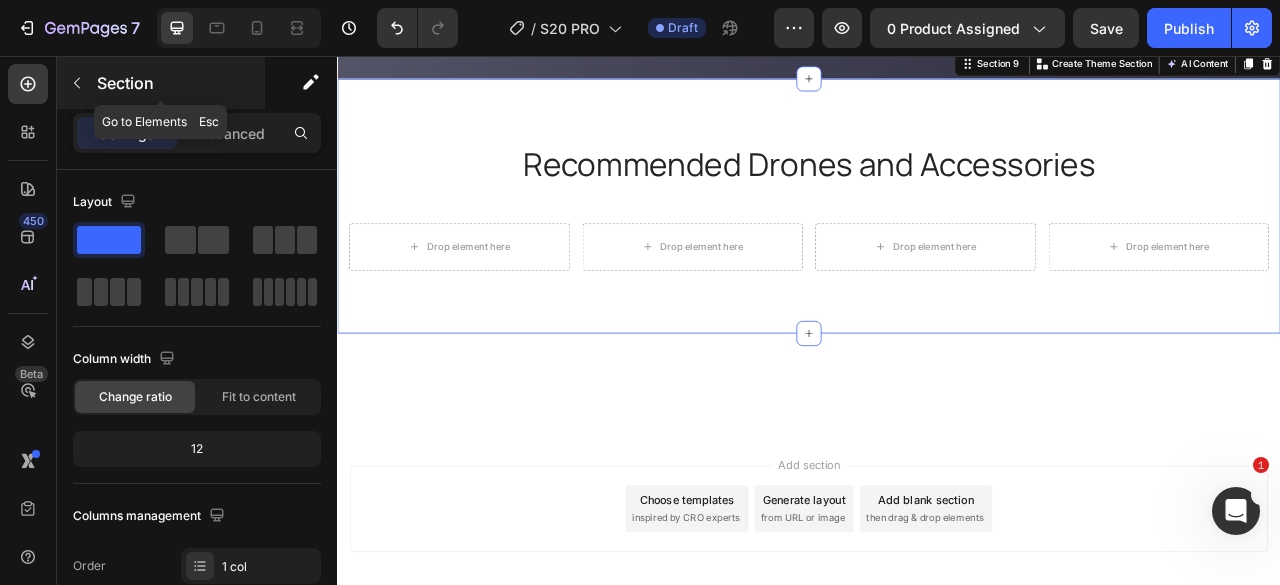 click at bounding box center (77, 83) 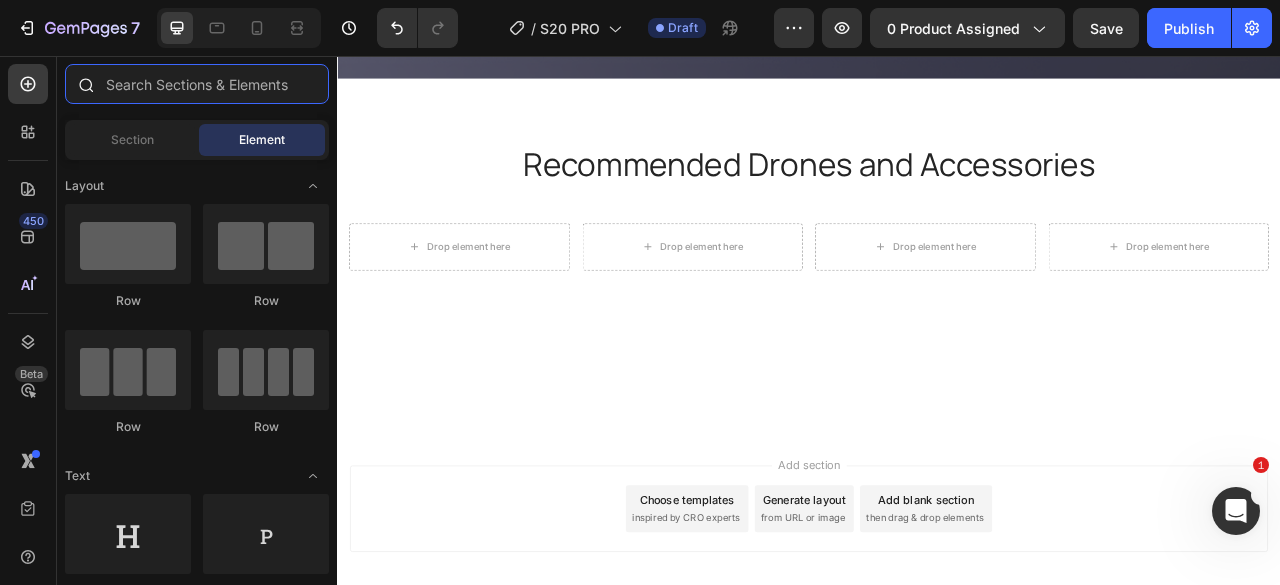 click at bounding box center (197, 84) 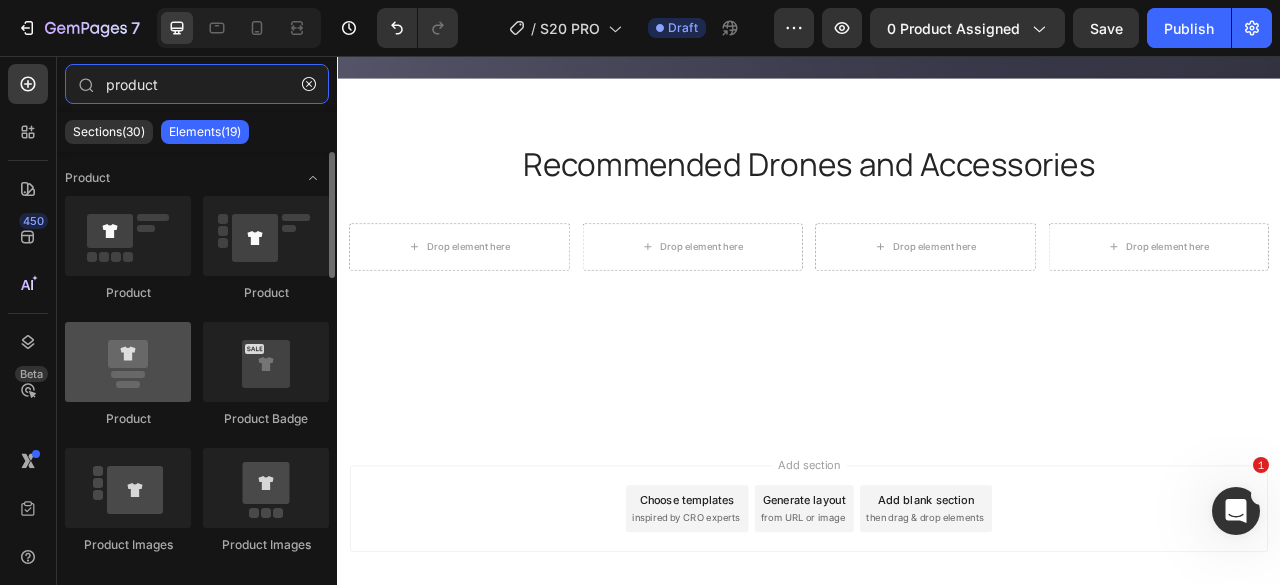 type on "product" 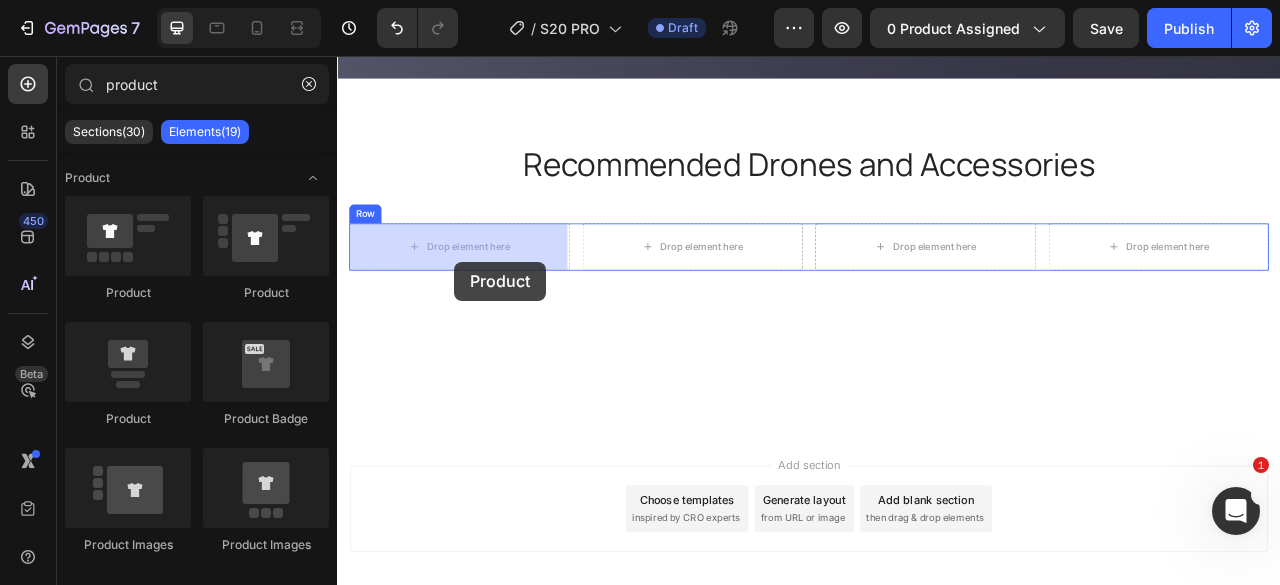 drag, startPoint x: 473, startPoint y: 429, endPoint x: 486, endPoint y: 315, distance: 114.73883 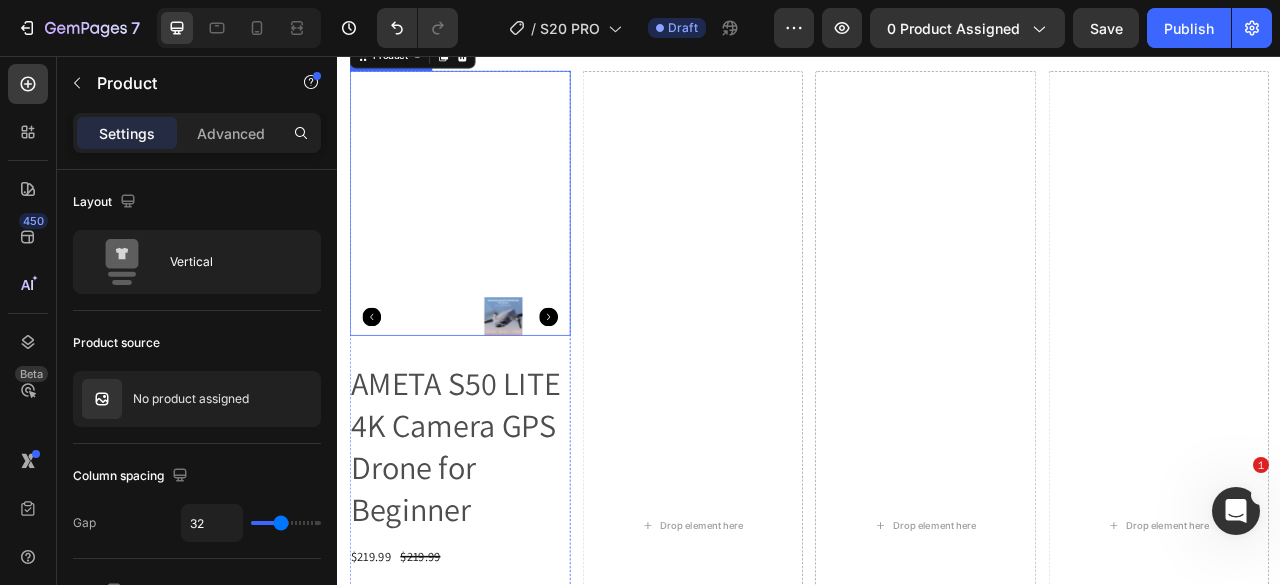 scroll, scrollTop: 7080, scrollLeft: 0, axis: vertical 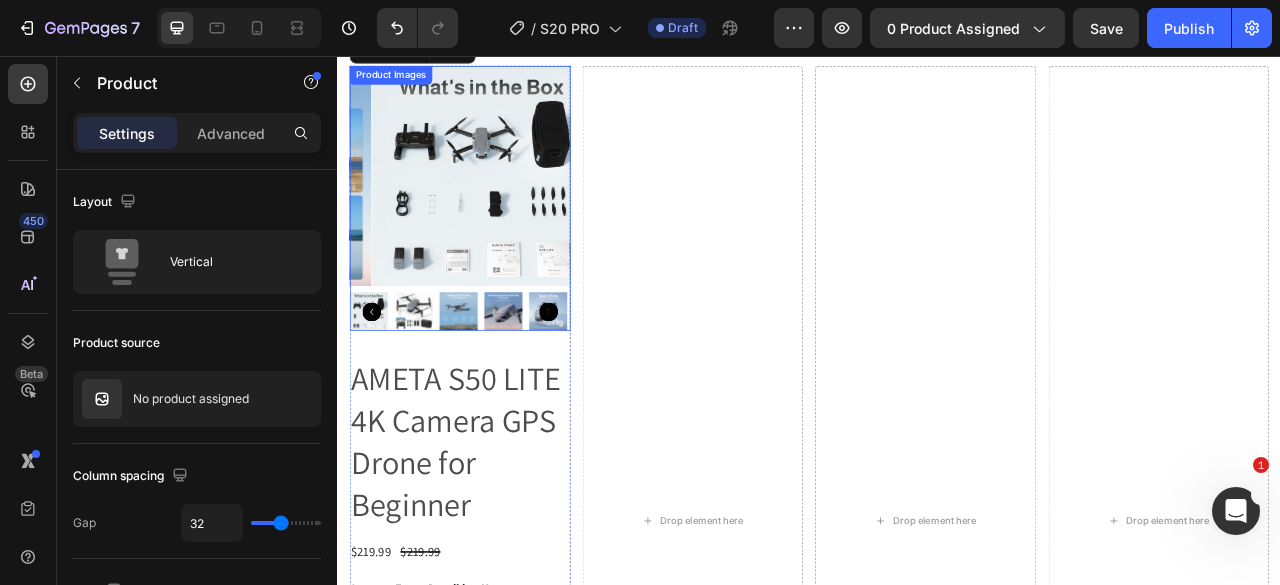 click at bounding box center (433, 381) 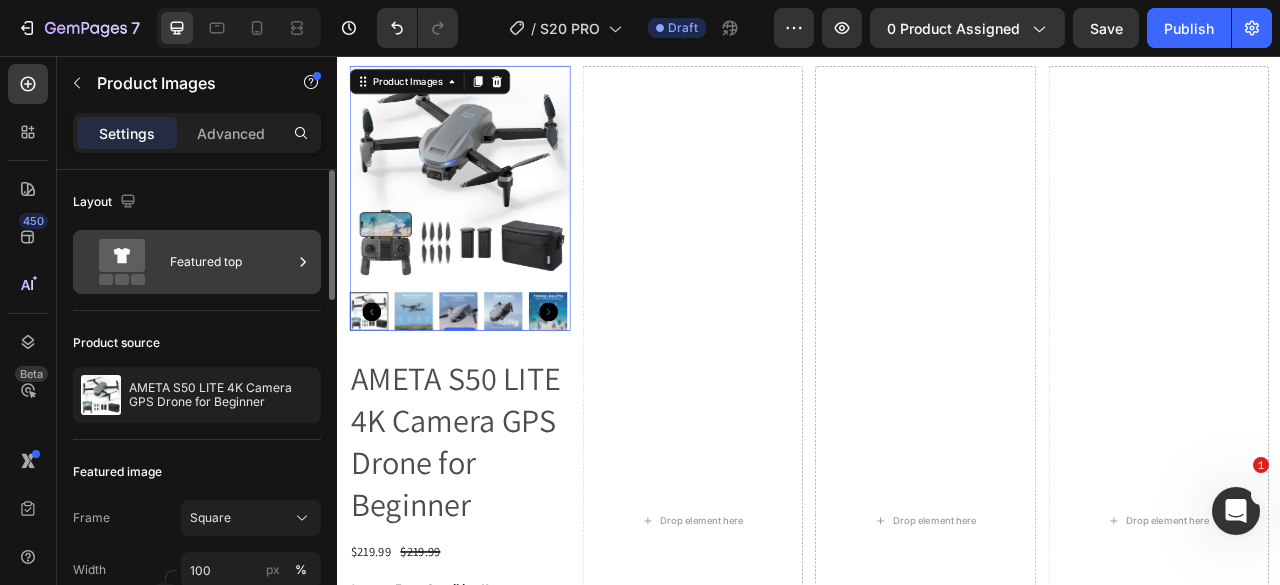 click on "Featured top" at bounding box center [197, 262] 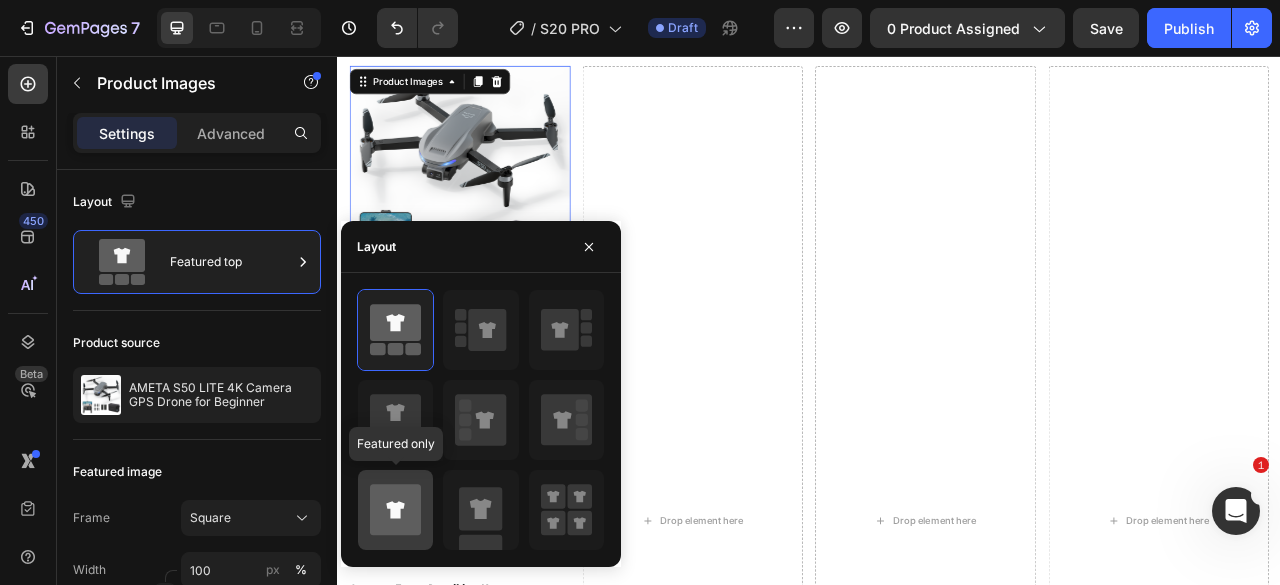 click 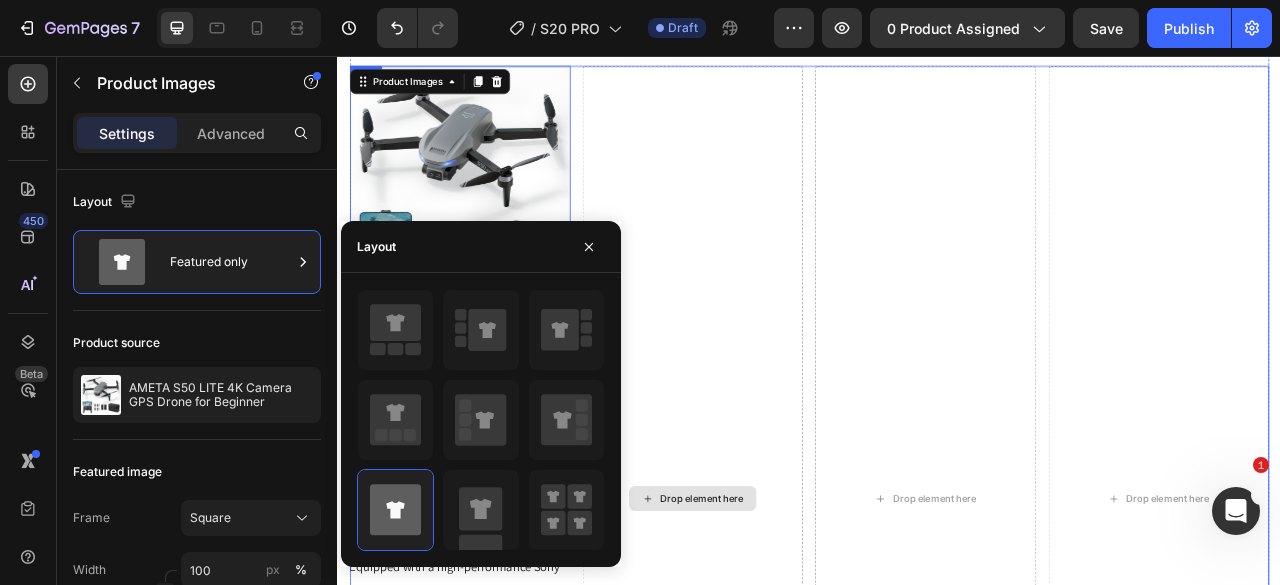 click on "Drop element here" at bounding box center (789, 619) 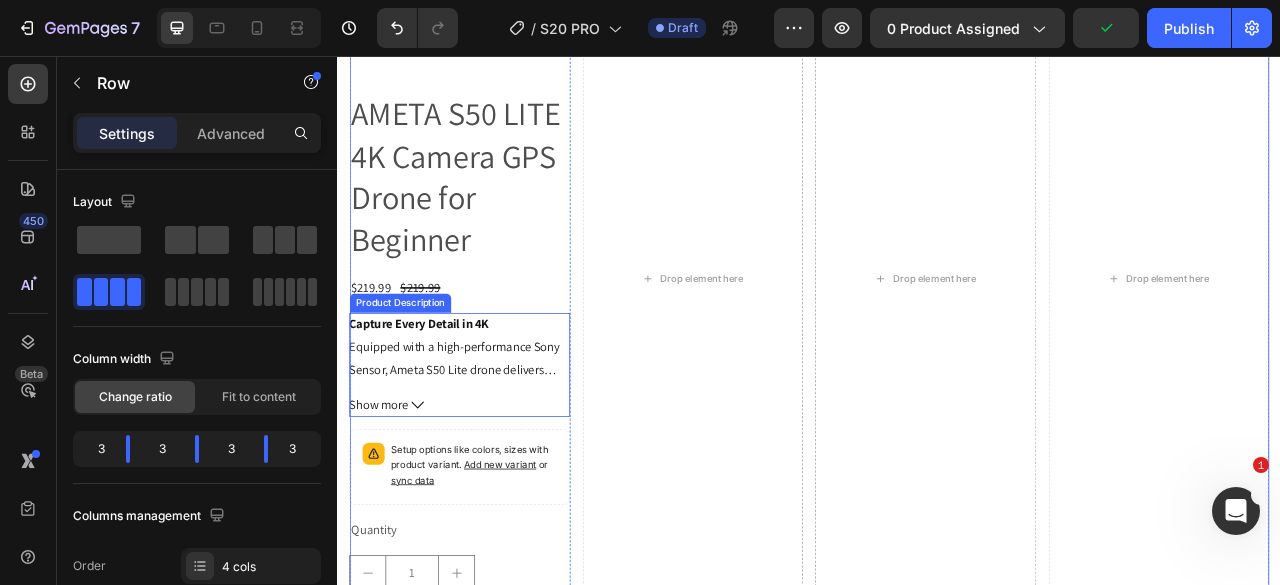 scroll, scrollTop: 7380, scrollLeft: 0, axis: vertical 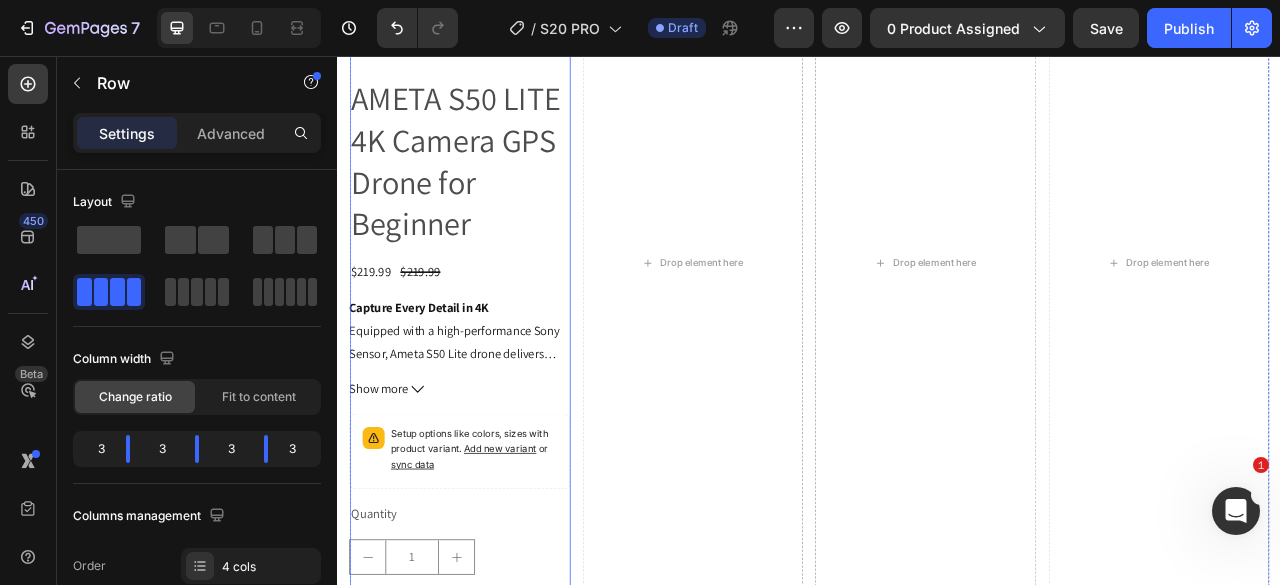 click on "AMETA S50 LITE 4K Camera GPS Drone for Beginner Product Title $219.99 Product Price Product Price $219.99 Product Price Product Price Row Capture Every Detail in 4K
Equipped with a high-performance Sony Sensor, Ameta S50 Lite drone delivers crystal-clear images and ultra-smooth videos. Perfect for capturing breathtaking aerial footage with incredible detail and vibrant color accuracy.
Ultra-Lightweight – No Registration Required
Weighing   less than 249g, this drone complies with most international regulations, meaning no registration is needed in many countries or regions. Compact, portable, and ready to fly anytime, anywhere.
Extended Flight Time with Dual Batteries
Enjoy   up to 50 minutes of flight time with 2 included batteries (each offering 25 minutes). More fly time means more opportunities to explore, film, and create without frequent interruptions.
GPS Precision & Smart Return-to-Home
Intelligent Flight Modes for Creative Freedom
Powerful Brushless Motors for Stable Performance" at bounding box center [492, 475] 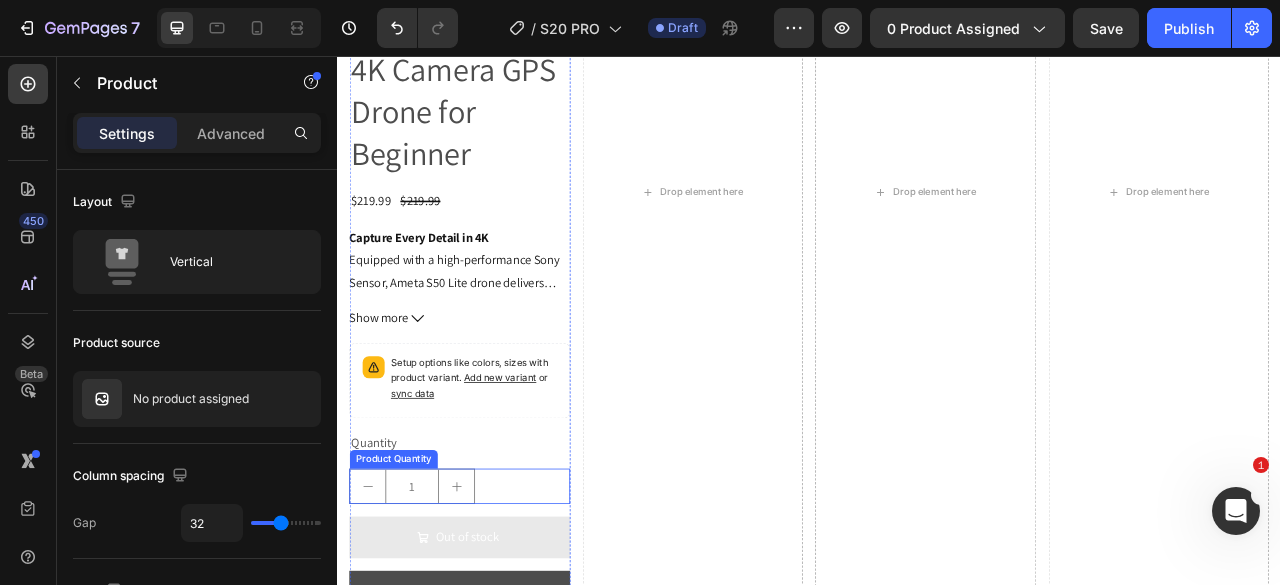 scroll, scrollTop: 7580, scrollLeft: 0, axis: vertical 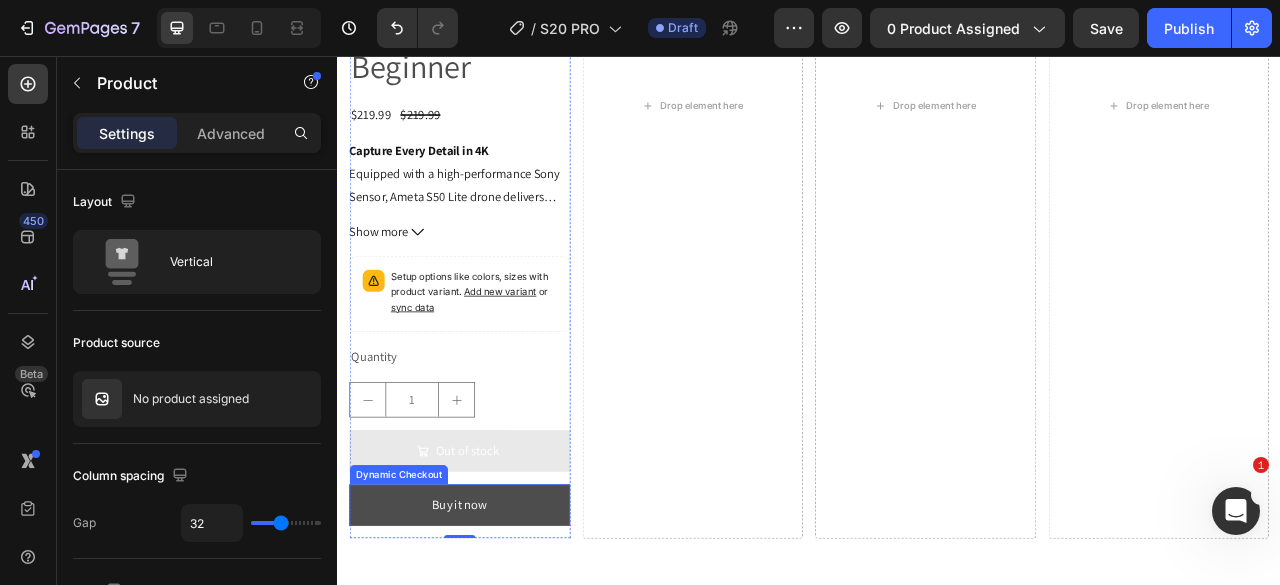 click on "Buy it now" at bounding box center [492, 627] 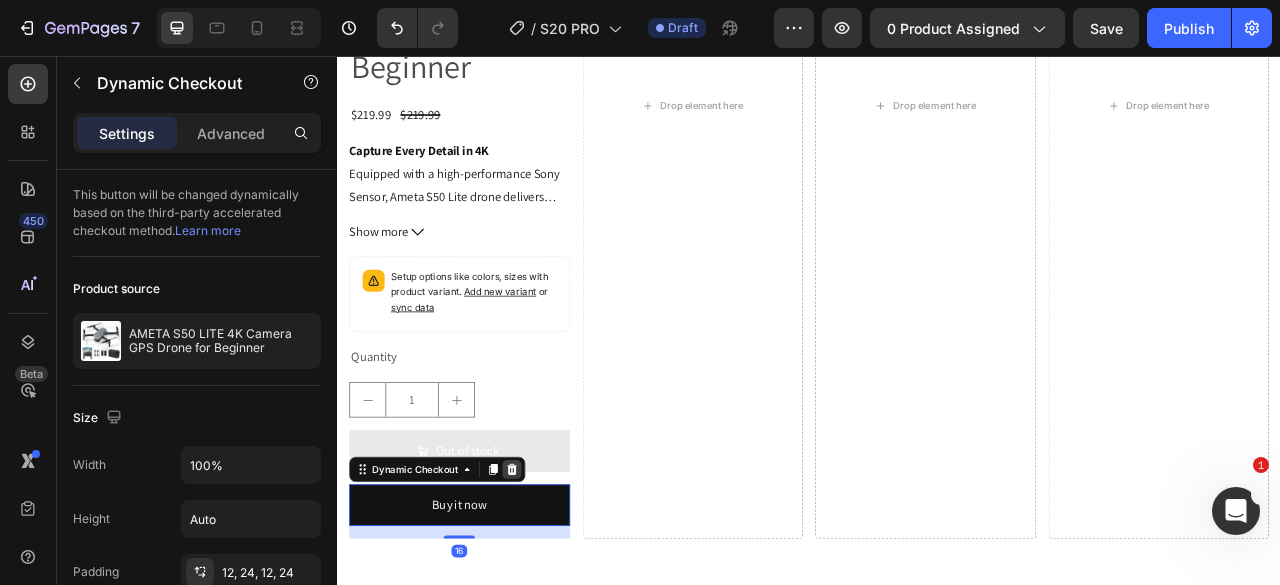 click 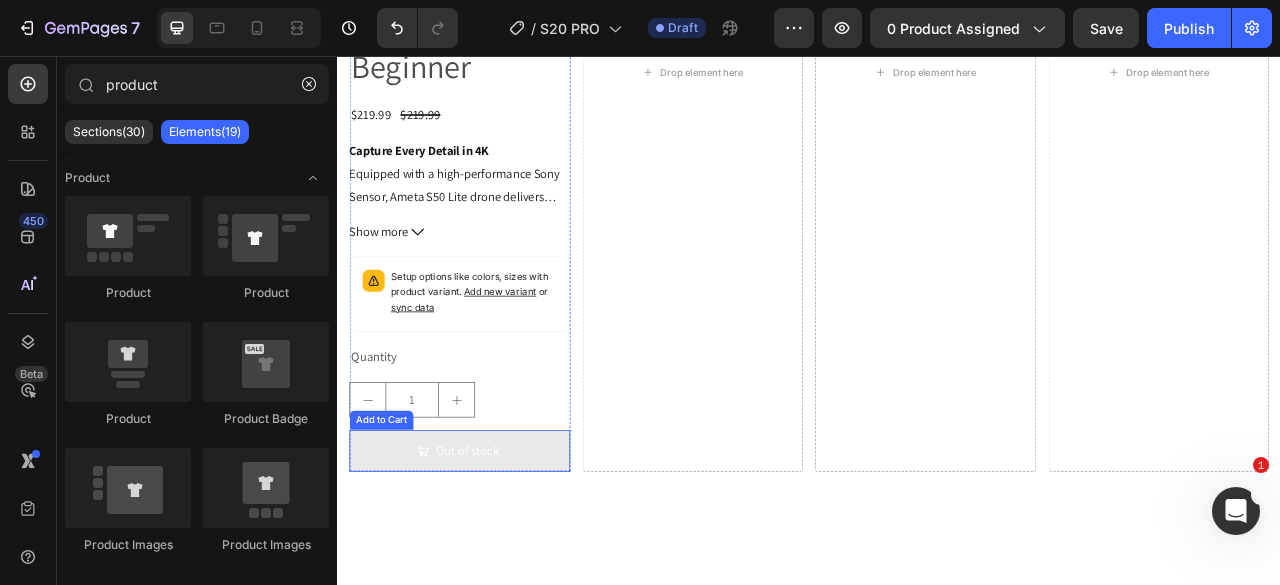 click on "Out of stock" at bounding box center [492, 558] 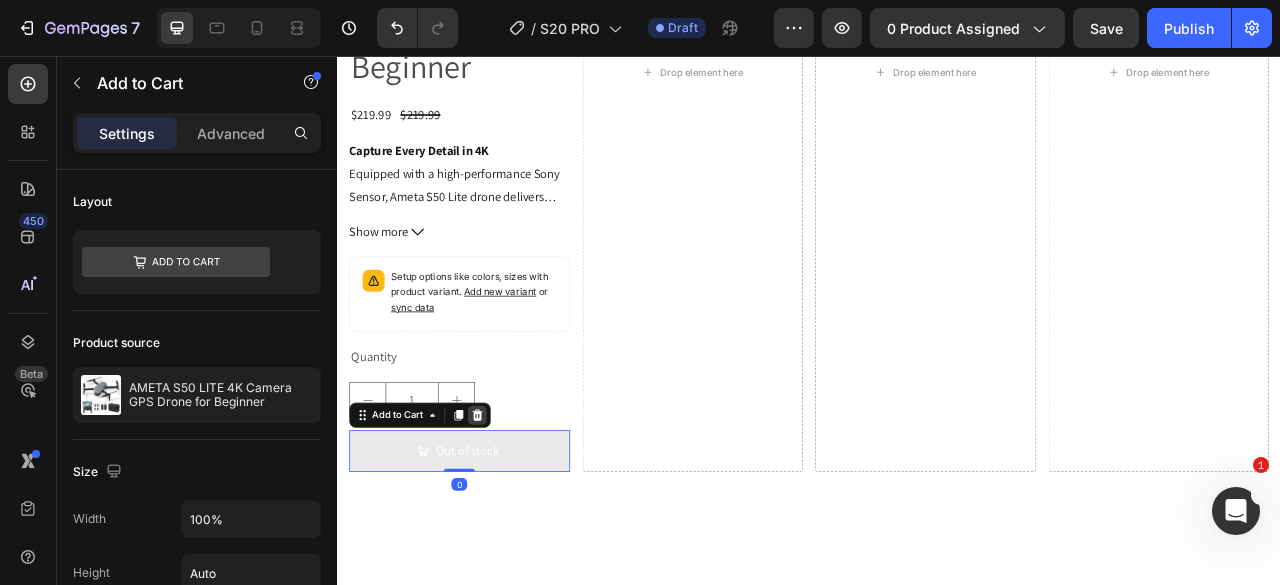 click on "Add to Cart" at bounding box center (442, 513) 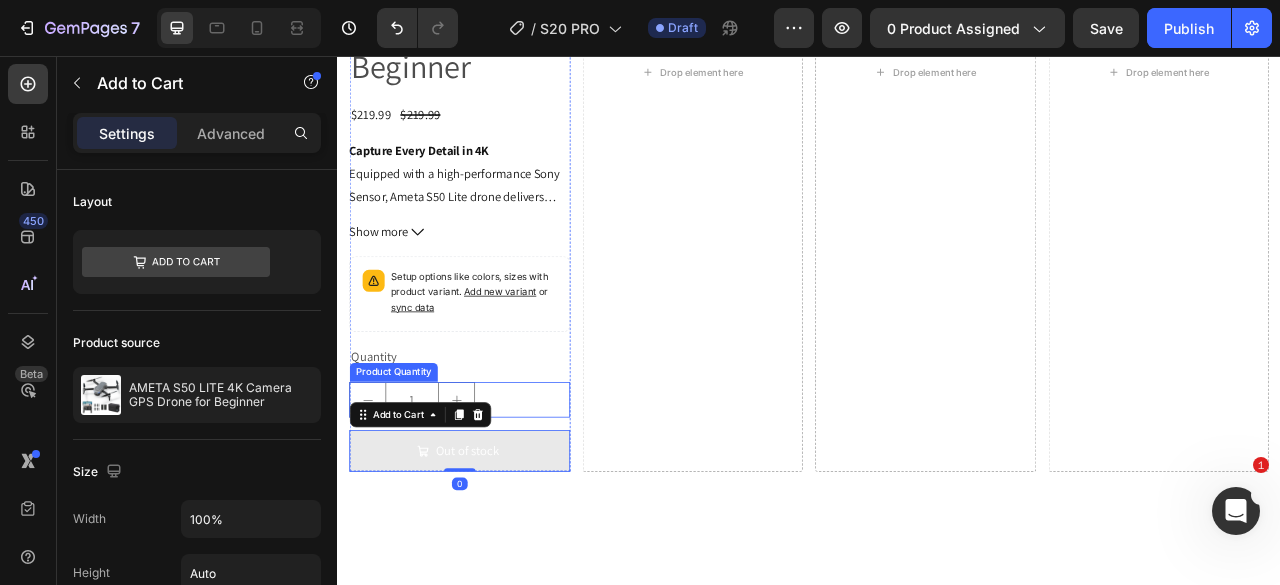 click on "1" at bounding box center (492, 493) 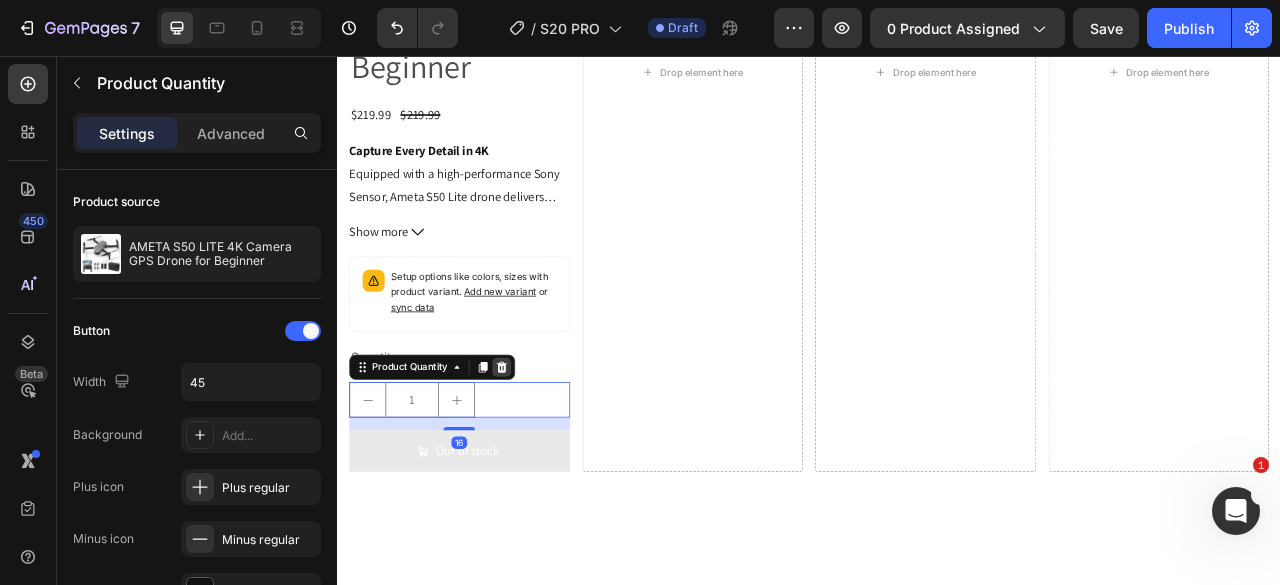 click 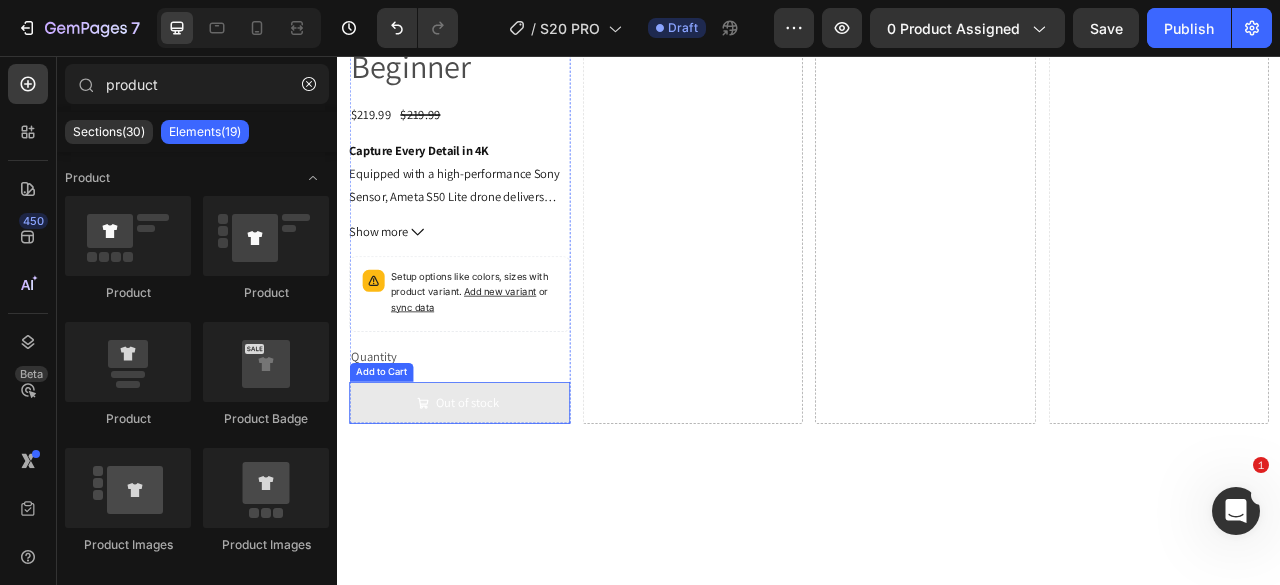 click on "Out of stock" at bounding box center (492, 497) 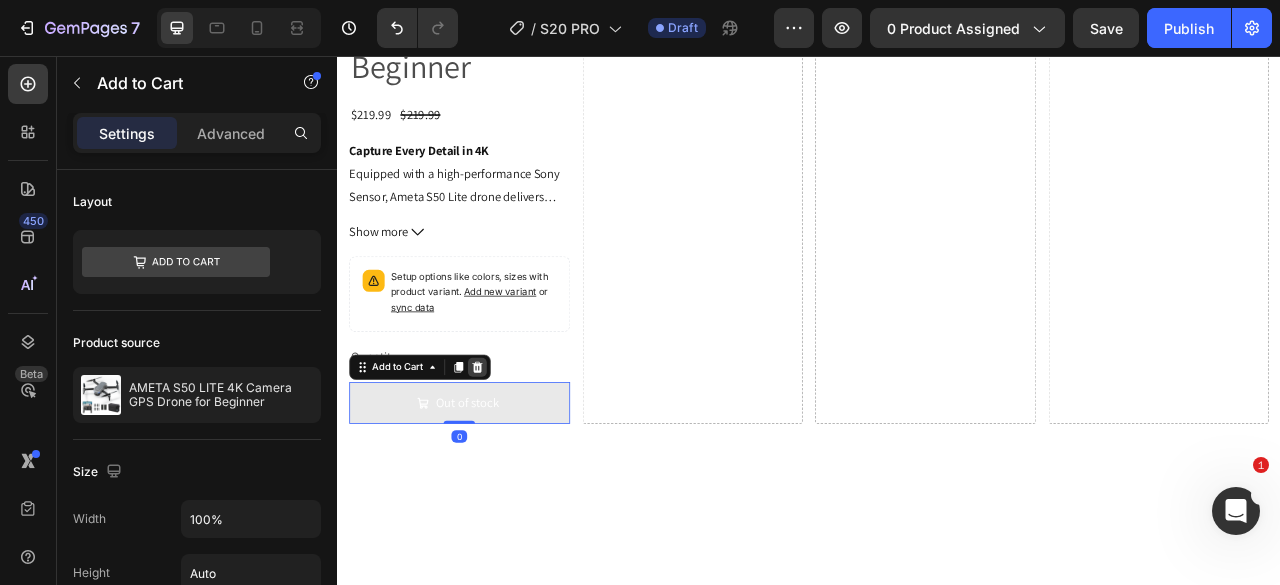 click at bounding box center [515, 452] 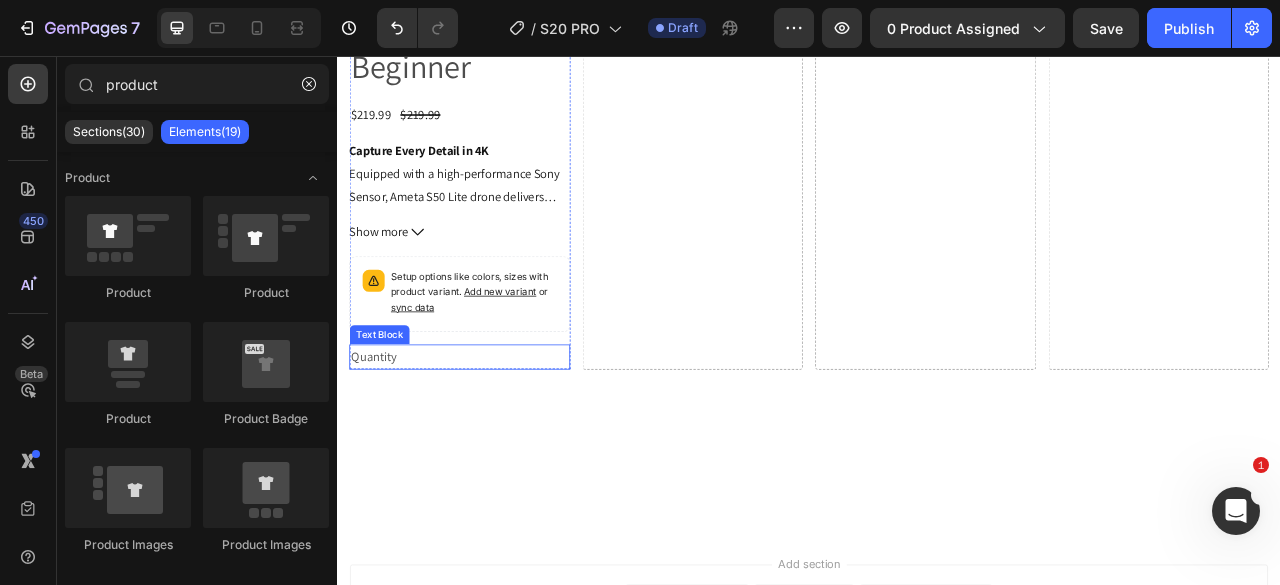 click on "Quantity" at bounding box center [492, 439] 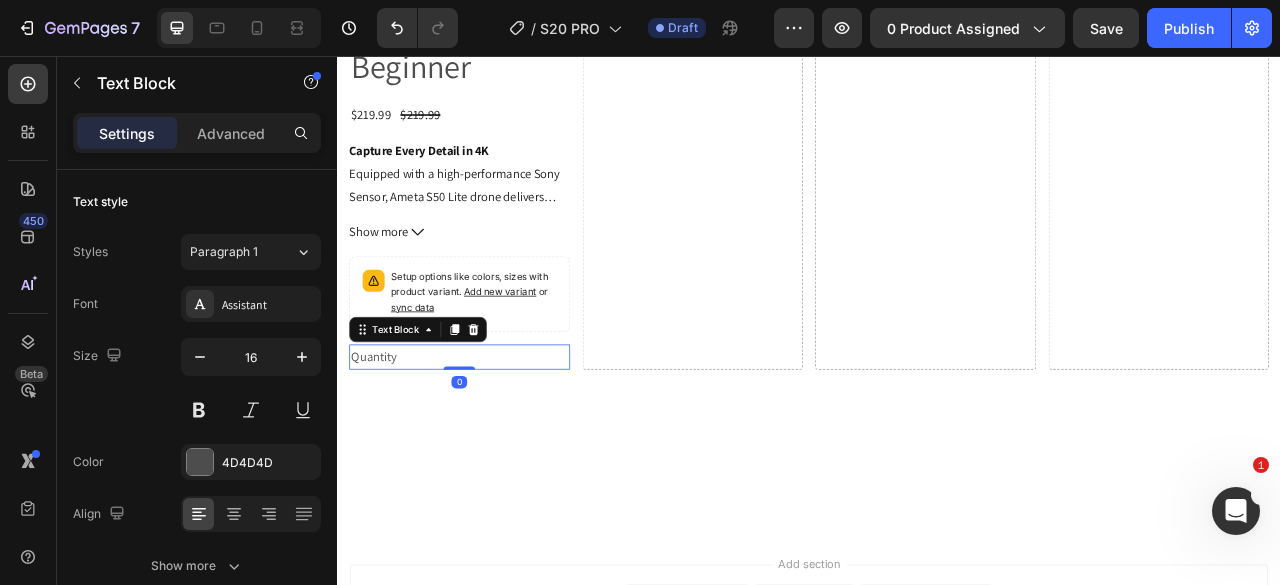 click on "Text Block" at bounding box center (439, 404) 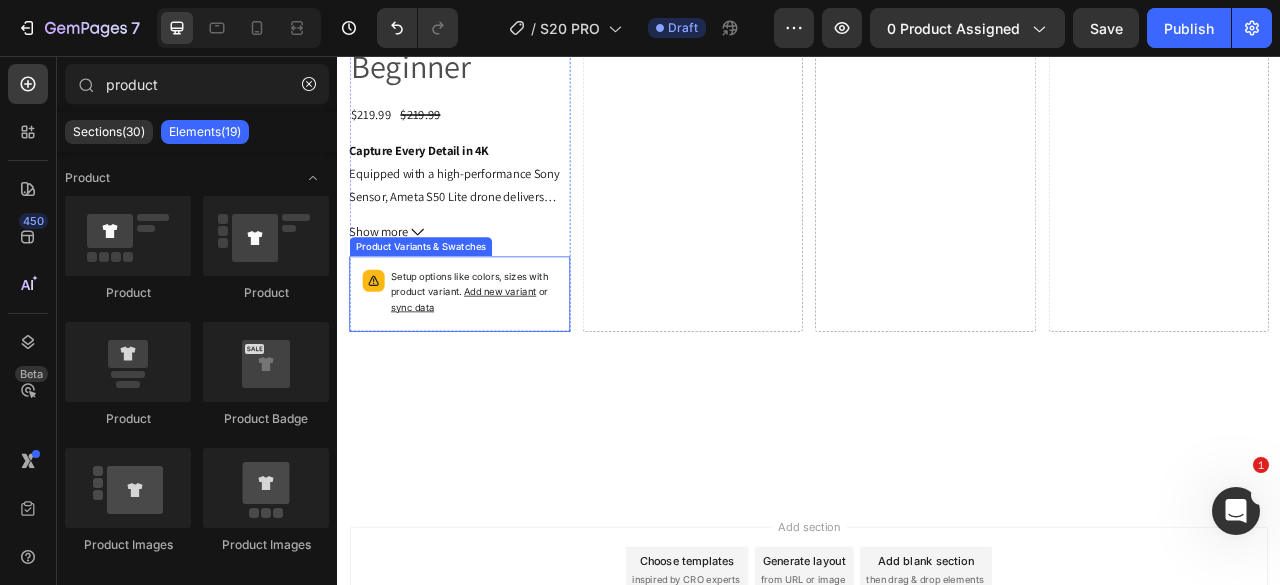 click on "Setup options like colors, sizes with product variant.       Add new variant   or   sync data" at bounding box center [510, 357] 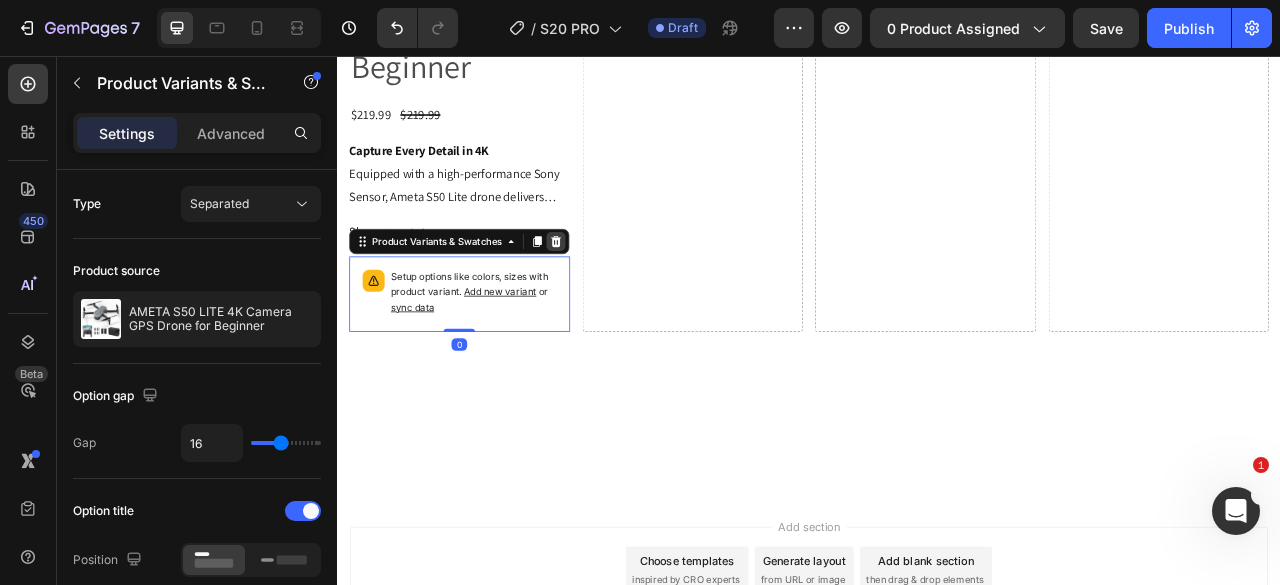 click 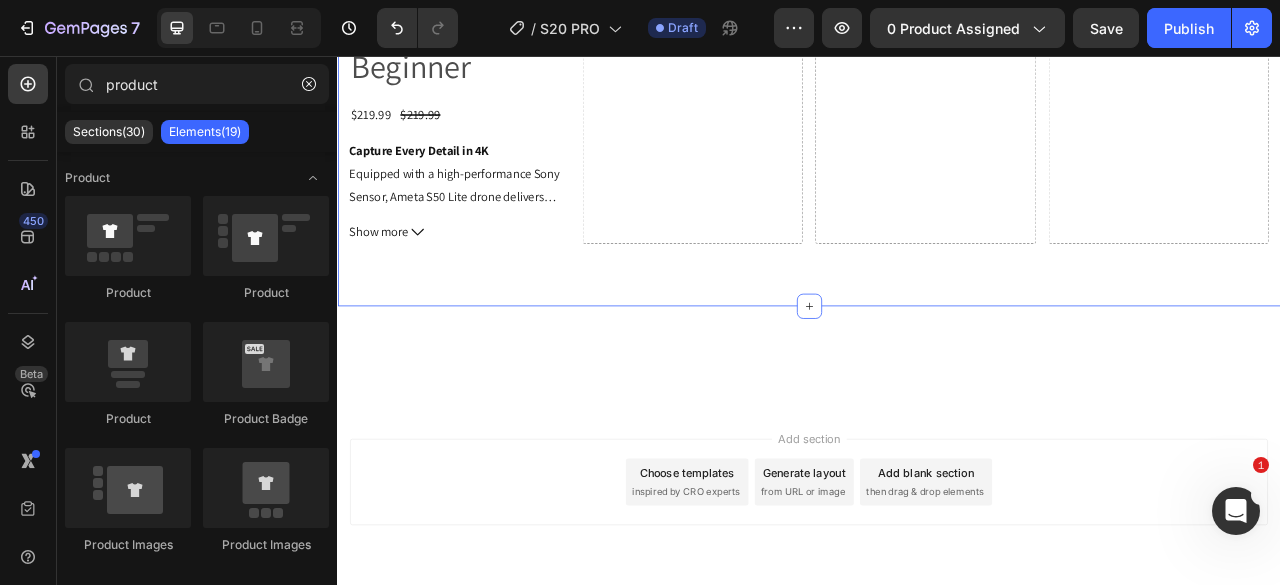 click on "Recommended Drones and Accessories Heading Product Images AMETA S50 LITE 4K Camera GPS Drone for Beginner Product Title $219.99 Product Price Product Price $219.99 Product Price Product Price Row Capture Every Detail in 4K
Equipped with a high-performance Sony Sensor, Ameta S50 Lite drone delivers crystal-clear images and ultra-smooth videos. Perfect for capturing breathtaking aerial footage with incredible detail and vibrant color accuracy.
Ultra-Lightweight – No Registration Required
Weighing   less than 249g, this drone complies with most international regulations, meaning no registration is needed in many countries or regions. Compact, portable, and ready to fly anytime, anywhere.
Extended Flight Time with Dual Batteries
Enjoy   up to 50 minutes of flight time with 2 included batteries (each offering 25 minutes). More fly time means more opportunities to explore, film, and create without frequent interruptions.
GPS Precision & Smart Return-to-Home
Beginner-Friendly & Easy to Fly" at bounding box center (937, -120) 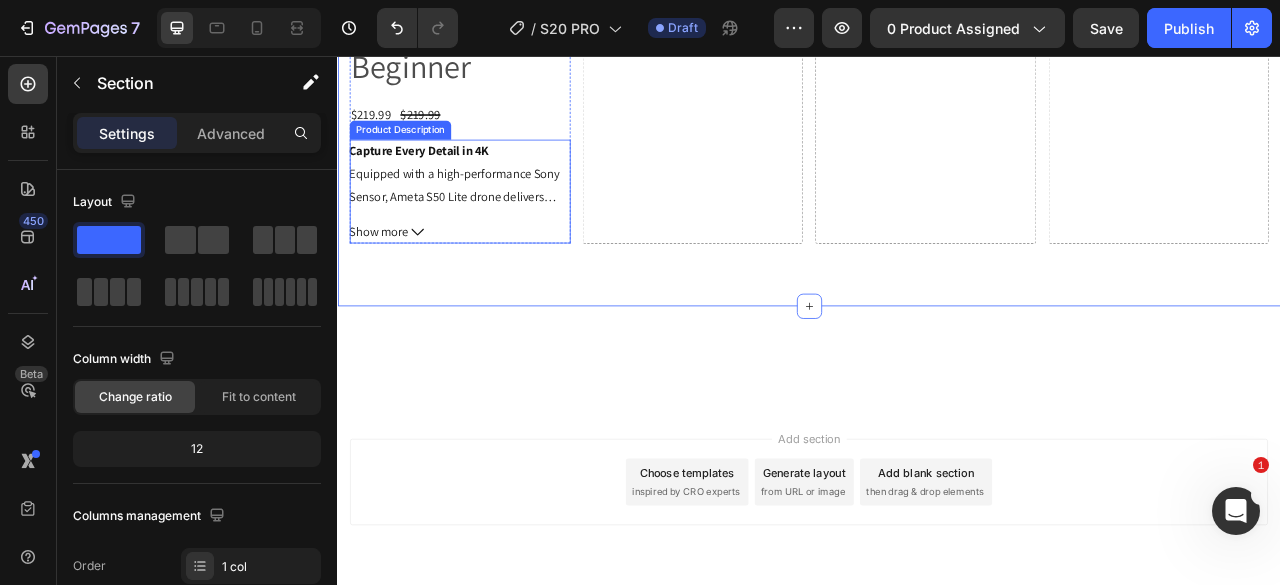 click on "Show more" at bounding box center (492, 280) 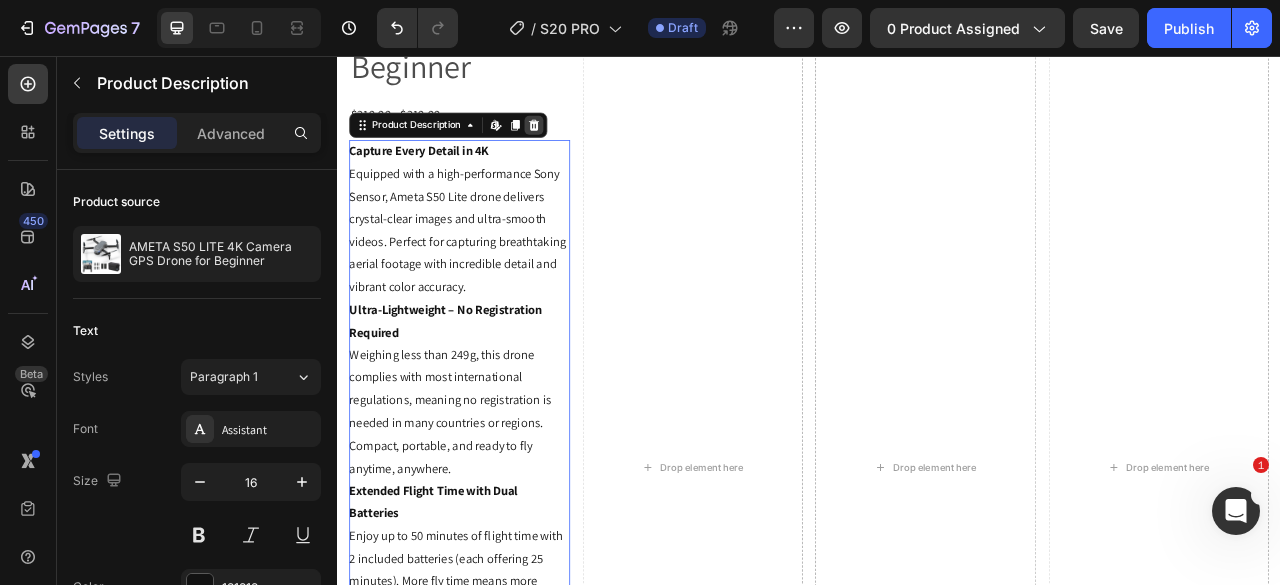 click 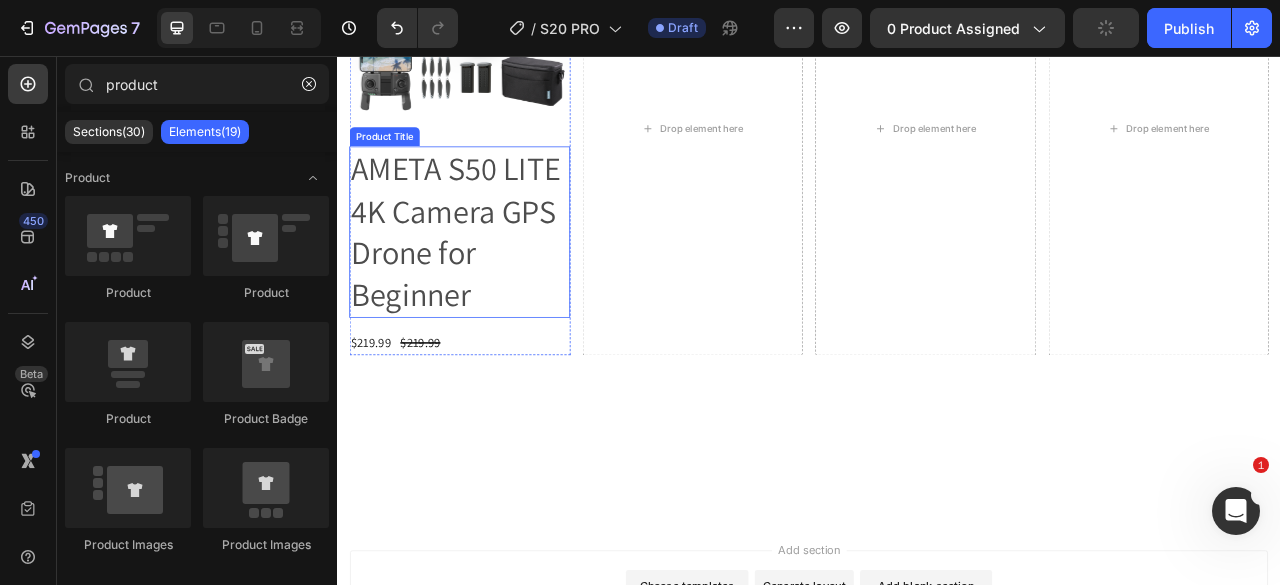 scroll, scrollTop: 7288, scrollLeft: 0, axis: vertical 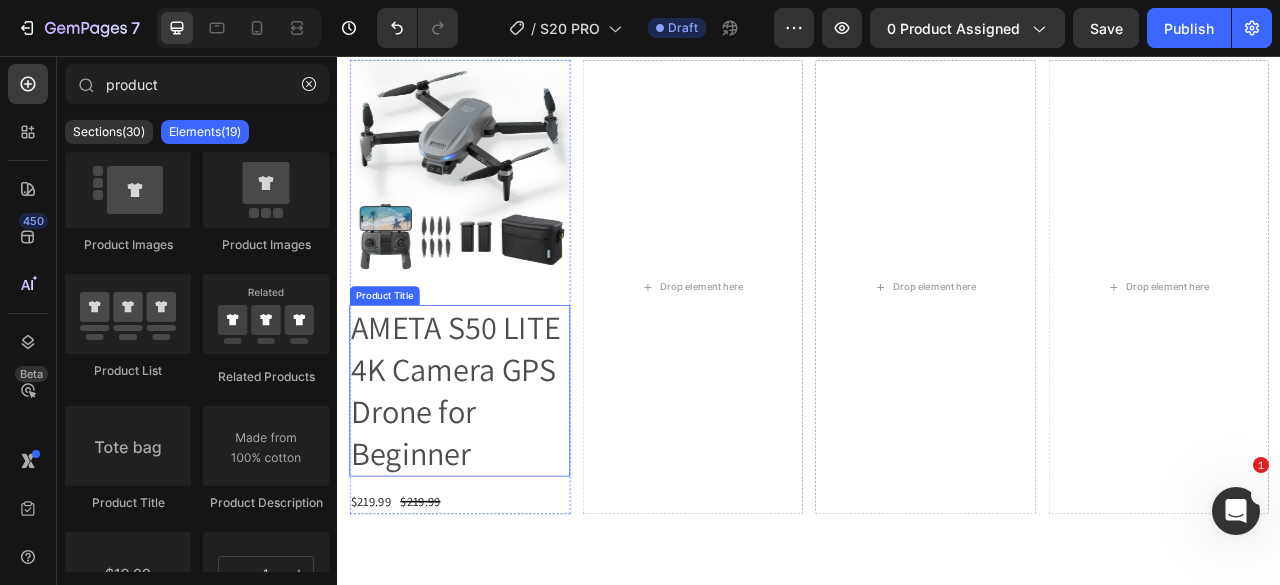 click on "AMETA S50 LITE 4K Camera GPS Drone for Beginner" at bounding box center (492, 481) 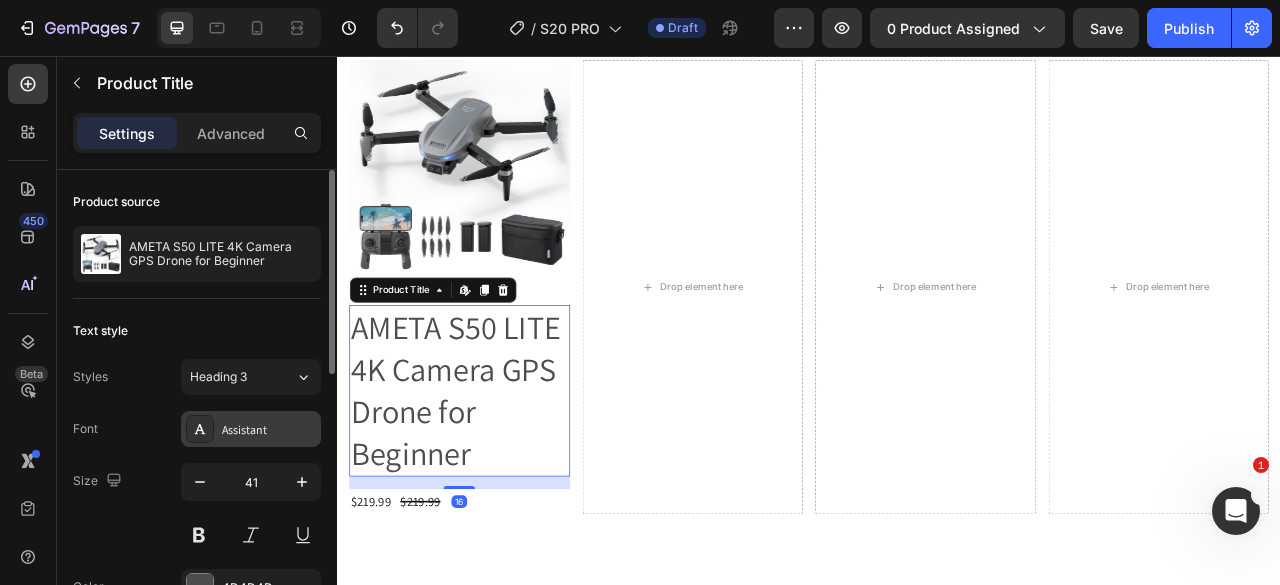 click on "Assistant" at bounding box center [269, 430] 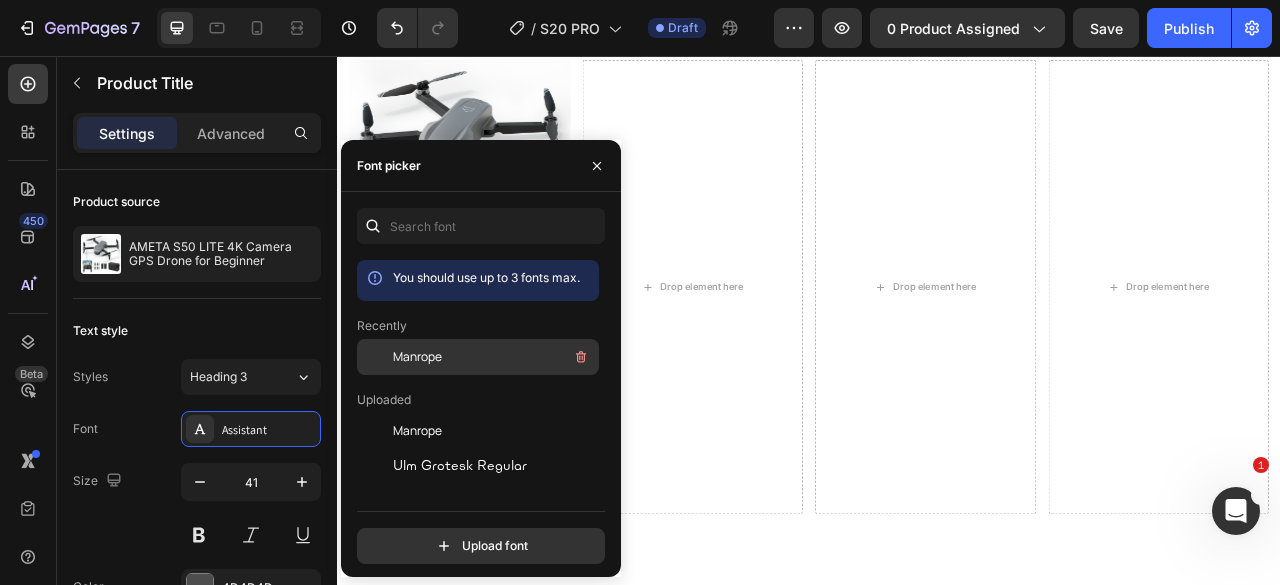click on "Manrope" at bounding box center (417, 357) 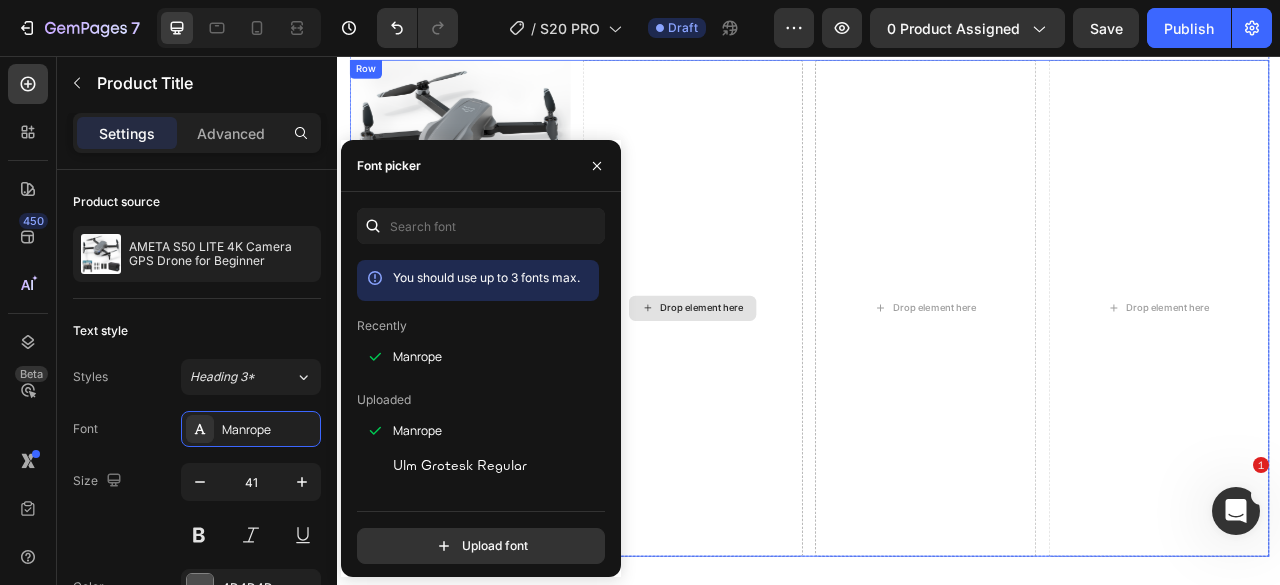 click on "Drop element here" at bounding box center [789, 377] 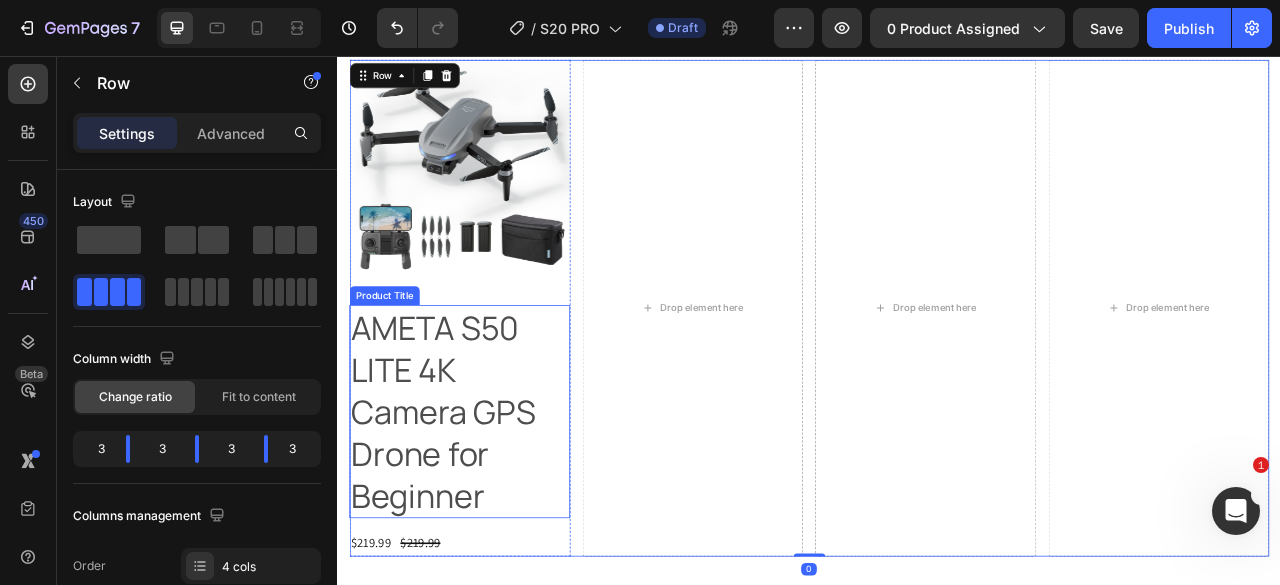 click on "AMETA S50 LITE 4K Camera GPS Drone for Beginner" at bounding box center (492, 508) 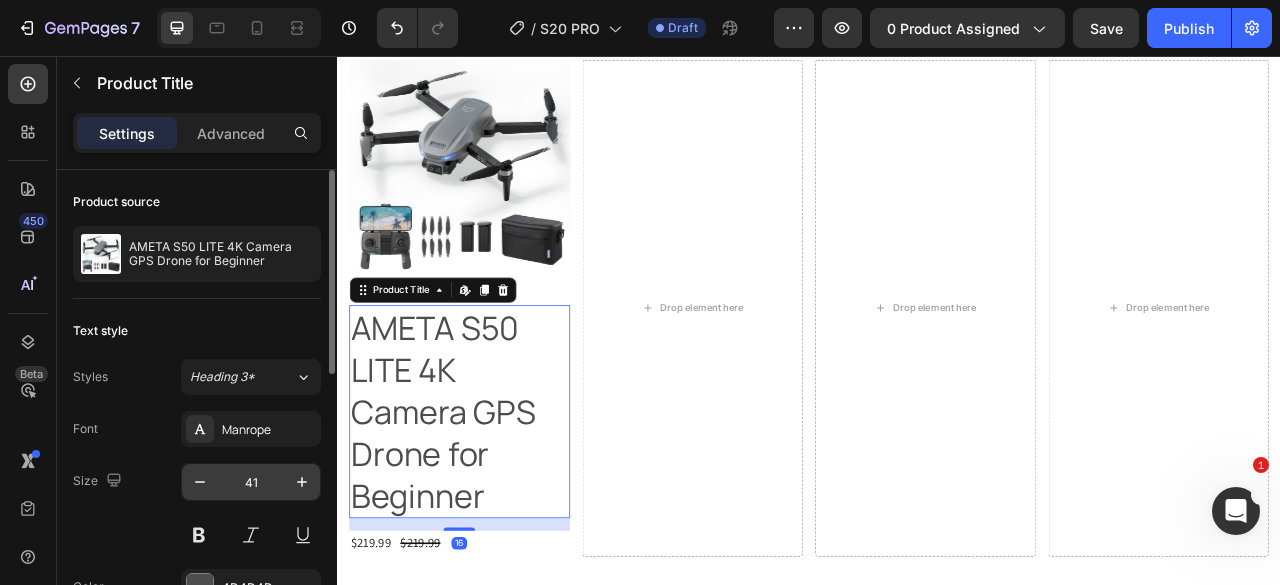 click on "41" at bounding box center (251, 482) 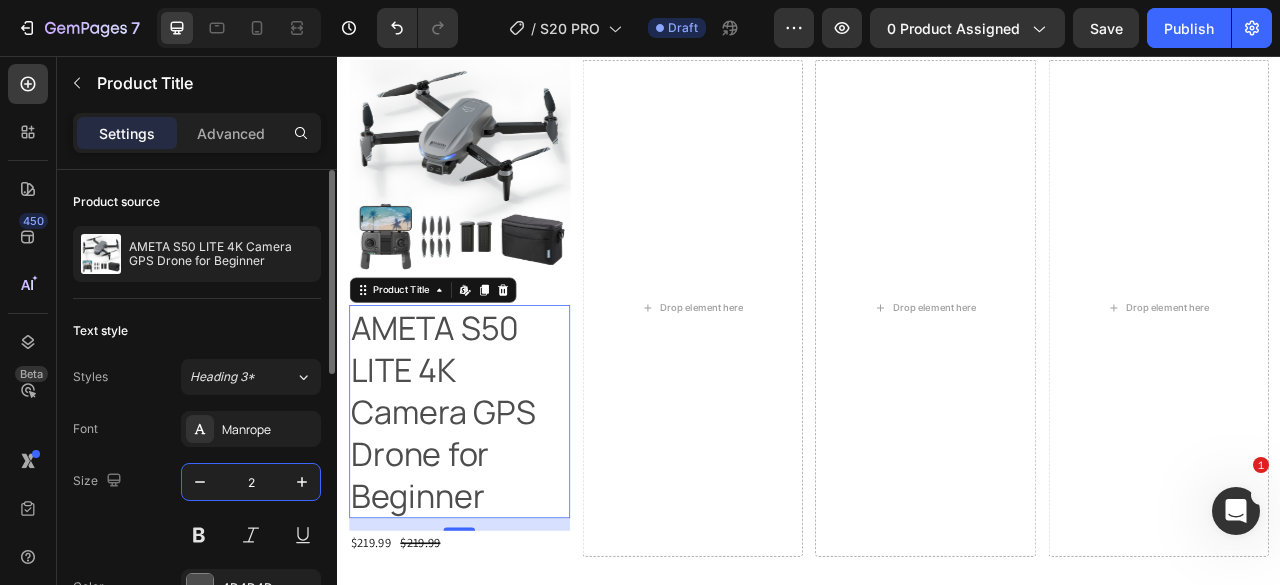 type on "20" 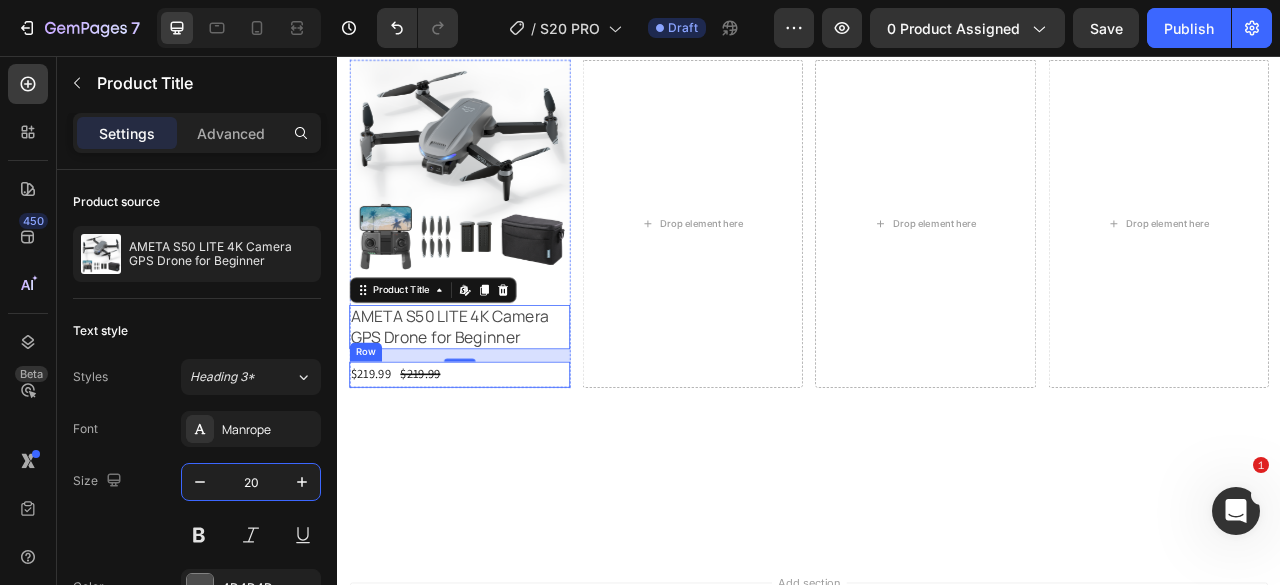 click on "$219.99 Product Price Product Price $219.99 Product Price Product Price Row" at bounding box center (492, 461) 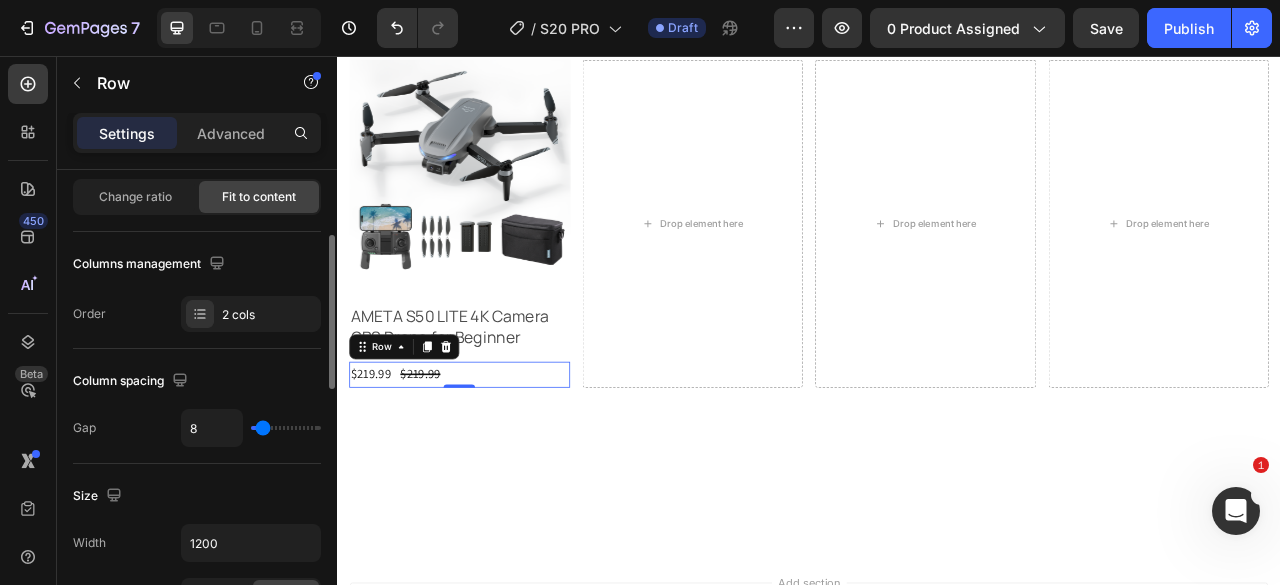 scroll, scrollTop: 0, scrollLeft: 0, axis: both 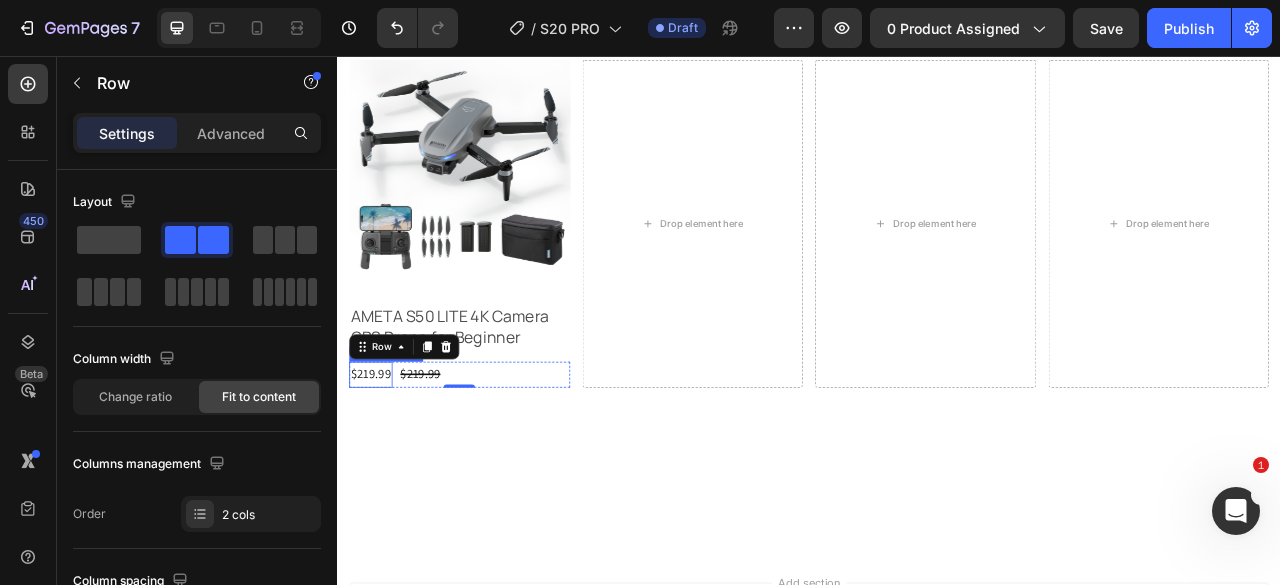click on "$219.99" at bounding box center (379, 461) 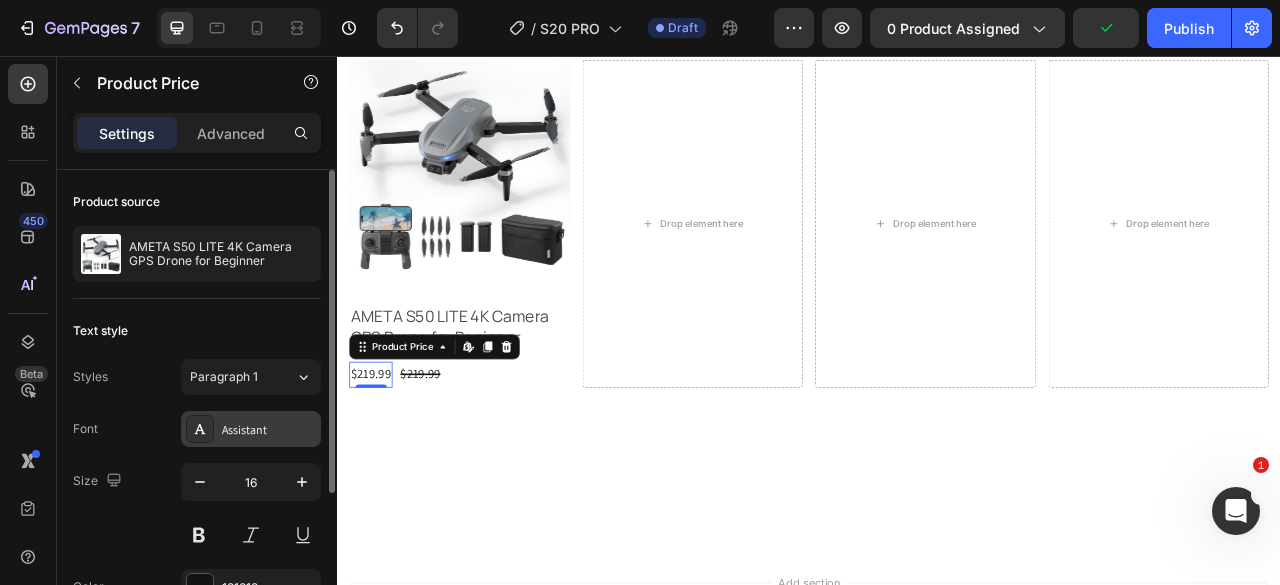 click on "Assistant" at bounding box center (269, 430) 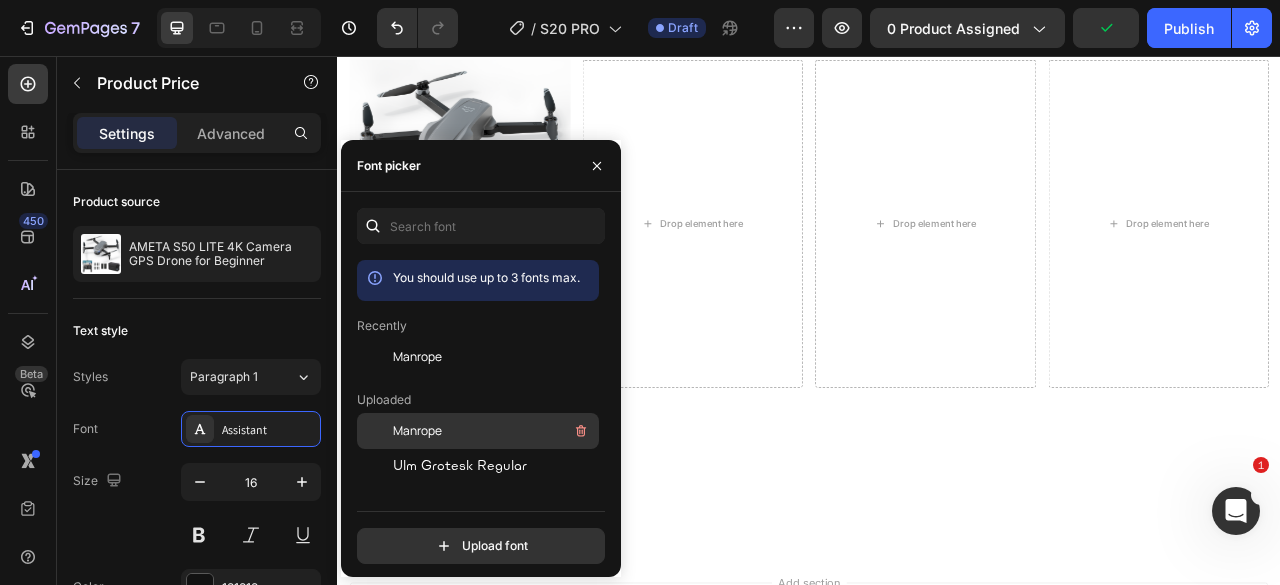 click on "Manrope" at bounding box center (417, 431) 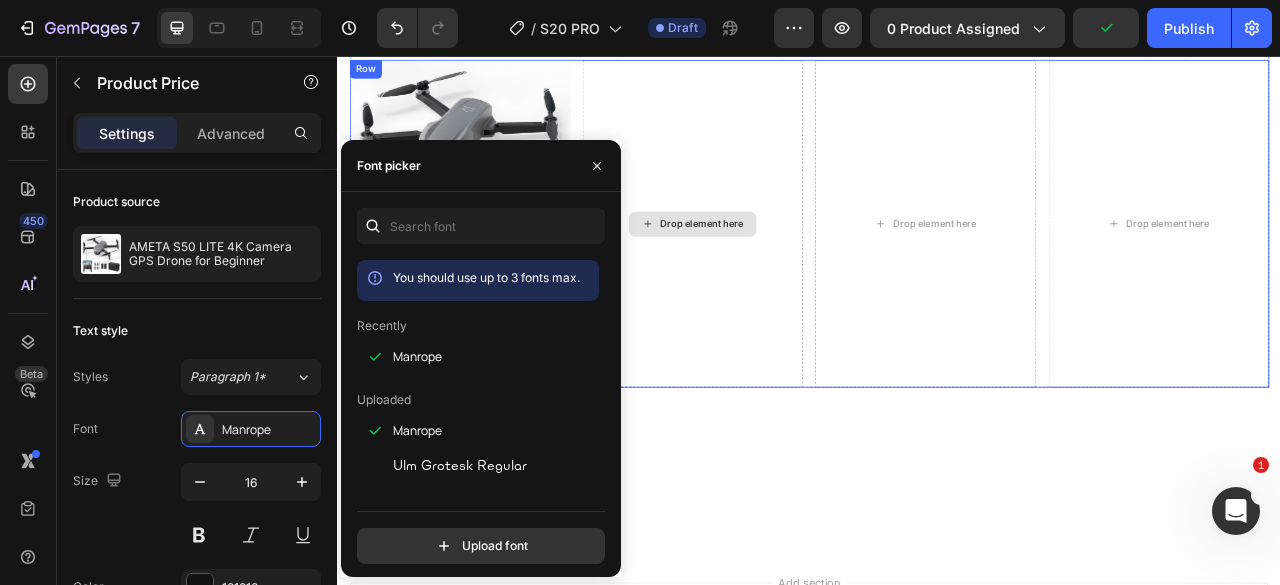 click on "Drop element here" at bounding box center (789, 269) 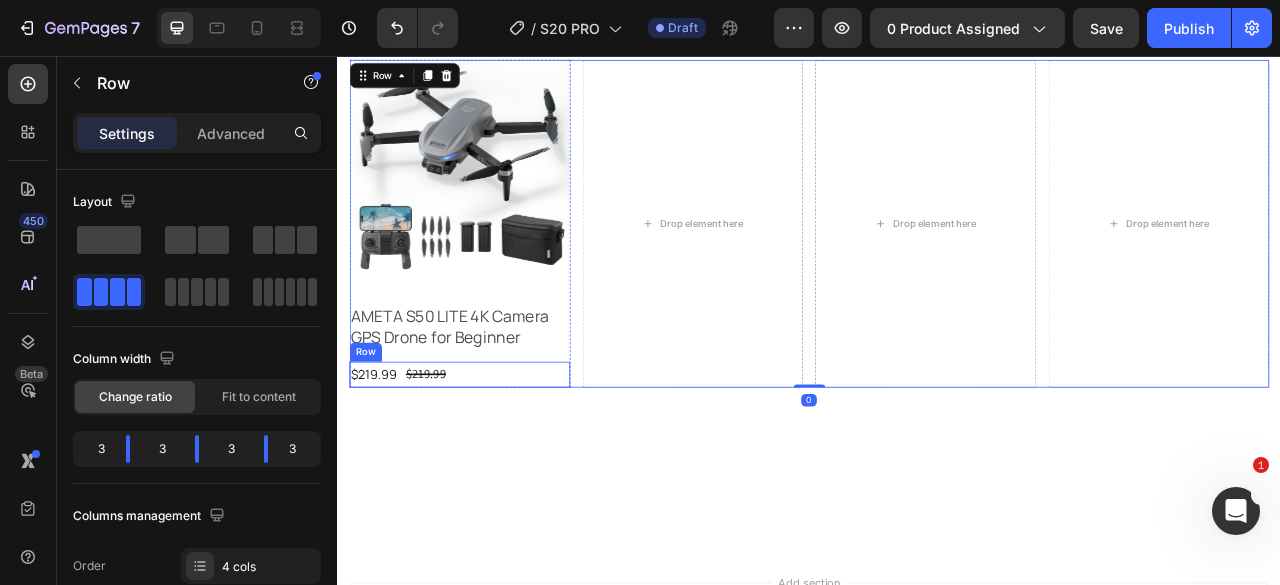 click on "$219.99 Product Price Product Price $219.99 Product Price Product Price Row" at bounding box center [492, 461] 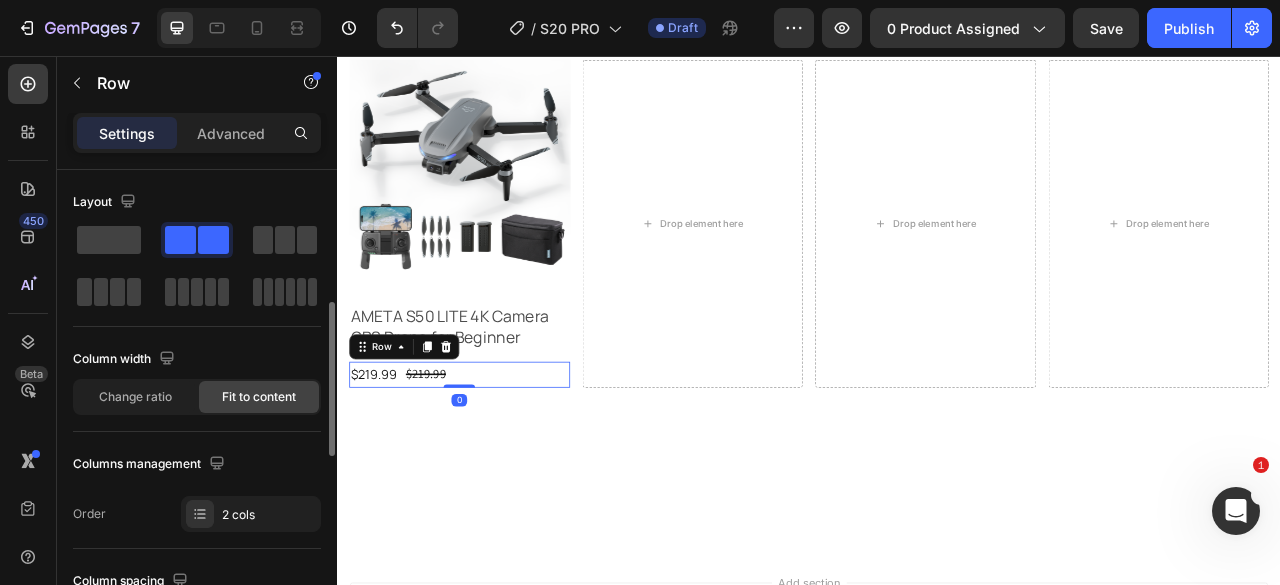 scroll, scrollTop: 100, scrollLeft: 0, axis: vertical 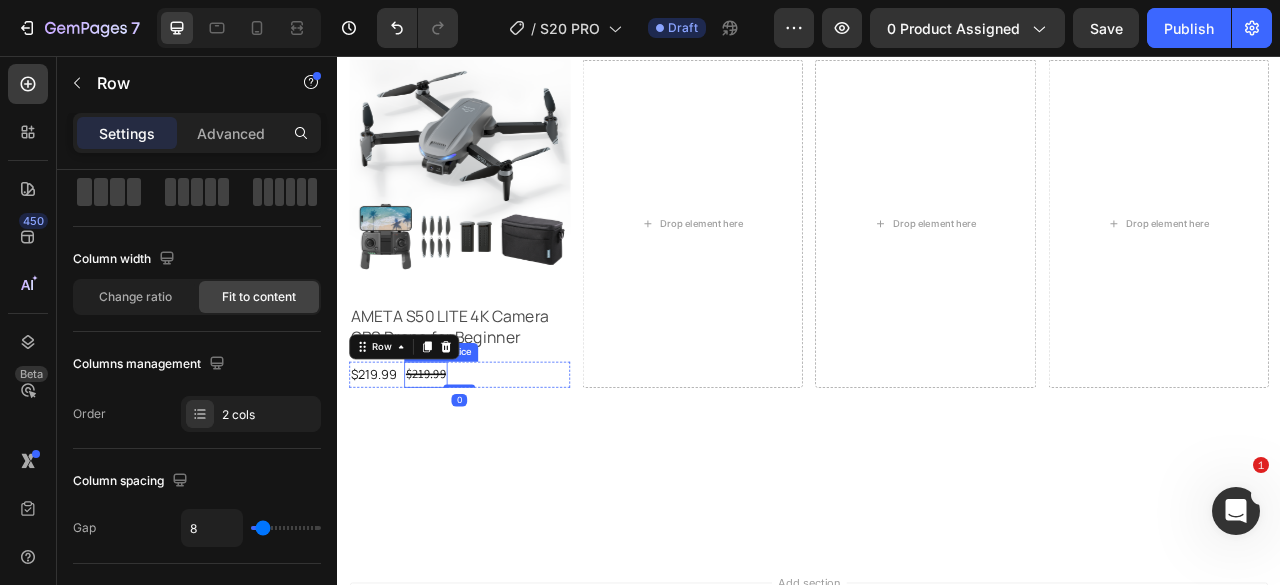 click on "$219.99" at bounding box center (449, 461) 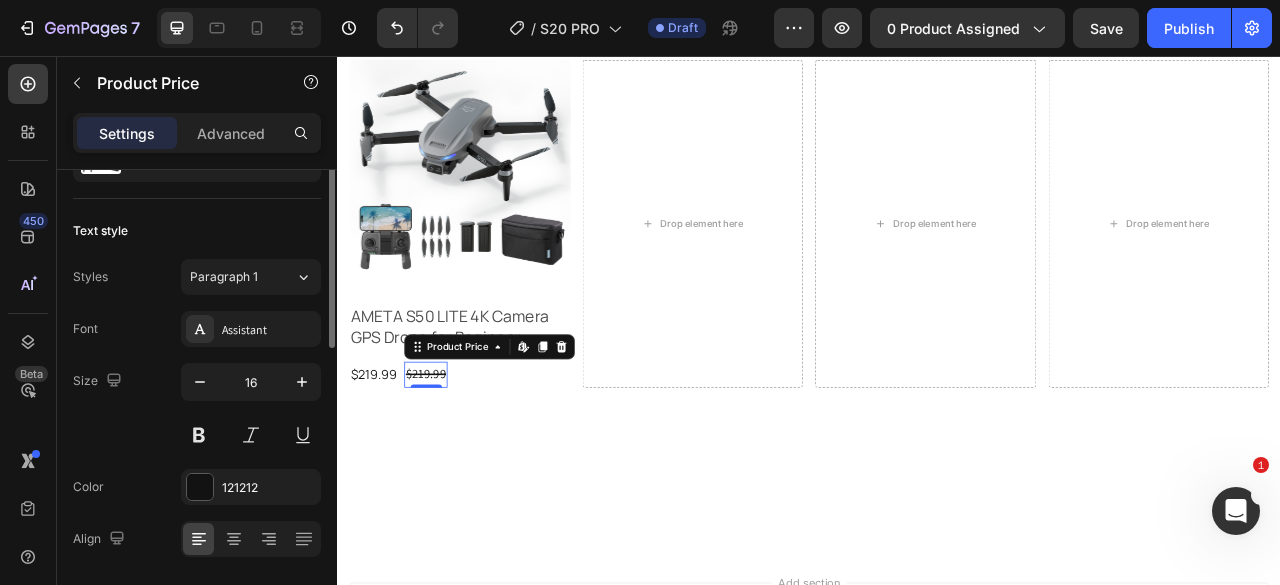 scroll, scrollTop: 0, scrollLeft: 0, axis: both 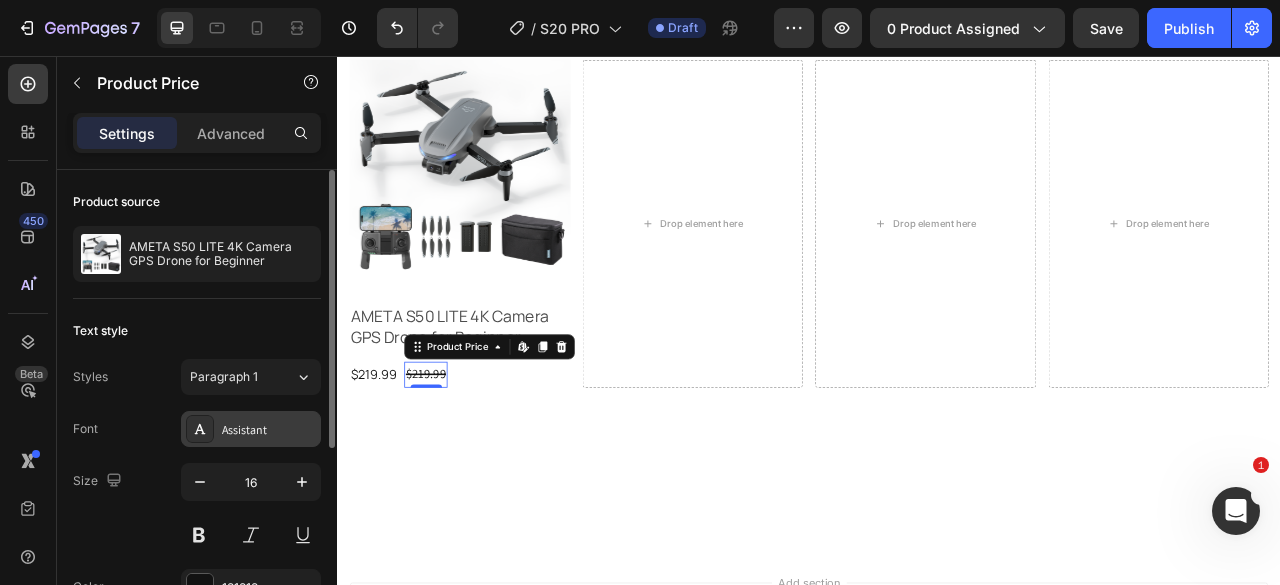 click on "Assistant" at bounding box center [269, 430] 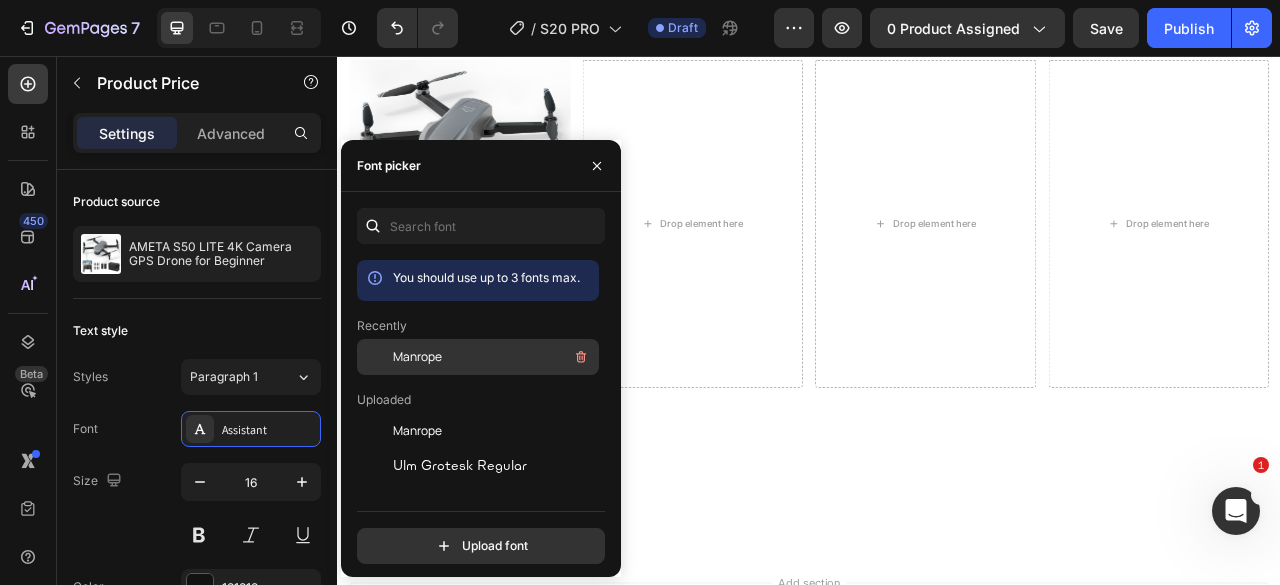 click on "Manrope" at bounding box center [417, 357] 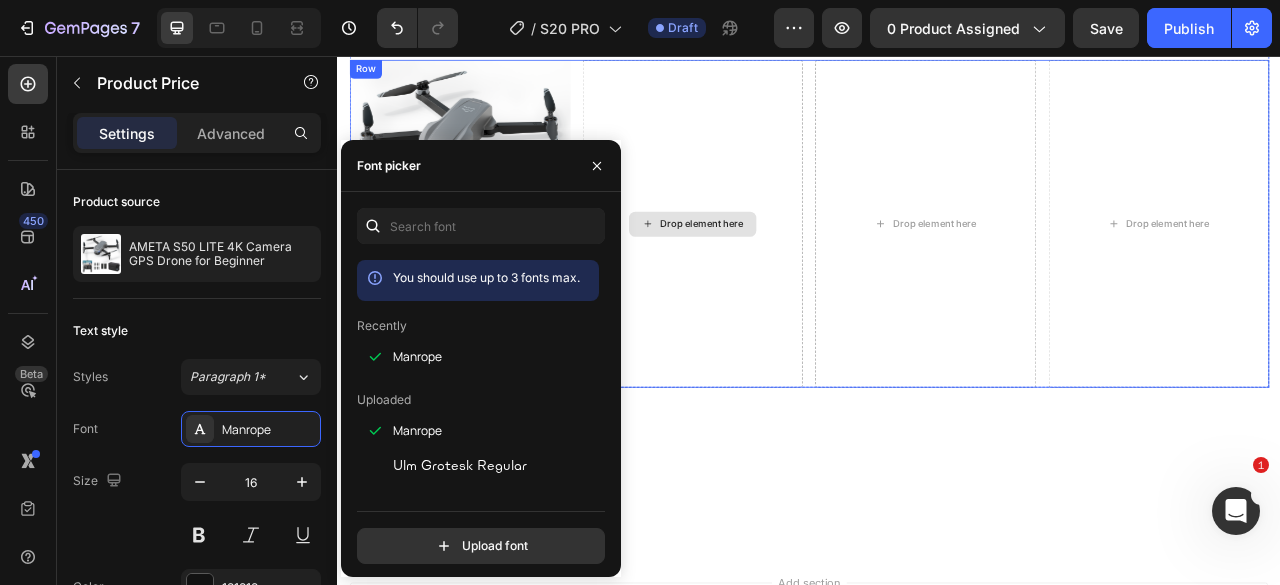 click on "Drop element here" at bounding box center [789, 269] 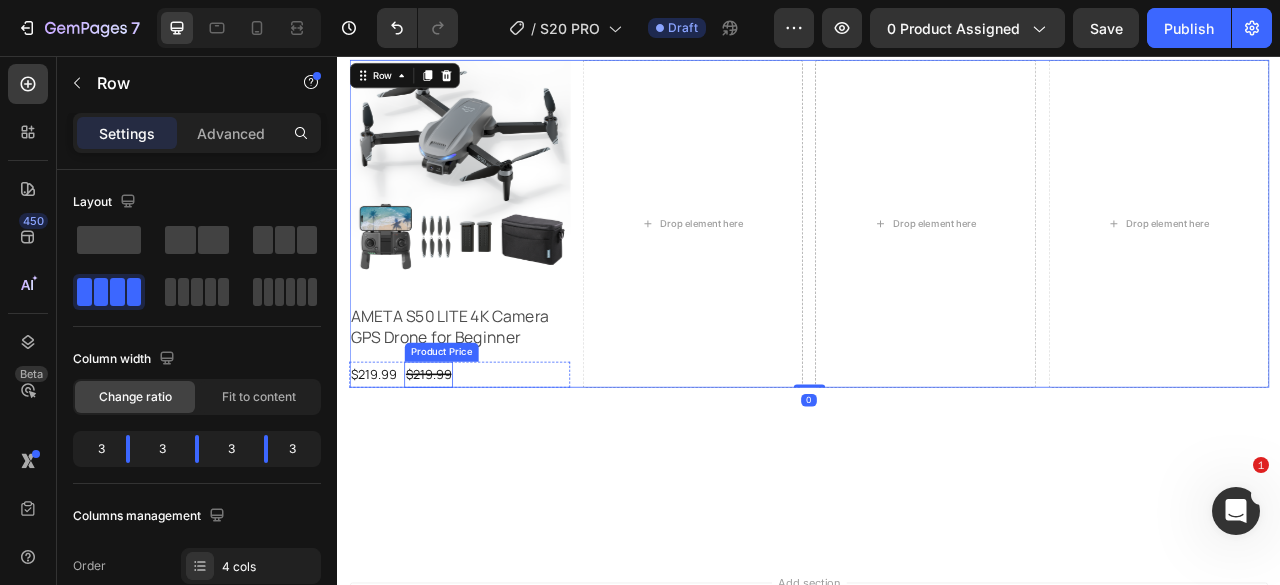 click on "AMETA S50 LITE 4K Camera GPS Drone for Beginner" at bounding box center (492, 401) 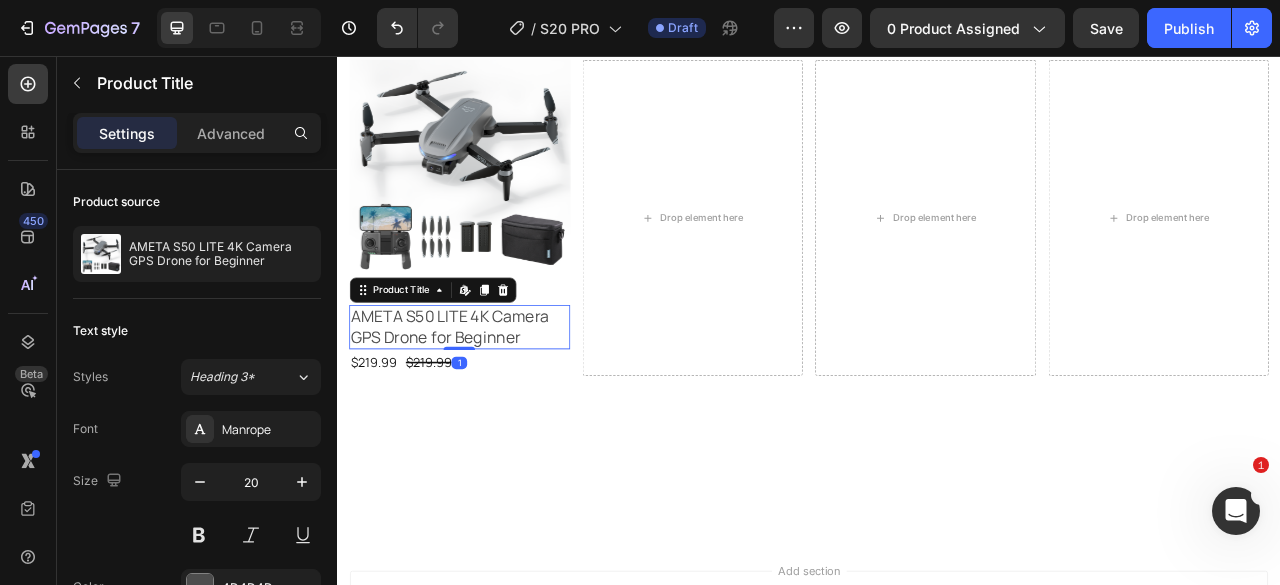 drag, startPoint x: 490, startPoint y: 439, endPoint x: 735, endPoint y: 365, distance: 255.93163 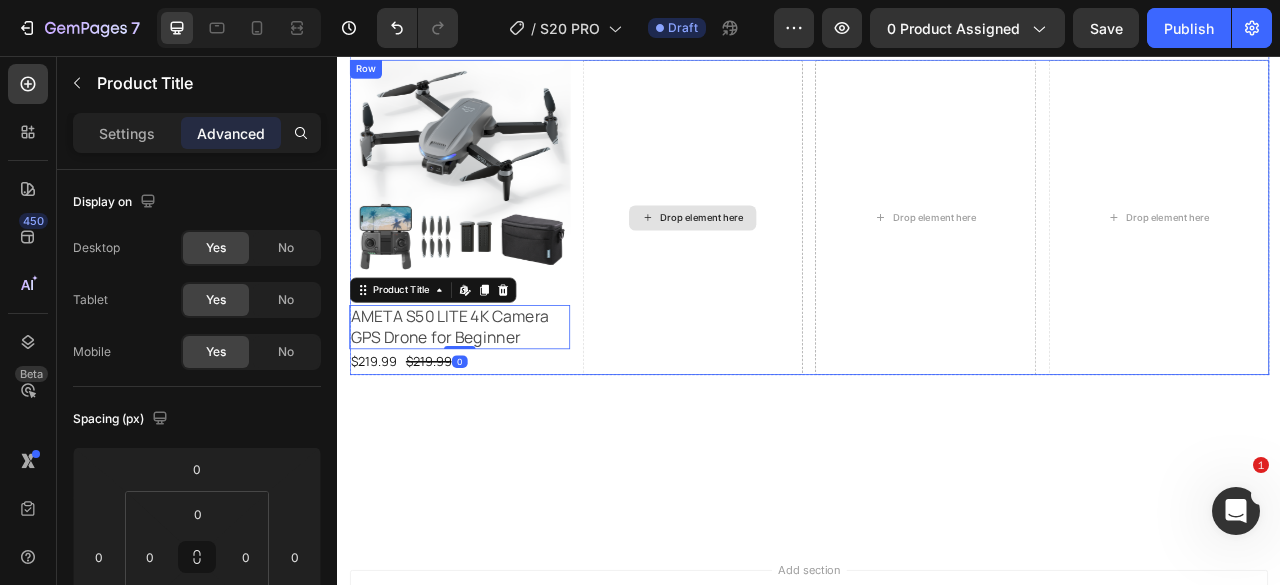 click on "Drop element here" at bounding box center (789, 261) 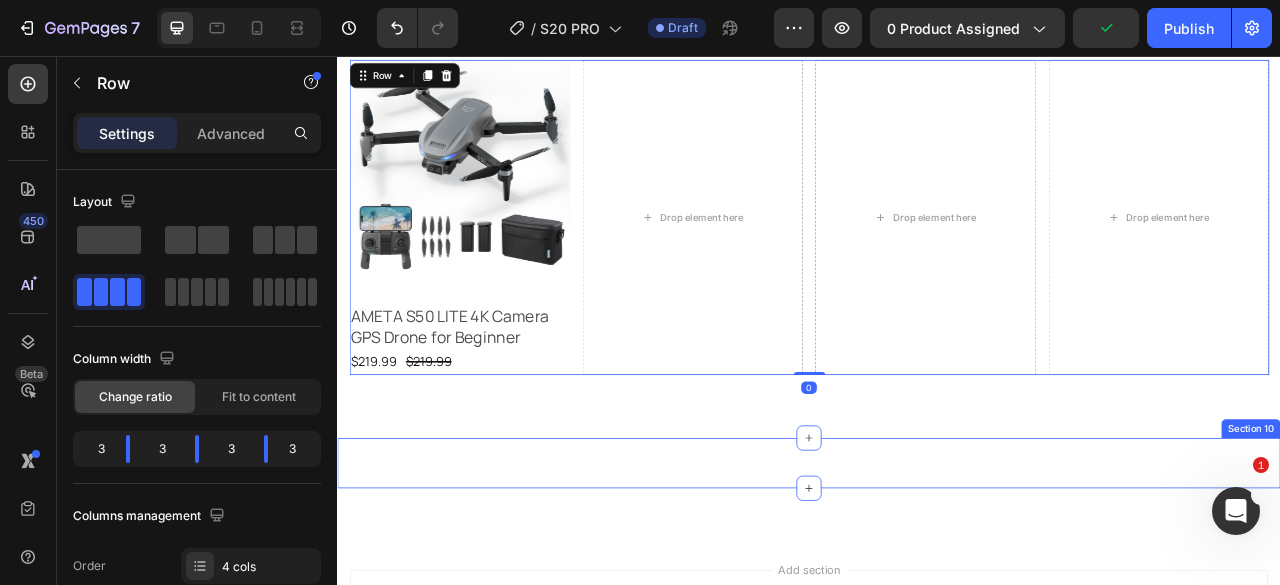 click on "Recommended Drones and Accessories Heading Product Images AMETA S50 LITE 4K Camera GPS Drone for Beginner Product Title $219.99 Product Price Product Price $219.99 Product Price Product Price Row Product
Drop element here
Drop element here
Drop element here Row   0 Row Section 9" at bounding box center (937, 209) 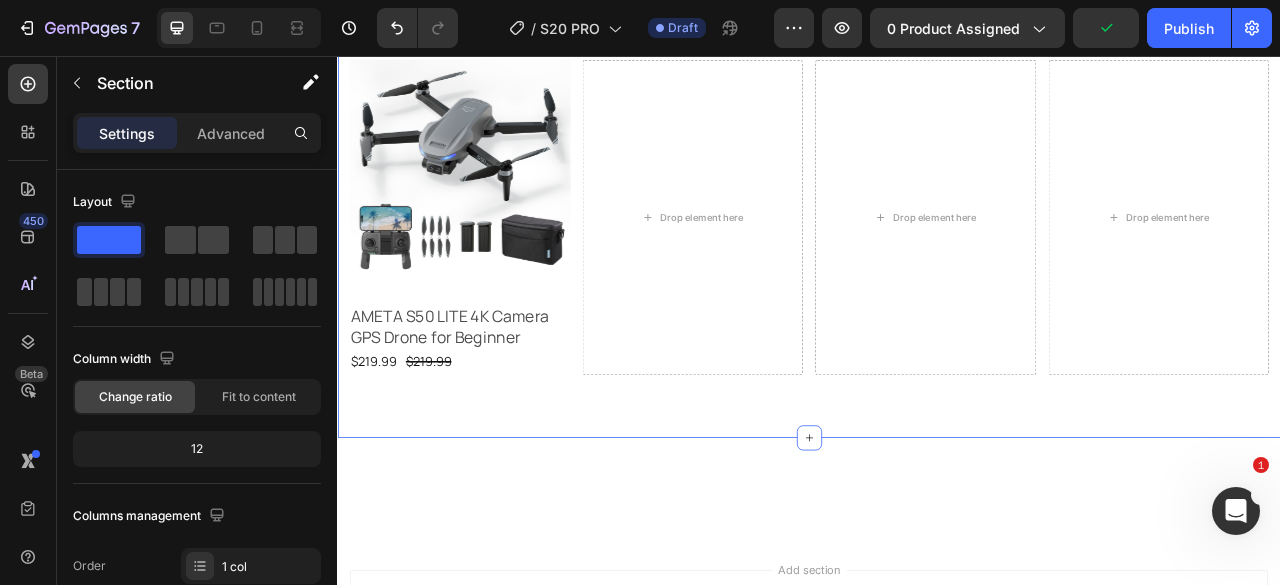 click on "$219.99" at bounding box center (453, 445) 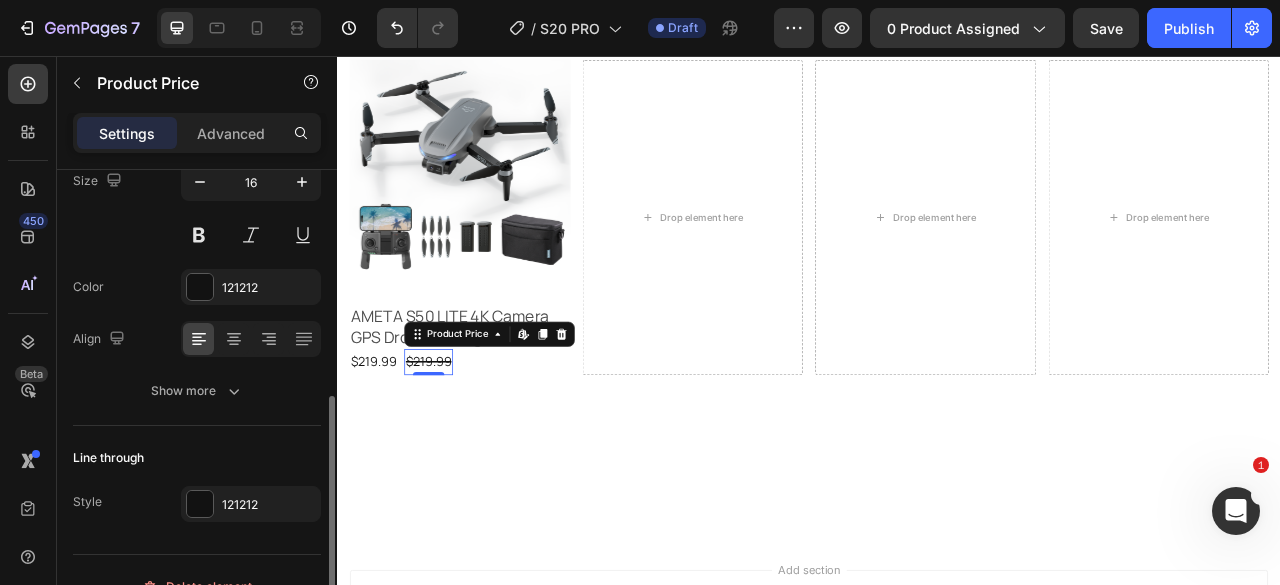 scroll, scrollTop: 331, scrollLeft: 0, axis: vertical 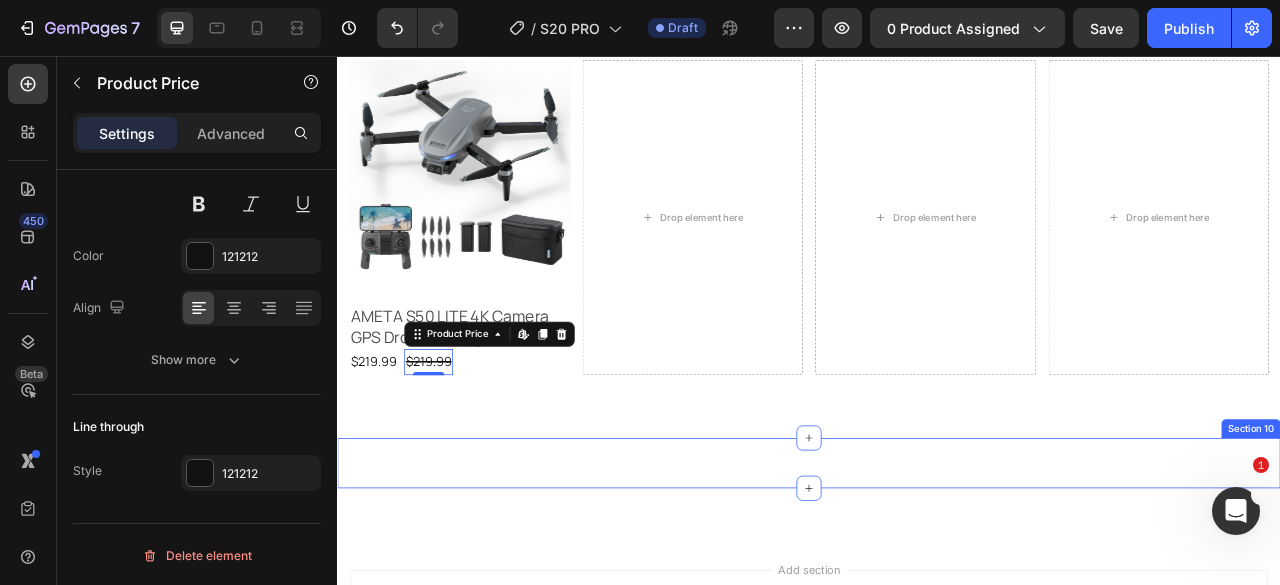click on "Image Image Image Image Image Section 10" at bounding box center [937, 574] 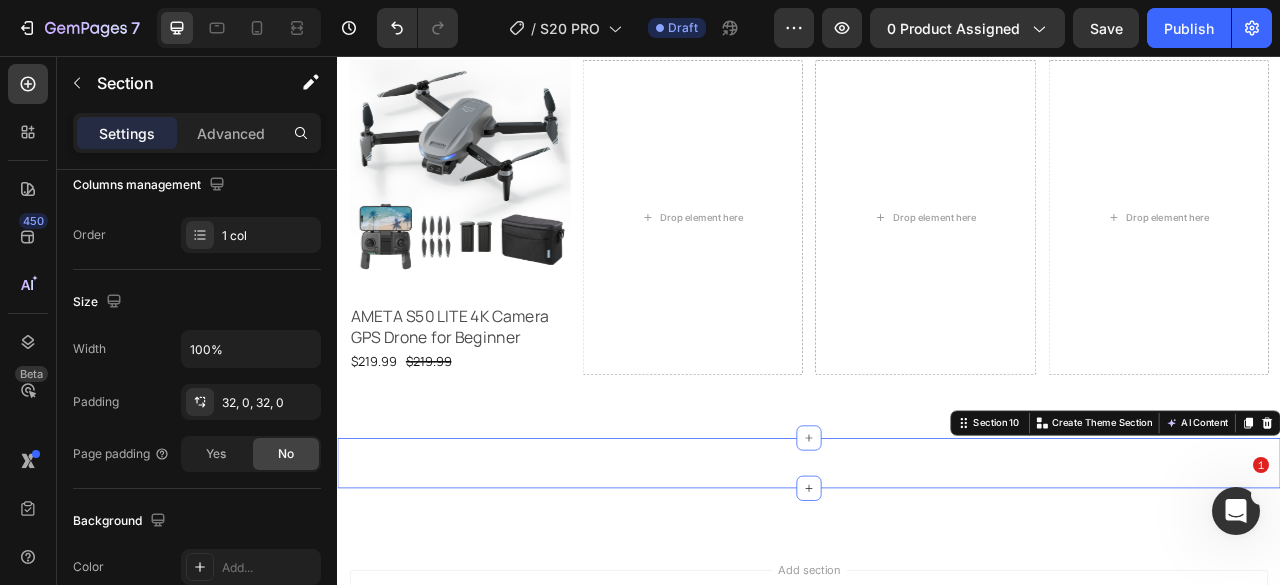 scroll, scrollTop: 0, scrollLeft: 0, axis: both 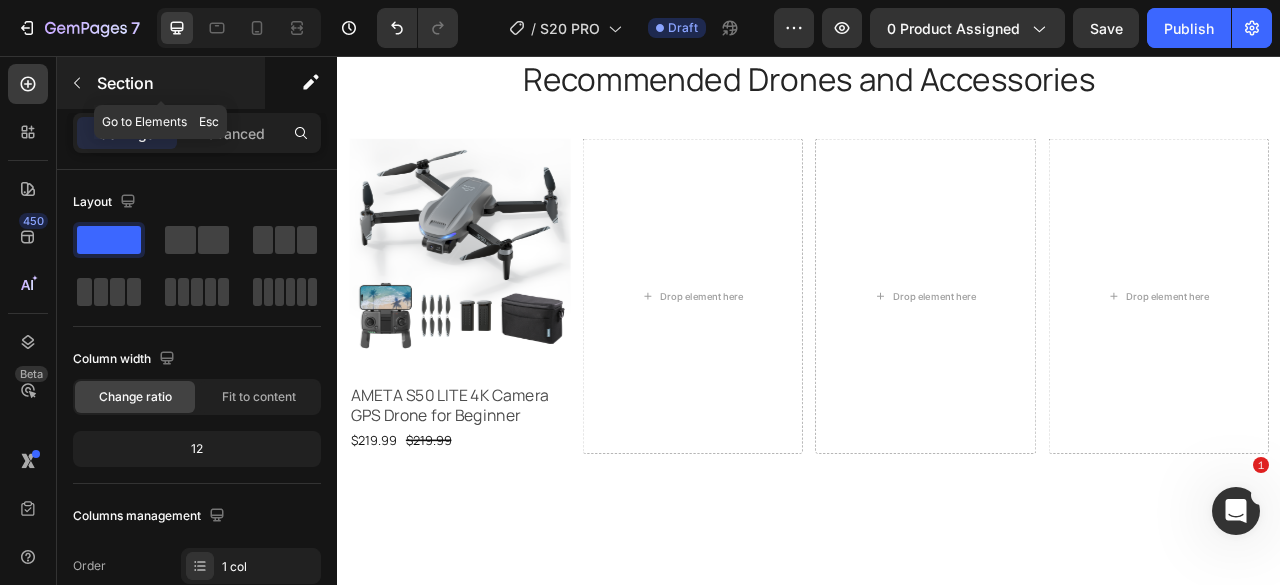 click 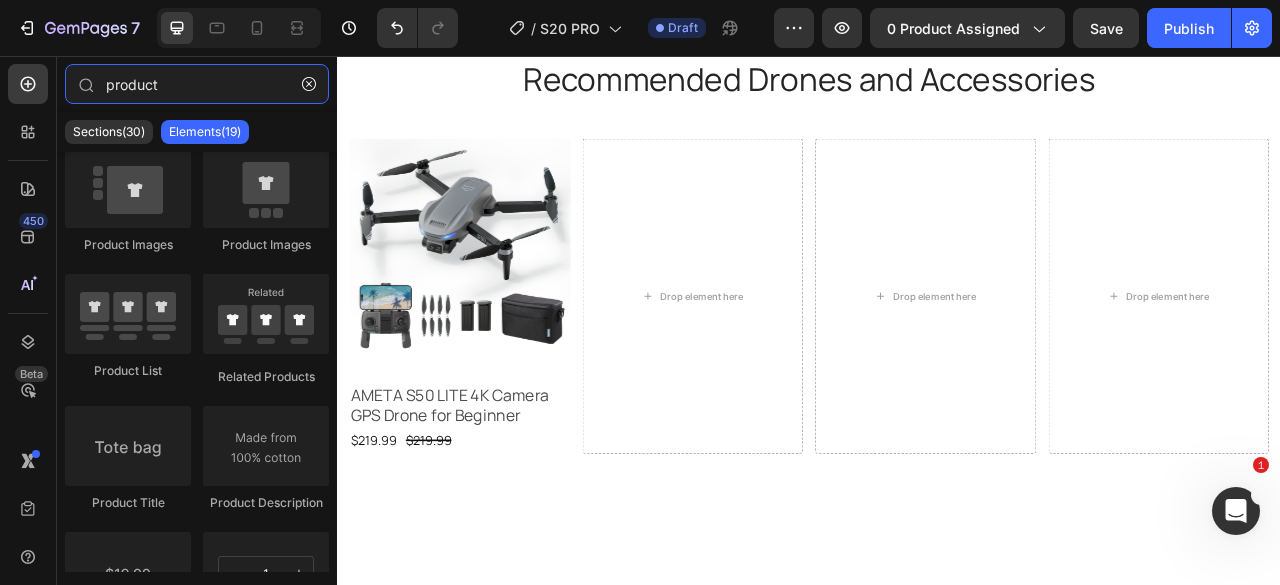 drag, startPoint x: 218, startPoint y: 91, endPoint x: 0, endPoint y: 25, distance: 227.77182 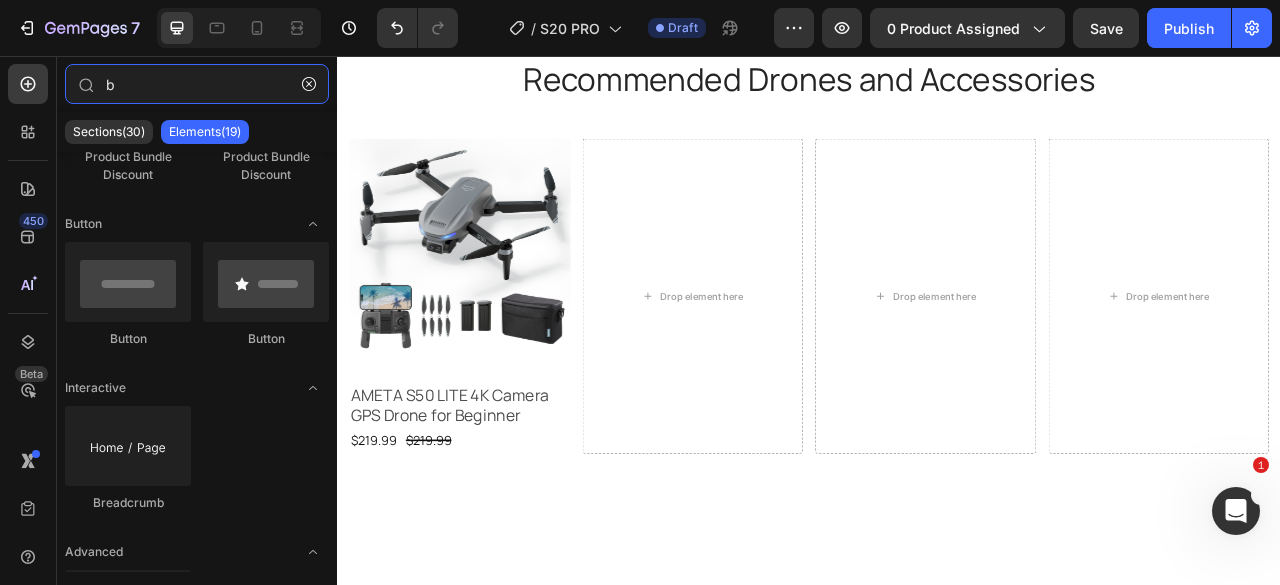 scroll, scrollTop: 0, scrollLeft: 0, axis: both 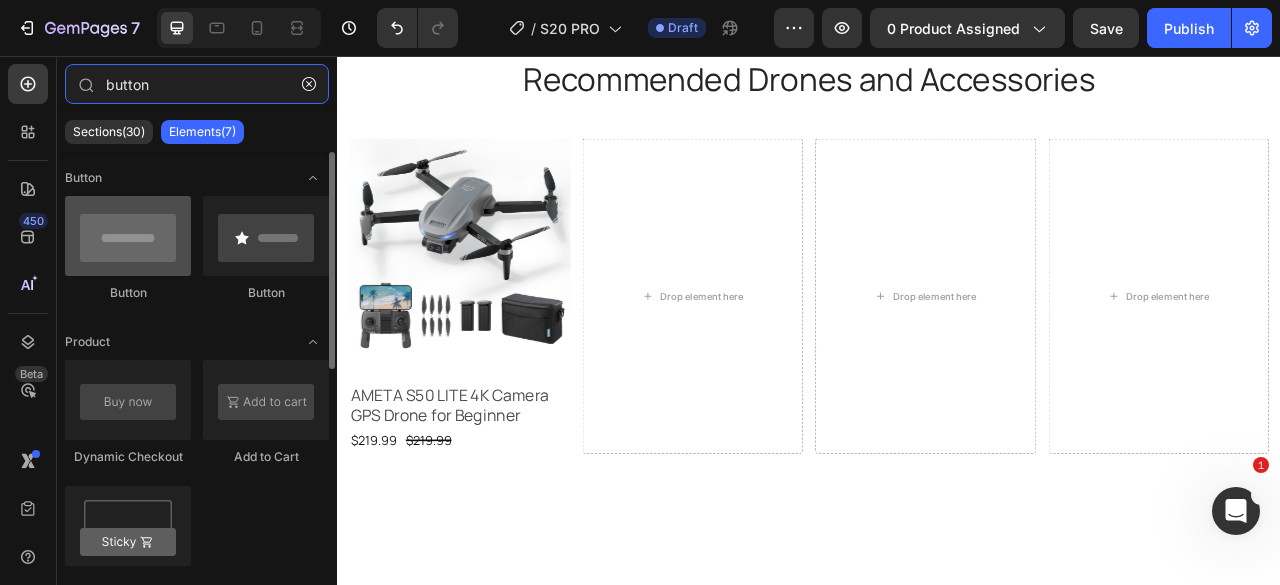 type on "button" 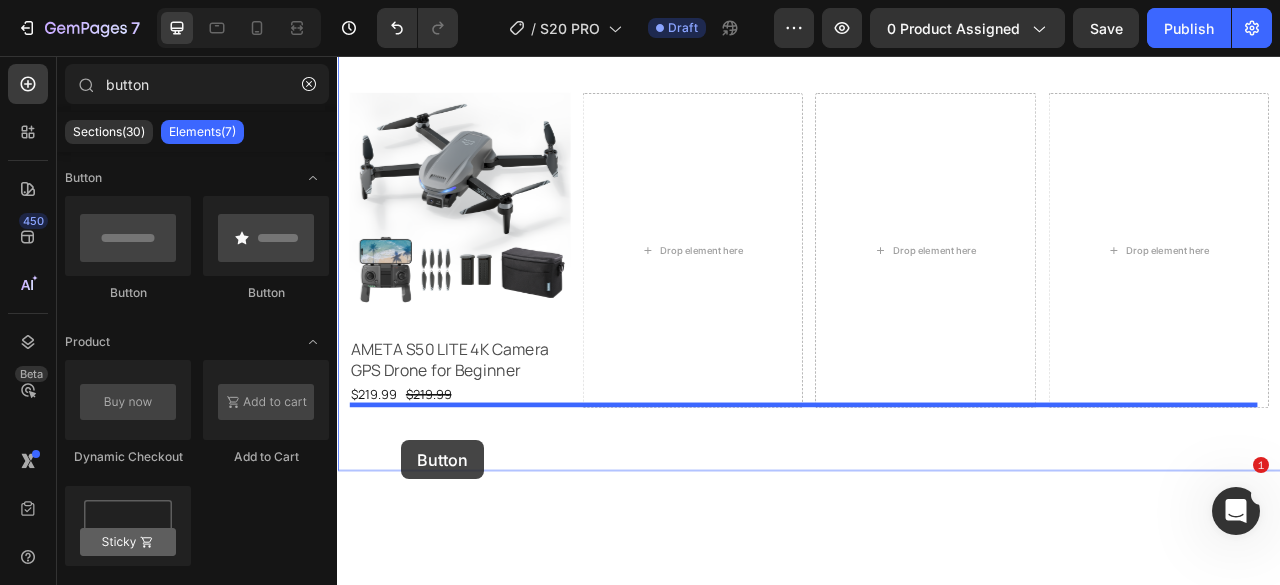 scroll, scrollTop: 7196, scrollLeft: 0, axis: vertical 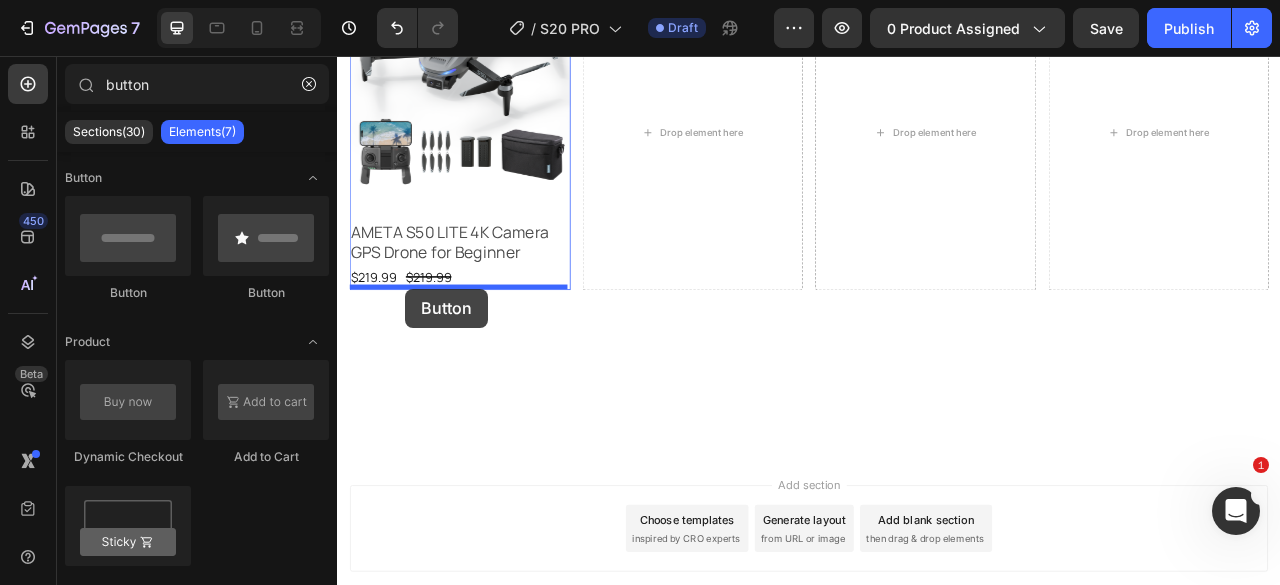 drag, startPoint x: 461, startPoint y: 294, endPoint x: 423, endPoint y: 352, distance: 69.339745 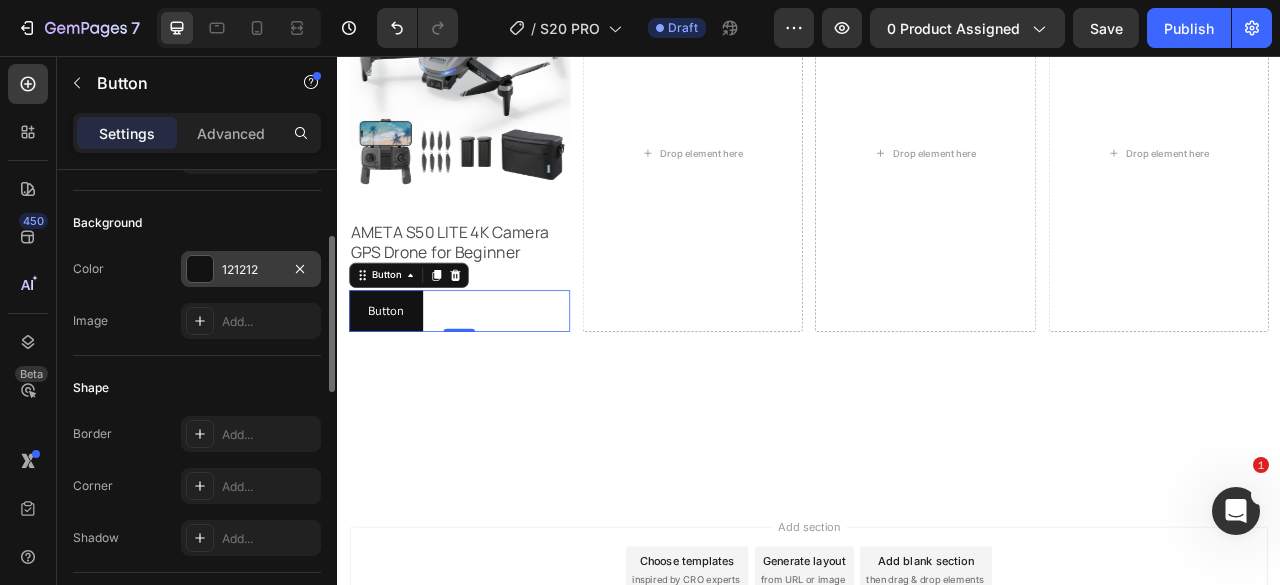 scroll, scrollTop: 0, scrollLeft: 0, axis: both 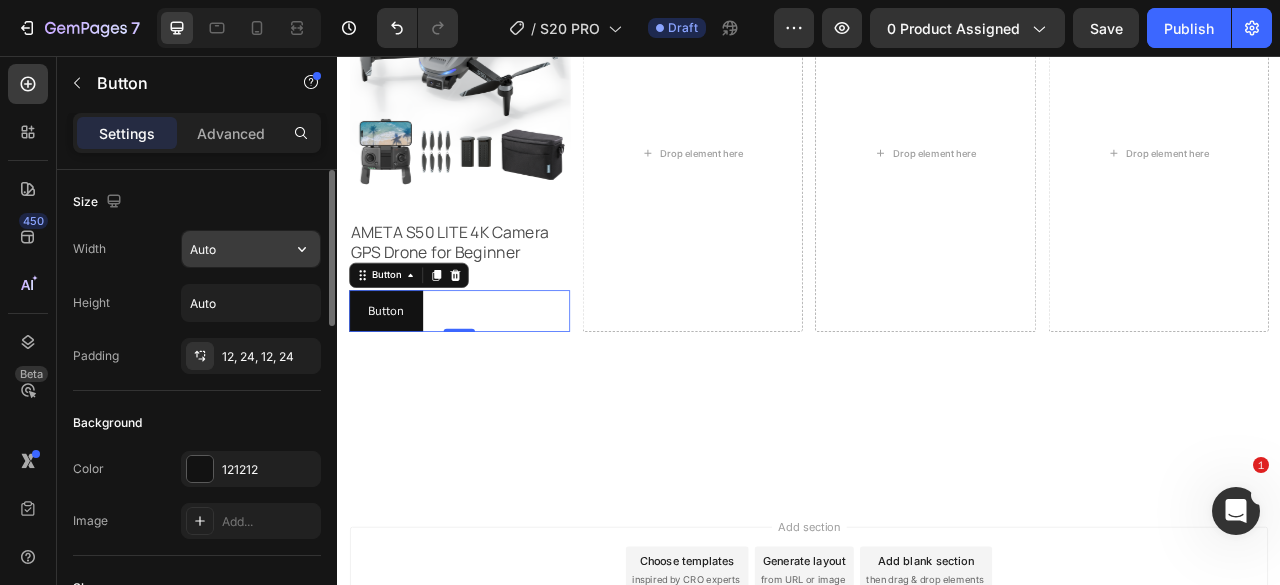 click on "Auto" at bounding box center (251, 249) 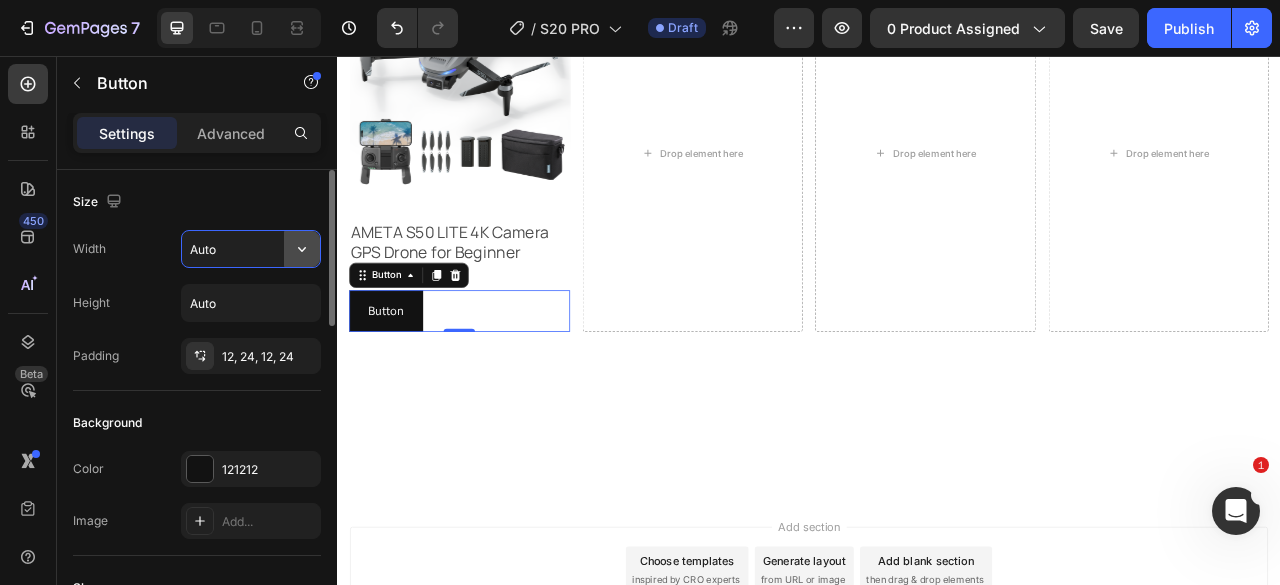 click 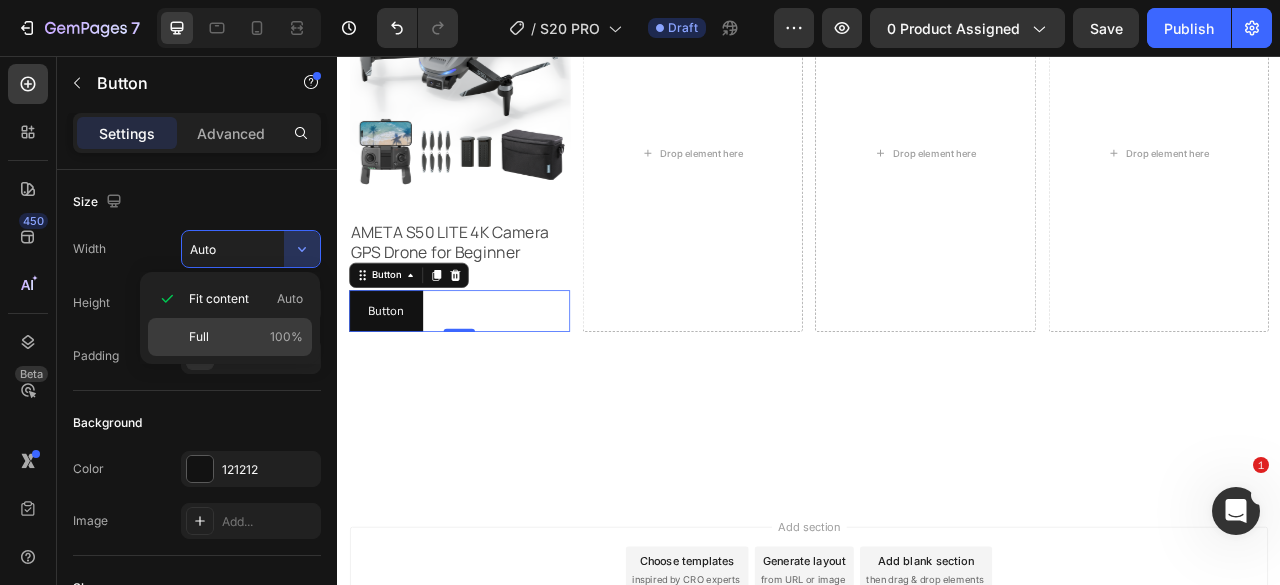 click on "Full 100%" at bounding box center [246, 337] 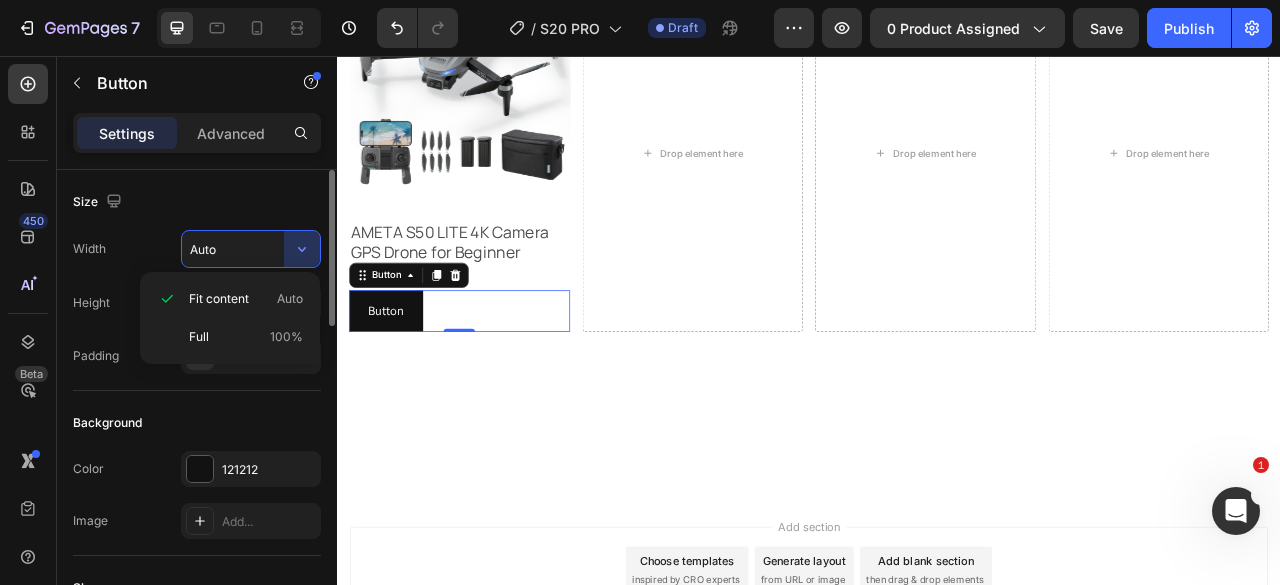type on "100%" 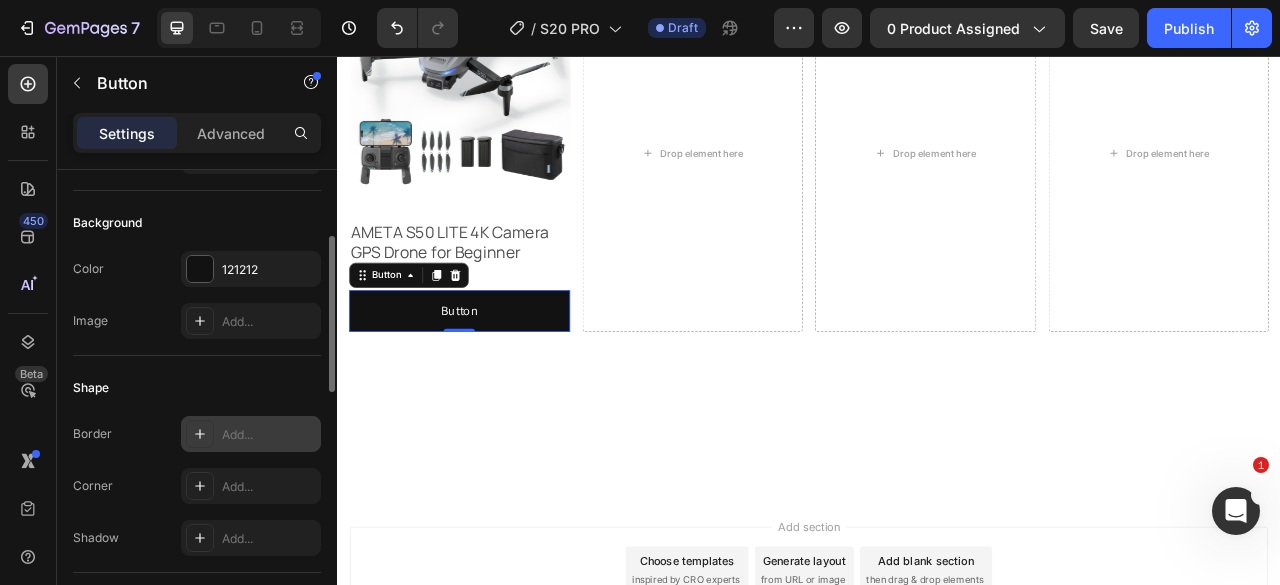 scroll, scrollTop: 300, scrollLeft: 0, axis: vertical 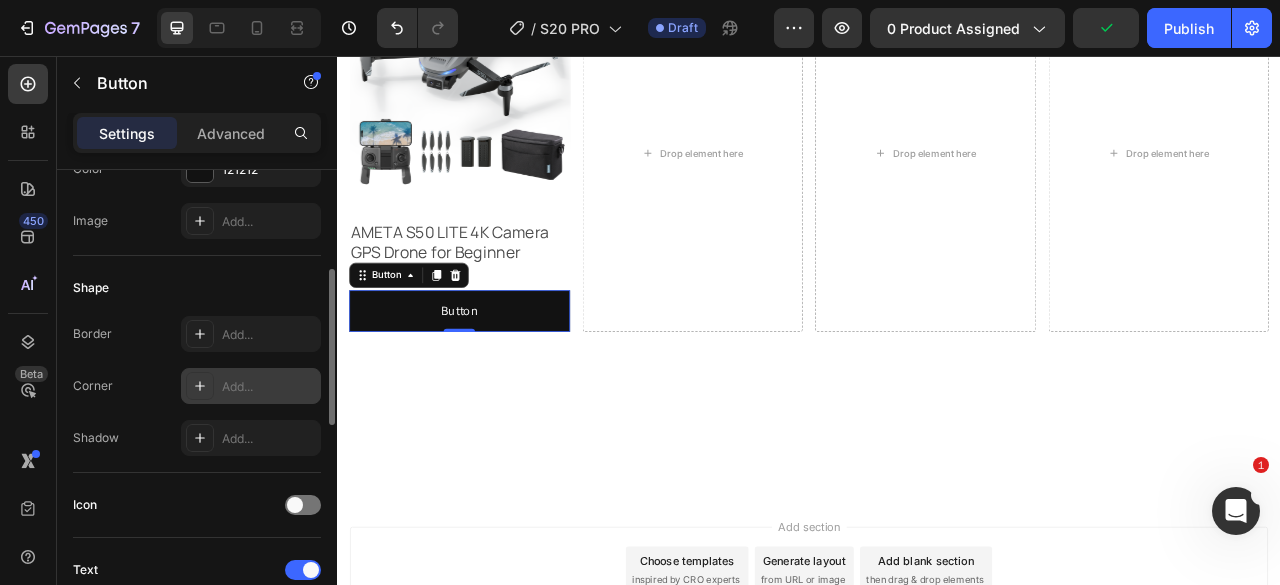 click on "Add..." at bounding box center (269, 387) 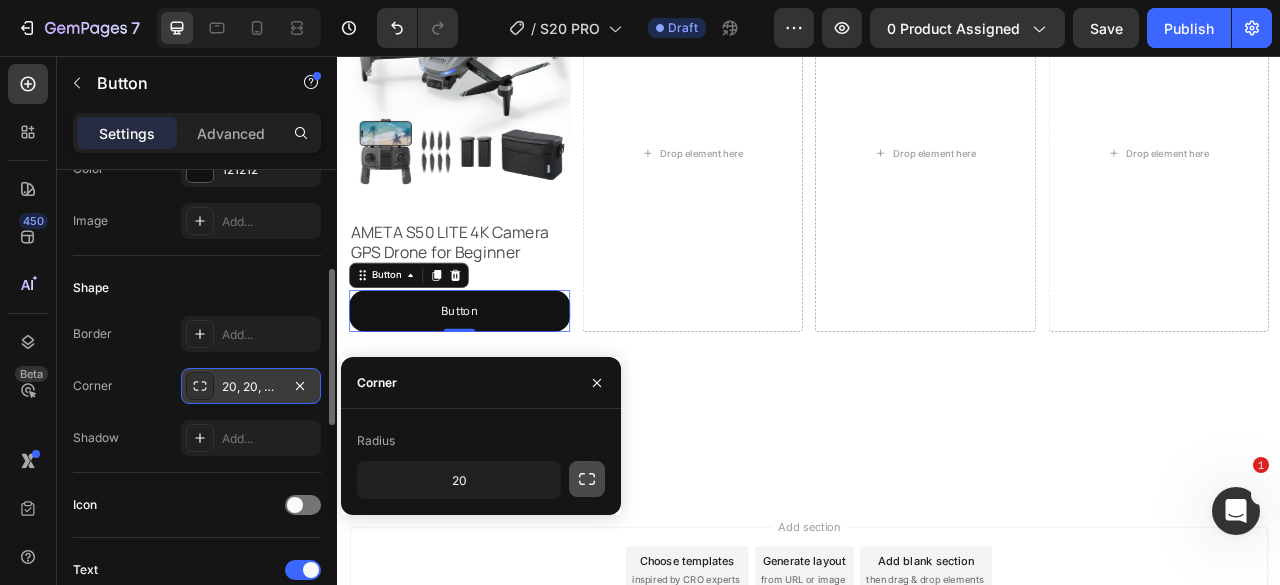 click 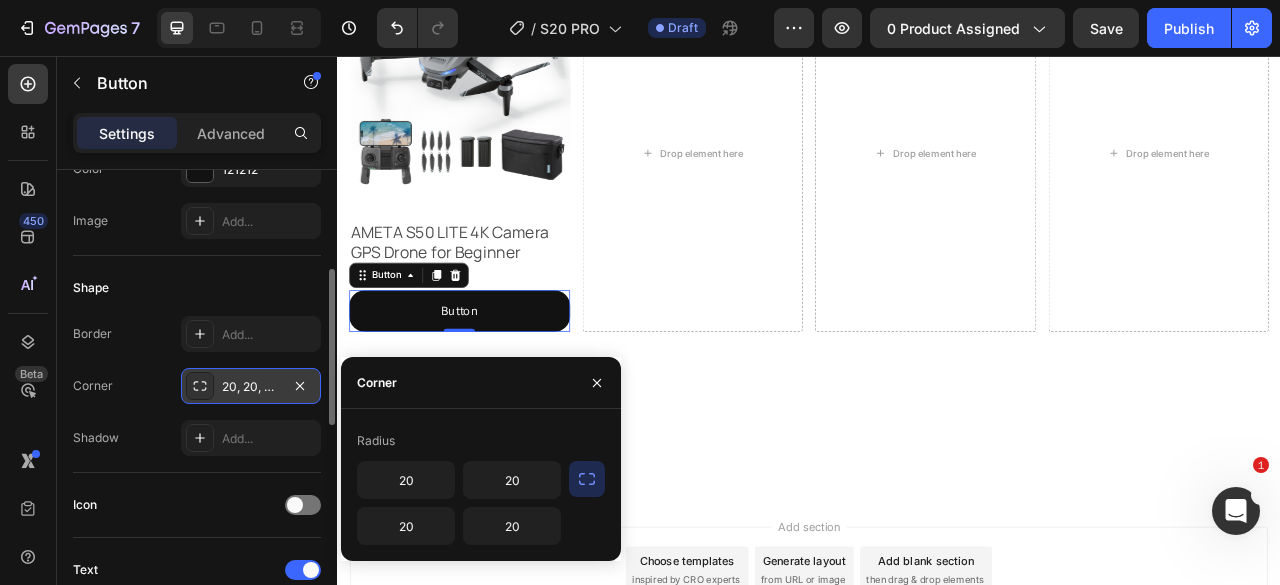 click 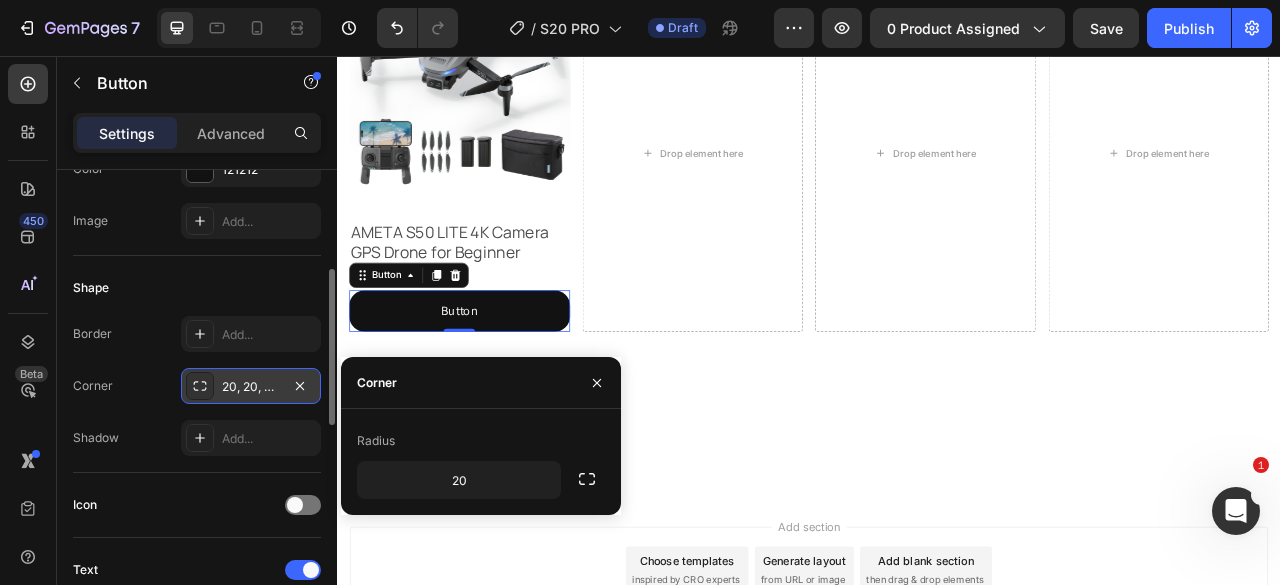 click on "Corner" at bounding box center (481, 383) 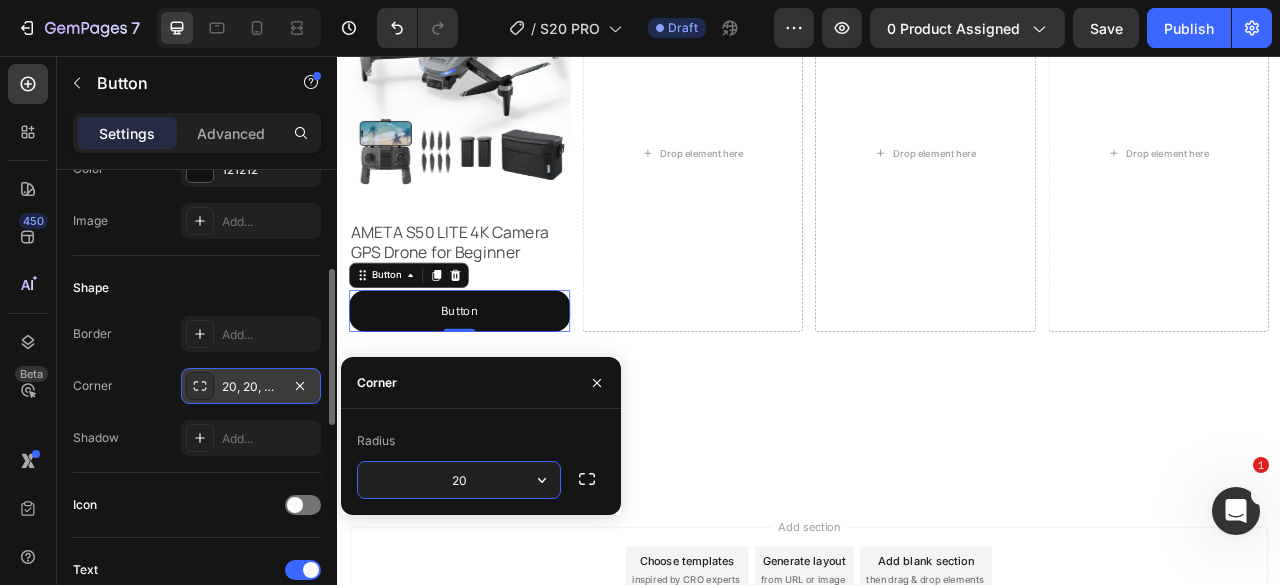 drag, startPoint x: 448, startPoint y: 481, endPoint x: 462, endPoint y: 479, distance: 14.142136 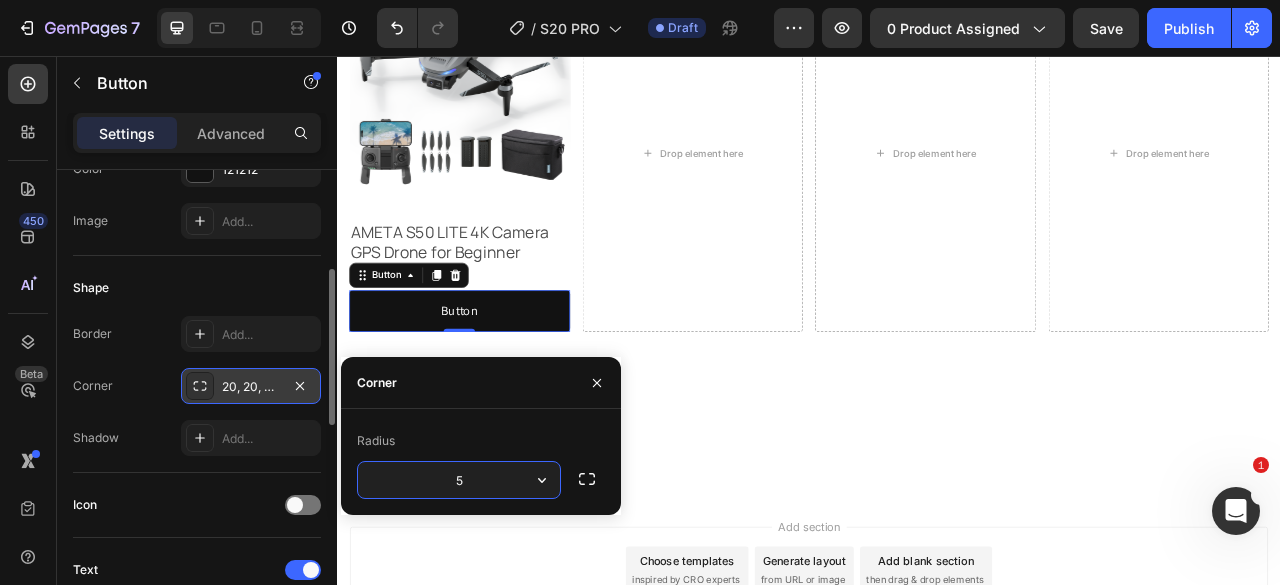 type on "50" 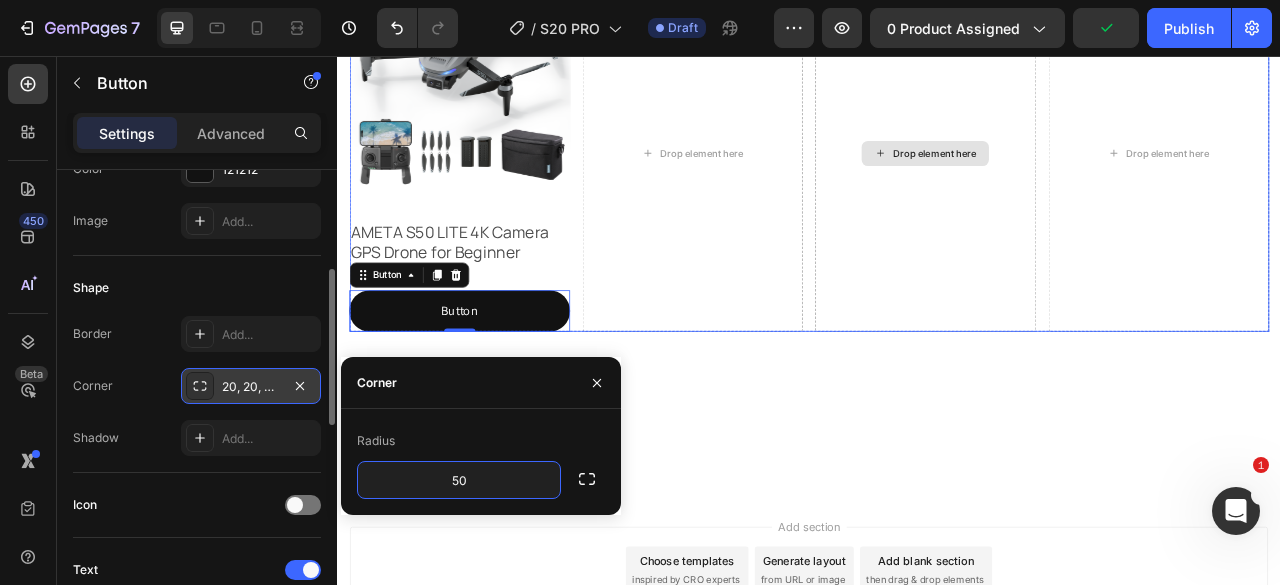 drag, startPoint x: 917, startPoint y: 285, endPoint x: 849, endPoint y: 346, distance: 91.350975 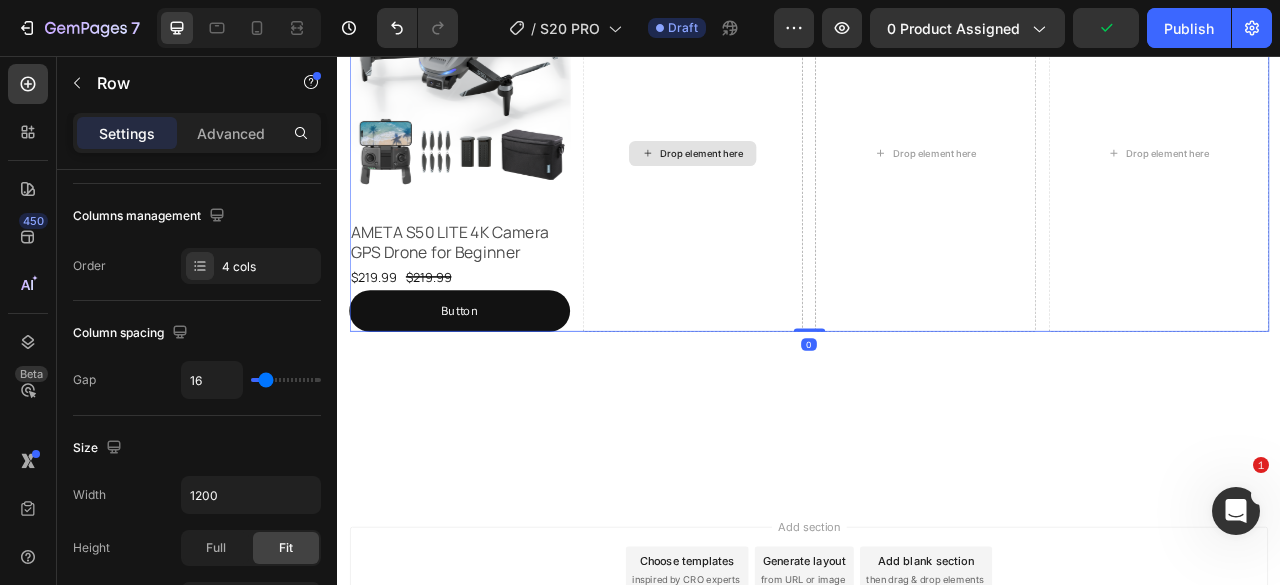 scroll, scrollTop: 0, scrollLeft: 0, axis: both 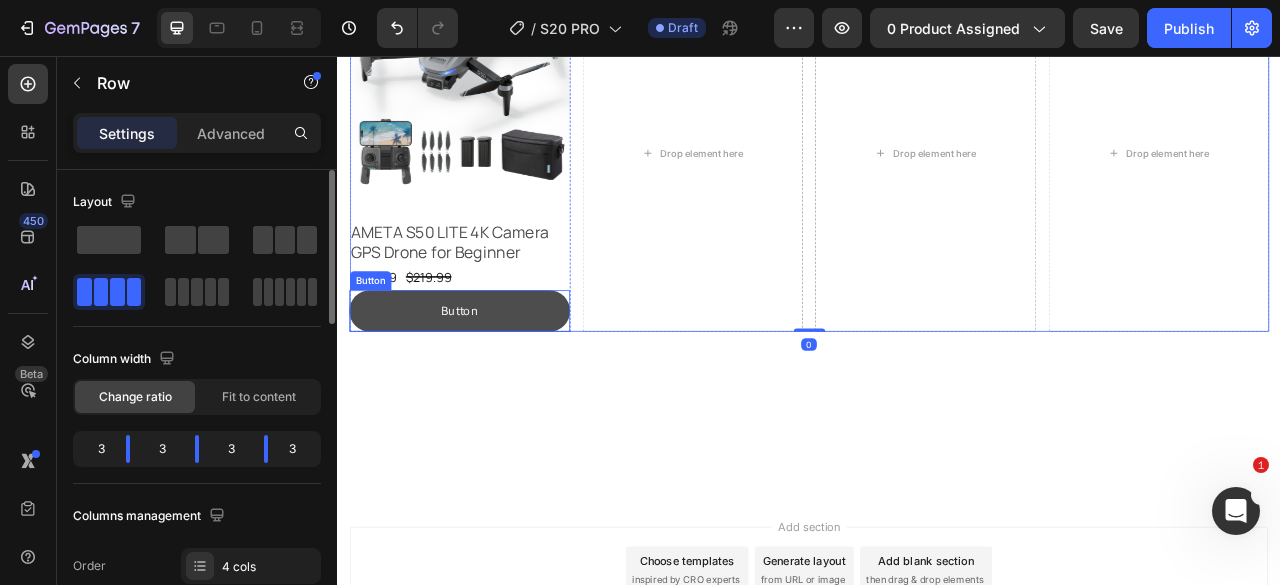 click on "Button" at bounding box center [492, 380] 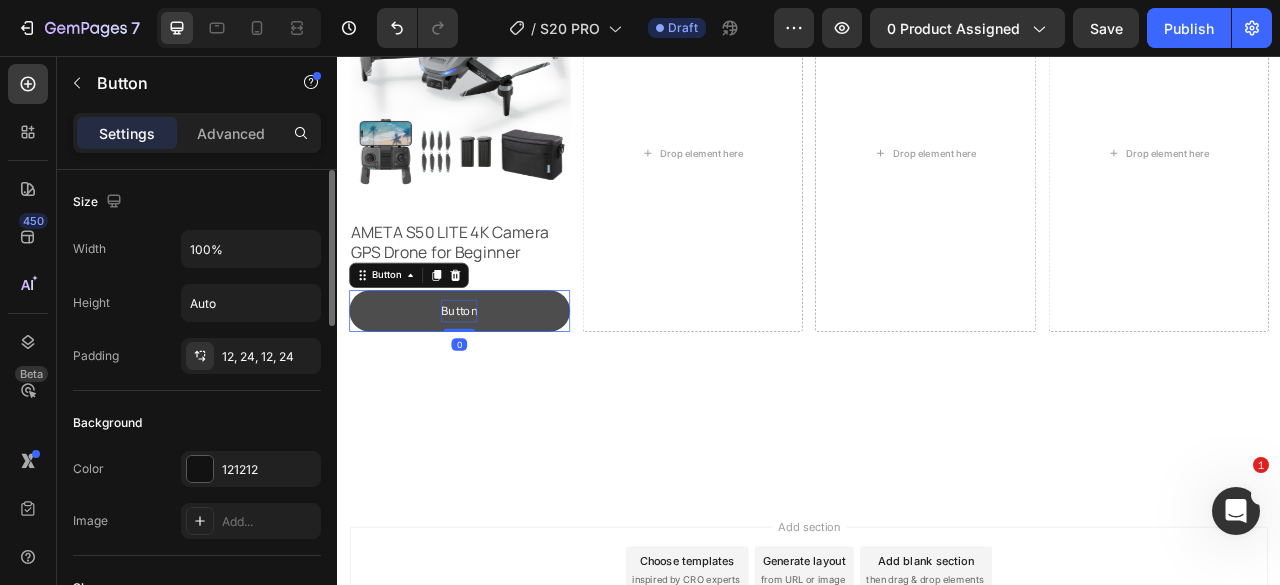 click on "Button" at bounding box center (492, 380) 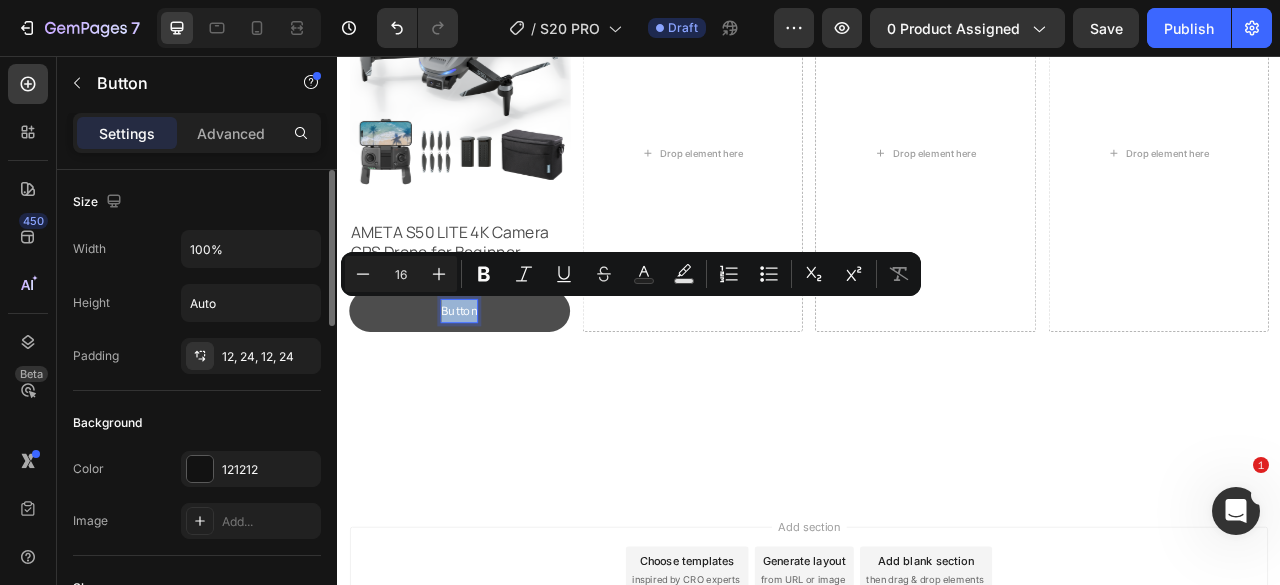 drag, startPoint x: 470, startPoint y: 374, endPoint x: 509, endPoint y: 380, distance: 39.45884 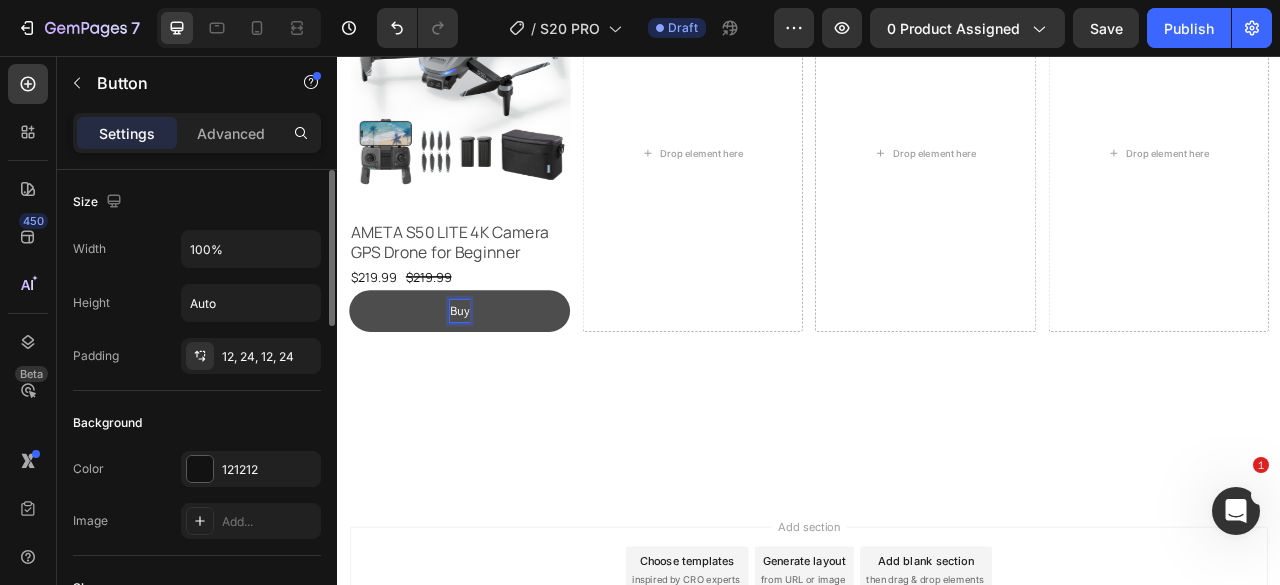 click on "Buy" at bounding box center (492, 380) 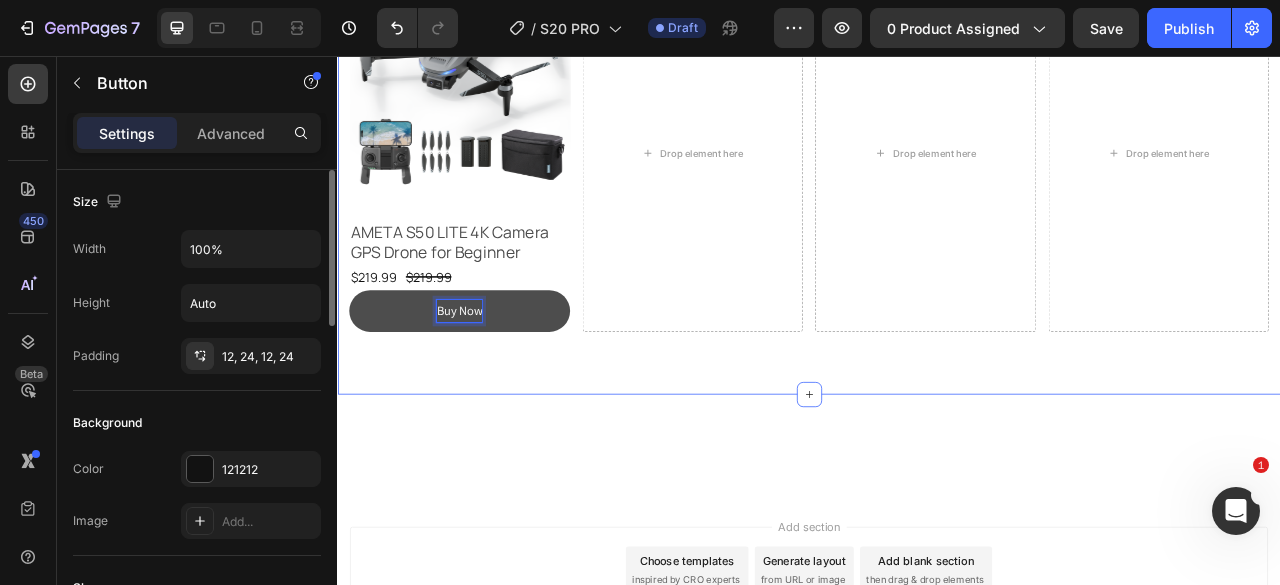click on "Recommended Drones and Accessories Heading Product Images AMETA S50 LITE 4K Camera GPS Drone for Beginner Product Title $219.99 Product Price Product Price $219.99 Product Price Product Price Row Buy Now Button   0 Product
Drop element here
Drop element here
Drop element here Row Row Section 9" at bounding box center [937, 128] 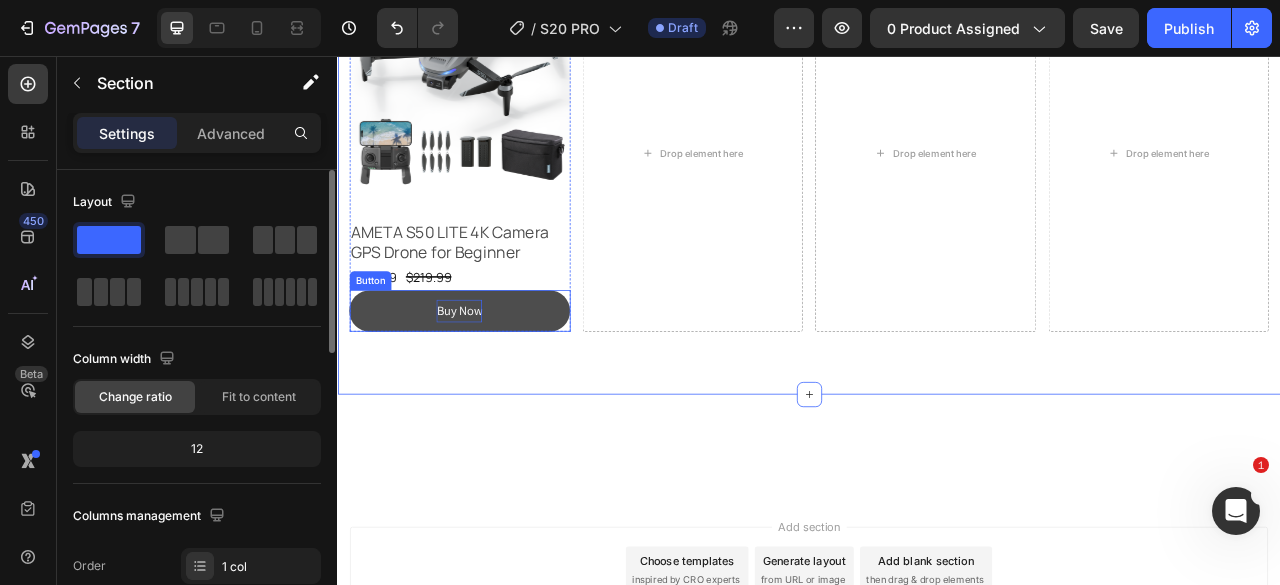 click on "Buy Now" at bounding box center (492, 380) 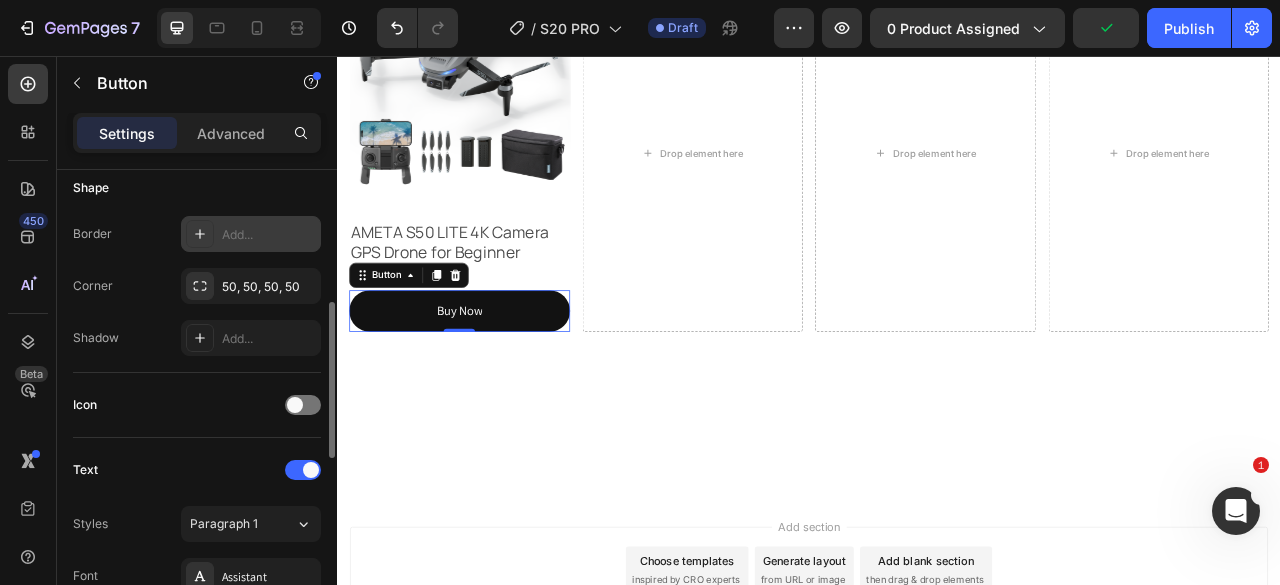 scroll, scrollTop: 500, scrollLeft: 0, axis: vertical 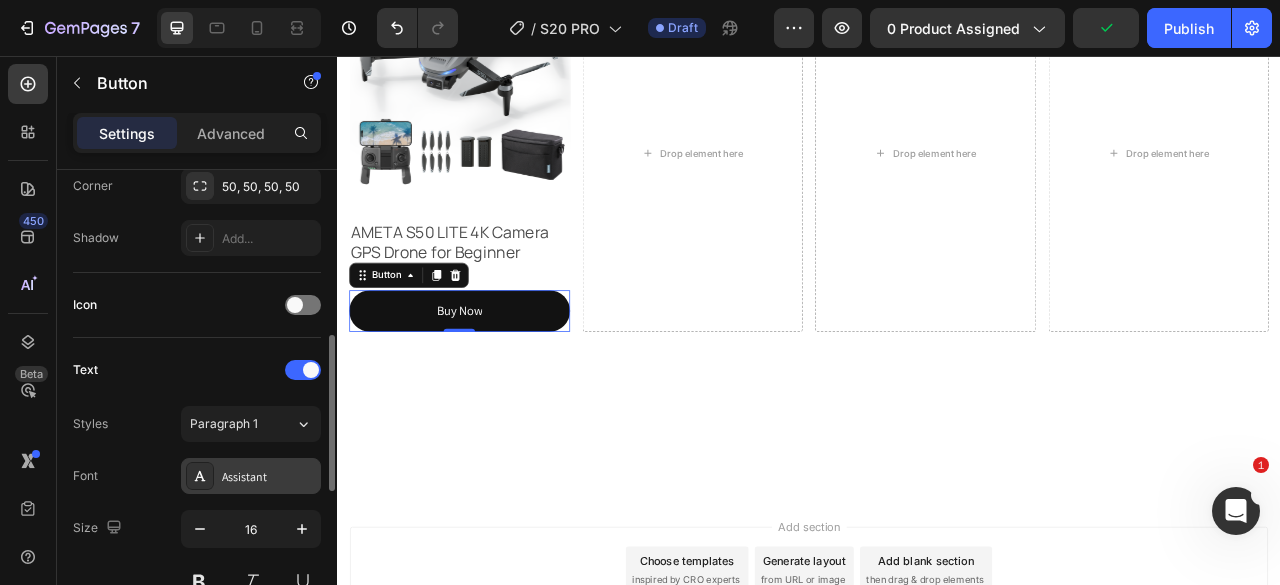 click on "Assistant" at bounding box center (251, 476) 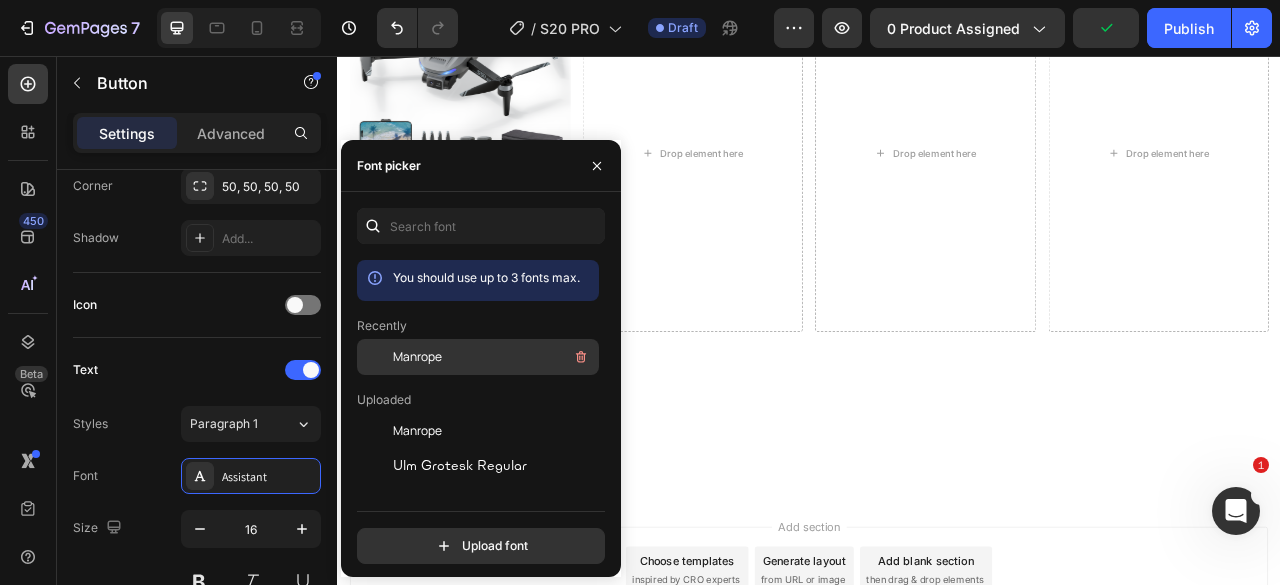 drag, startPoint x: 406, startPoint y: 359, endPoint x: 564, endPoint y: 349, distance: 158.31615 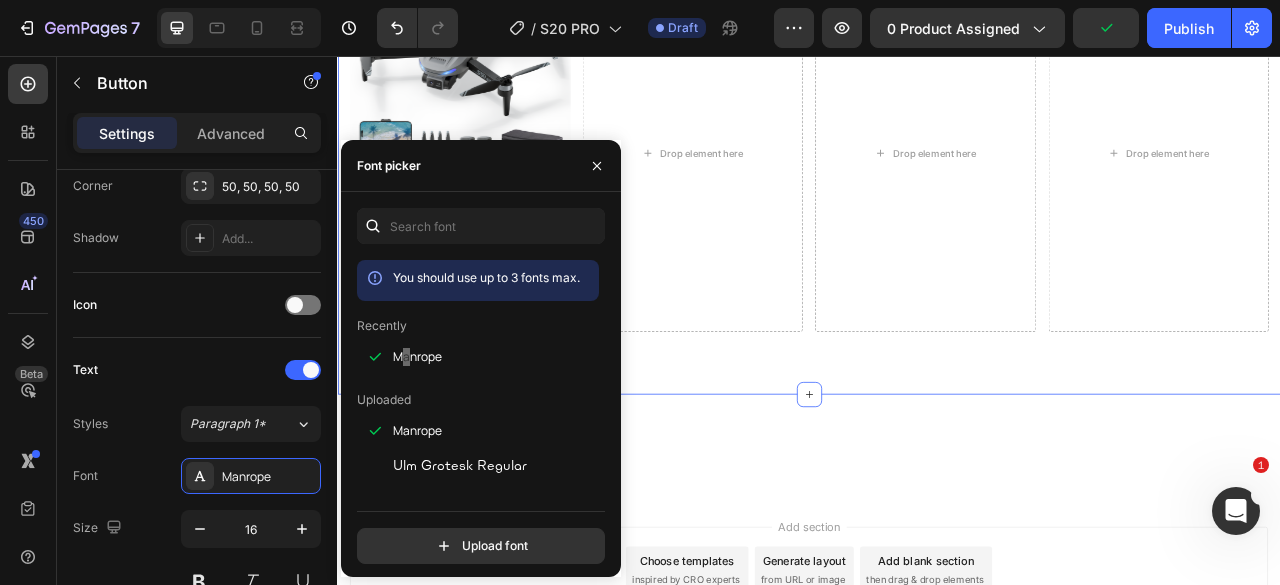 drag, startPoint x: 859, startPoint y: 446, endPoint x: 731, endPoint y: 478, distance: 131.93938 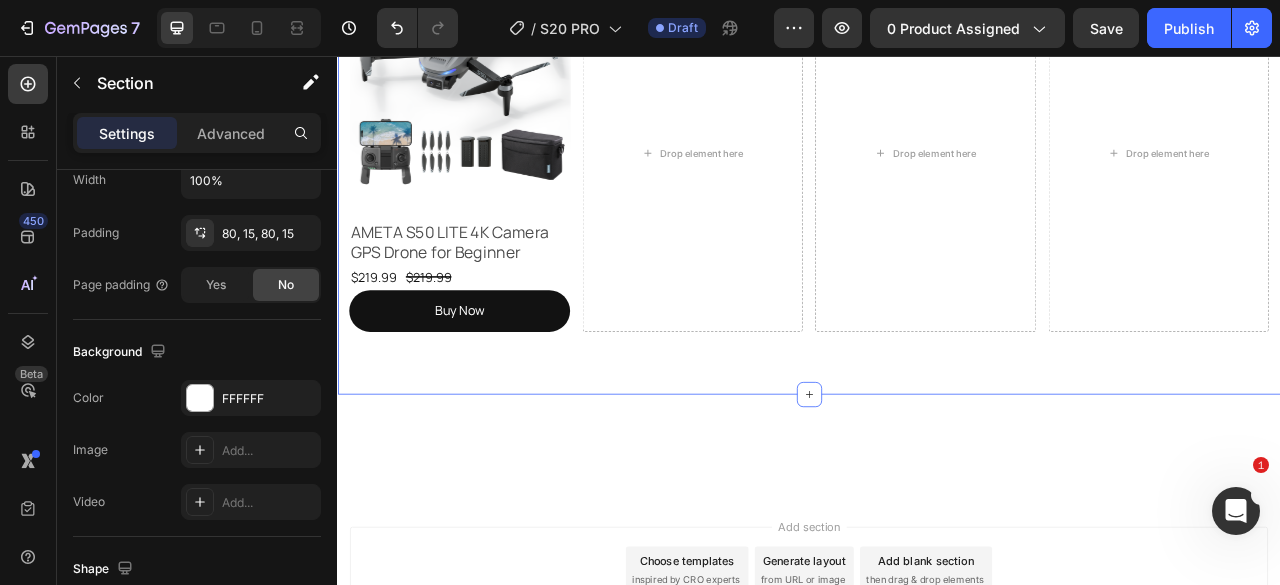 scroll, scrollTop: 0, scrollLeft: 0, axis: both 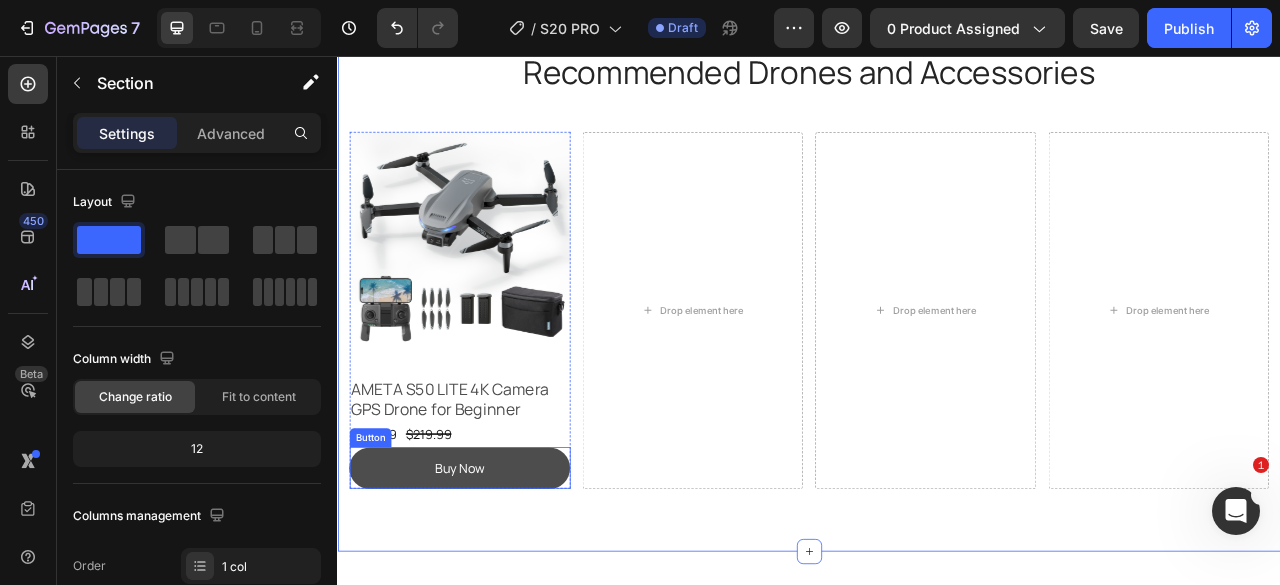 click on "Buy Now" at bounding box center [492, 580] 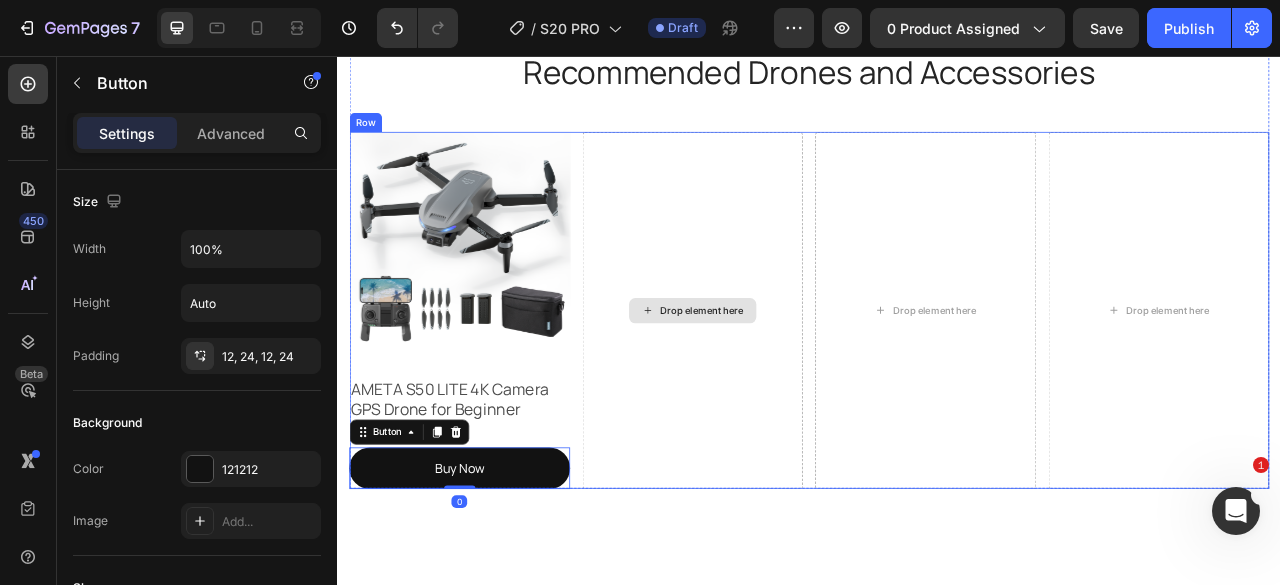 click on "Drop element here" at bounding box center (789, 380) 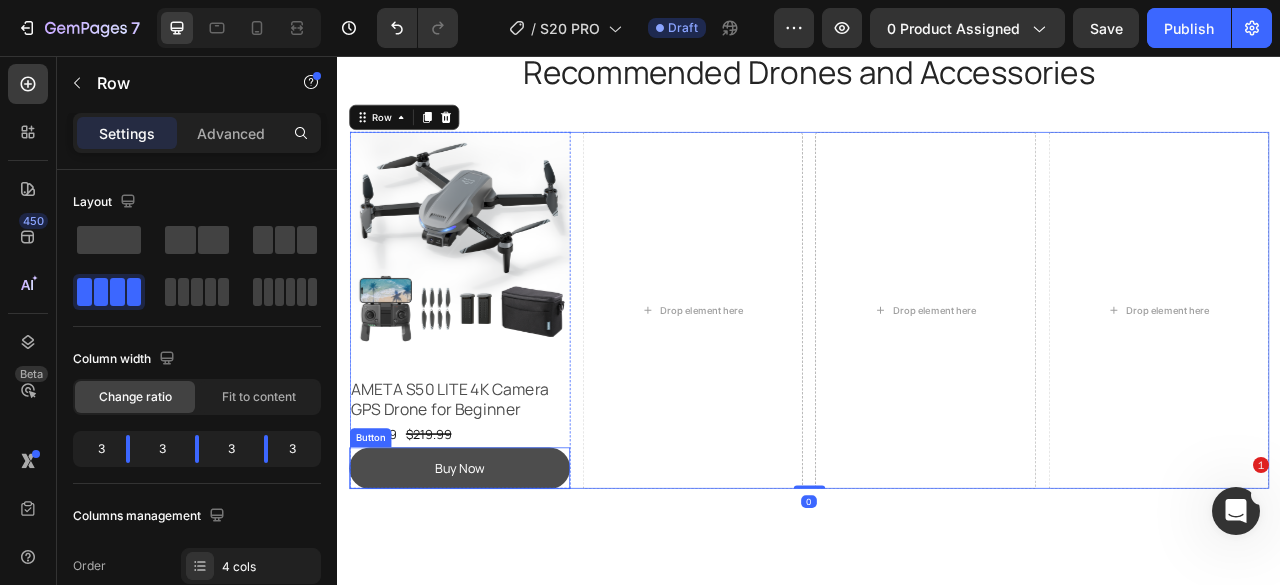 click on "Buy Now" at bounding box center (492, 580) 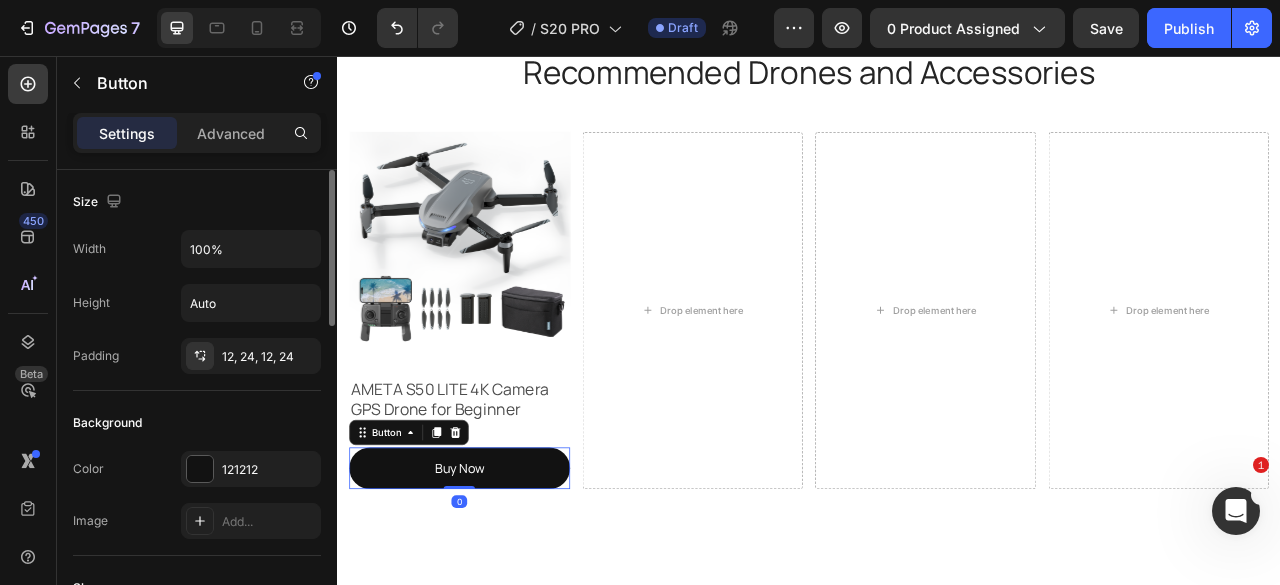scroll, scrollTop: 100, scrollLeft: 0, axis: vertical 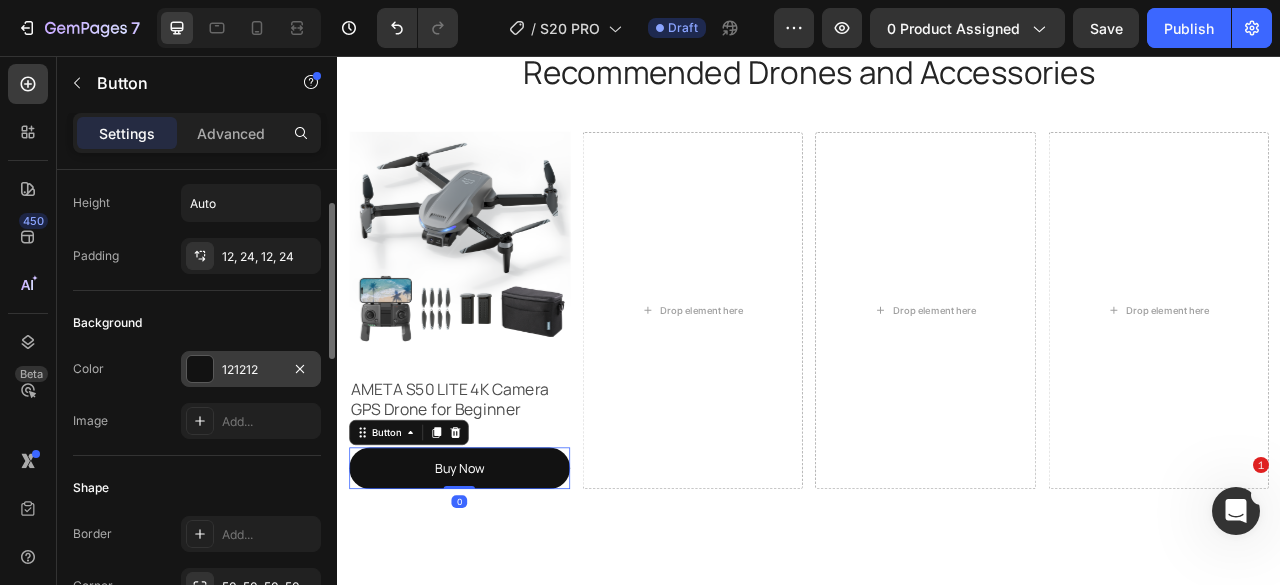 click at bounding box center [200, 369] 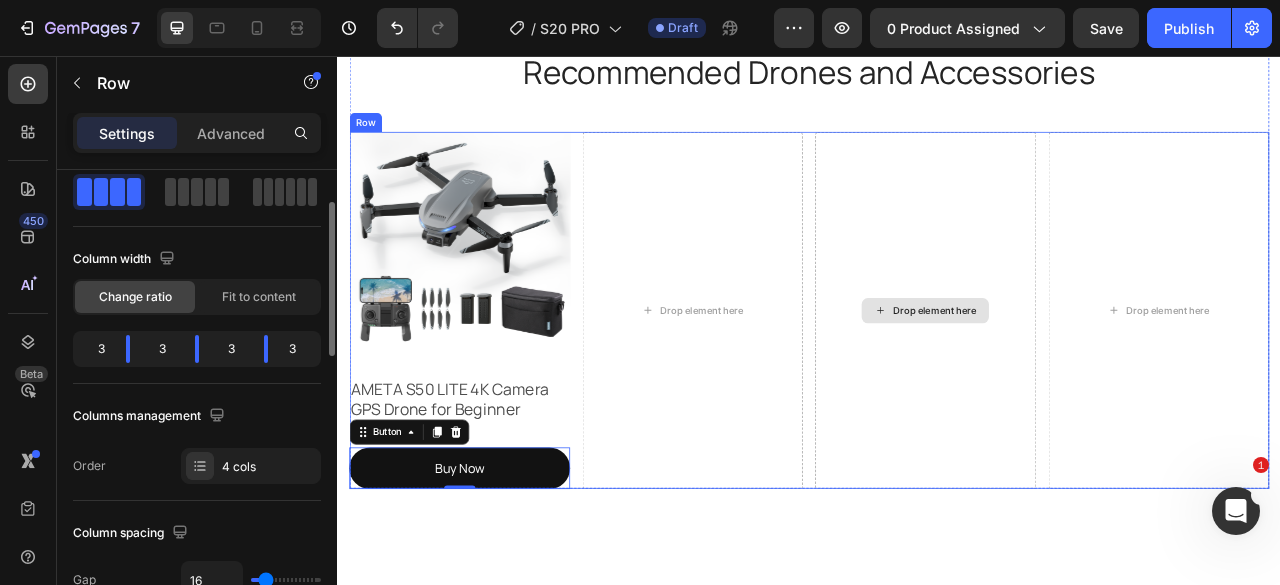 click on "Drop element here" at bounding box center (1085, 380) 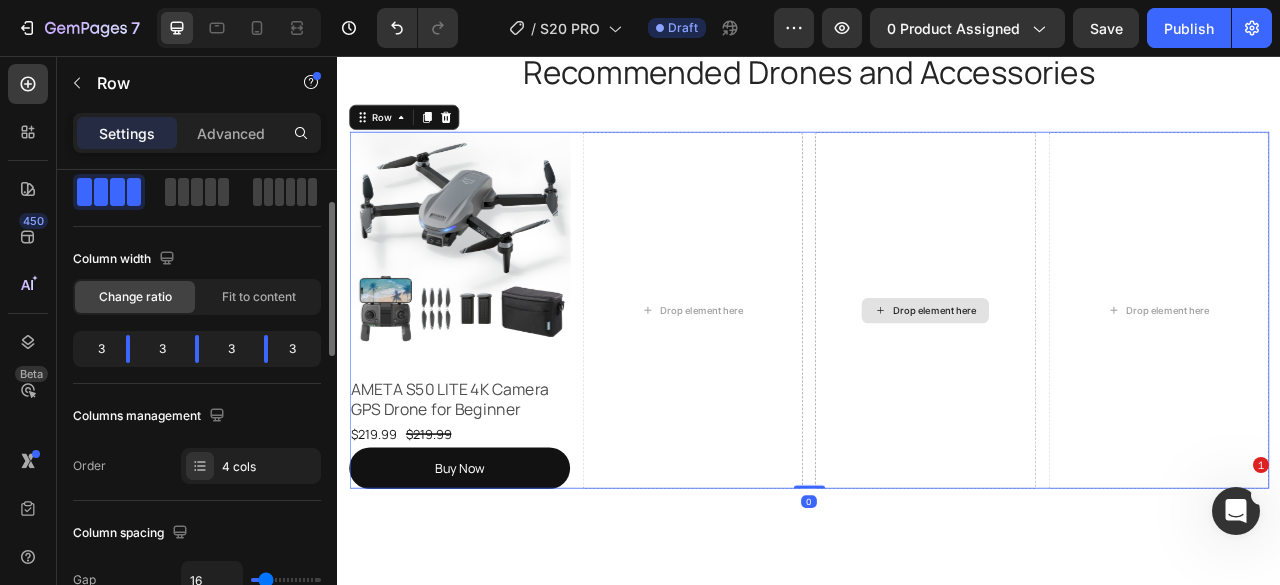 scroll, scrollTop: 0, scrollLeft: 0, axis: both 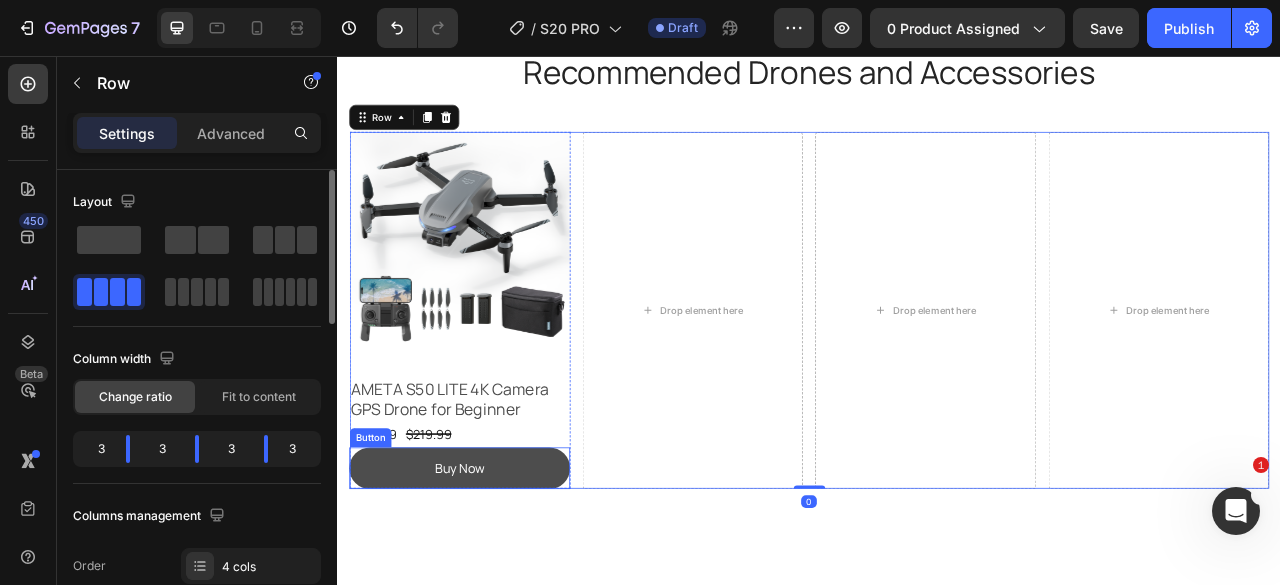 click on "Buy Now" at bounding box center [492, 580] 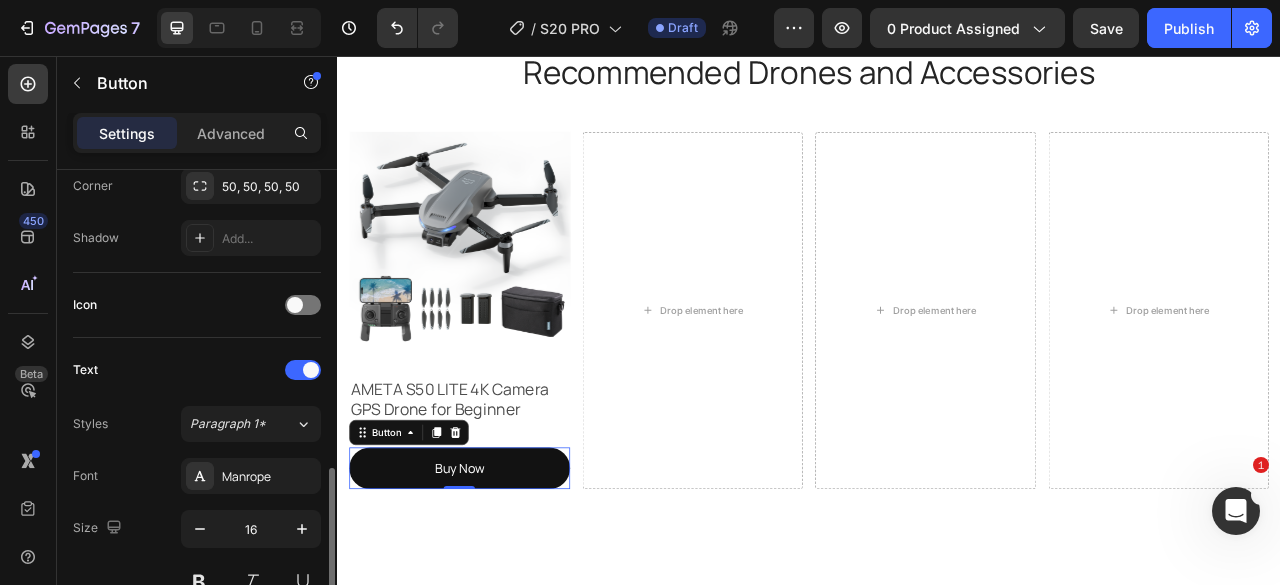 scroll, scrollTop: 700, scrollLeft: 0, axis: vertical 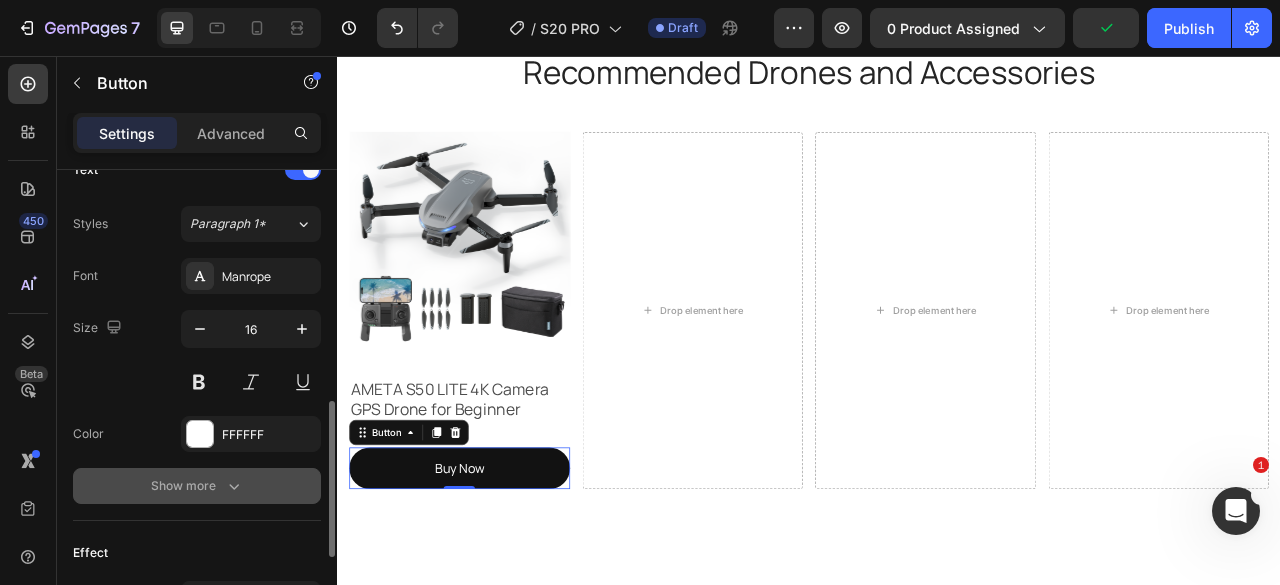 click on "Show more" at bounding box center (197, 486) 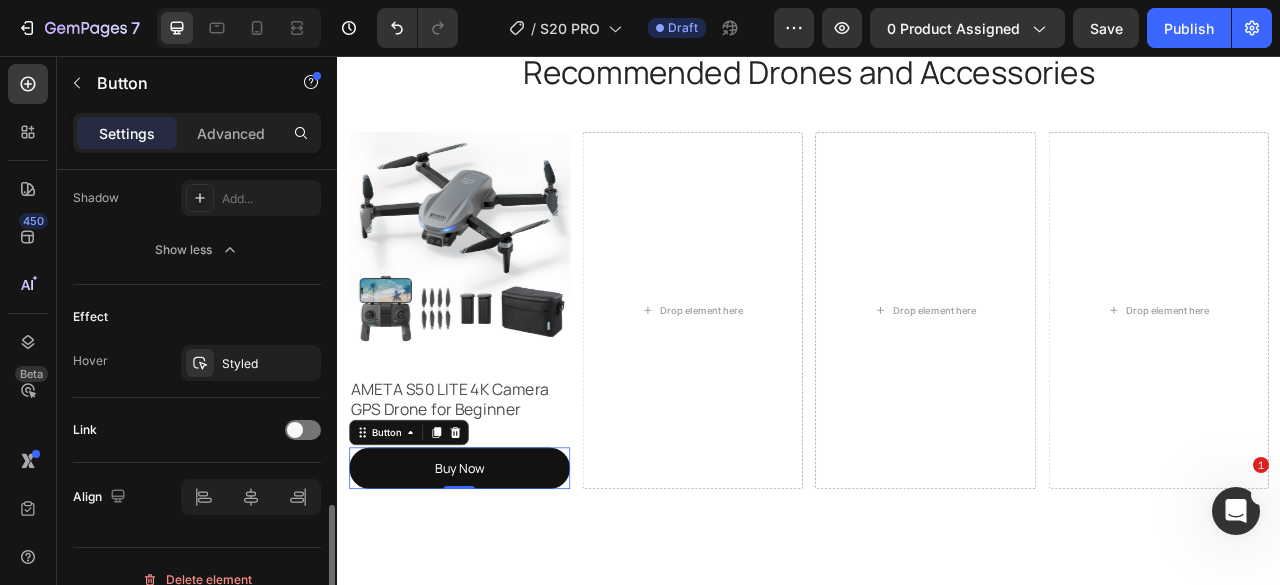 scroll, scrollTop: 1220, scrollLeft: 0, axis: vertical 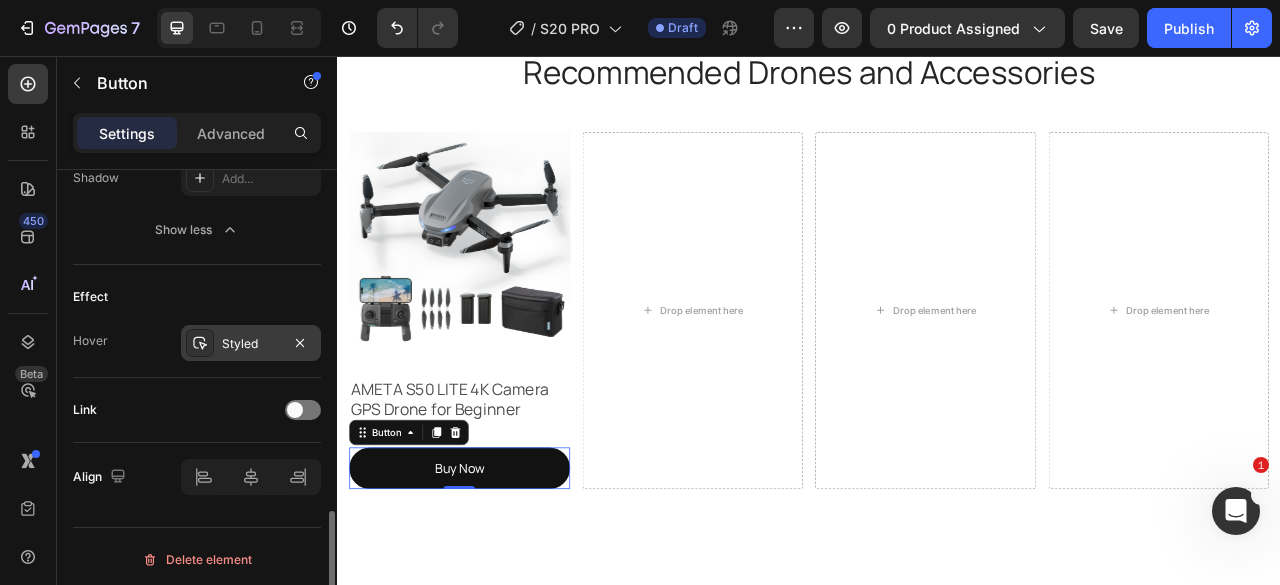 click on "Styled" at bounding box center [251, 344] 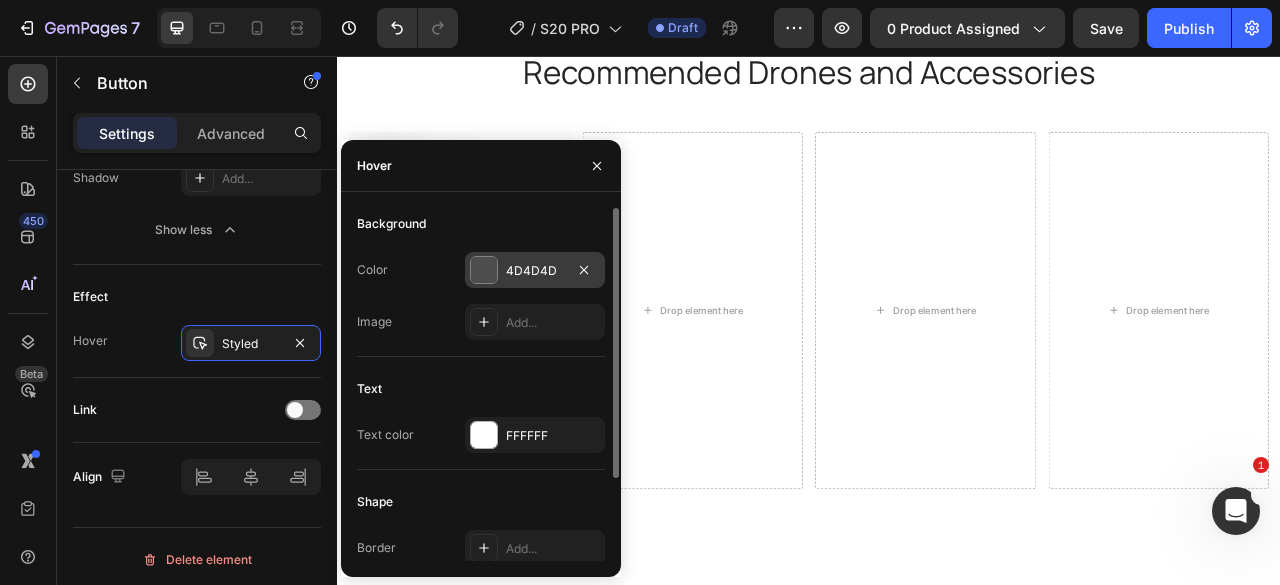 click at bounding box center [484, 270] 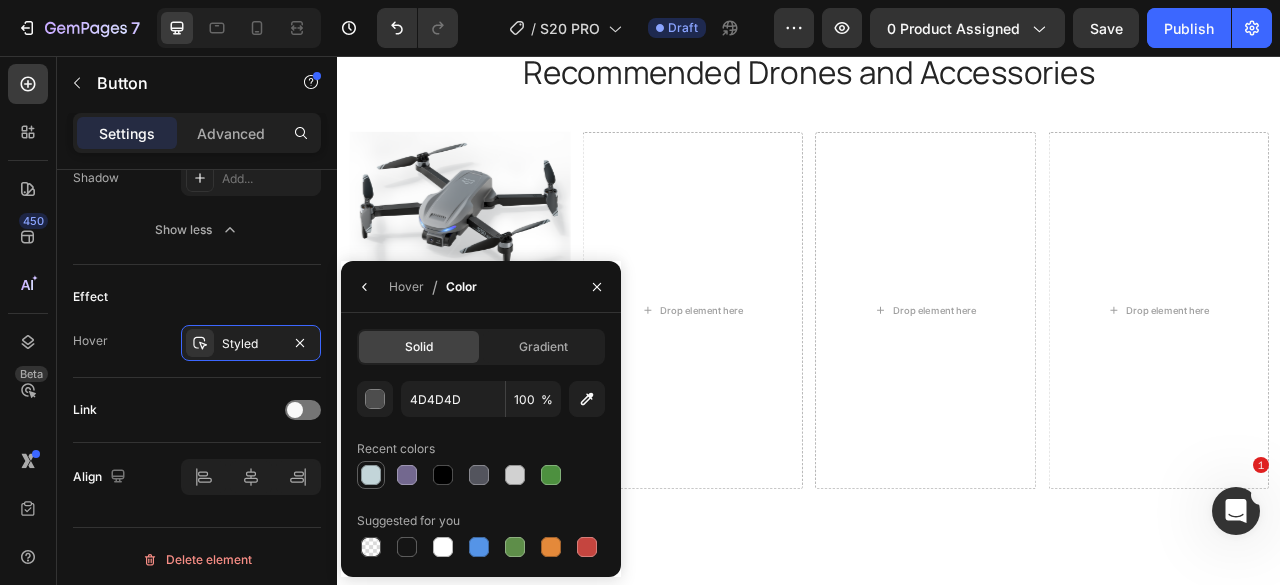 click at bounding box center (371, 475) 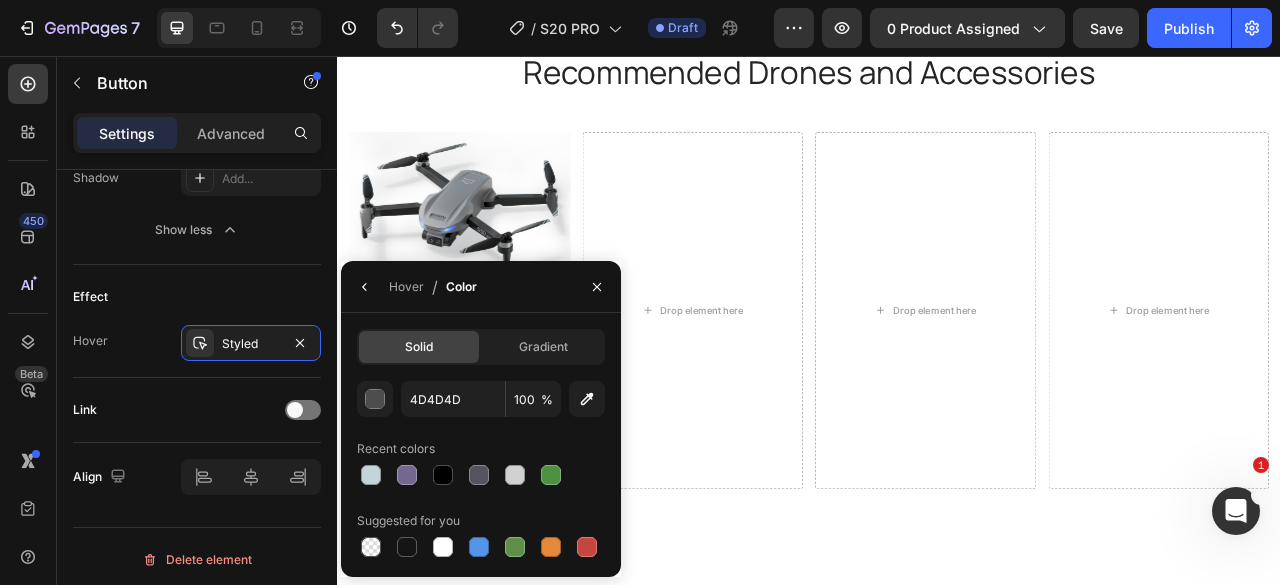 type on "C3D5D9" 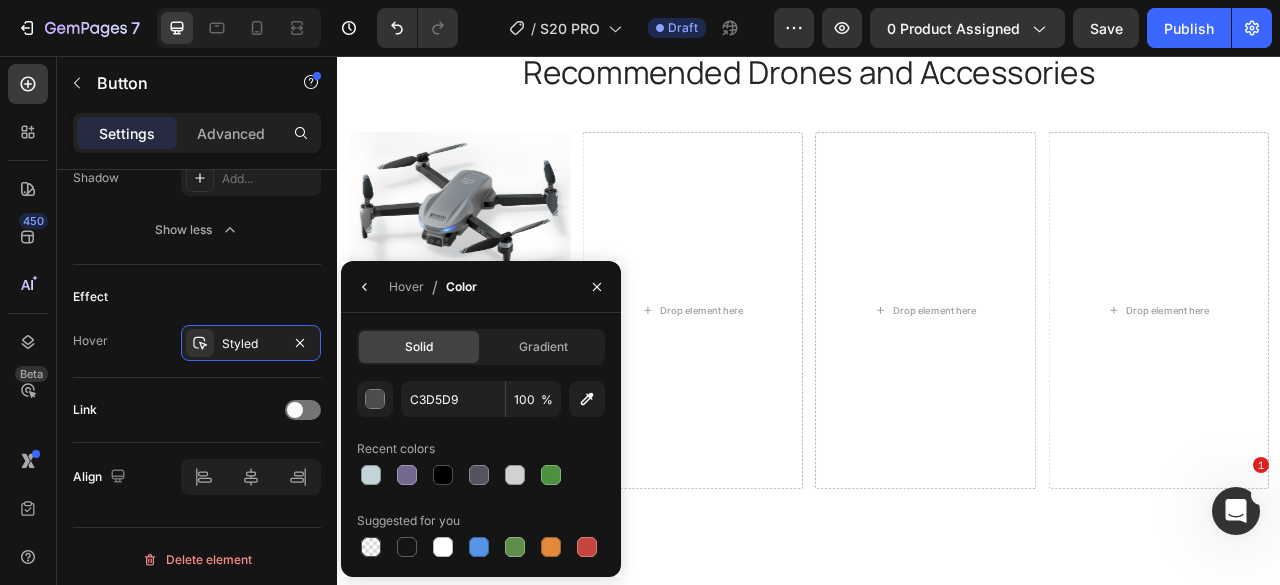 scroll, scrollTop: 1220, scrollLeft: 0, axis: vertical 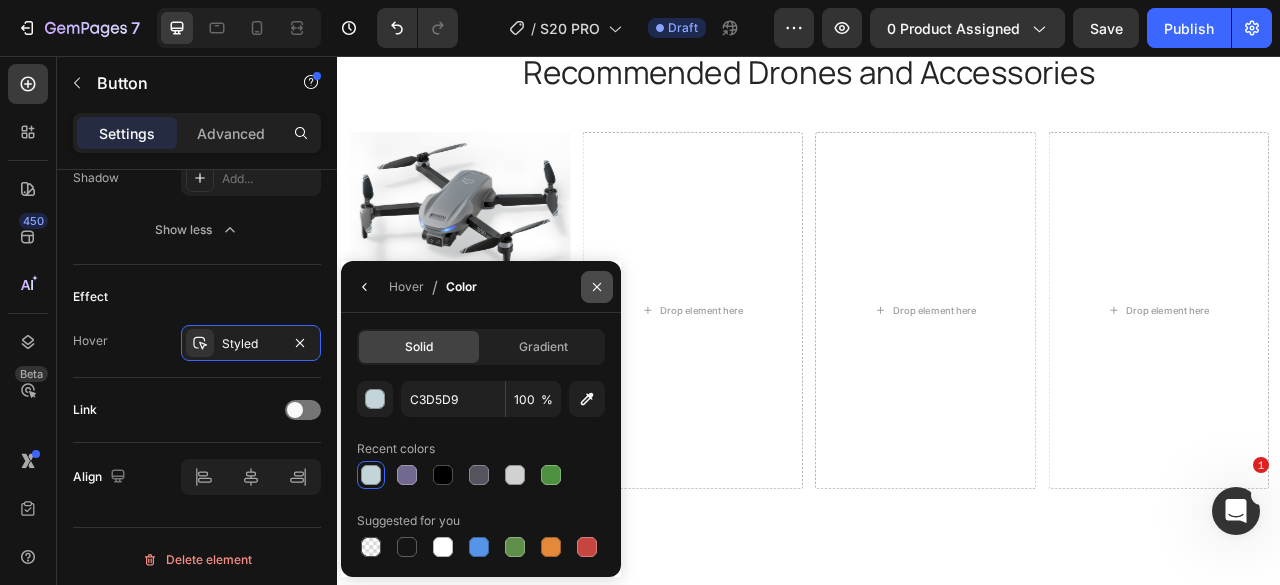click 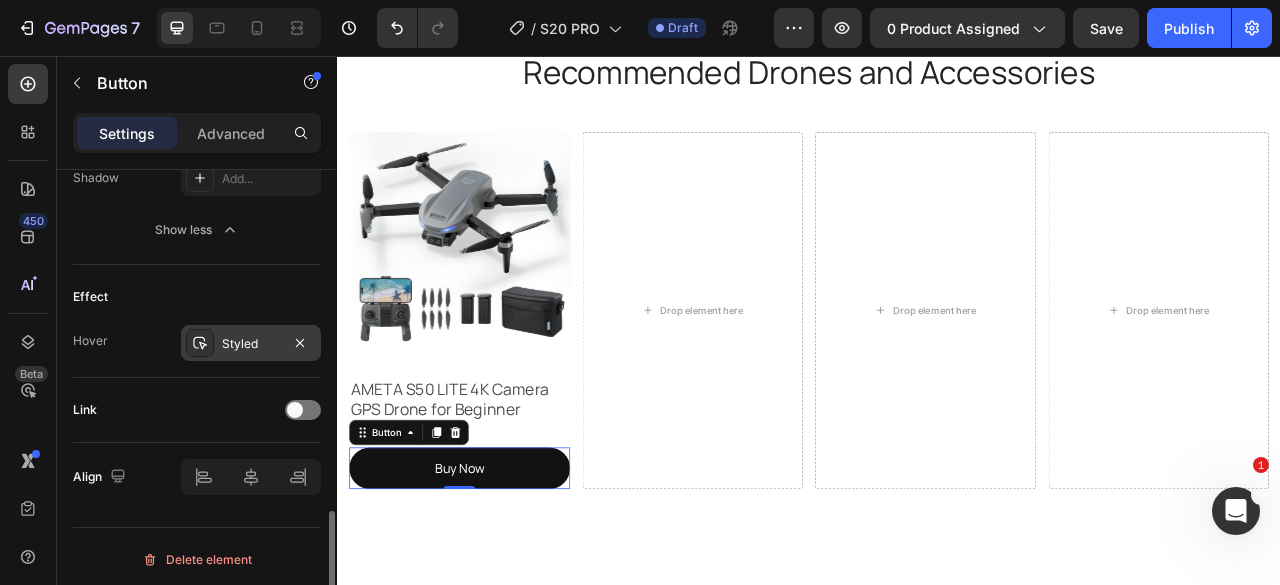 click on "Styled" at bounding box center (251, 344) 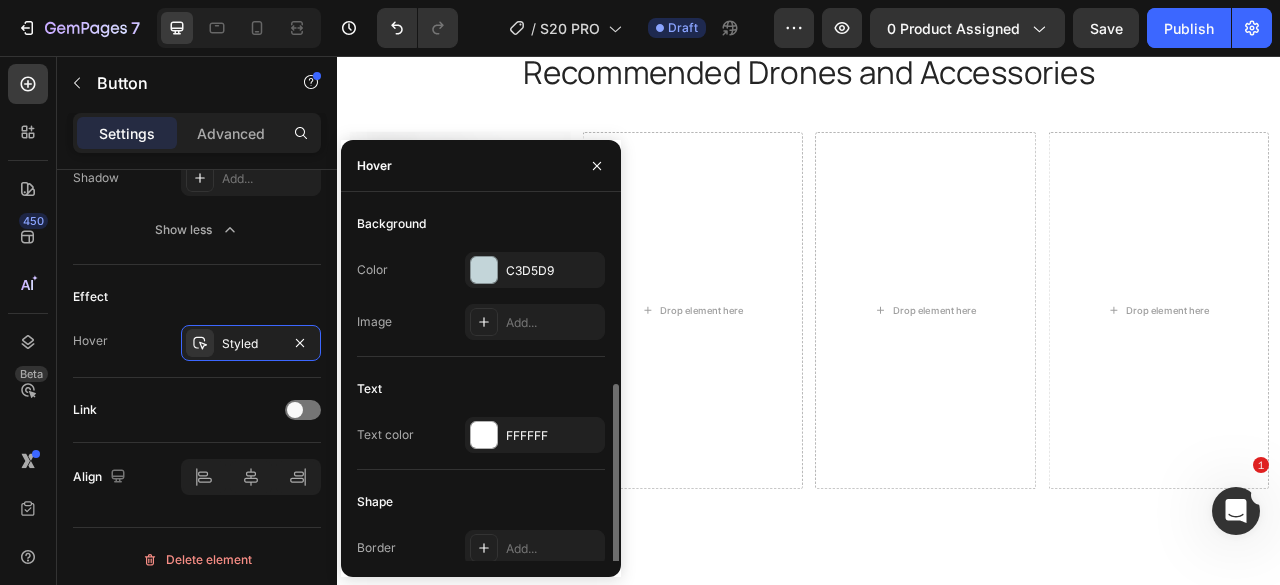 scroll, scrollTop: 100, scrollLeft: 0, axis: vertical 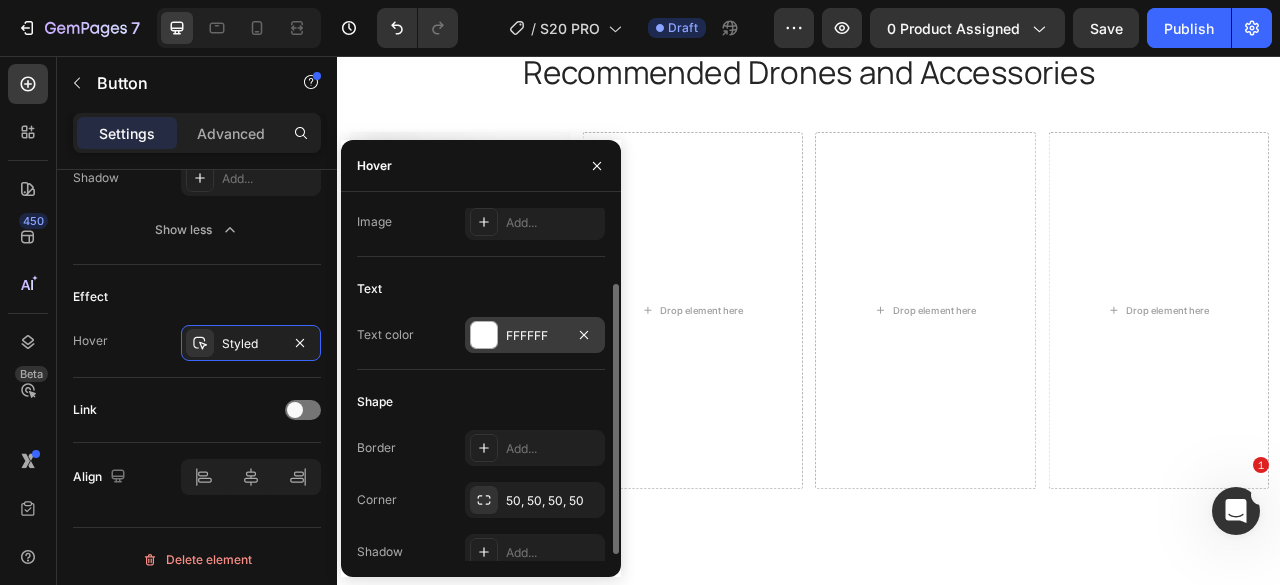 click at bounding box center (484, 335) 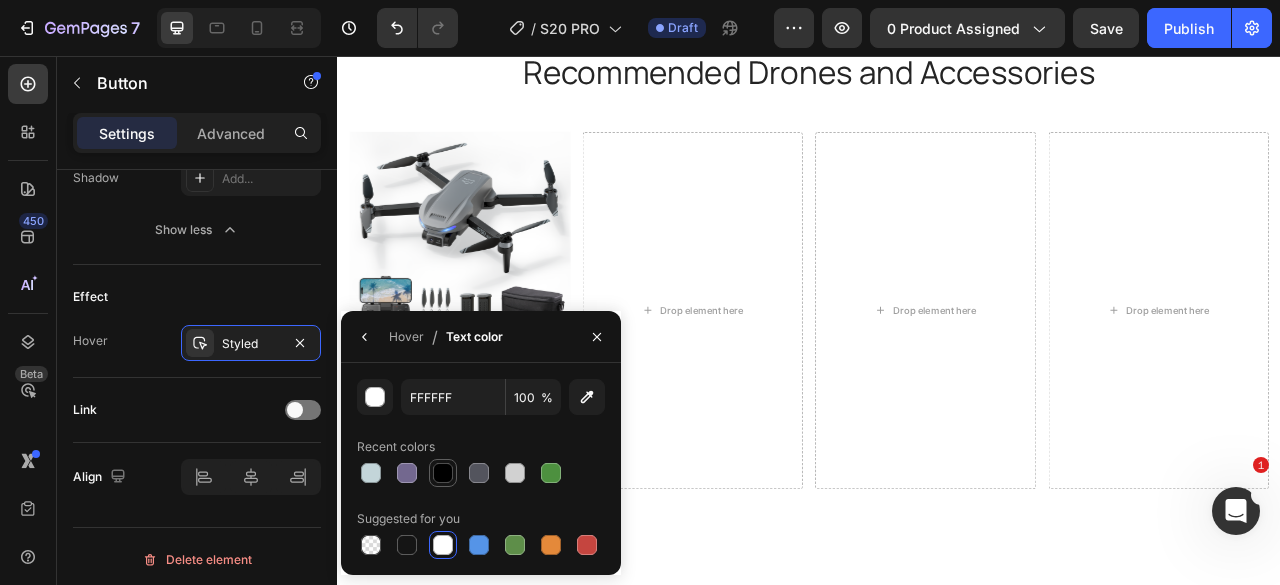 click at bounding box center (443, 473) 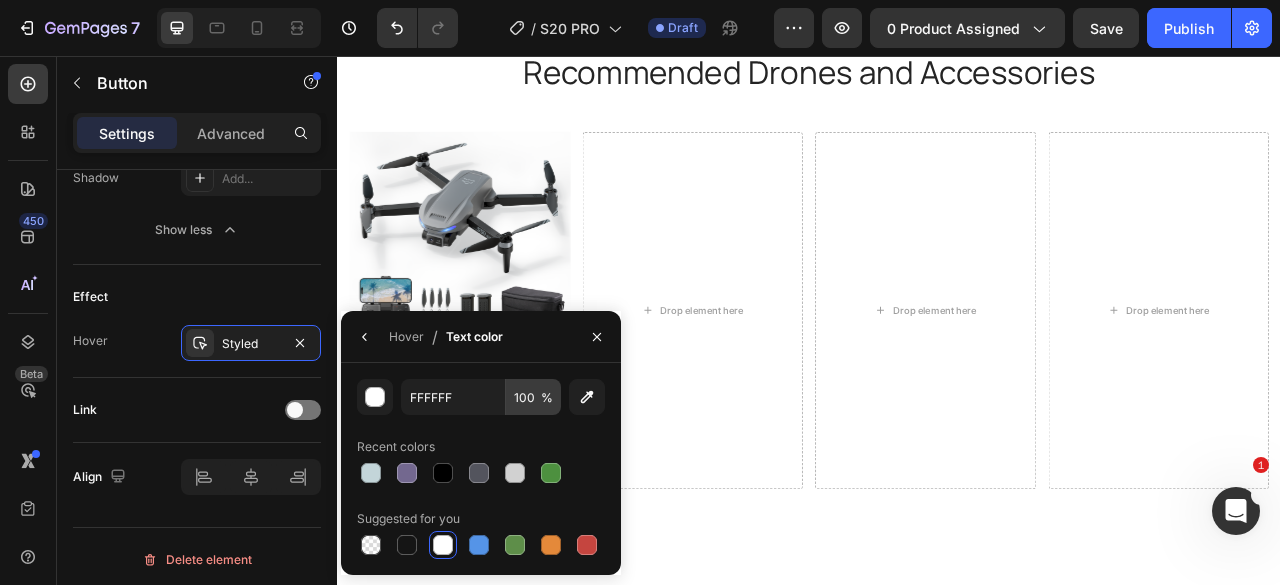 type on "000000" 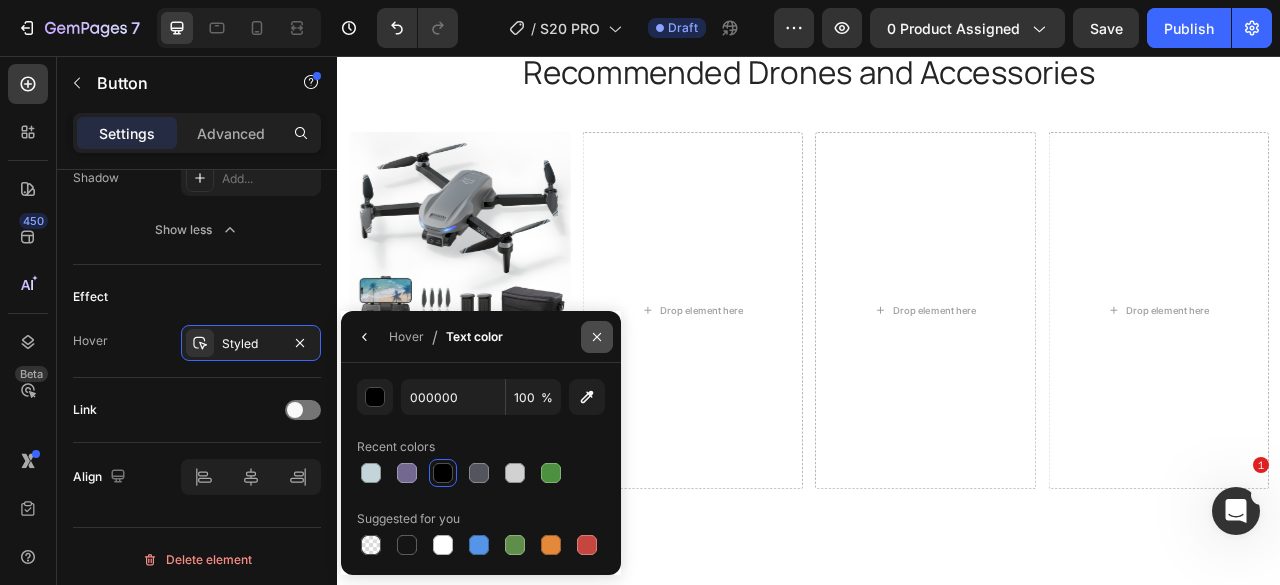 drag, startPoint x: 602, startPoint y: 339, endPoint x: 223, endPoint y: 491, distance: 408.3442 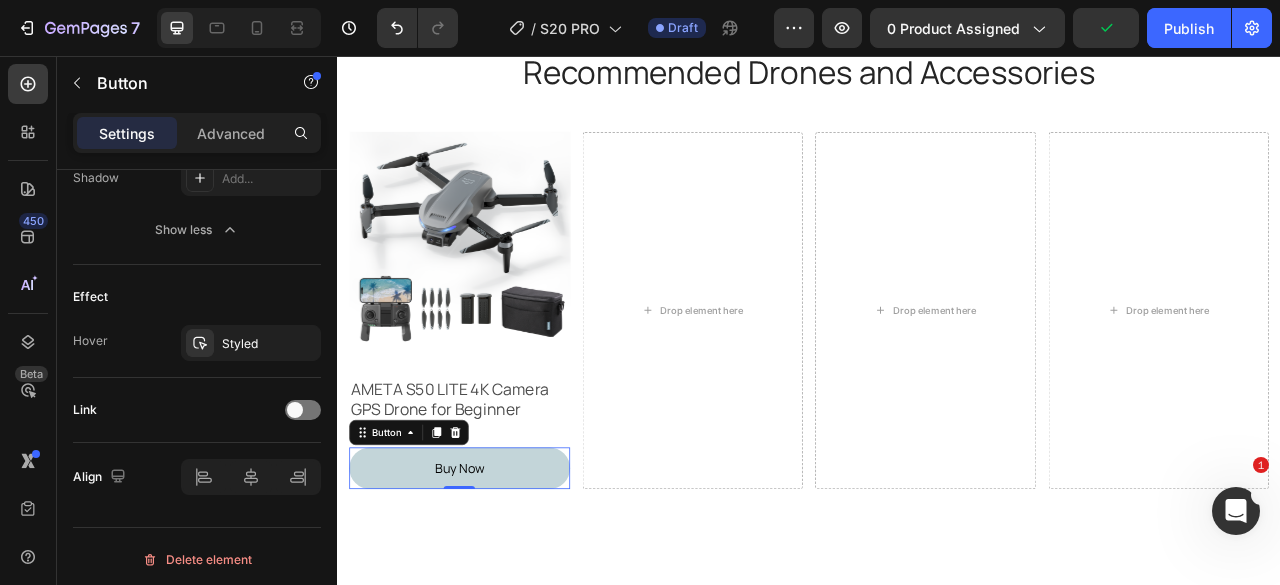 click on "Buy Now" at bounding box center [492, 580] 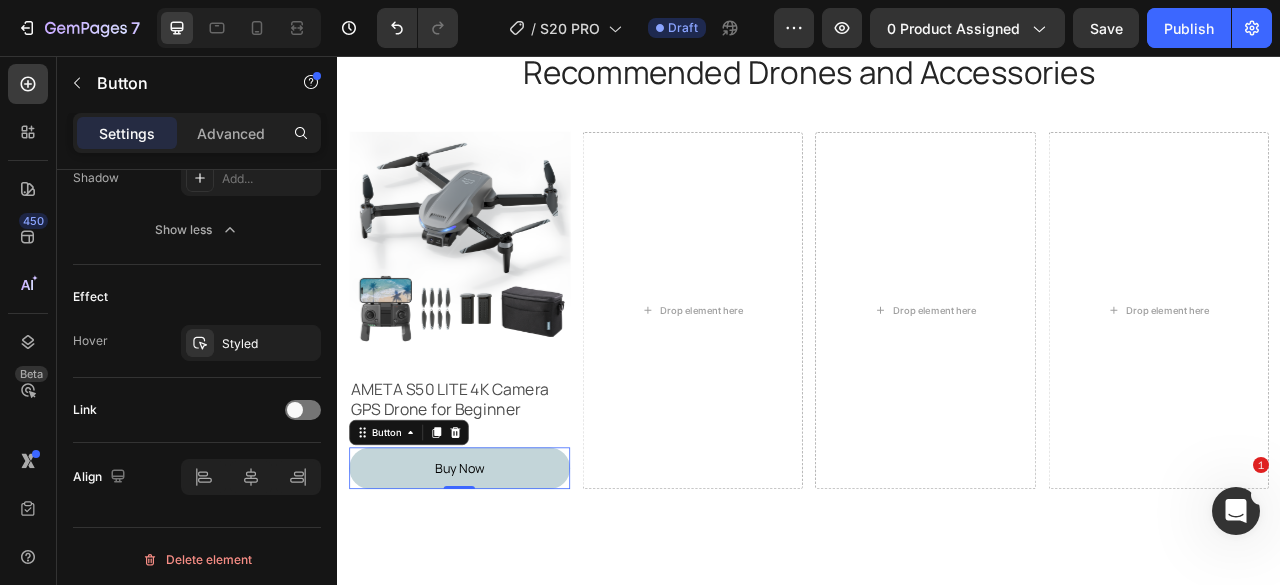 click on "Buy Now" at bounding box center (492, 580) 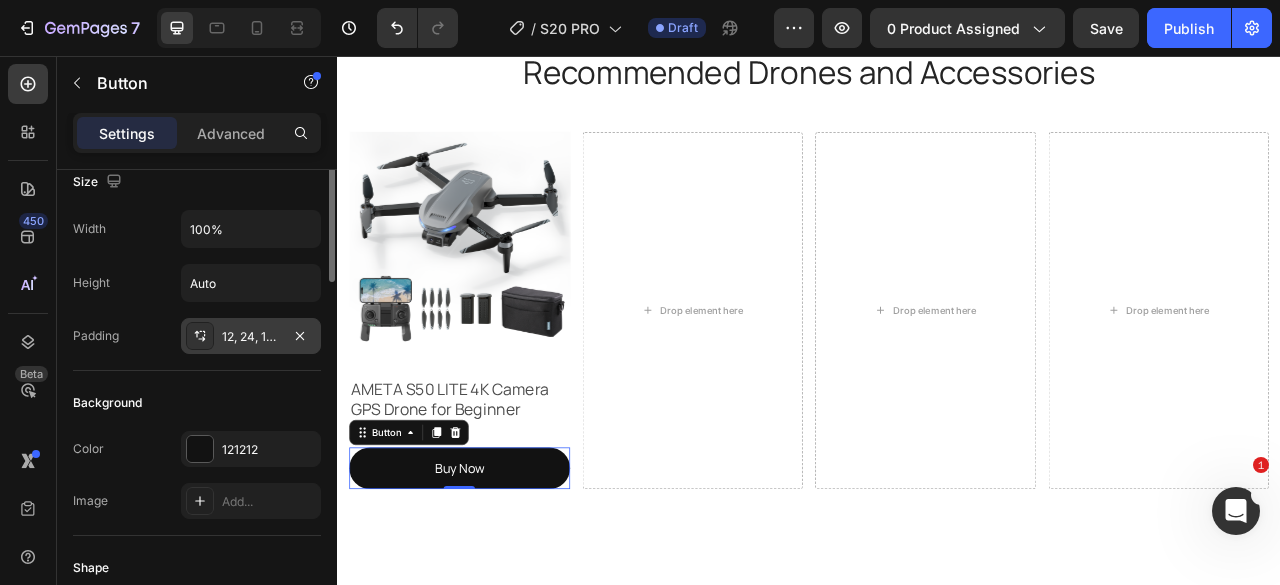 scroll, scrollTop: 0, scrollLeft: 0, axis: both 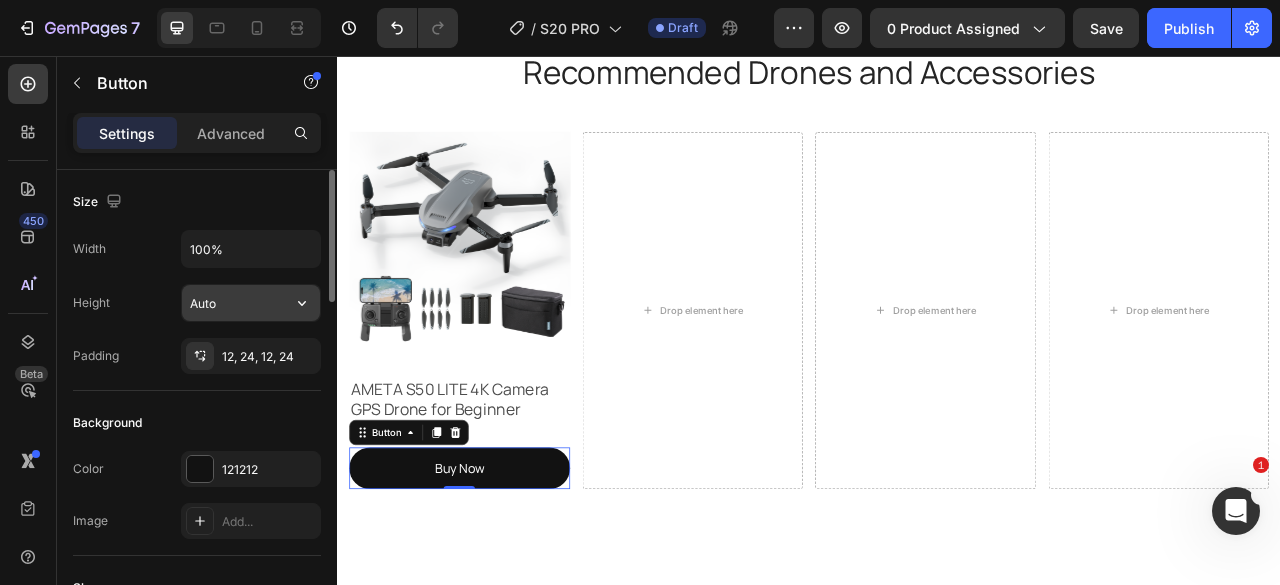 click on "Auto" at bounding box center (251, 303) 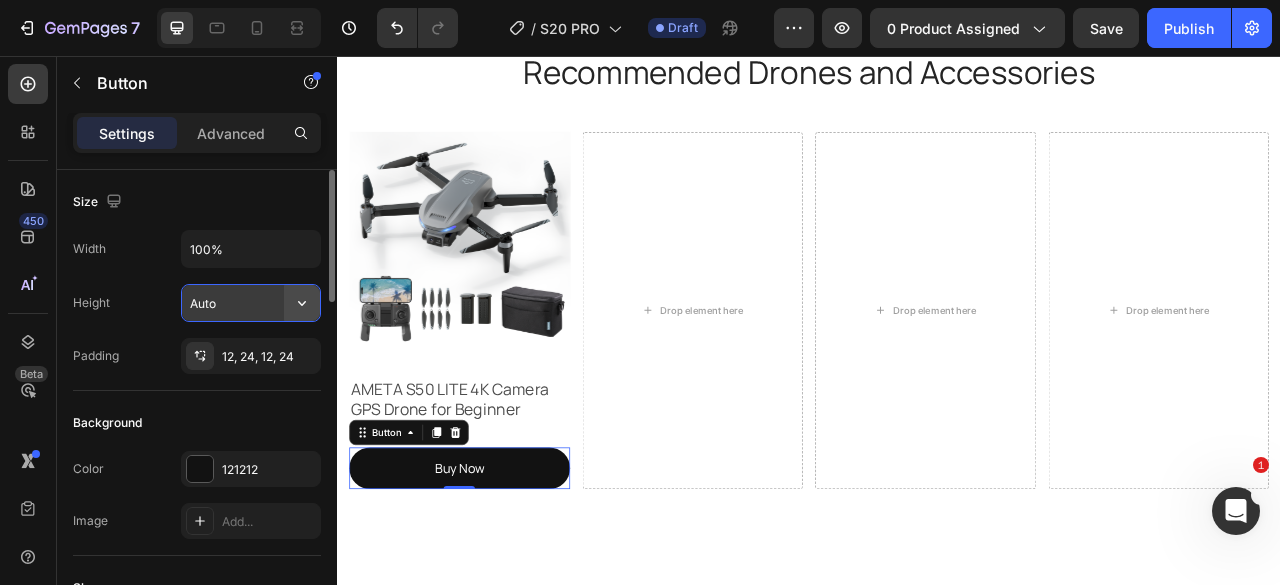 click 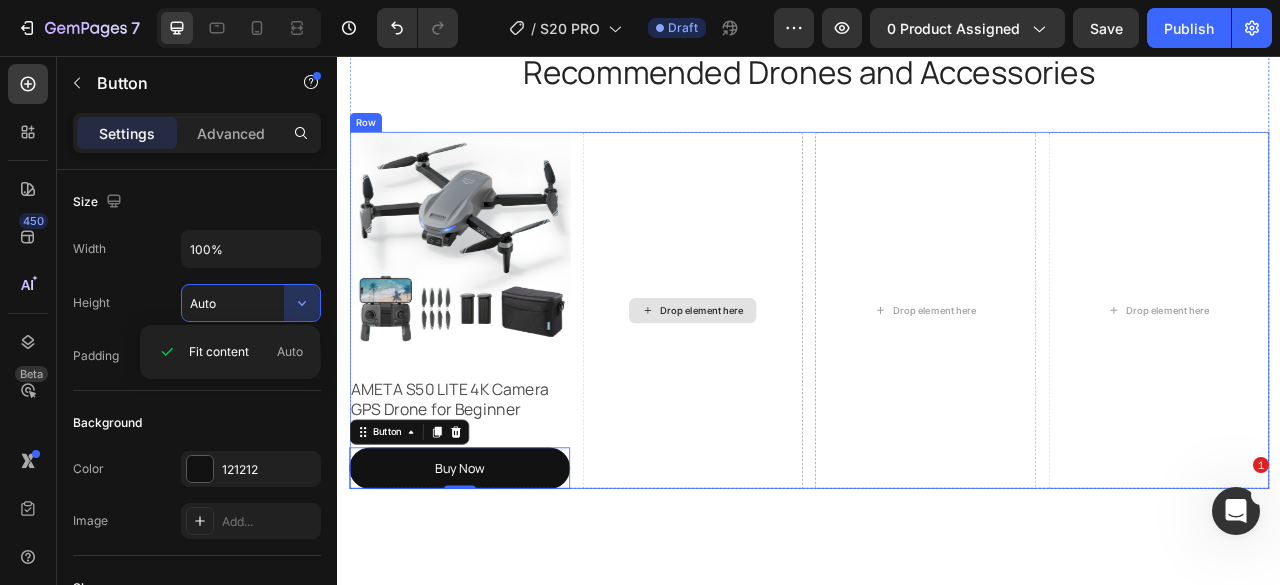 click on "Drop element here" at bounding box center [789, 380] 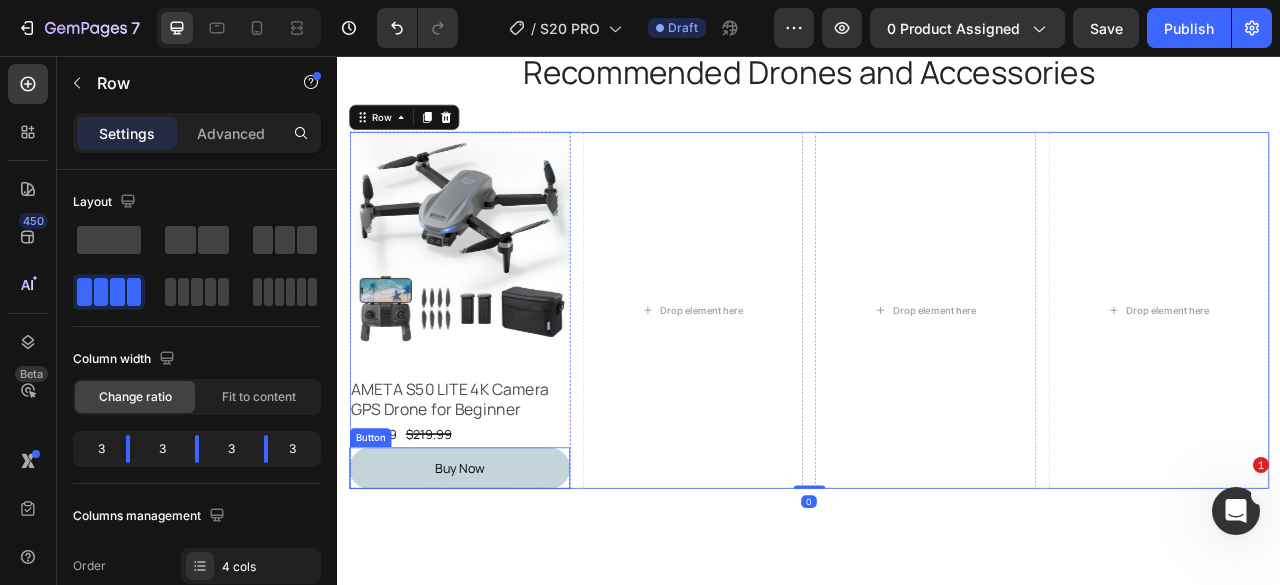 click on "Buy Now" at bounding box center [492, 580] 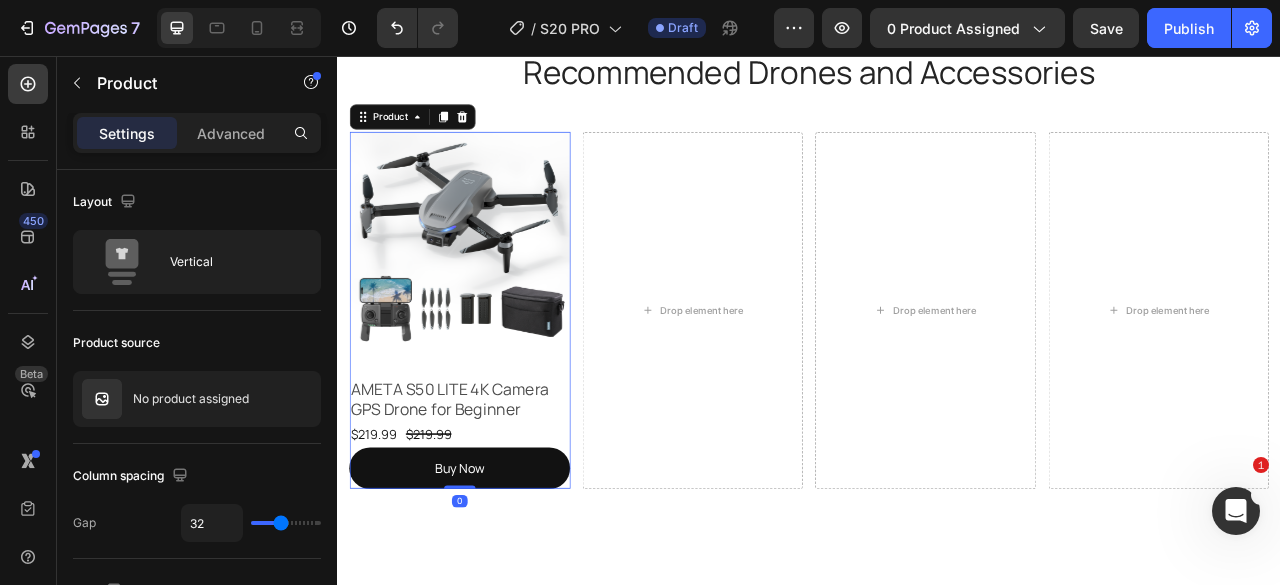 click on "Product Images AMETA S50 LITE 4K Camera GPS Drone for Beginner Product Title $219.99 Product Price Product Price $219.99 Product Price Product Price Row Buy Now Button Product   0" at bounding box center (492, 380) 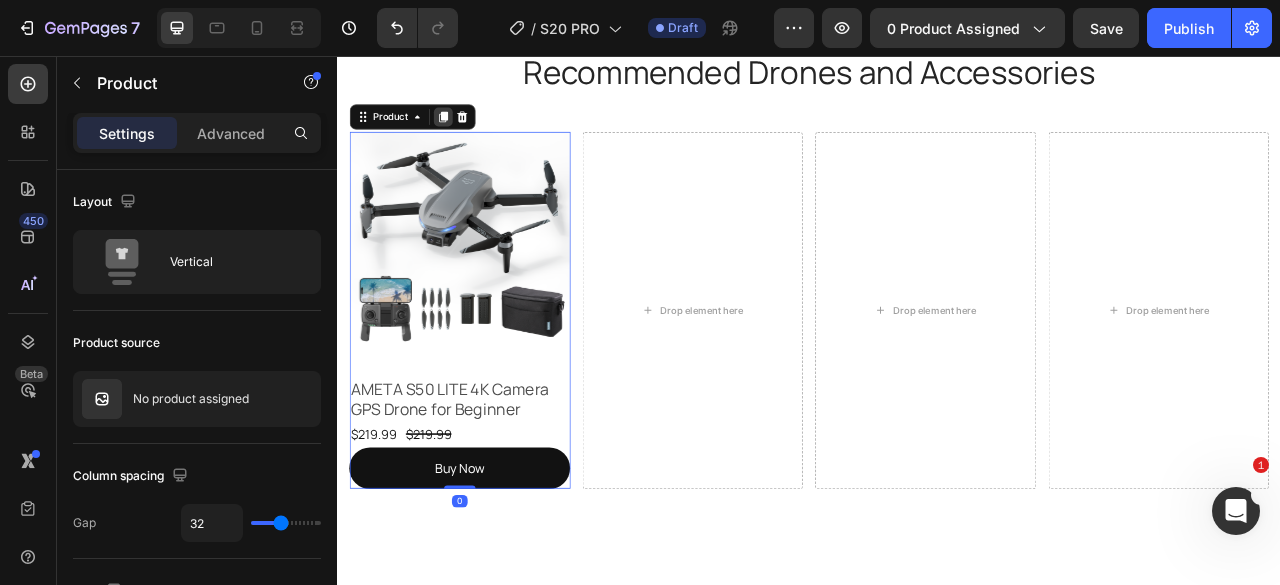 click 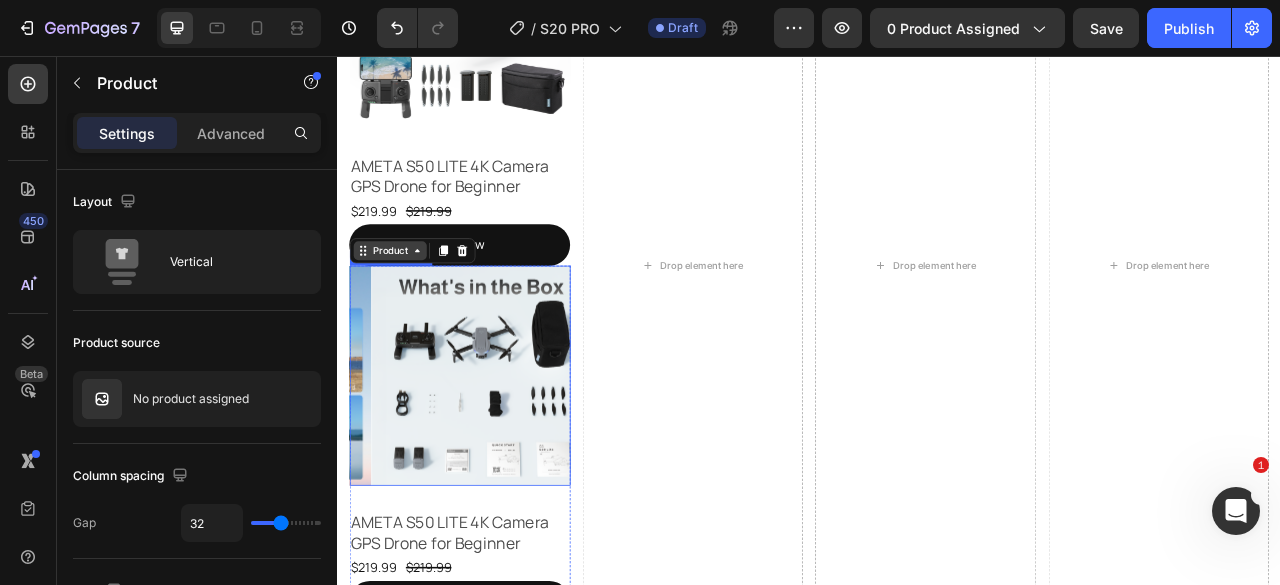 scroll, scrollTop: 7272, scrollLeft: 0, axis: vertical 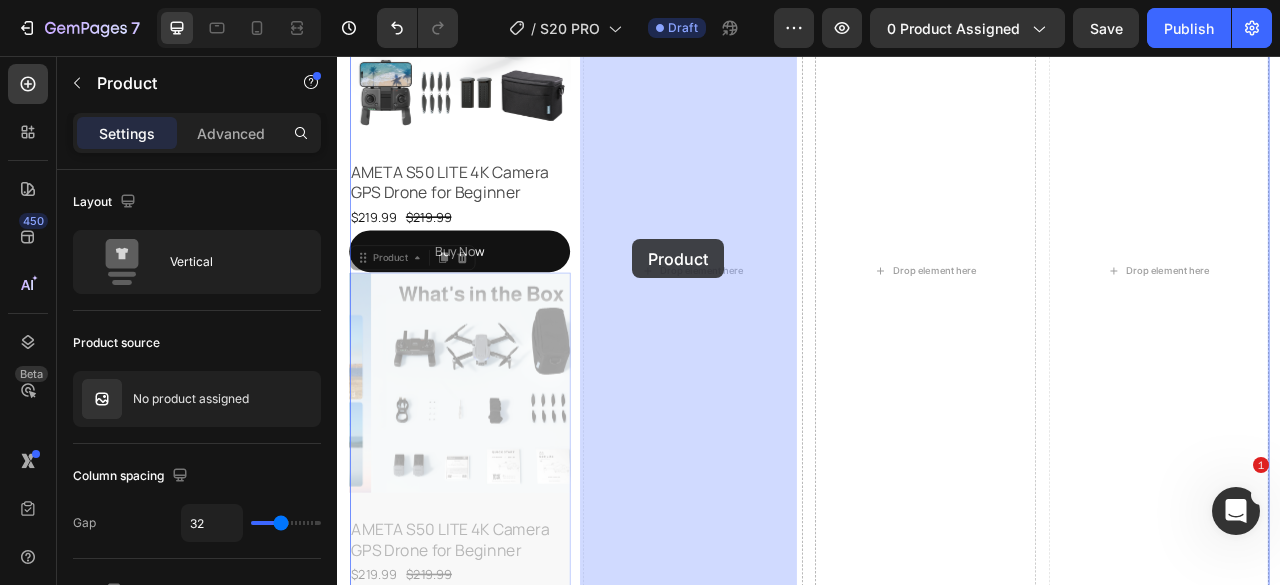 drag, startPoint x: 399, startPoint y: 308, endPoint x: 713, endPoint y: 289, distance: 314.5743 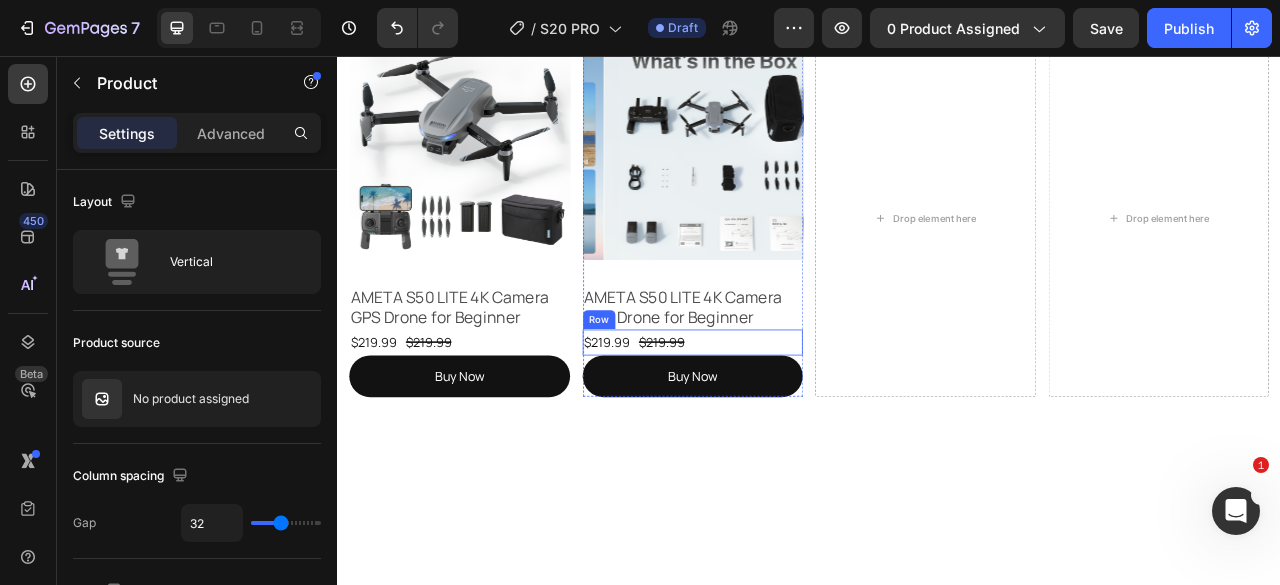scroll, scrollTop: 7072, scrollLeft: 0, axis: vertical 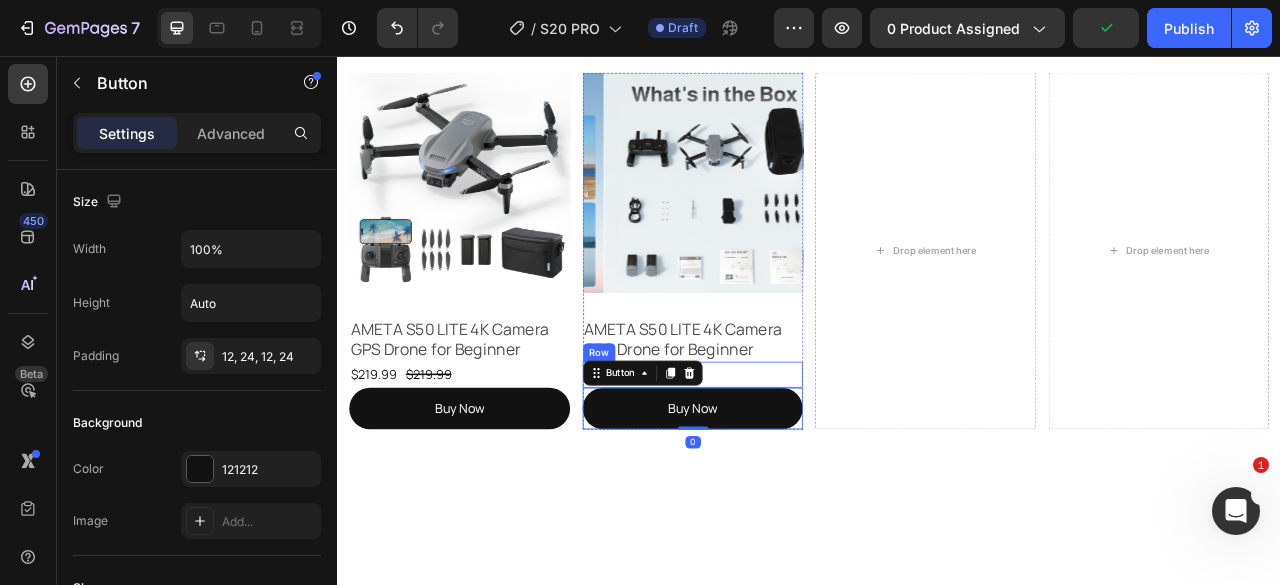 click on "$219.99 Product Price Product Price $219.99 Product Price Product Price Row" at bounding box center (789, 461) 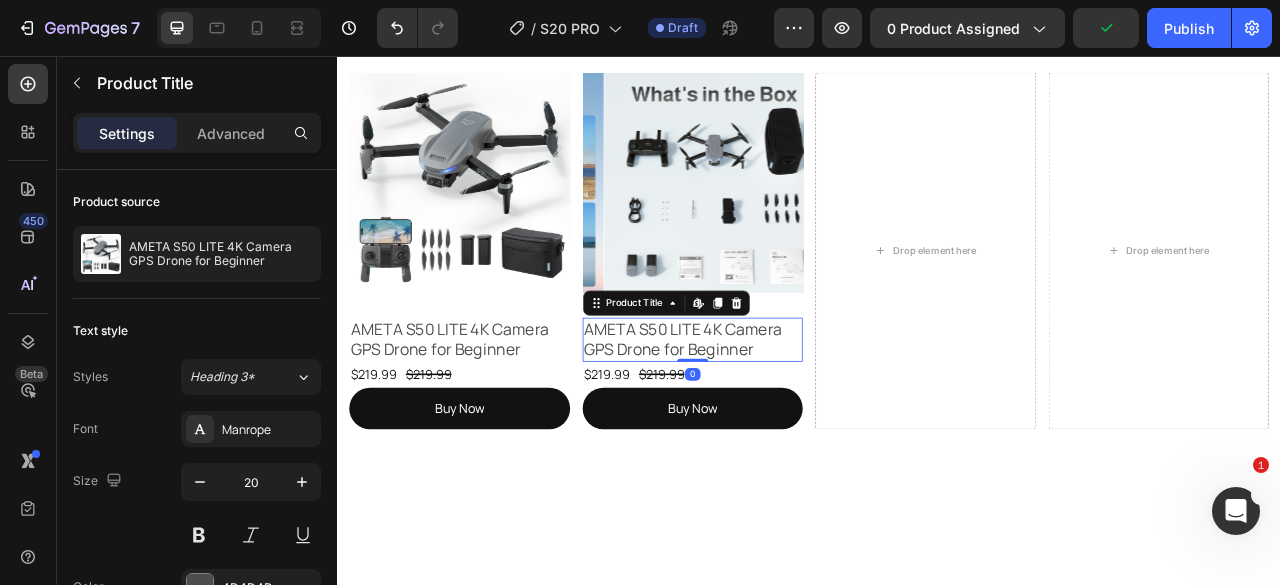 click on "AMETA S50 LITE 4K Camera GPS Drone for Beginner" at bounding box center [789, 417] 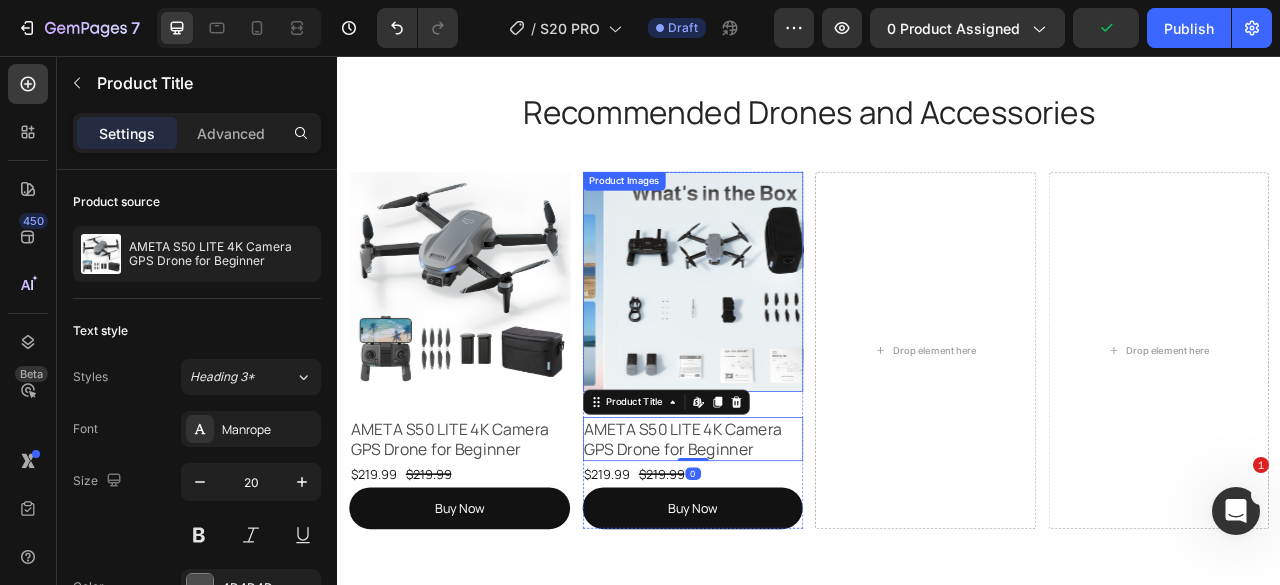 scroll, scrollTop: 6872, scrollLeft: 0, axis: vertical 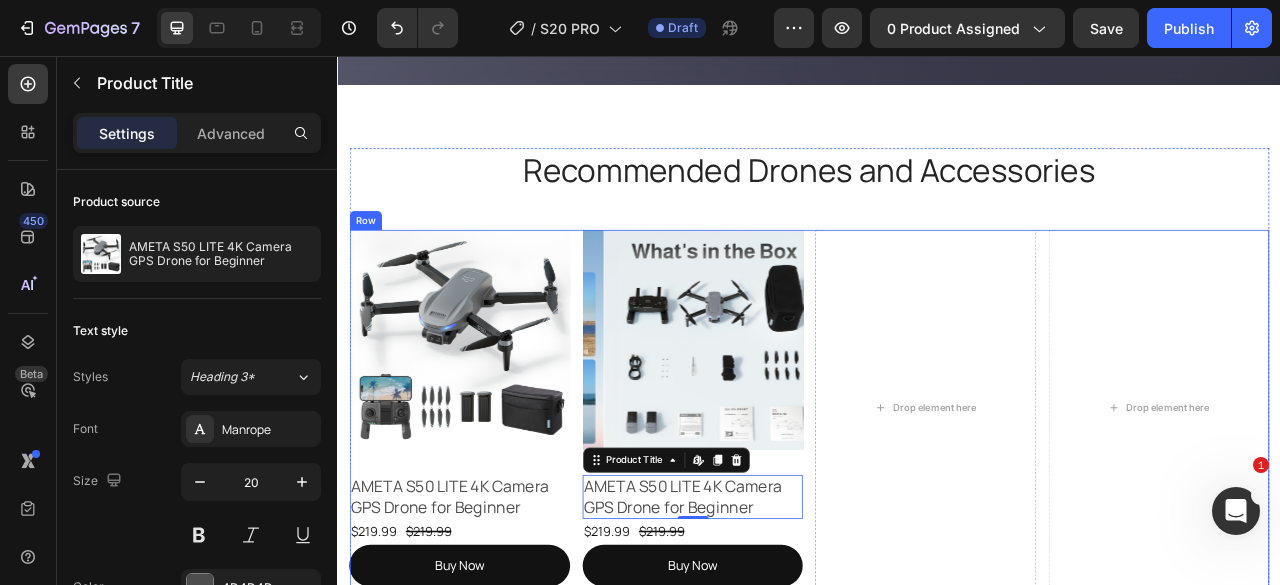 click on "Product Images AMETA S50 LITE 4K Camera GPS Drone for Beginner Product Title   Edit content in Shopify 0 $219.99 Product Price Product Price $219.99 Product Price Product Price Row Buy Now Button Product" at bounding box center (789, 504) 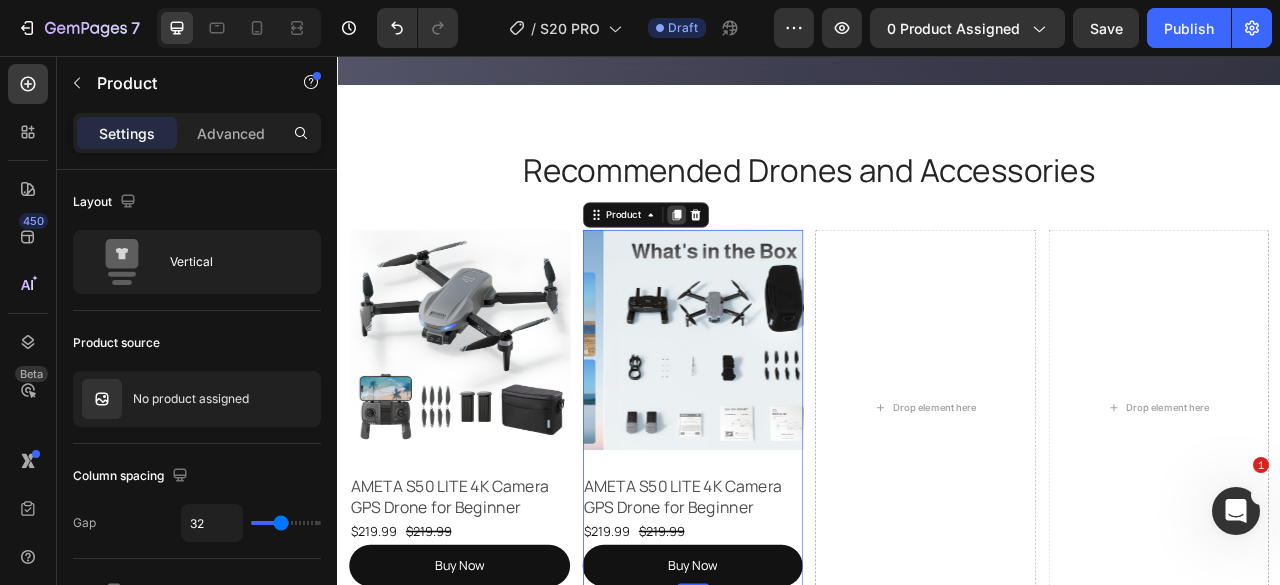 click 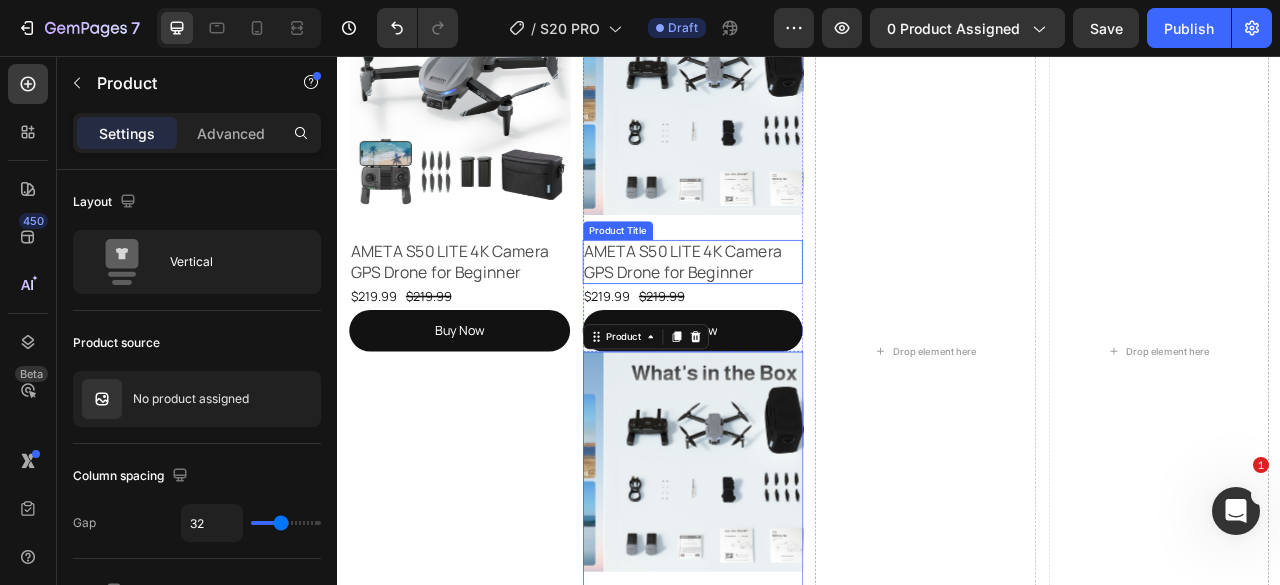 scroll, scrollTop: 7160, scrollLeft: 0, axis: vertical 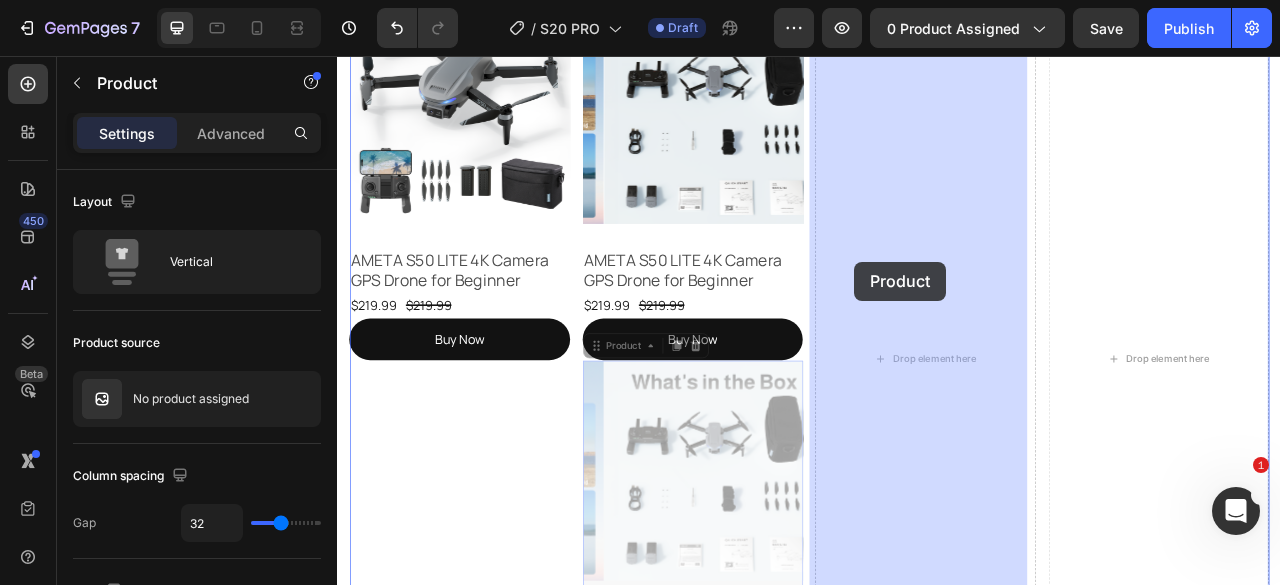 drag, startPoint x: 681, startPoint y: 422, endPoint x: 995, endPoint y: 318, distance: 330.77484 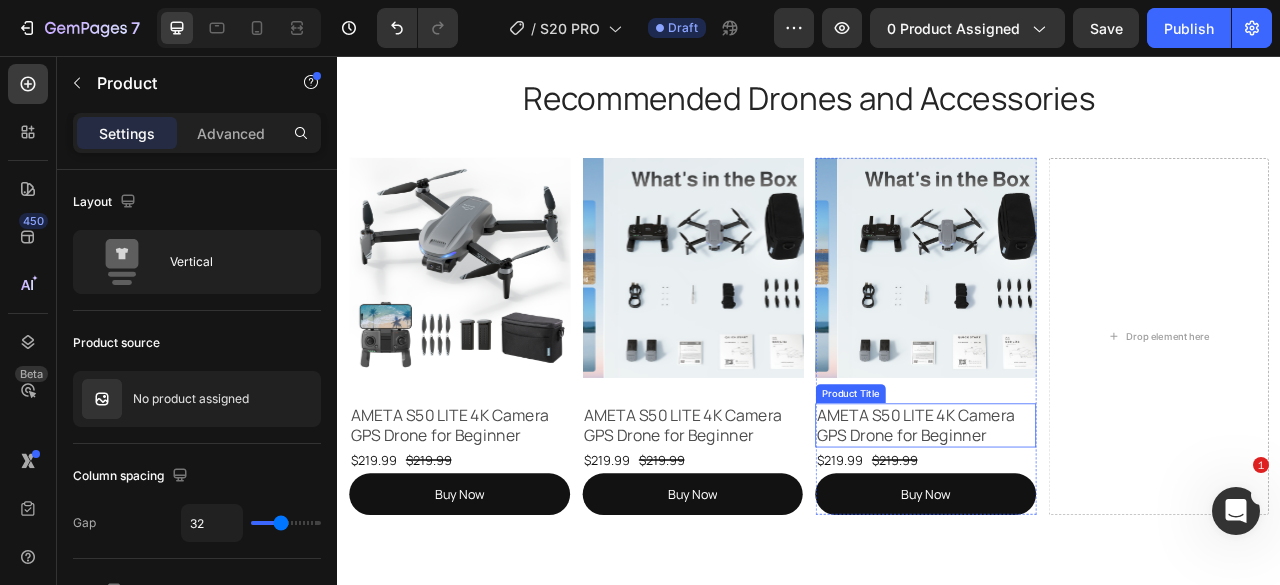 scroll, scrollTop: 6960, scrollLeft: 0, axis: vertical 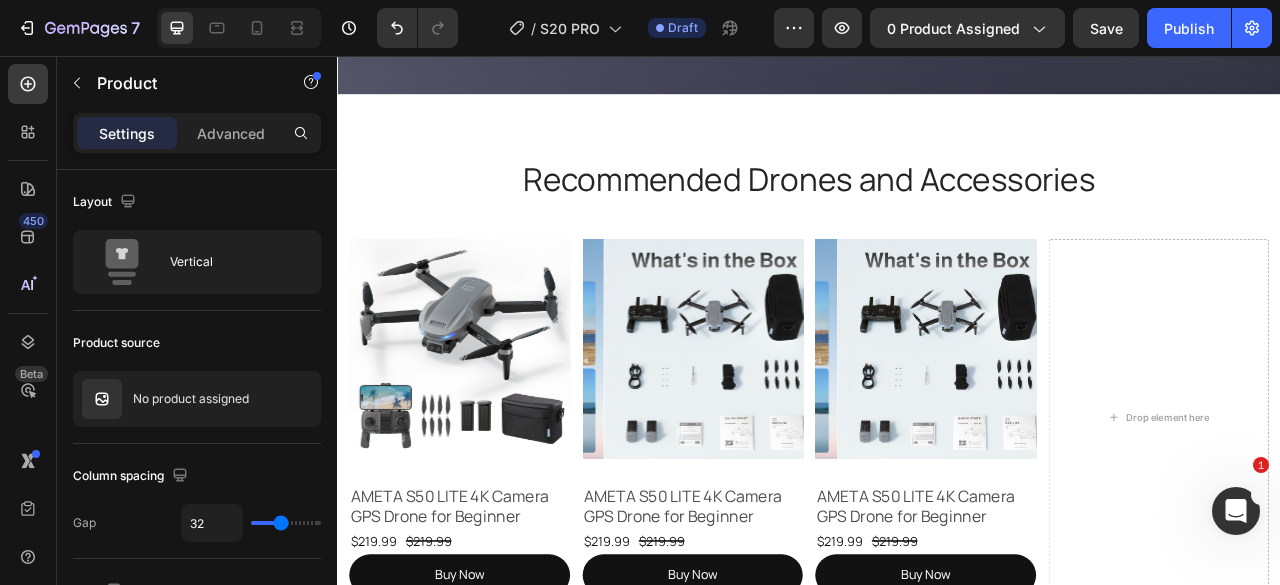click on "Product Images AMETA S50 LITE 4K Camera GPS Drone for Beginner Product Title $219.99 Product Price Product Price $219.99 Product Price Product Price Row Buy Now Button Product   0" at bounding box center (1085, 516) 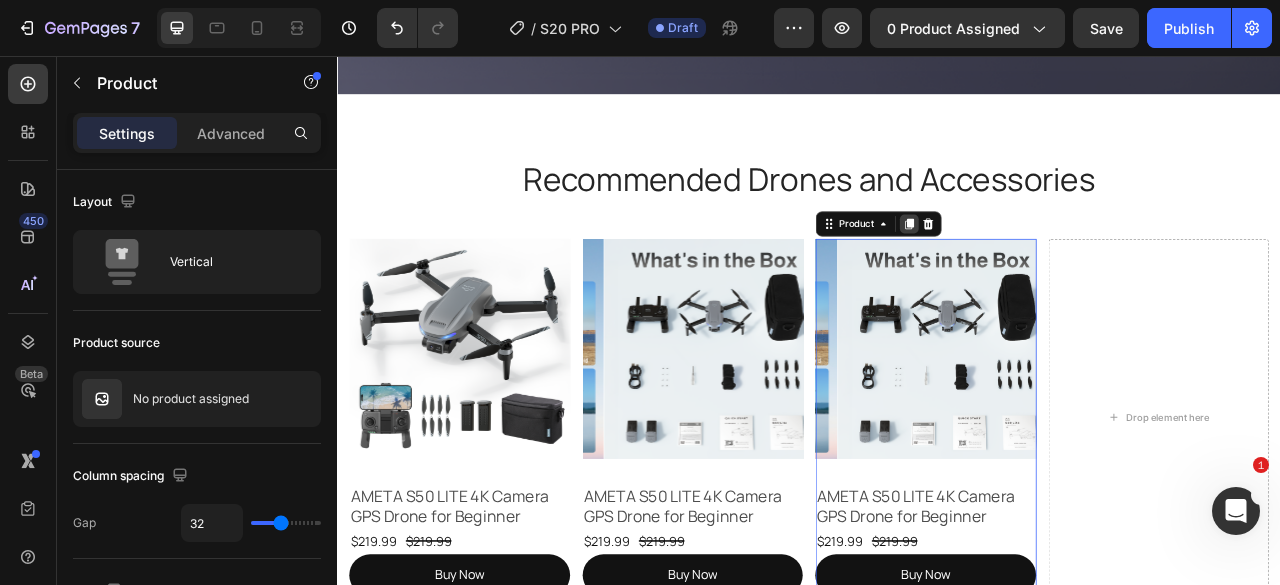 click 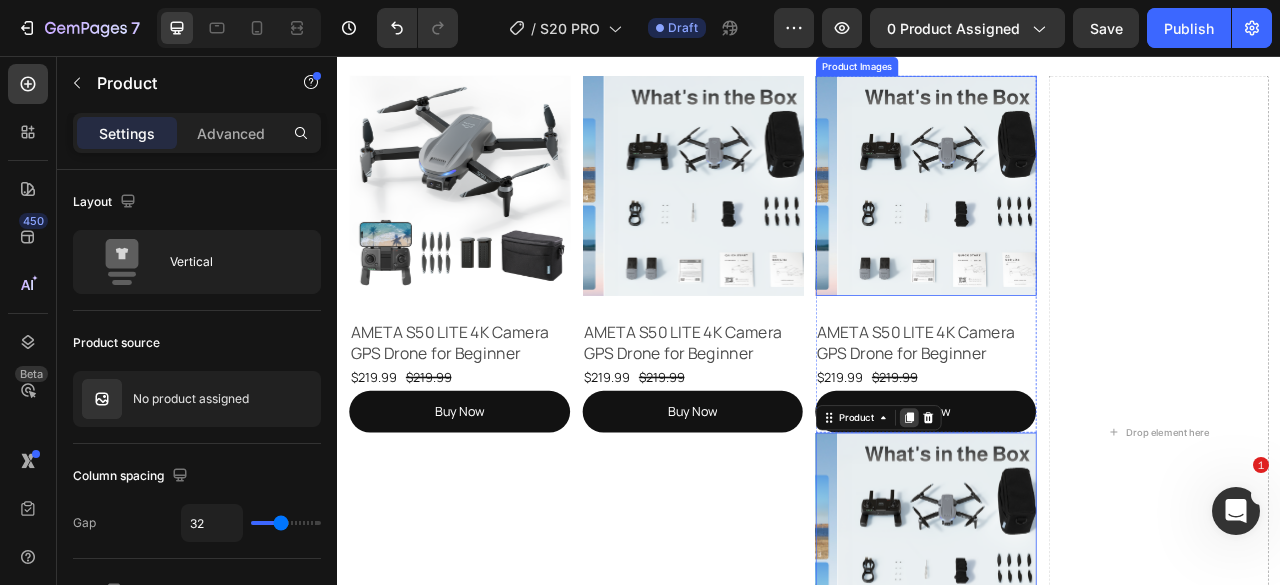 scroll, scrollTop: 7230, scrollLeft: 0, axis: vertical 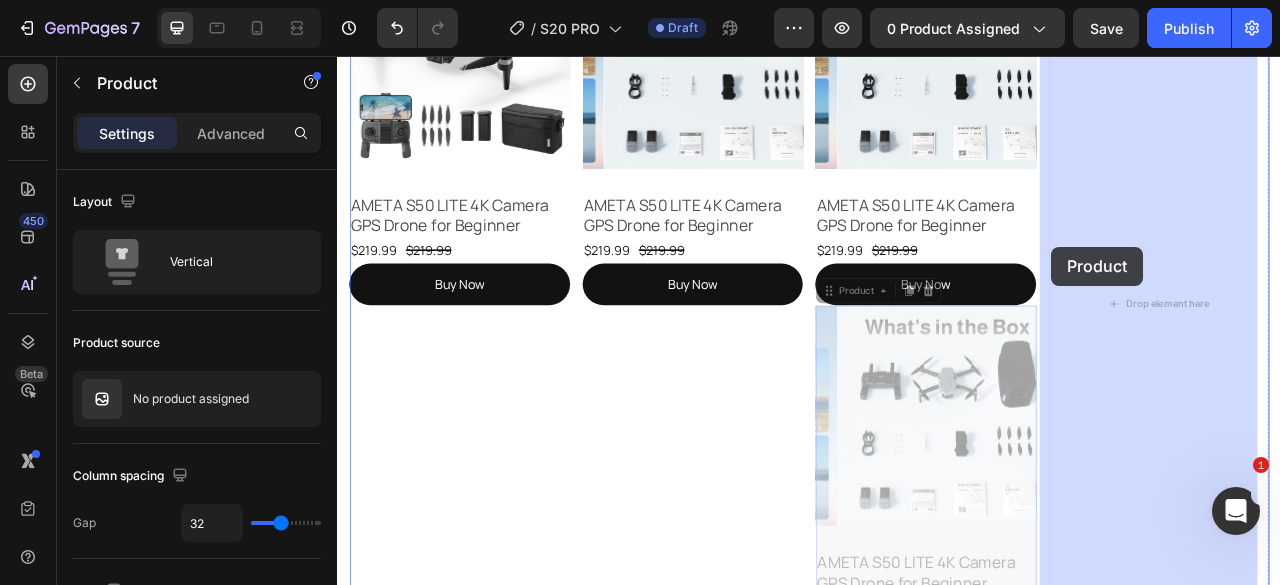 drag, startPoint x: 969, startPoint y: 355, endPoint x: 1246, endPoint y: 299, distance: 282.60397 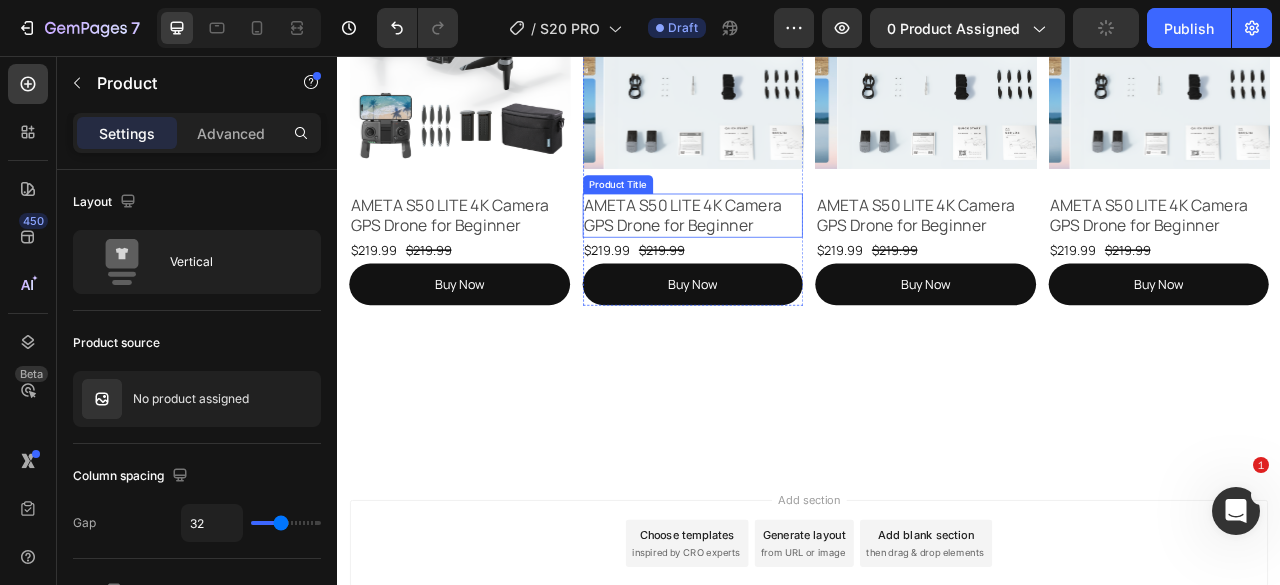 scroll, scrollTop: 6930, scrollLeft: 0, axis: vertical 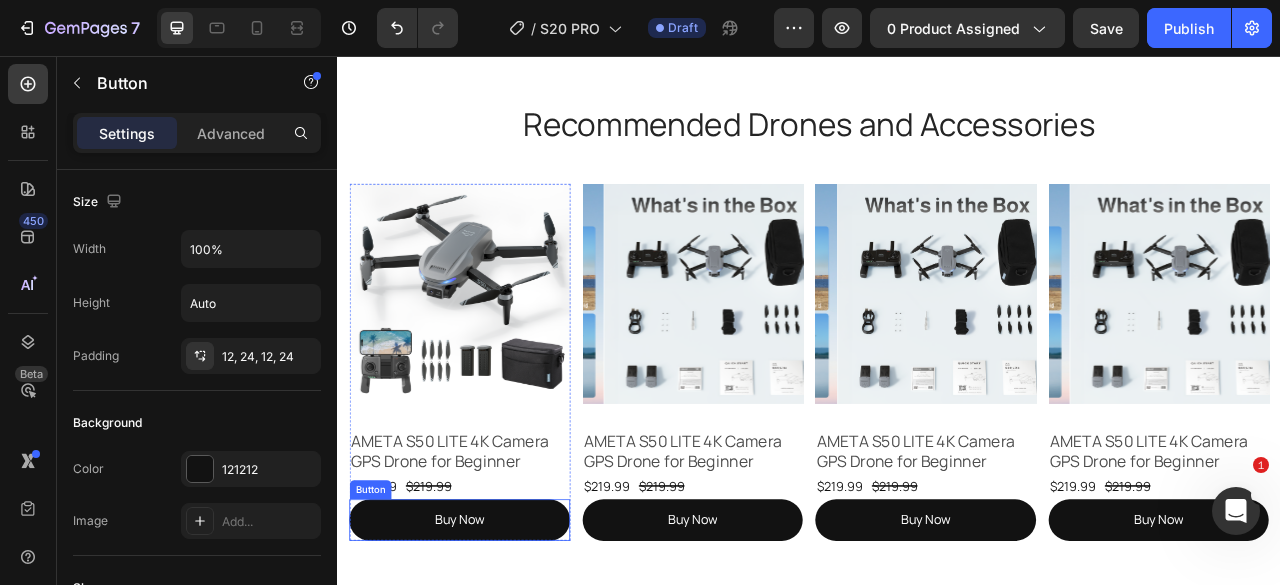 click on "Buy Now Button" at bounding box center [492, 646] 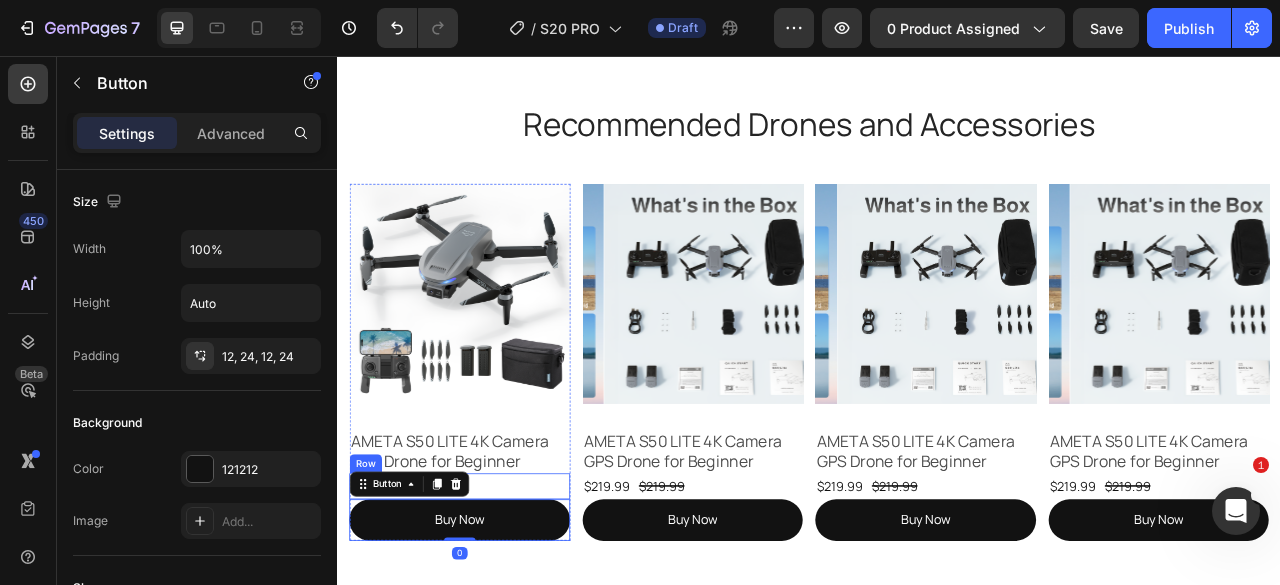 click on "$219.99 Product Price Product Price $219.99 Product Price Product Price Row" at bounding box center [492, 603] 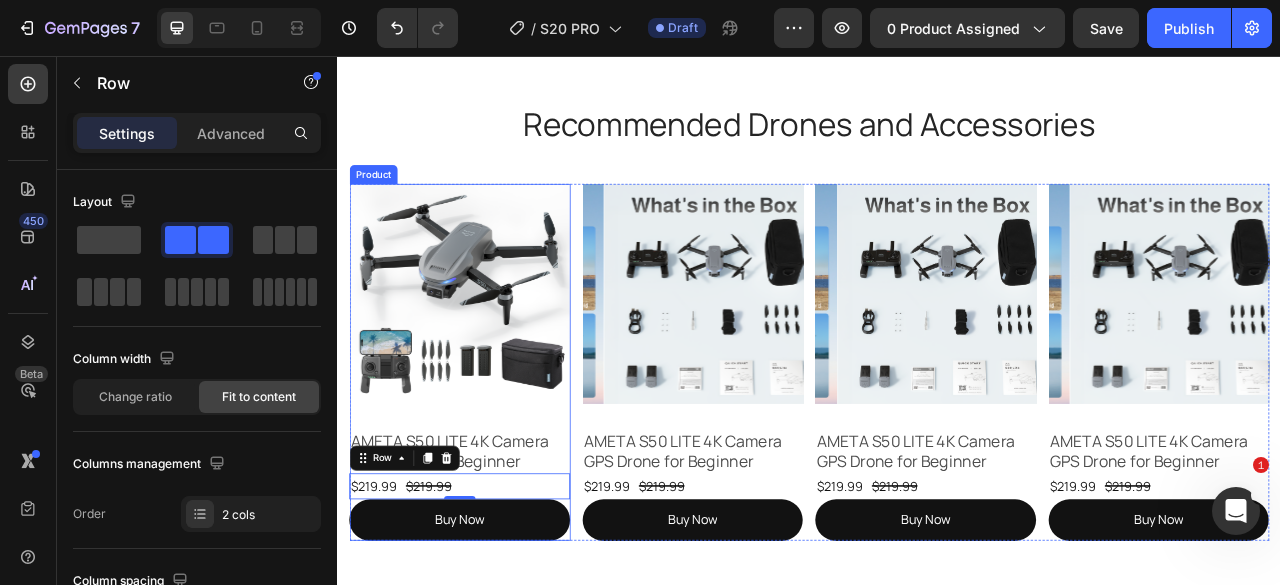 click on "Product Images AMETA S50 LITE 4K Camera GPS Drone for Beginner Product Title $219.99 Product Price Product Price $219.99 Product Price Product Price Row   0 Buy Now Button Product" at bounding box center (492, 446) 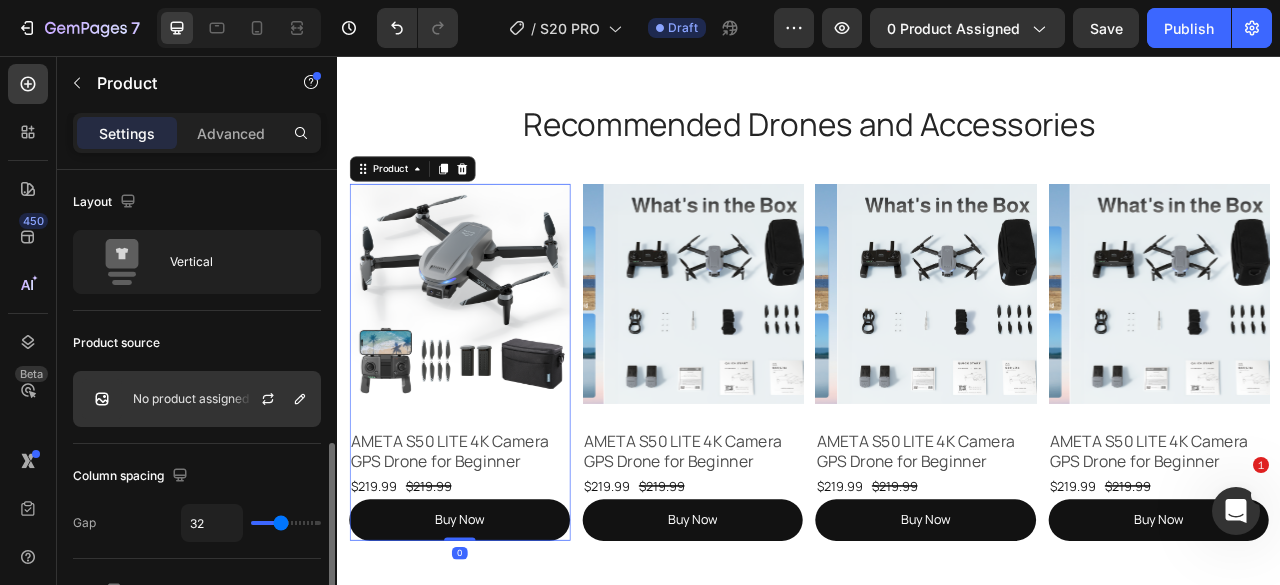scroll, scrollTop: 200, scrollLeft: 0, axis: vertical 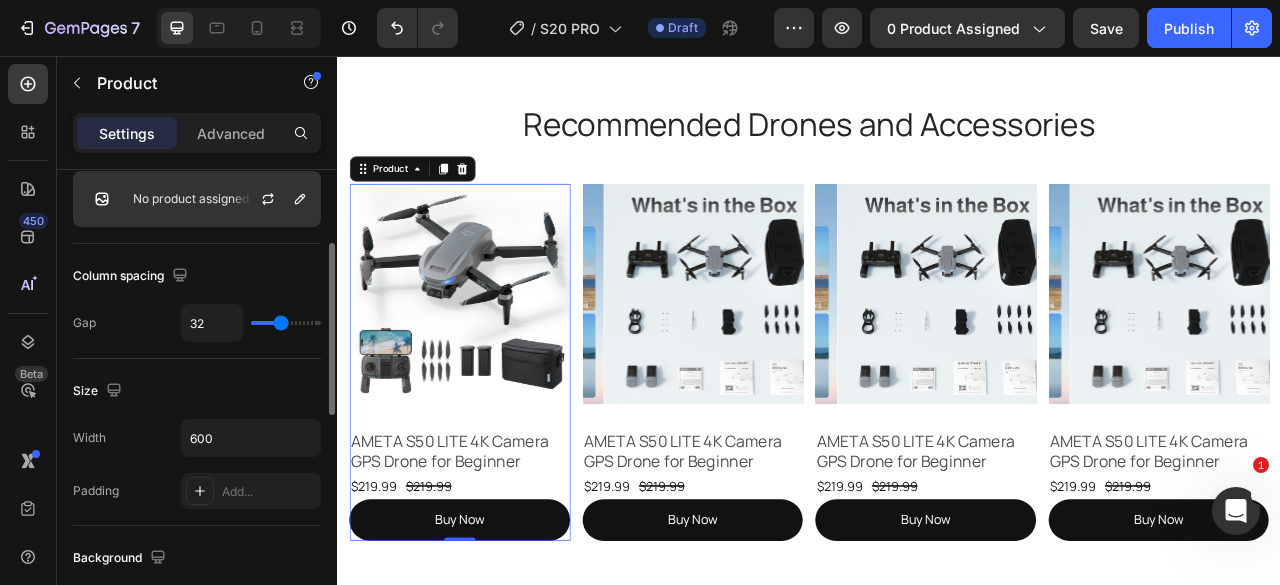 click on "No product assigned" at bounding box center (191, 199) 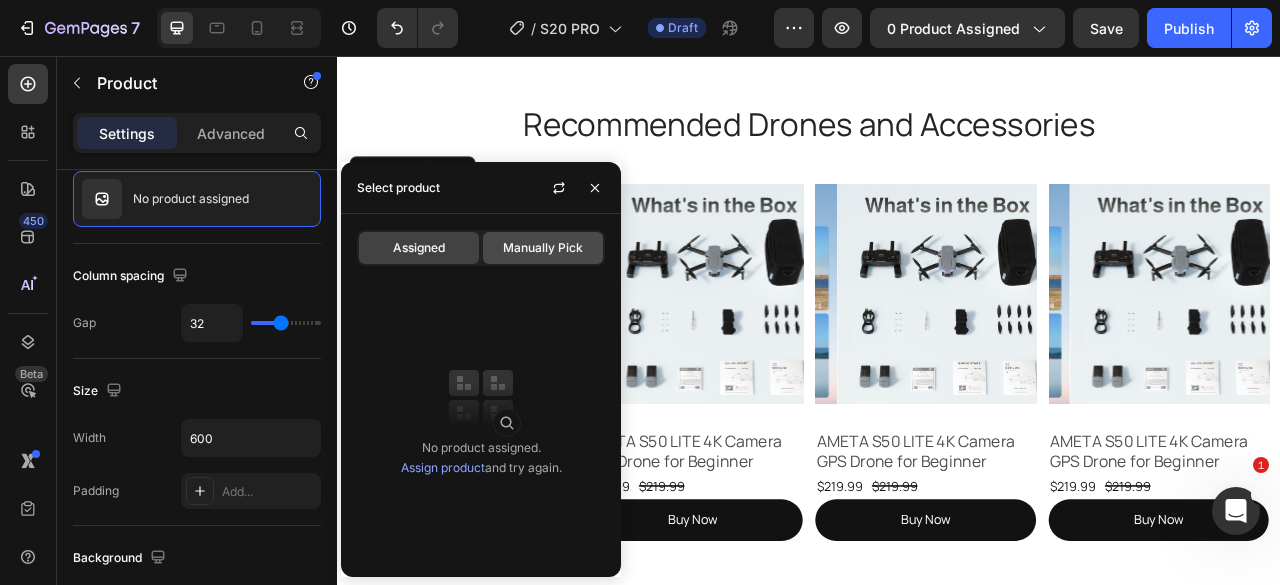 click on "Manually Pick" 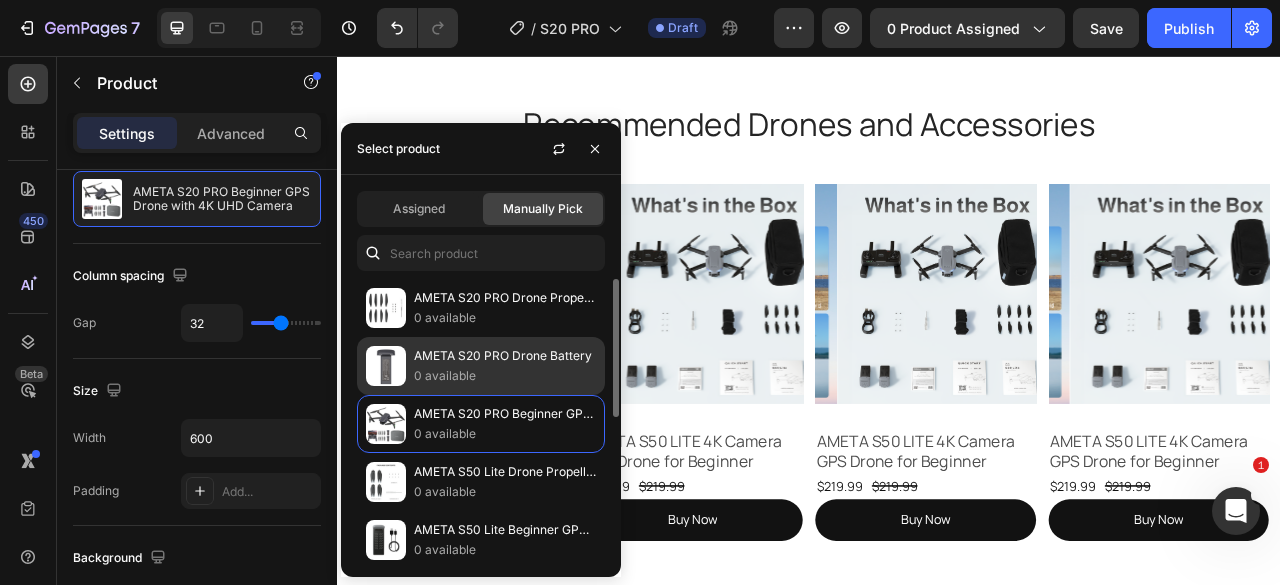 click on "AMETA S20 PRO Drone Battery" at bounding box center (505, 356) 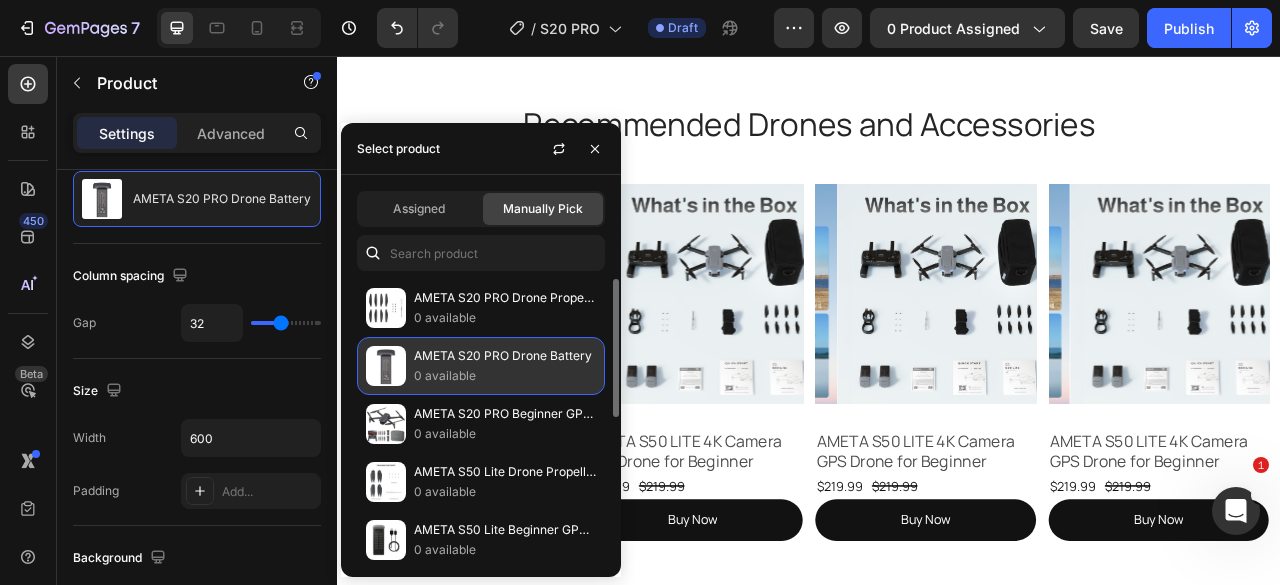 click on "AMETA S20 PRO Drone Battery" at bounding box center [505, 356] 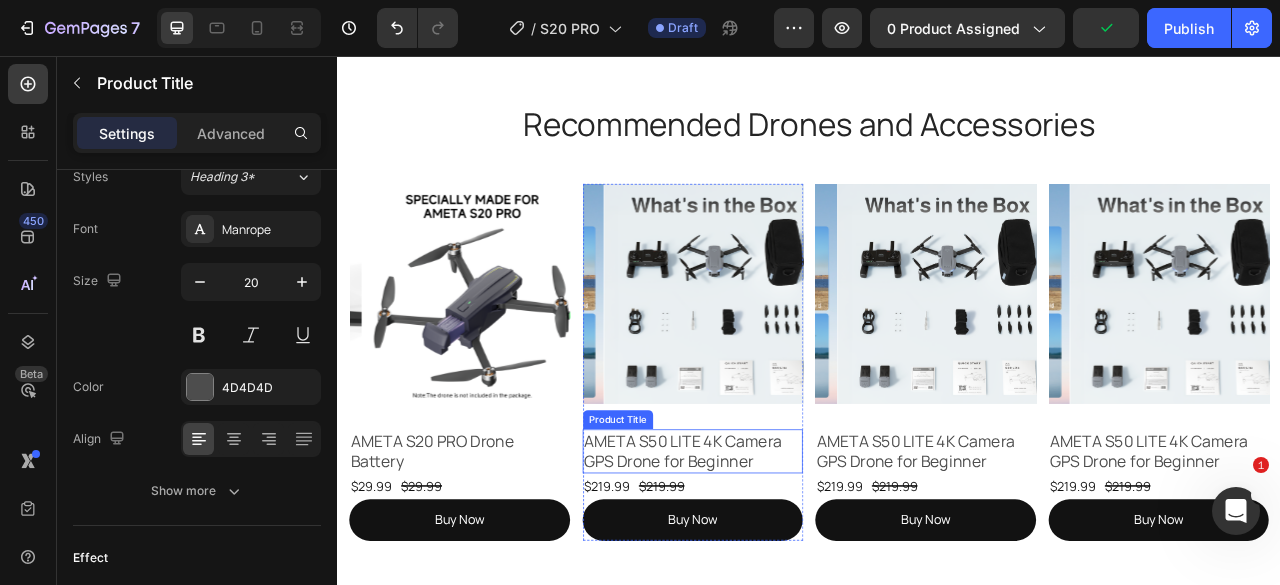 click on "AMETA S50 LITE 4K Camera GPS Drone for Beginner" at bounding box center (789, 559) 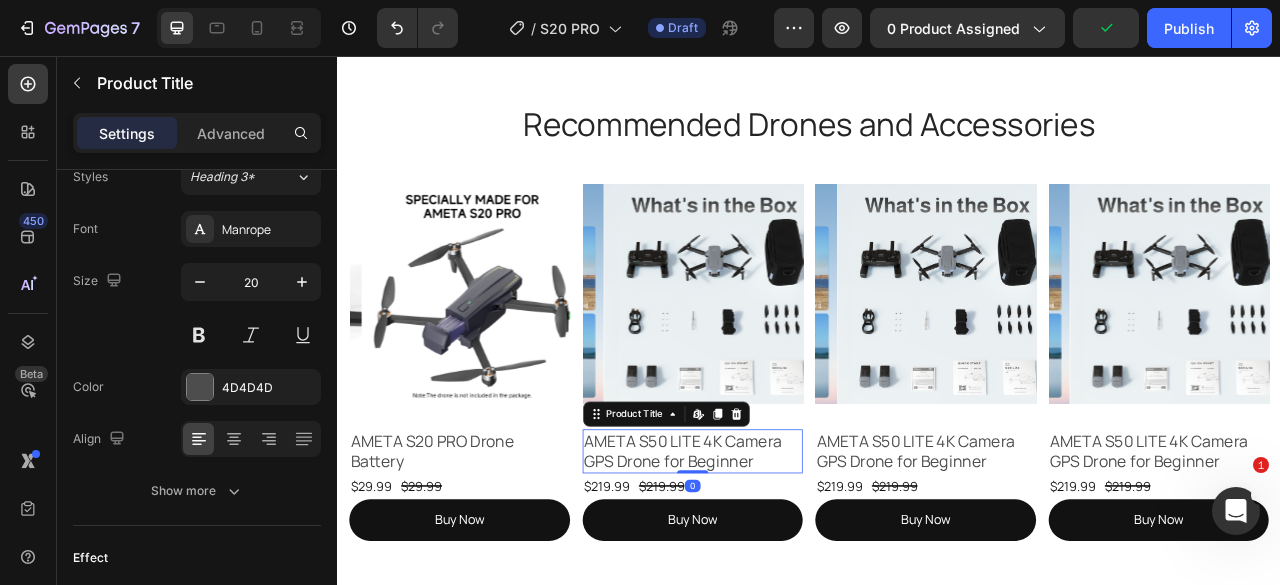 scroll, scrollTop: 0, scrollLeft: 0, axis: both 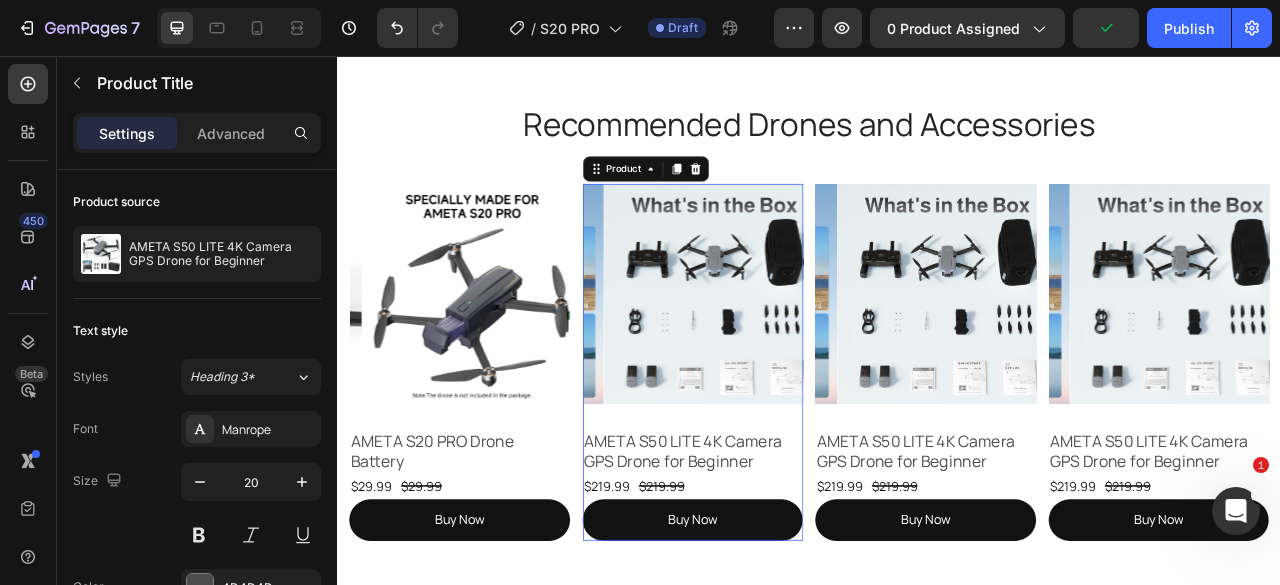 click on "Product Images AMETA S50 LITE 4K Camera GPS Drone for Beginner Product Title $219.99 Product Price Product Price $219.99 Product Price Product Price Row Buy Now Button Product   0" at bounding box center [789, 446] 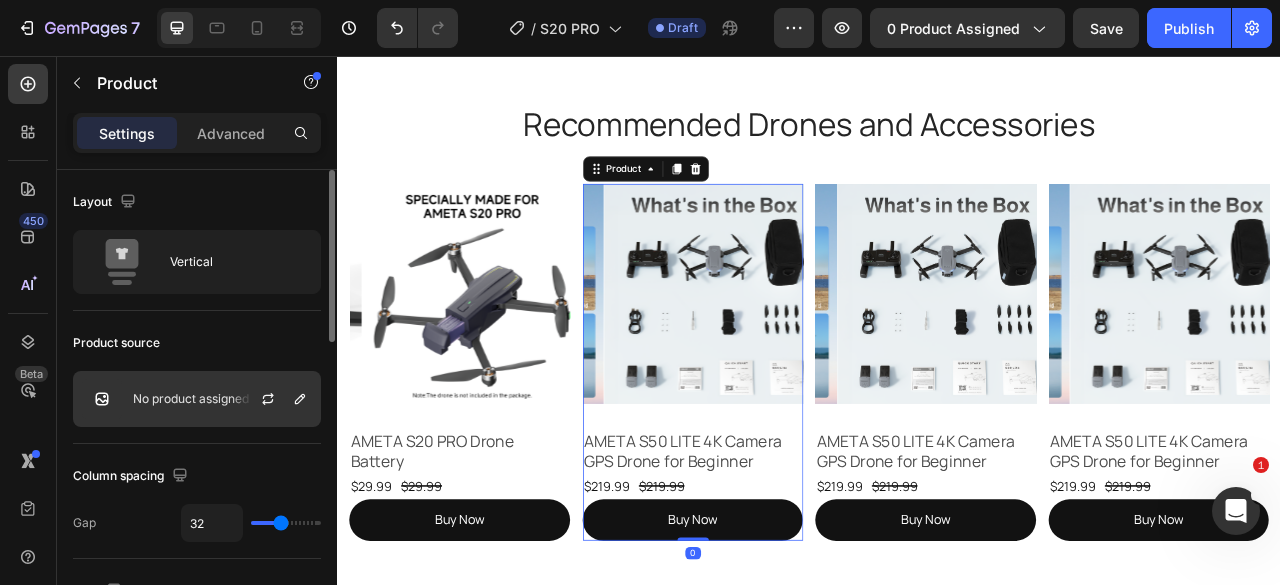 click on "No product assigned" at bounding box center (191, 399) 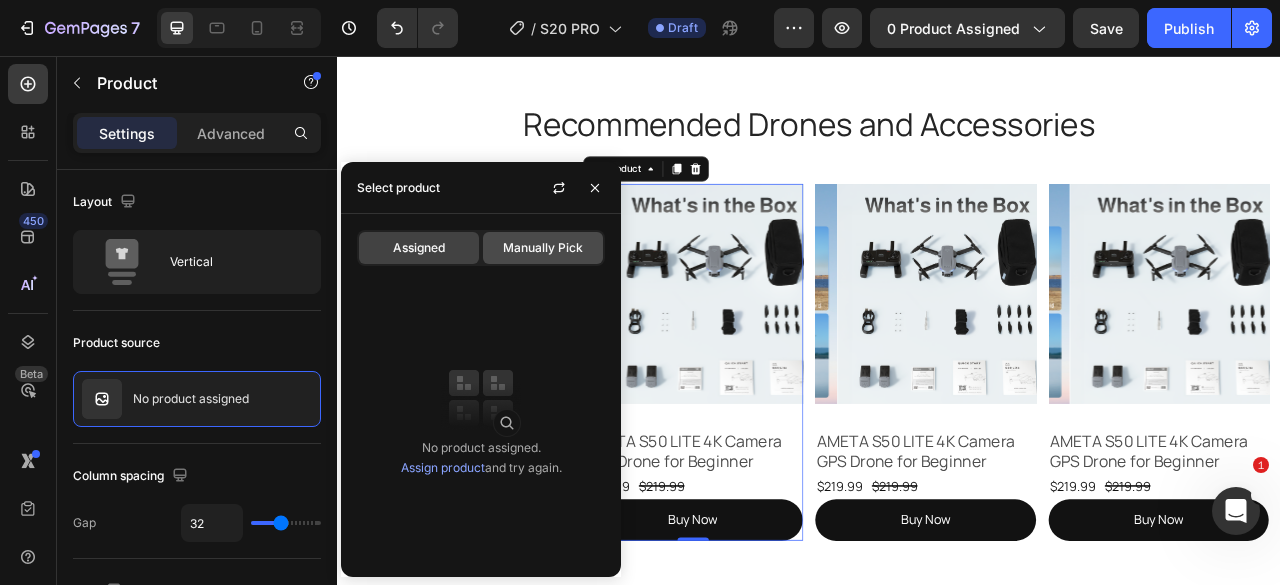click on "Manually Pick" 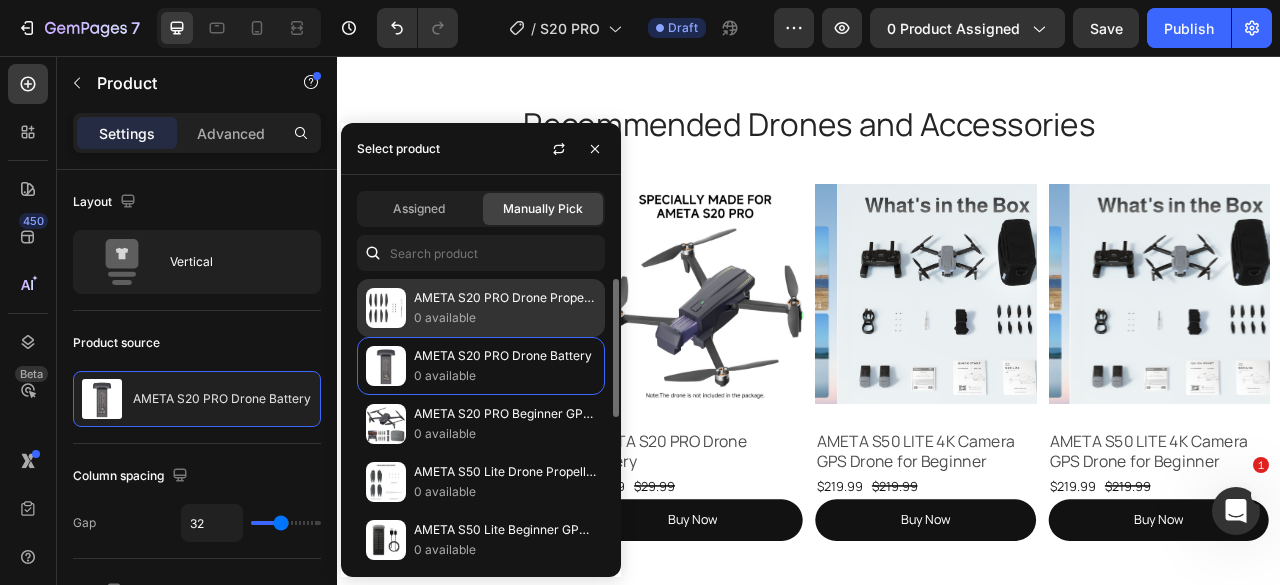 click on "0 available" at bounding box center [505, 318] 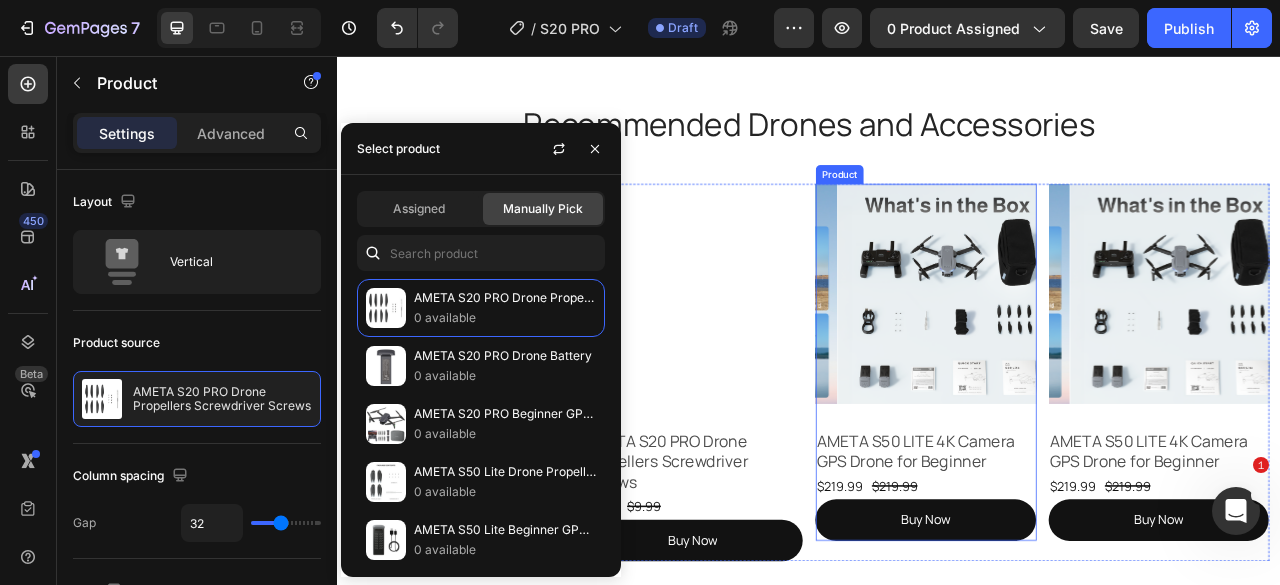 click on "Product Images AMETA S50 LITE 4K Camera GPS Drone for Beginner Product Title $219.99 Product Price Product Price $219.99 Product Price Product Price Row Buy Now Button Product" at bounding box center (1085, 446) 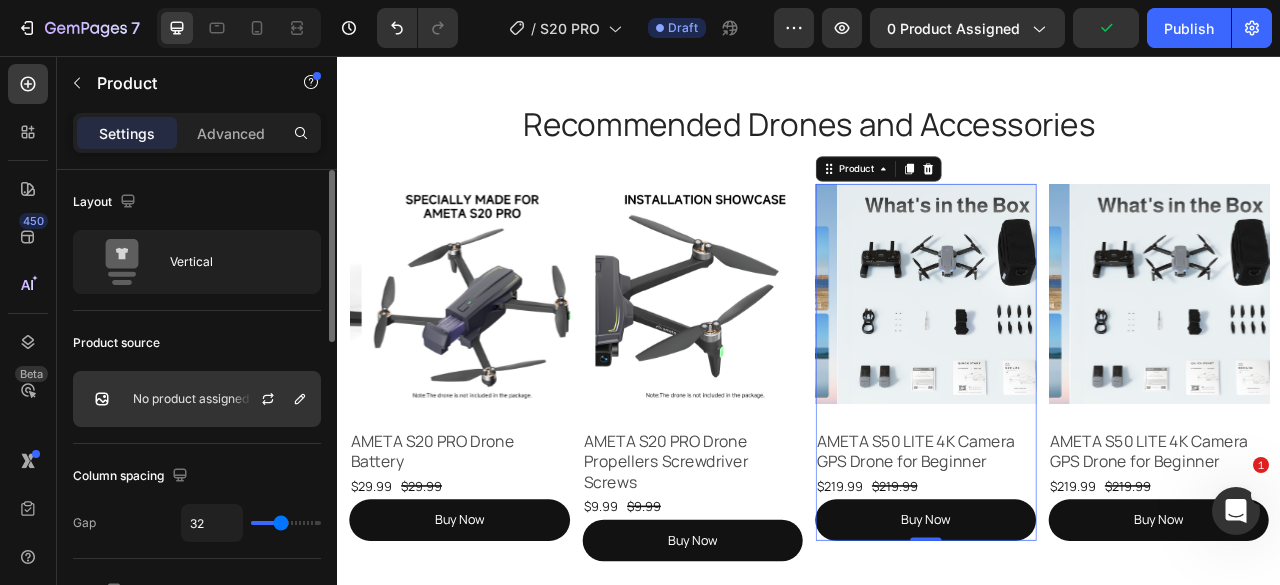 click on "No product assigned" at bounding box center (191, 399) 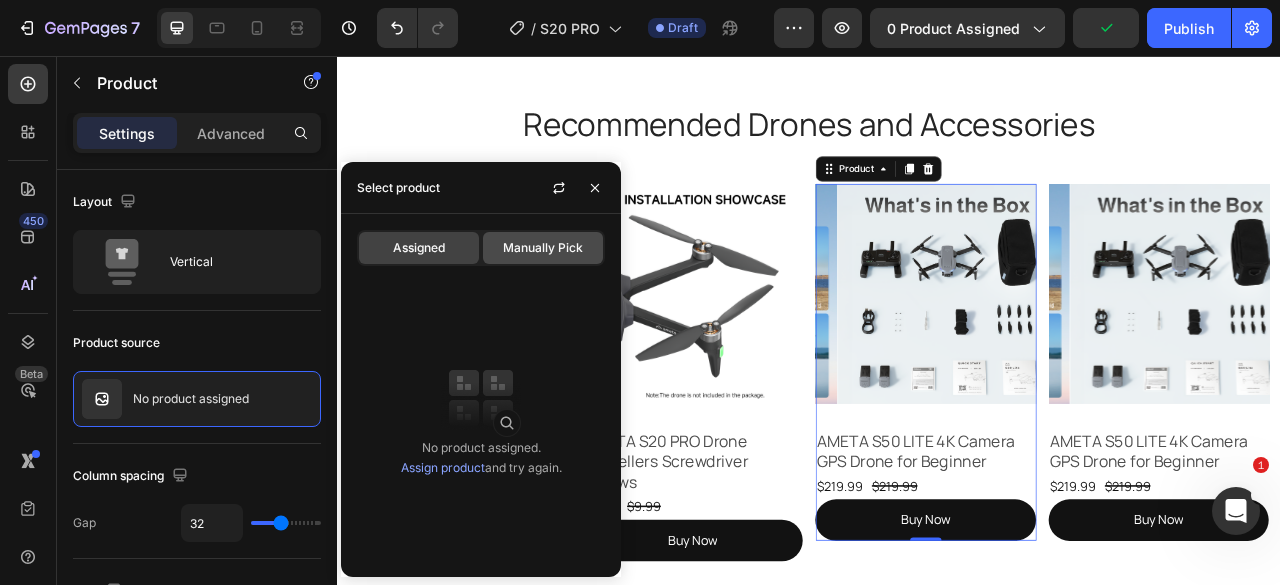 click on "Manually Pick" 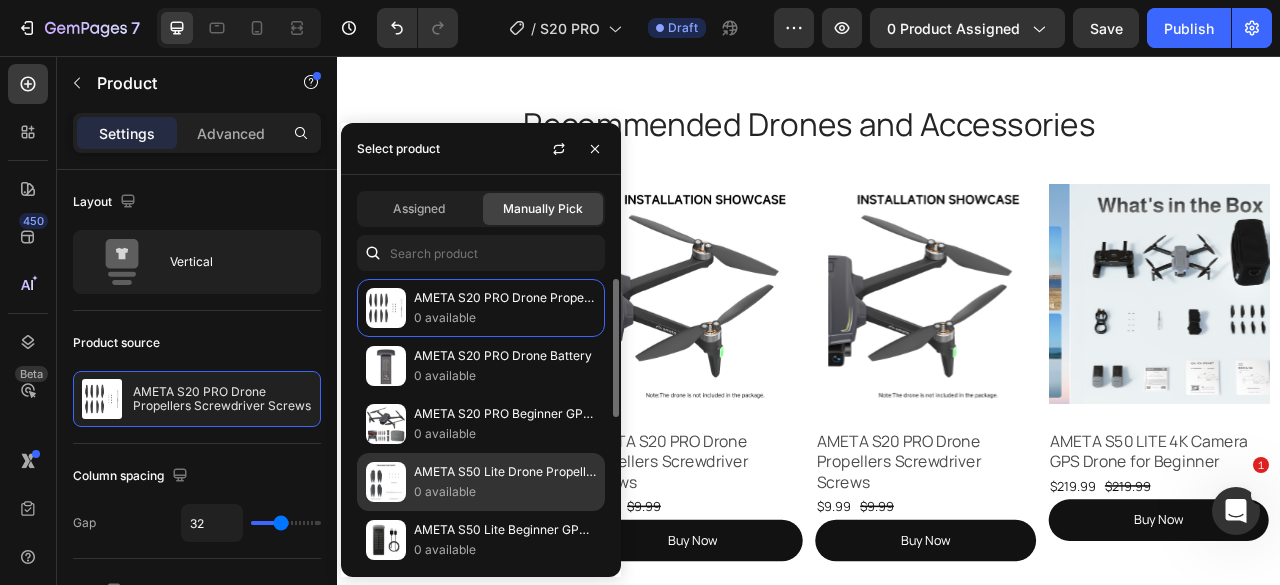 scroll, scrollTop: 100, scrollLeft: 0, axis: vertical 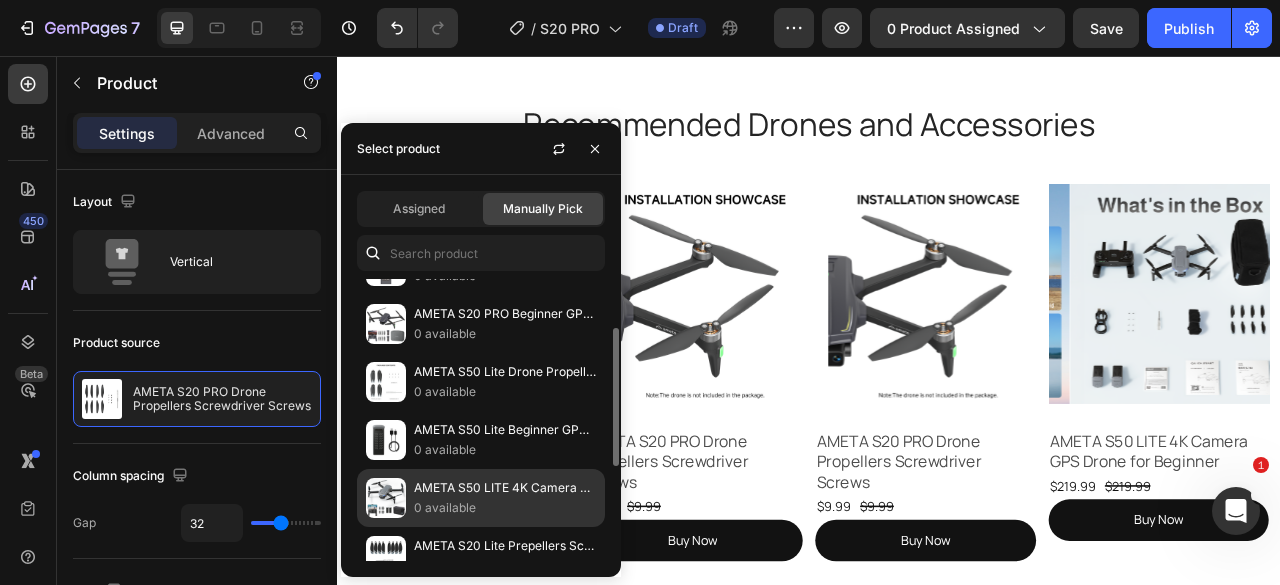 click on "AMETA S50 LITE 4K Camera GPS Drone for Beginner" at bounding box center (505, 488) 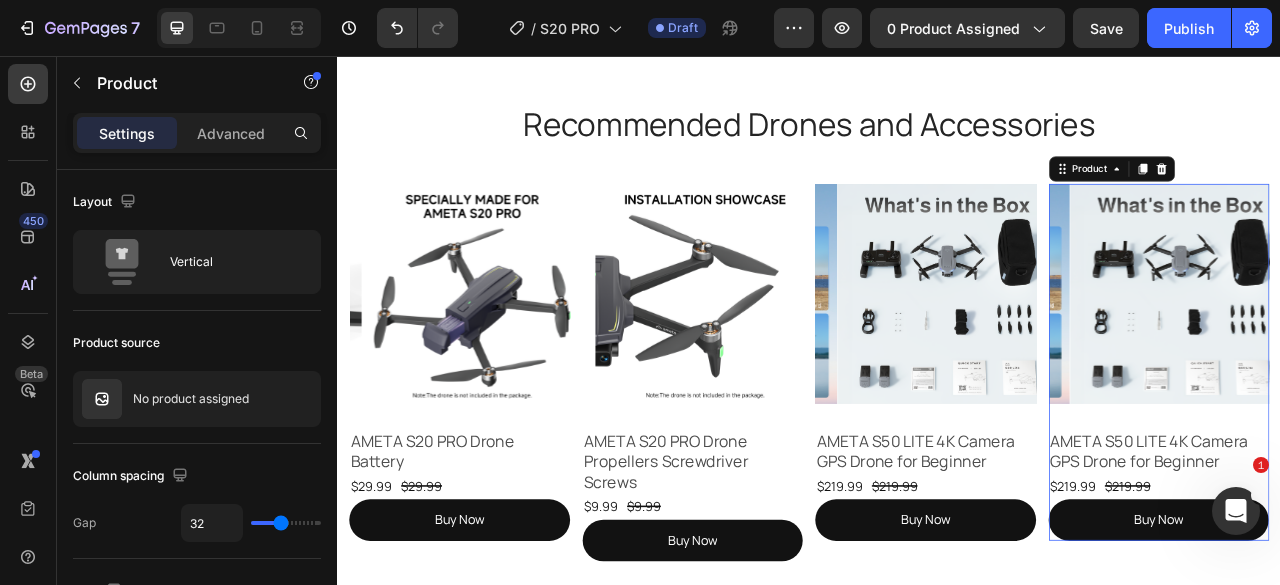 click on "Product Images AMETA S50 LITE 4K Camera GPS Drone for Beginner Product Title $219.99 Product Price Product Price $219.99 Product Price Product Price Row Buy Now Button Product   0" at bounding box center (1382, 446) 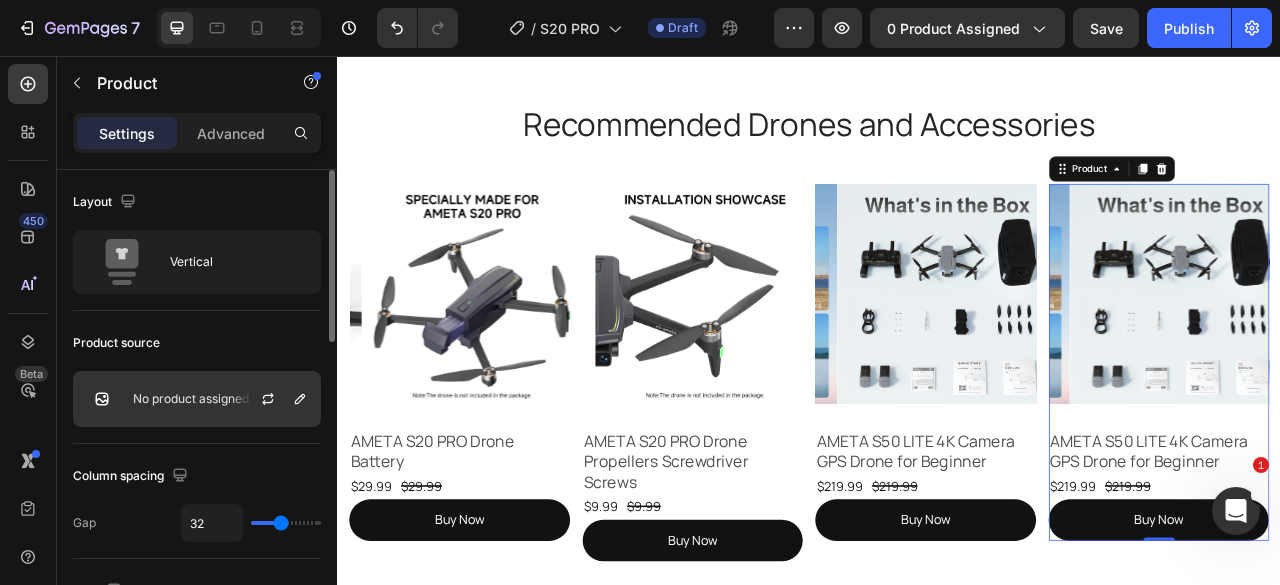 click on "No product assigned" at bounding box center (191, 399) 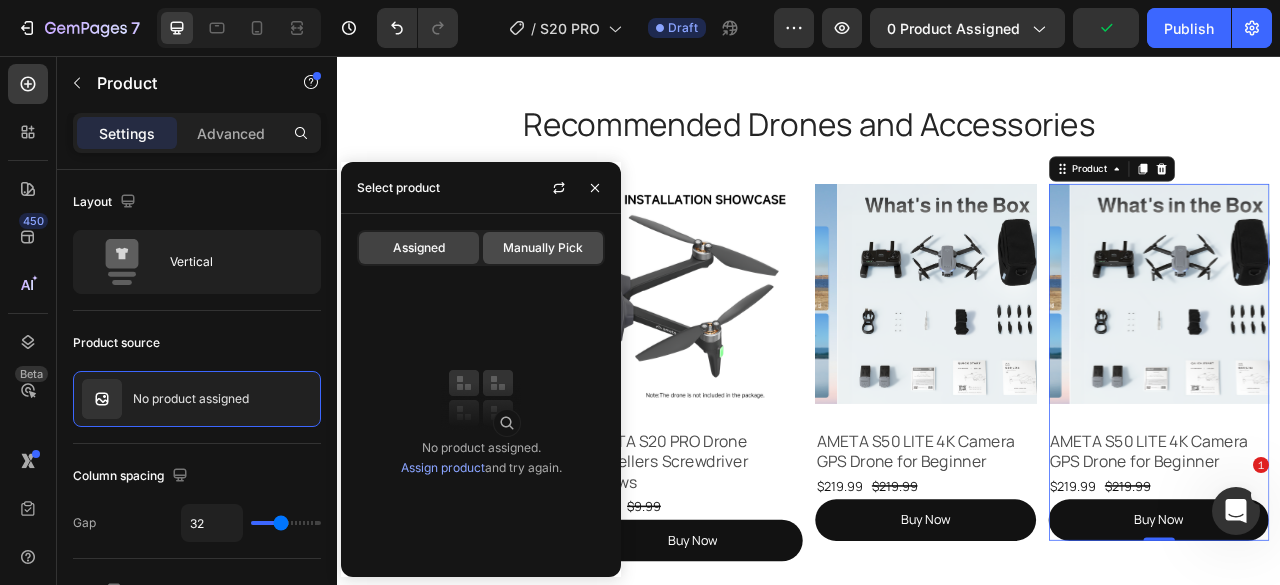 click on "Manually Pick" 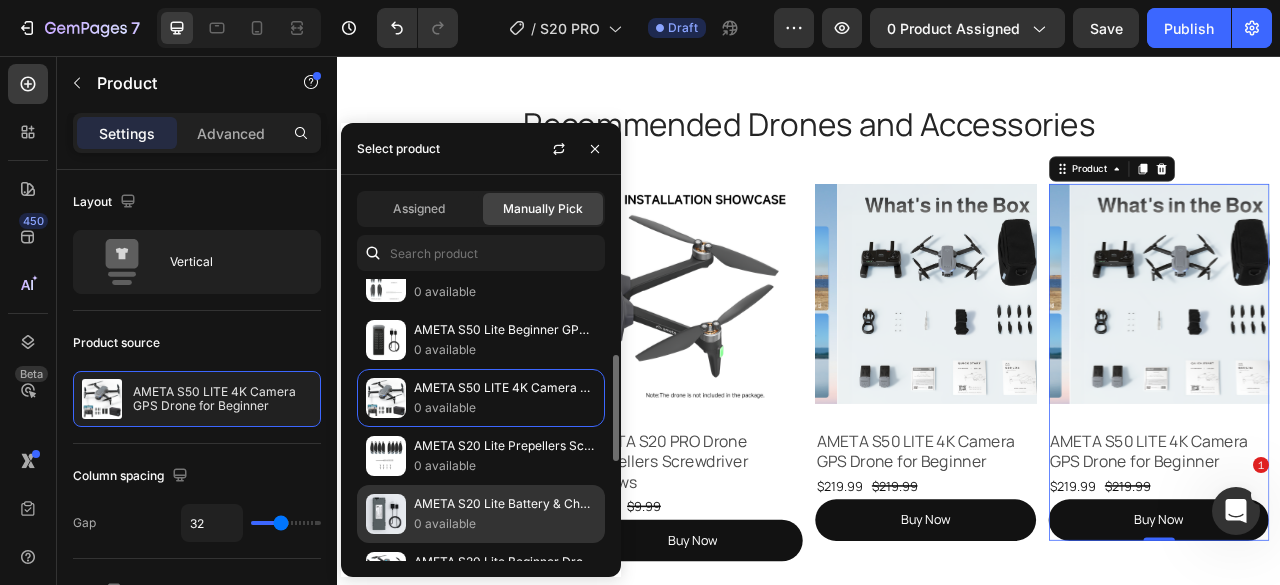 scroll, scrollTop: 300, scrollLeft: 0, axis: vertical 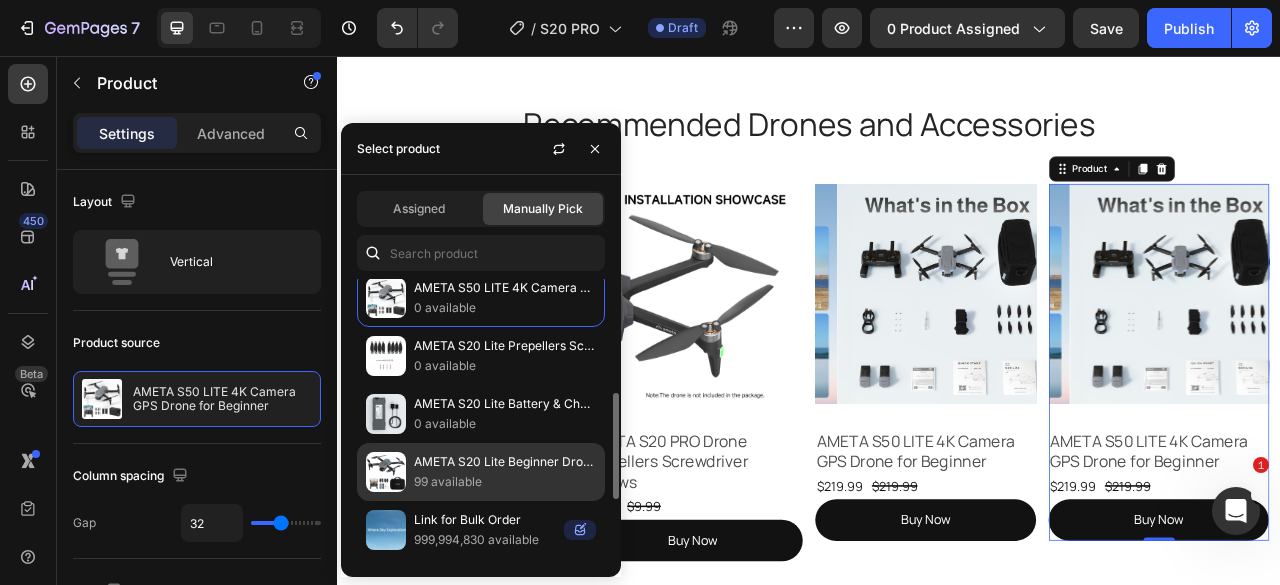 click on "99 available" at bounding box center [505, 482] 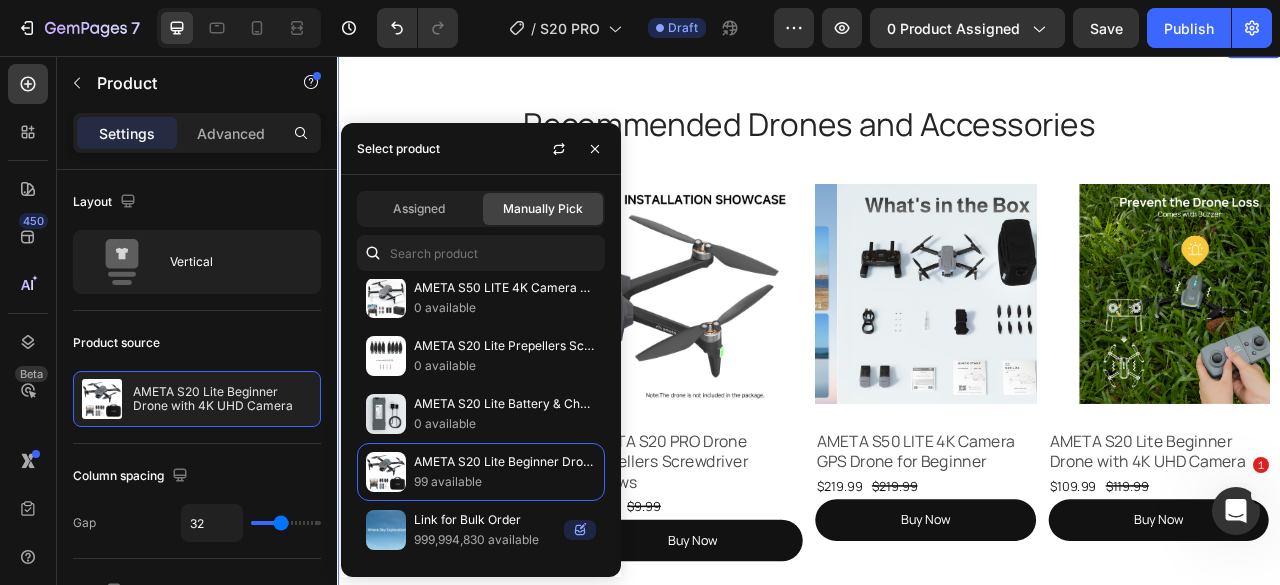 click on "Recommended Drones and Accessories Heading Product Images AMETA S20 PRO Drone Battery Product Title $29.99 Product Price Product Price $29.99 Product Price Product Price Row Buy Now Button Product Product Images AMETA S20 PRO Drone Propellers Screwdriver Screws Product Title $9.99 Product Price Product Price $9.99 Product Price Product Price Row Buy Now Button Product Product Images AMETA S50 LITE 4K Camera GPS Drone for Beginner Product Title $219.99 Product Price Product Price $219.99 Product Price Product Price Row Buy Now Button Product Product Images AMETA S20 Lite Beginner Drone with 4K UHD Camera Product Title $109.99 Product Price Product Price $119.99 Product Price Product Price Row Buy Now Button Product Row Row Section 9" at bounding box center (937, 407) 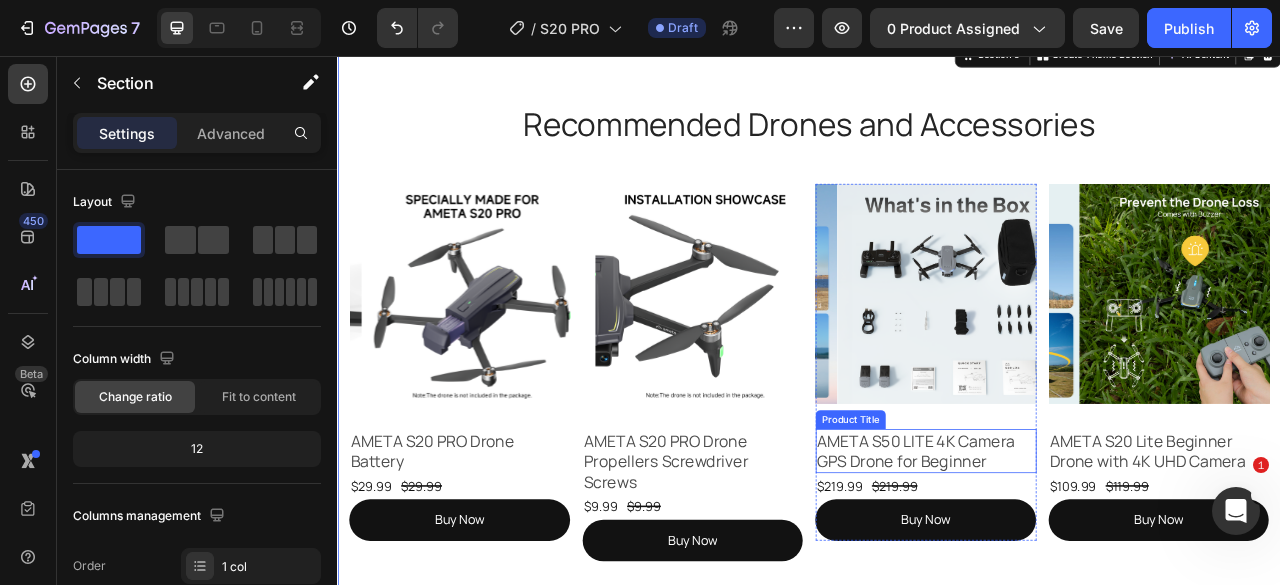 scroll, scrollTop: 7130, scrollLeft: 0, axis: vertical 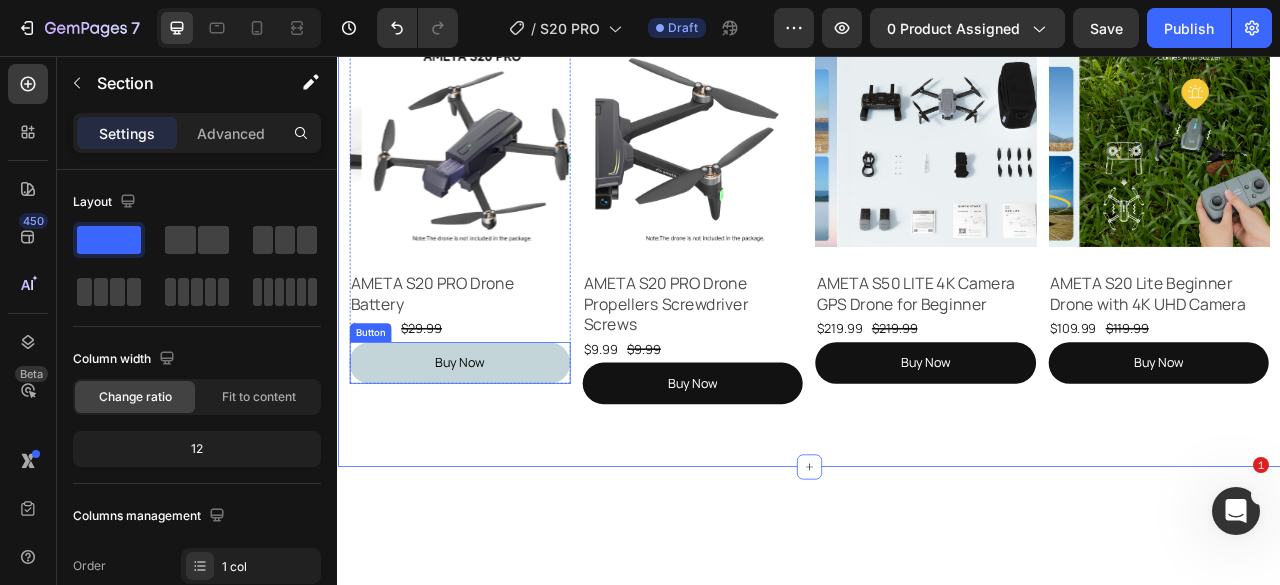 click on "Buy Now" at bounding box center [492, 446] 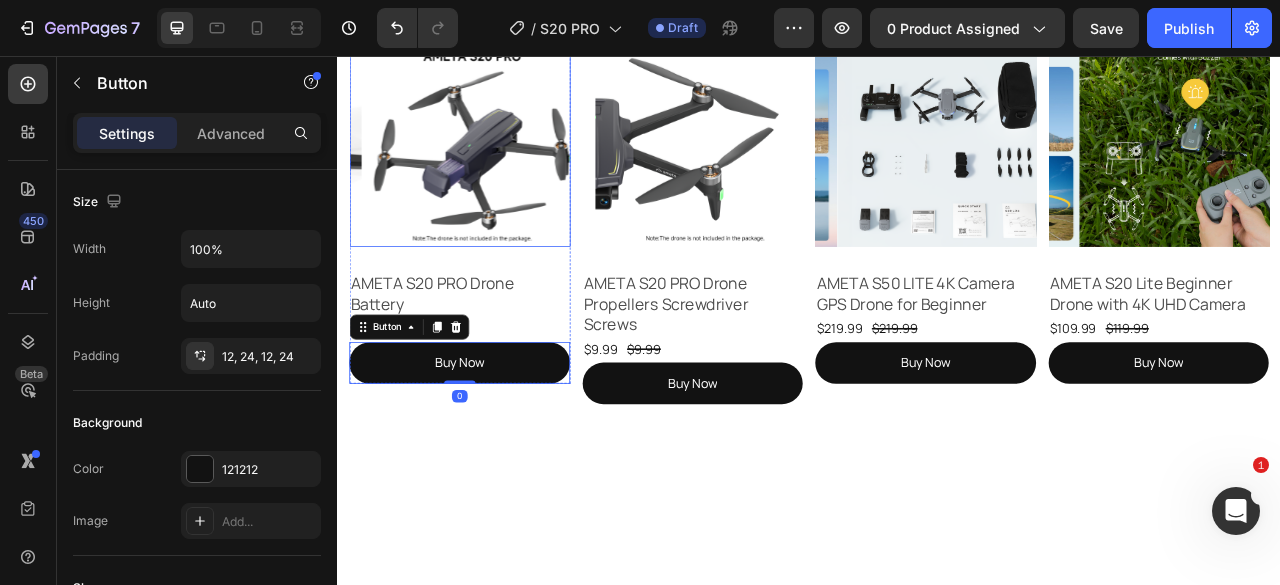 scroll, scrollTop: 6930, scrollLeft: 0, axis: vertical 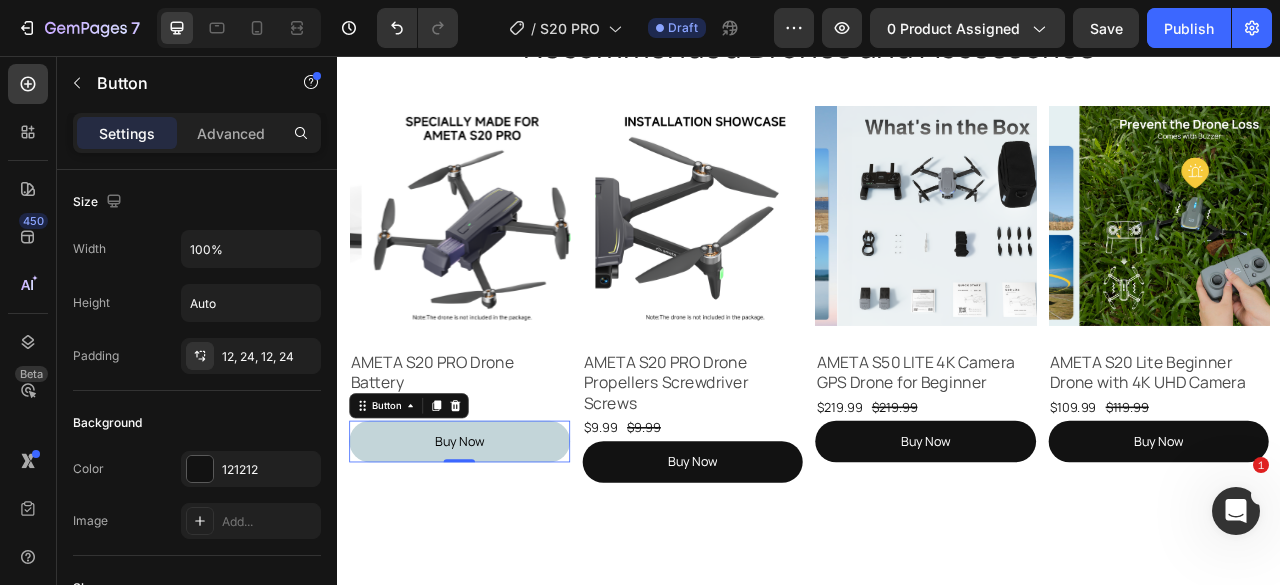 click on "Buy Now" at bounding box center [492, 546] 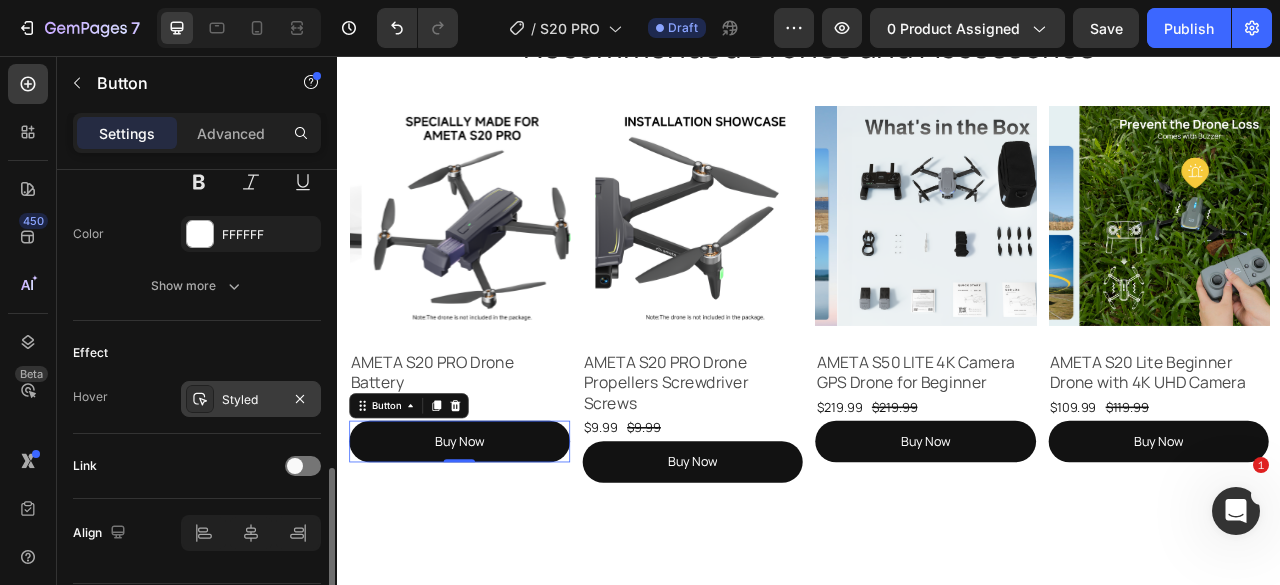 scroll, scrollTop: 957, scrollLeft: 0, axis: vertical 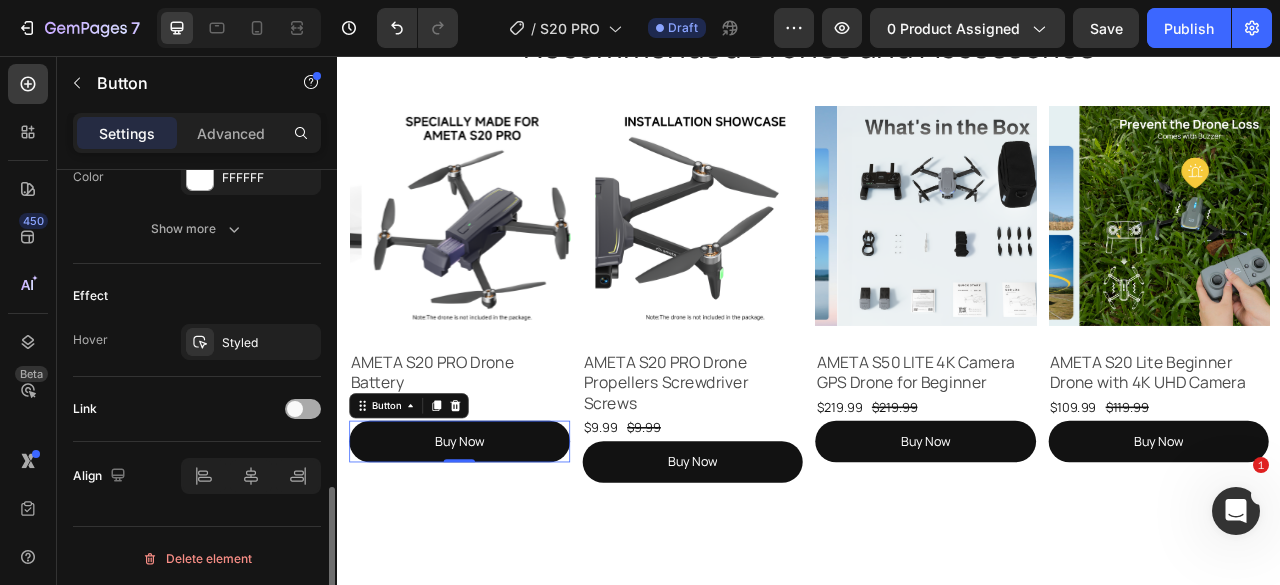 click at bounding box center (295, 409) 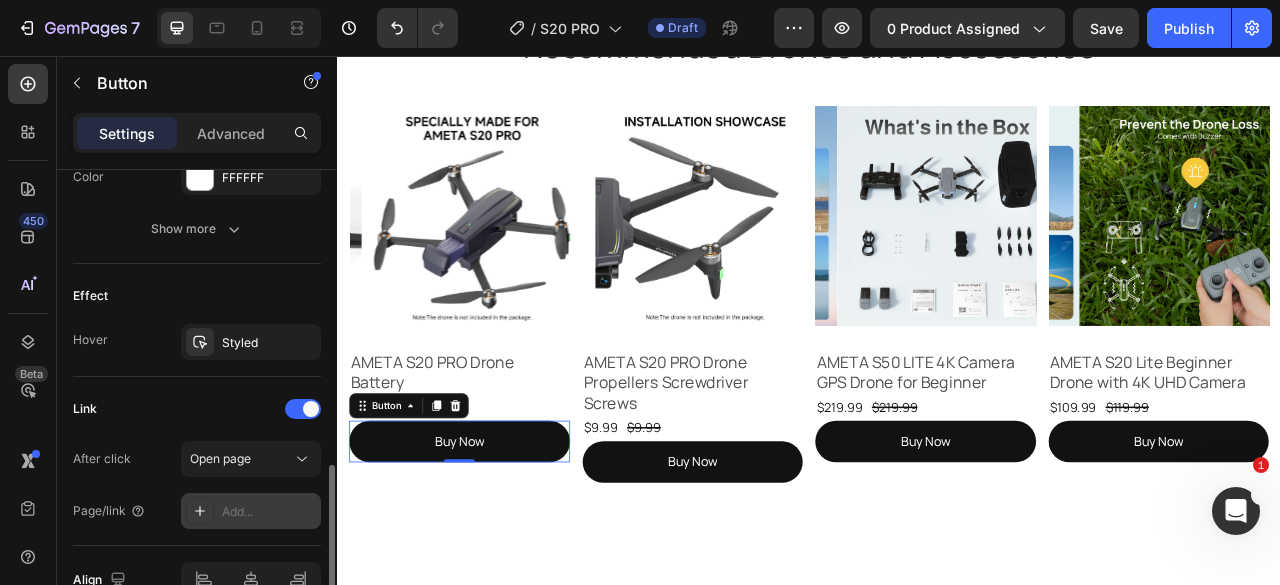click on "Add..." at bounding box center (269, 512) 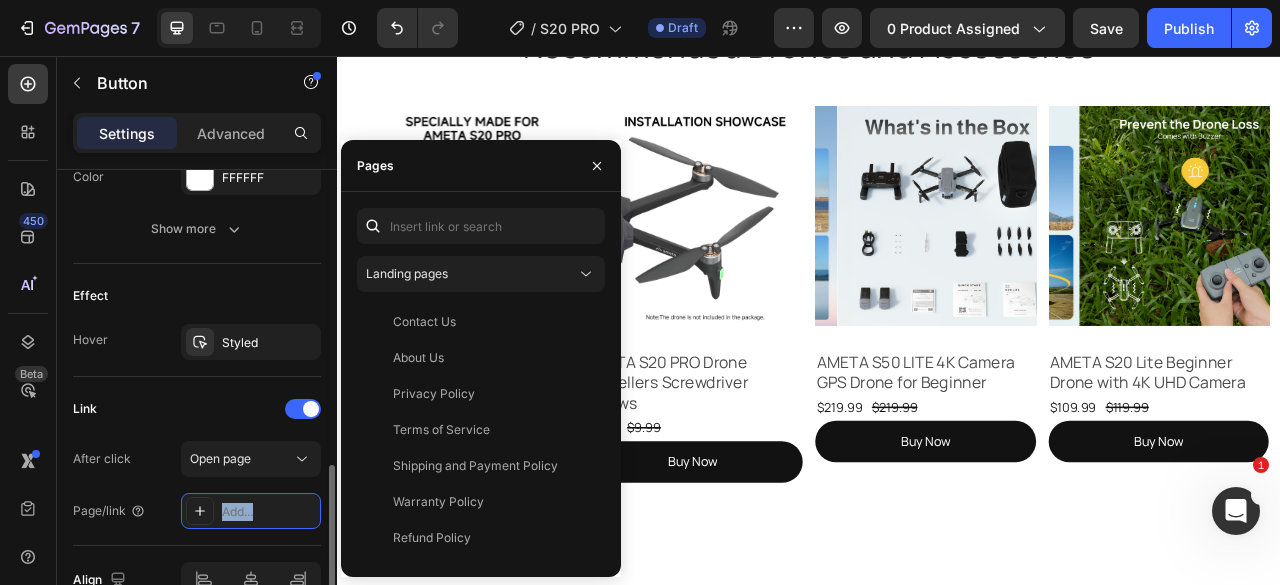 drag, startPoint x: 237, startPoint y: 507, endPoint x: 168, endPoint y: 506, distance: 69.00725 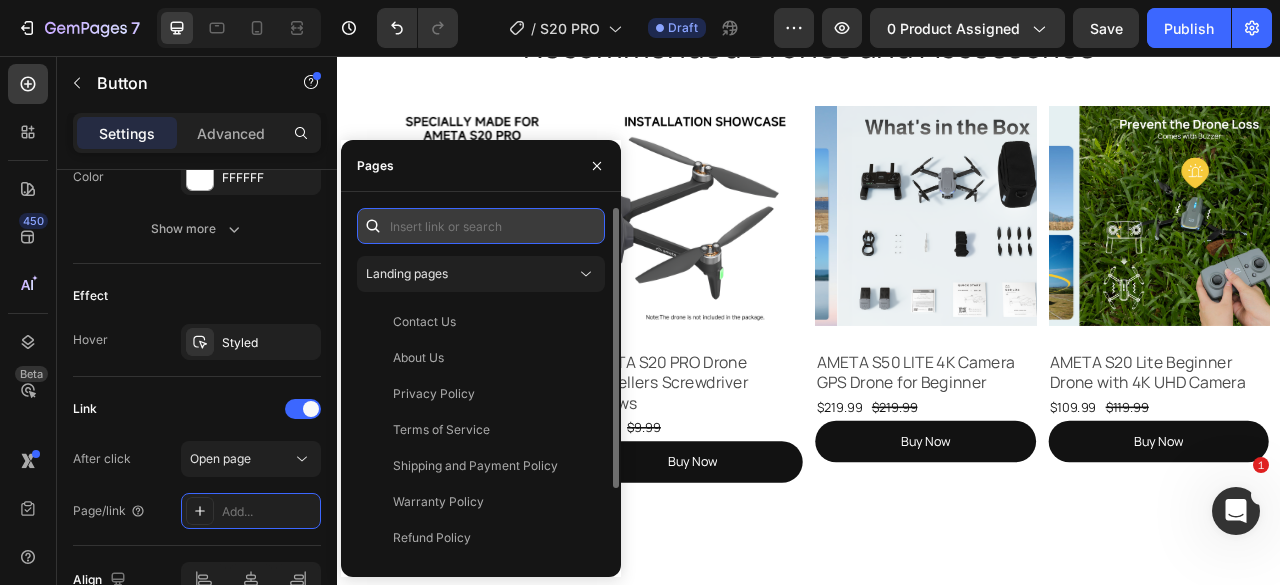 click at bounding box center [481, 226] 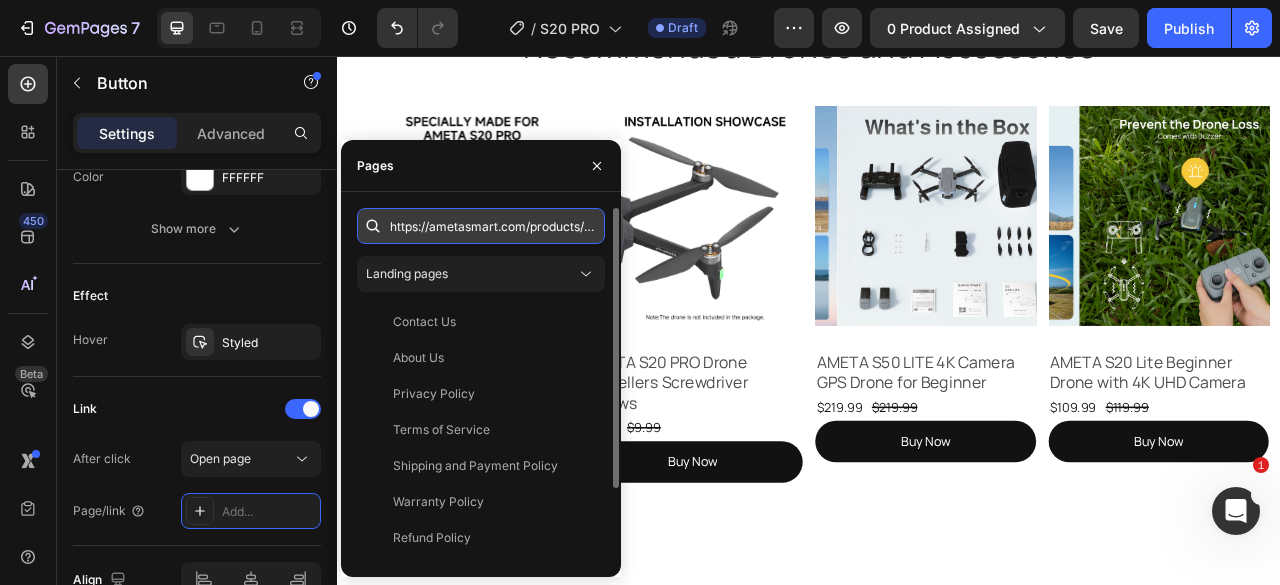 scroll, scrollTop: 0, scrollLeft: 324, axis: horizontal 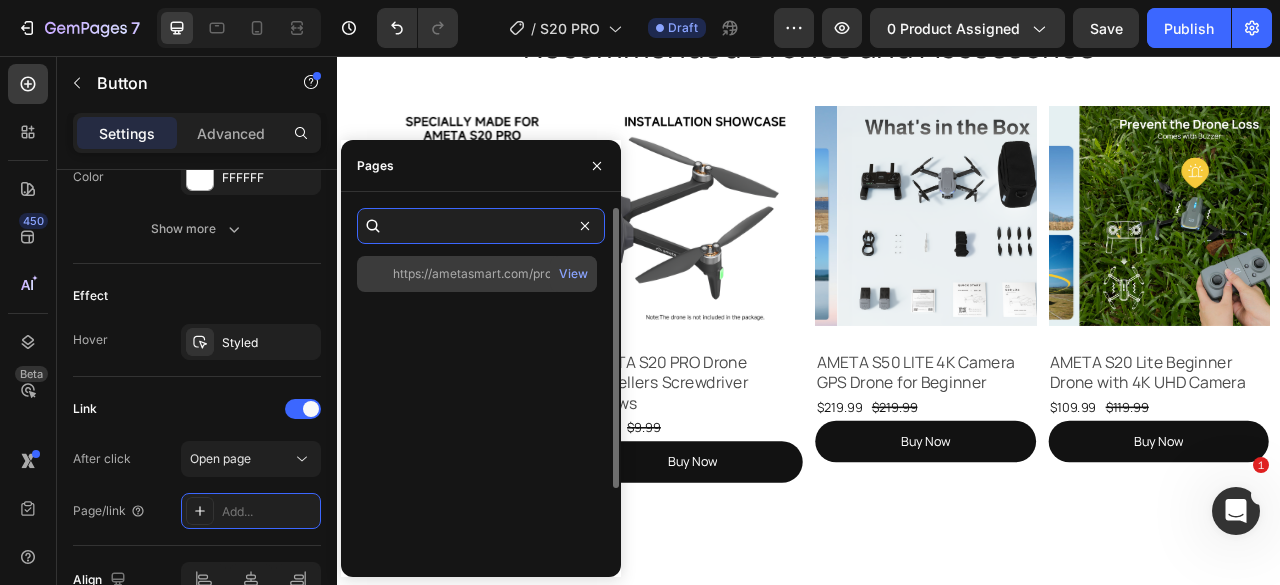 type on "https://ametasmart.com/products/ameta-s20-pro-drone-propellers-screwdriver-screws" 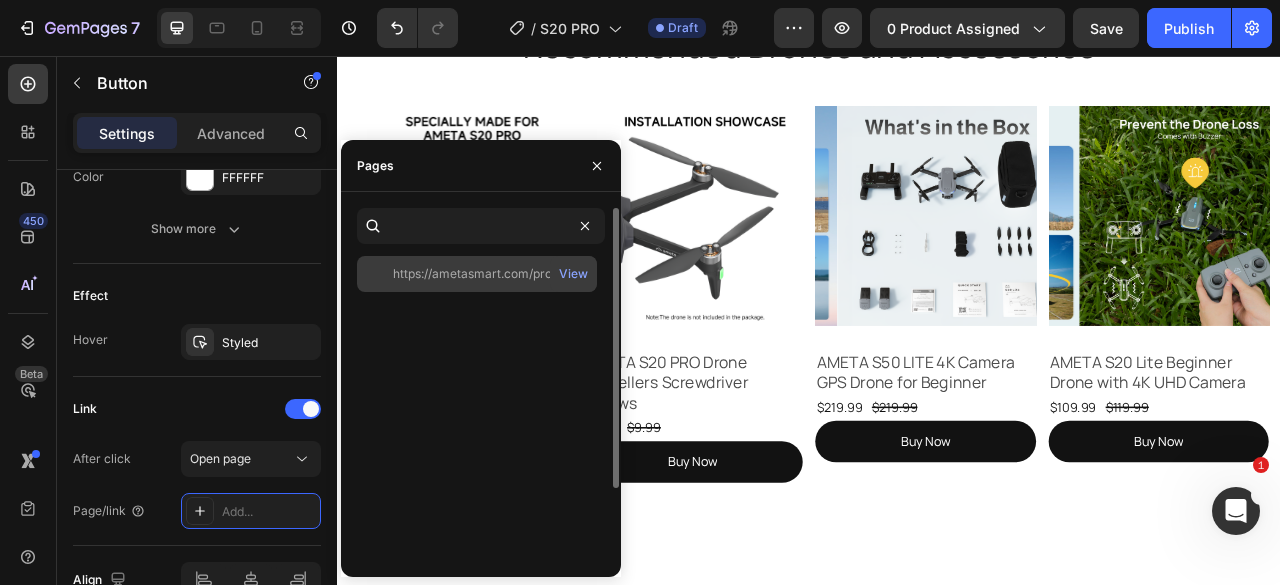 click on "https://ametasmart.com/products/ameta-s20-pro-drone-propellers-screwdriver-screws" 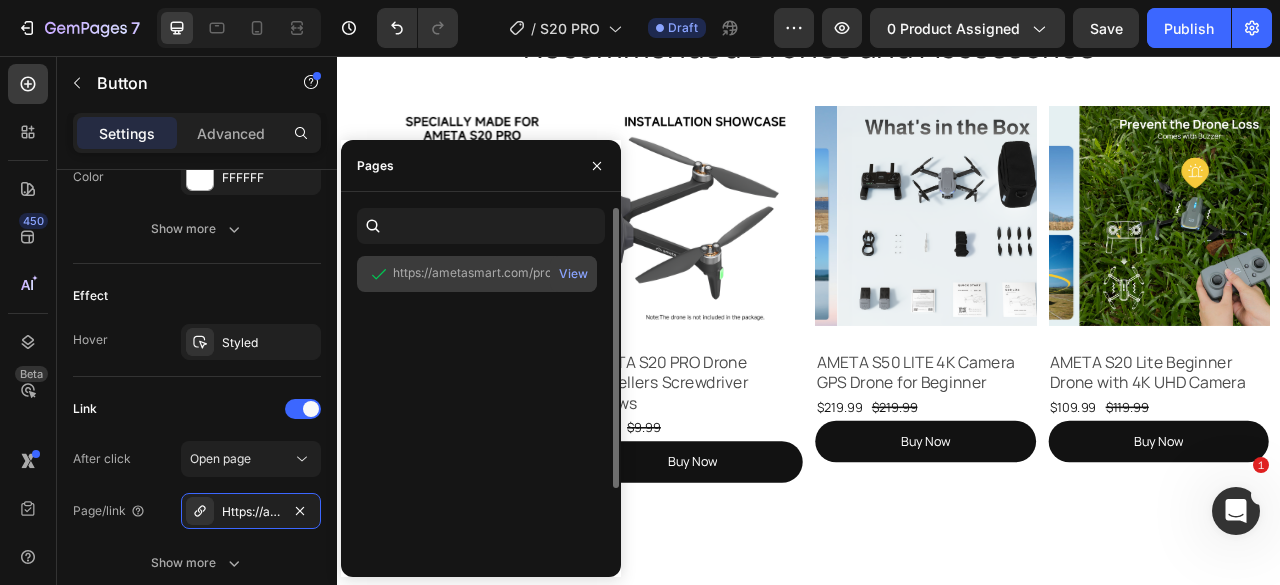 scroll, scrollTop: 0, scrollLeft: 0, axis: both 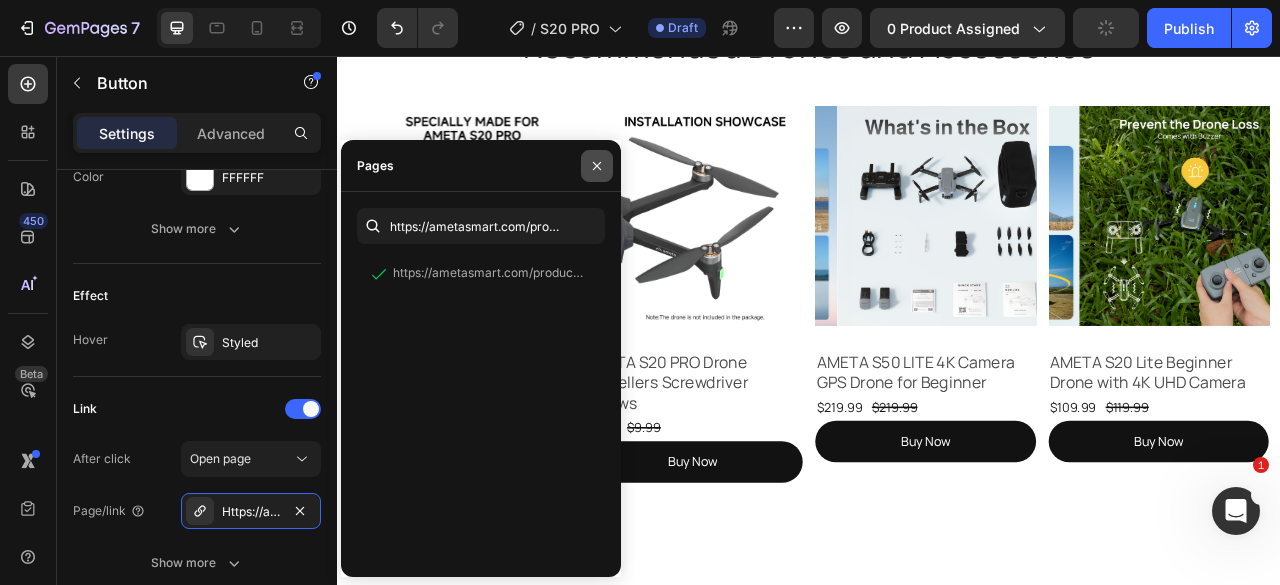 click 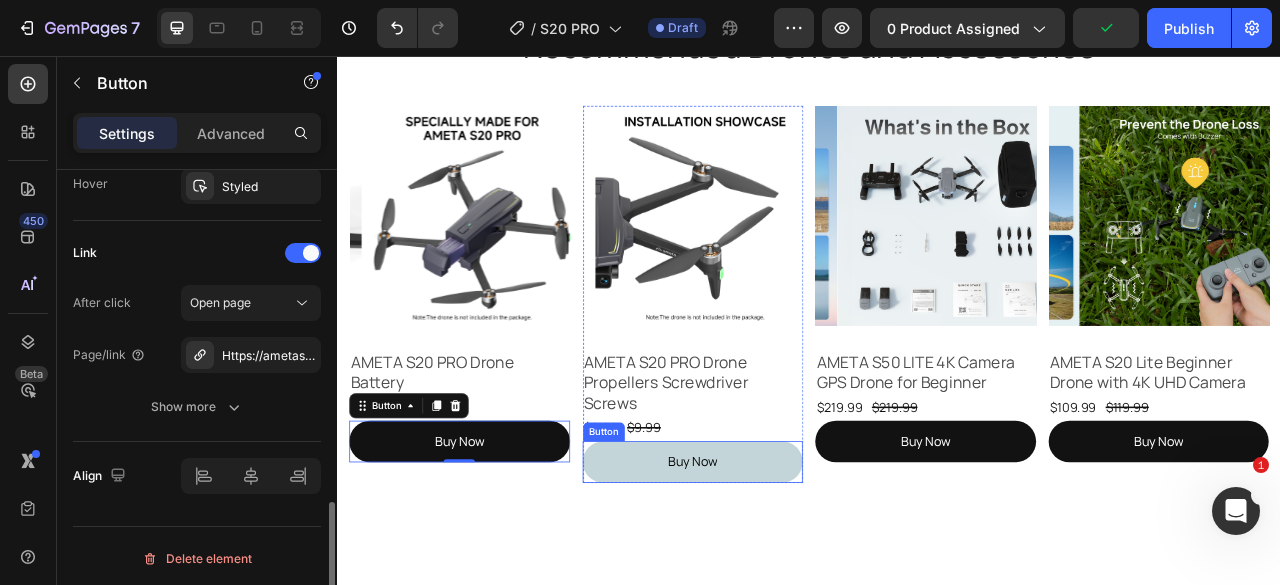 click on "Buy Now" at bounding box center [789, 572] 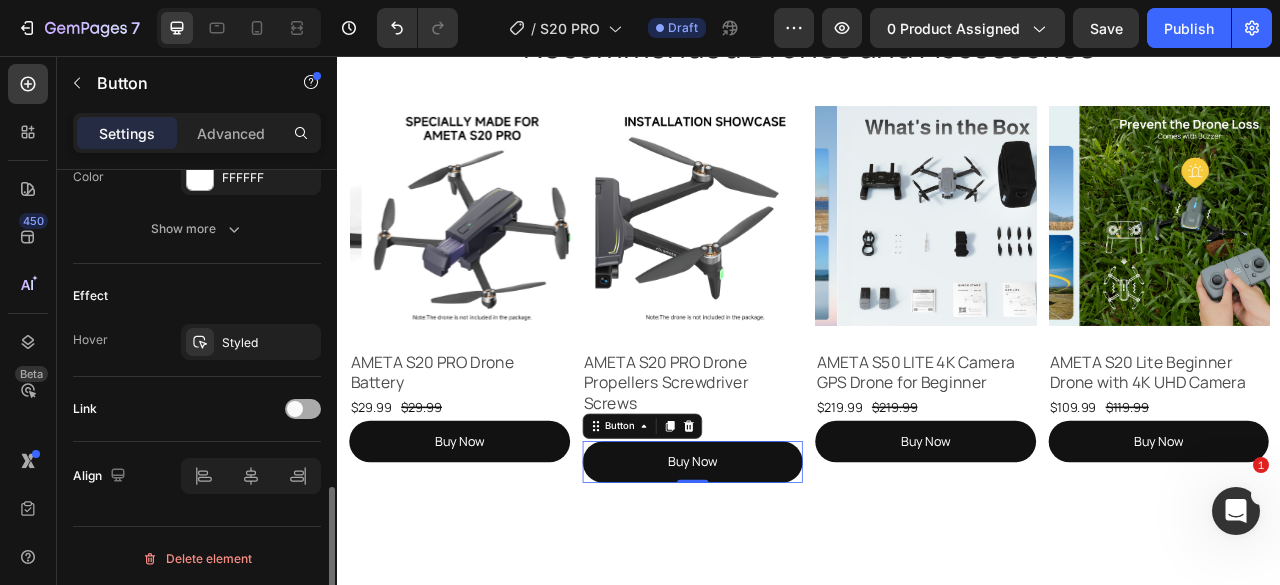 click at bounding box center [303, 409] 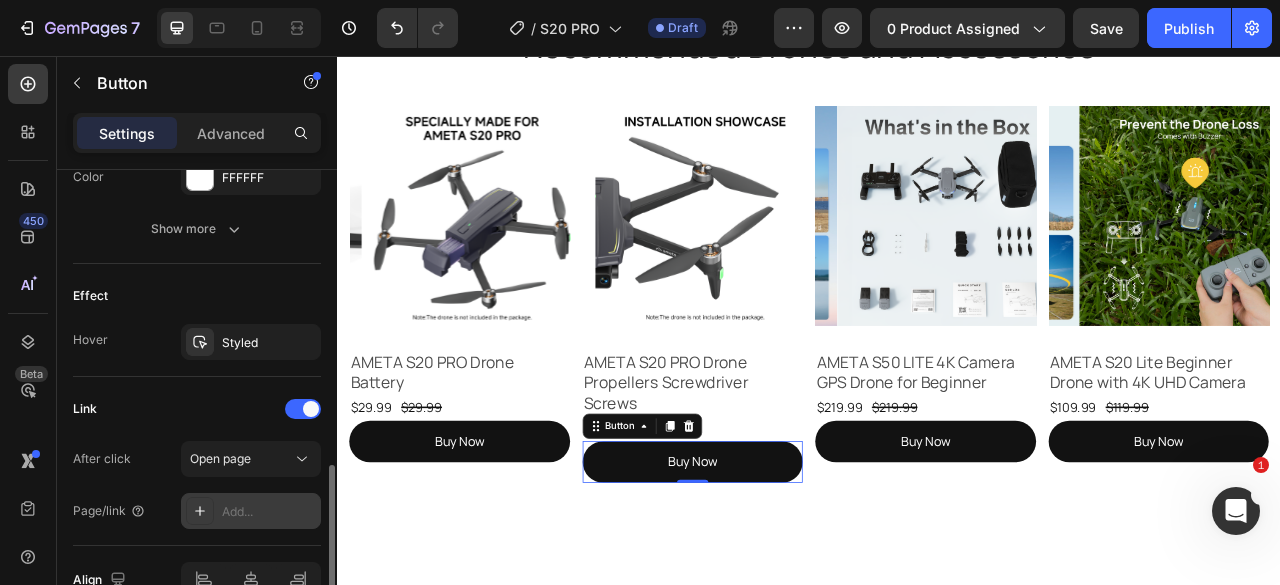 click on "Add..." at bounding box center [269, 512] 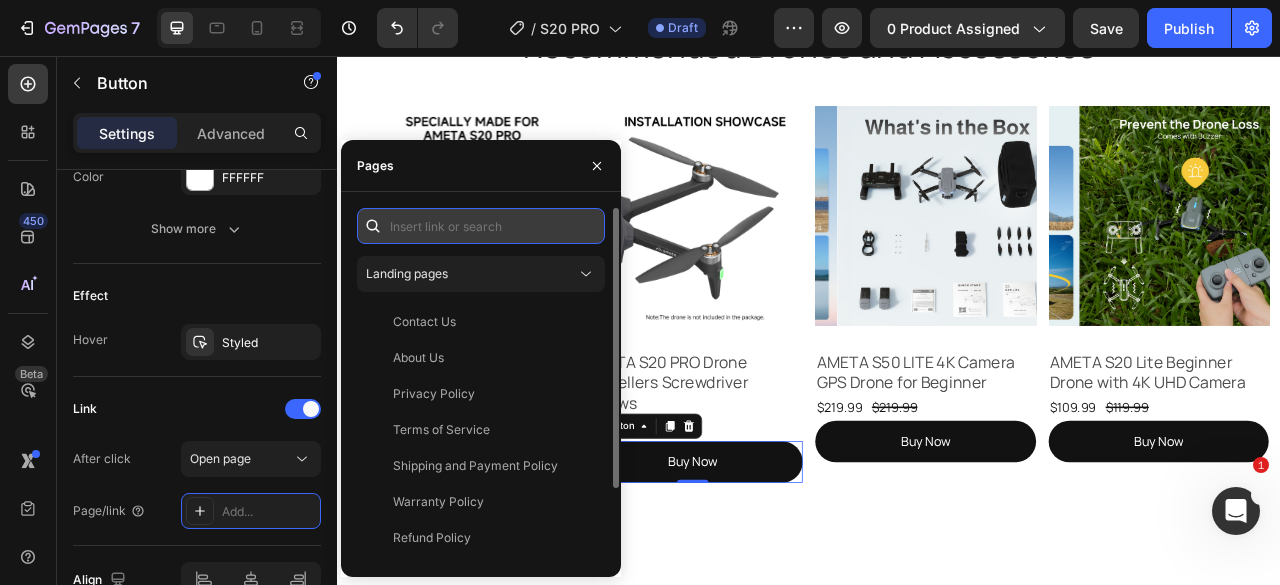 click at bounding box center [481, 226] 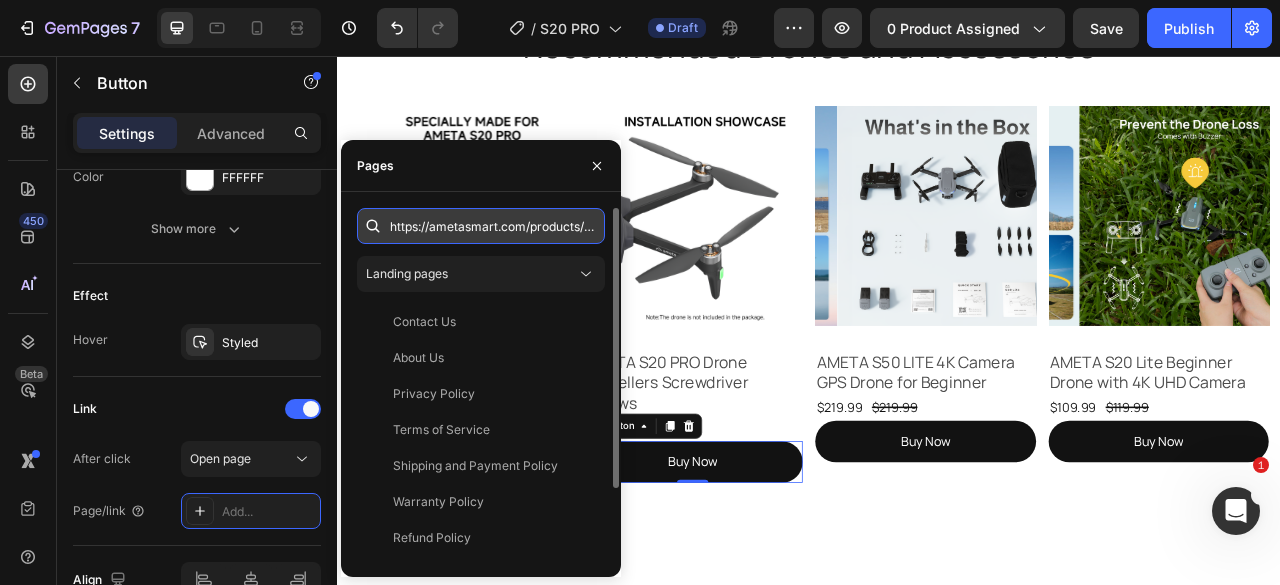 scroll, scrollTop: 0, scrollLeft: 324, axis: horizontal 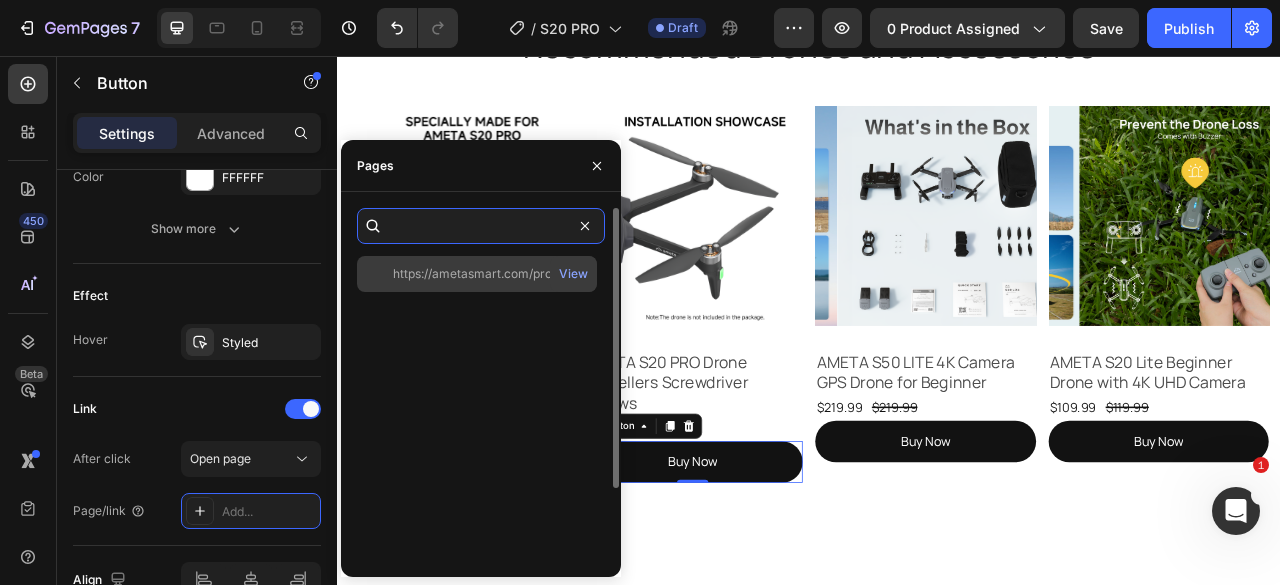 type on "https://ametasmart.com/products/ameta-s20-pro-drone-propellers-screwdriver-screws" 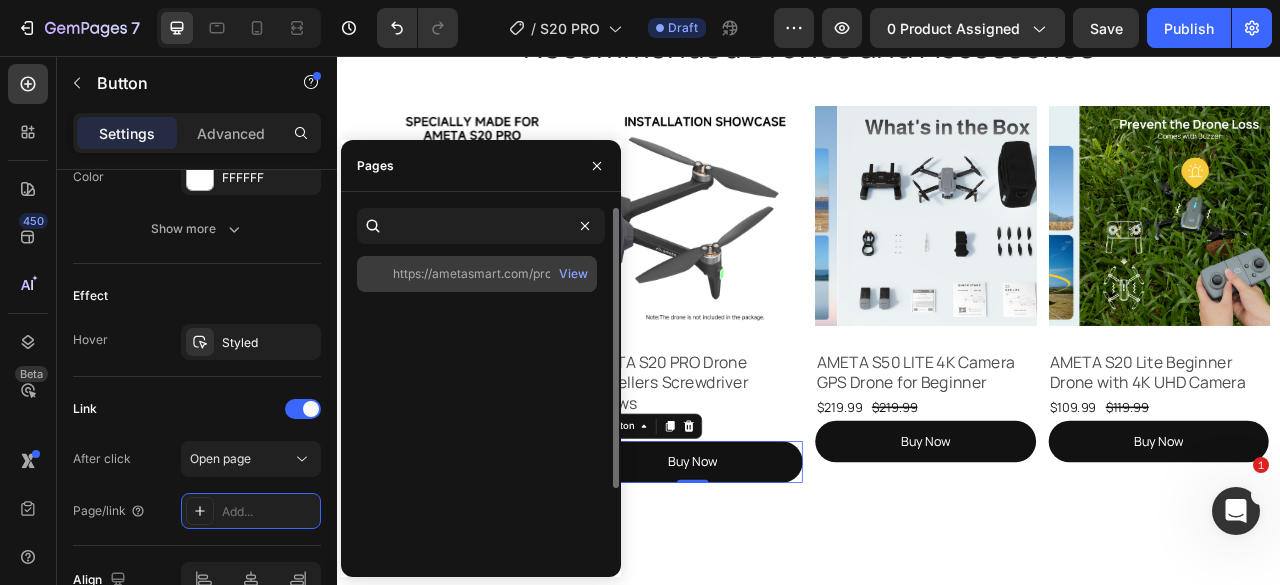 drag, startPoint x: 480, startPoint y: 277, endPoint x: 520, endPoint y: 254, distance: 46.141087 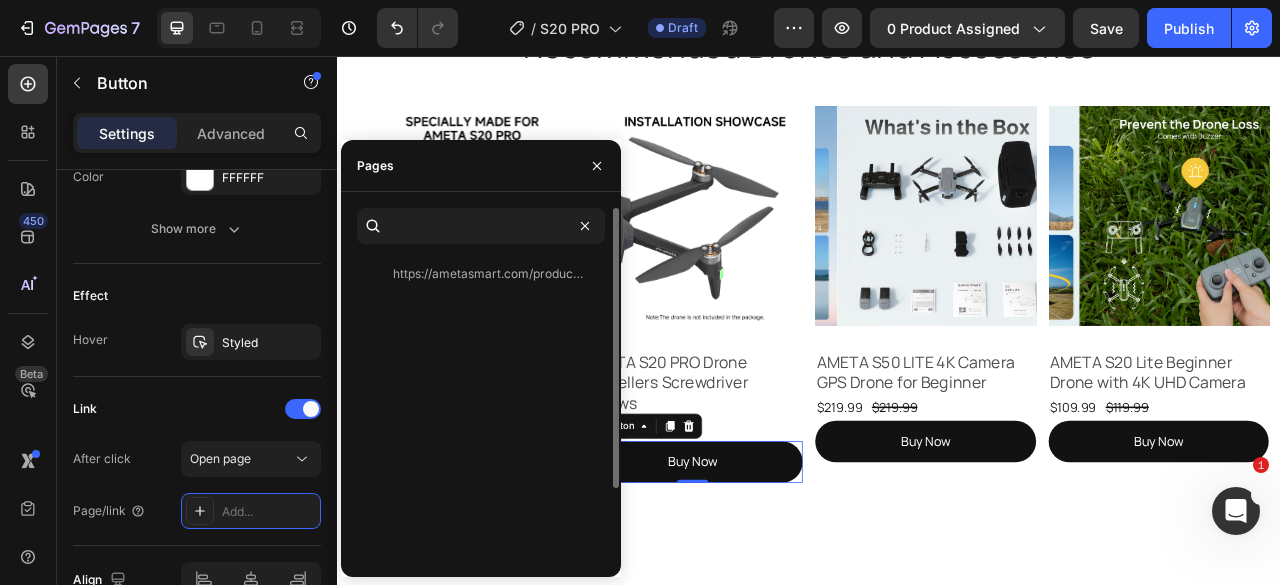 scroll, scrollTop: 0, scrollLeft: 0, axis: both 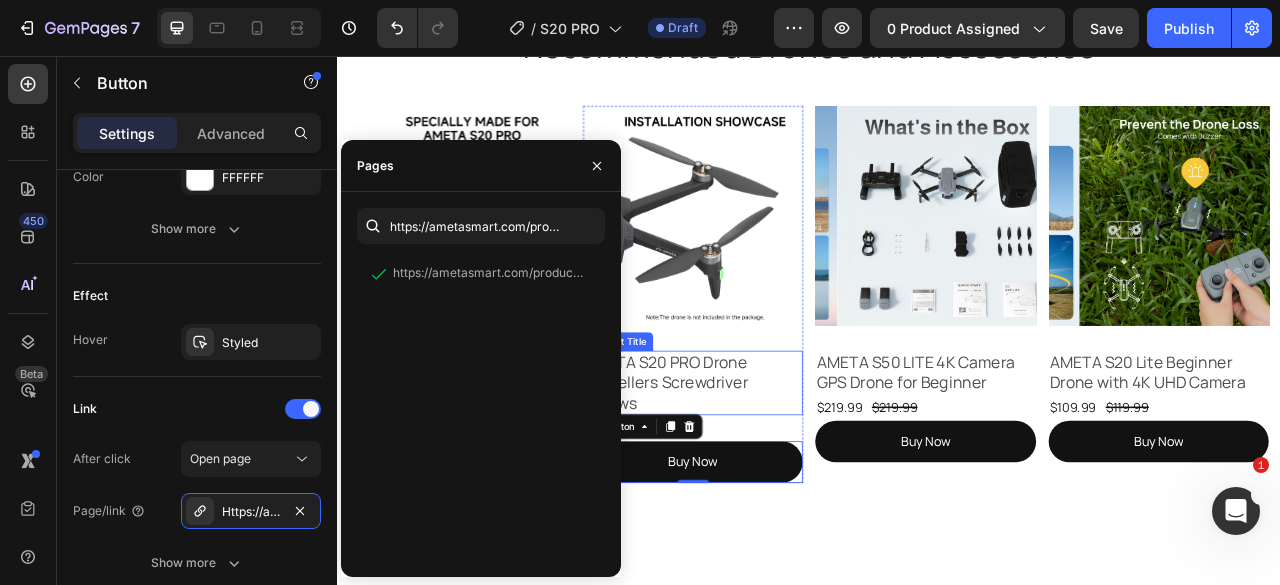 click on "AMETA S20 PRO Drone Propellers Screwdriver Screws" at bounding box center (789, 472) 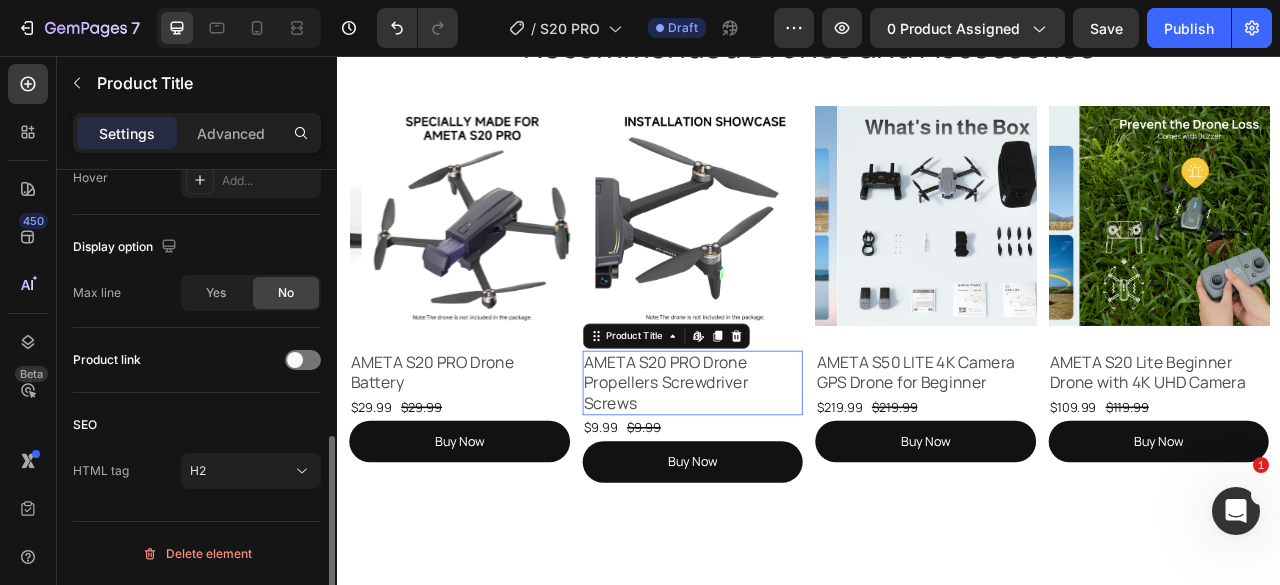 scroll, scrollTop: 0, scrollLeft: 0, axis: both 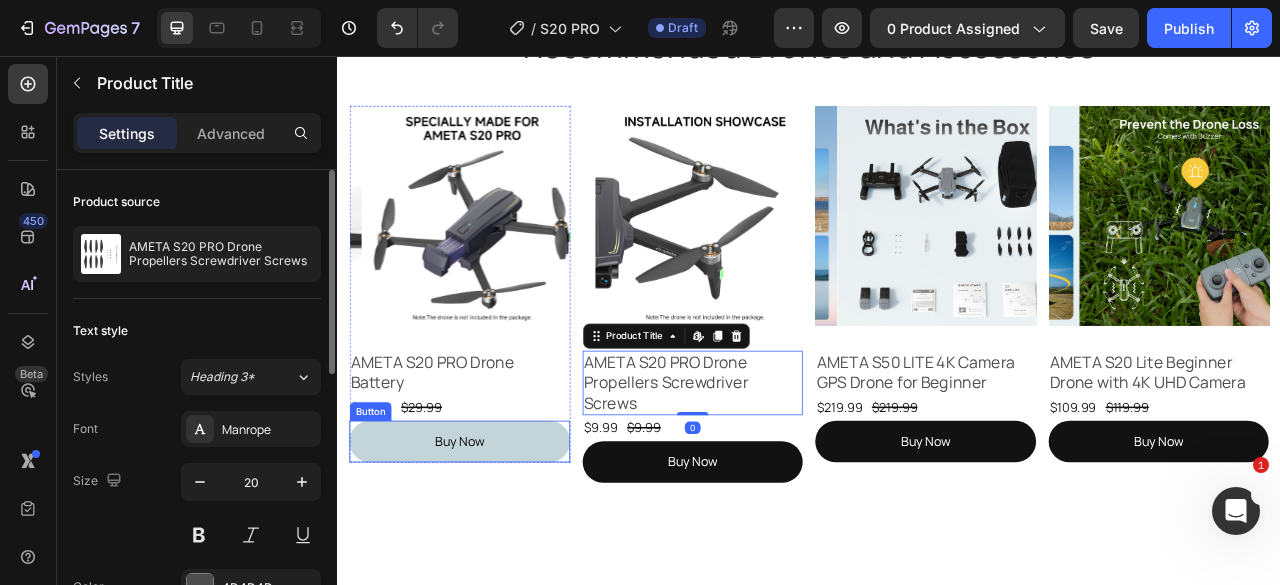click on "Buy Now" at bounding box center (492, 546) 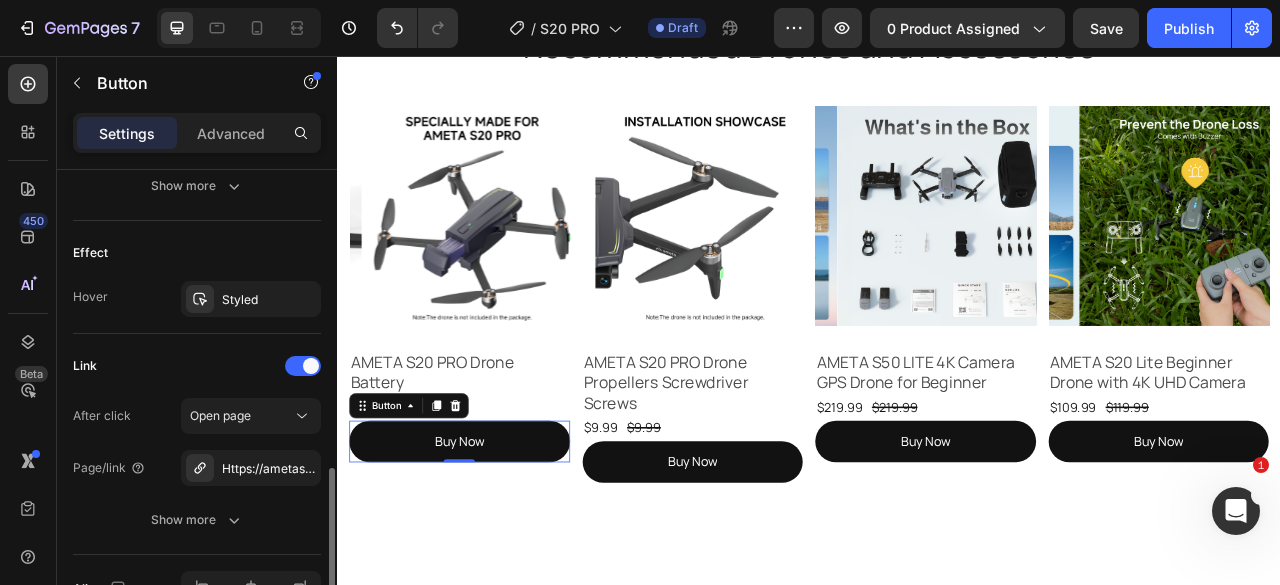 scroll, scrollTop: 1100, scrollLeft: 0, axis: vertical 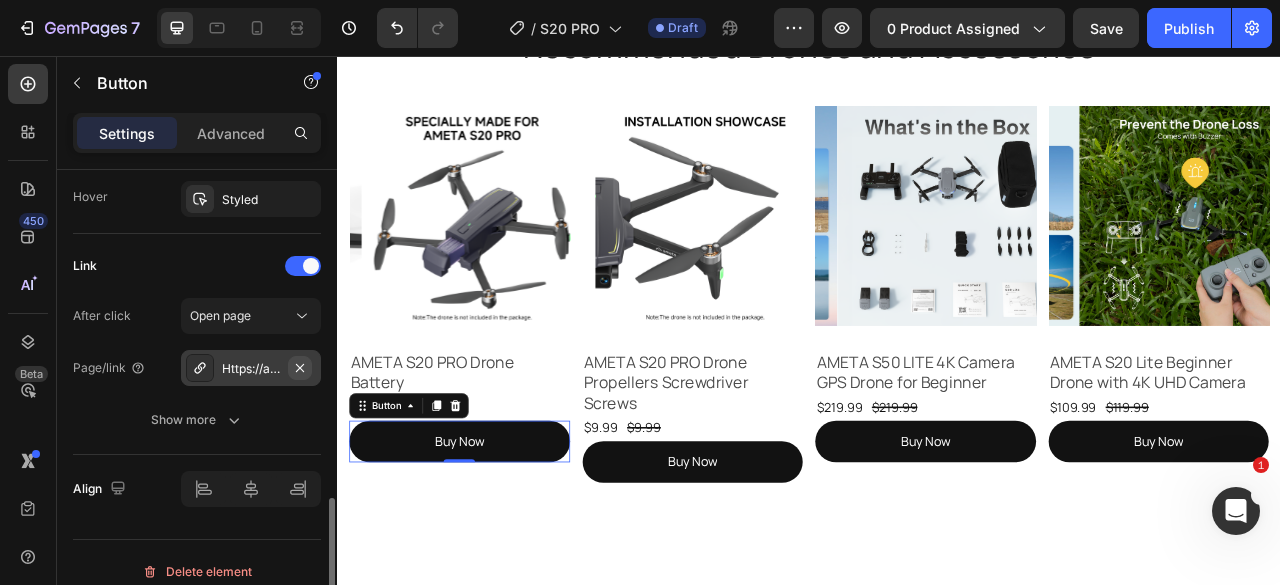 click 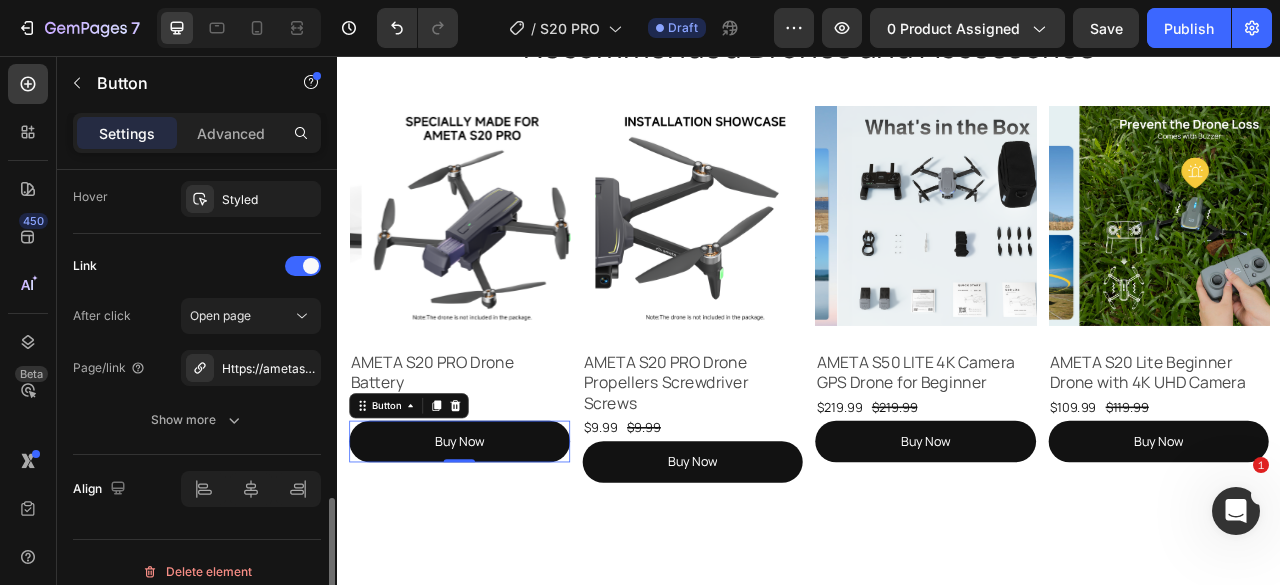 scroll, scrollTop: 1061, scrollLeft: 0, axis: vertical 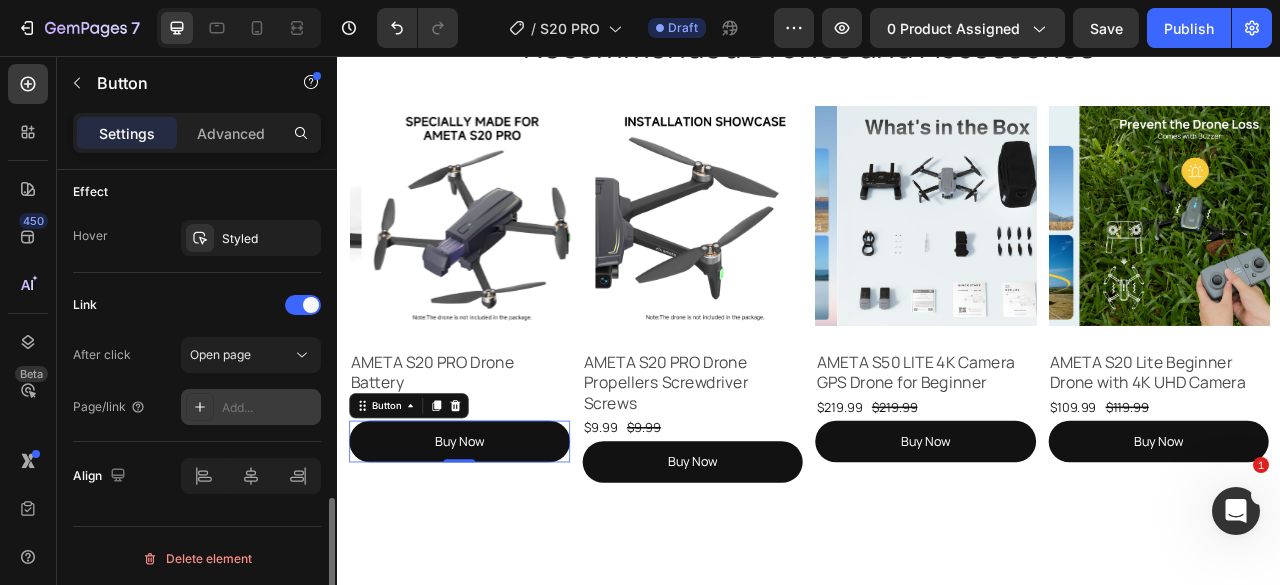 click on "Add..." at bounding box center (269, 408) 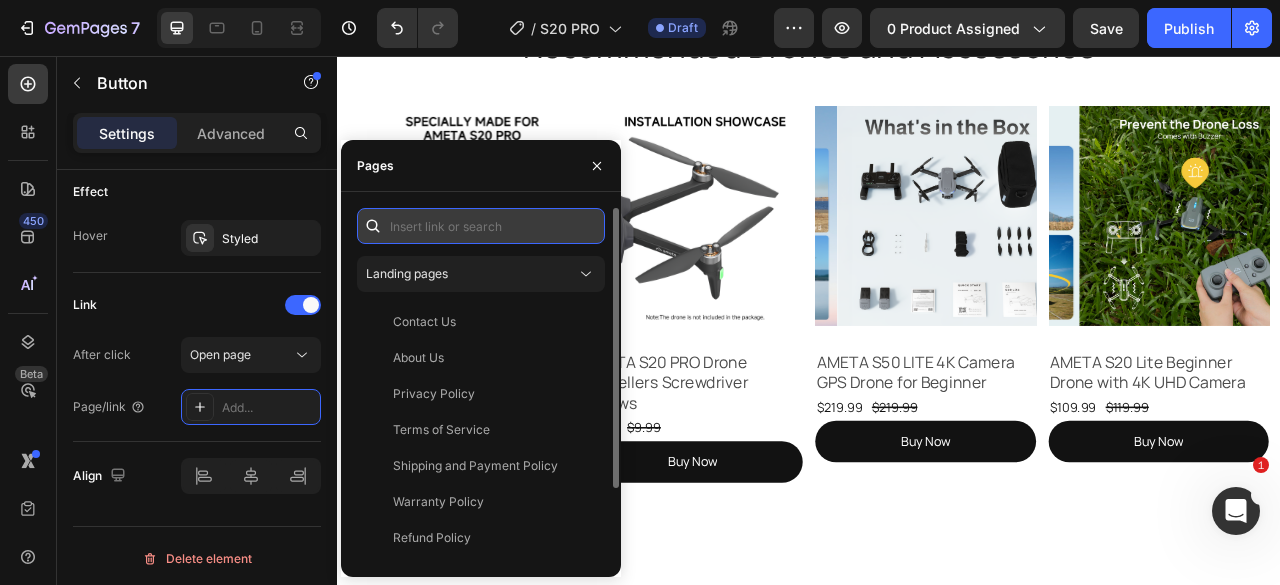 click at bounding box center [481, 226] 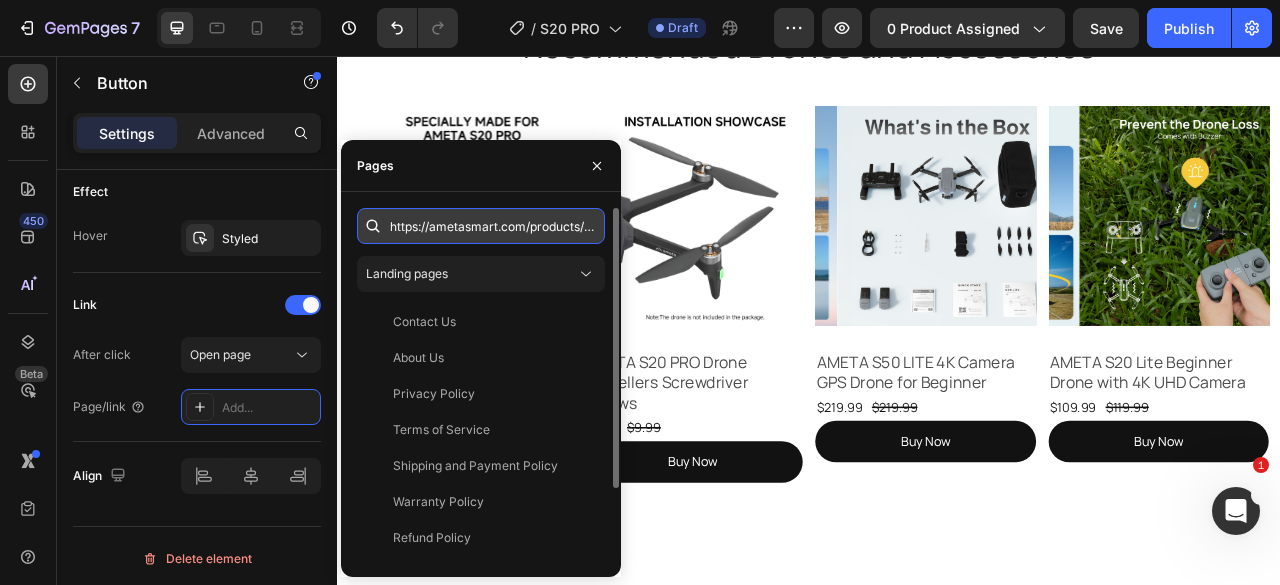 scroll, scrollTop: 0, scrollLeft: 190, axis: horizontal 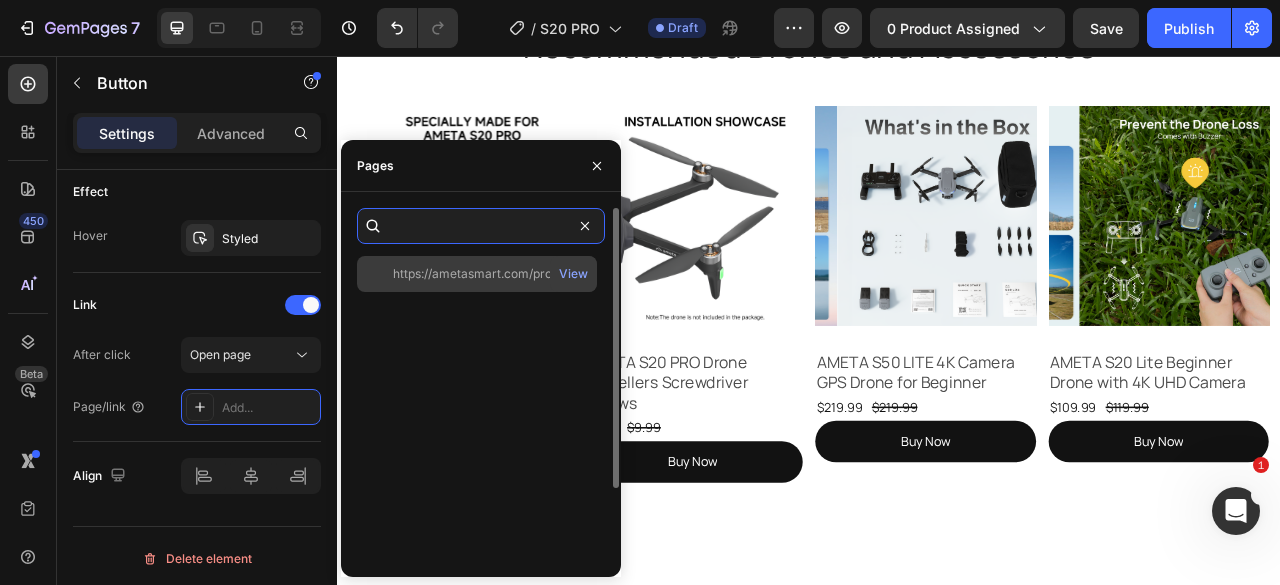 type on "https://ametasmart.com/products/ameta-s20-pro-drone-battery" 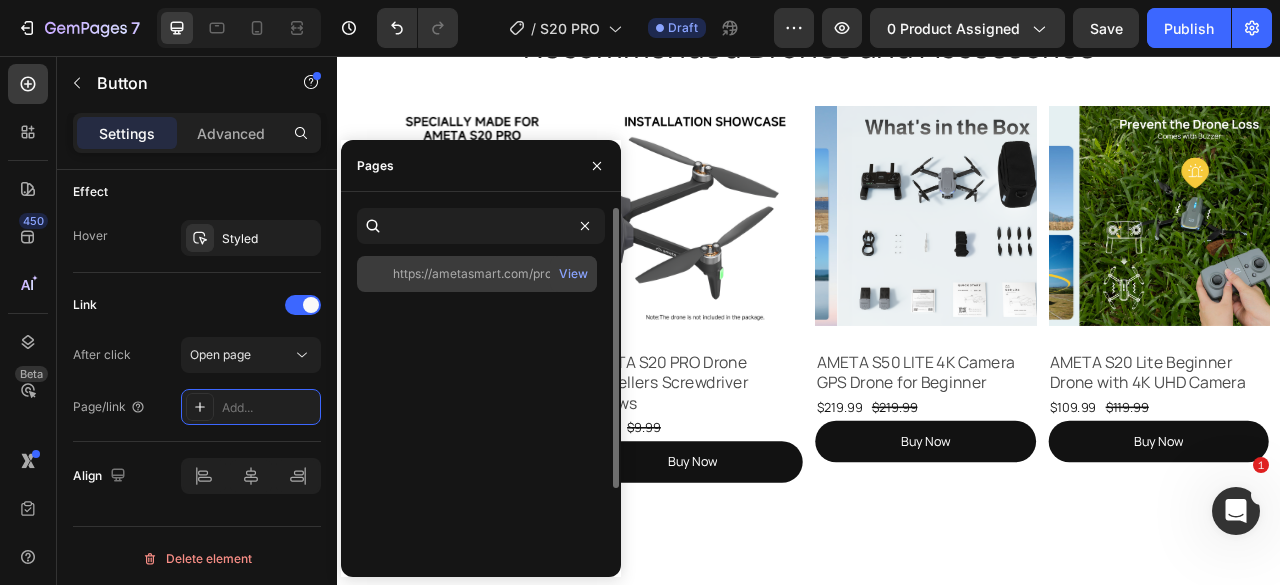 click on "https://ametasmart.com/products/ameta-s20-pro-drone-battery" 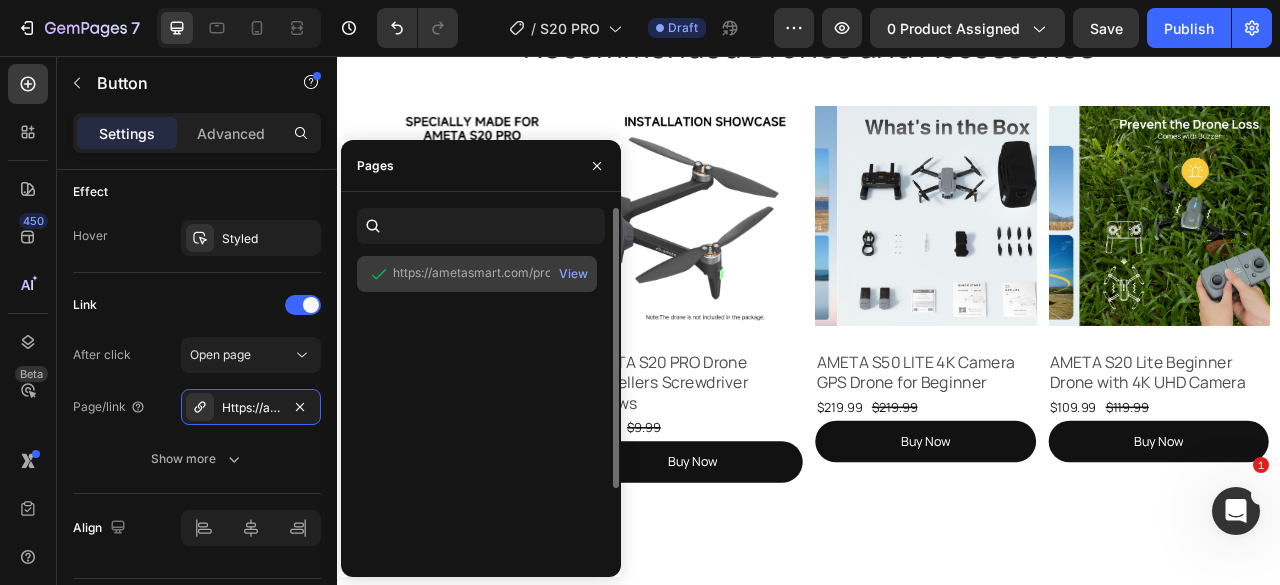 scroll, scrollTop: 0, scrollLeft: 0, axis: both 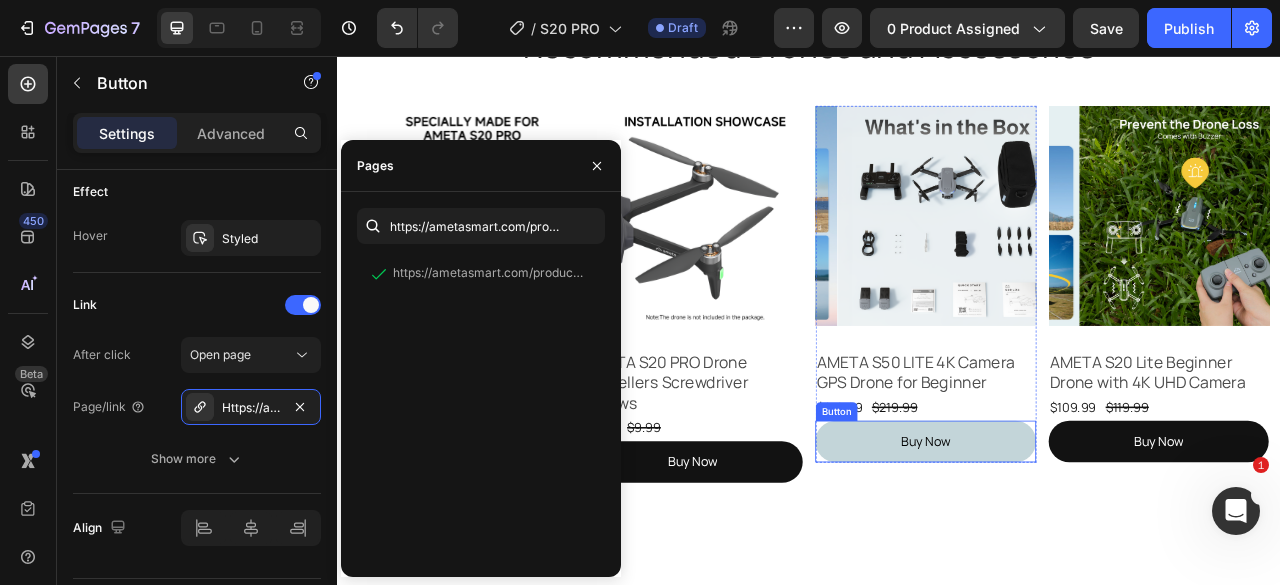 click on "Buy Now" at bounding box center (1085, 546) 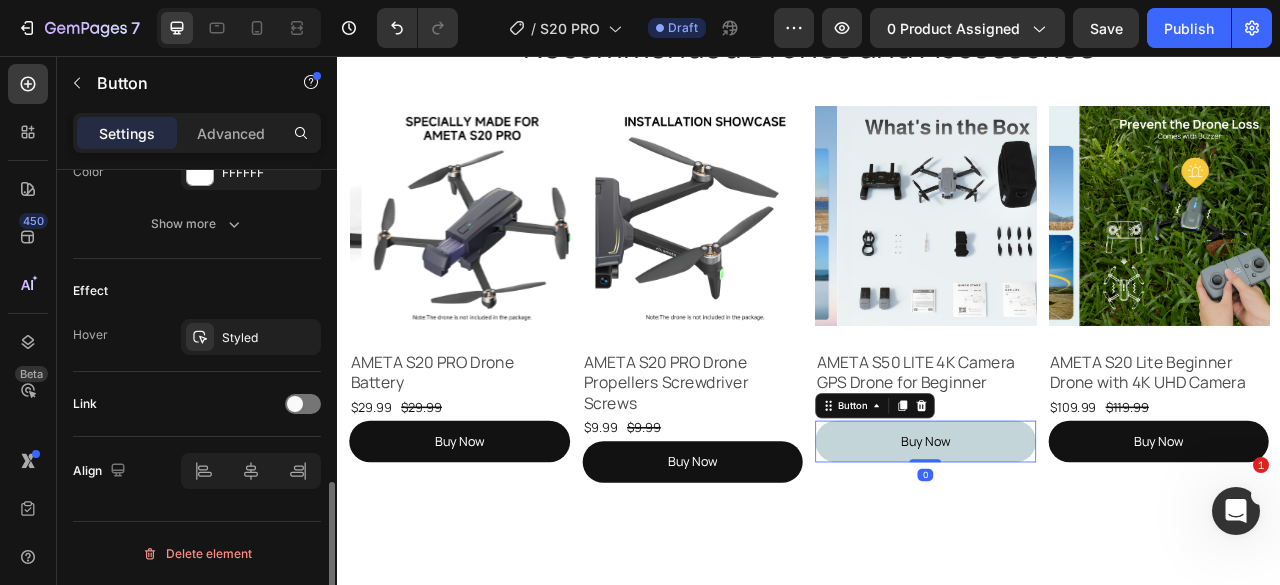 scroll, scrollTop: 957, scrollLeft: 0, axis: vertical 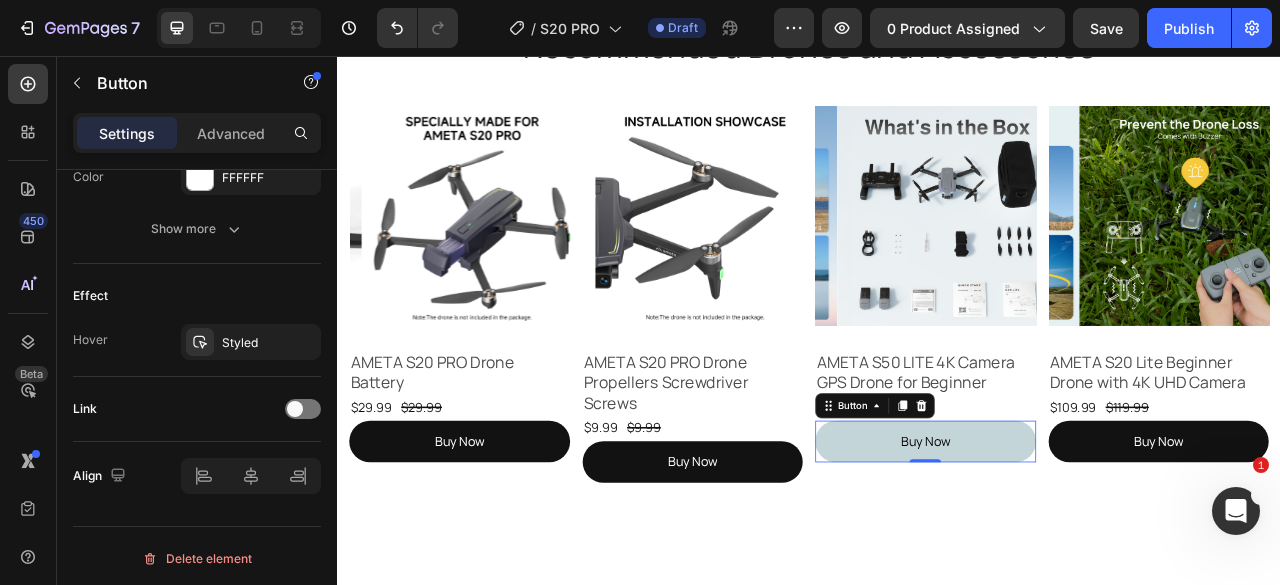 click on "Buy Now" at bounding box center [1085, 546] 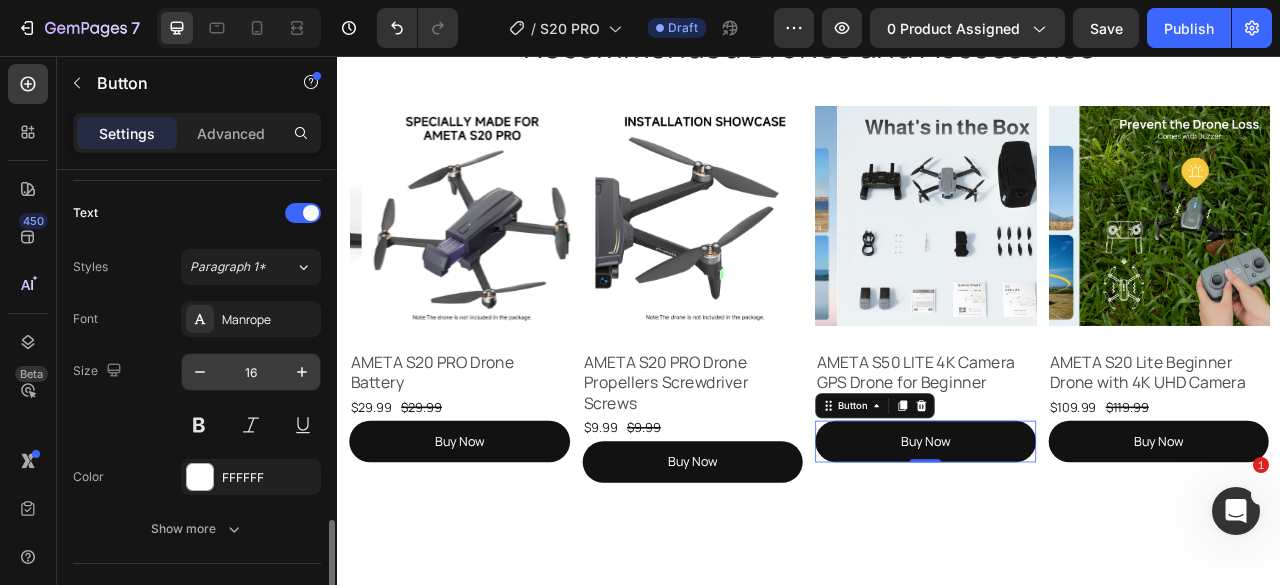 scroll, scrollTop: 957, scrollLeft: 0, axis: vertical 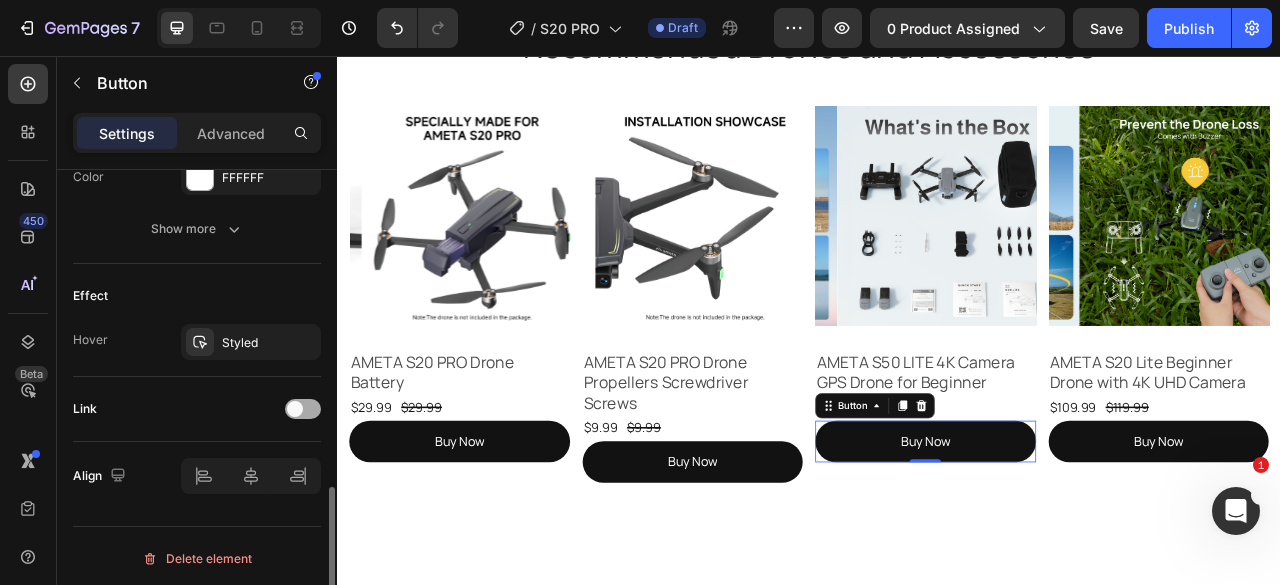 click at bounding box center [303, 409] 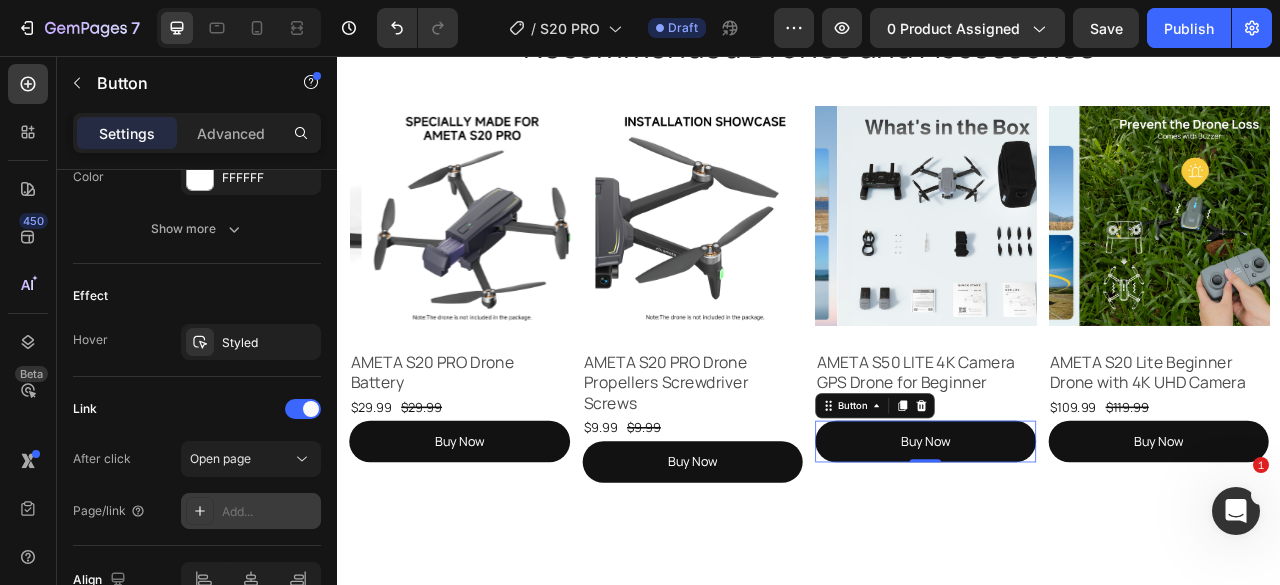scroll, scrollTop: 1061, scrollLeft: 0, axis: vertical 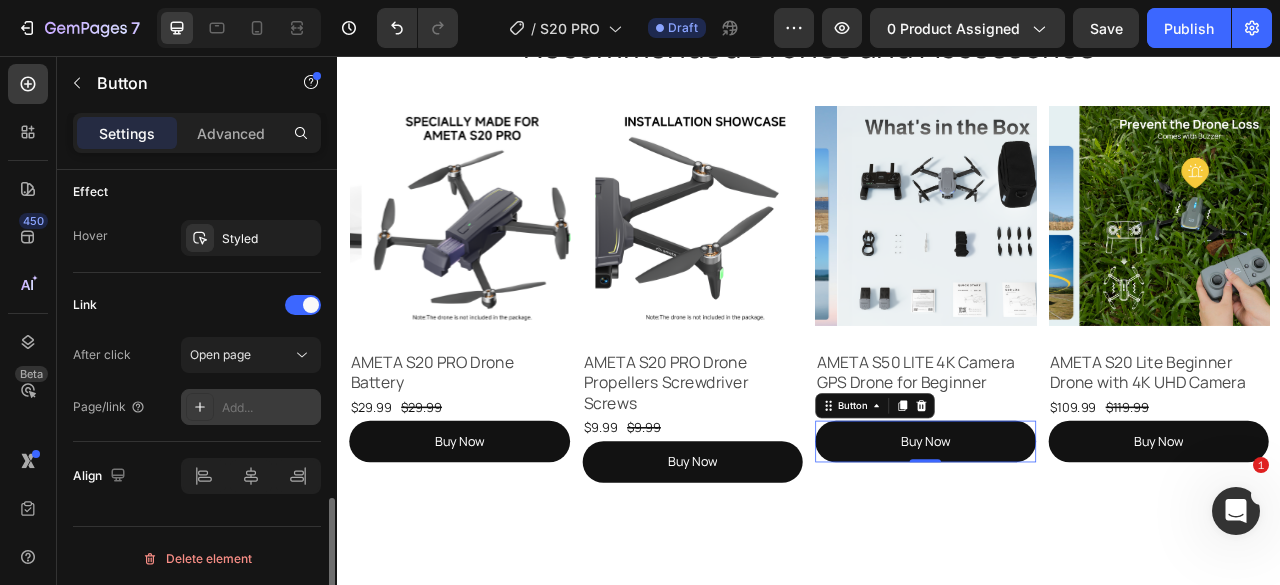 click on "Add..." at bounding box center (269, 408) 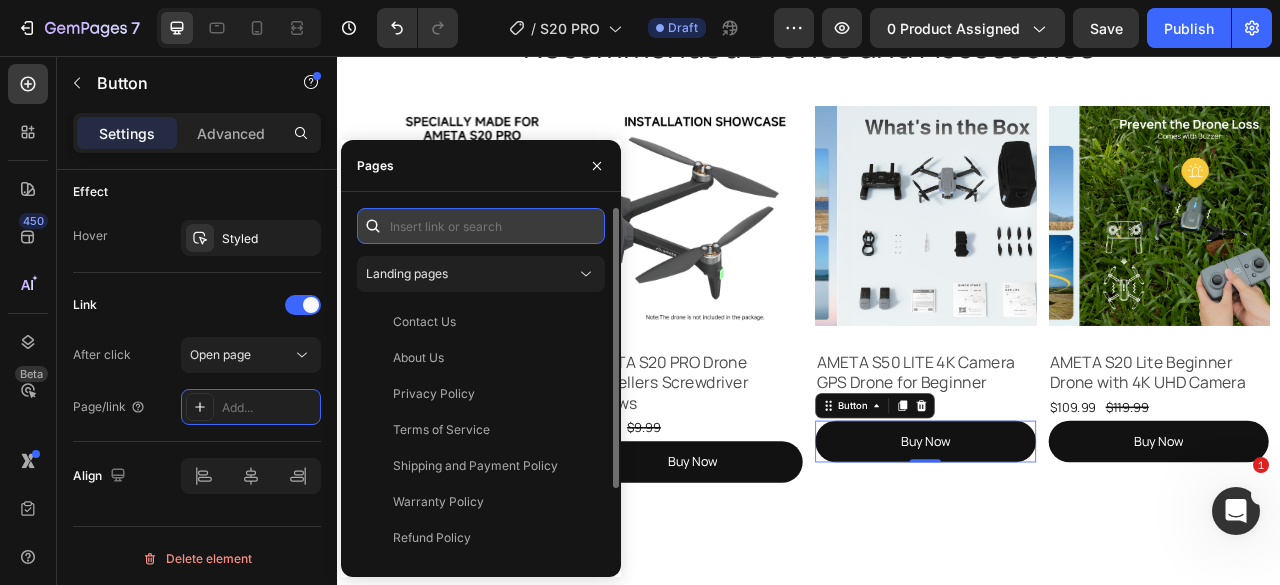 click at bounding box center [481, 226] 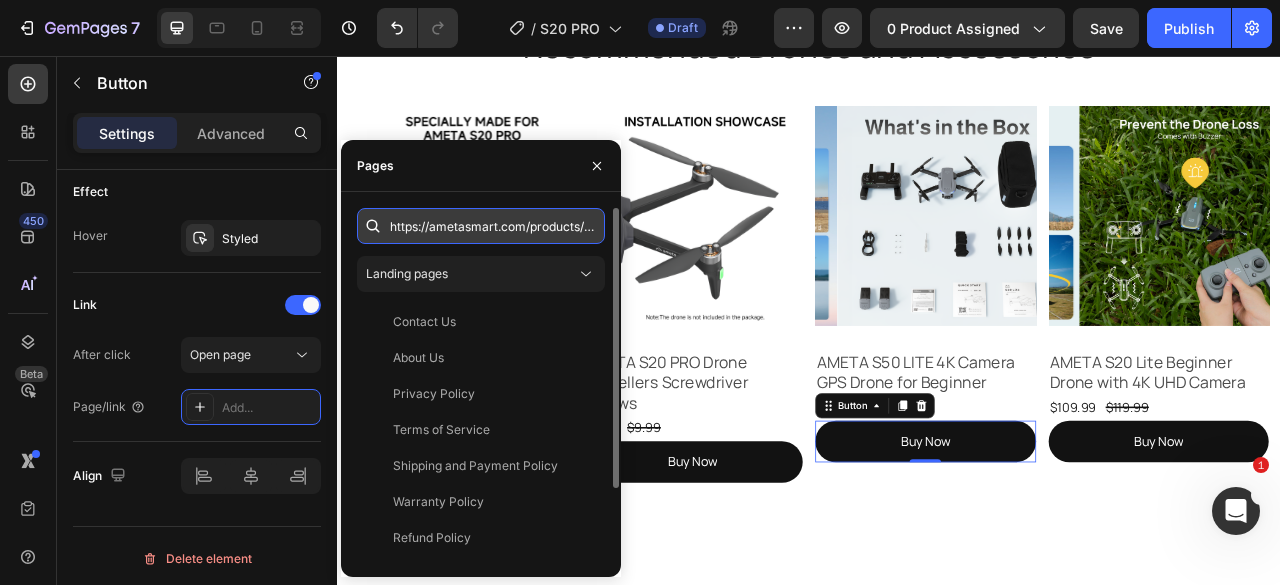 scroll, scrollTop: 0, scrollLeft: 209, axis: horizontal 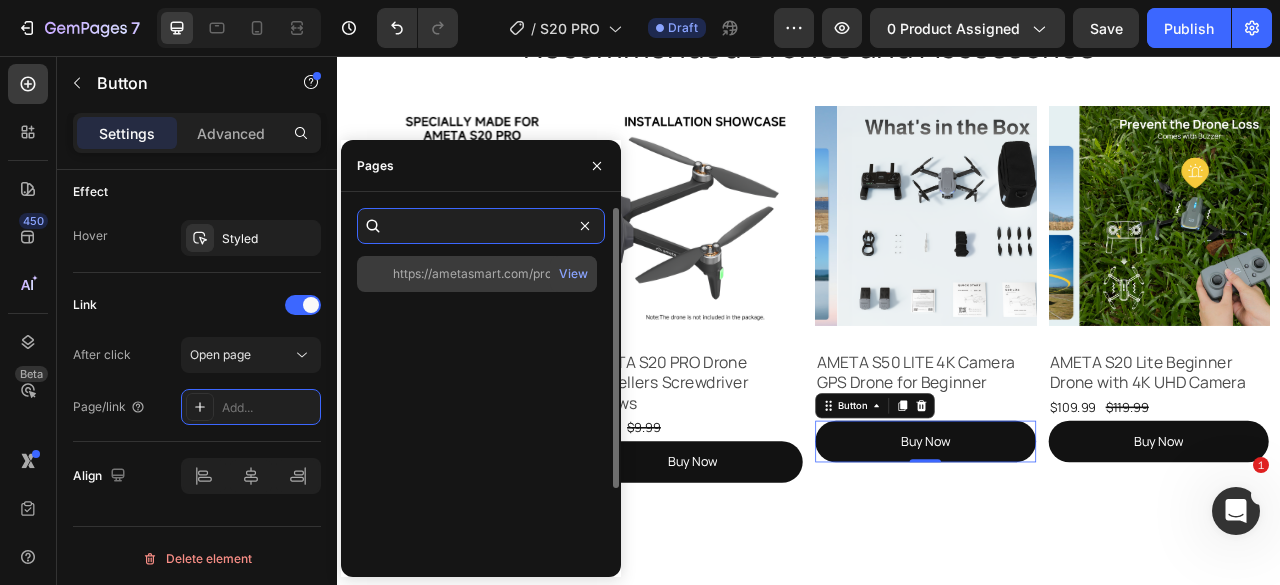 type on "https://ametasmart.com/products/ameta-s50-lite-4k-camera-drone" 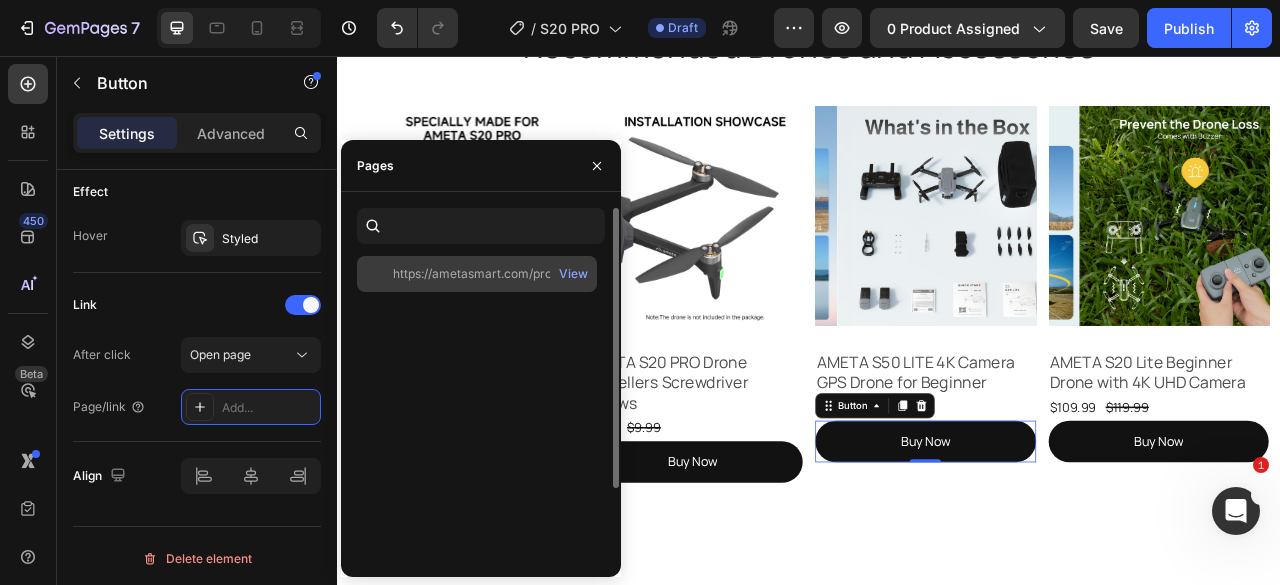 click on "https://ametasmart.com/products/ameta-s50-lite-4k-camera-drone" 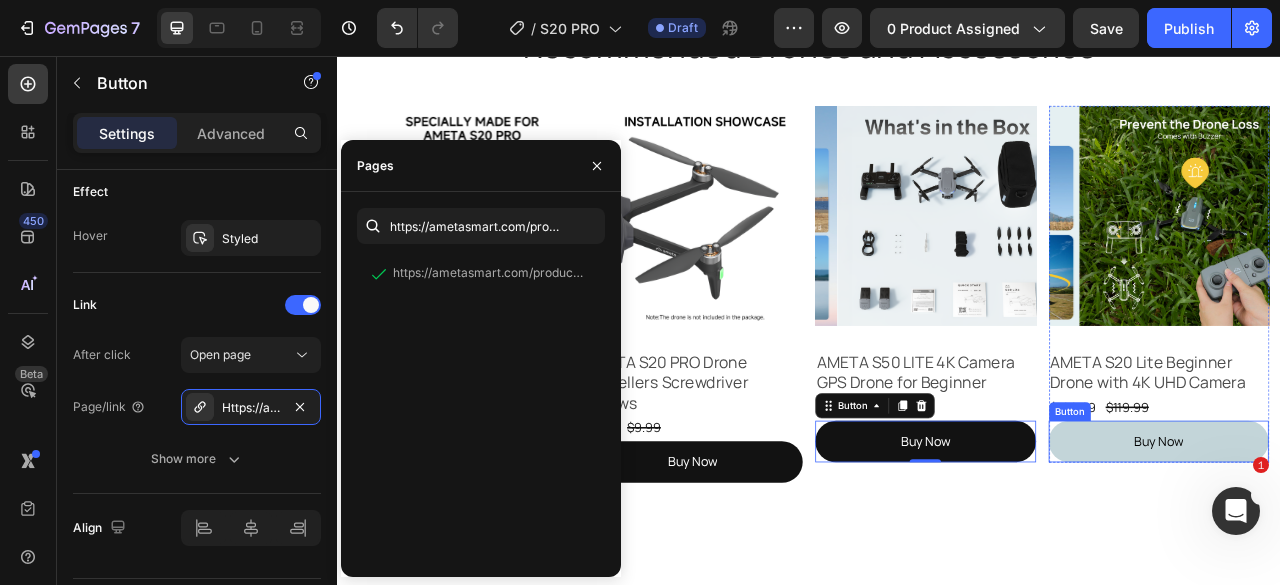 click on "Buy Now" at bounding box center [1382, 546] 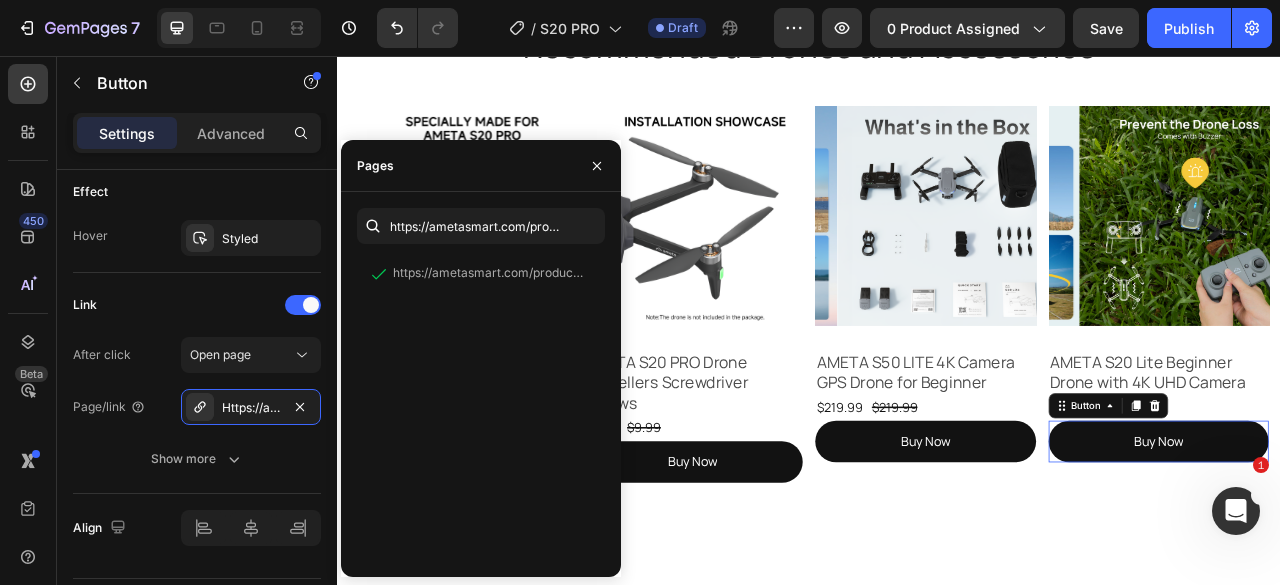 scroll, scrollTop: 957, scrollLeft: 0, axis: vertical 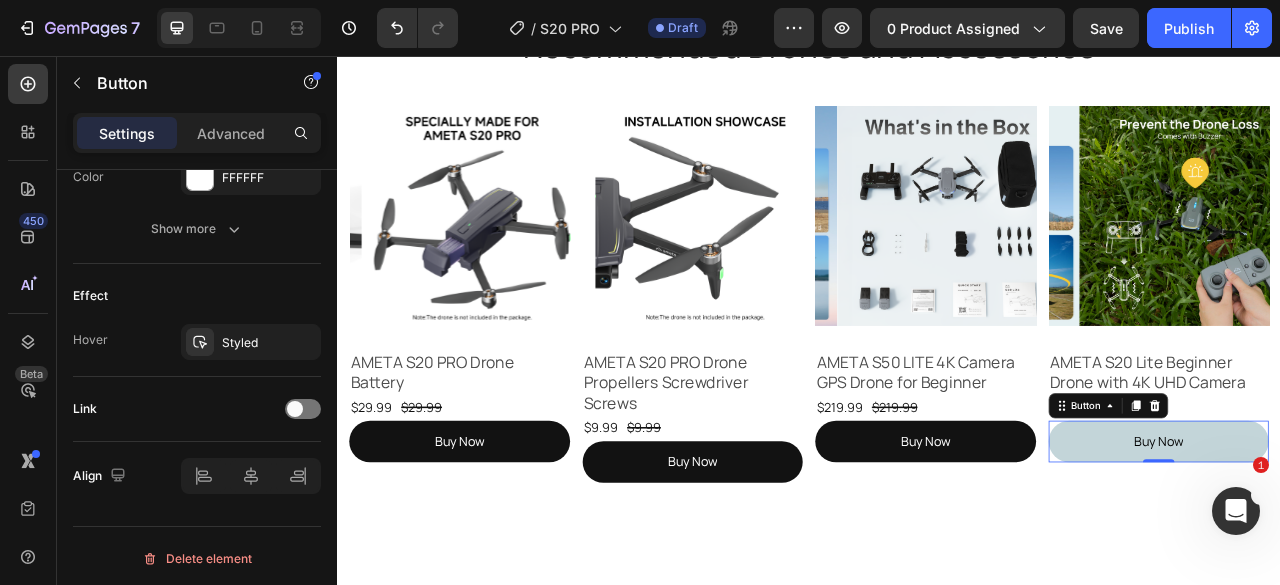 click on "Buy Now" at bounding box center (1382, 546) 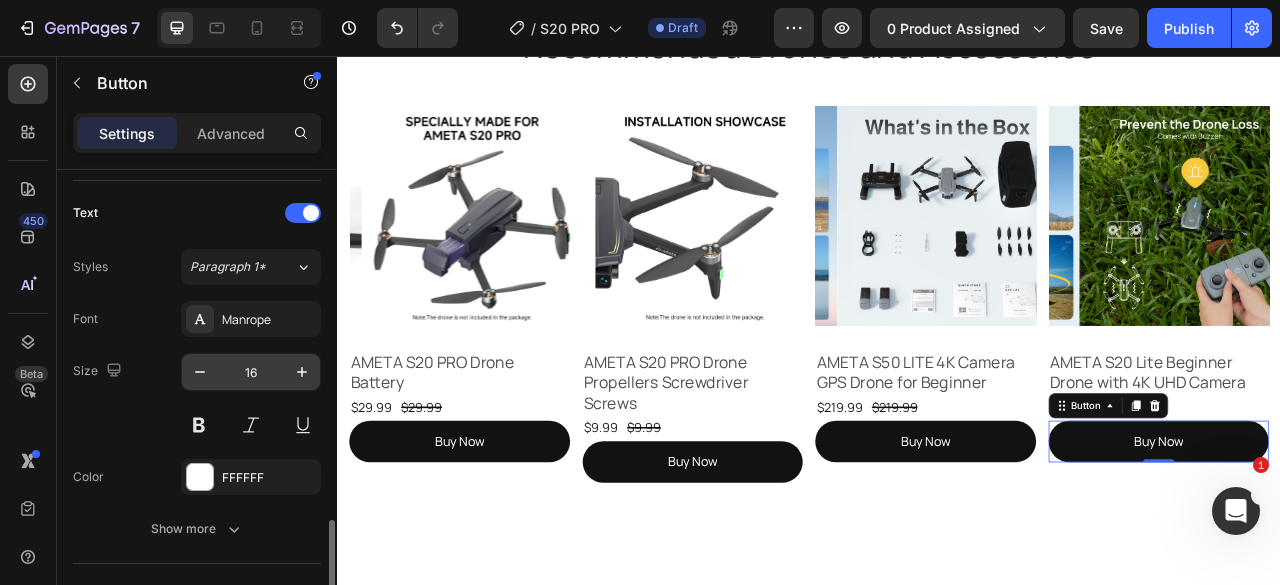 scroll, scrollTop: 957, scrollLeft: 0, axis: vertical 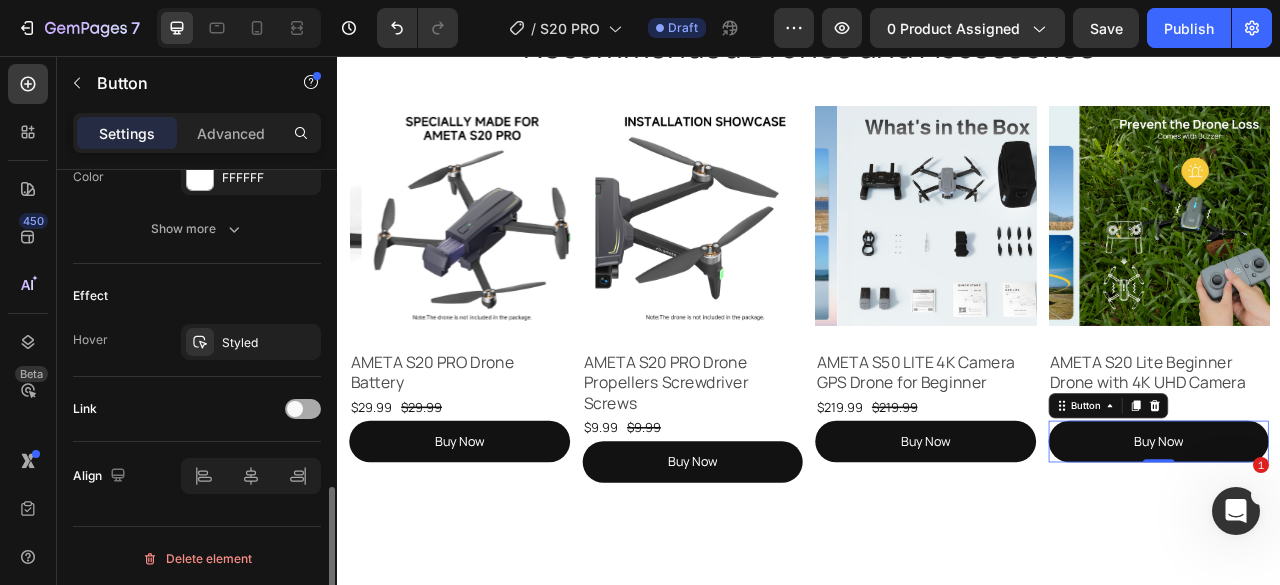 click at bounding box center [295, 409] 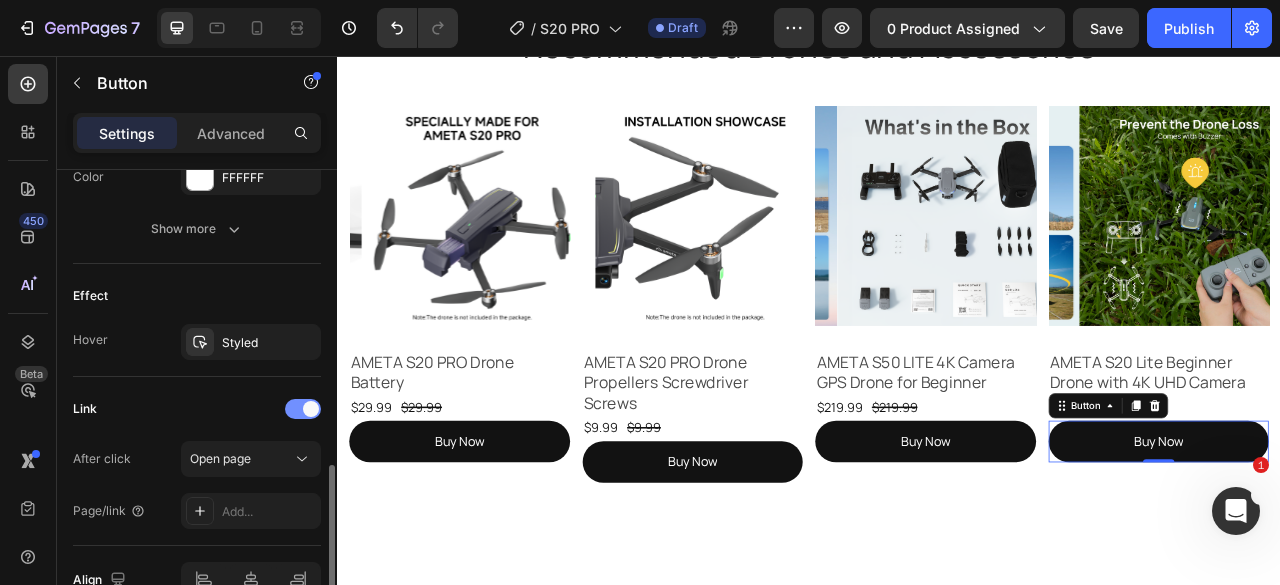 scroll, scrollTop: 1061, scrollLeft: 0, axis: vertical 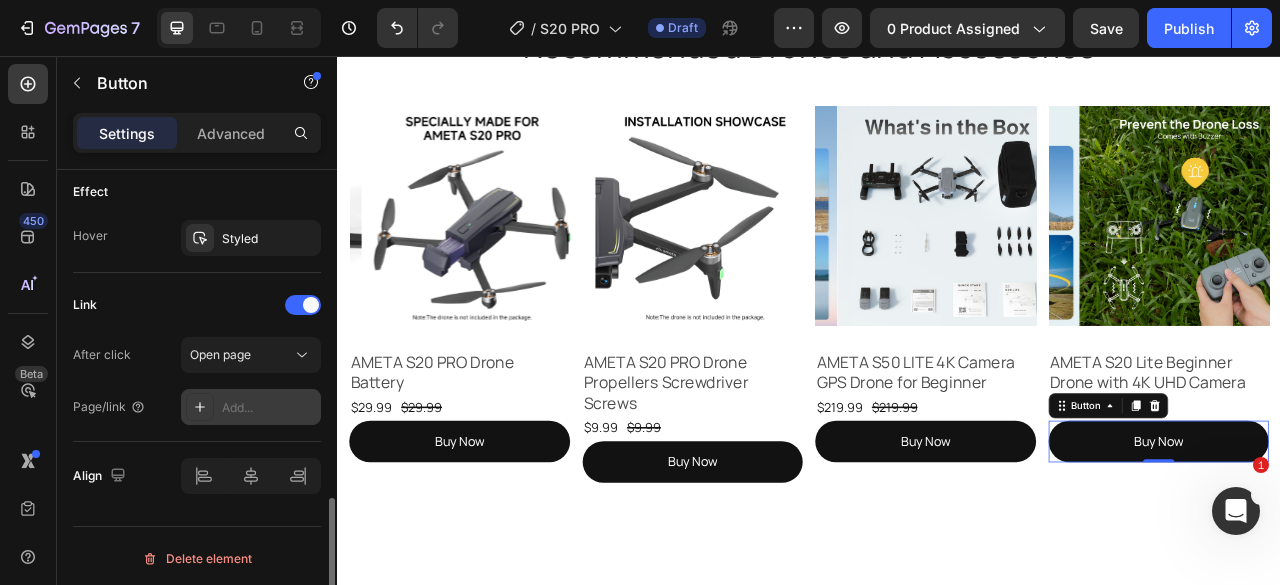 click on "Add..." at bounding box center [269, 408] 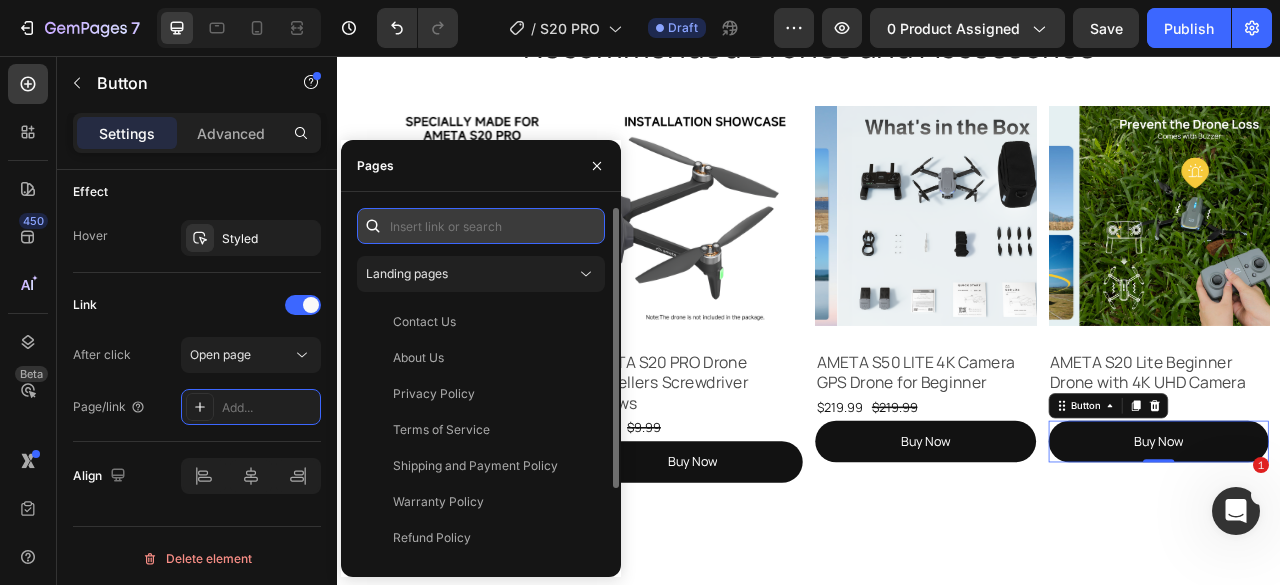 click at bounding box center (481, 226) 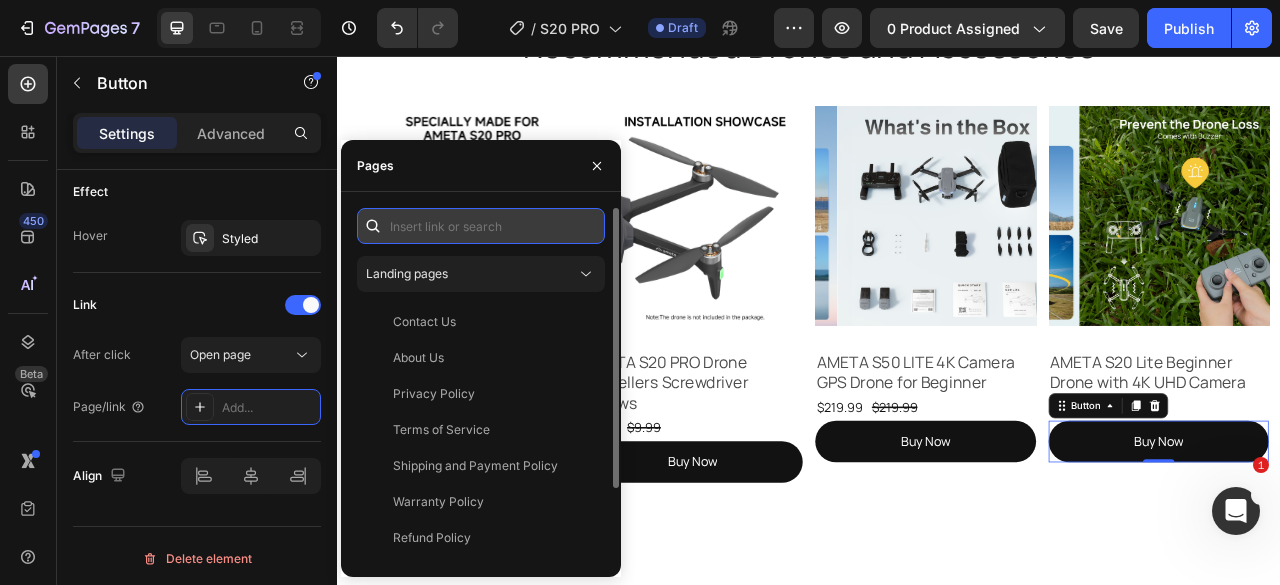 paste on "https://ametasmart.com/collections/ameta-drones/products/ameta-s20-lite-beginner-drone-with-4k-uhd-camera" 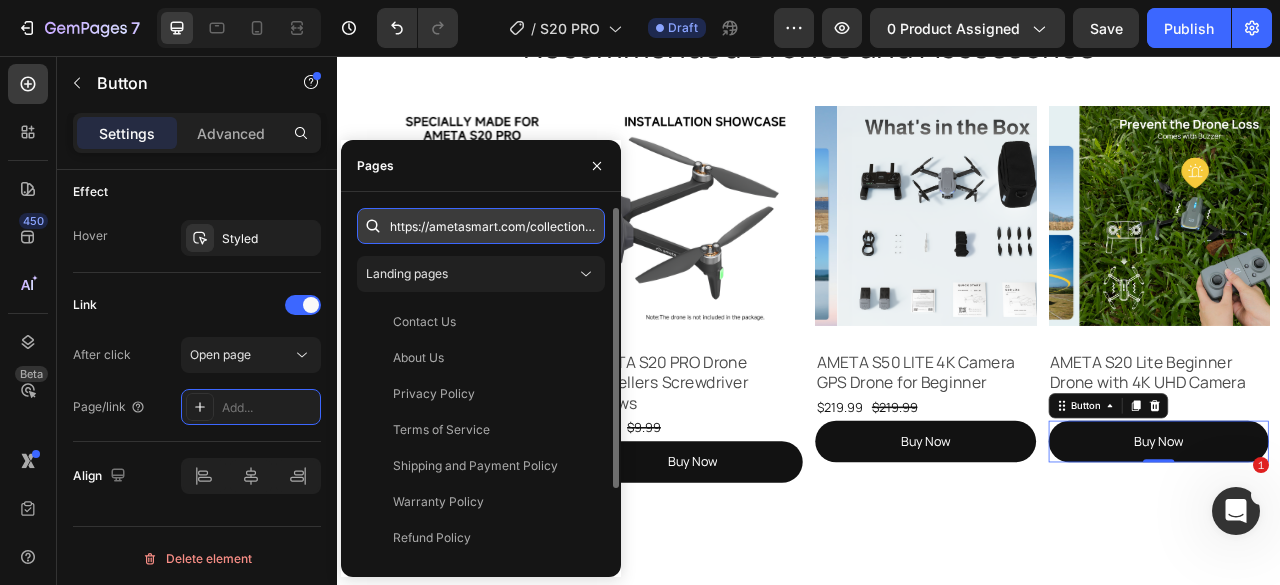 scroll, scrollTop: 0, scrollLeft: 471, axis: horizontal 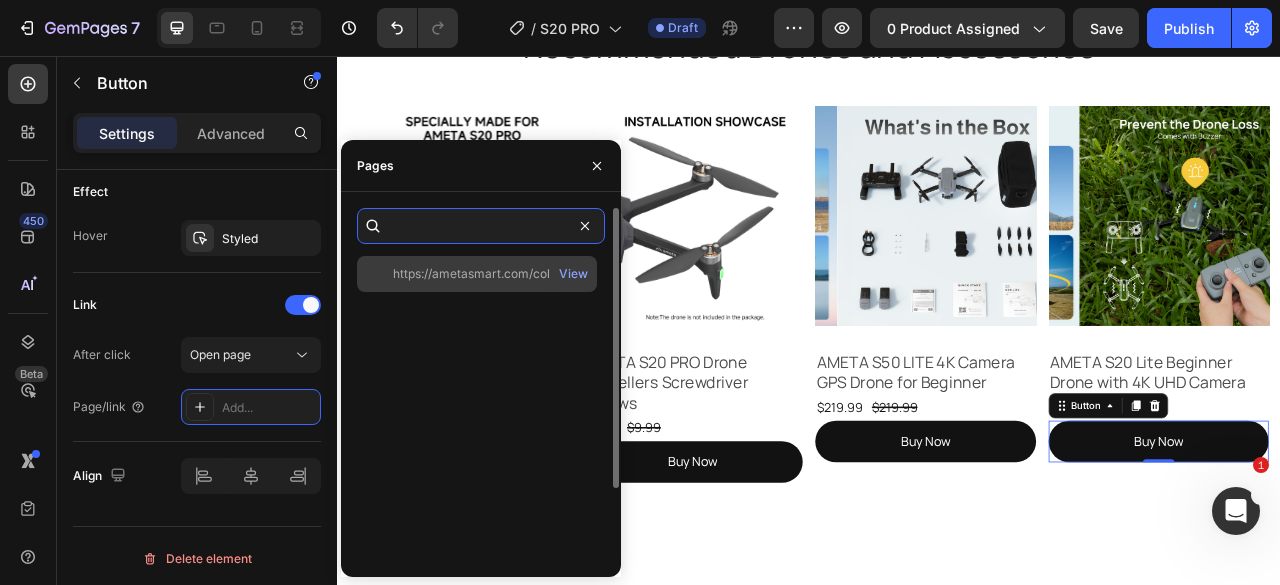 type on "https://ametasmart.com/collections/ameta-drones/products/ameta-s20-lite-beginner-drone-with-4k-uhd-camera" 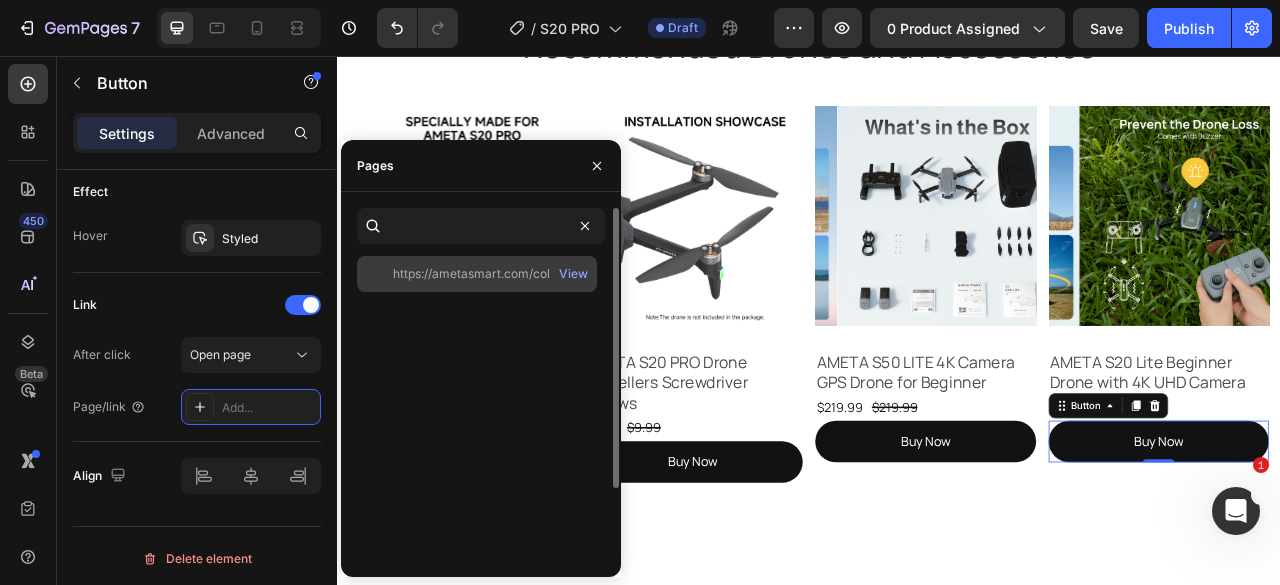 click on "https://ametasmart.com/collections/ameta-drones/products/ameta-s20-lite-beginner-drone-with-4k-uhd-camera" 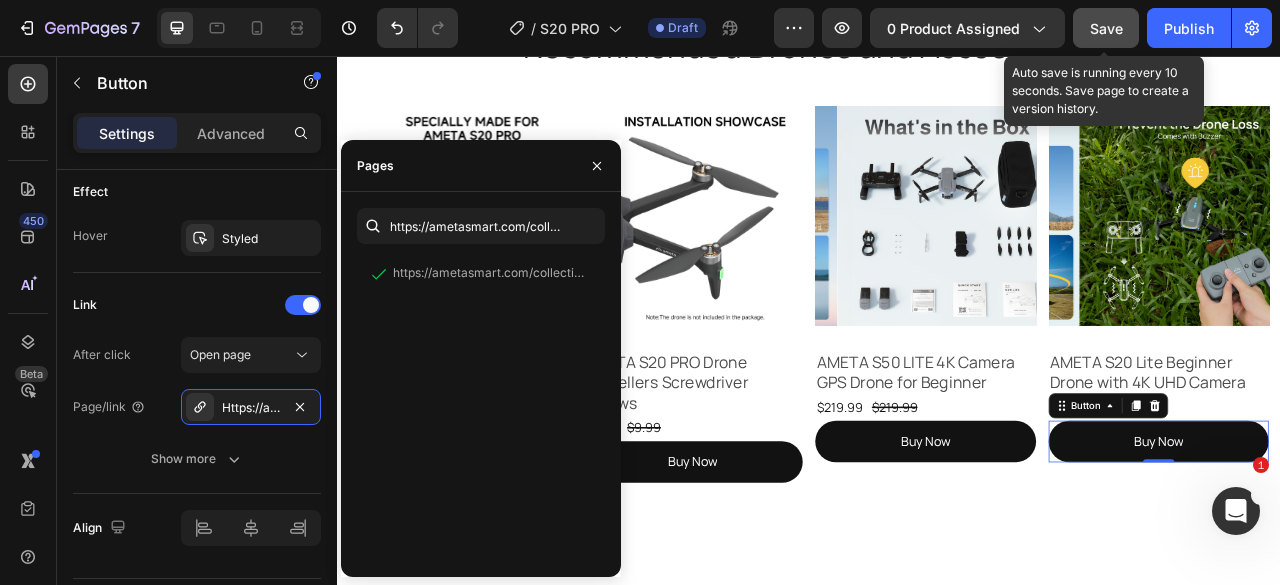 click on "Save" at bounding box center [1106, 28] 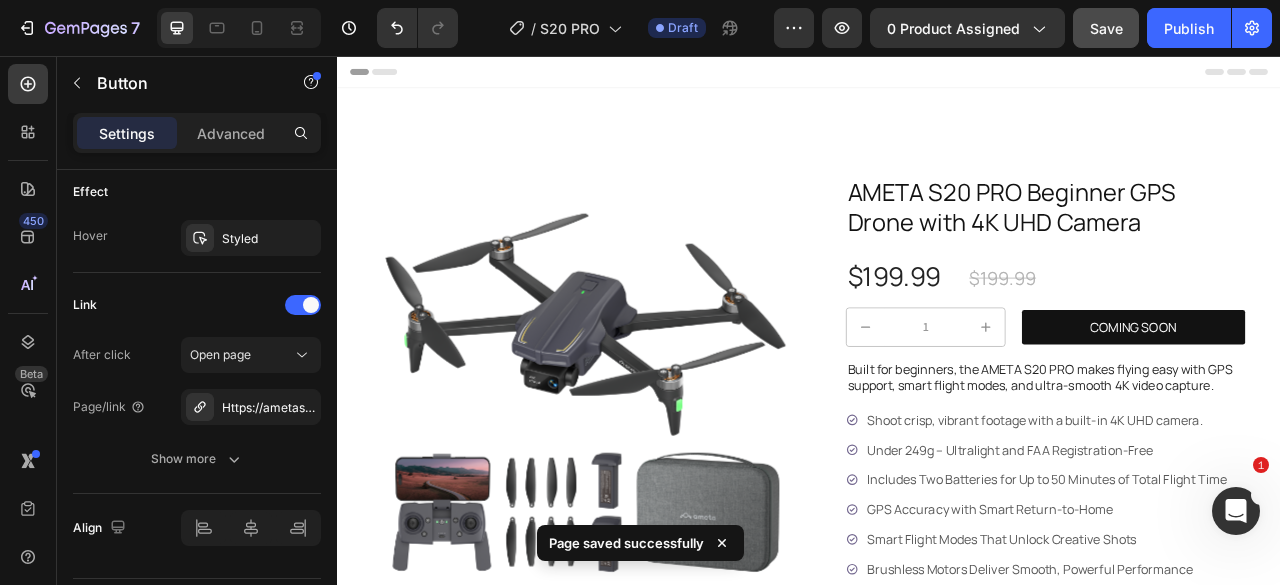 scroll, scrollTop: 0, scrollLeft: 0, axis: both 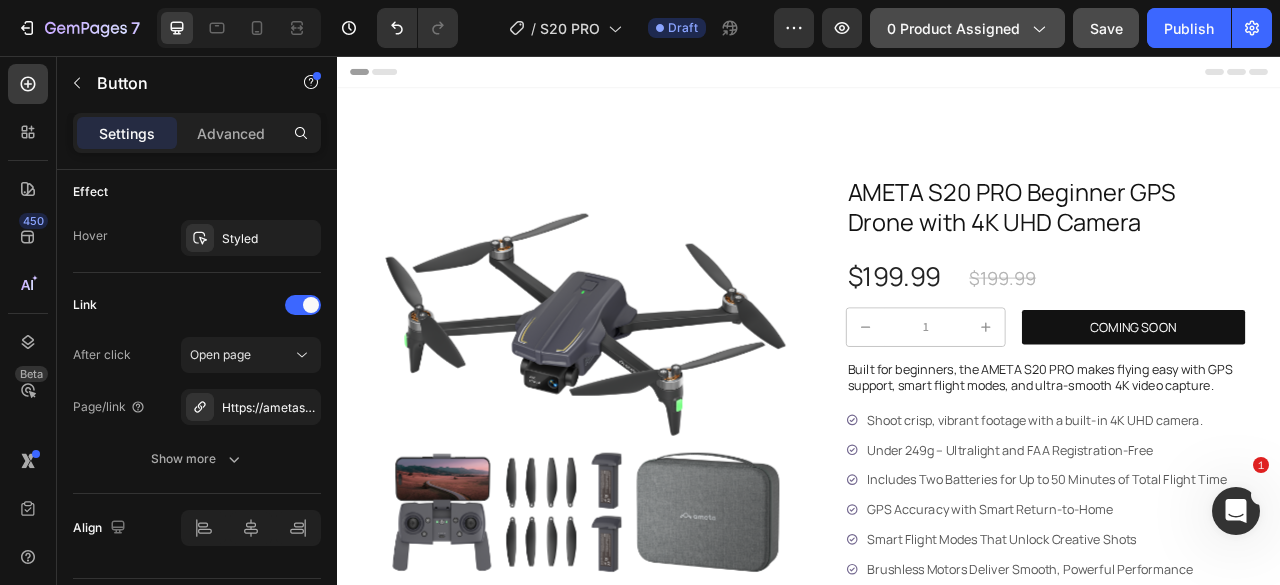 click on "0 product assigned" 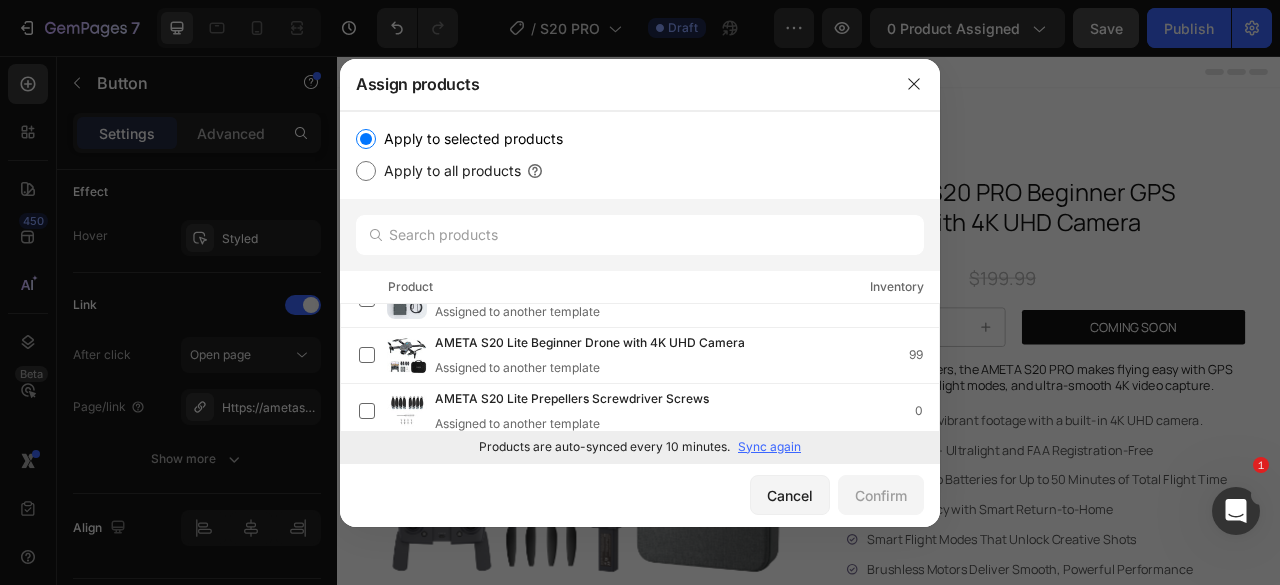 scroll, scrollTop: 300, scrollLeft: 0, axis: vertical 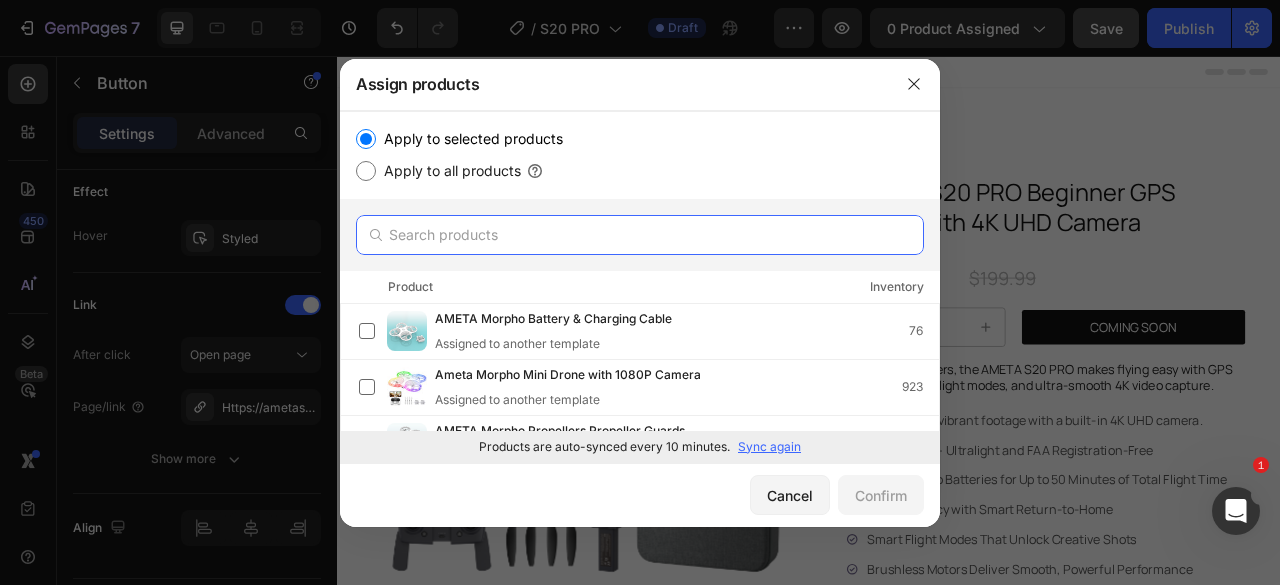 click at bounding box center (640, 235) 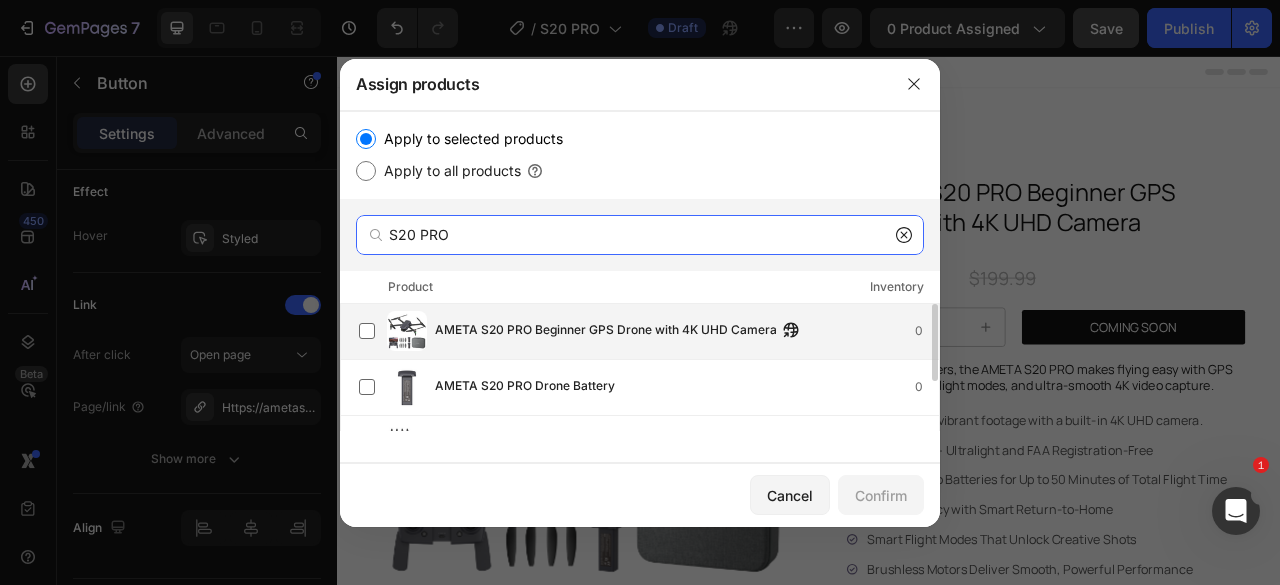 type on "S20 PRO" 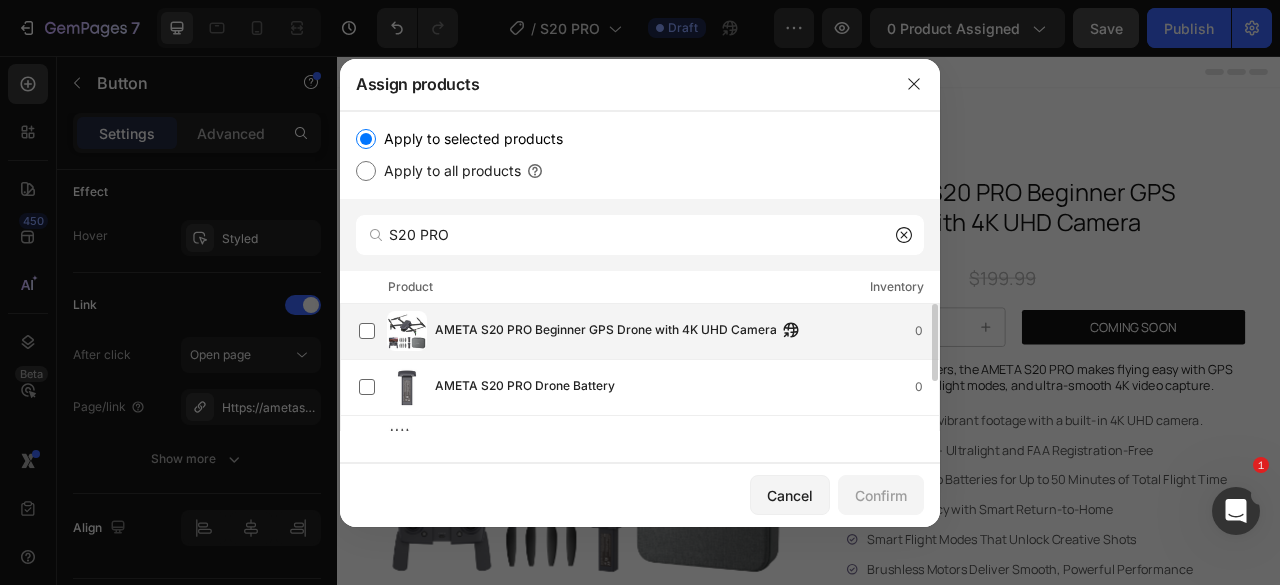 click on "AMETA S20 PRO Beginner GPS Drone with 4K UHD Camera" at bounding box center [606, 331] 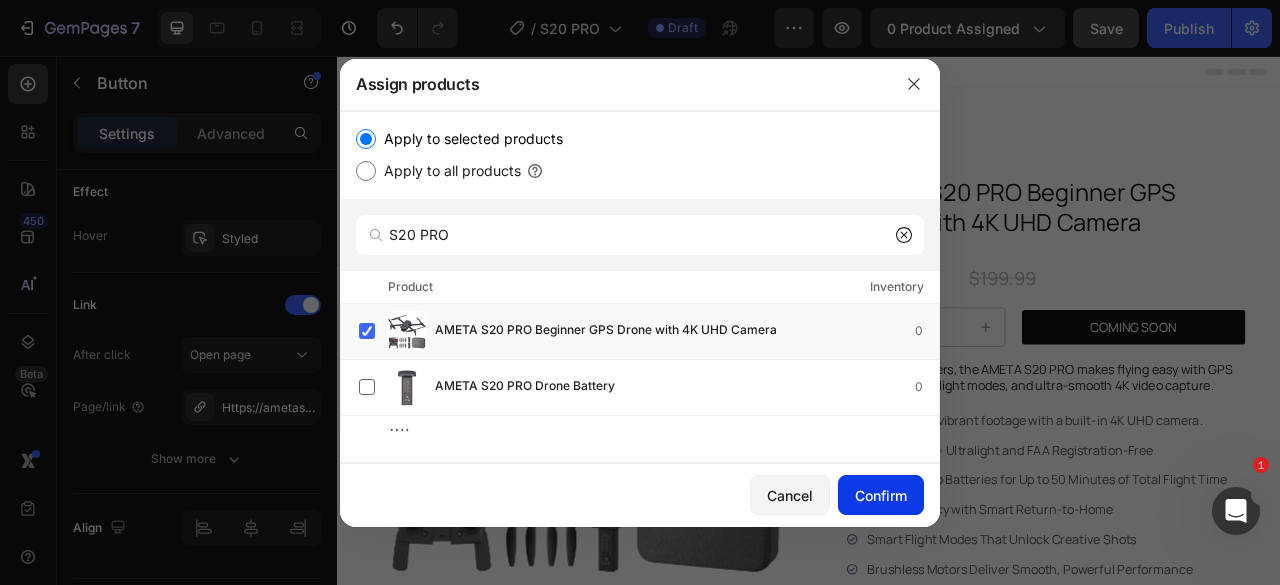 click on "Confirm" at bounding box center (881, 495) 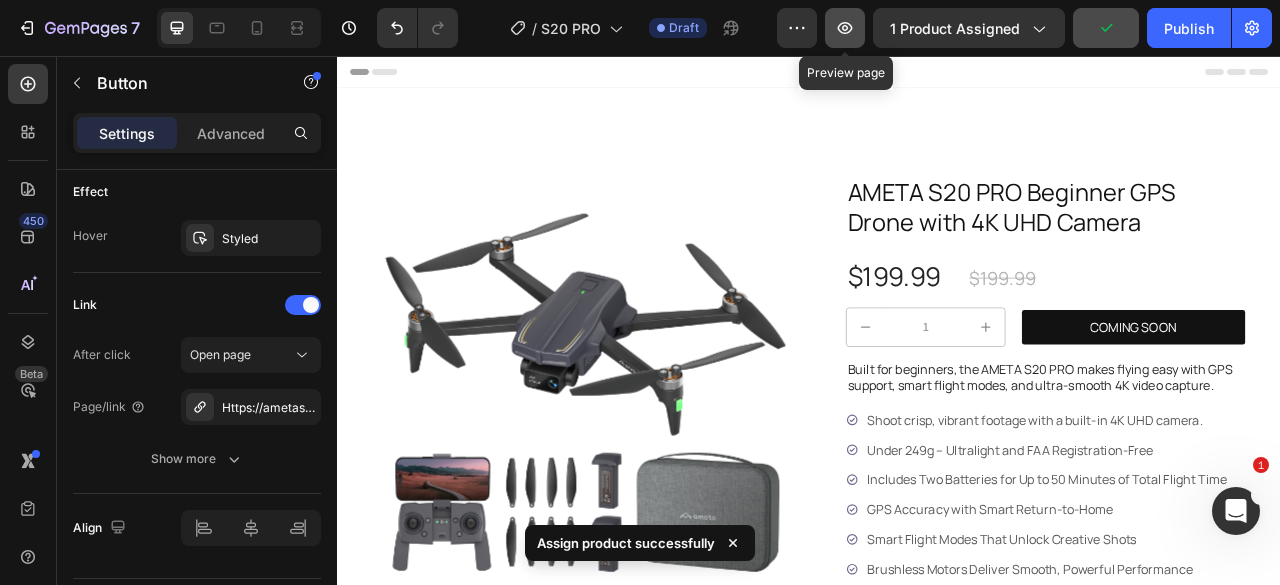 click 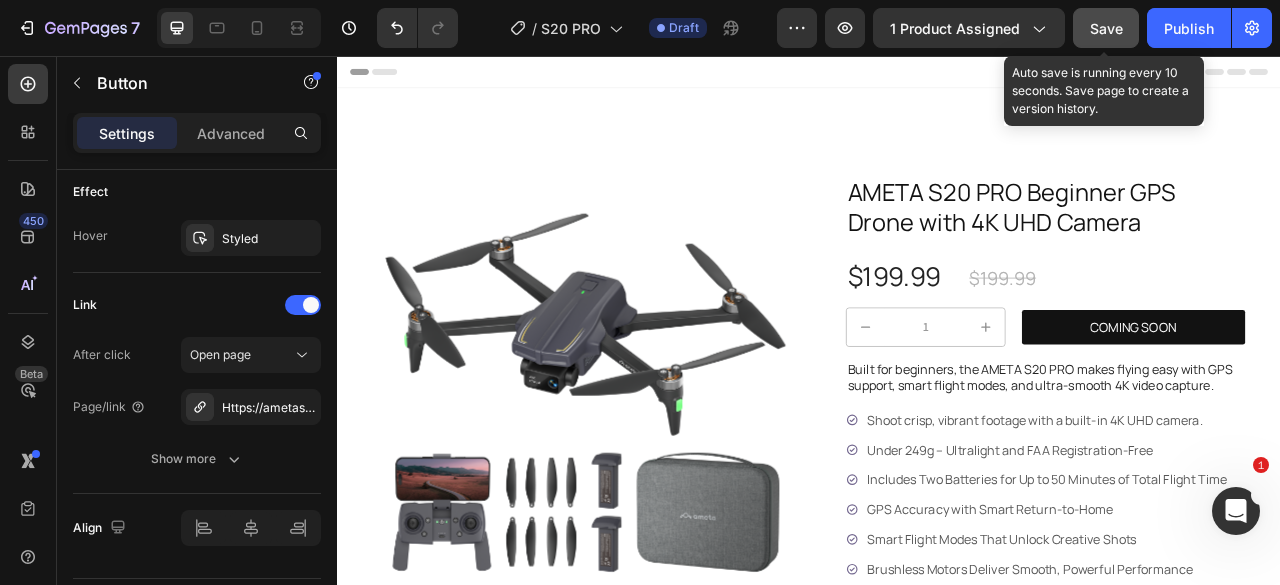 click on "Save" 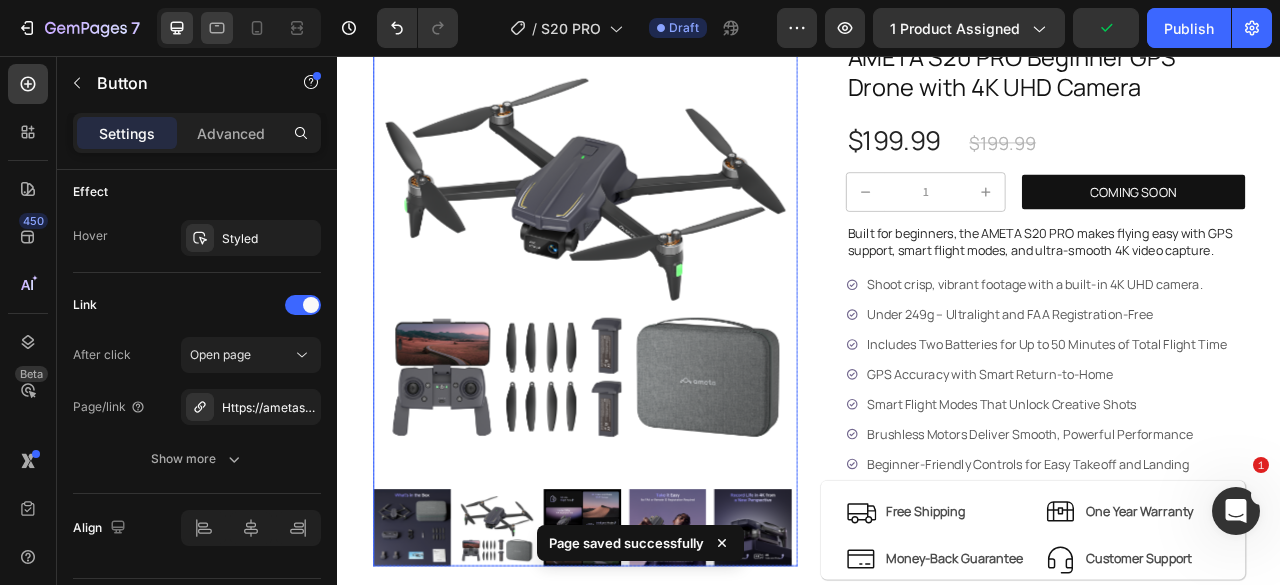 scroll, scrollTop: 100, scrollLeft: 0, axis: vertical 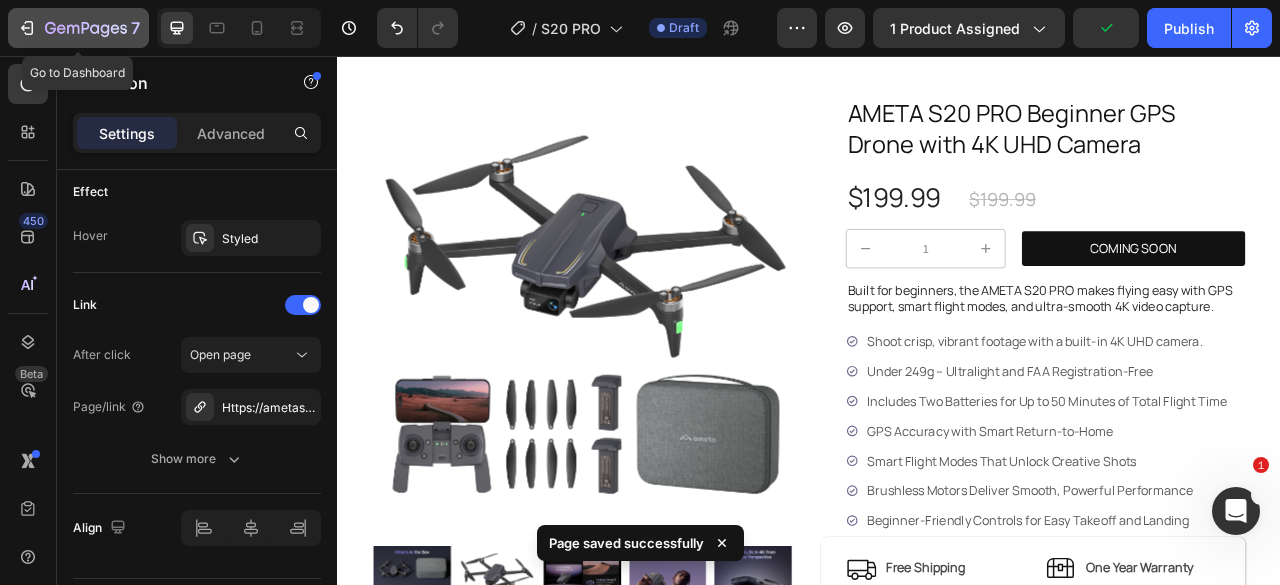 click 